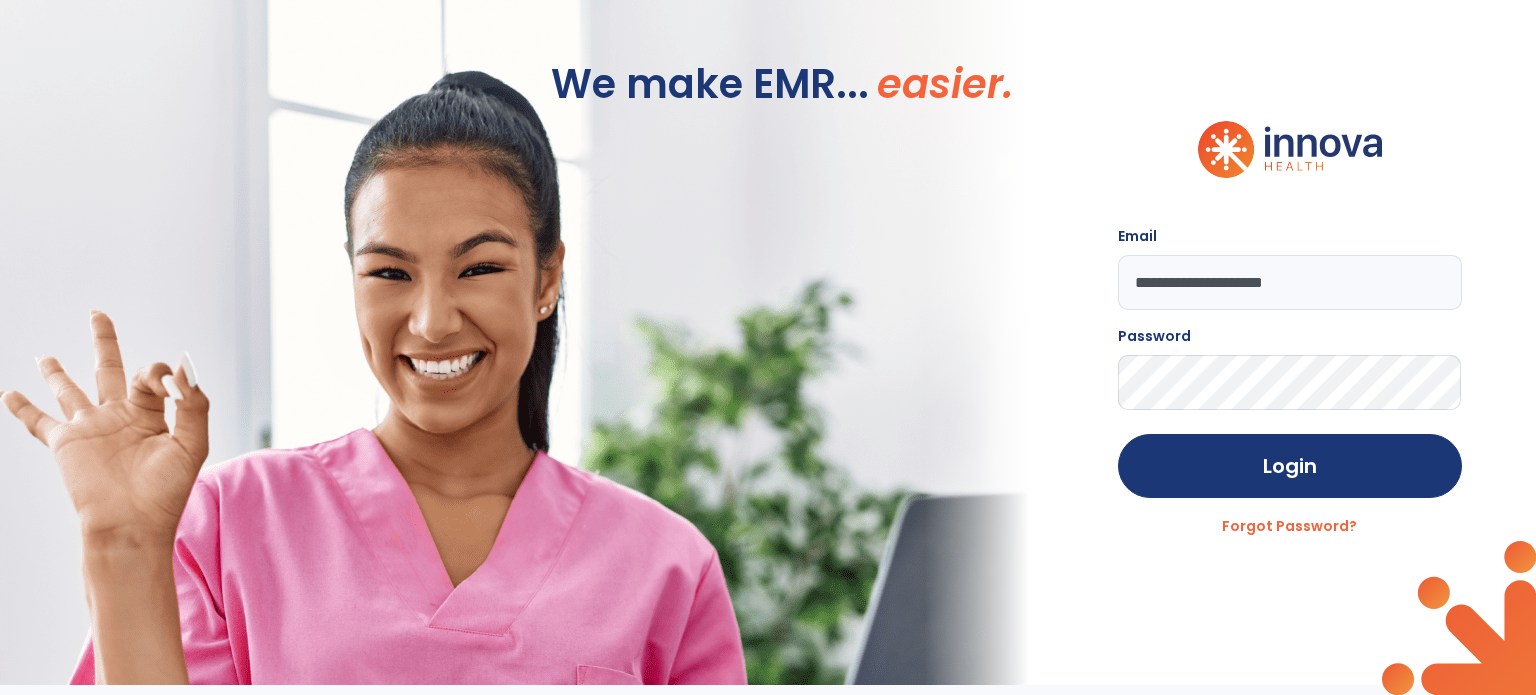 scroll, scrollTop: 0, scrollLeft: 0, axis: both 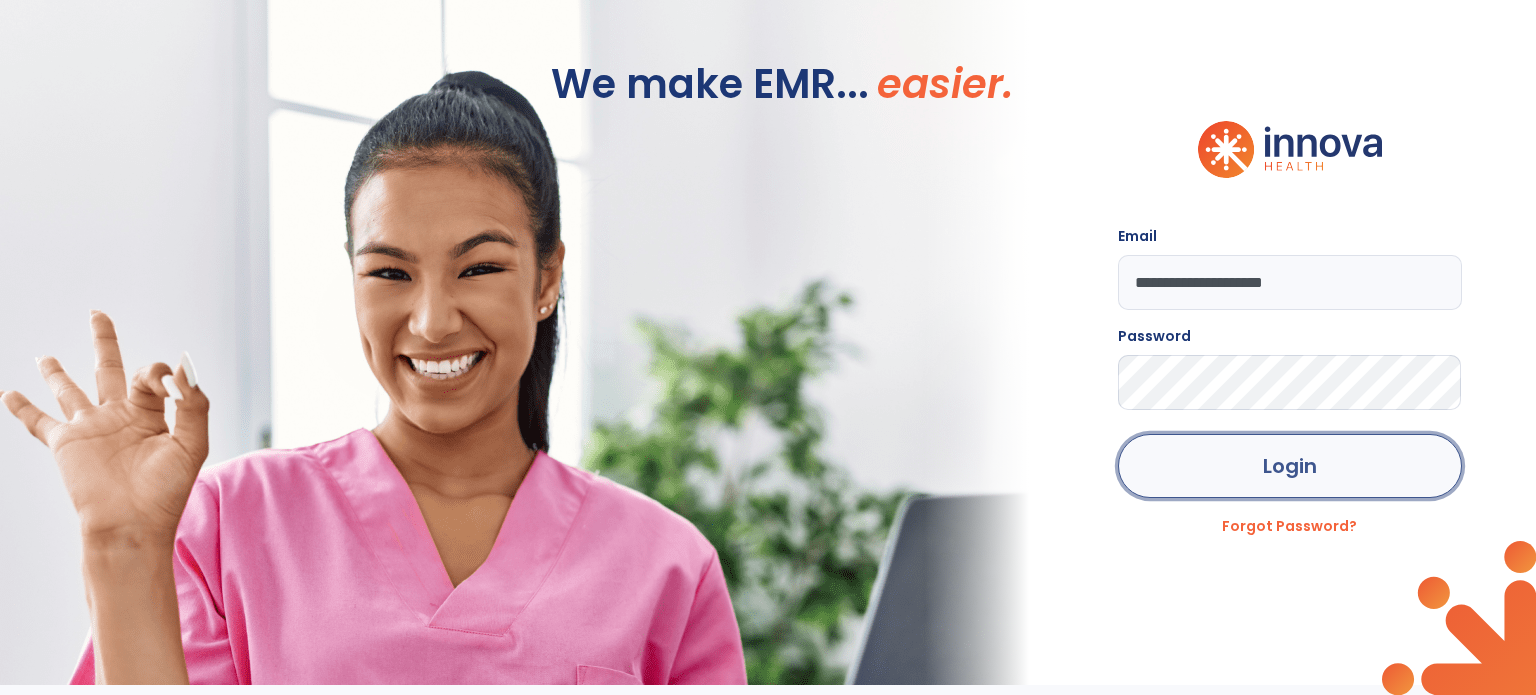 click on "Login" 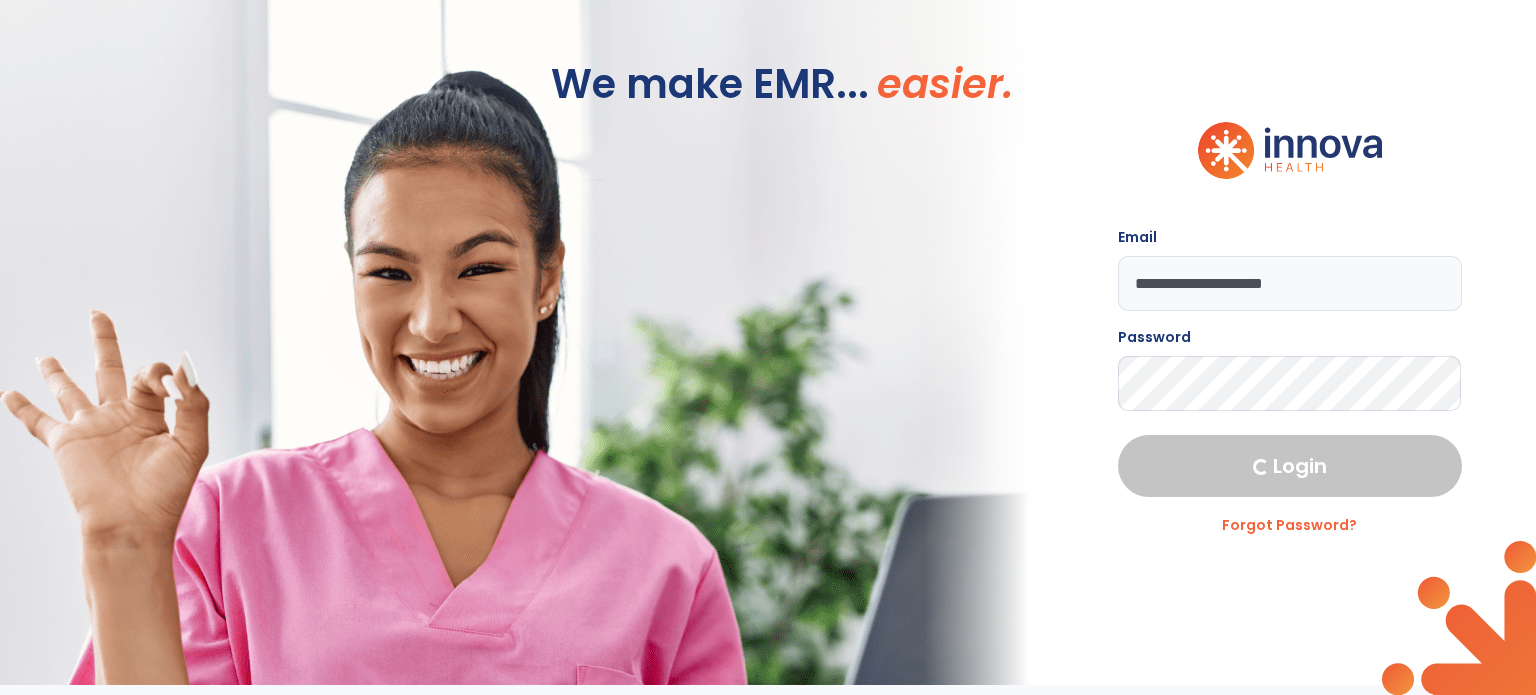 select on "****" 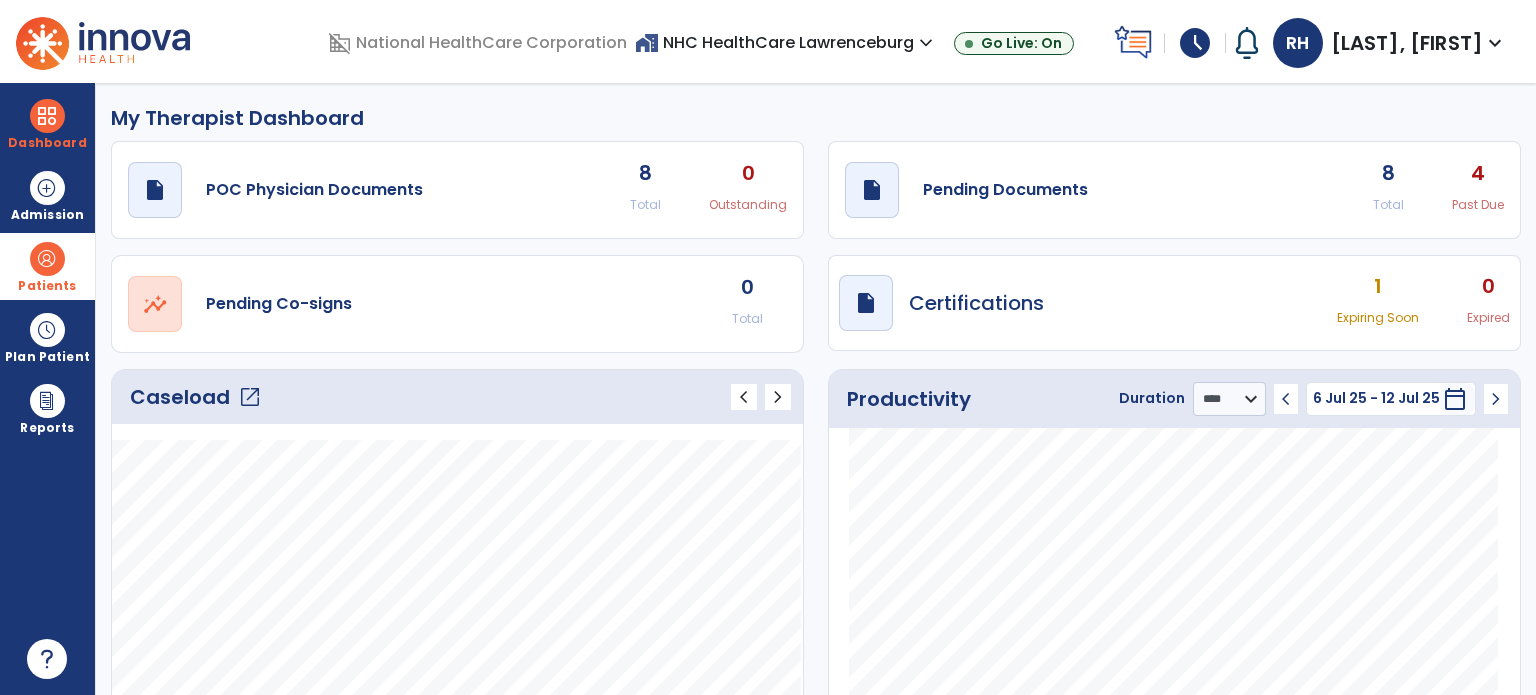 click at bounding box center [47, 259] 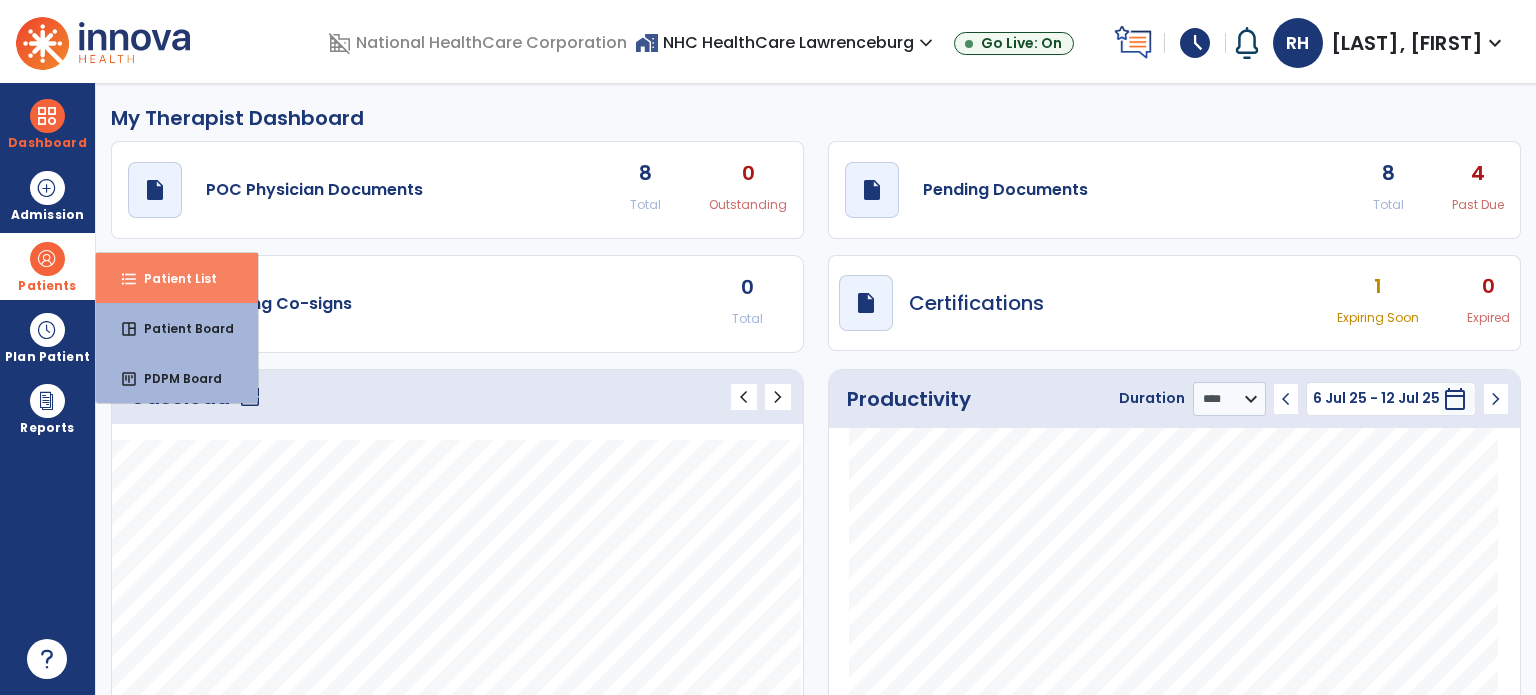 click on "format_list_bulleted  Patient List" at bounding box center [177, 278] 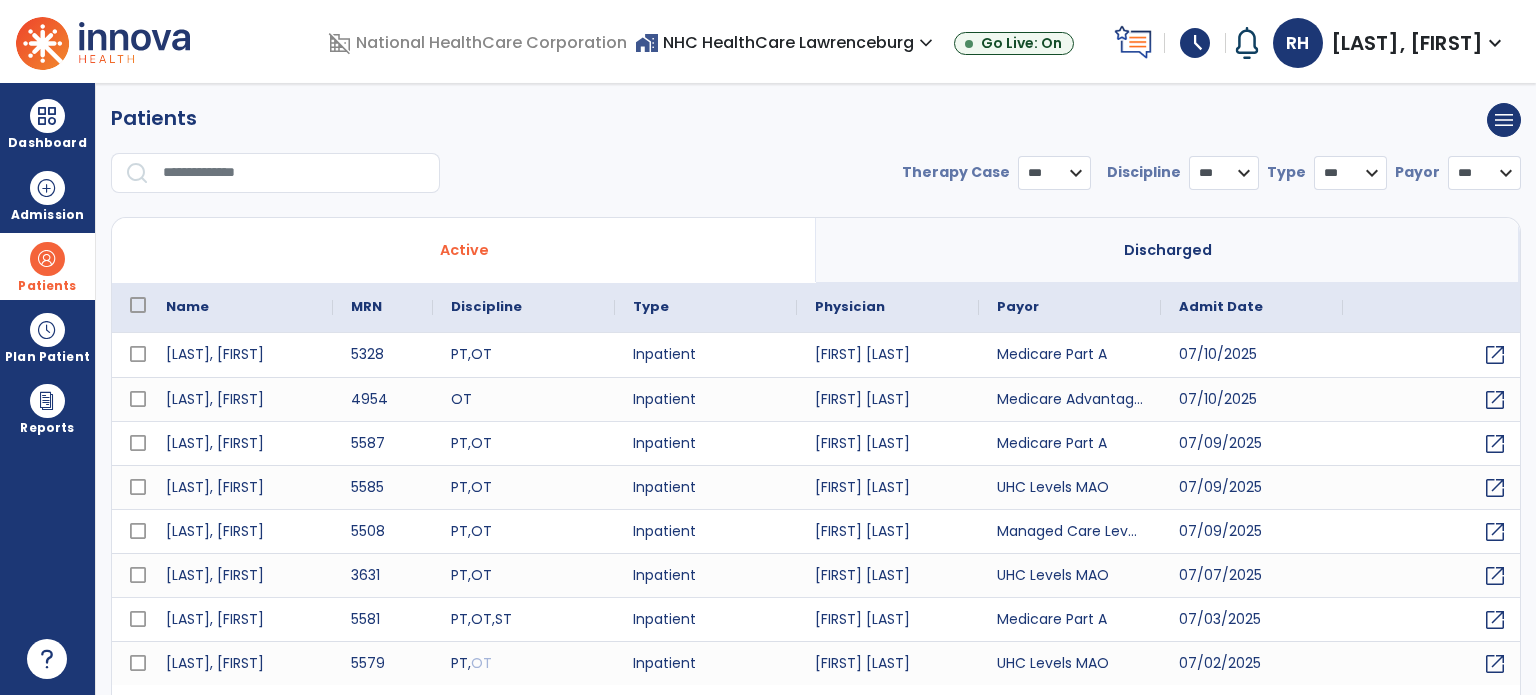 select on "***" 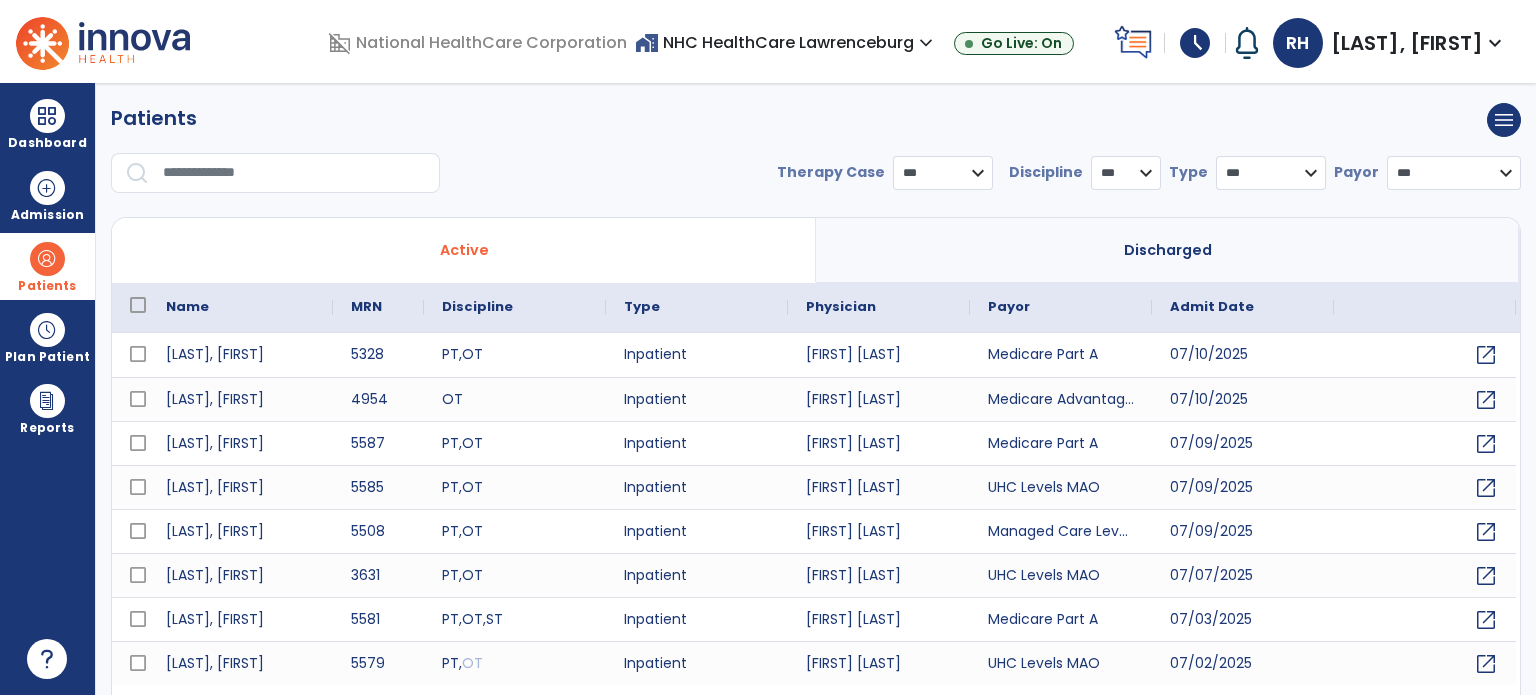click at bounding box center [294, 173] 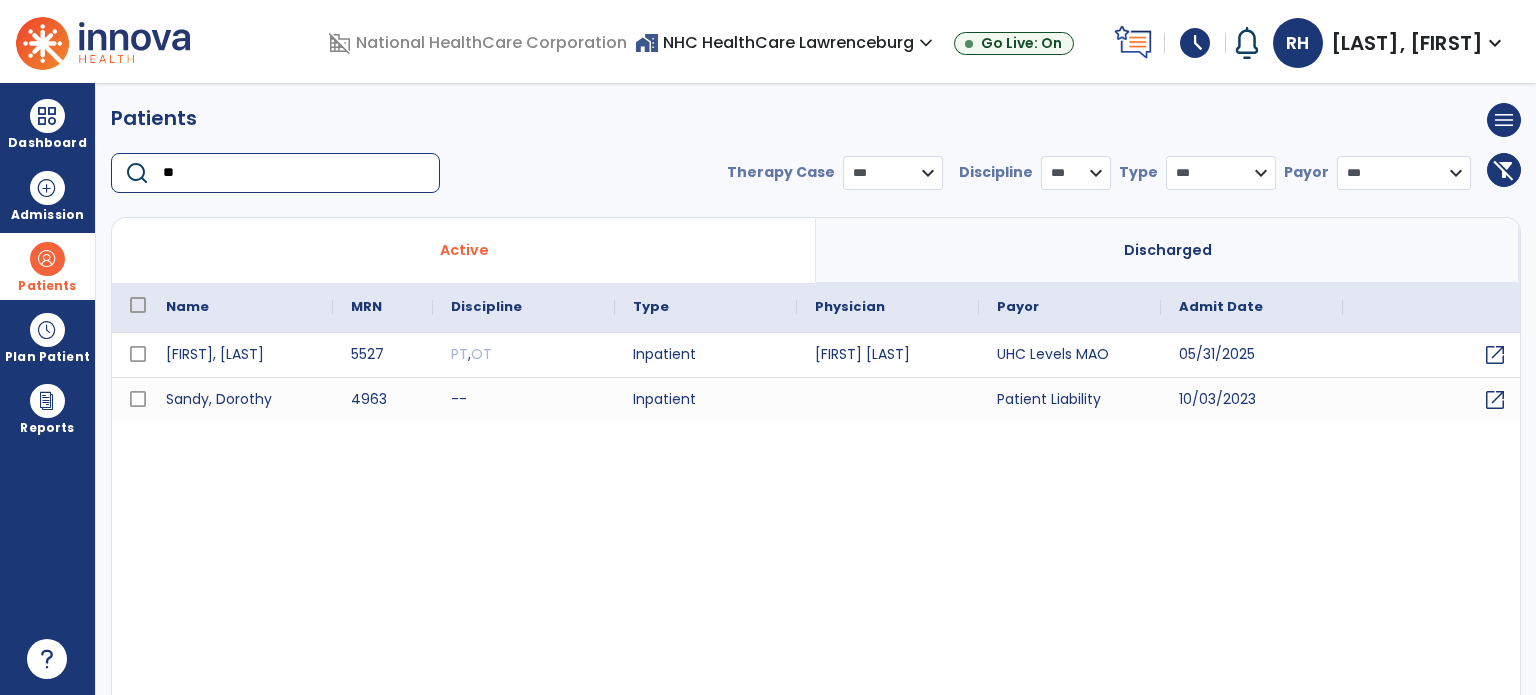 type on "*" 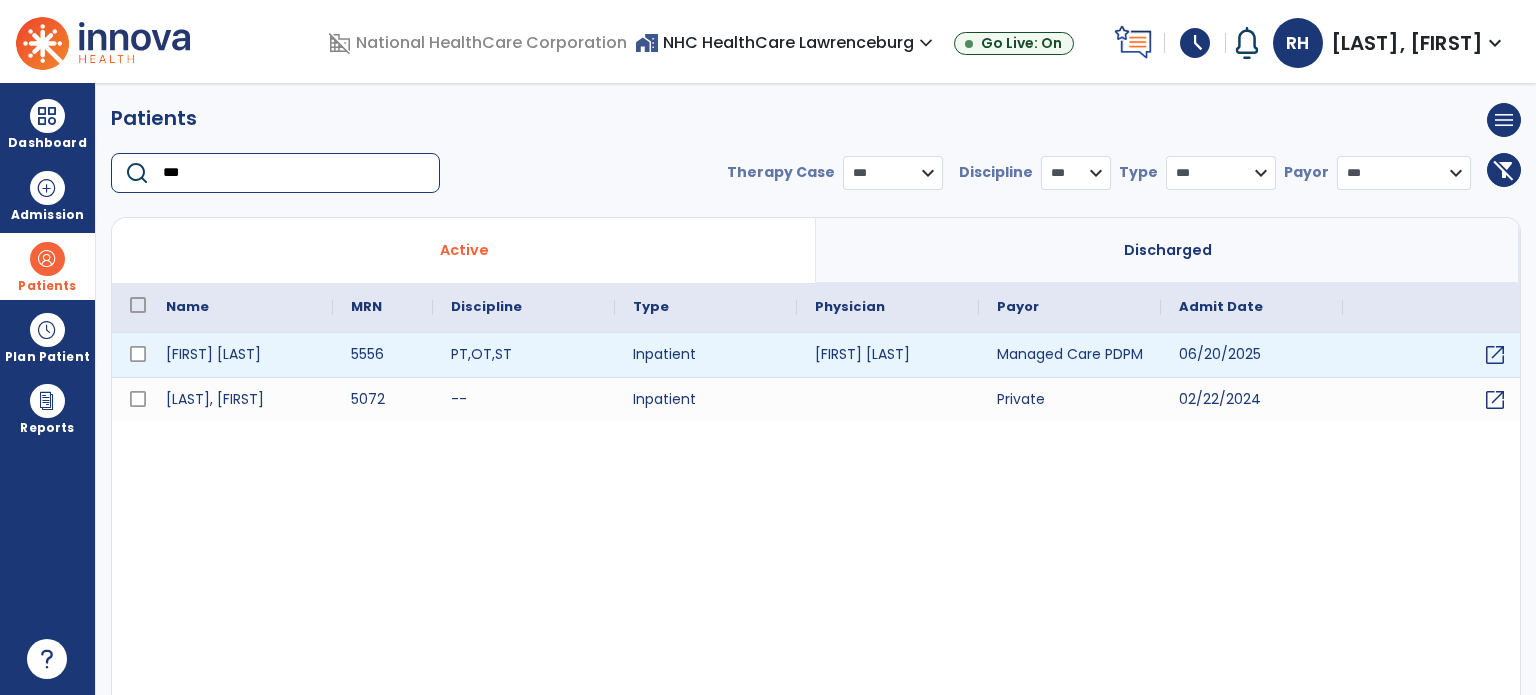 type on "***" 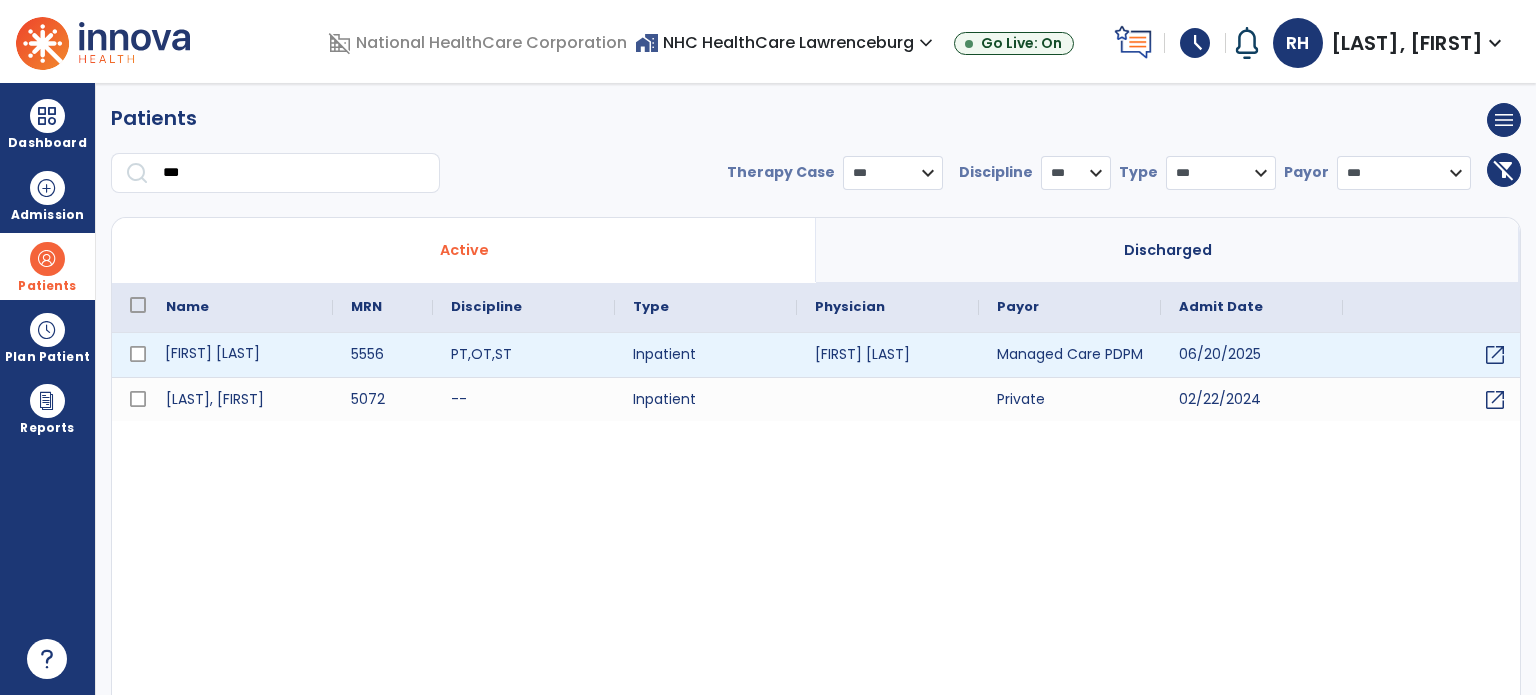 click on "[FIRST] [LAST]" at bounding box center (240, 355) 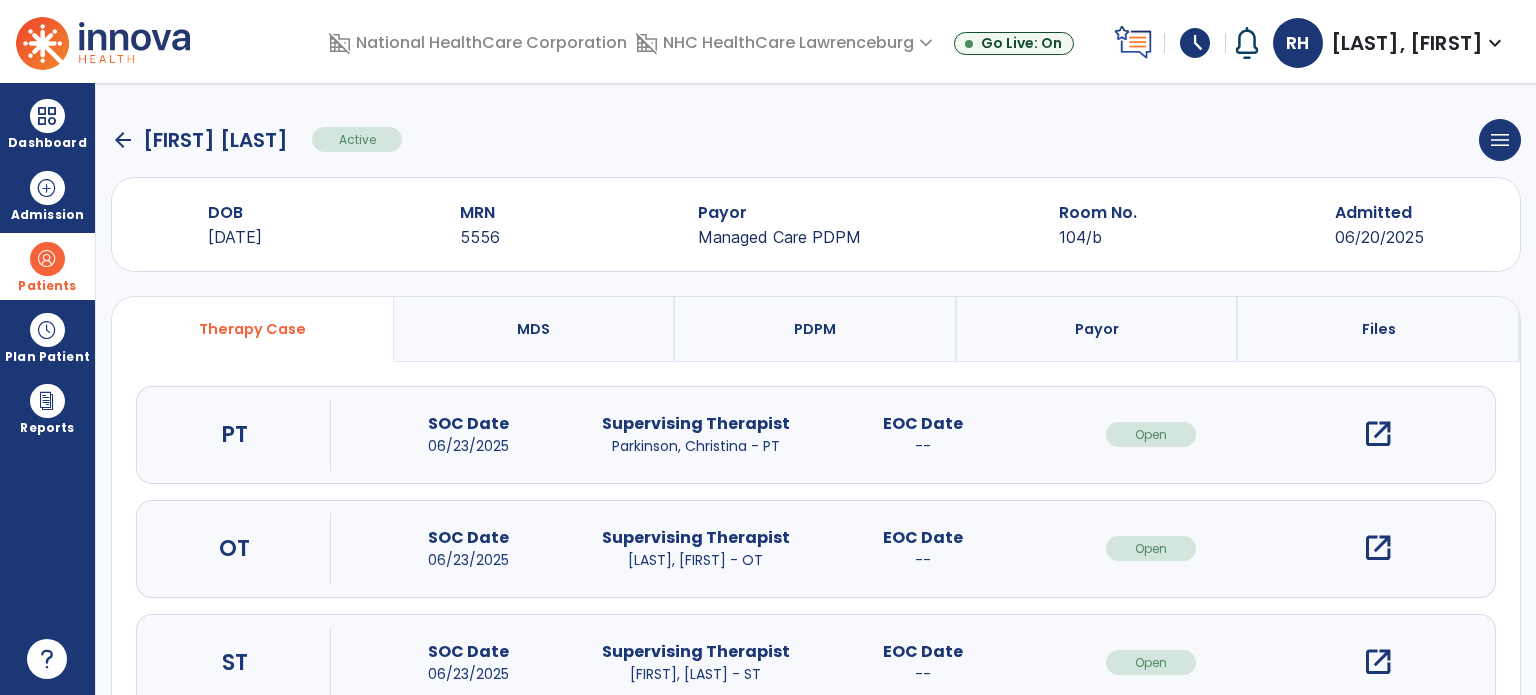 click on "open_in_new" at bounding box center (1378, 434) 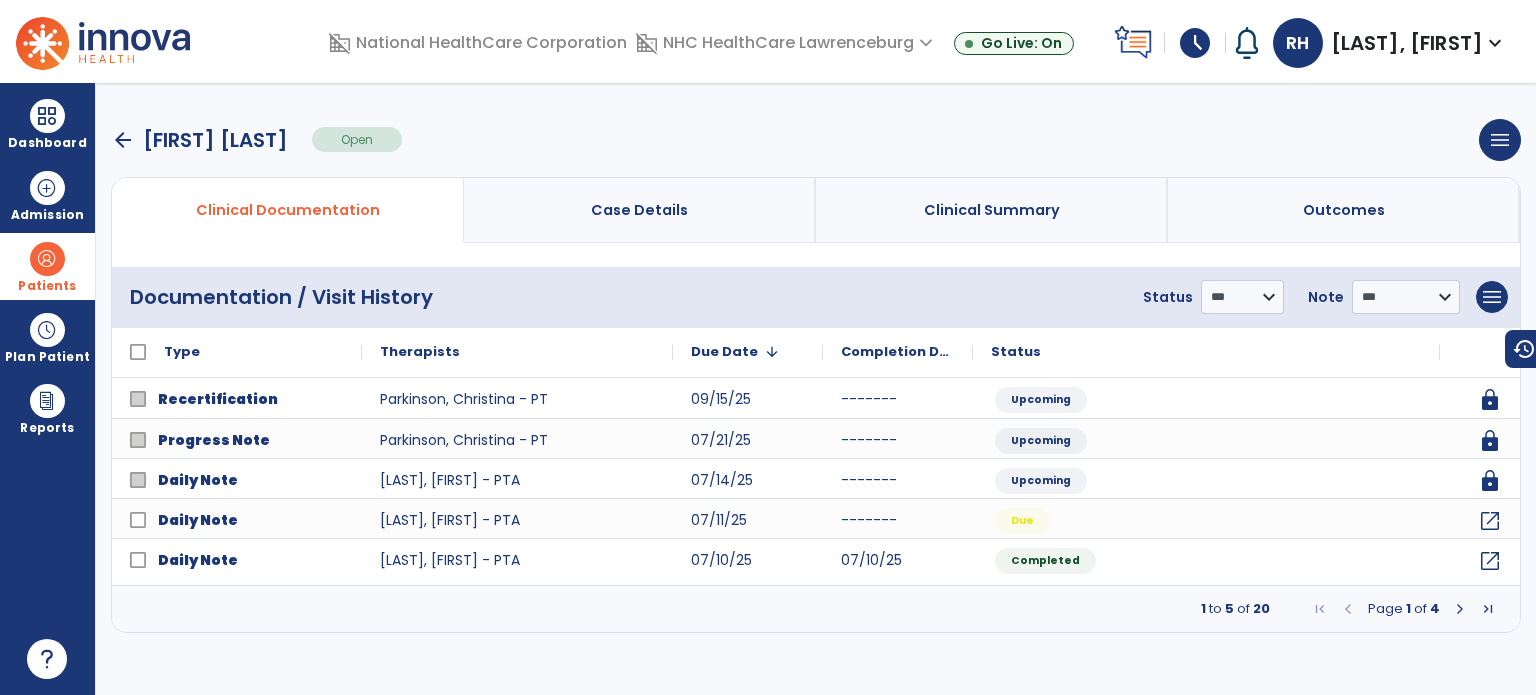 click at bounding box center (1460, 609) 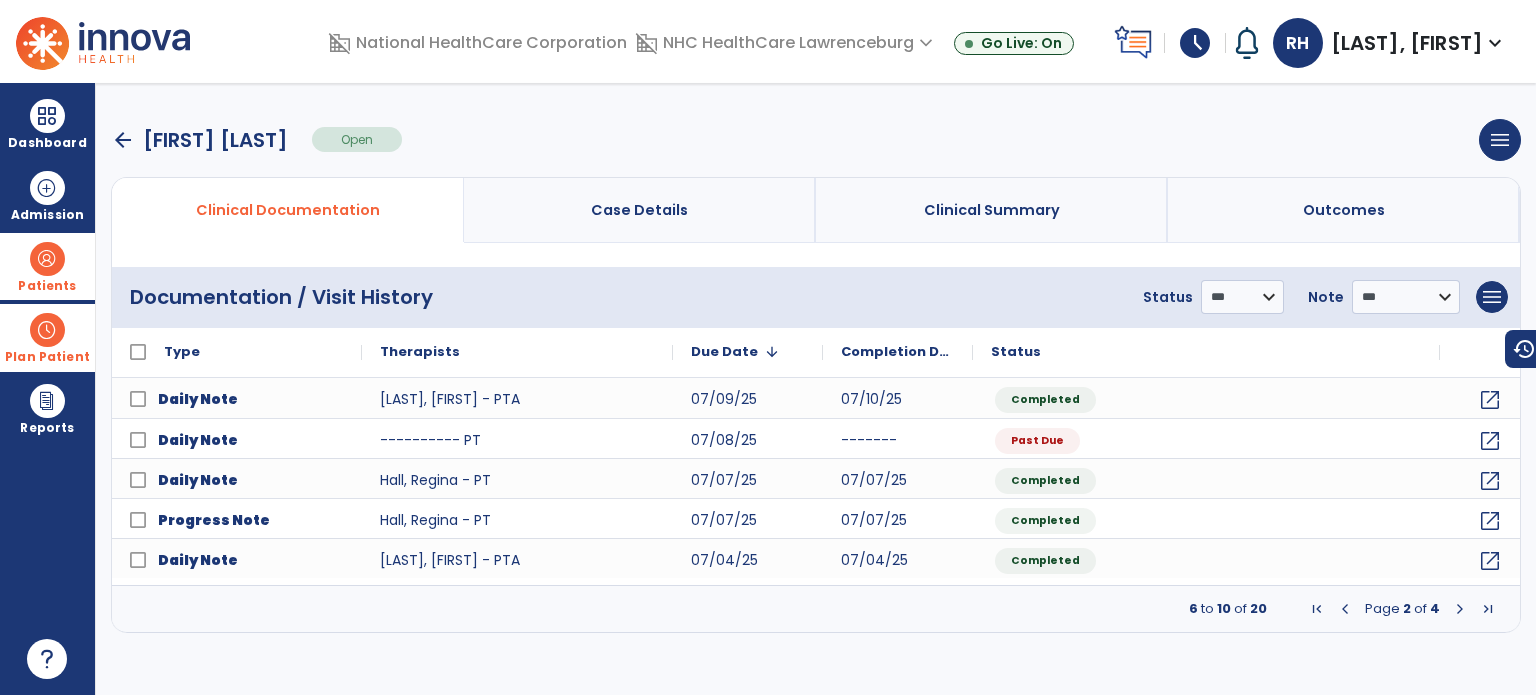 click at bounding box center [47, 330] 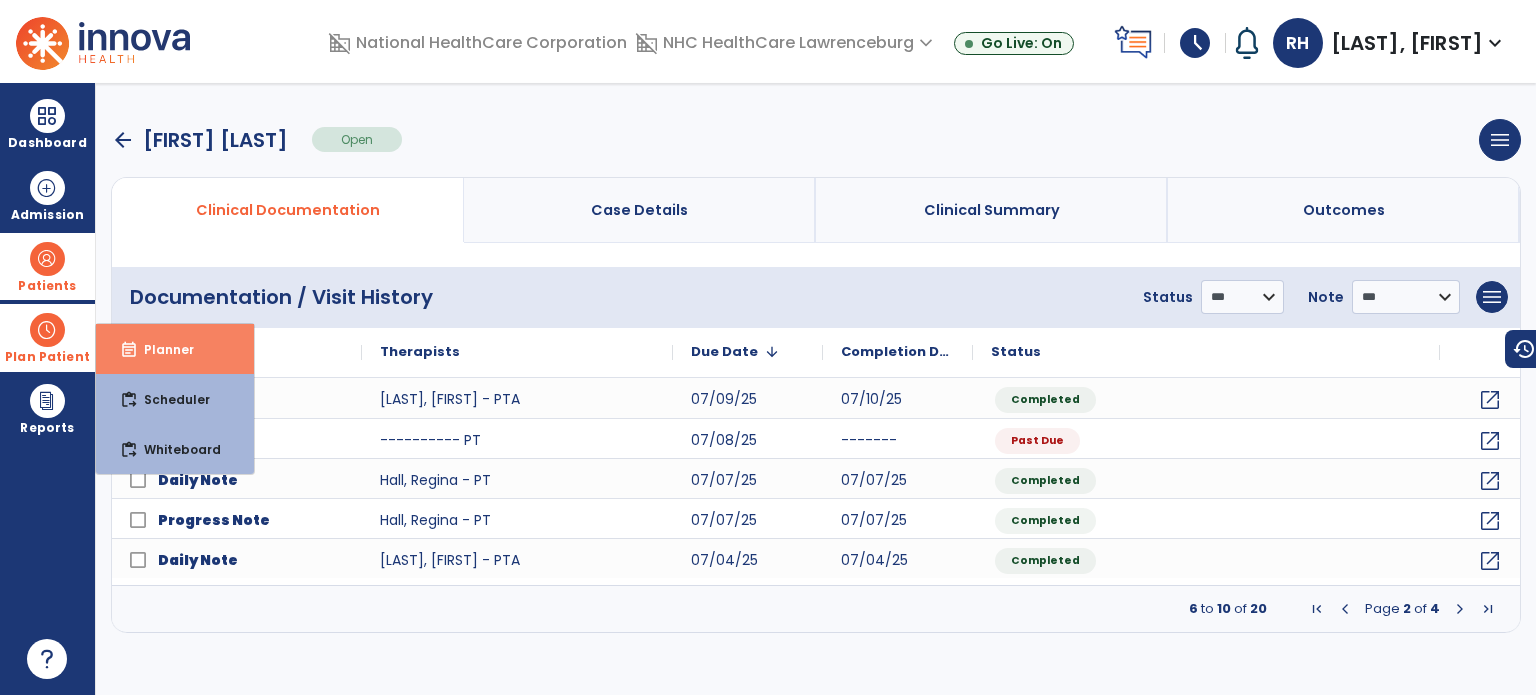 click on "event_note  Planner" at bounding box center [175, 349] 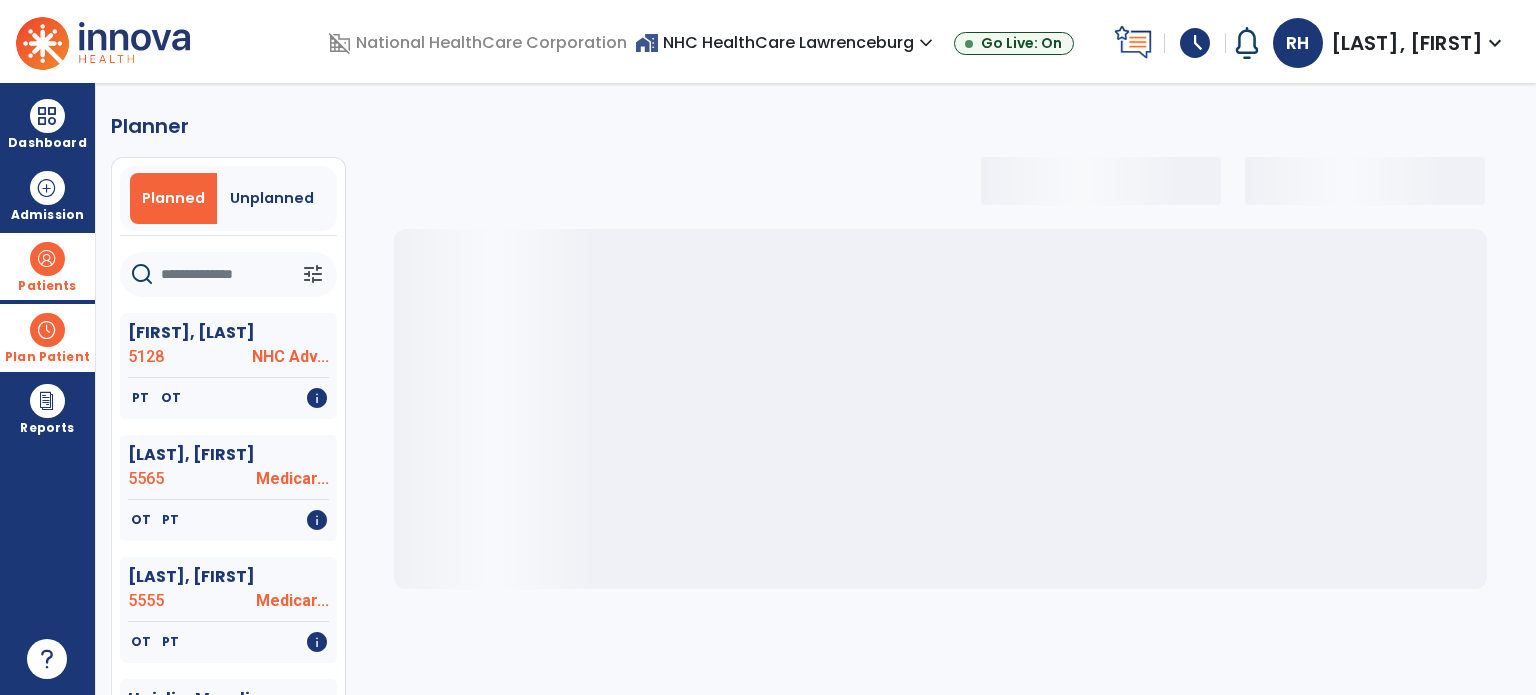 select on "***" 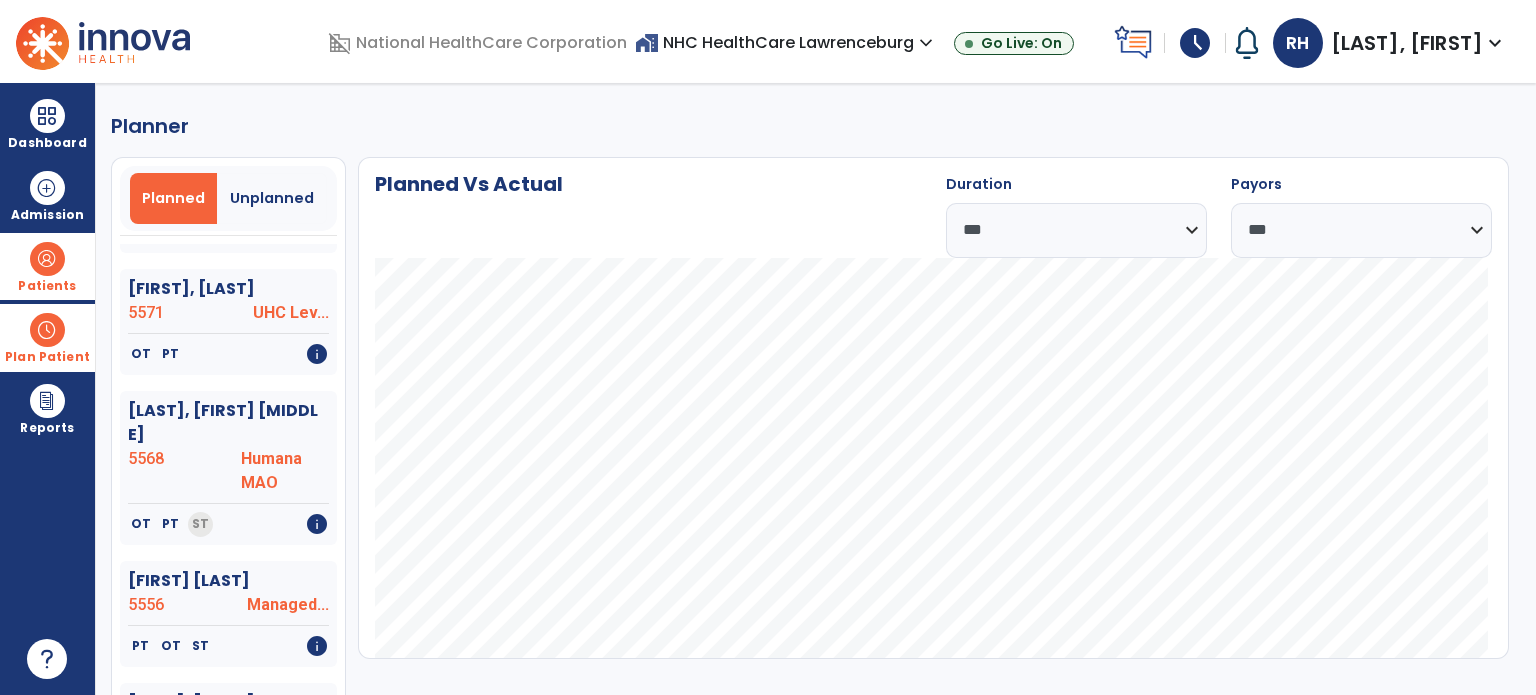 scroll, scrollTop: 1642, scrollLeft: 0, axis: vertical 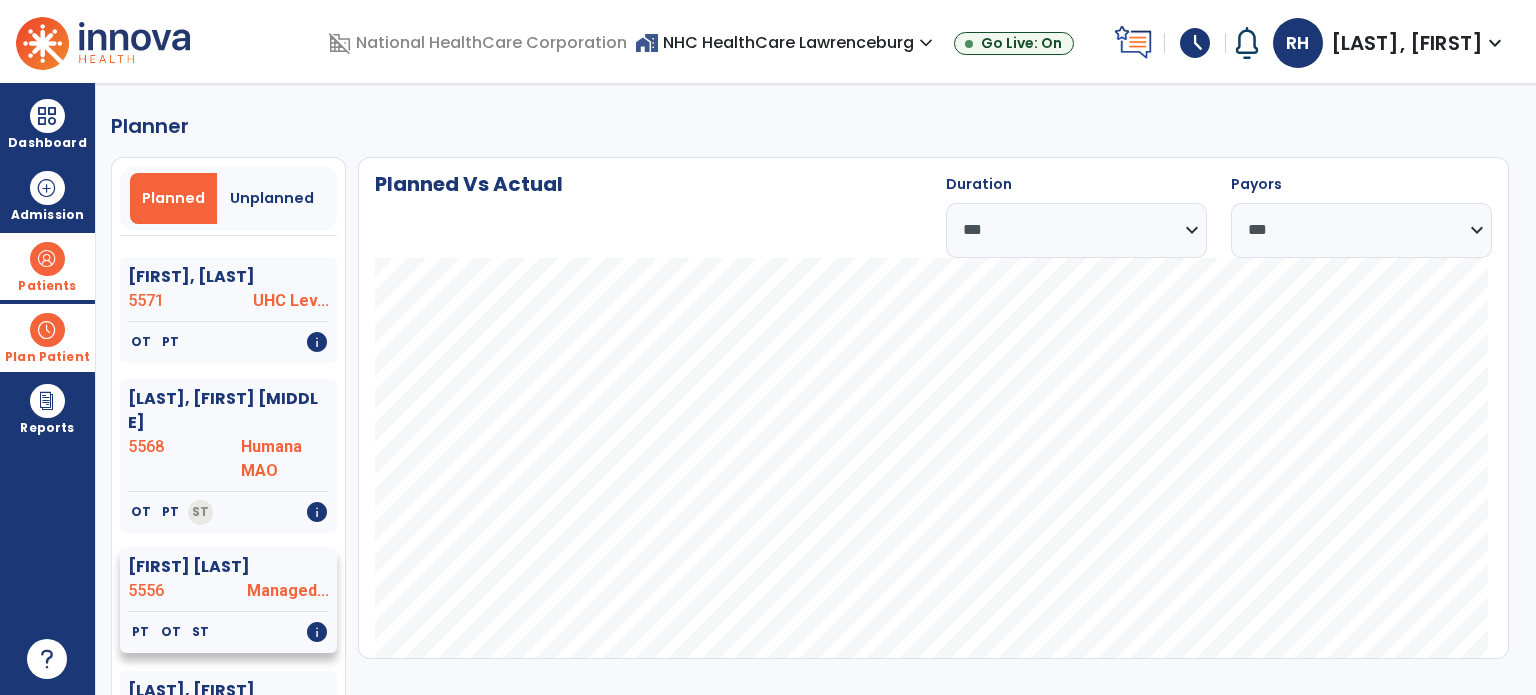 click on "[FIRST] [LAST]" 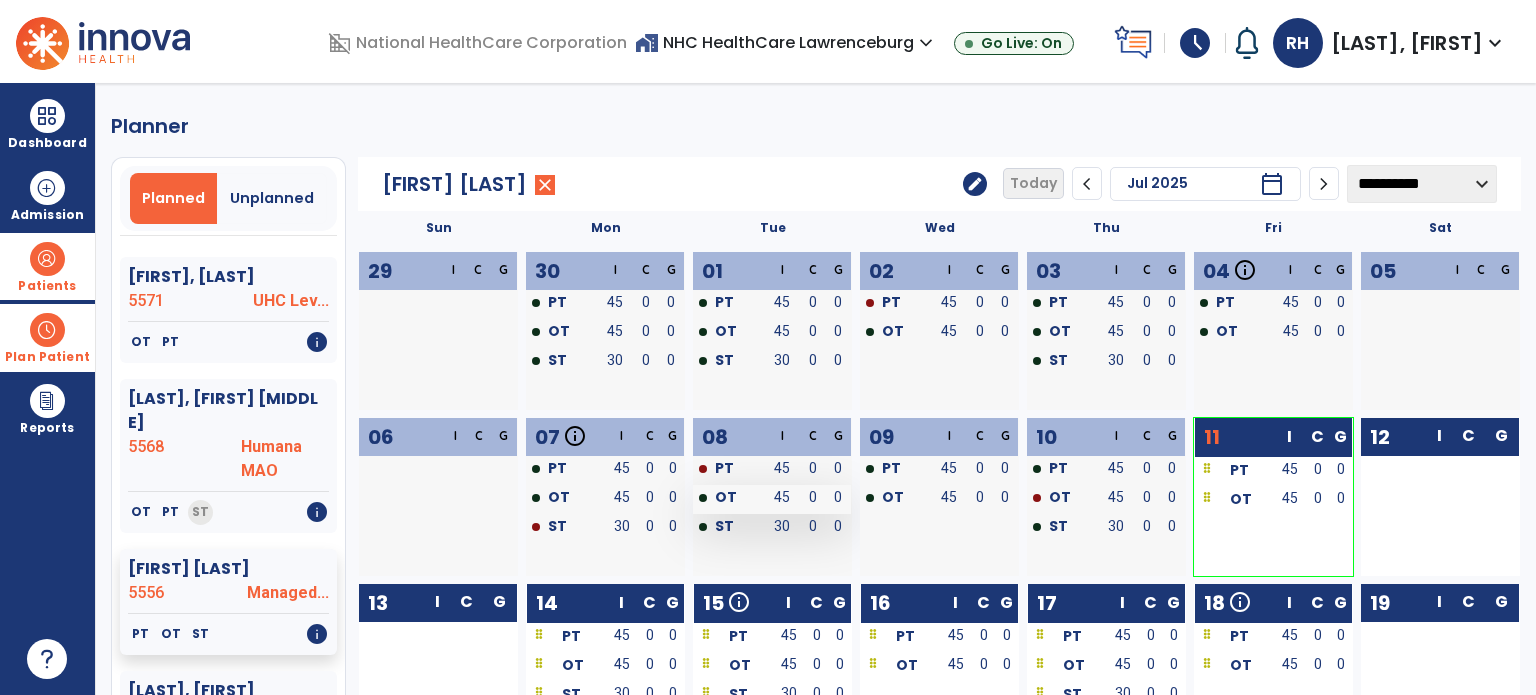 click on "OT" at bounding box center (728, 499) 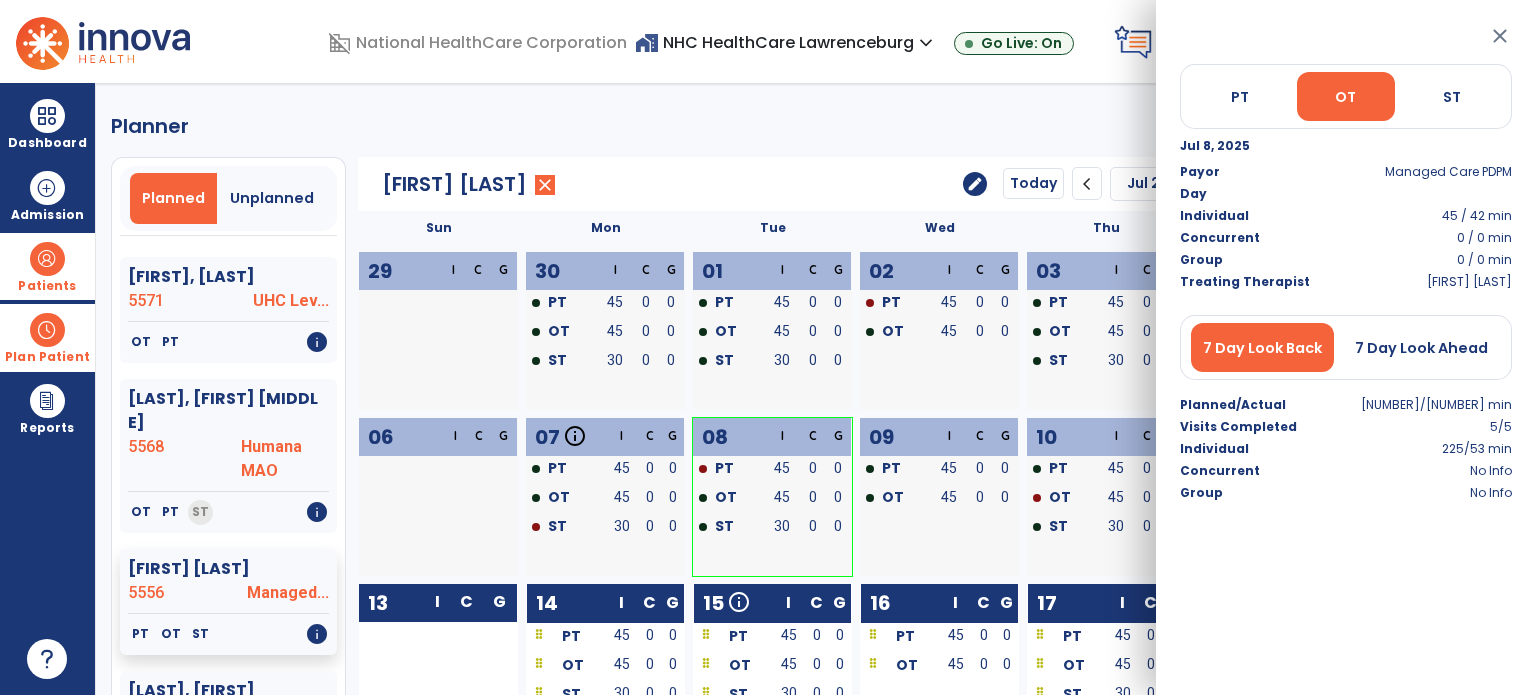 click on "edit" 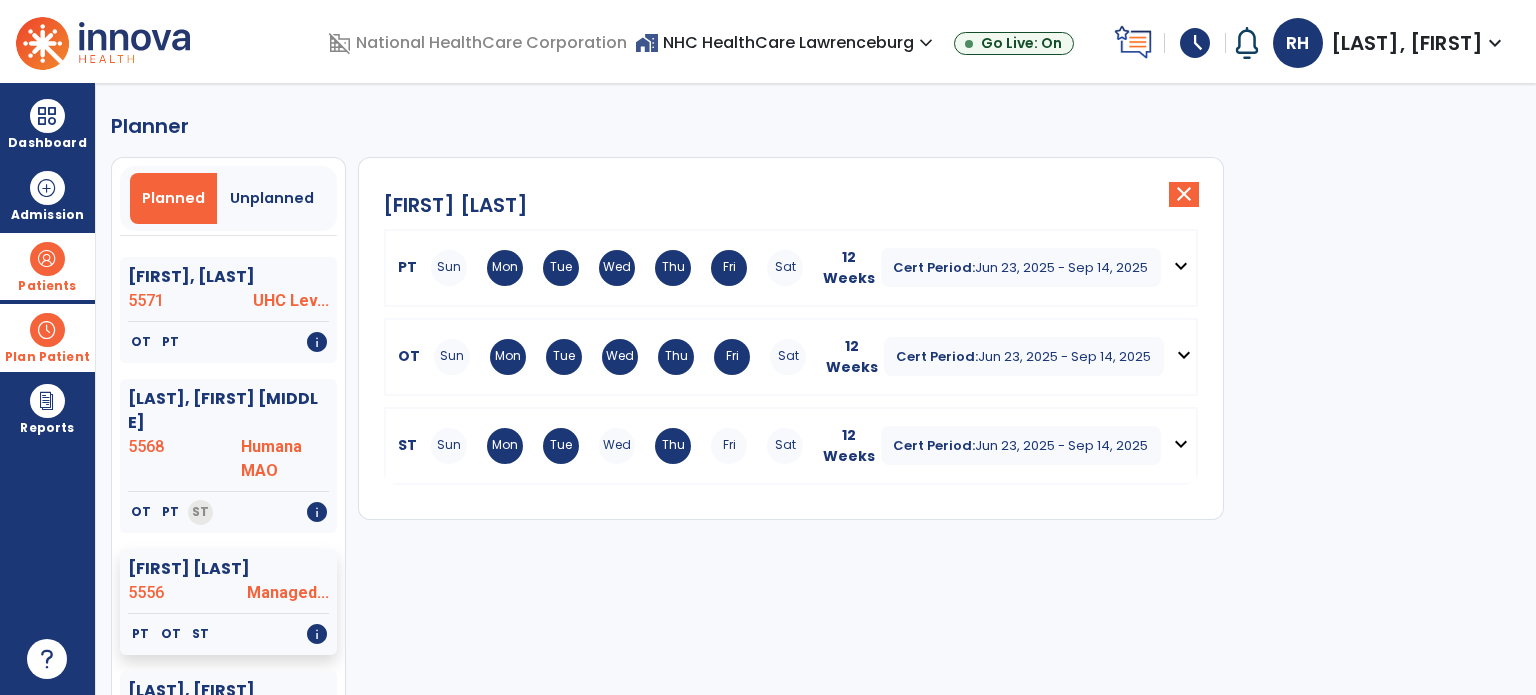 click on "PT Sun Mon Tue Wed Thu Fri Sat 12 Weeks Cert Period: [DATE] - [DATE] expand_more OT Sun Mon Tue Wed Thu Fri Sat 12 Weeks Cert Period: [DATE] - [DATE] expand_more ST Sun Mon Tue Wed Thu Fri Sat 12 Weeks Cert Period: [DATE] - [DATE] expand_more" 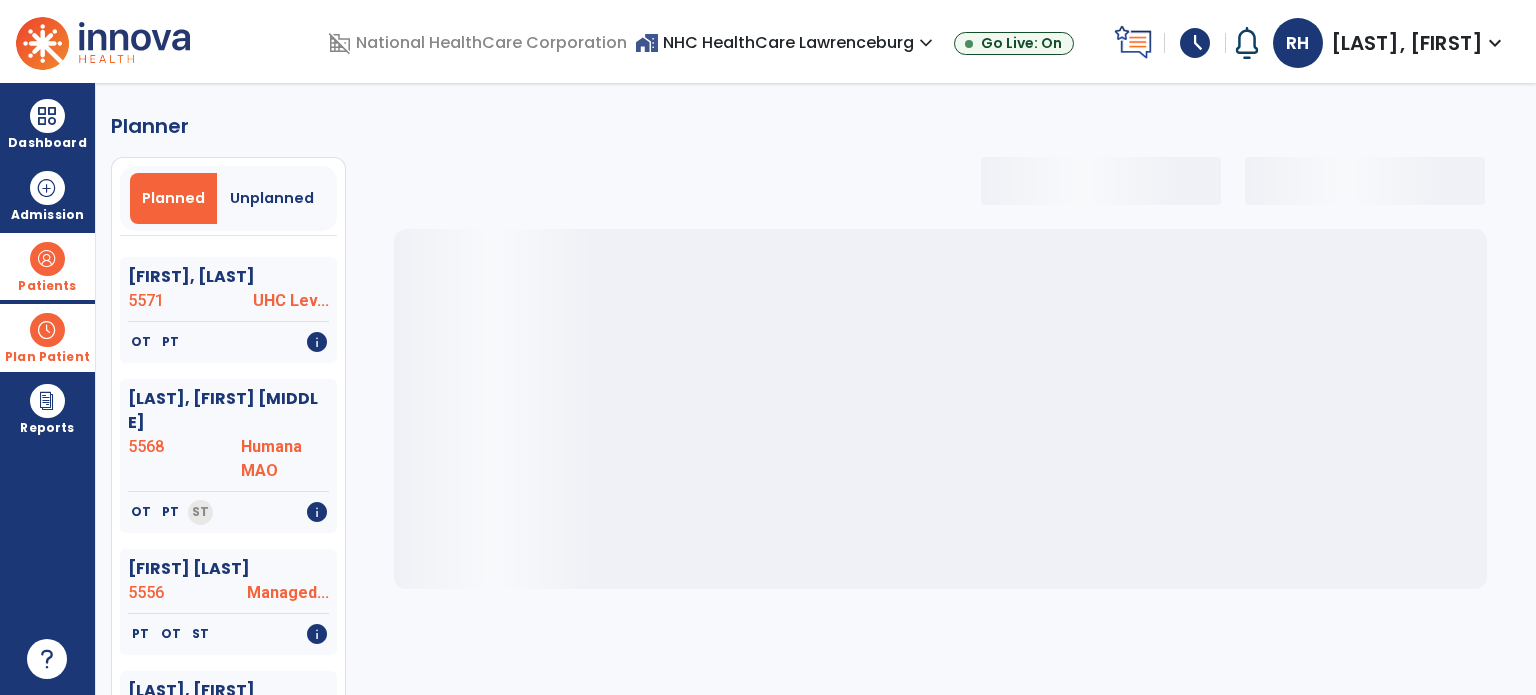 select on "***" 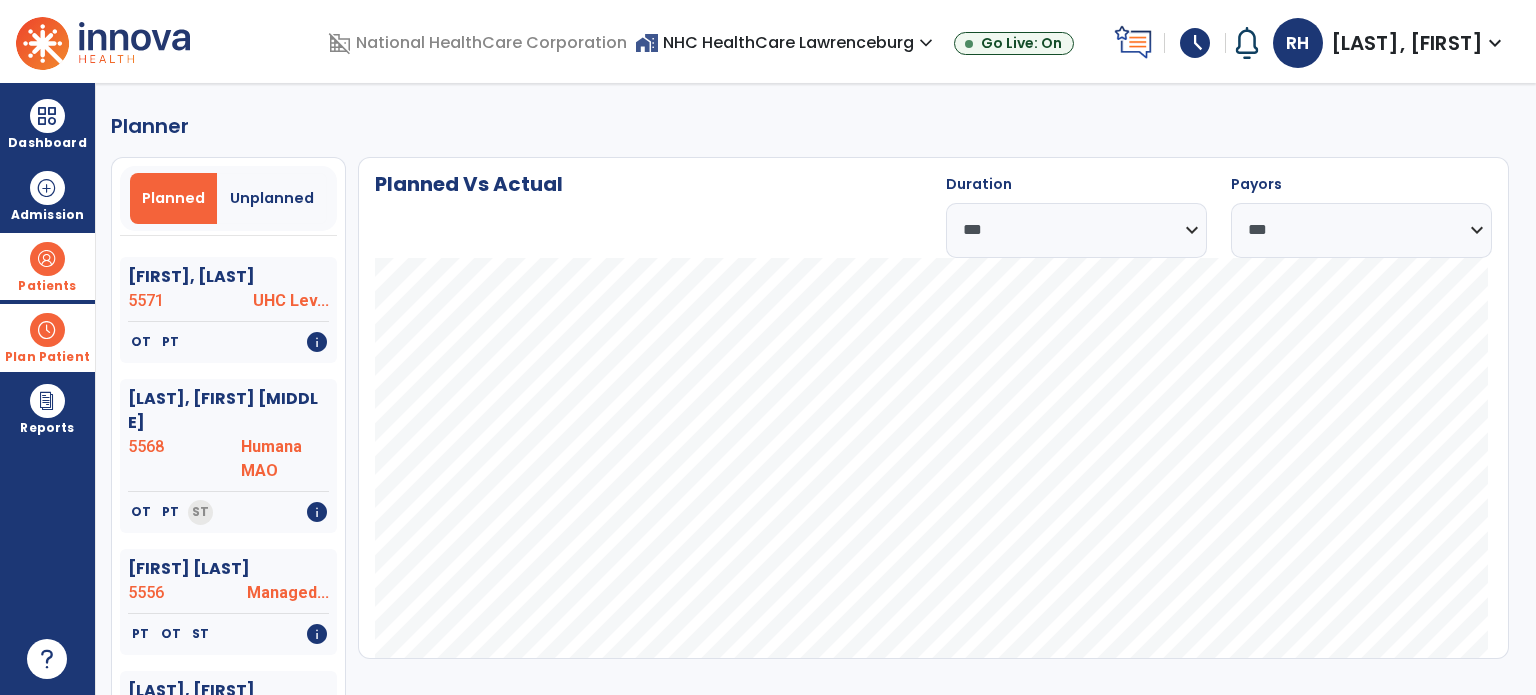 click at bounding box center [47, 259] 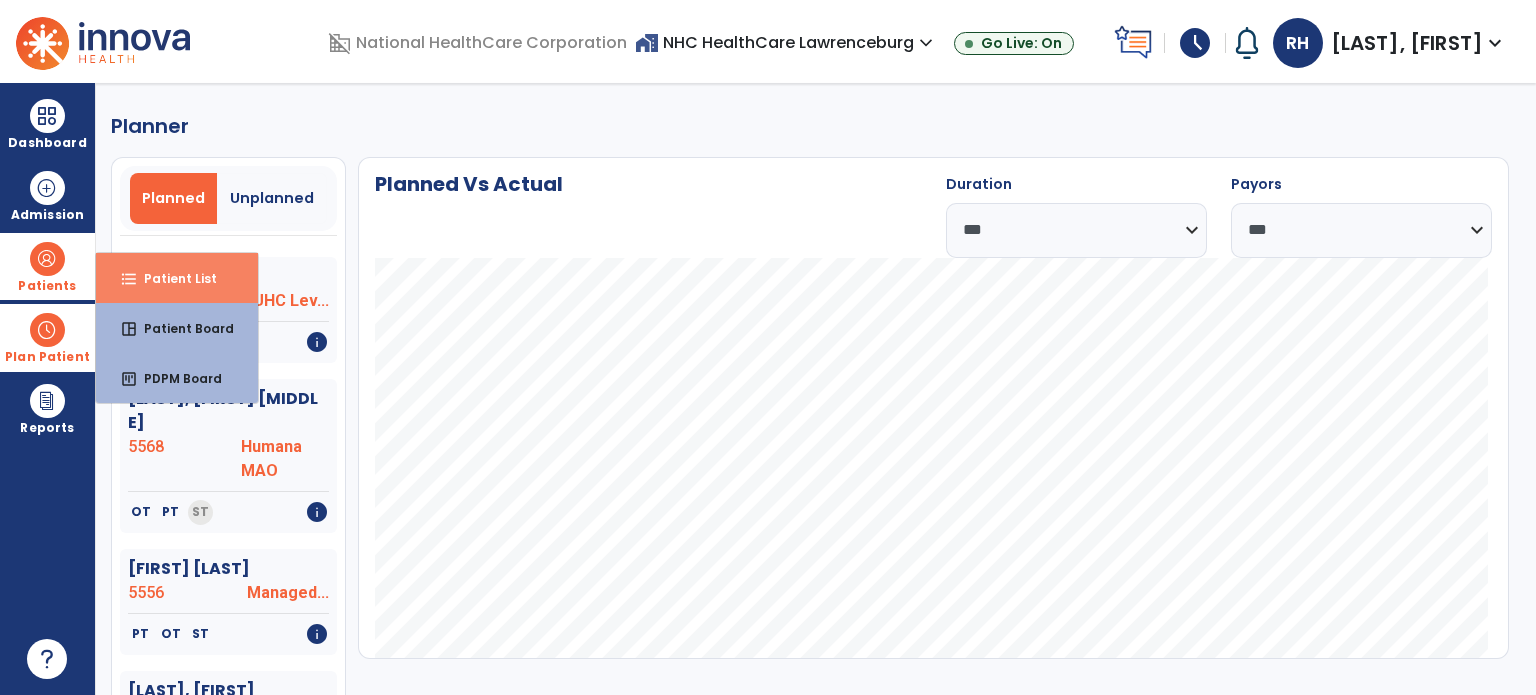 click on "format_list_bulleted" at bounding box center (129, 279) 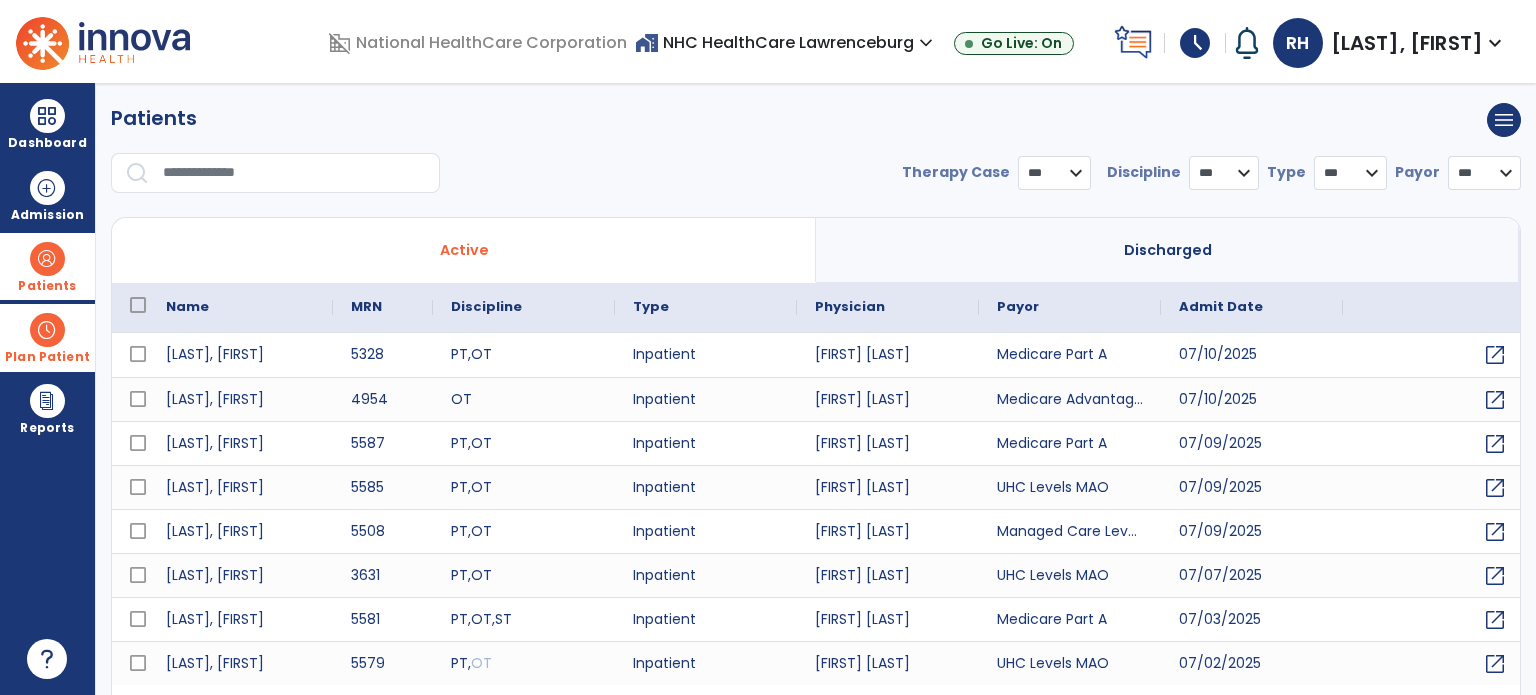 select on "***" 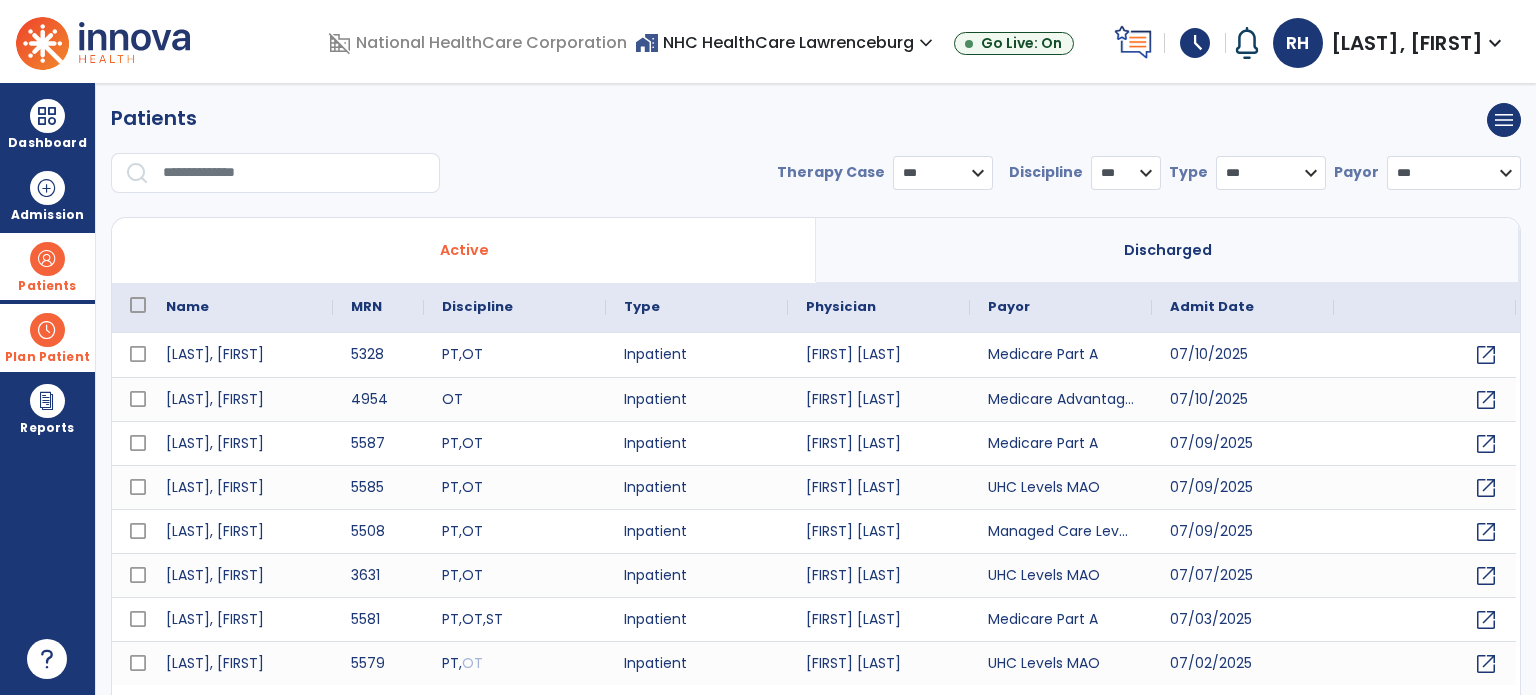 click at bounding box center (294, 173) 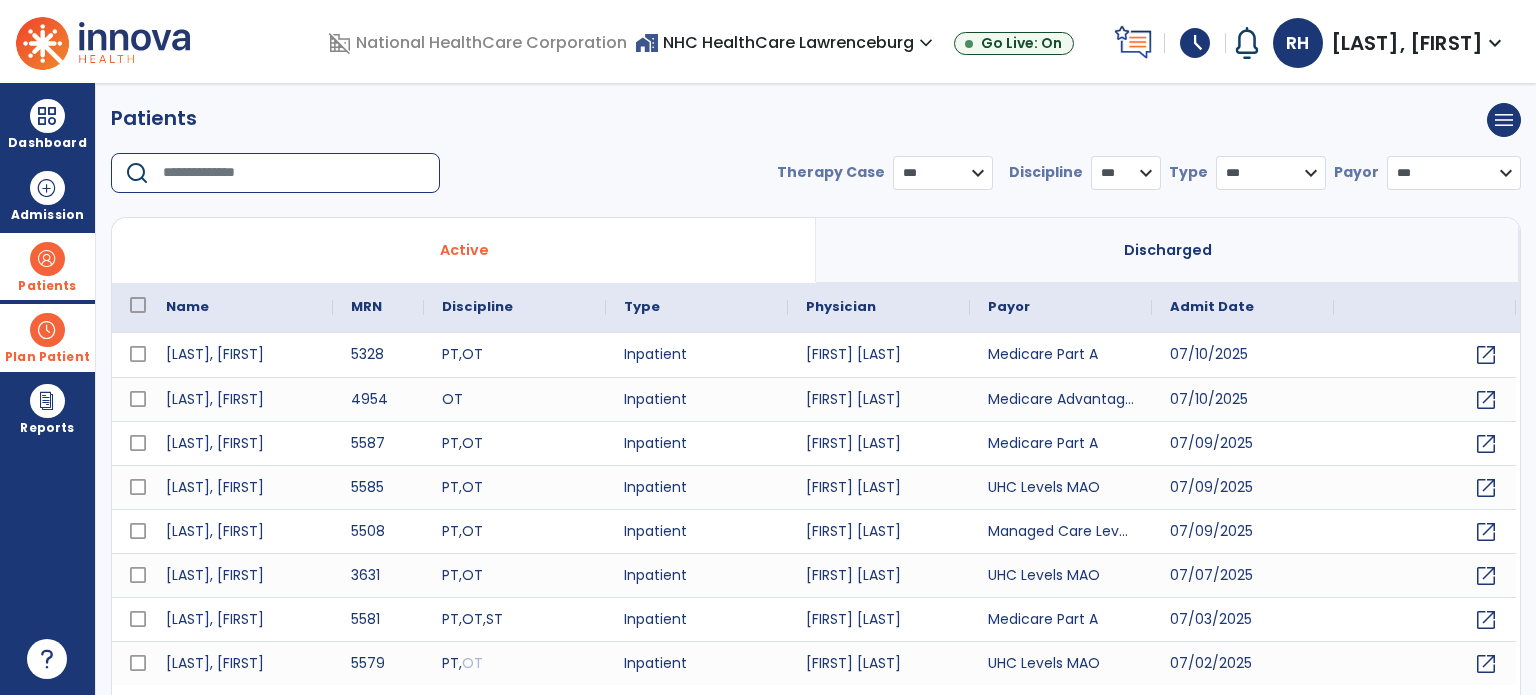 click at bounding box center [294, 173] 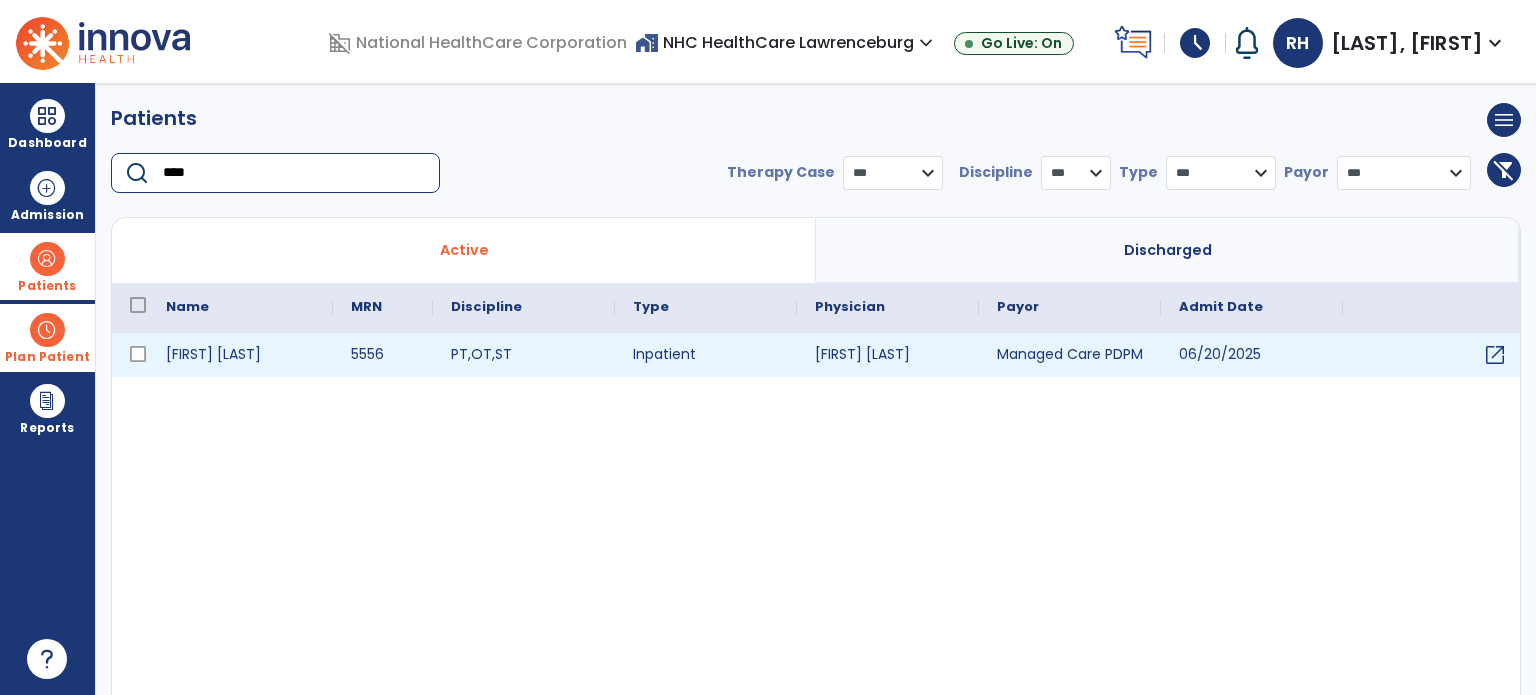 type on "****" 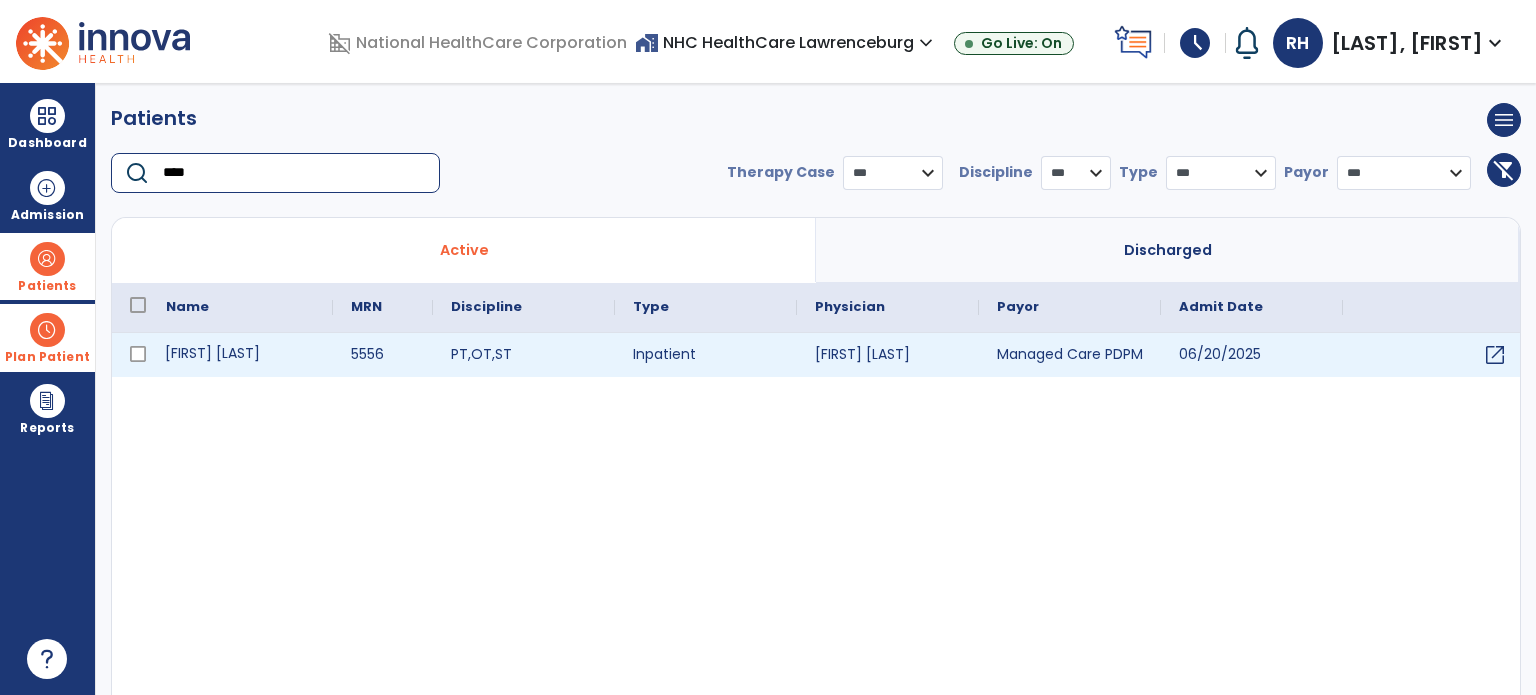 click on "[FIRST] [LAST]" at bounding box center [240, 355] 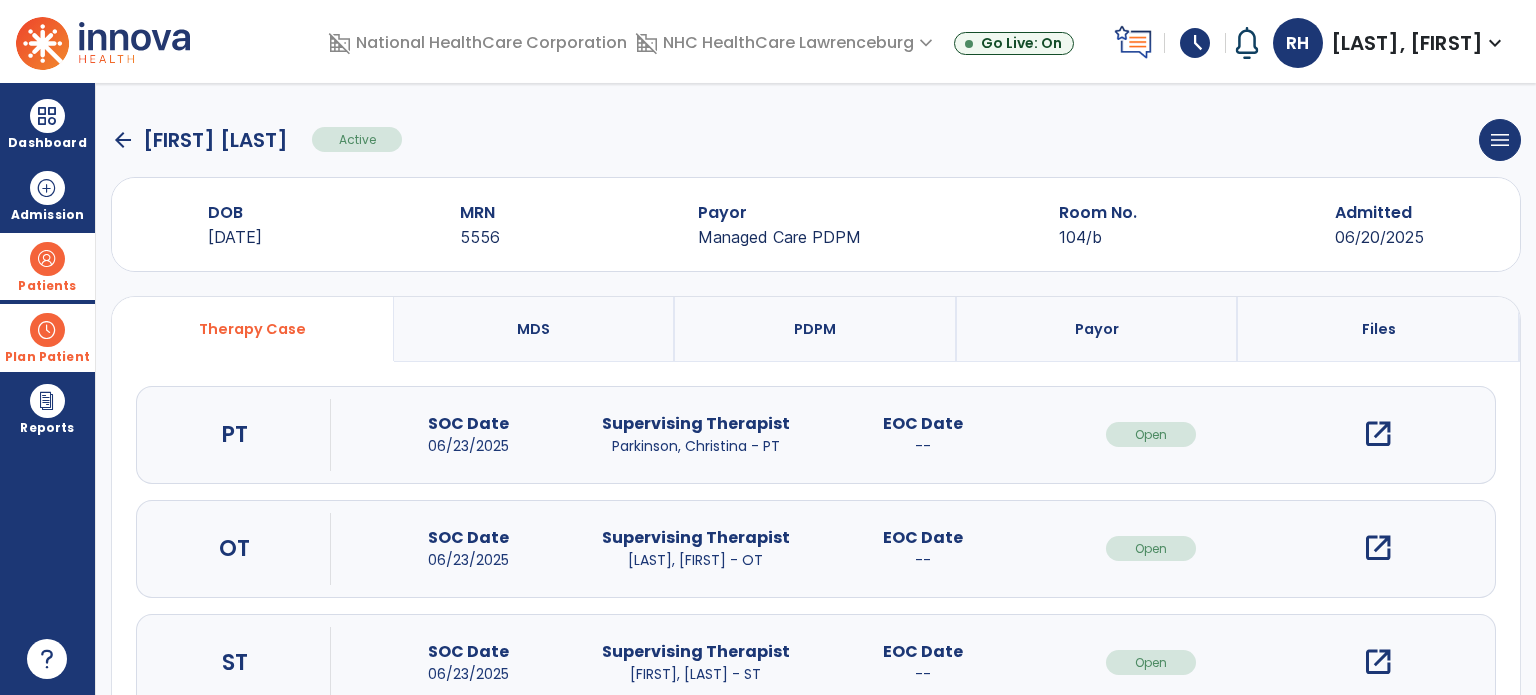click on "EOC Date   --" at bounding box center (923, 662) 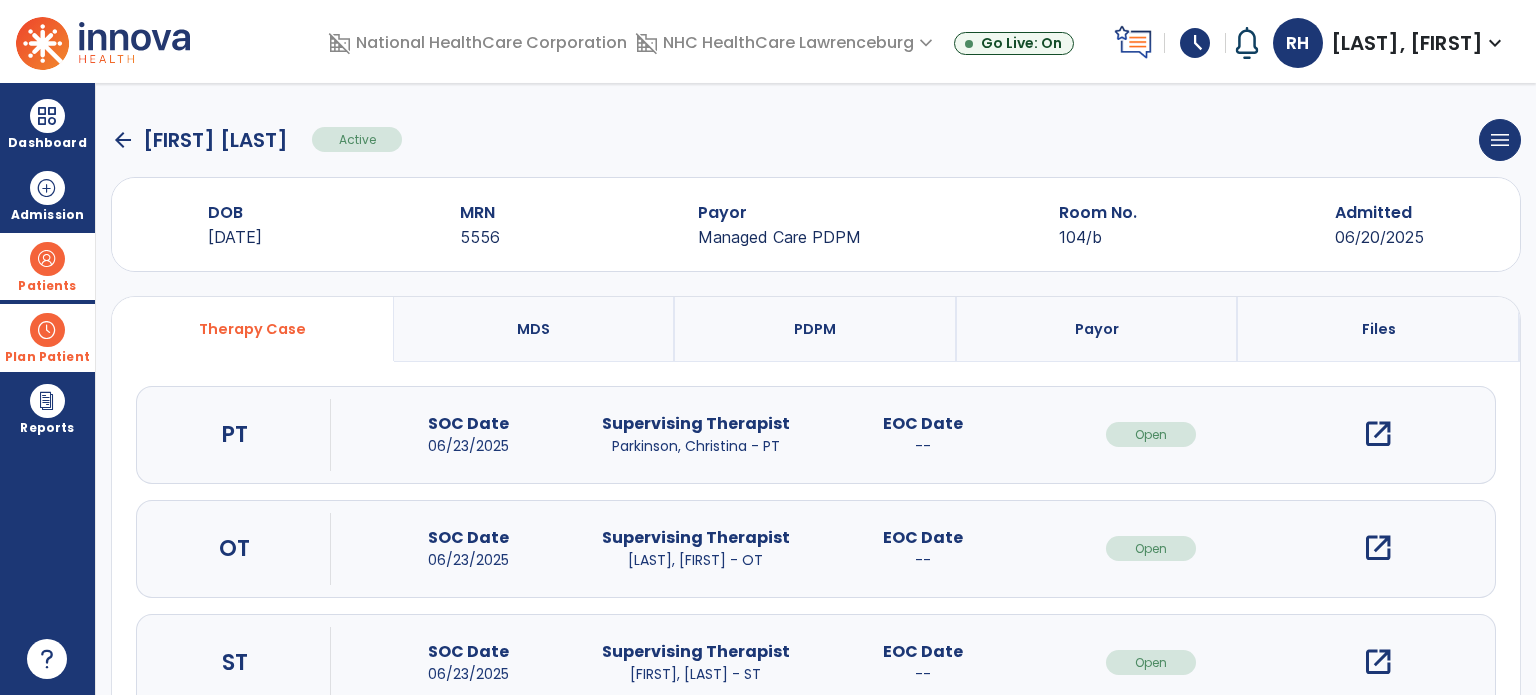 click at bounding box center (47, 259) 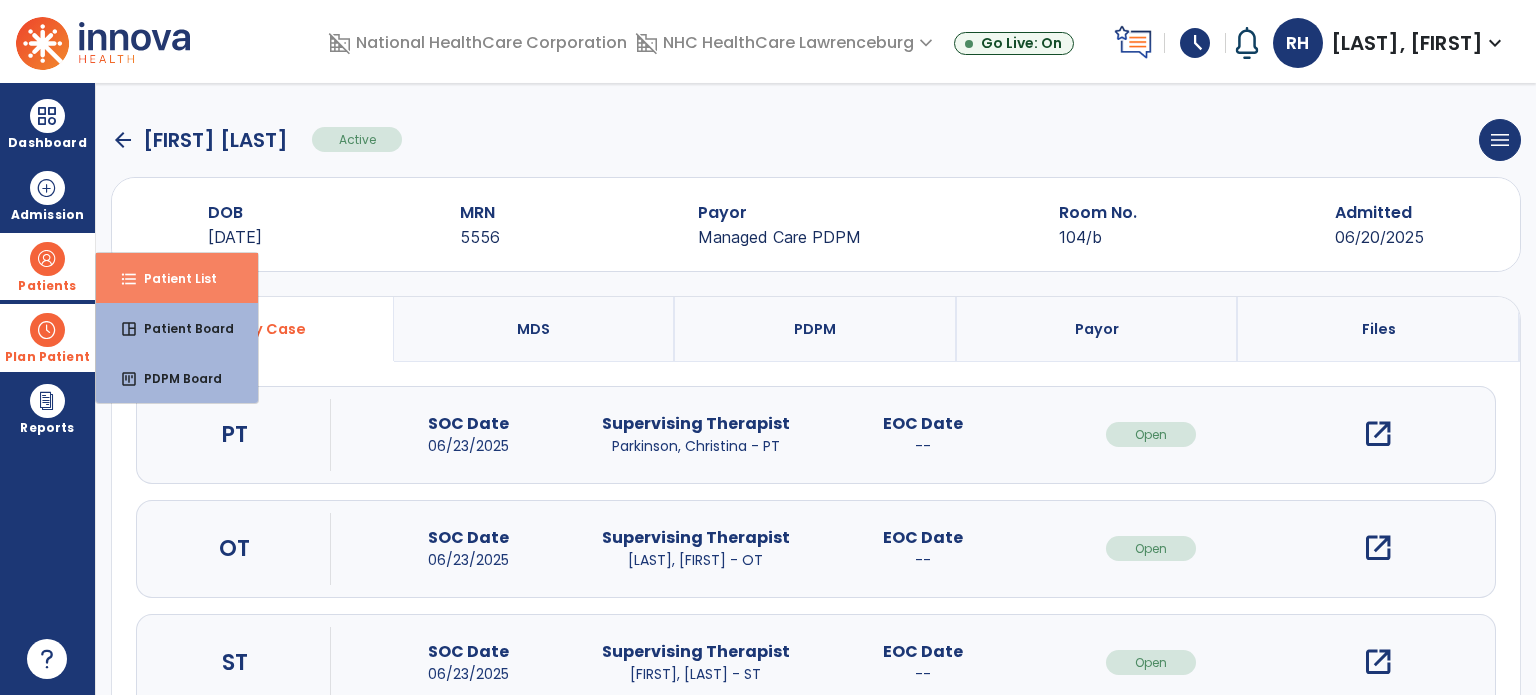 click on "Patient List" at bounding box center (172, 278) 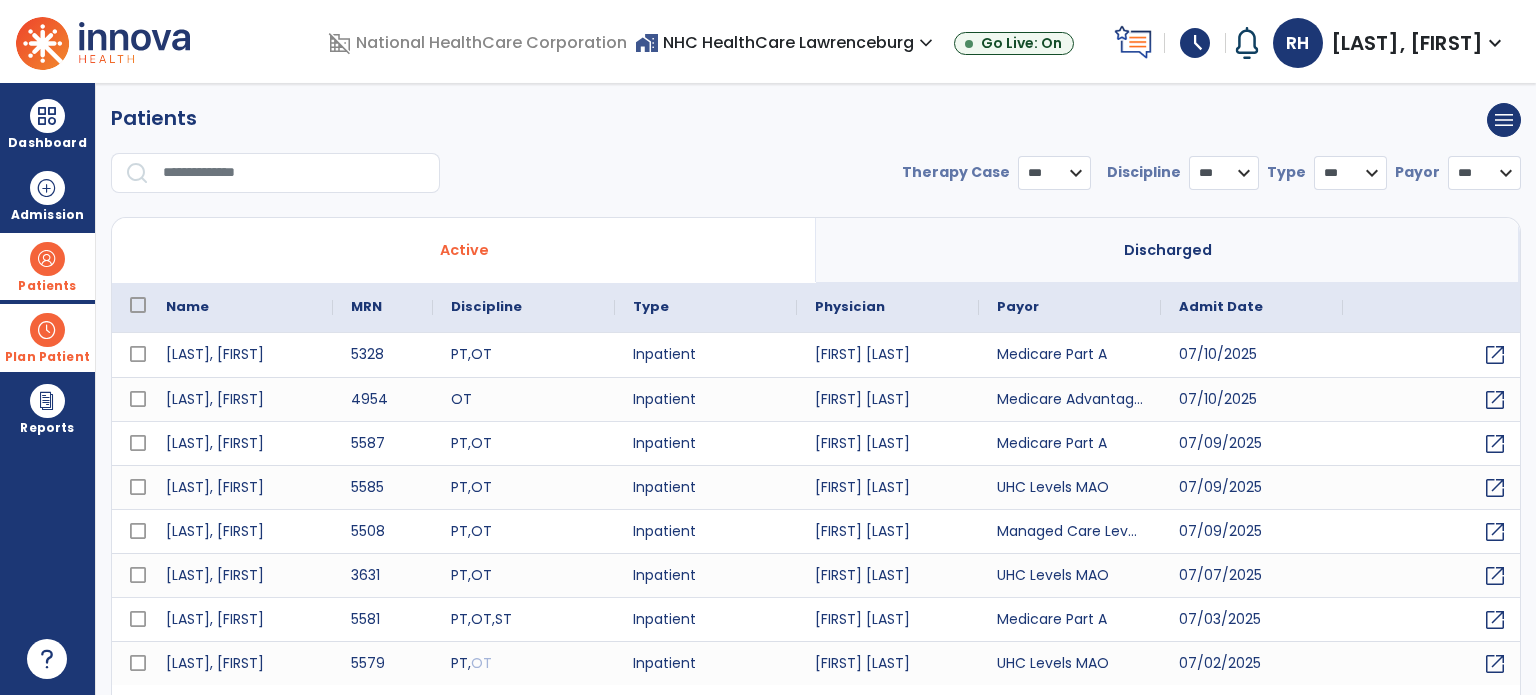 select on "***" 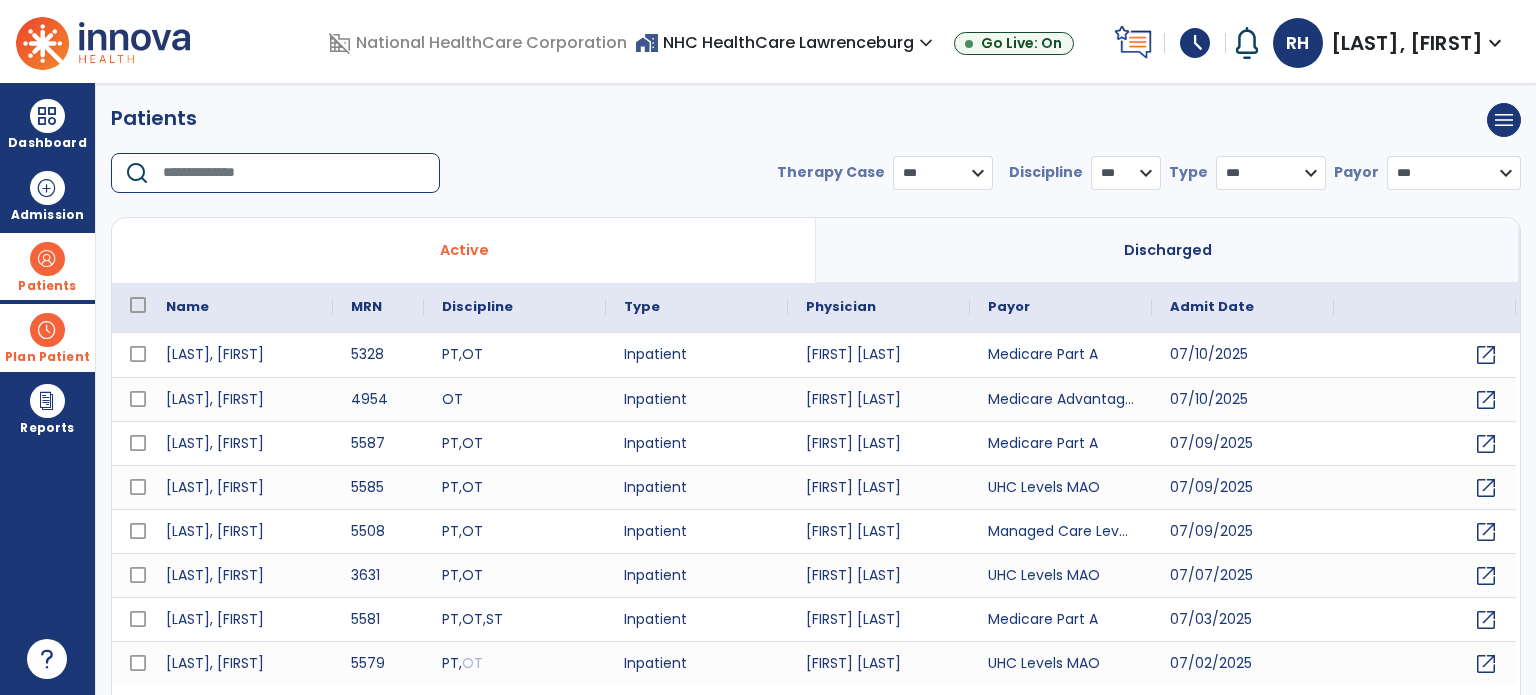 click at bounding box center [294, 173] 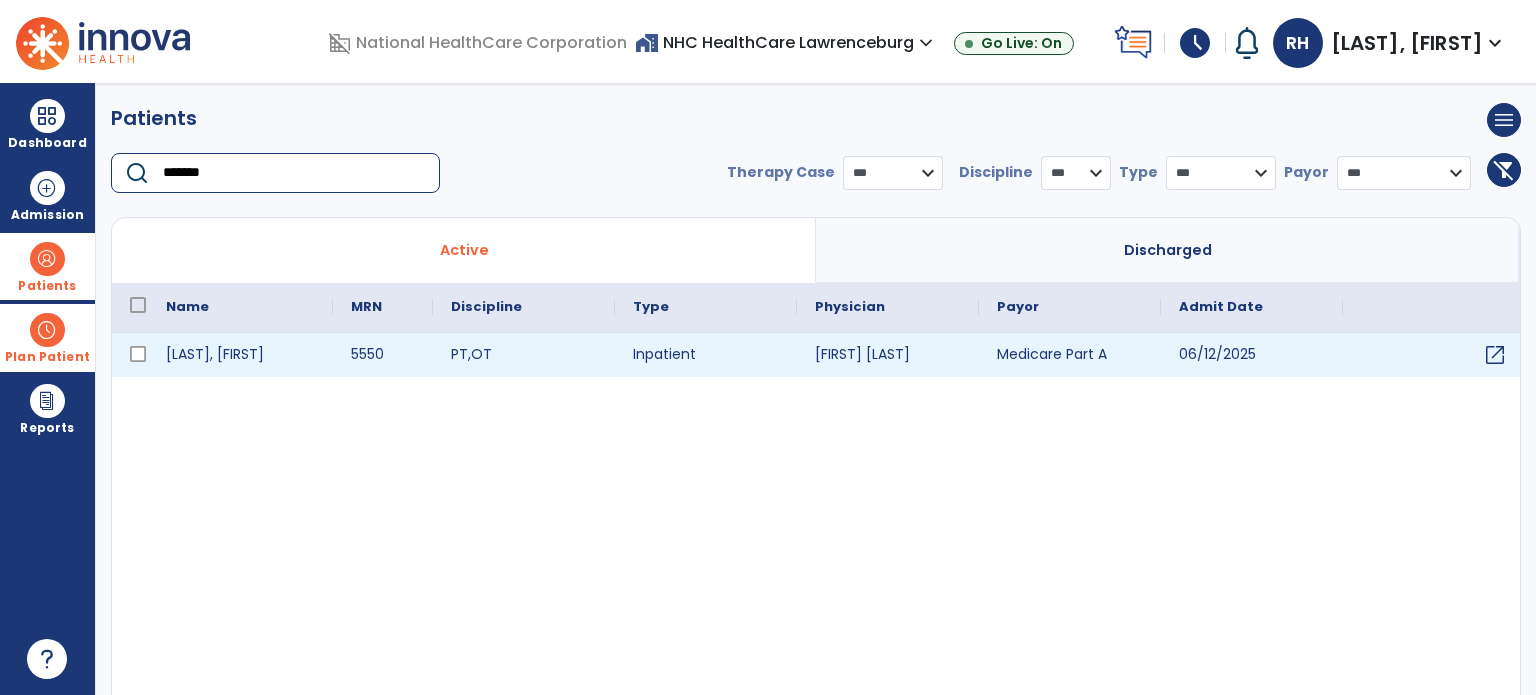 type on "*******" 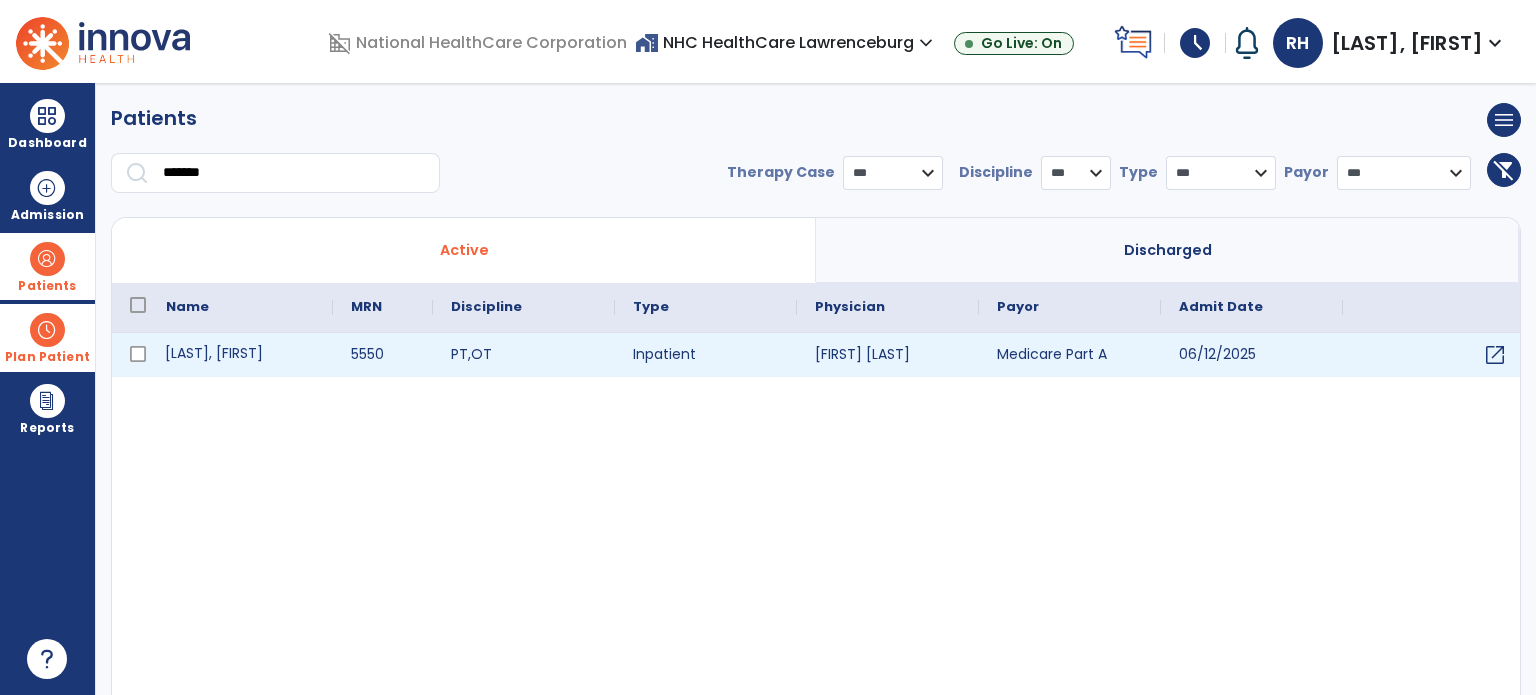 click on "[LAST], [FIRST]" at bounding box center [240, 355] 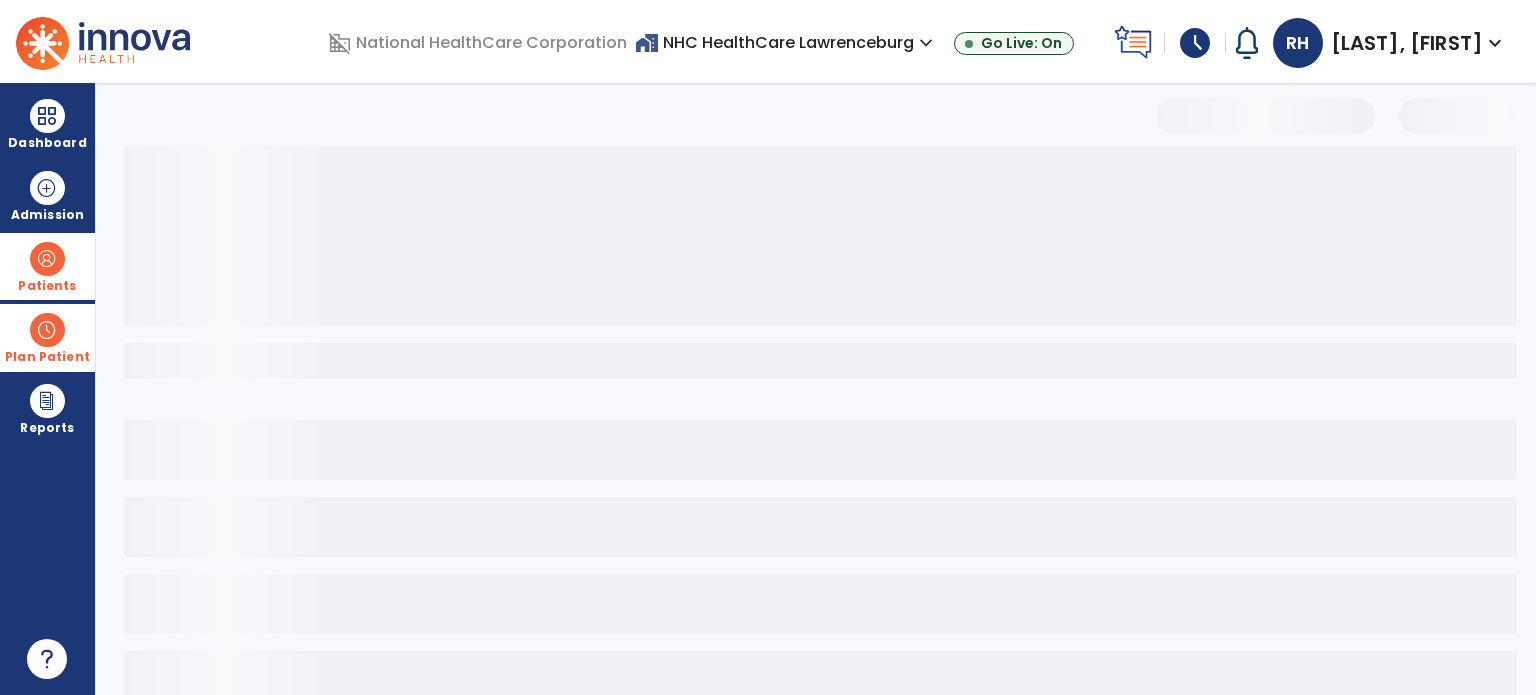 click at bounding box center [820, 361] 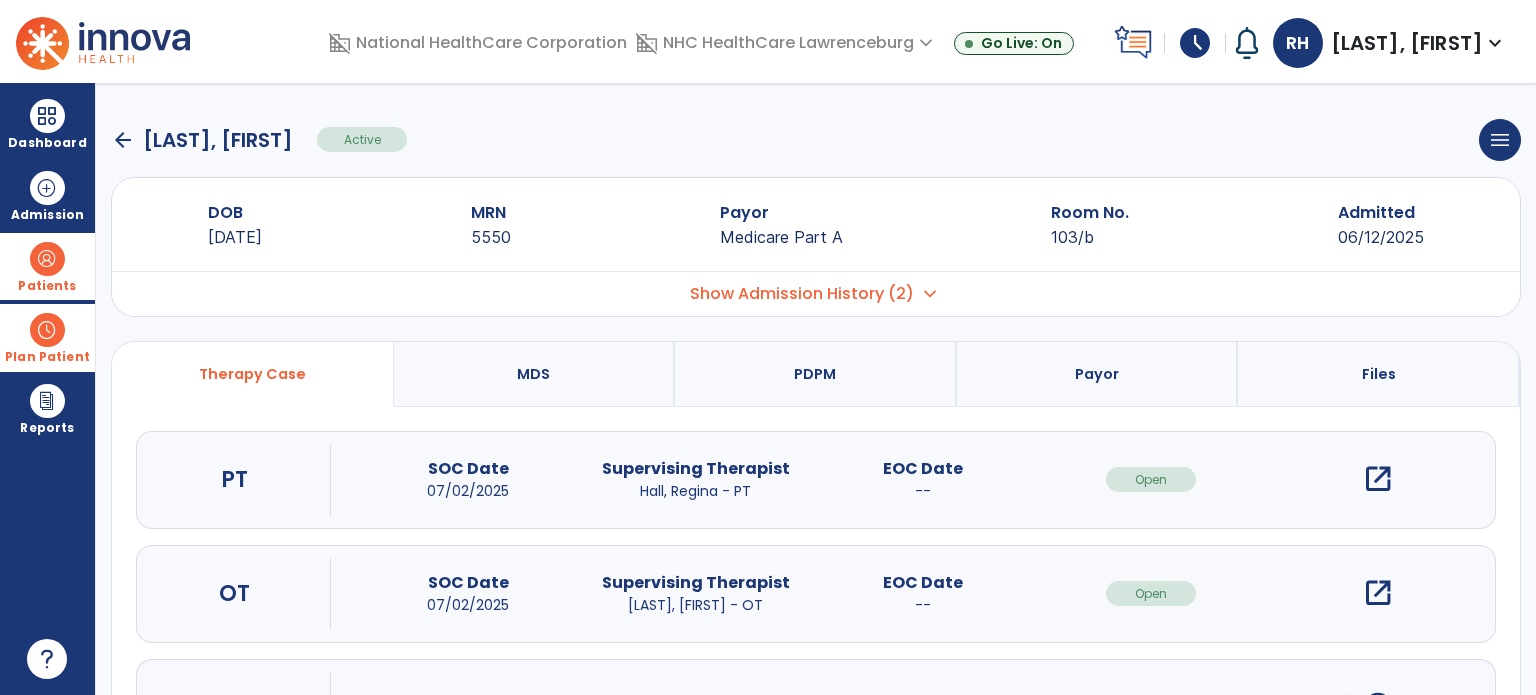 click on "open_in_new" at bounding box center [1378, 479] 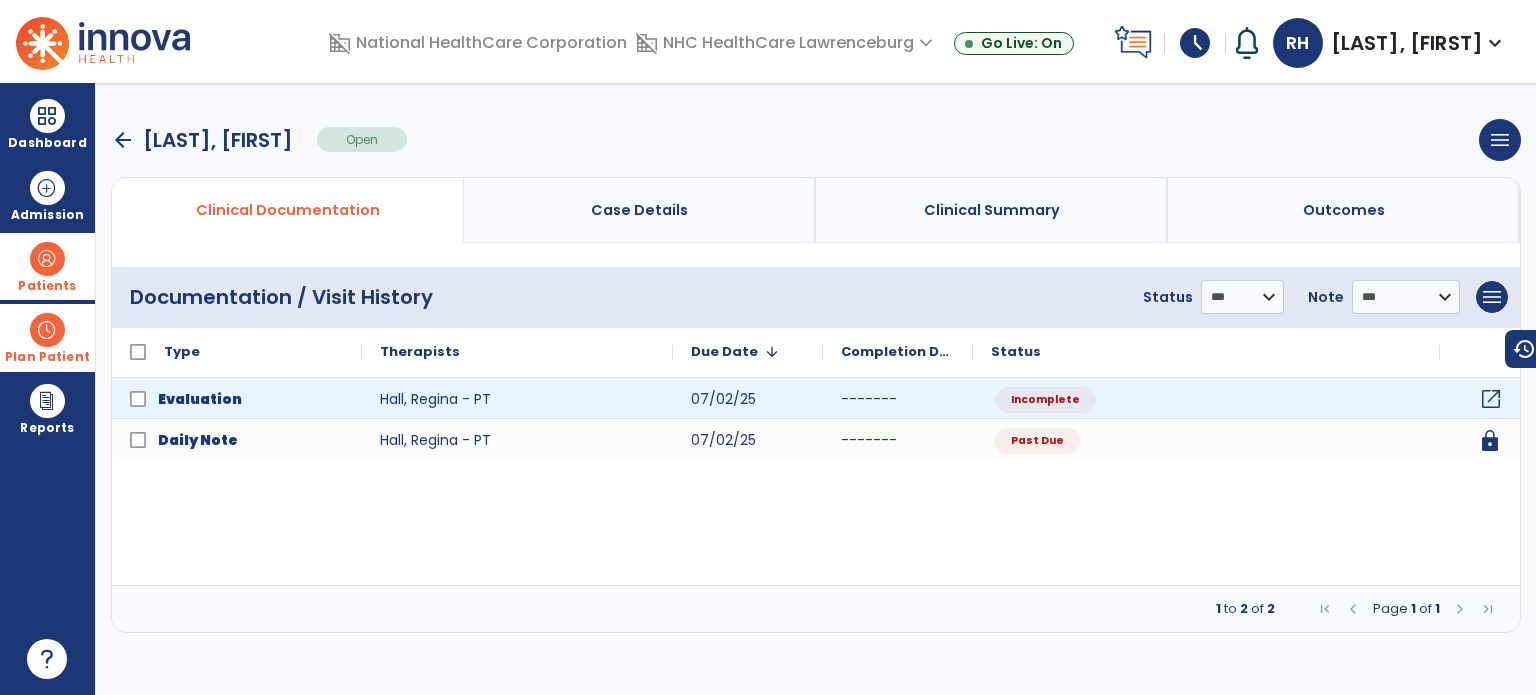 click on "open_in_new" 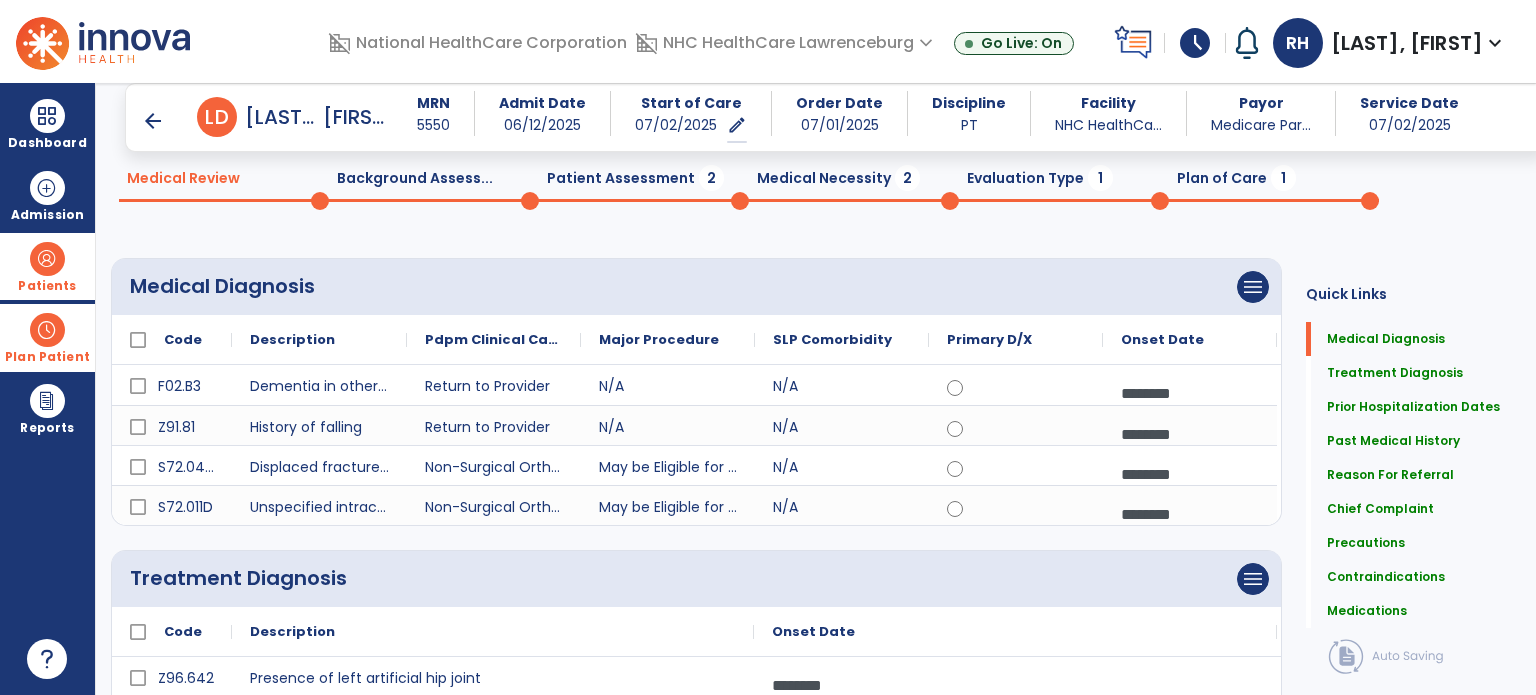 scroll, scrollTop: 64, scrollLeft: 0, axis: vertical 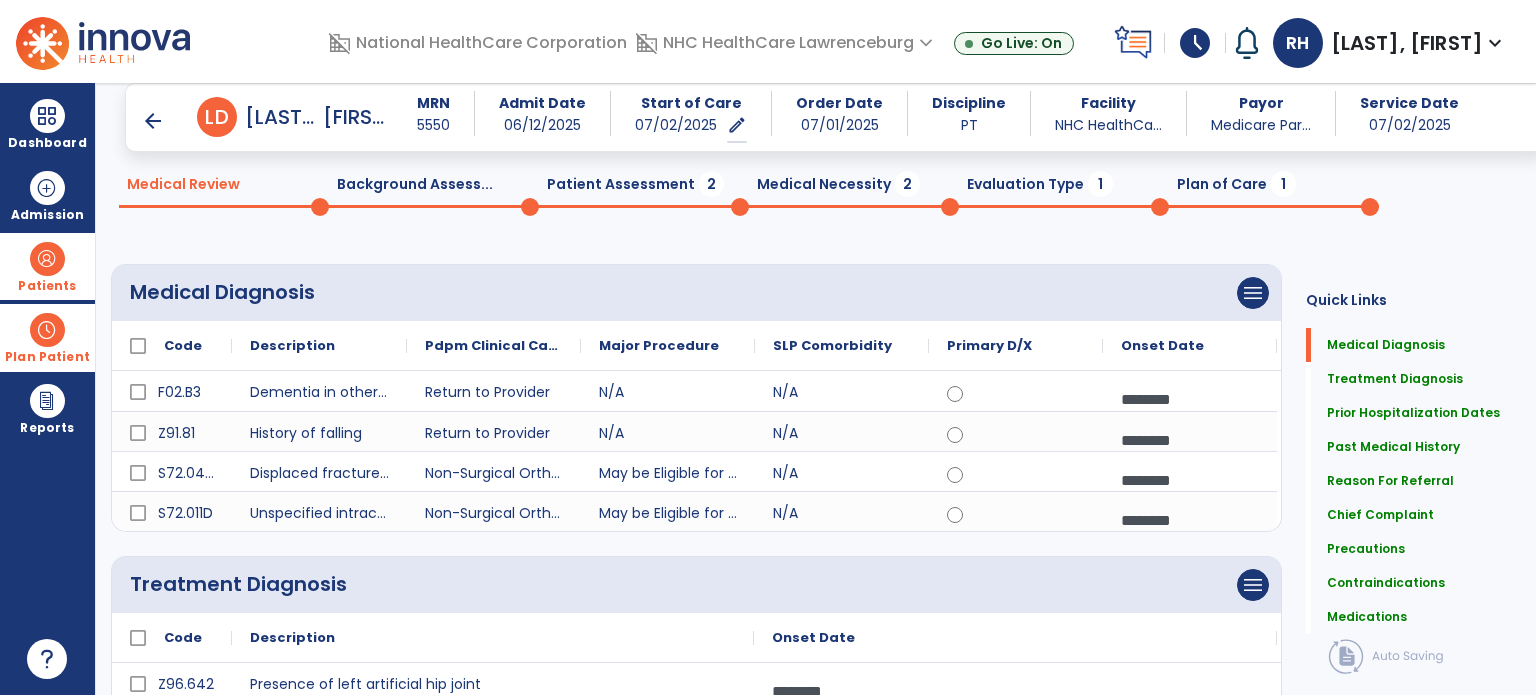 click 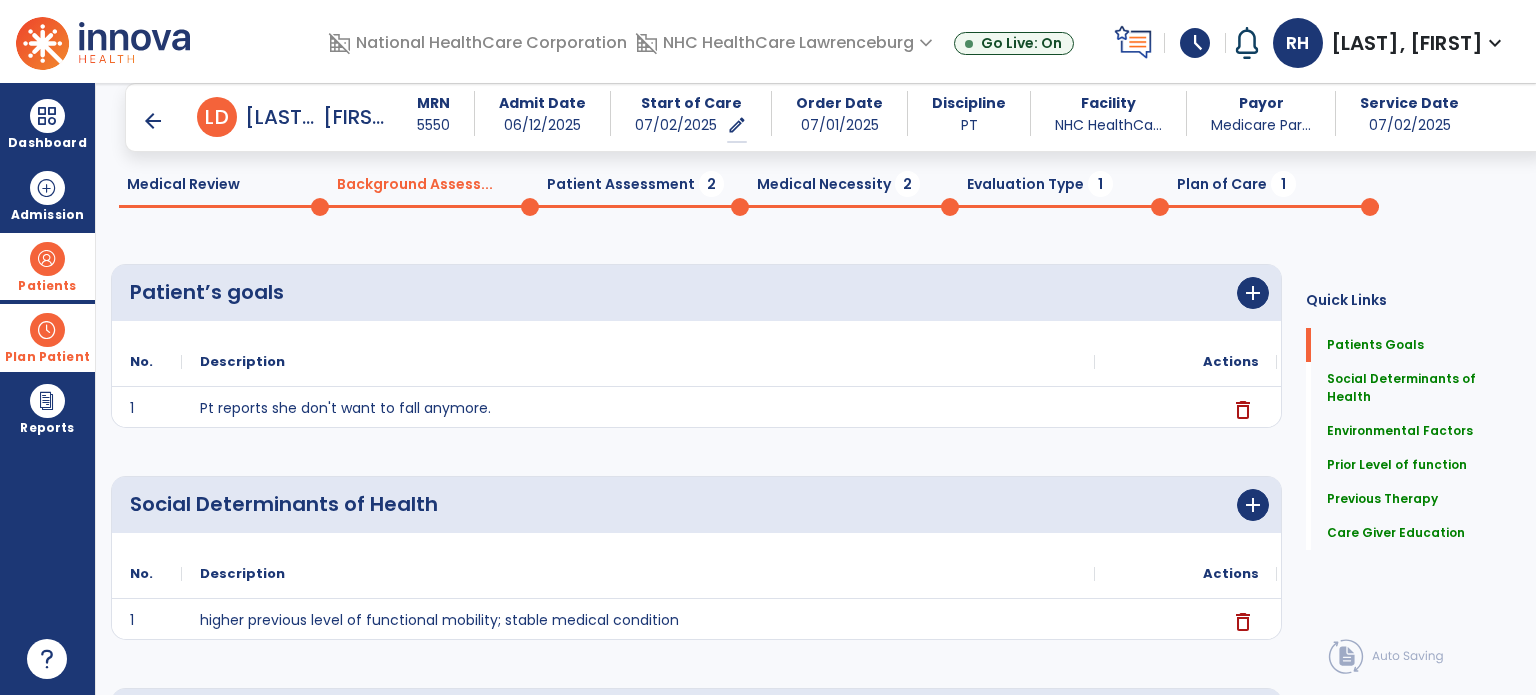 click 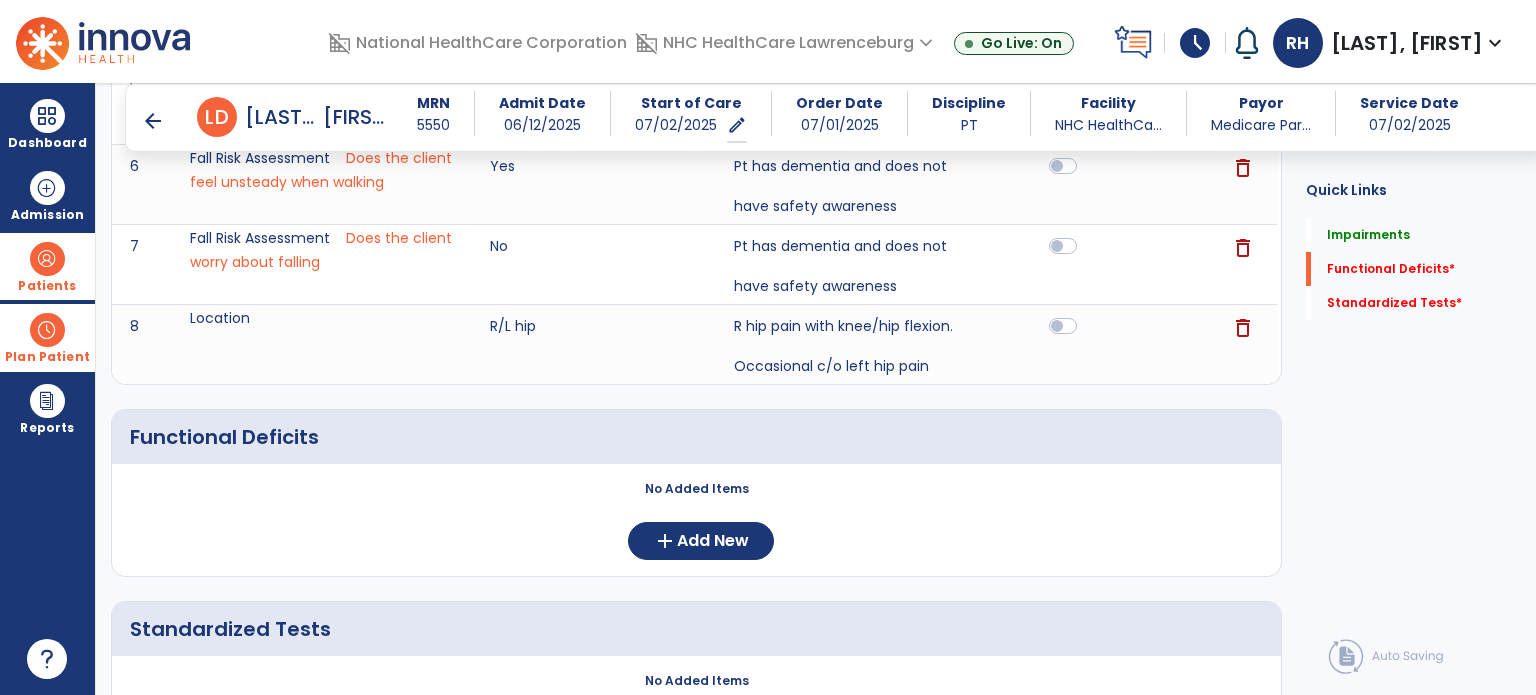 scroll, scrollTop: 620, scrollLeft: 0, axis: vertical 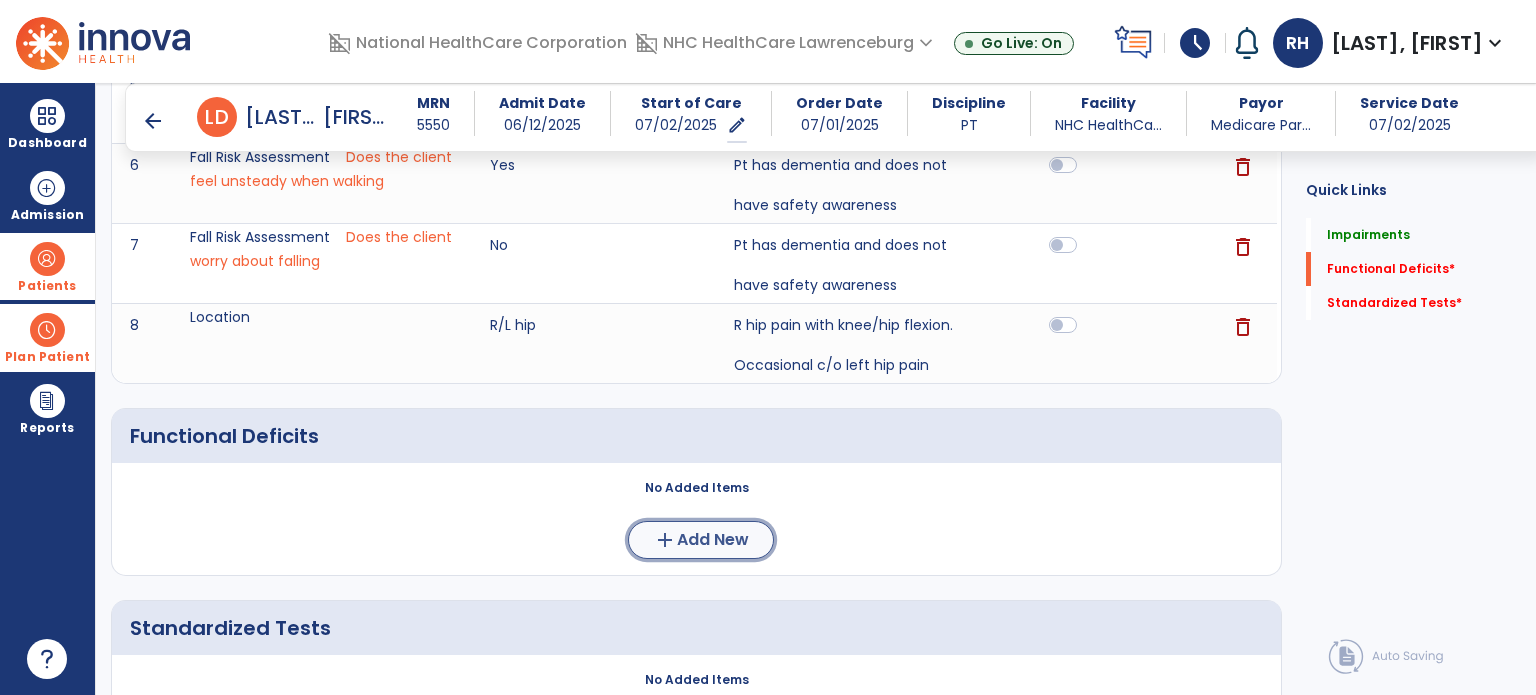 click on "Add New" 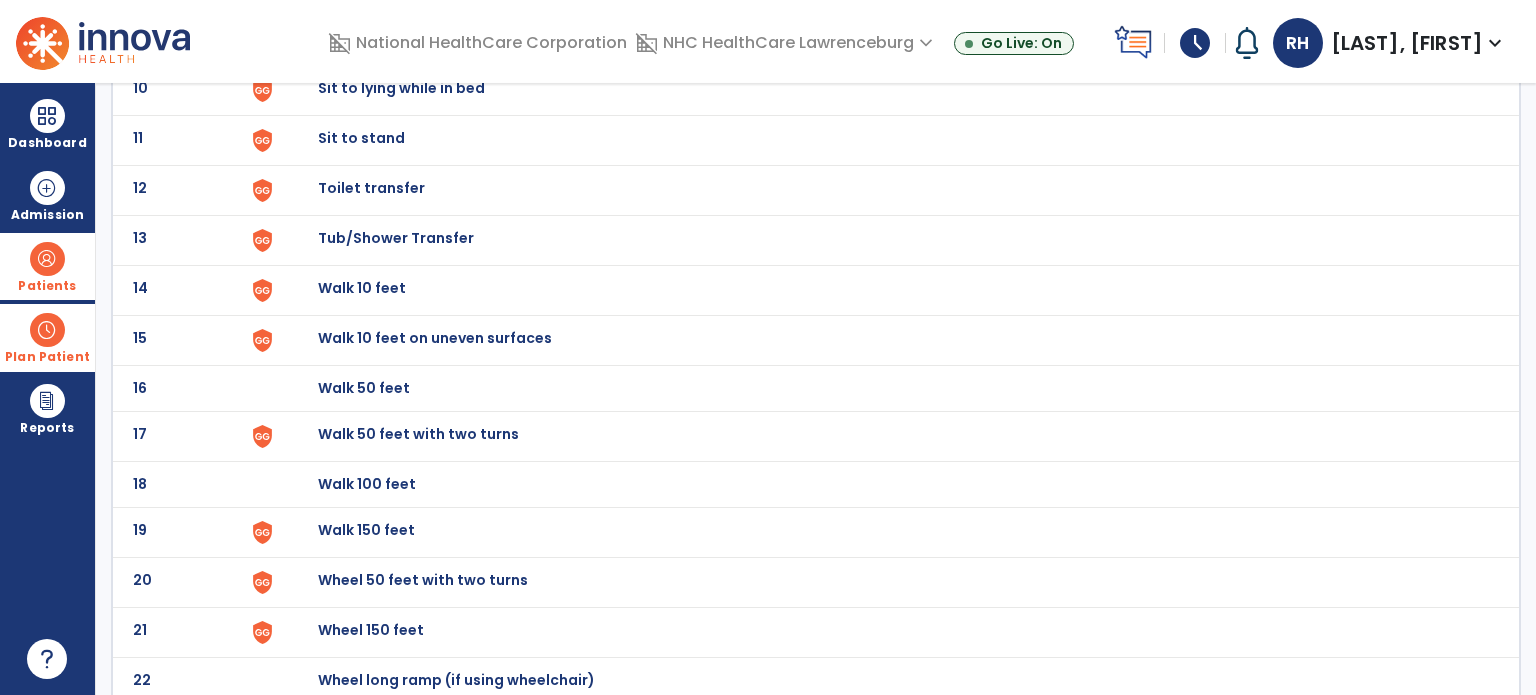 scroll, scrollTop: 0, scrollLeft: 0, axis: both 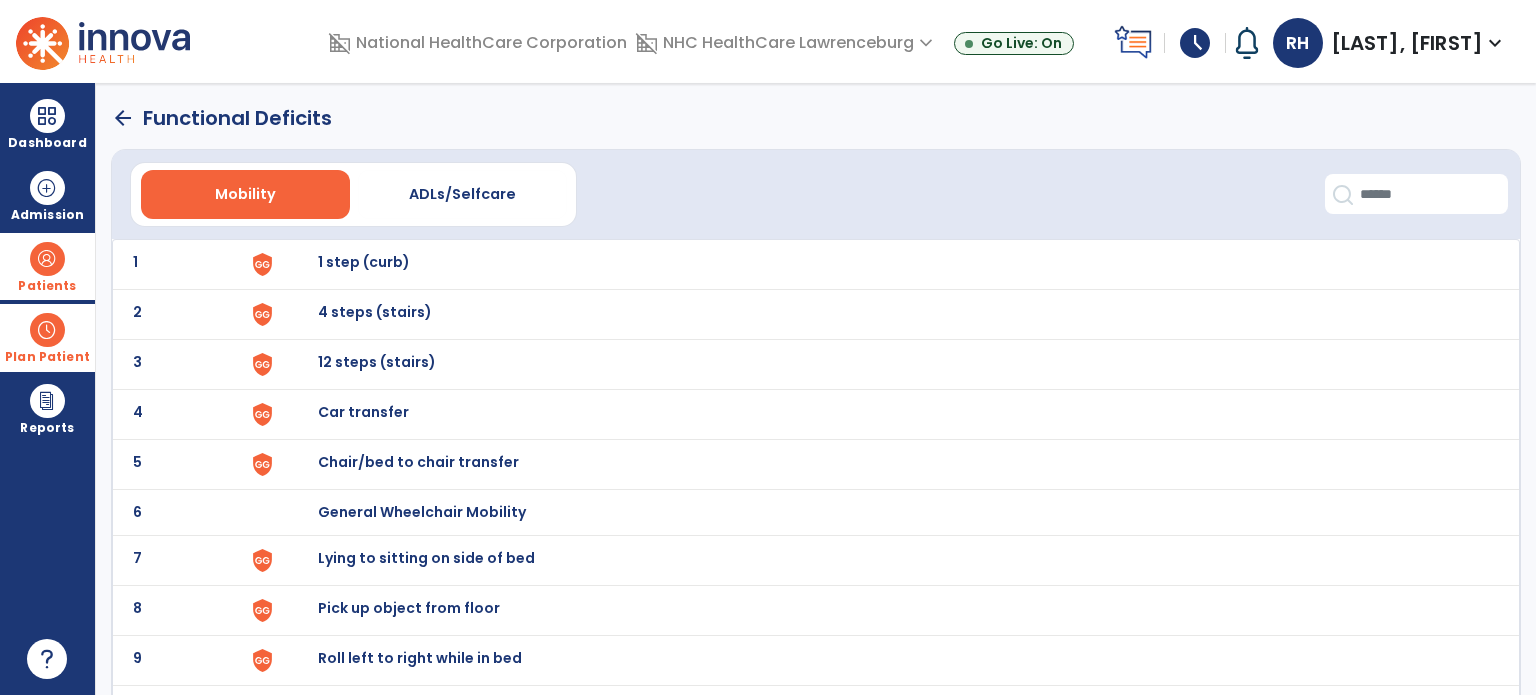 click on "arrow_back" 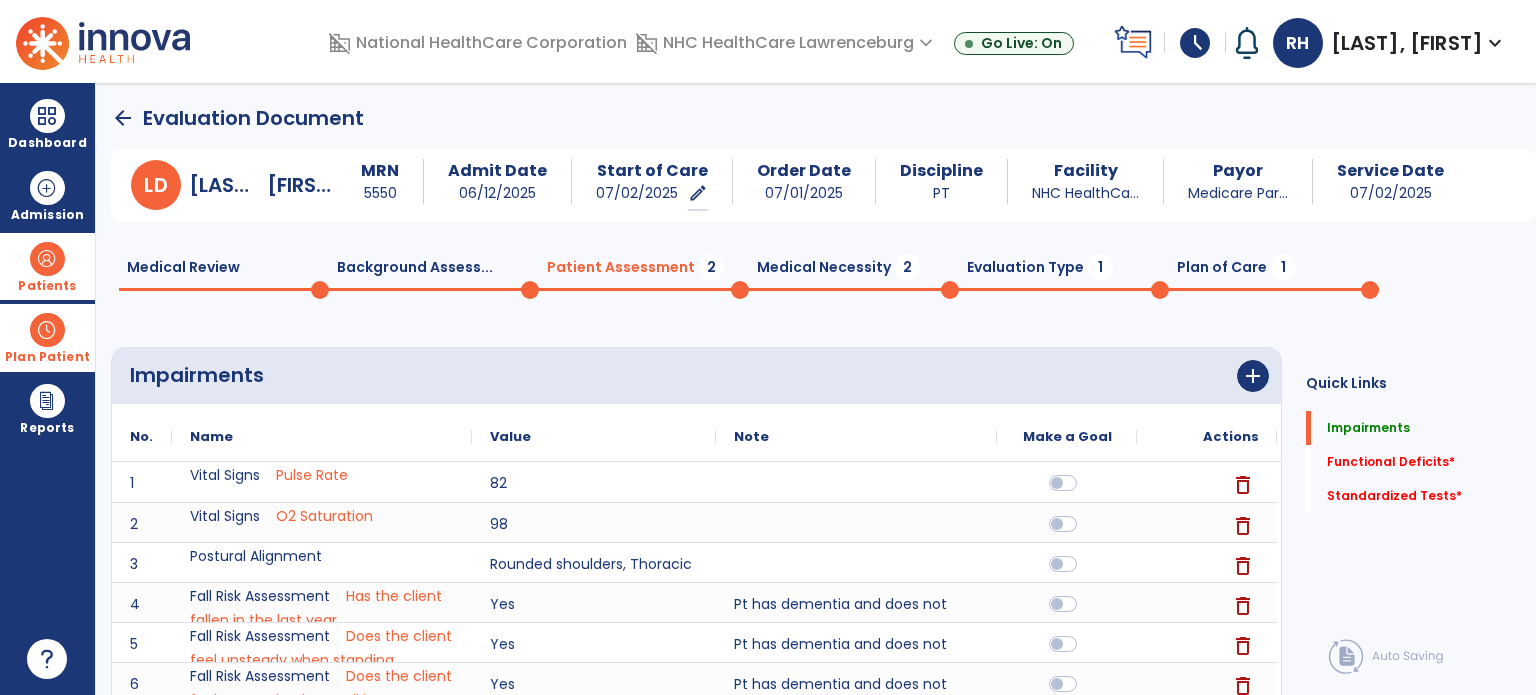 scroll, scrollTop: 20, scrollLeft: 0, axis: vertical 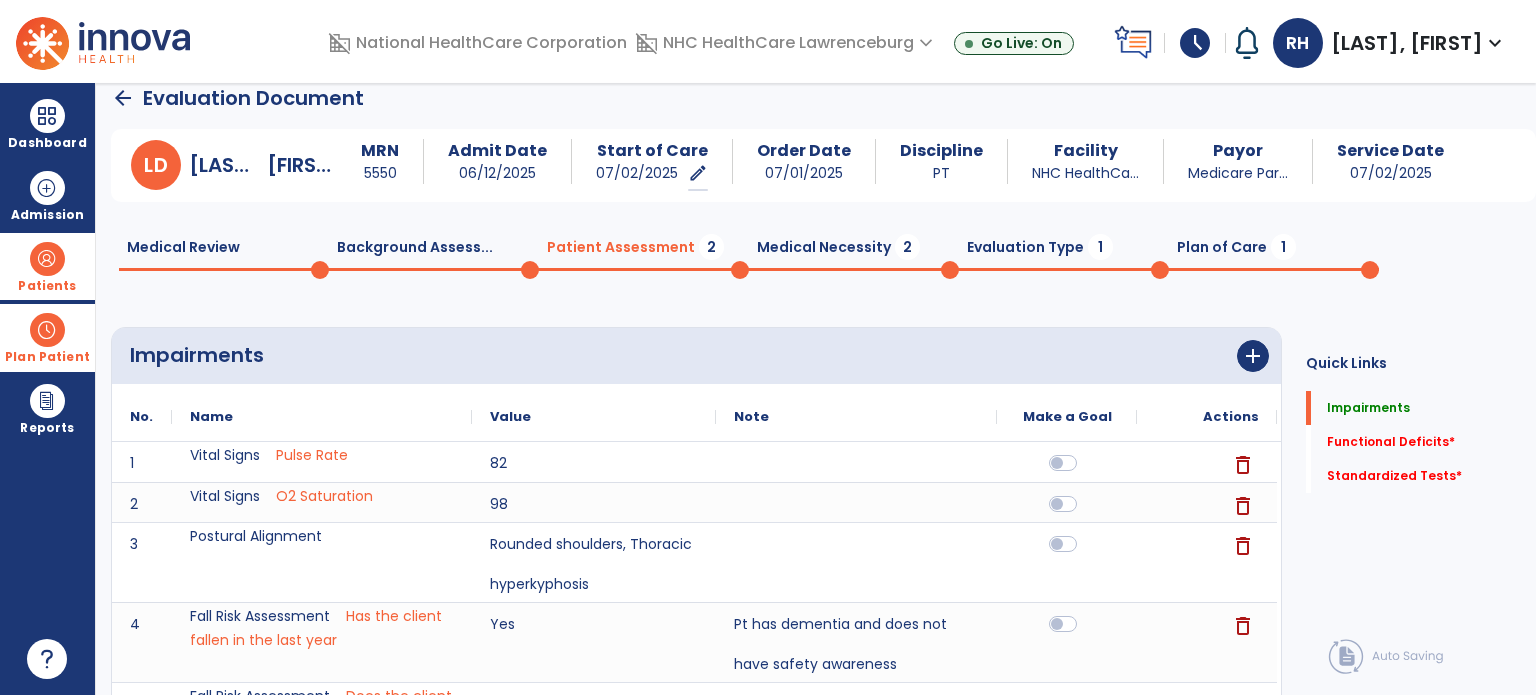 click on "arrow_back" 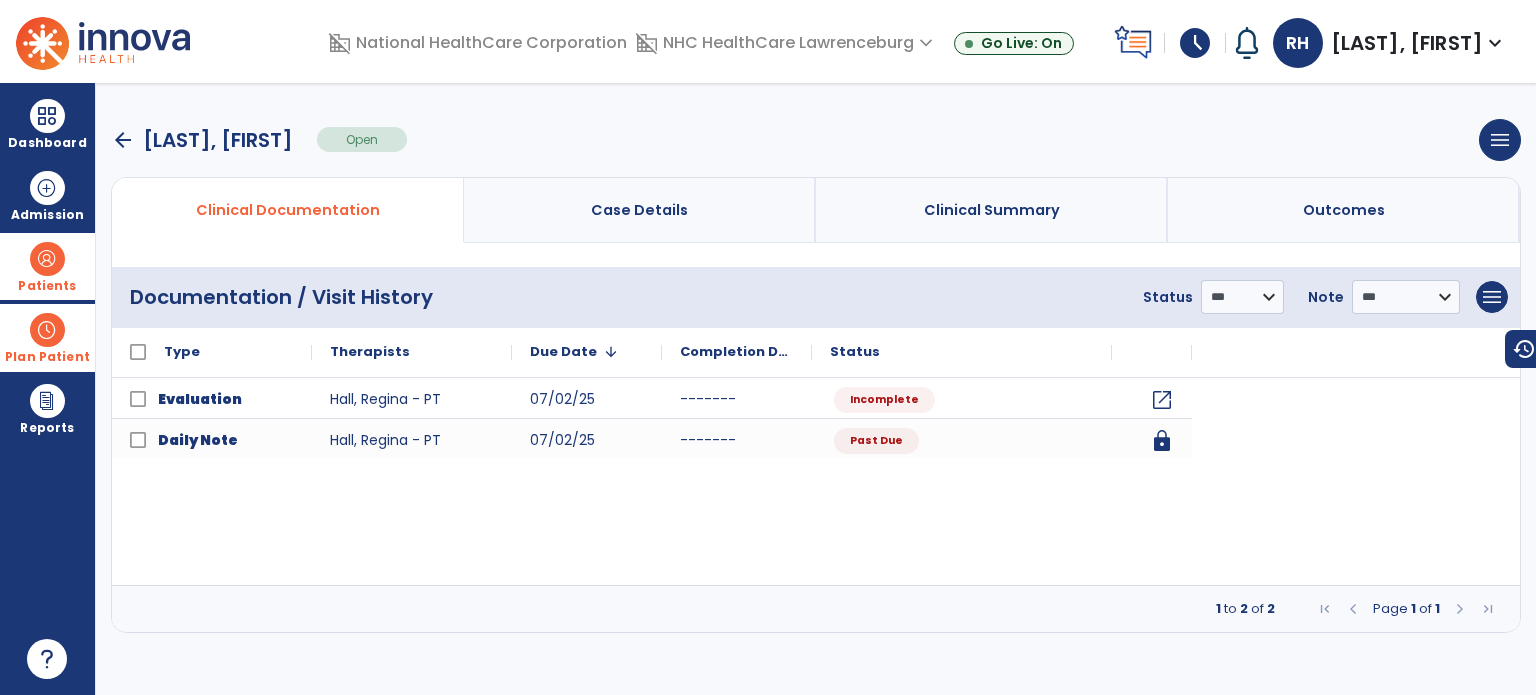 scroll, scrollTop: 0, scrollLeft: 0, axis: both 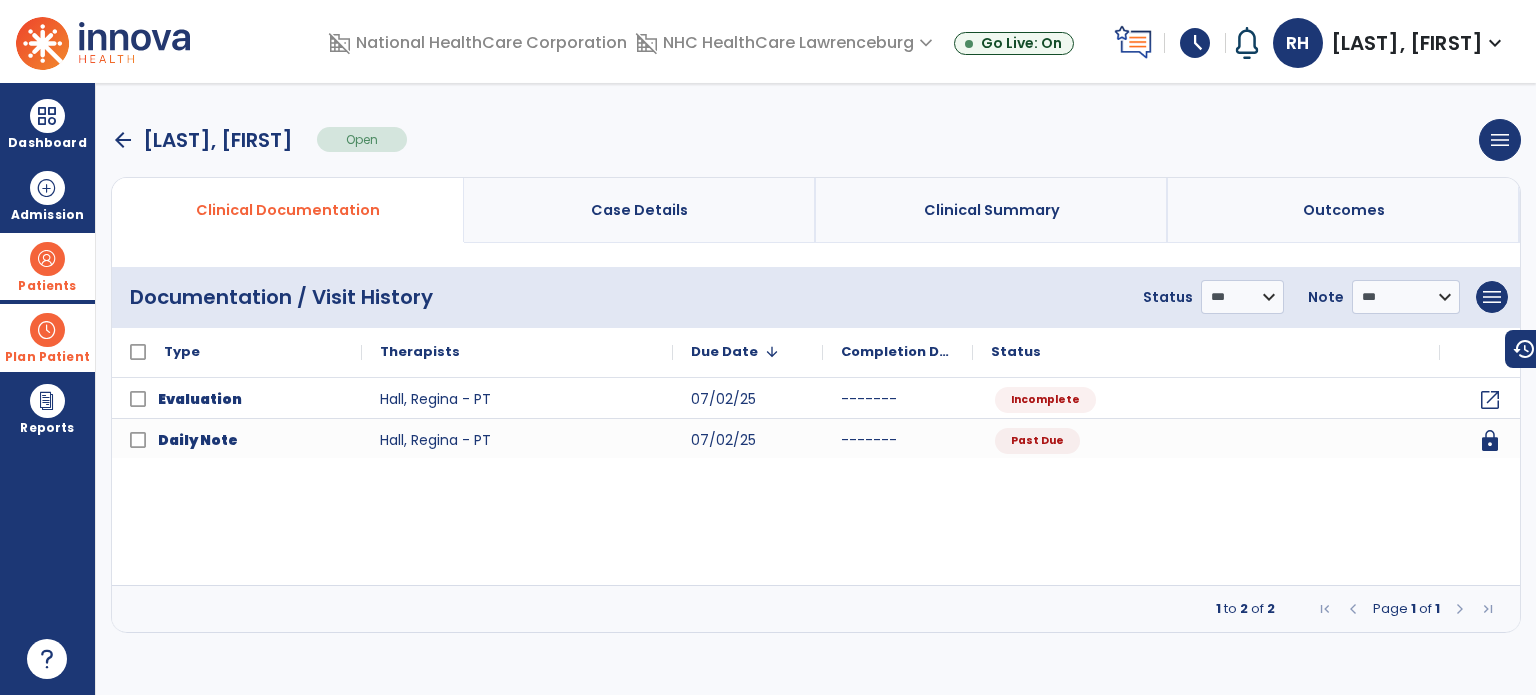 click on "arrow_back" at bounding box center (123, 140) 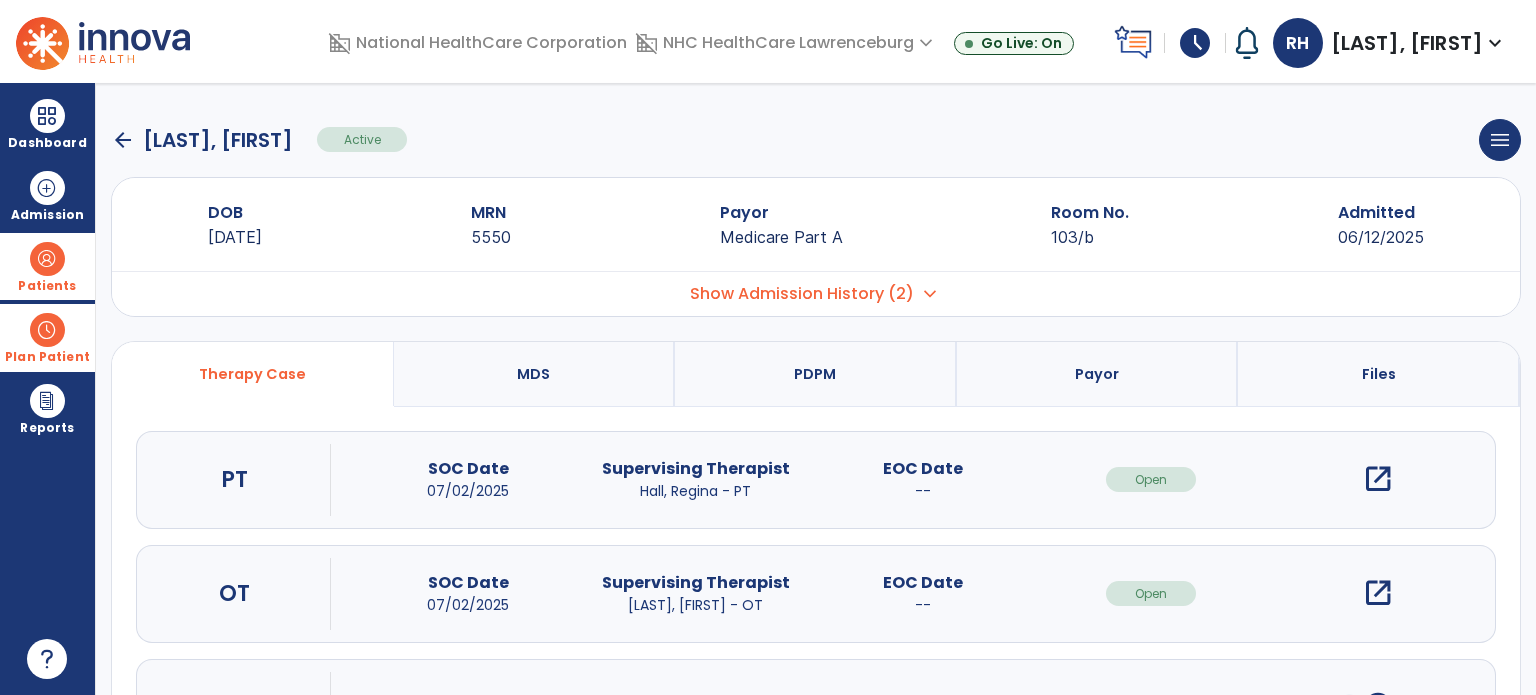 click on "open_in_new" at bounding box center [1378, 593] 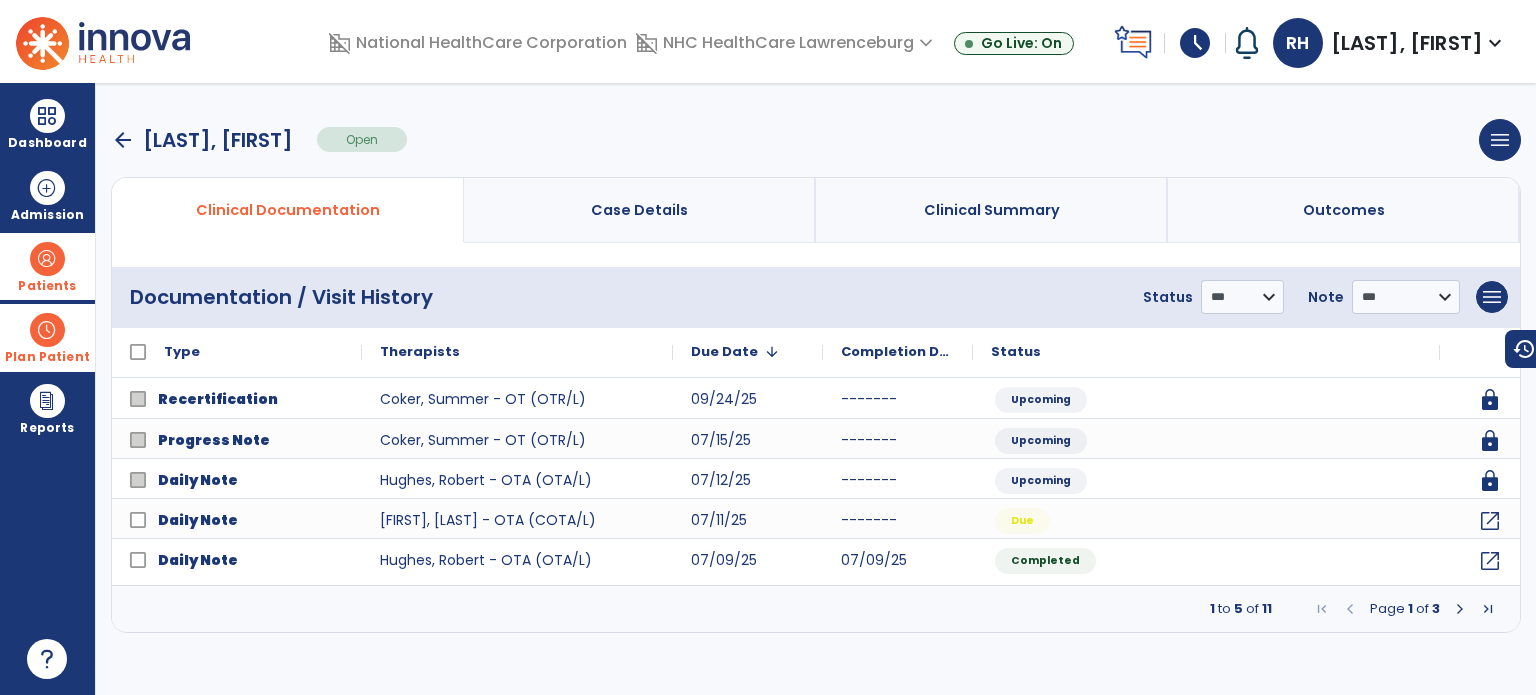 click at bounding box center (1460, 609) 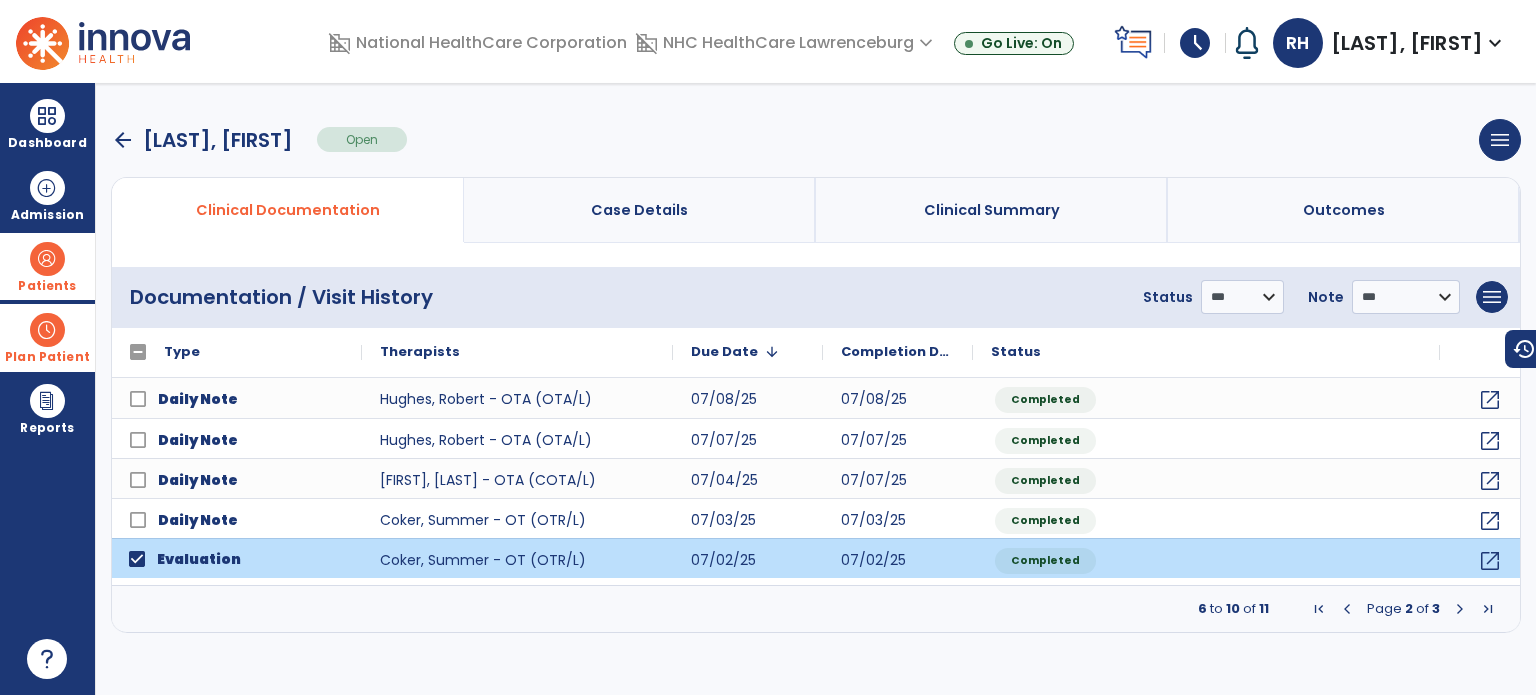 click at bounding box center (1347, 609) 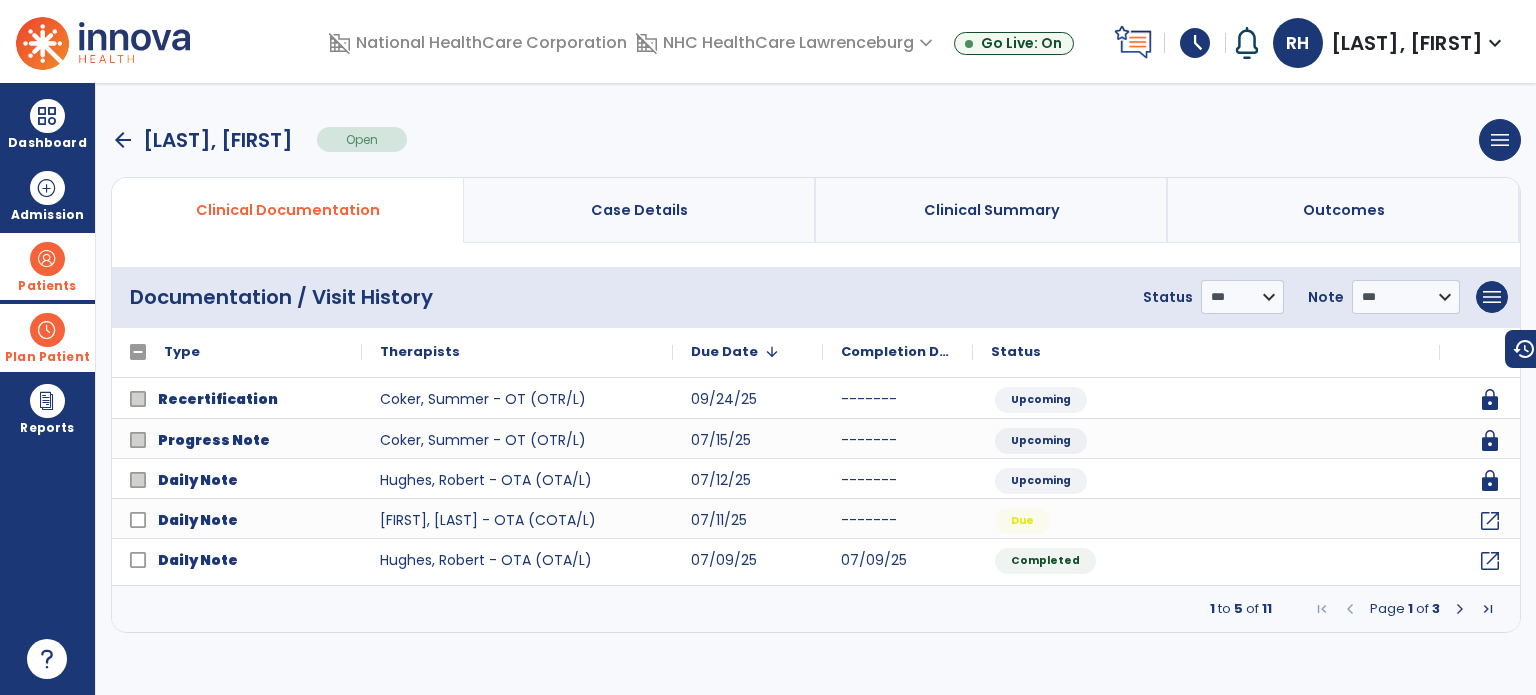 click on "arrow_back" at bounding box center (123, 140) 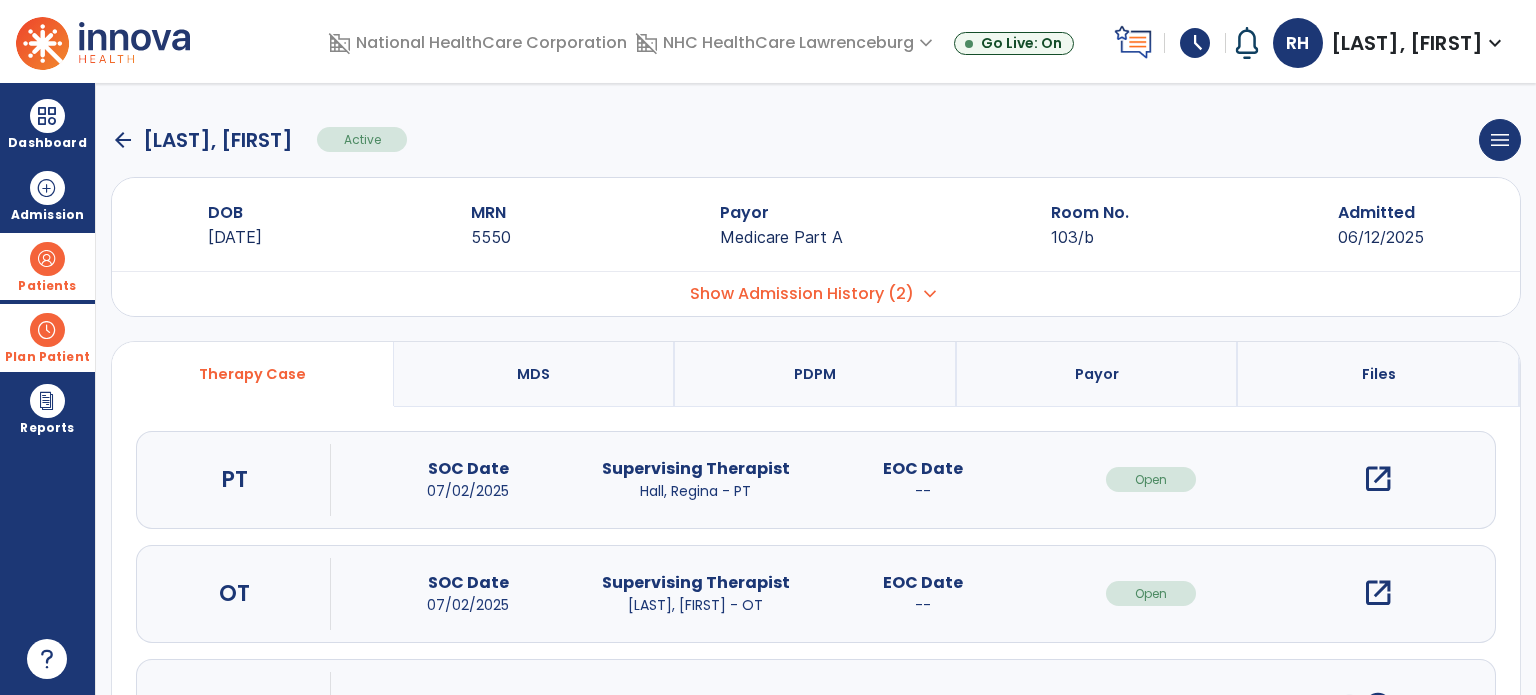 click on "open_in_new" at bounding box center [1378, 479] 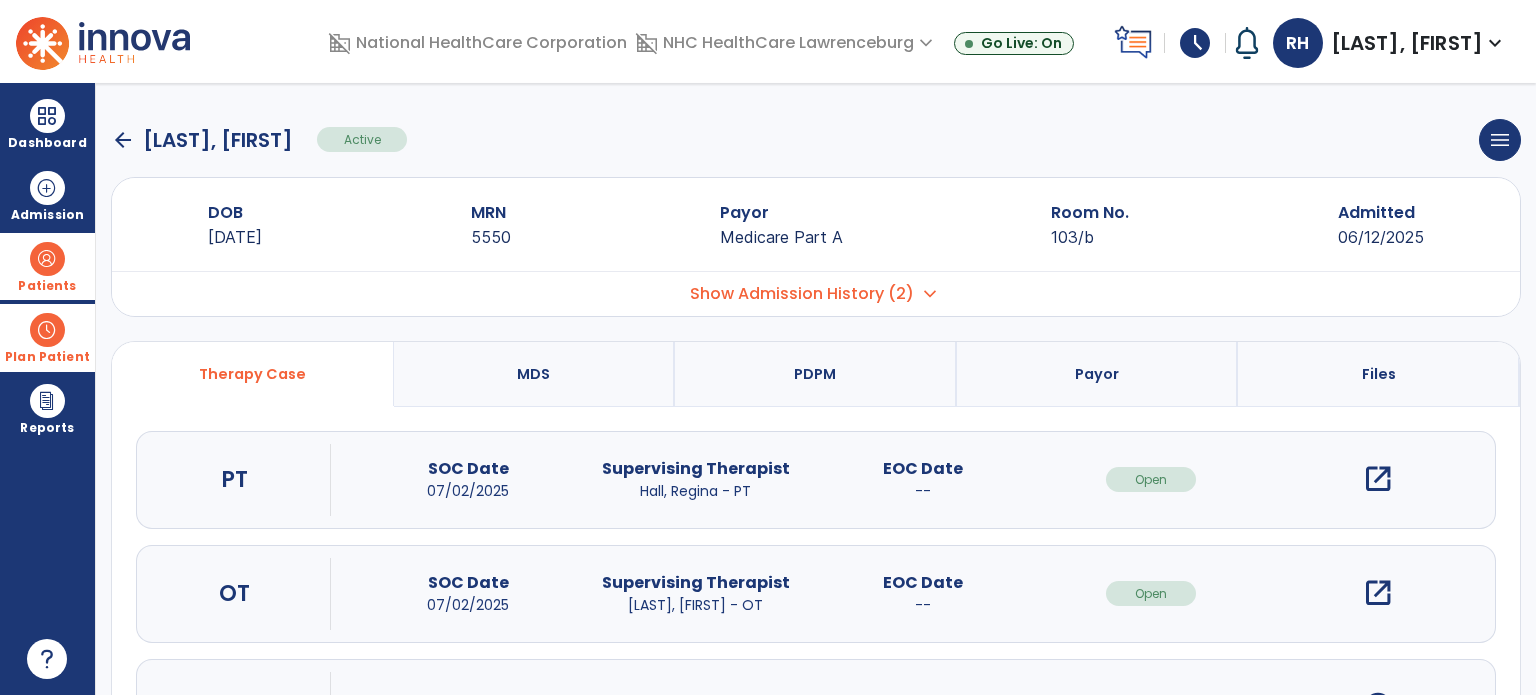 click on "open_in_new" at bounding box center [1378, 479] 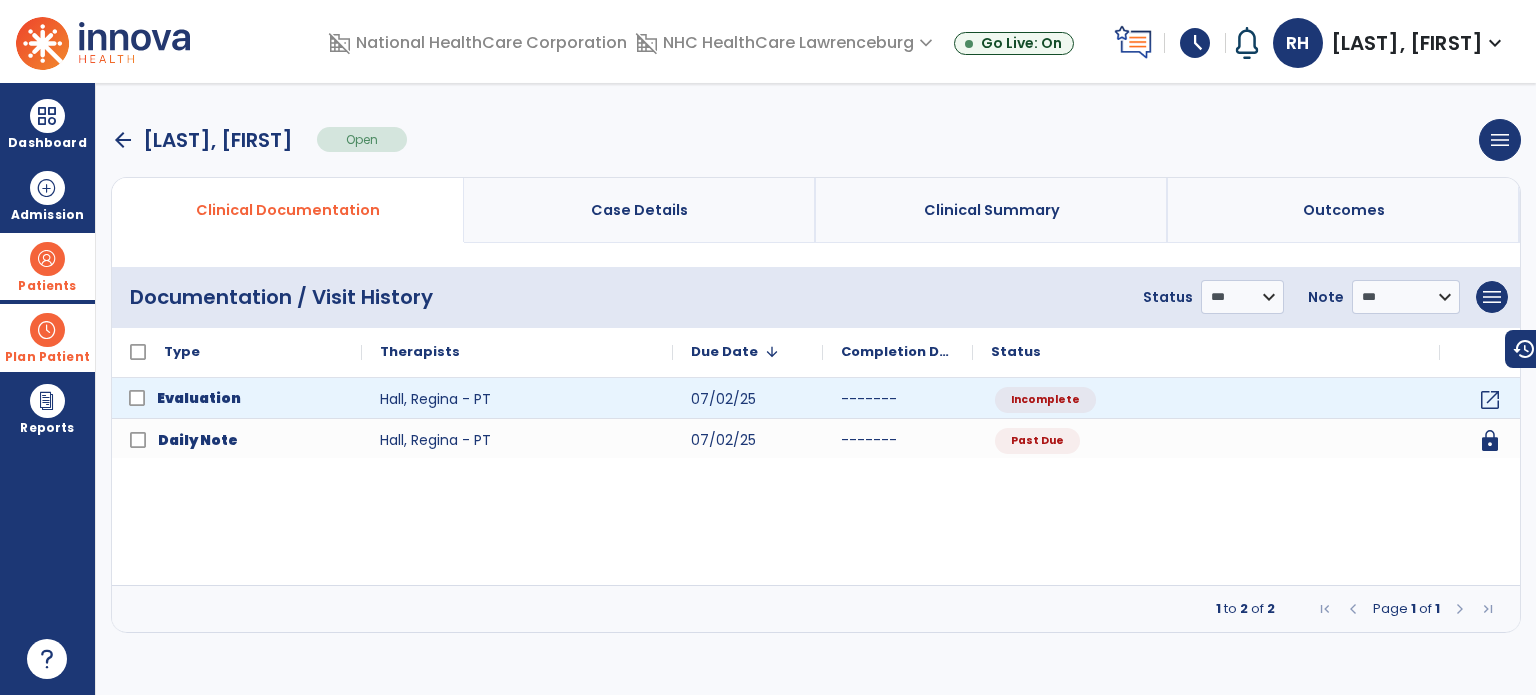 click on "Evaluation" at bounding box center (199, 398) 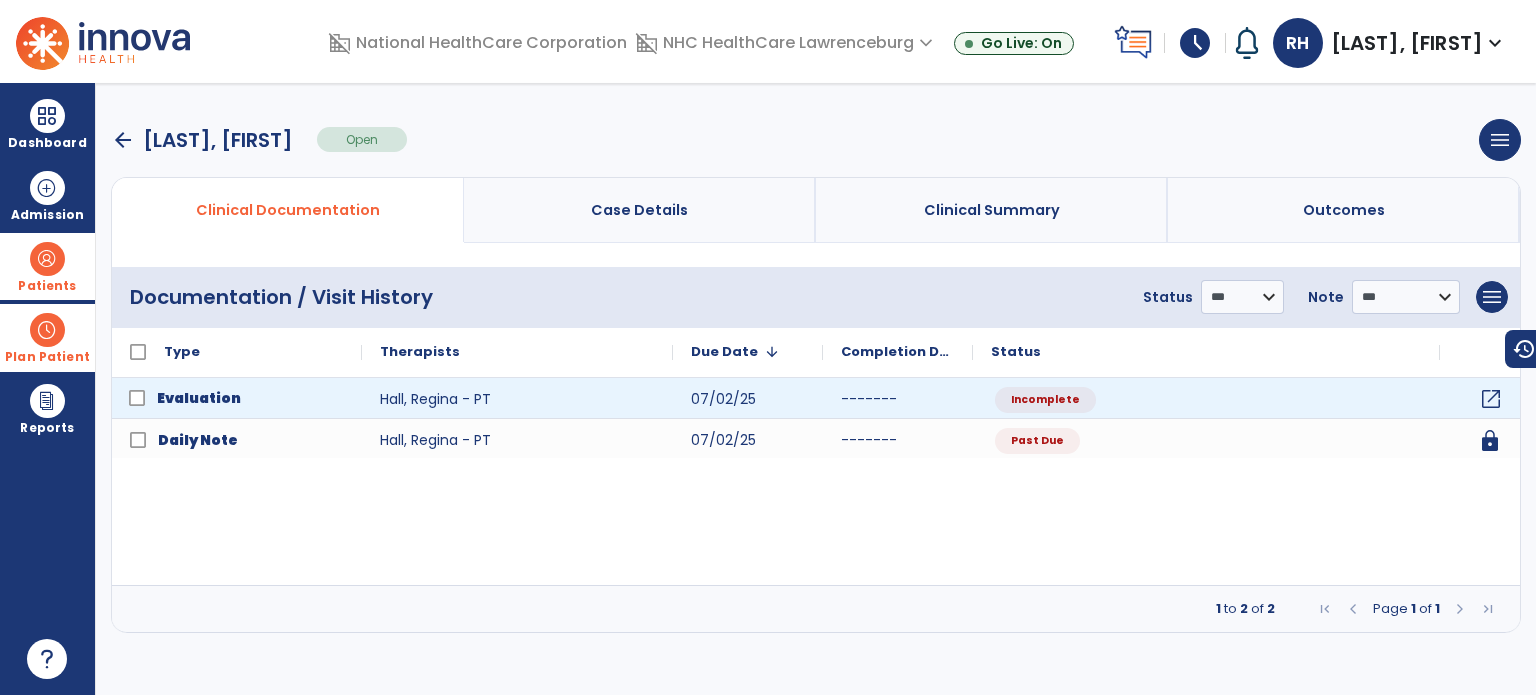click on "open_in_new" 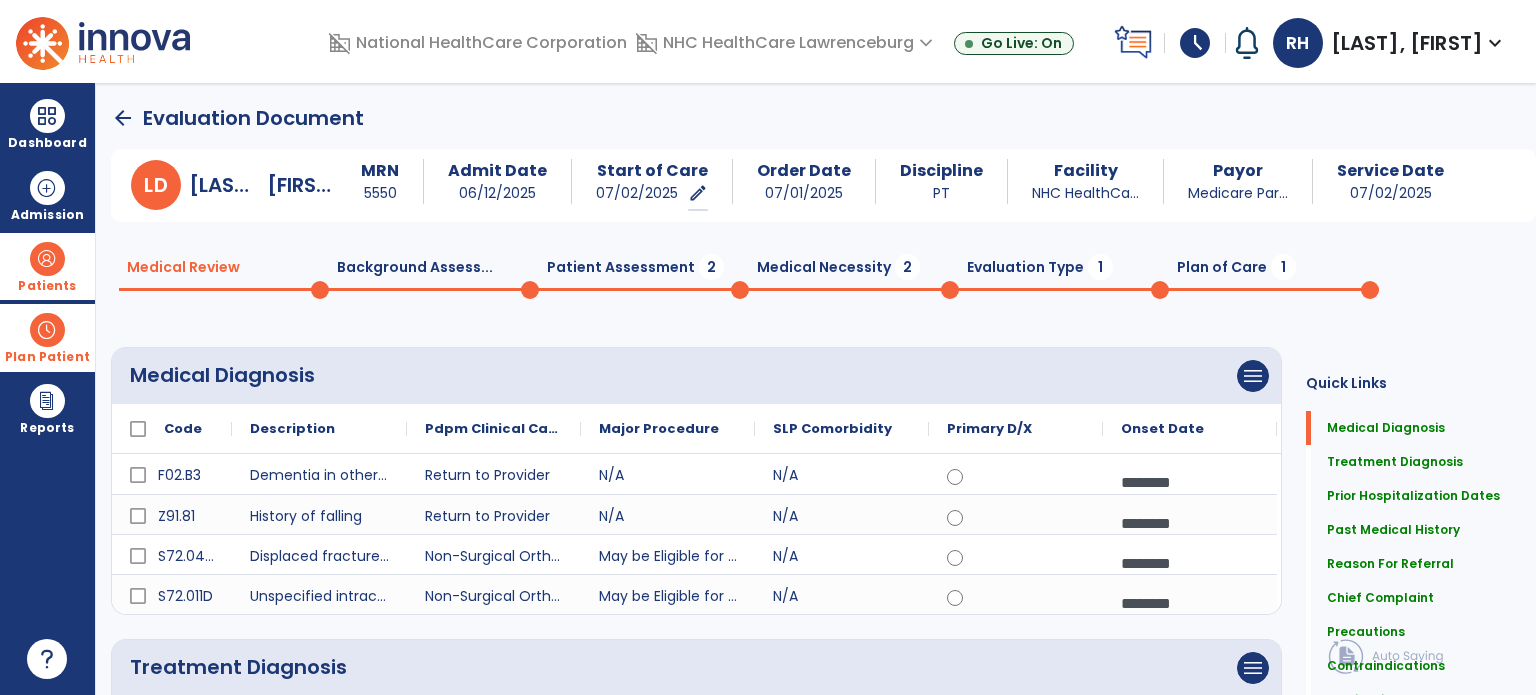 click on "Quick Links  Medical Diagnosis   Medical Diagnosis   Treatment Diagnosis   Treatment Diagnosis   Prior Hospitalization Dates   Prior Hospitalization Dates   Past Medical History   Past Medical History   Reason For Referral   Reason For Referral   Chief Complaint   Chief Complaint   Precautions   Precautions   Contraindications   Contraindications   Medications   Medications" 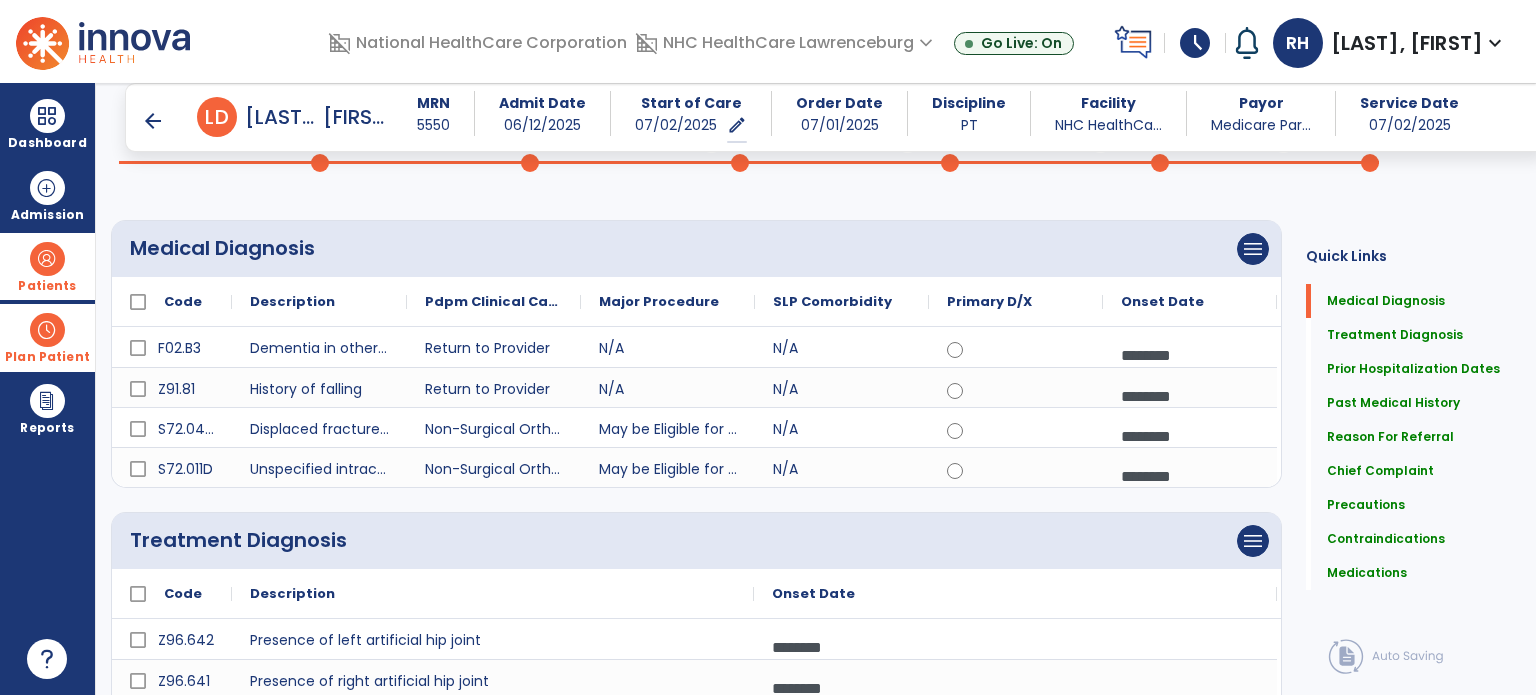 scroll, scrollTop: 0, scrollLeft: 0, axis: both 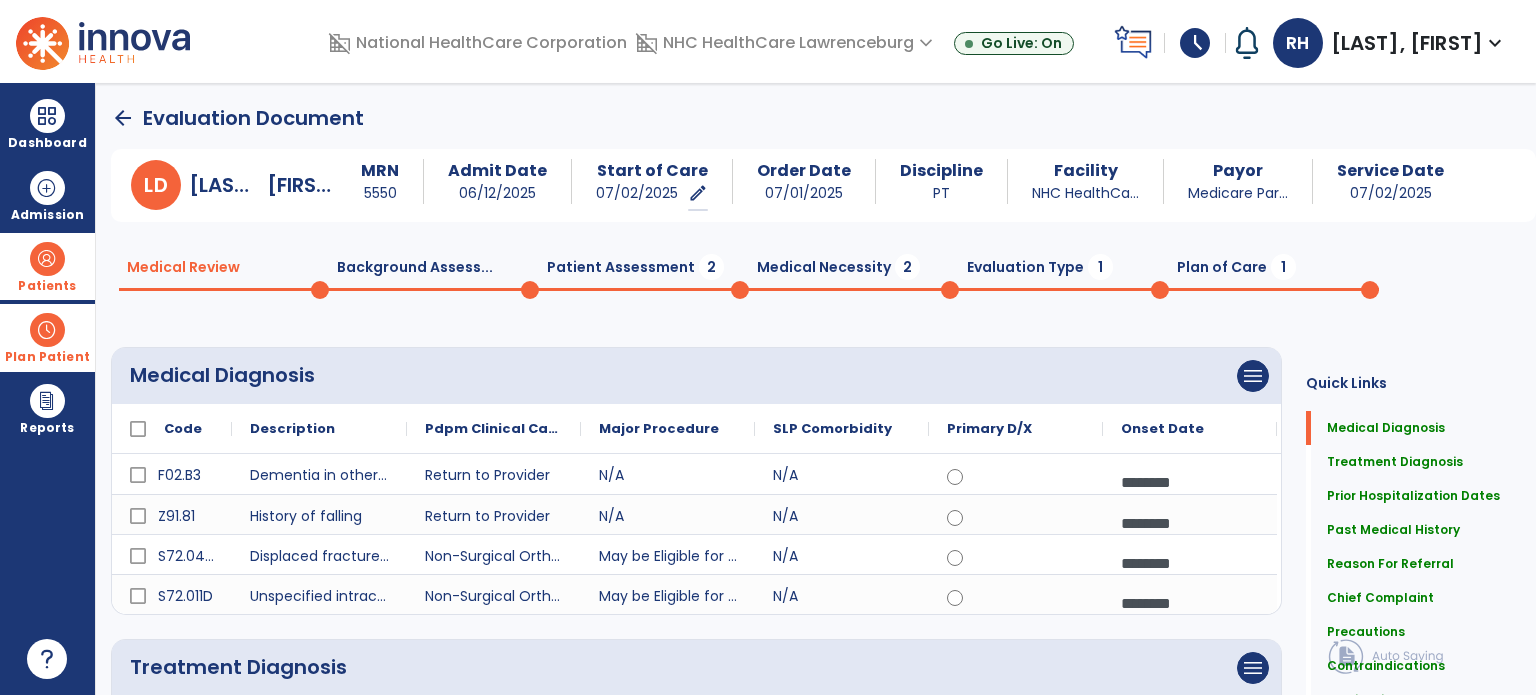 click 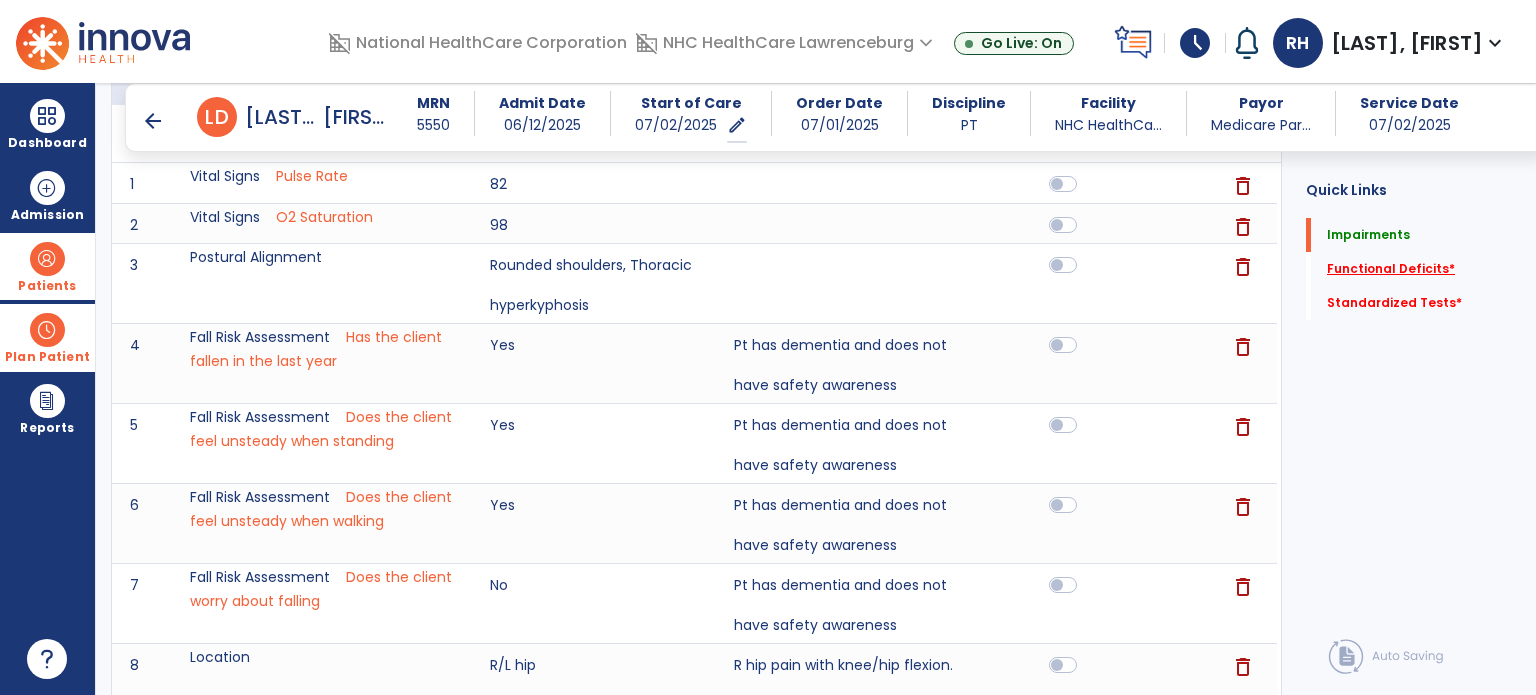 click on "Functional Deficits   *" 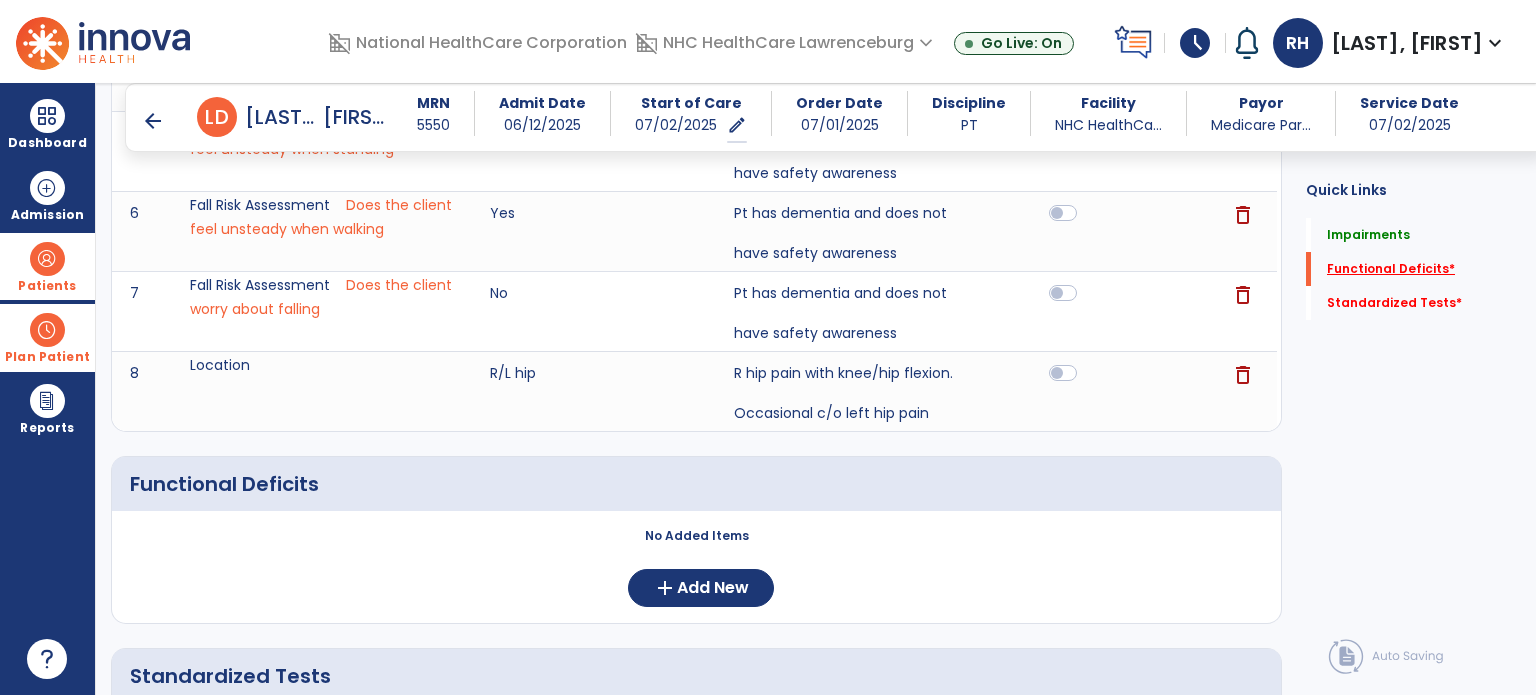 scroll, scrollTop: 722, scrollLeft: 0, axis: vertical 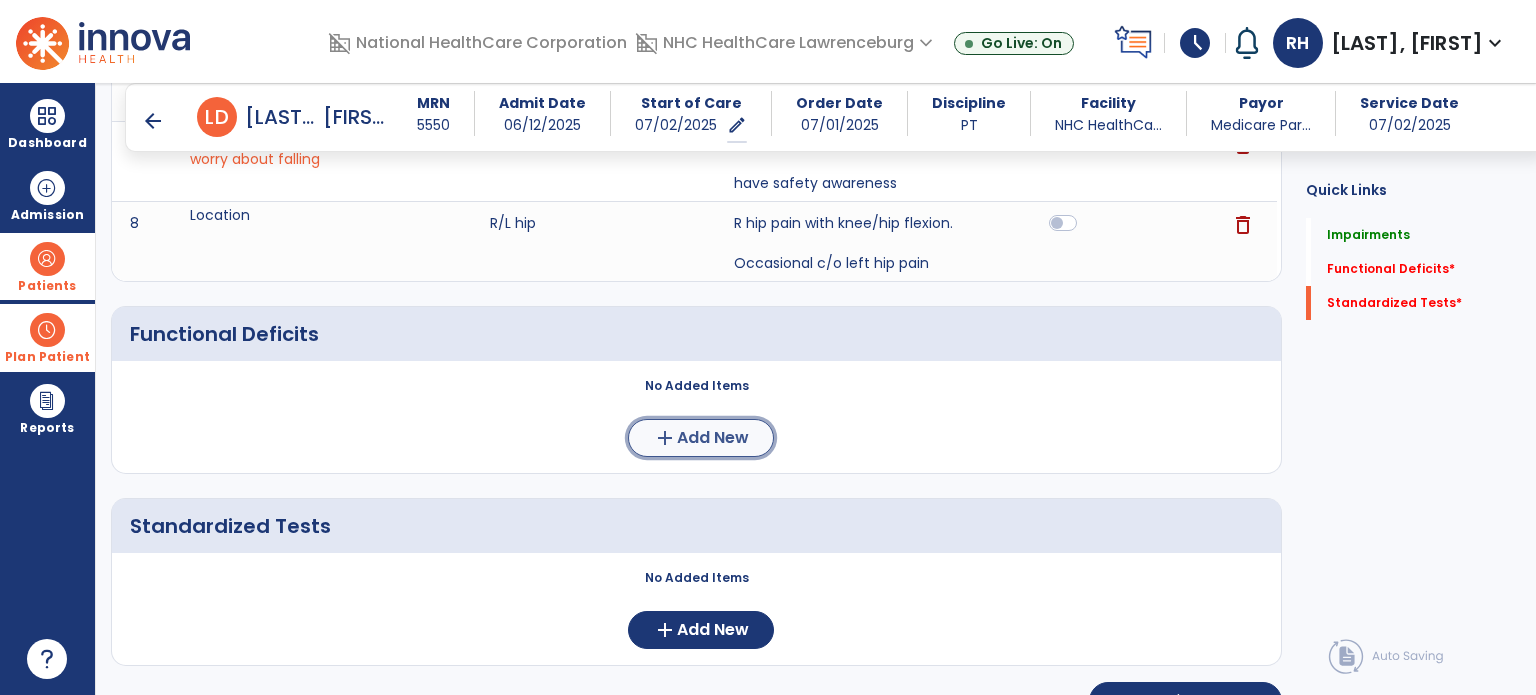 click on "Add New" 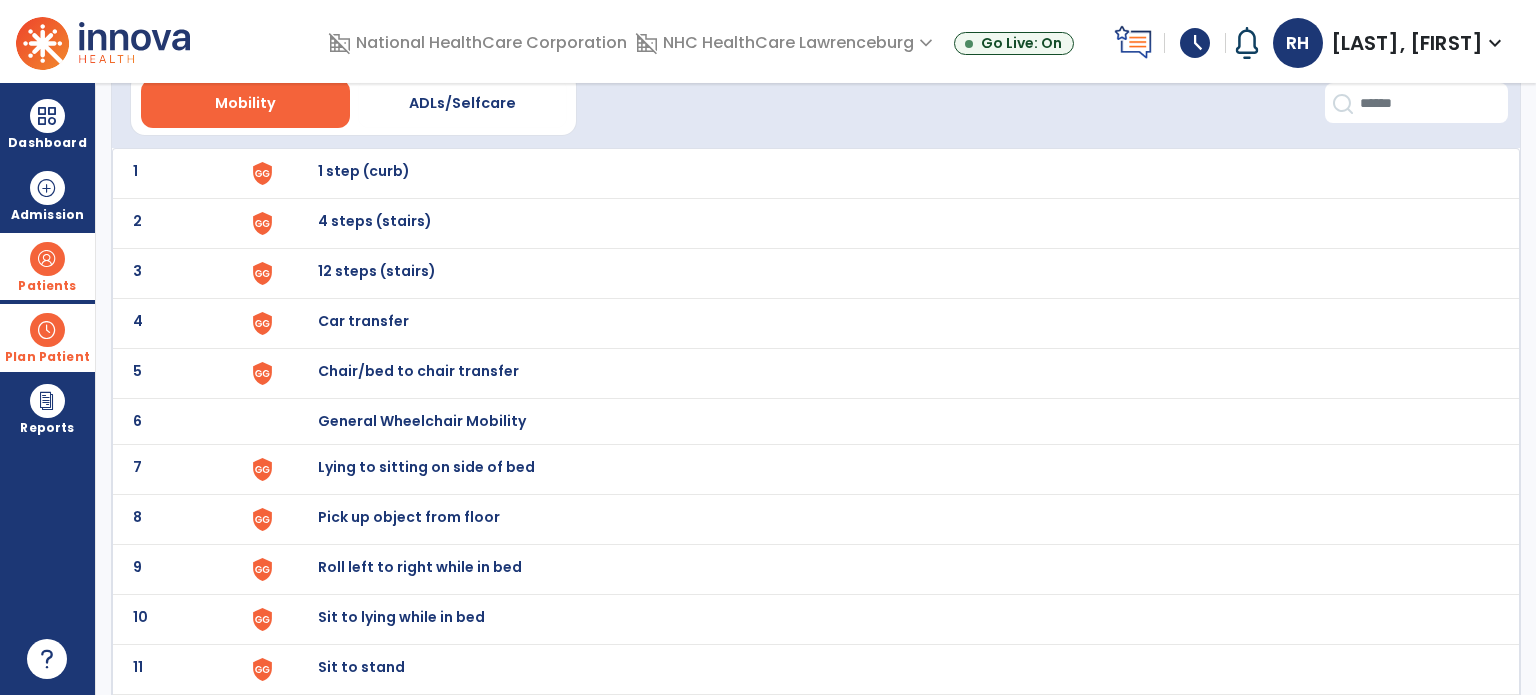 scroll, scrollTop: 92, scrollLeft: 0, axis: vertical 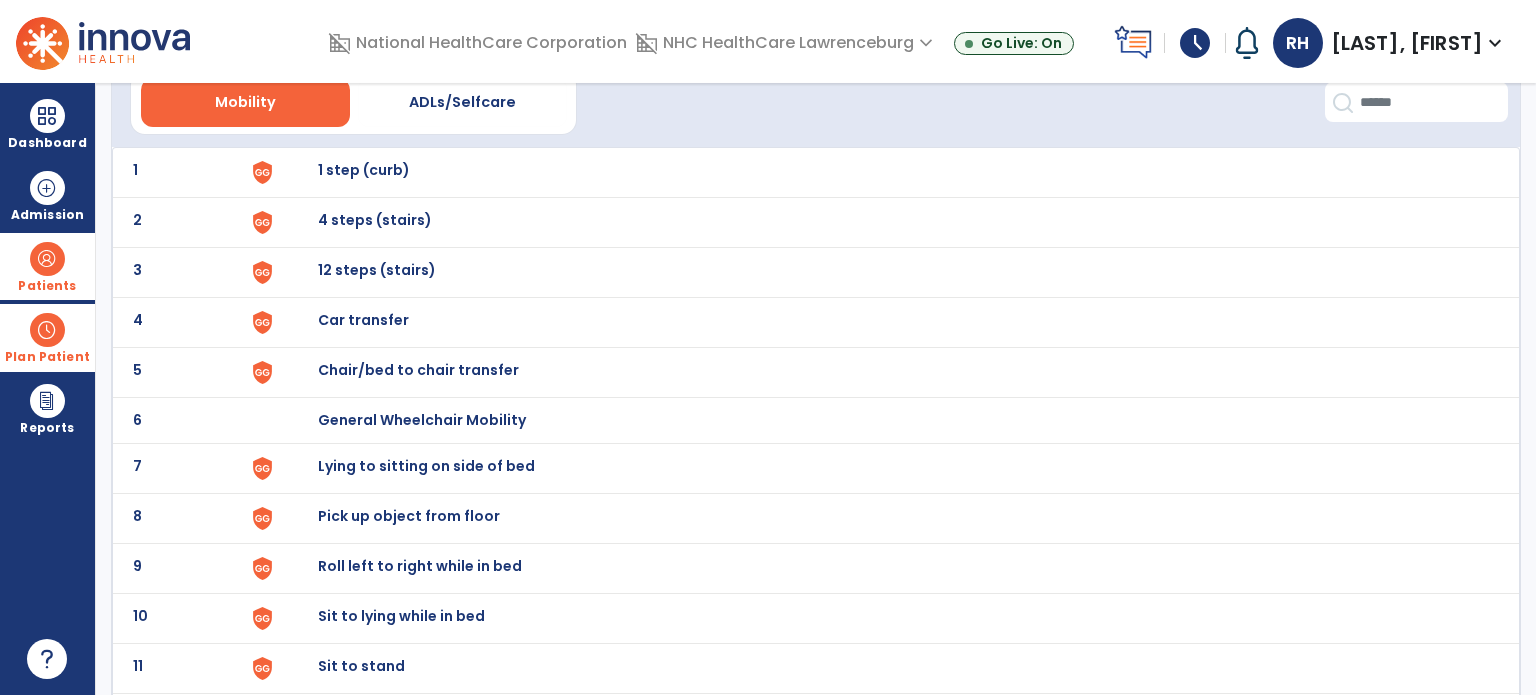 click on "Chair/bed to chair transfer" at bounding box center [364, 170] 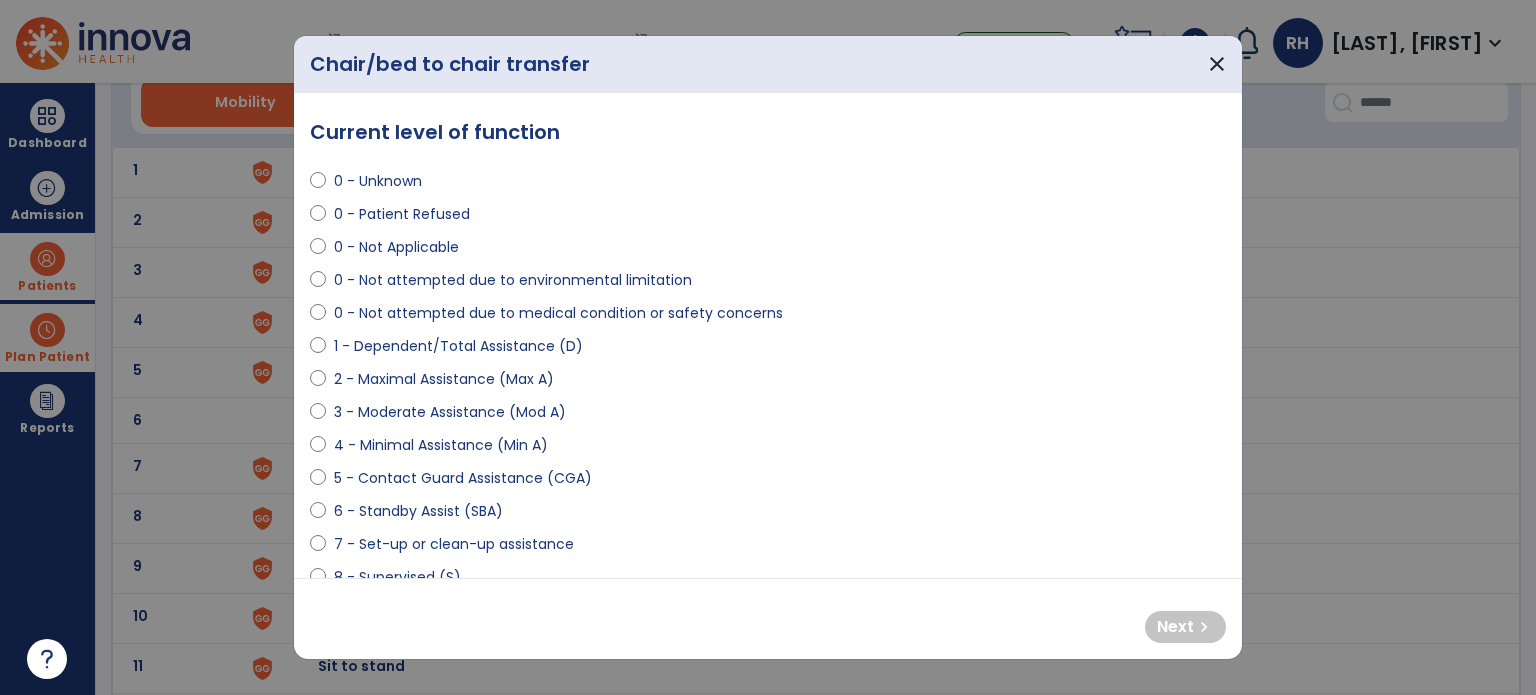 select on "**********" 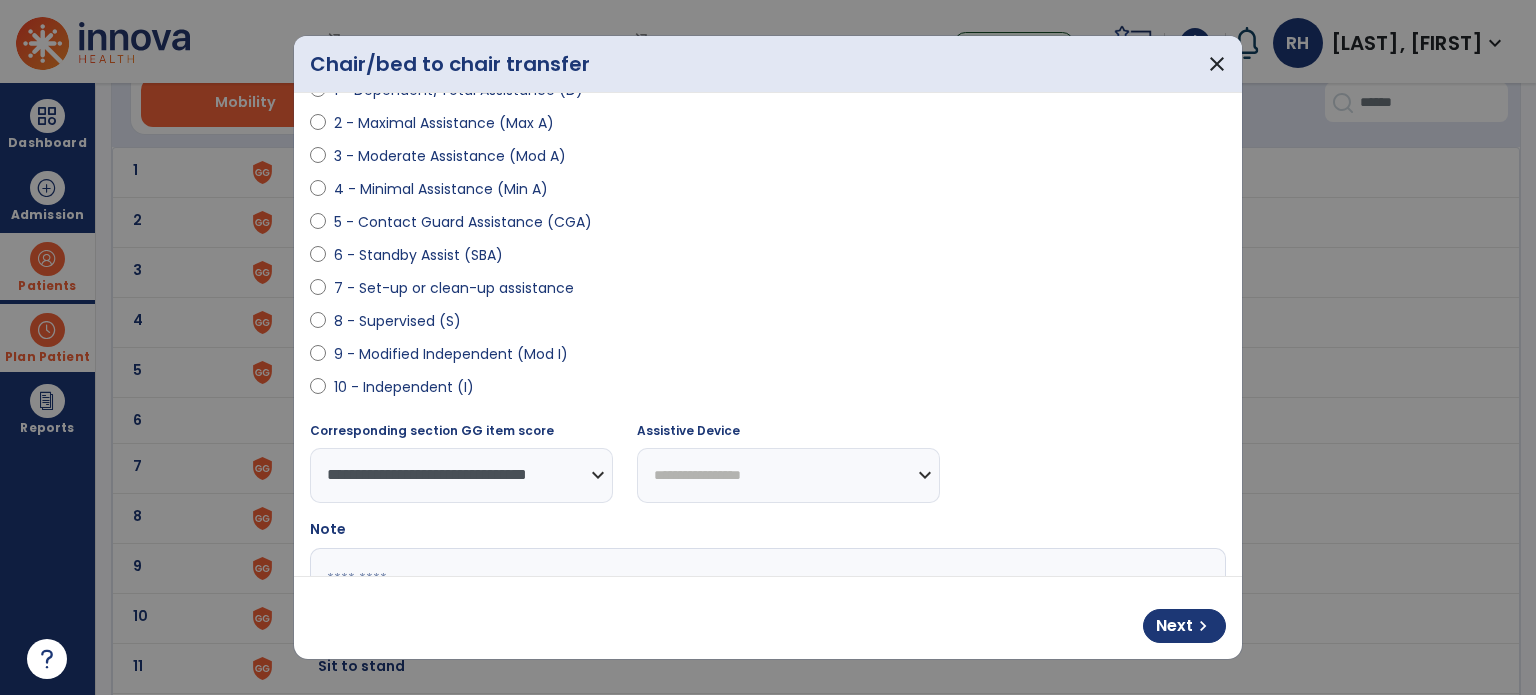 scroll, scrollTop: 261, scrollLeft: 0, axis: vertical 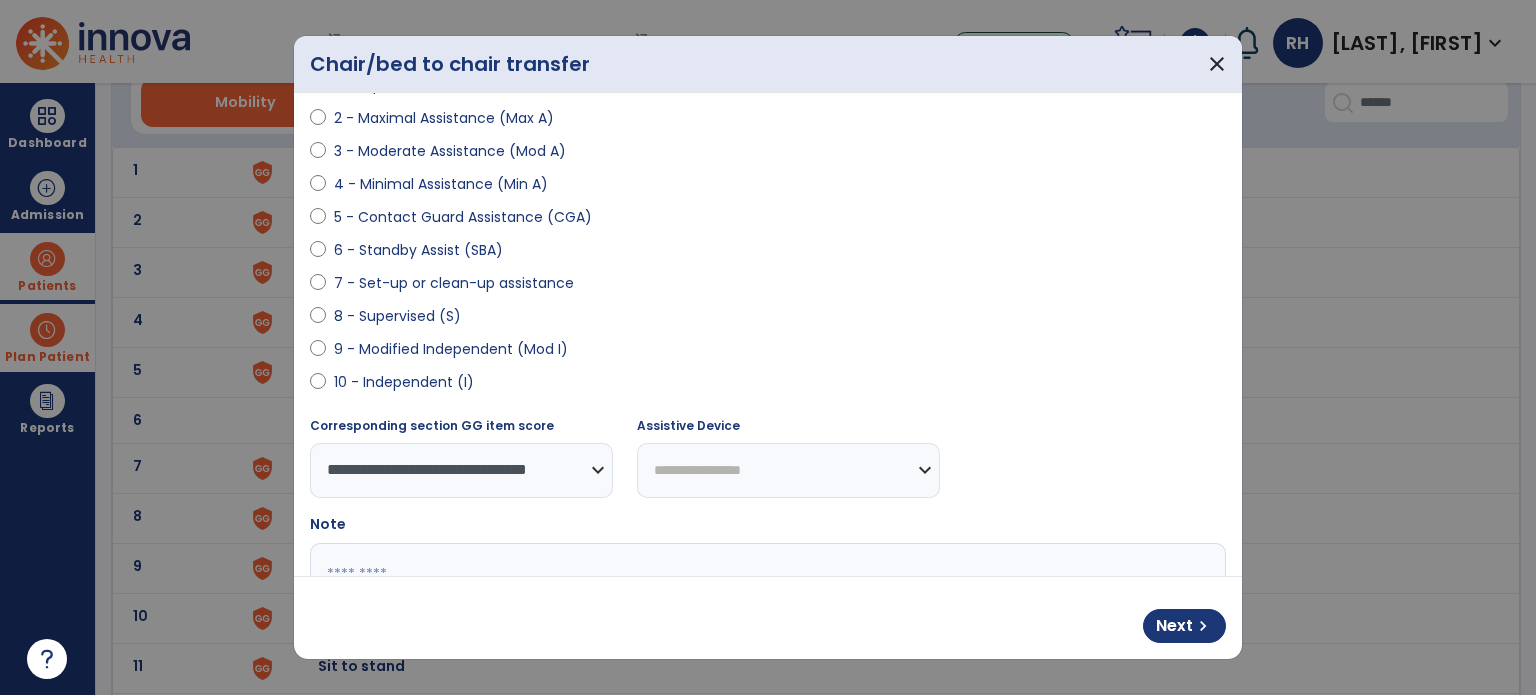 click on "**********" at bounding box center (788, 470) 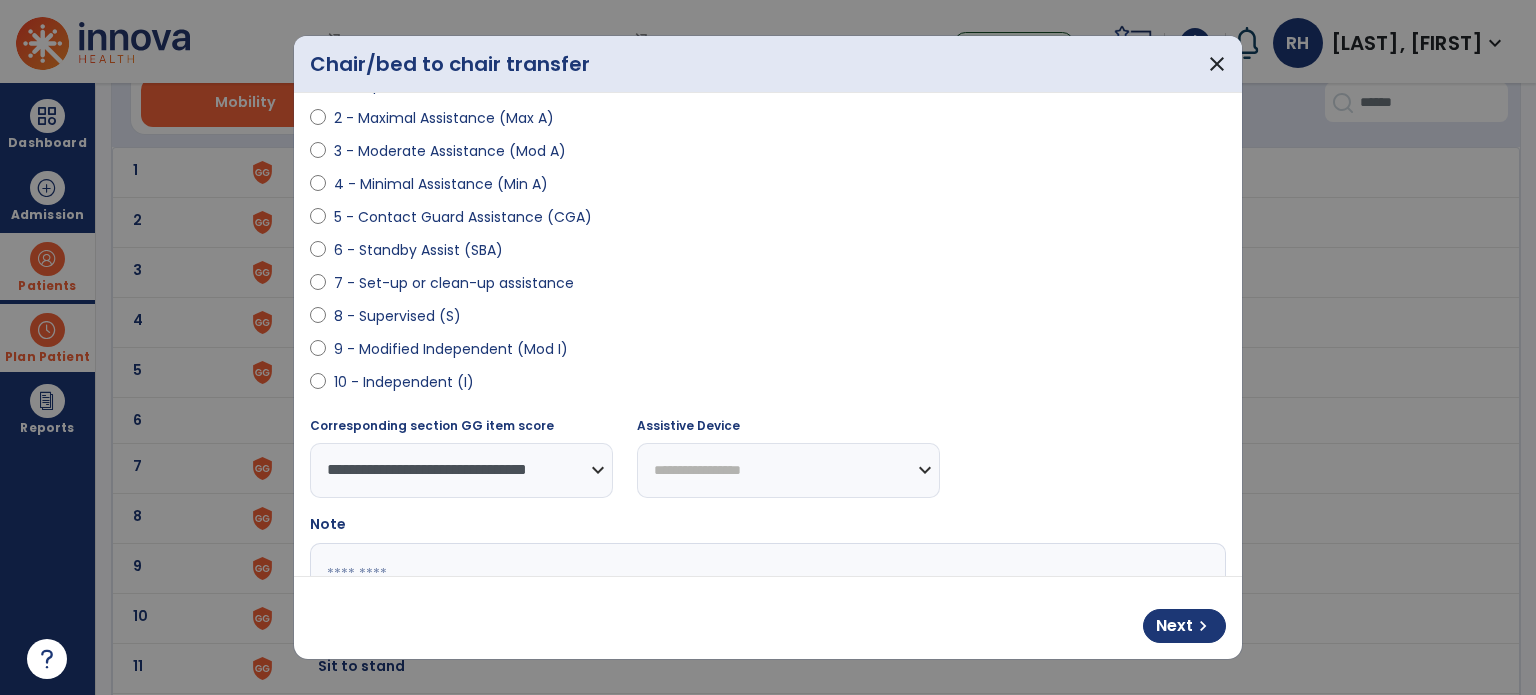select on "****" 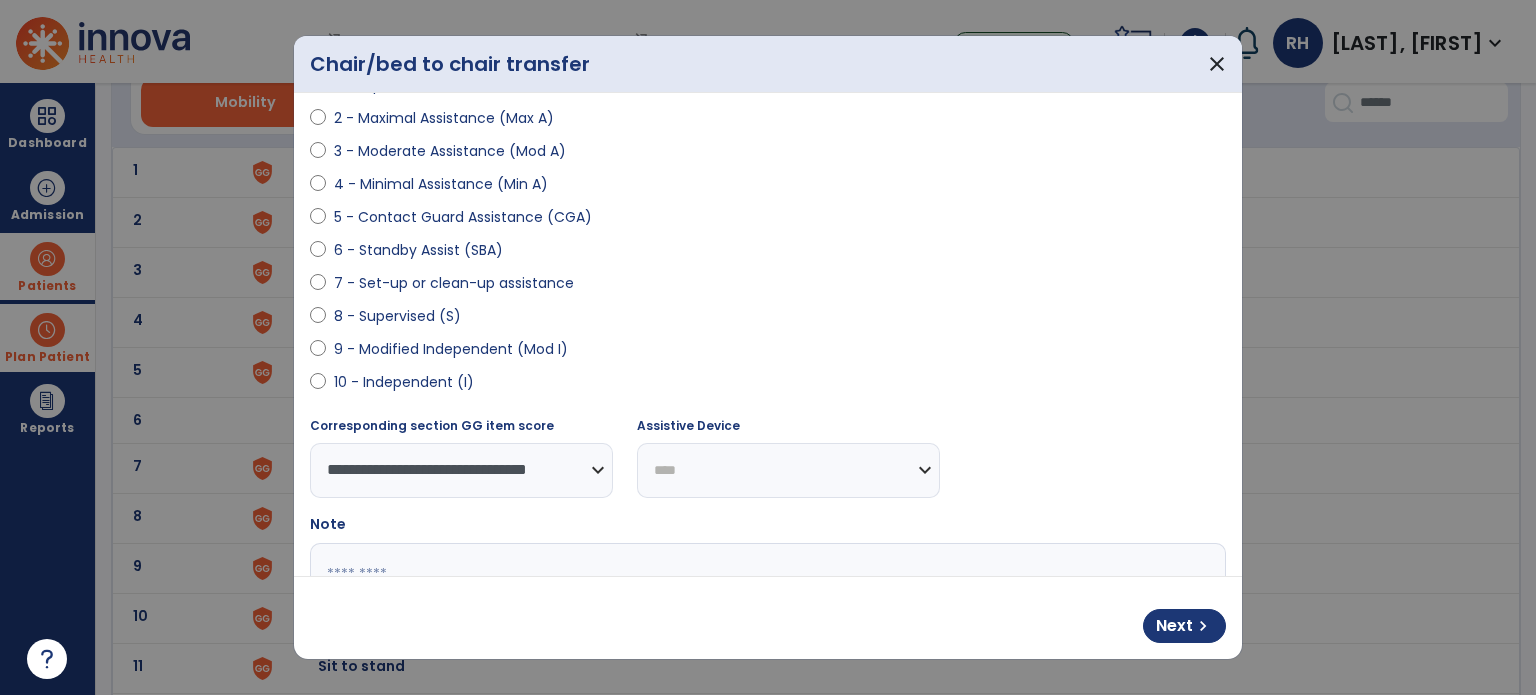 click on "**********" at bounding box center [788, 470] 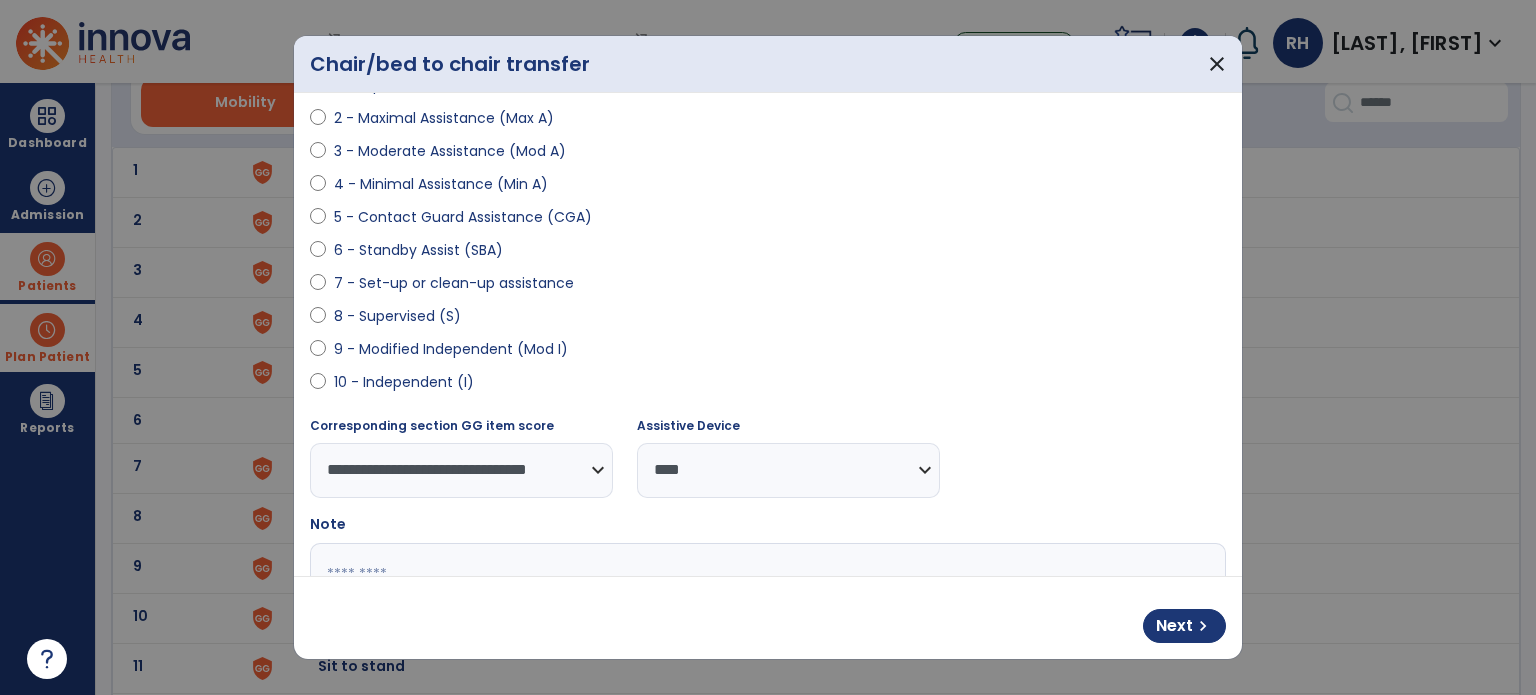 click at bounding box center [766, 618] 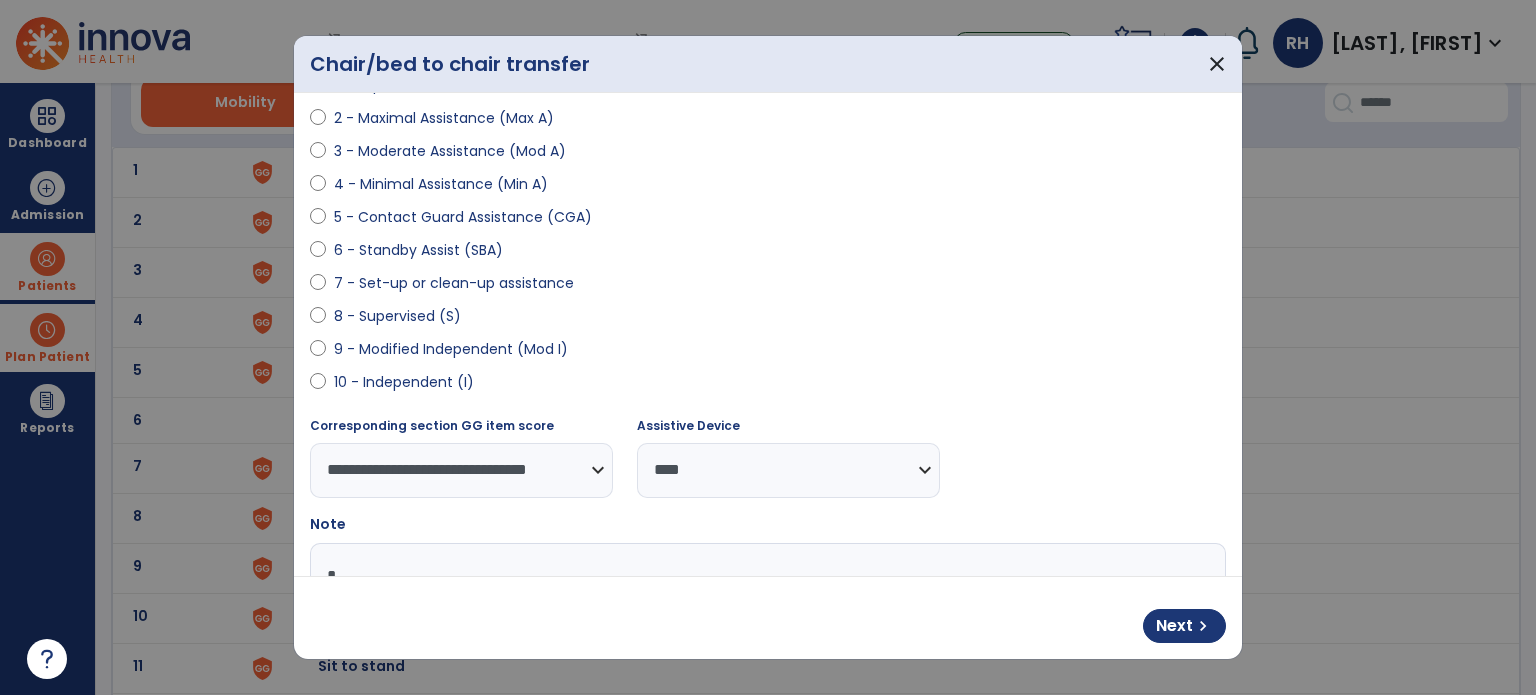 scroll, scrollTop: 271, scrollLeft: 0, axis: vertical 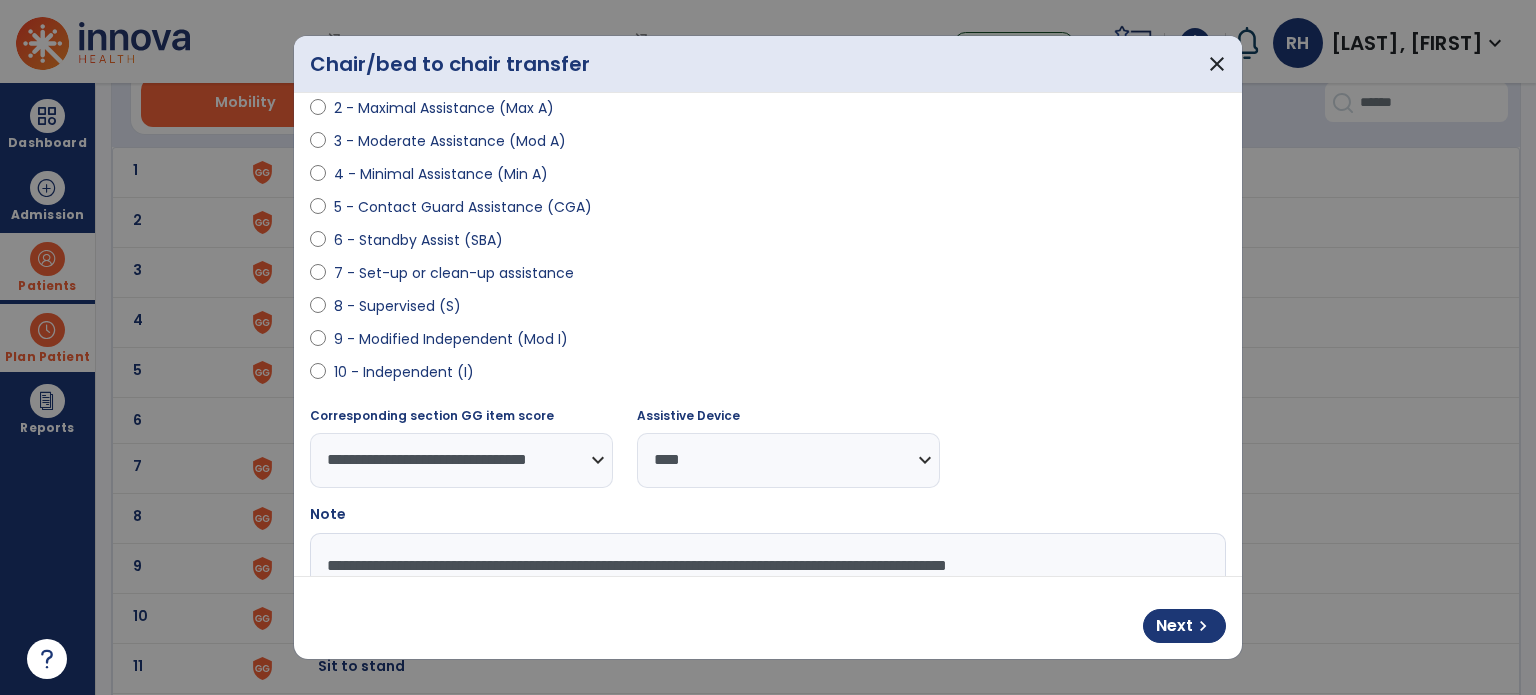 type on "**********" 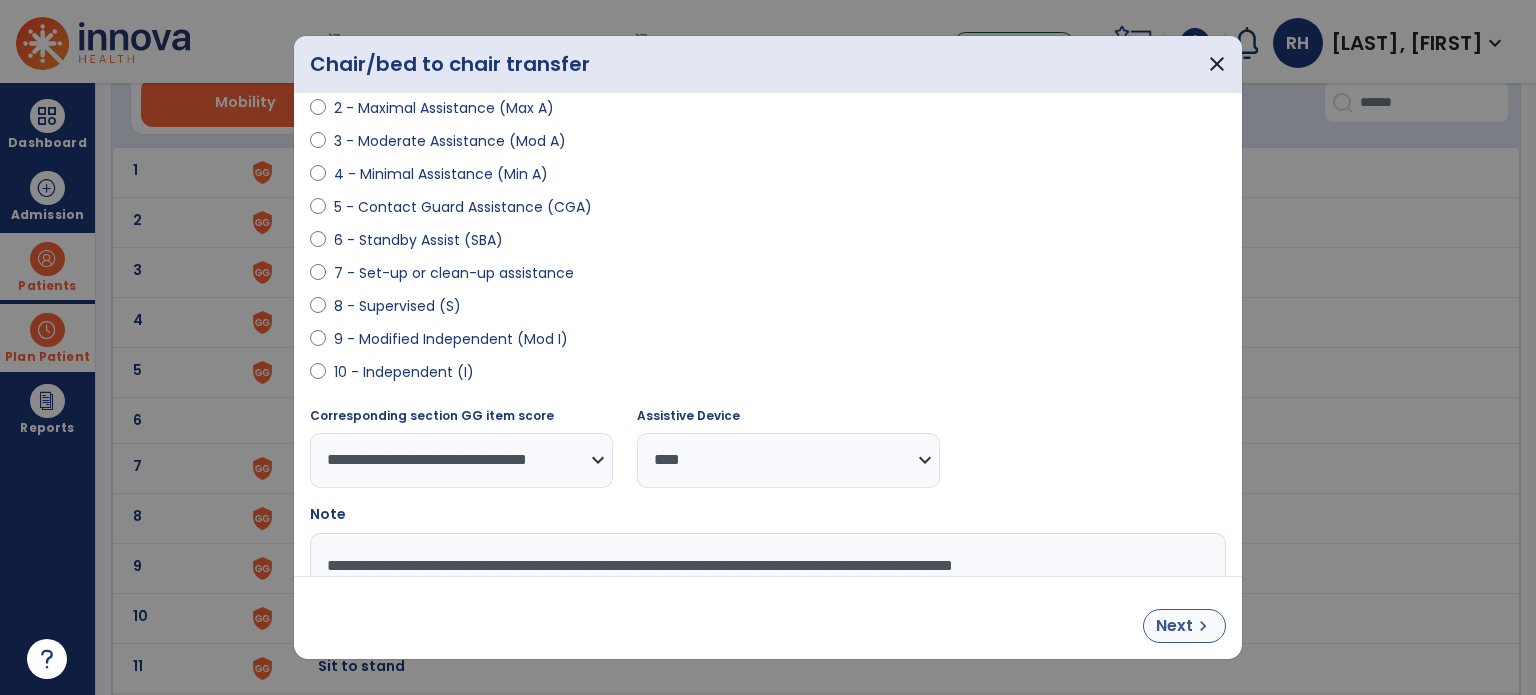 click on "Next  chevron_right" at bounding box center (1184, 626) 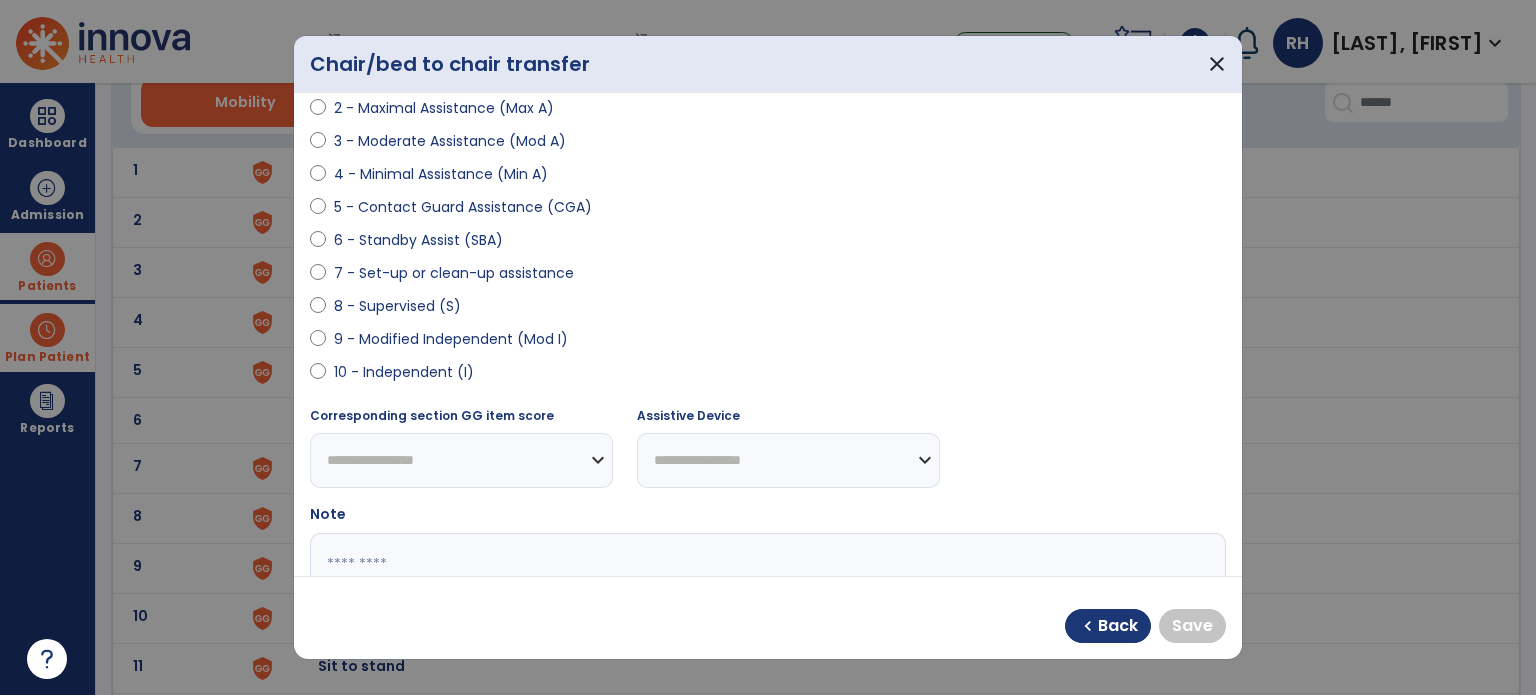 select on "**********" 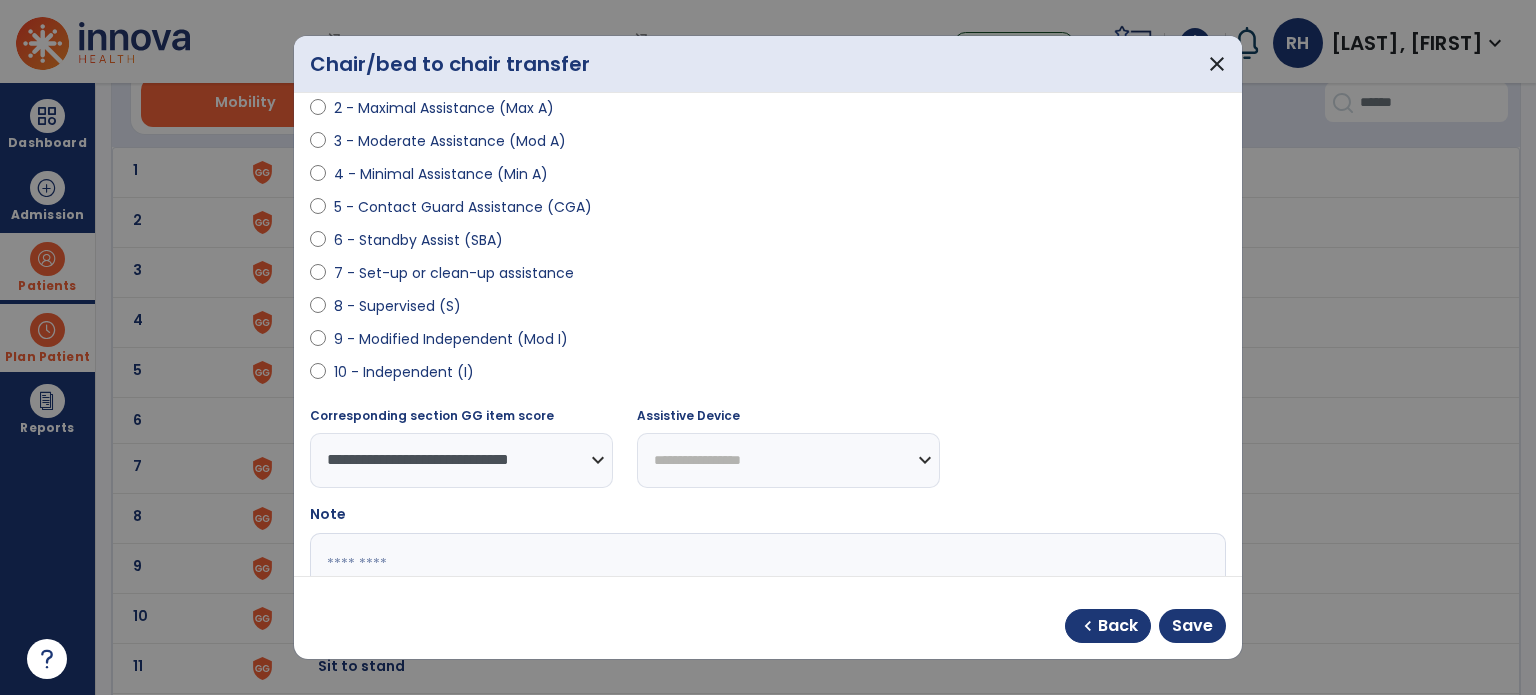click at bounding box center (766, 608) 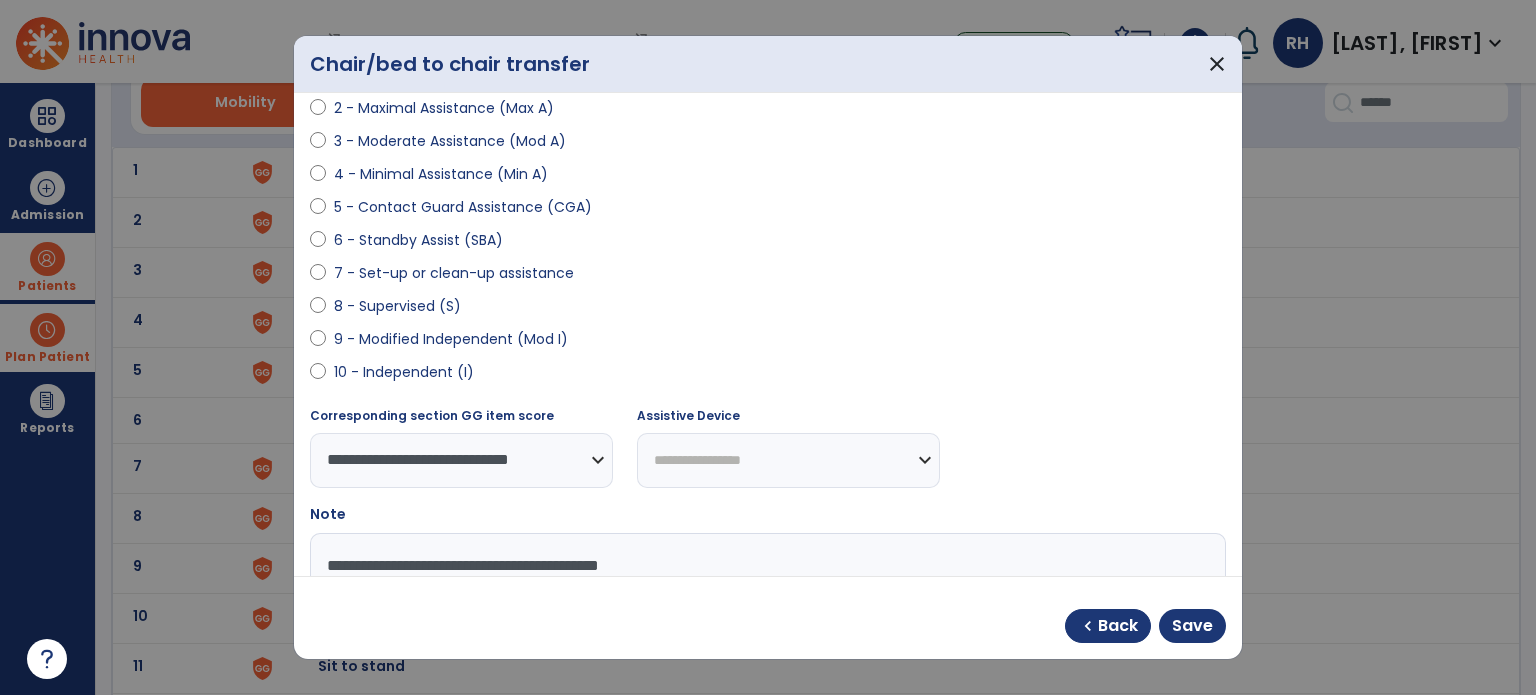 click on "**********" at bounding box center [766, 608] 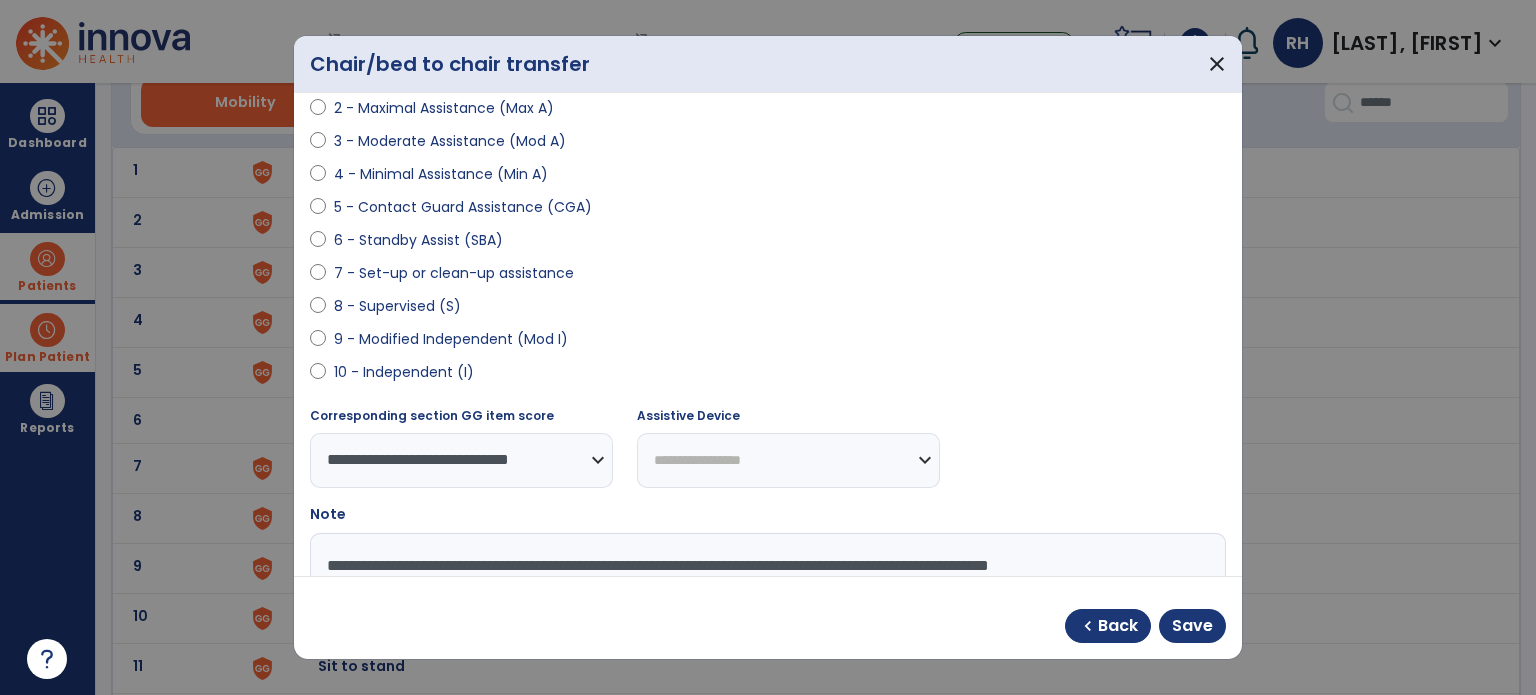 scroll, scrollTop: 295, scrollLeft: 0, axis: vertical 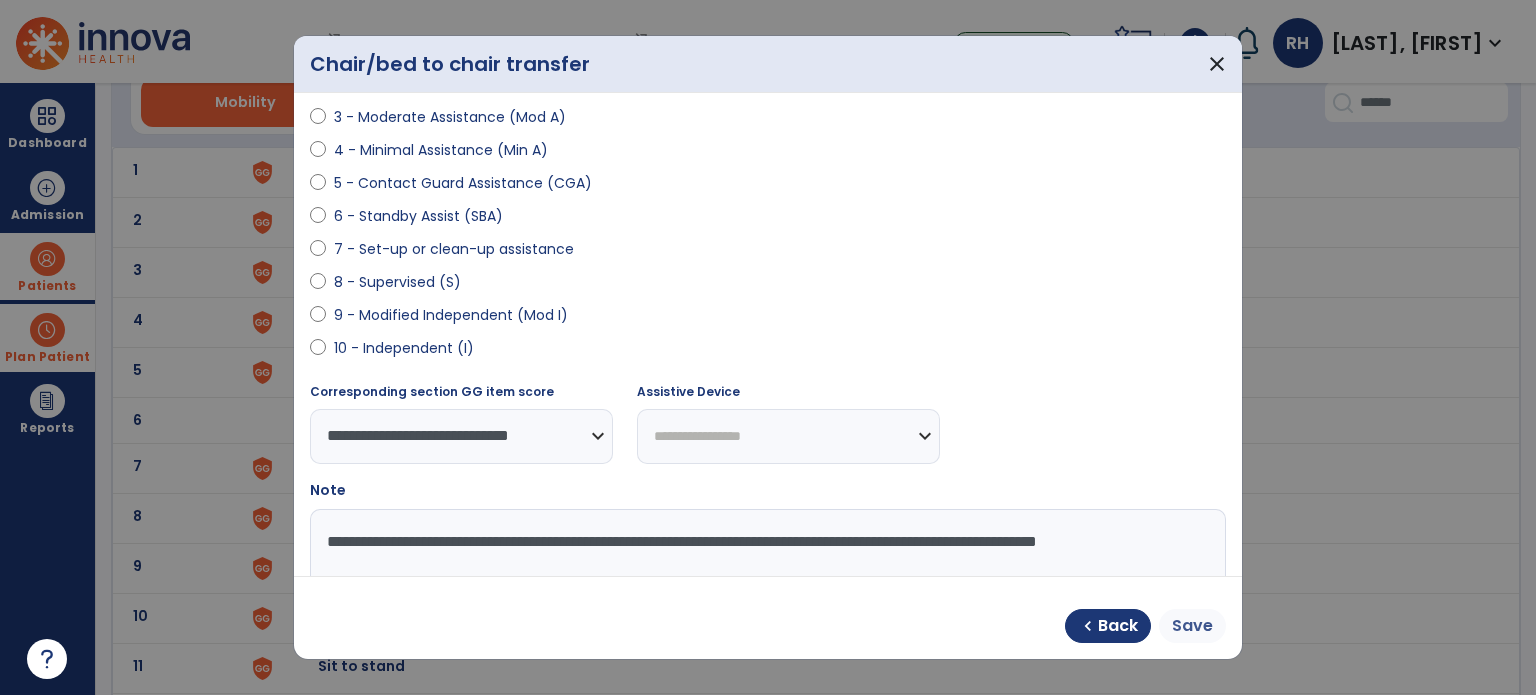 type on "**********" 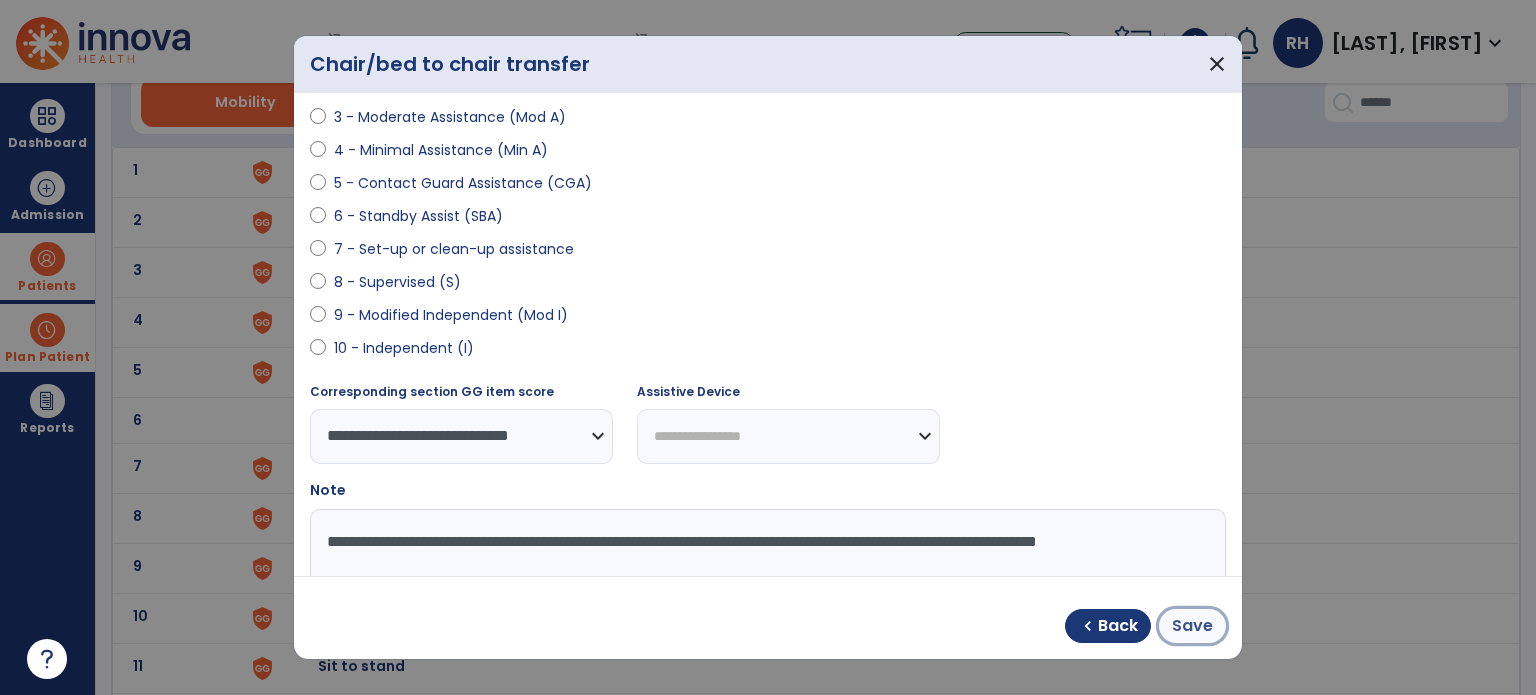 click on "Save" at bounding box center (1192, 626) 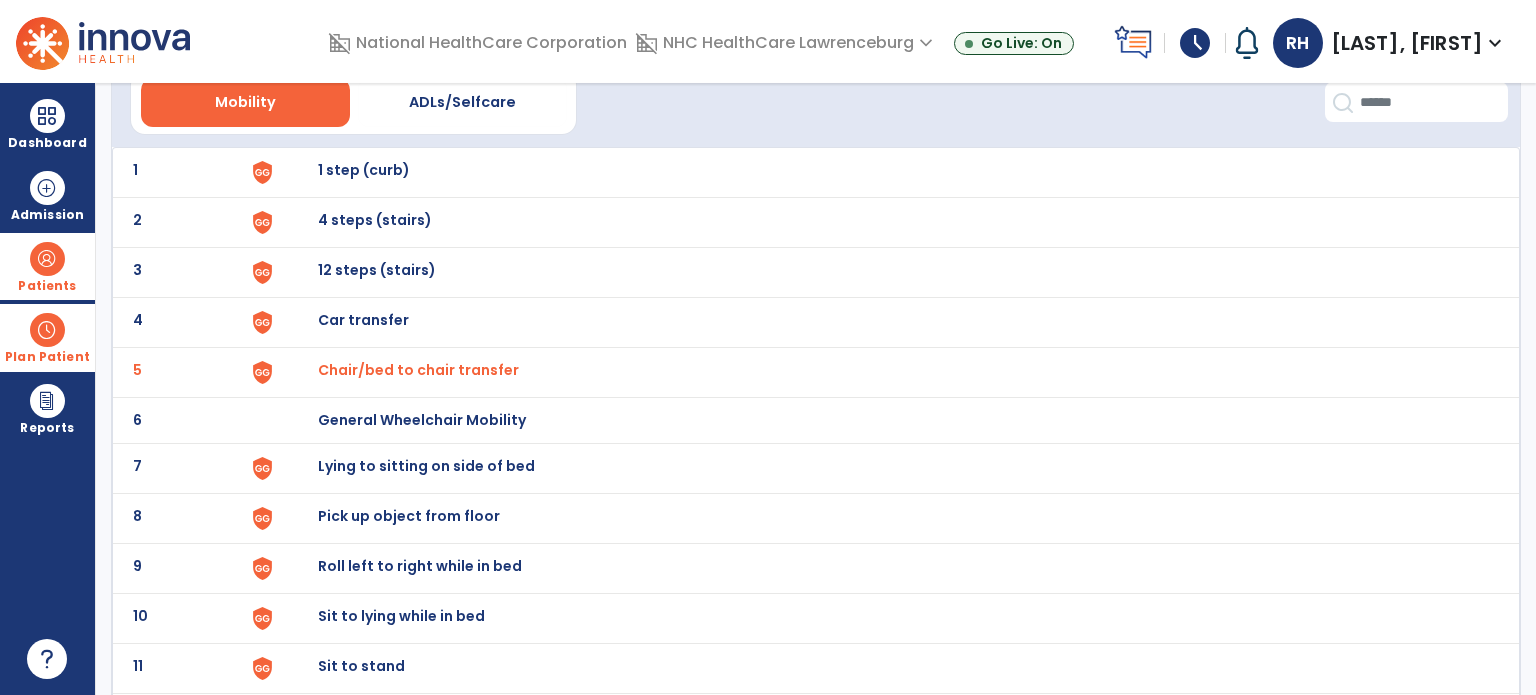 click on "Chair/bed to chair transfer" at bounding box center (888, 172) 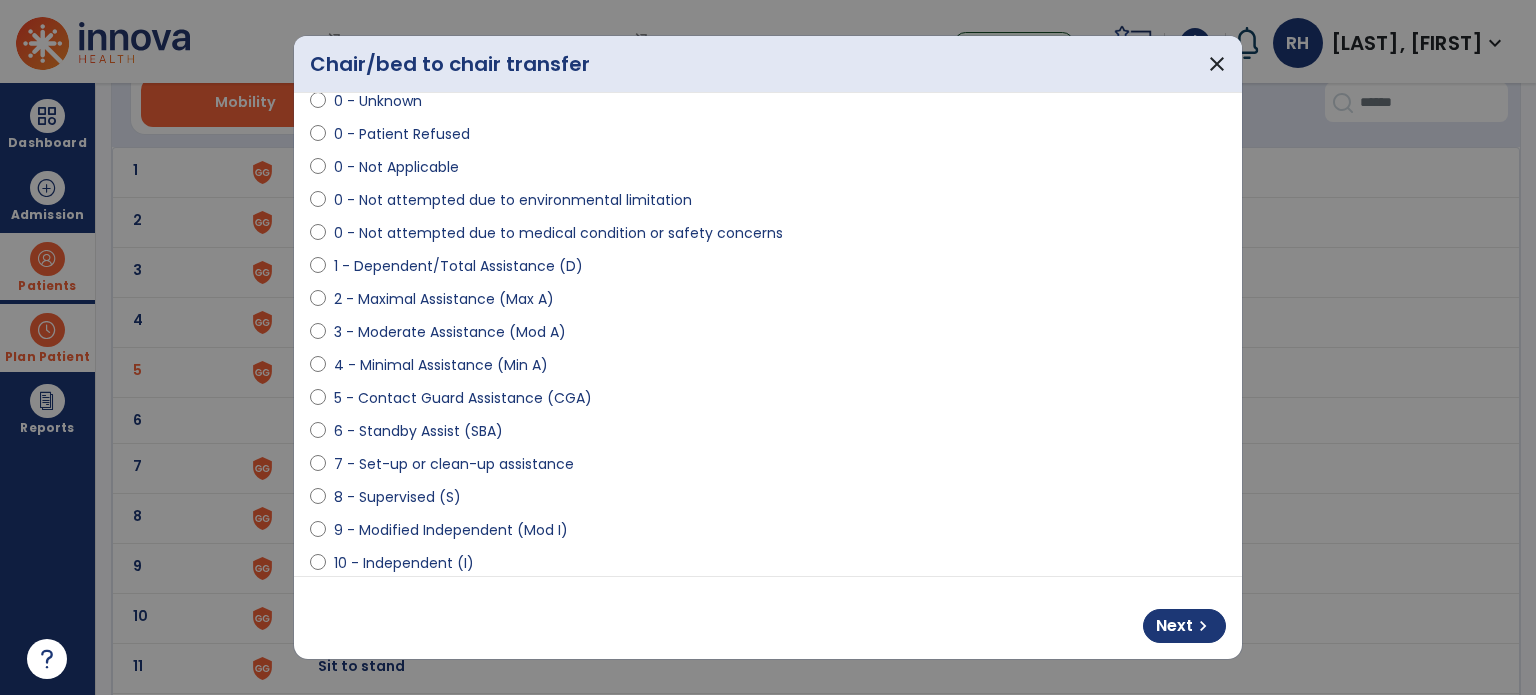 scroll, scrollTop: 94, scrollLeft: 0, axis: vertical 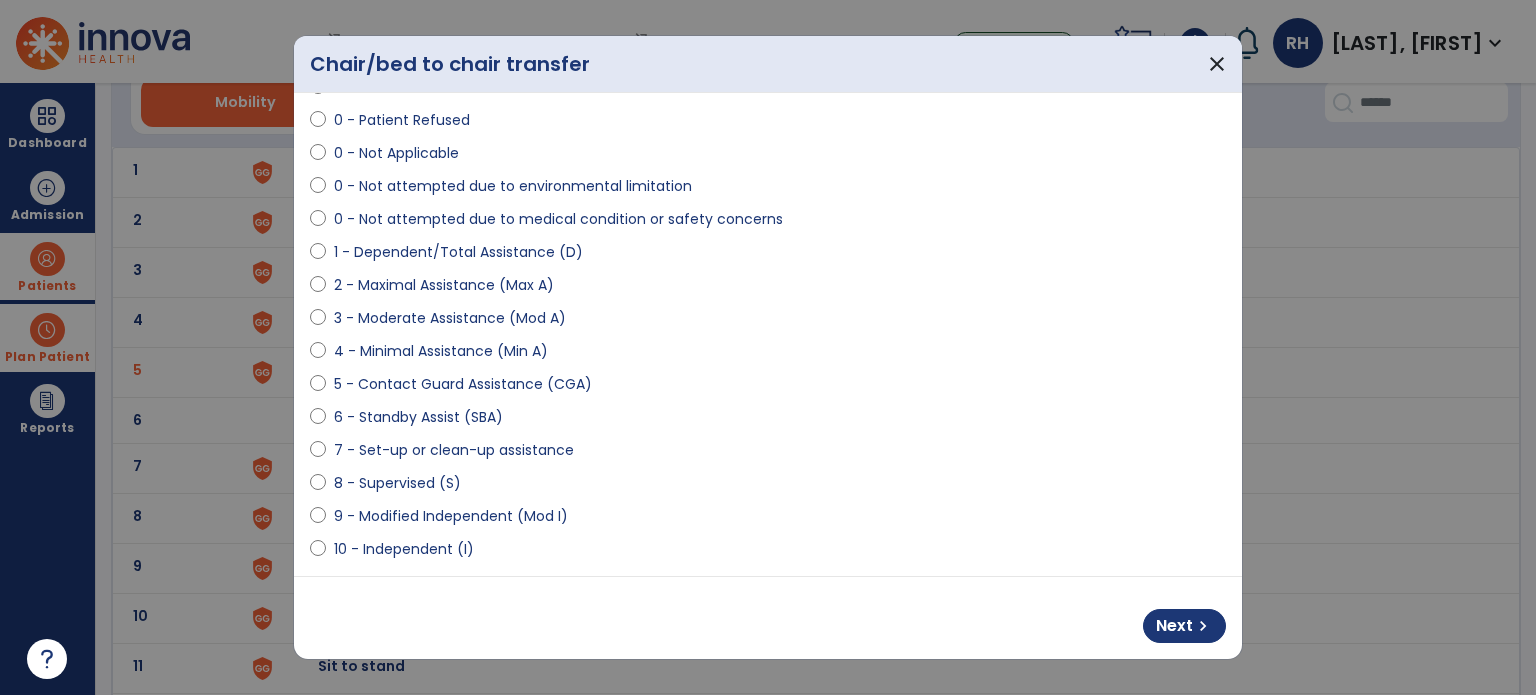click on "**********" at bounding box center [768, 464] 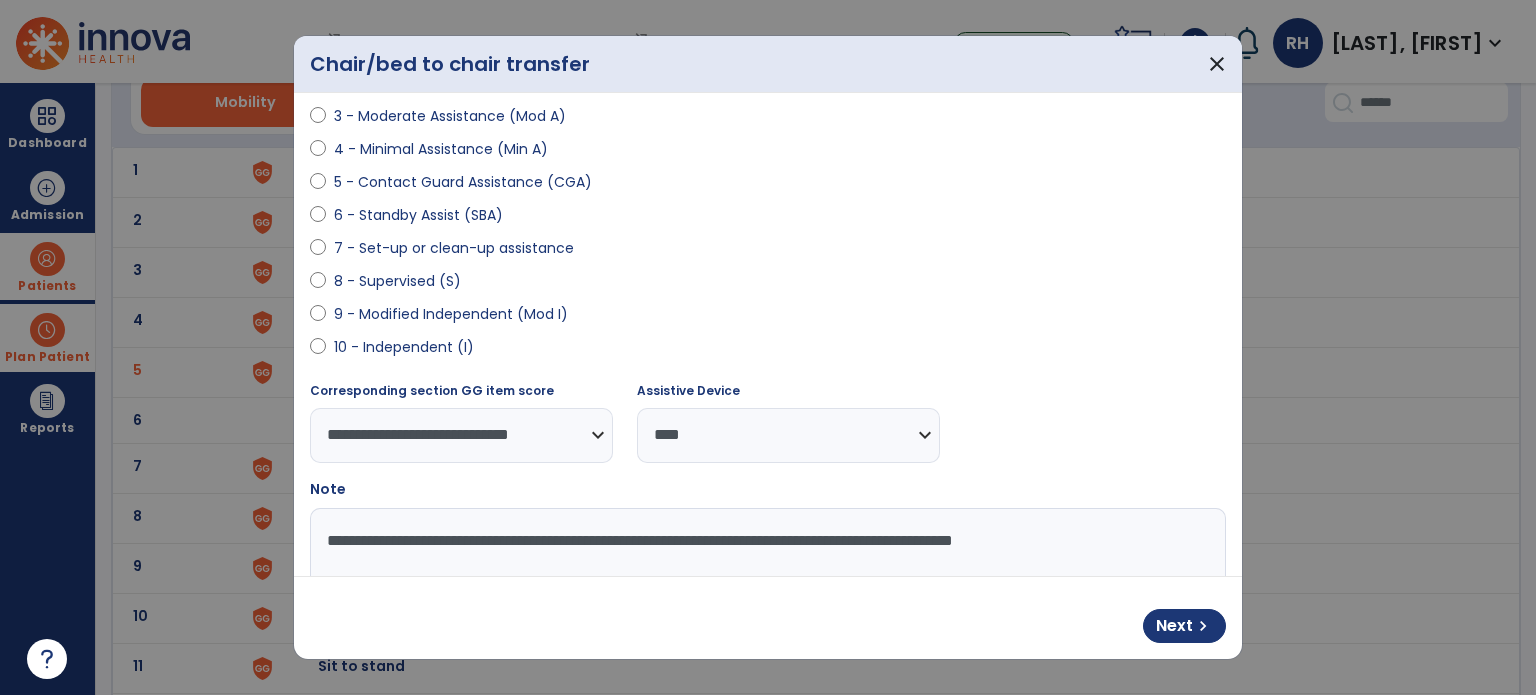 scroll, scrollTop: 296, scrollLeft: 0, axis: vertical 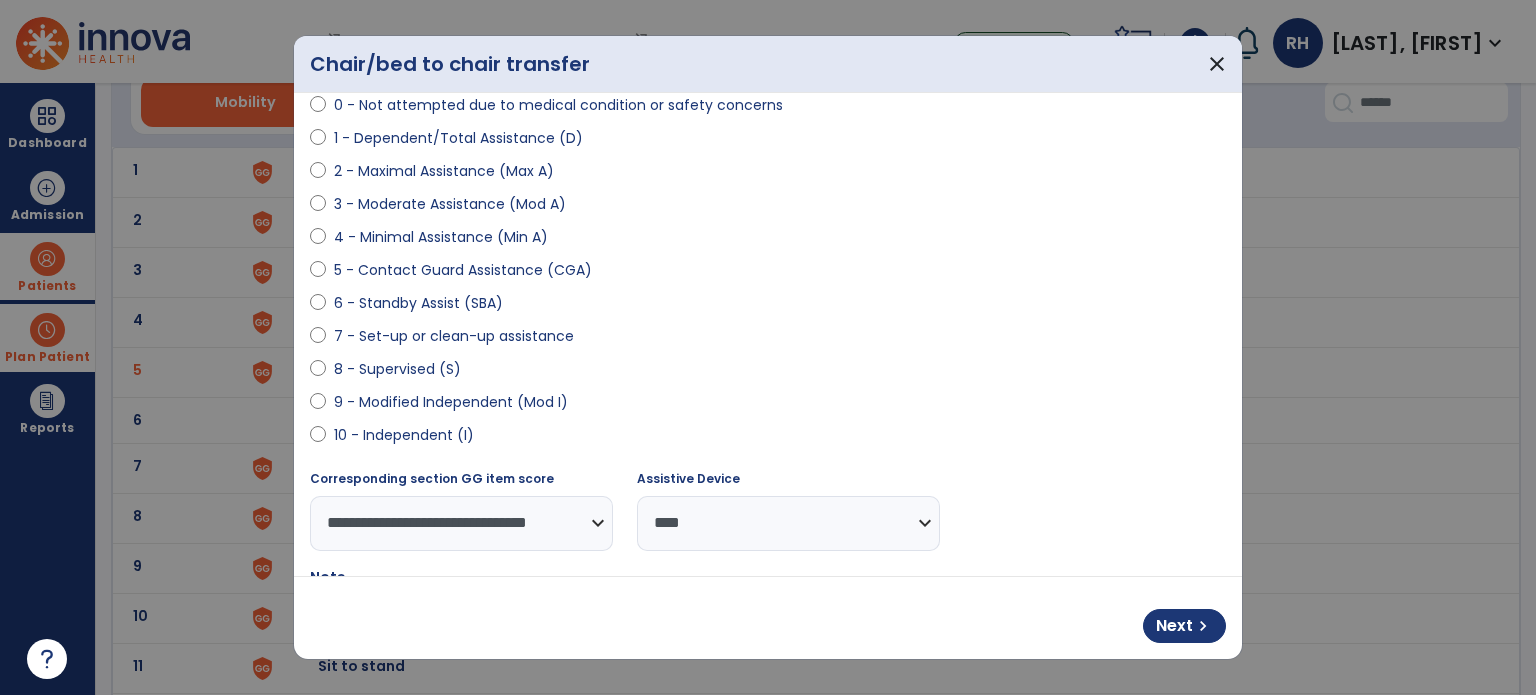 select on "**********" 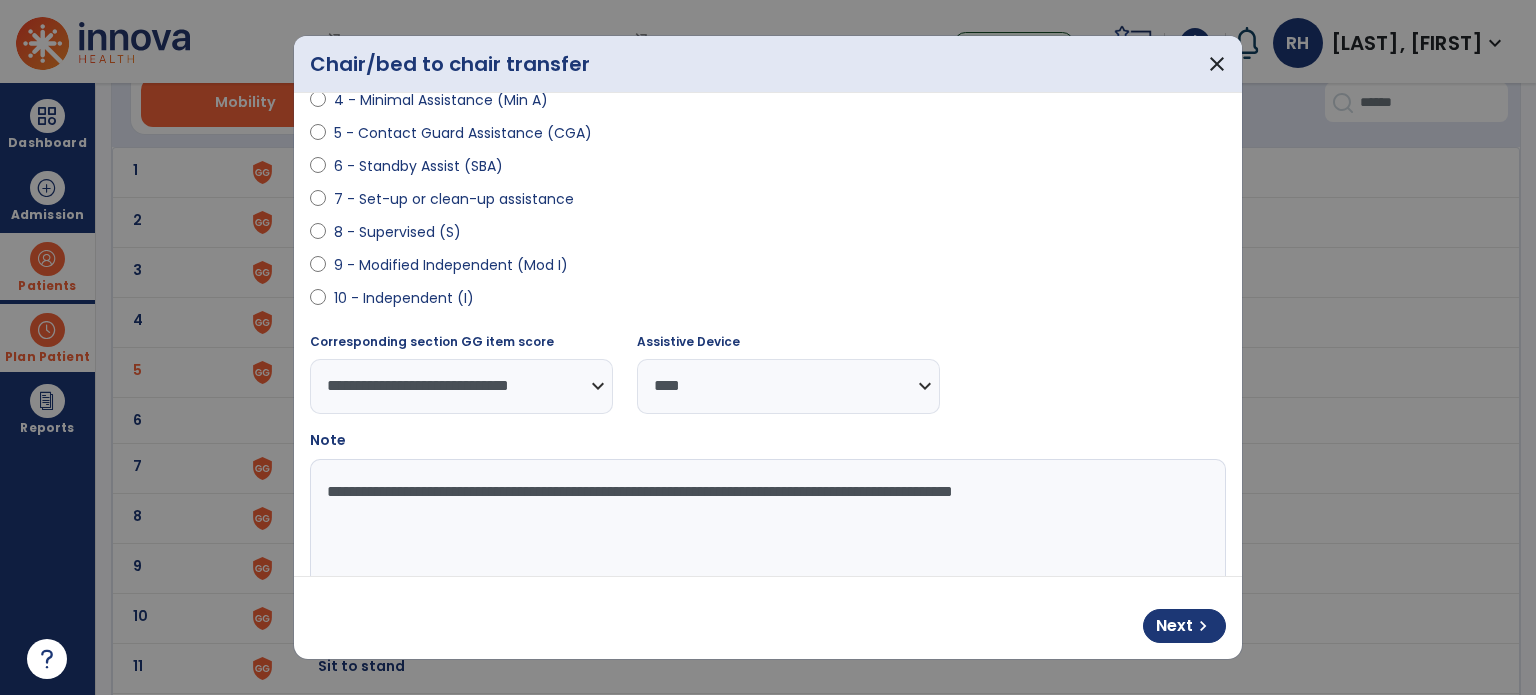 scroll, scrollTop: 347, scrollLeft: 0, axis: vertical 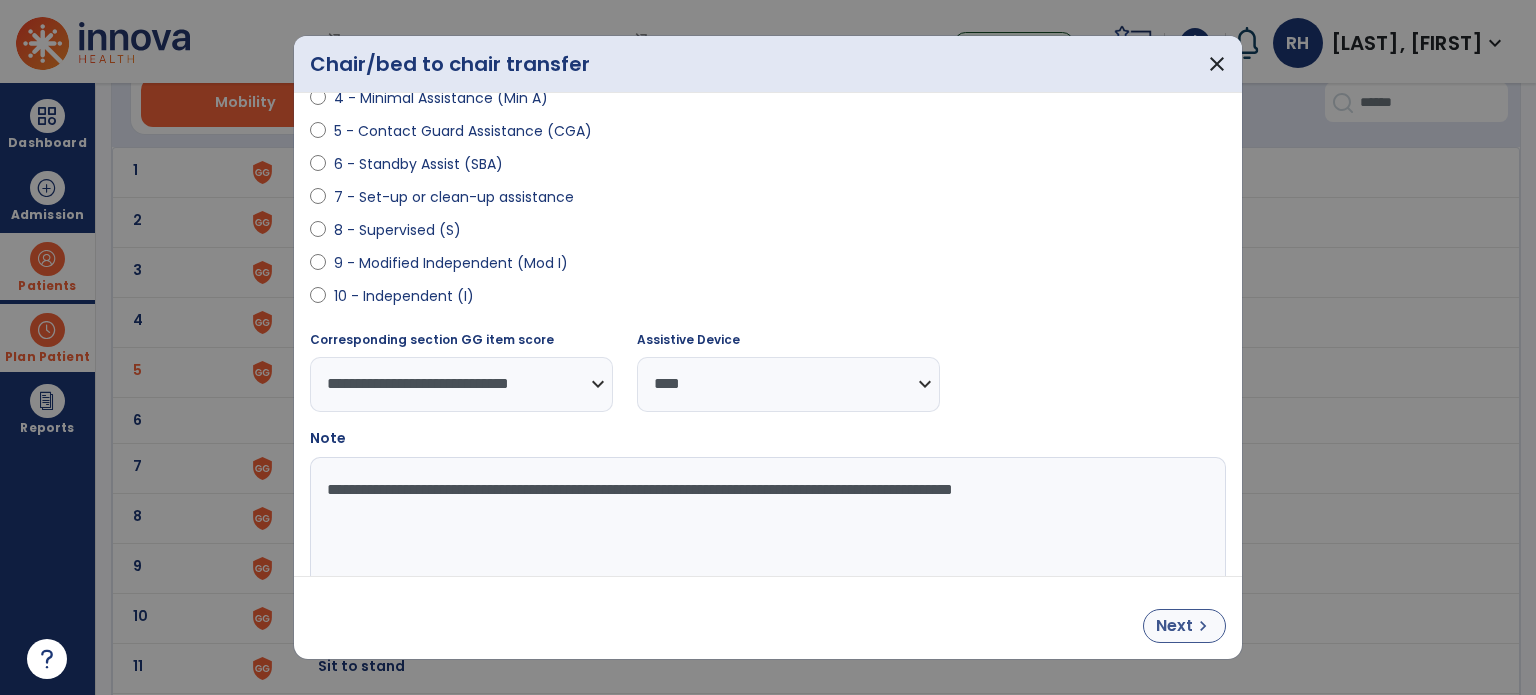 click on "Next" at bounding box center (1174, 626) 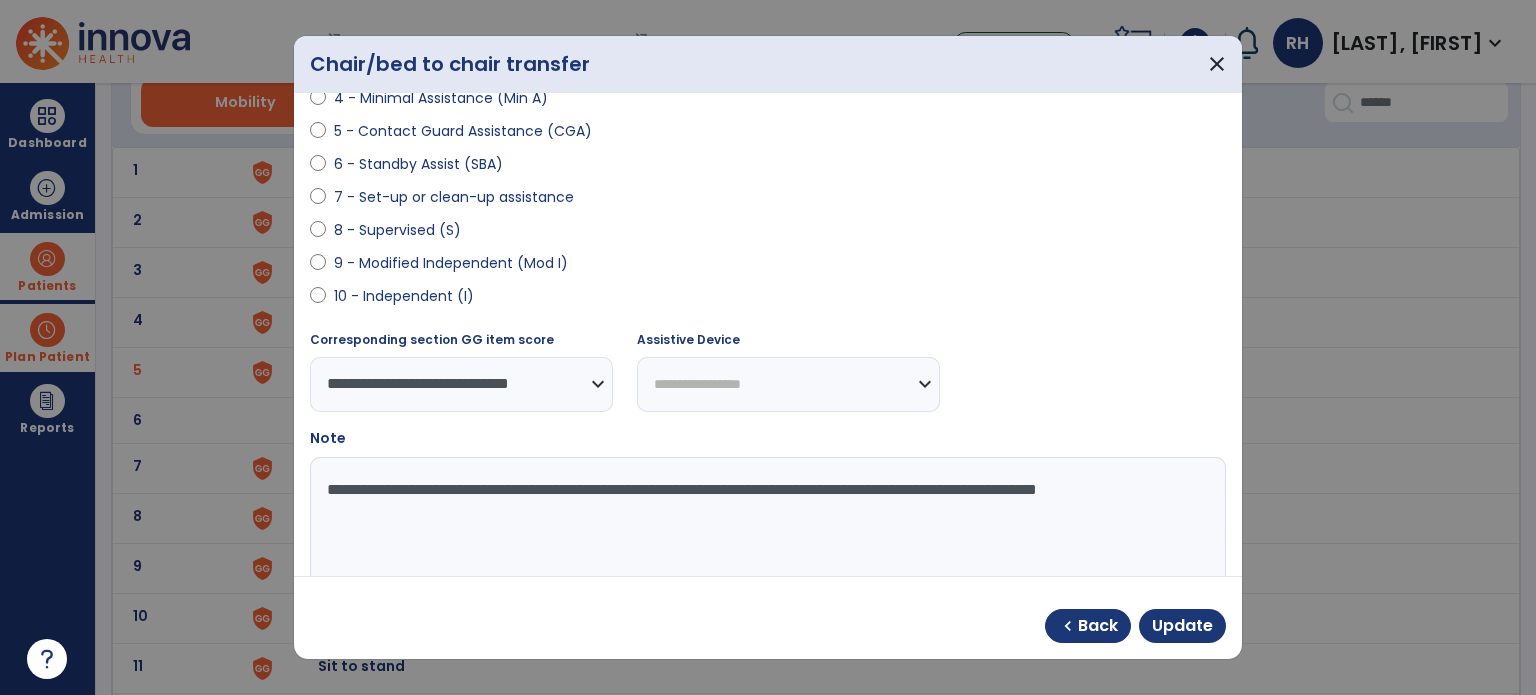 click on "**********" at bounding box center (766, 532) 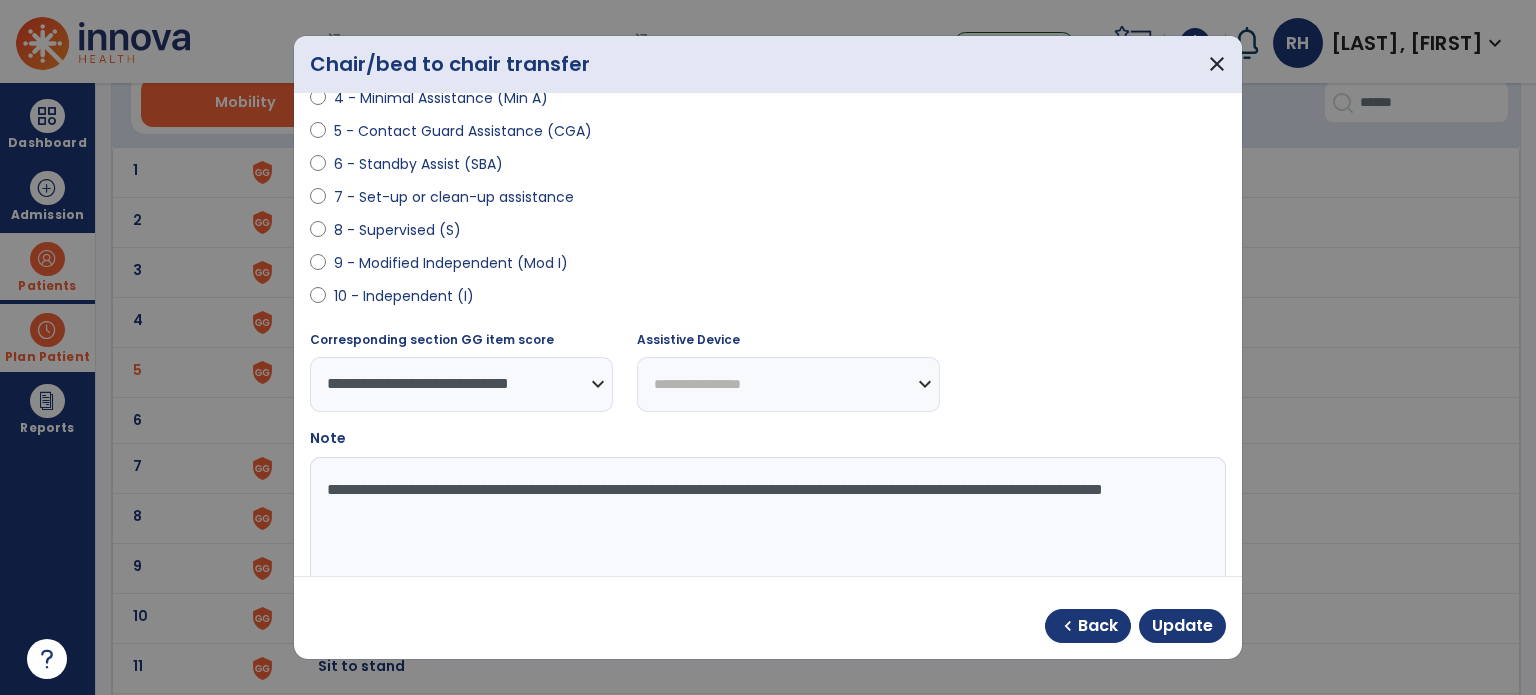 click on "**********" at bounding box center [766, 532] 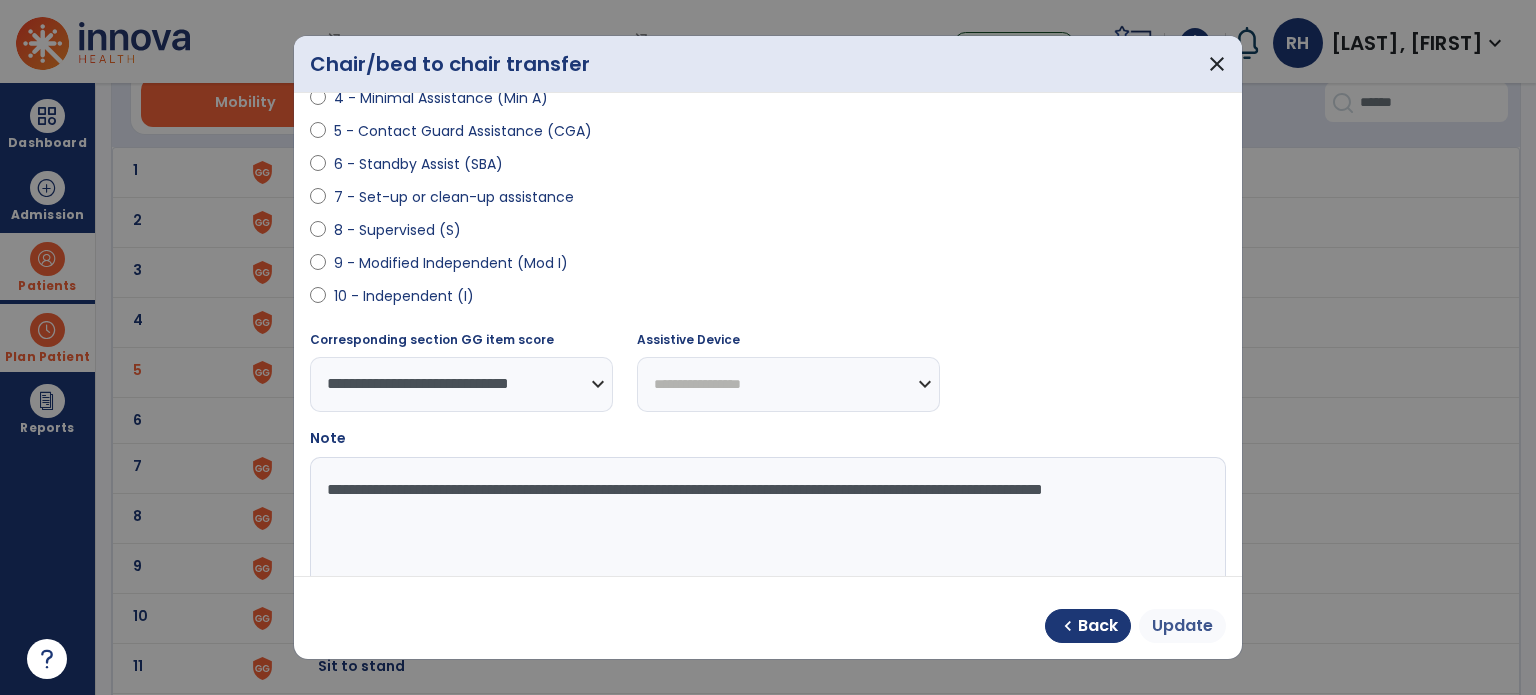 type on "**********" 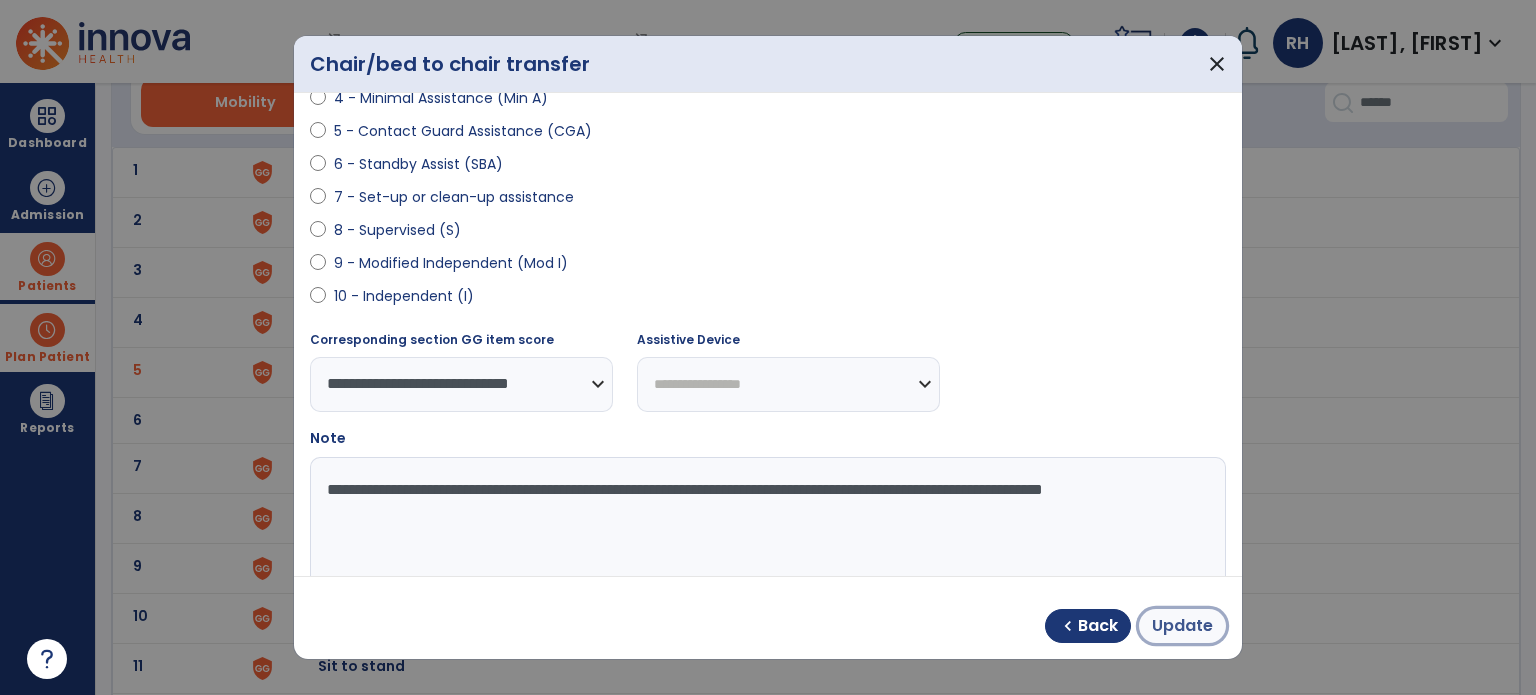 click on "Update" at bounding box center [1182, 626] 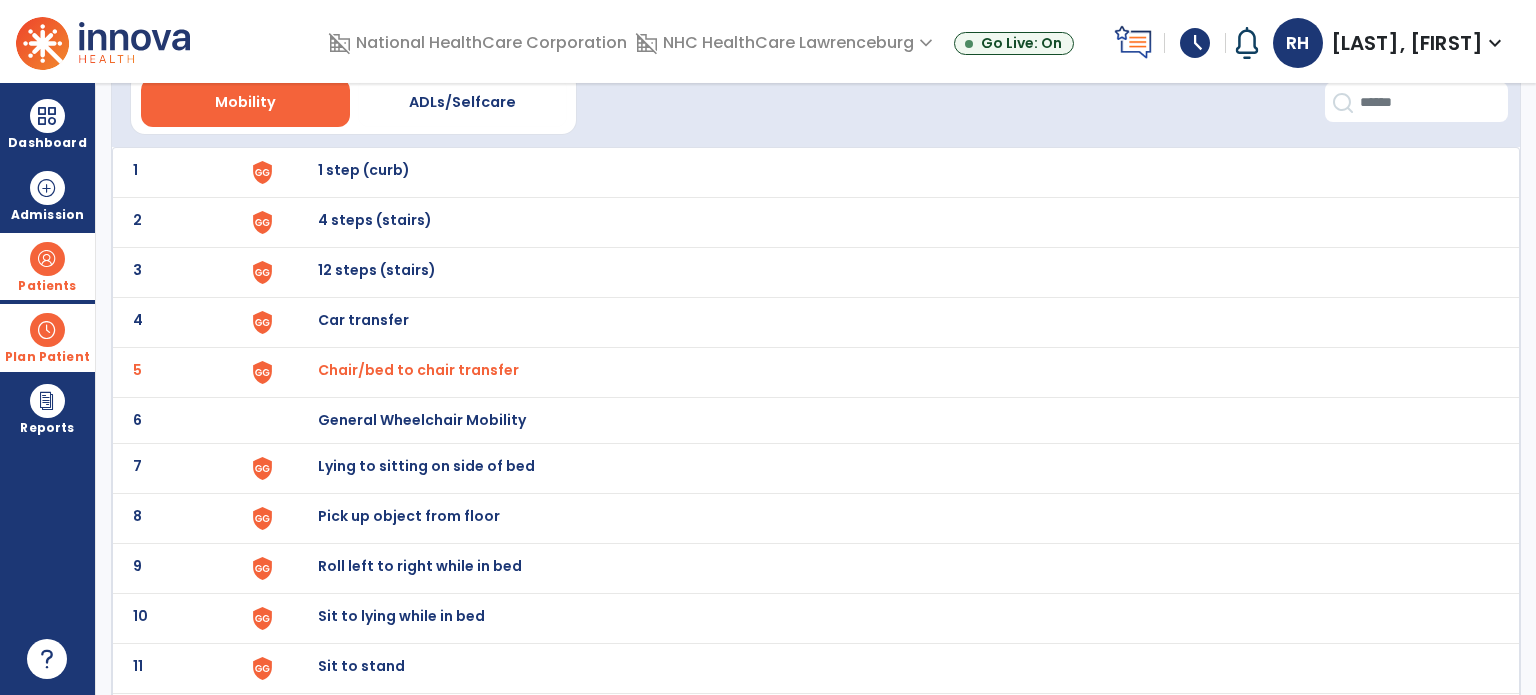 click on "Lying to sitting on side of bed" at bounding box center [364, 170] 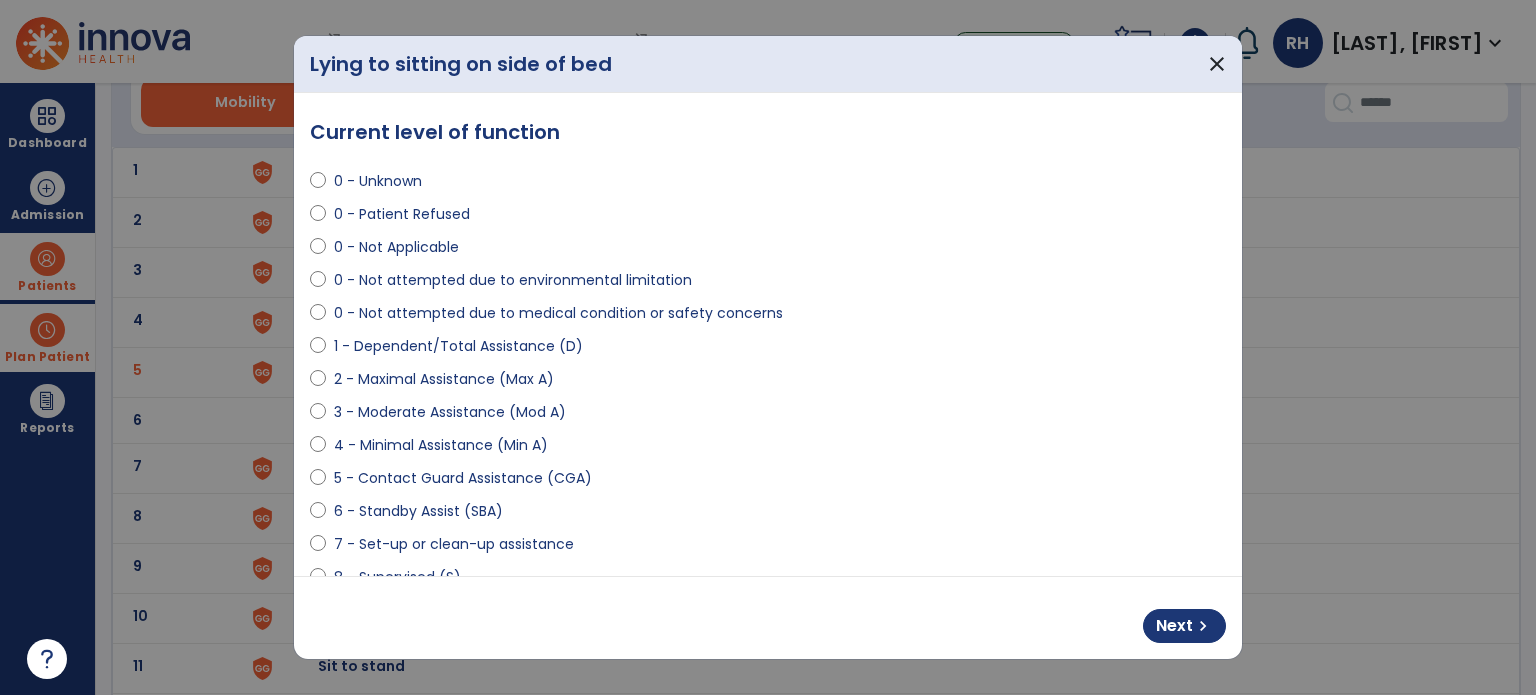 select on "**********" 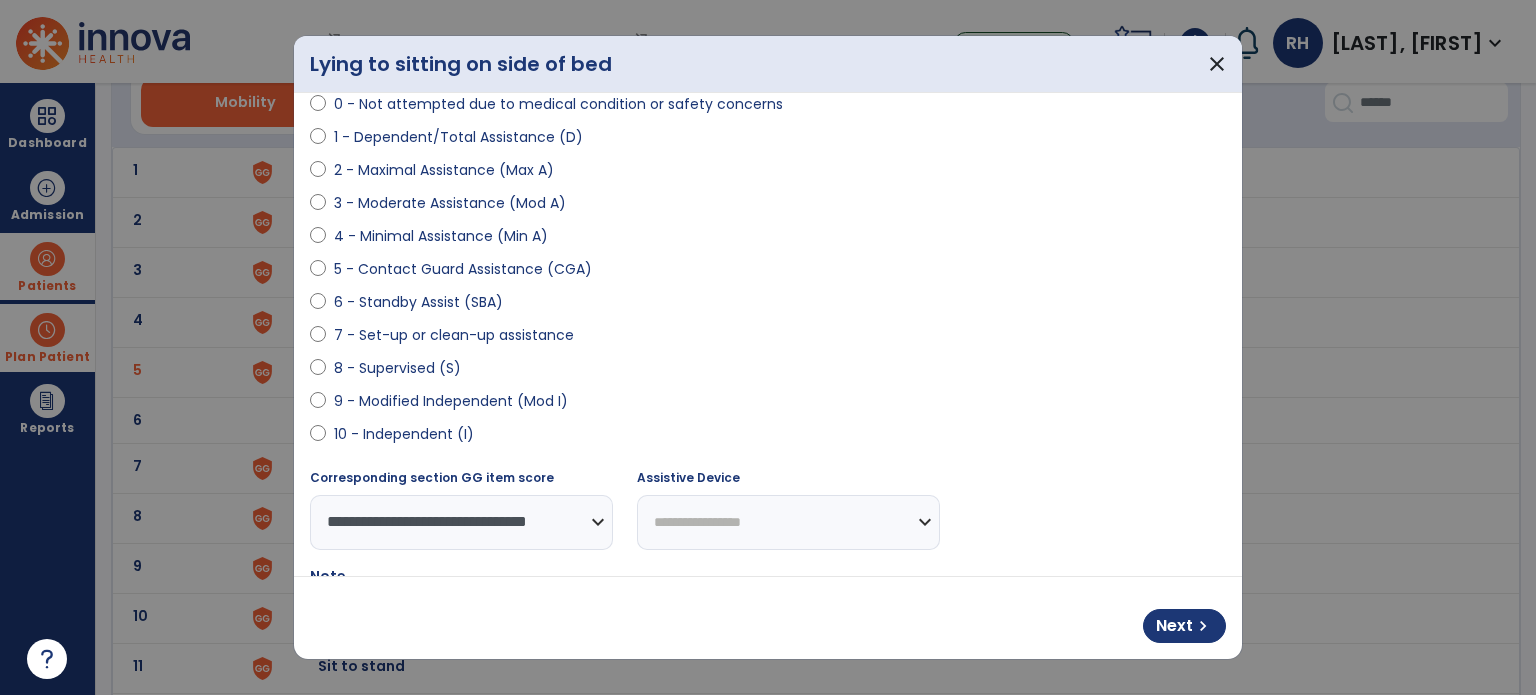 scroll, scrollTop: 227, scrollLeft: 0, axis: vertical 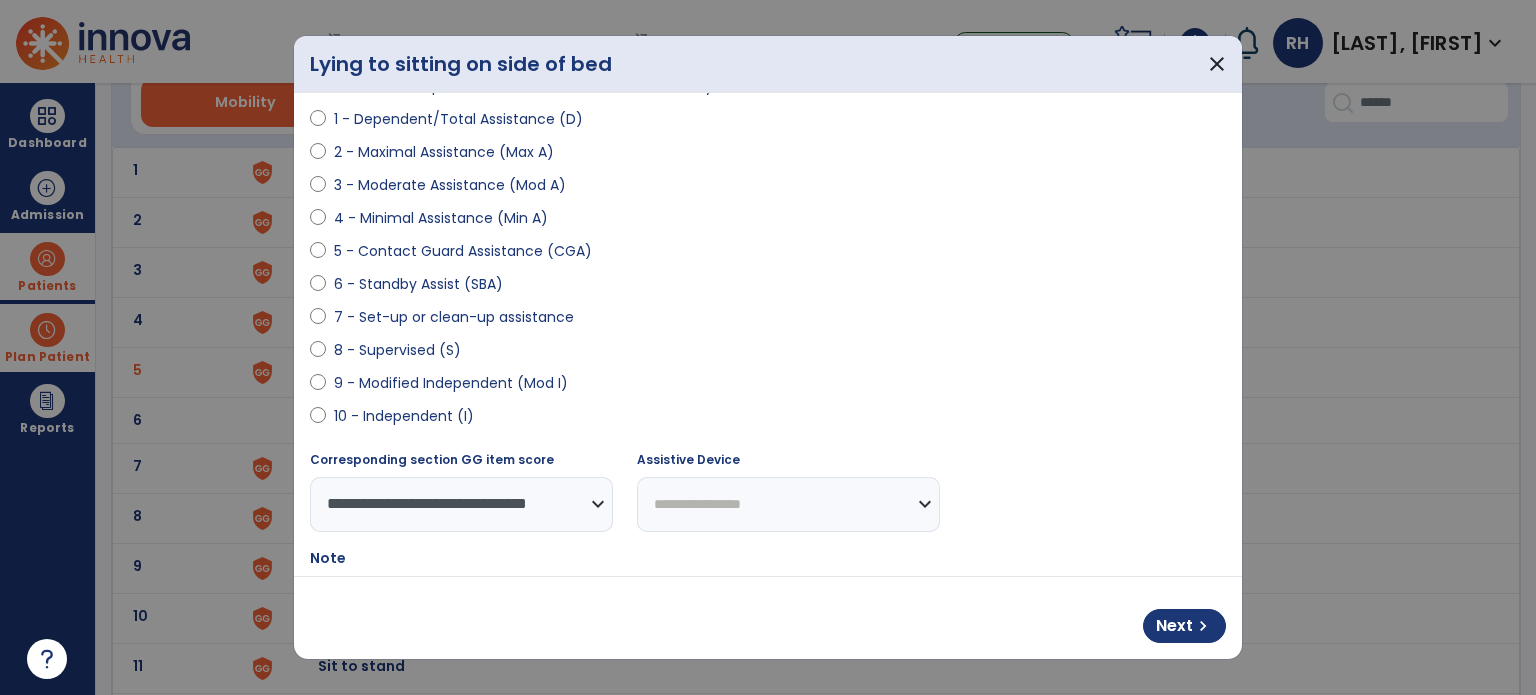 click on "**********" at bounding box center (788, 504) 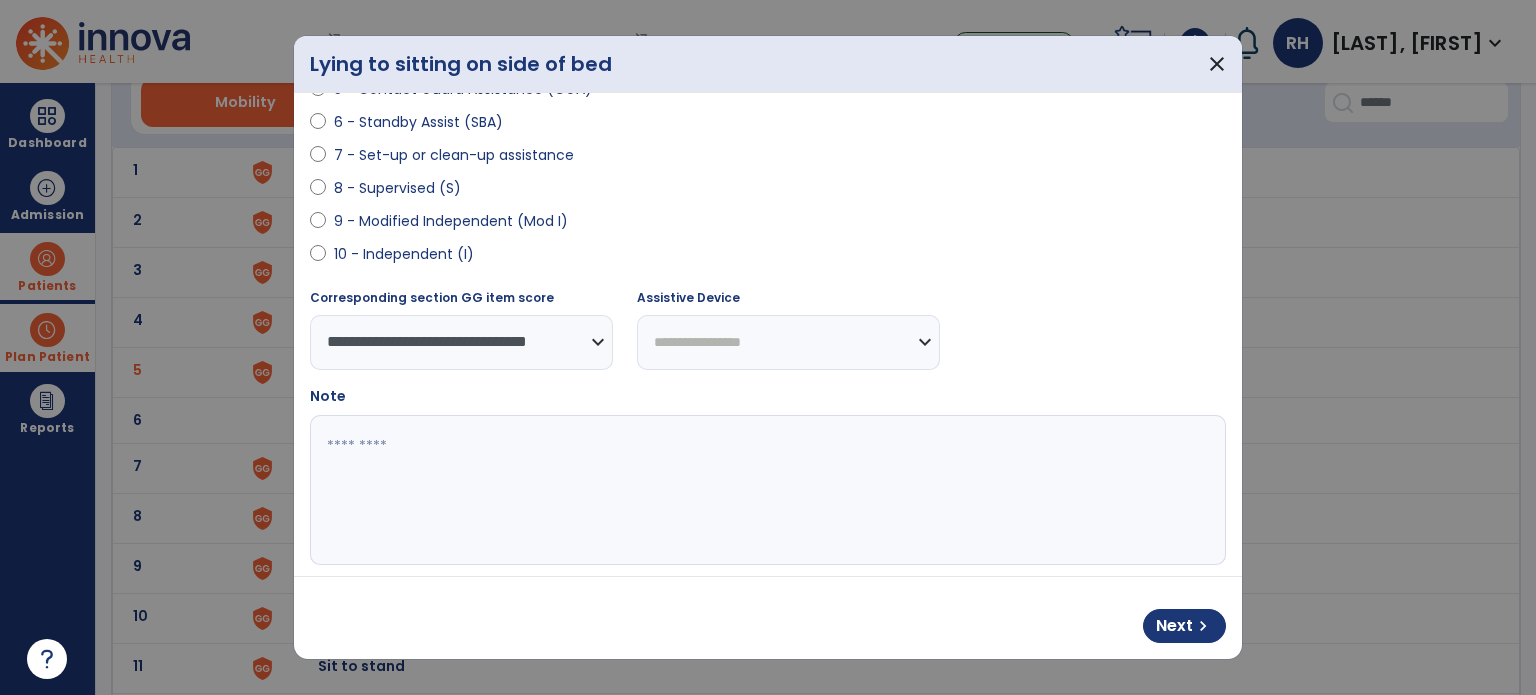 scroll, scrollTop: 408, scrollLeft: 0, axis: vertical 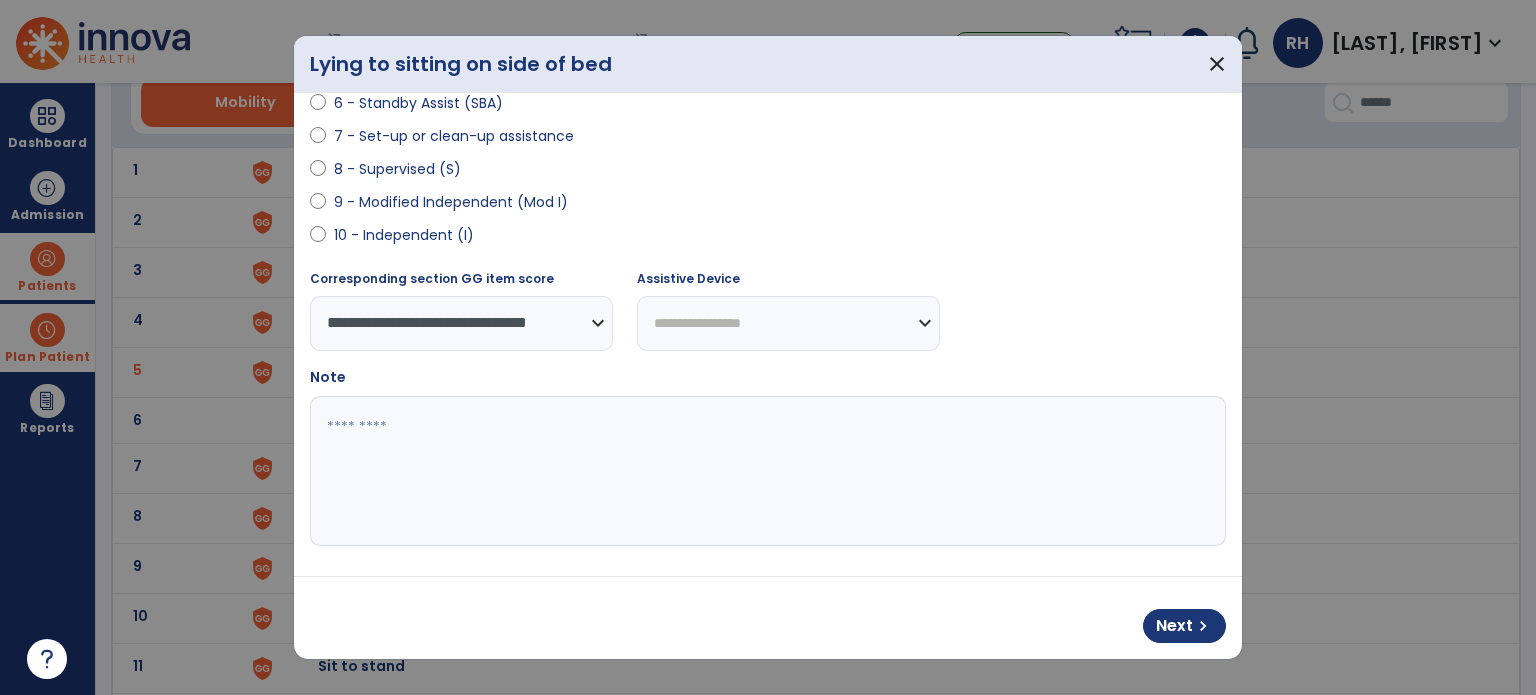 click at bounding box center (766, 471) 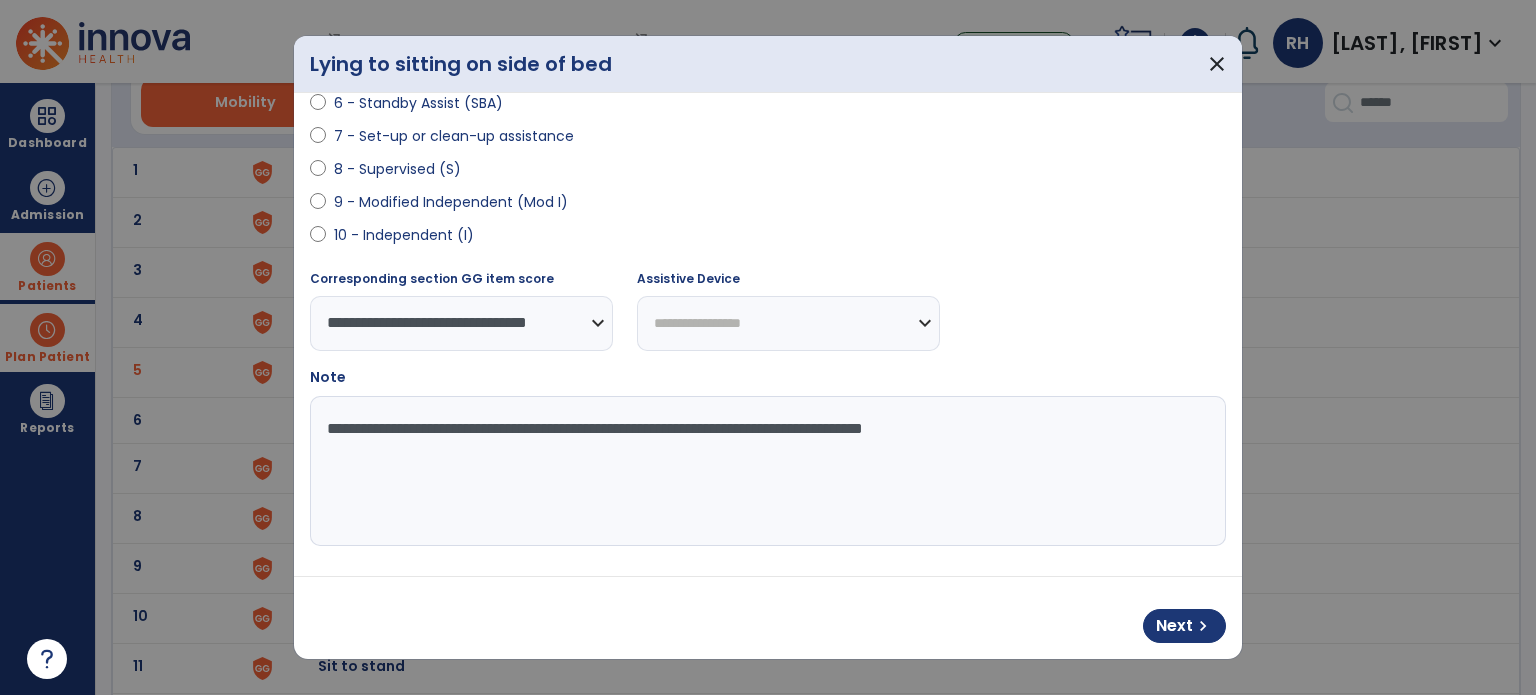 type on "**********" 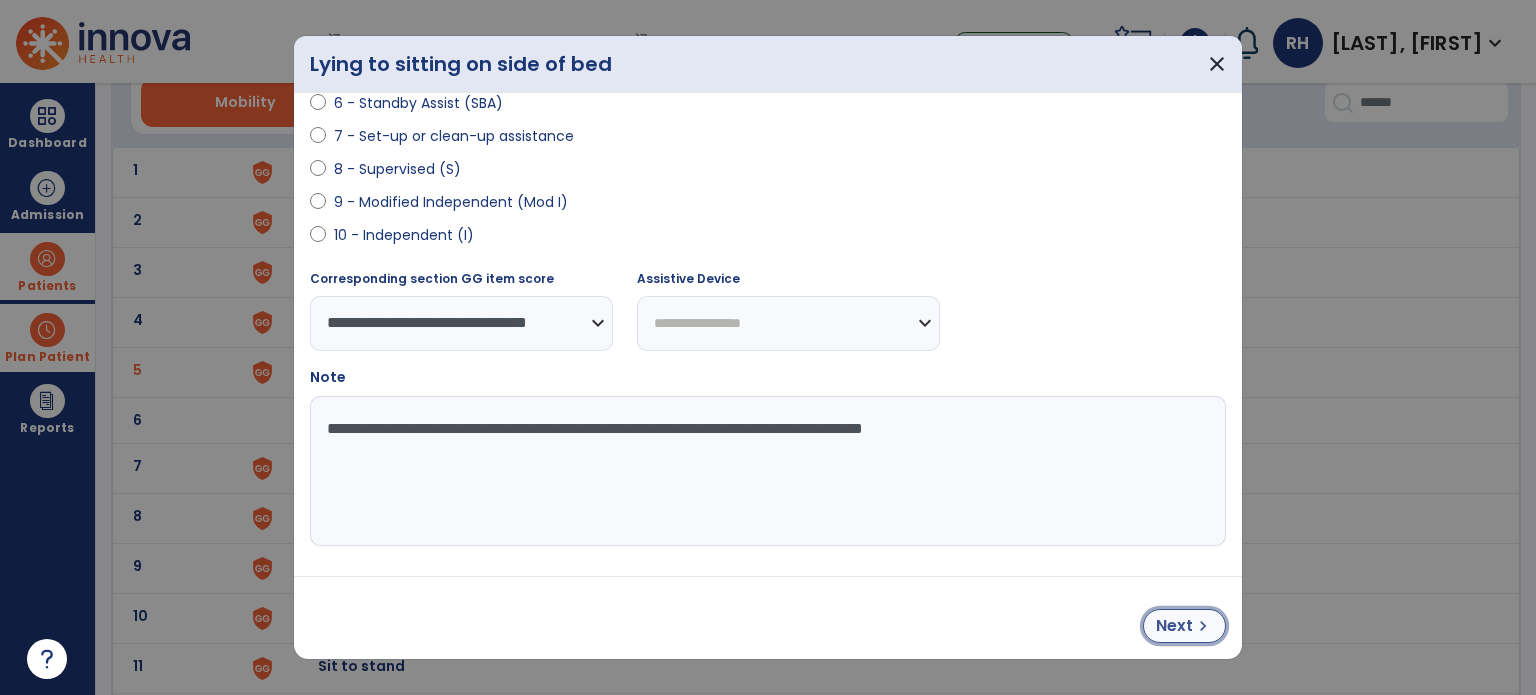 click on "Next" at bounding box center (1174, 626) 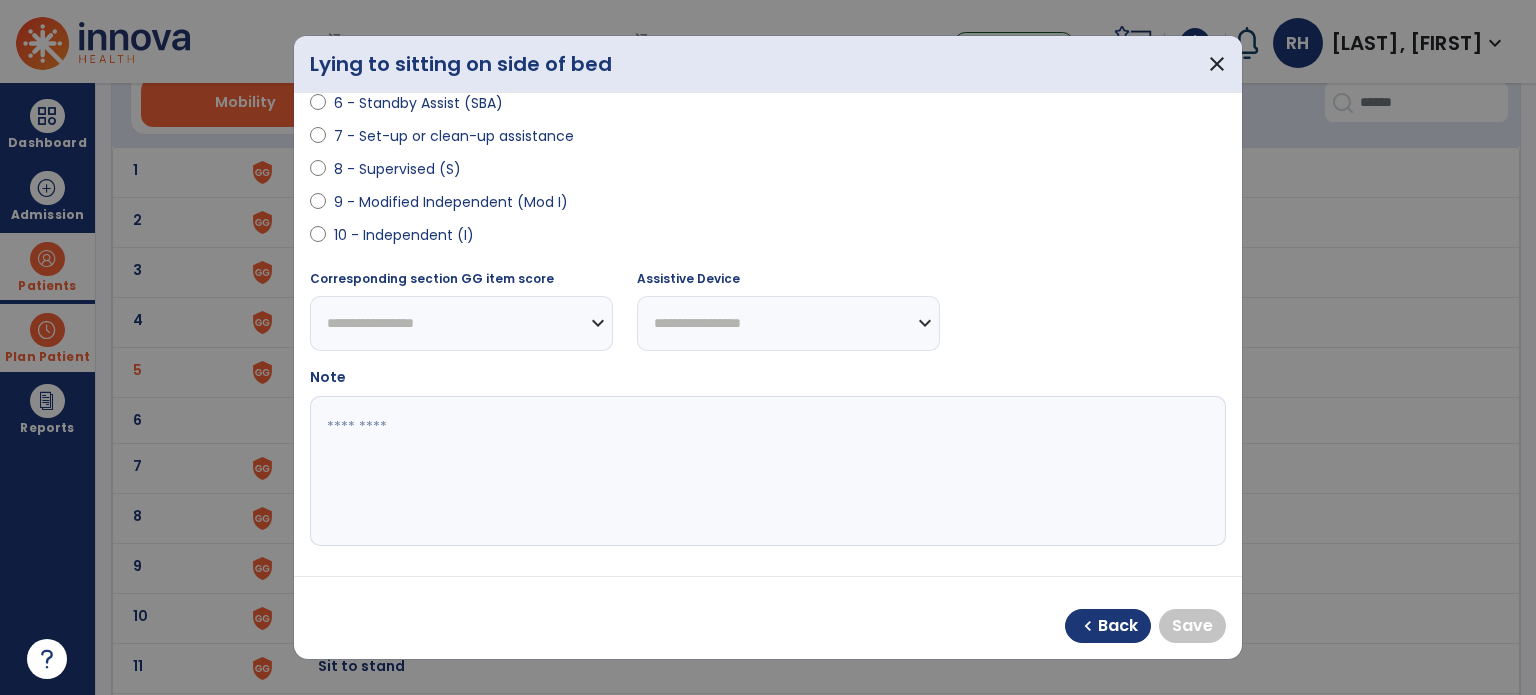 select on "**********" 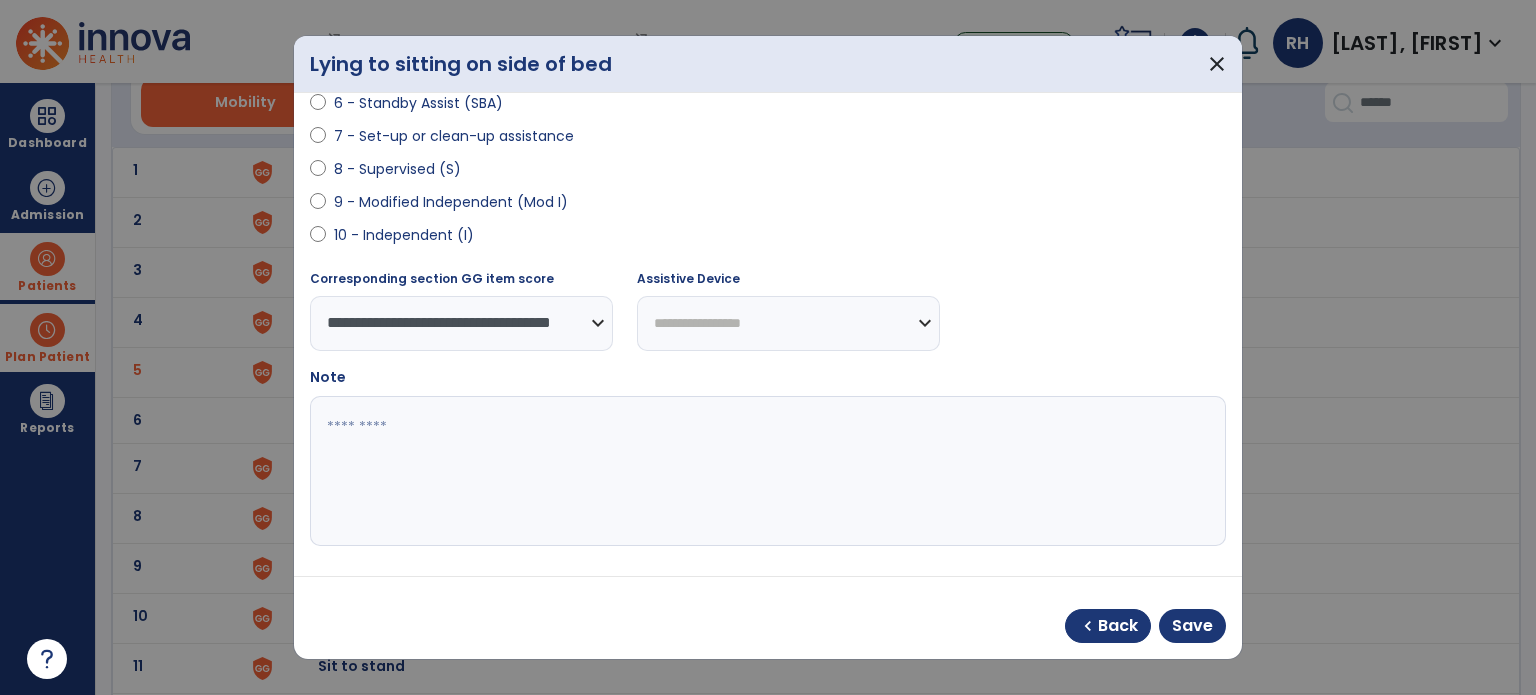 click at bounding box center [766, 471] 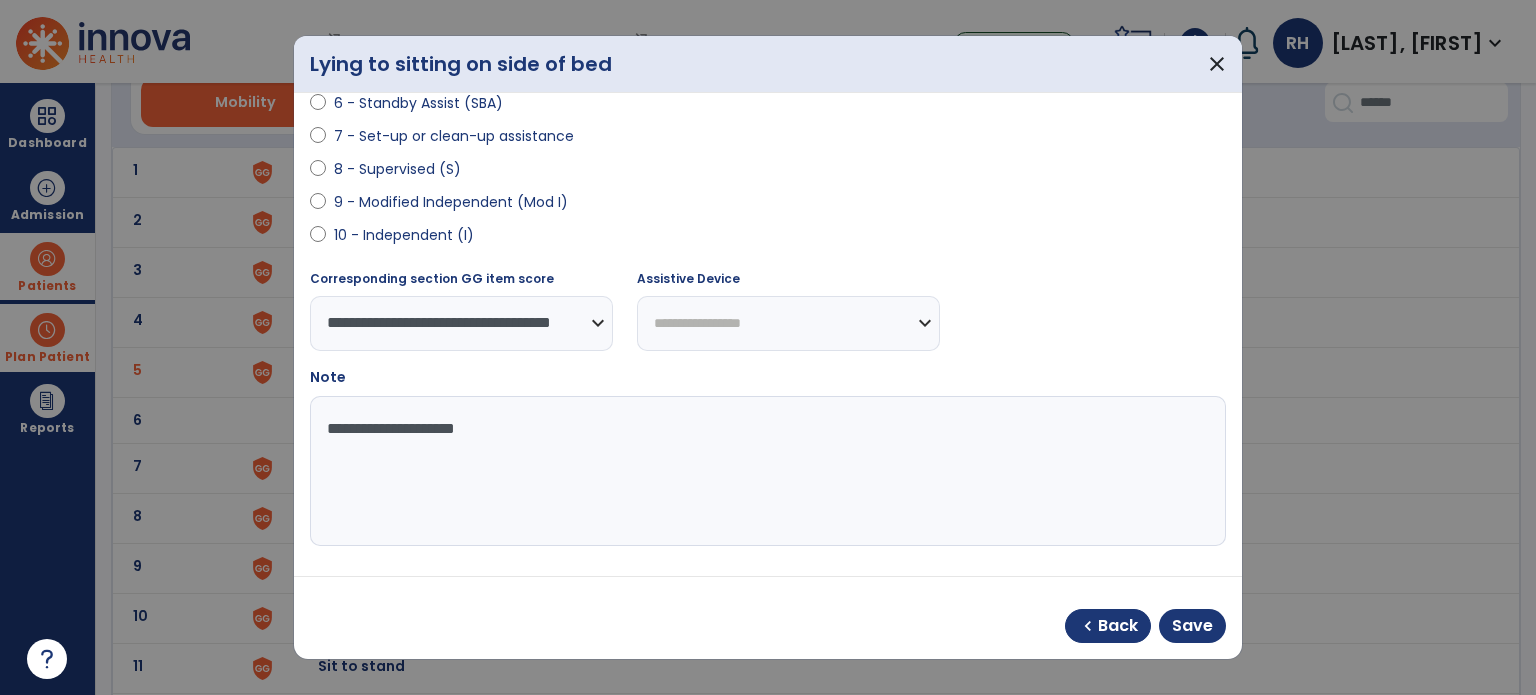 drag, startPoint x: 708, startPoint y: 335, endPoint x: 719, endPoint y: 331, distance: 11.7046995 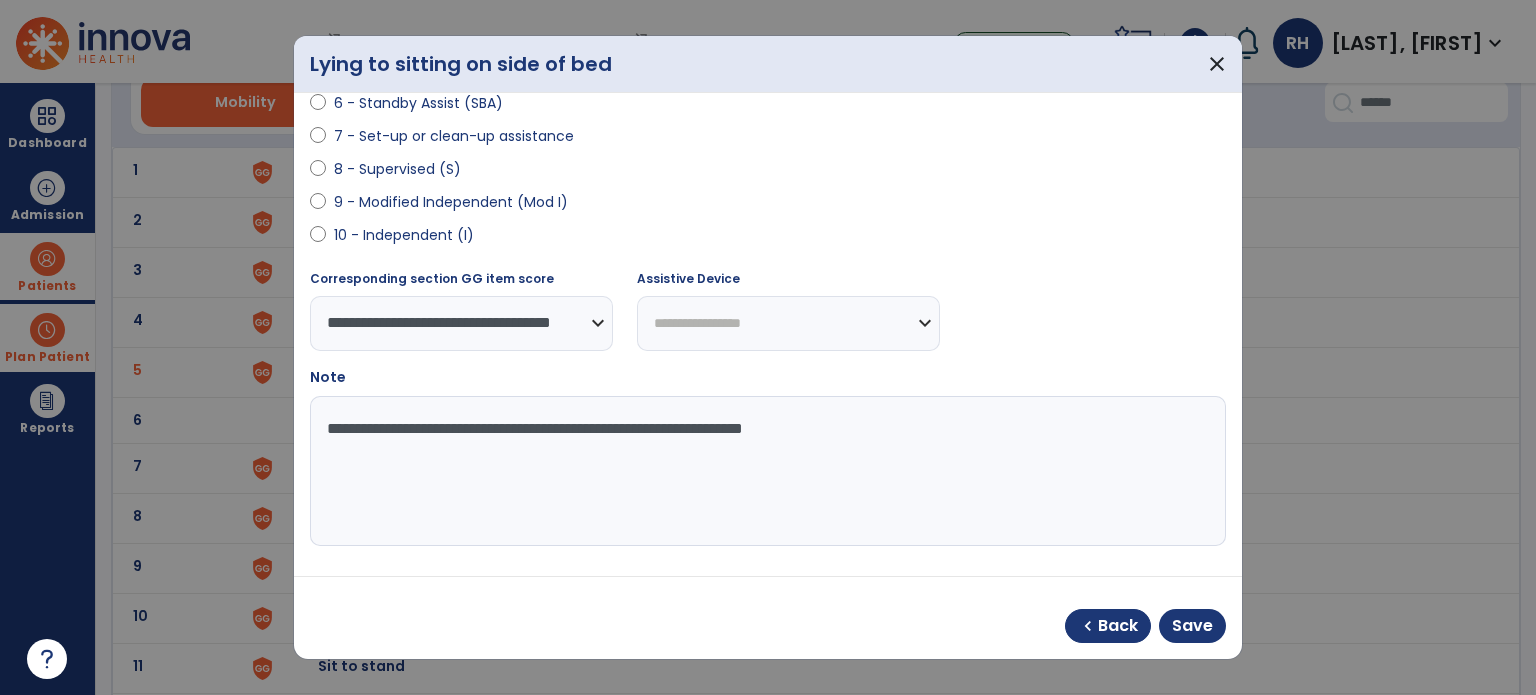 type on "**********" 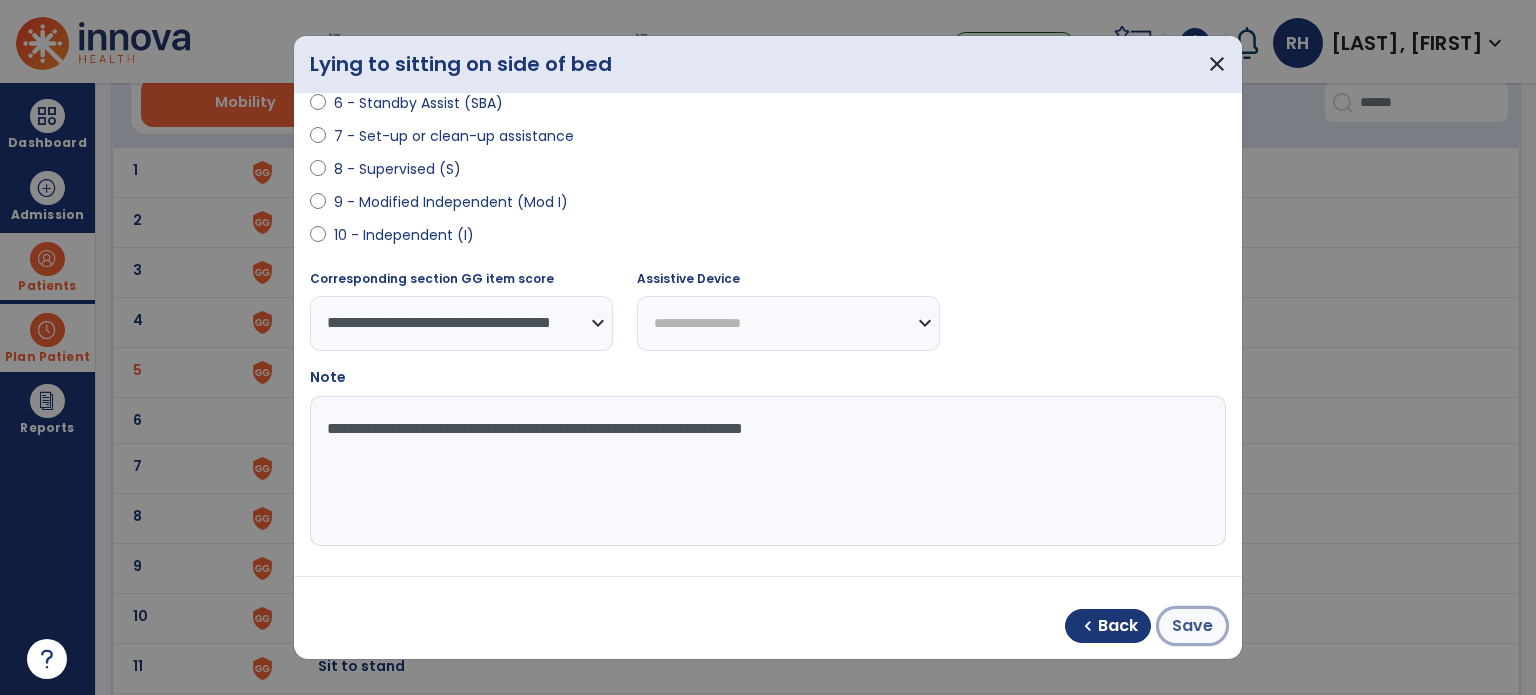 click on "Save" at bounding box center (1192, 626) 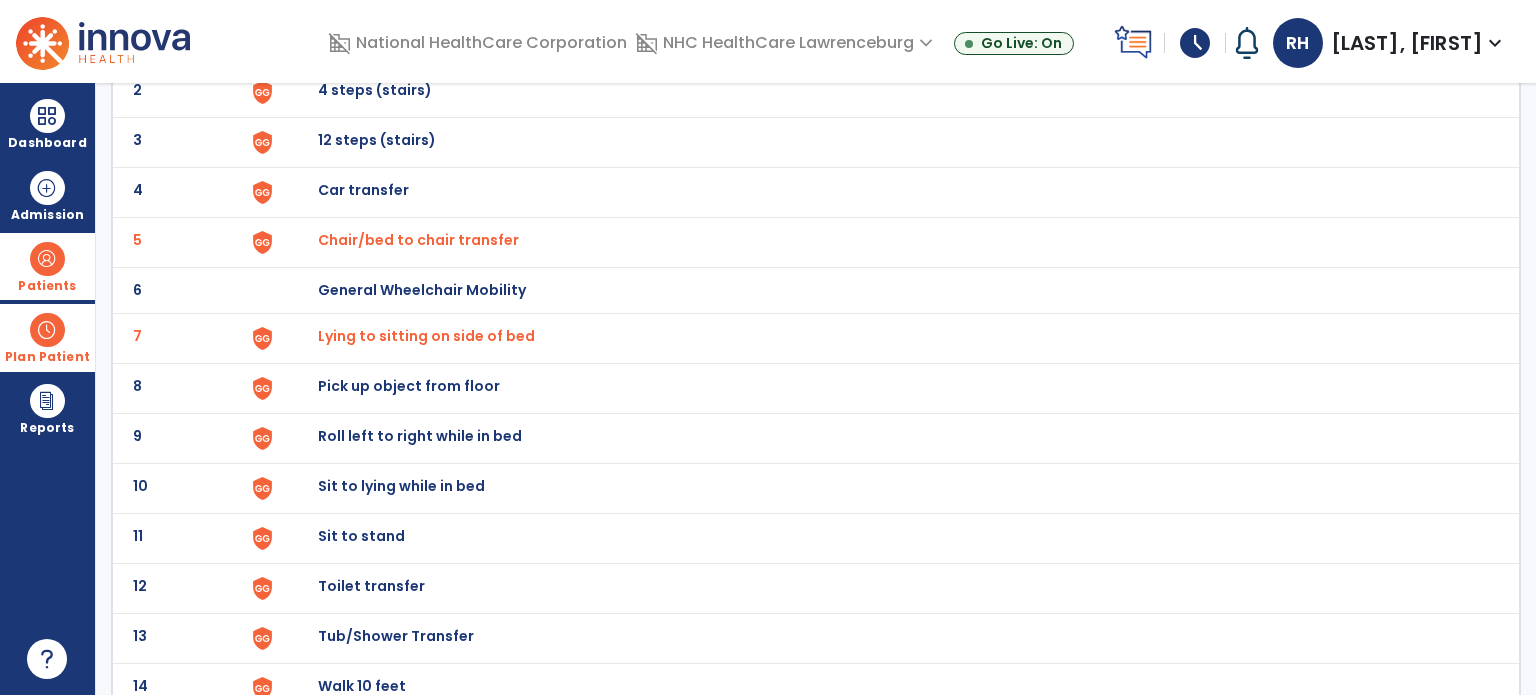 scroll, scrollTop: 224, scrollLeft: 0, axis: vertical 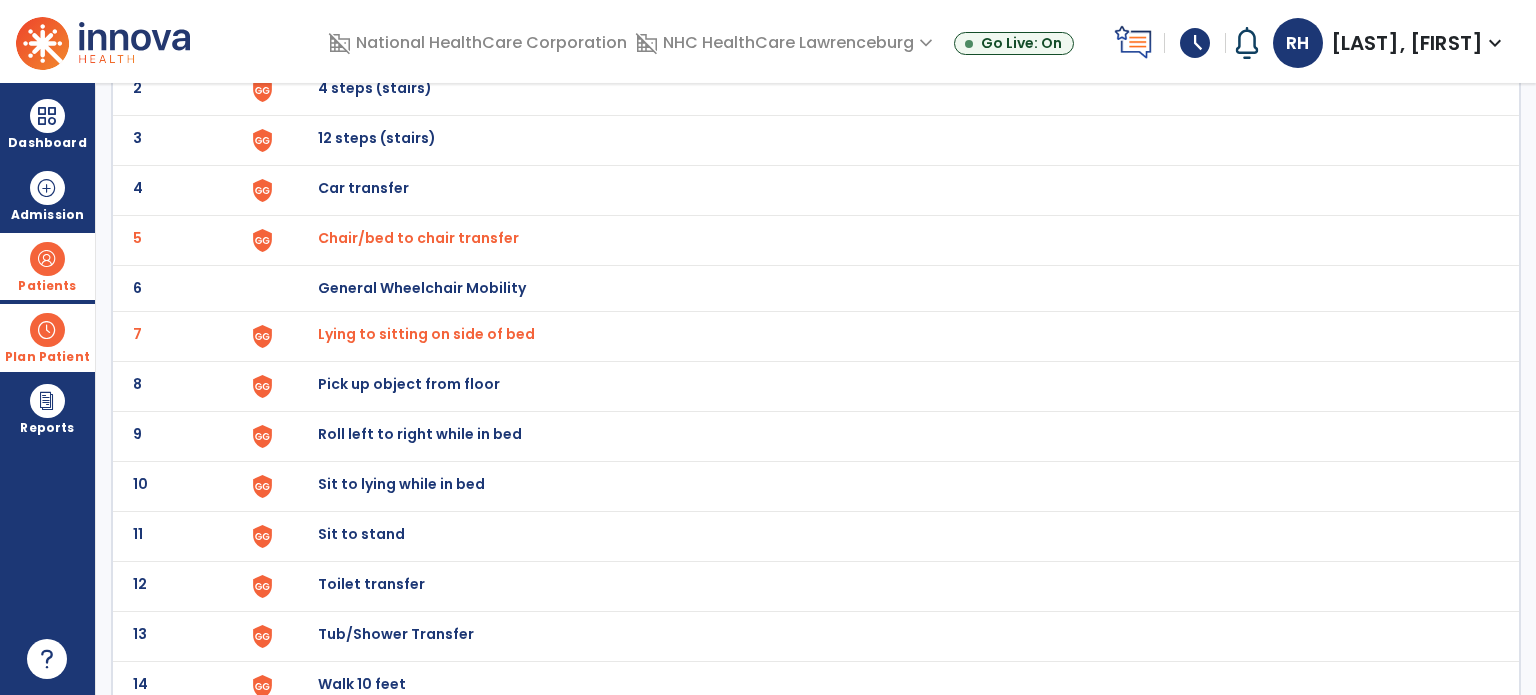 click on "Sit to stand" at bounding box center [364, 38] 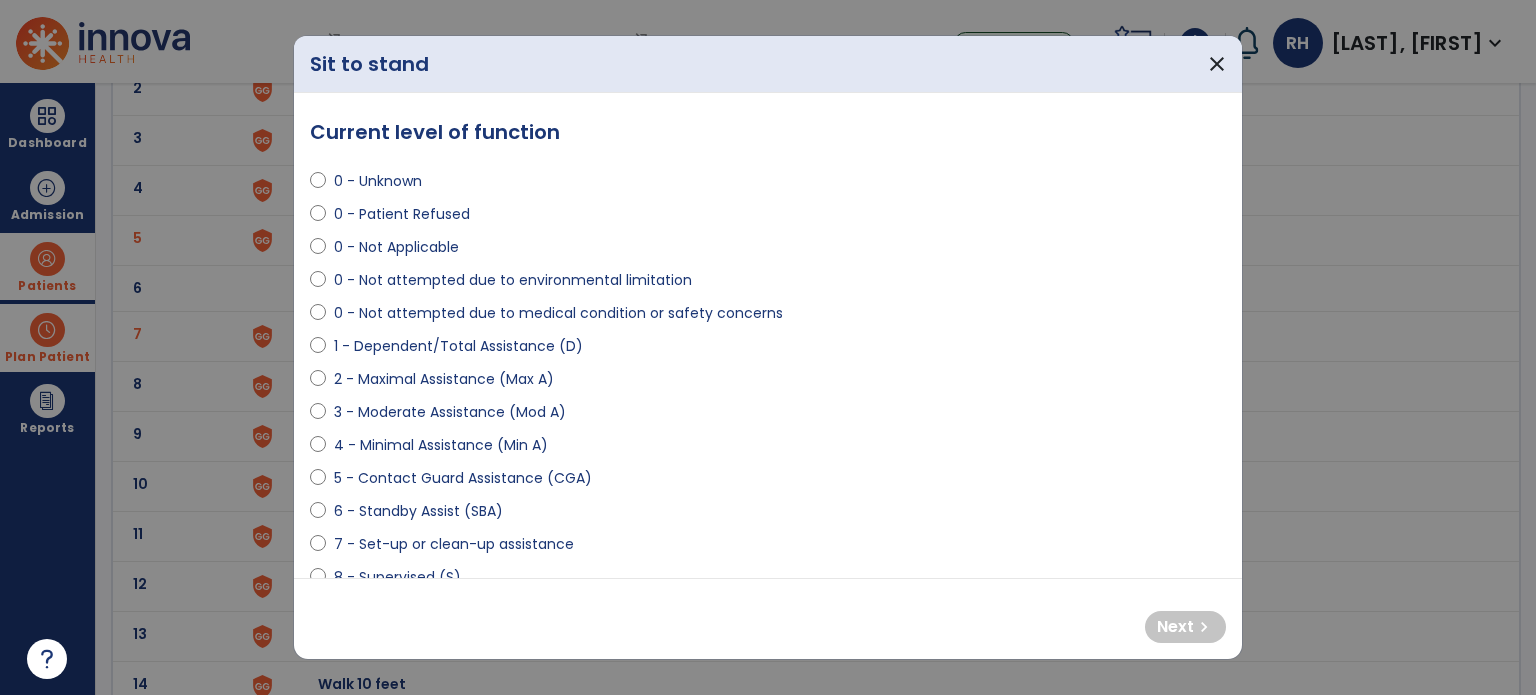 select on "**********" 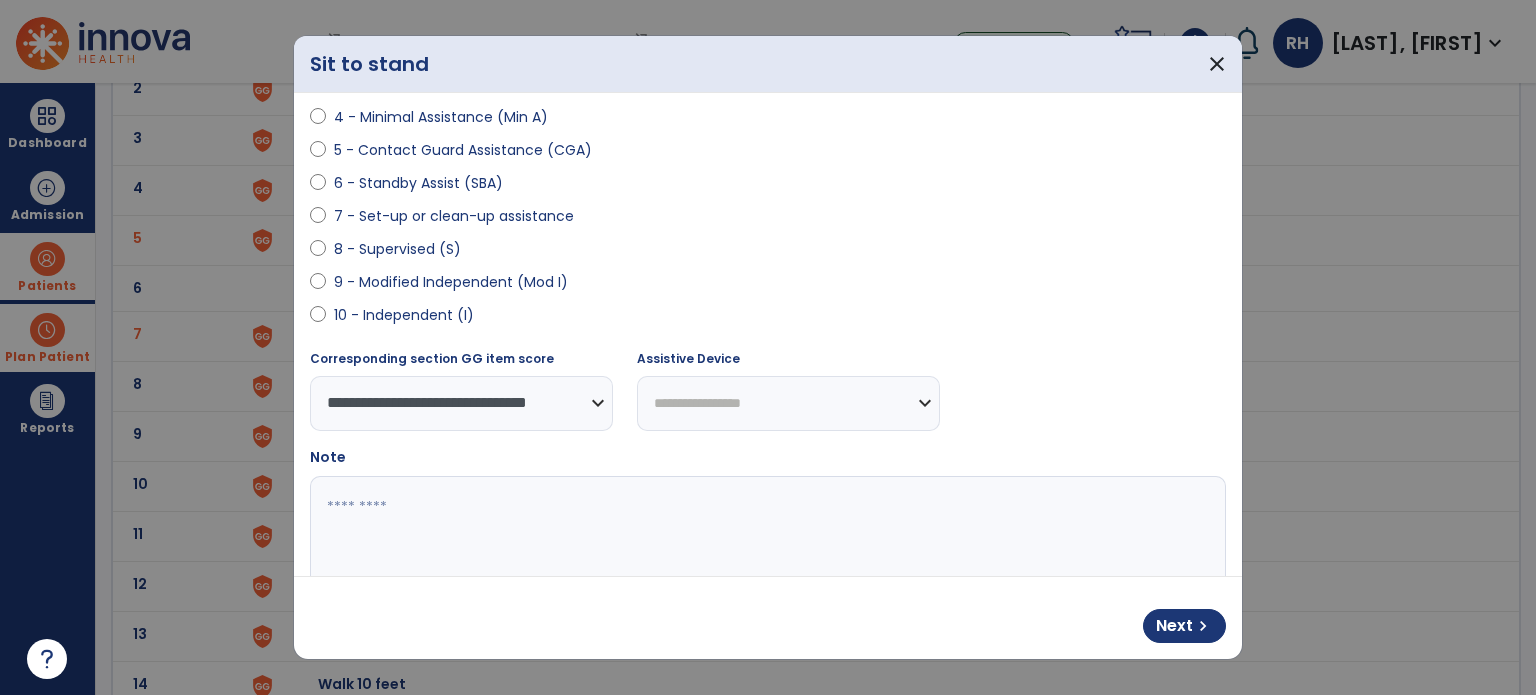 scroll, scrollTop: 329, scrollLeft: 0, axis: vertical 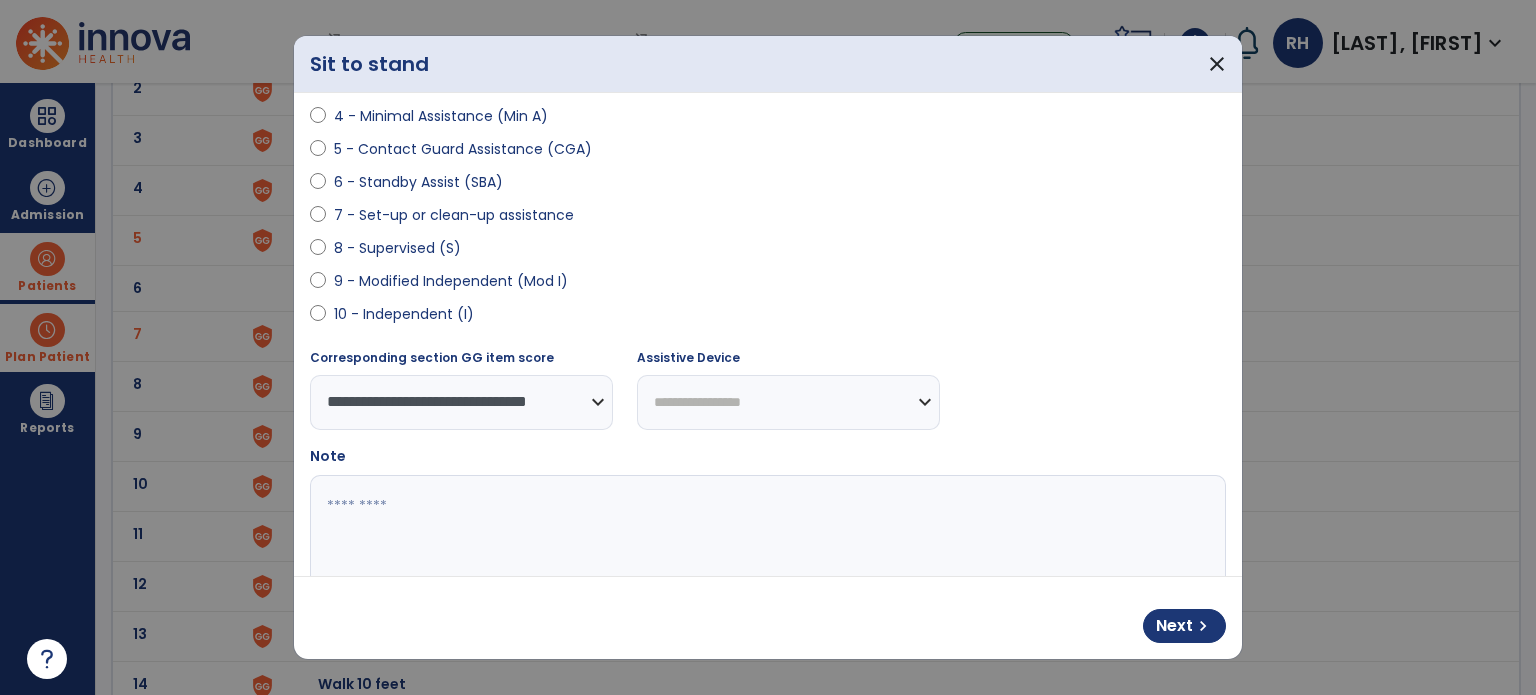 click on "**********" at bounding box center [788, 402] 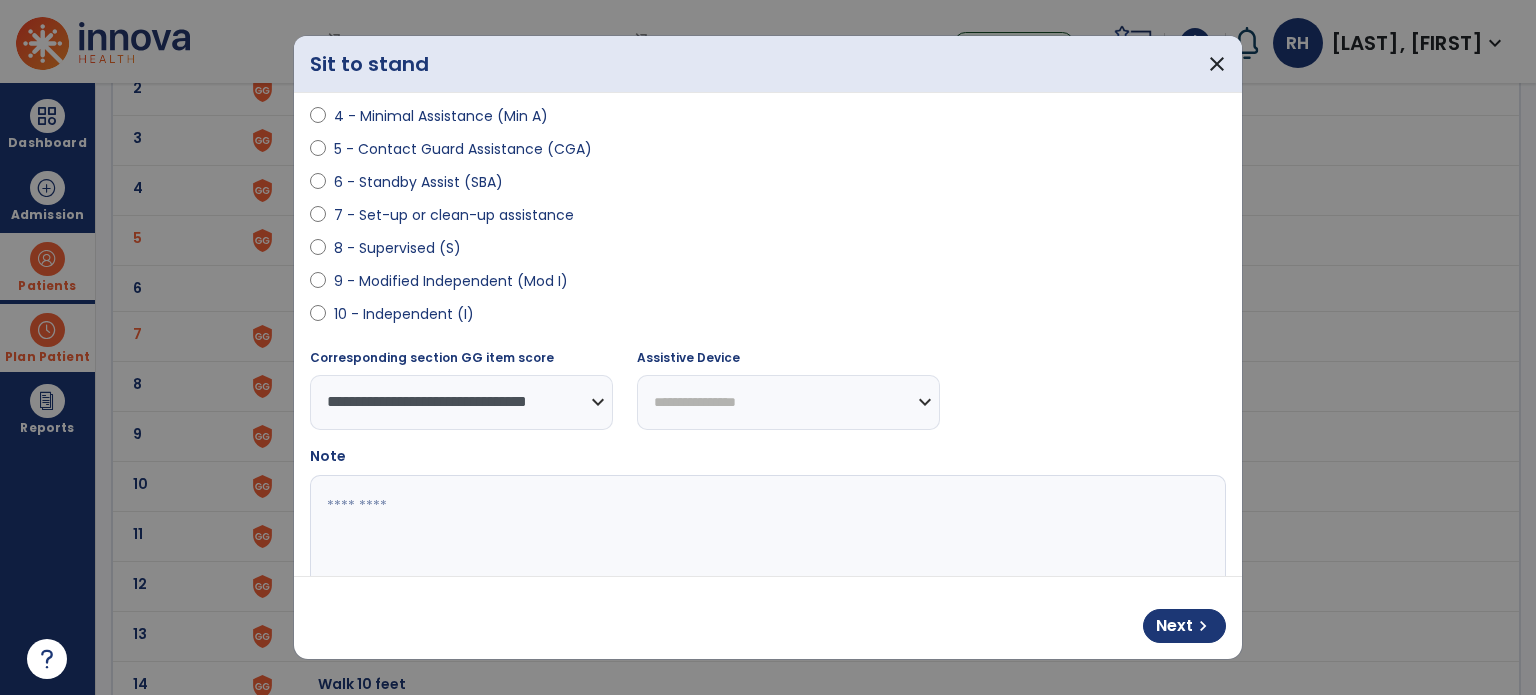 click on "**********" at bounding box center (788, 402) 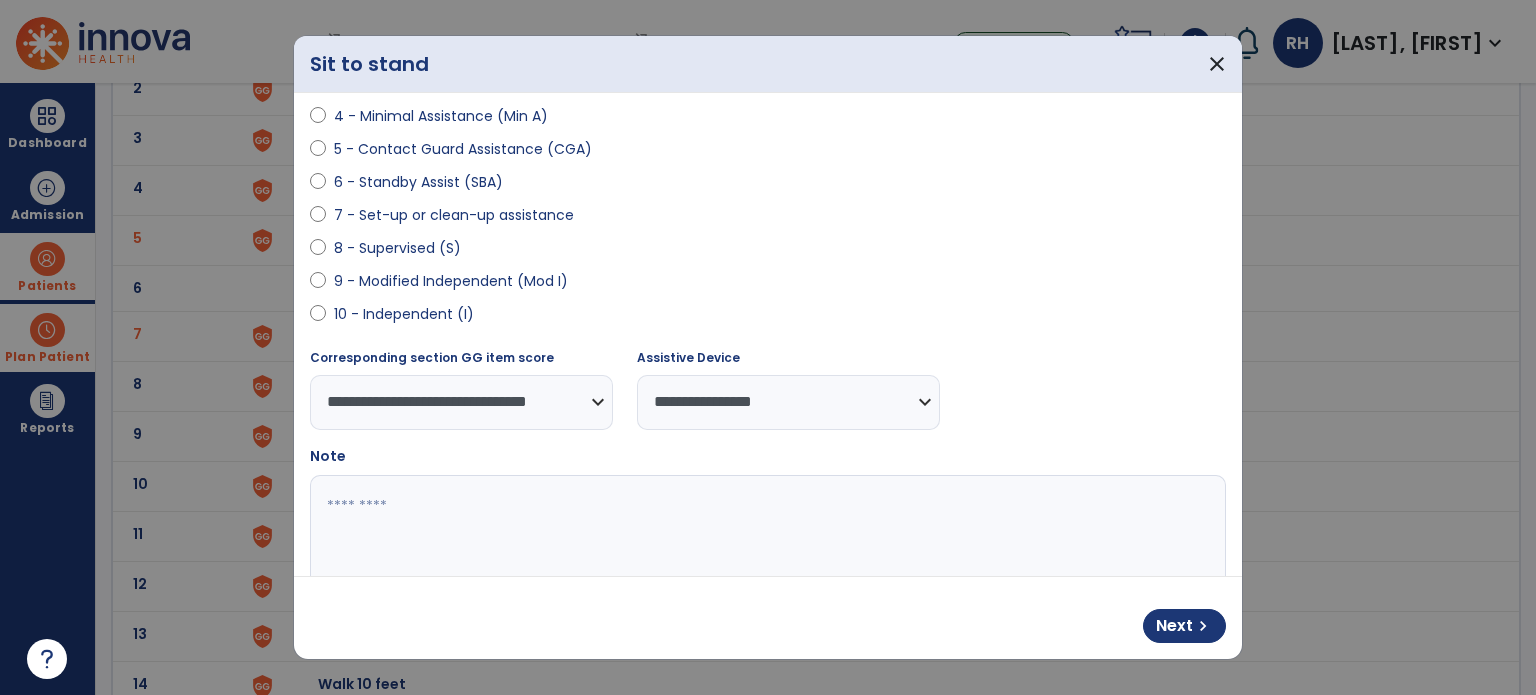 click on "**********" at bounding box center [788, 402] 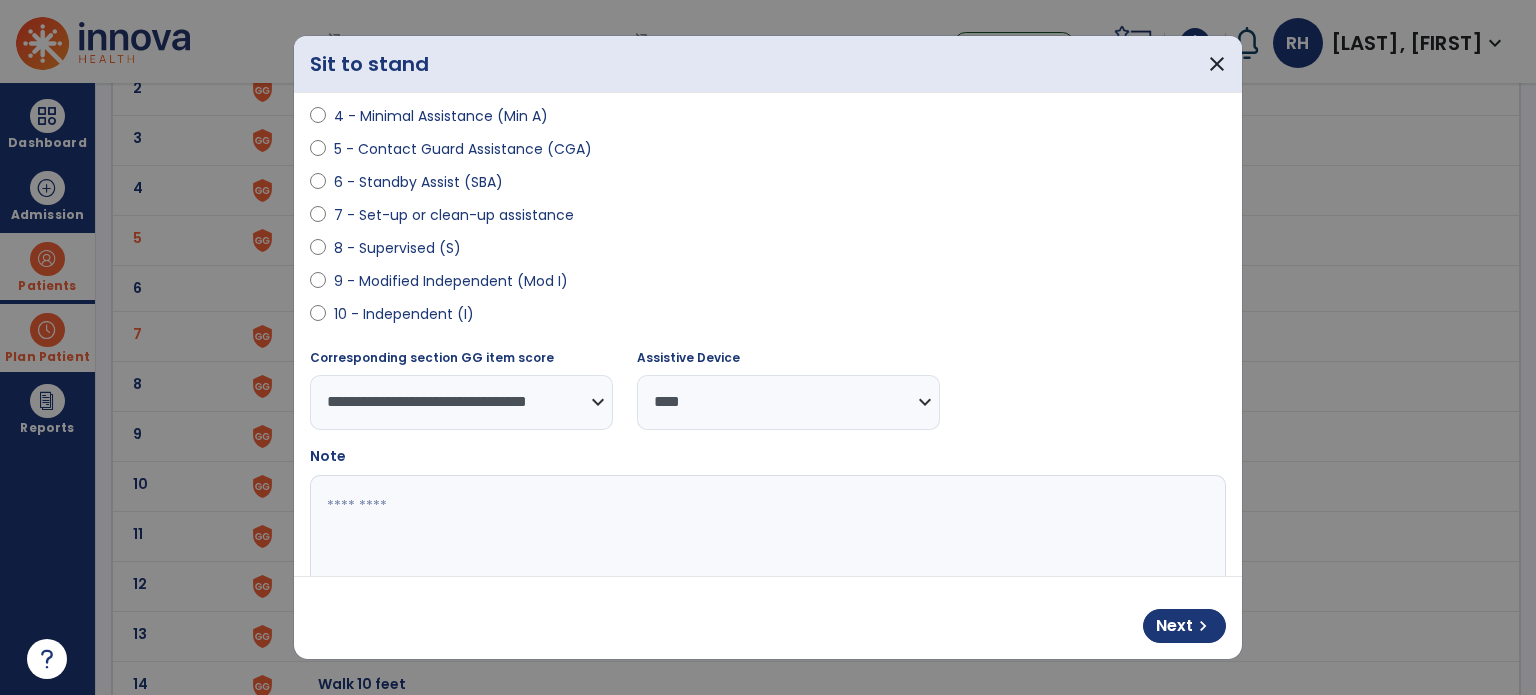 click on "**********" at bounding box center [788, 402] 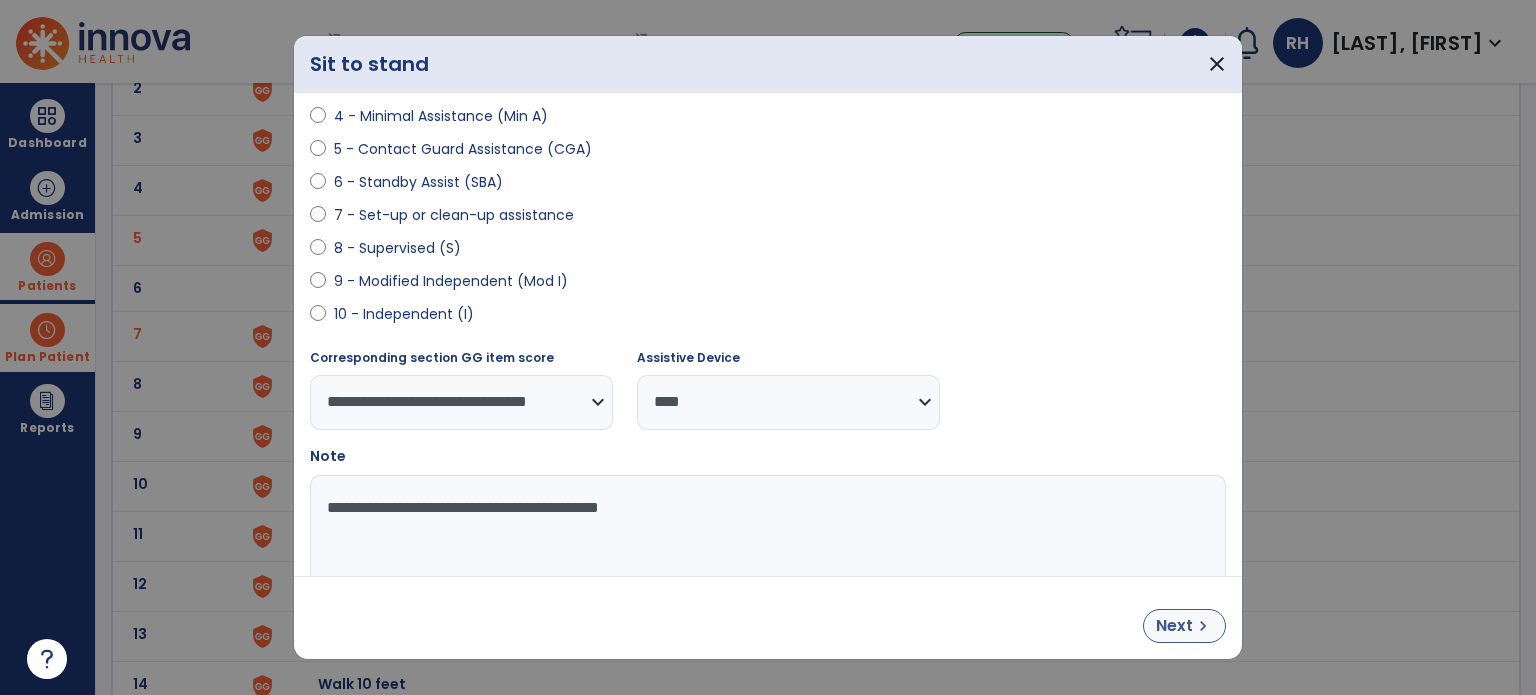 type on "**********" 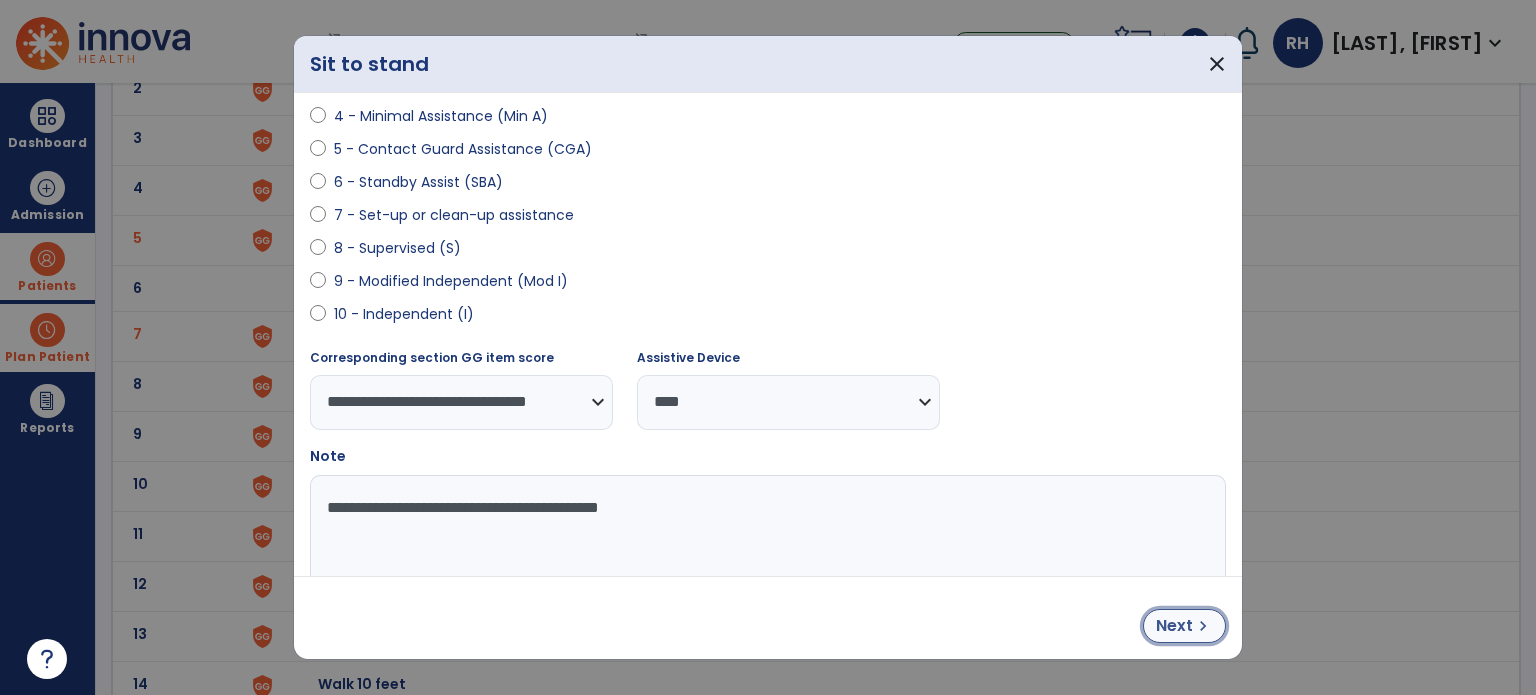 click on "Next" at bounding box center (1174, 626) 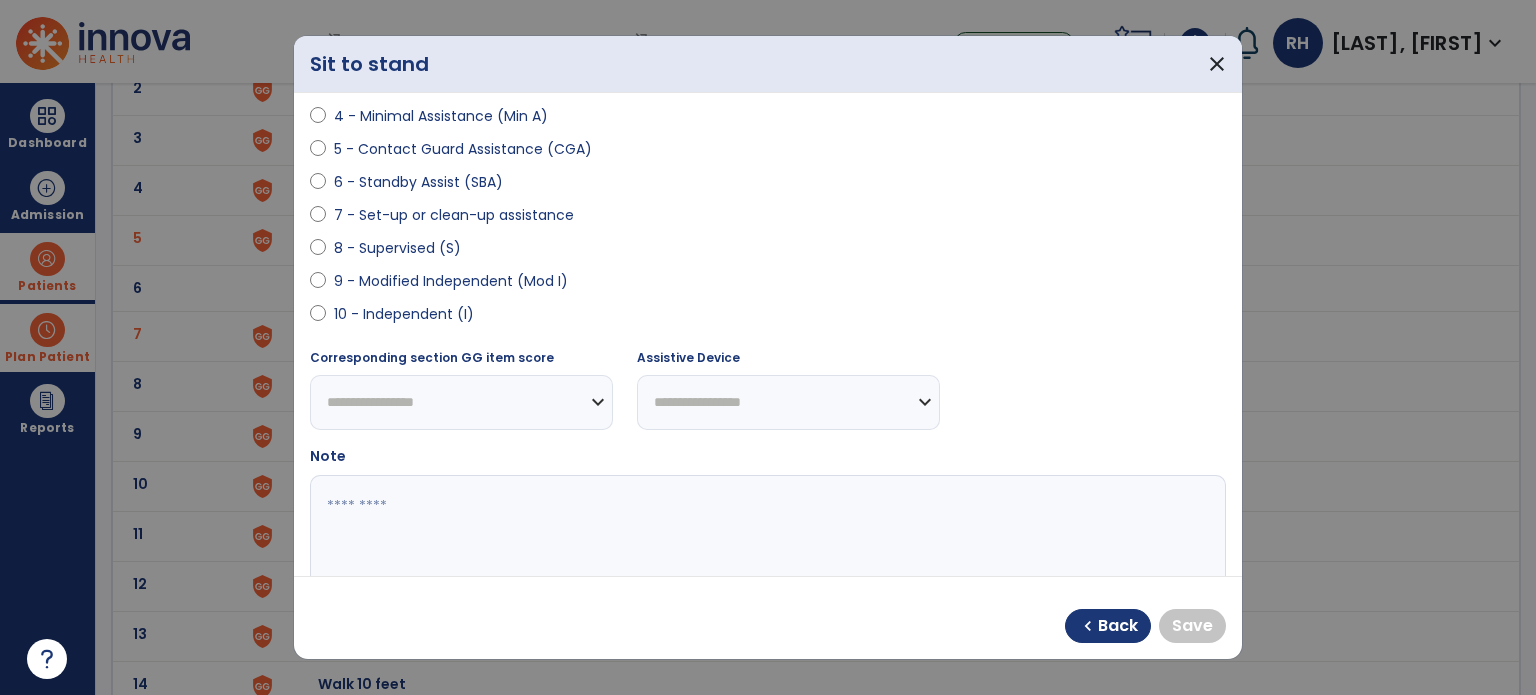 click at bounding box center [768, 347] 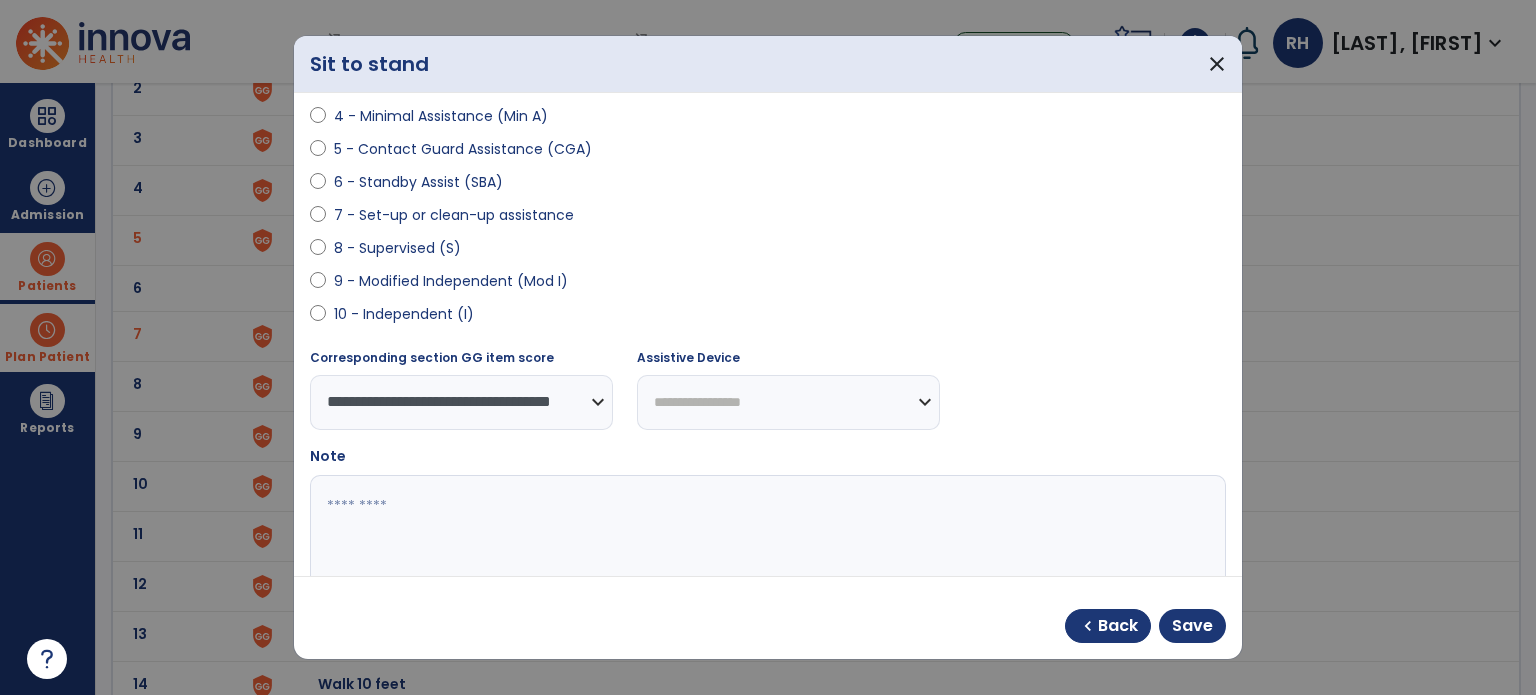 click on "**********" at bounding box center [788, 402] 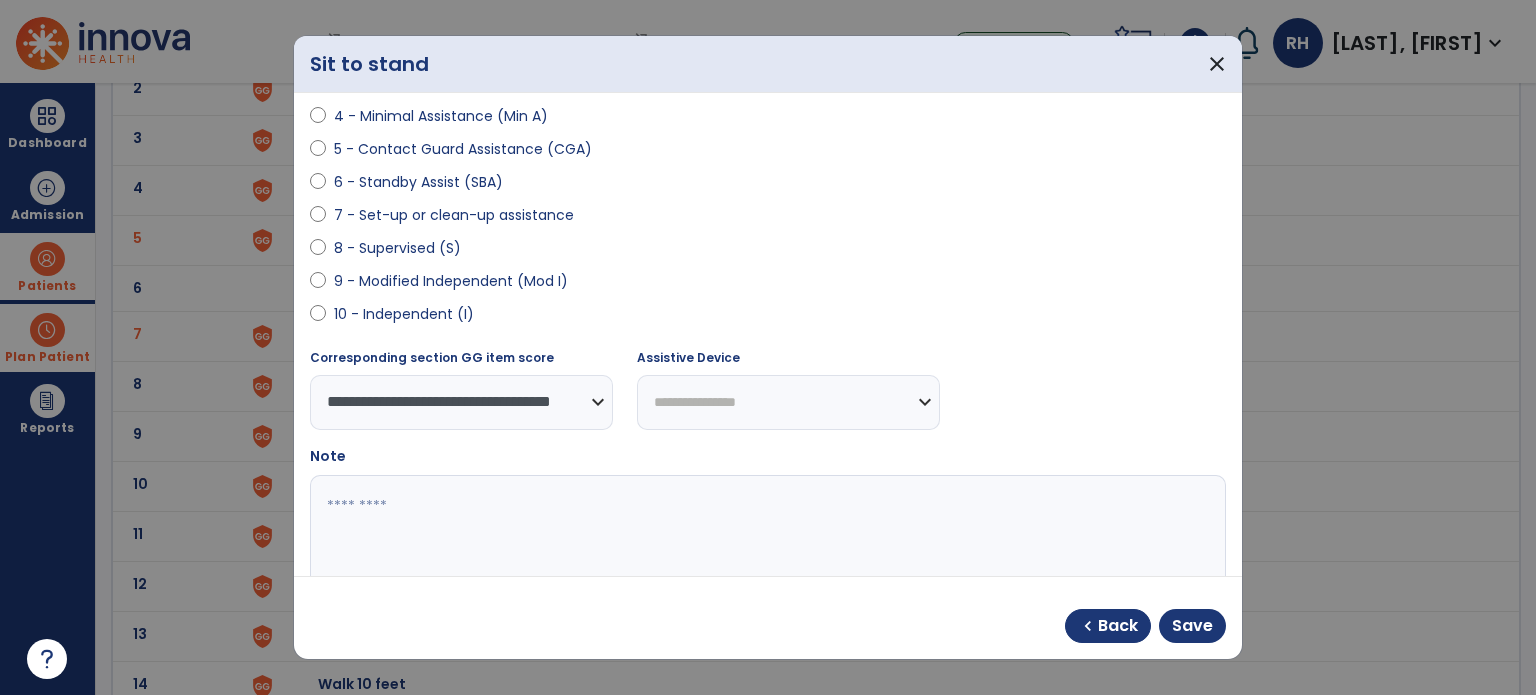 click on "**********" at bounding box center [788, 402] 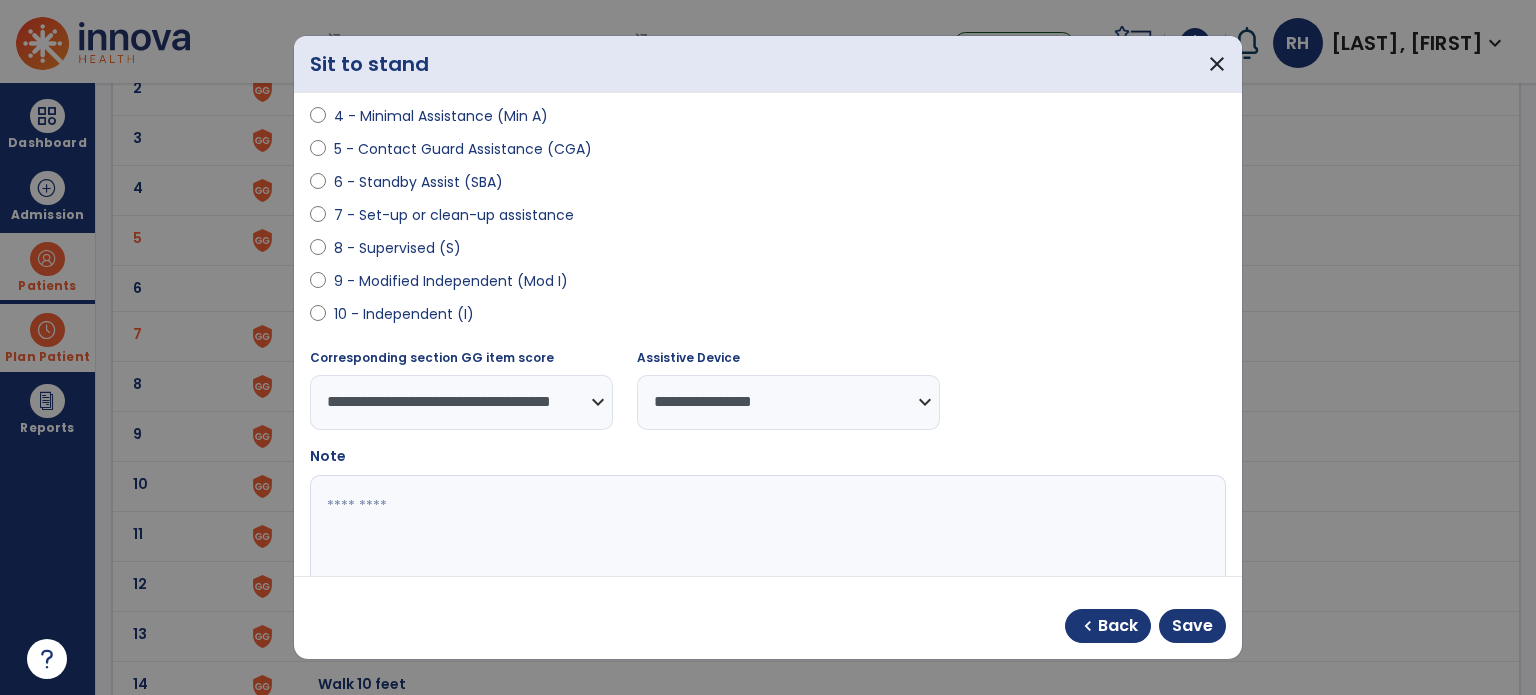 click at bounding box center (766, 550) 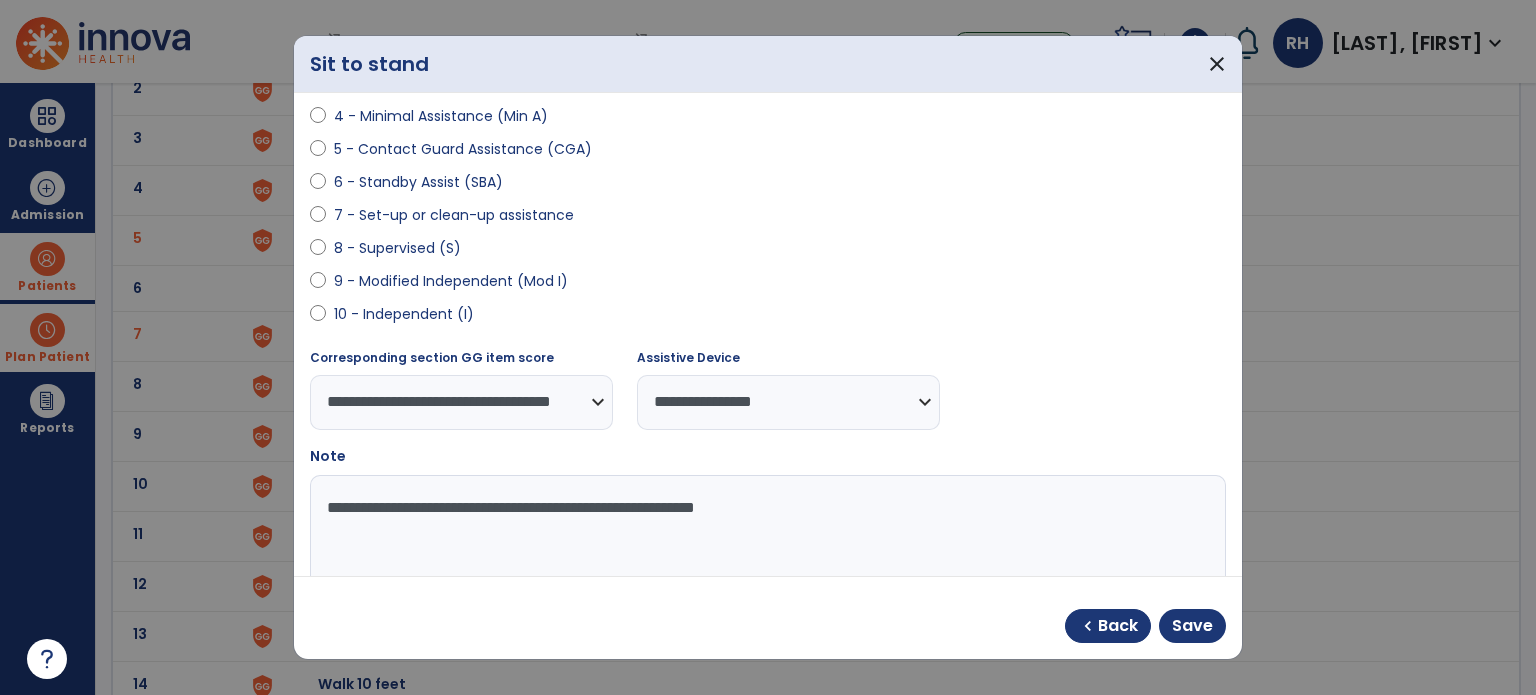 type on "**********" 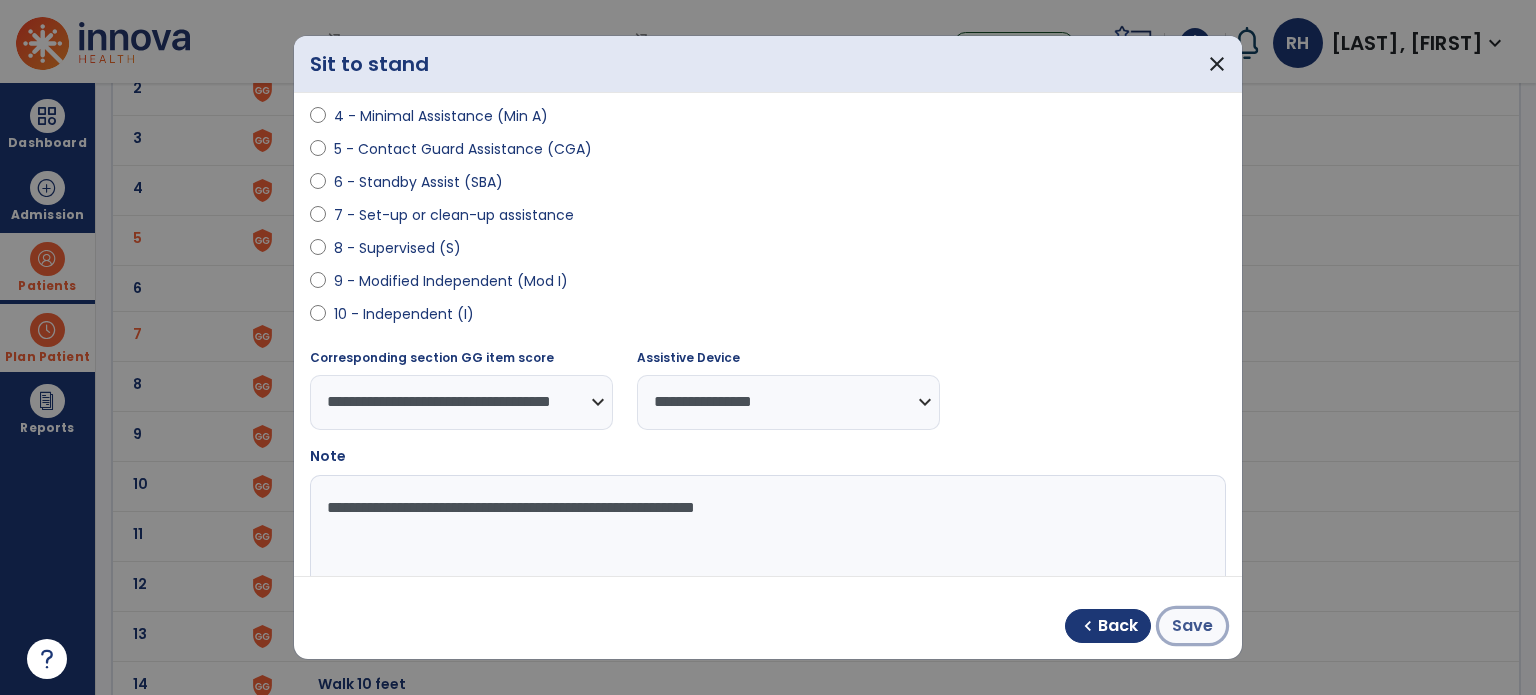 click on "Save" at bounding box center (1192, 626) 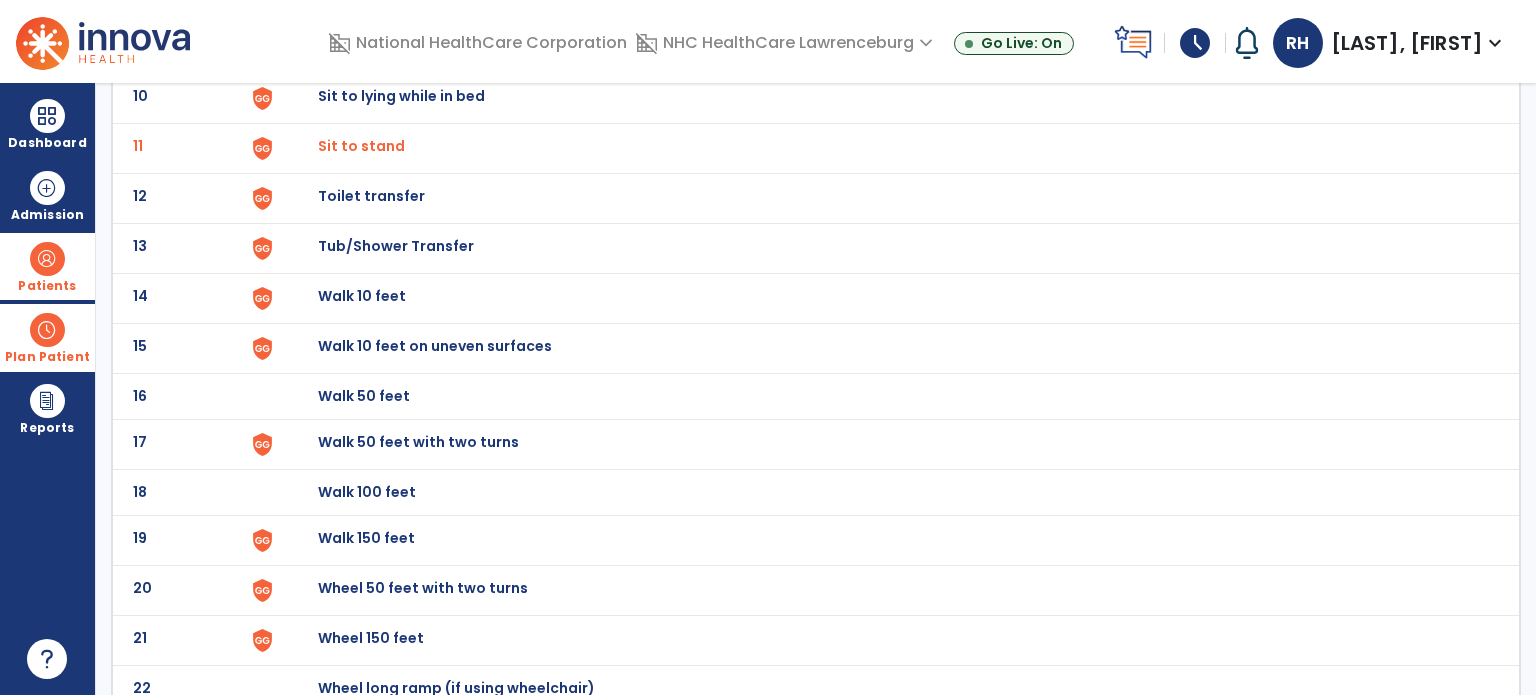 scroll, scrollTop: 620, scrollLeft: 0, axis: vertical 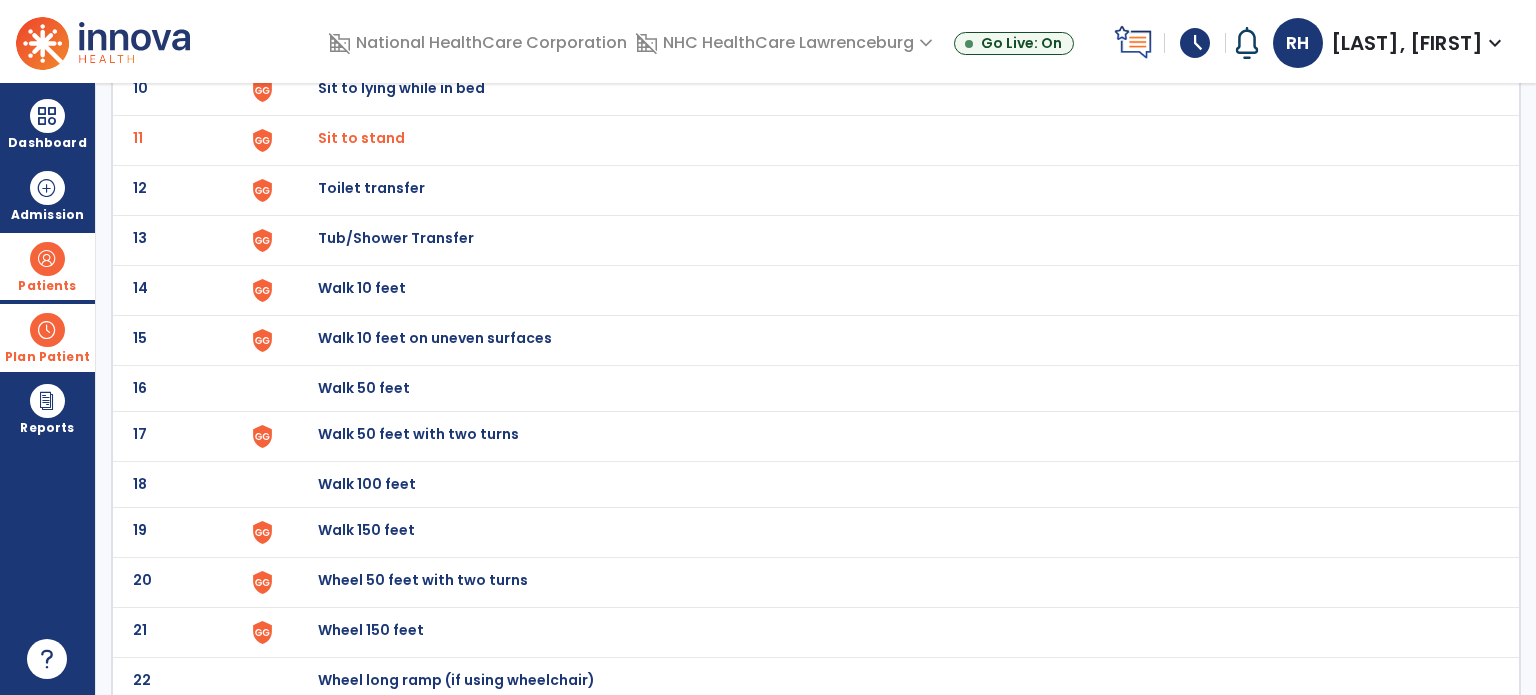 click on "Walk 10 feet" at bounding box center (364, -358) 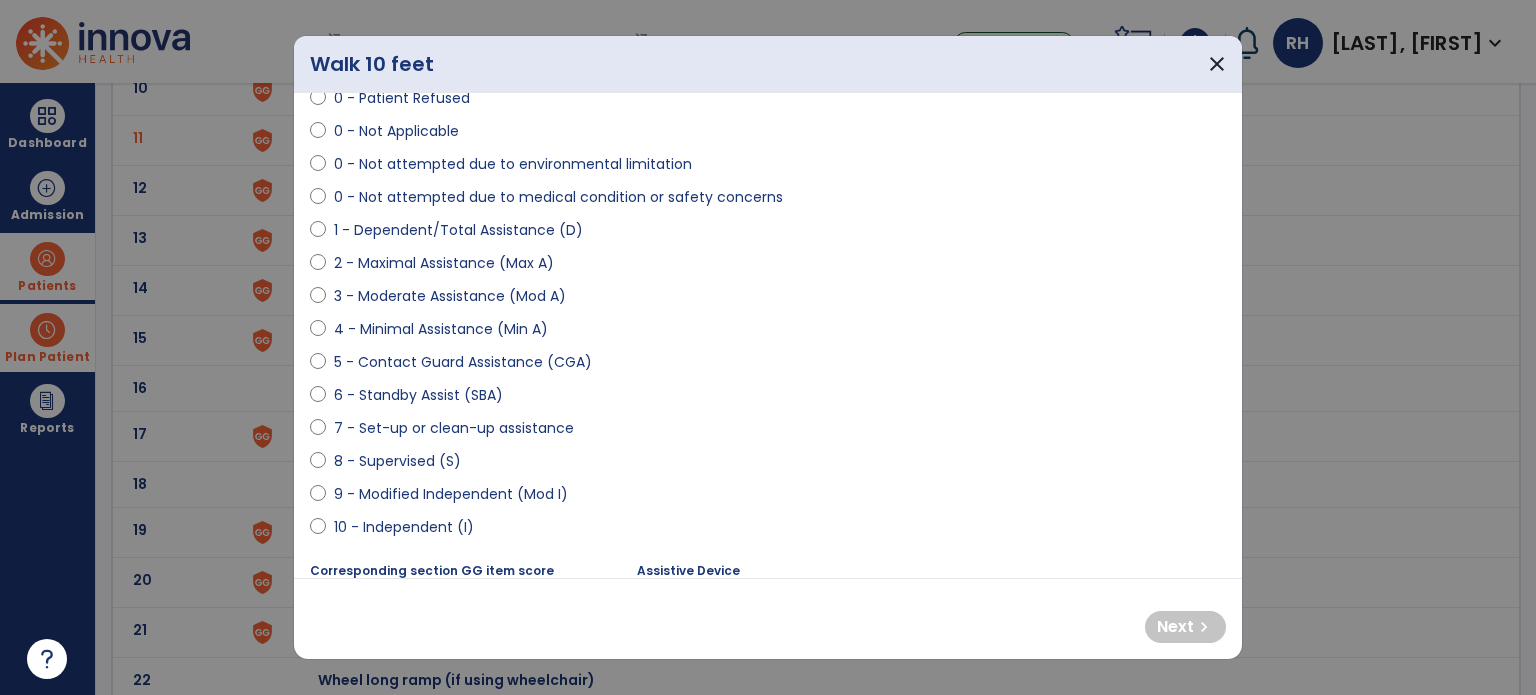 scroll, scrollTop: 53, scrollLeft: 0, axis: vertical 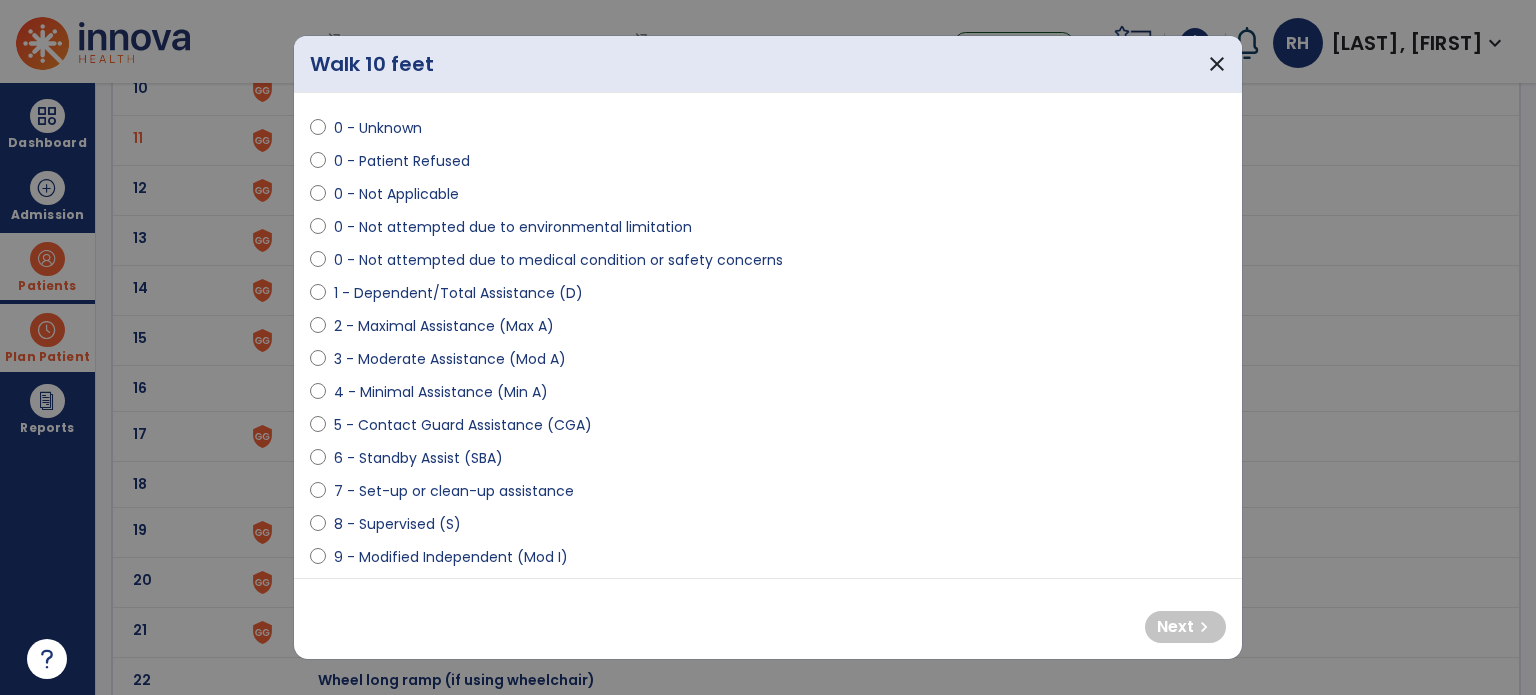 select on "**********" 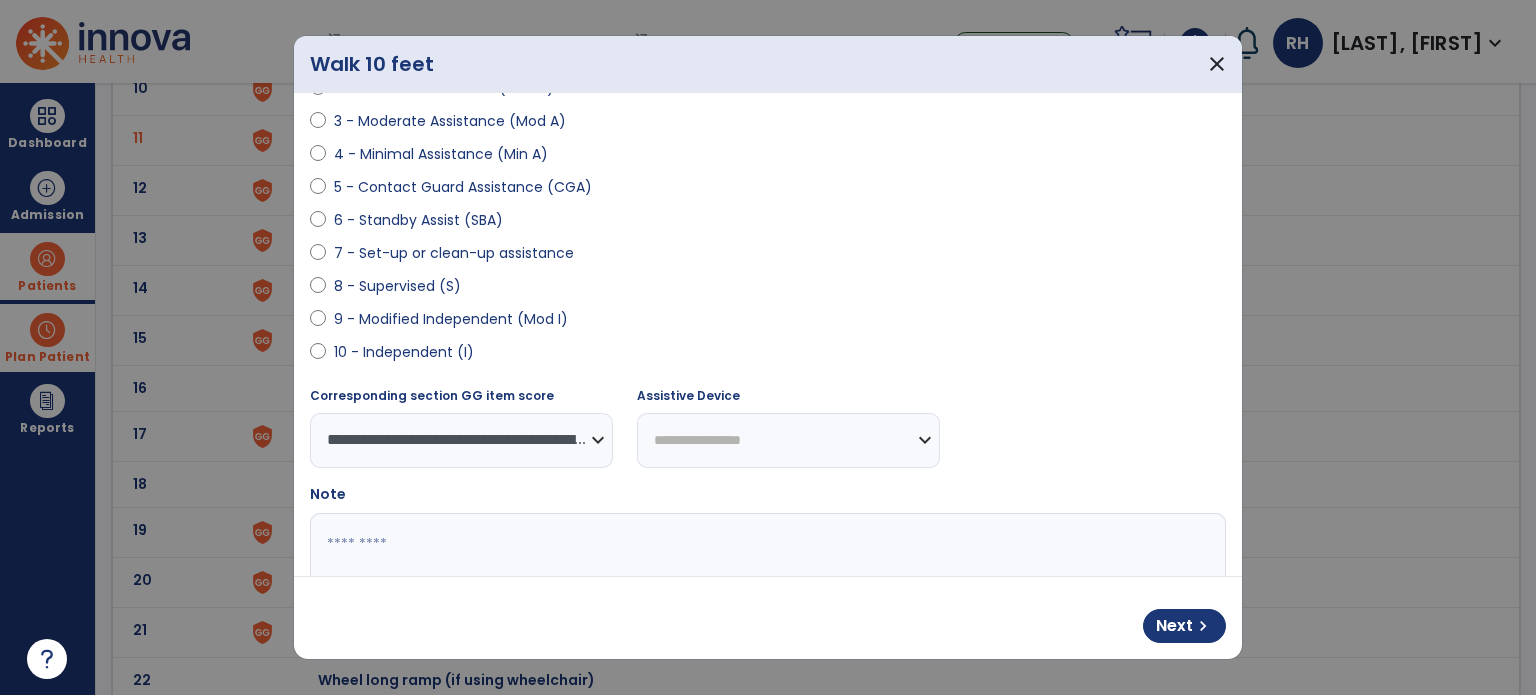 scroll, scrollTop: 344, scrollLeft: 0, axis: vertical 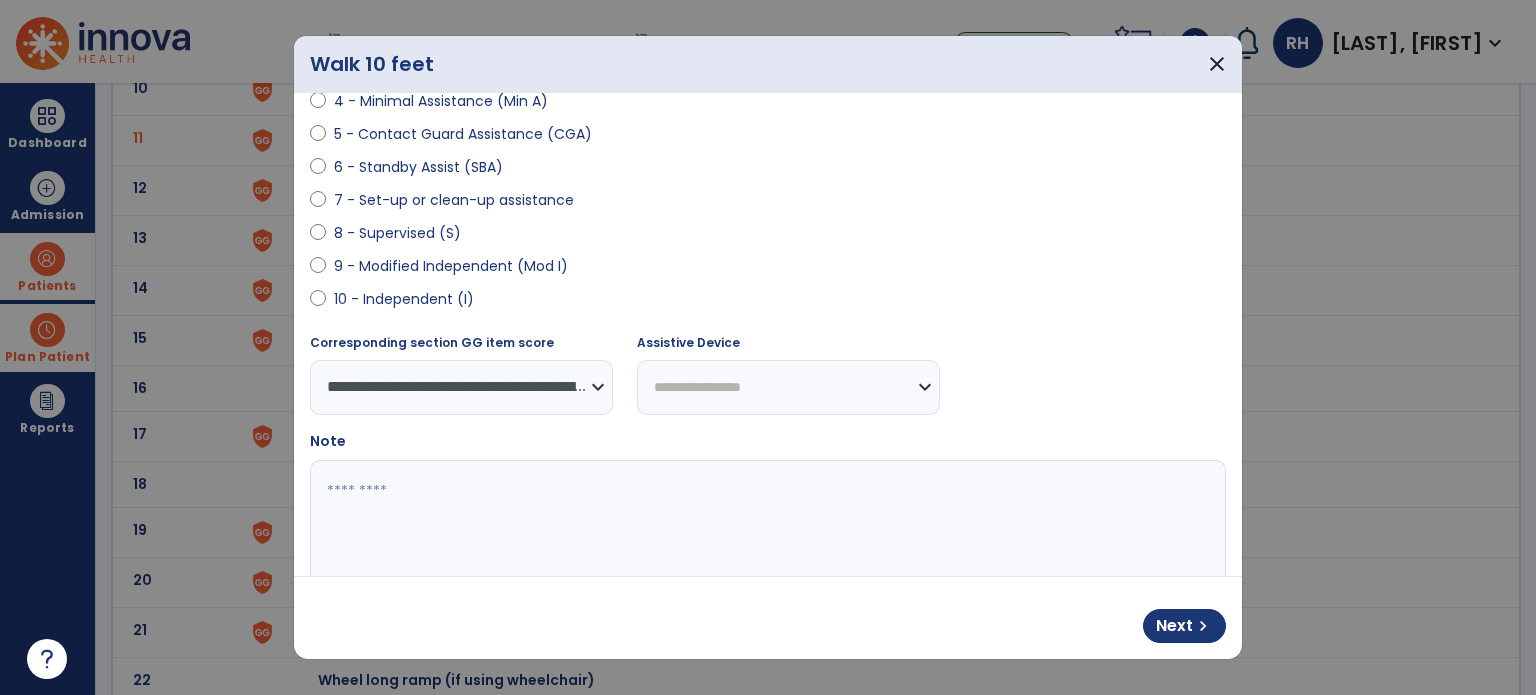 click at bounding box center [766, 535] 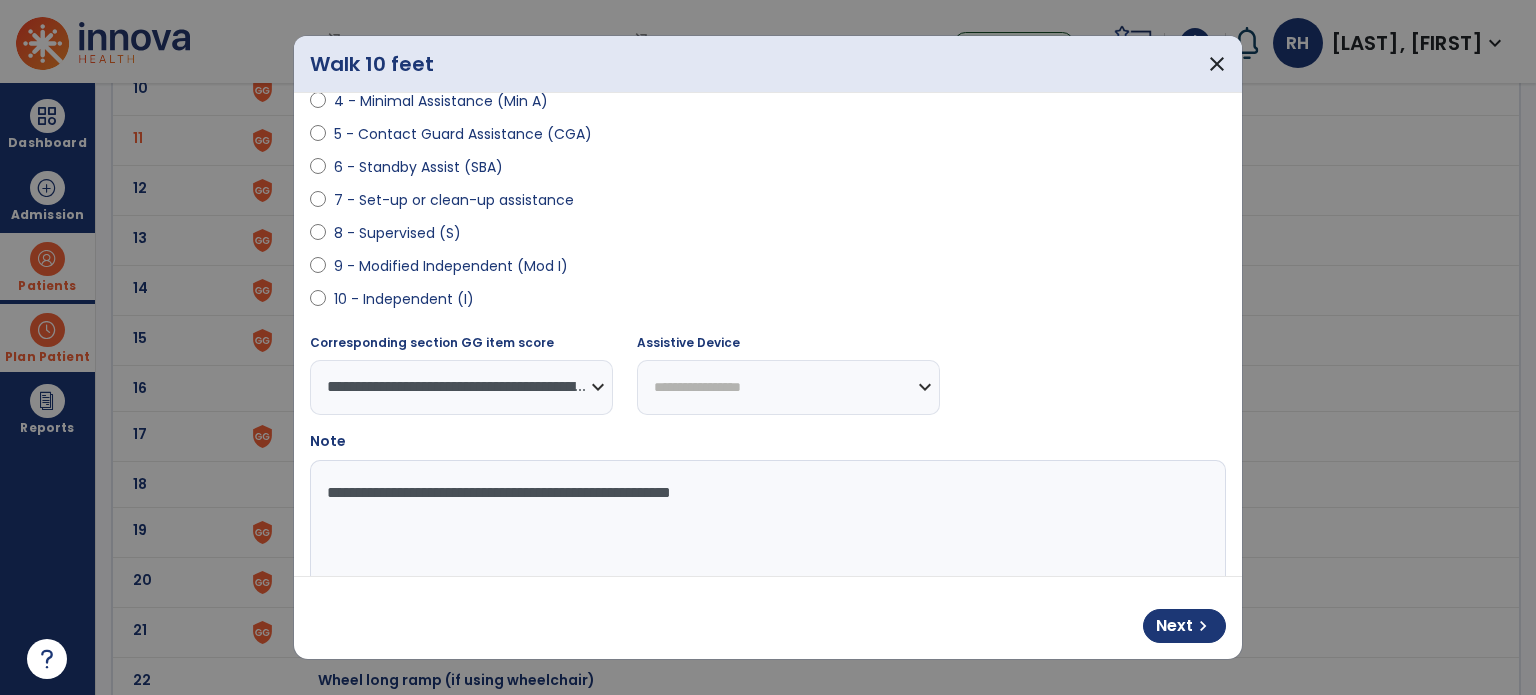type on "**********" 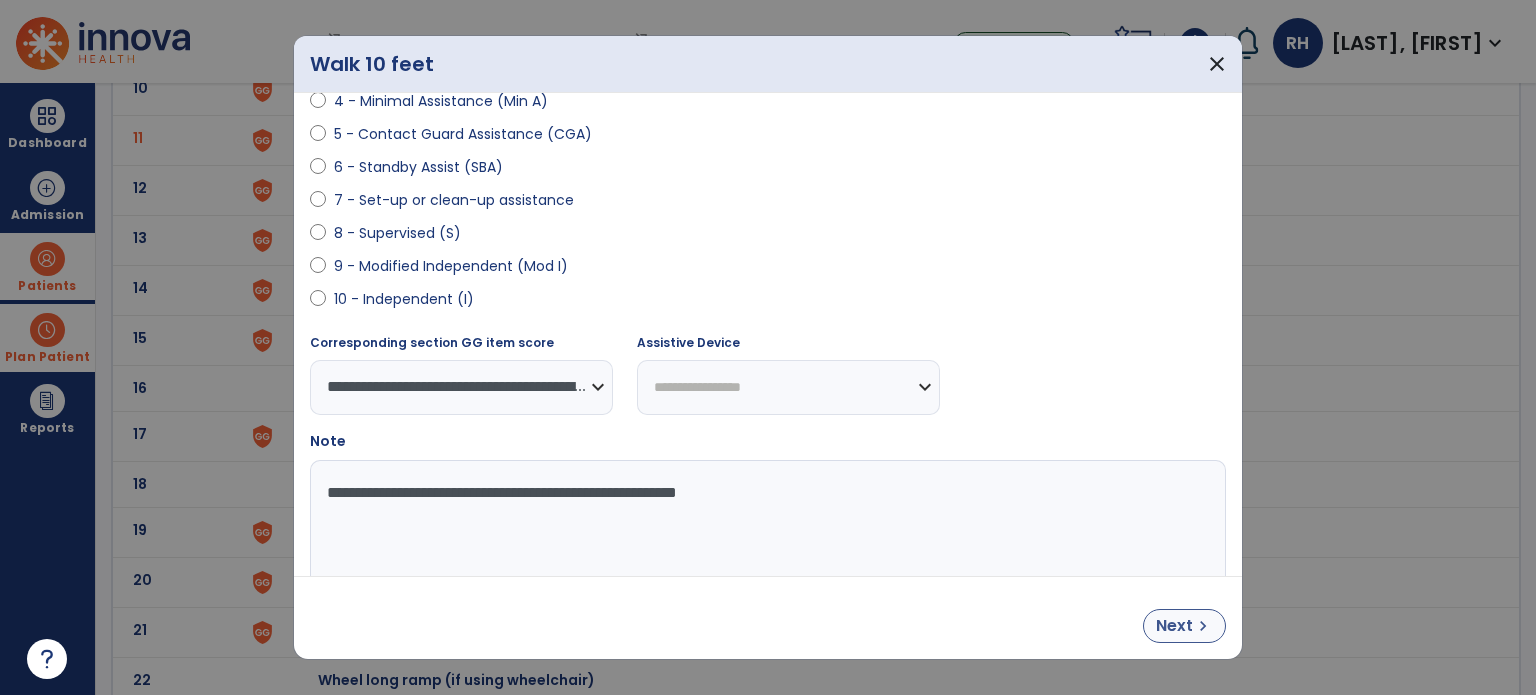click on "Next  chevron_right" at bounding box center [1184, 626] 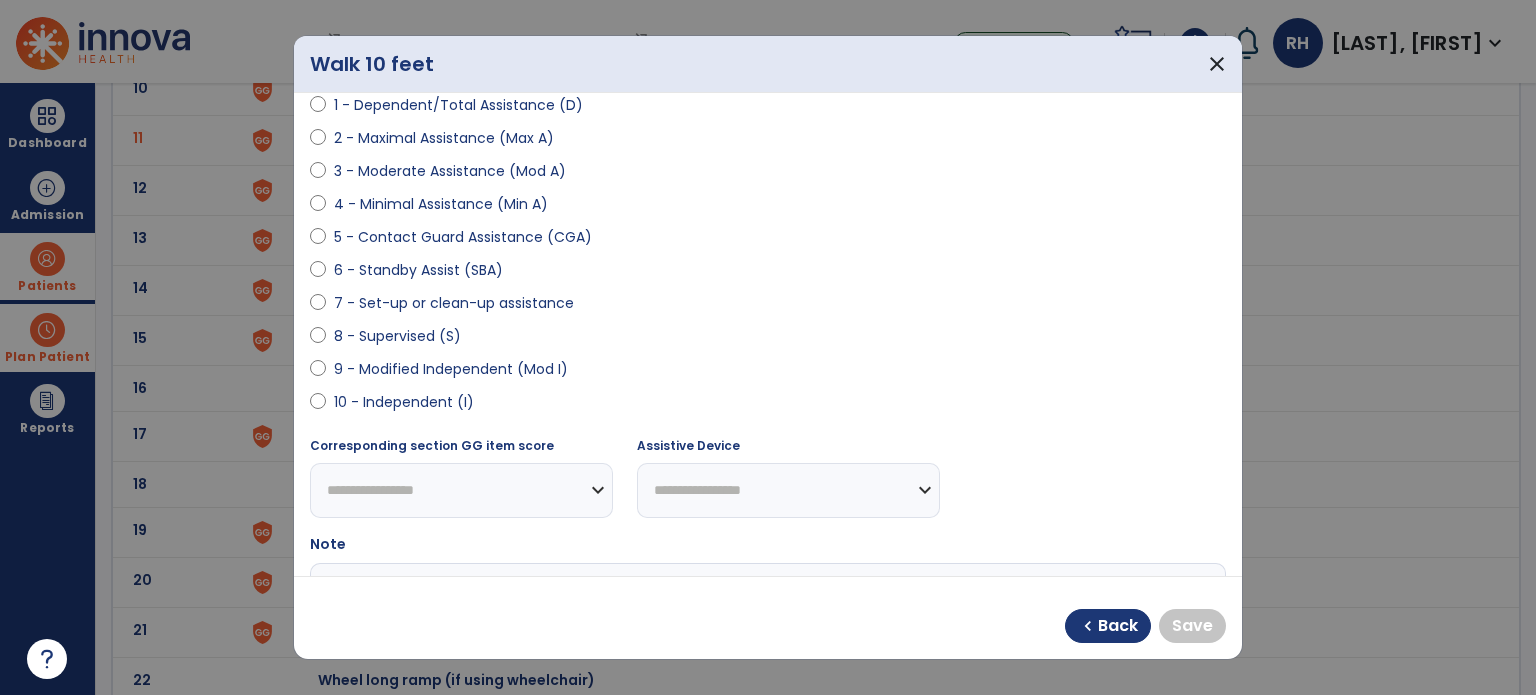 scroll, scrollTop: 232, scrollLeft: 0, axis: vertical 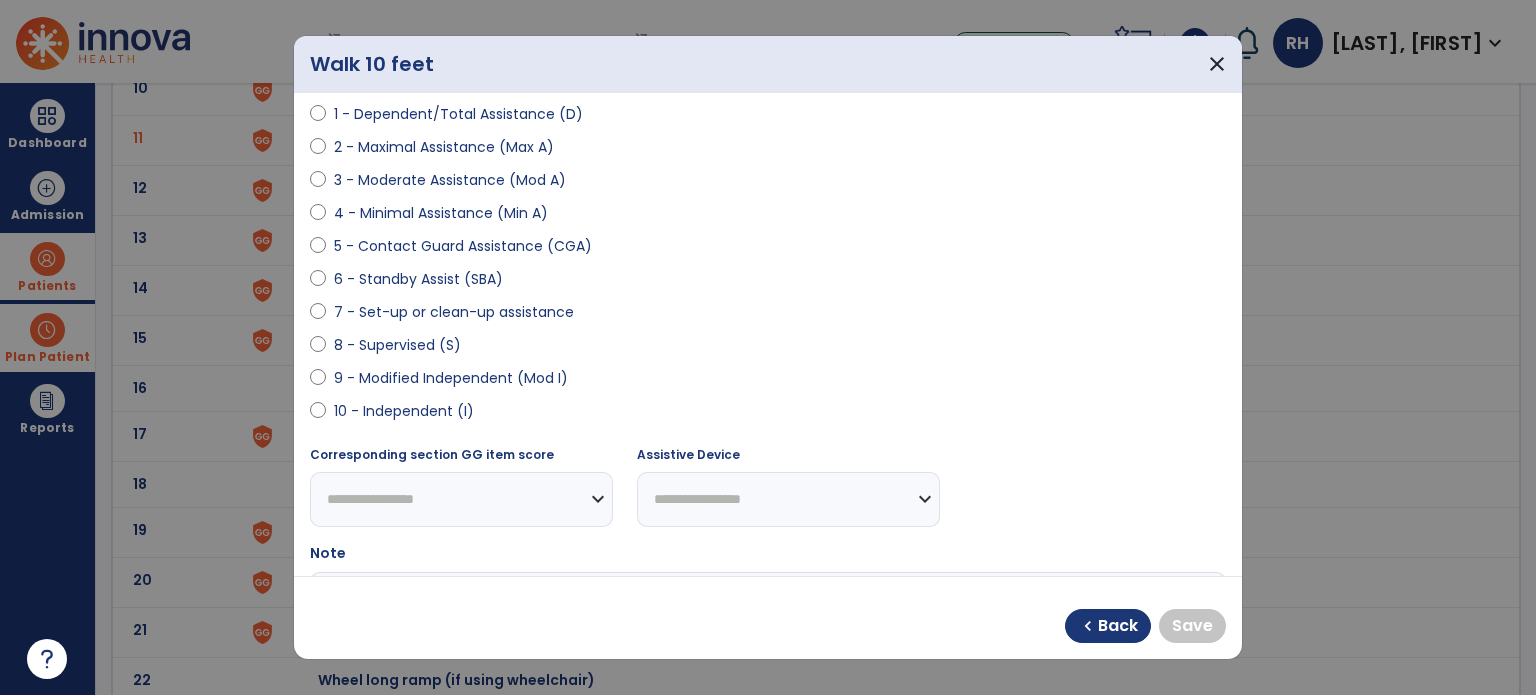 click on "**********" at bounding box center [768, 334] 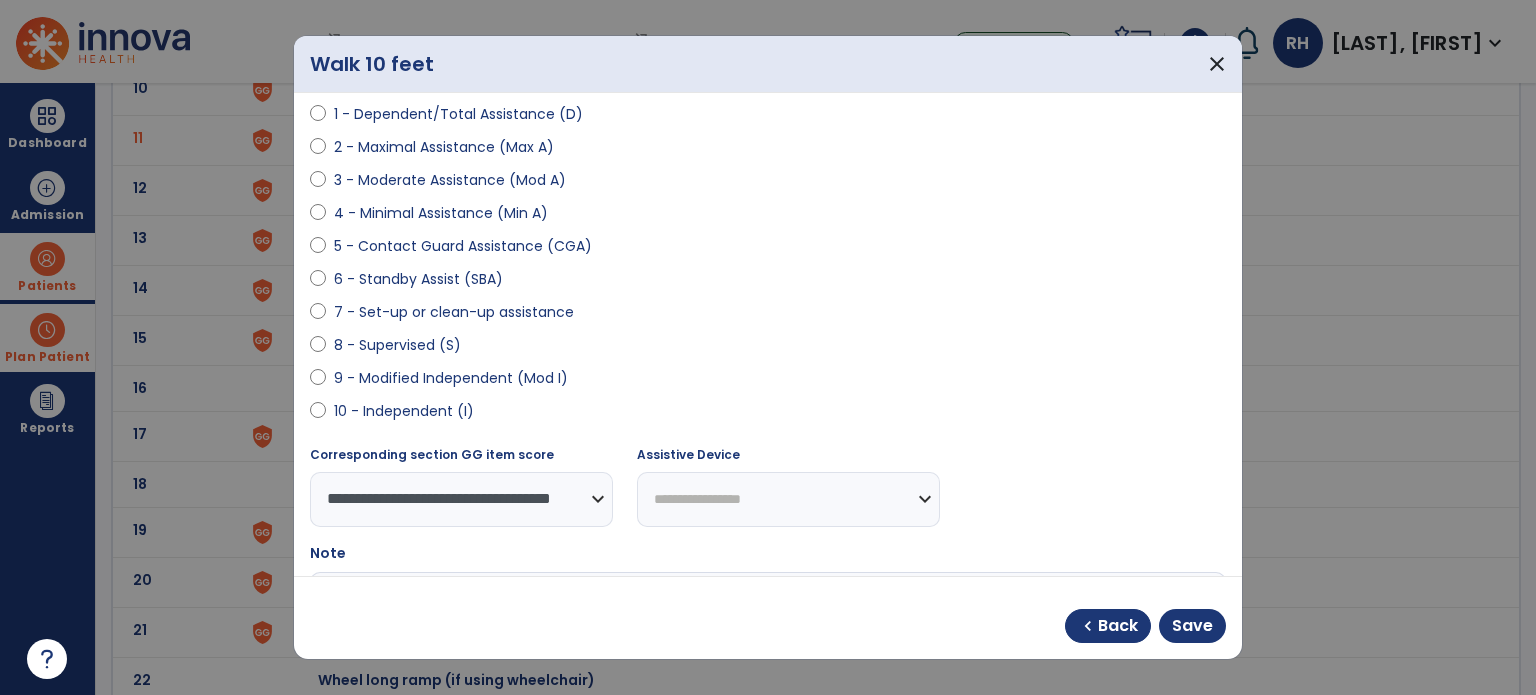 click on "**********" at bounding box center [788, 499] 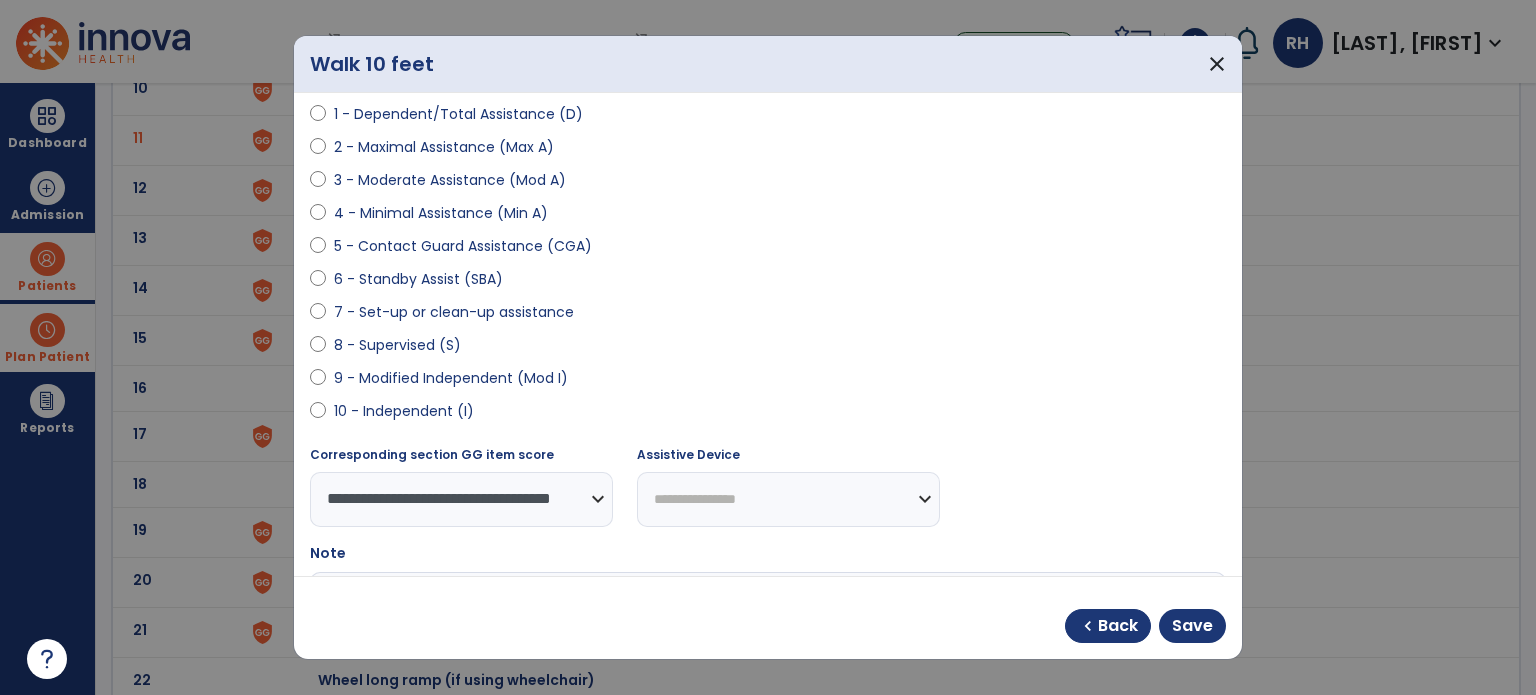 click on "**********" at bounding box center [788, 499] 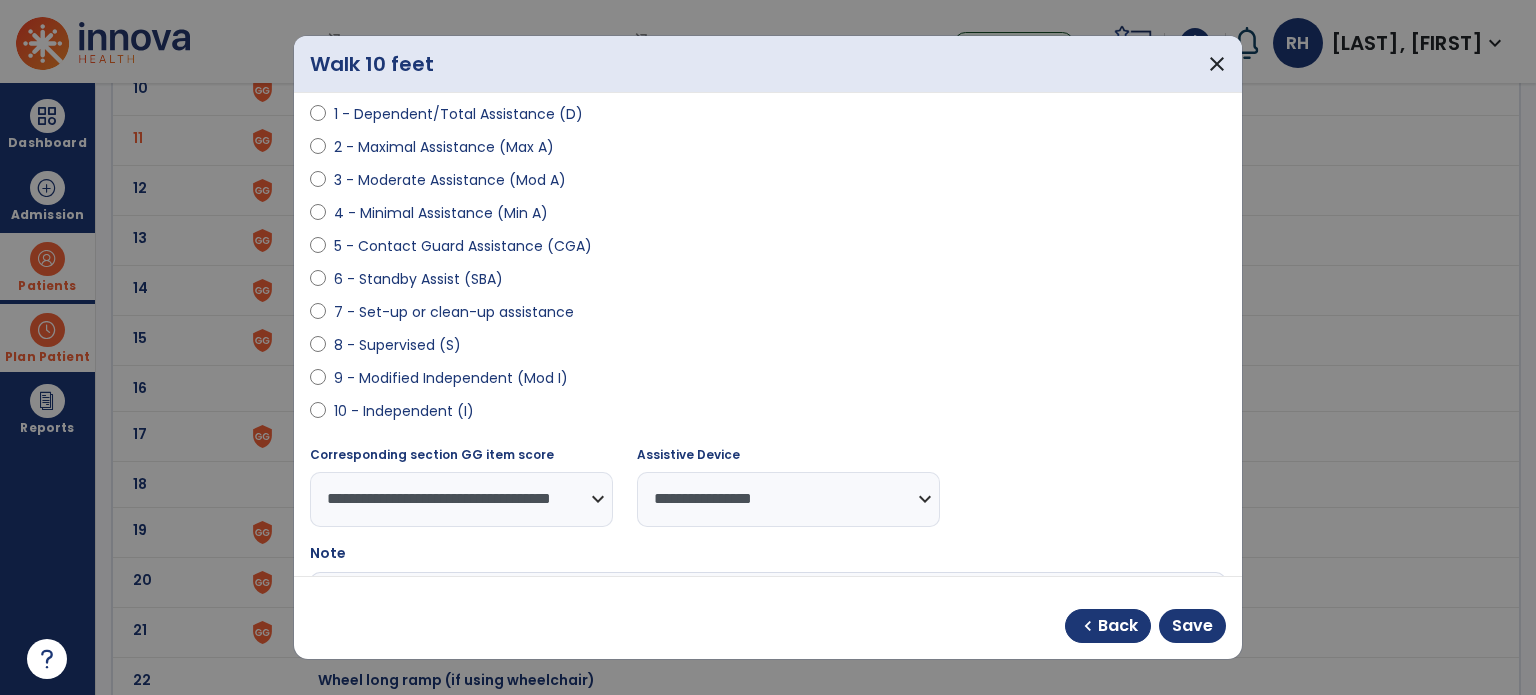 click at bounding box center (766, 647) 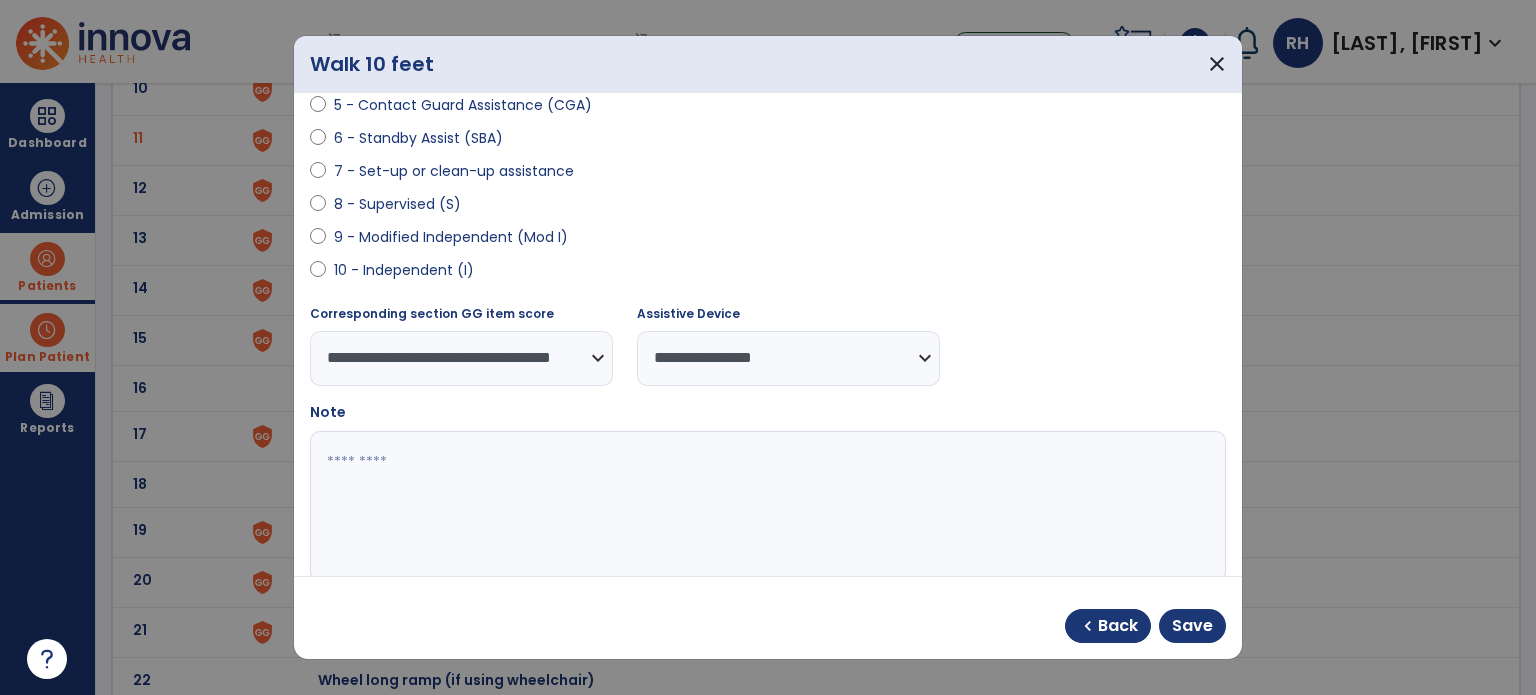 scroll, scrollTop: 375, scrollLeft: 0, axis: vertical 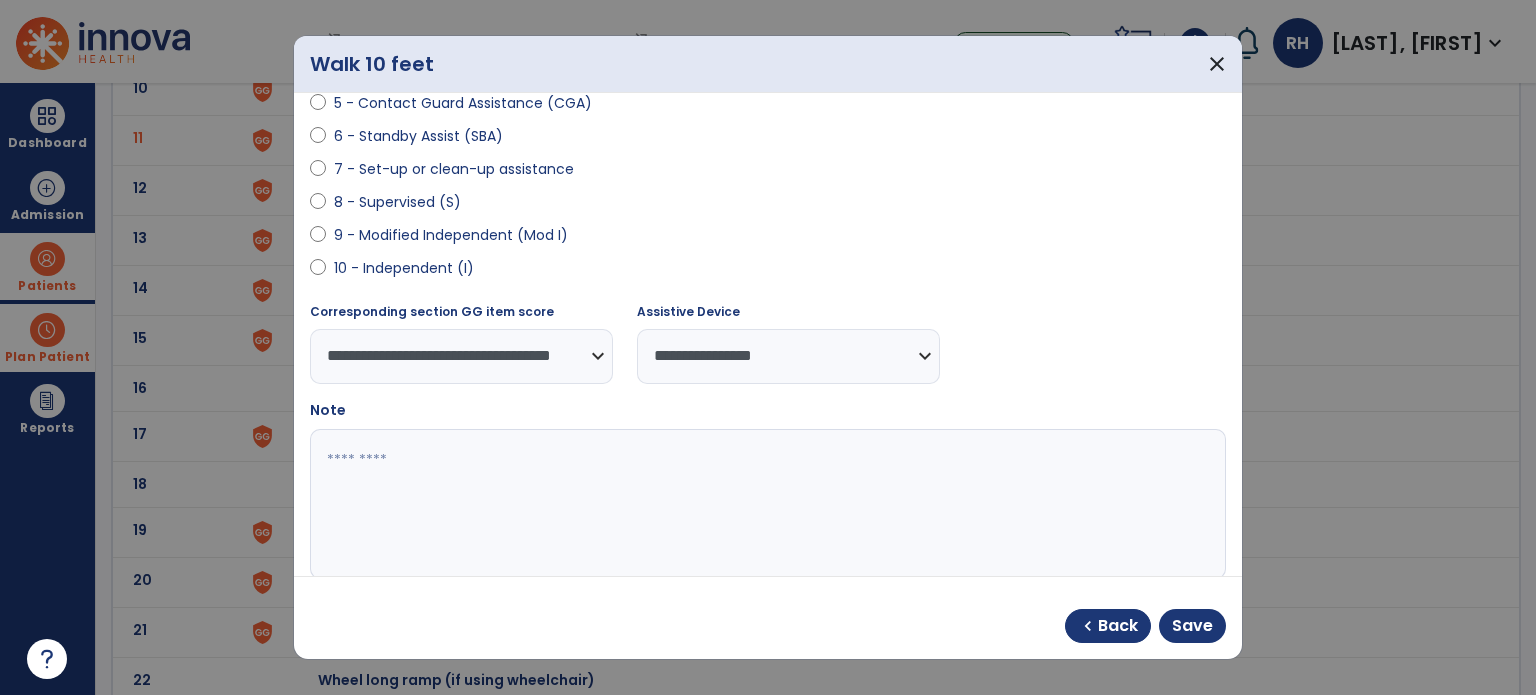 click at bounding box center [766, 504] 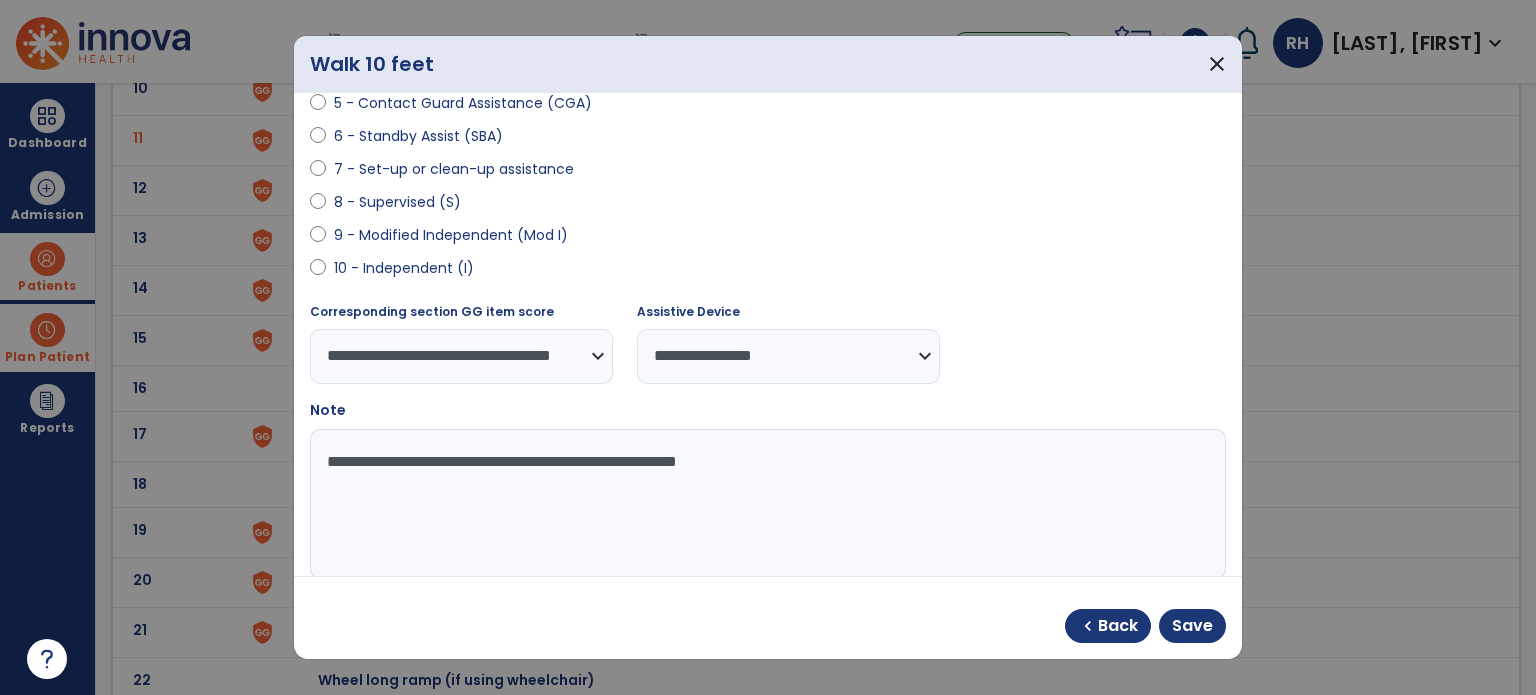 type on "**********" 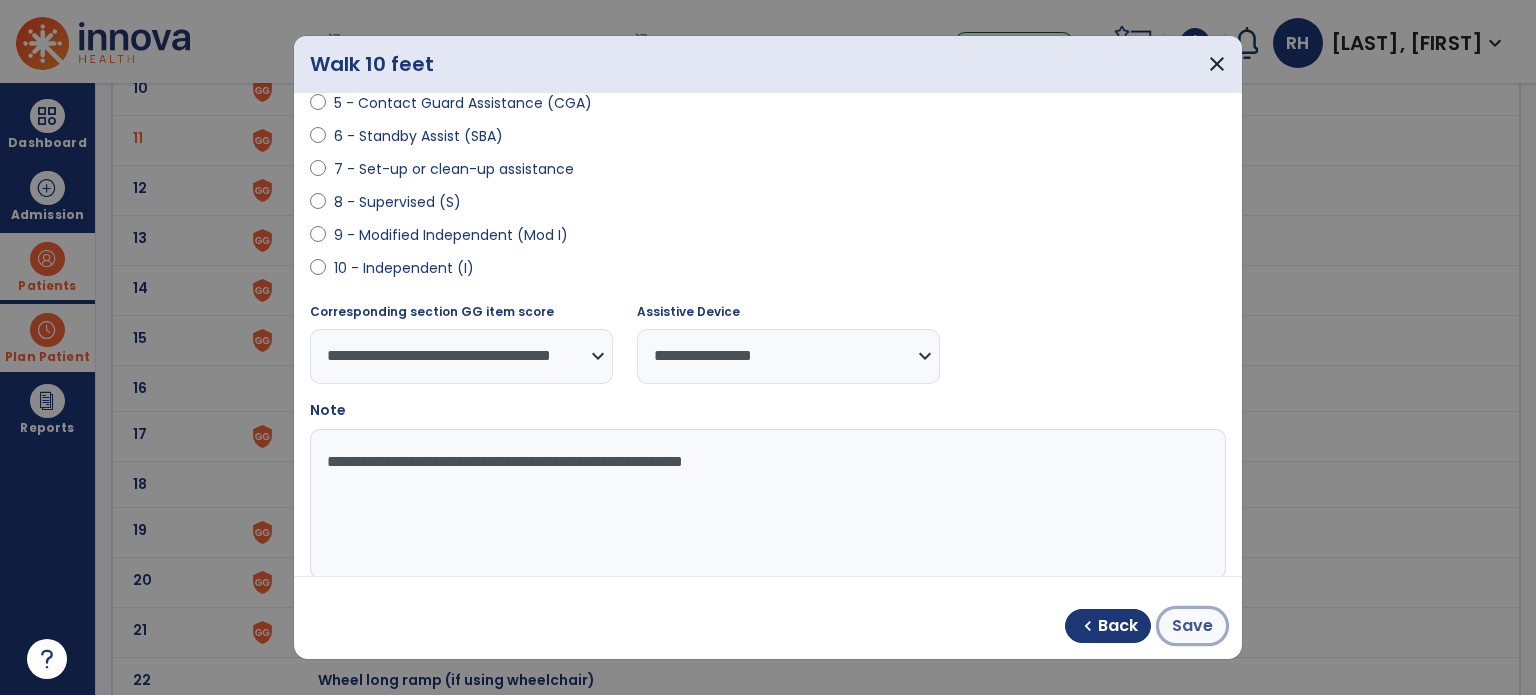 click on "Save" at bounding box center [1192, 626] 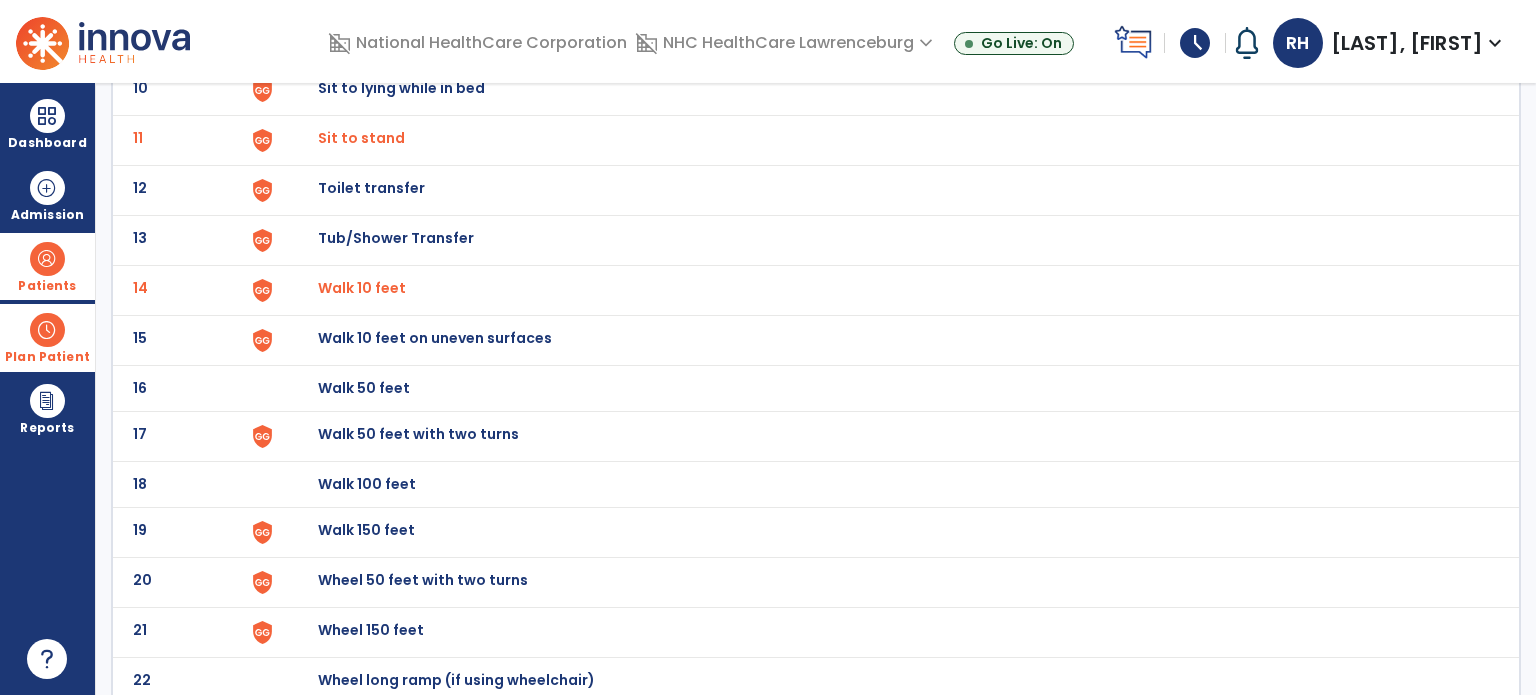 scroll, scrollTop: 670, scrollLeft: 0, axis: vertical 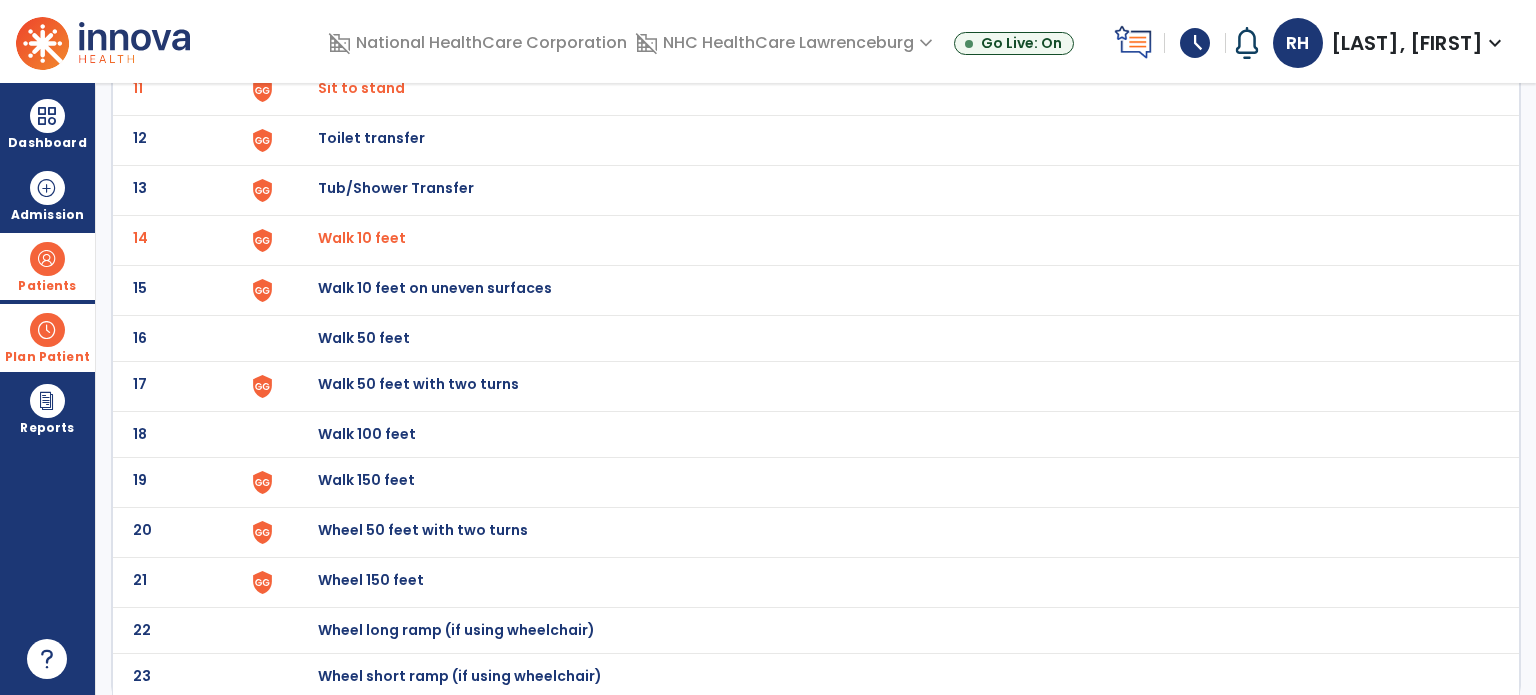 click on "Walk 50 feet with two turns" at bounding box center [364, -408] 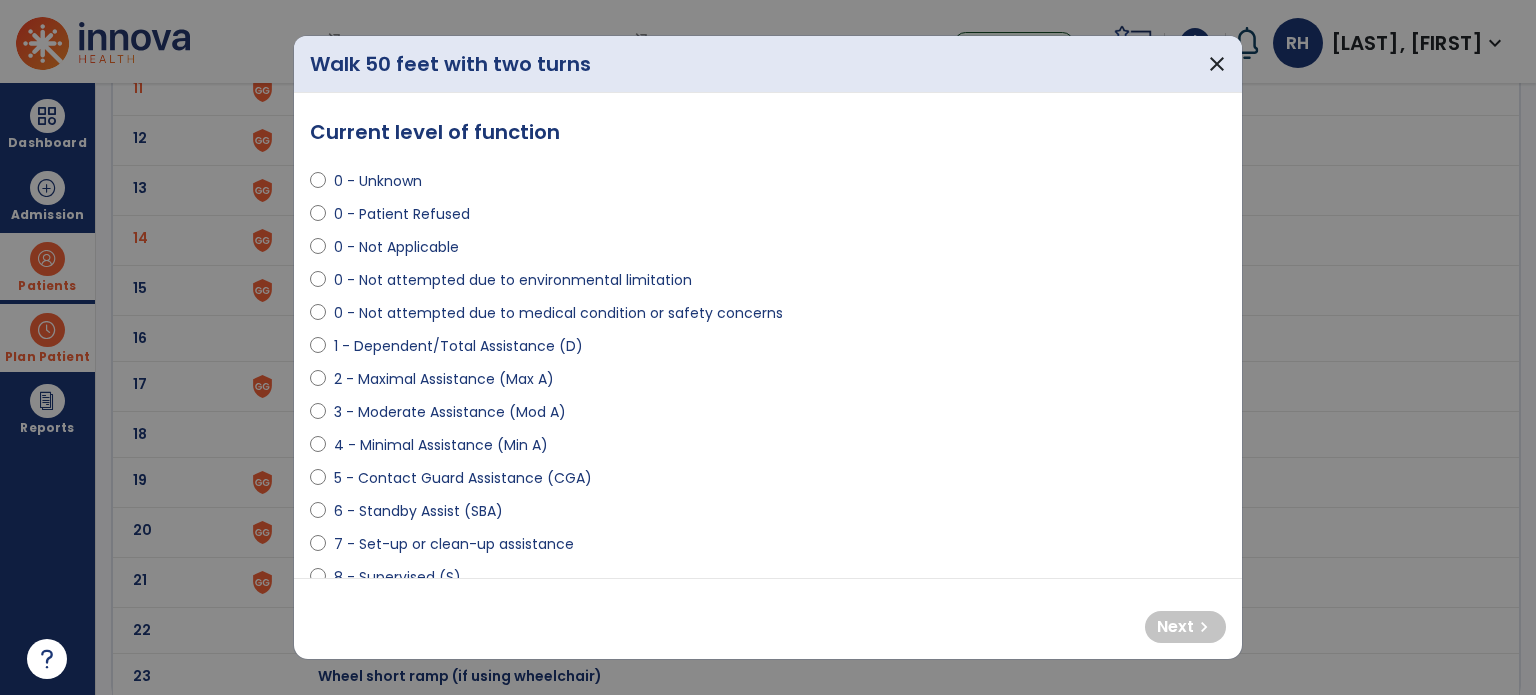 click at bounding box center (318, 317) 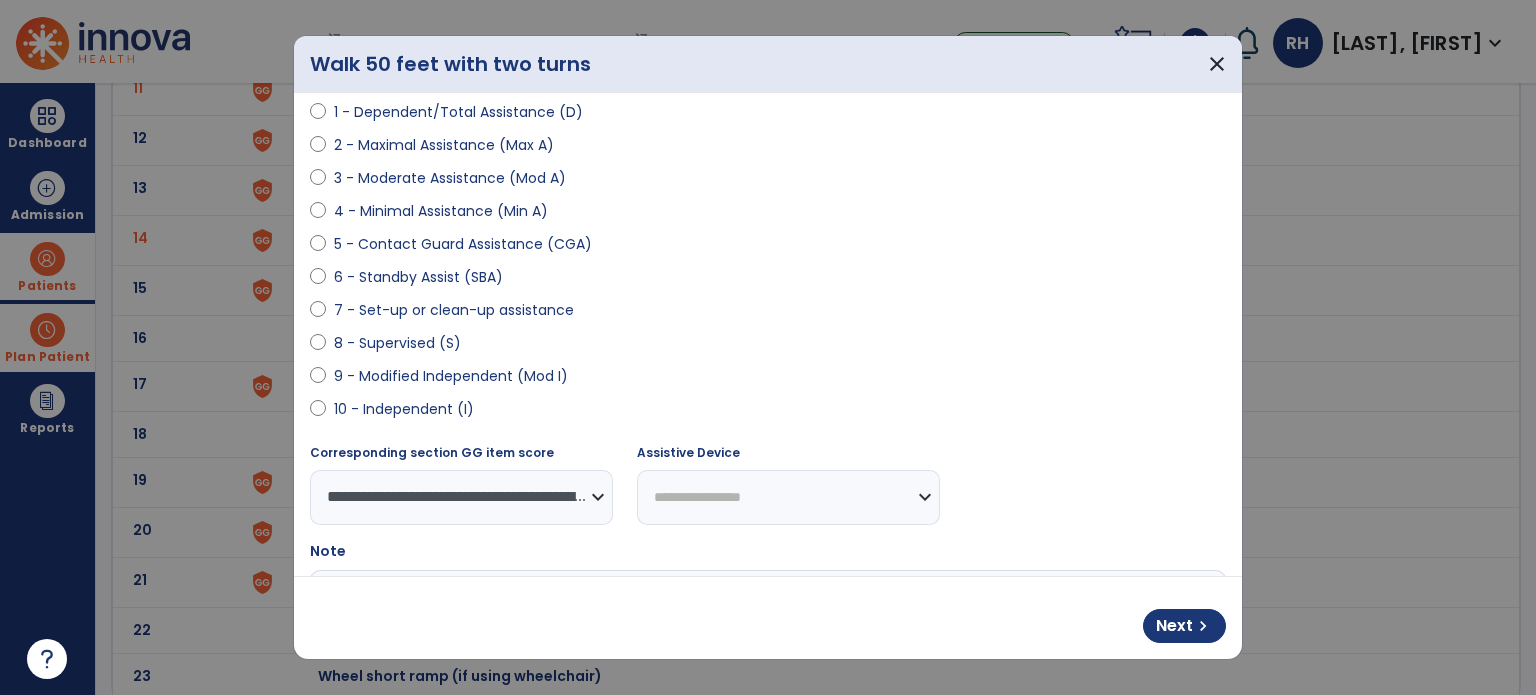 scroll, scrollTop: 236, scrollLeft: 0, axis: vertical 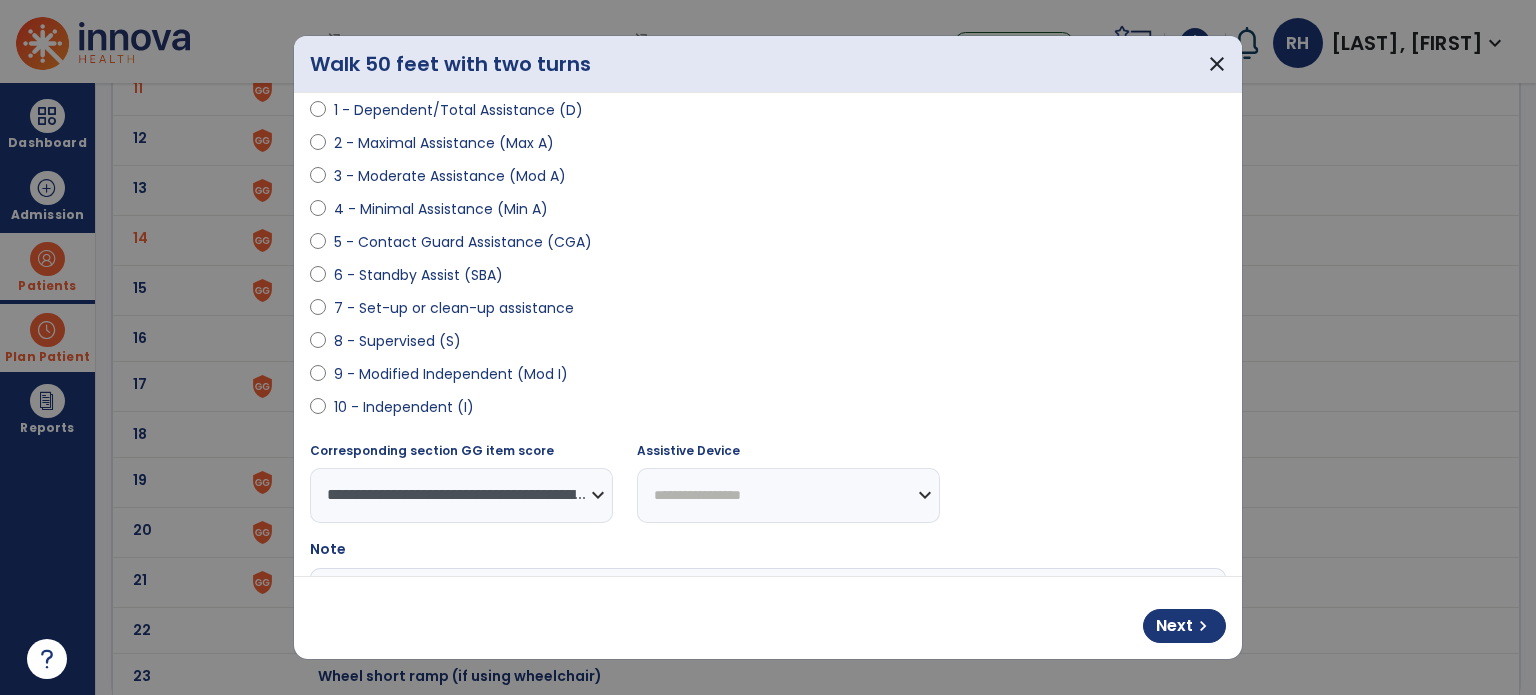click on "**********" at bounding box center (788, 495) 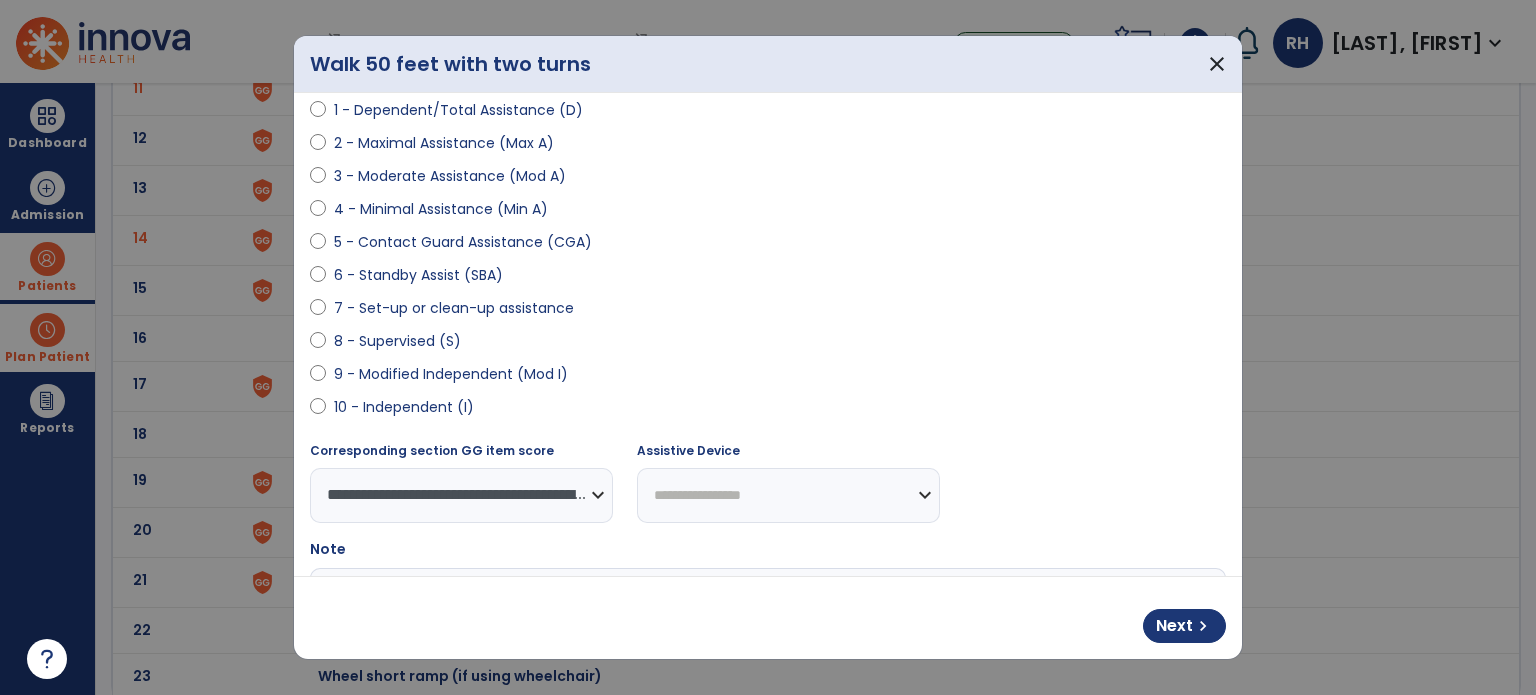 click on "Note" at bounding box center (768, 628) 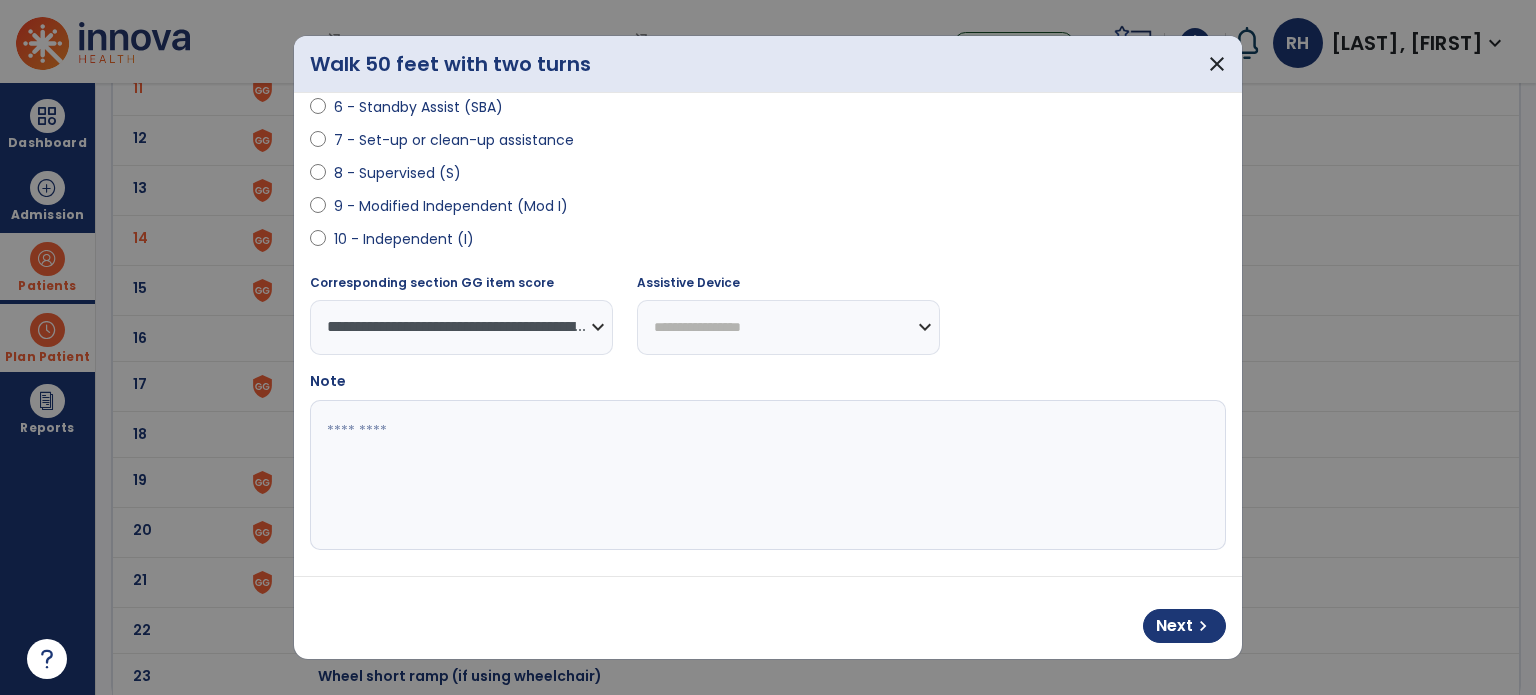 scroll, scrollTop: 408, scrollLeft: 0, axis: vertical 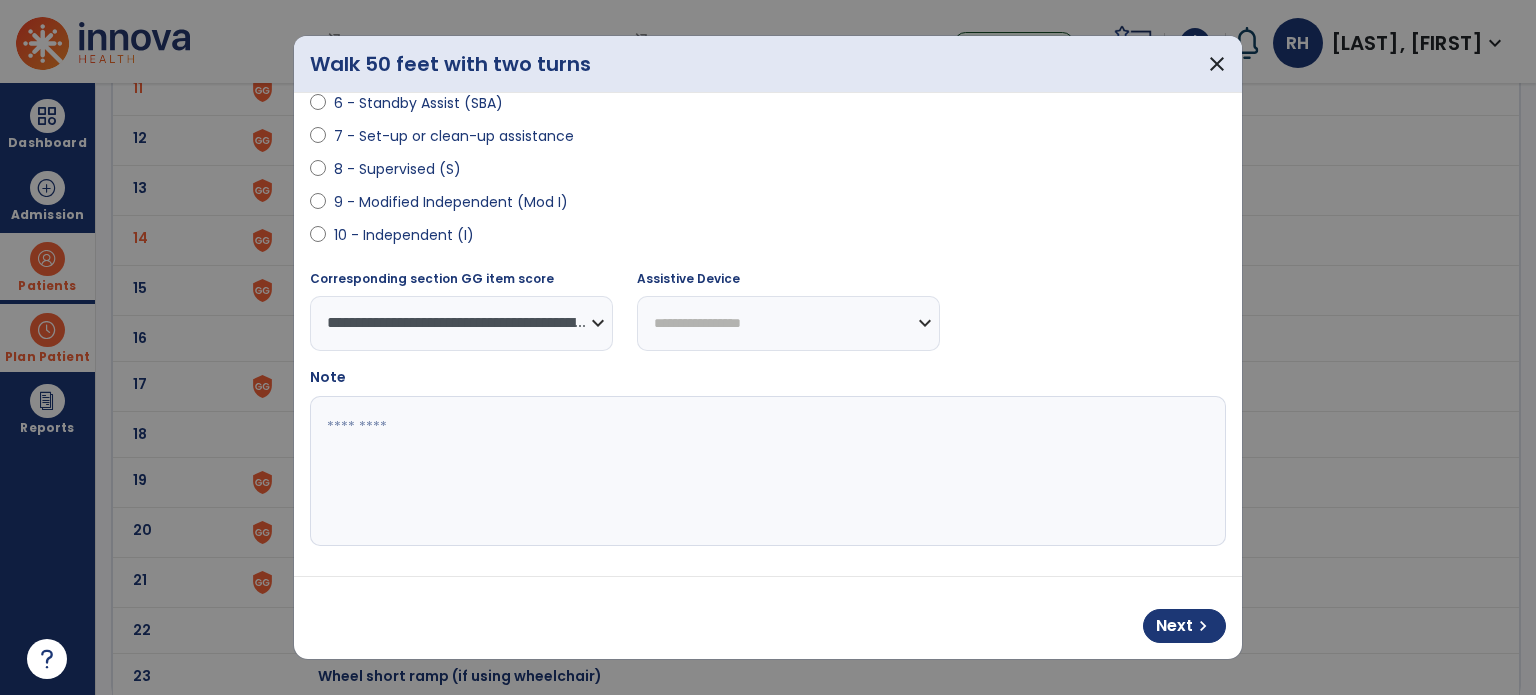 click at bounding box center [766, 471] 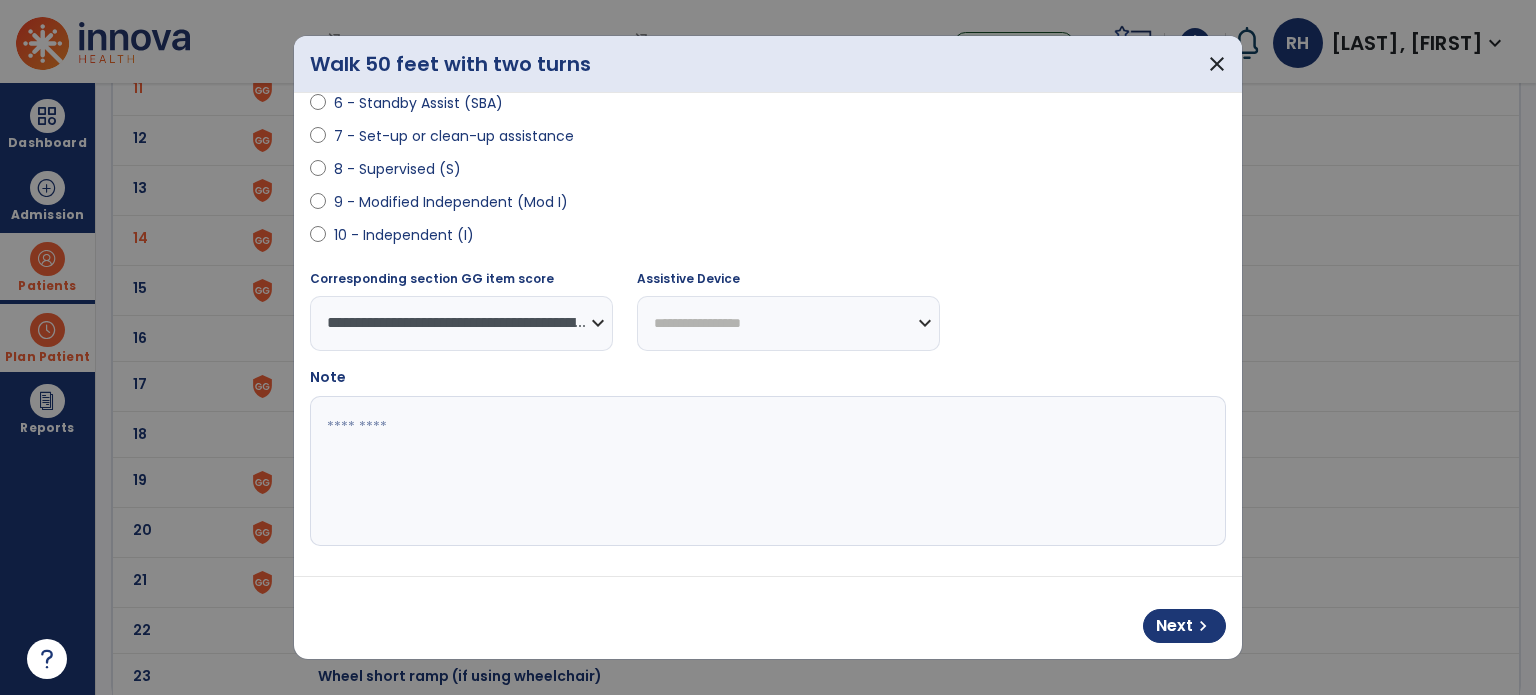 type on "*" 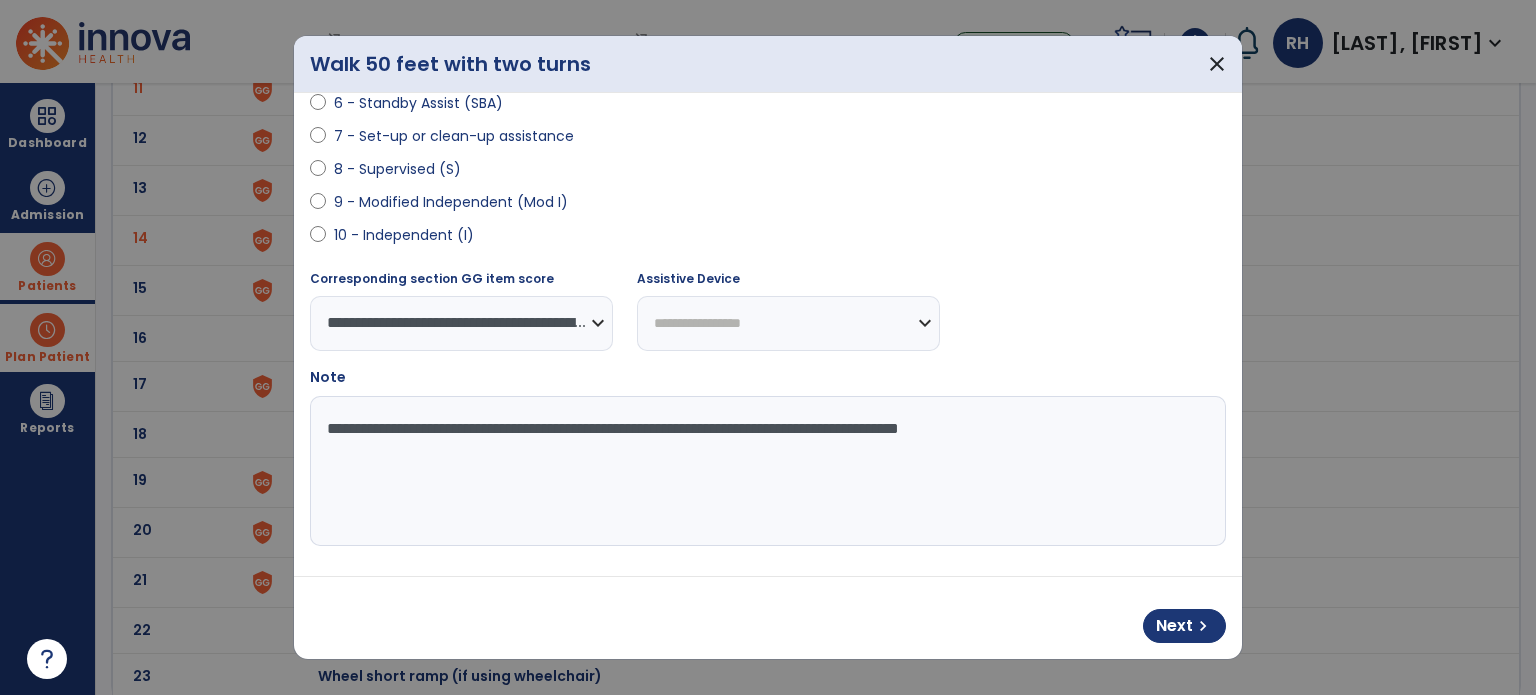 type on "**********" 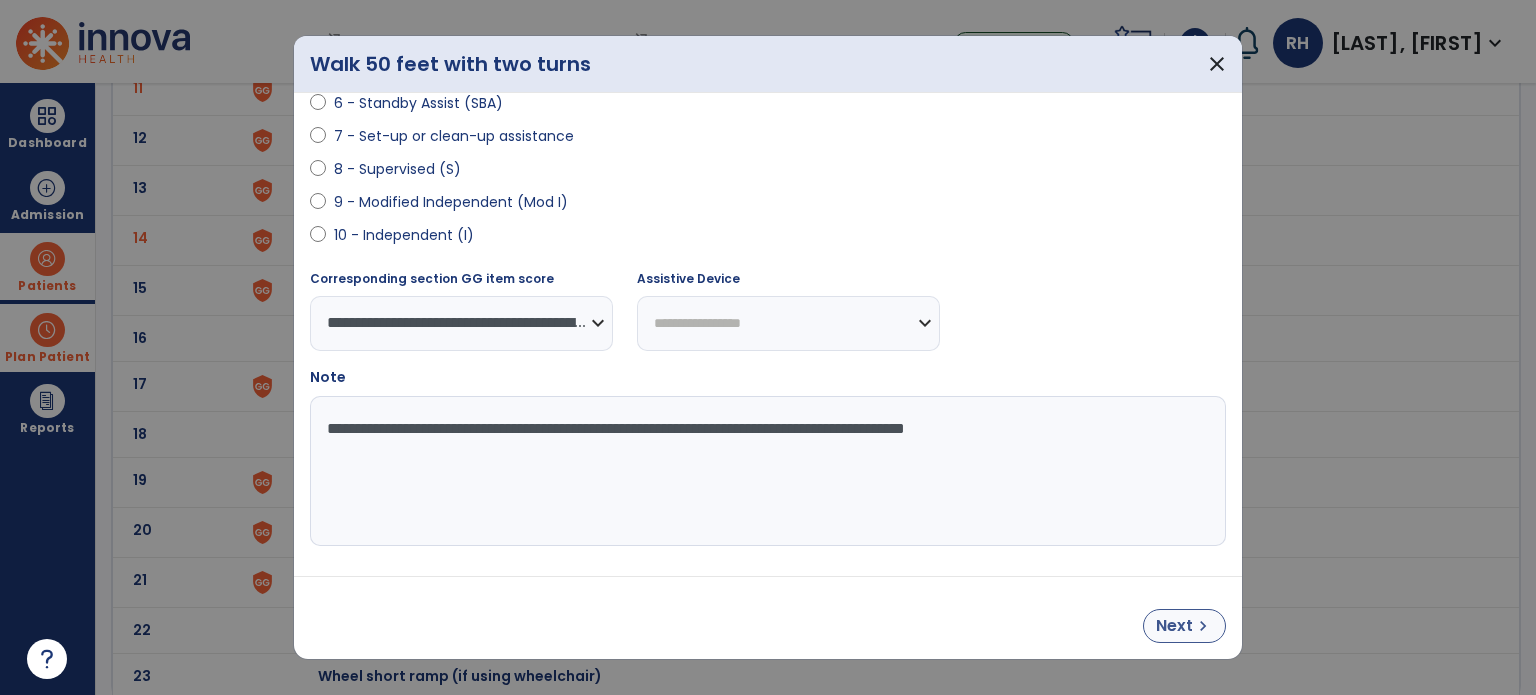 click on "Next" at bounding box center [1174, 626] 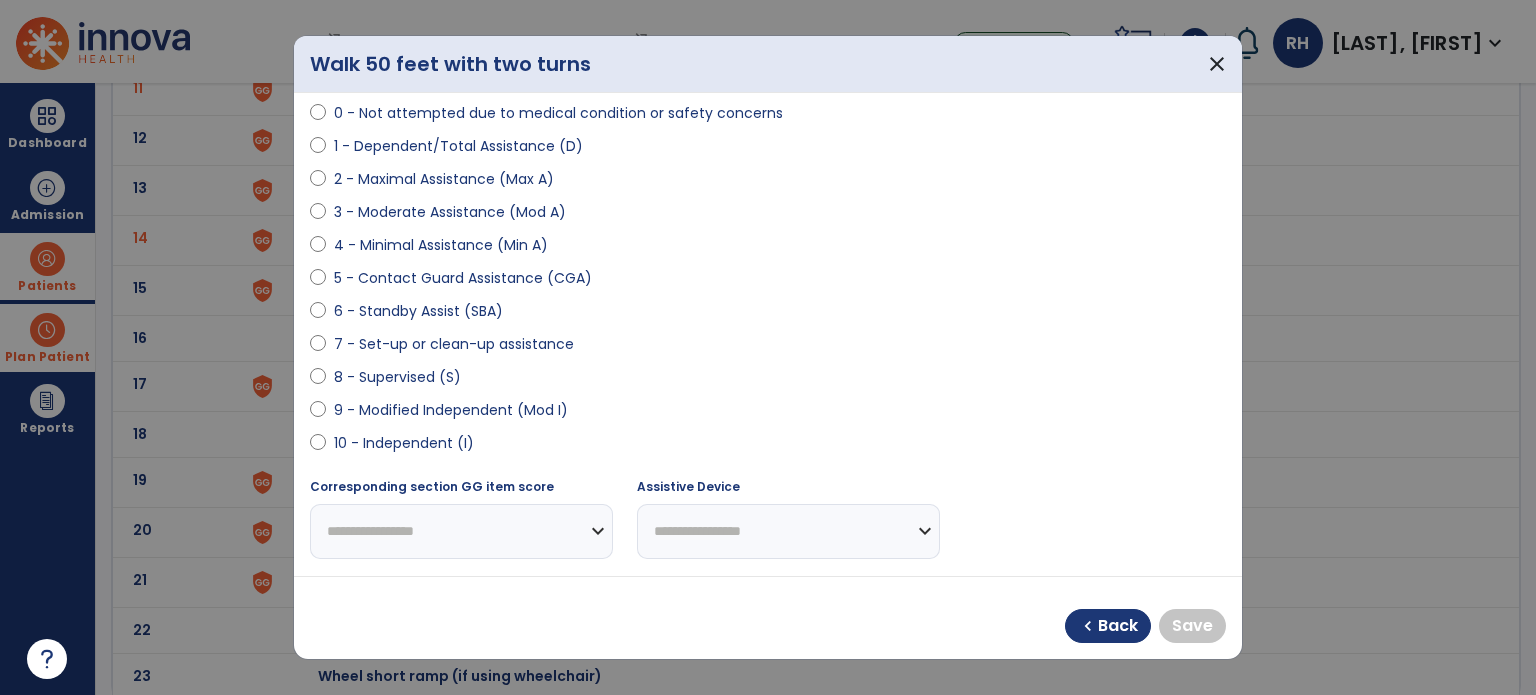 scroll, scrollTop: 198, scrollLeft: 0, axis: vertical 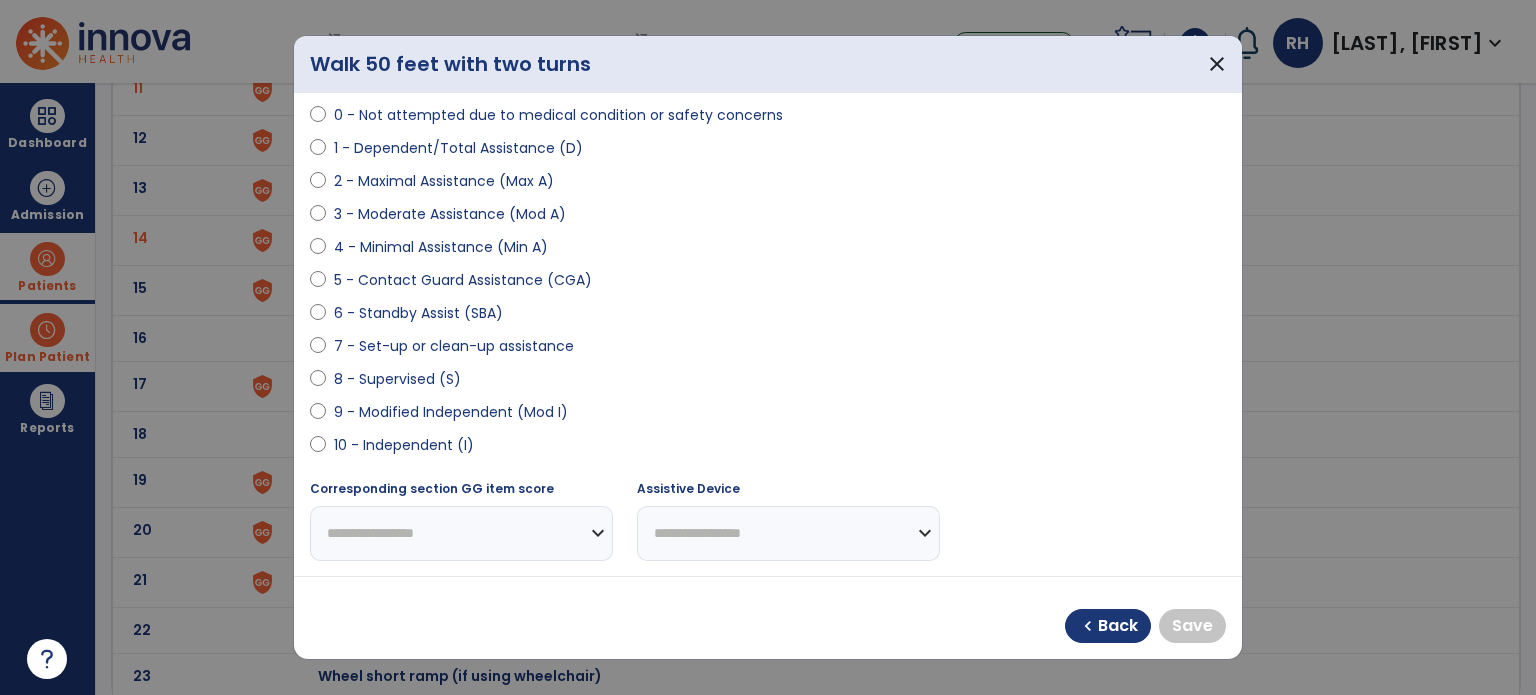 select on "**********" 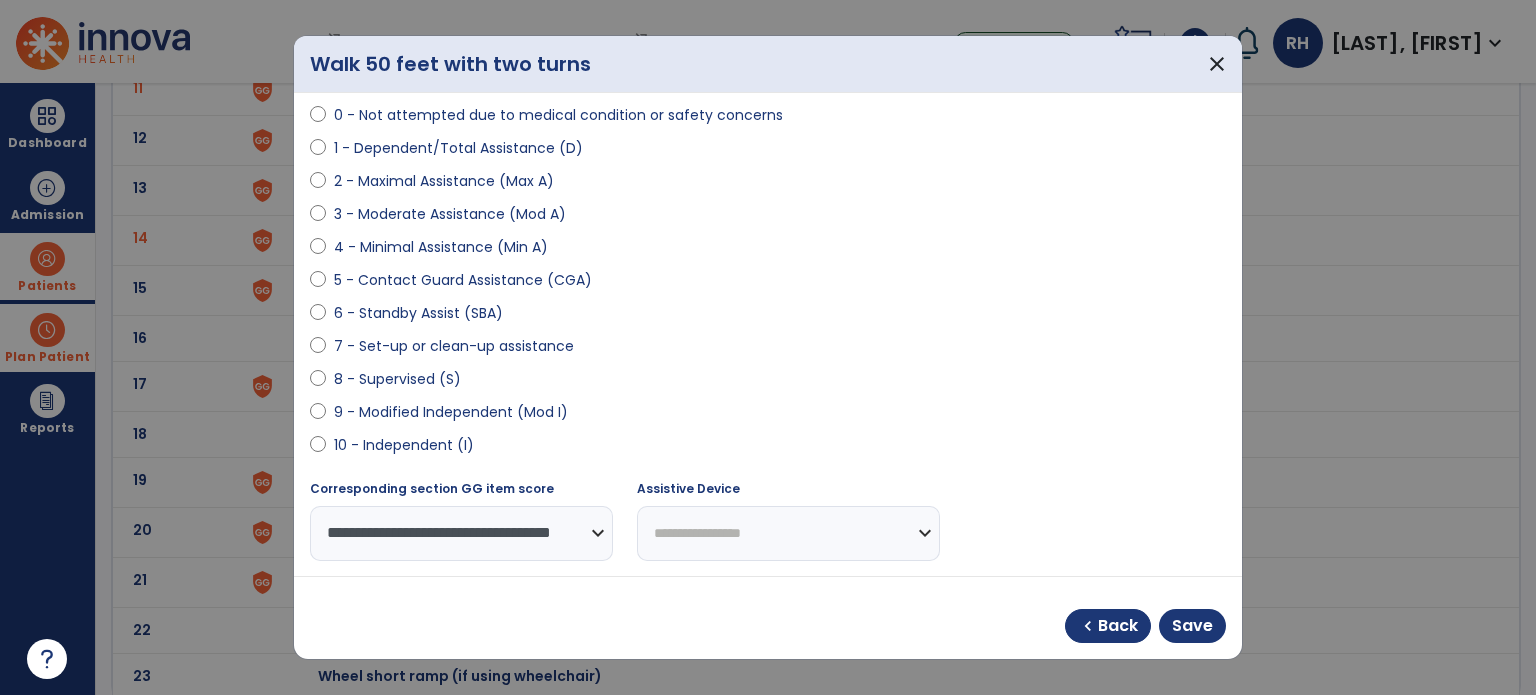 click on "**********" at bounding box center [788, 533] 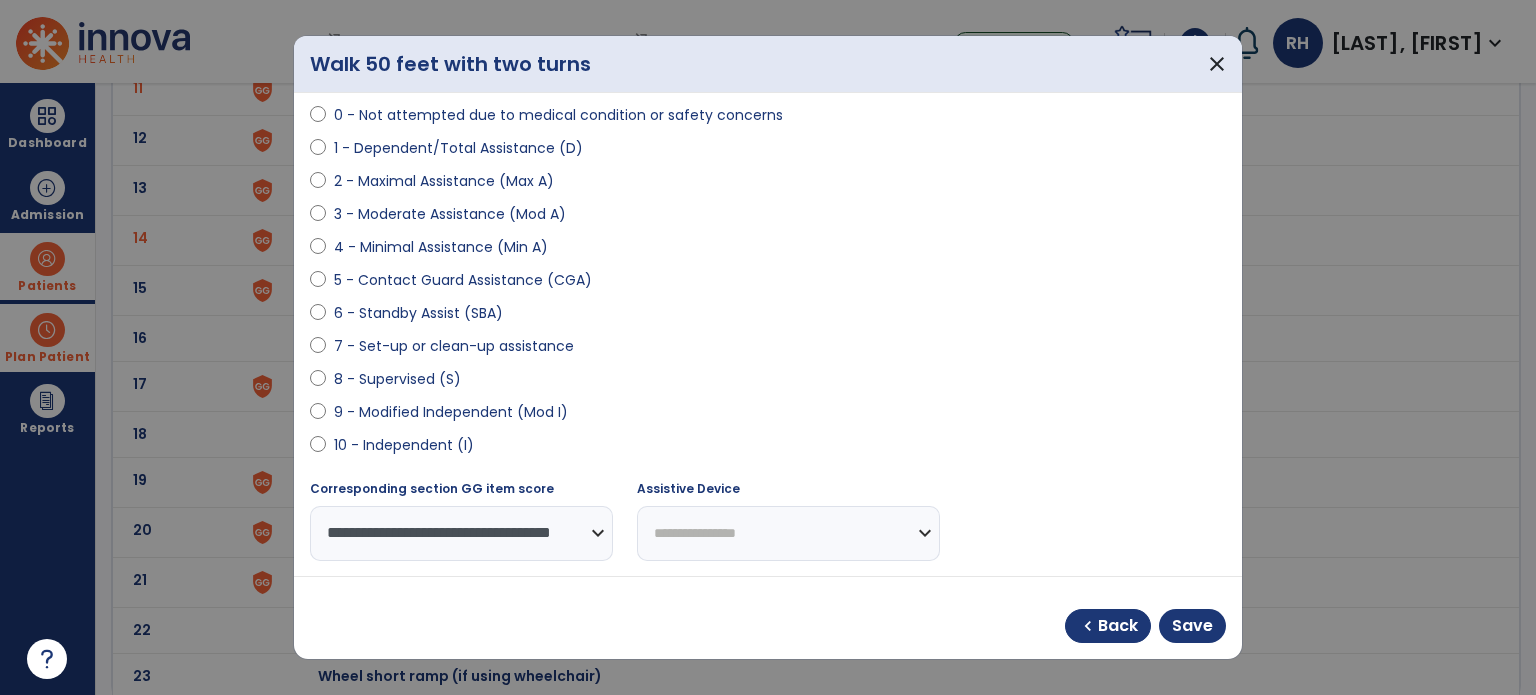 click on "**********" at bounding box center (788, 533) 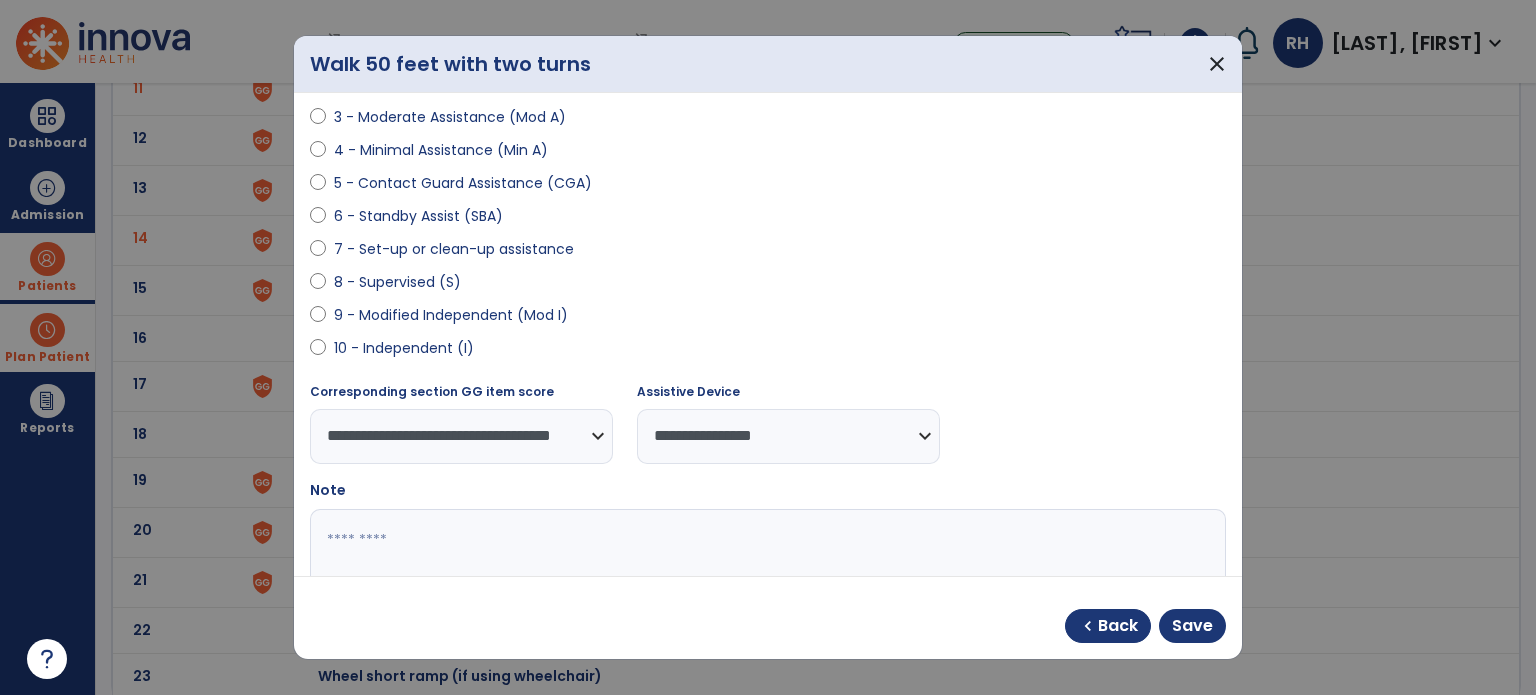 scroll, scrollTop: 314, scrollLeft: 0, axis: vertical 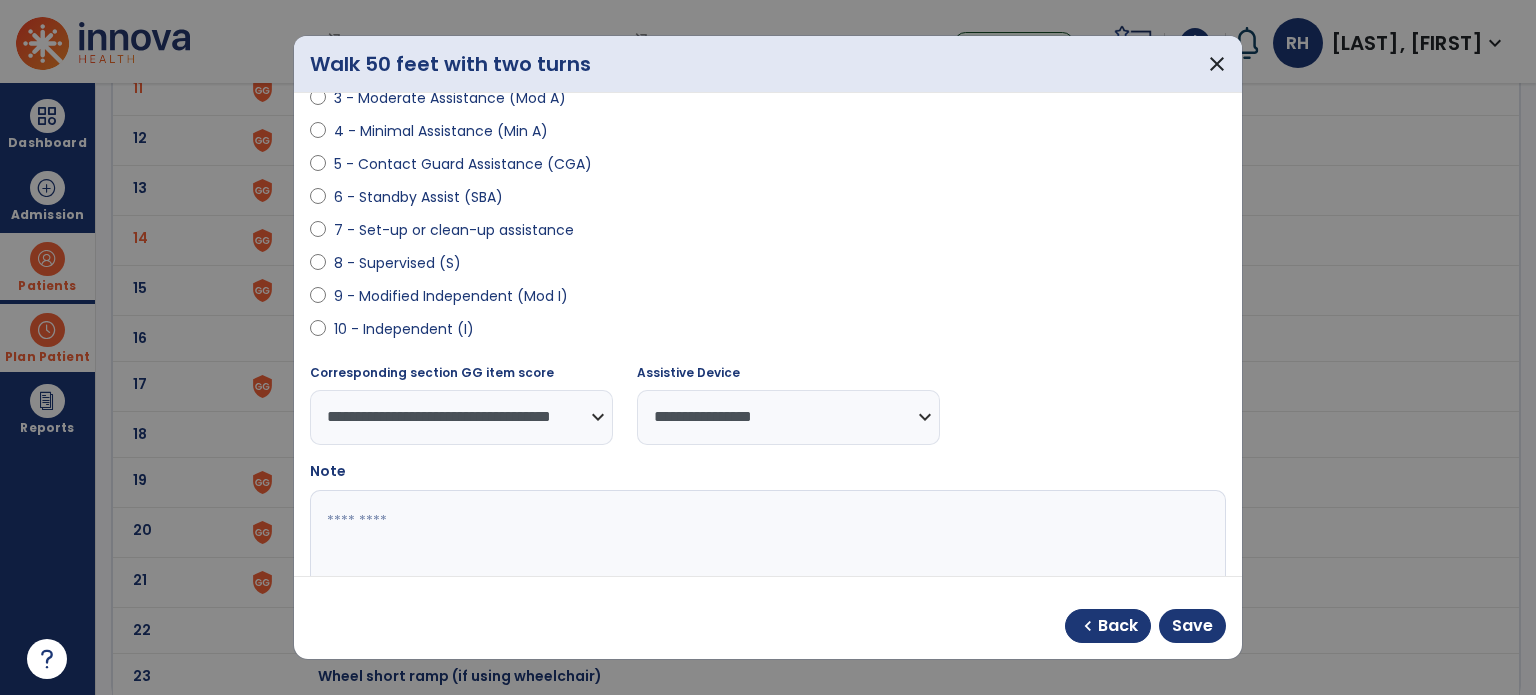 click at bounding box center (766, 565) 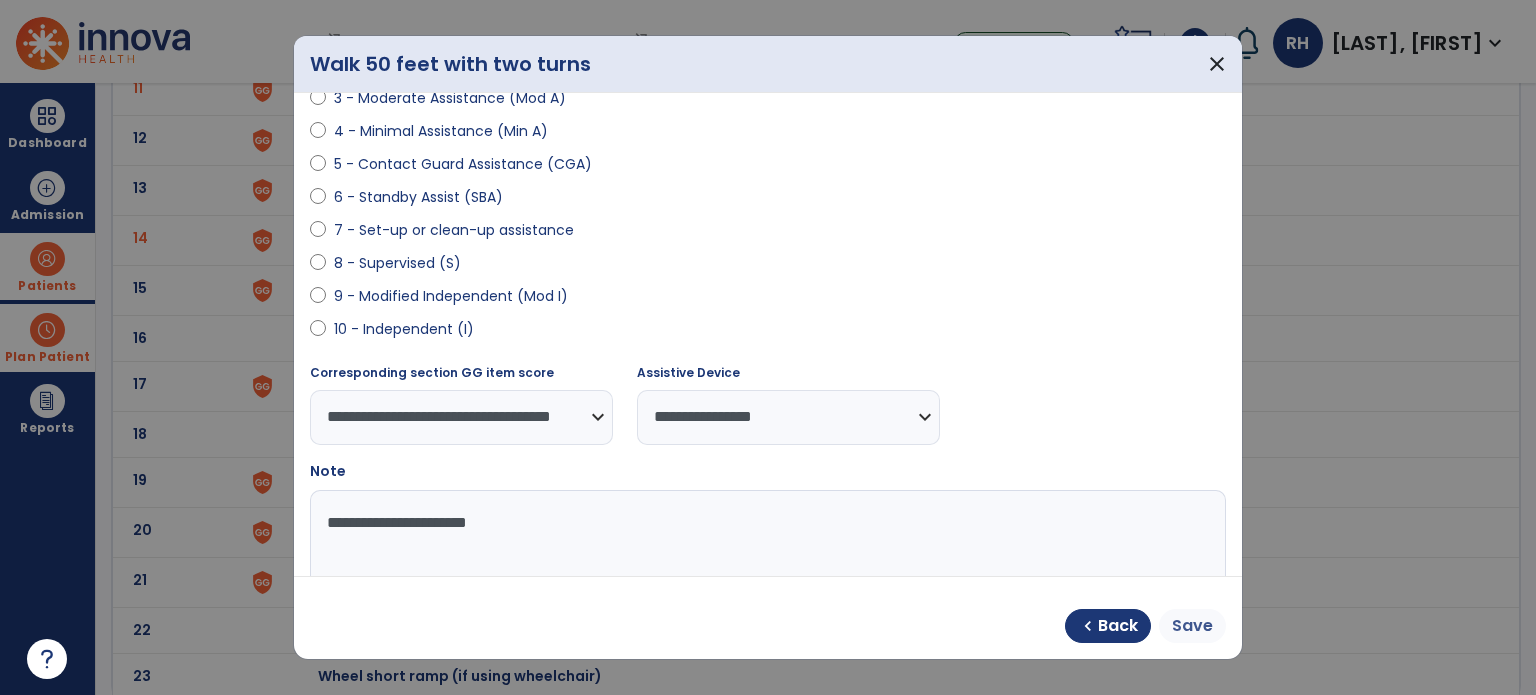 type on "**********" 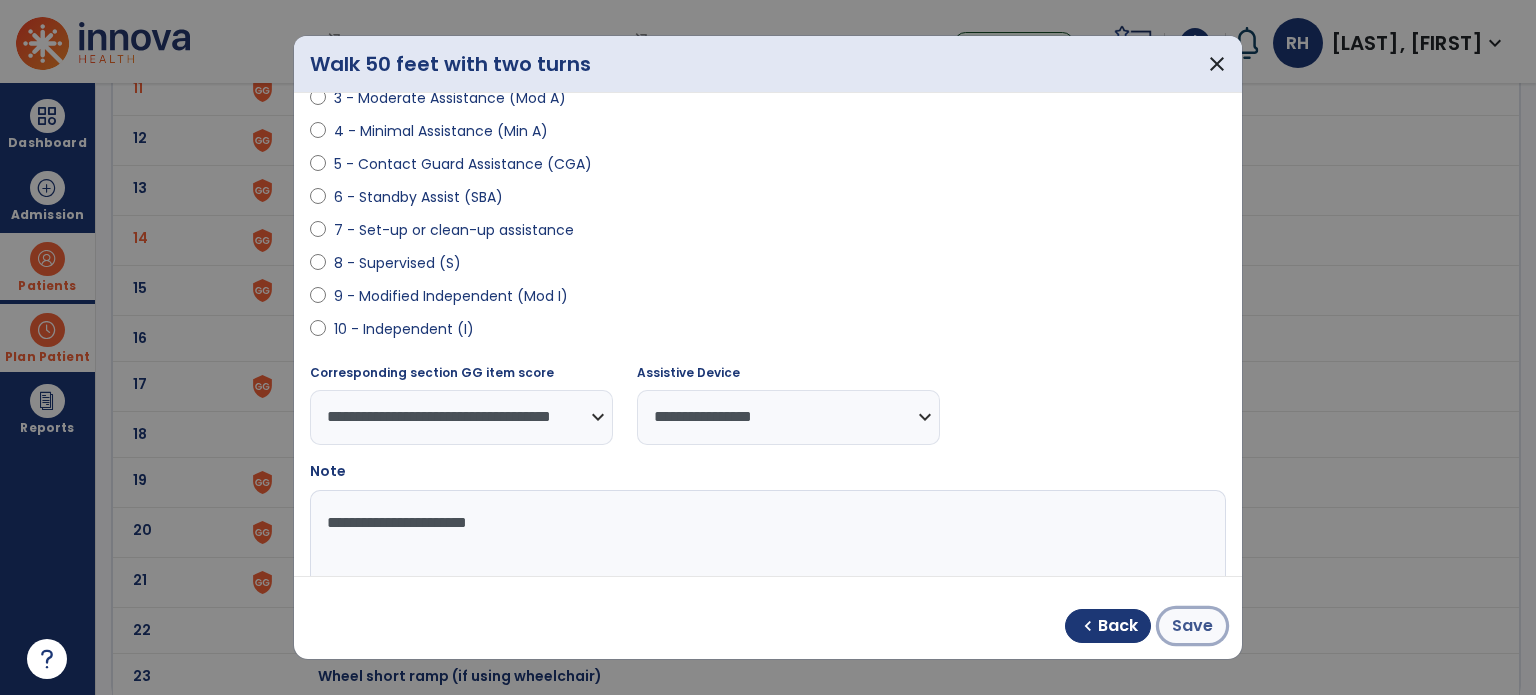 click on "Save" at bounding box center (1192, 626) 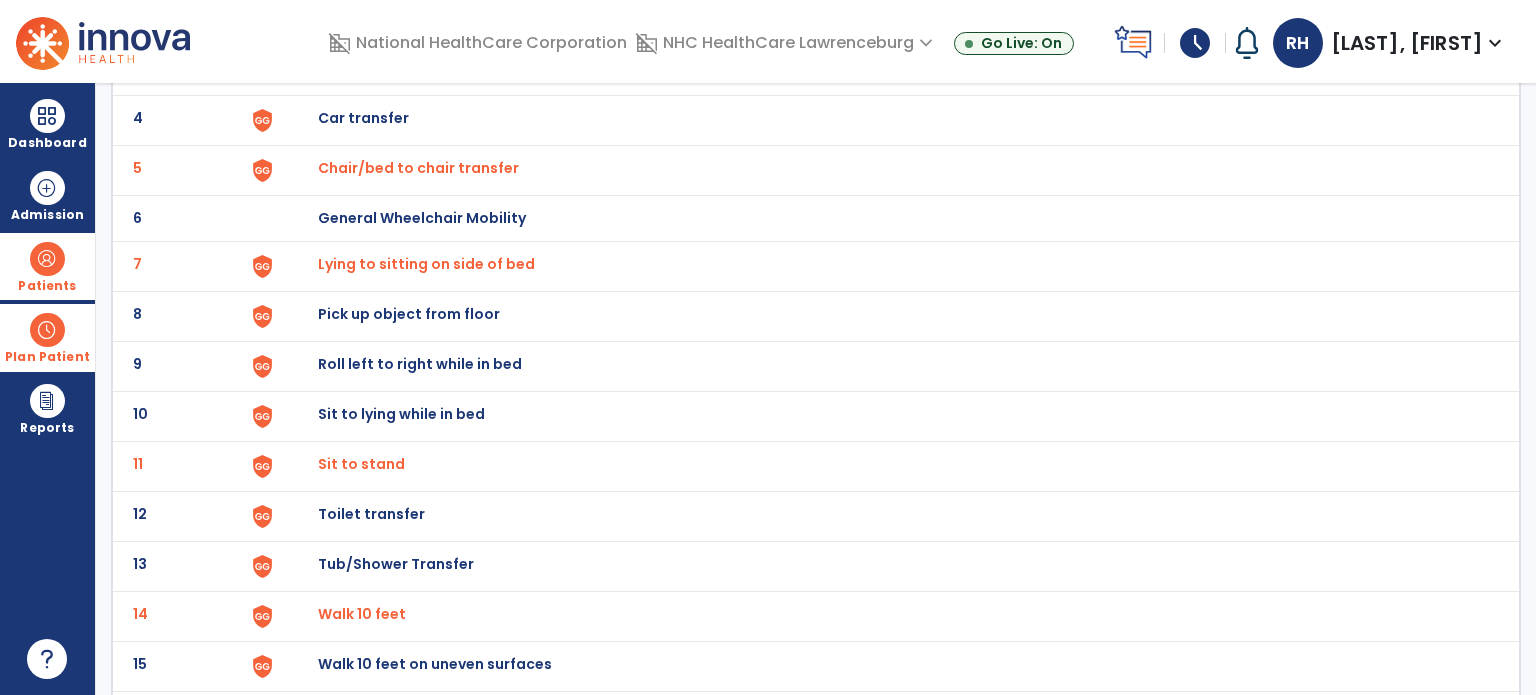 scroll, scrollTop: 0, scrollLeft: 0, axis: both 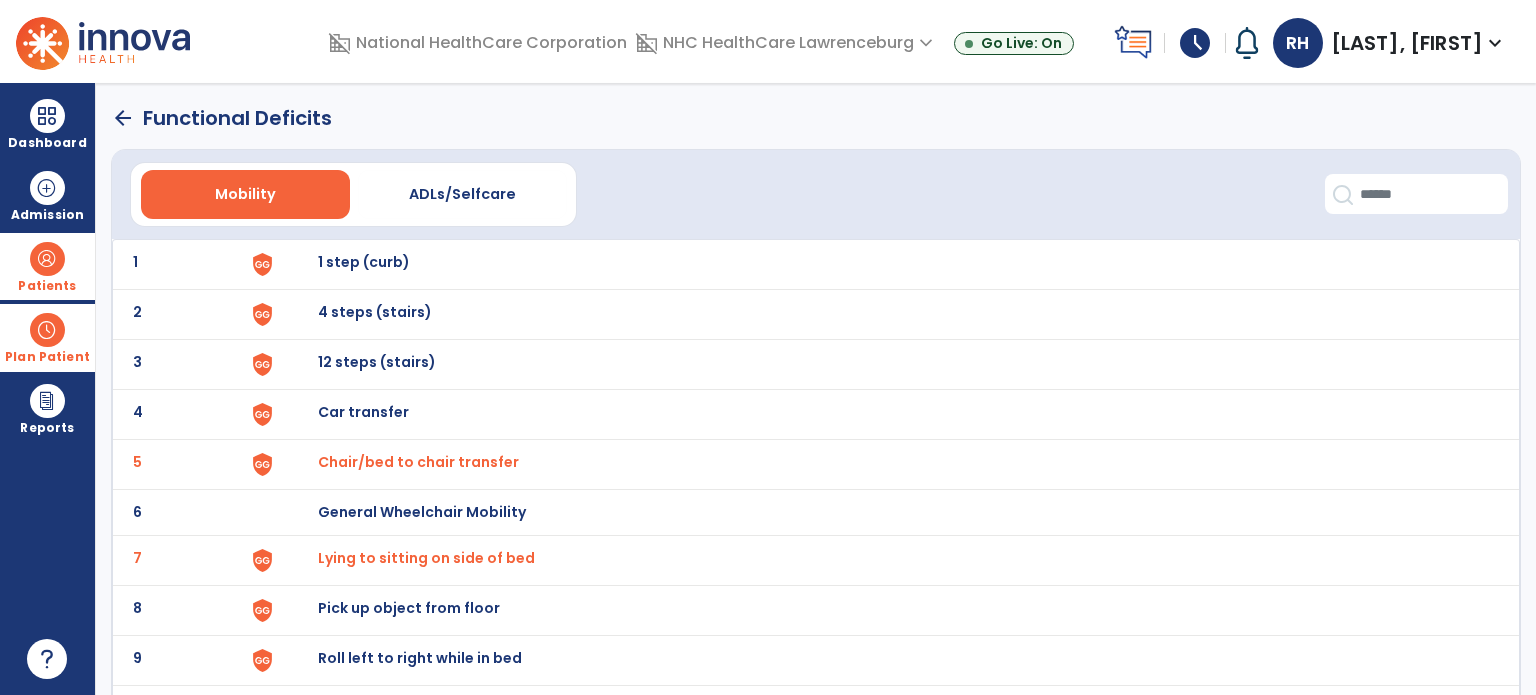 click on "arrow_back" 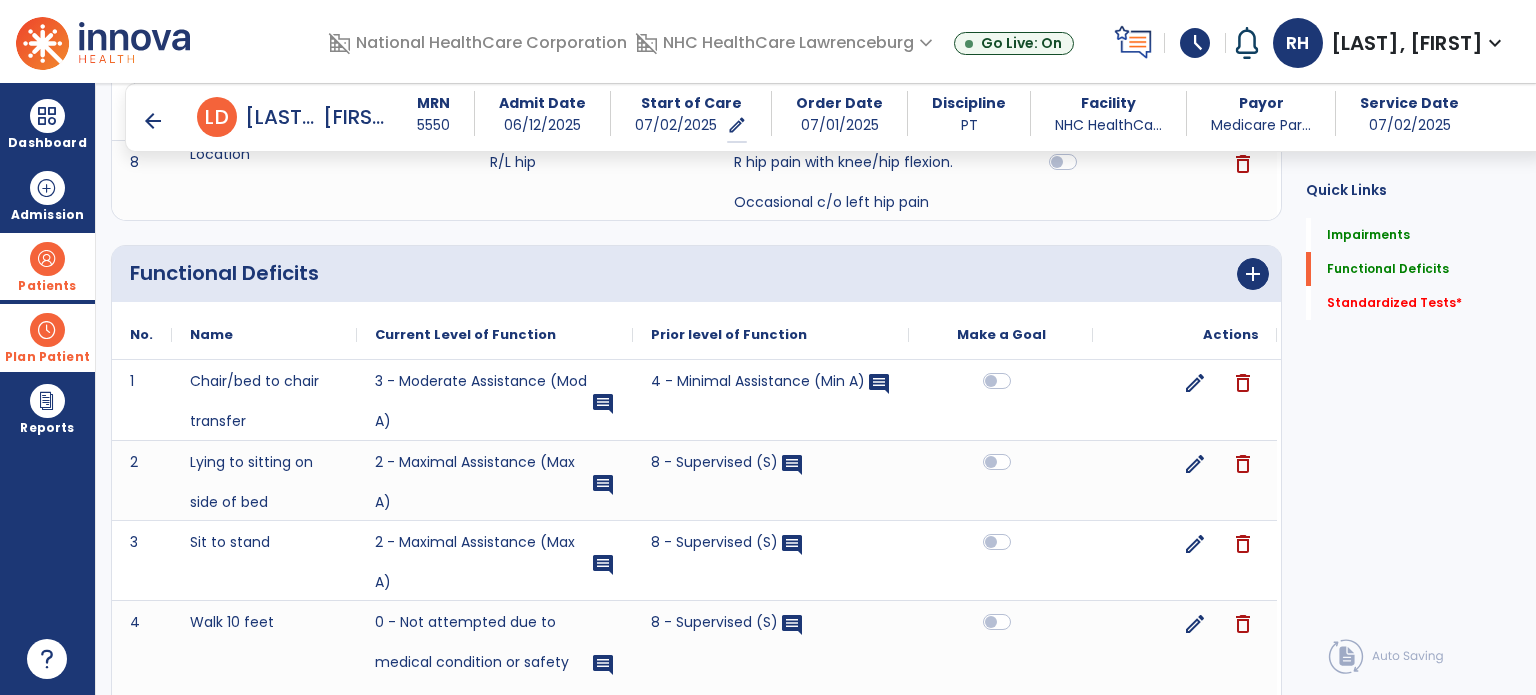 scroll, scrollTop: 800, scrollLeft: 0, axis: vertical 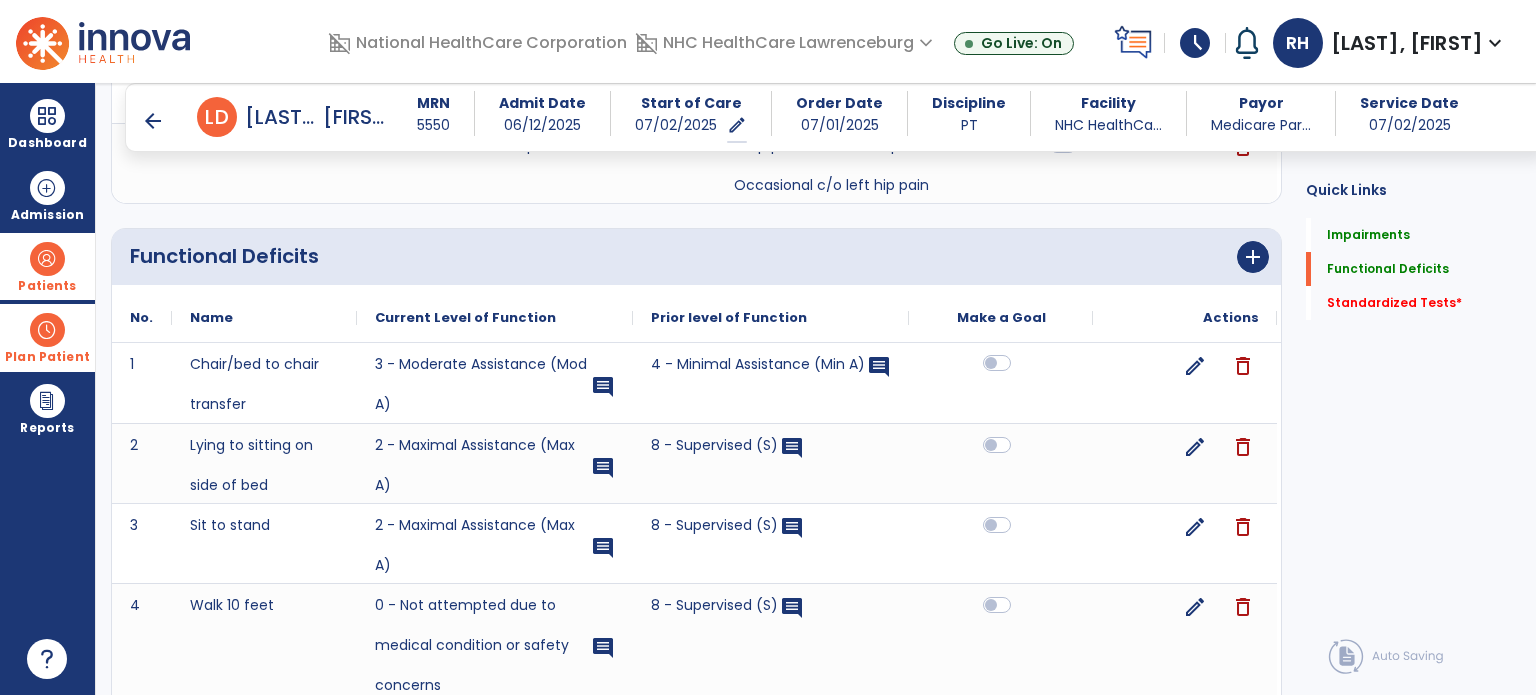 click 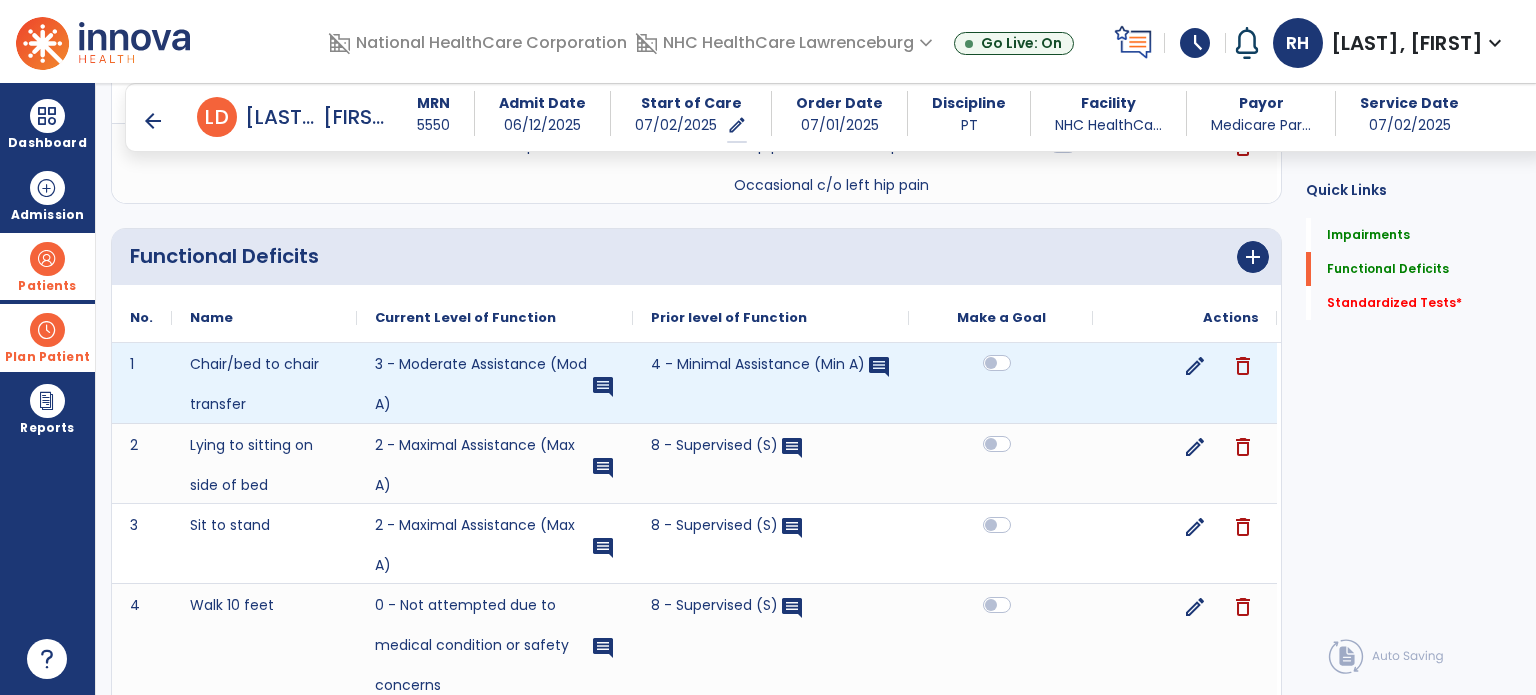 click 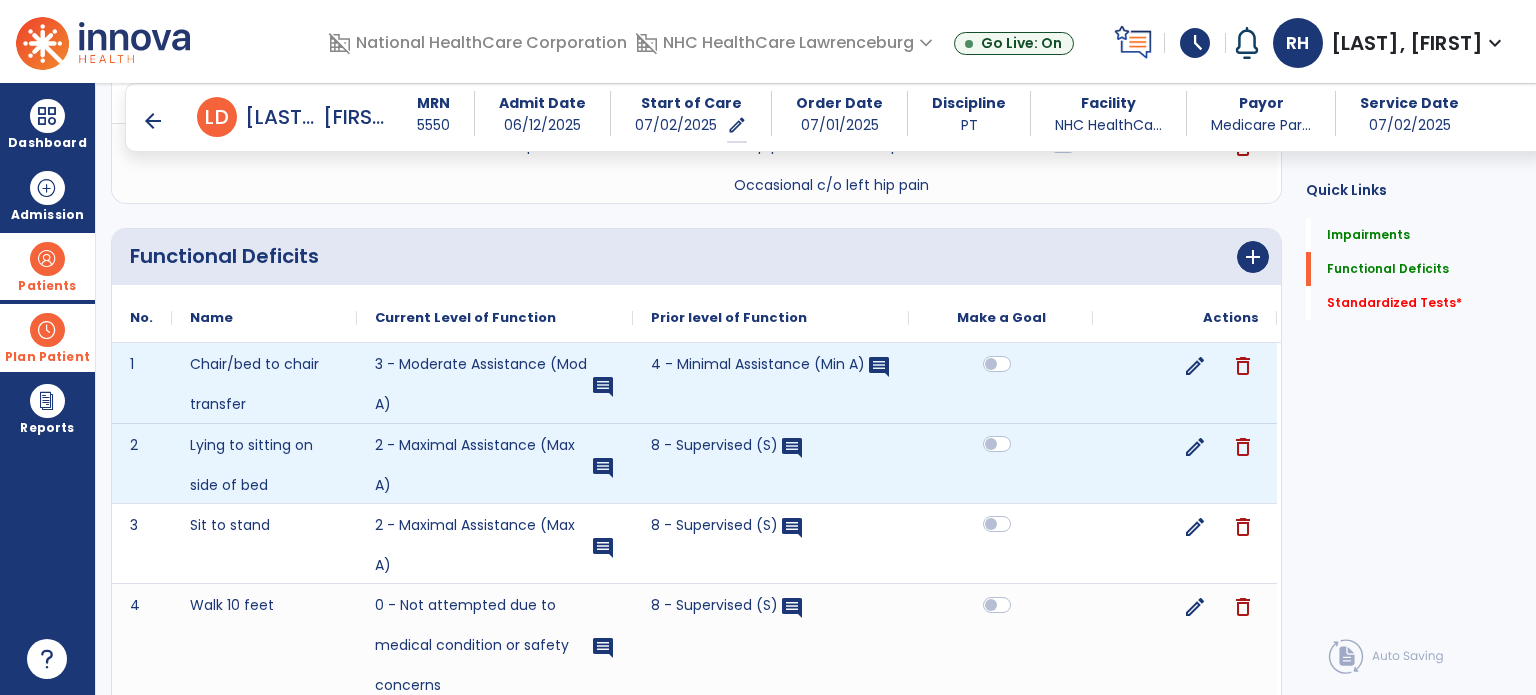 click 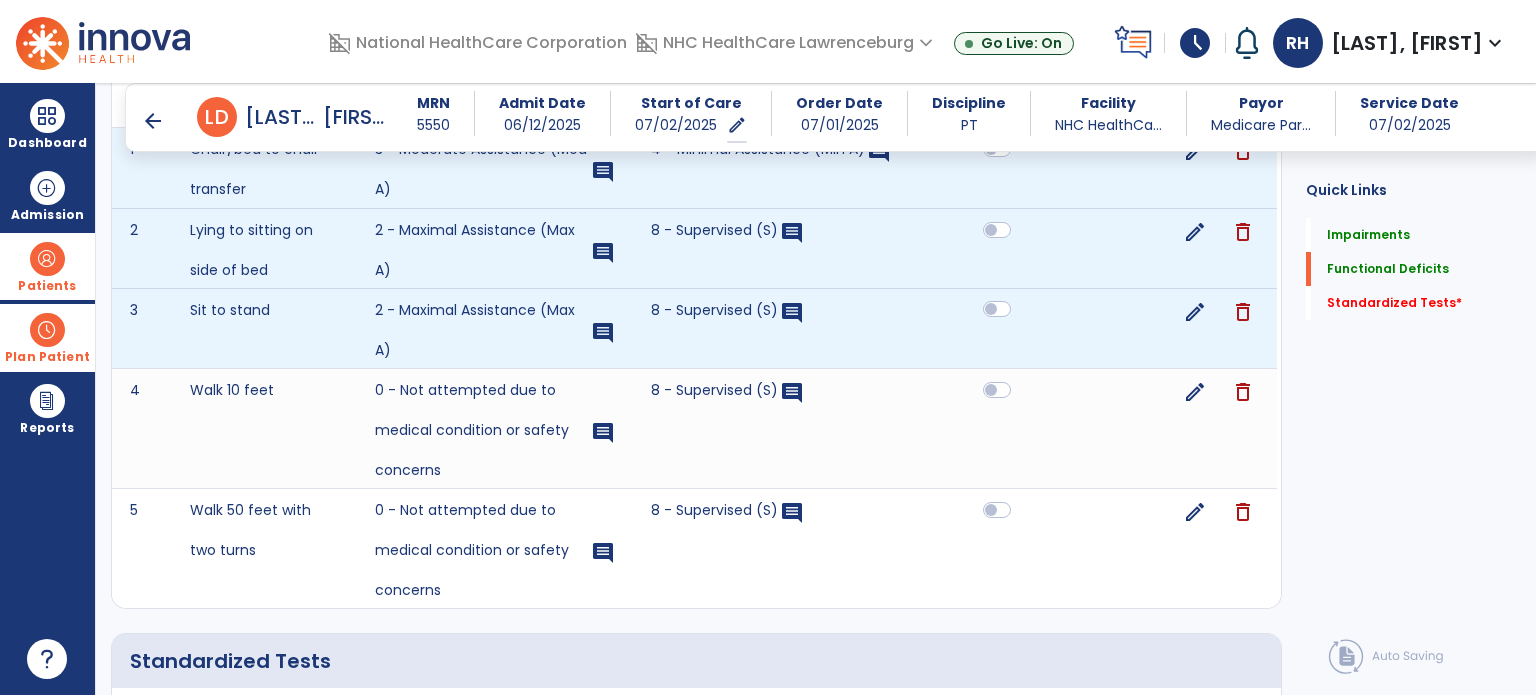 scroll, scrollTop: 1016, scrollLeft: 0, axis: vertical 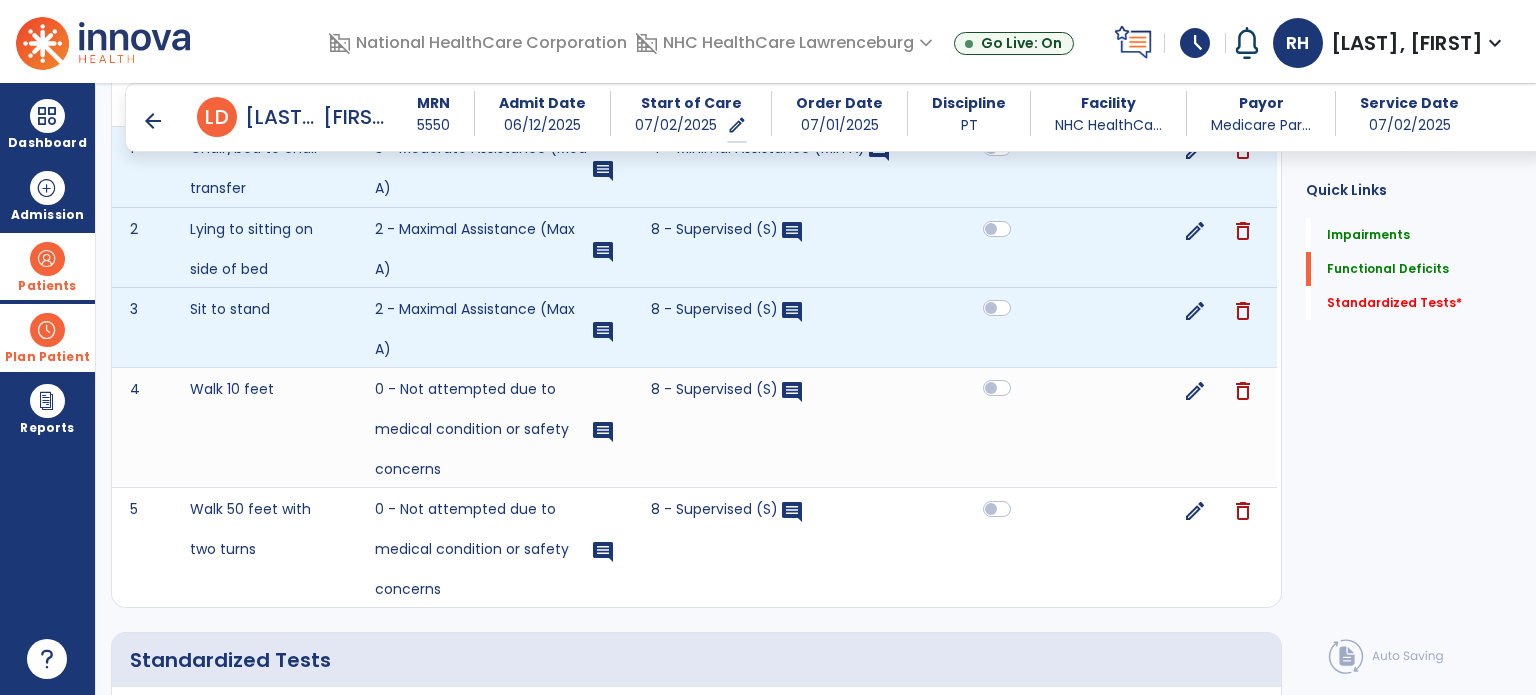 click 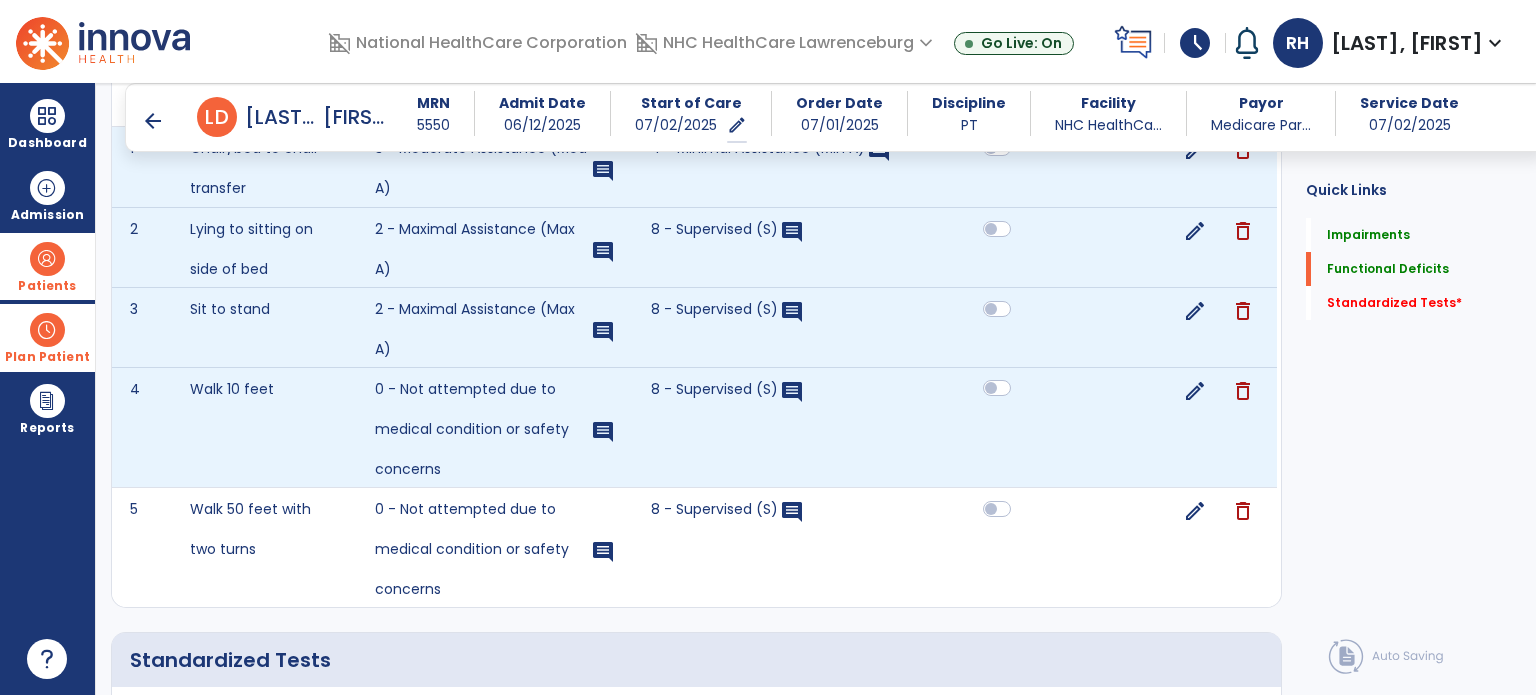 click 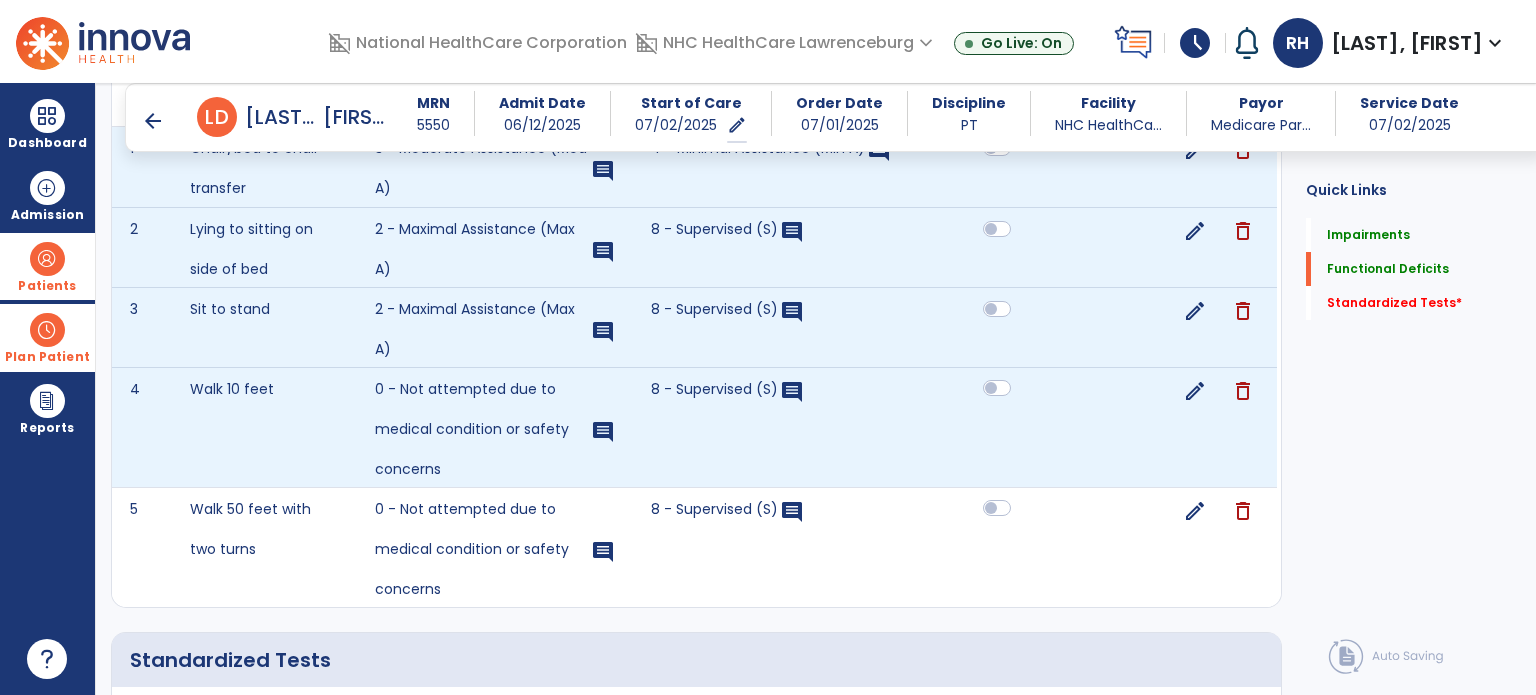 click 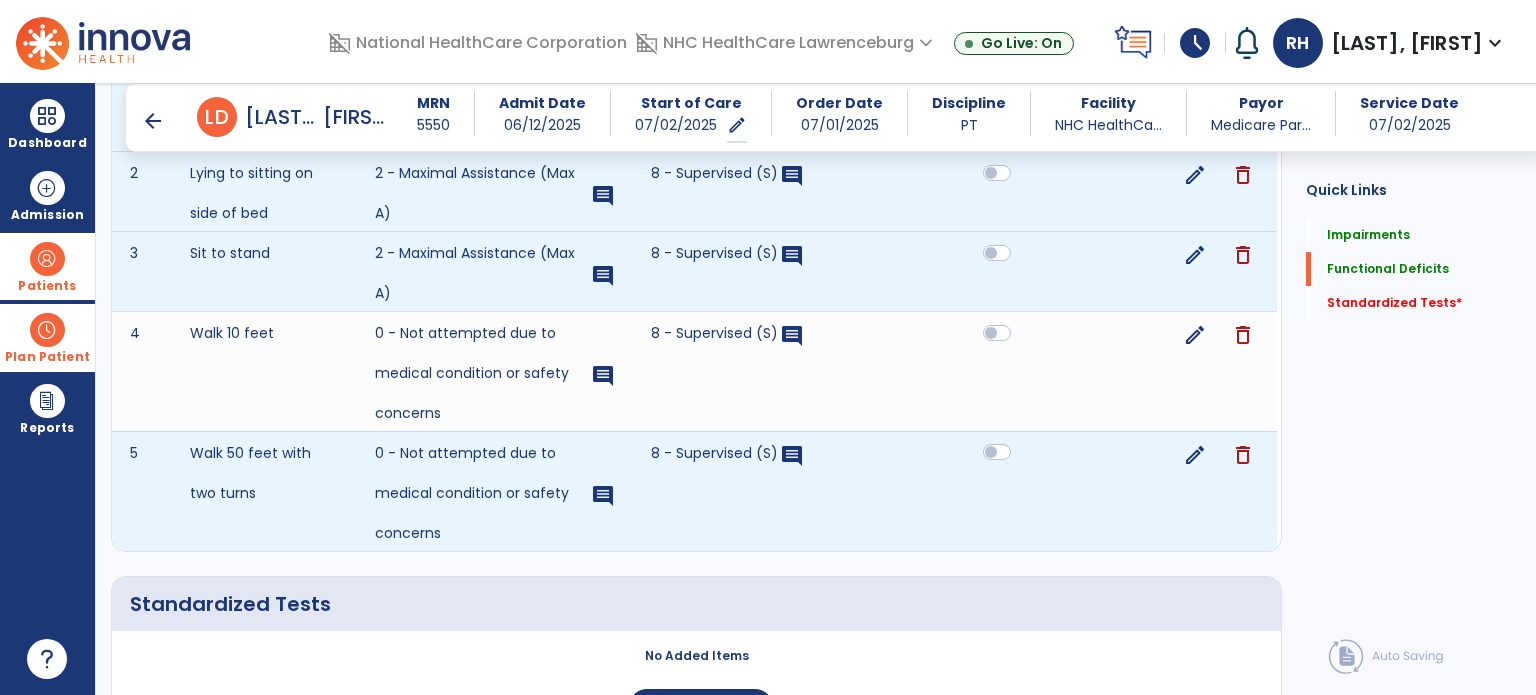 scroll, scrollTop: 1188, scrollLeft: 0, axis: vertical 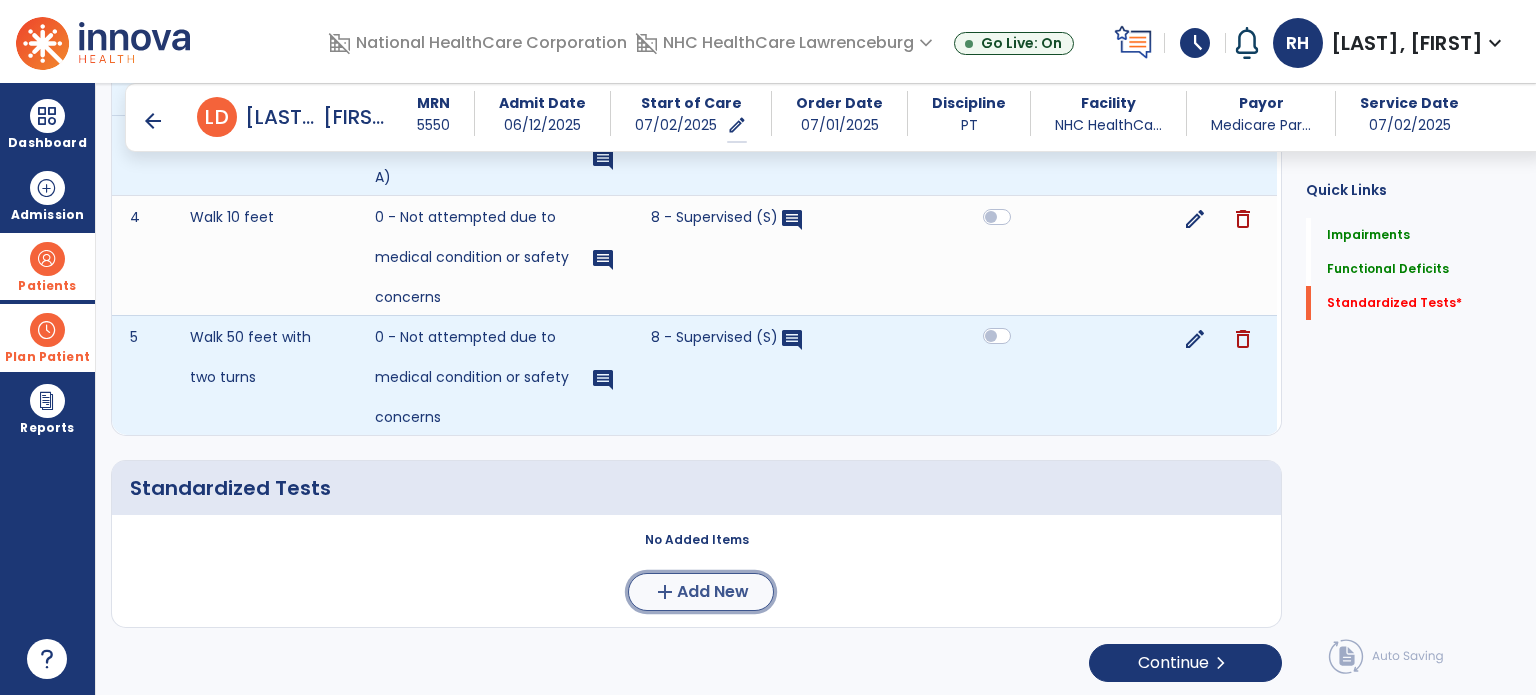 click on "Add New" 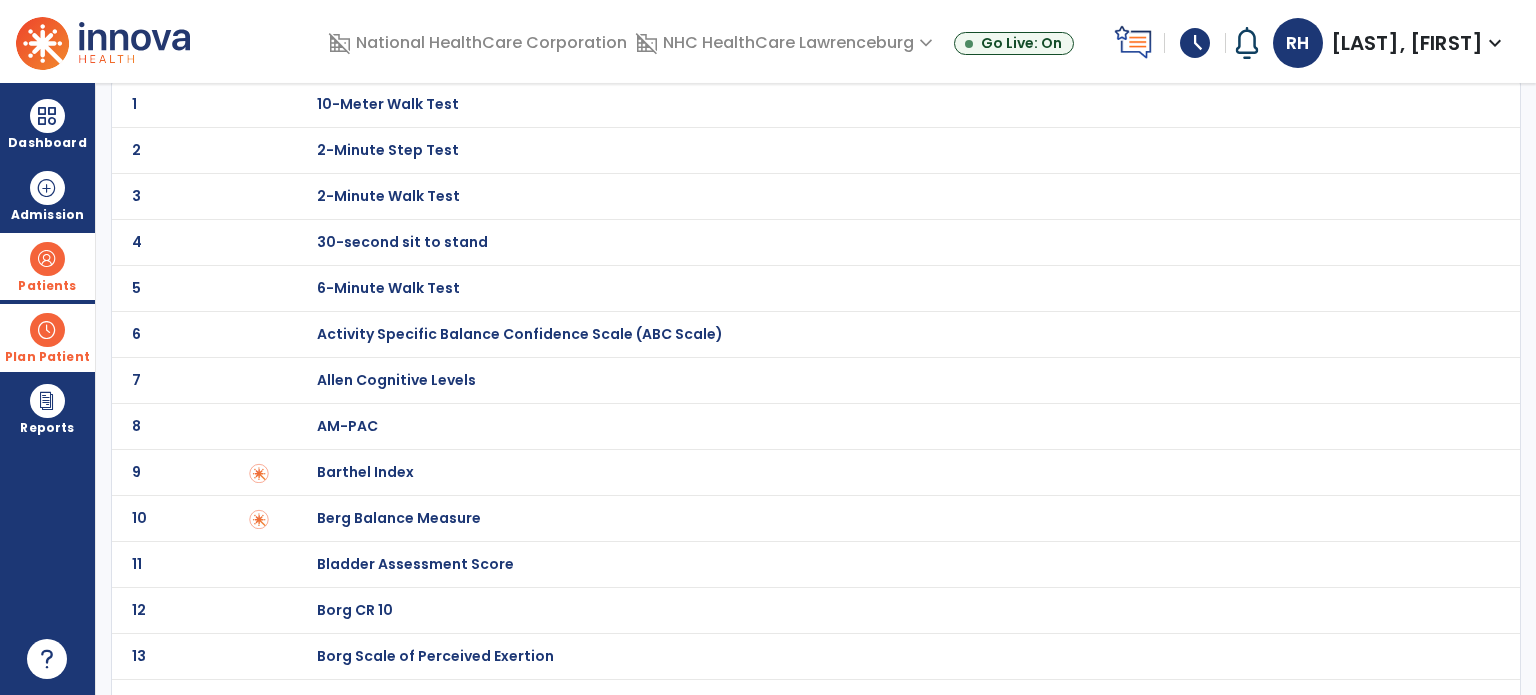 scroll, scrollTop: 0, scrollLeft: 0, axis: both 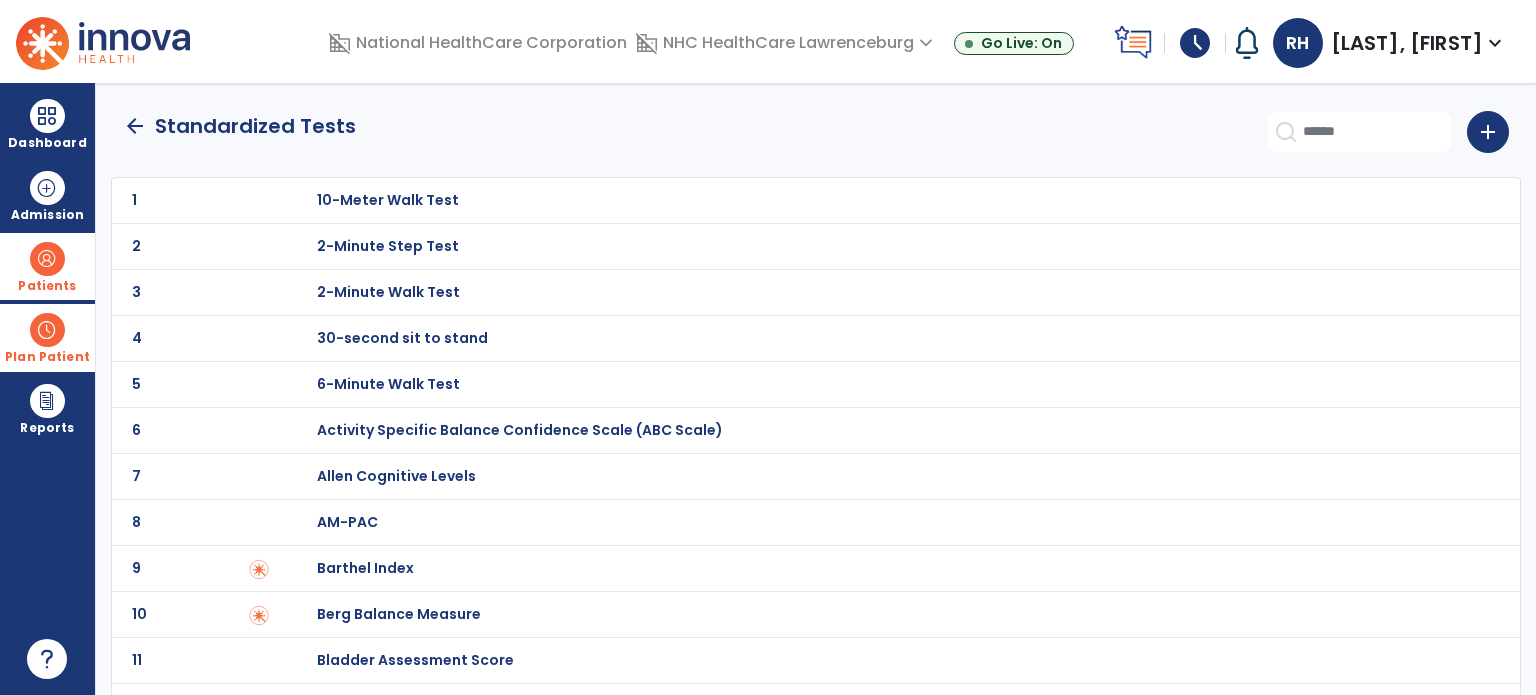 click on "[NUMBER] Barthel Index" 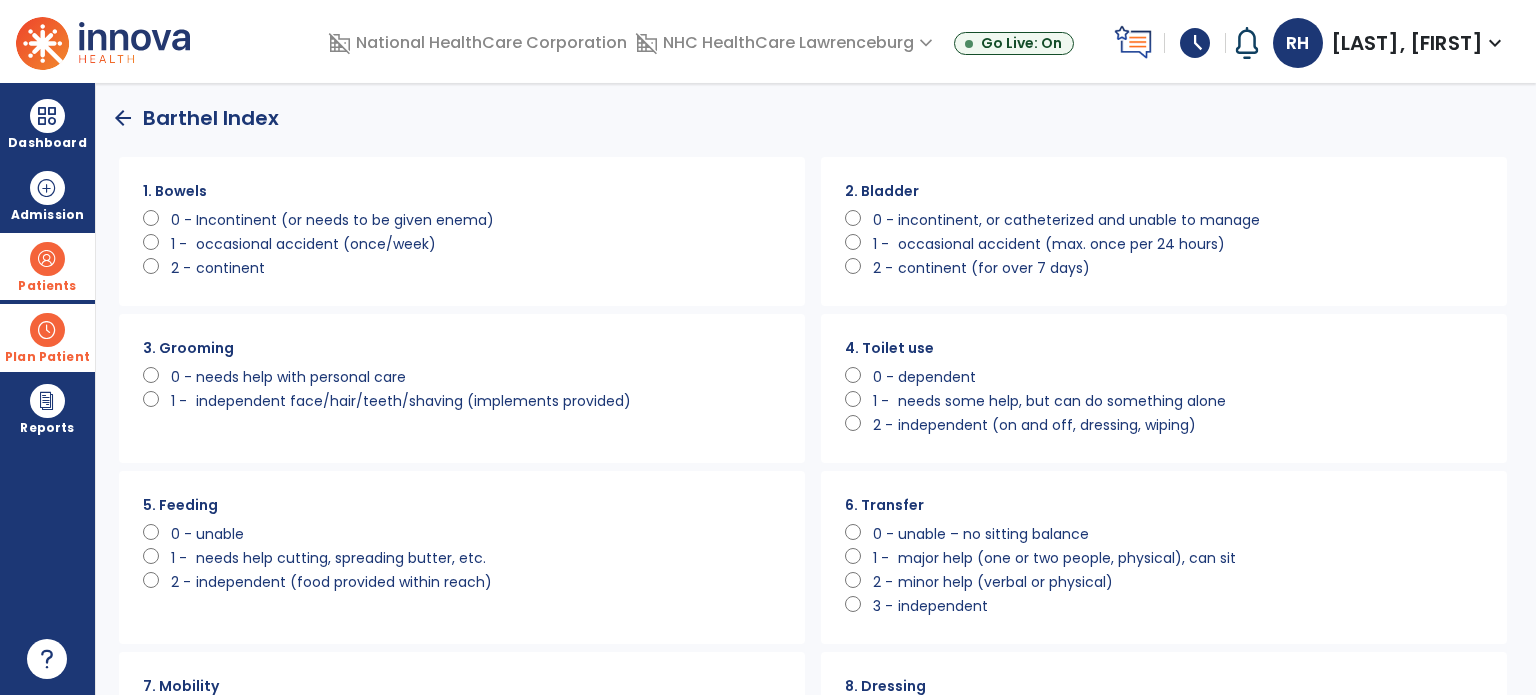 click on "6. Transfer      0 -   unable – no sitting balance      1 -   major help (one or two people, physical), can sit      2 -   minor help (verbal or physical)      3 -   independent" 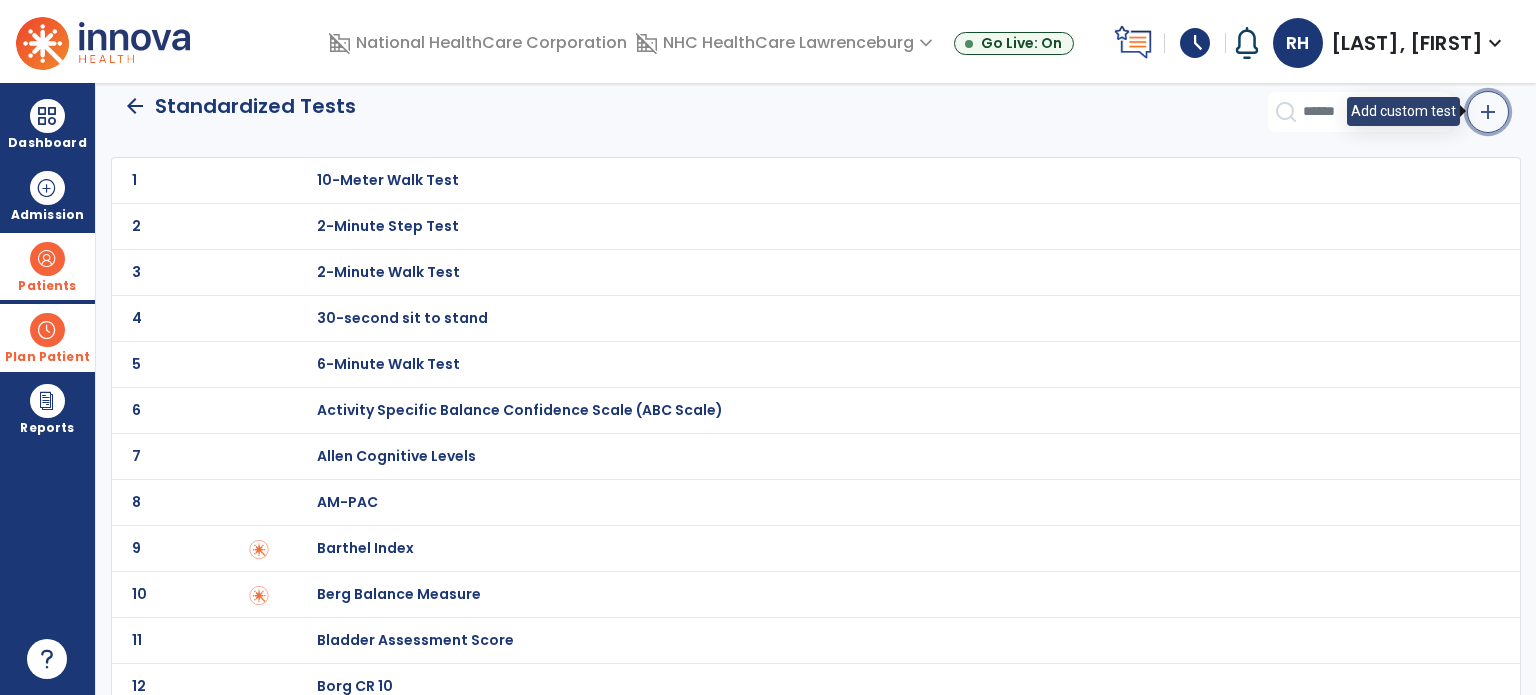 click on "add" 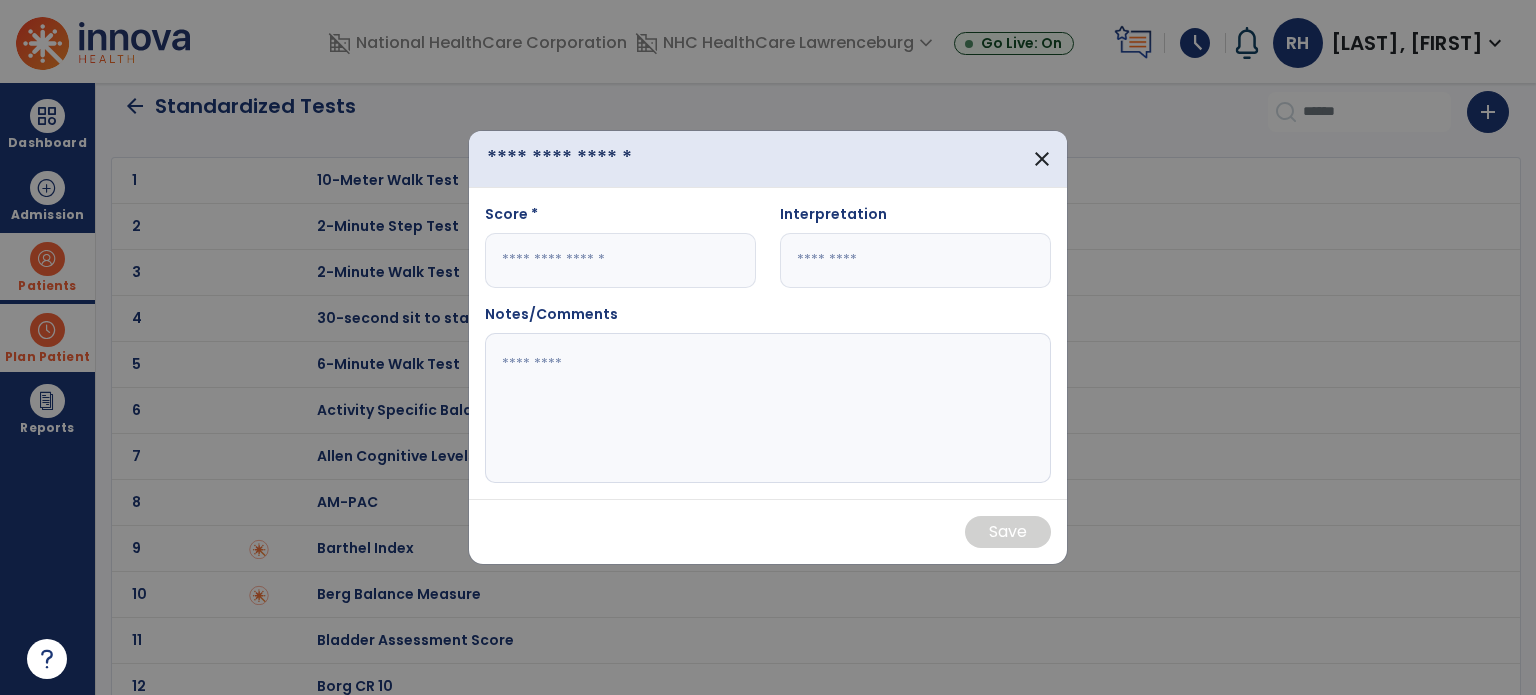 click at bounding box center [600, 159] 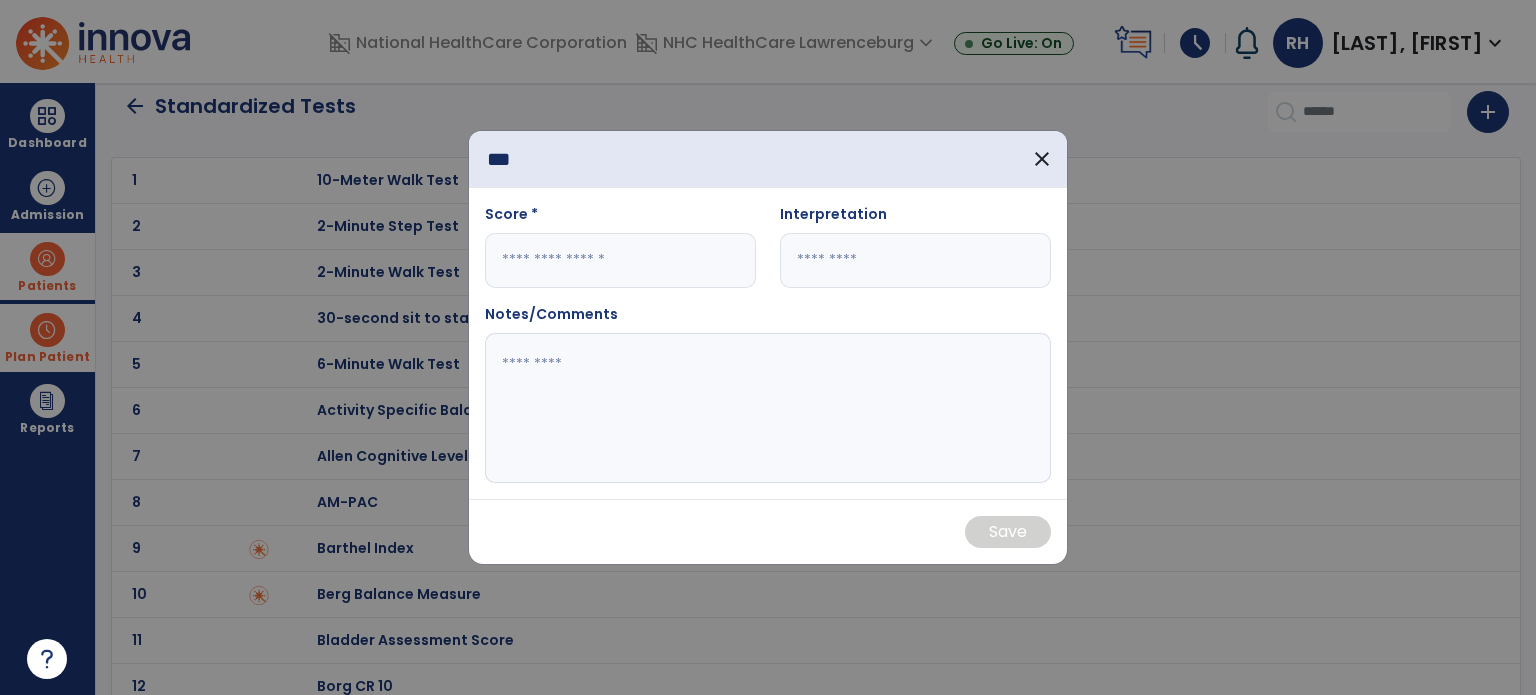 type on "***" 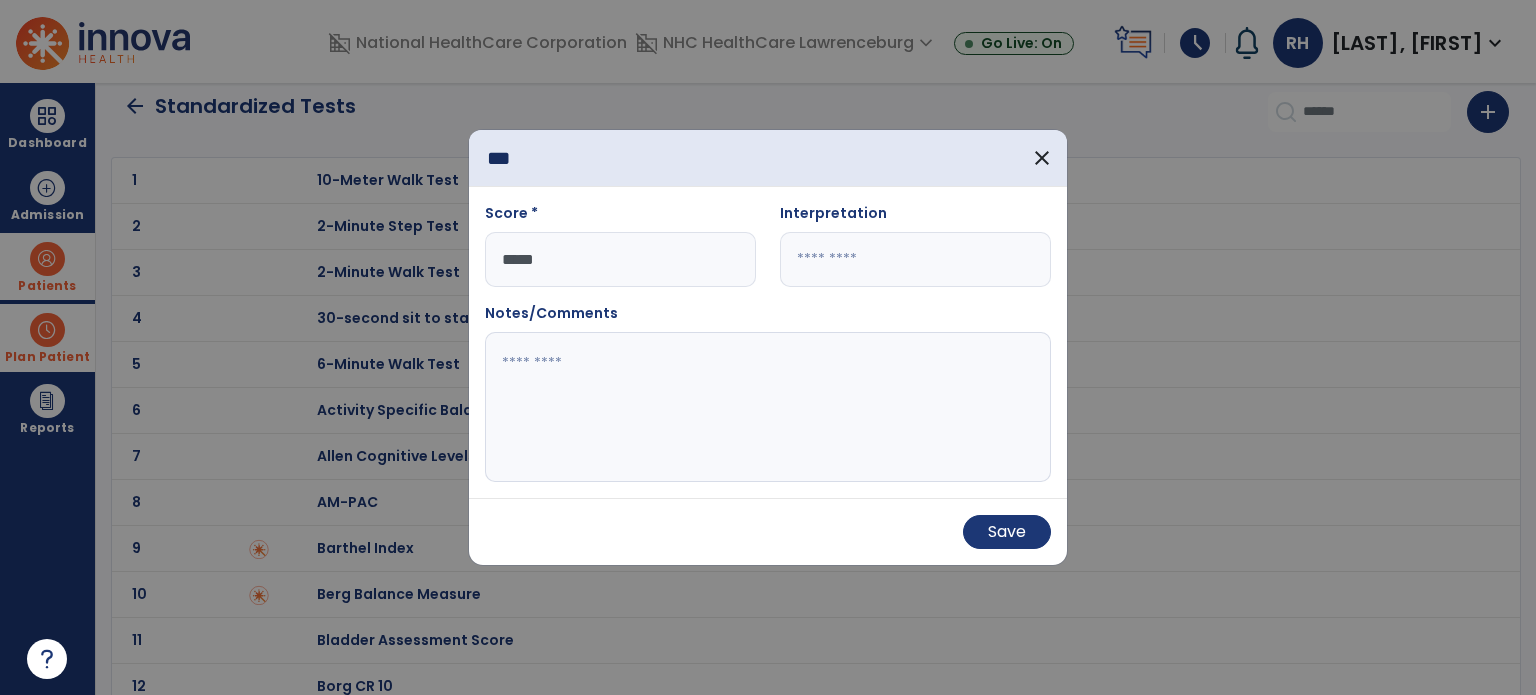 type on "*****" 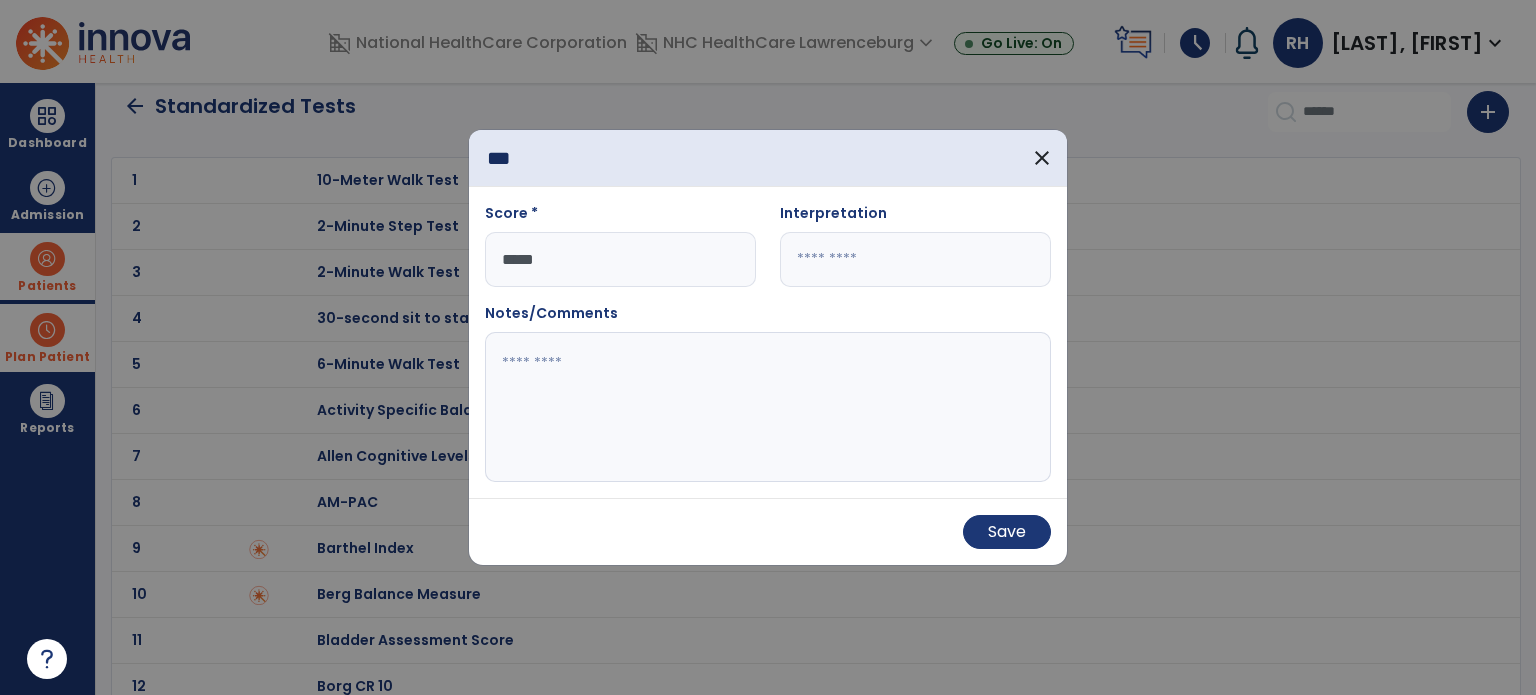 click at bounding box center (768, 407) 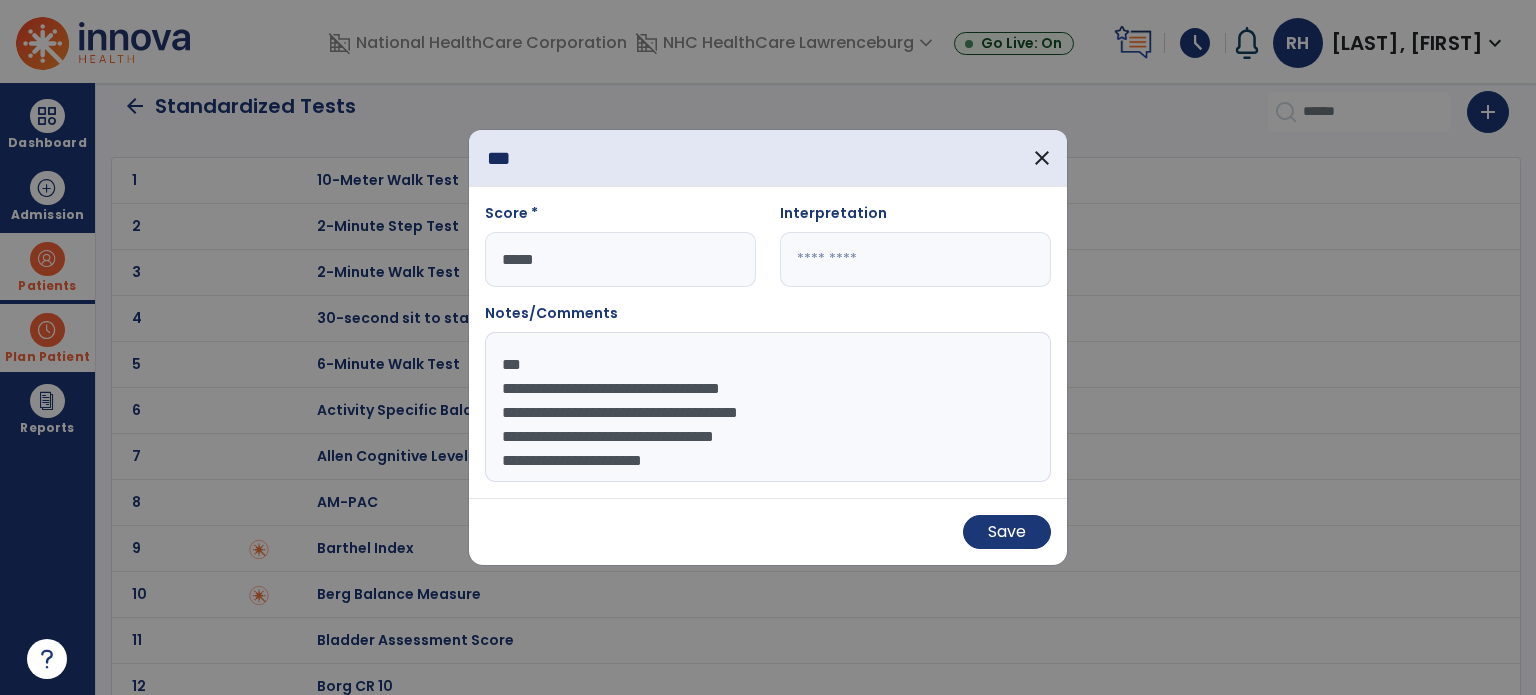 scroll, scrollTop: 15, scrollLeft: 0, axis: vertical 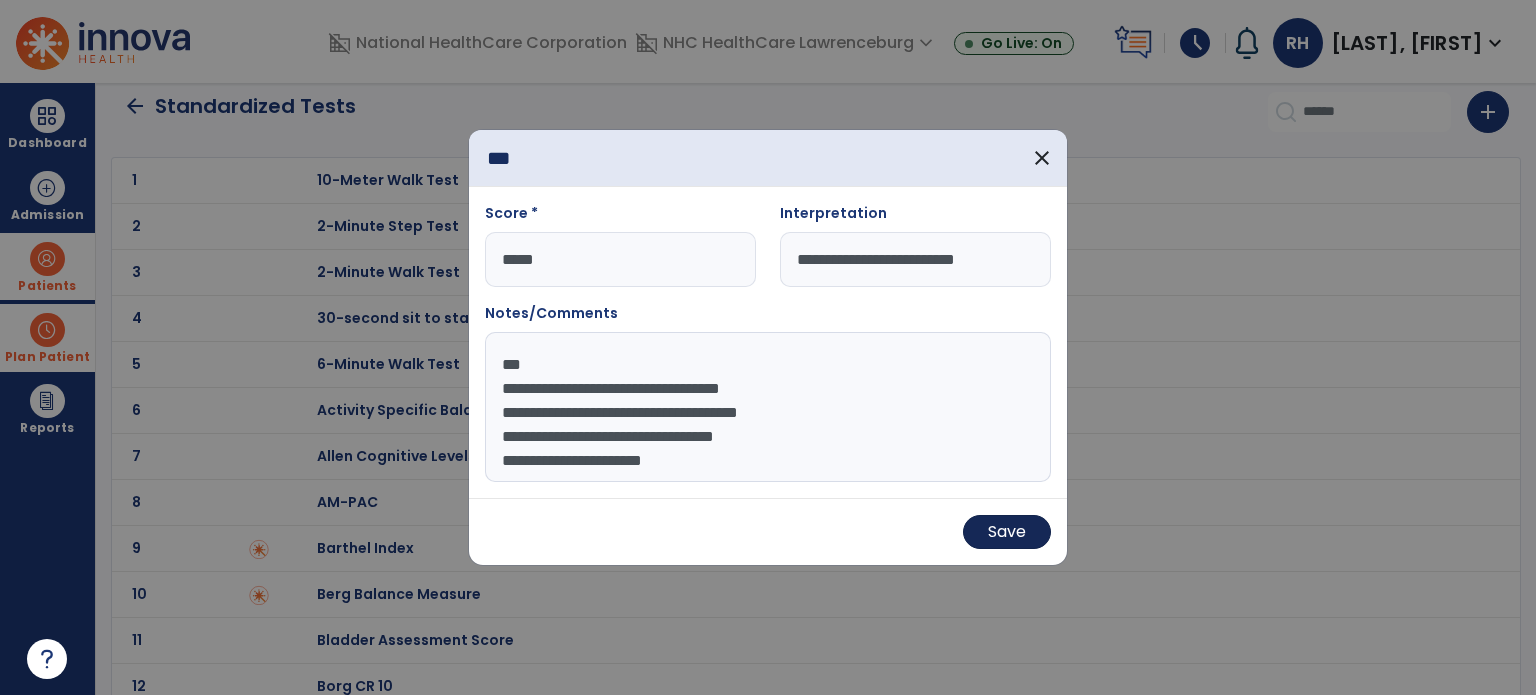type on "**********" 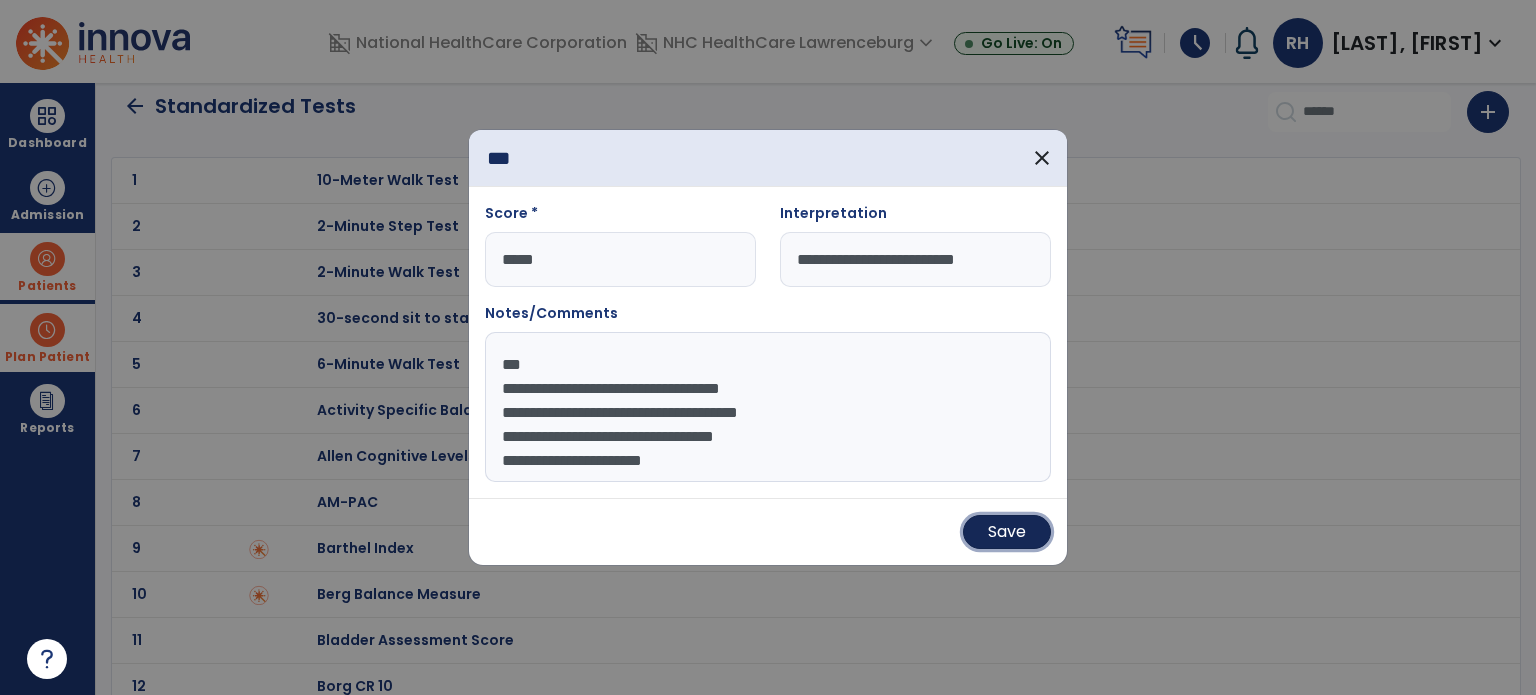 click on "Save" at bounding box center [1007, 532] 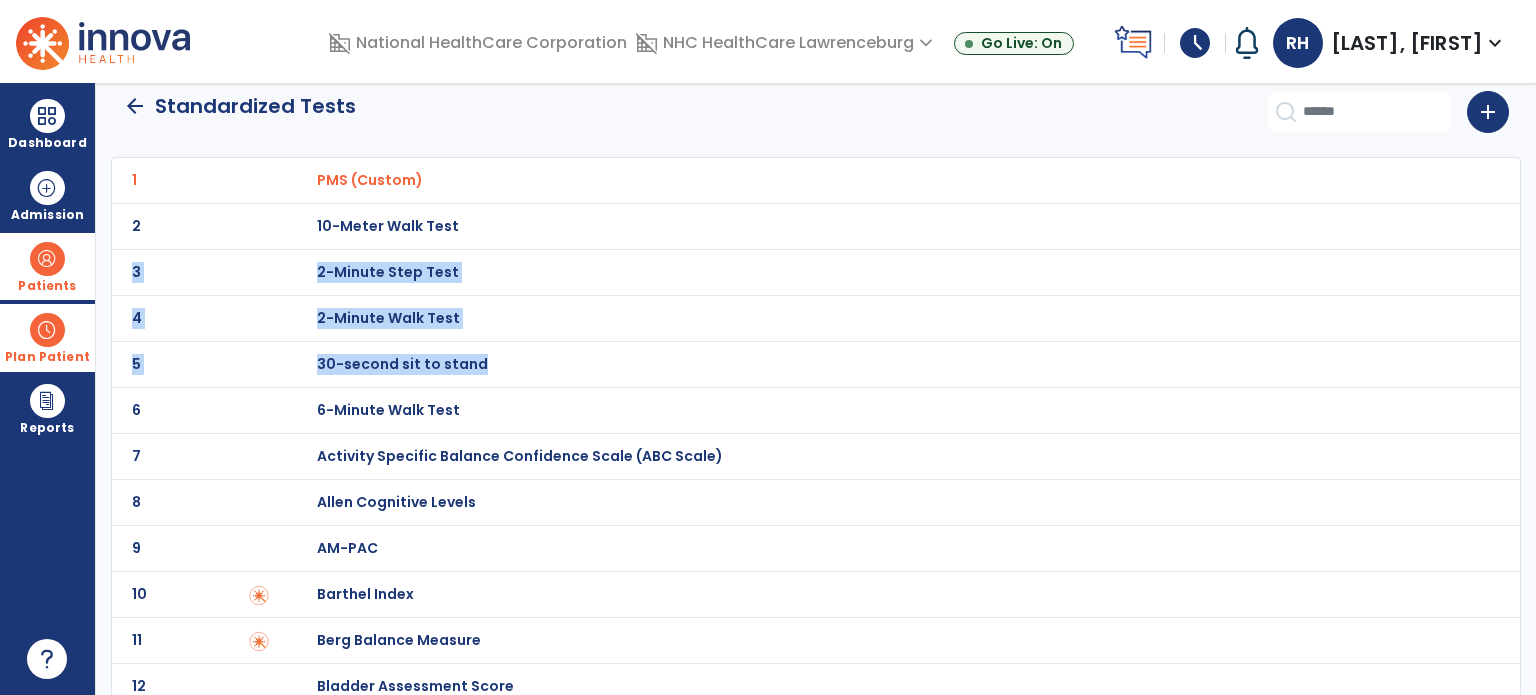 drag, startPoint x: 1342, startPoint y: 235, endPoint x: 1105, endPoint y: 435, distance: 310.11127 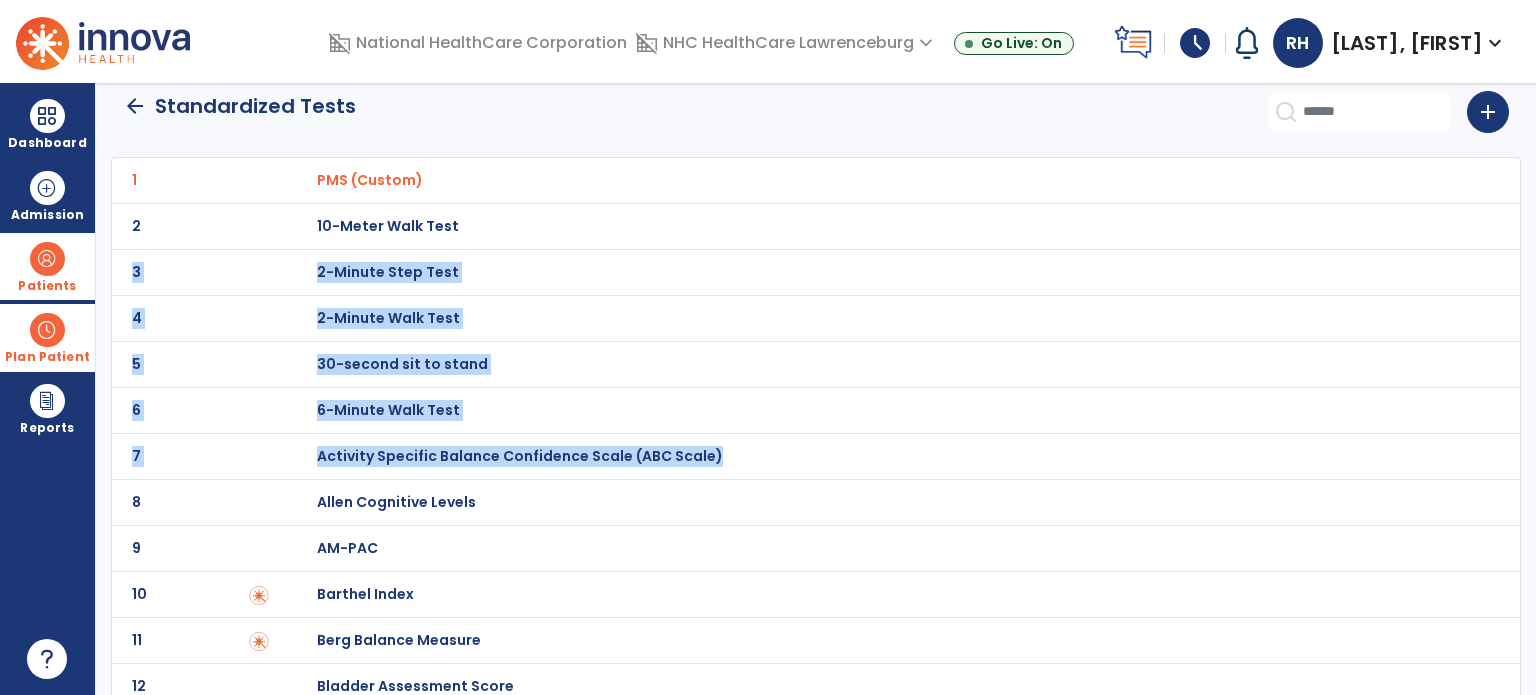 click on "arrow_back" 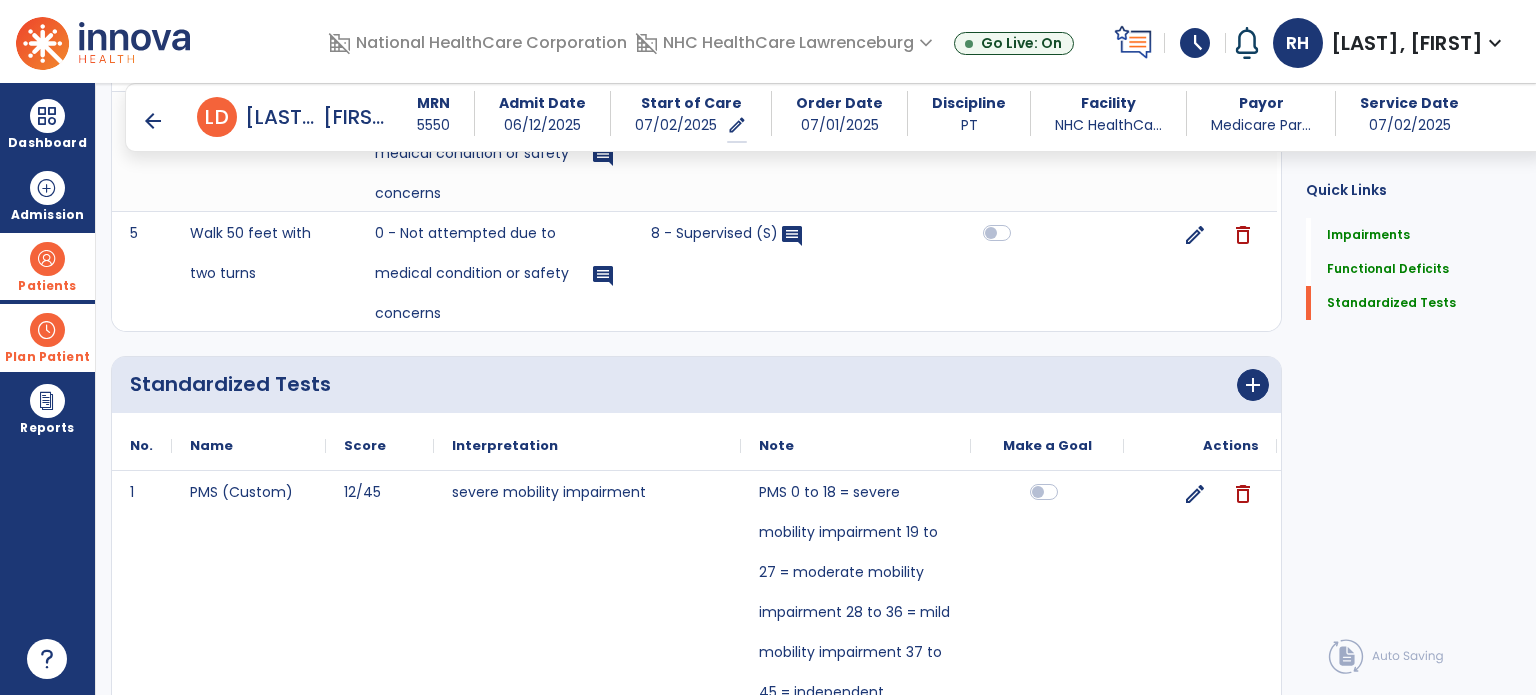 scroll, scrollTop: 1377, scrollLeft: 0, axis: vertical 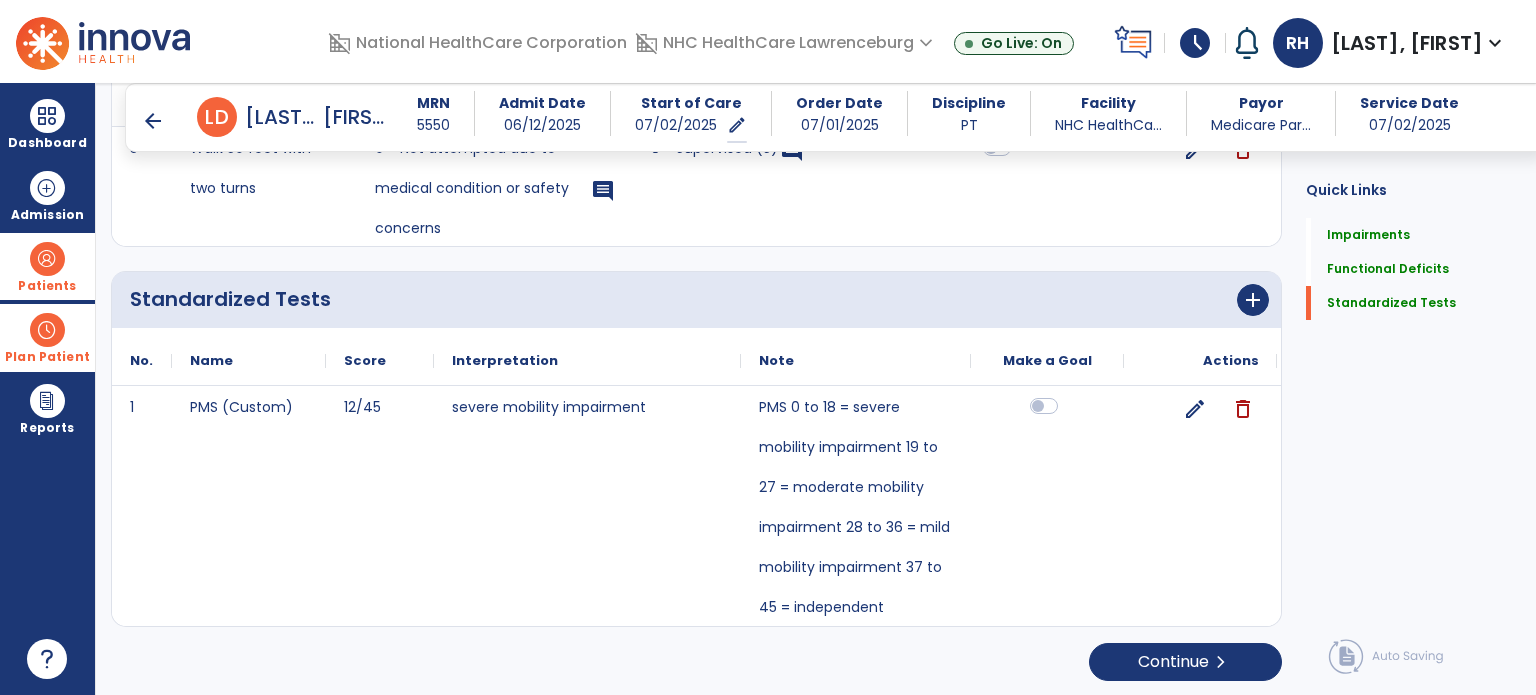 click 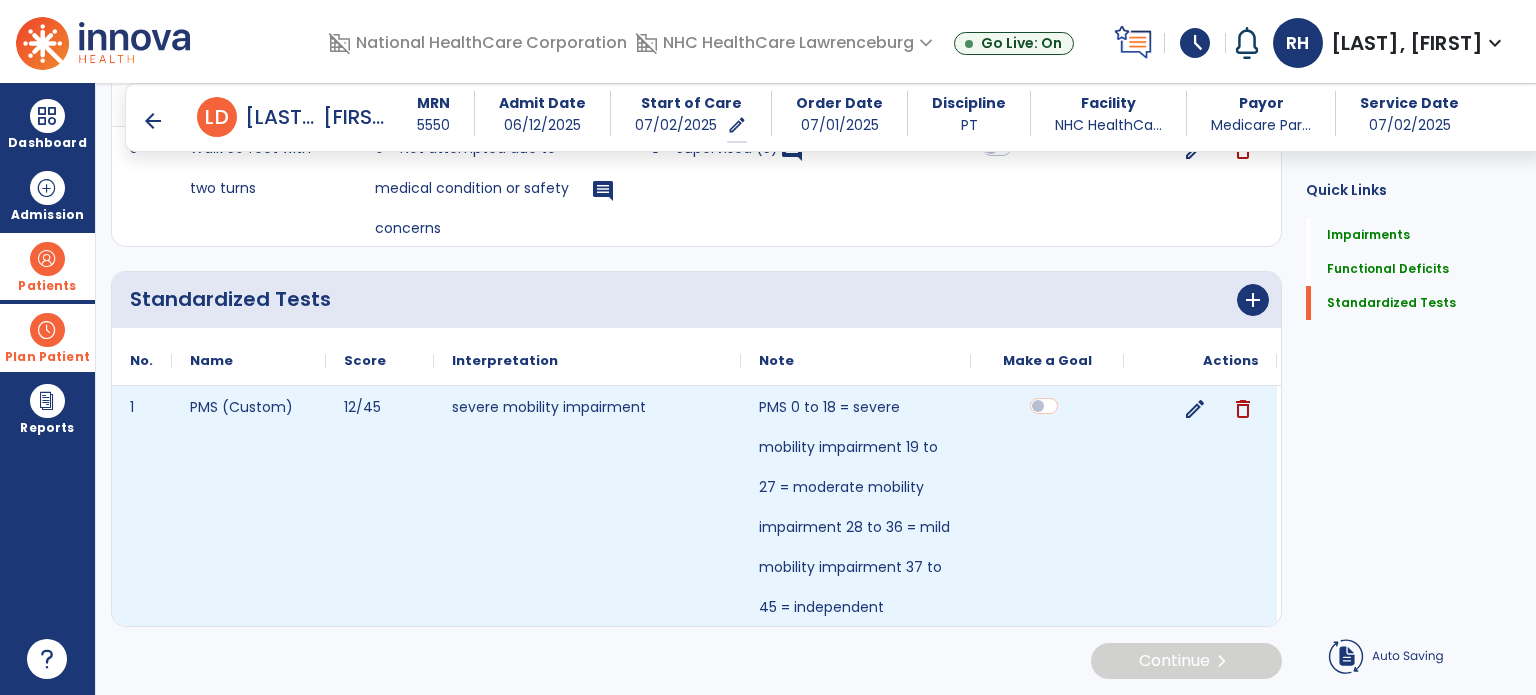 scroll, scrollTop: 1376, scrollLeft: 0, axis: vertical 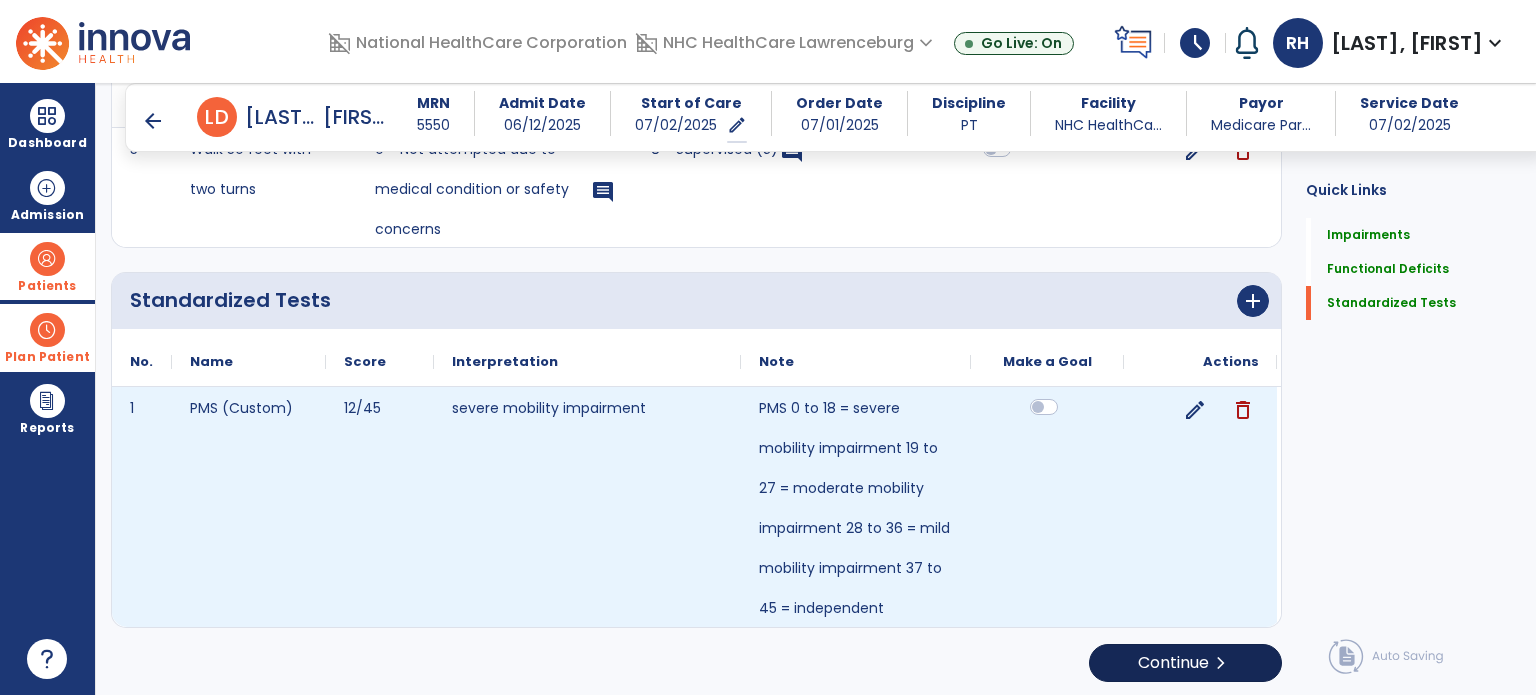 click on "Continue  chevron_right" 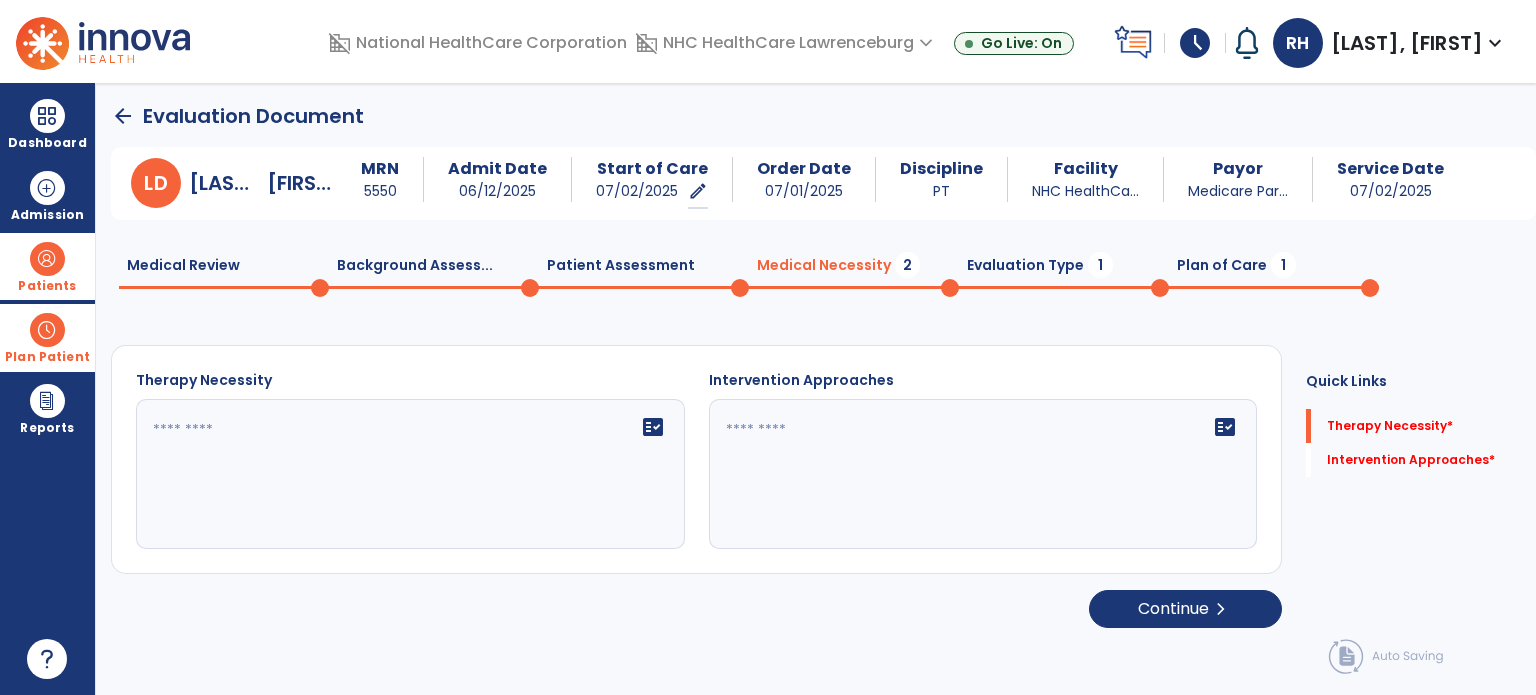 scroll, scrollTop: 0, scrollLeft: 0, axis: both 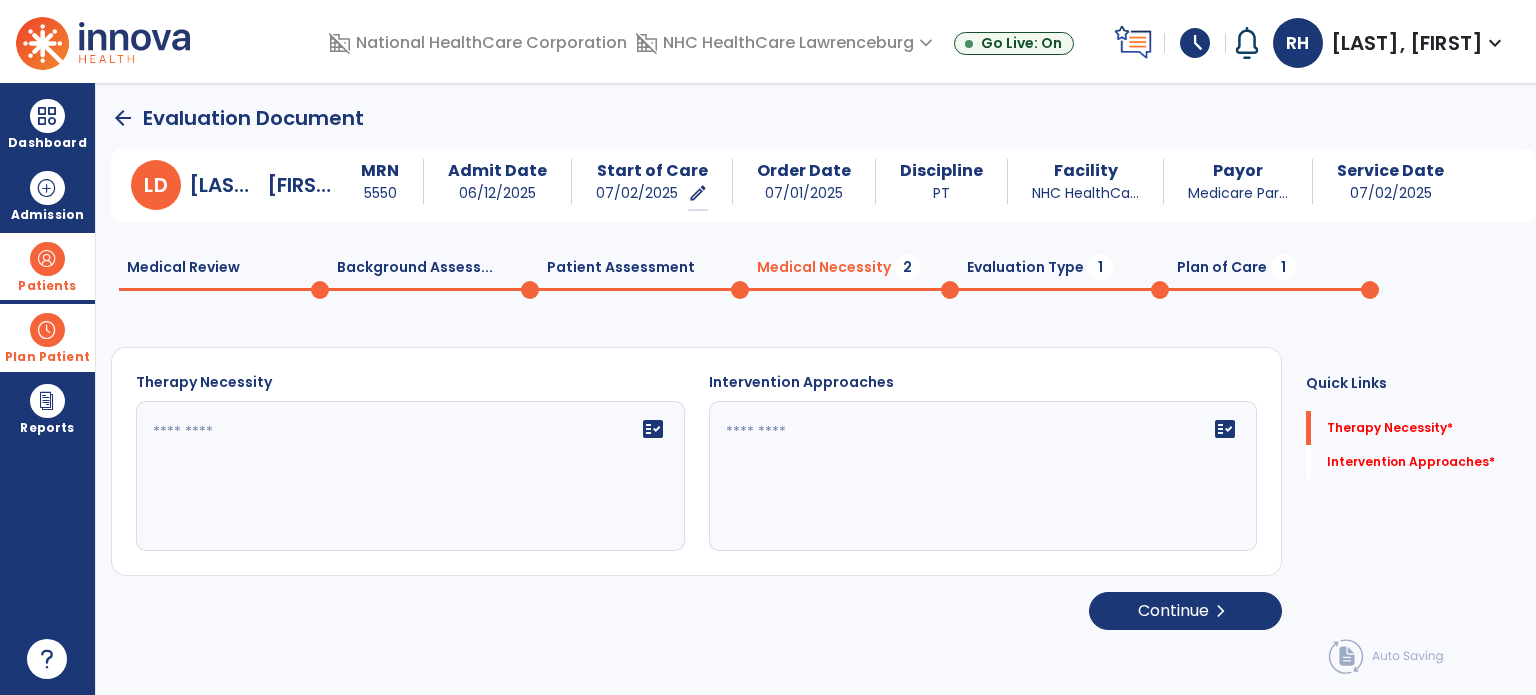 click on "fact_check" 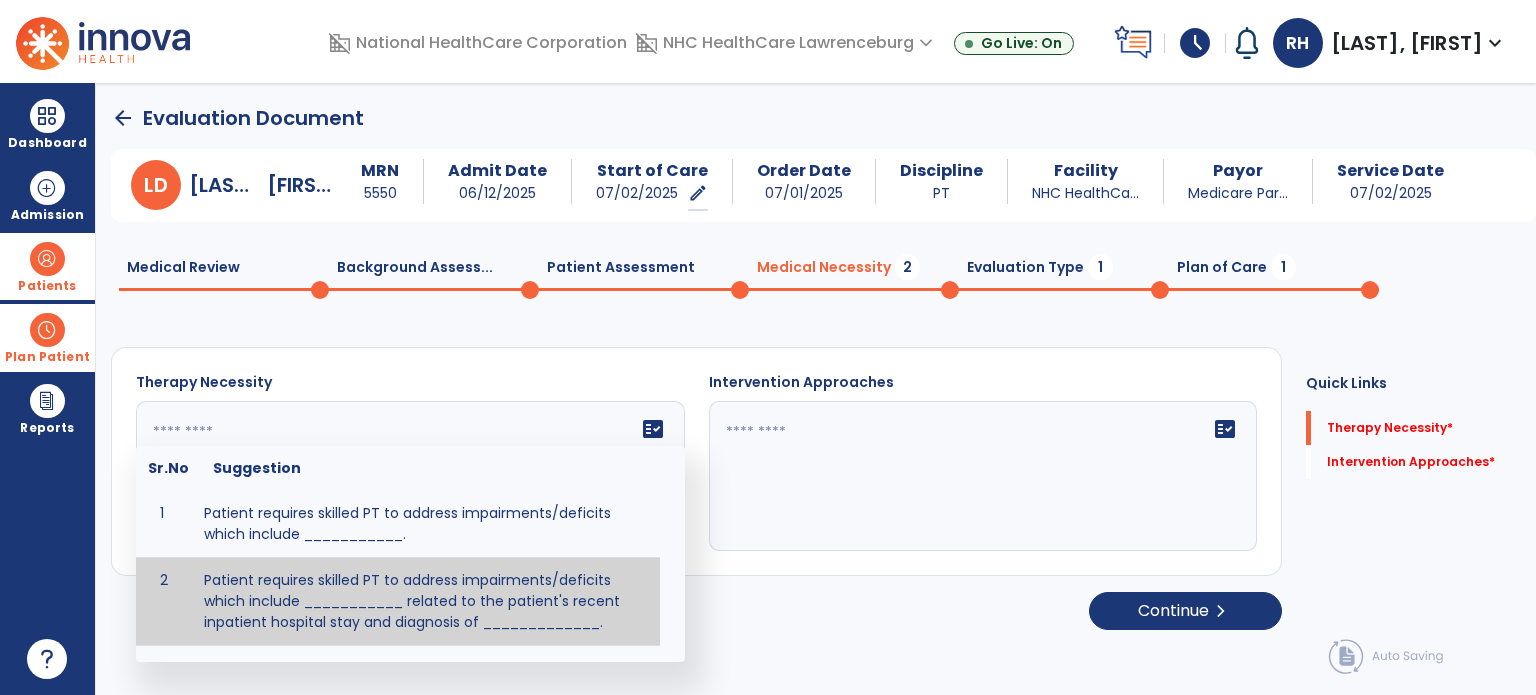 type on "**********" 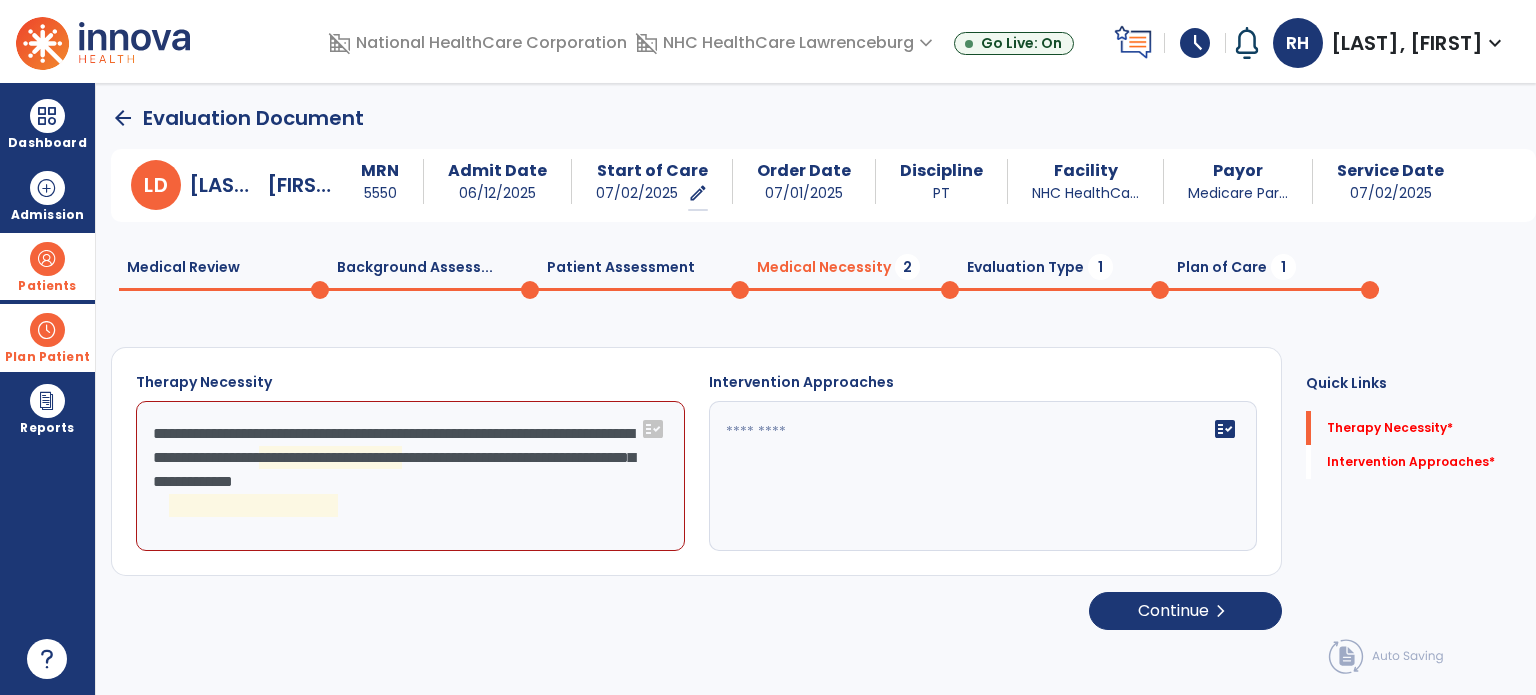click on "**********" 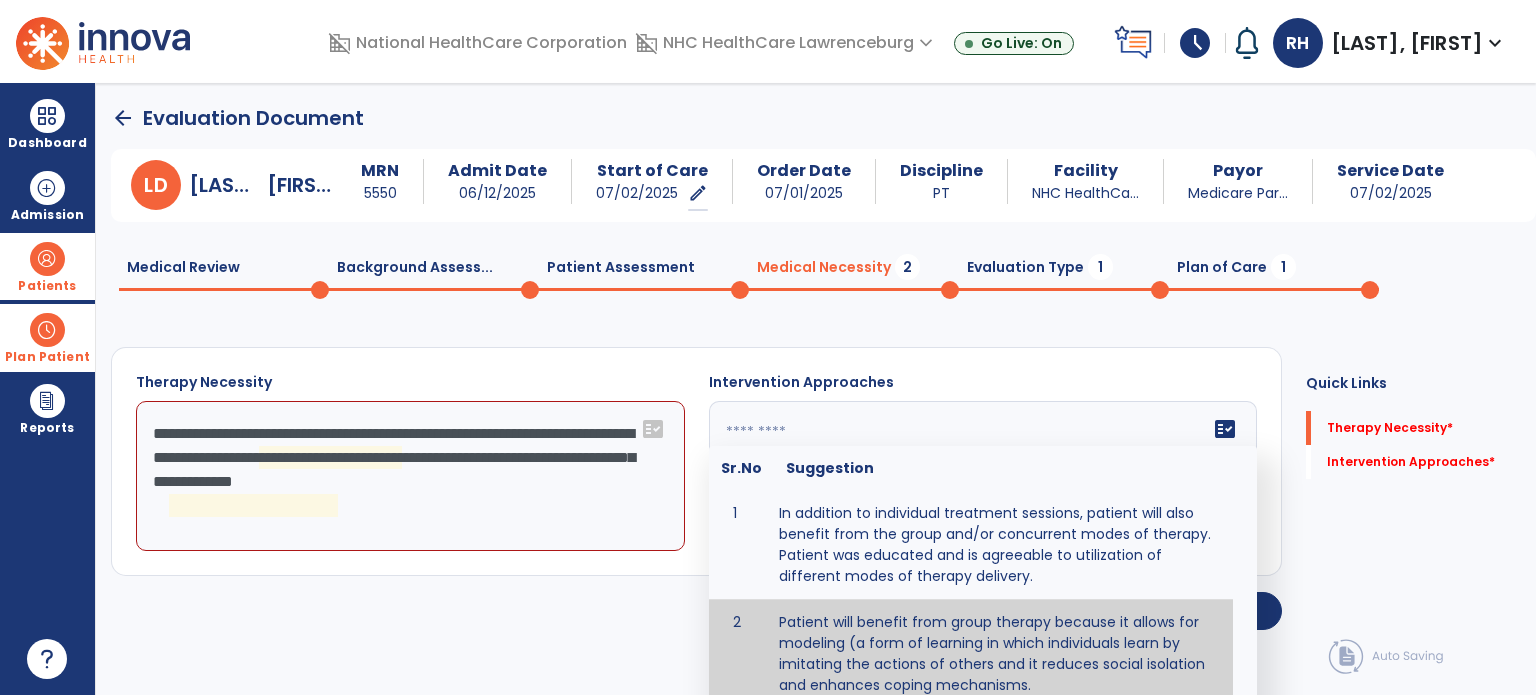type on "**********" 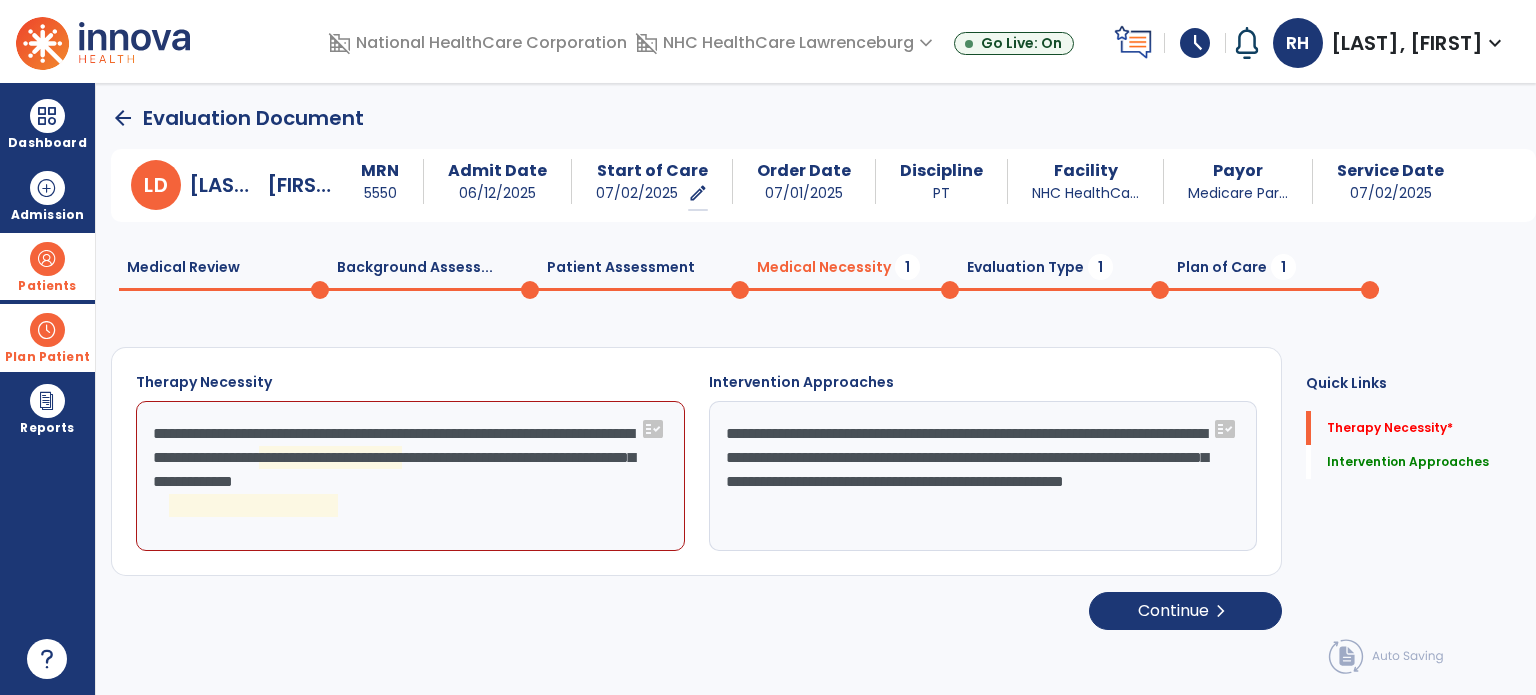 click on "**********" 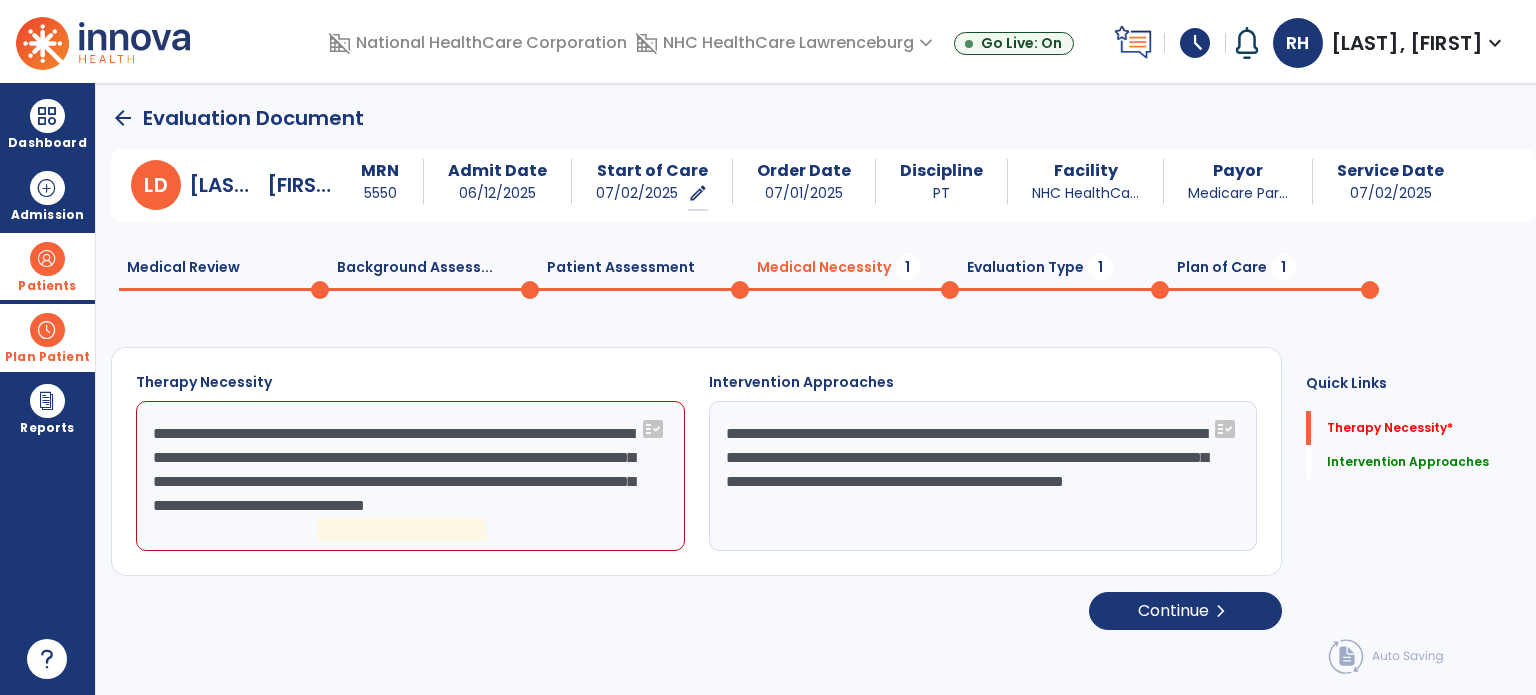 click on "**********" 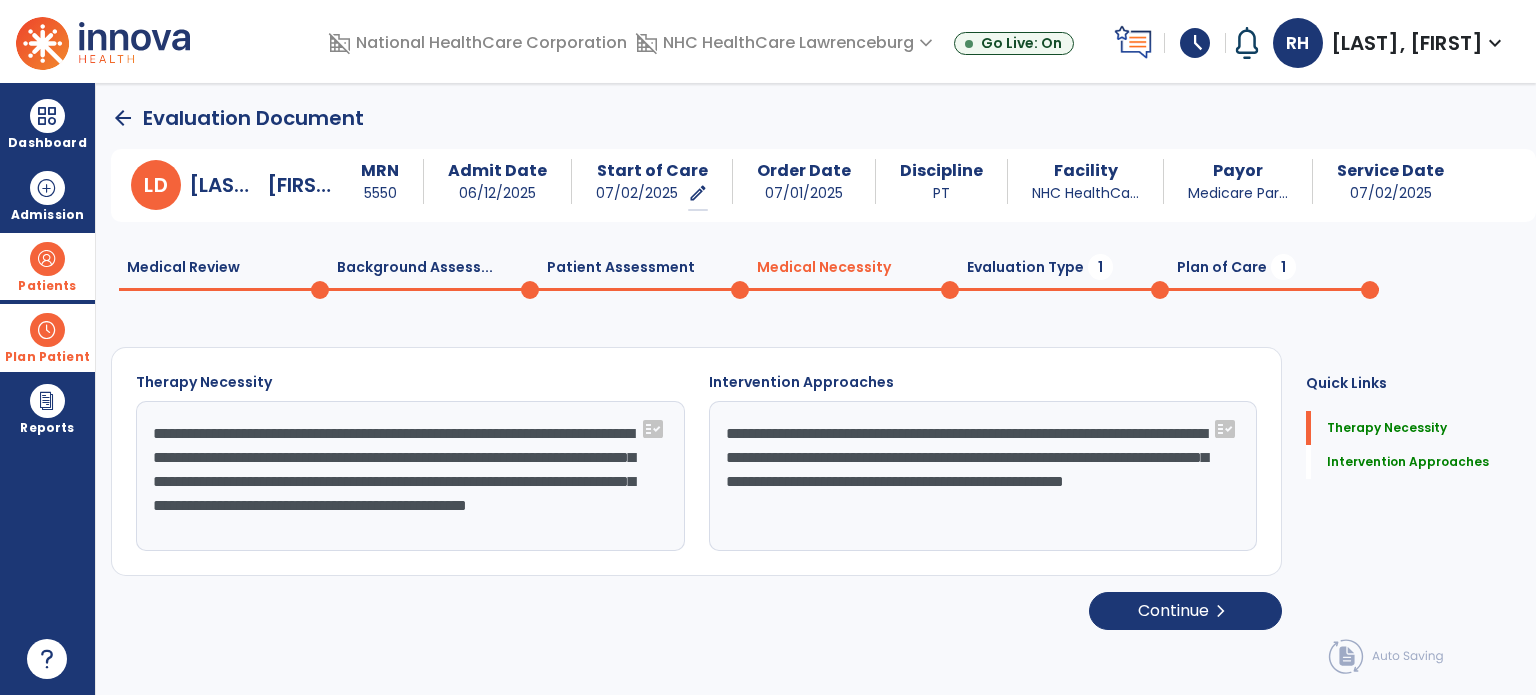 scroll, scrollTop: 16, scrollLeft: 0, axis: vertical 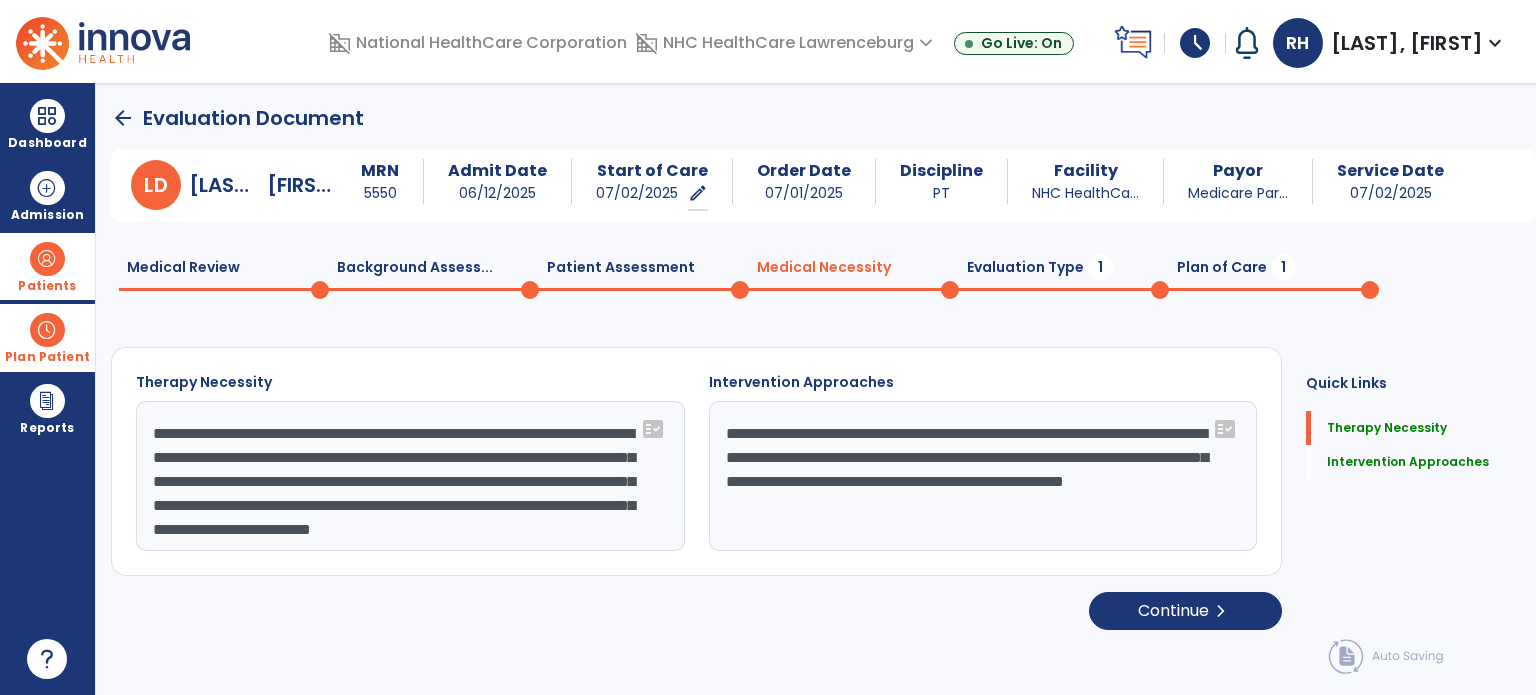 click on "**********" 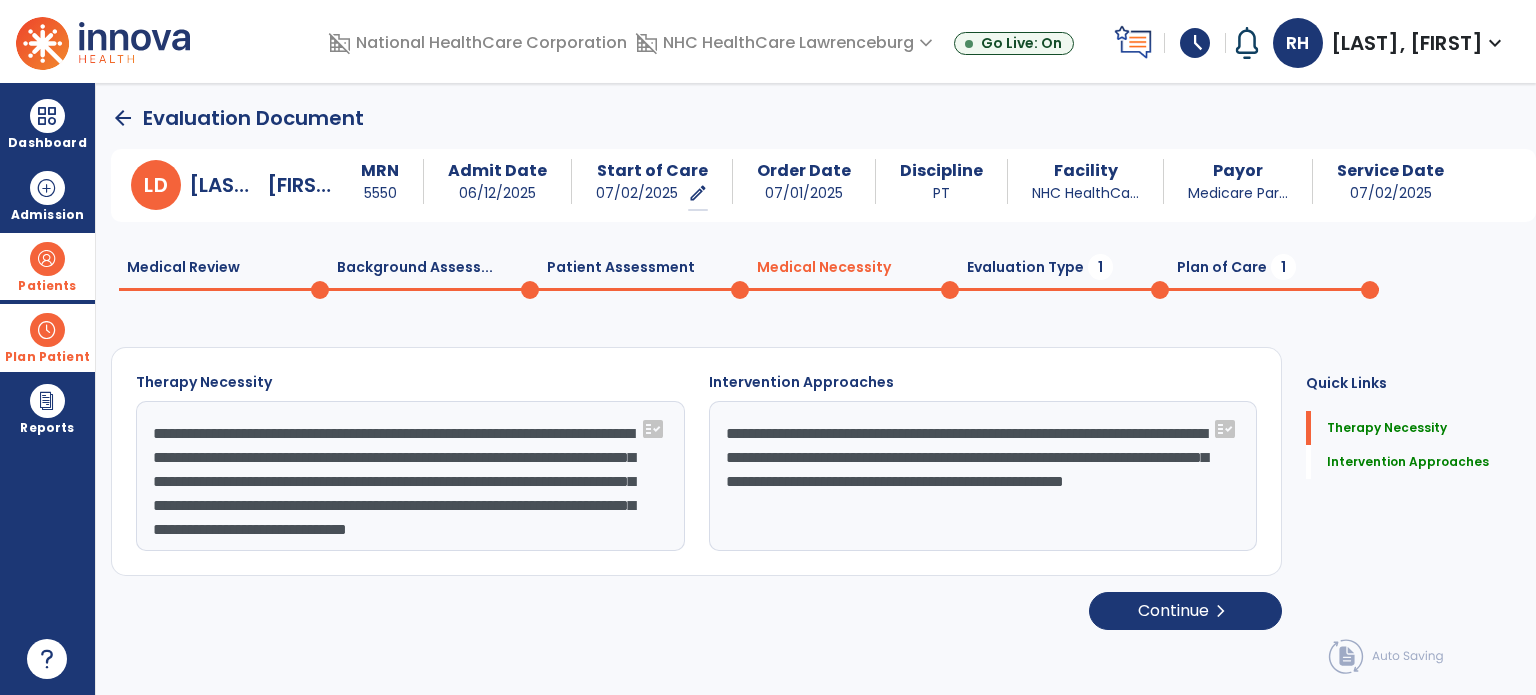 click on "**********" 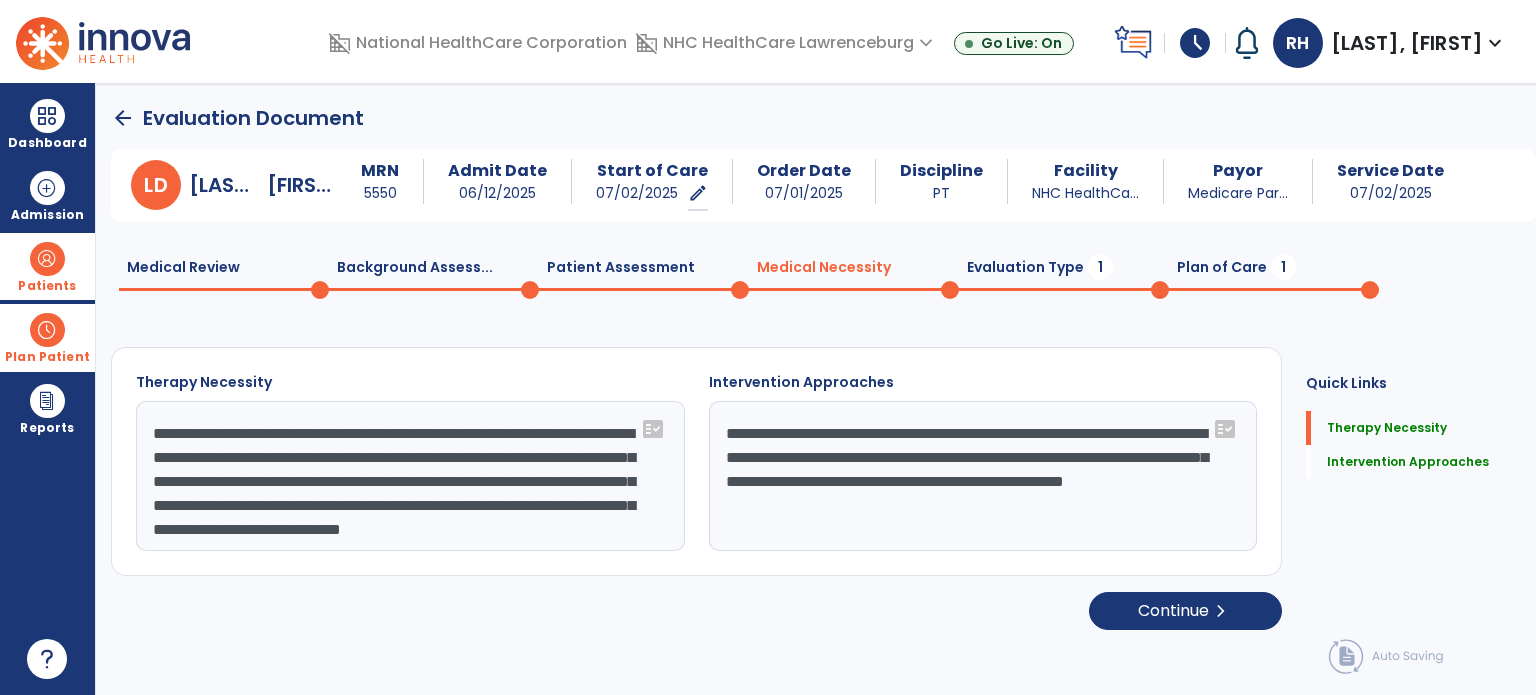 click on "**********" 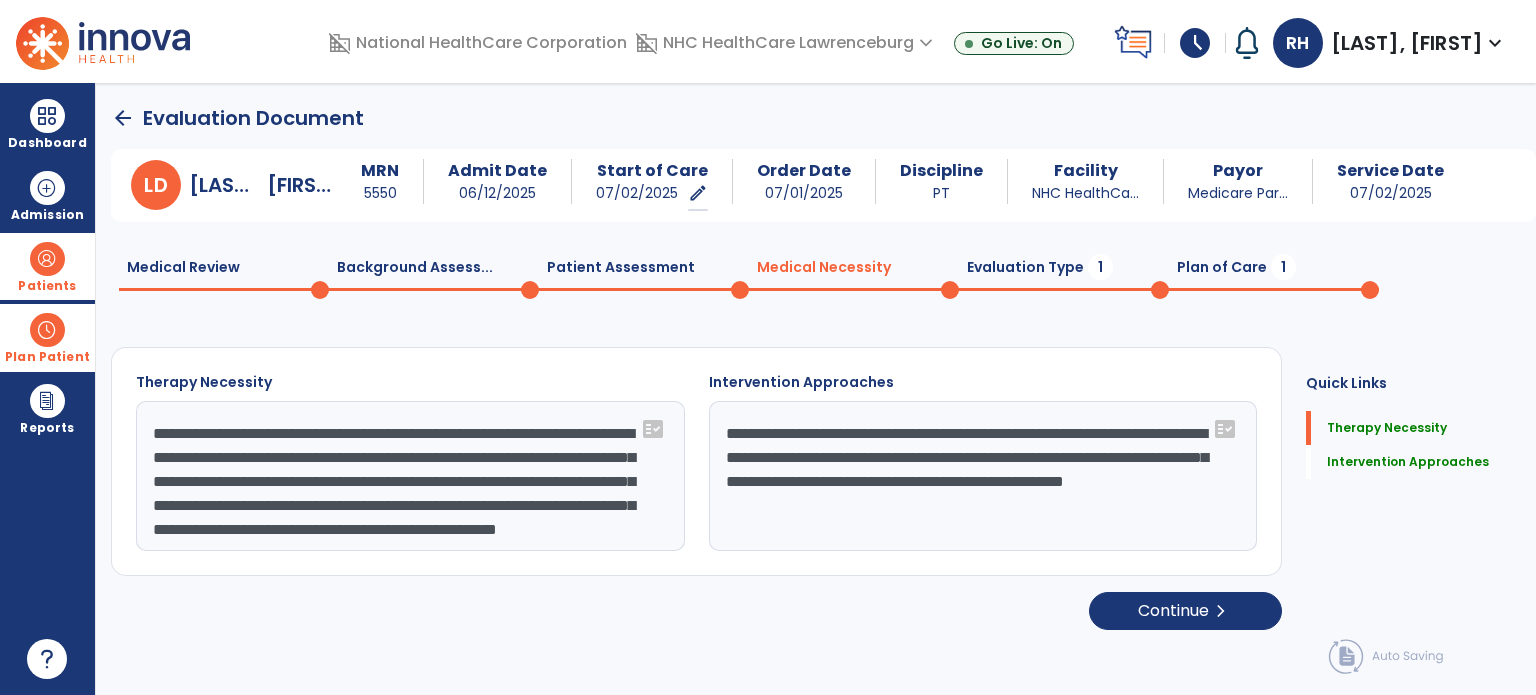 drag, startPoint x: 256, startPoint y: 463, endPoint x: 264, endPoint y: 430, distance: 33.955853 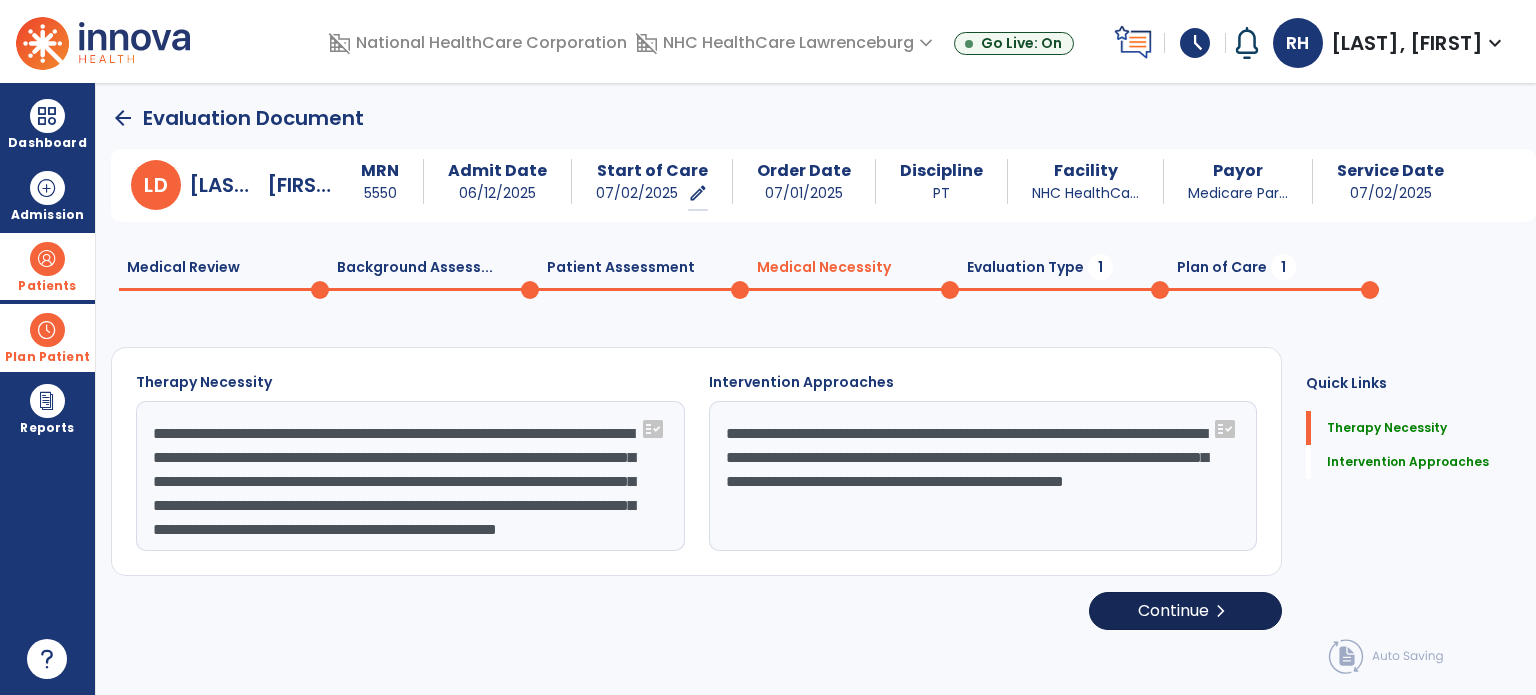 type on "**********" 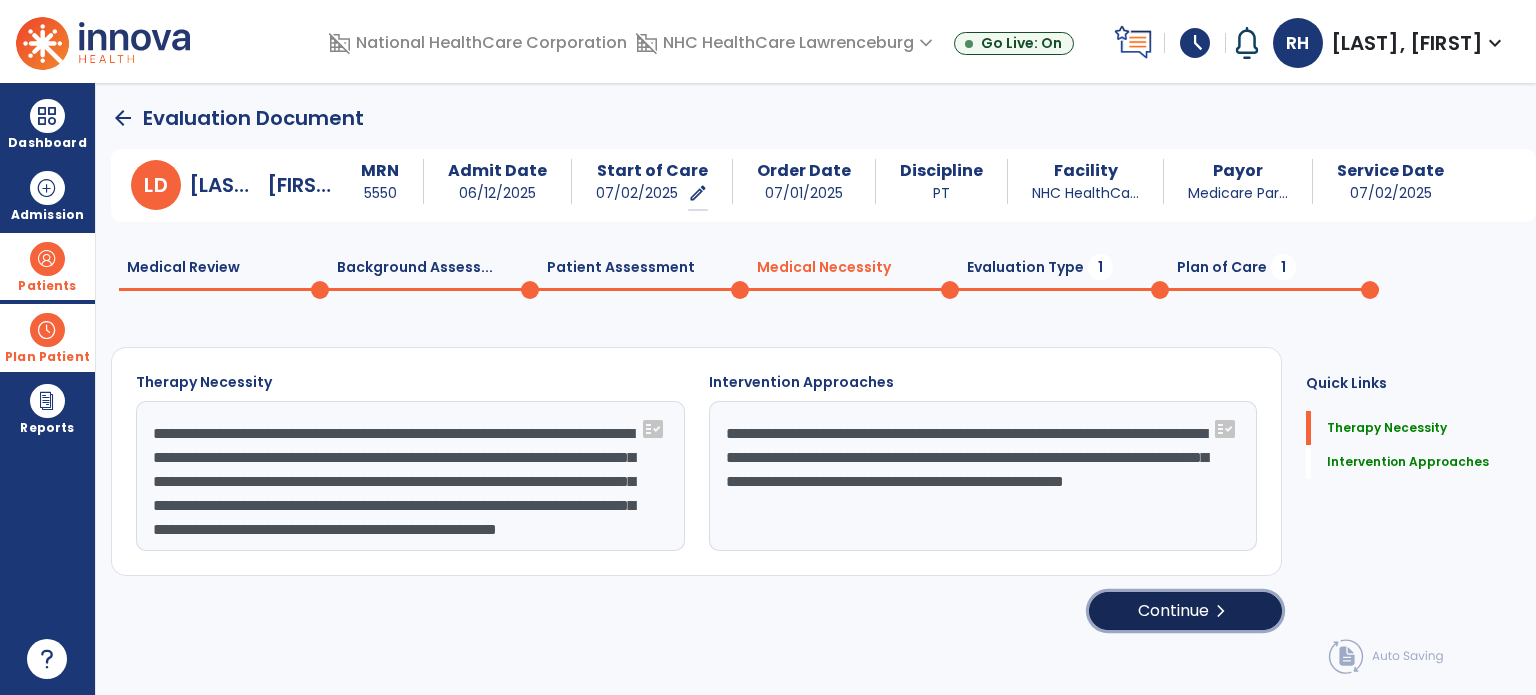 click on "Continue  chevron_right" 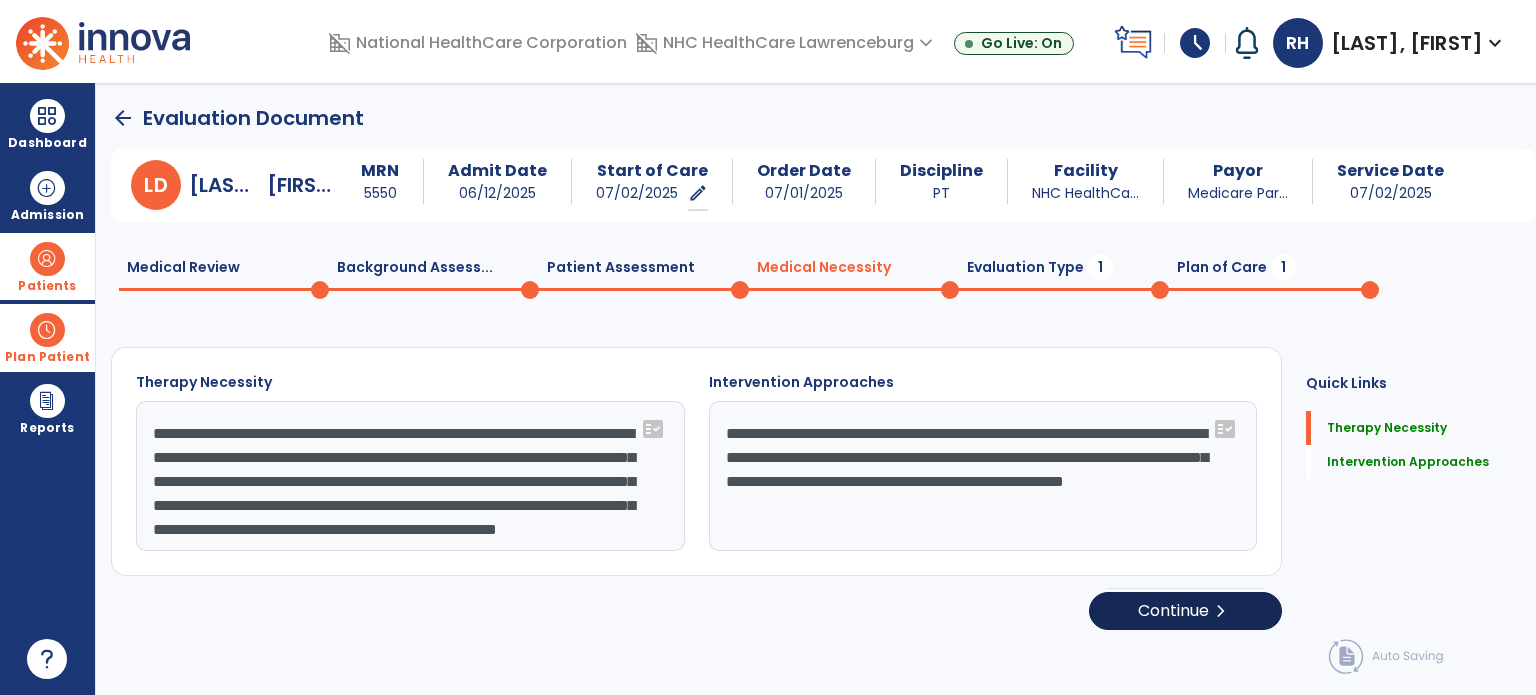 select on "**********" 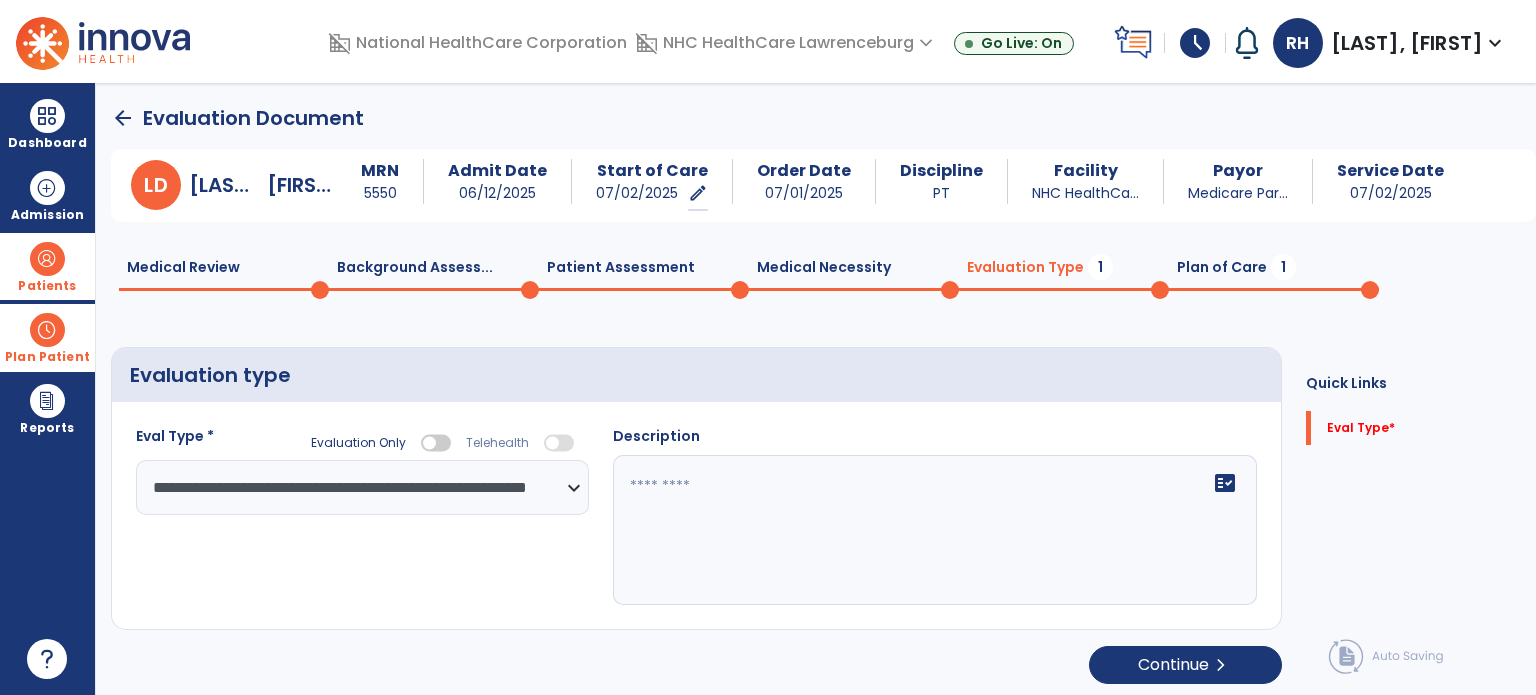 click on "fact_check" 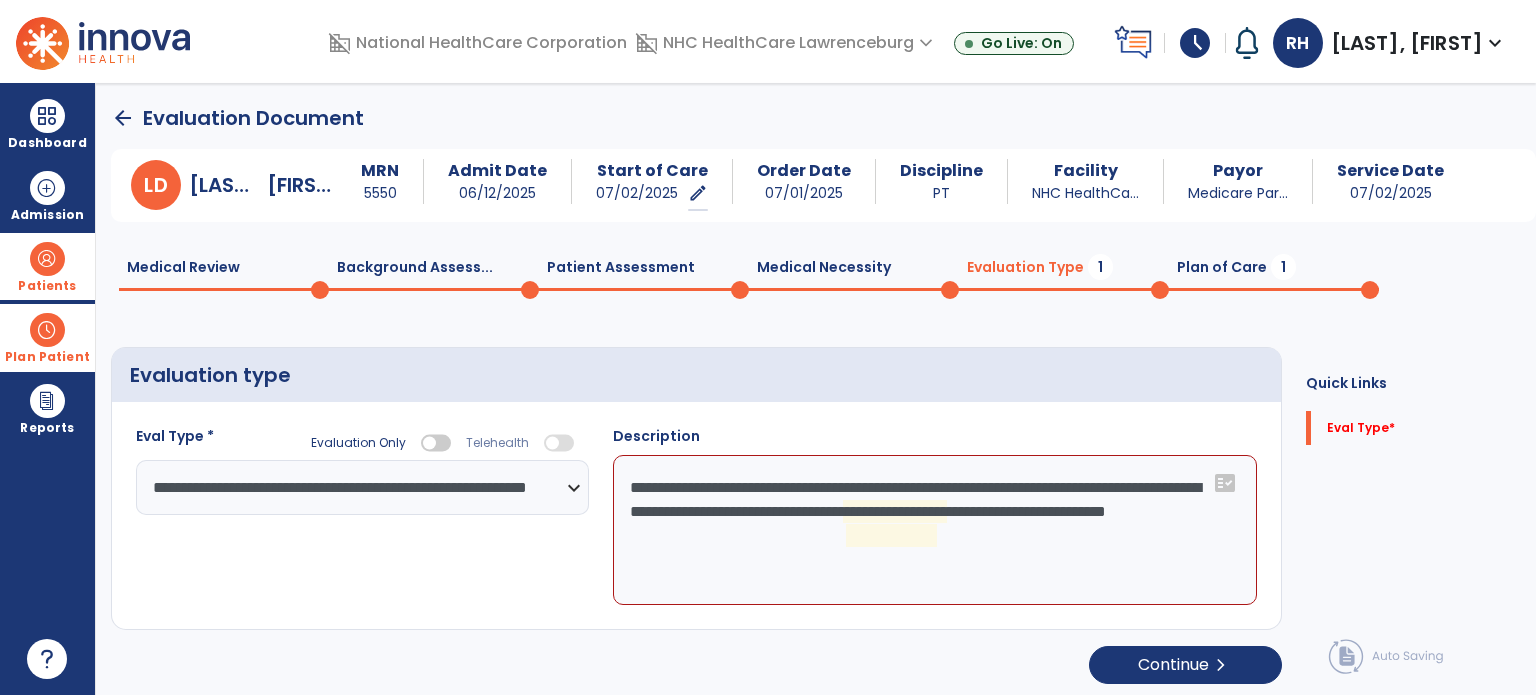 click on "**********" 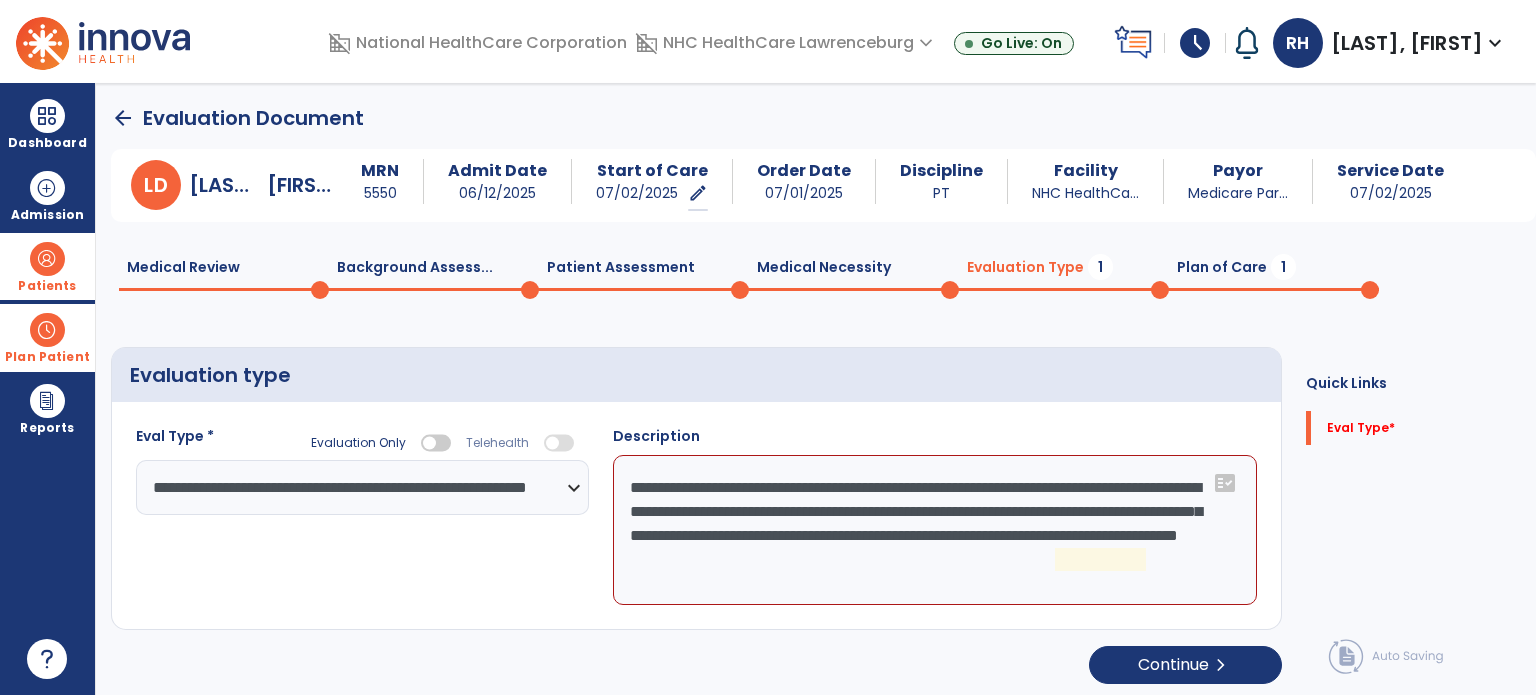 click on "**********" 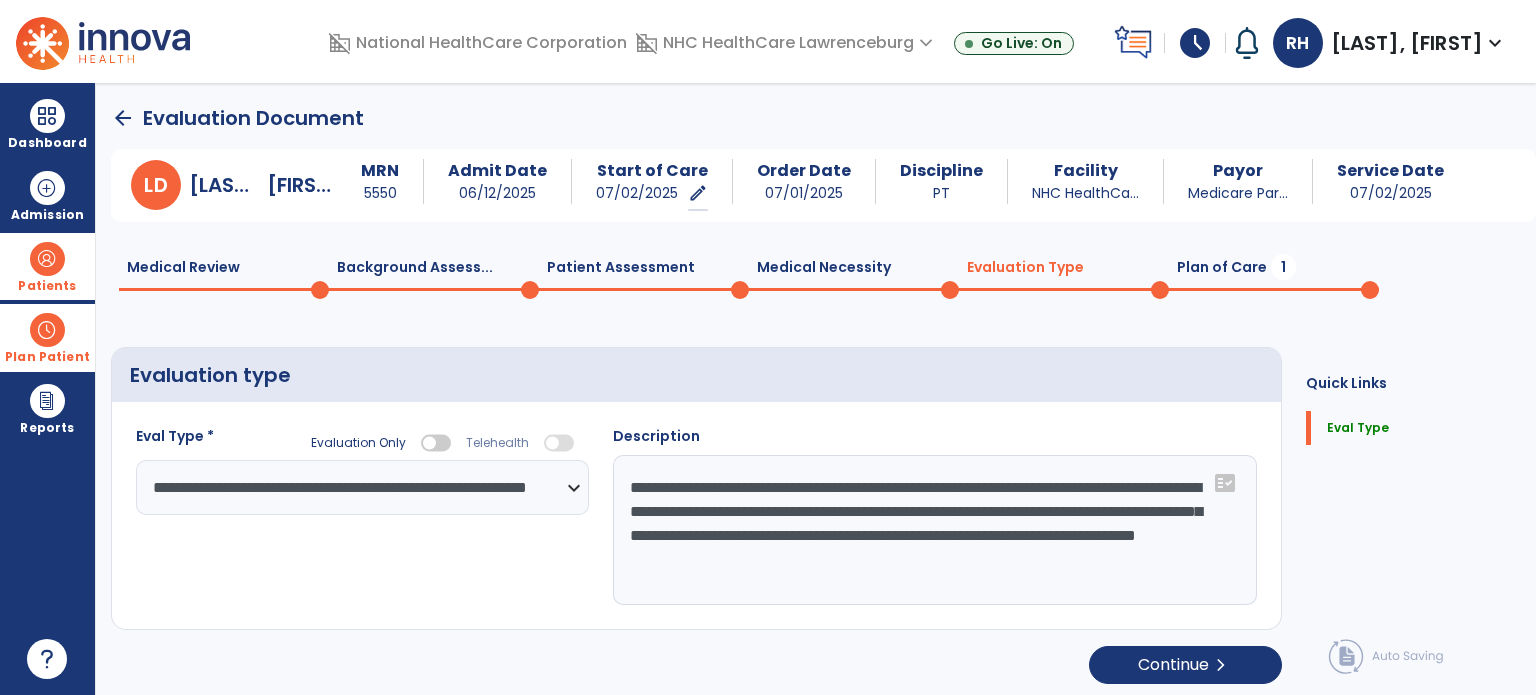 click on "**********" 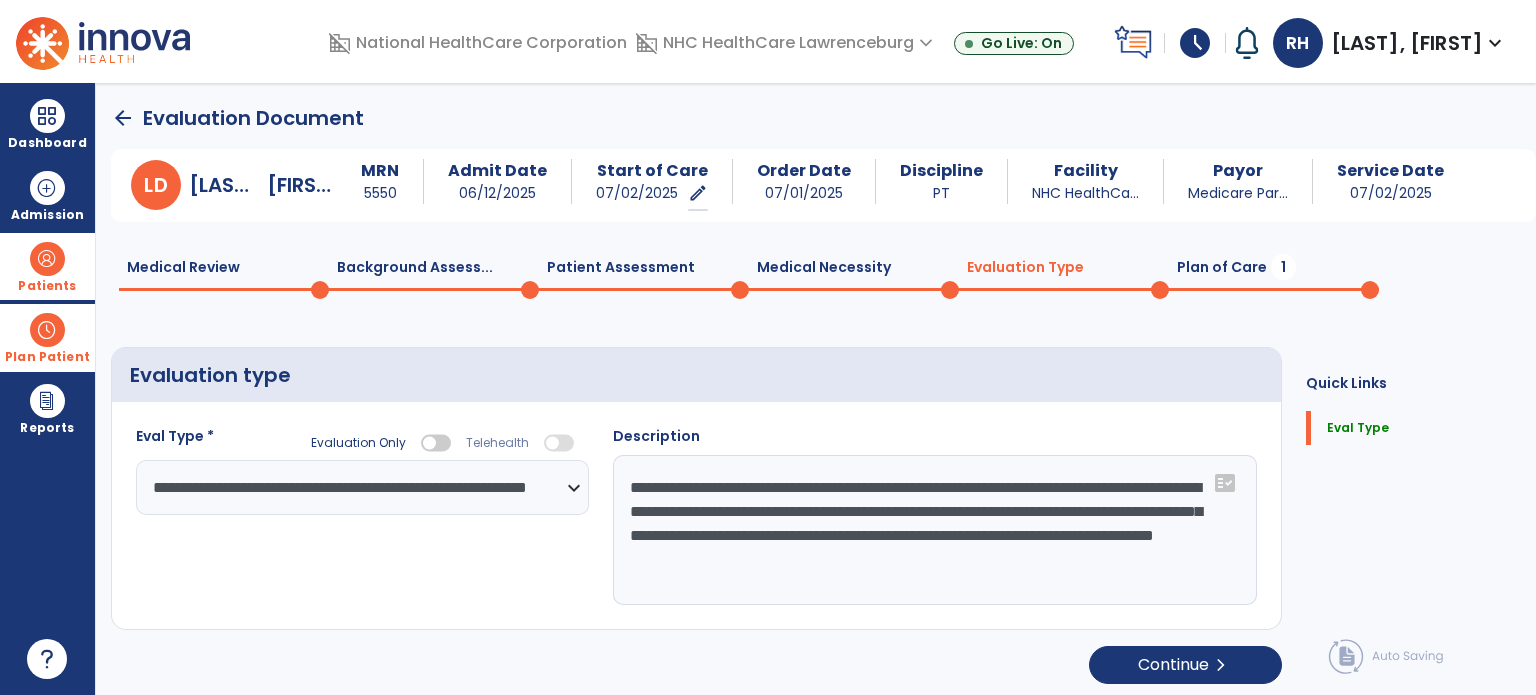 drag, startPoint x: 1176, startPoint y: 561, endPoint x: 900, endPoint y: 565, distance: 276.029 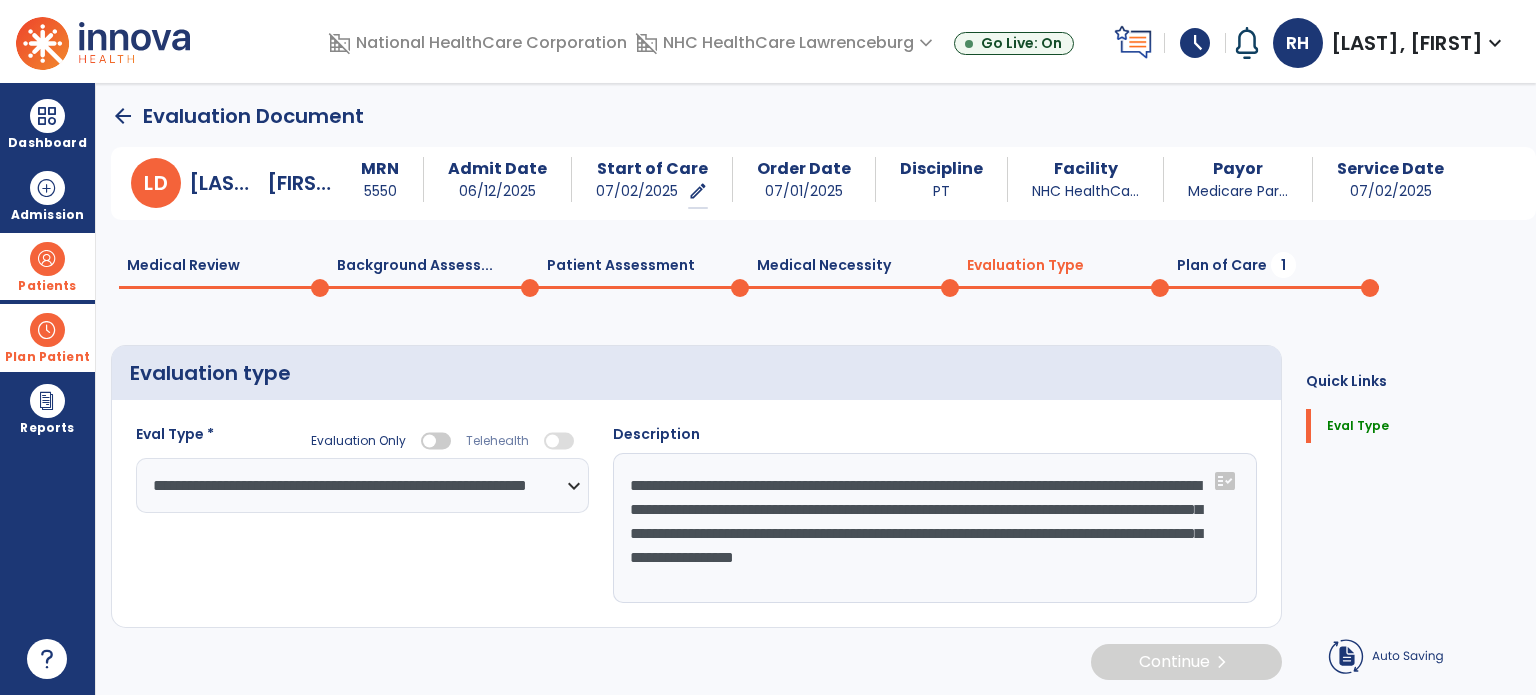 scroll, scrollTop: 4, scrollLeft: 0, axis: vertical 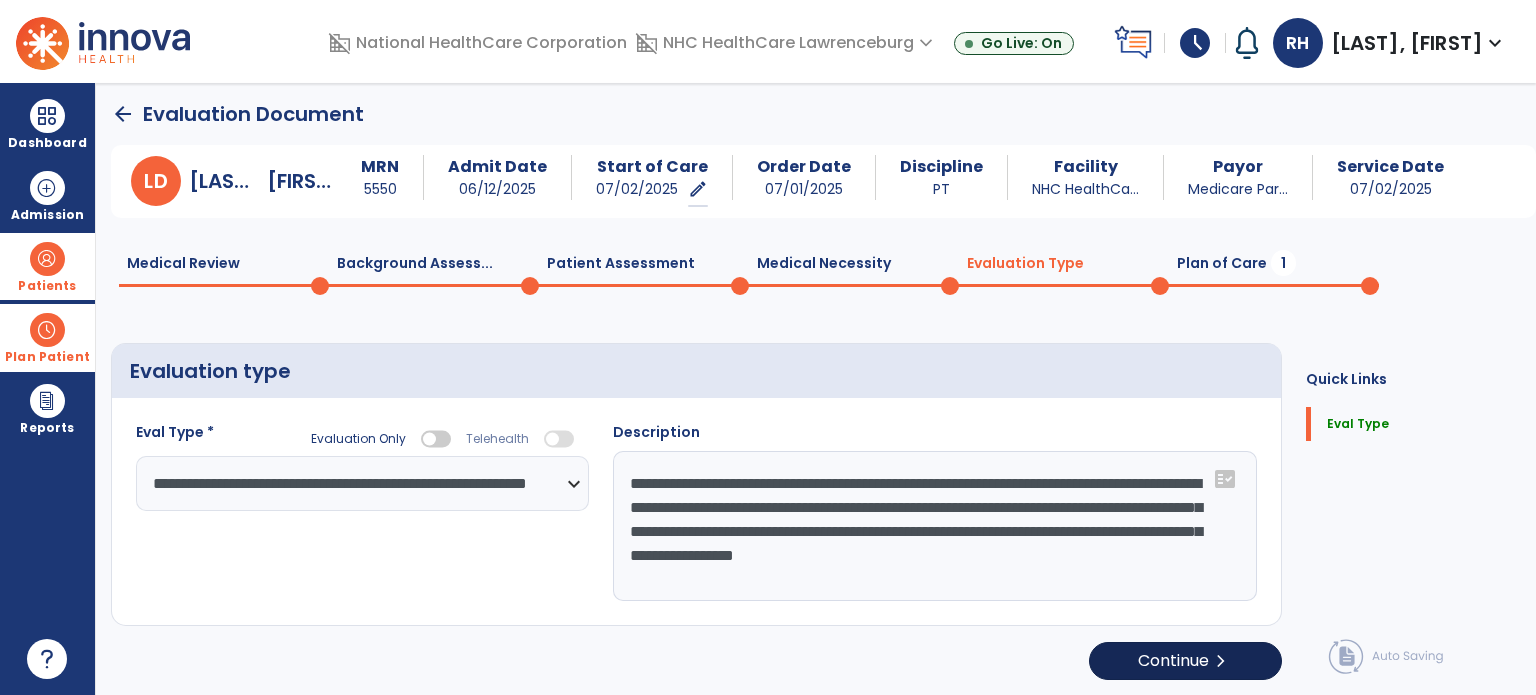 type on "**********" 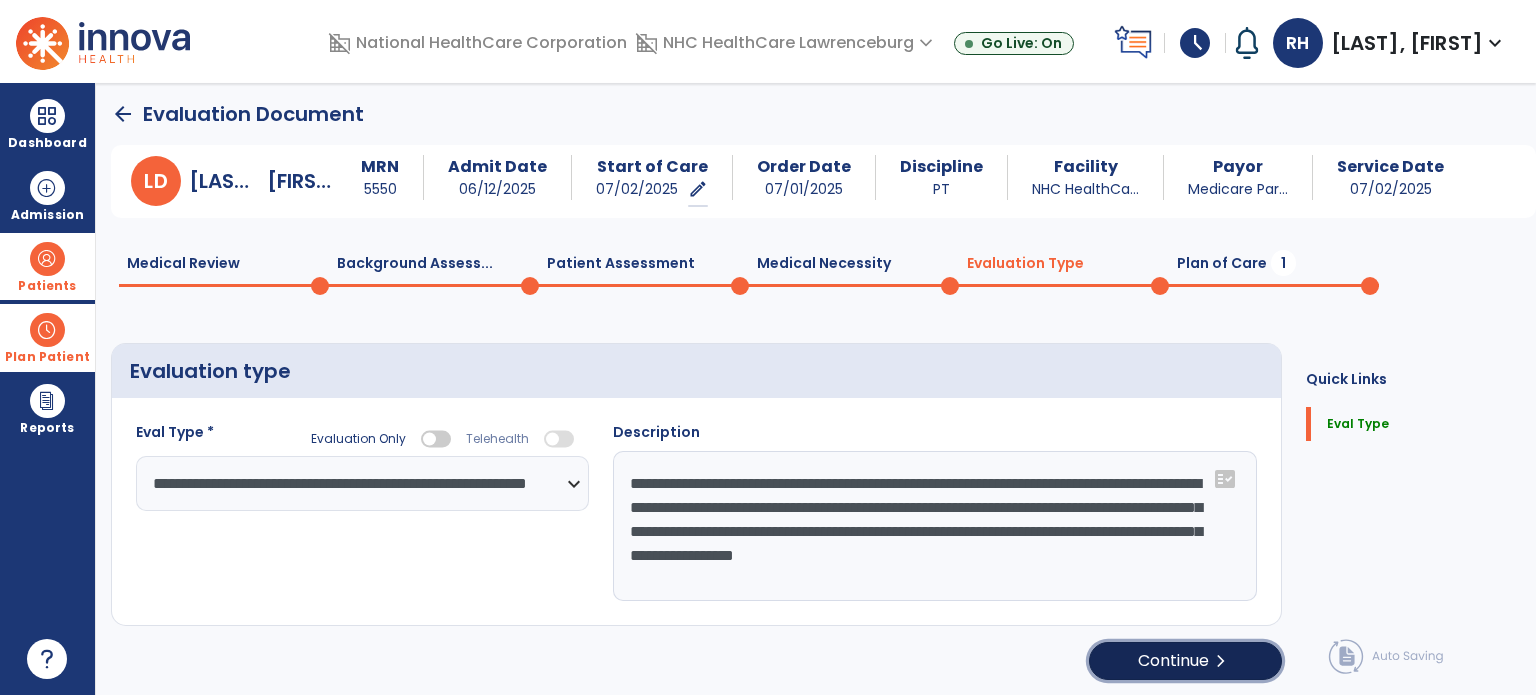 click on "Continue  chevron_right" 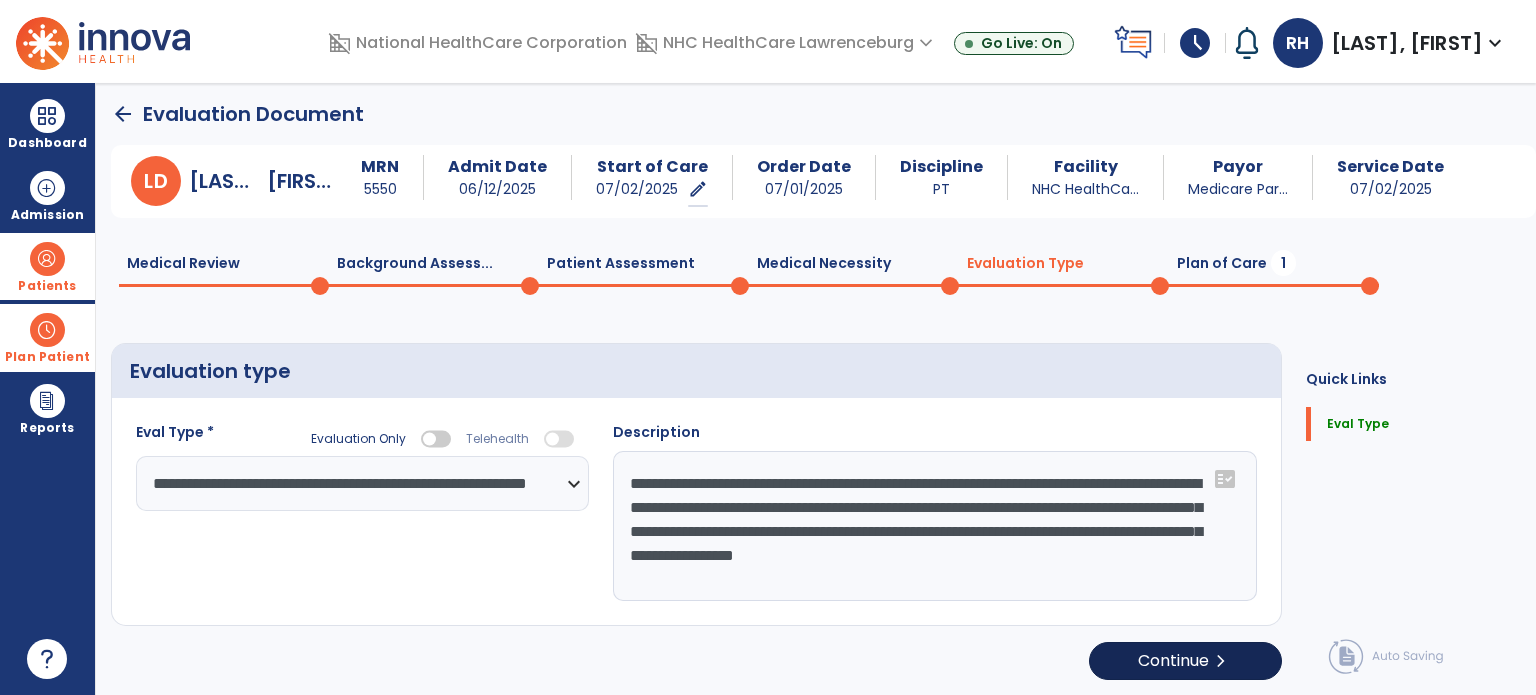 select on "**" 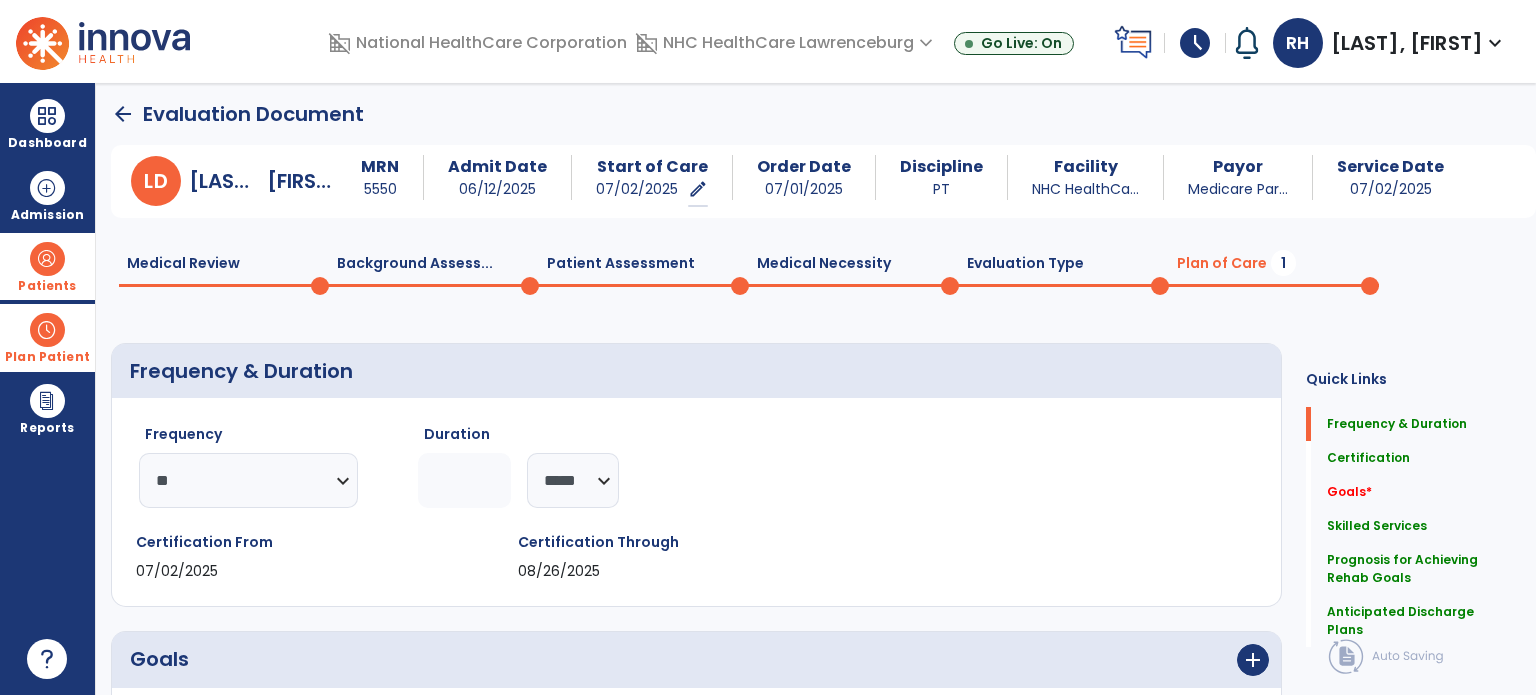click on "Background Assess...  0" 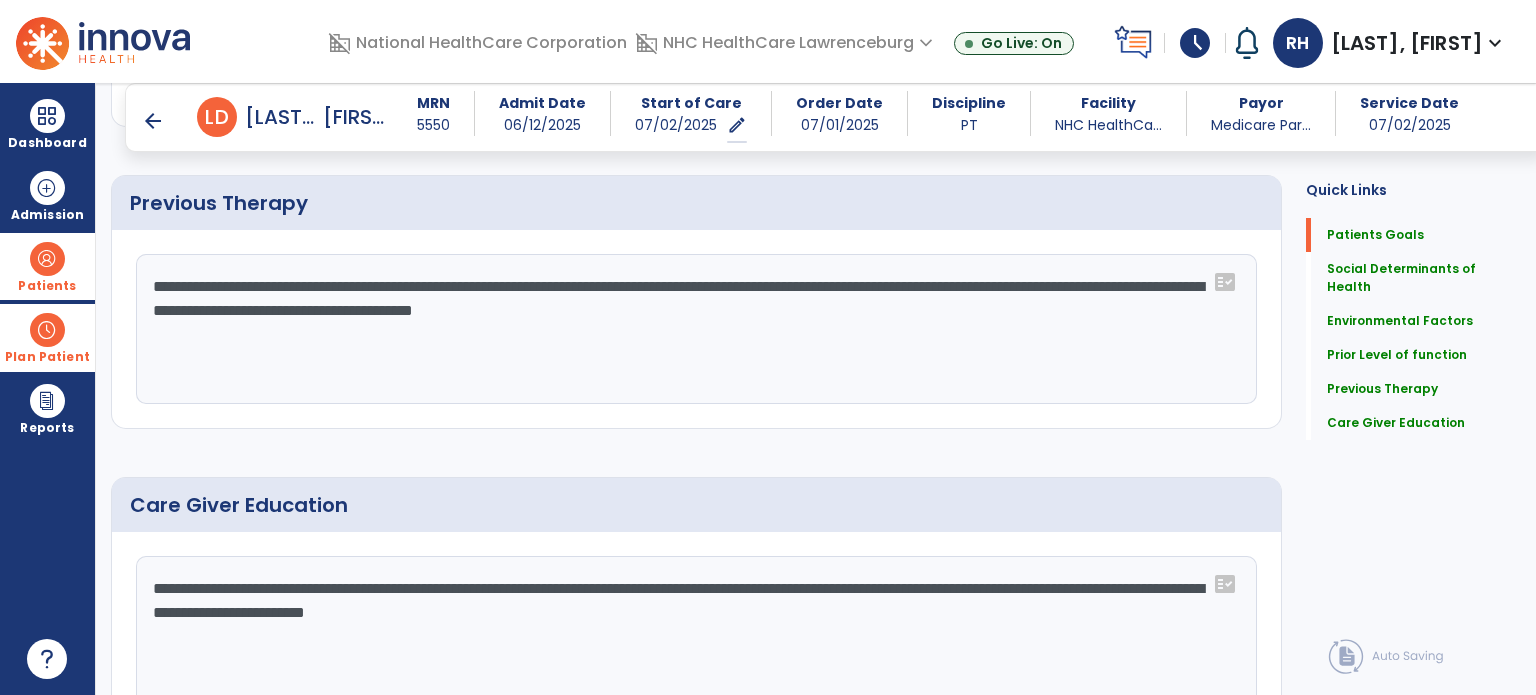 scroll, scrollTop: 1192, scrollLeft: 0, axis: vertical 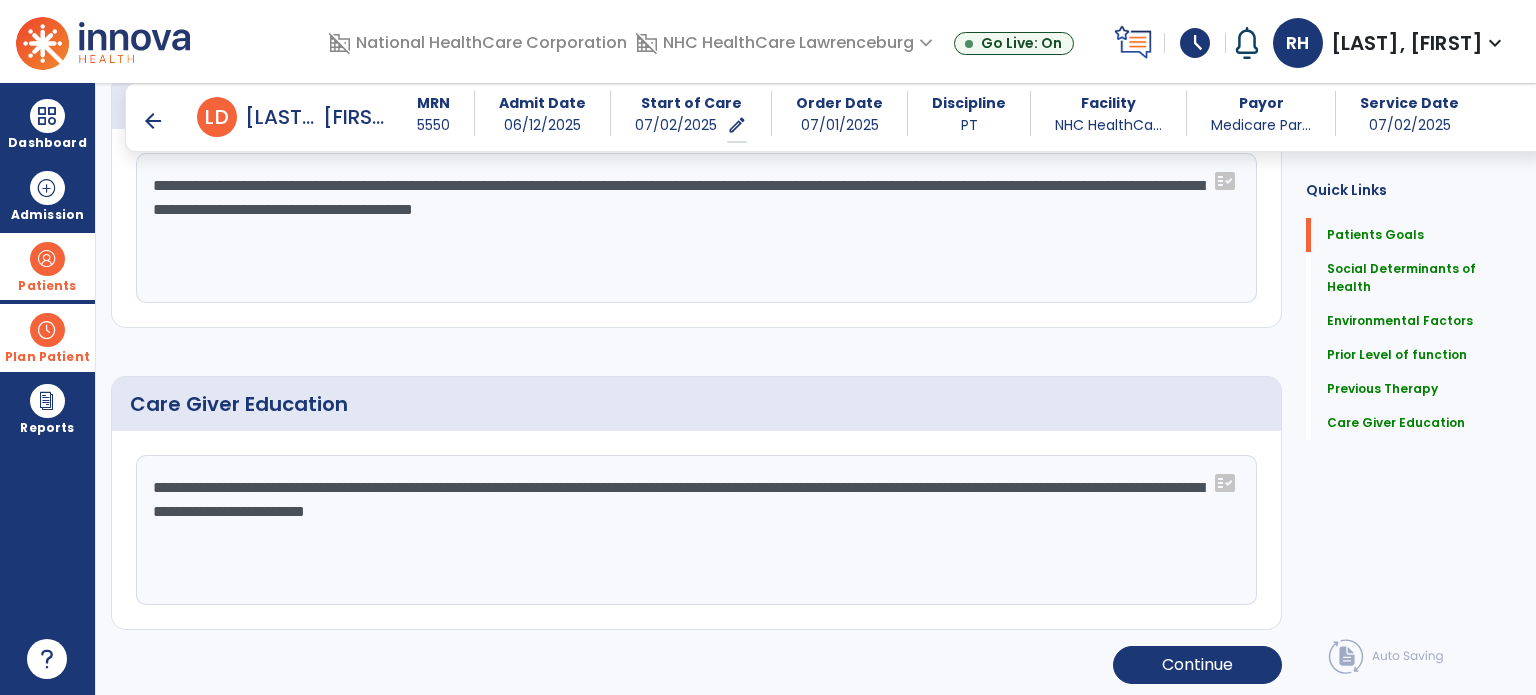 click on "**********" 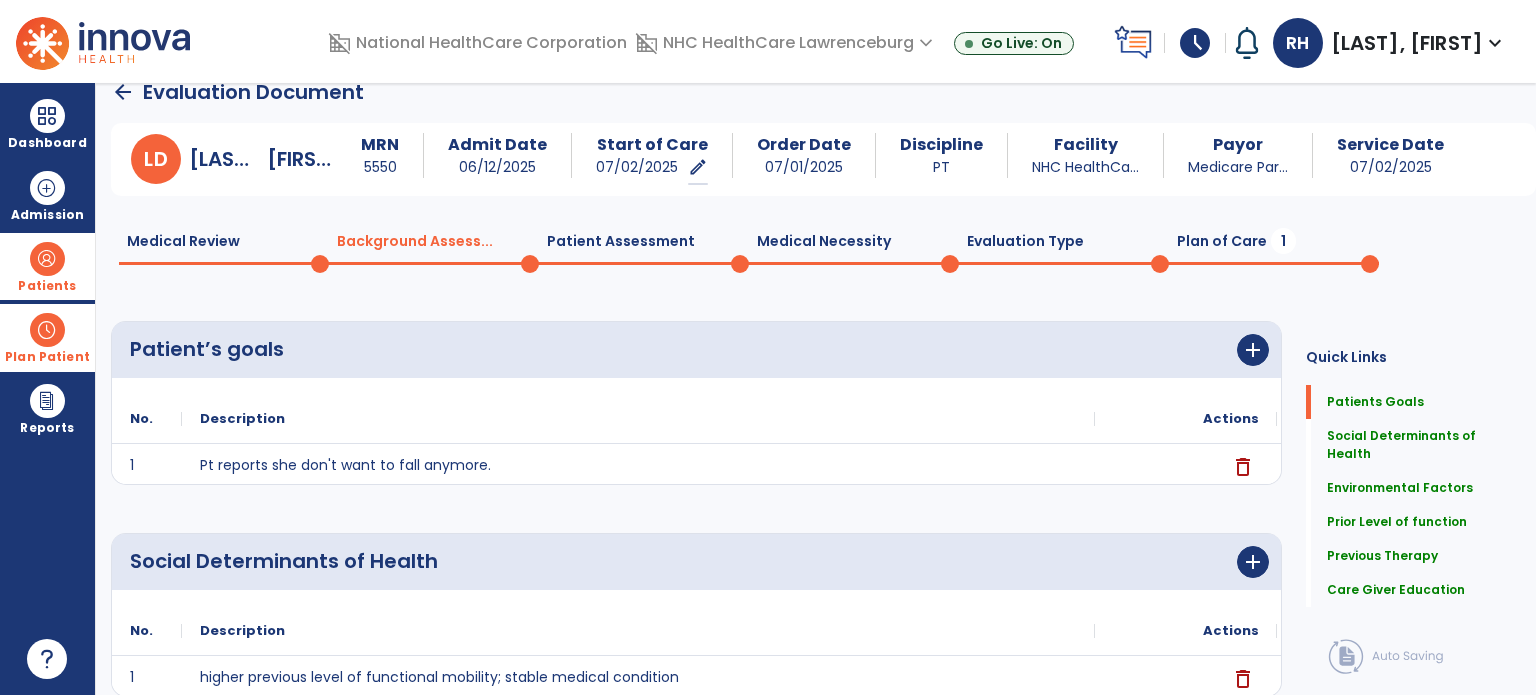 scroll, scrollTop: 0, scrollLeft: 0, axis: both 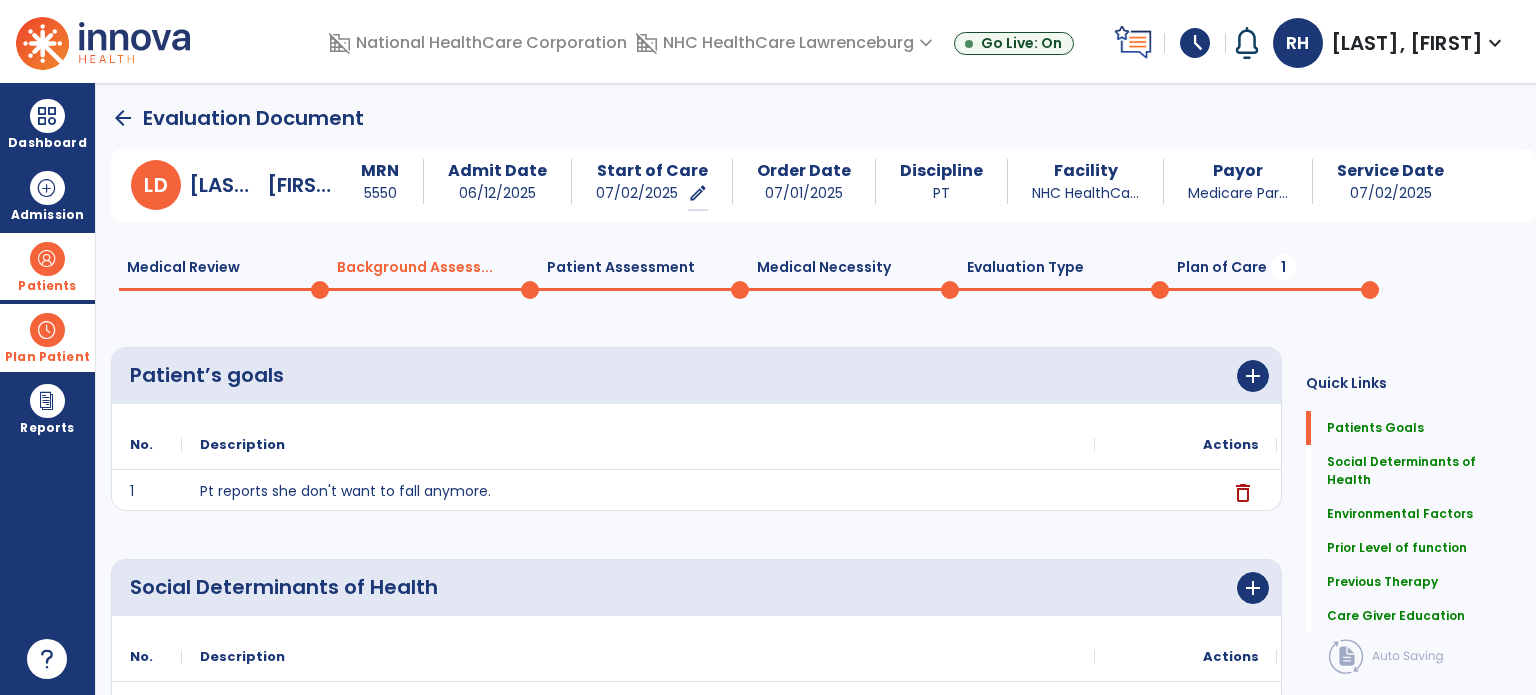 click 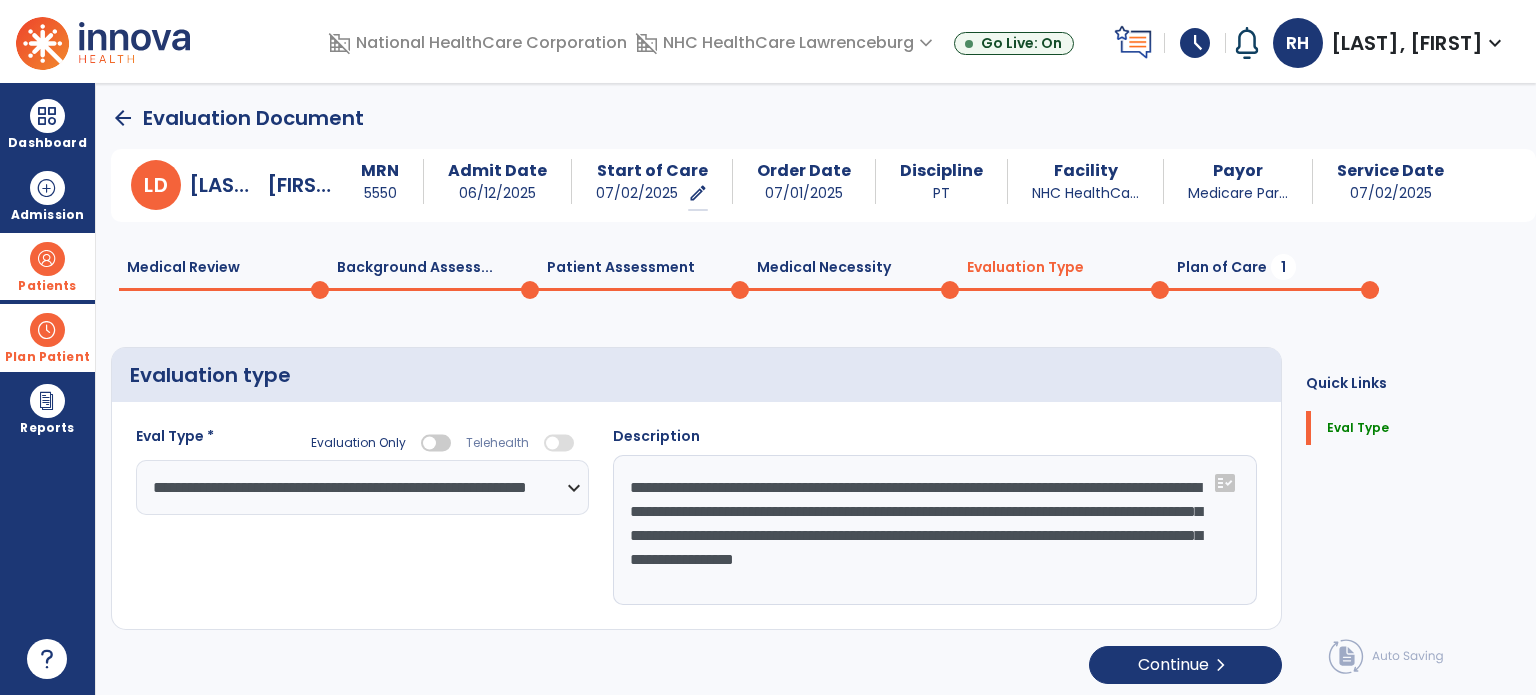 click on "**********" 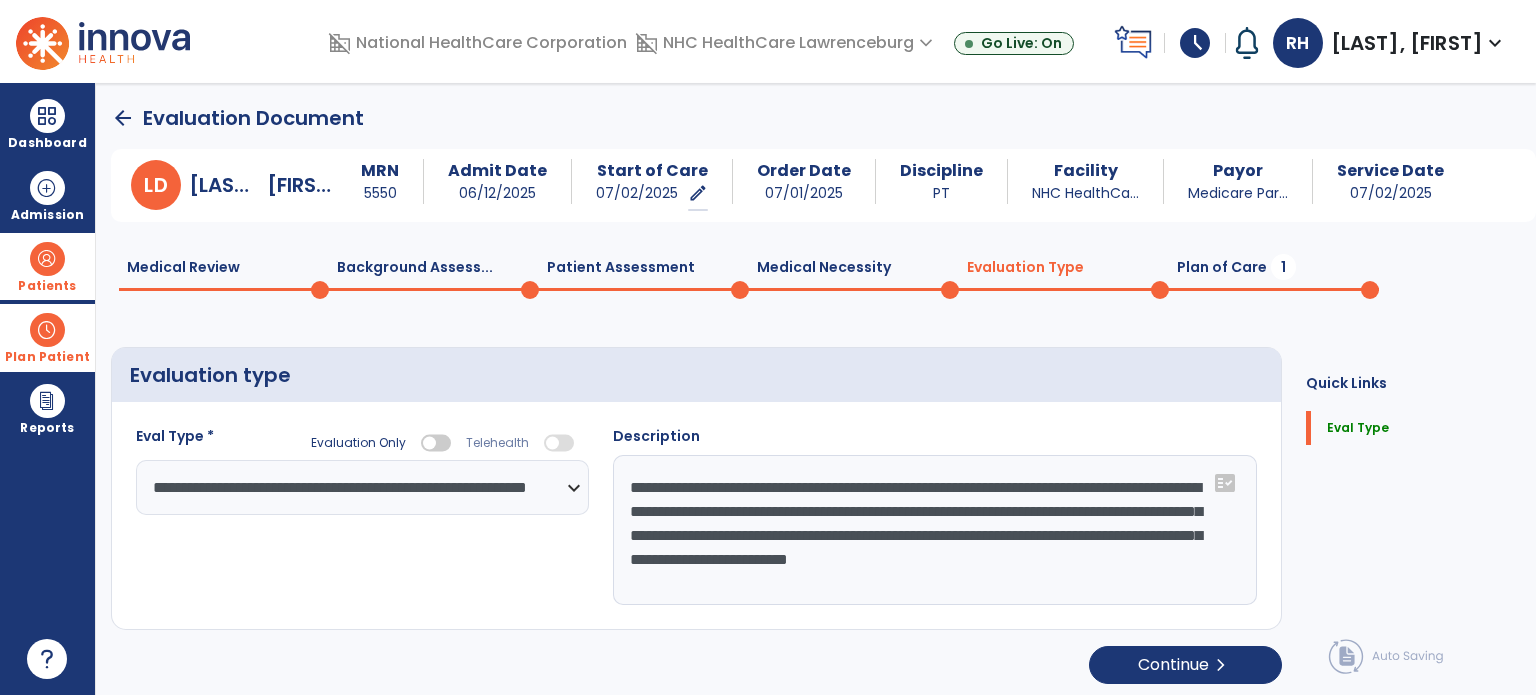 click on "**********" 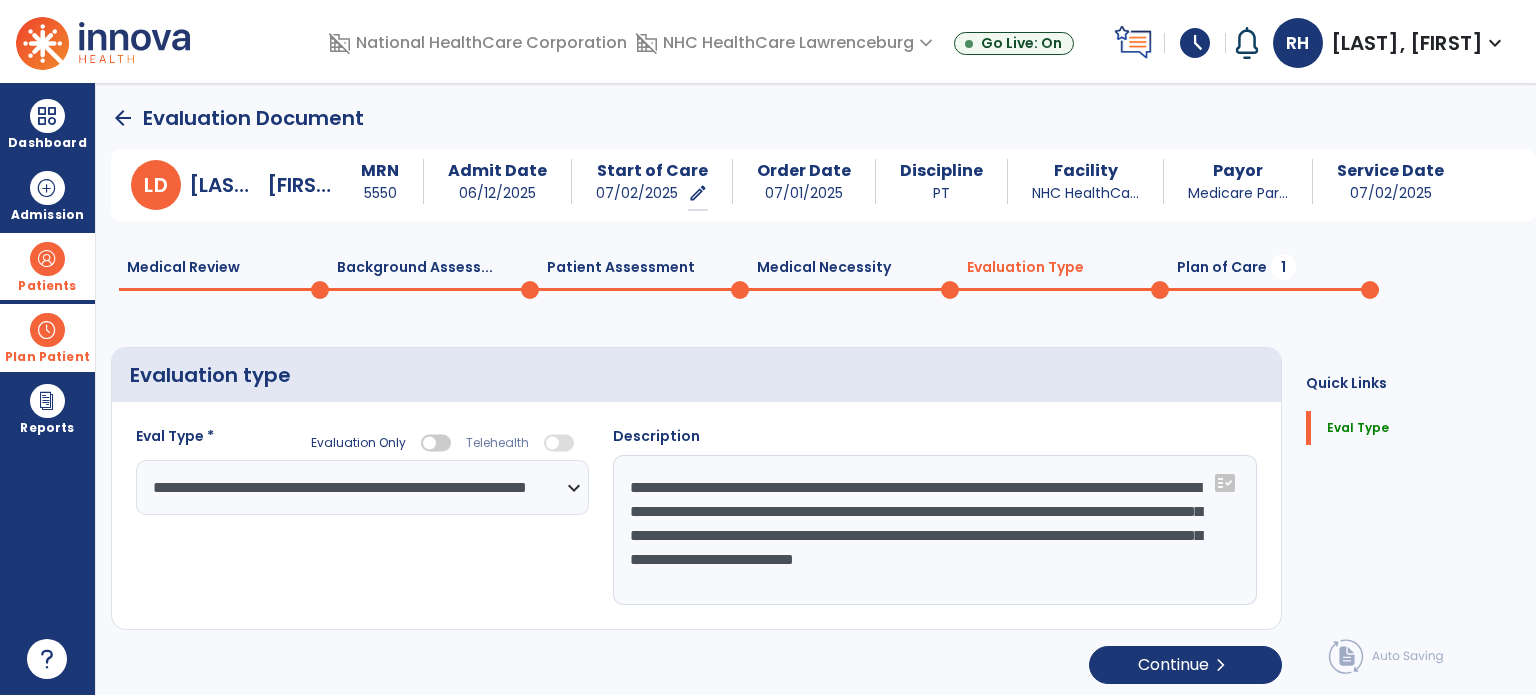 click on "**********" 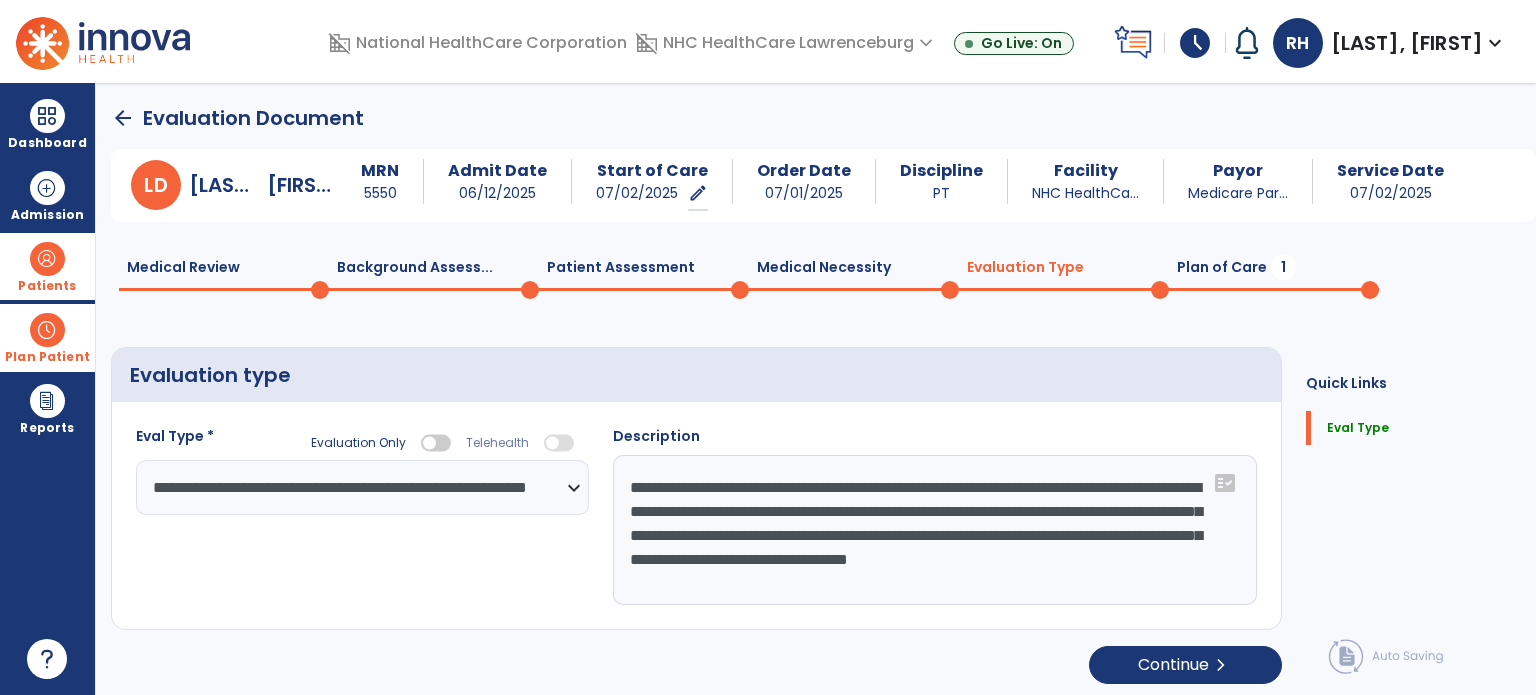 click on "**********" 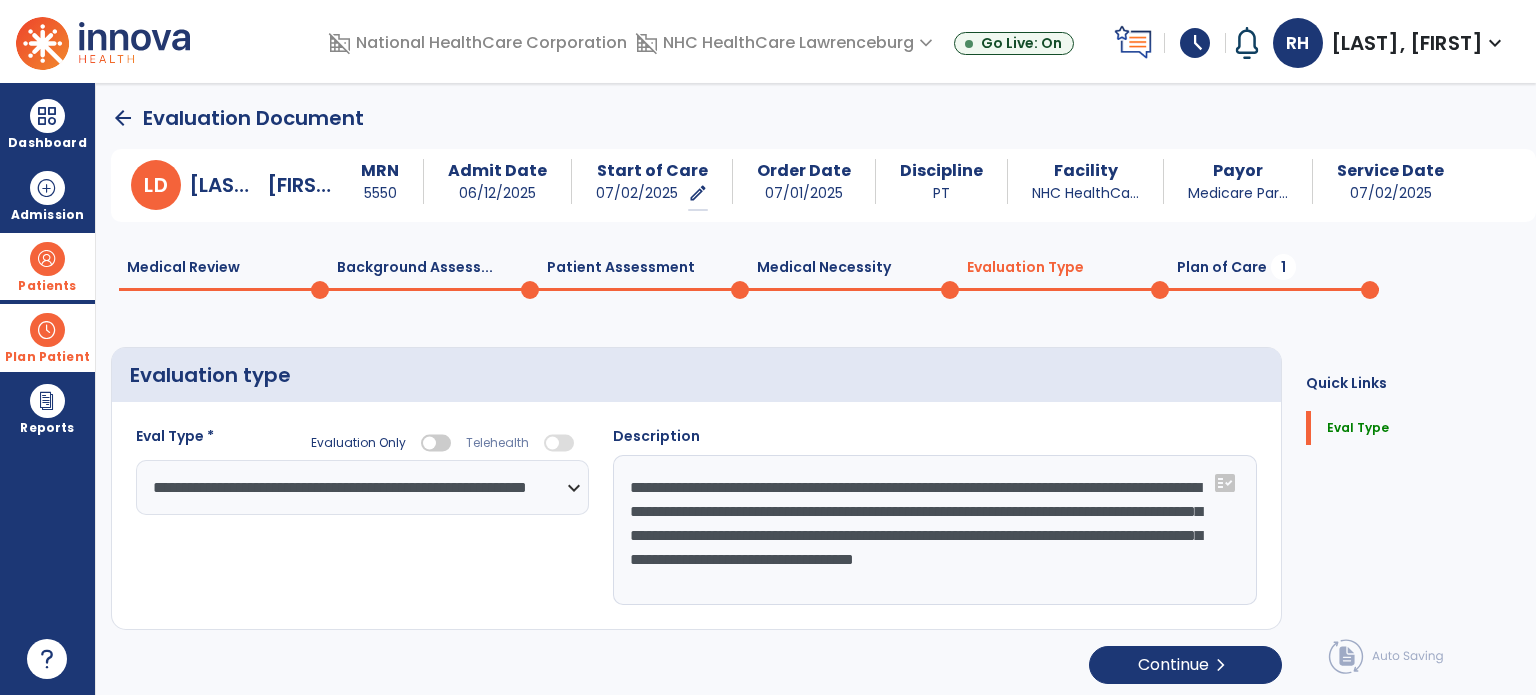 click on "**********" 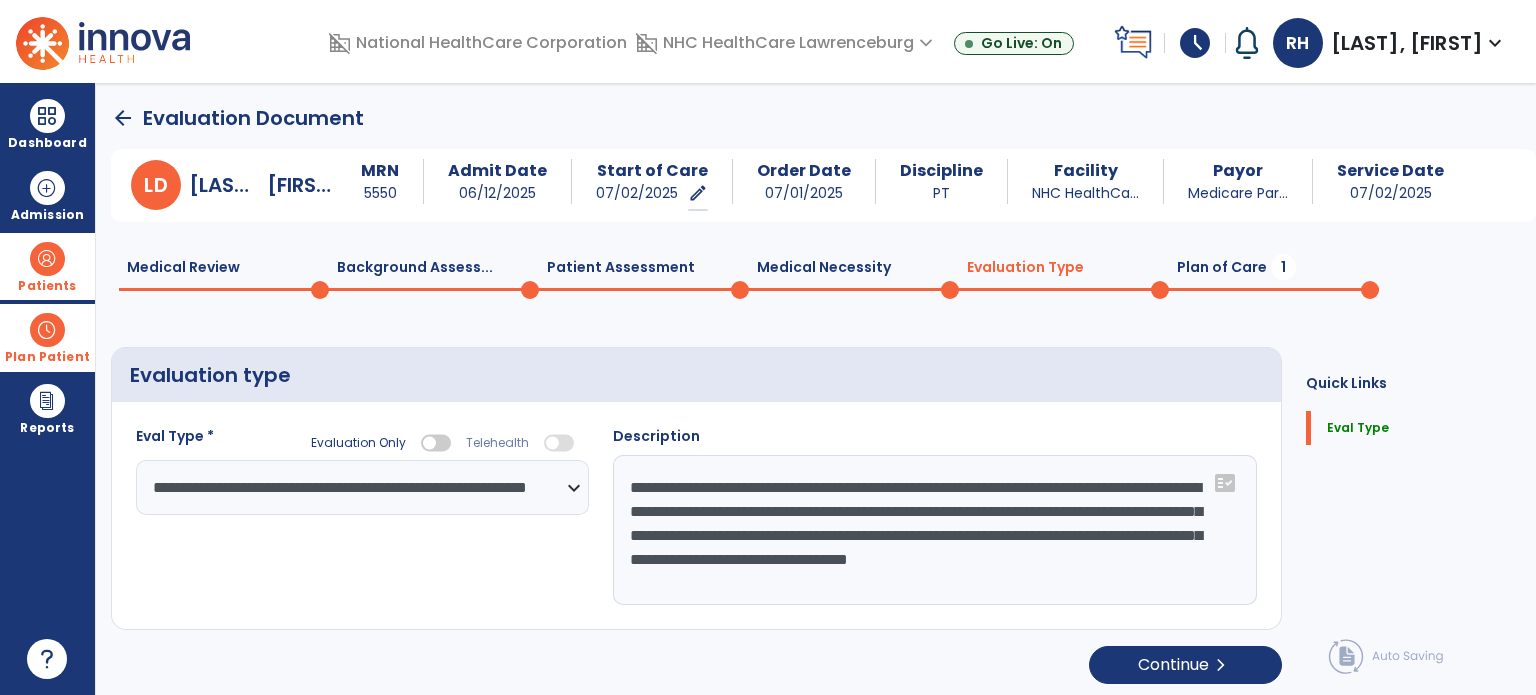 click on "**********" 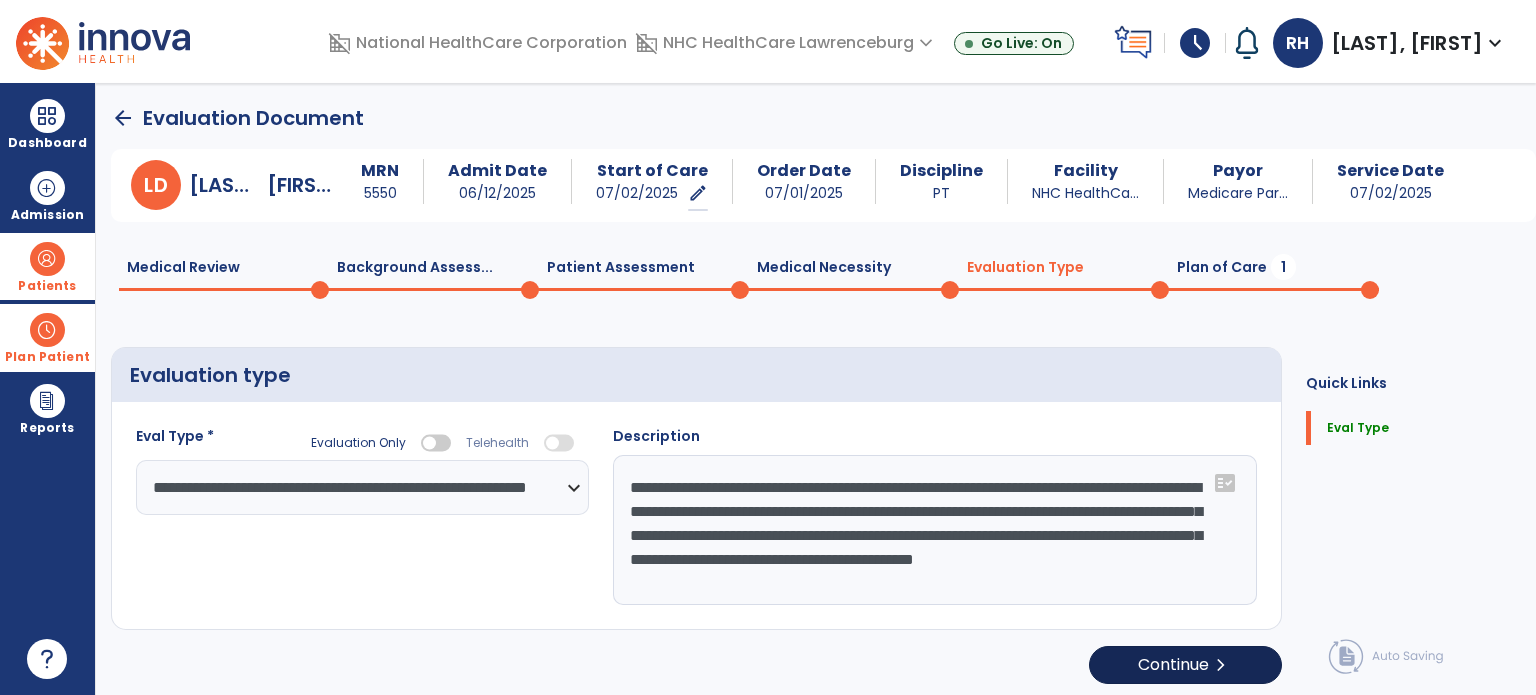type on "**********" 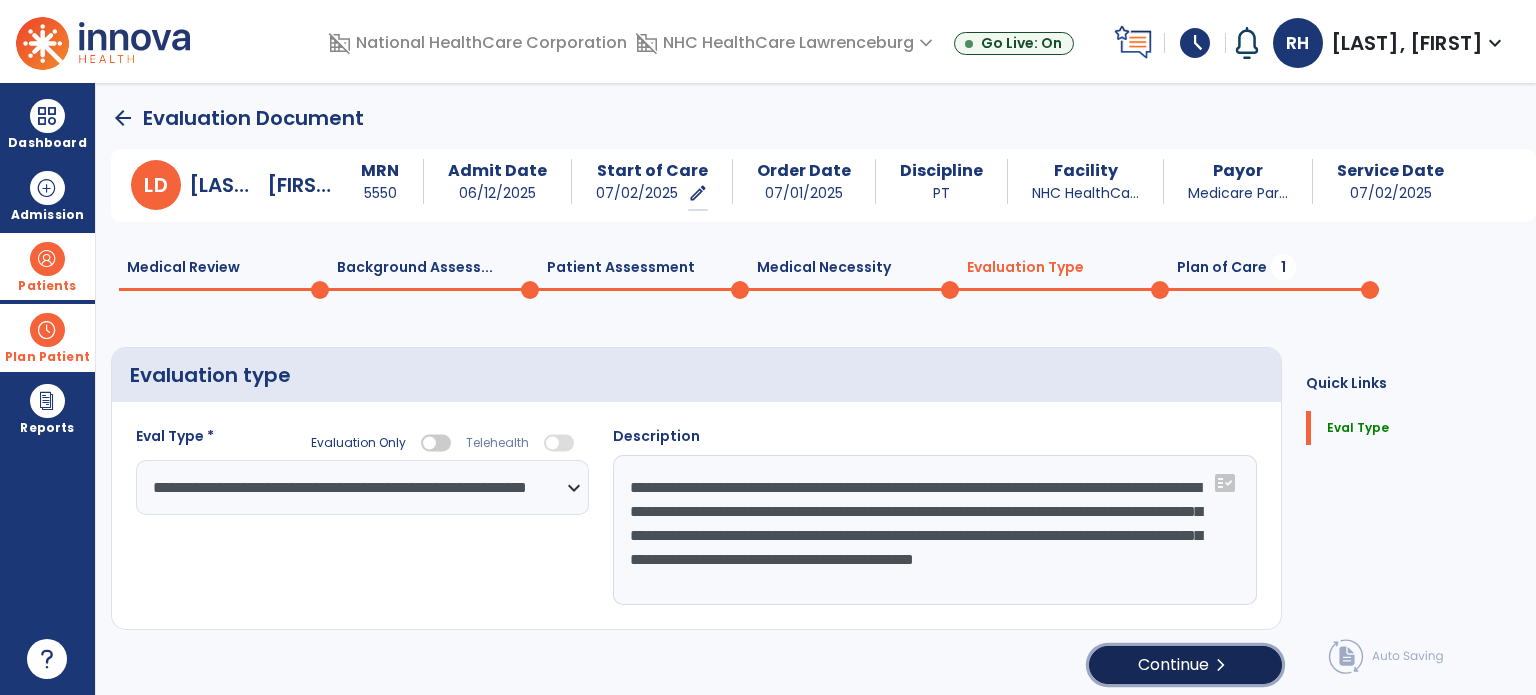 click on "Continue  chevron_right" 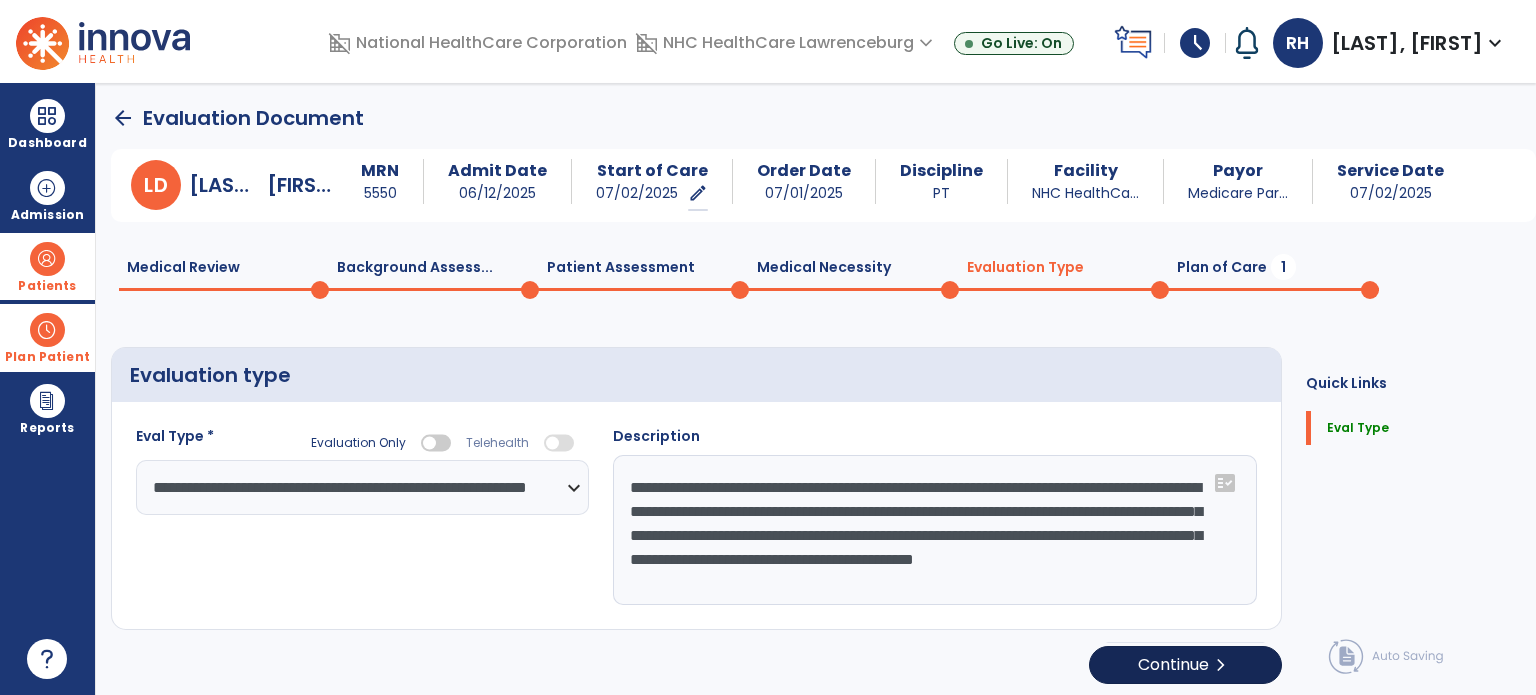 select on "**" 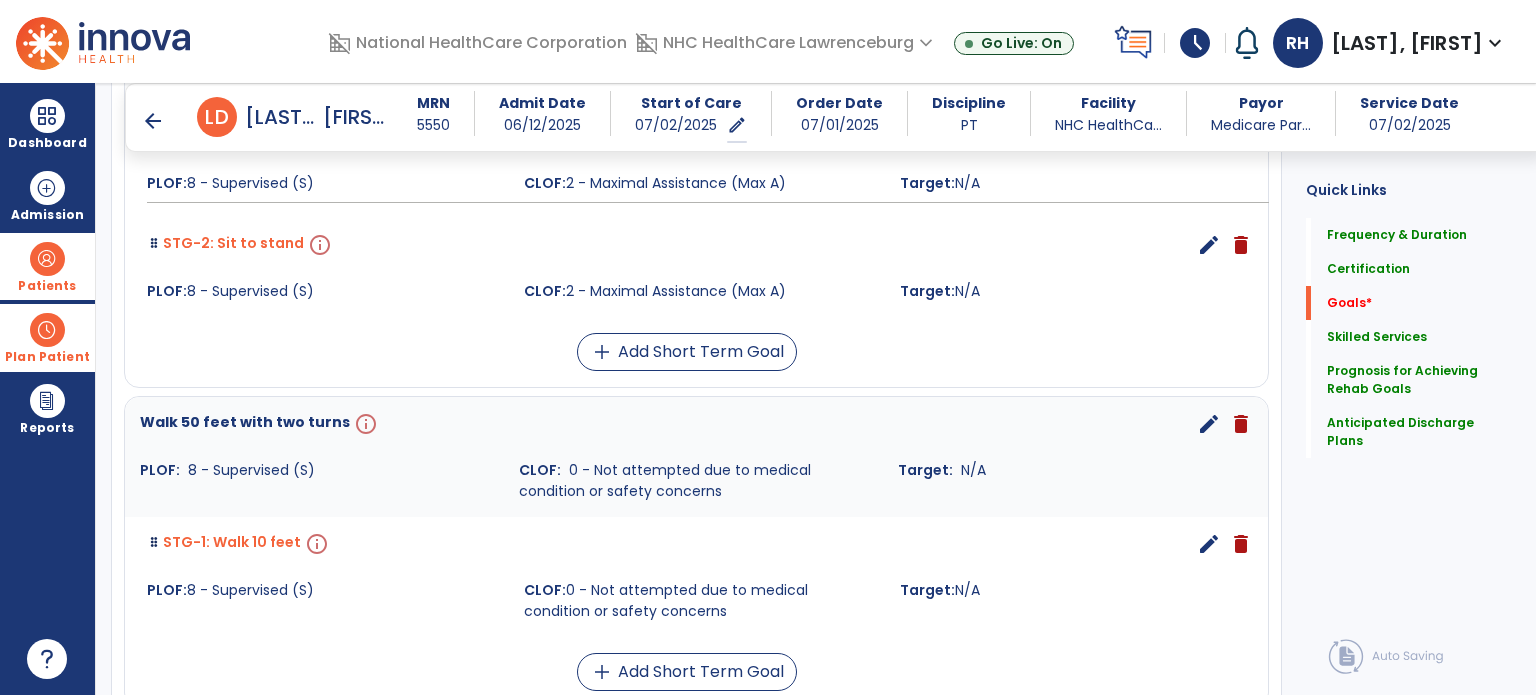 scroll, scrollTop: 701, scrollLeft: 0, axis: vertical 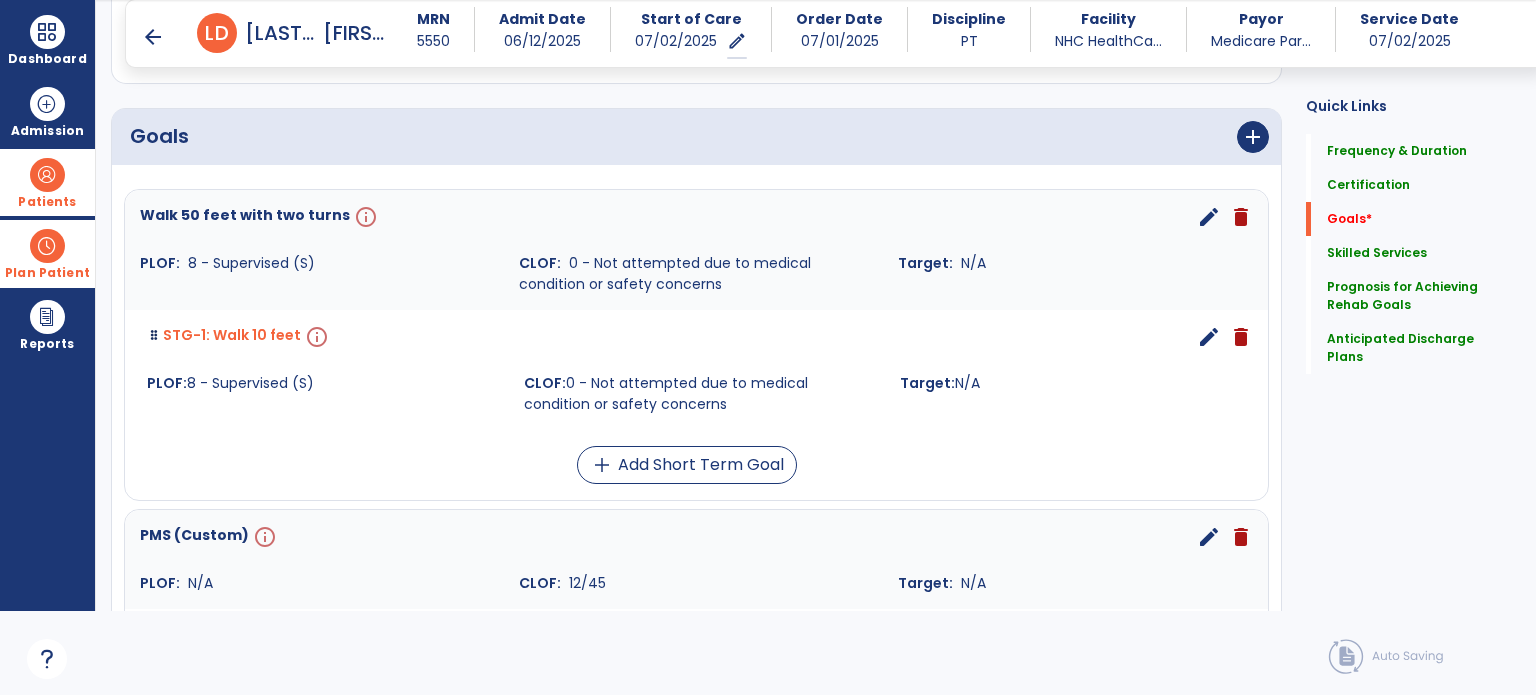 click on "edit" at bounding box center (1209, 217) 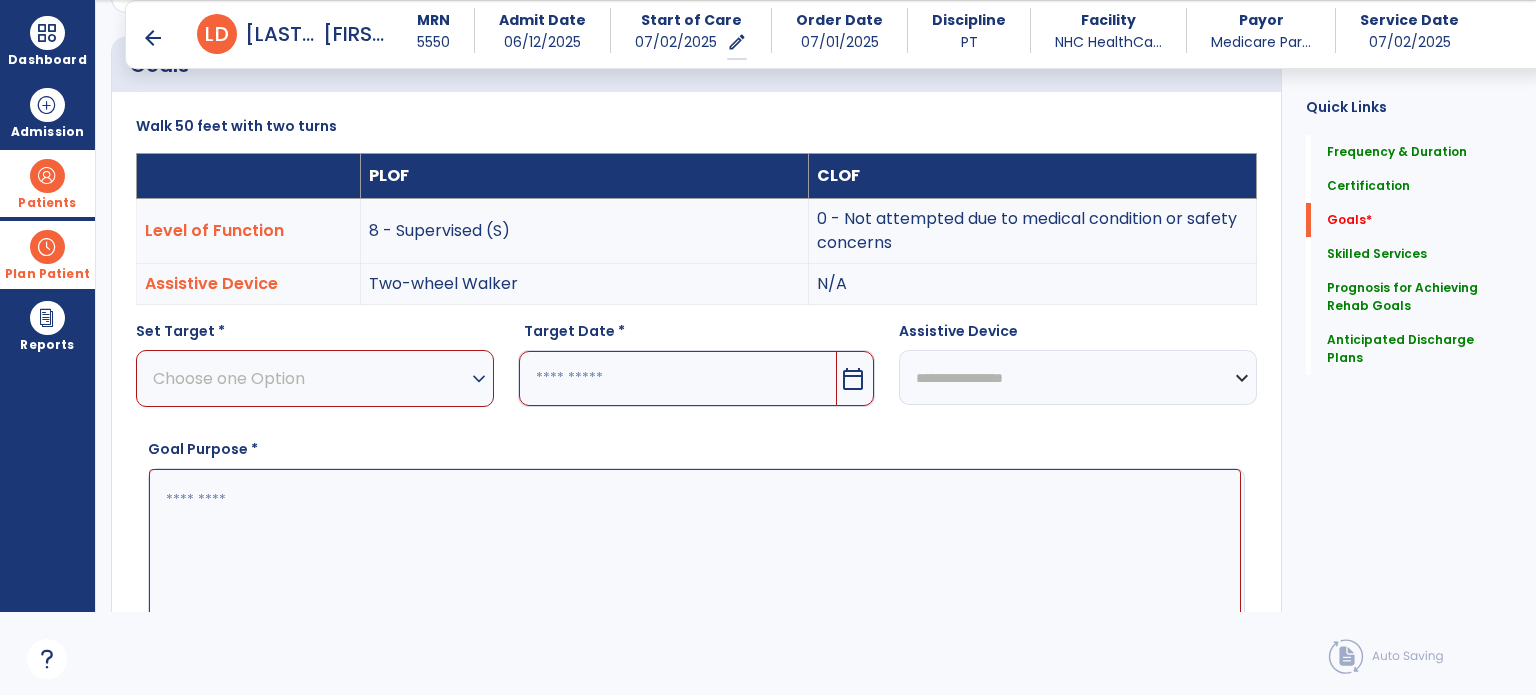 scroll, scrollTop: 534, scrollLeft: 0, axis: vertical 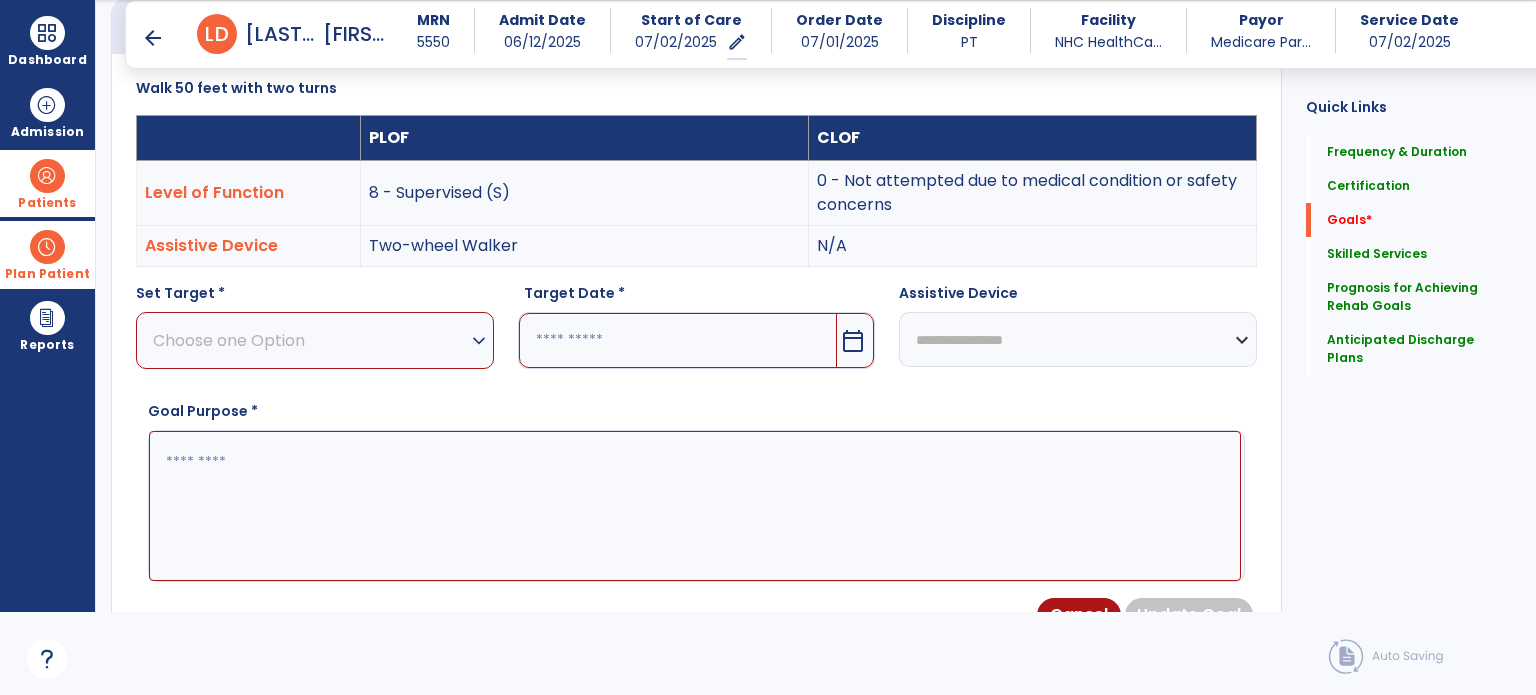 click on "expand_more" at bounding box center (479, 341) 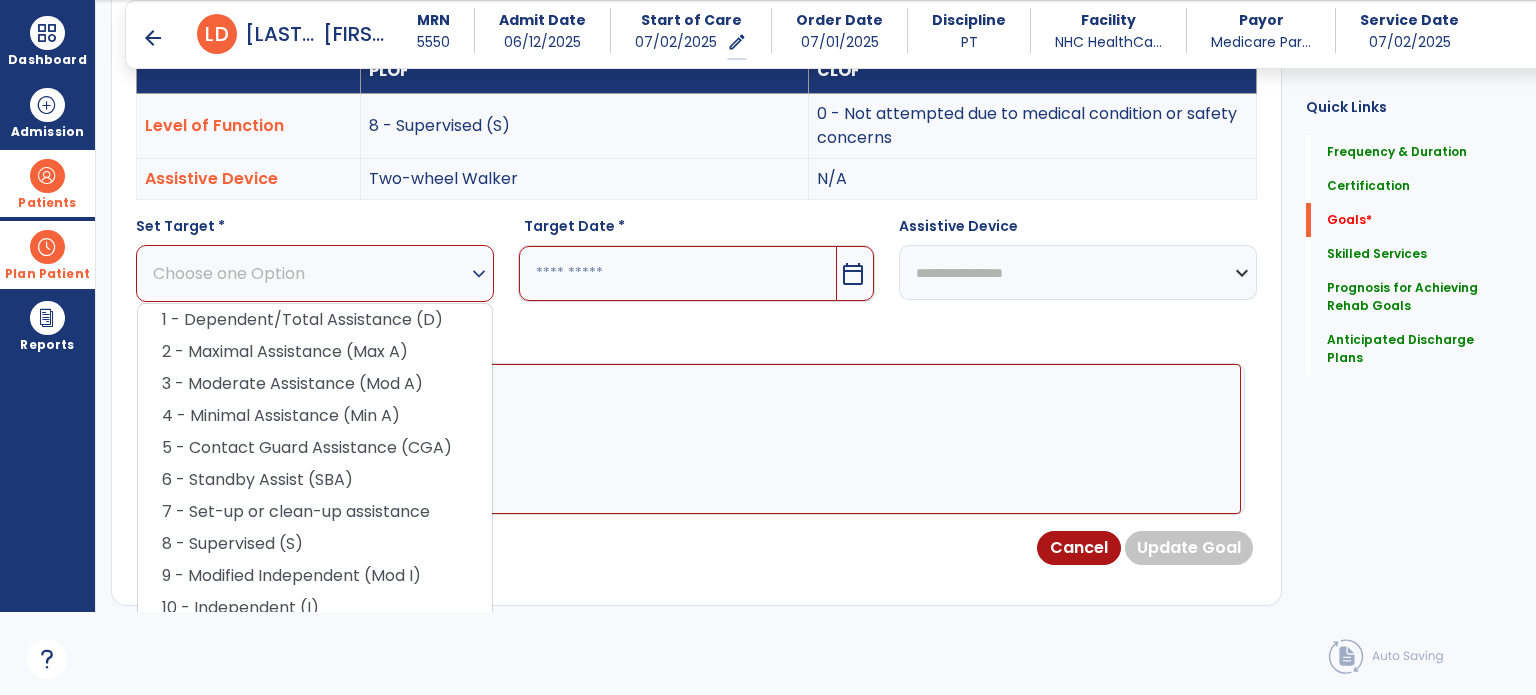 scroll, scrollTop: 607, scrollLeft: 0, axis: vertical 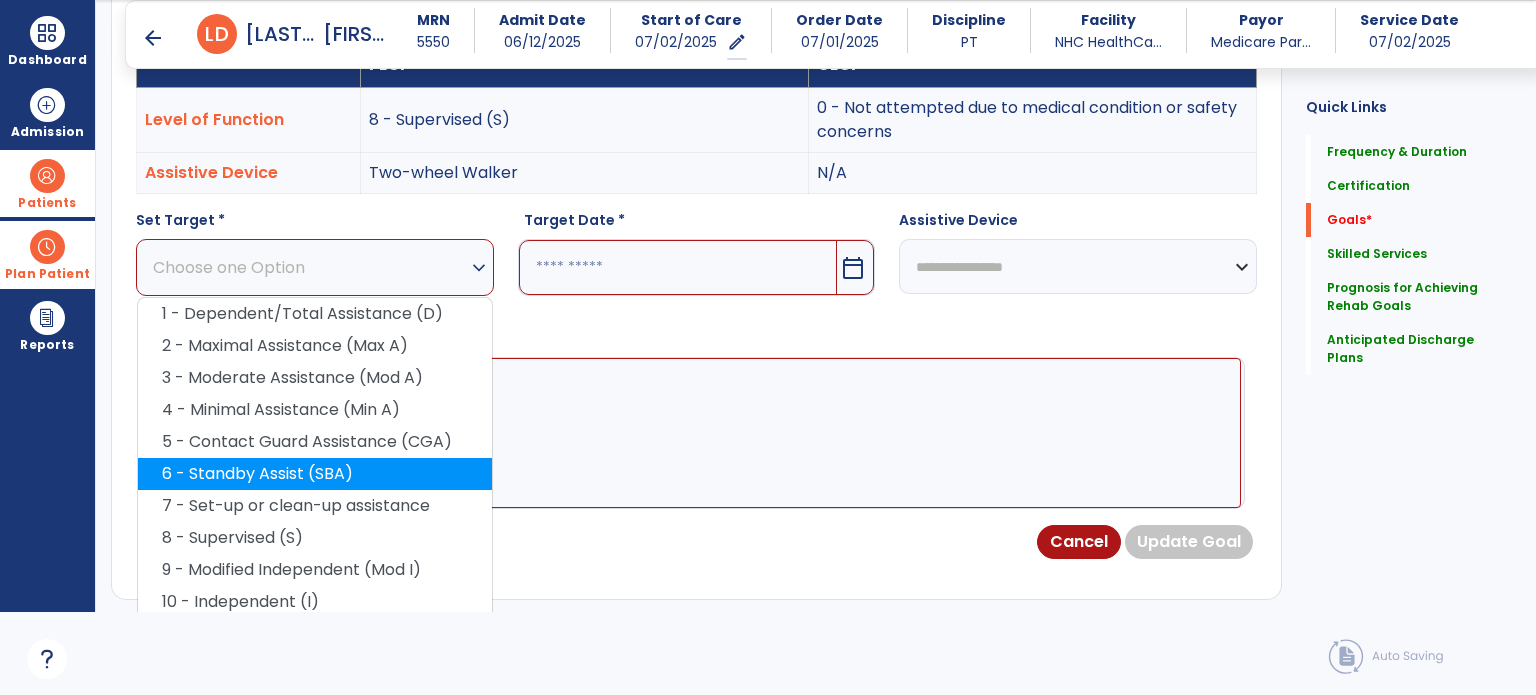 click on "6 - Standby Assist (SBA)" at bounding box center [315, 474] 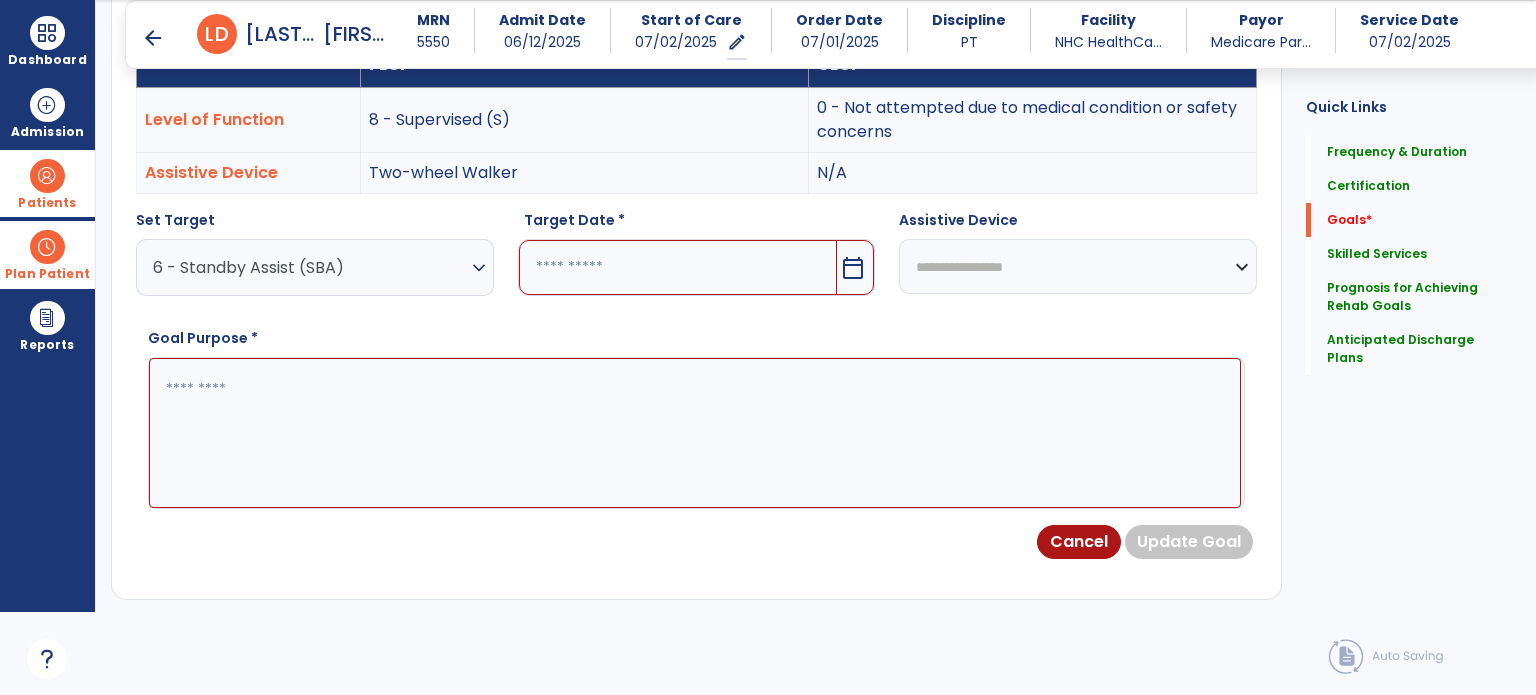 click on "calendar_today" at bounding box center [855, 267] 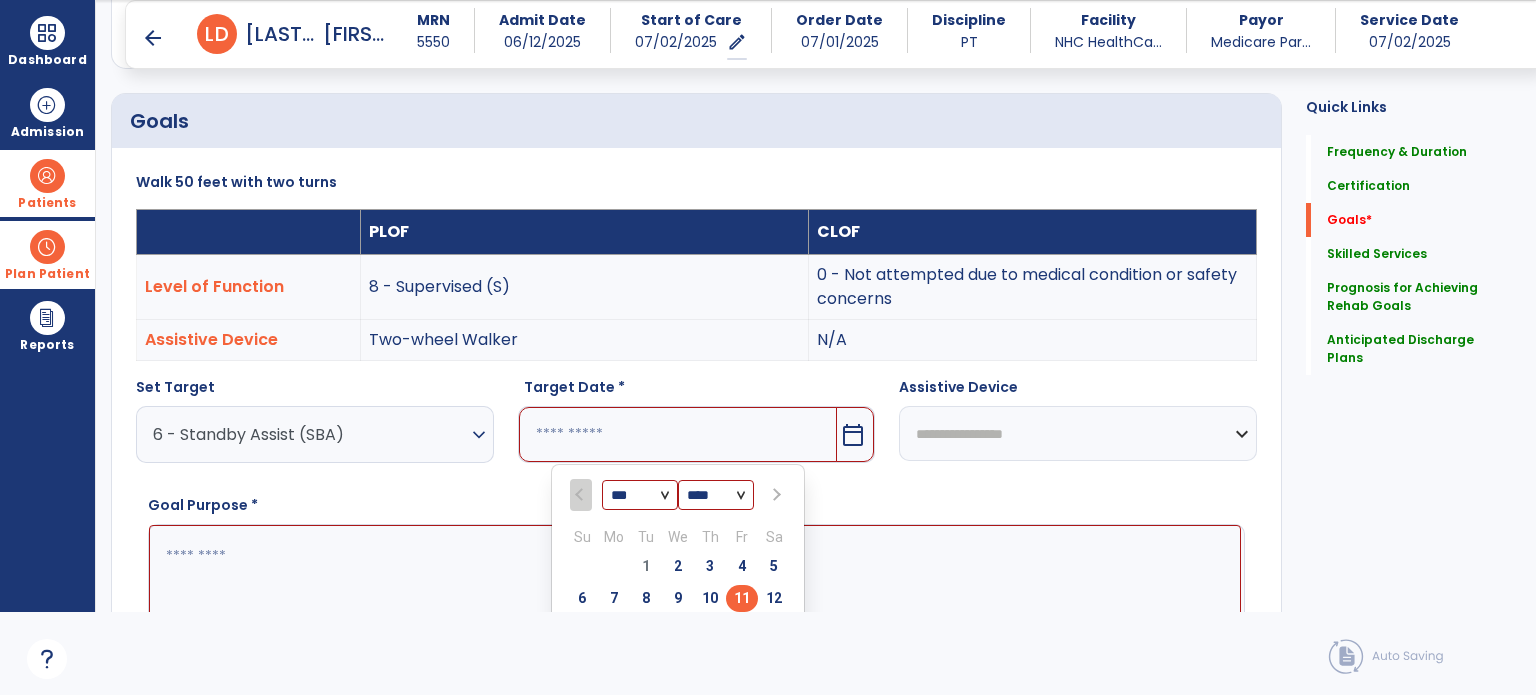 scroll, scrollTop: 444, scrollLeft: 0, axis: vertical 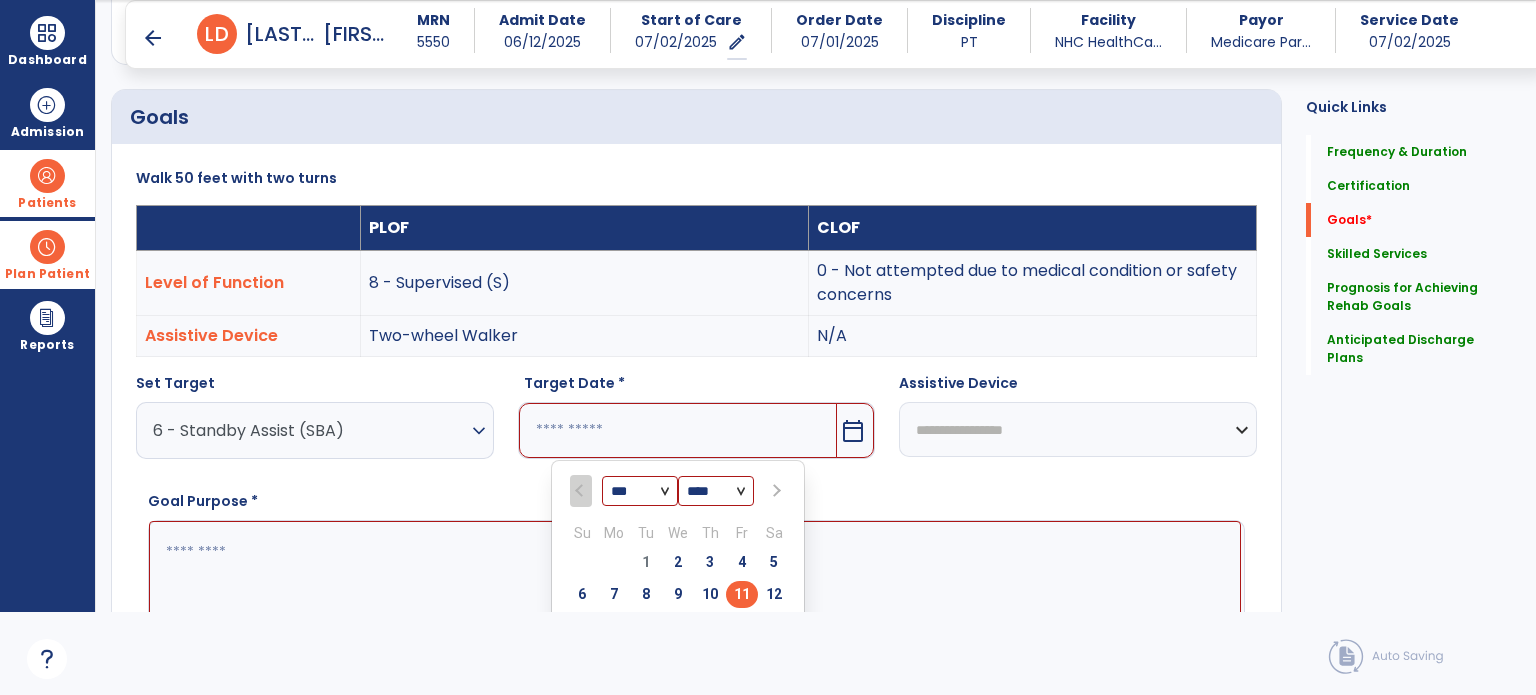 click on "calendar_today" at bounding box center (853, 431) 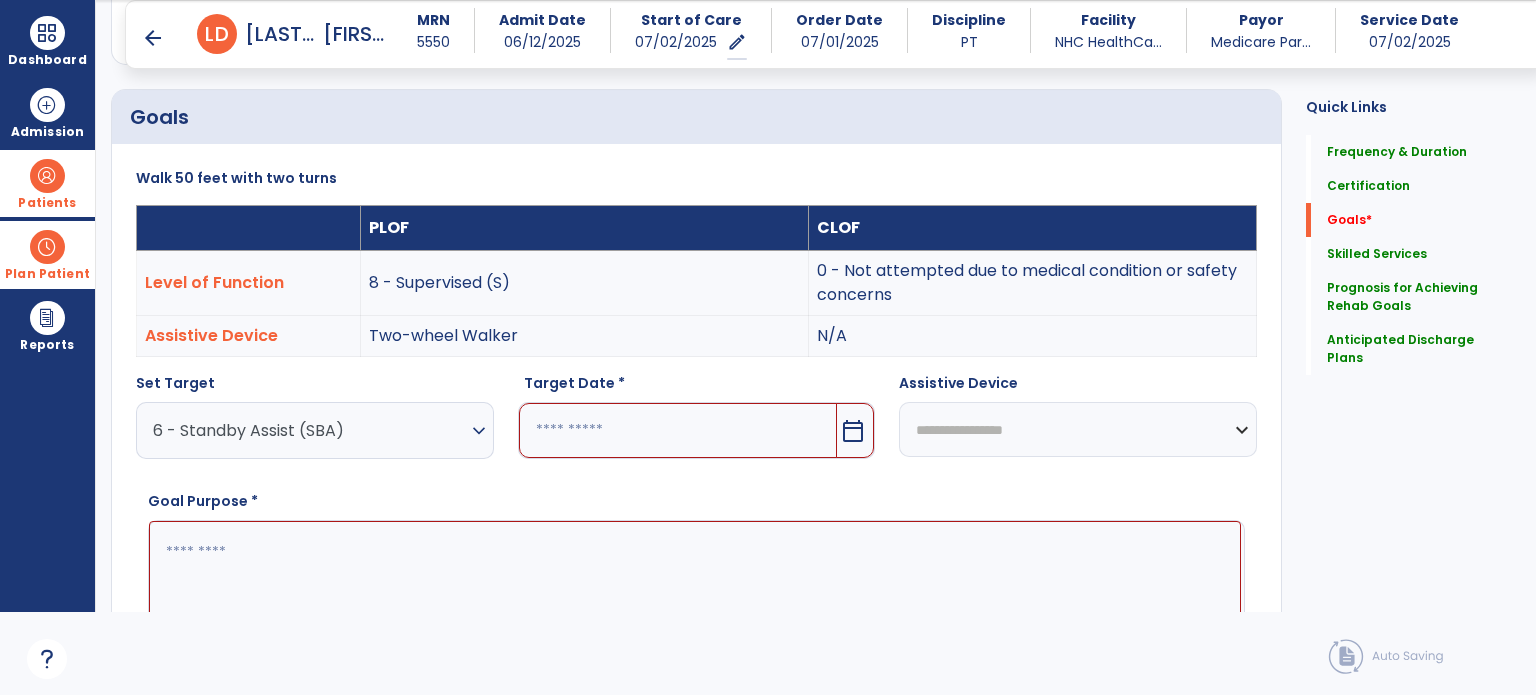 click on "calendar_today" at bounding box center [853, 431] 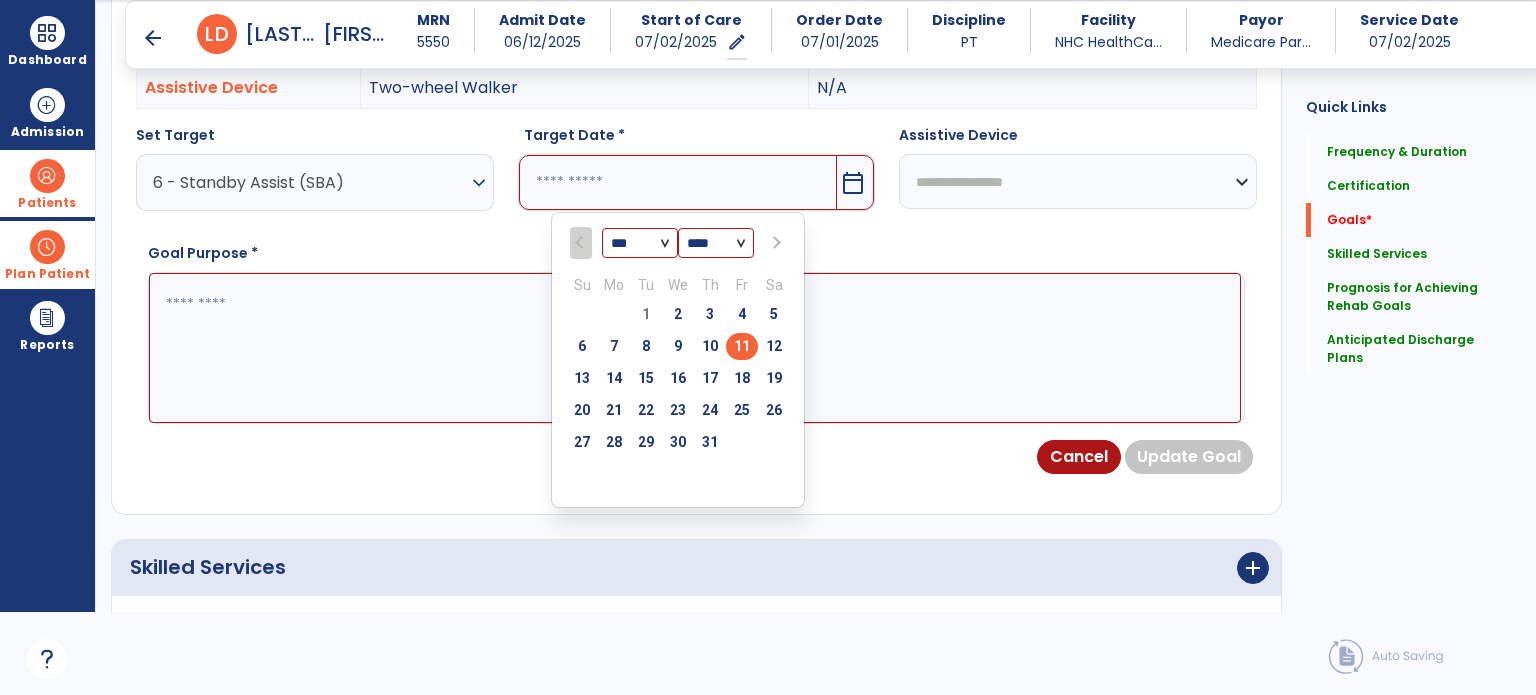 scroll, scrollTop: 696, scrollLeft: 0, axis: vertical 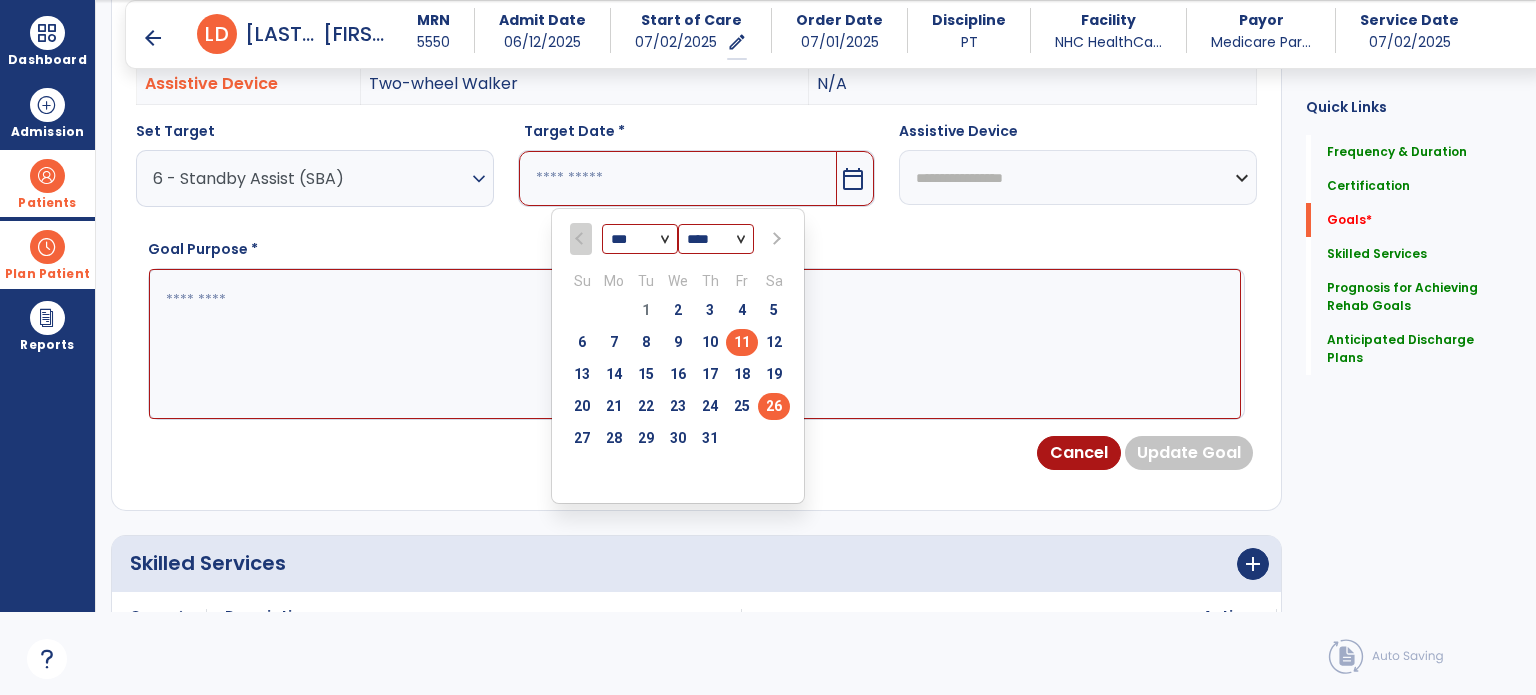 click on "26" at bounding box center (774, 406) 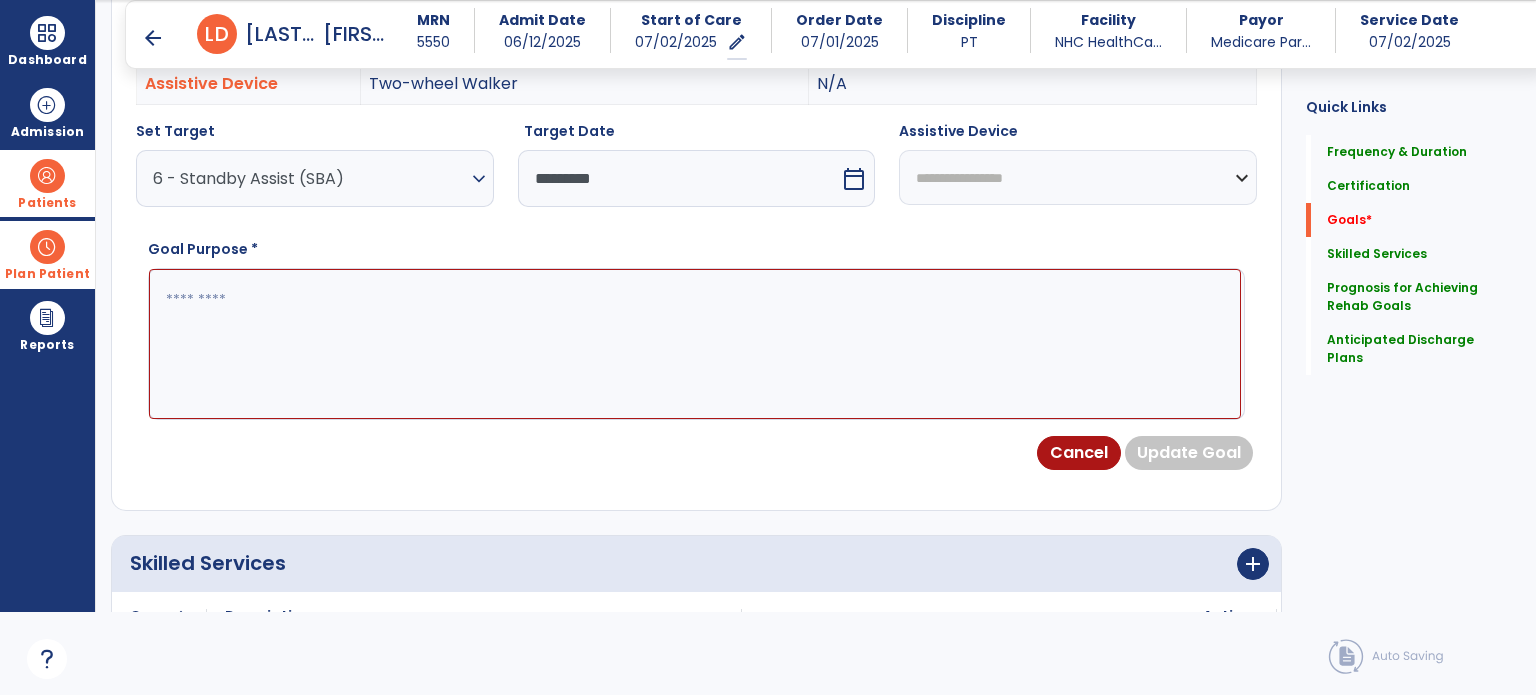 click on "**********" at bounding box center (1078, 177) 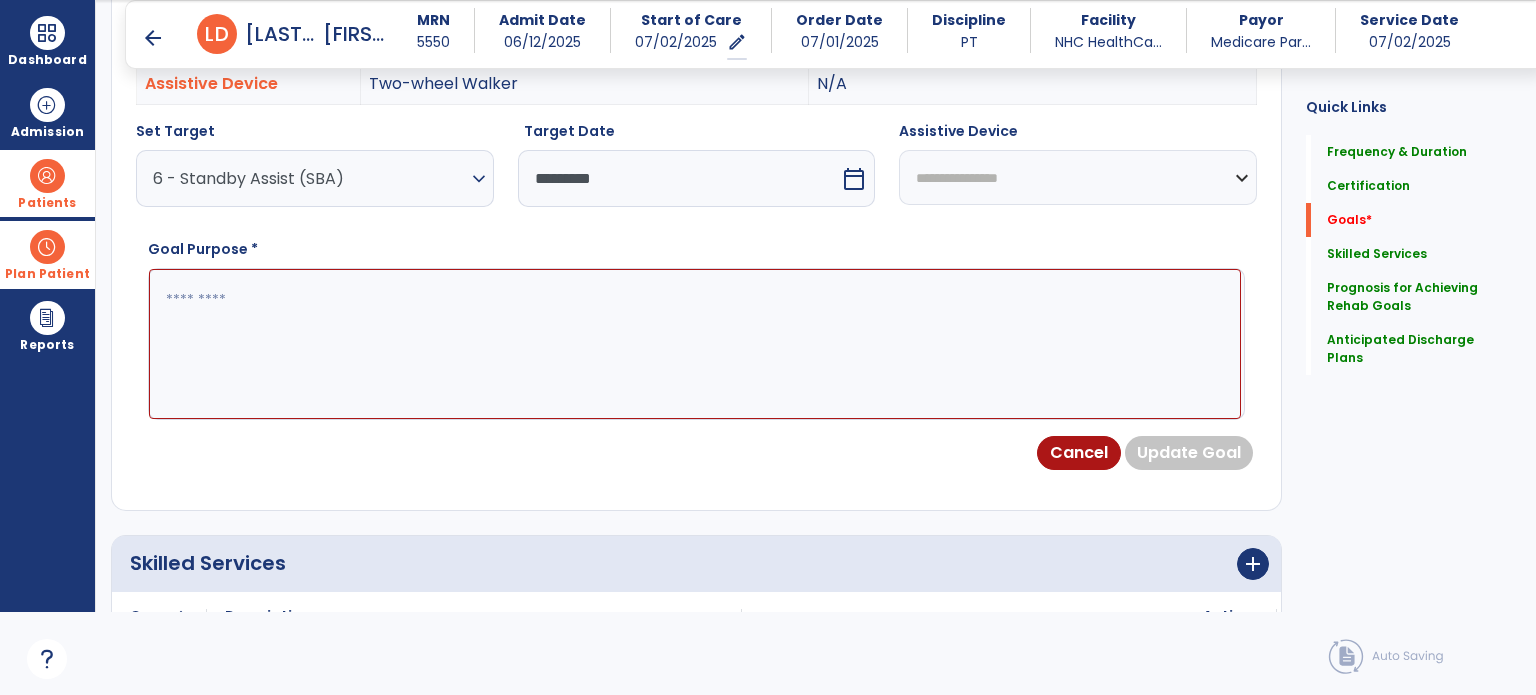 click on "**********" at bounding box center [1078, 177] 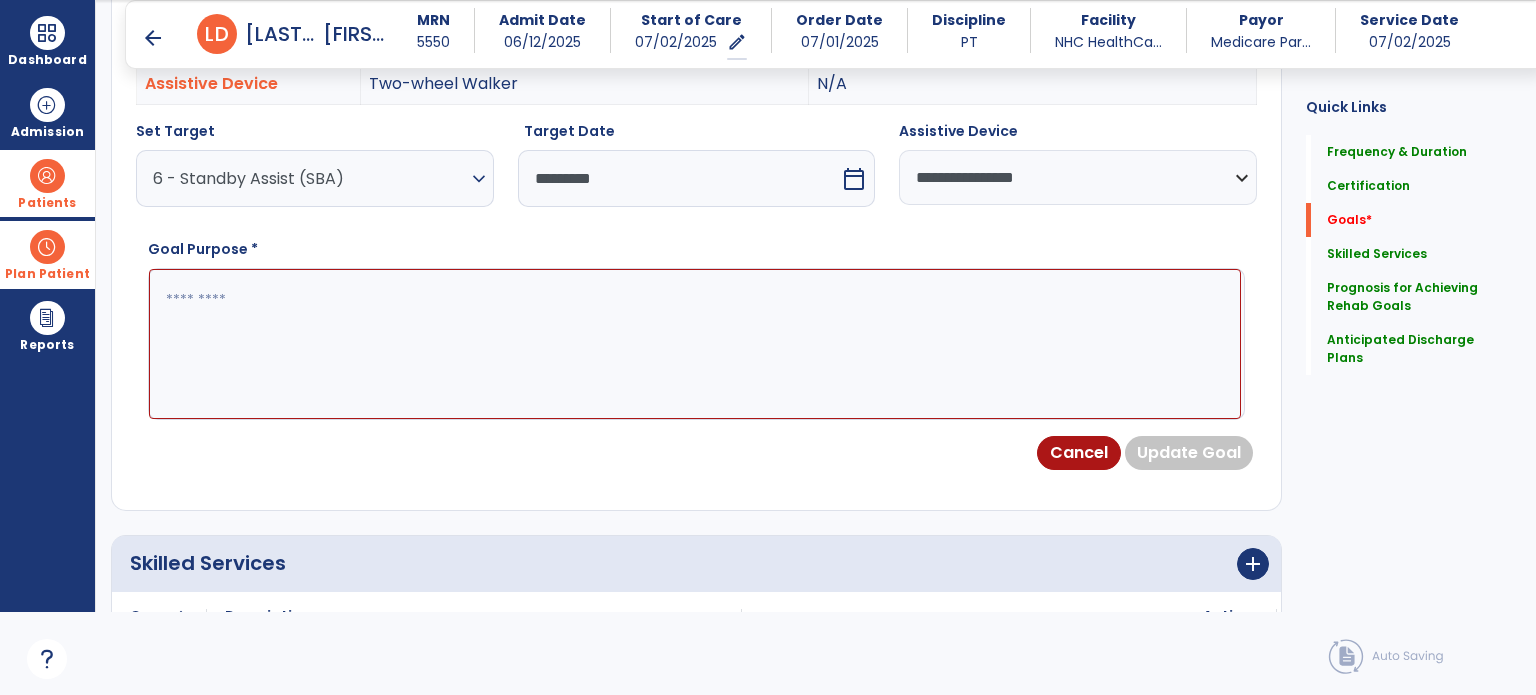 click at bounding box center (695, 344) 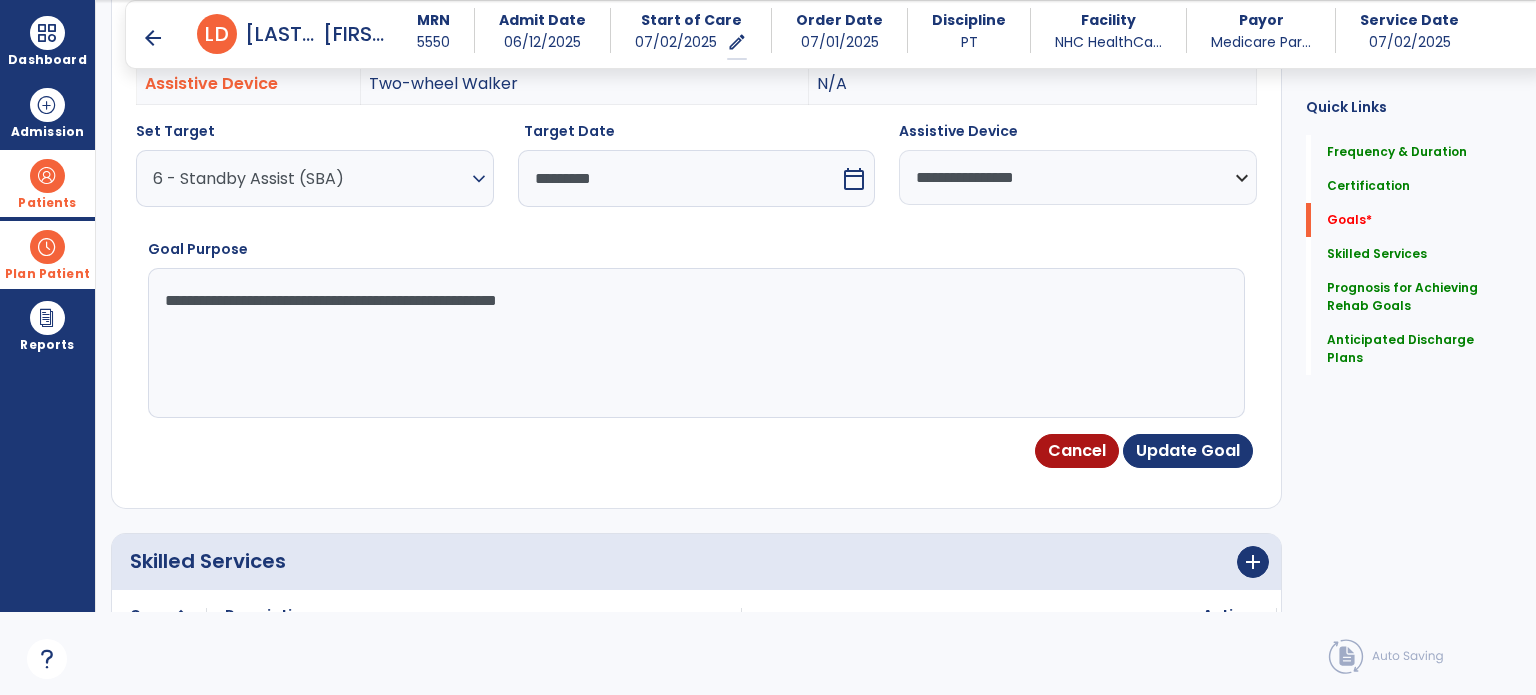 click on "**********" at bounding box center [695, 343] 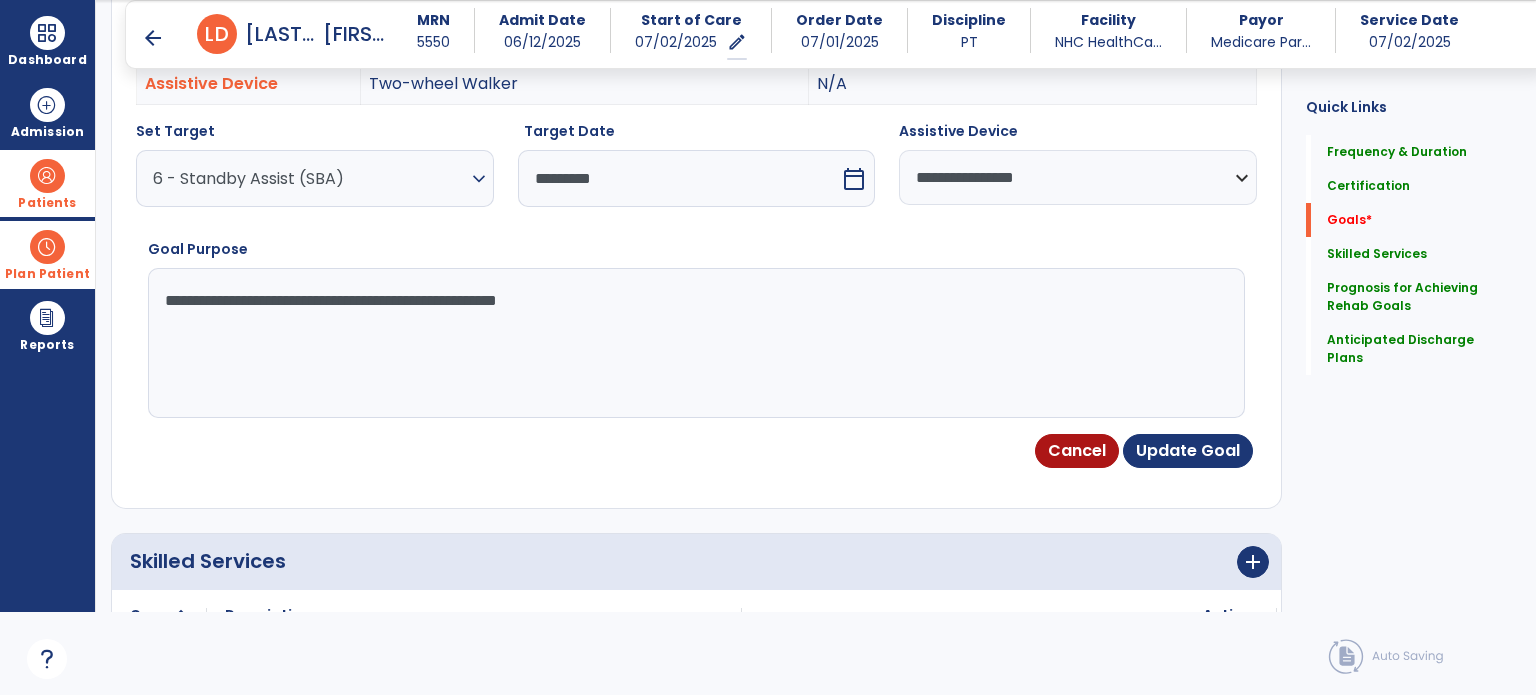 click on "**********" at bounding box center (695, 343) 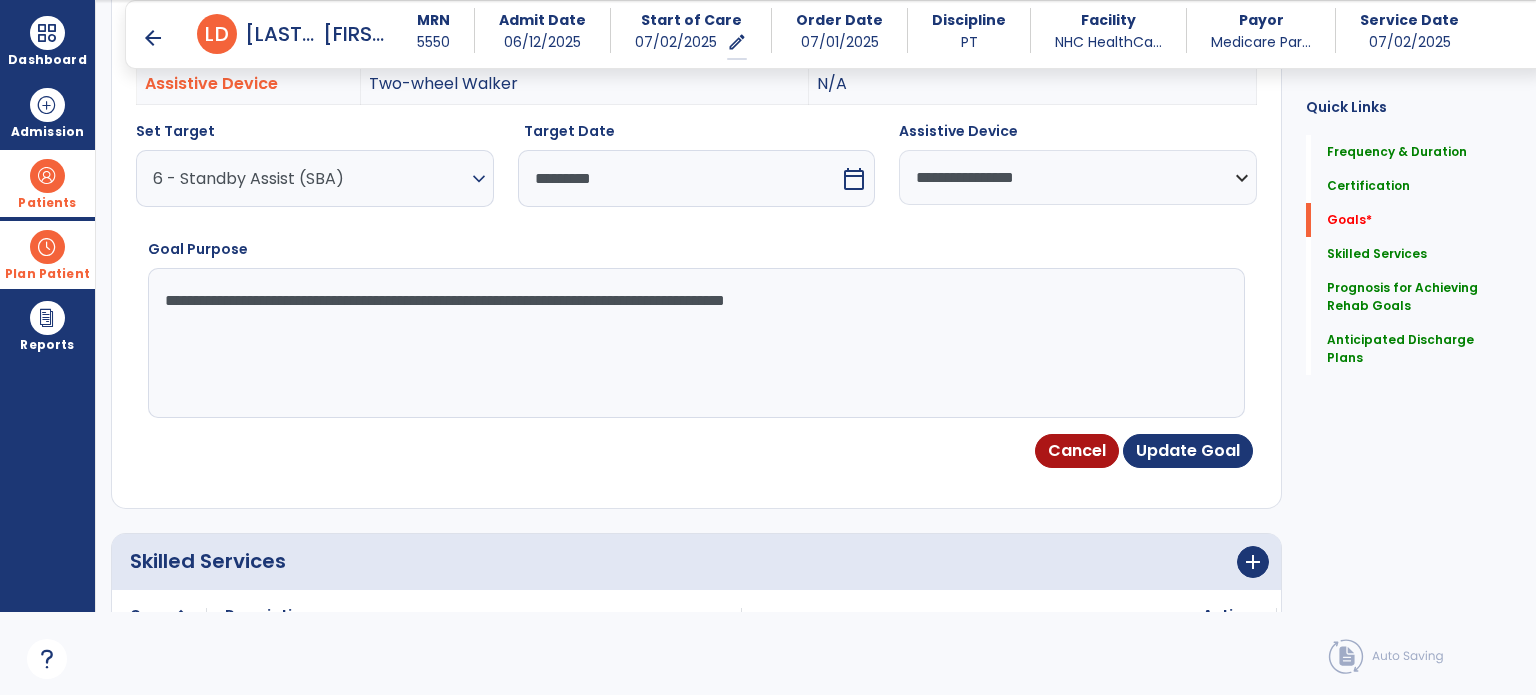 drag, startPoint x: 864, startPoint y: 299, endPoint x: 745, endPoint y: 296, distance: 119.03781 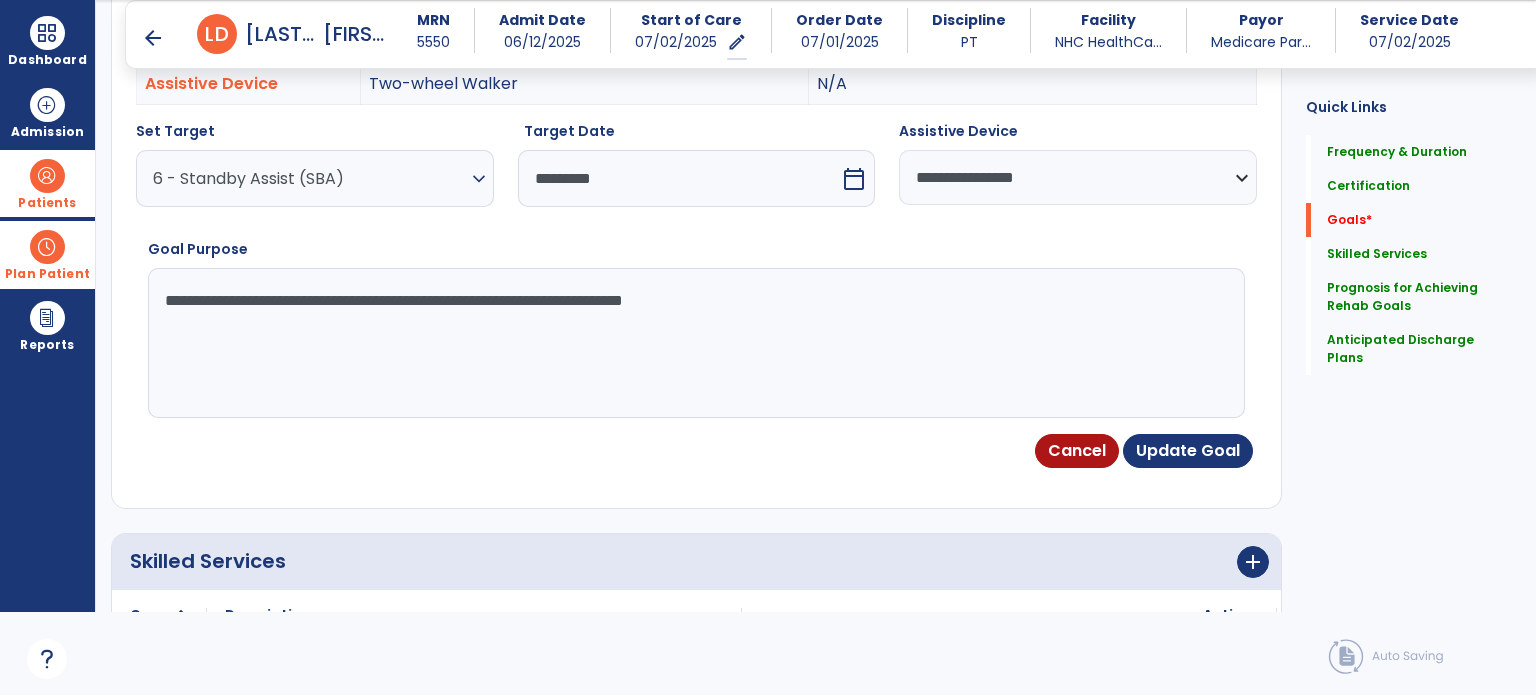 click on "**********" at bounding box center [695, 343] 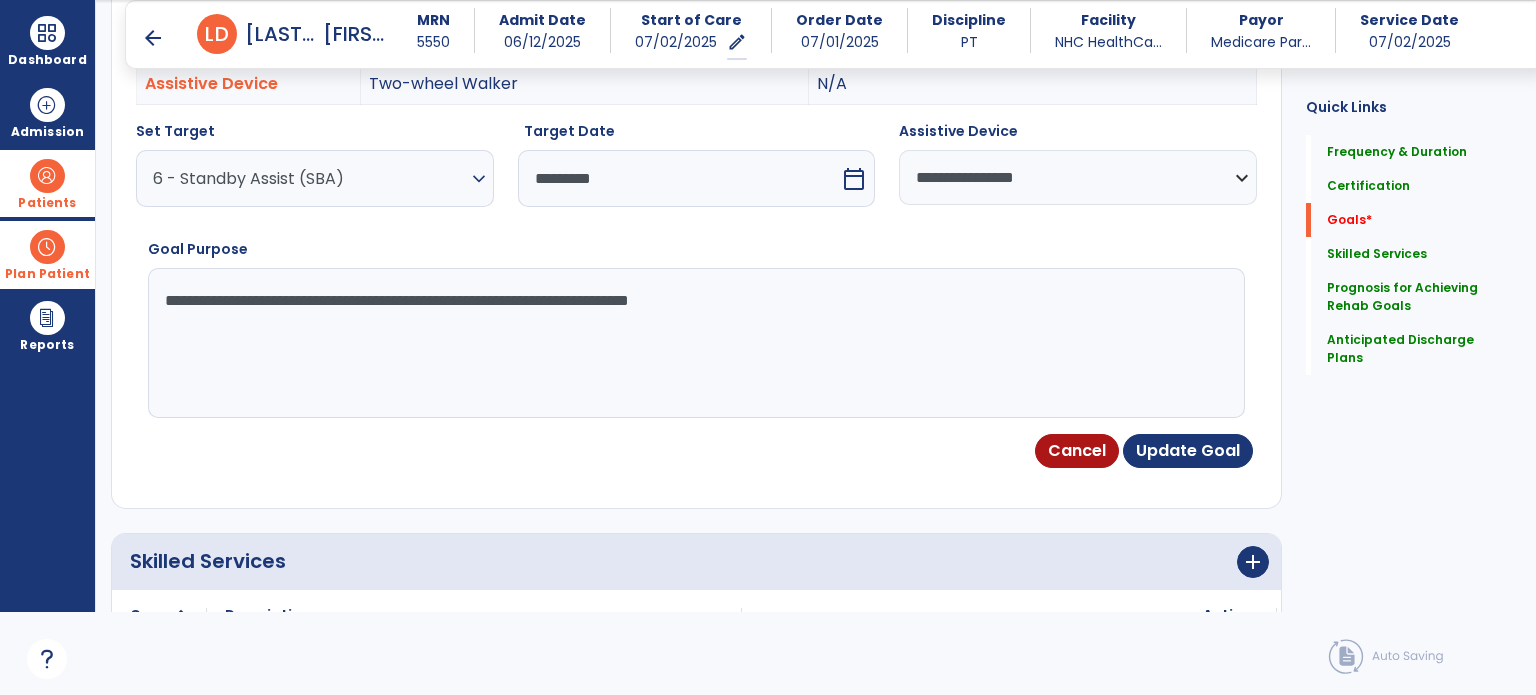 paste on "**********" 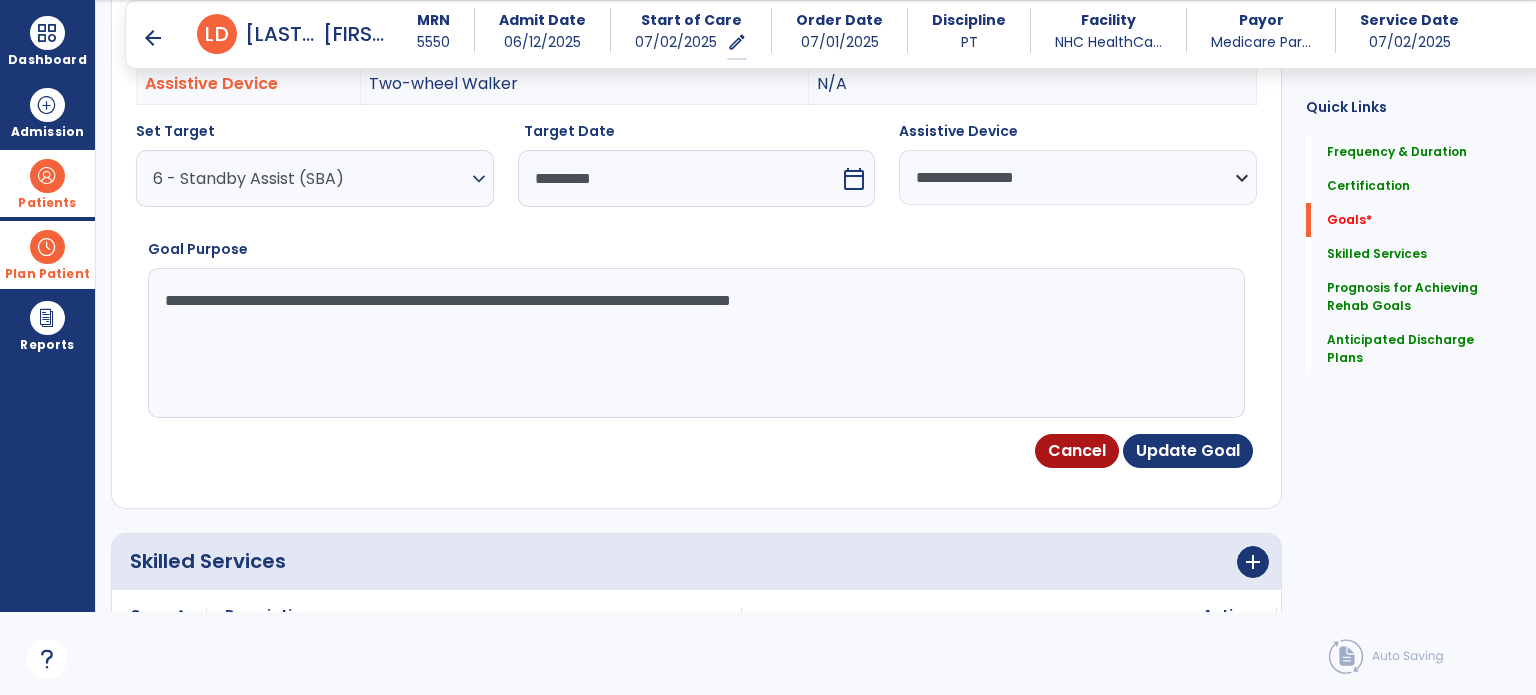 click on "**********" at bounding box center (695, 343) 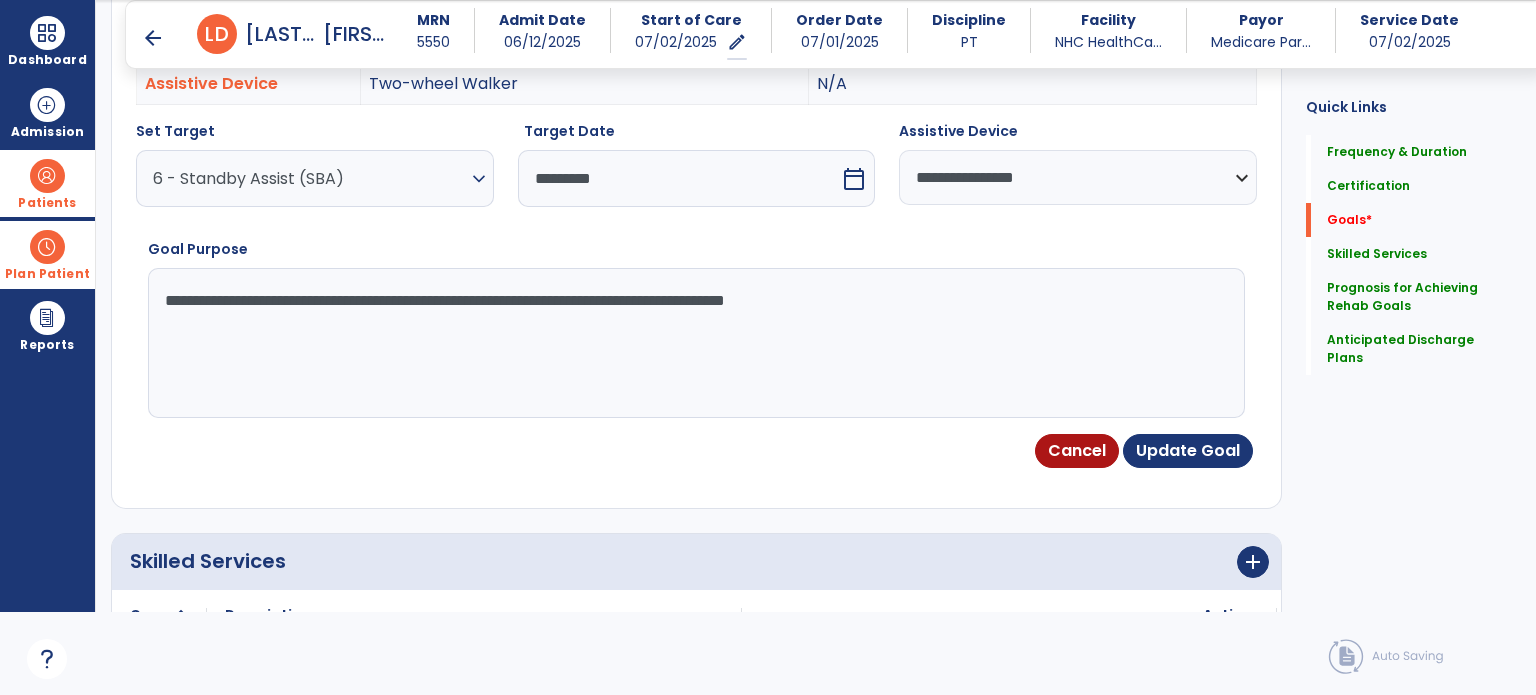 click on "**********" at bounding box center [695, 343] 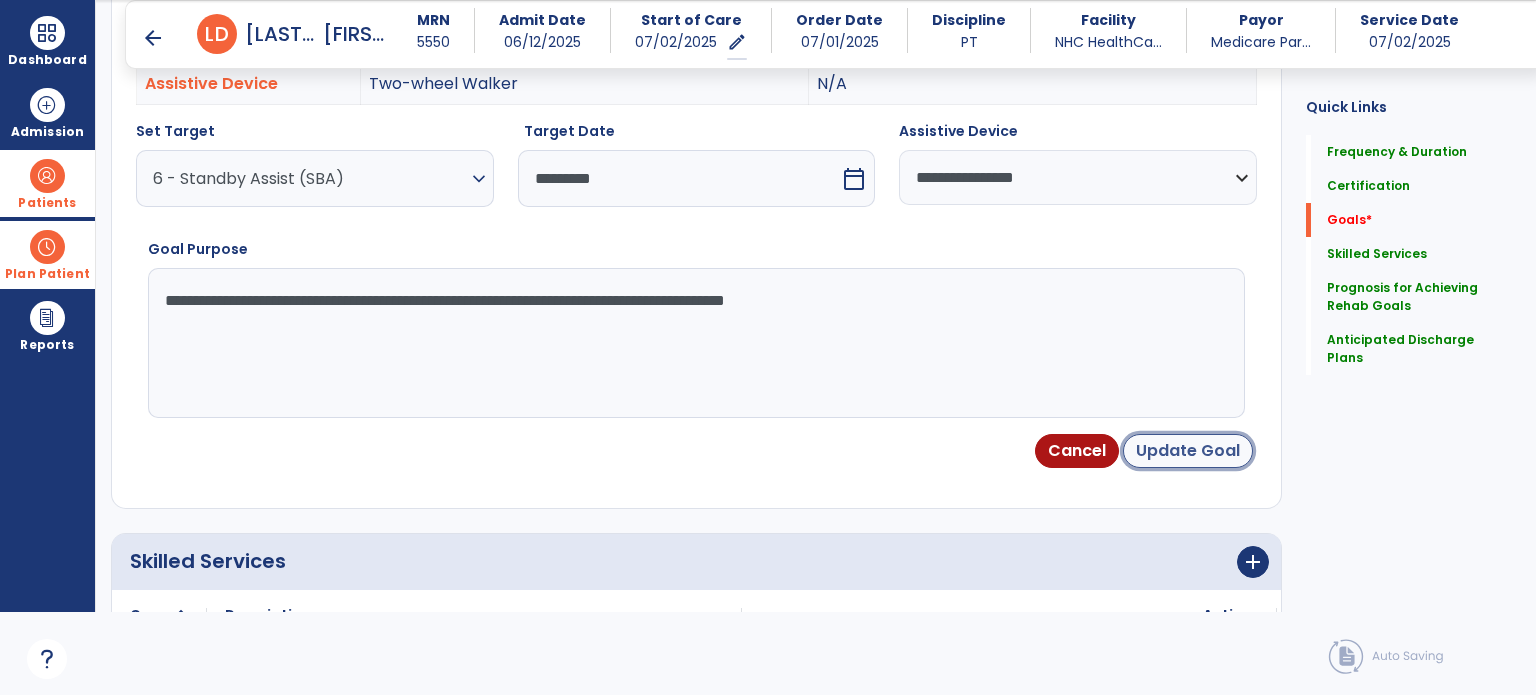 click on "Update Goal" at bounding box center [1188, 451] 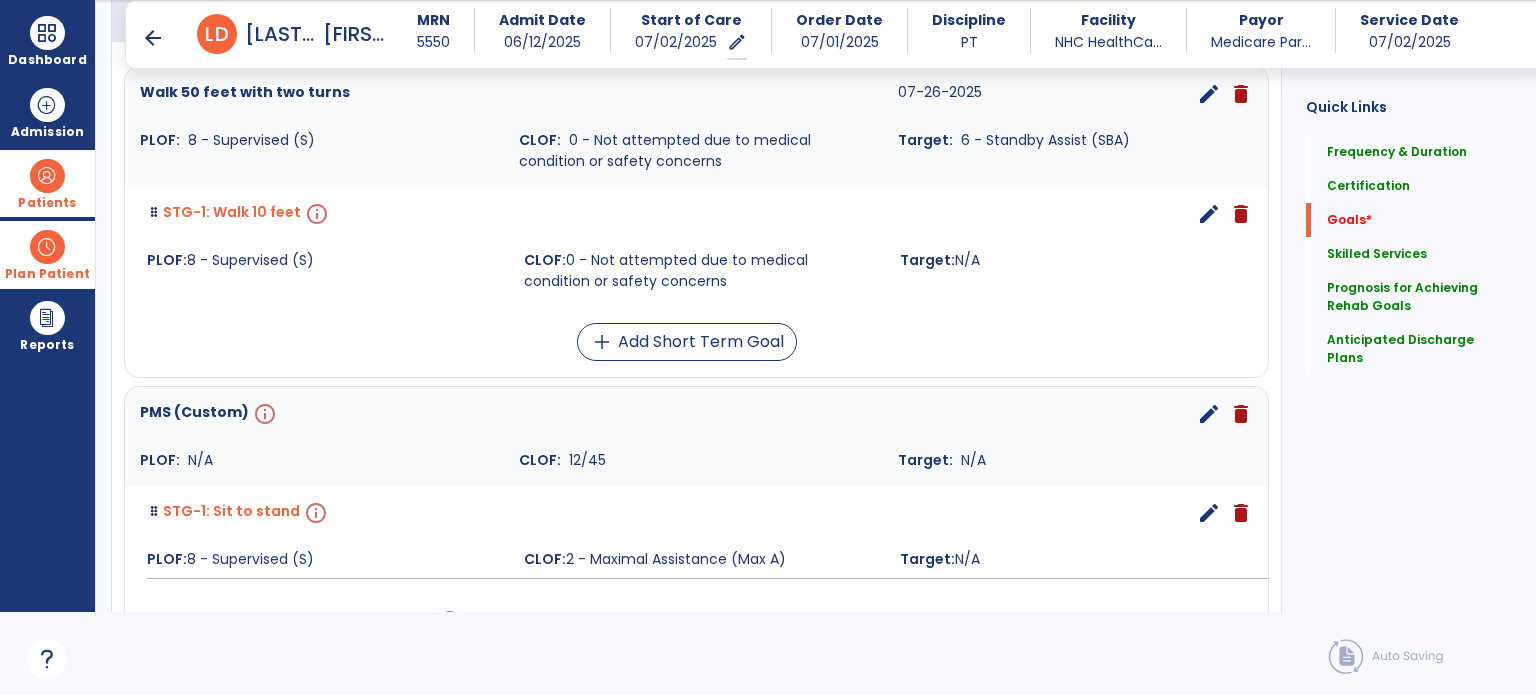 scroll, scrollTop: 551, scrollLeft: 0, axis: vertical 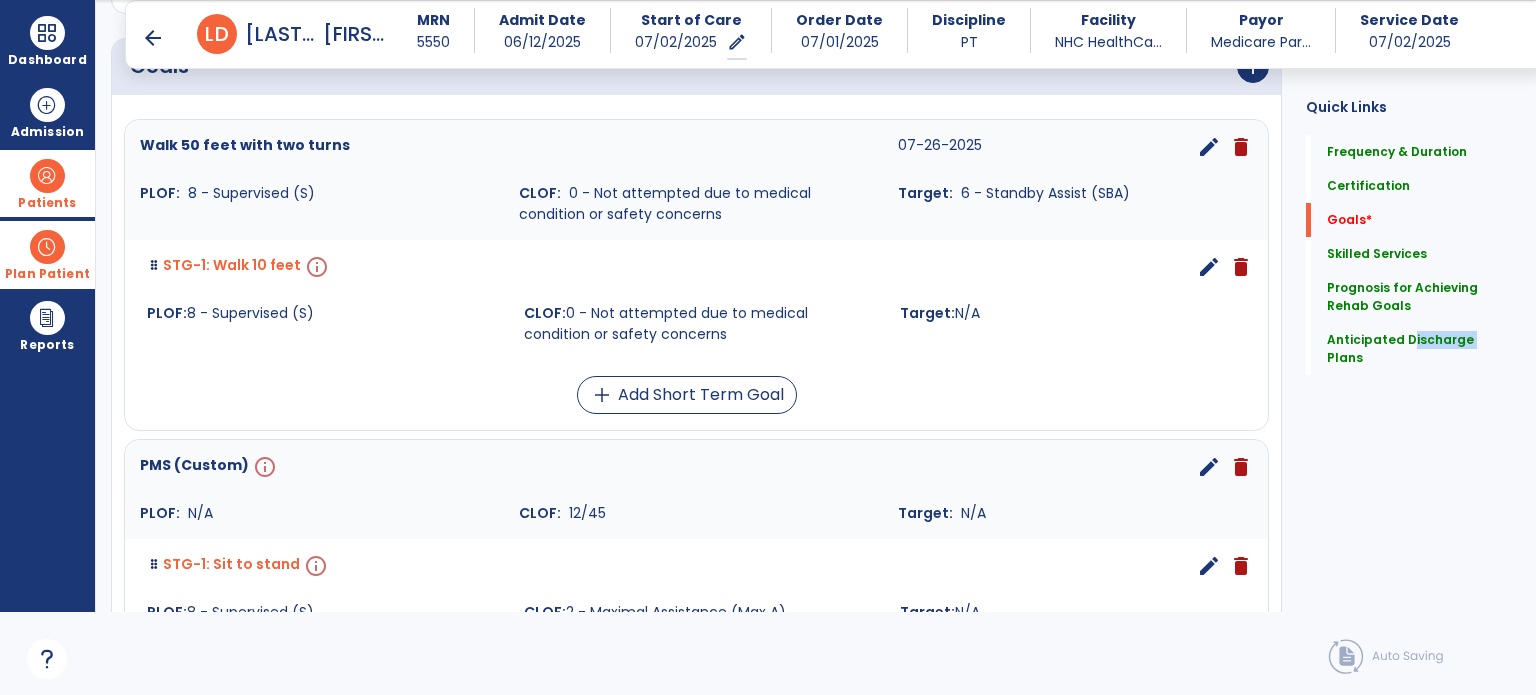 click on "edit" at bounding box center (1209, 147) 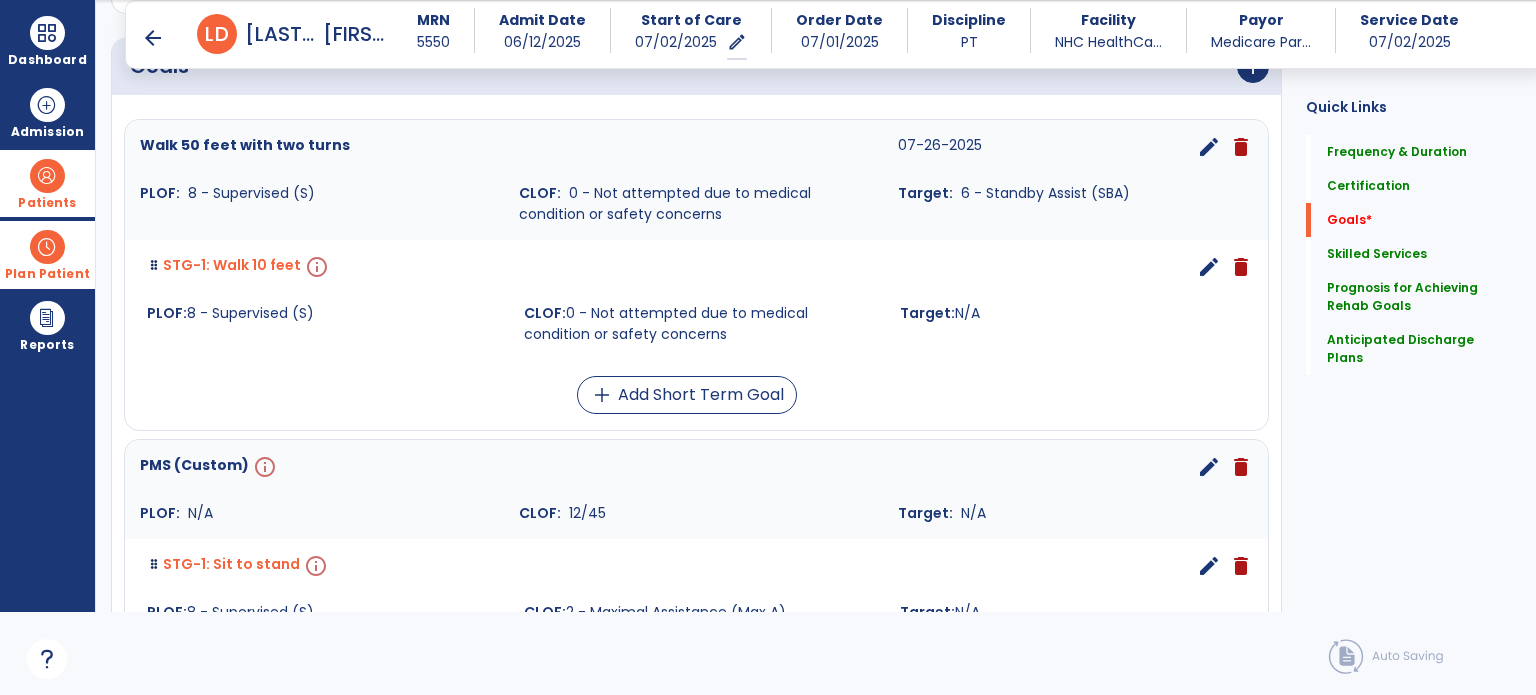 select on "**********" 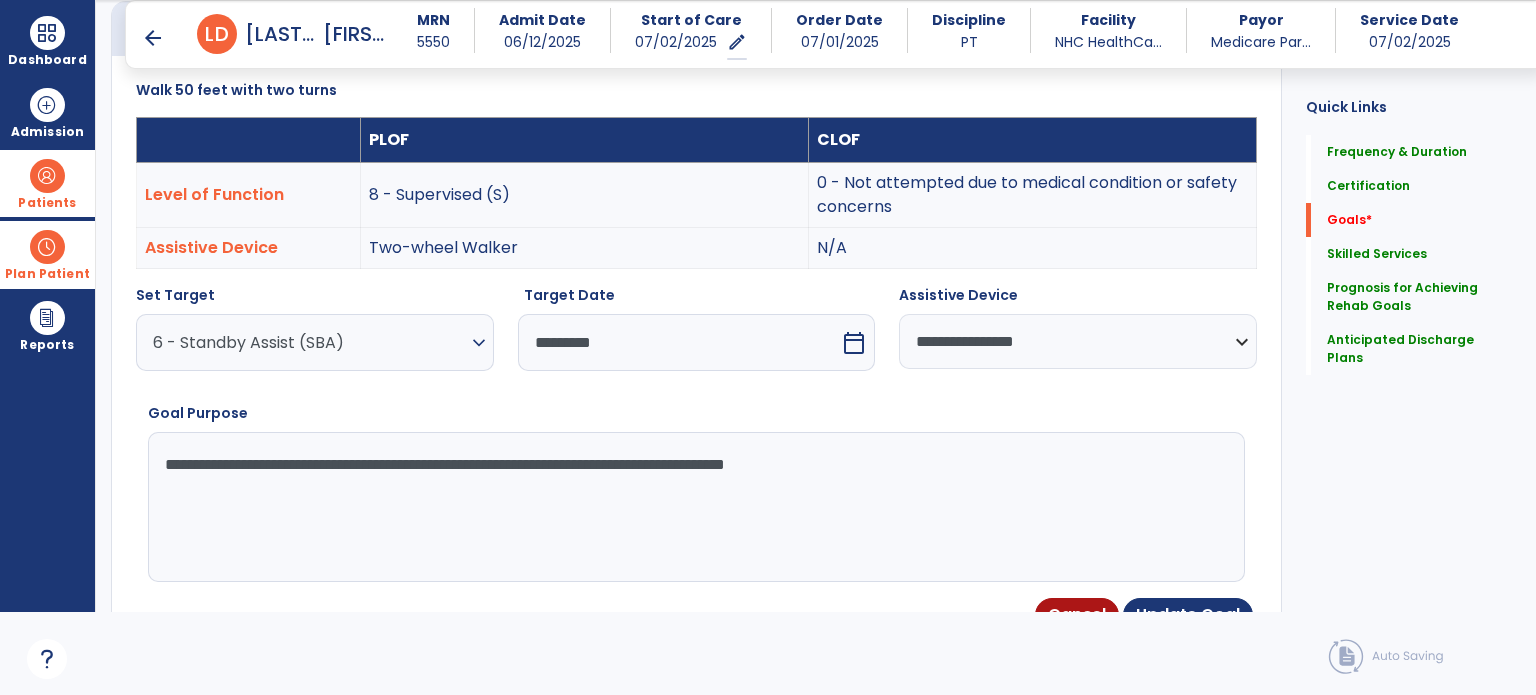 scroll, scrollTop: 534, scrollLeft: 0, axis: vertical 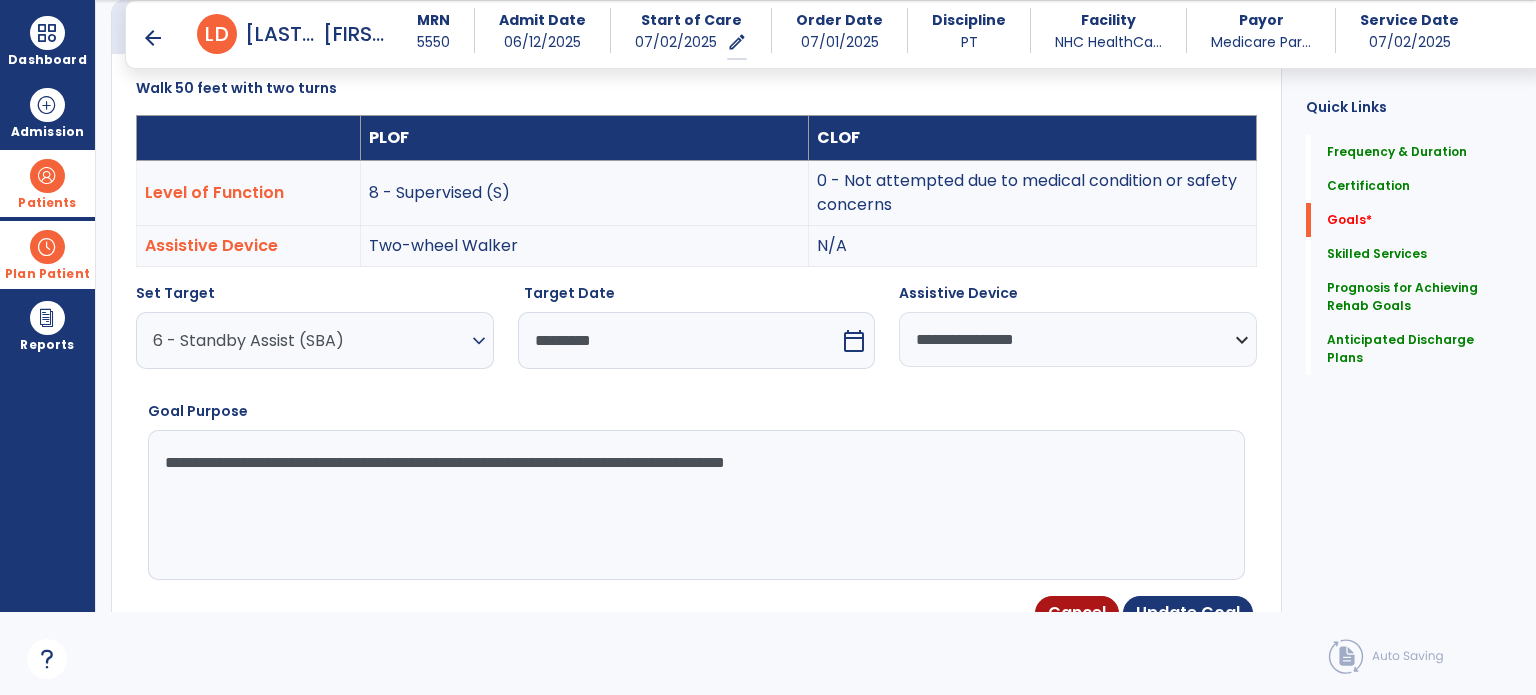 click on "**********" at bounding box center [695, 505] 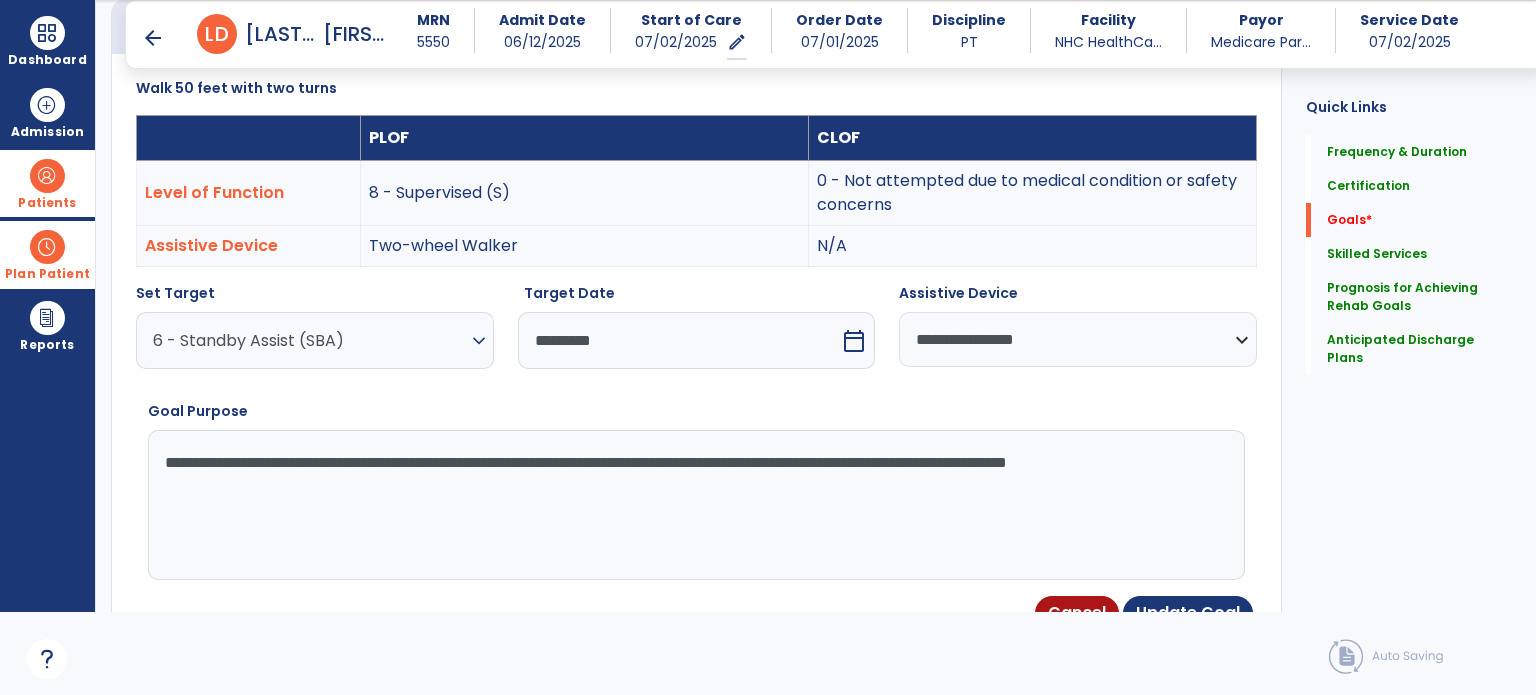 drag, startPoint x: 281, startPoint y: 493, endPoint x: 163, endPoint y: 455, distance: 123.967735 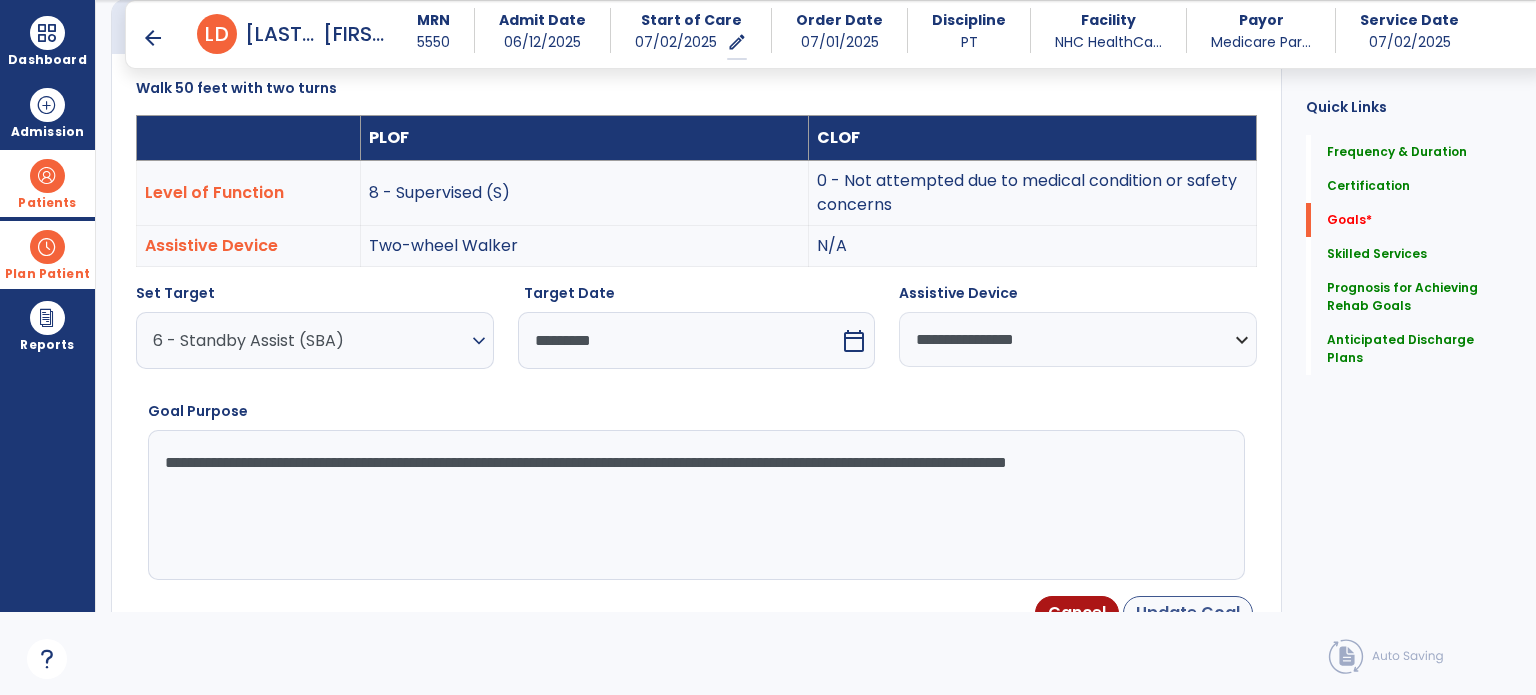 type on "**********" 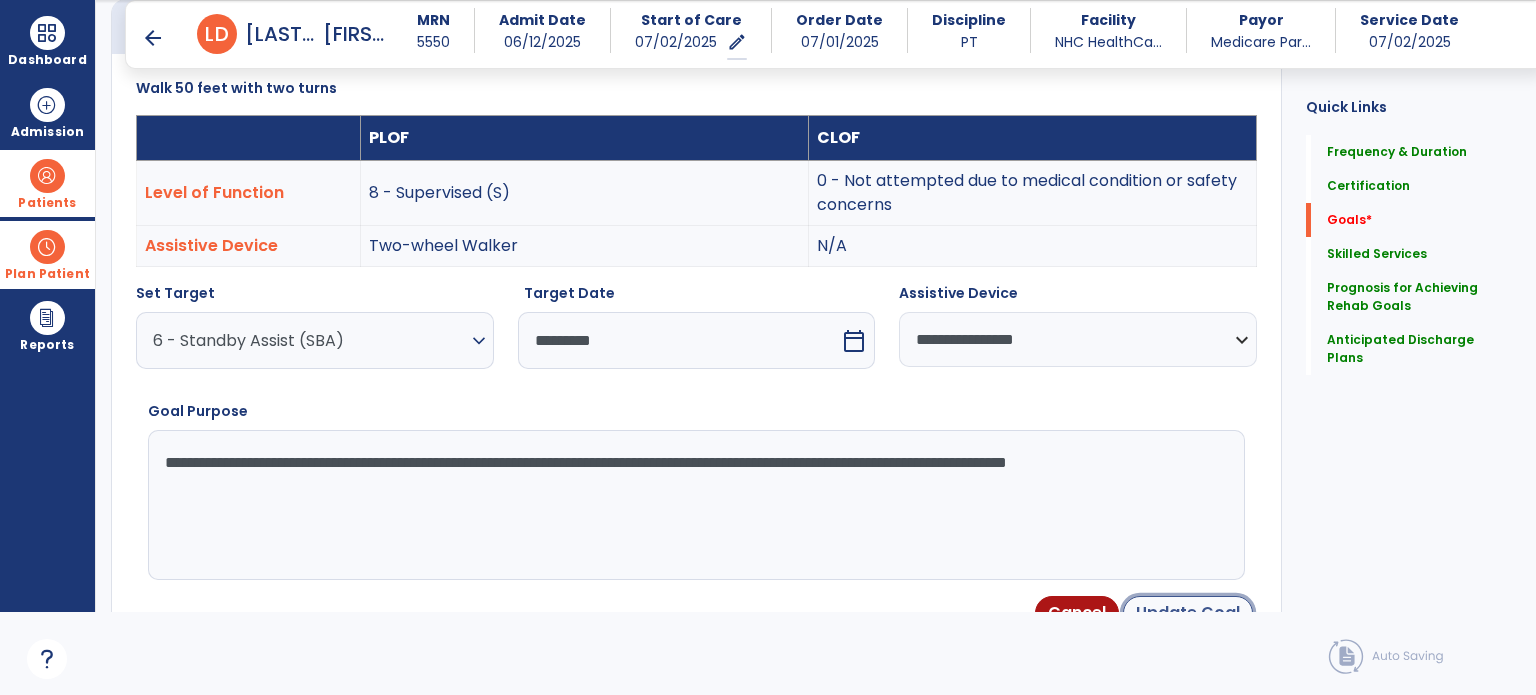 click on "Update Goal" at bounding box center (1188, 613) 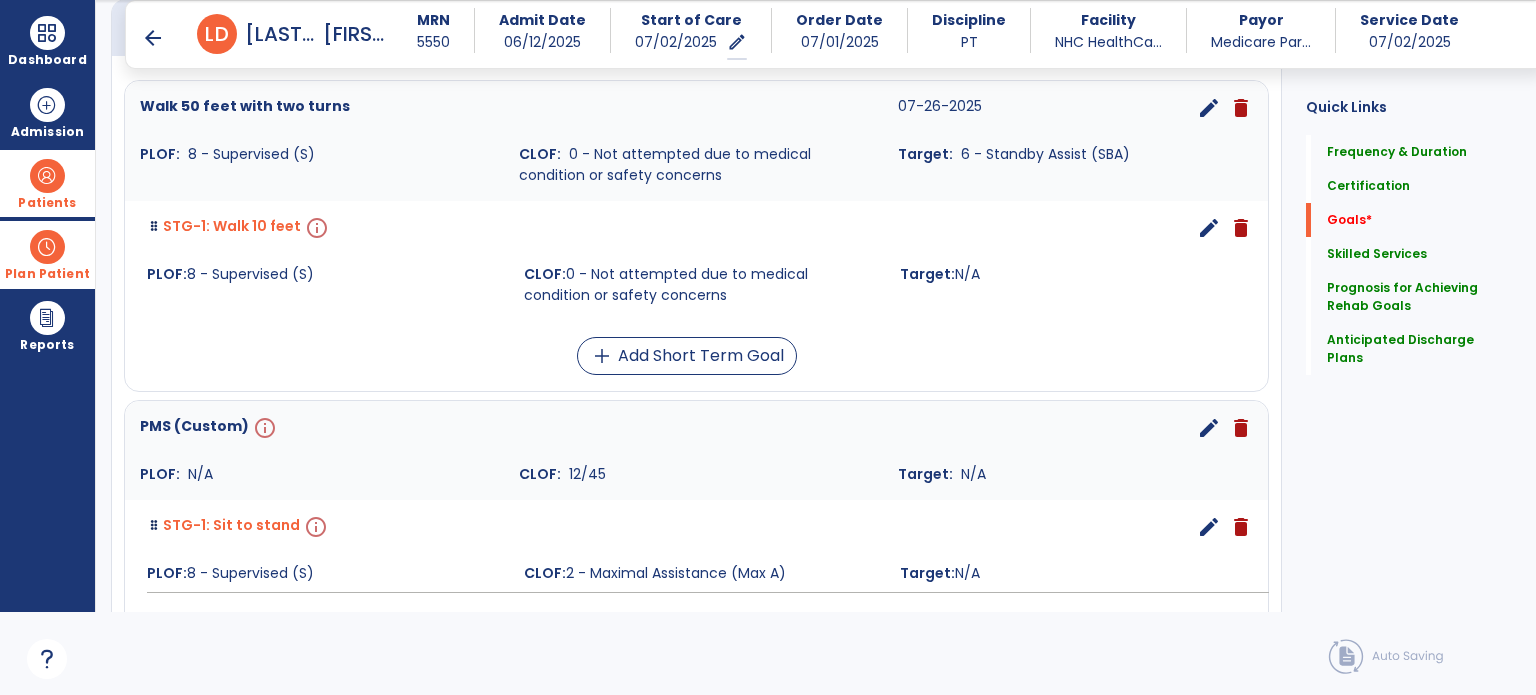 click on "edit" at bounding box center [1209, 228] 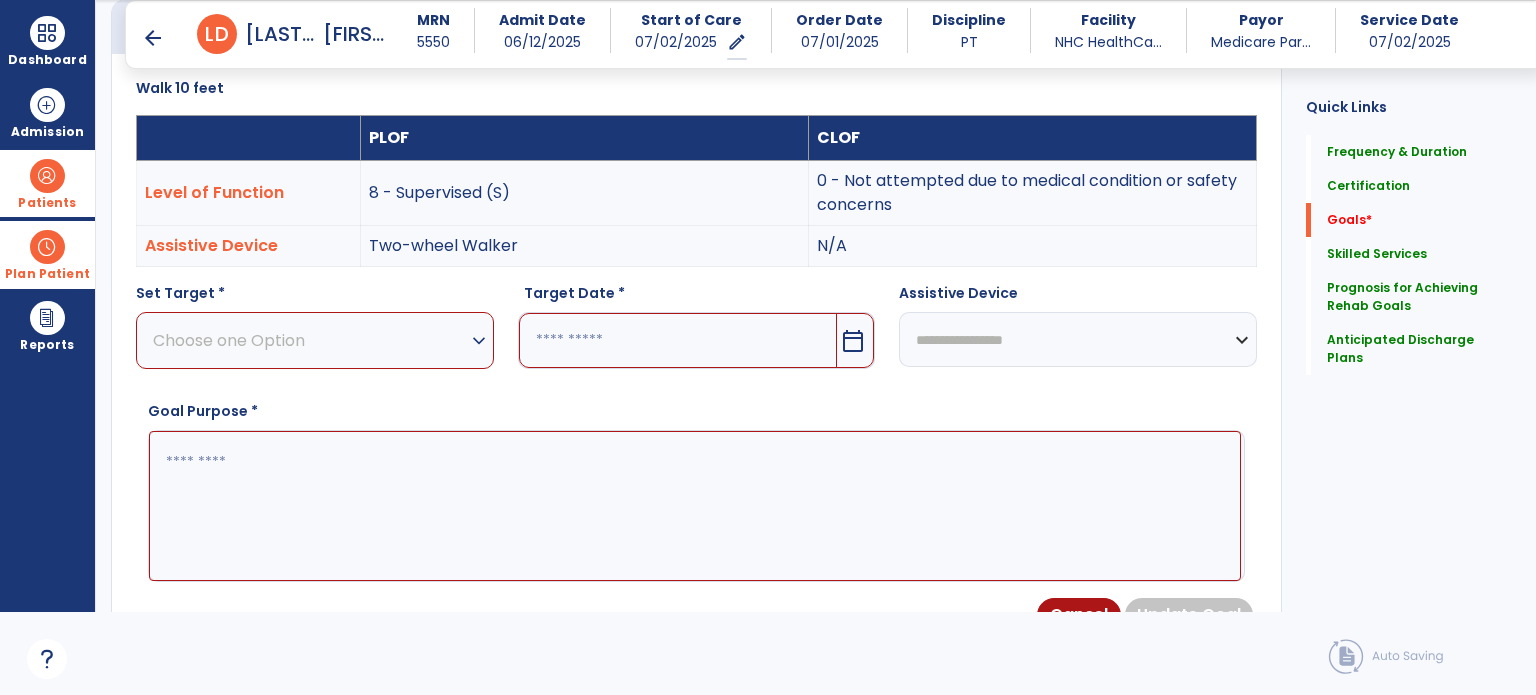 click at bounding box center (695, 506) 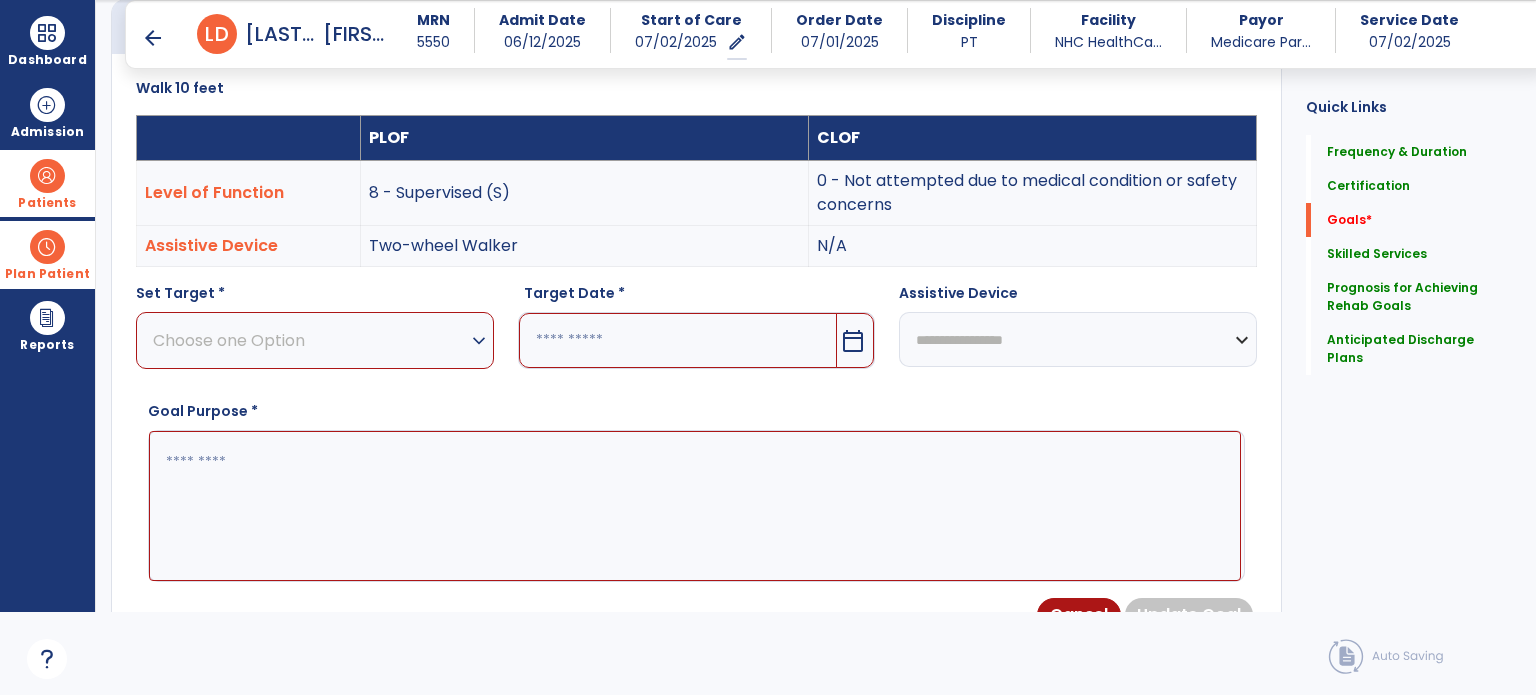 paste on "**********" 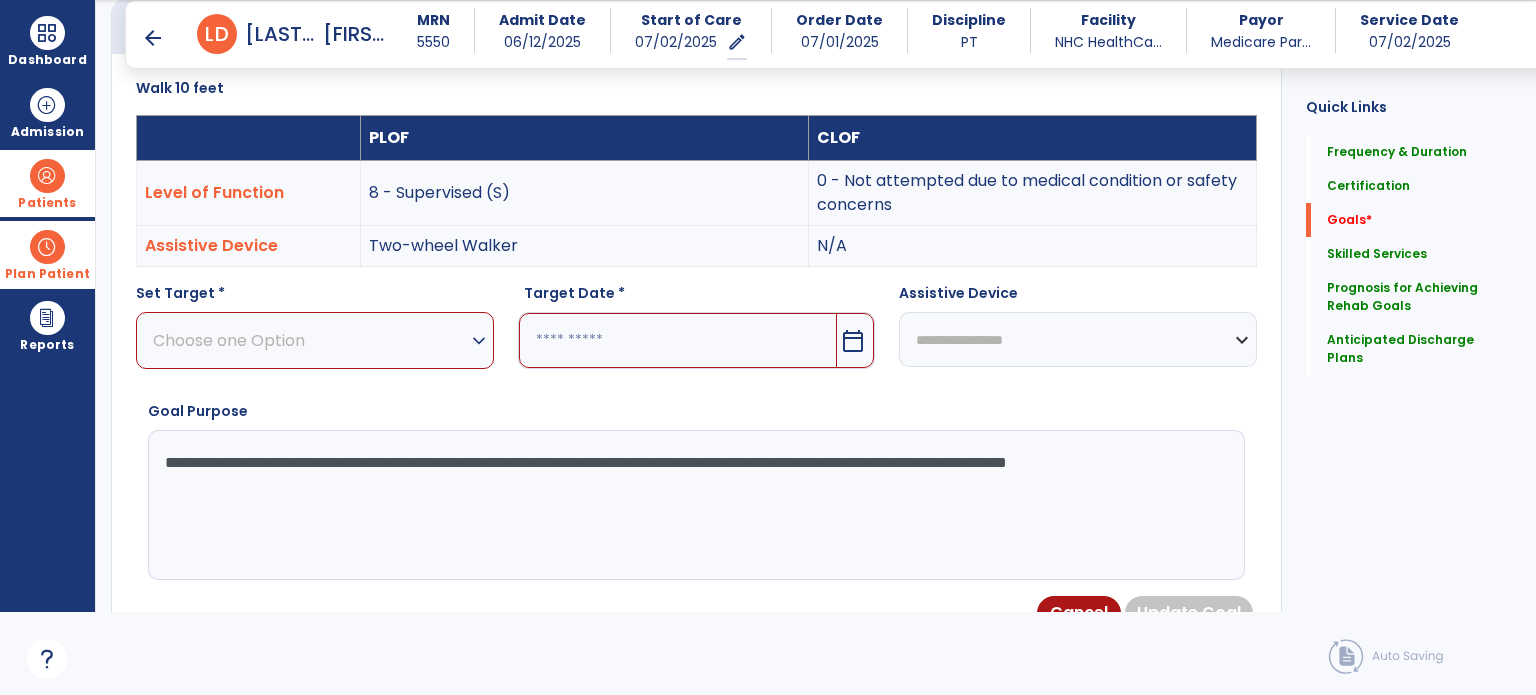 click on "**********" at bounding box center [695, 505] 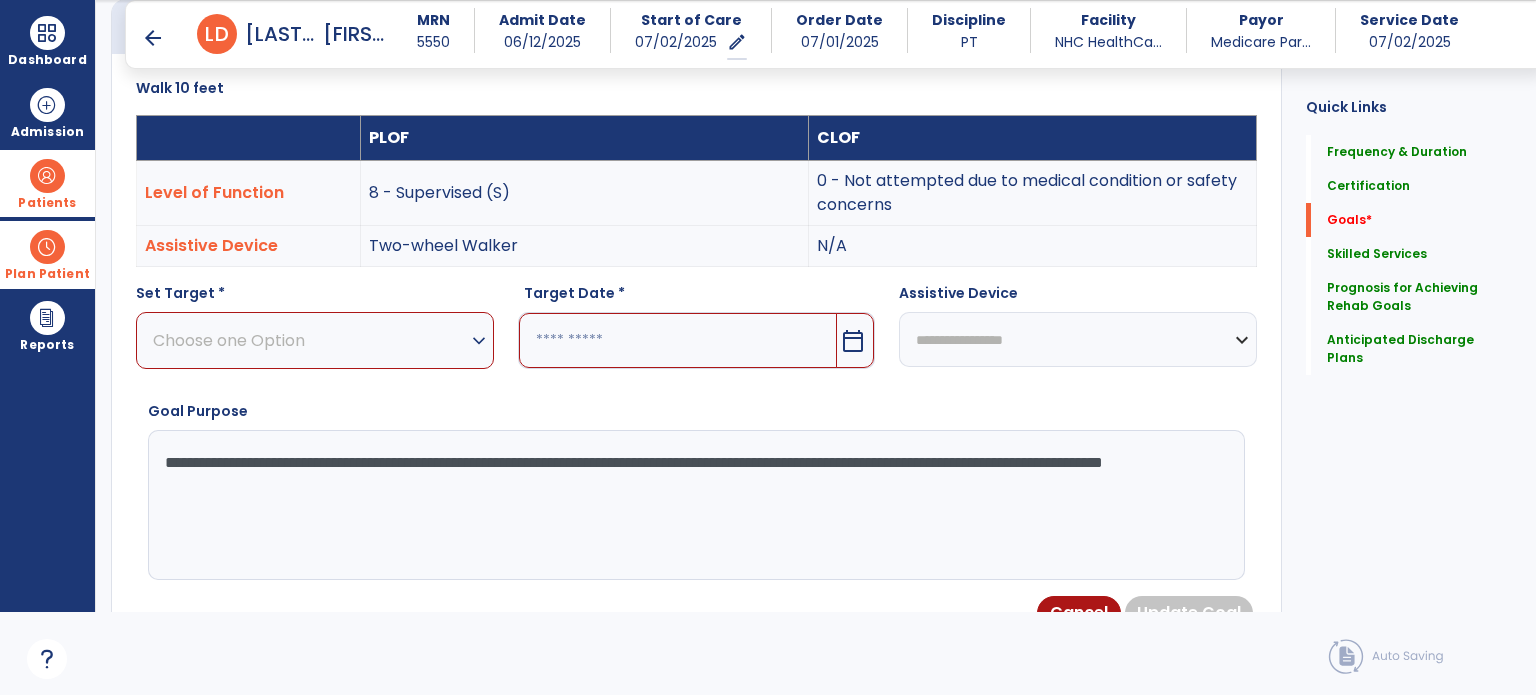 type on "**********" 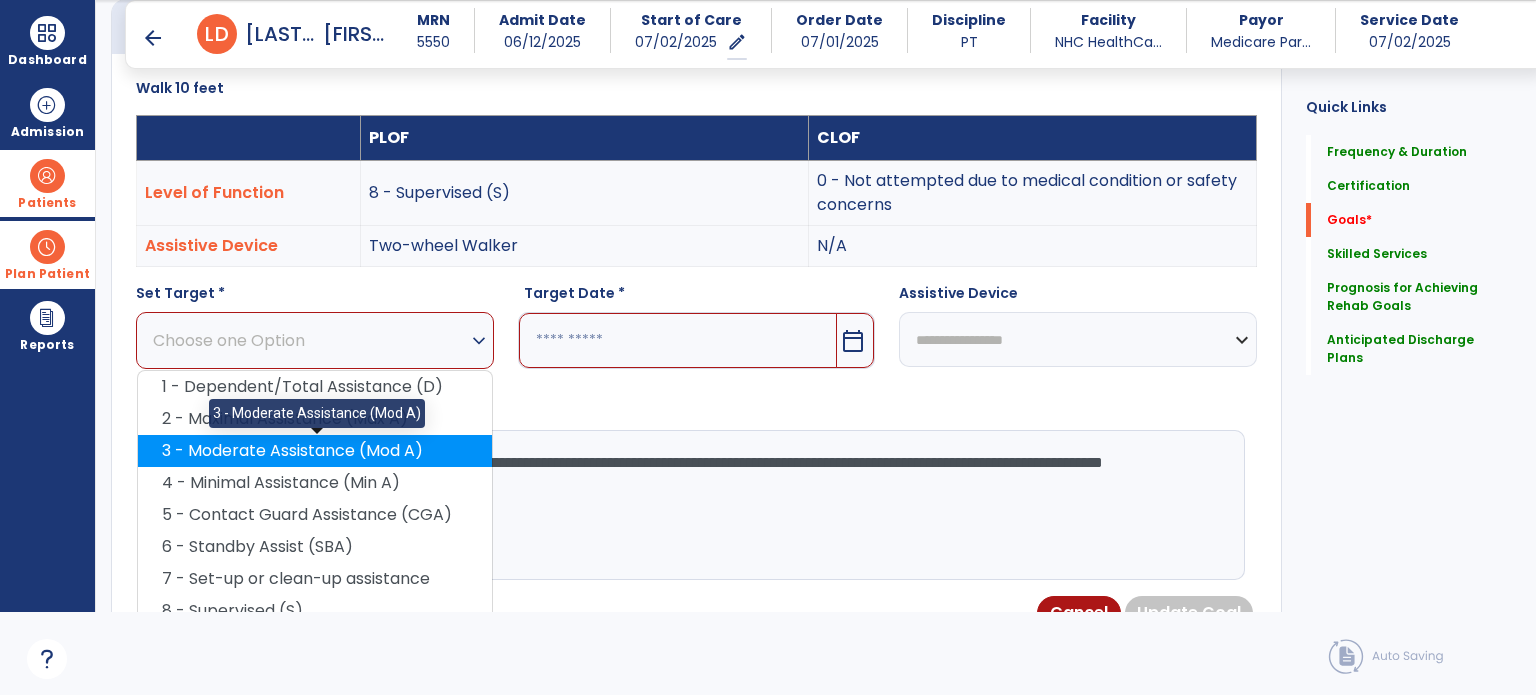 click on "3 - Moderate Assistance (Mod A)" at bounding box center [315, 451] 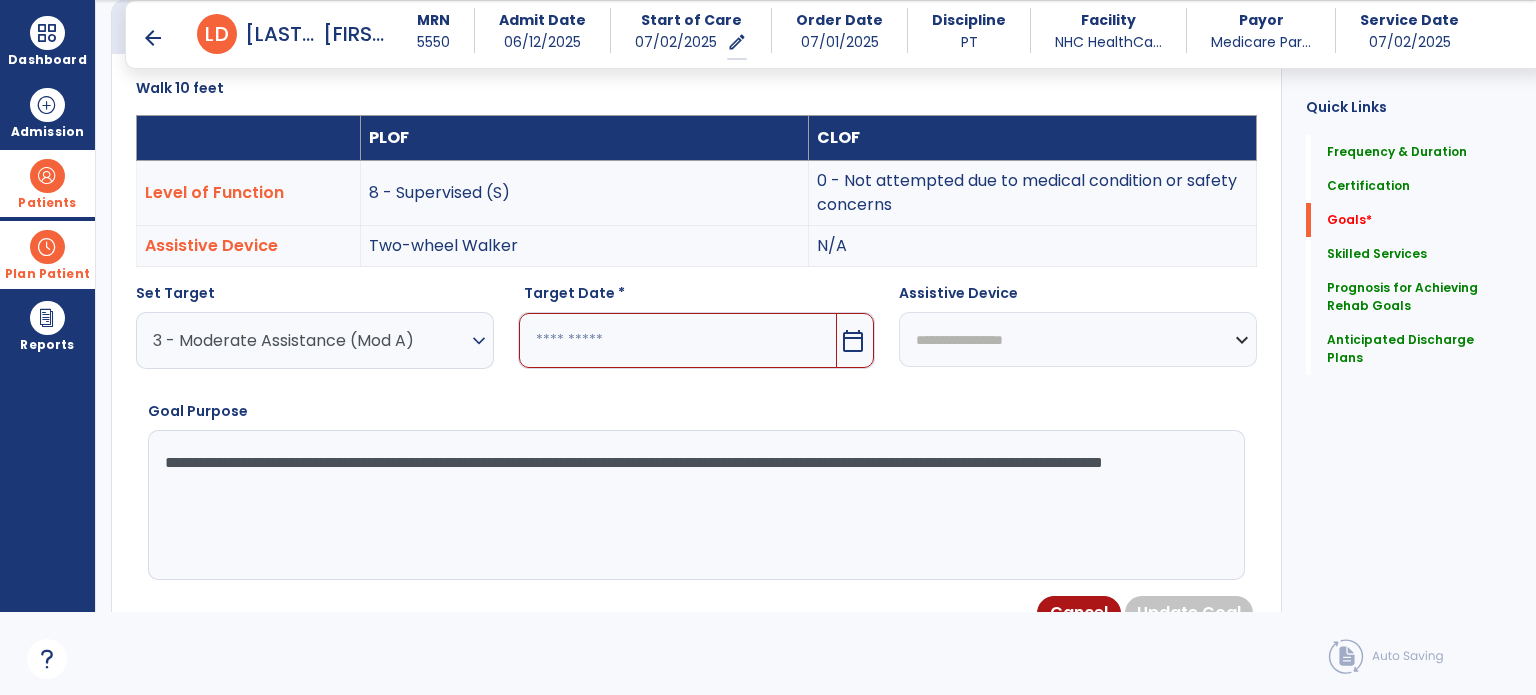 click on "calendar_today" at bounding box center [853, 341] 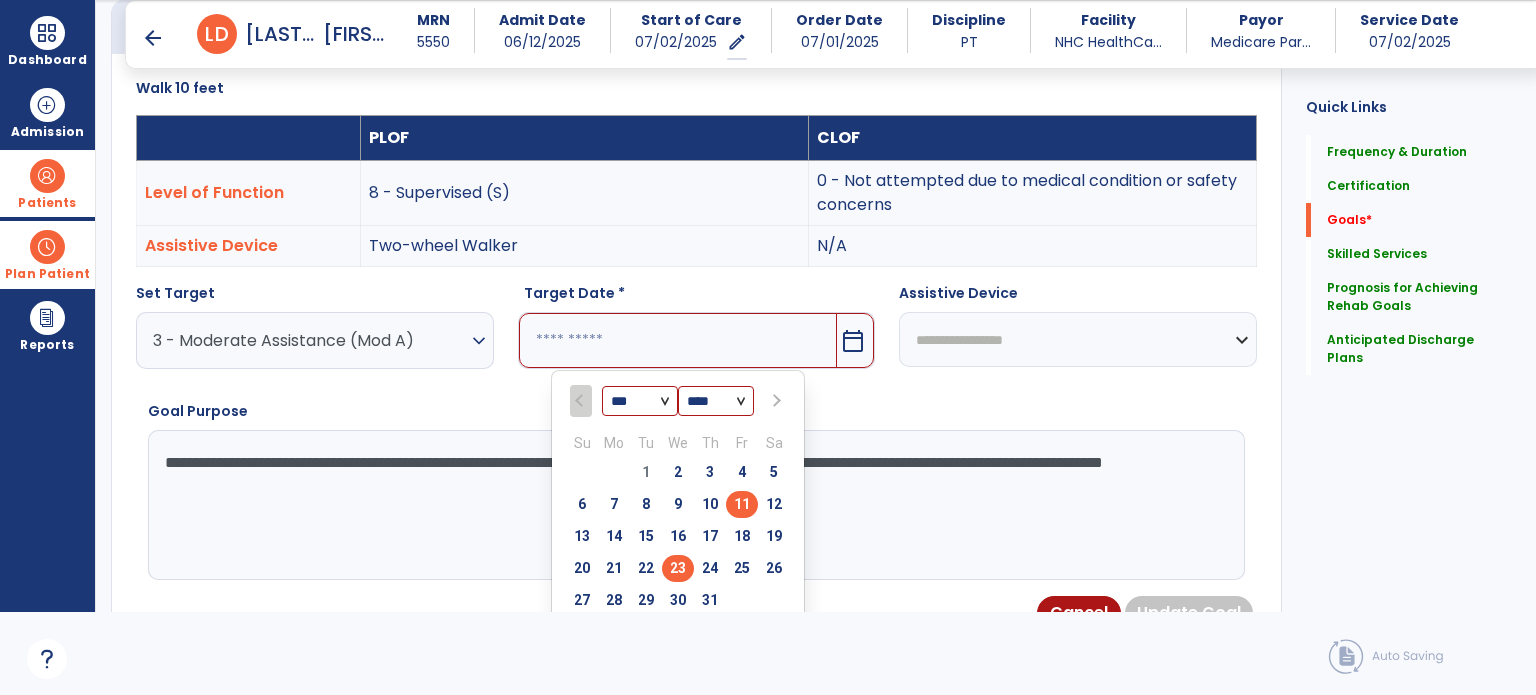 click on "23" at bounding box center (678, 568) 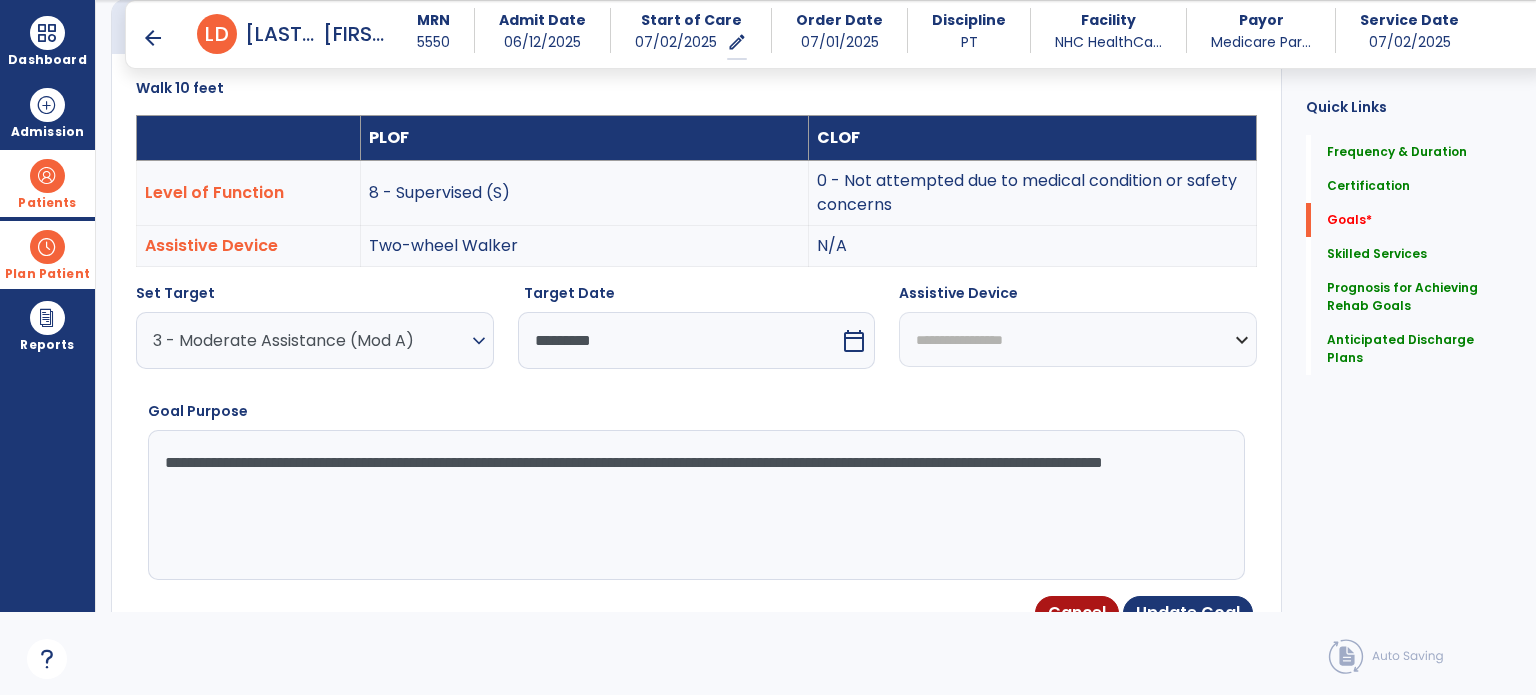click on "**********" at bounding box center (695, 505) 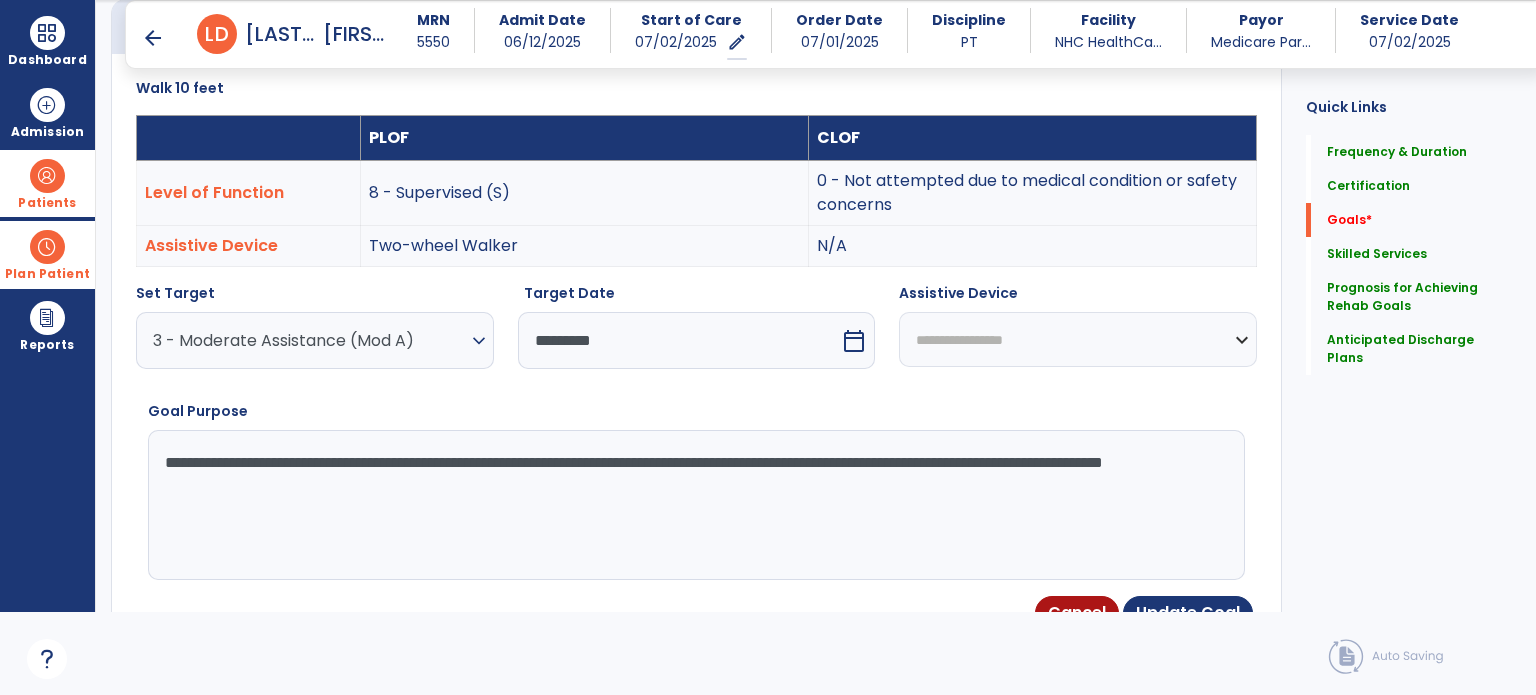 click on "**********" at bounding box center [1078, 339] 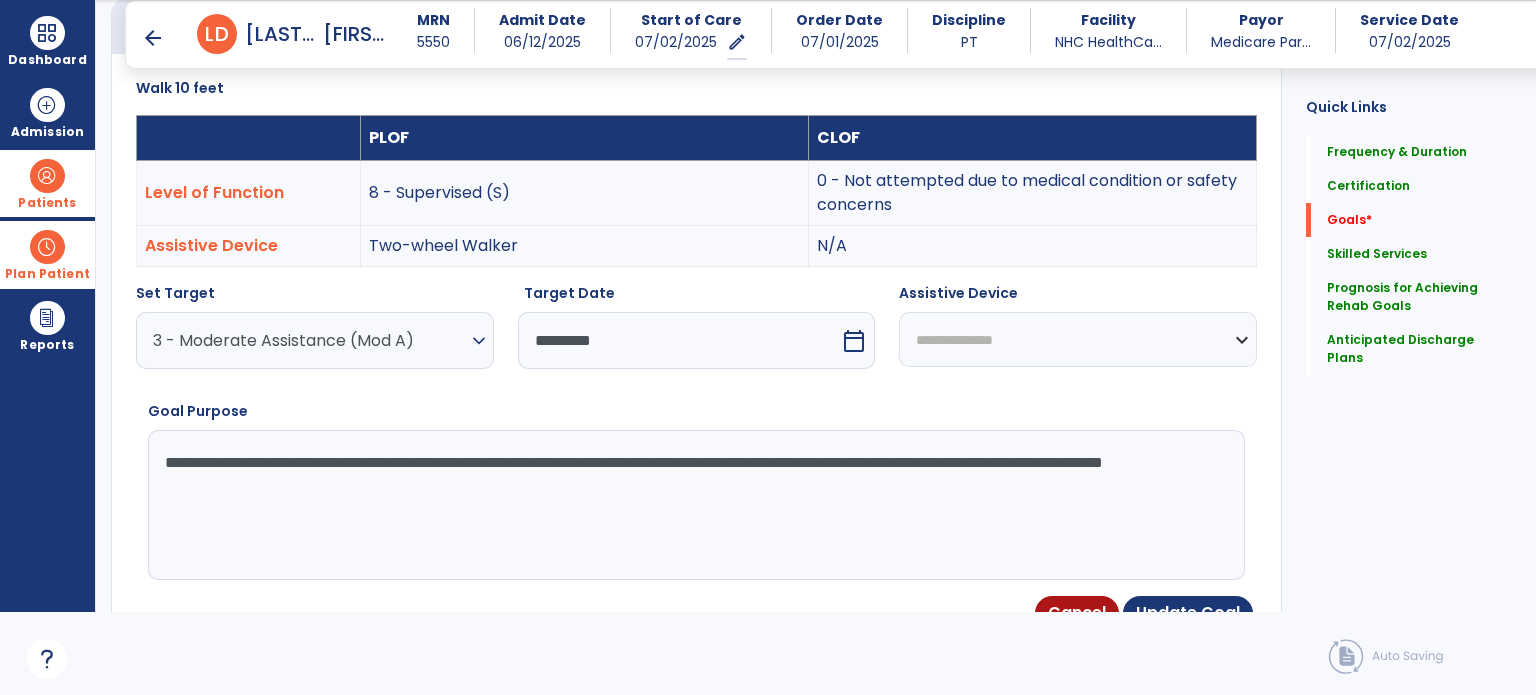 click on "**********" at bounding box center (1078, 339) 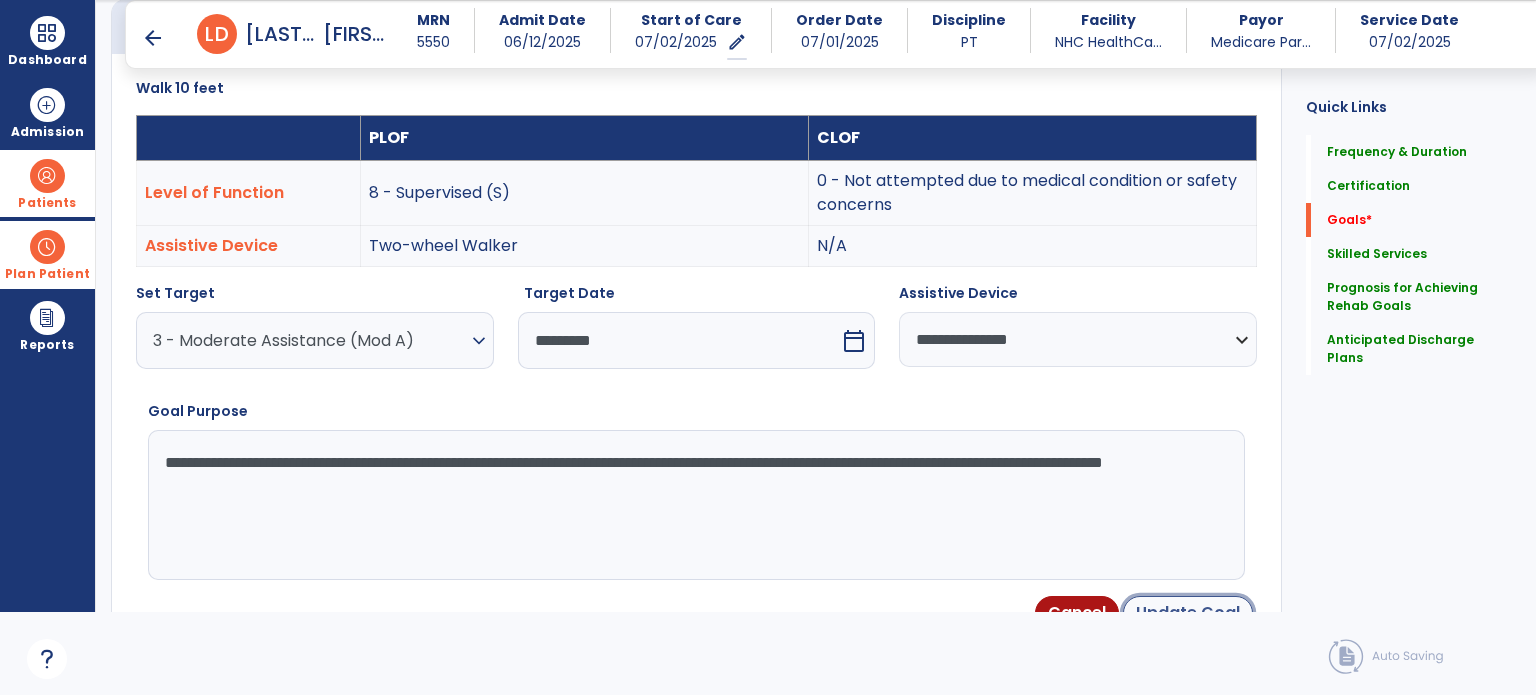 click on "Update Goal" at bounding box center (1188, 613) 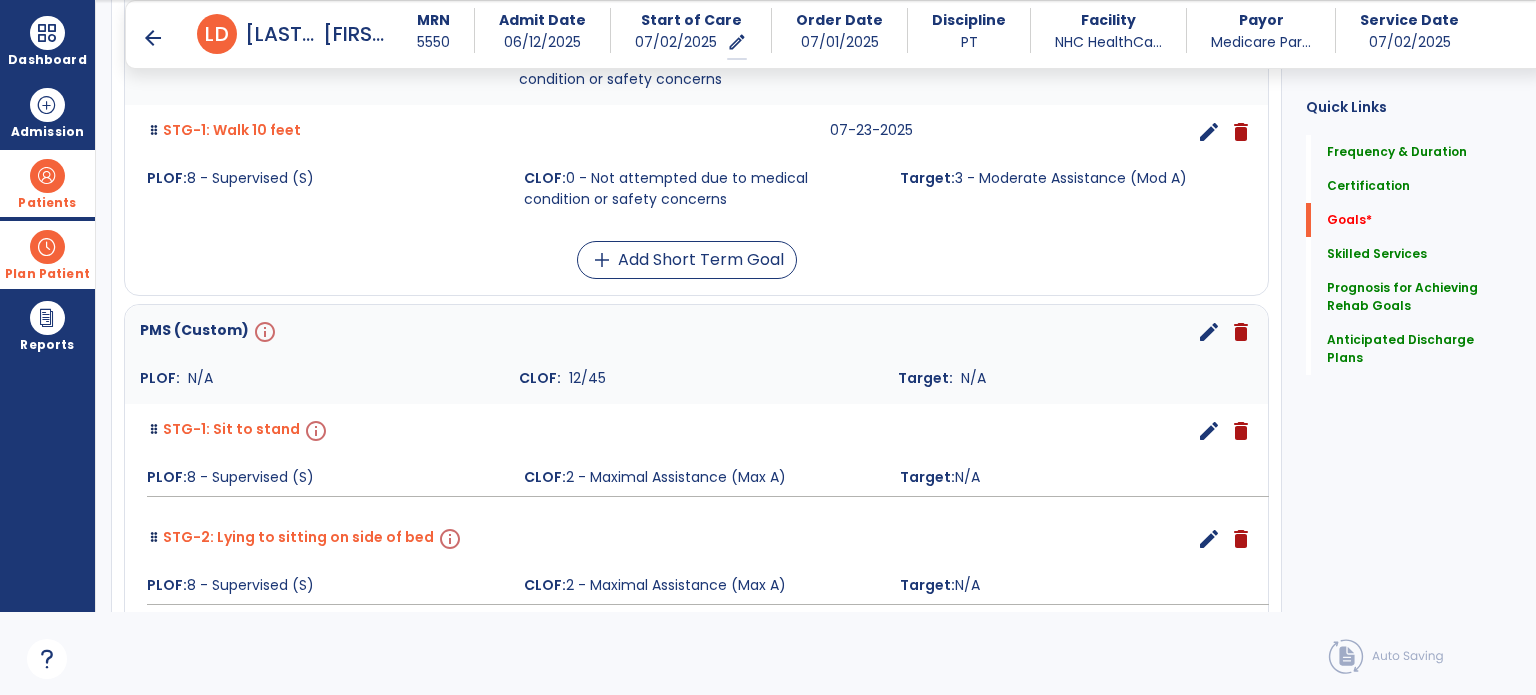 click on "edit" at bounding box center [1209, 332] 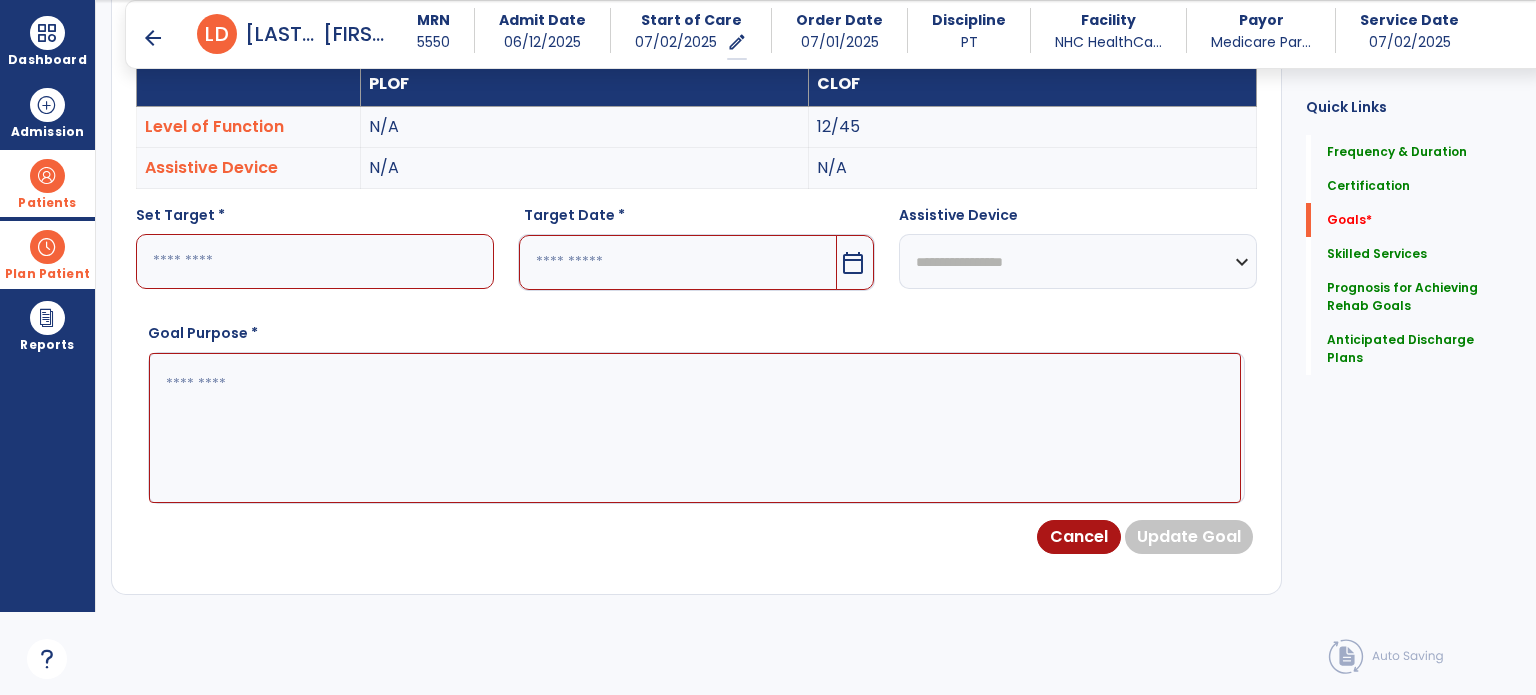 scroll, scrollTop: 534, scrollLeft: 0, axis: vertical 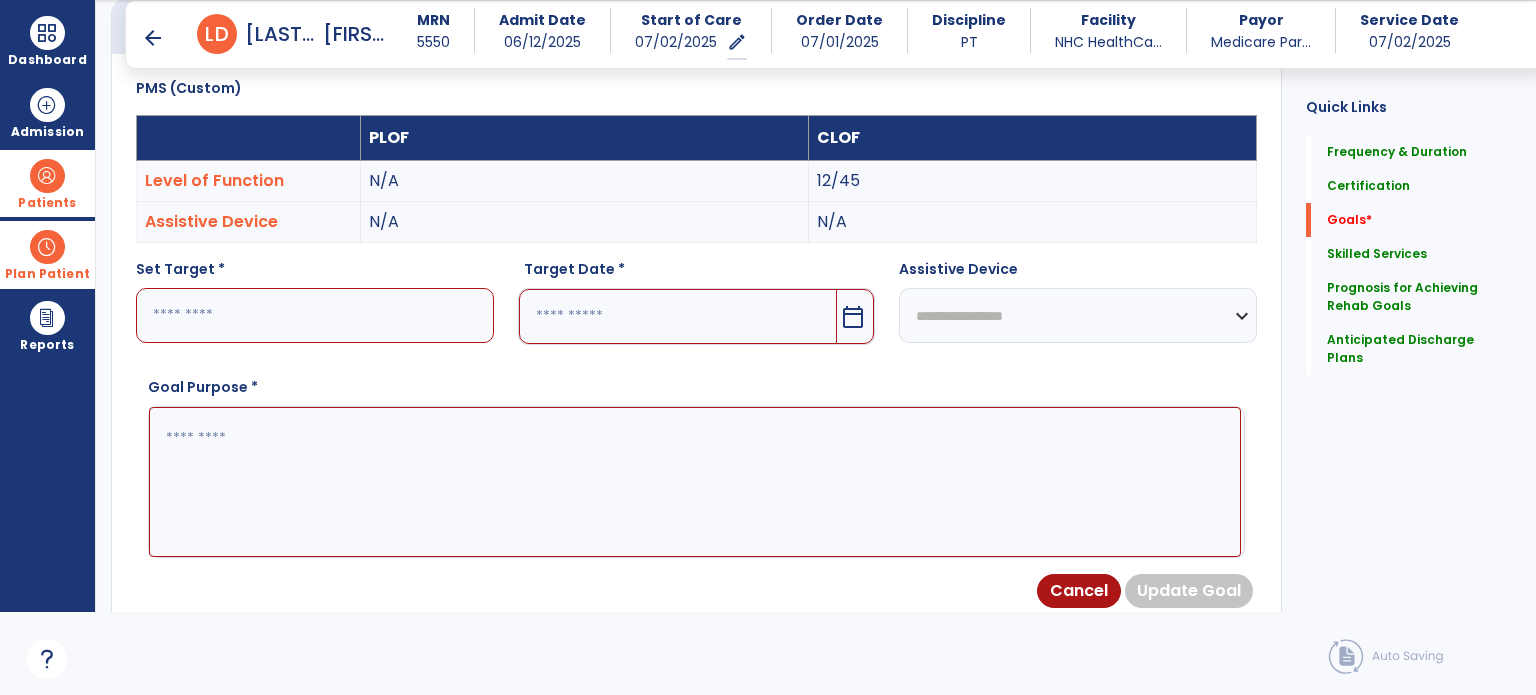 click at bounding box center [695, 482] 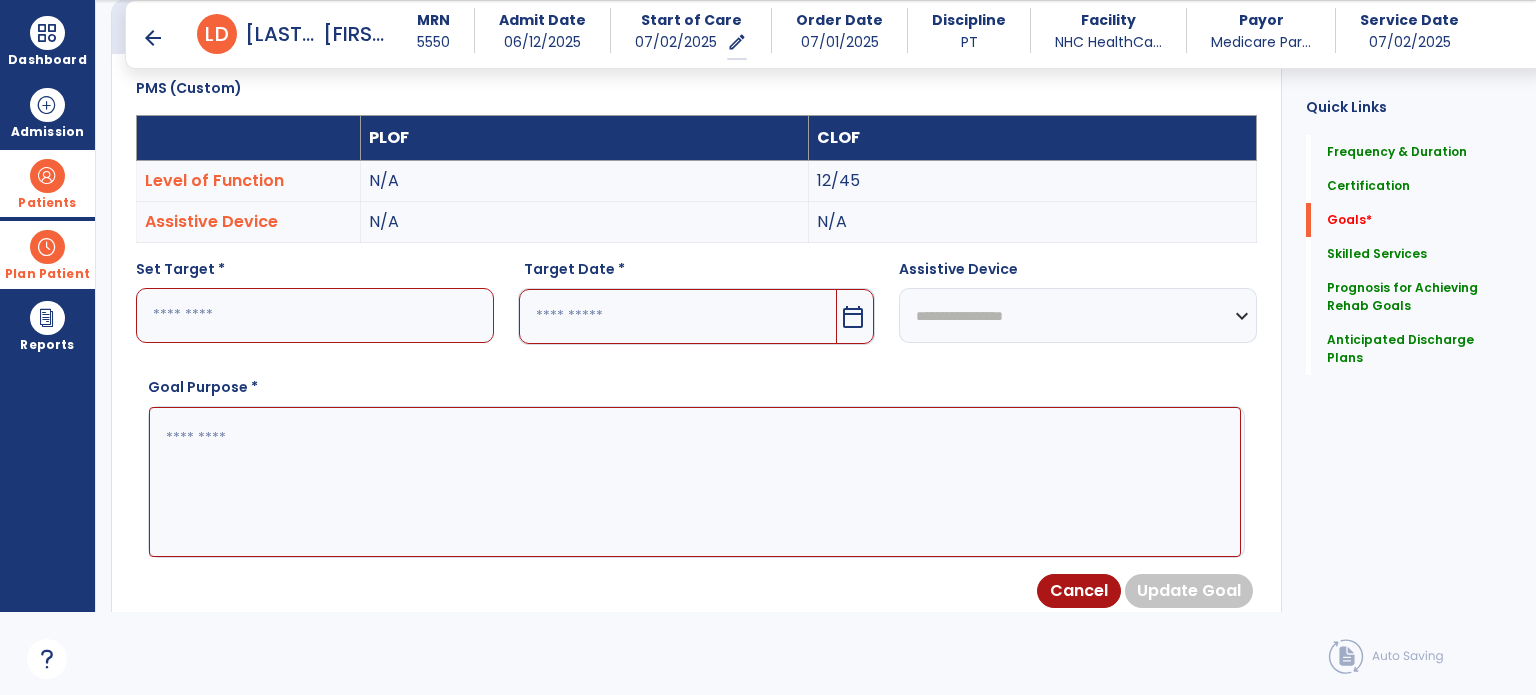 click at bounding box center [695, 482] 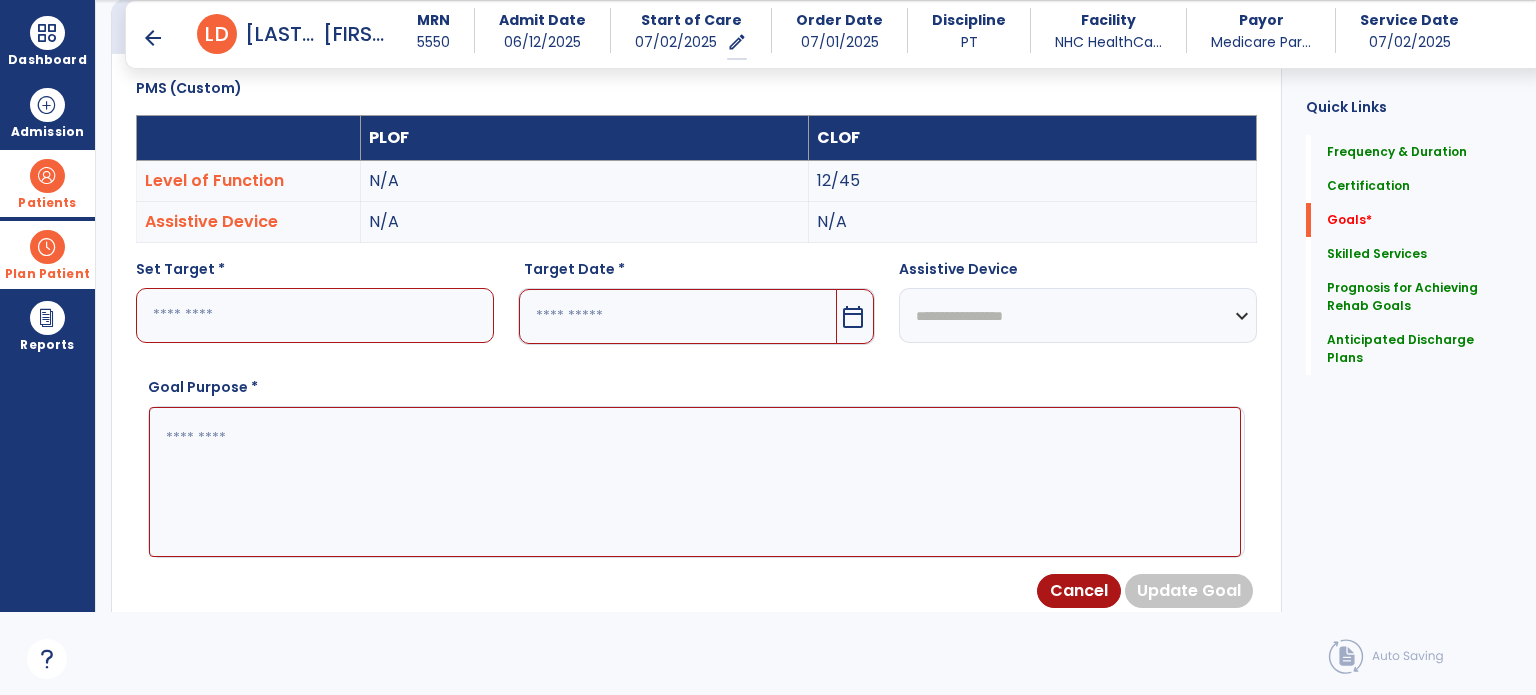 paste on "**********" 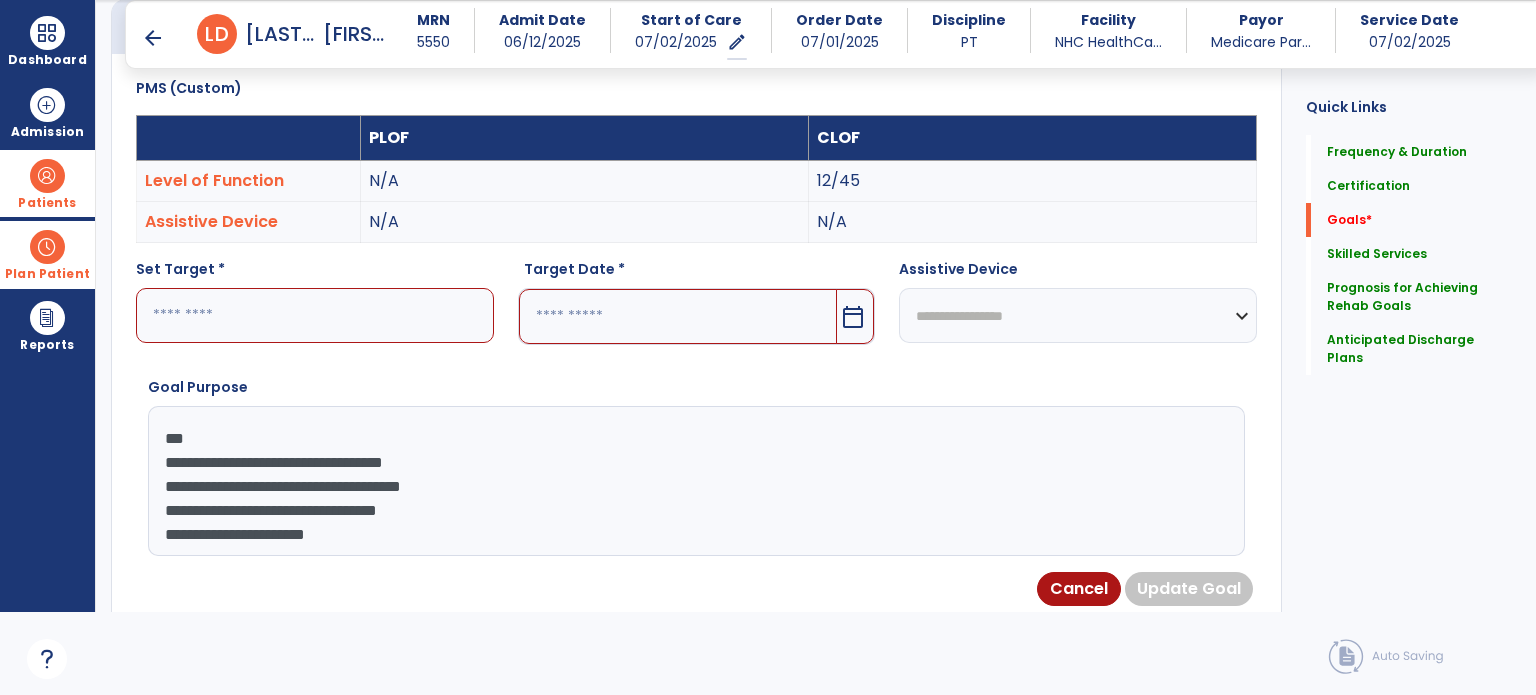 click on "**********" at bounding box center [695, 481] 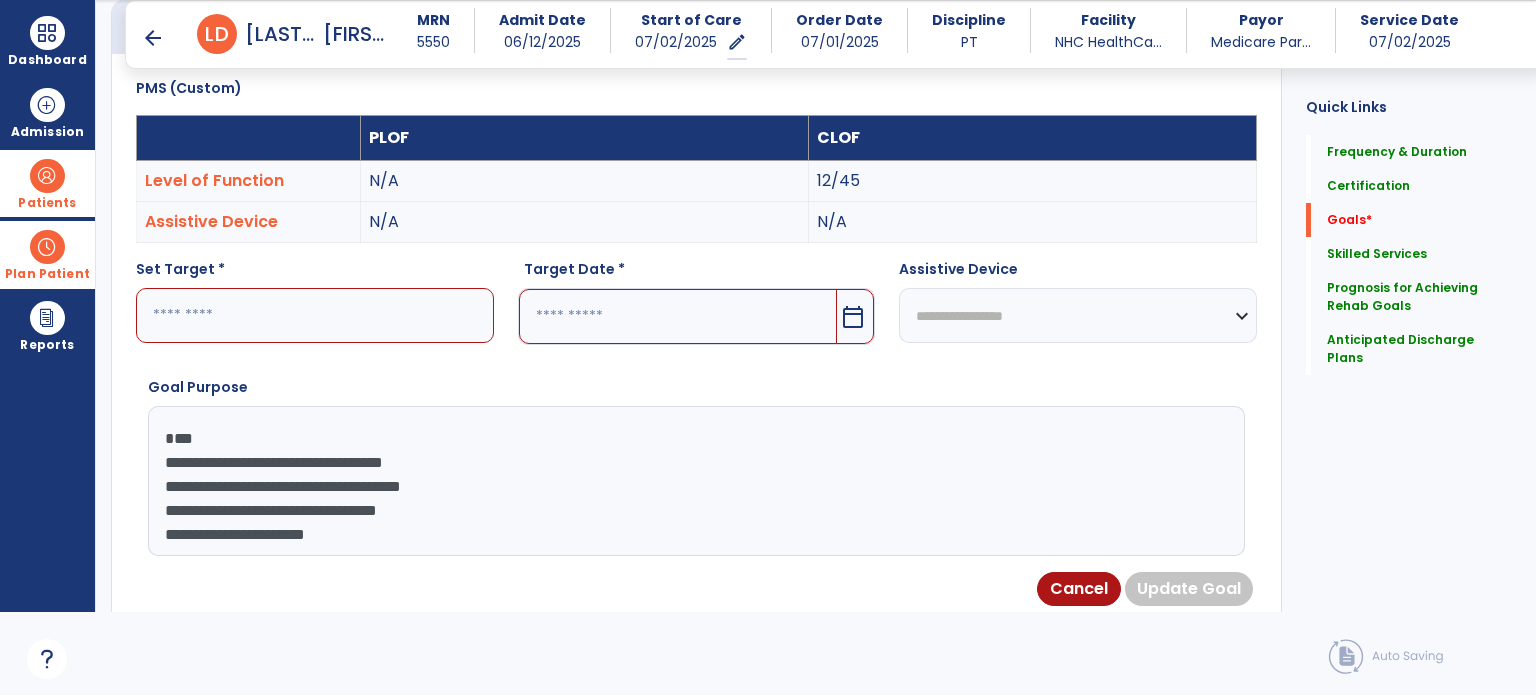 click on "**********" at bounding box center [695, 481] 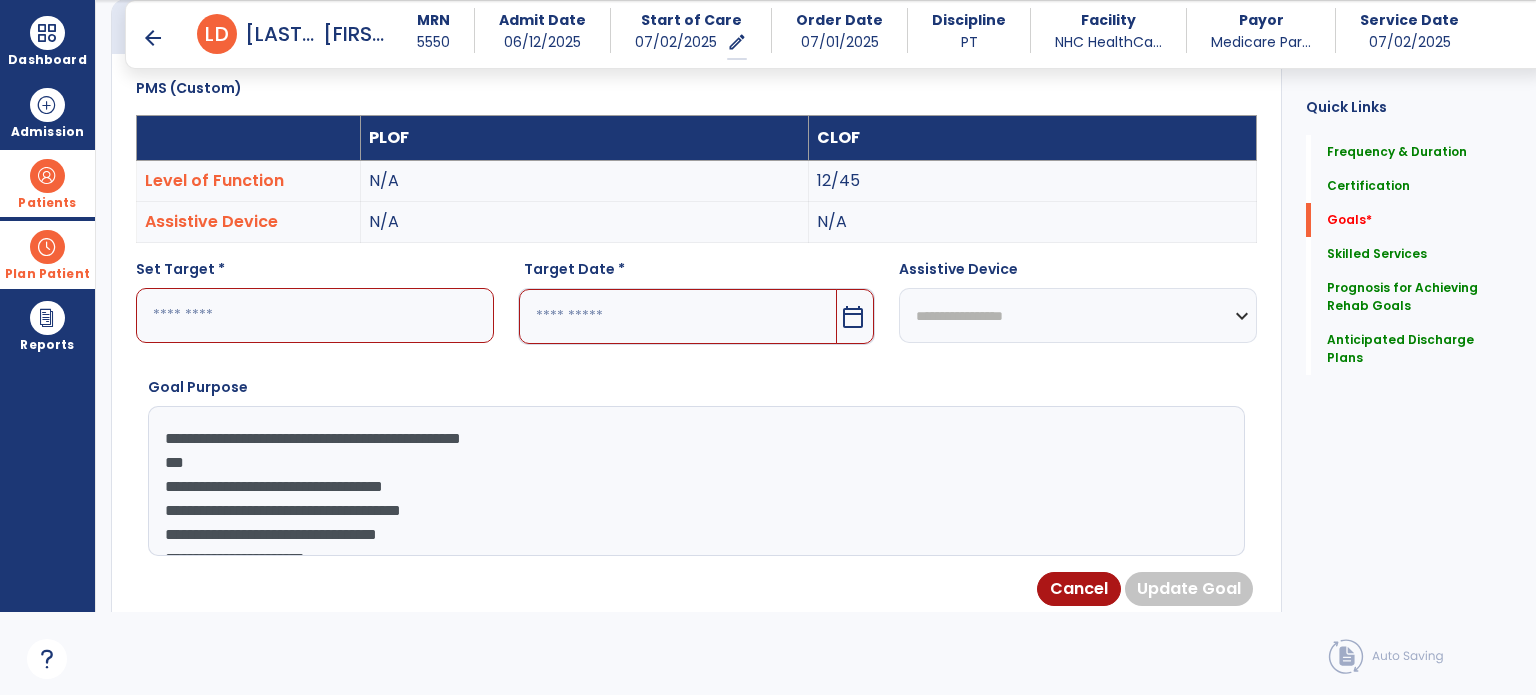 type on "**********" 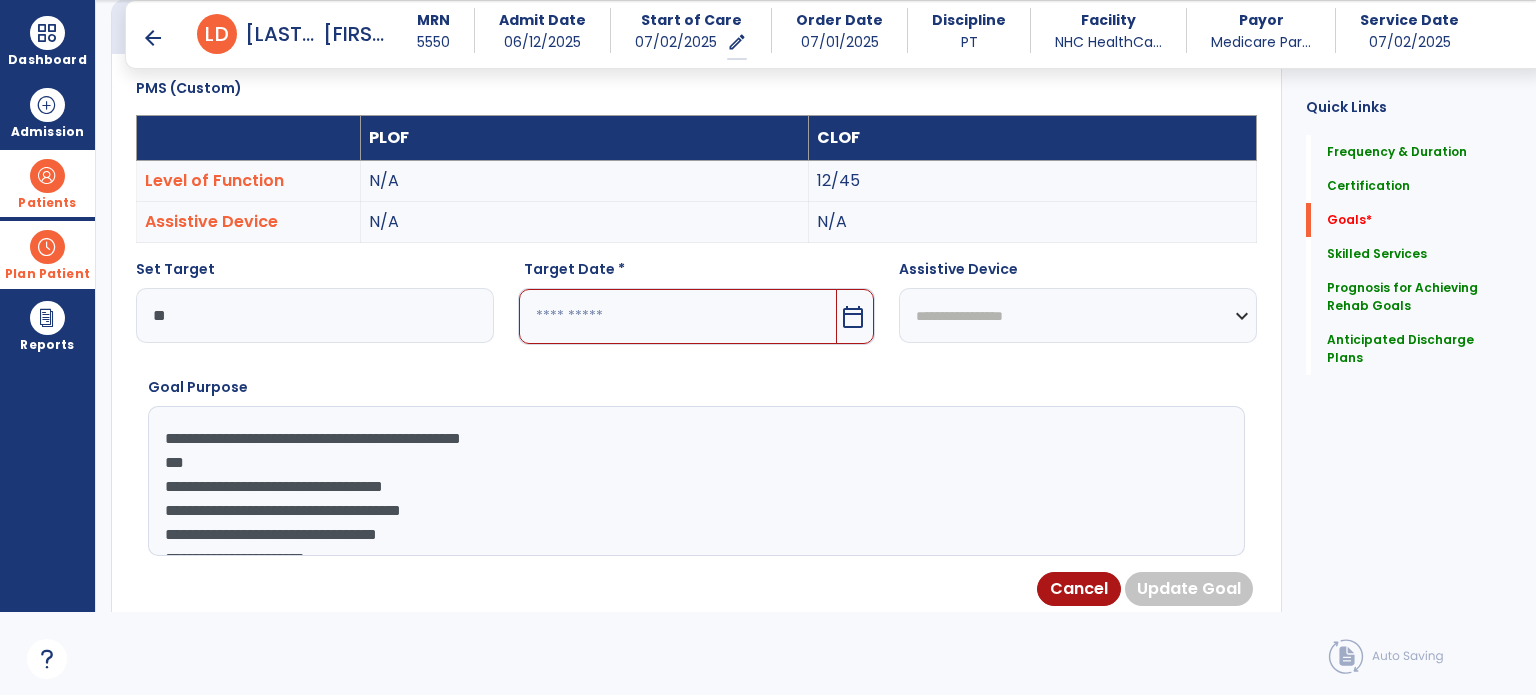 type on "**" 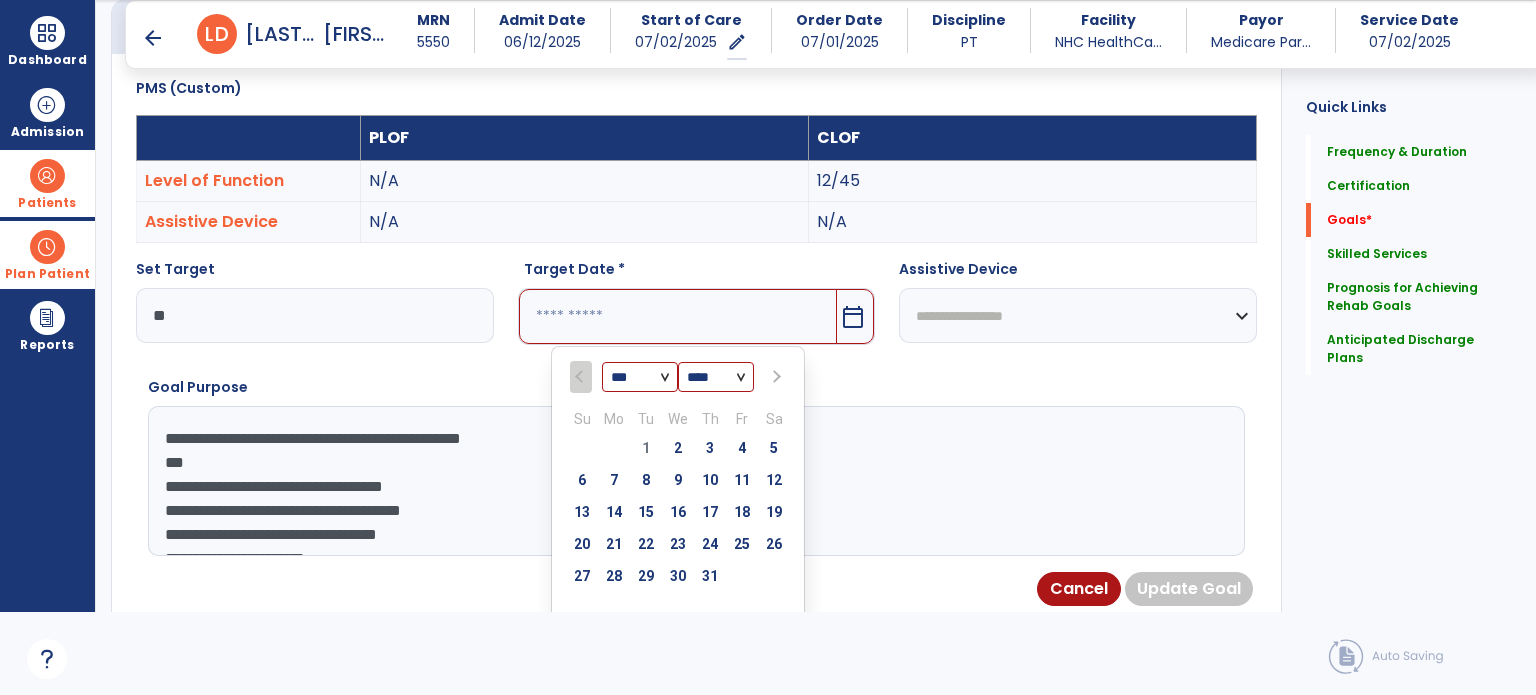 click at bounding box center [775, 377] 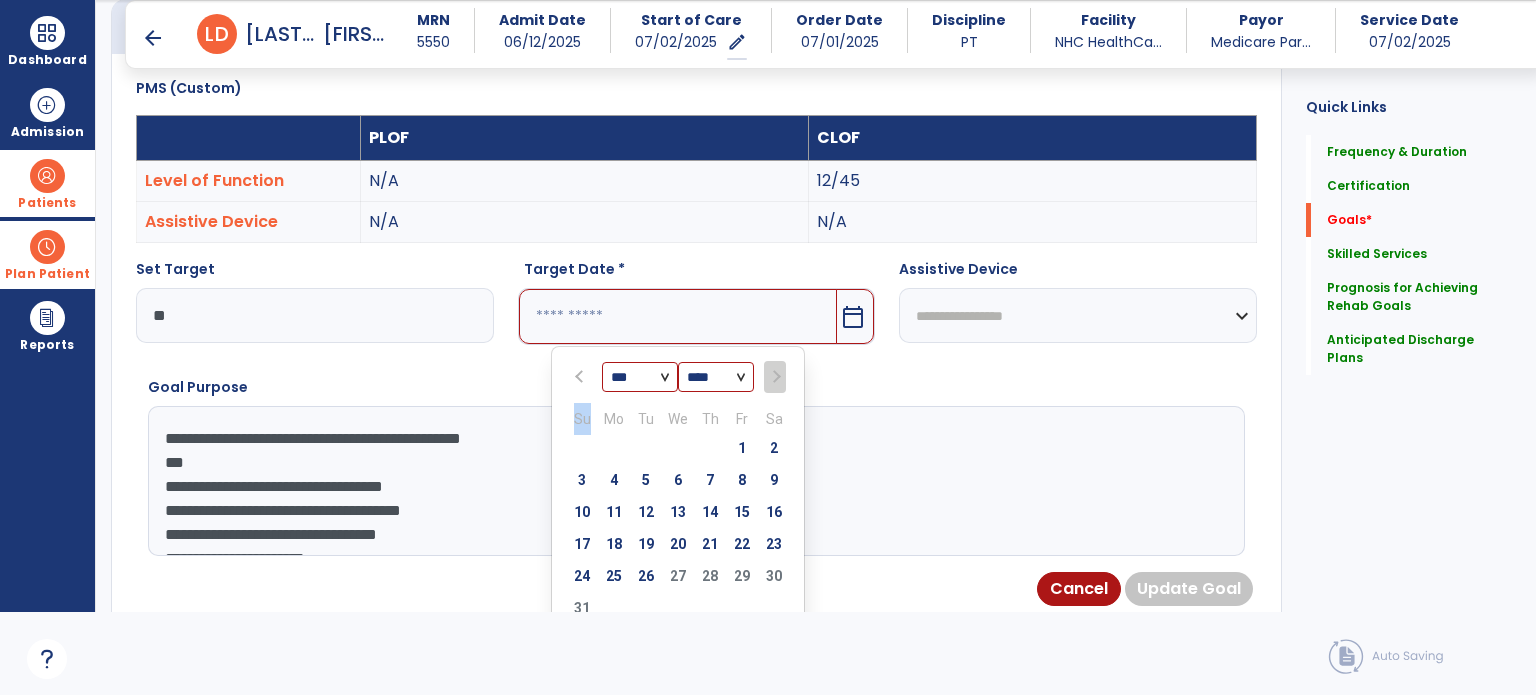 click at bounding box center (774, 377) 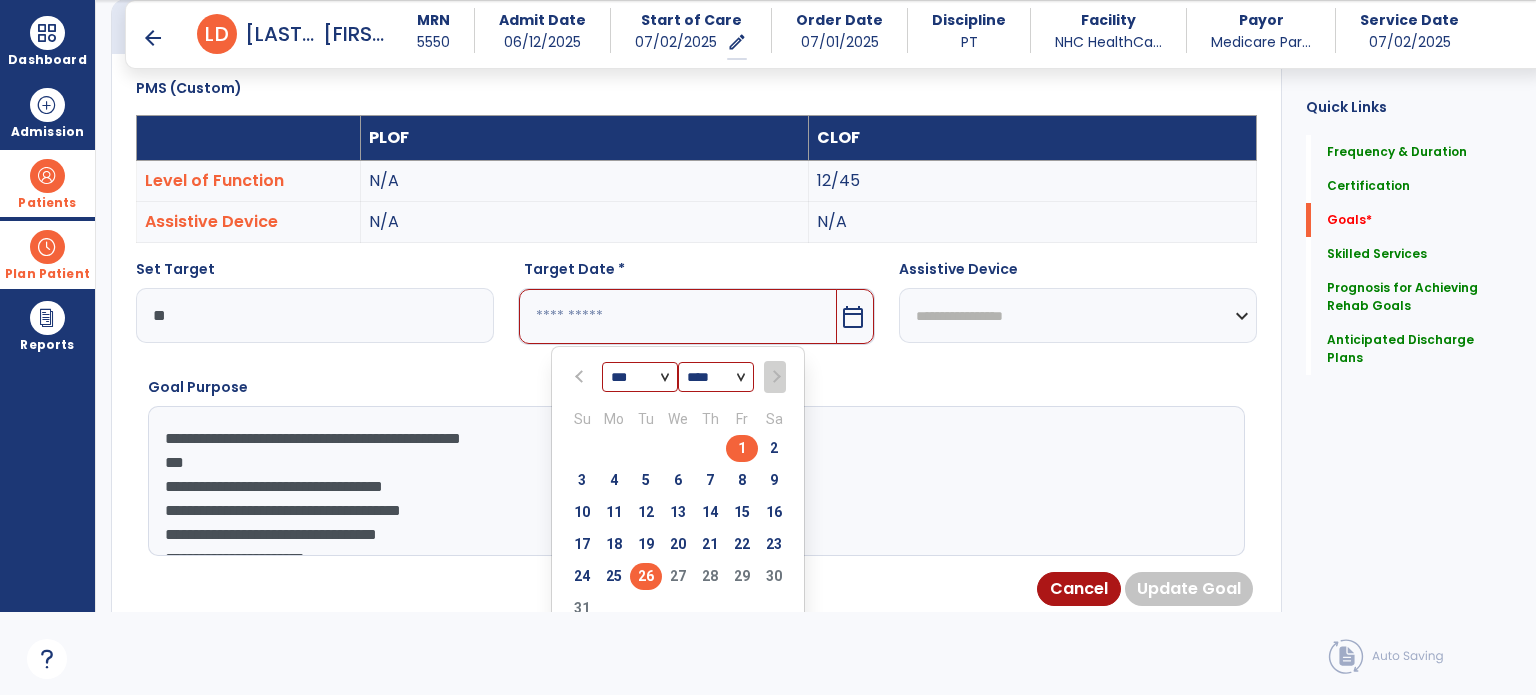click on "26" at bounding box center [646, 576] 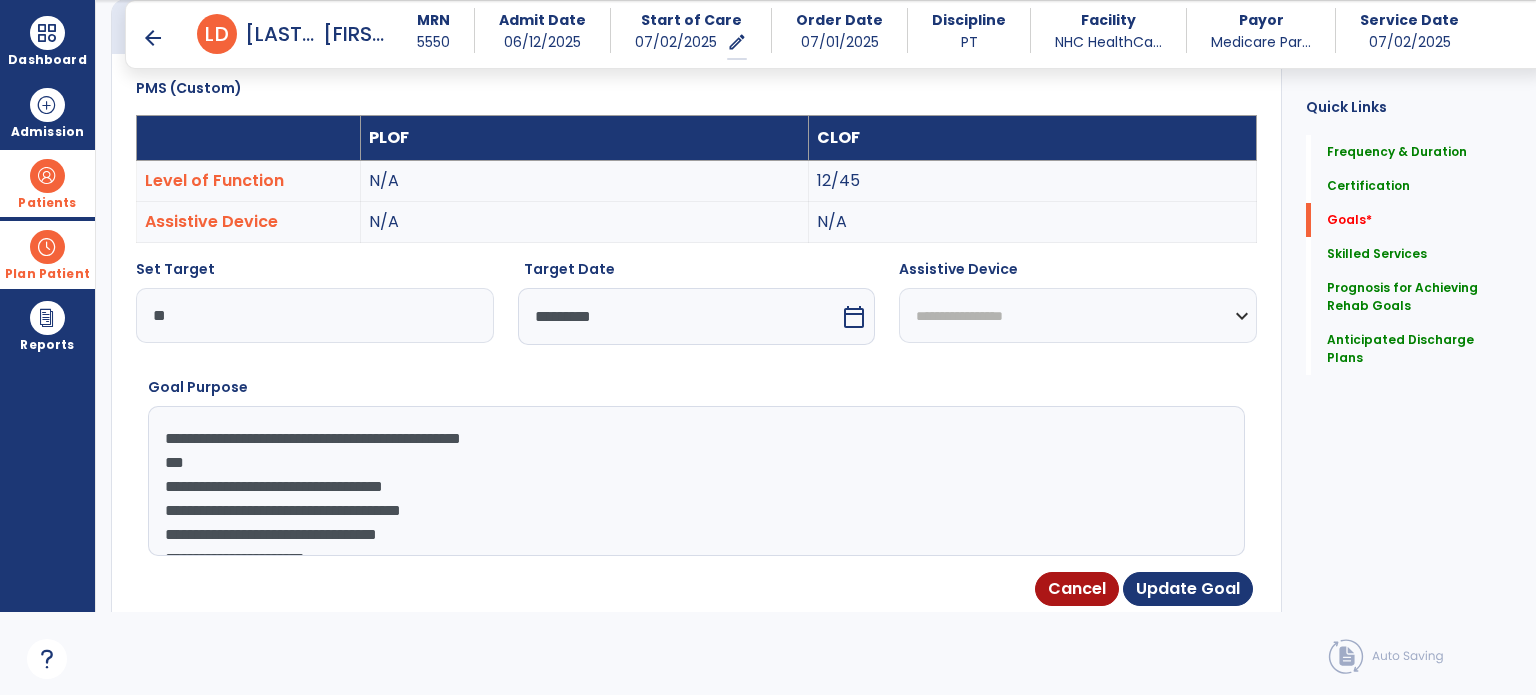 click on "Cancel   Update Goal" at bounding box center [696, 589] 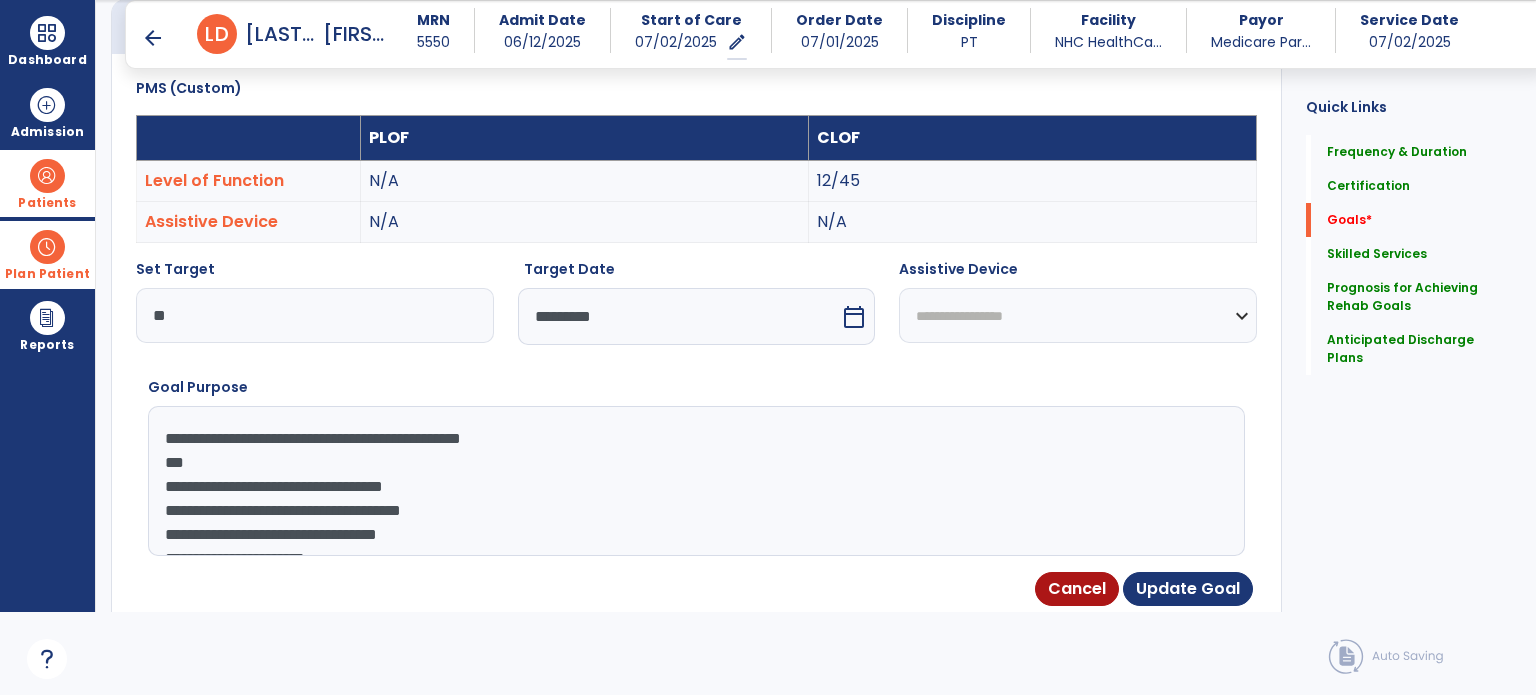 click on "Cancel   Update Goal" at bounding box center [696, 589] 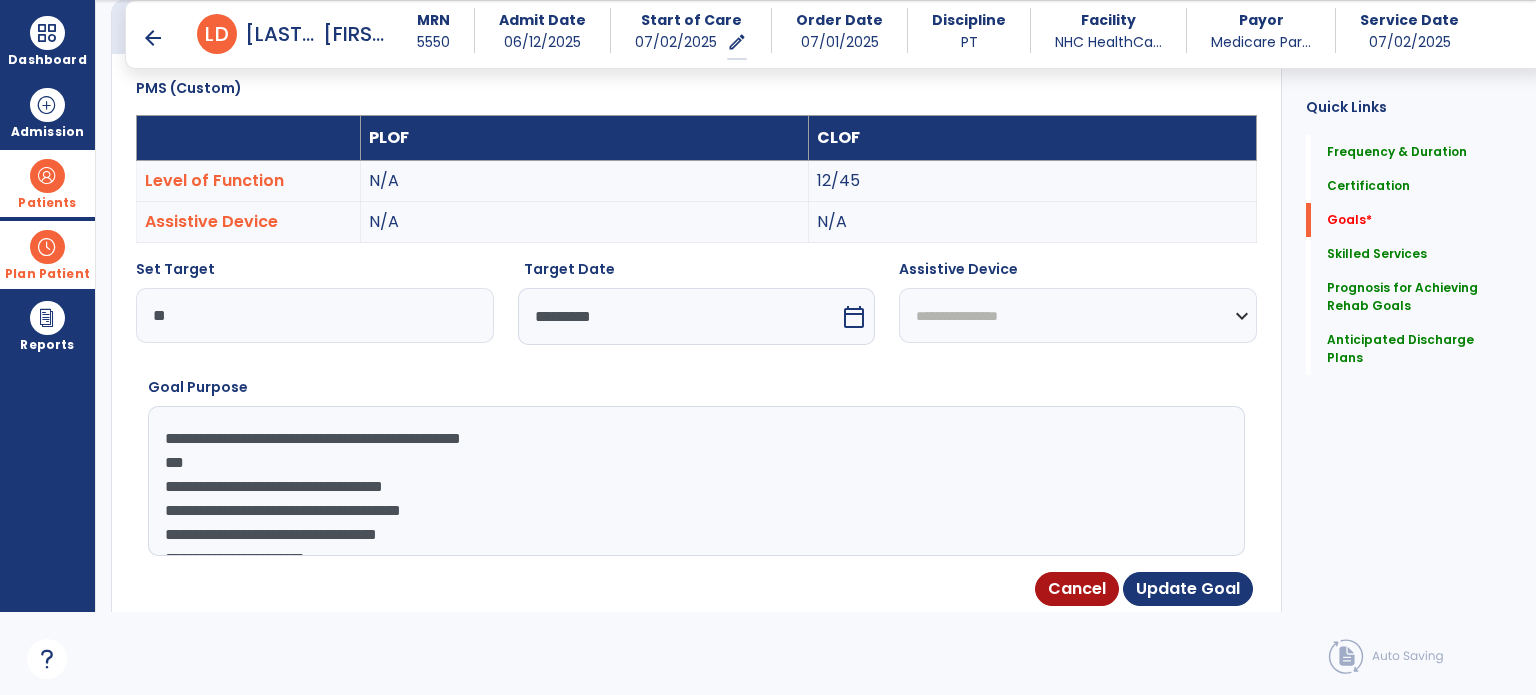 click on "**********" at bounding box center [1078, 315] 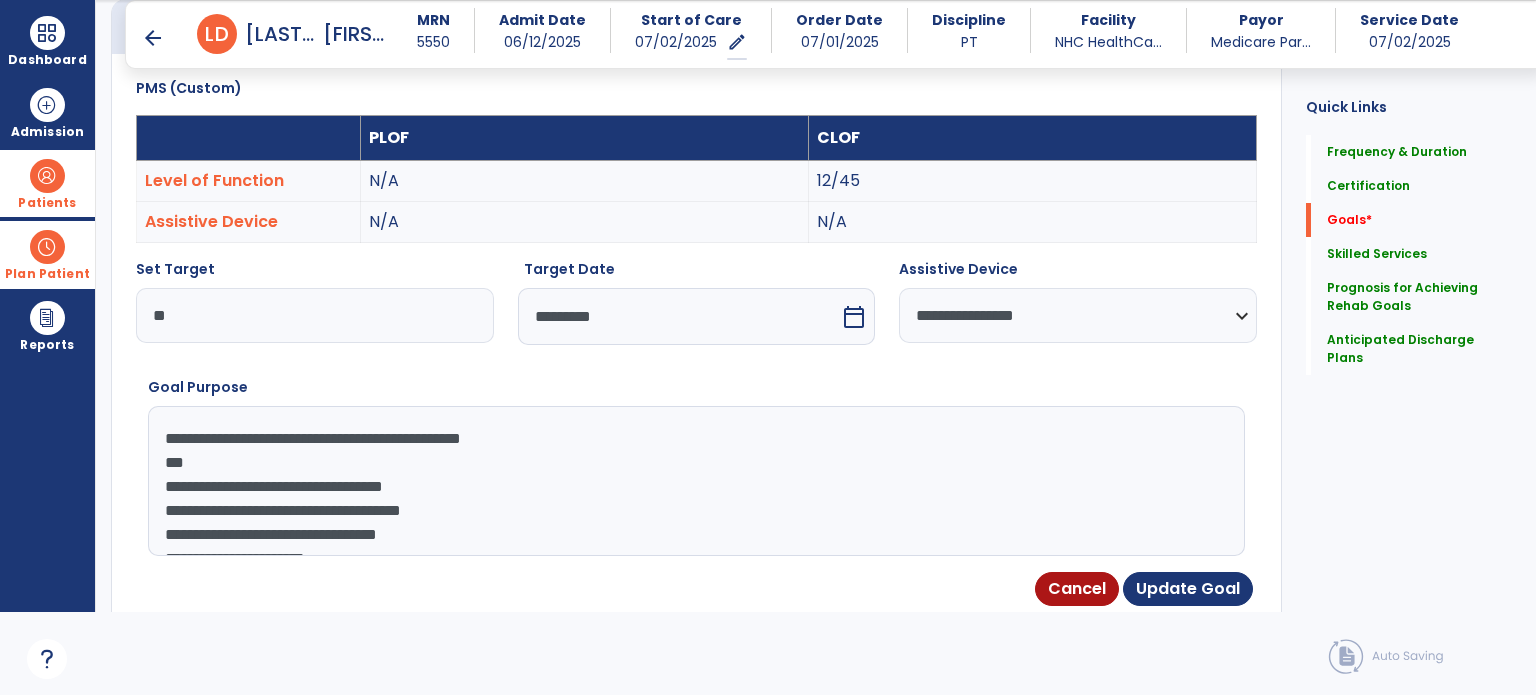click on "**********" at bounding box center [695, 481] 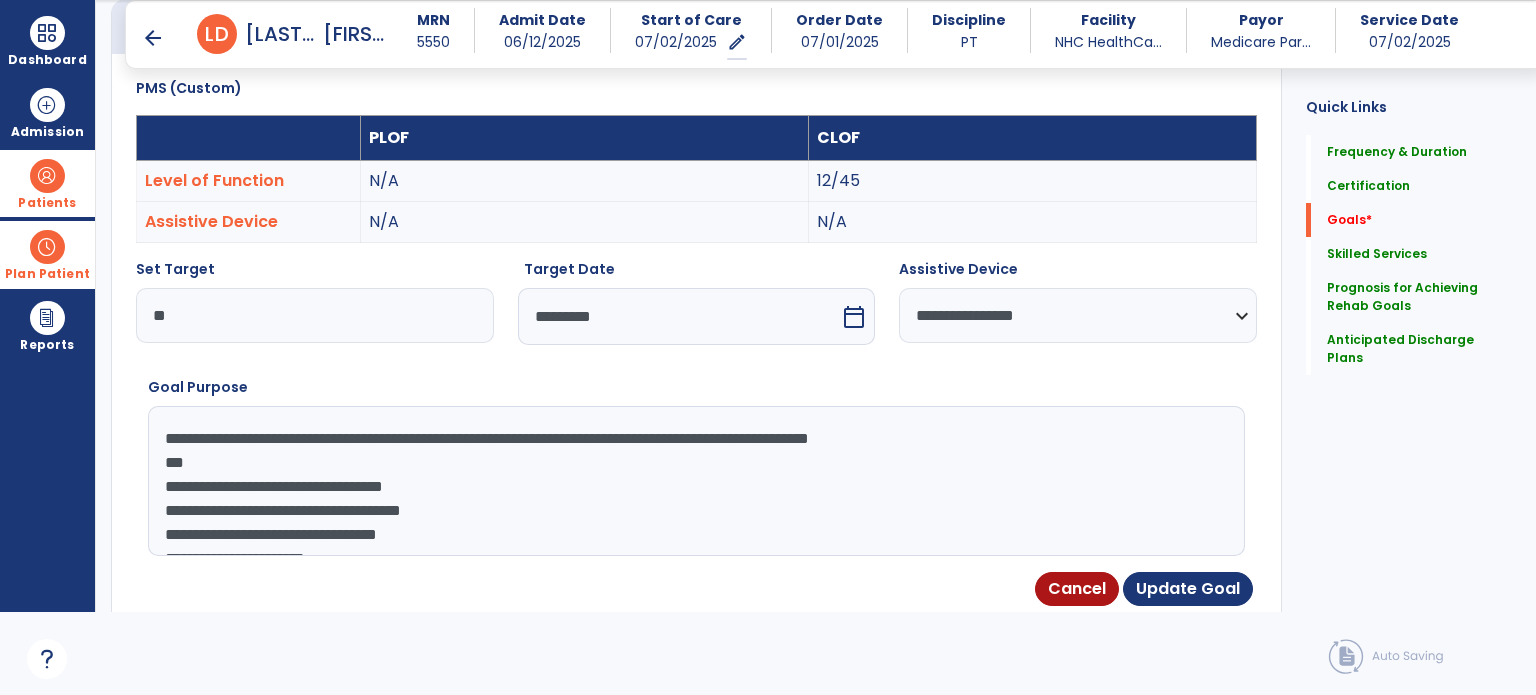 click on "**********" at bounding box center [695, 481] 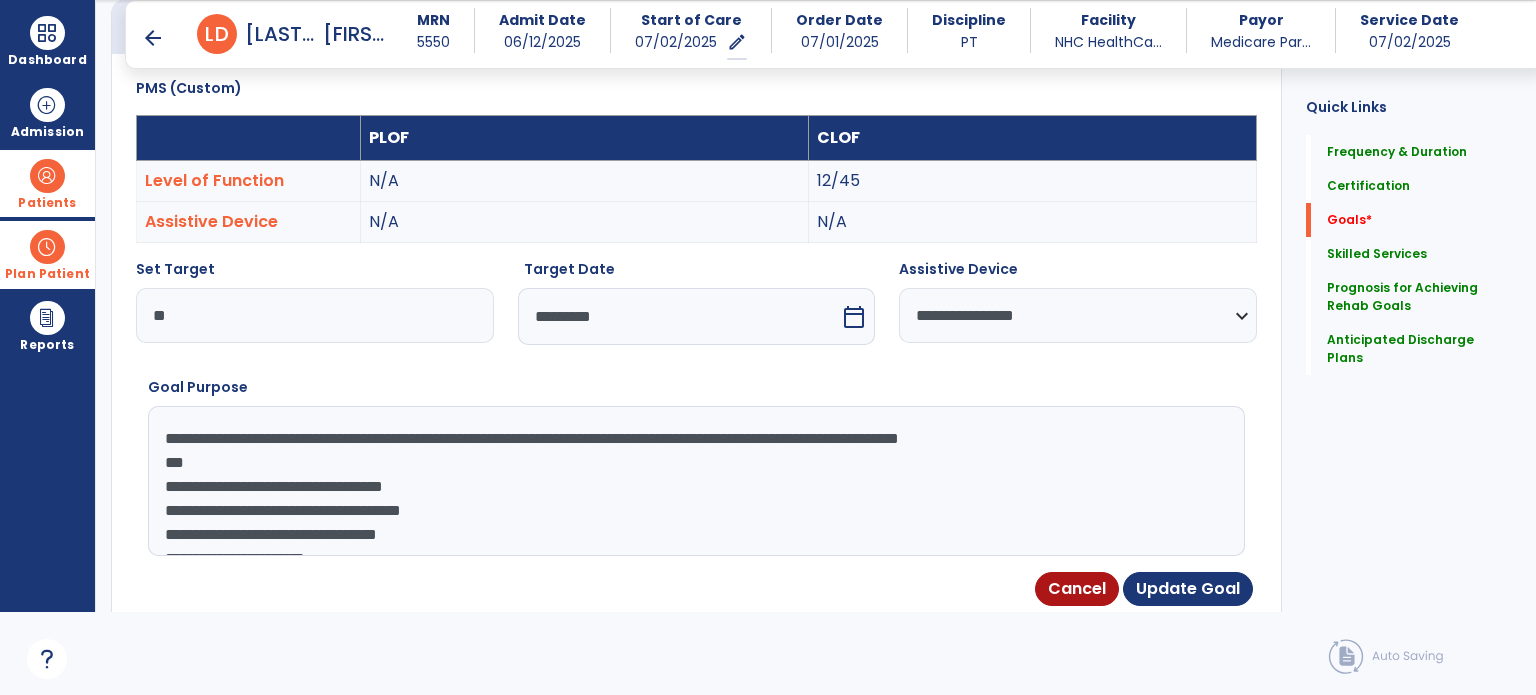 click on "**********" at bounding box center (695, 481) 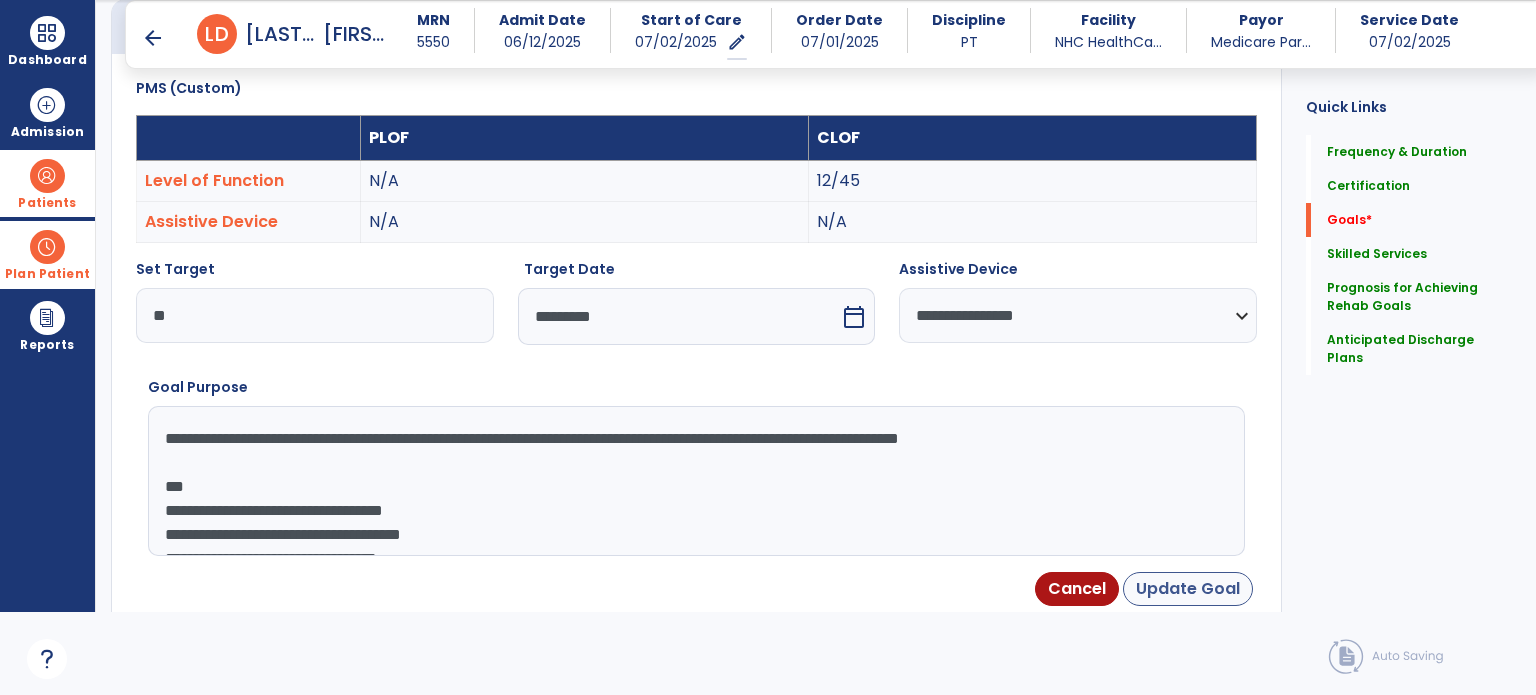 type on "**********" 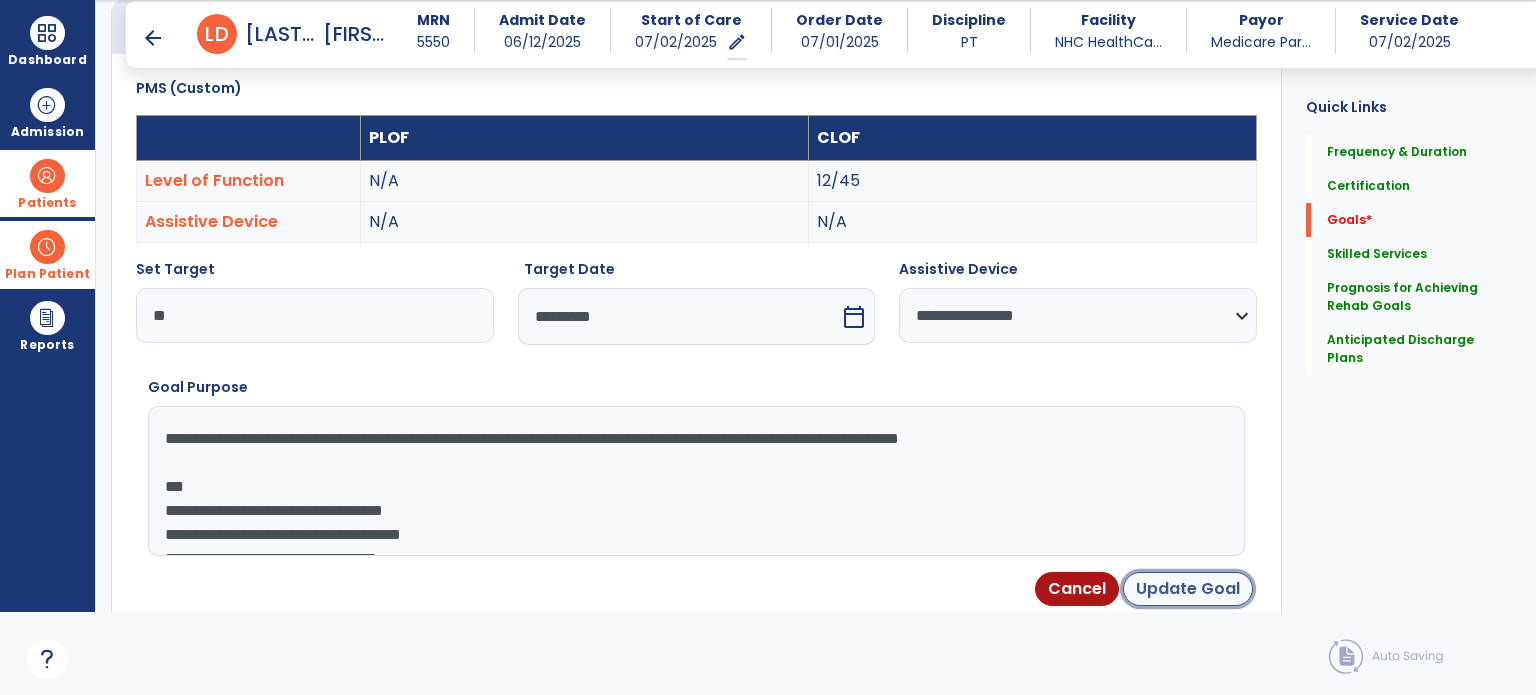 click on "Update Goal" at bounding box center (1188, 589) 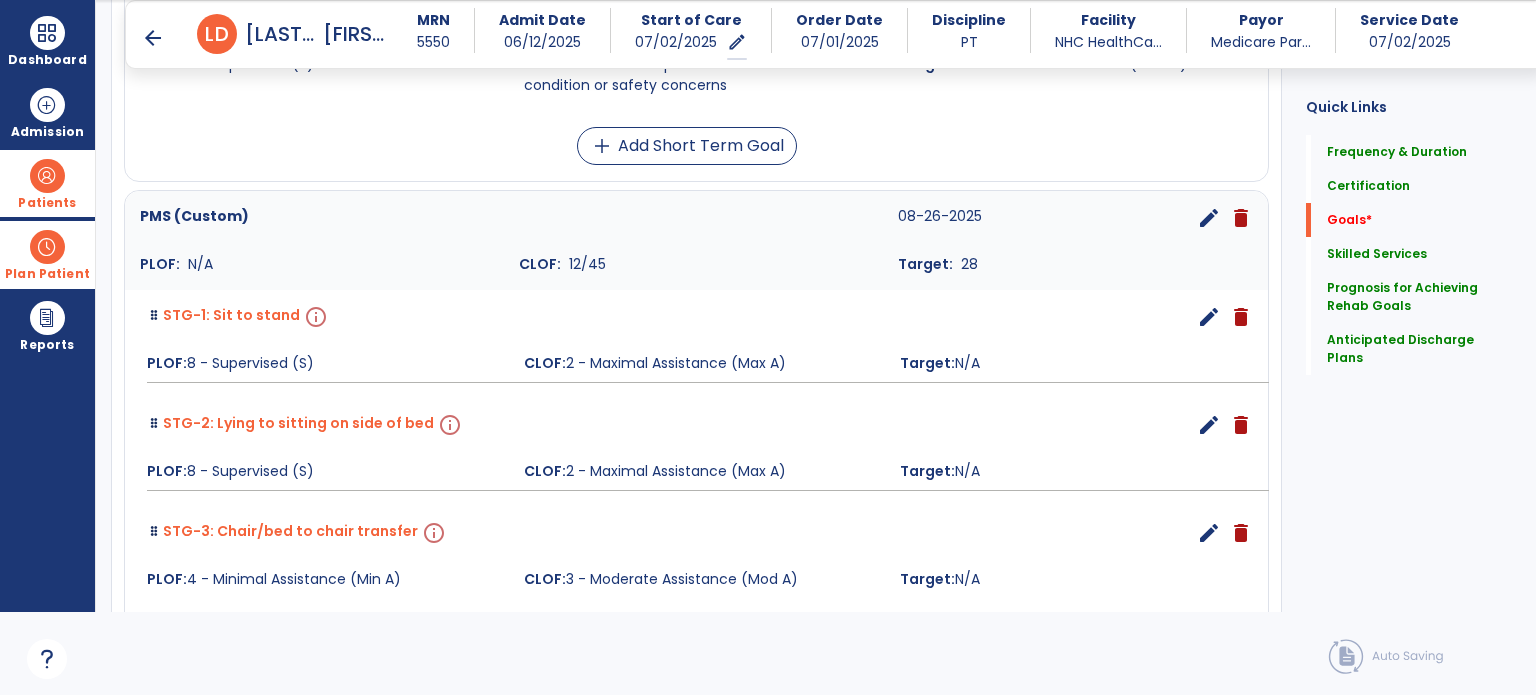 scroll, scrollTop: 749, scrollLeft: 0, axis: vertical 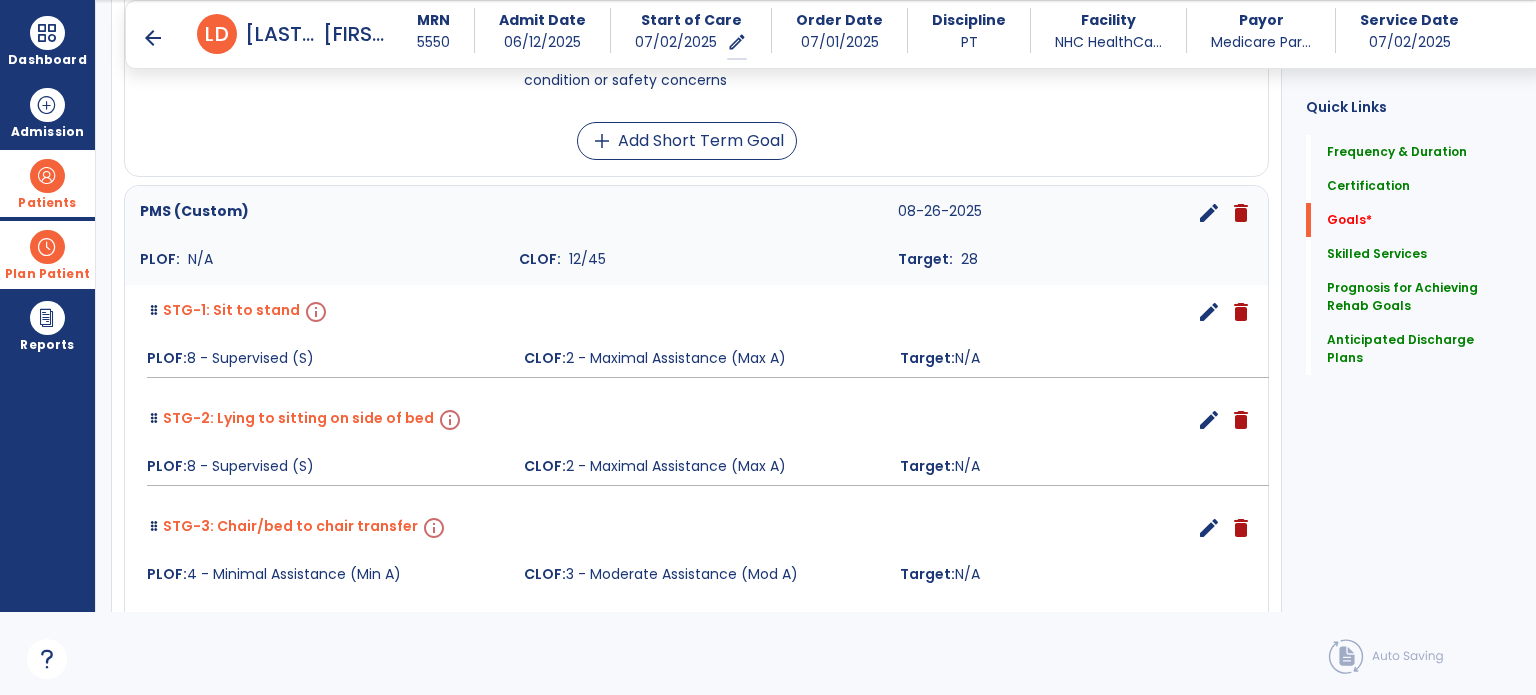 click on "edit" at bounding box center (1209, 312) 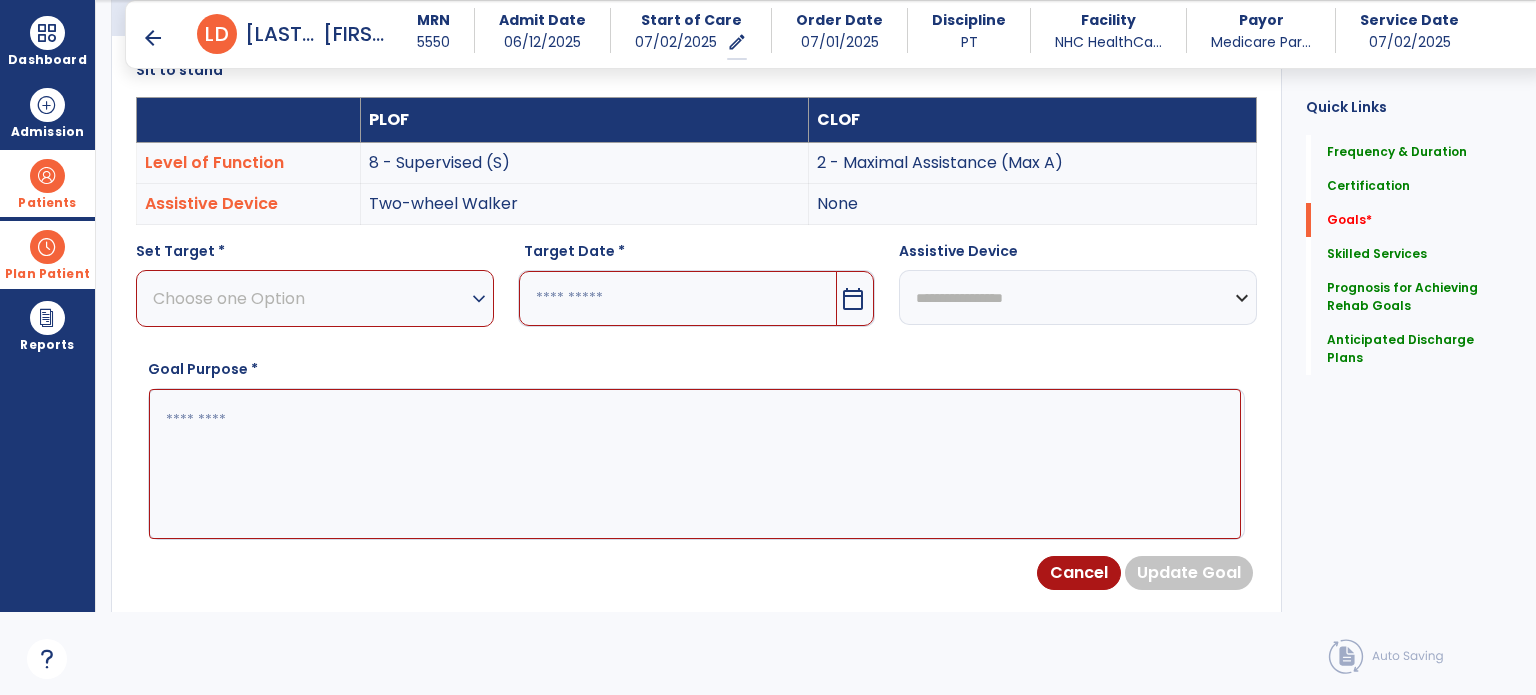 scroll, scrollTop: 534, scrollLeft: 0, axis: vertical 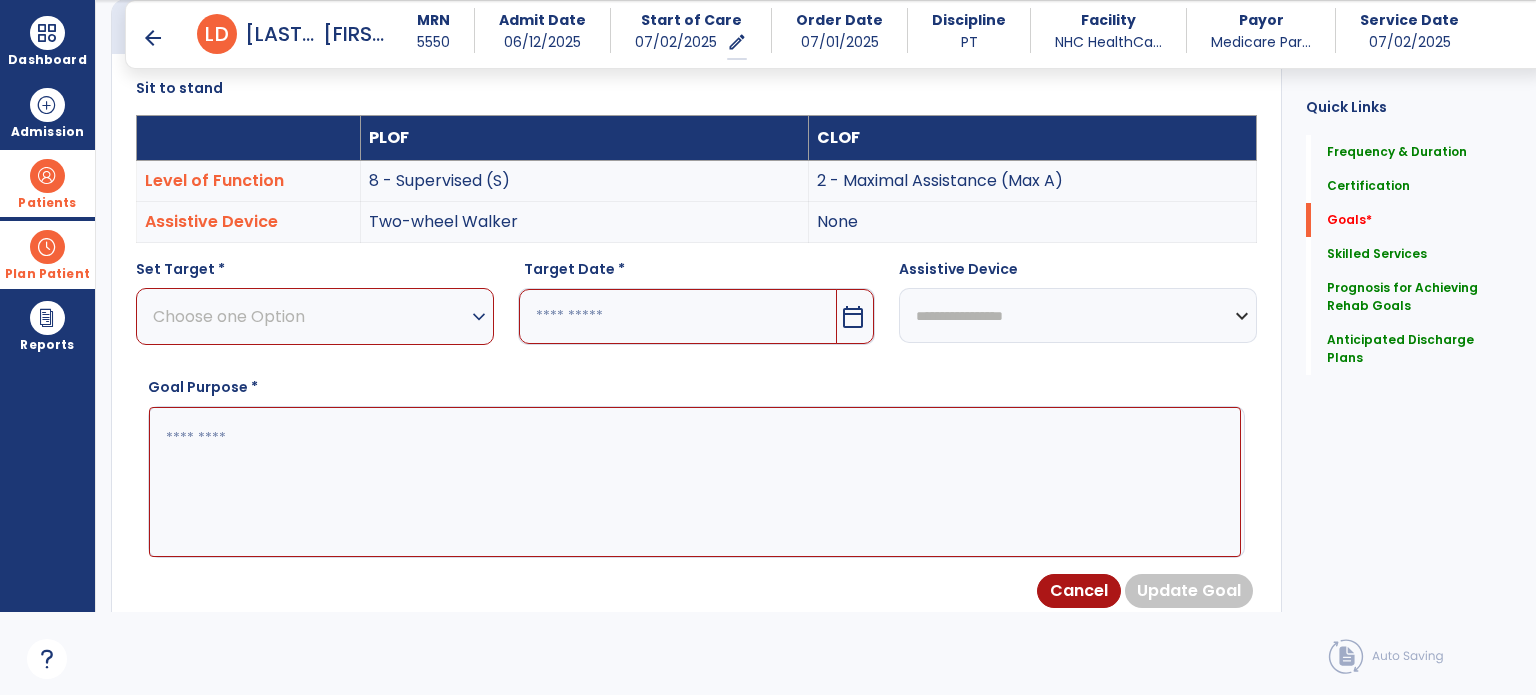 click on "expand_more" at bounding box center [479, 317] 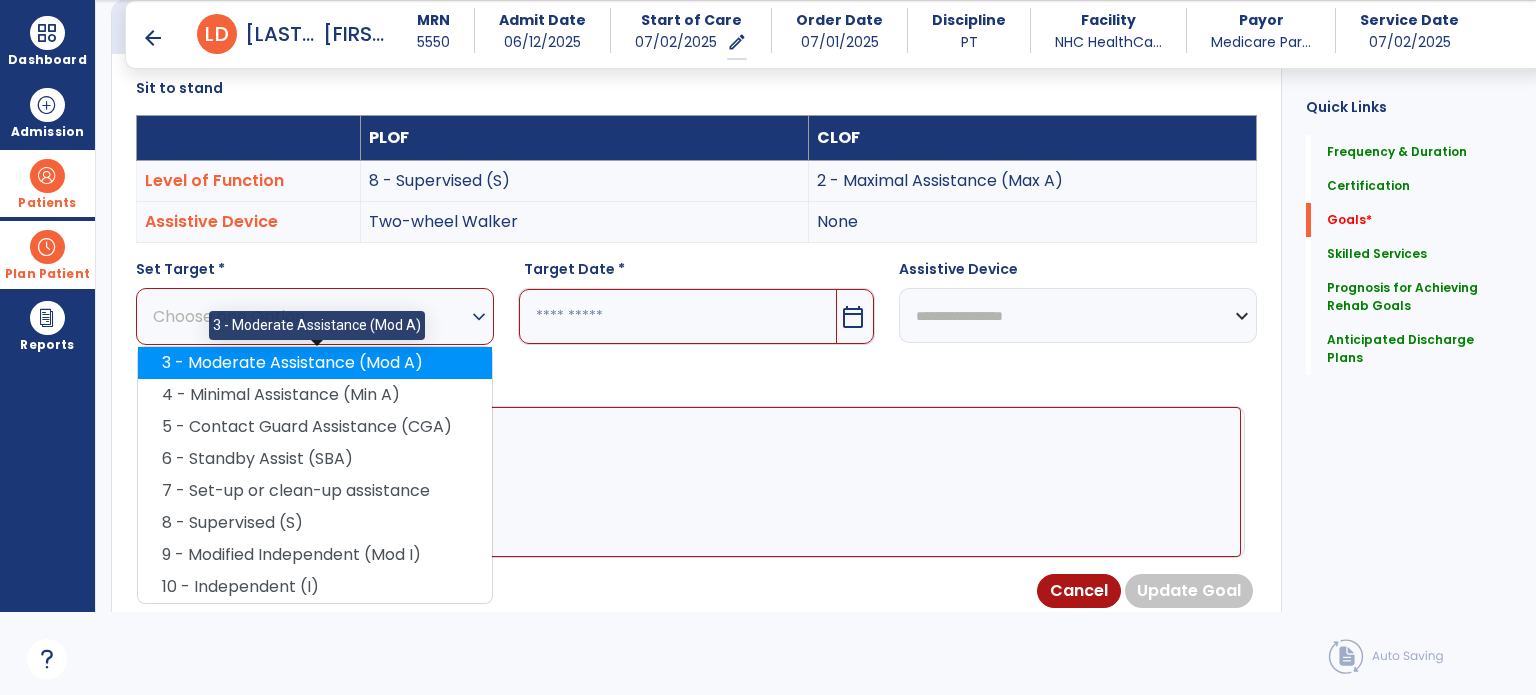 click on "3 - Moderate Assistance (Mod A)" at bounding box center (315, 363) 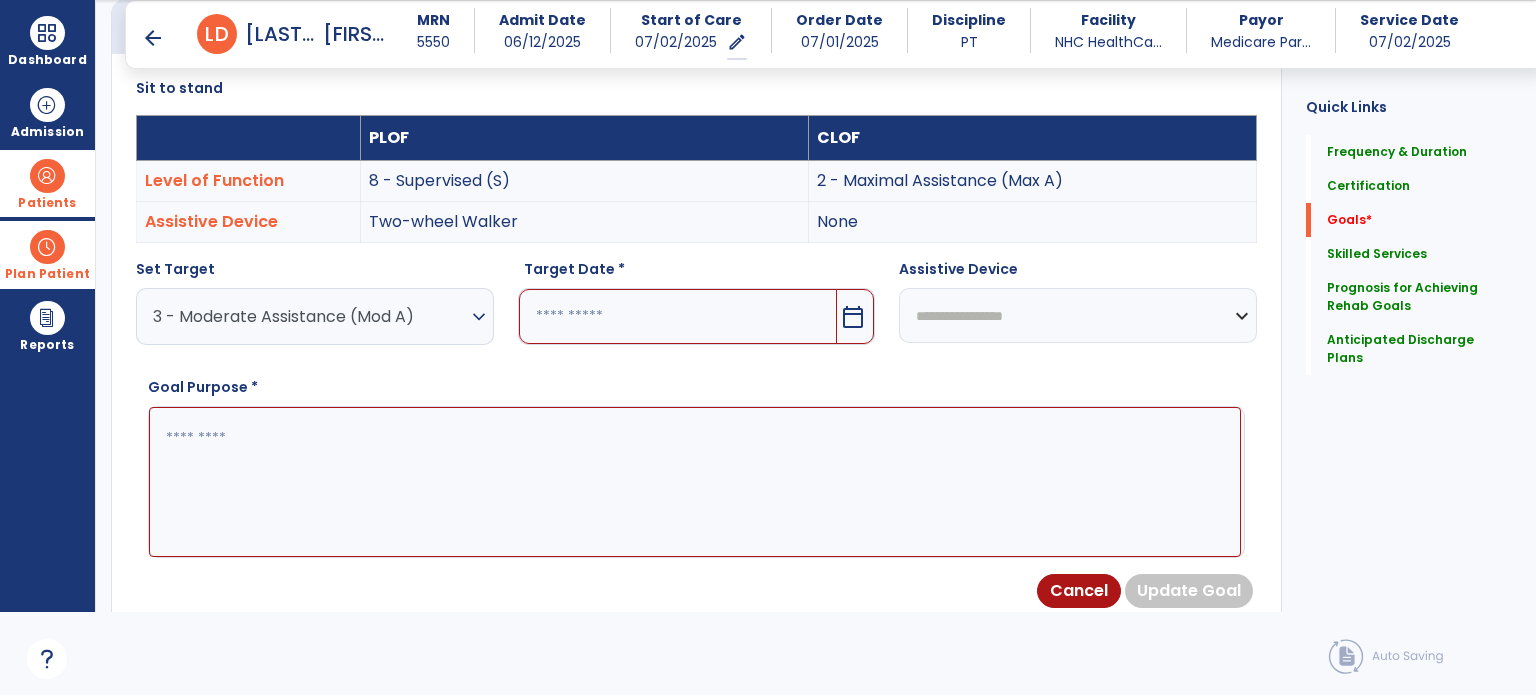 click on "calendar_today" at bounding box center (855, 316) 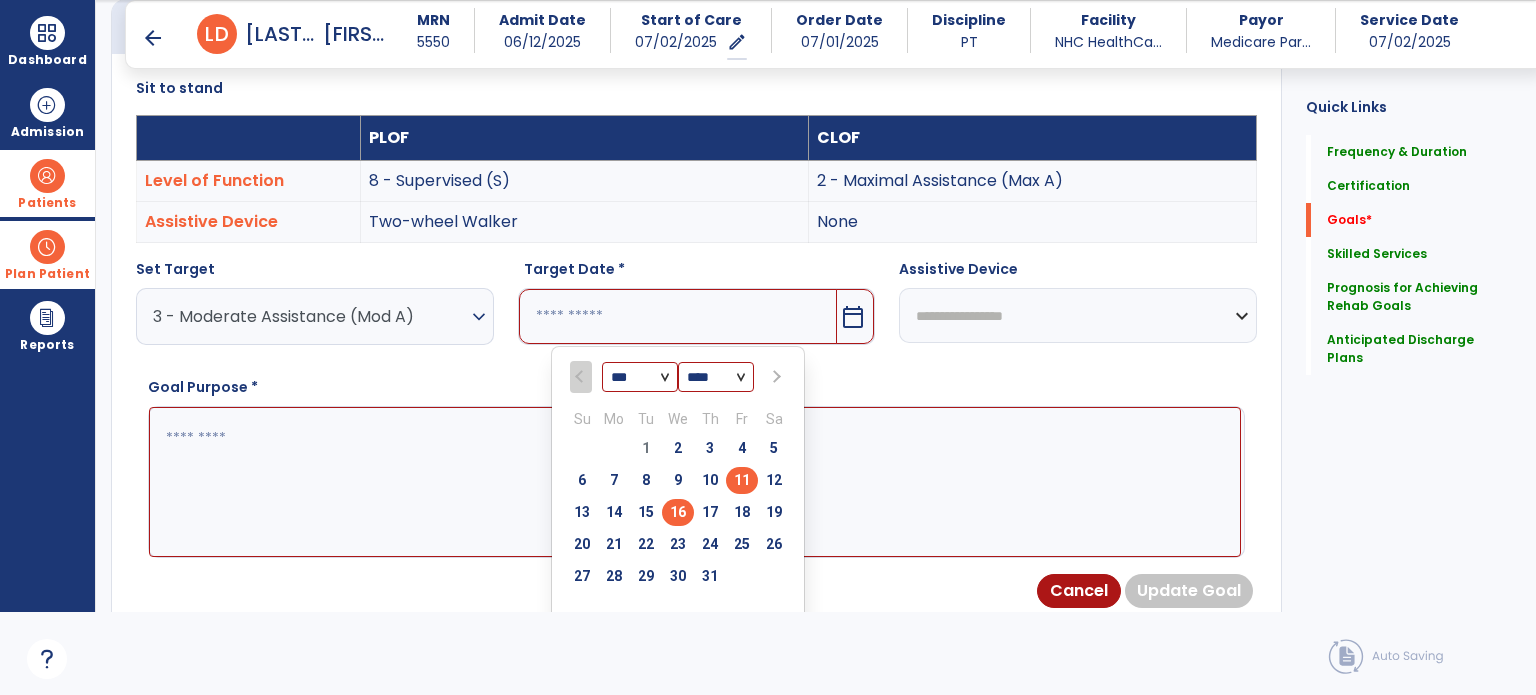 click on "16" at bounding box center (678, 512) 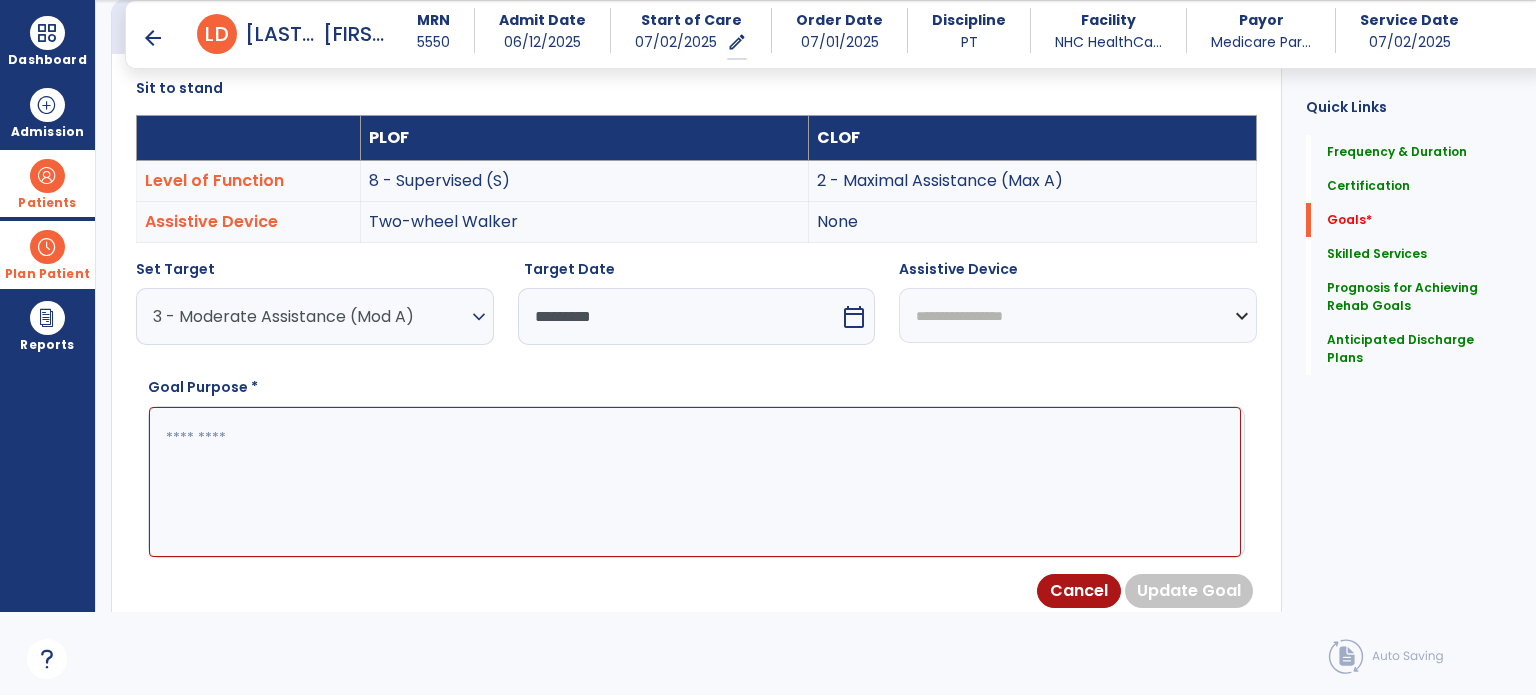 click on "**********" at bounding box center (1078, 315) 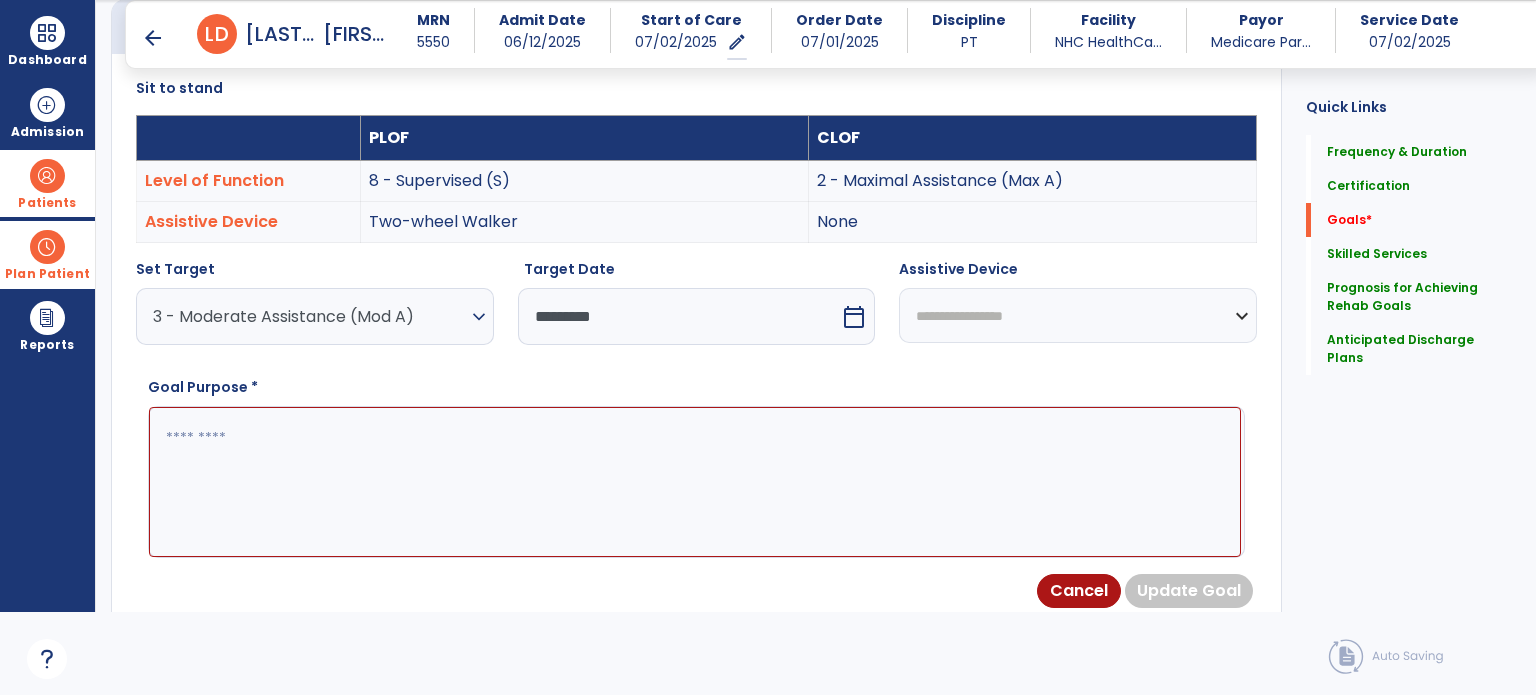 select on "**********" 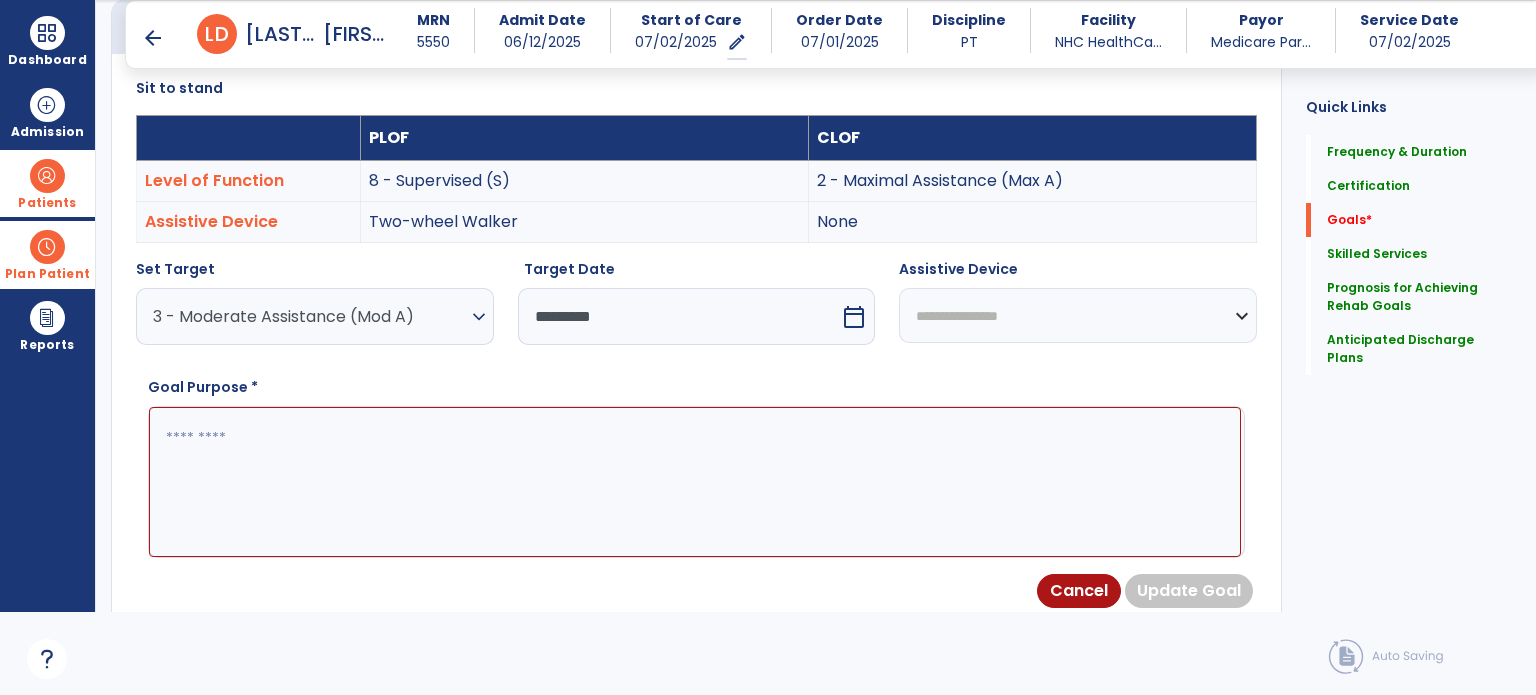 click on "**********" at bounding box center (1078, 315) 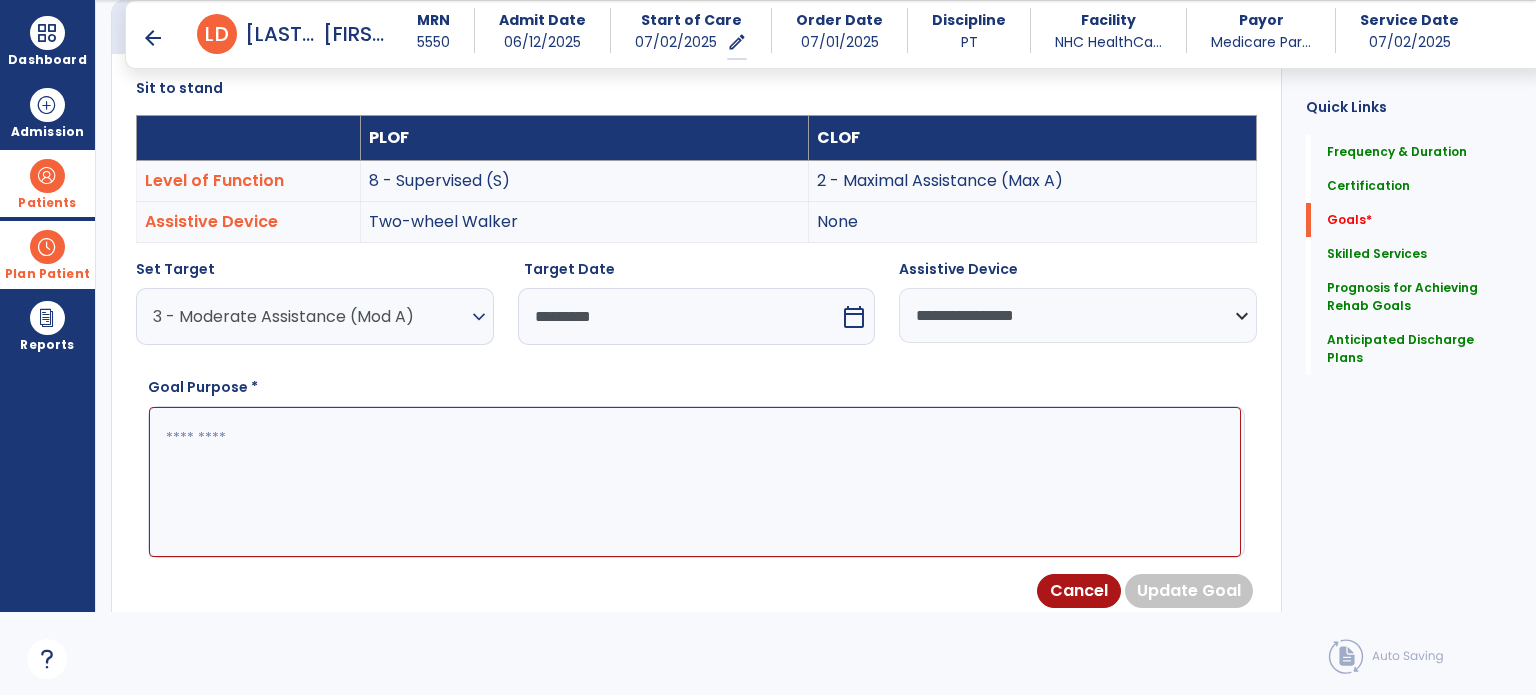 click at bounding box center (695, 482) 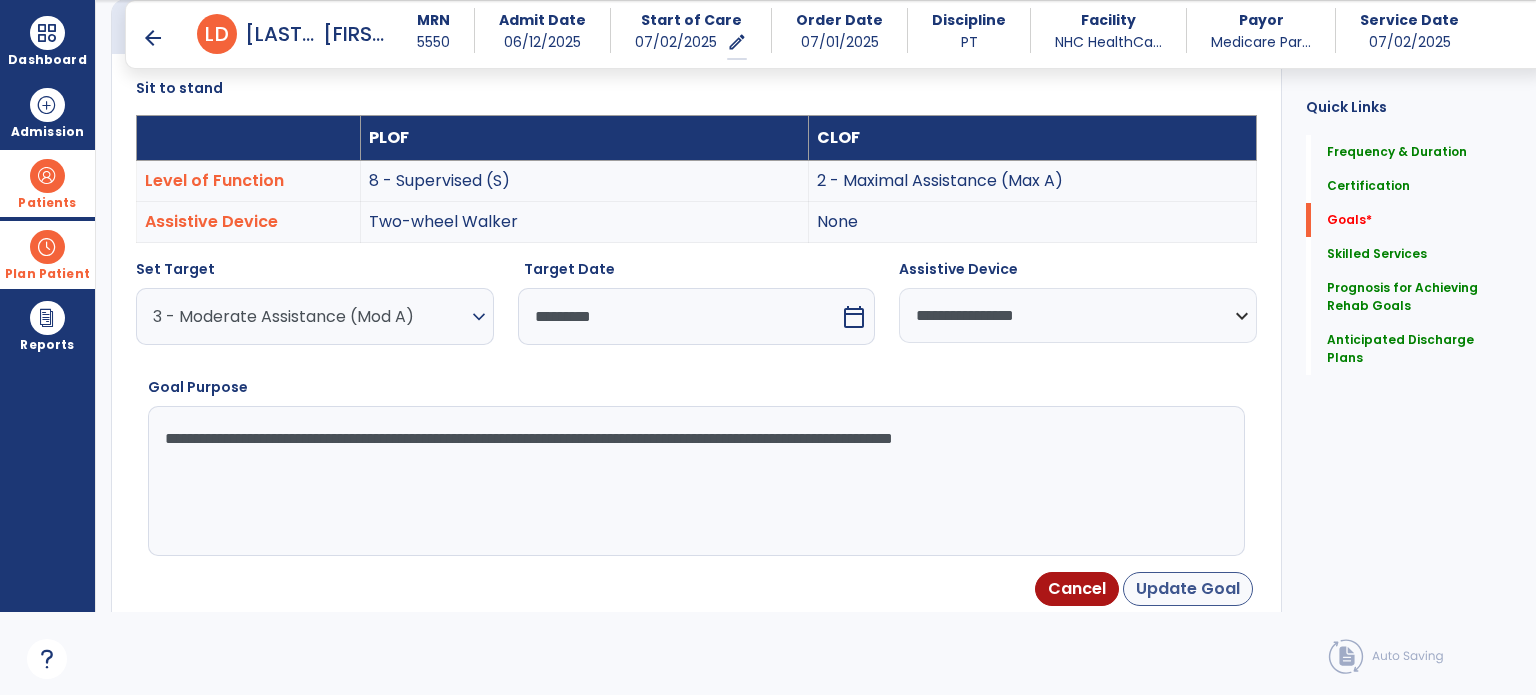 type on "**********" 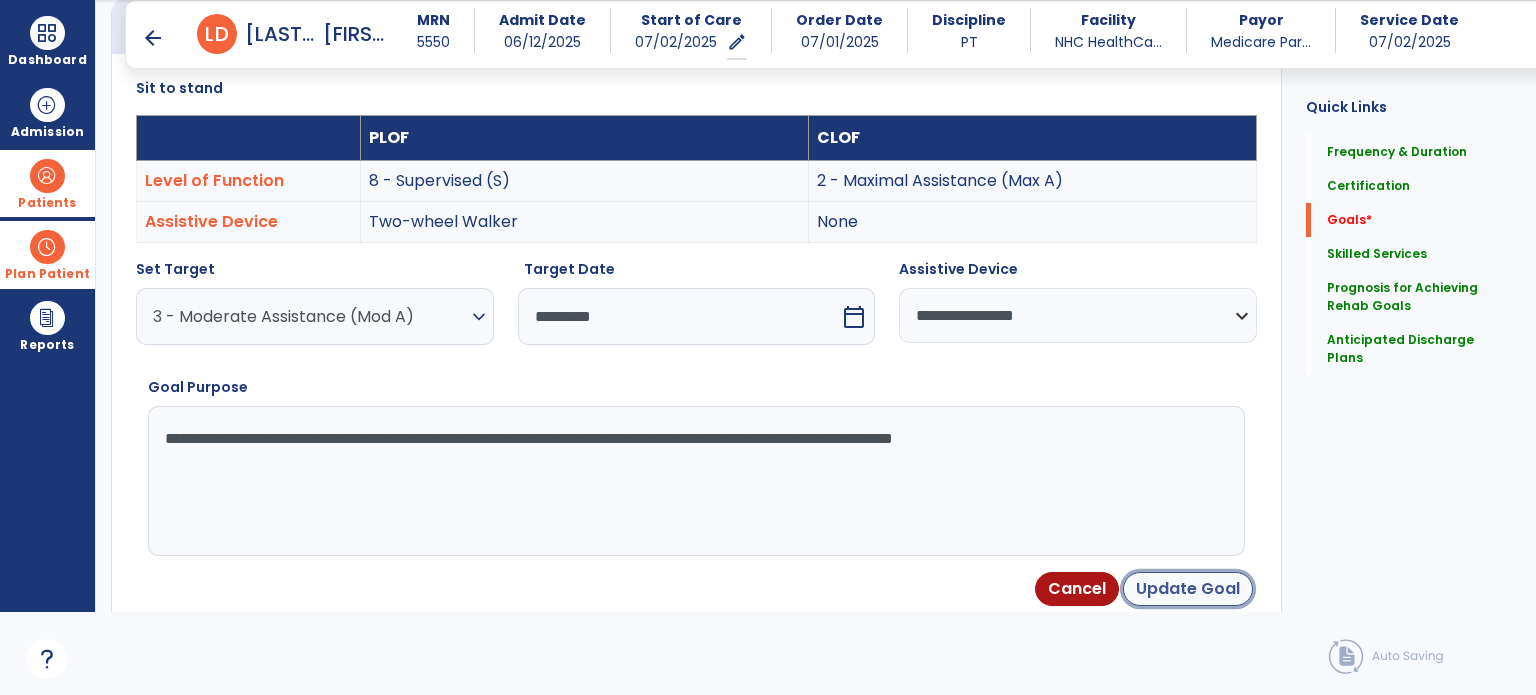 click on "Update Goal" at bounding box center [1188, 589] 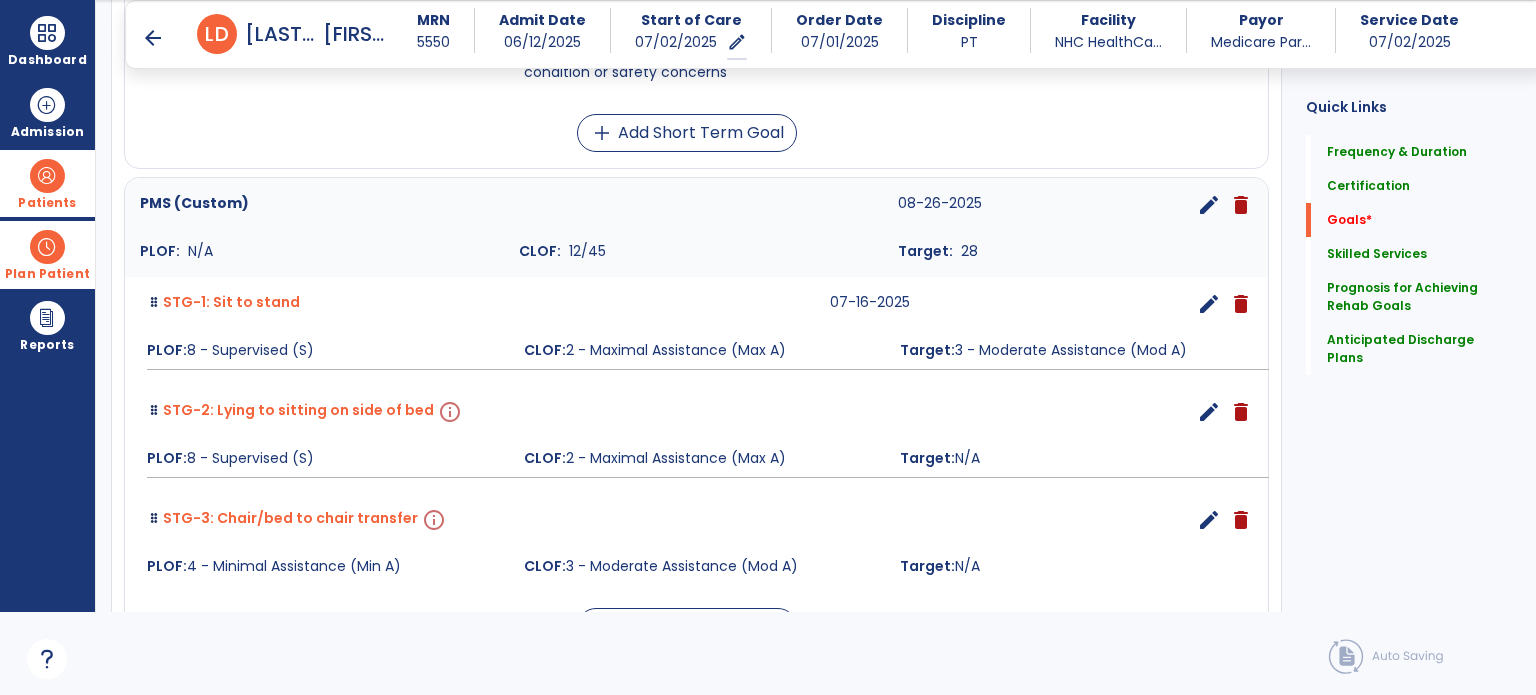 click on "edit" at bounding box center [1209, 412] 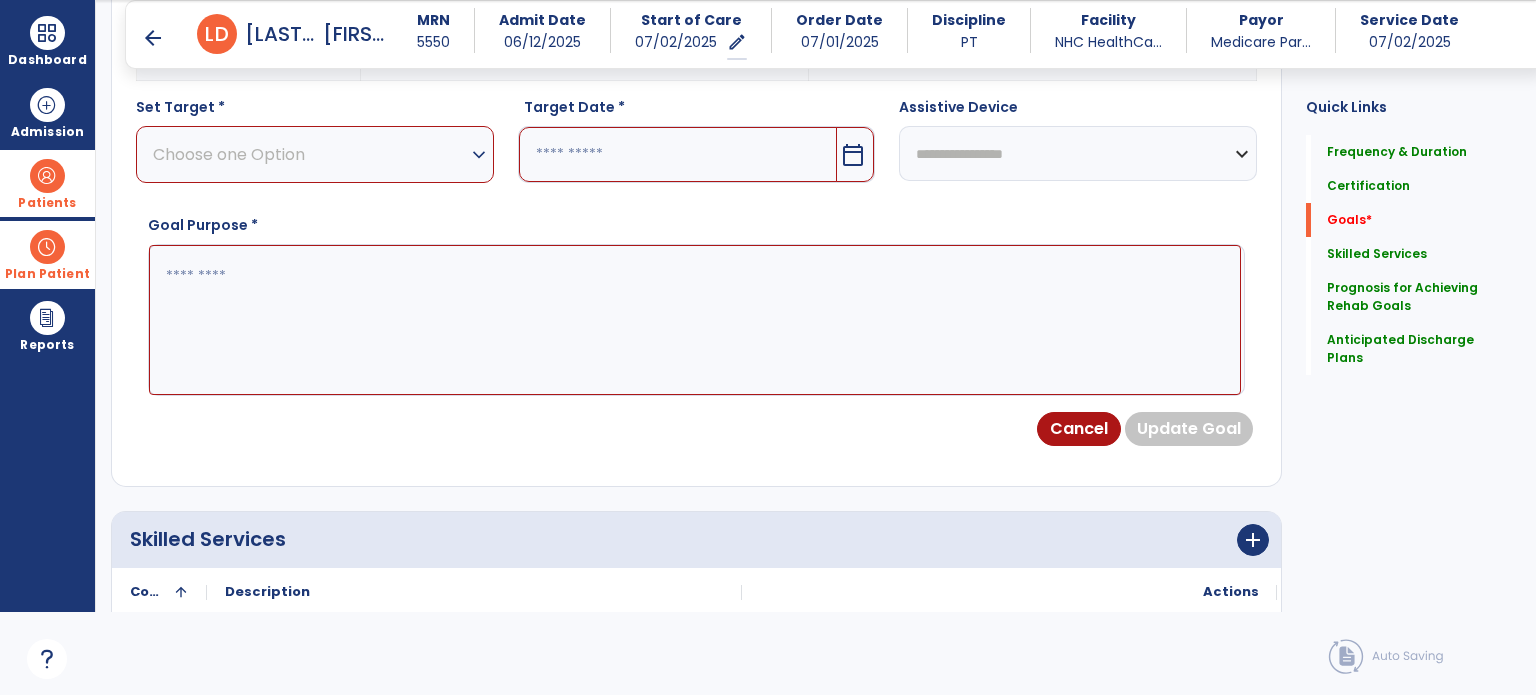 scroll, scrollTop: 534, scrollLeft: 0, axis: vertical 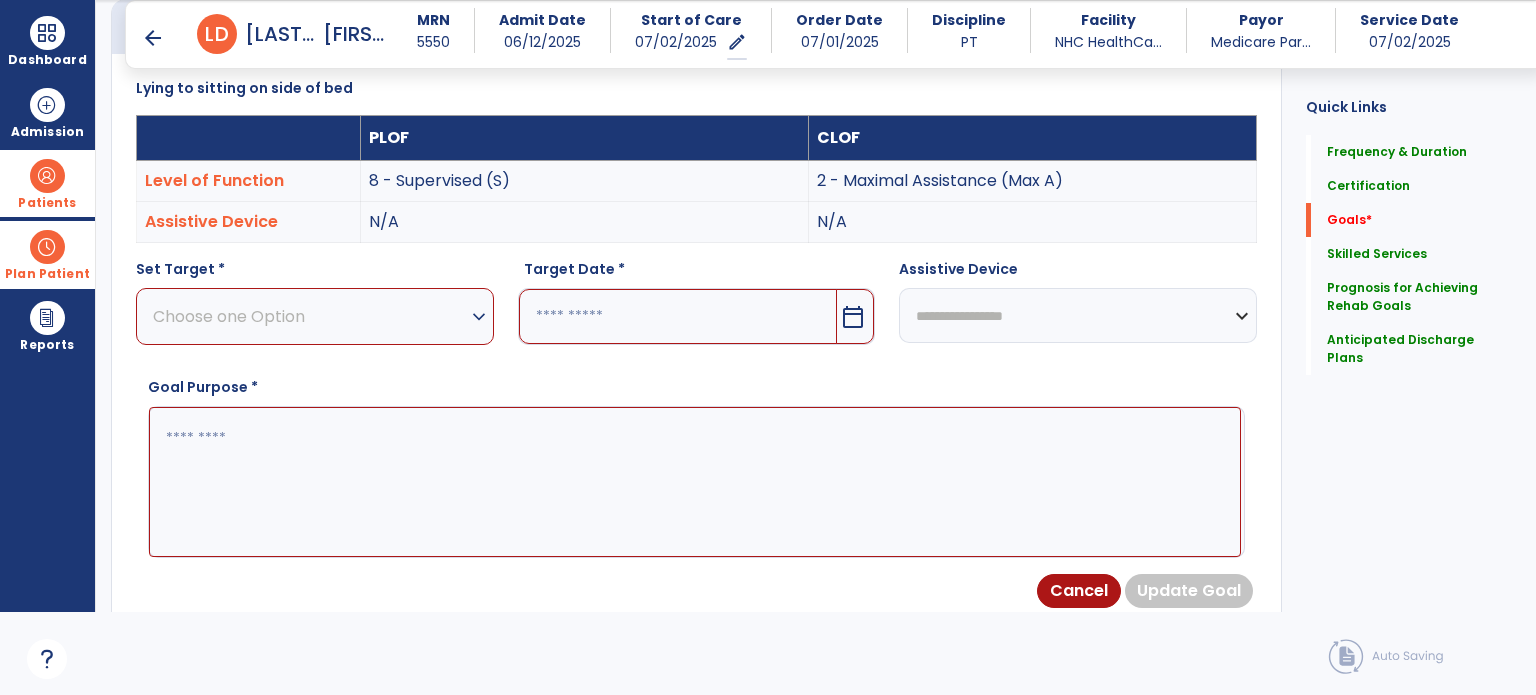 click on "expand_more" at bounding box center (479, 317) 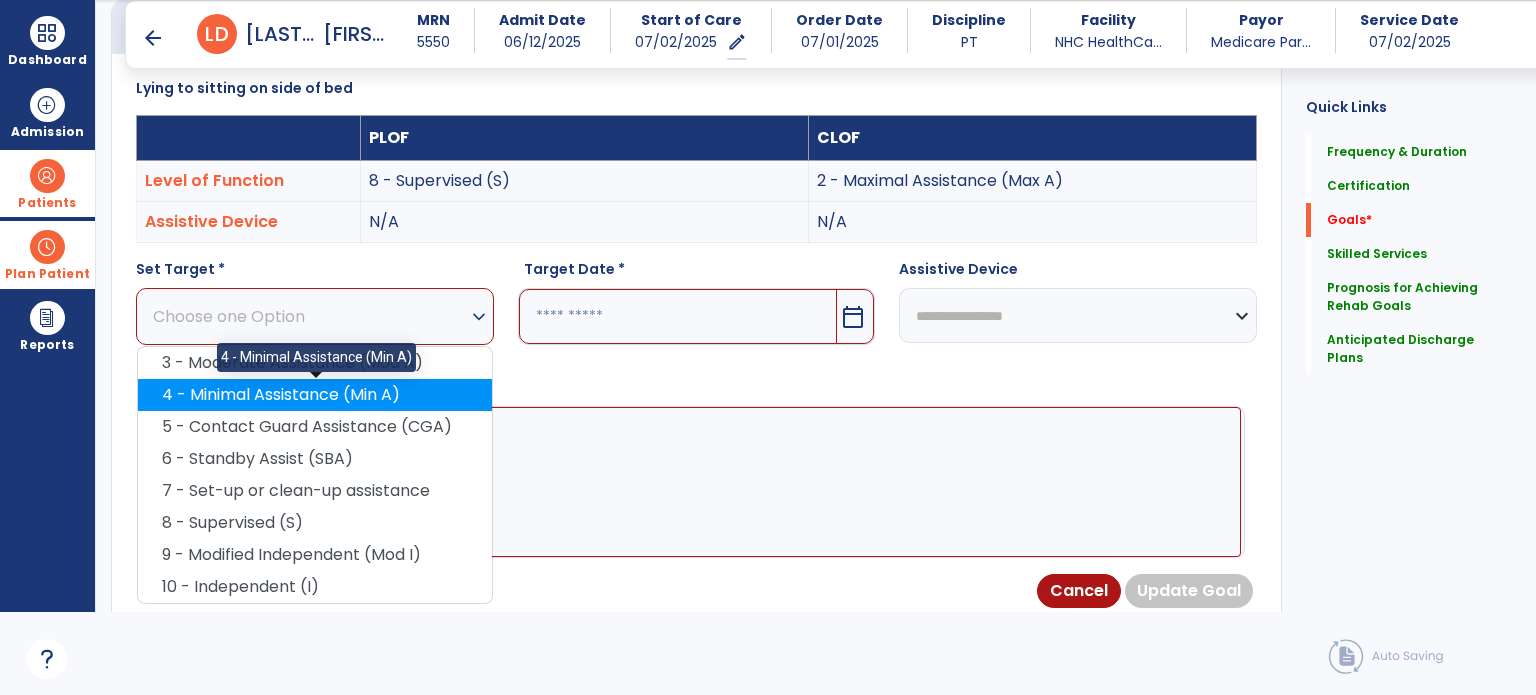 click on "4 - Minimal Assistance (Min A)" at bounding box center [315, 395] 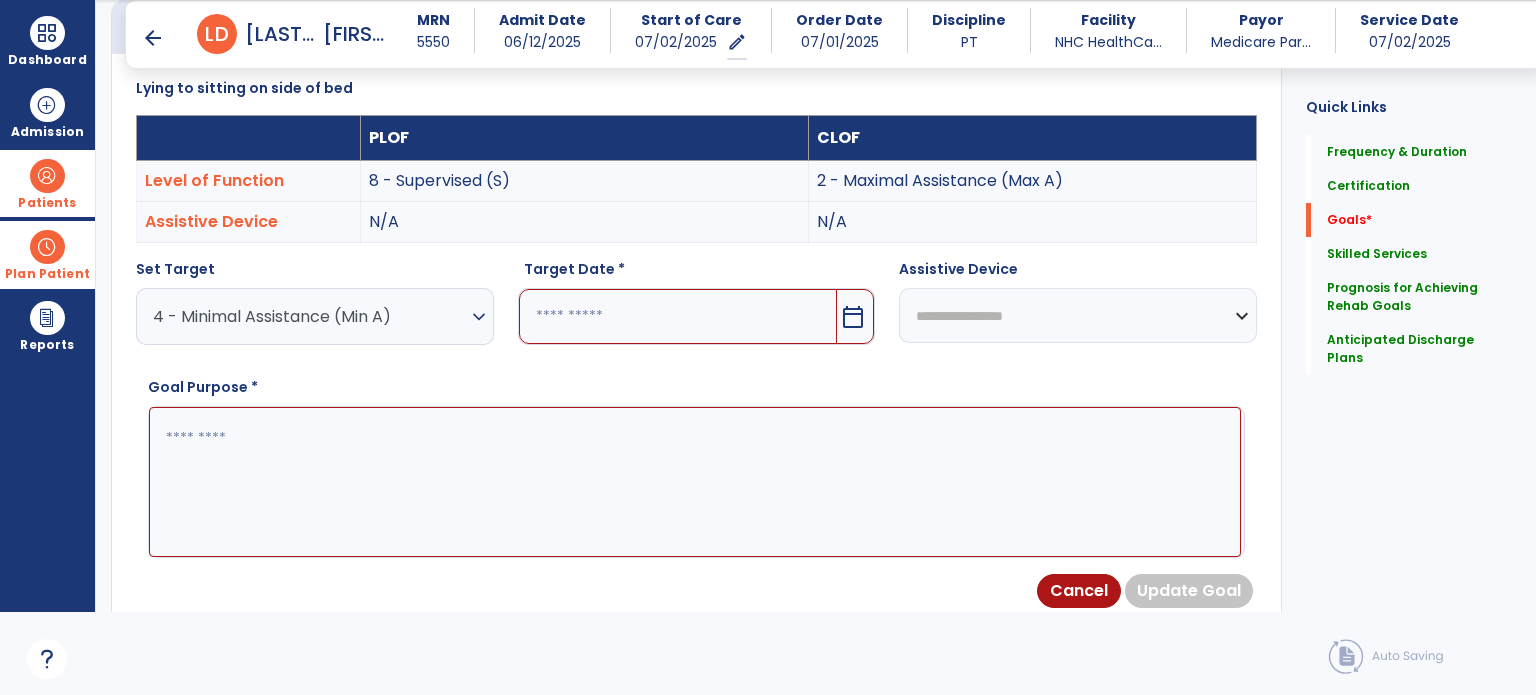 click on "Target Date *" at bounding box center (697, 273) 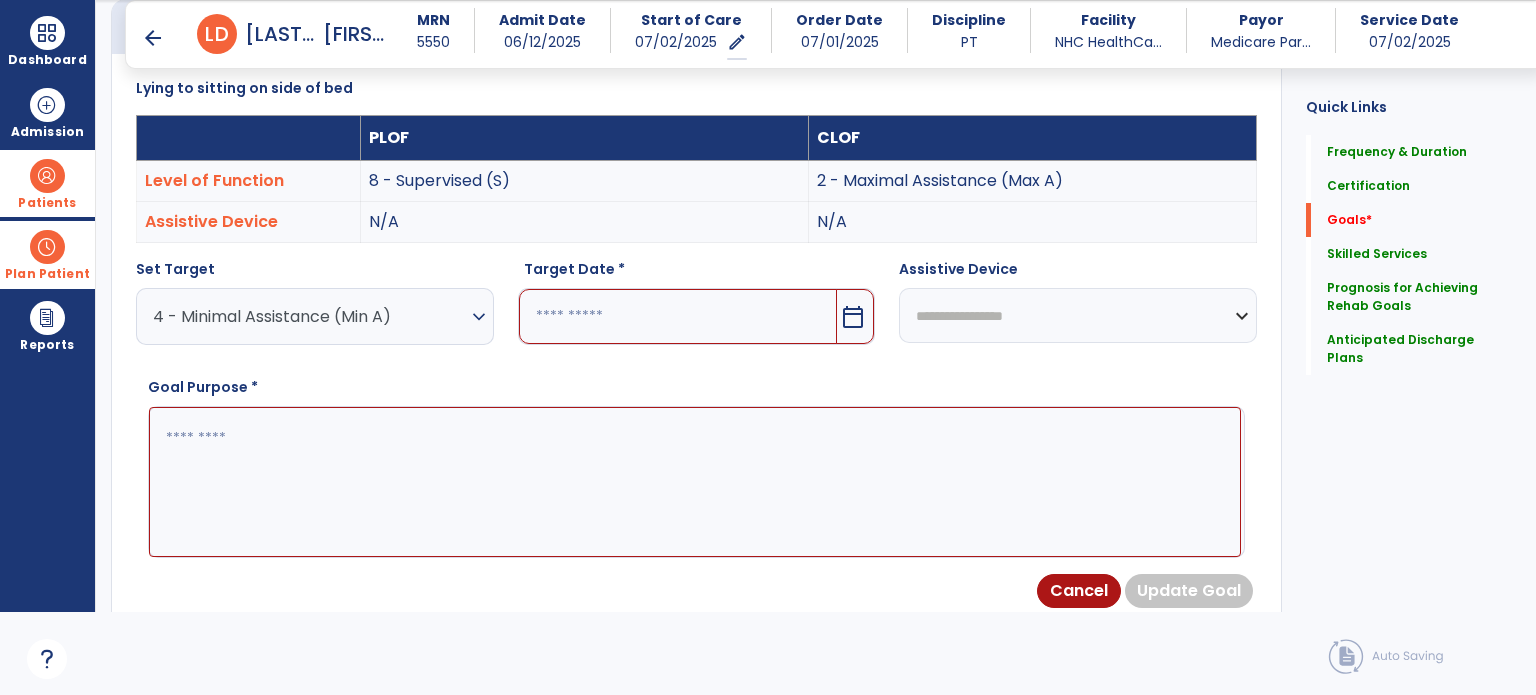 click at bounding box center [678, 316] 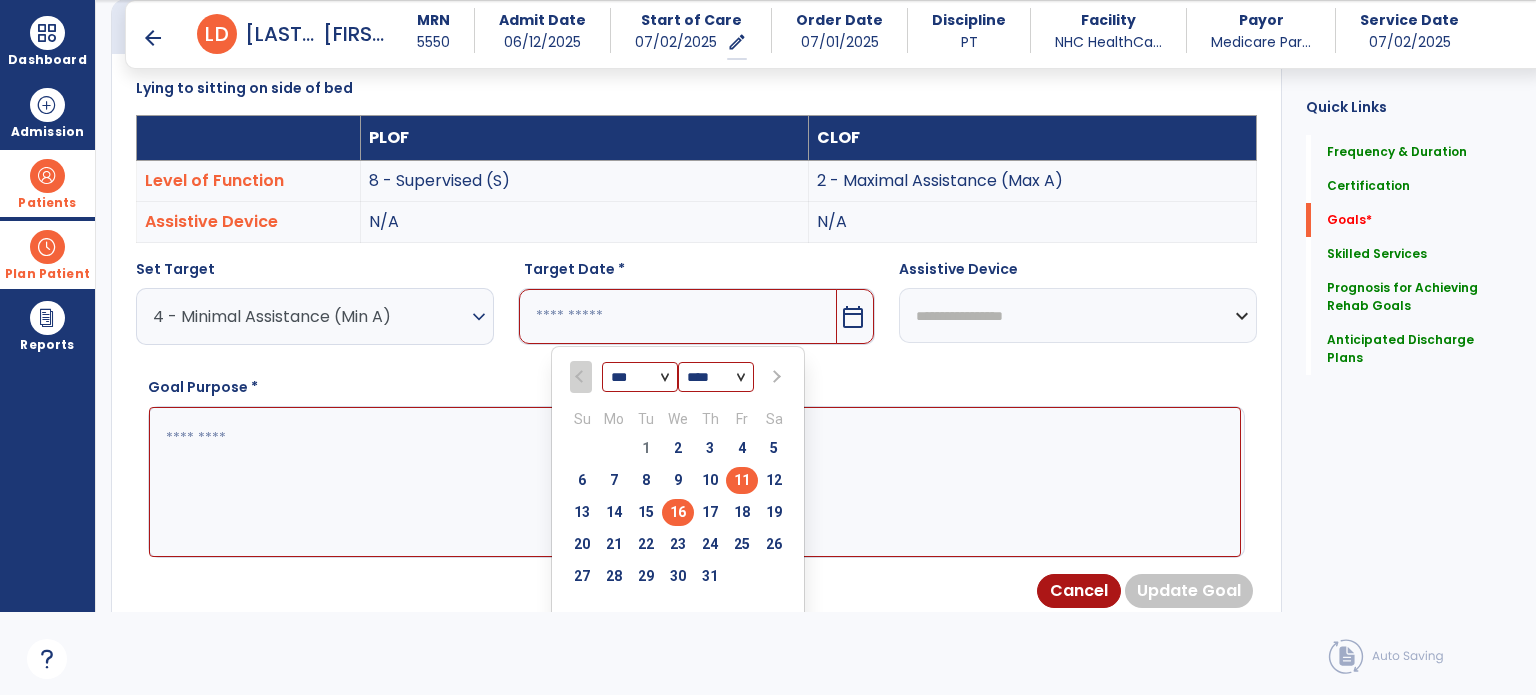 click on "16" at bounding box center (678, 512) 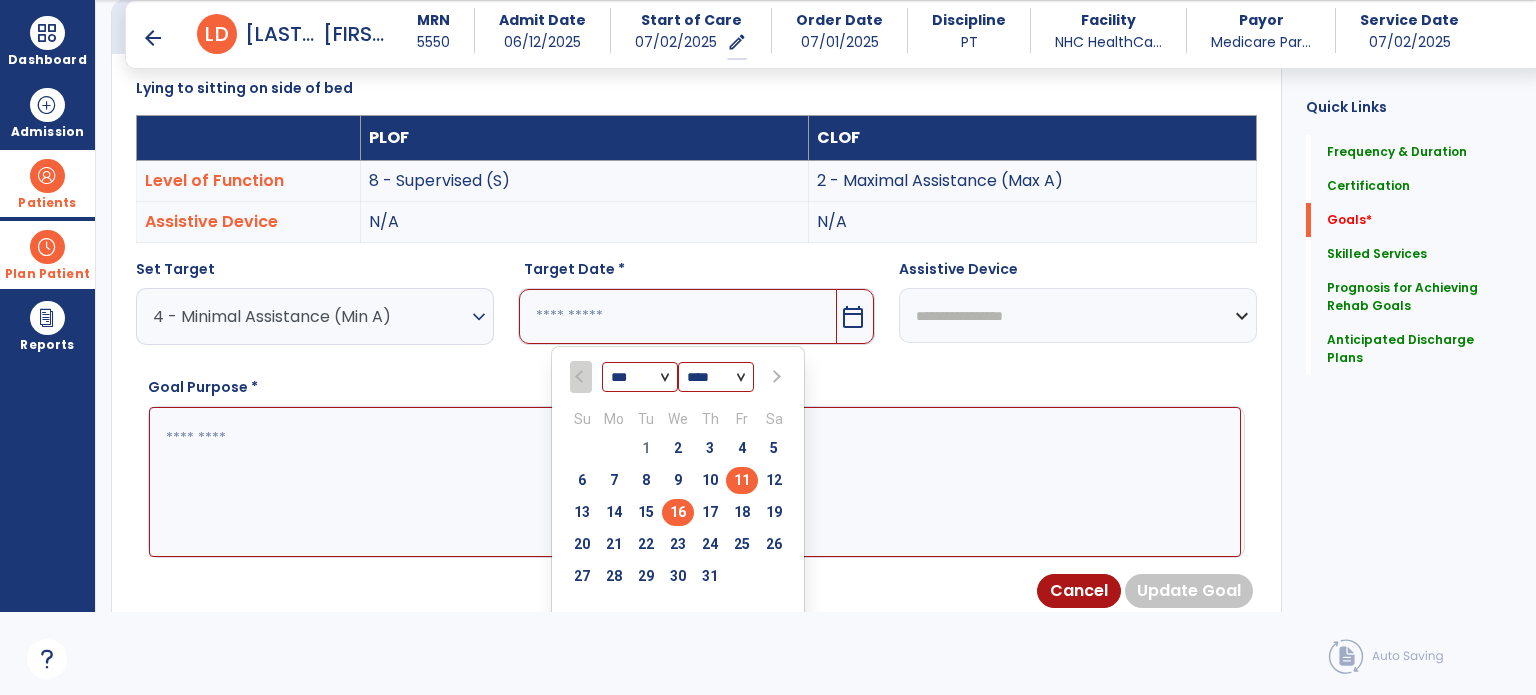type on "*********" 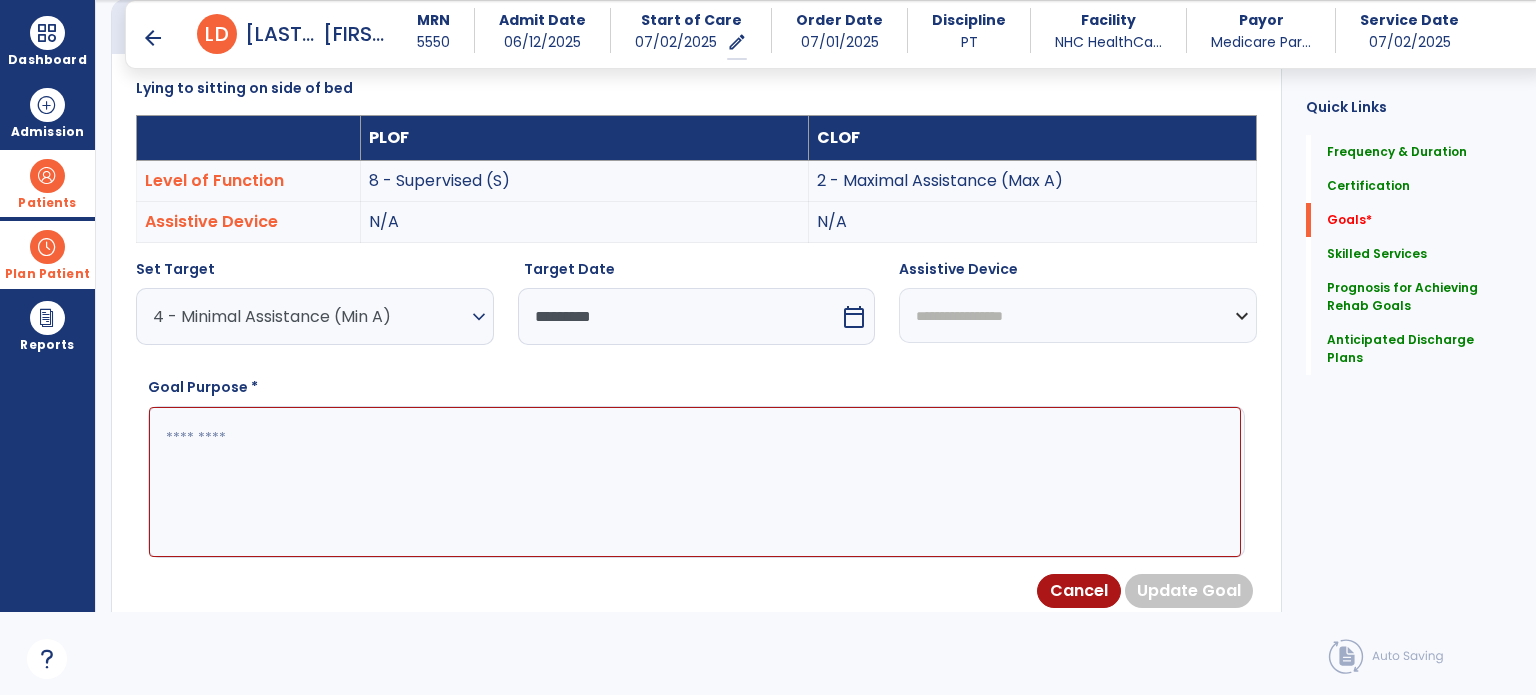 click at bounding box center (695, 482) 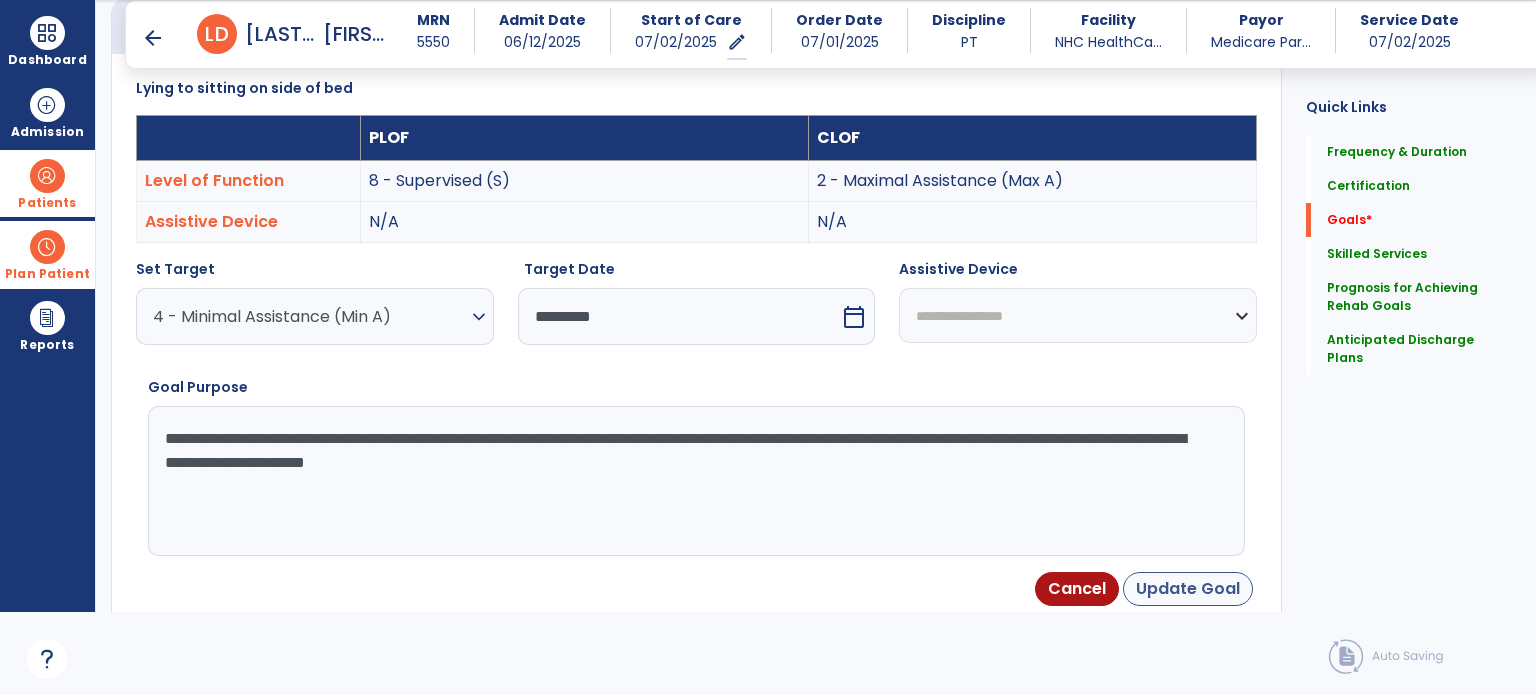 type on "**********" 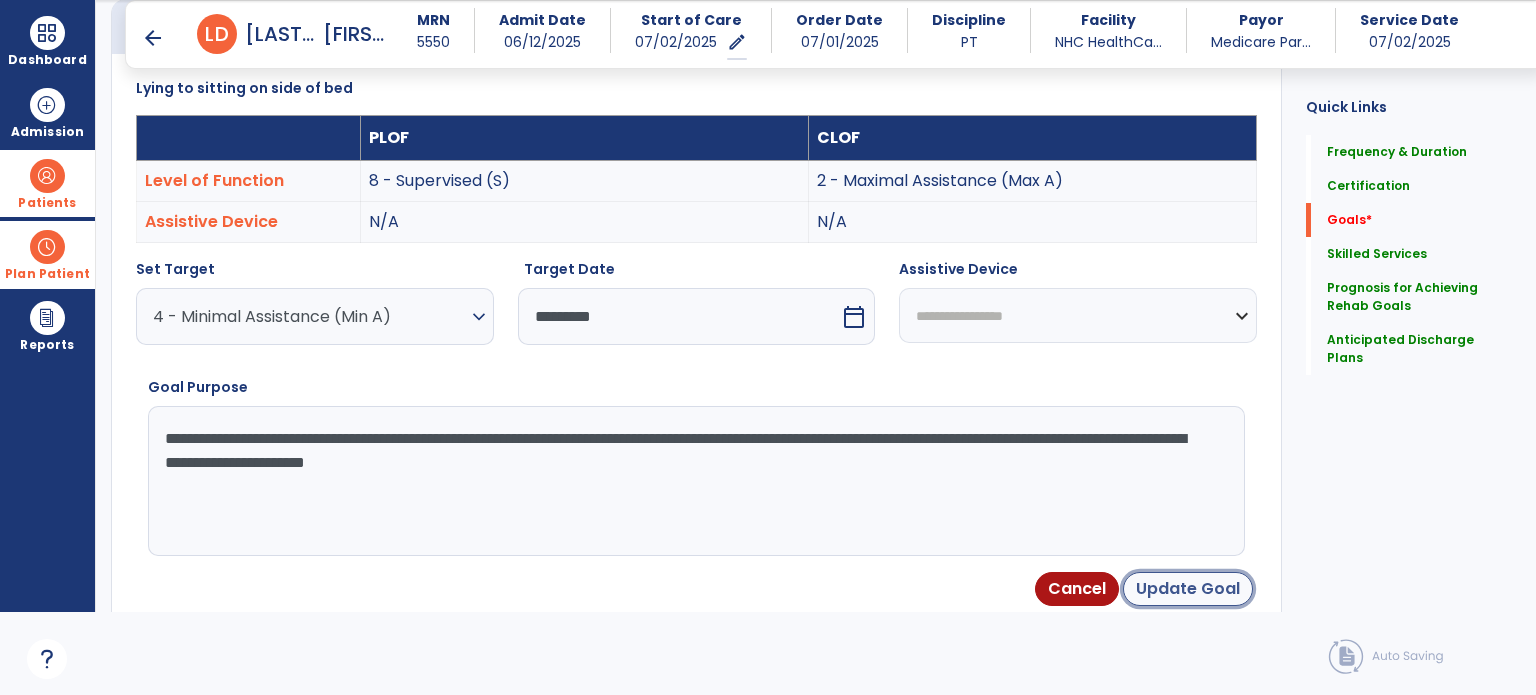 click on "Update Goal" at bounding box center [1188, 589] 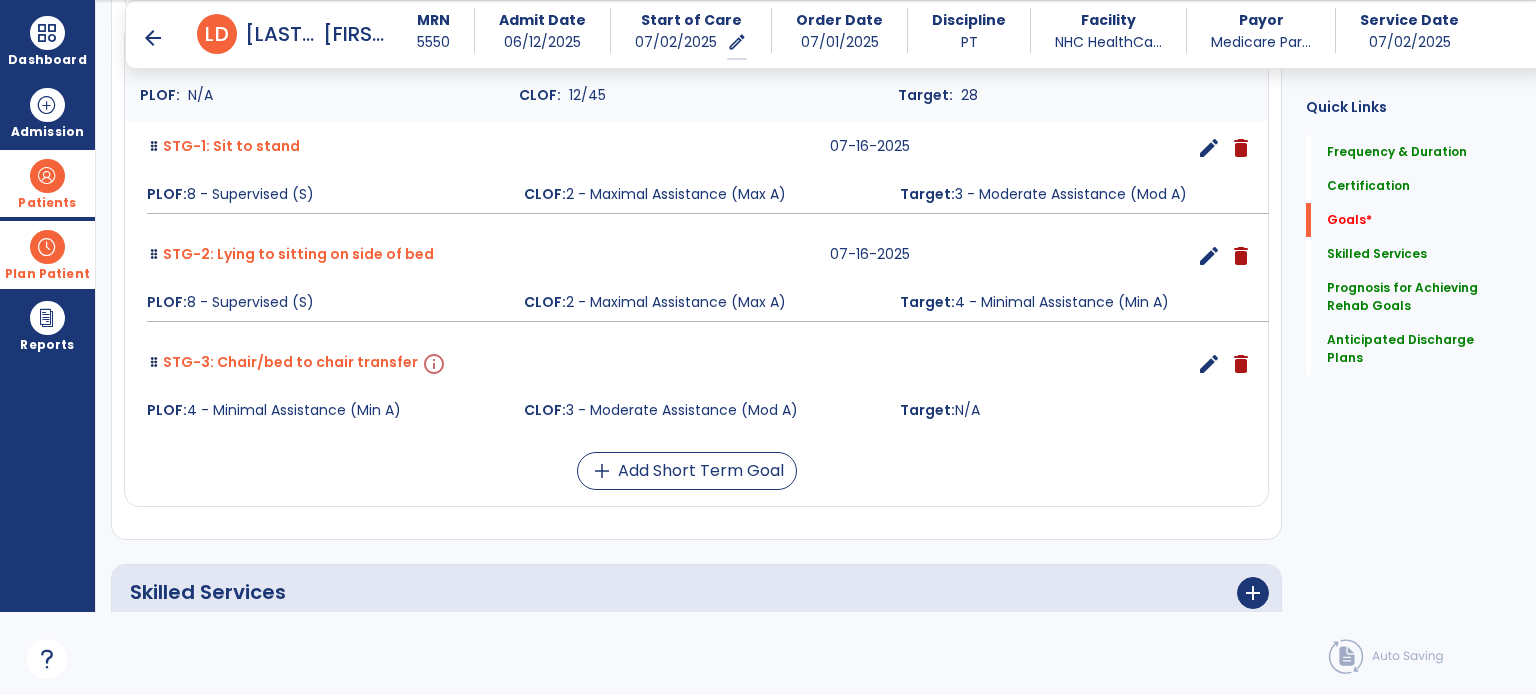 scroll, scrollTop: 914, scrollLeft: 0, axis: vertical 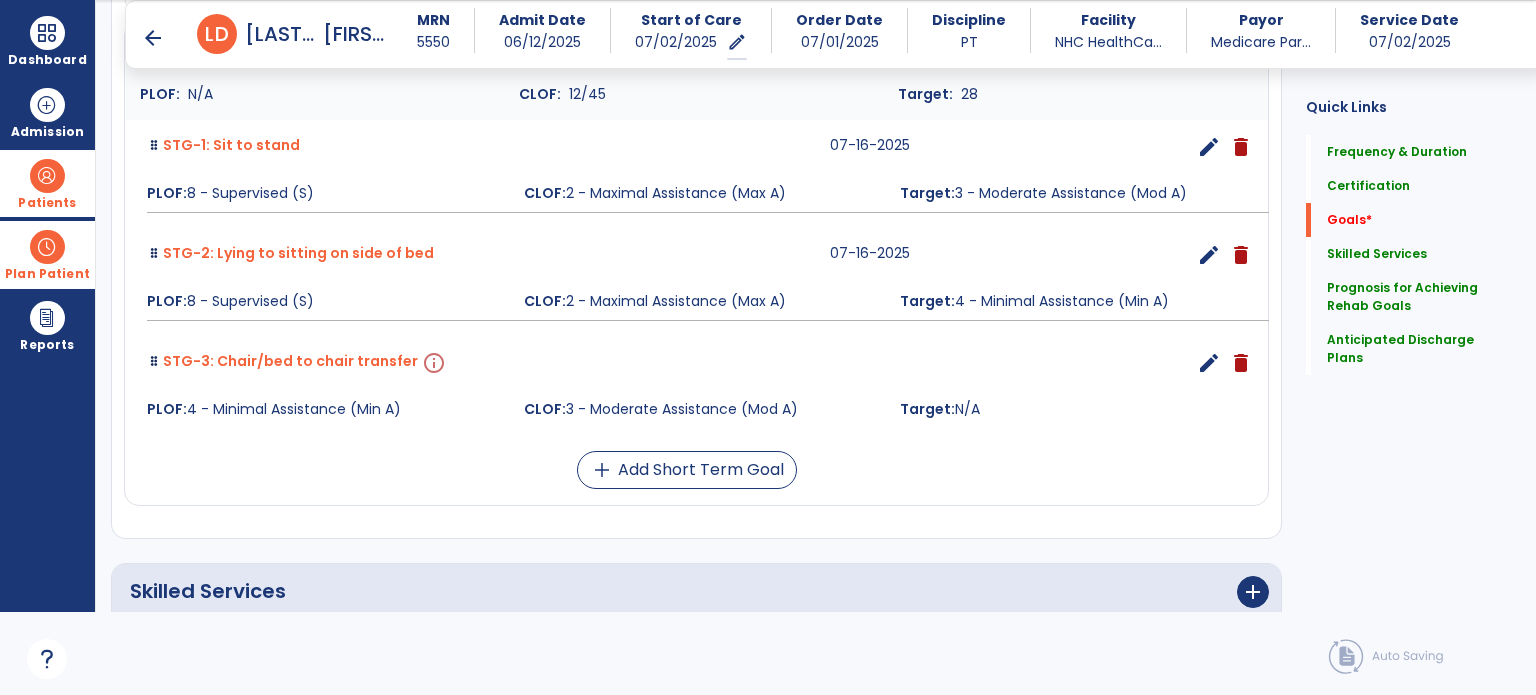 click on "edit" at bounding box center [1209, 363] 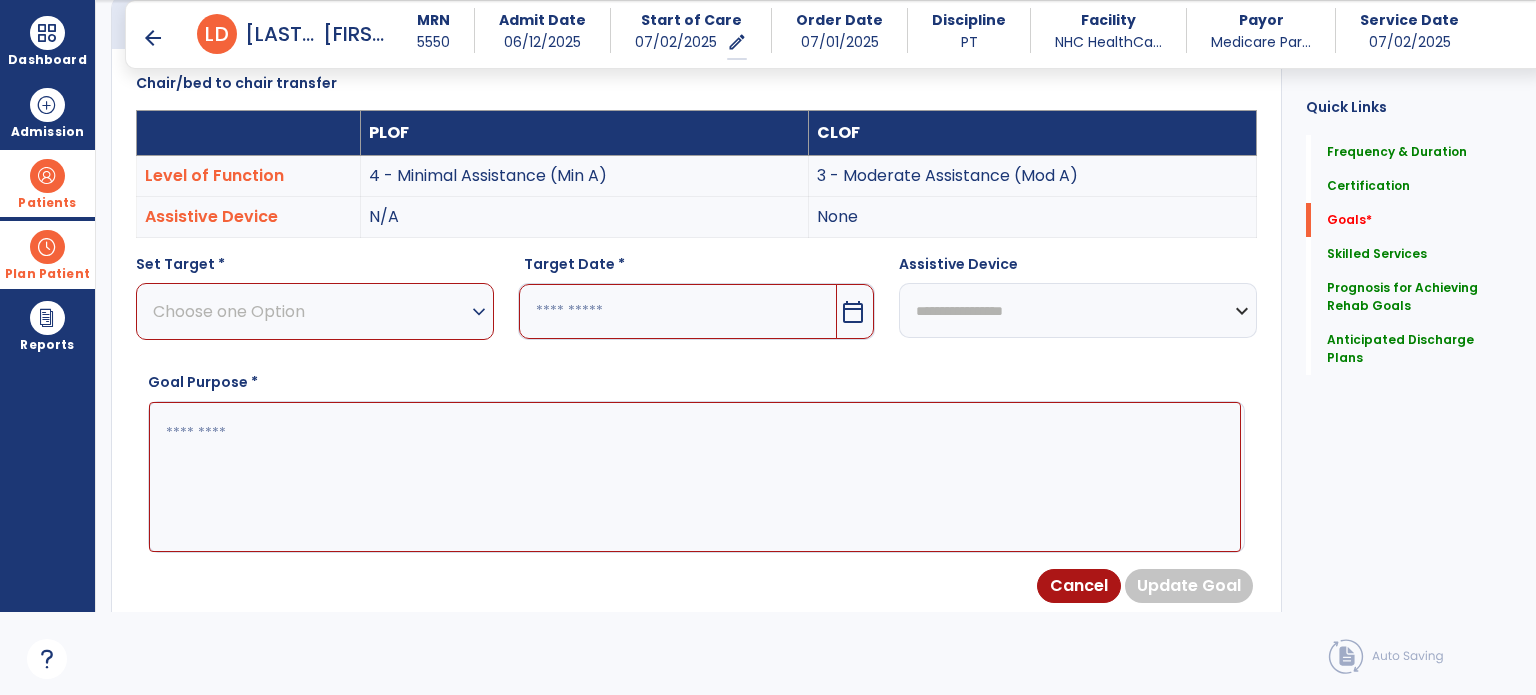 scroll, scrollTop: 534, scrollLeft: 0, axis: vertical 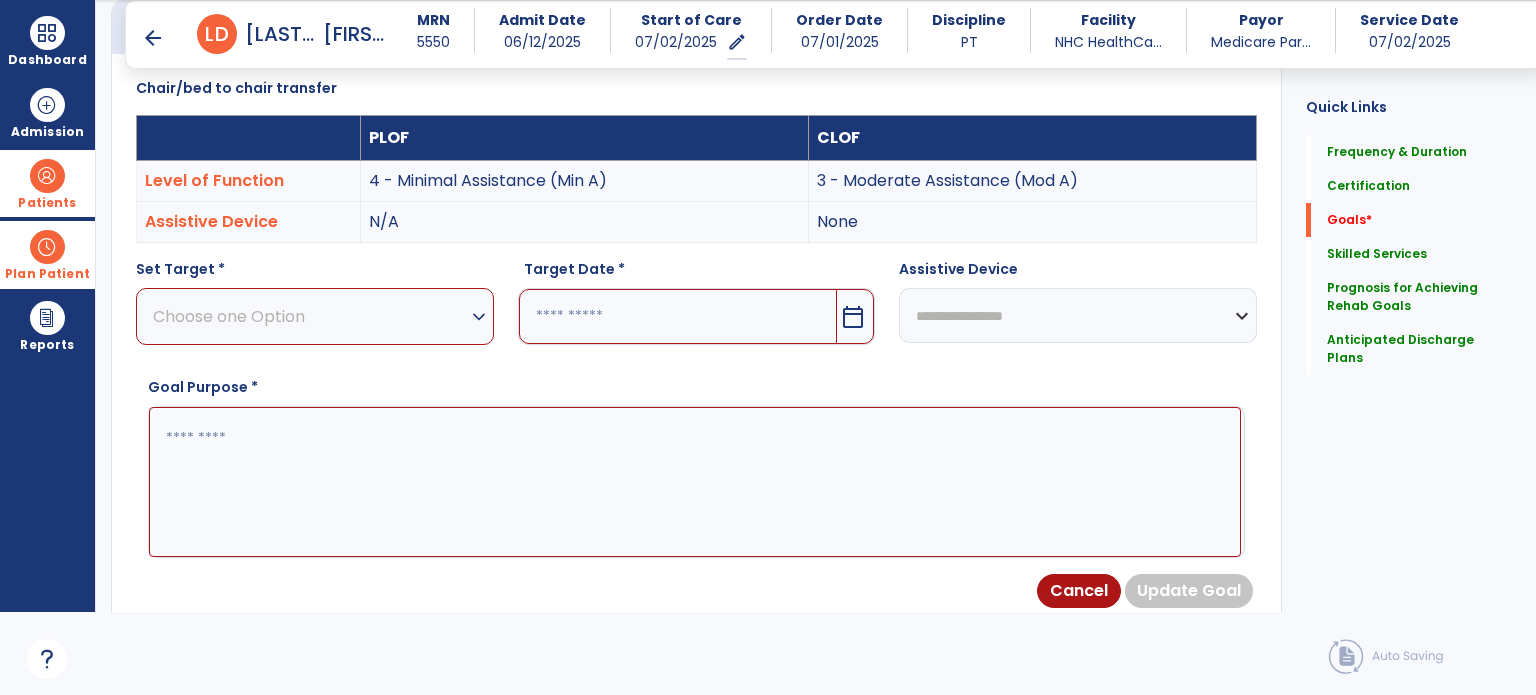 click on "expand_more" at bounding box center [479, 317] 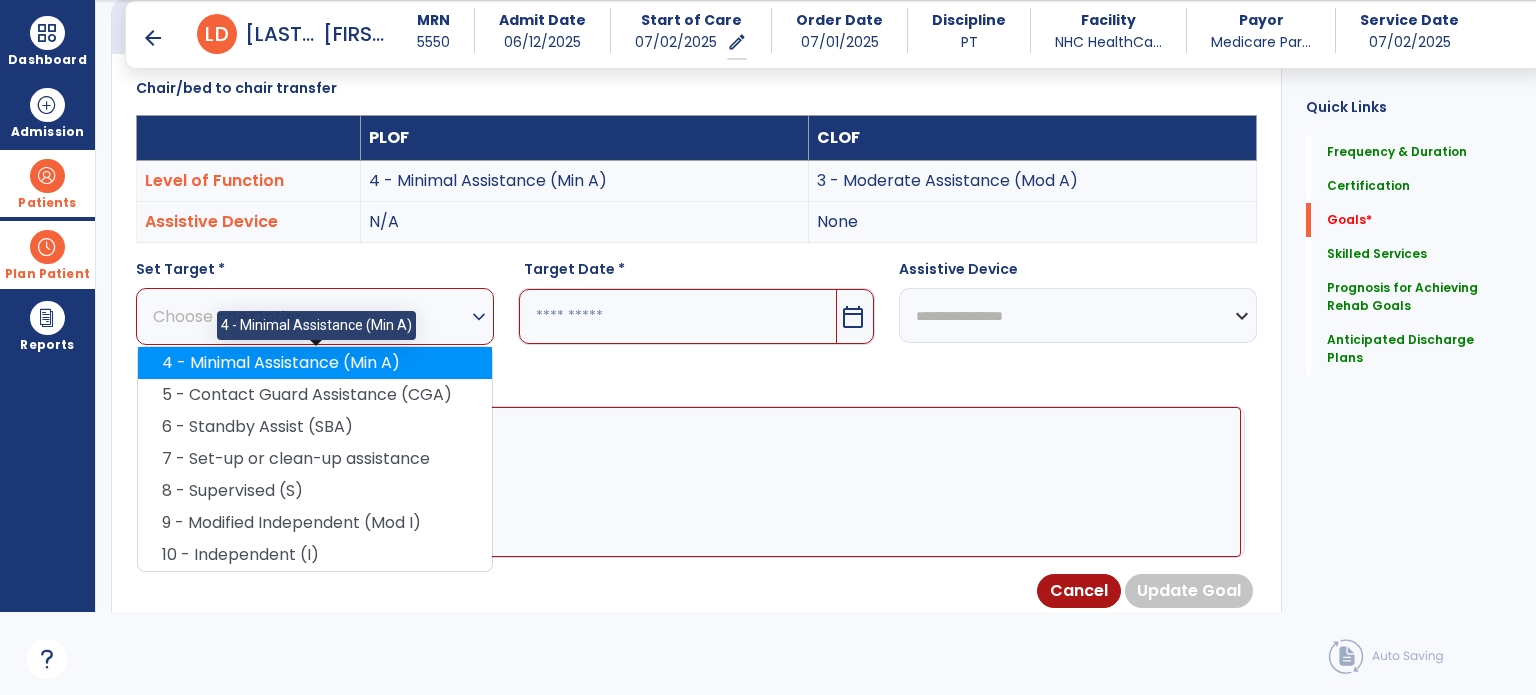 click on "4 - Minimal Assistance (Min A)" at bounding box center [315, 363] 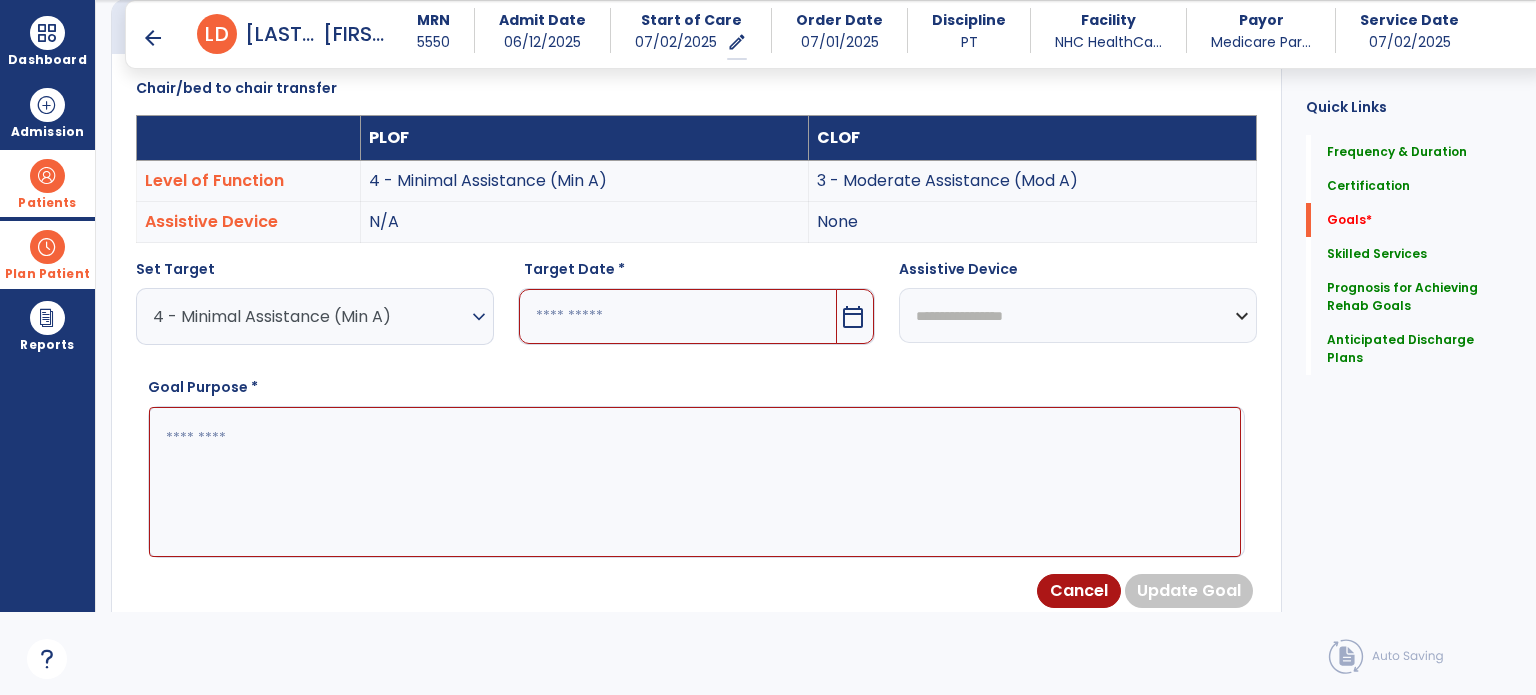 click at bounding box center [678, 316] 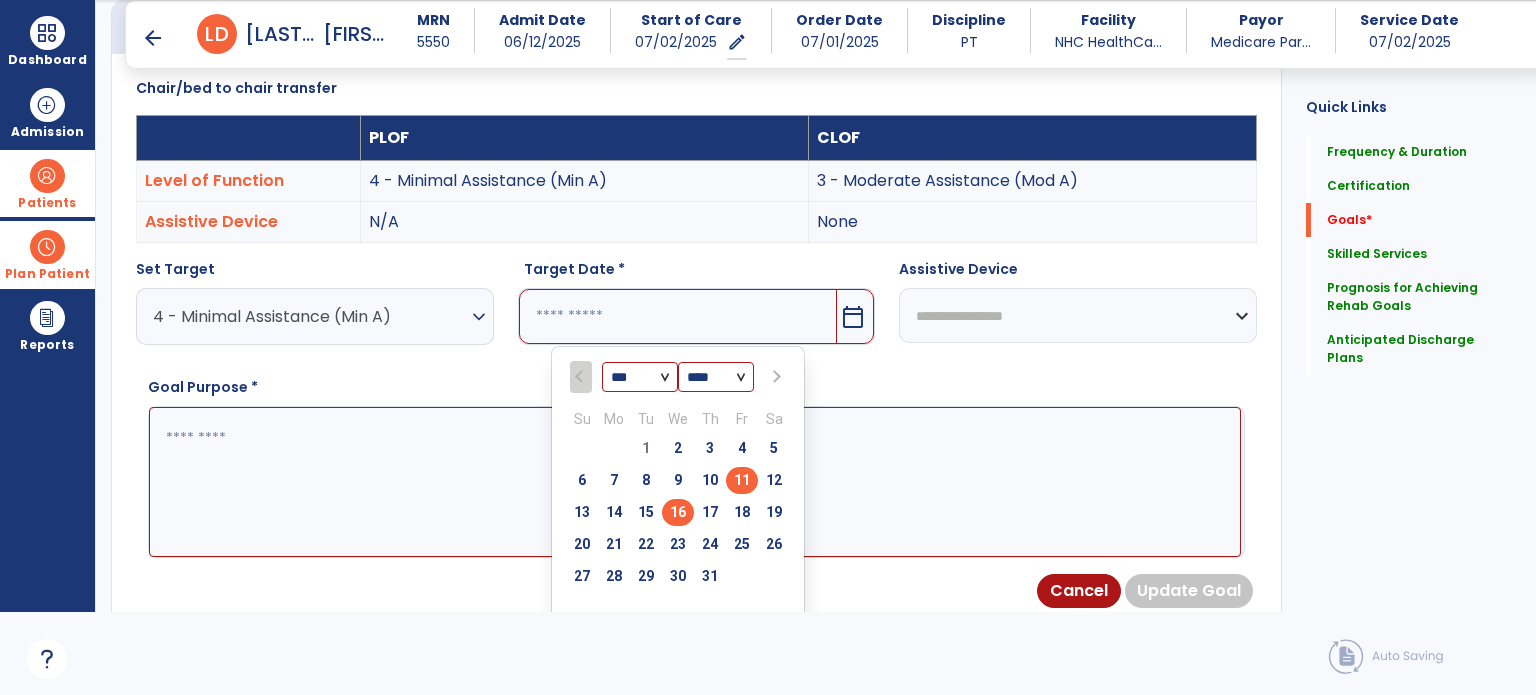 click on "16" at bounding box center (678, 512) 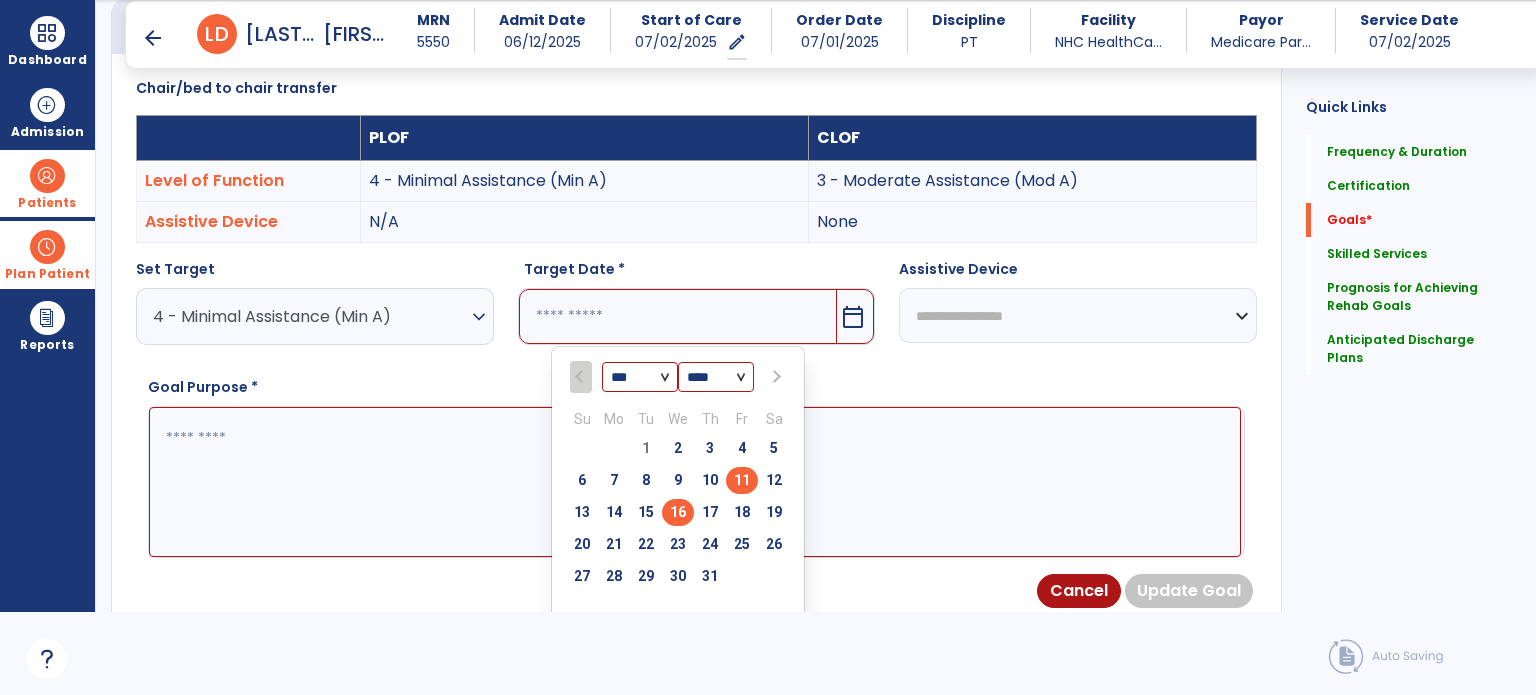 type on "*********" 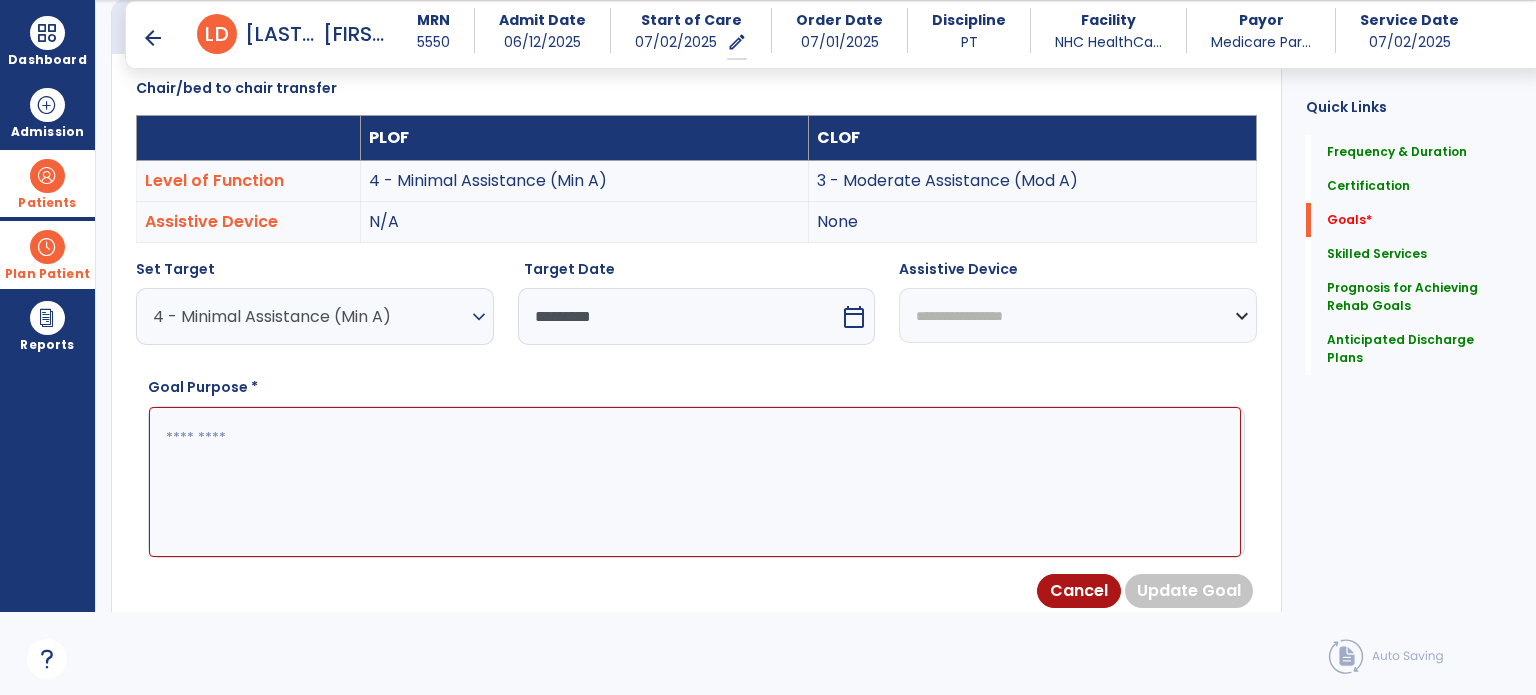 click on "**********" at bounding box center [1078, 315] 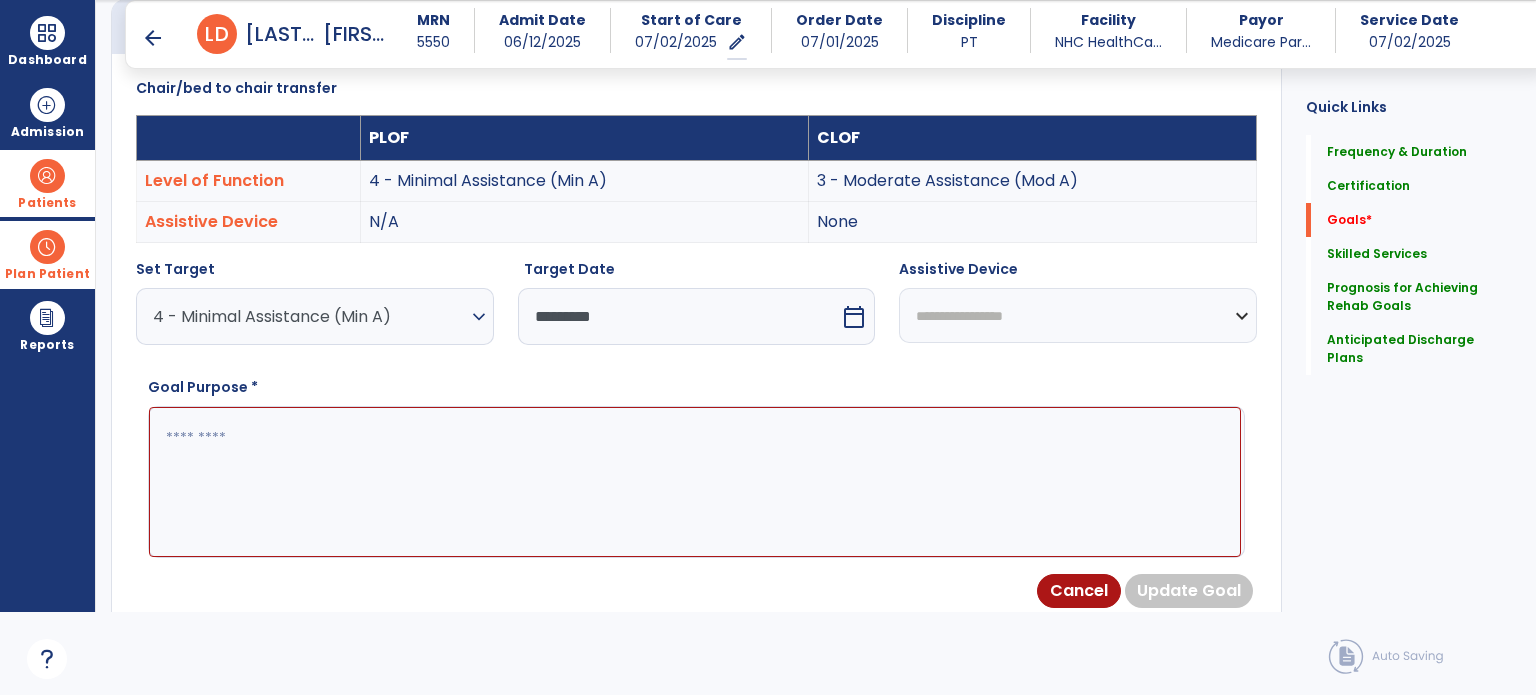 select on "**********" 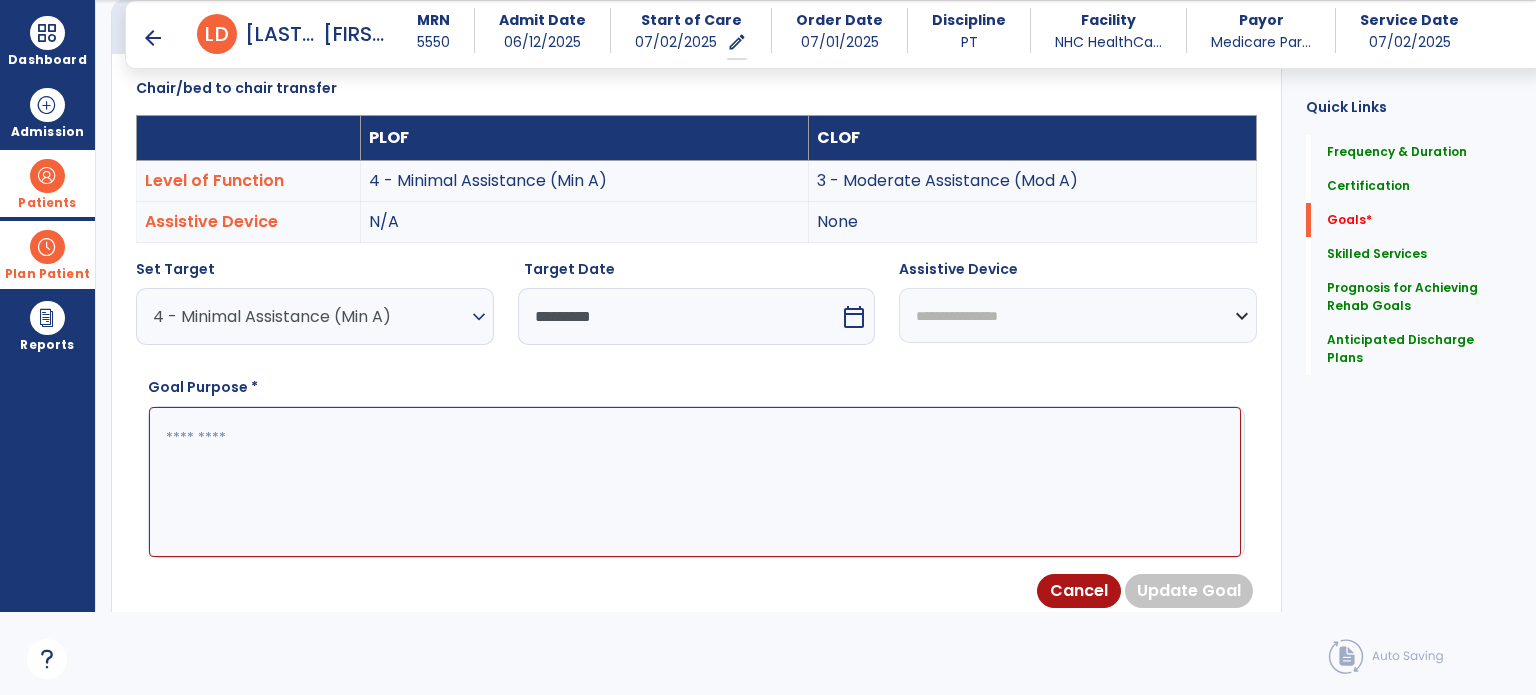 click on "**********" at bounding box center (1078, 315) 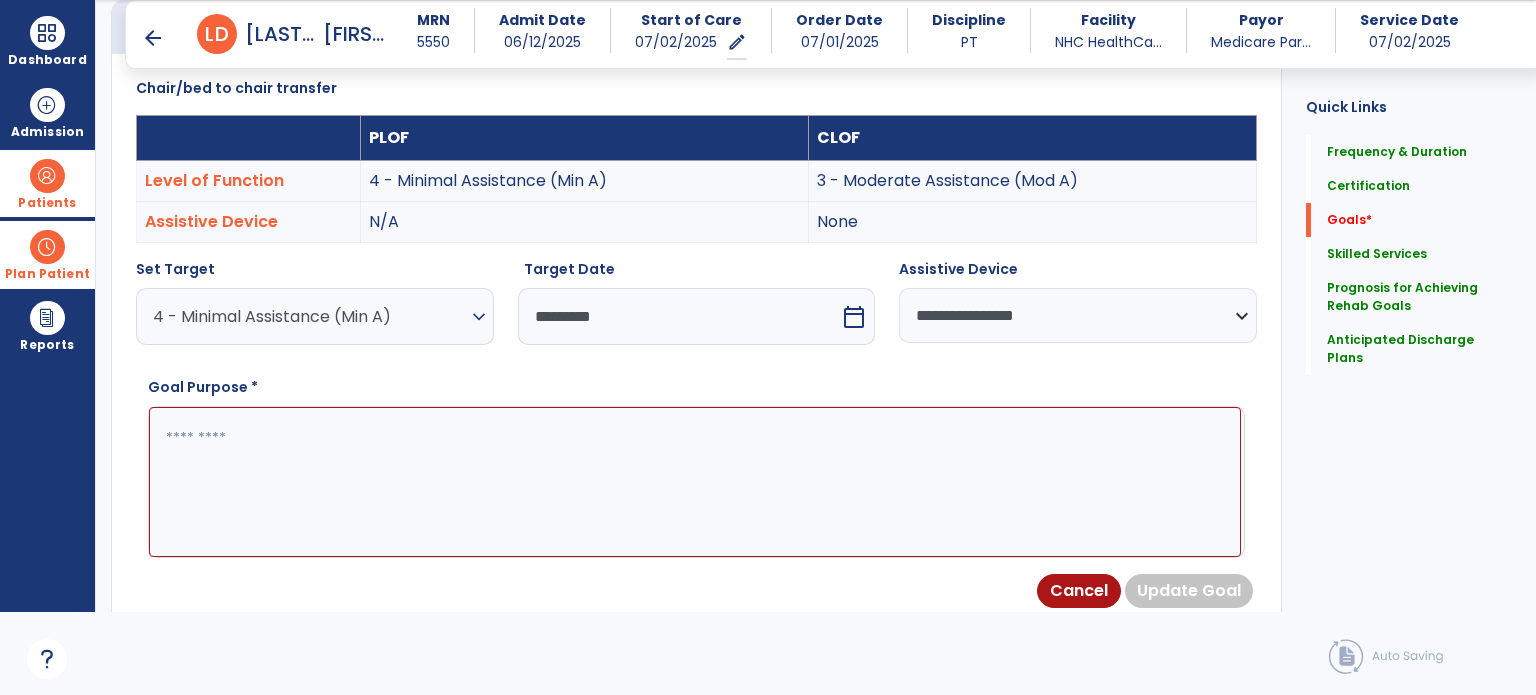 click at bounding box center [695, 482] 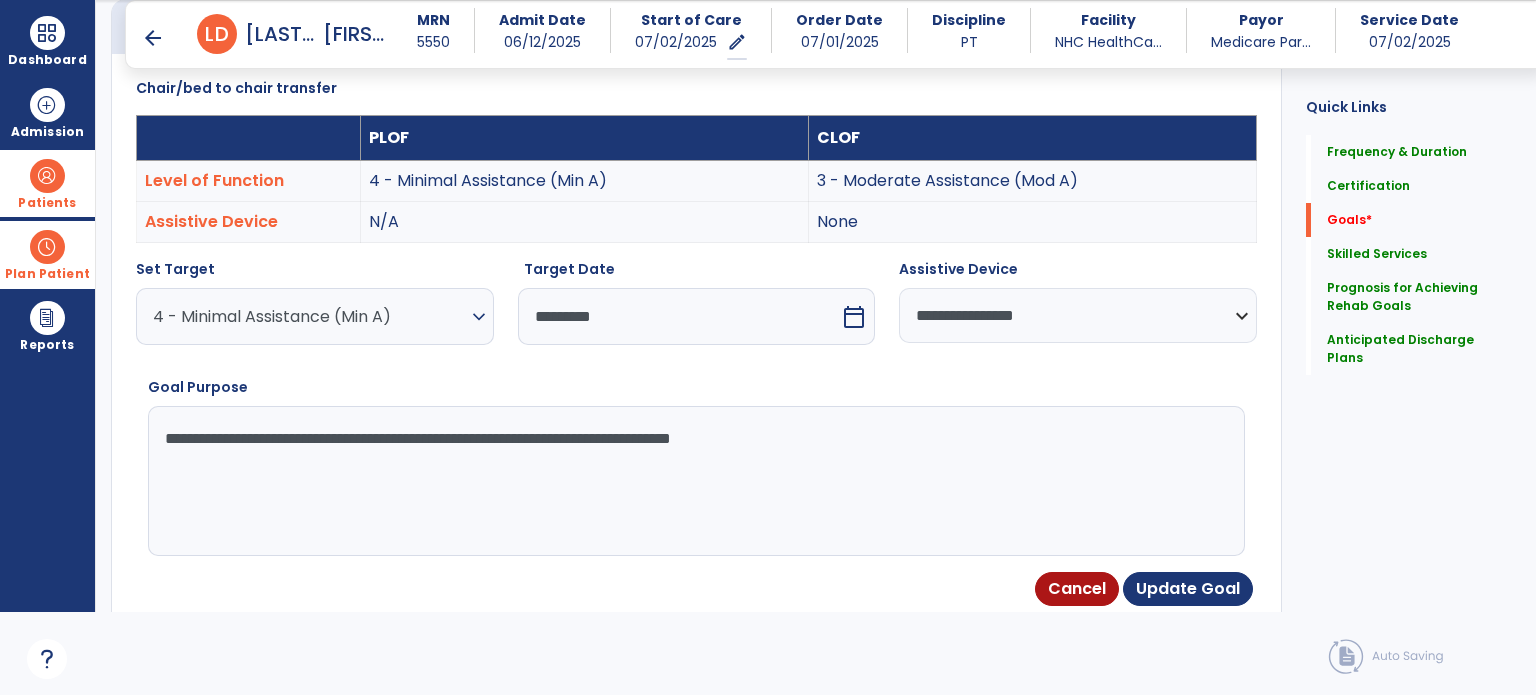 click on "**********" at bounding box center [695, 481] 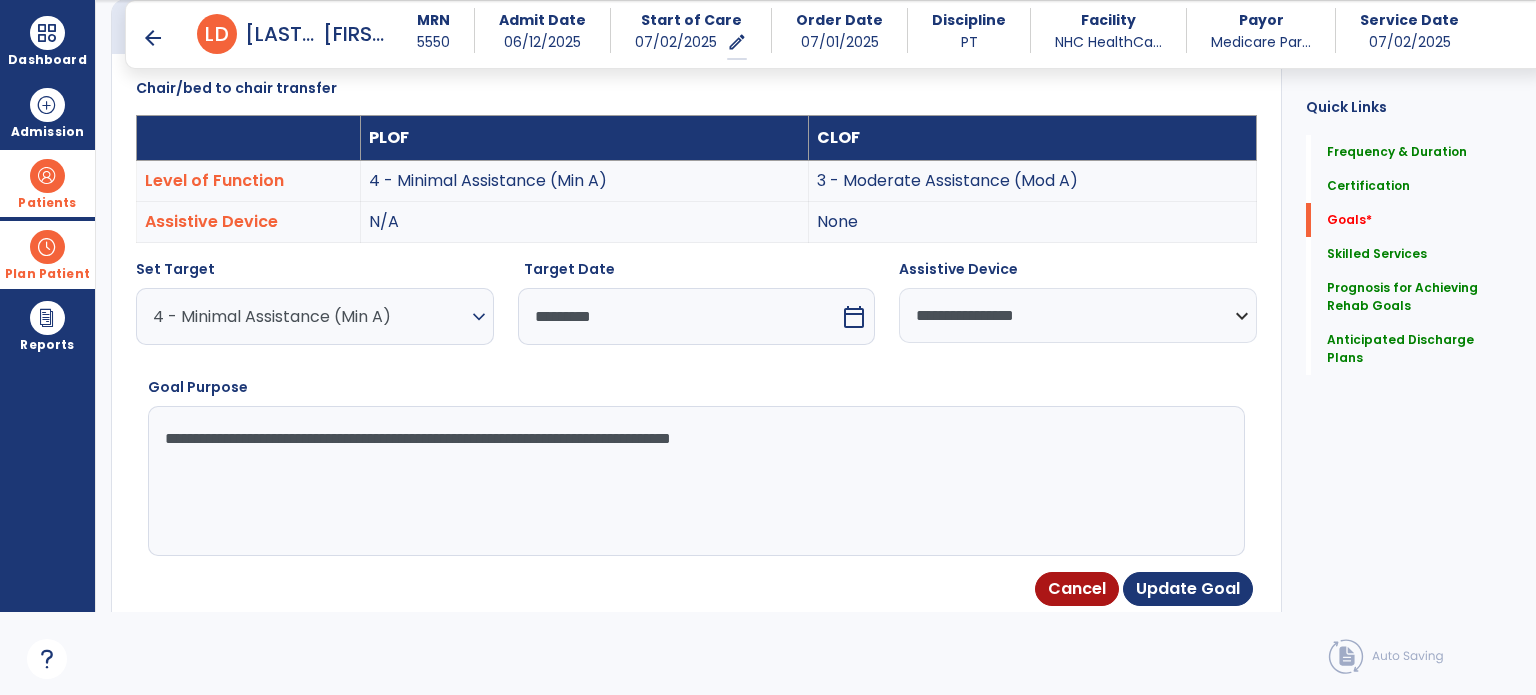 click on "**********" at bounding box center [695, 481] 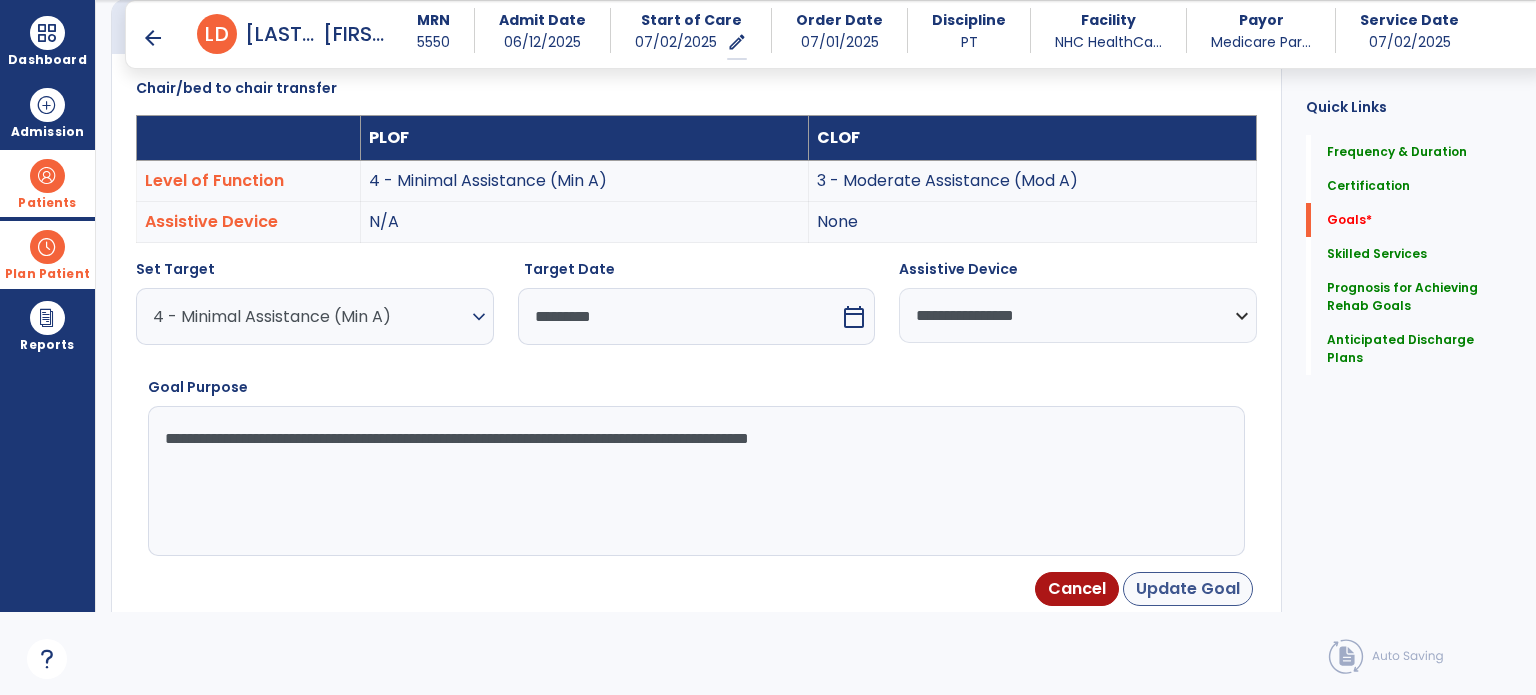 type on "**********" 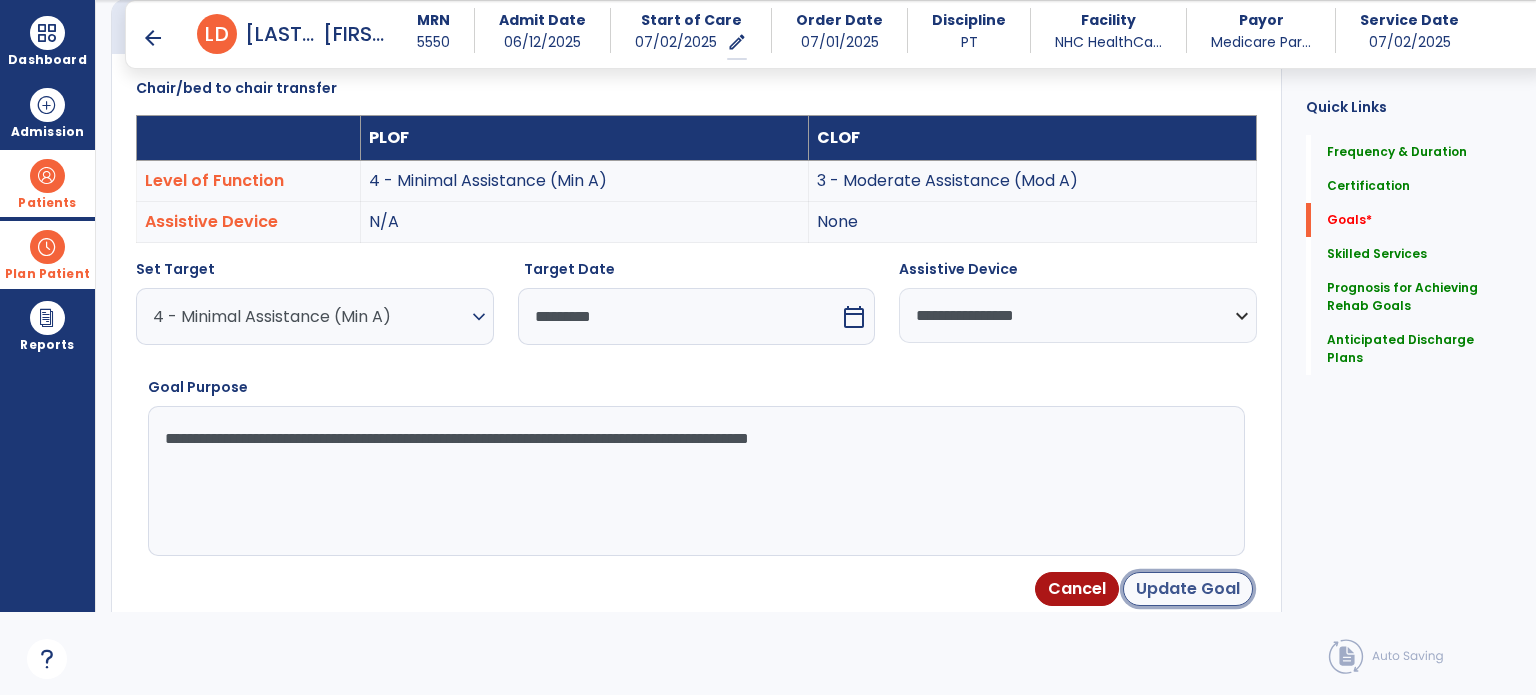 click on "Update Goal" at bounding box center [1188, 589] 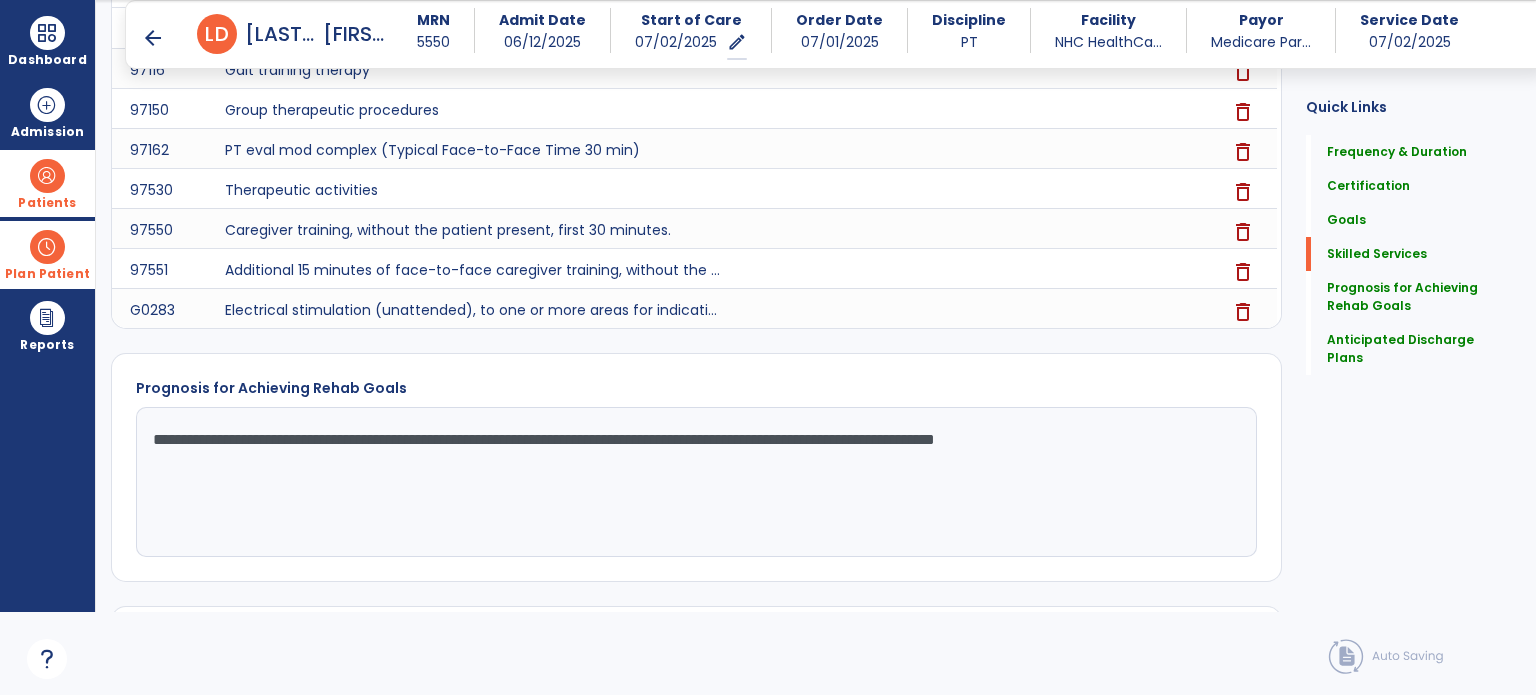 scroll, scrollTop: 1758, scrollLeft: 0, axis: vertical 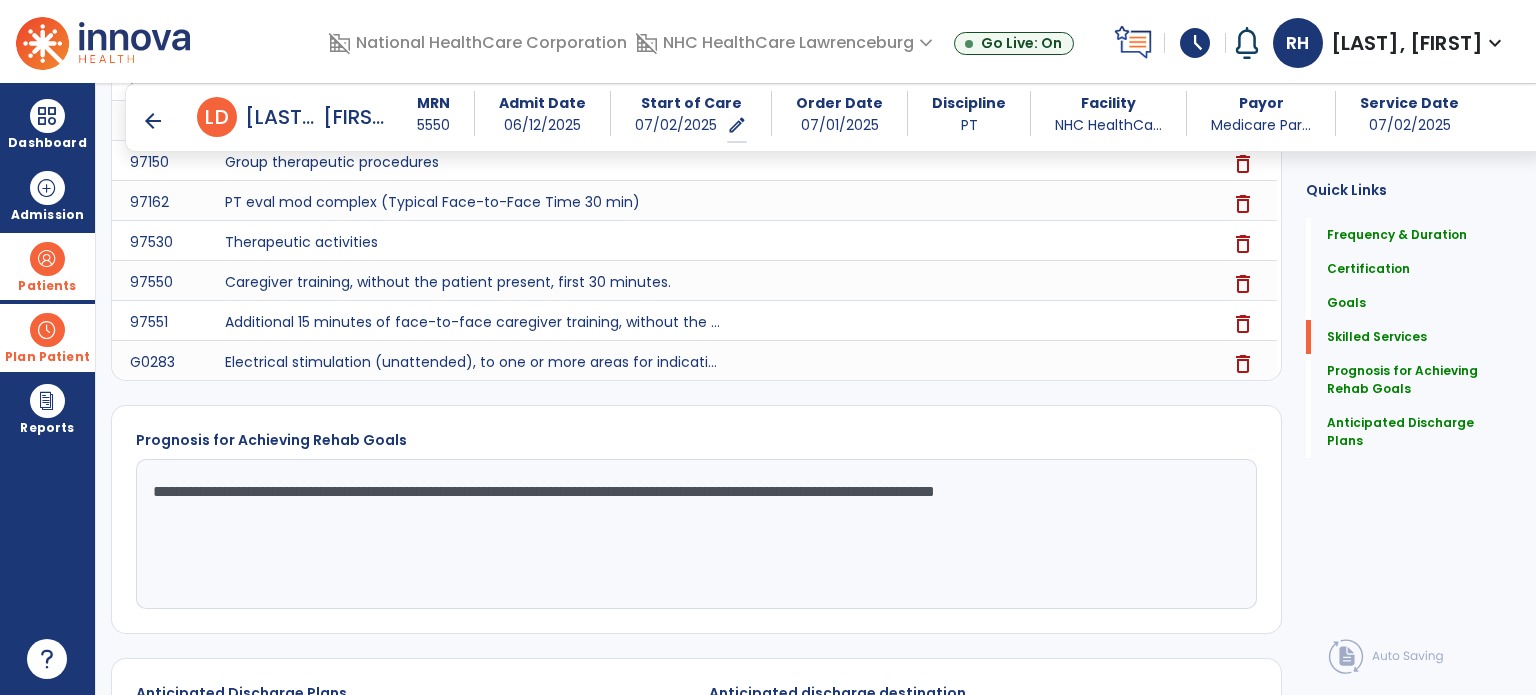 click on "**********" 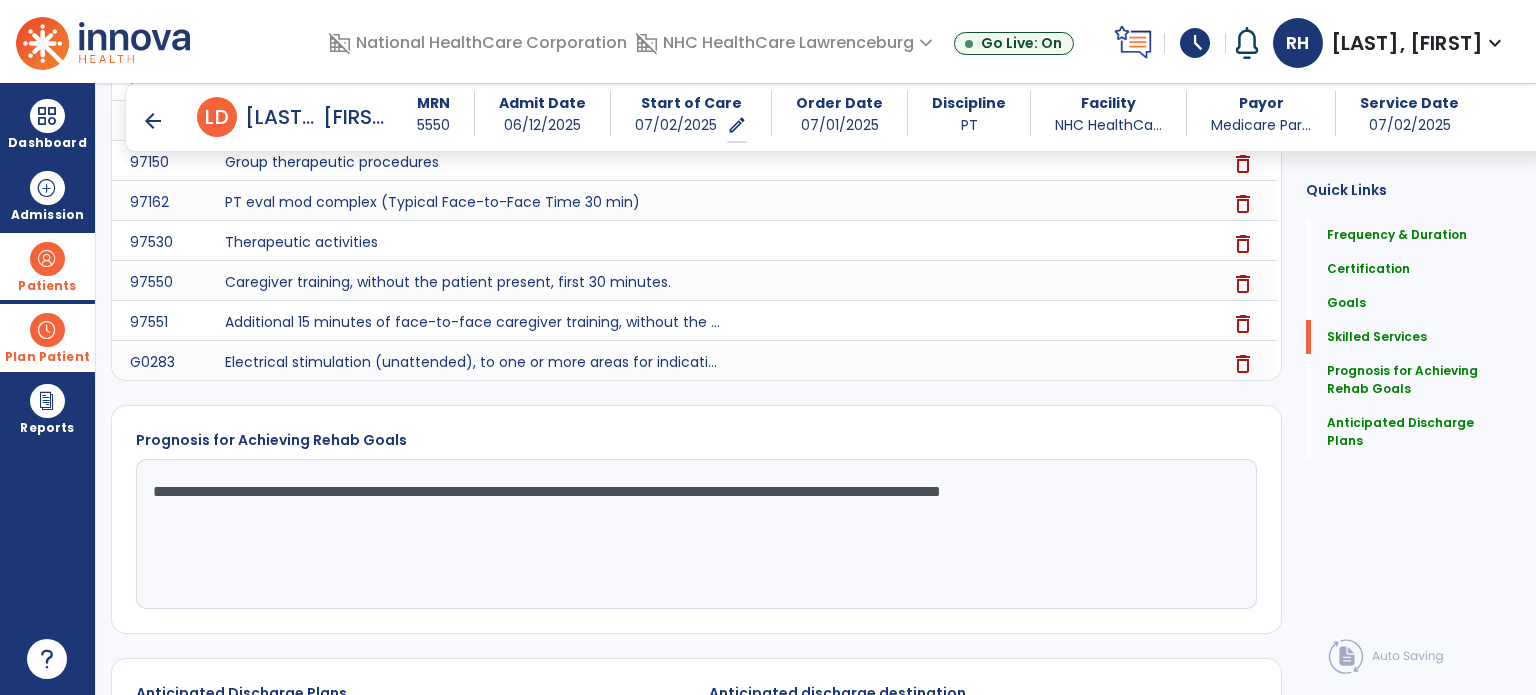 type on "**********" 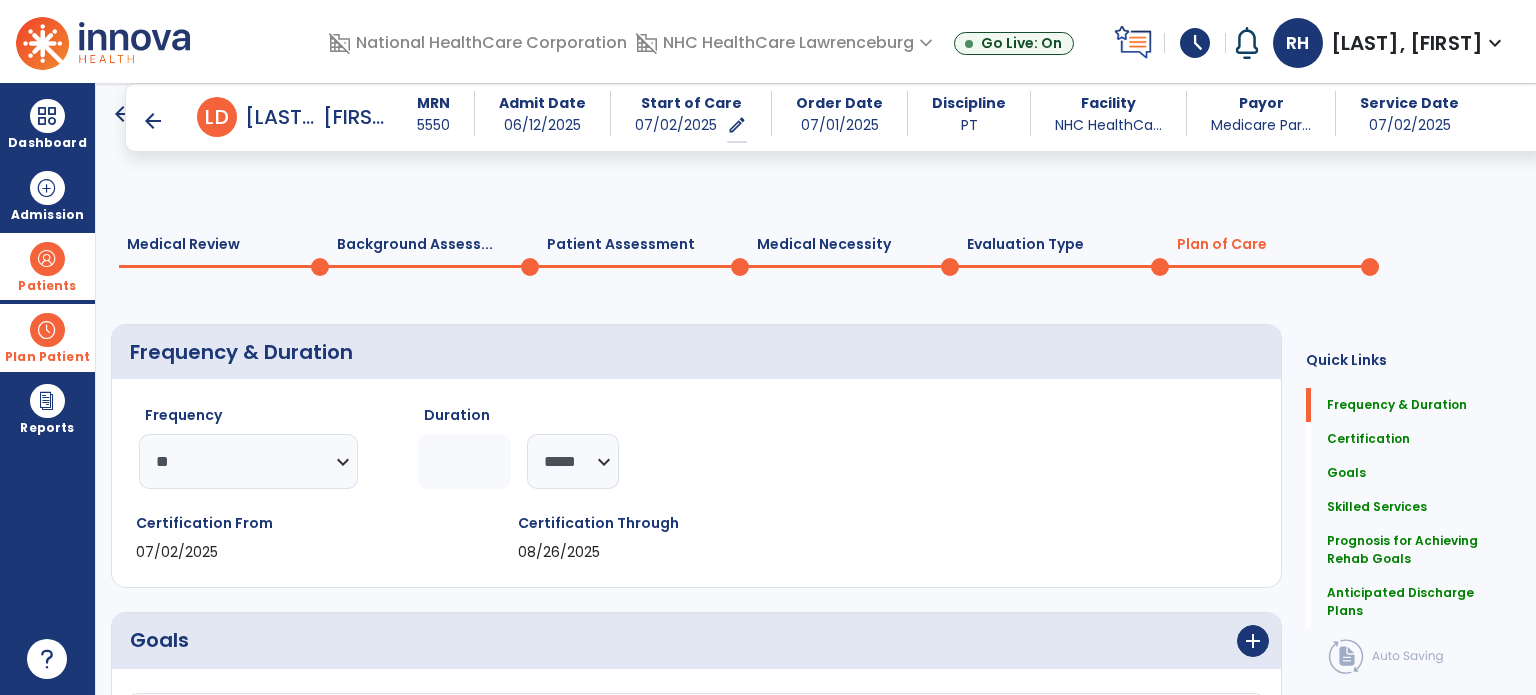scroll, scrollTop: 0, scrollLeft: 0, axis: both 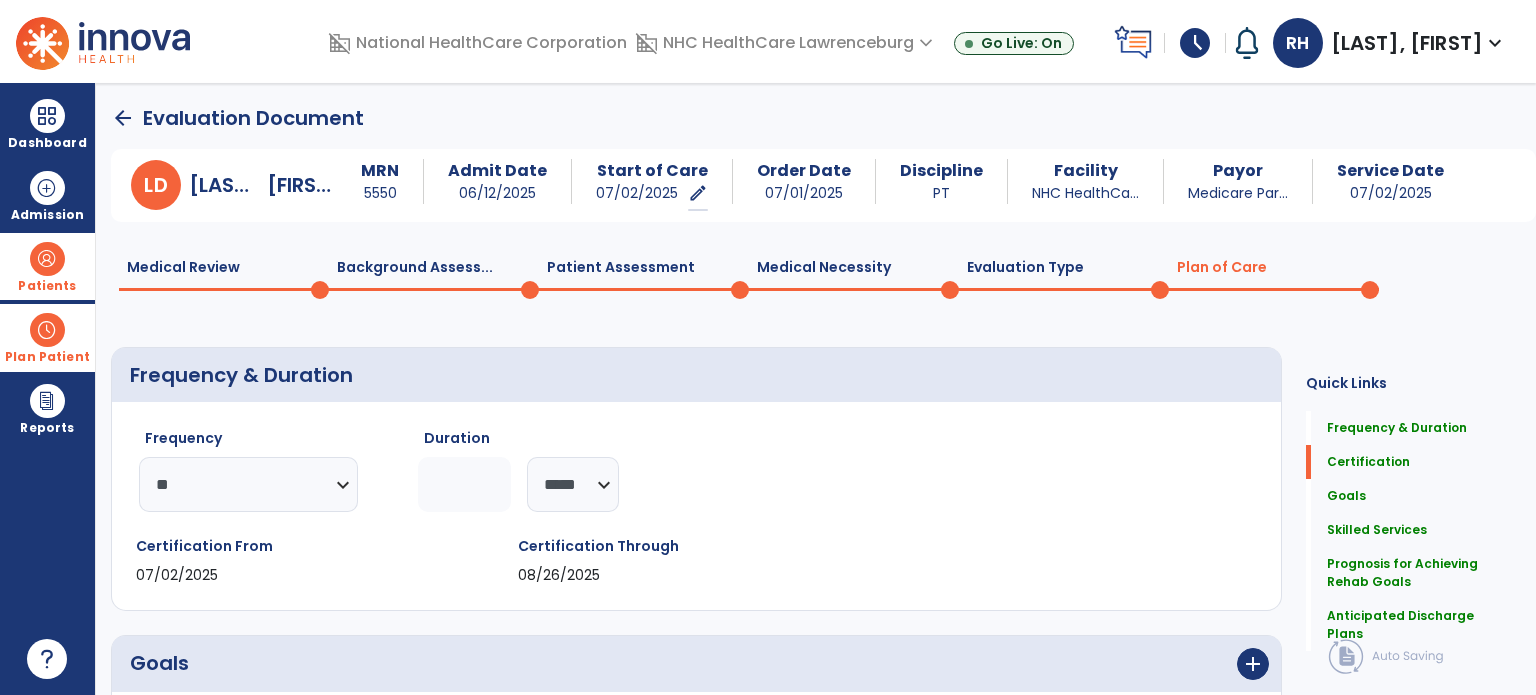 click on "Evaluation Type  0" 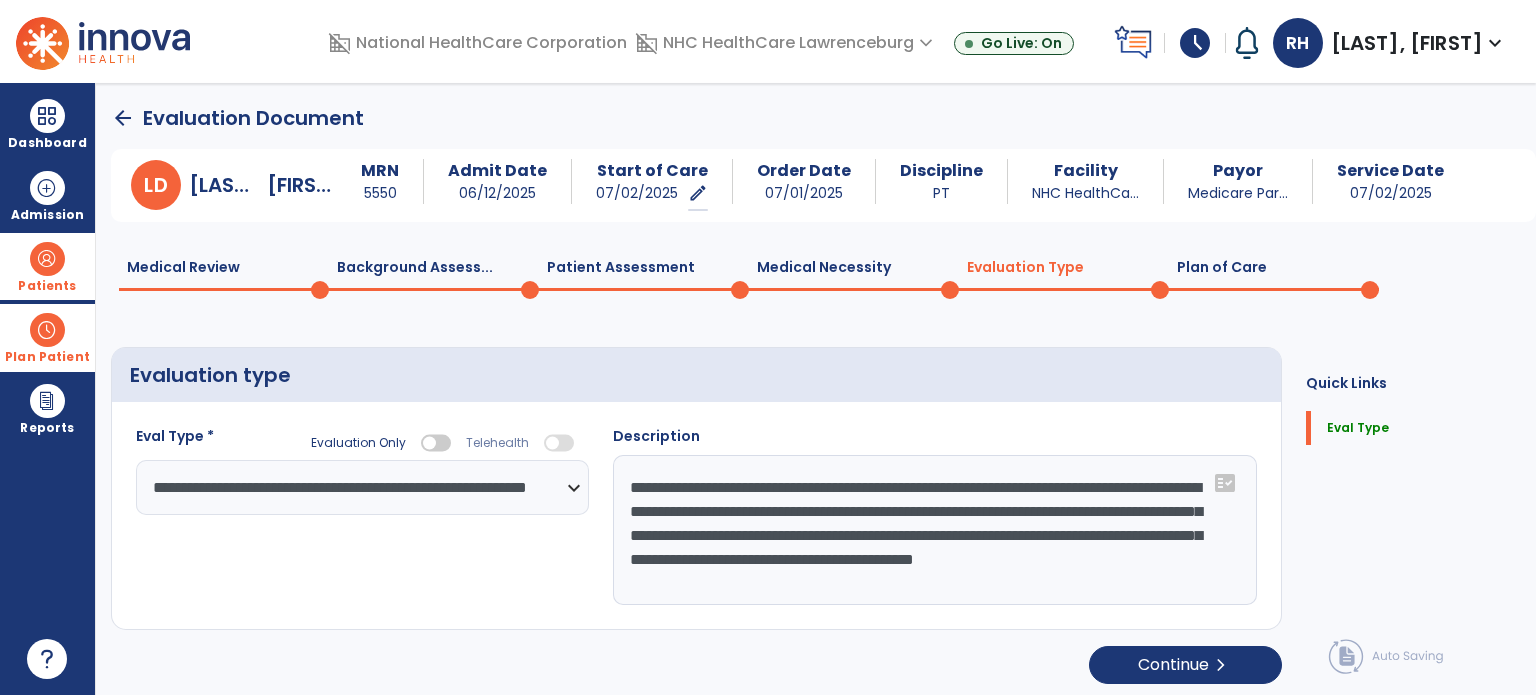 click 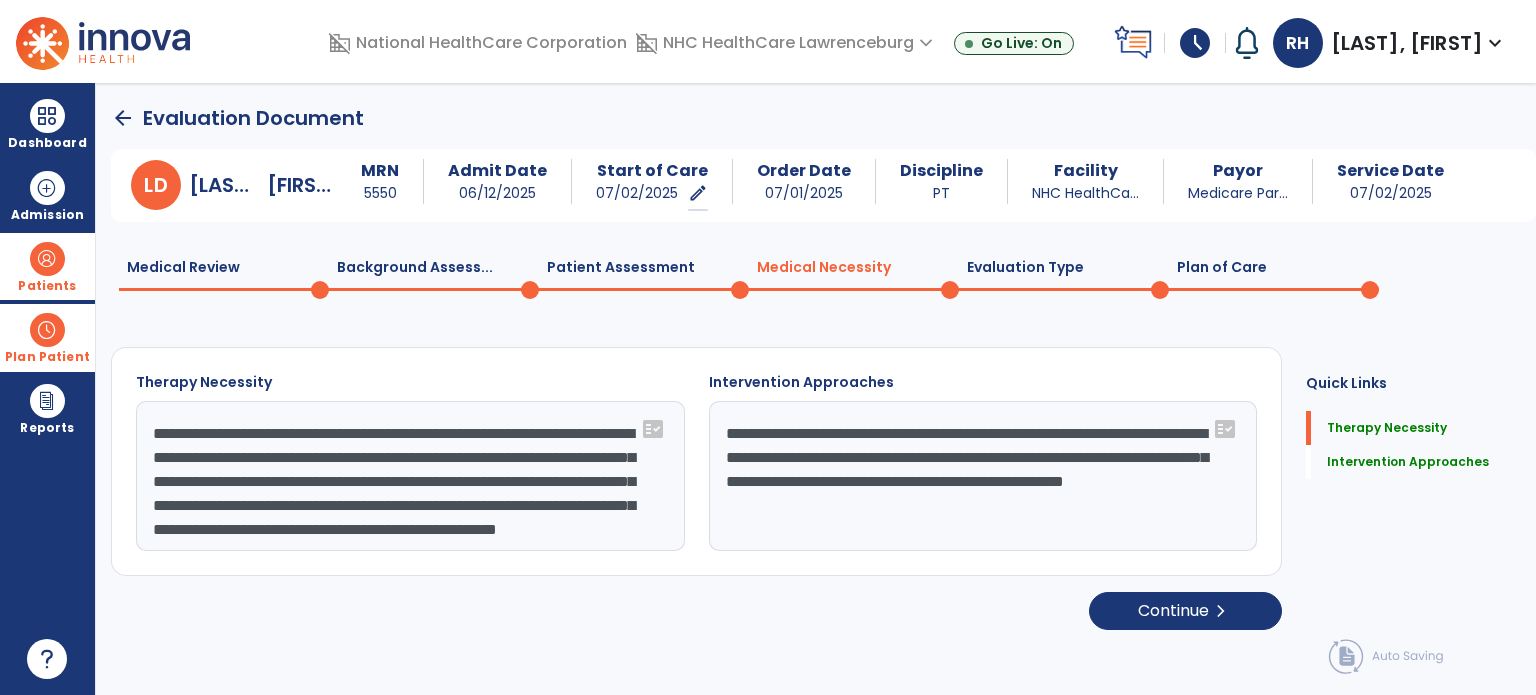 click on "Patient Assessment  0" 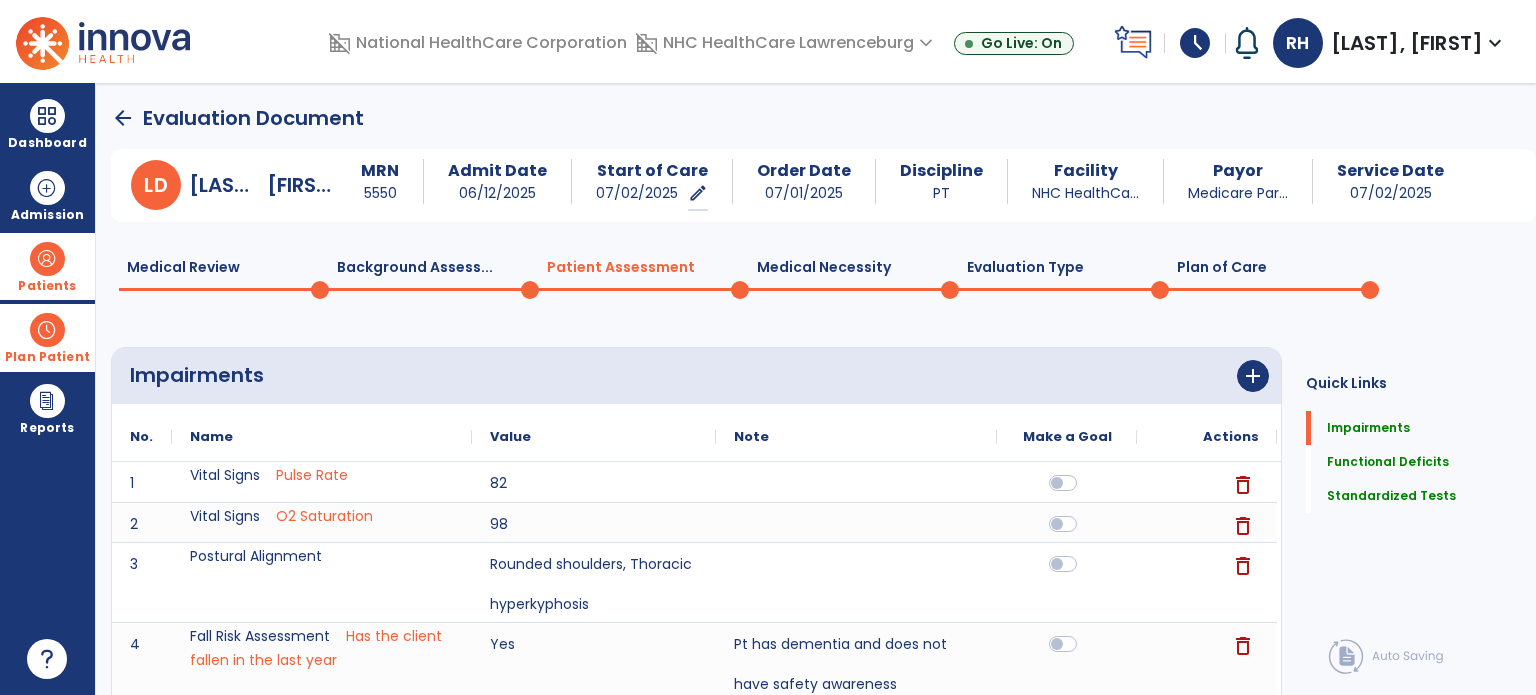 click on "Background Assess...  0" 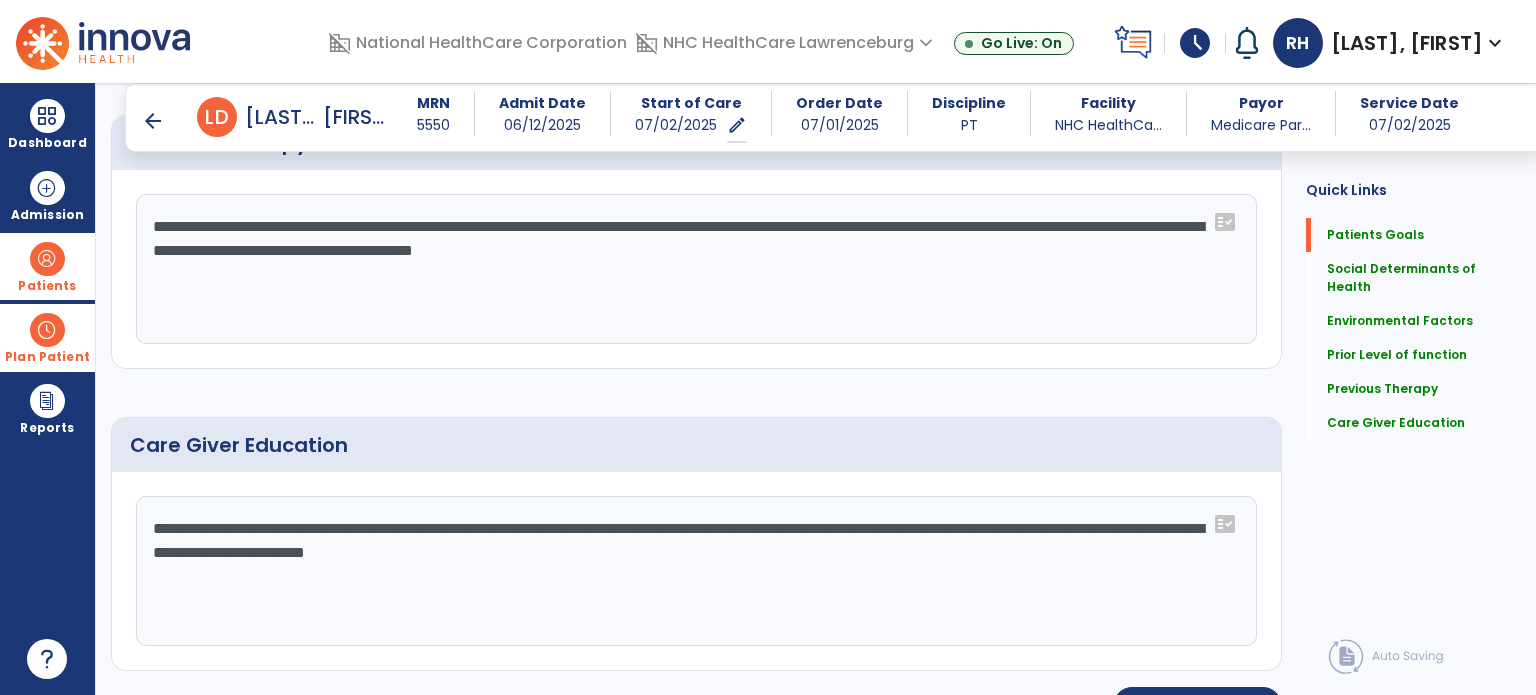 scroll, scrollTop: 1192, scrollLeft: 0, axis: vertical 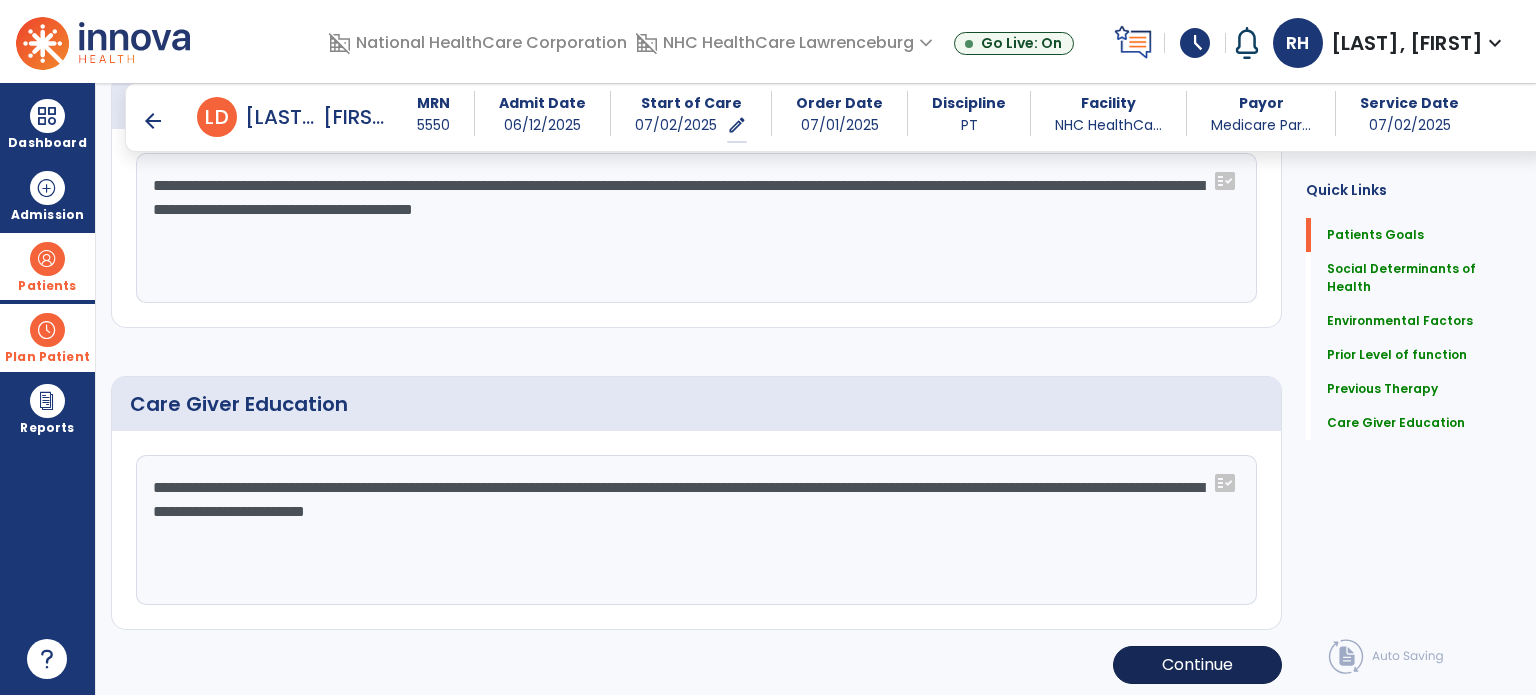 click on "Continue" 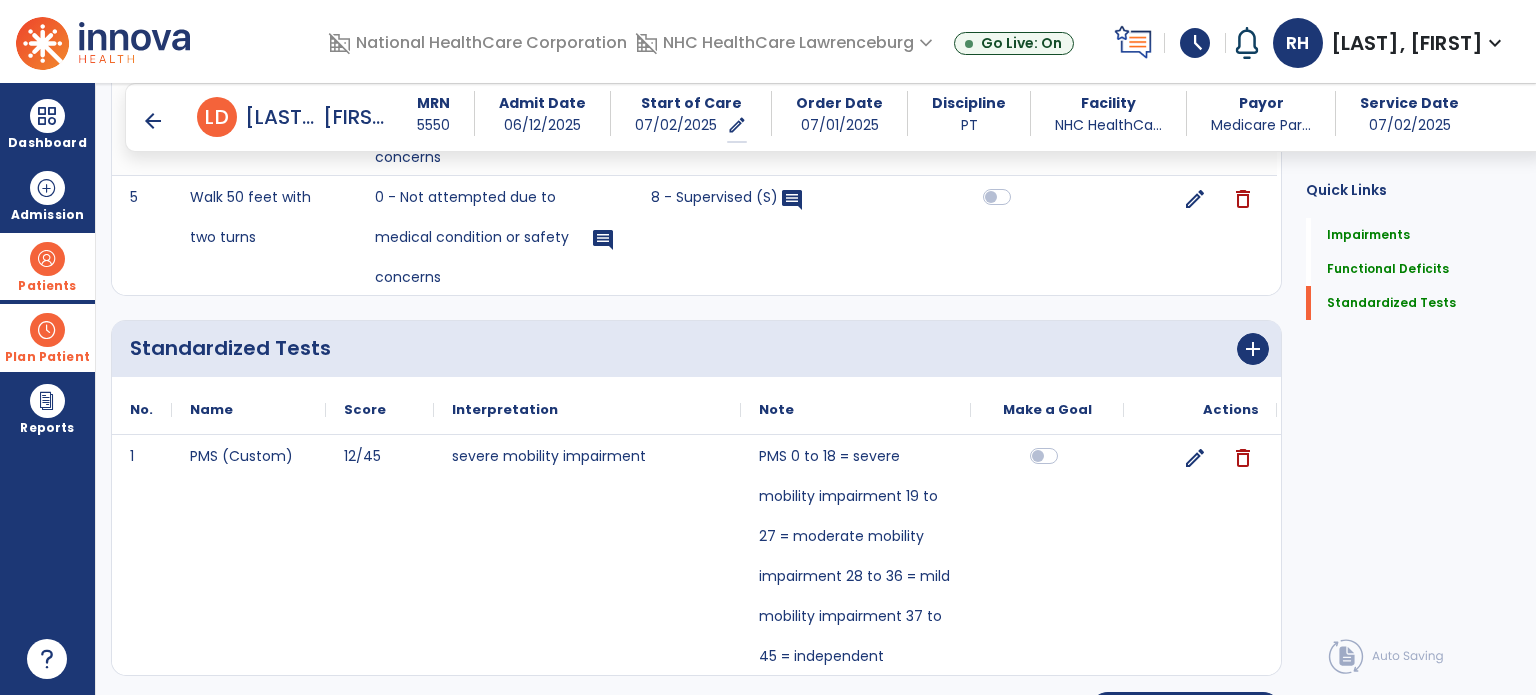 scroll, scrollTop: 1377, scrollLeft: 0, axis: vertical 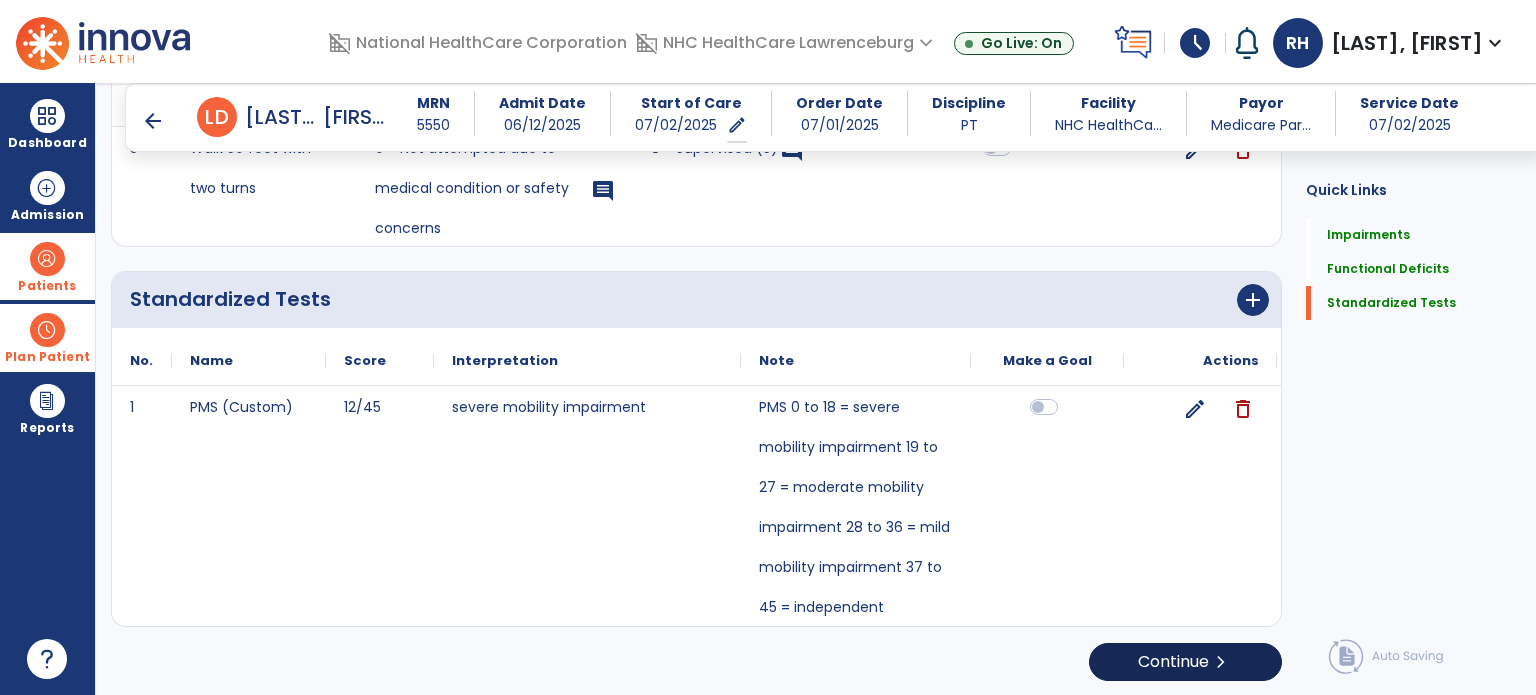 click on "chevron_right" 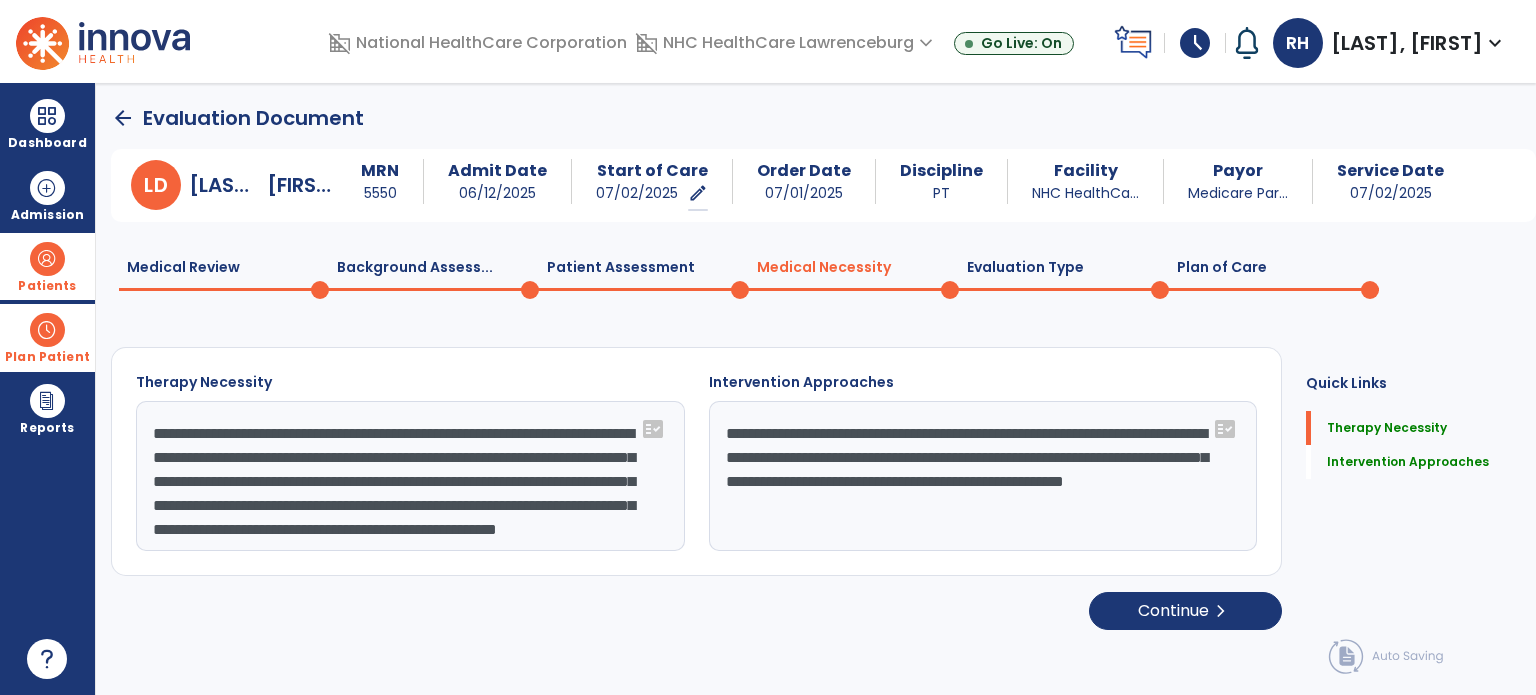 scroll, scrollTop: 0, scrollLeft: 0, axis: both 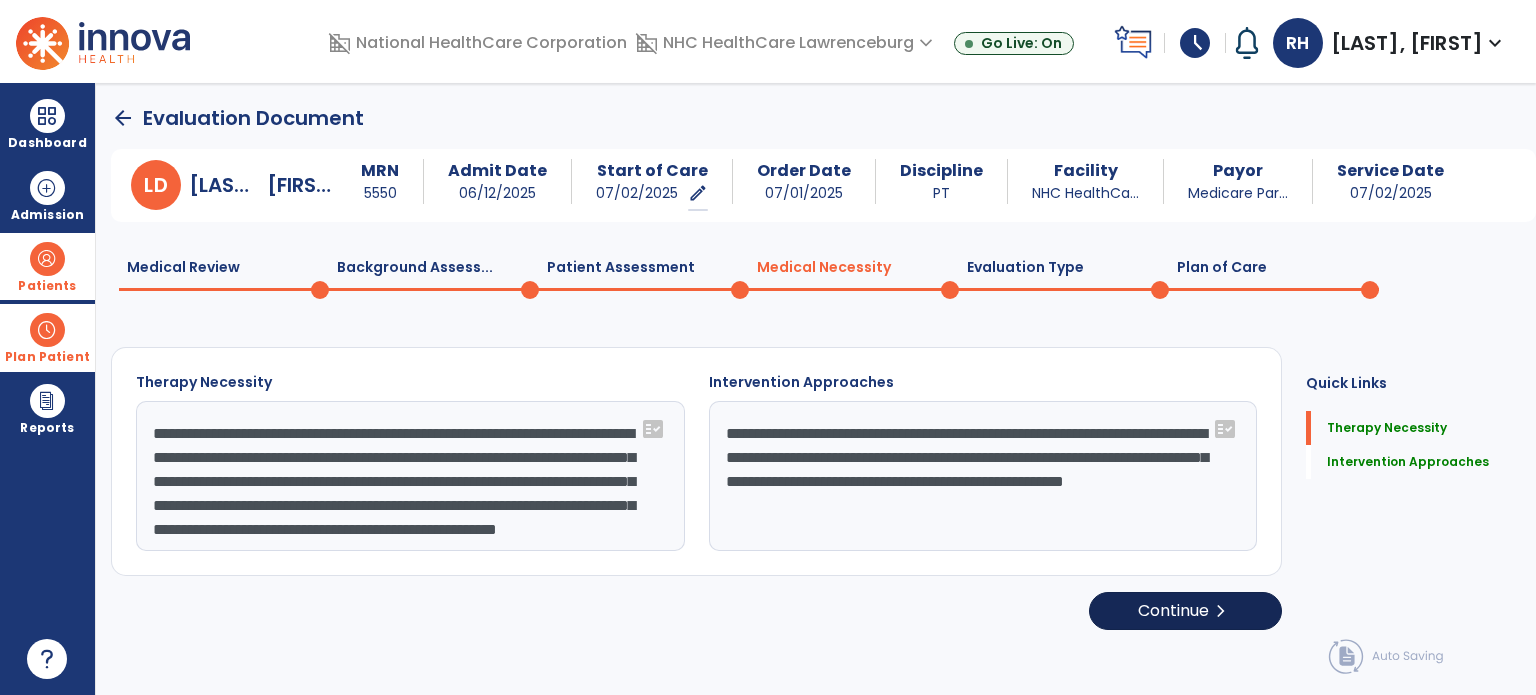 click on "Continue  chevron_right" 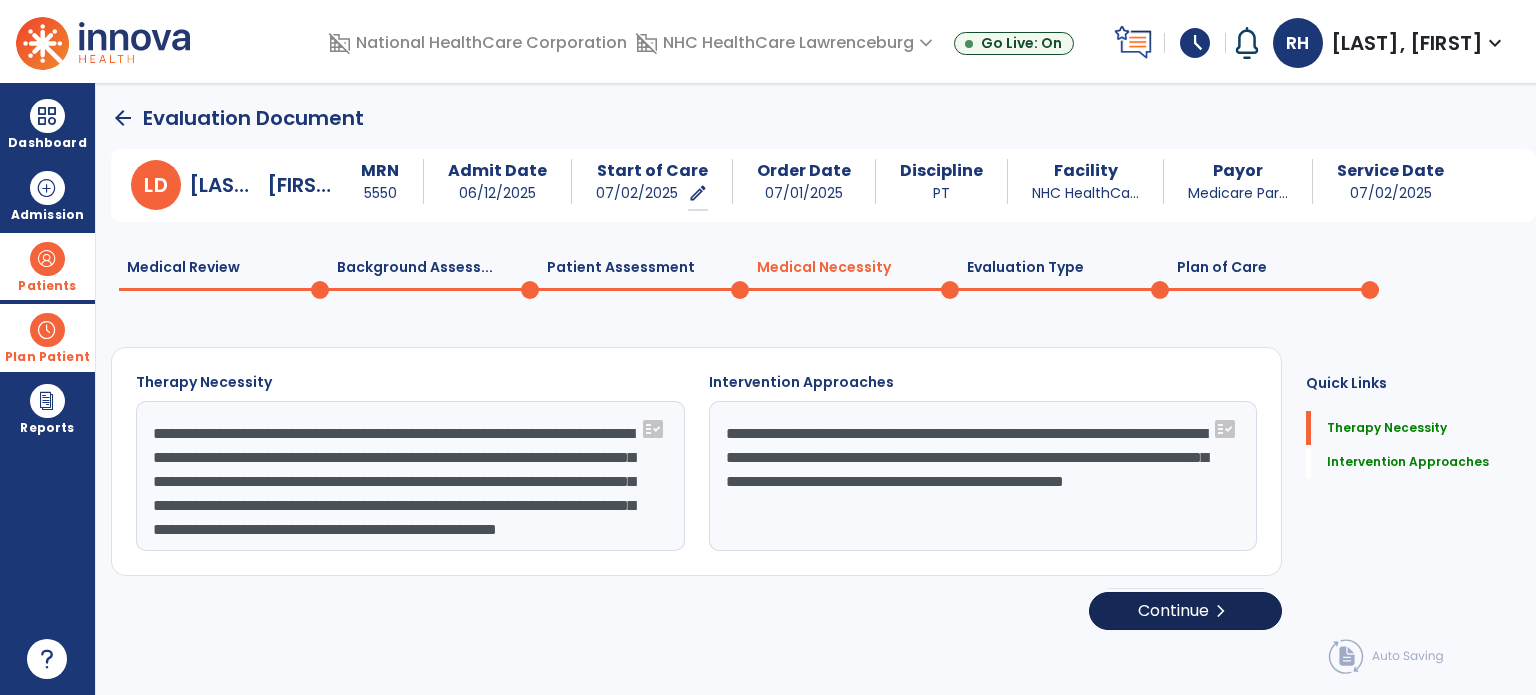 select on "**********" 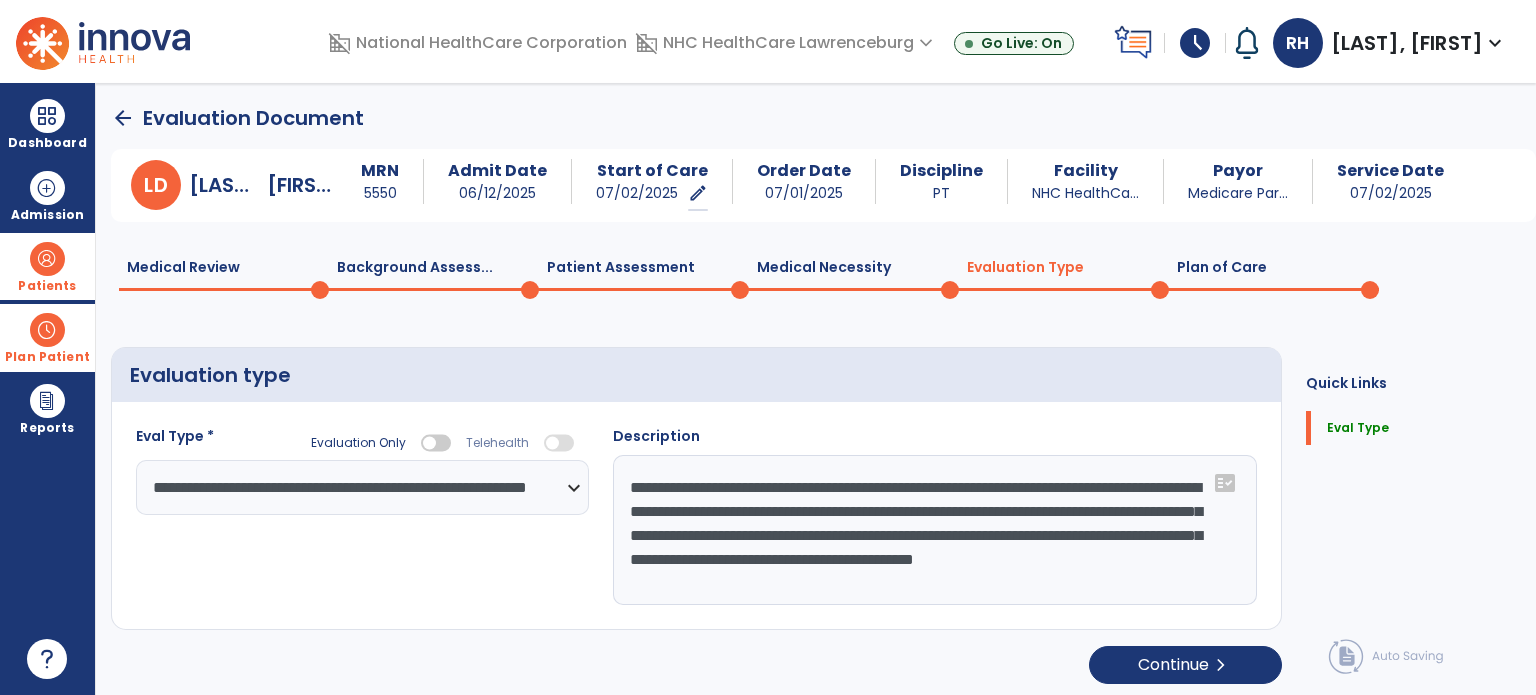 scroll, scrollTop: 4, scrollLeft: 0, axis: vertical 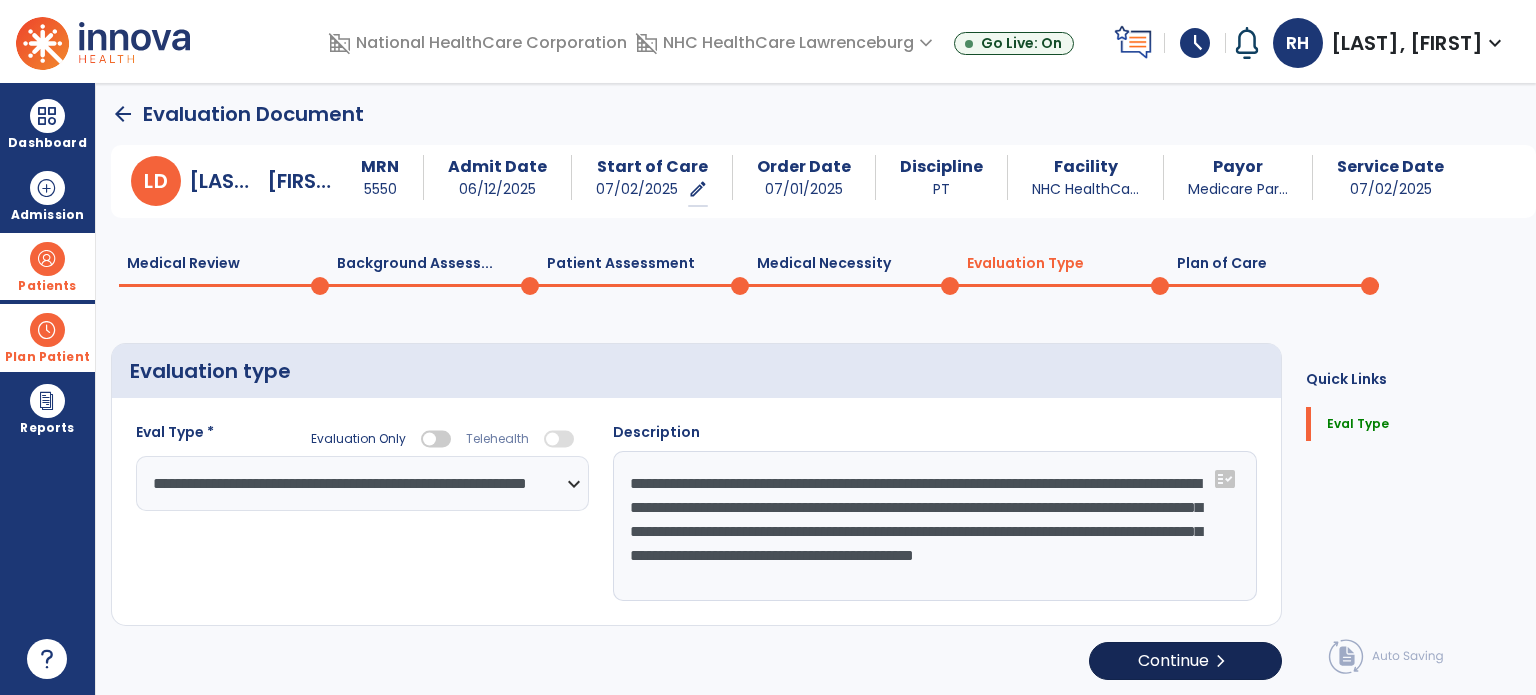 click on "chevron_right" 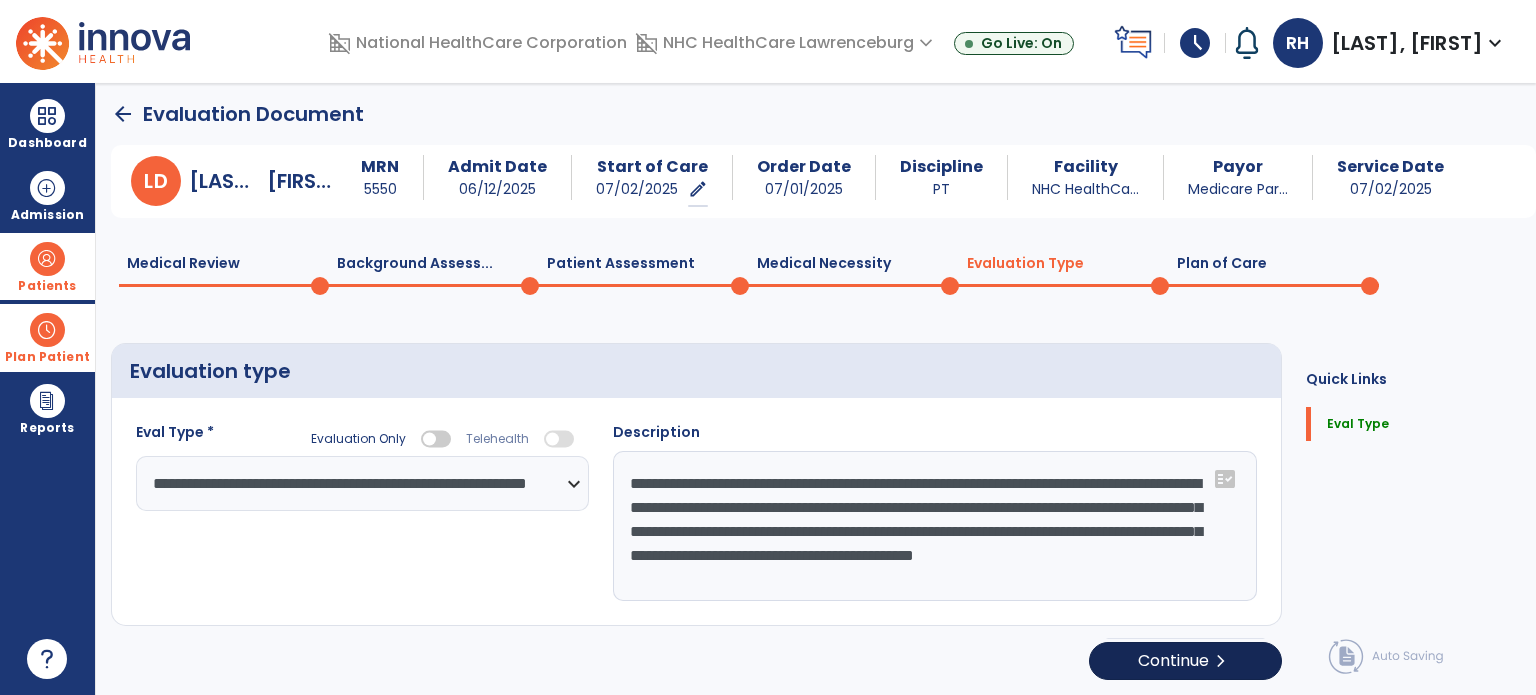 select on "**" 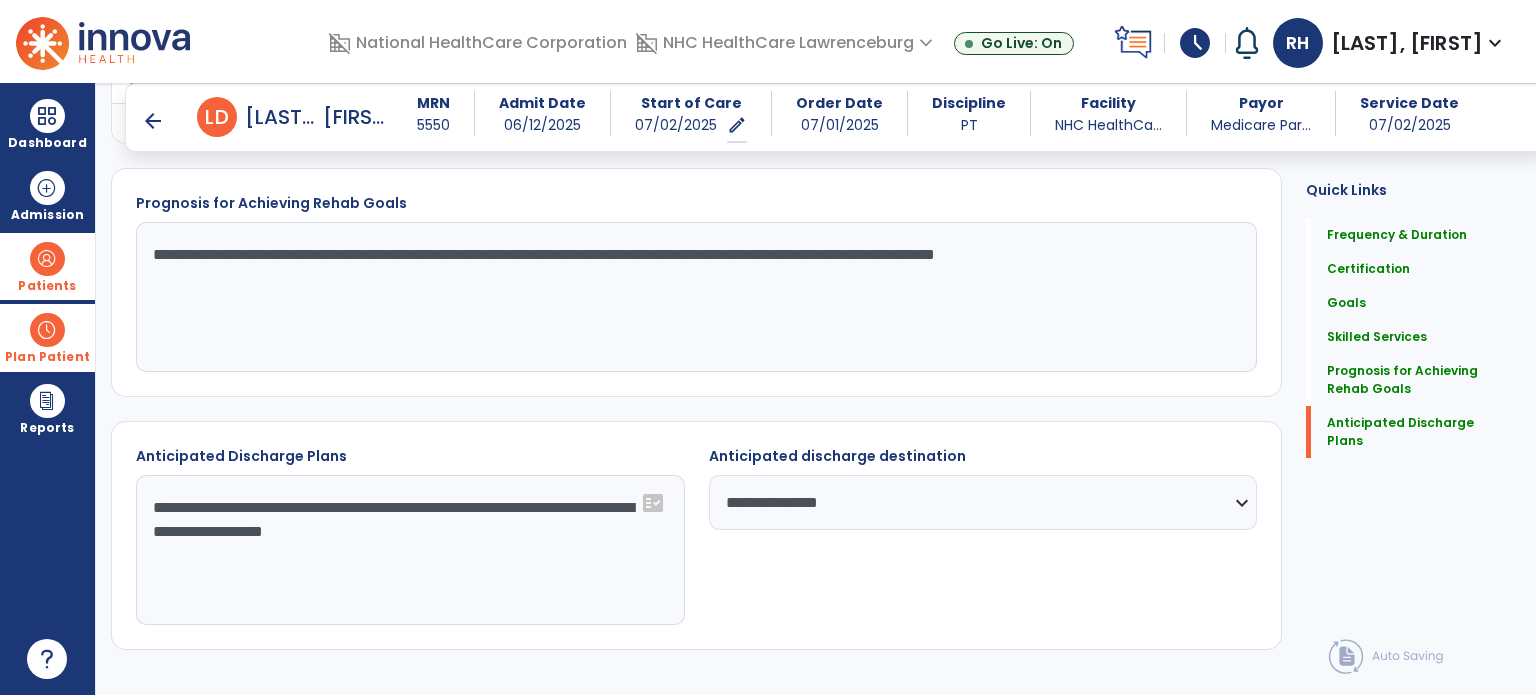 scroll, scrollTop: 1892, scrollLeft: 0, axis: vertical 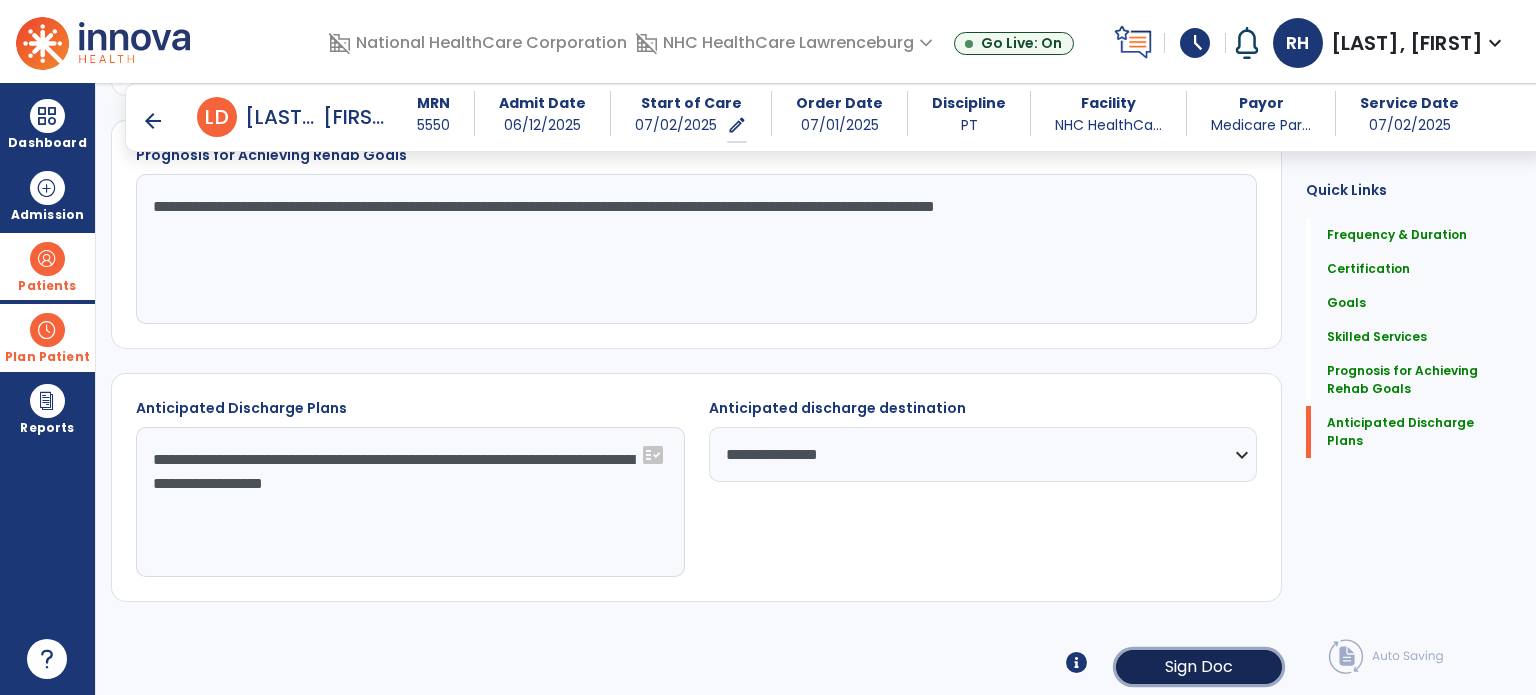 click on "Sign Doc" 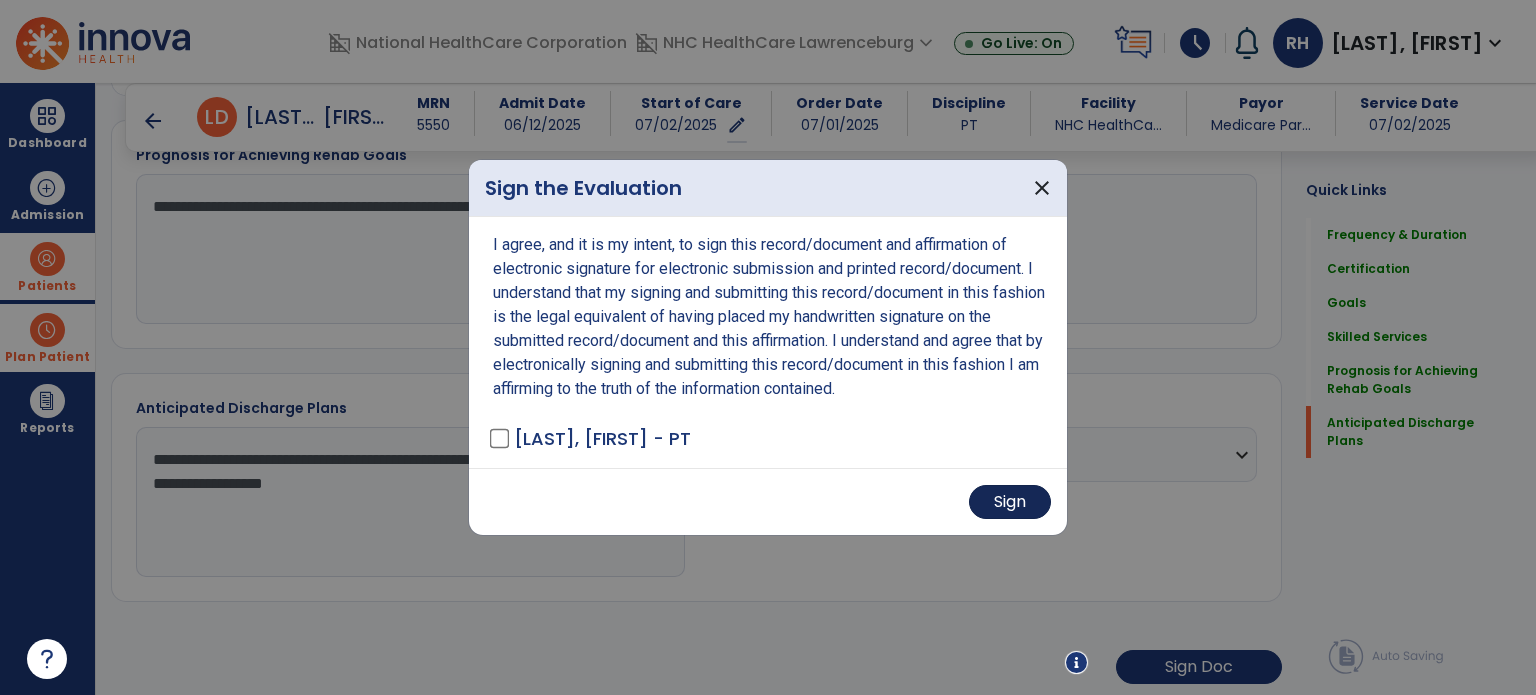 click on "Sign" at bounding box center [1010, 502] 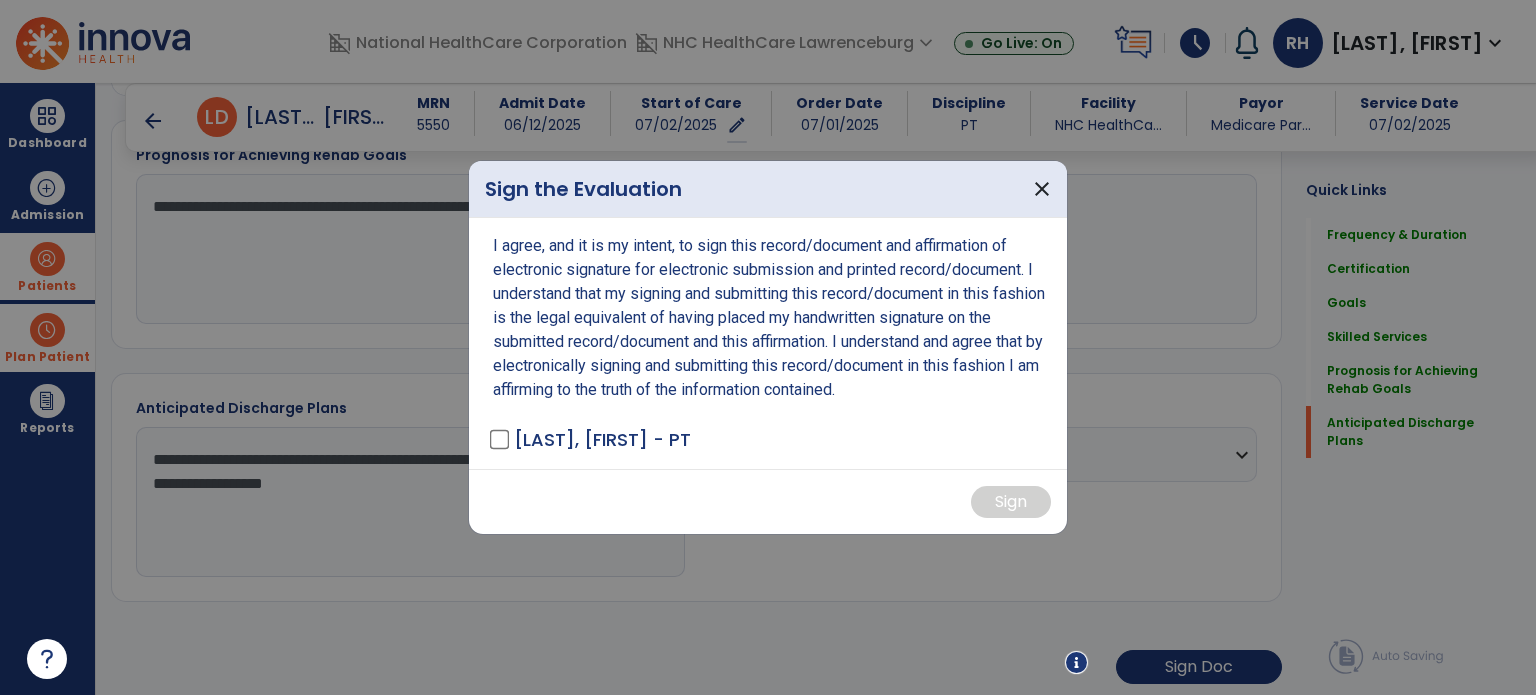 scroll, scrollTop: 1891, scrollLeft: 0, axis: vertical 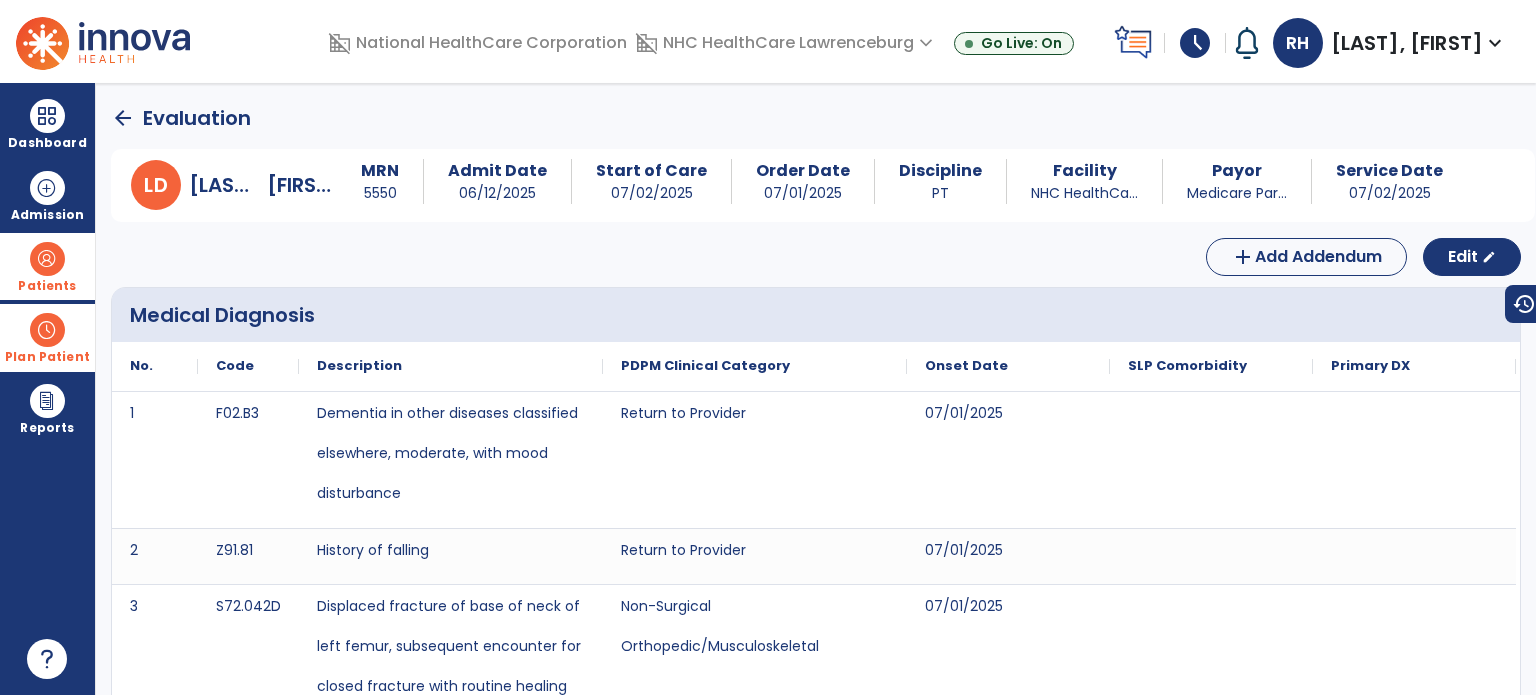click at bounding box center (47, 330) 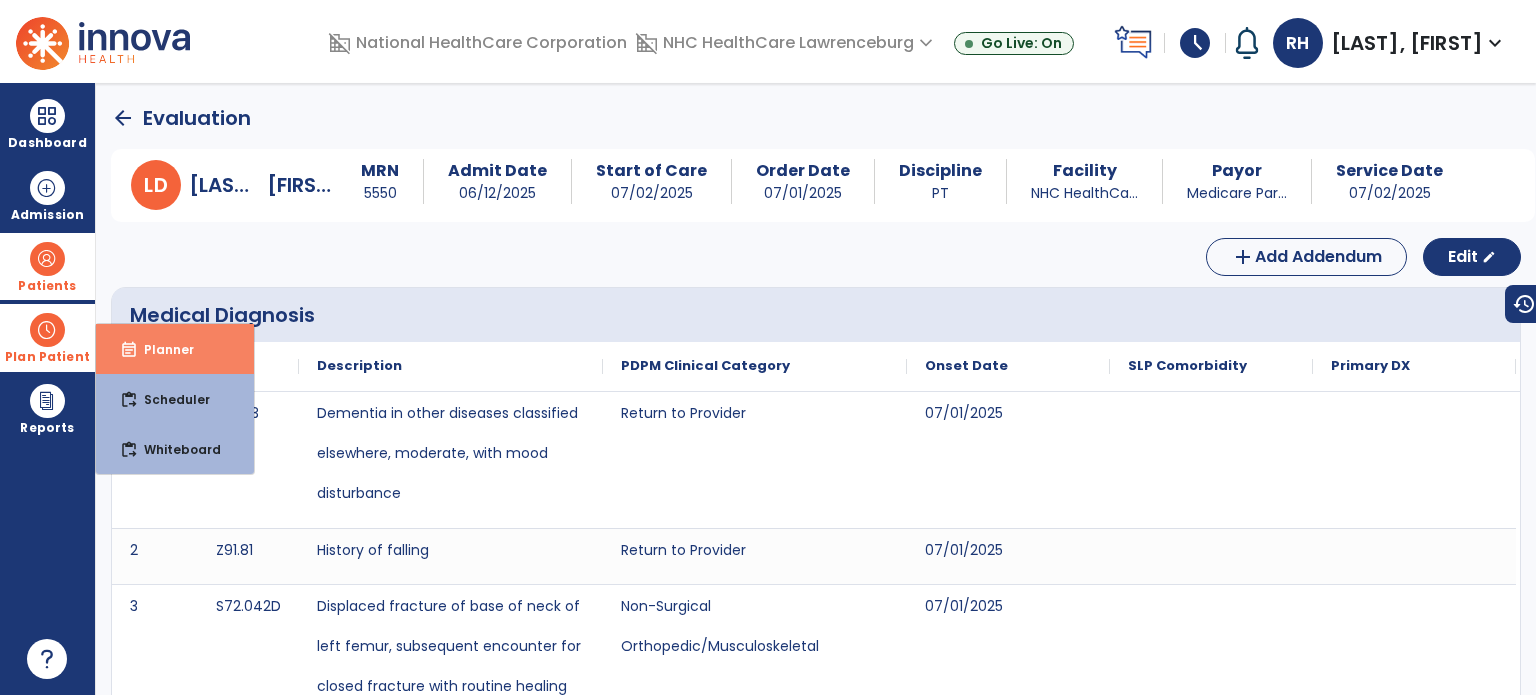 click on "event_note  Planner" at bounding box center (175, 349) 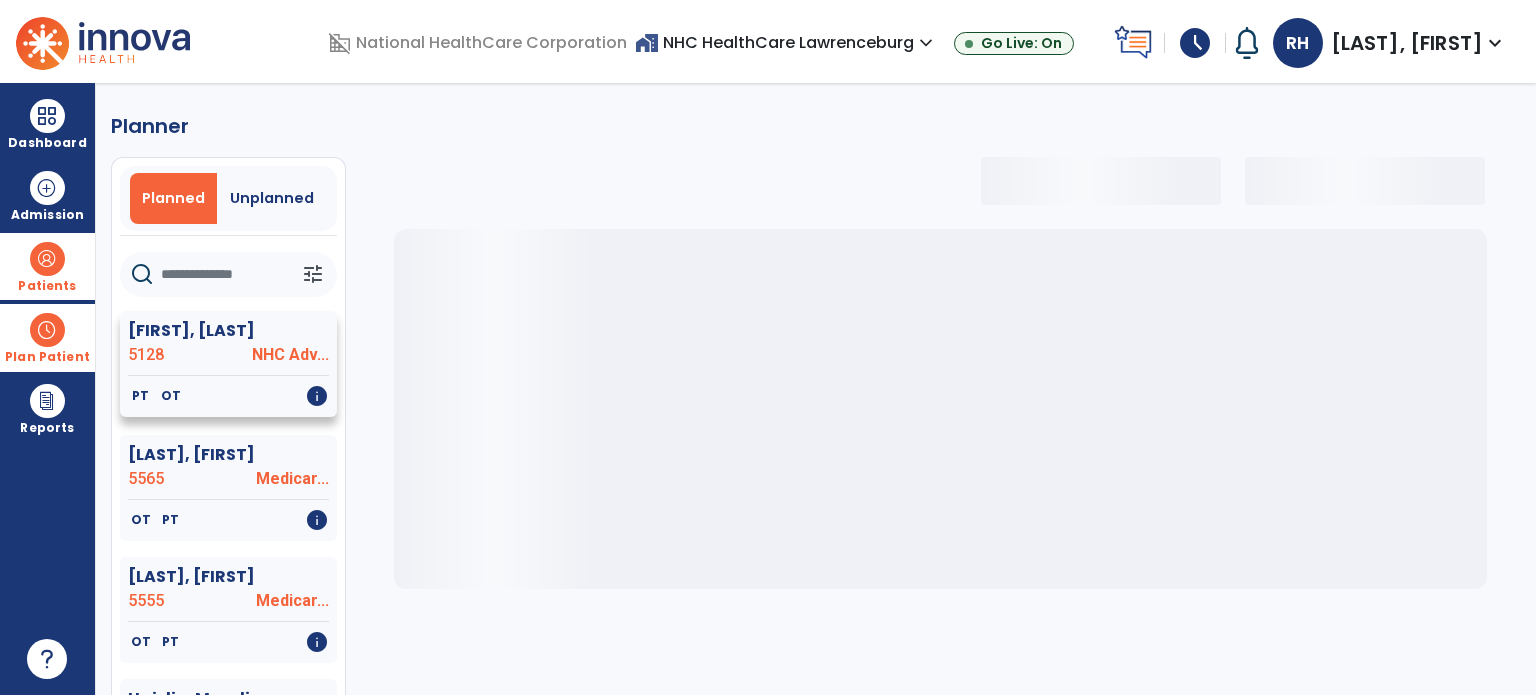 select on "***" 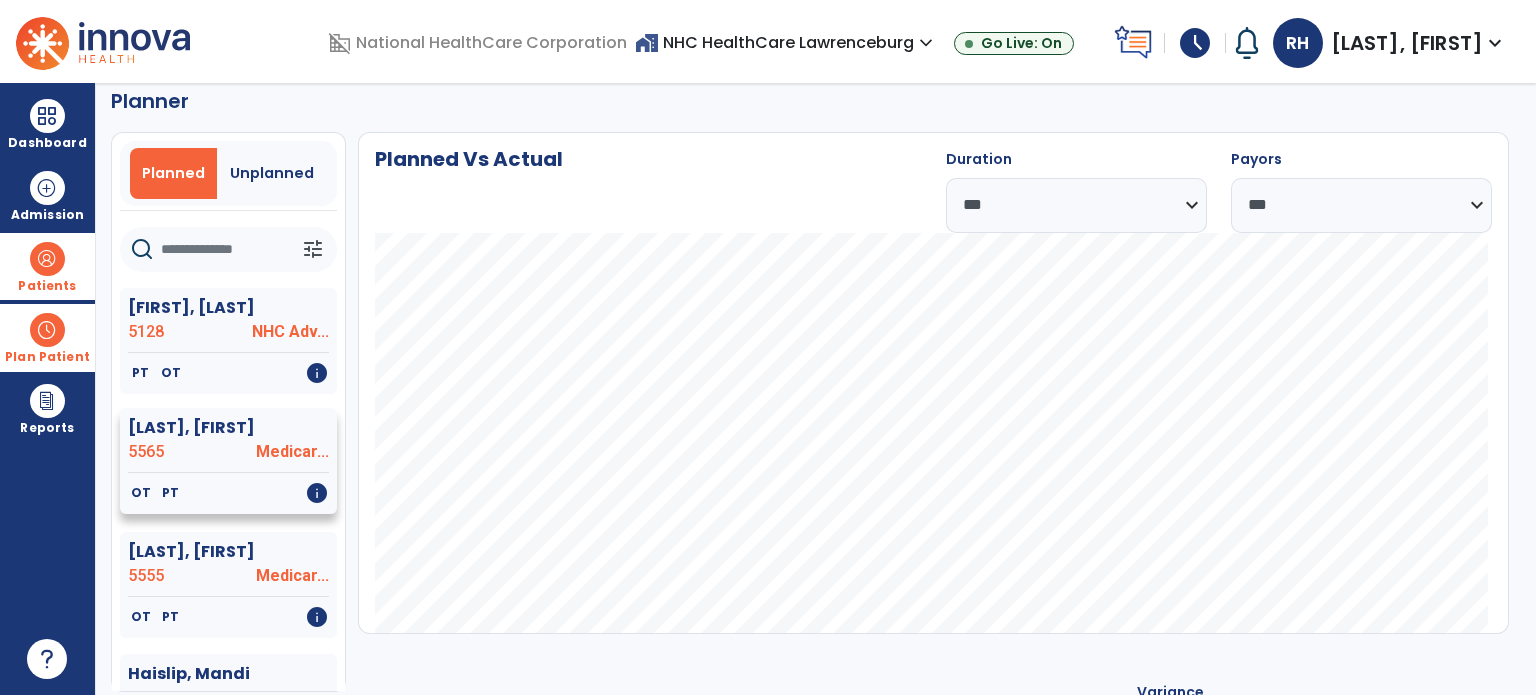 scroll, scrollTop: 0, scrollLeft: 0, axis: both 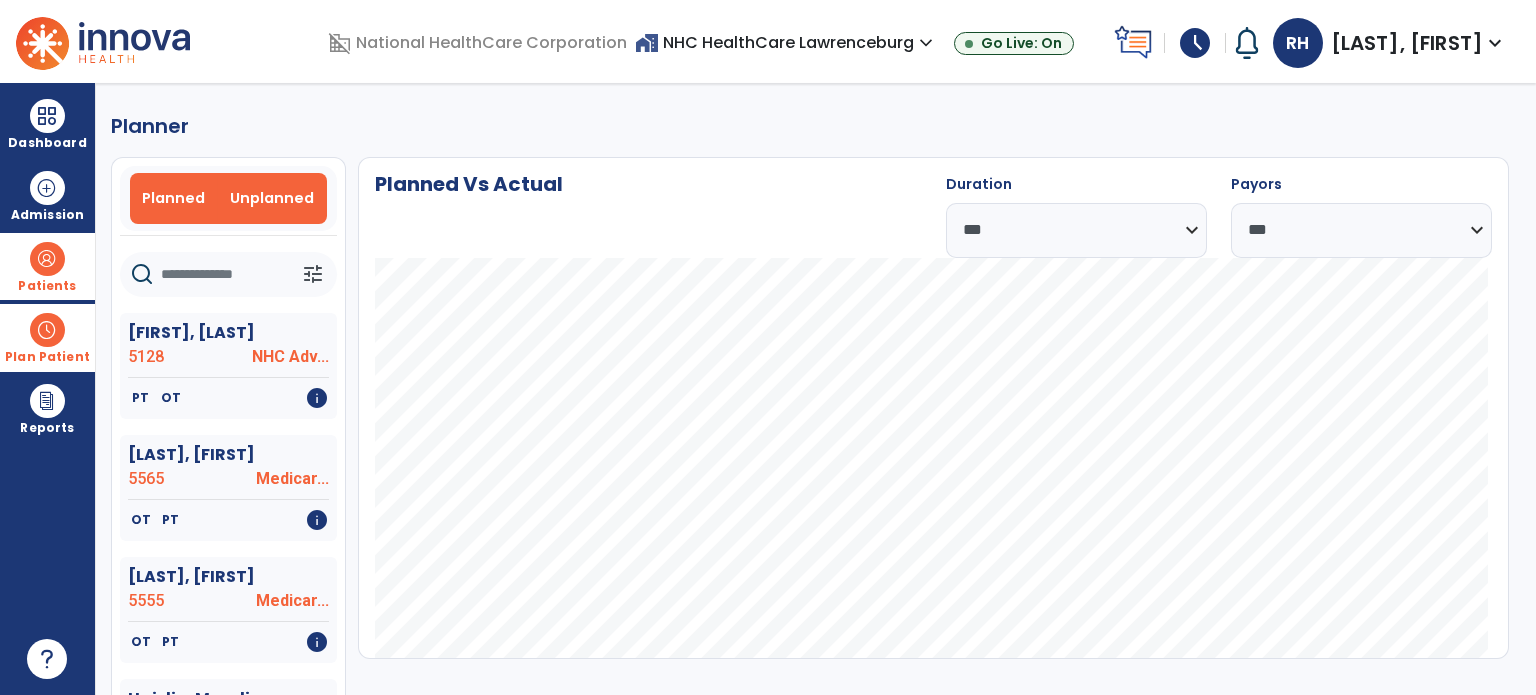 click on "Unplanned" at bounding box center (272, 198) 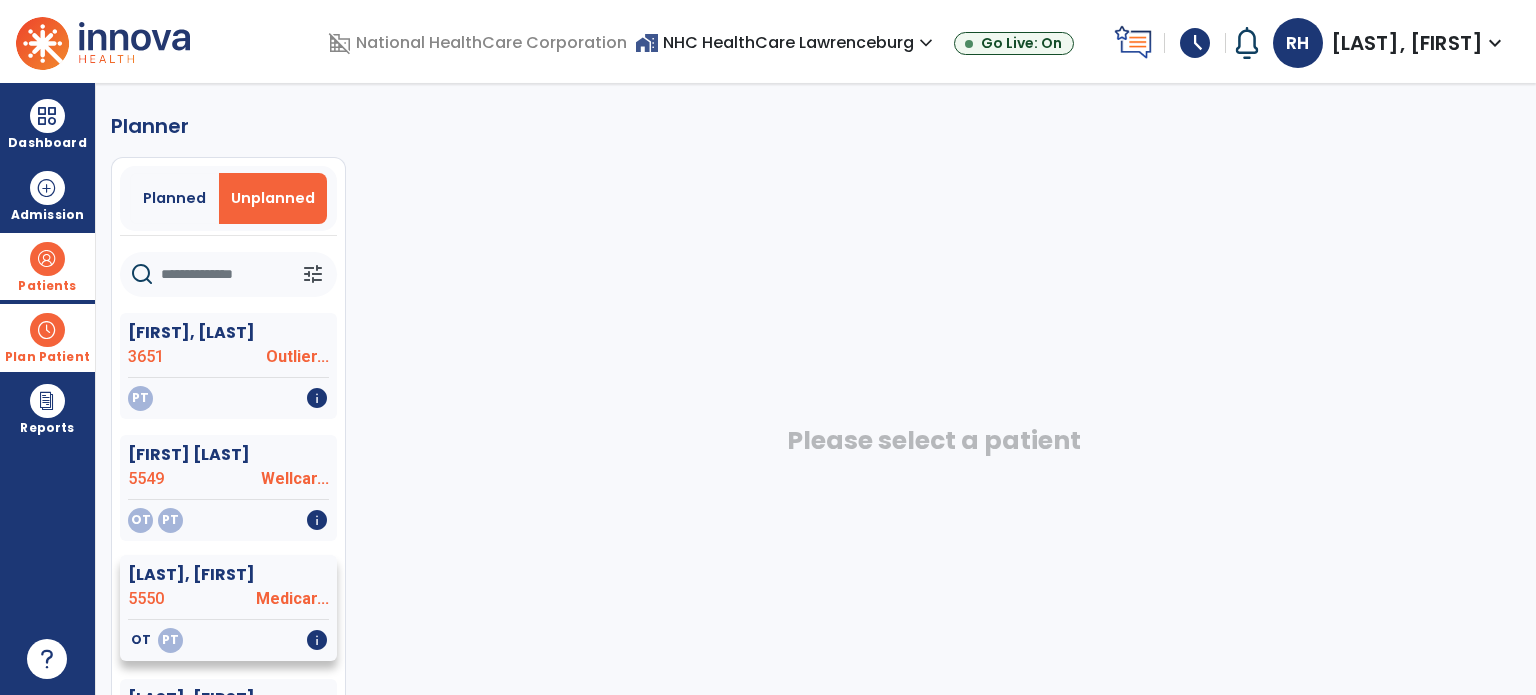 click on "Medicar..." 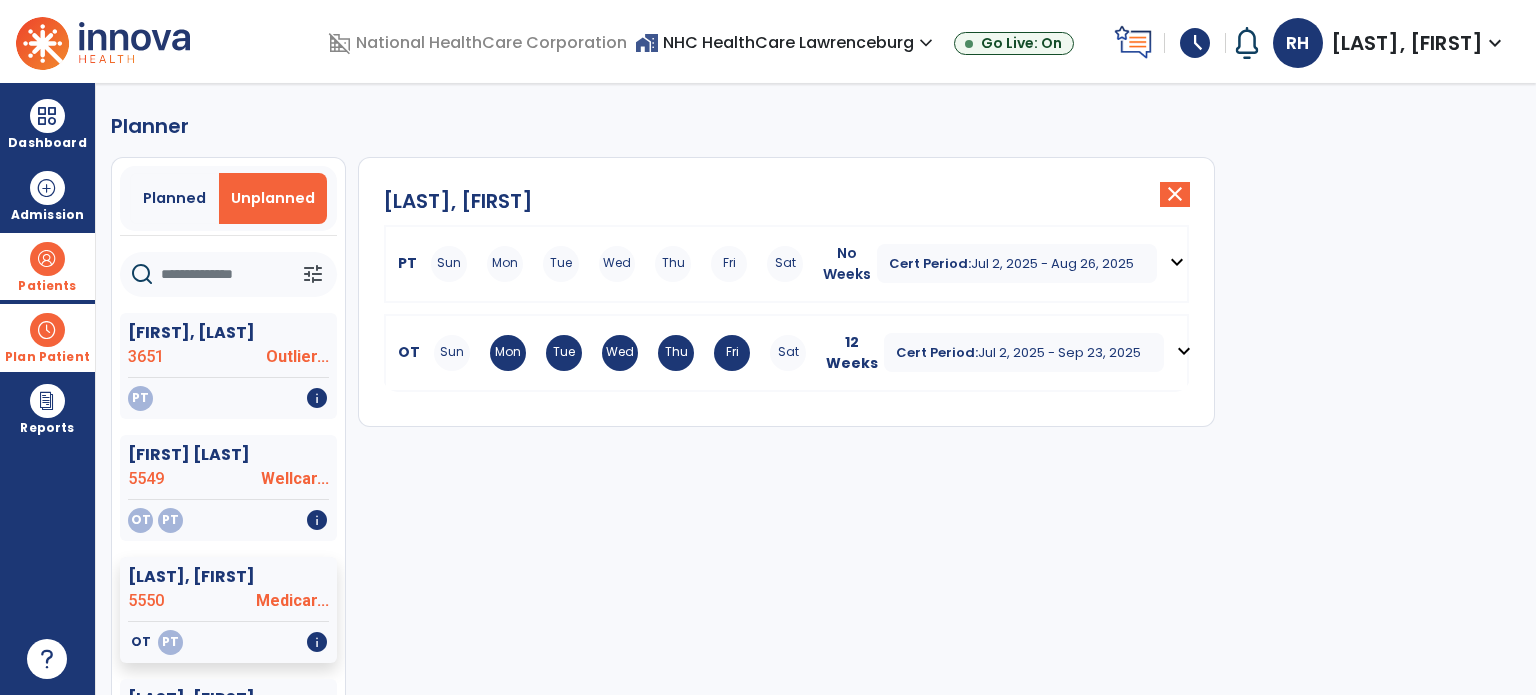 click on "Sun Mon Tue Wed Thu Fri Sat" at bounding box center [617, 264] 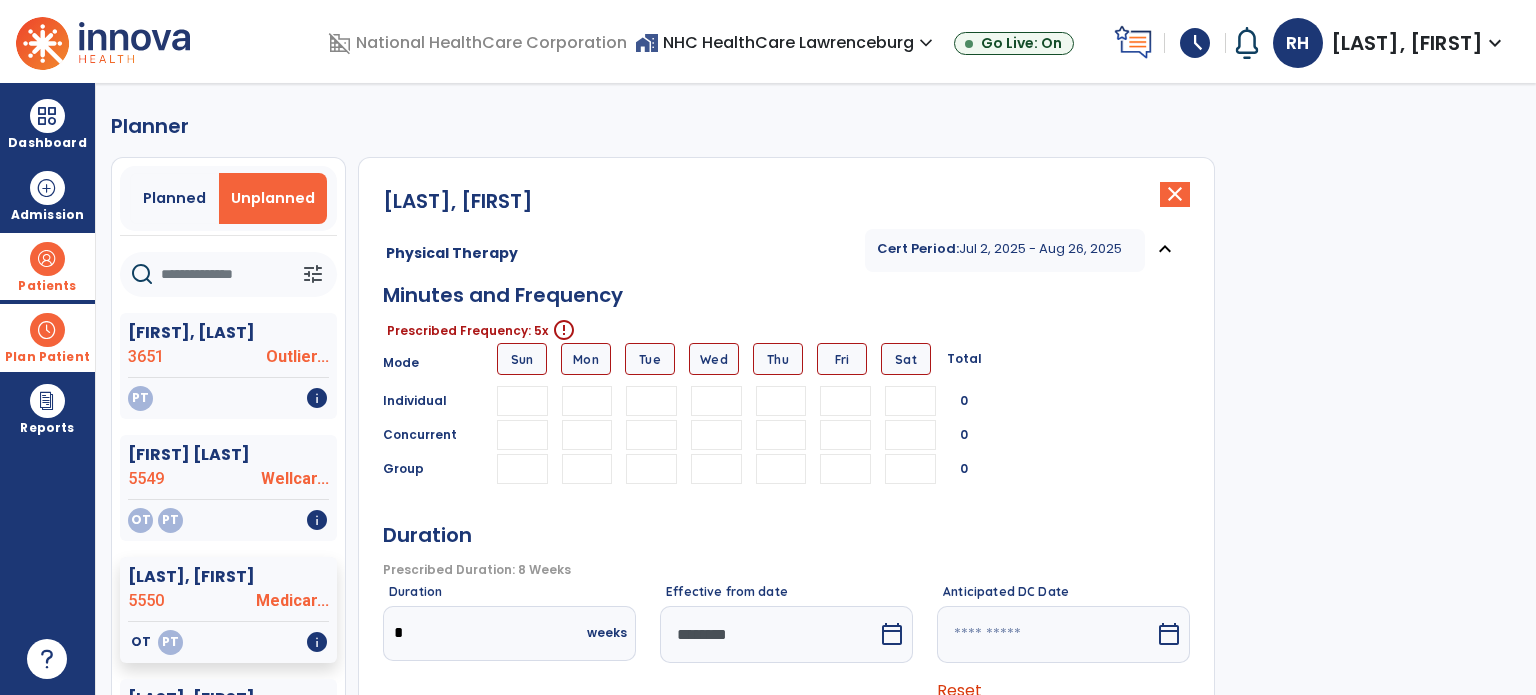 click at bounding box center (587, 401) 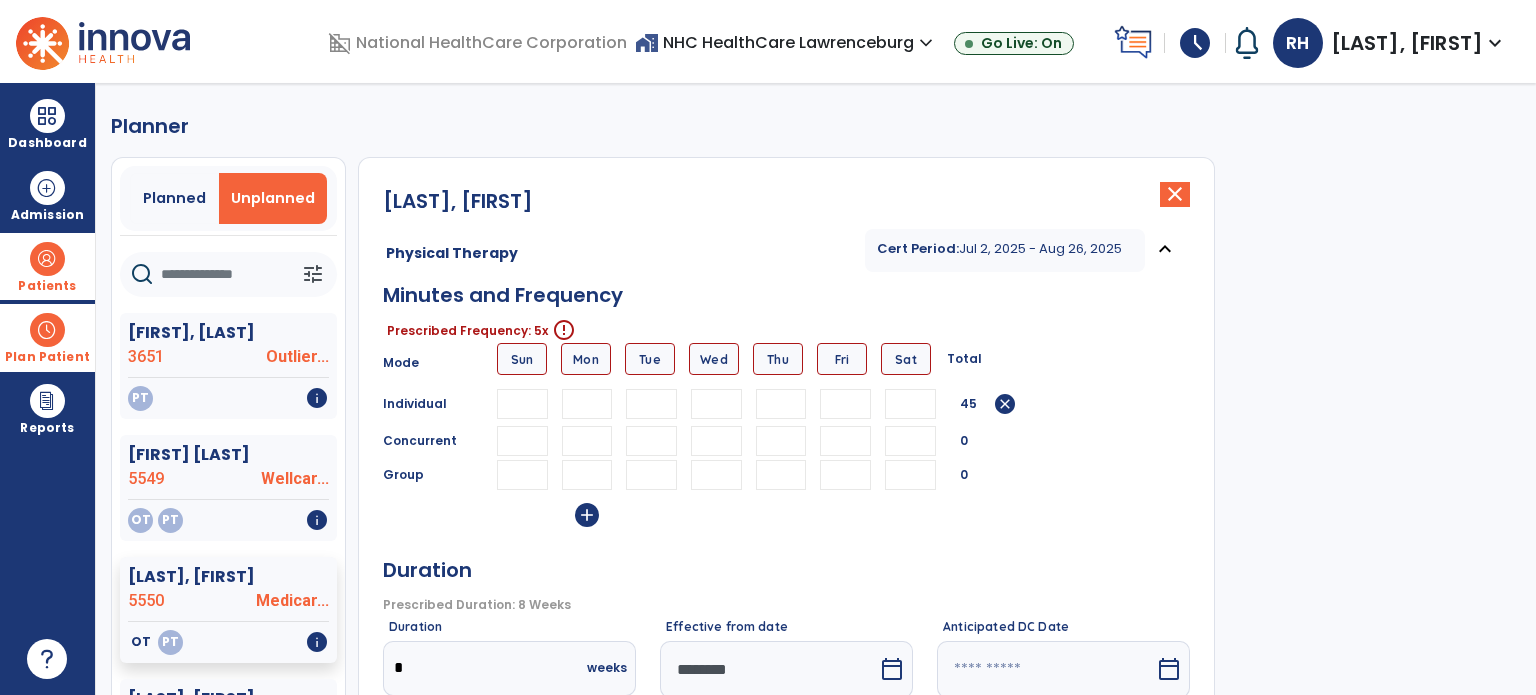 type on "**" 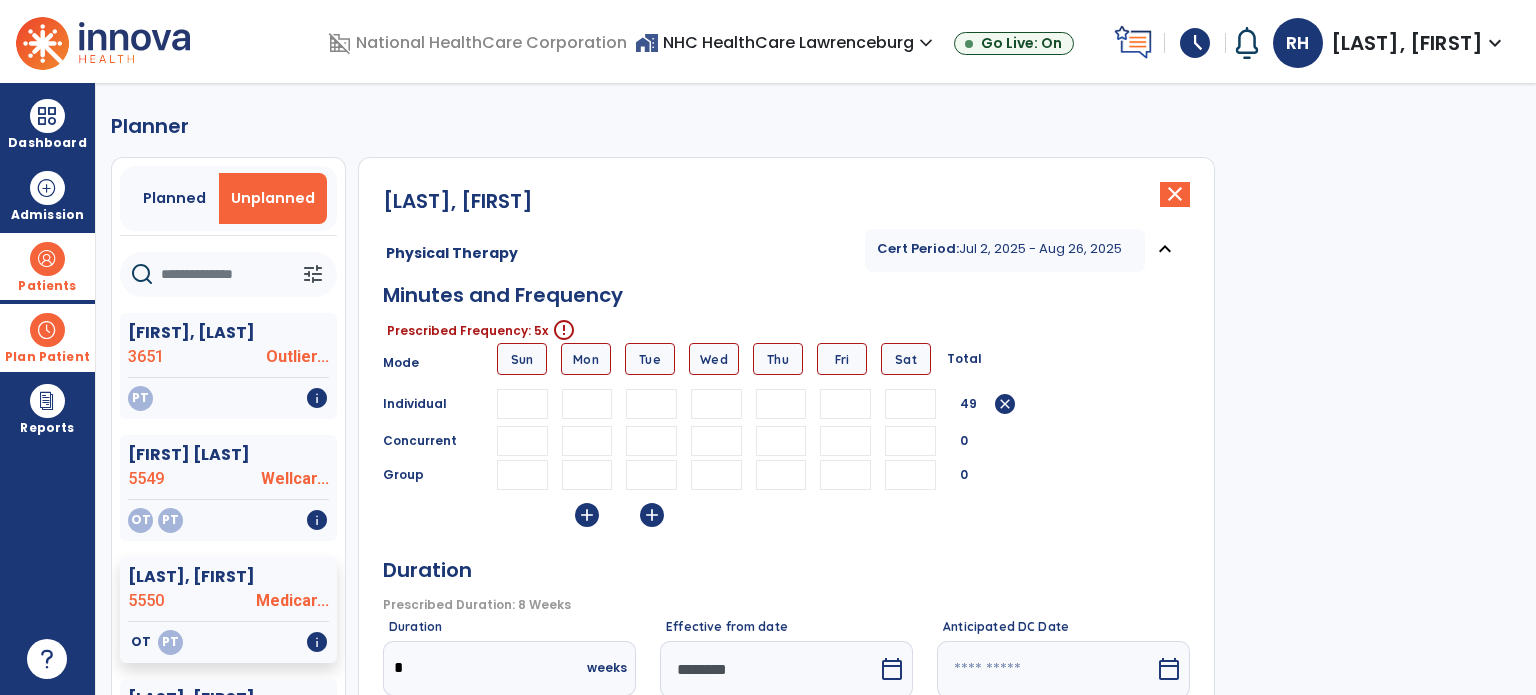 type on "**" 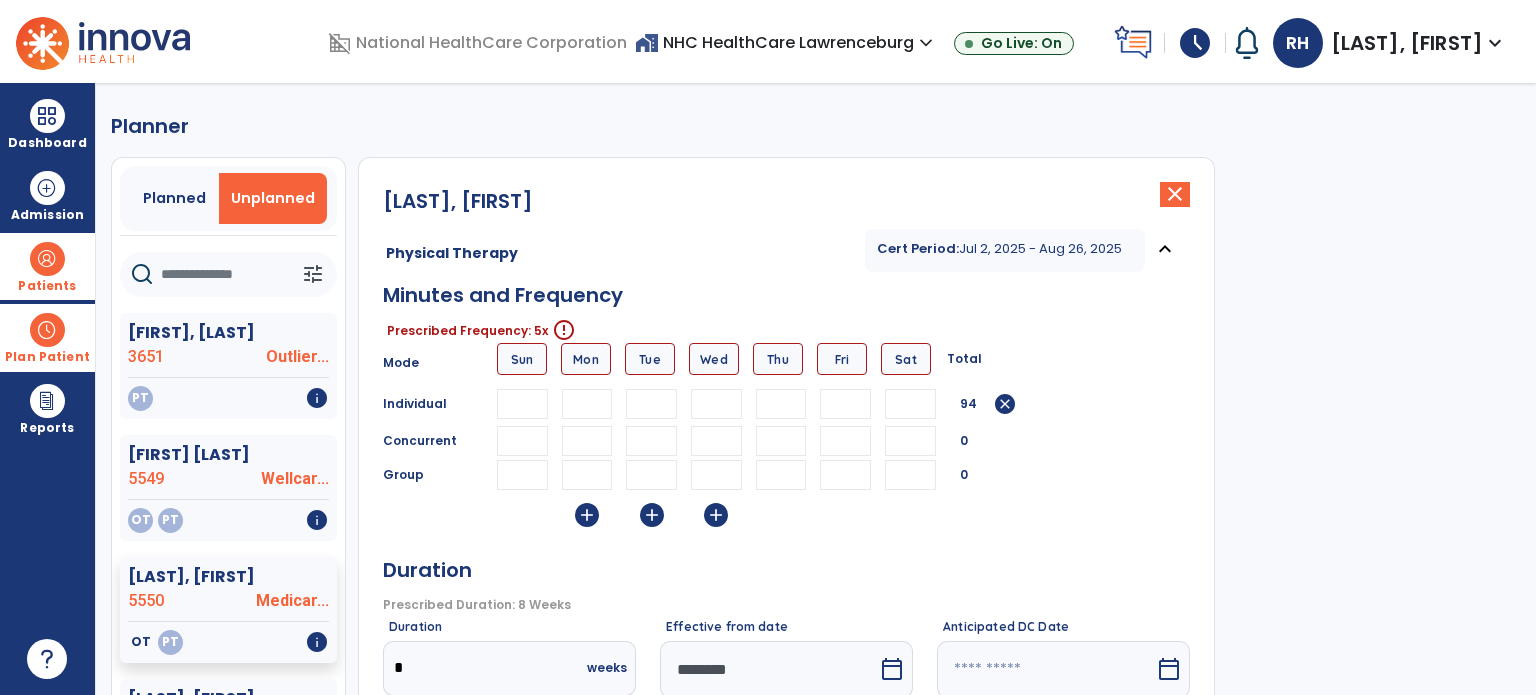 type on "**" 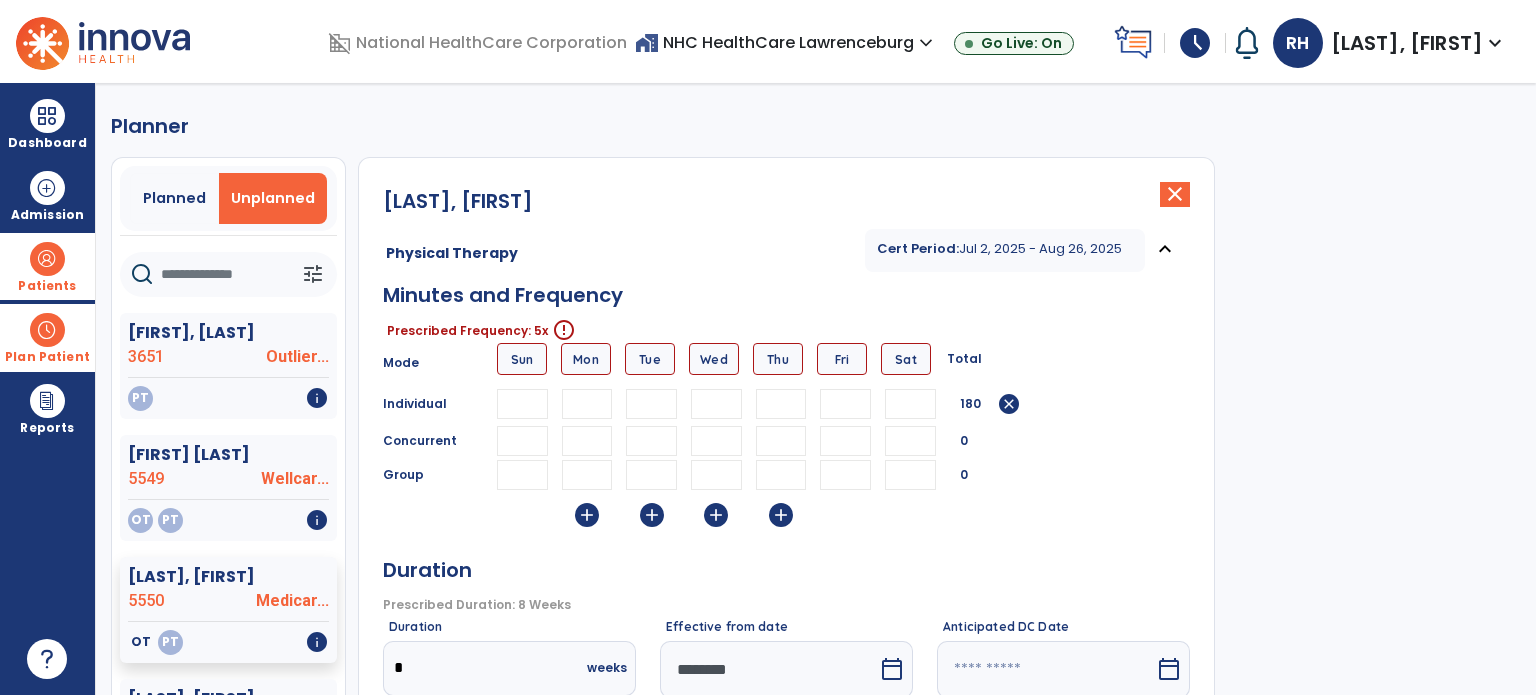 type on "**" 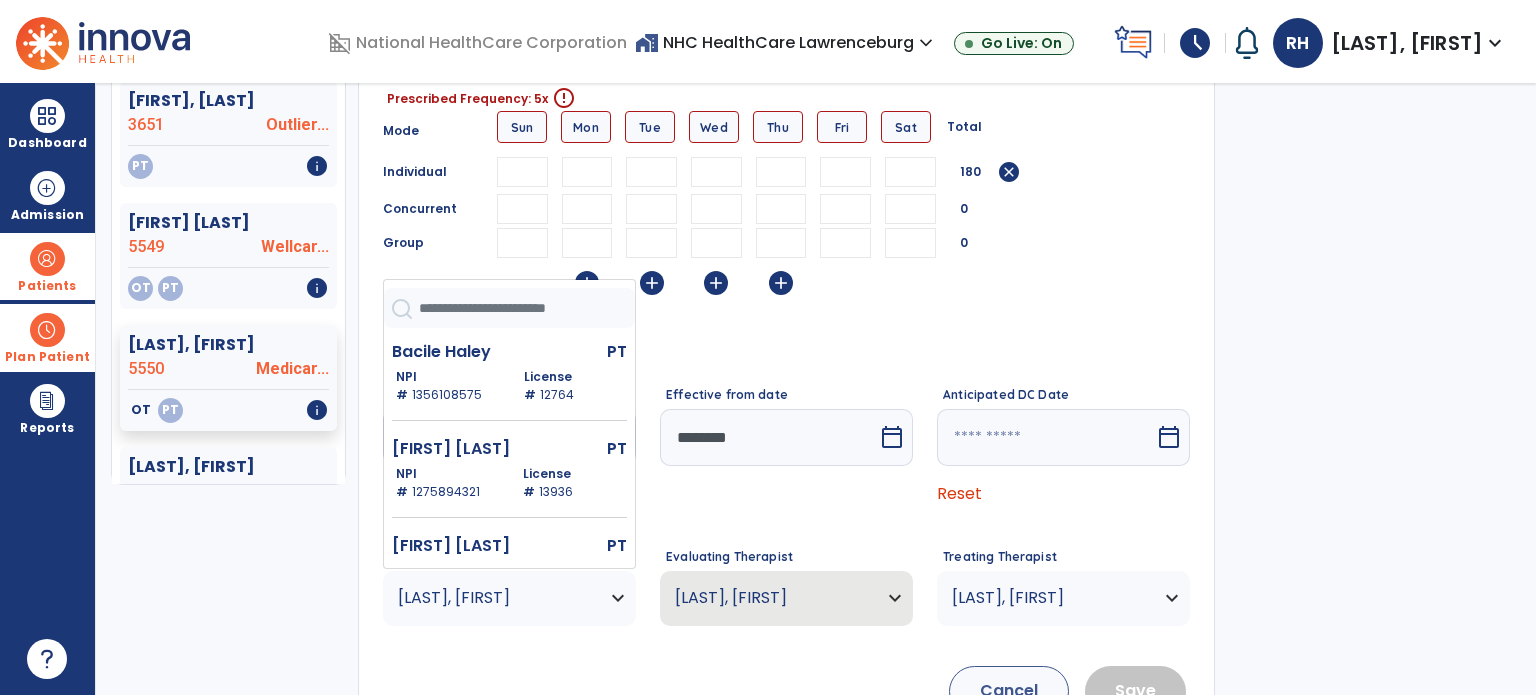 scroll, scrollTop: 231, scrollLeft: 0, axis: vertical 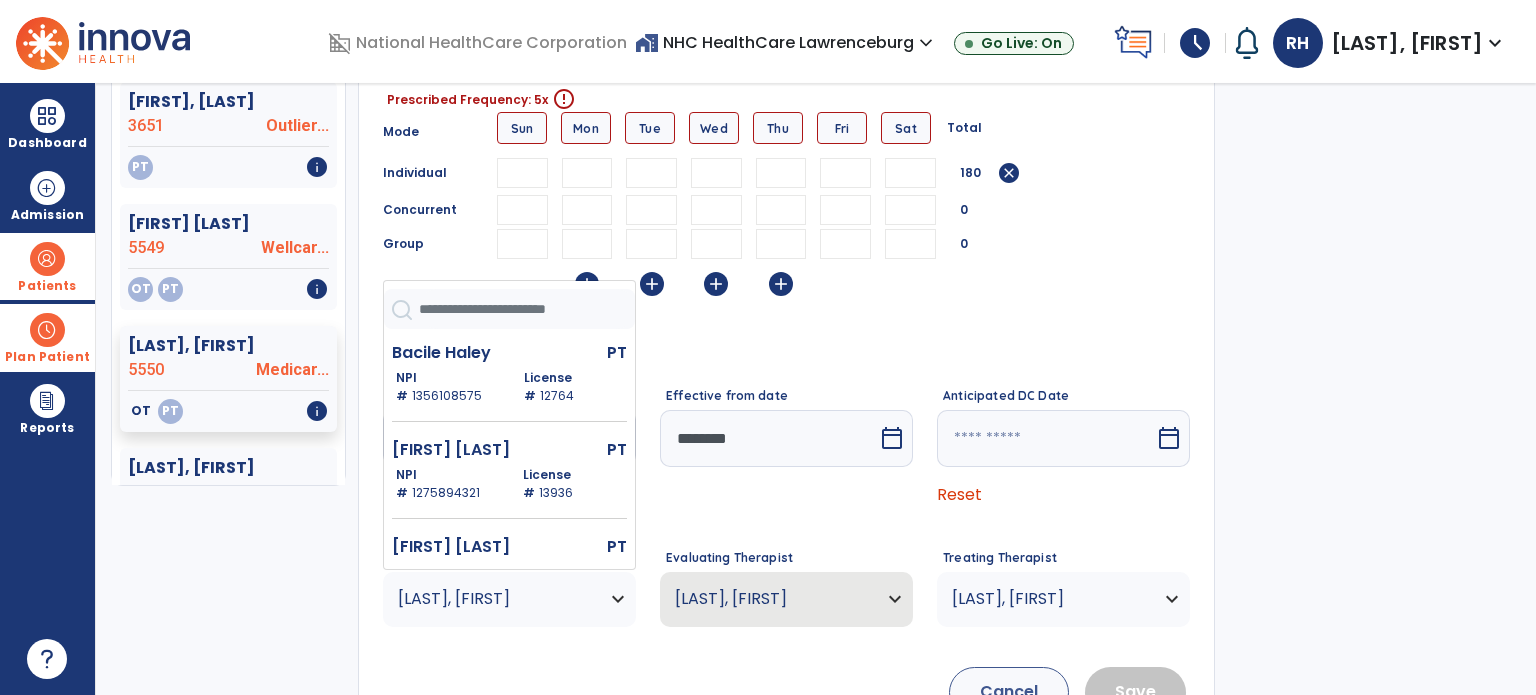click on "Minutes and Frequency Prescribed Frequency: 5x error_outline Mode Sun Mon Tue Wed Thu Fri Sat Total Individual ** ** ** ** 180 cancel Concurrent 0 Group 0 add add add add Duration Prescribed Duration: 8 Weeks error_outline Duration * weeks Effective from date ******** calendar_today Anticipated DC Date calendar_today Reset Therapists Supervising Therapist Hall, Regina Bacile Haley PT NPI # 1356108575 License # 12764 Berenyi Jacqui PT NPI # 1275894321 License # 13936 Chastain Heather PT NPI # N/A License # 15520 Chua Annabelle PT NPI # 1275750556 License # 5055 Gentle Ciara PT NPI # 1932735339 License # 10902 Hall Regina PT NPI # 1427148501 License # 1446 Kennedy-graves Brooklyn PT NPI # 1386656205 License # 12995 Lowry Bethany PT NPI # 1578886420 License # 8572 Parkinson Christina PT NPI # 1205071362 License # 10628 Thompson Whitney PT NPI # 1922491604 License # 10060 Ward Audrey PT NPI # 1265519722 License # 5663" at bounding box center (786, 393) 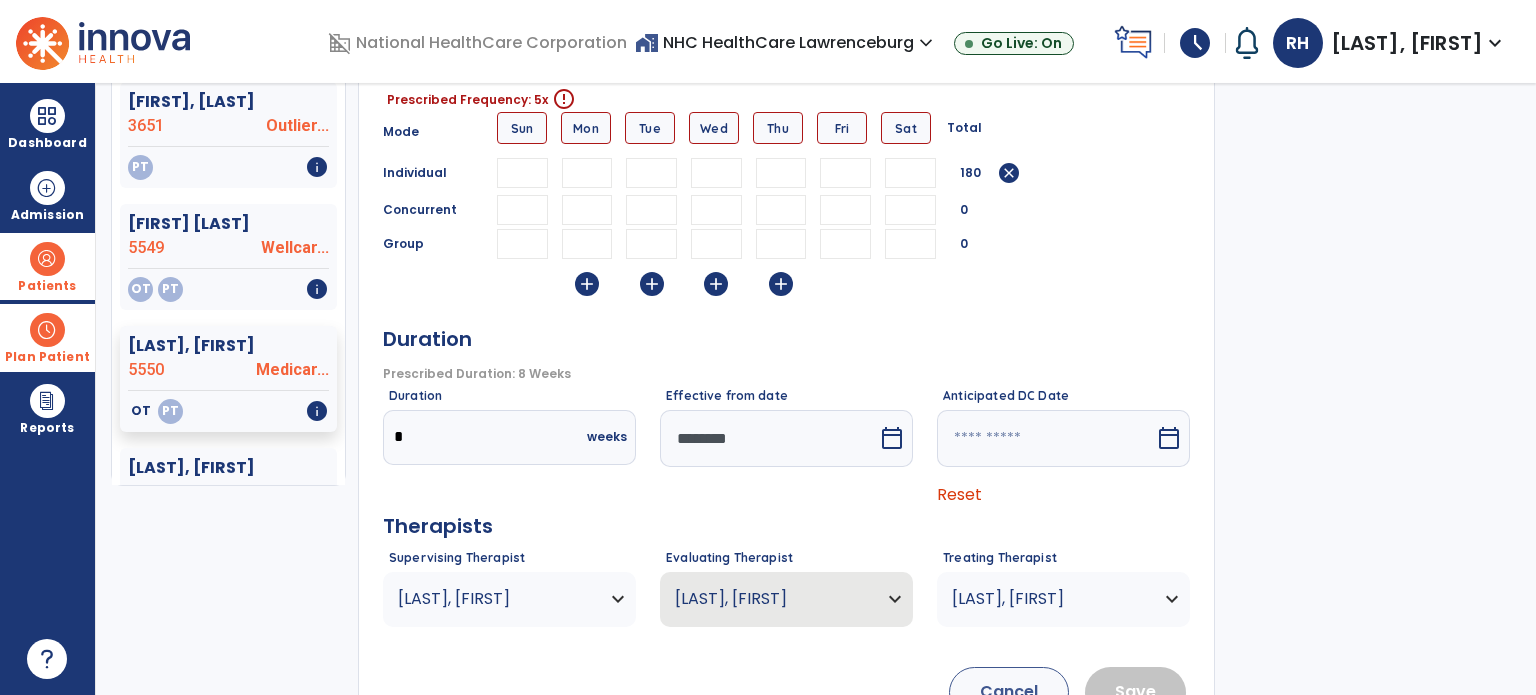 click at bounding box center (845, 173) 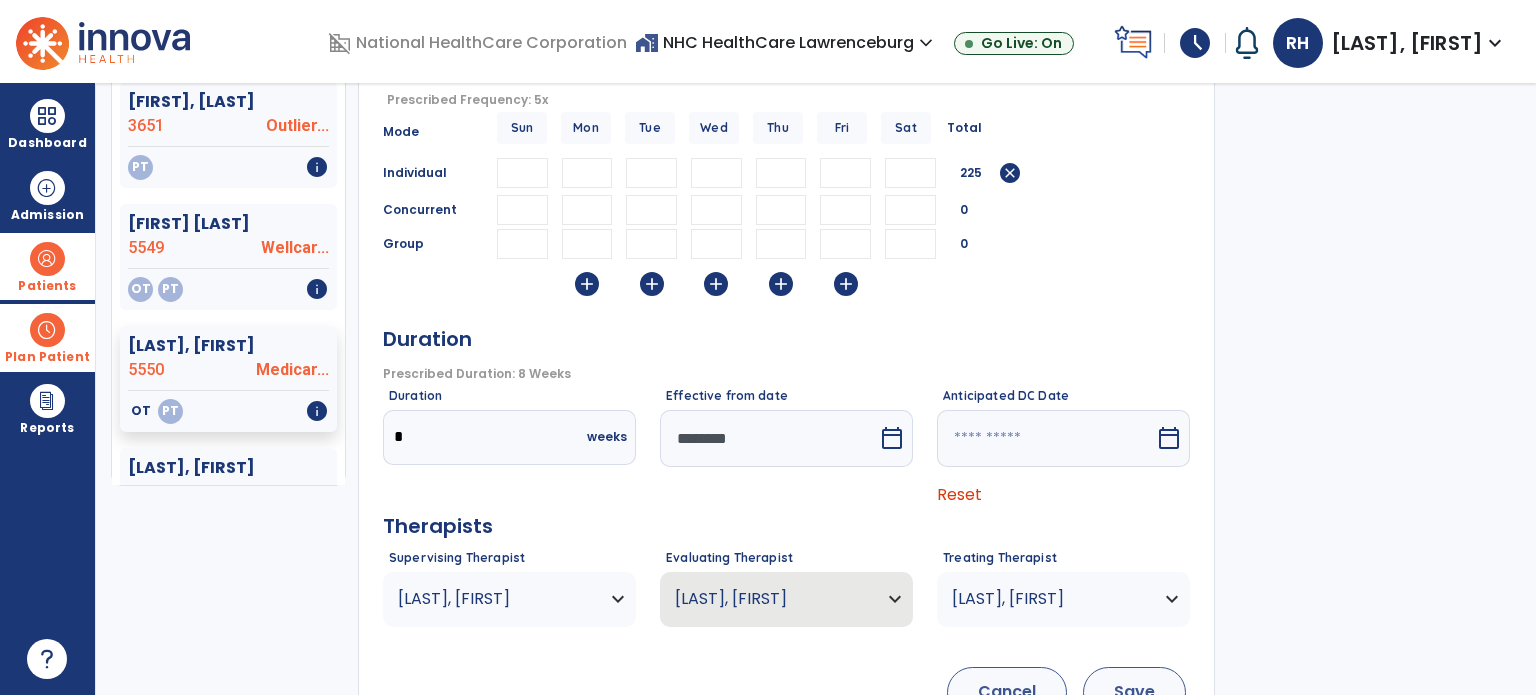 type on "**" 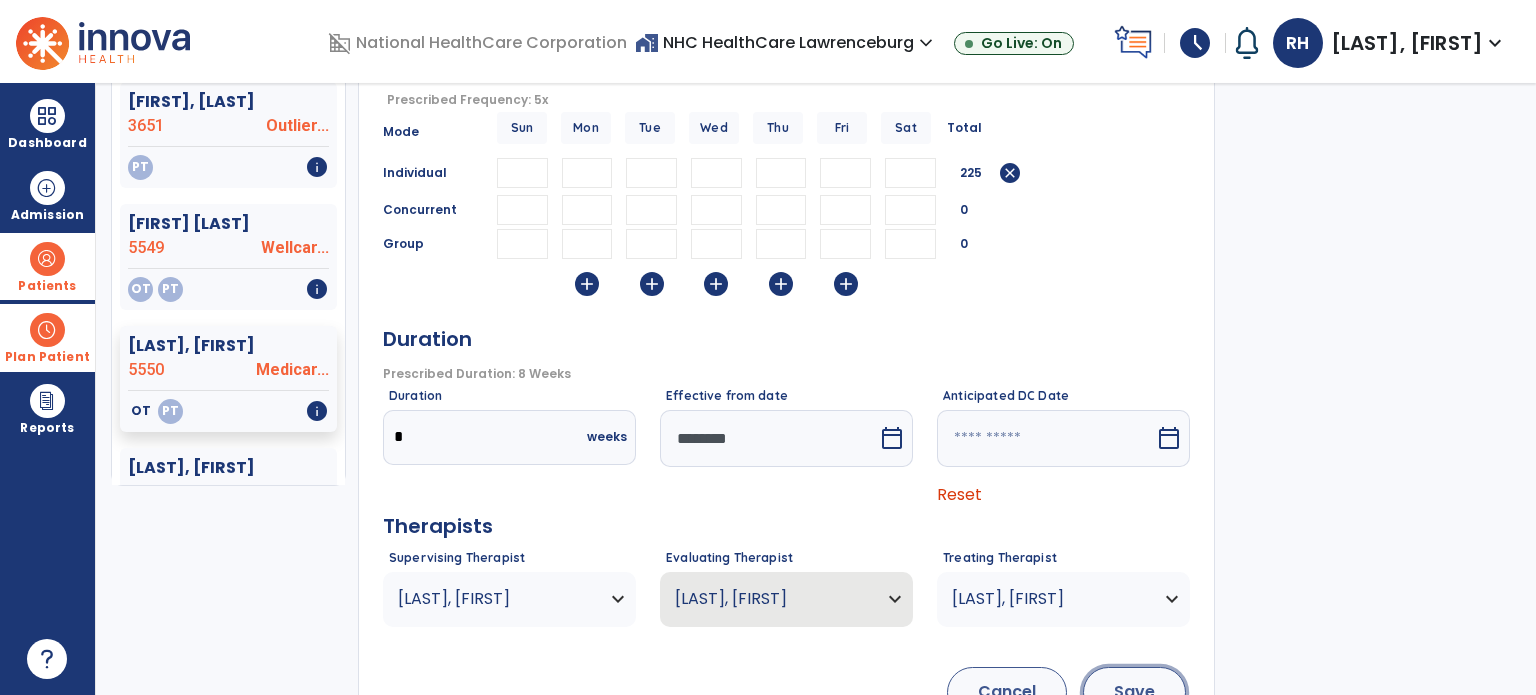 click on "Save" at bounding box center (1134, 692) 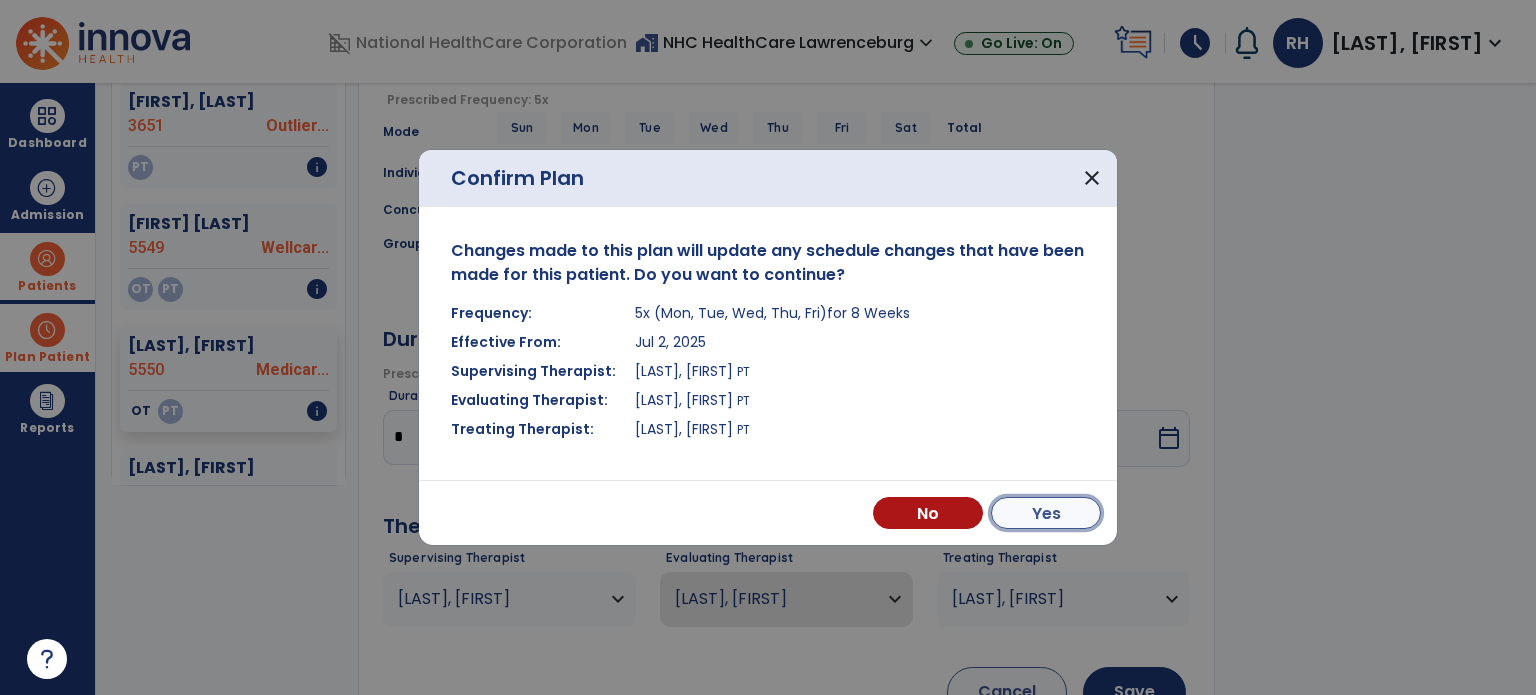 click on "Yes" at bounding box center (1046, 513) 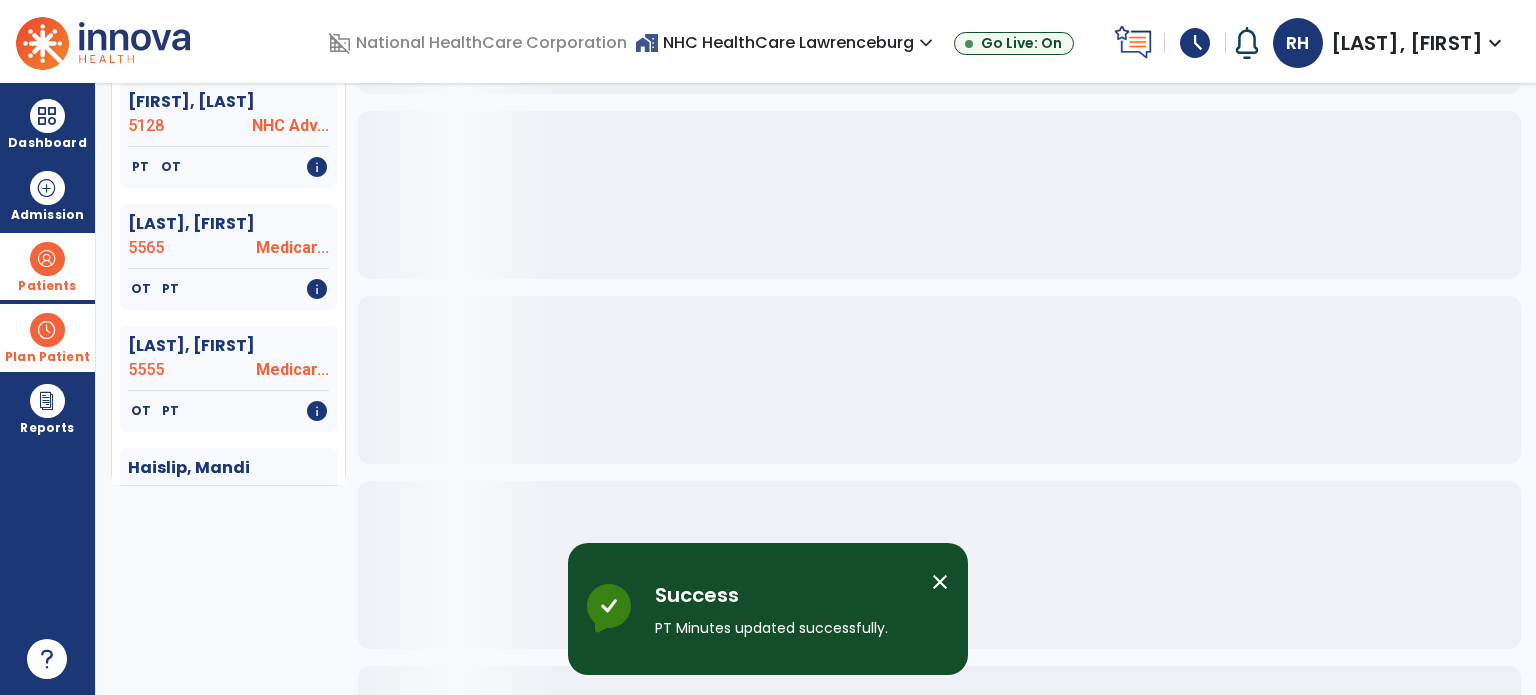 click at bounding box center (47, 259) 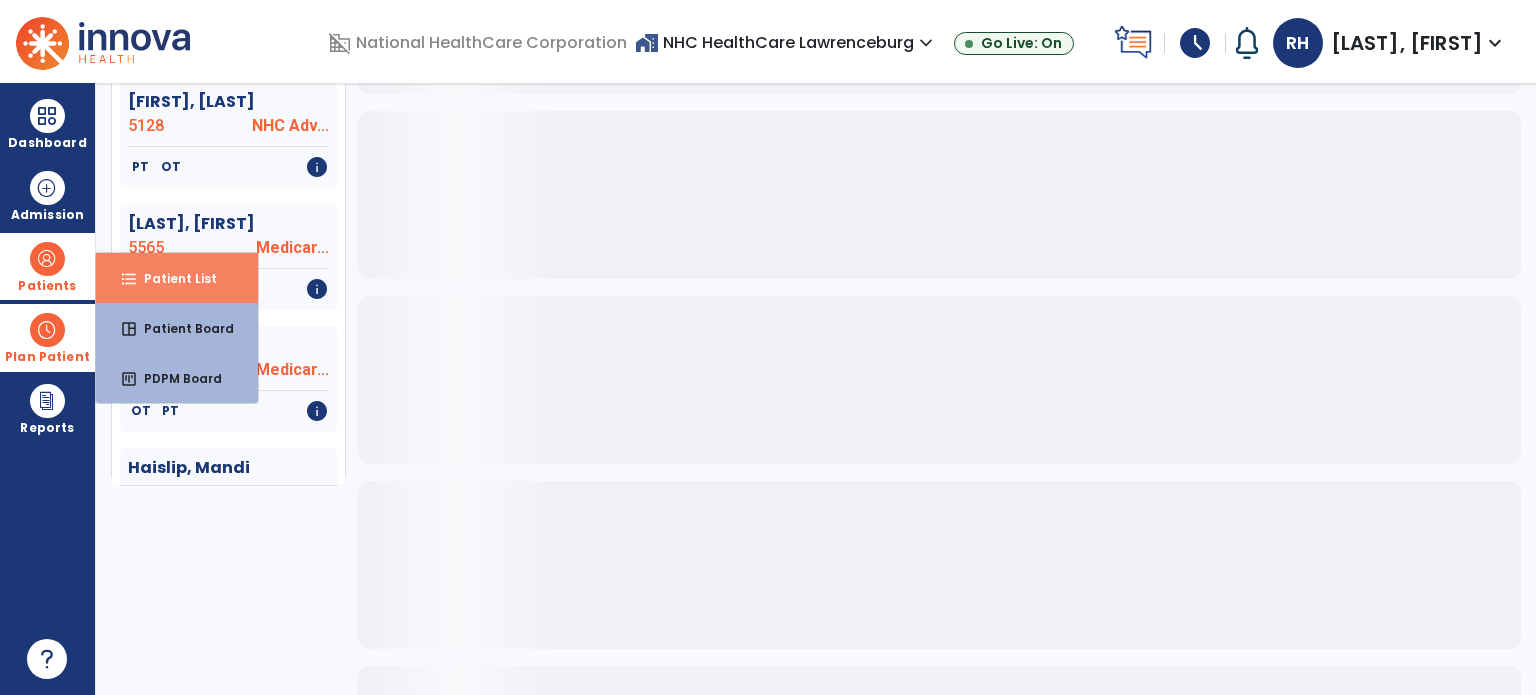 click on "format_list_bulleted  Patient List" at bounding box center [177, 278] 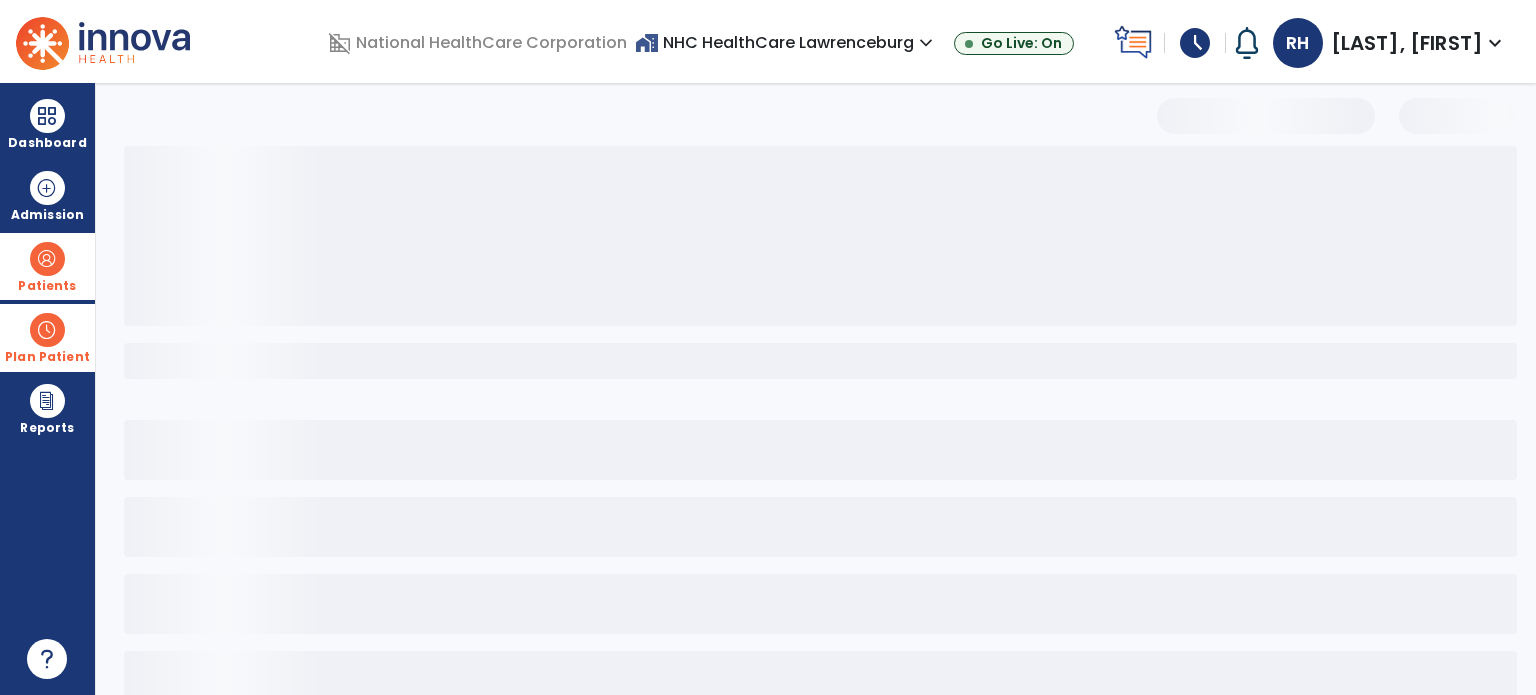 scroll, scrollTop: 0, scrollLeft: 0, axis: both 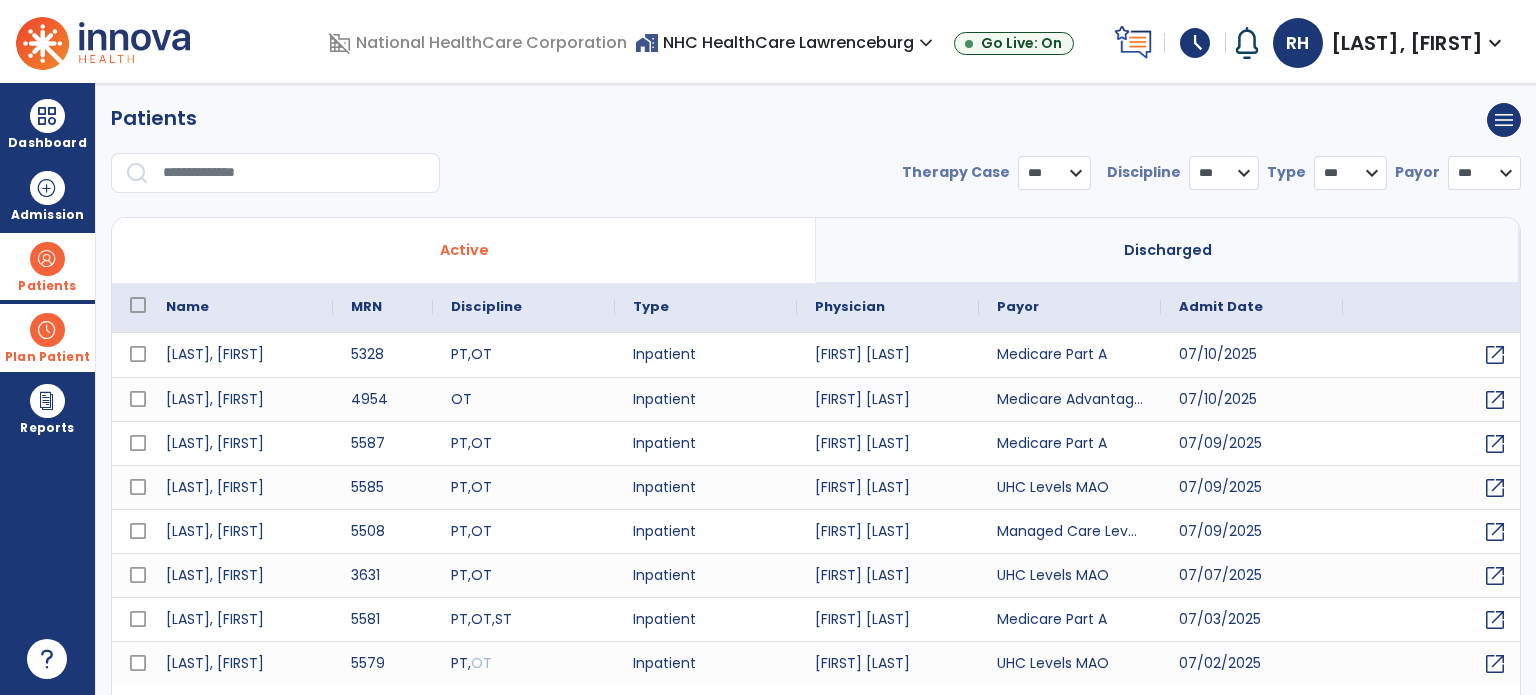 select on "***" 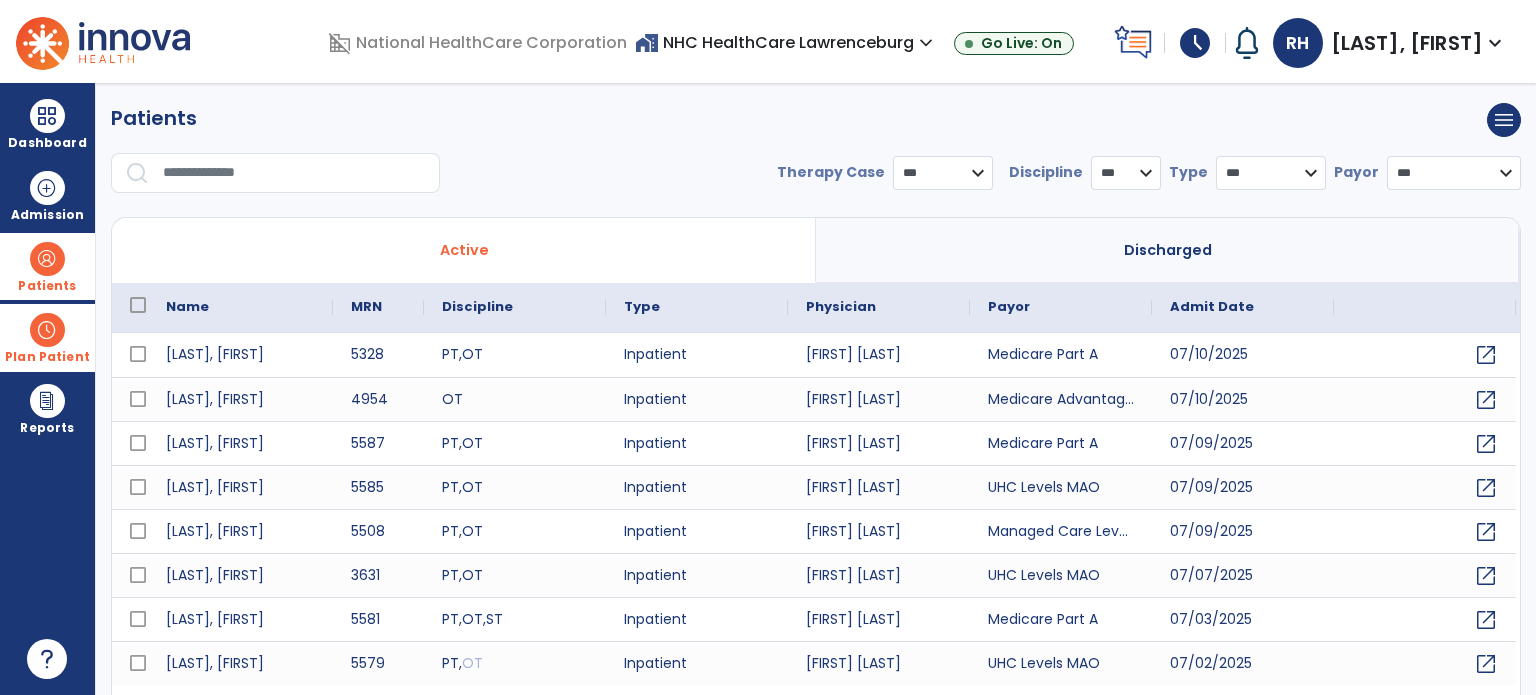 click at bounding box center [294, 173] 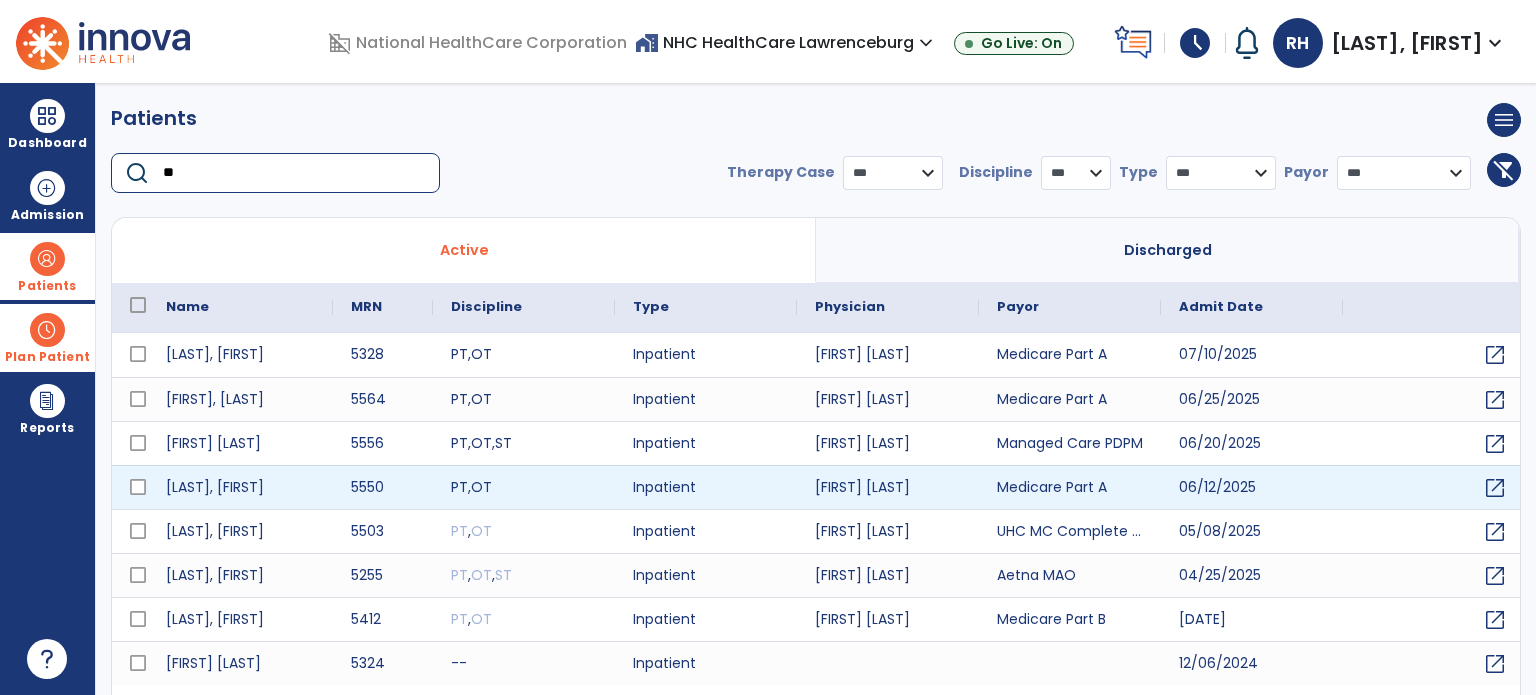 type on "**" 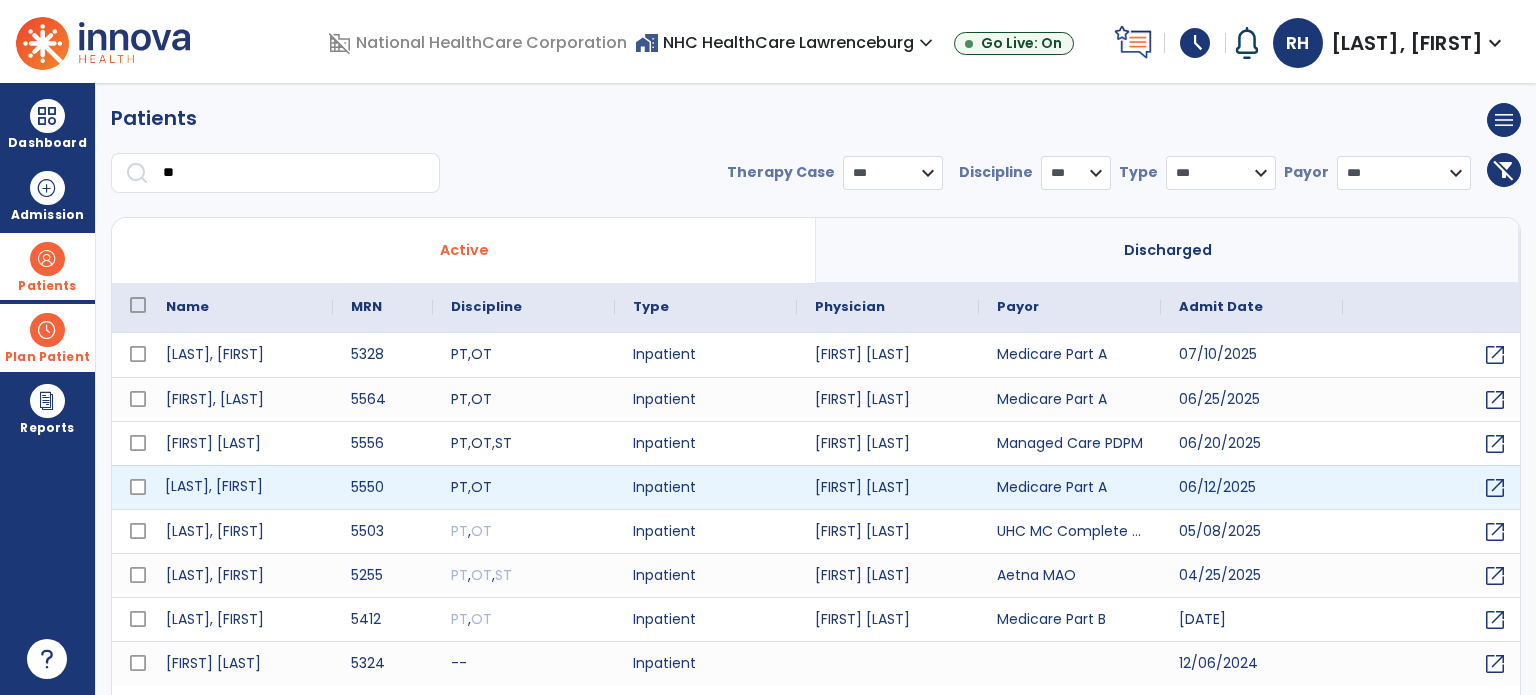 click on "[LAST], [FIRST]" at bounding box center [240, 487] 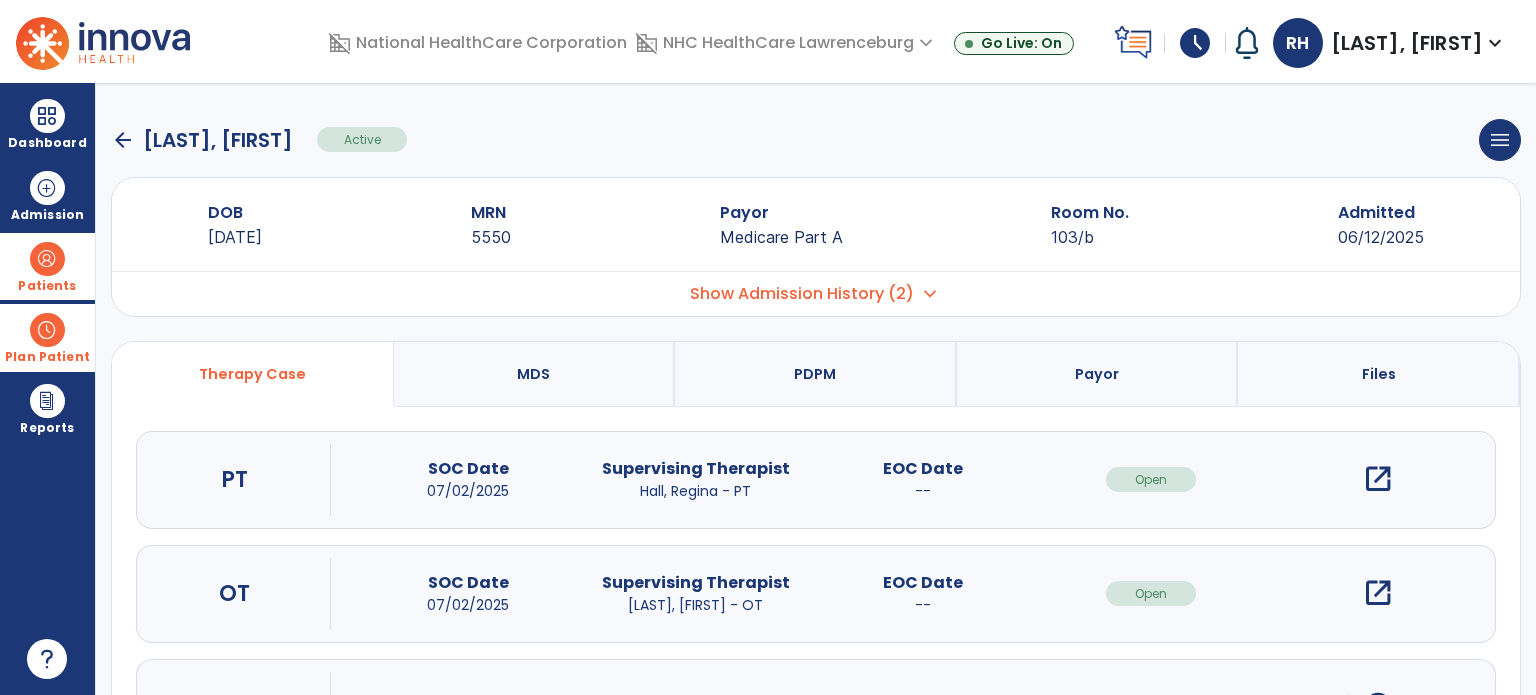 click on "open_in_new" at bounding box center (1378, 479) 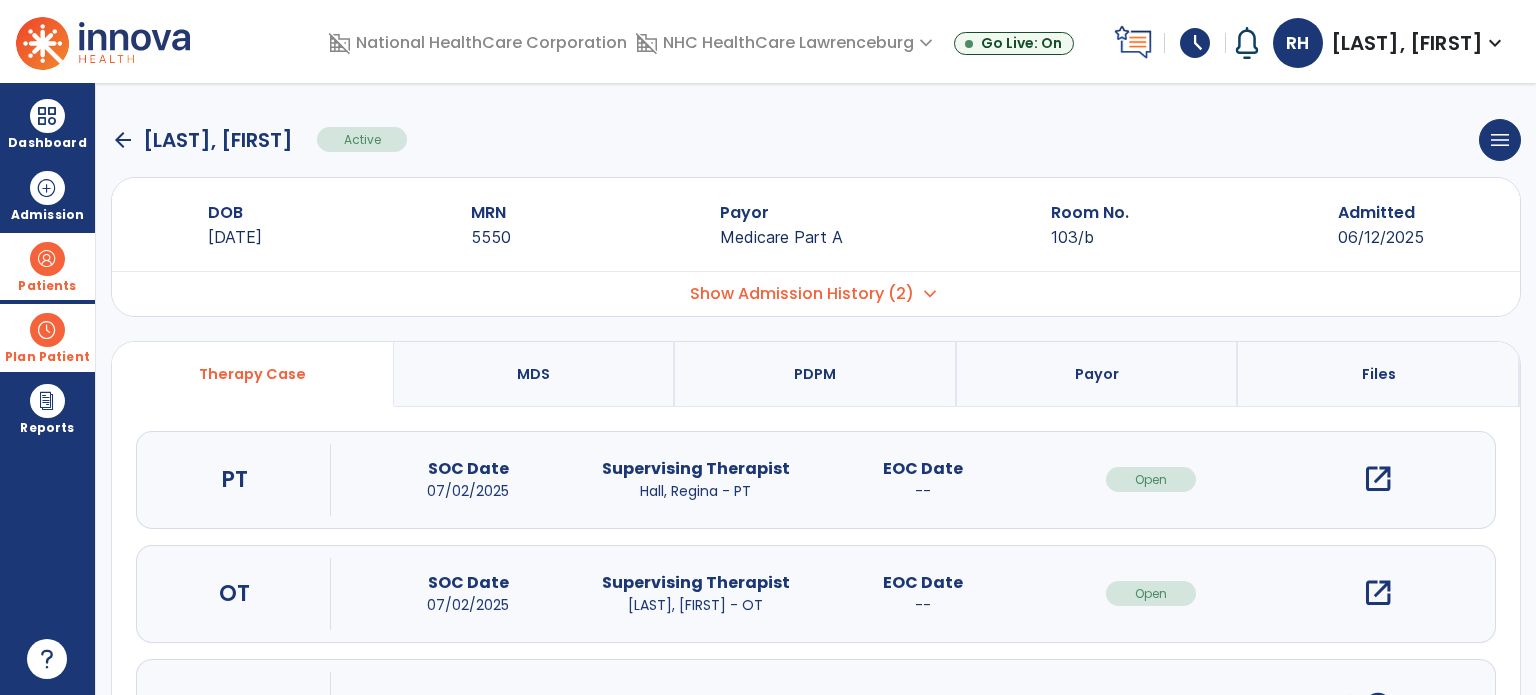 click on "open_in_new" at bounding box center [1378, 479] 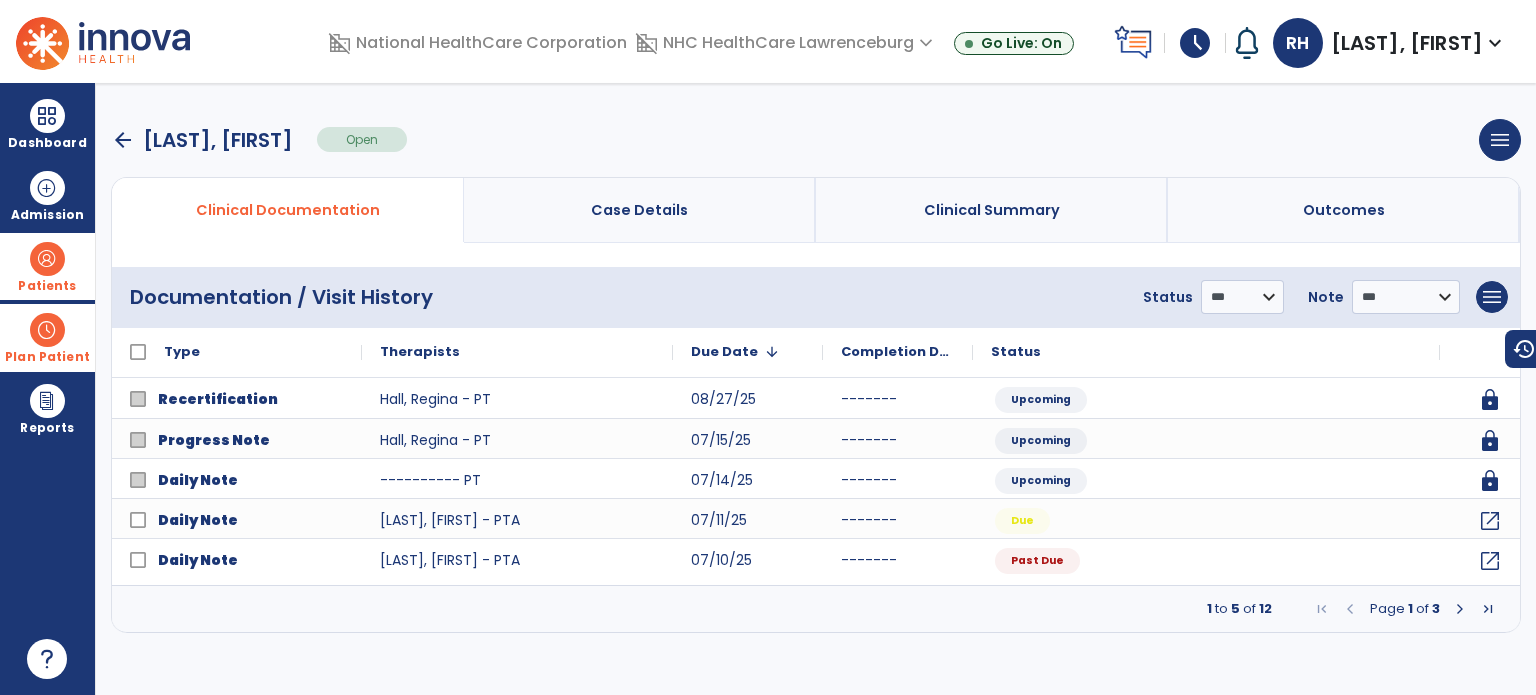 click on "Page
1
of
3" at bounding box center [1405, 609] 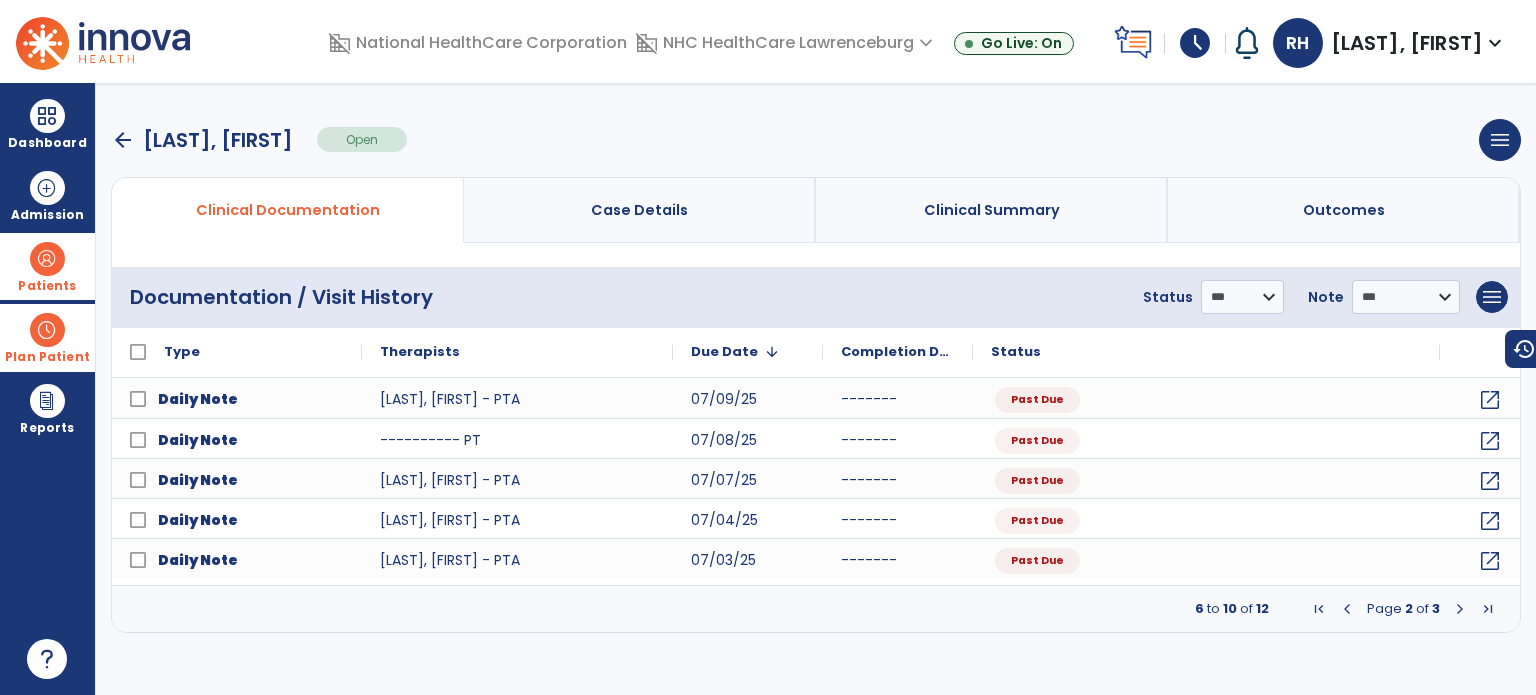 click at bounding box center [1460, 609] 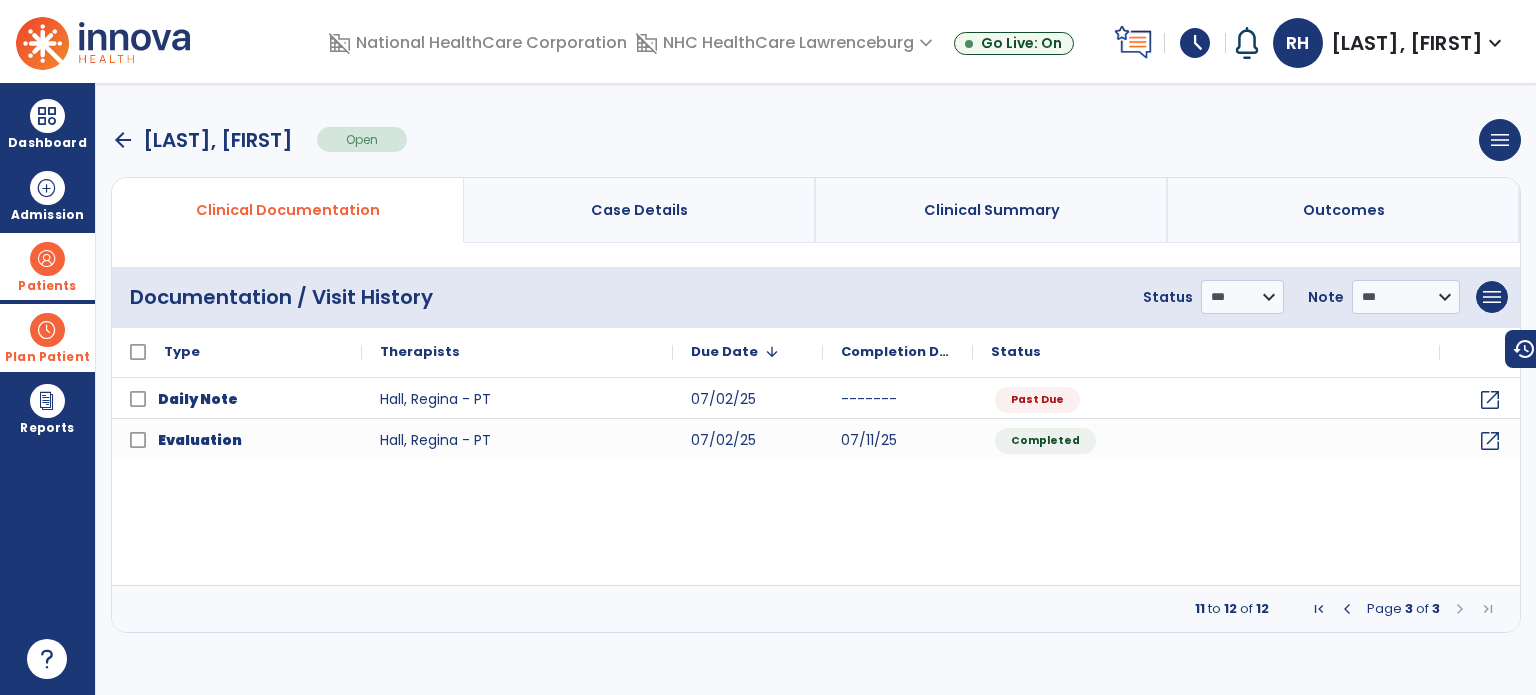 click at bounding box center [1347, 609] 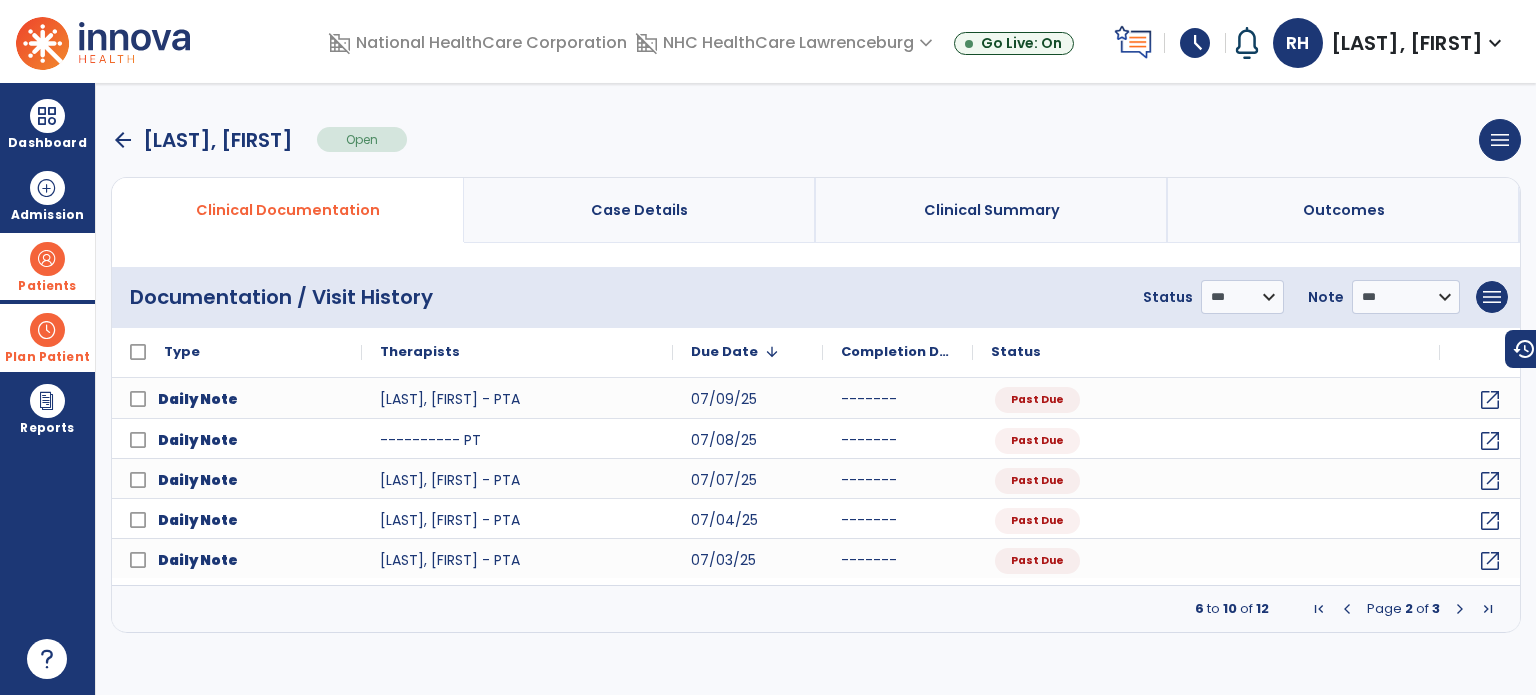 click at bounding box center [1460, 609] 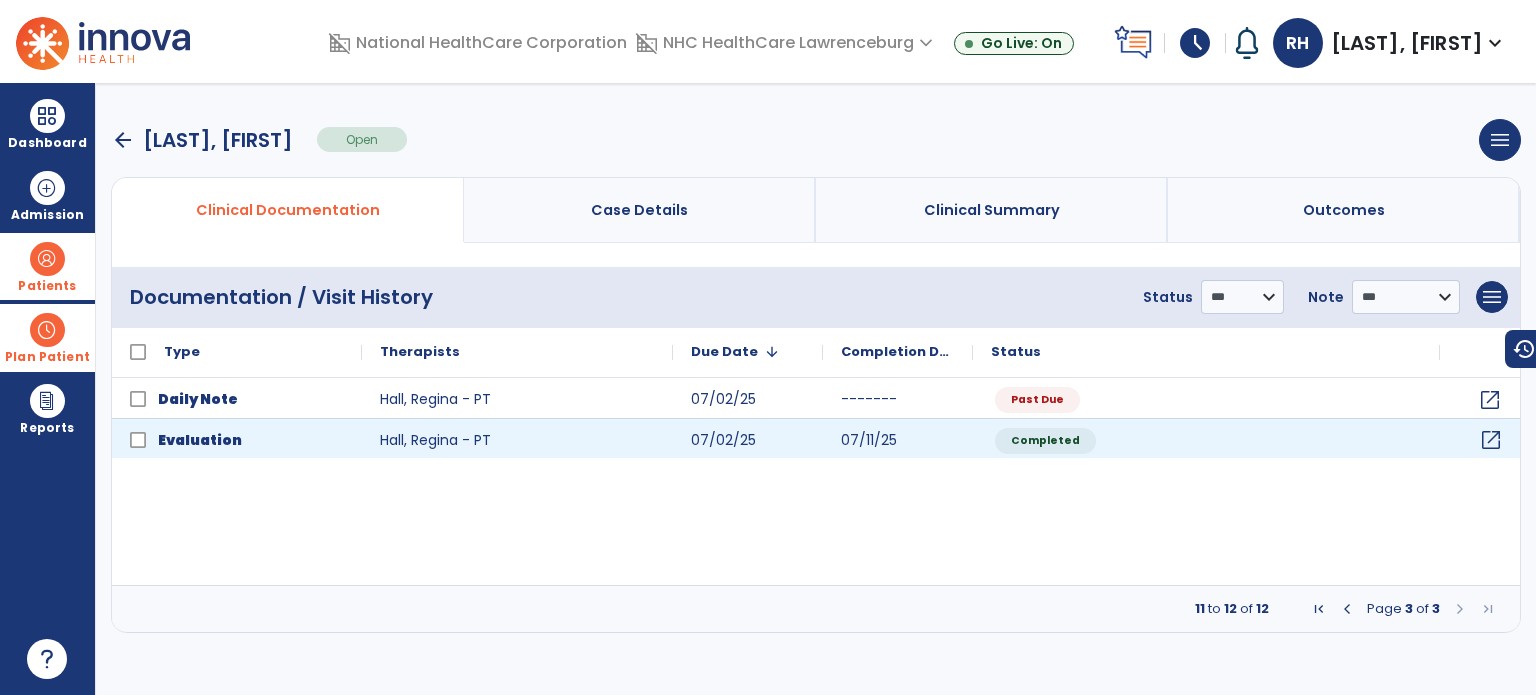 click on "open_in_new" 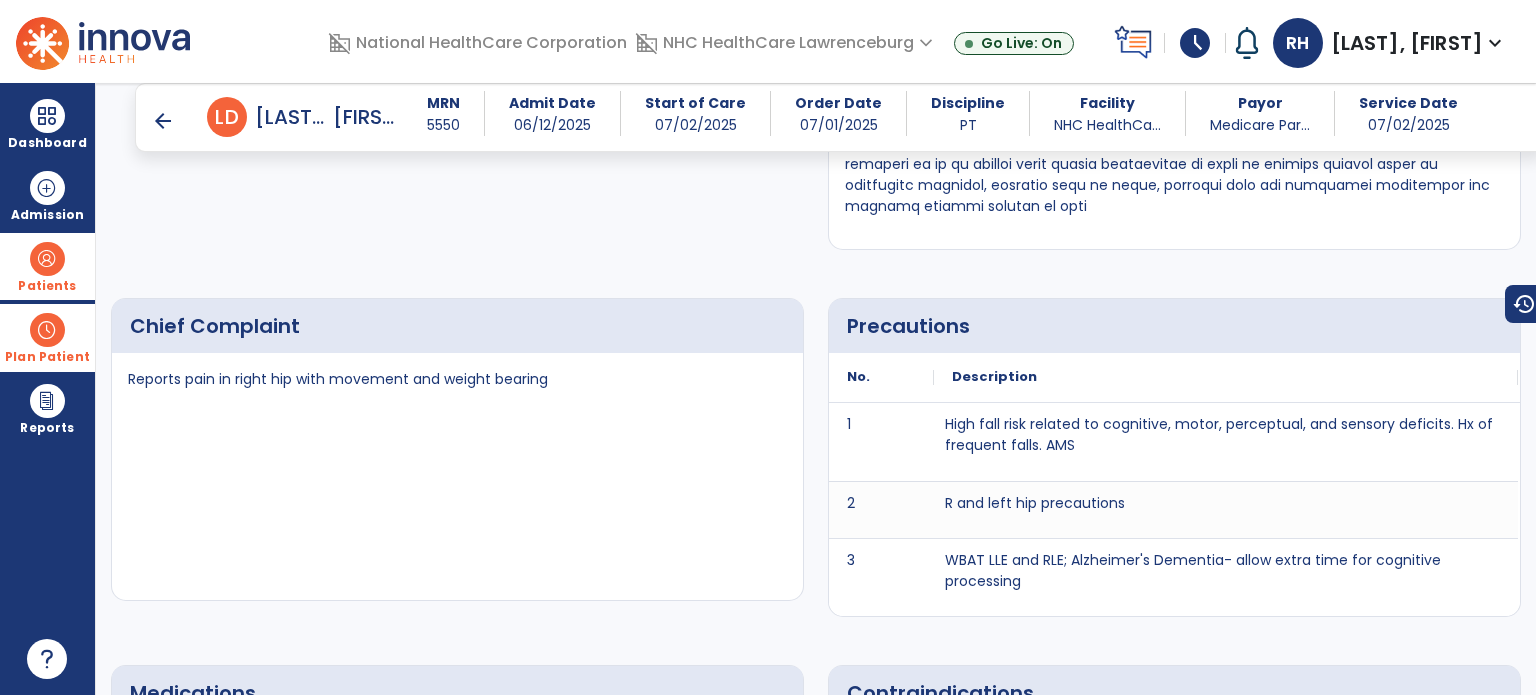 scroll, scrollTop: 1457, scrollLeft: 0, axis: vertical 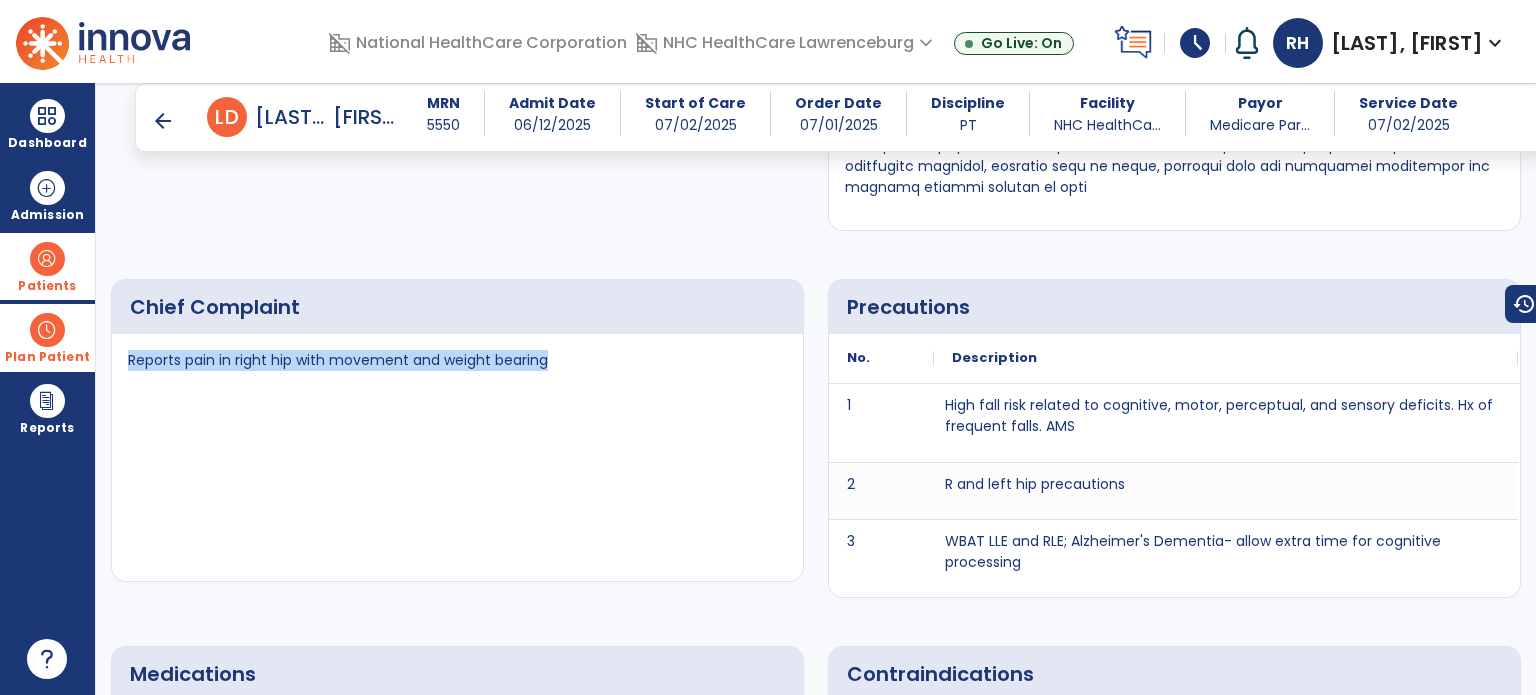 drag, startPoint x: 552, startPoint y: 333, endPoint x: 116, endPoint y: 335, distance: 436.00458 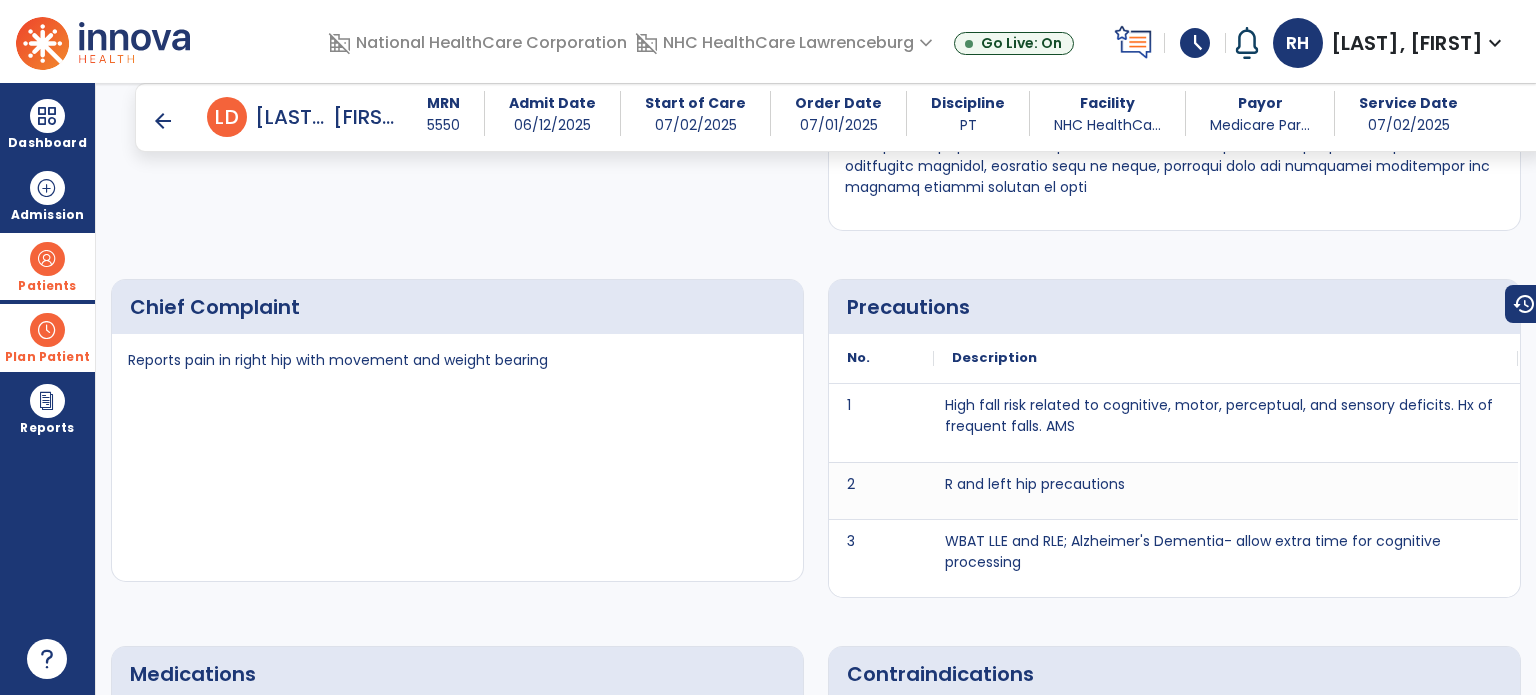 click on "arrow_back" at bounding box center [163, 121] 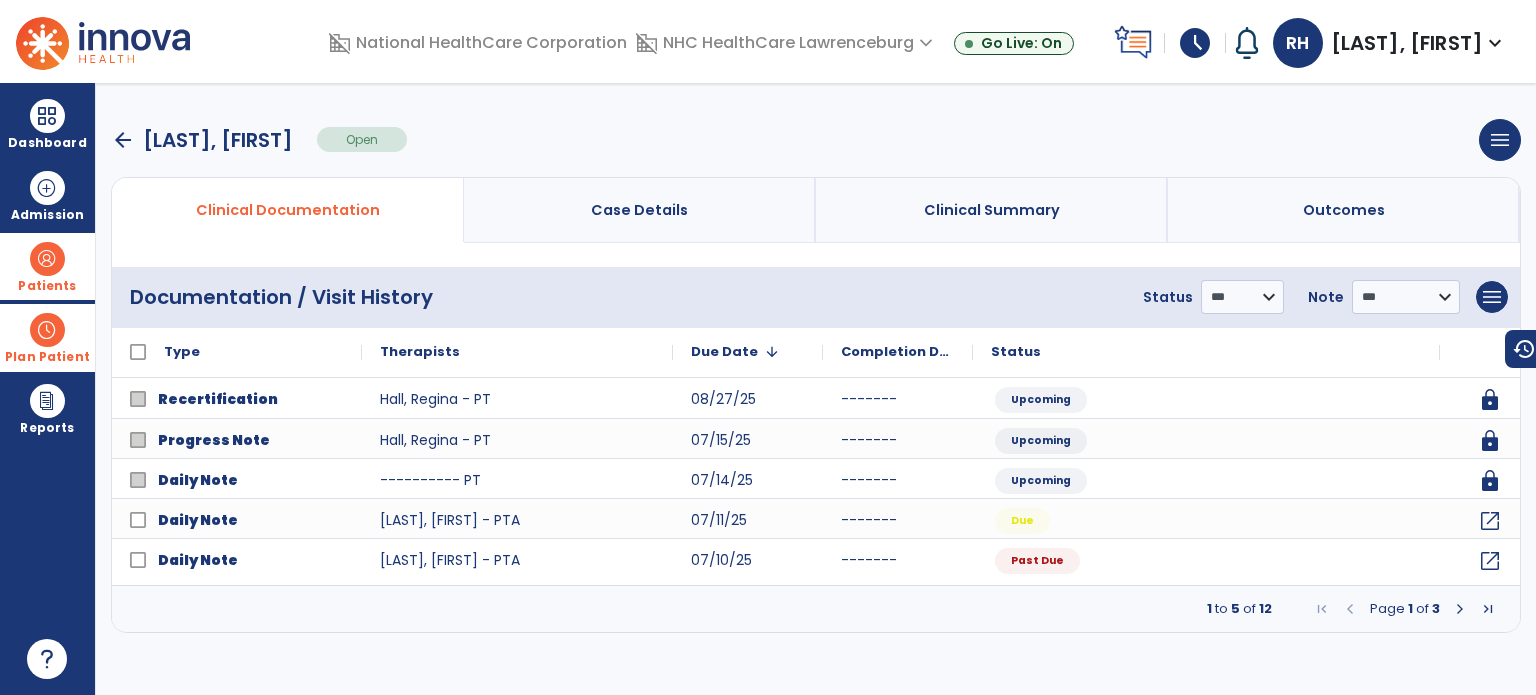 click at bounding box center (1460, 609) 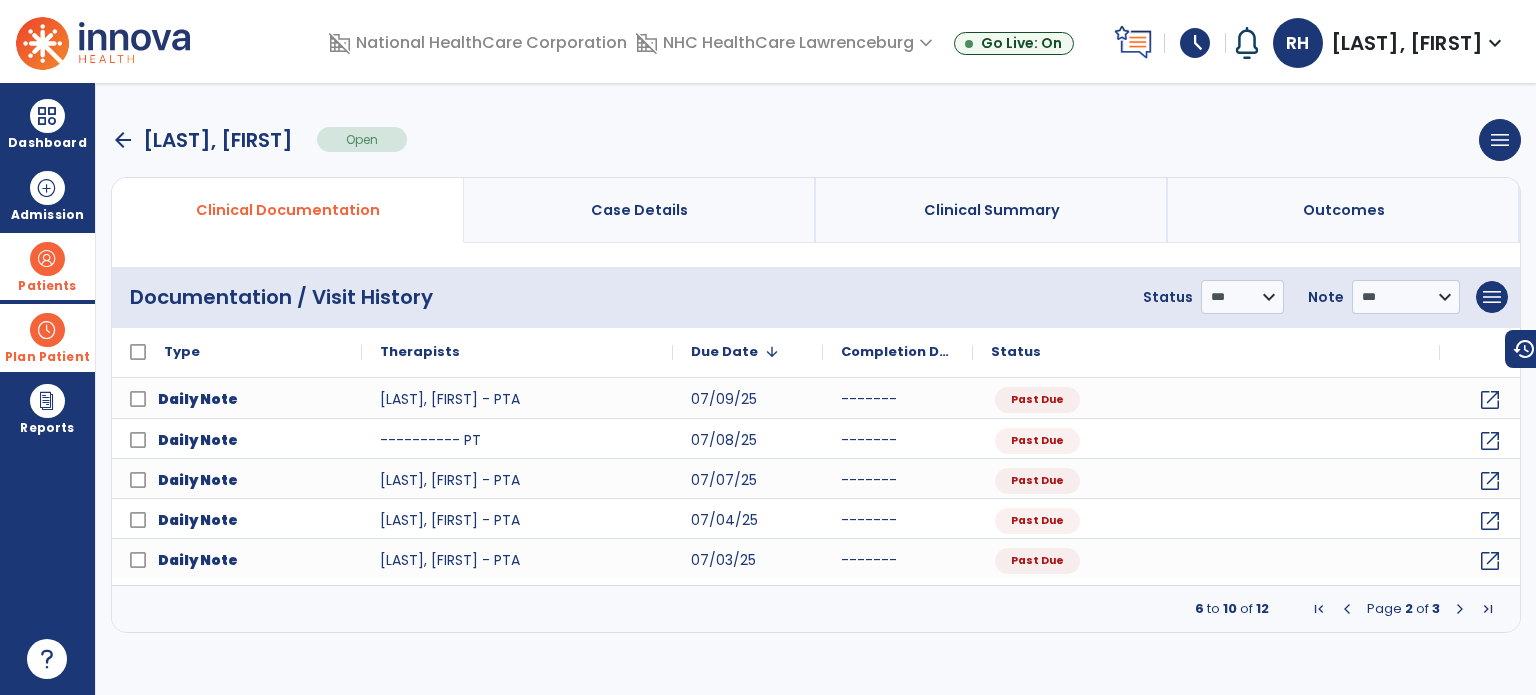 click at bounding box center (1460, 609) 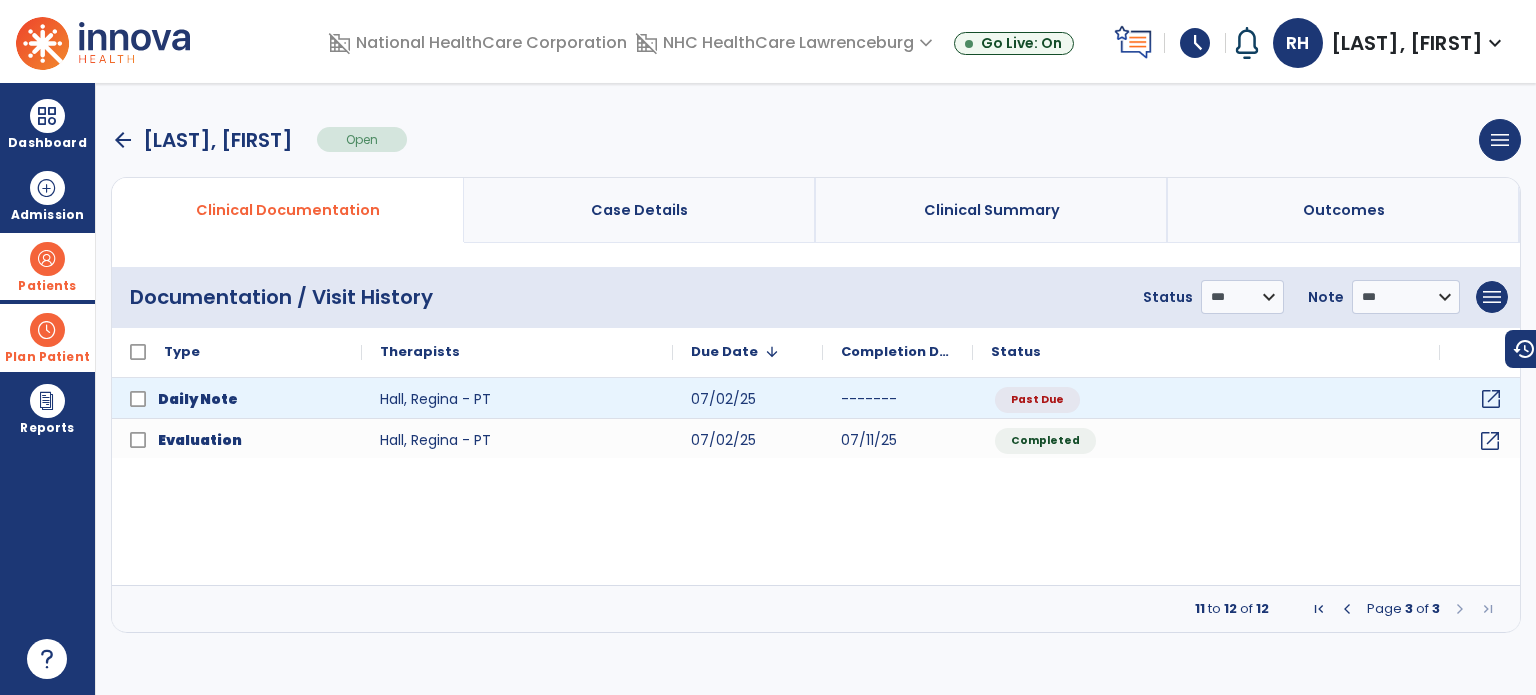 click on "open_in_new" 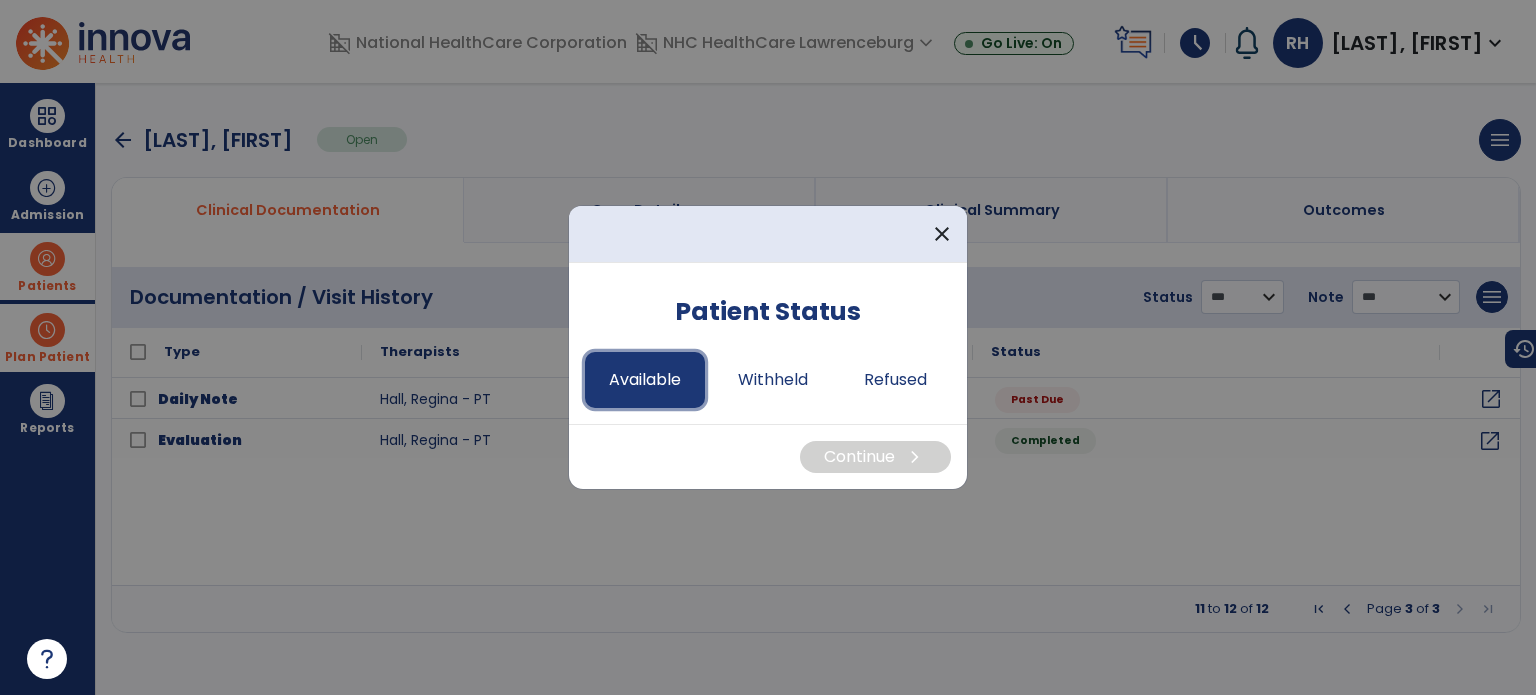 click on "Available" at bounding box center [645, 380] 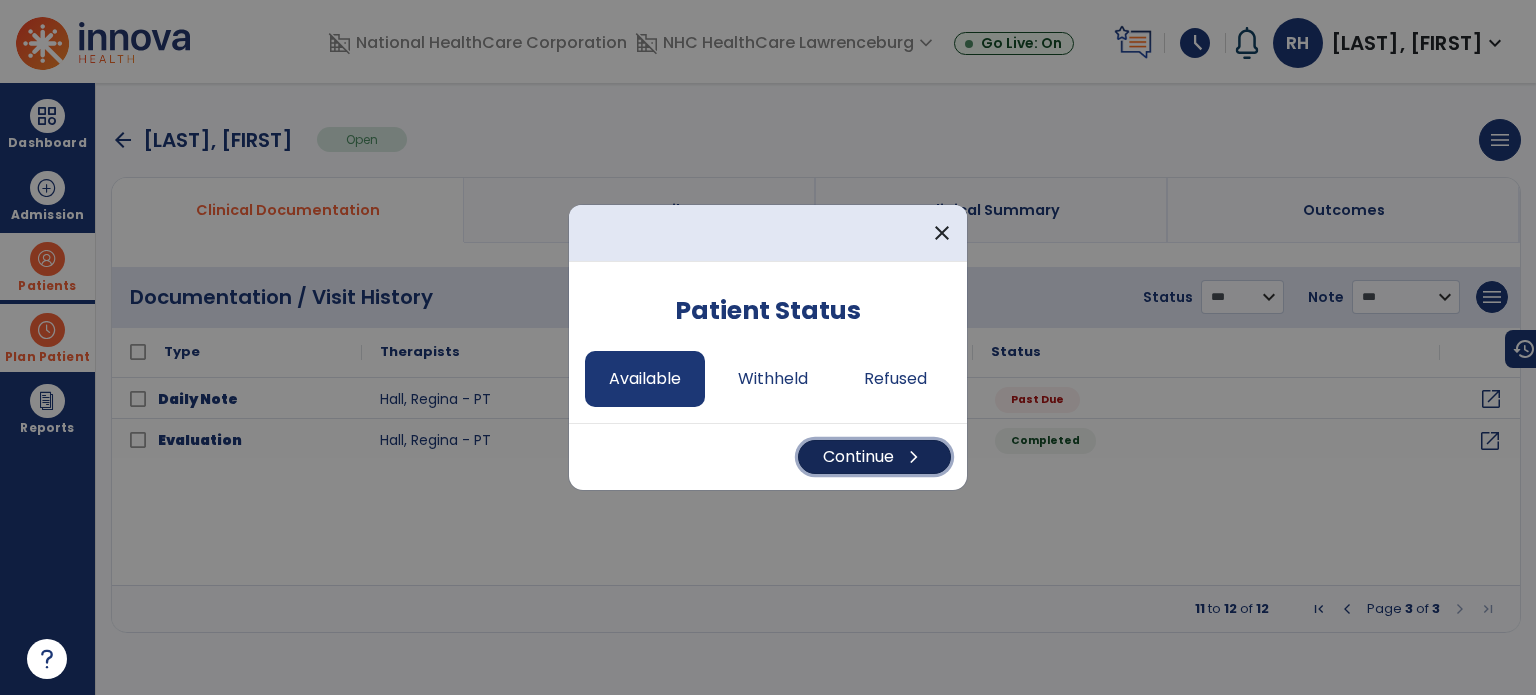 click on "Continue   chevron_right" at bounding box center (874, 457) 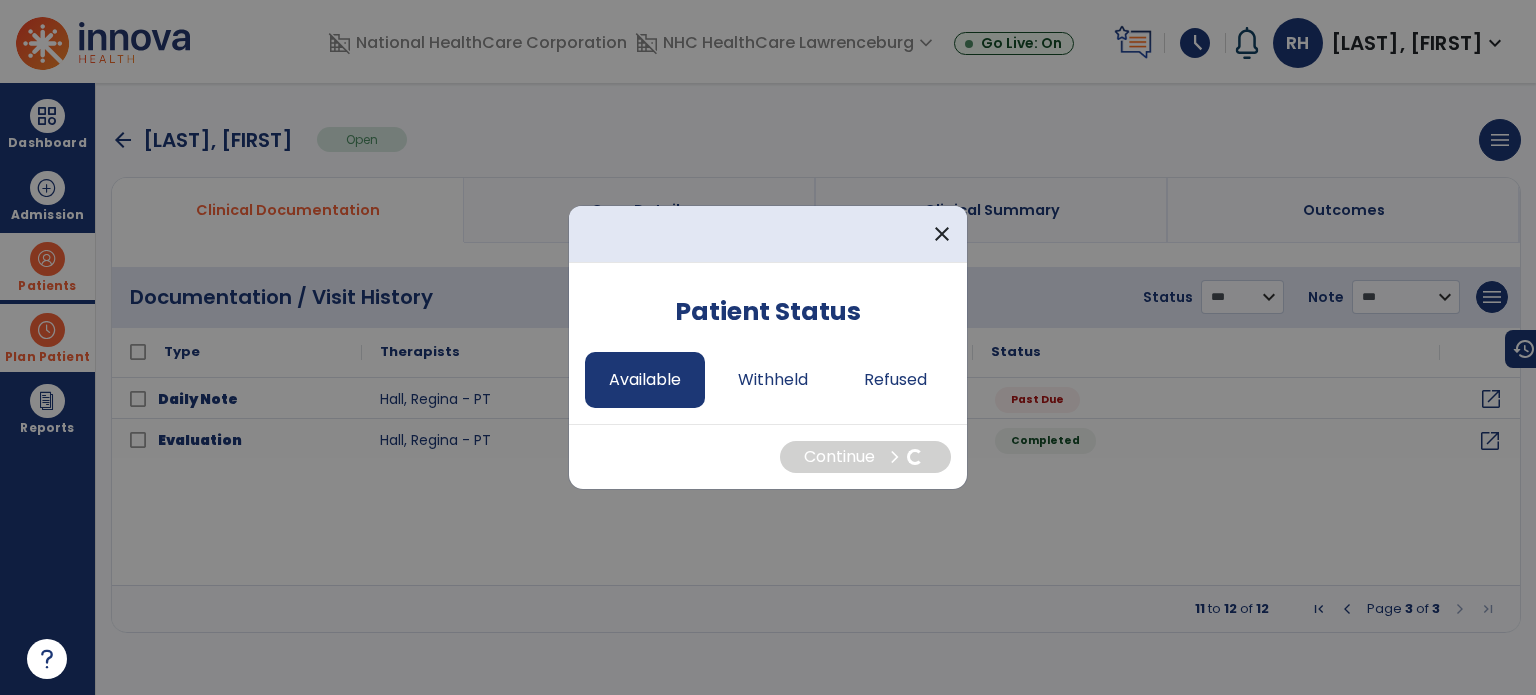 select on "*" 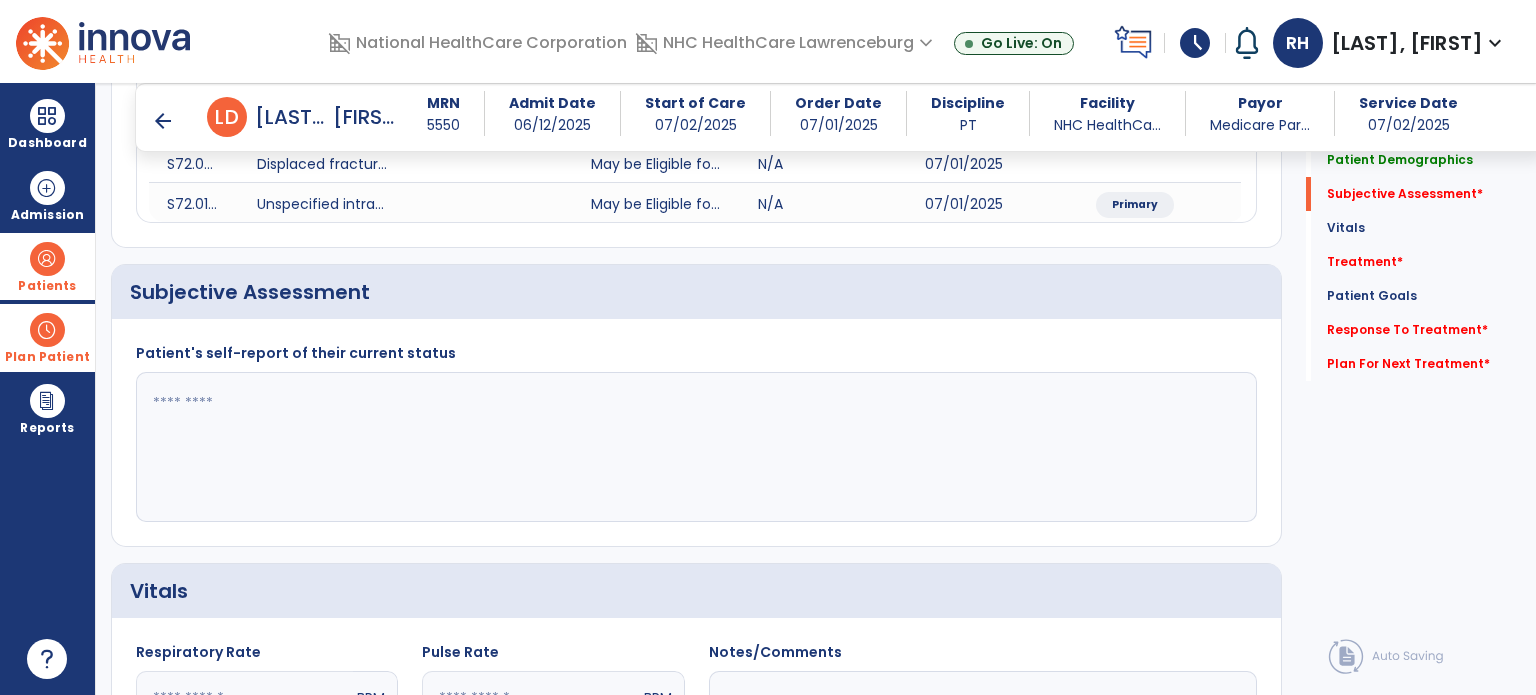 scroll, scrollTop: 384, scrollLeft: 0, axis: vertical 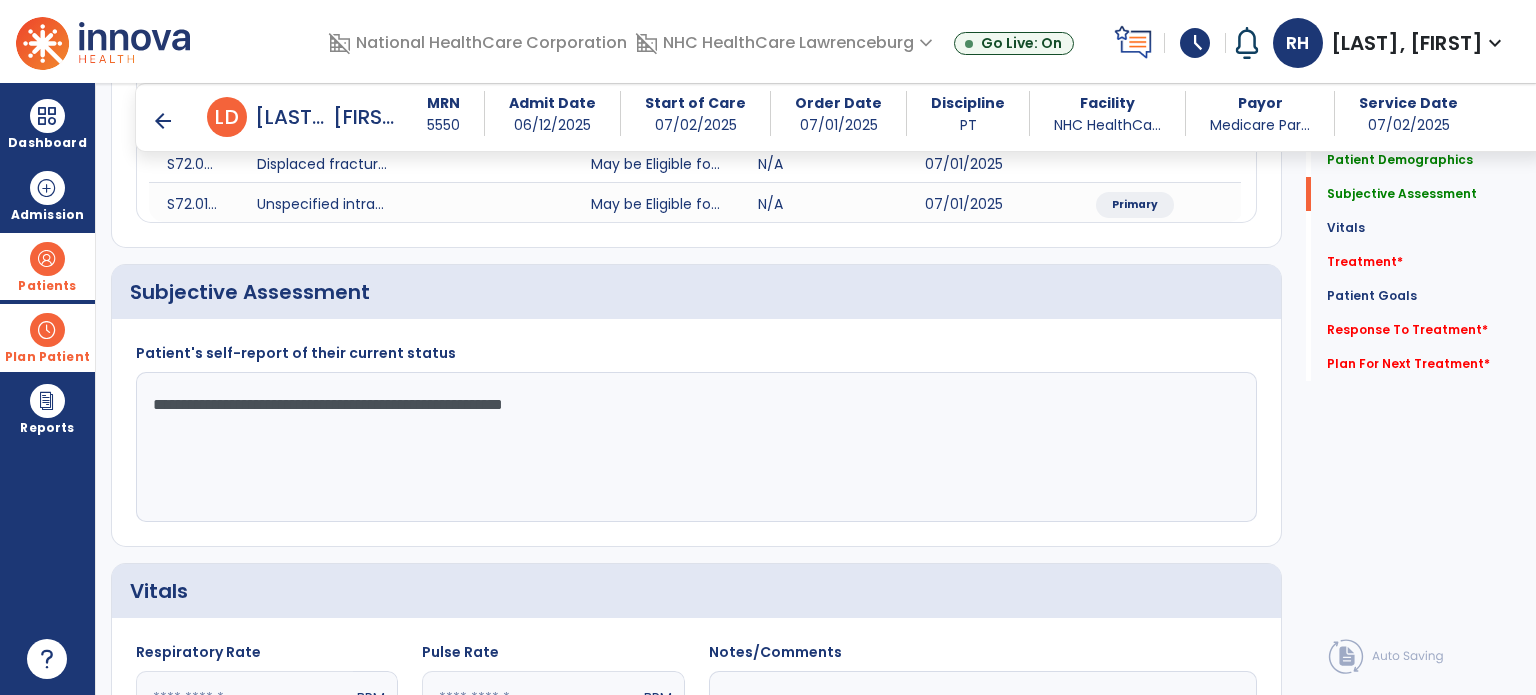 drag, startPoint x: 214, startPoint y: 401, endPoint x: 142, endPoint y: 398, distance: 72.06247 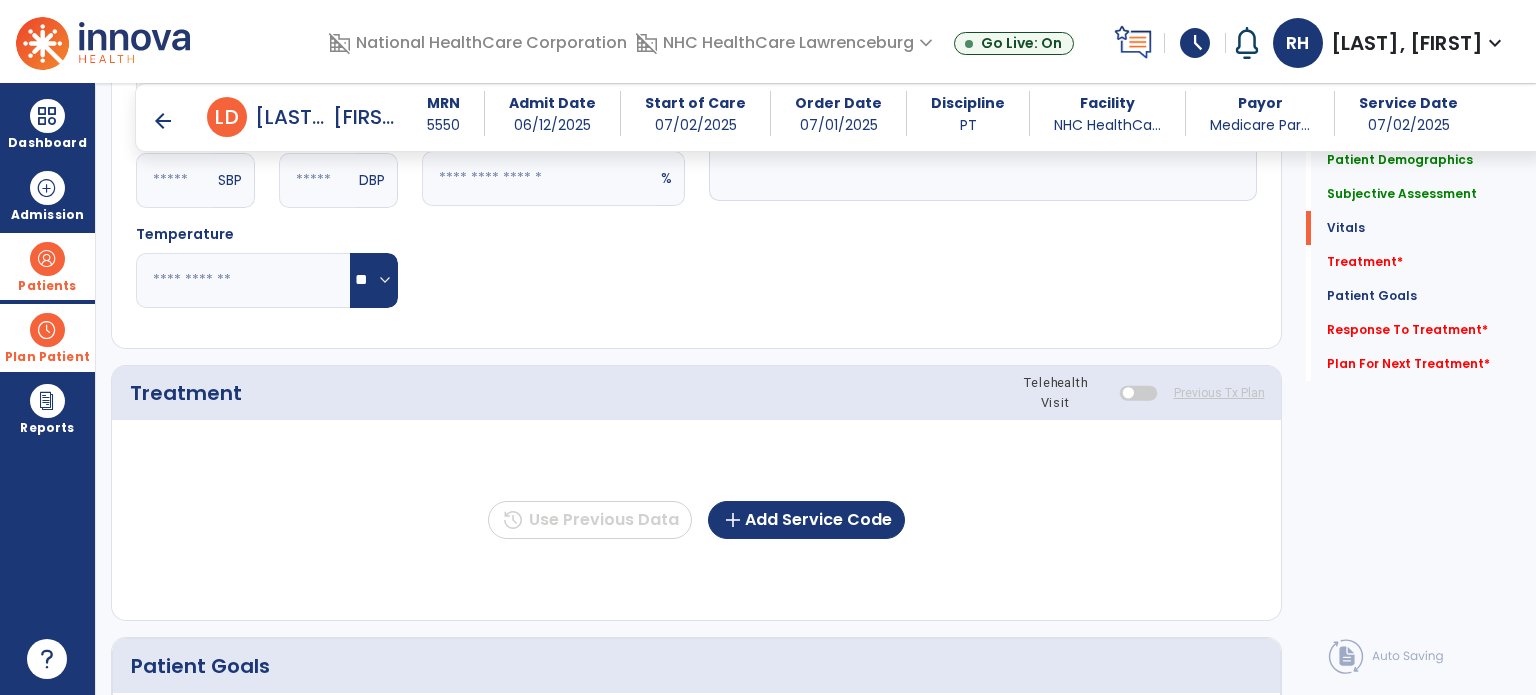 scroll, scrollTop: 1010, scrollLeft: 0, axis: vertical 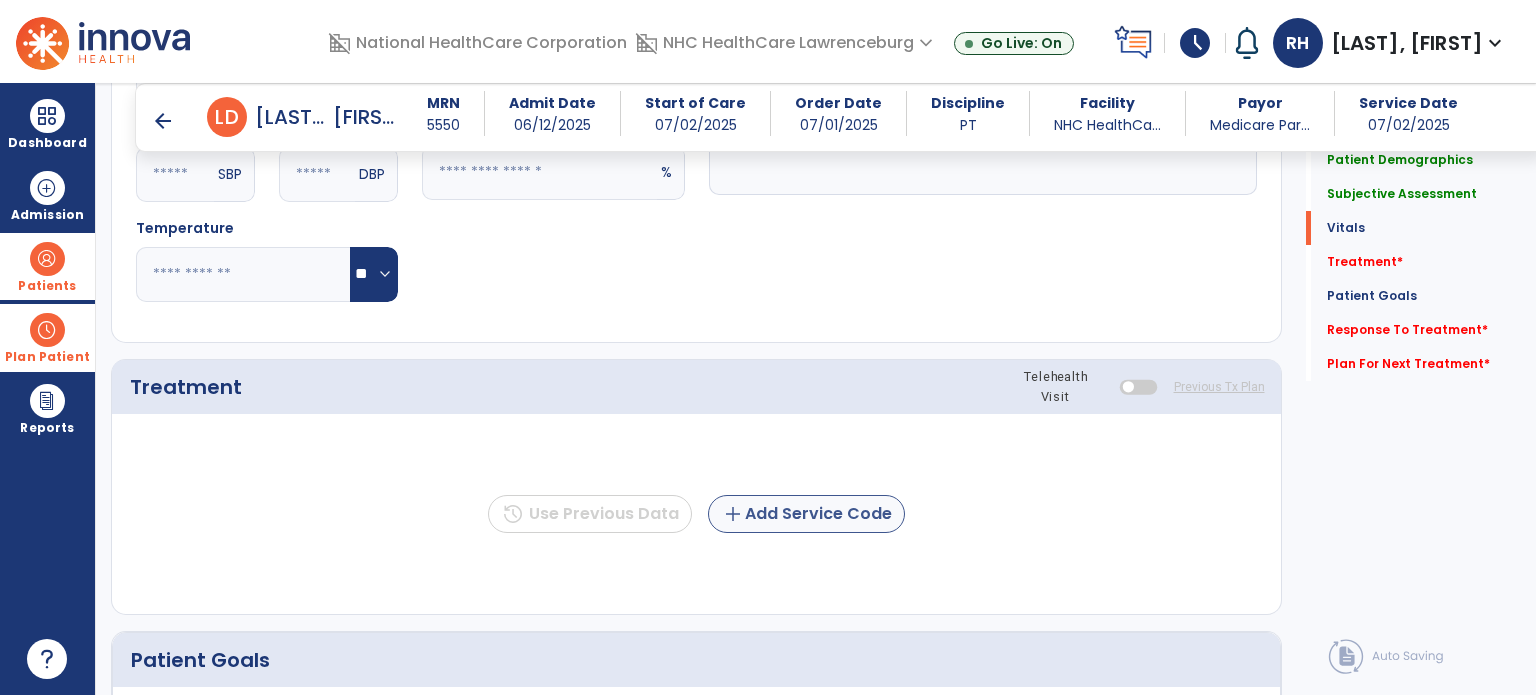 type on "**********" 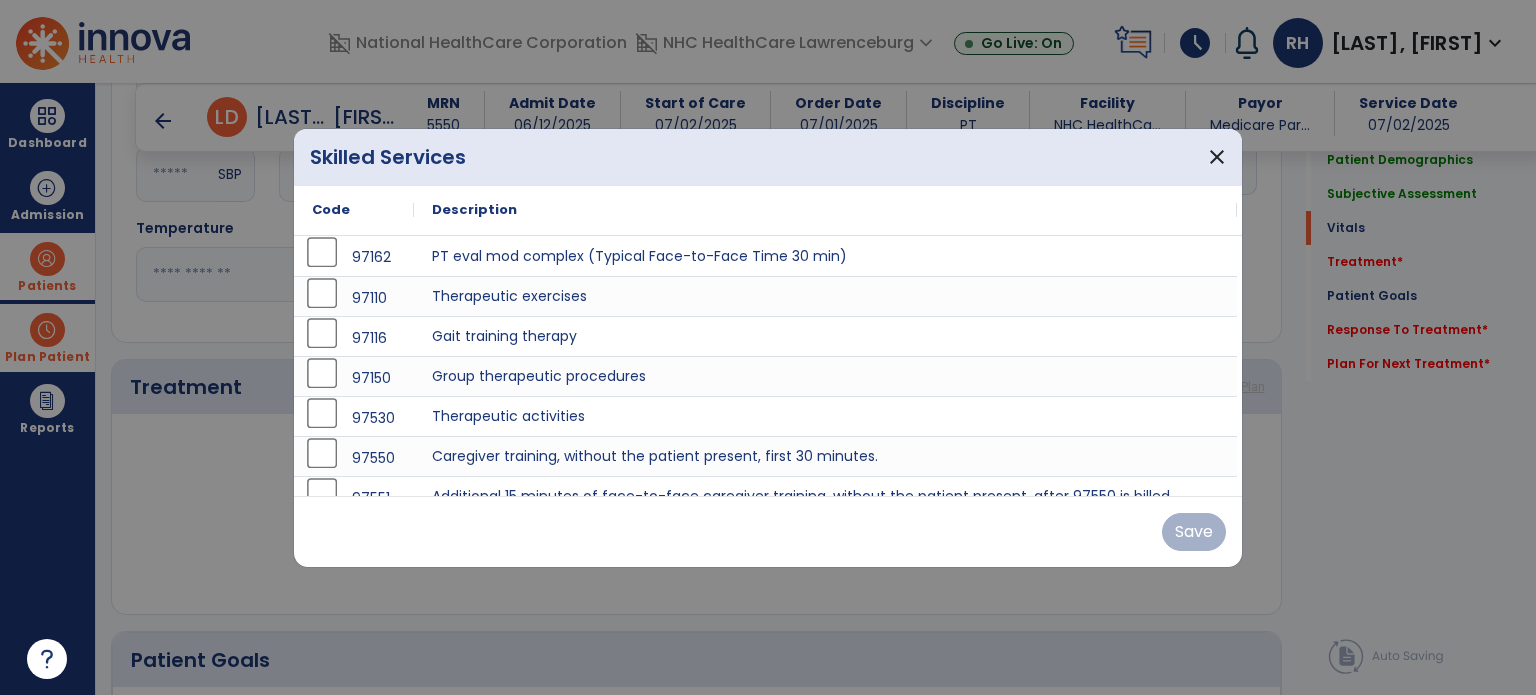 click at bounding box center (768, 347) 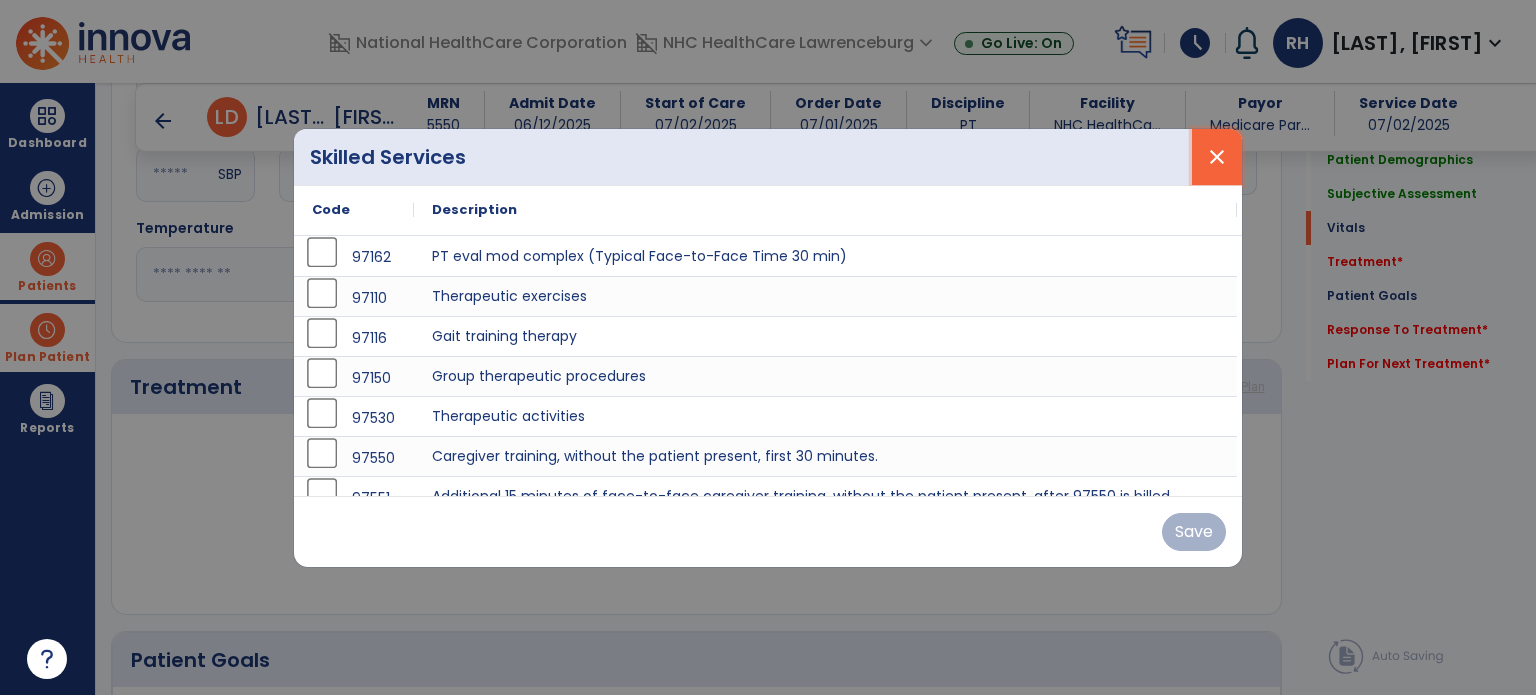 click on "close" at bounding box center (1217, 157) 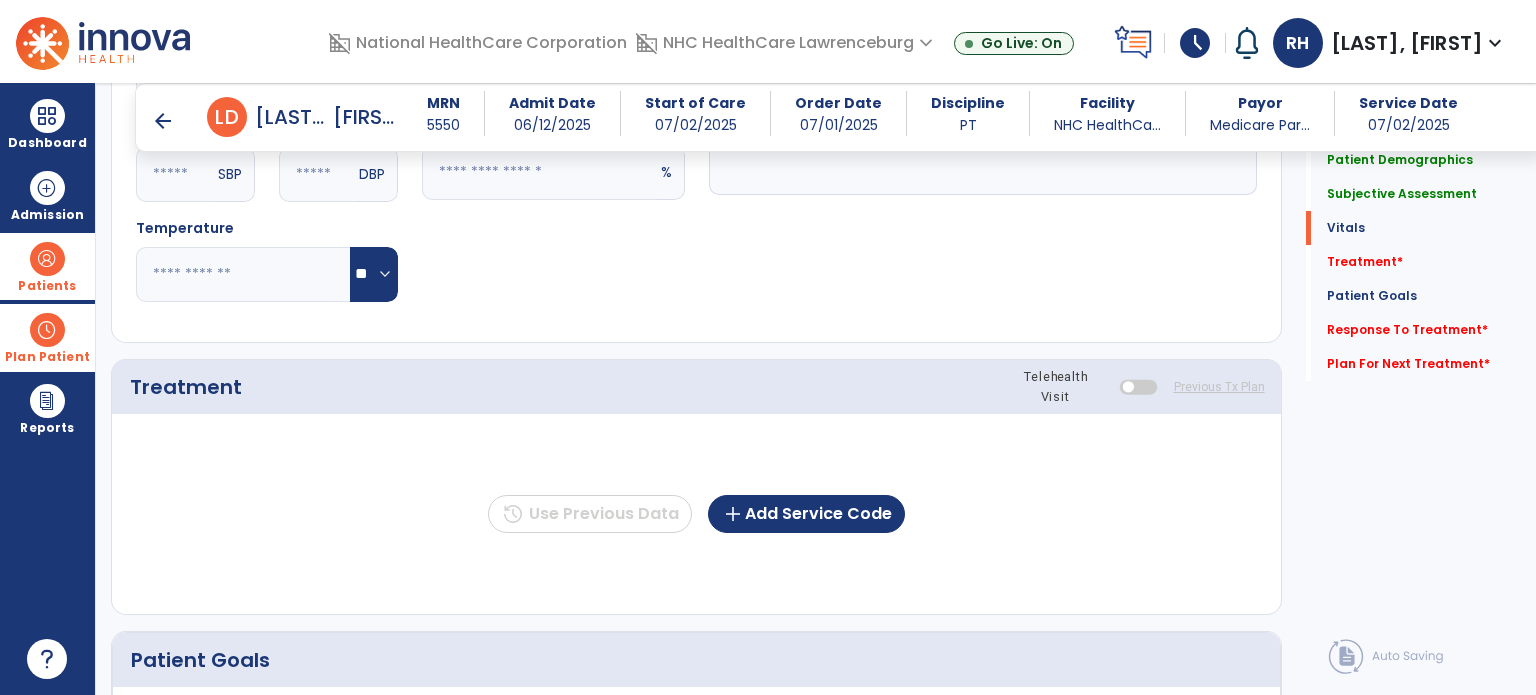 click on "arrow_back" at bounding box center [163, 121] 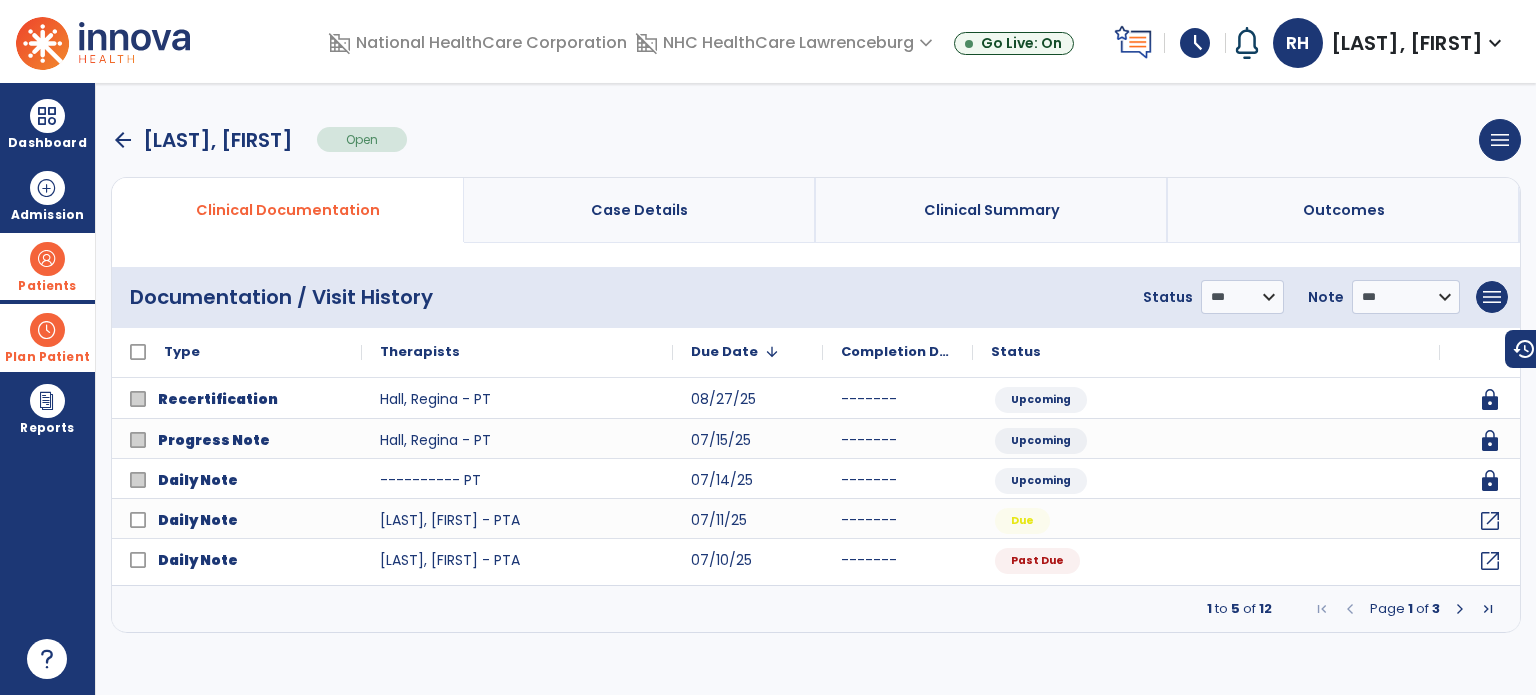 click on "arrow_back" at bounding box center [123, 140] 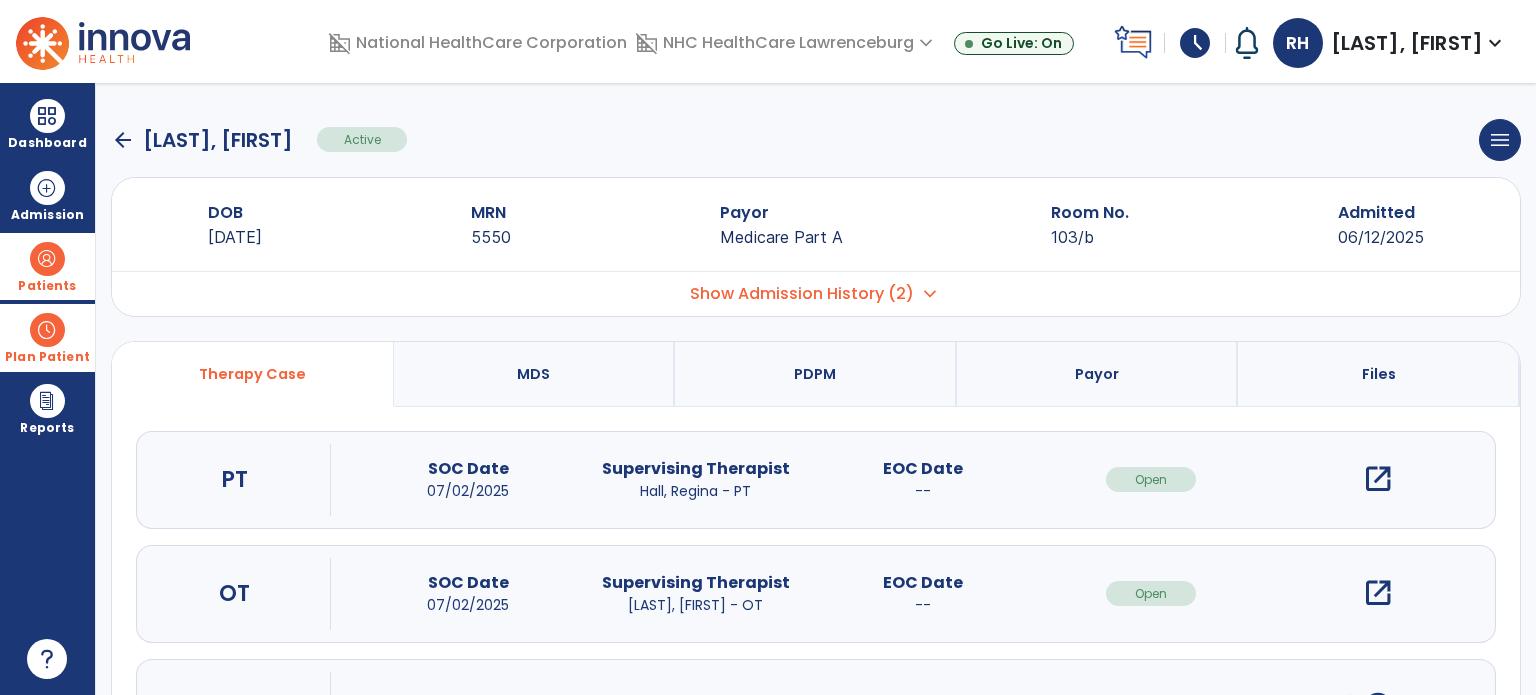 click on "open_in_new" at bounding box center (1378, 479) 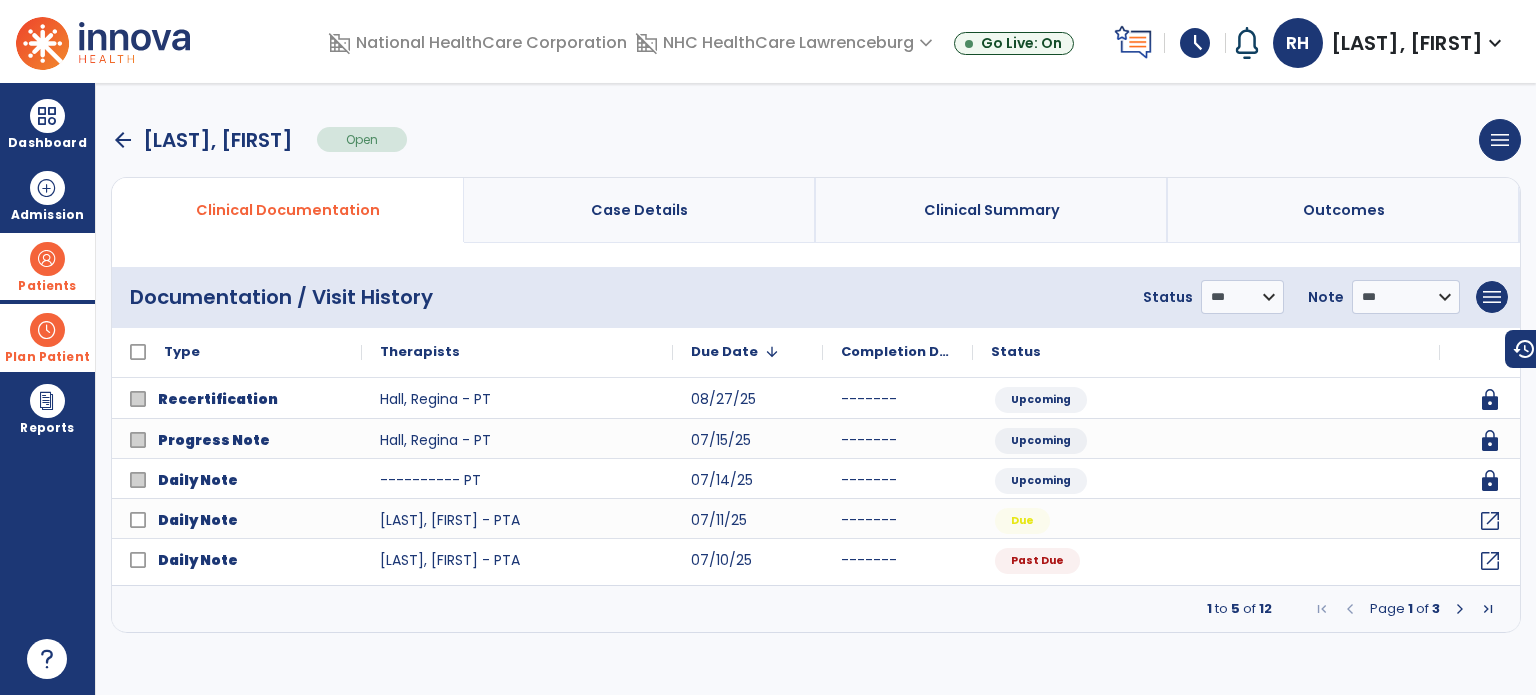 click on "arrow_back" at bounding box center (123, 140) 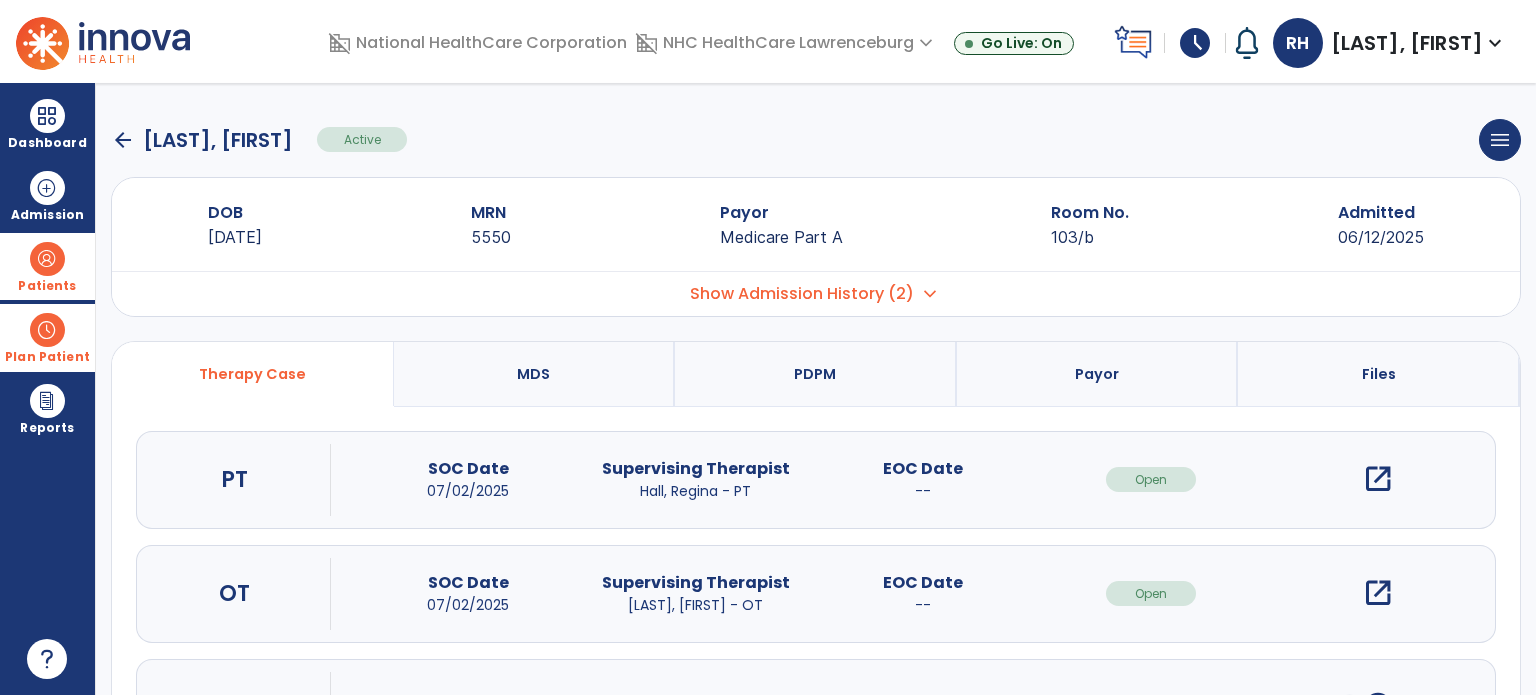 click on "arrow_back" 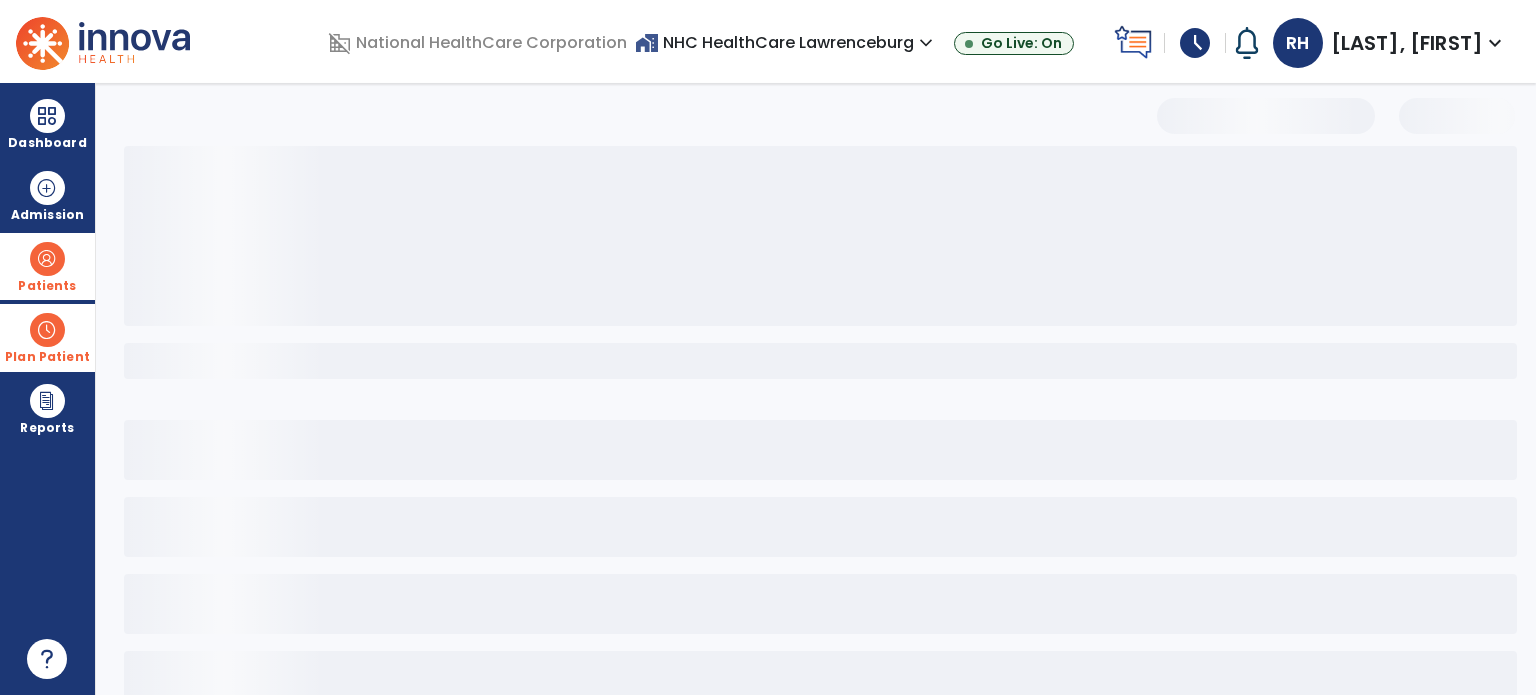 select on "***" 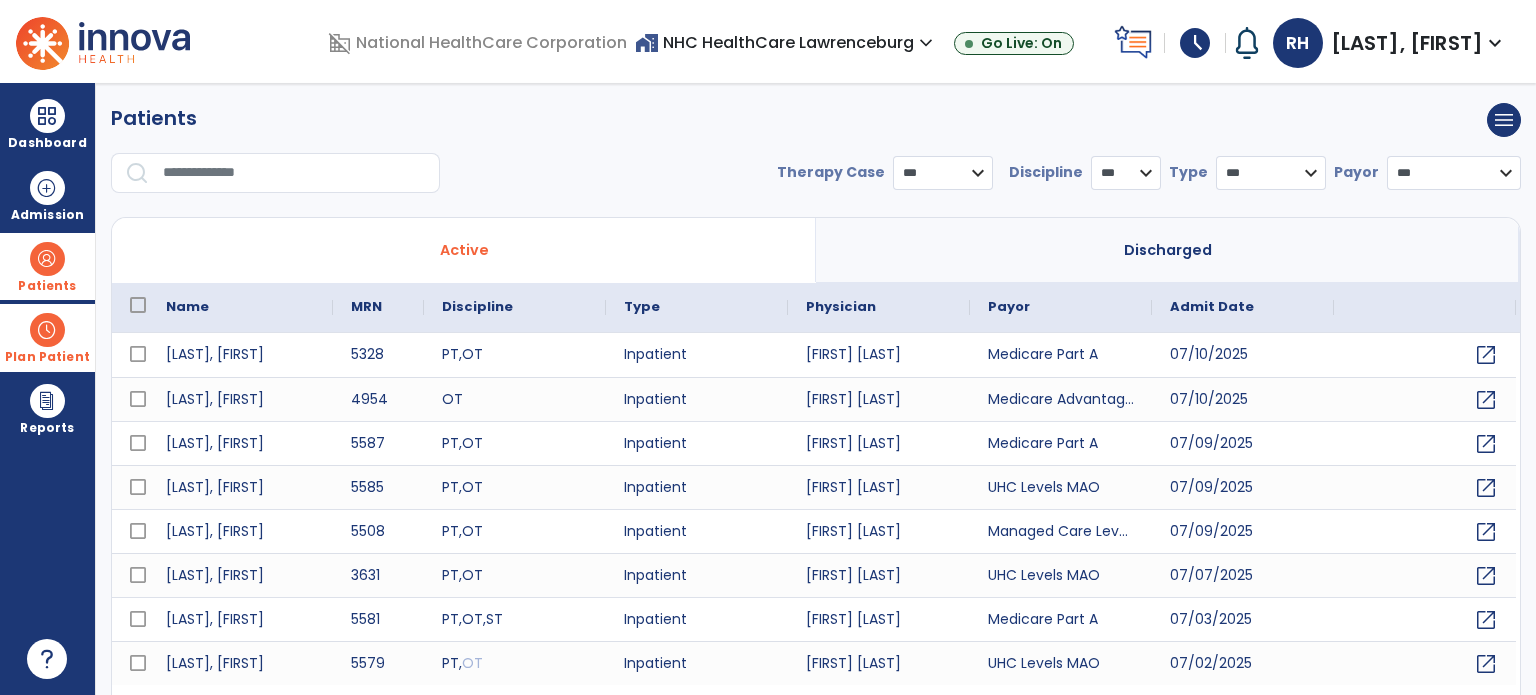 click at bounding box center (294, 173) 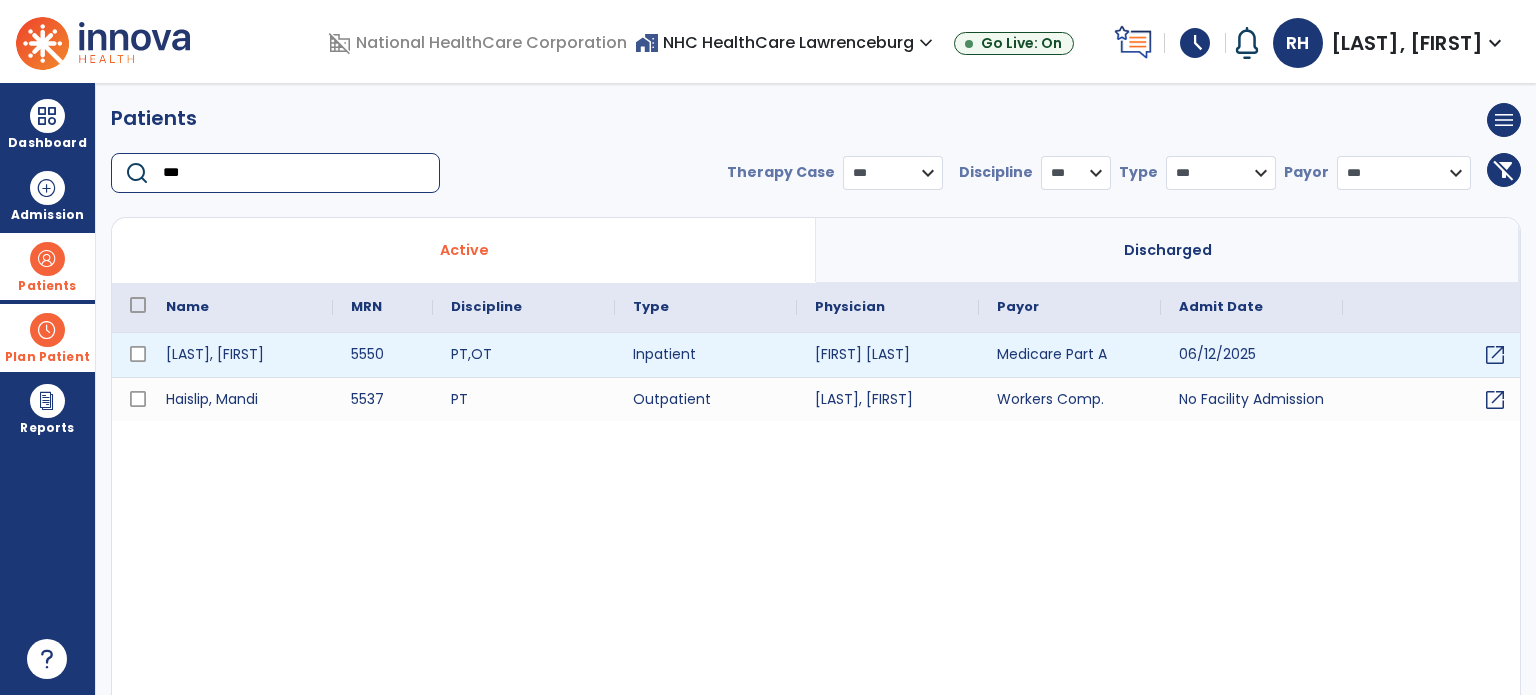 type on "***" 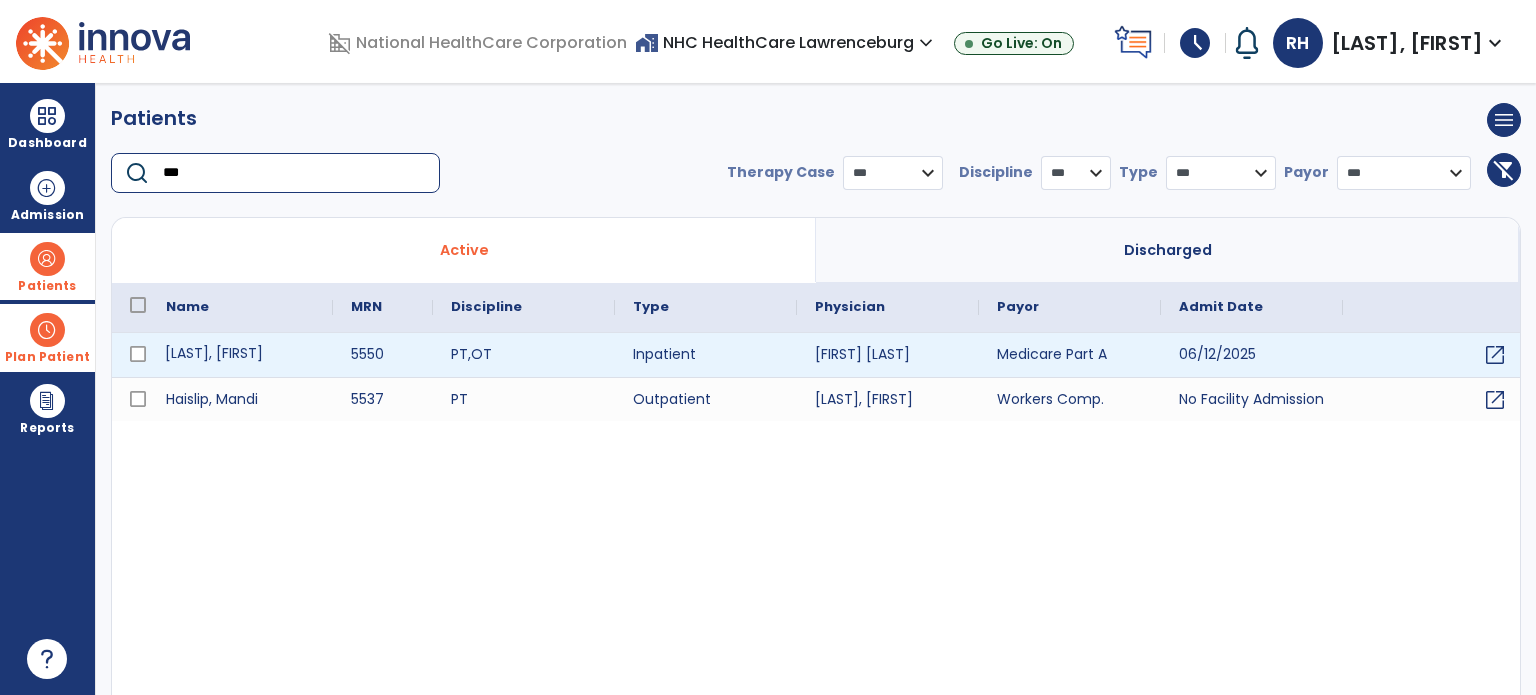 click on "[LAST], [FIRST]" at bounding box center (240, 355) 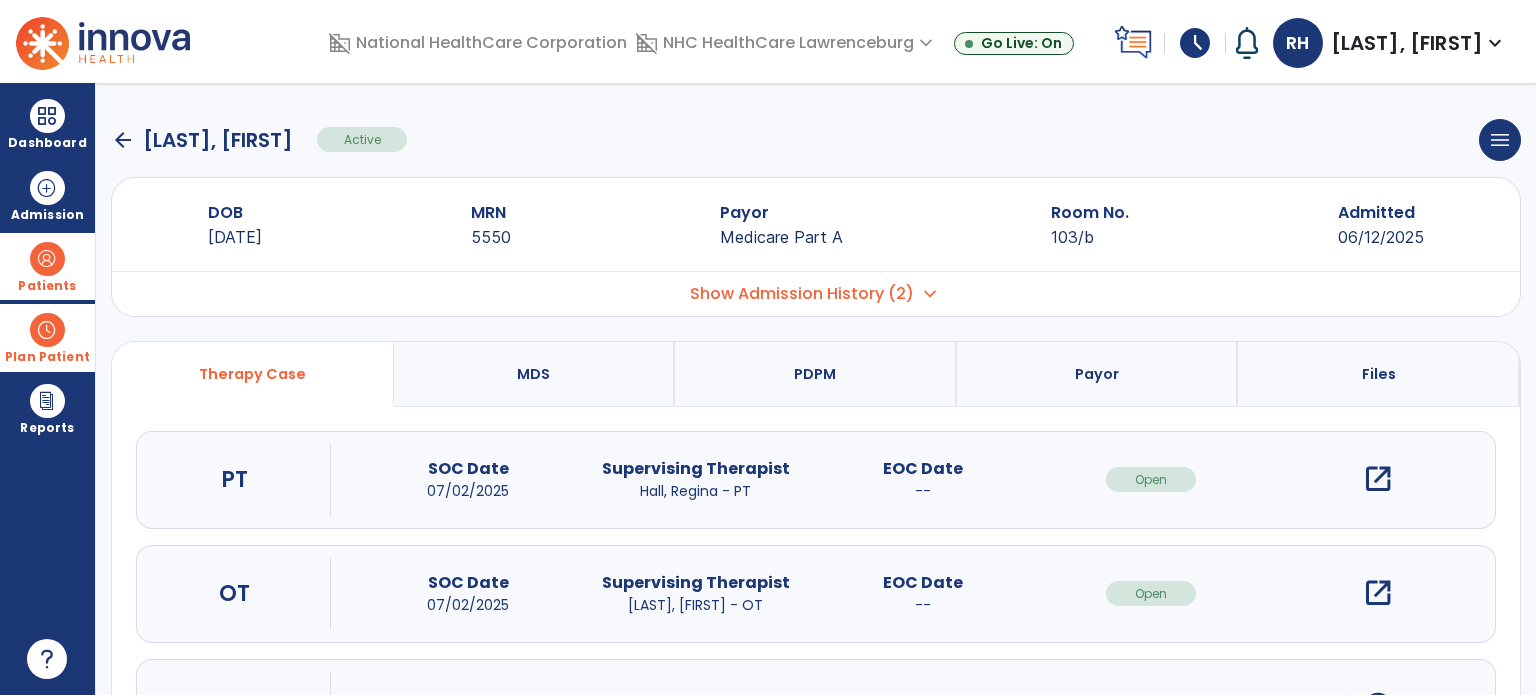 click on "open_in_new" at bounding box center (1378, 593) 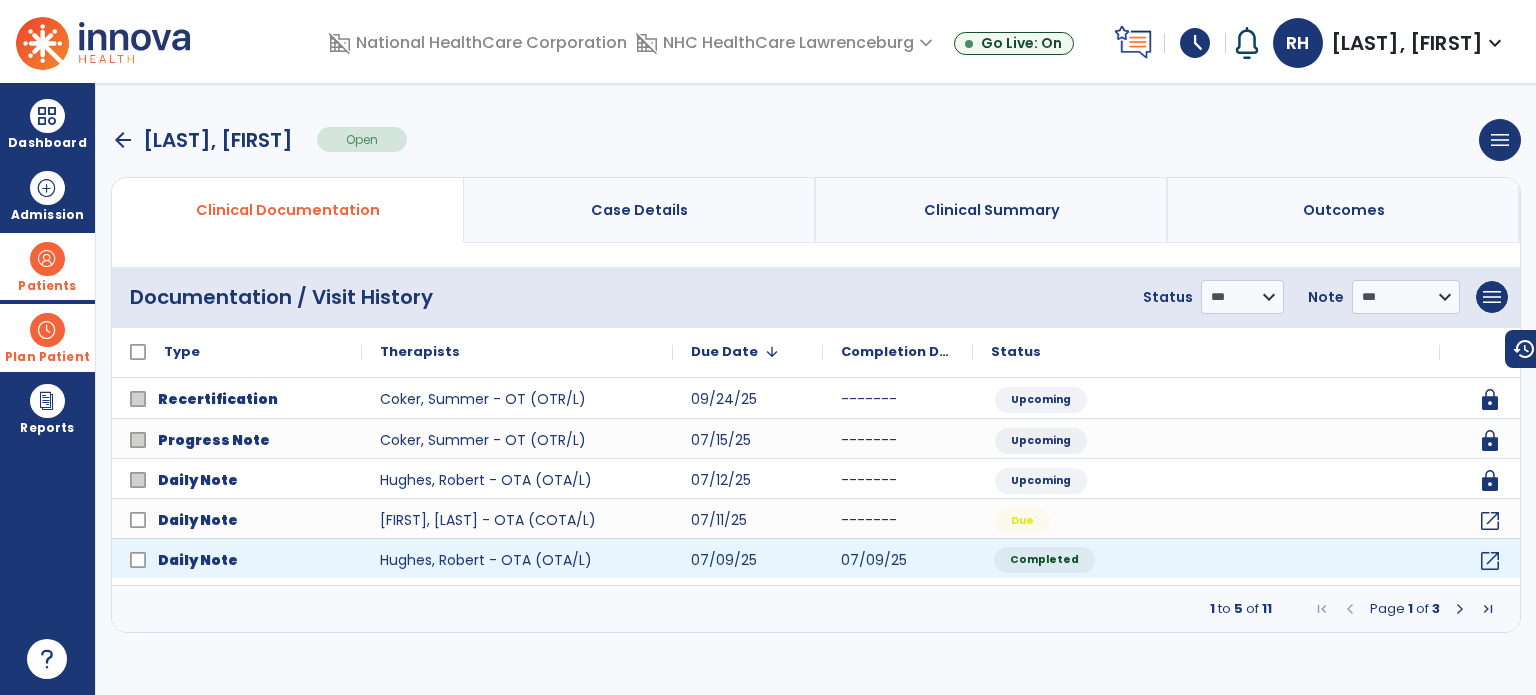 click on "Completed" 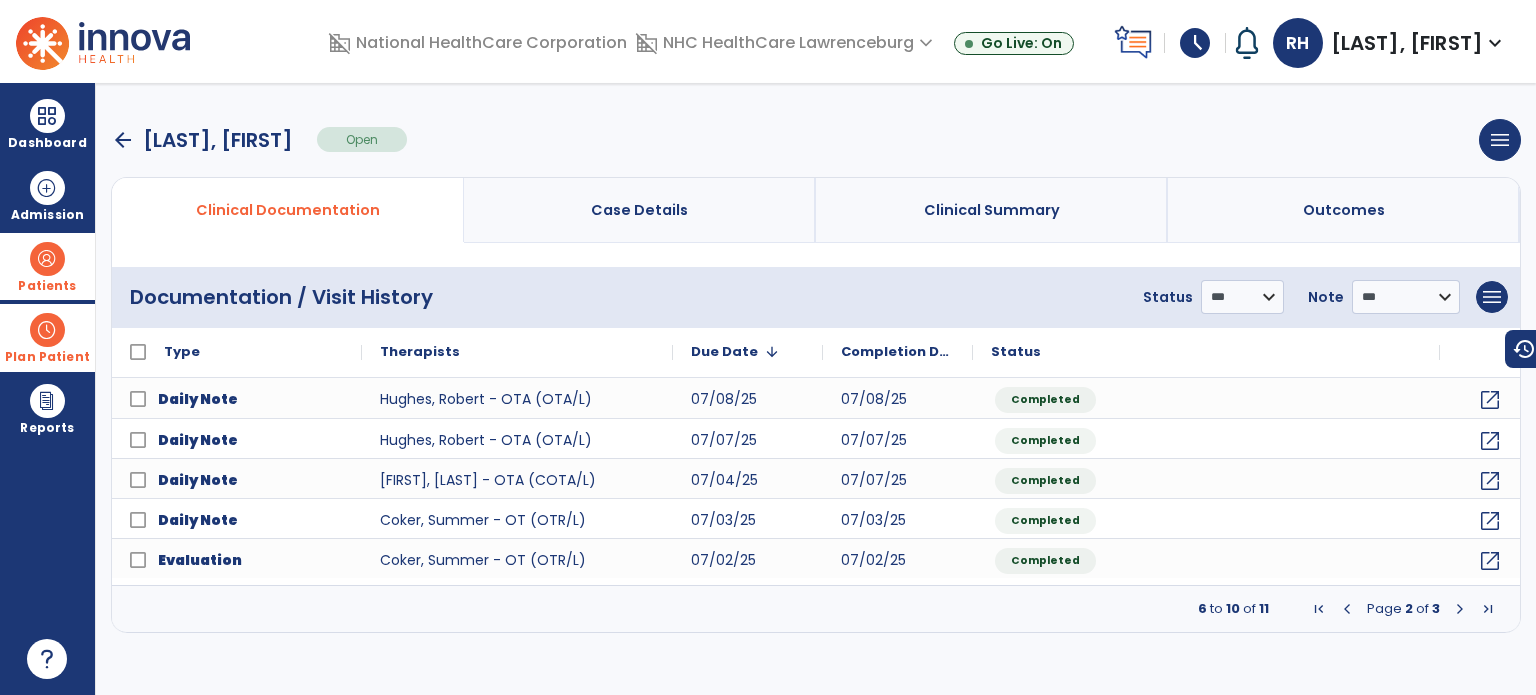 click at bounding box center [1460, 609] 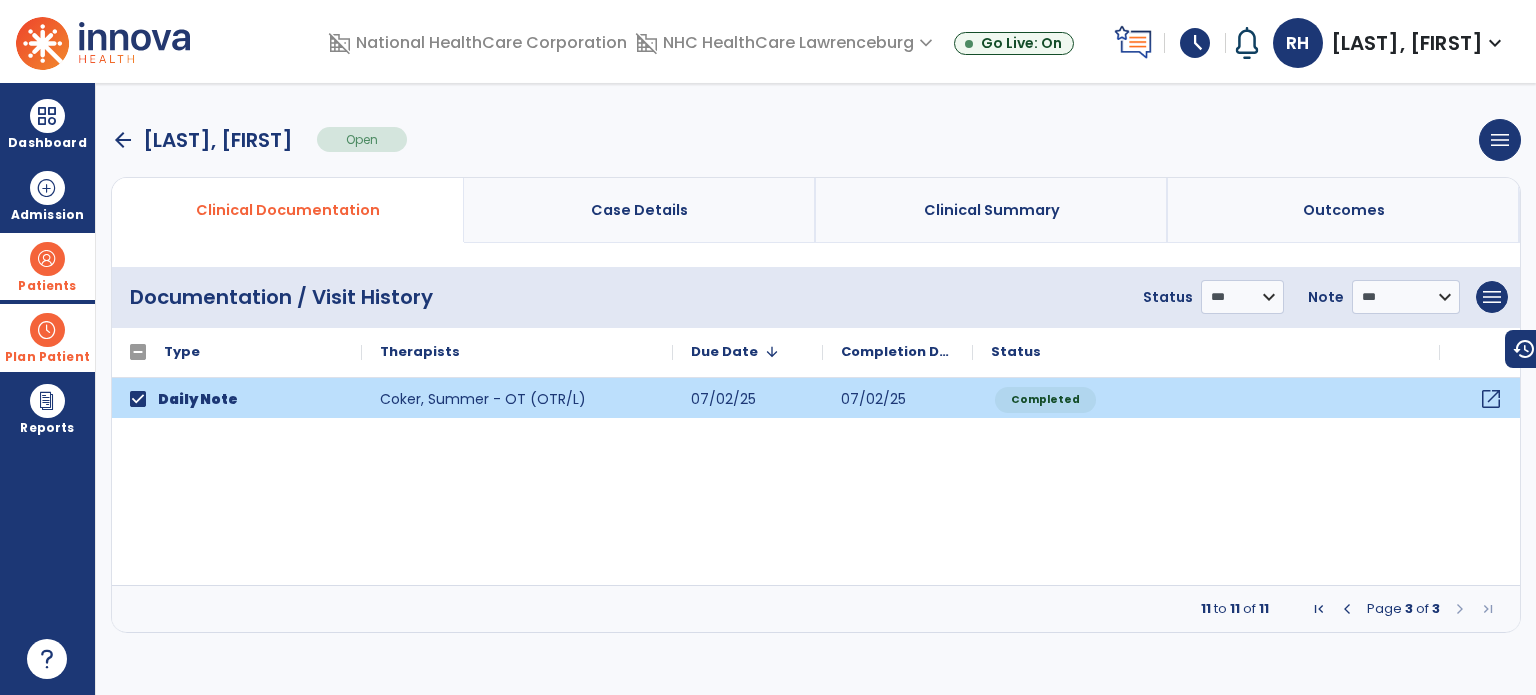 click on "open_in_new" 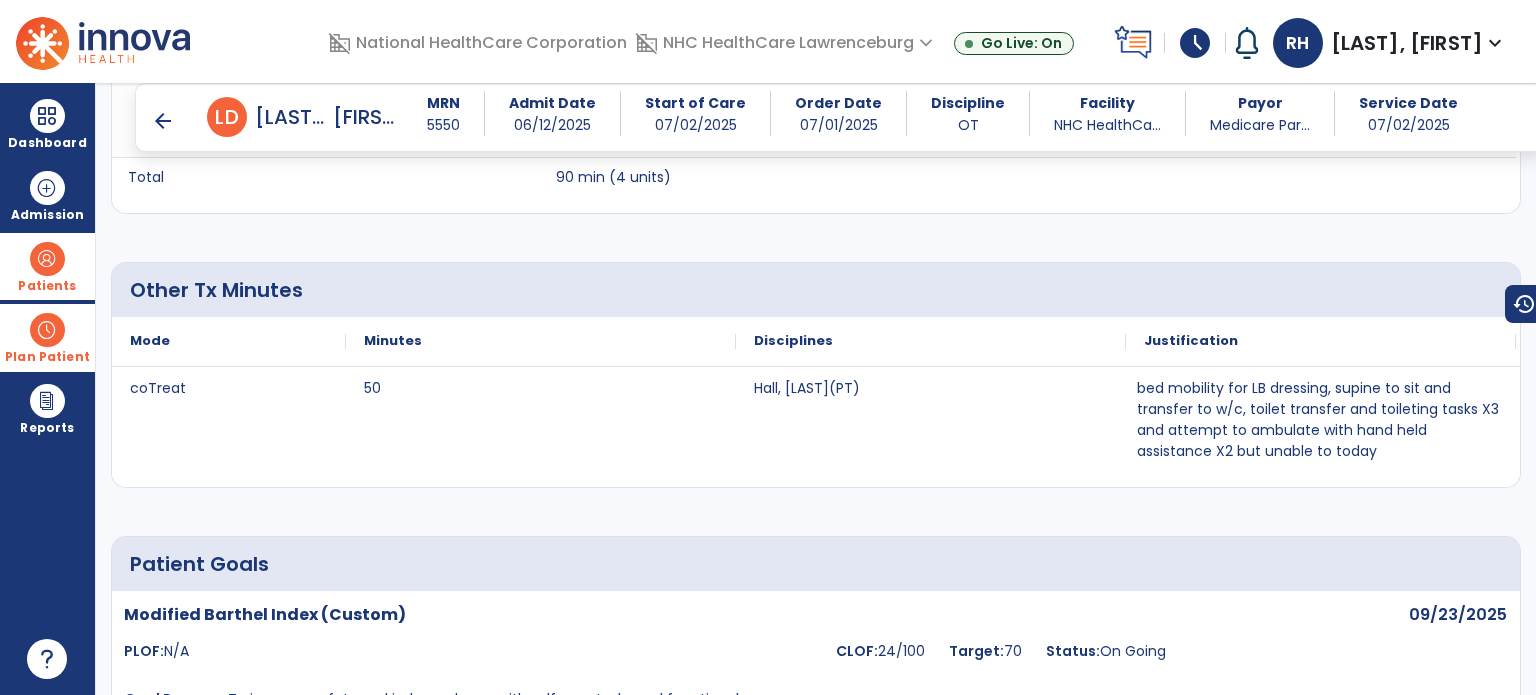 scroll, scrollTop: 1970, scrollLeft: 0, axis: vertical 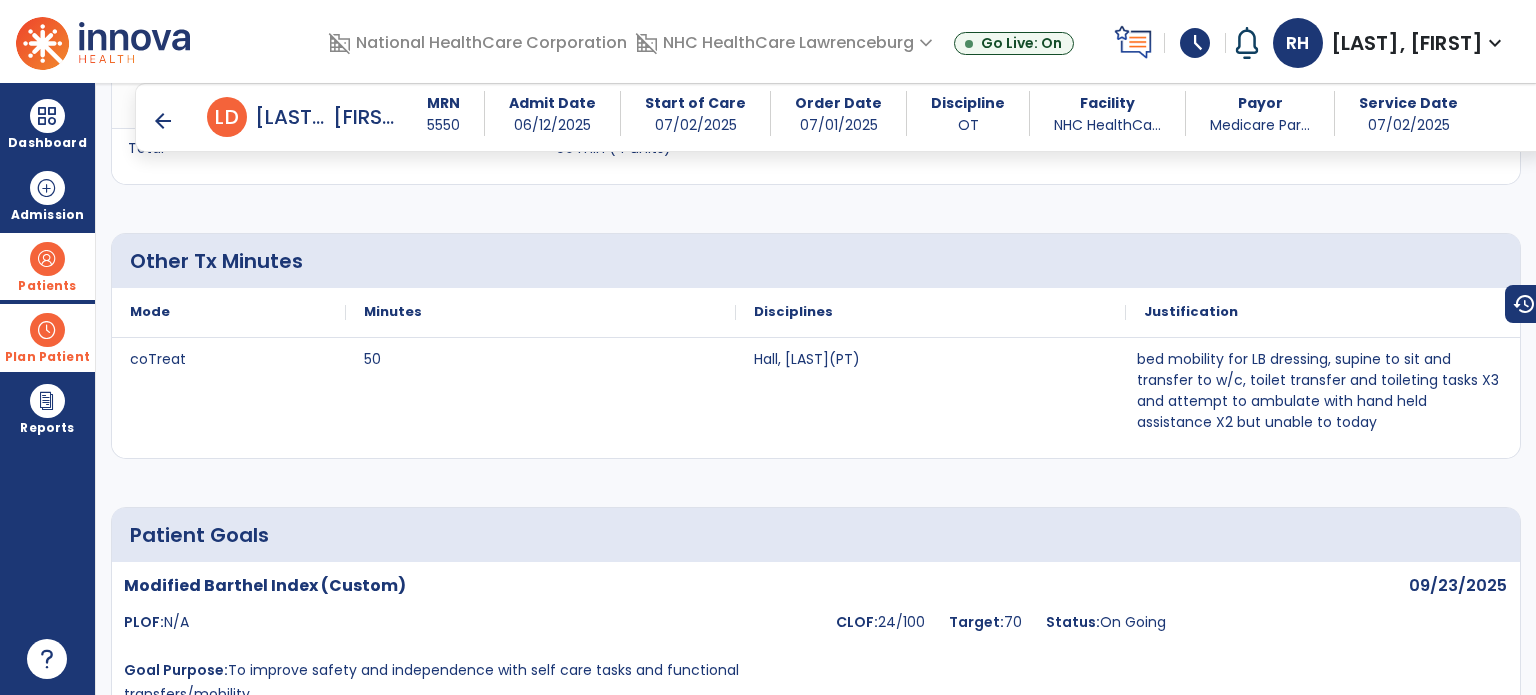 click on "arrow_back" at bounding box center [163, 121] 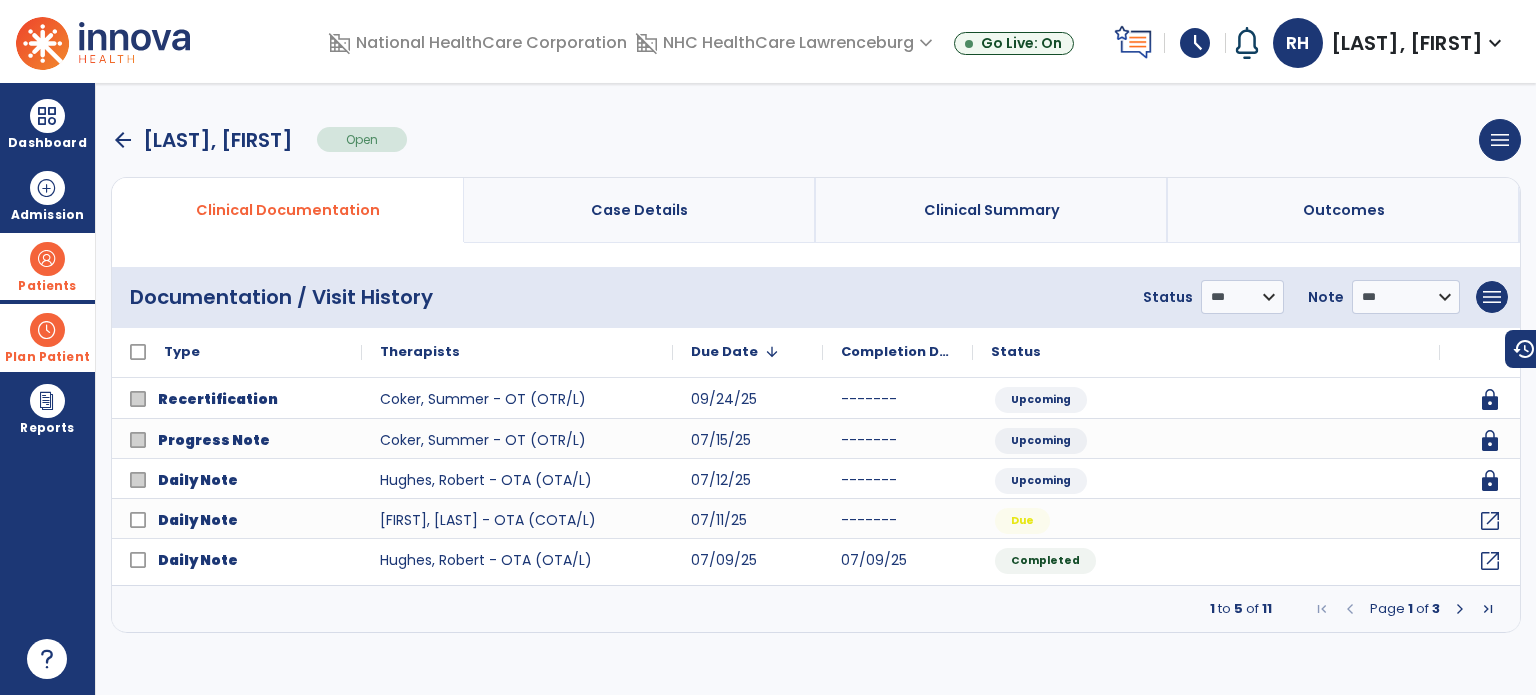 click at bounding box center (1460, 609) 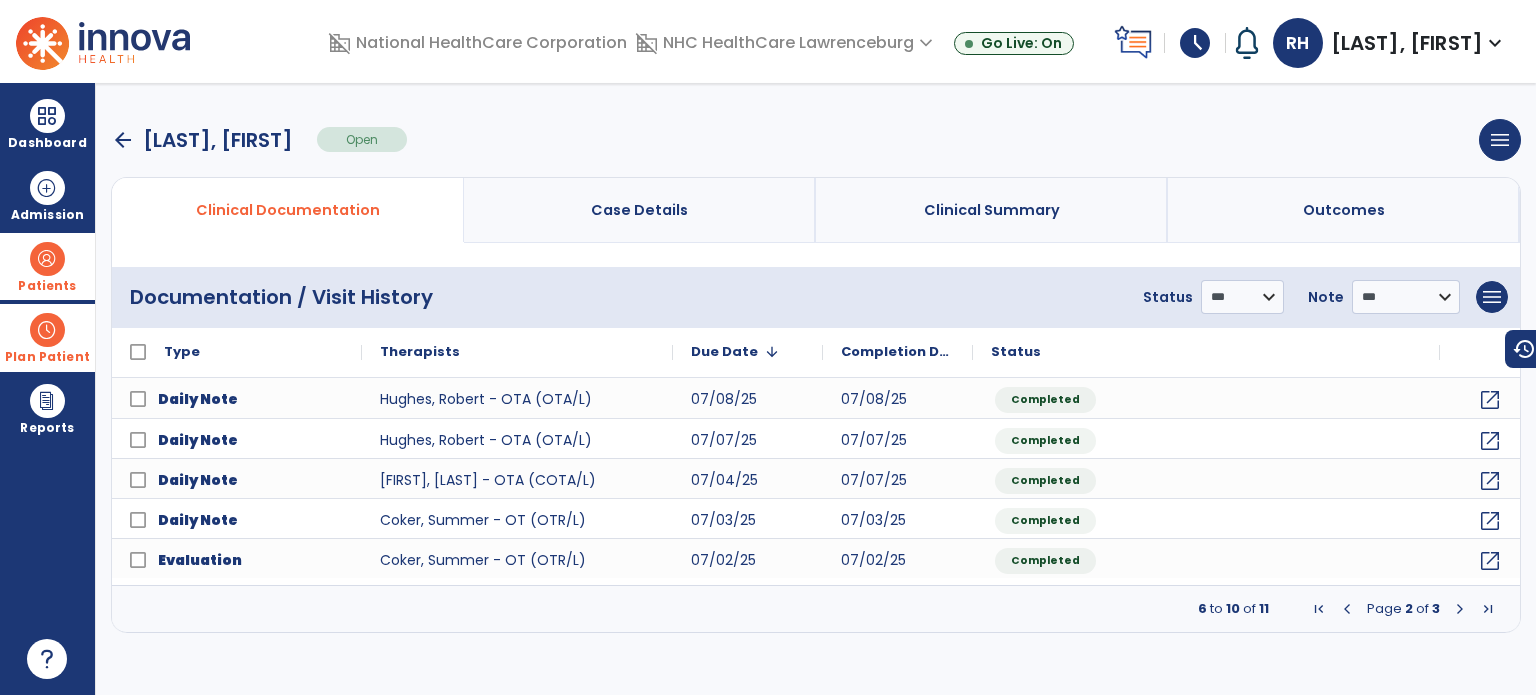 click at bounding box center (1460, 609) 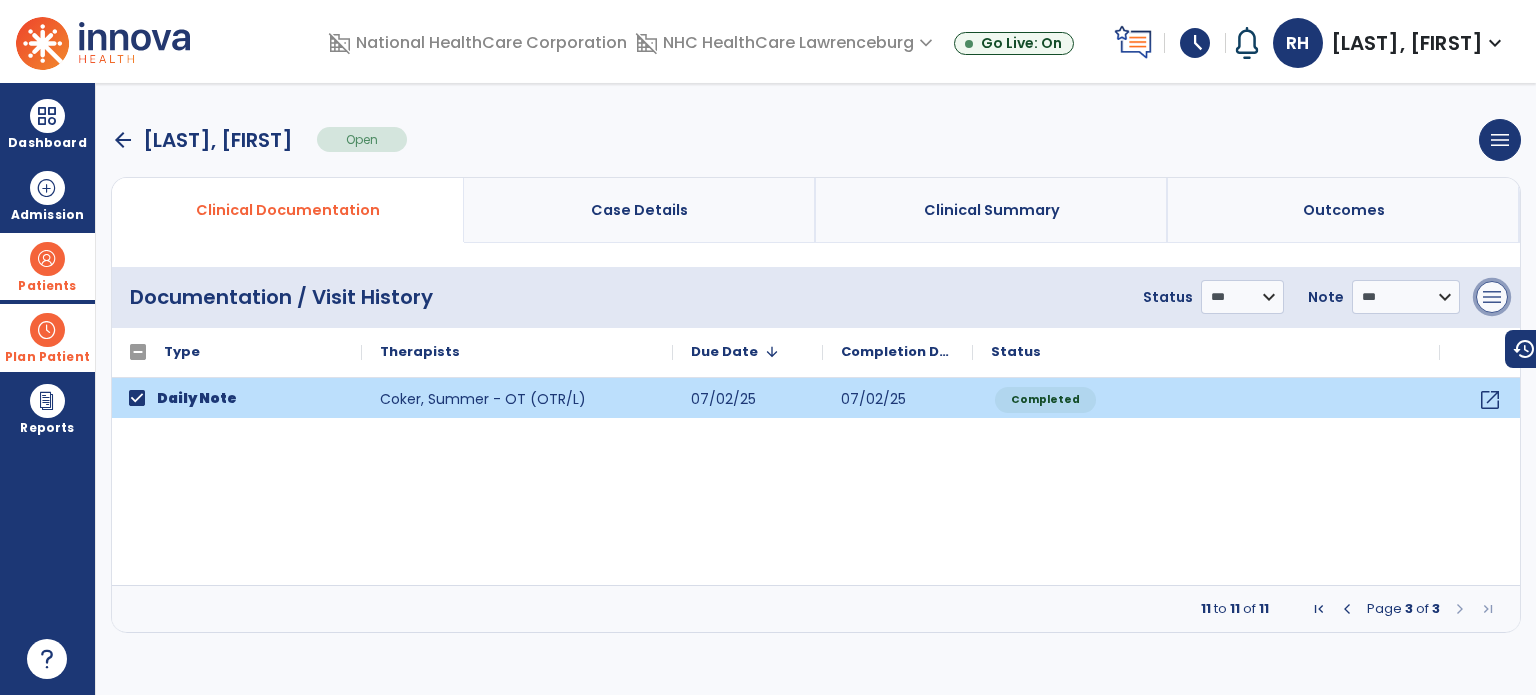 click on "menu" at bounding box center [1492, 297] 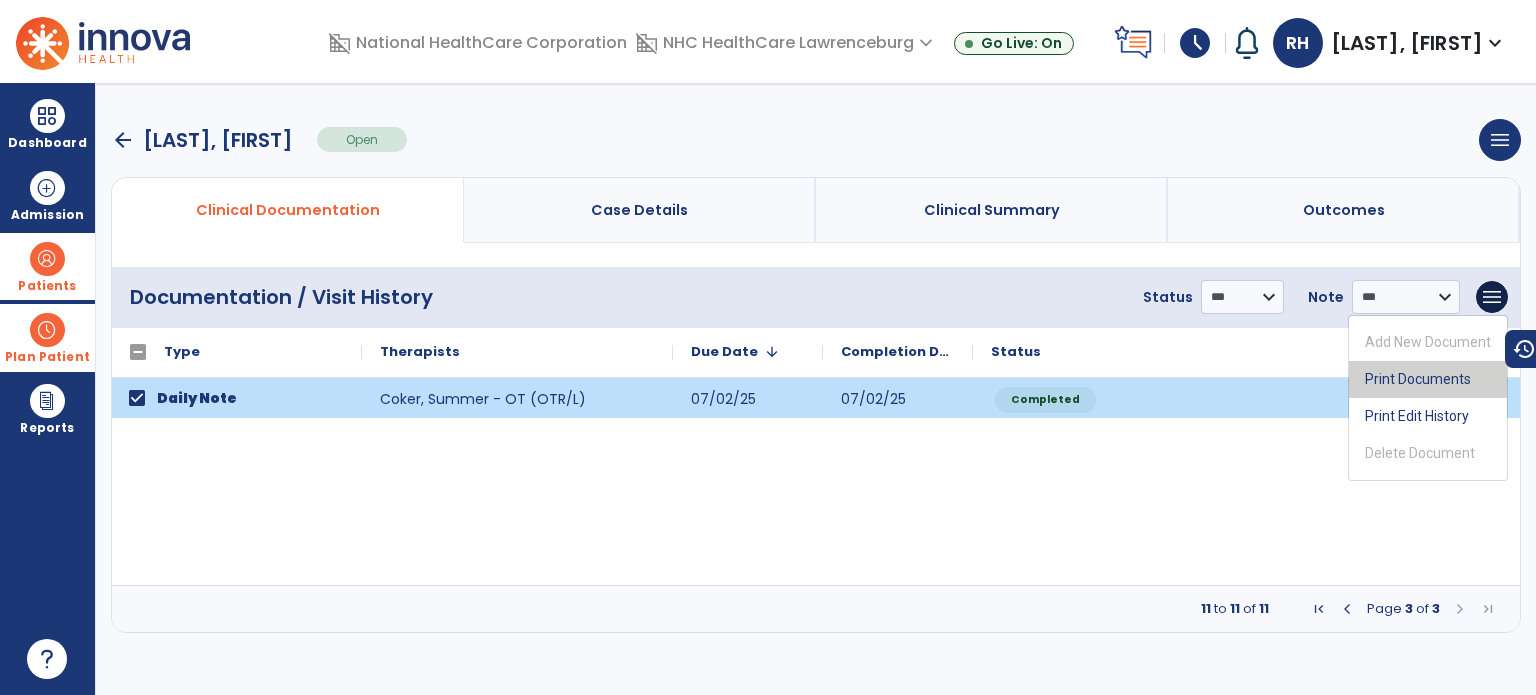 click on "Print Documents" at bounding box center [1428, 379] 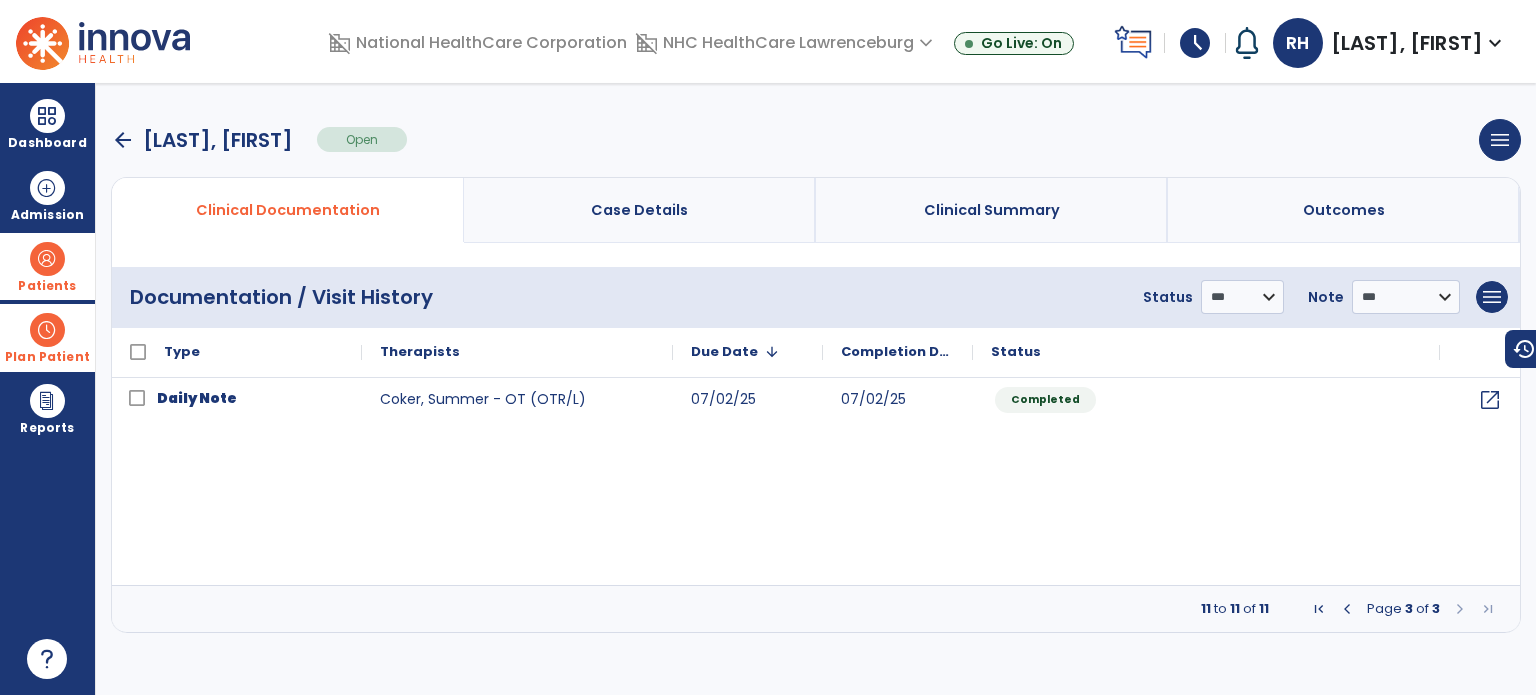 click on "arrow_back" at bounding box center [123, 140] 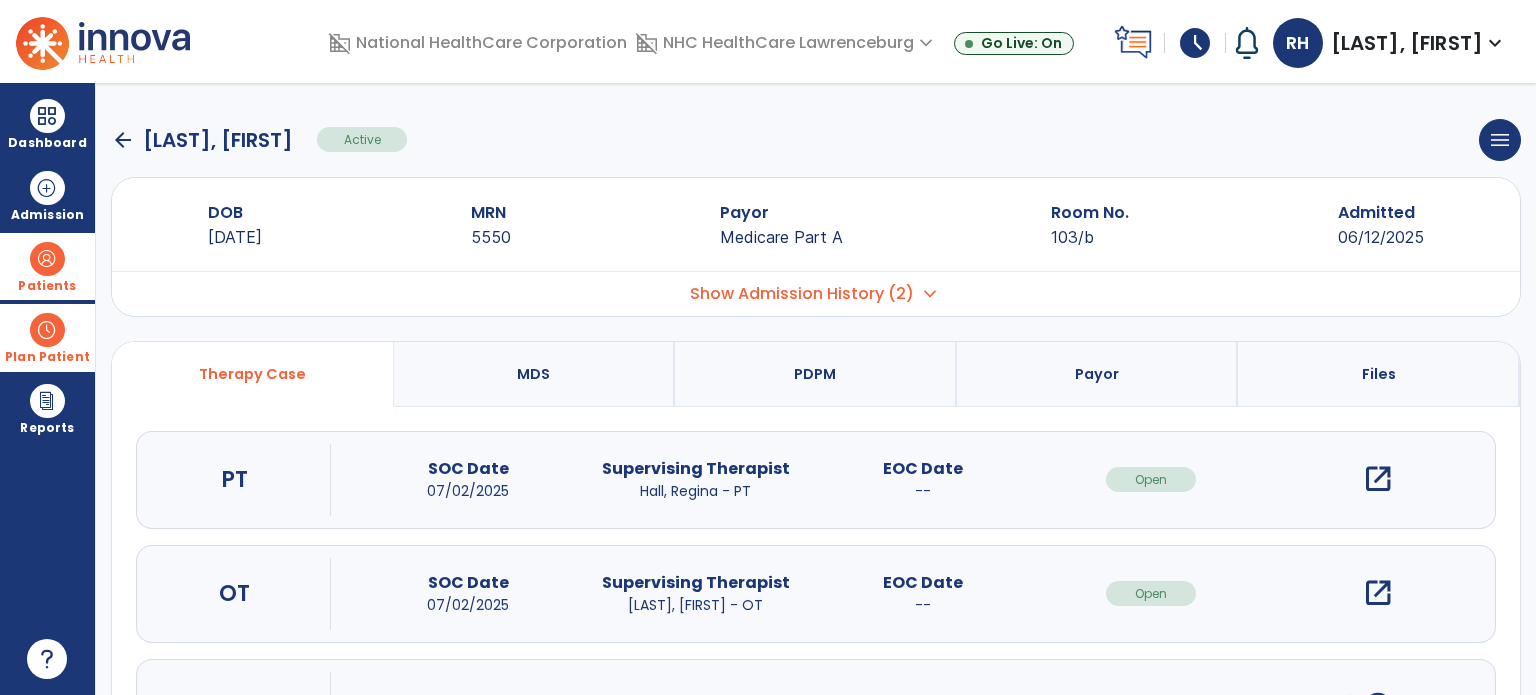 click on "open_in_new" at bounding box center [1378, 479] 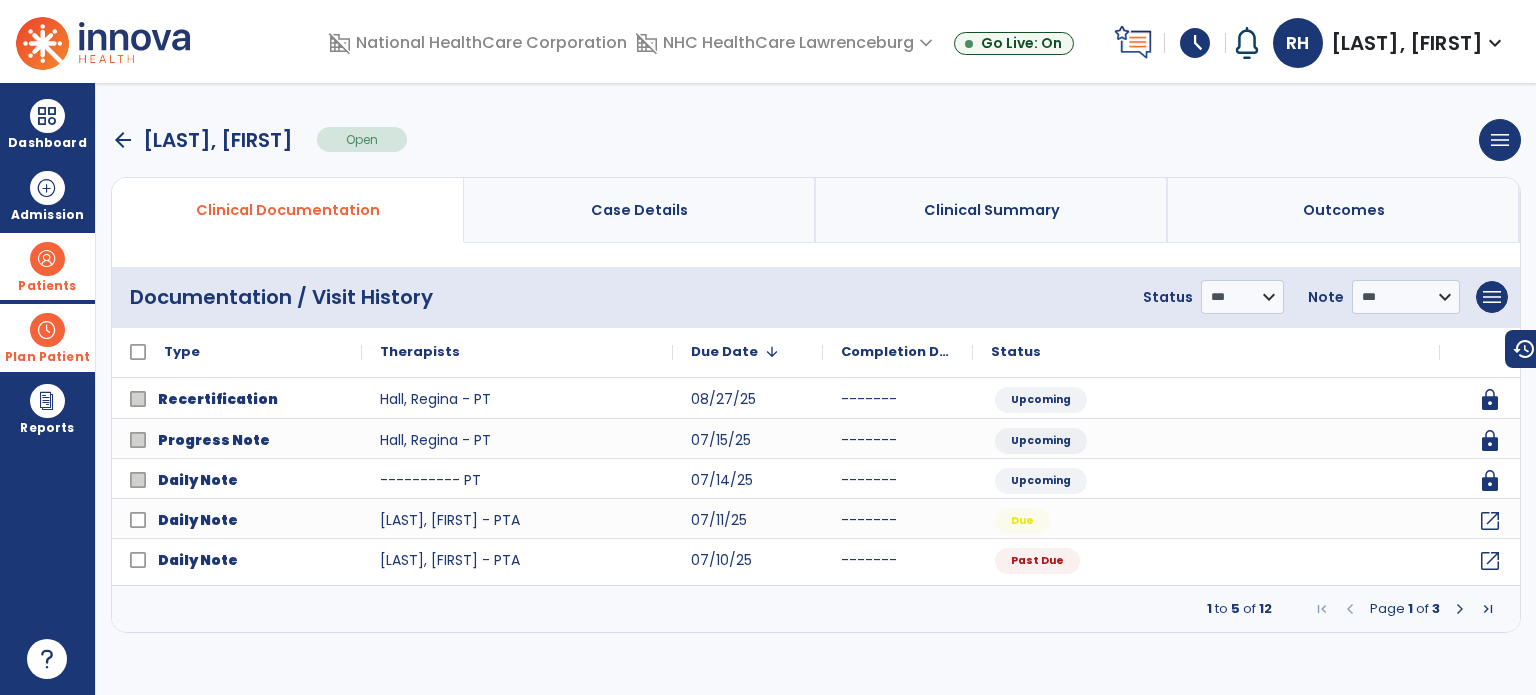 click at bounding box center [1460, 609] 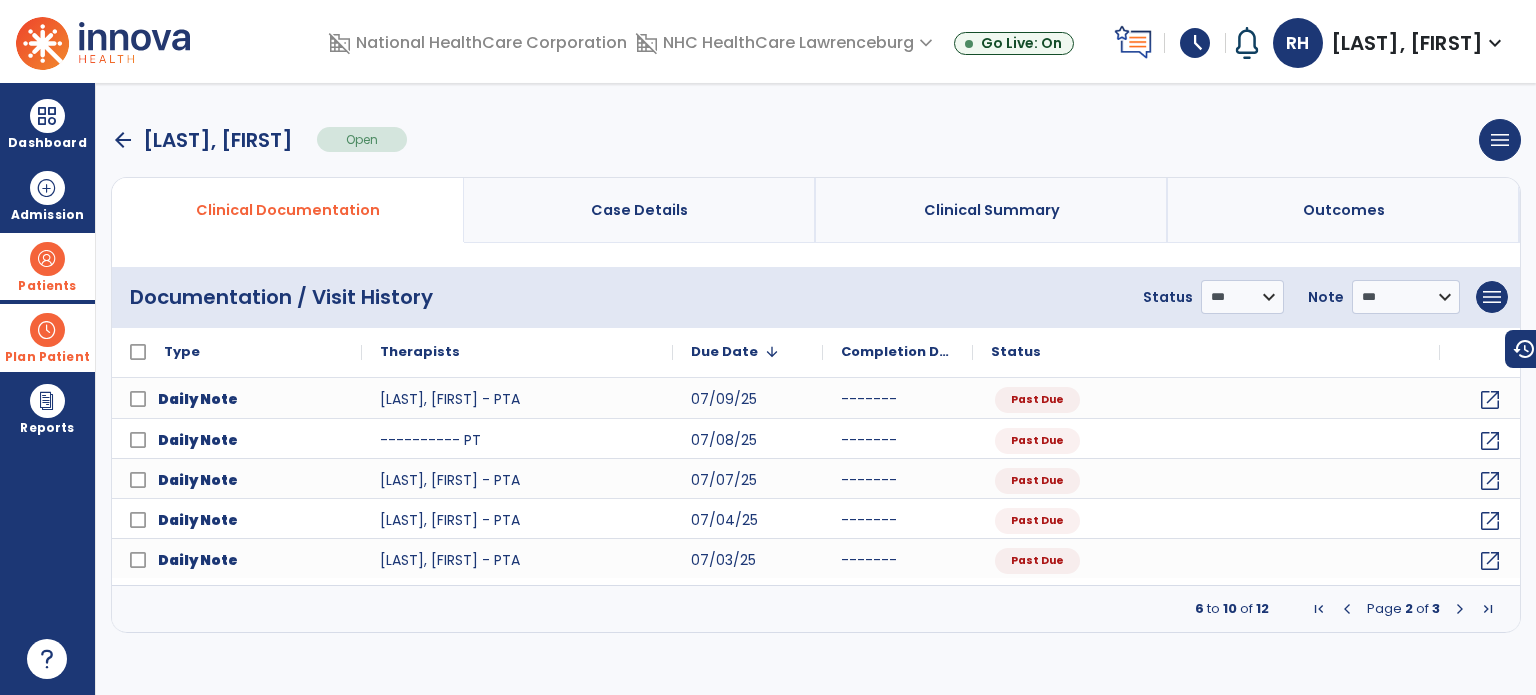 click at bounding box center (1460, 609) 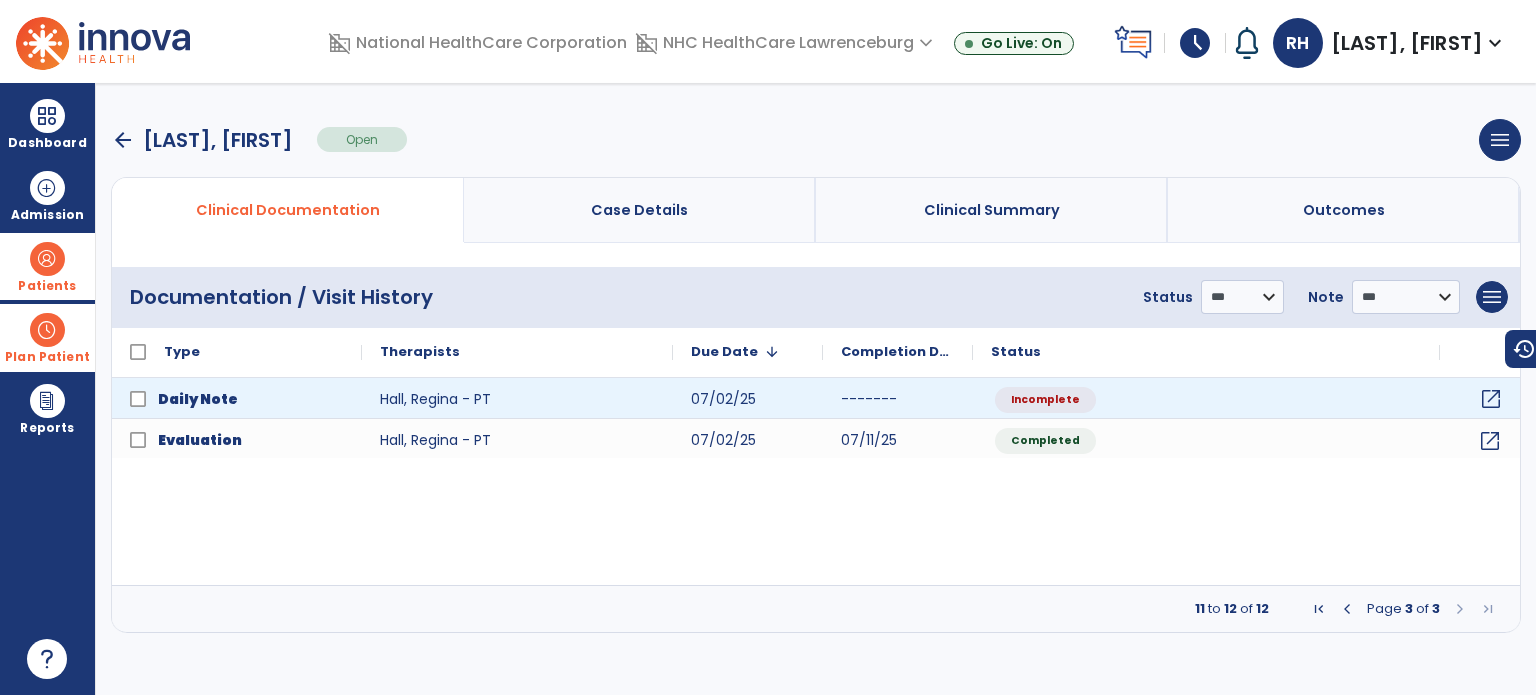 click on "open_in_new" 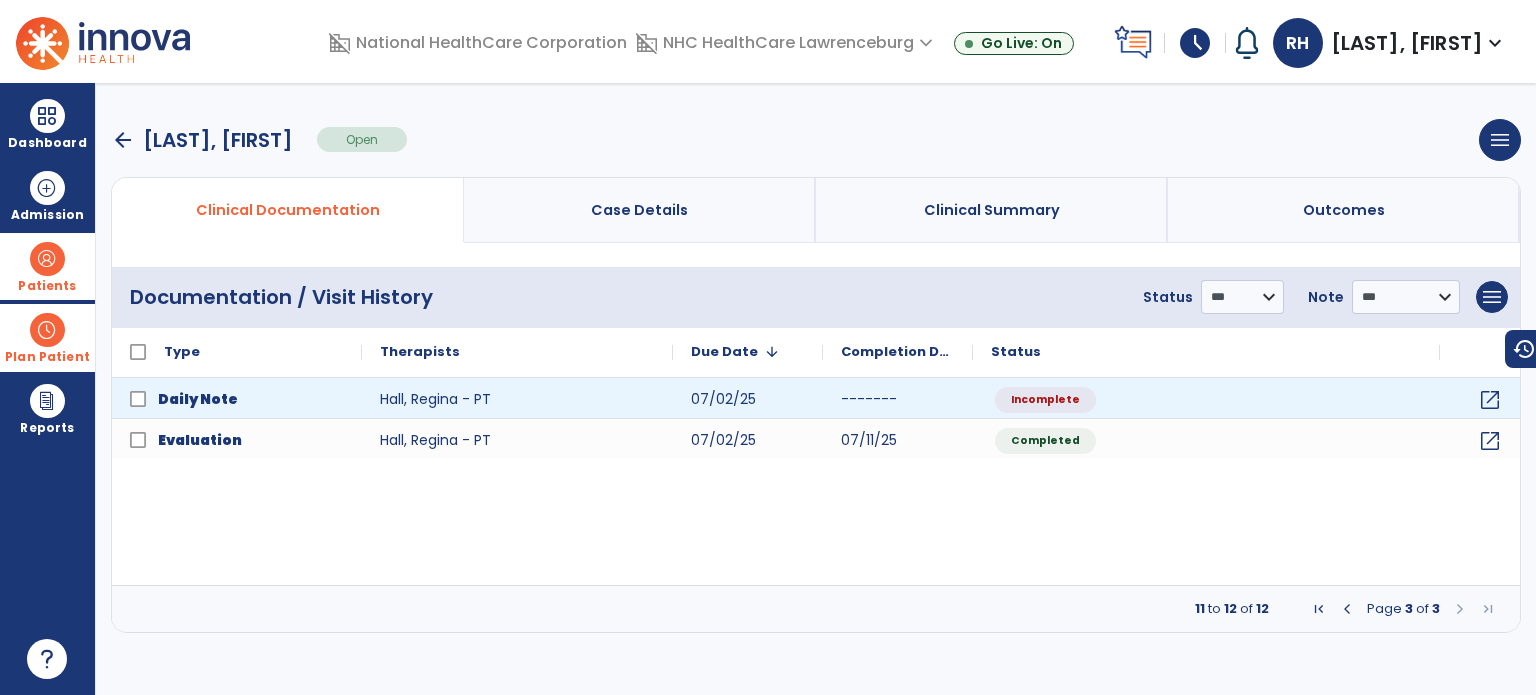 select on "*" 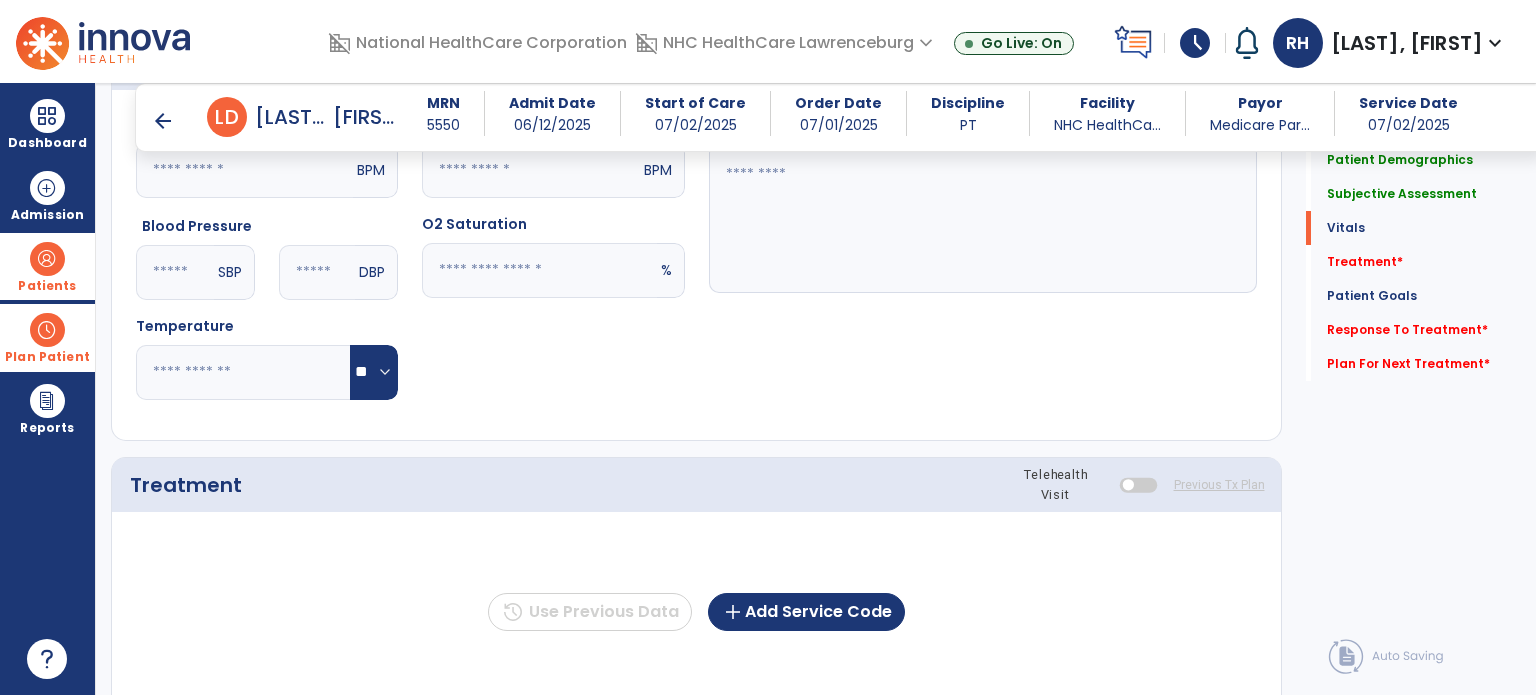 scroll, scrollTop: 913, scrollLeft: 0, axis: vertical 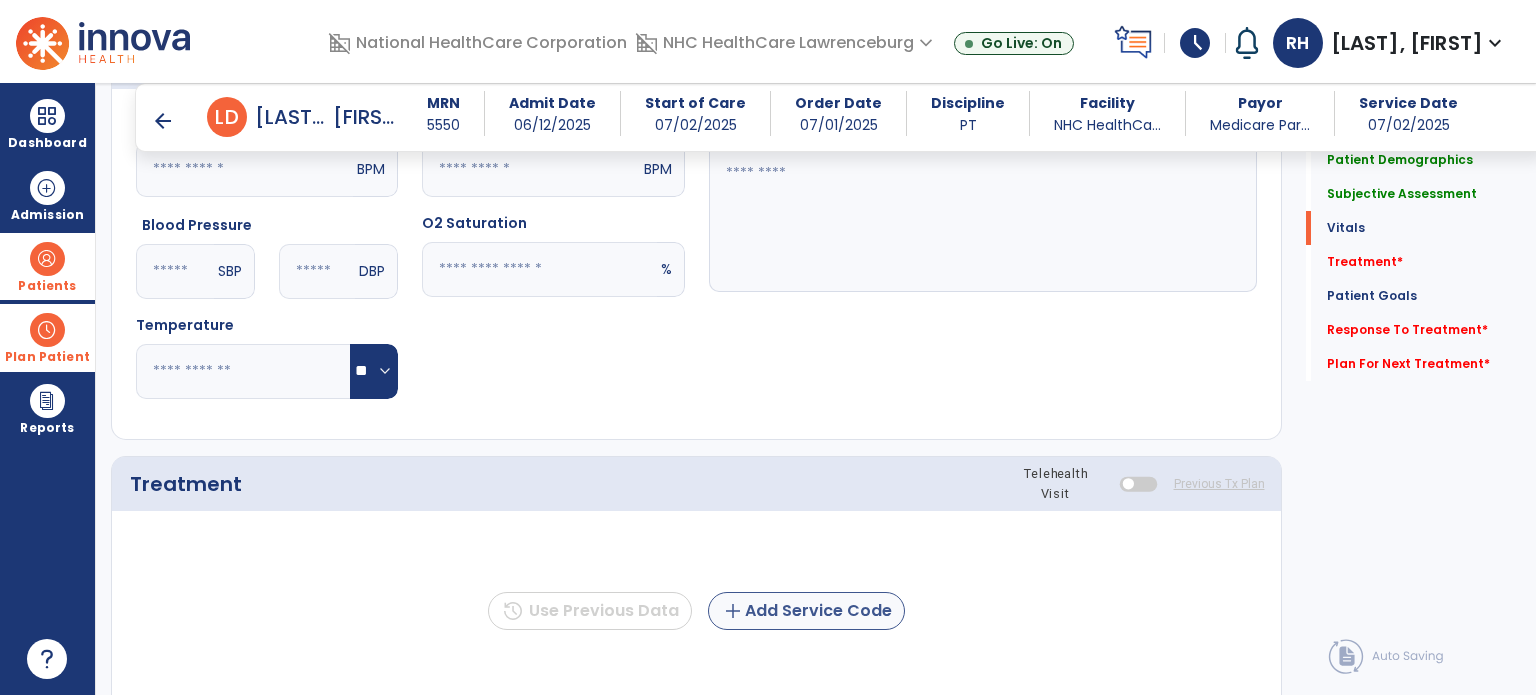 click on "add  Add Service Code" 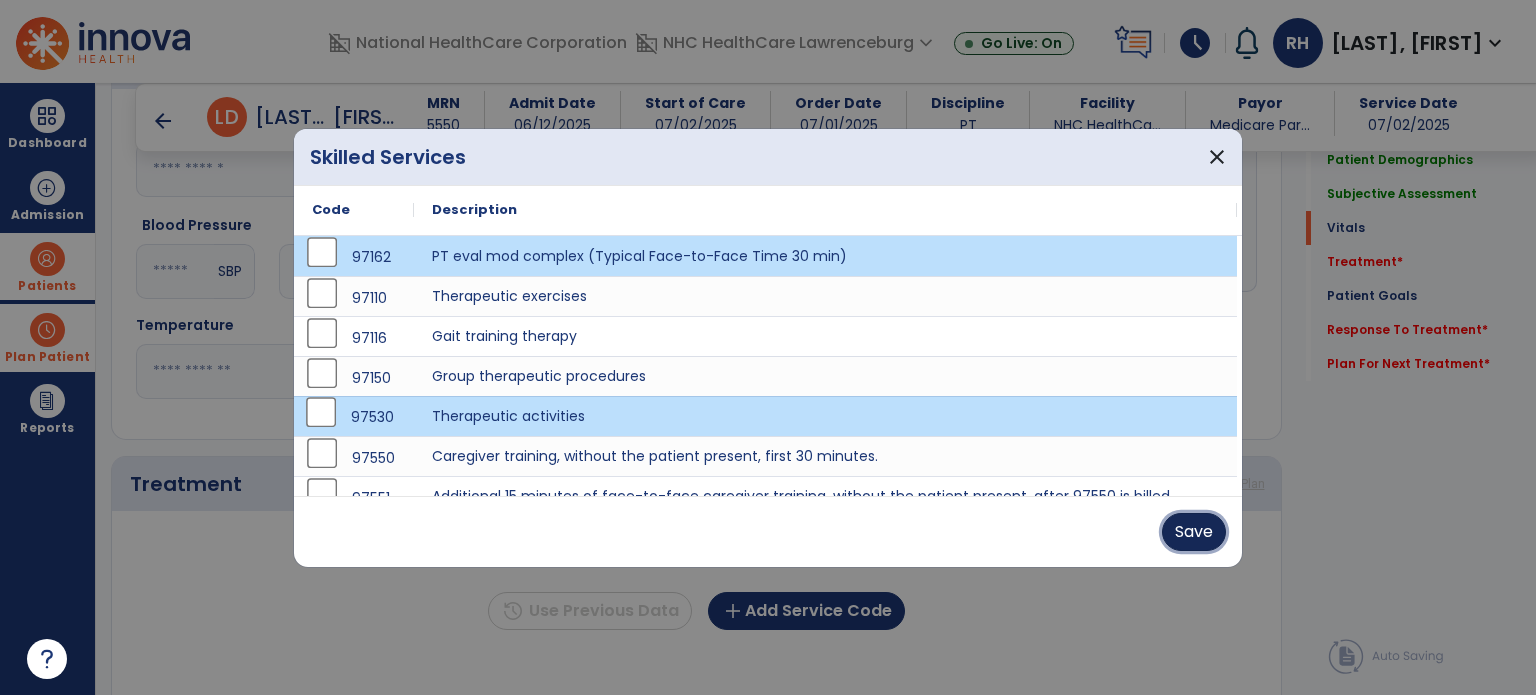 click on "Save" at bounding box center [1194, 532] 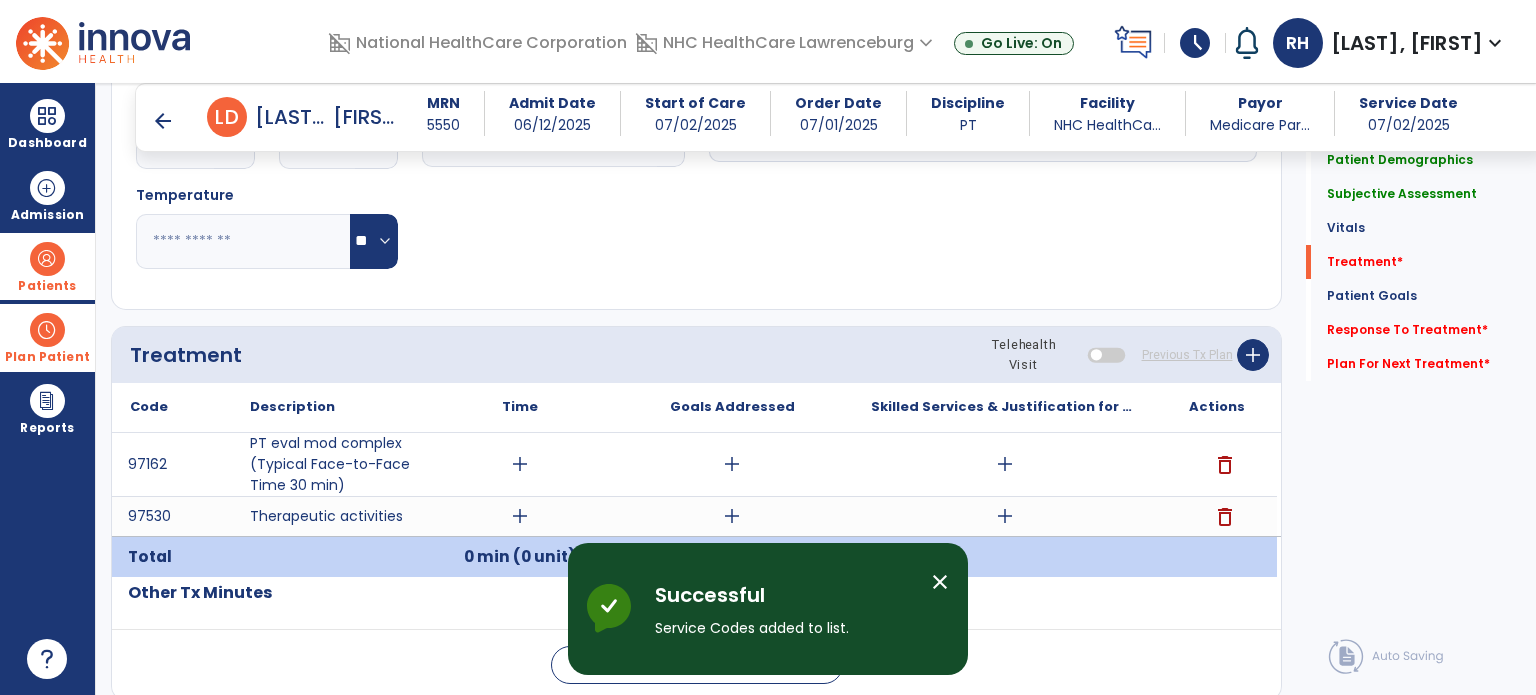 scroll, scrollTop: 1098, scrollLeft: 0, axis: vertical 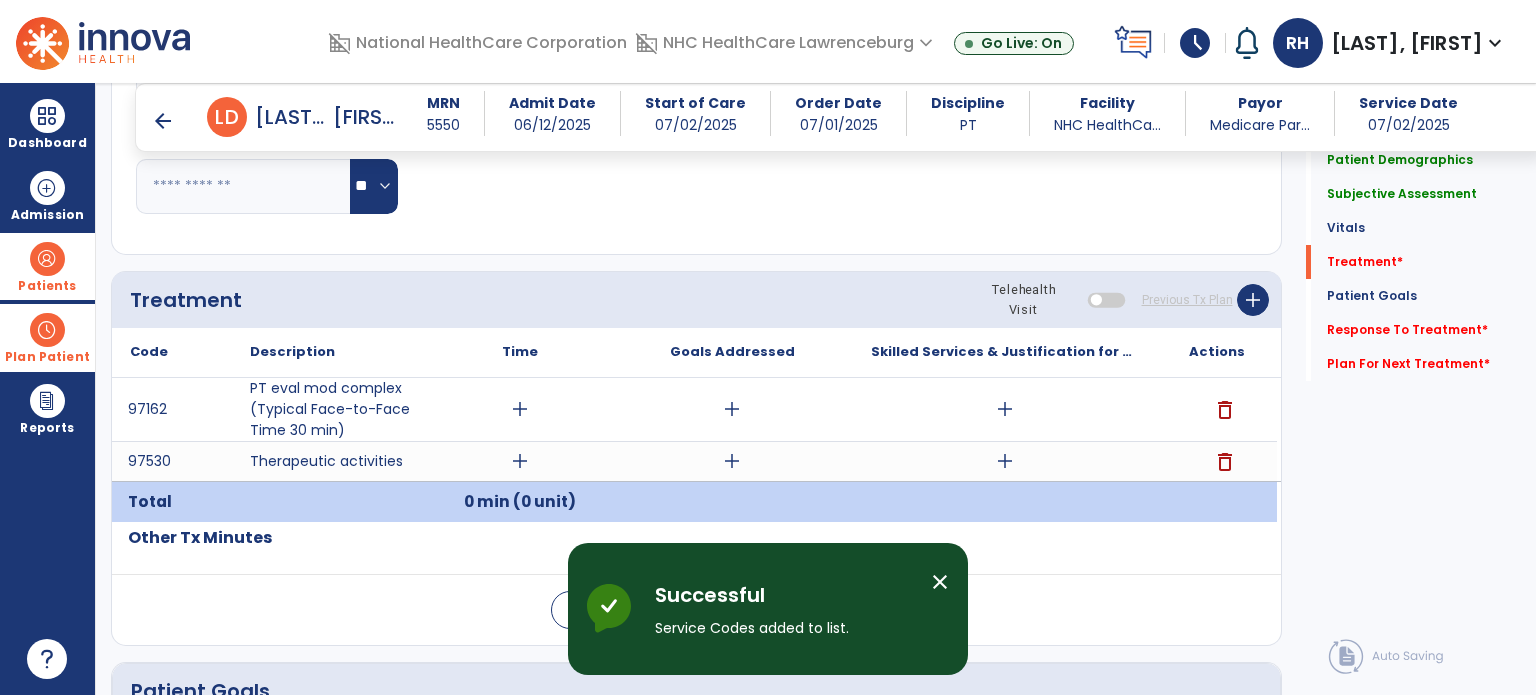 click on "add" at bounding box center (520, 409) 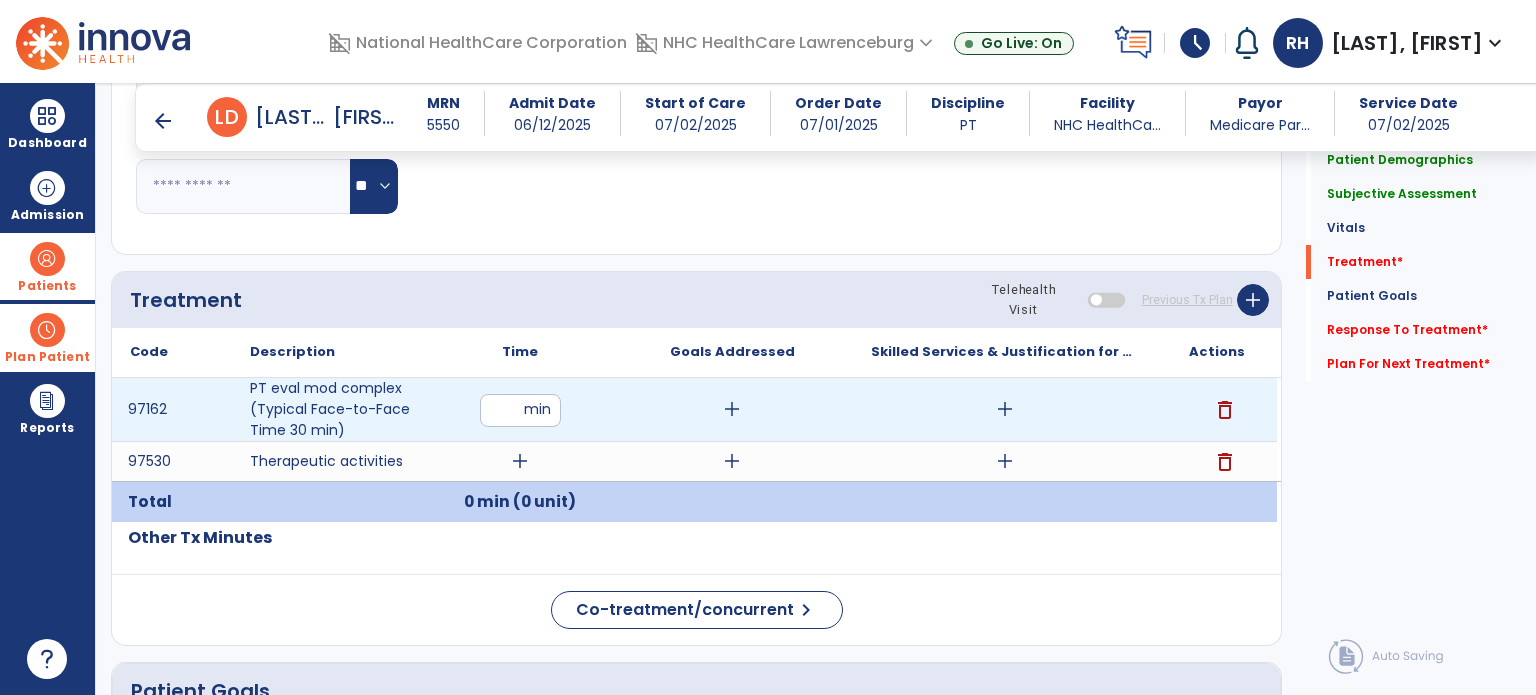 type on "**" 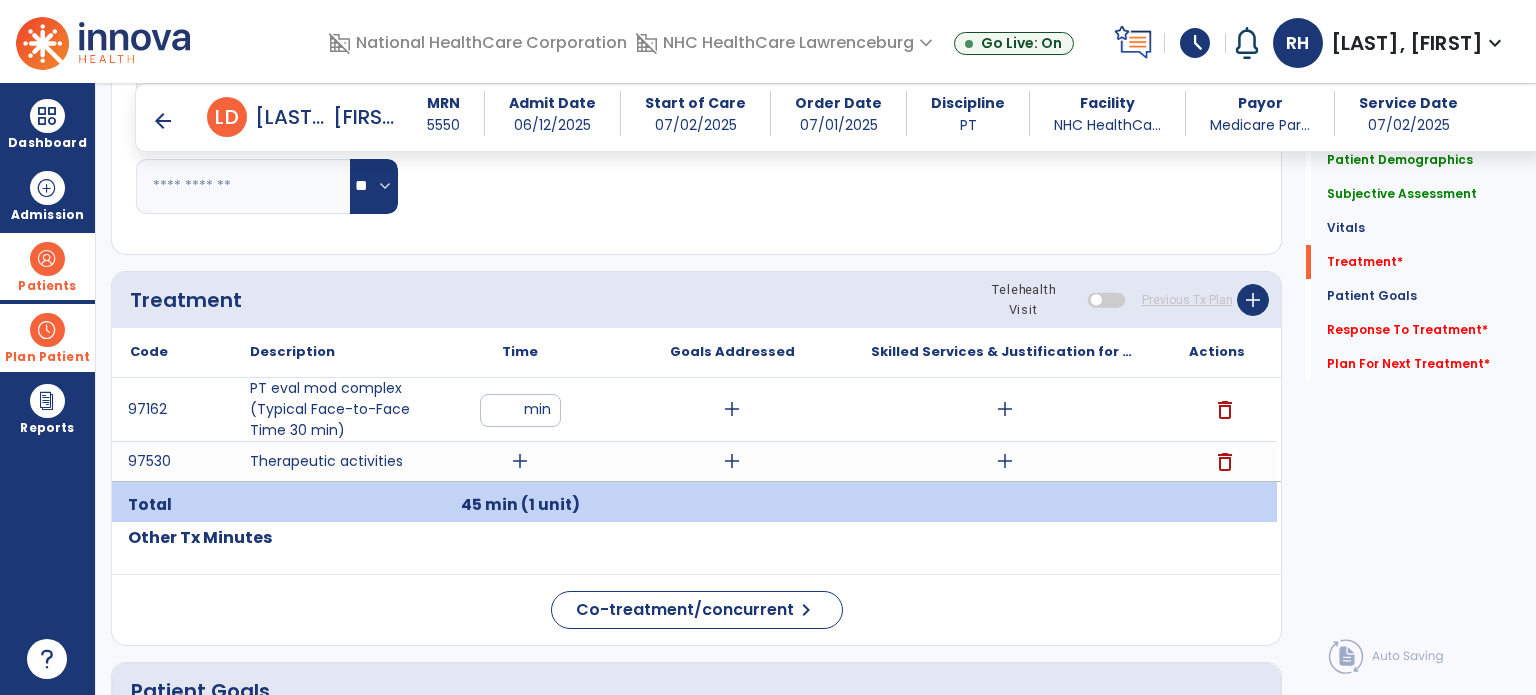 click on "add" at bounding box center [732, 409] 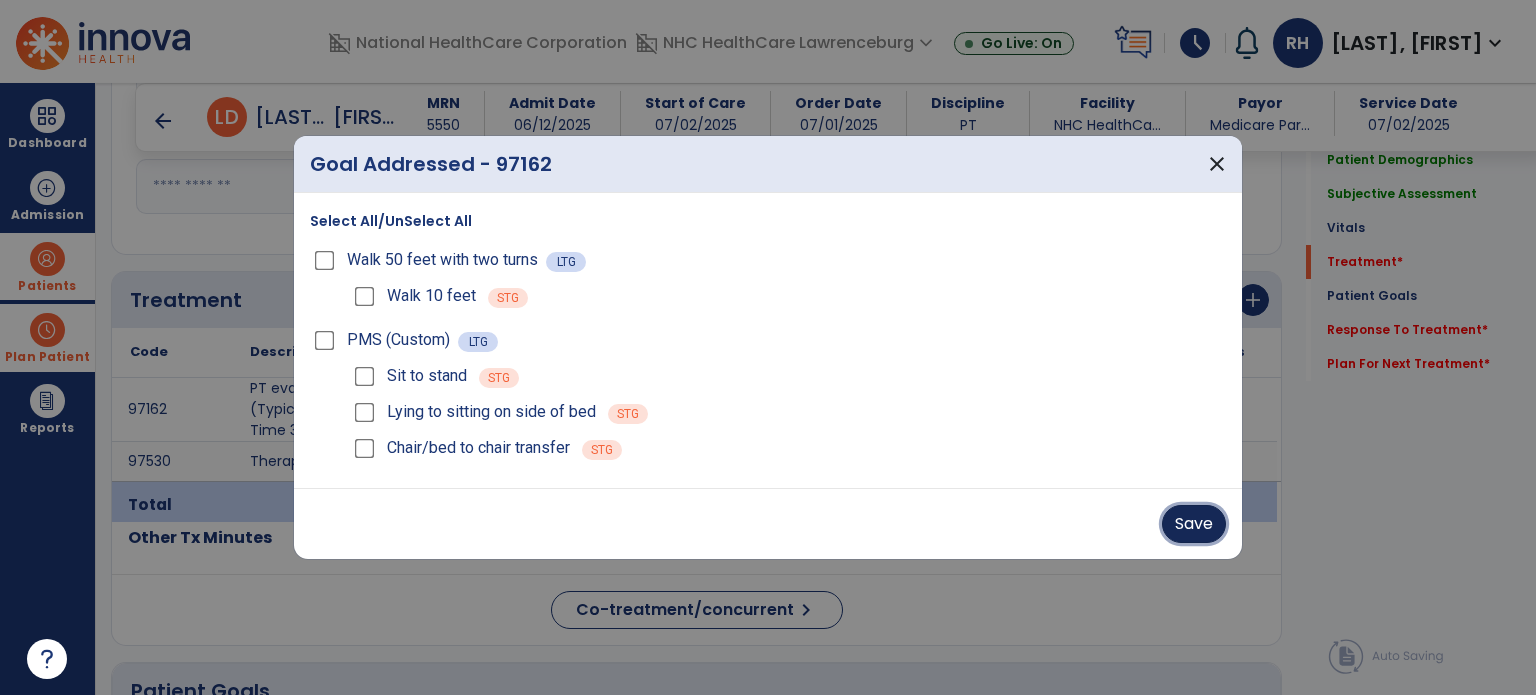 click on "Save" at bounding box center (1194, 524) 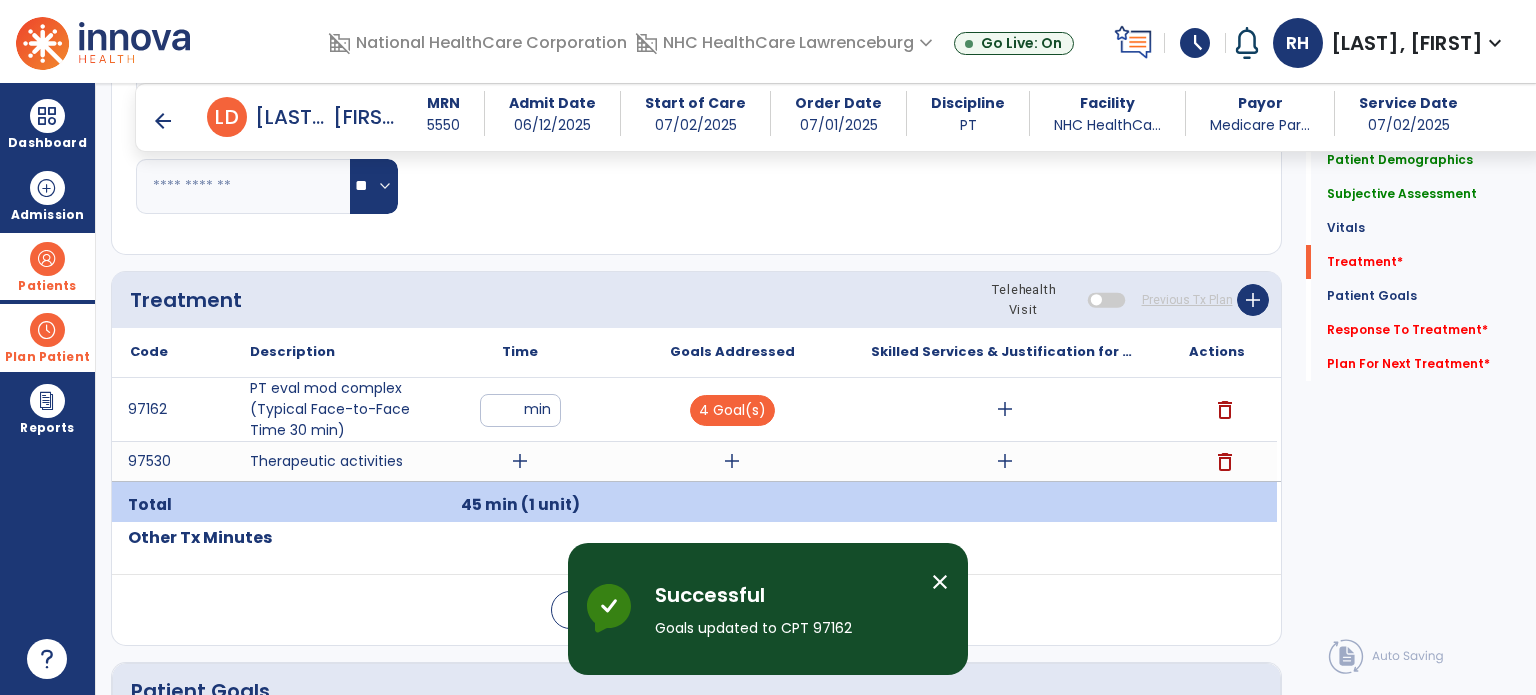click on "add" at bounding box center (1005, 409) 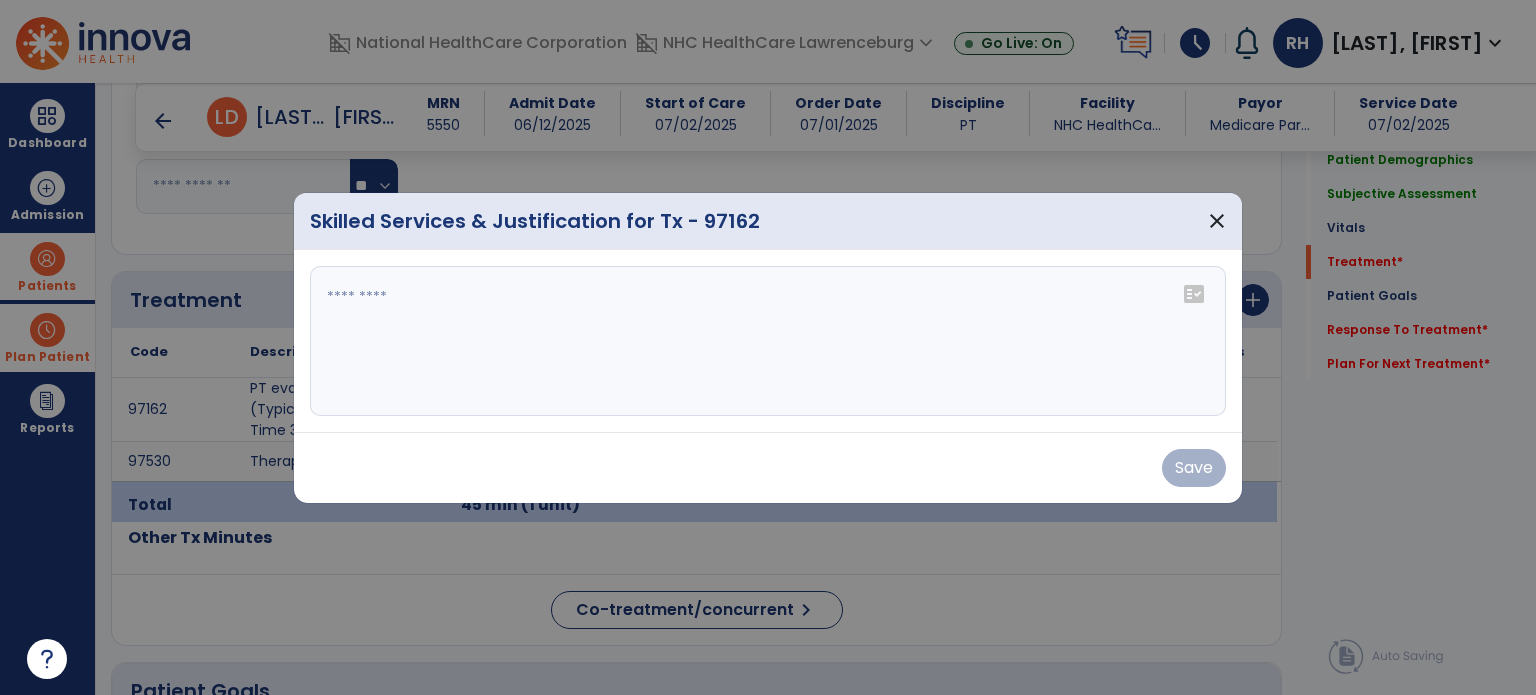 click at bounding box center [768, 341] 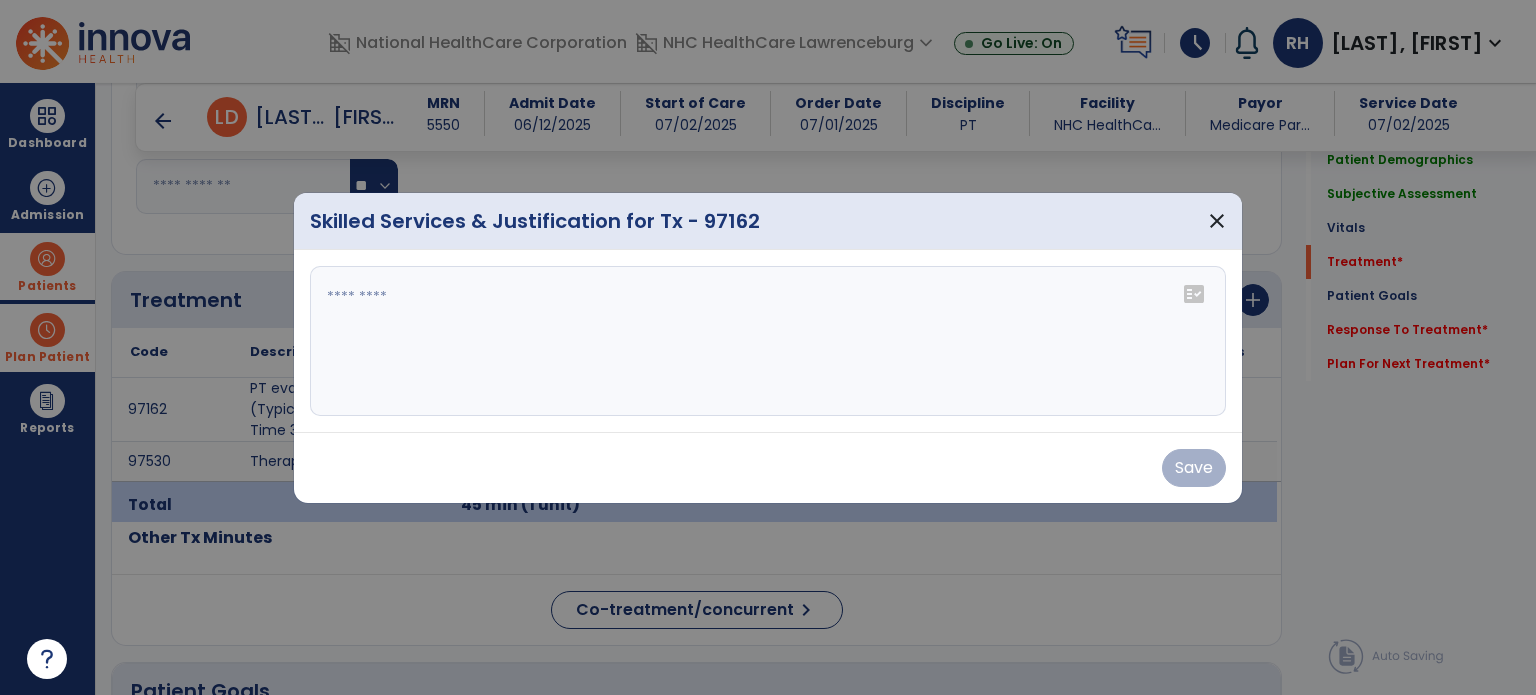 click at bounding box center [768, 341] 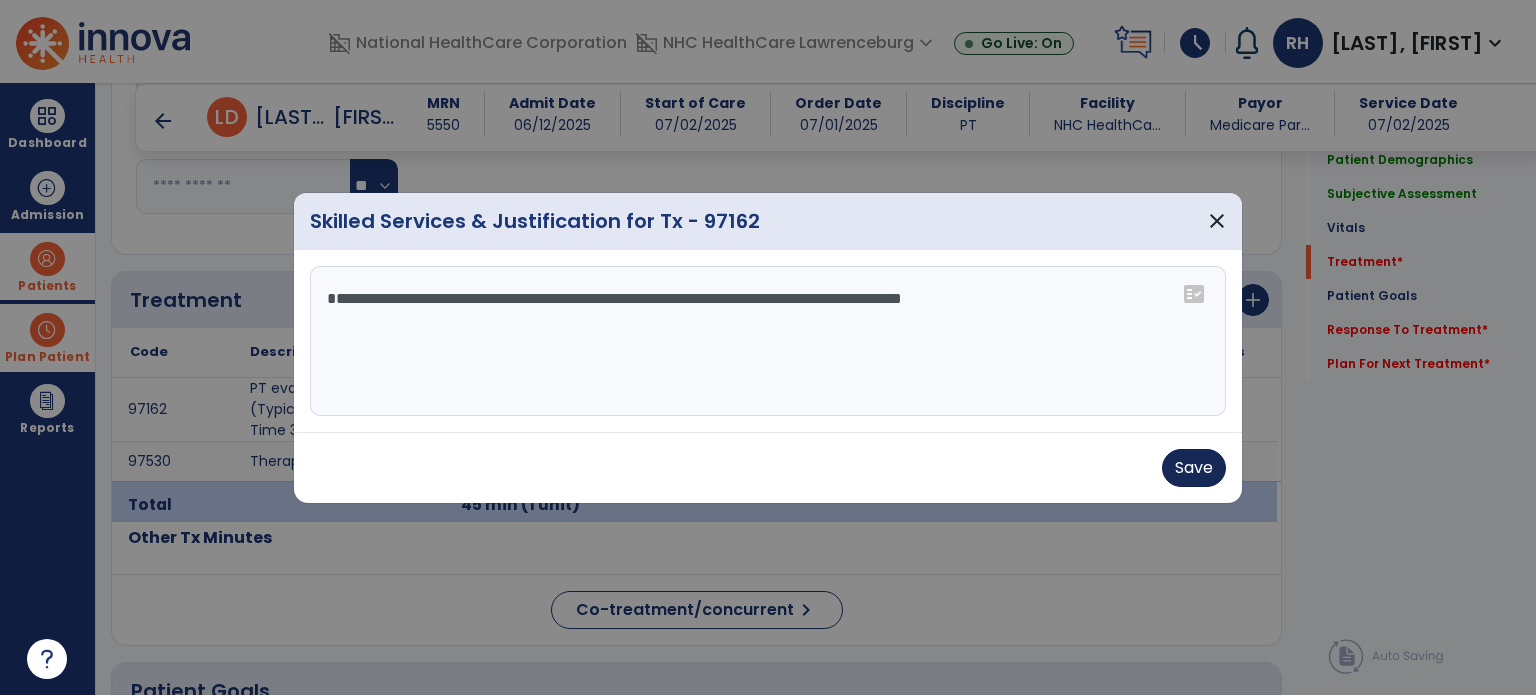 type on "**********" 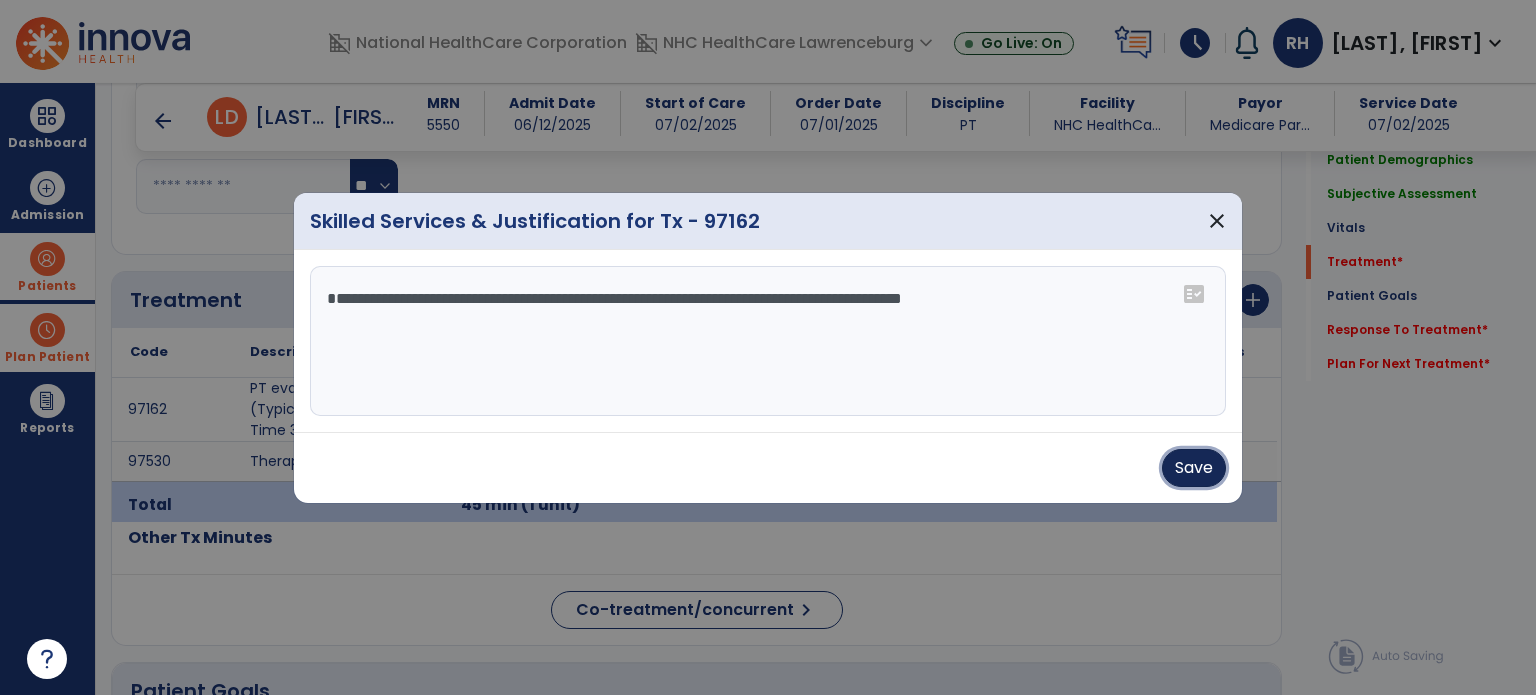 click on "Save" at bounding box center (1194, 468) 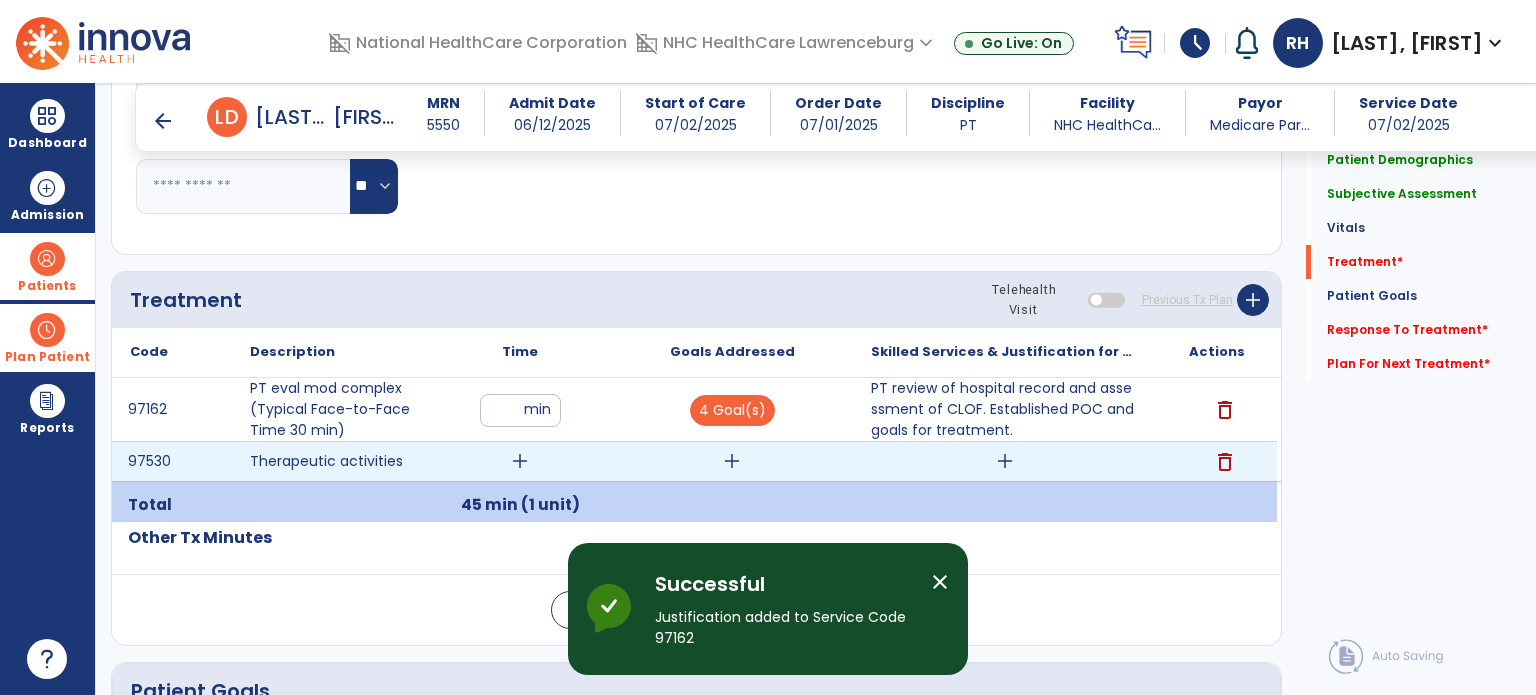 click on "add" at bounding box center (520, 461) 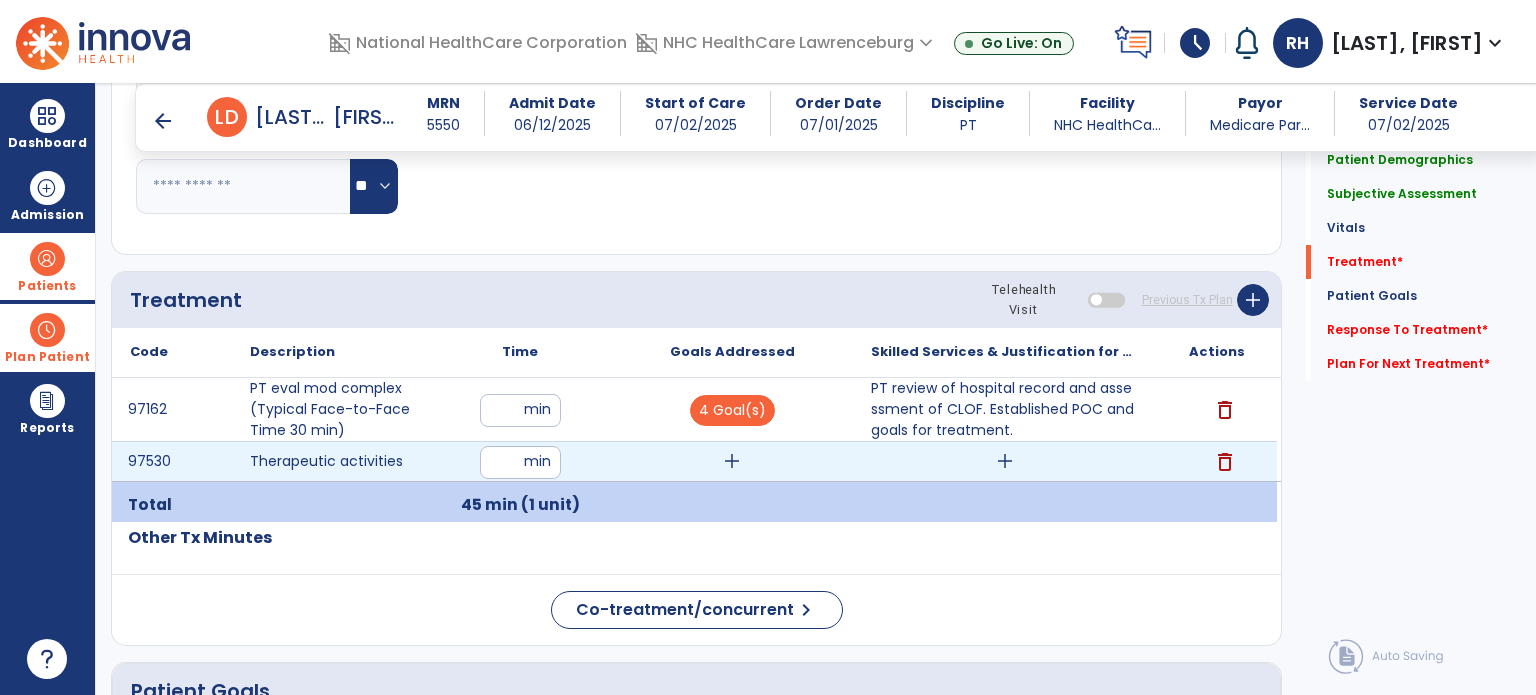 type on "*" 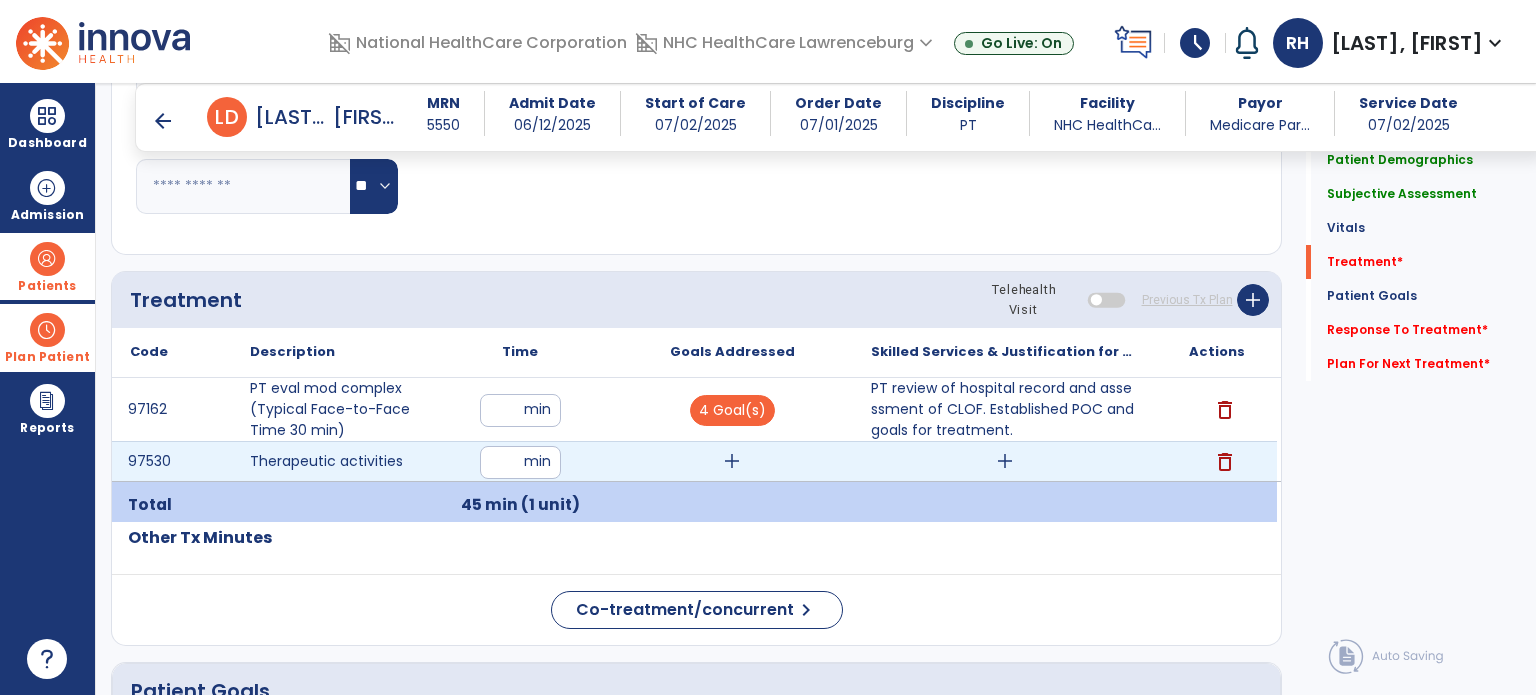 type on "**" 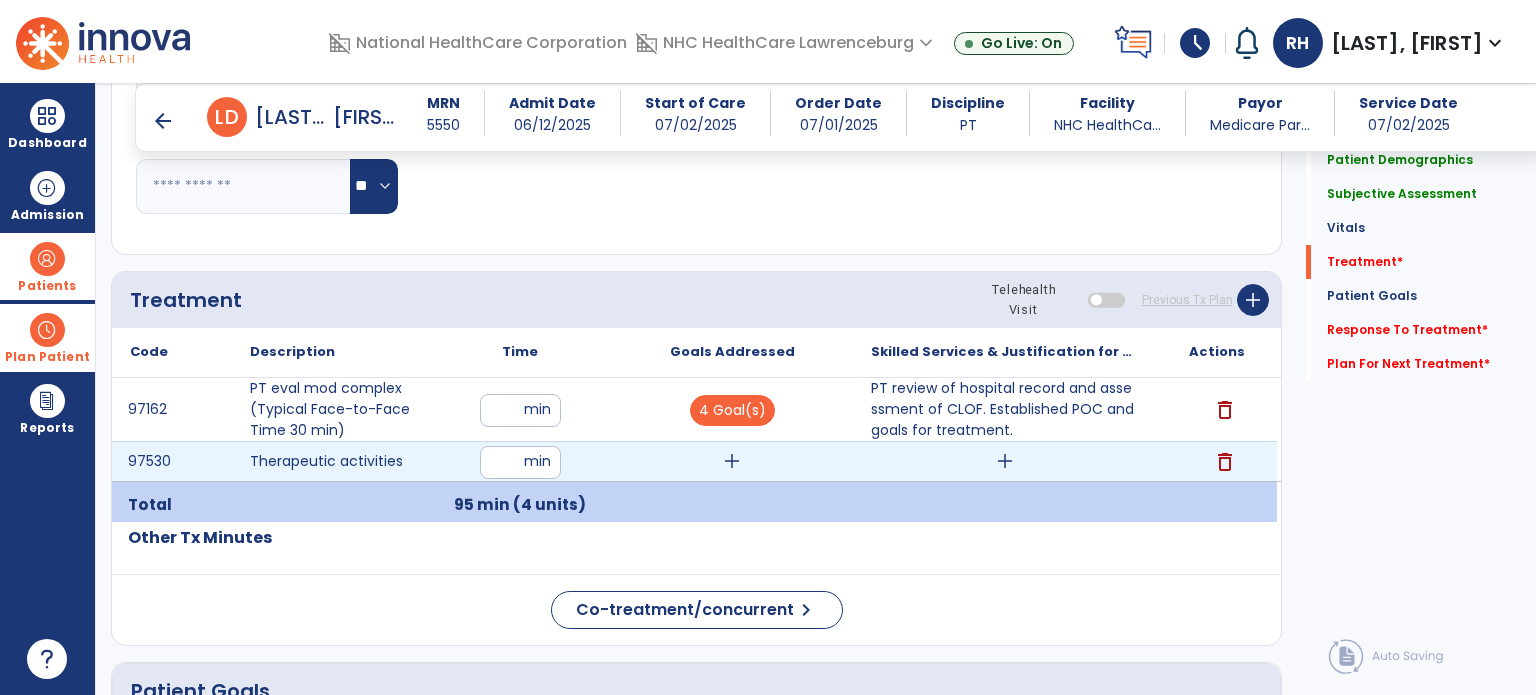 click on "add" at bounding box center (732, 461) 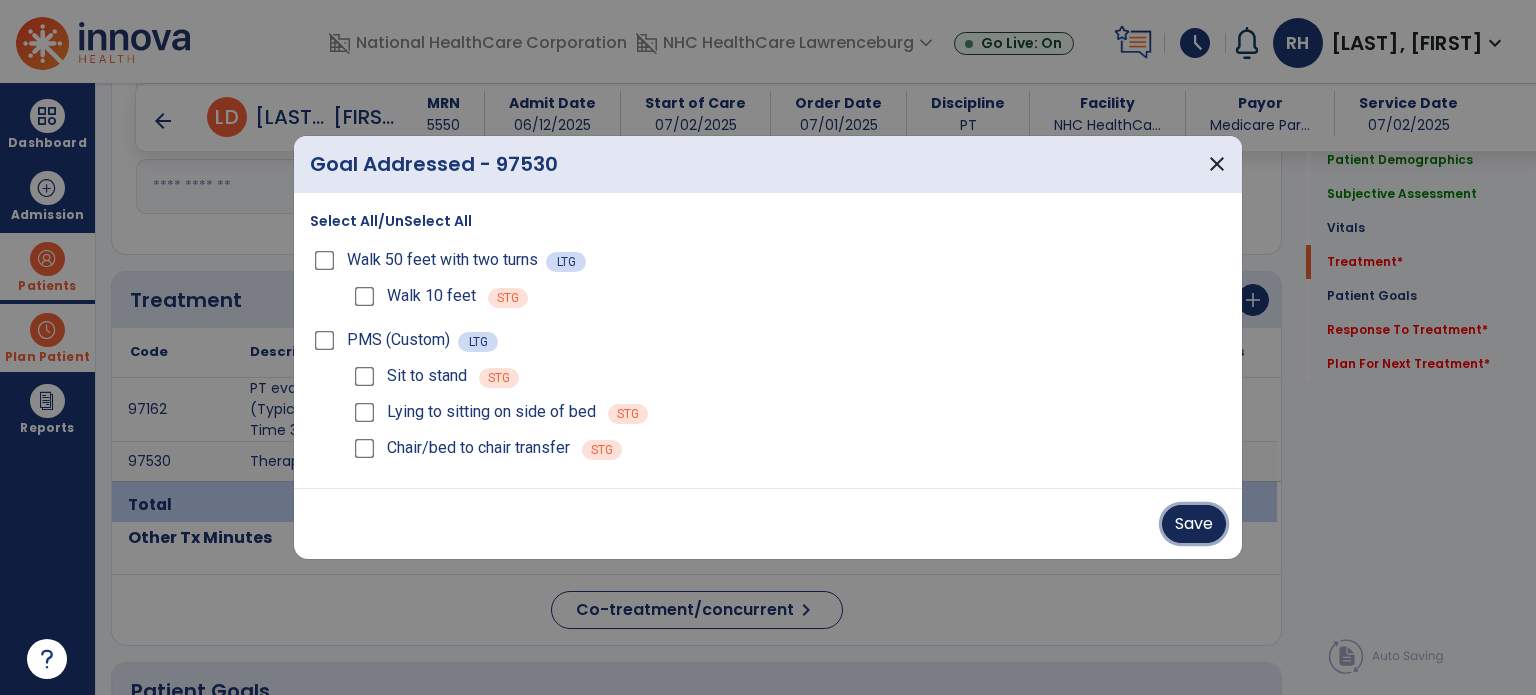 click on "Save" at bounding box center [1194, 524] 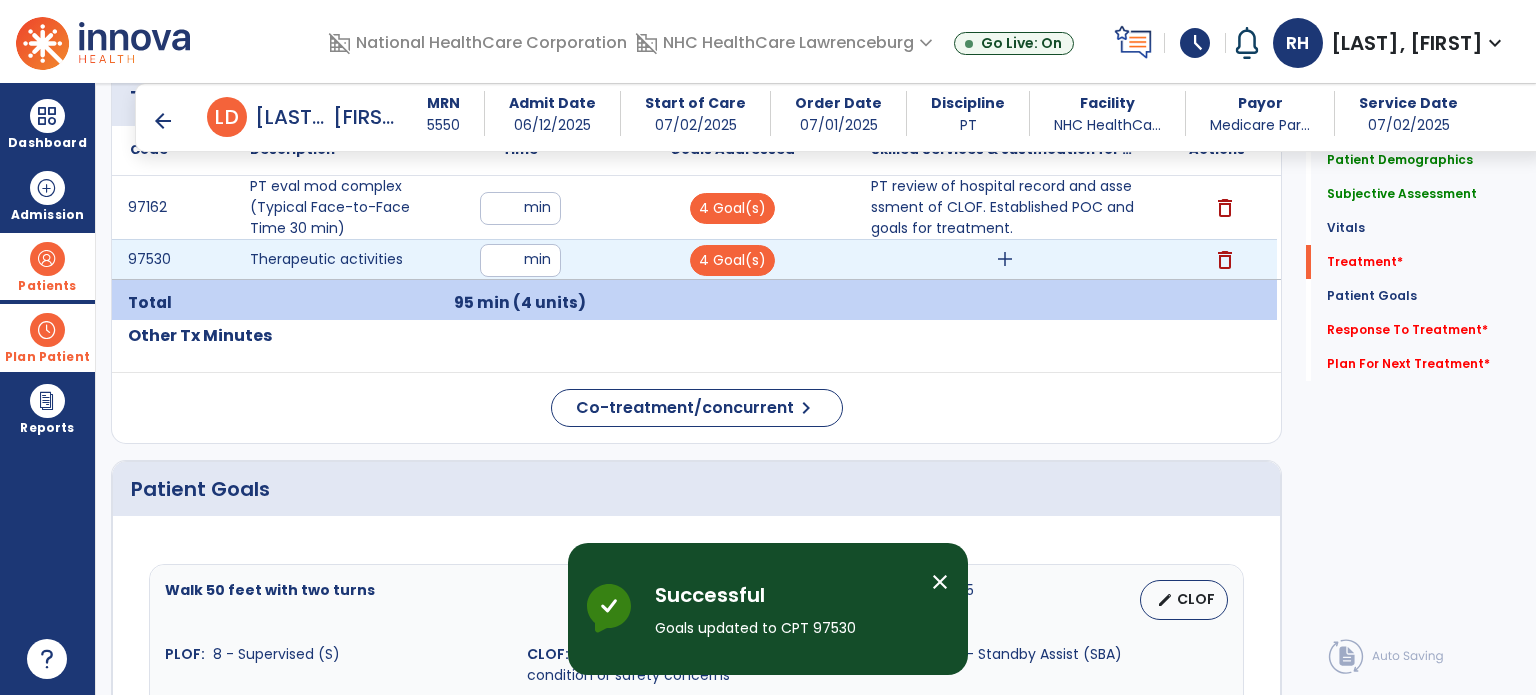 scroll, scrollTop: 1307, scrollLeft: 0, axis: vertical 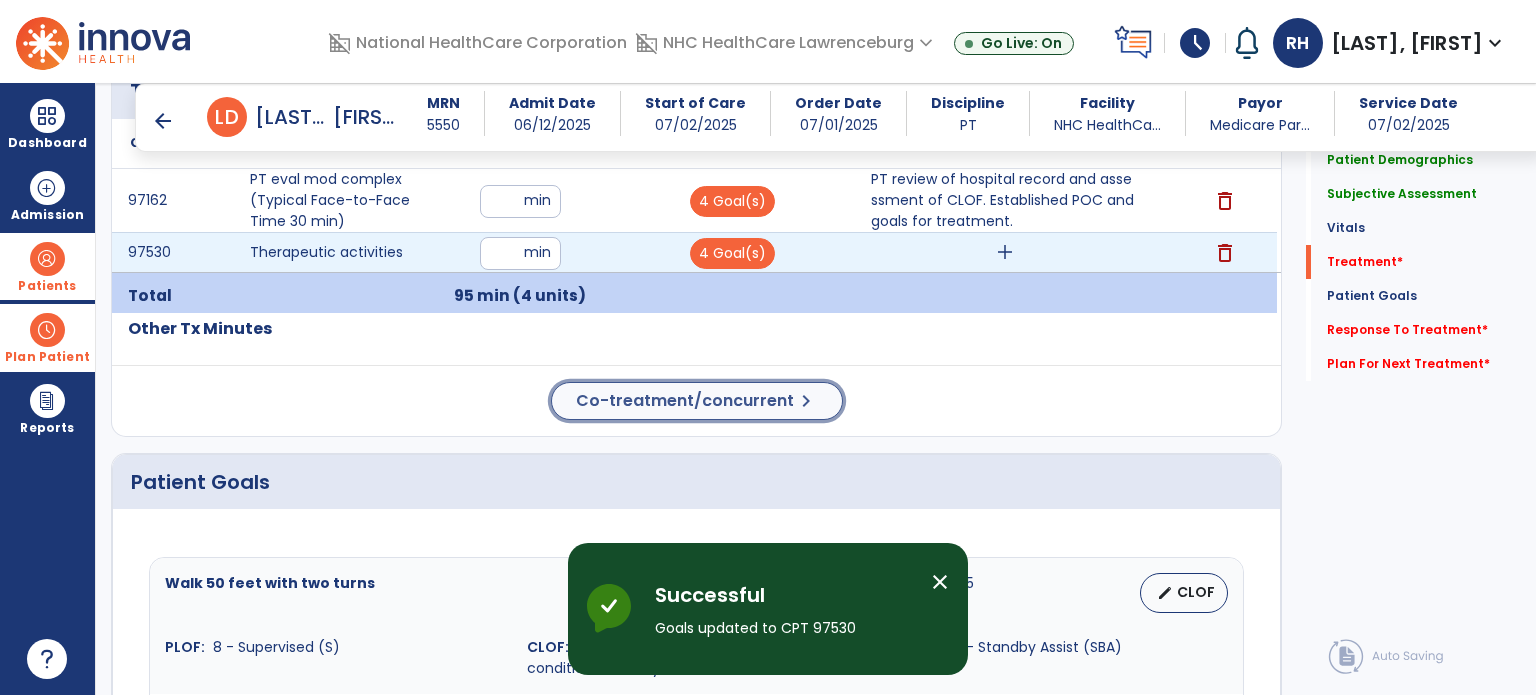 click on "Co-treatment/concurrent" 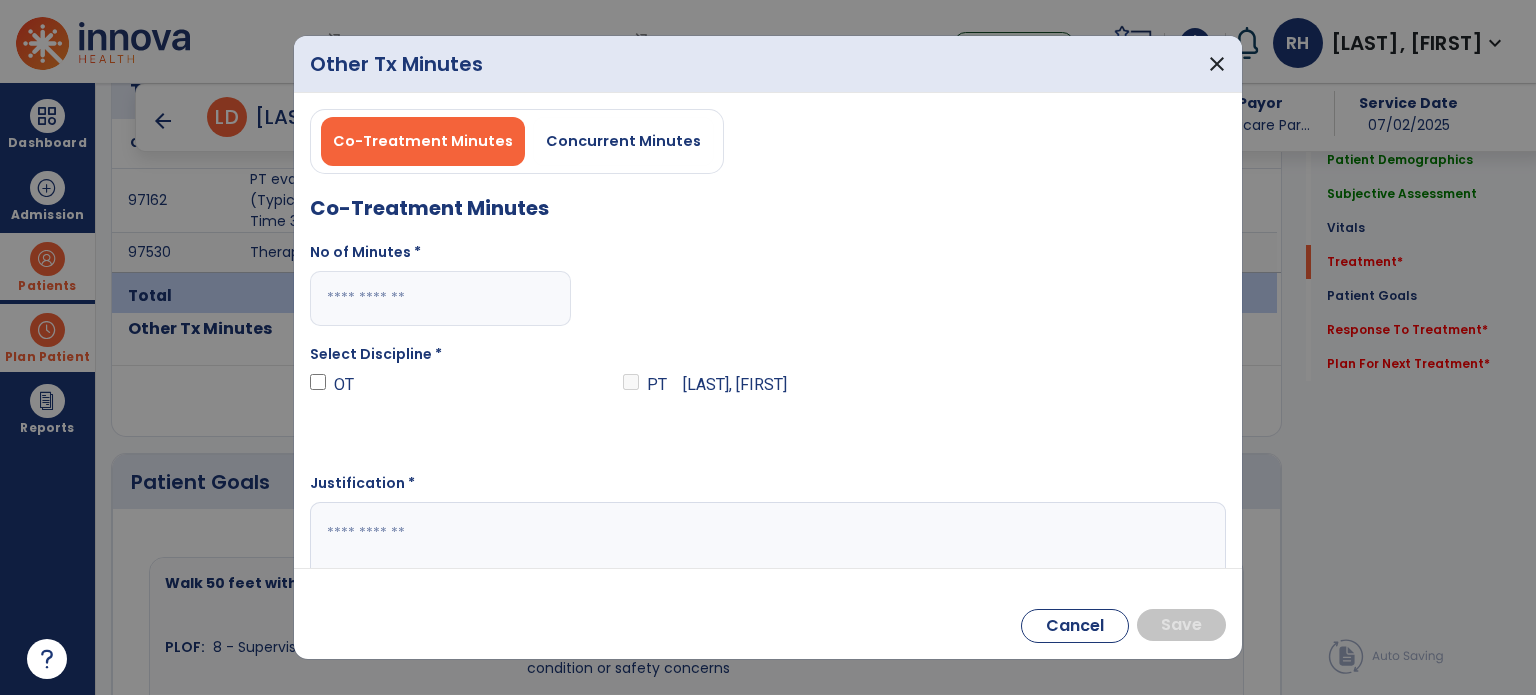 click at bounding box center (440, 298) 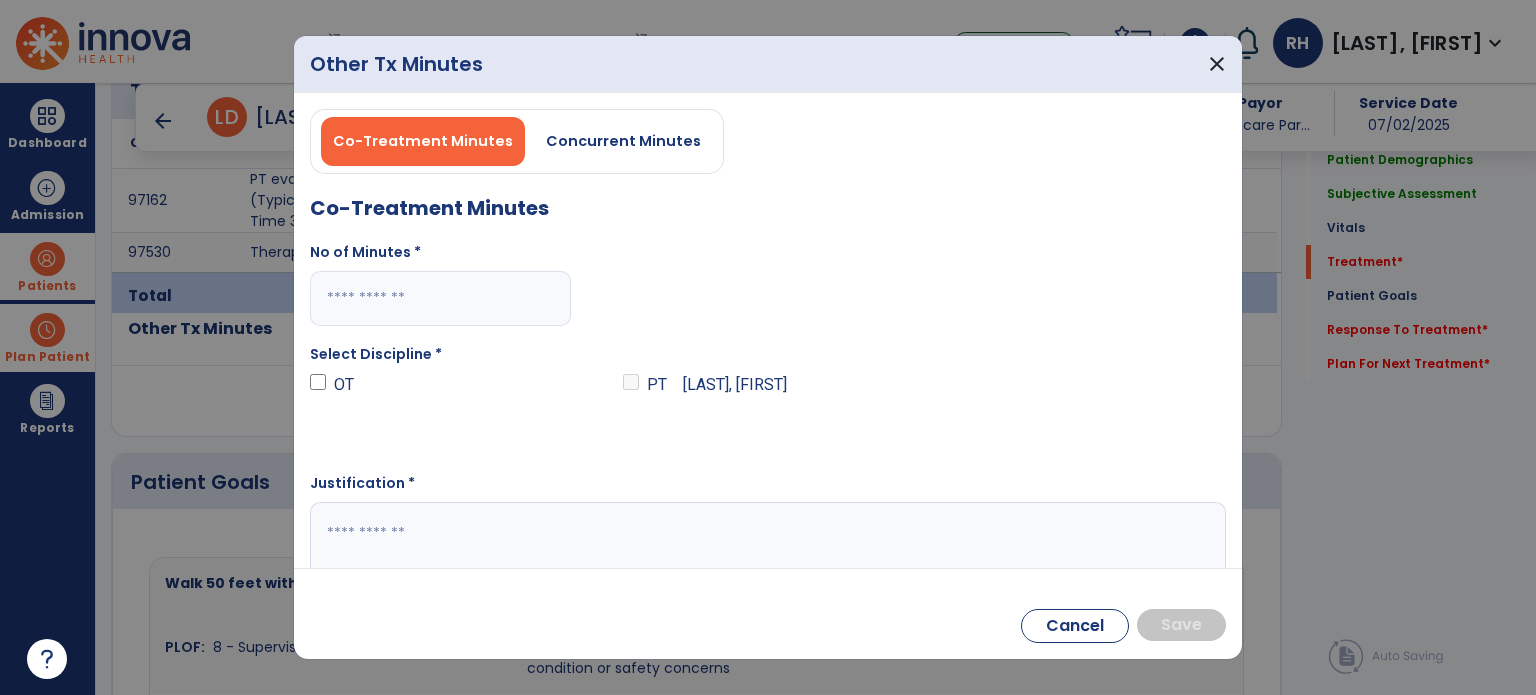 type on "*" 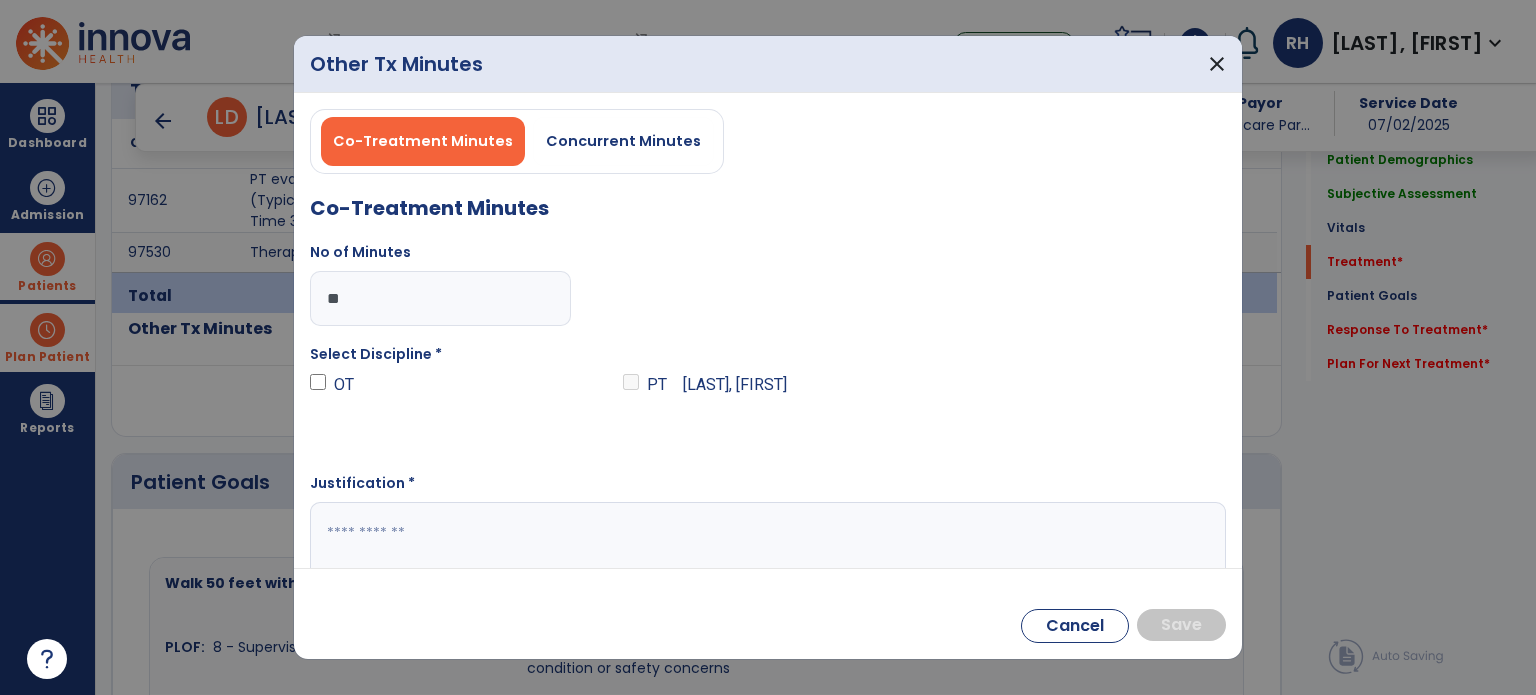 type on "**" 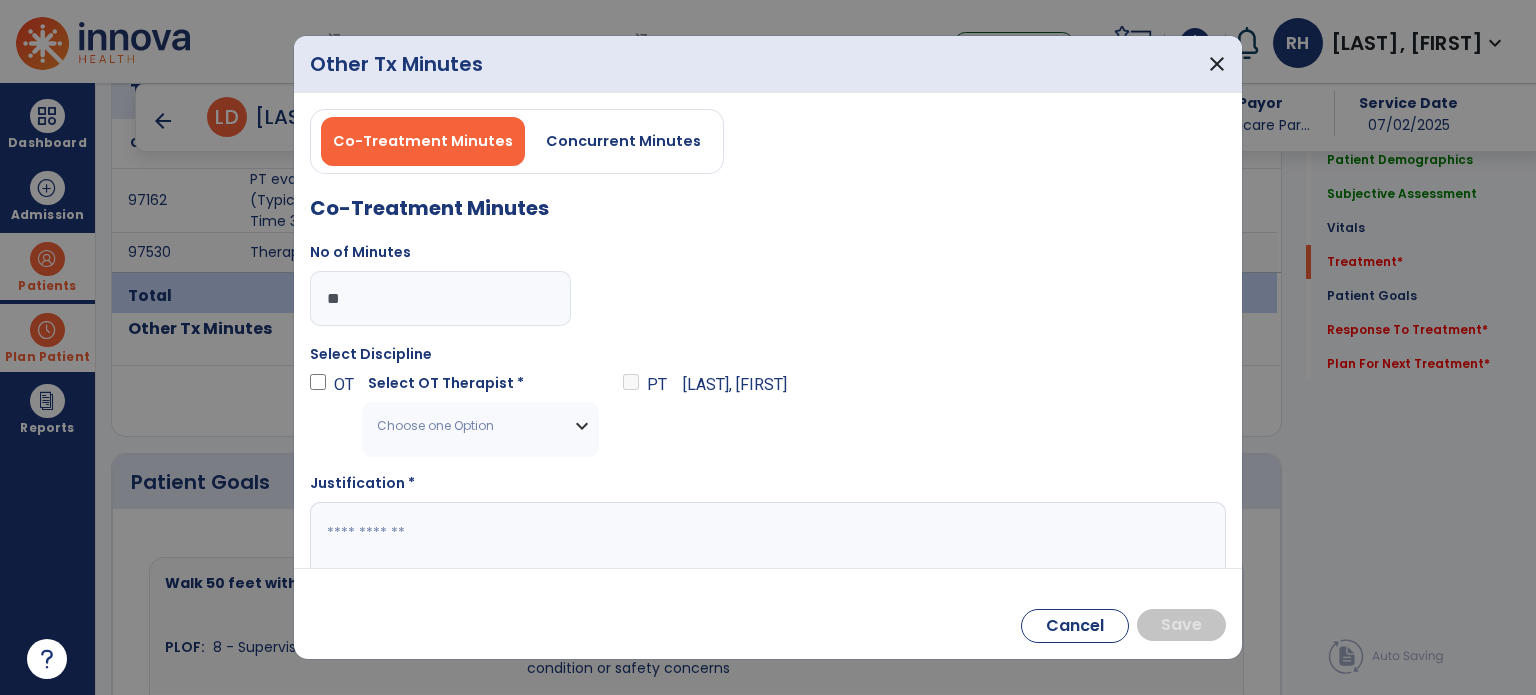 click on "Choose one Option" at bounding box center (468, 426) 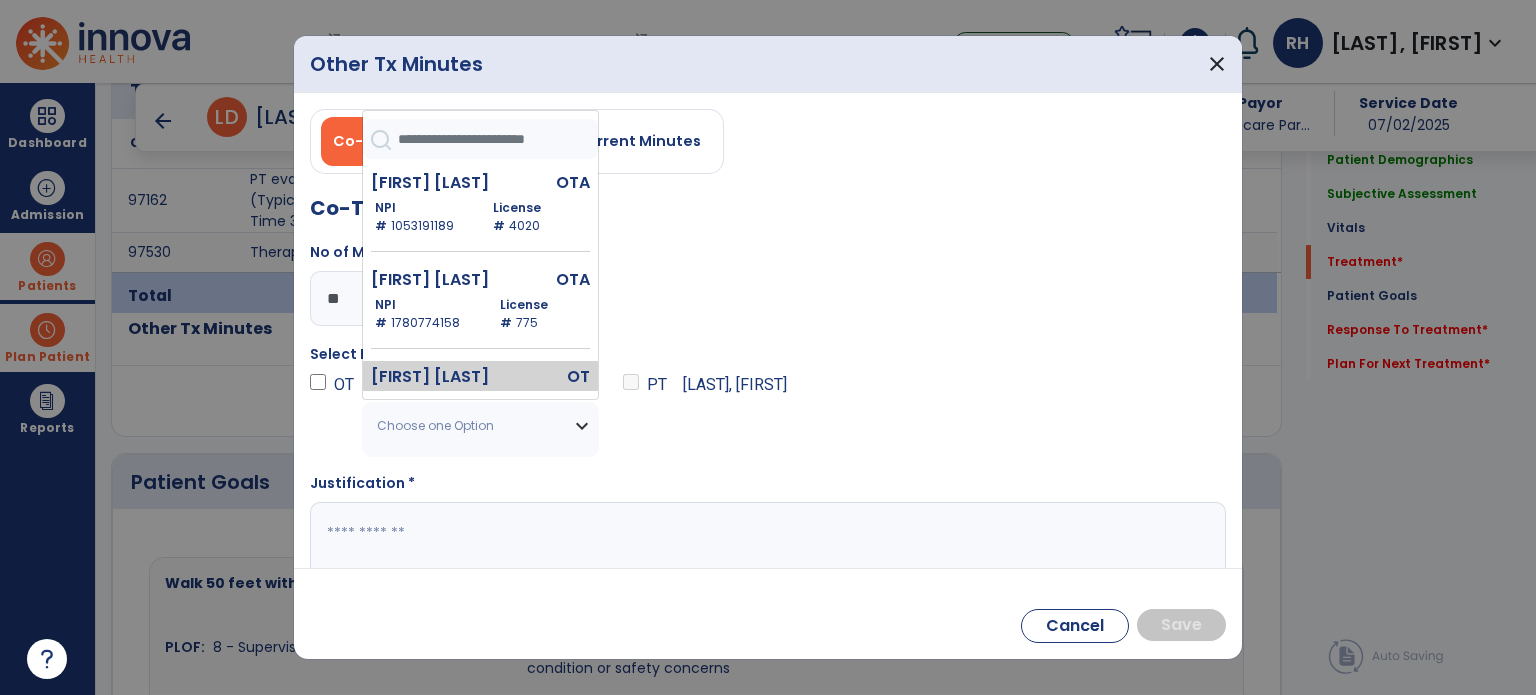 click on "[FIRST] [LAST]" at bounding box center [440, 377] 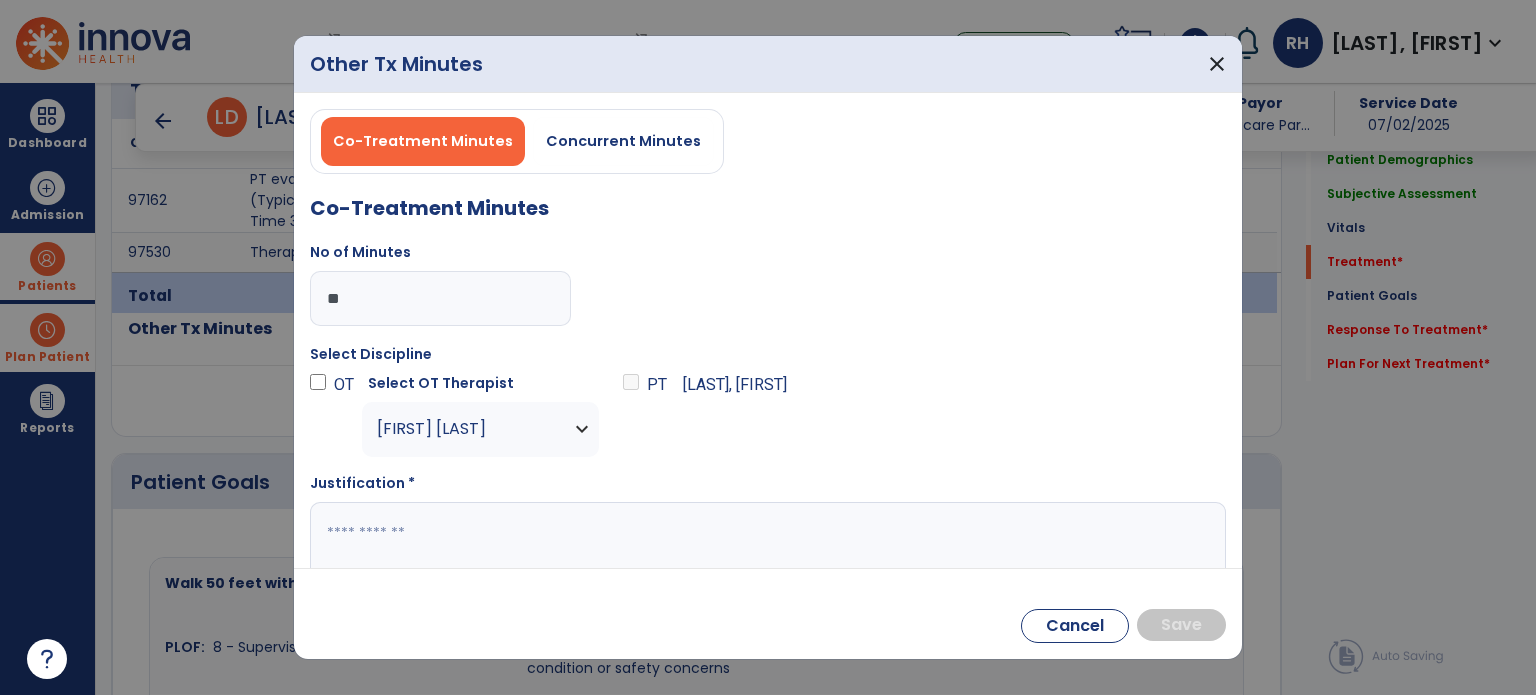 click at bounding box center (766, 541) 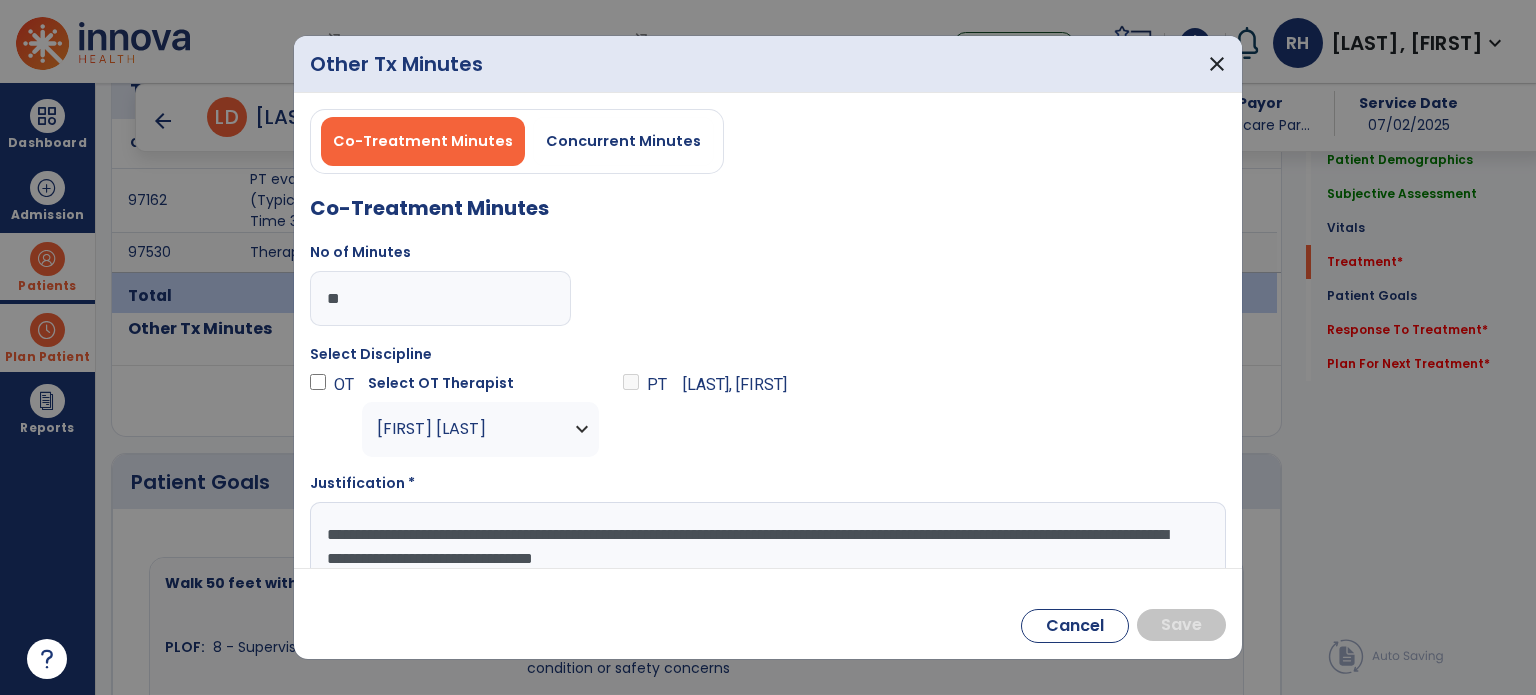 scroll, scrollTop: 1, scrollLeft: 0, axis: vertical 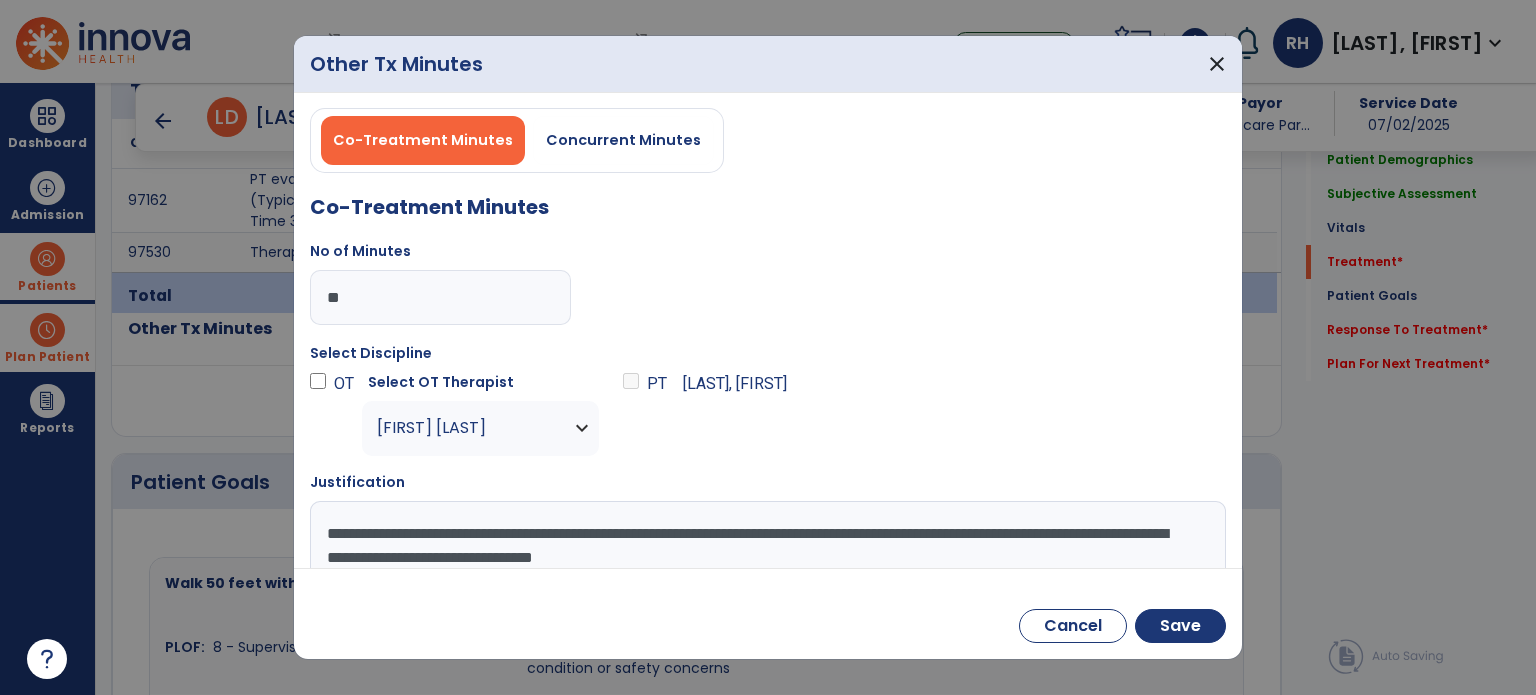 click on "**********" at bounding box center [766, 540] 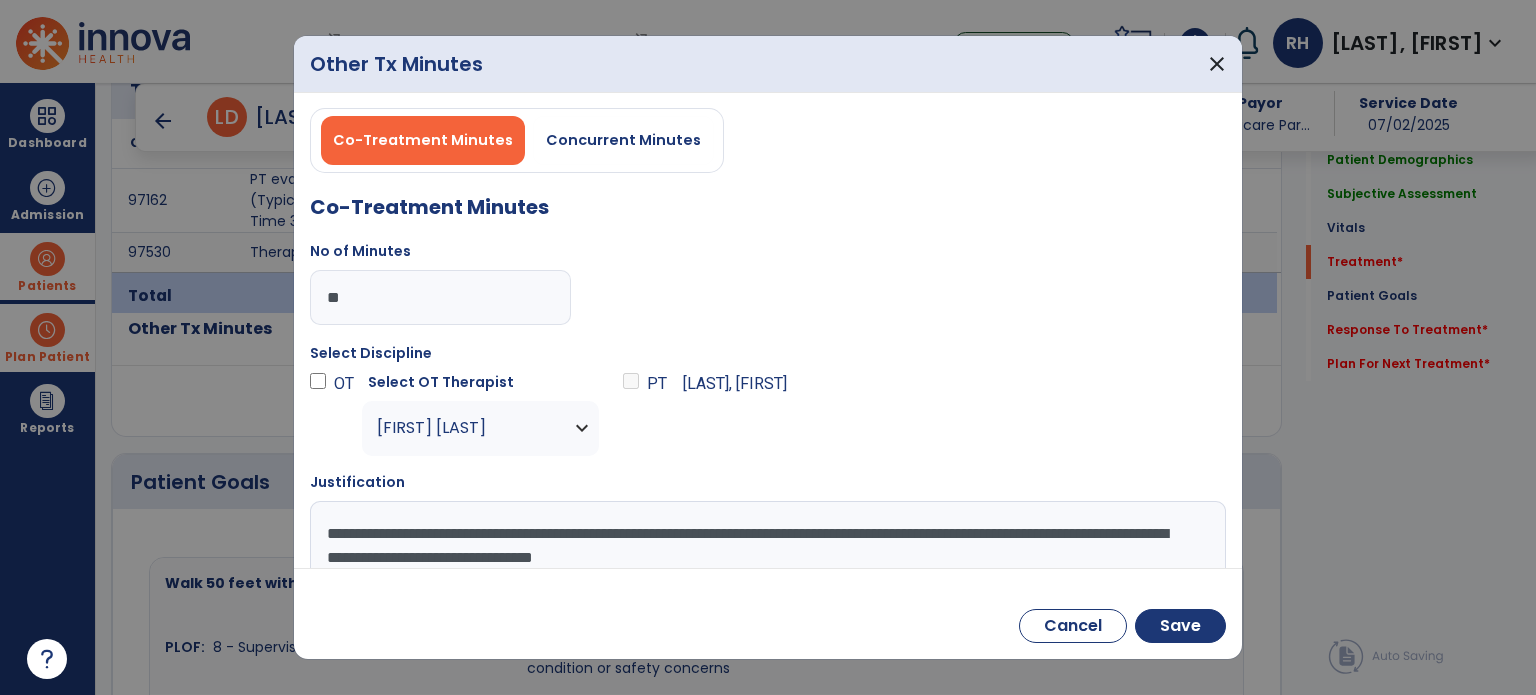 click on "**********" at bounding box center [766, 540] 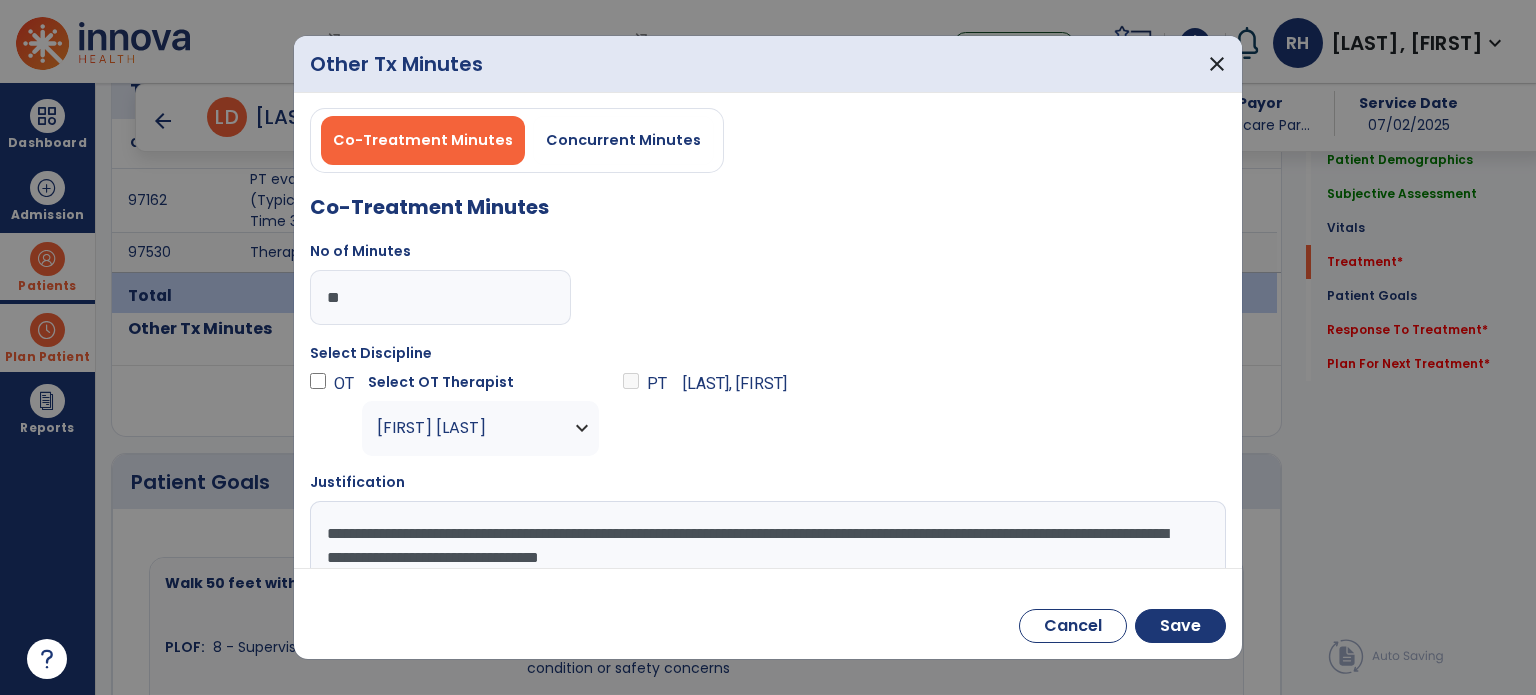 click on "**********" at bounding box center (766, 540) 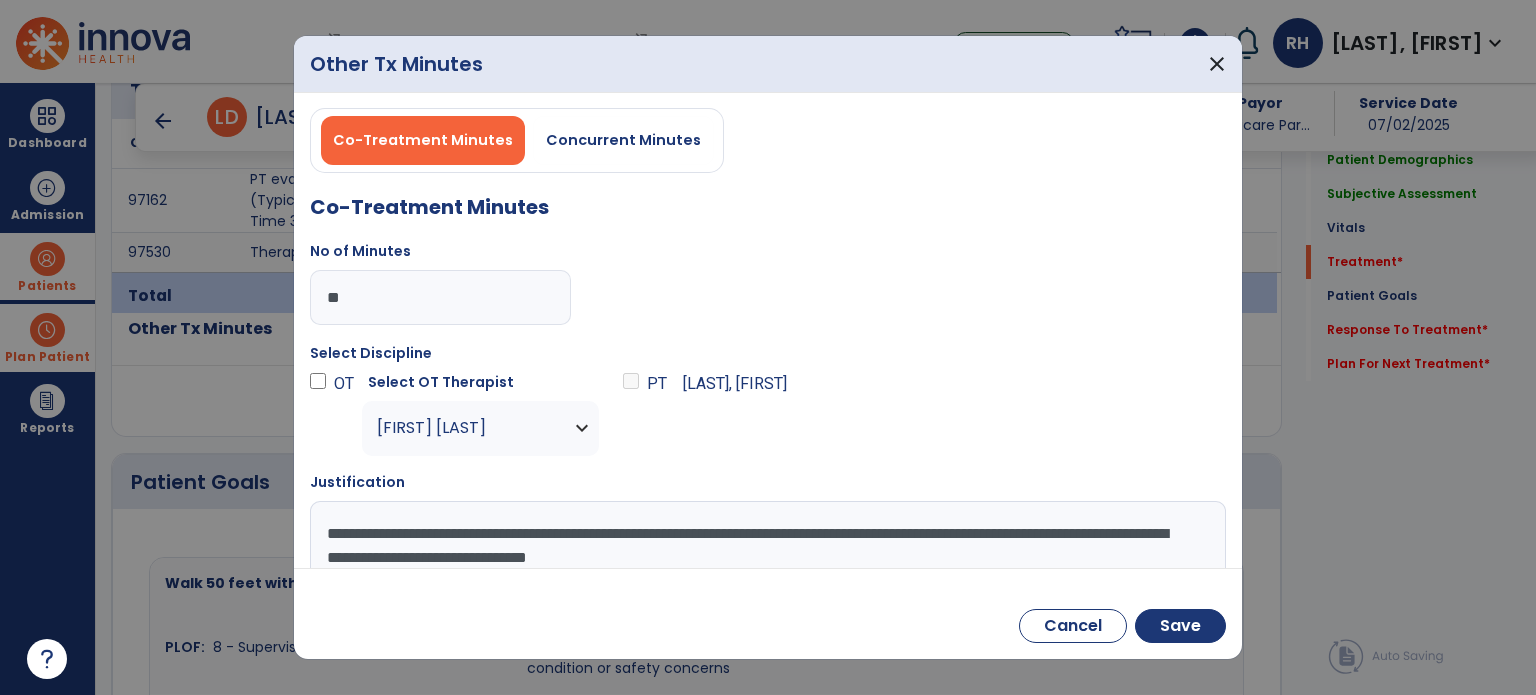 click on "**********" at bounding box center [766, 540] 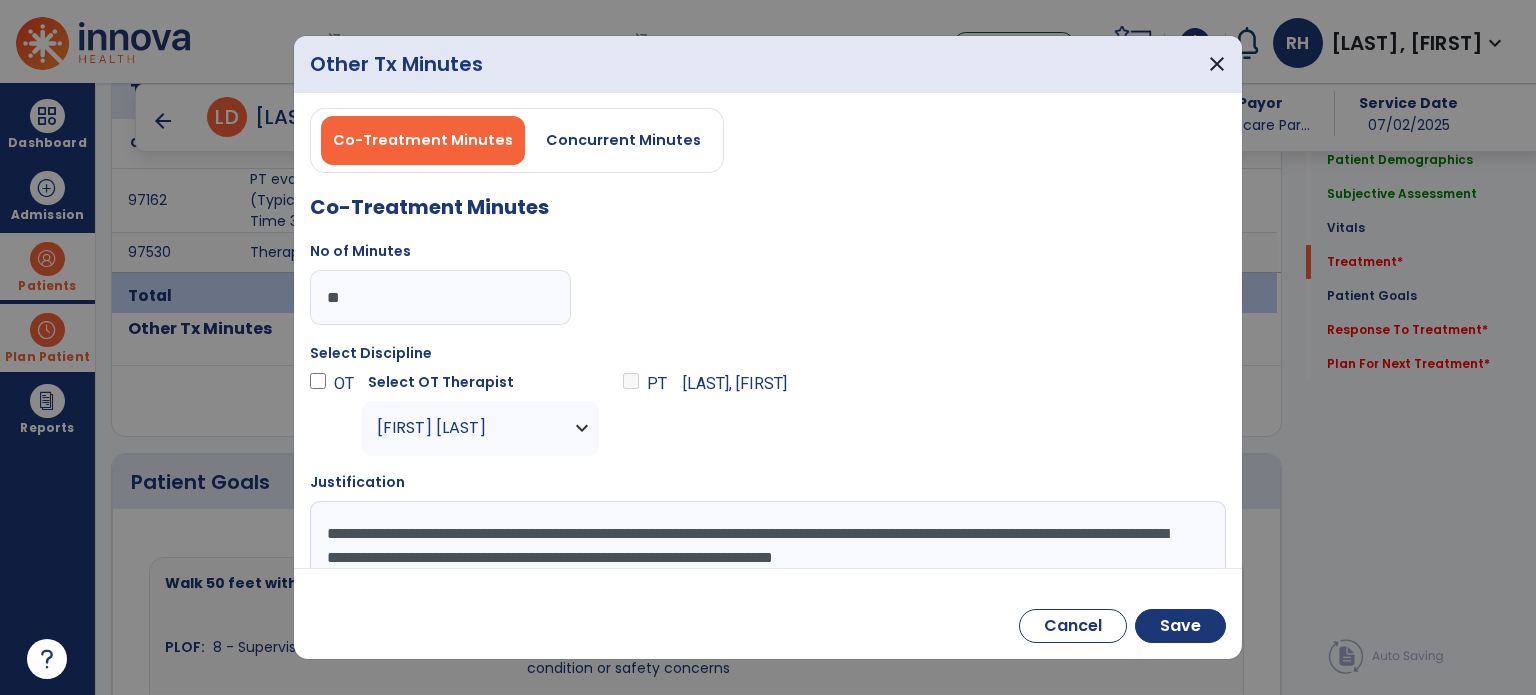 scroll, scrollTop: 16, scrollLeft: 0, axis: vertical 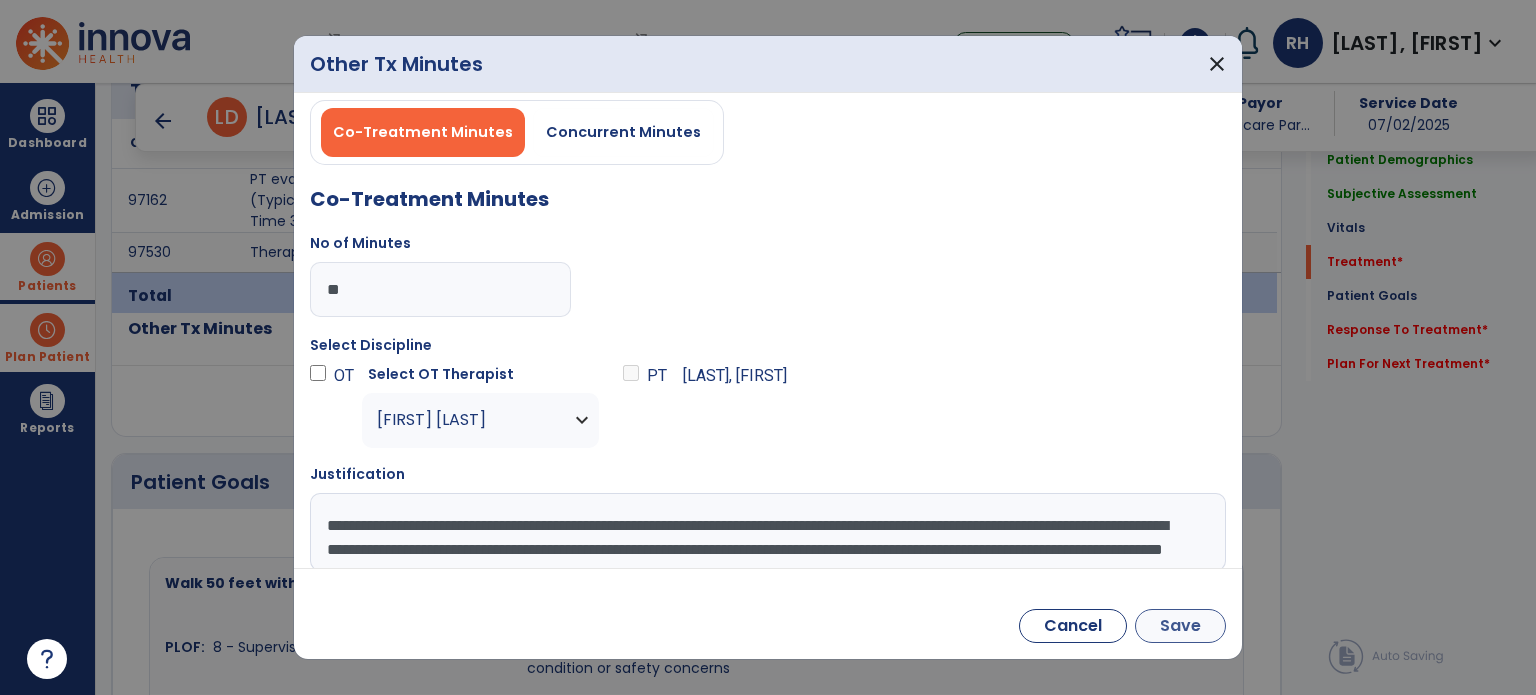 type on "**********" 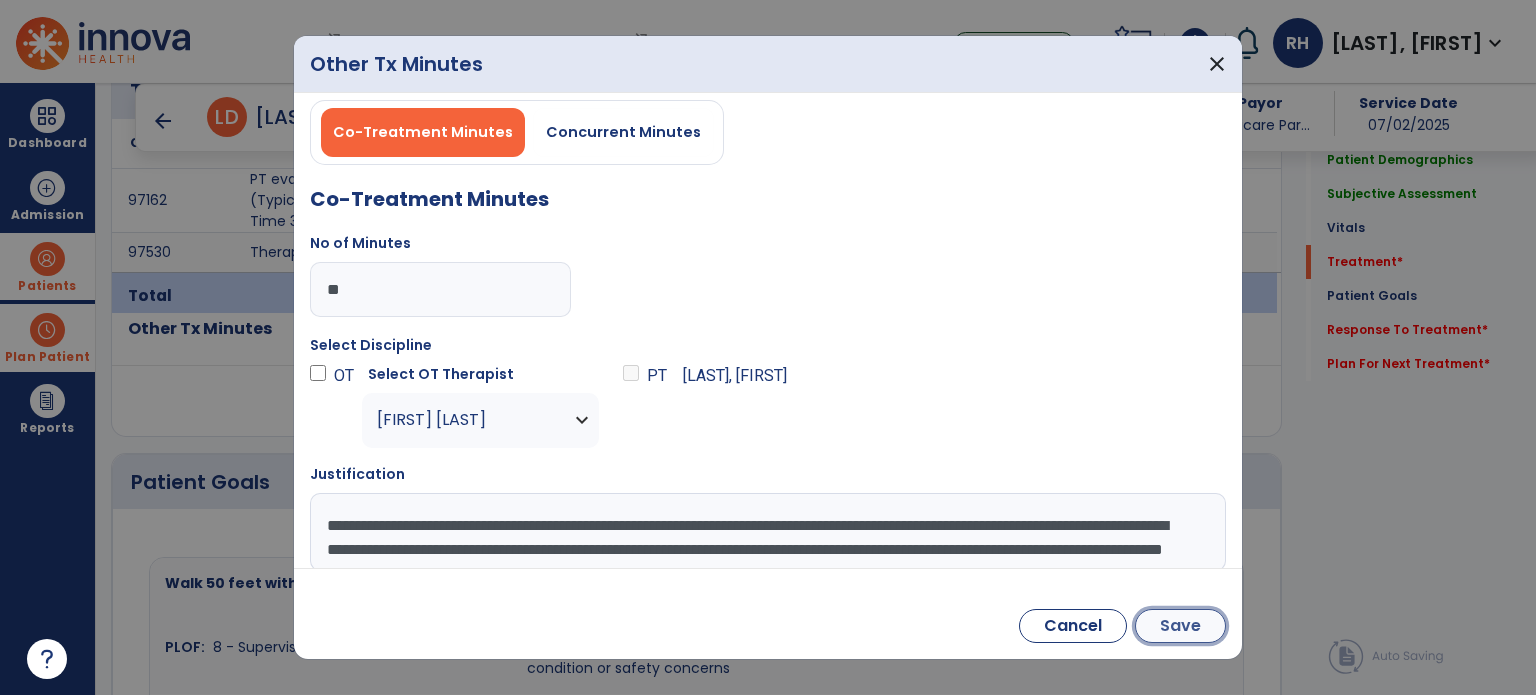 click on "Save" at bounding box center [1180, 626] 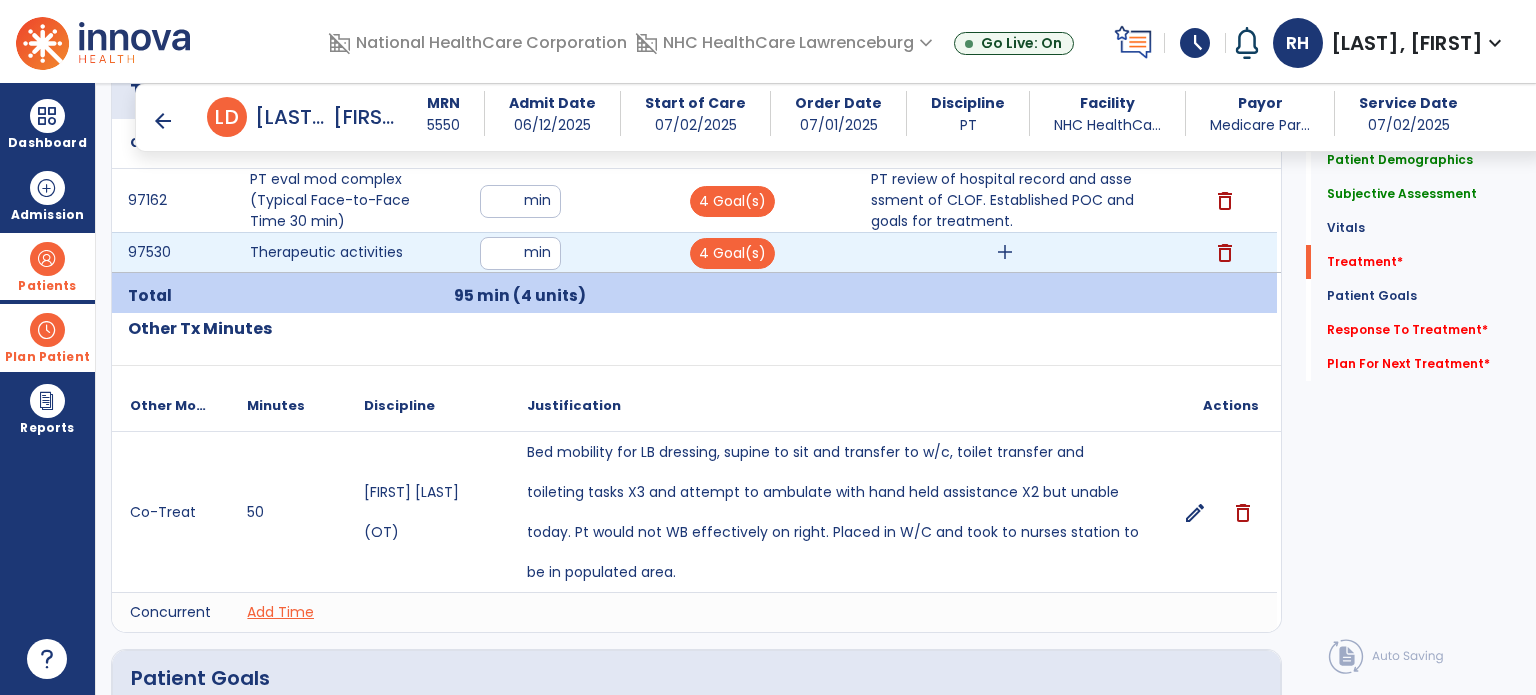 click on "add" at bounding box center (1005, 252) 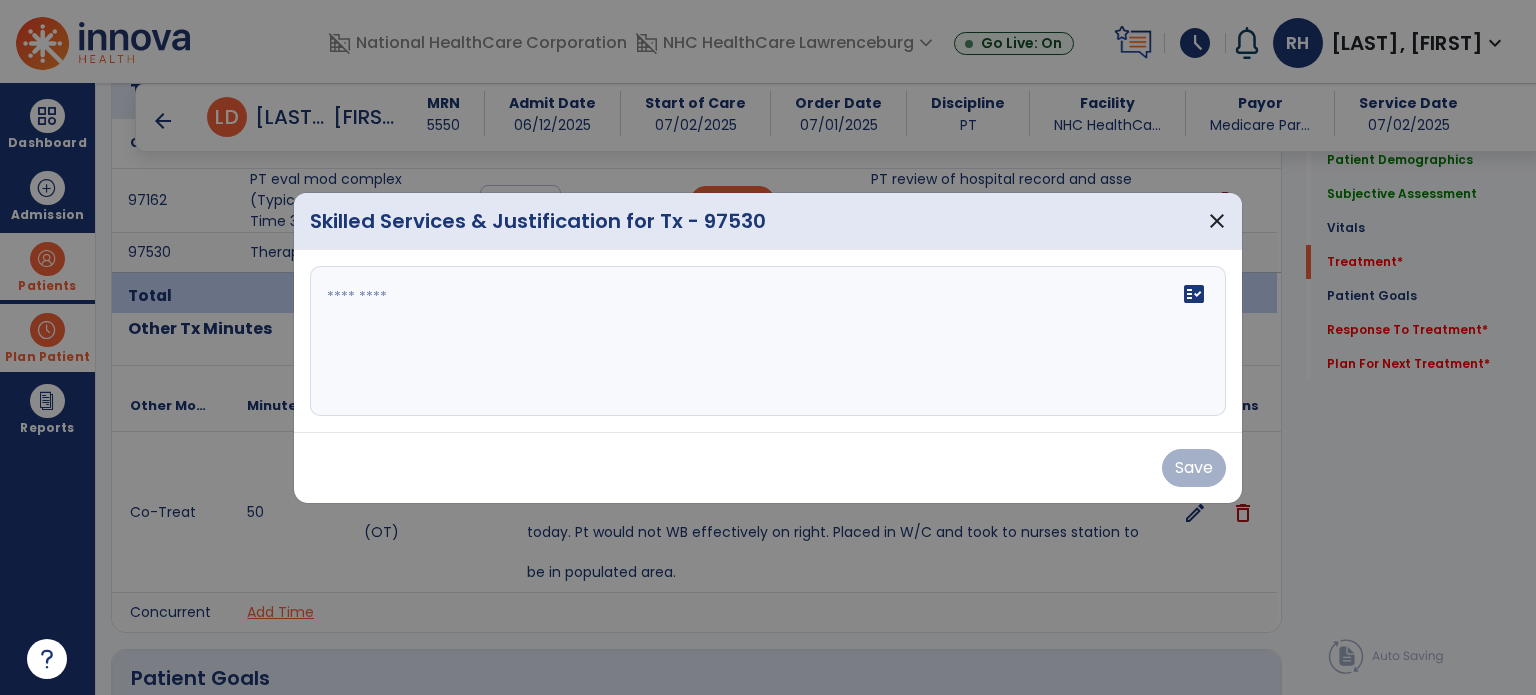click on "fact_check" at bounding box center [768, 341] 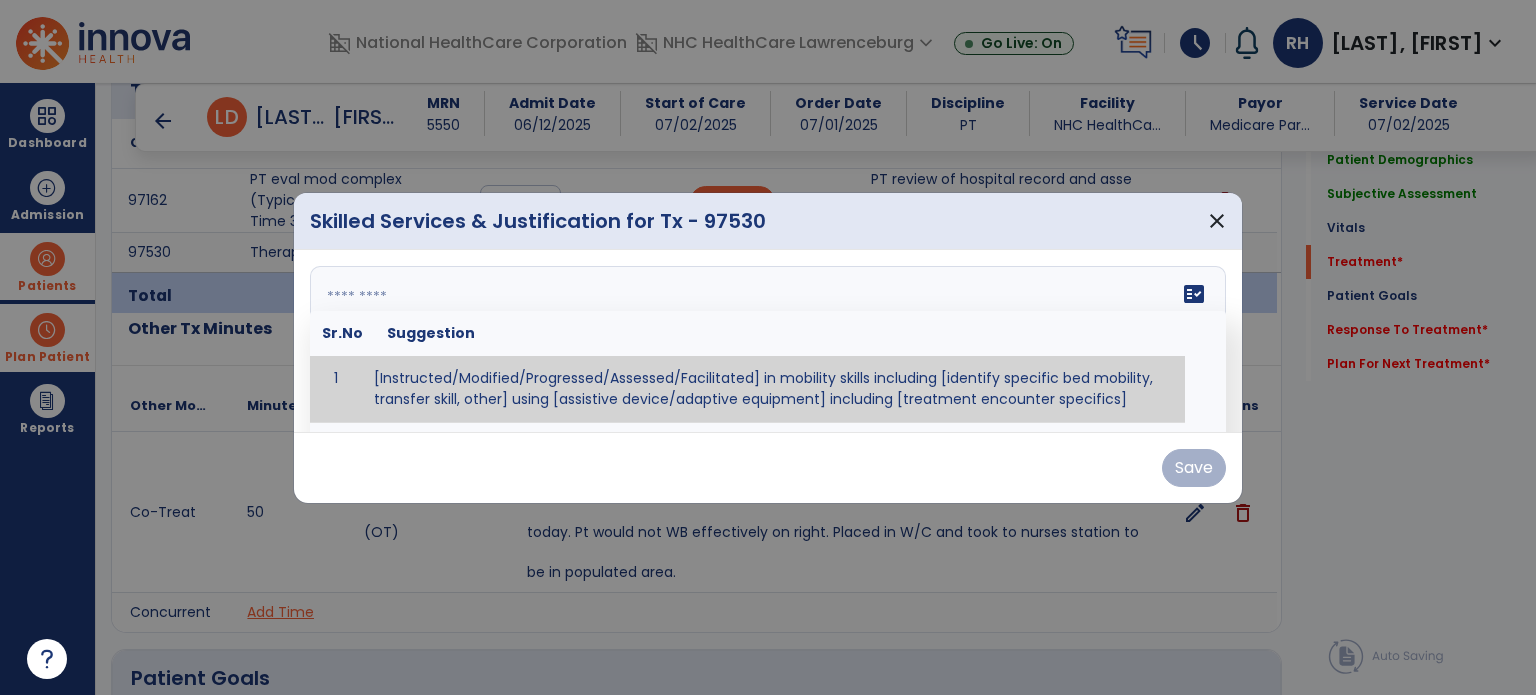 paste on "**********" 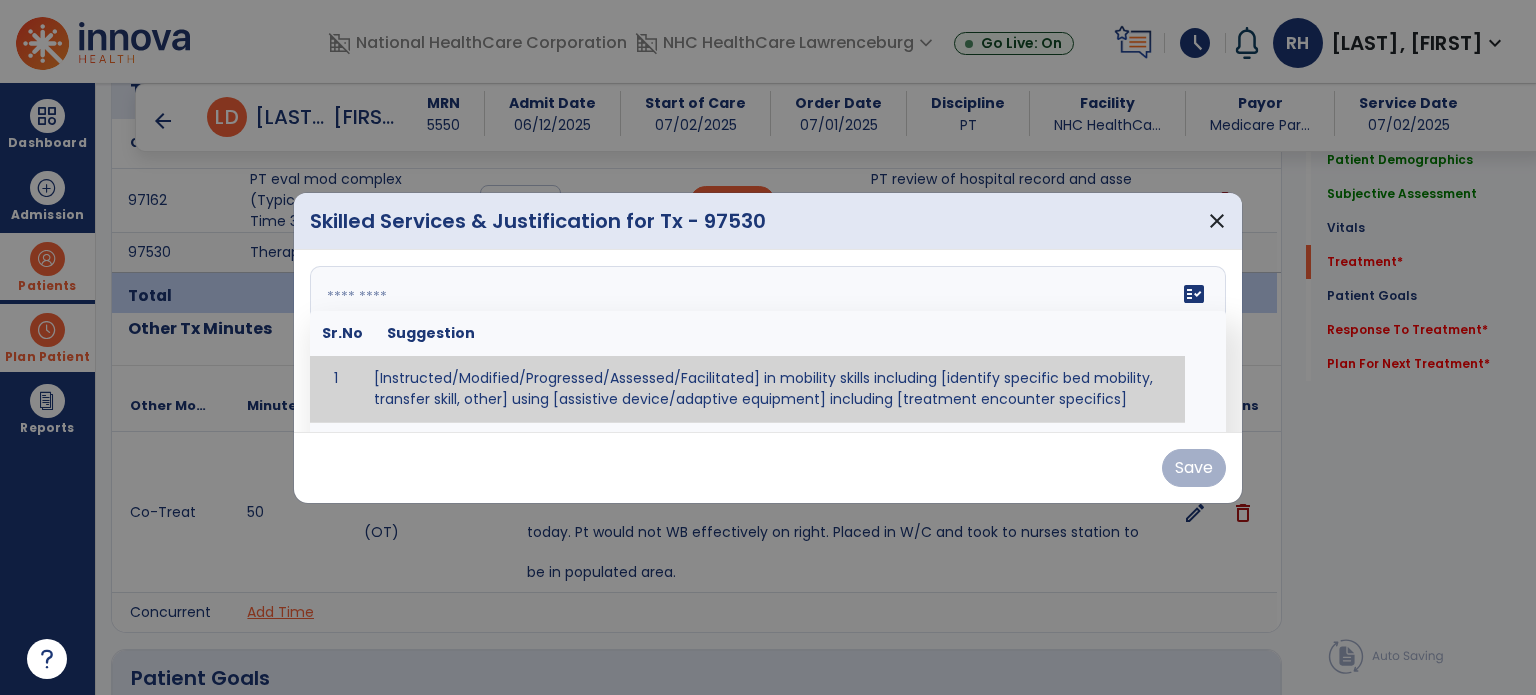 type on "**********" 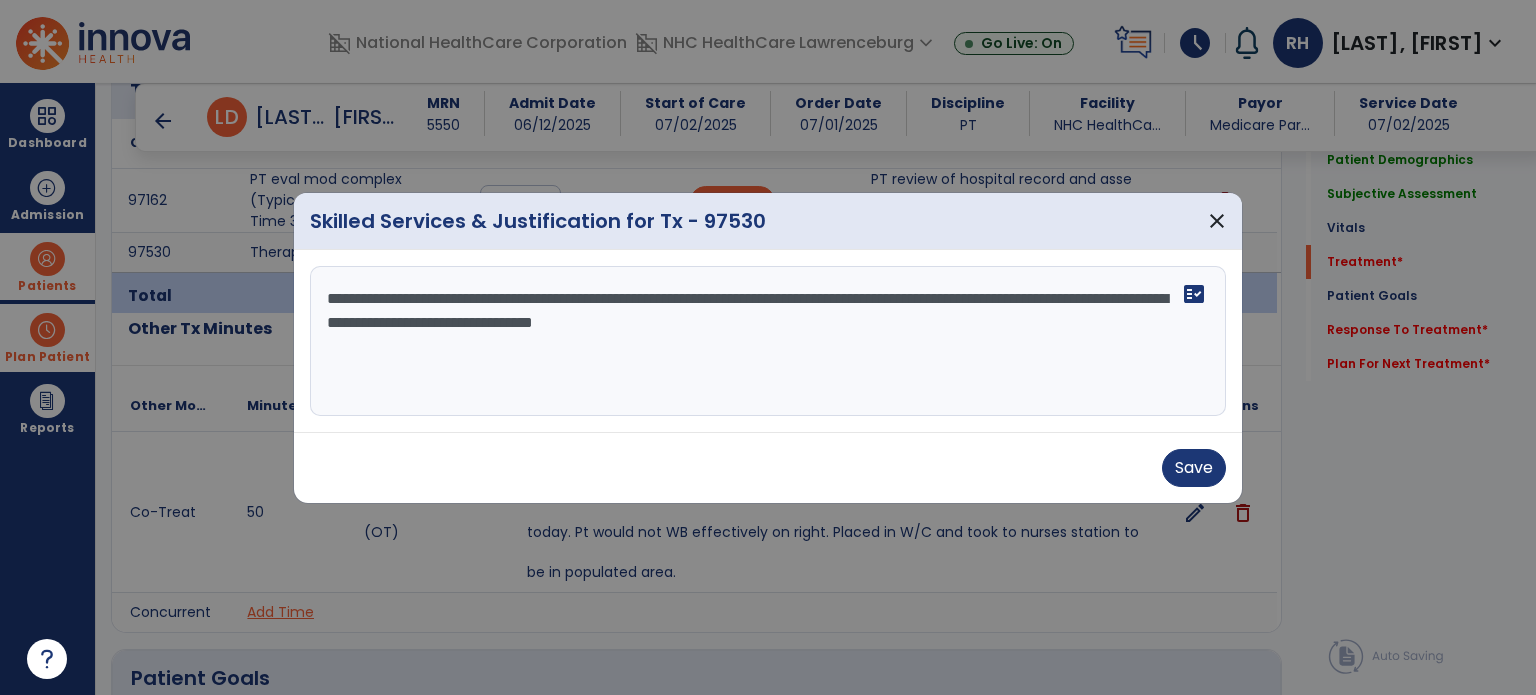 drag, startPoint x: 900, startPoint y: 323, endPoint x: 300, endPoint y: 300, distance: 600.4407 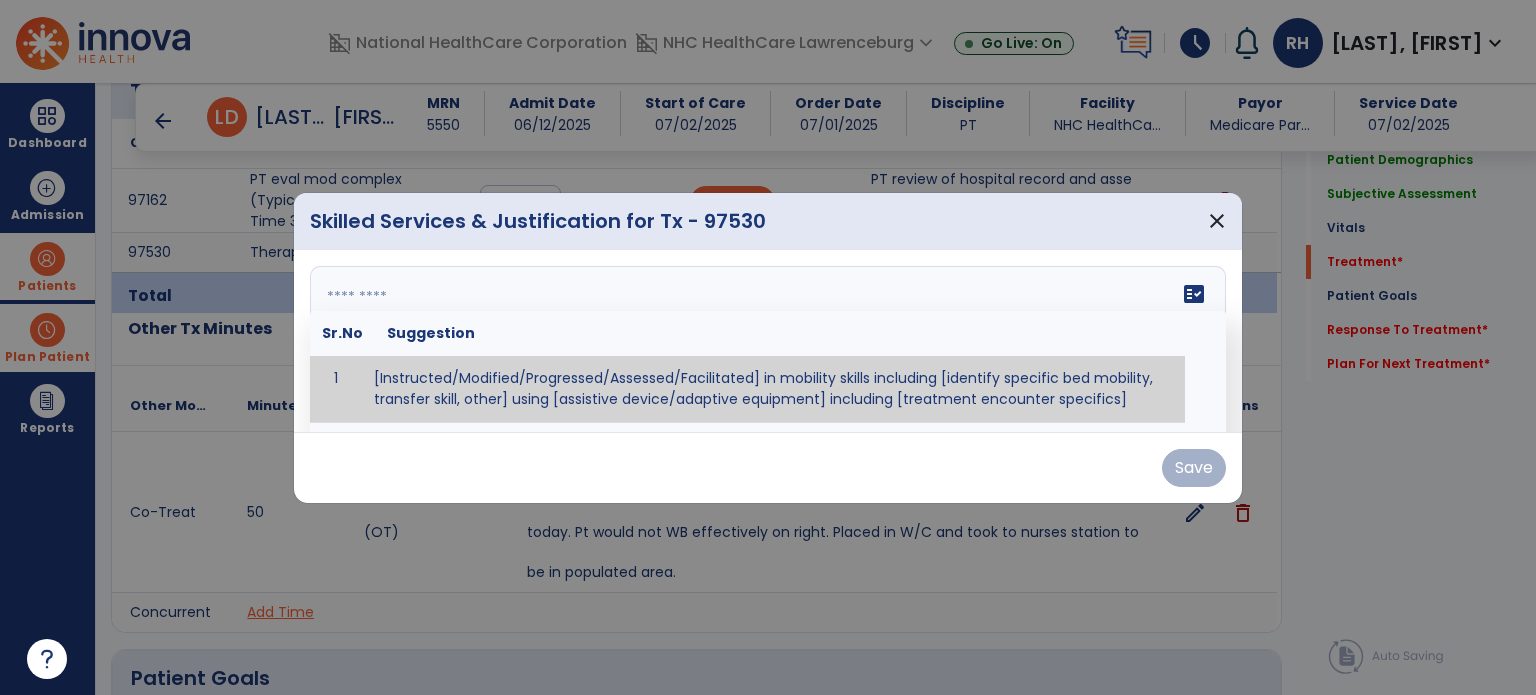 click on "fact_check  Sr.No Suggestion 1 [Instructed/Modified/Progressed/Assessed/Facilitated] in mobility skills including [identify specific bed mobility, transfer skill, other] using [assistive device/adaptive equipment] including [treatment encounter specifics]" at bounding box center [768, 341] 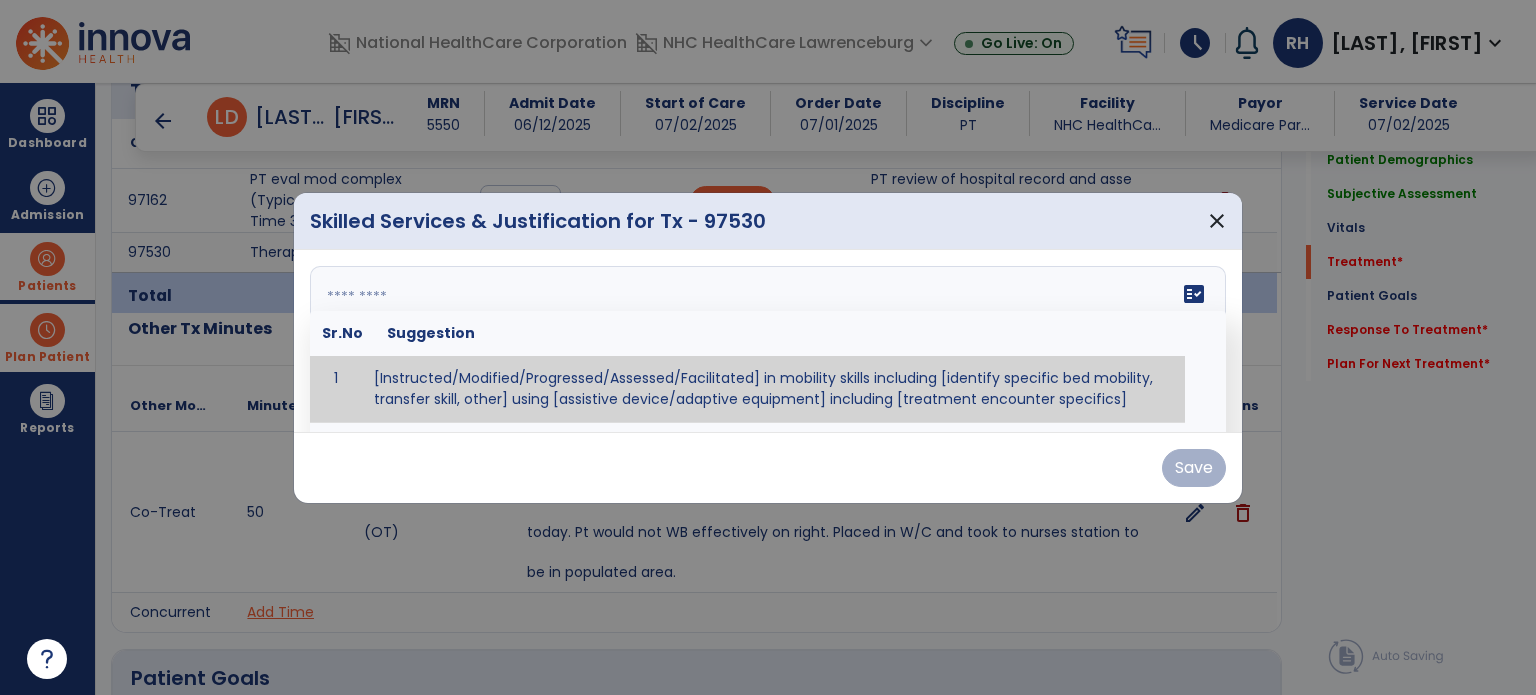 paste on "**********" 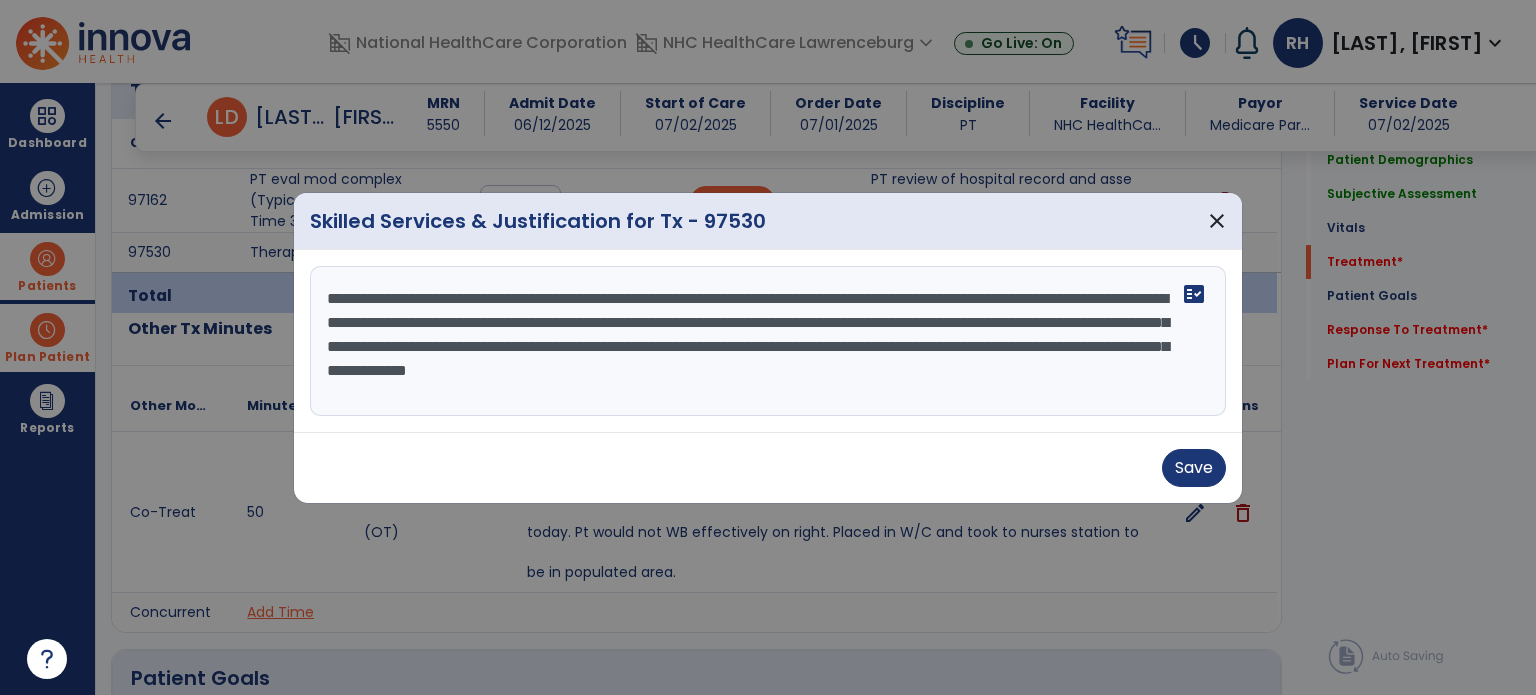 click on "**********" at bounding box center [768, 341] 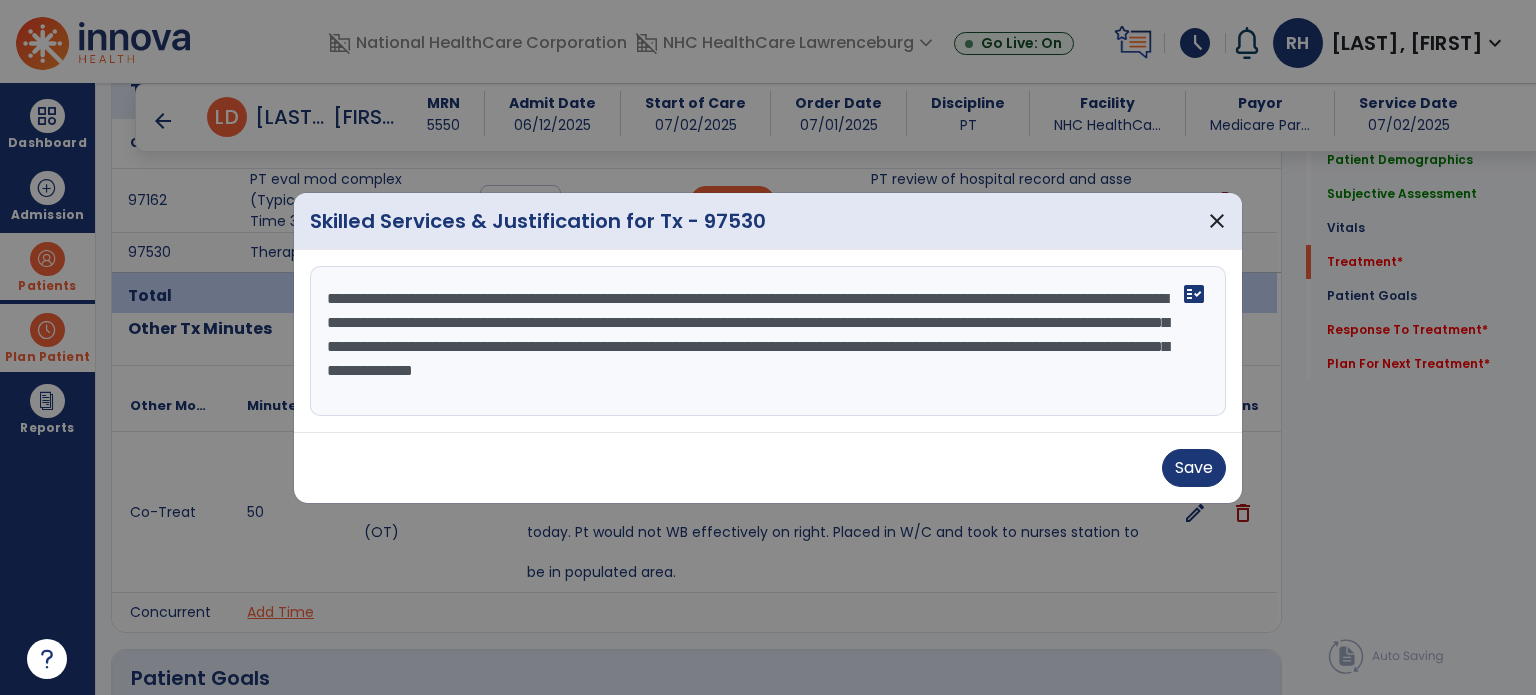 click on "**********" at bounding box center [768, 341] 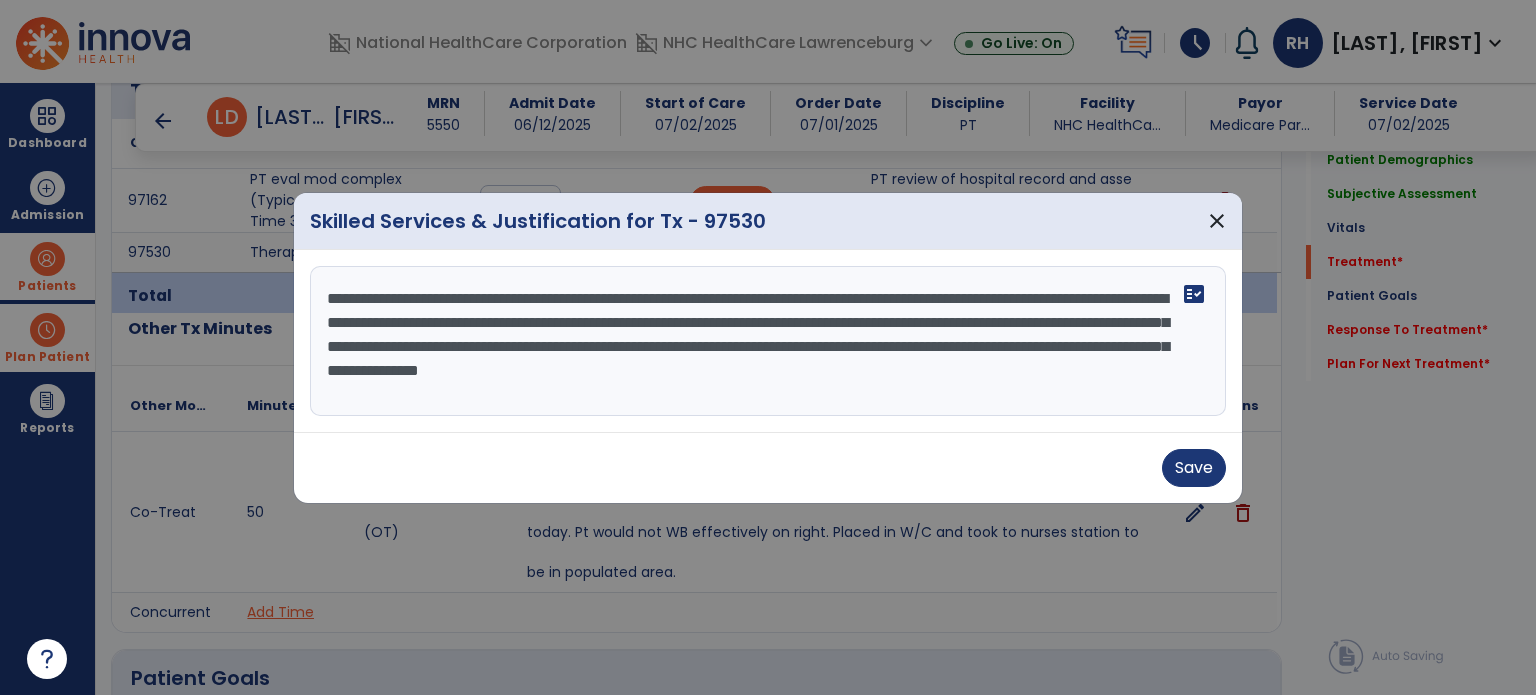 click on "**********" at bounding box center (768, 341) 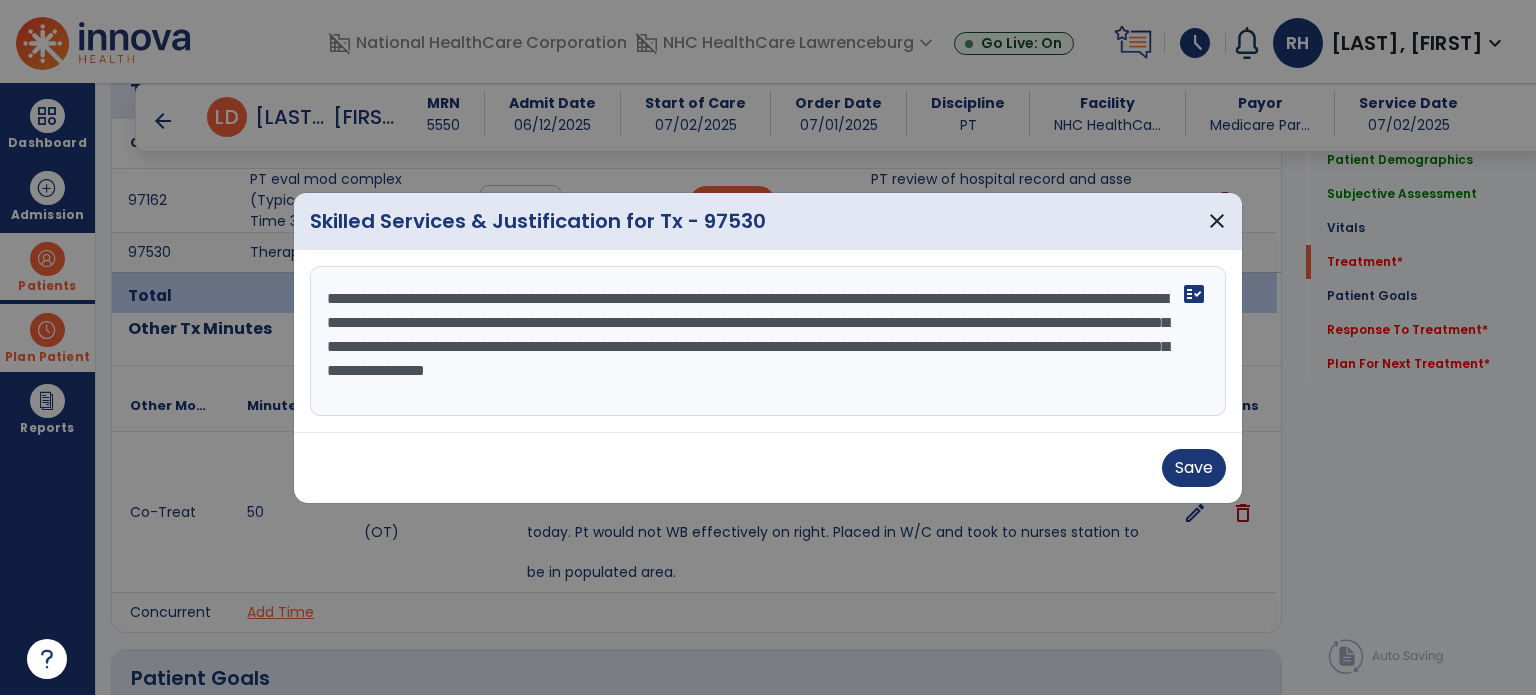 click on "**********" at bounding box center [768, 341] 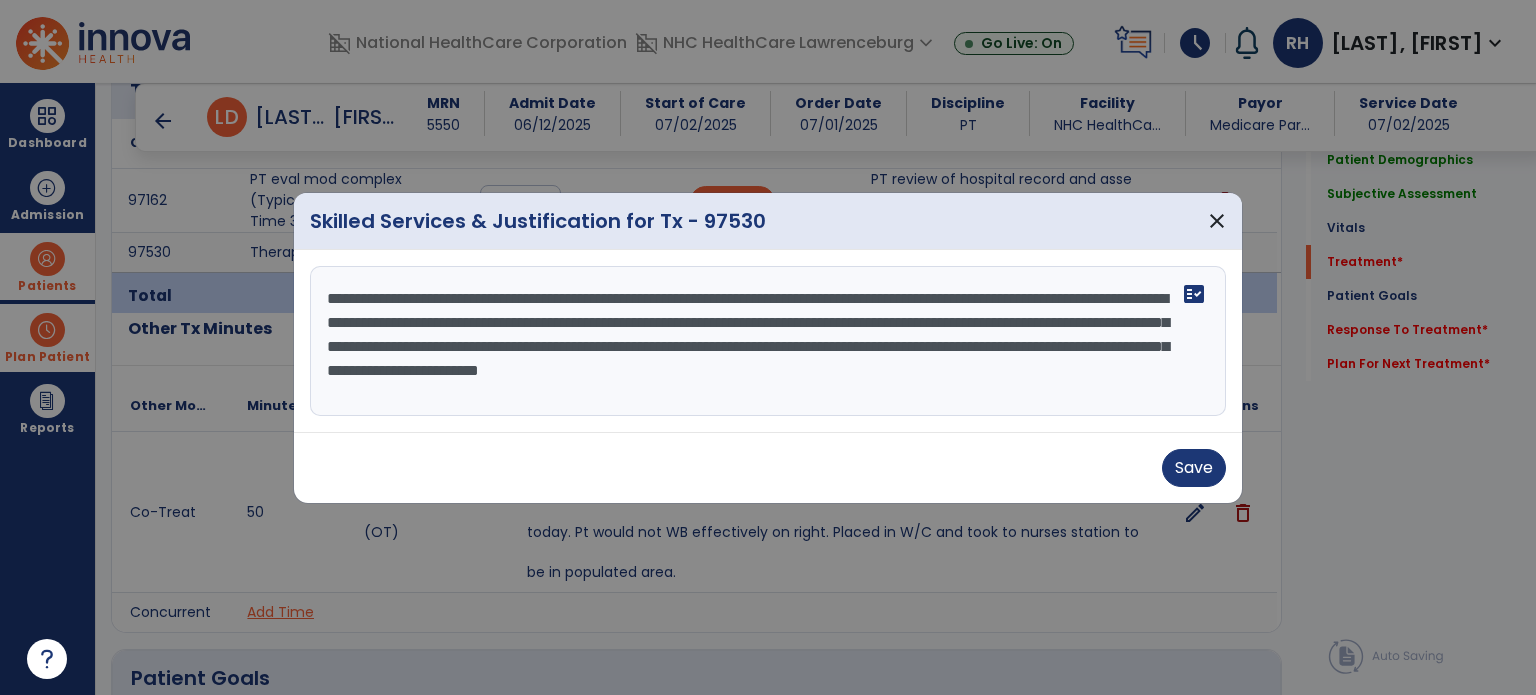 click on "**********" at bounding box center (768, 341) 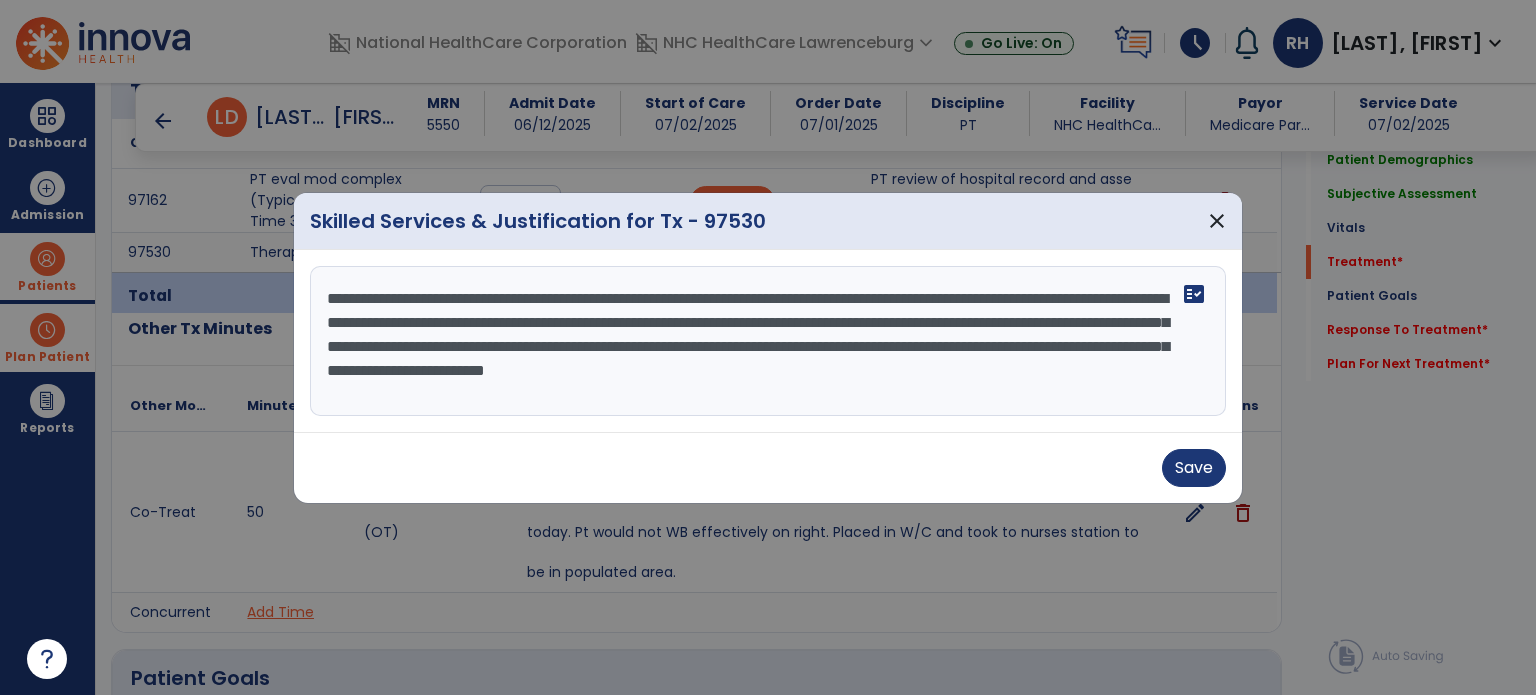 click on "**********" at bounding box center (768, 341) 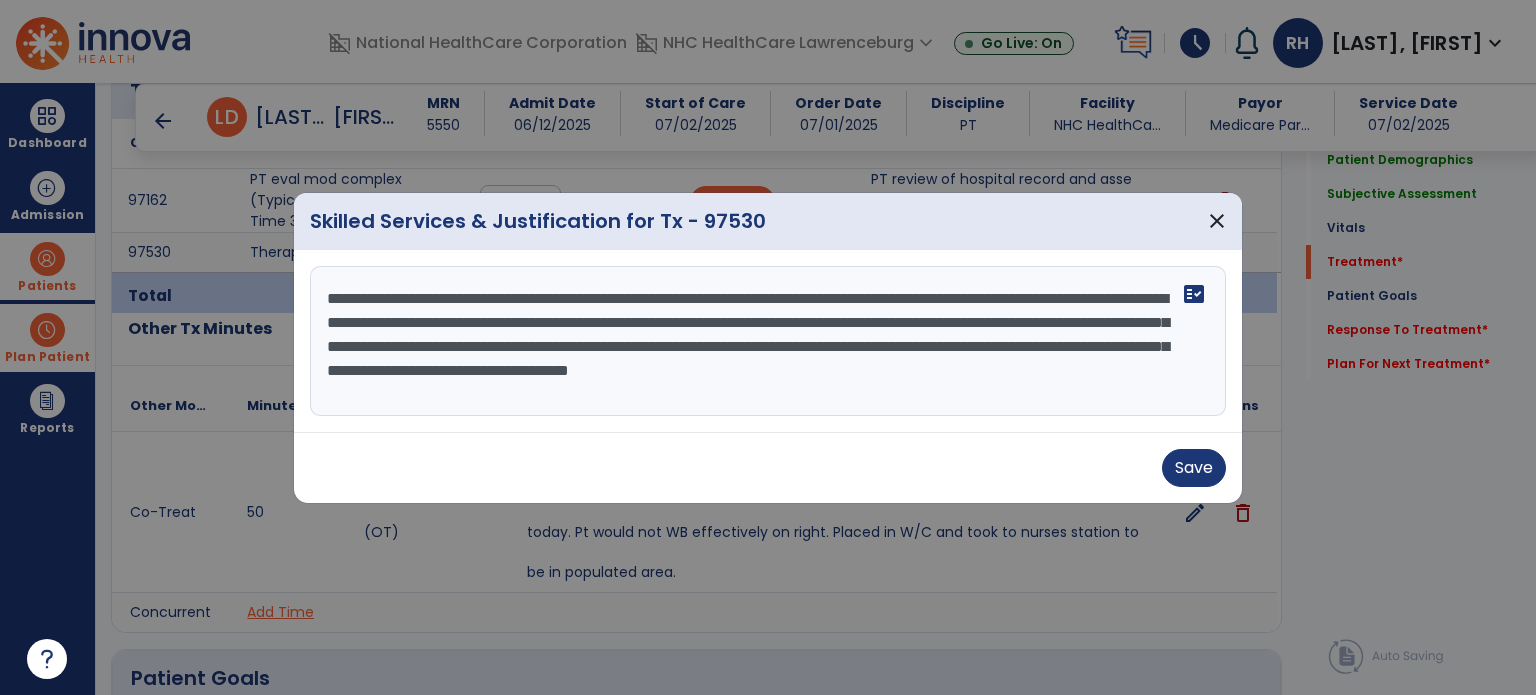 click on "**********" at bounding box center (768, 341) 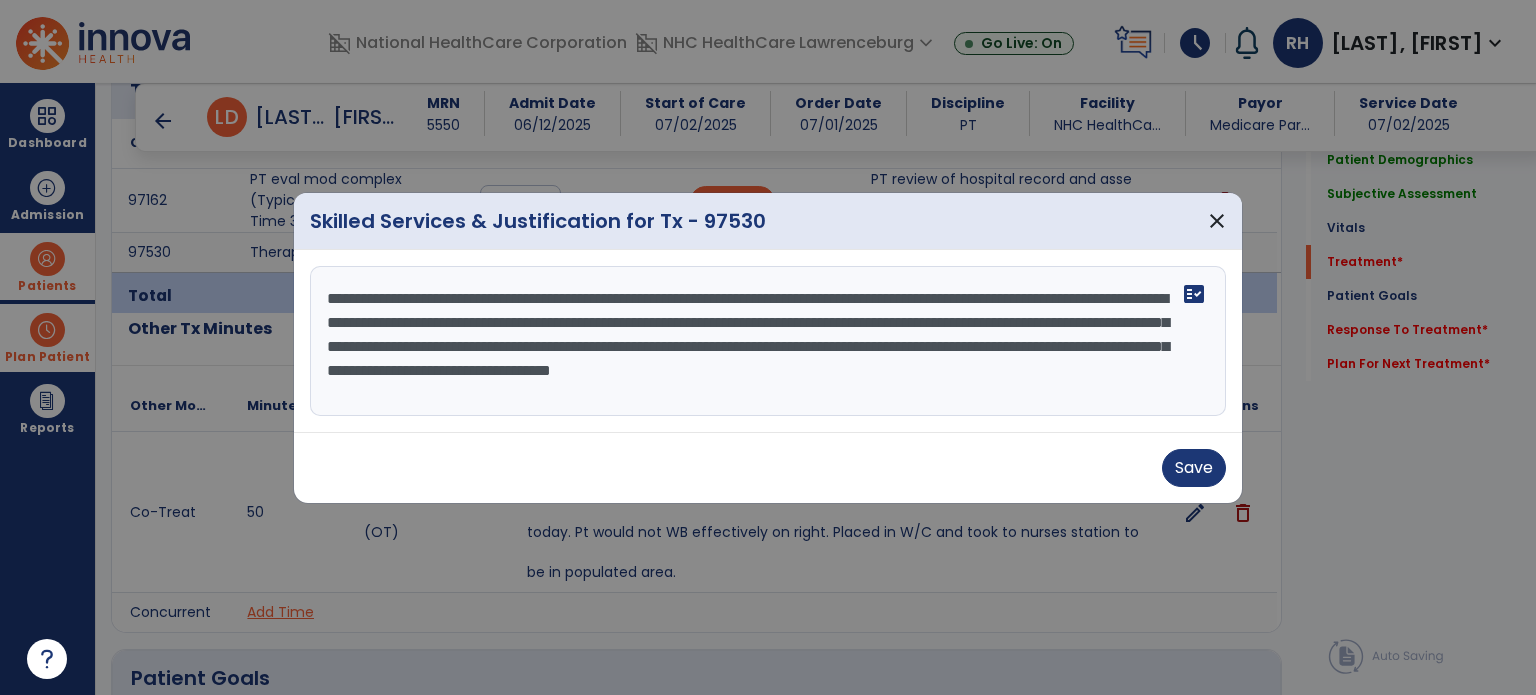 click on "**********" at bounding box center (768, 341) 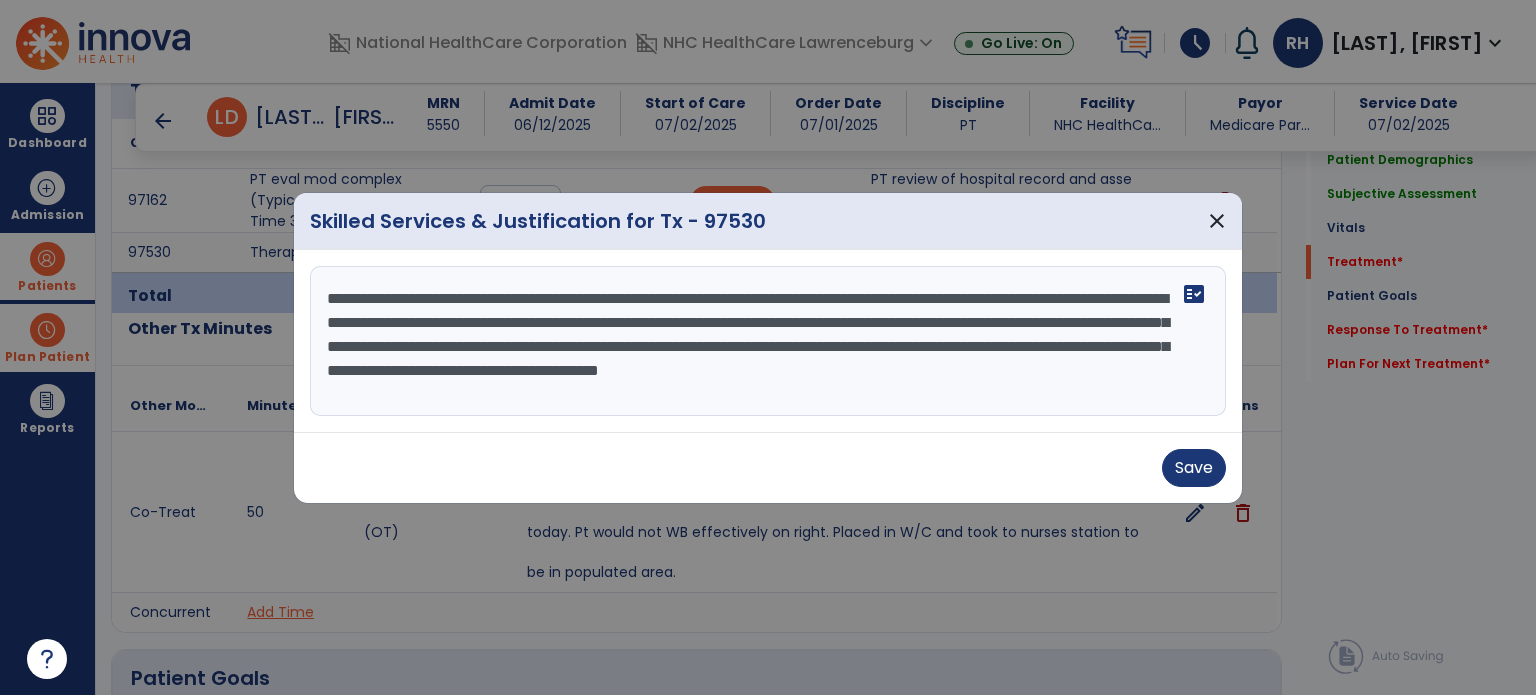 click on "**********" at bounding box center [768, 341] 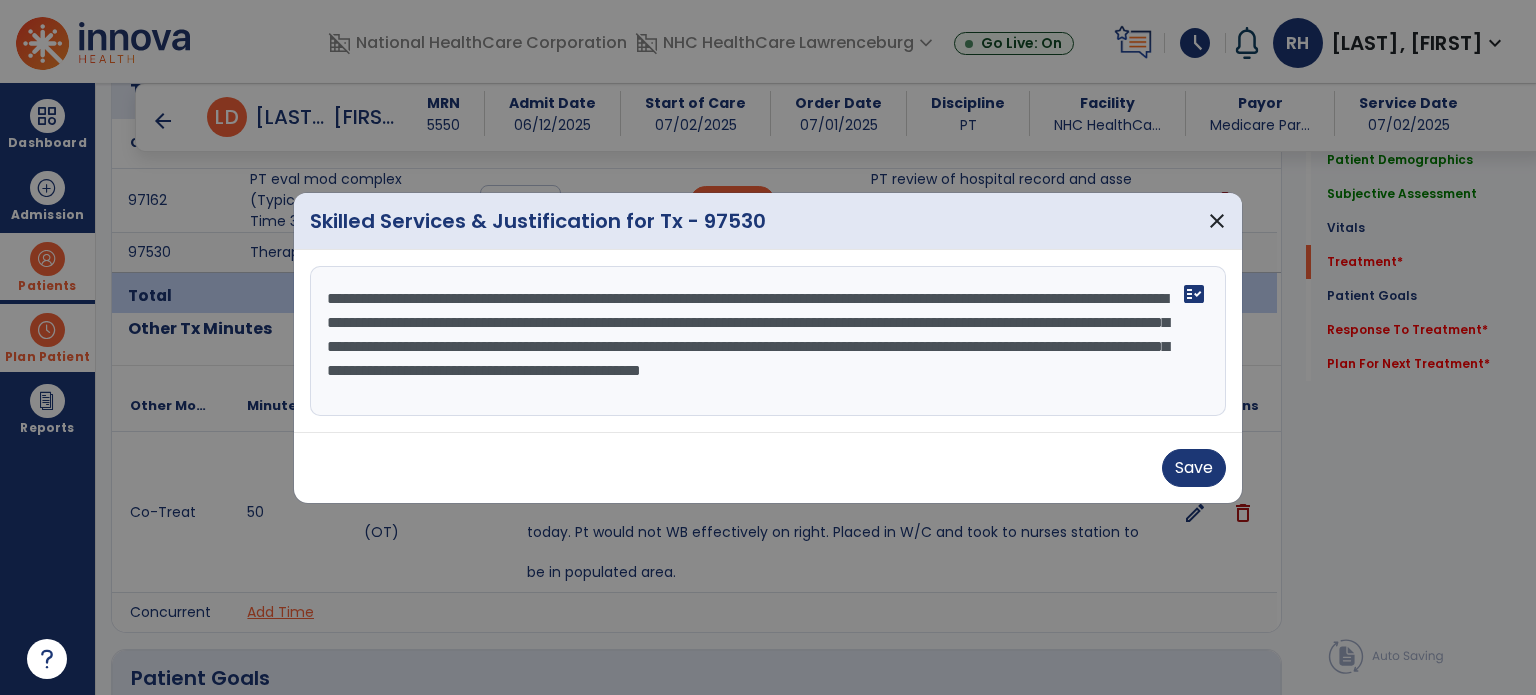 drag, startPoint x: 512, startPoint y: 373, endPoint x: 387, endPoint y: 374, distance: 125.004 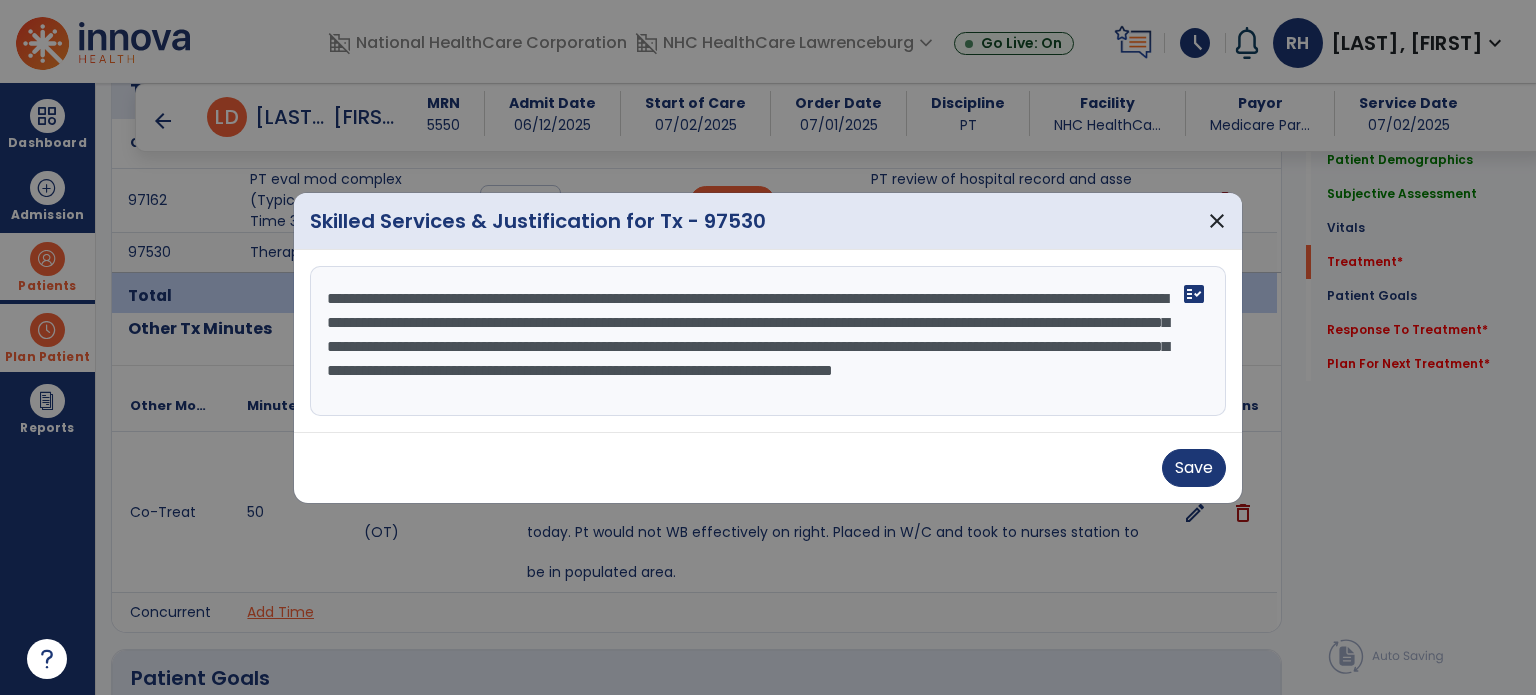 scroll, scrollTop: 15, scrollLeft: 0, axis: vertical 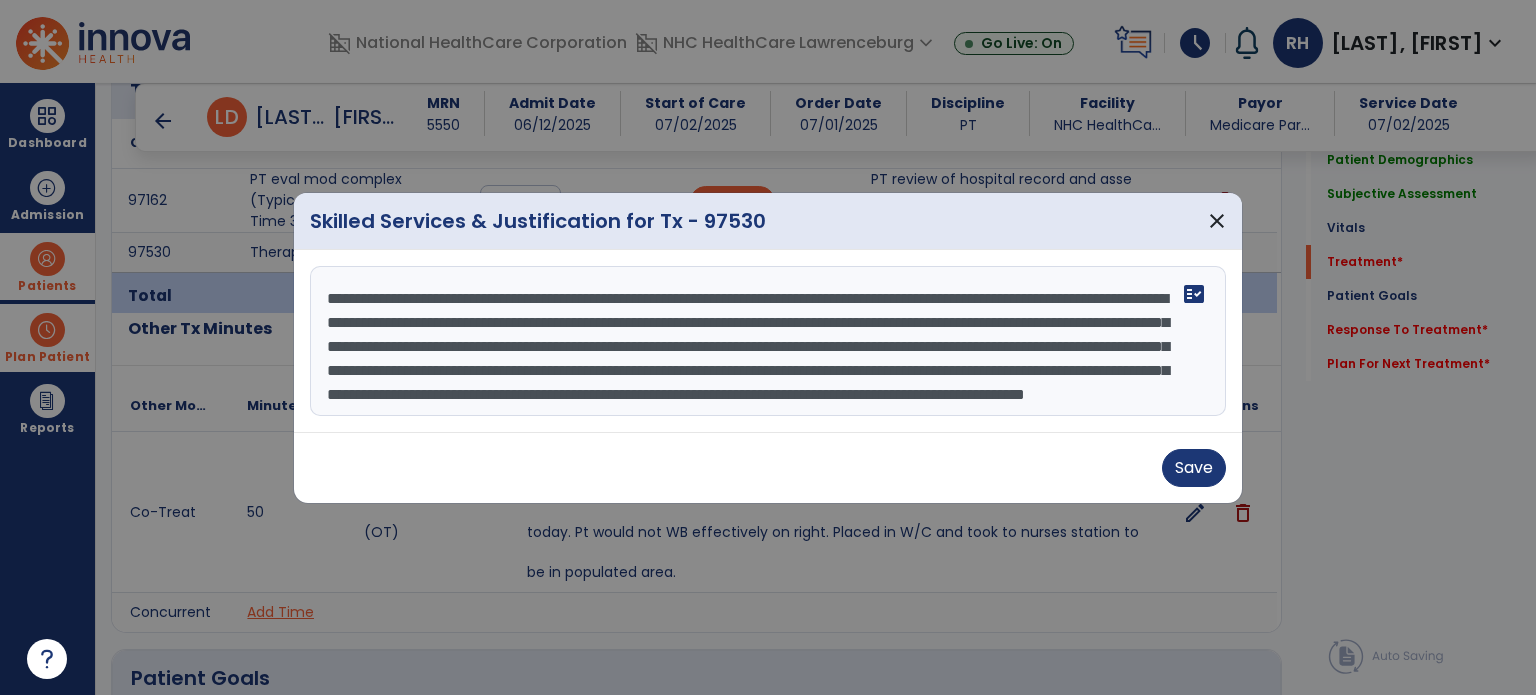 click on "**********" at bounding box center [768, 341] 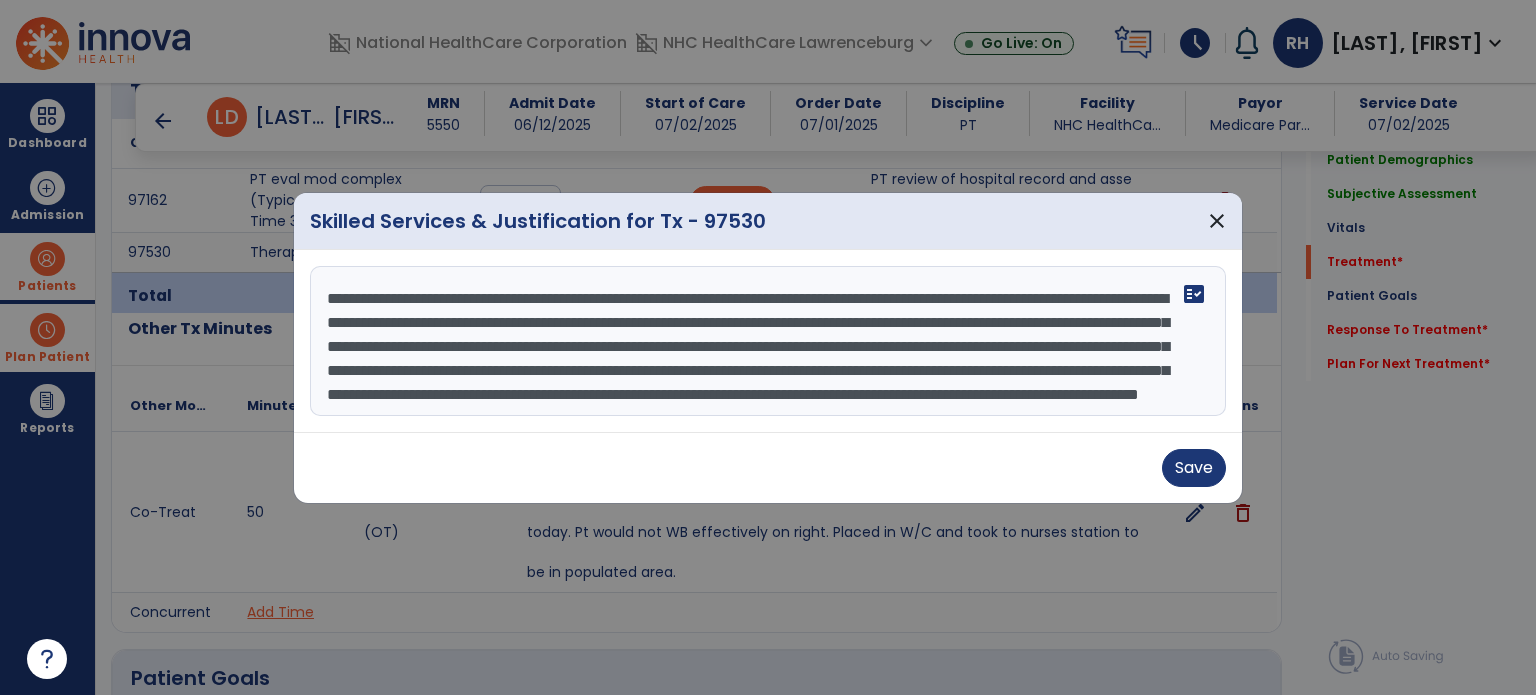 click on "**********" at bounding box center [768, 341] 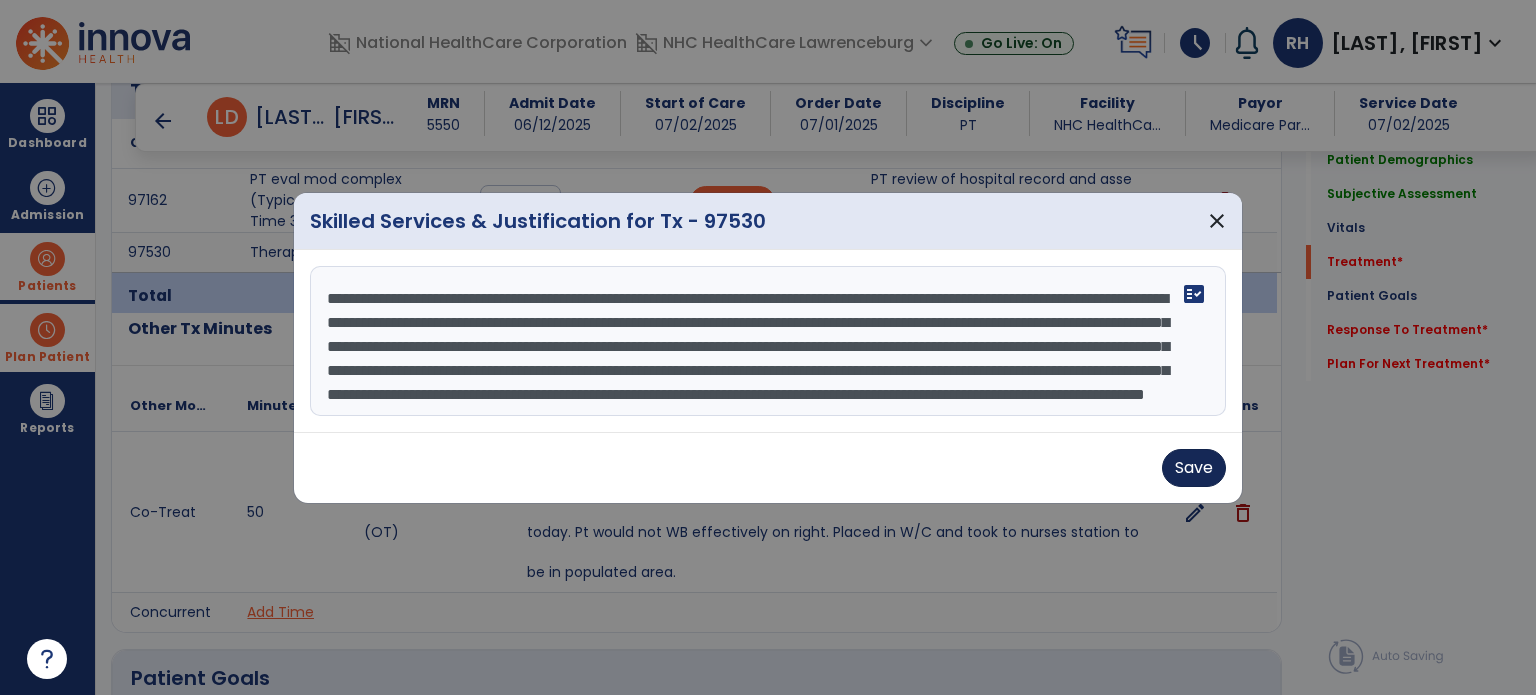 type on "**********" 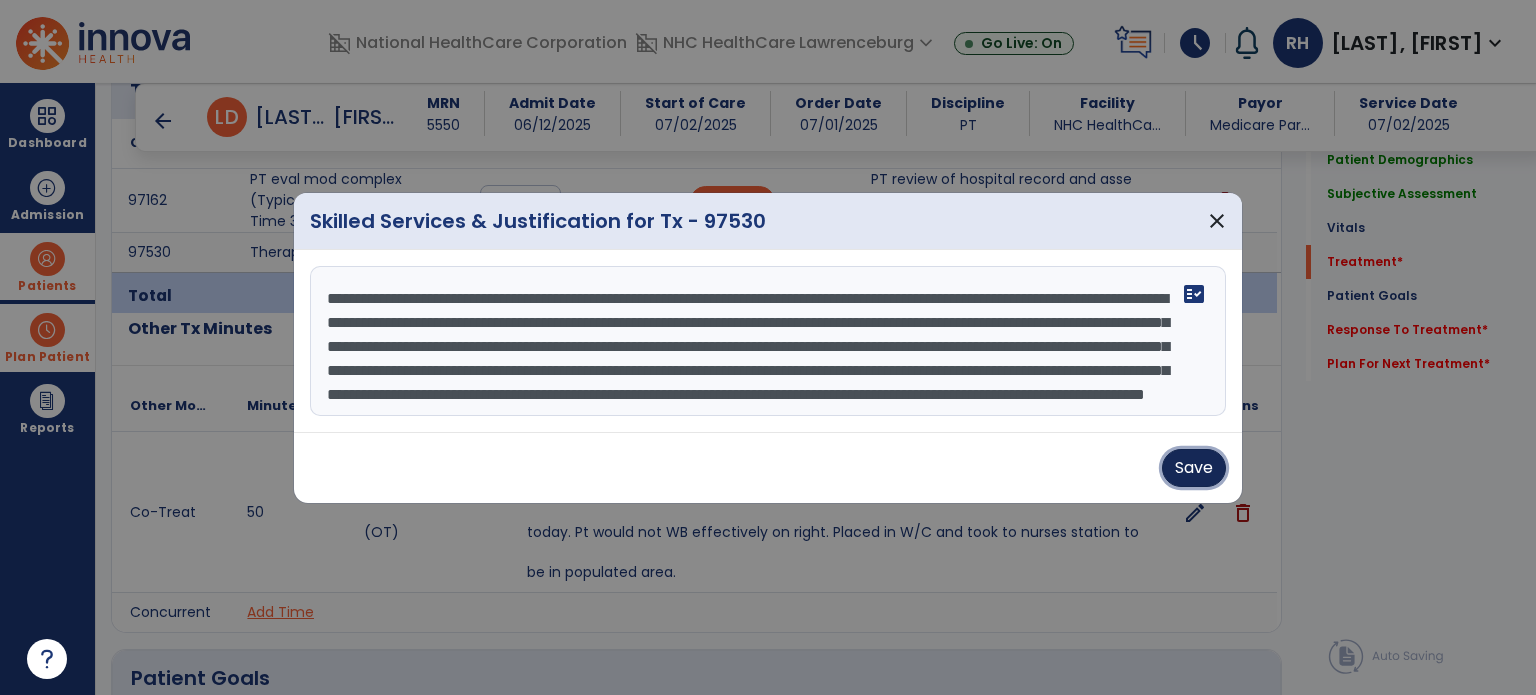click on "Save" at bounding box center [1194, 468] 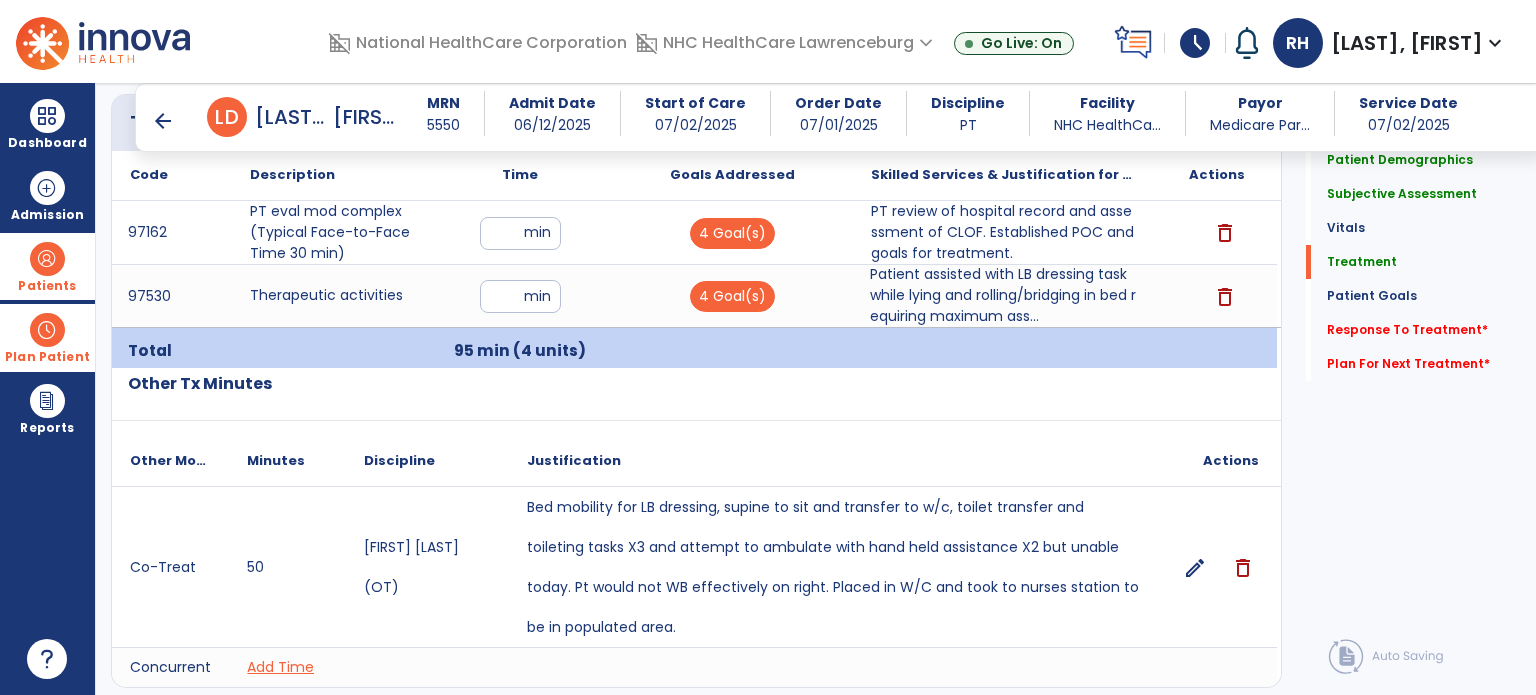 scroll, scrollTop: 1273, scrollLeft: 0, axis: vertical 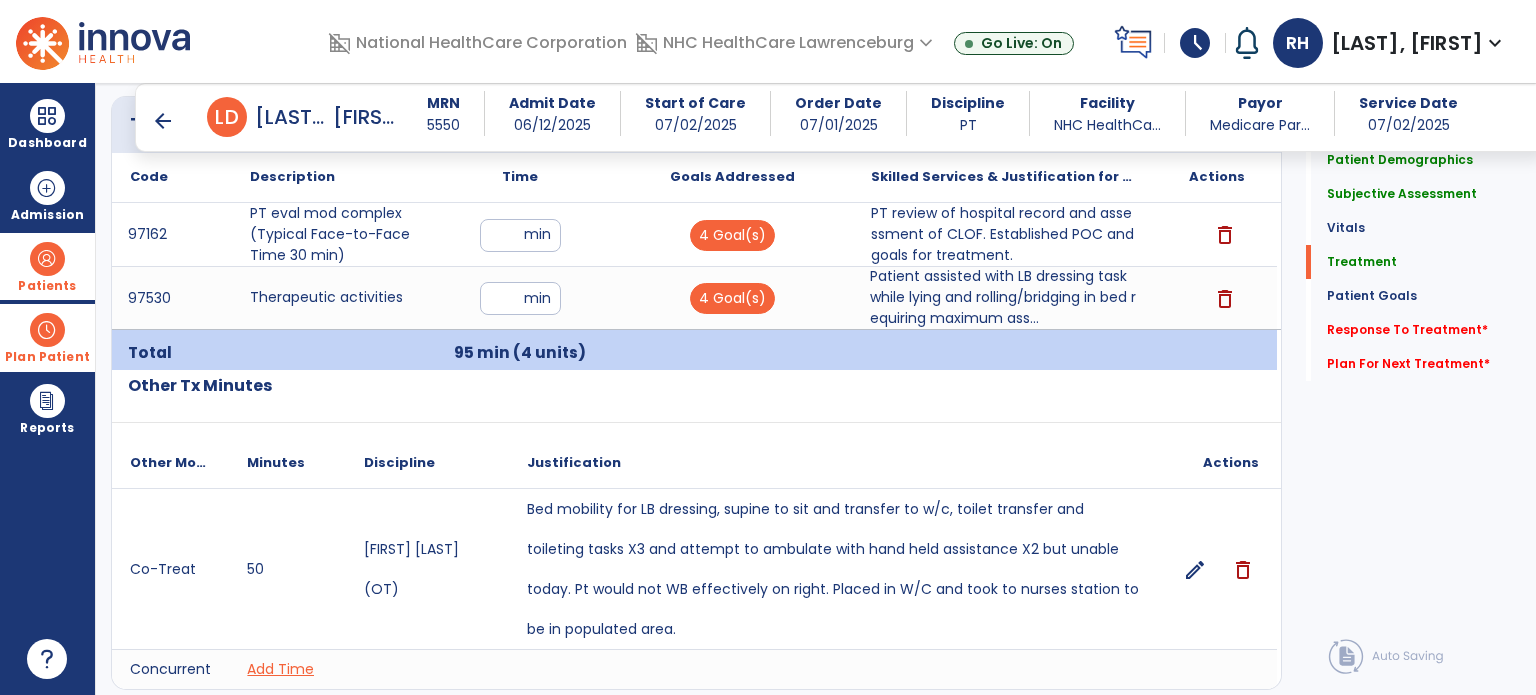 click on "arrow_back" at bounding box center (163, 121) 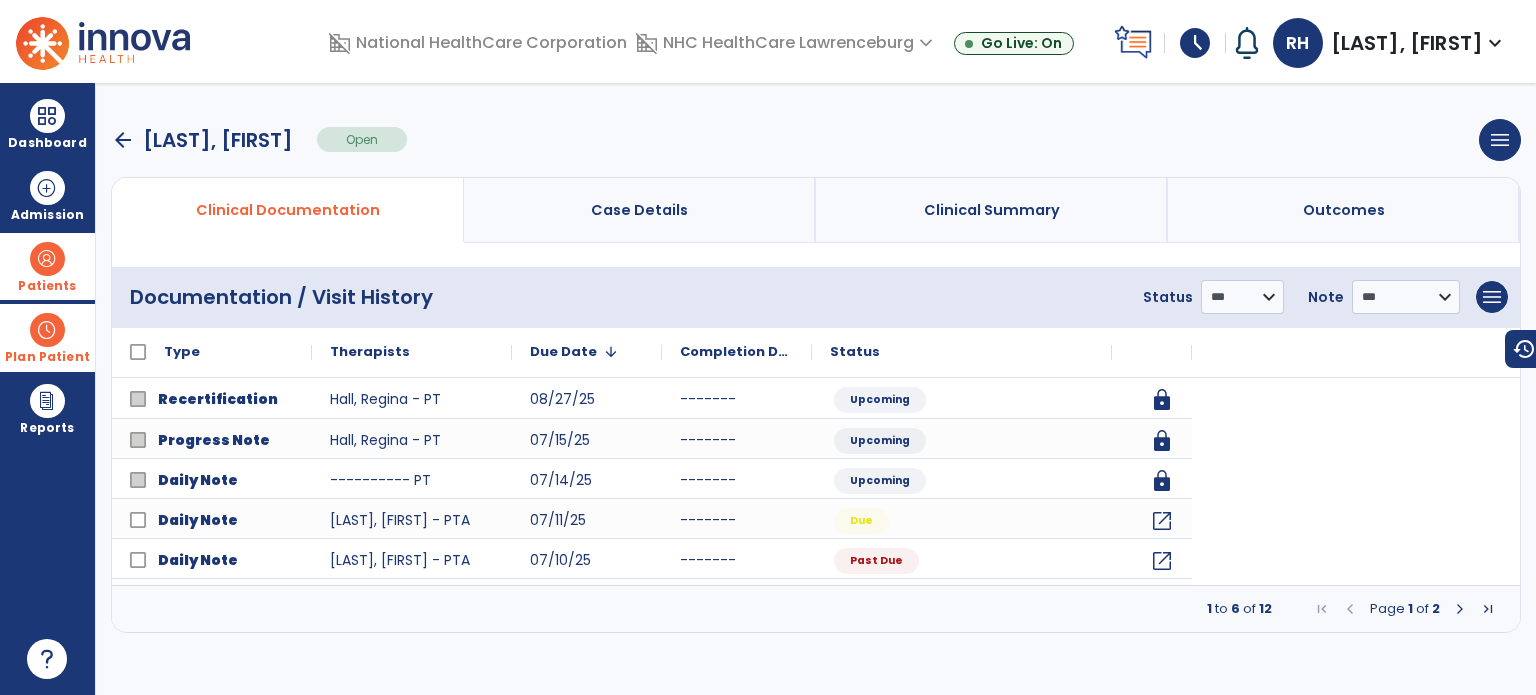 scroll, scrollTop: 0, scrollLeft: 0, axis: both 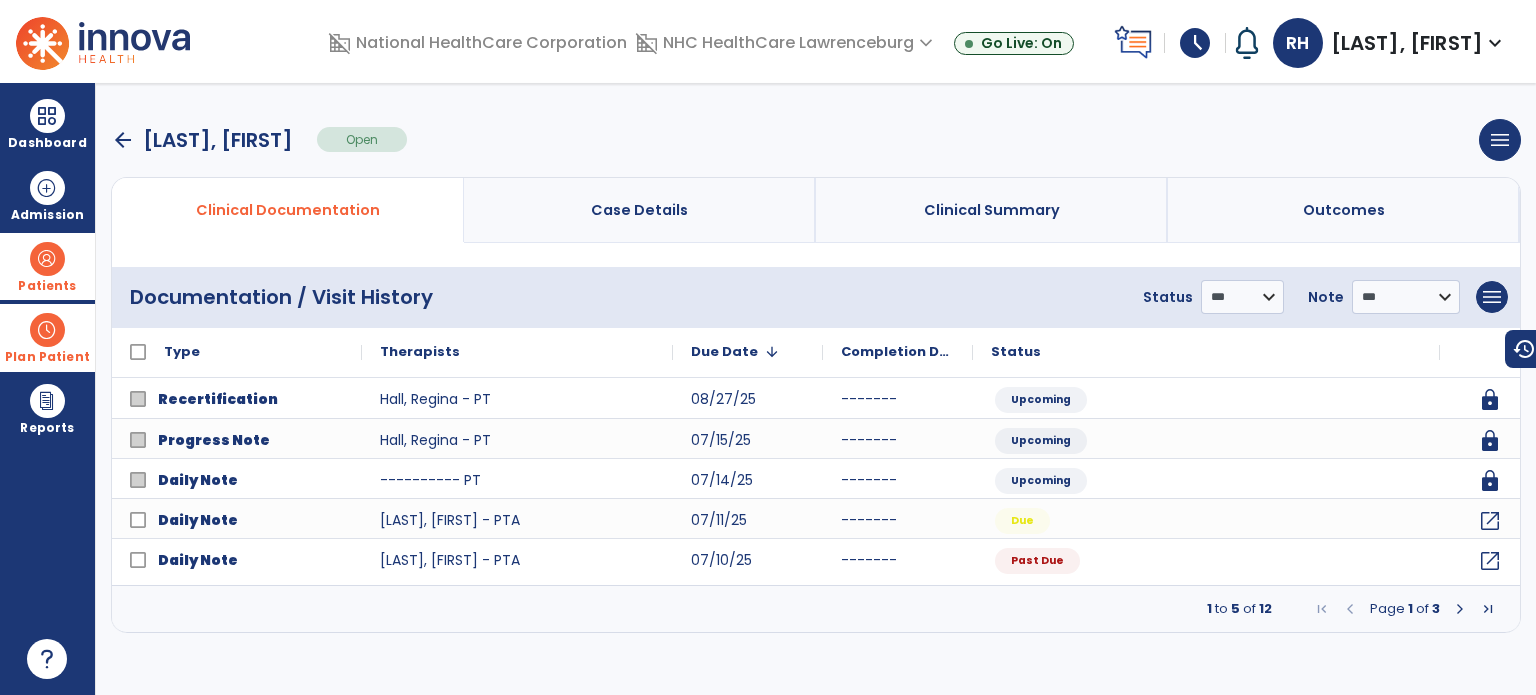 click at bounding box center [1460, 609] 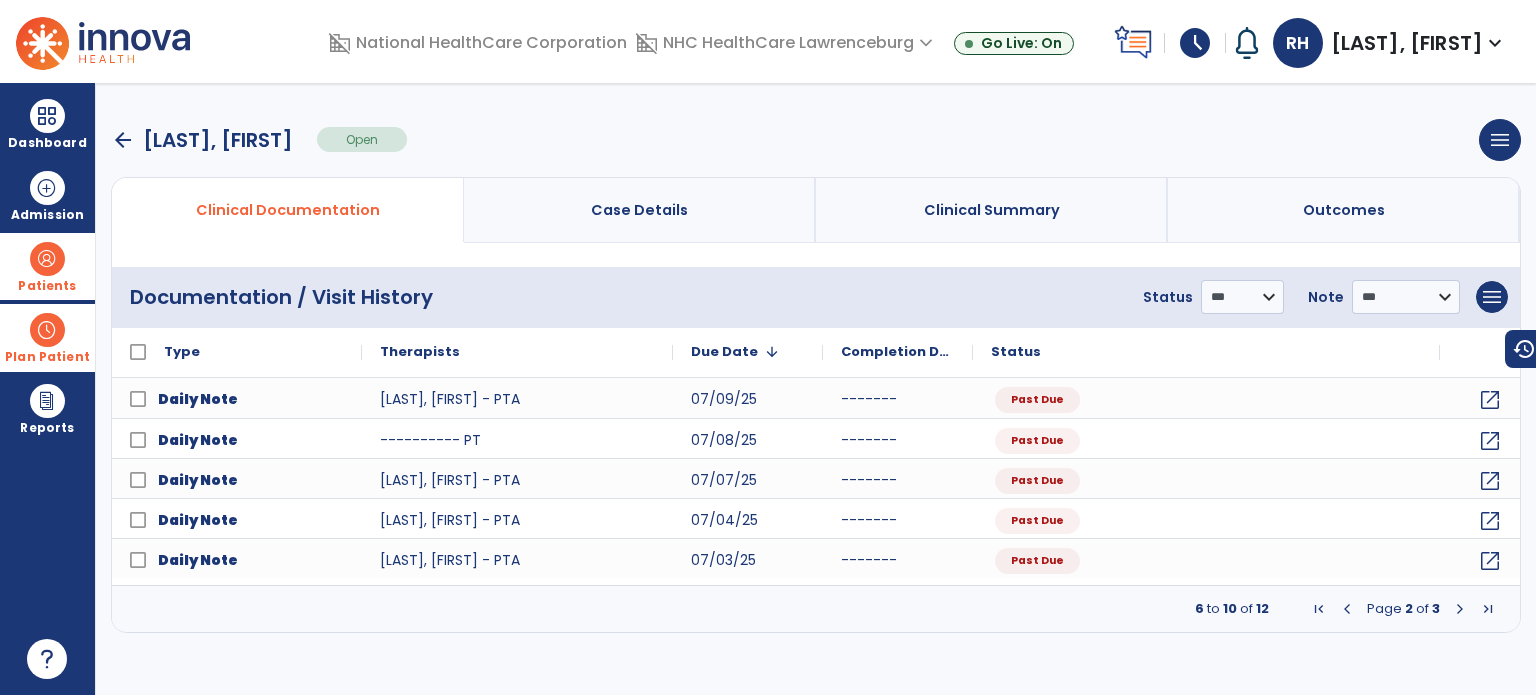 click at bounding box center (1460, 609) 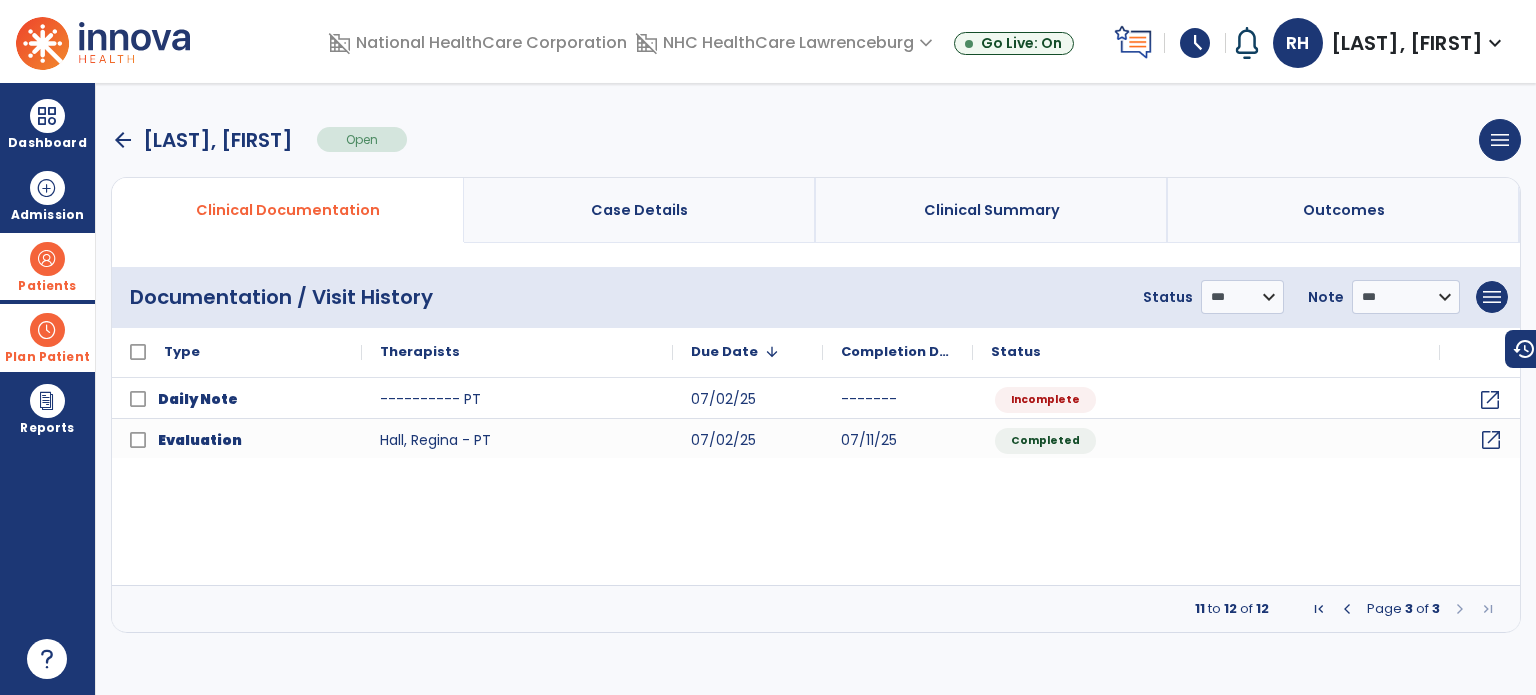 click on "open_in_new" 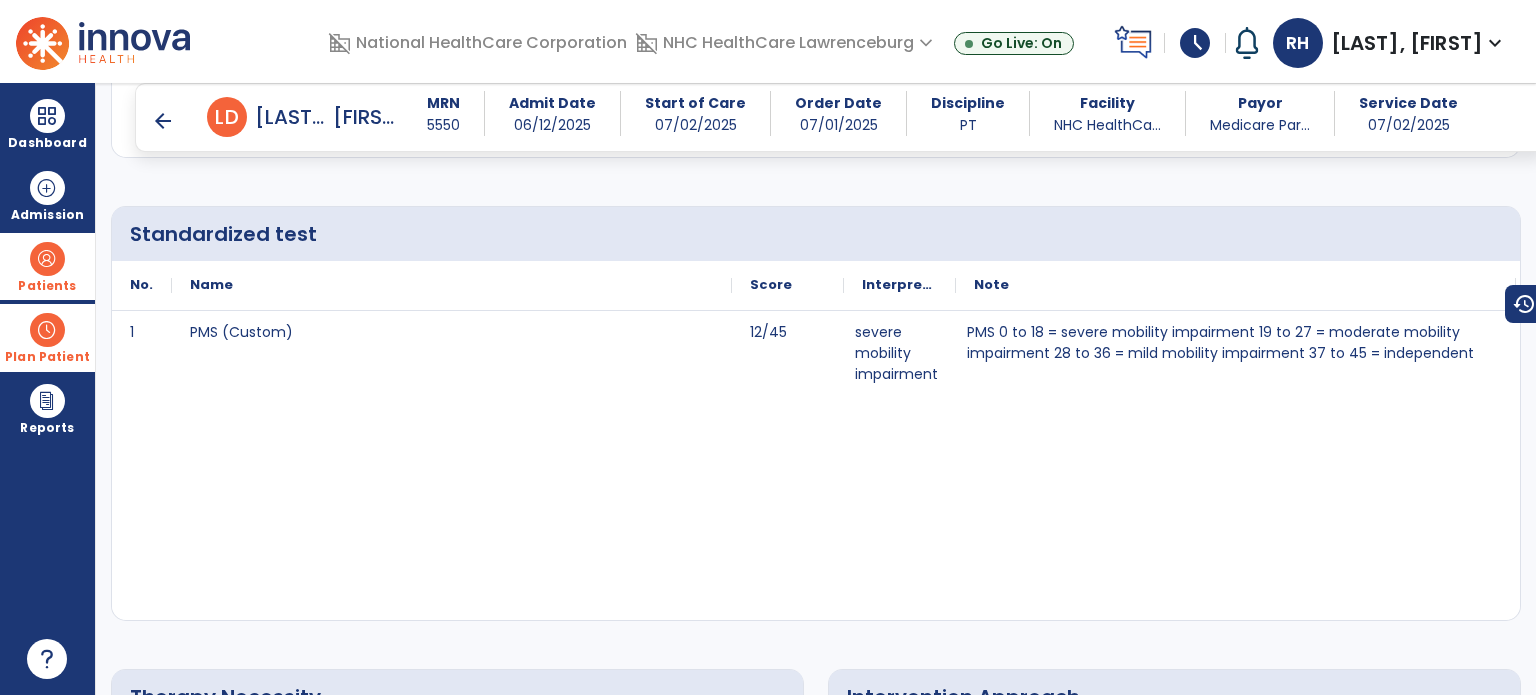 scroll, scrollTop: 4564, scrollLeft: 0, axis: vertical 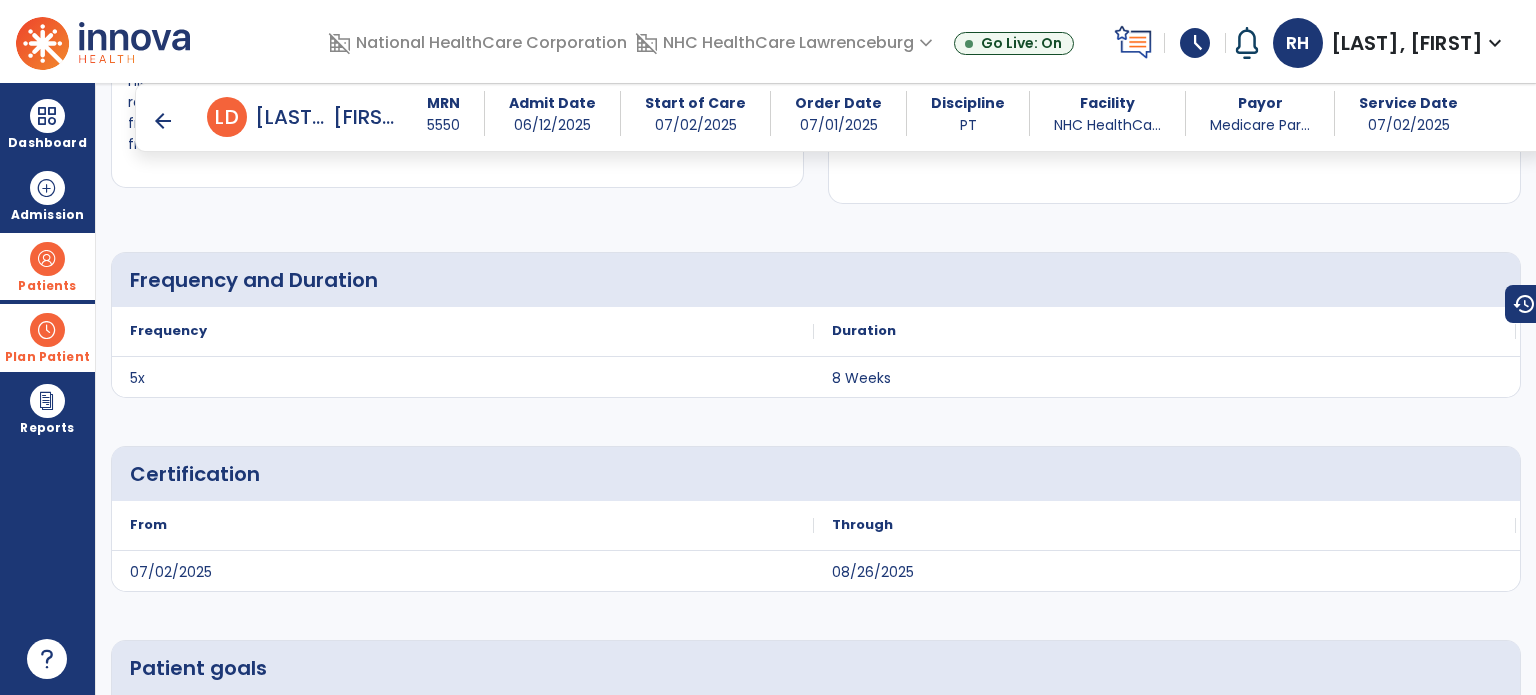 click on "Medical Diagnosis
No.
Code
Description" 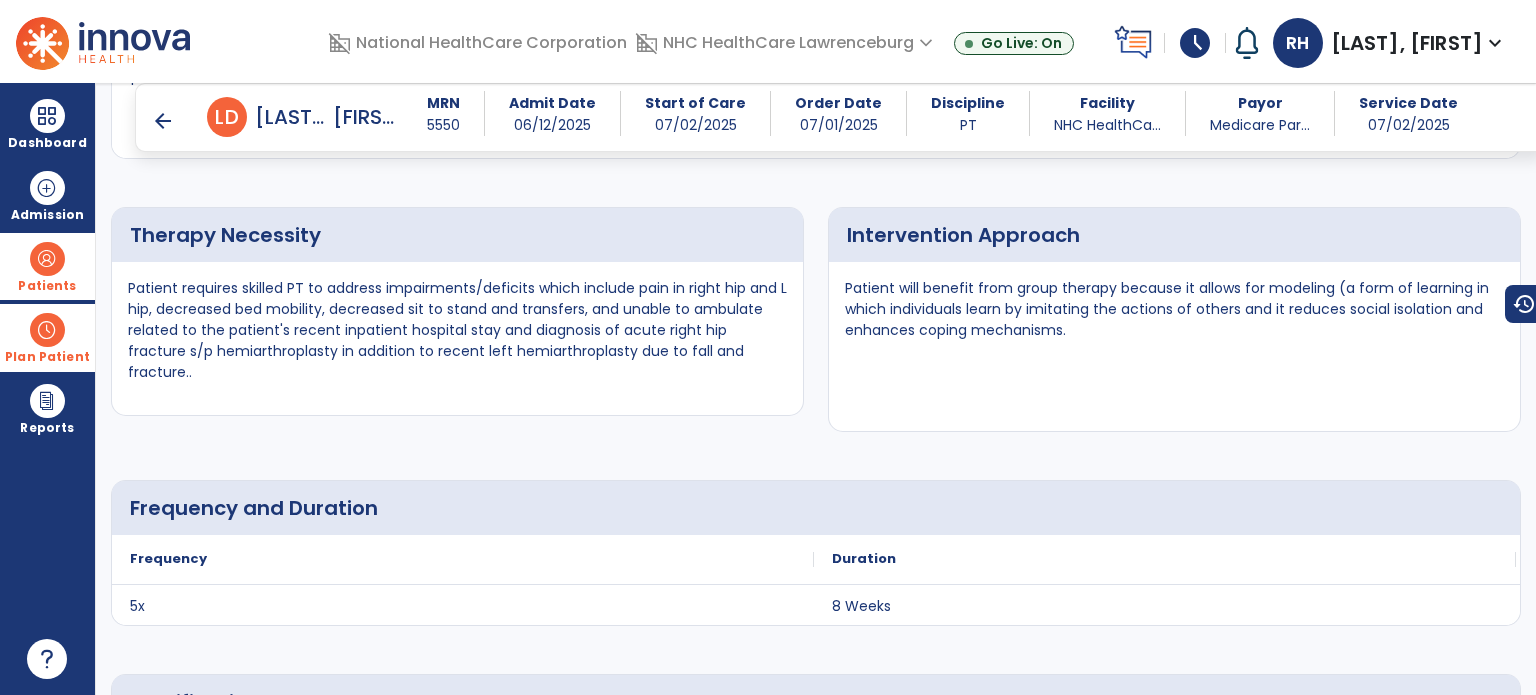 scroll, scrollTop: 4333, scrollLeft: 0, axis: vertical 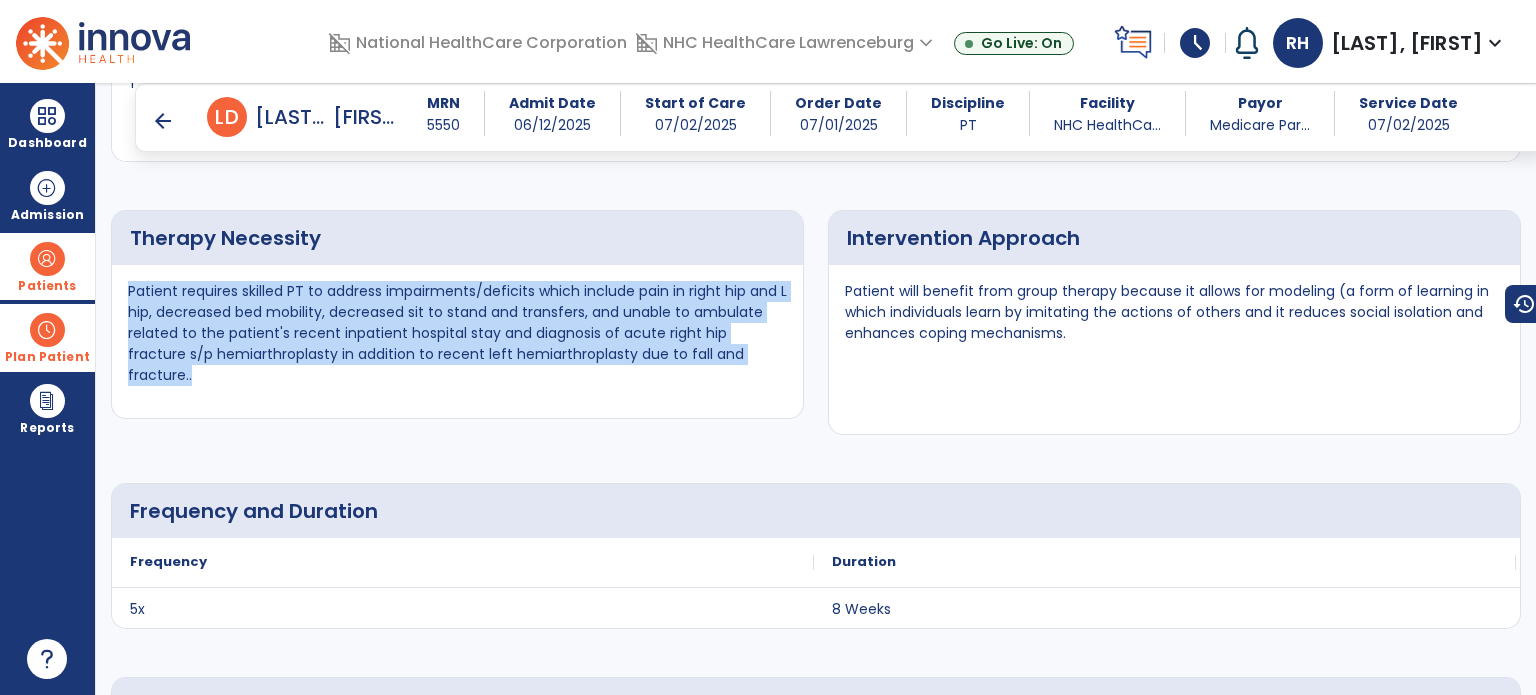 drag, startPoint x: 744, startPoint y: 323, endPoint x: 126, endPoint y: 254, distance: 621.84 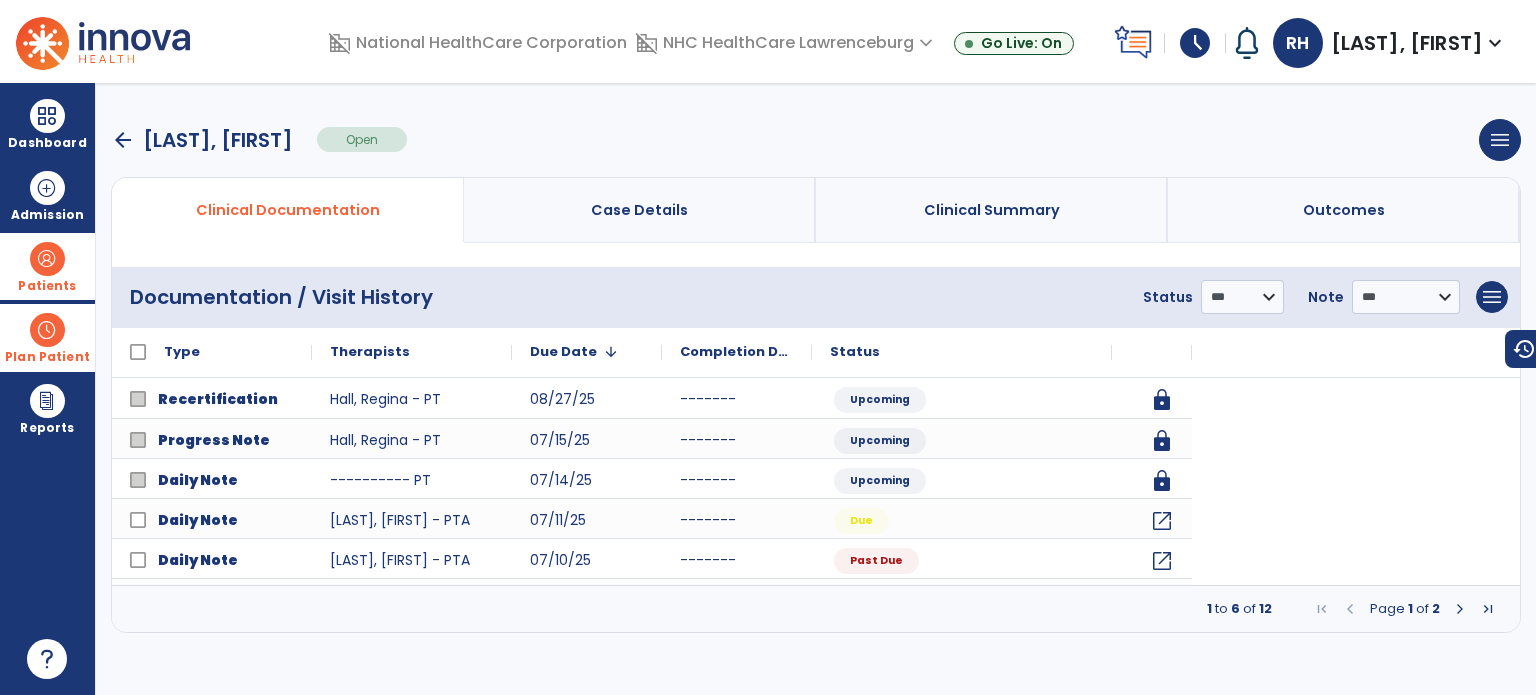 scroll, scrollTop: 0, scrollLeft: 0, axis: both 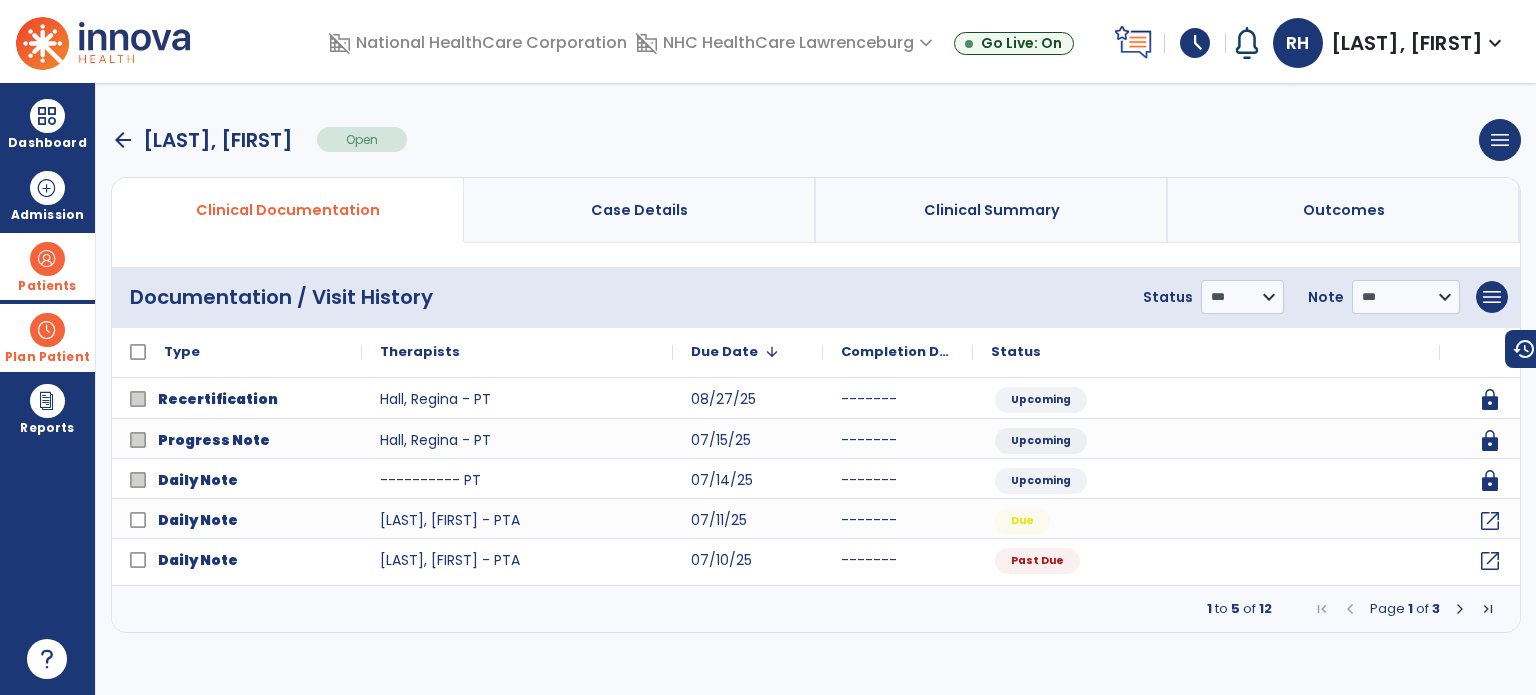 click at bounding box center [1460, 609] 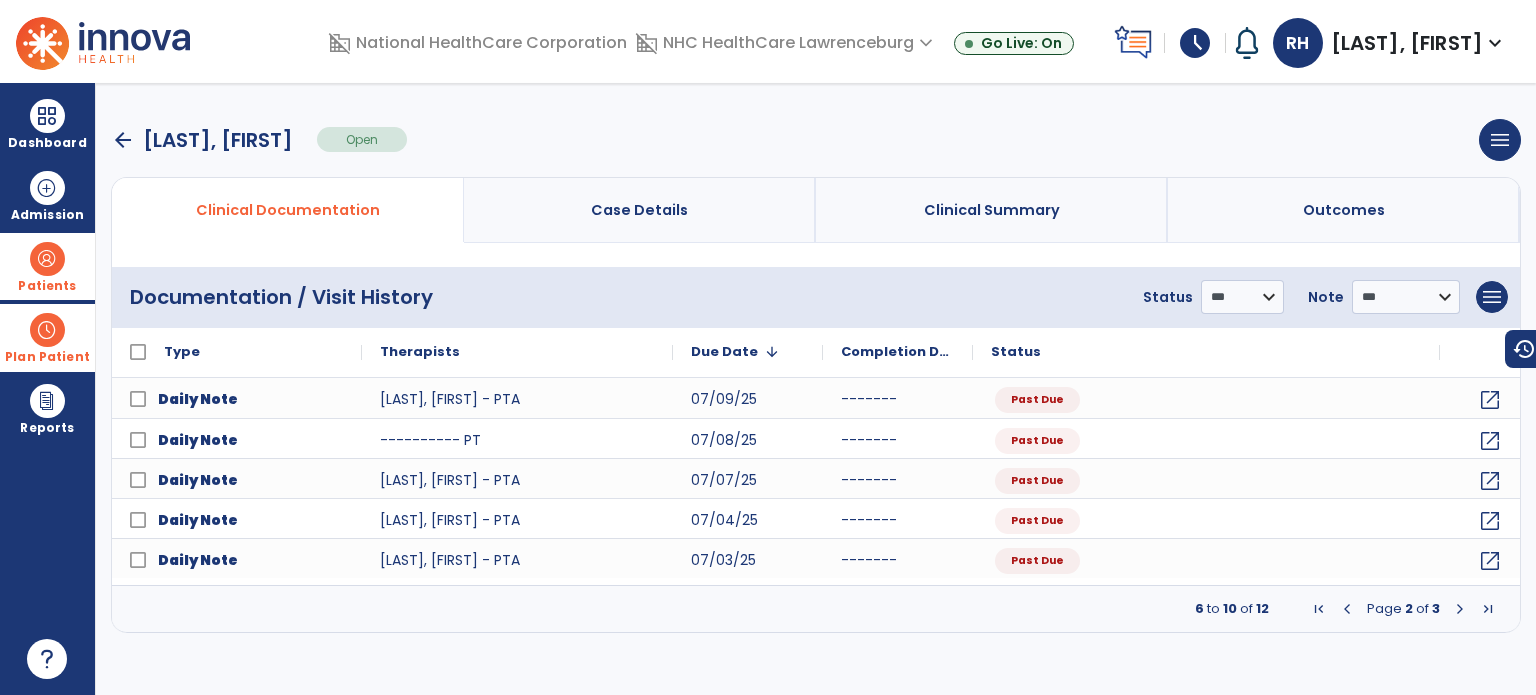 click at bounding box center [1460, 609] 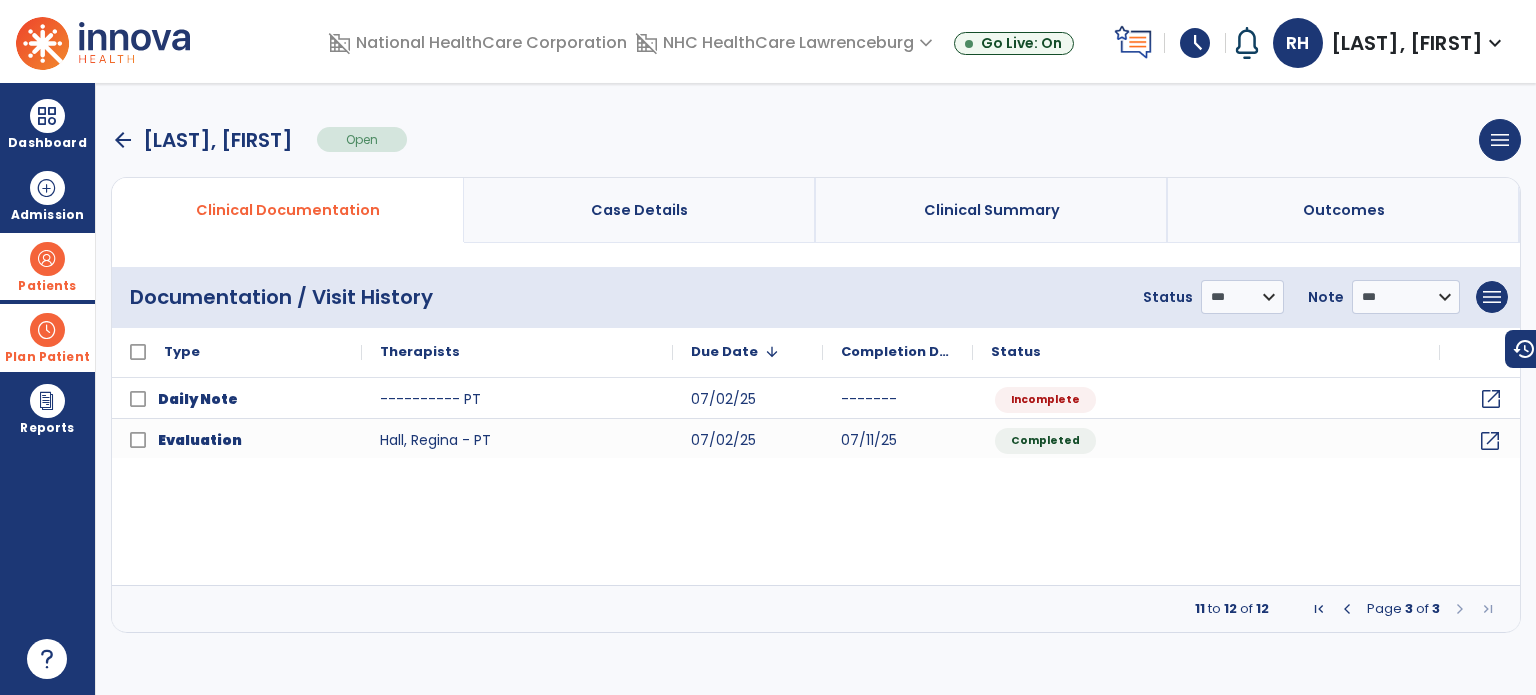 click on "open_in_new" 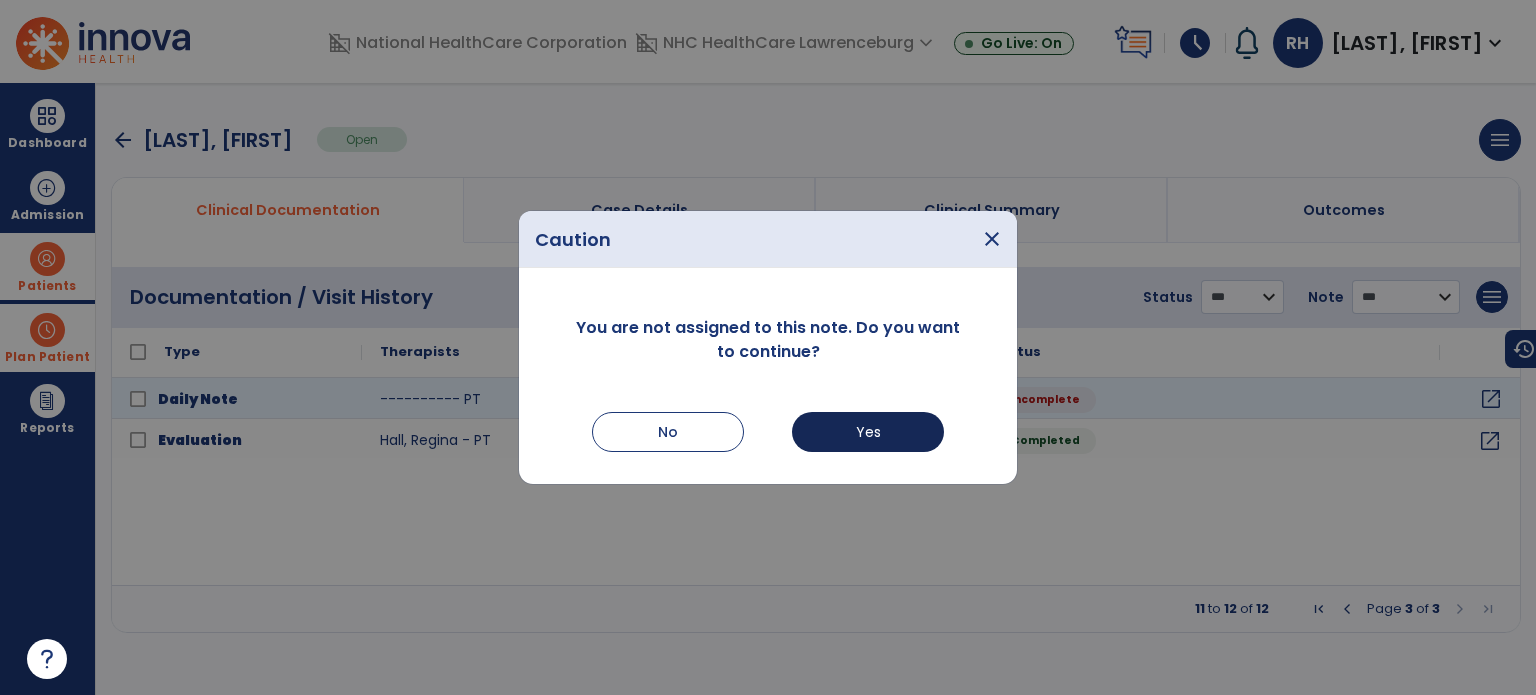 click on "Yes" at bounding box center [868, 432] 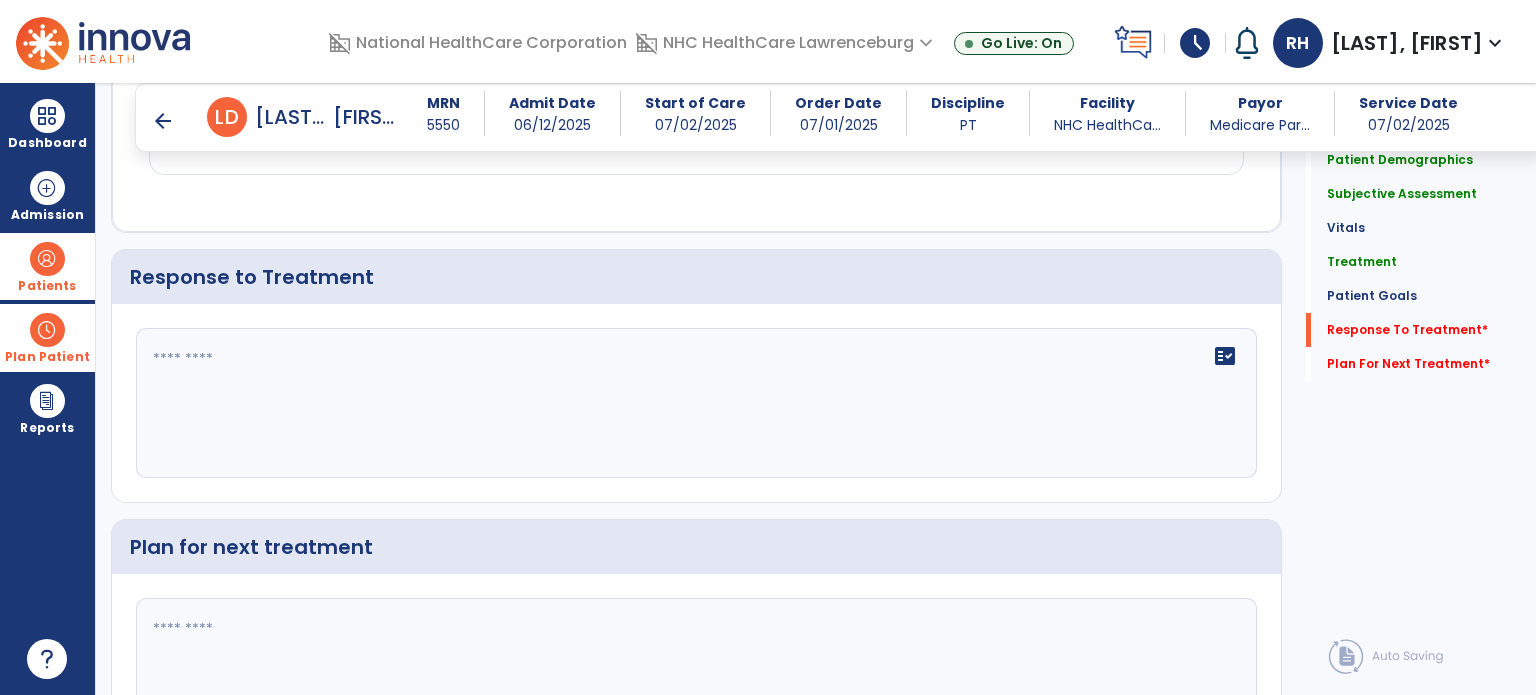 scroll, scrollTop: 2708, scrollLeft: 0, axis: vertical 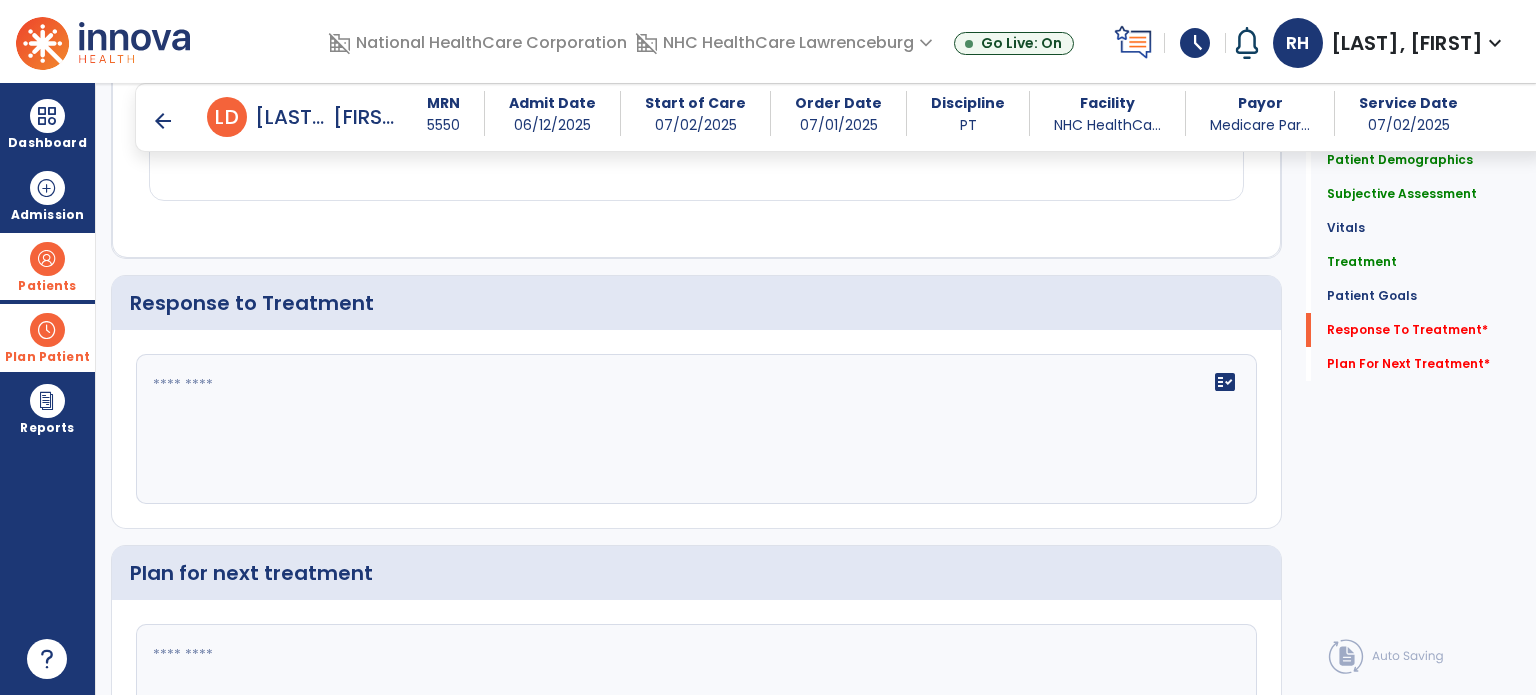 click 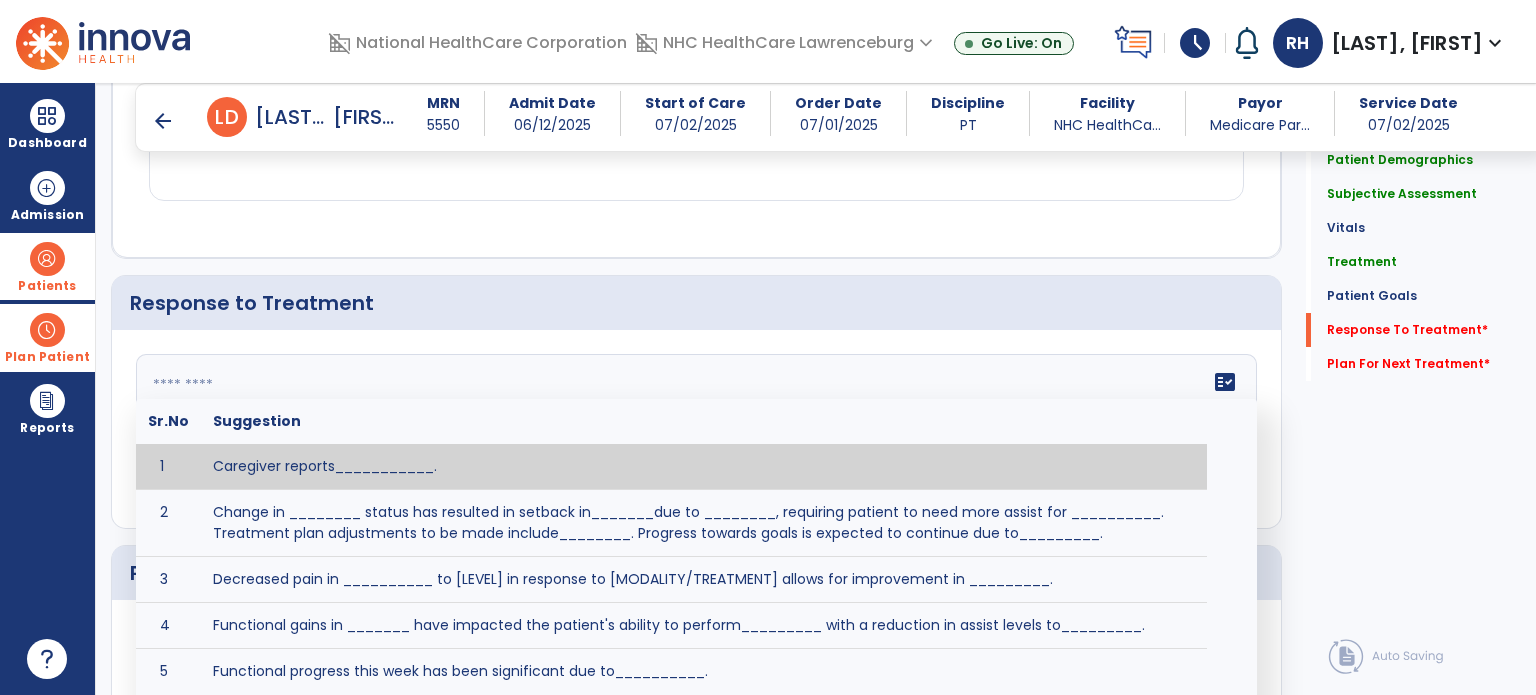 paste on "**********" 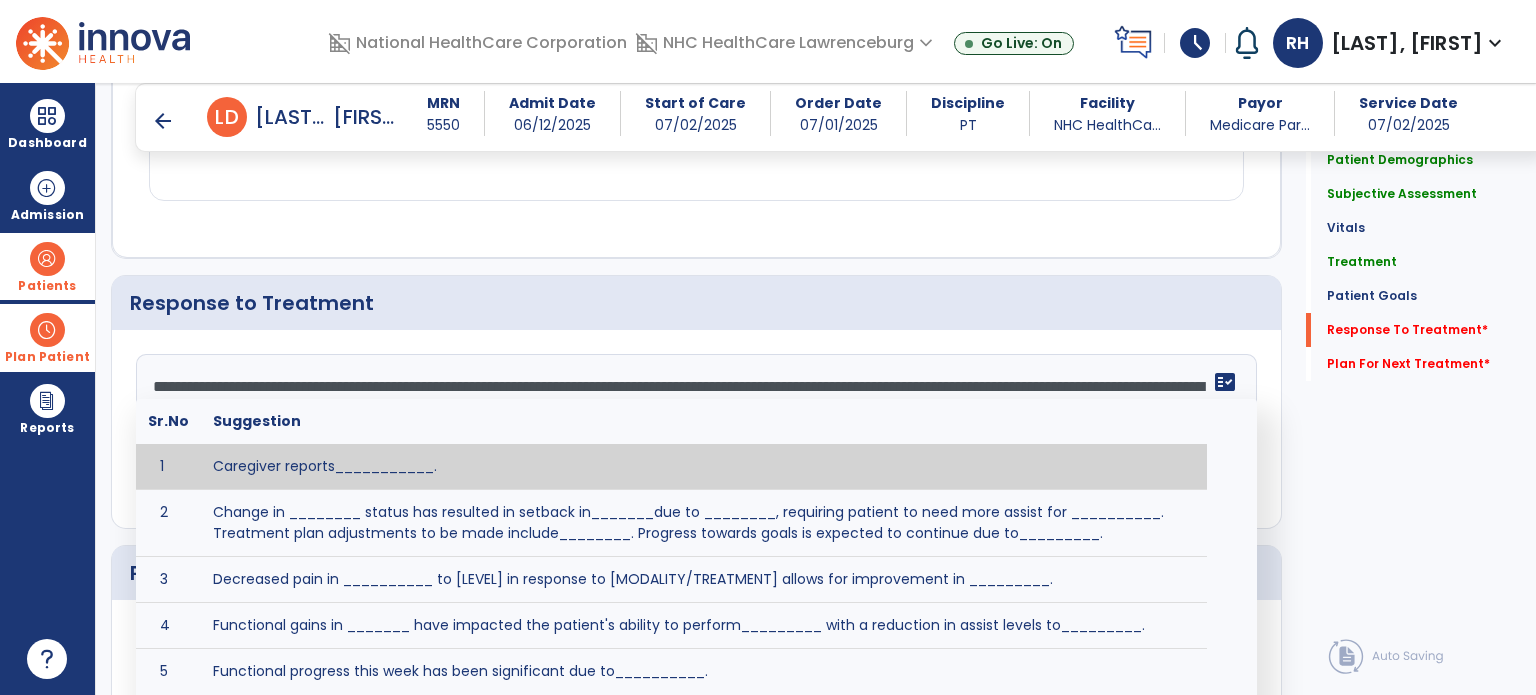 type on "**********" 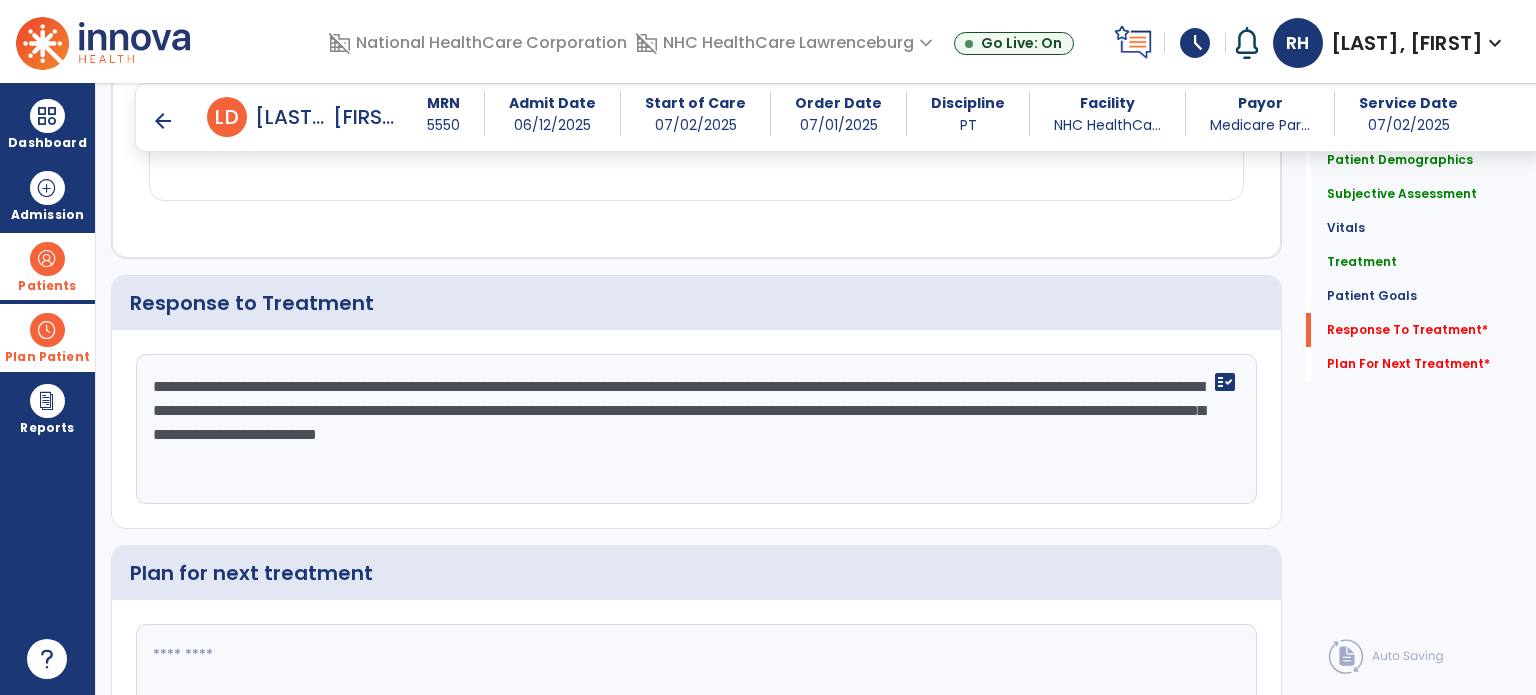 click on "Patient Goals Walk 50 feet with two turns  07-26-2025   edit   CLOF PLOF:    8 - Supervised (S) CLOF:    0 - Not attempted due to medical condition or safety concerns Target:    6 - Standby Assist (SBA) STG-1: Walk 10 feet  07-23-2025   edit   CLOF PLOF:  8 - Supervised (S)  CLOF:  0 - Not attempted due to medical condition or safety concerns  Target:  3 - Moderate Assistance (Mod A)  PMS (Custom)  08-26-2025   edit   CLOF PLOF:    N/A CLOF:    12/45 Target:    28 STG-1: Sit to stand  07-16-2025   edit   CLOF PLOF:  8 - Supervised (S)  CLOF:  2 - Maximal Assistance (Max A)  Target:  3 - Moderate Assistance (Mod A)  STG-2: Lying to sitting on side of bed  07-16-2025   edit   CLOF PLOF:  8 - Supervised (S)  CLOF:  2 - Maximal Assistance (Max A)  Target:  4 - Minimal Assistance (Min A)  STG-3: Chair/bed to chair transfer  07-16-2025   edit   CLOF PLOF:  4 - Minimal Assistance (Min A)  CLOF:  3 - Moderate Assistance (Mod A)  Target:  4 - Minimal Assistance (Min A)" 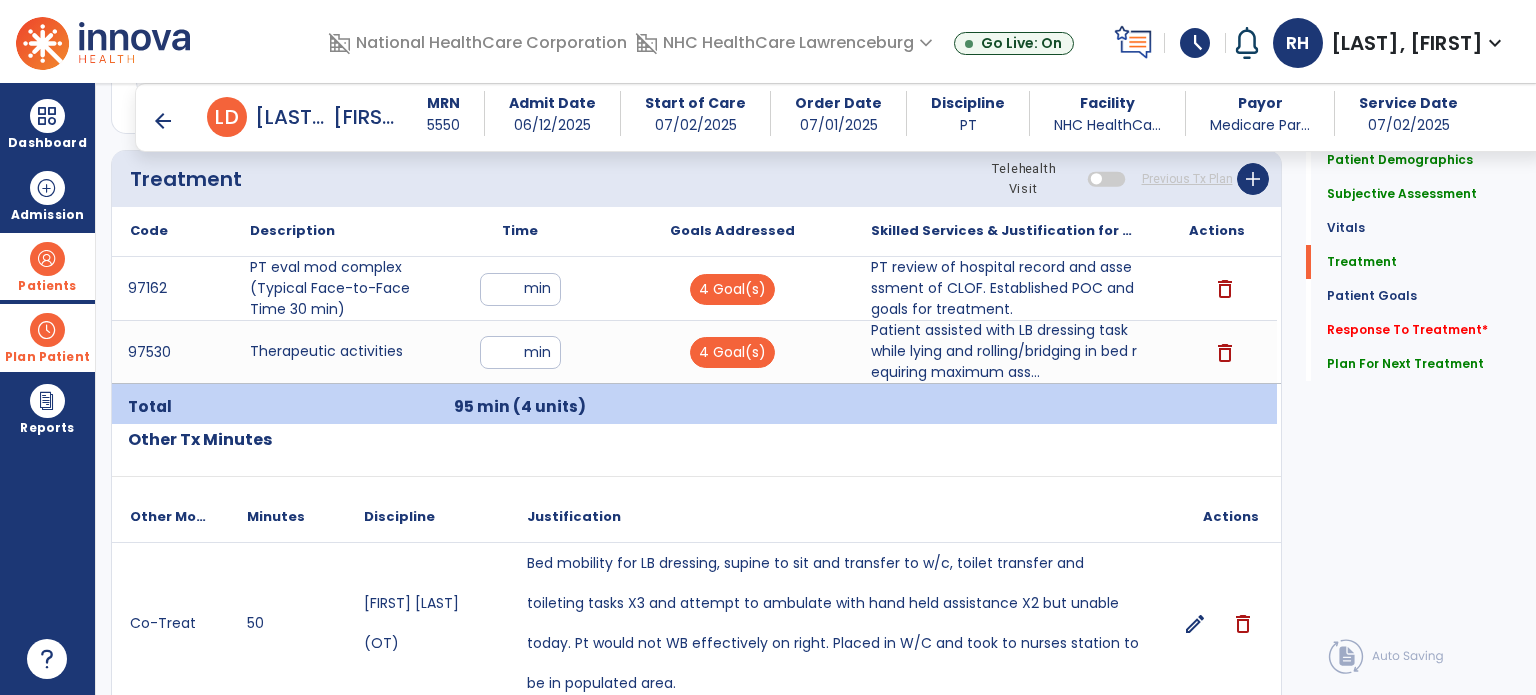 scroll, scrollTop: 1190, scrollLeft: 0, axis: vertical 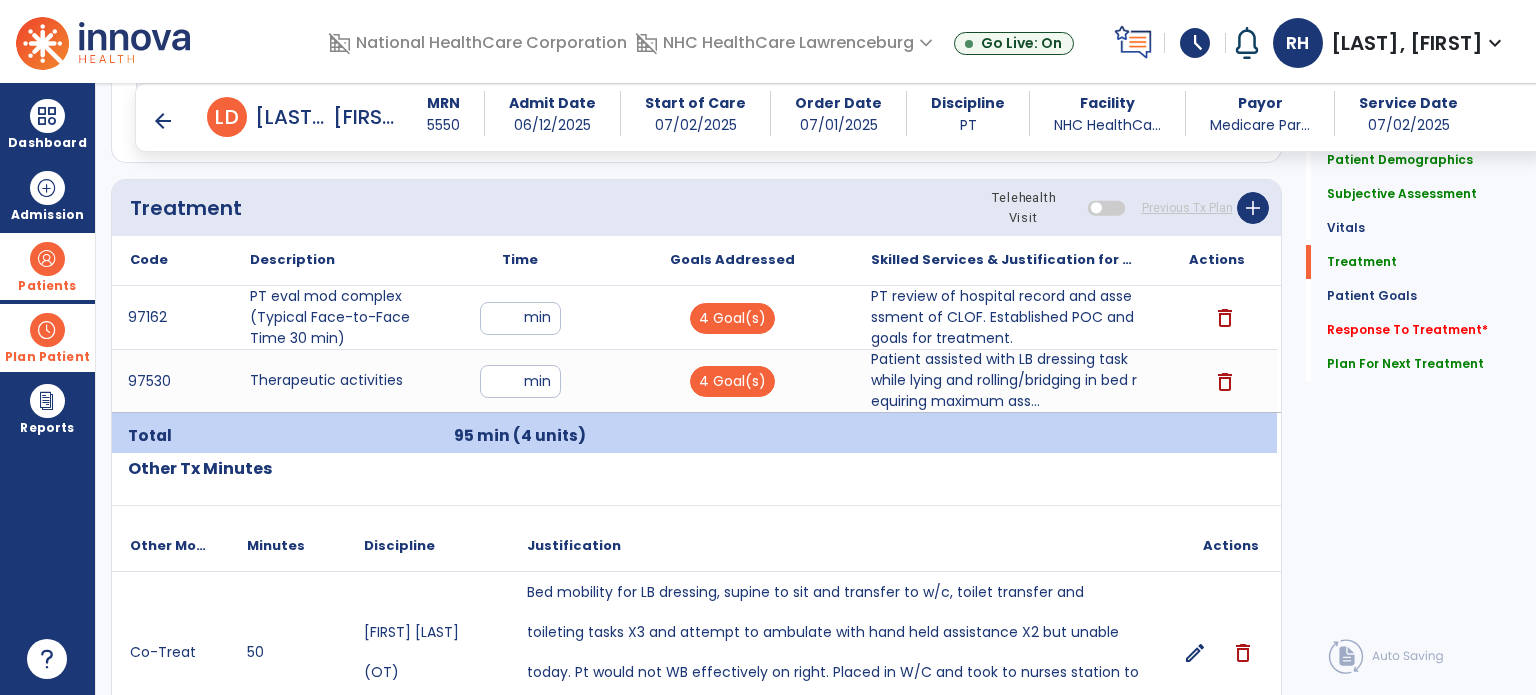 type on "**********" 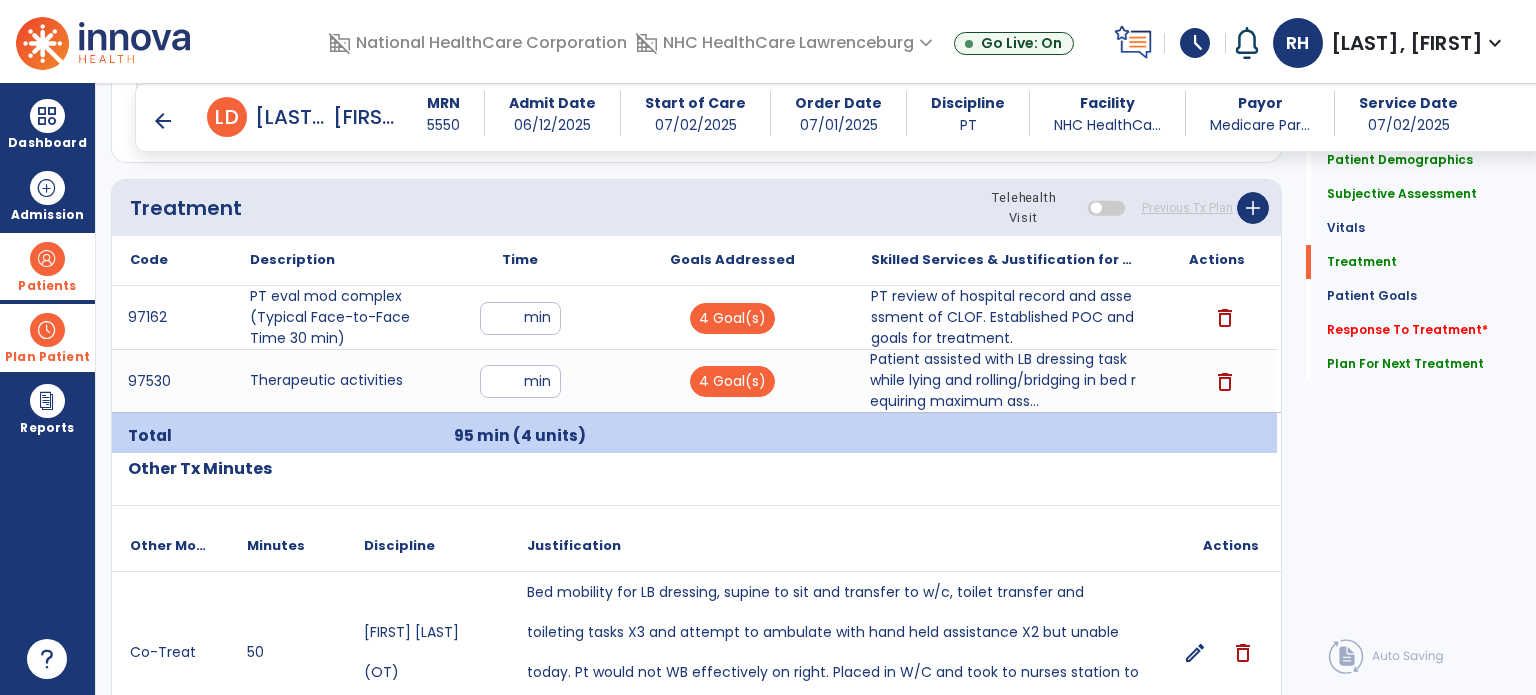 click on "Patient assisted with LB dressing task while lying and rolling/bridging in bed requiring maximum ass..." at bounding box center (1004, 380) 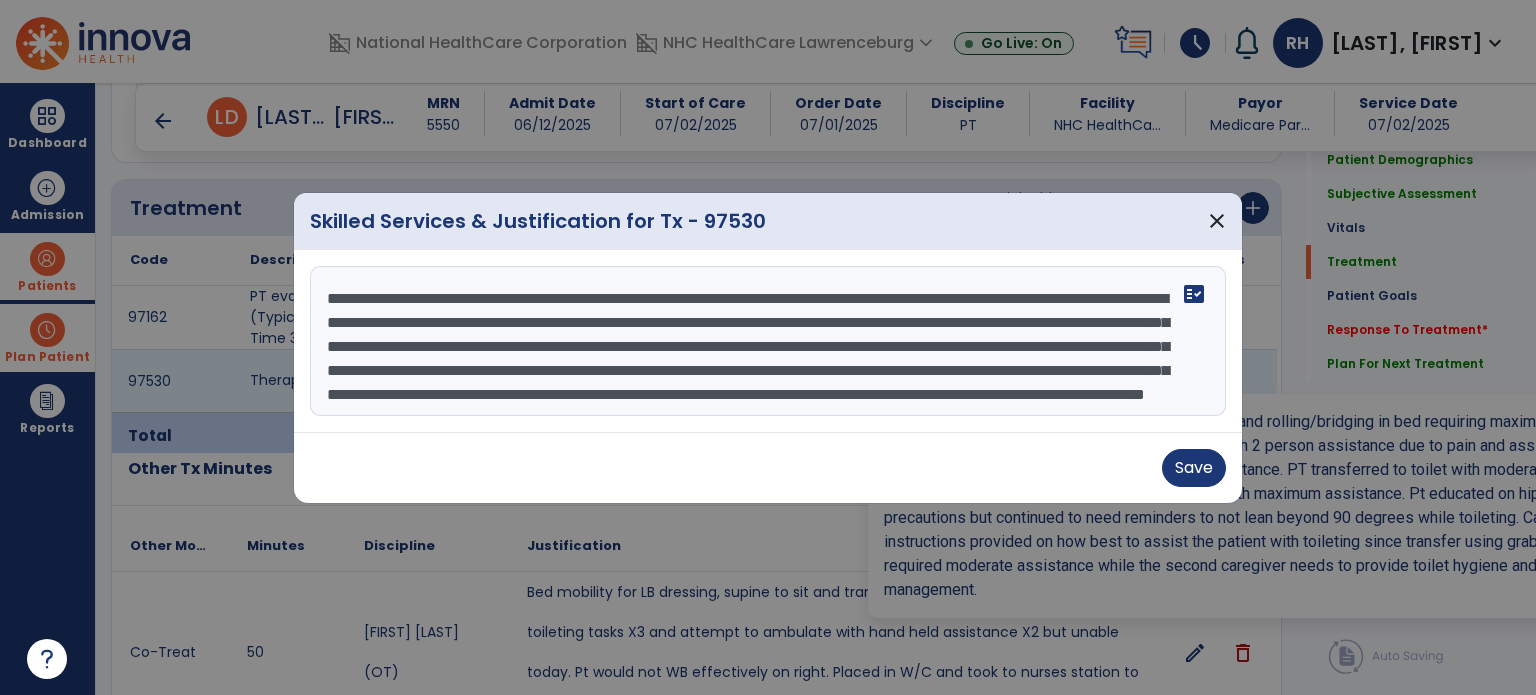 scroll, scrollTop: 48, scrollLeft: 0, axis: vertical 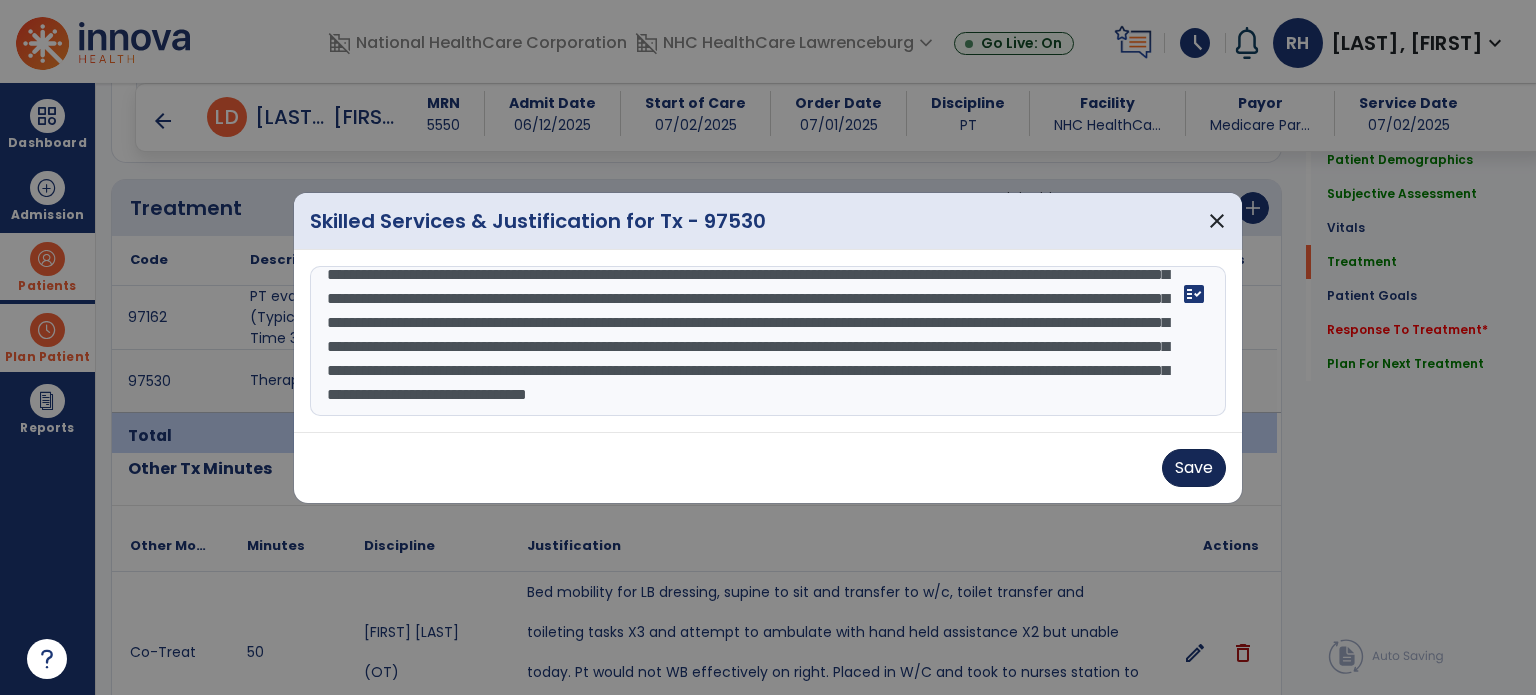 type on "**********" 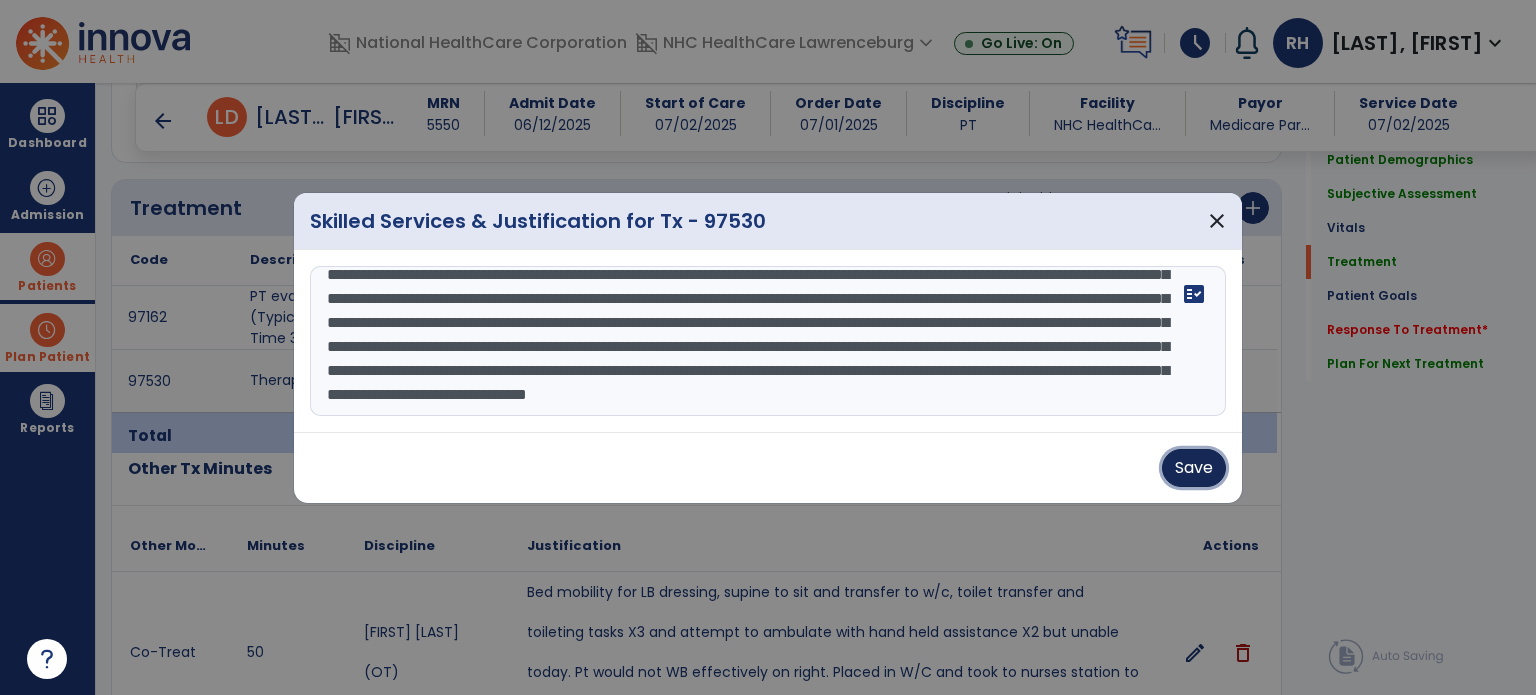click on "Save" at bounding box center (1194, 468) 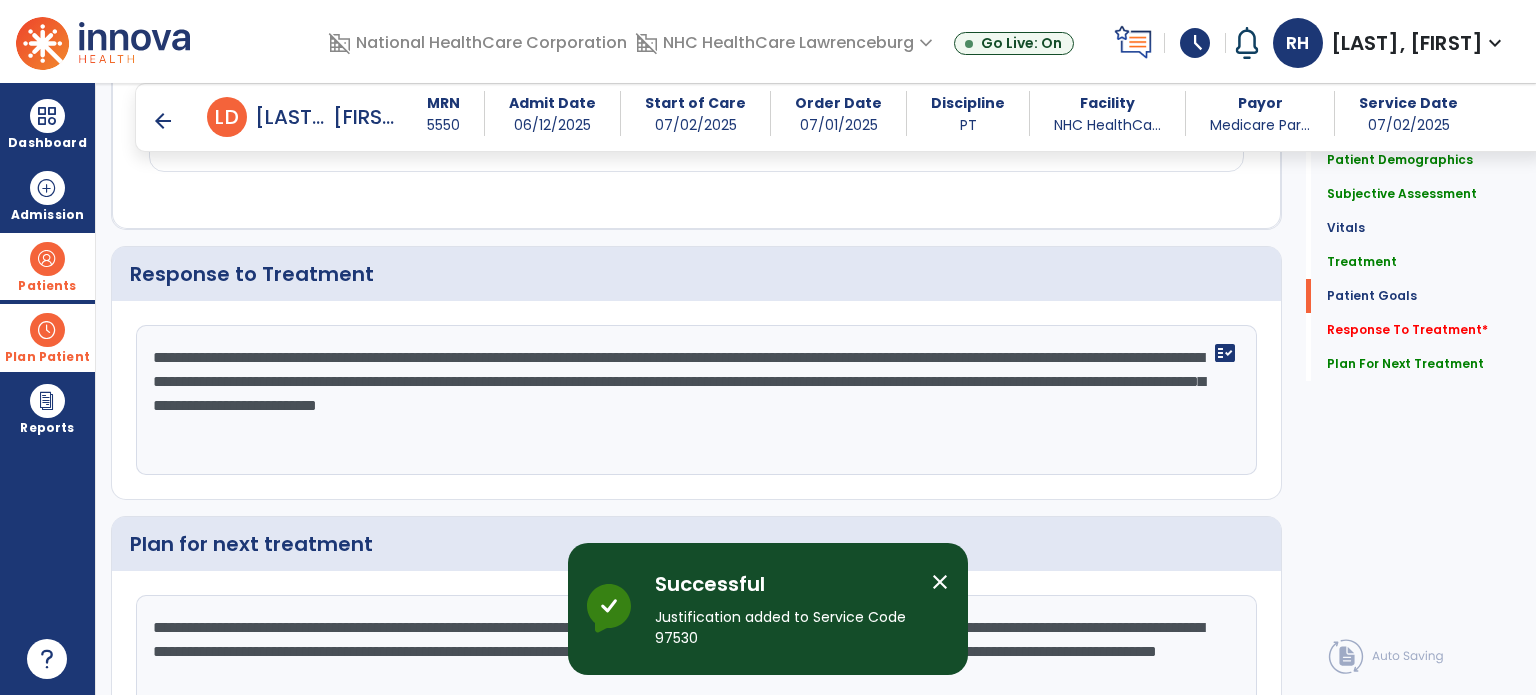 scroll, scrollTop: 2872, scrollLeft: 0, axis: vertical 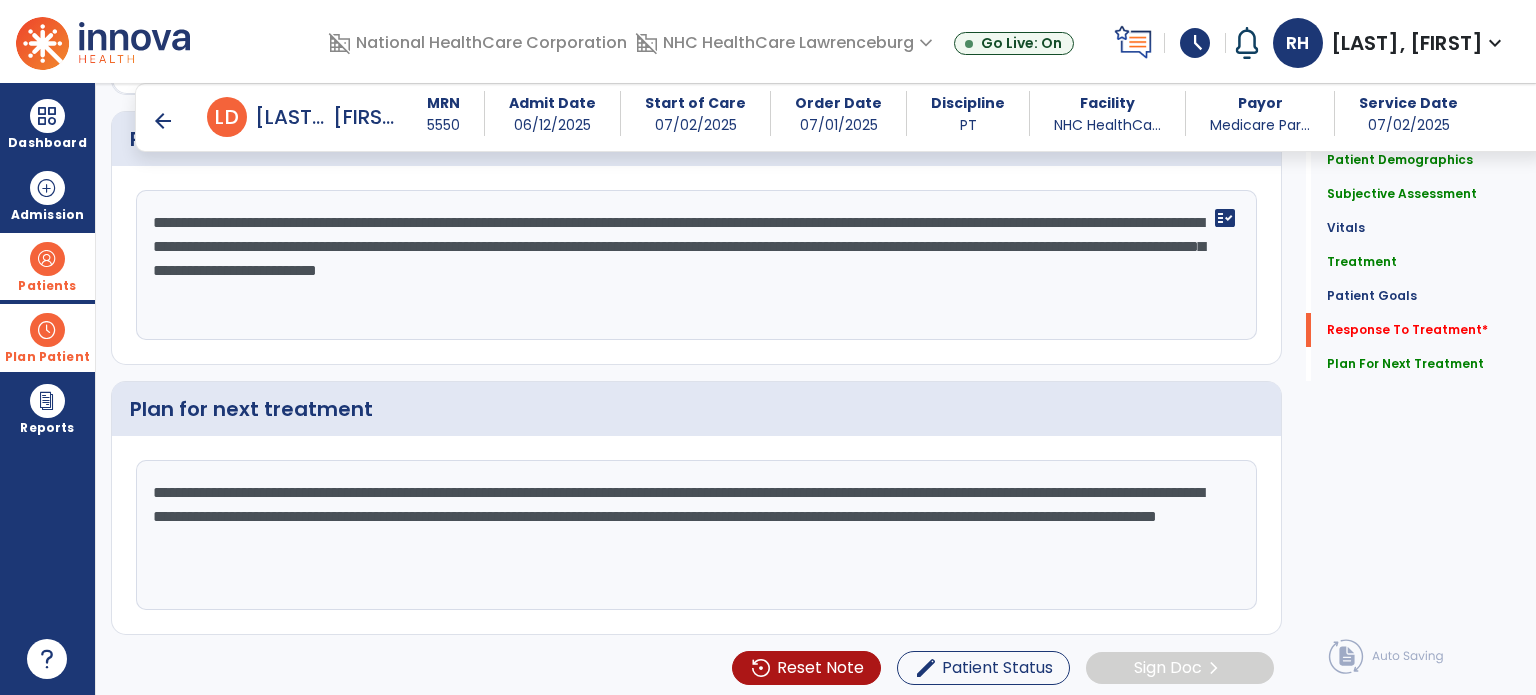 click on "**********" 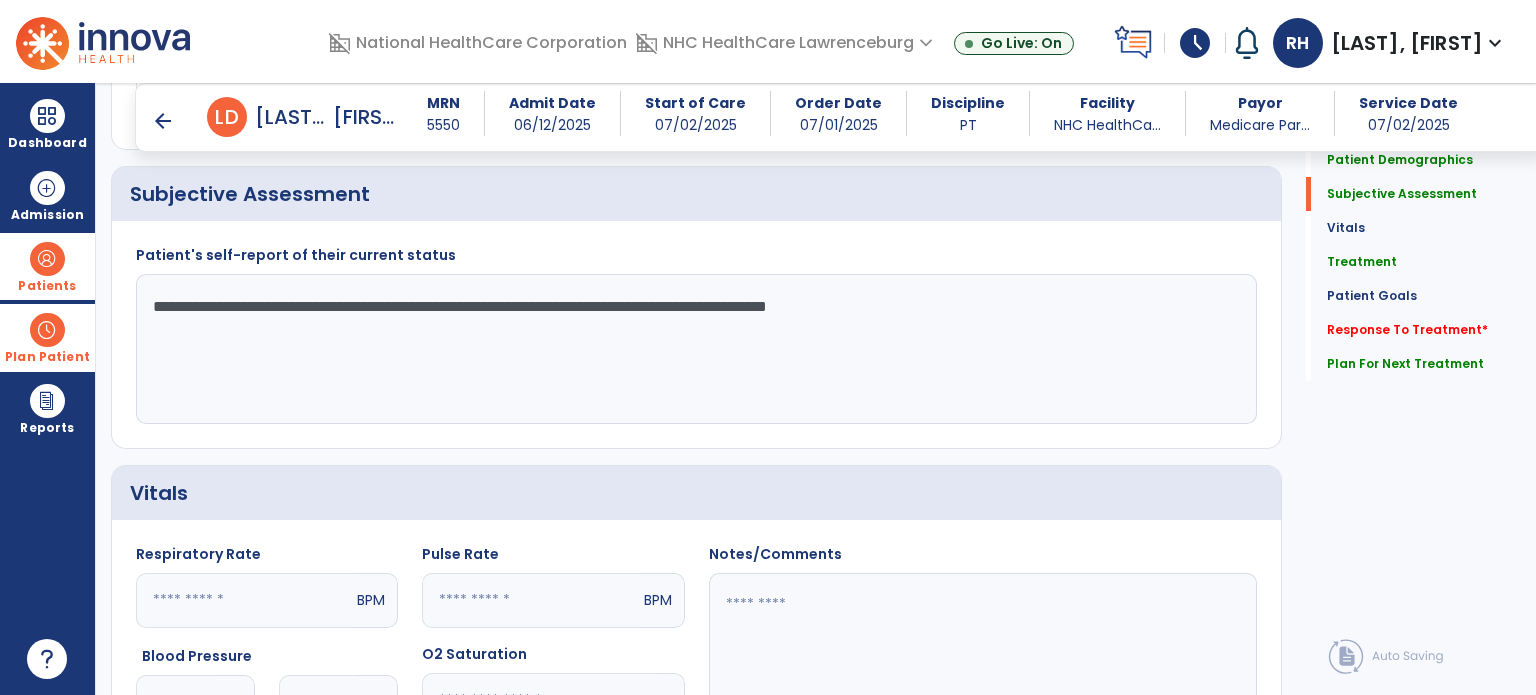 scroll, scrollTop: 476, scrollLeft: 0, axis: vertical 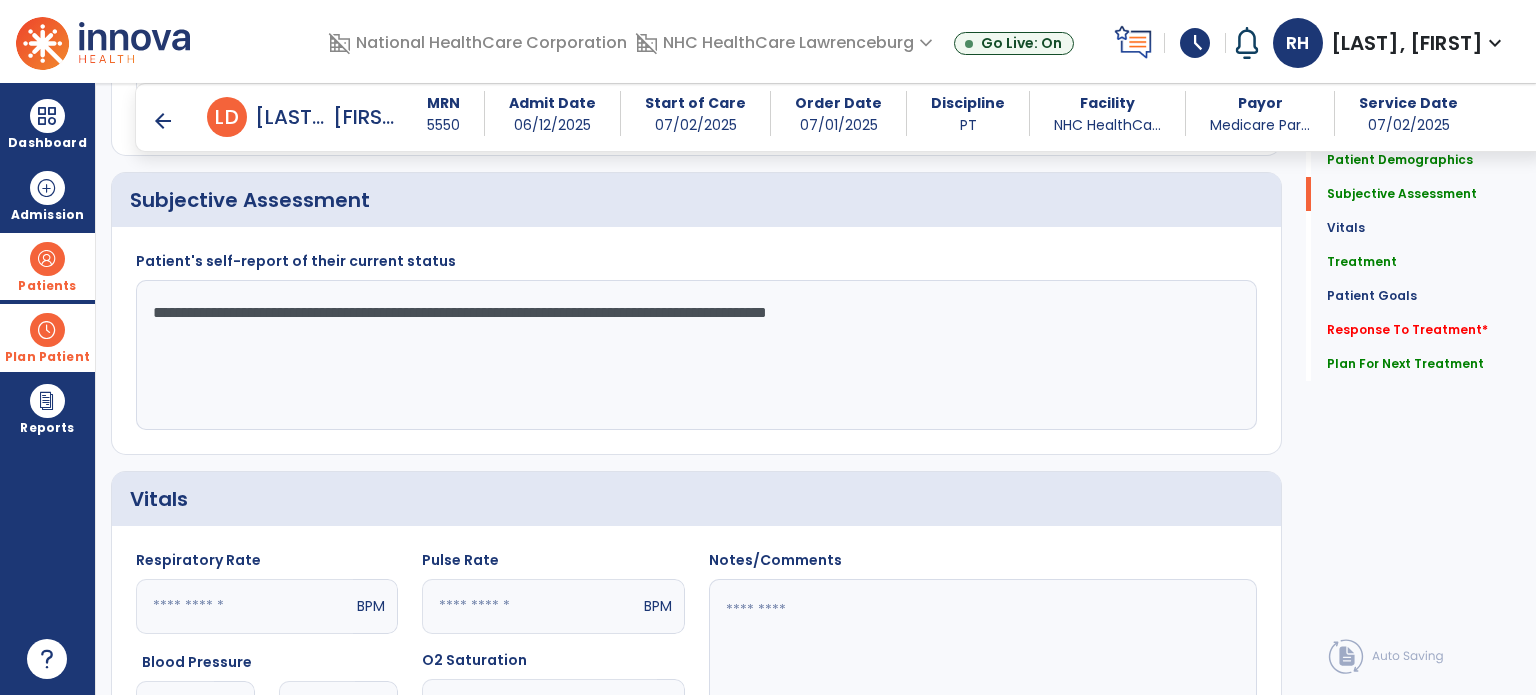 click on "**********" 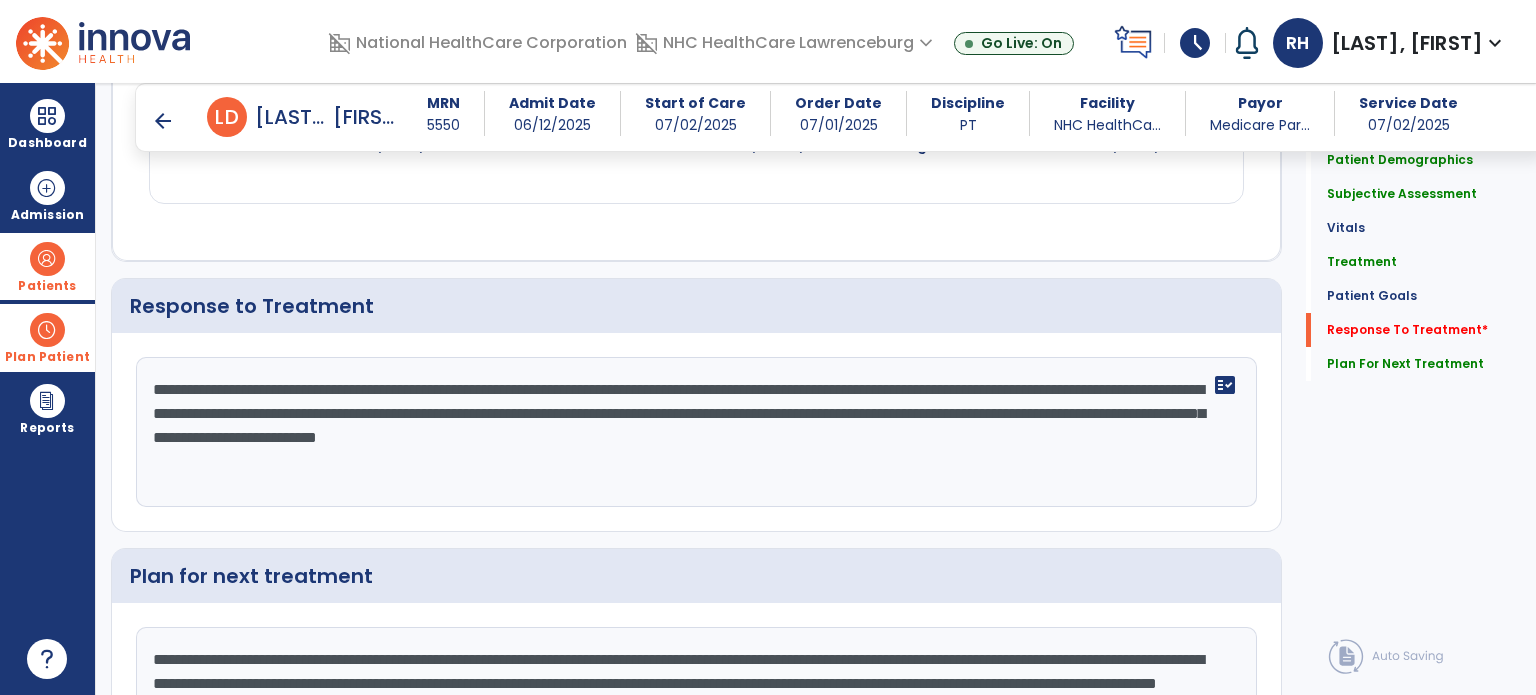 scroll, scrollTop: 2872, scrollLeft: 0, axis: vertical 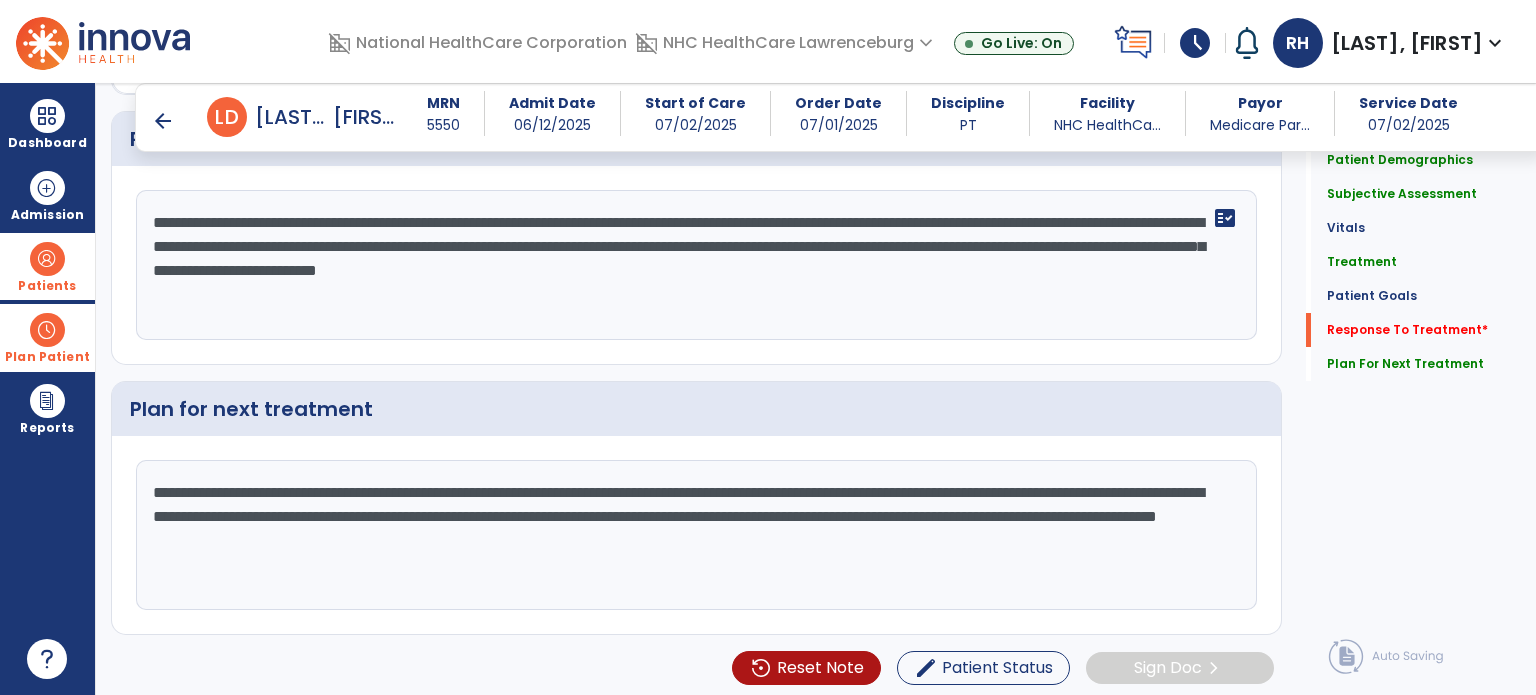 type on "**********" 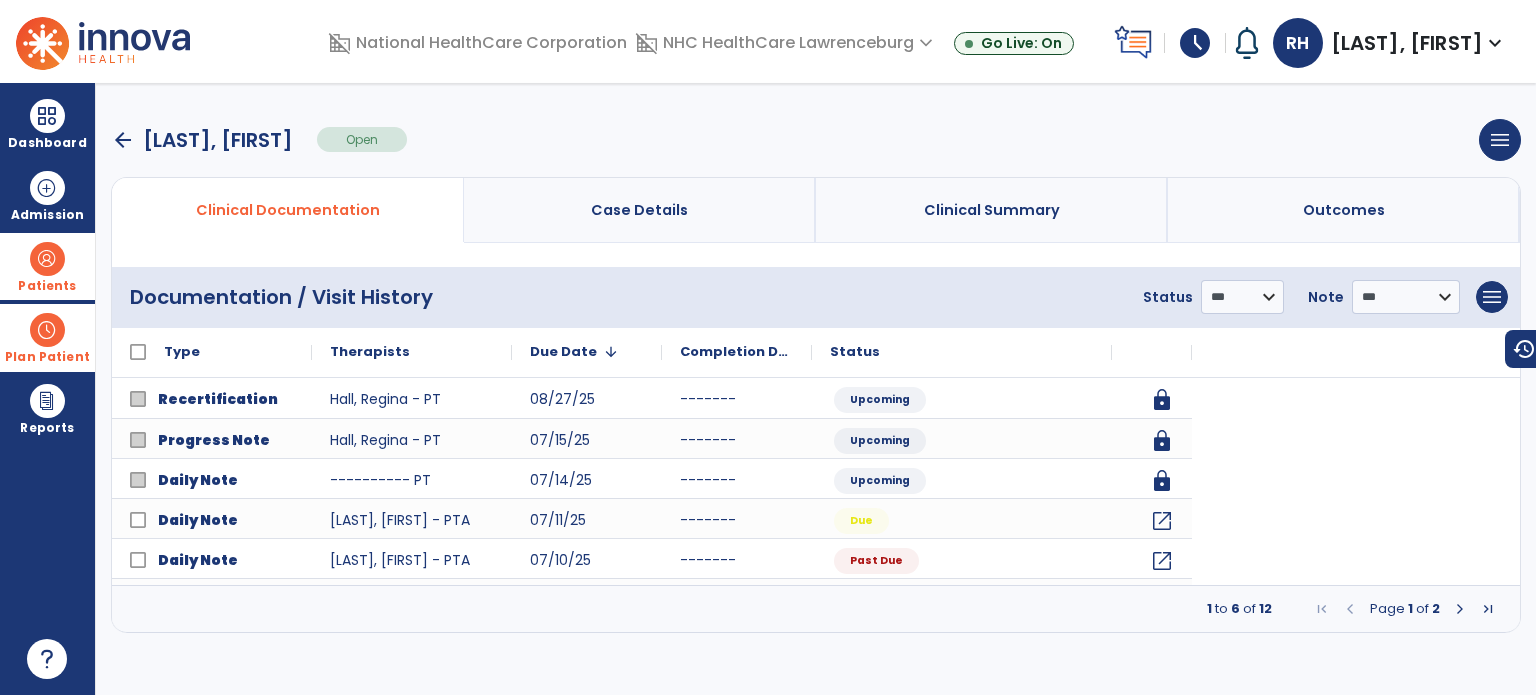 scroll, scrollTop: 0, scrollLeft: 0, axis: both 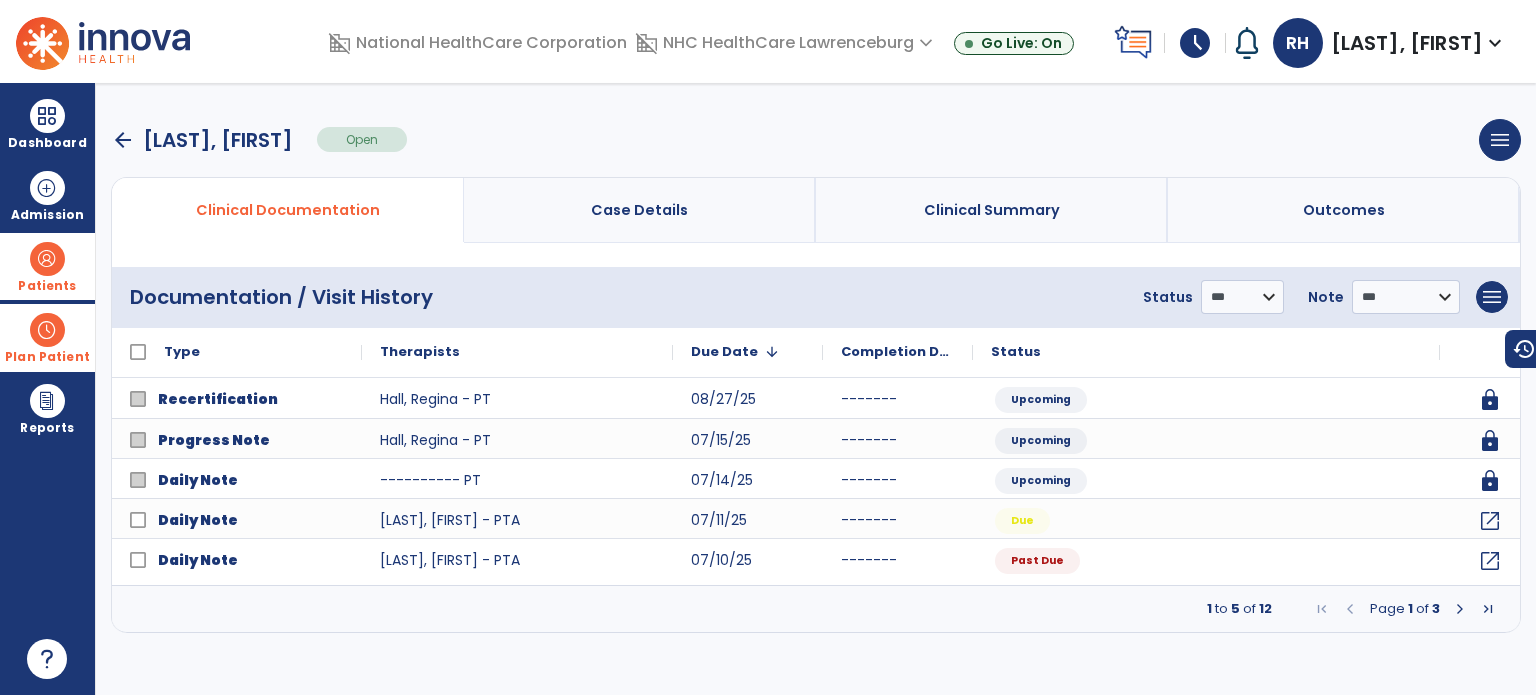 click at bounding box center [1460, 609] 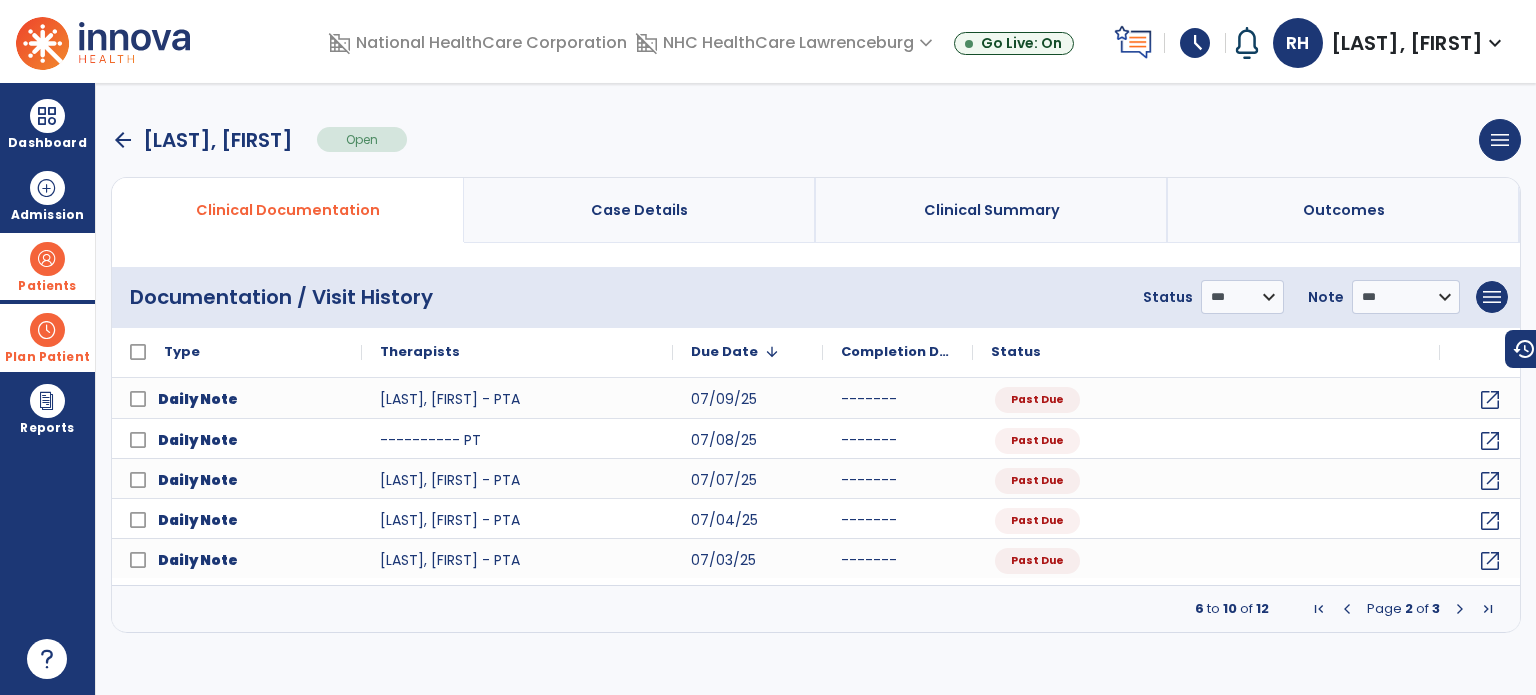click at bounding box center [1460, 609] 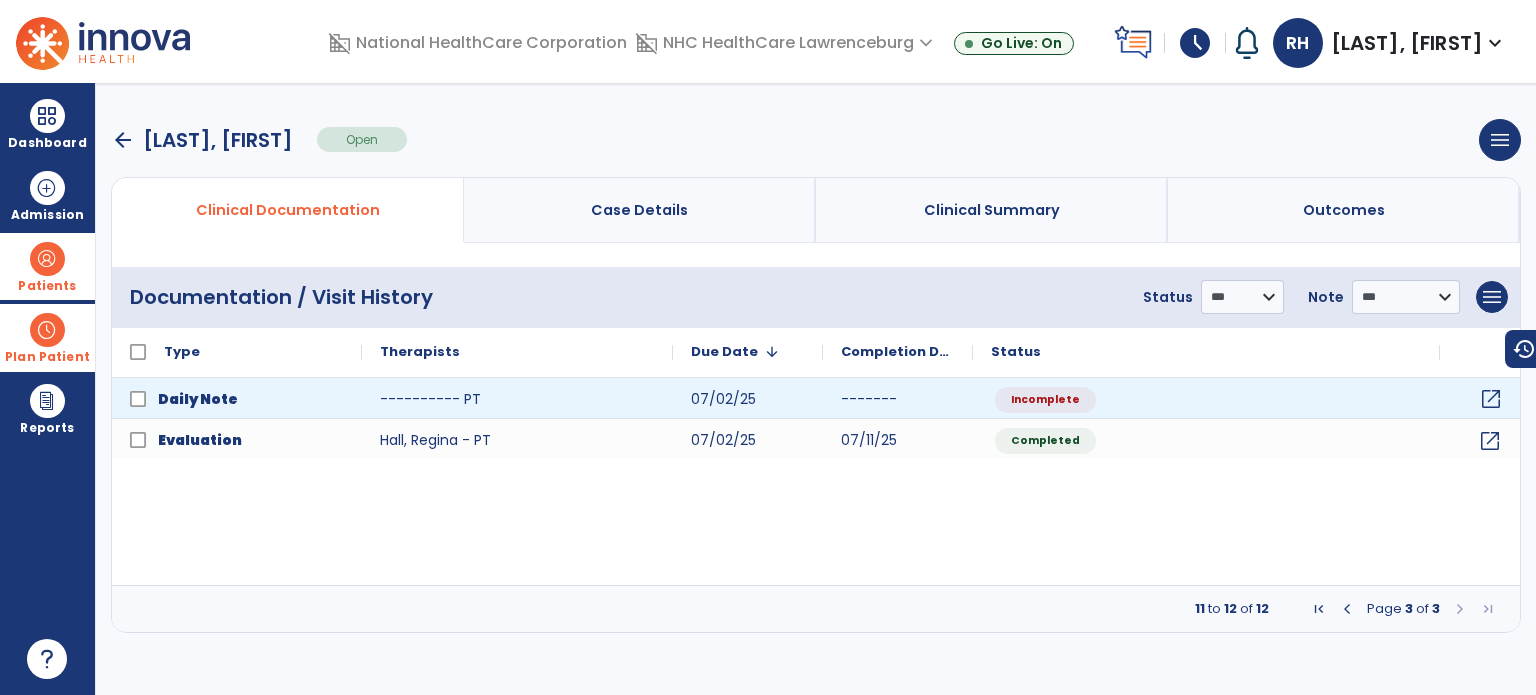 click on "open_in_new" 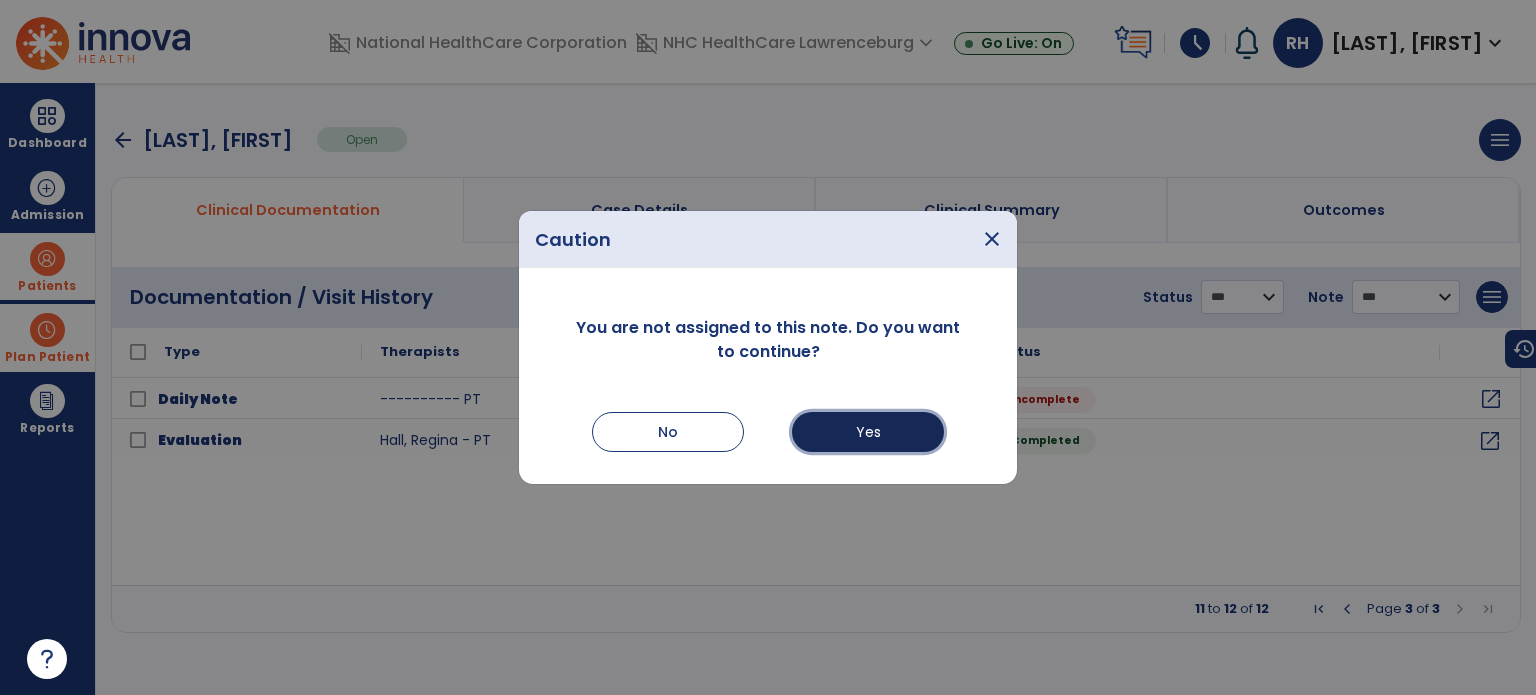 click on "Yes" at bounding box center (868, 432) 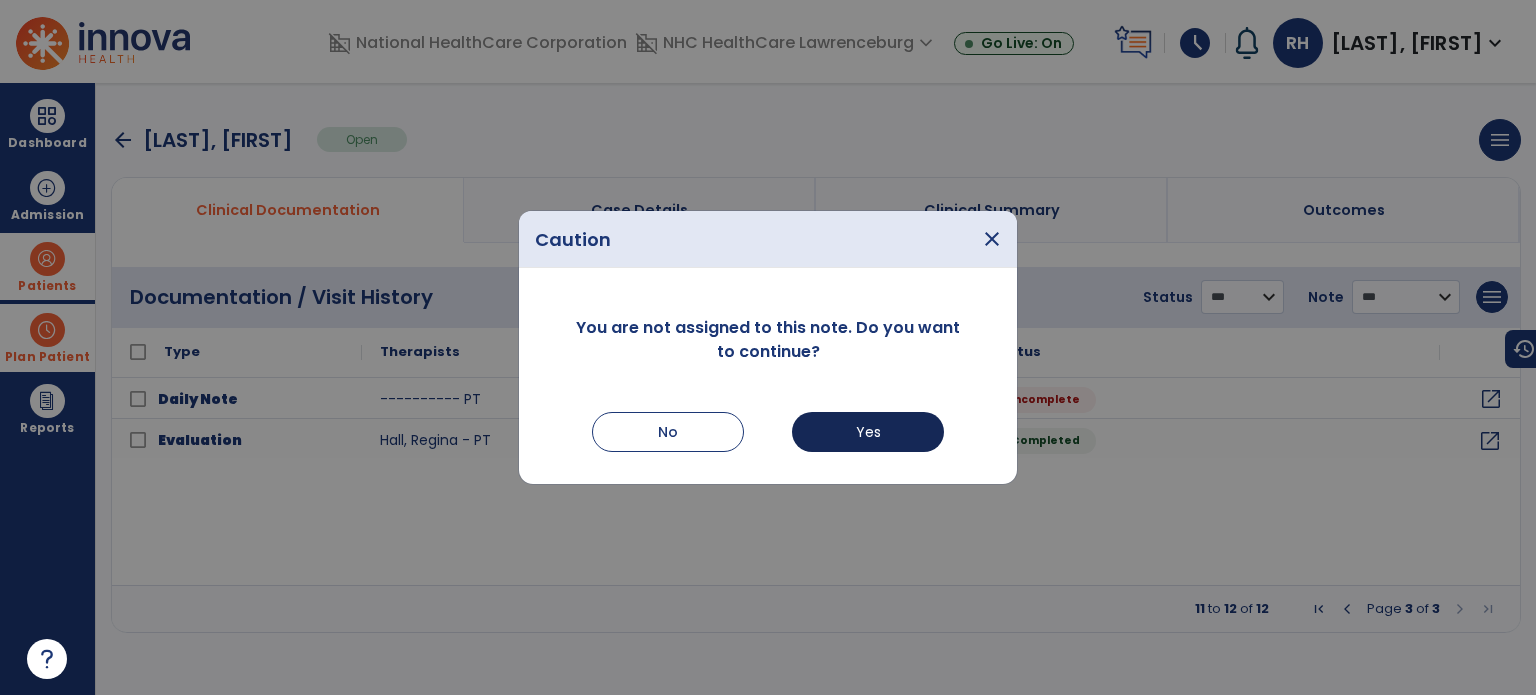 select on "*" 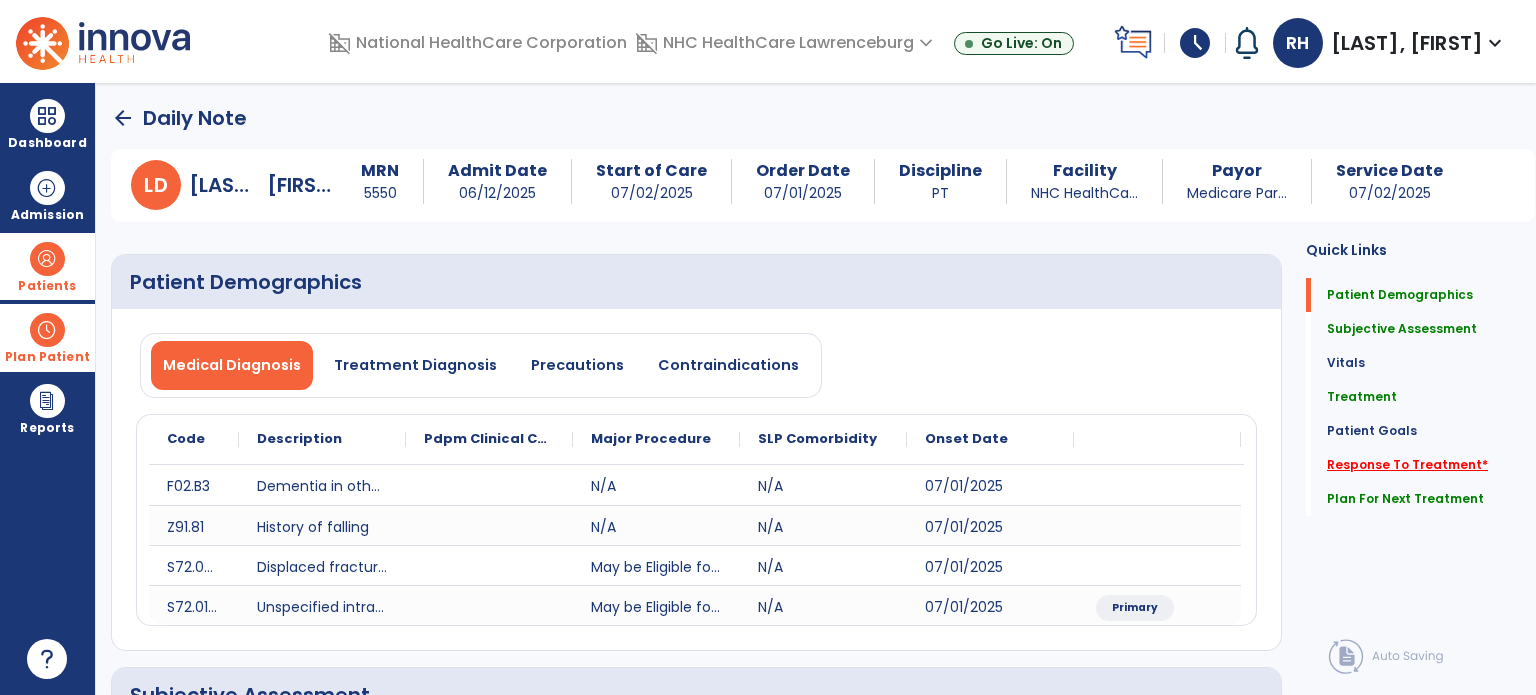 click on "Response To Treatment   *" 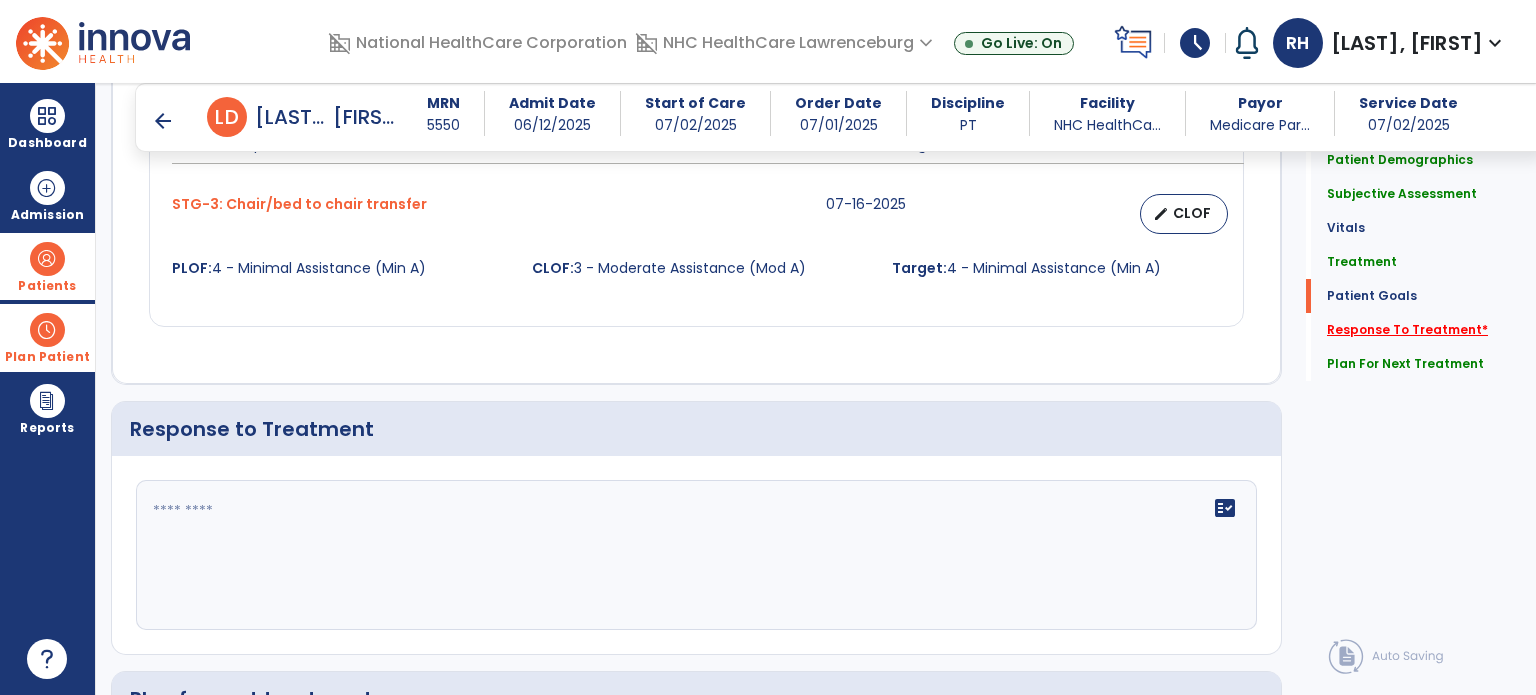 scroll, scrollTop: 2736, scrollLeft: 0, axis: vertical 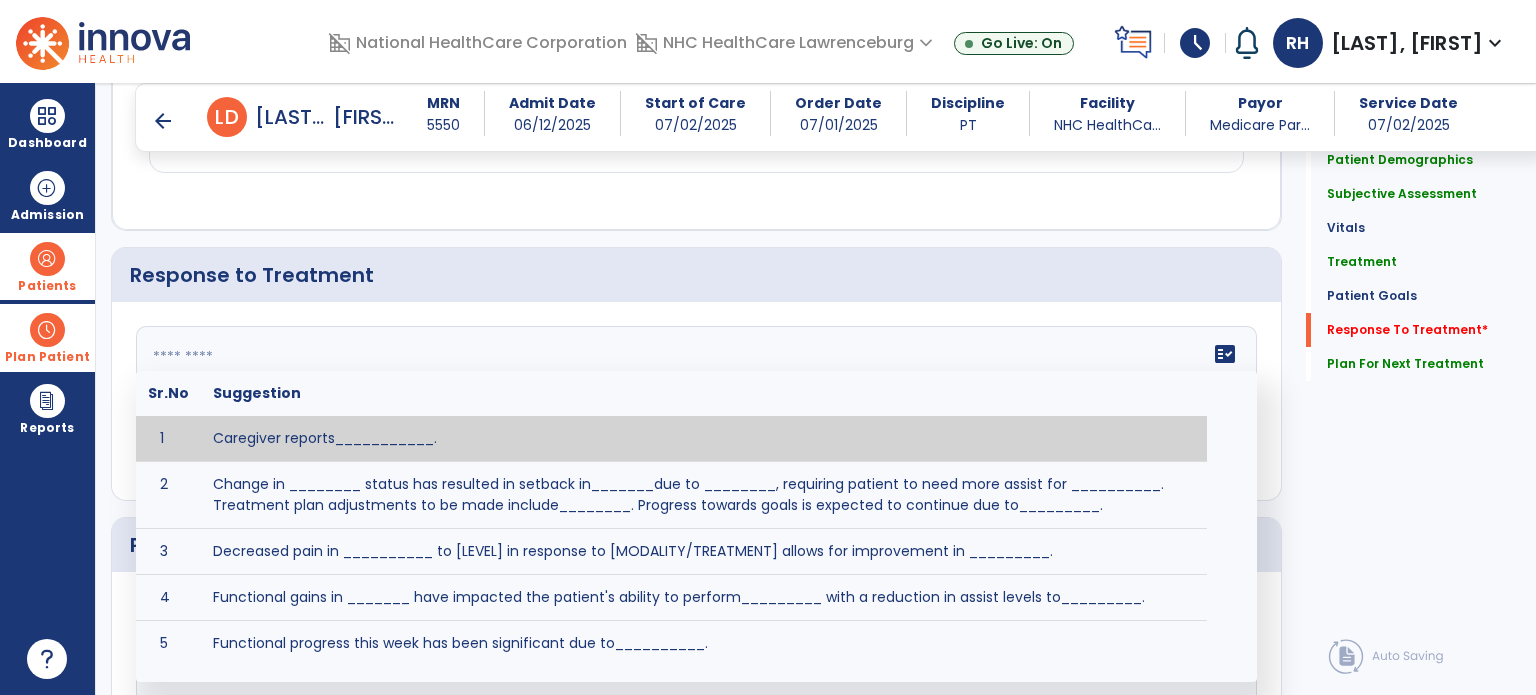 click on "fact_check  Sr.No Suggestion 1 Caregiver reports___________. 2 Change in ________ status has resulted in setback in_______due to ________, requiring patient to need more assist for __________.   Treatment plan adjustments to be made include________.  Progress towards goals is expected to continue due to_________. 3 Decreased pain in __________ to [LEVEL] in response to [MODALITY/TREATMENT] allows for improvement in _________. 4 Functional gains in _______ have impacted the patient's ability to perform_________ with a reduction in assist levels to_________. 5 Functional progress this week has been significant due to__________. 6 Gains in ________ have improved the patient's ability to perform ______with decreased levels of assist to___________. 7 Improvement in ________allows patient to tolerate higher levels of challenges in_________. 8 Pain in [AREA] has decreased to [LEVEL] in response to [TREATMENT/MODALITY], allowing fore ease in completing__________. 9 10 11 12 13 14 15 16 17 18 19 20 21" 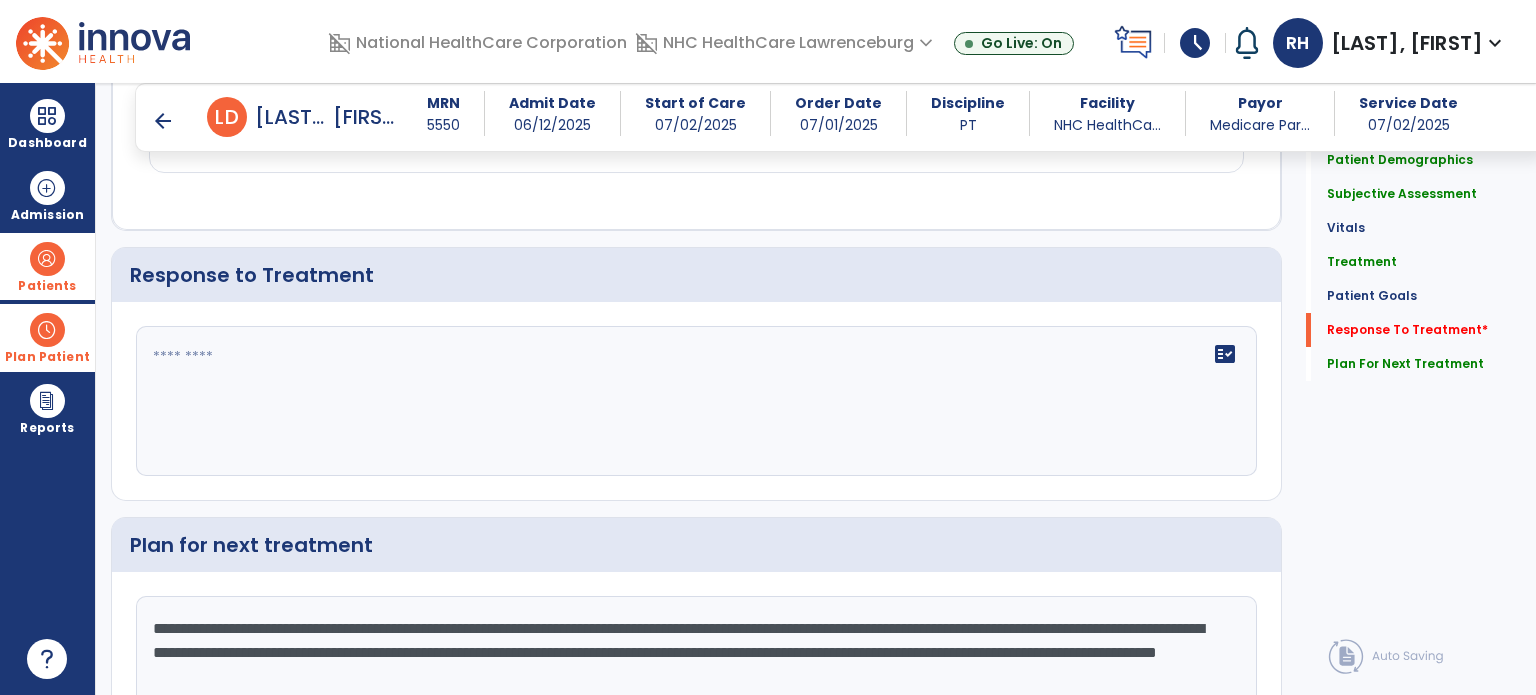 click on "arrow_back" at bounding box center [163, 121] 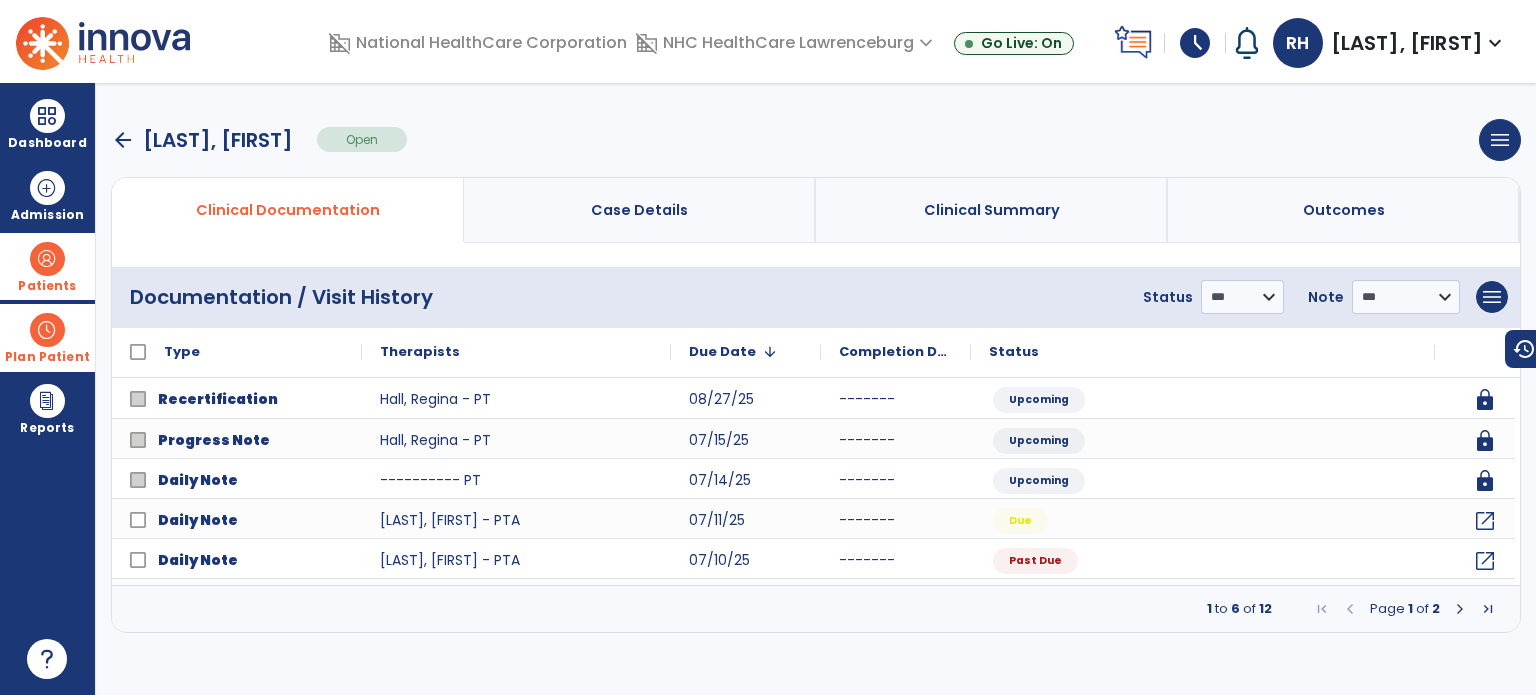 scroll, scrollTop: 0, scrollLeft: 0, axis: both 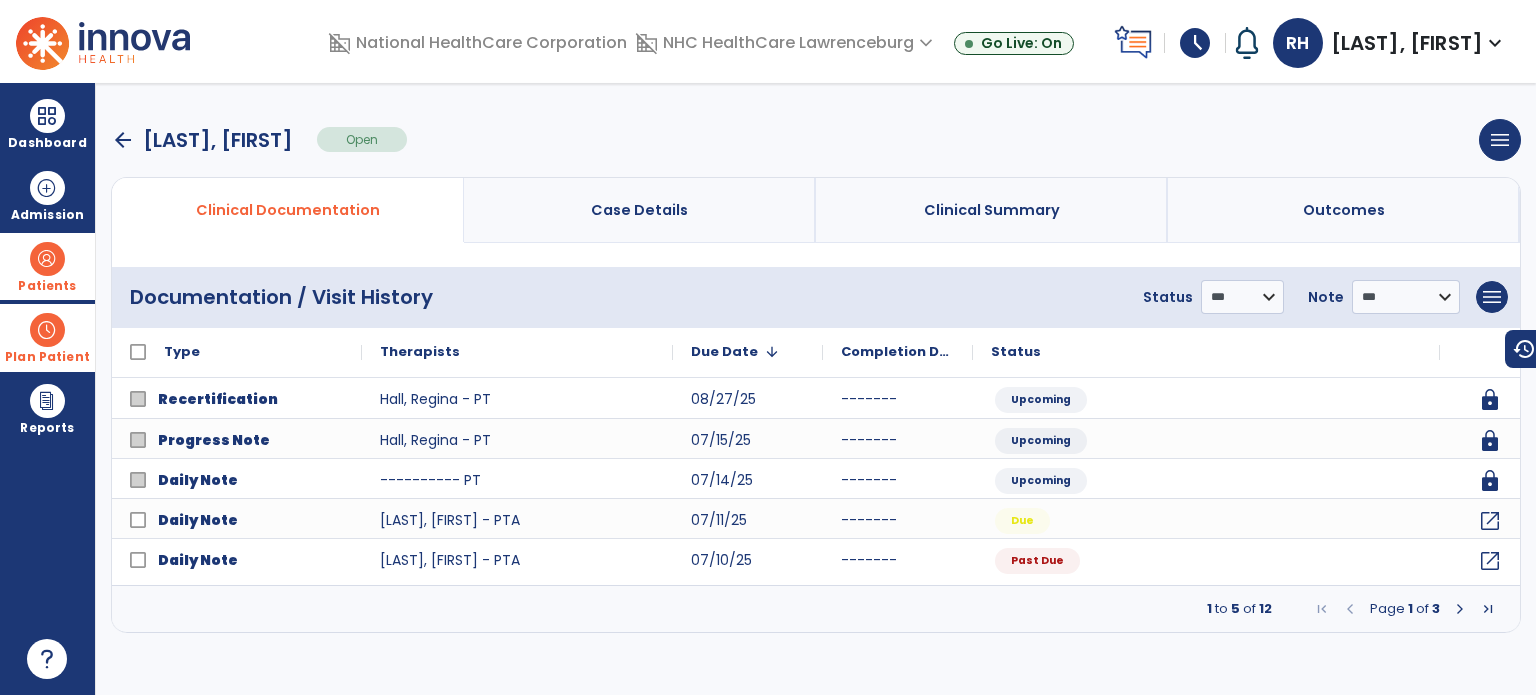 click at bounding box center [1460, 609] 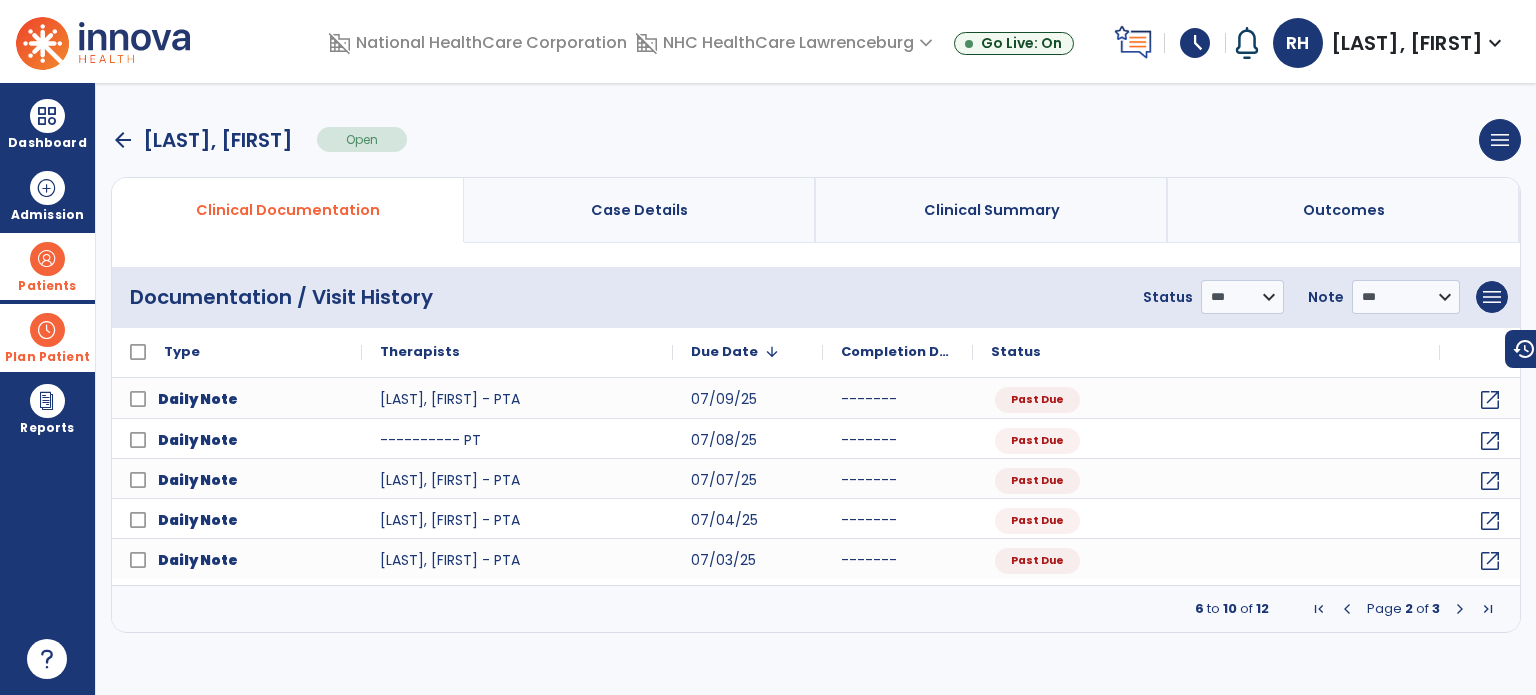 click at bounding box center (1460, 609) 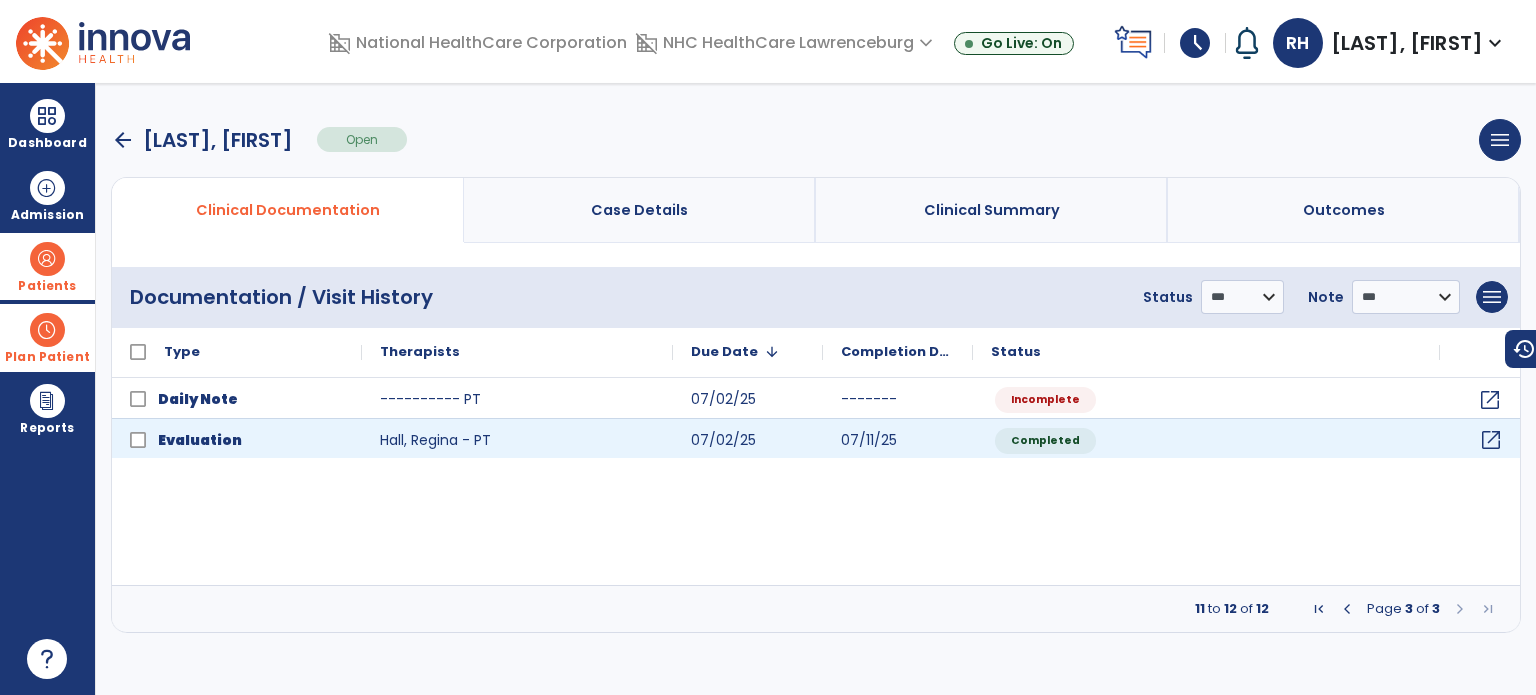 click on "open_in_new" 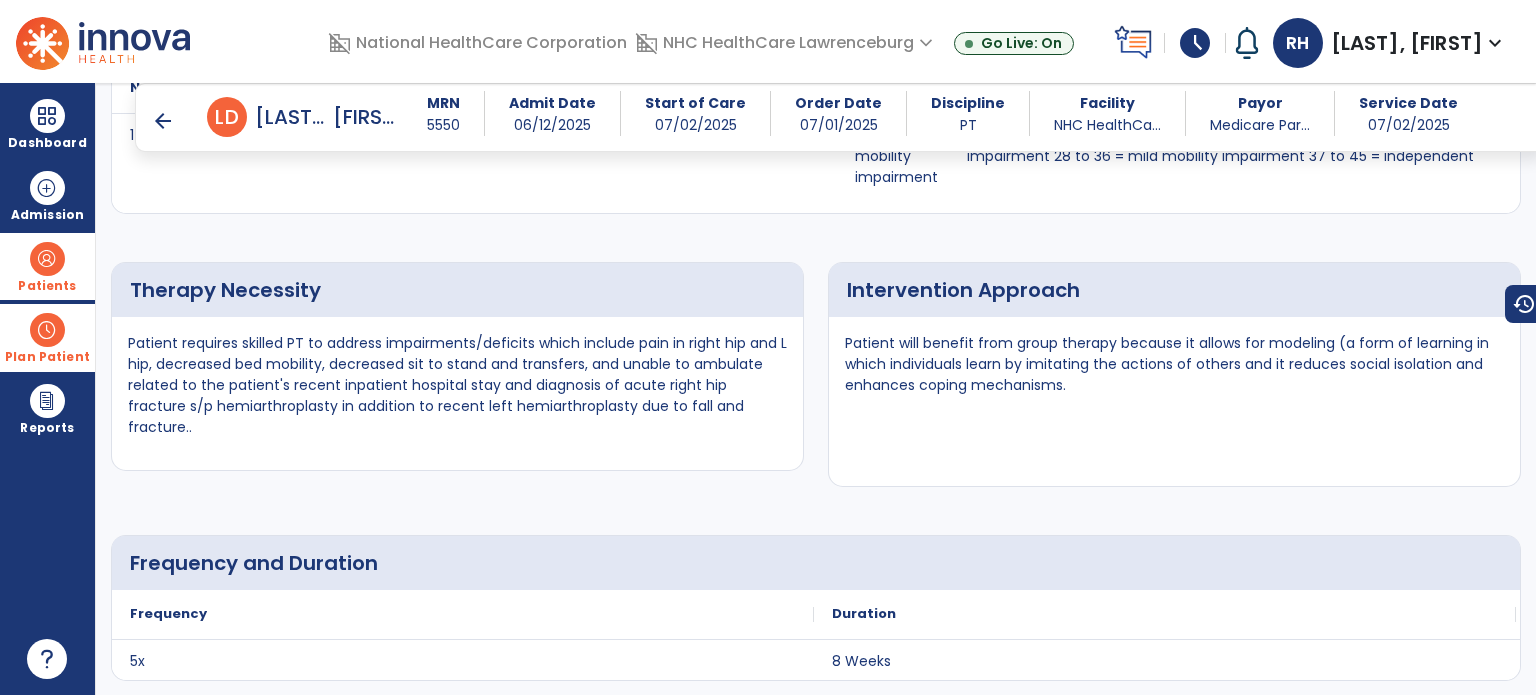 scroll, scrollTop: 4277, scrollLeft: 0, axis: vertical 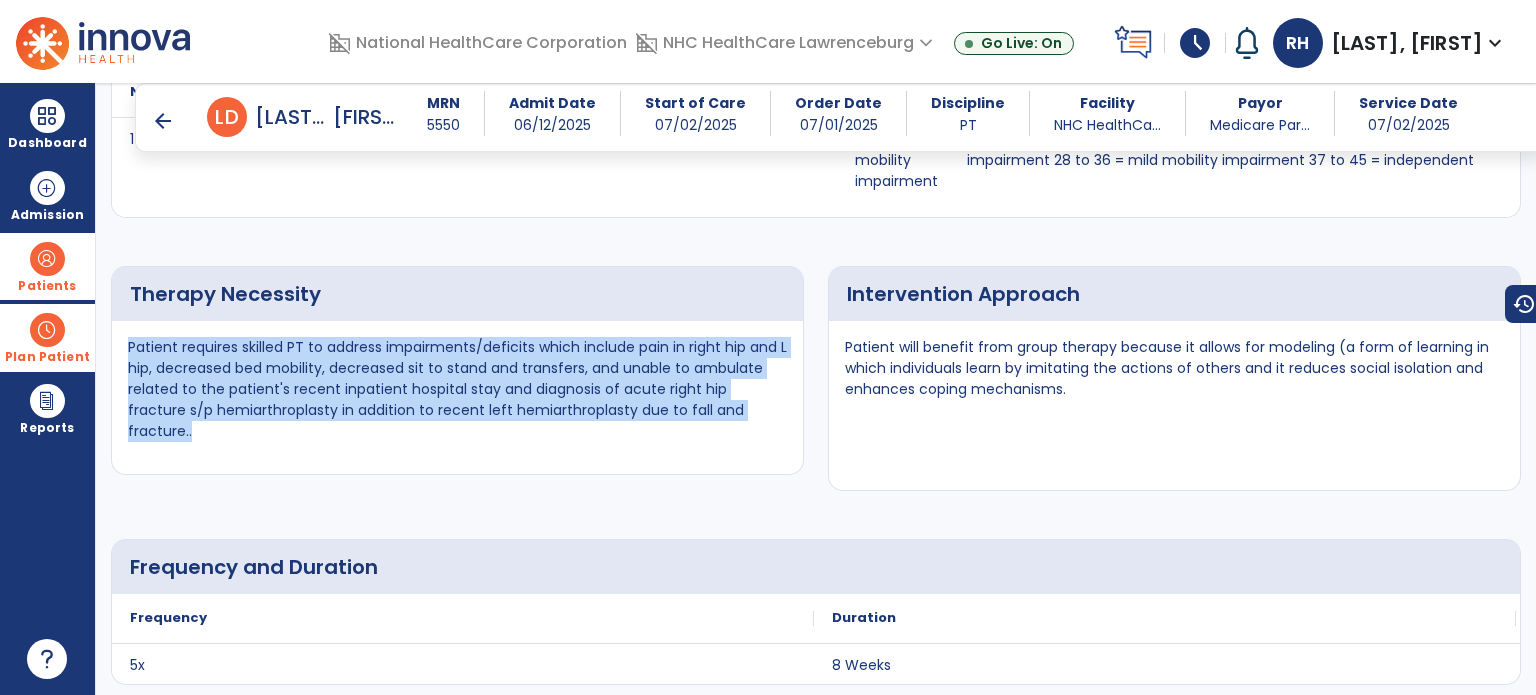 drag, startPoint x: 744, startPoint y: 386, endPoint x: 128, endPoint y: 311, distance: 620.54895 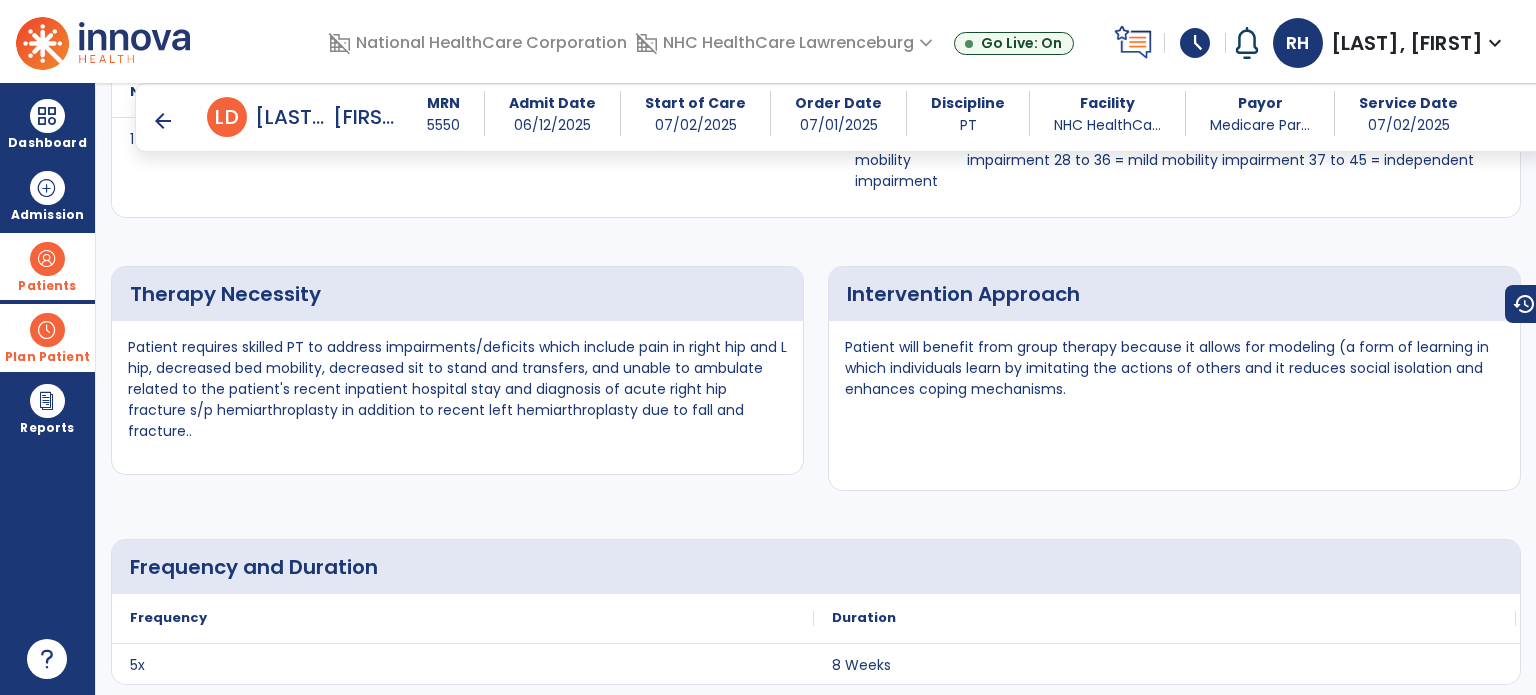 click on "arrow_back" at bounding box center [163, 121] 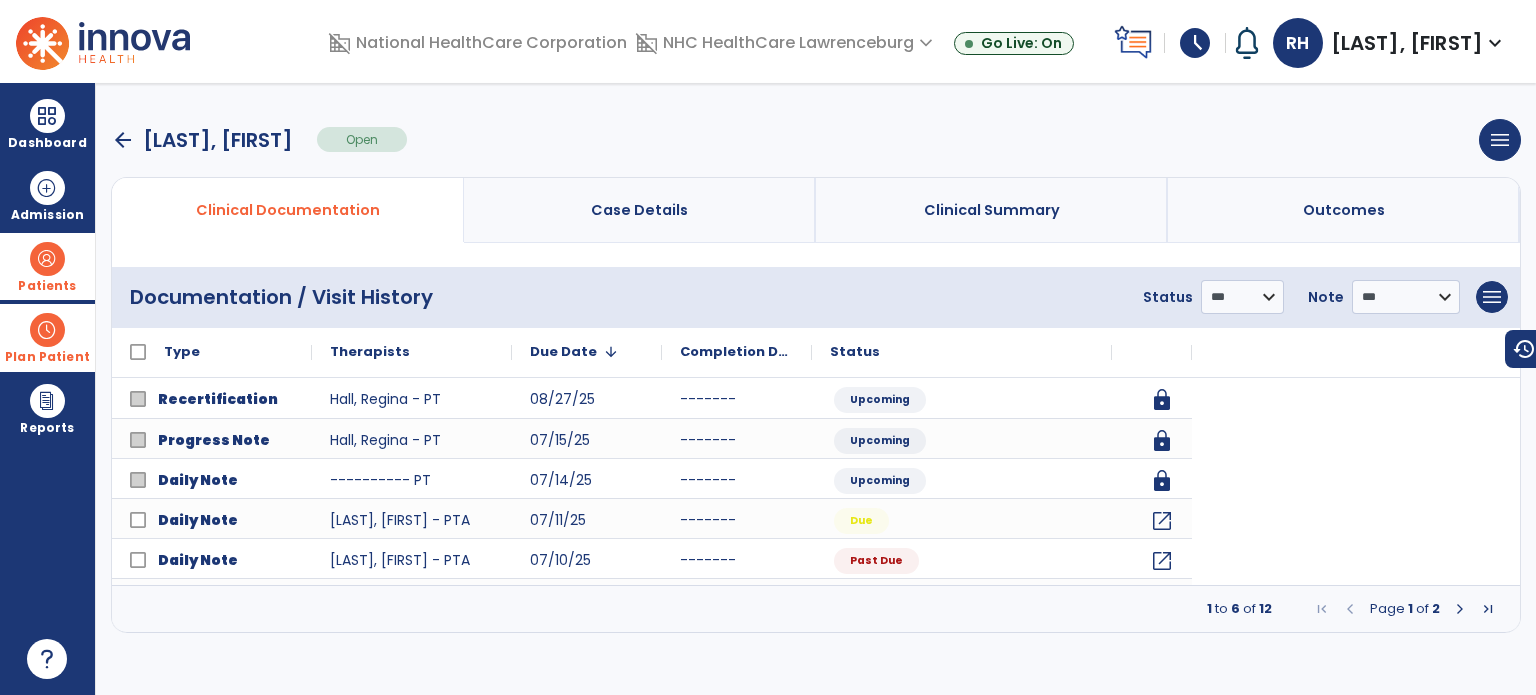 scroll, scrollTop: 0, scrollLeft: 0, axis: both 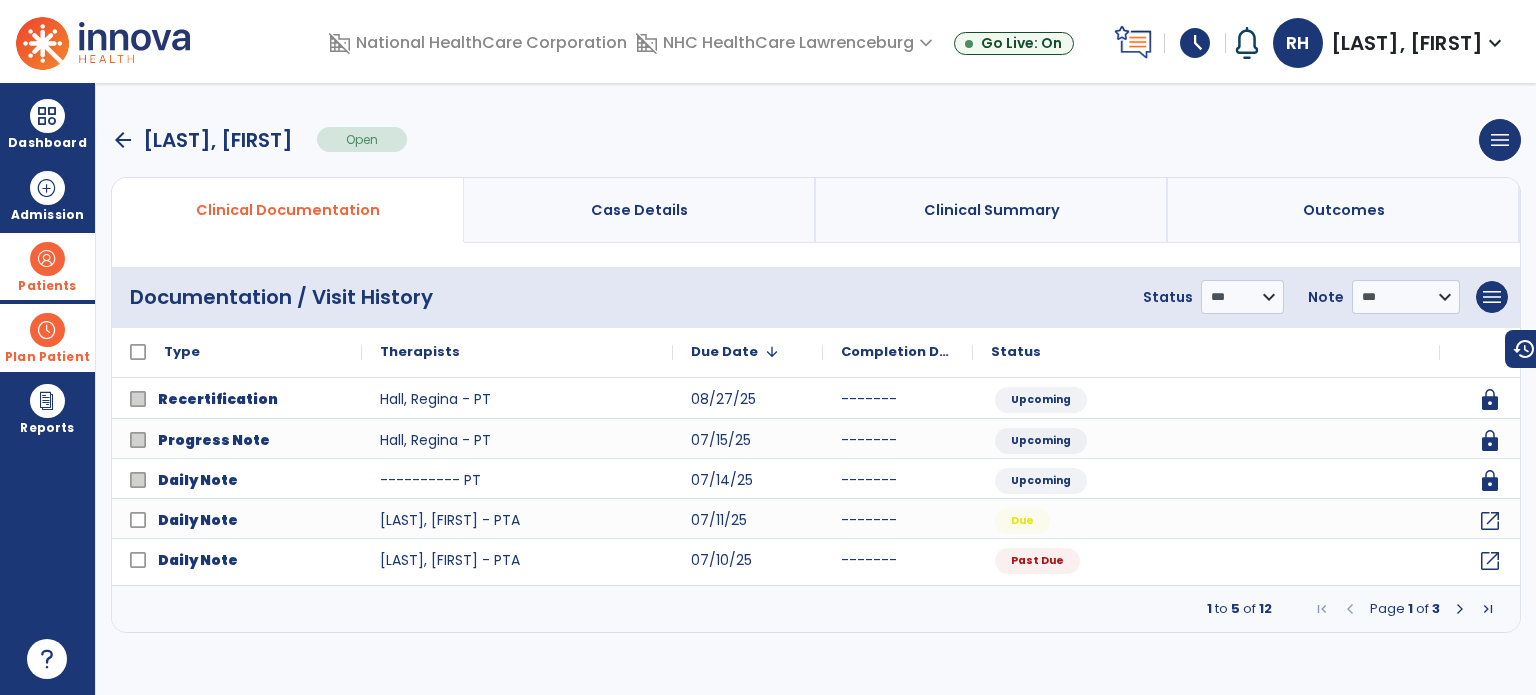 click at bounding box center [1460, 609] 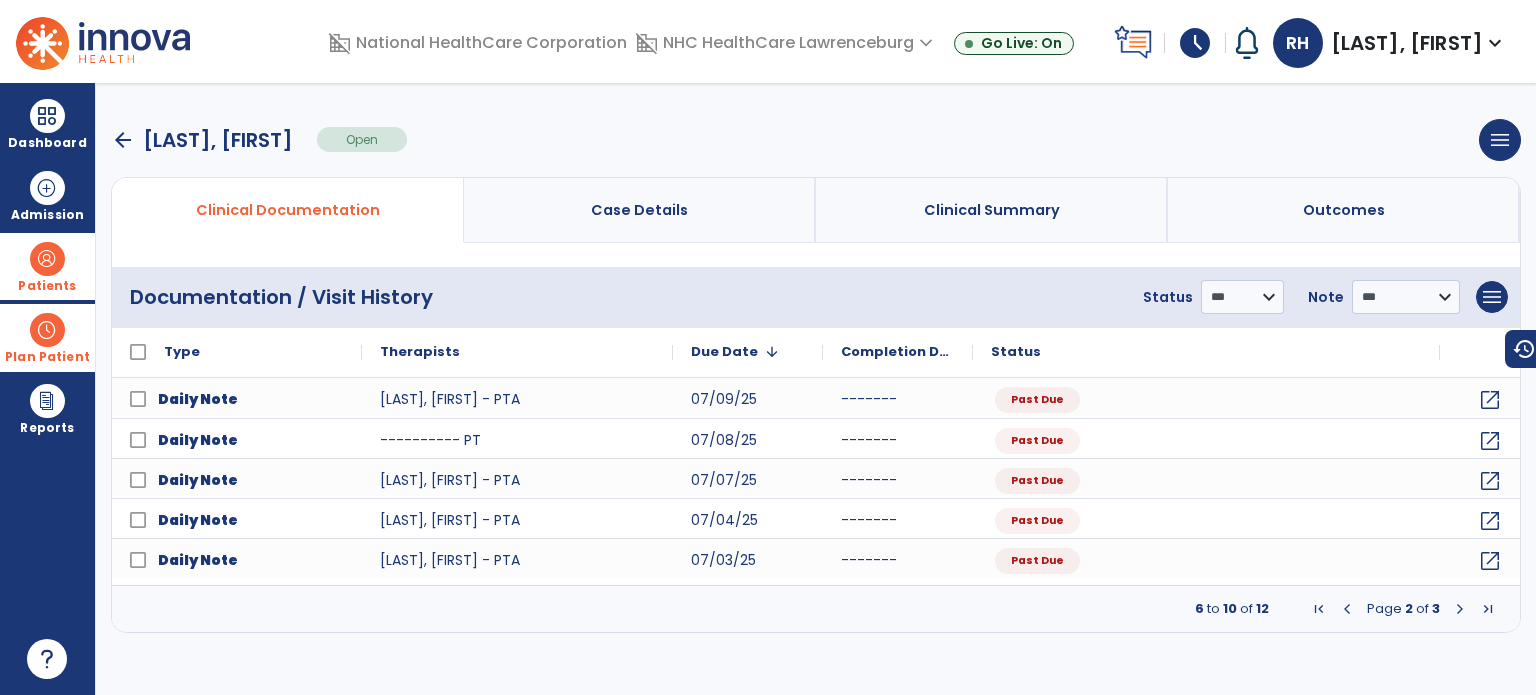 click at bounding box center (1460, 609) 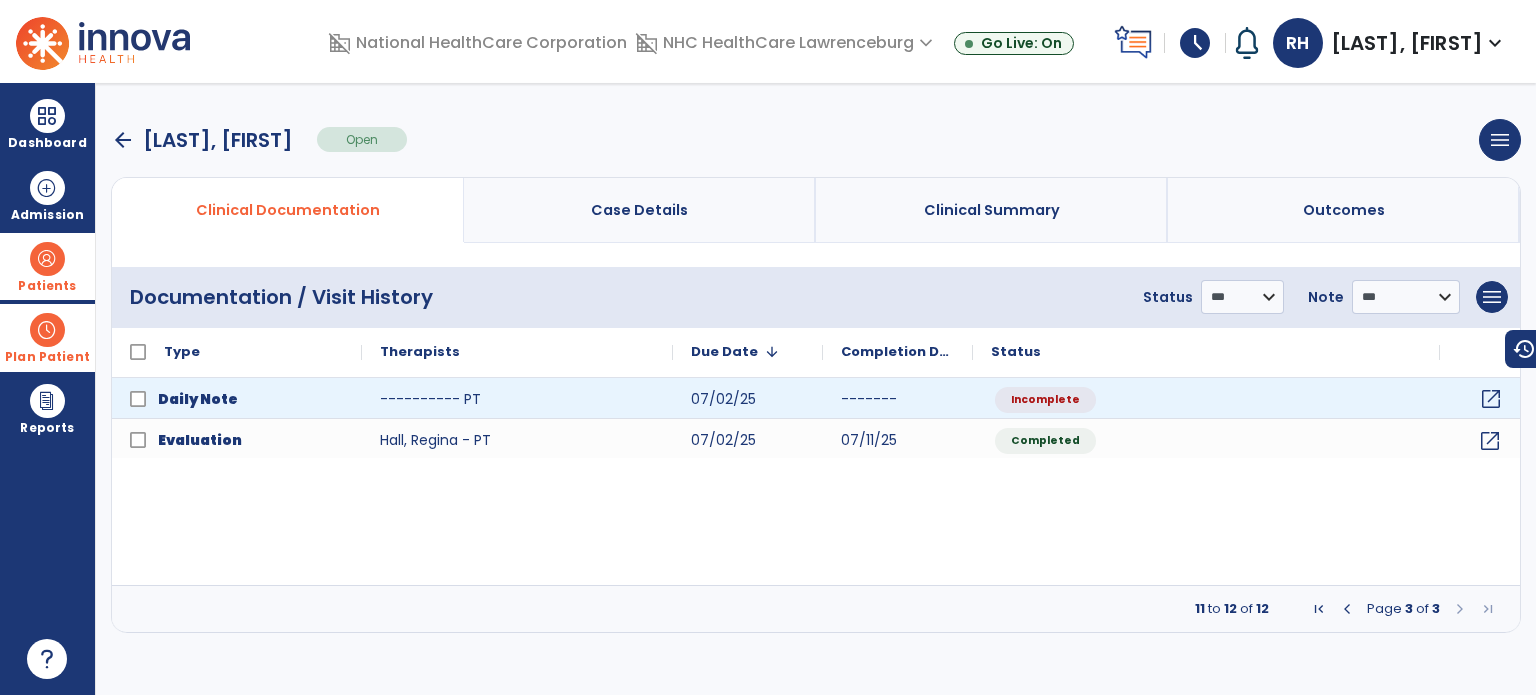 click on "open_in_new" 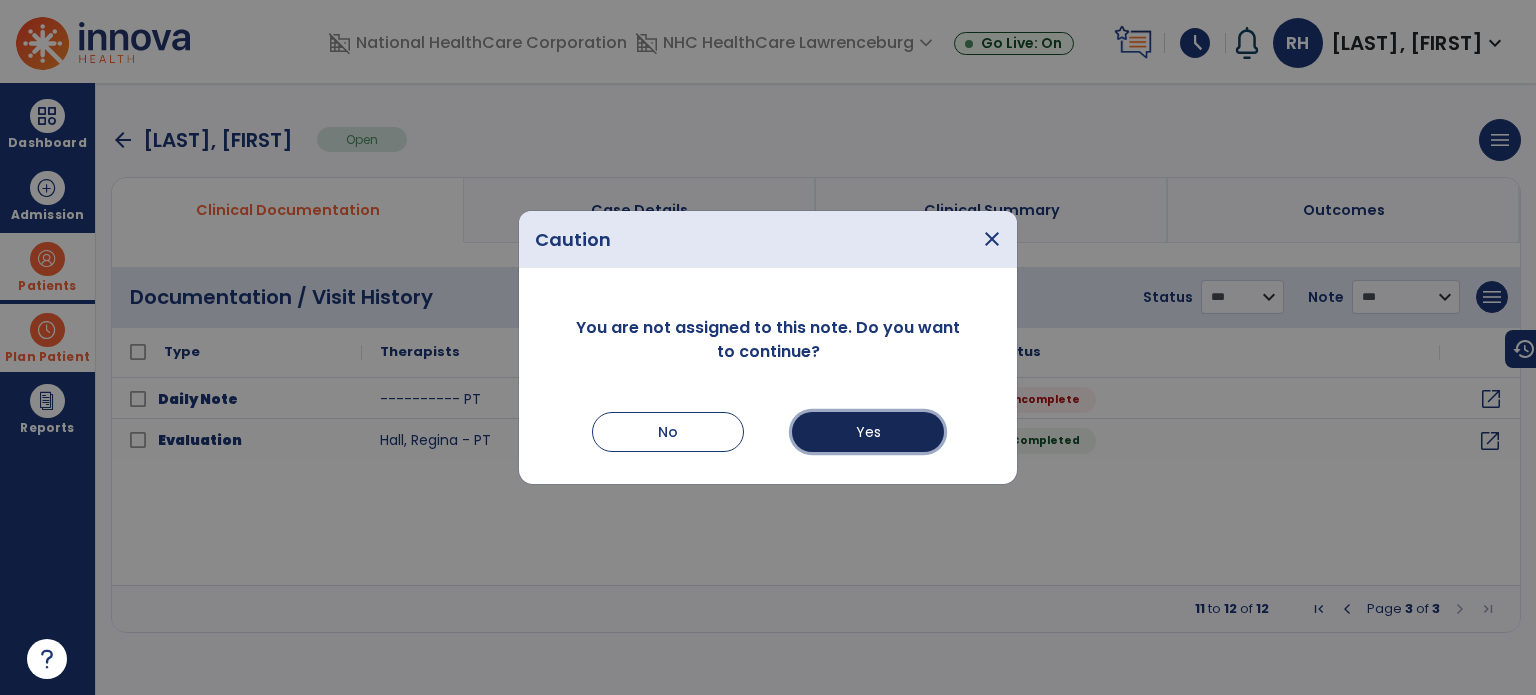 click on "Yes" at bounding box center (868, 432) 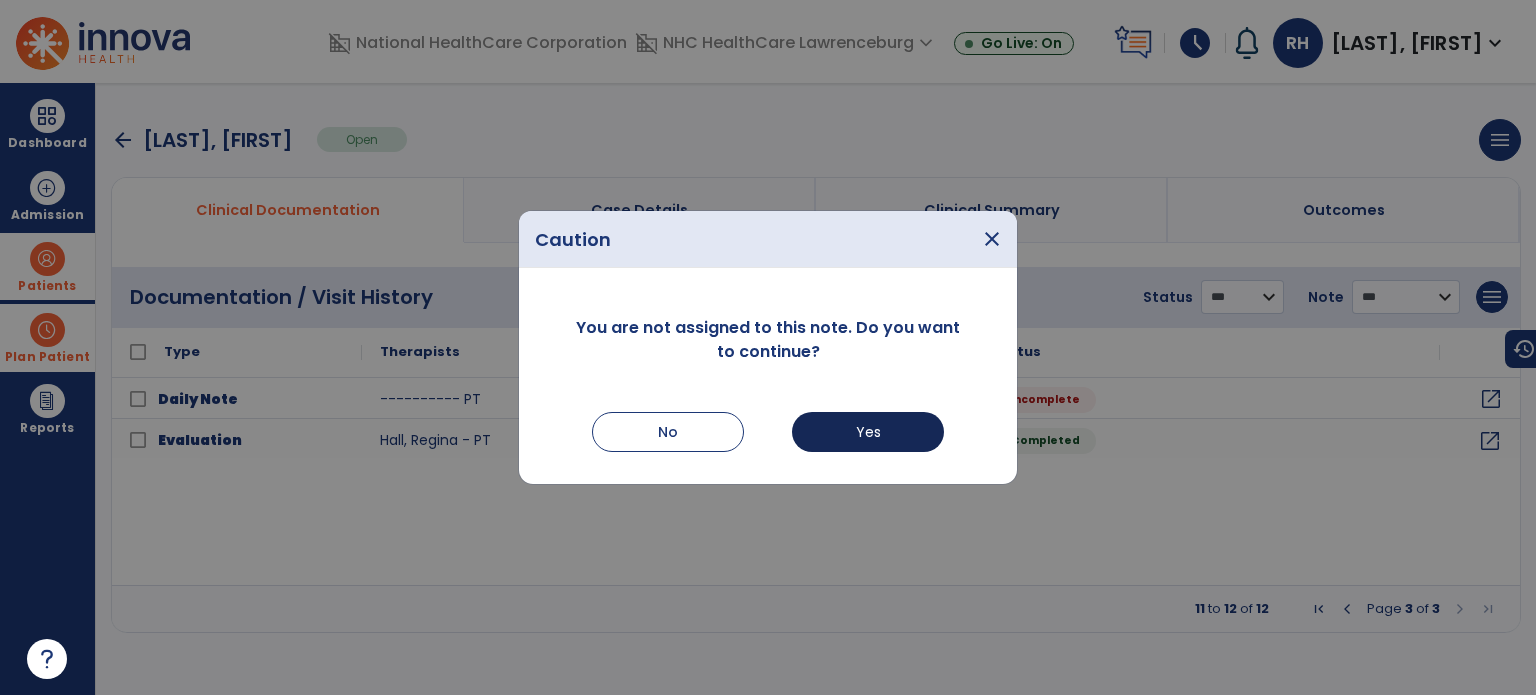 select on "*" 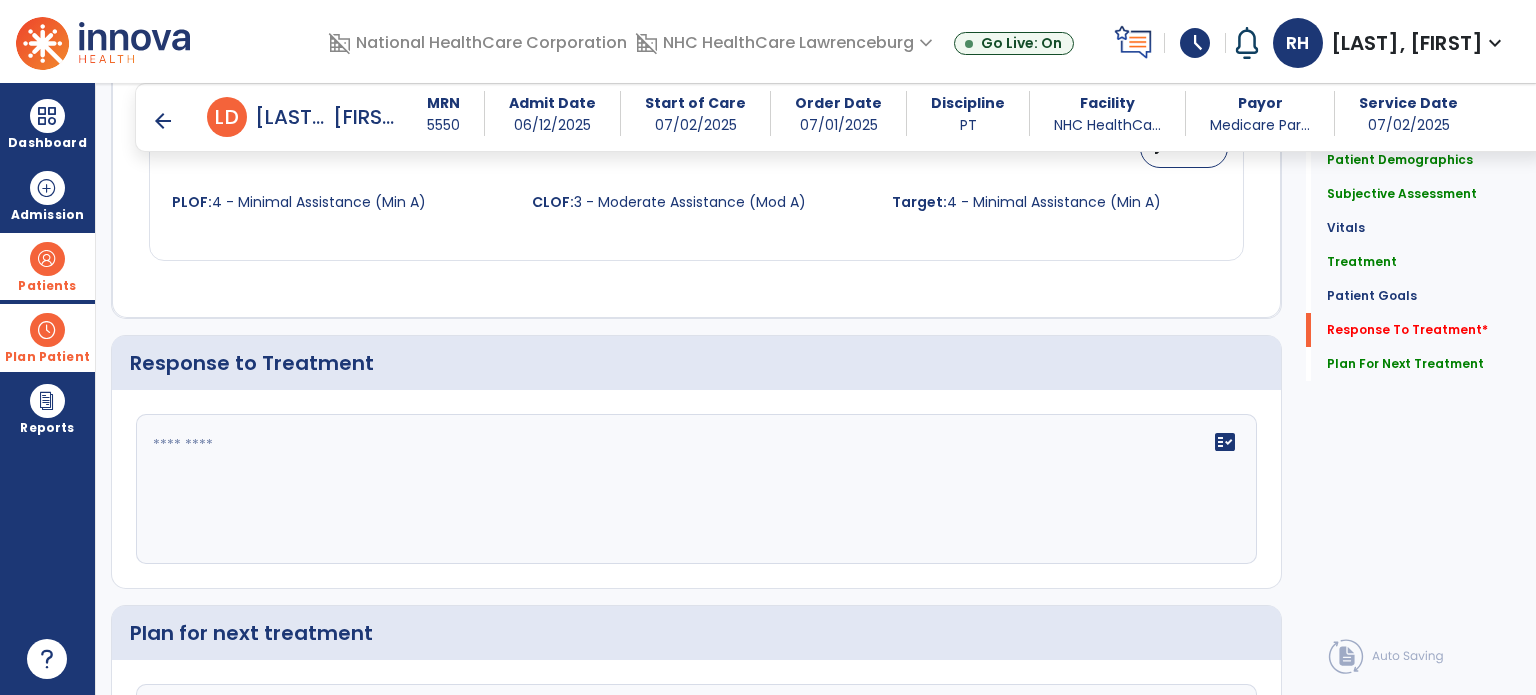 scroll, scrollTop: 2649, scrollLeft: 0, axis: vertical 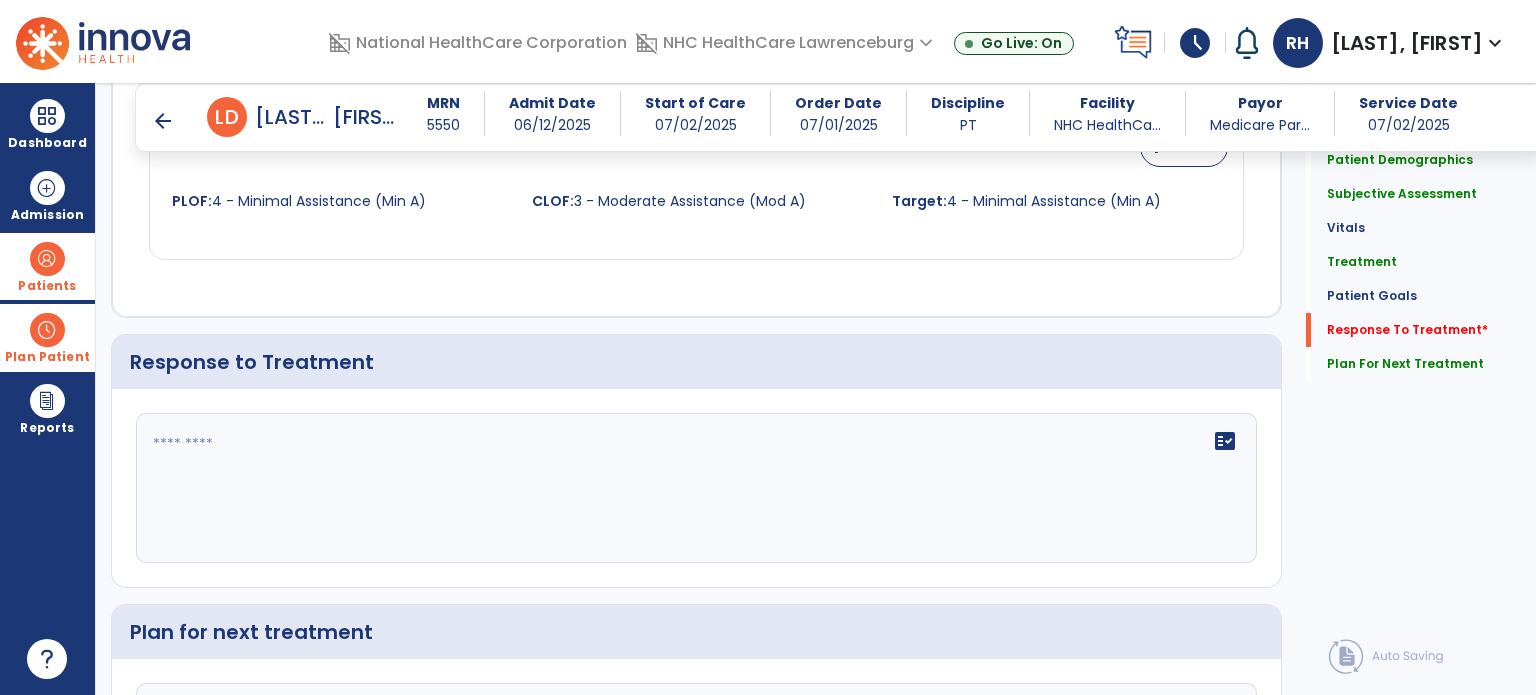 click on "fact_check" 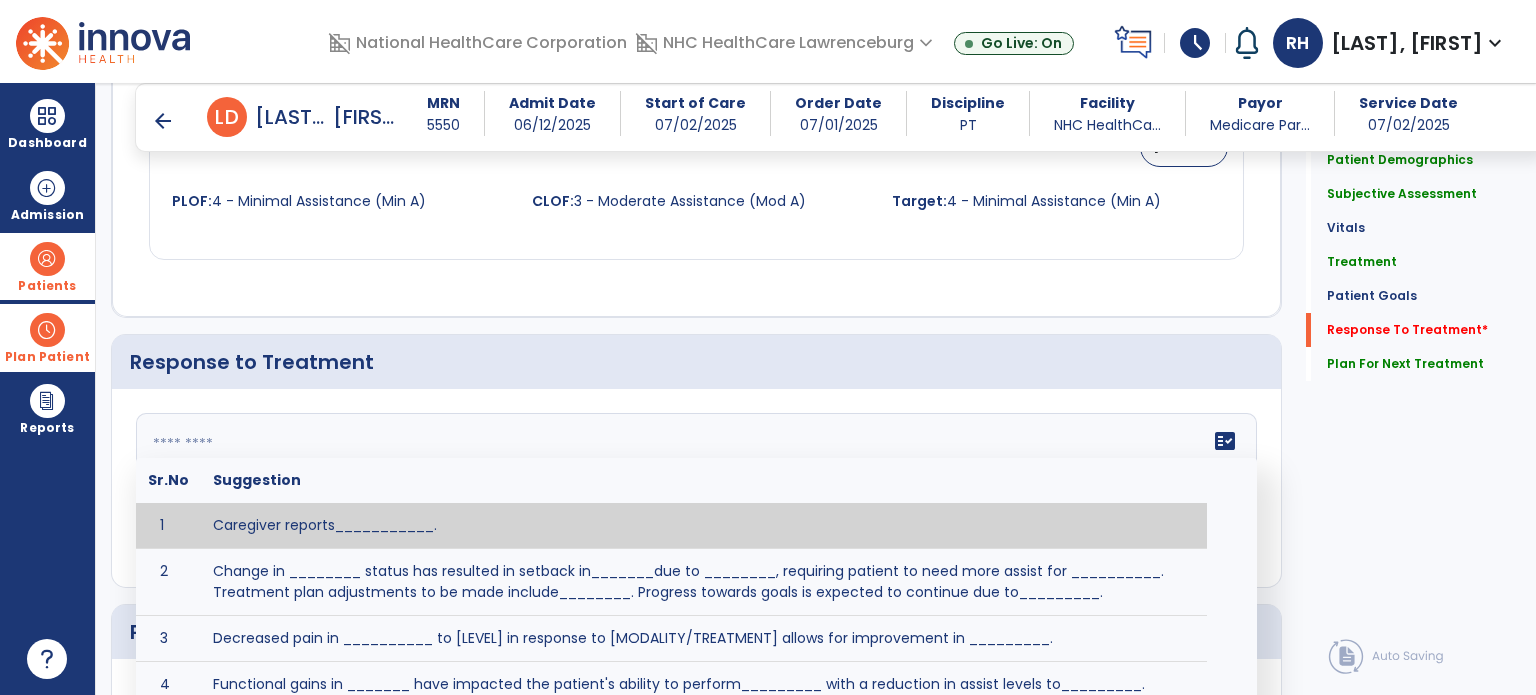 paste on "**********" 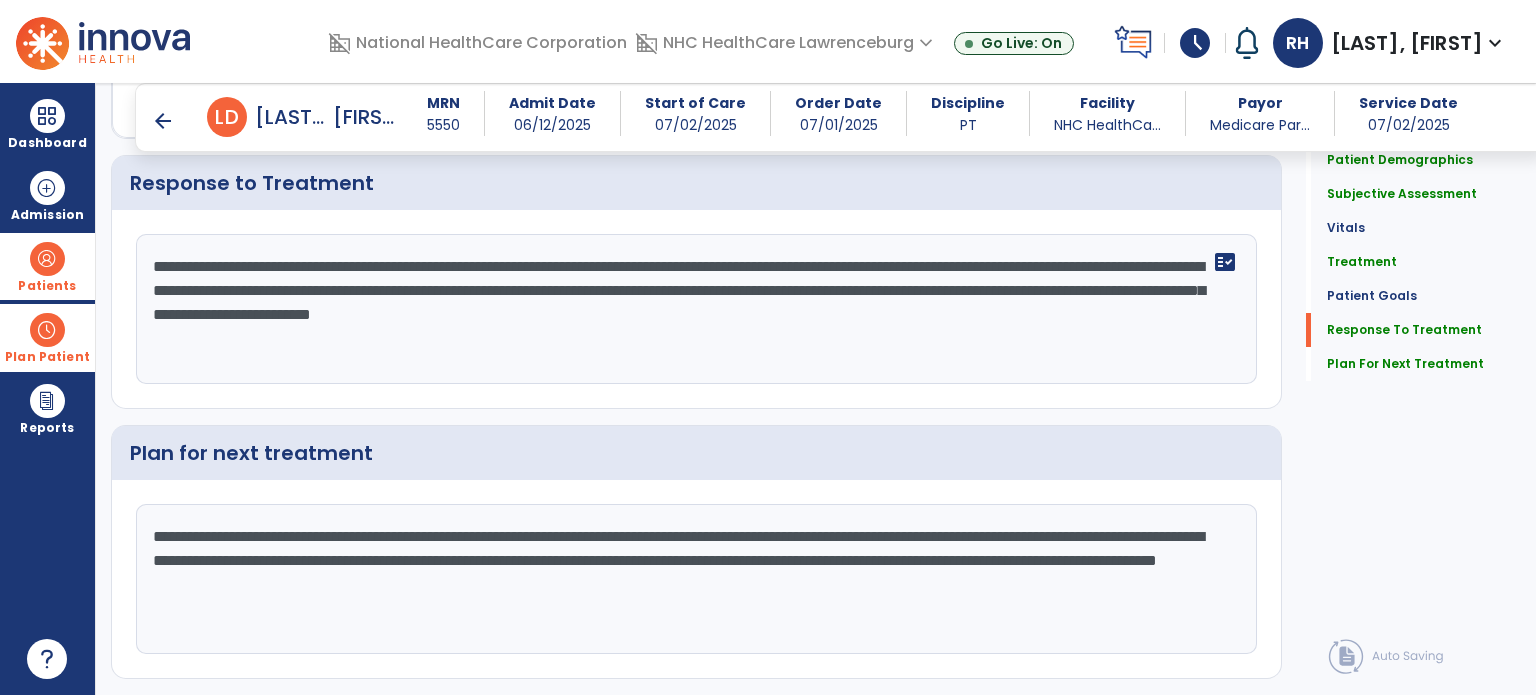 scroll, scrollTop: 2872, scrollLeft: 0, axis: vertical 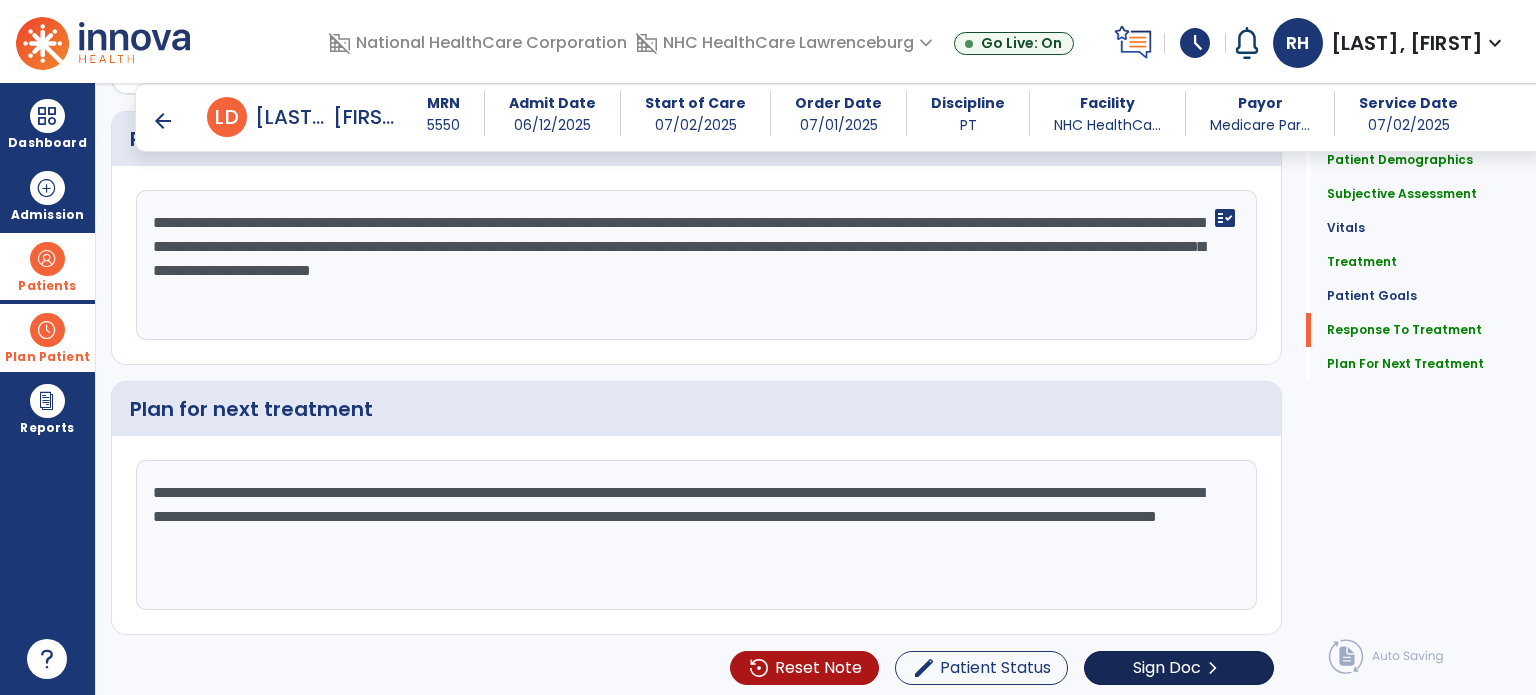 type on "**********" 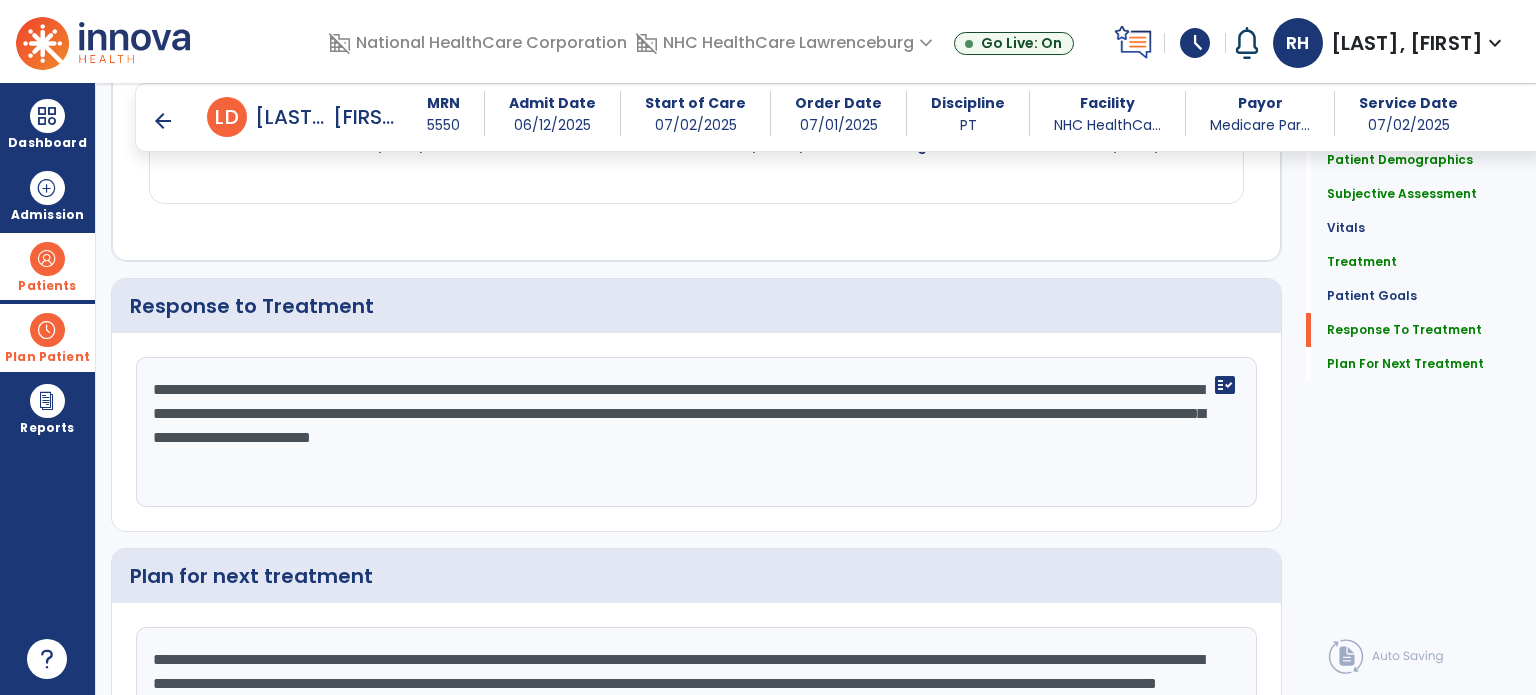 scroll, scrollTop: 2872, scrollLeft: 0, axis: vertical 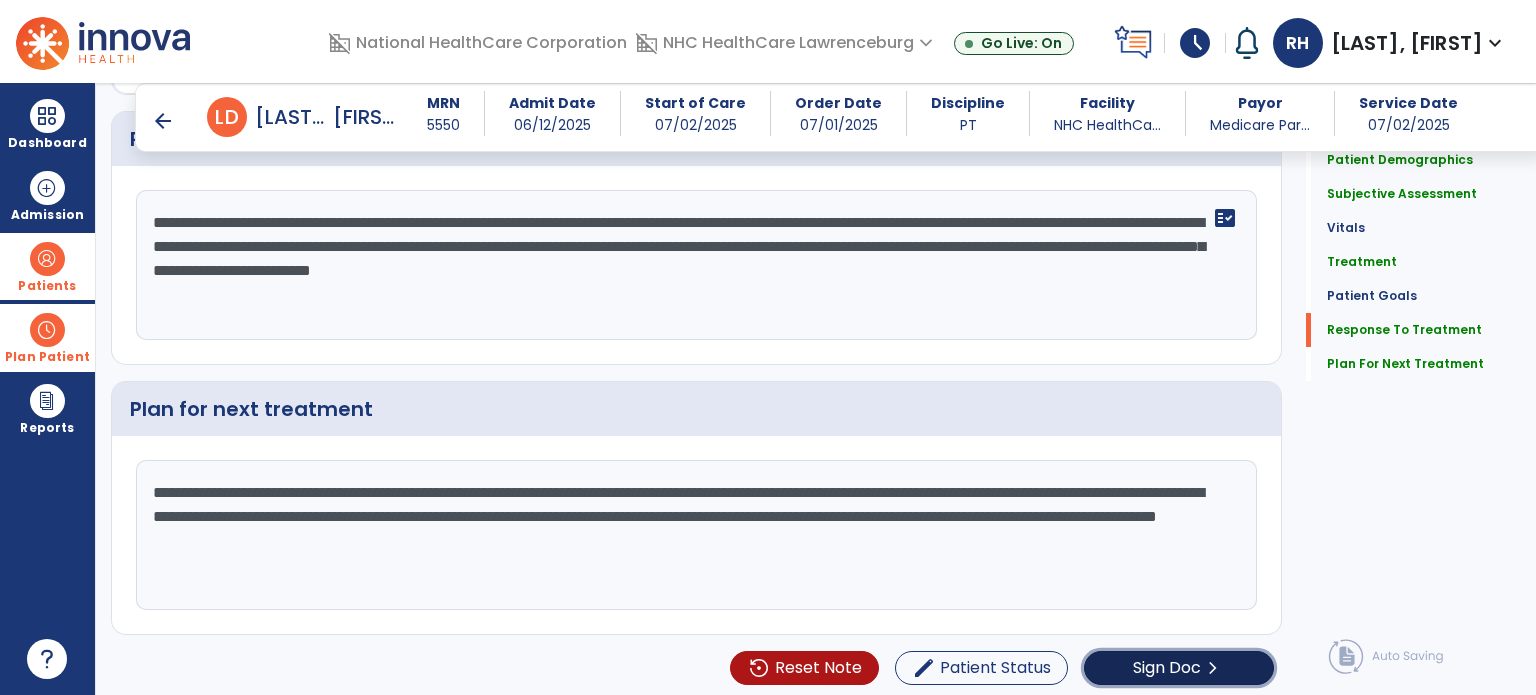 click on "Sign Doc" 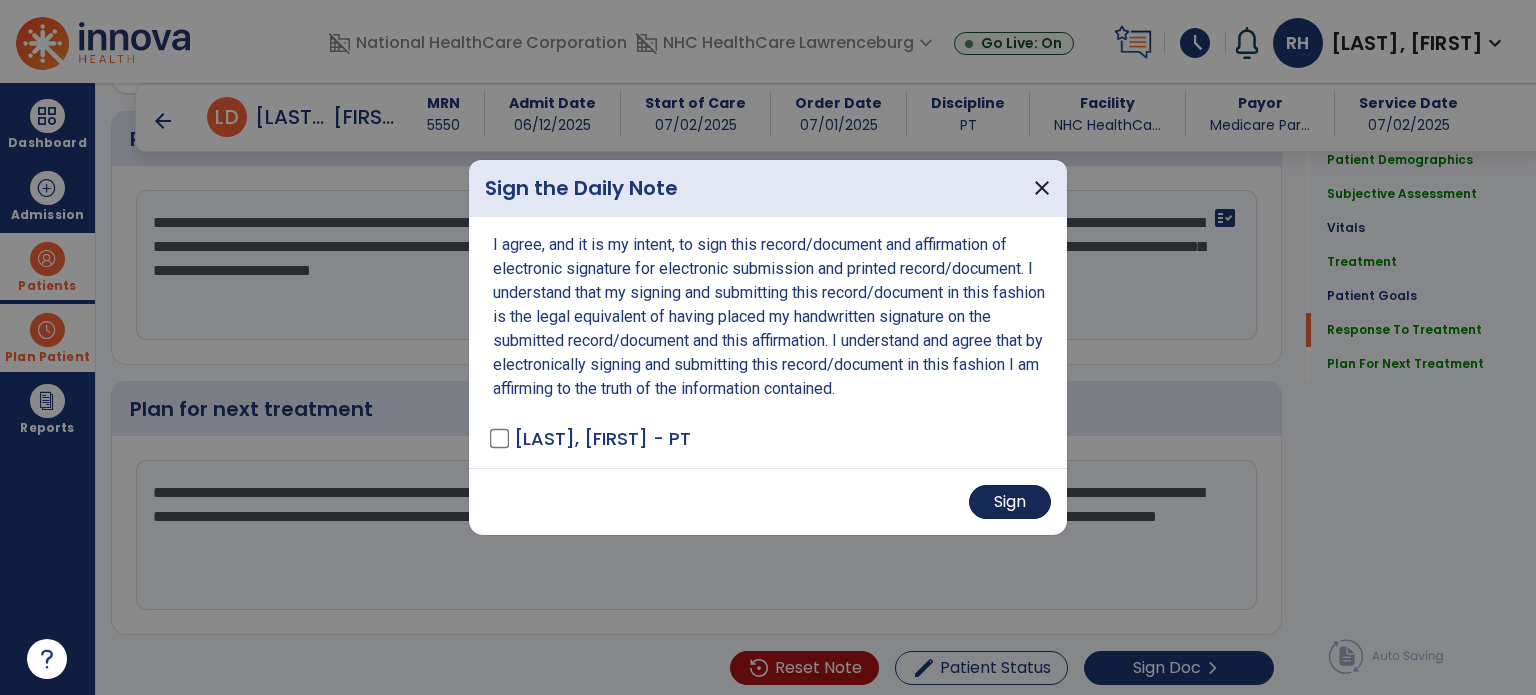 click on "Sign" at bounding box center [1010, 502] 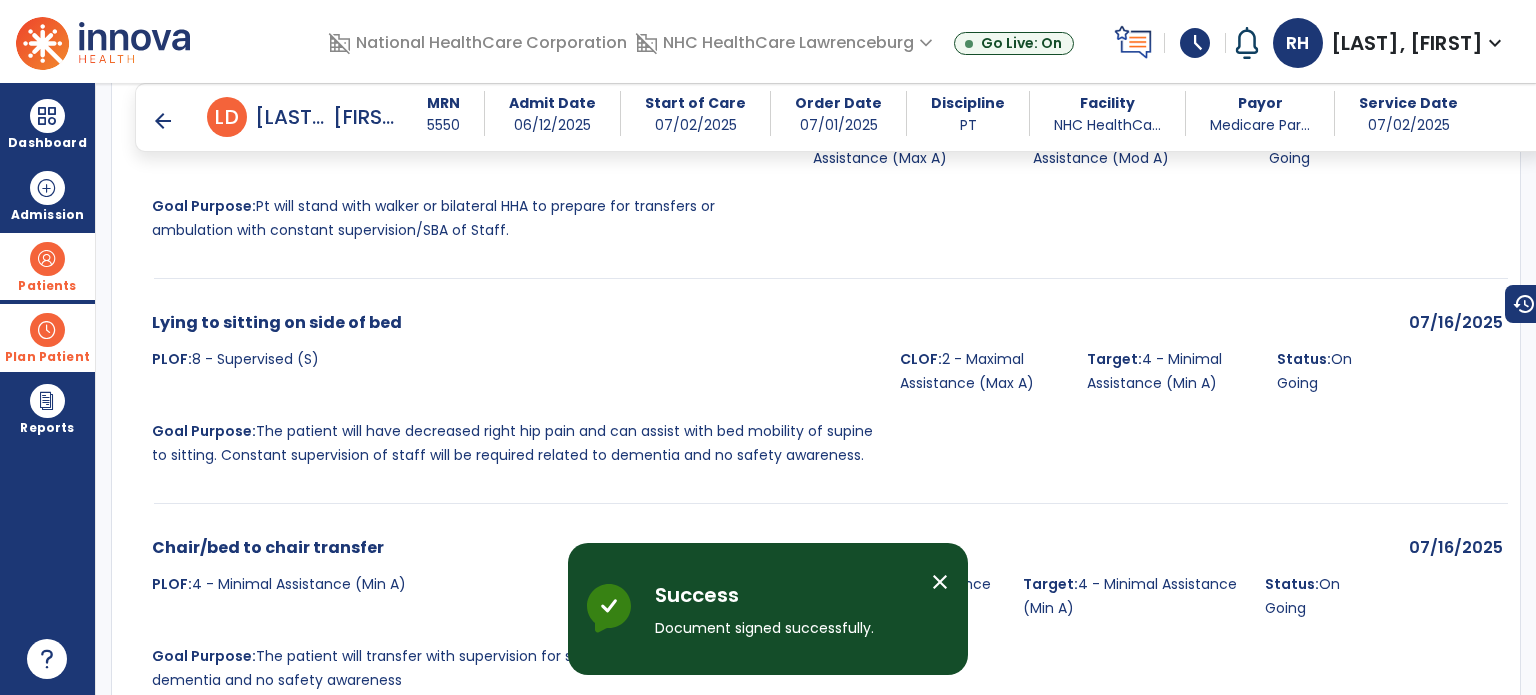 scroll, scrollTop: 4736, scrollLeft: 0, axis: vertical 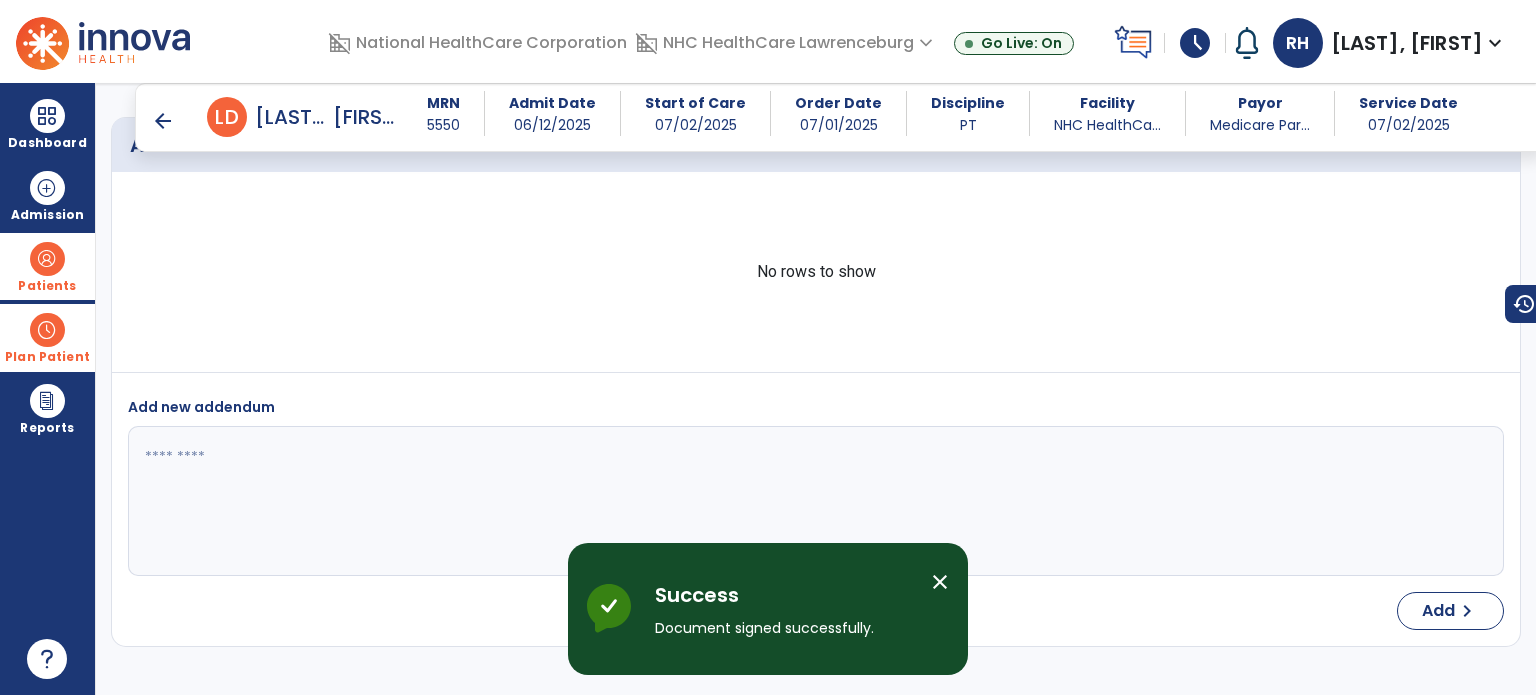 click on "arrow_back" at bounding box center (163, 121) 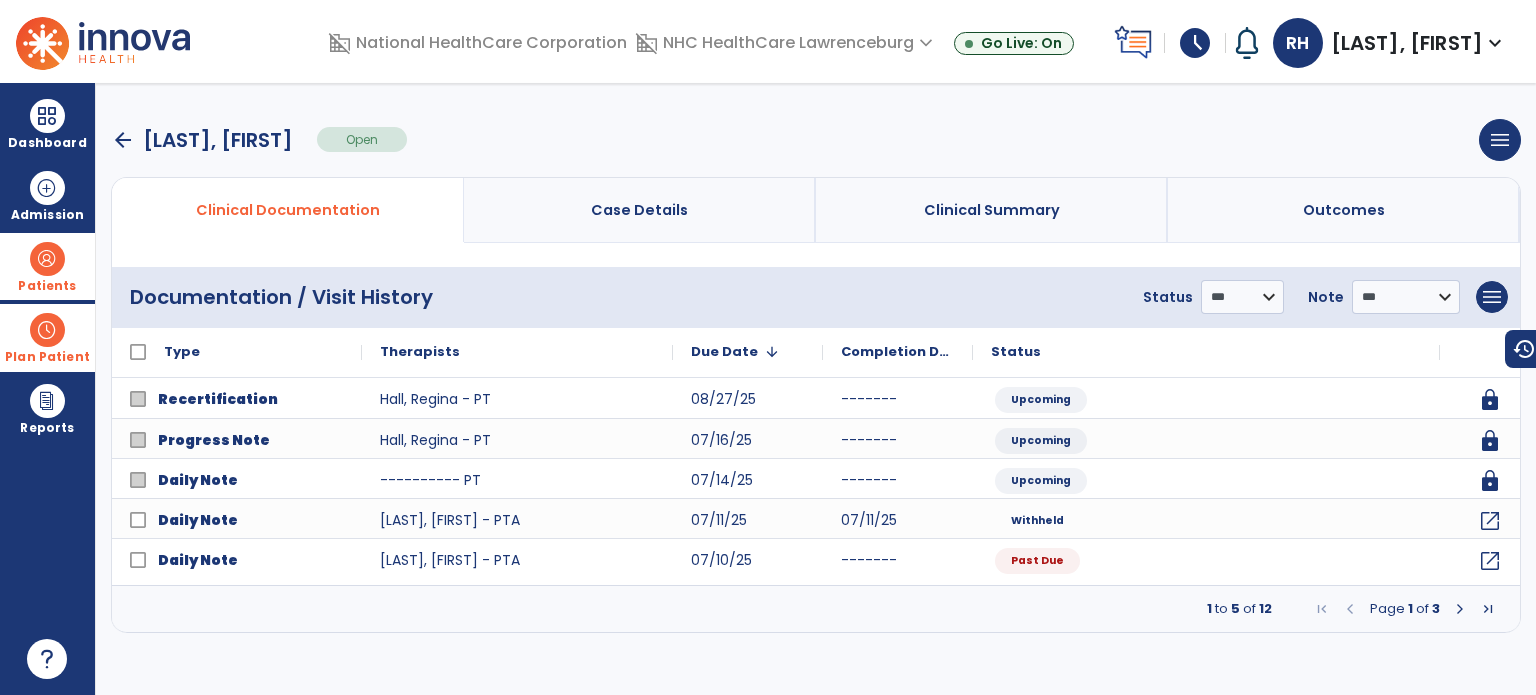 click at bounding box center [1460, 609] 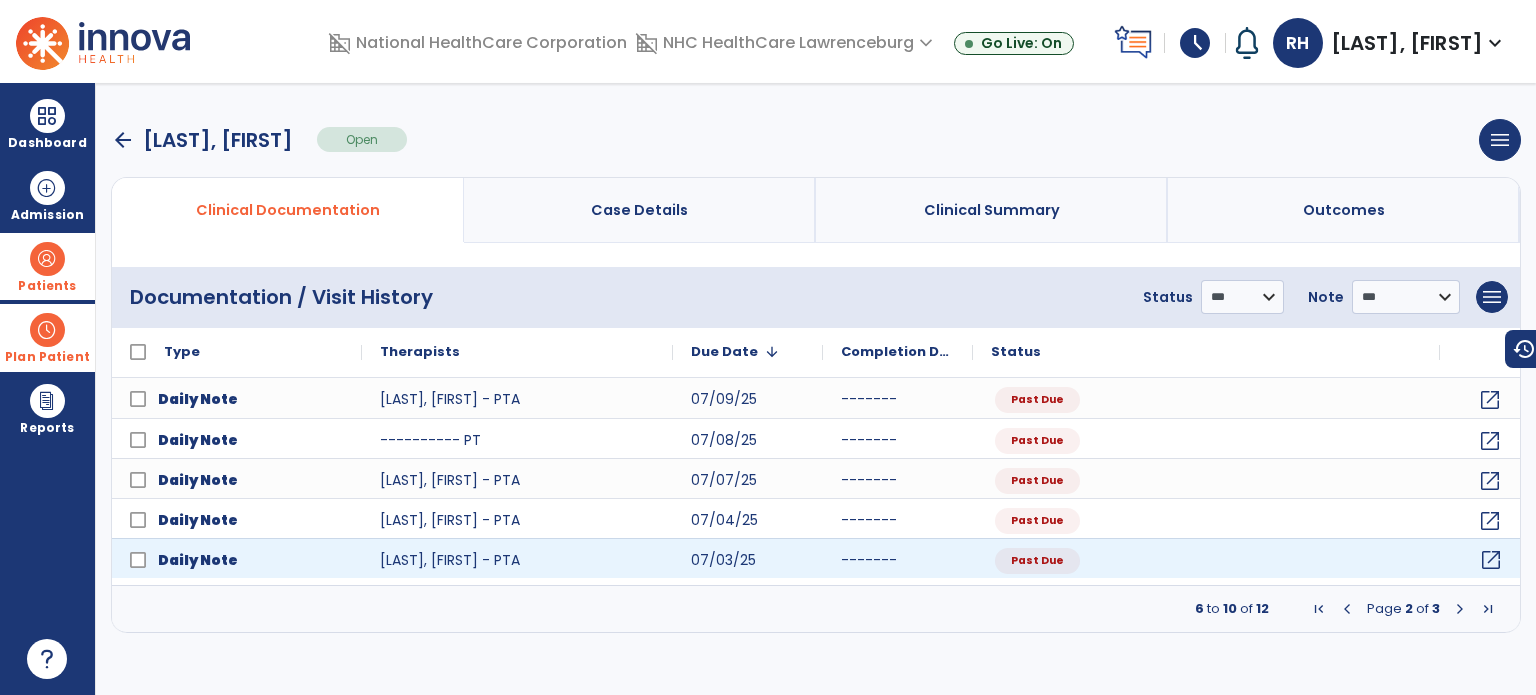 click on "open_in_new" 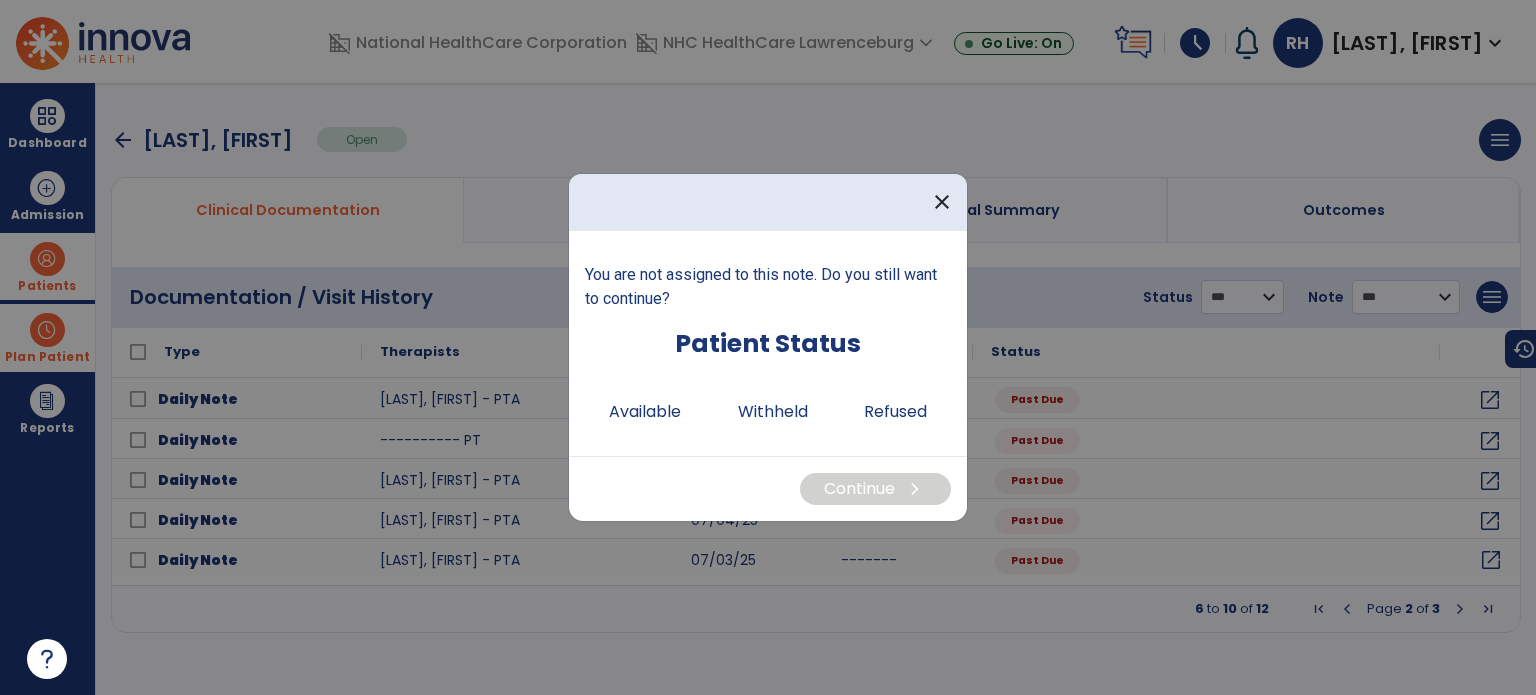 click at bounding box center [768, 347] 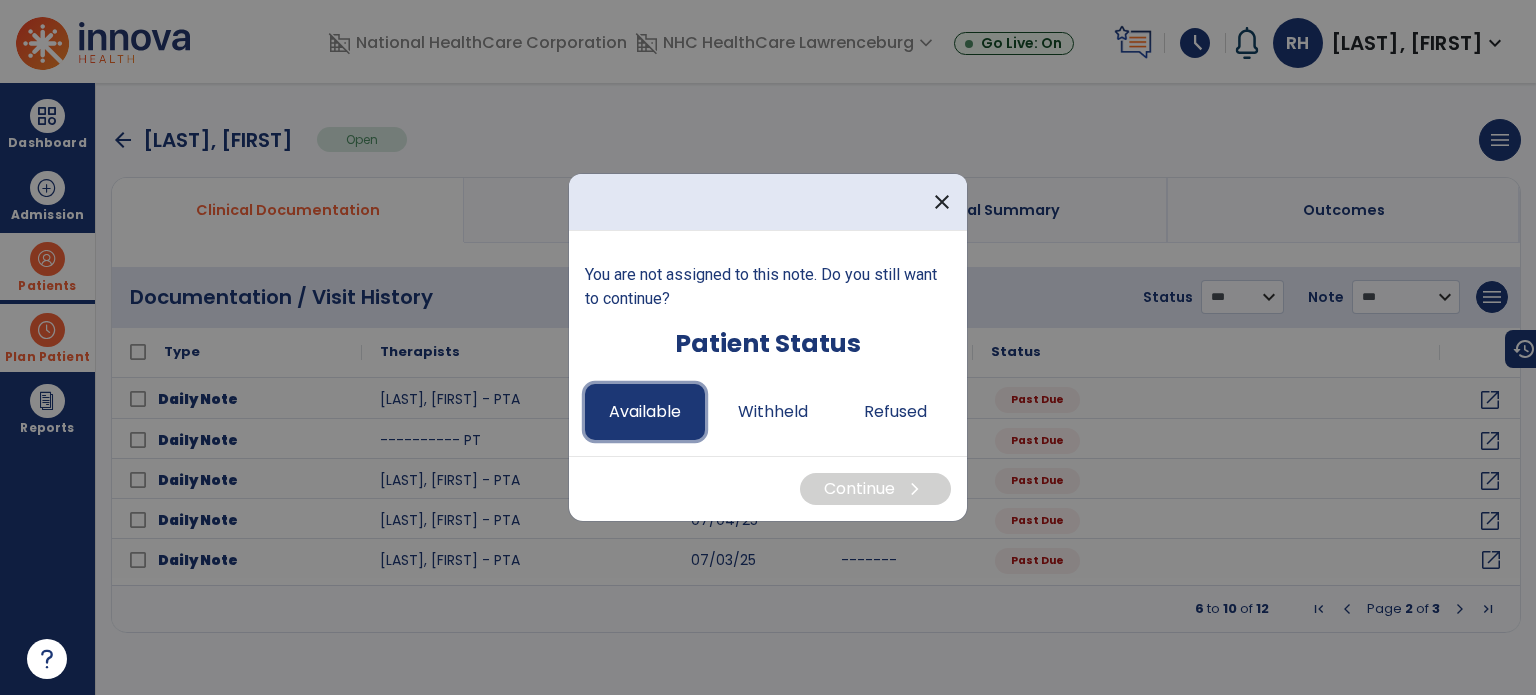 click on "Available" at bounding box center (645, 412) 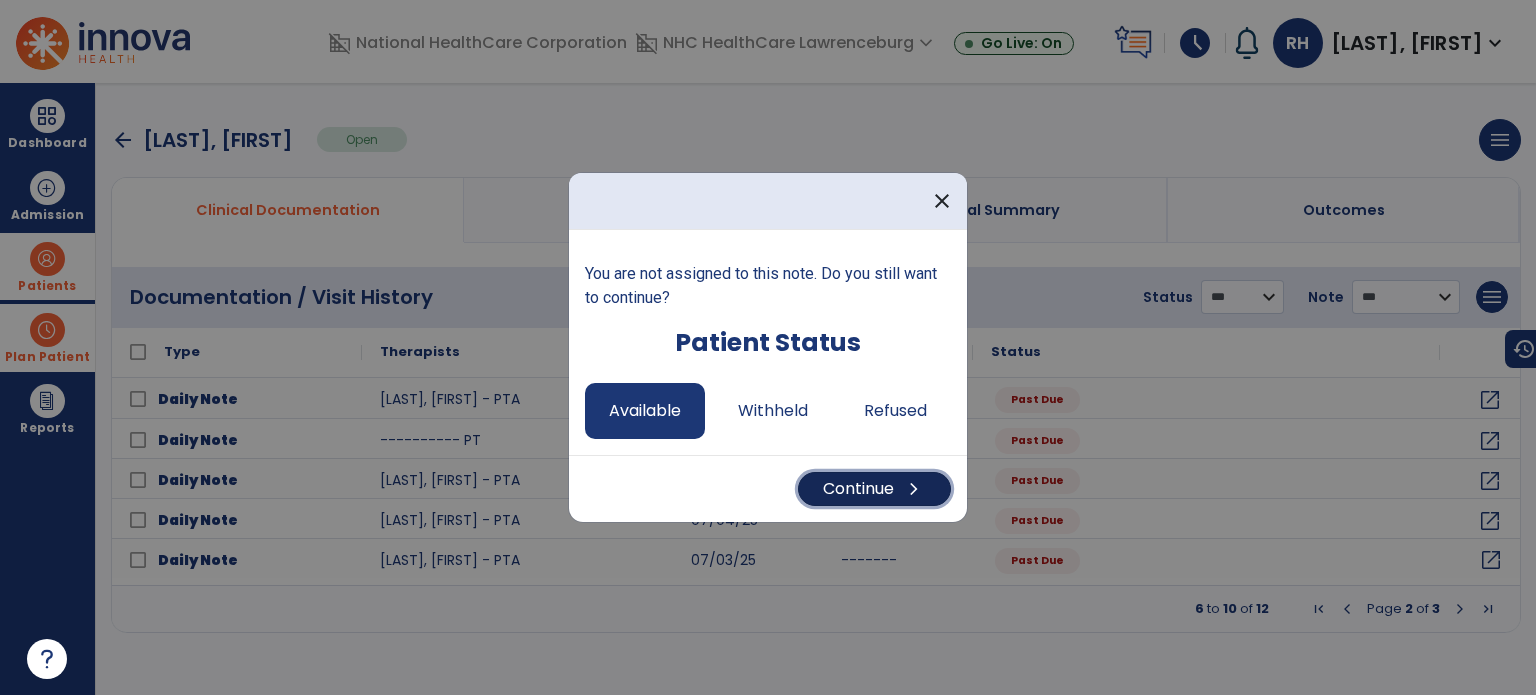 click on "Continue   chevron_right" at bounding box center (874, 489) 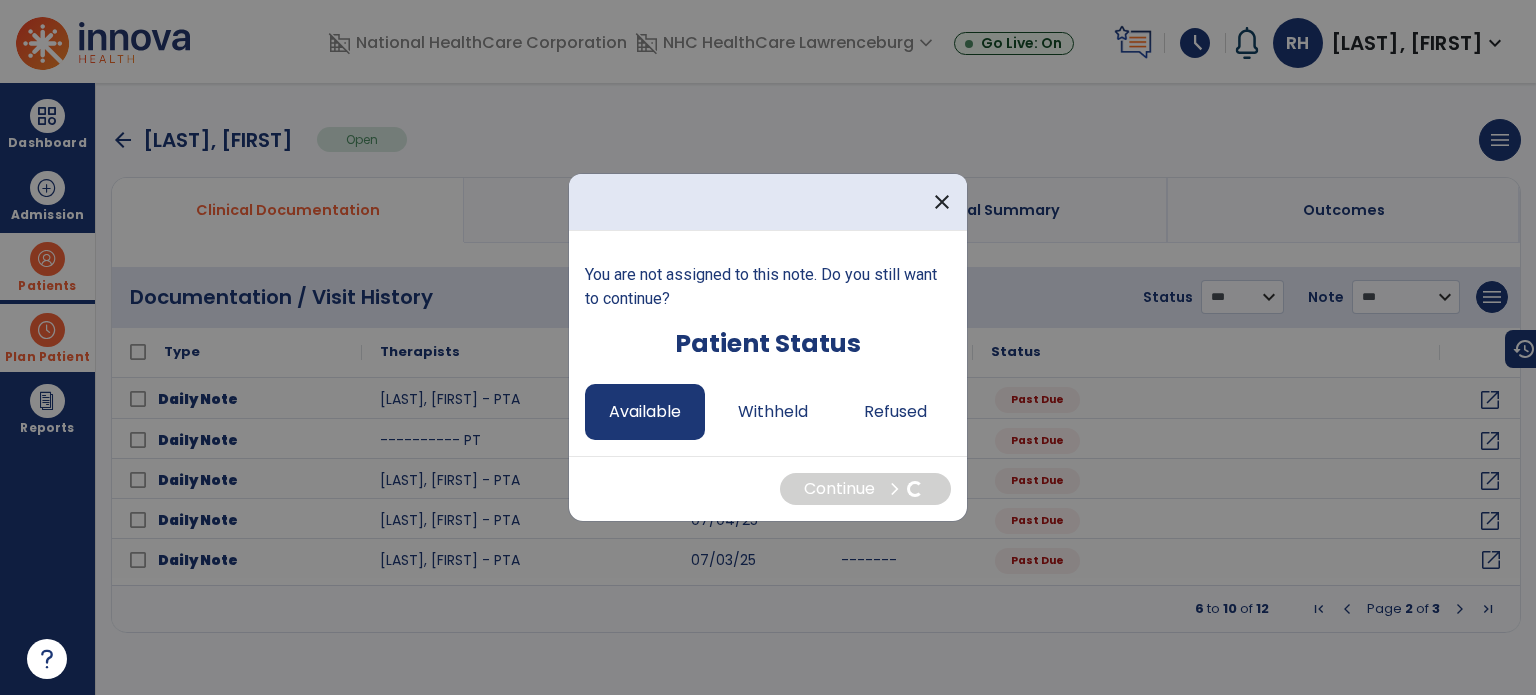 select on "*" 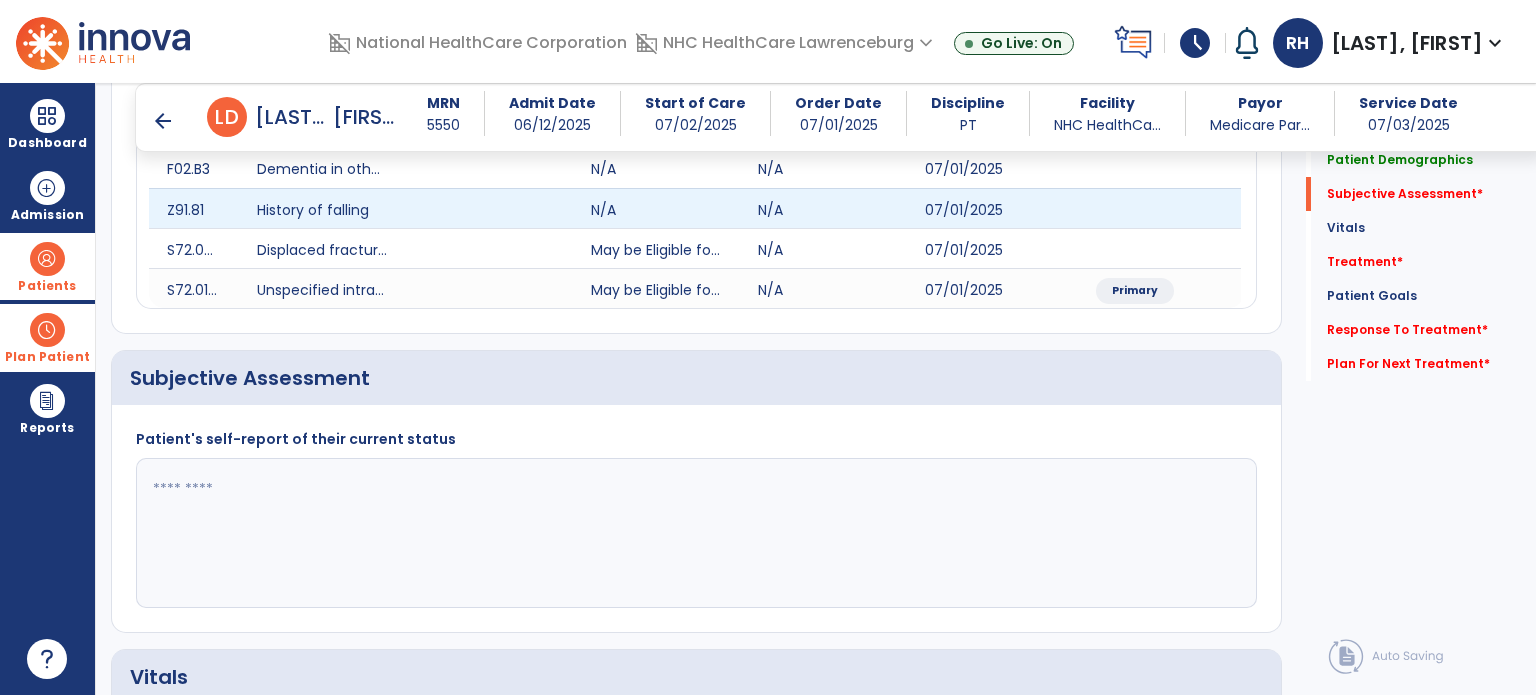 scroll, scrollTop: 335, scrollLeft: 0, axis: vertical 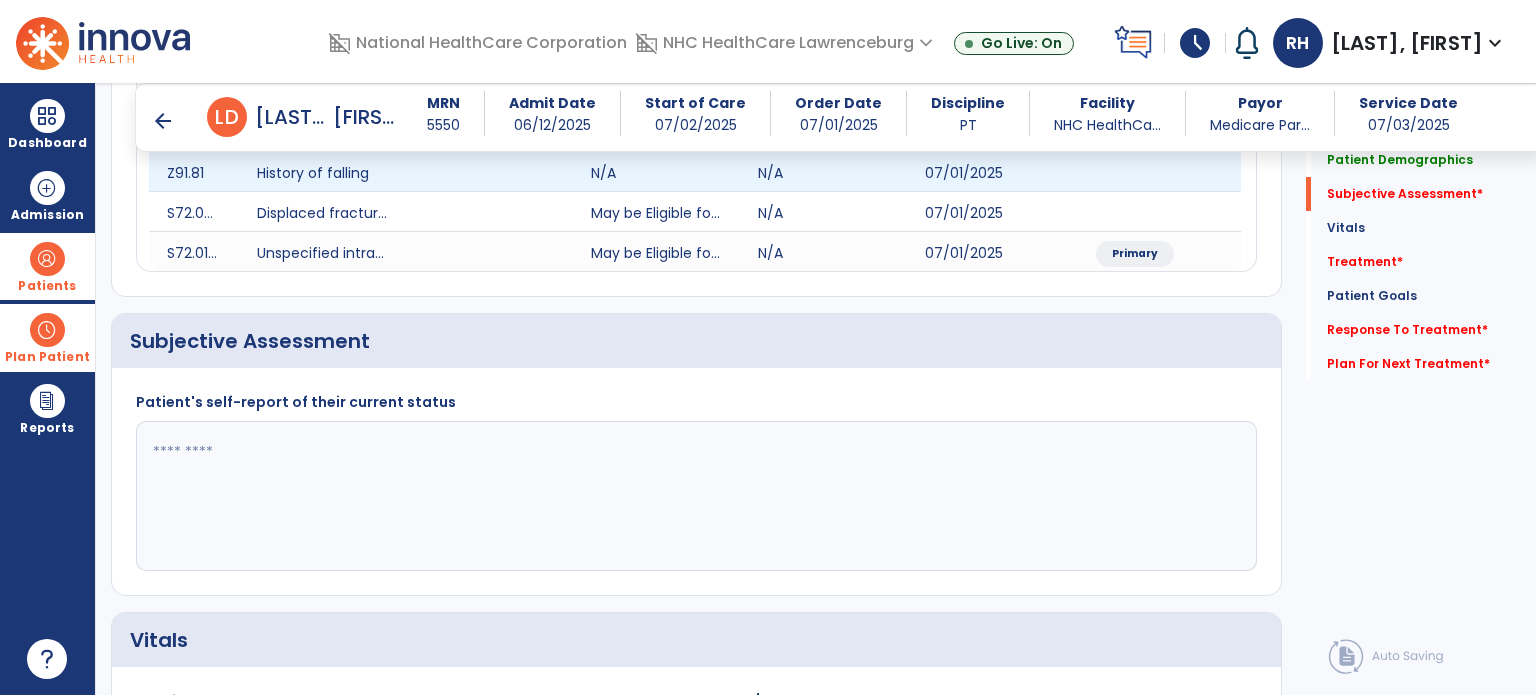 click 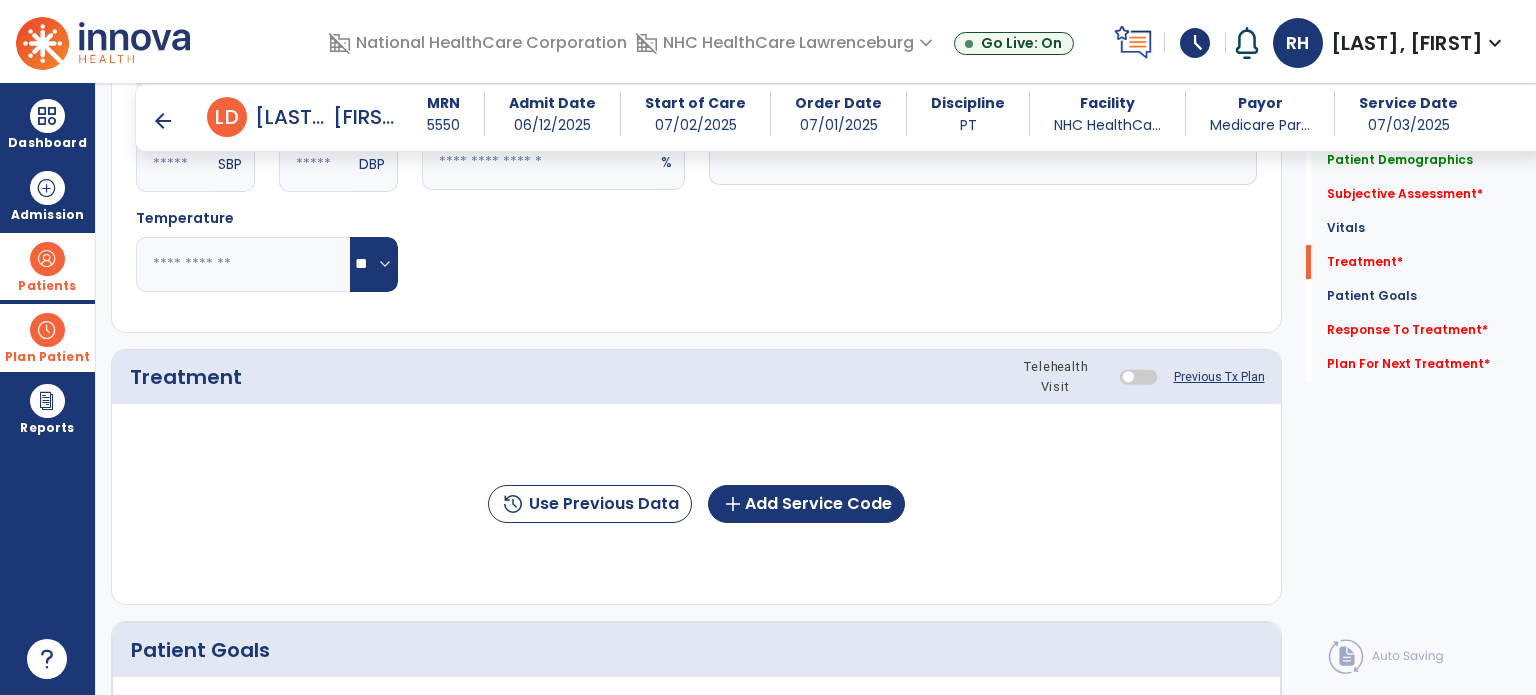 scroll, scrollTop: 1025, scrollLeft: 0, axis: vertical 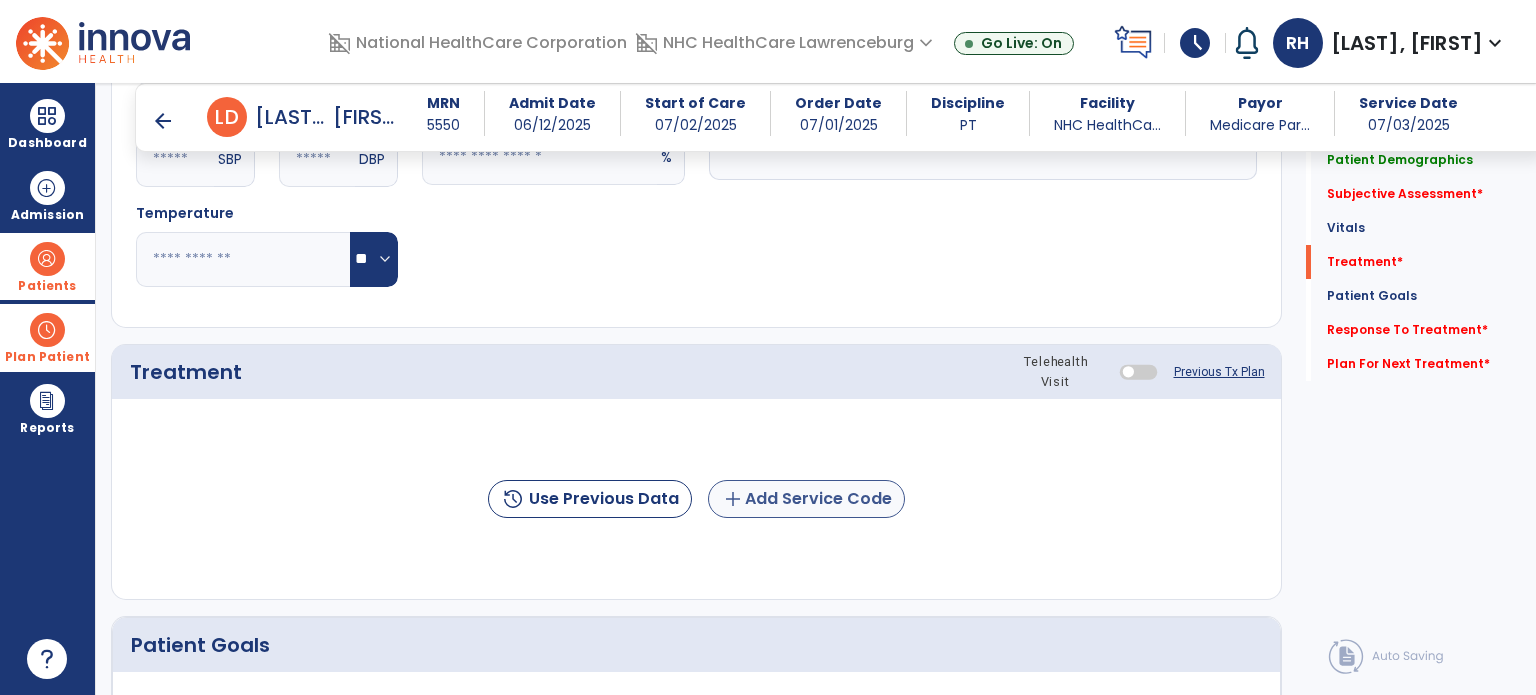 click on "add  Add Service Code" 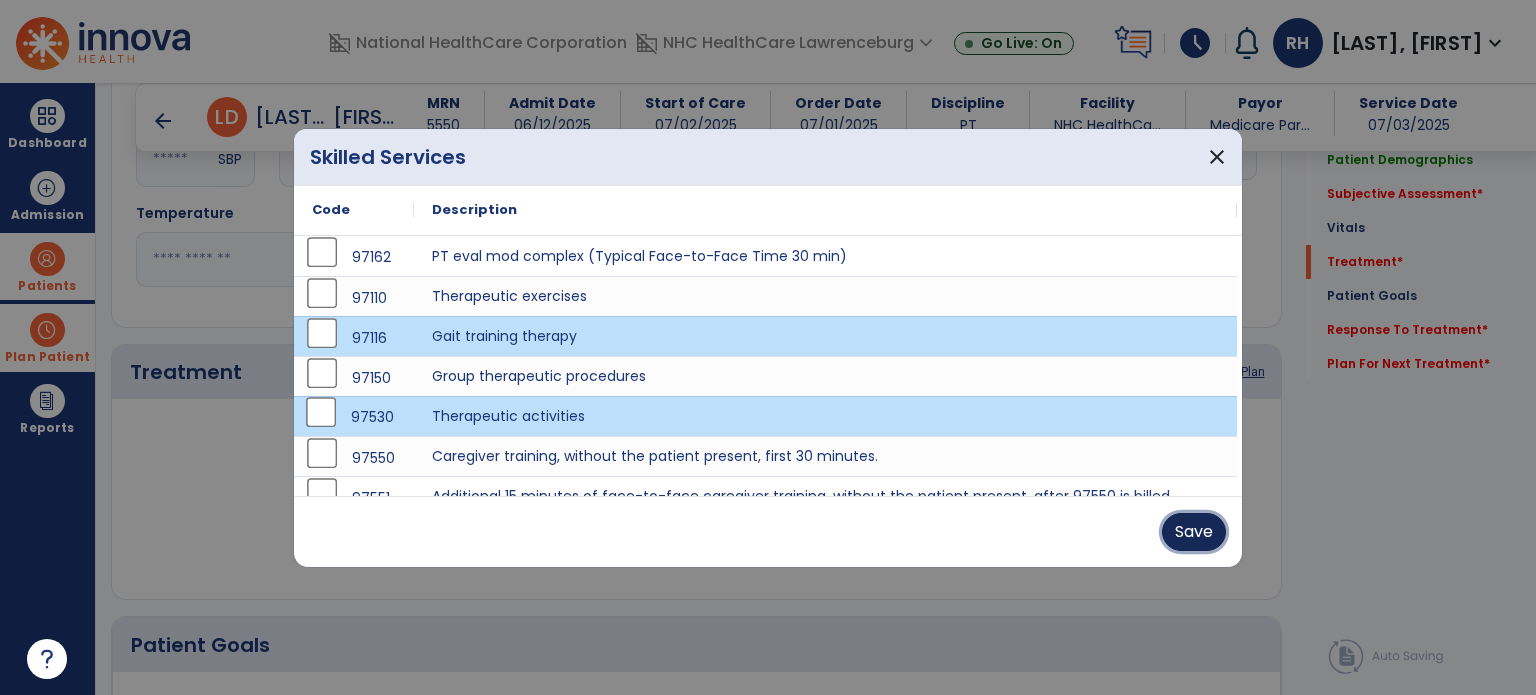 click on "Save" at bounding box center (1194, 532) 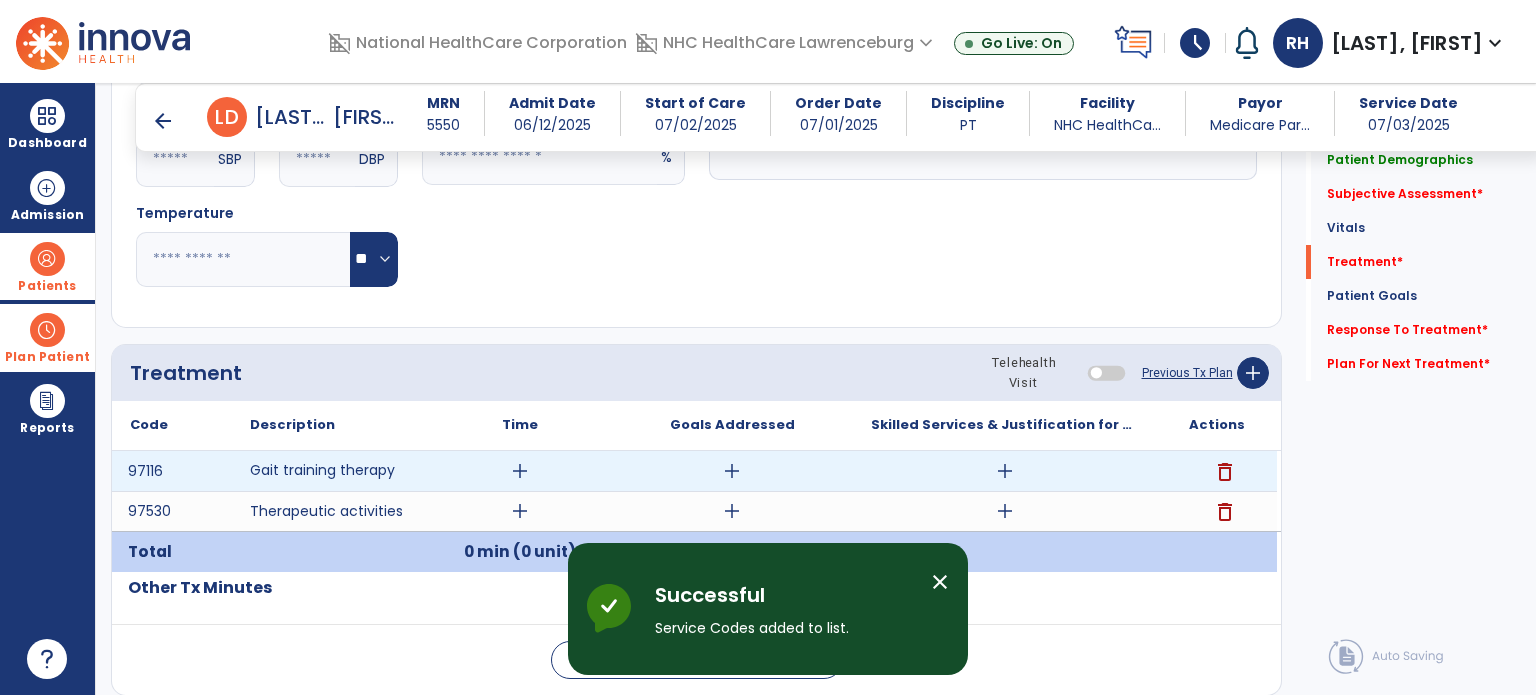 click on "97116  Gait training therapy  add add add delete 97530  Therapeutic activities  add add add delete" at bounding box center [694, 526] 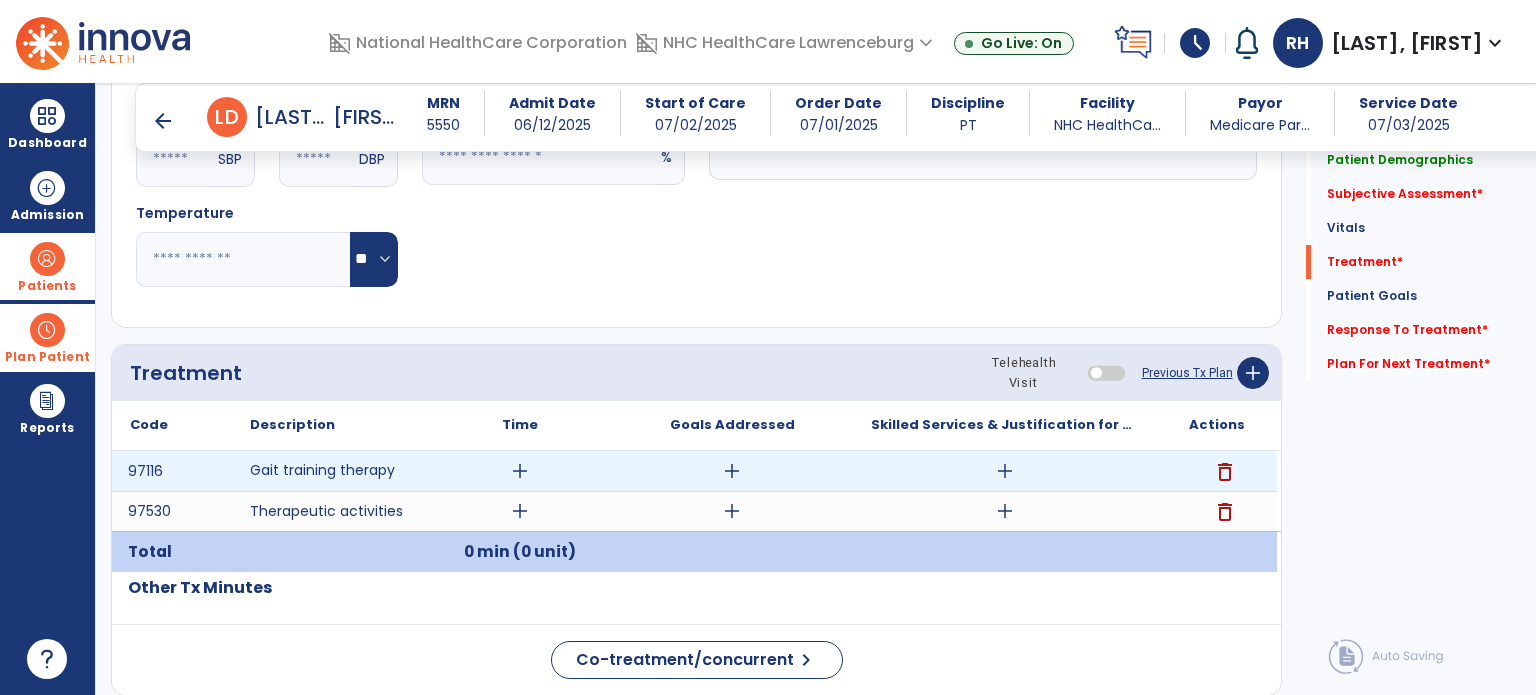click on "add" at bounding box center (520, 471) 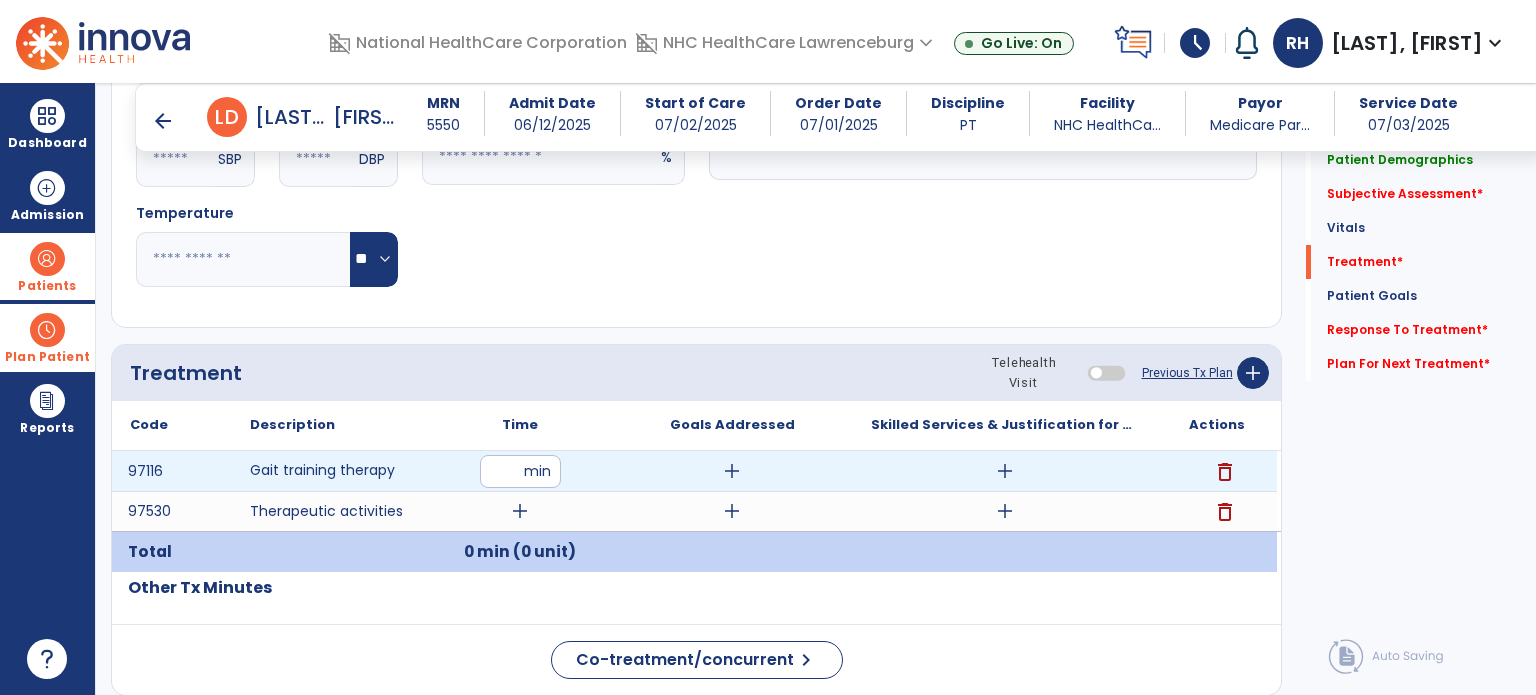 type on "**" 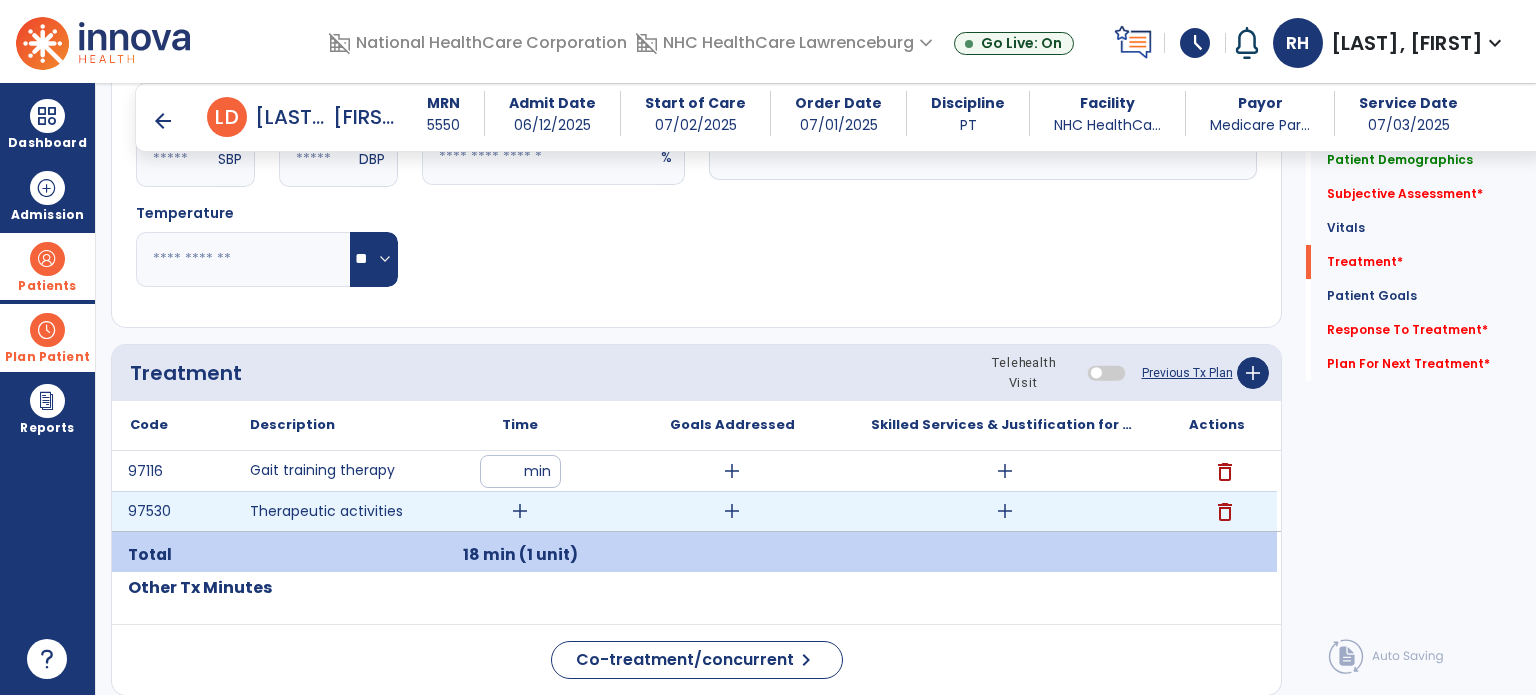 click on "add" at bounding box center [520, 511] 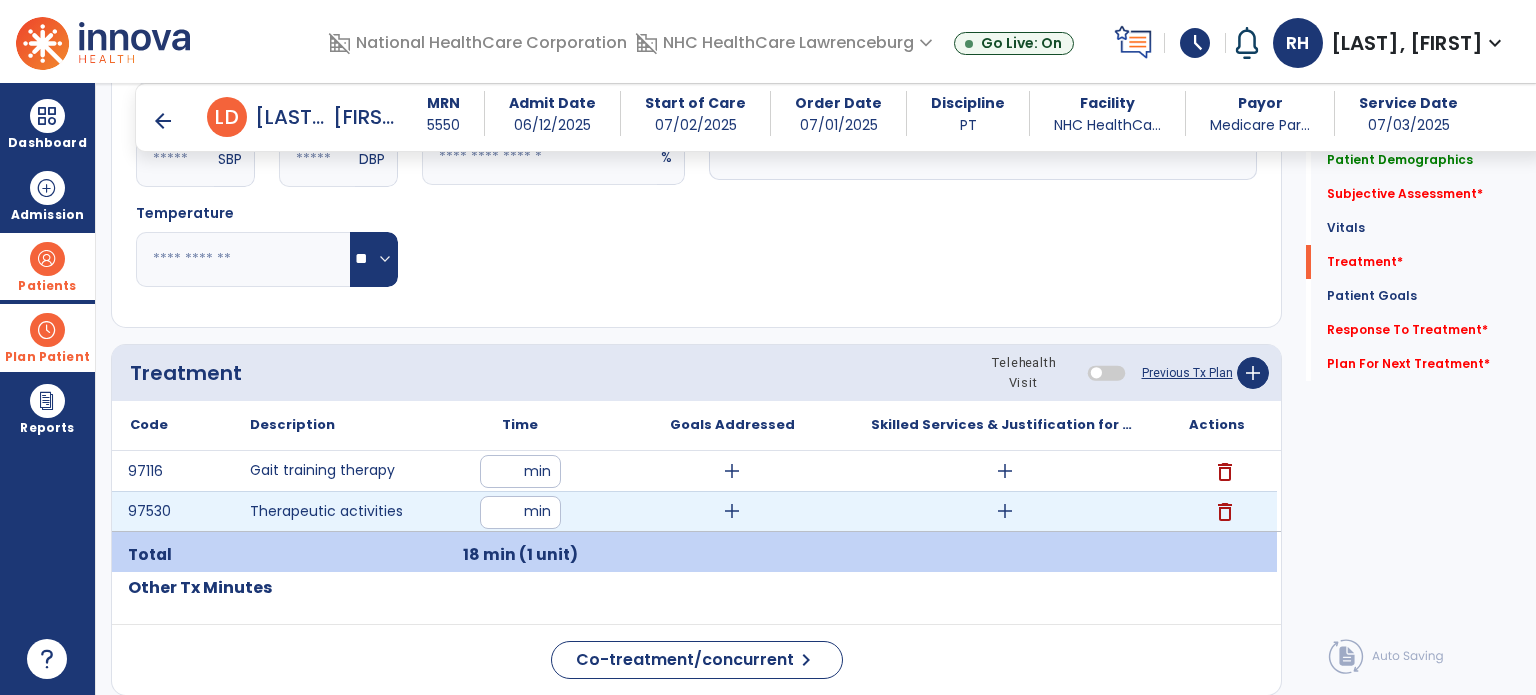 type on "**" 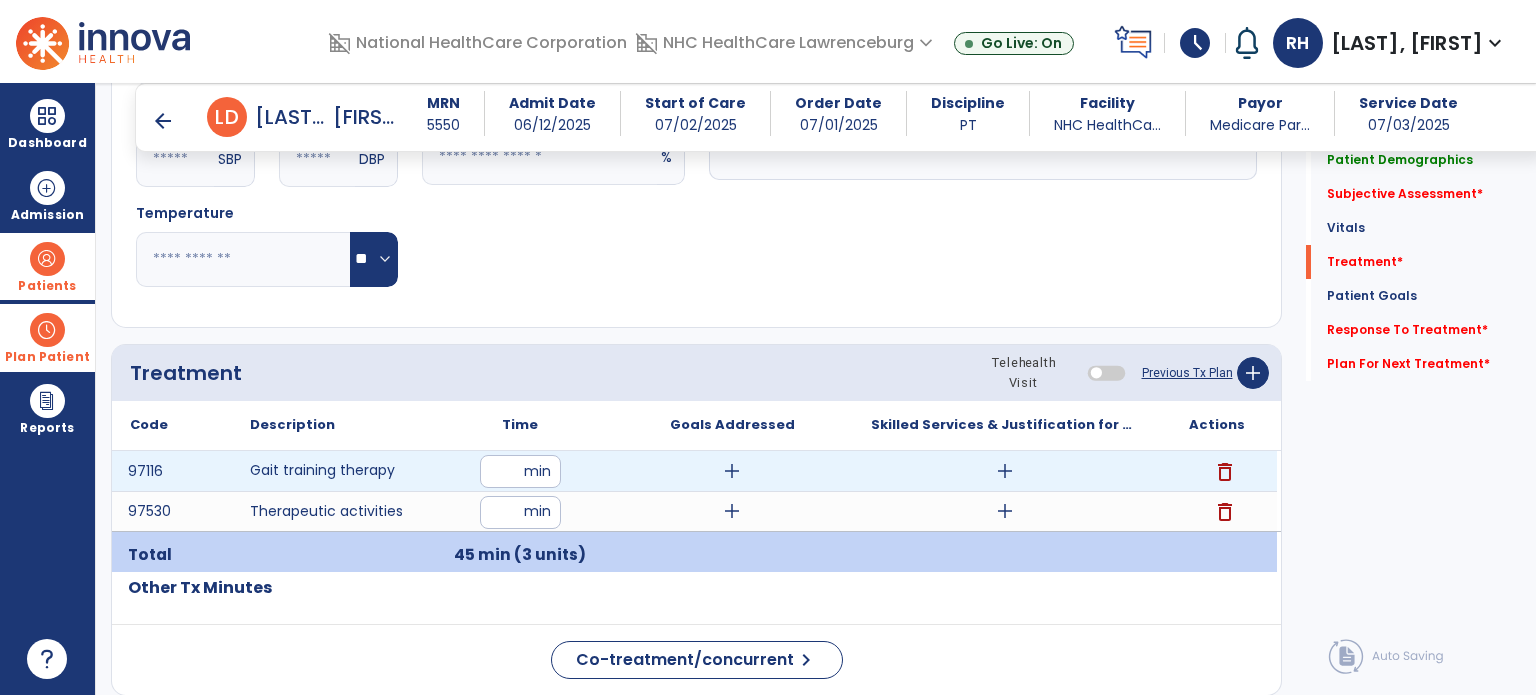 click on "add" at bounding box center [732, 471] 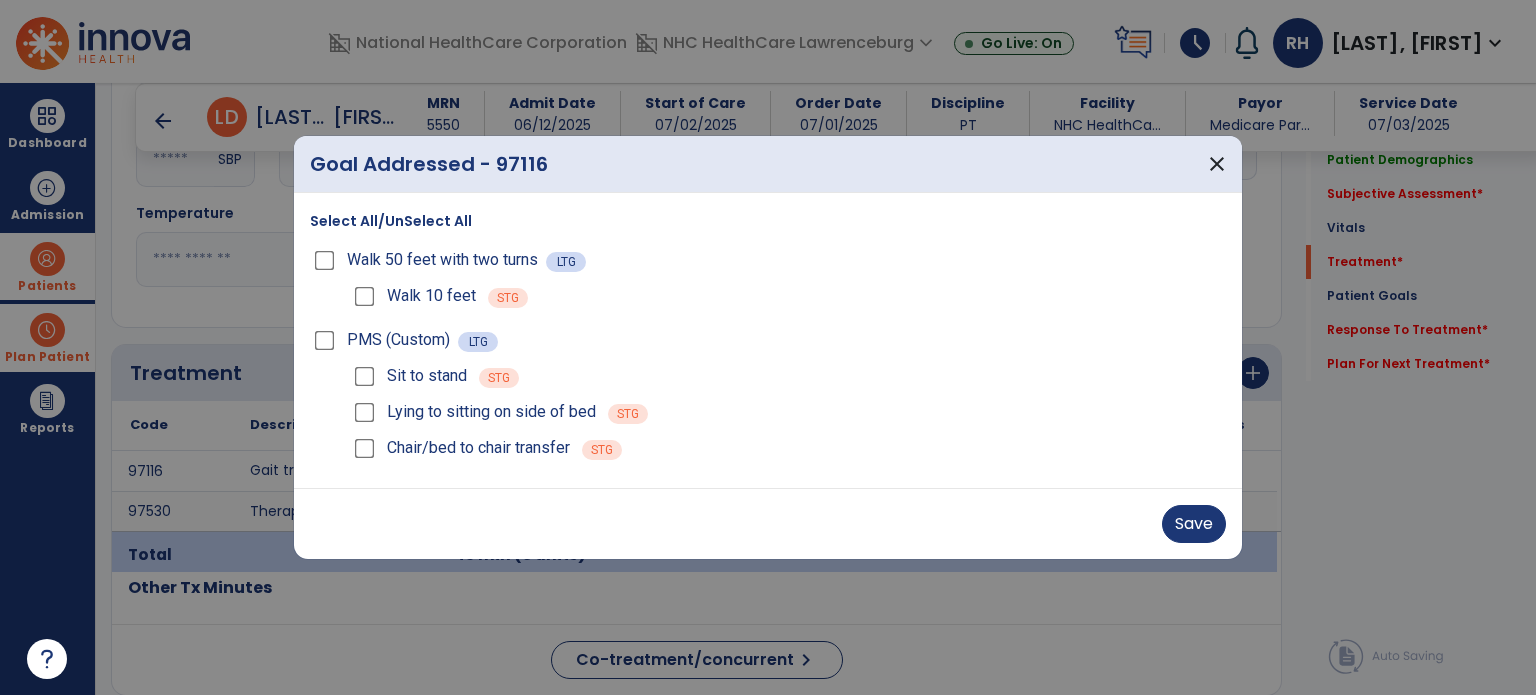 click on "Sit to stand  STG" at bounding box center [788, 376] 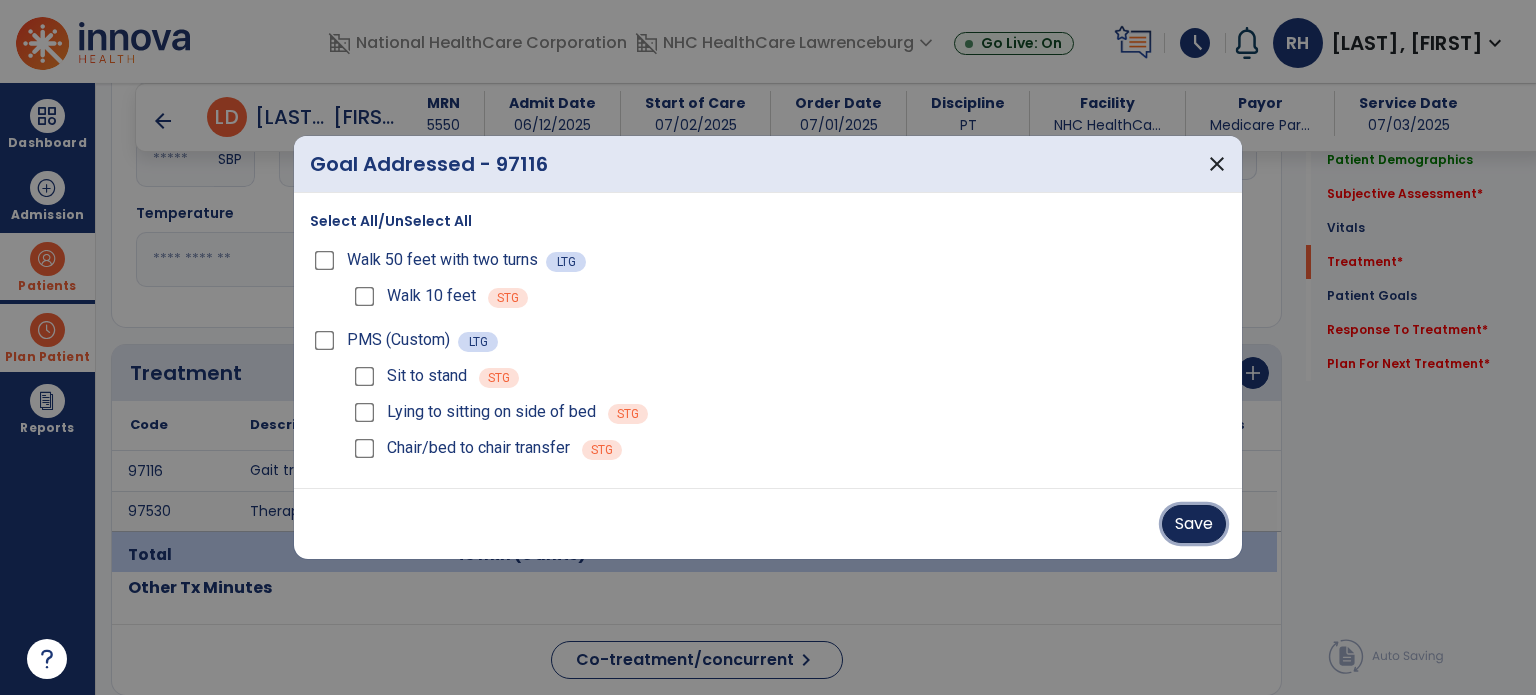 click on "Save" at bounding box center [1194, 524] 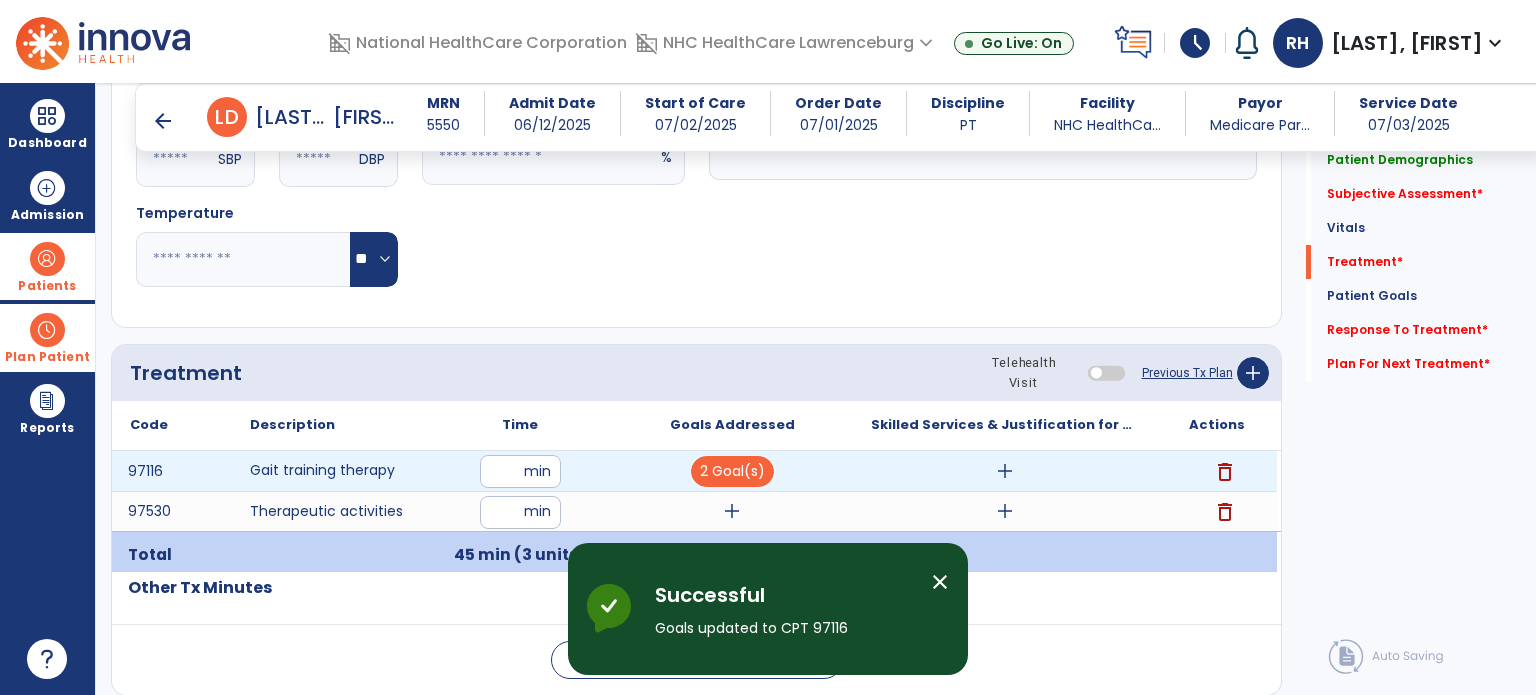 click on "add" at bounding box center (1005, 471) 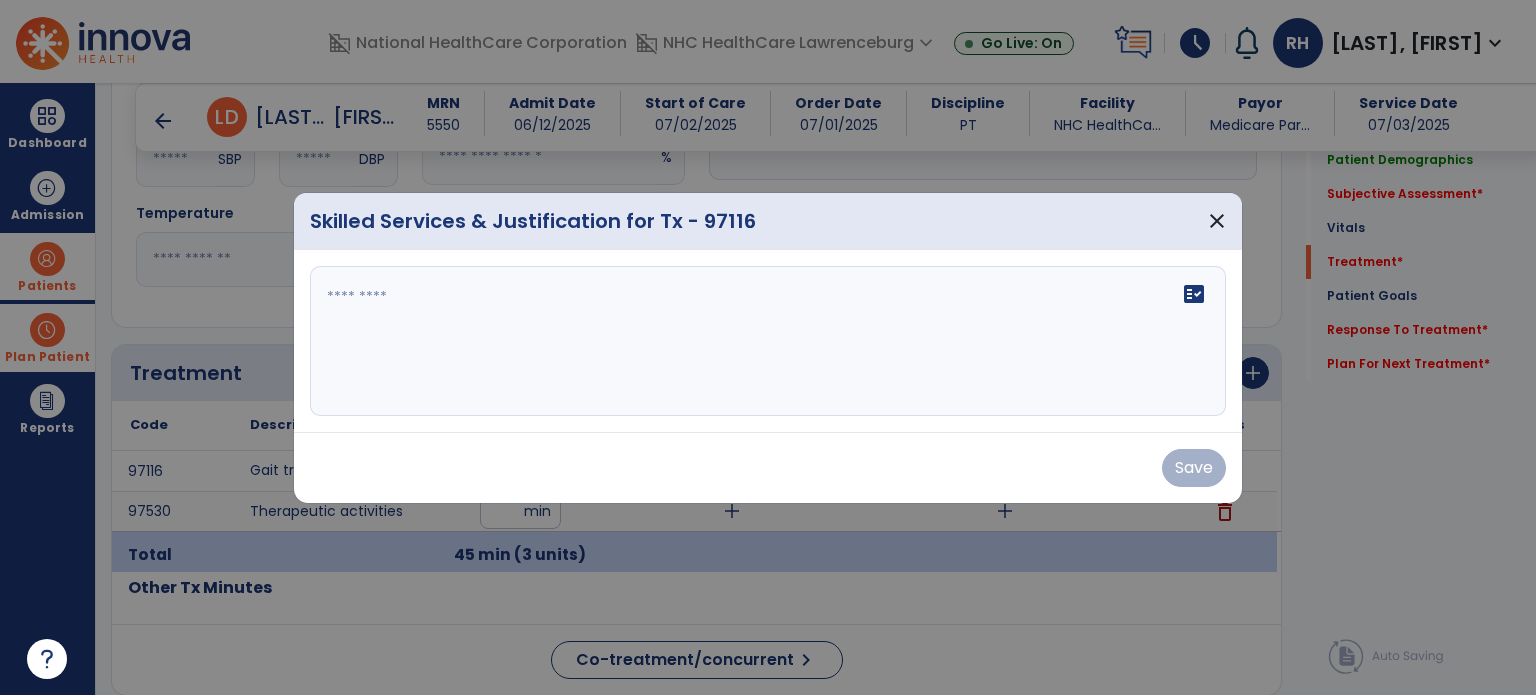 click at bounding box center (768, 341) 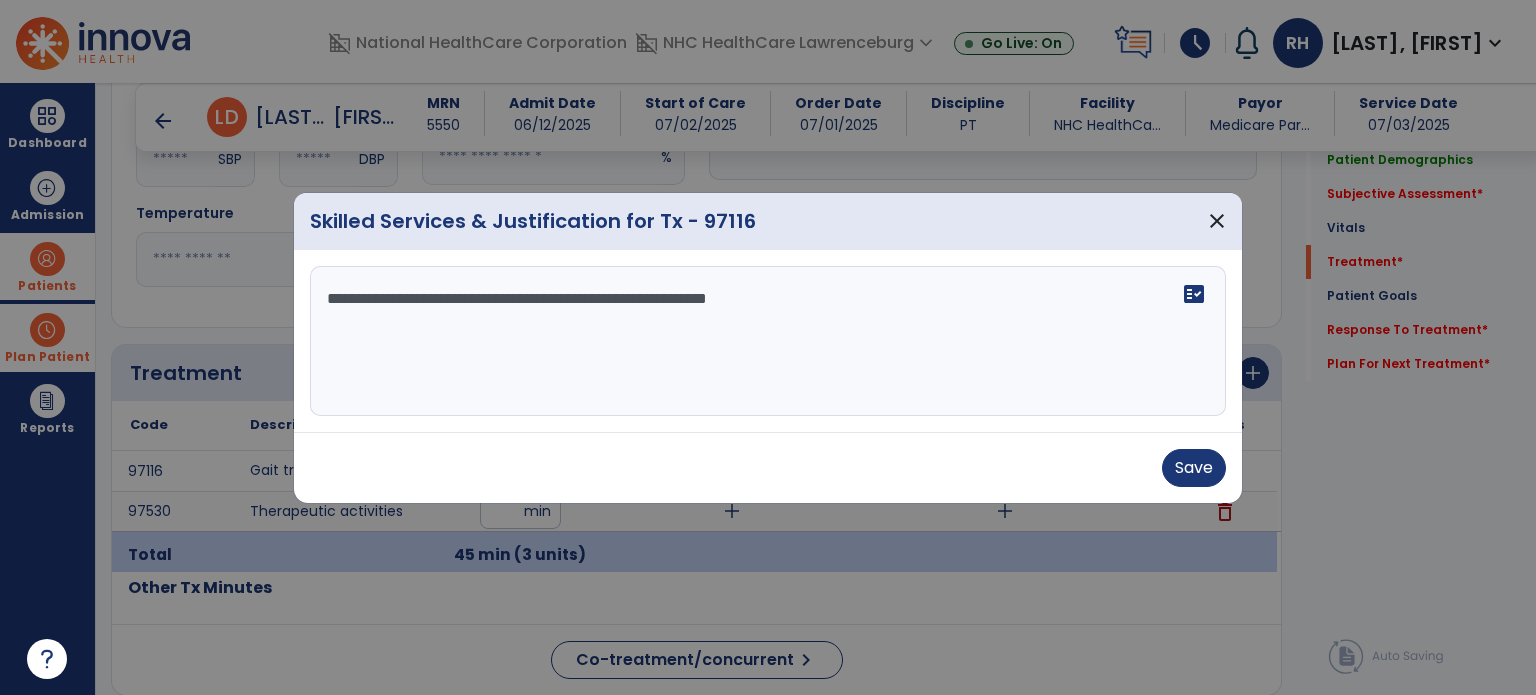 click on "**********" at bounding box center [768, 341] 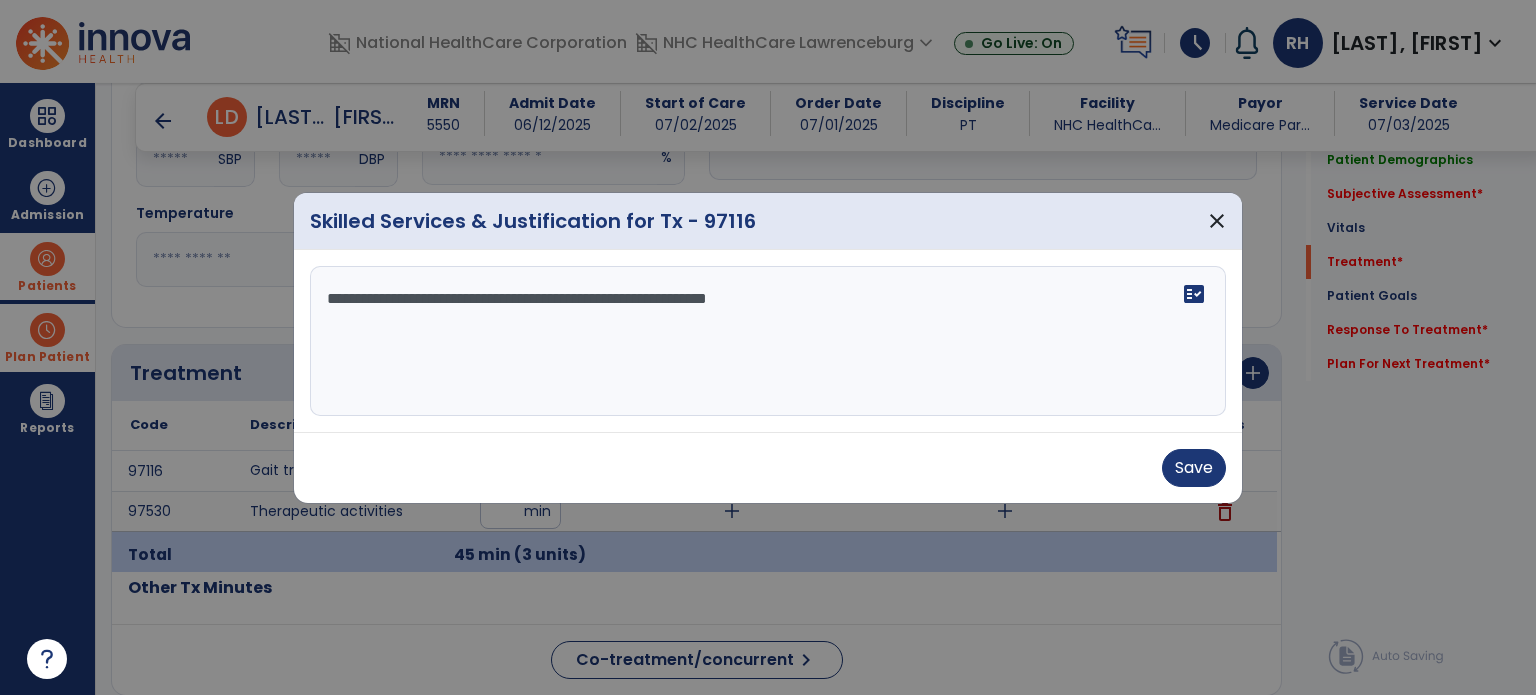 click on "**********" at bounding box center [768, 341] 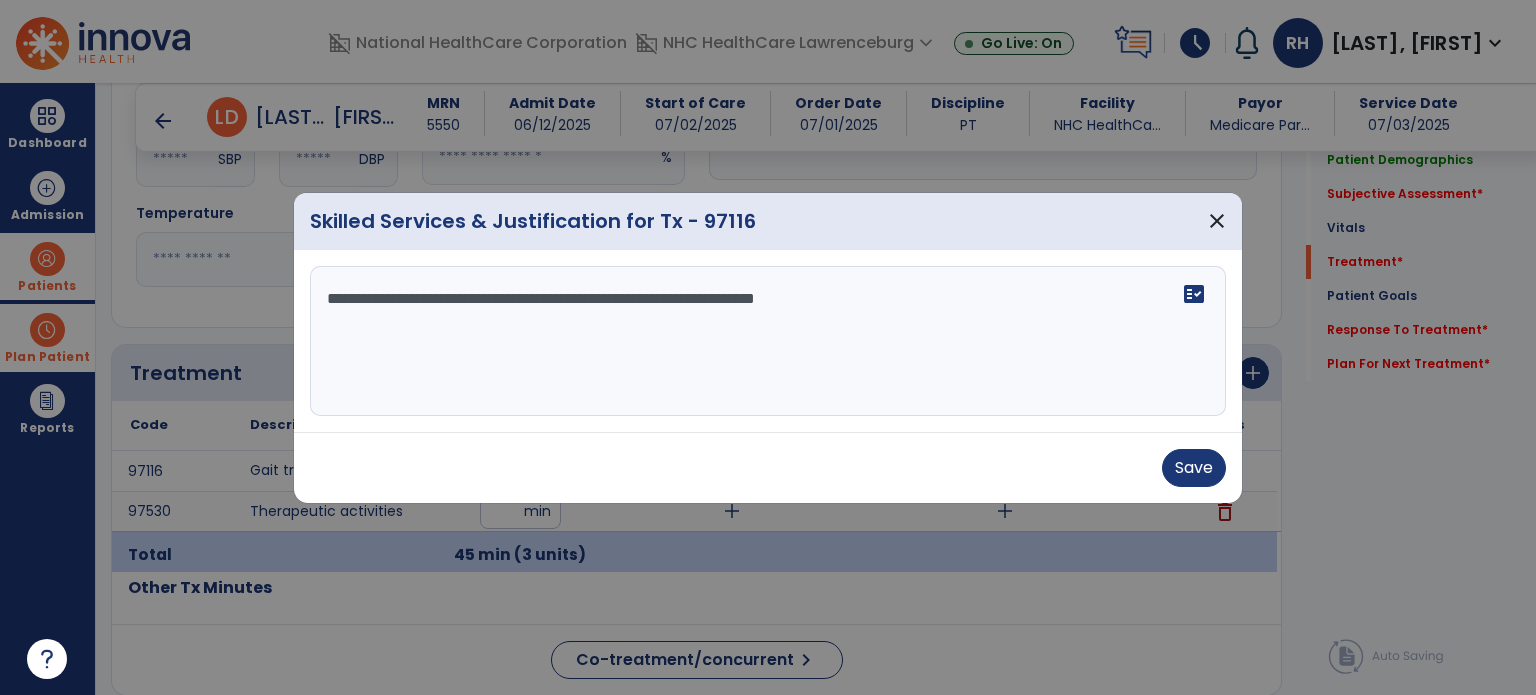 click on "**********" at bounding box center [768, 341] 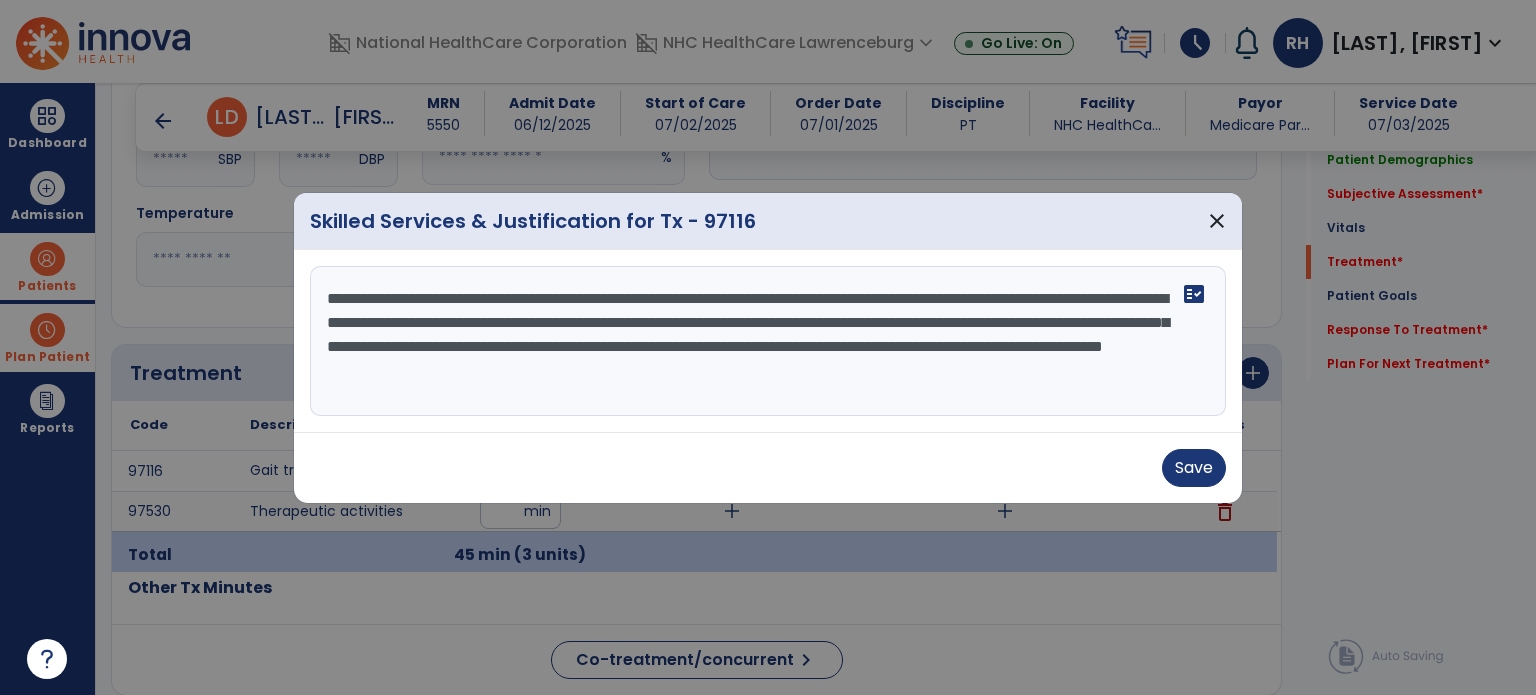 click on "**********" at bounding box center [768, 341] 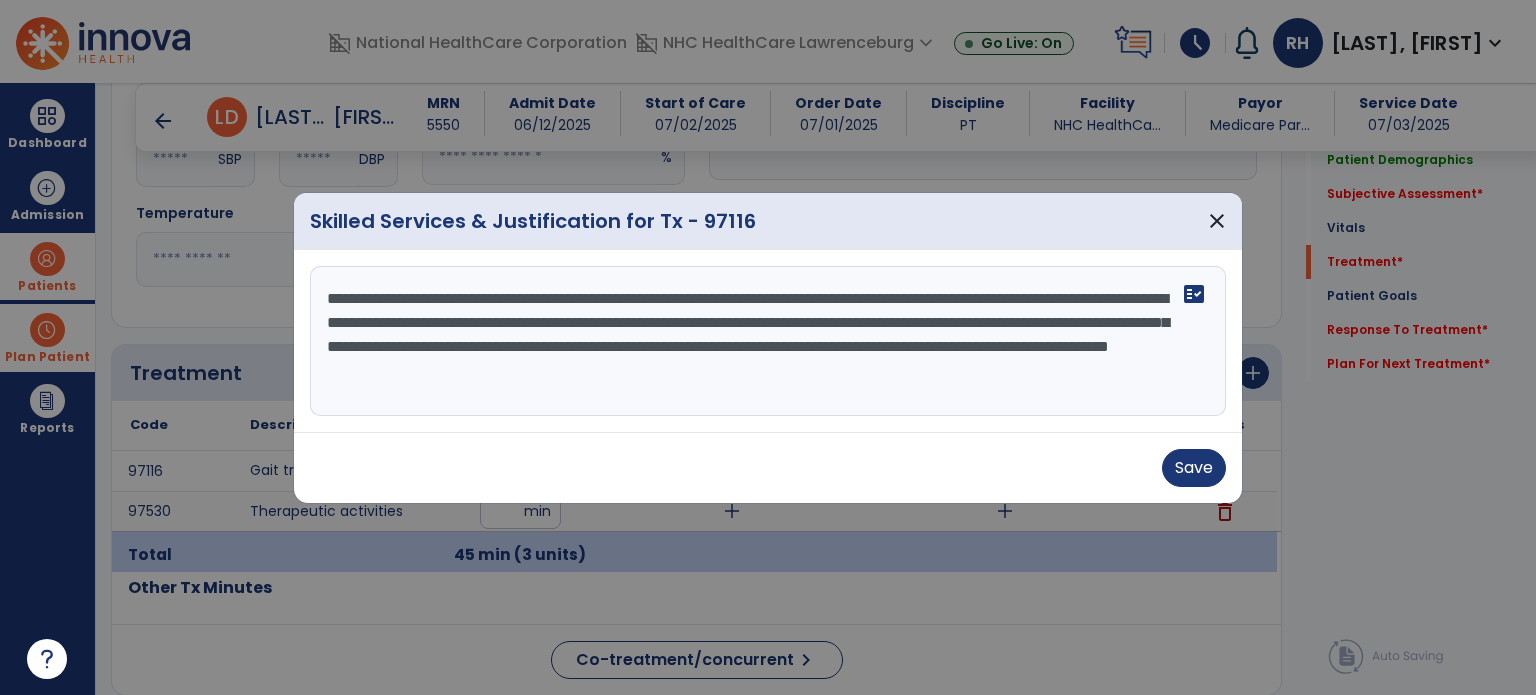 click on "**********" at bounding box center (768, 341) 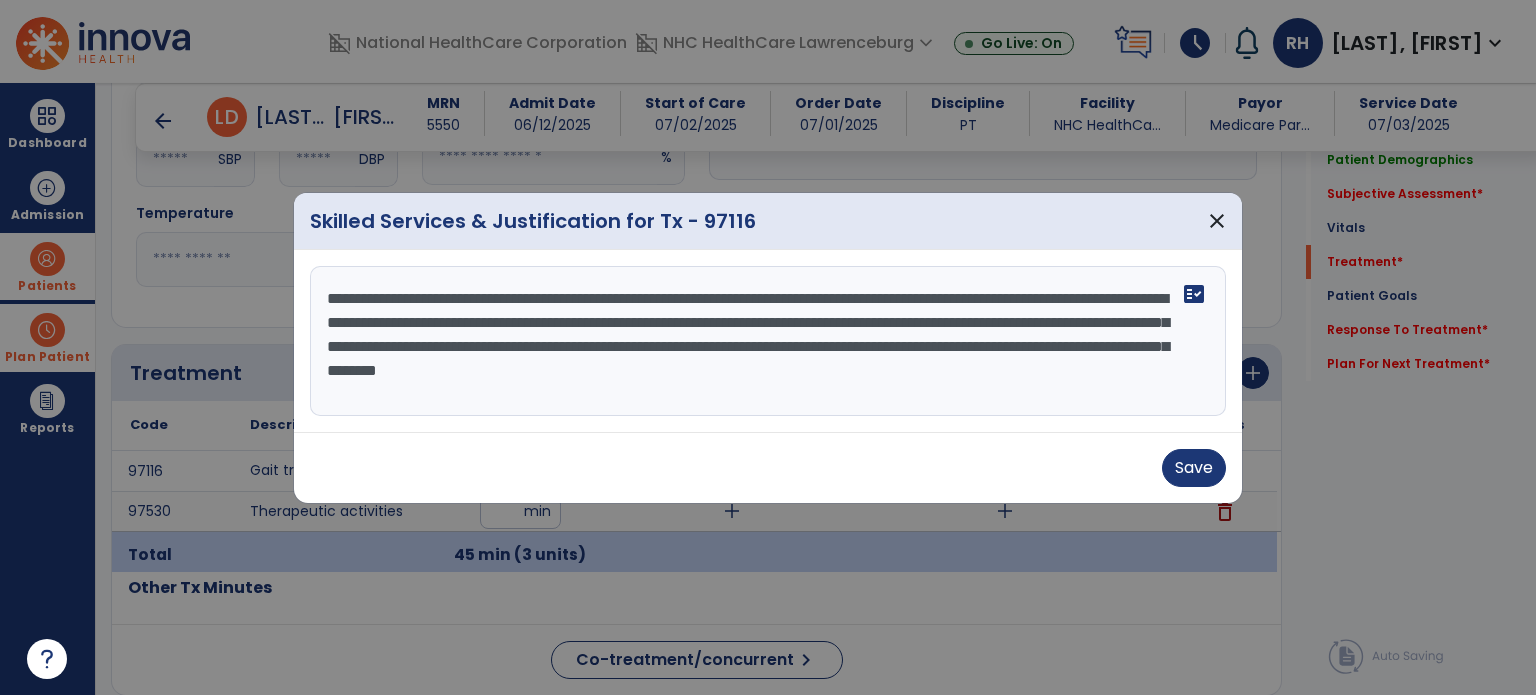 type on "**********" 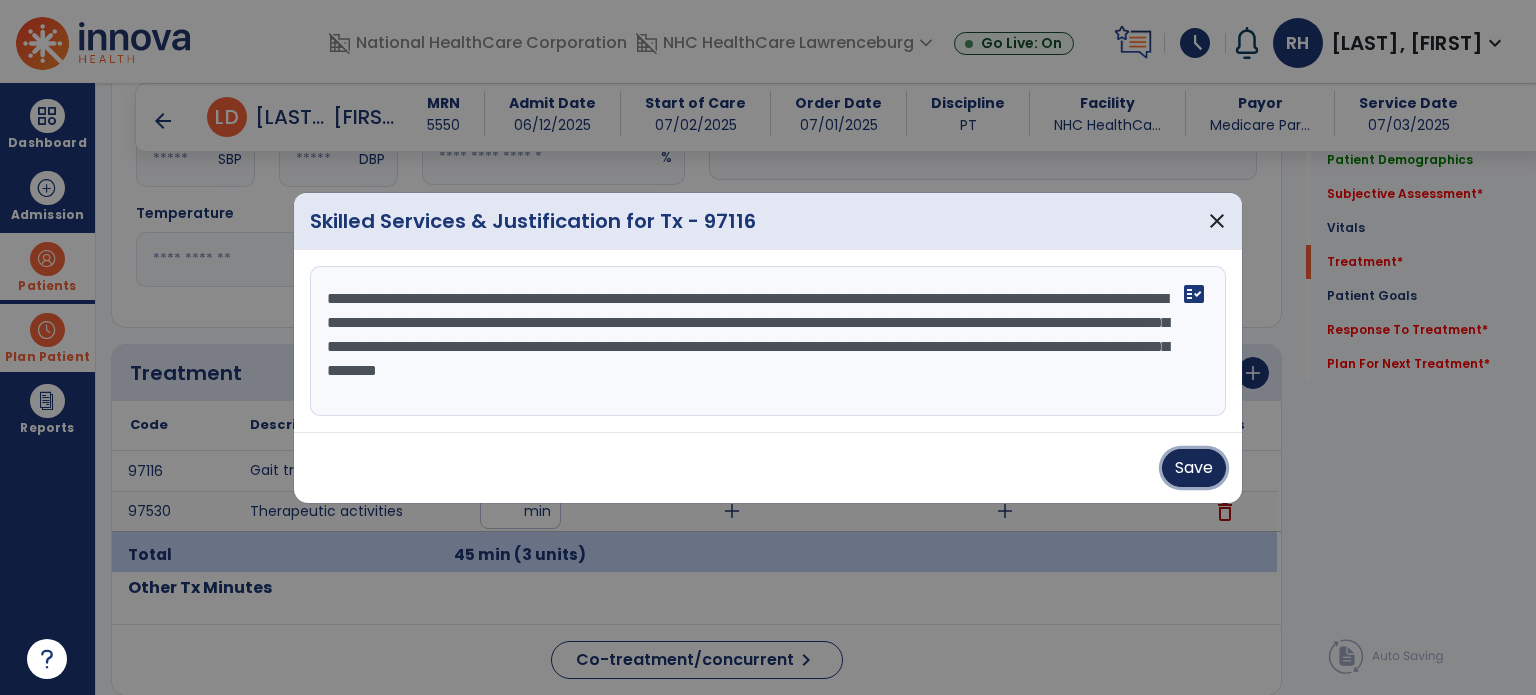 click on "Save" at bounding box center (1194, 468) 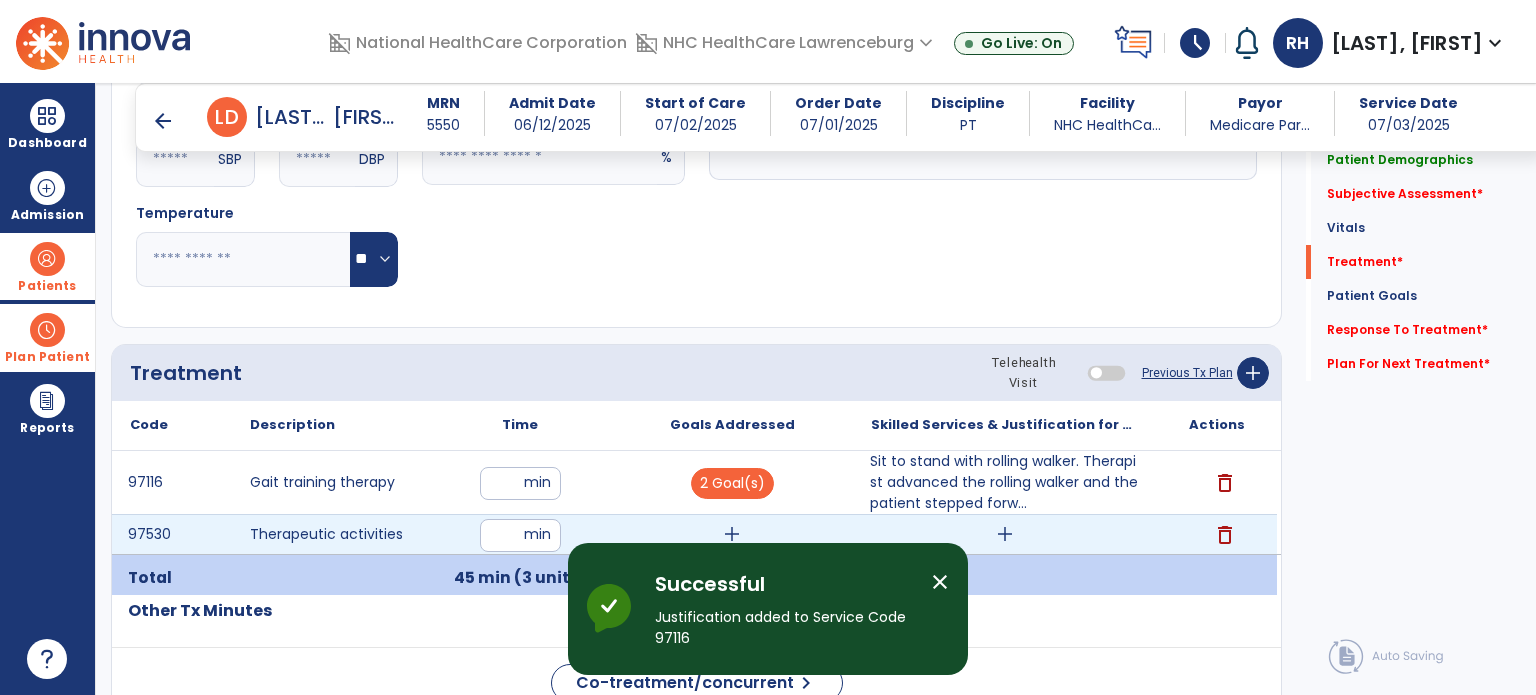 click on "add" at bounding box center [732, 534] 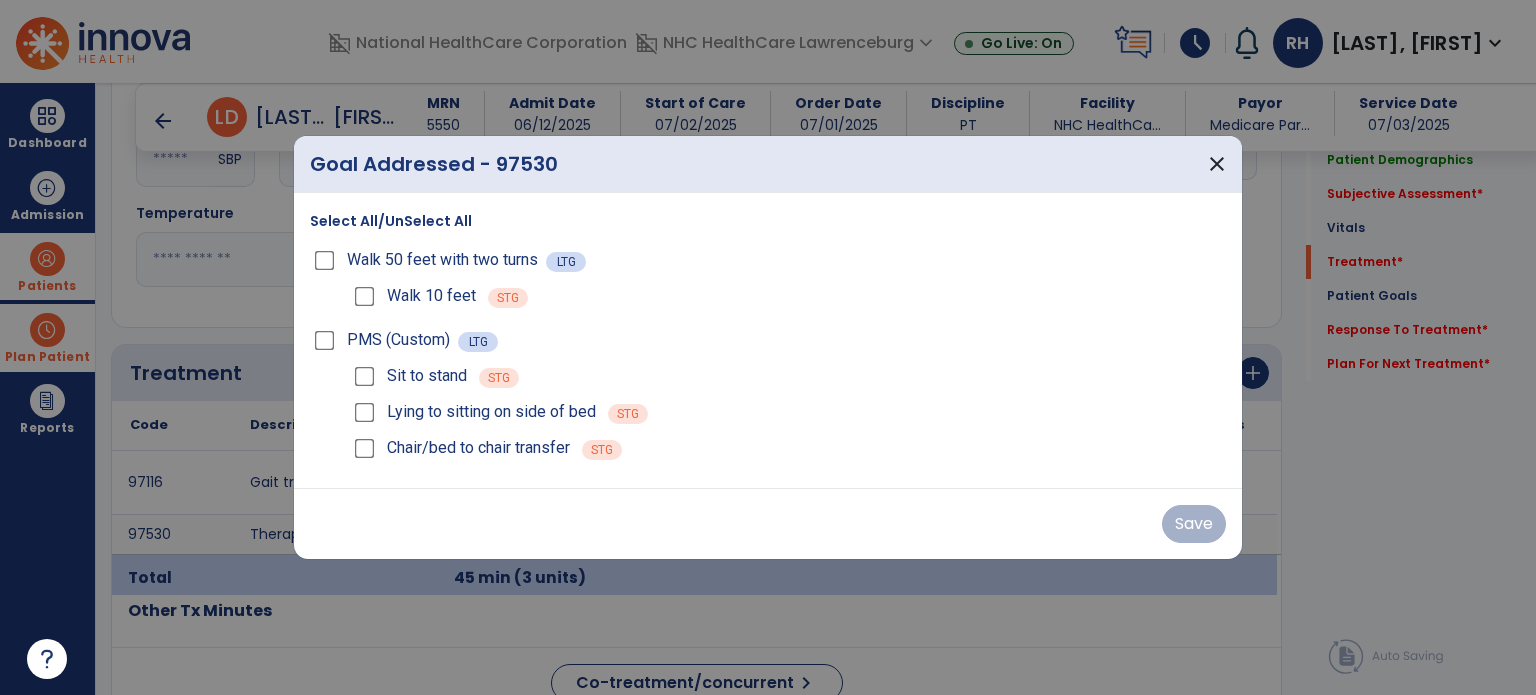 click on "PMS (Custom)" at bounding box center (384, 340) 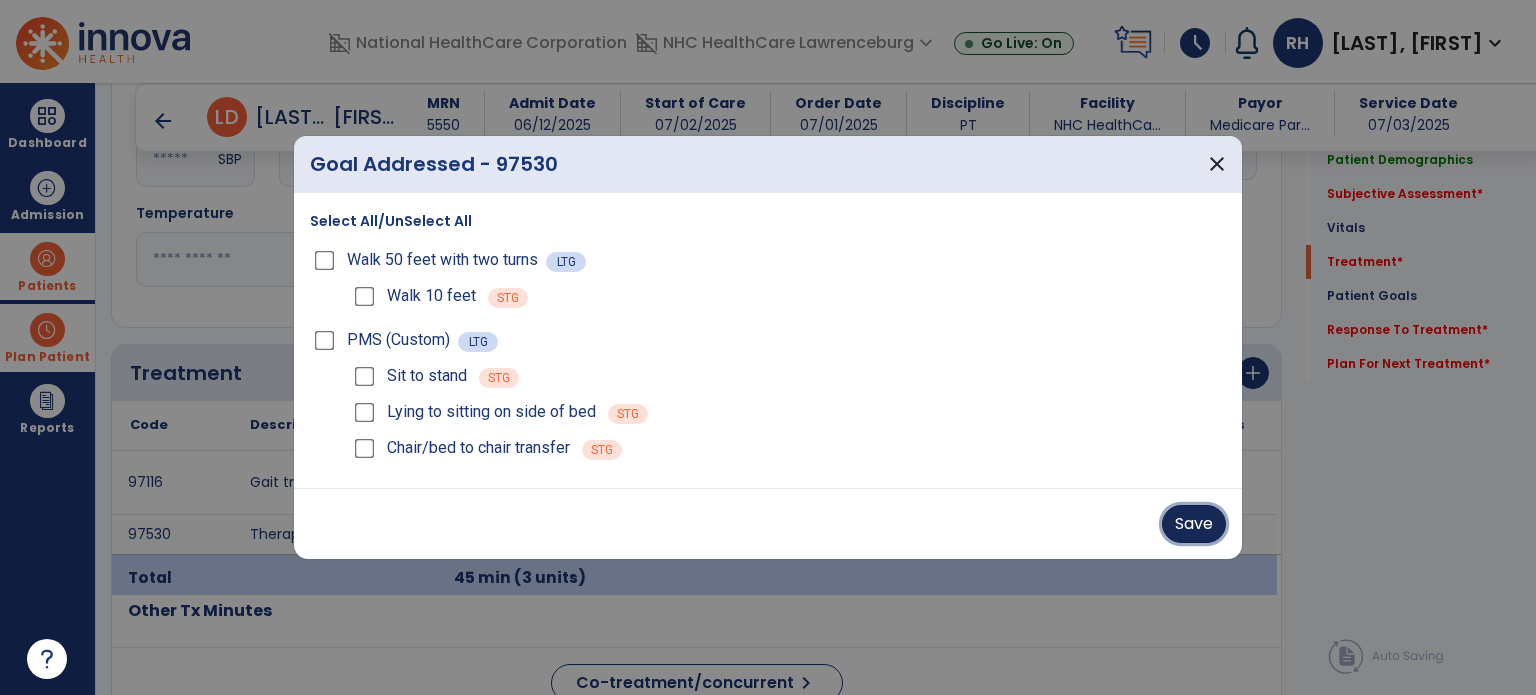 click on "Save" at bounding box center (1194, 524) 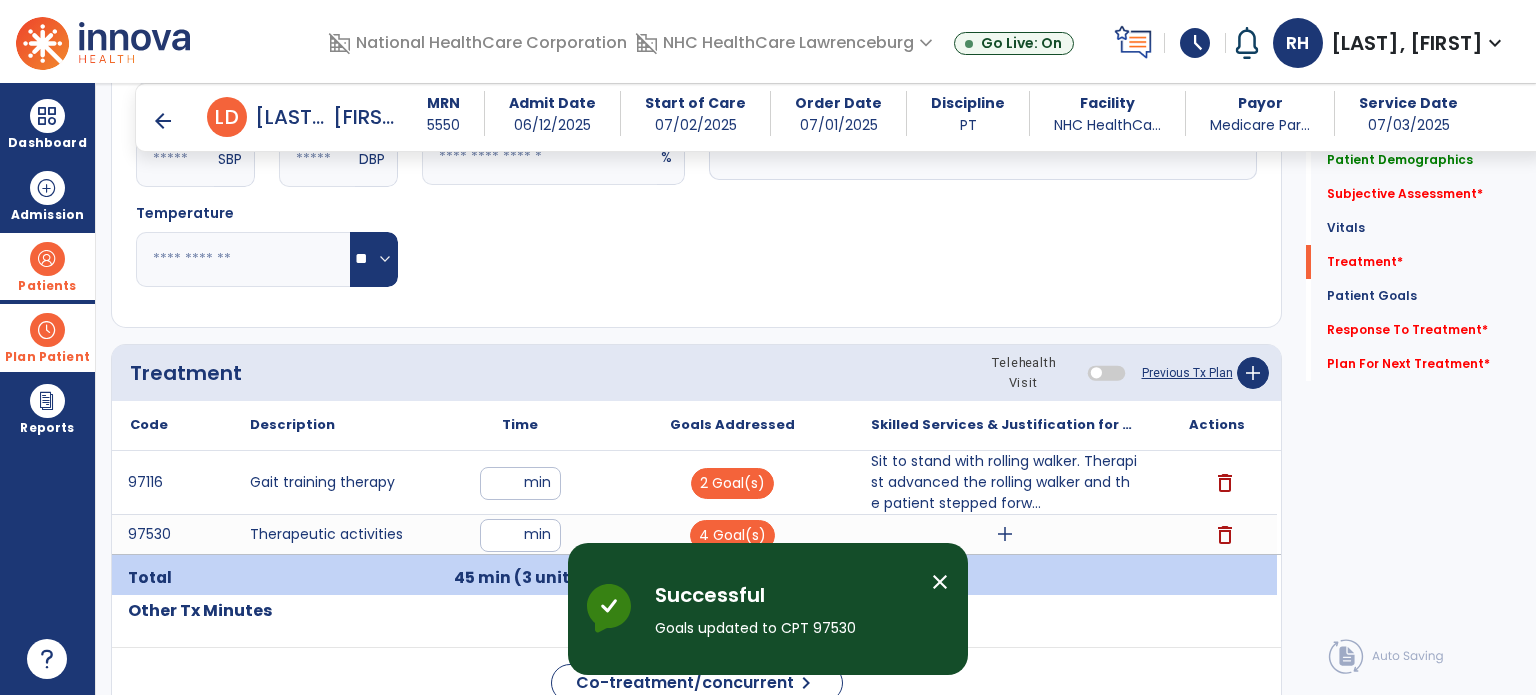 click on "arrow_back" at bounding box center [163, 121] 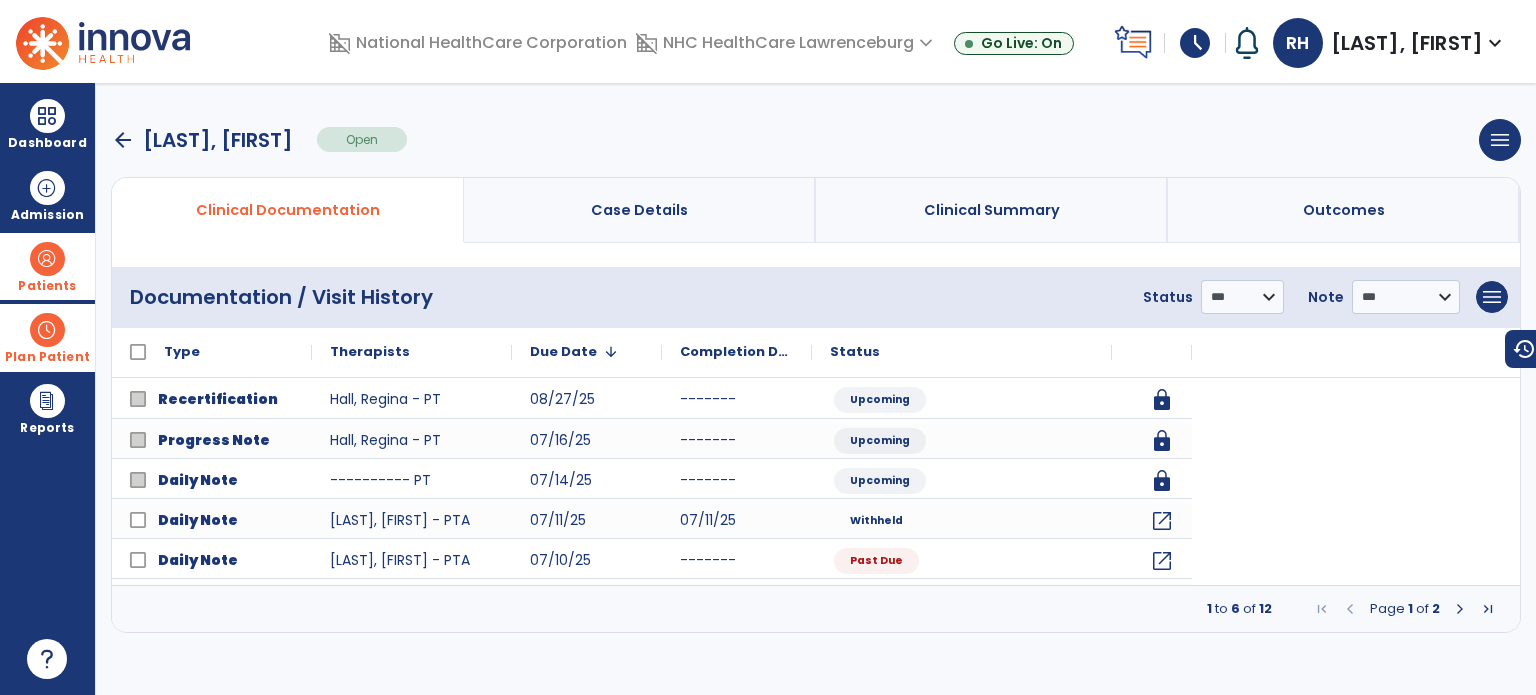 scroll, scrollTop: 0, scrollLeft: 0, axis: both 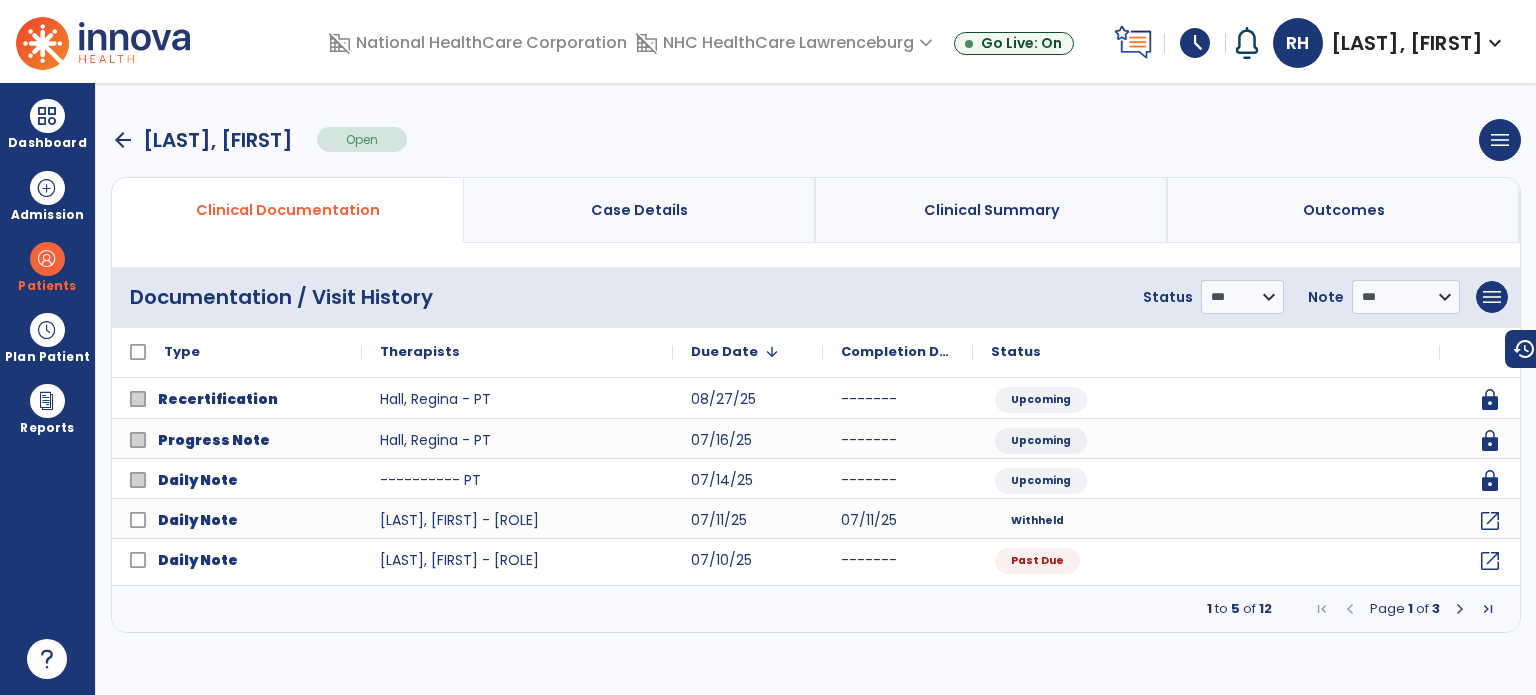 click at bounding box center [1460, 609] 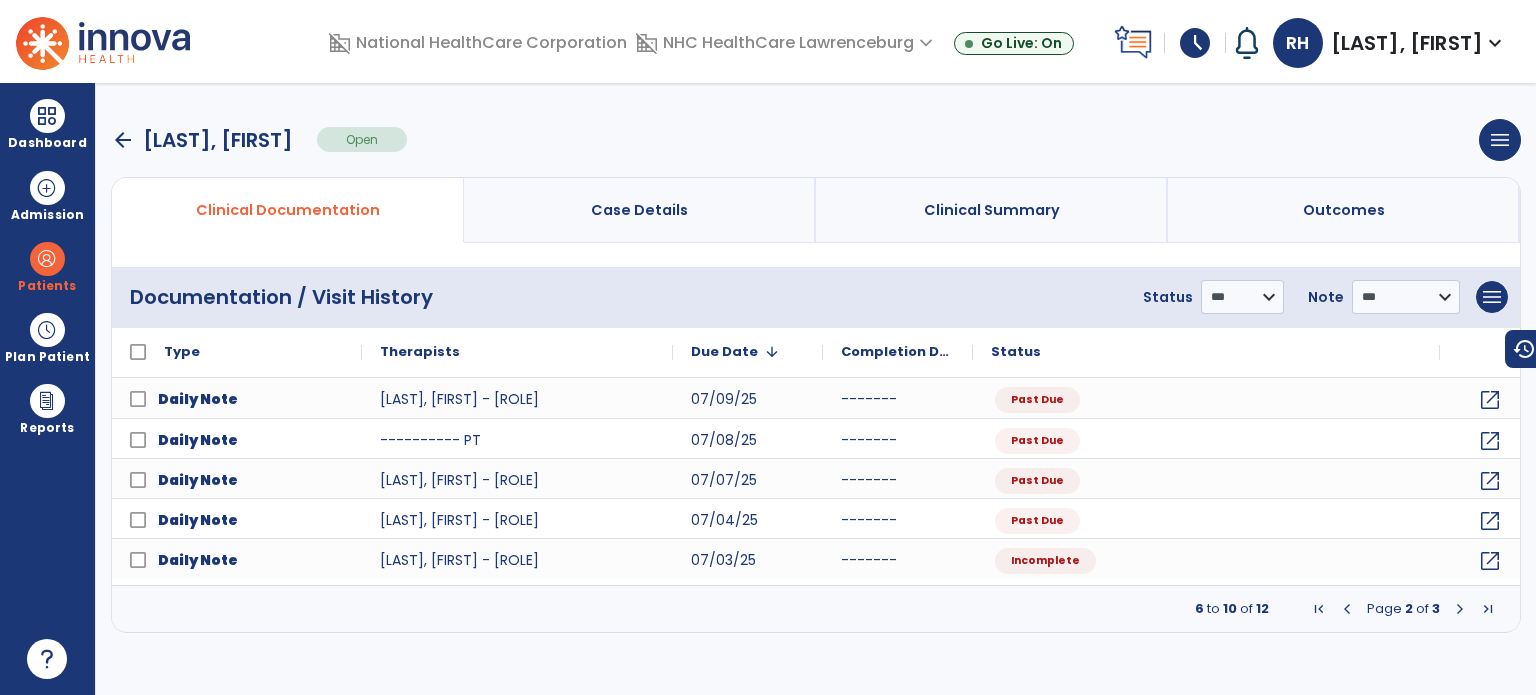 click on "arrow_back" at bounding box center (123, 140) 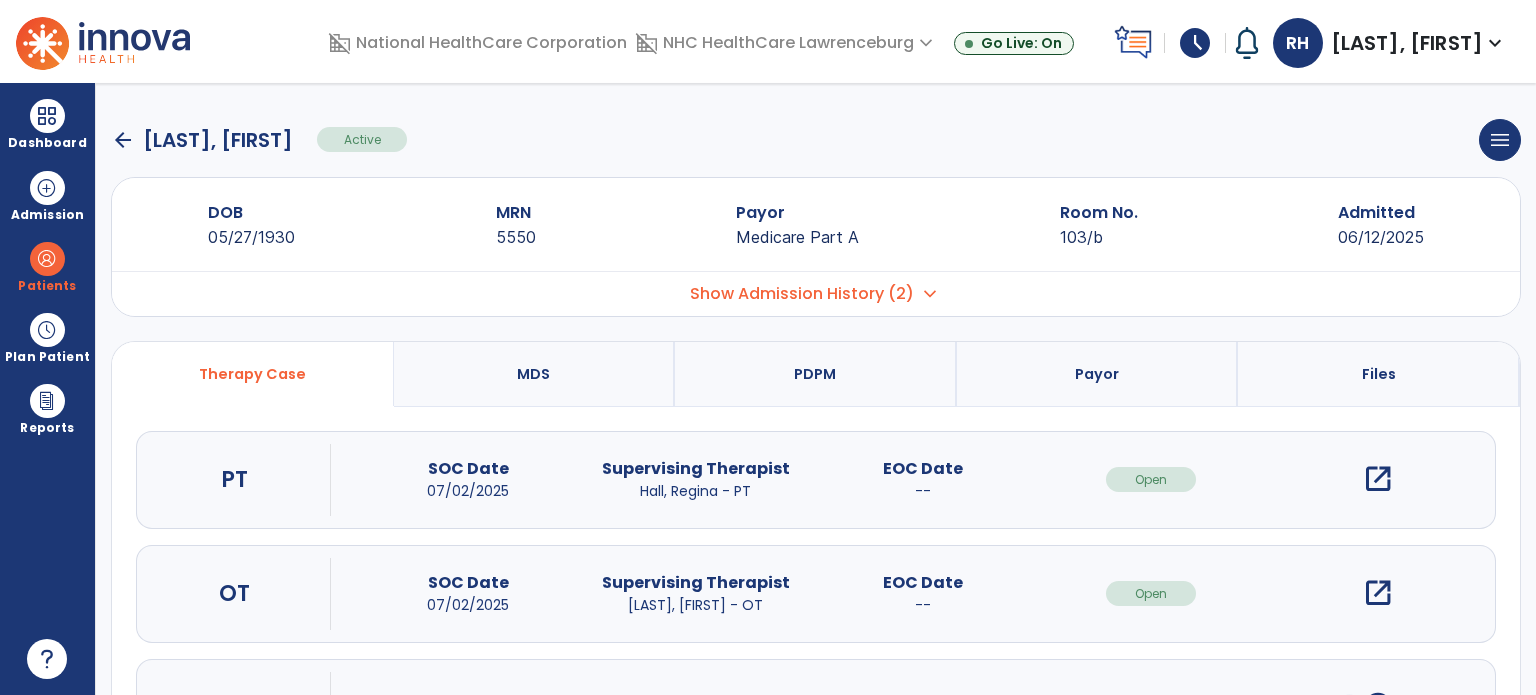 click on "open_in_new" at bounding box center [1378, 593] 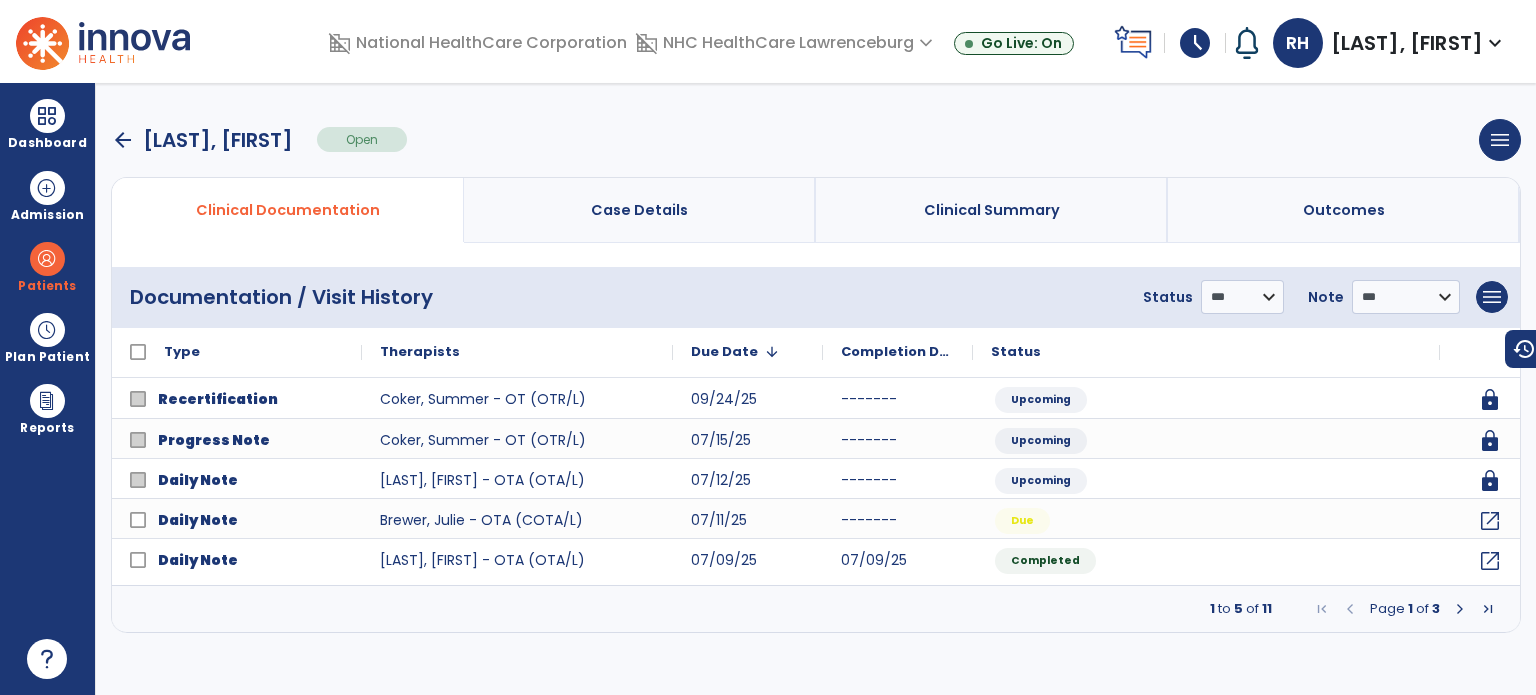 click at bounding box center (1460, 609) 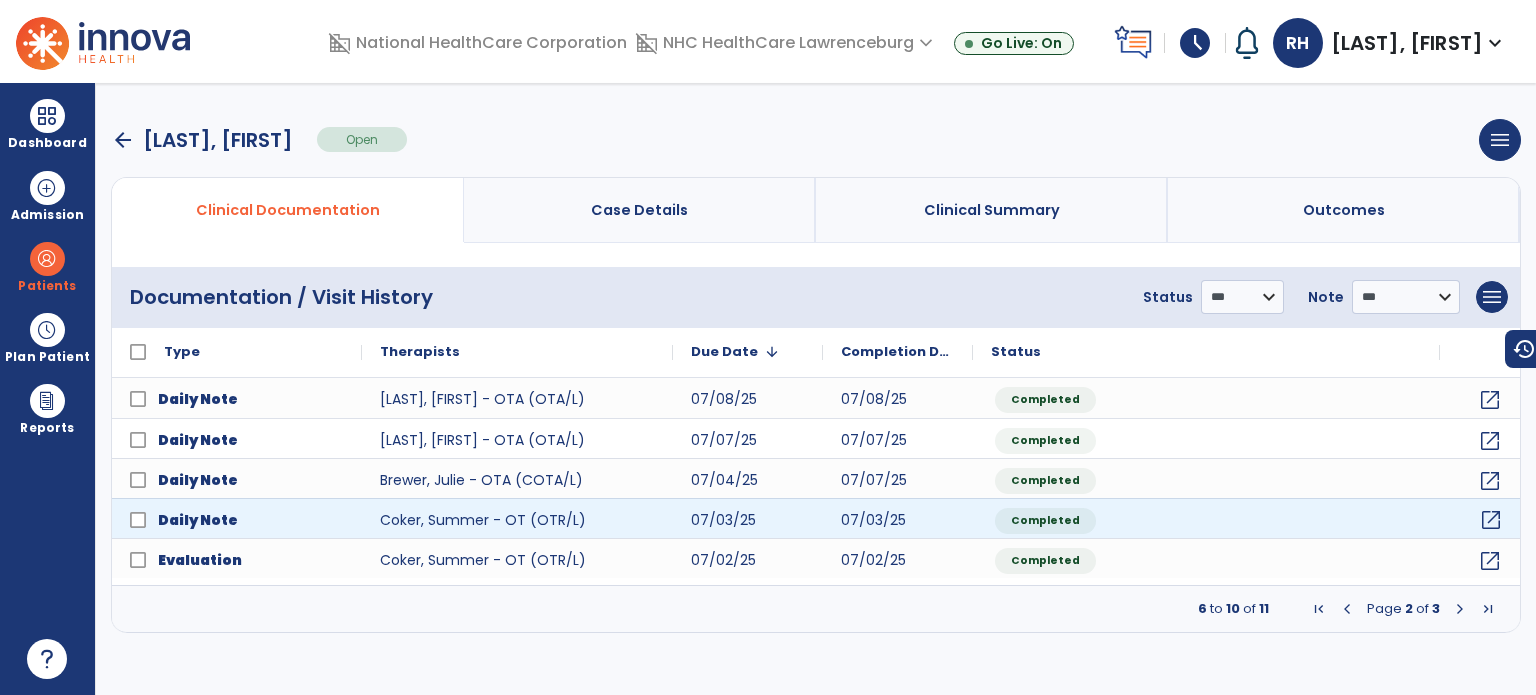 click on "open_in_new" 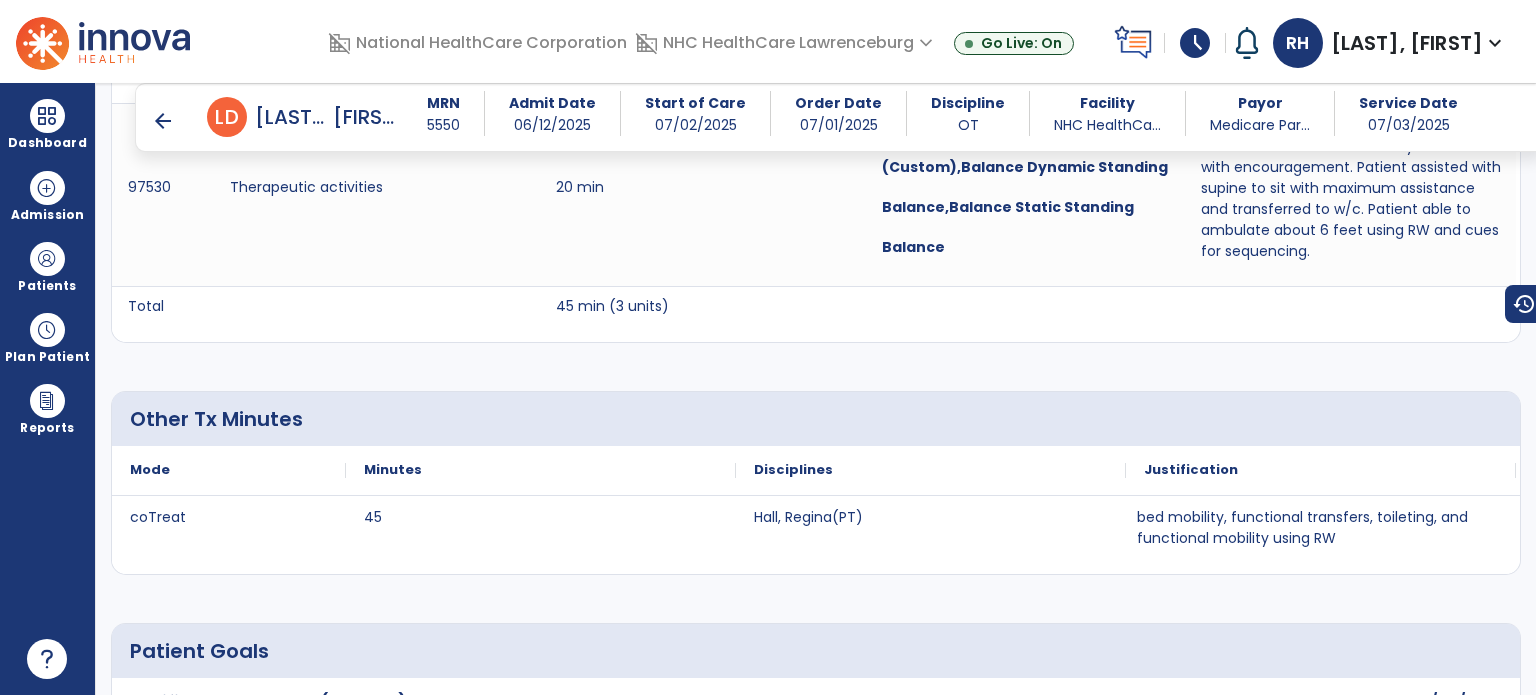 scroll, scrollTop: 1904, scrollLeft: 0, axis: vertical 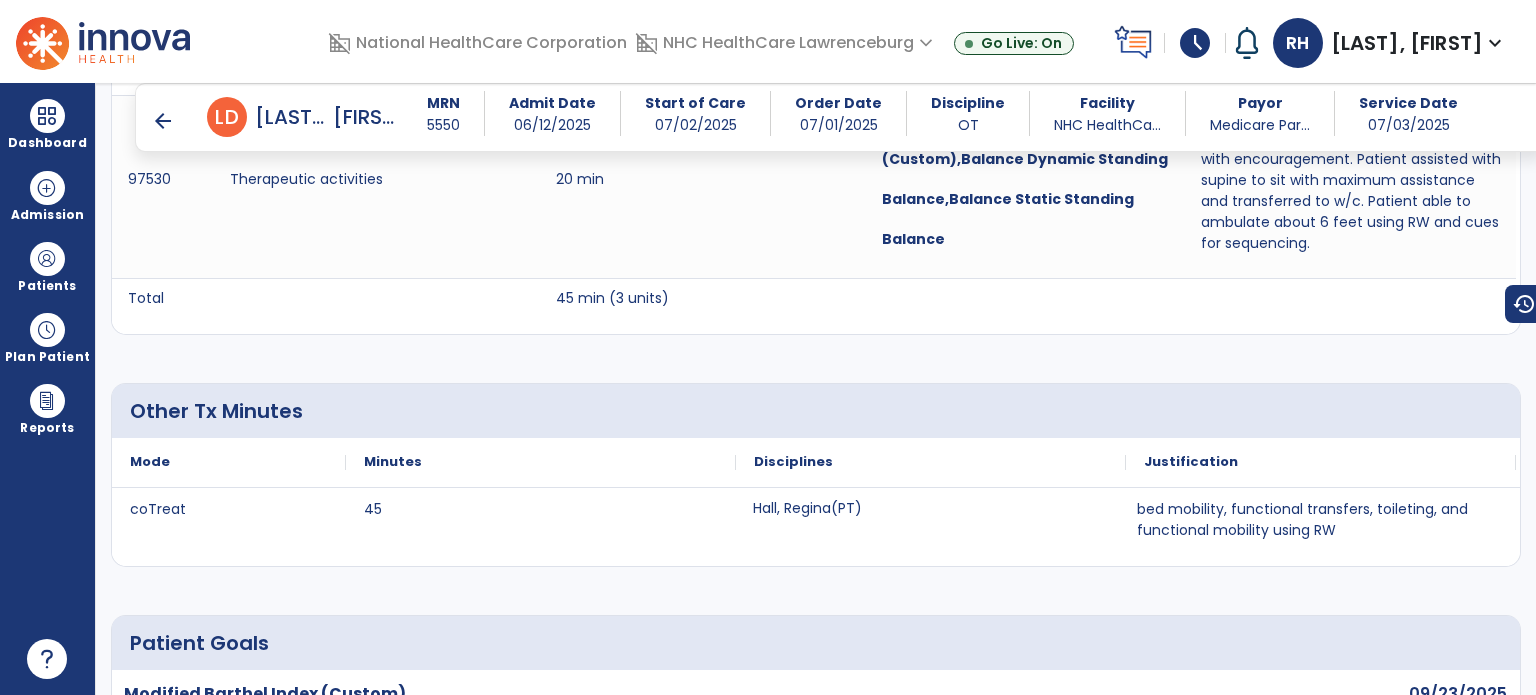 click on "Hall, Regina(PT)" at bounding box center [931, 516] 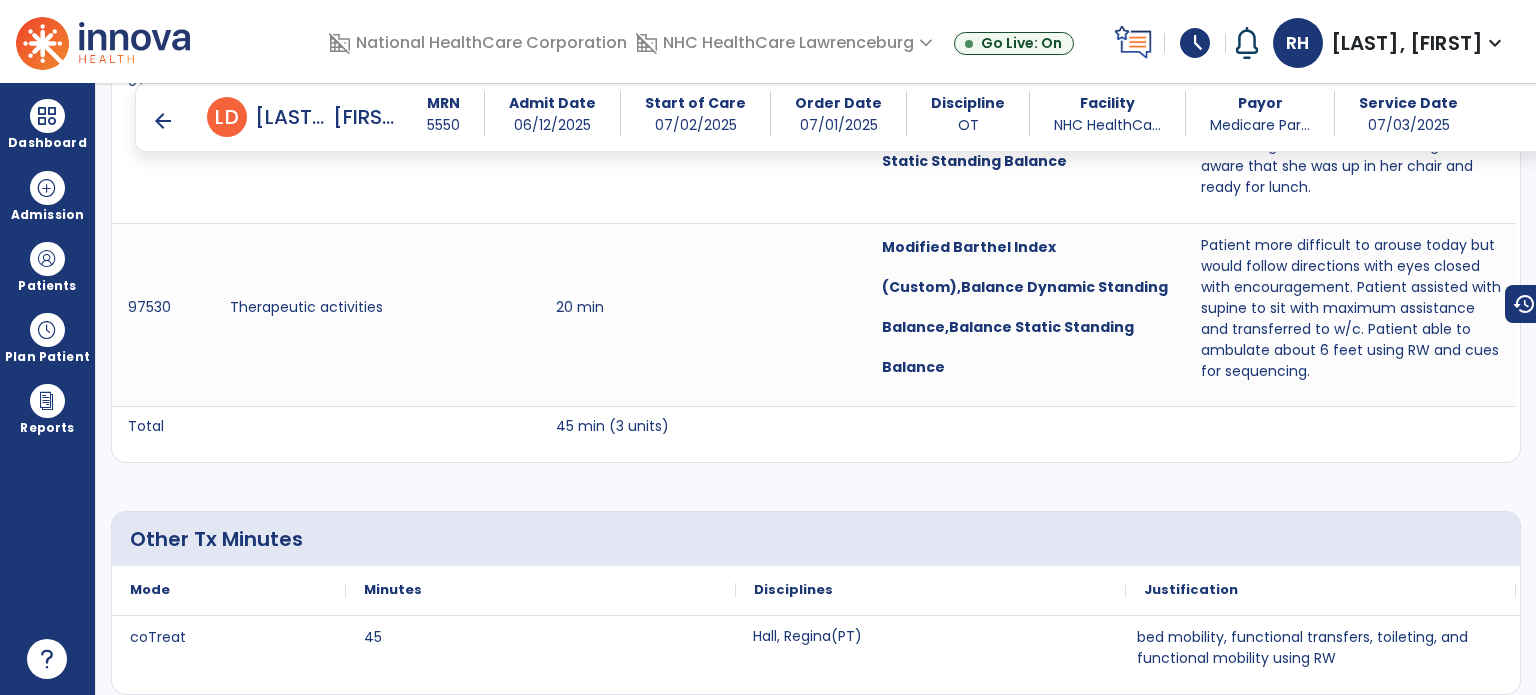 scroll, scrollTop: 1774, scrollLeft: 0, axis: vertical 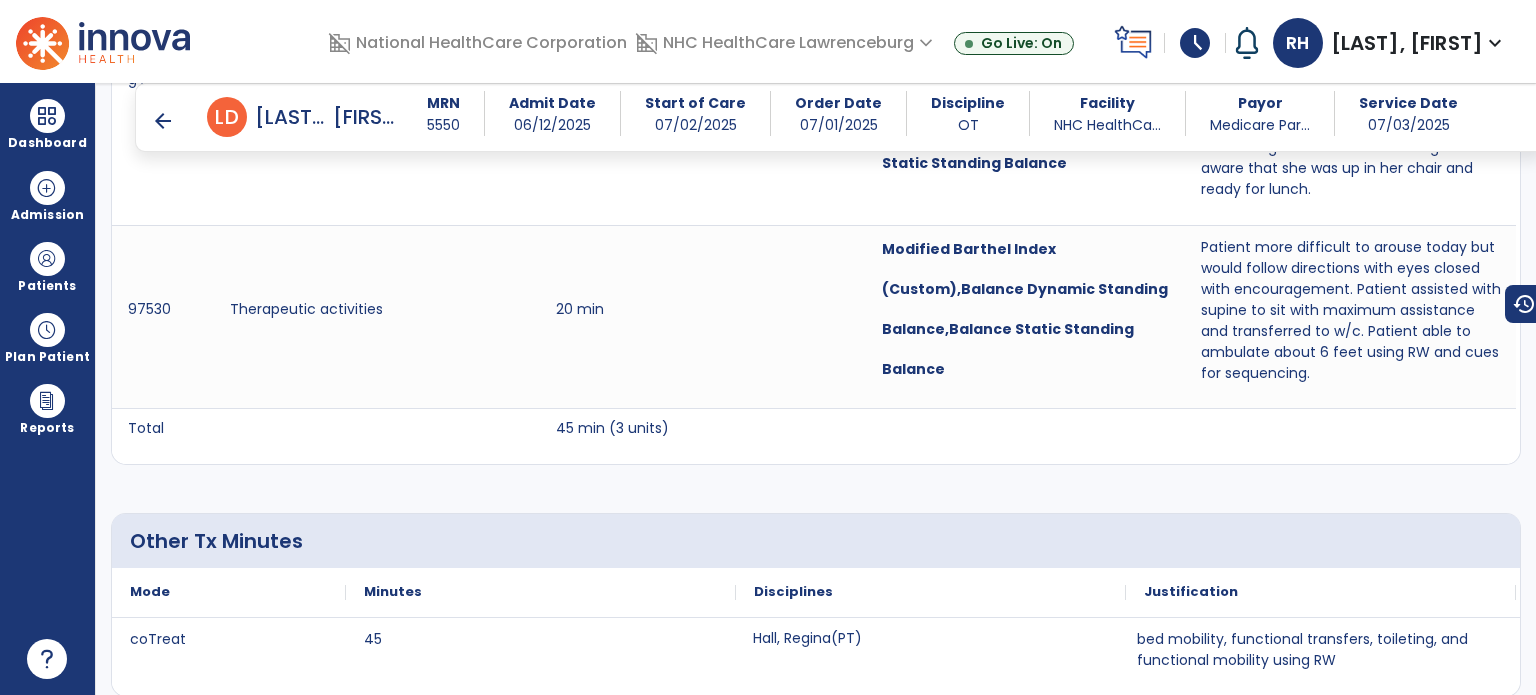 click on "arrow_back" at bounding box center (163, 121) 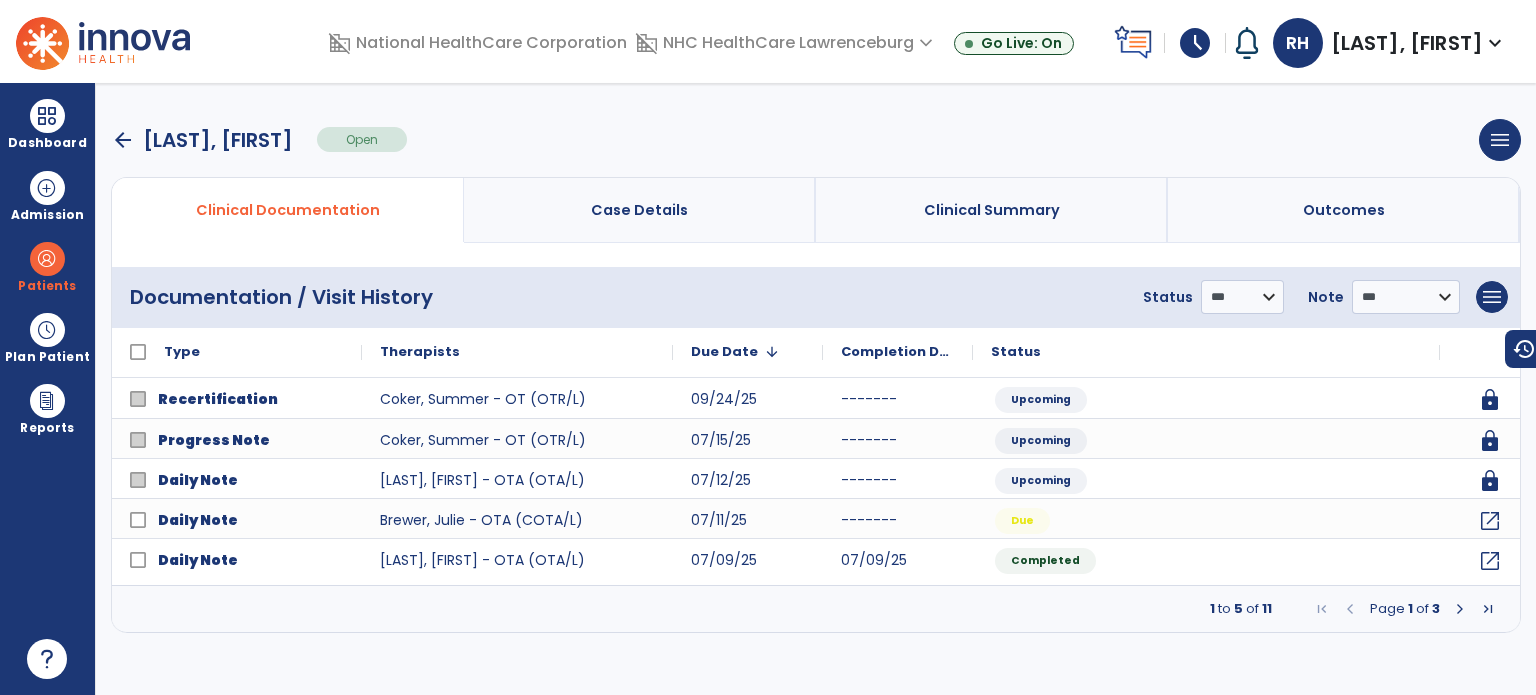 scroll, scrollTop: 0, scrollLeft: 0, axis: both 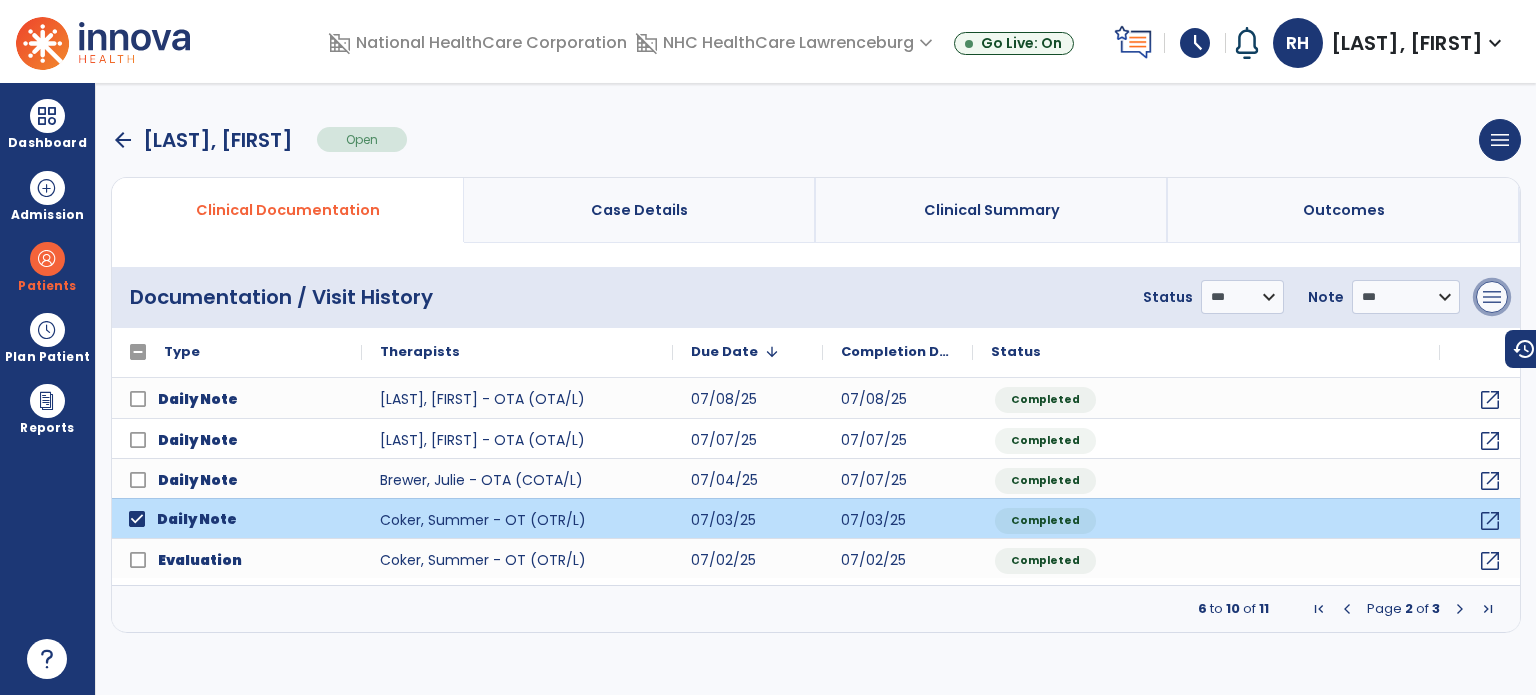 click on "menu" at bounding box center [1492, 297] 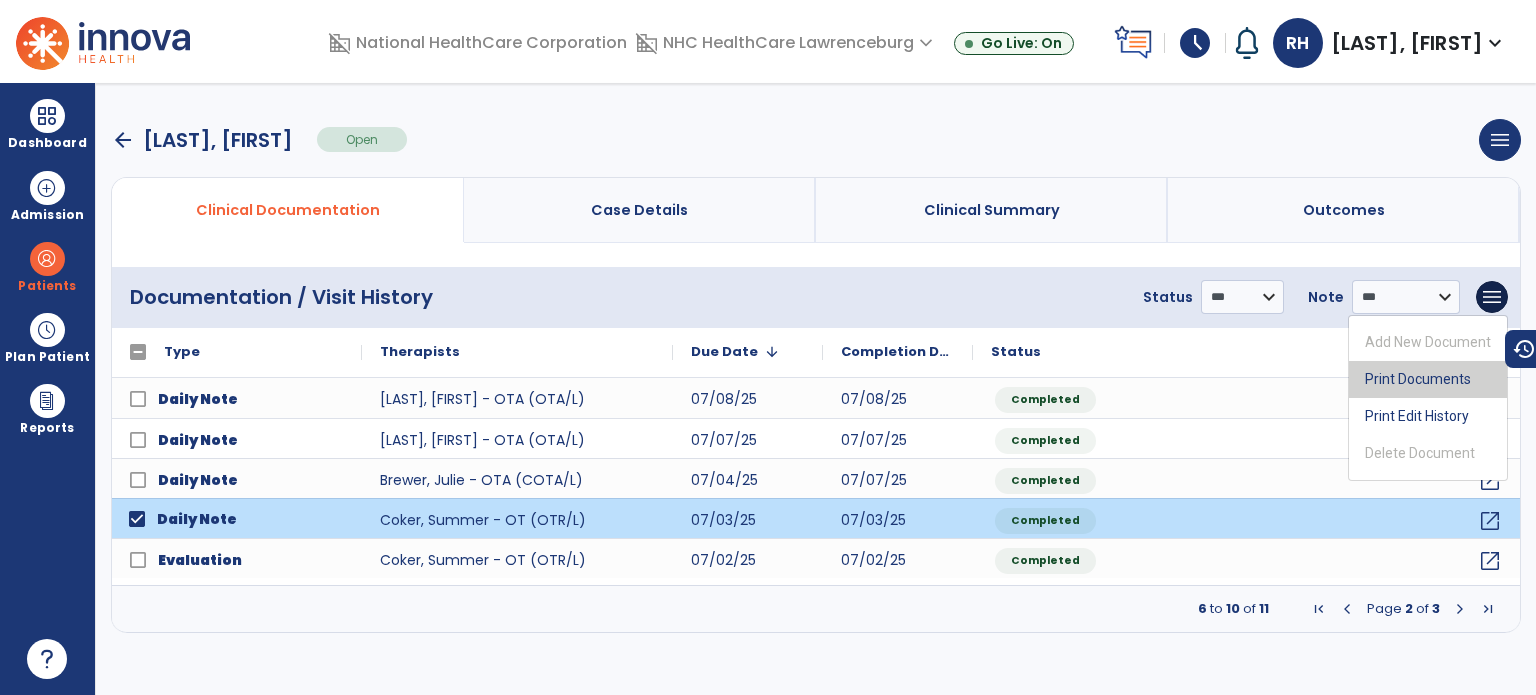 click on "Print Documents" at bounding box center [1428, 379] 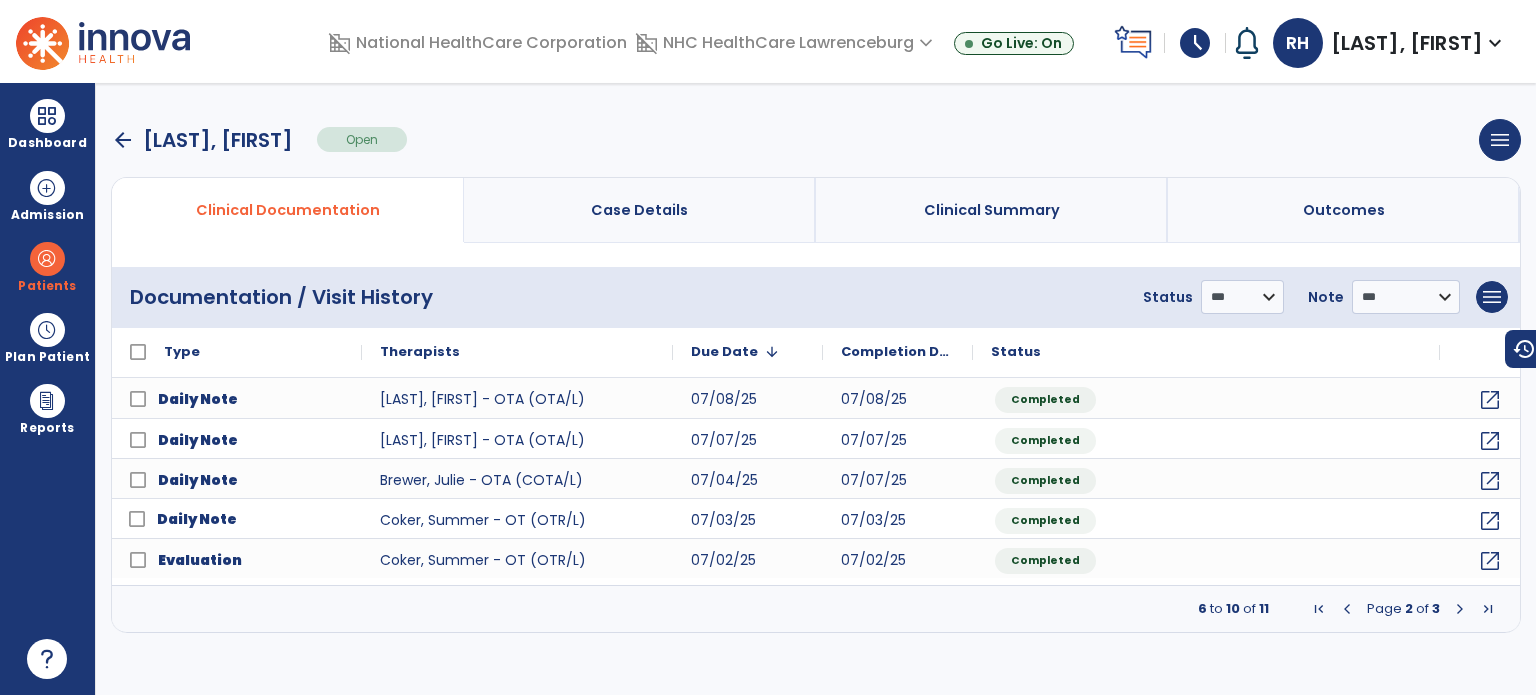 click at bounding box center [1460, 609] 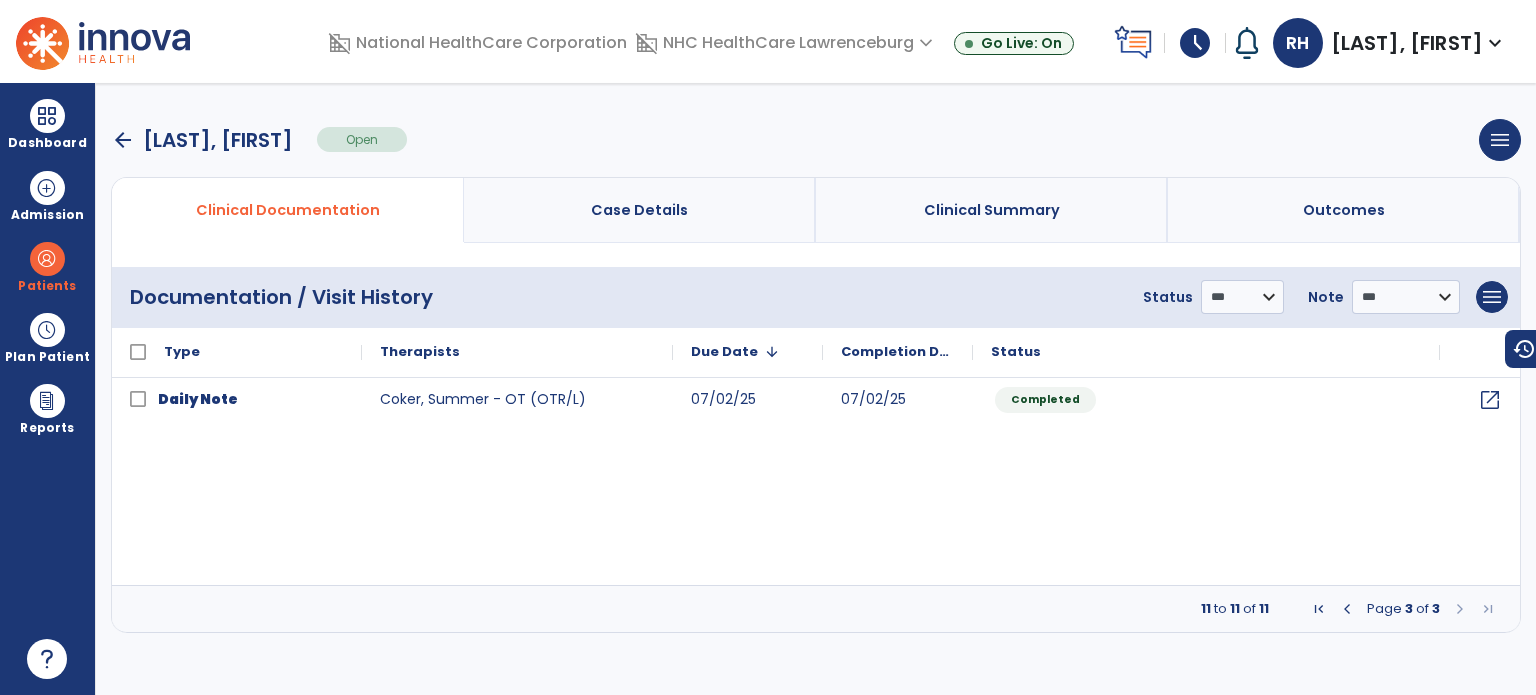 click on "arrow_back" at bounding box center (123, 140) 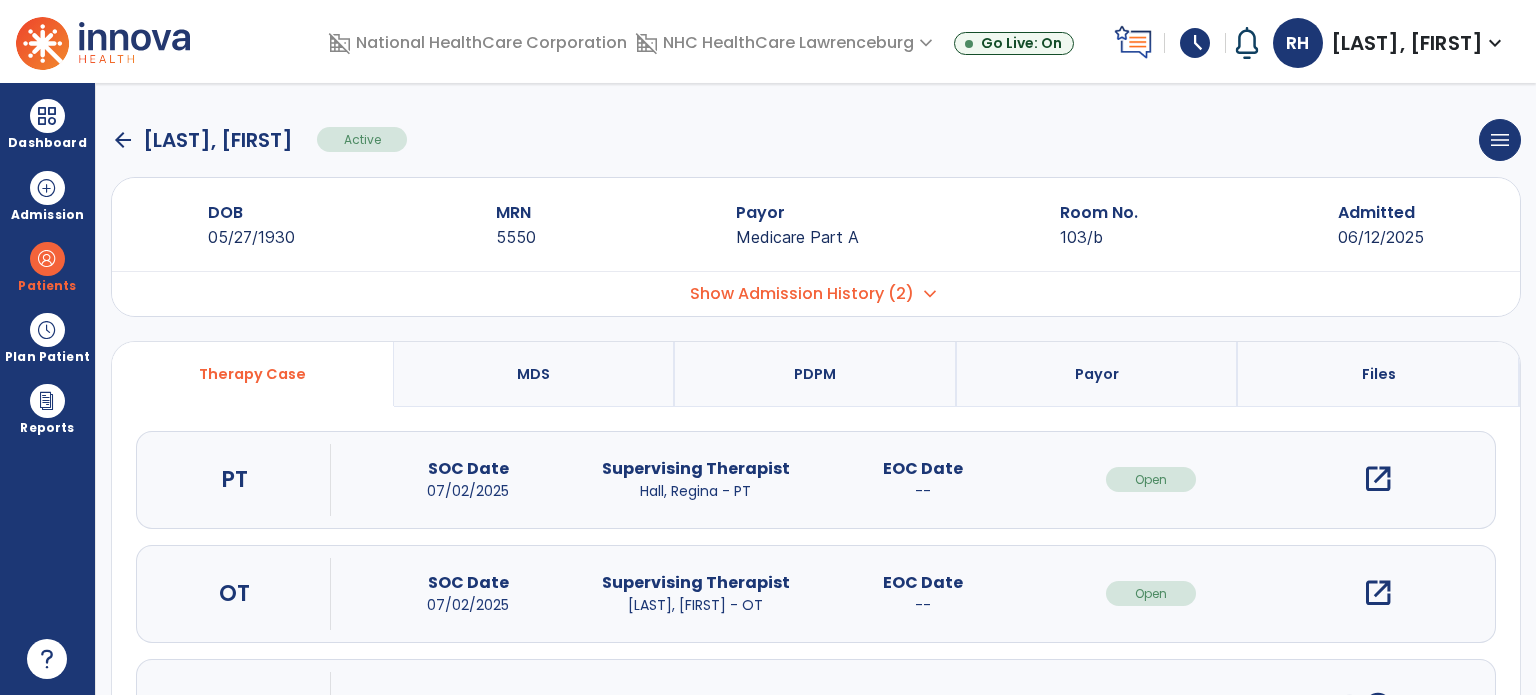 click on "open_in_new" at bounding box center (1378, 479) 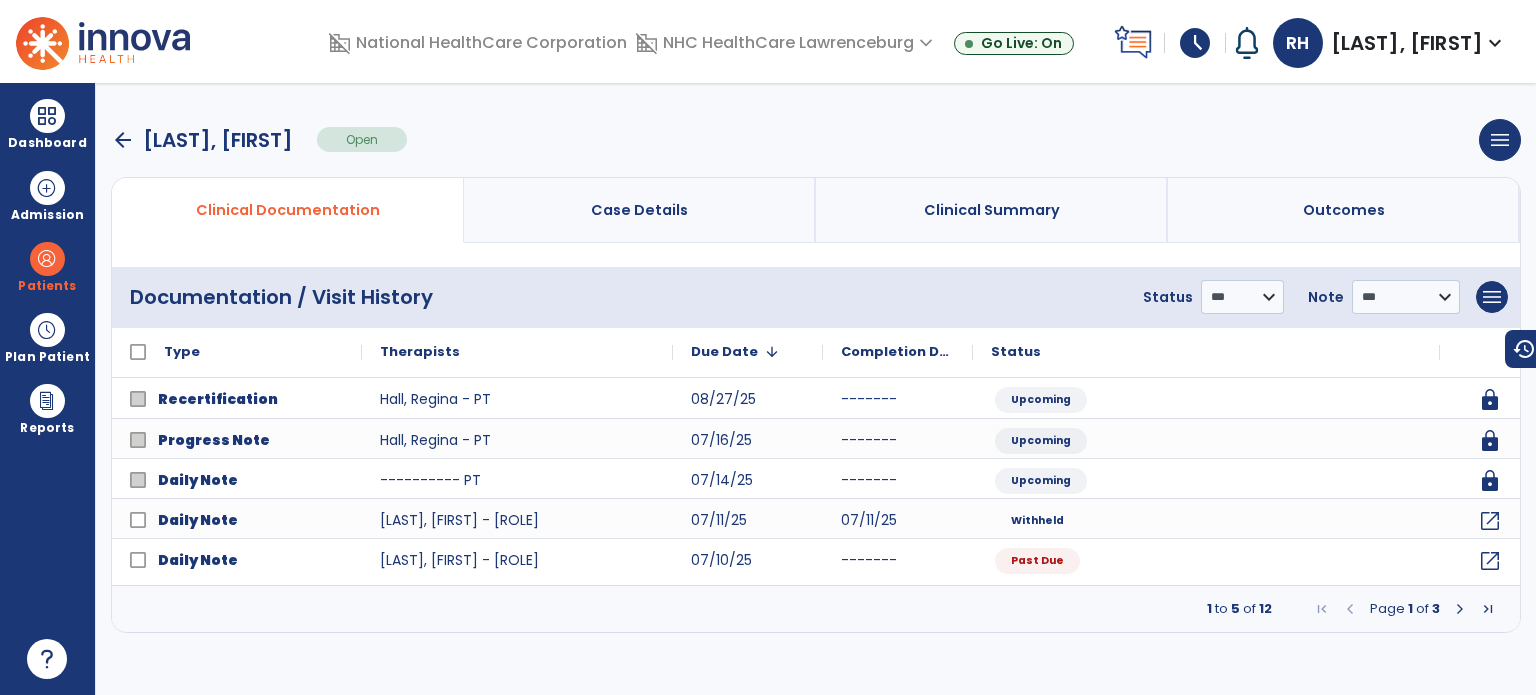 click at bounding box center [1460, 609] 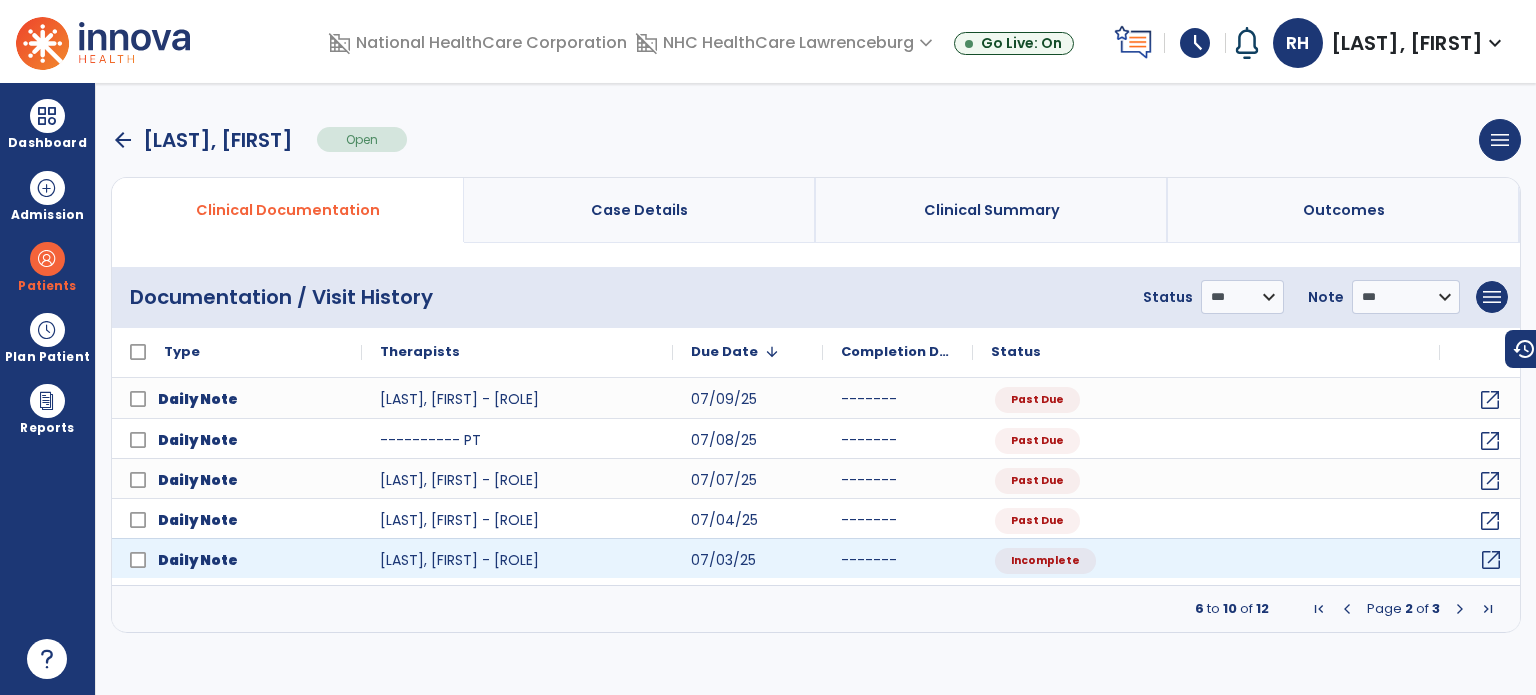 click on "open_in_new" 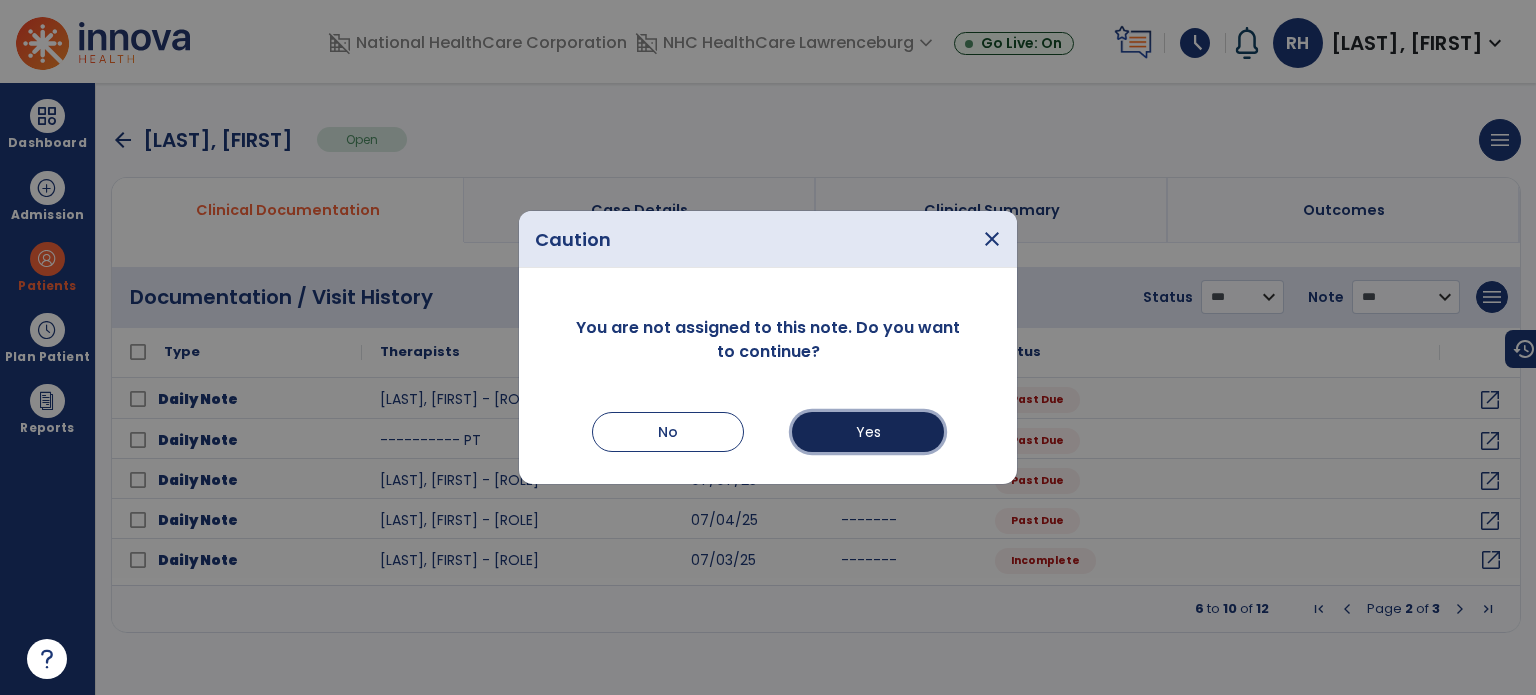 click on "Yes" at bounding box center [868, 432] 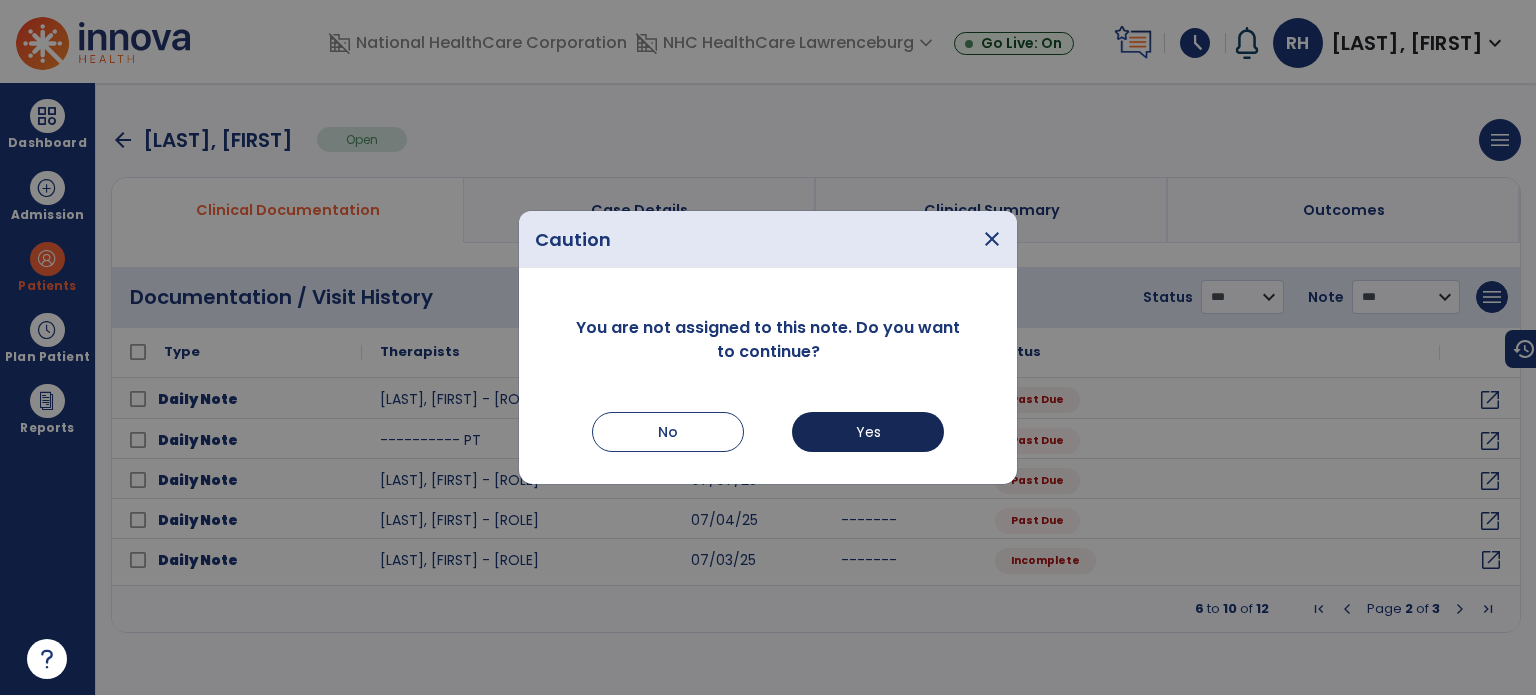 select on "*" 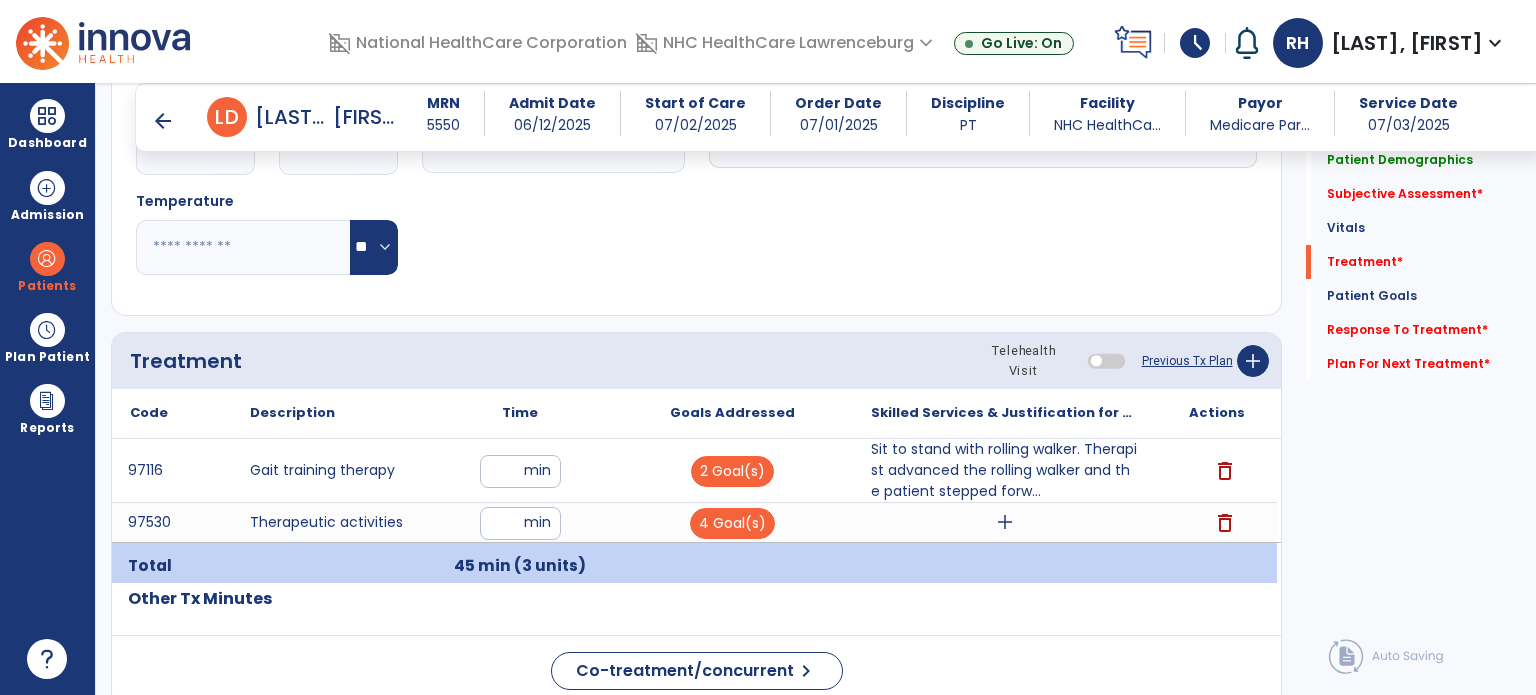 scroll, scrollTop: 1042, scrollLeft: 0, axis: vertical 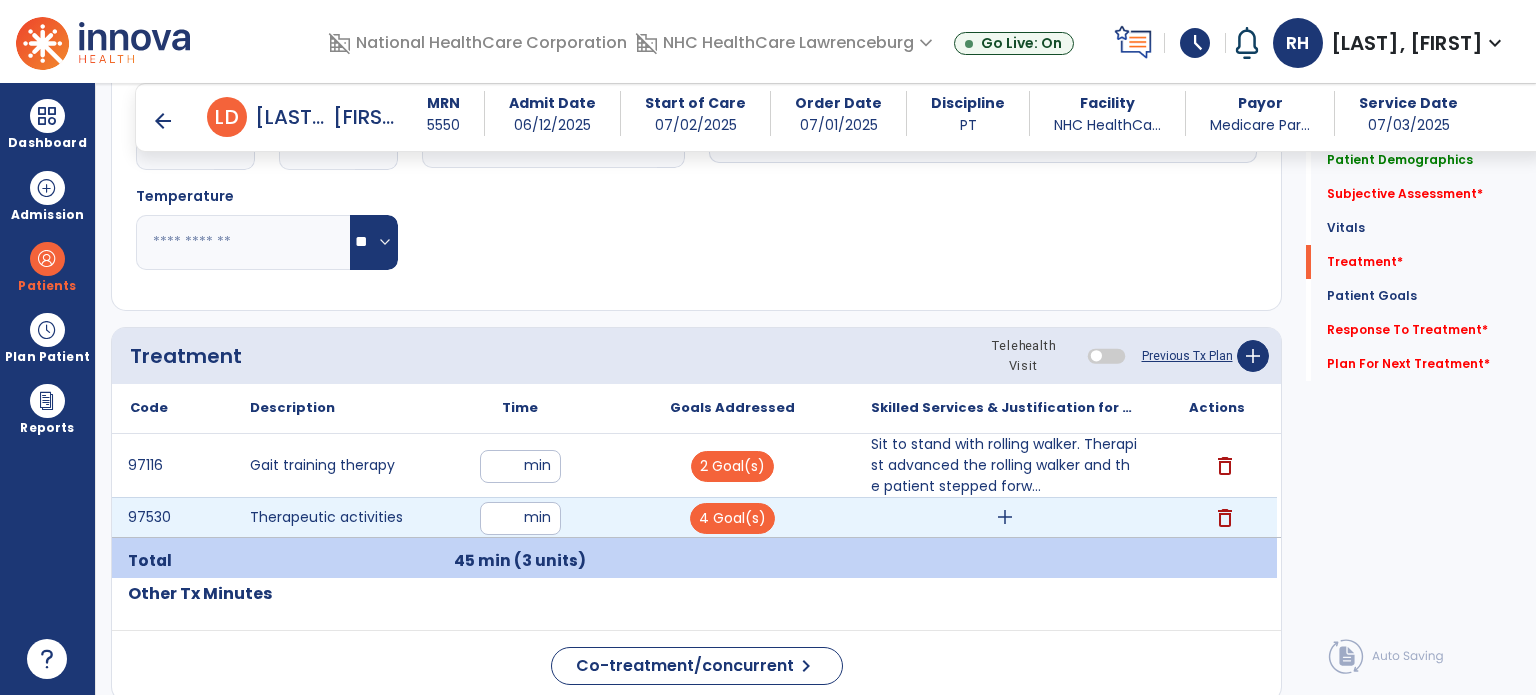 click on "add" at bounding box center (1005, 517) 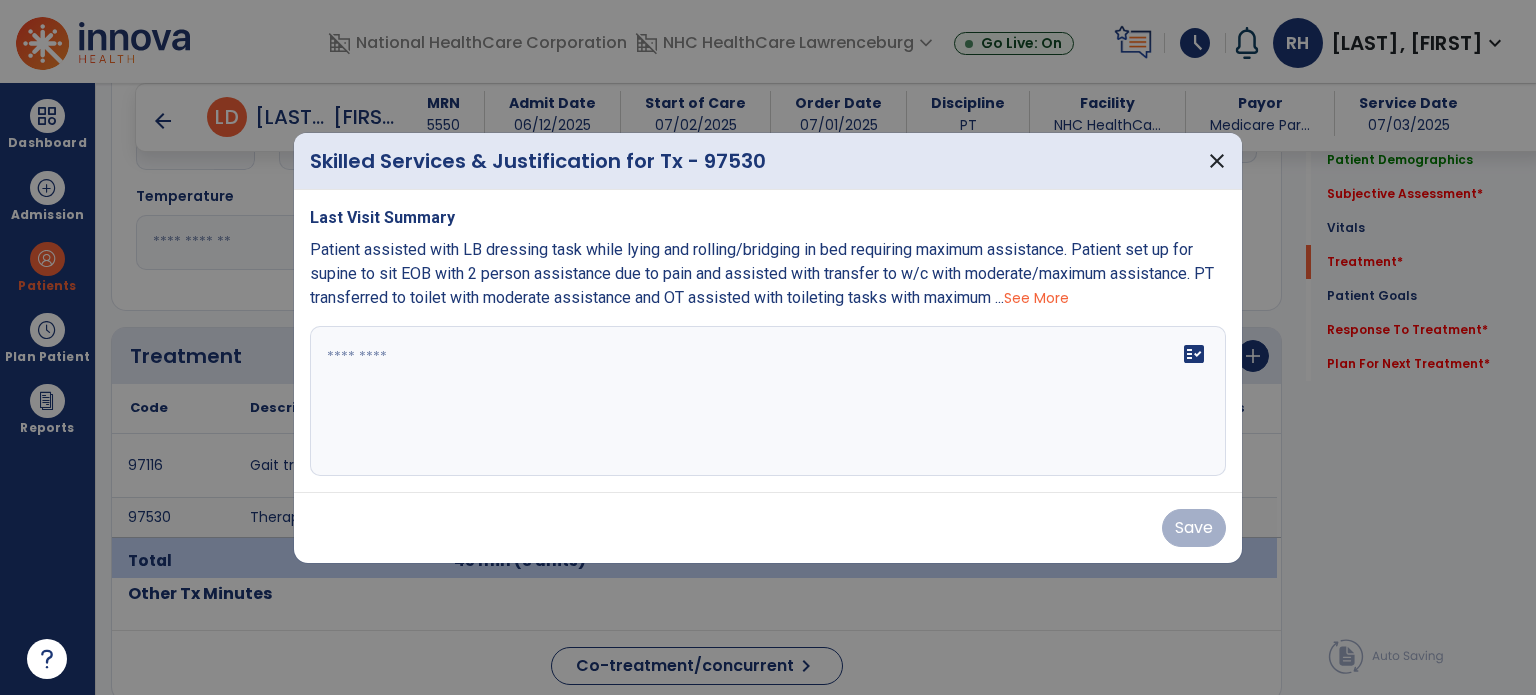 click on "fact_check" at bounding box center [768, 401] 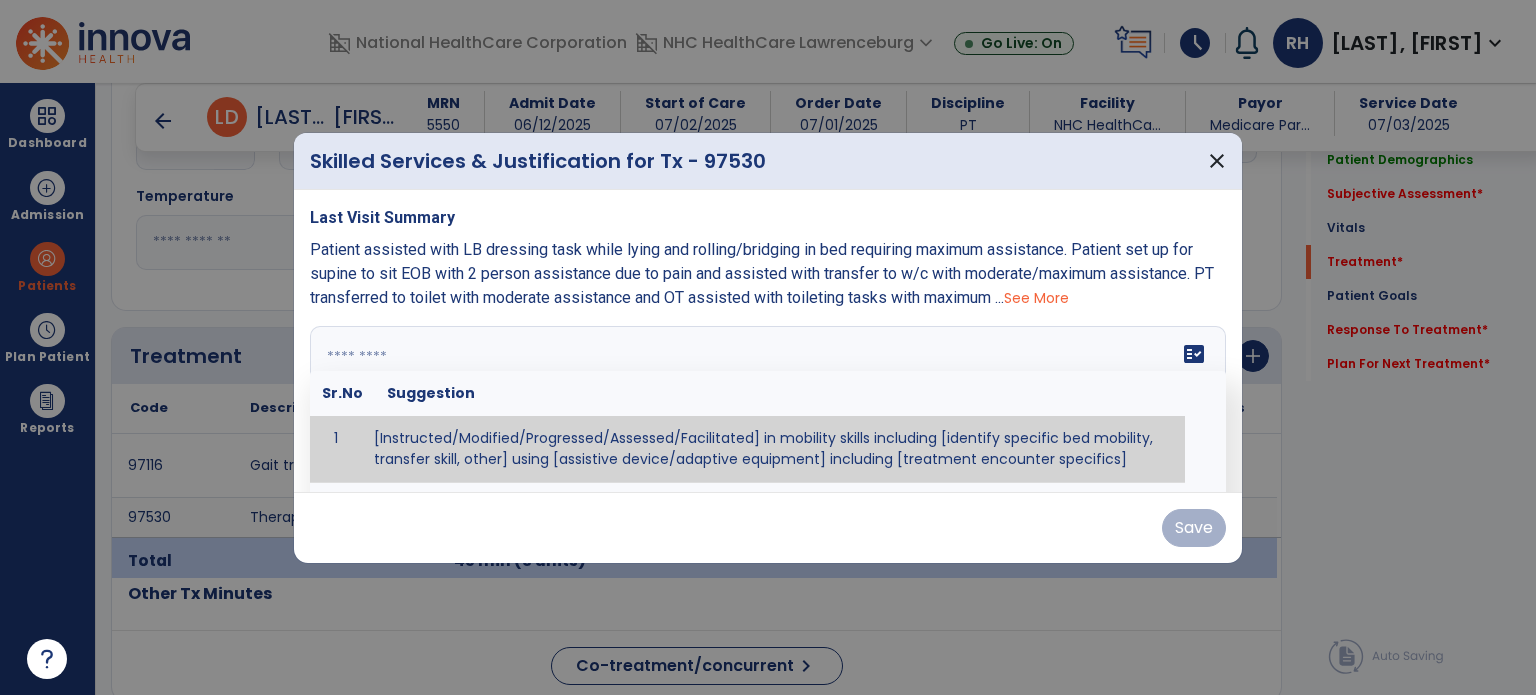 paste on "**********" 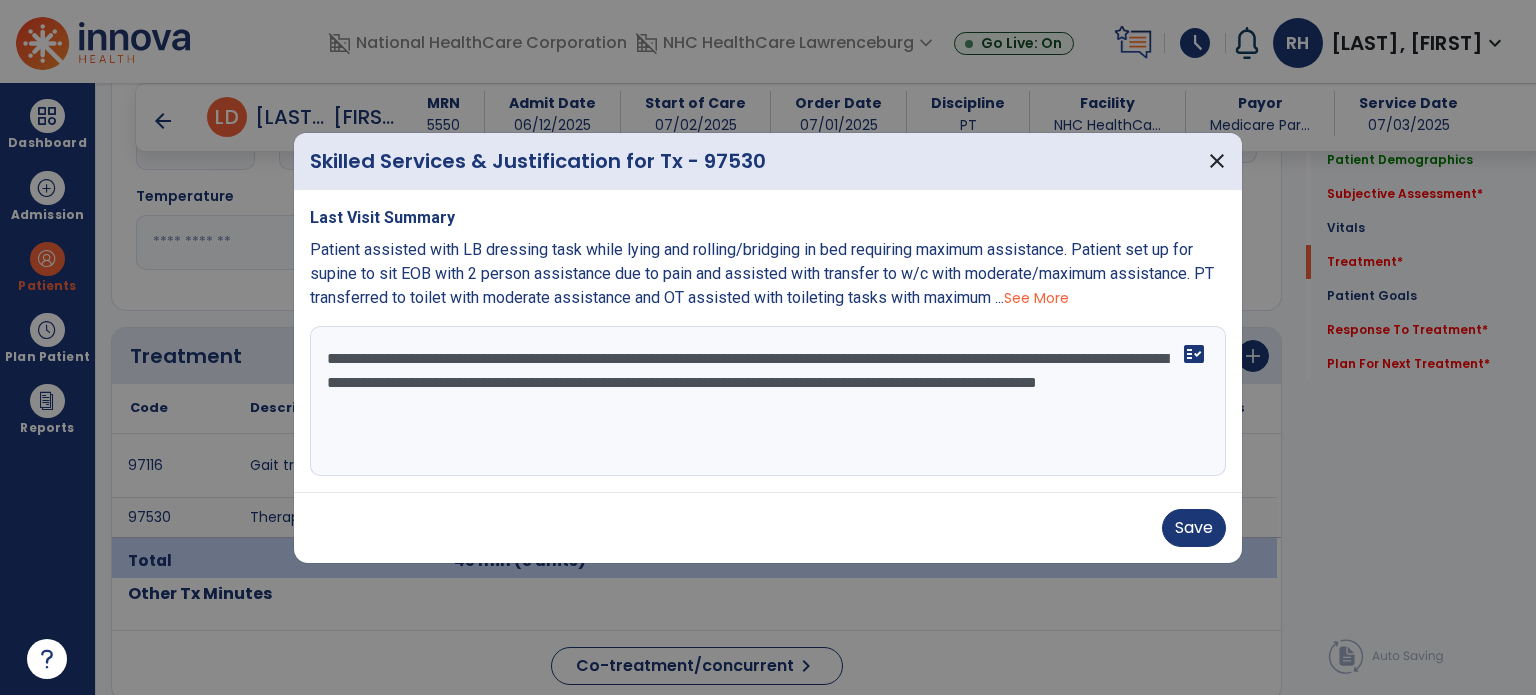 click on "**********" at bounding box center (768, 401) 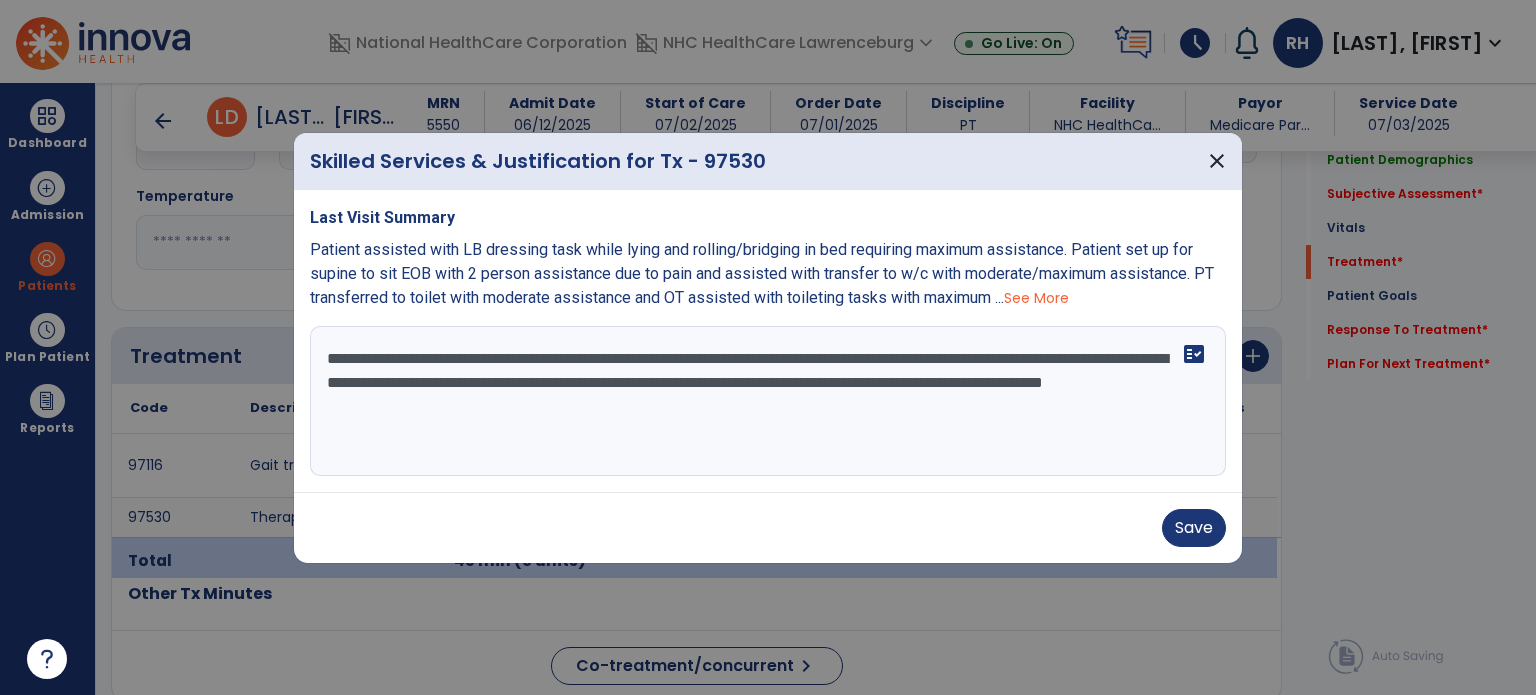 click on "**********" at bounding box center (768, 401) 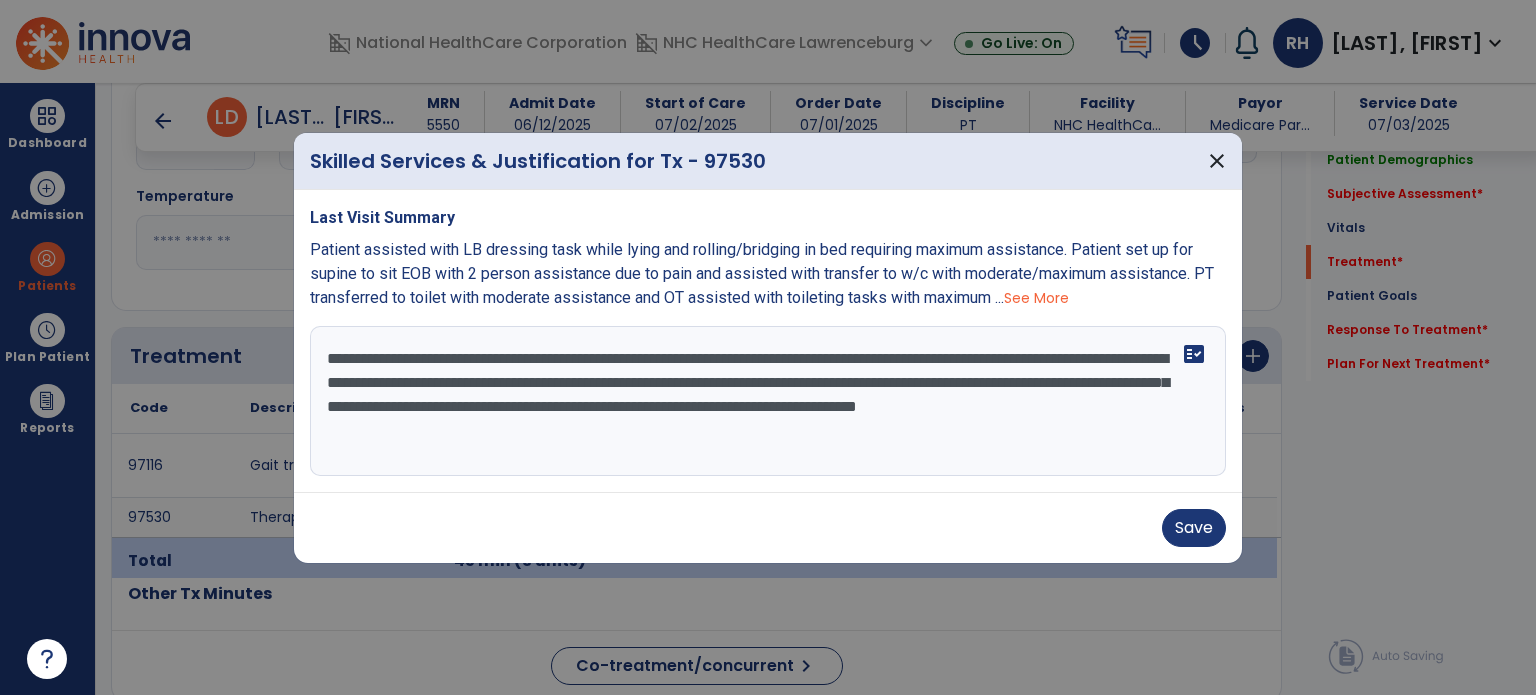 click on "**********" at bounding box center [768, 401] 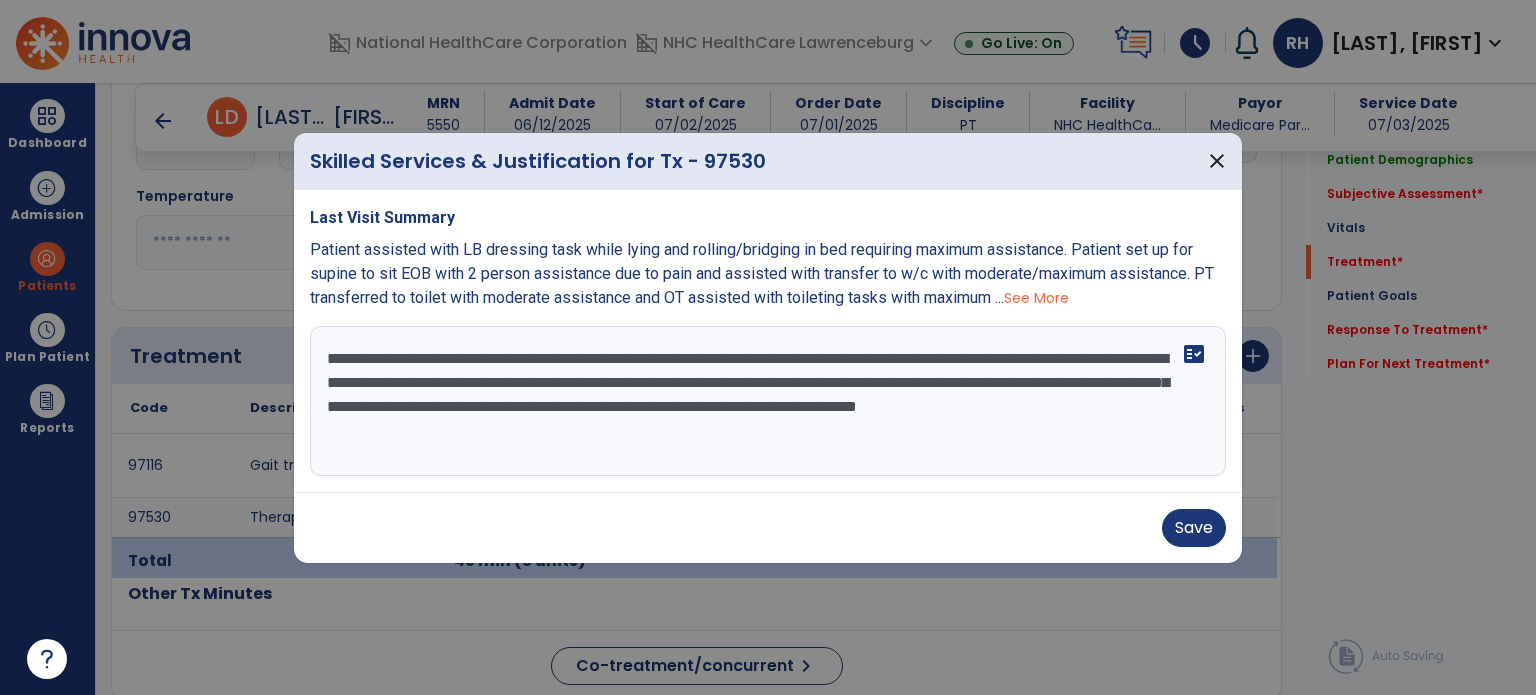 drag, startPoint x: 794, startPoint y: 433, endPoint x: 1047, endPoint y: 409, distance: 254.13579 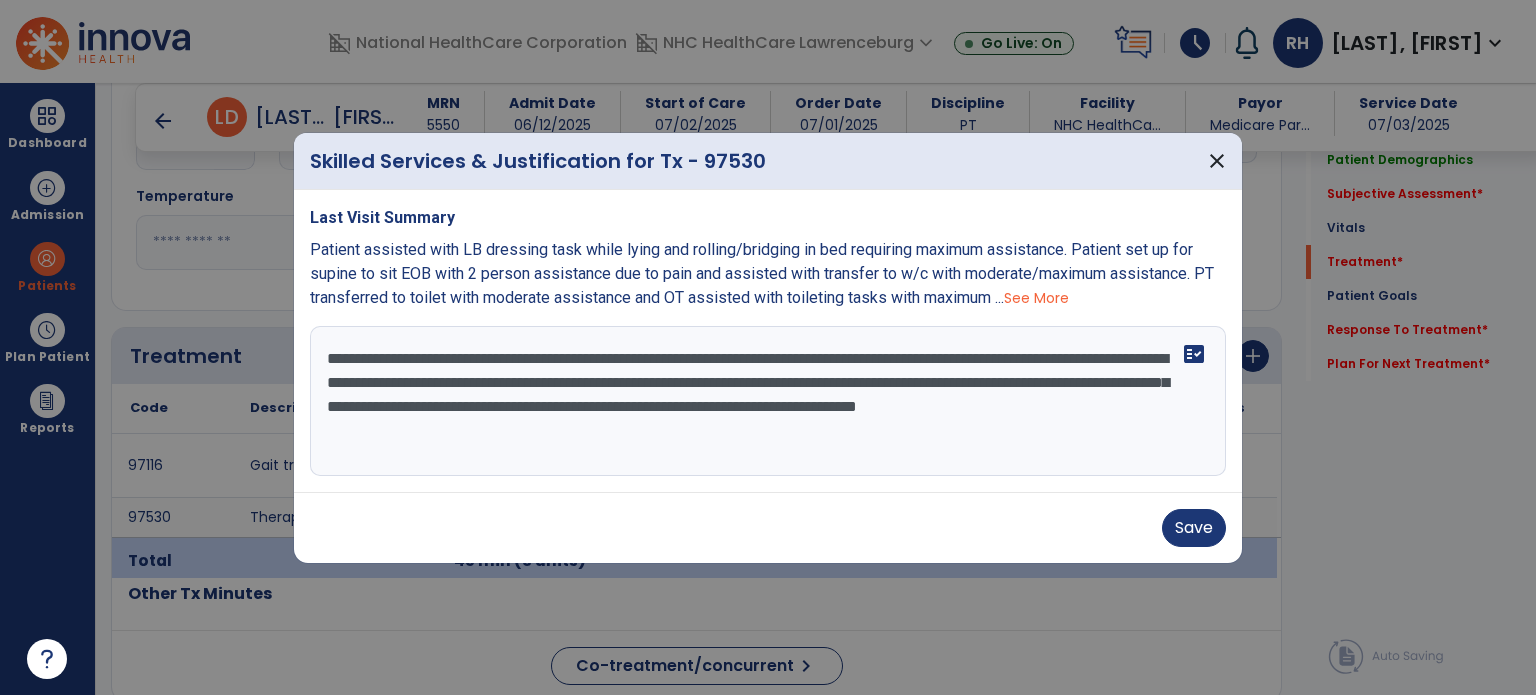 click on "**********" at bounding box center (768, 401) 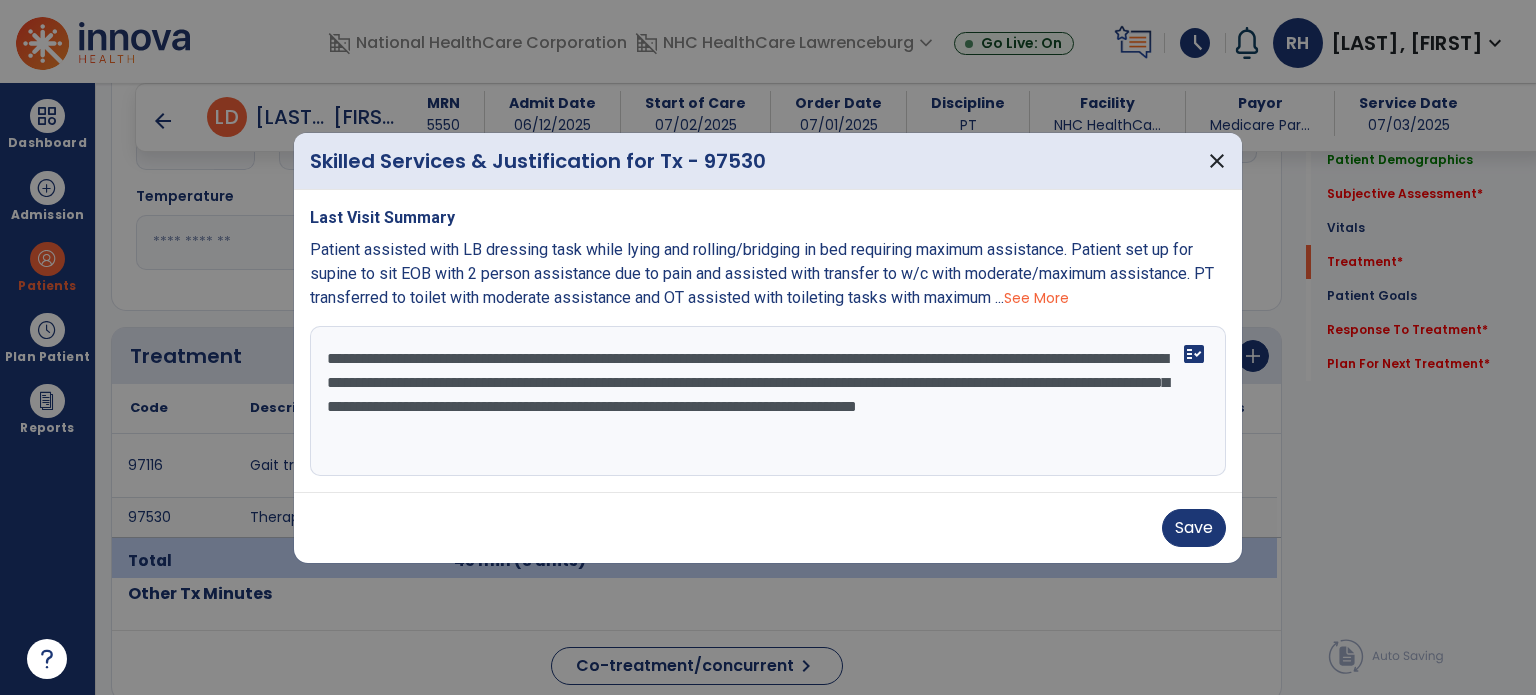 drag, startPoint x: 790, startPoint y: 434, endPoint x: 1049, endPoint y: 410, distance: 260.1096 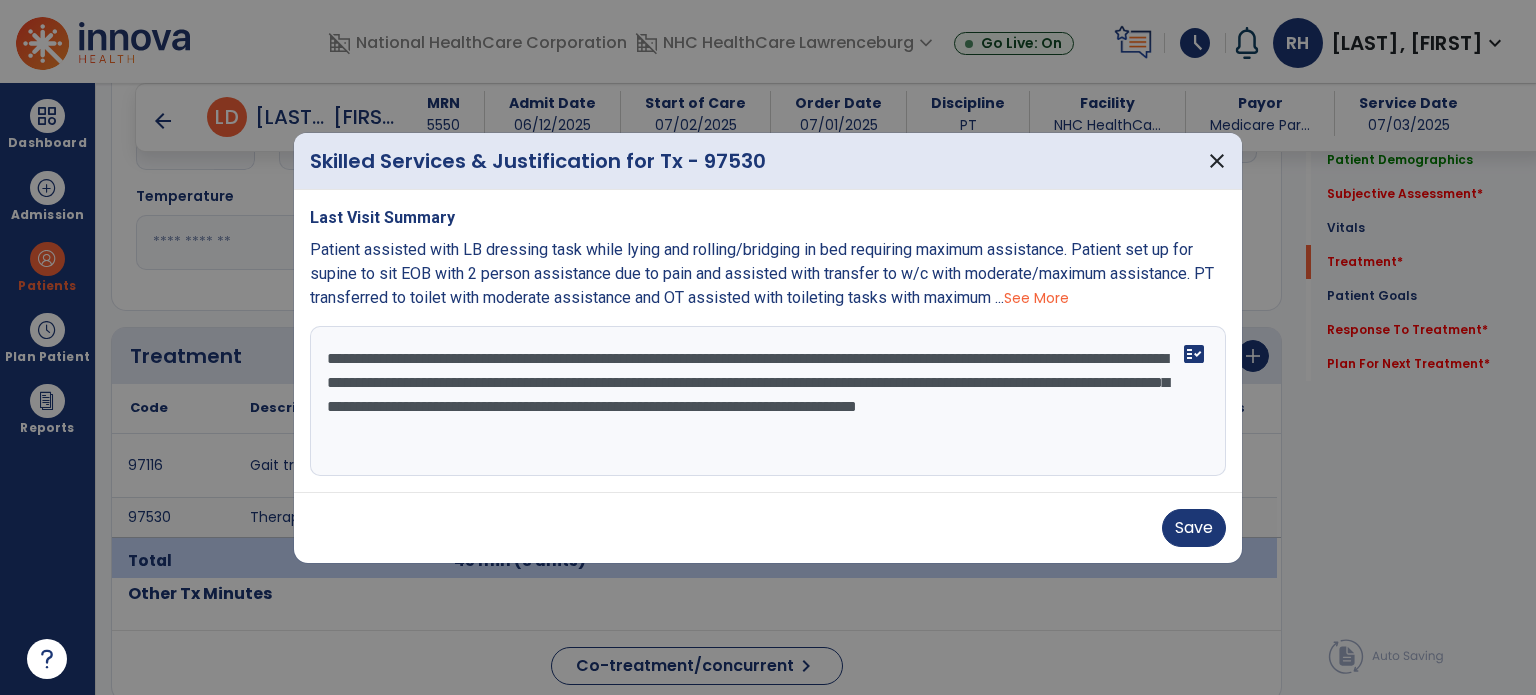click on "**********" at bounding box center (768, 401) 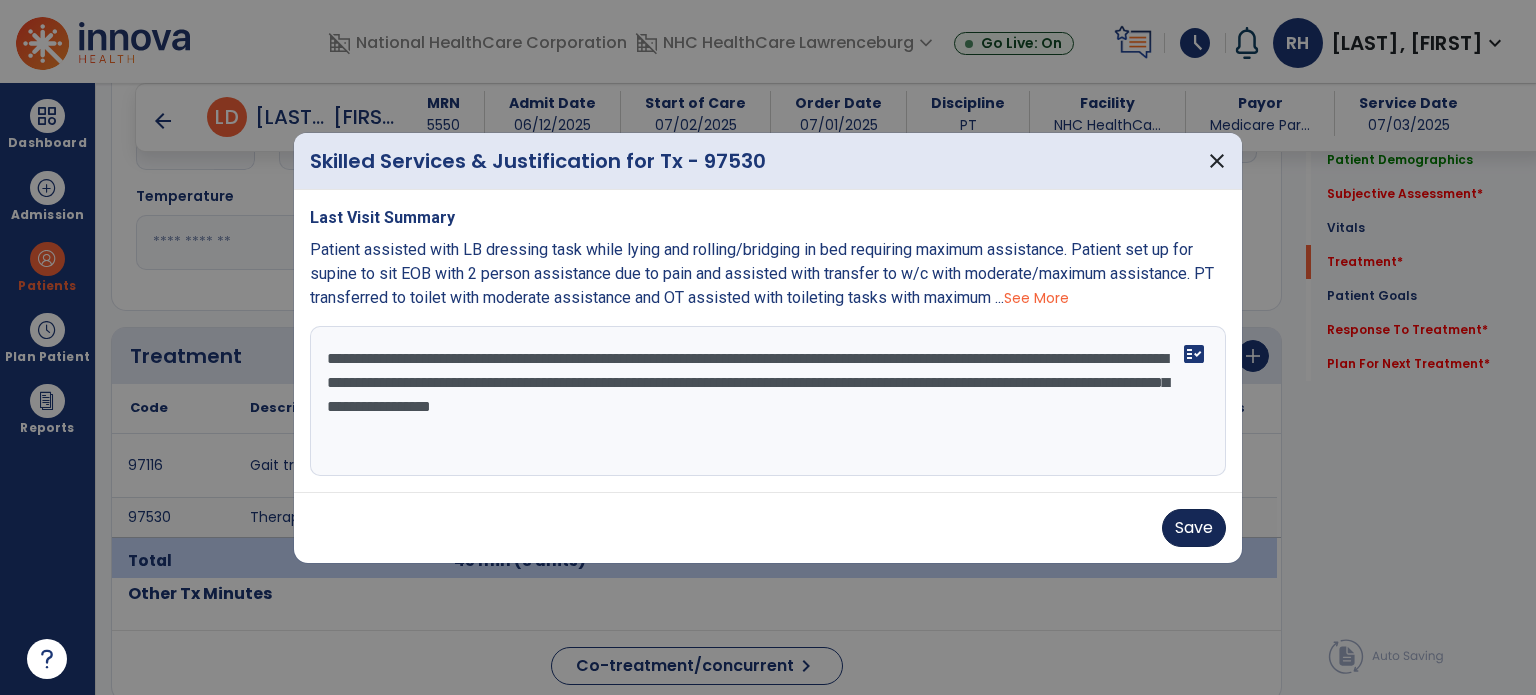 type on "**********" 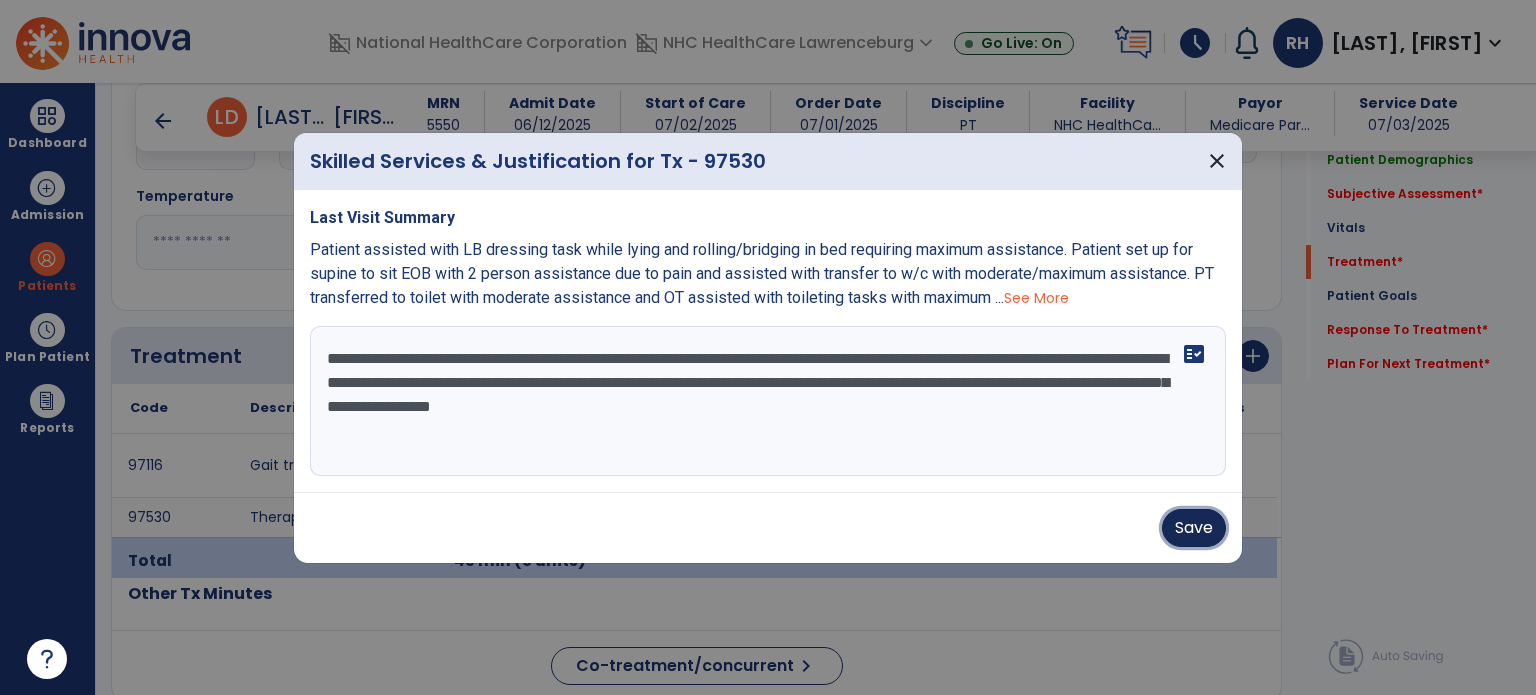 click on "Save" at bounding box center [1194, 528] 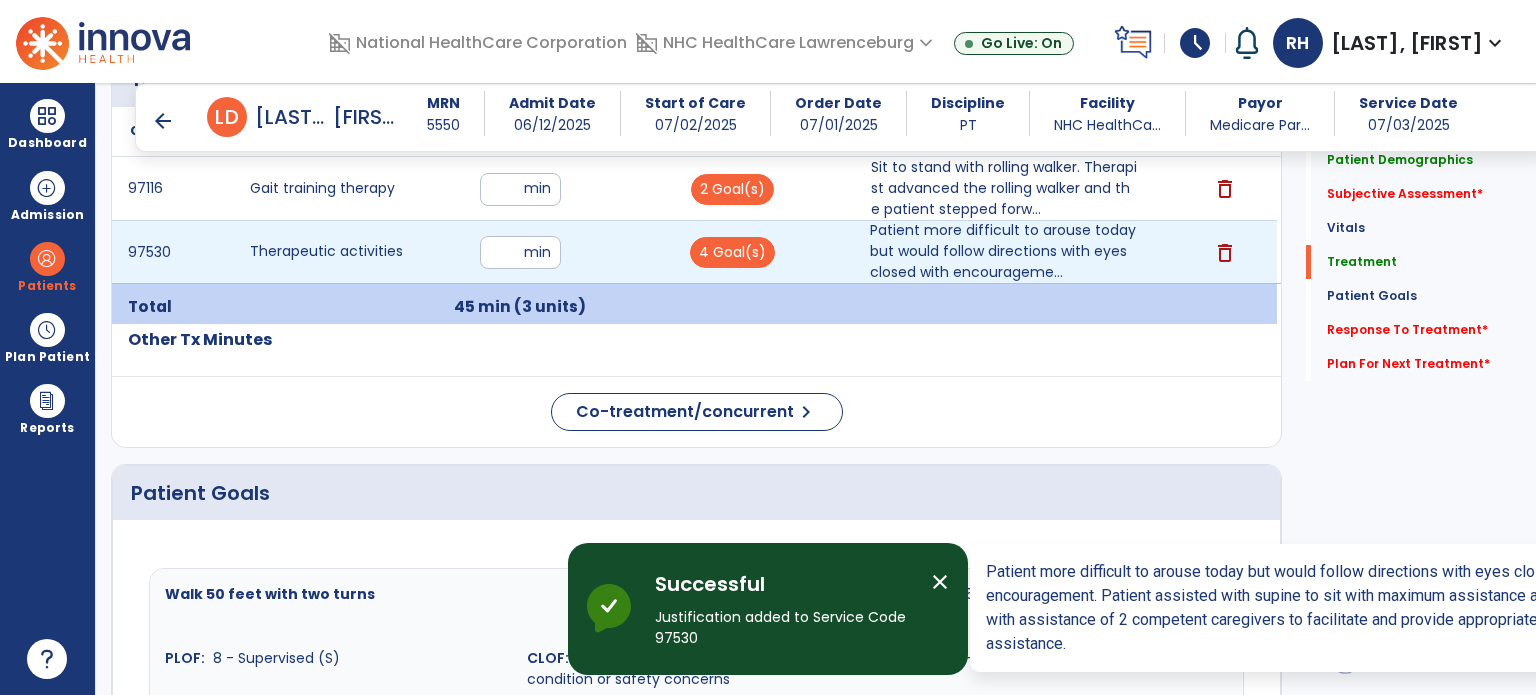 scroll, scrollTop: 1328, scrollLeft: 0, axis: vertical 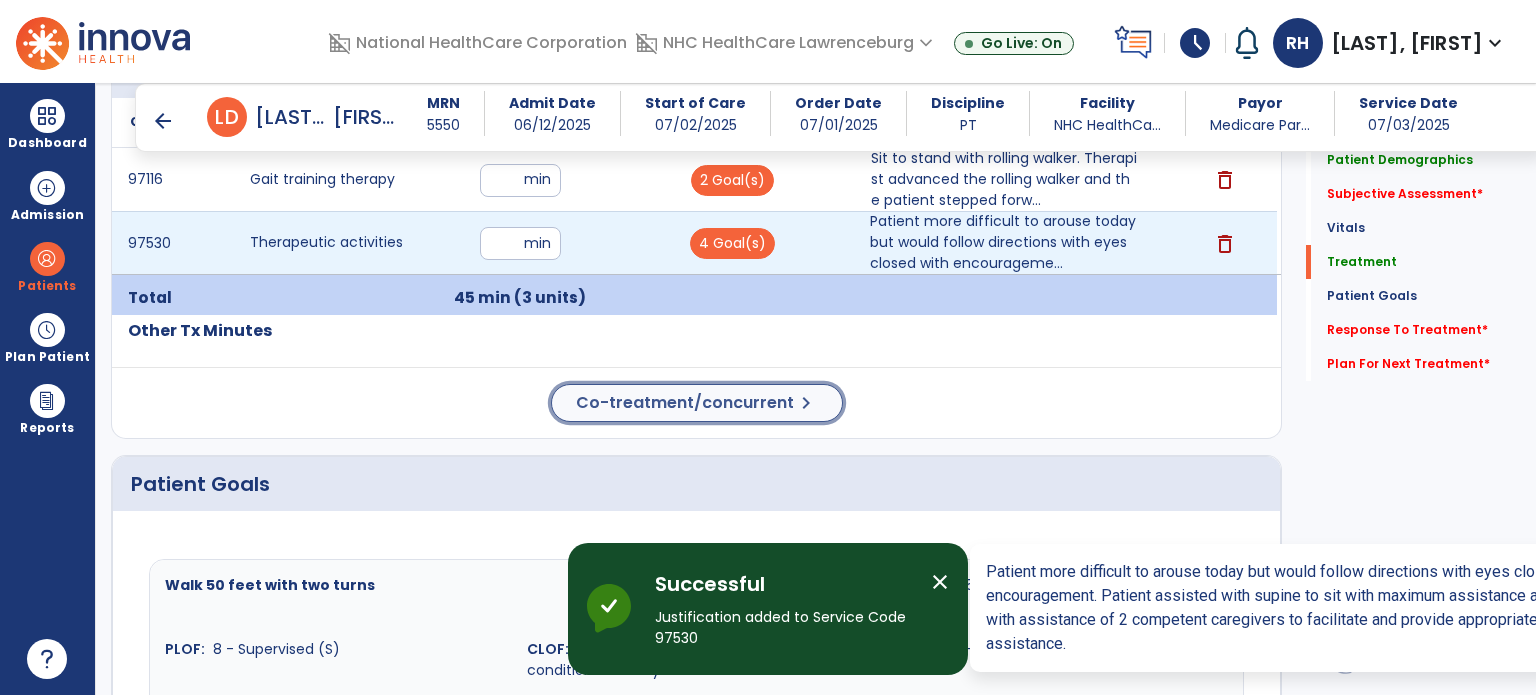 click on "Co-treatment/concurrent" 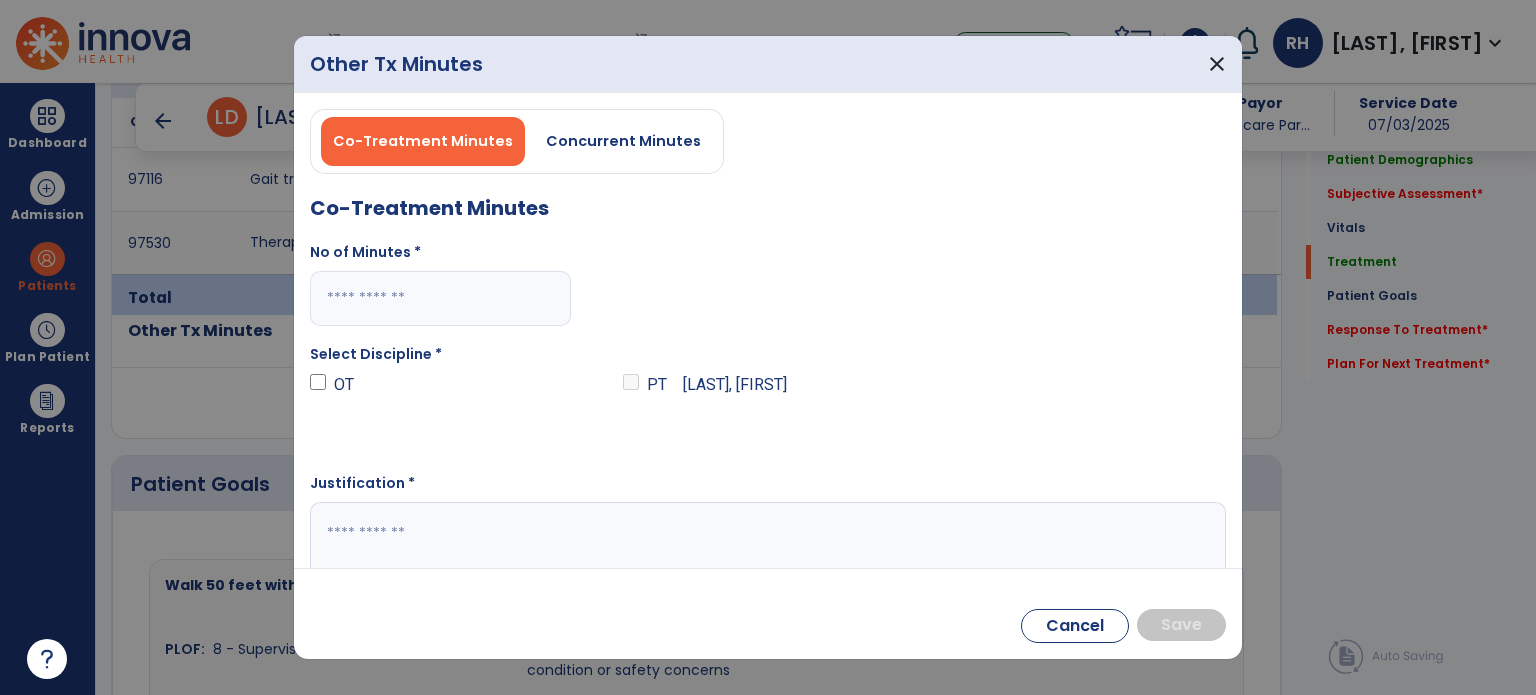 click at bounding box center (440, 298) 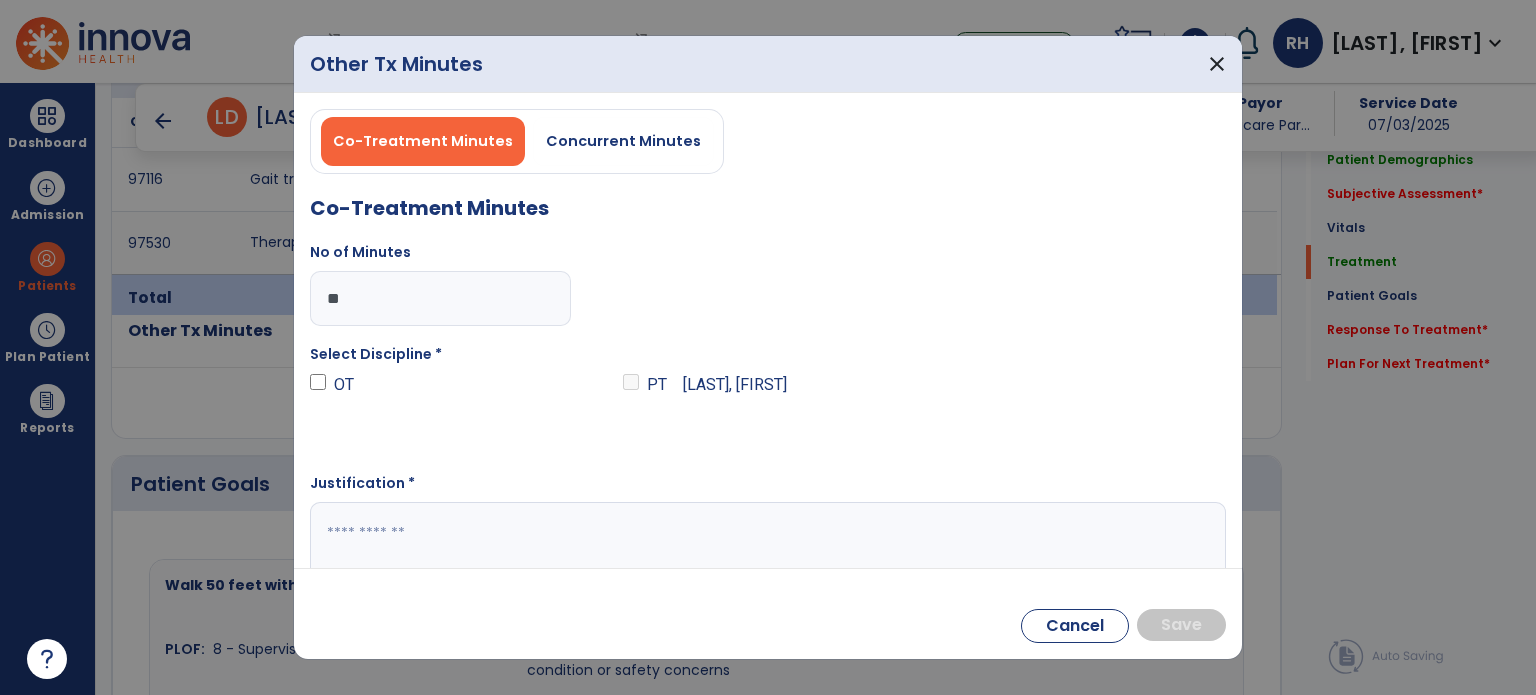 type on "**" 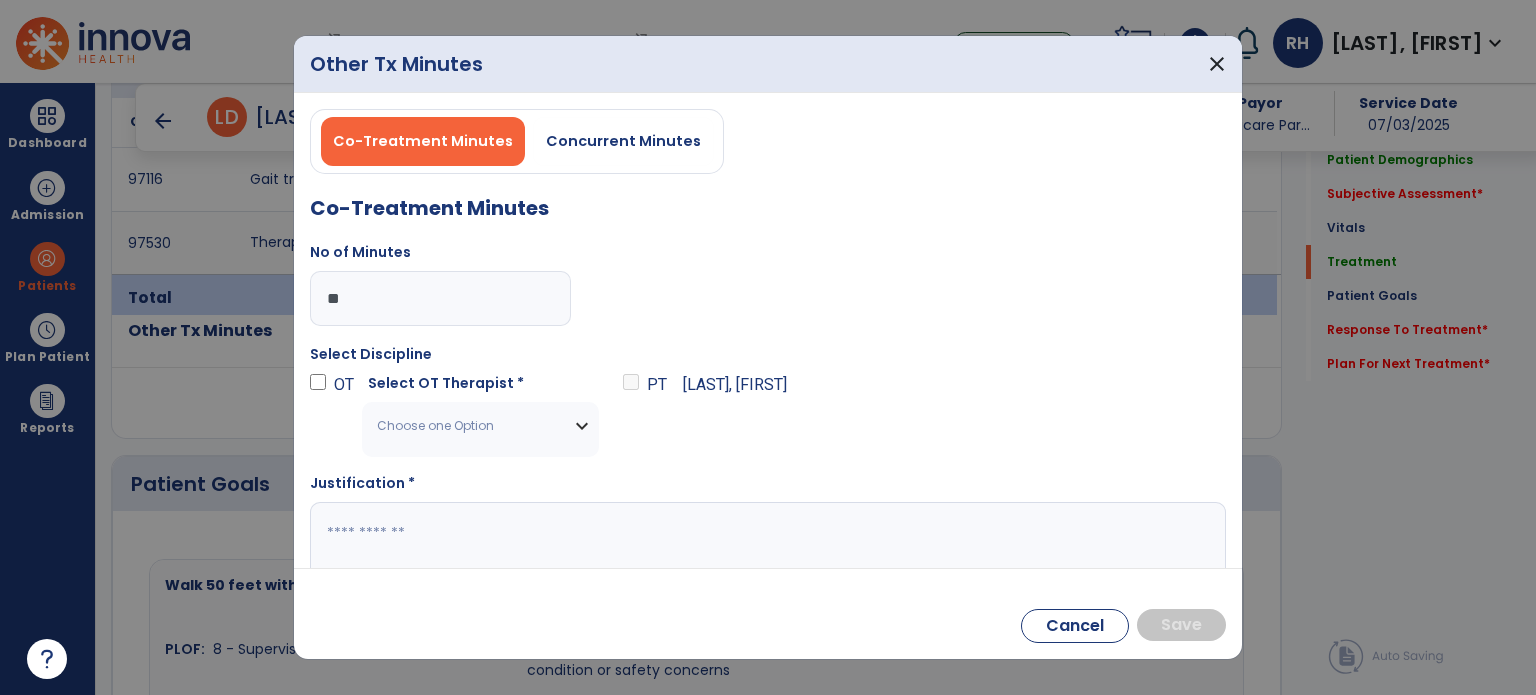 click on "Choose one Option" at bounding box center (480, 426) 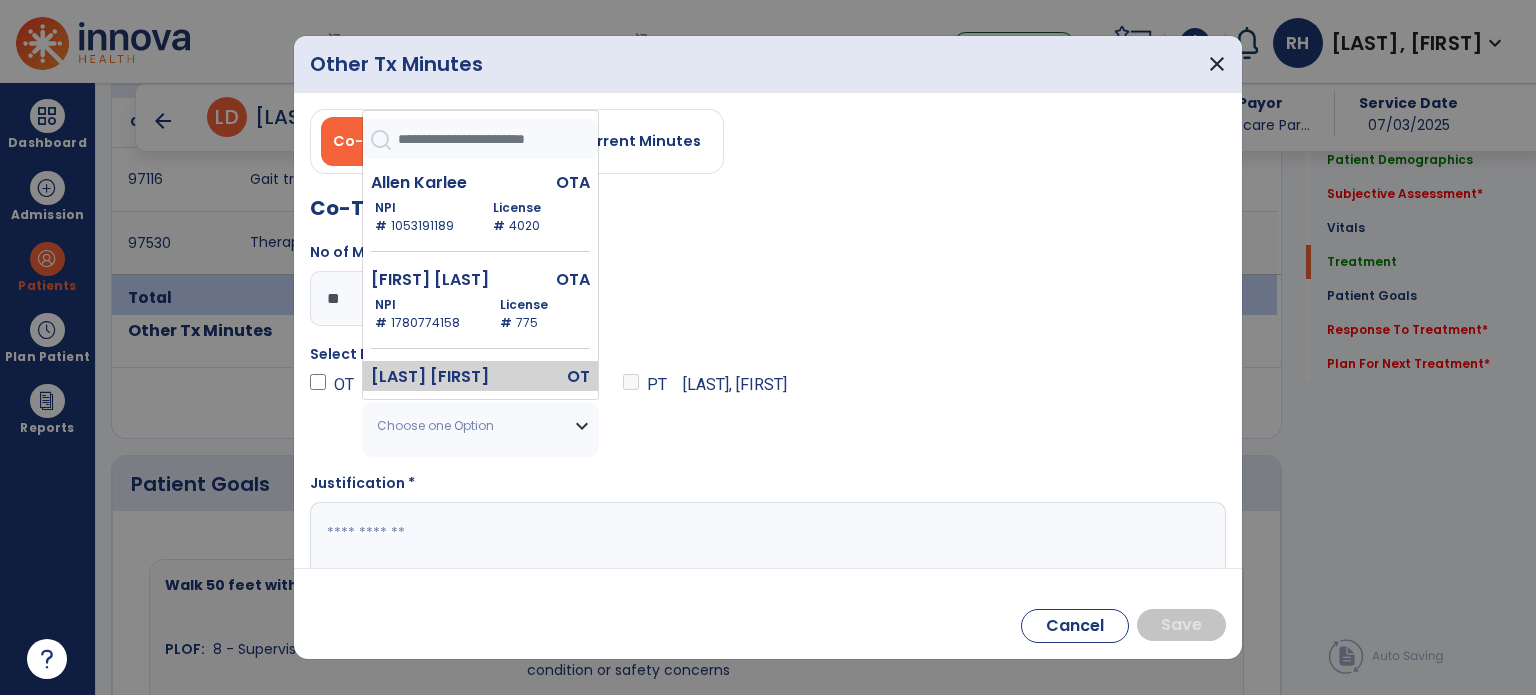 click on "[LAST] [FIRST]" at bounding box center (440, 377) 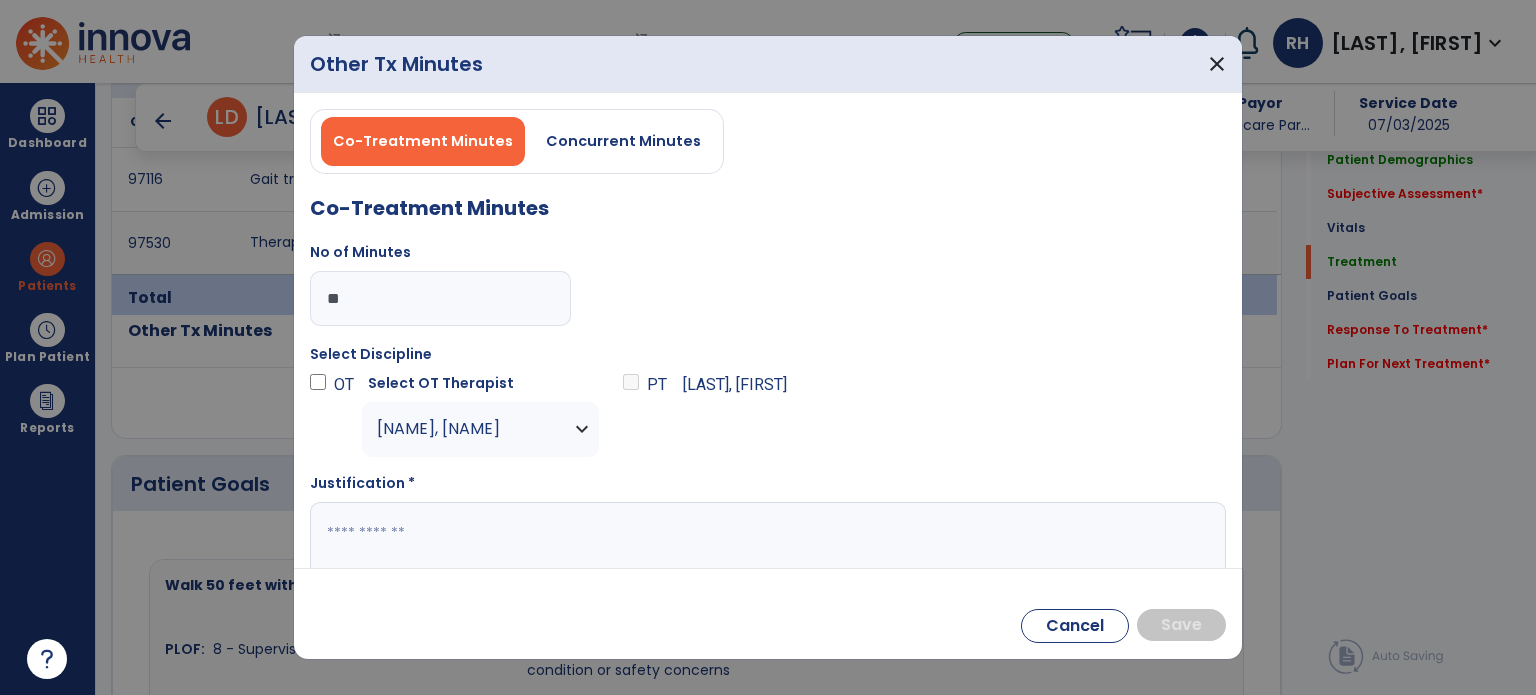 click at bounding box center (766, 541) 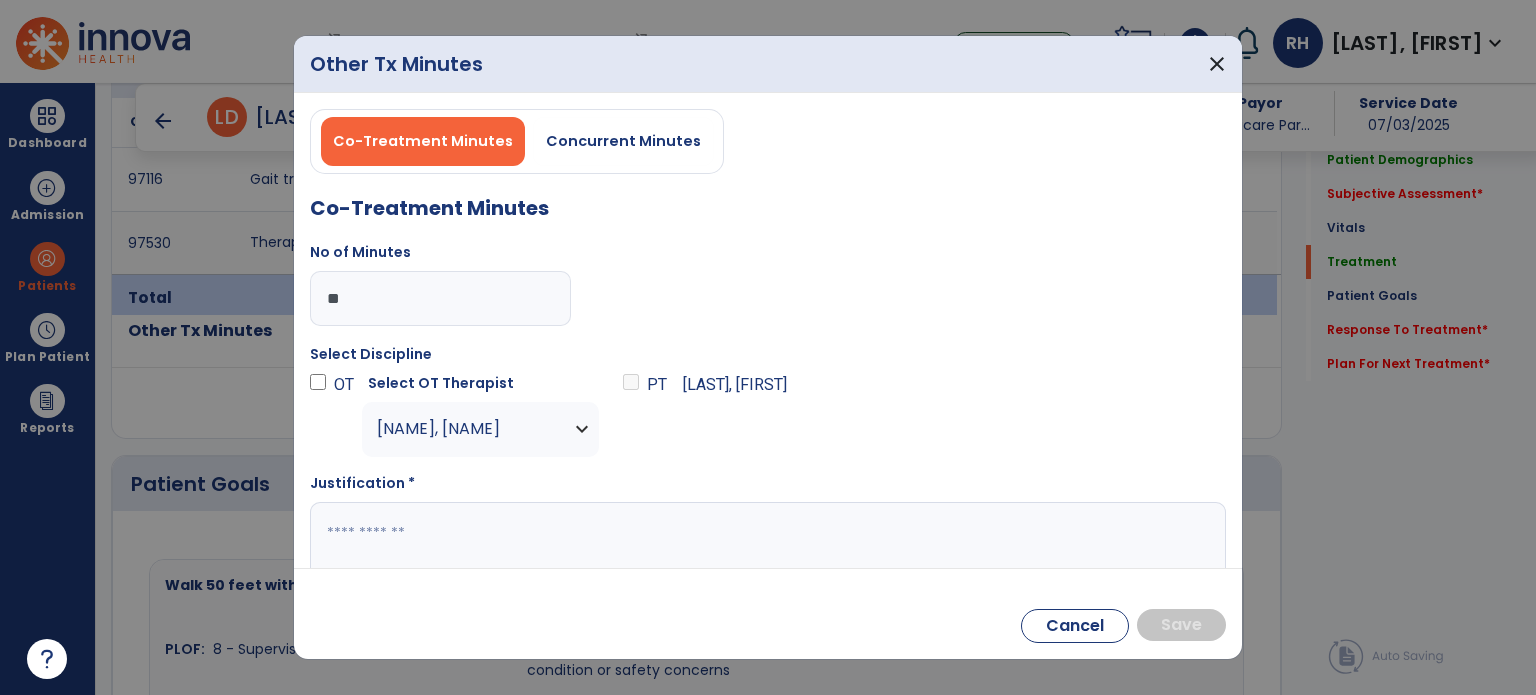 paste on "**********" 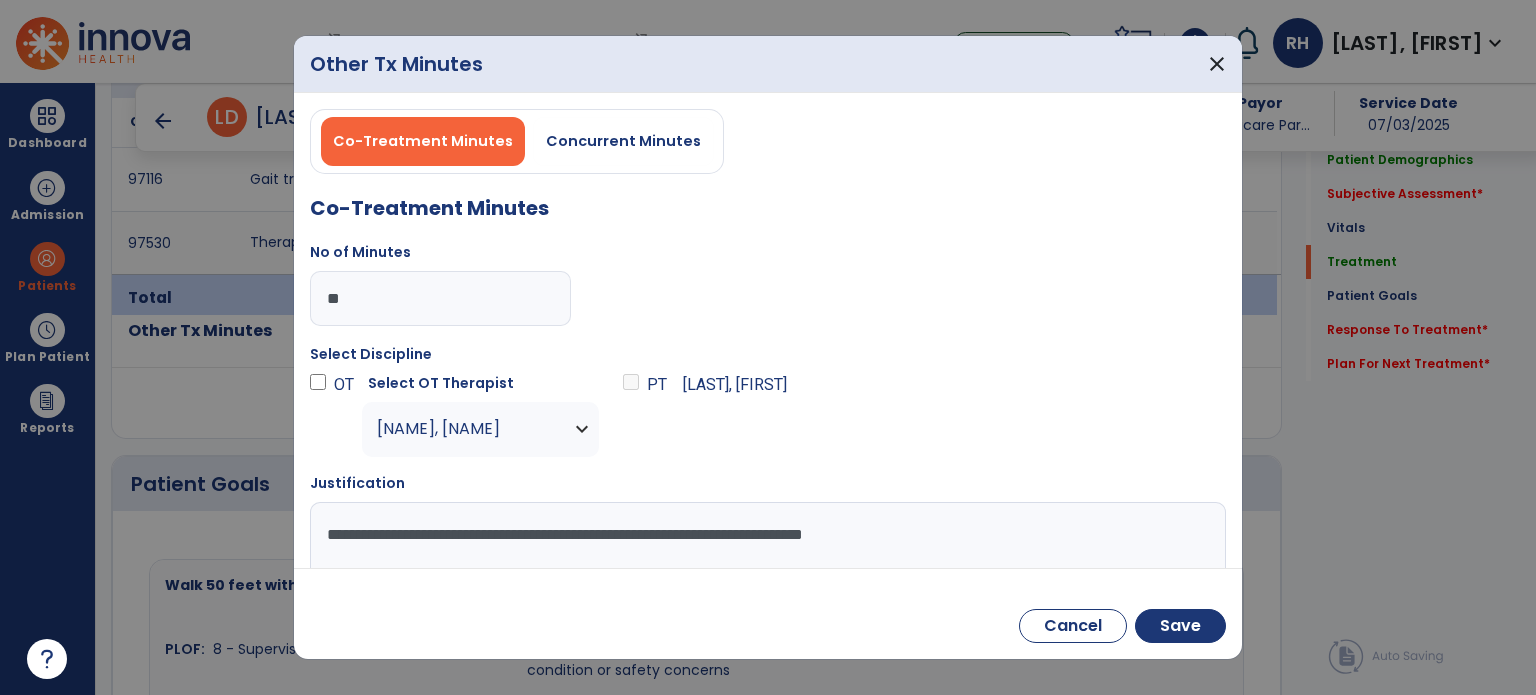 click on "**********" at bounding box center [766, 541] 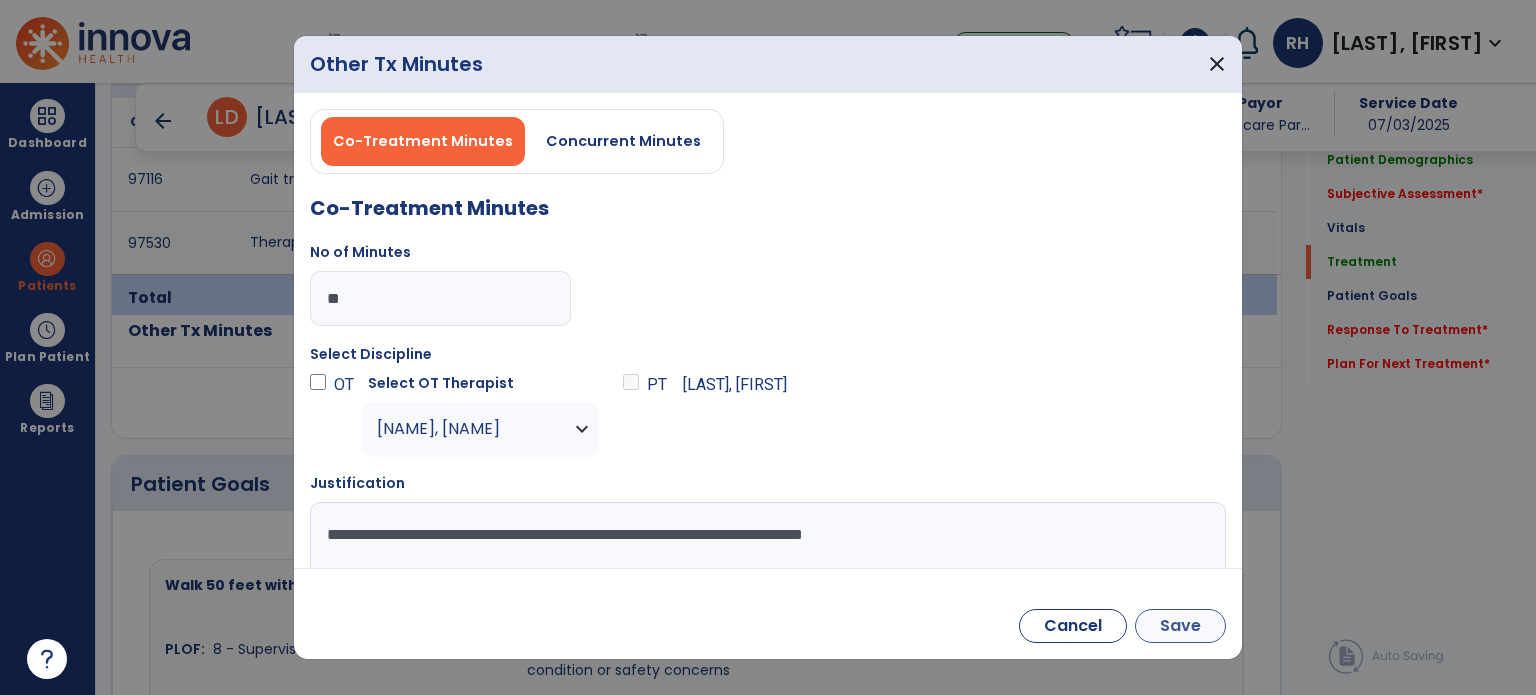 type on "**********" 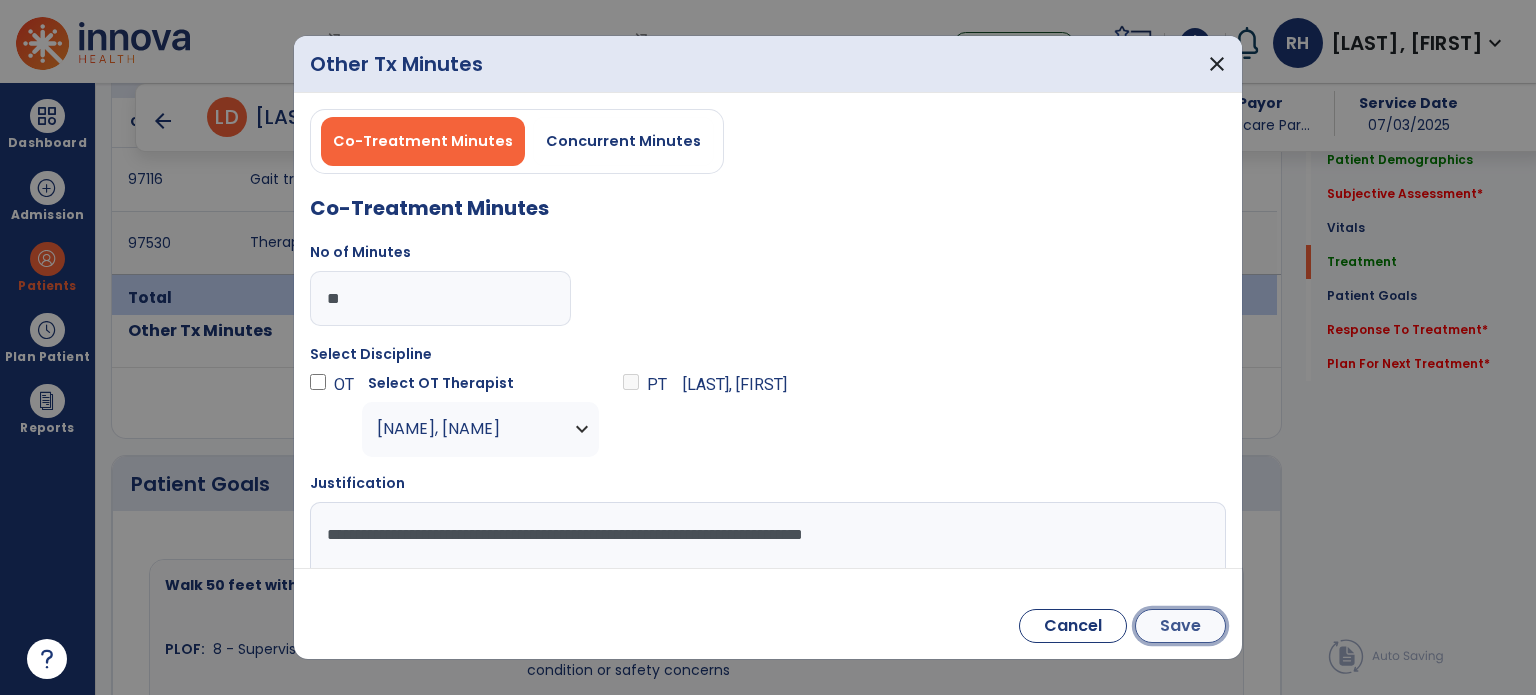 click on "Save" at bounding box center (1180, 626) 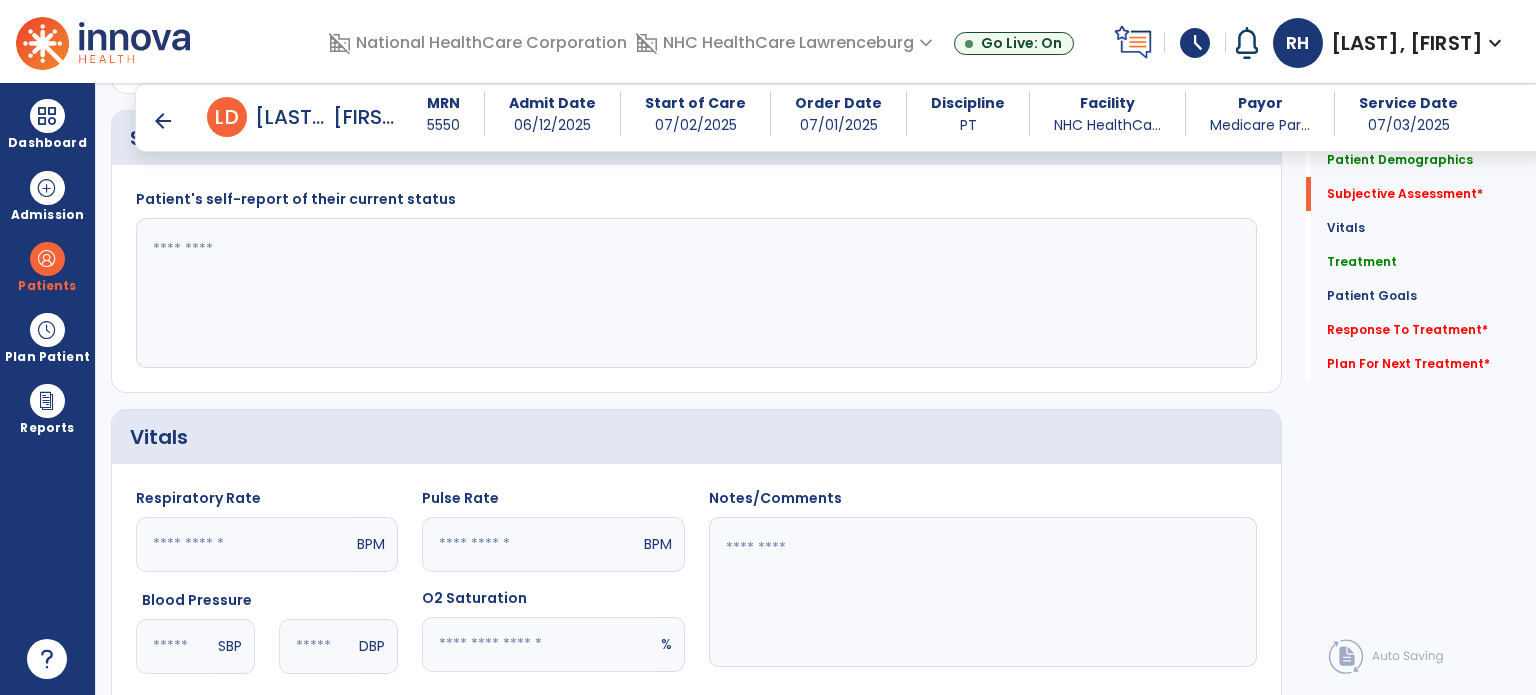 scroll, scrollTop: 533, scrollLeft: 0, axis: vertical 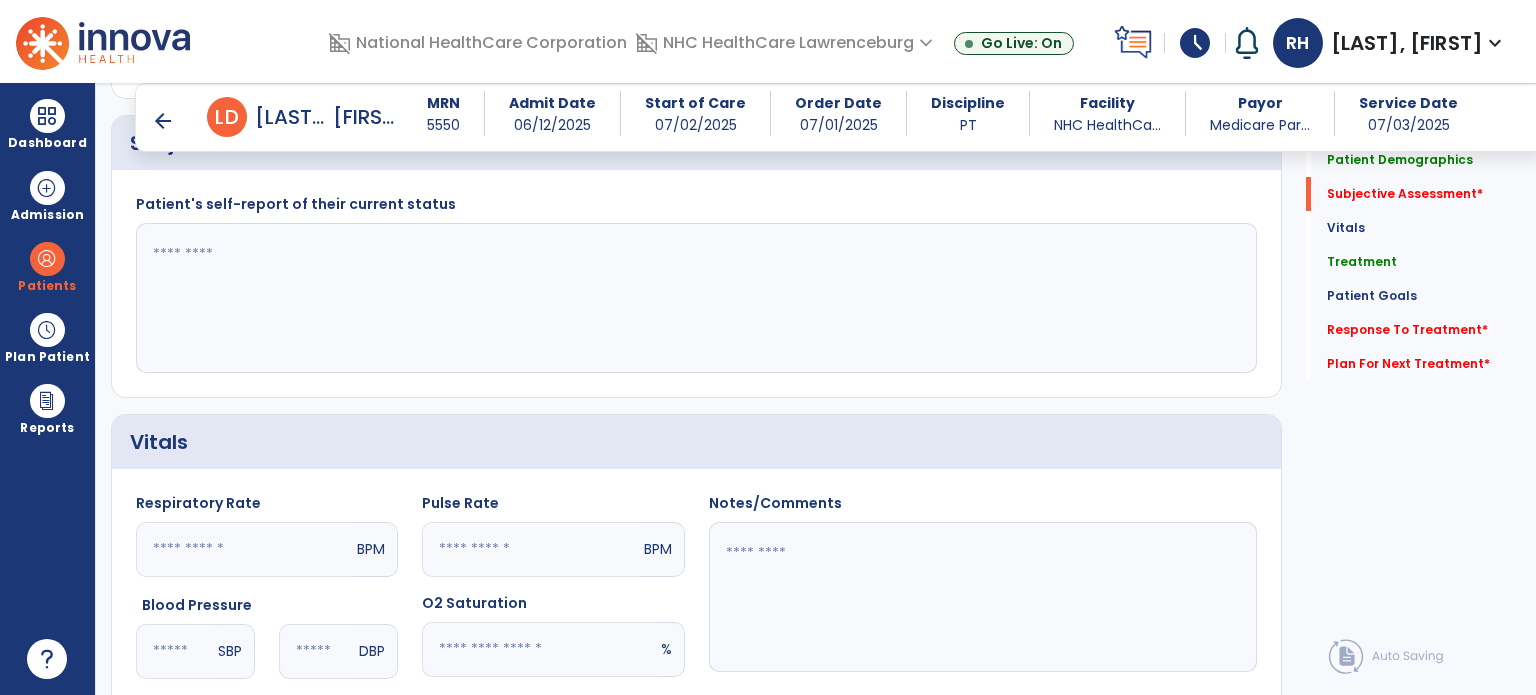 click 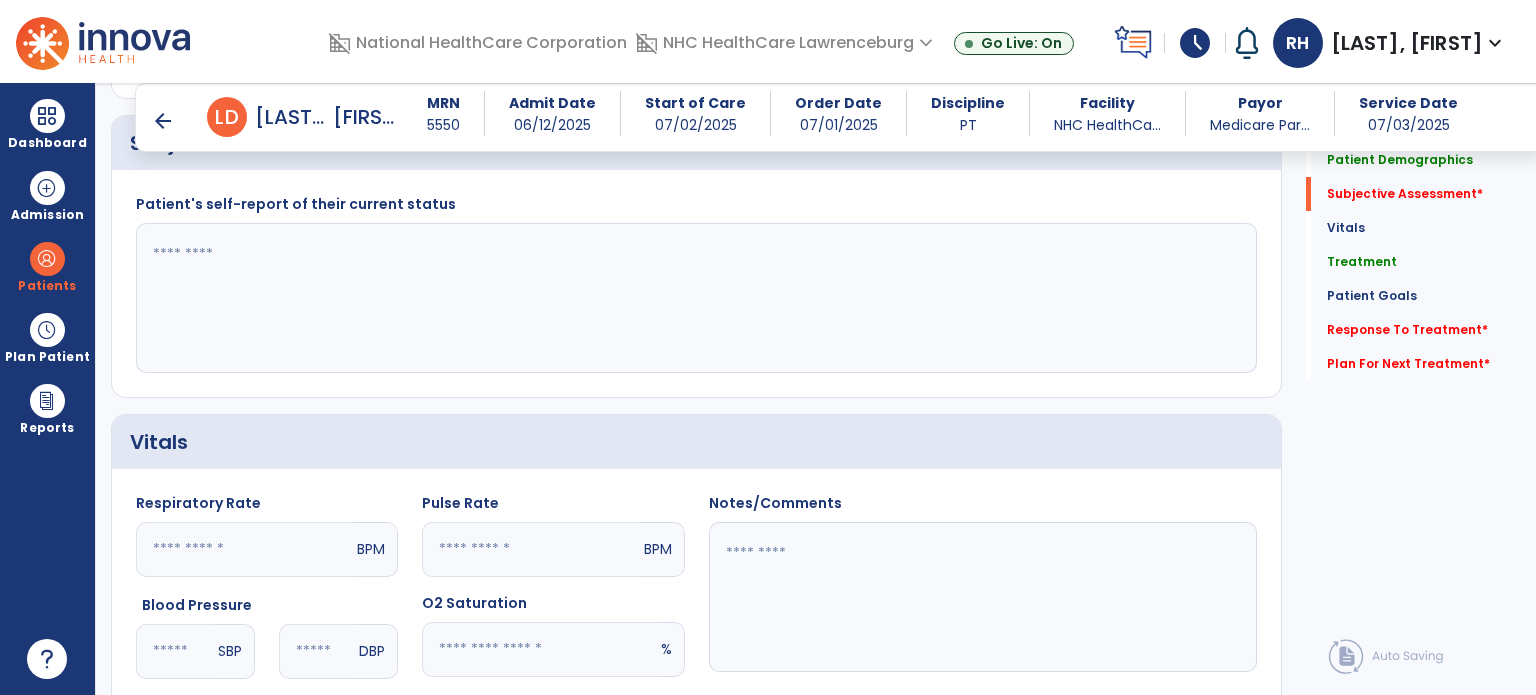 paste on "**********" 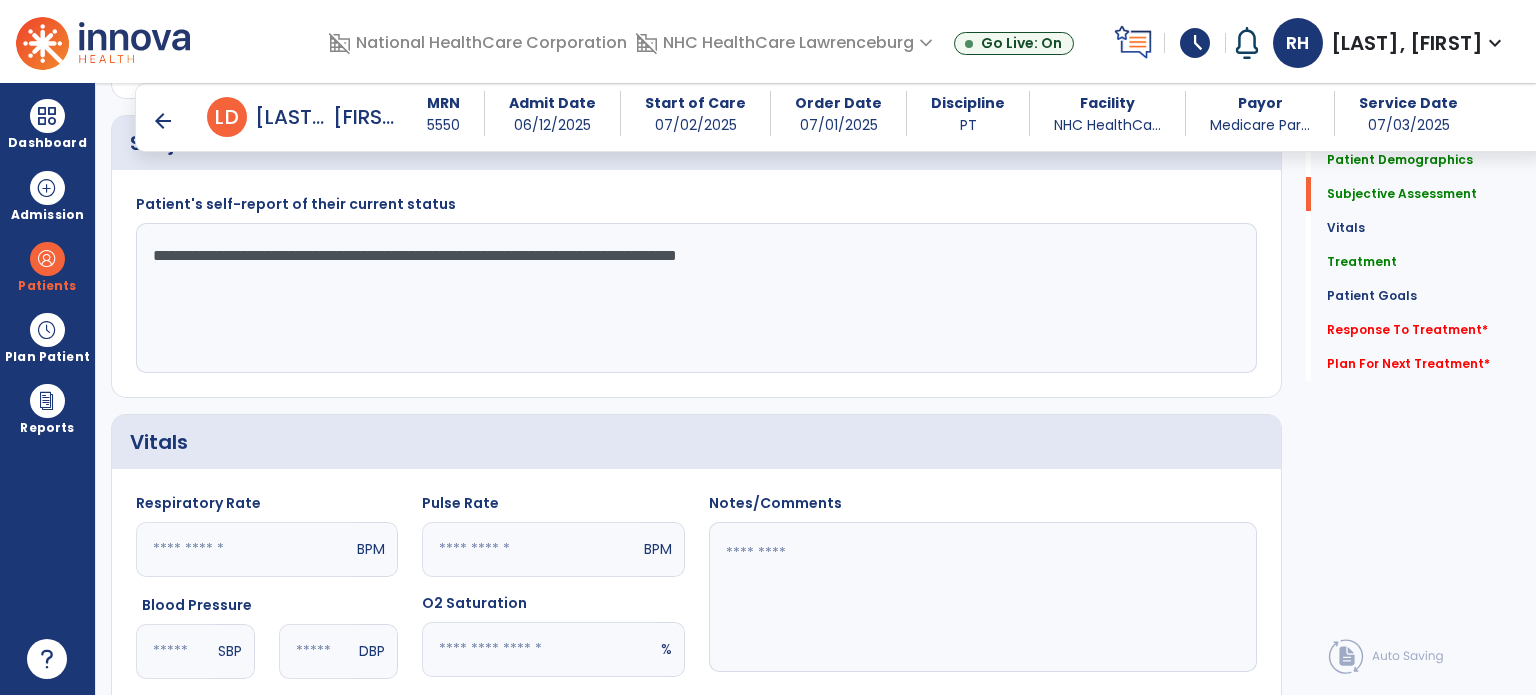 click on "**********" 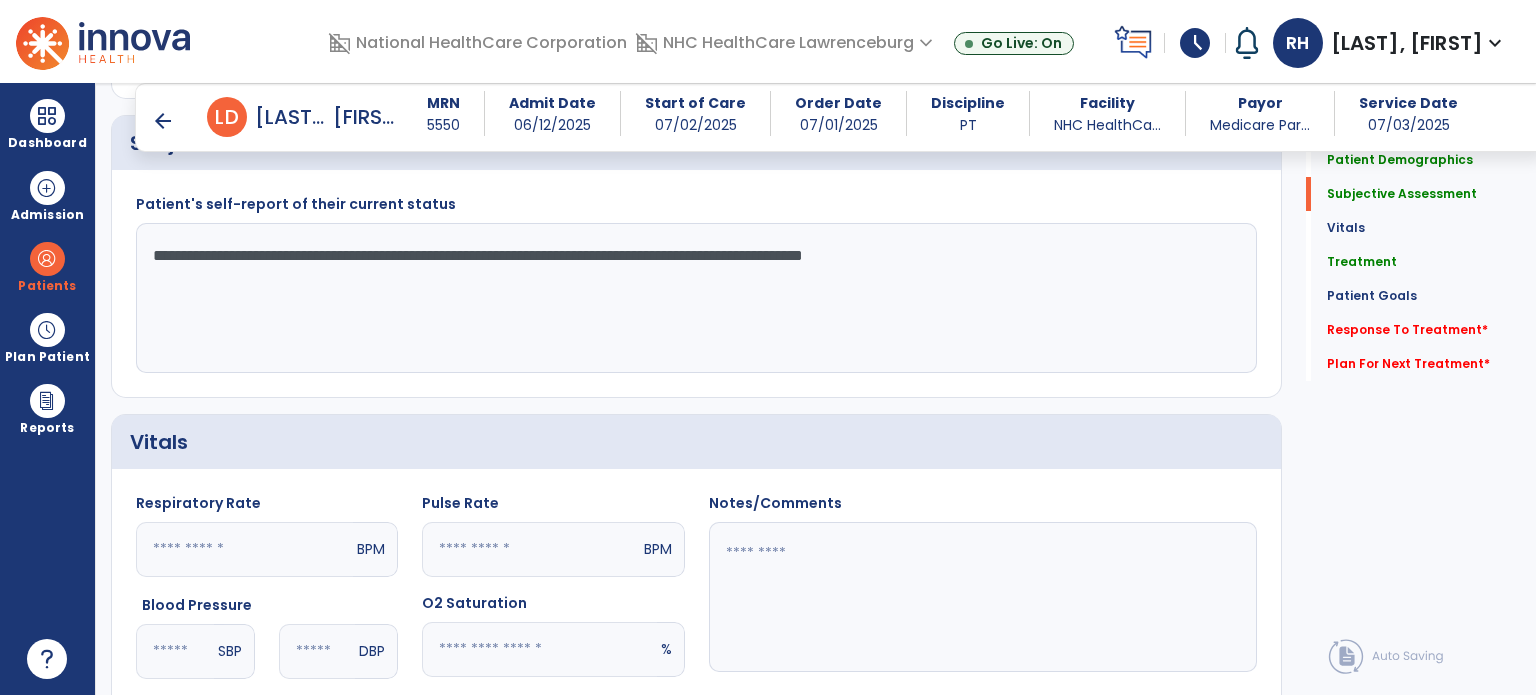 click on "**********" 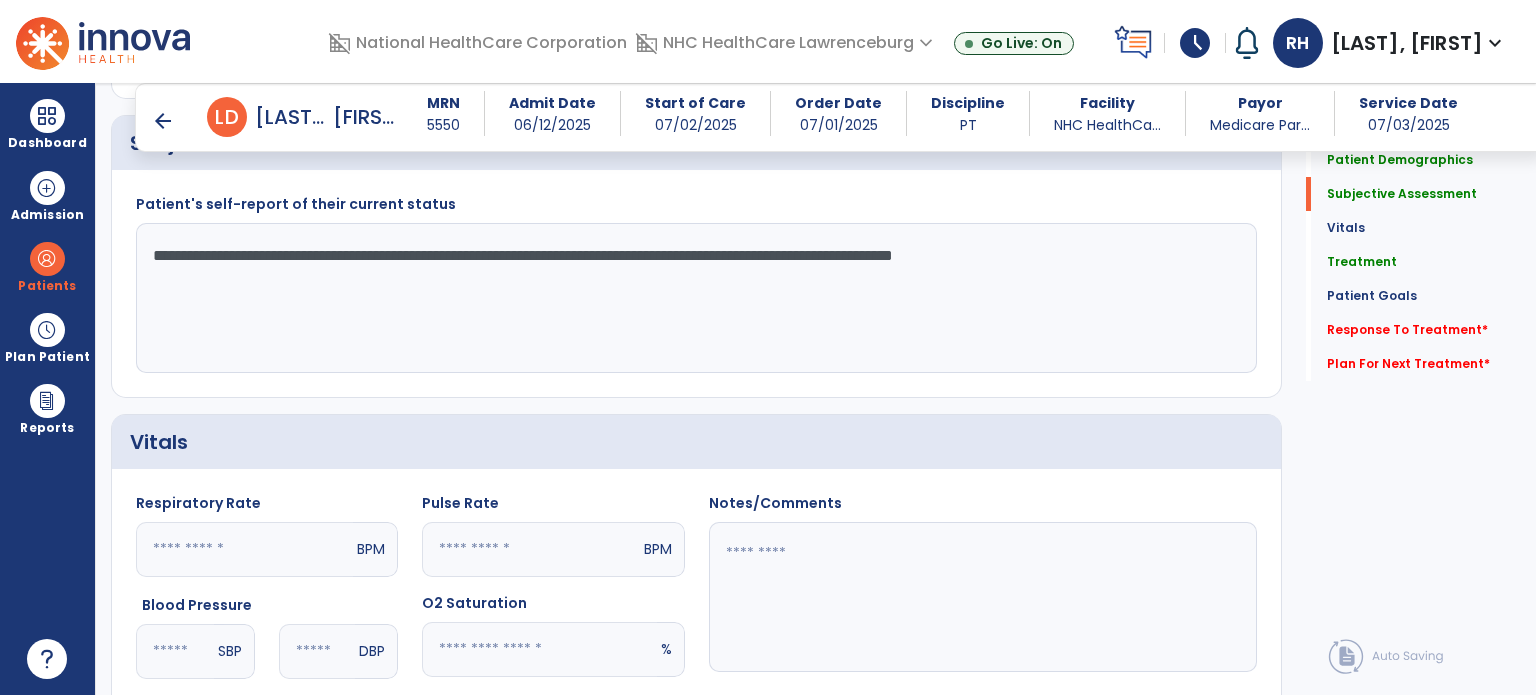 click on "**********" 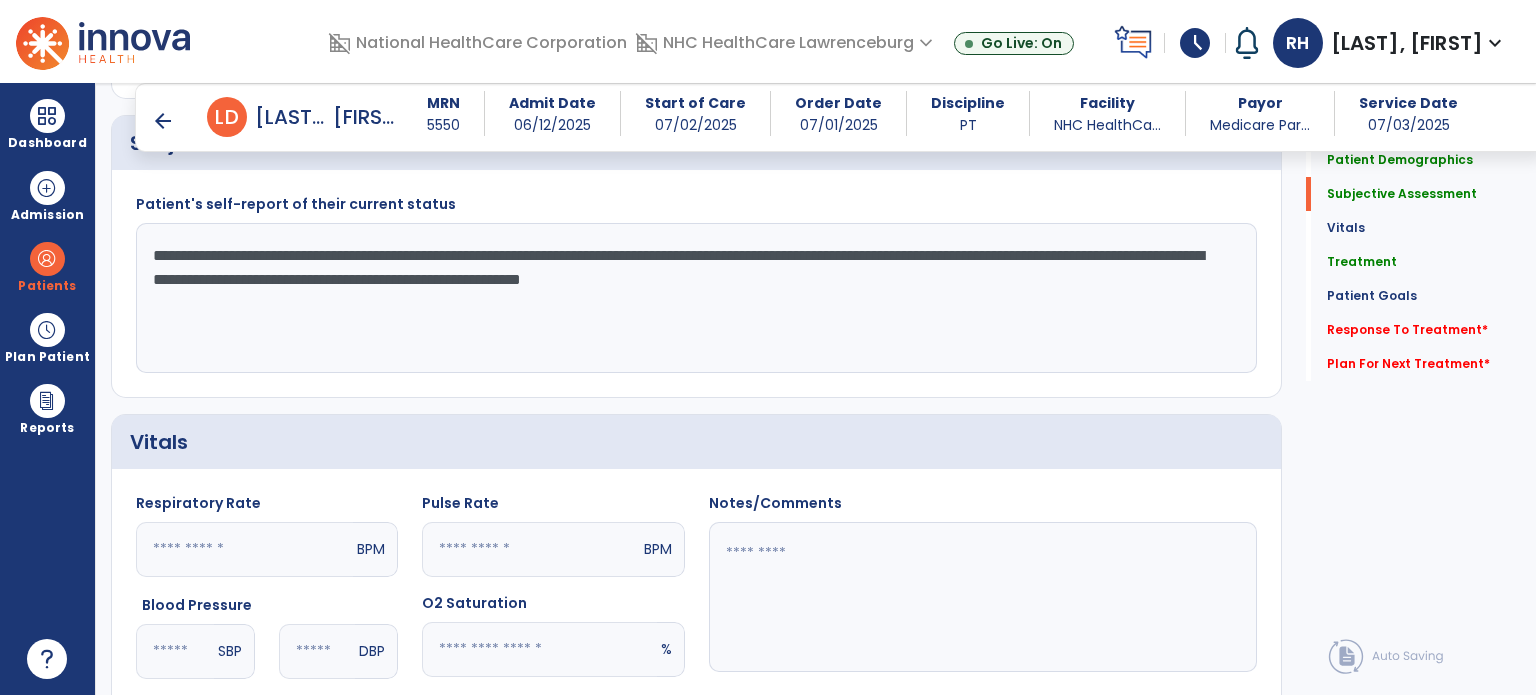 type on "**********" 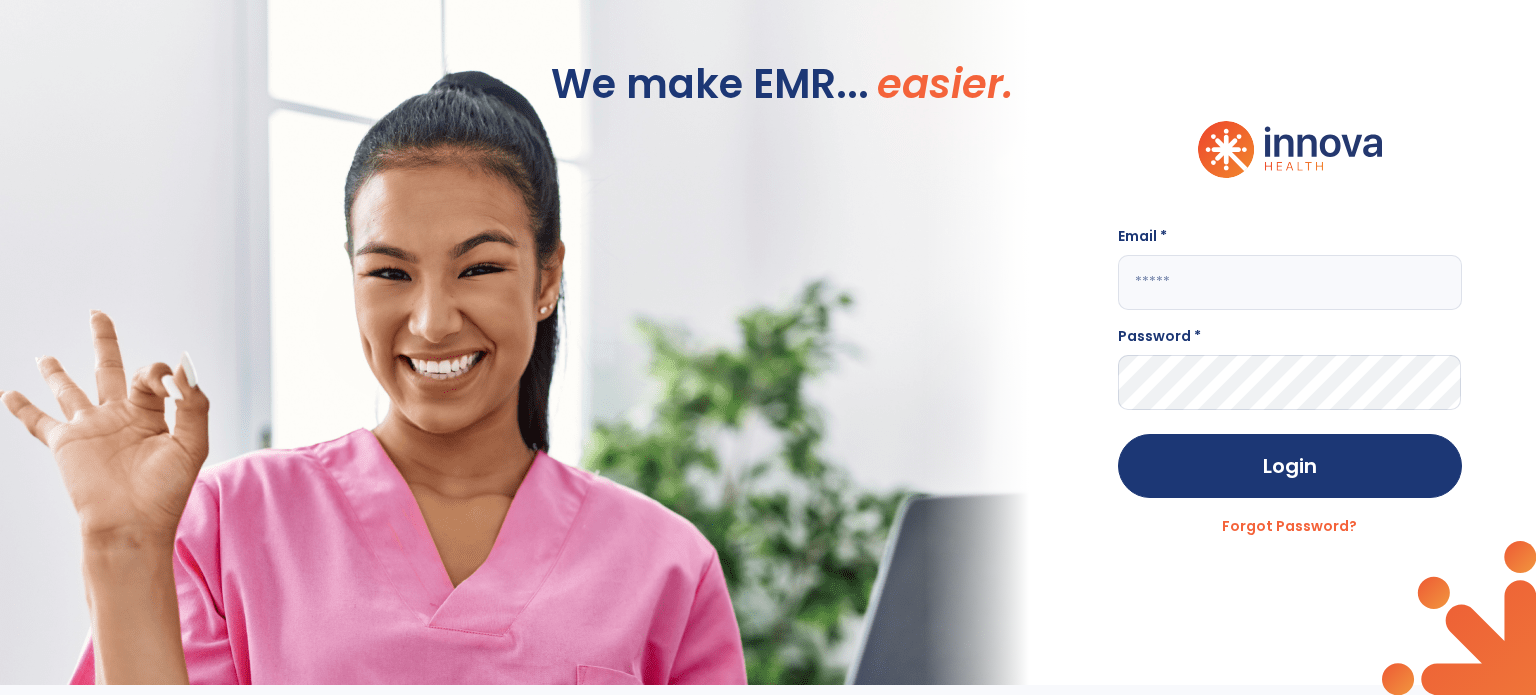 scroll, scrollTop: 0, scrollLeft: 0, axis: both 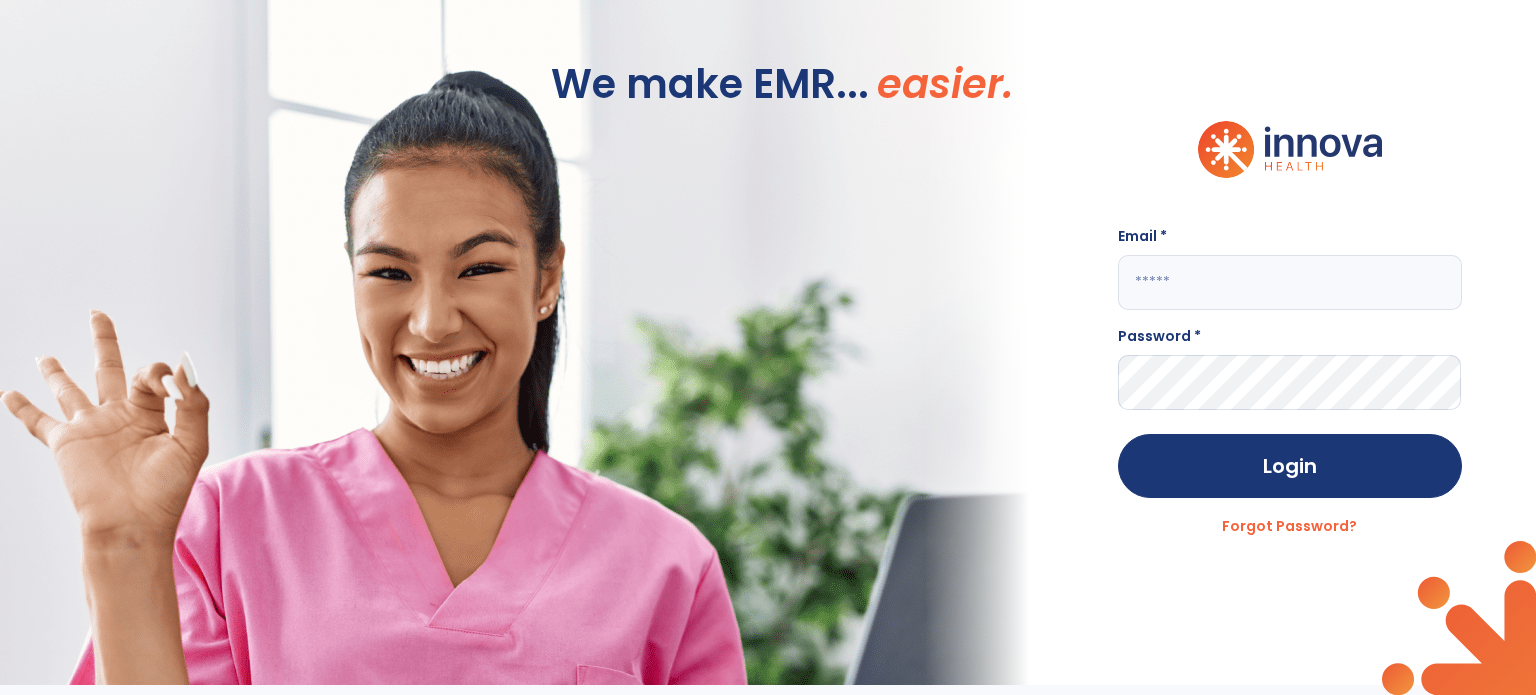 type on "**********" 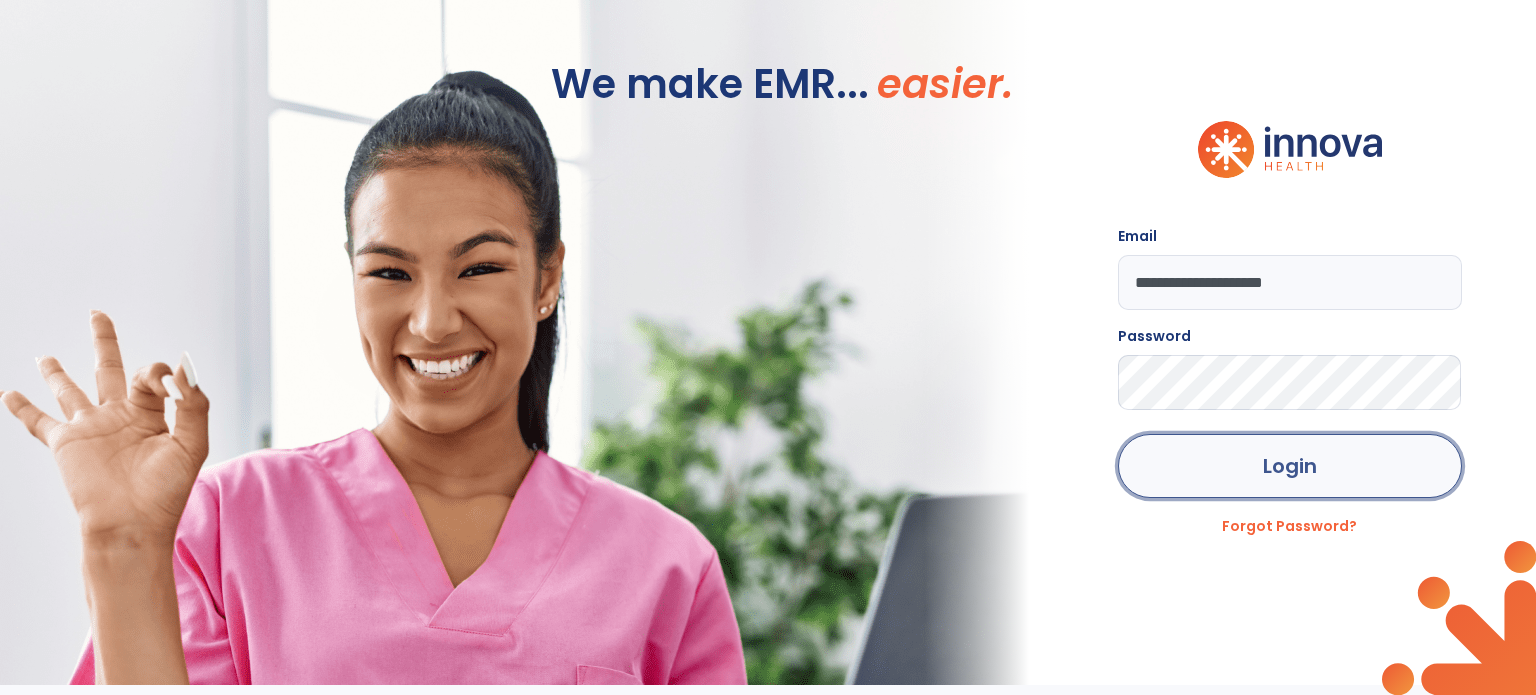 click on "Login" 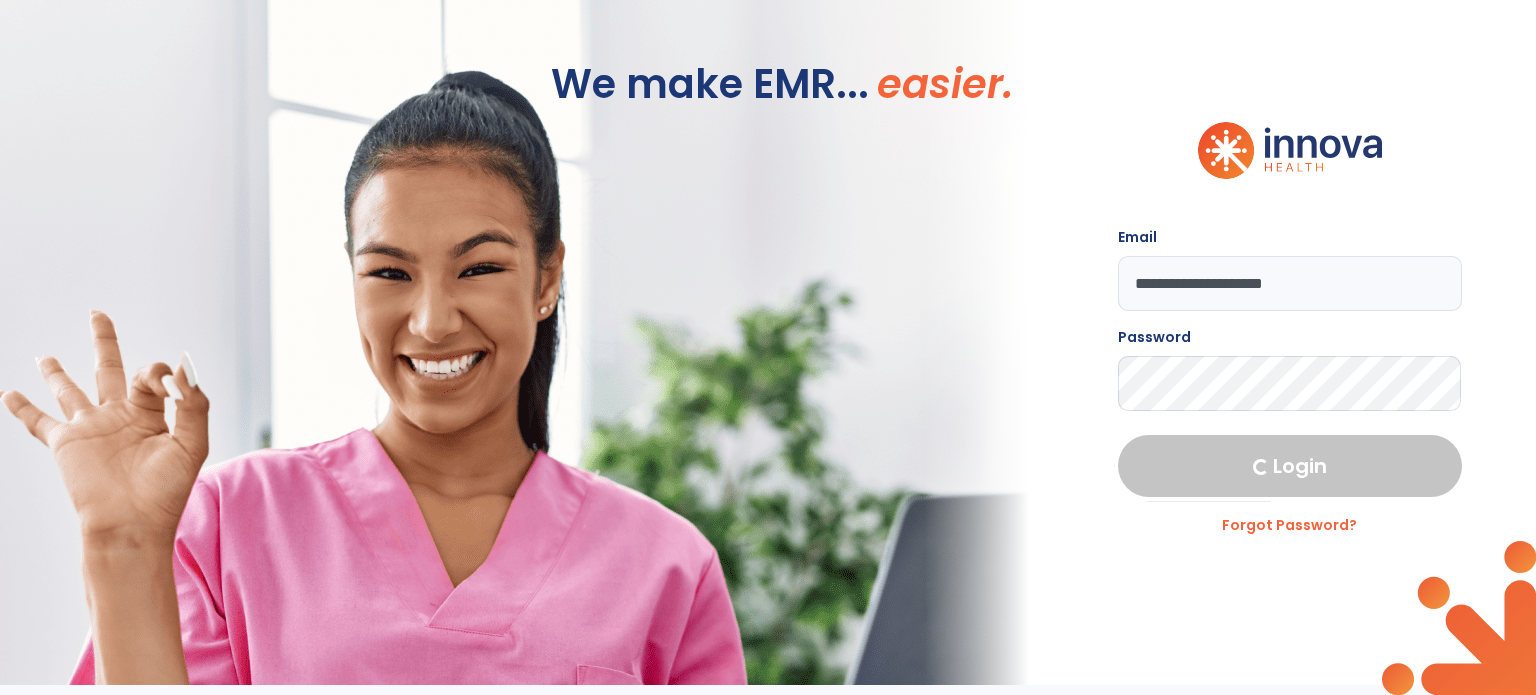 select on "****" 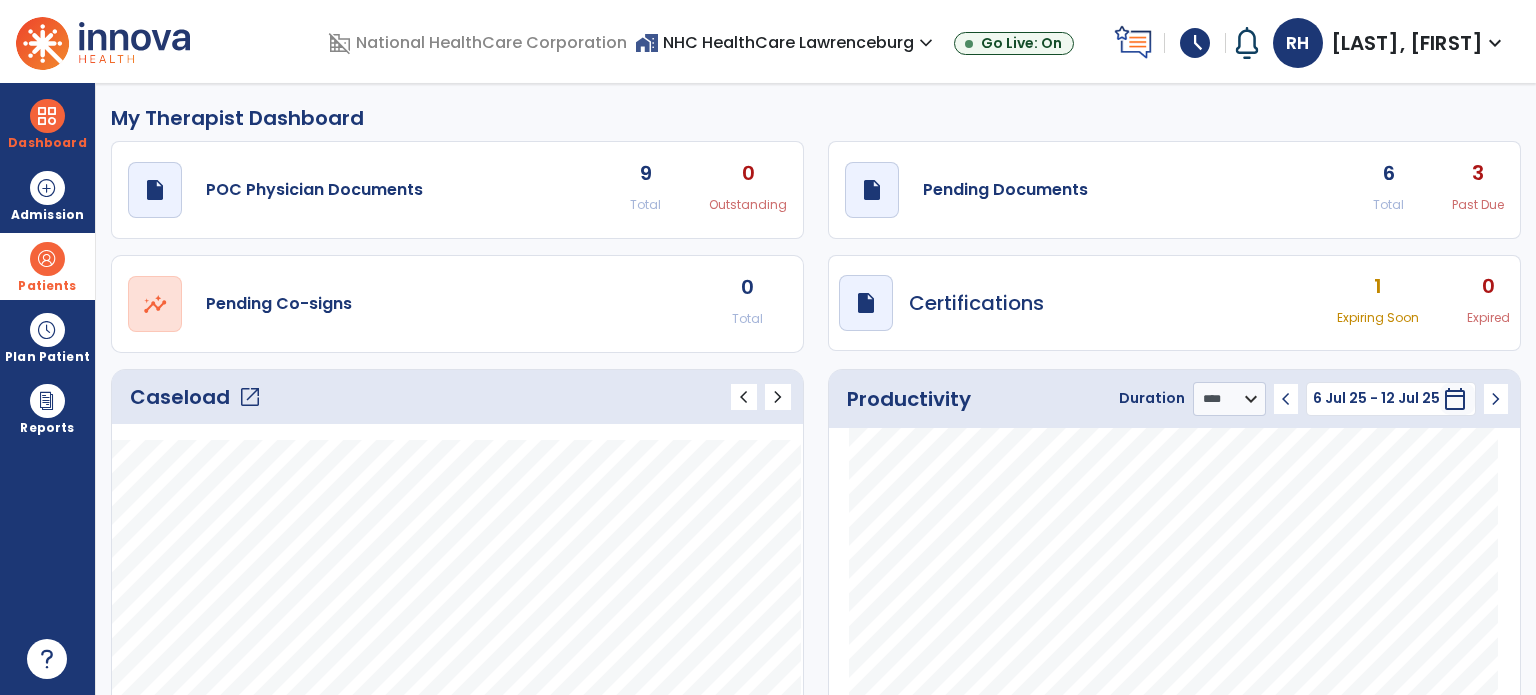click at bounding box center [47, 259] 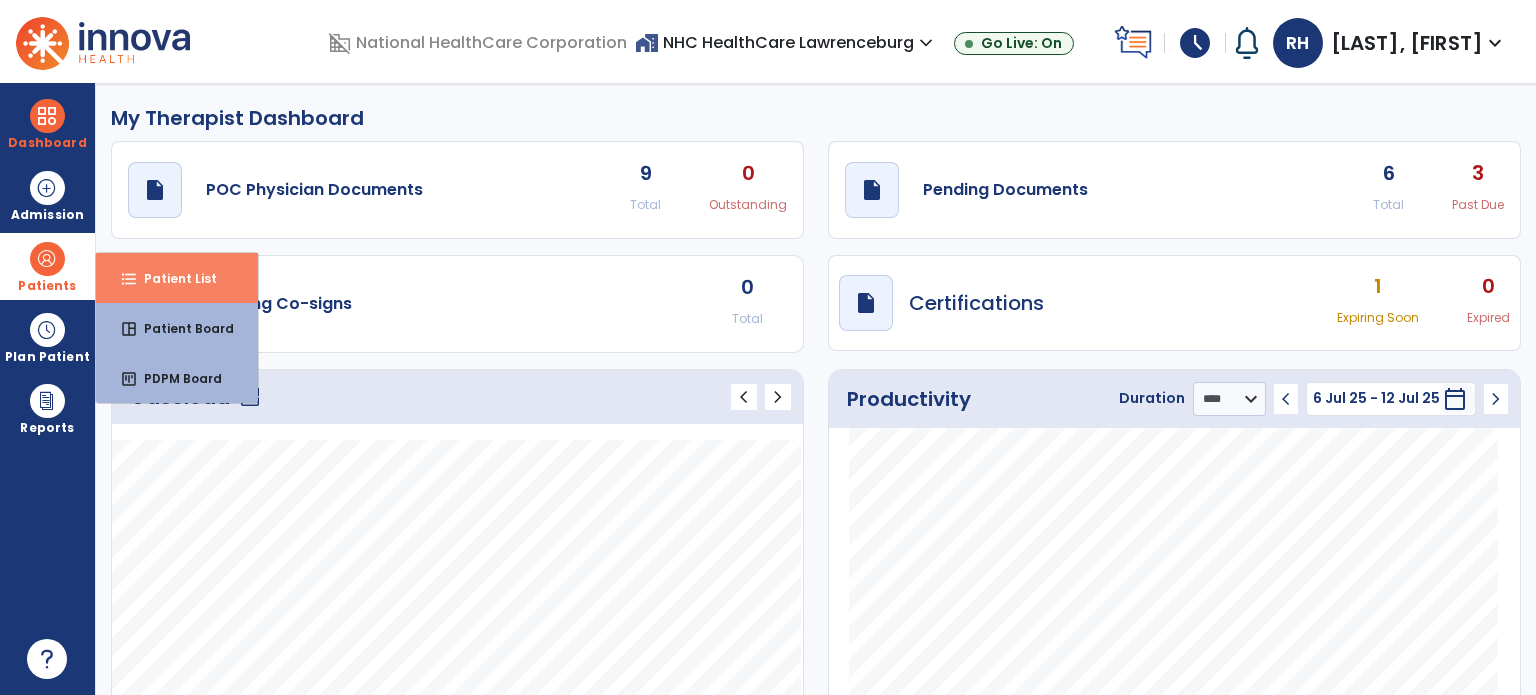 click on "format_list_bulleted  Patient List" at bounding box center [177, 278] 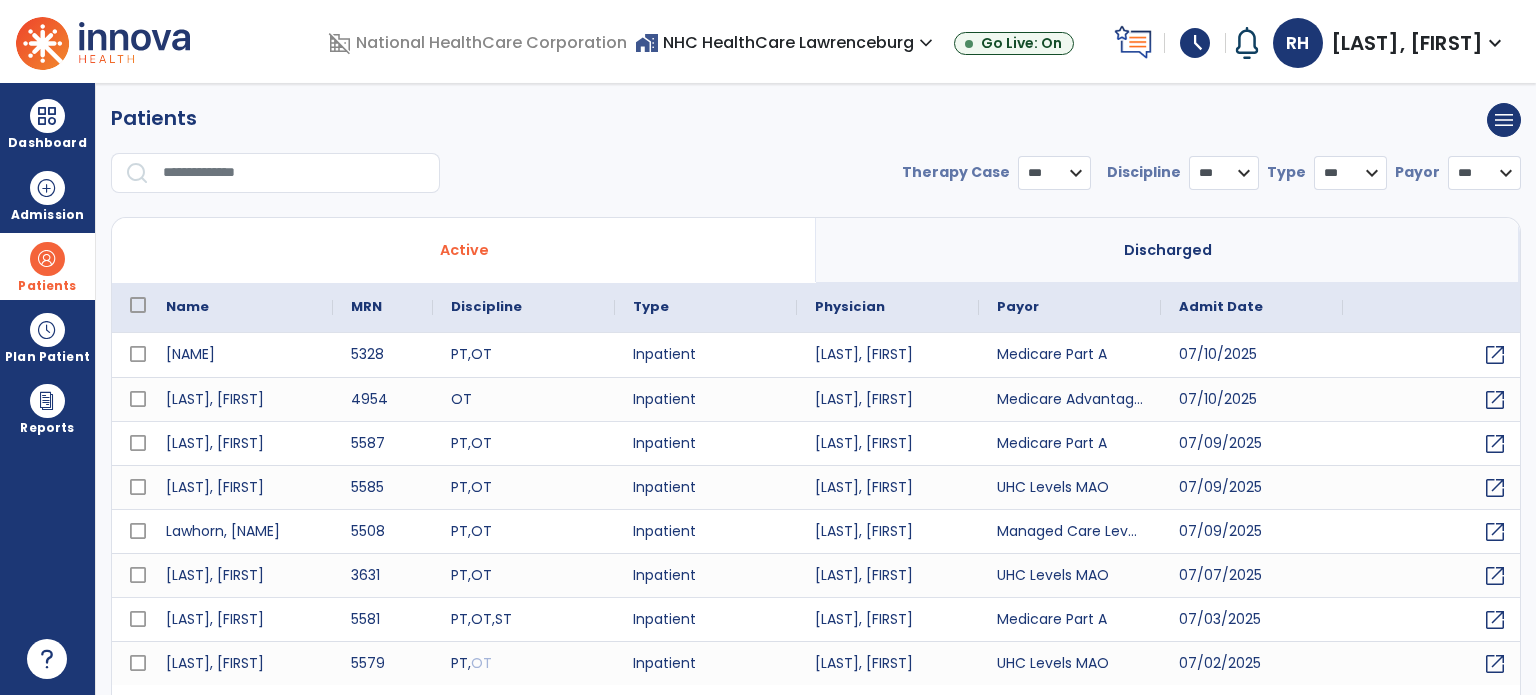 select on "***" 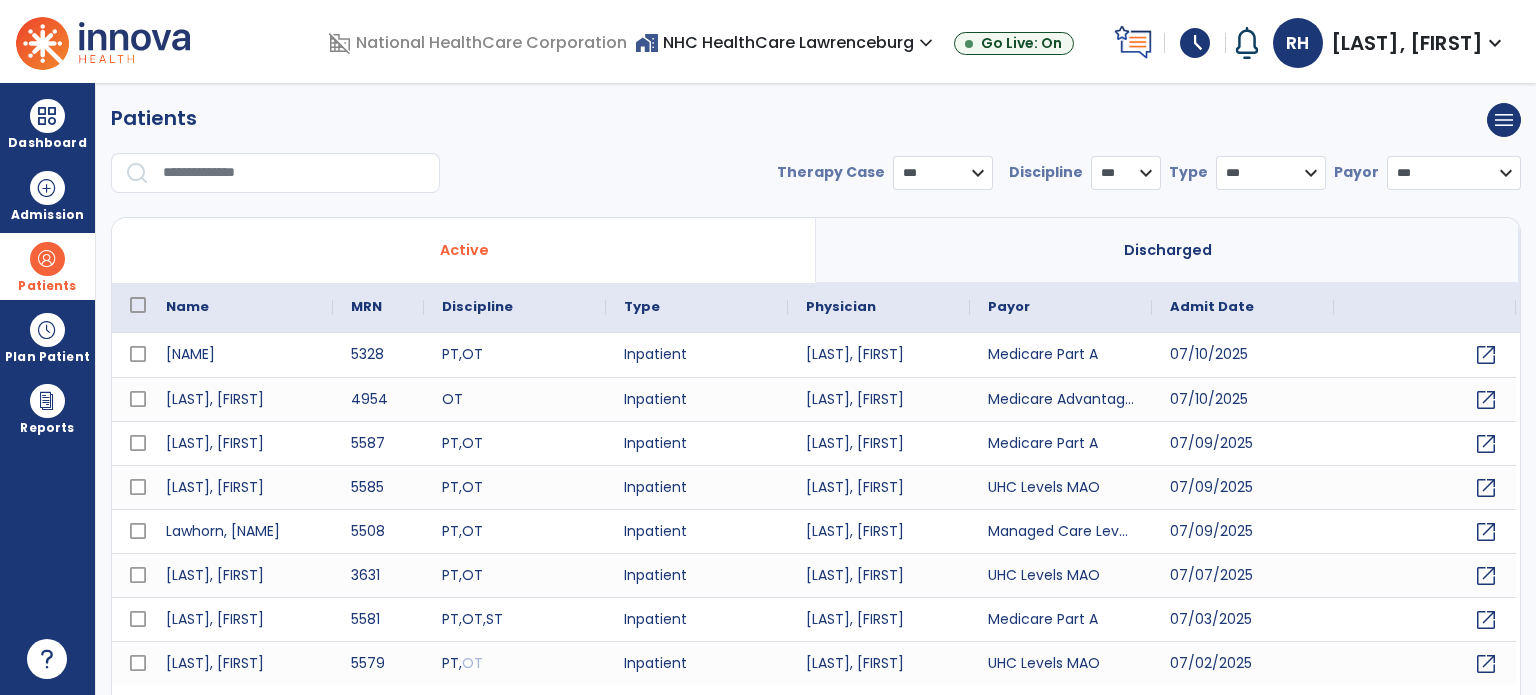click at bounding box center [294, 173] 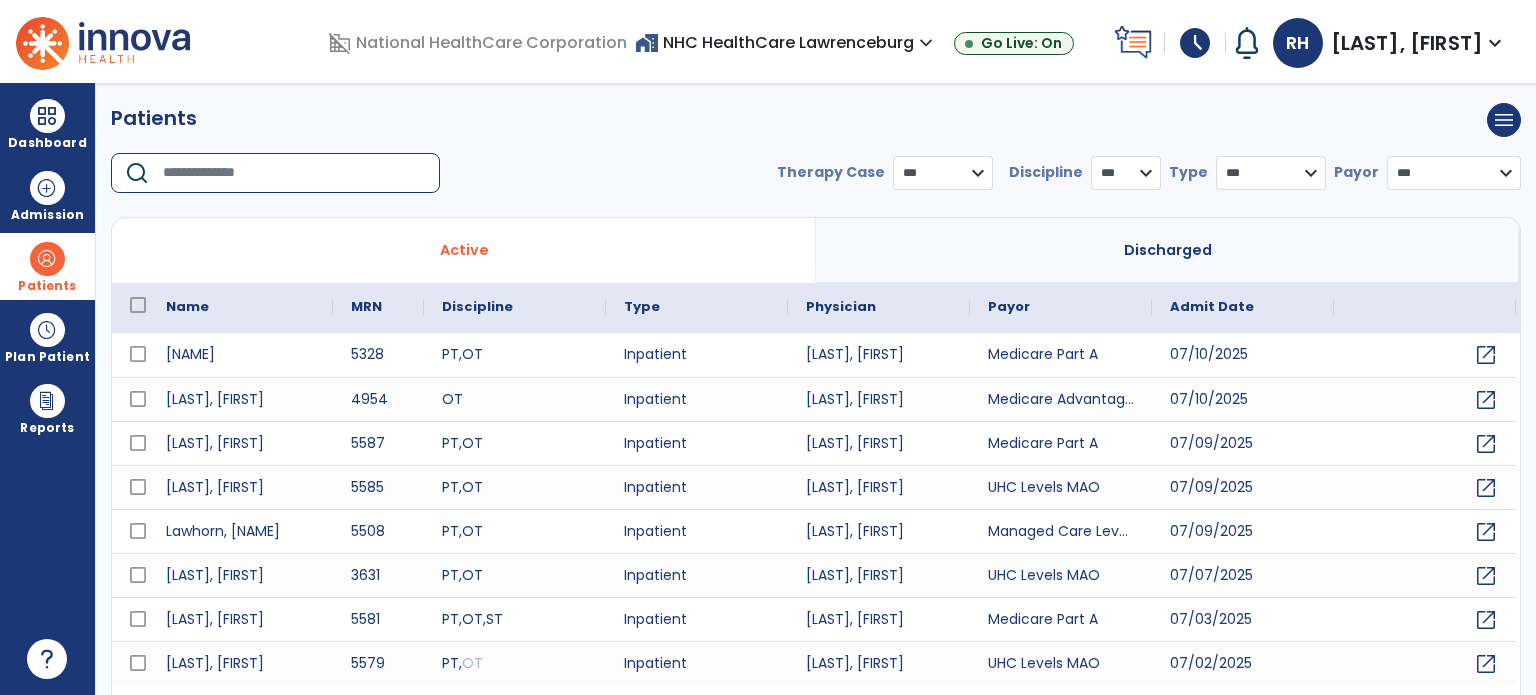 click at bounding box center (294, 173) 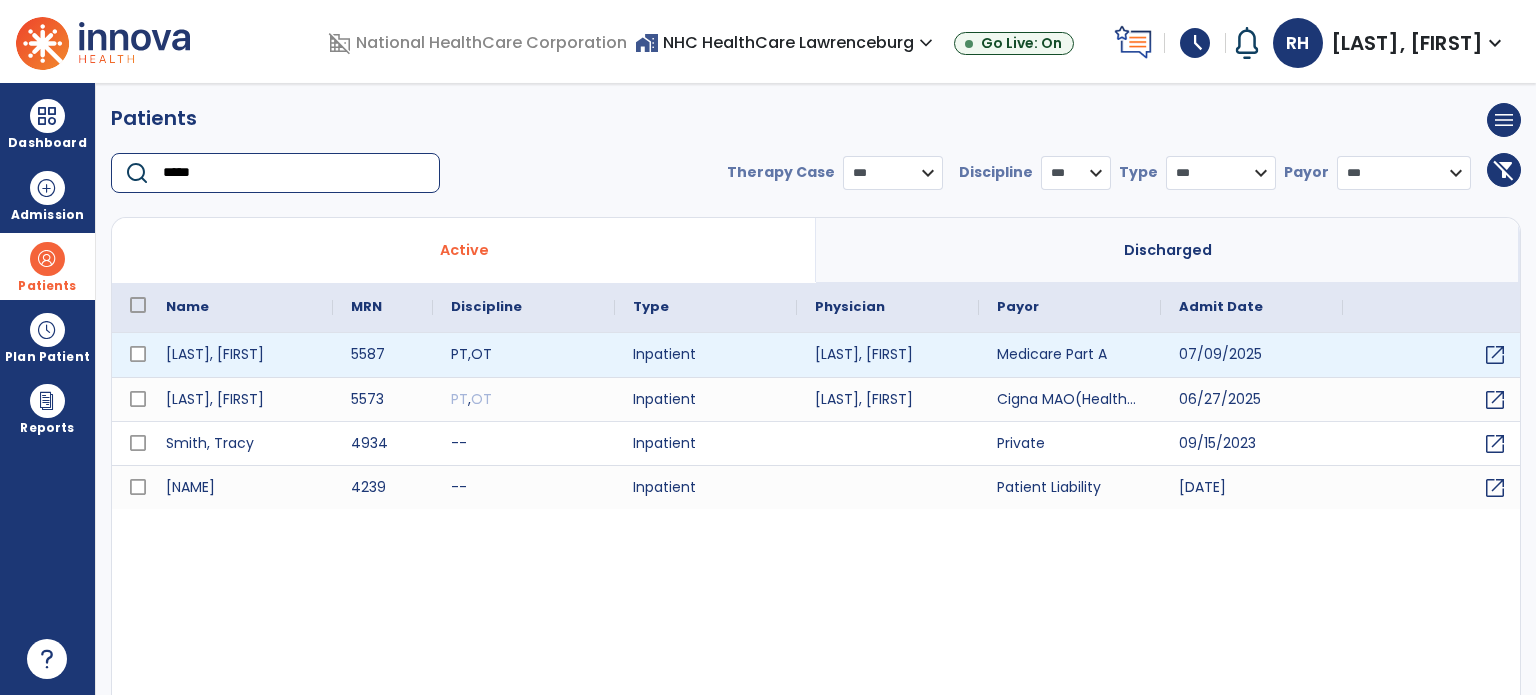 type on "*****" 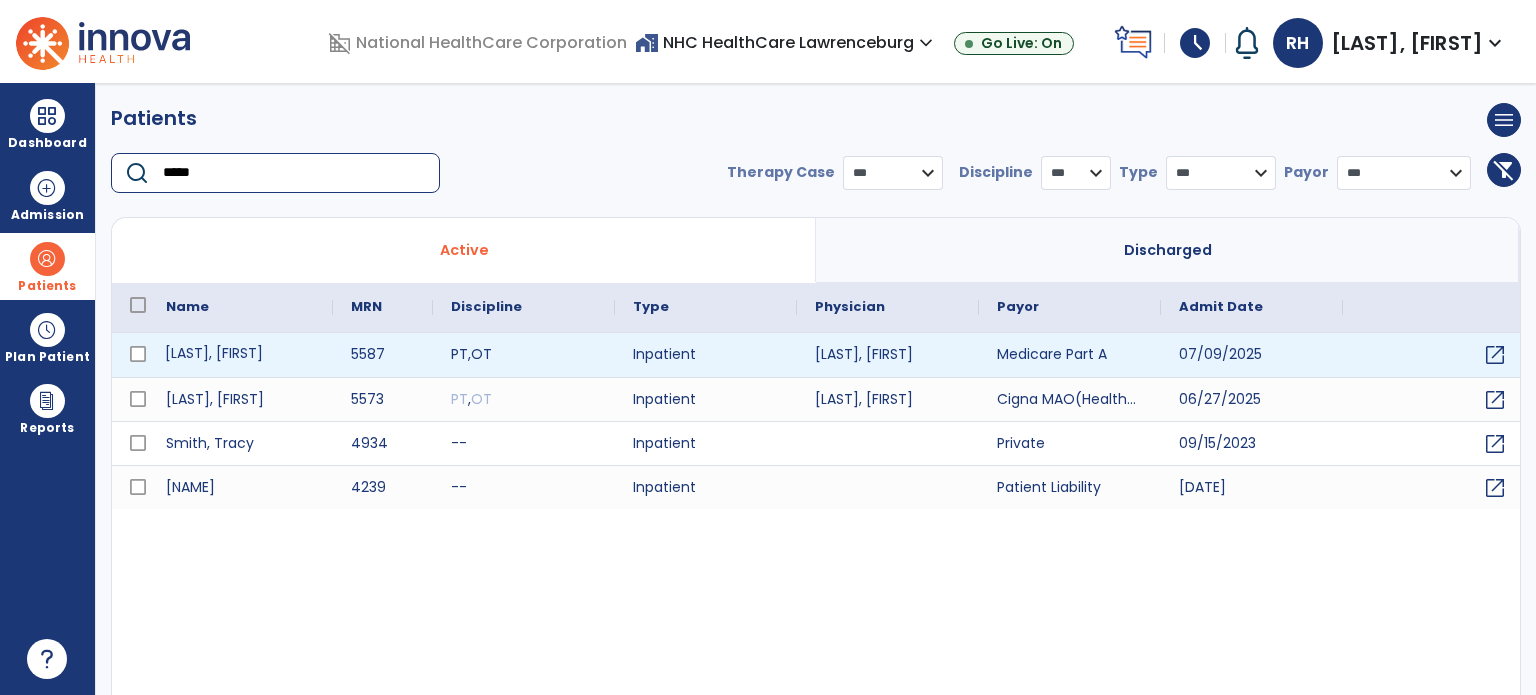 click on "[LAST], [FIRST]" at bounding box center (240, 355) 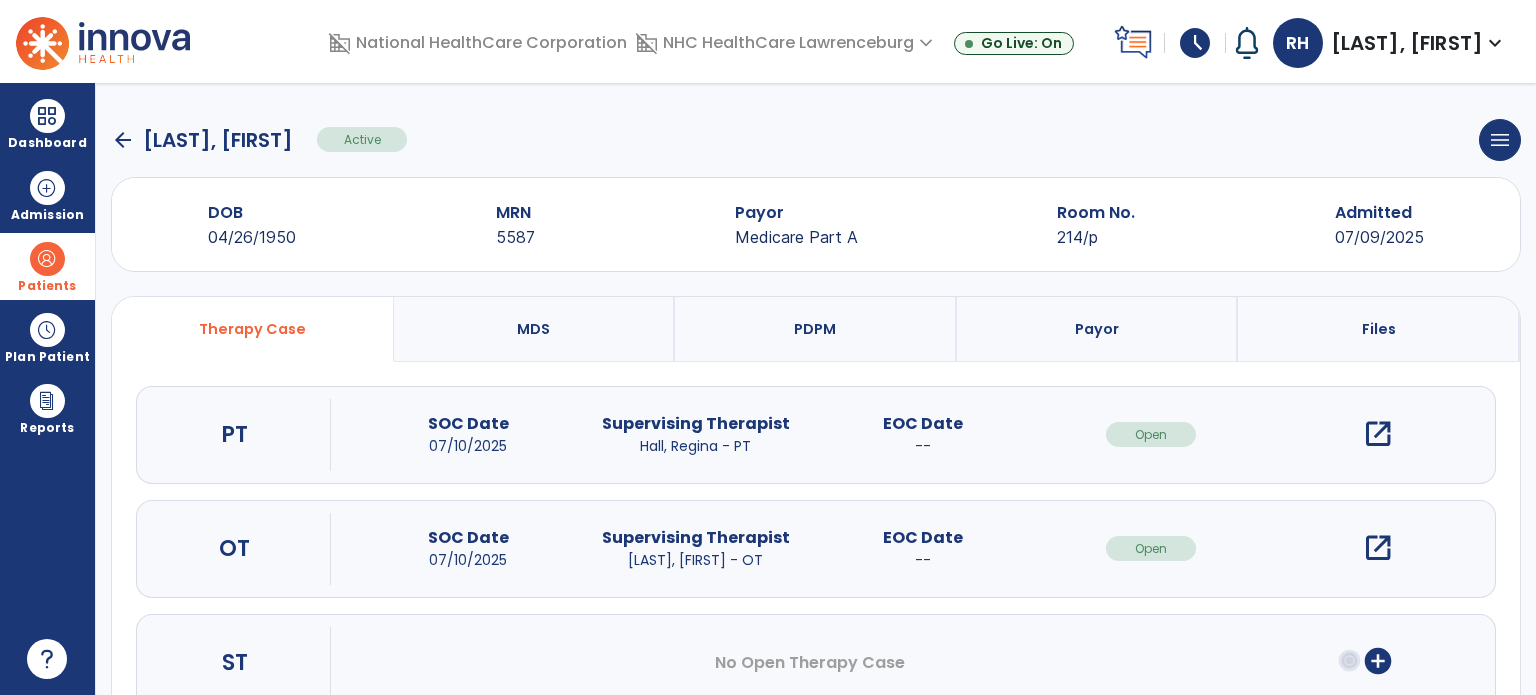 click on "open_in_new" at bounding box center [1378, 434] 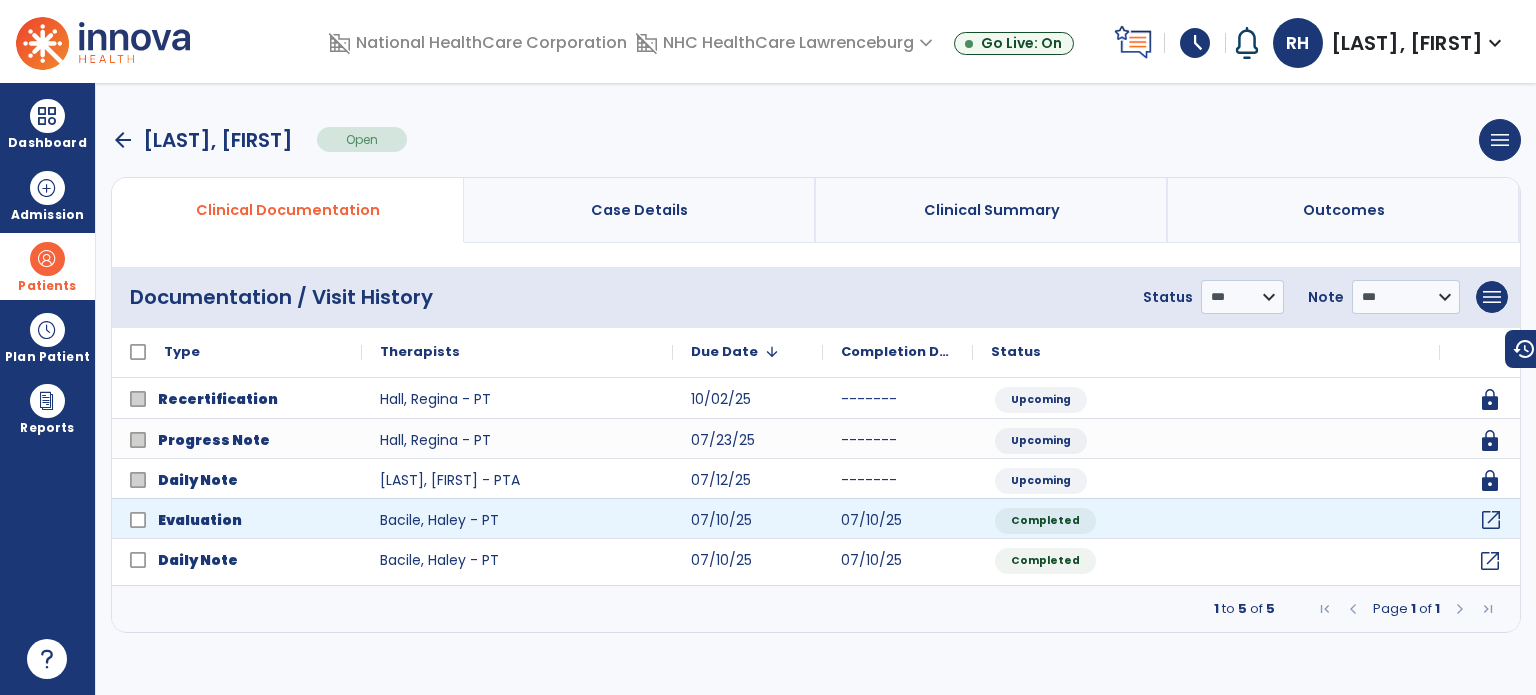 click on "open_in_new" 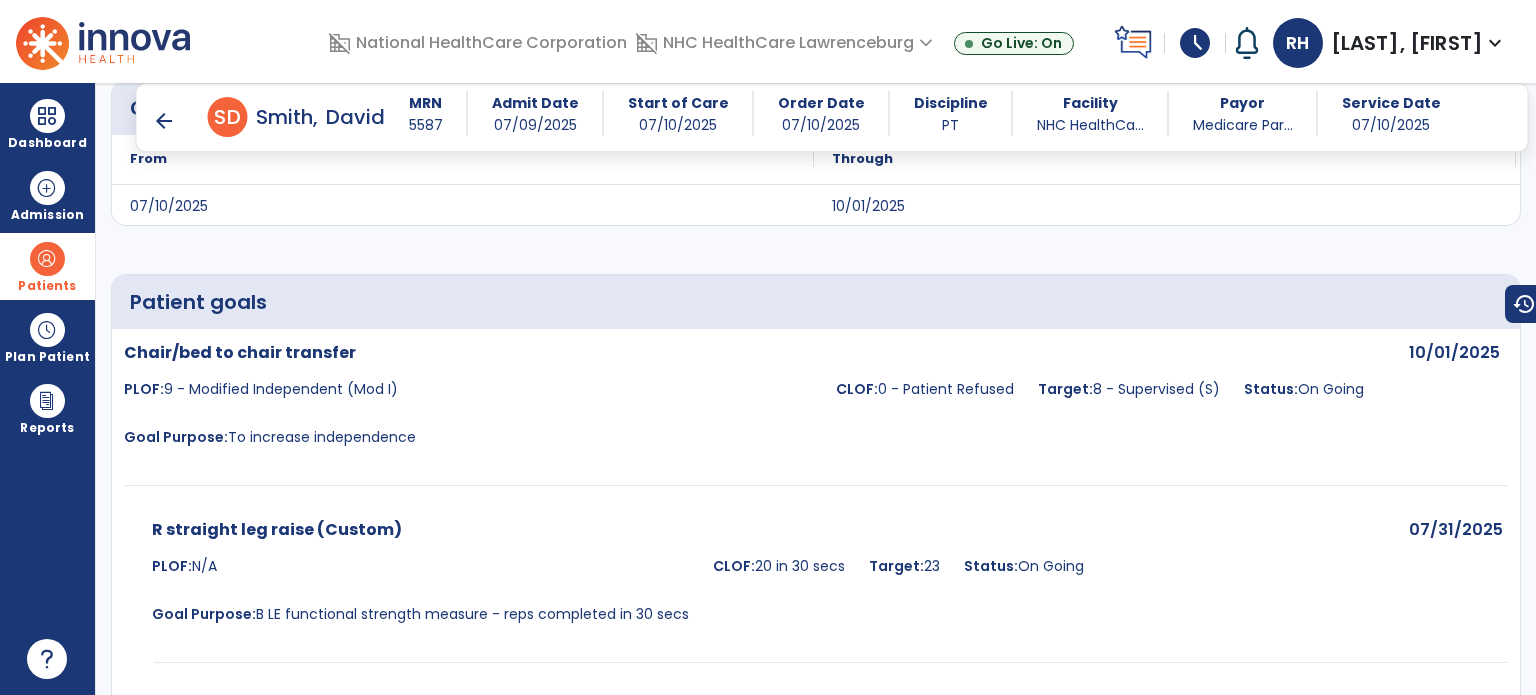 scroll, scrollTop: 3713, scrollLeft: 0, axis: vertical 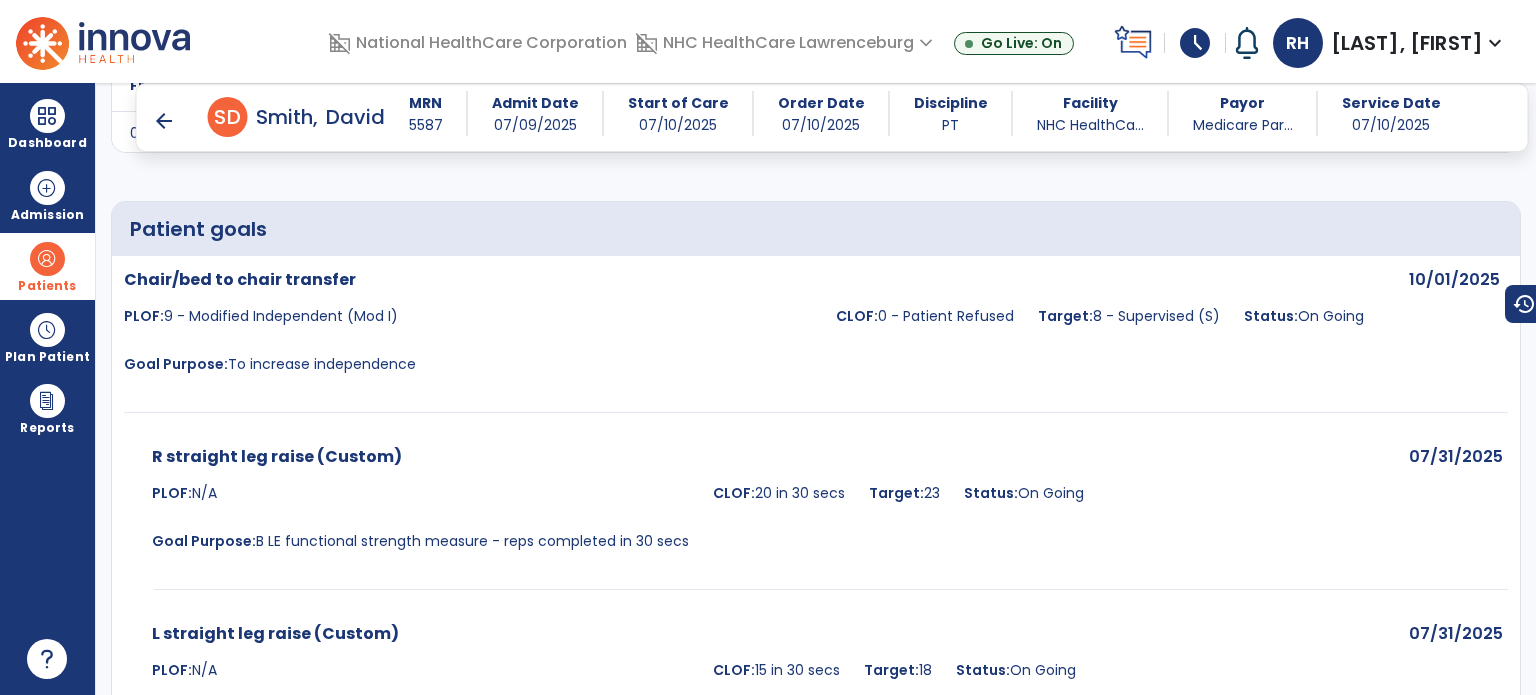 click at bounding box center [816, 593] 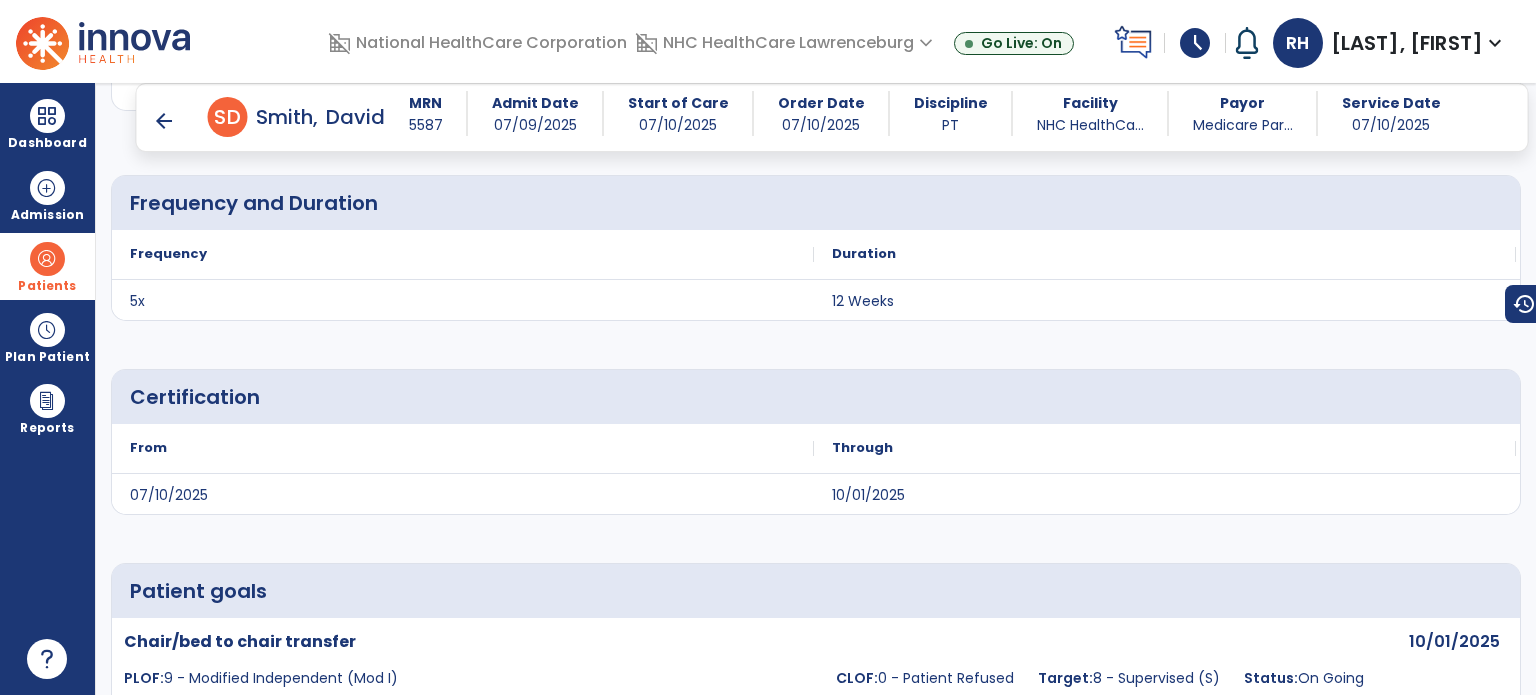 scroll, scrollTop: 3340, scrollLeft: 0, axis: vertical 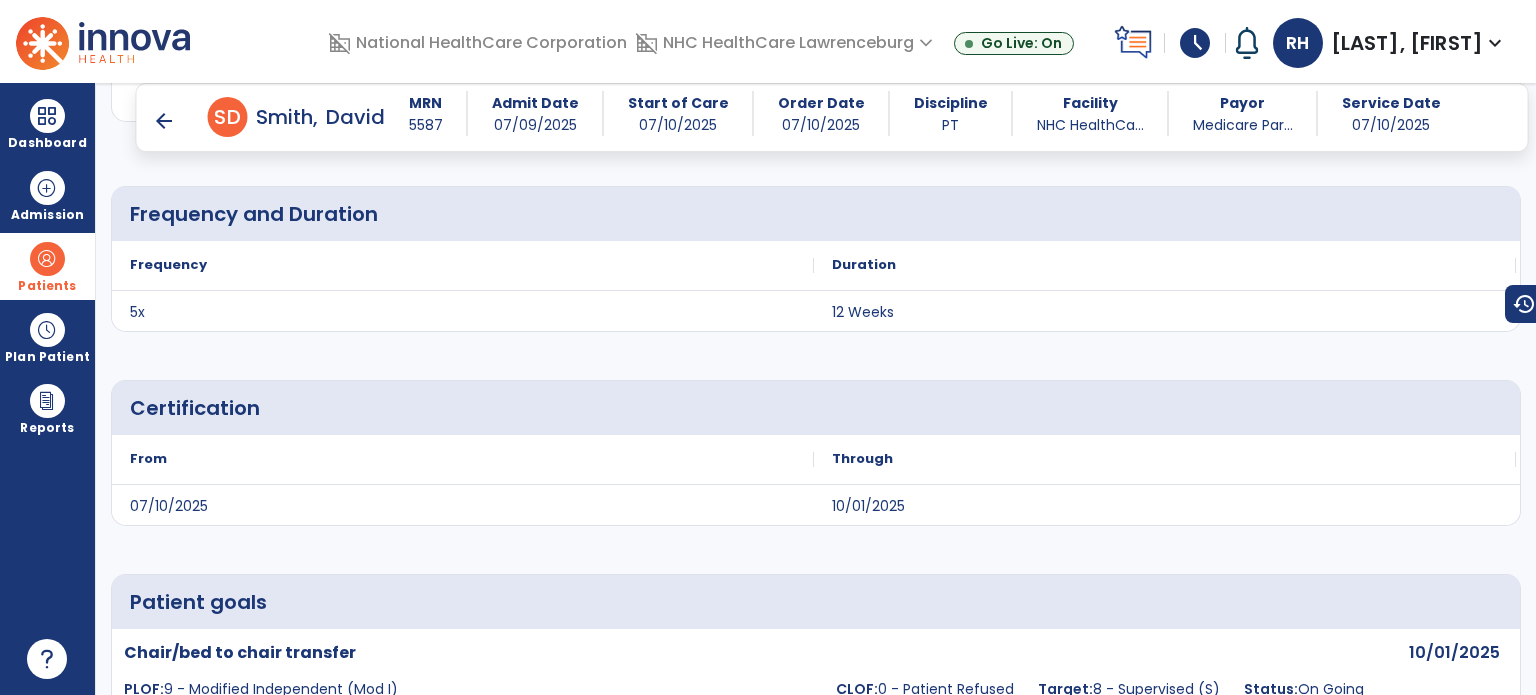 click on "arrow_back" at bounding box center (164, 121) 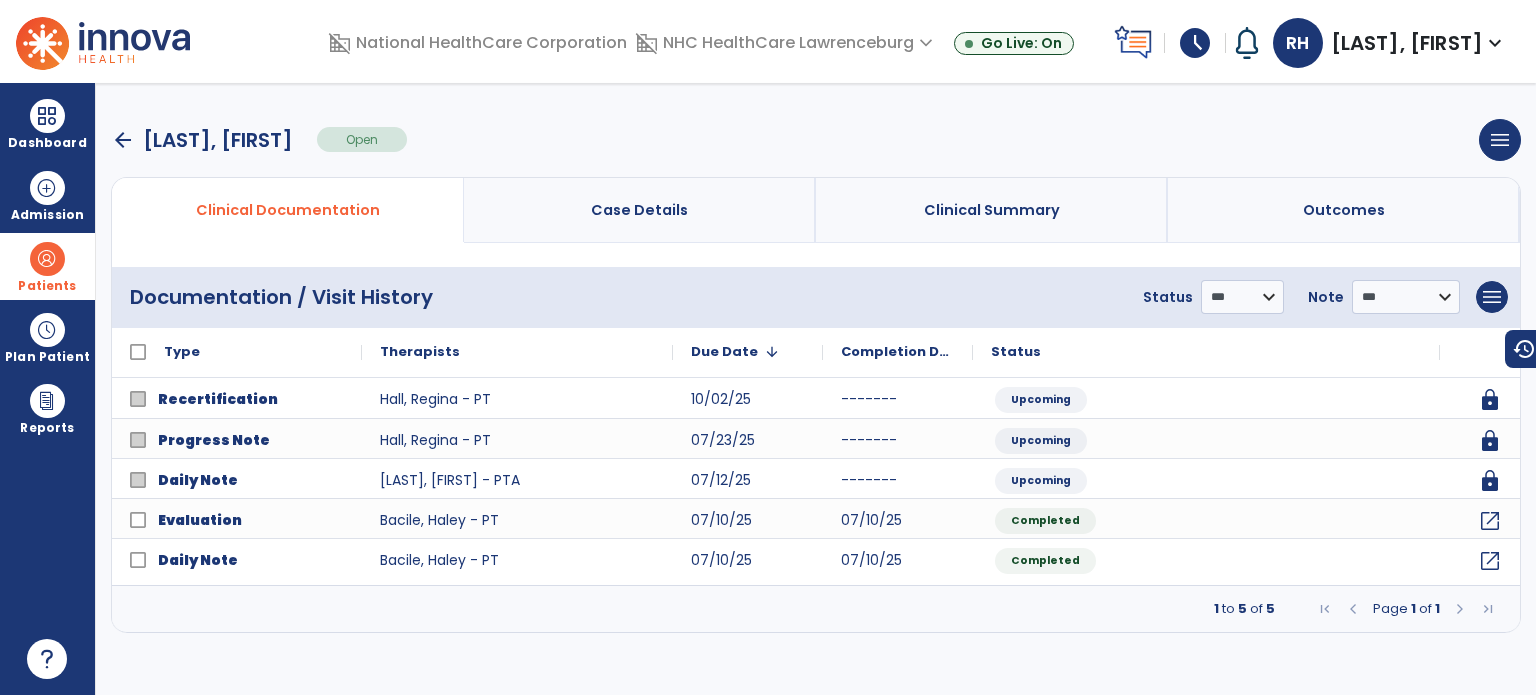 click on "arrow_back" at bounding box center [123, 140] 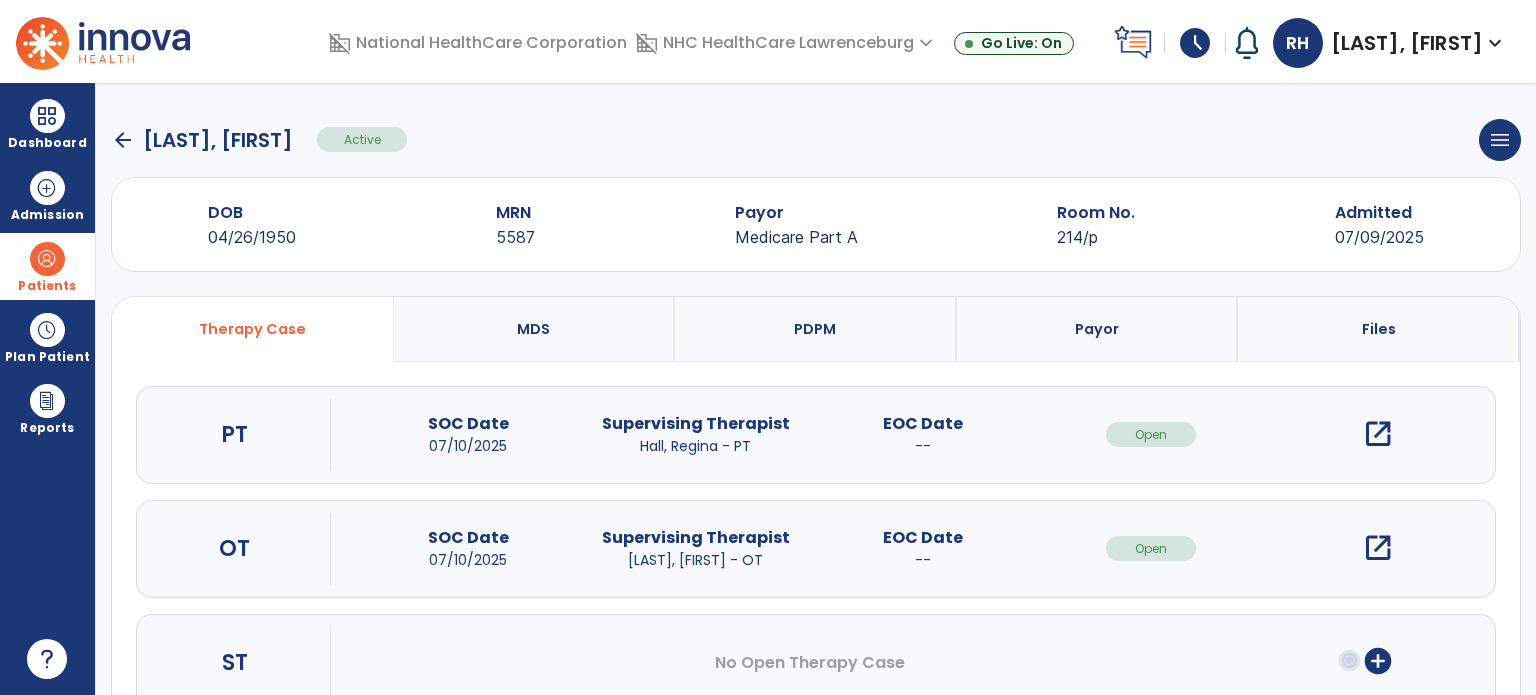 click on "open_in_new" at bounding box center [1378, 548] 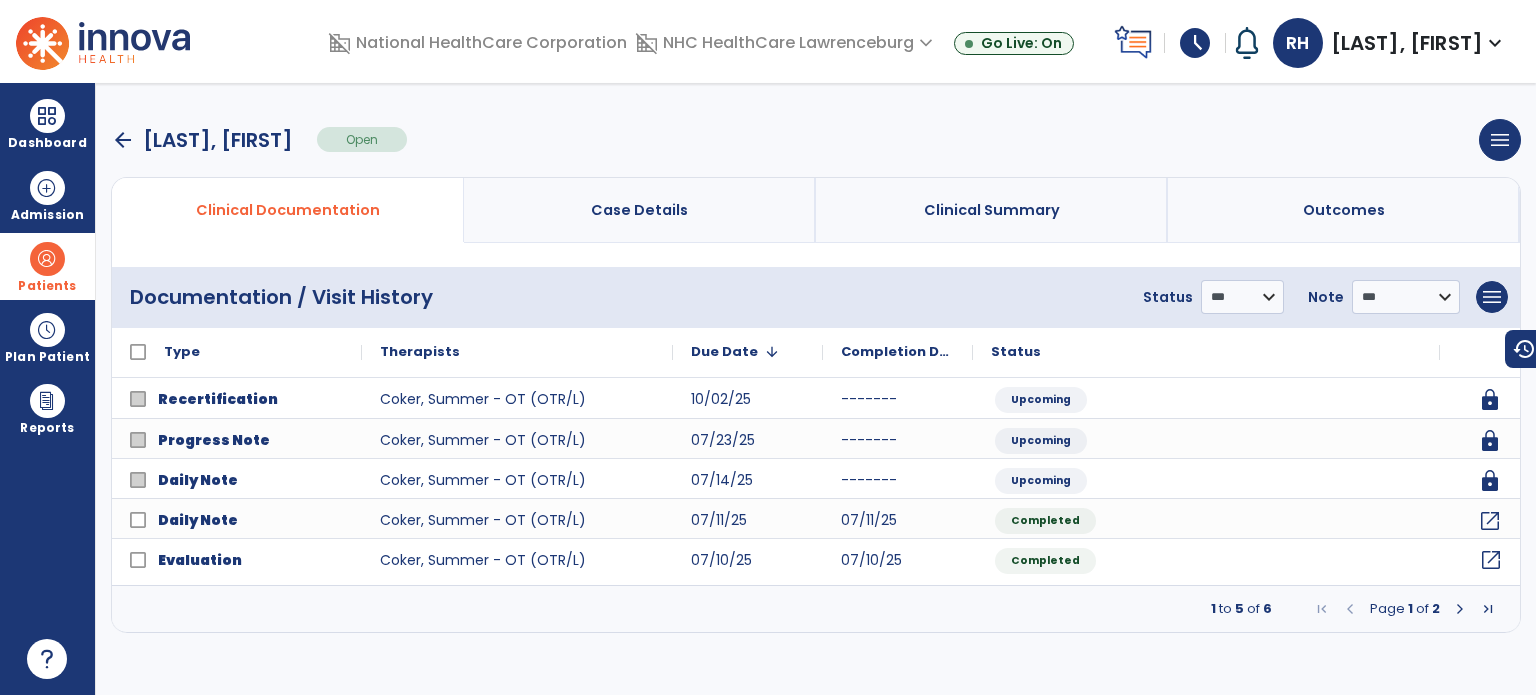 click on "open_in_new" 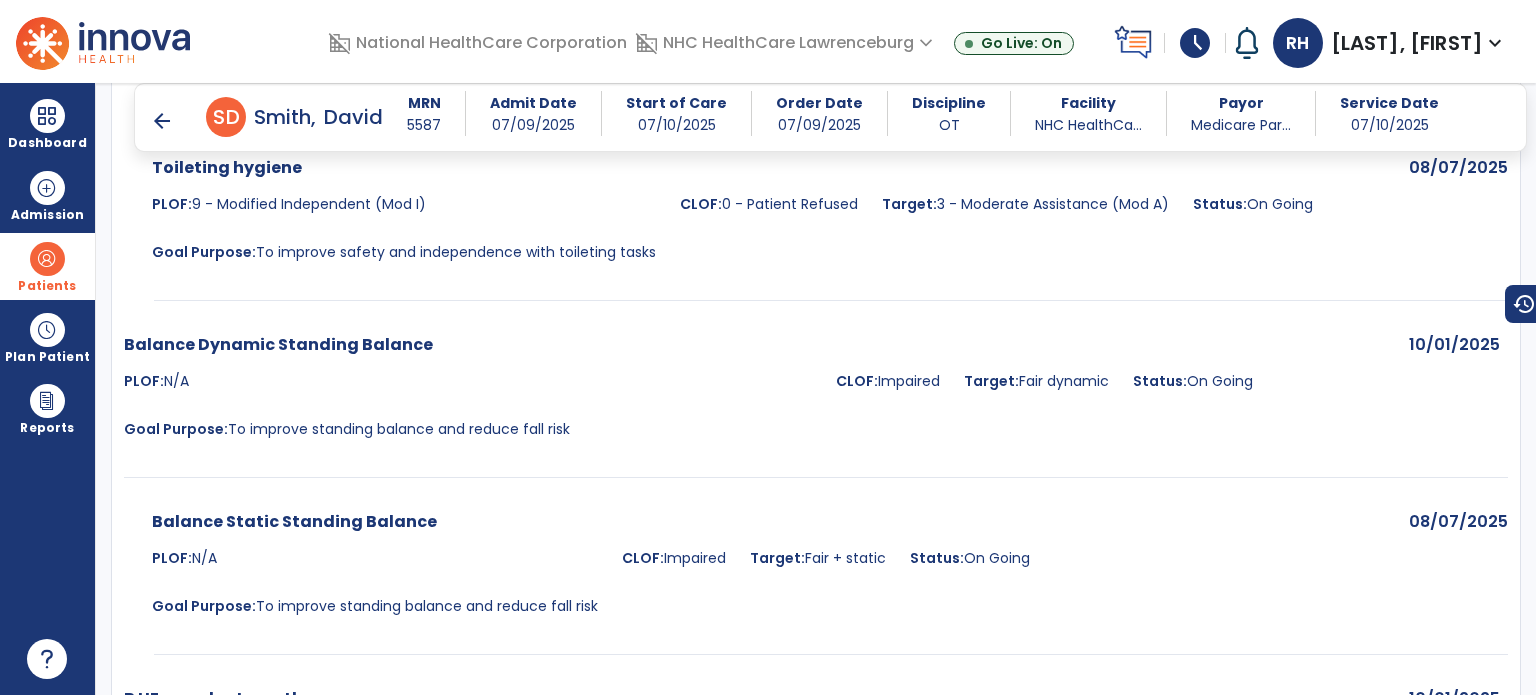 scroll, scrollTop: 4662, scrollLeft: 0, axis: vertical 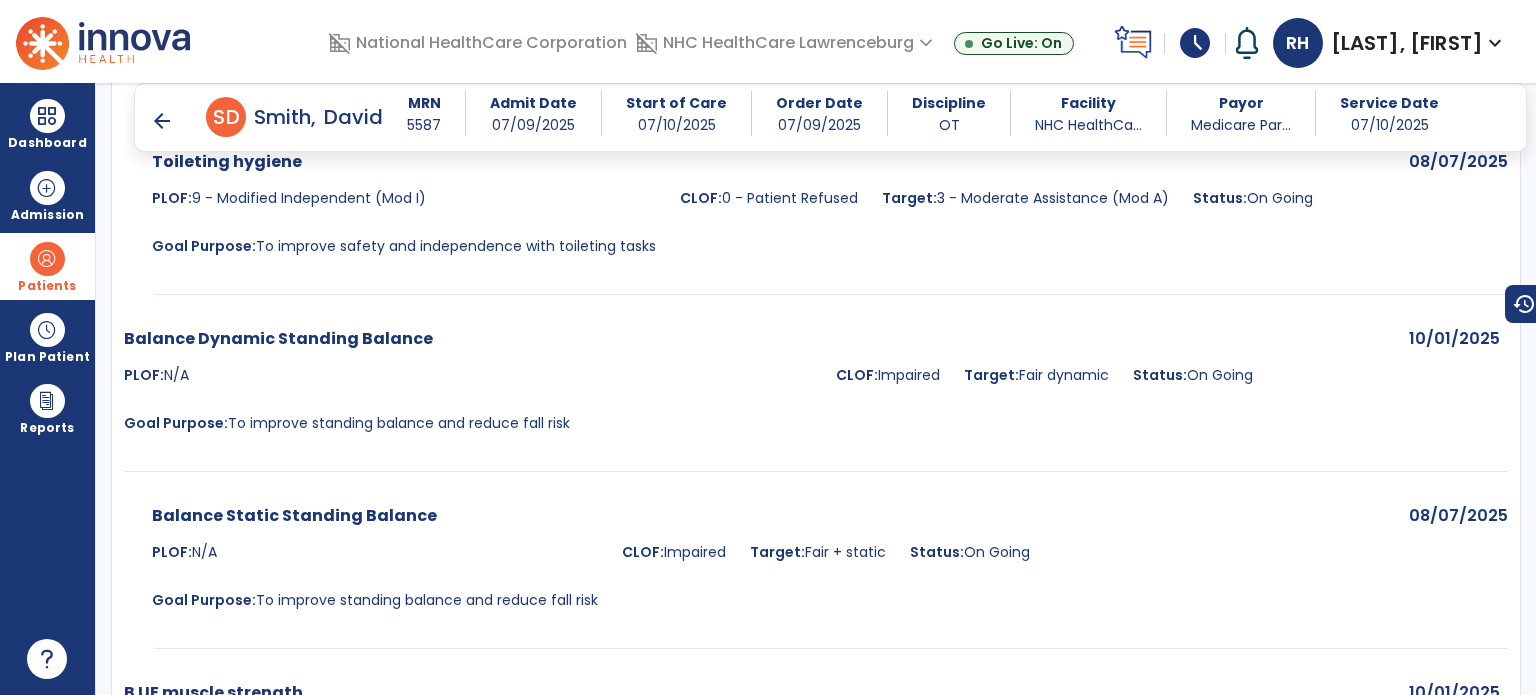 click on "arrow_back" at bounding box center (162, 121) 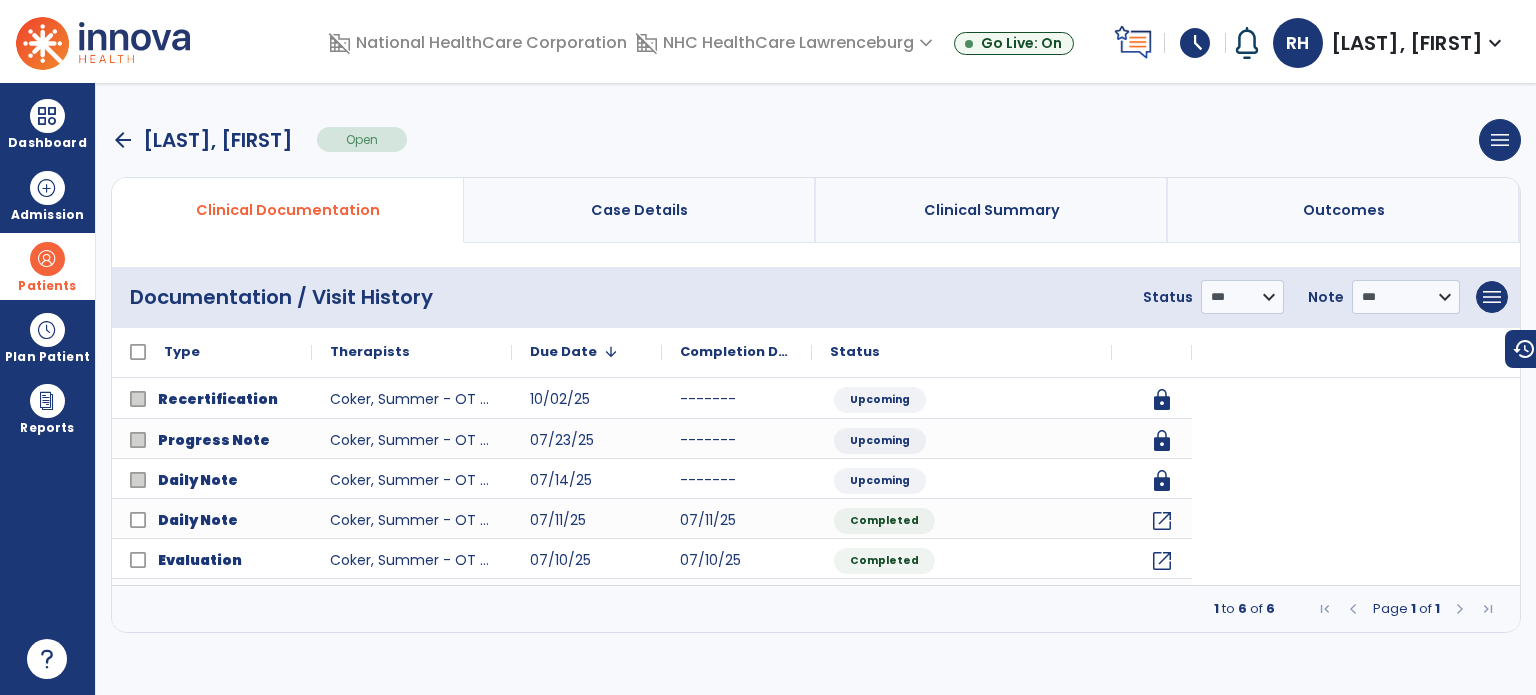 scroll, scrollTop: 0, scrollLeft: 0, axis: both 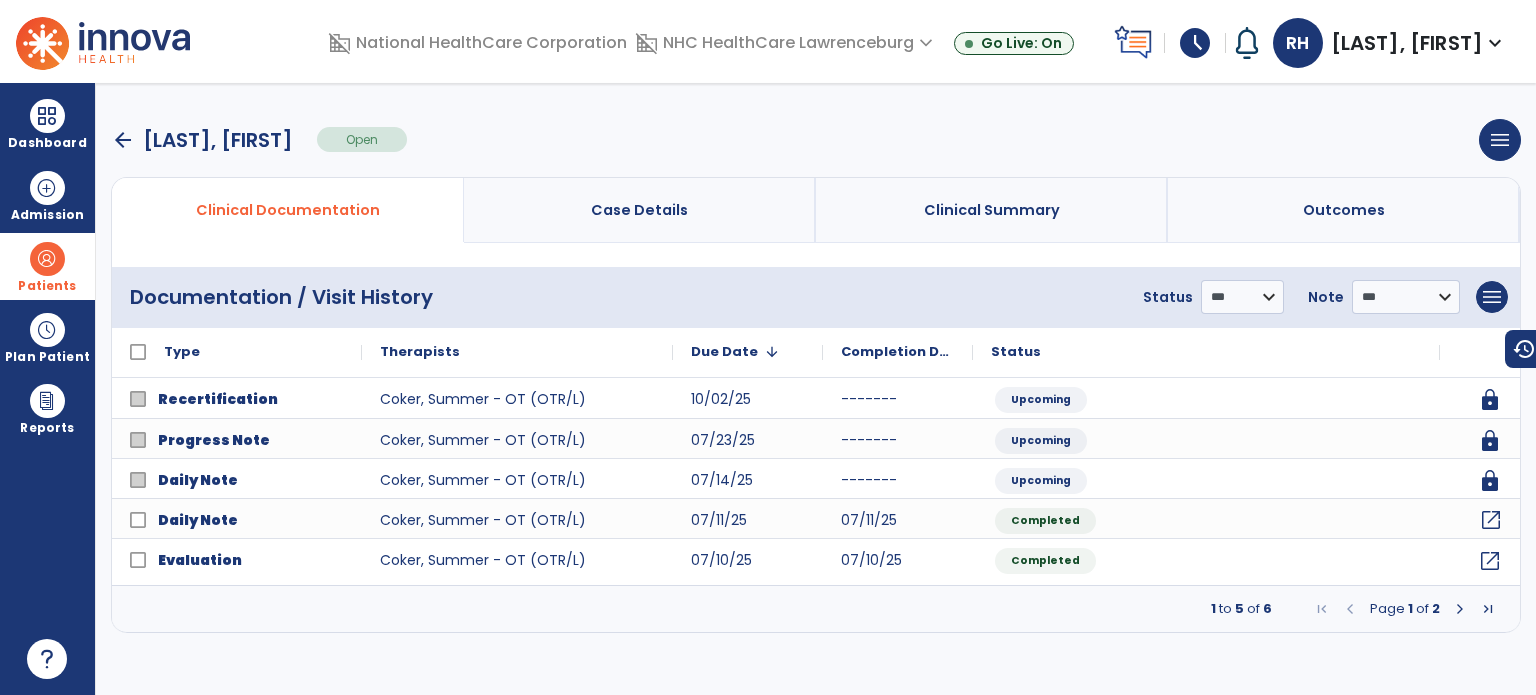 click on "open_in_new" 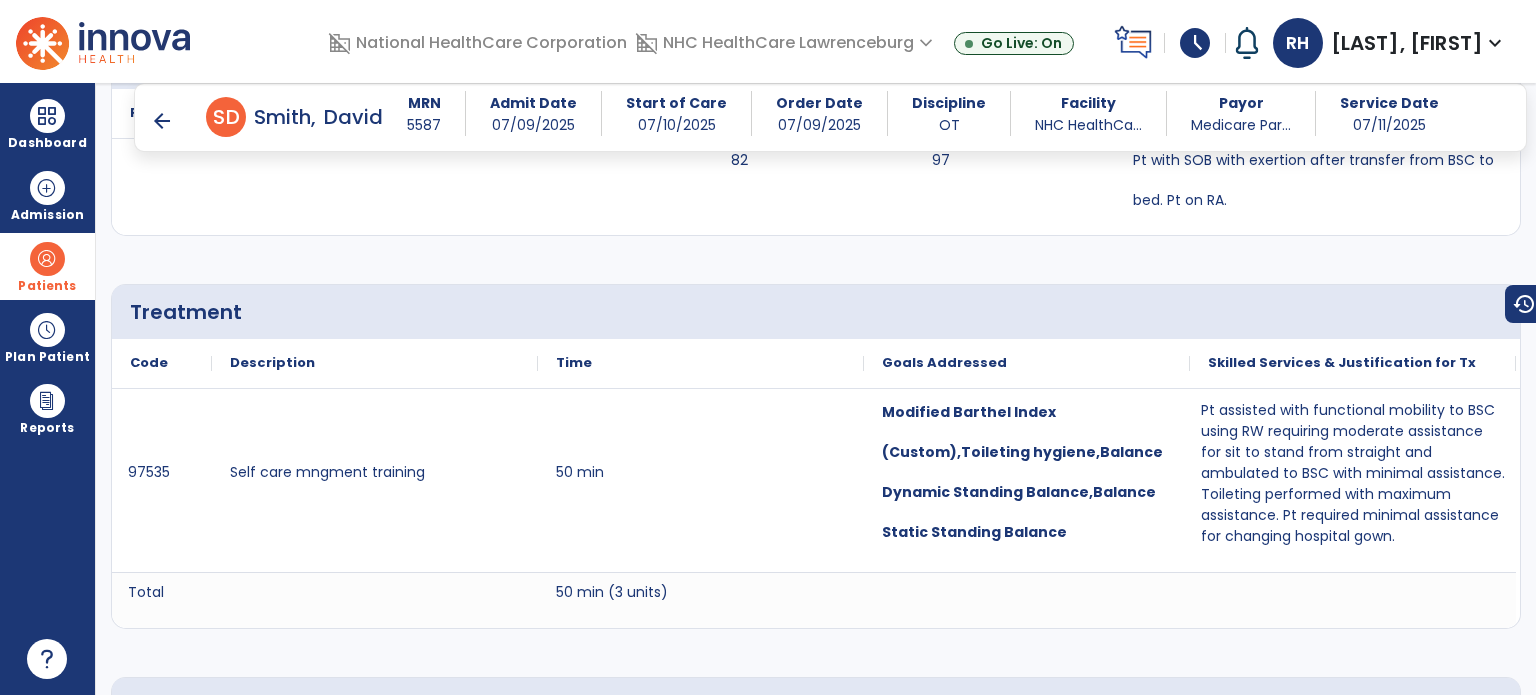 scroll, scrollTop: 899, scrollLeft: 0, axis: vertical 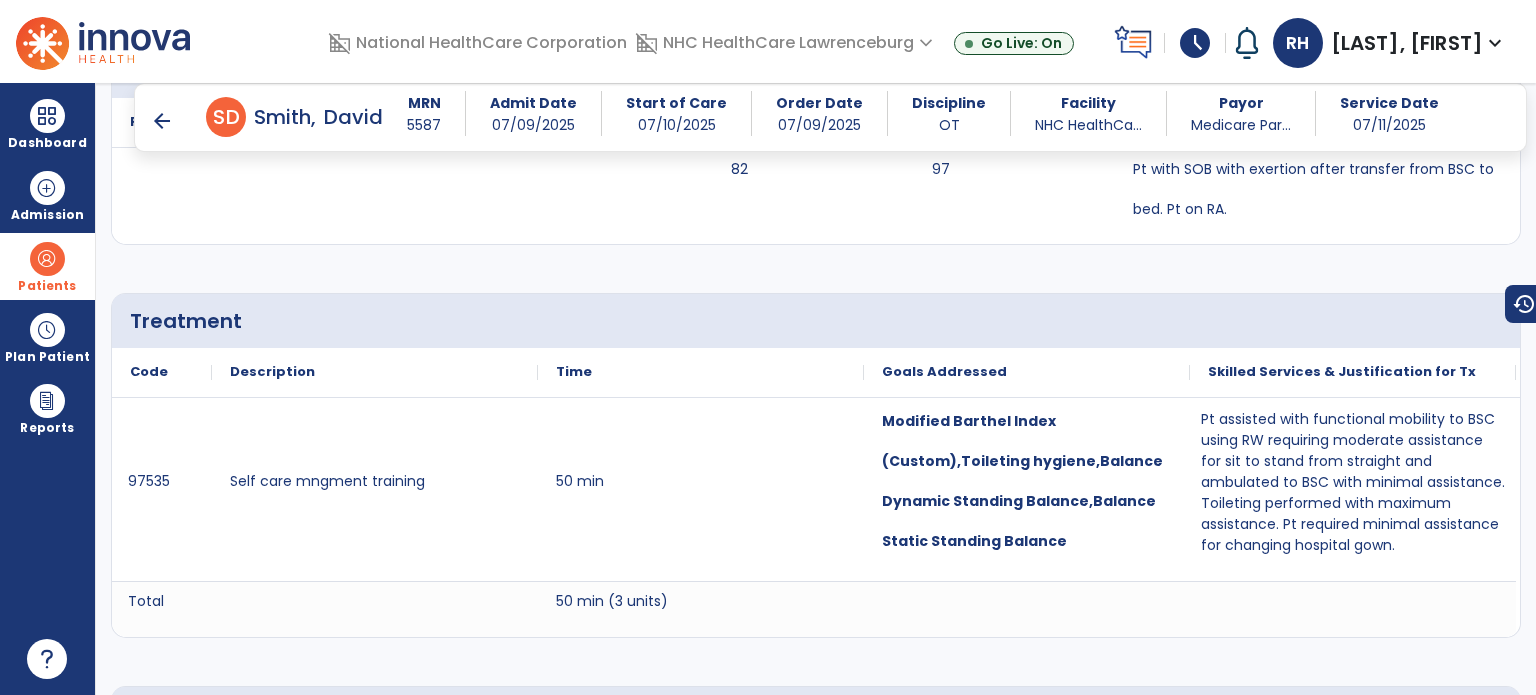 click on "arrow_back" at bounding box center [162, 121] 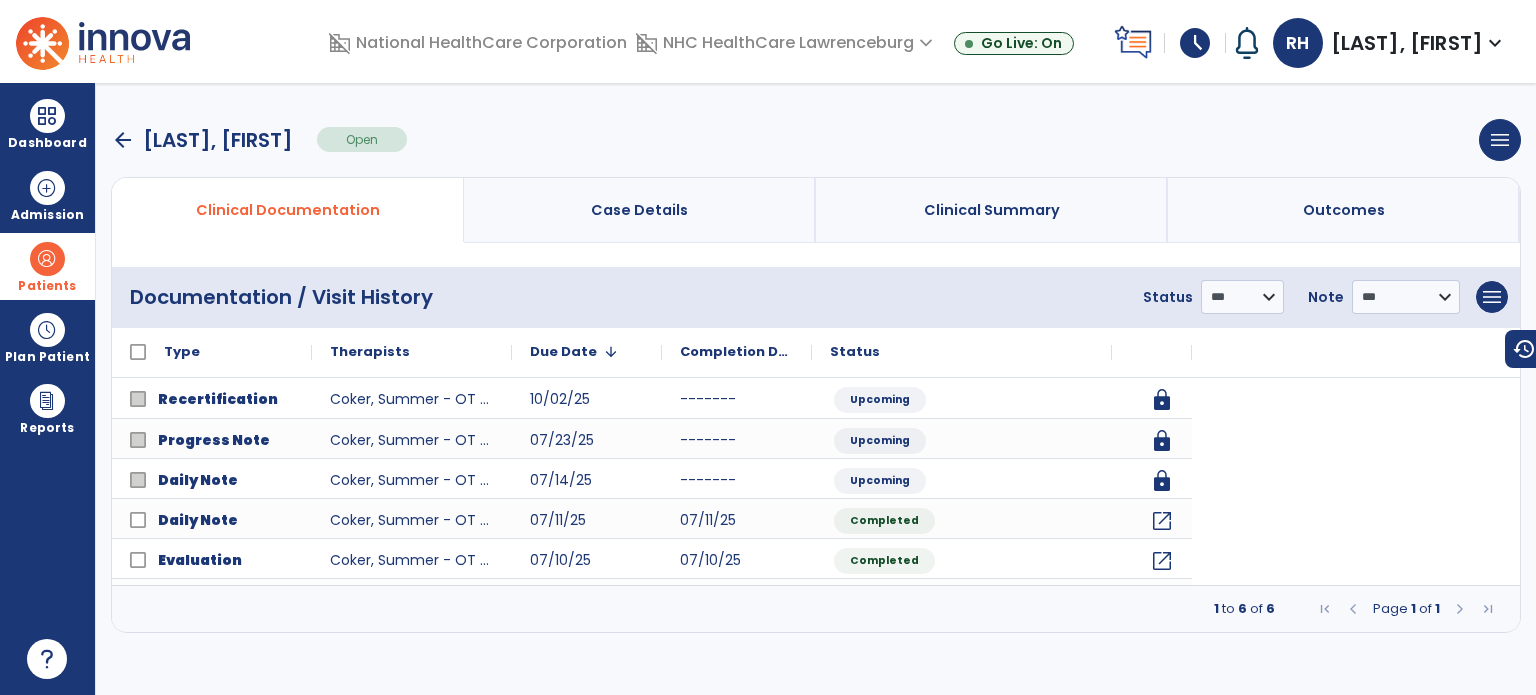 scroll, scrollTop: 0, scrollLeft: 0, axis: both 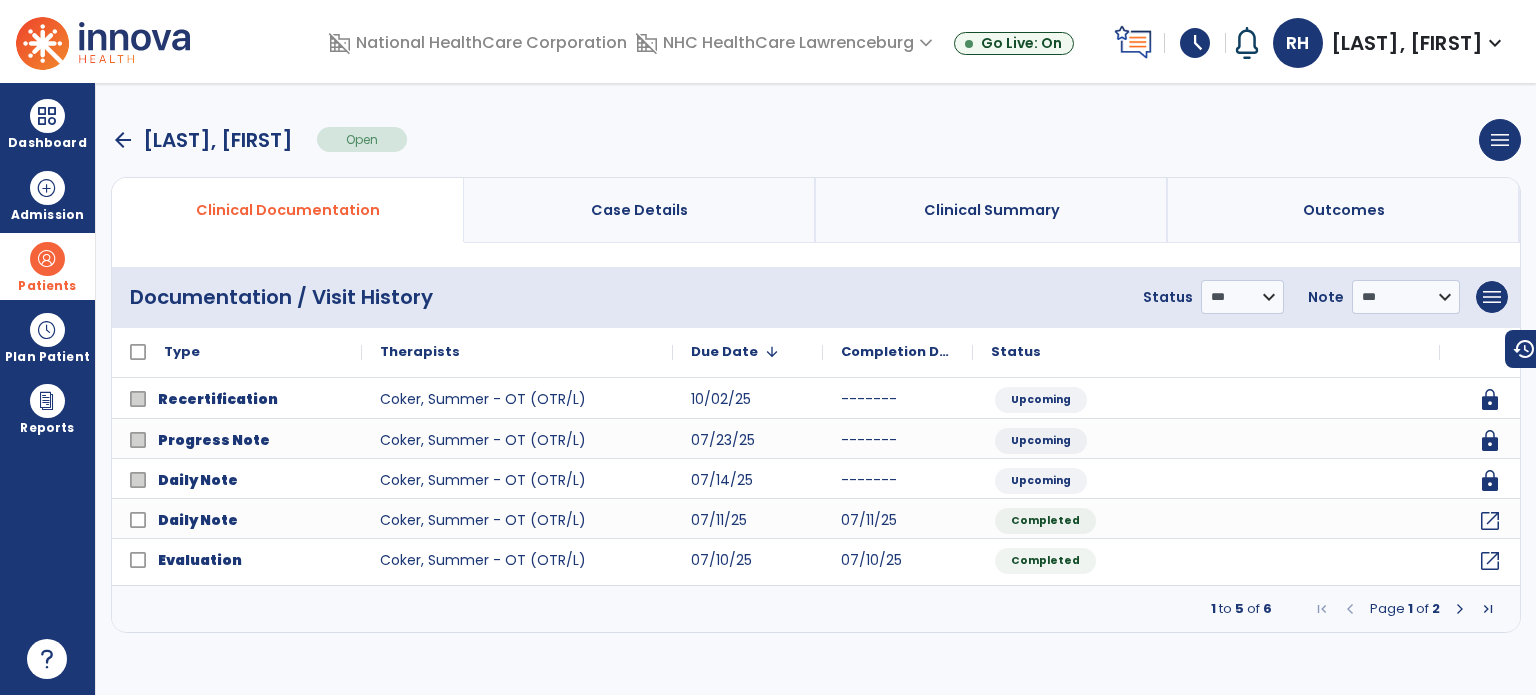 click on "**********" at bounding box center [816, 389] 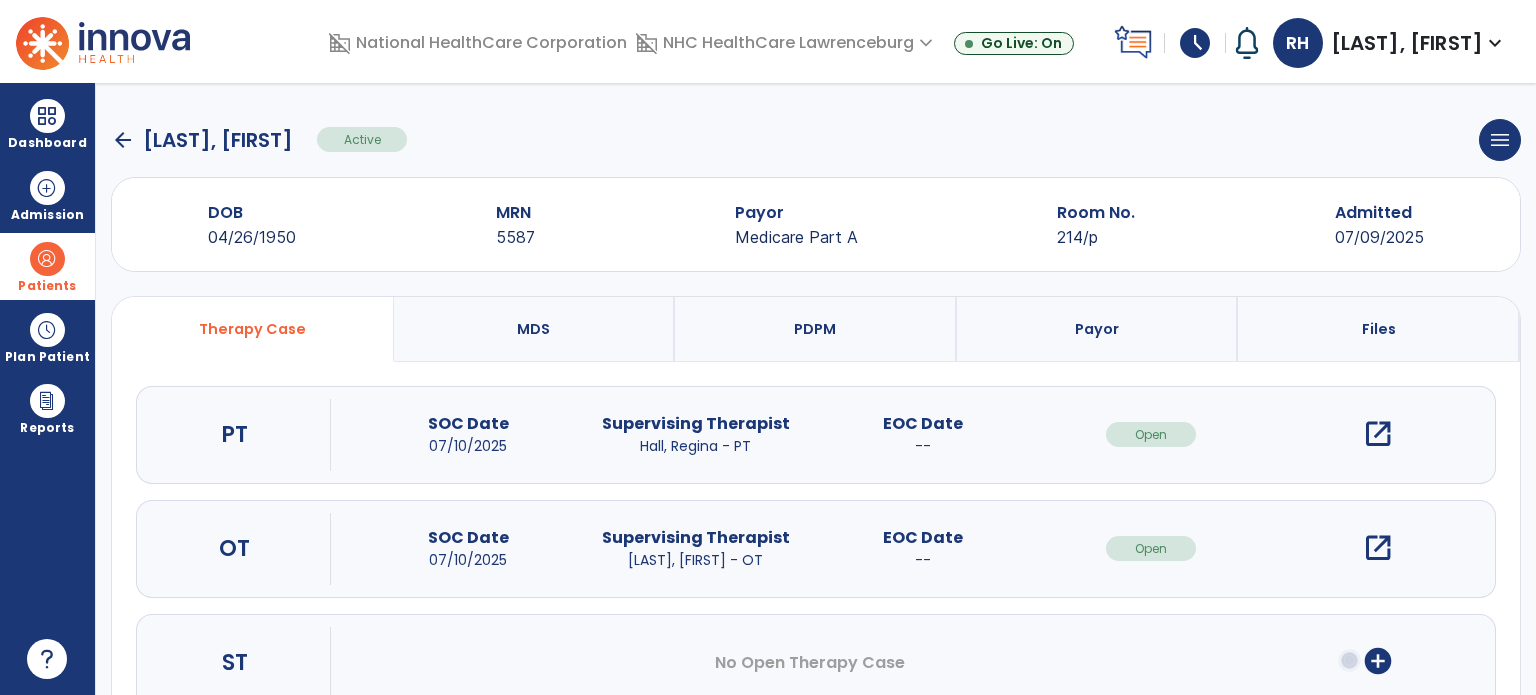 click on "Therapy Case" at bounding box center [253, 329] 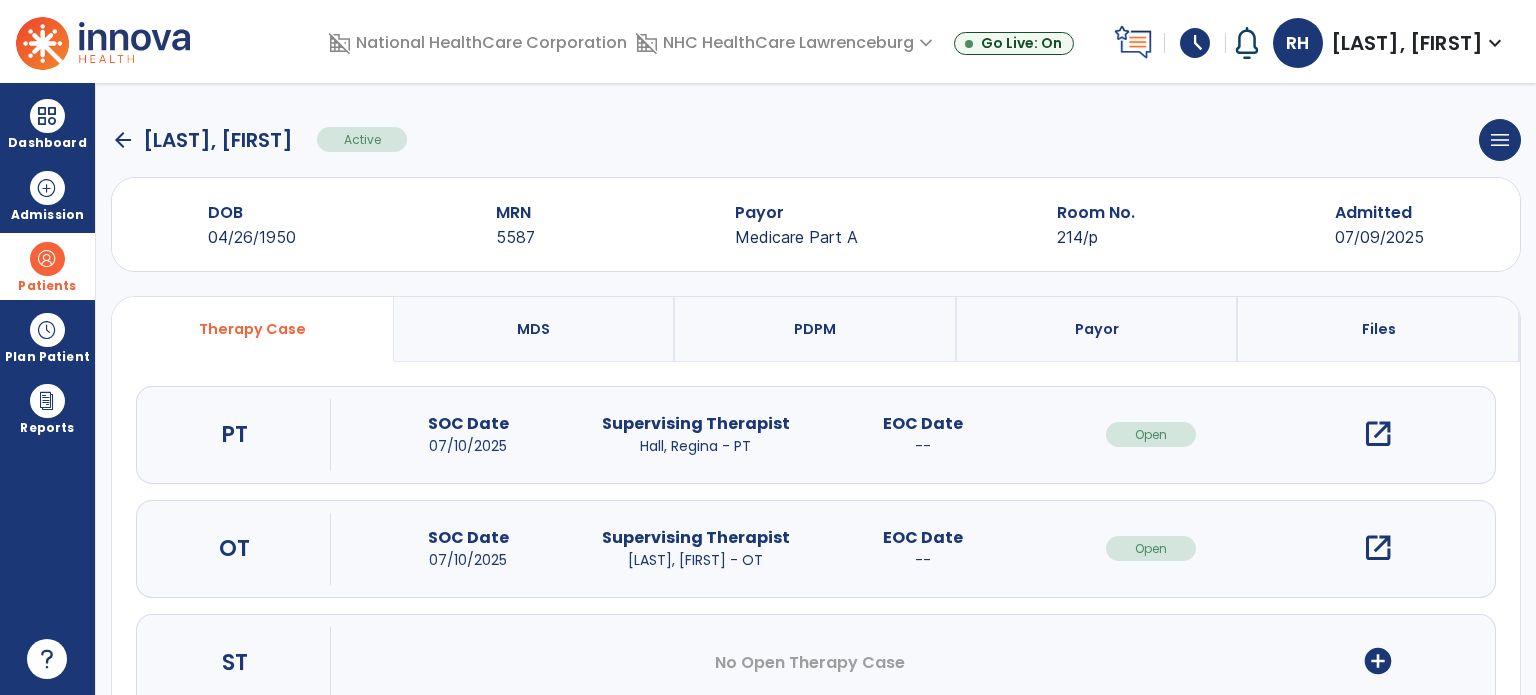 click on "open_in_new" at bounding box center (1378, 434) 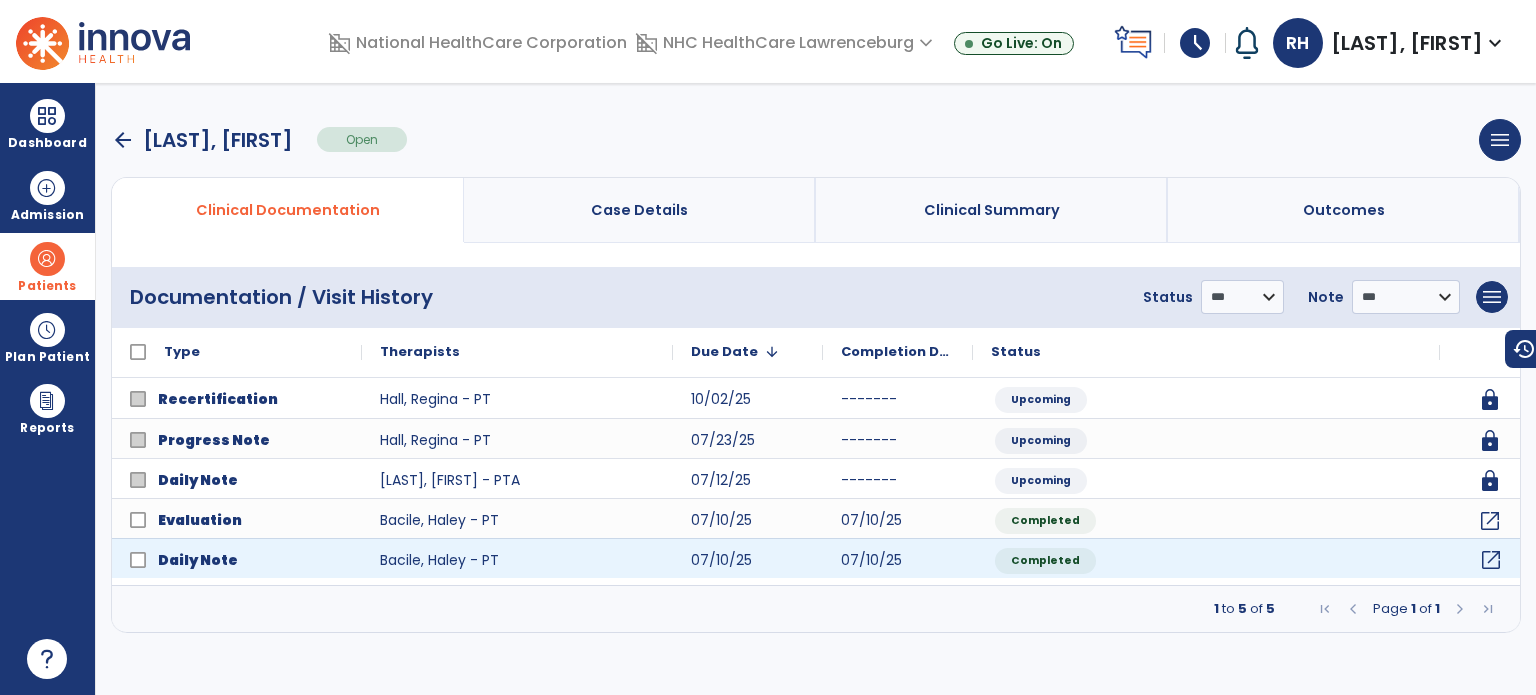 click on "open_in_new" 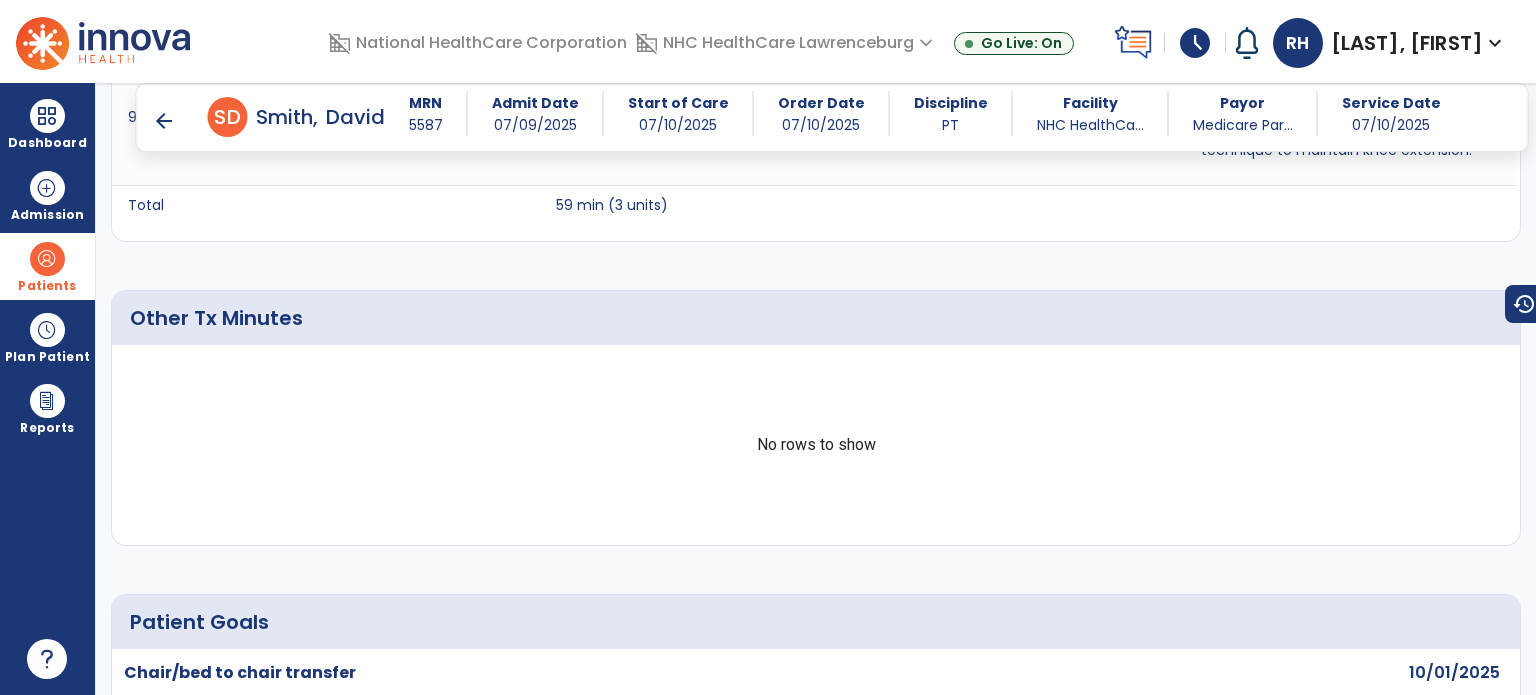 scroll, scrollTop: 1384, scrollLeft: 0, axis: vertical 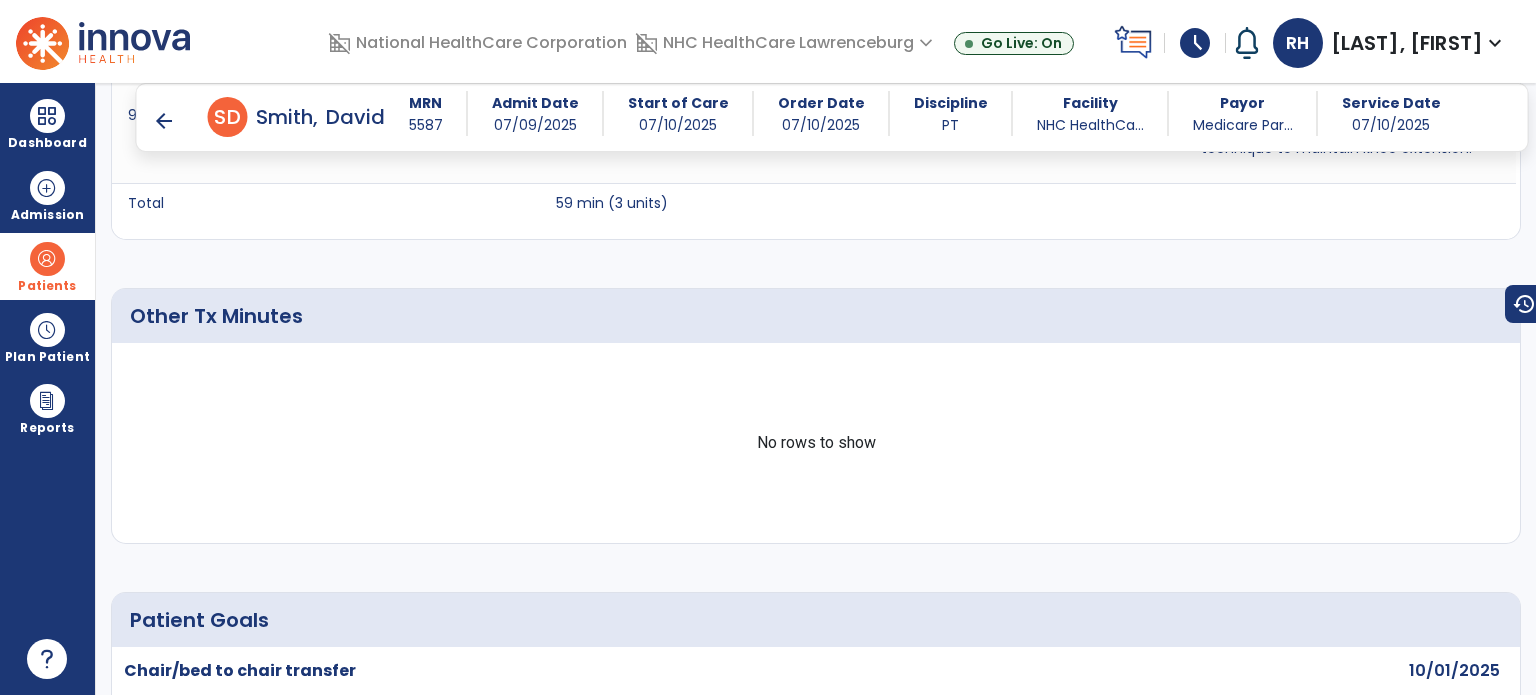 click on "arrow_back" at bounding box center (164, 121) 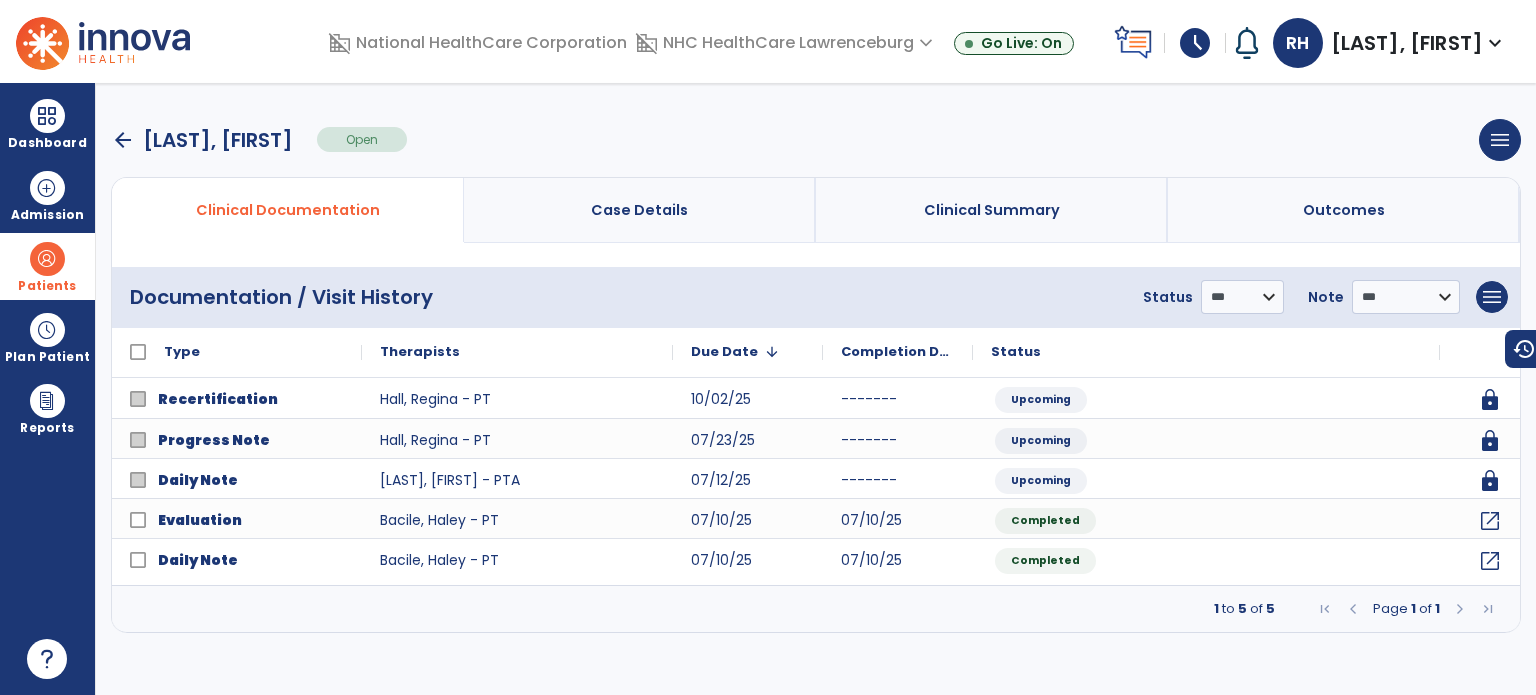 click on "arrow_back" at bounding box center (123, 140) 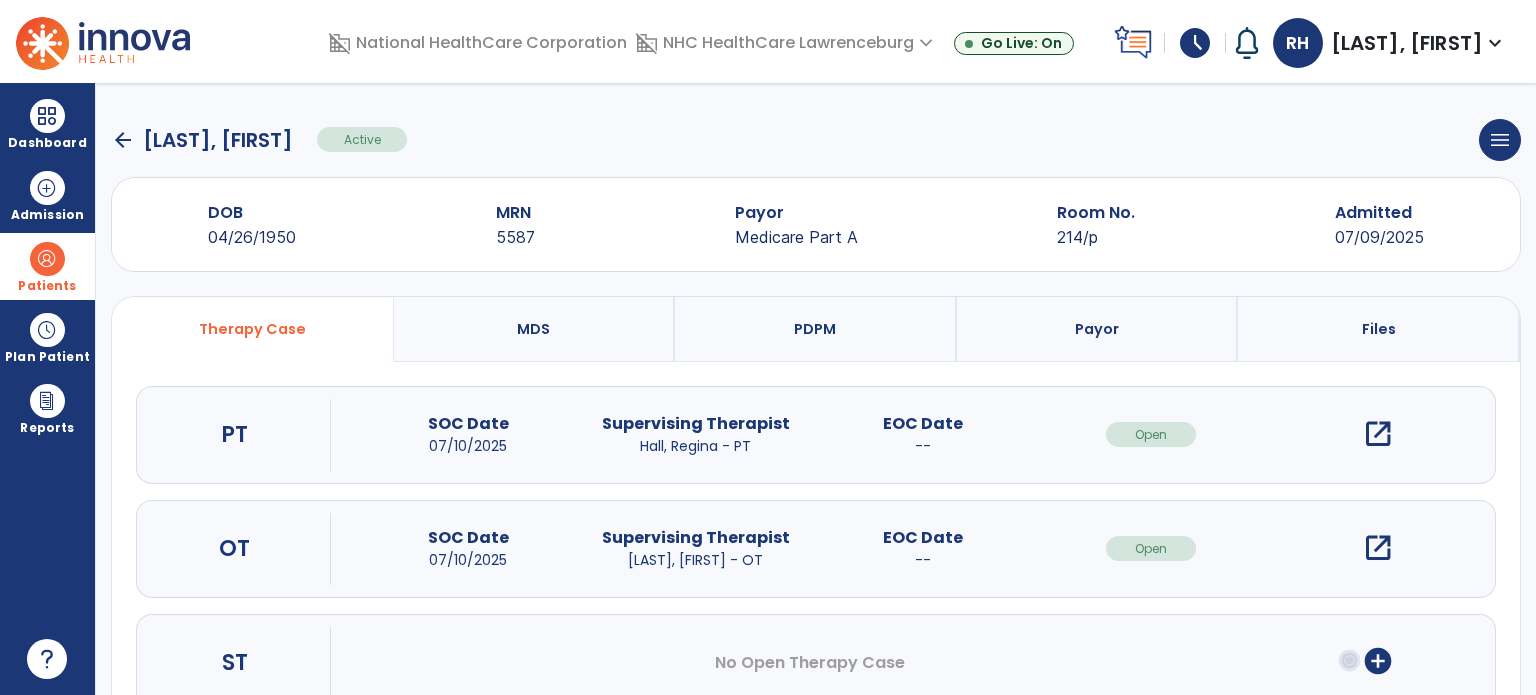 click on "arrow_back" 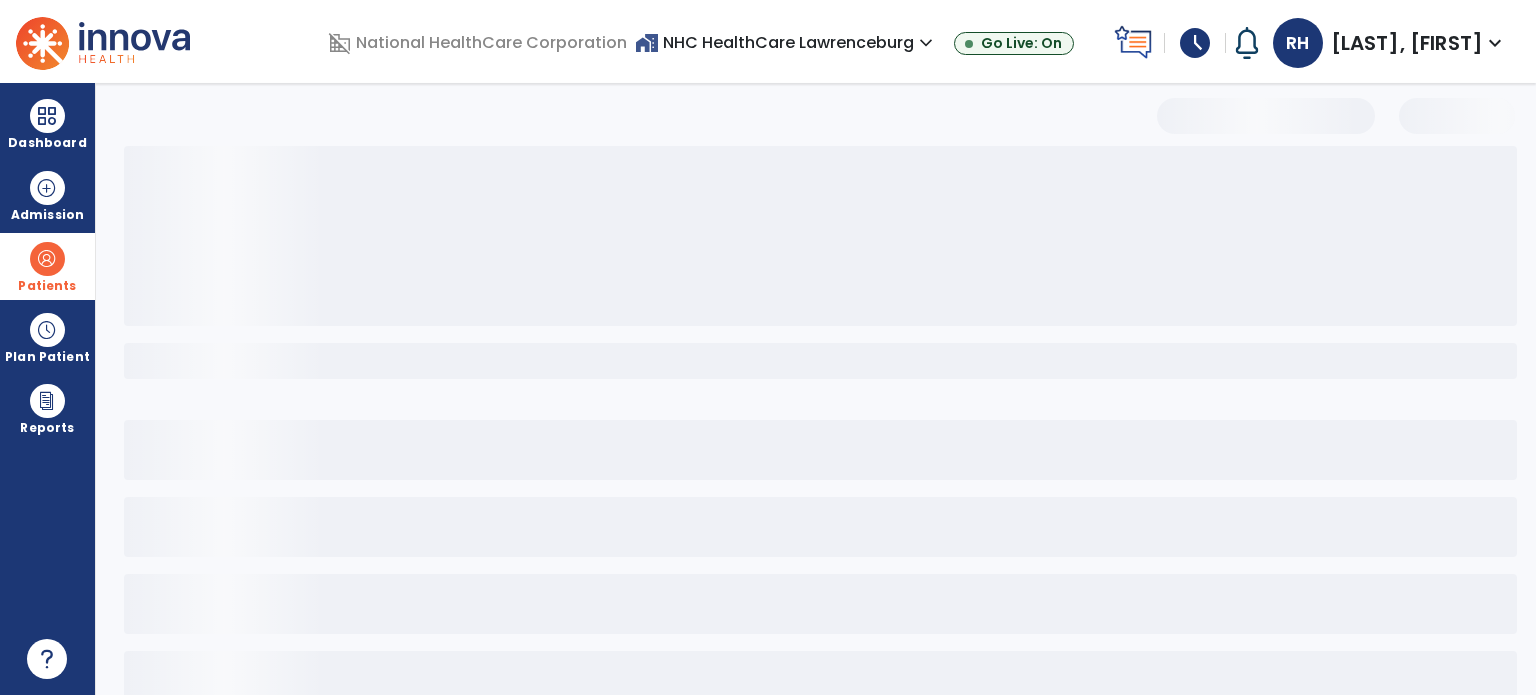 select on "***" 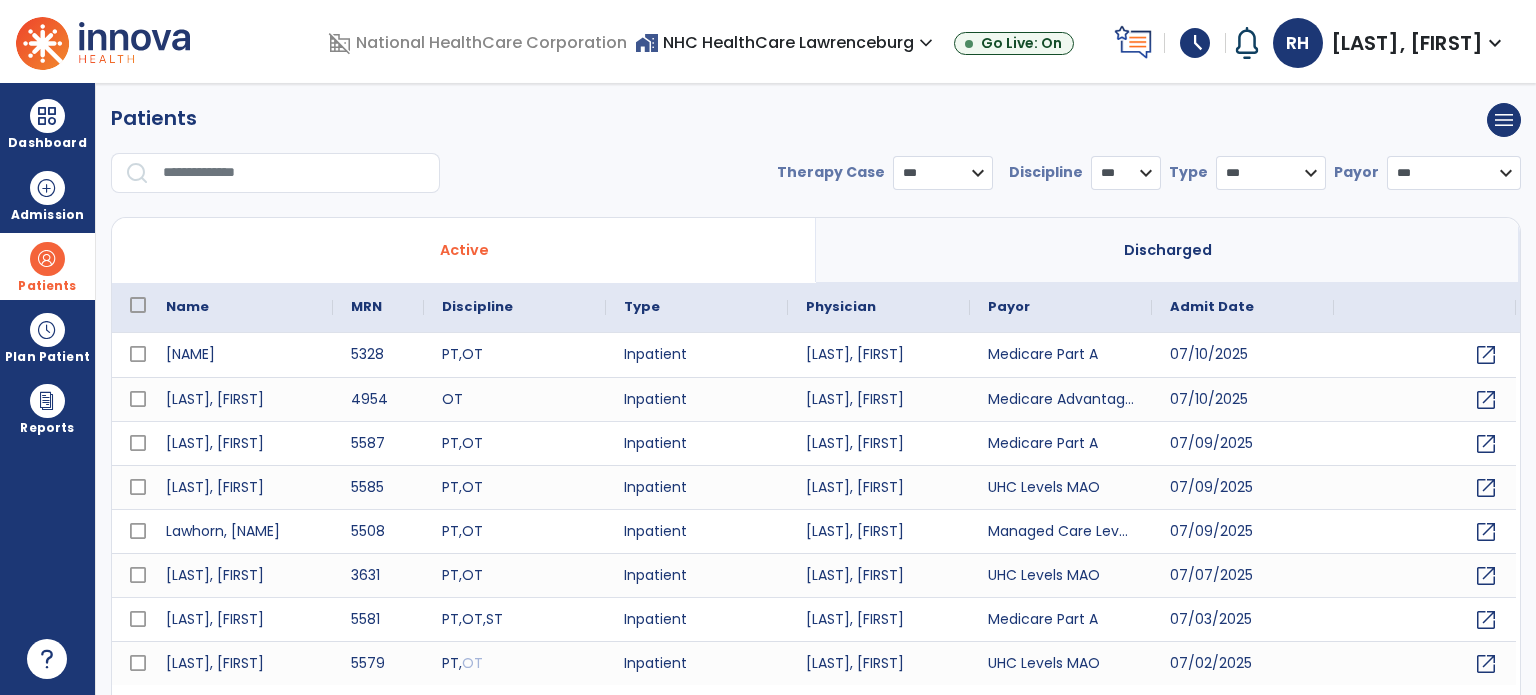 click at bounding box center (47, 259) 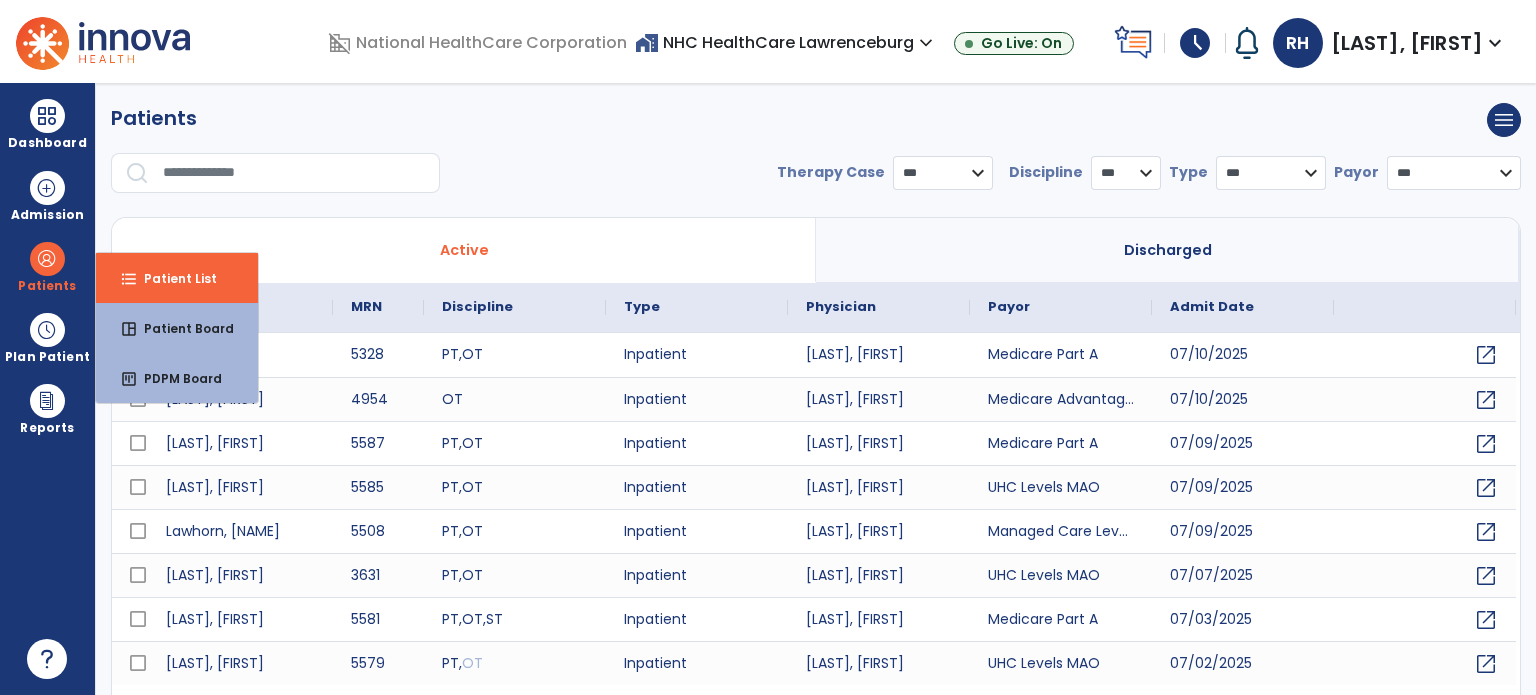 click at bounding box center [294, 173] 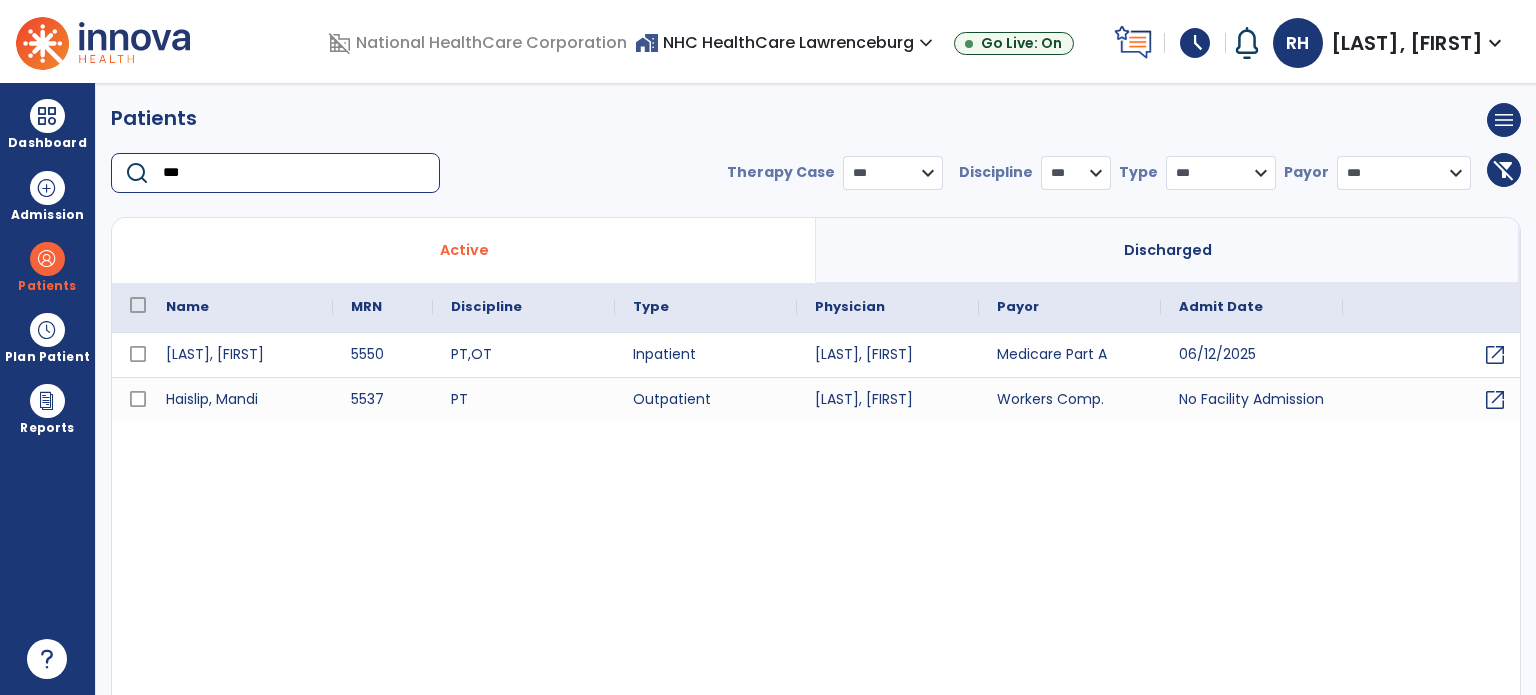 type on "***" 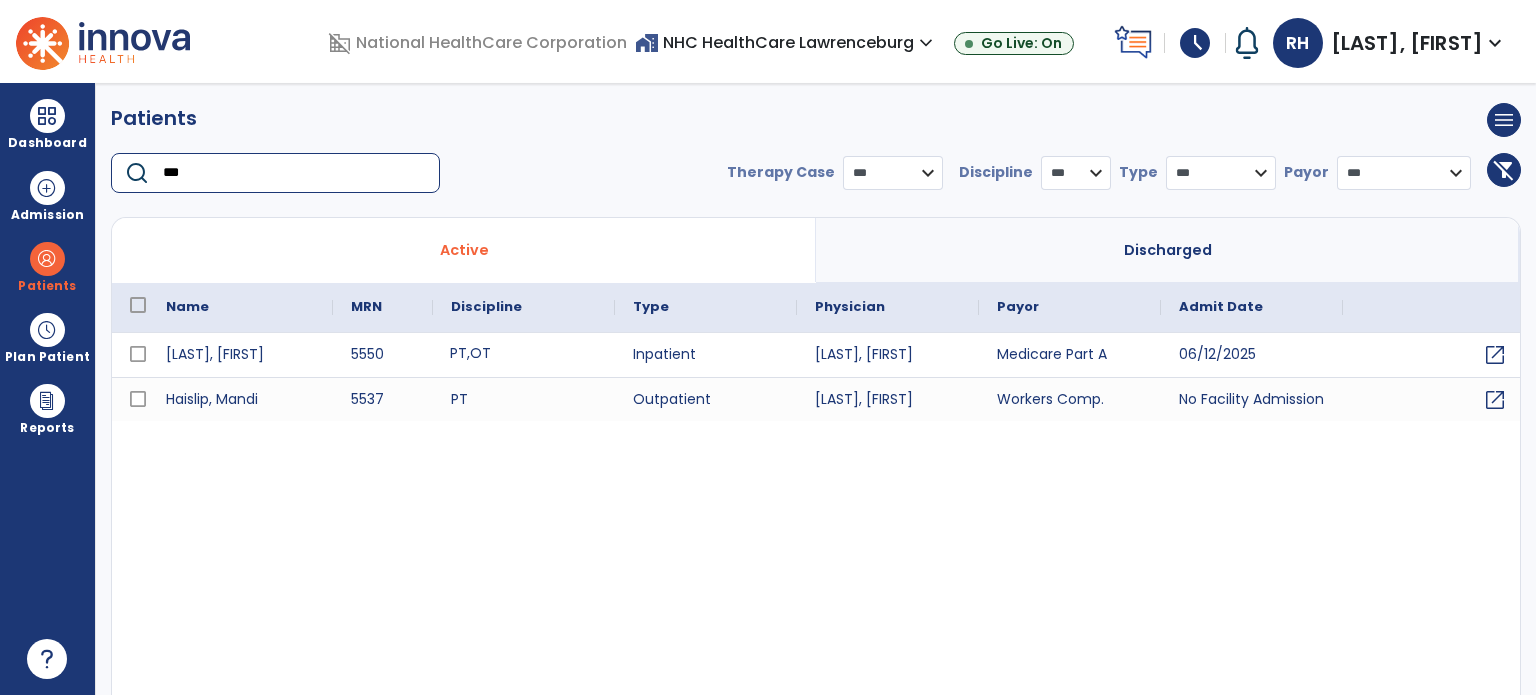 click on "PT , OT" at bounding box center (524, 355) 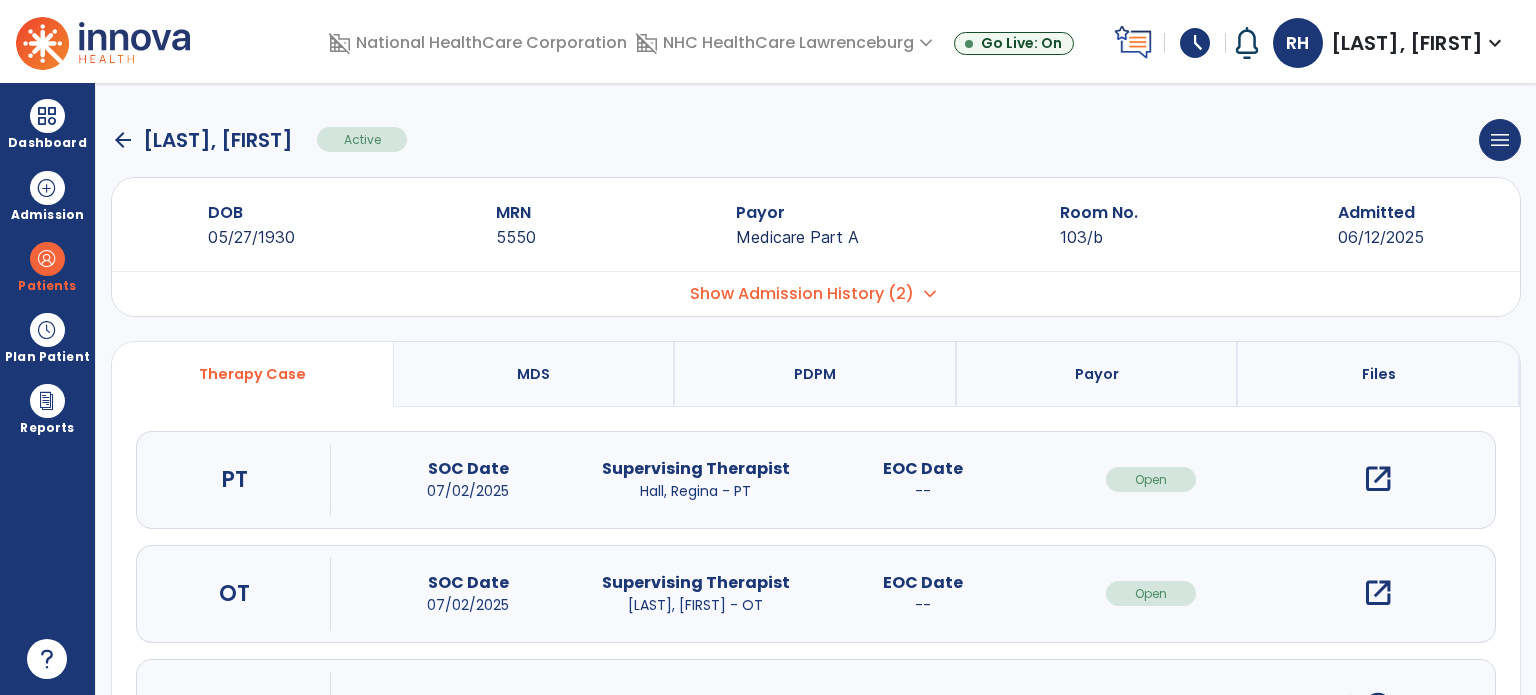 click on "open_in_new" at bounding box center [1378, 479] 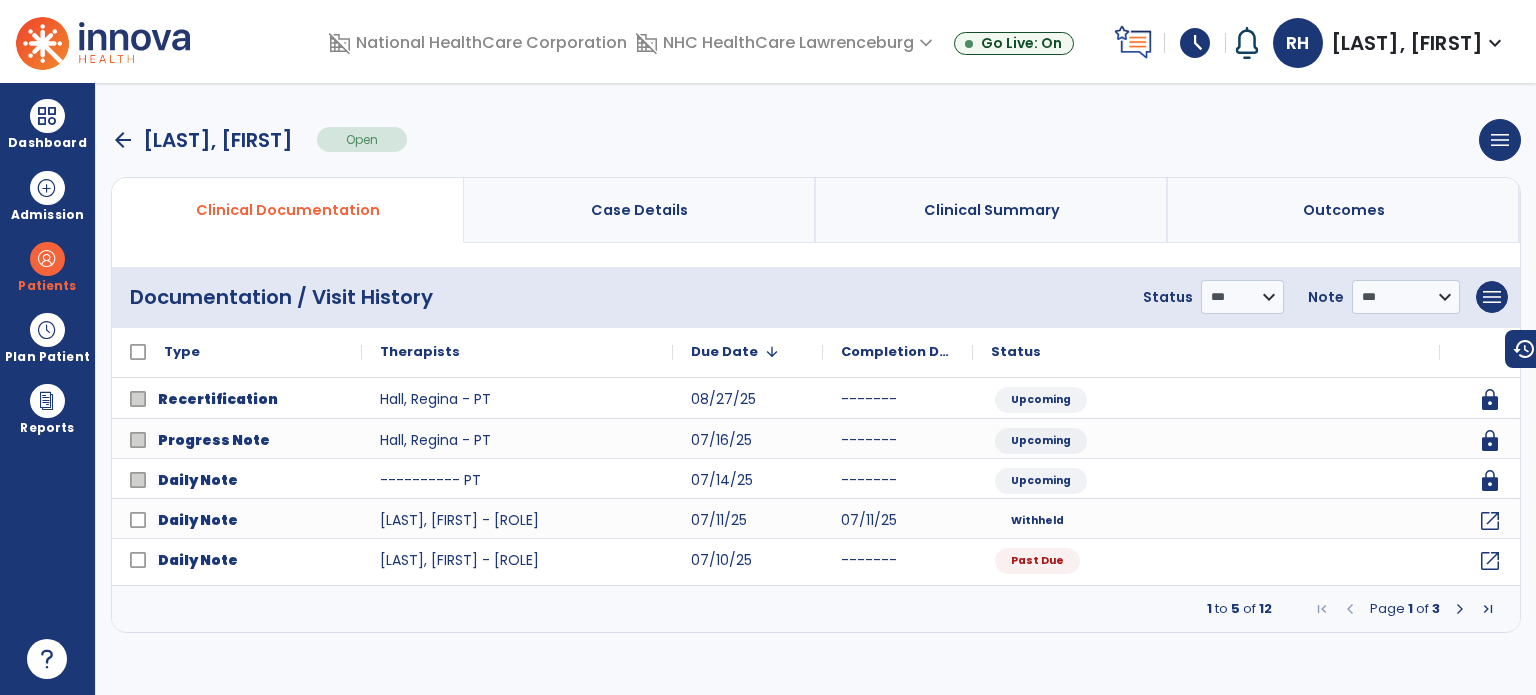 click at bounding box center (1460, 609) 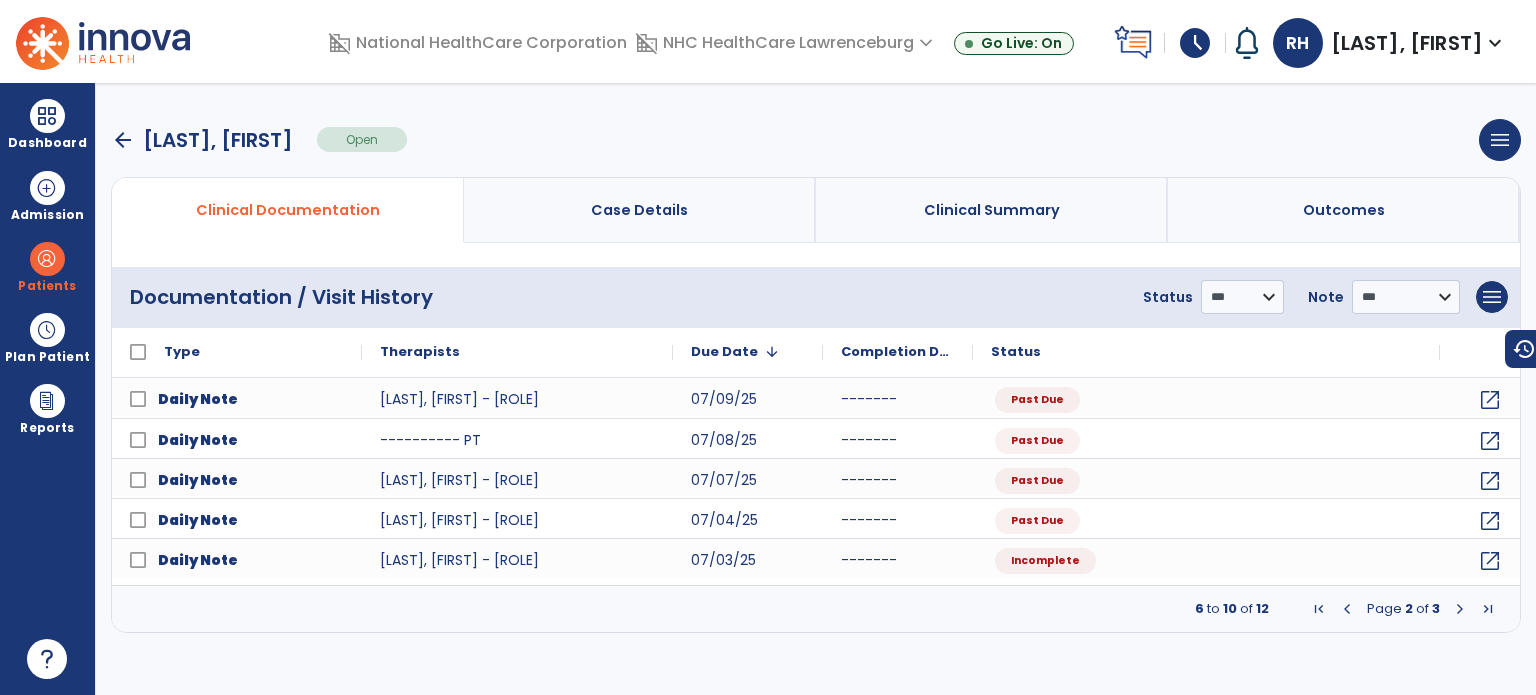click at bounding box center (1460, 609) 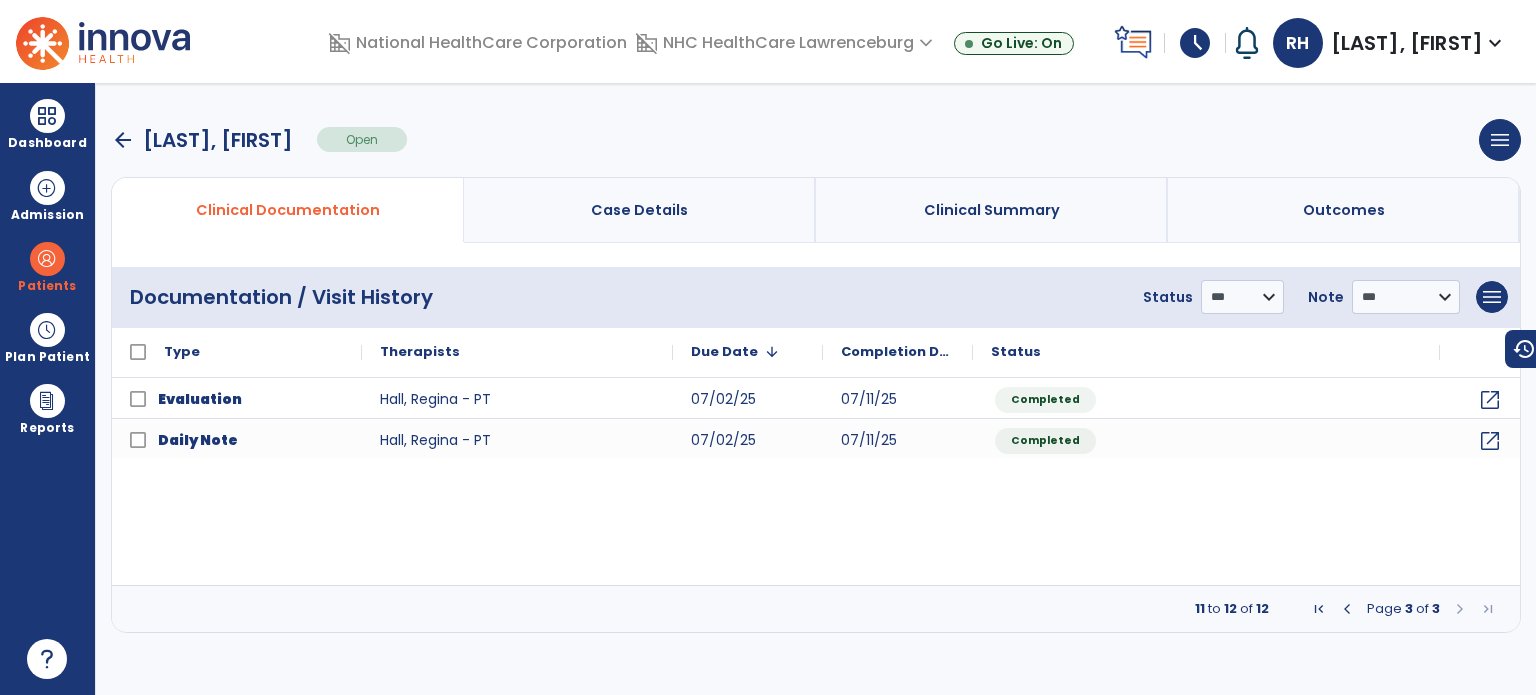 click at bounding box center [1347, 609] 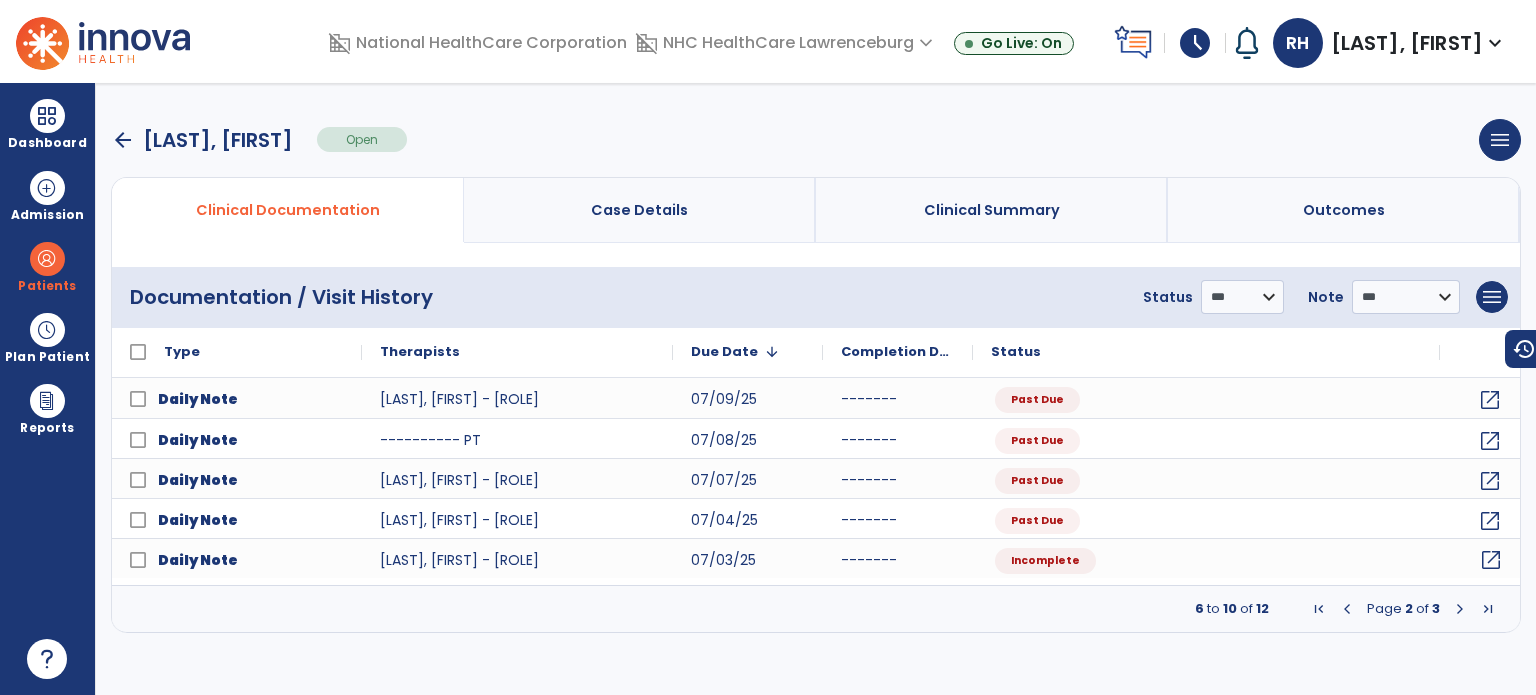 click on "open_in_new" 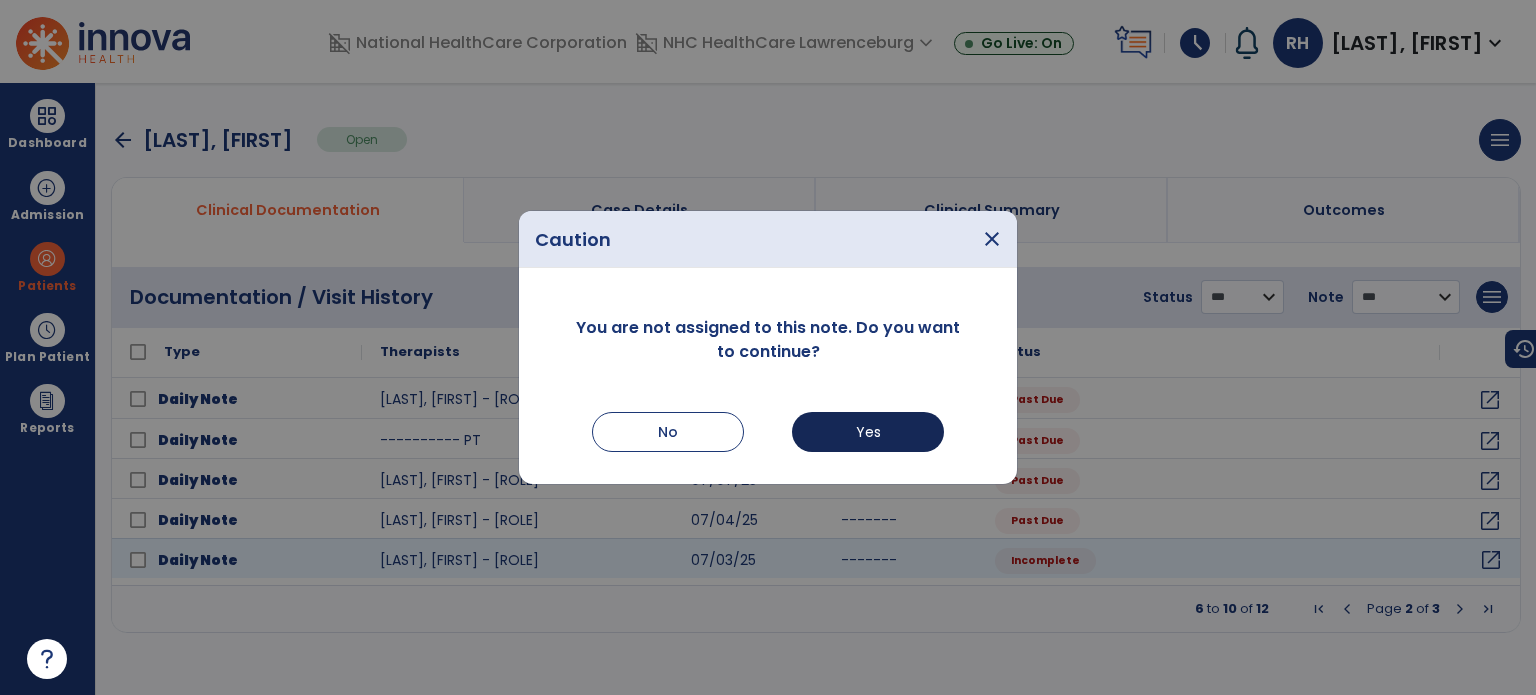 click on "Yes" at bounding box center (868, 432) 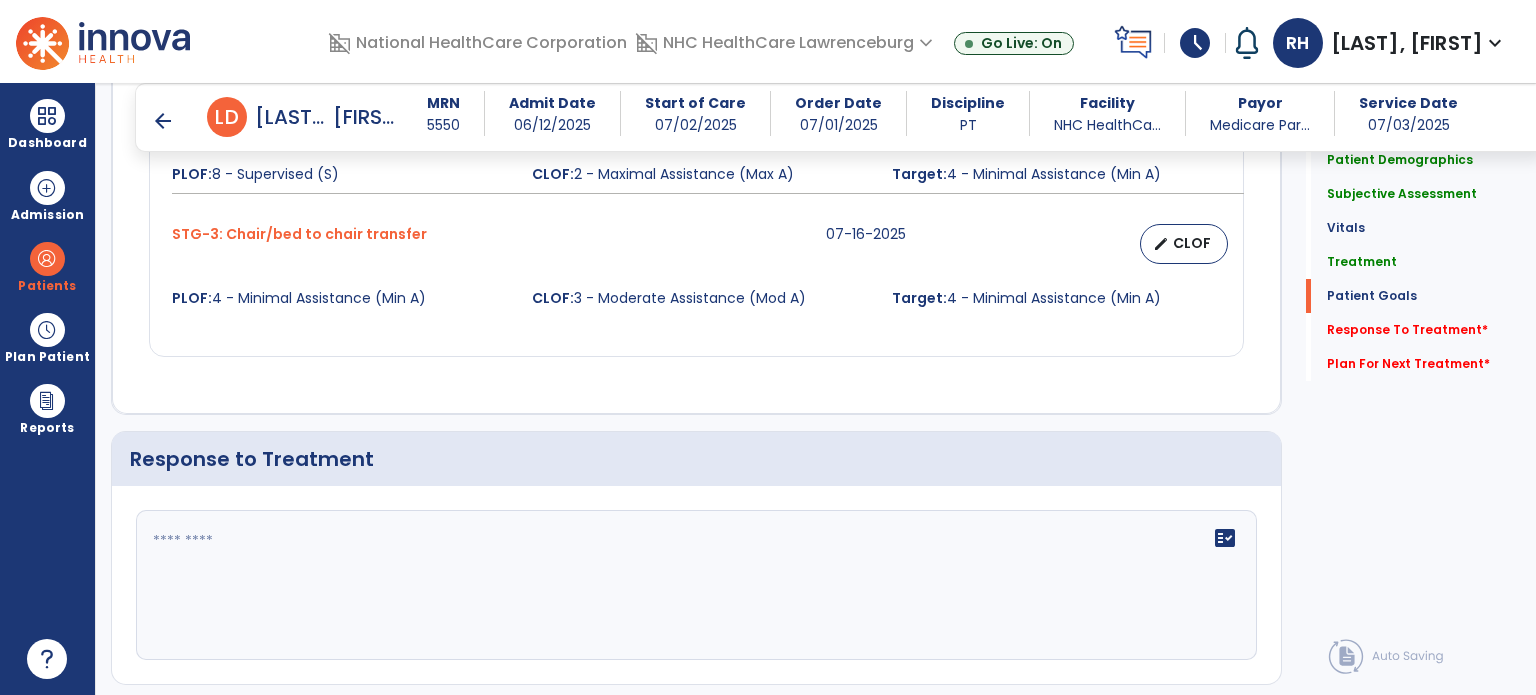 scroll, scrollTop: 2468, scrollLeft: 0, axis: vertical 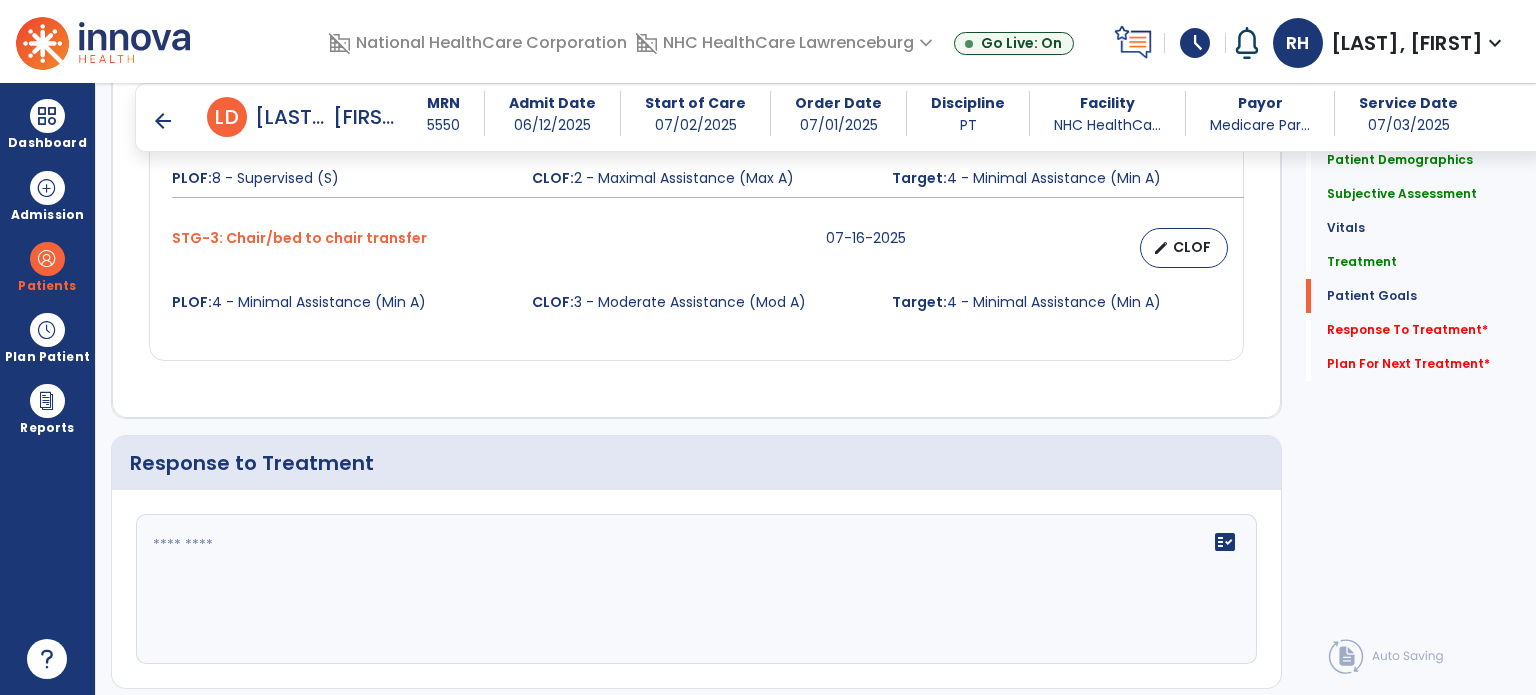 click 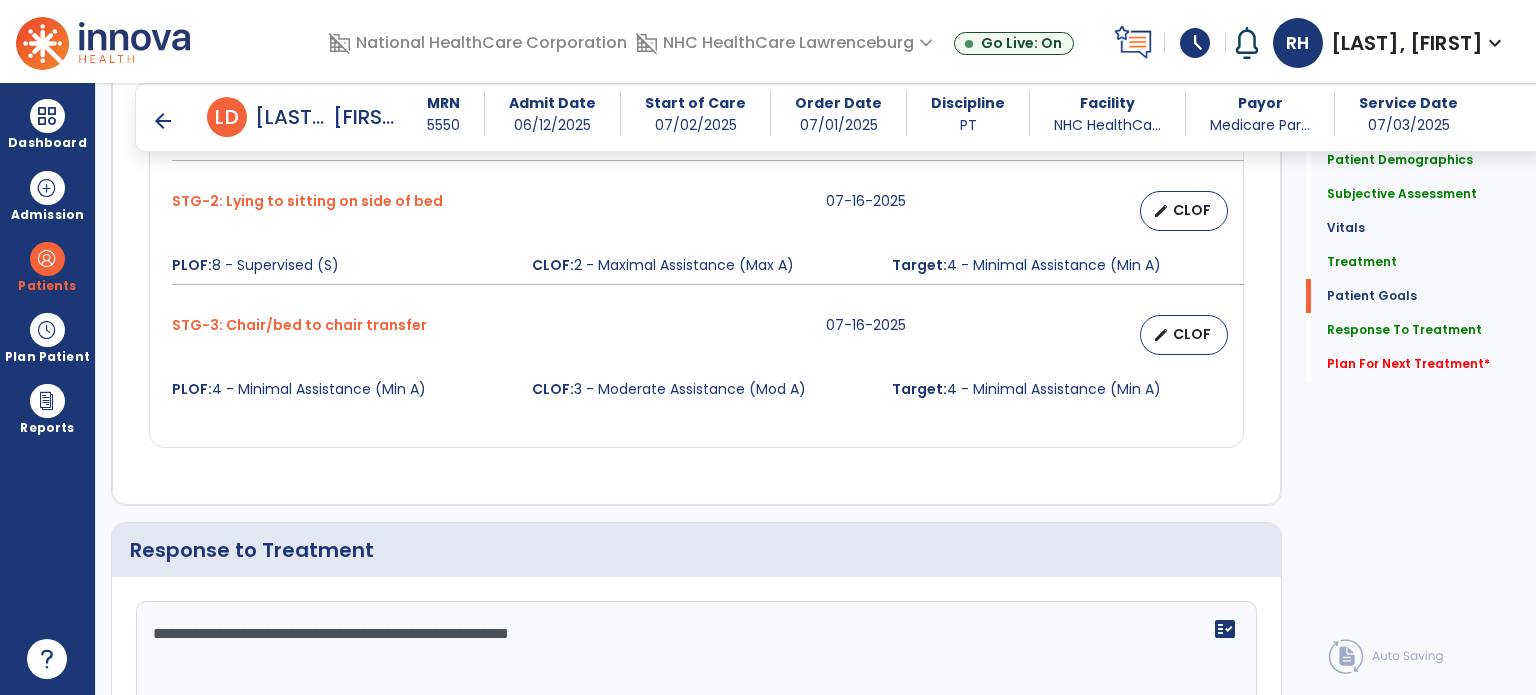 scroll, scrollTop: 2468, scrollLeft: 0, axis: vertical 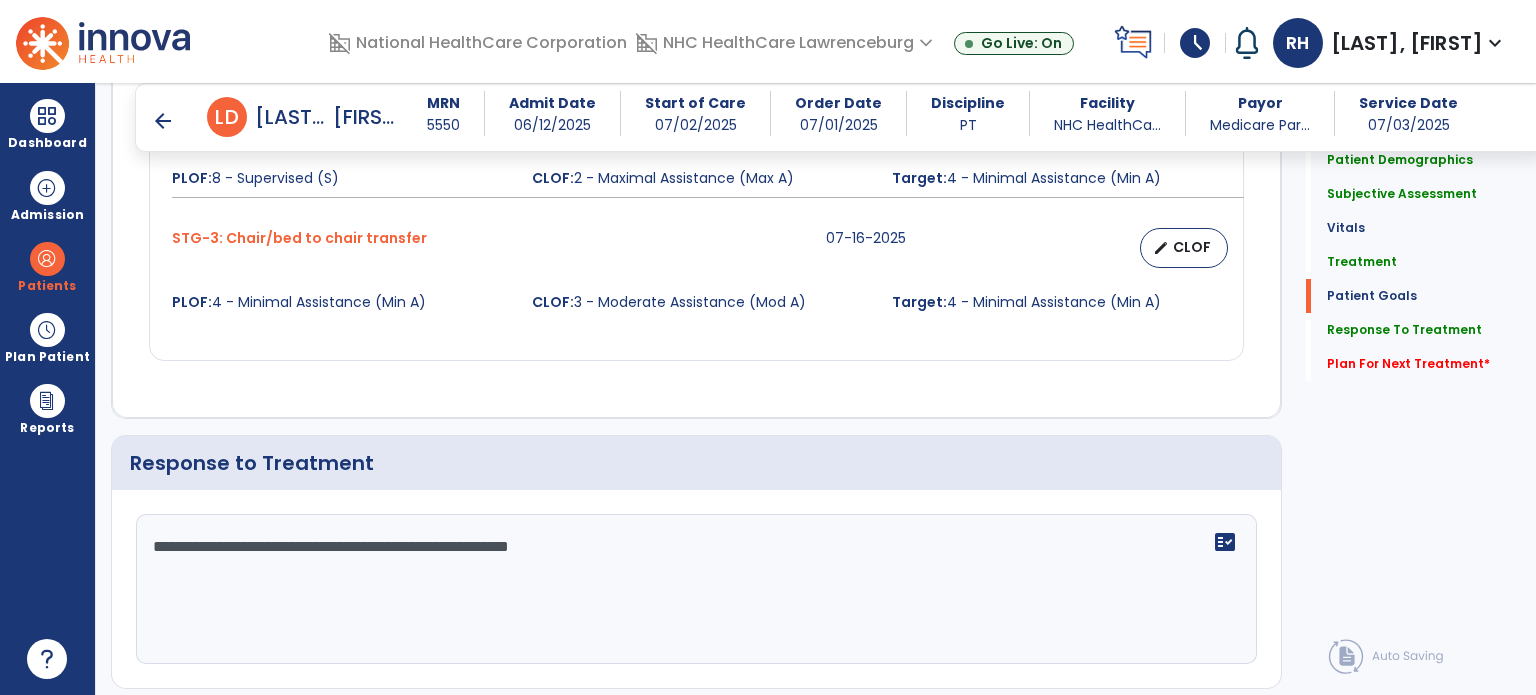 click on "**********" 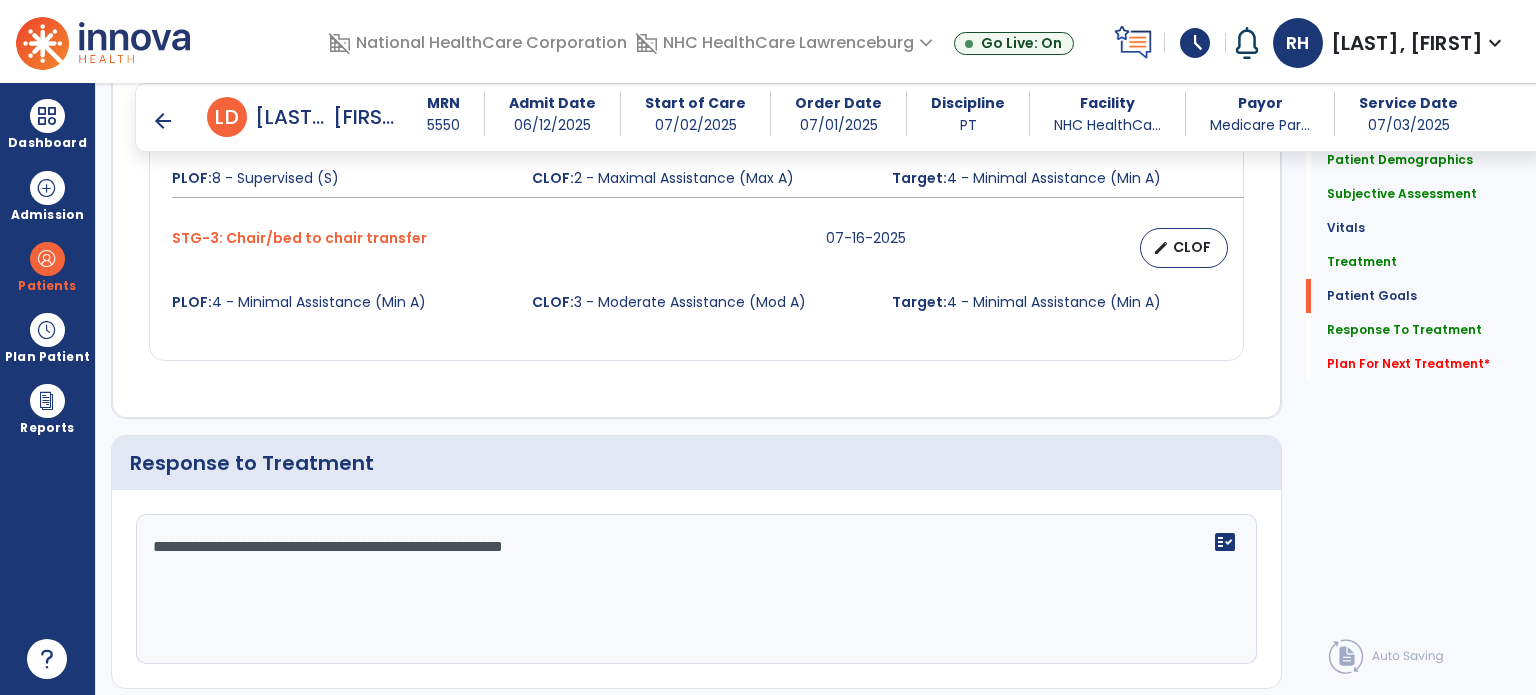 click on "**********" 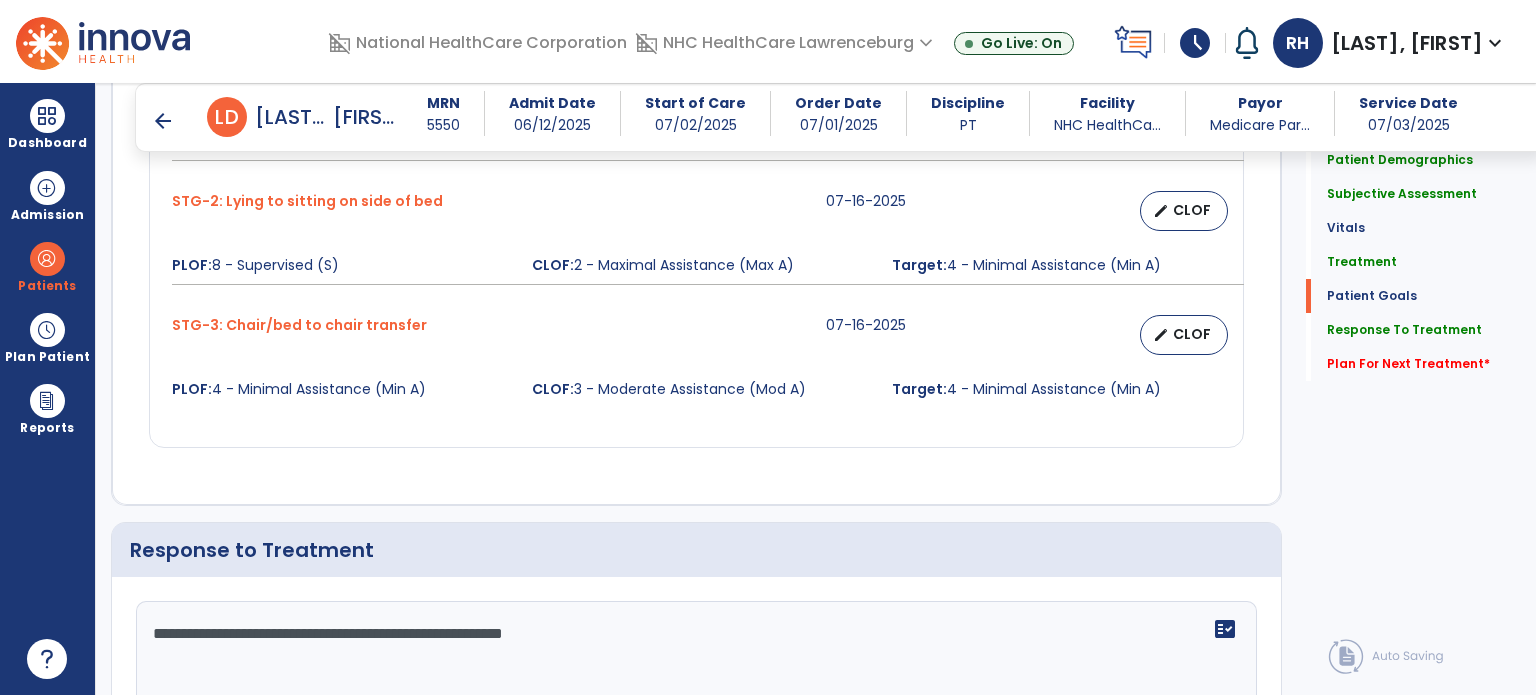 scroll, scrollTop: 2468, scrollLeft: 0, axis: vertical 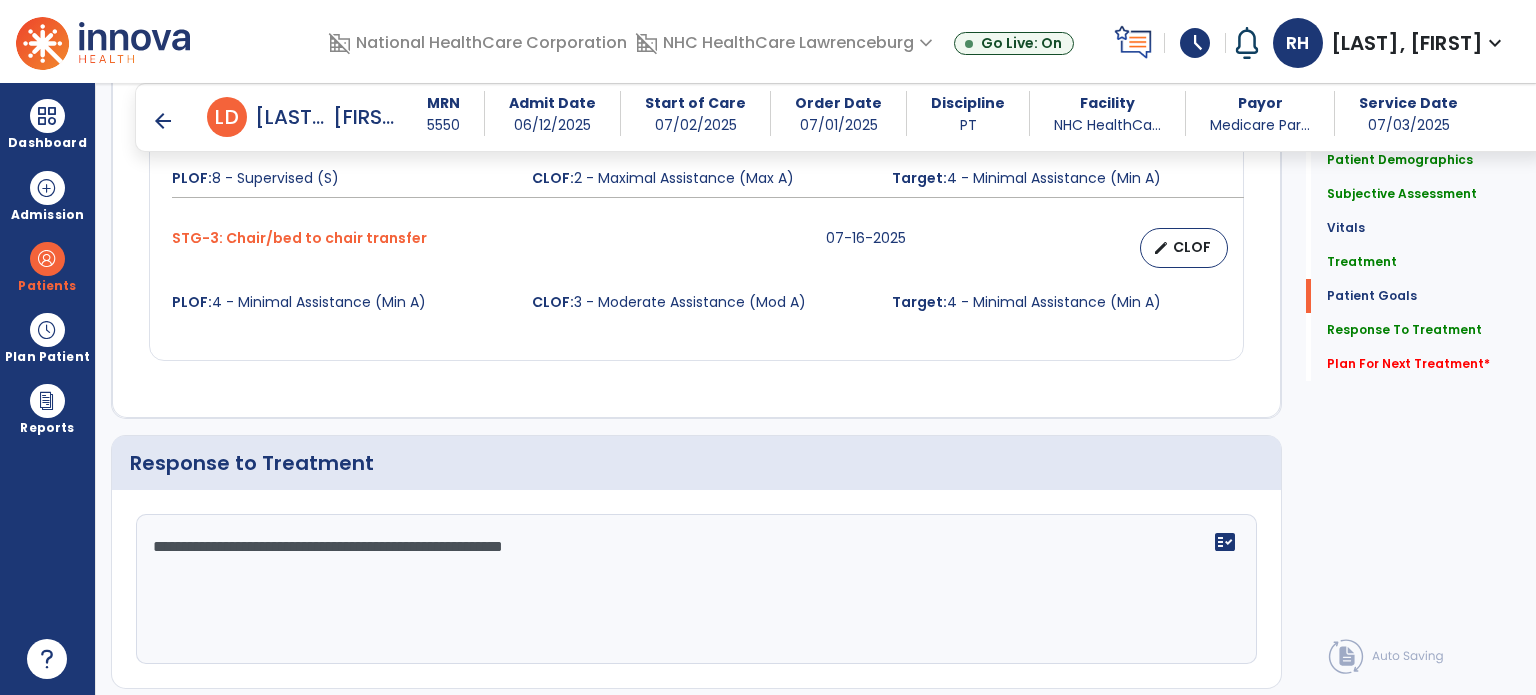 click on "schedule" at bounding box center [1195, 43] 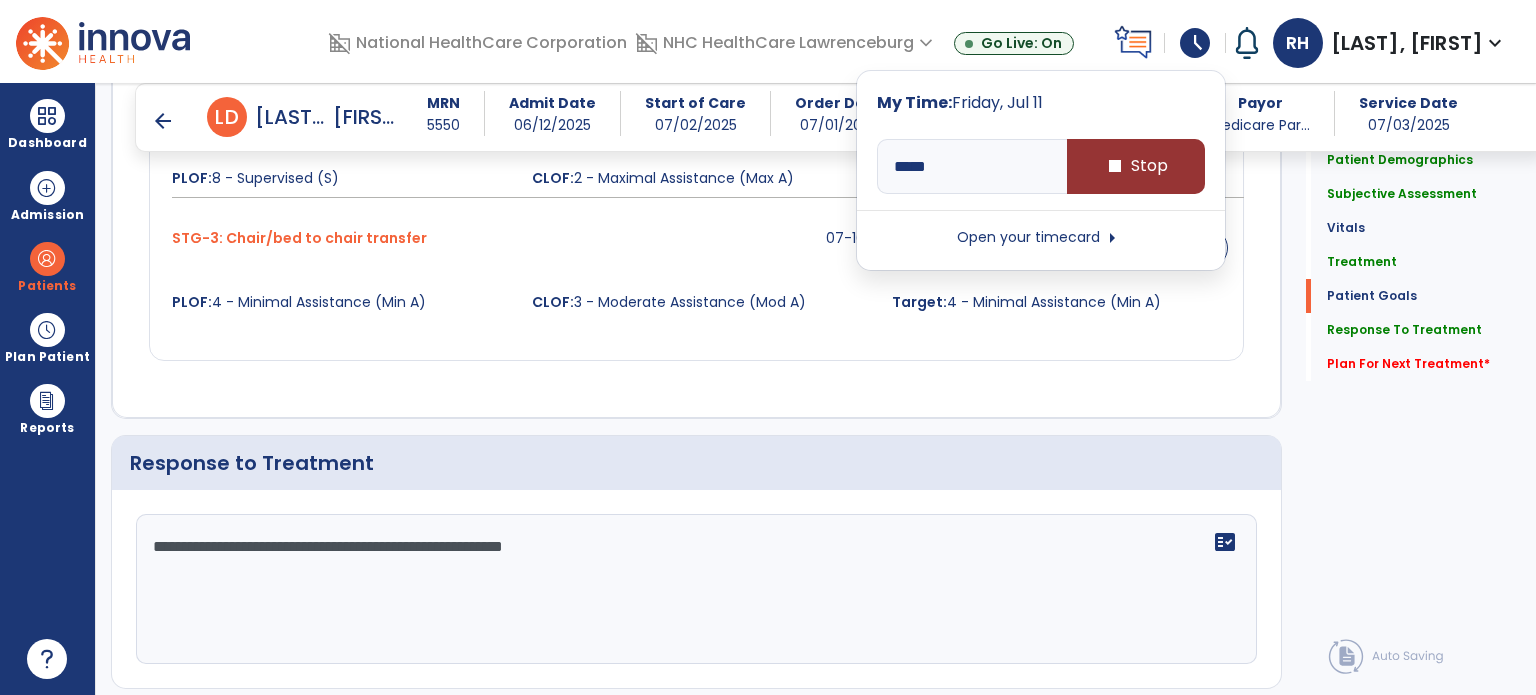 click on "stop" at bounding box center (1115, 166) 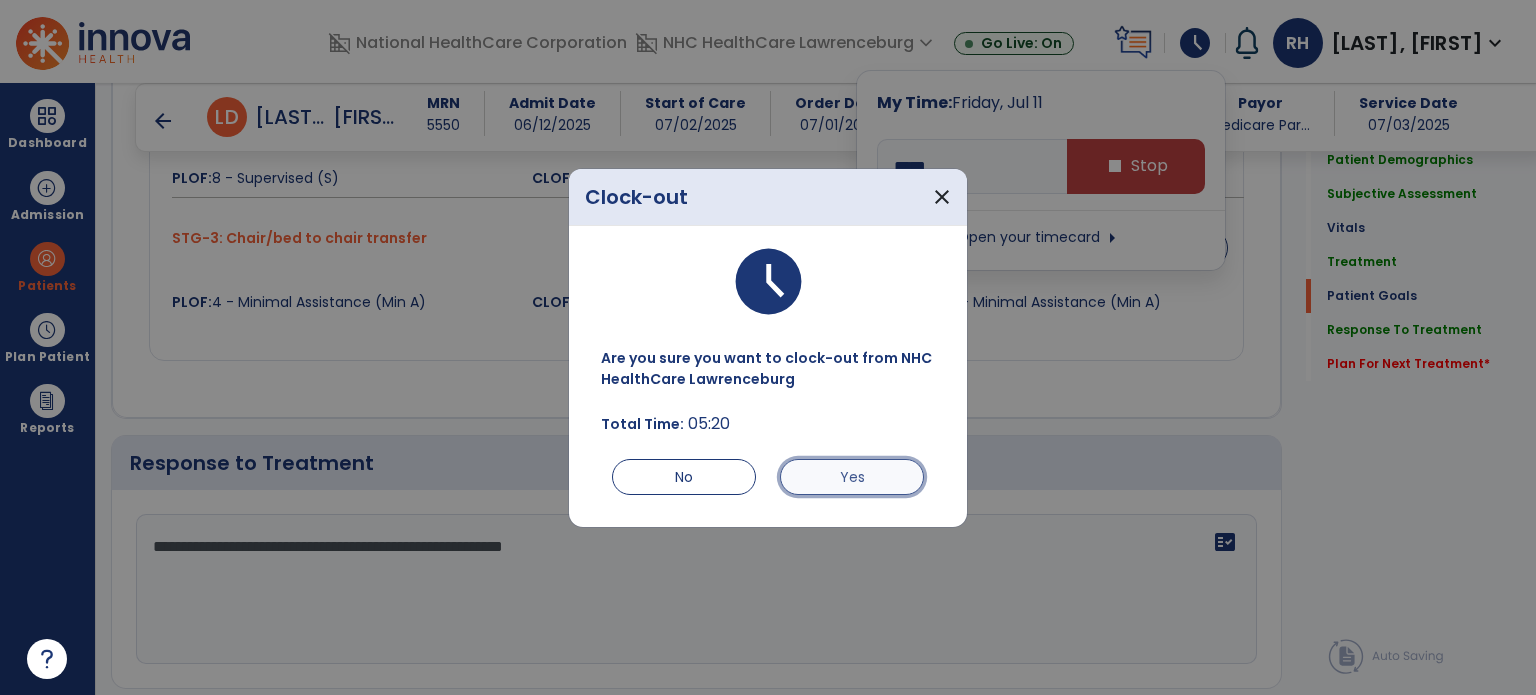 click on "Yes" at bounding box center (852, 477) 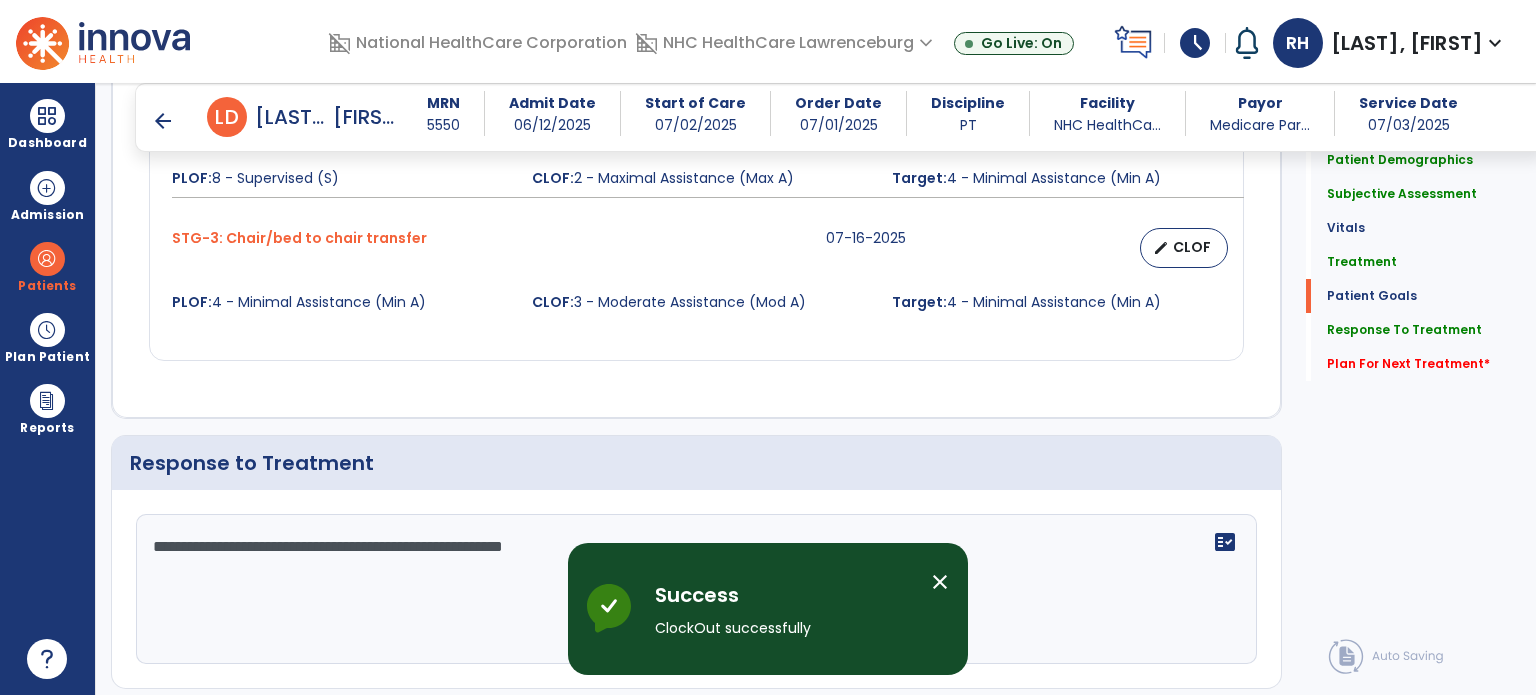 click on "**********" 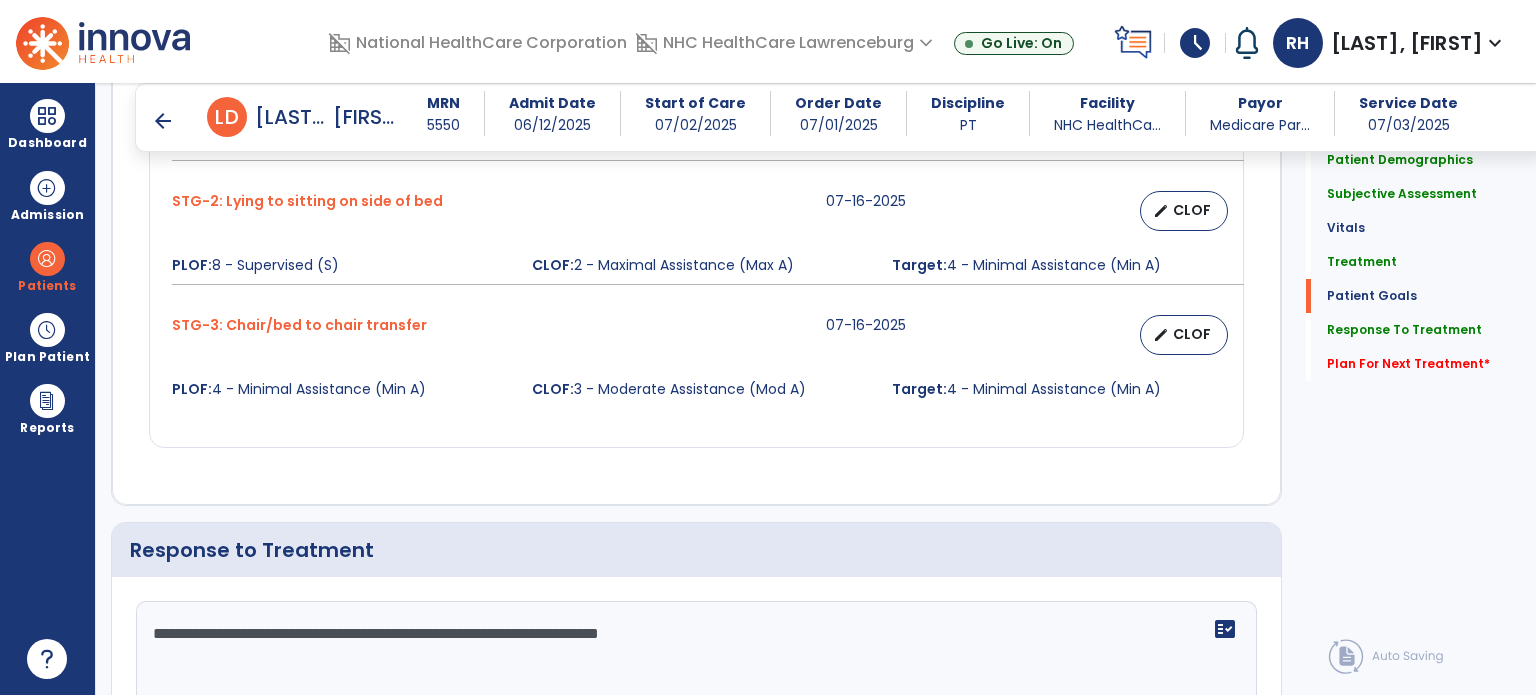 scroll, scrollTop: 2468, scrollLeft: 0, axis: vertical 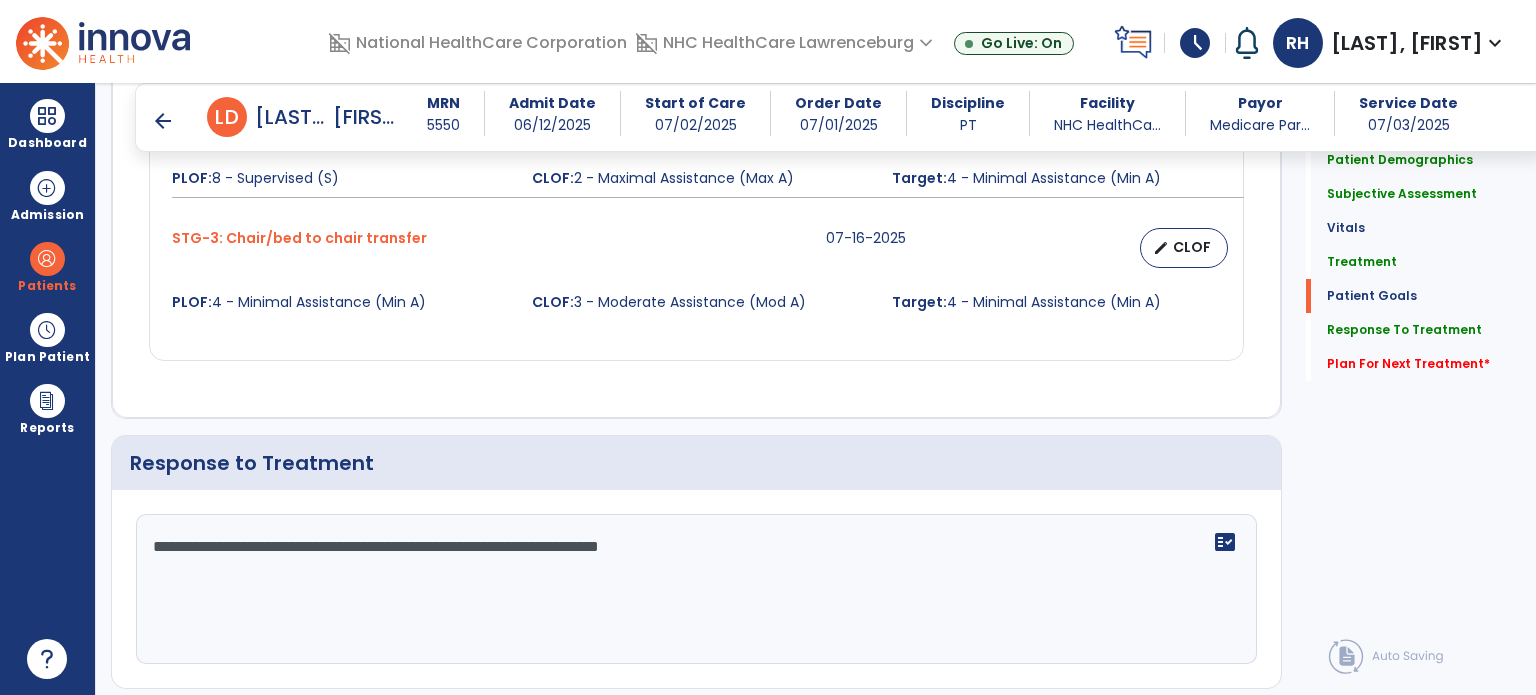 click on "**********" 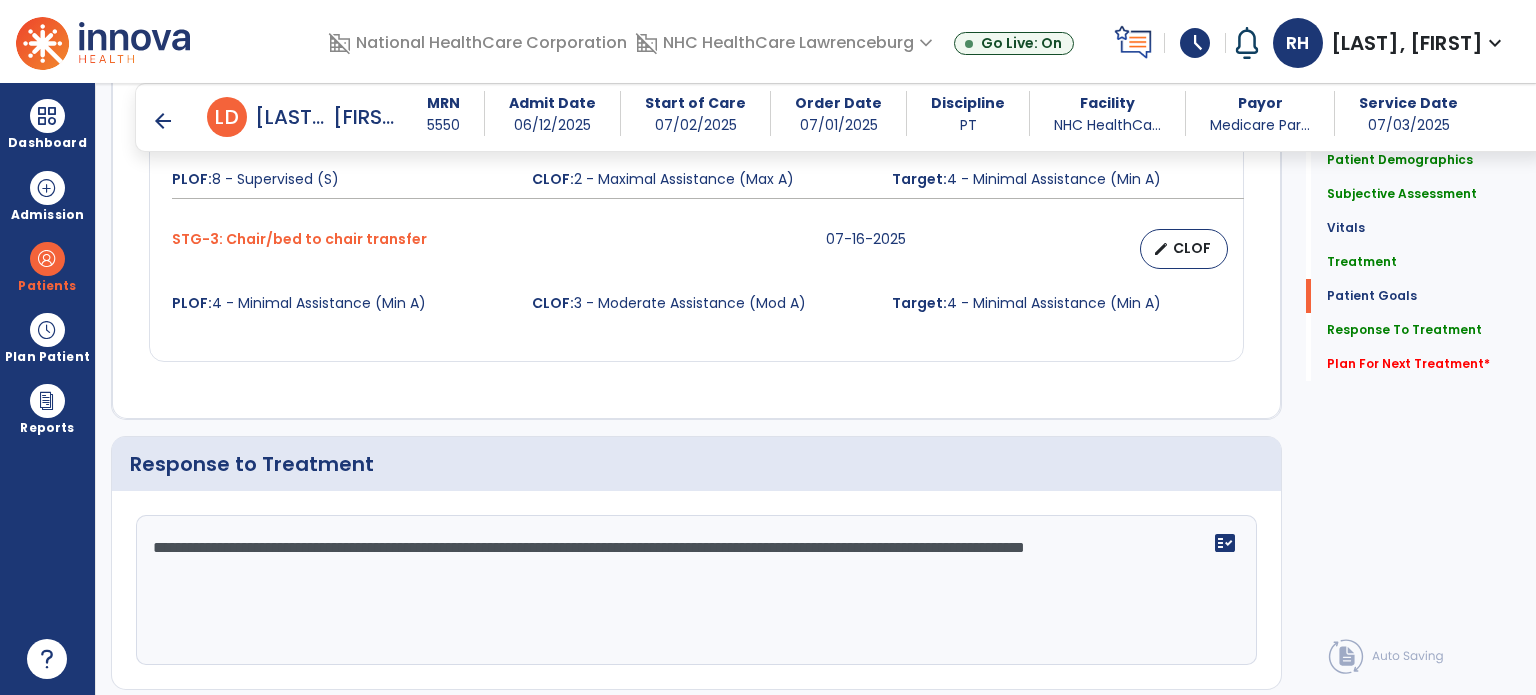 scroll, scrollTop: 2468, scrollLeft: 0, axis: vertical 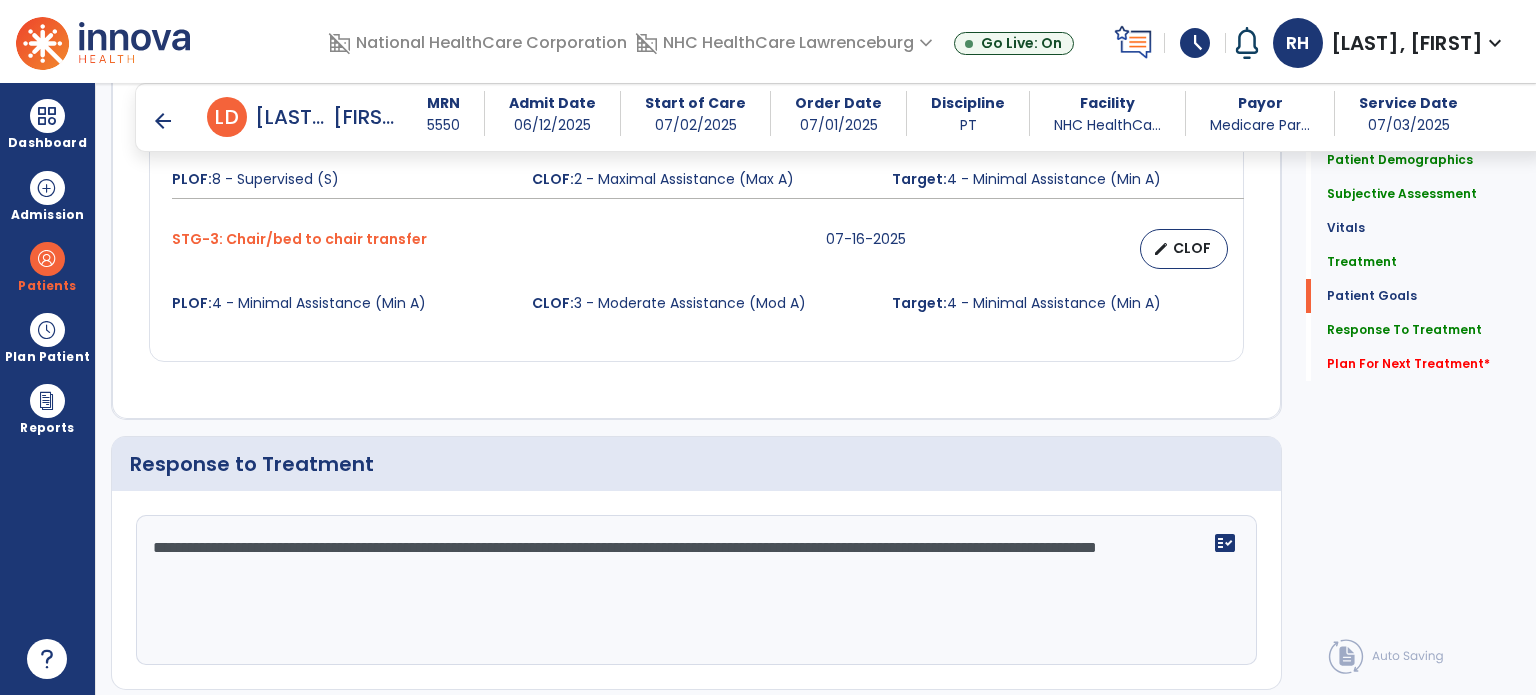 click on "**********" 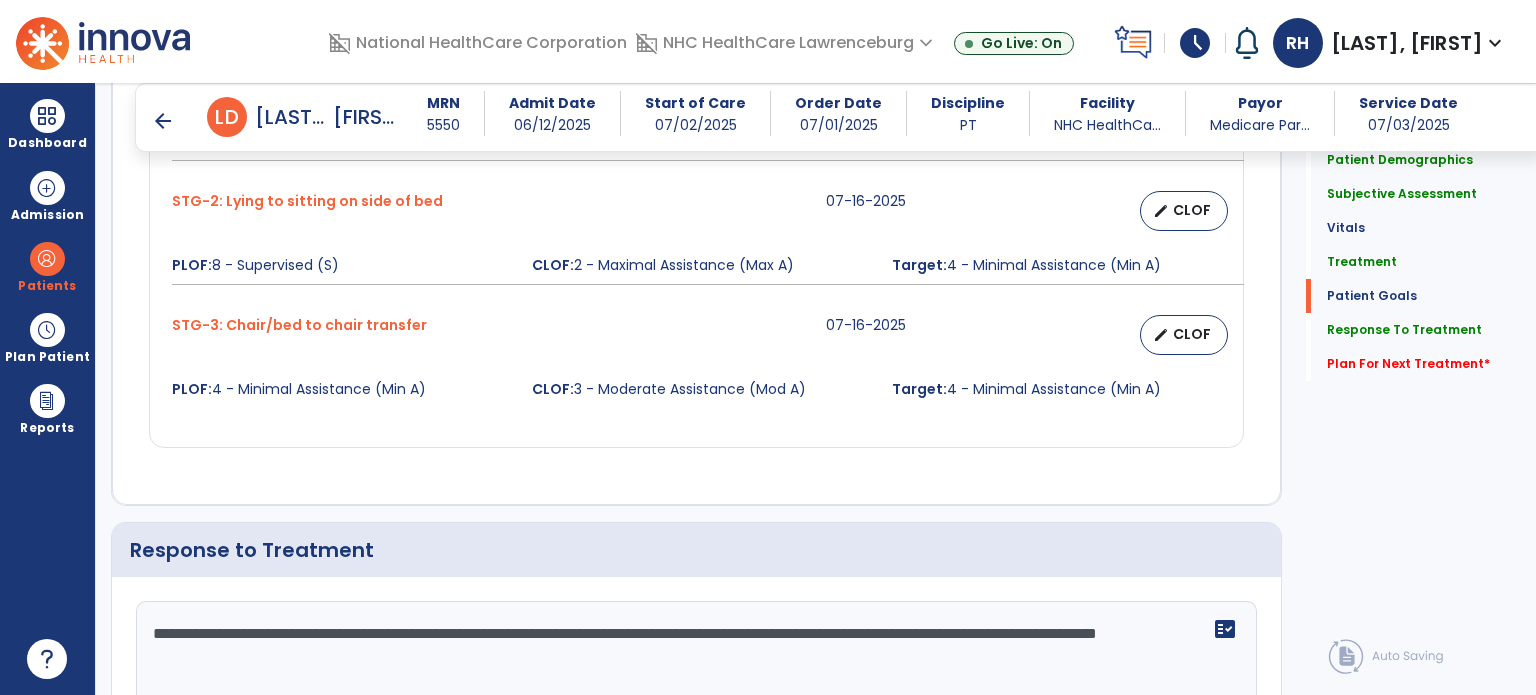 scroll, scrollTop: 2468, scrollLeft: 0, axis: vertical 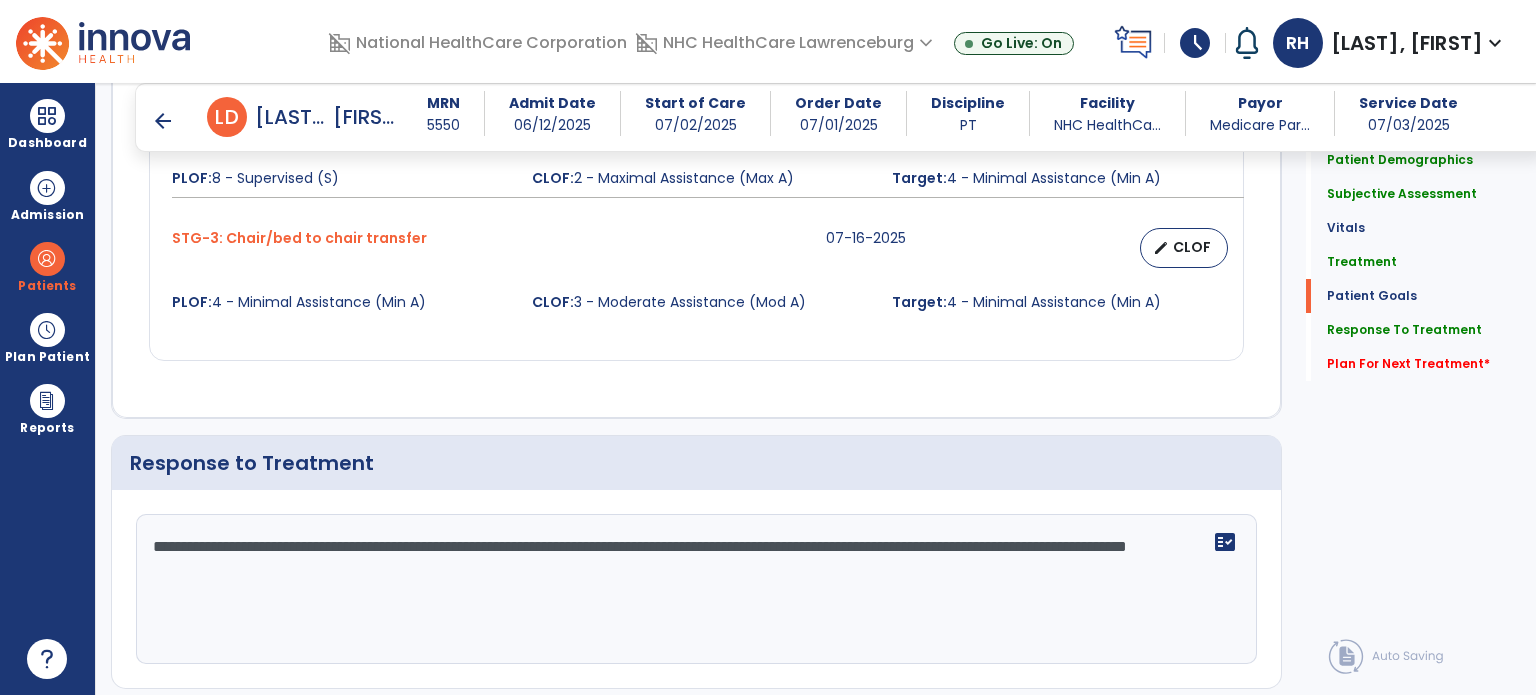 click on "**********" 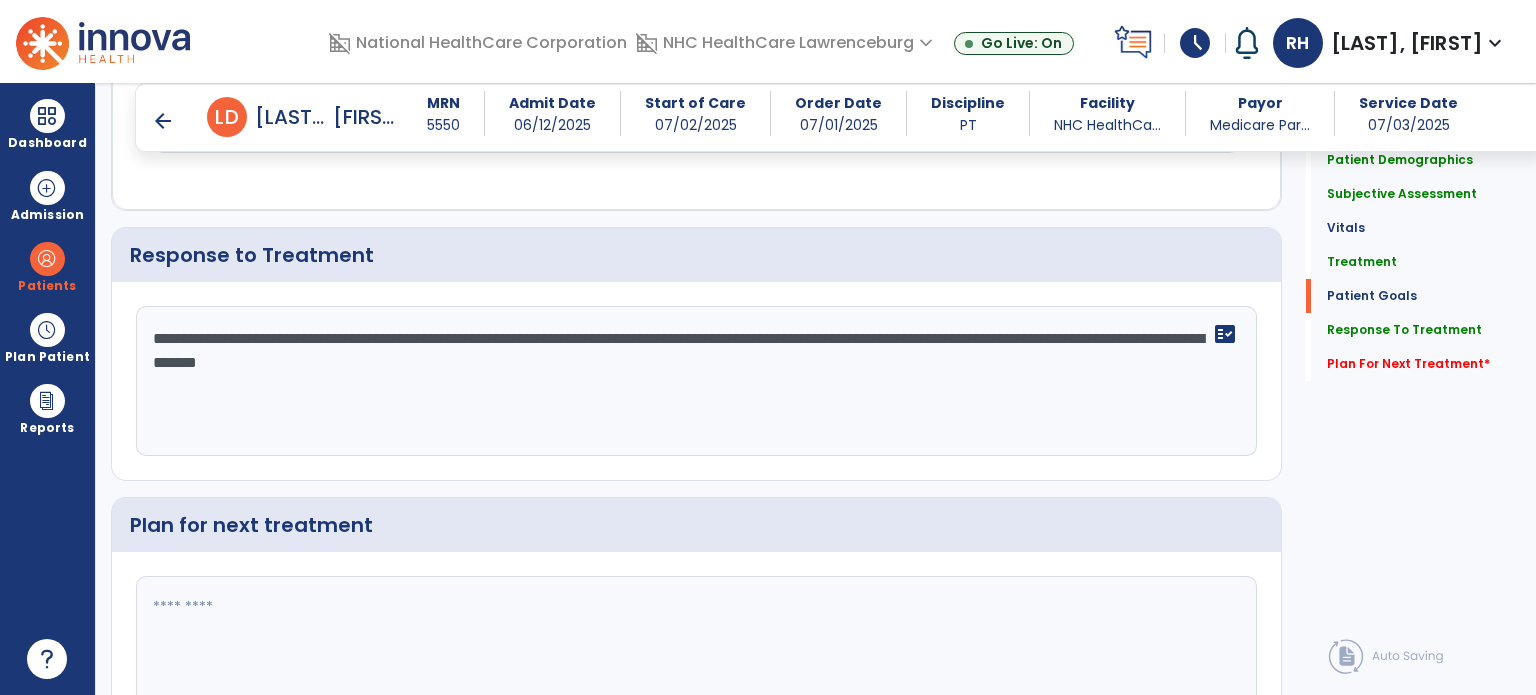 scroll, scrollTop: 2792, scrollLeft: 0, axis: vertical 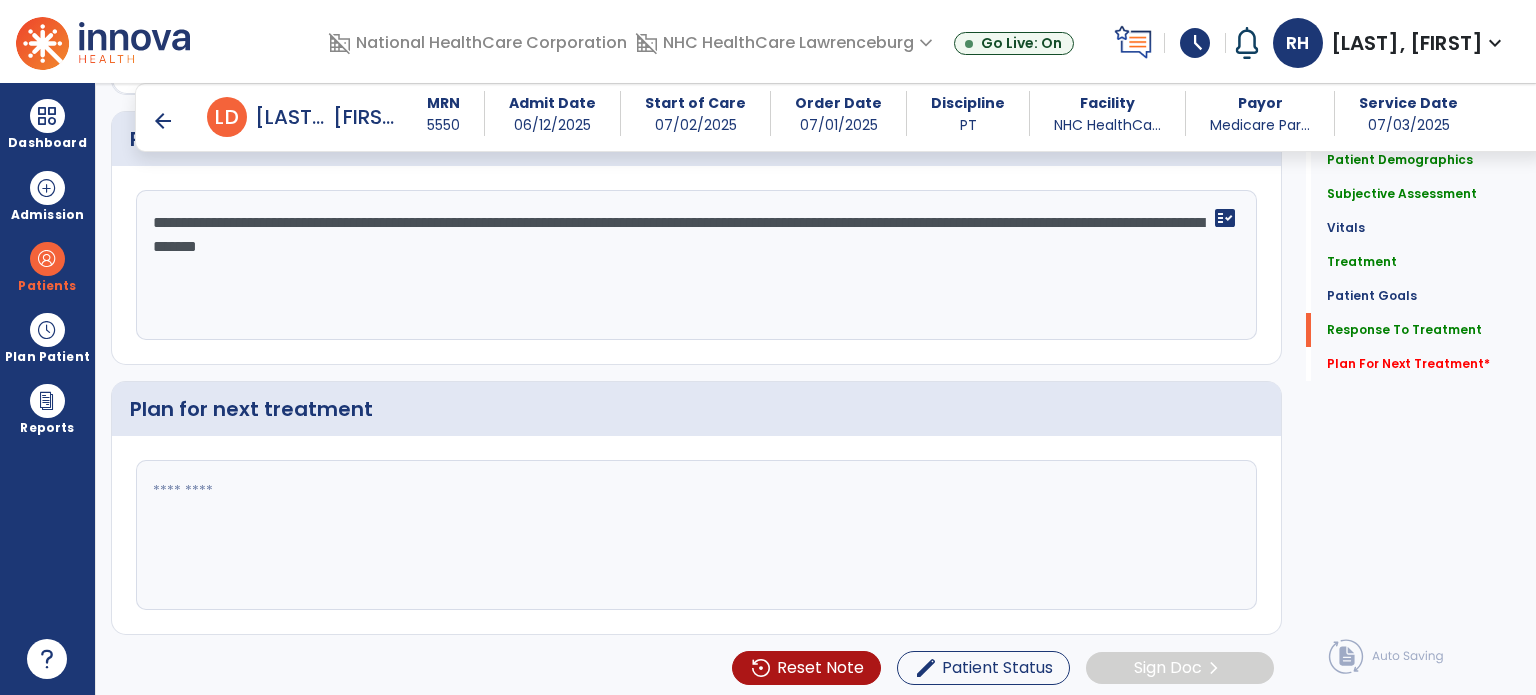 type on "**********" 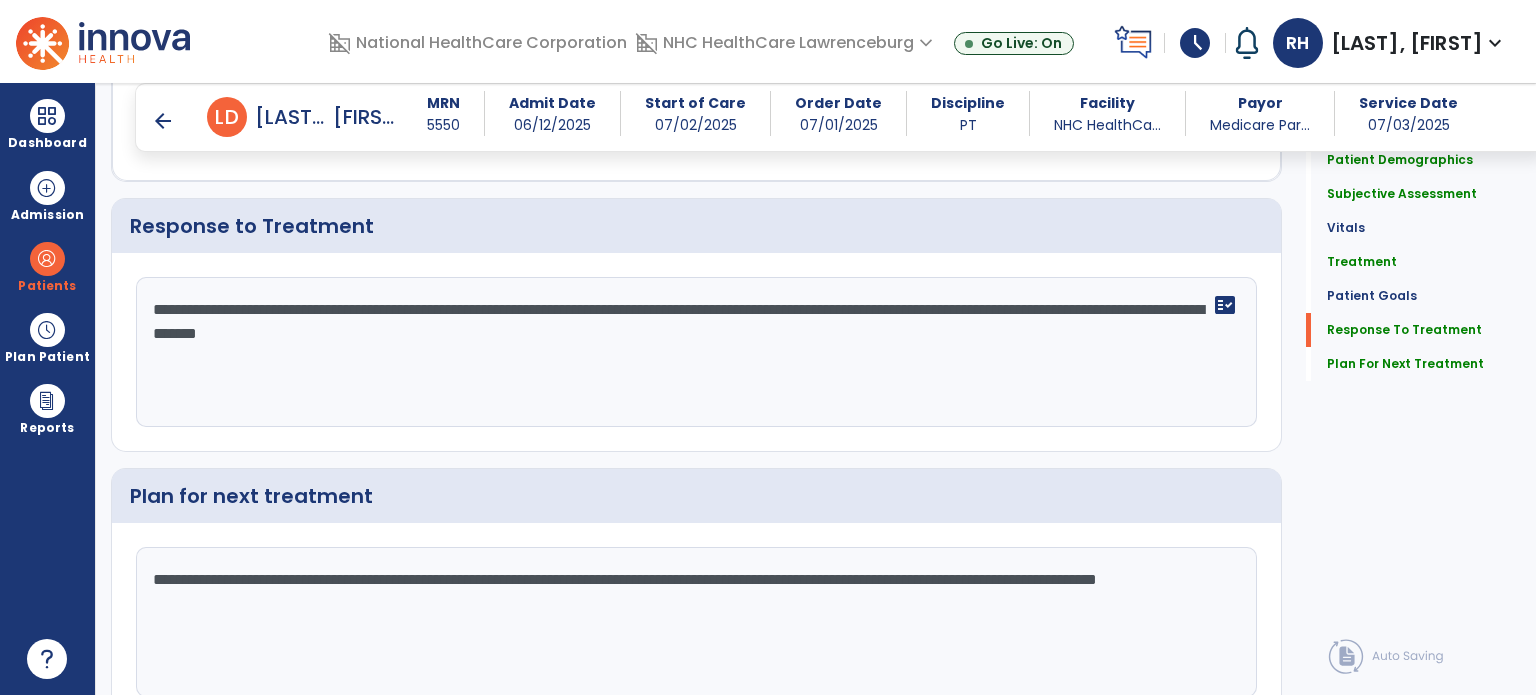 scroll, scrollTop: 2792, scrollLeft: 0, axis: vertical 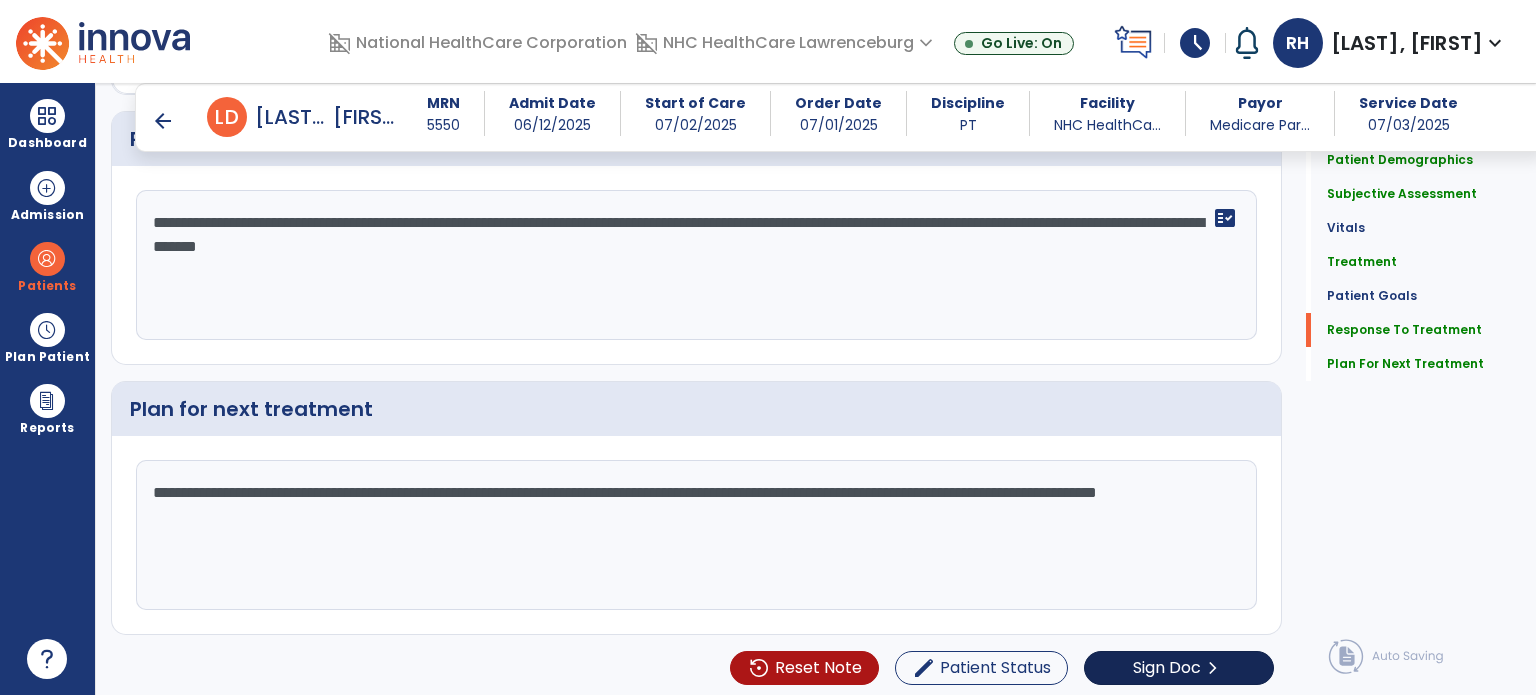 type on "**********" 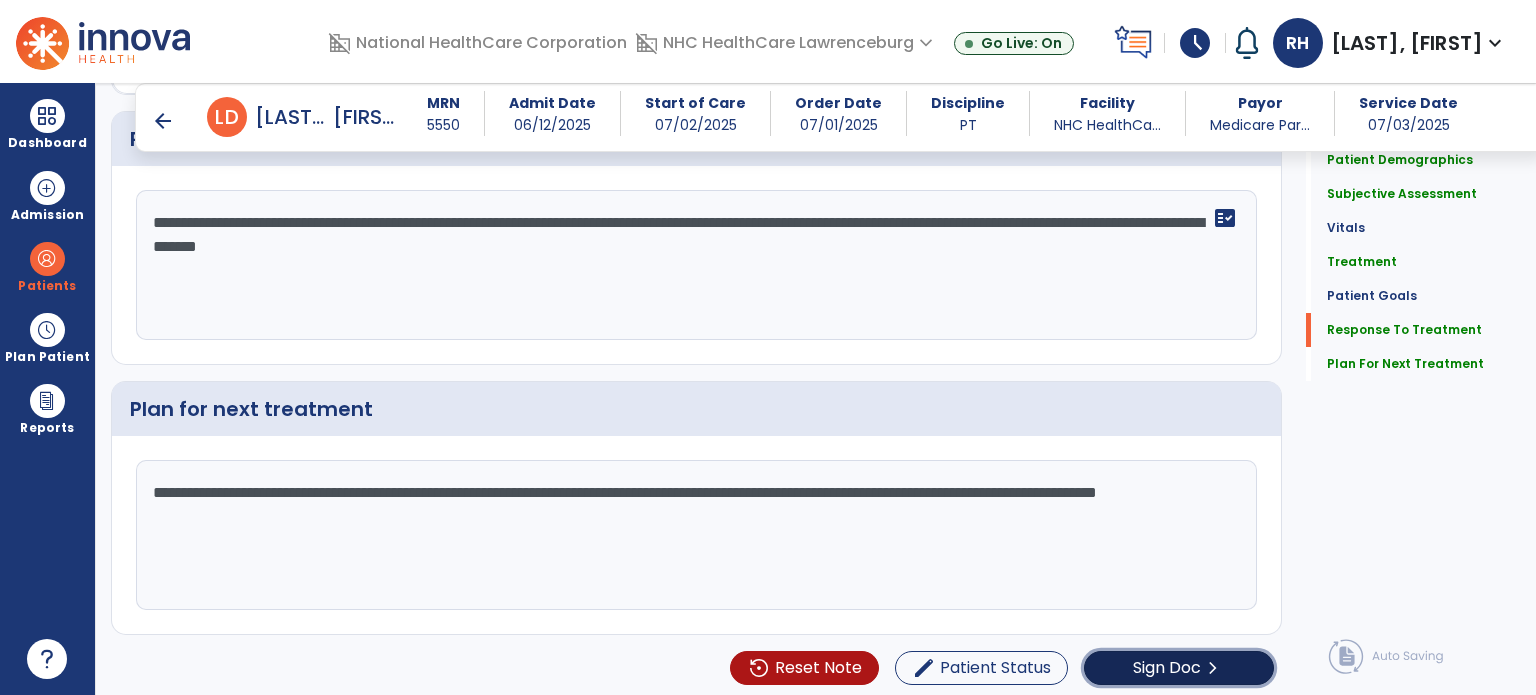 click on "Sign Doc" 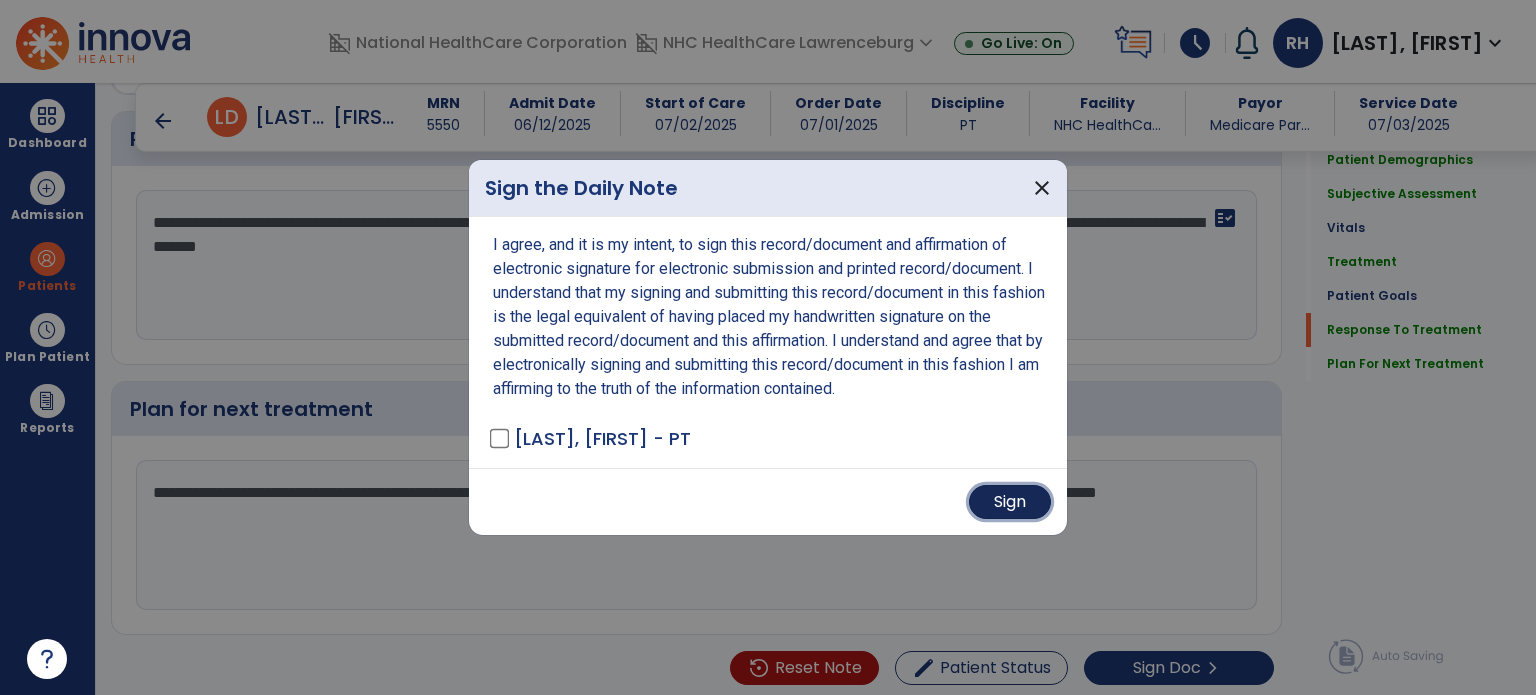 click on "Sign" at bounding box center (1010, 502) 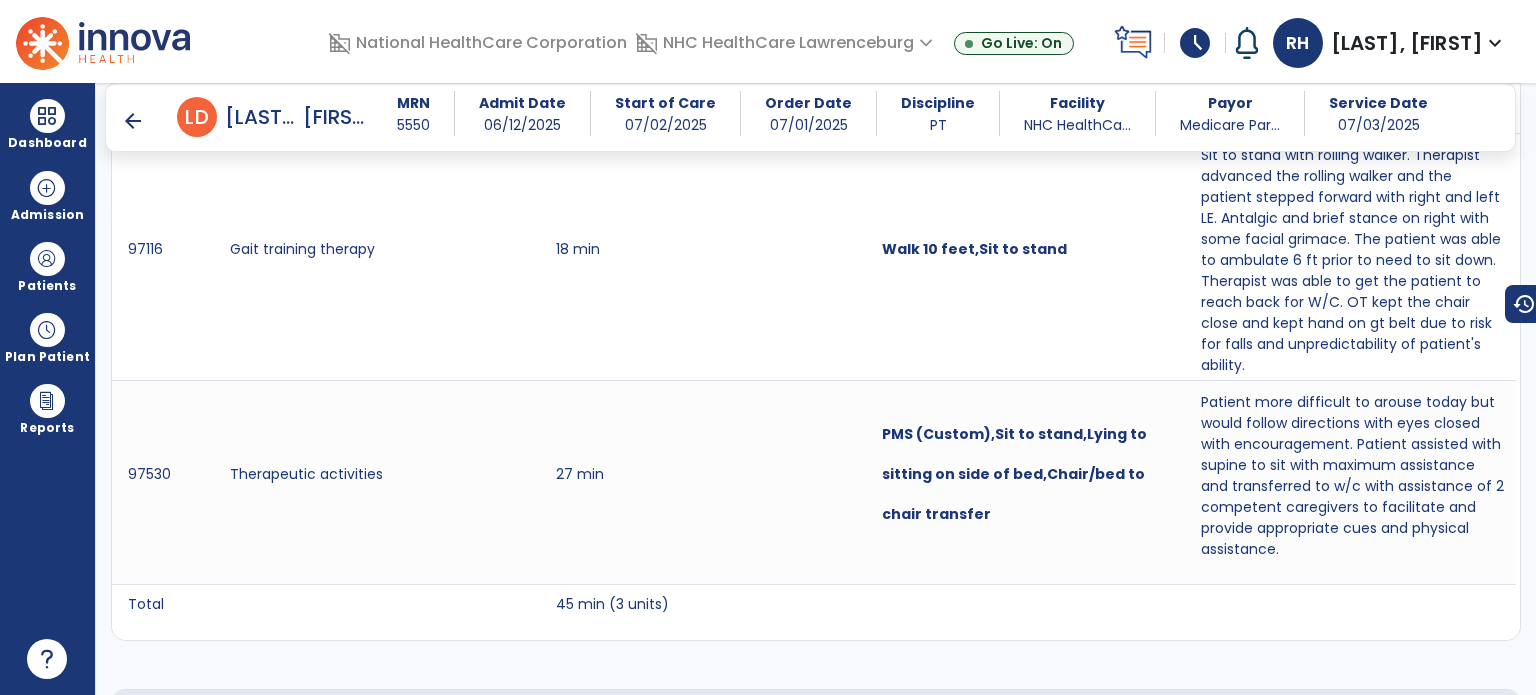scroll, scrollTop: 1687, scrollLeft: 0, axis: vertical 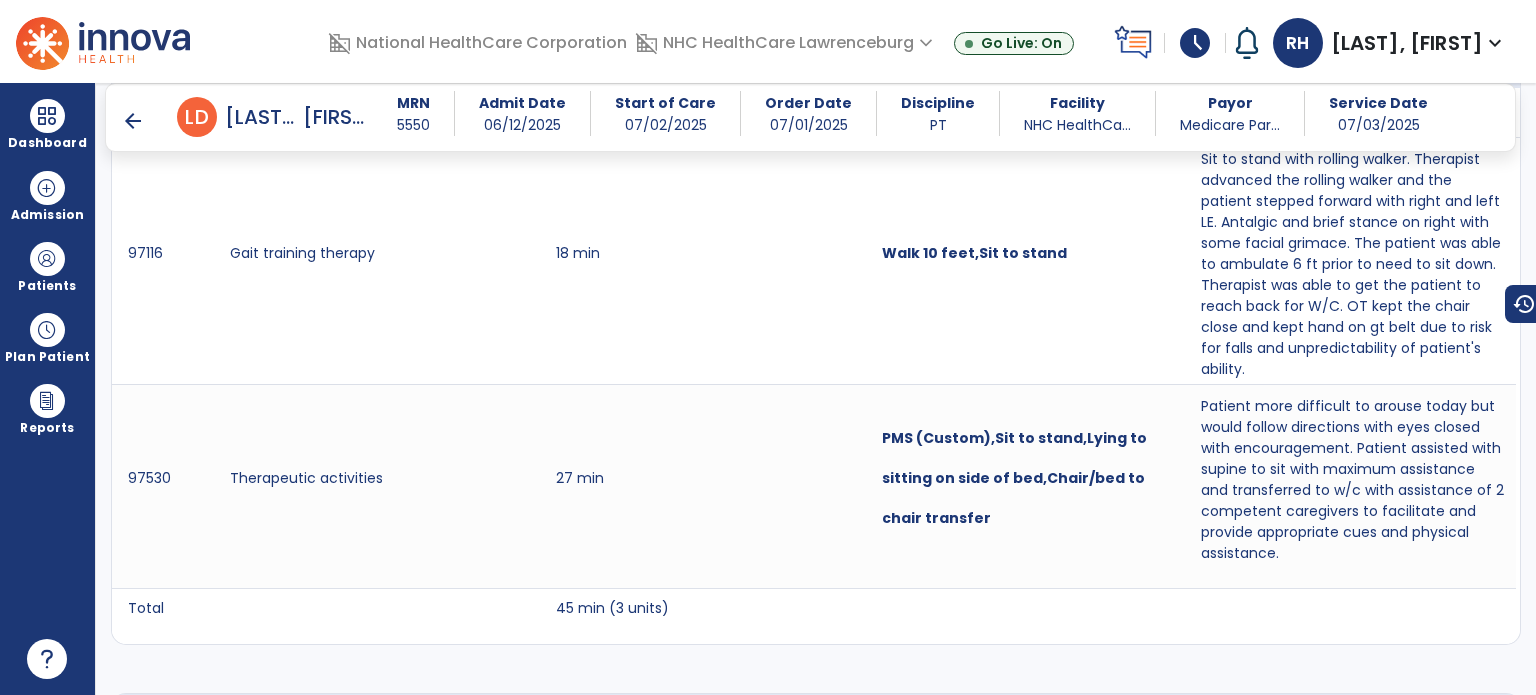 click on "arrow_back" at bounding box center (133, 121) 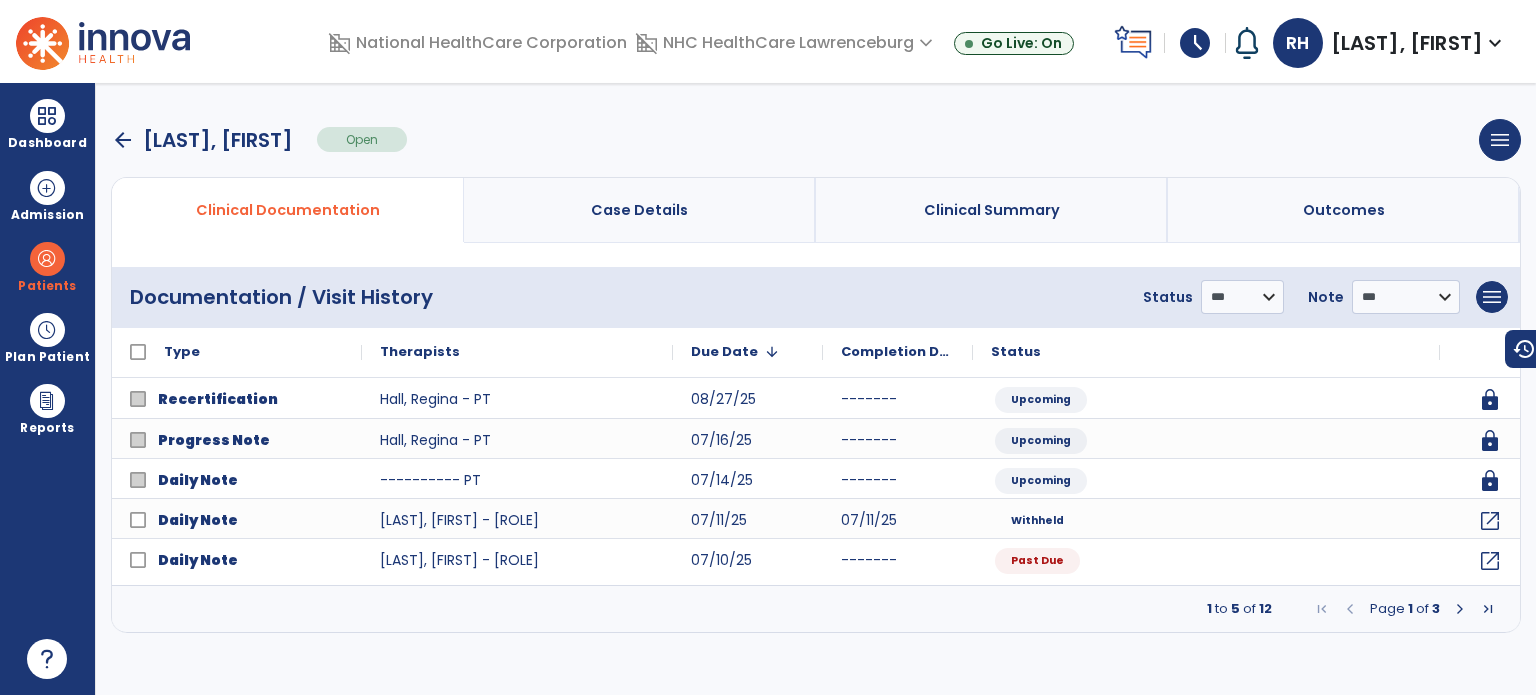 click on "arrow_back" at bounding box center (123, 140) 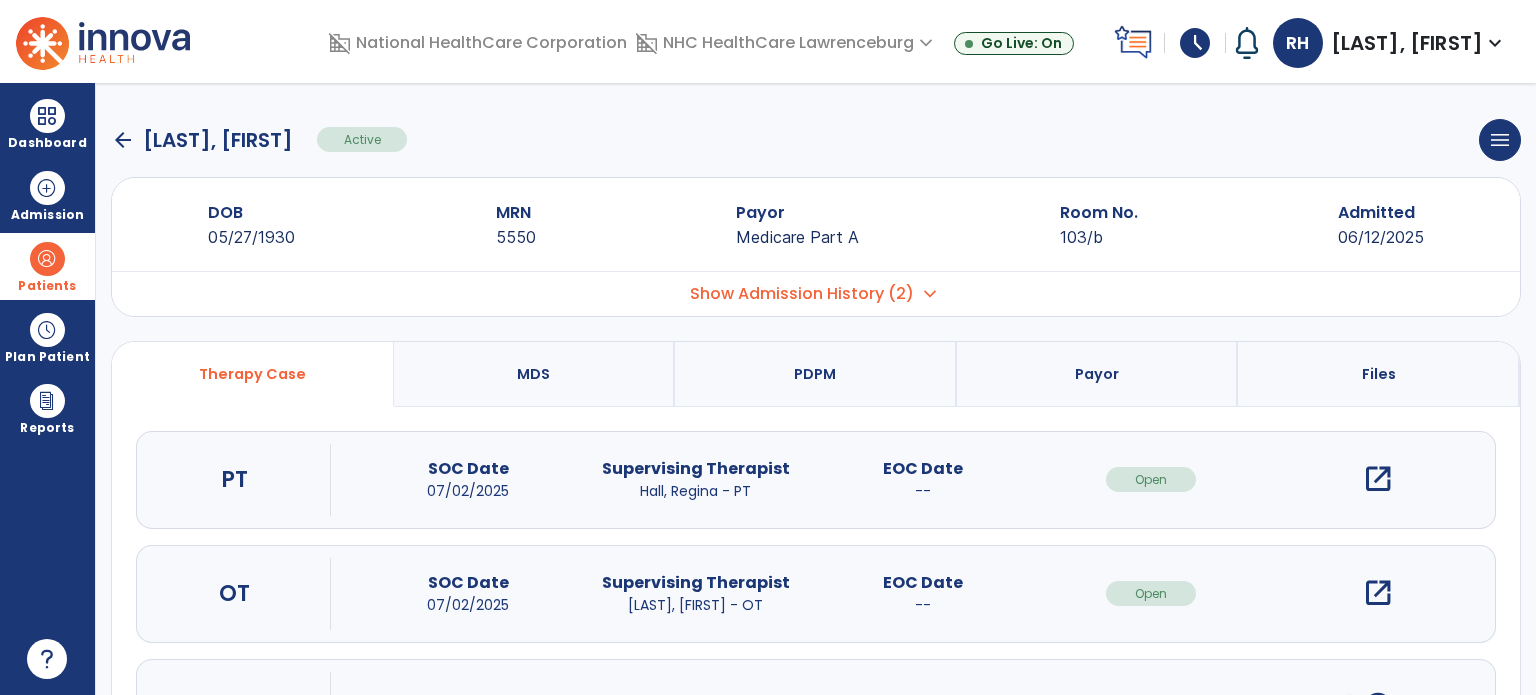 click at bounding box center [47, 259] 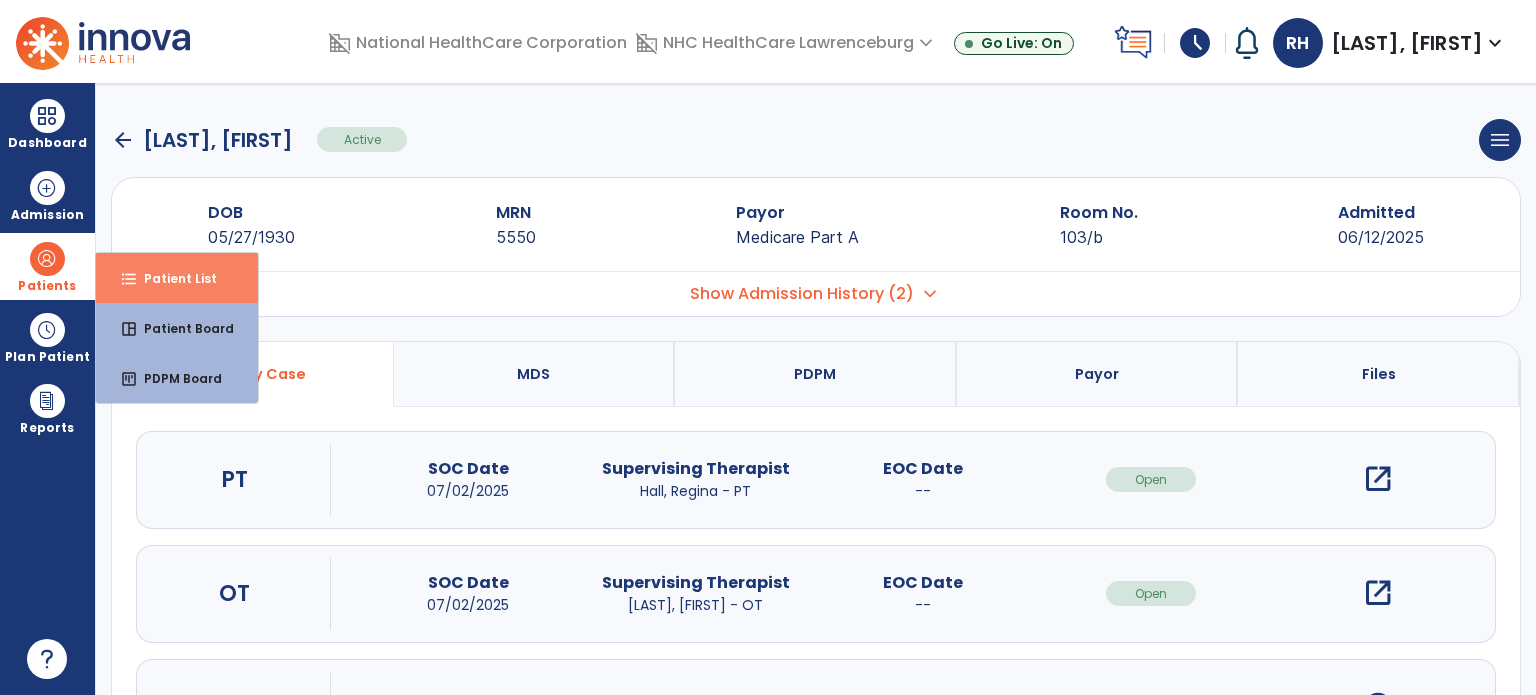 click on "format_list_bulleted  Patient List" at bounding box center [177, 278] 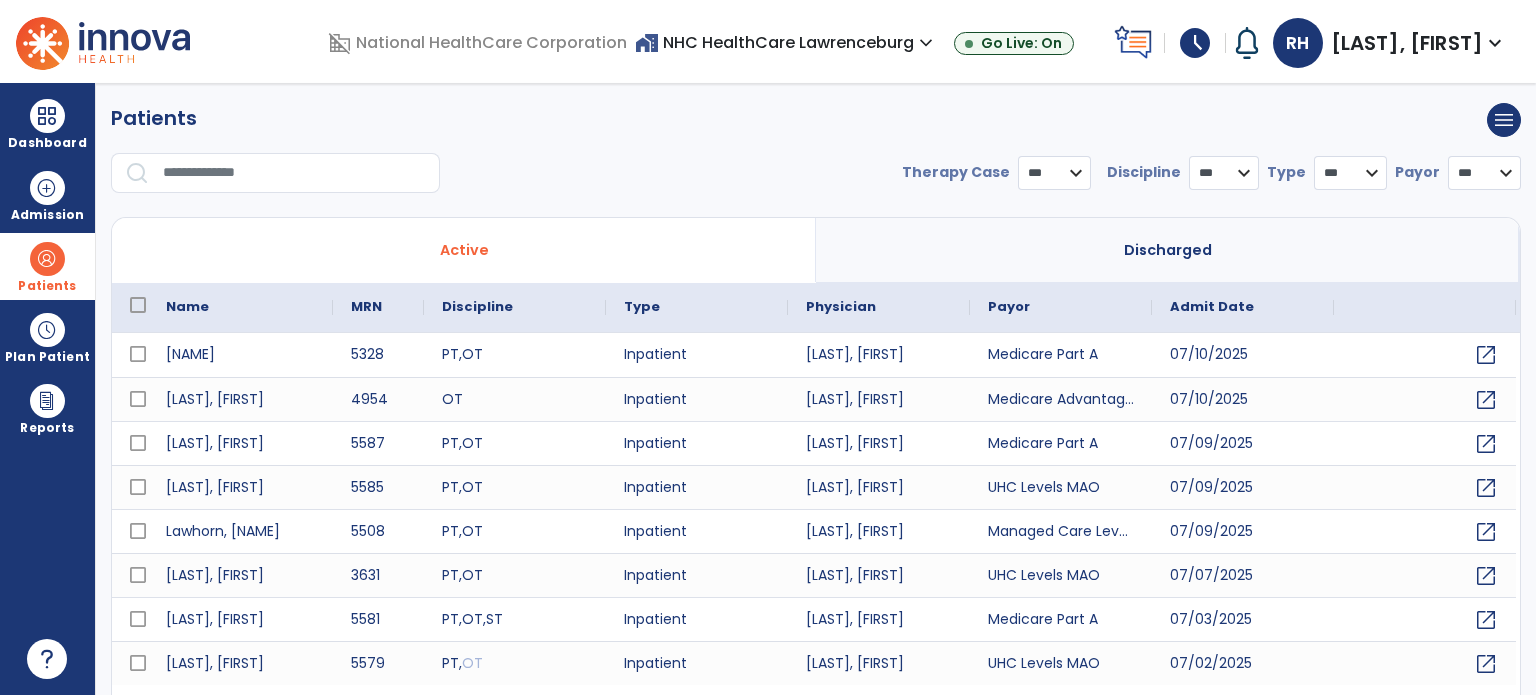 select on "***" 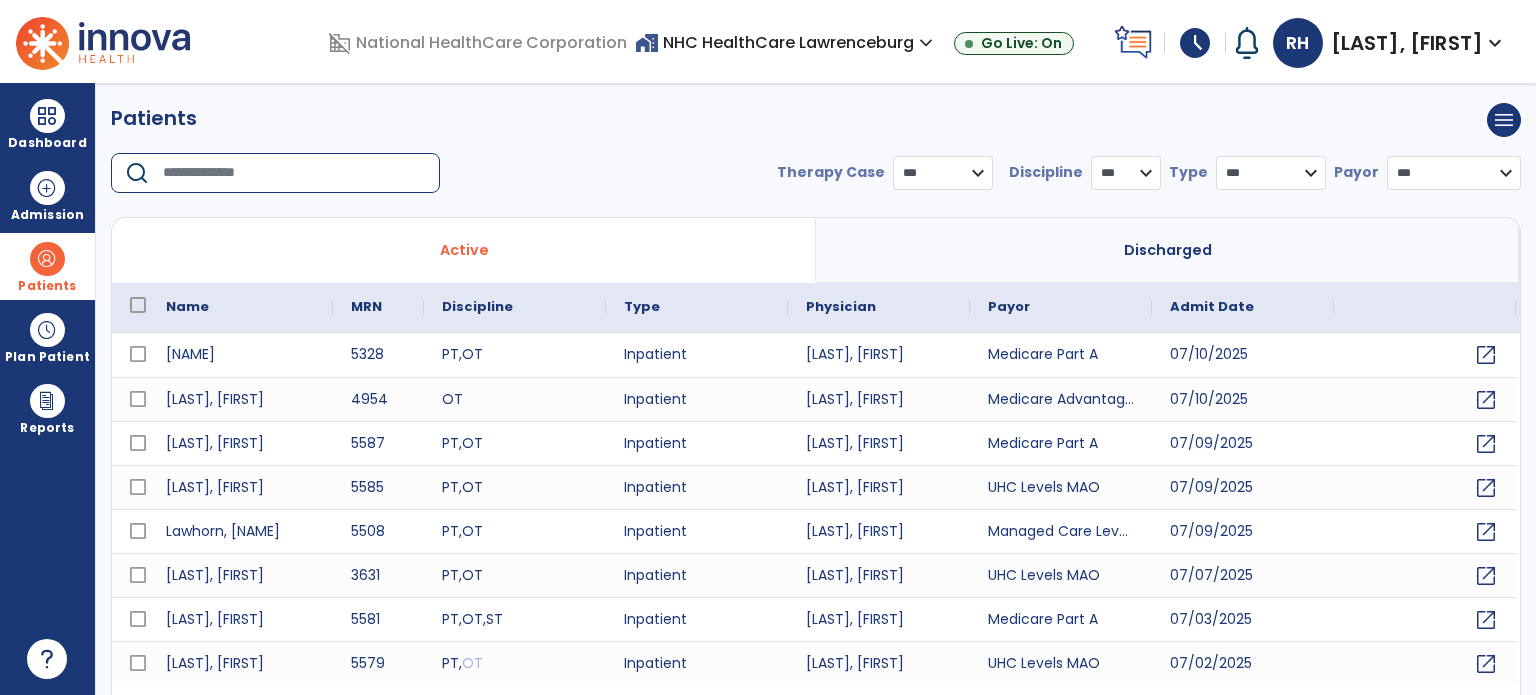 click at bounding box center [294, 173] 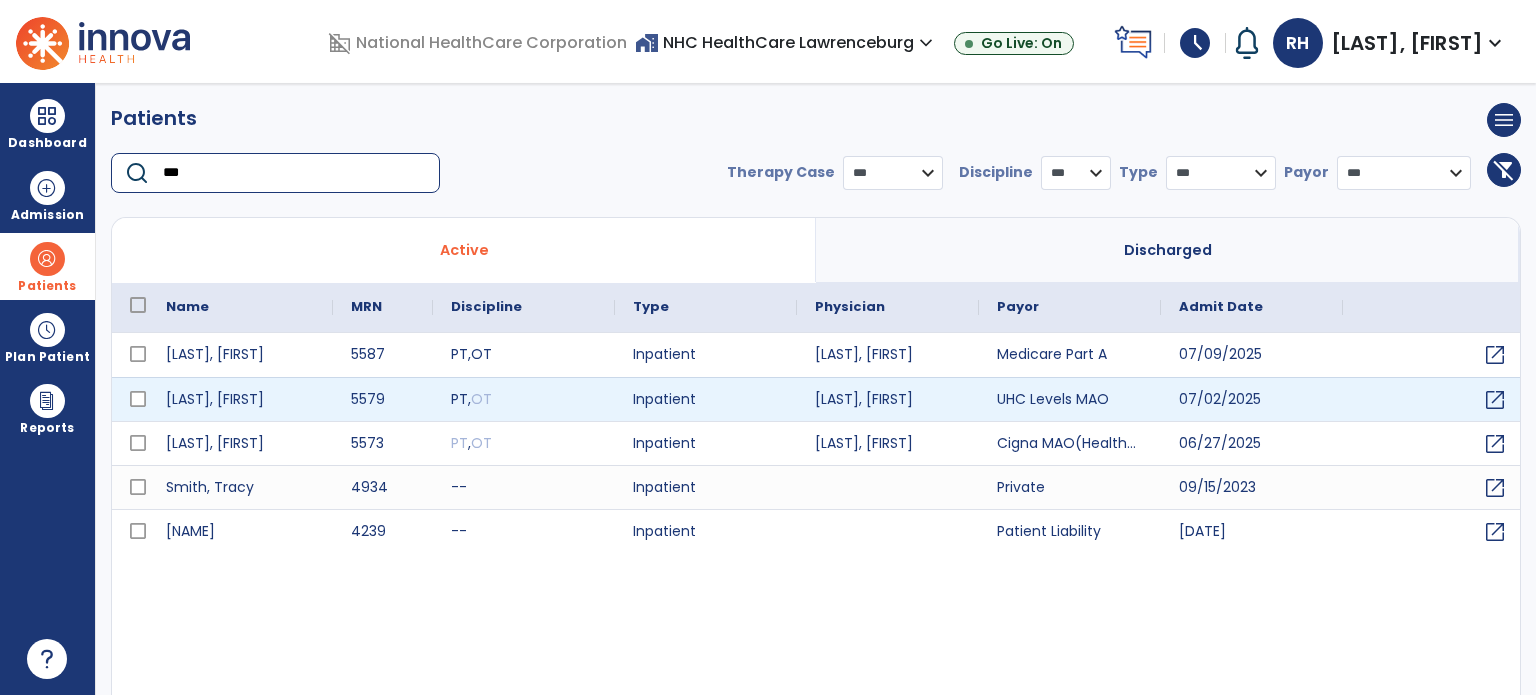type on "***" 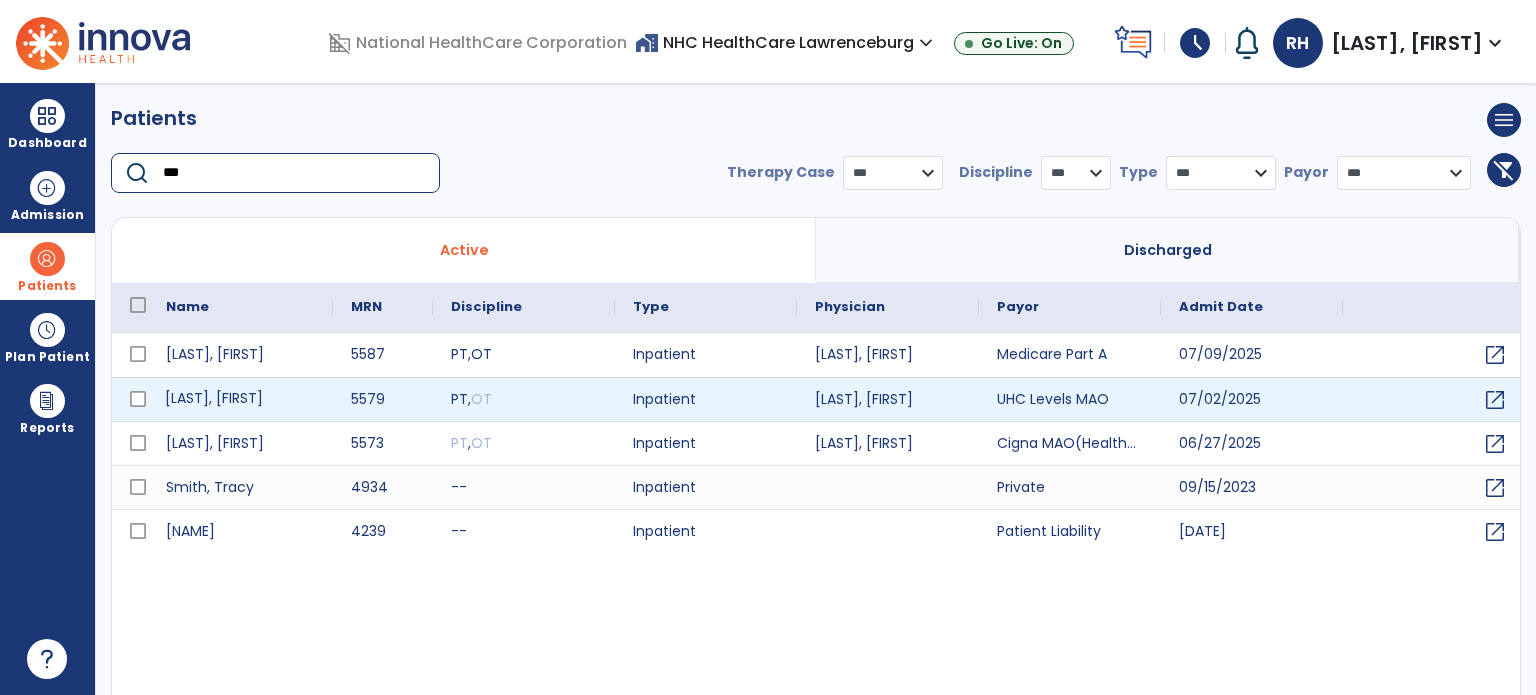 click on "[LAST], [FIRST]" at bounding box center (240, 399) 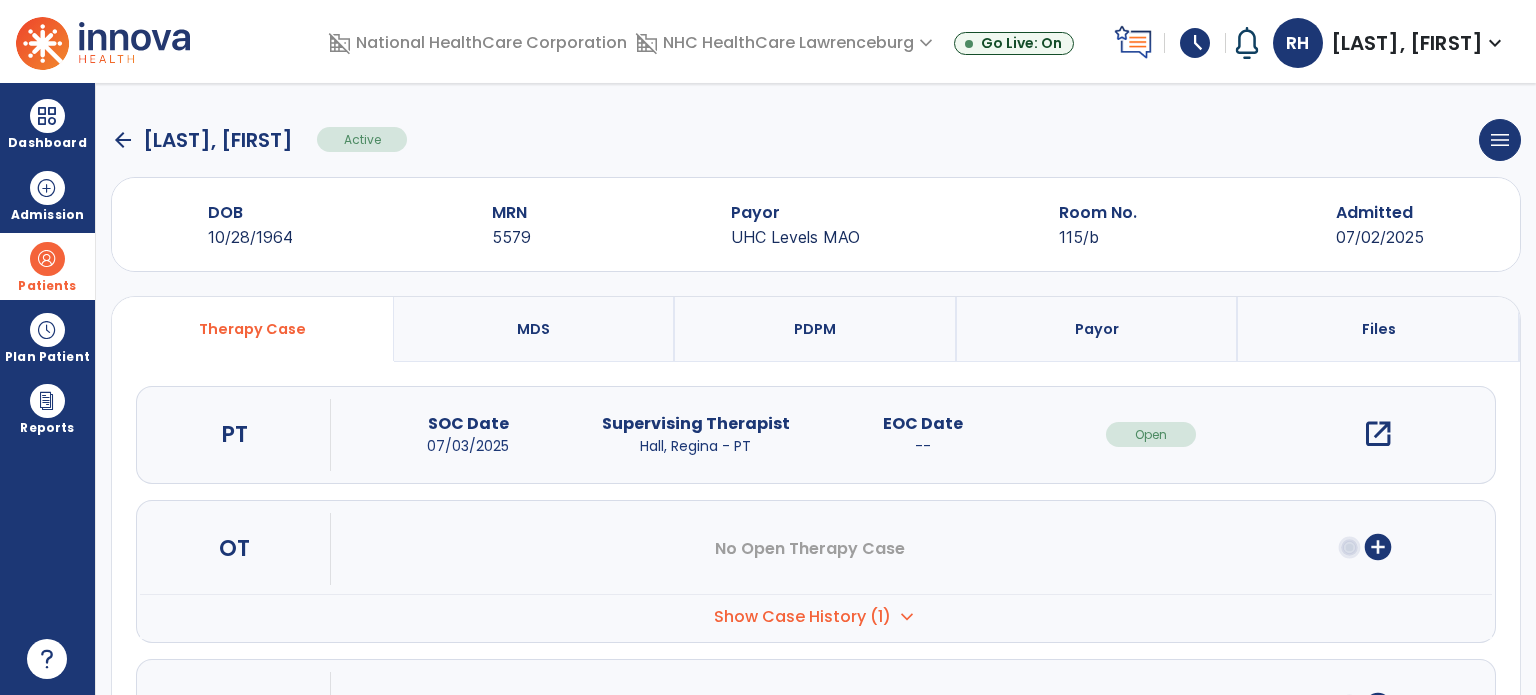 click on "open_in_new" at bounding box center [1378, 434] 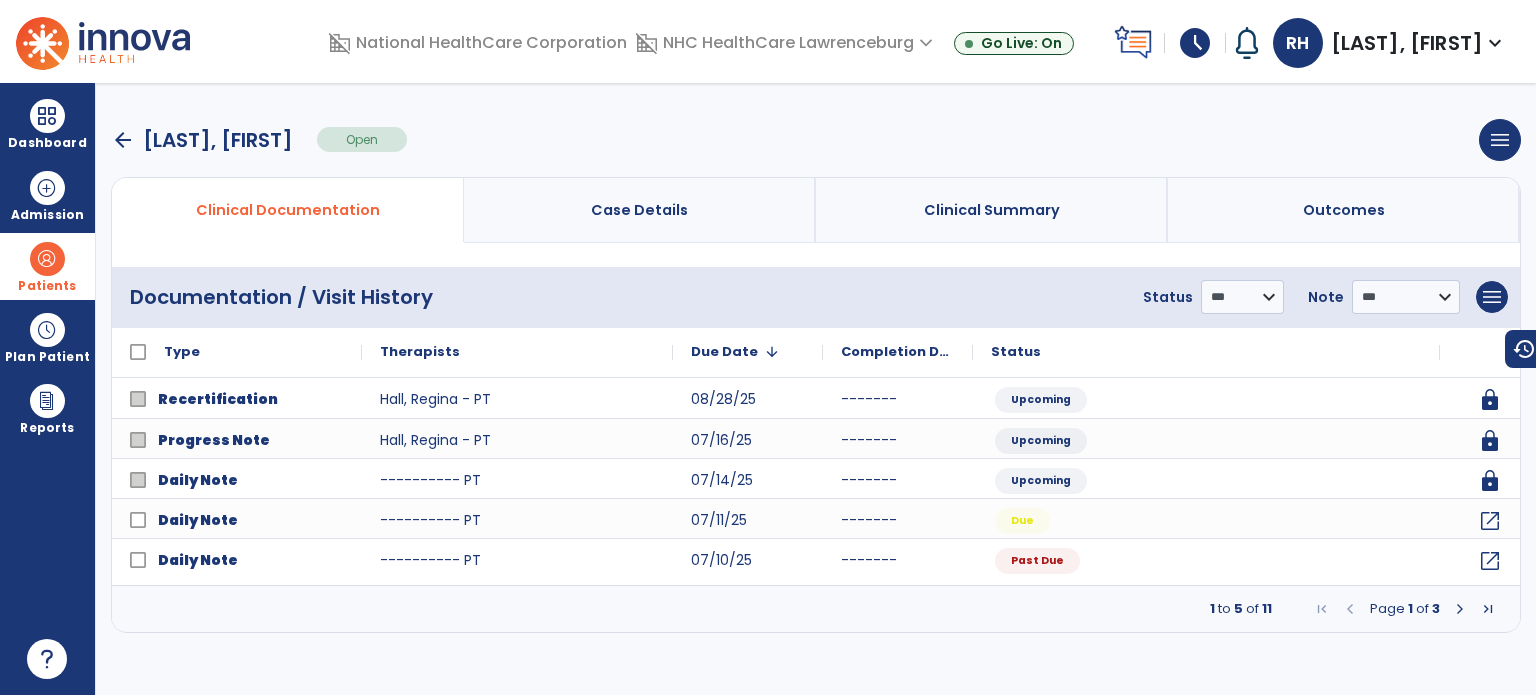 click at bounding box center (1460, 609) 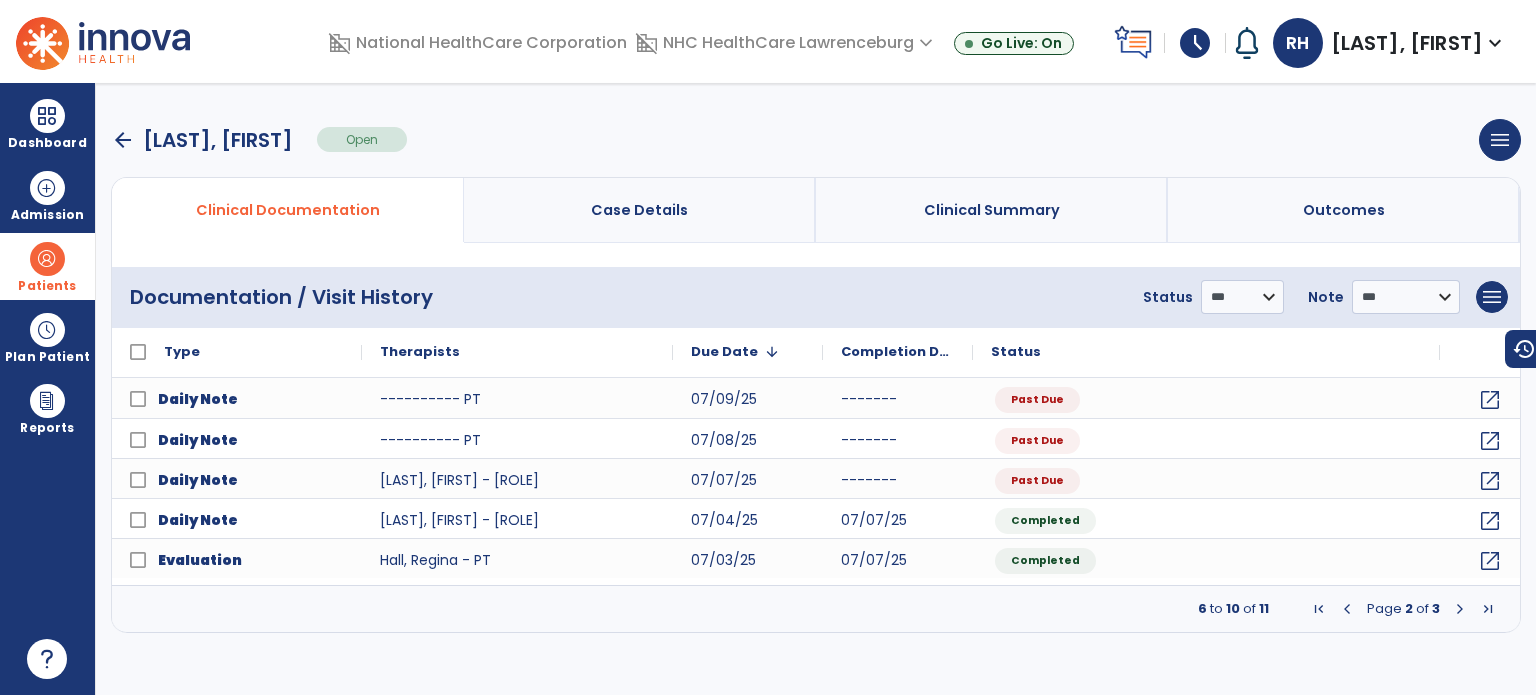 click at bounding box center [1460, 609] 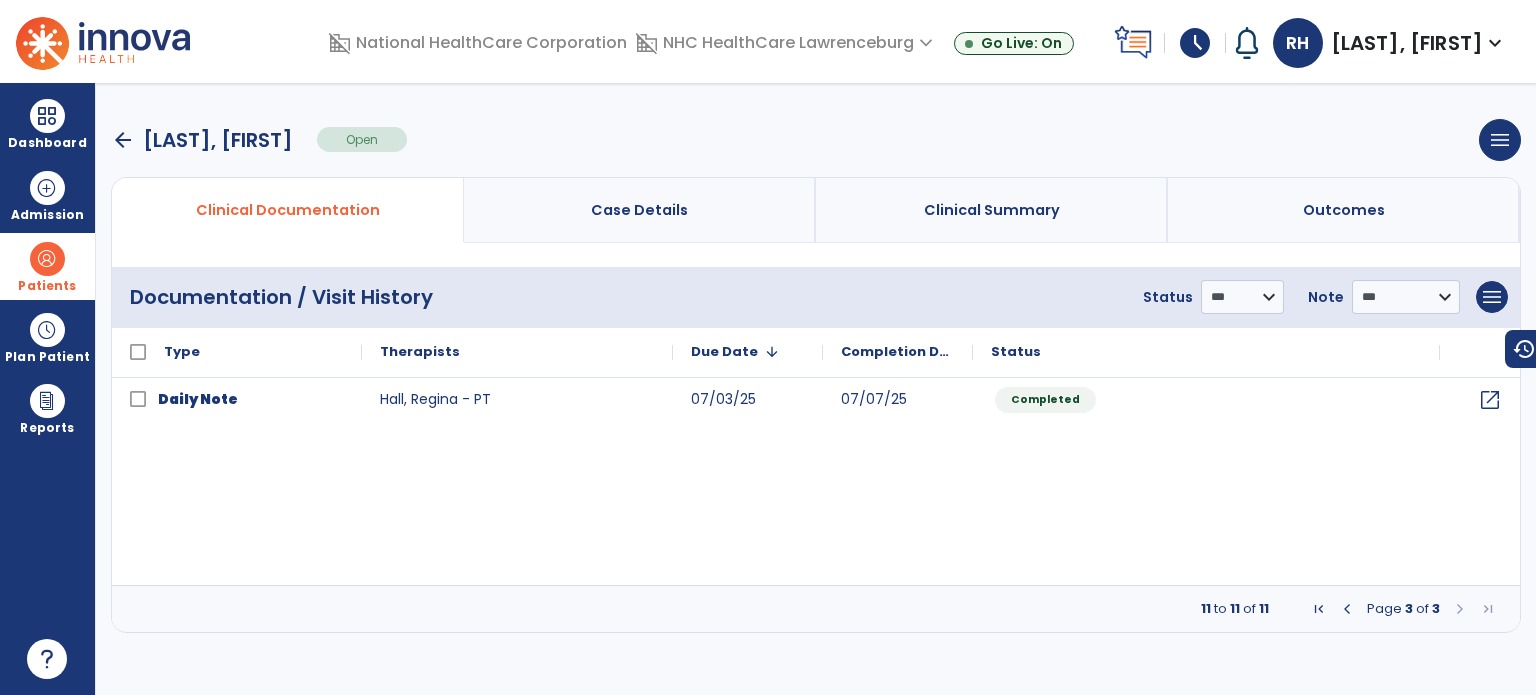 click at bounding box center (1460, 609) 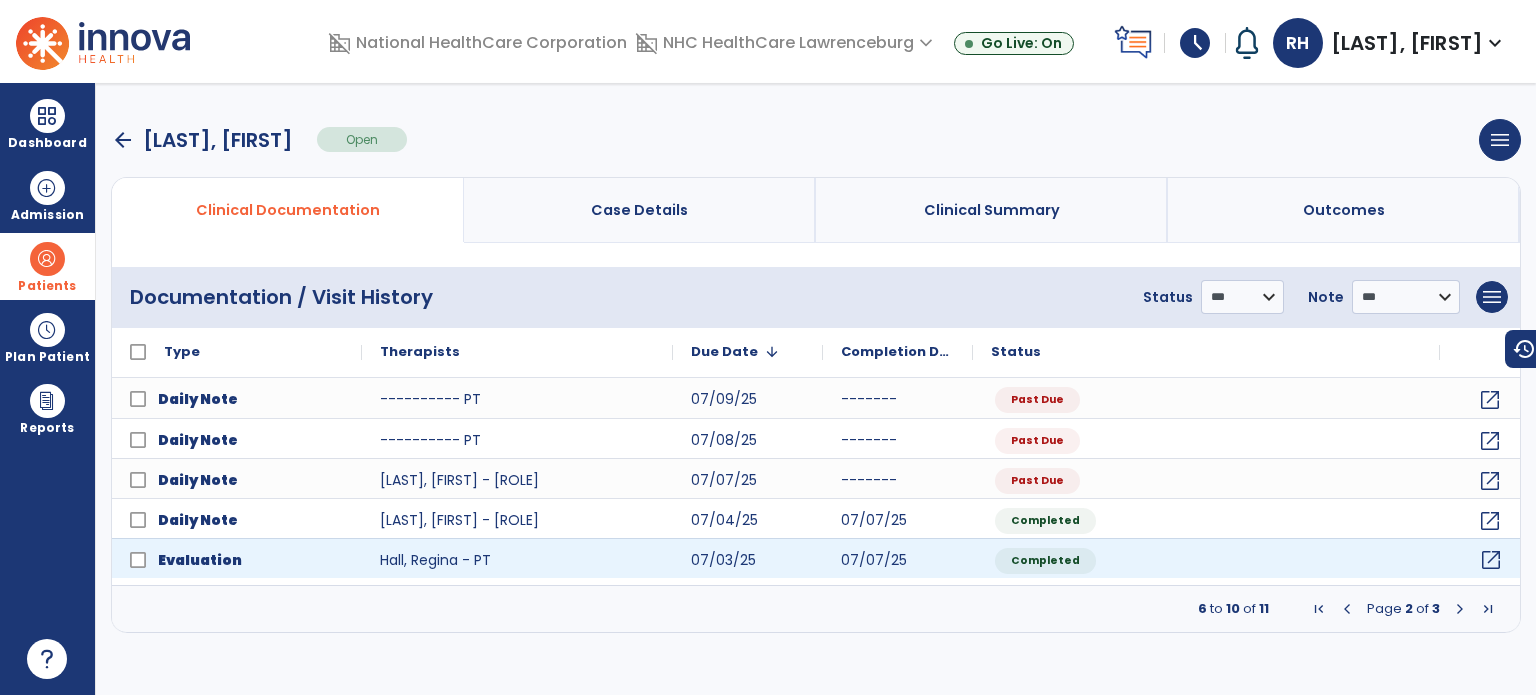 click on "open_in_new" 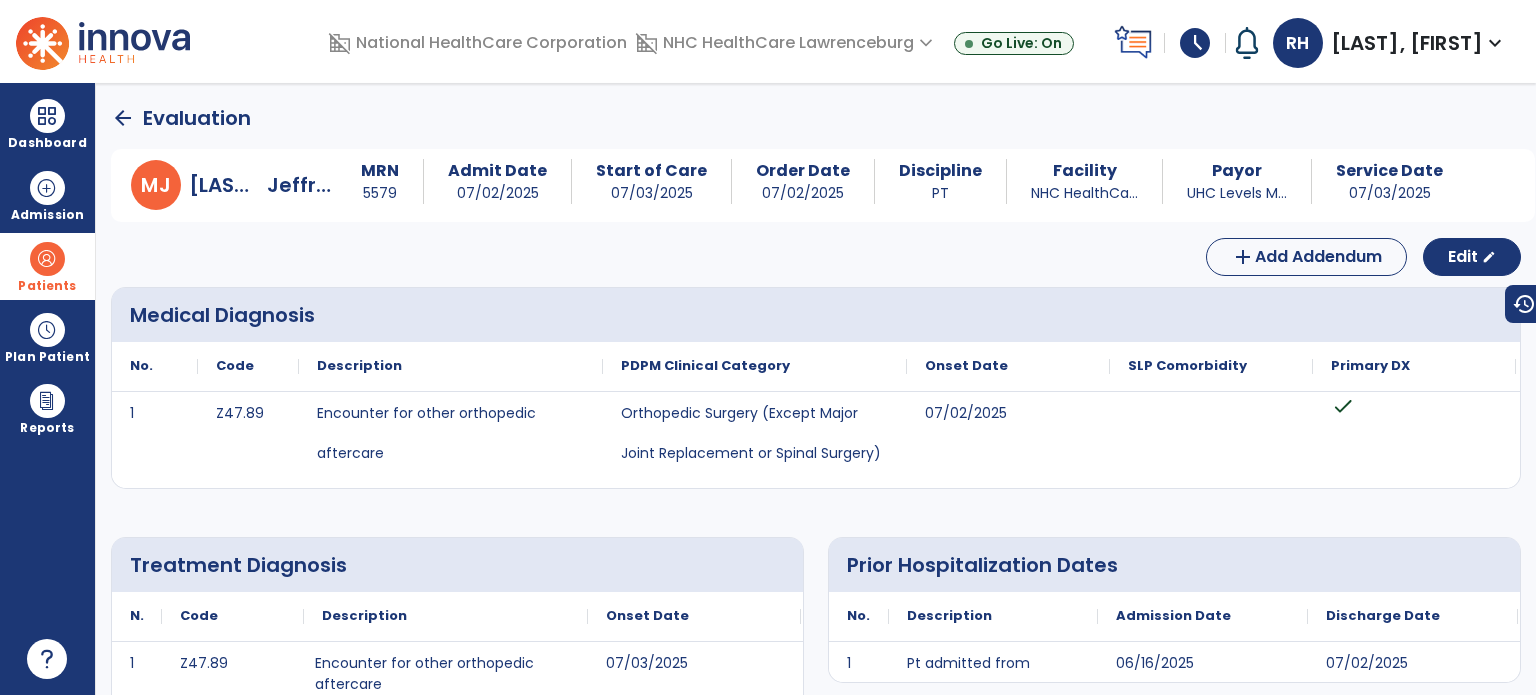 click on "arrow_back" 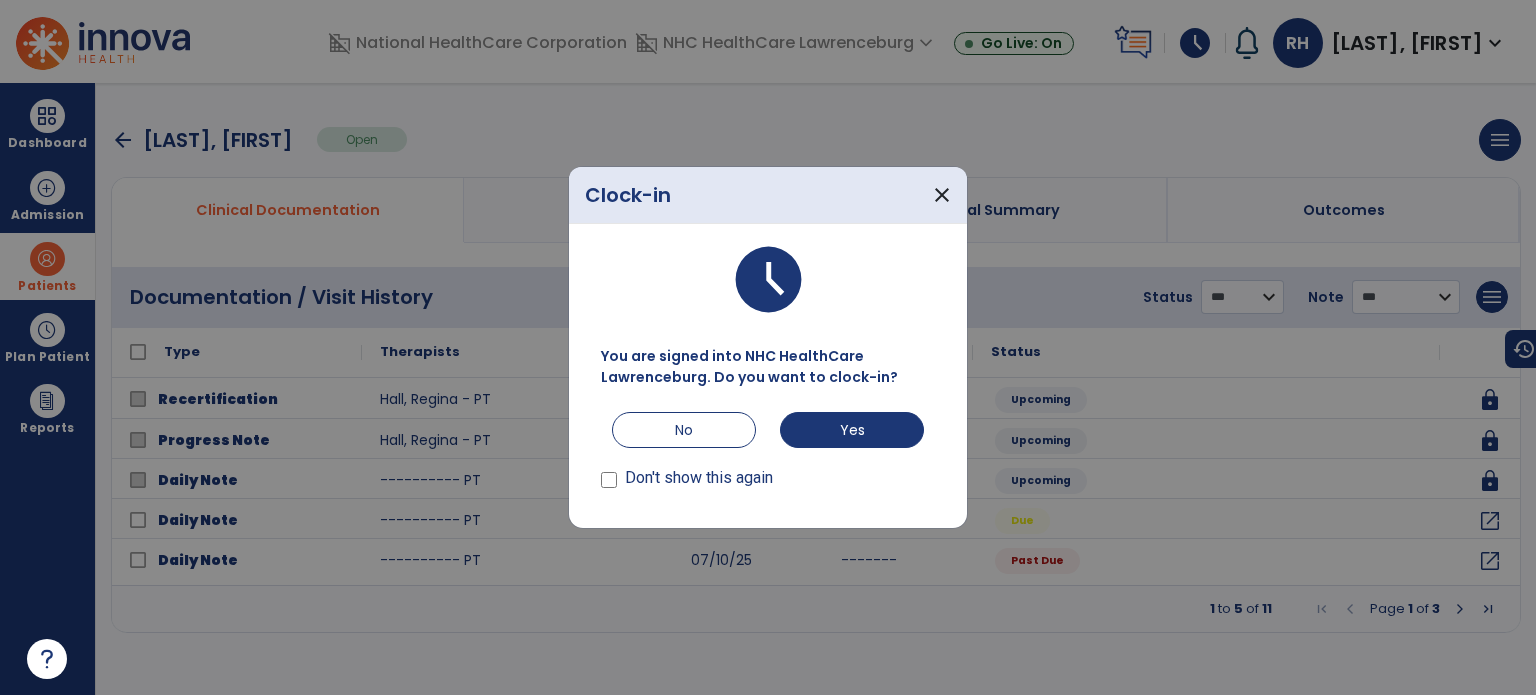 click at bounding box center (768, 347) 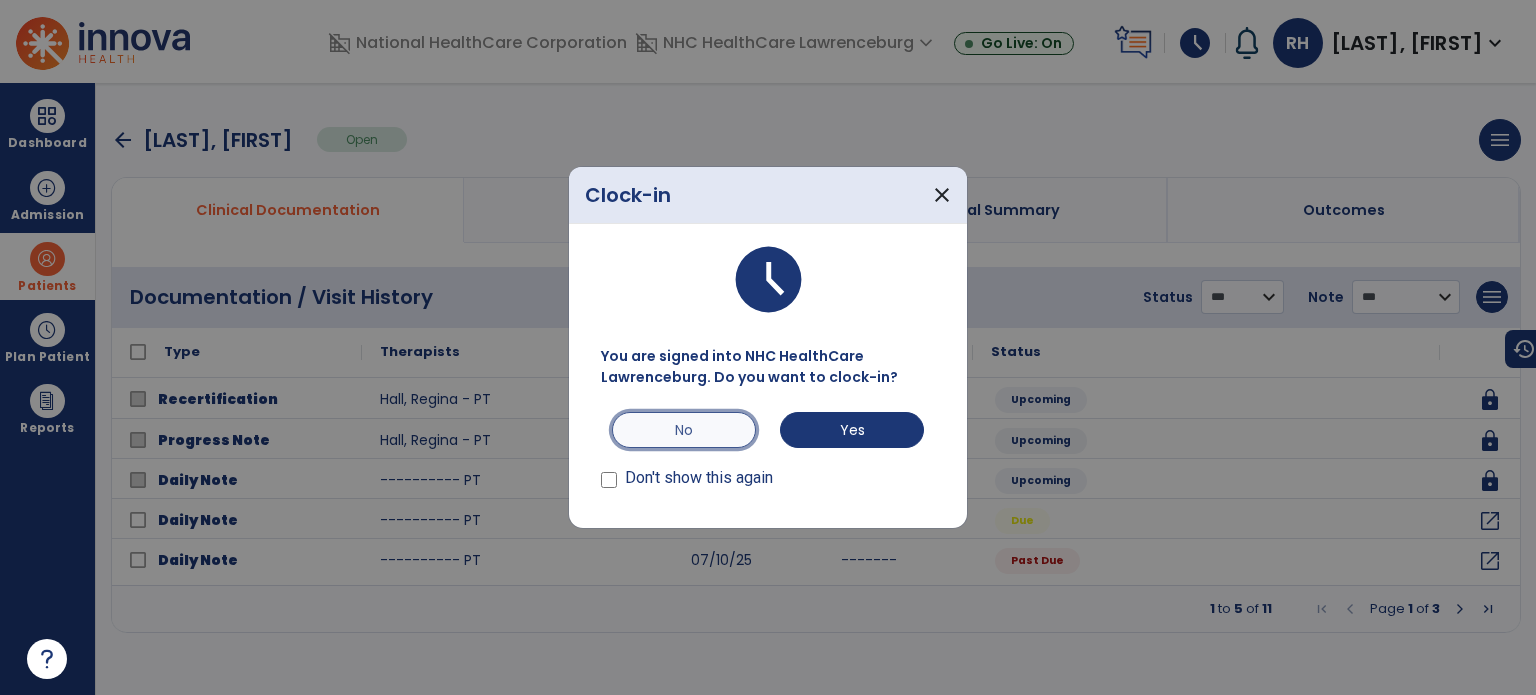 click on "No" at bounding box center [684, 430] 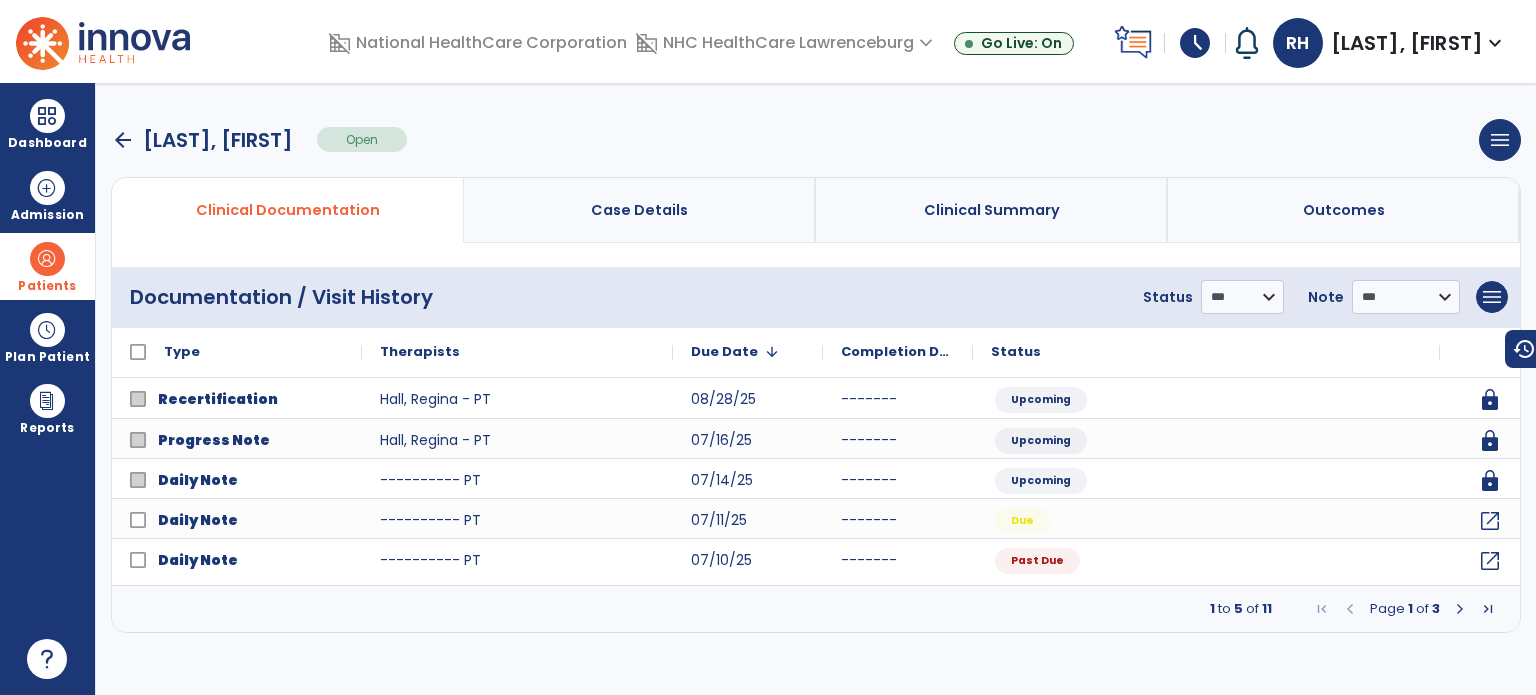 click at bounding box center (1460, 609) 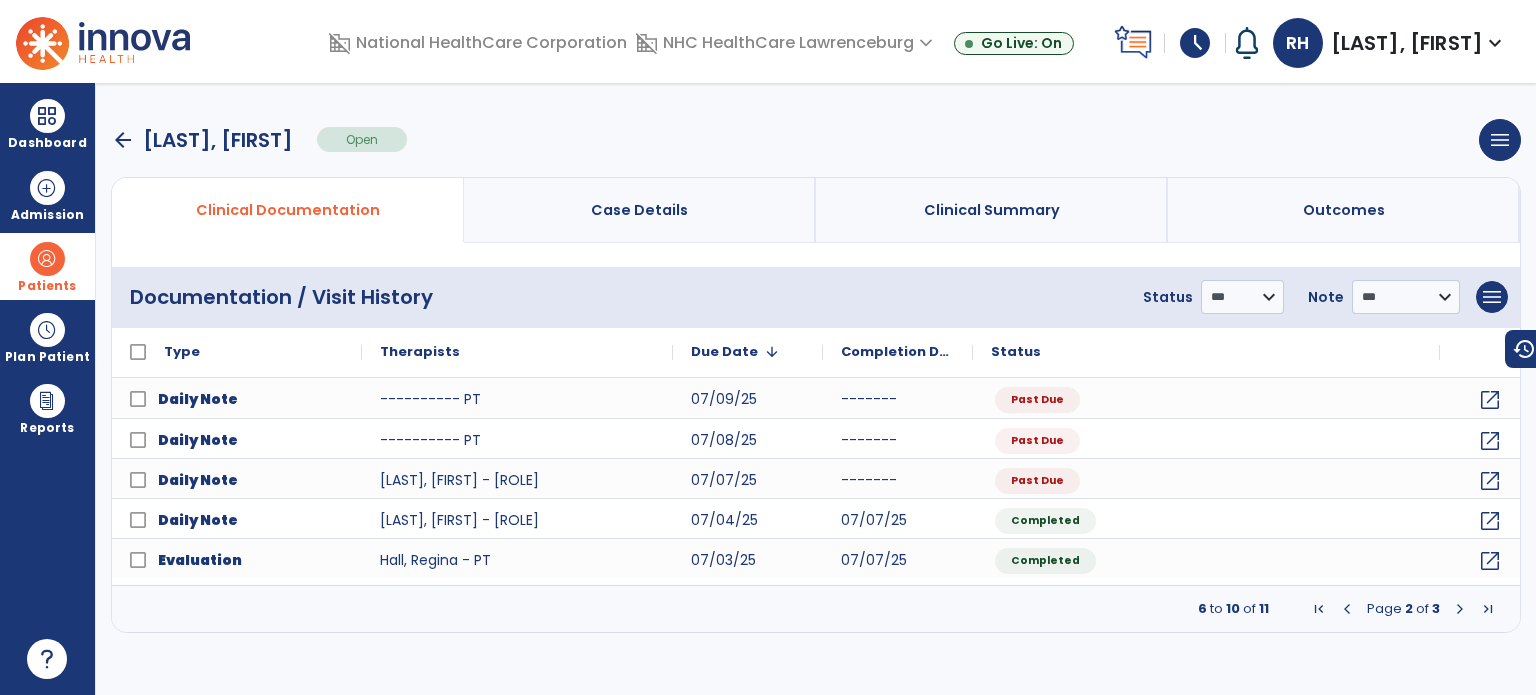 click at bounding box center [1460, 609] 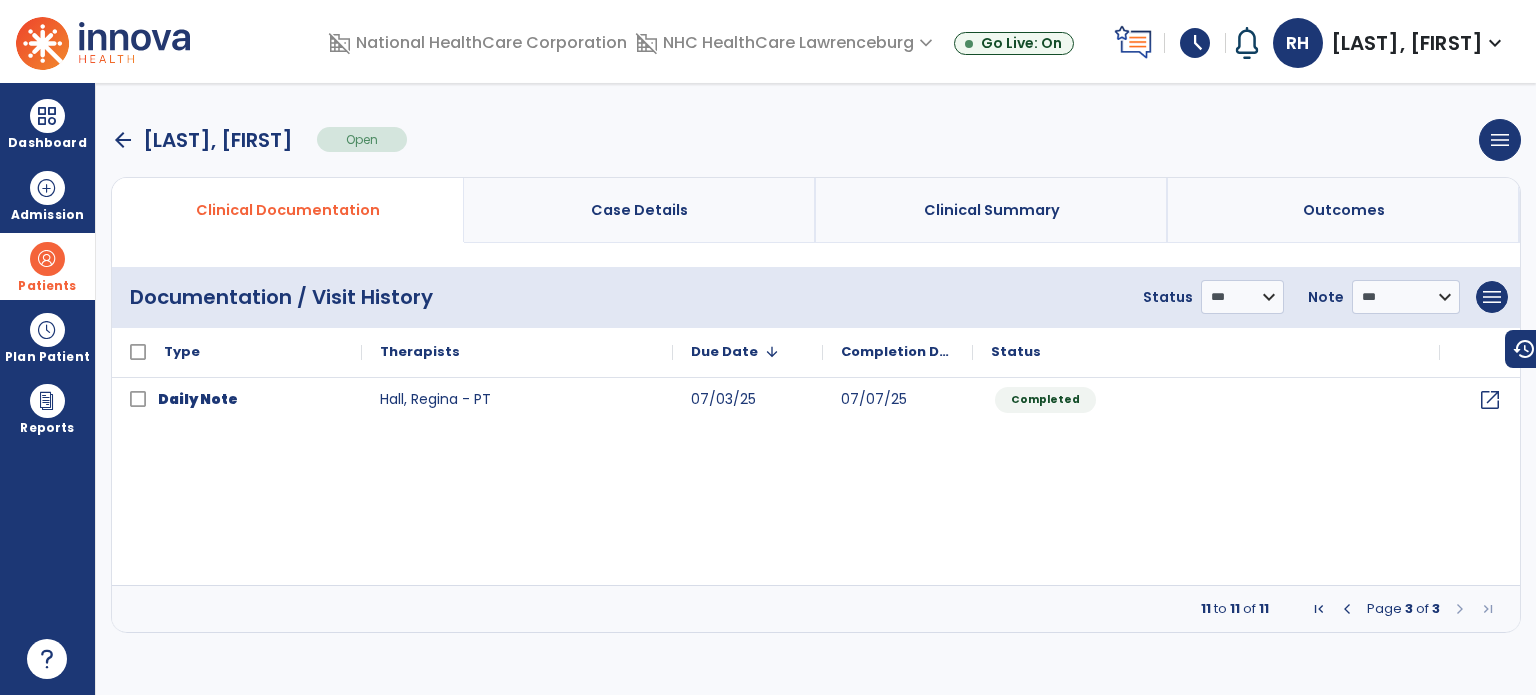 click on "Page
3
of
3" at bounding box center [1403, 609] 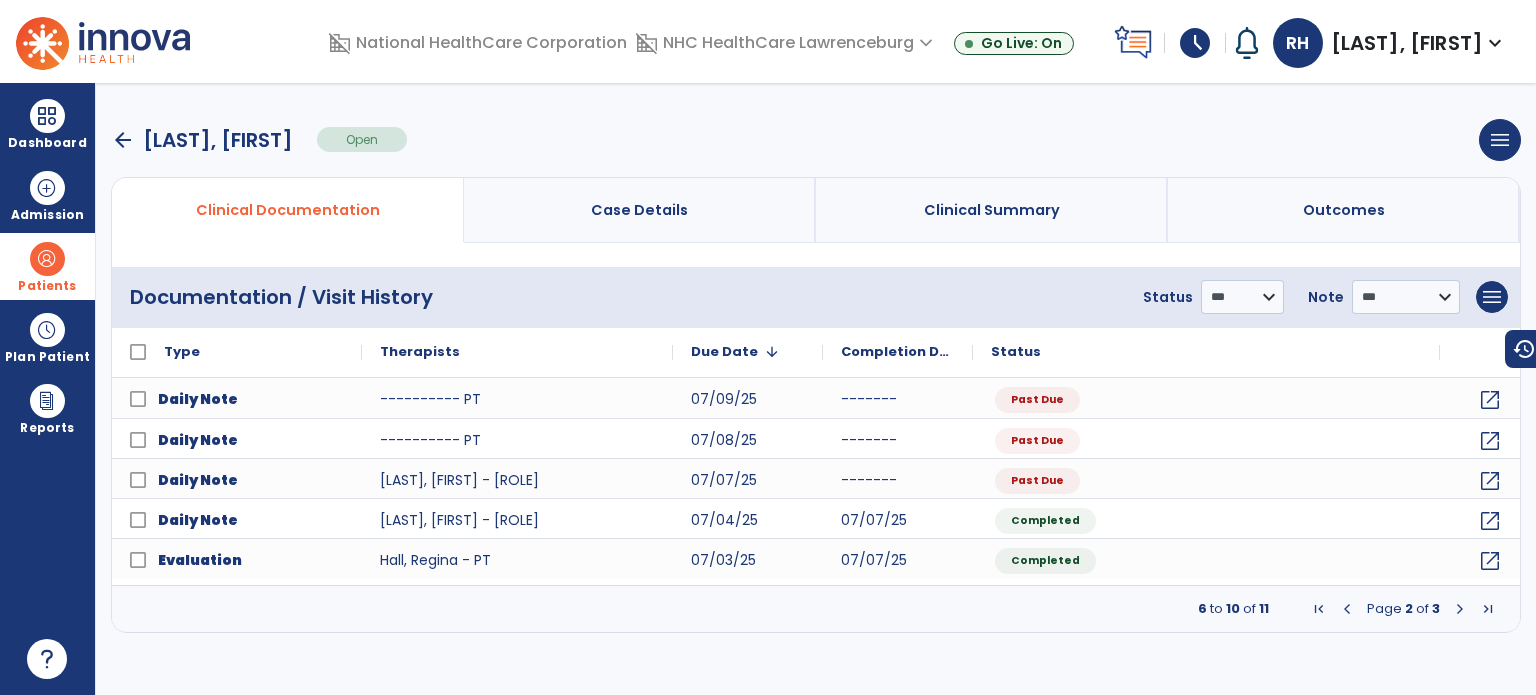 click at bounding box center [1460, 609] 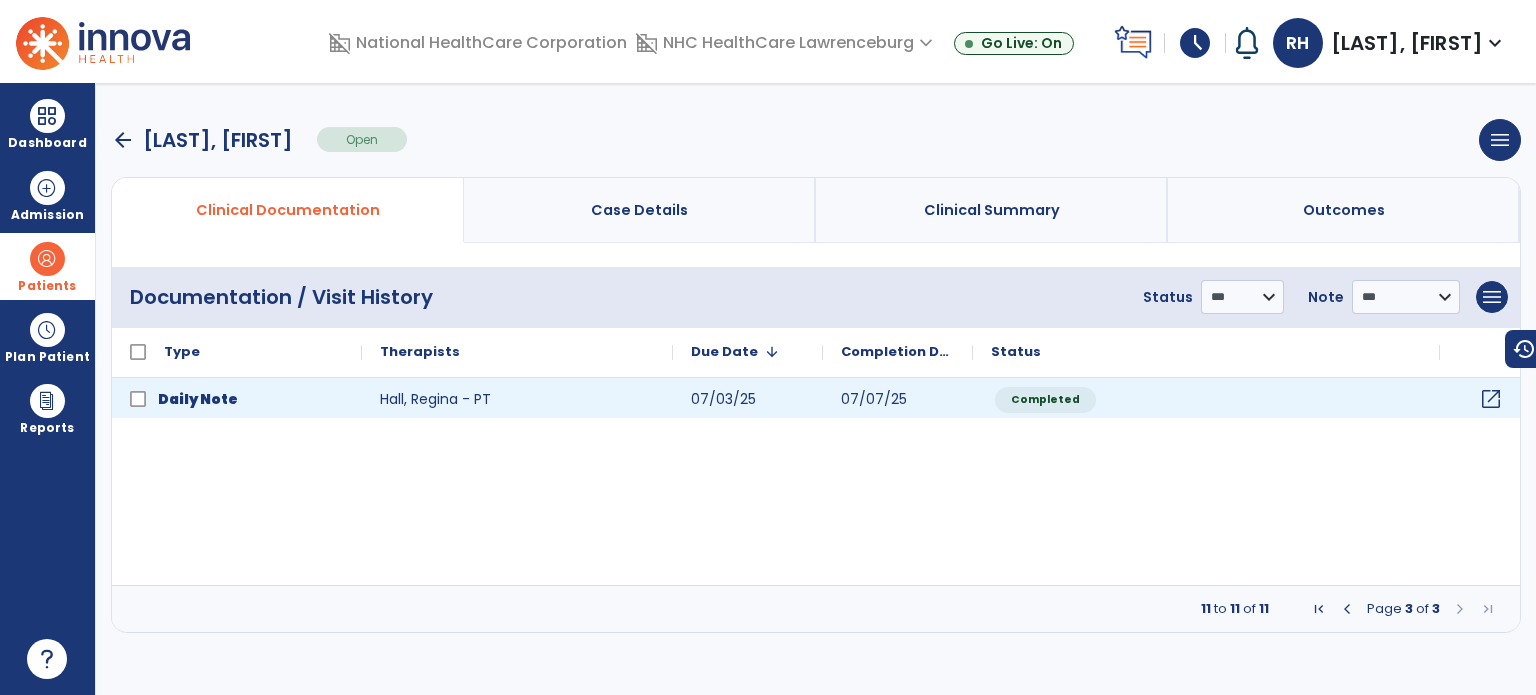 click on "open_in_new" 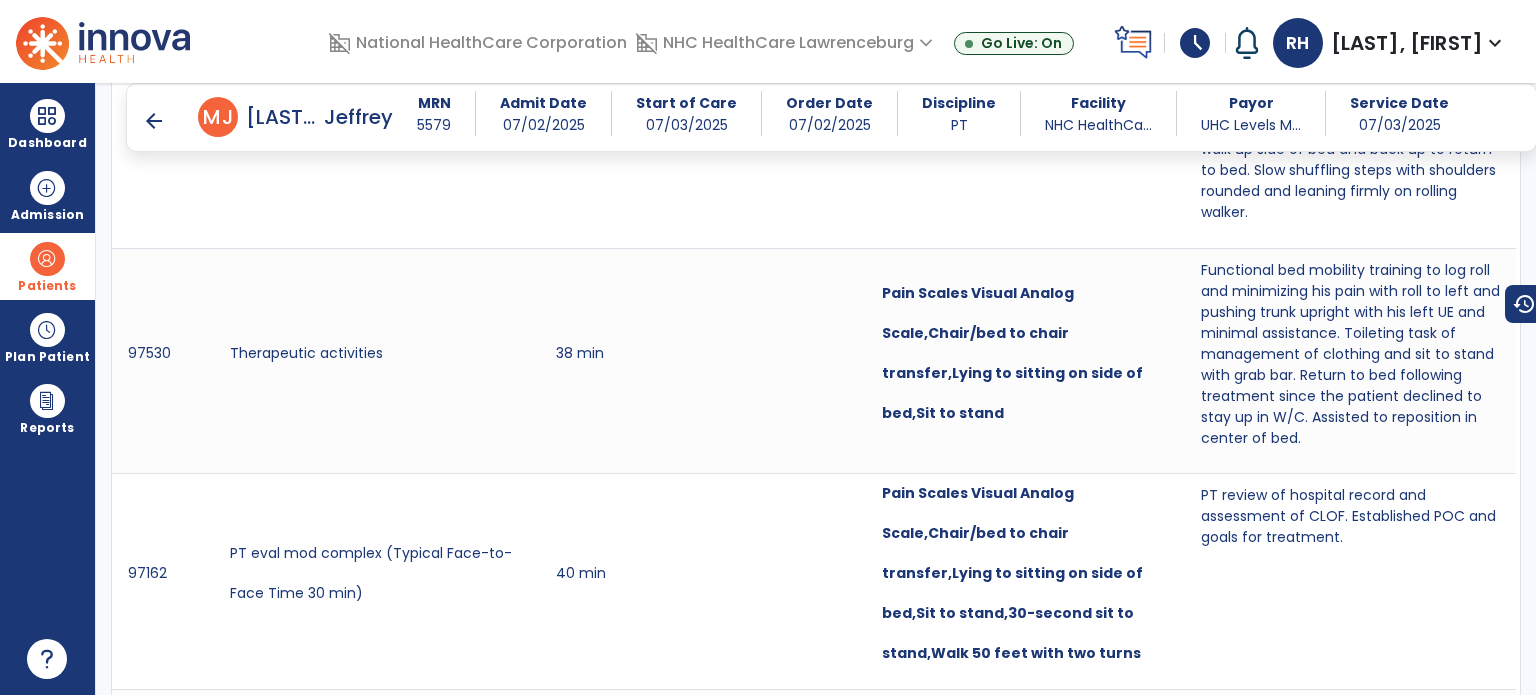 scroll, scrollTop: 1498, scrollLeft: 0, axis: vertical 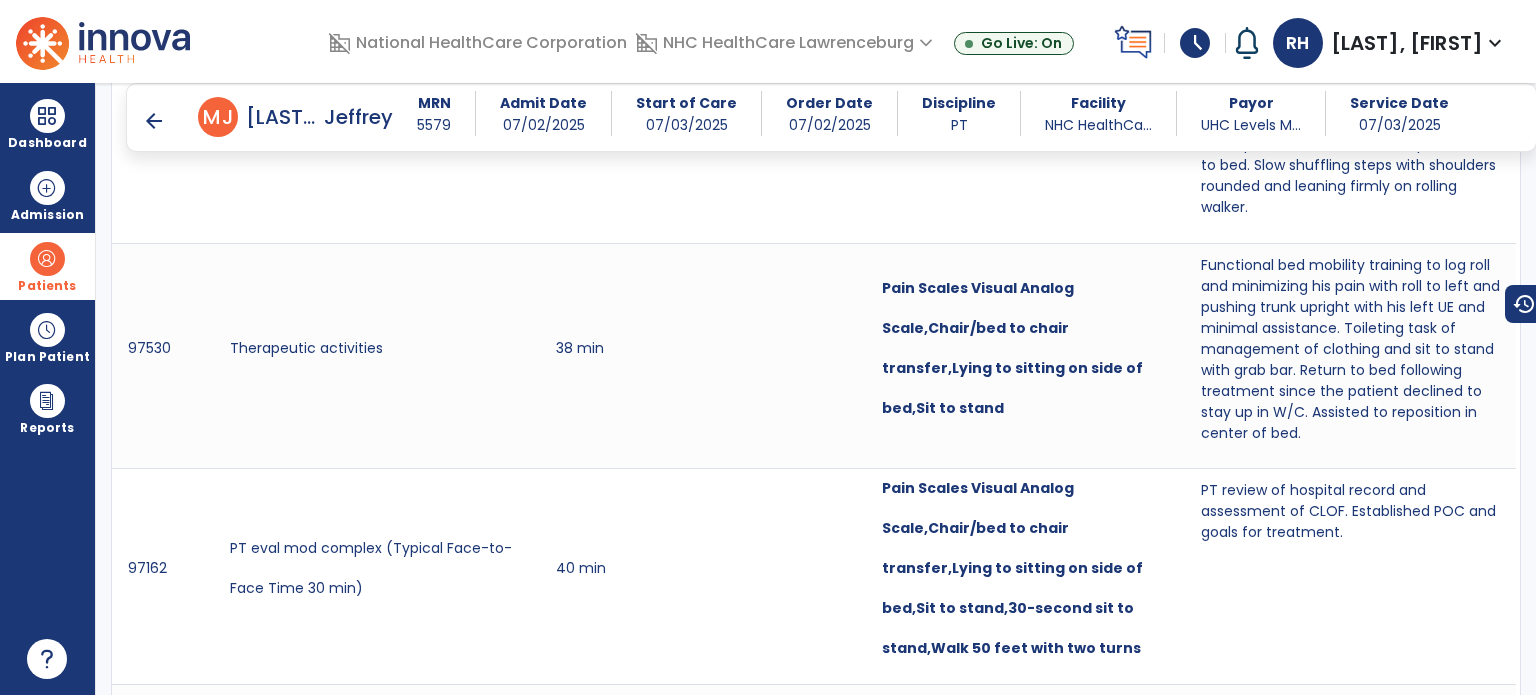 click on "arrow_back" at bounding box center (154, 121) 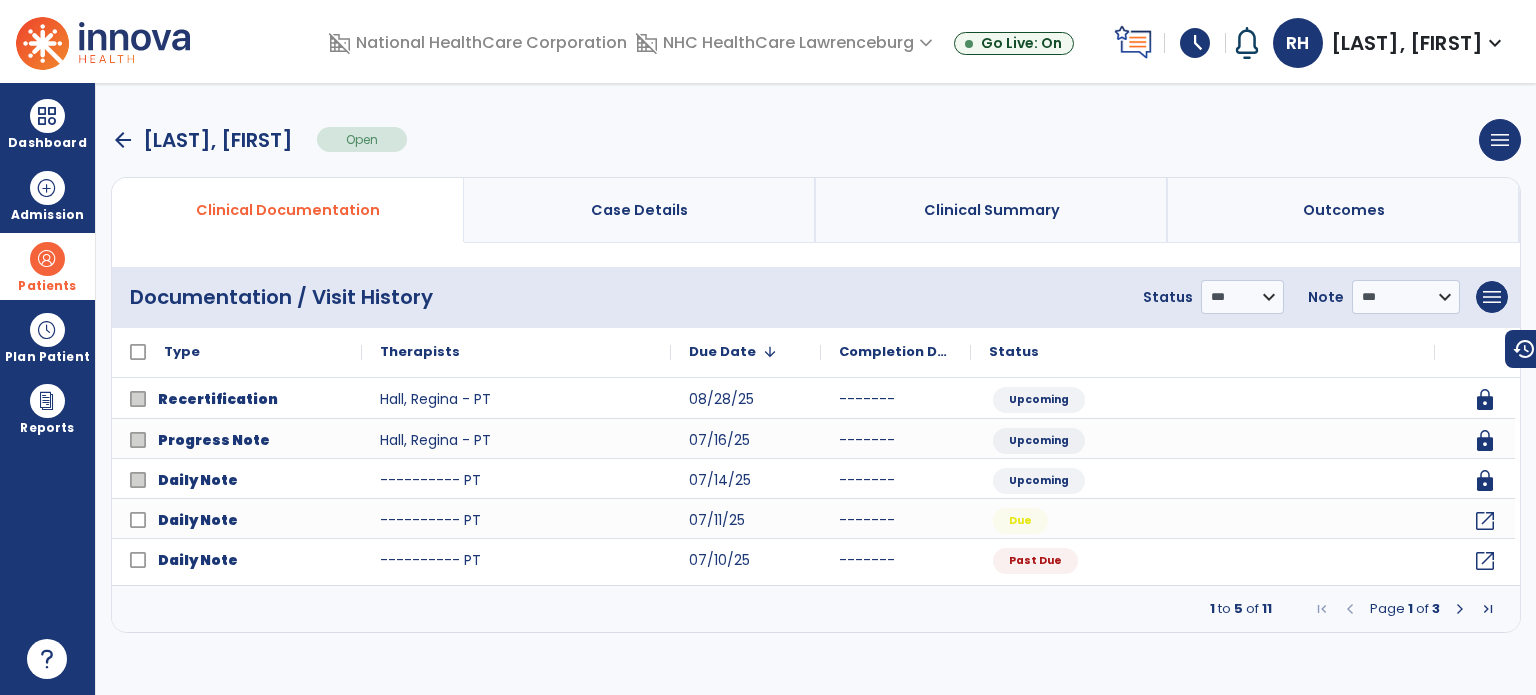 scroll, scrollTop: 0, scrollLeft: 0, axis: both 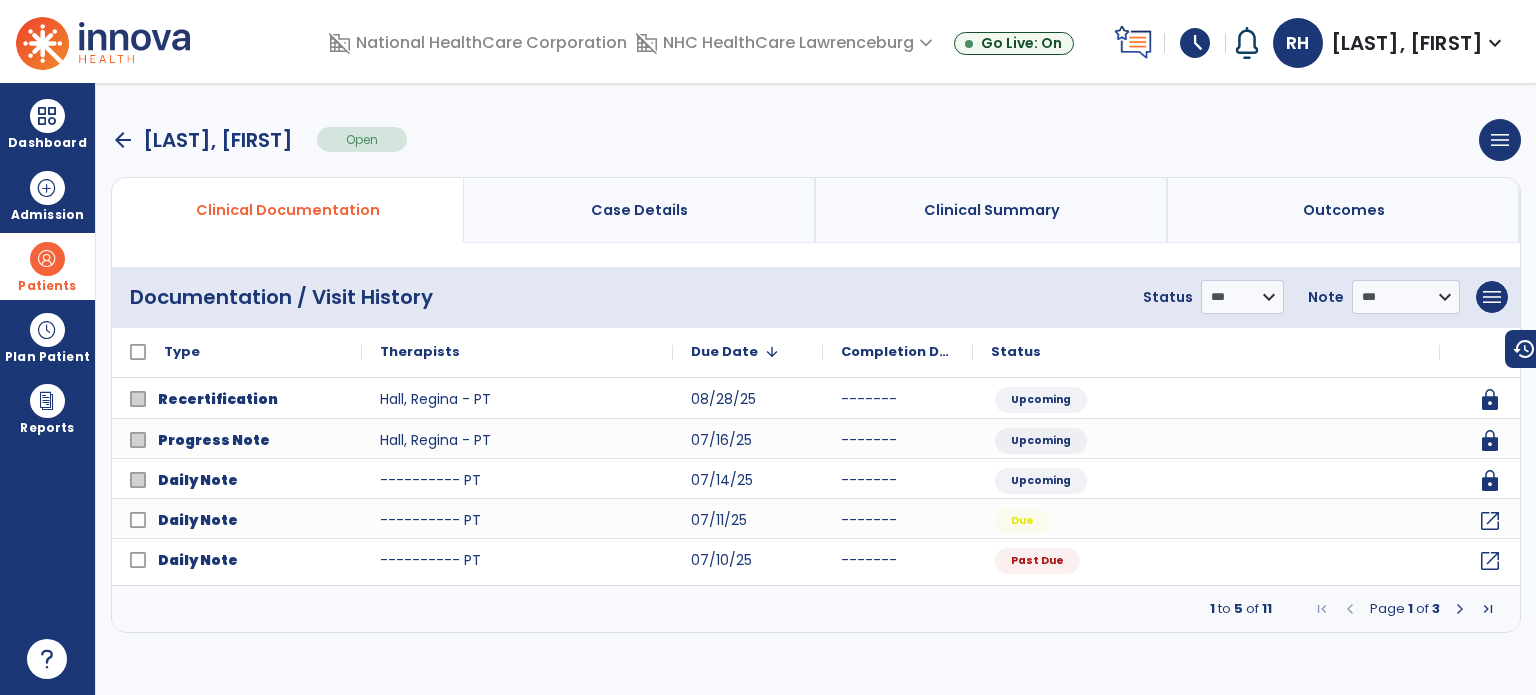 click at bounding box center (1460, 609) 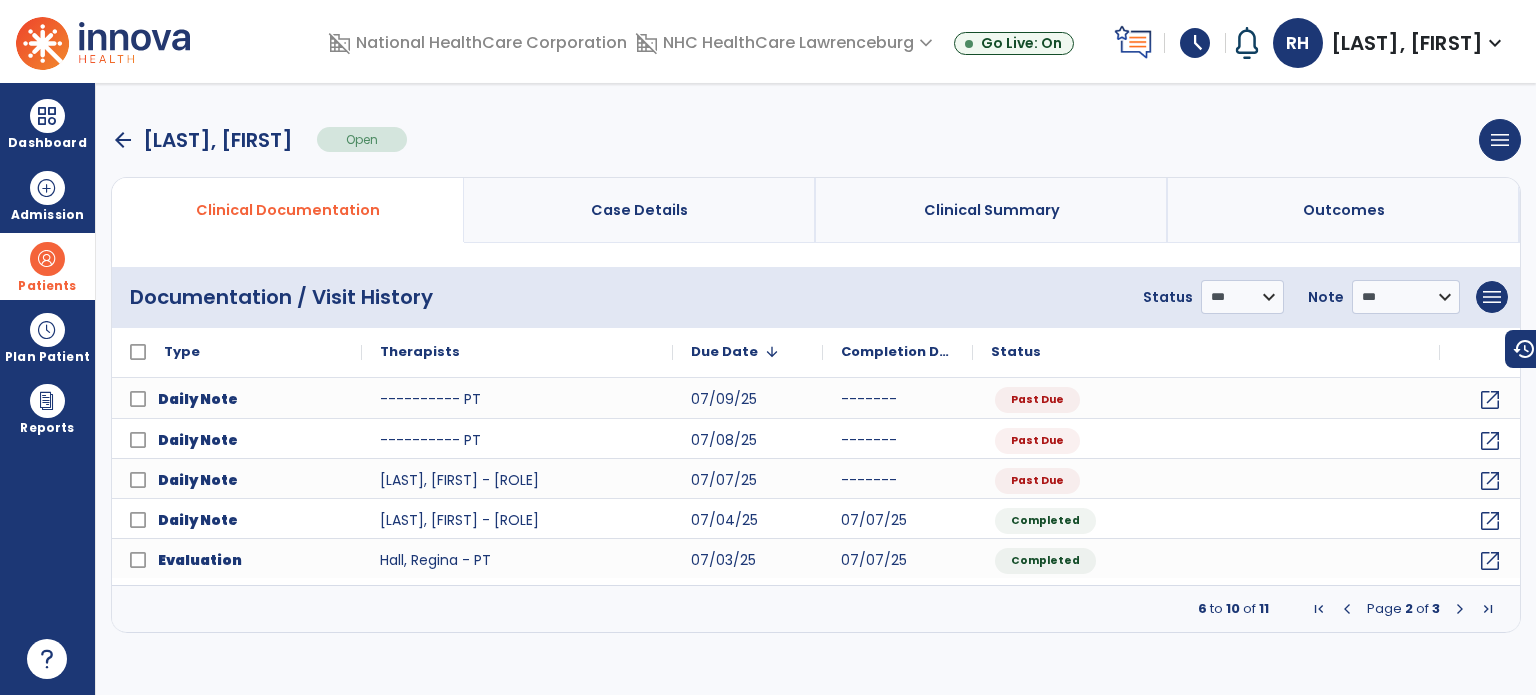 click on "menu   Add New Document   Print Documents   Print Edit History   Delete Document" at bounding box center (1492, 297) 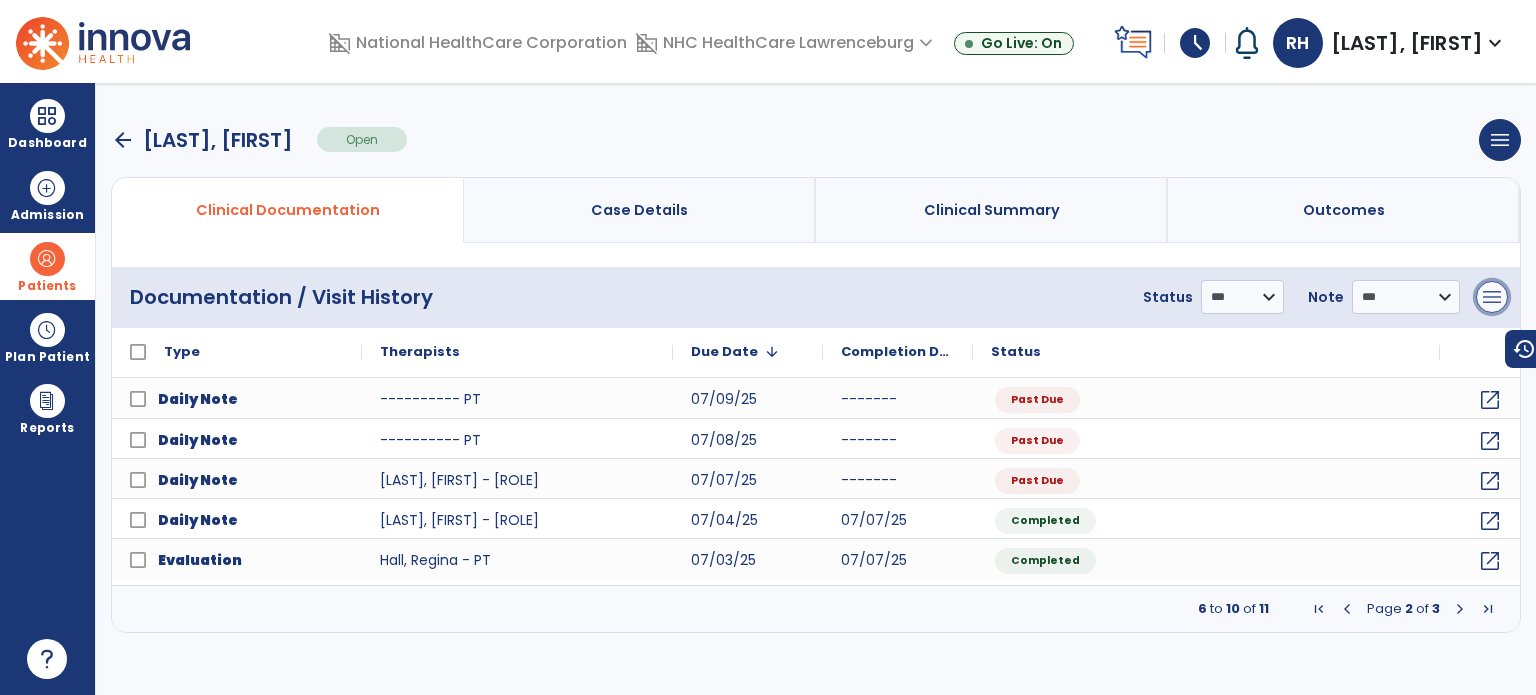 click on "menu" at bounding box center [1492, 297] 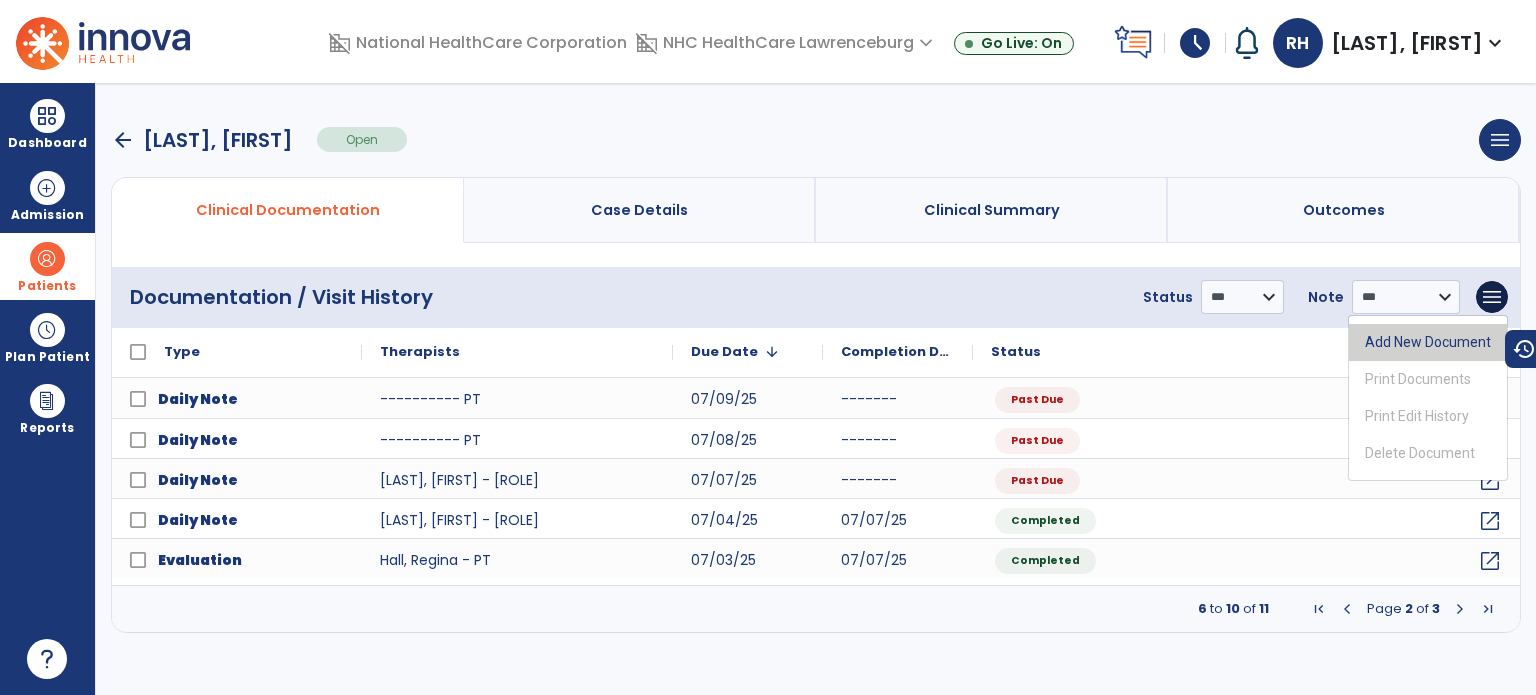 click on "Add New Document" at bounding box center (1428, 342) 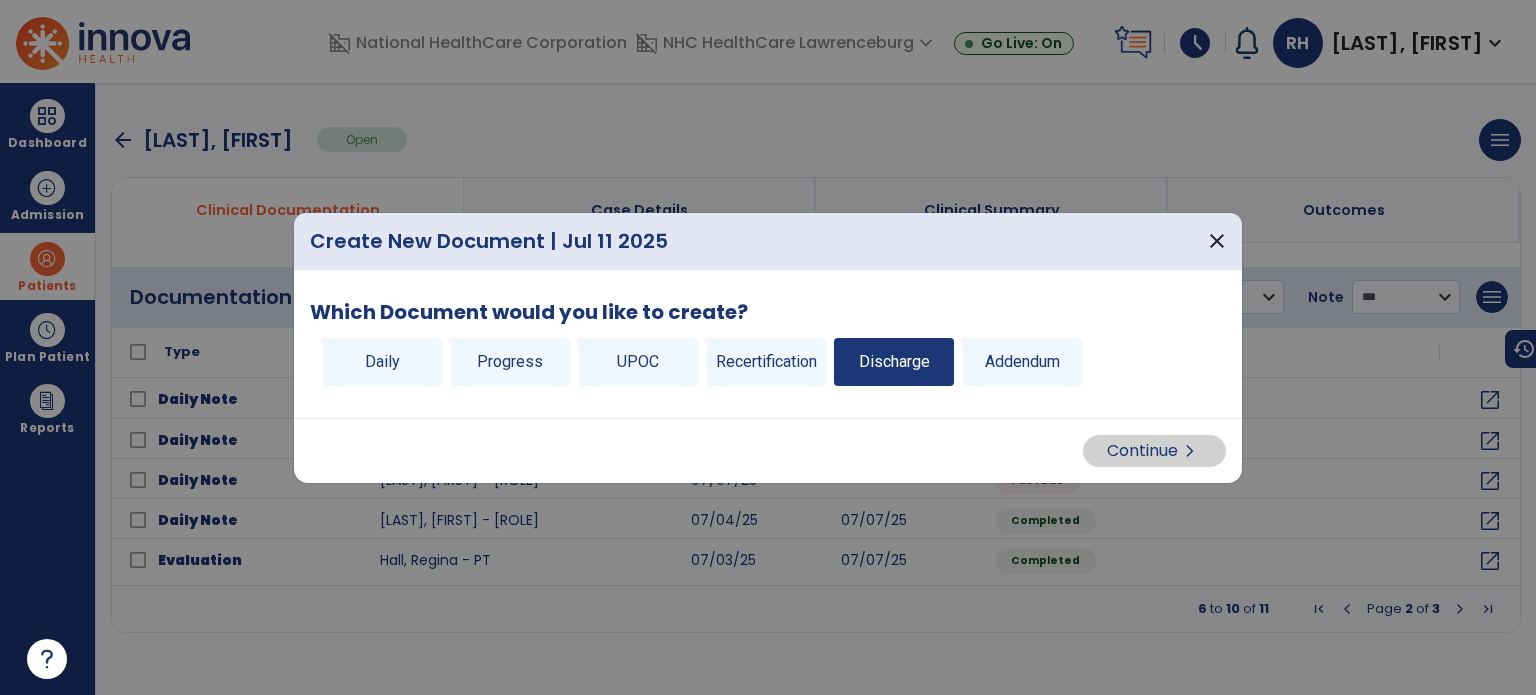 click on "Discharge" at bounding box center (894, 362) 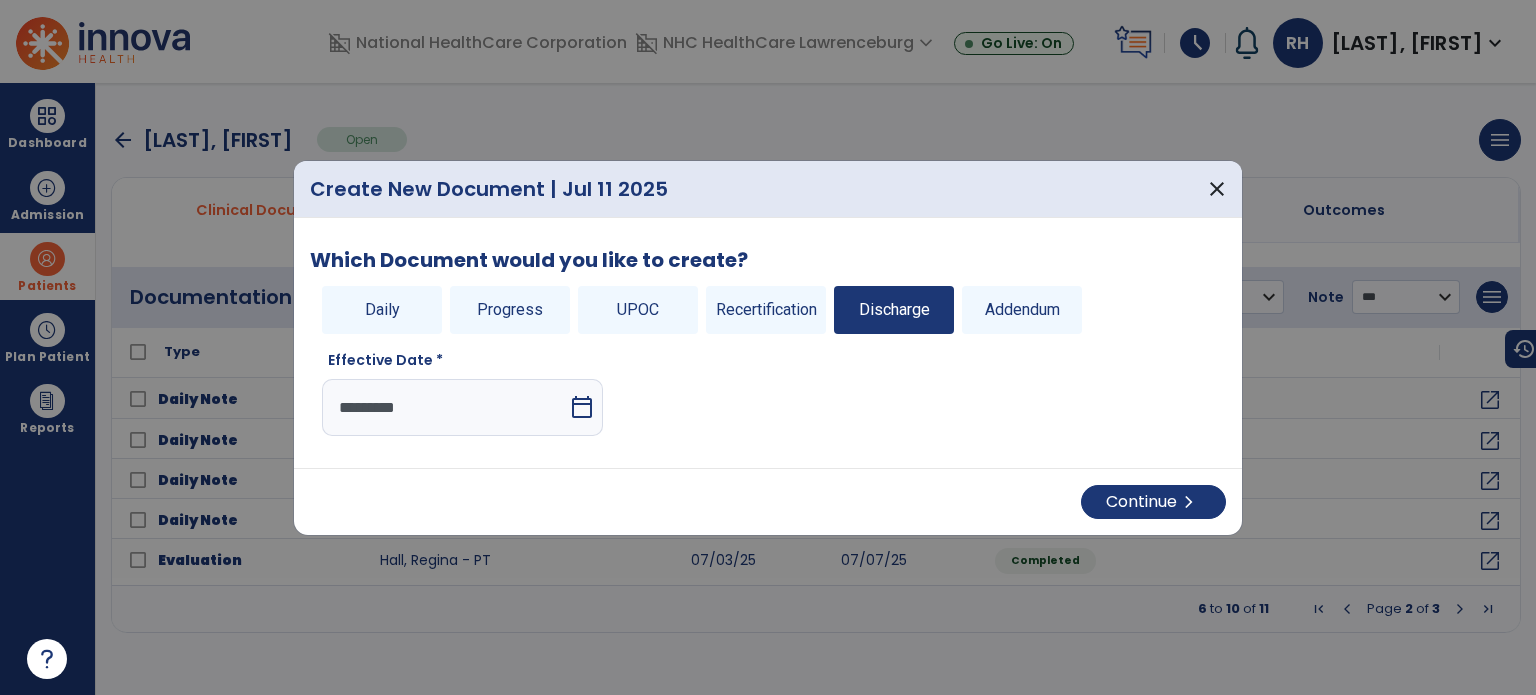 click on "calendar_today" at bounding box center (582, 407) 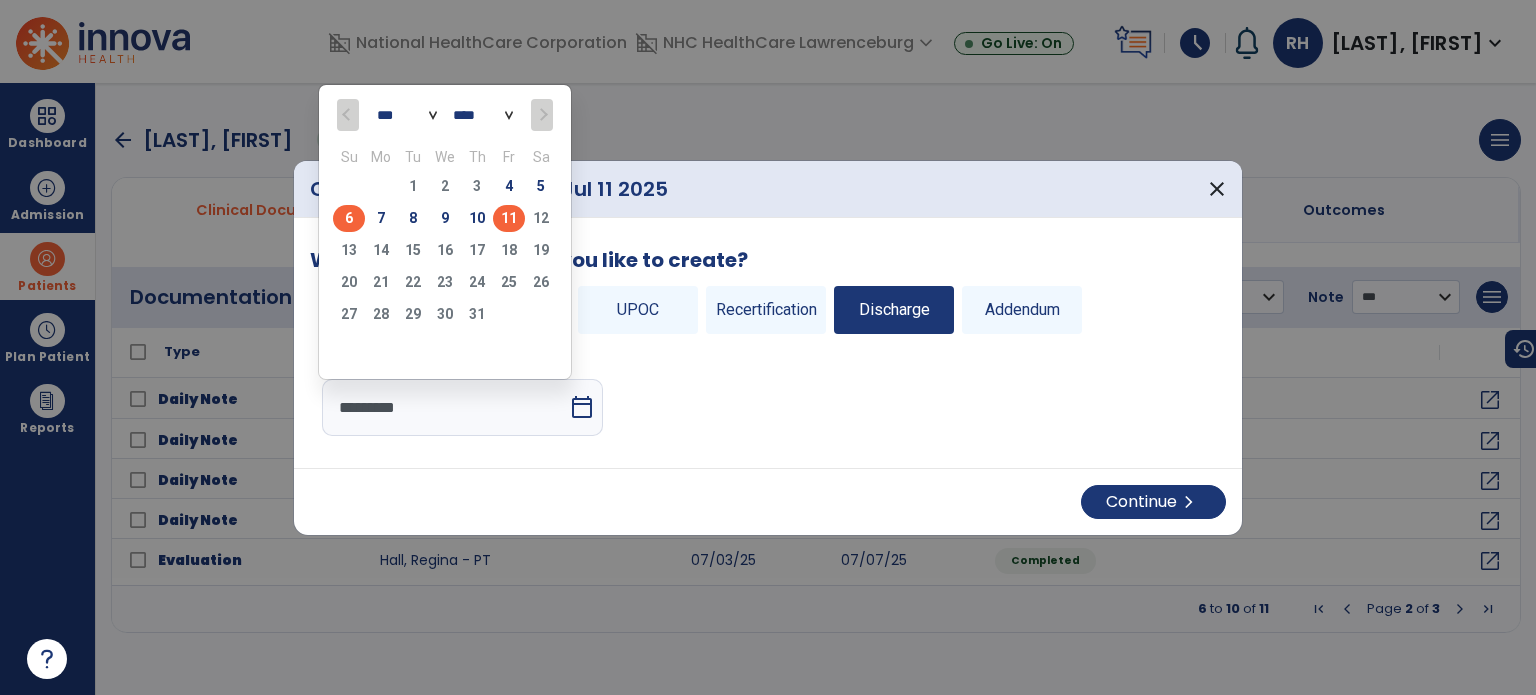 click on "6" 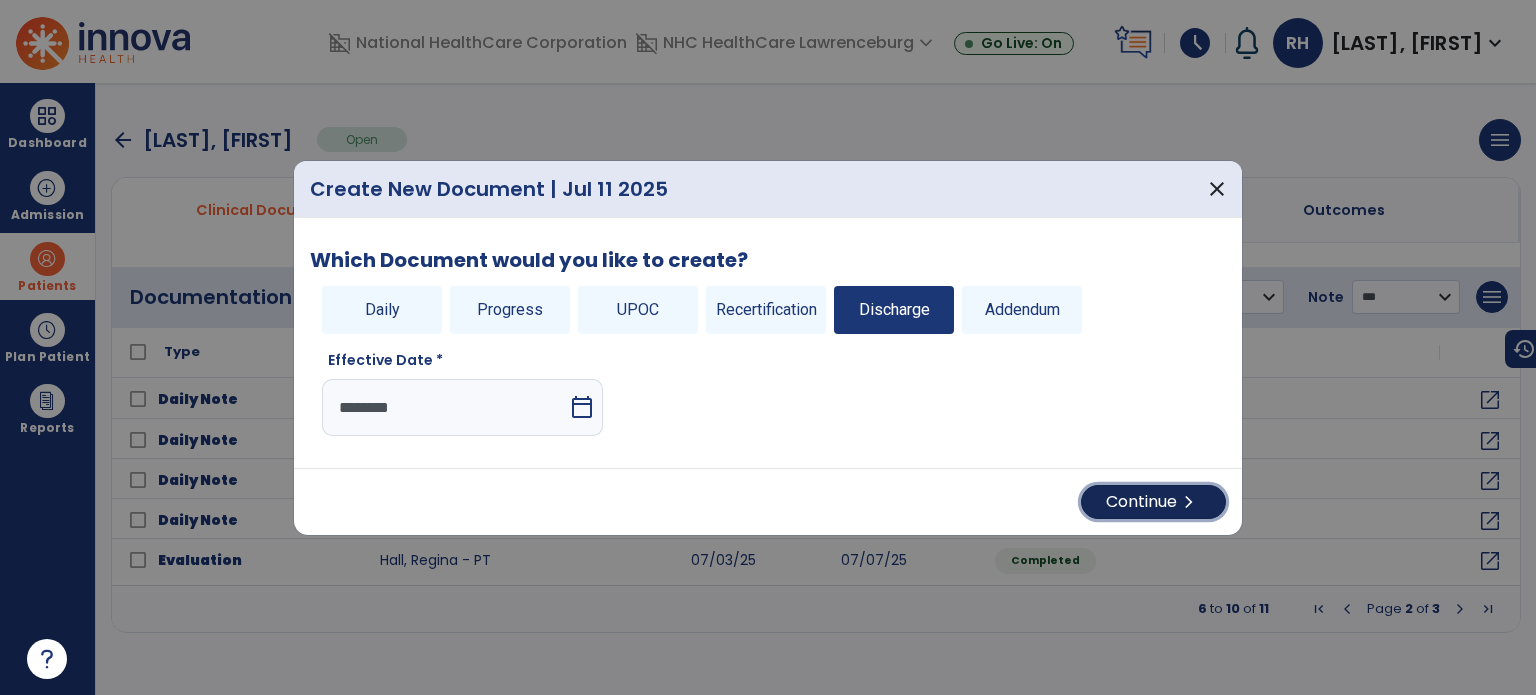 click on "Continue   chevron_right" at bounding box center (1153, 502) 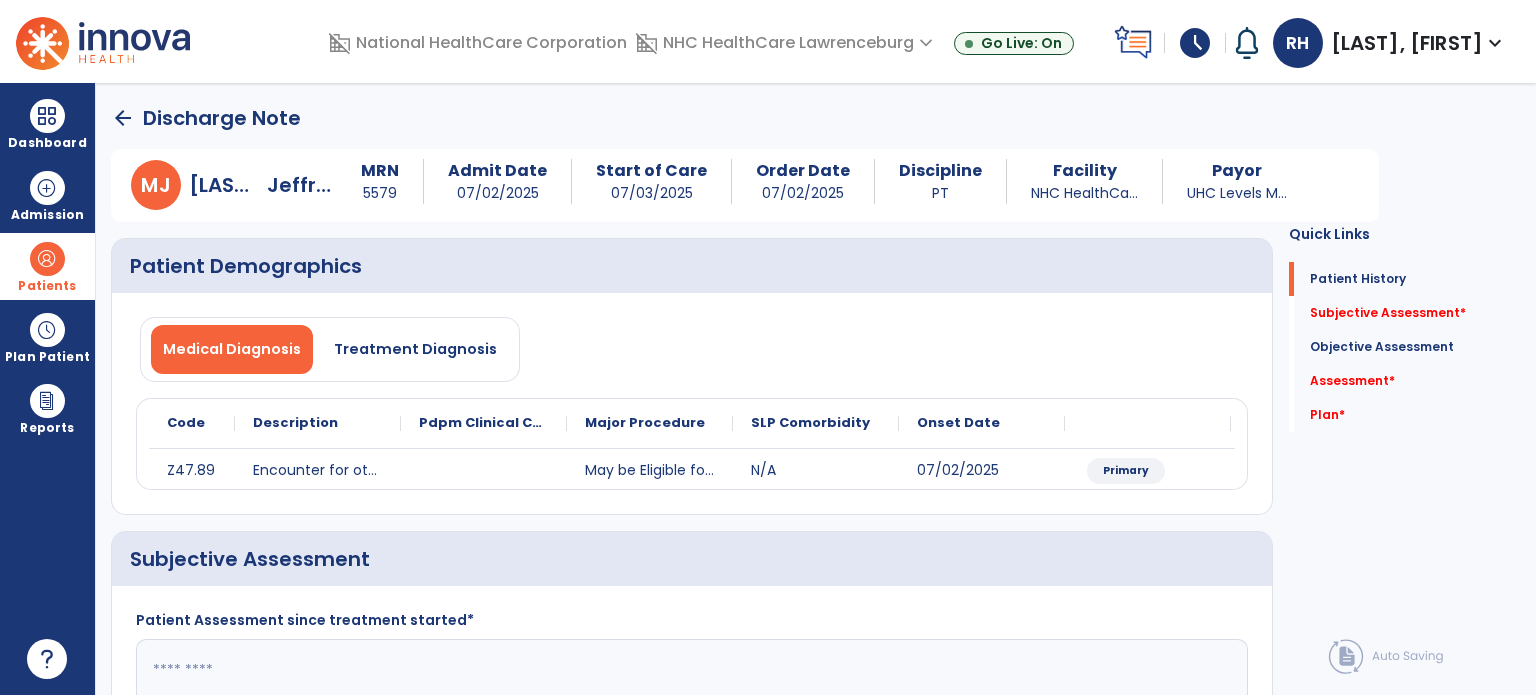 click 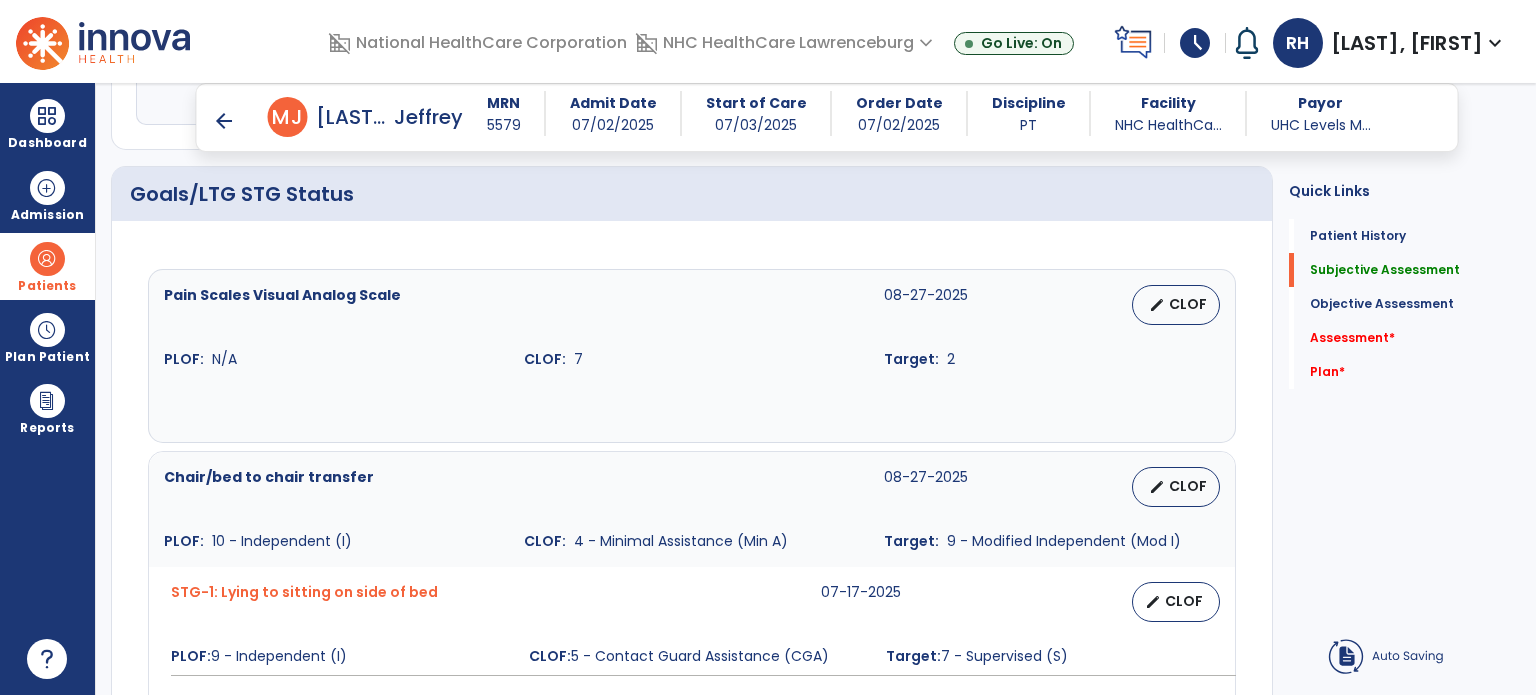 scroll, scrollTop: 668, scrollLeft: 0, axis: vertical 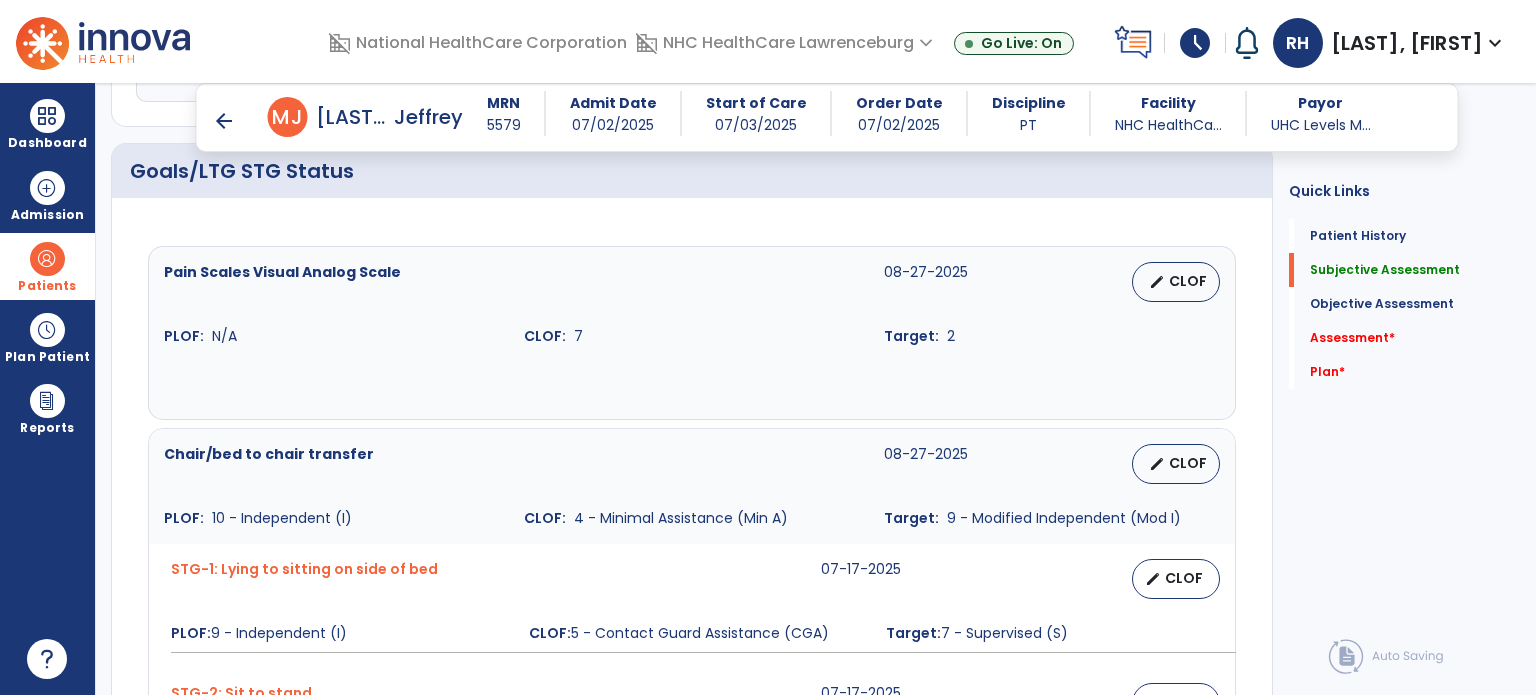 type on "**********" 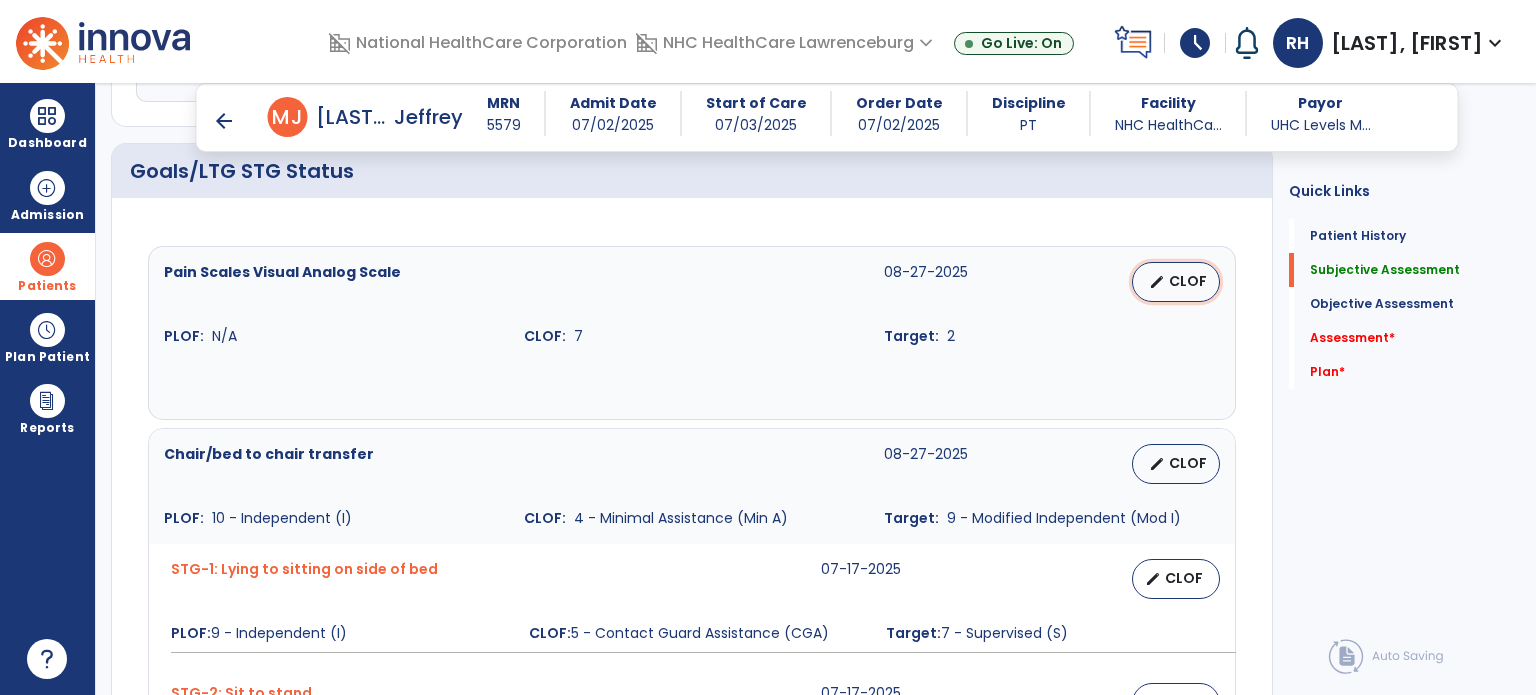 click on "edit" at bounding box center [1157, 282] 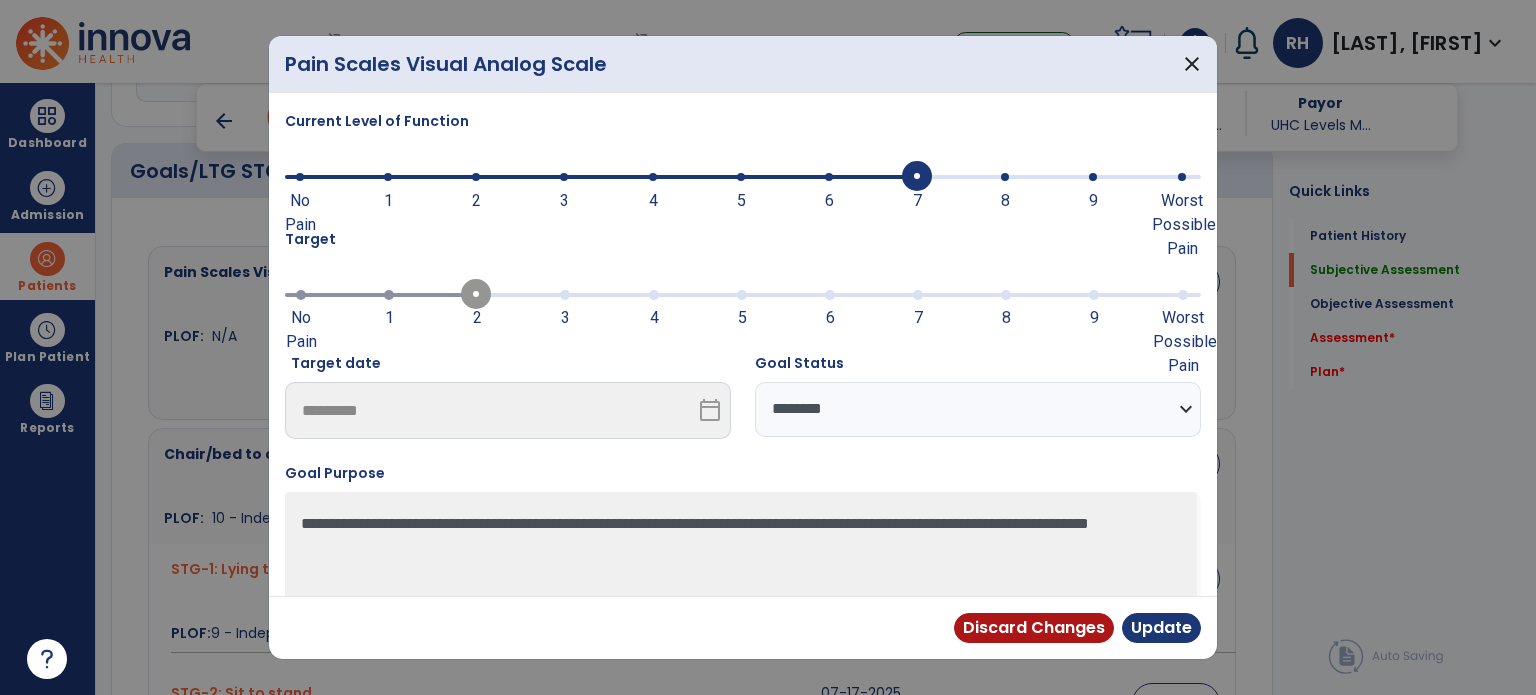 click on "**********" at bounding box center (978, 409) 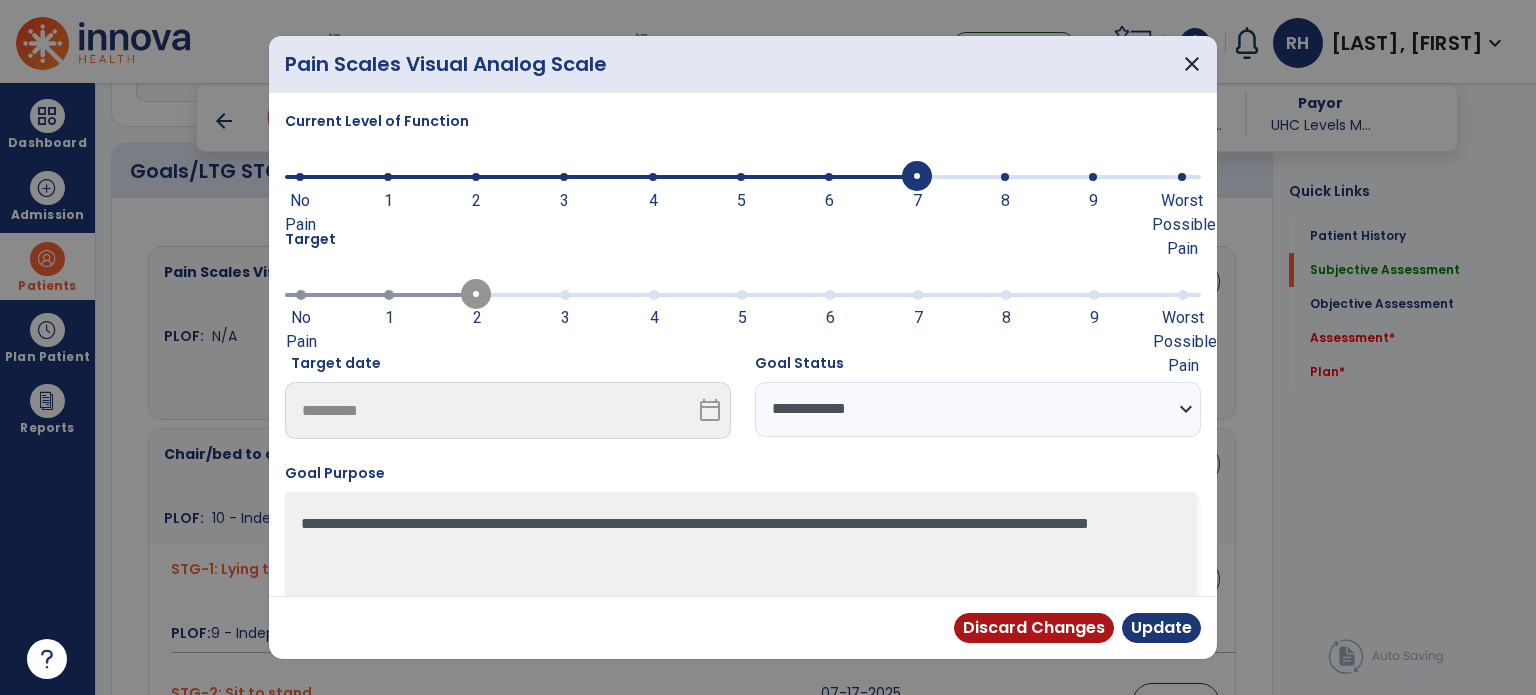 click on "**********" at bounding box center (978, 409) 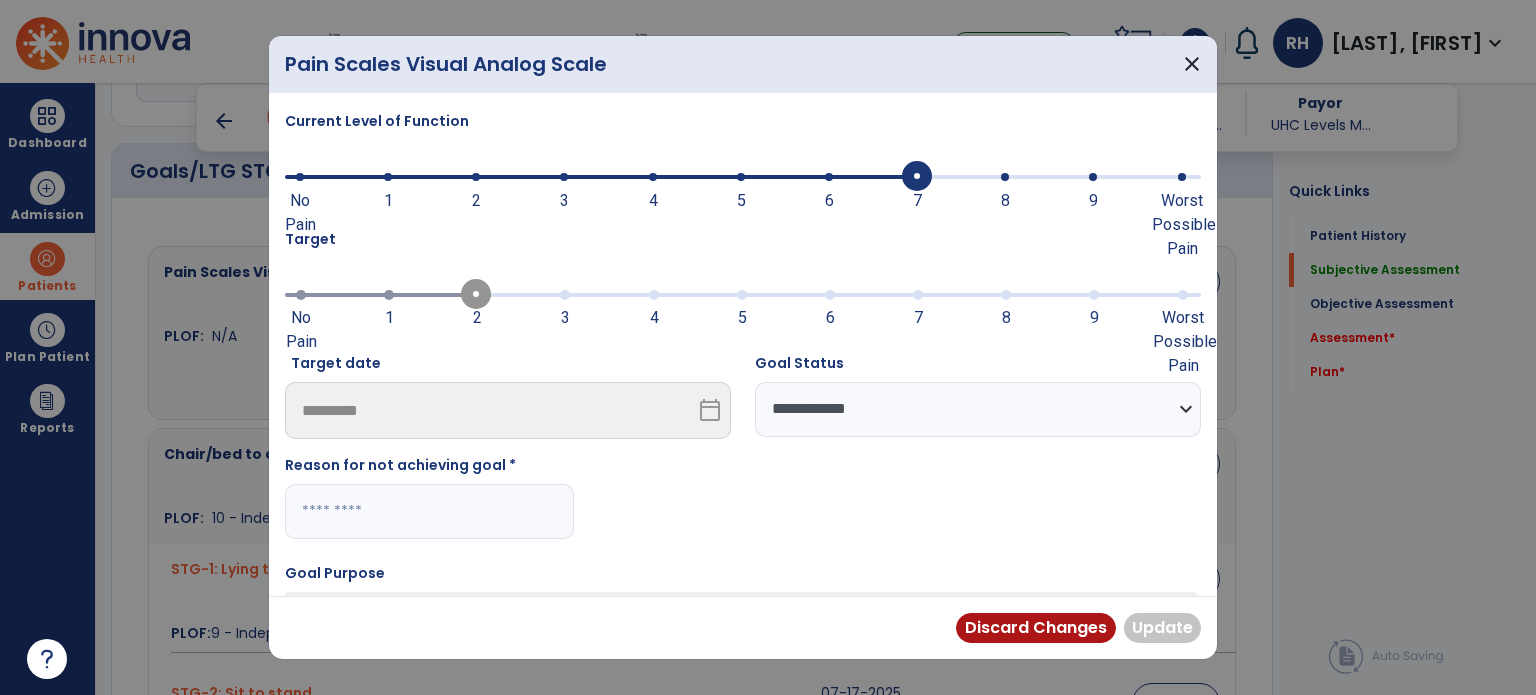 click at bounding box center (429, 511) 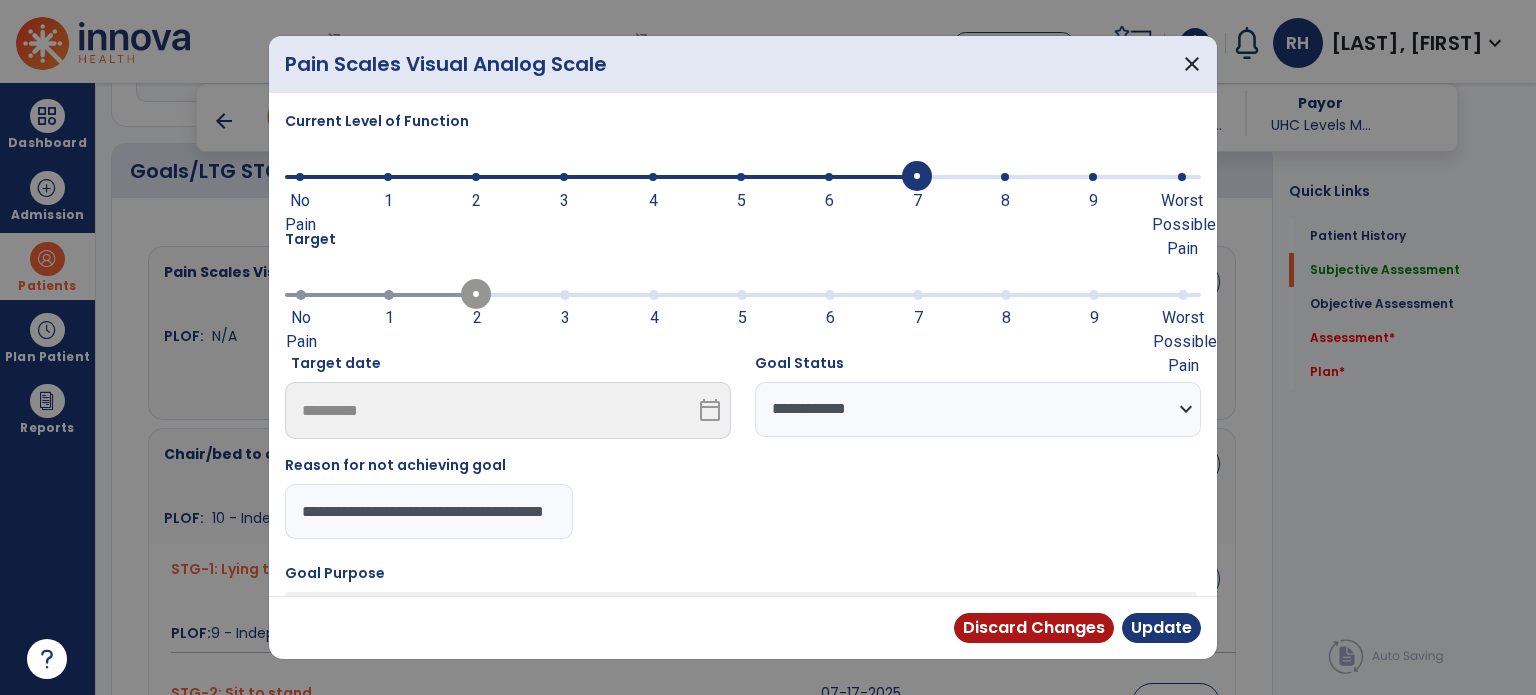 scroll, scrollTop: 0, scrollLeft: 65, axis: horizontal 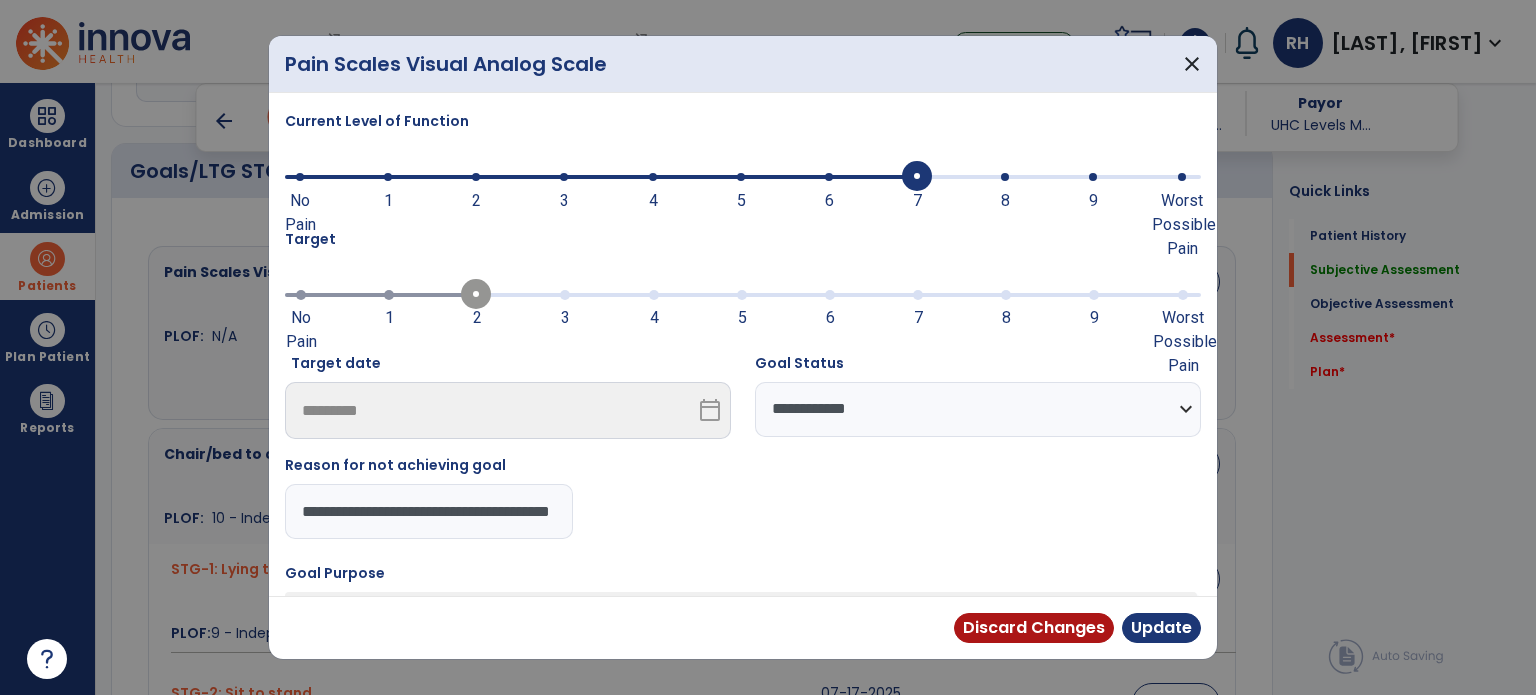 click on "**********" at bounding box center (429, 511) 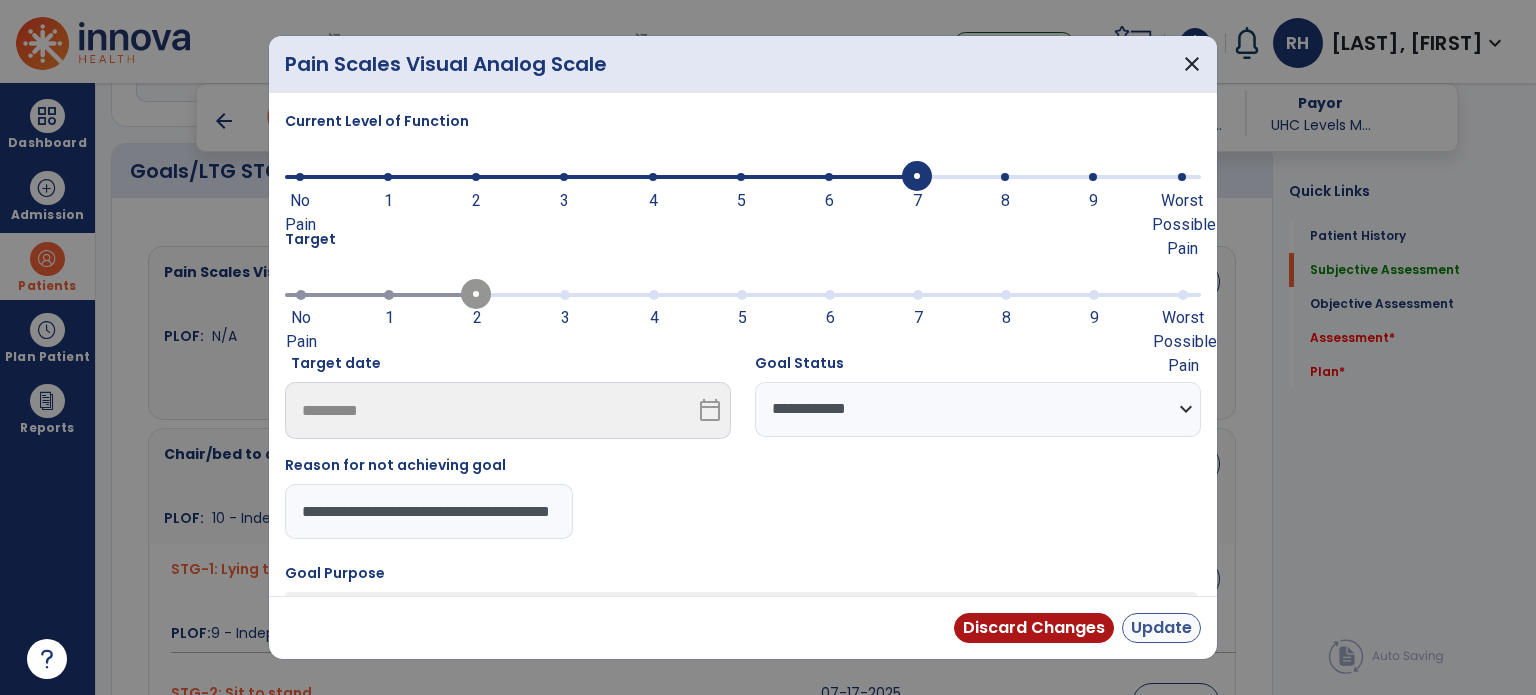 type on "**********" 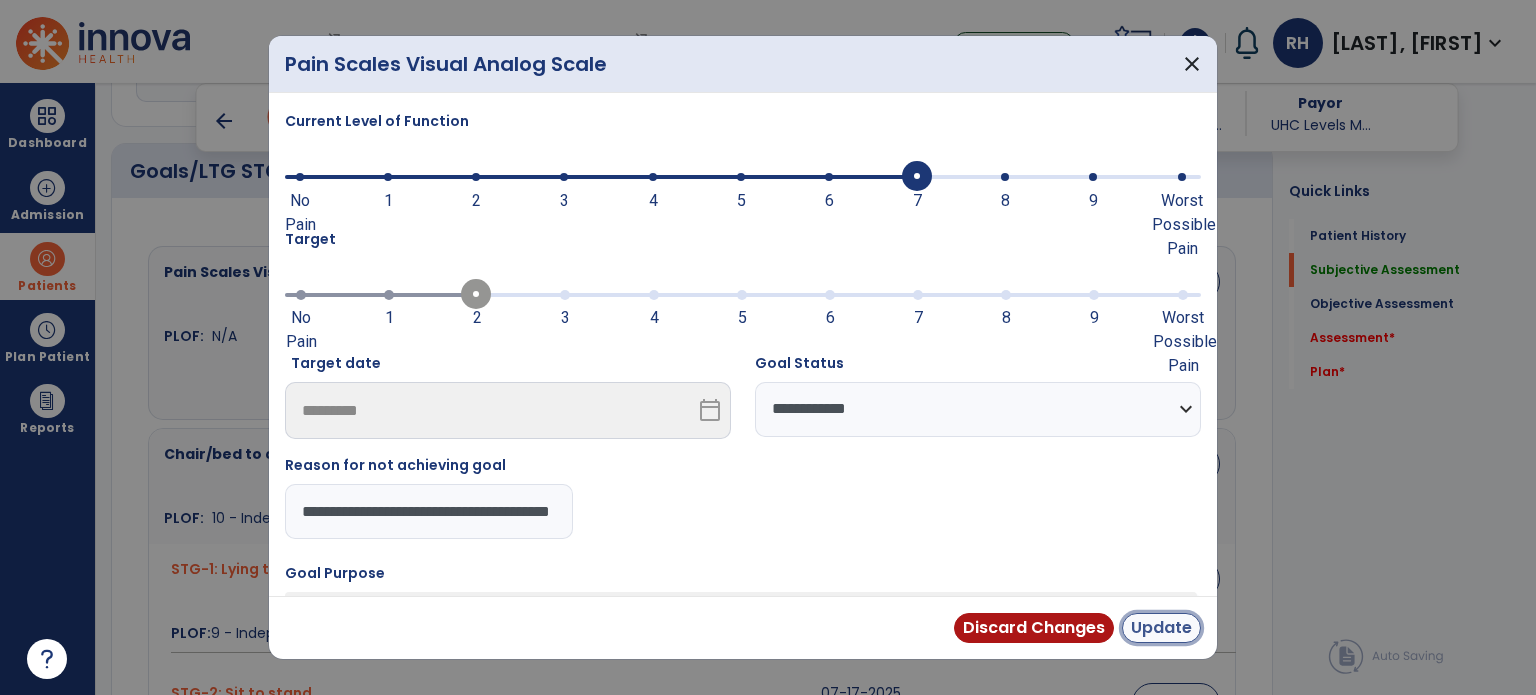 click on "Update" at bounding box center [1161, 628] 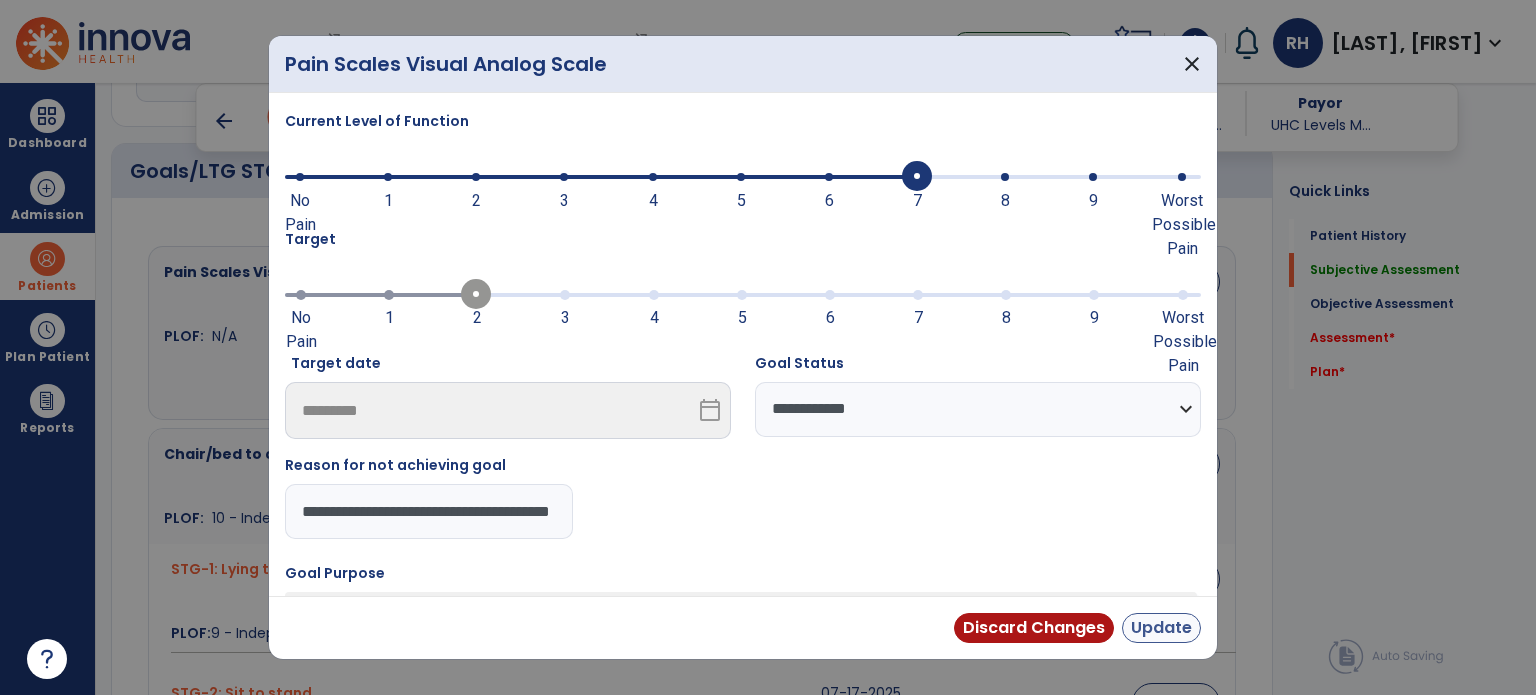 scroll, scrollTop: 0, scrollLeft: 0, axis: both 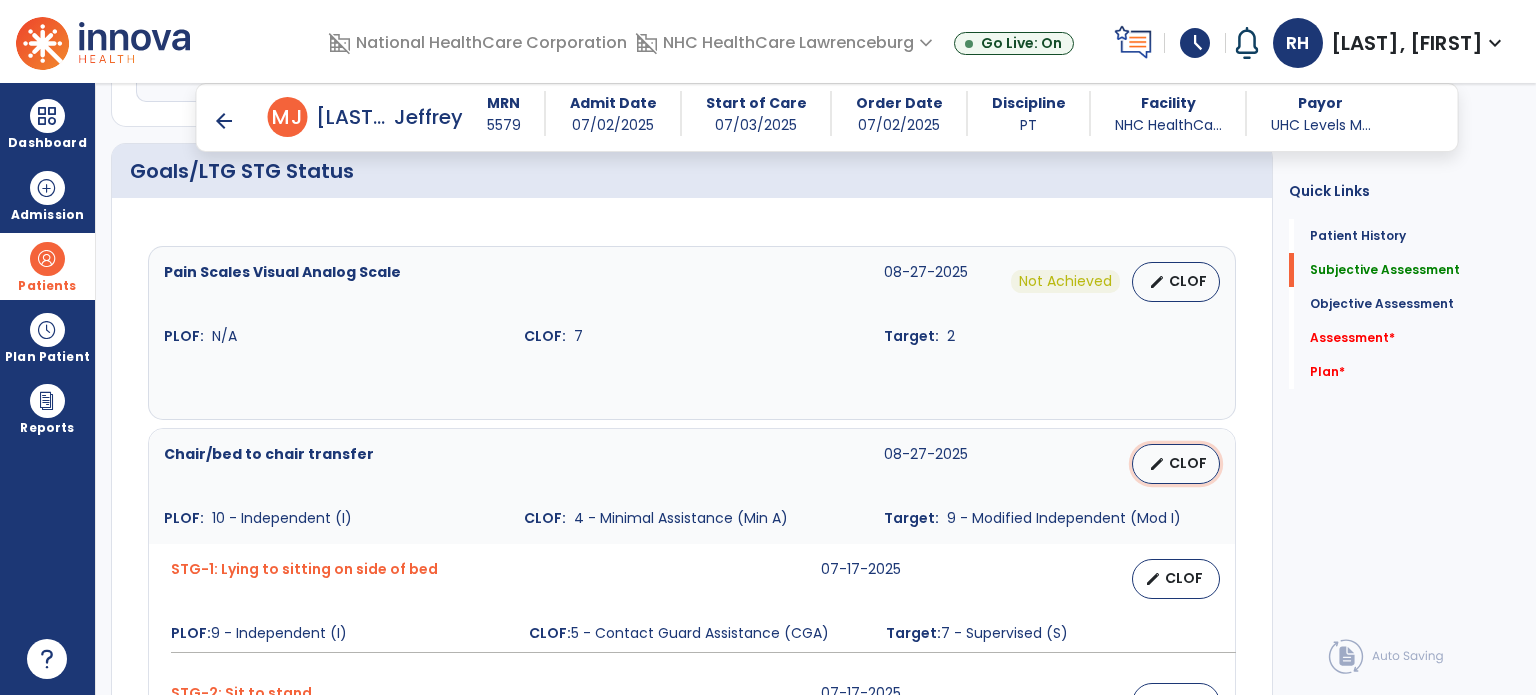 click on "CLOF" at bounding box center (1188, 463) 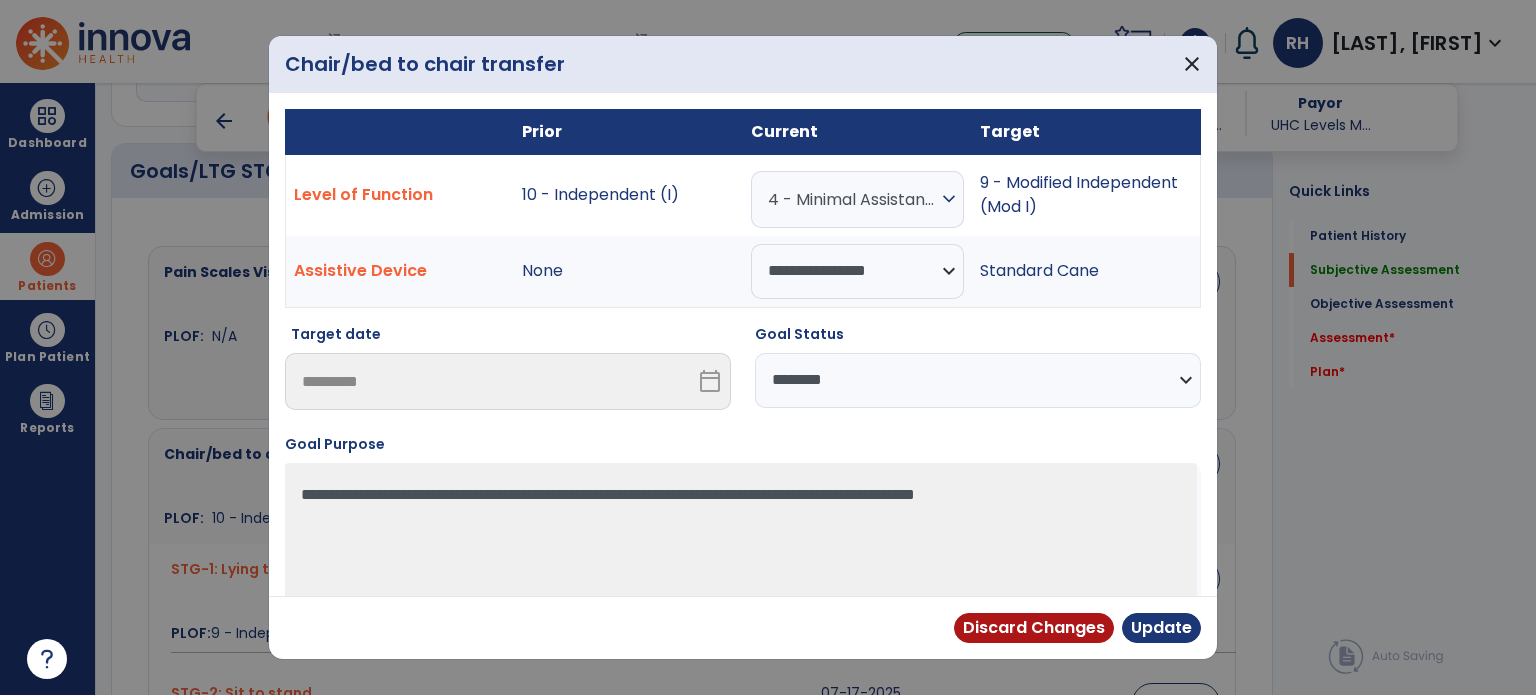 click on "**********" at bounding box center [978, 380] 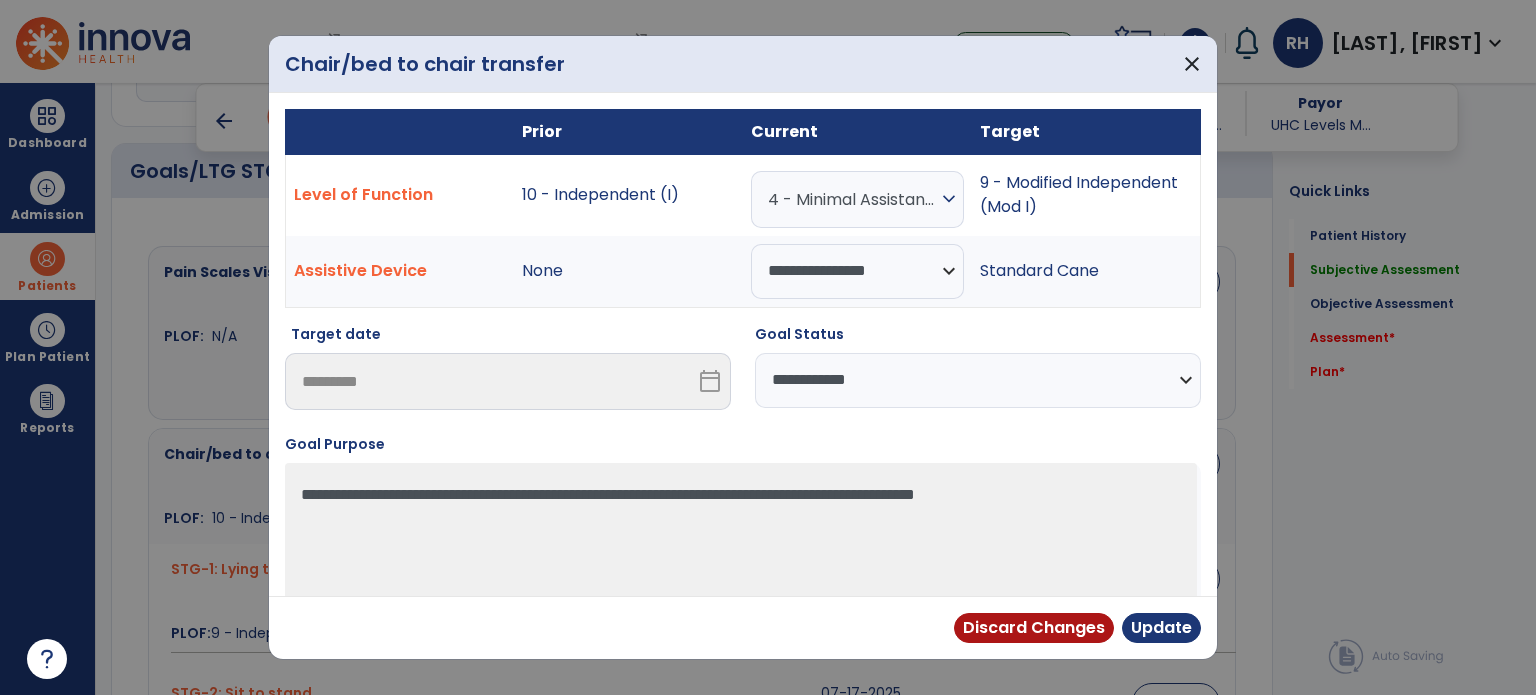 click on "**********" at bounding box center (978, 380) 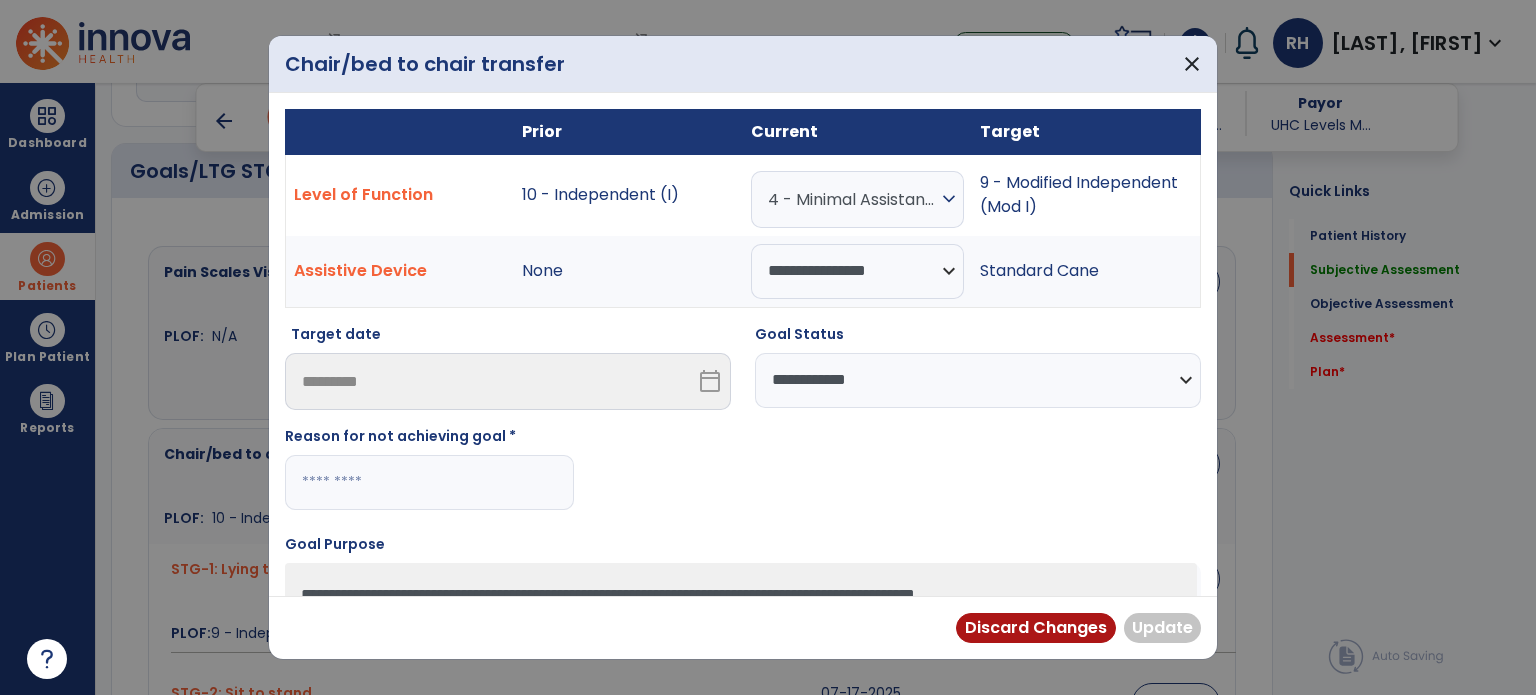 click at bounding box center (429, 482) 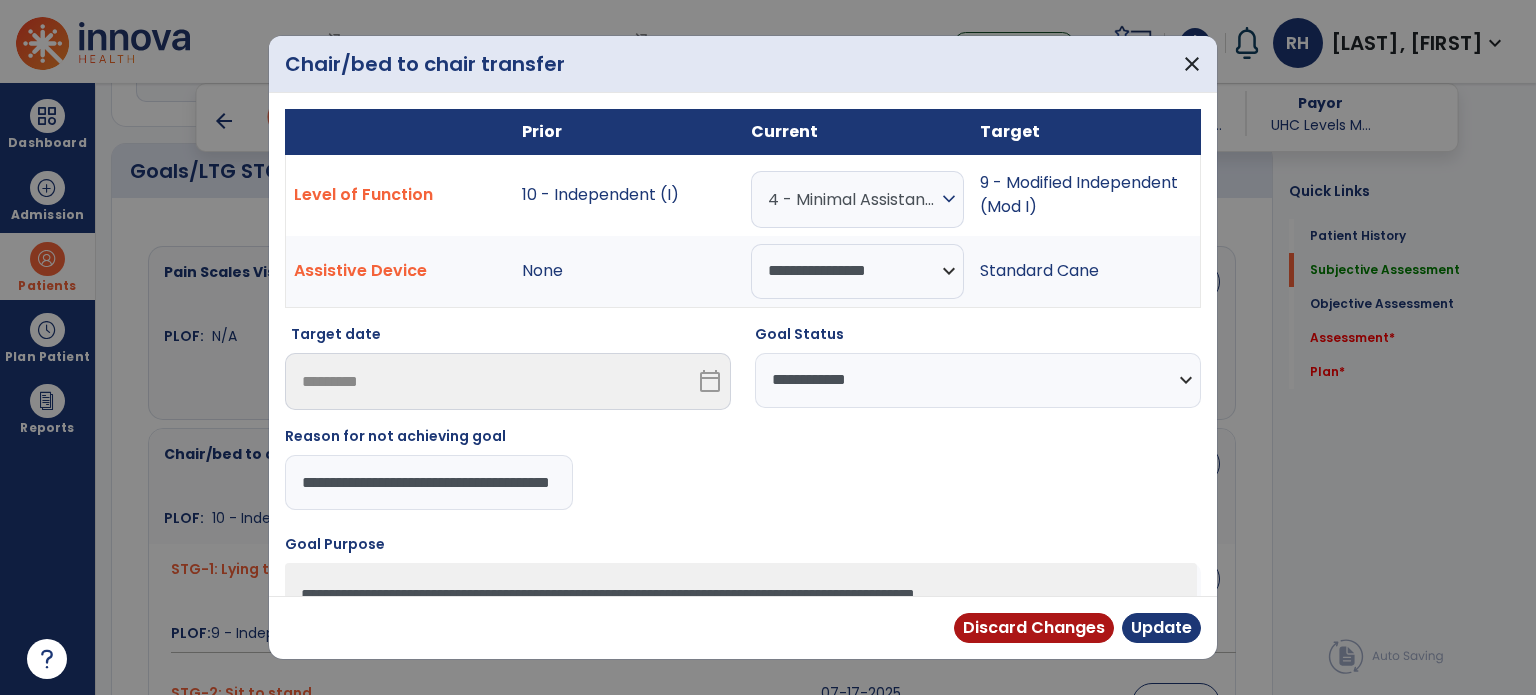 scroll, scrollTop: 0, scrollLeft: 70, axis: horizontal 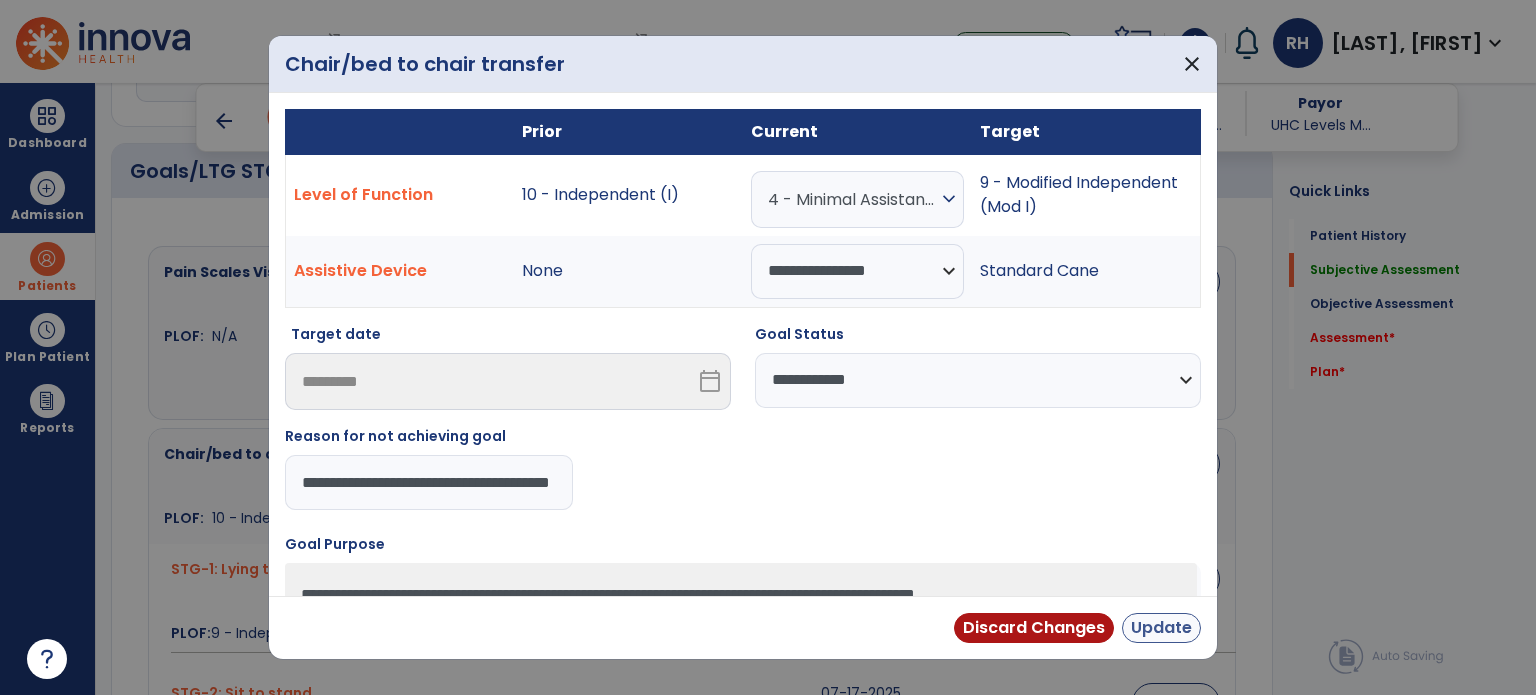 type on "**********" 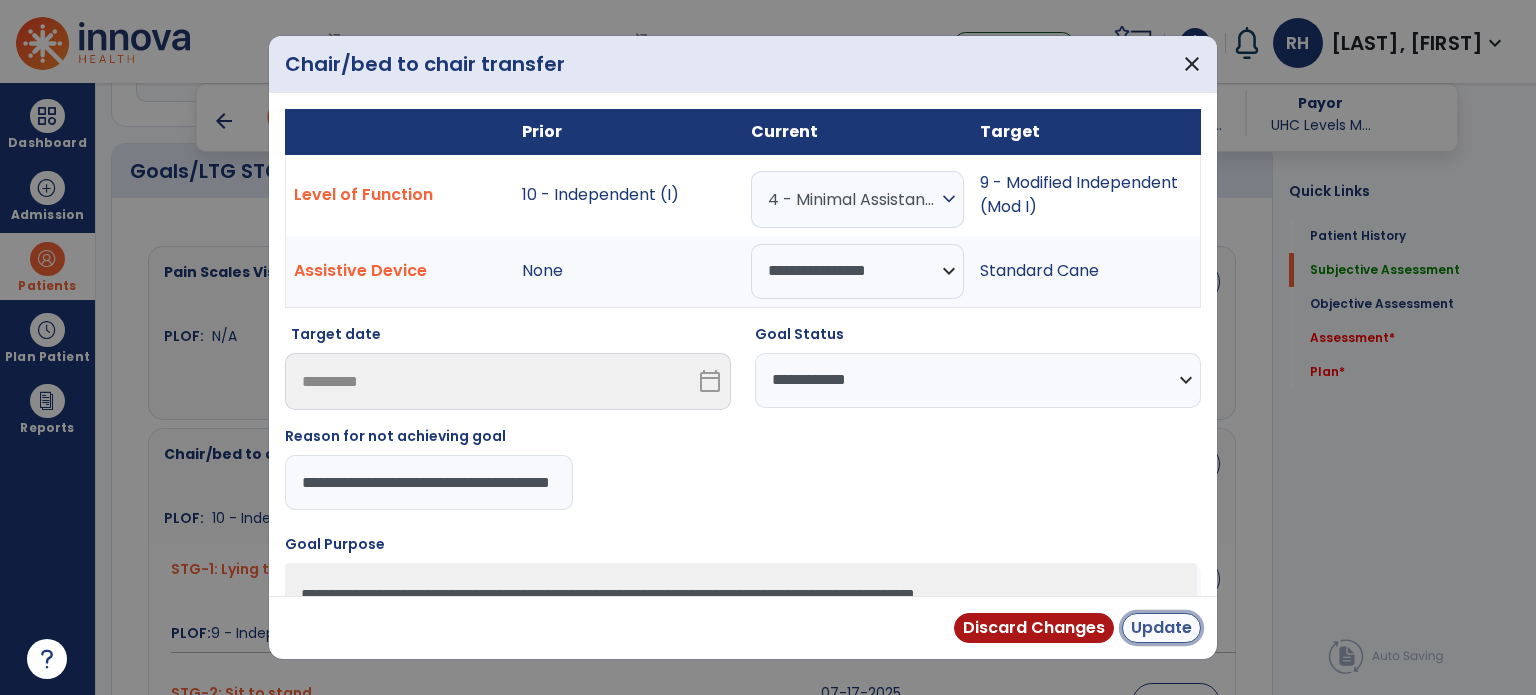 click on "Update" at bounding box center (1161, 628) 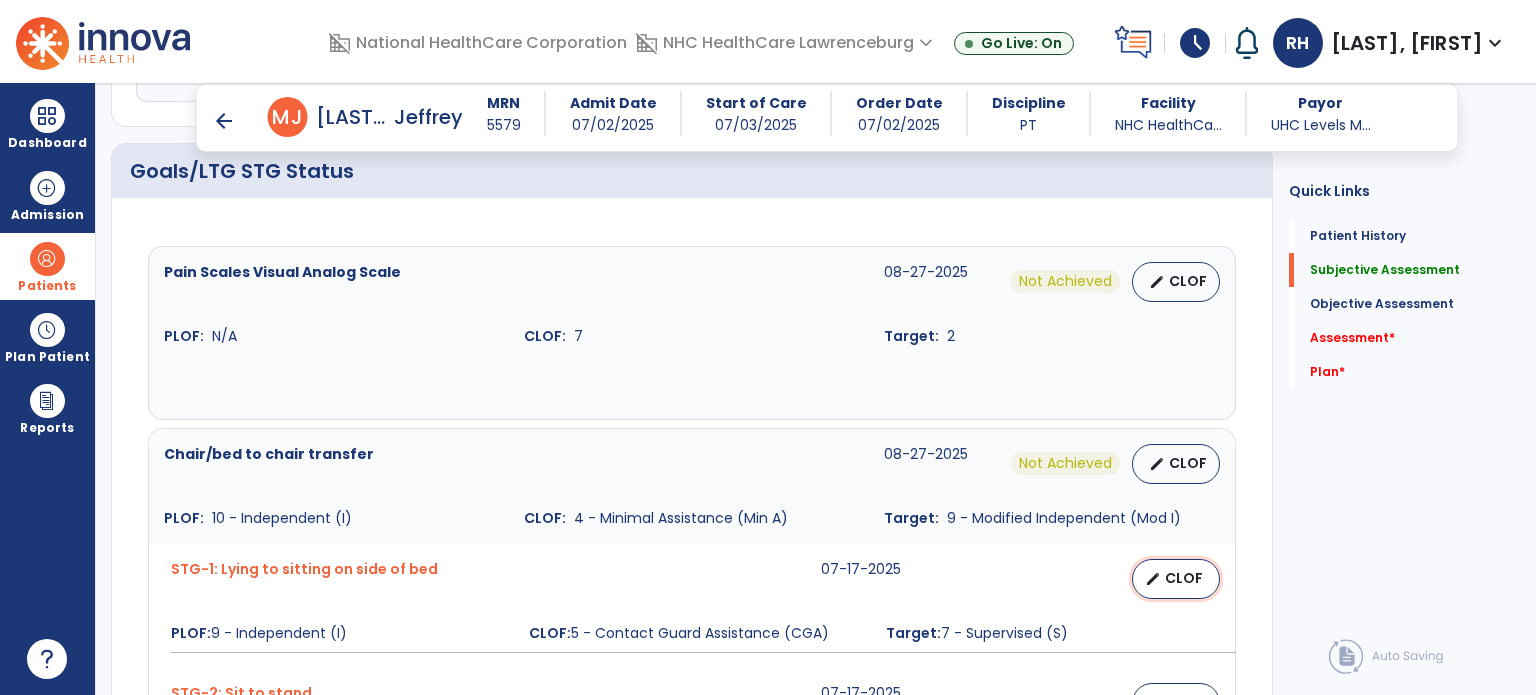 click on "edit   CLOF" at bounding box center [1176, 579] 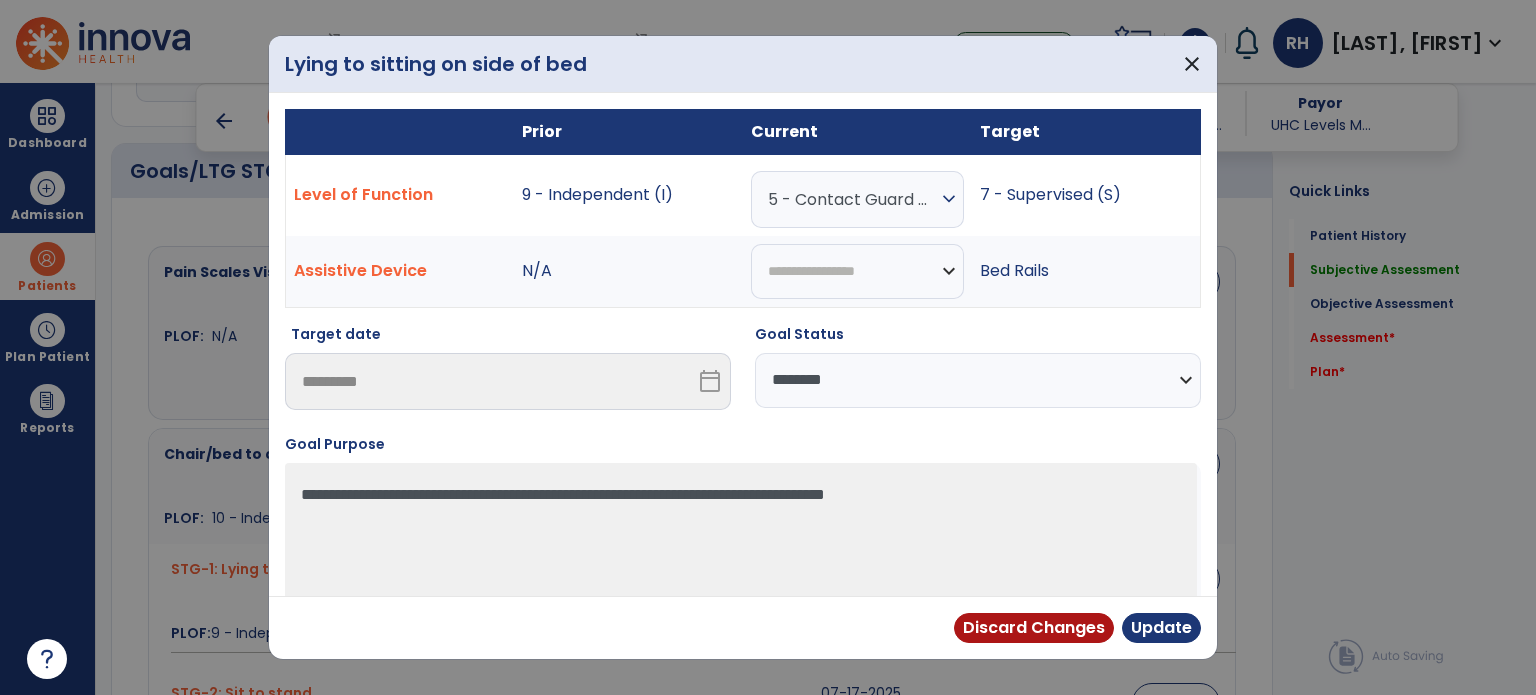 click on "**********" at bounding box center (978, 380) 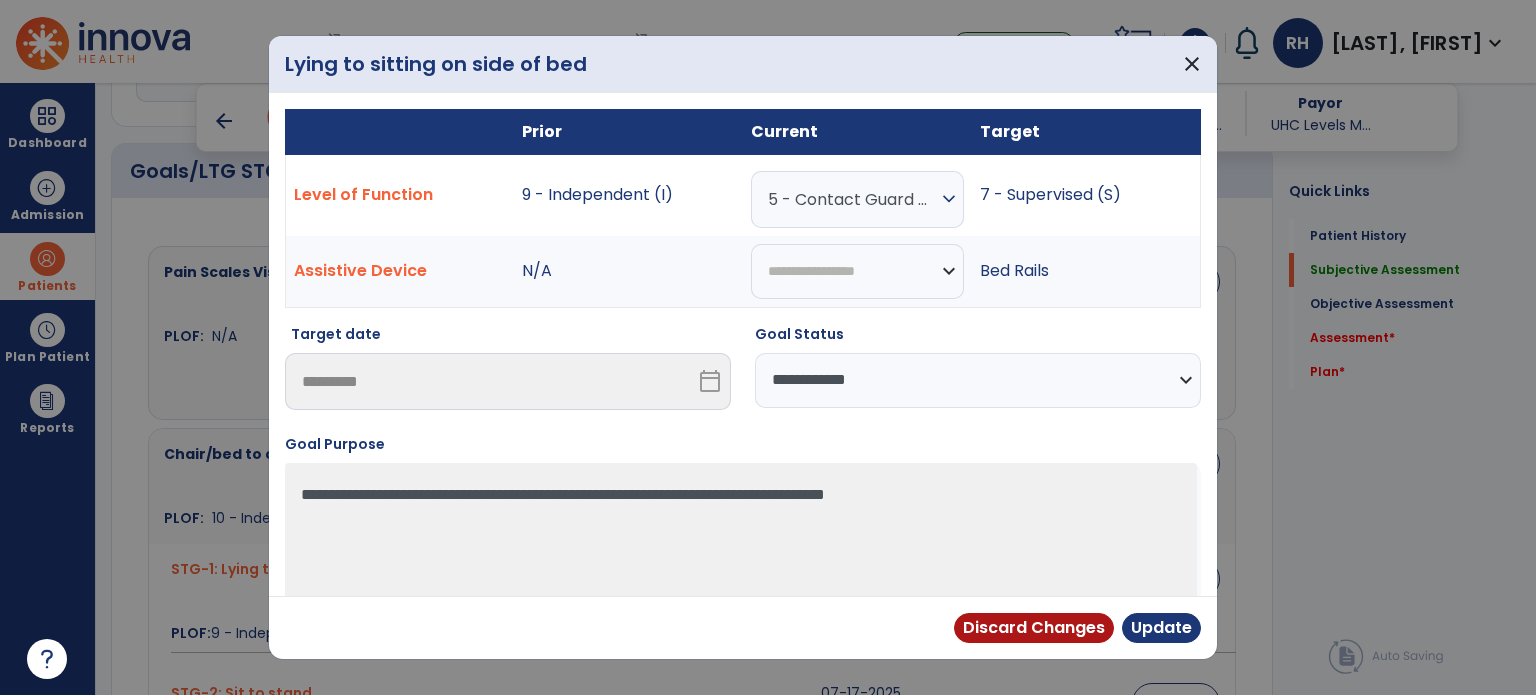 click on "**********" at bounding box center (978, 380) 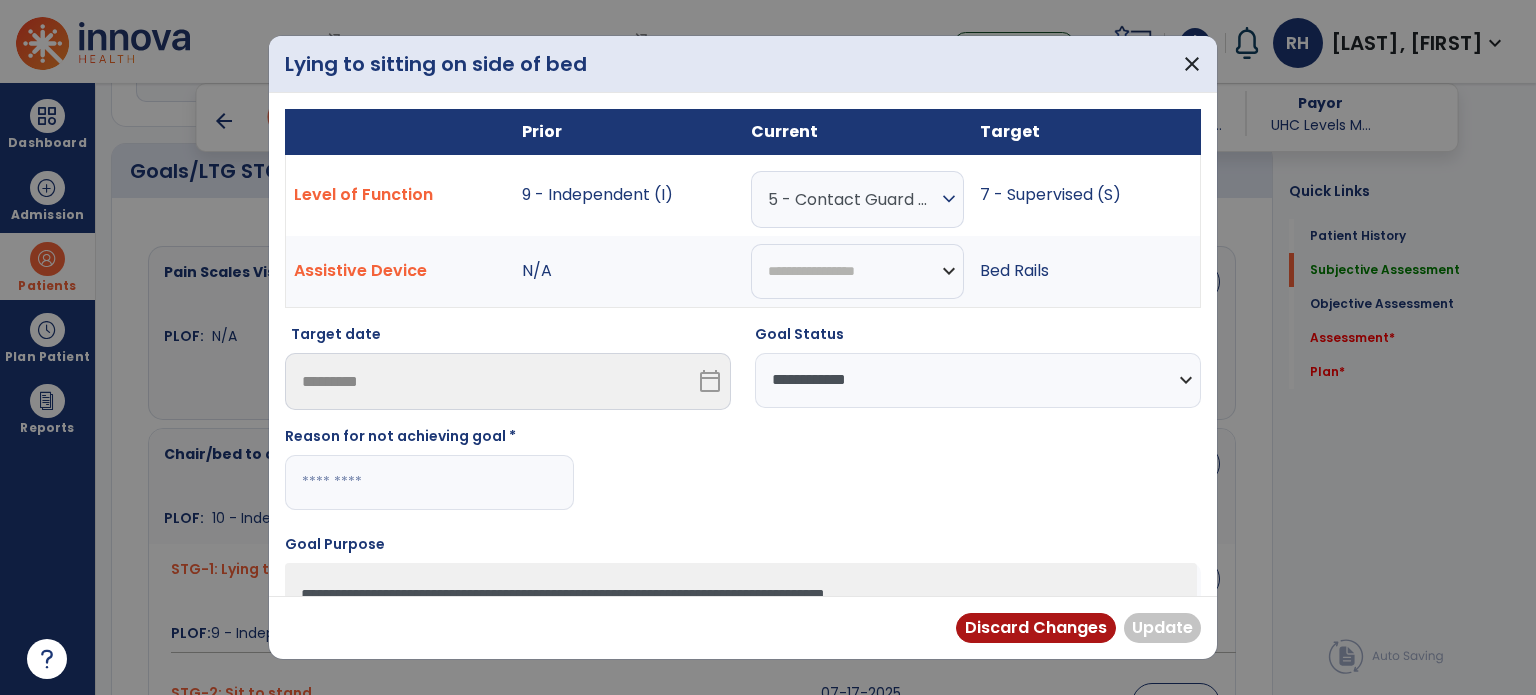 click at bounding box center (429, 482) 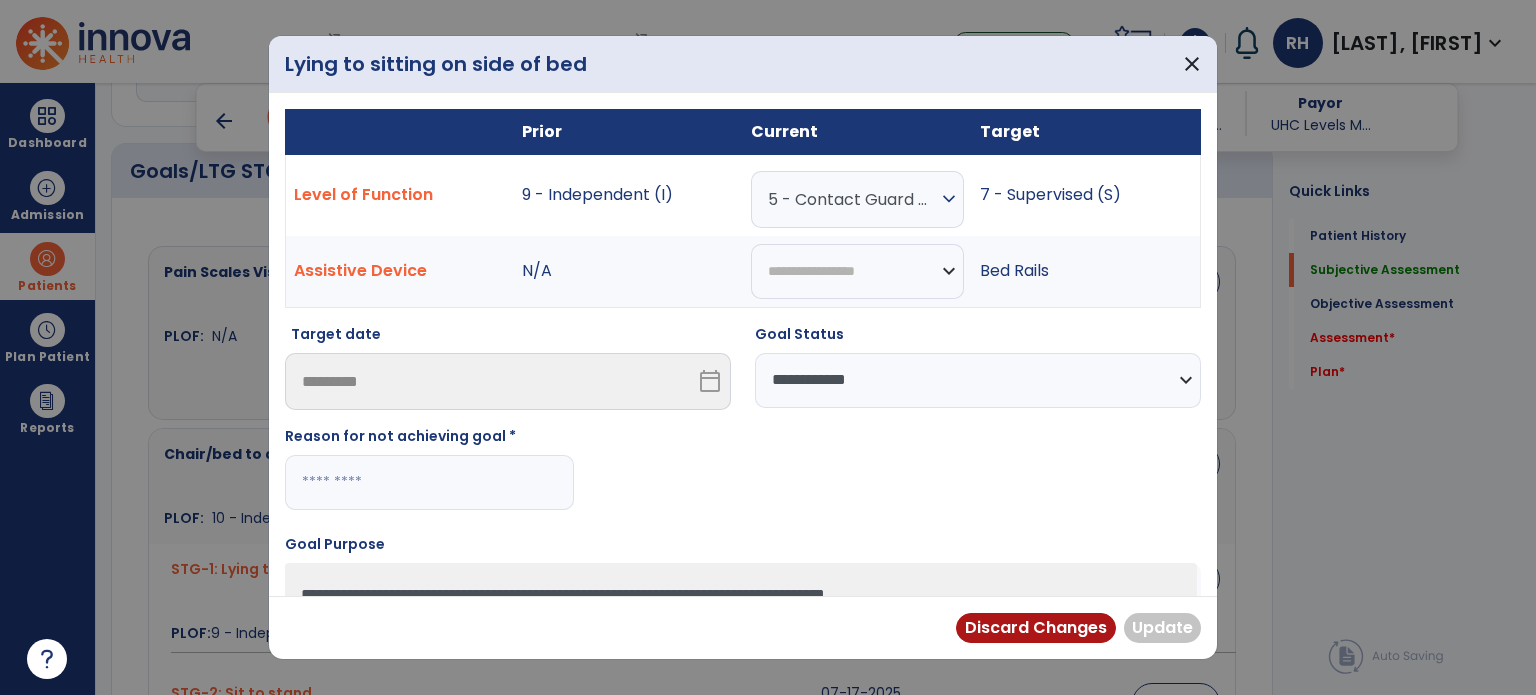 paste on "**********" 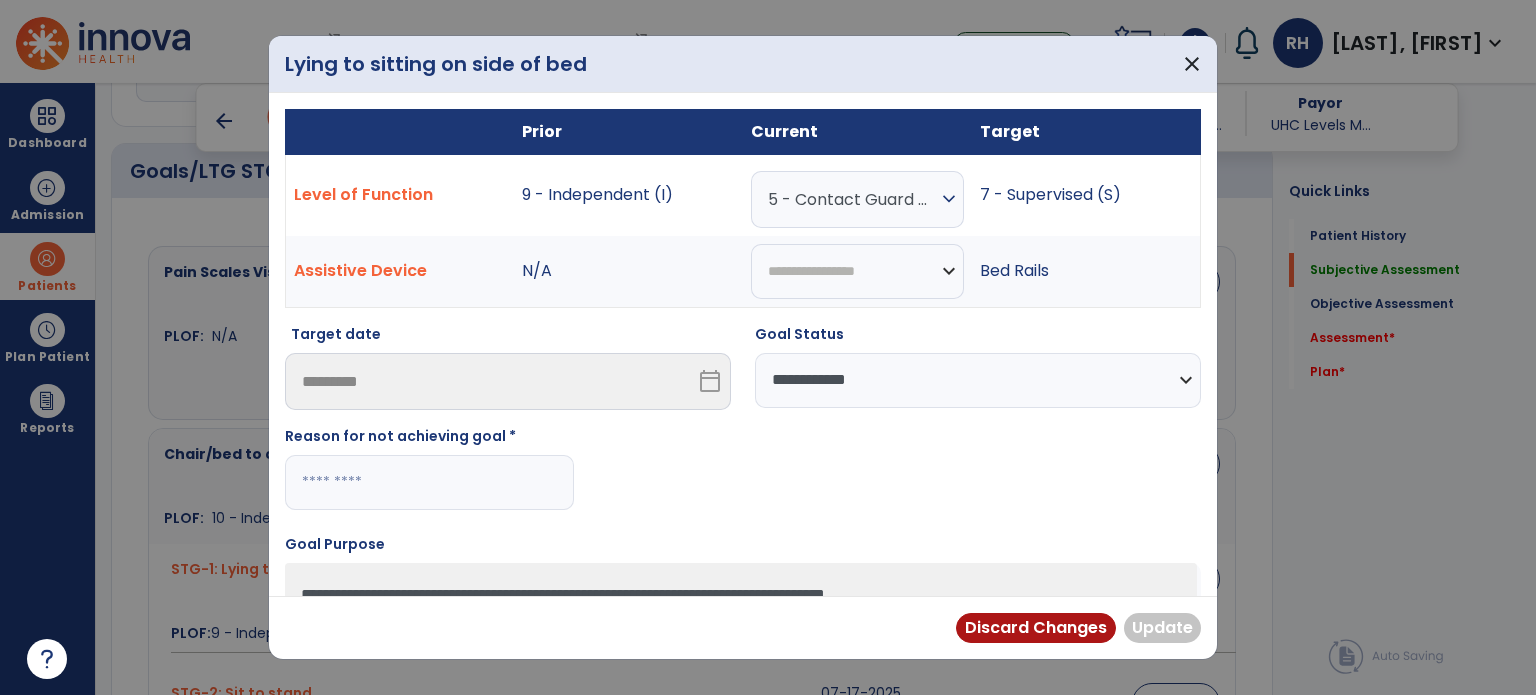 type on "**********" 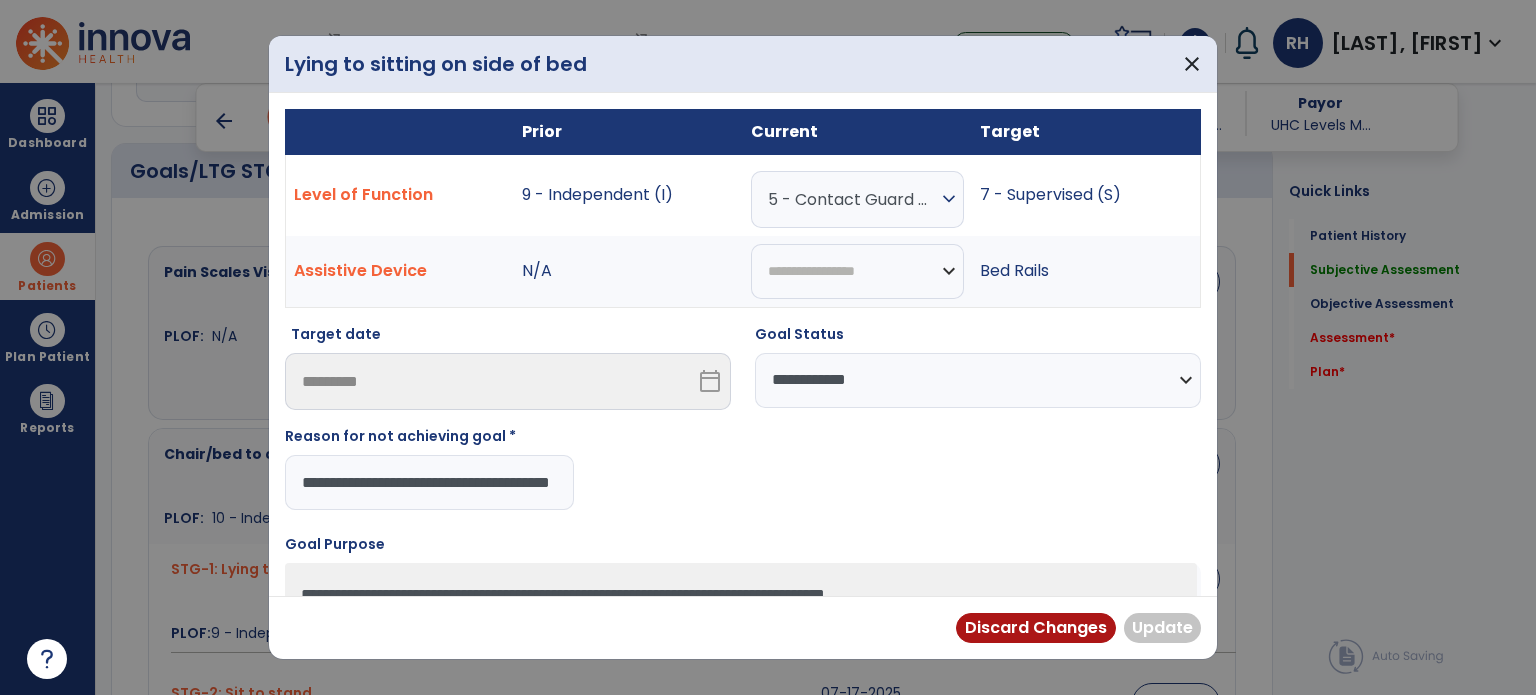 scroll, scrollTop: 0, scrollLeft: 70, axis: horizontal 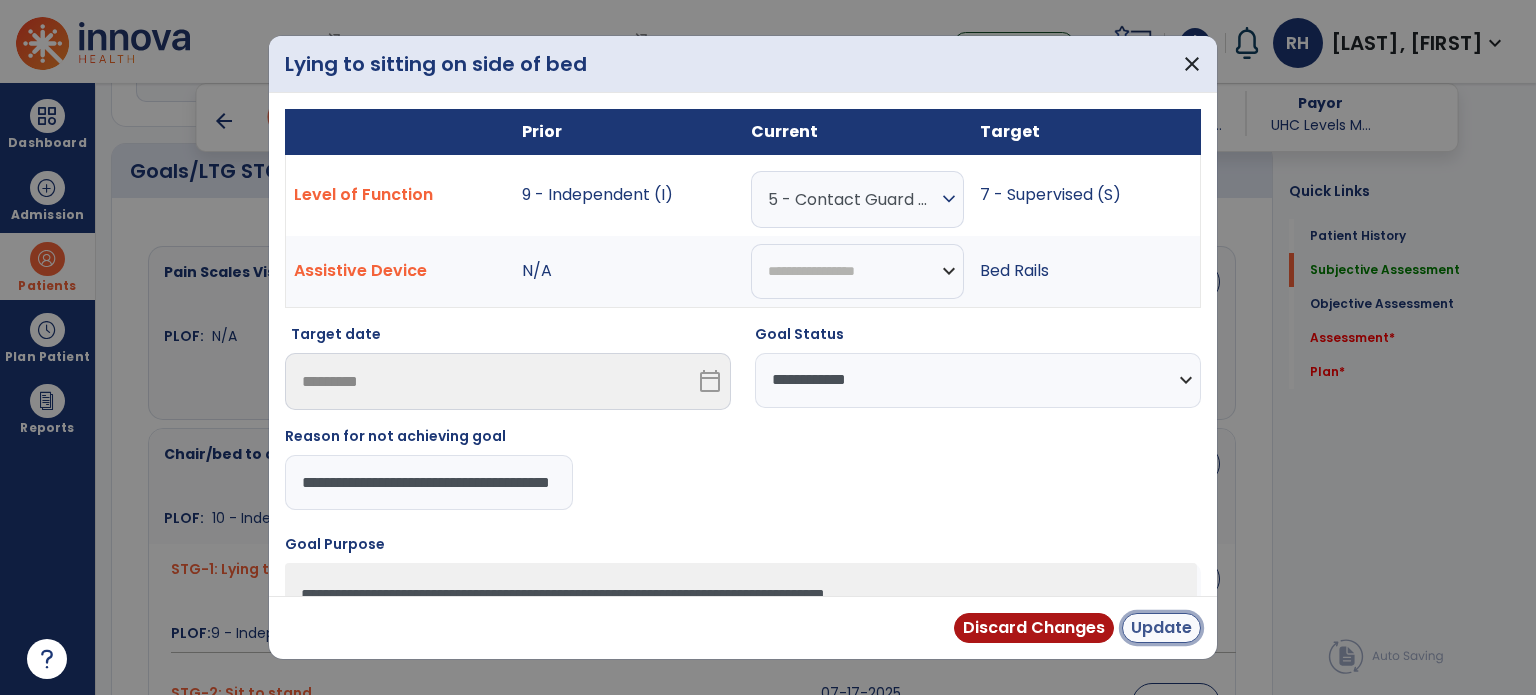click on "Update" at bounding box center (1161, 628) 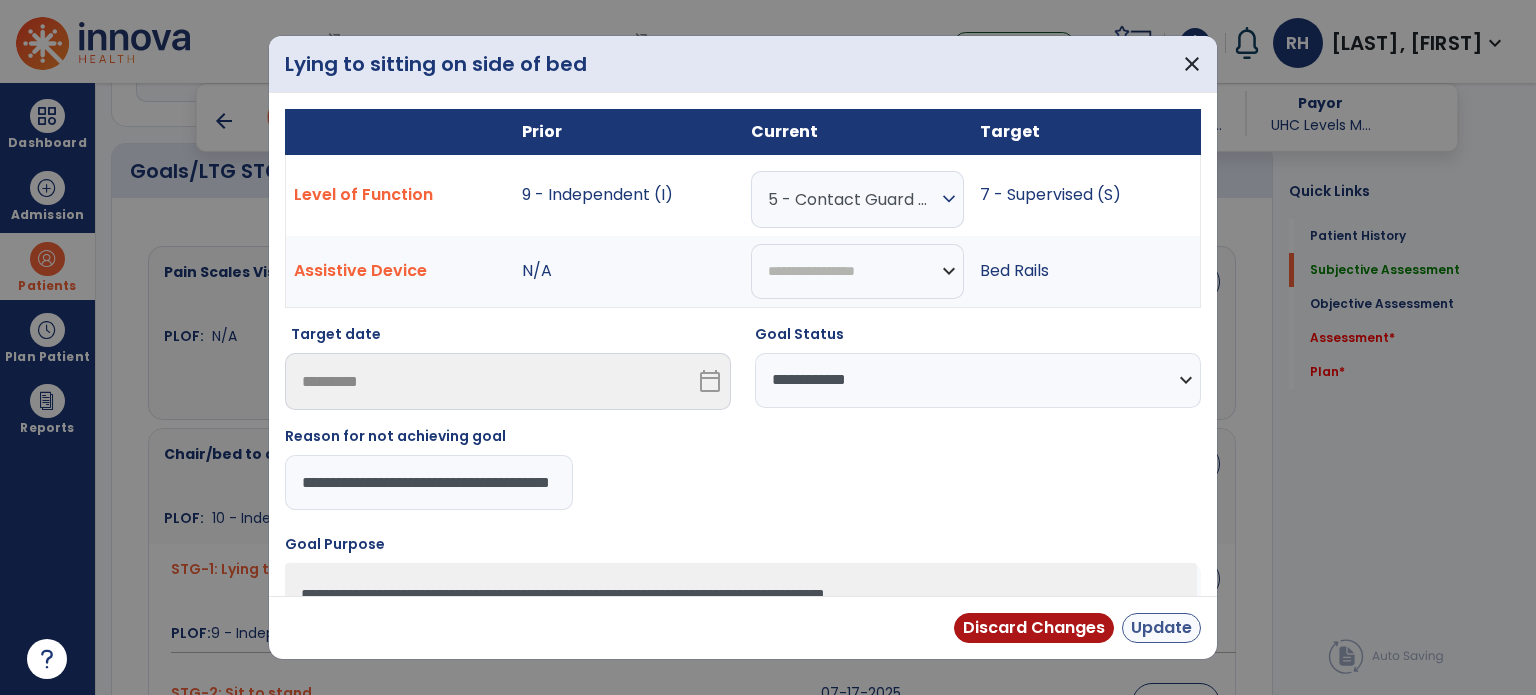 scroll, scrollTop: 0, scrollLeft: 0, axis: both 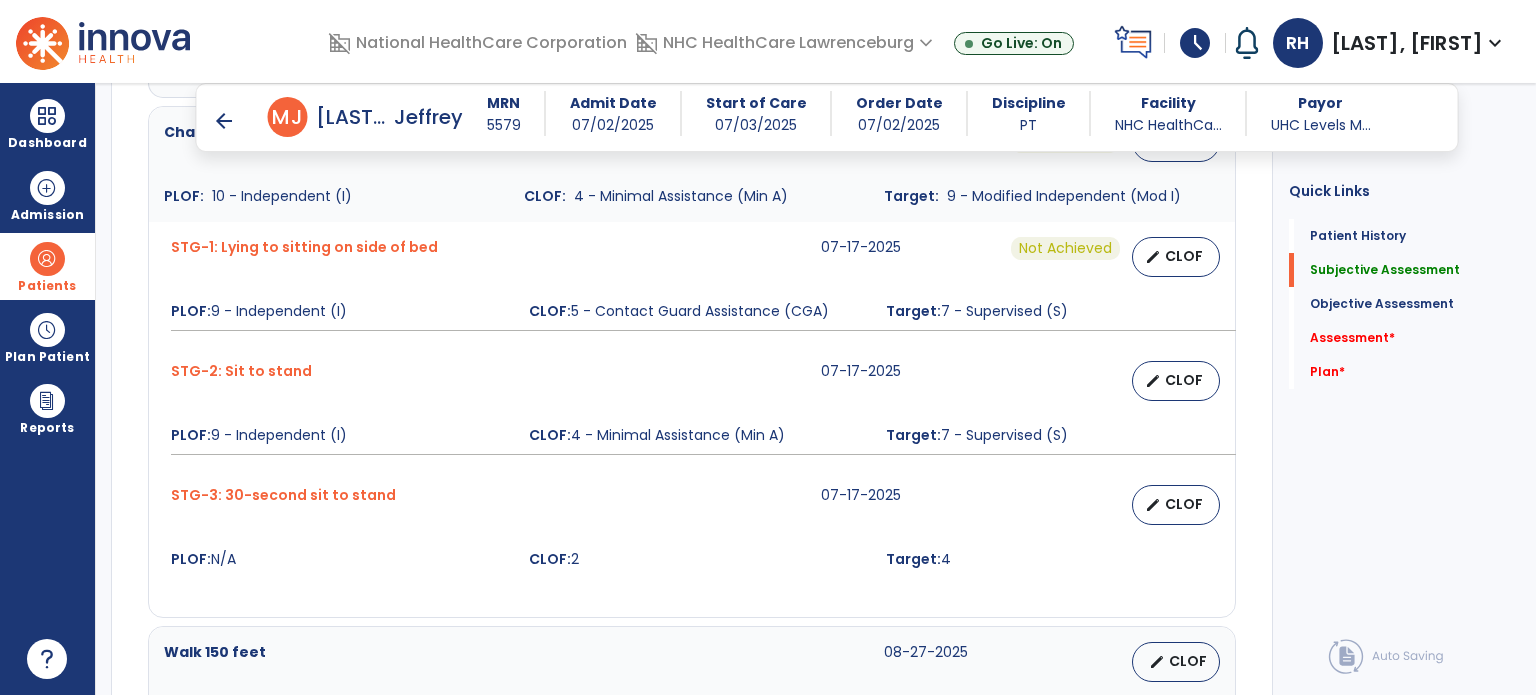 click on "CLOF" at bounding box center [1184, 380] 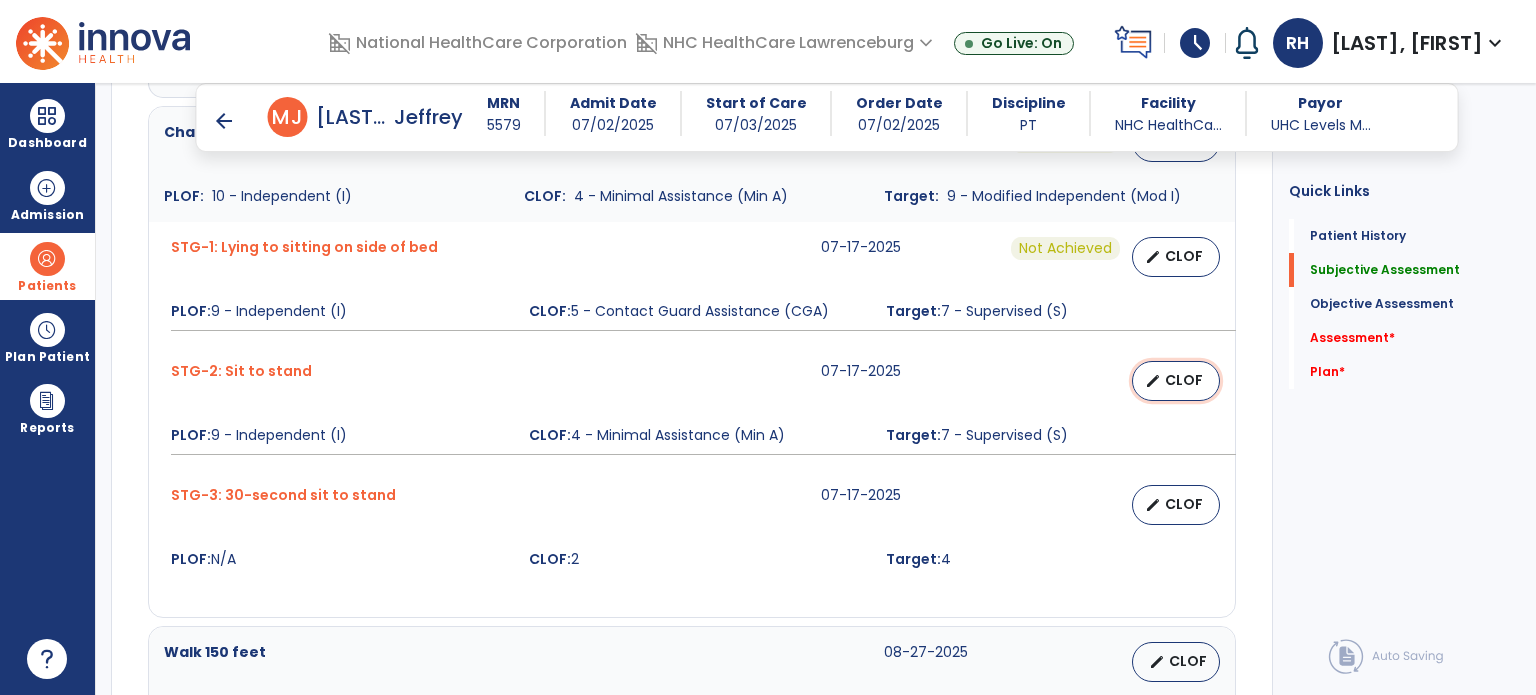 select on "**********" 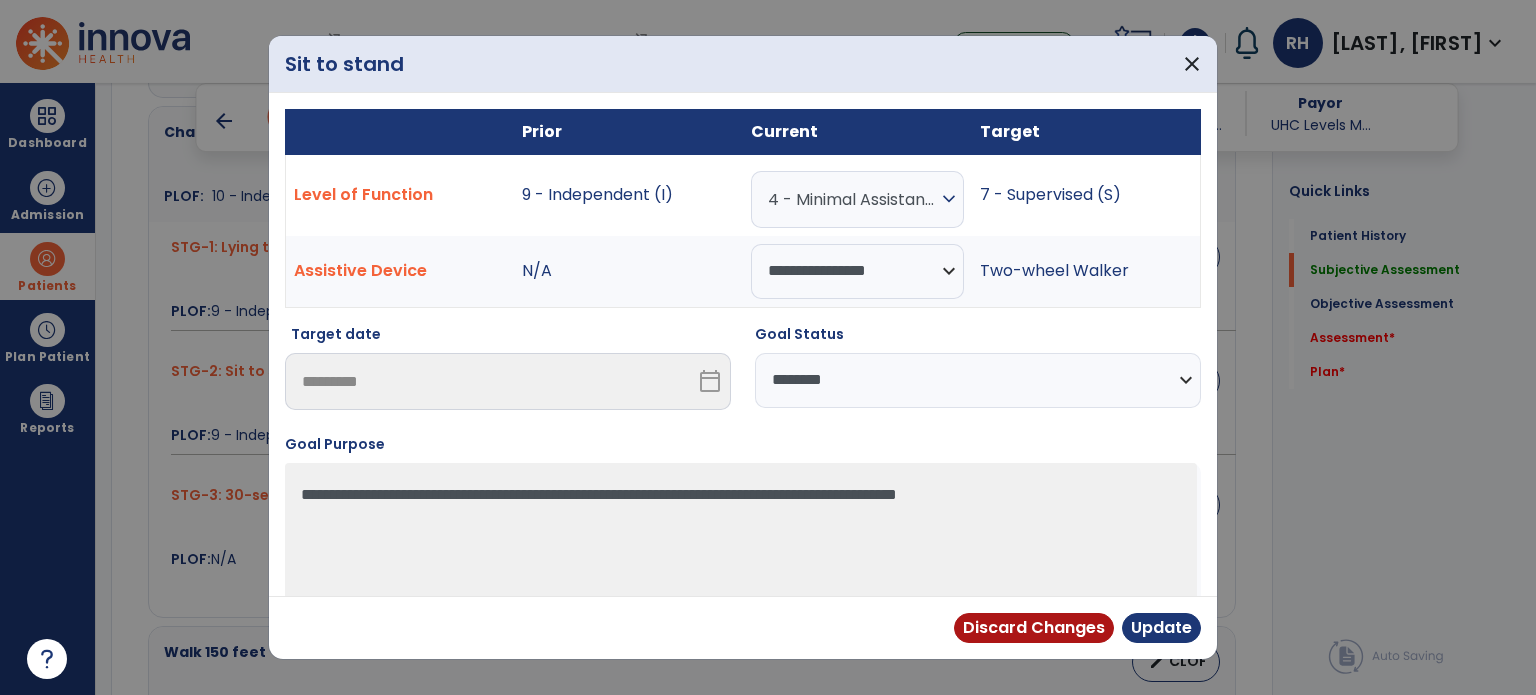 click on "**********" at bounding box center [978, 380] 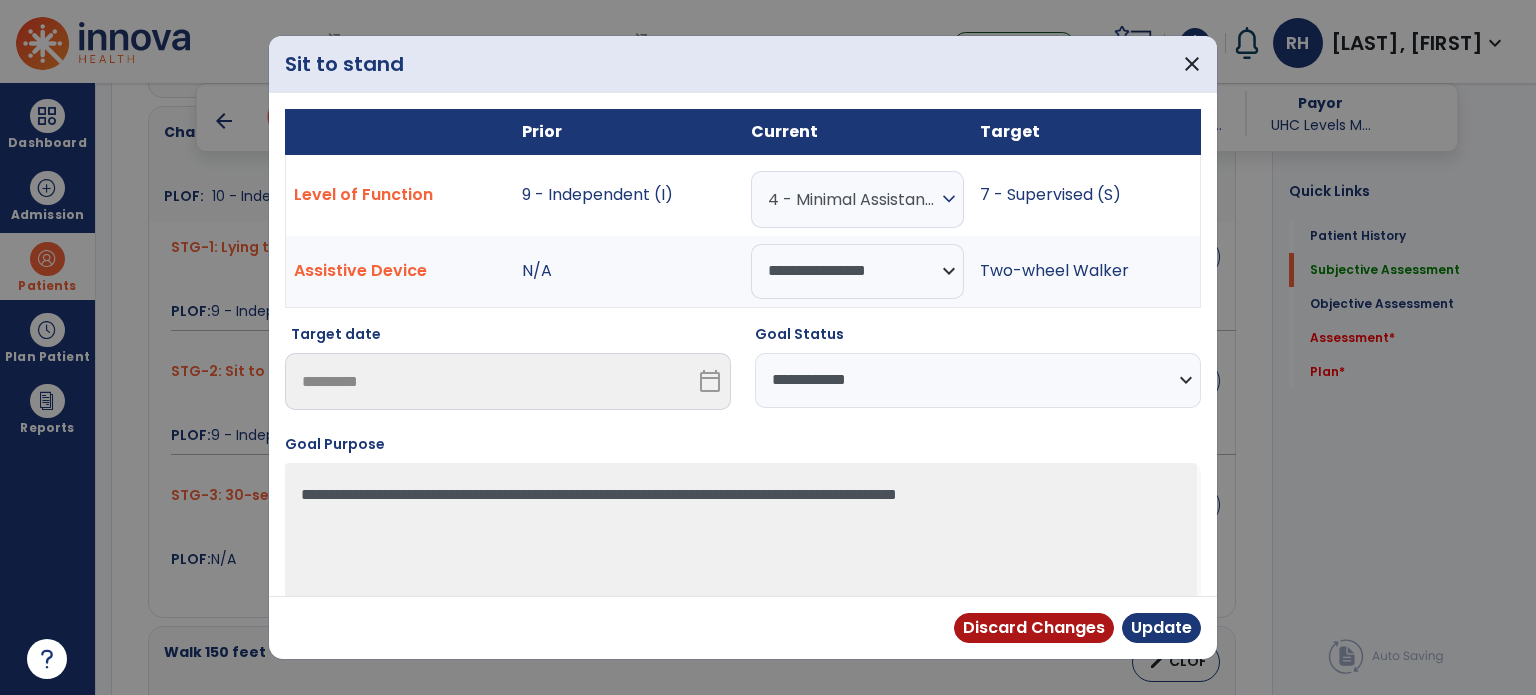 click on "**********" at bounding box center [978, 380] 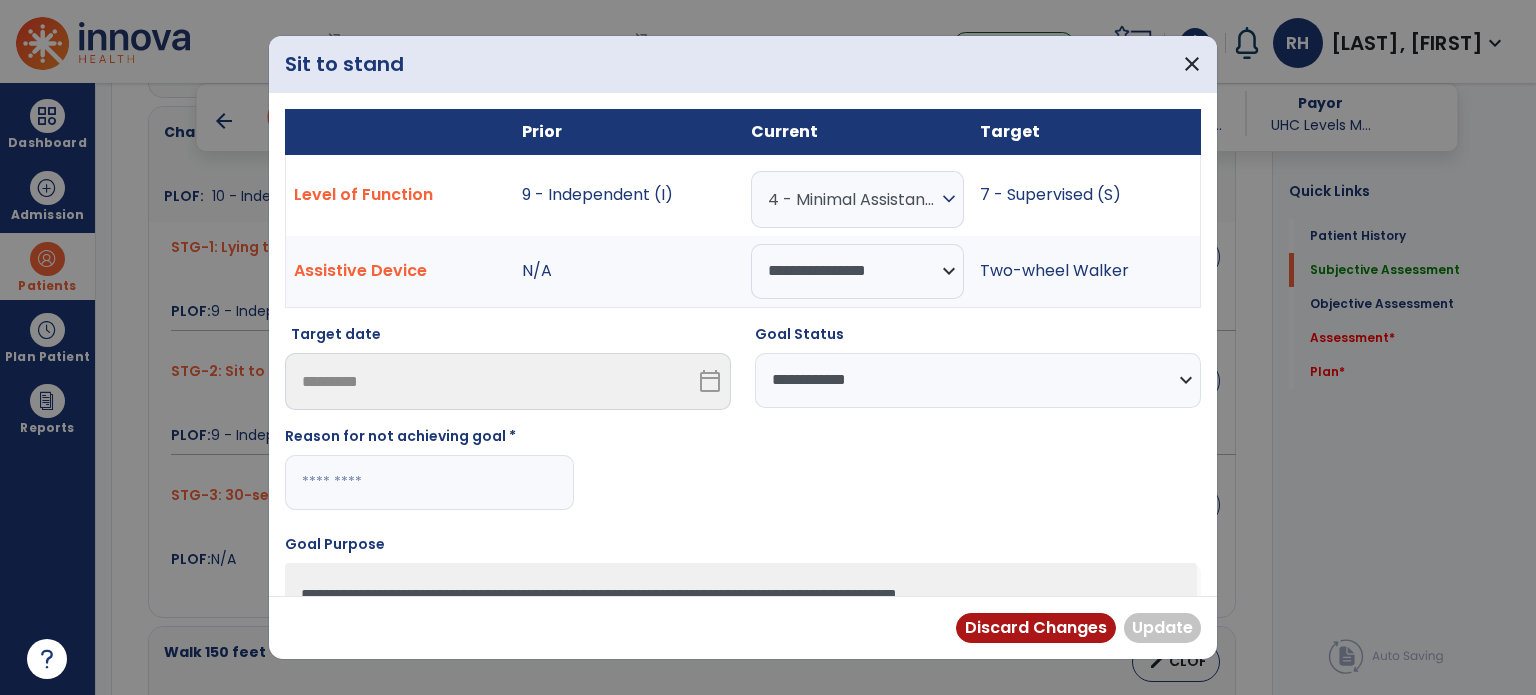click at bounding box center [429, 482] 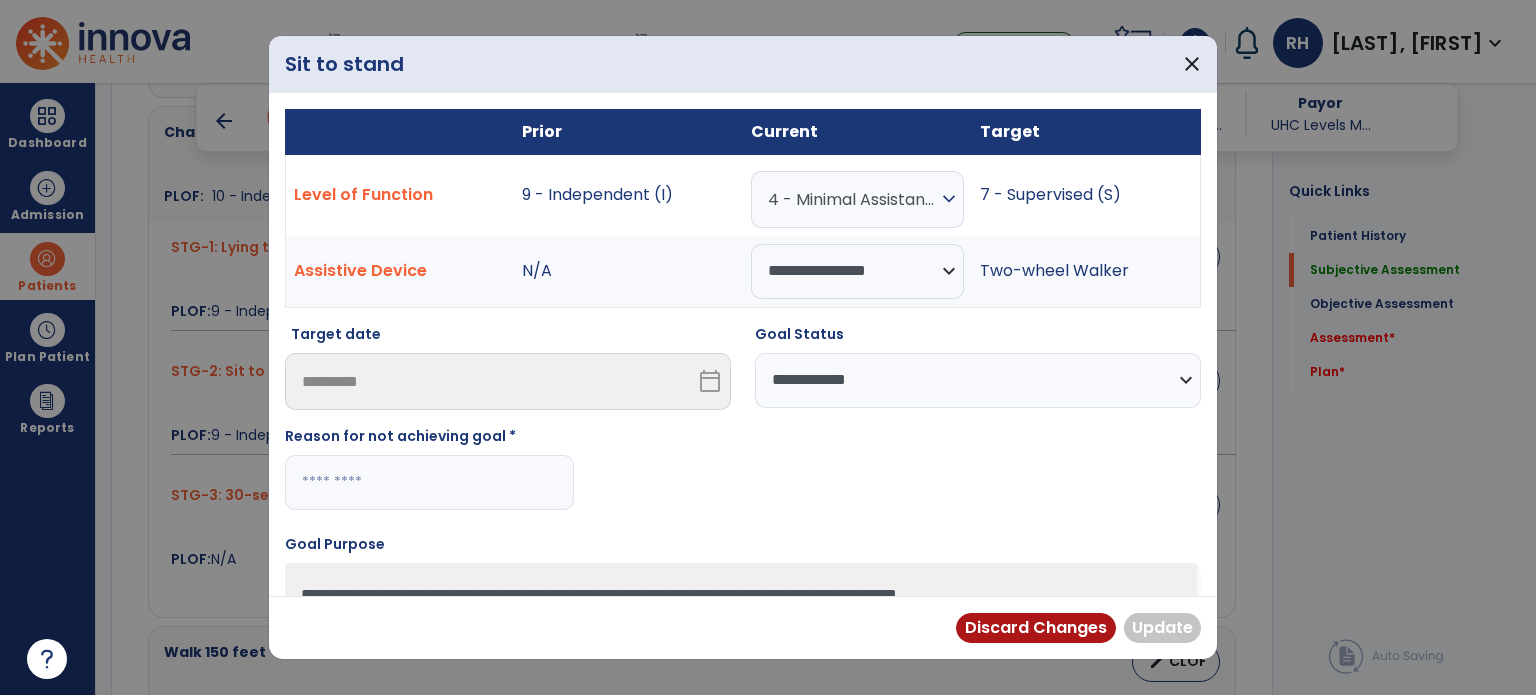 paste on "**********" 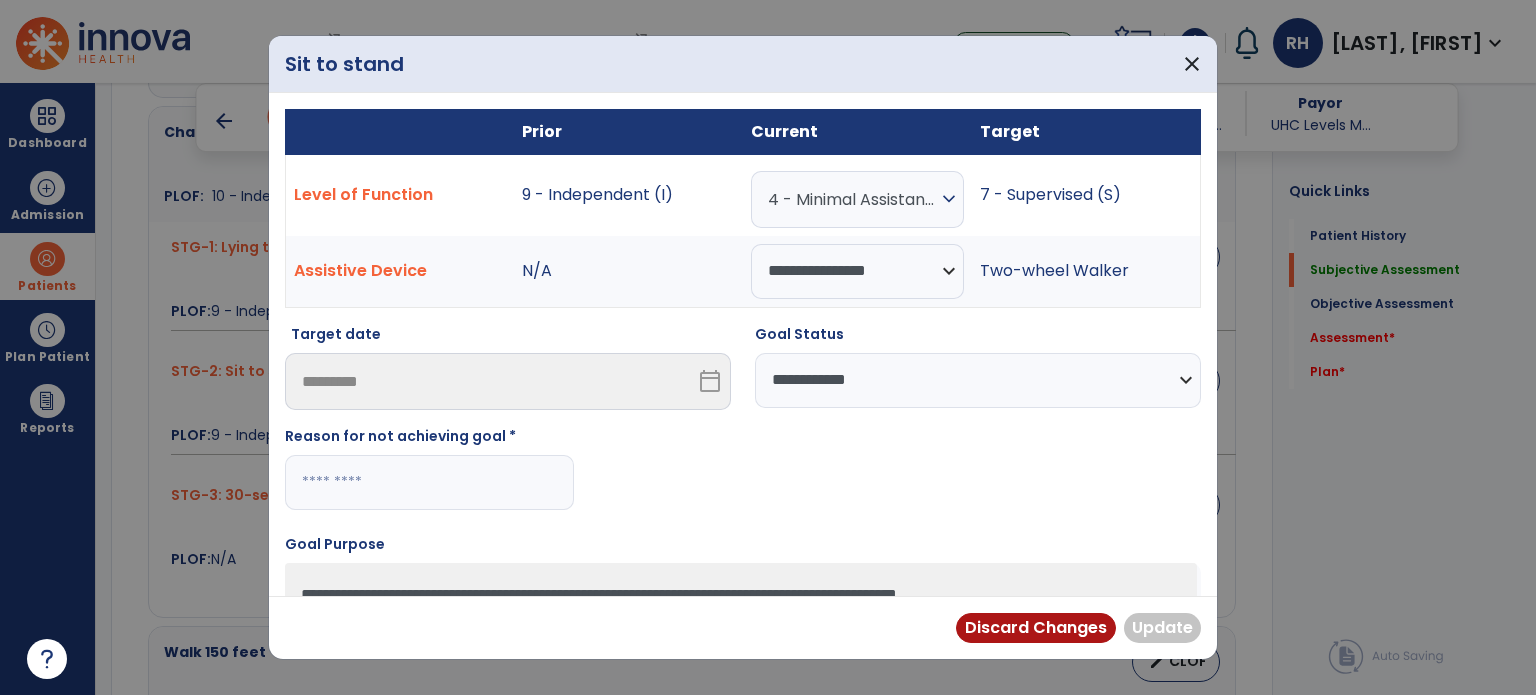 type on "**********" 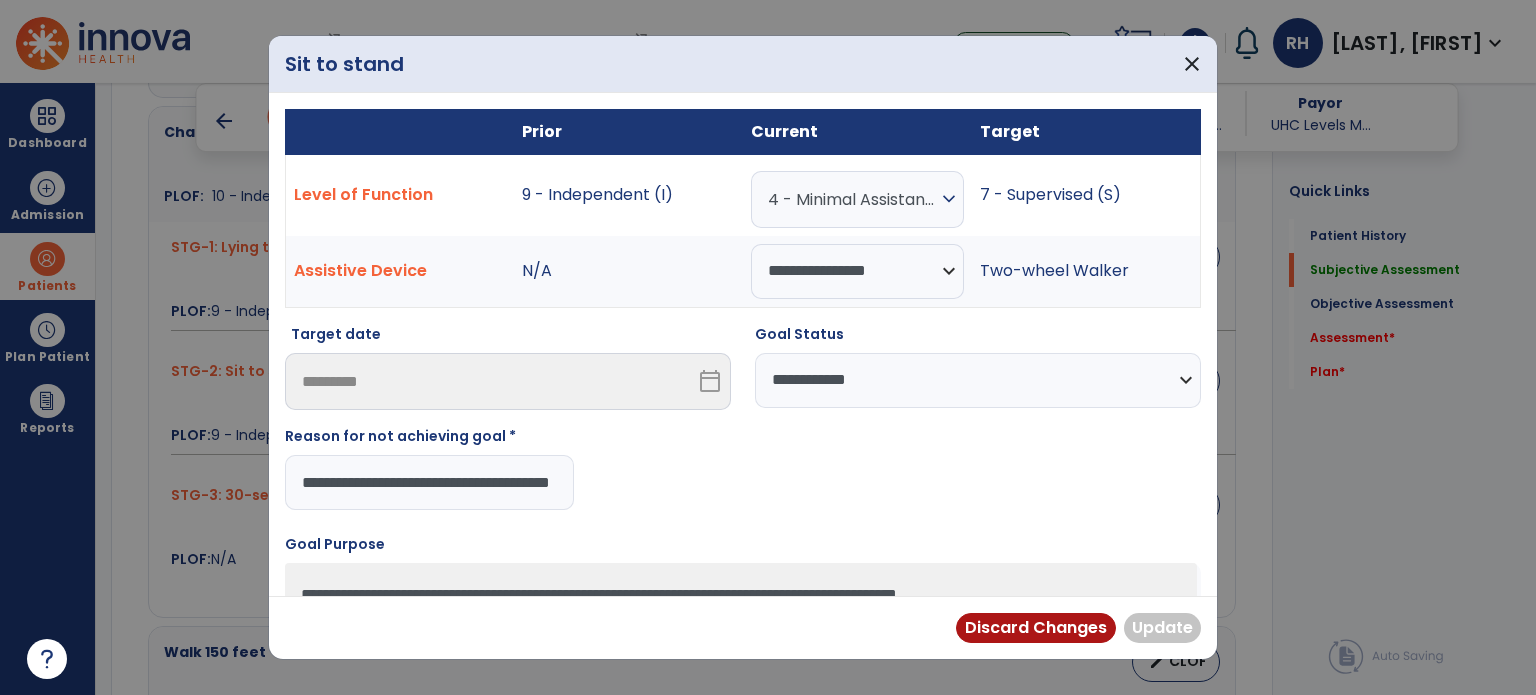 scroll, scrollTop: 0, scrollLeft: 70, axis: horizontal 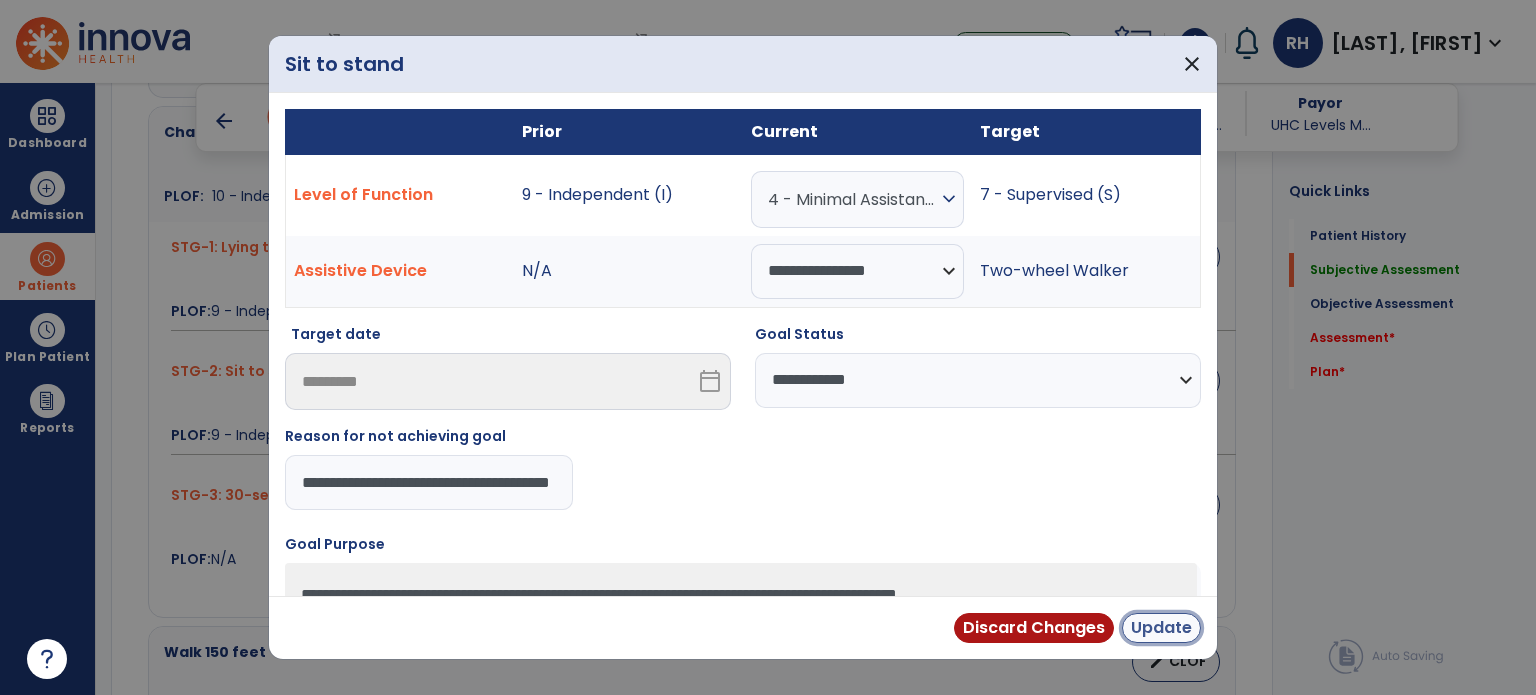 click on "Update" at bounding box center (1161, 628) 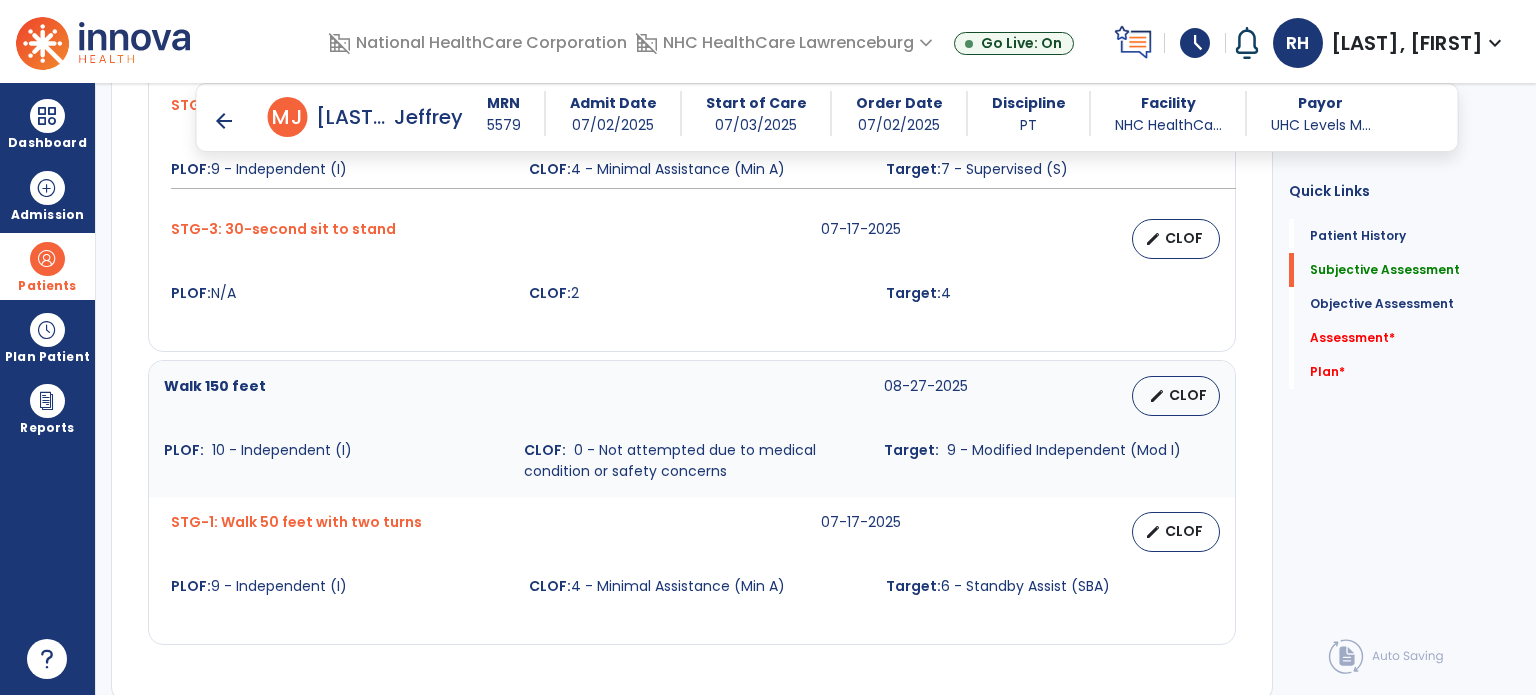 scroll, scrollTop: 1262, scrollLeft: 0, axis: vertical 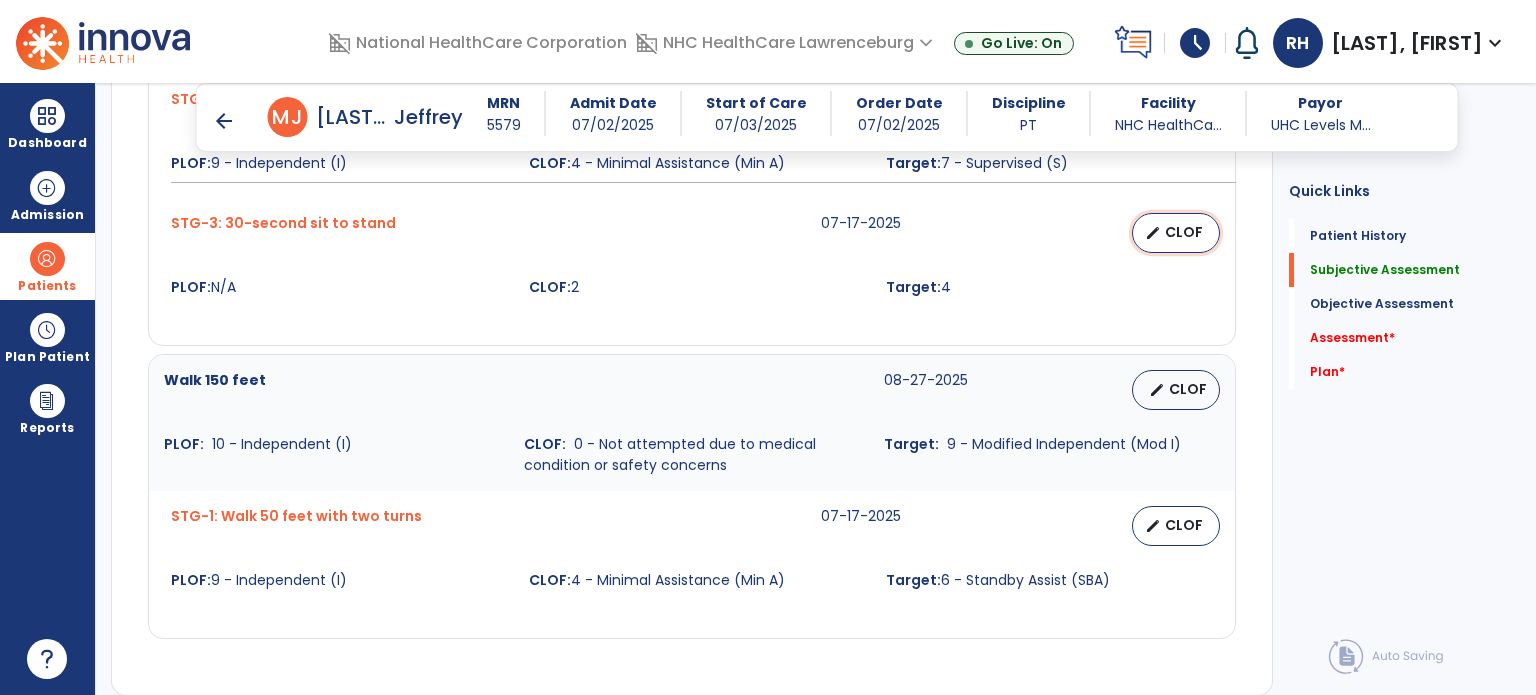 click on "CLOF" at bounding box center [1184, 232] 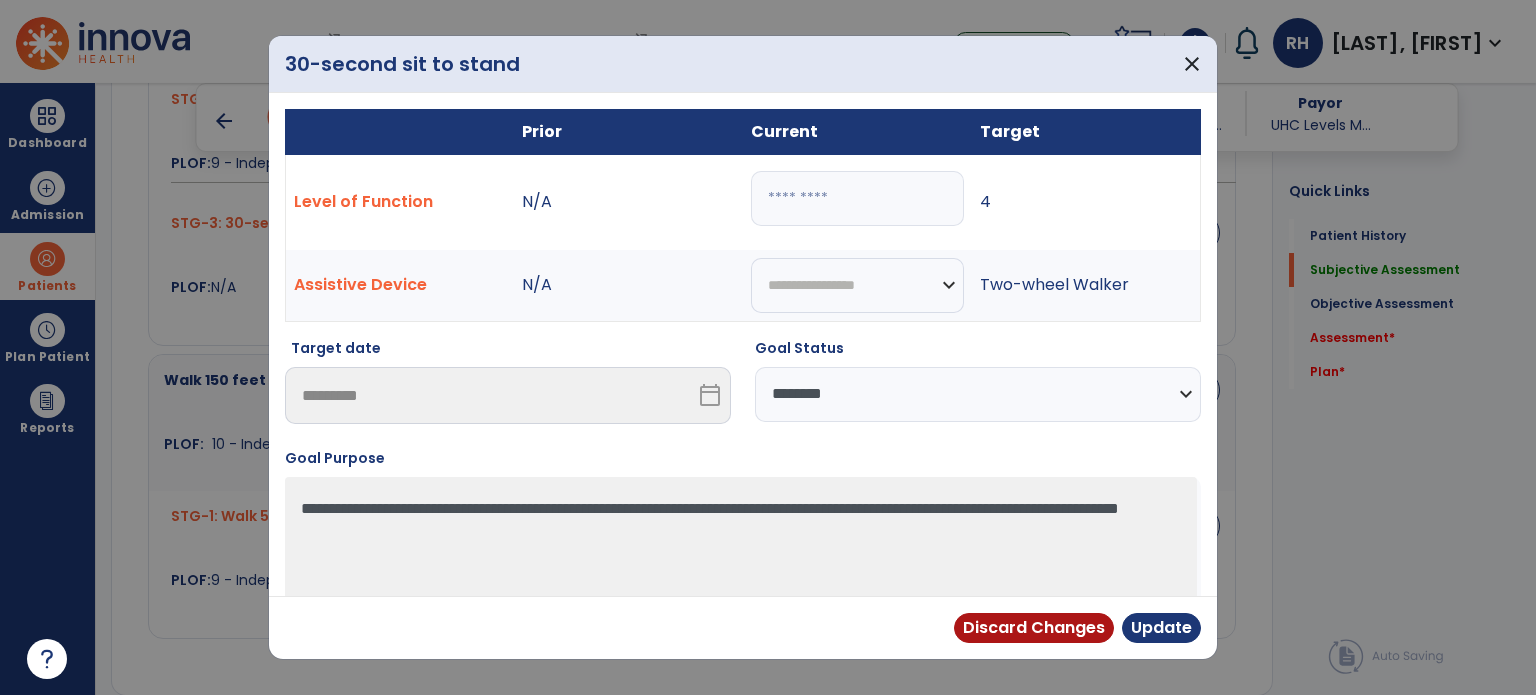 click on "**********" at bounding box center (978, 394) 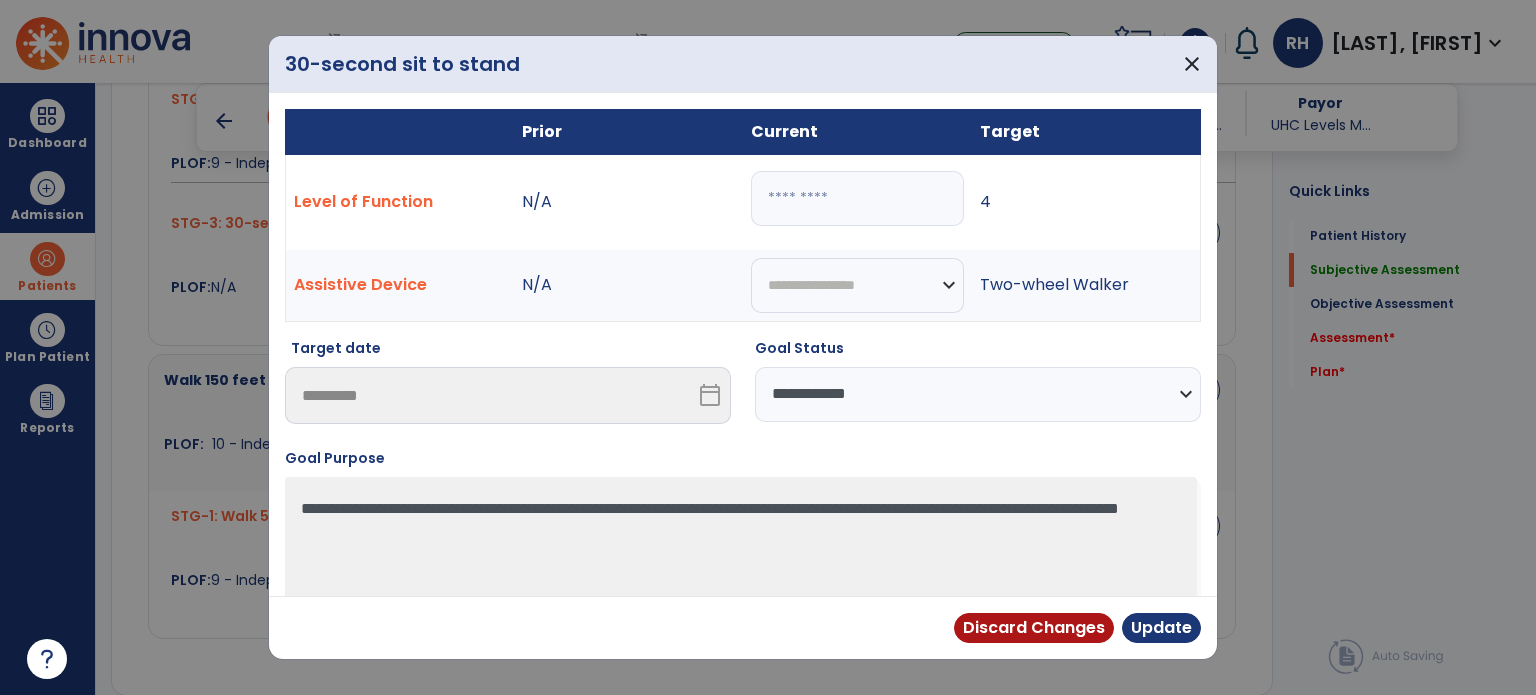 click on "**********" at bounding box center [978, 394] 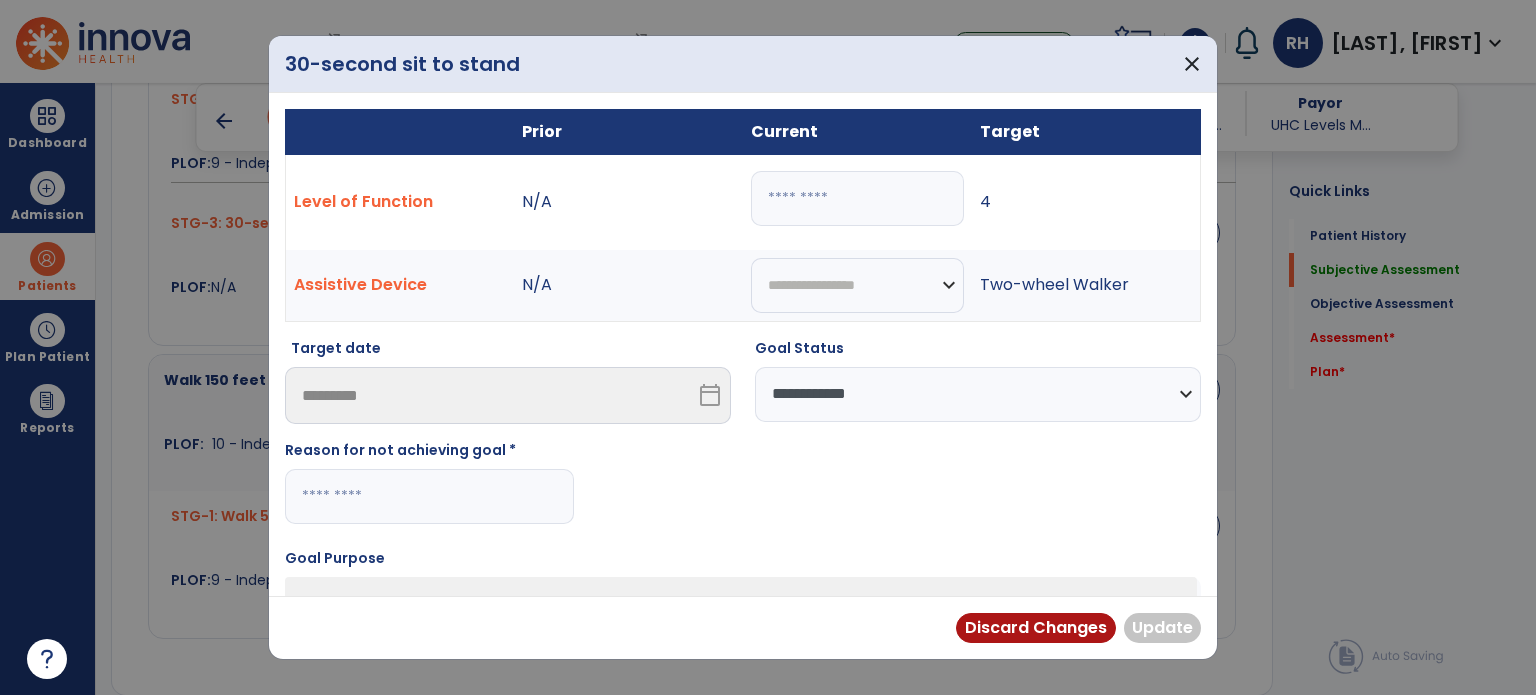 click at bounding box center [429, 496] 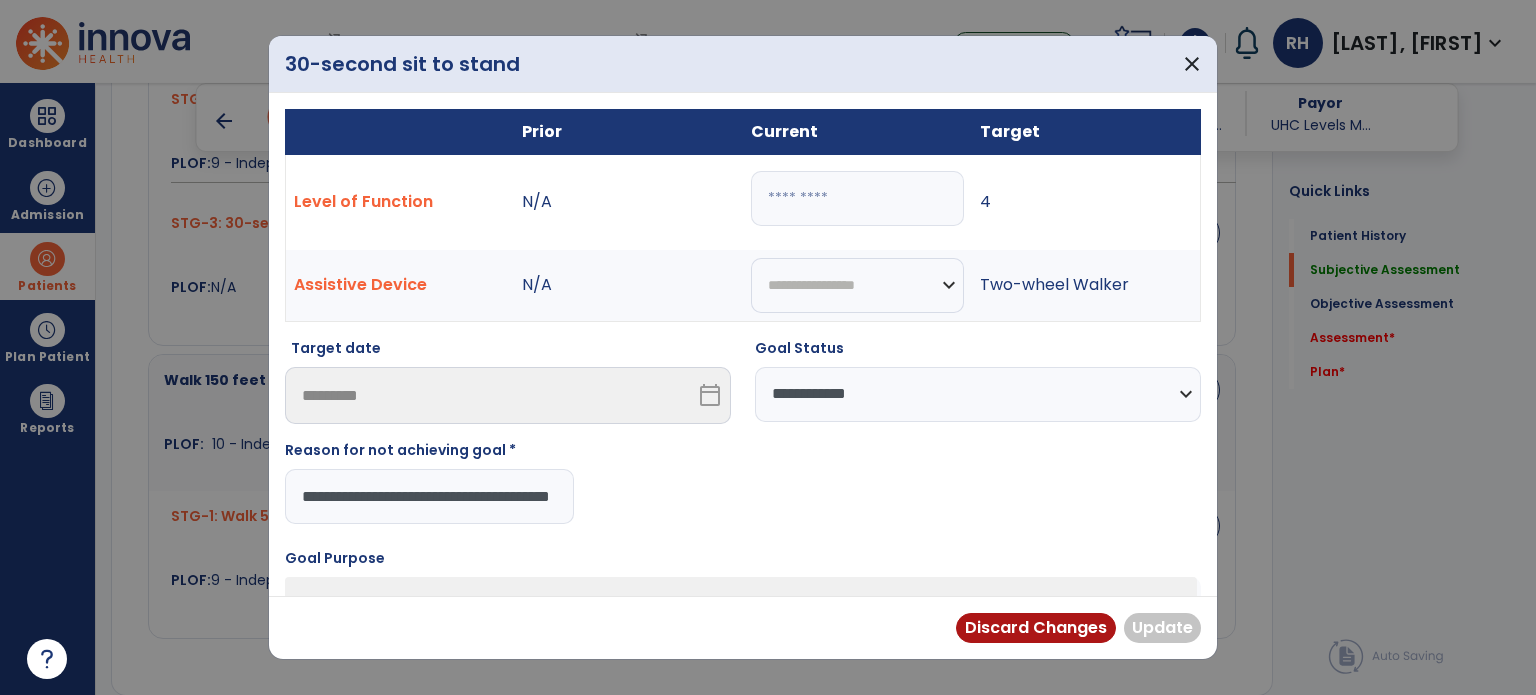 scroll, scrollTop: 0, scrollLeft: 70, axis: horizontal 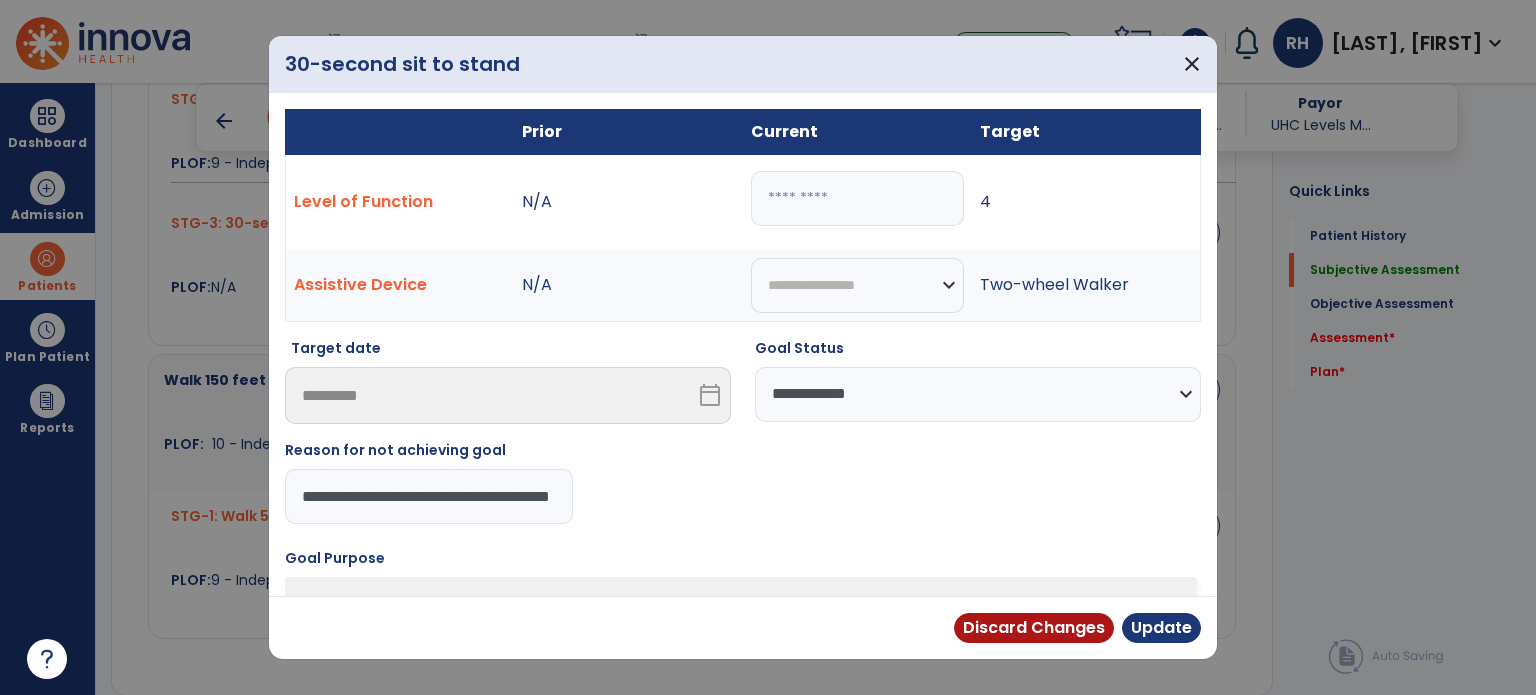 type on "**********" 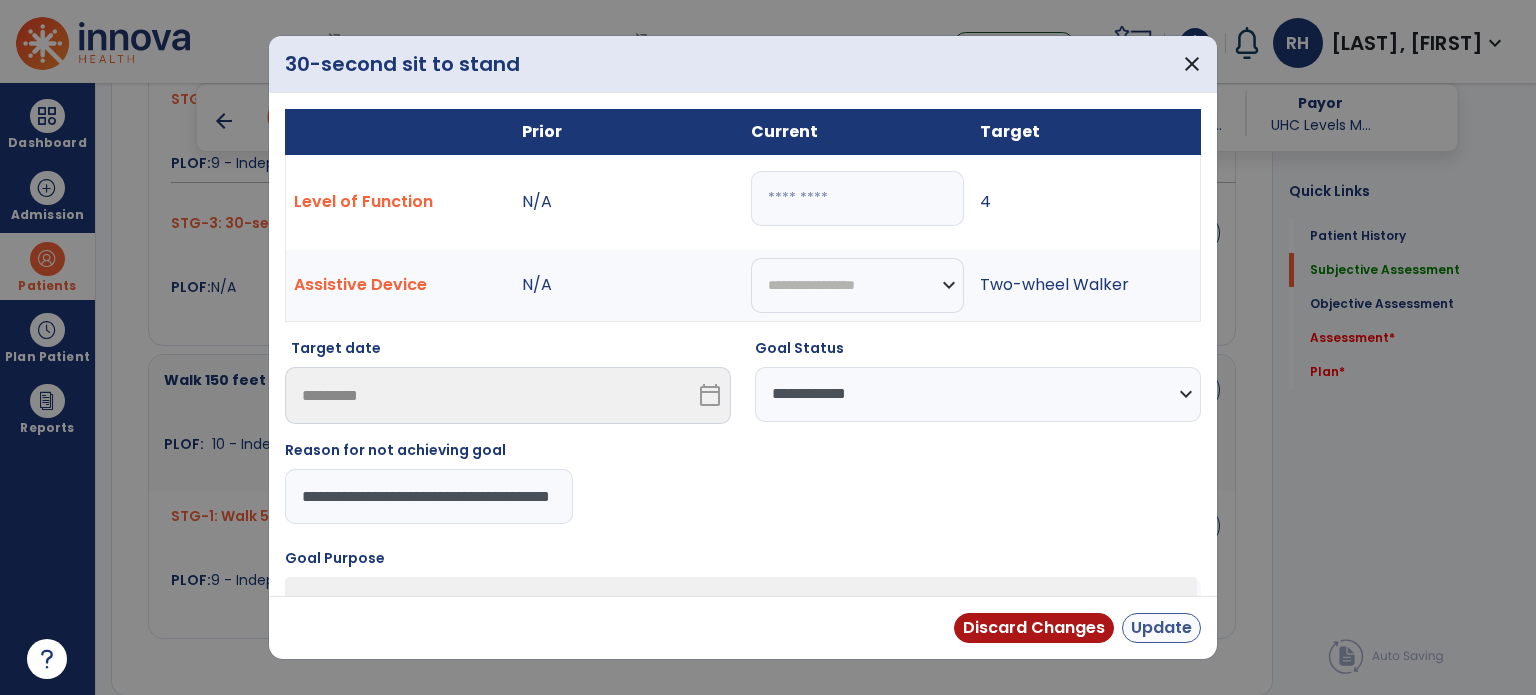 click on "Update" at bounding box center (1161, 628) 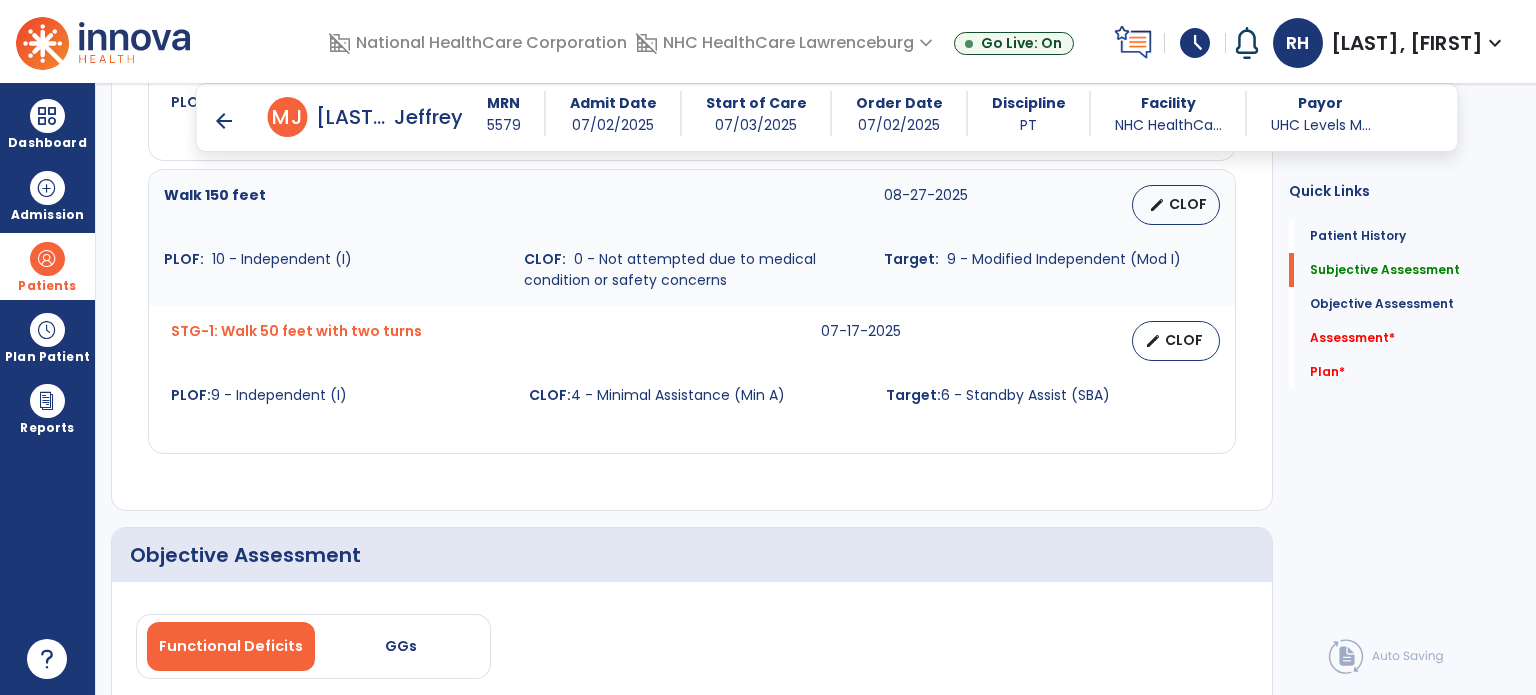 scroll, scrollTop: 1452, scrollLeft: 0, axis: vertical 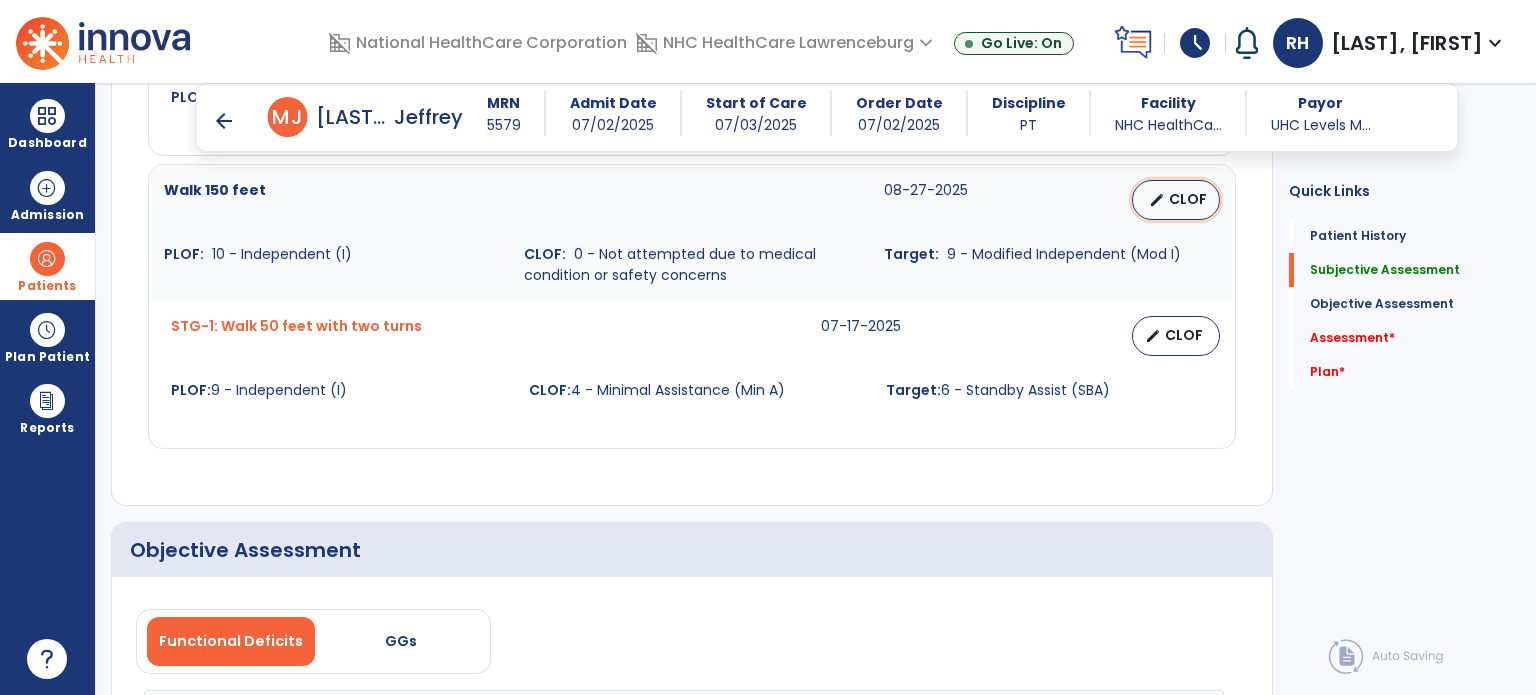 click on "edit   CLOF" at bounding box center [1176, 200] 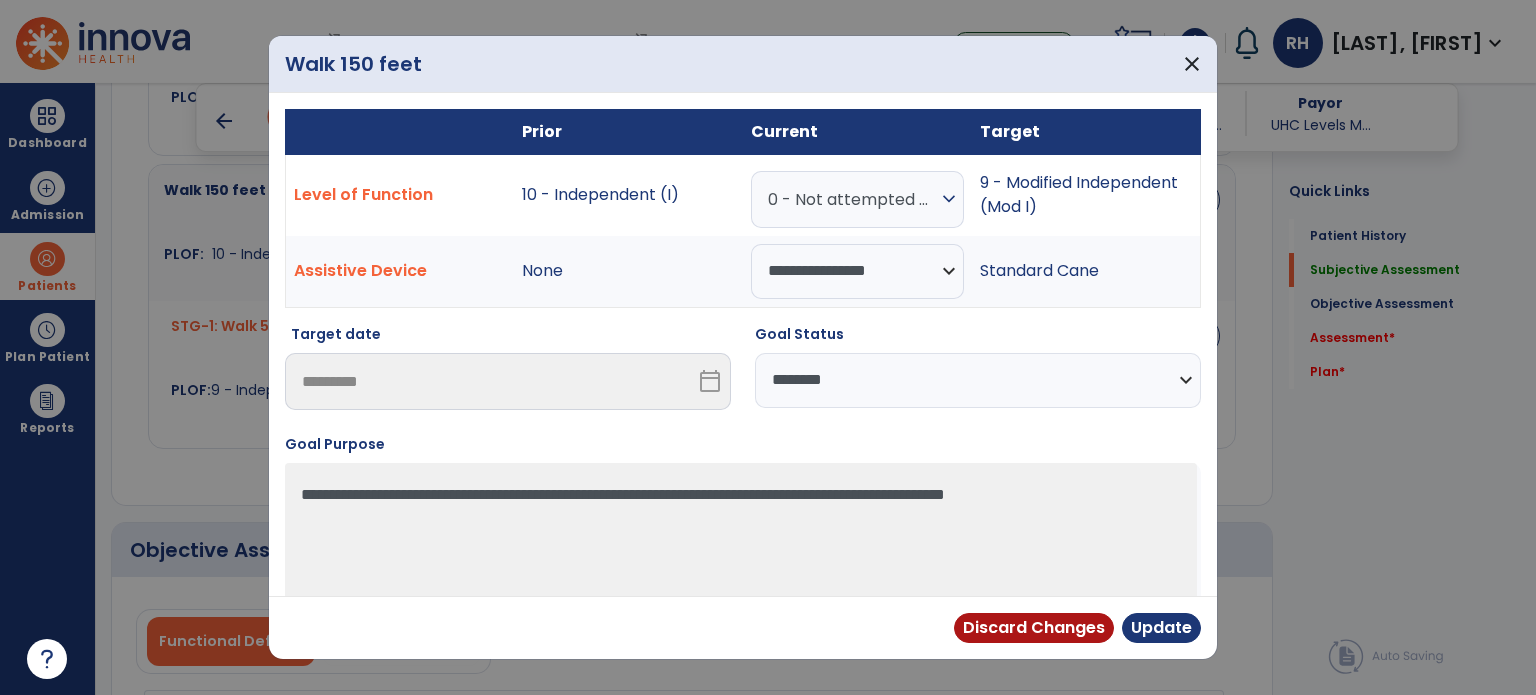 click on "**********" at bounding box center (978, 380) 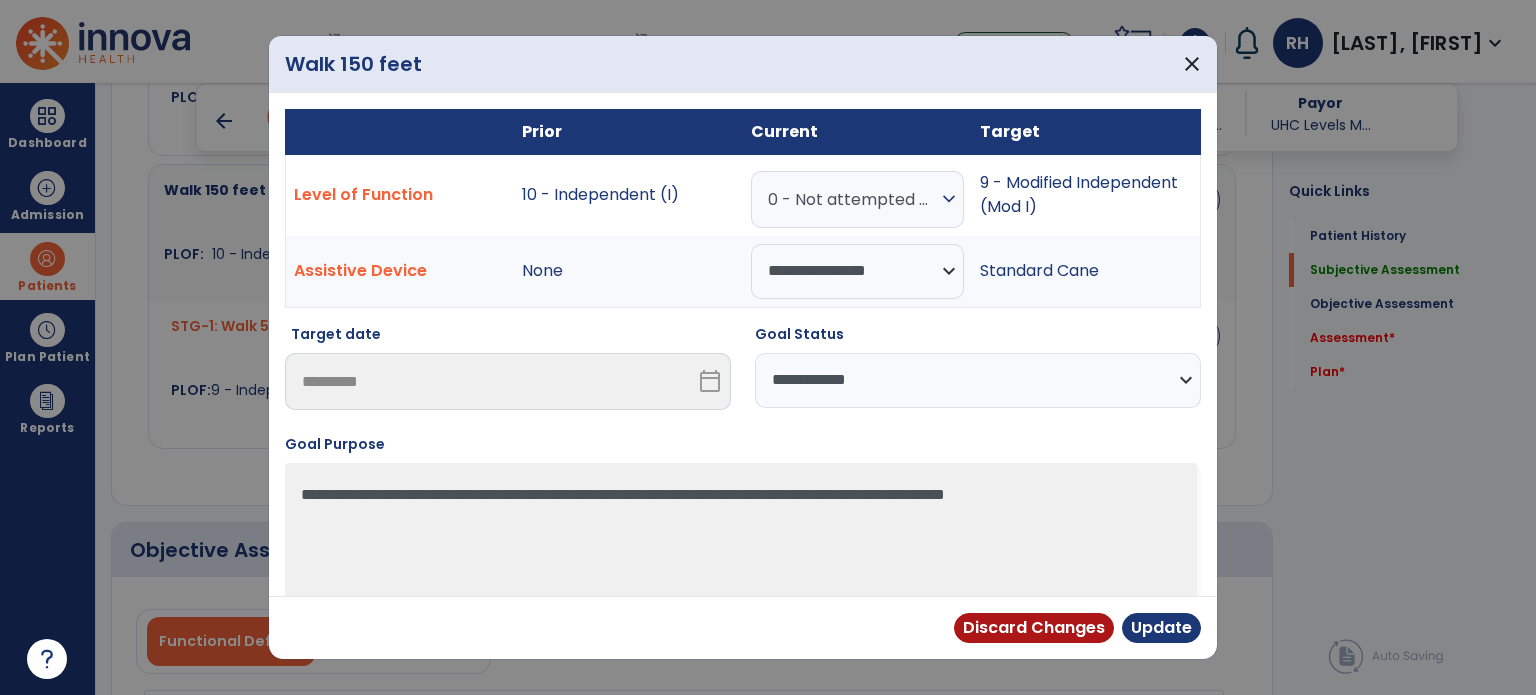 click on "**********" at bounding box center (978, 380) 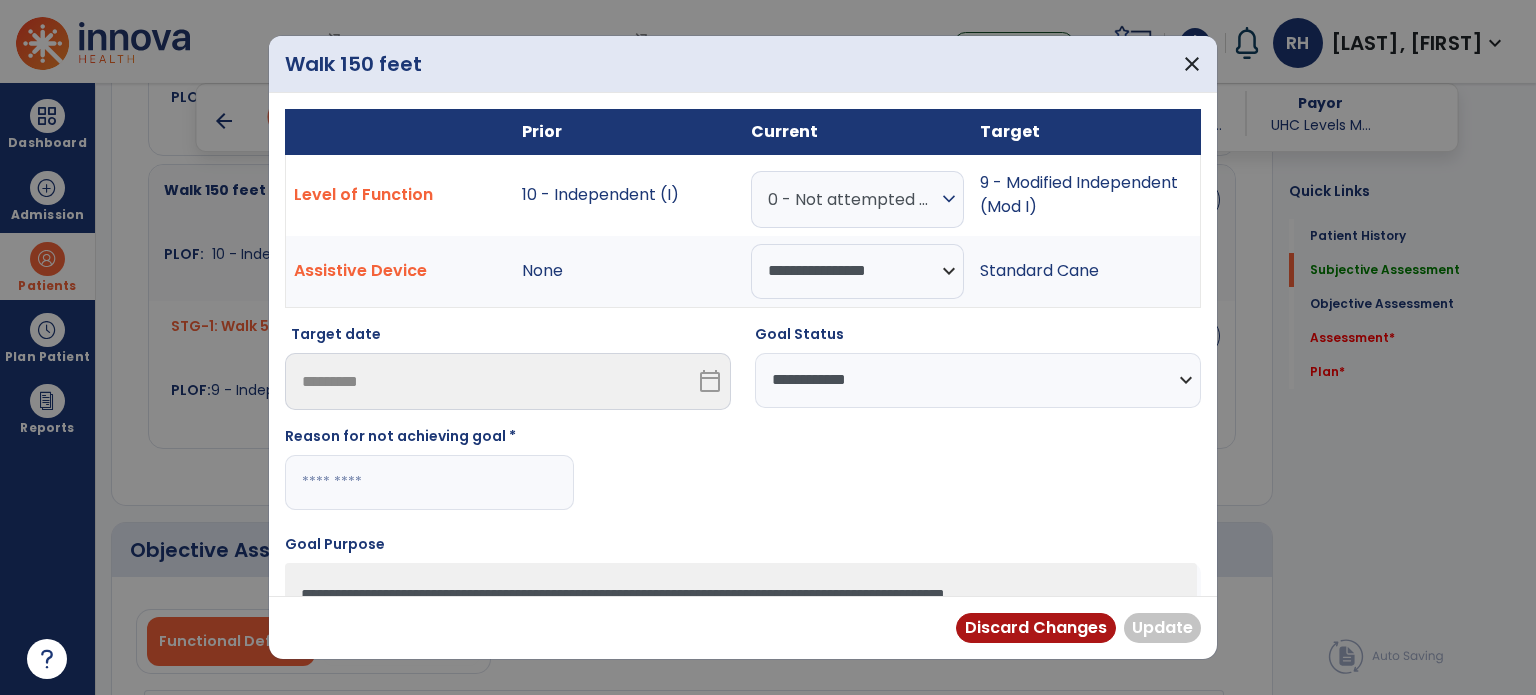 click at bounding box center (429, 482) 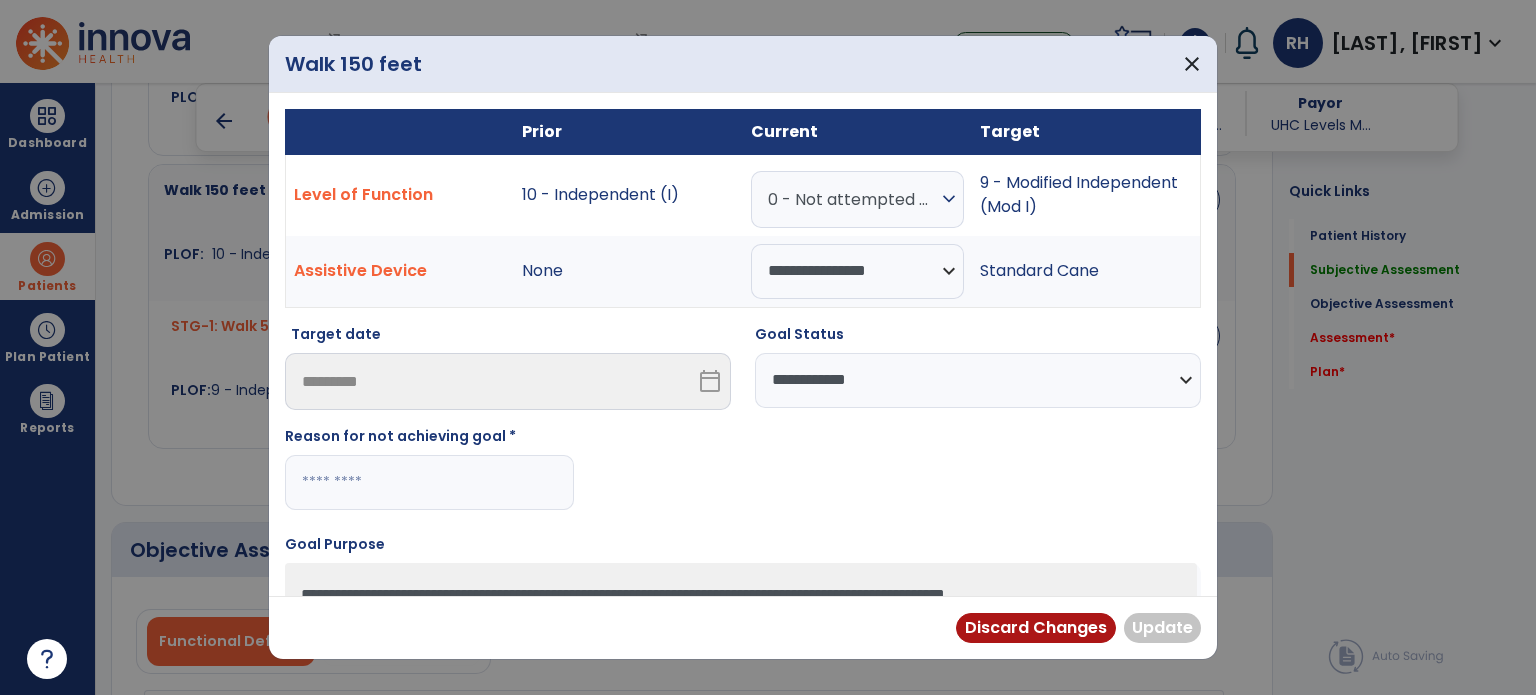 paste on "**********" 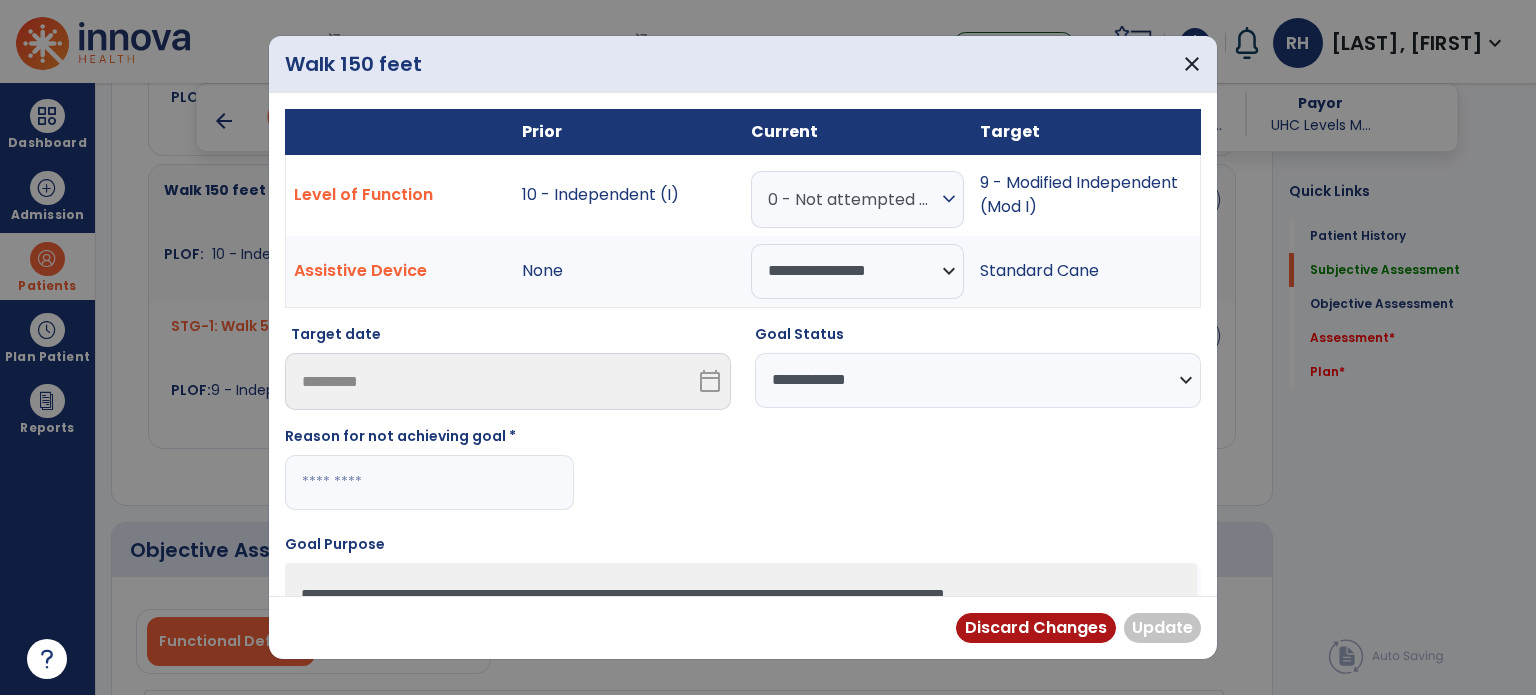 type on "**********" 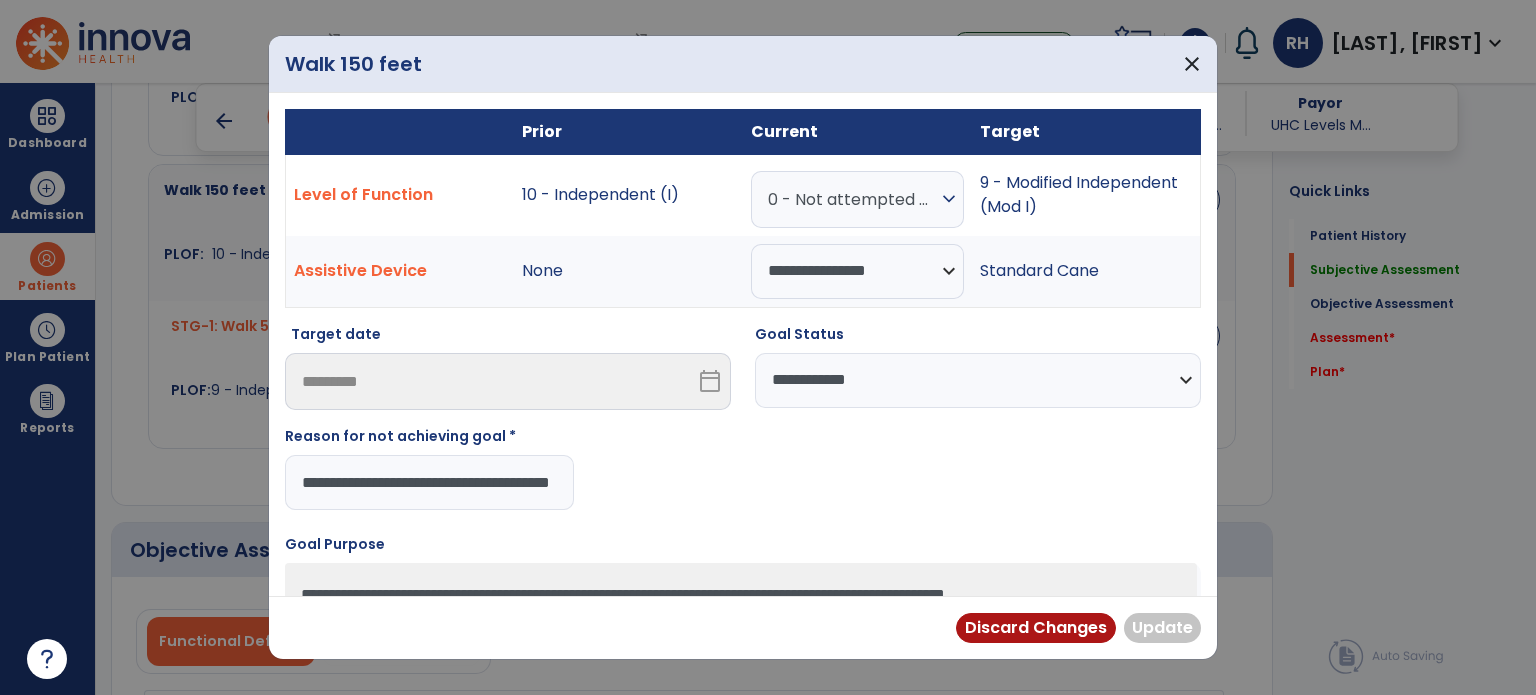 scroll, scrollTop: 0, scrollLeft: 70, axis: horizontal 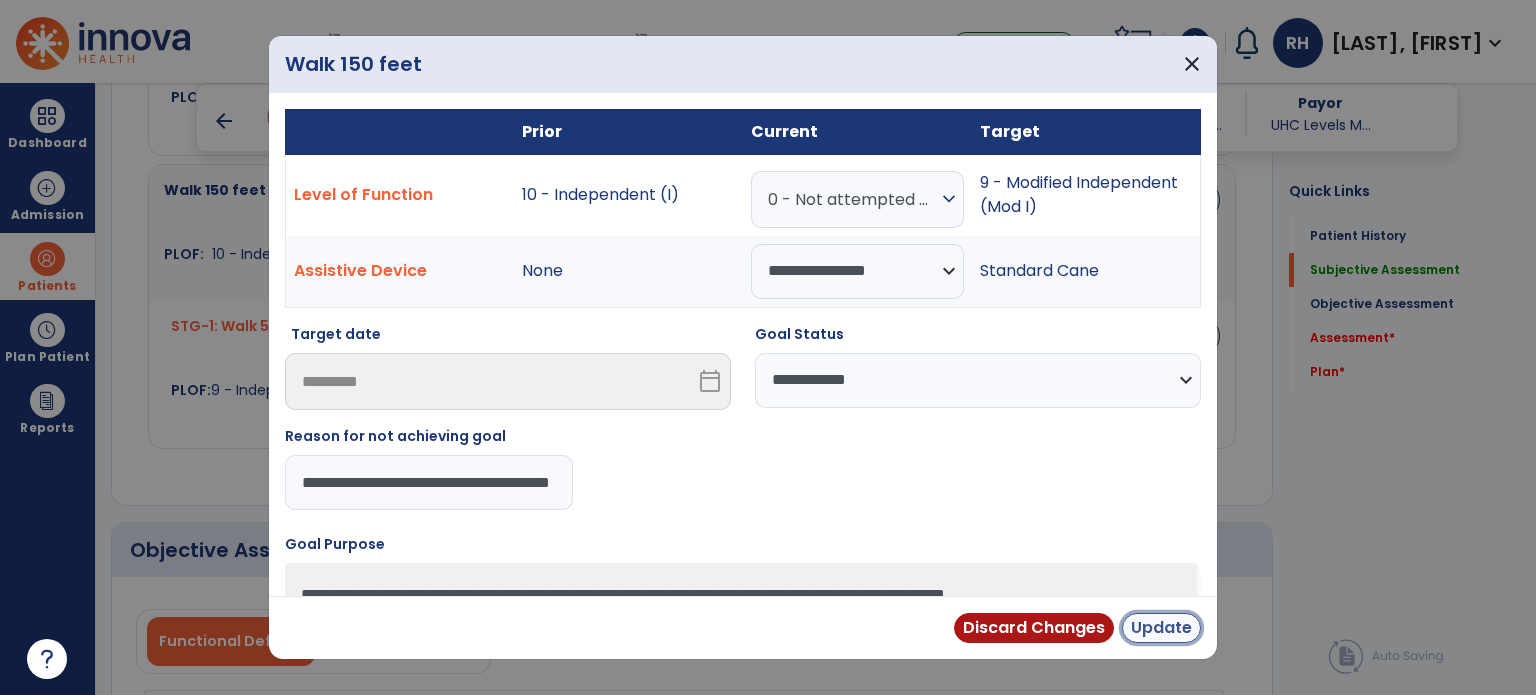 click on "Update" at bounding box center (1161, 628) 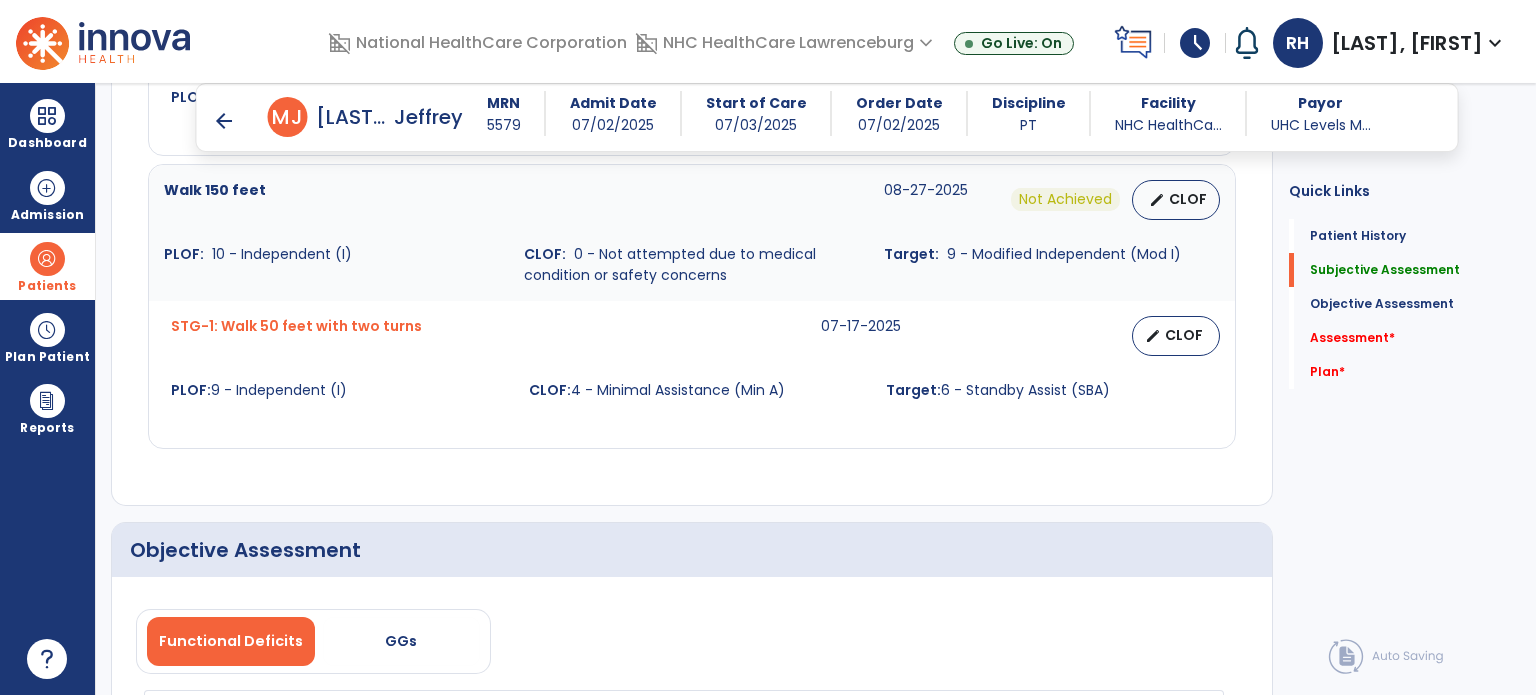 click on "CLOF" at bounding box center (1184, 335) 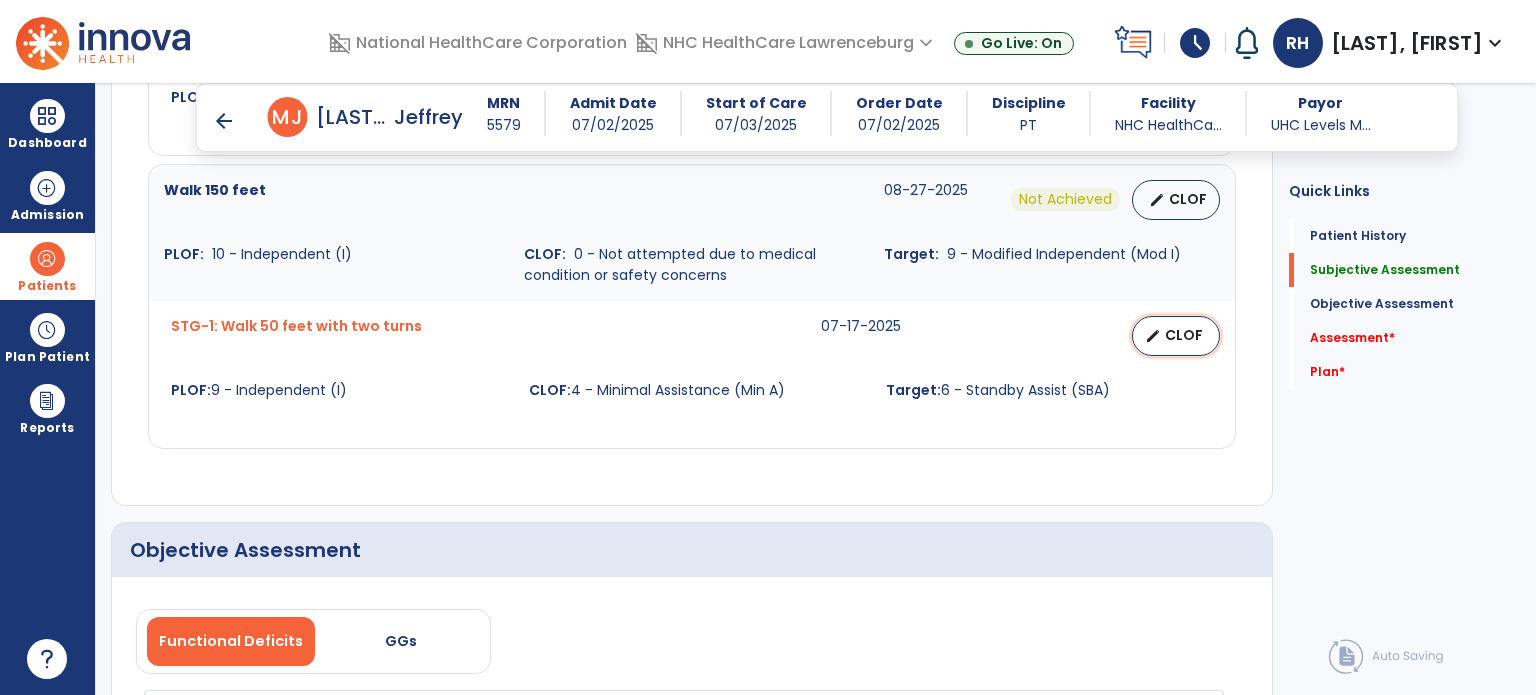 select on "**********" 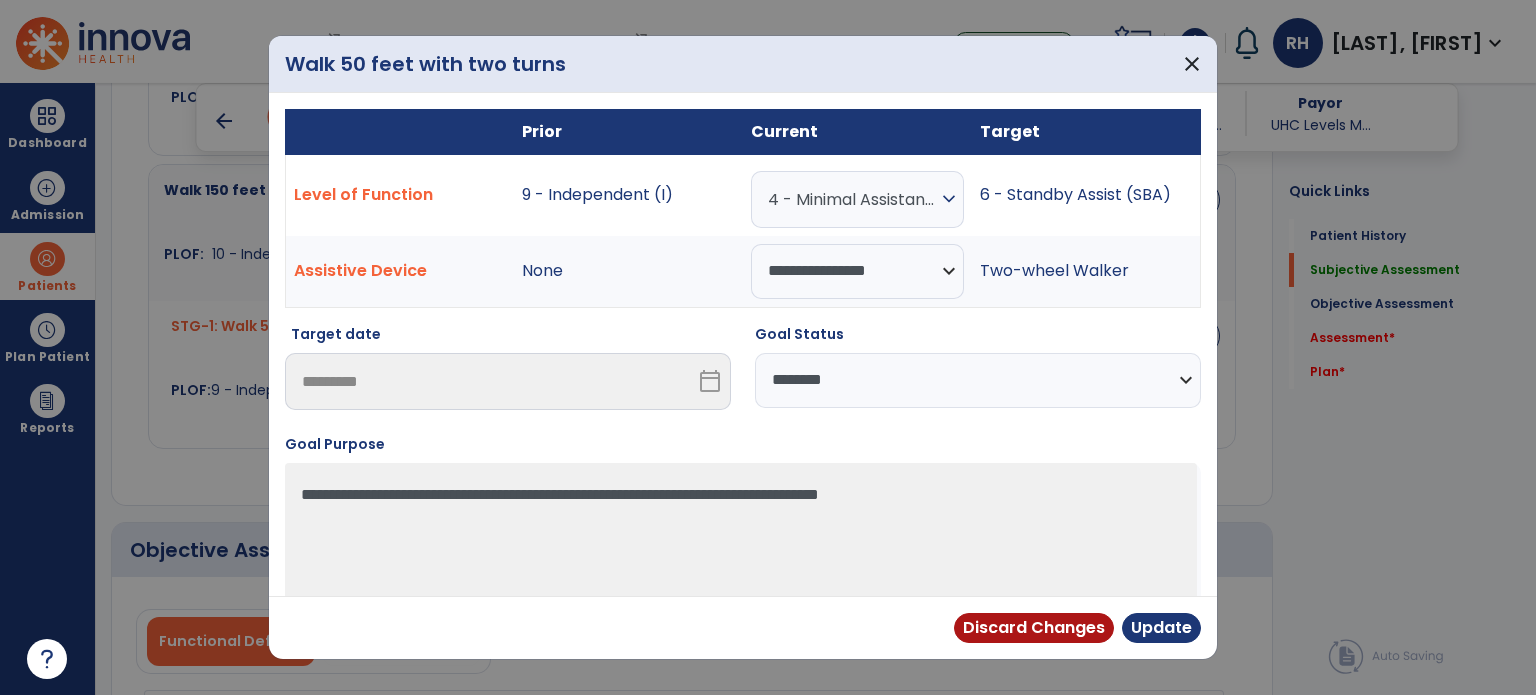 click on "**********" at bounding box center (978, 380) 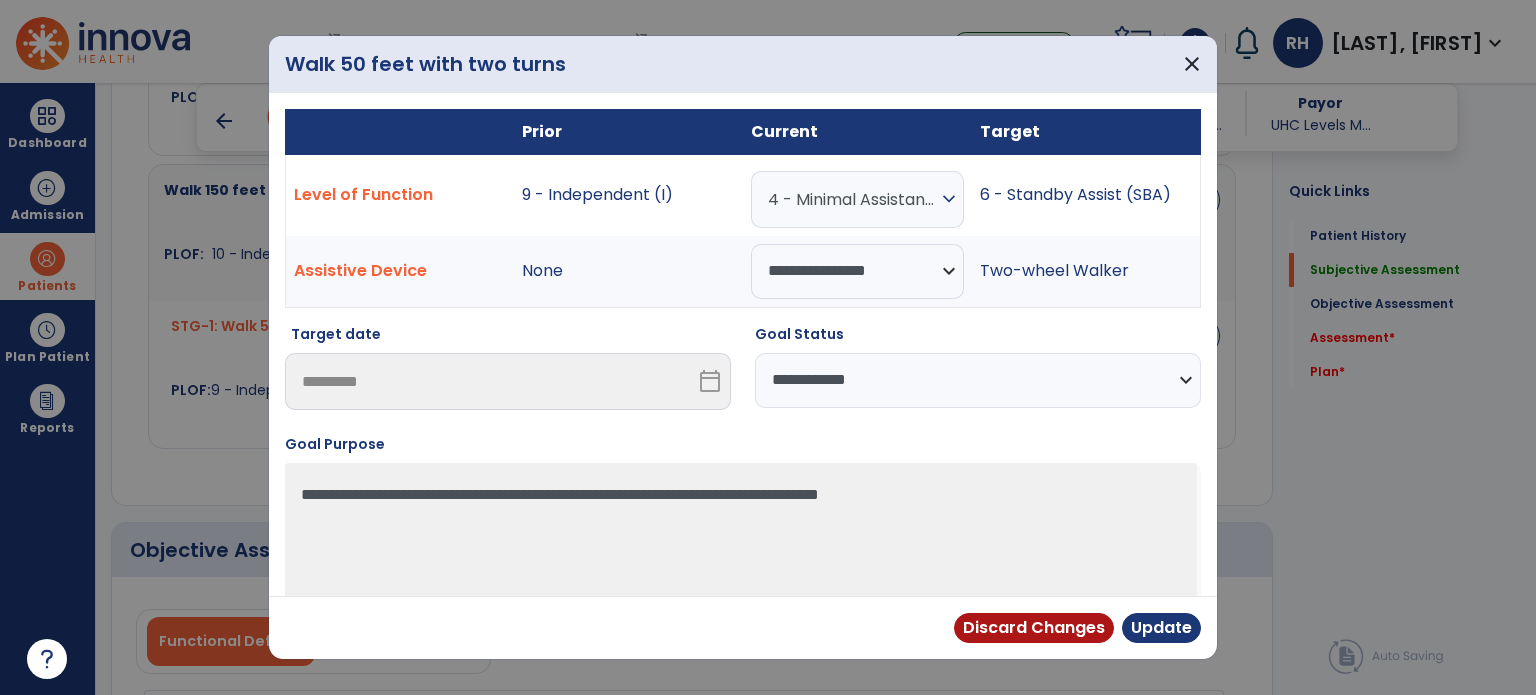 click on "**********" at bounding box center [978, 380] 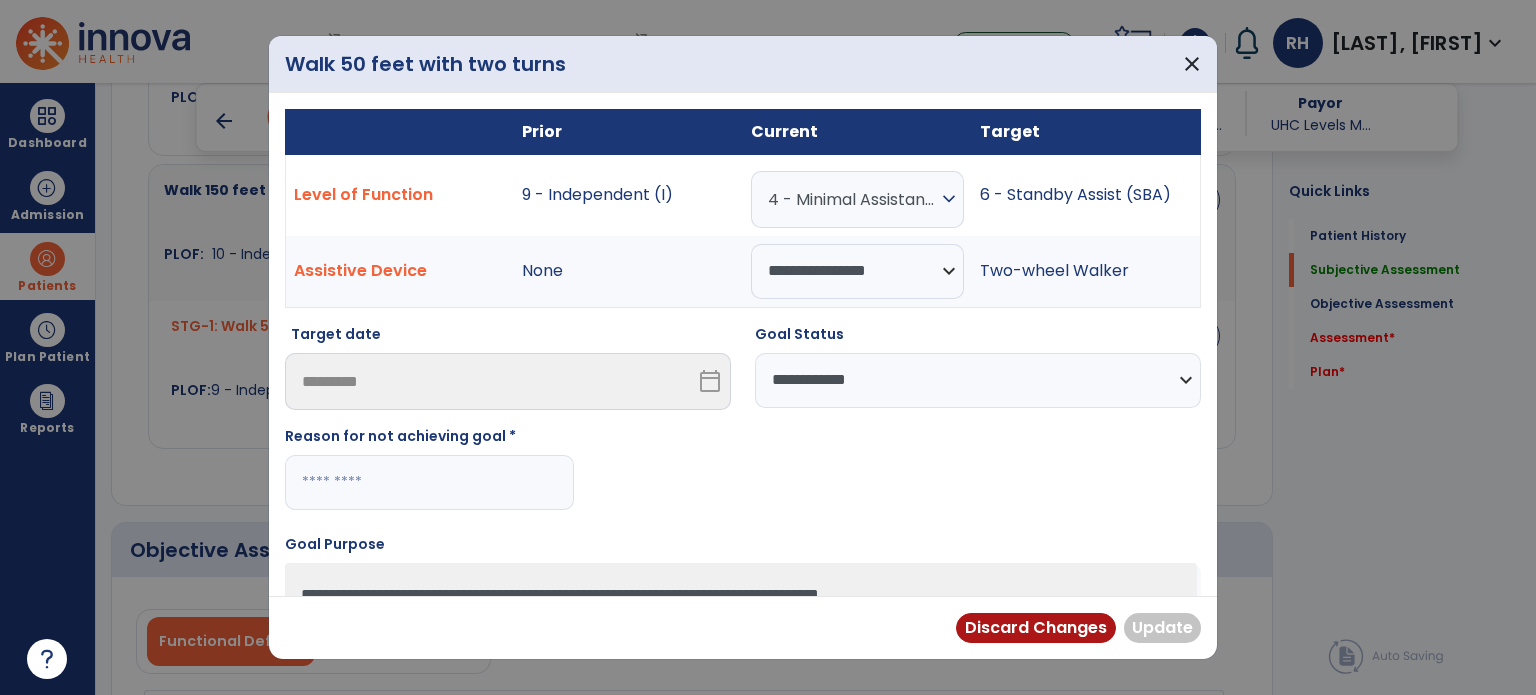 click at bounding box center [429, 482] 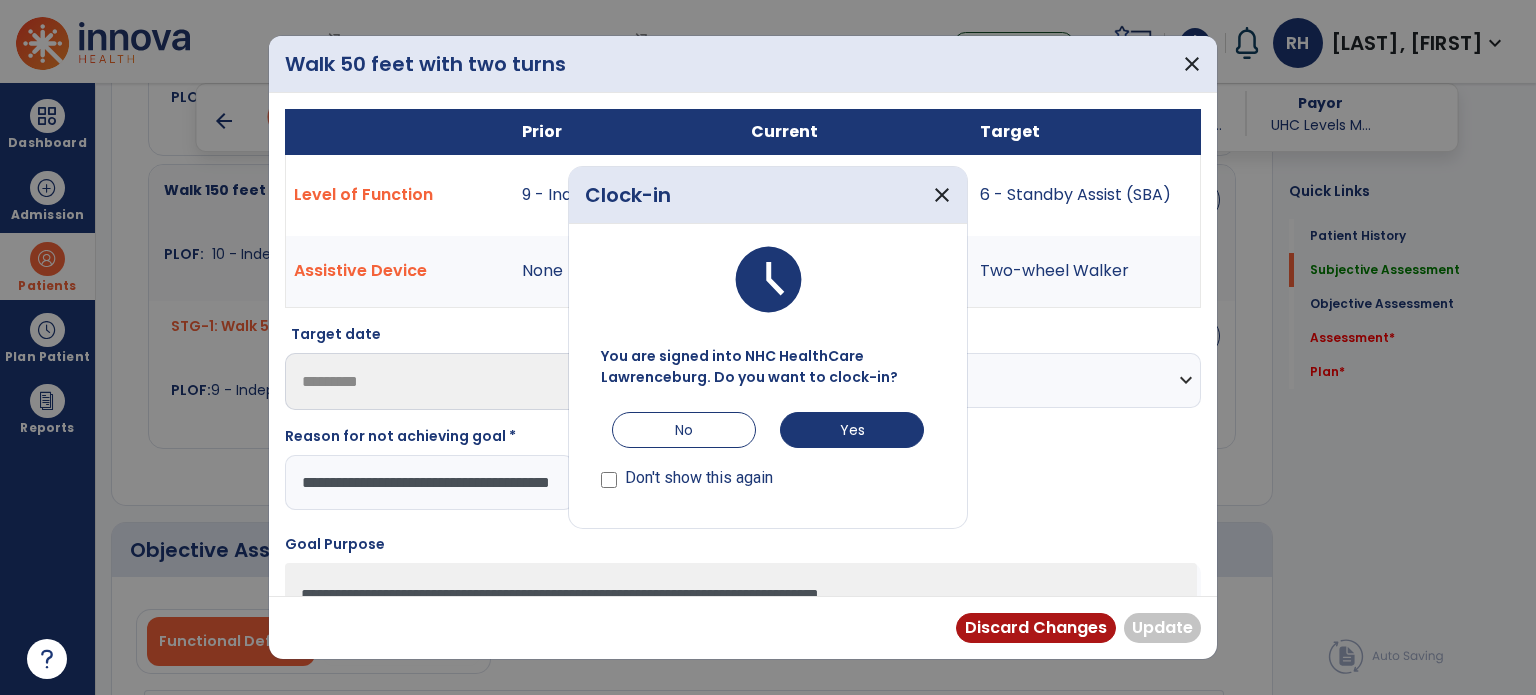 scroll, scrollTop: 0, scrollLeft: 70, axis: horizontal 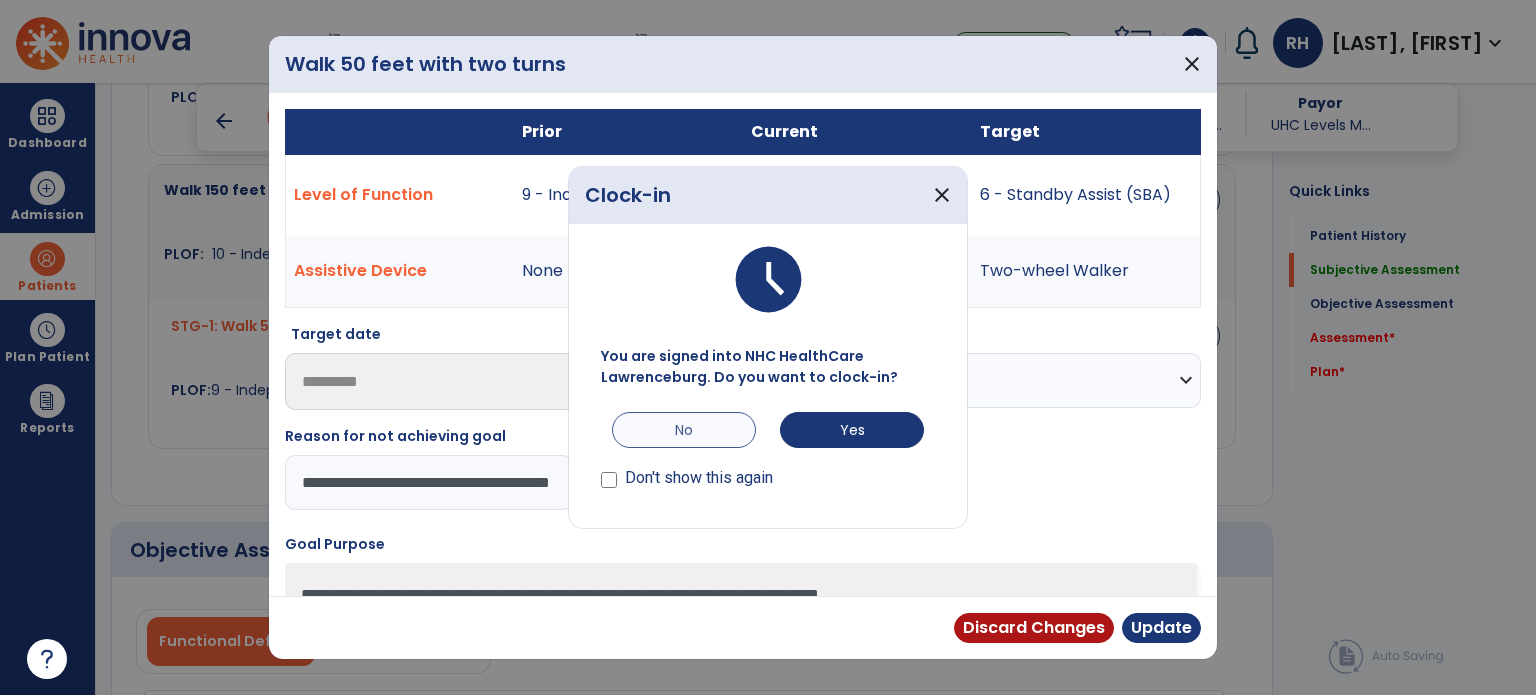 type on "**********" 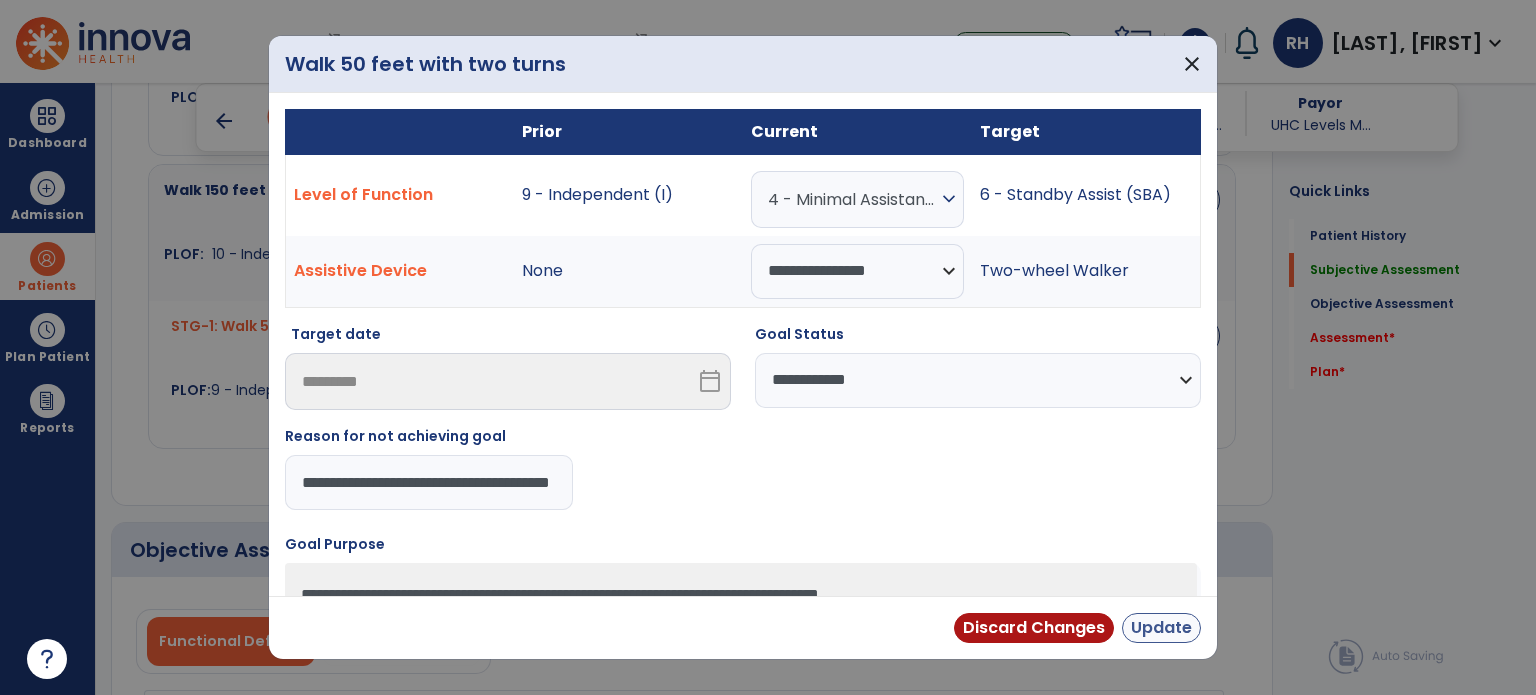 click on "Update" at bounding box center (1161, 628) 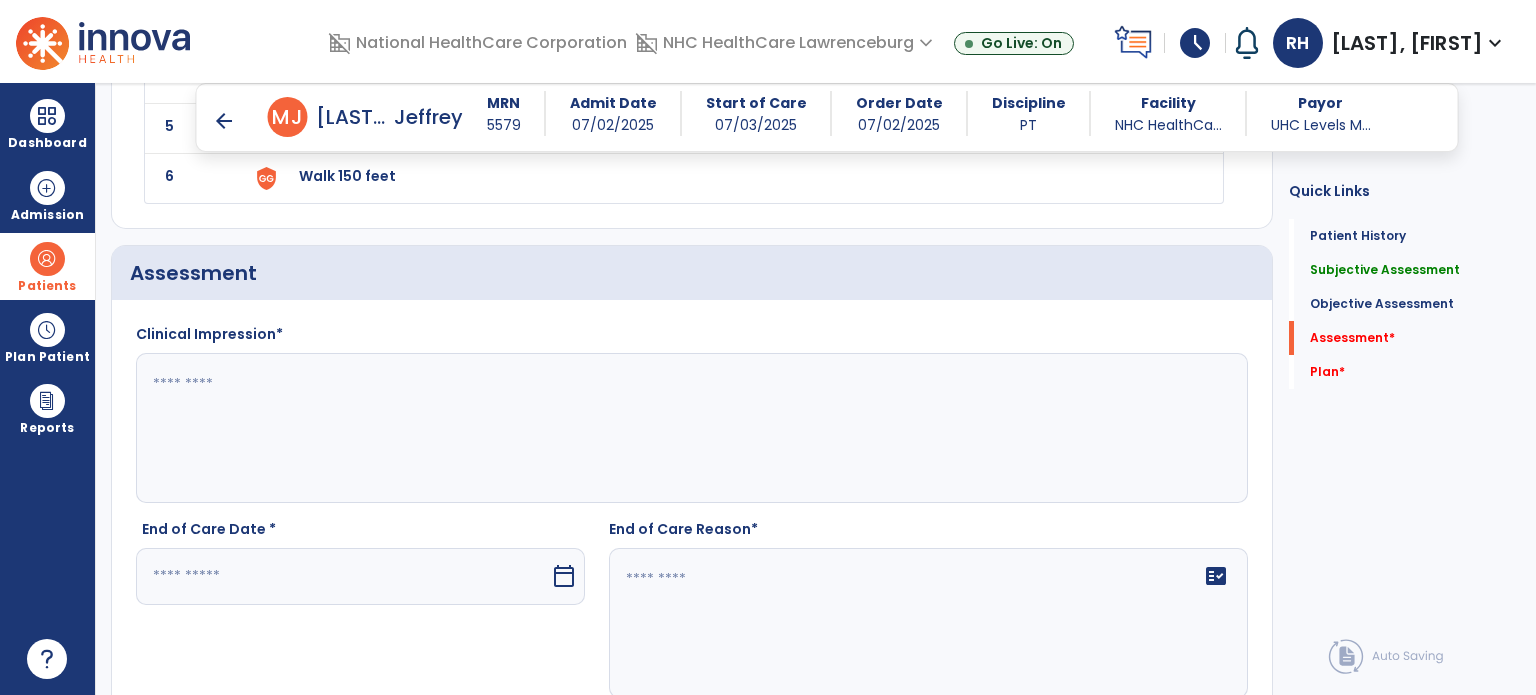 scroll, scrollTop: 2244, scrollLeft: 0, axis: vertical 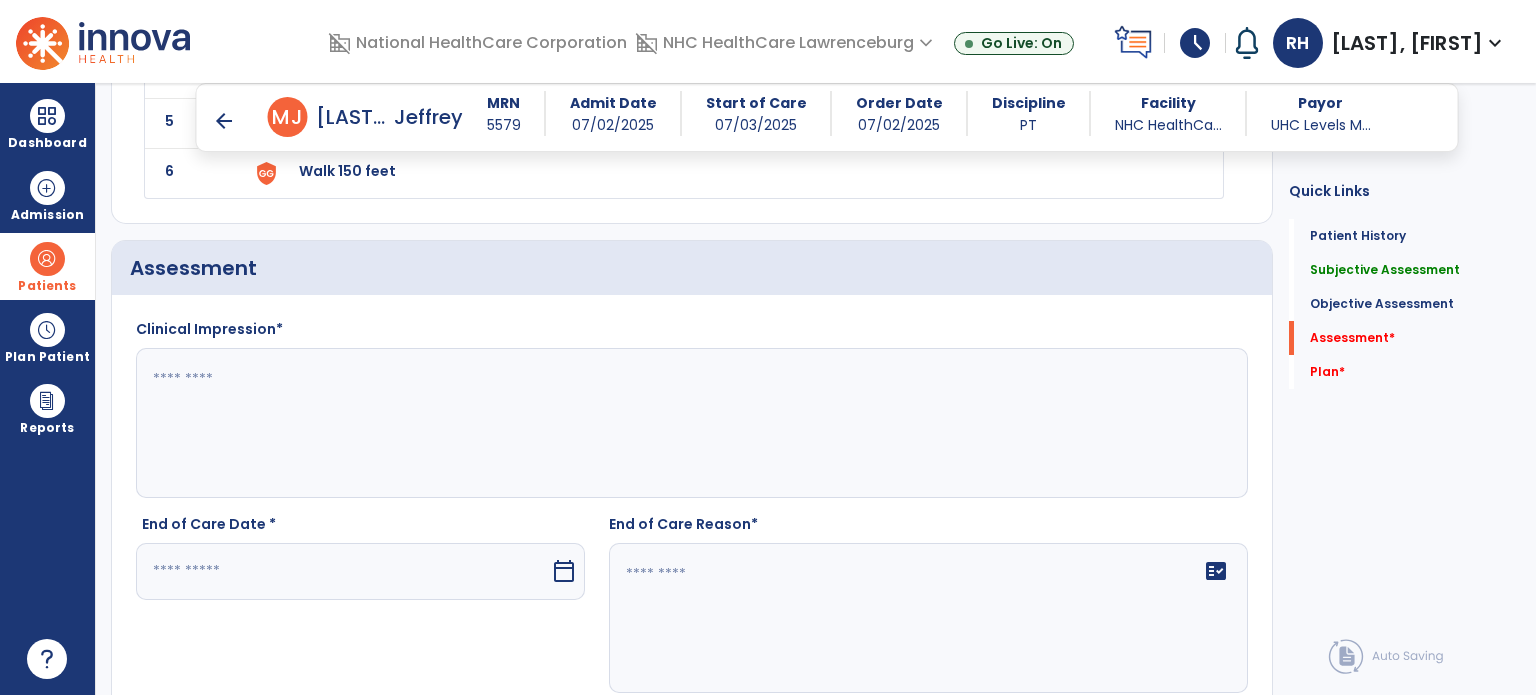 click 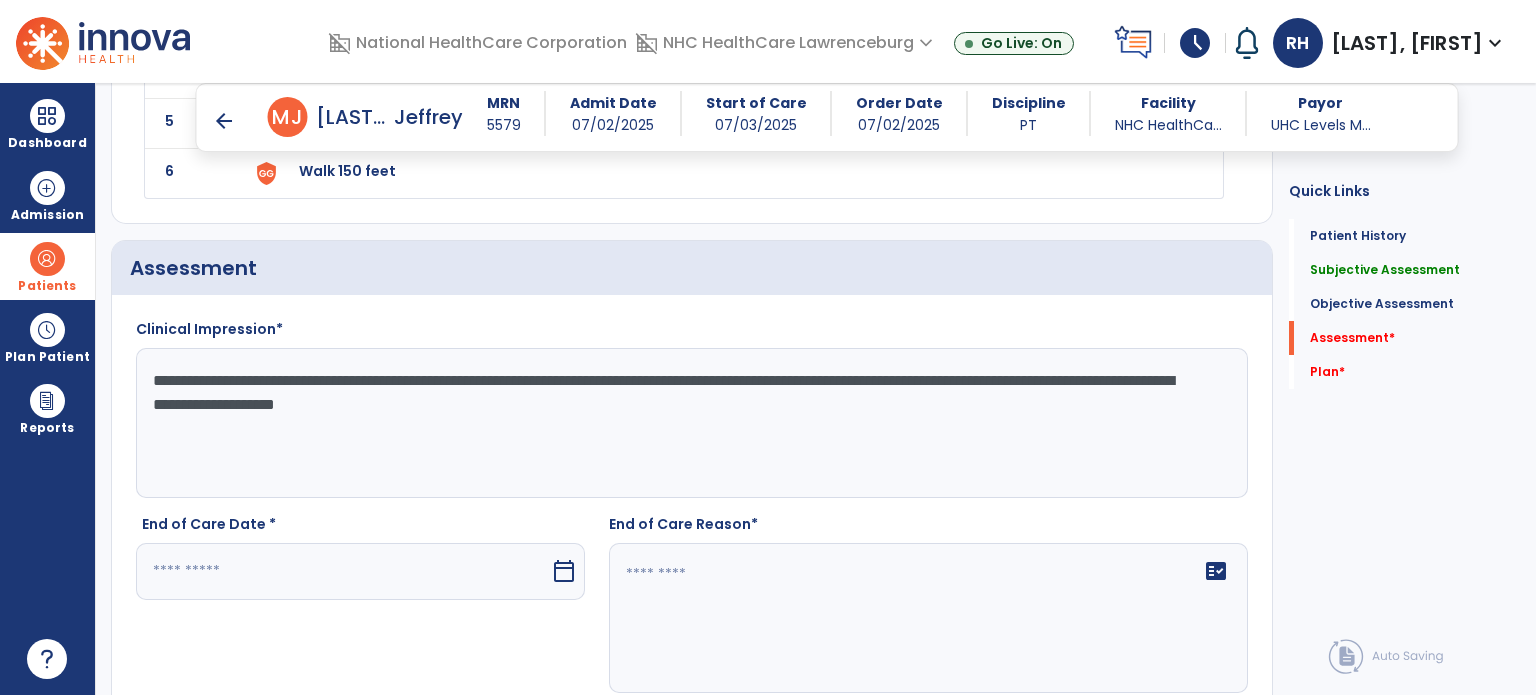 type on "**********" 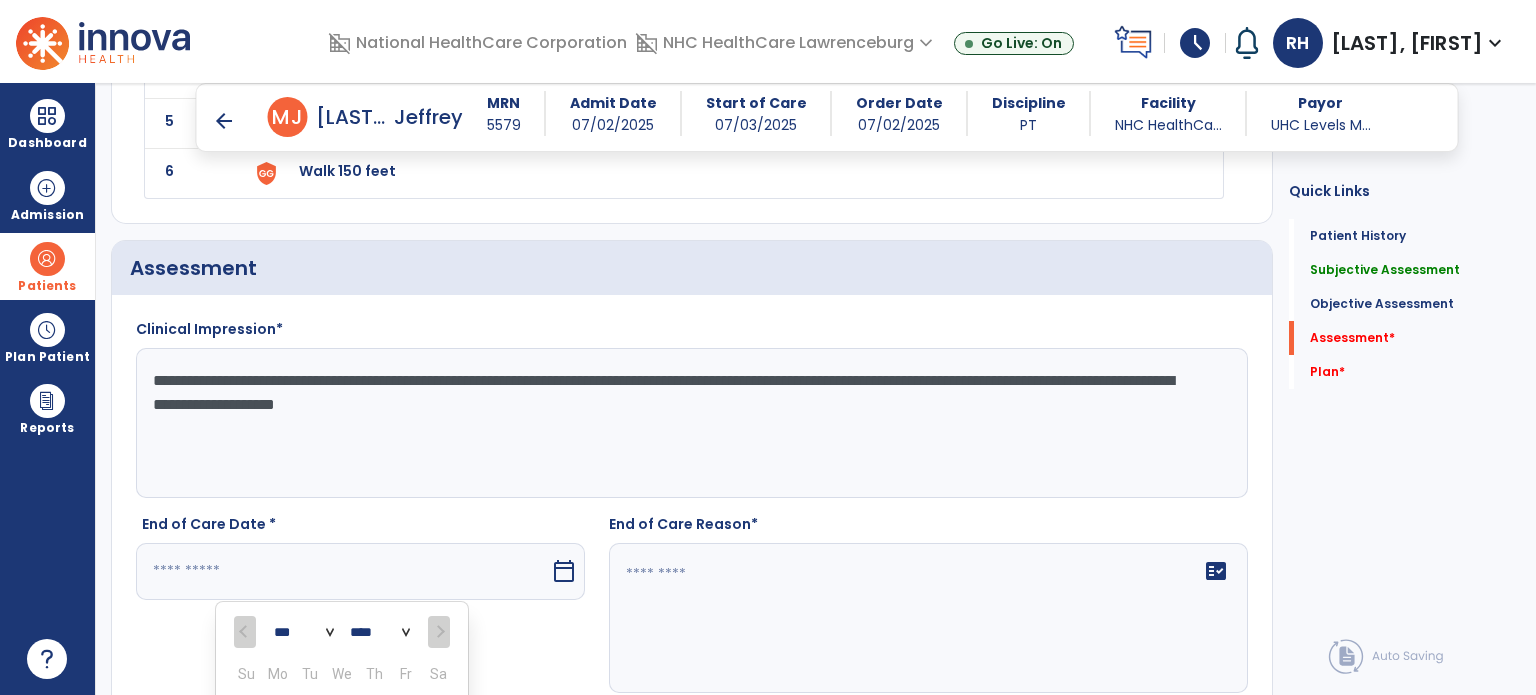 scroll, scrollTop: 2586, scrollLeft: 0, axis: vertical 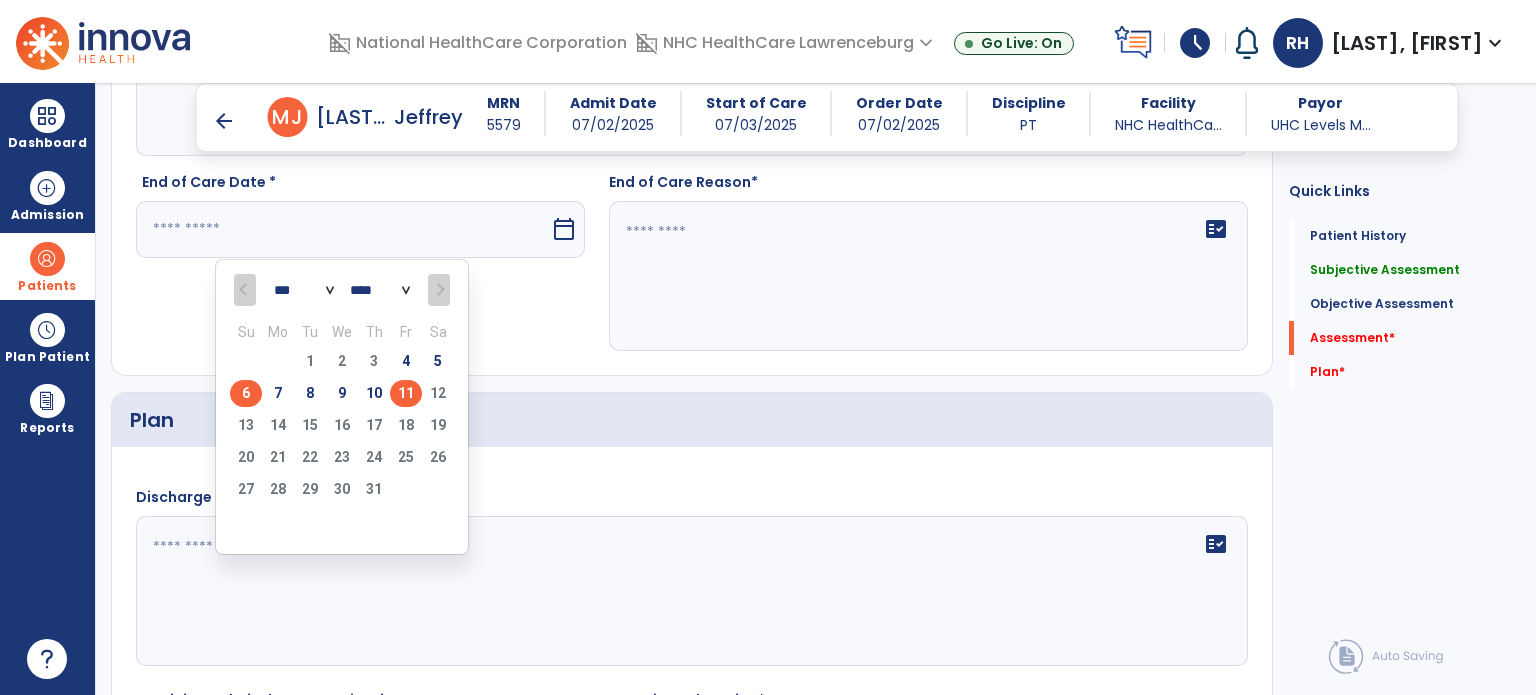 click on "6" at bounding box center [246, 393] 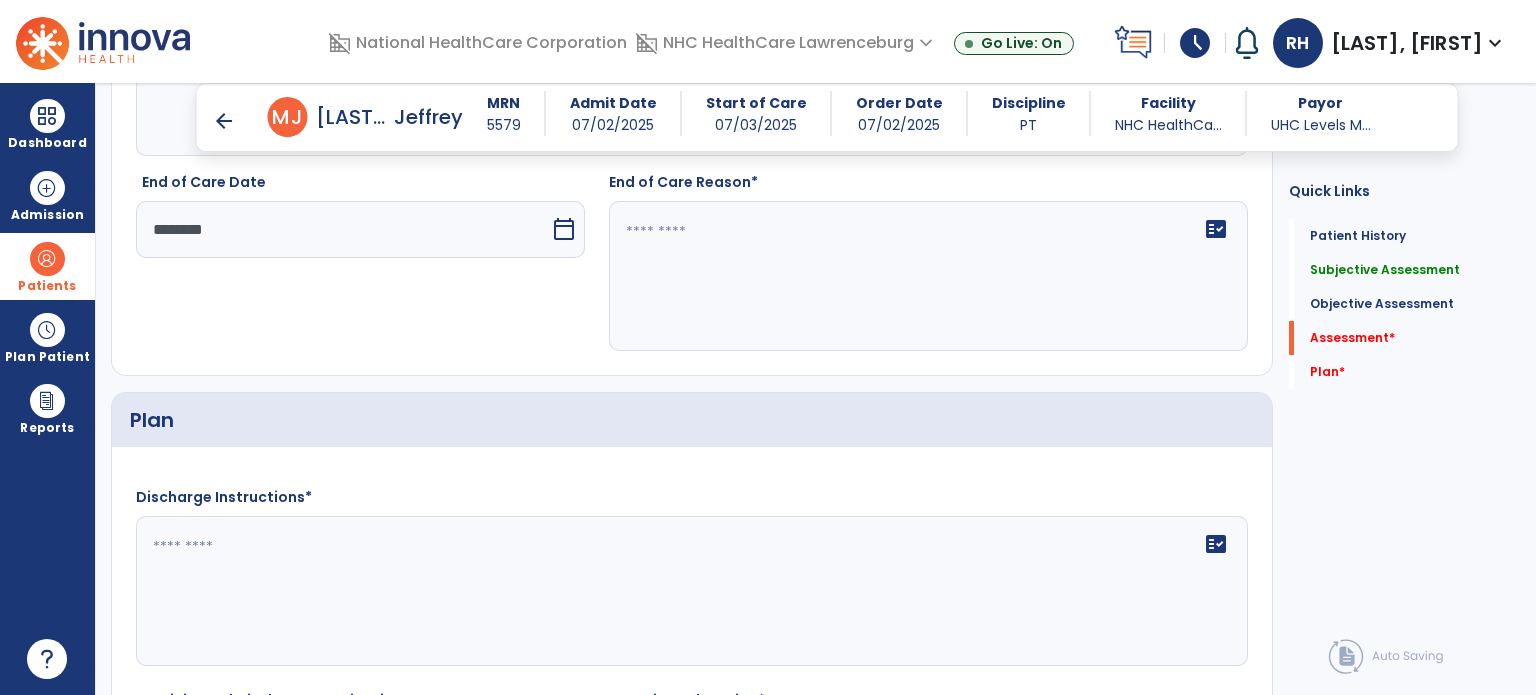 click on "fact_check" 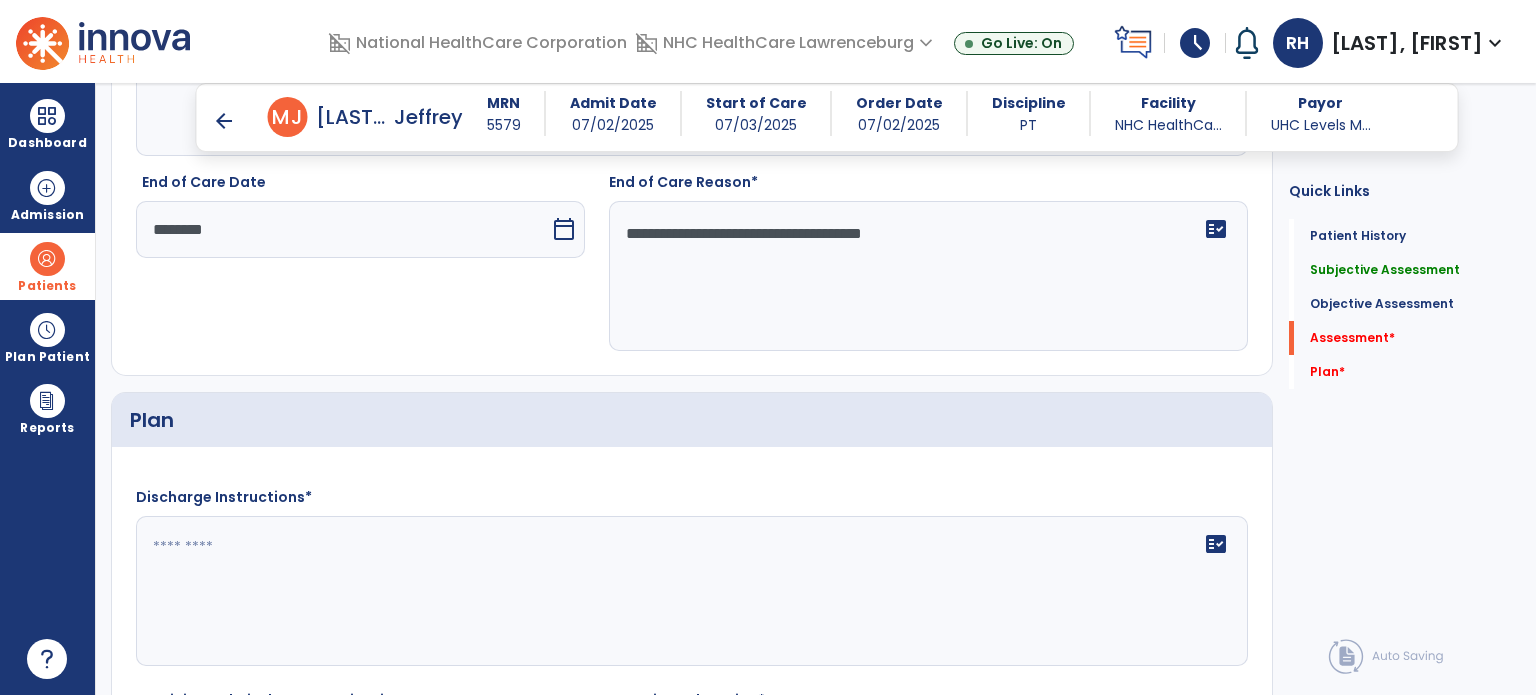 type on "**********" 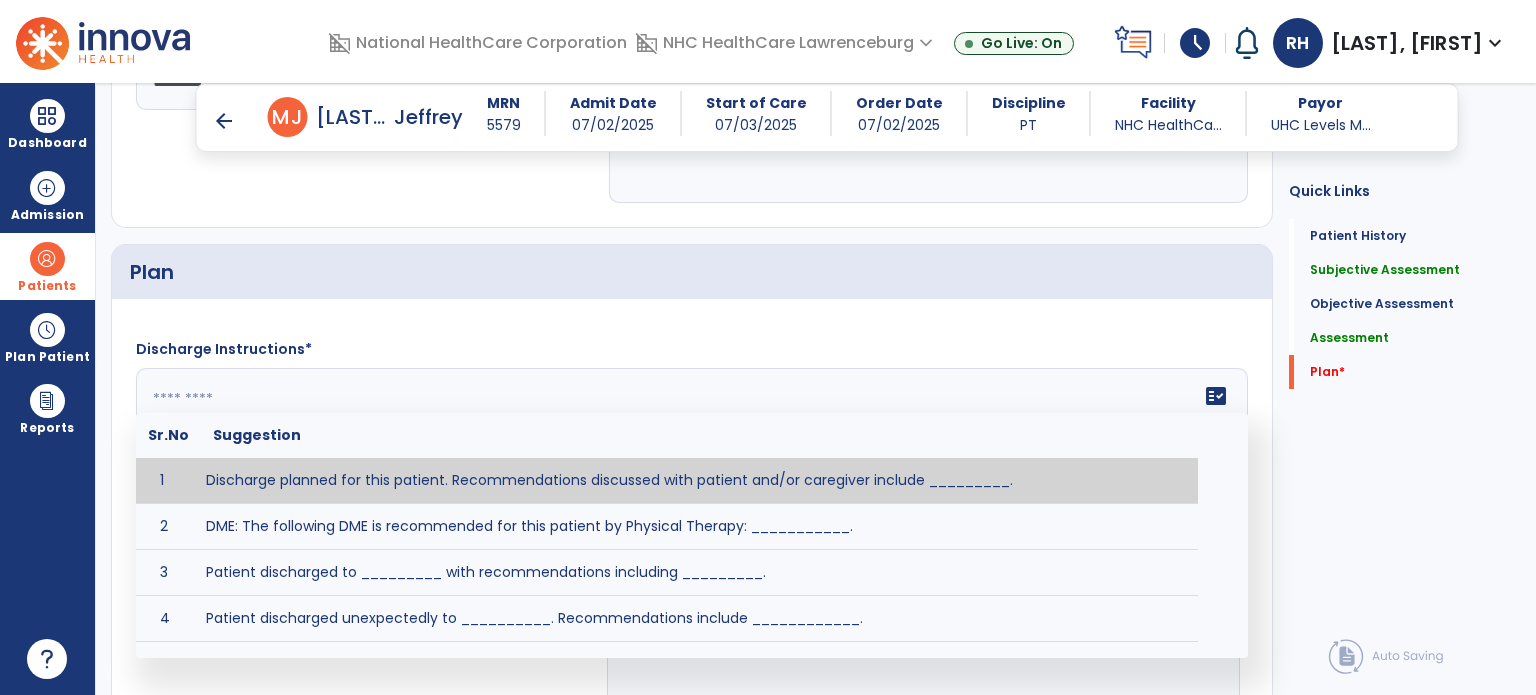 scroll, scrollTop: 2736, scrollLeft: 0, axis: vertical 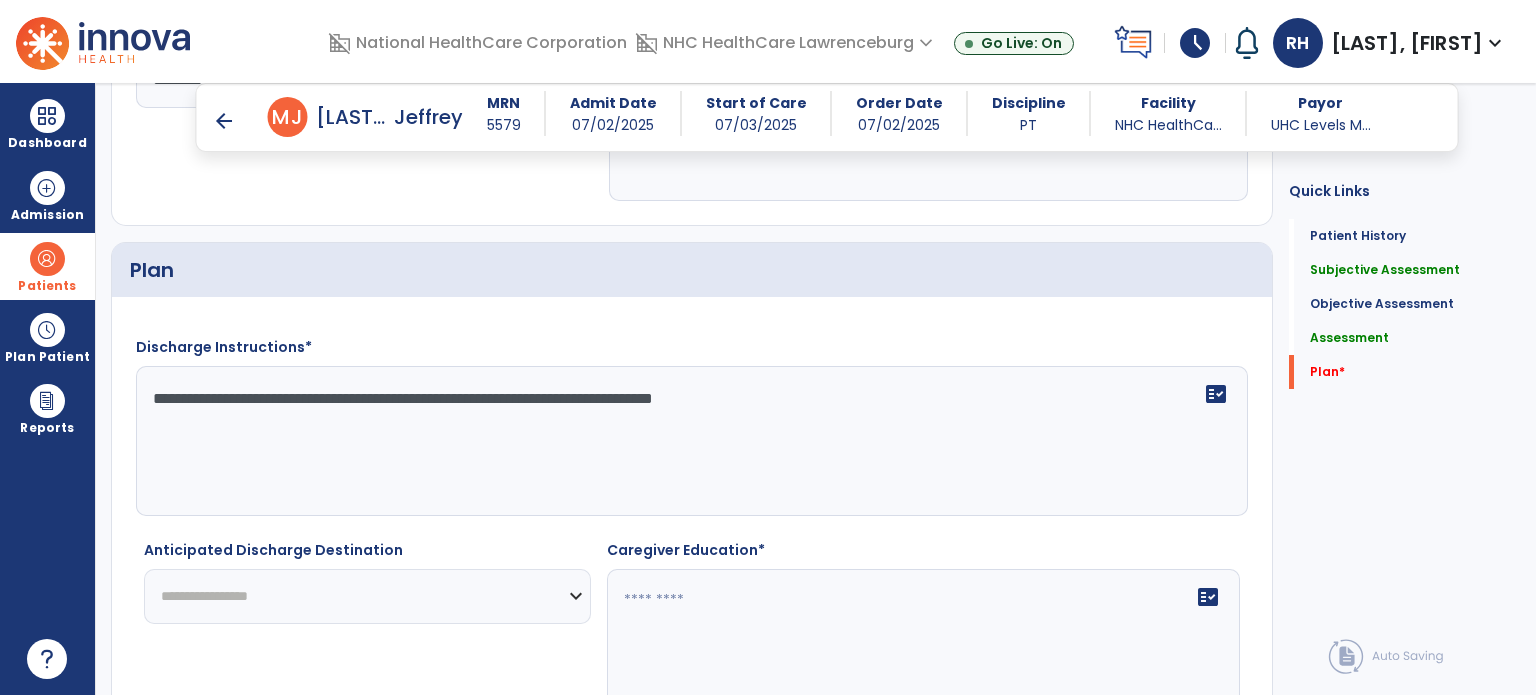 type on "**********" 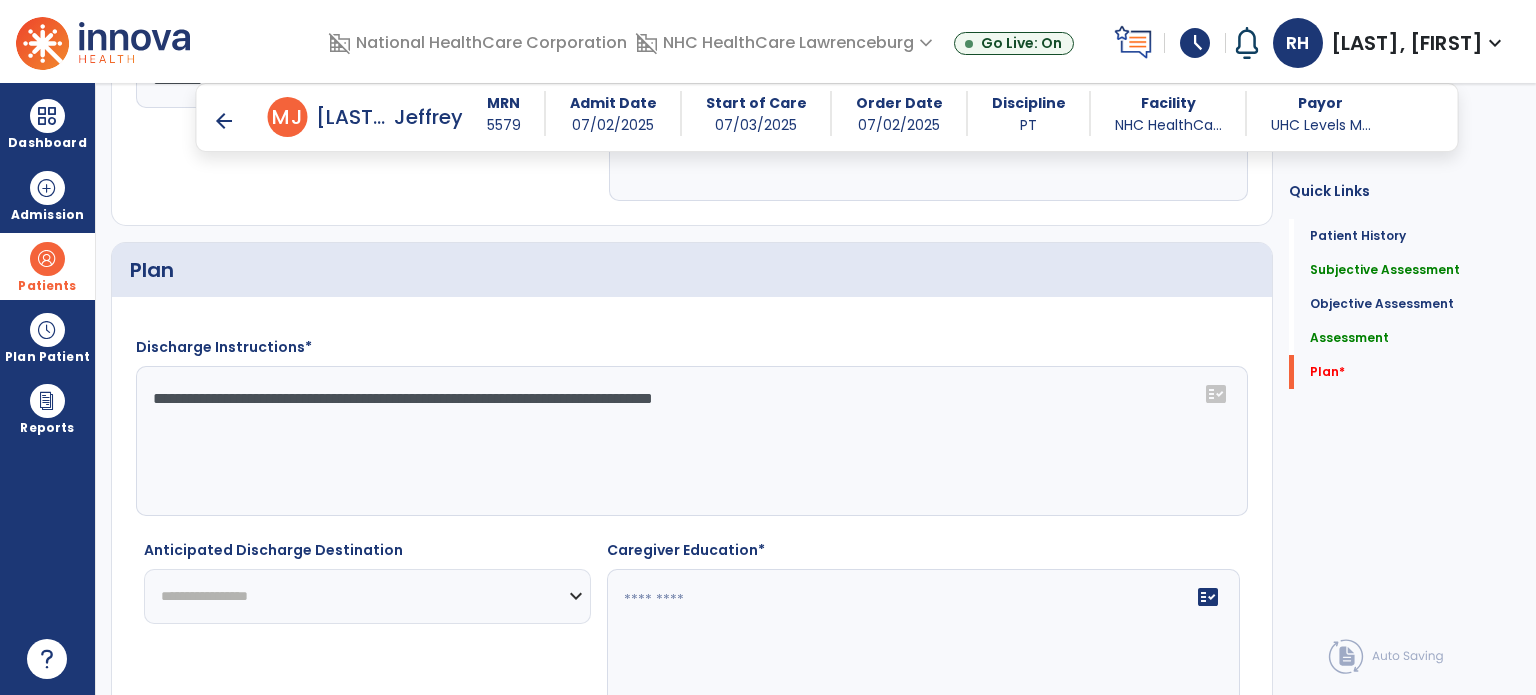 select on "********" 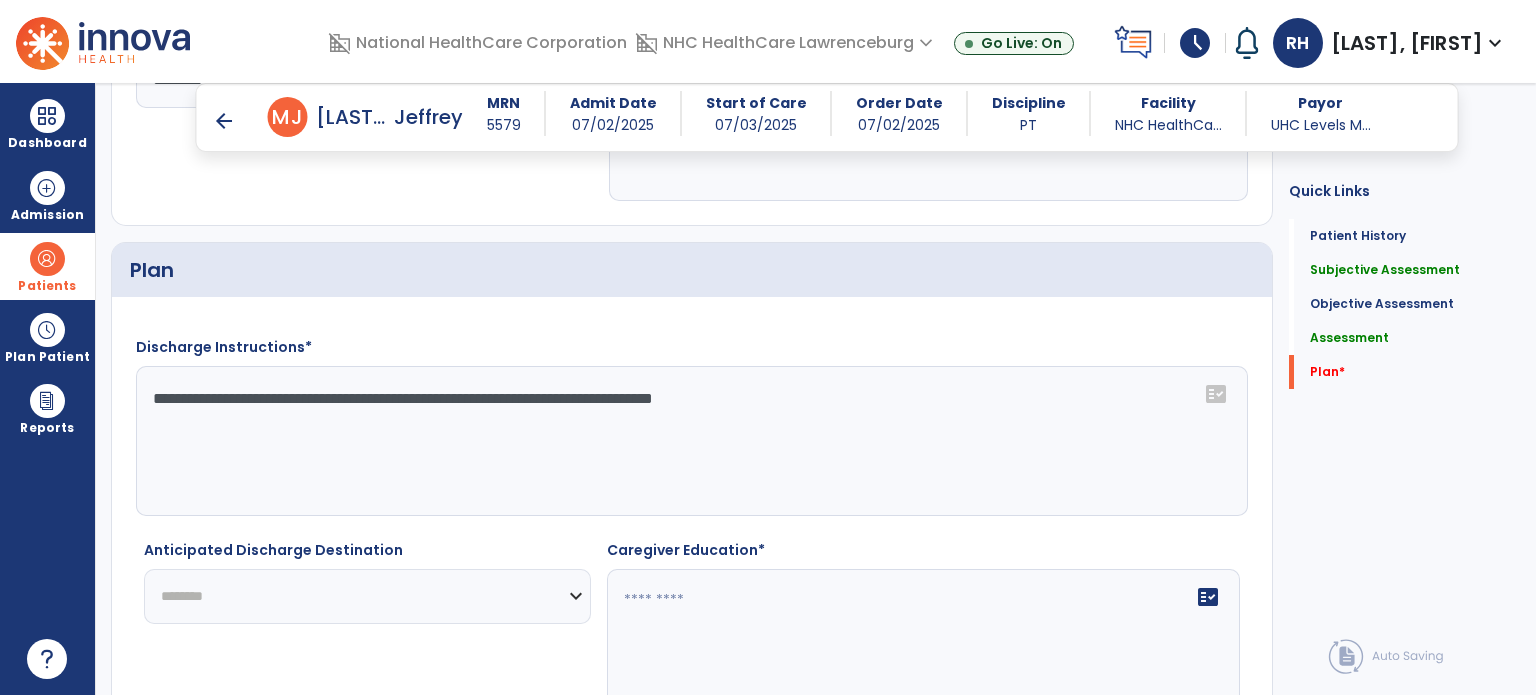click on "**********" 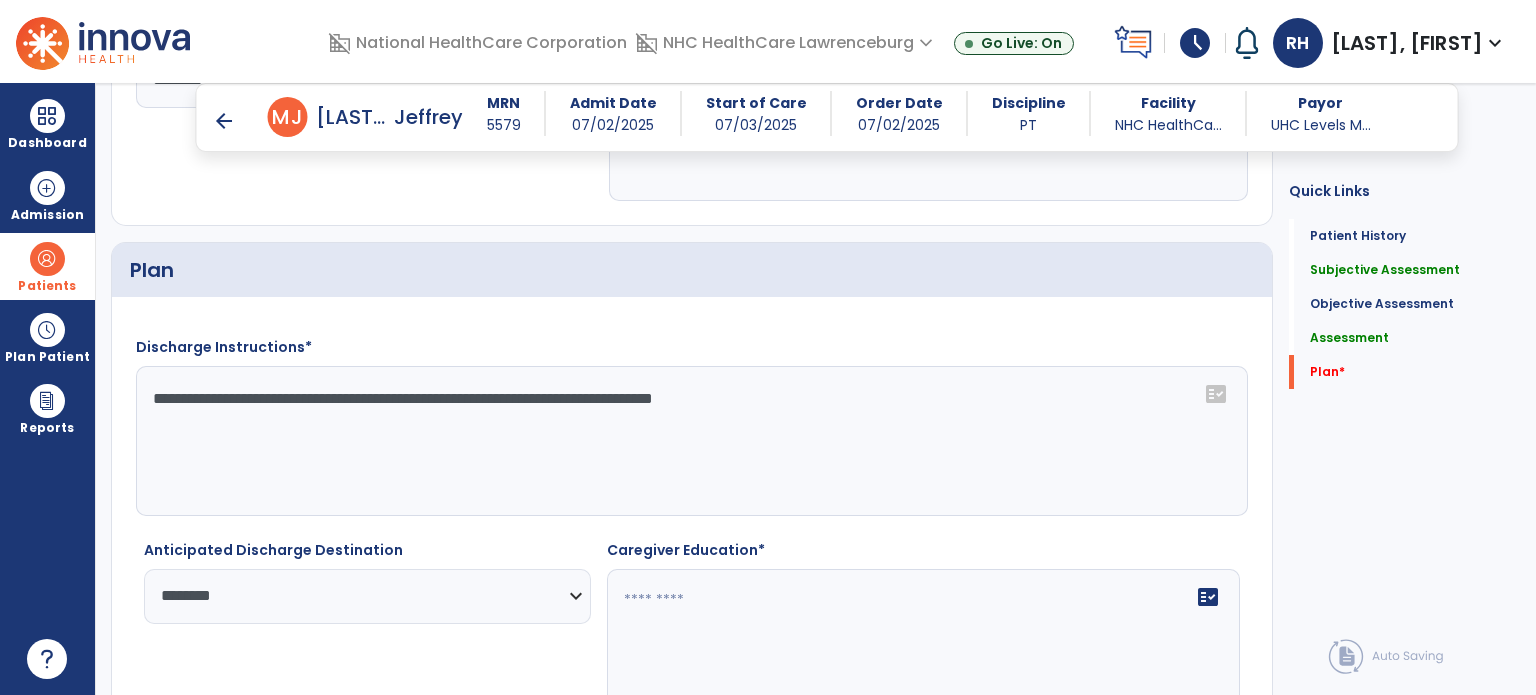 click on "fact_check" 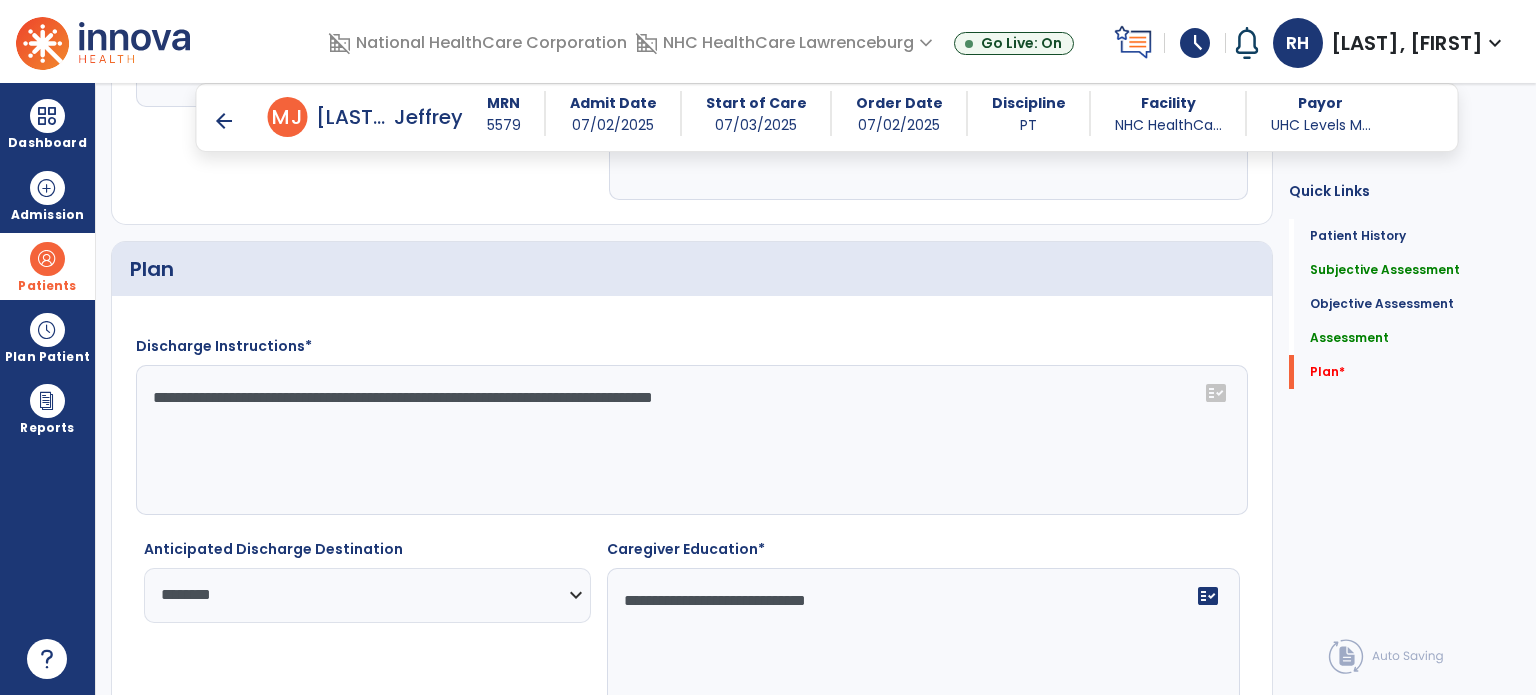 scroll, scrollTop: 2856, scrollLeft: 0, axis: vertical 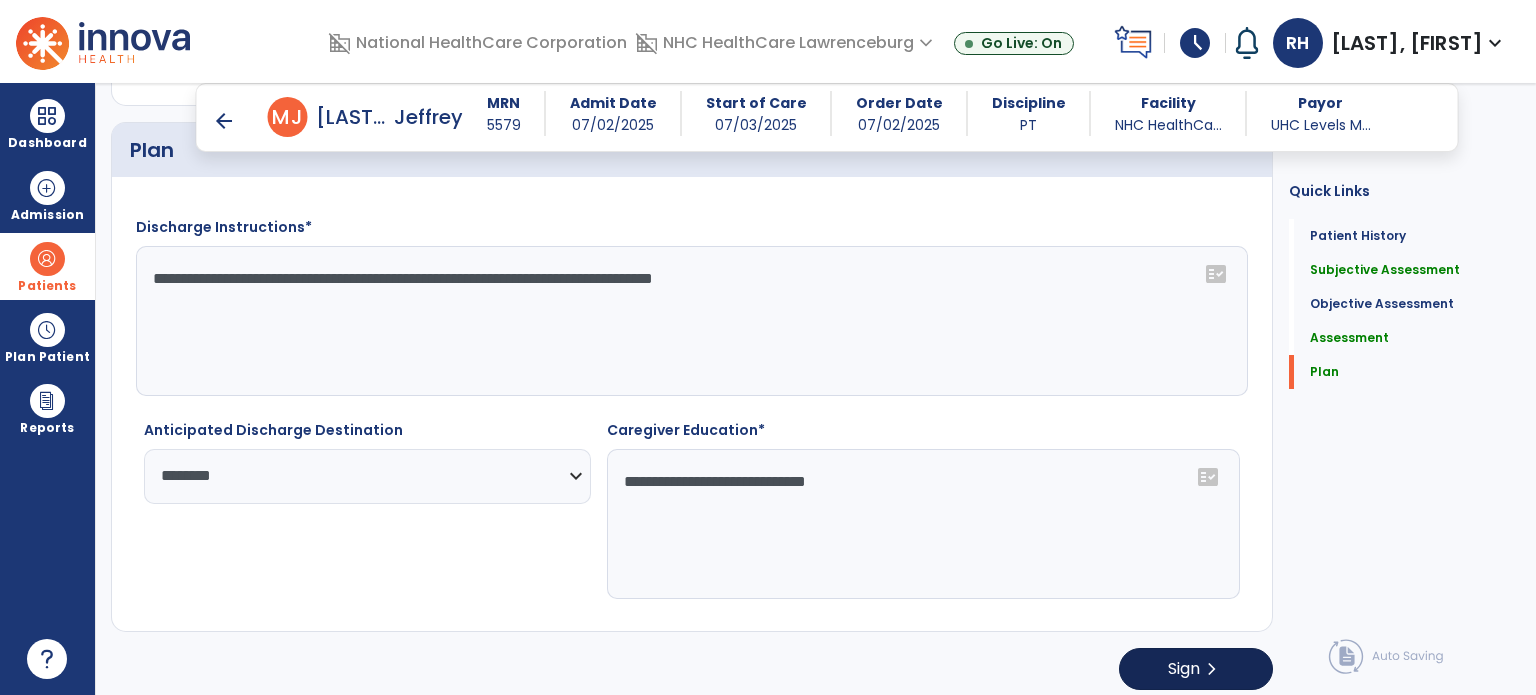type on "**********" 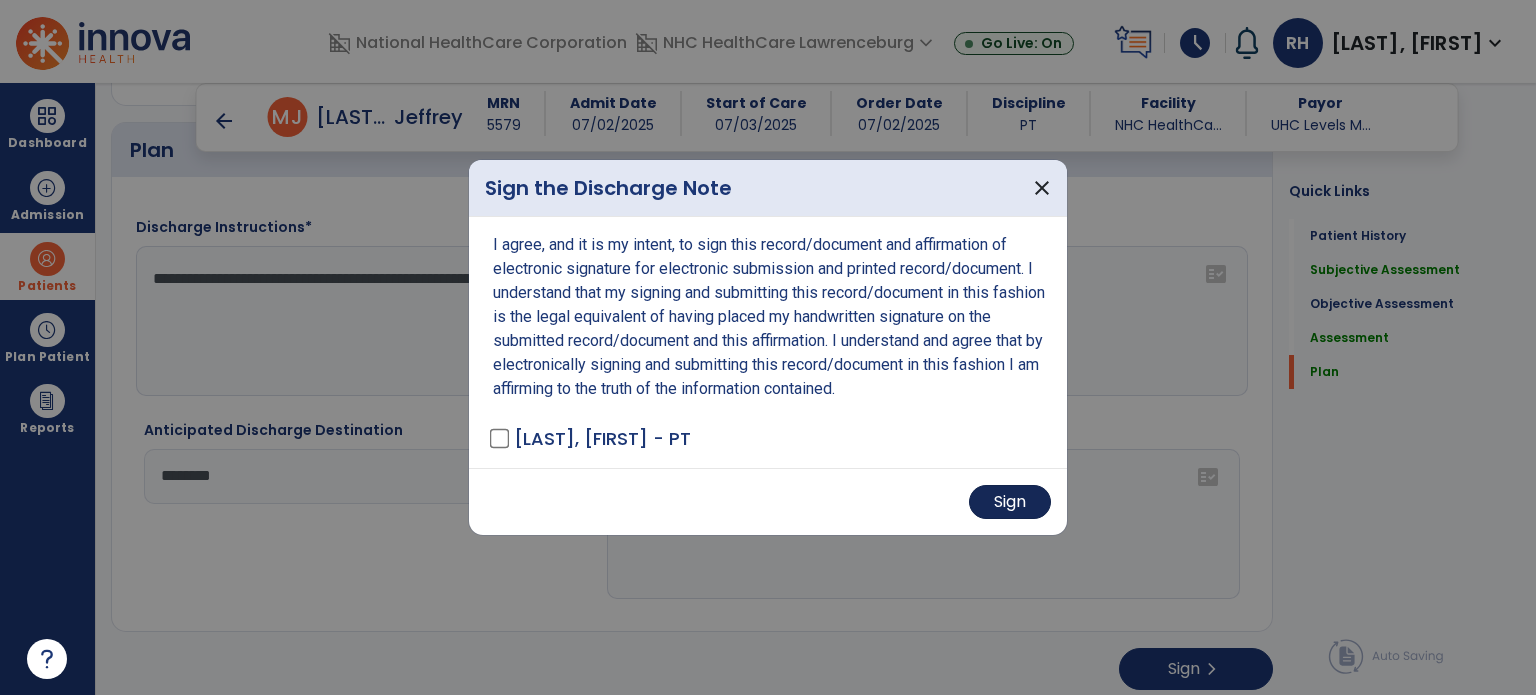 click on "Sign" at bounding box center (1010, 502) 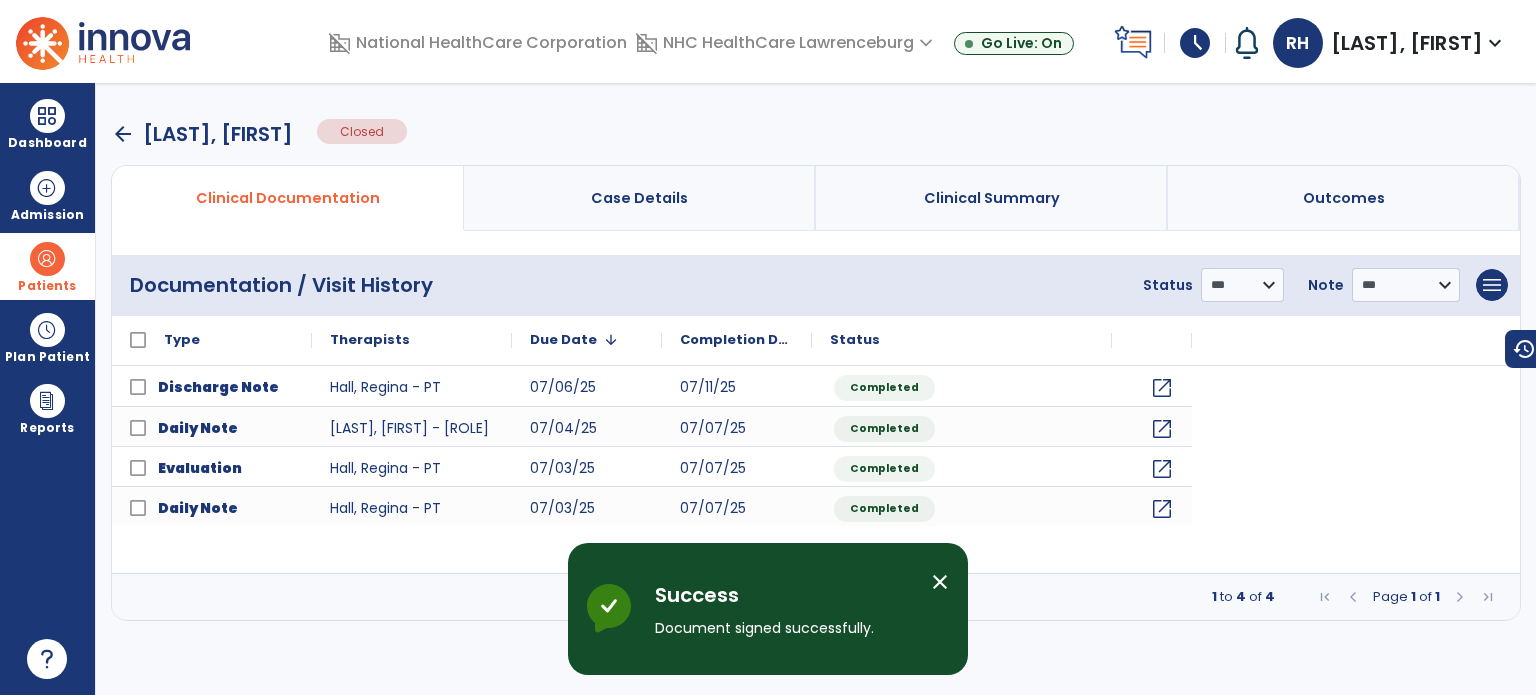 scroll, scrollTop: 0, scrollLeft: 0, axis: both 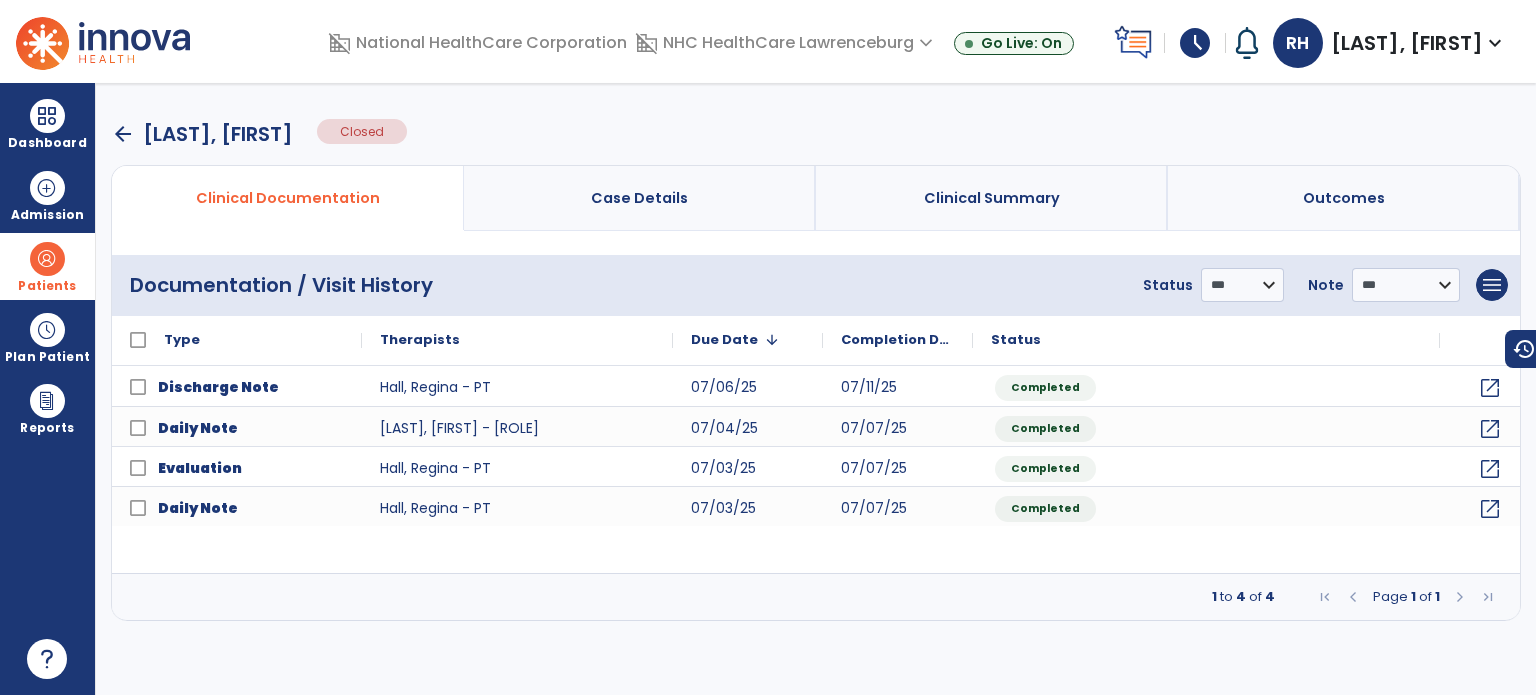 click on "arrow_back" at bounding box center [123, 134] 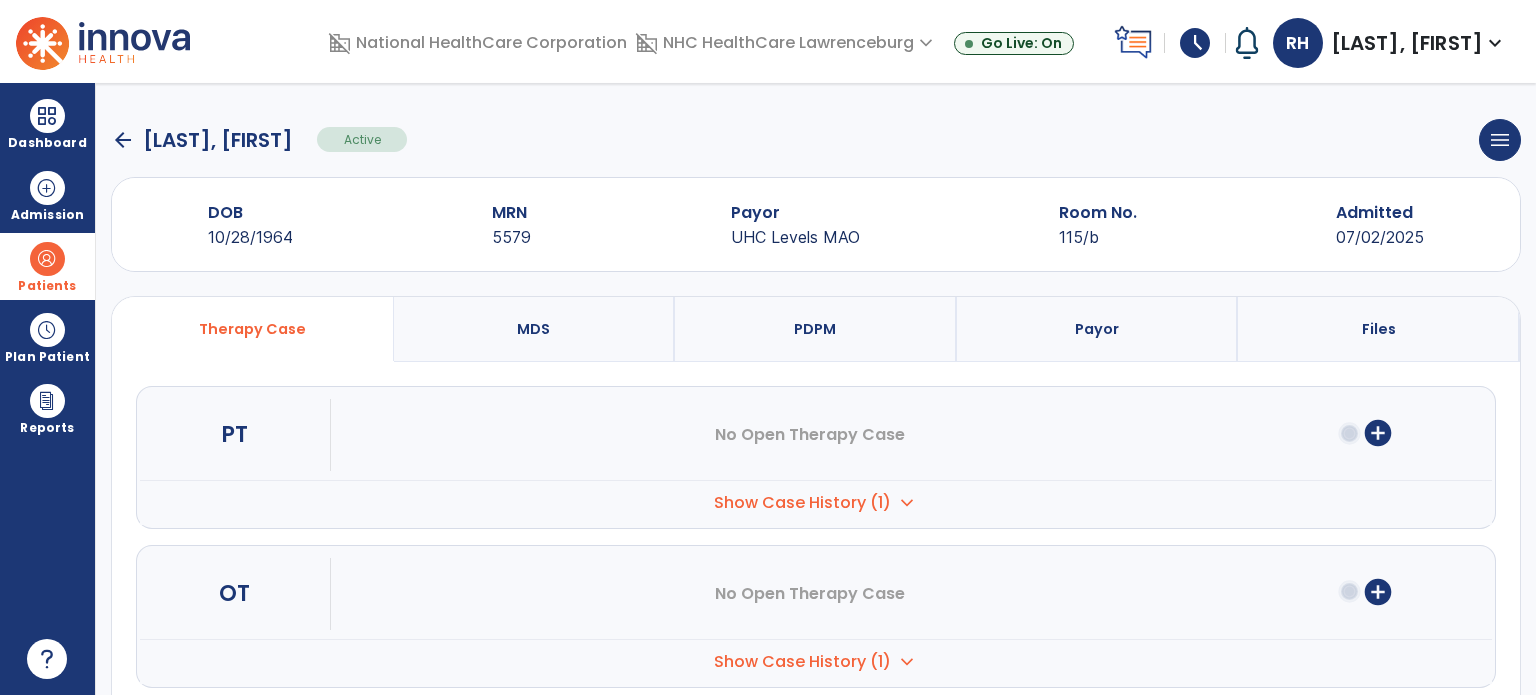 click at bounding box center [47, 259] 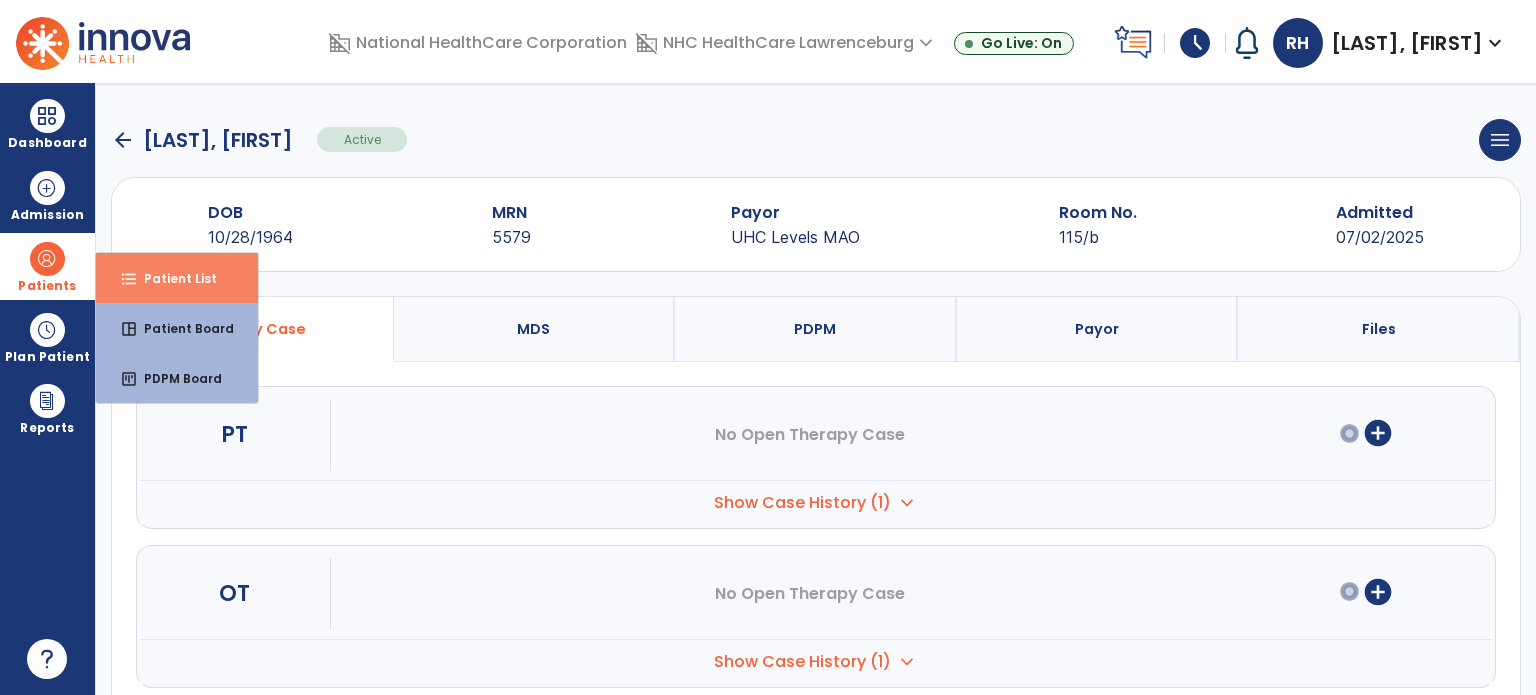 click on "format_list_bulleted  Patient List" at bounding box center [177, 278] 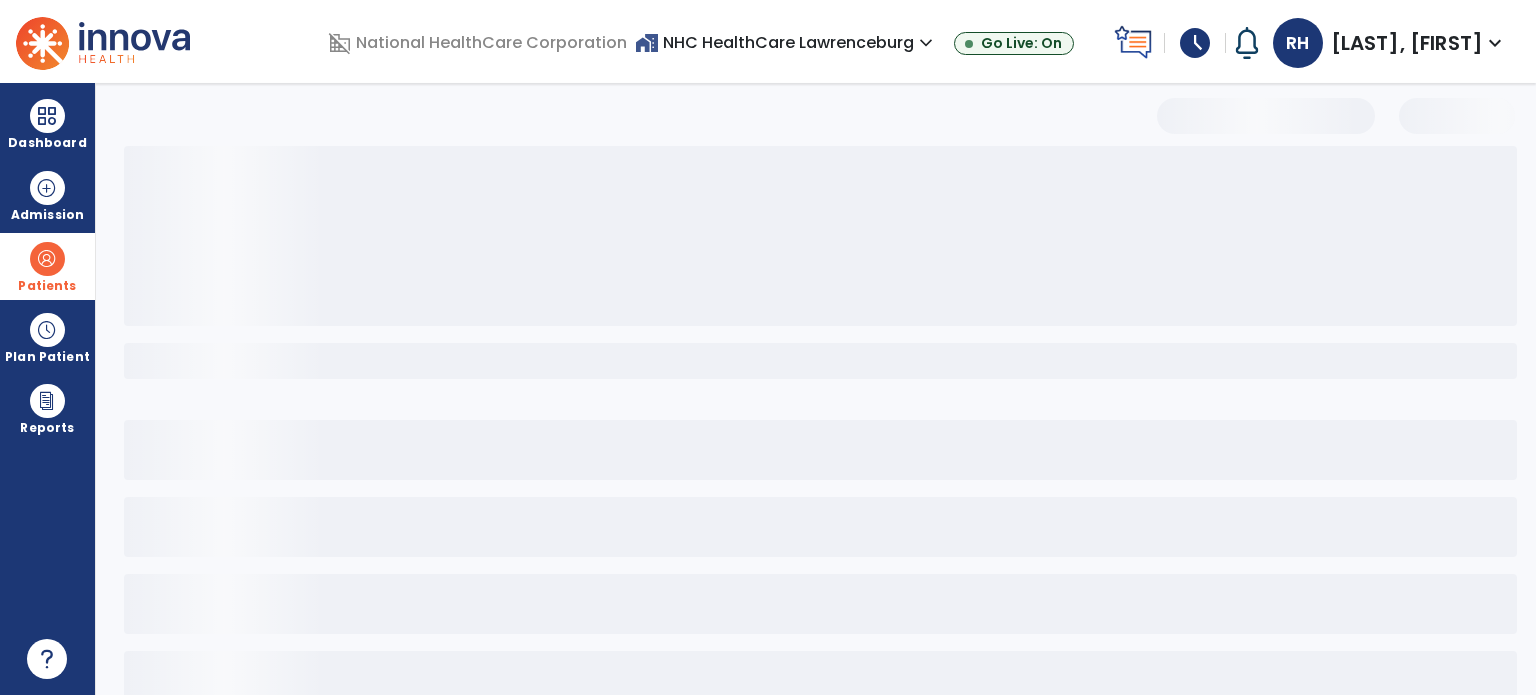 select on "***" 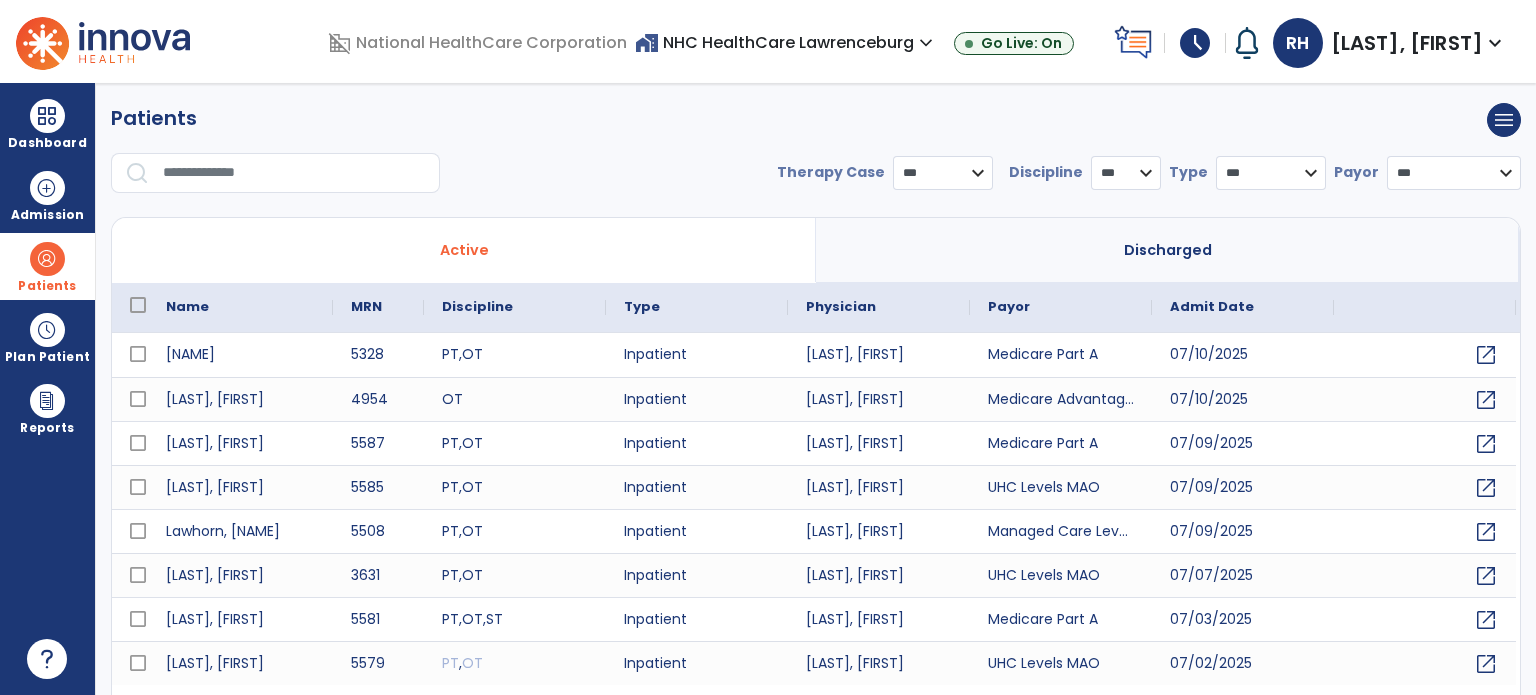 click on "Discharged" at bounding box center (1168, 250) 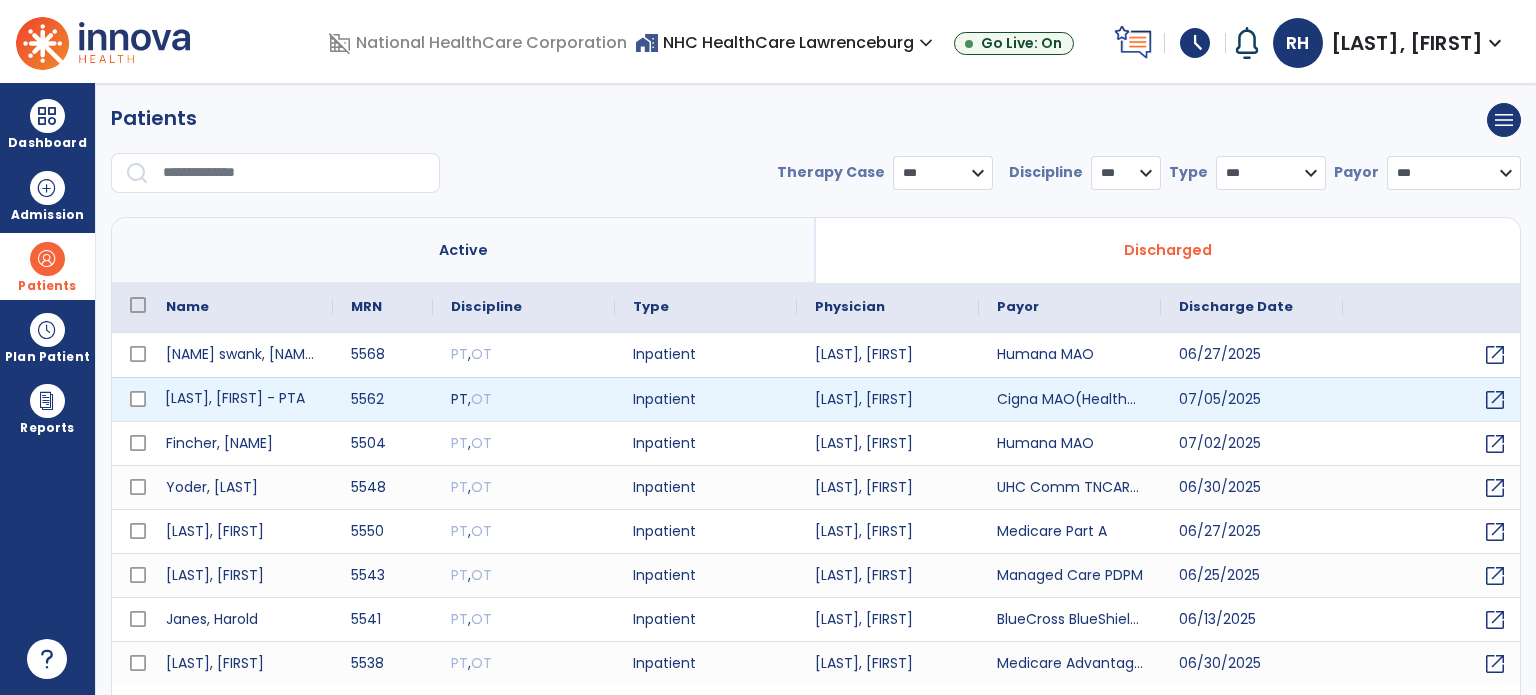 click on "Owens, John" at bounding box center [240, 399] 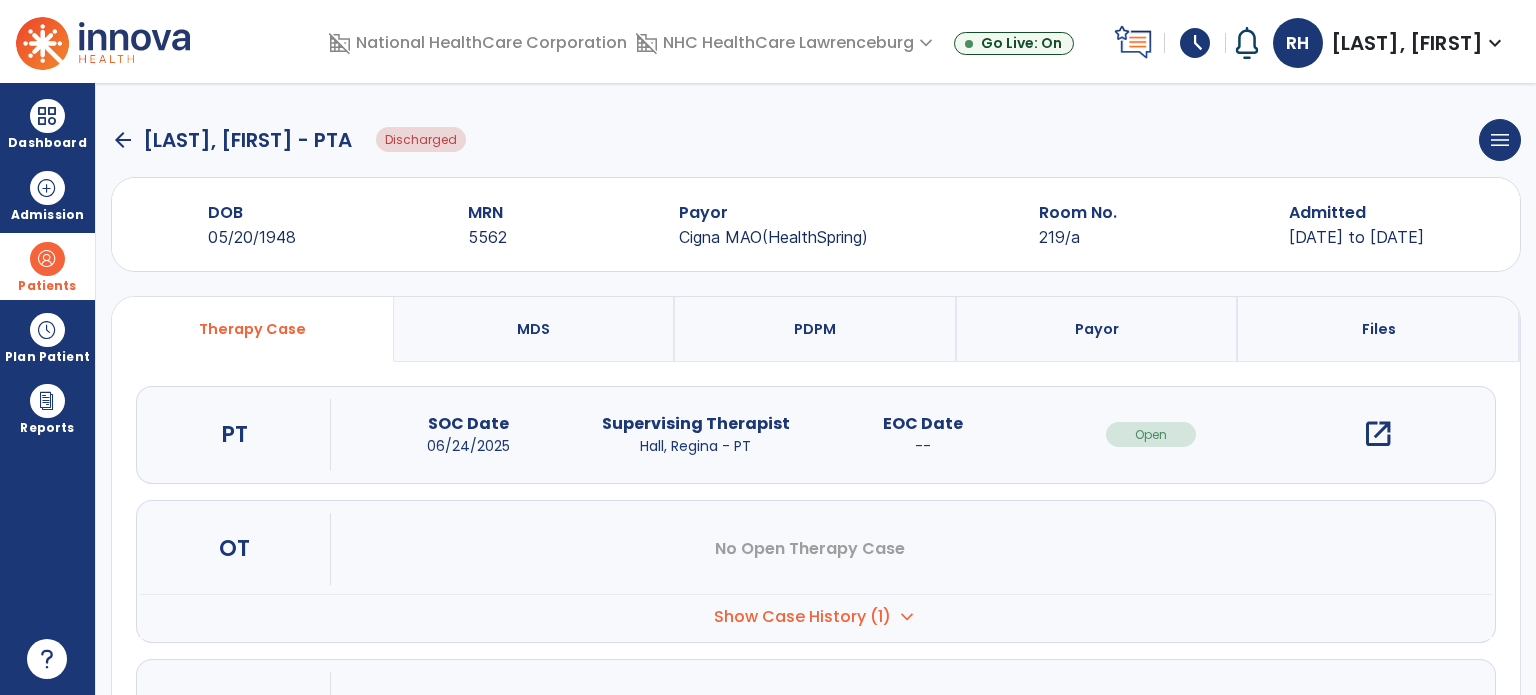 click on "open_in_new" at bounding box center (1378, 434) 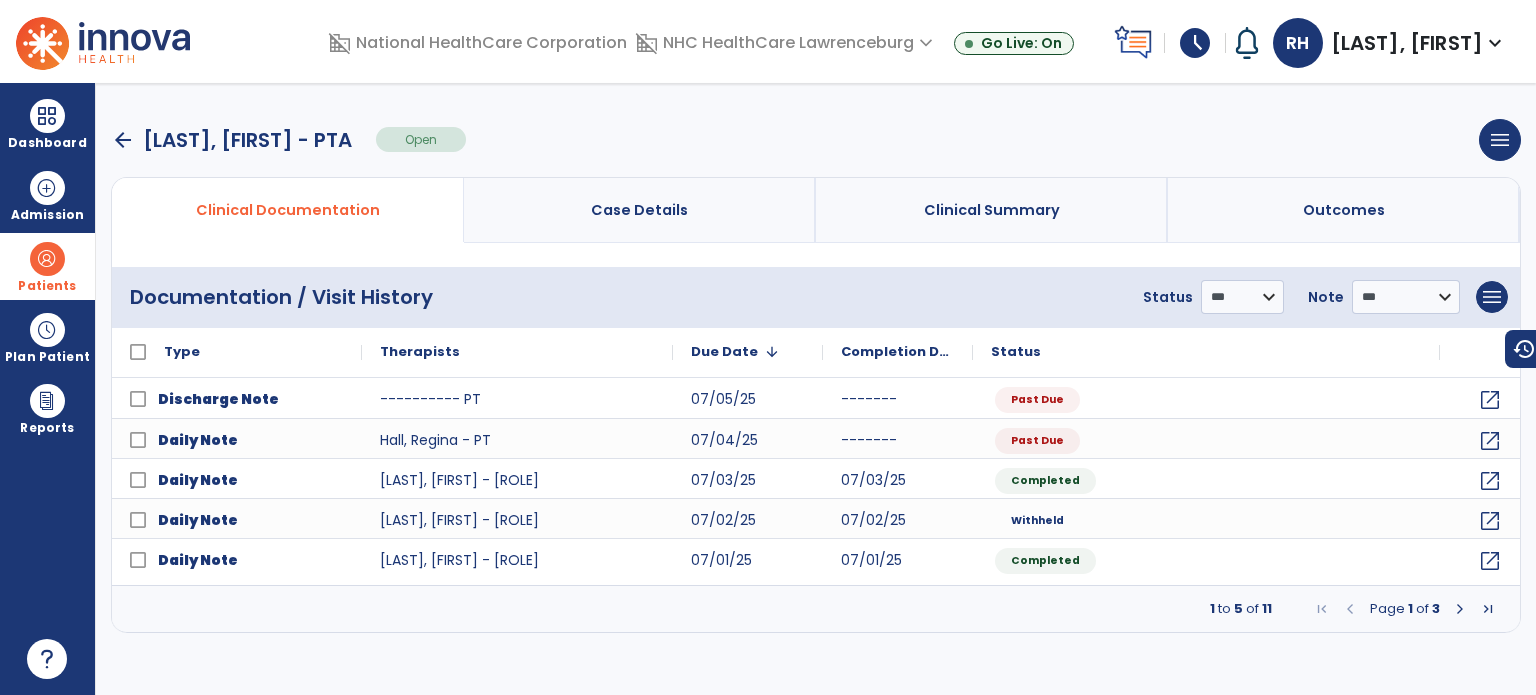 click on "arrow_back" at bounding box center [123, 140] 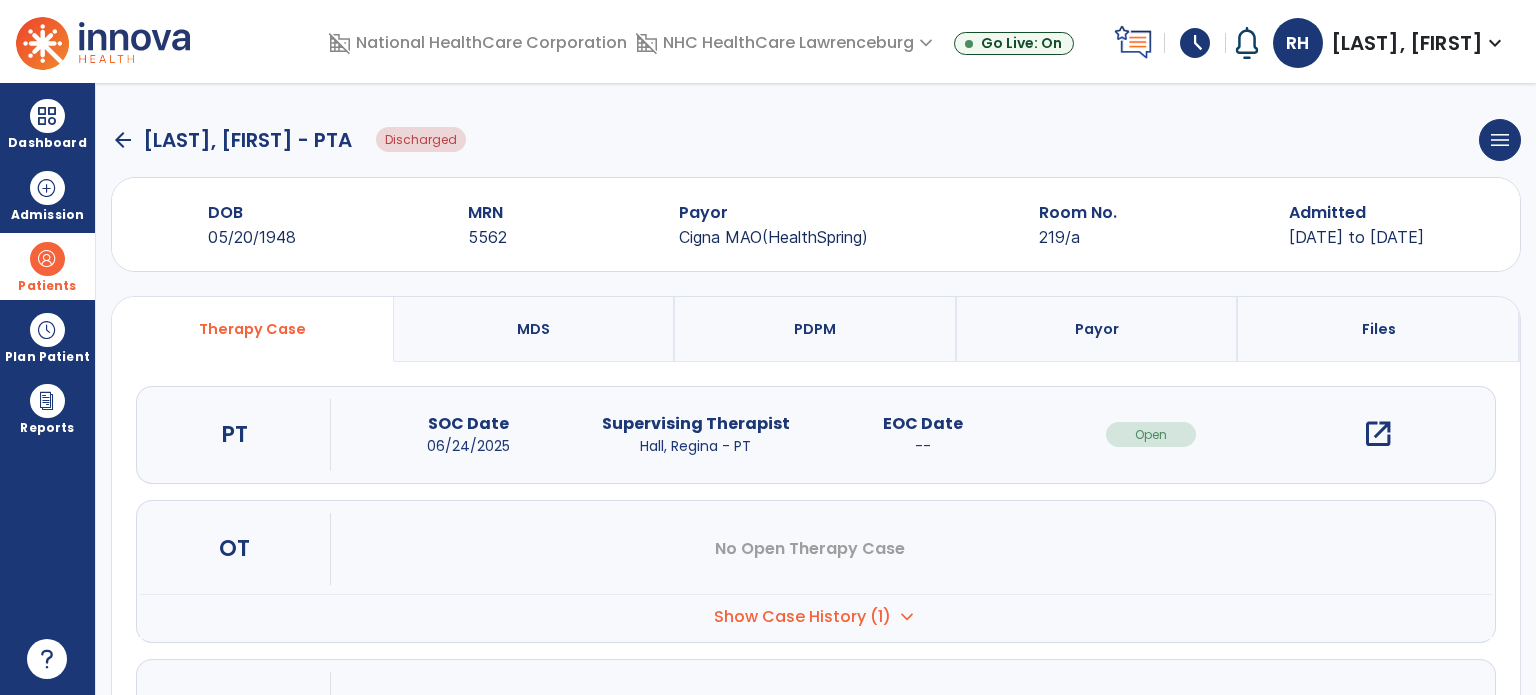 click on "expand_more" at bounding box center [907, 617] 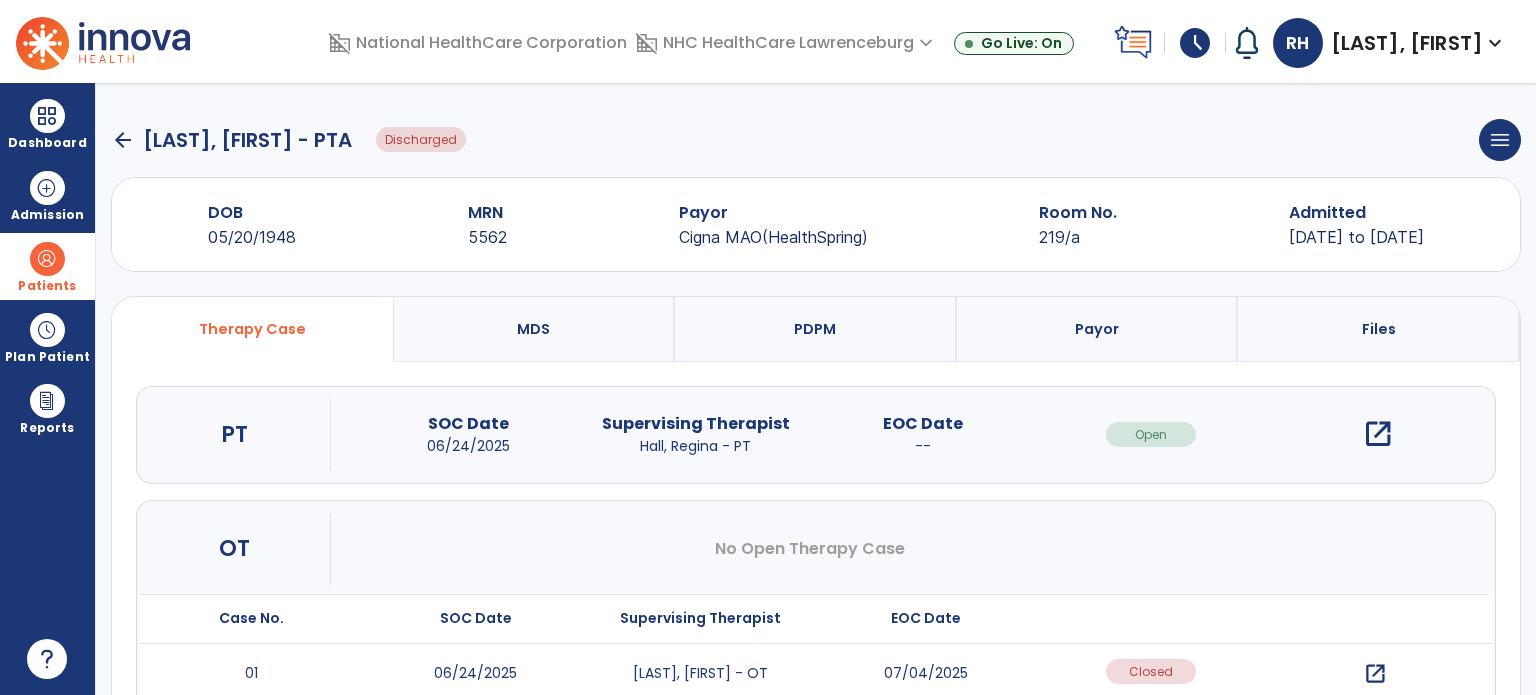 click on "open_in_new" at bounding box center (1375, 674) 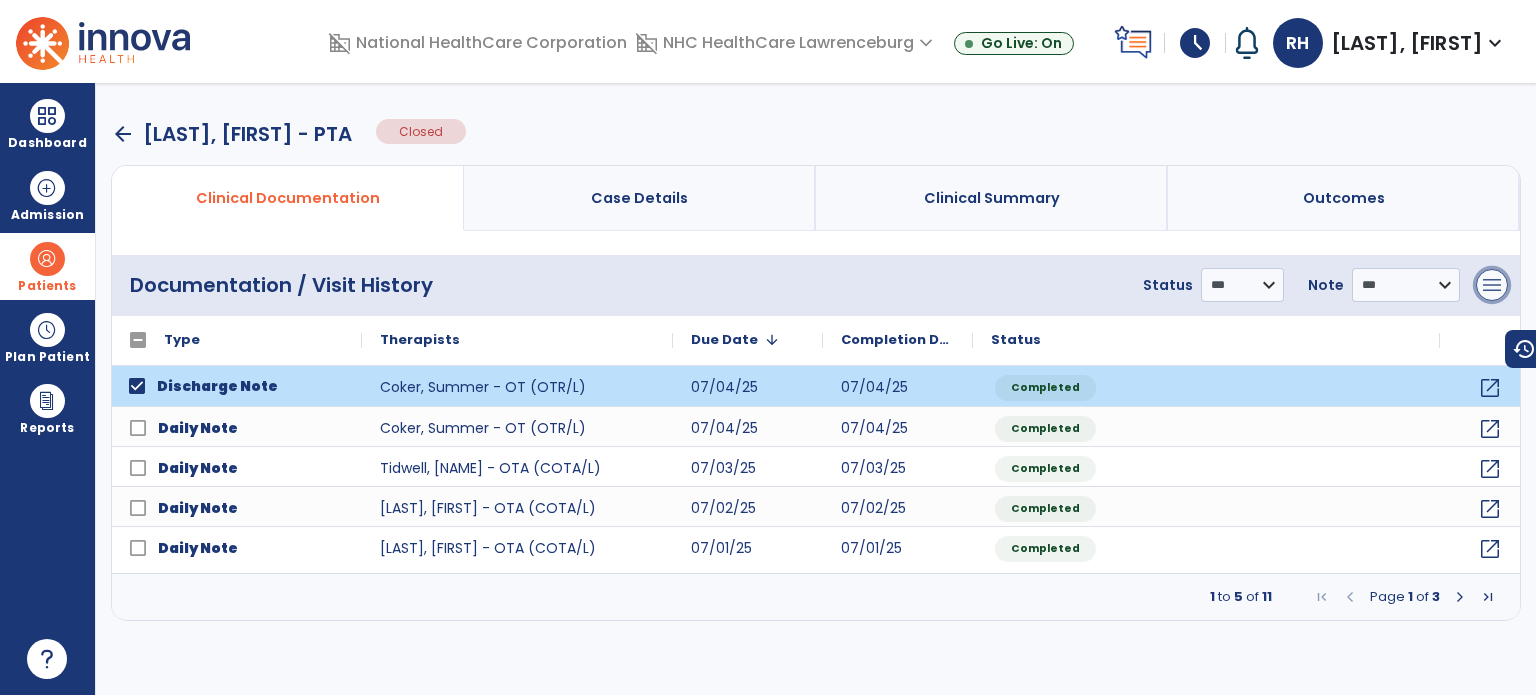 click on "menu" at bounding box center (1492, 285) 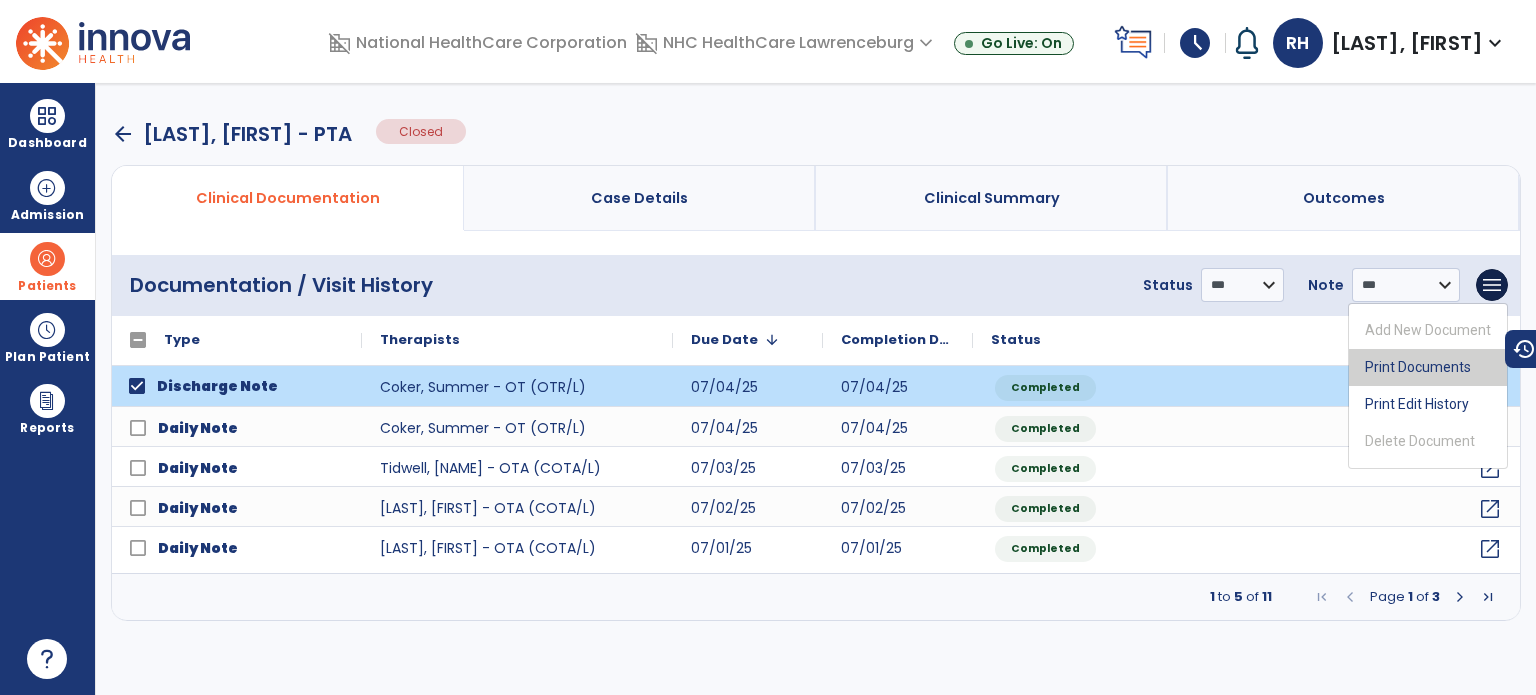 click on "Print Documents" at bounding box center (1428, 367) 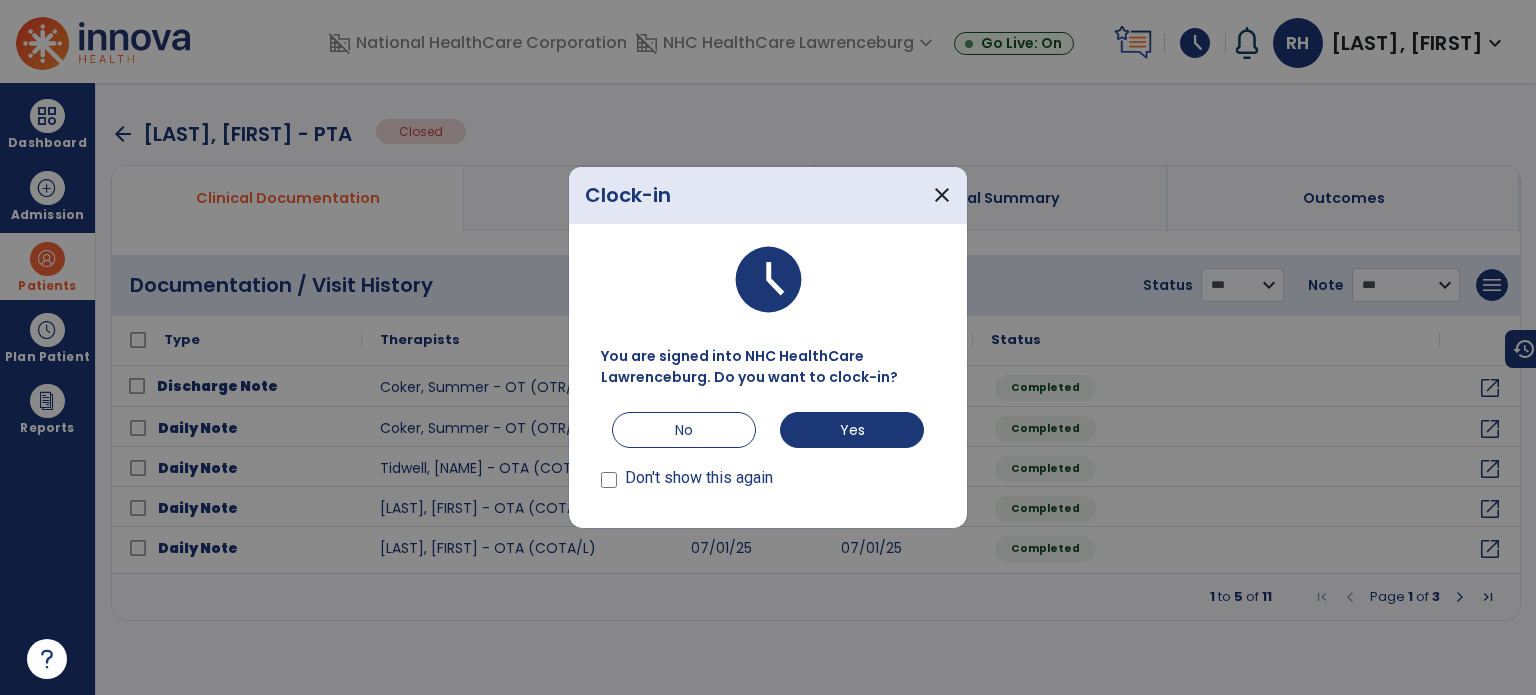 click on "Don't show this again" at bounding box center (687, 482) 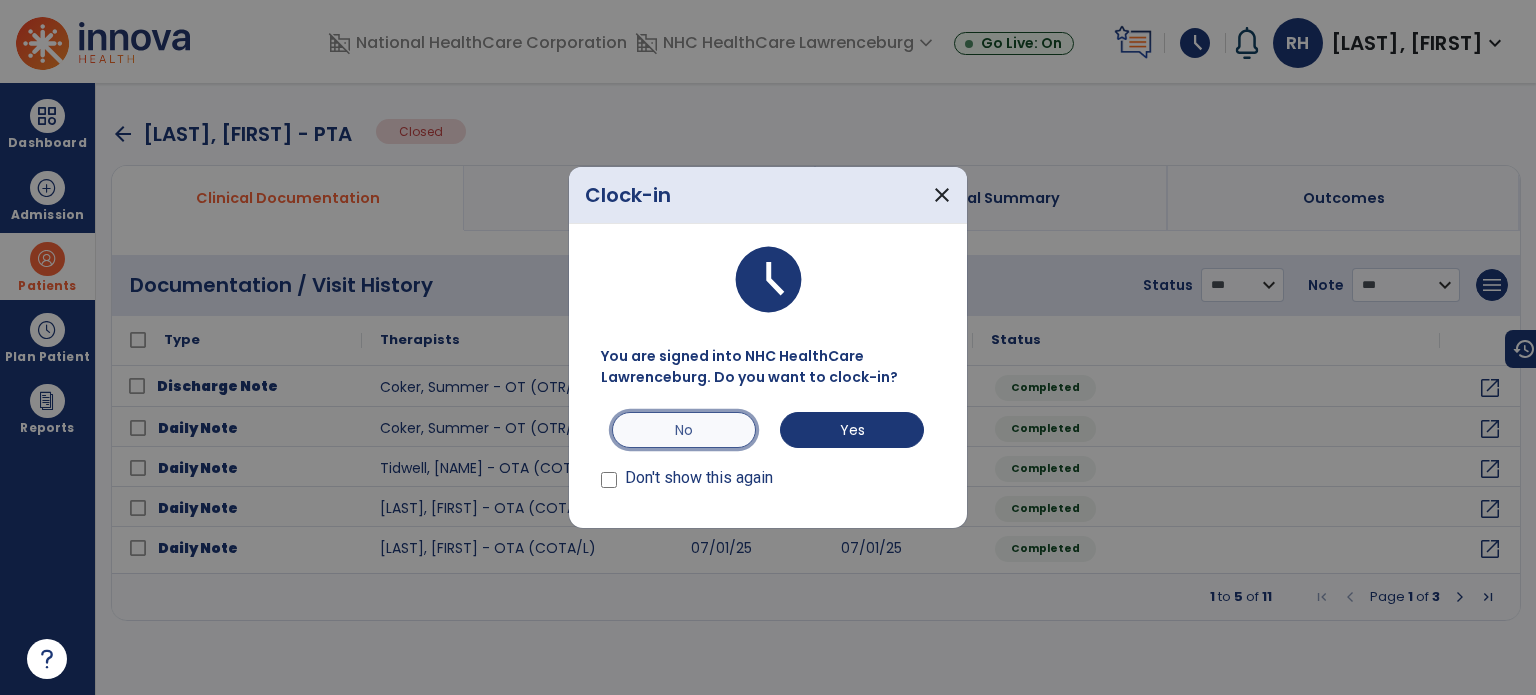 click on "No" at bounding box center (684, 430) 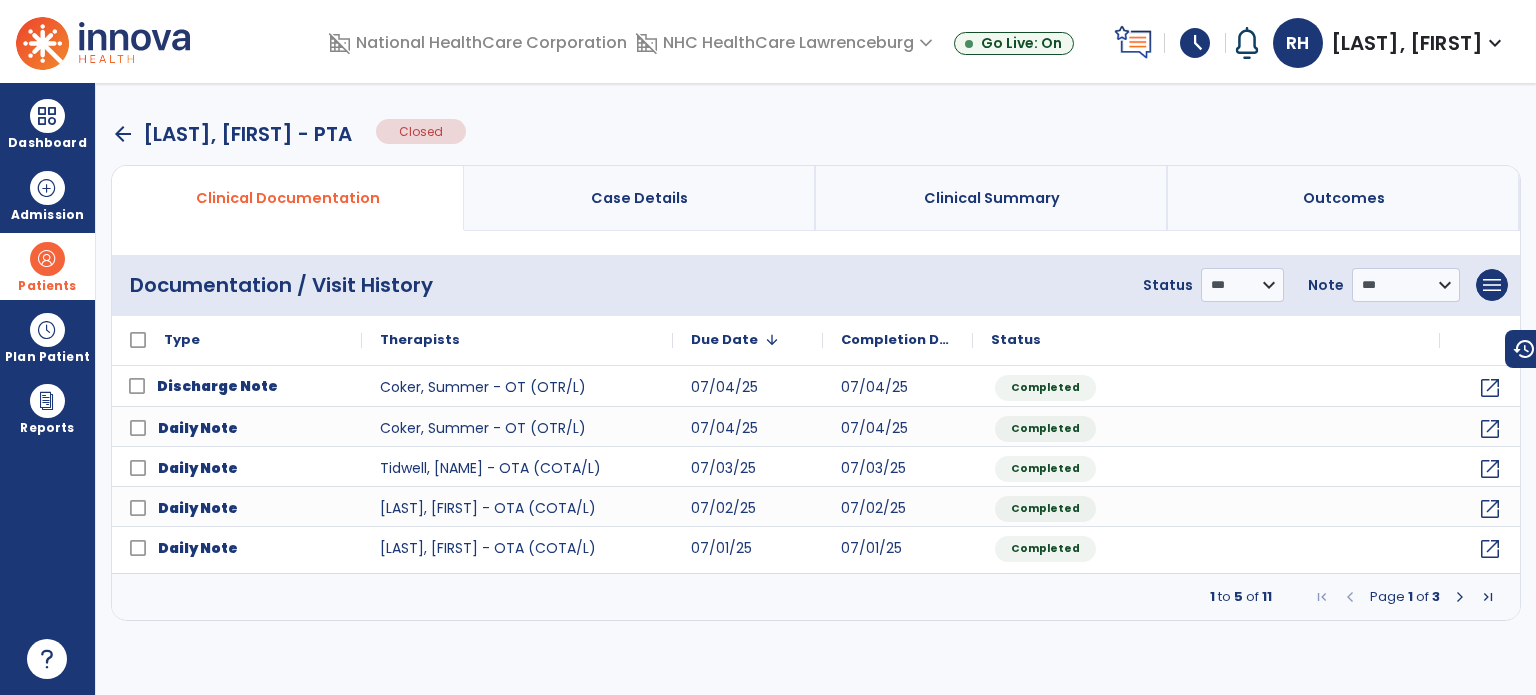 click on "schedule" at bounding box center [1195, 43] 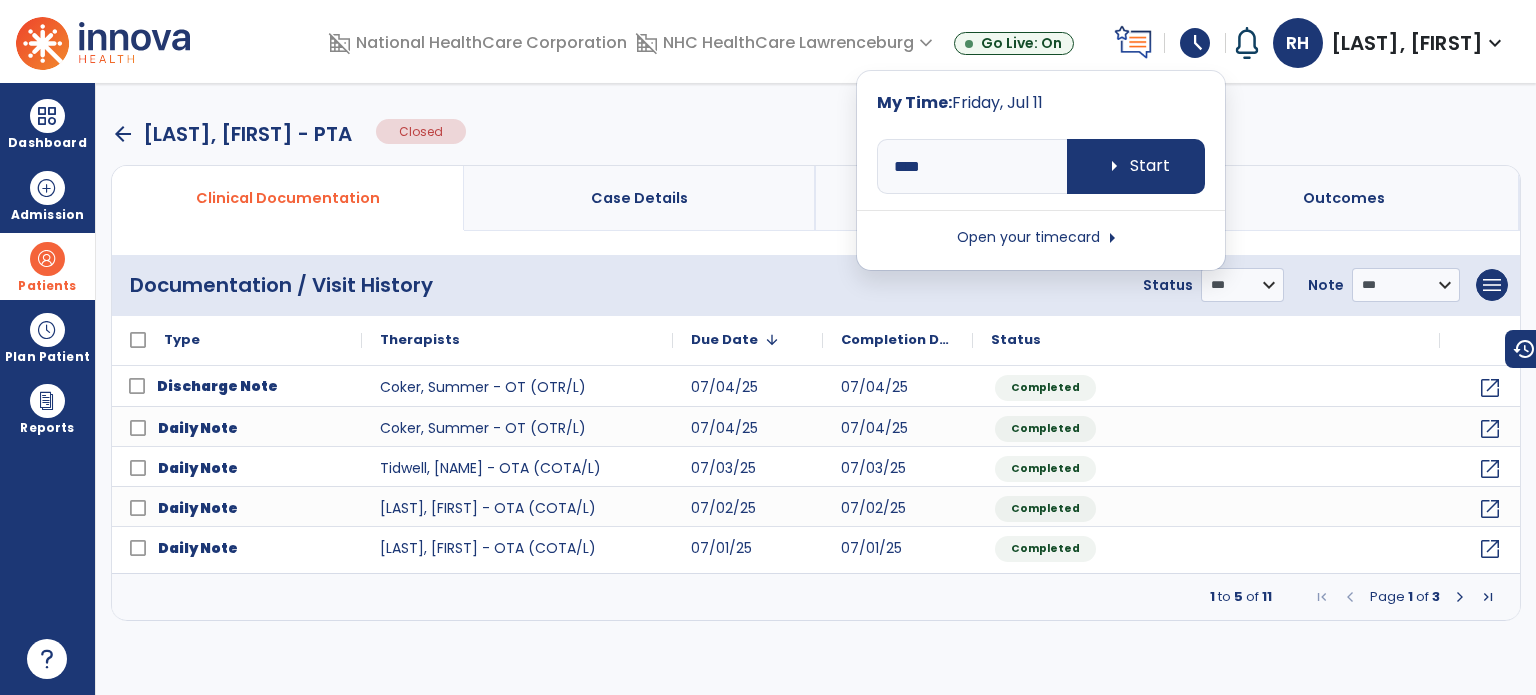click on "Open your timecard  arrow_right" at bounding box center (1041, 238) 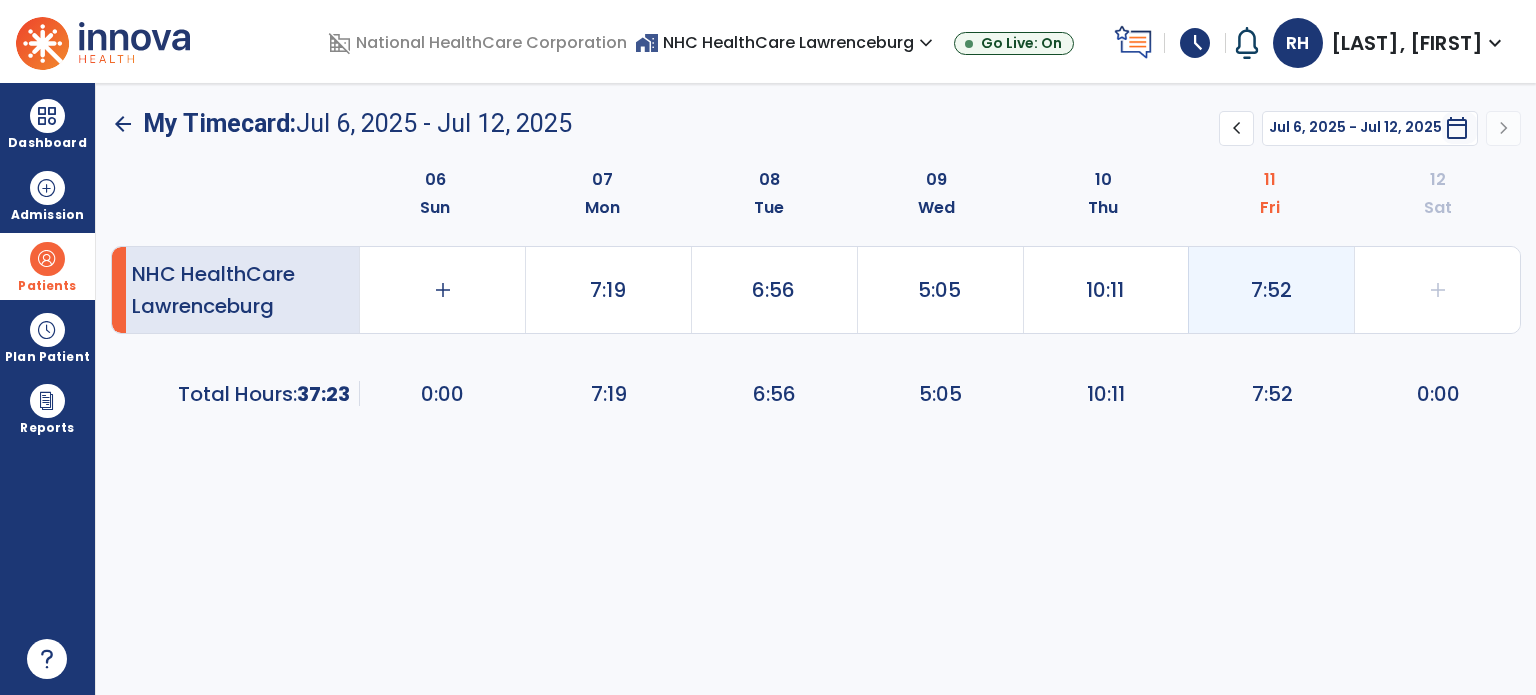 click on "7:52" 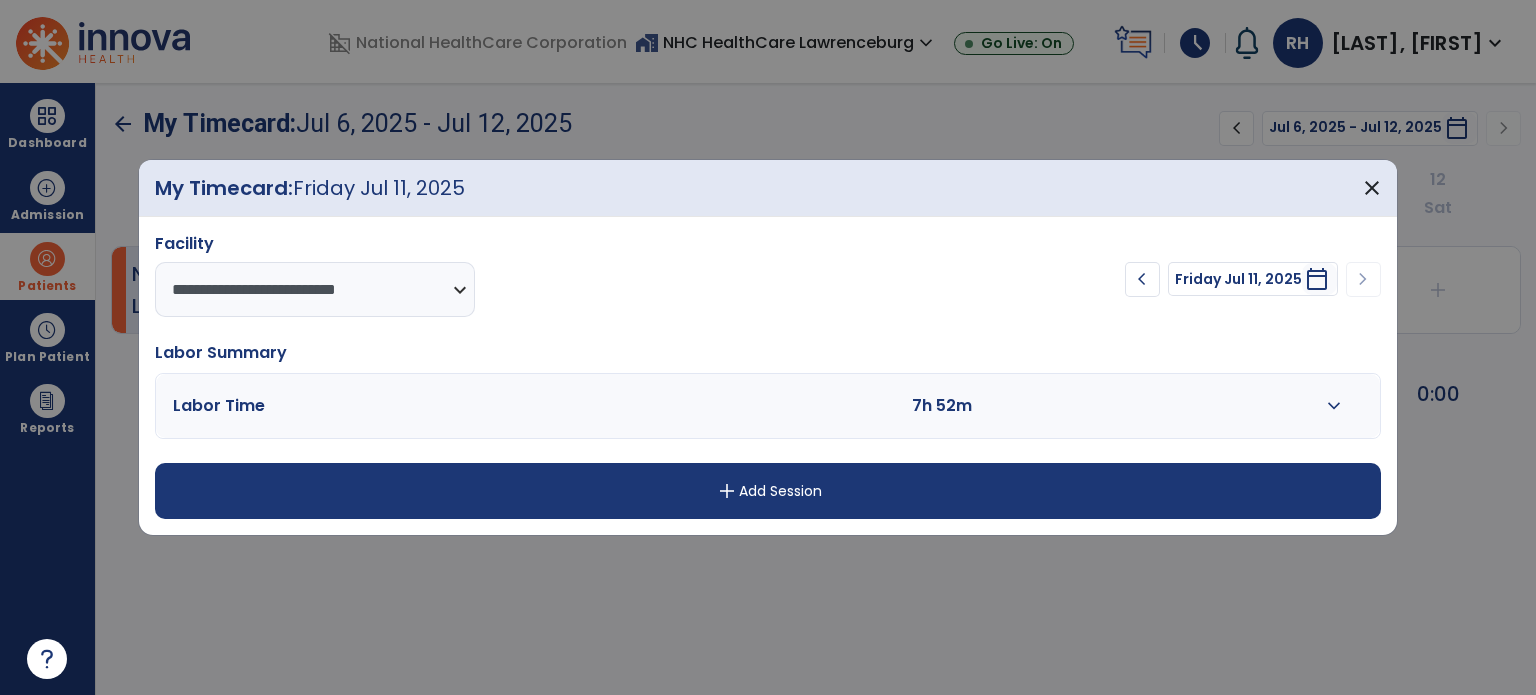 click on "expand_more" at bounding box center [1334, 406] 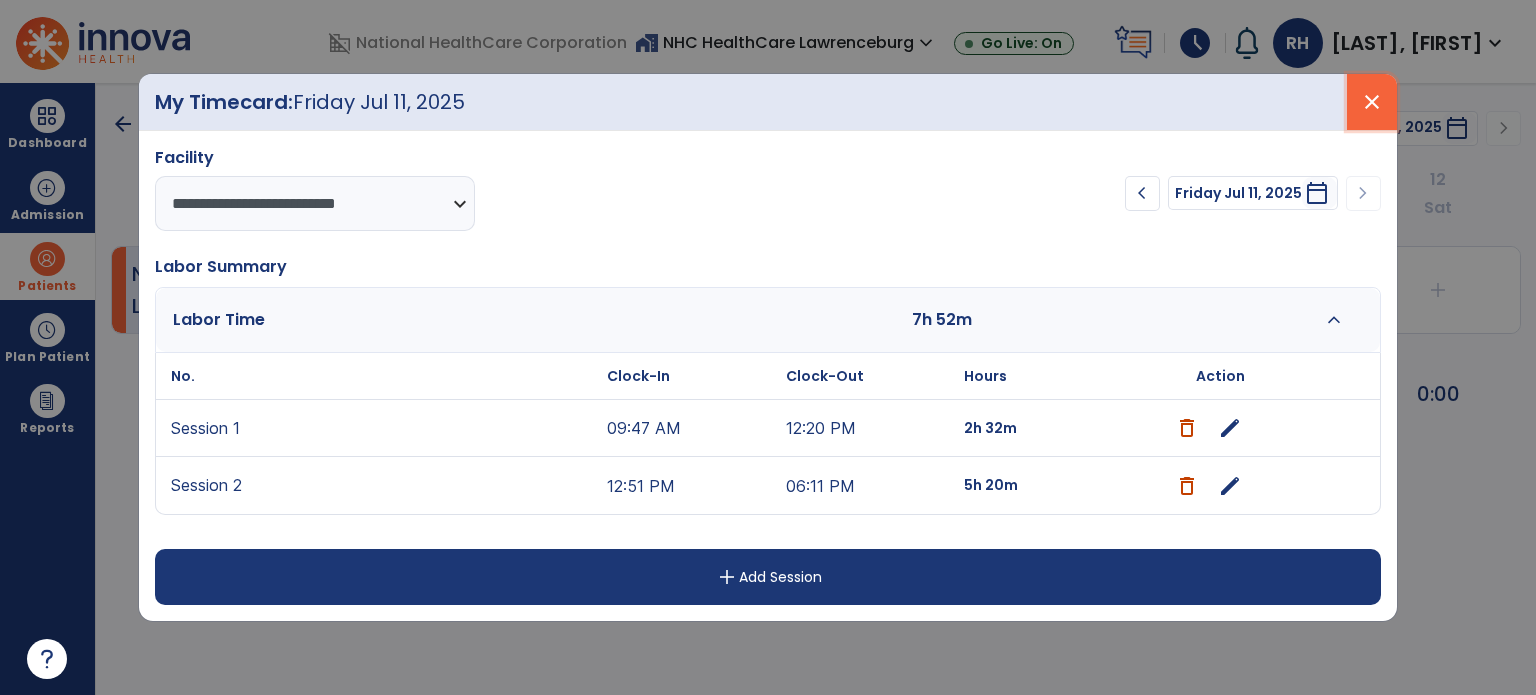 click on "close" at bounding box center (1372, 102) 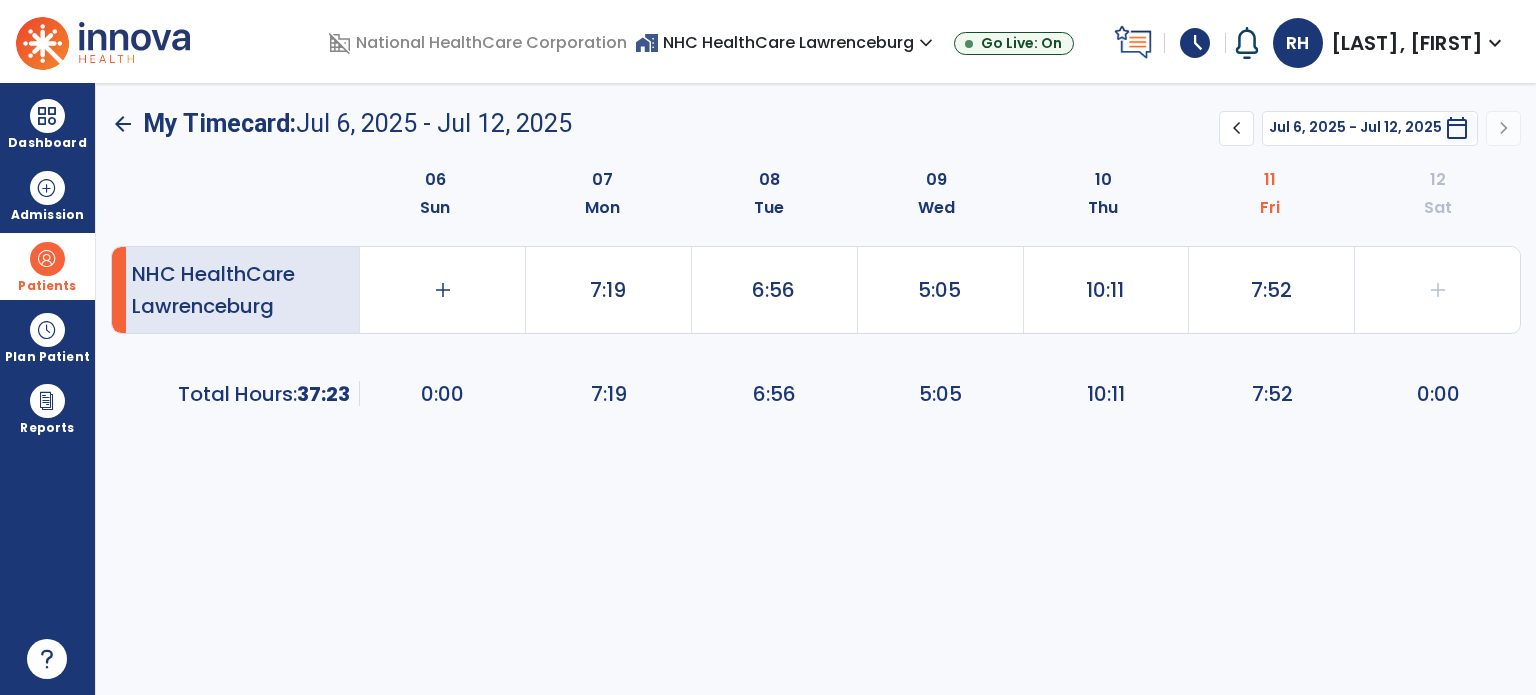 click on "NHC HealthCare Lawrenceburg   add   0:00   7:19   6:56   5:05   10:11   7:52   add   0:00   Total Hours:      37:23  0:00   7:19   6:56   5:05   10:11   7:52   0:00" 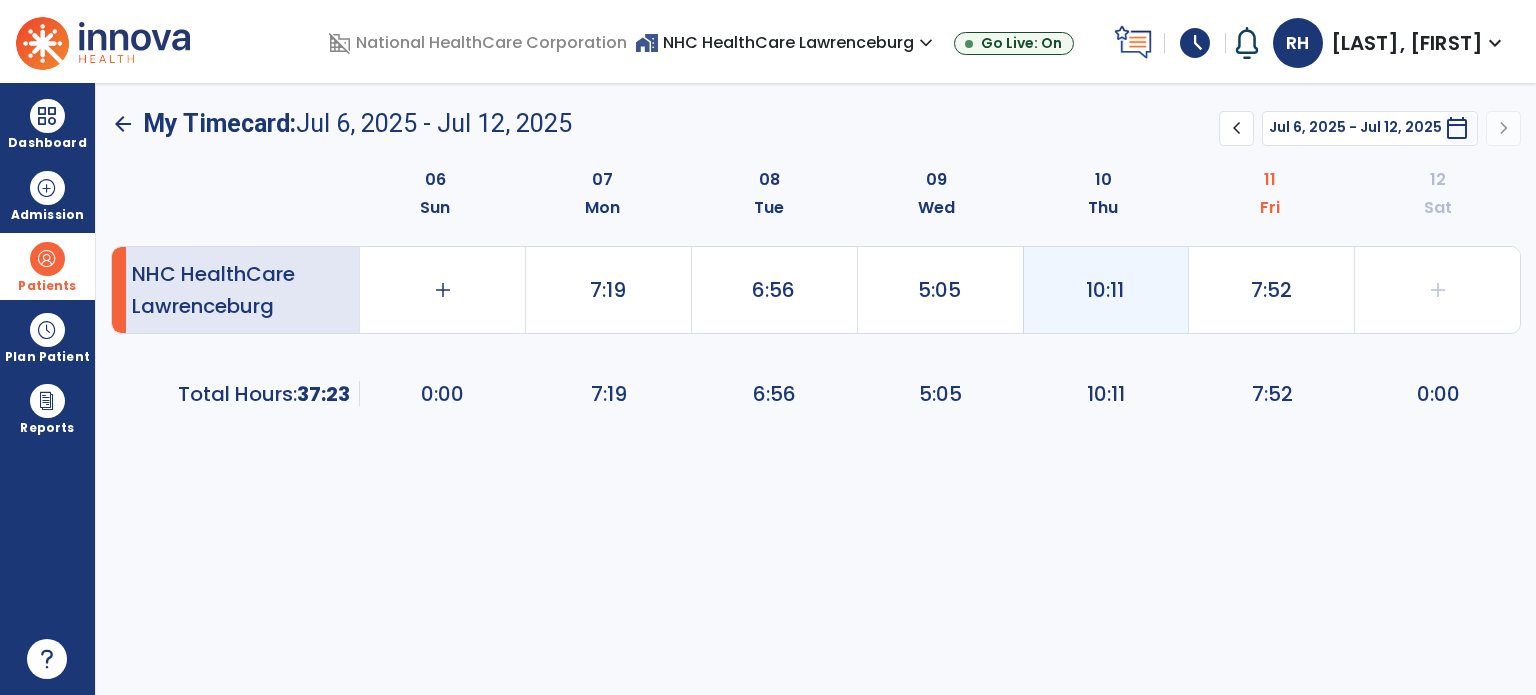 click on "10:11" 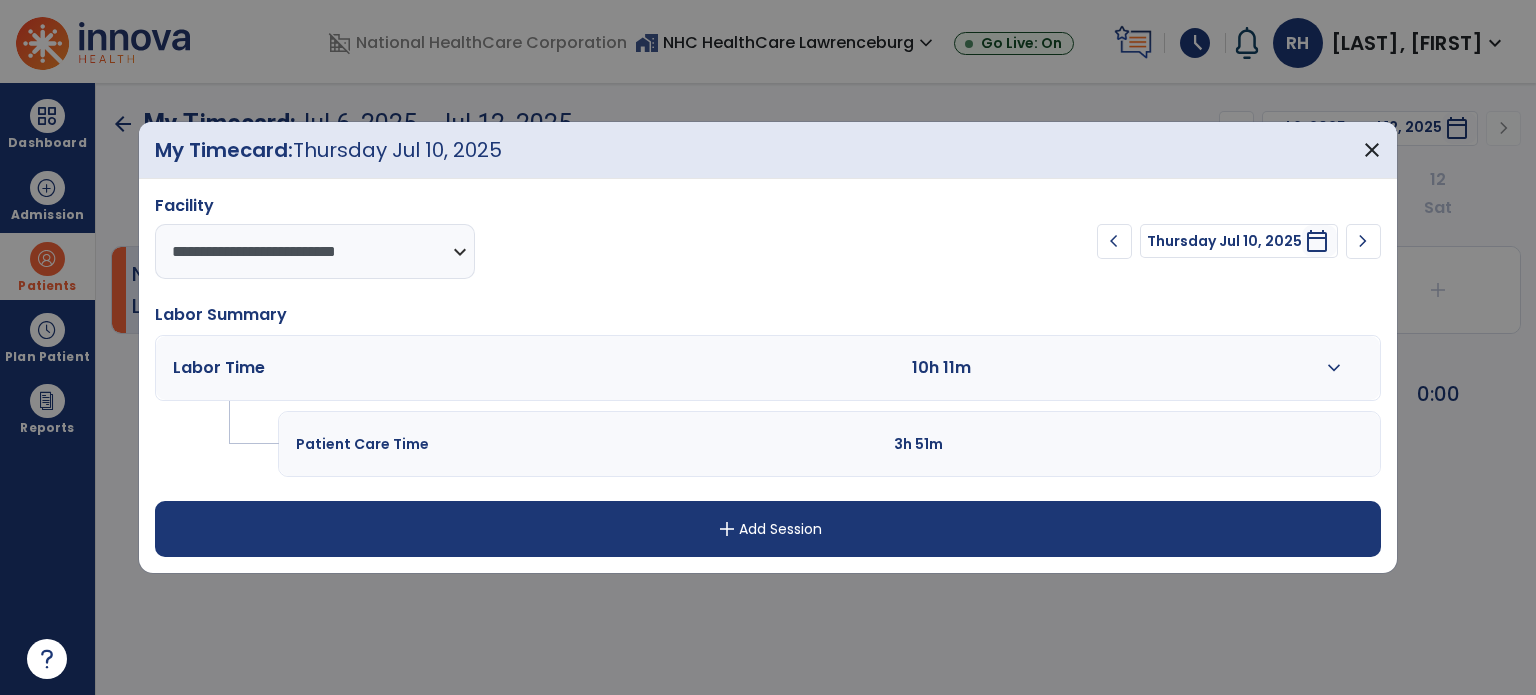 click on "Patient Care Time  3h 51m" at bounding box center (829, 444) 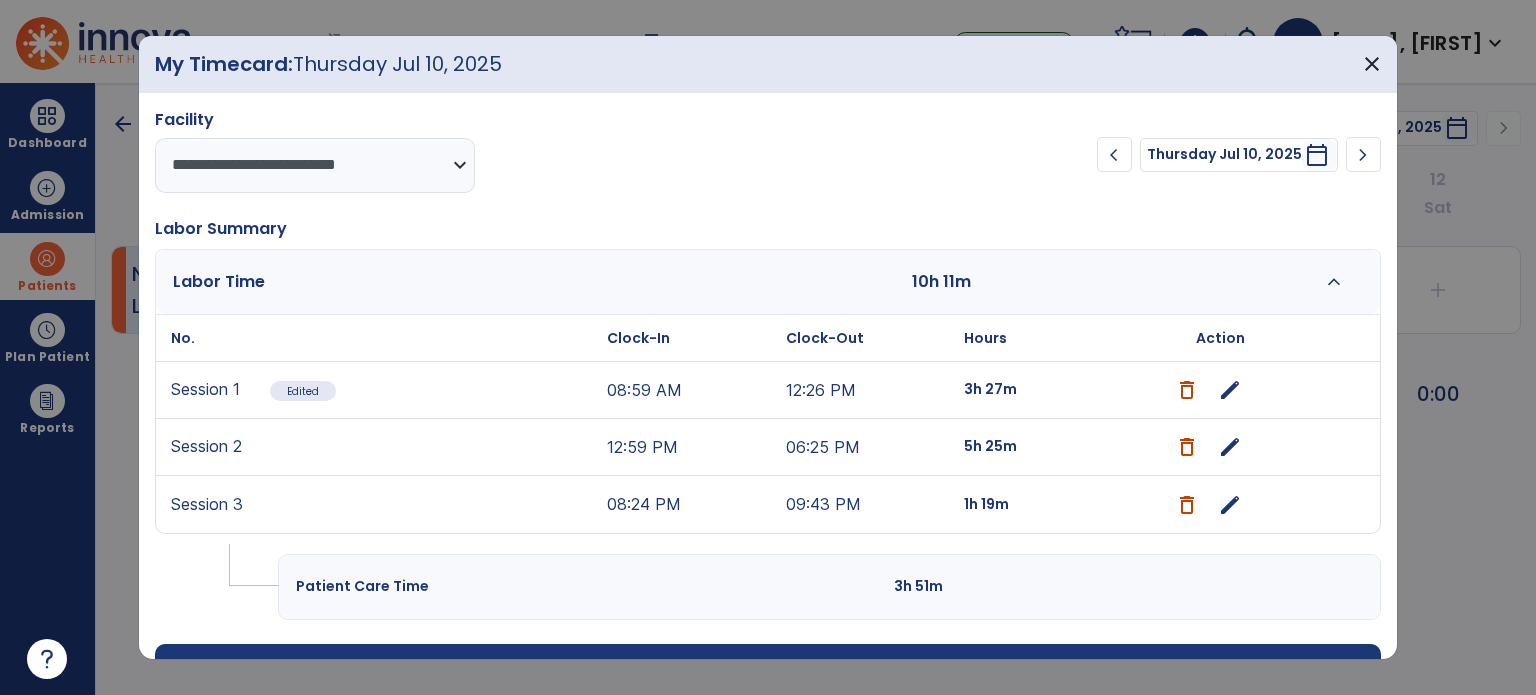 click on "edit" at bounding box center (1220, 504) 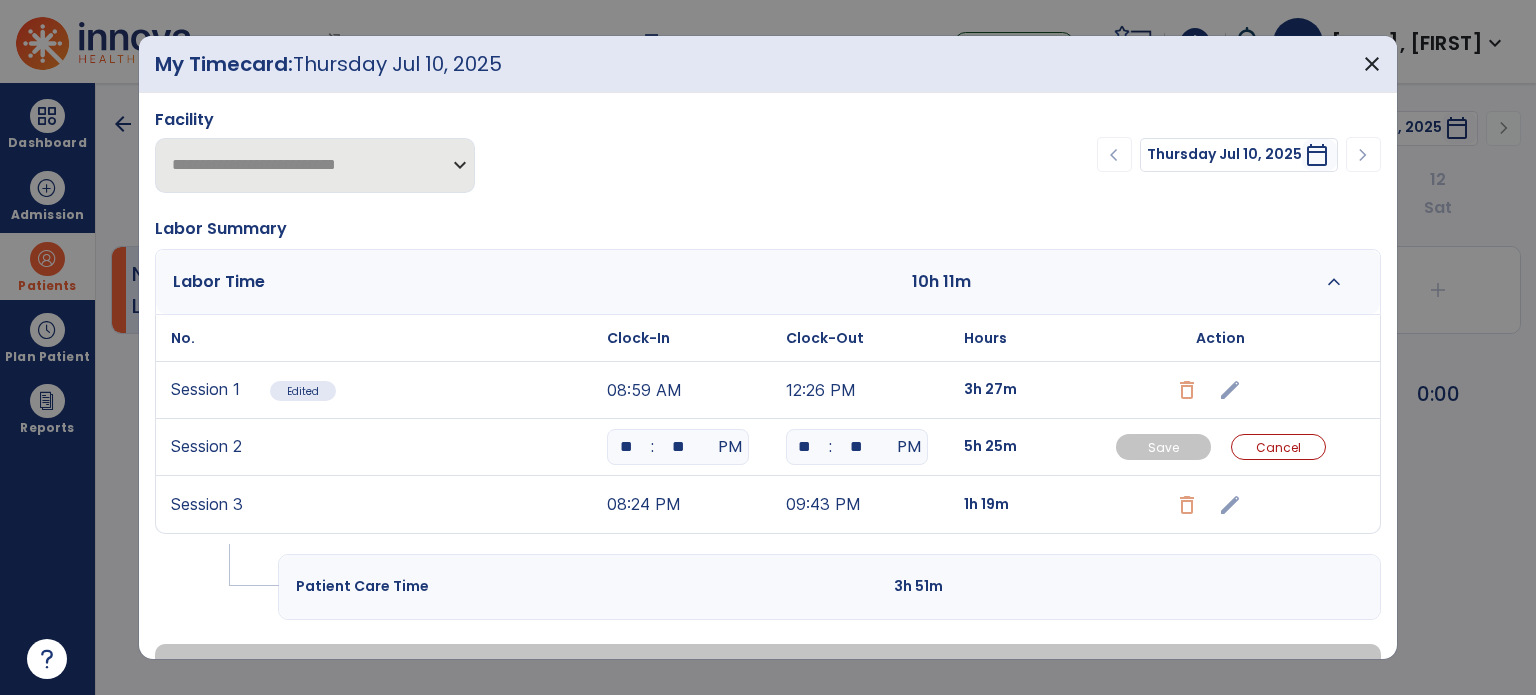 click on "**" at bounding box center [857, 447] 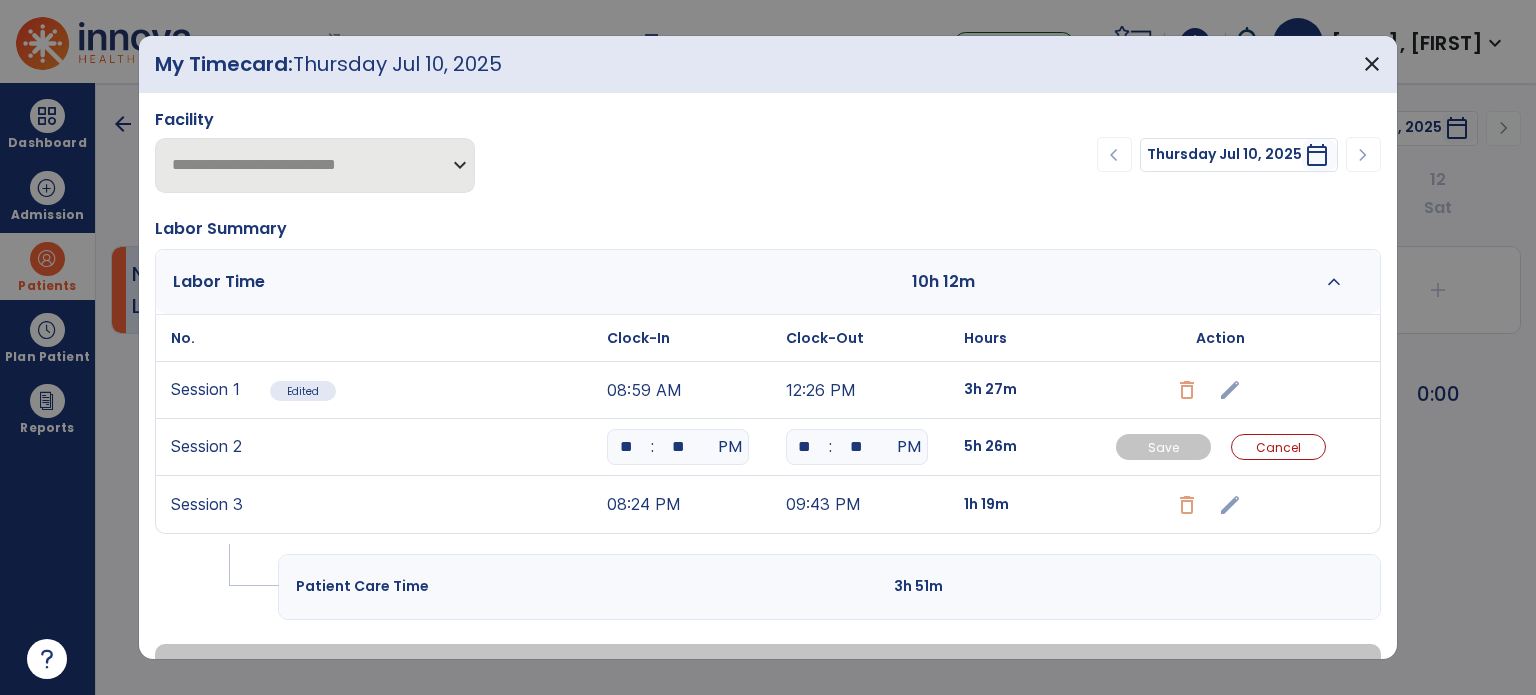 type on "*" 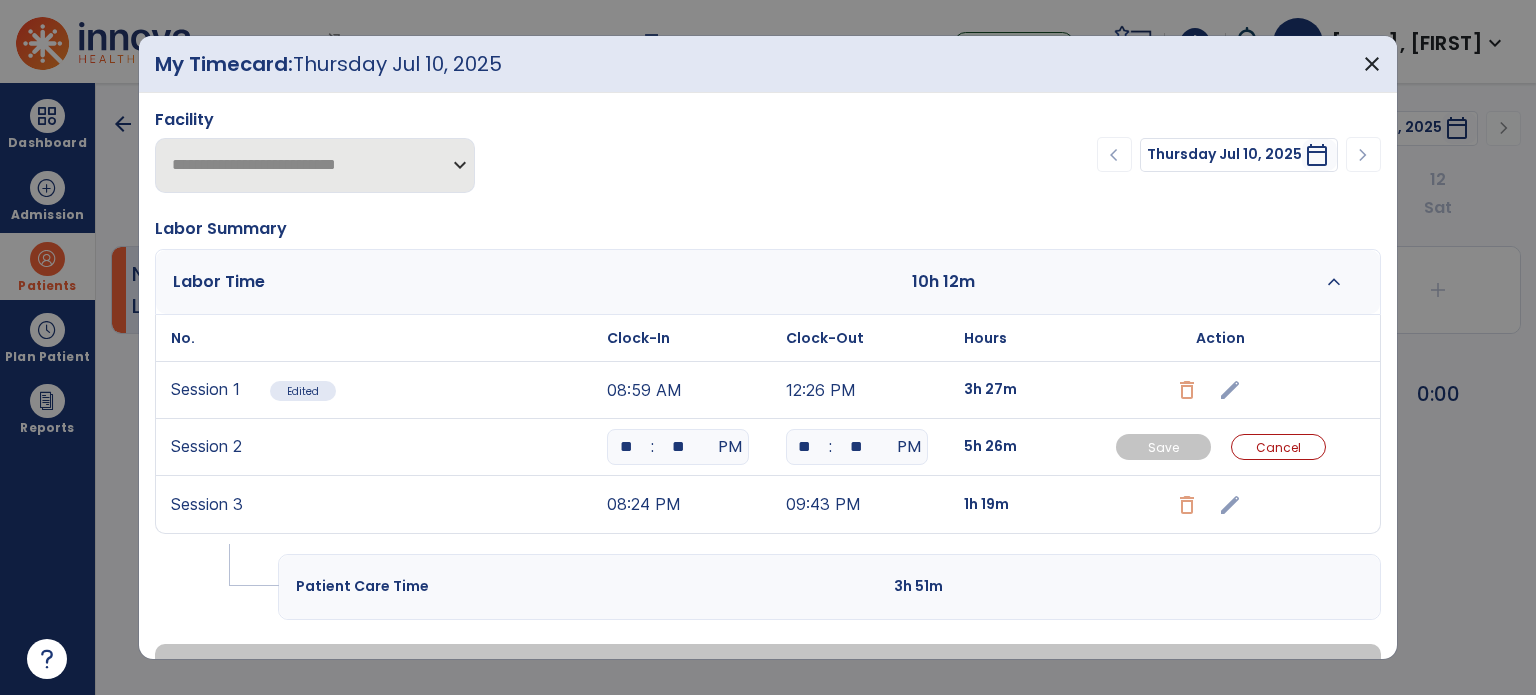type on "**" 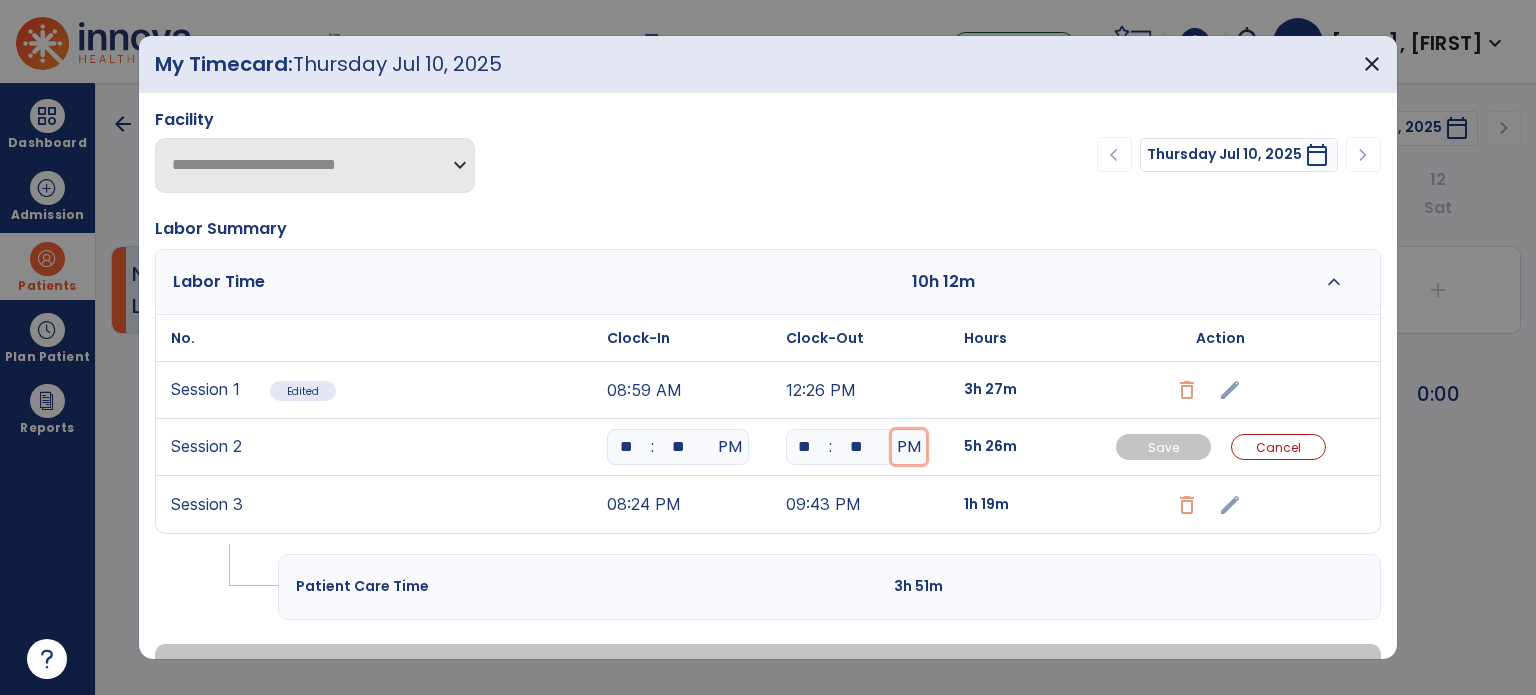 type 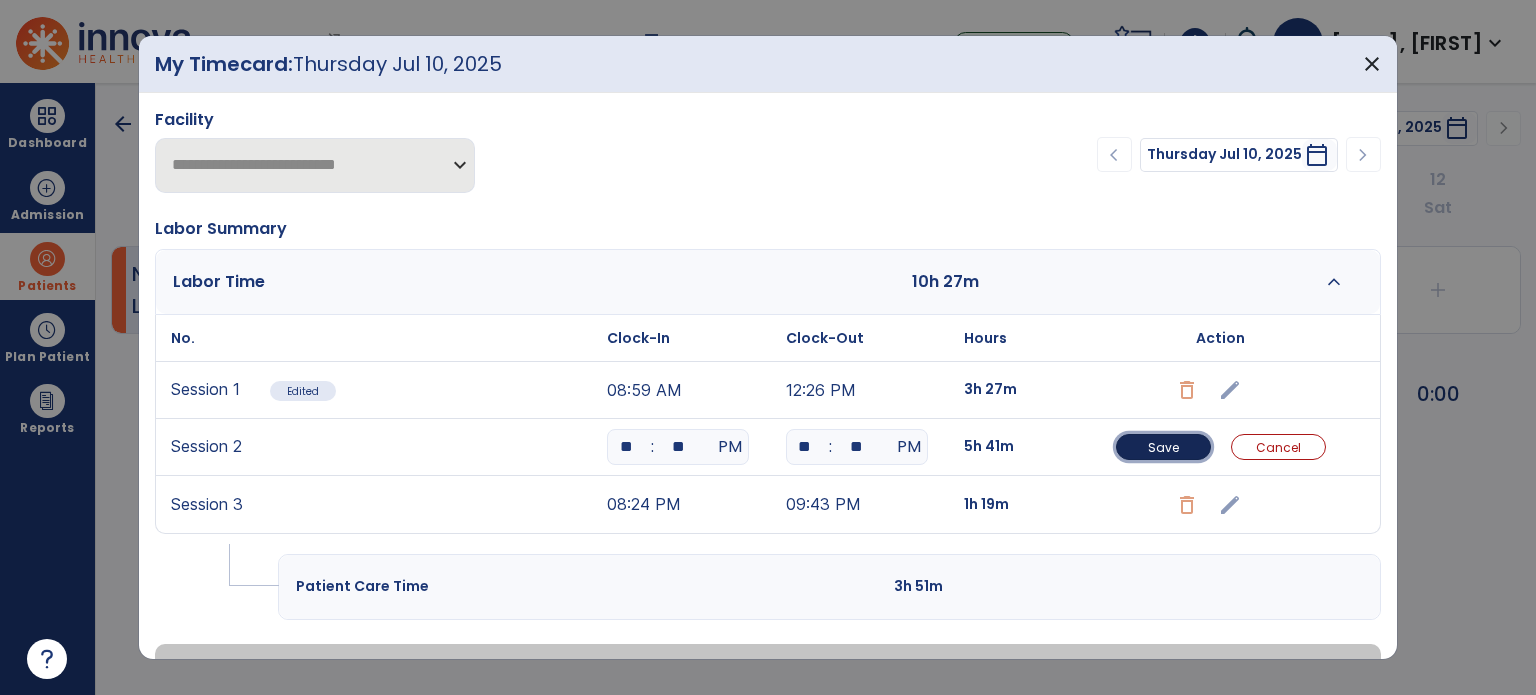 type 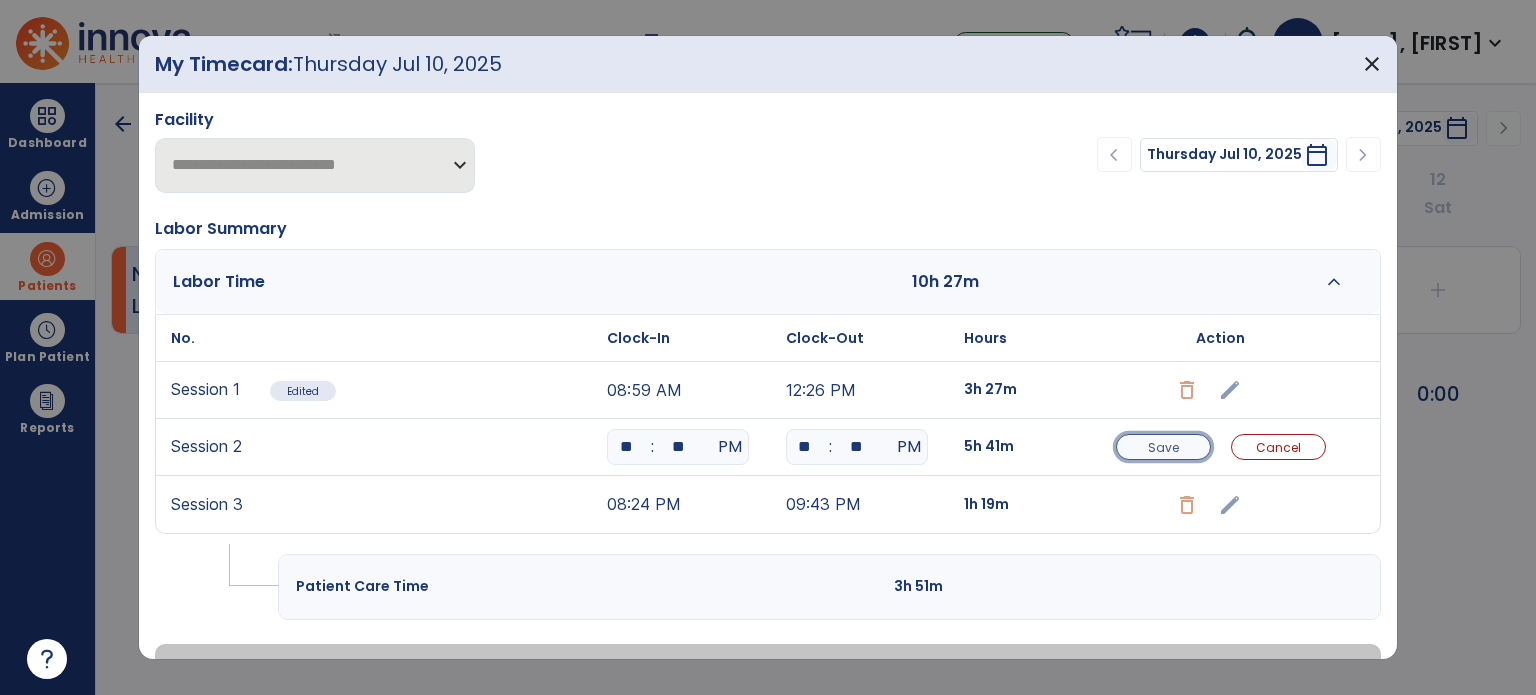 click on "Save" at bounding box center [1163, 447] 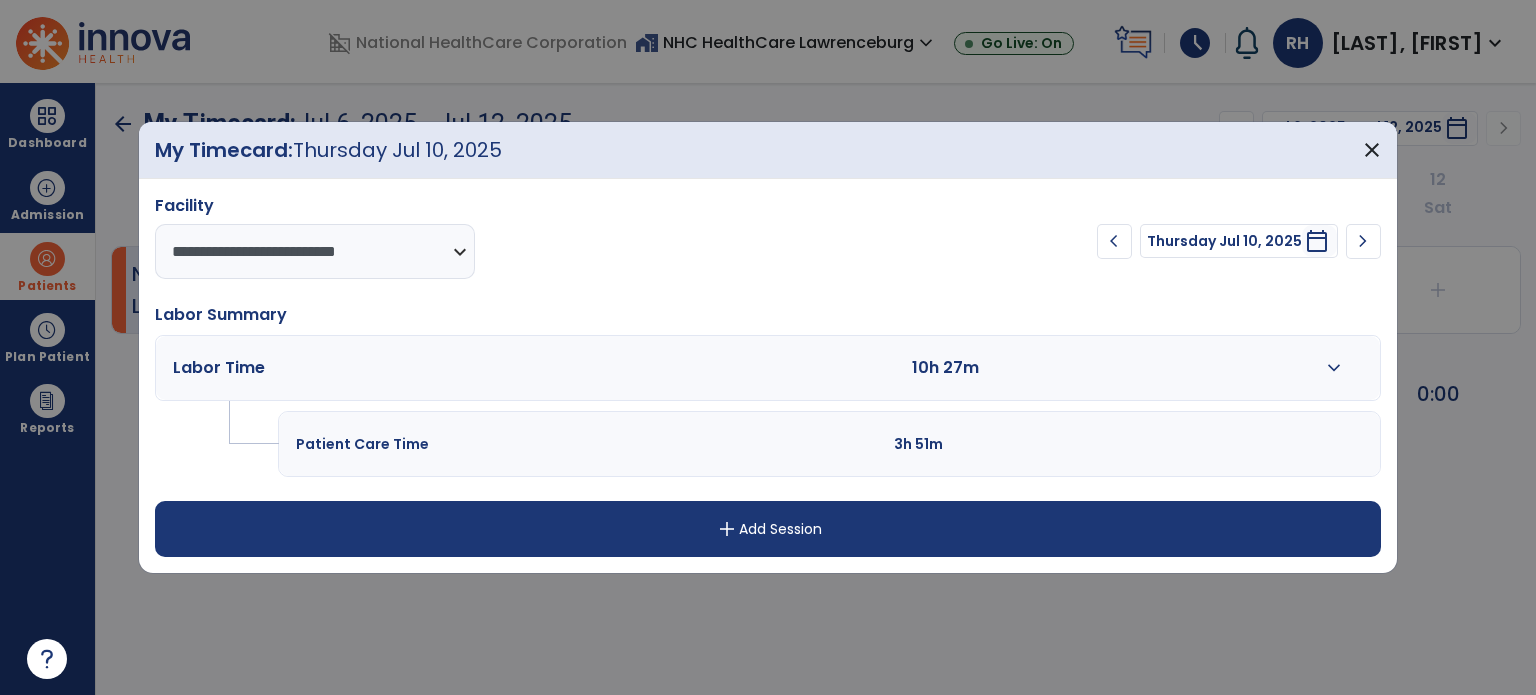 click on "expand_more" at bounding box center [1334, 368] 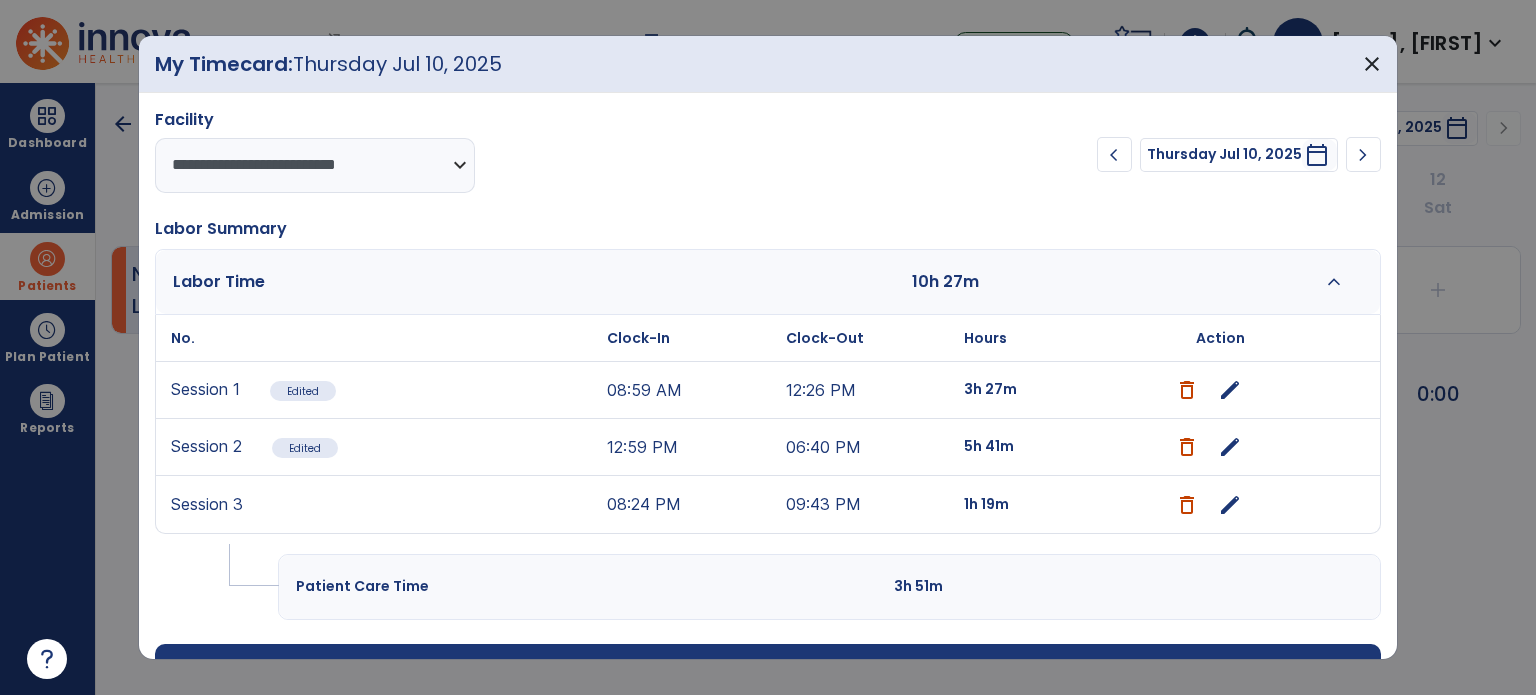 click at bounding box center [768, 347] 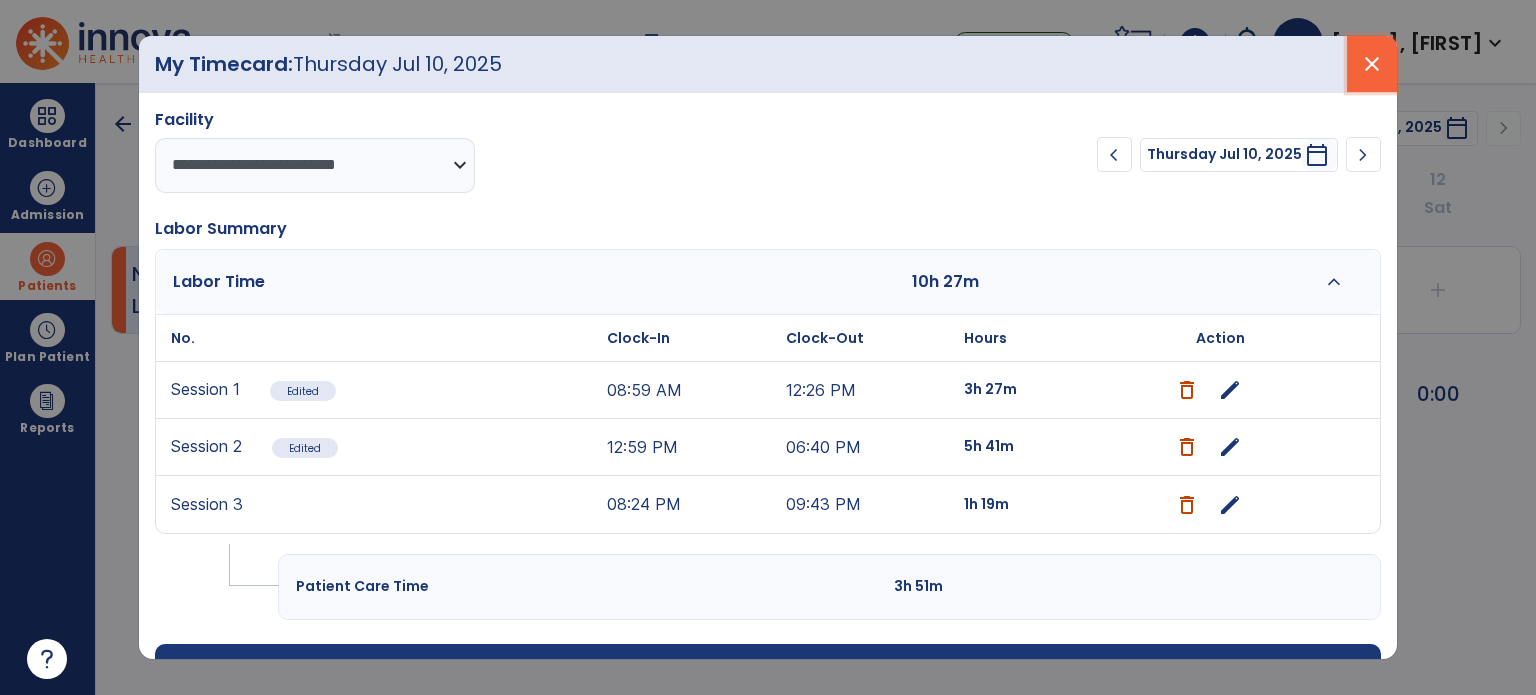 click on "close" at bounding box center (1372, 64) 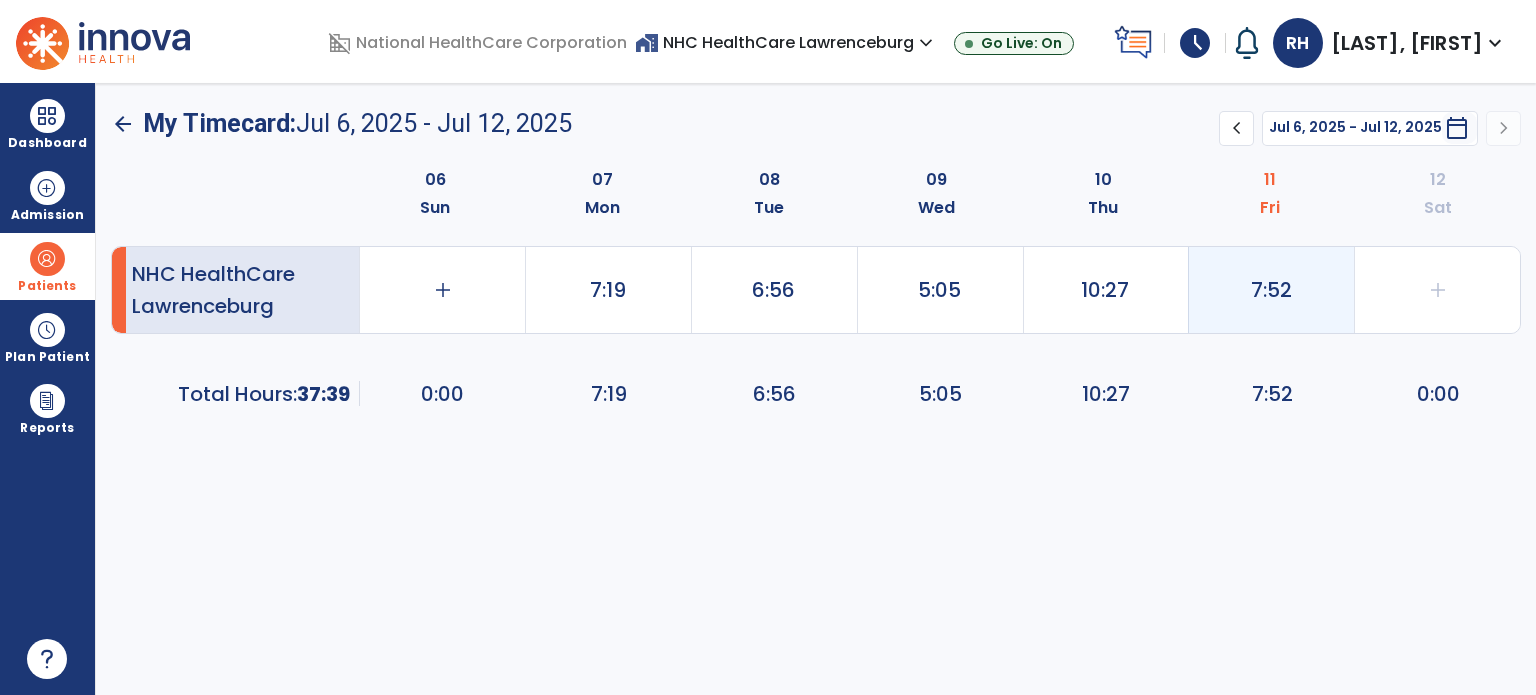 click on "7:52" 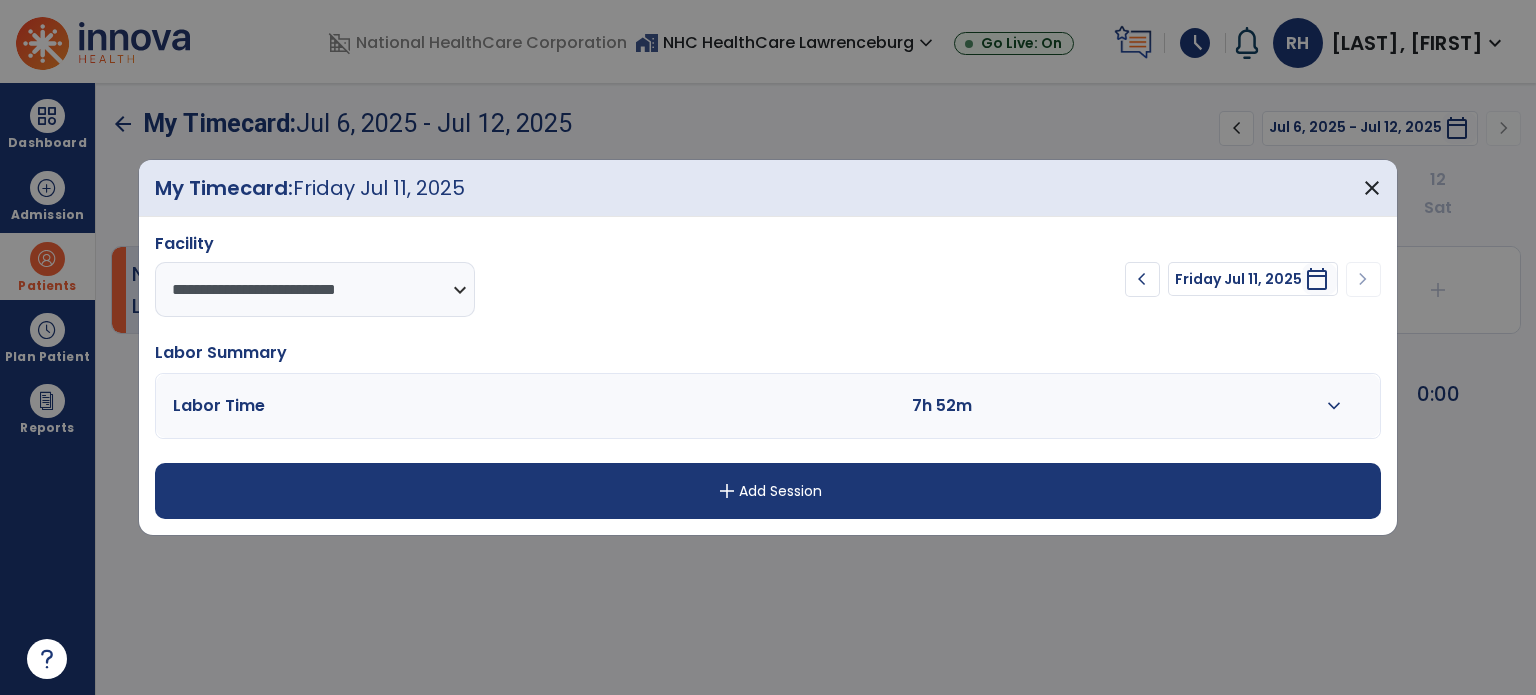 click on "expand_more" at bounding box center [1334, 406] 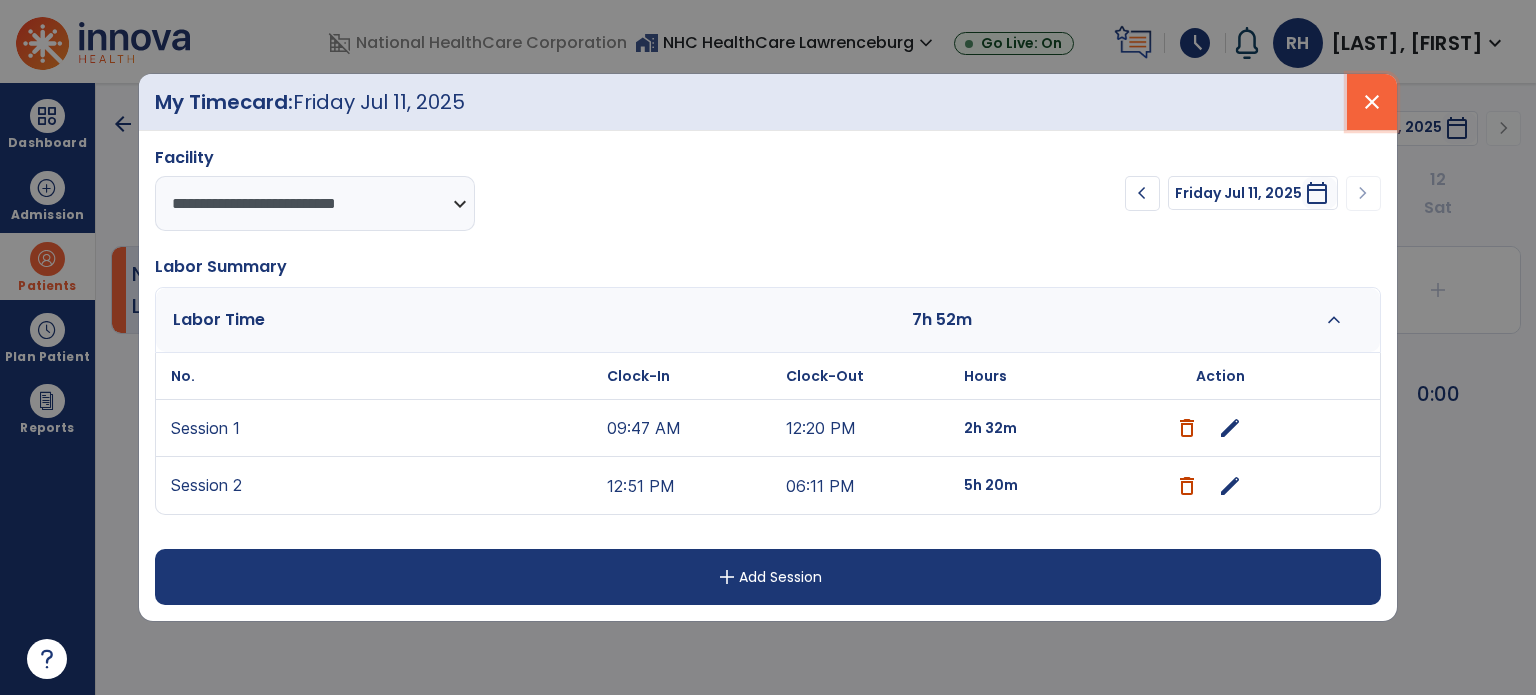 click on "close" at bounding box center (1372, 102) 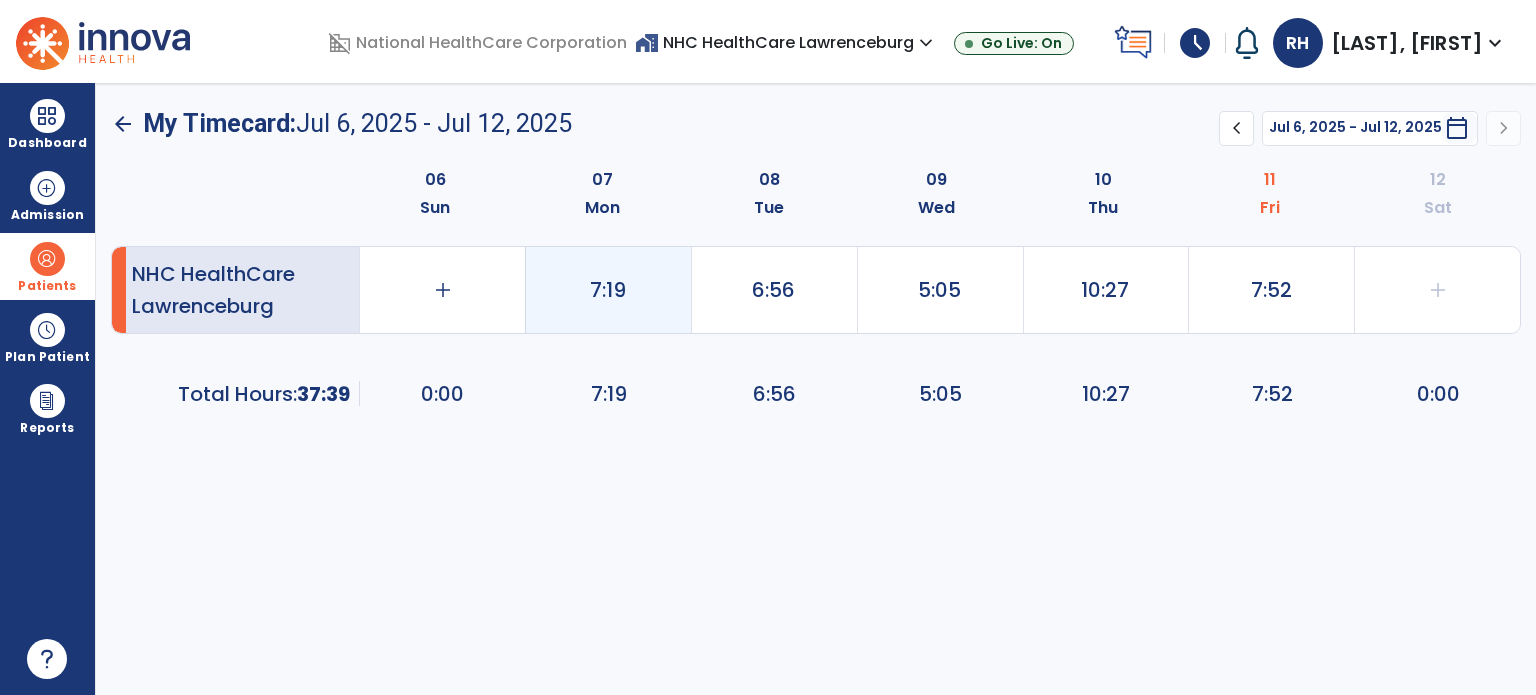 click on "7:19" 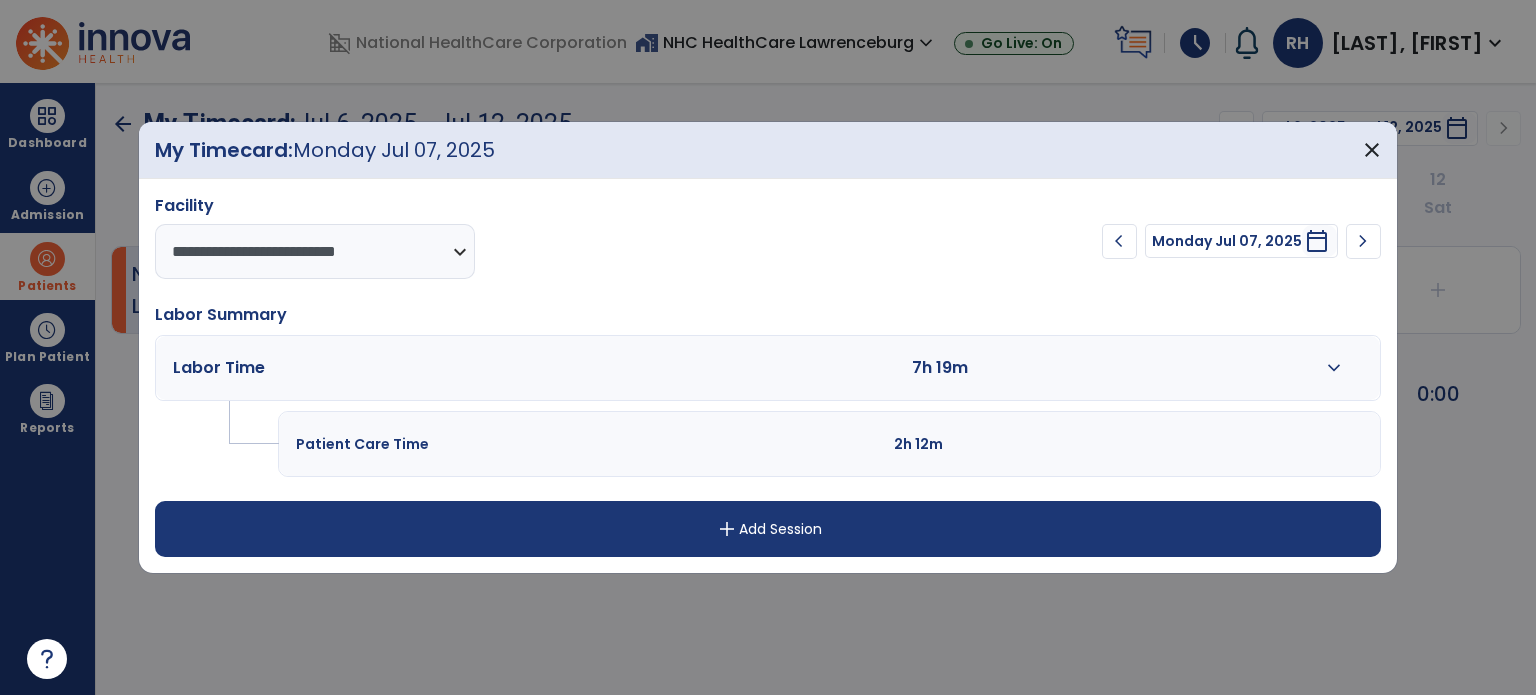 click on "expand_more" at bounding box center [1334, 368] 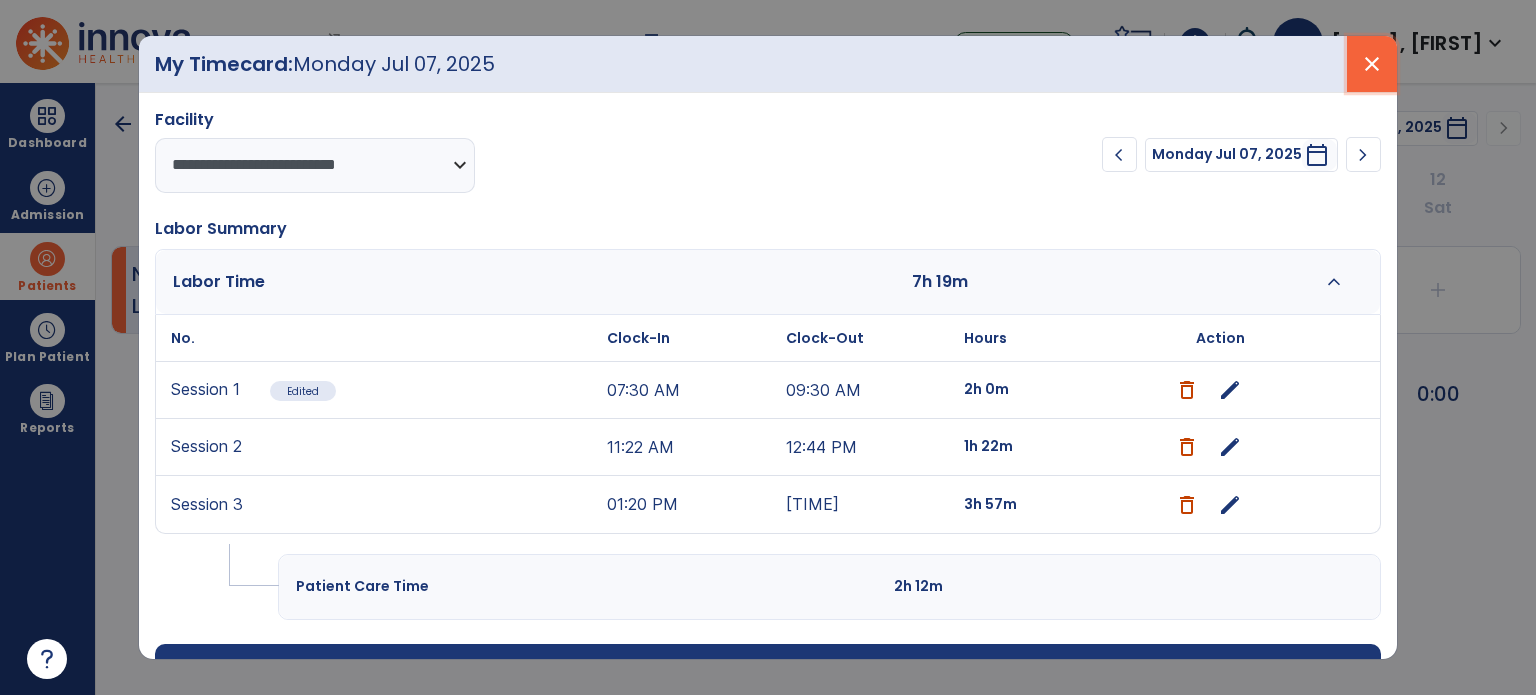 click on "close" at bounding box center (1372, 64) 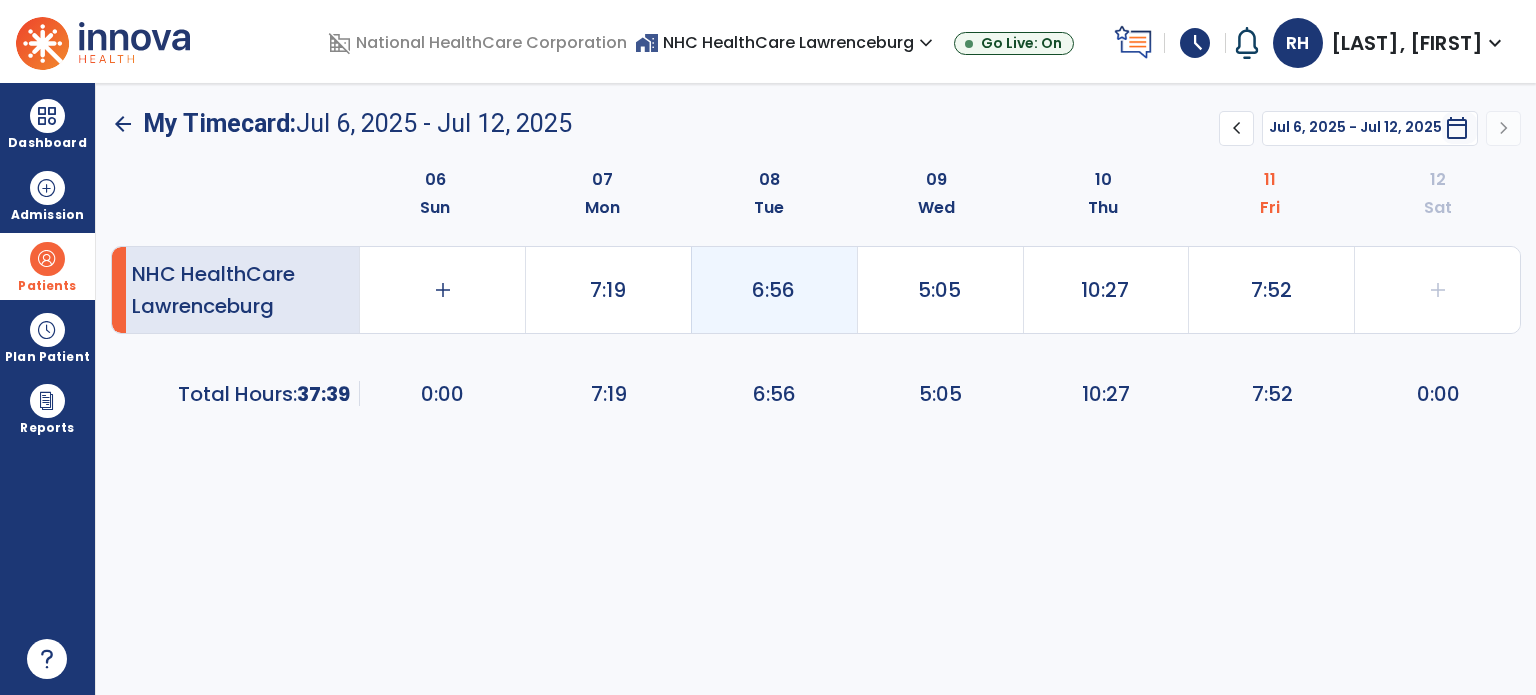 click on "6:56" 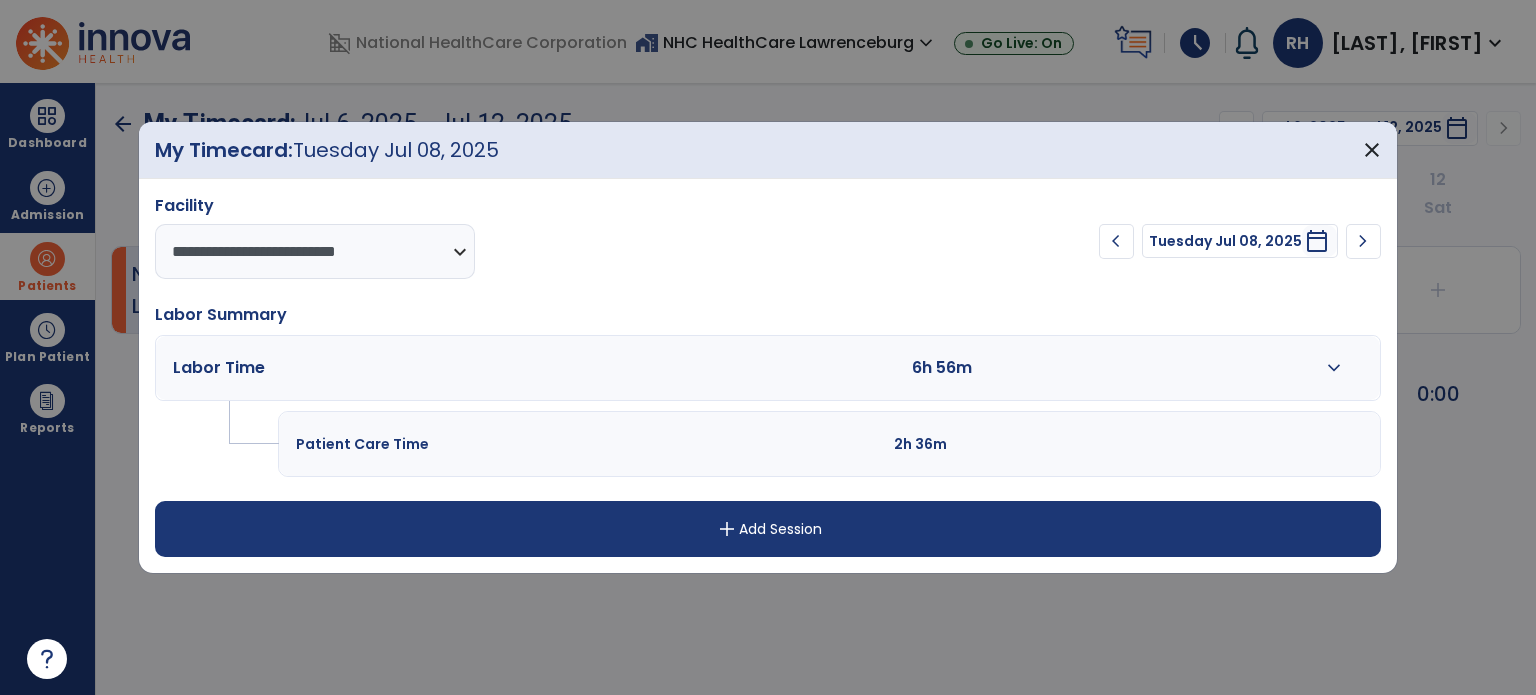 click on "expand_more" at bounding box center [1334, 368] 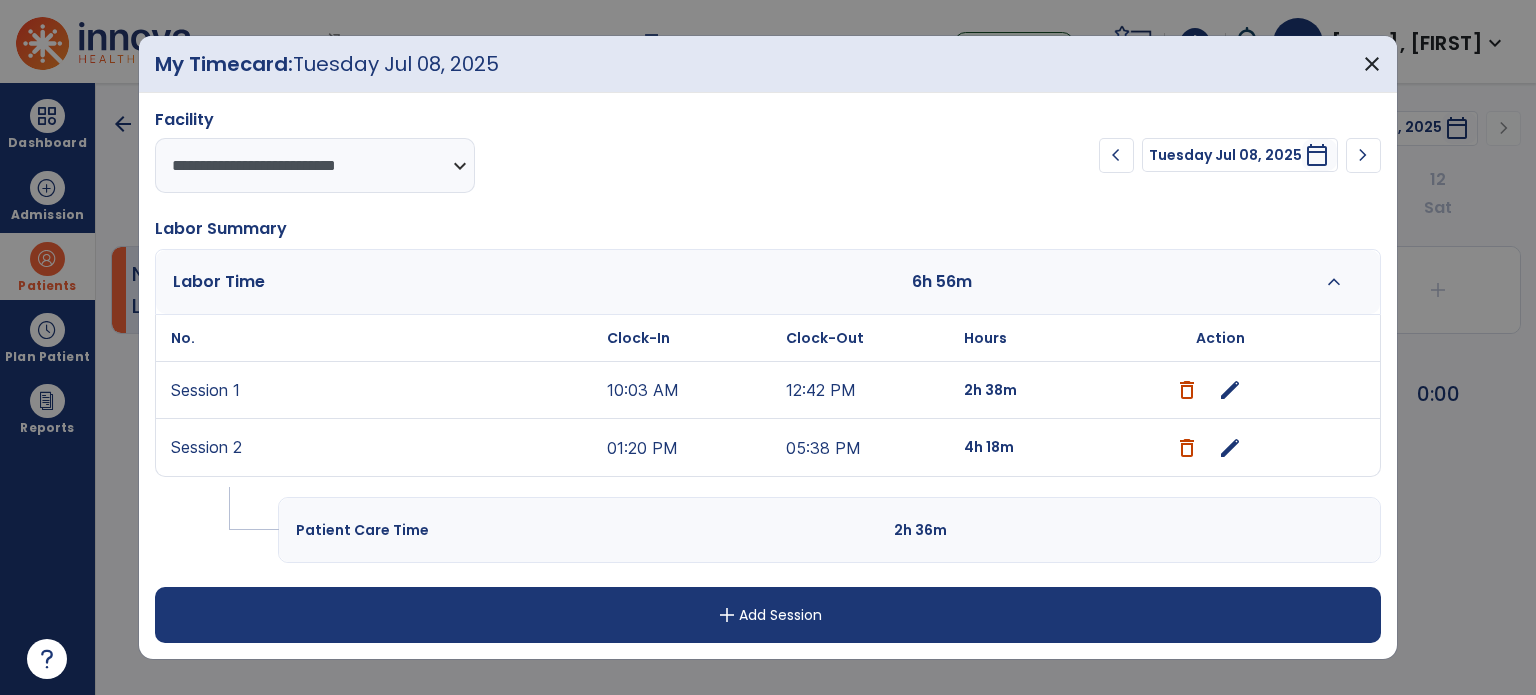 click on "edit" at bounding box center [1230, 448] 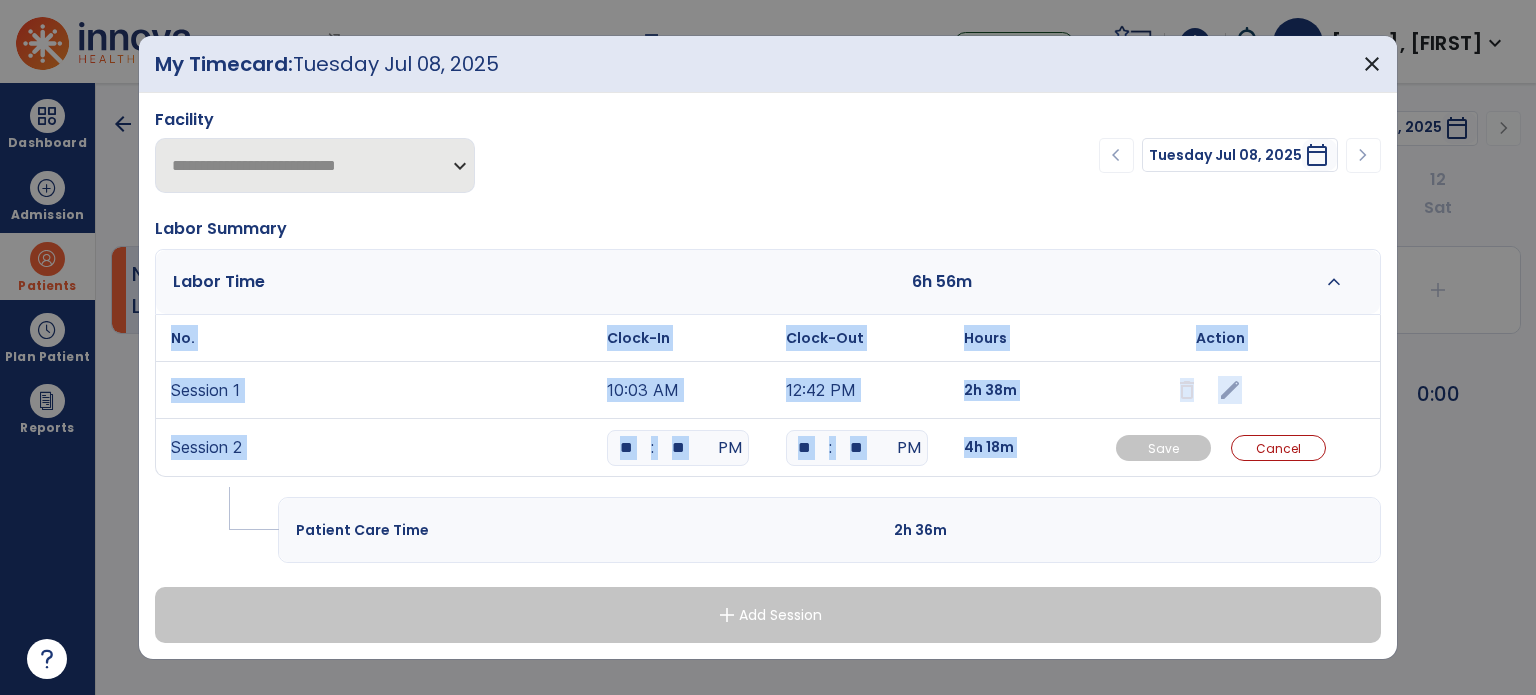 click on "Save   Cancel" at bounding box center (1220, 447) 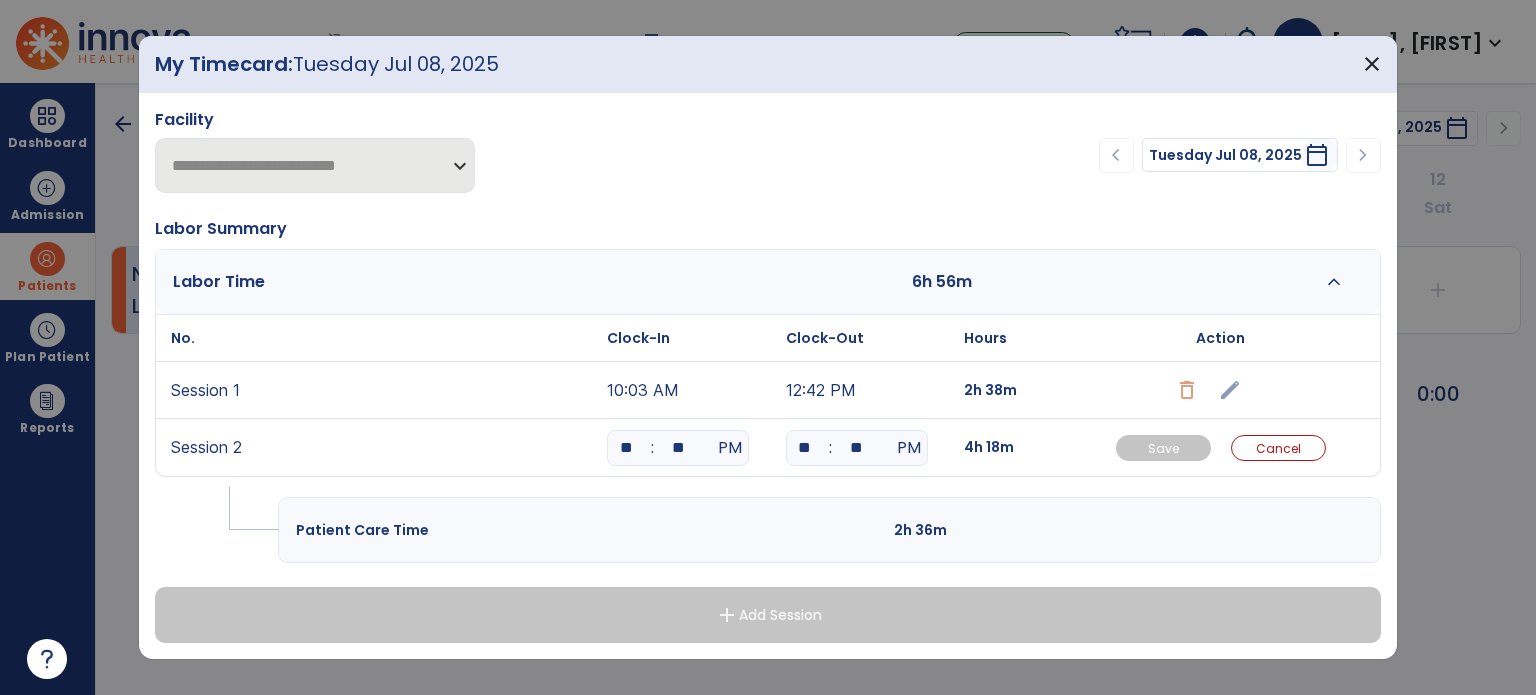 click on "**" at bounding box center [678, 448] 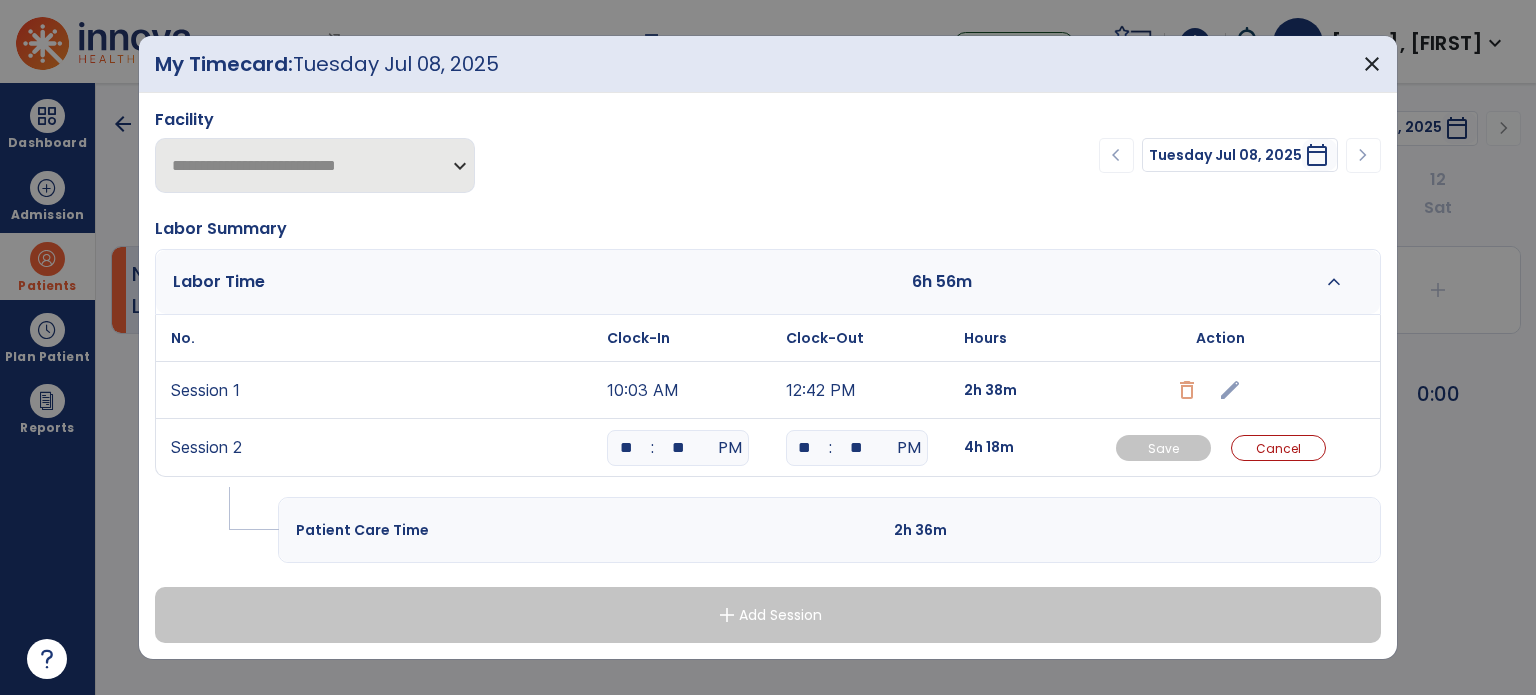 type on "**" 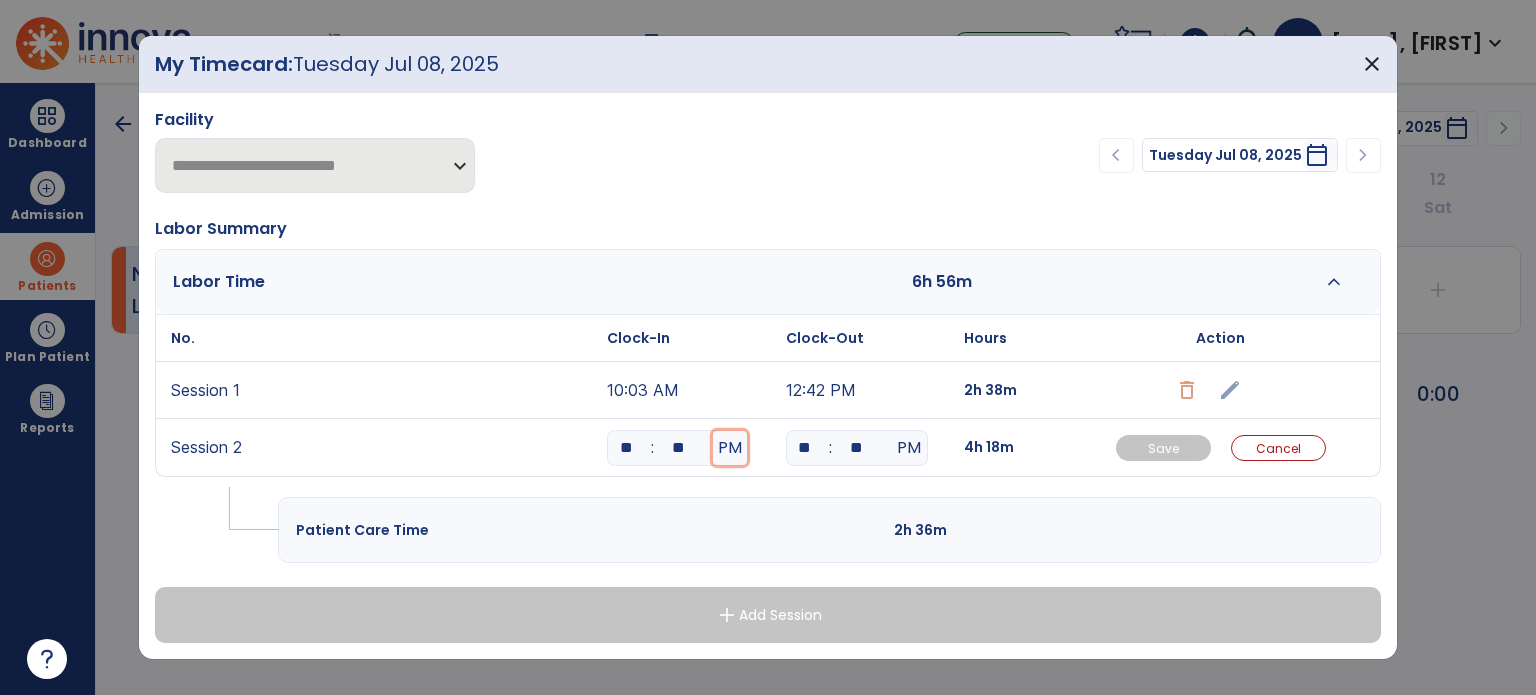type 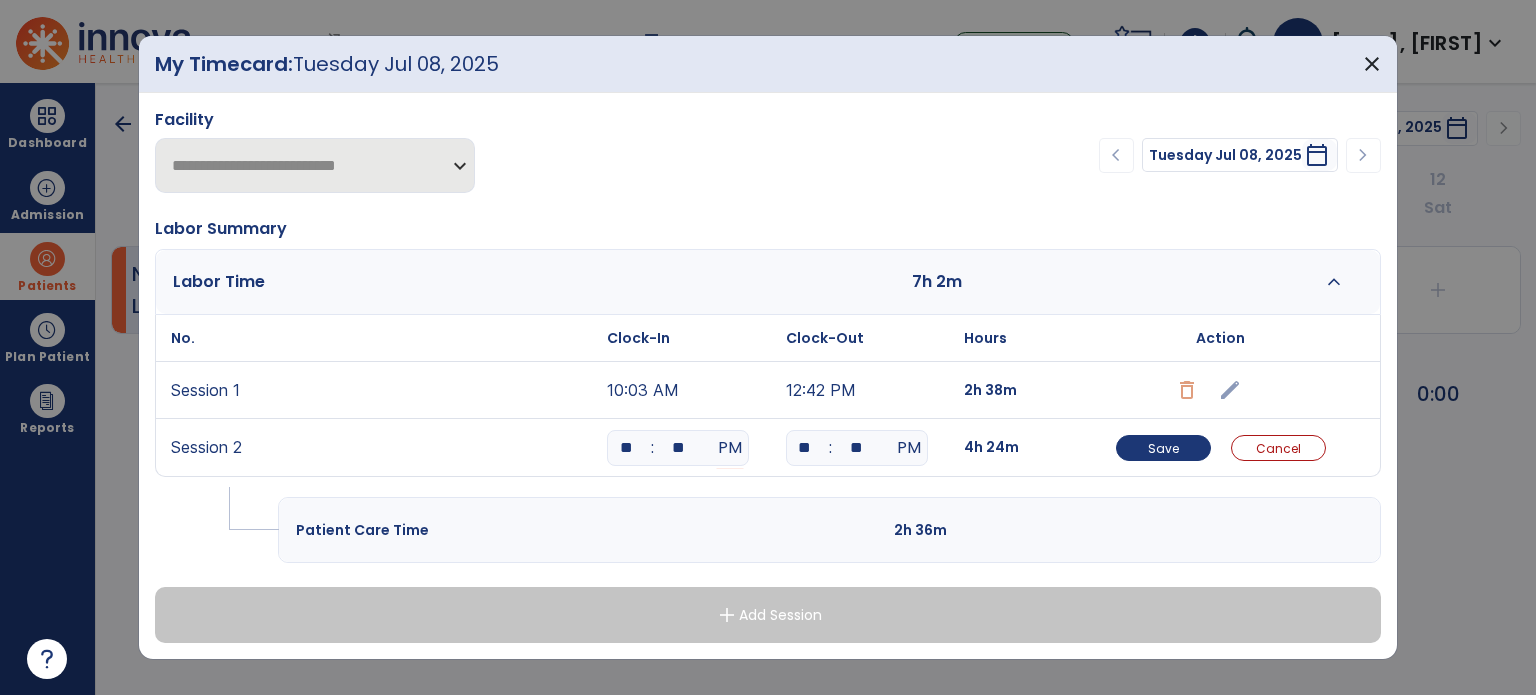 click on "edit" at bounding box center (1220, 390) 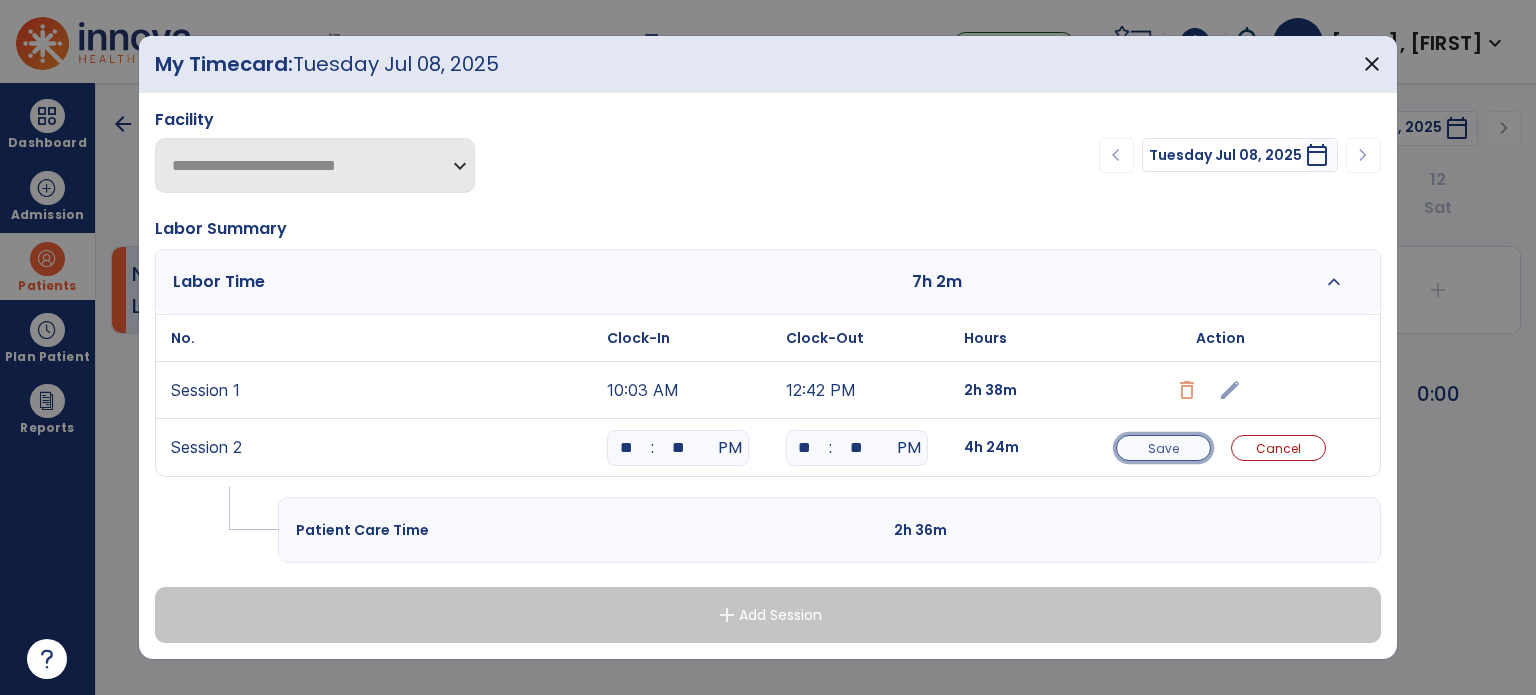 click on "Save" at bounding box center [1163, 448] 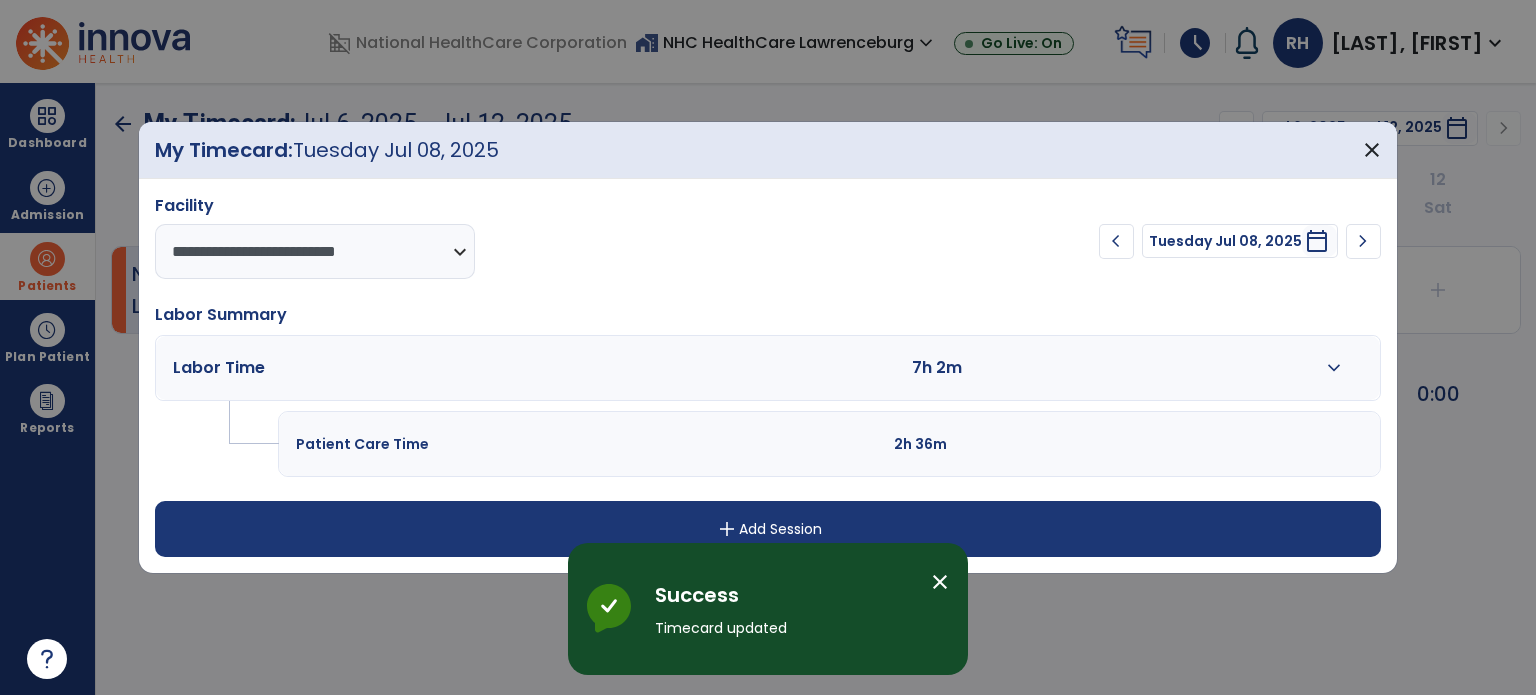 click on "Labor Time  7h 2m   expand_more" at bounding box center [768, 368] 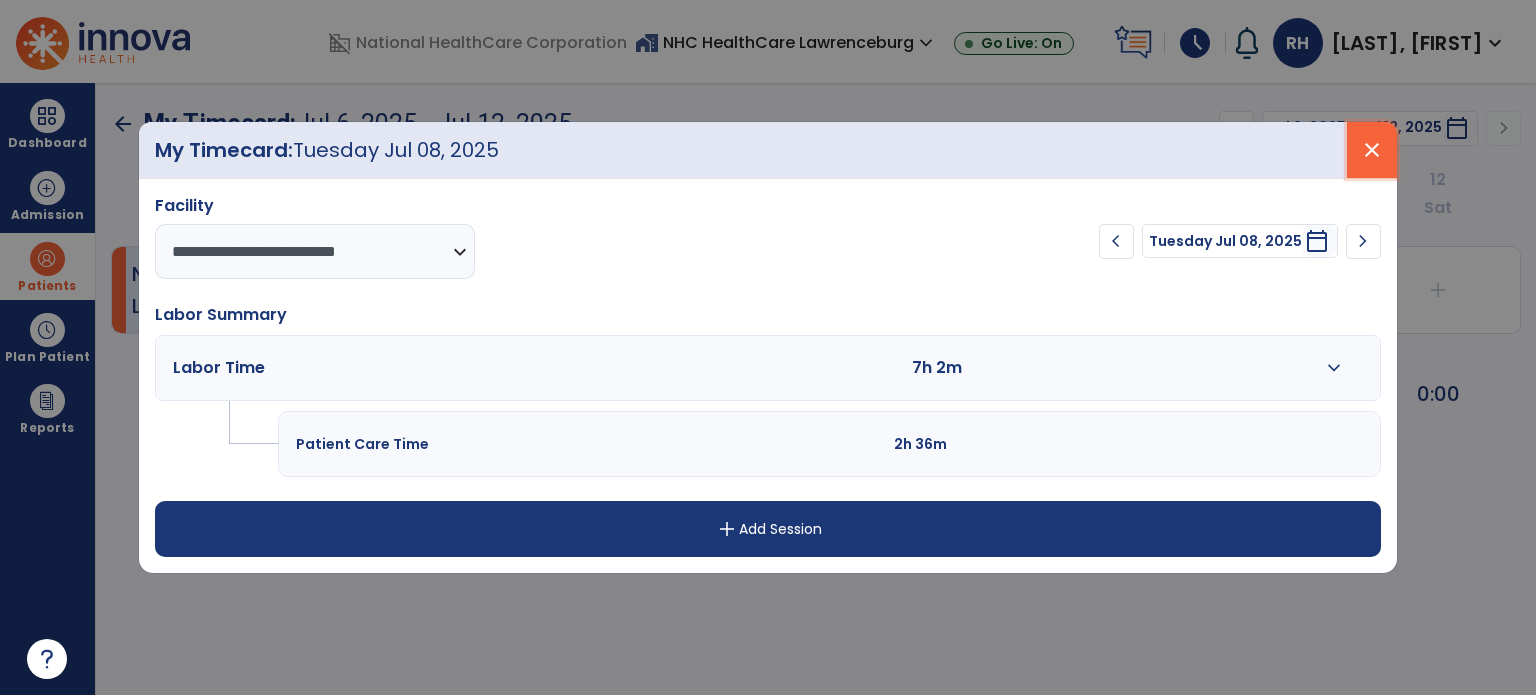 click on "close" at bounding box center [1372, 150] 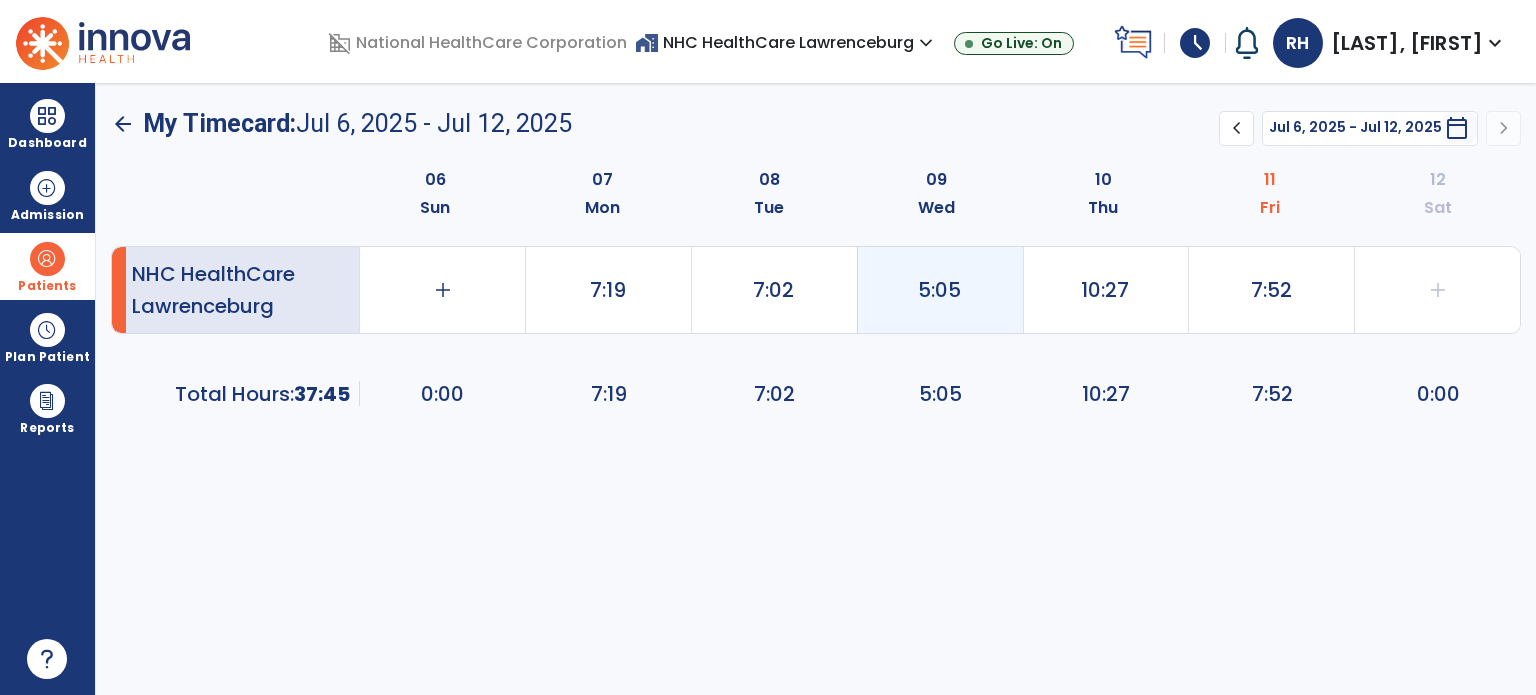 click on "5:05" 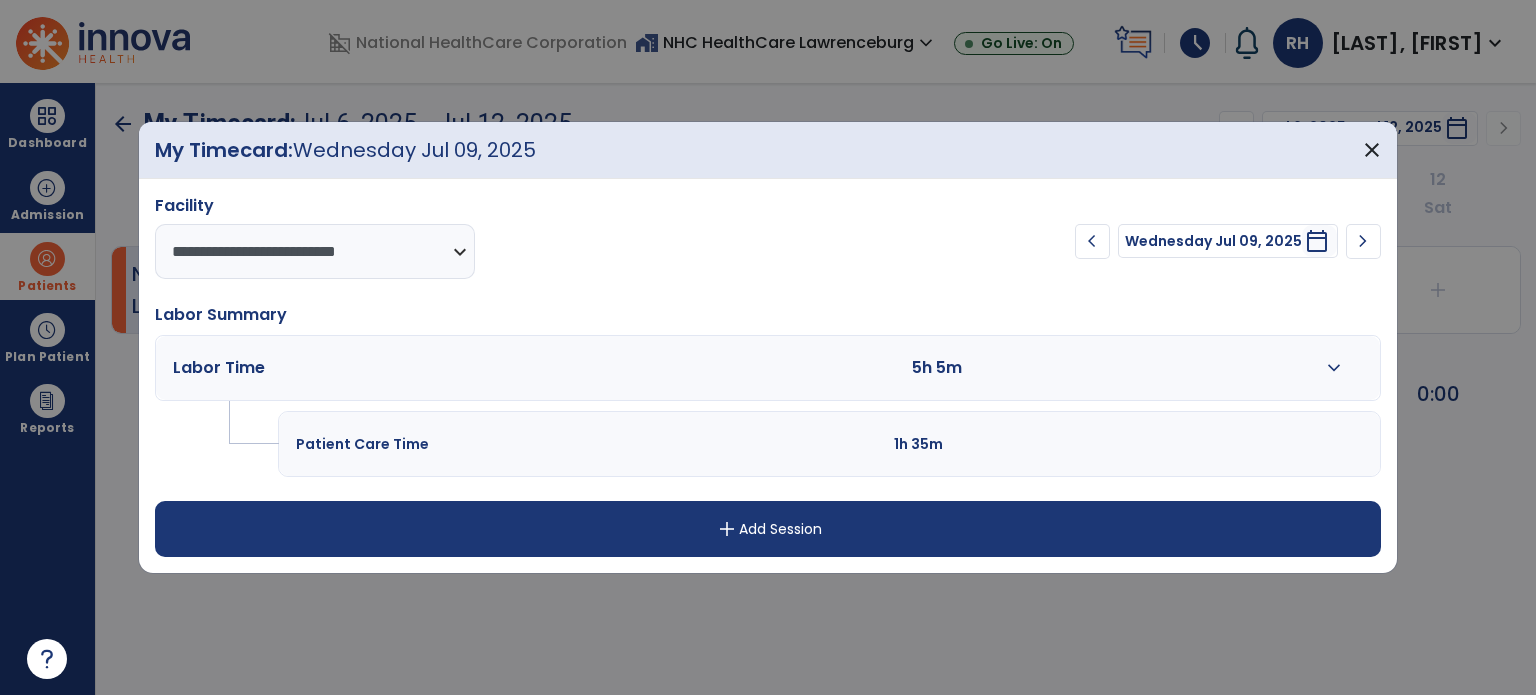 click on "expand_more" at bounding box center (1334, 368) 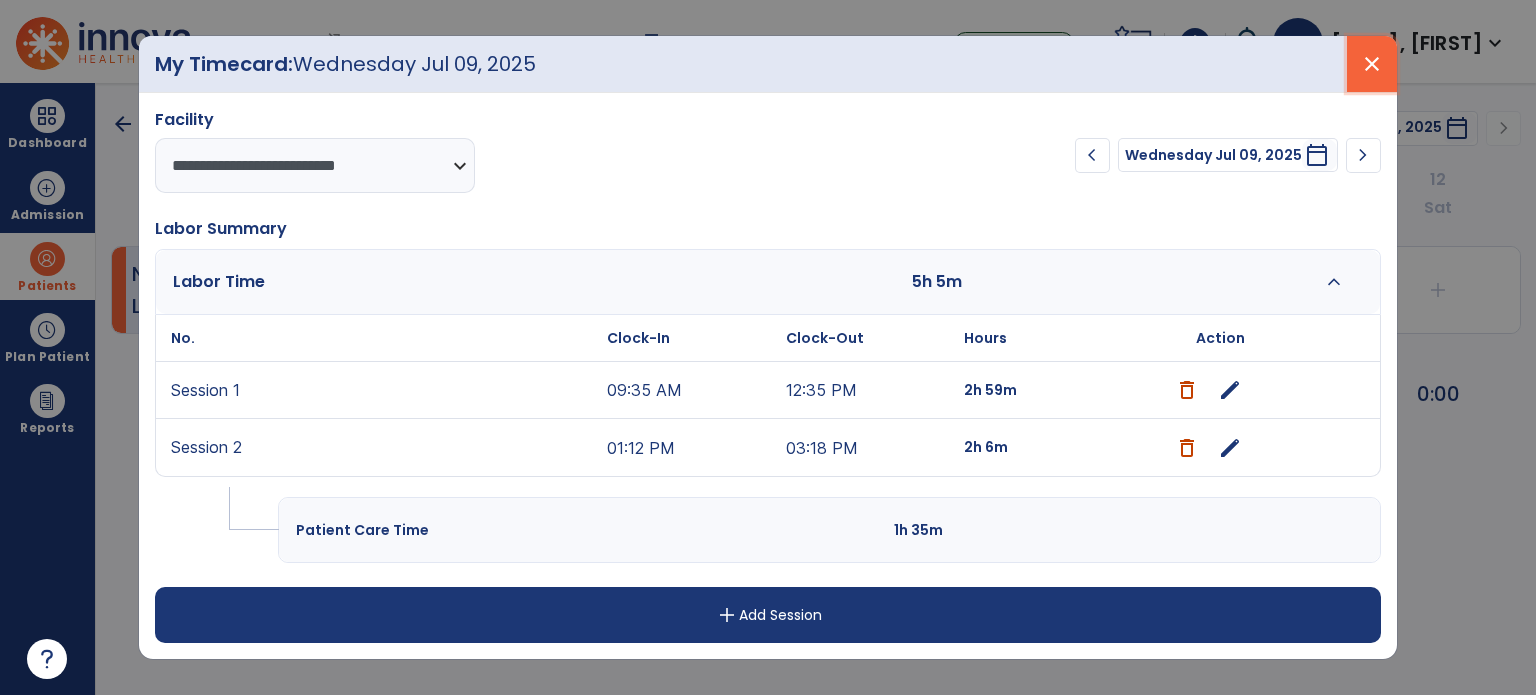 click on "close" at bounding box center [1372, 64] 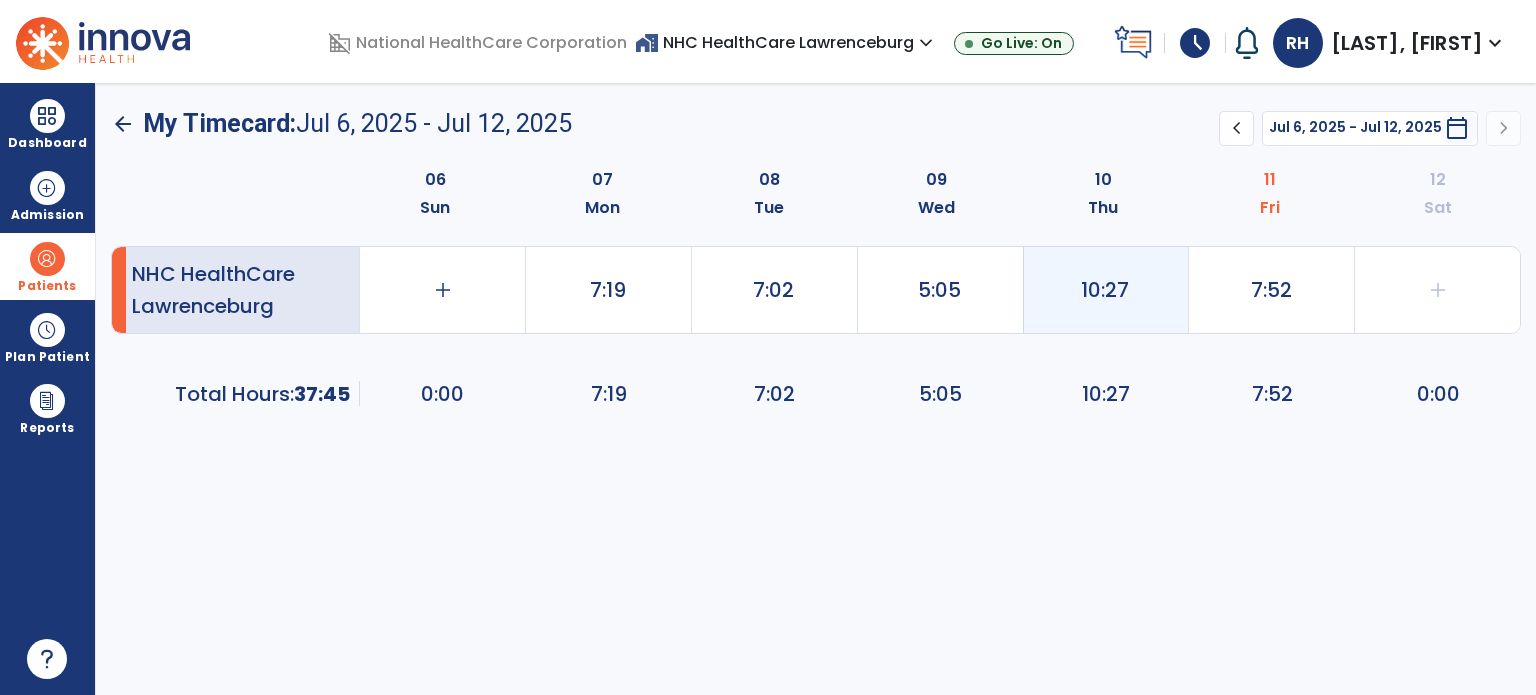 click on "10:27" 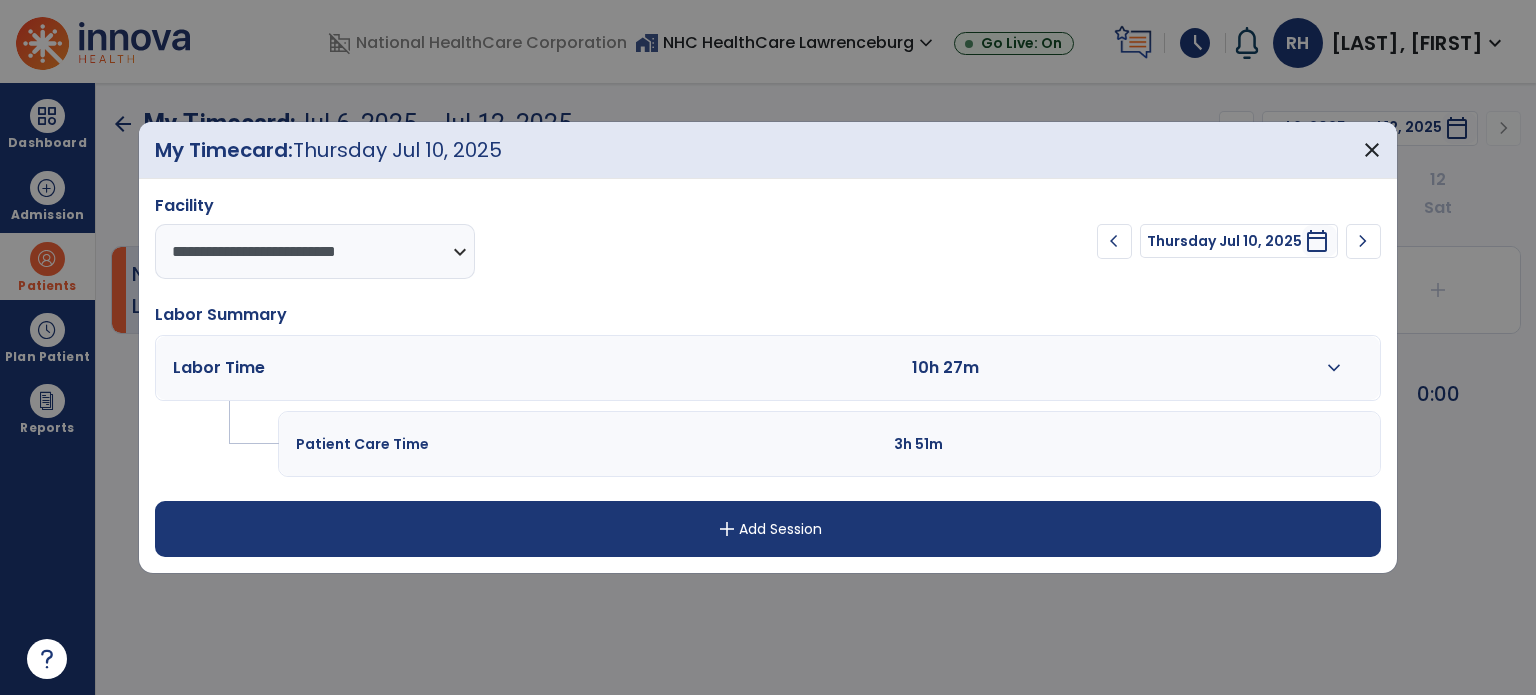 click at bounding box center (1155, 368) 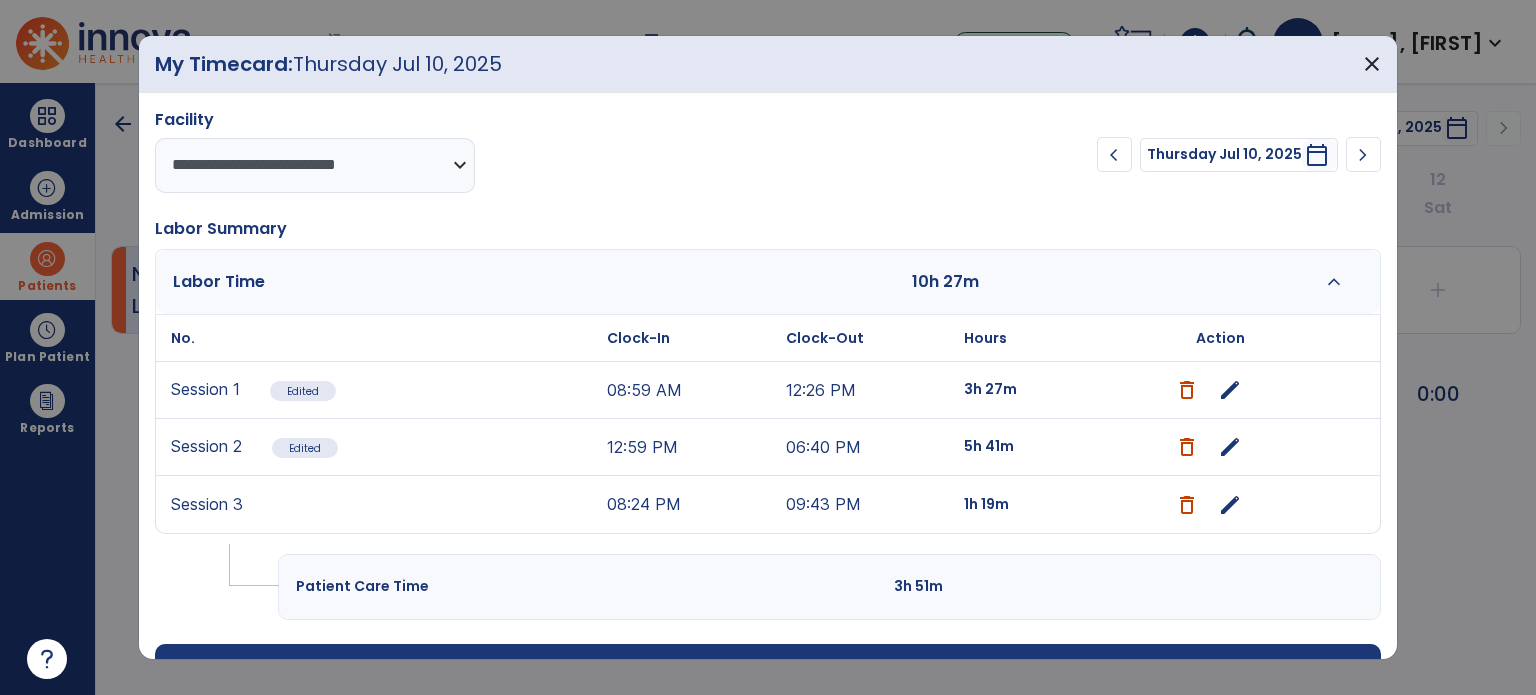 click on "Action" at bounding box center [1220, 338] 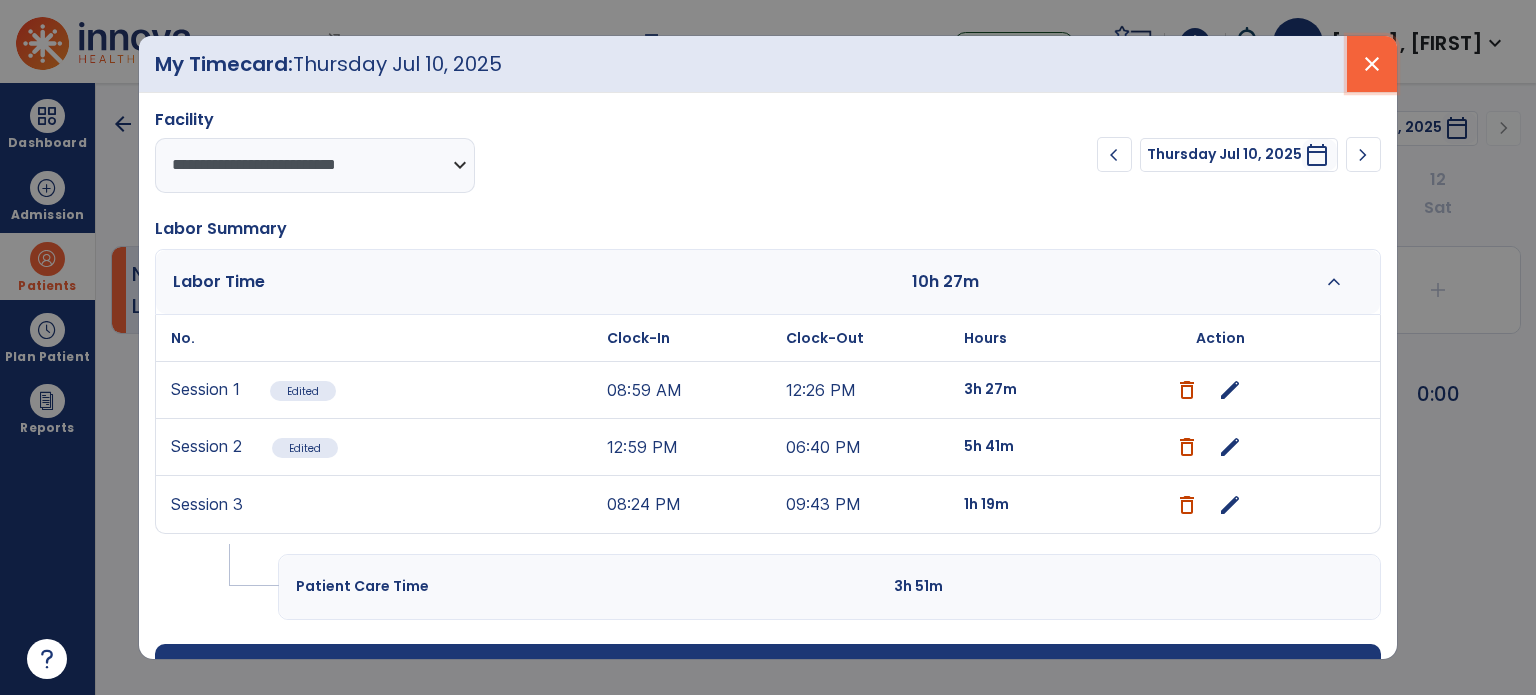 click on "close" at bounding box center [1372, 64] 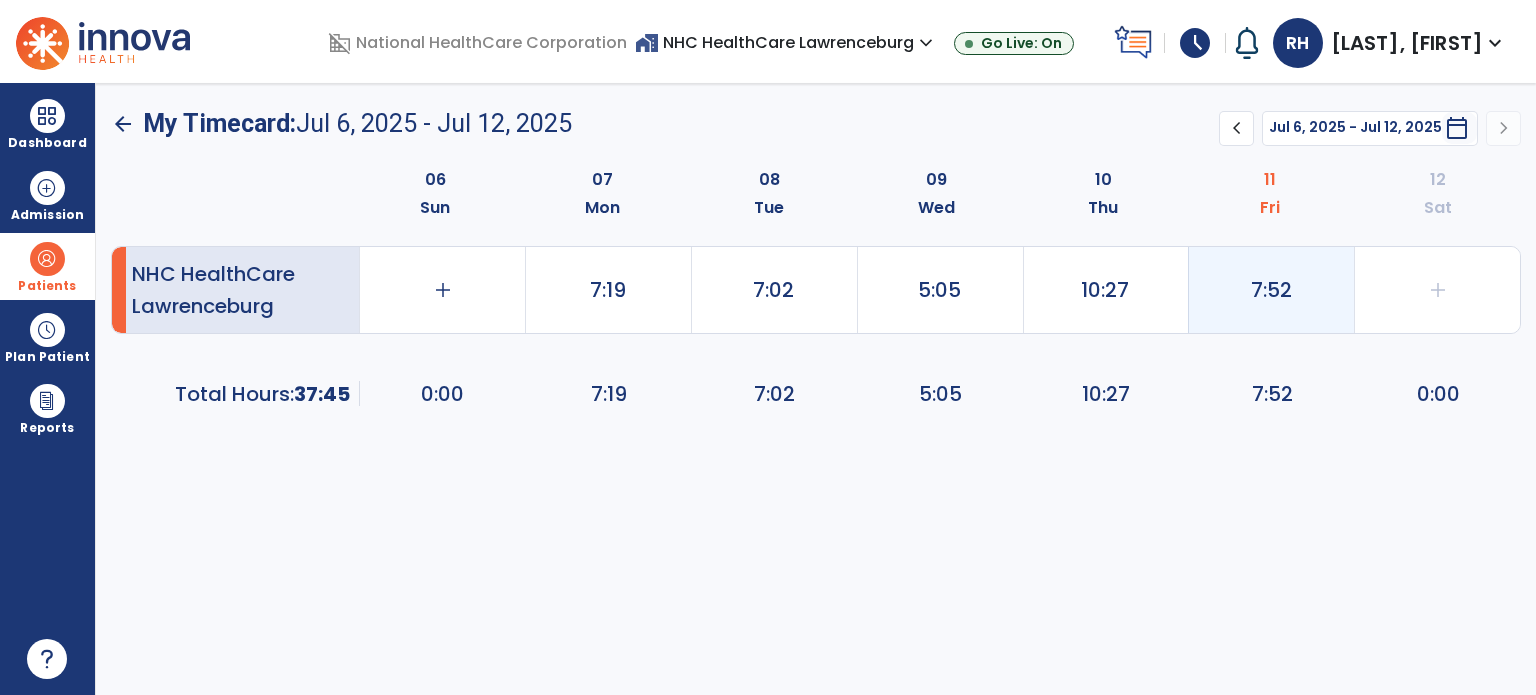 click on "7:52" 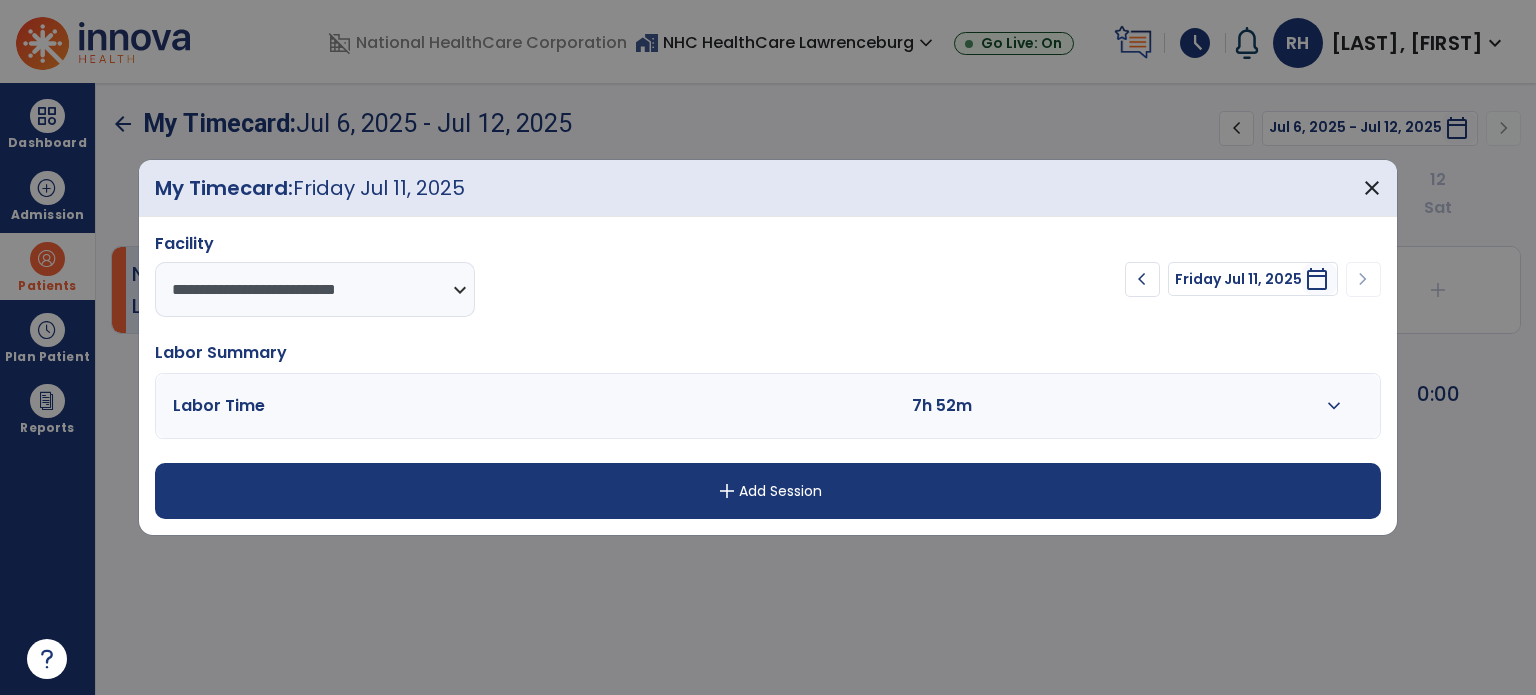 click on "Labor Time  7h 52m   expand_more" at bounding box center (768, 406) 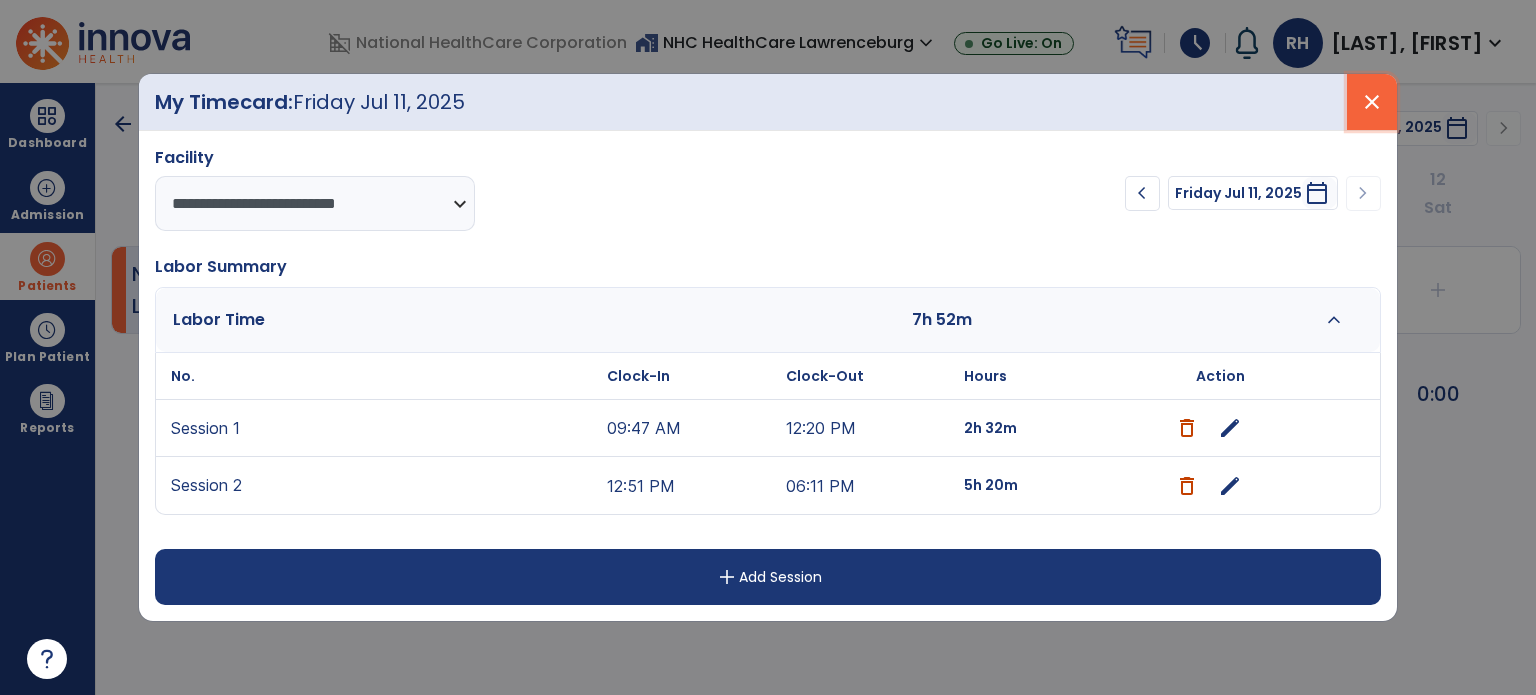 click on "close" at bounding box center [1372, 102] 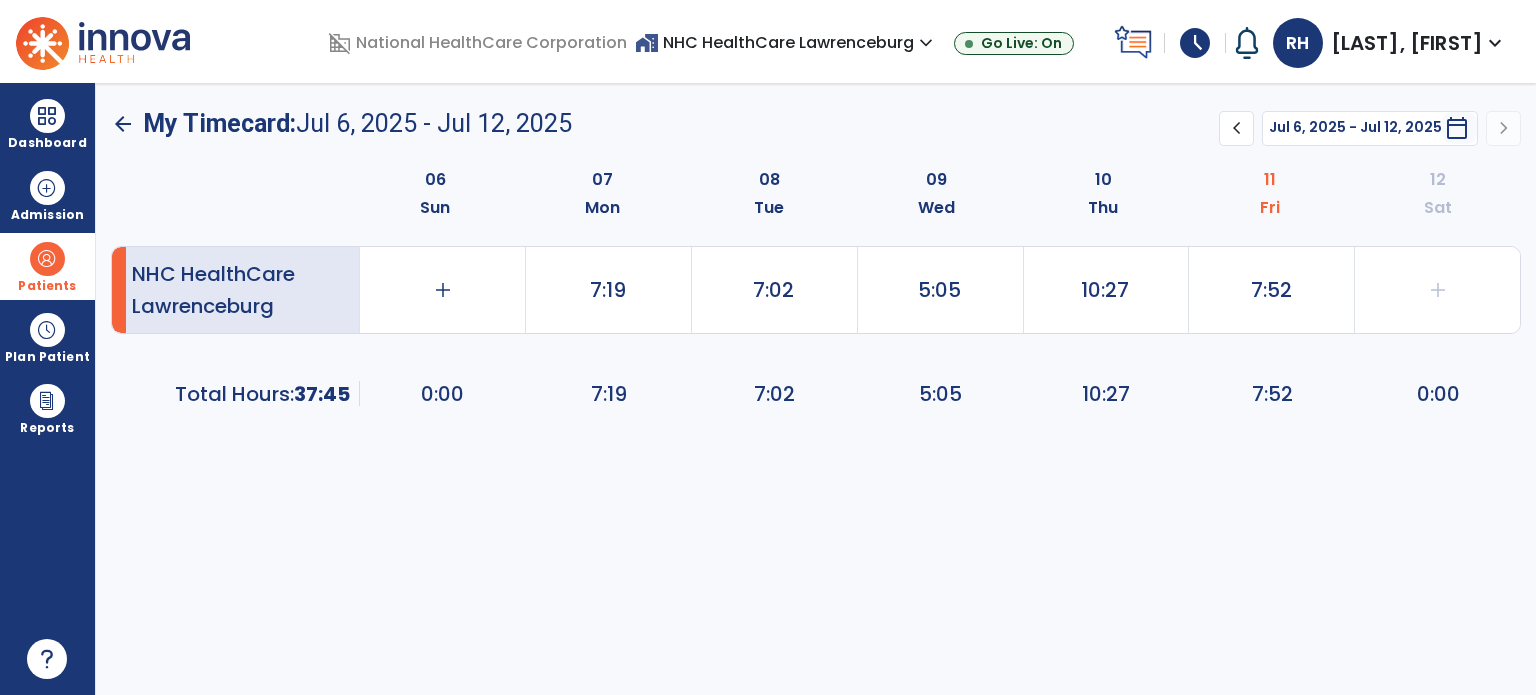 click on "NHC HealthCare Lawrenceburg   add   0:00   7:19   7:02   5:05   10:27   7:52   add   0:00   Total Hours:      37:45  0:00   7:19   7:02   5:05   10:27   7:52   0:00" 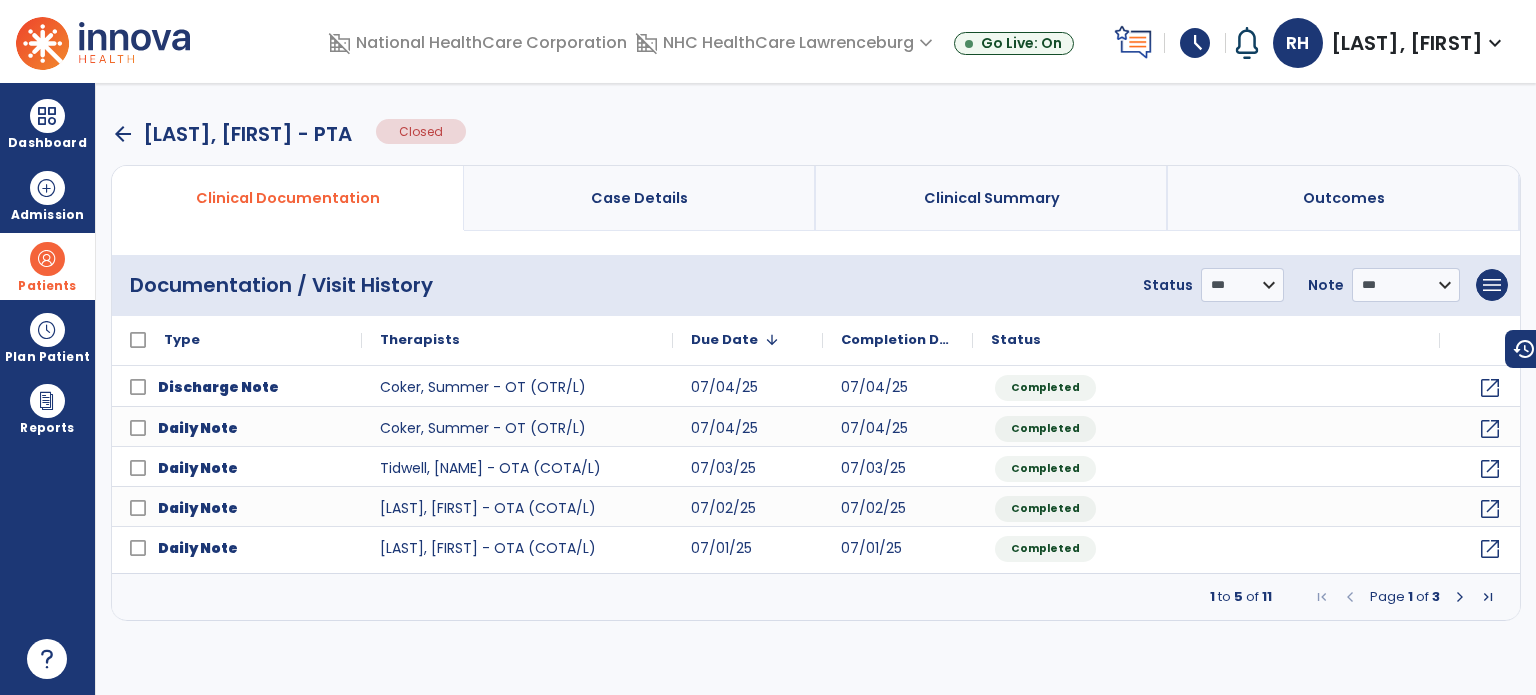 click on "arrow_back" at bounding box center [123, 134] 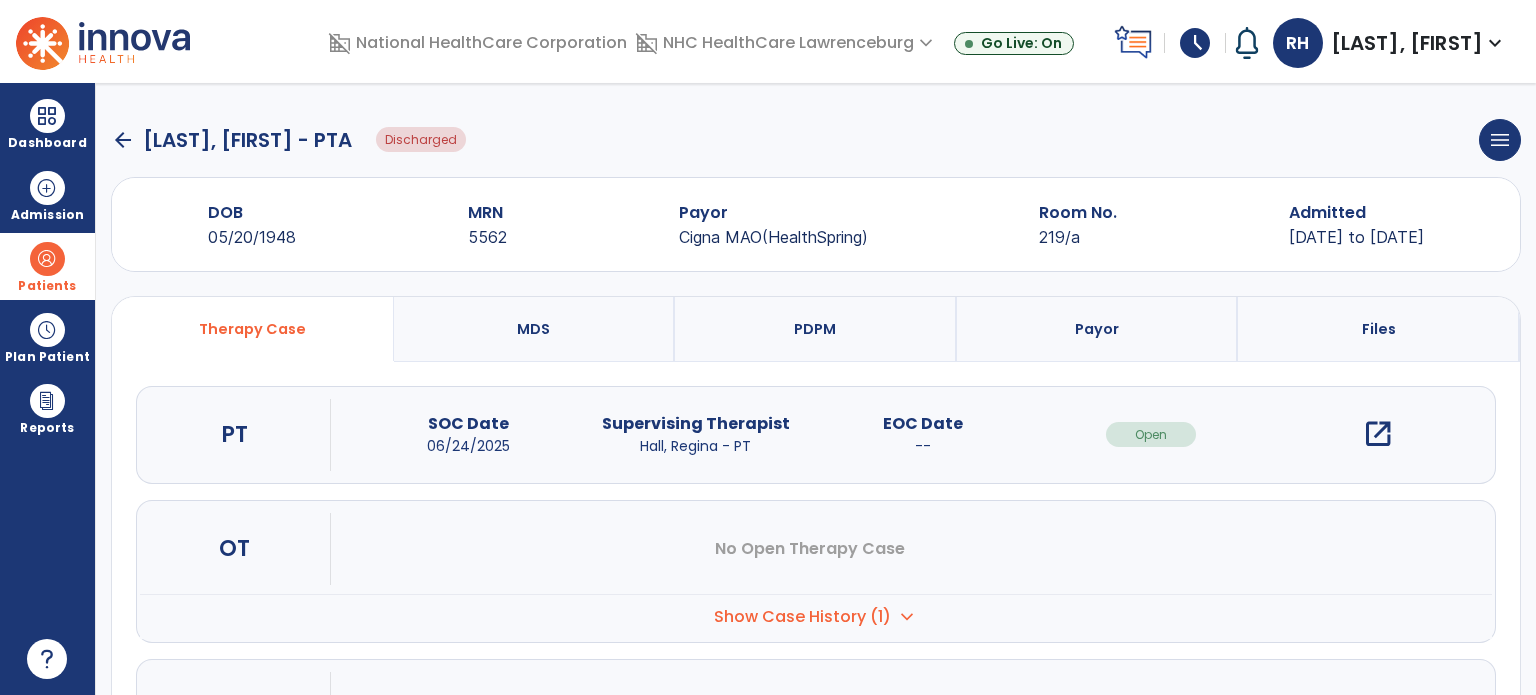 click on "open_in_new" at bounding box center [1378, 434] 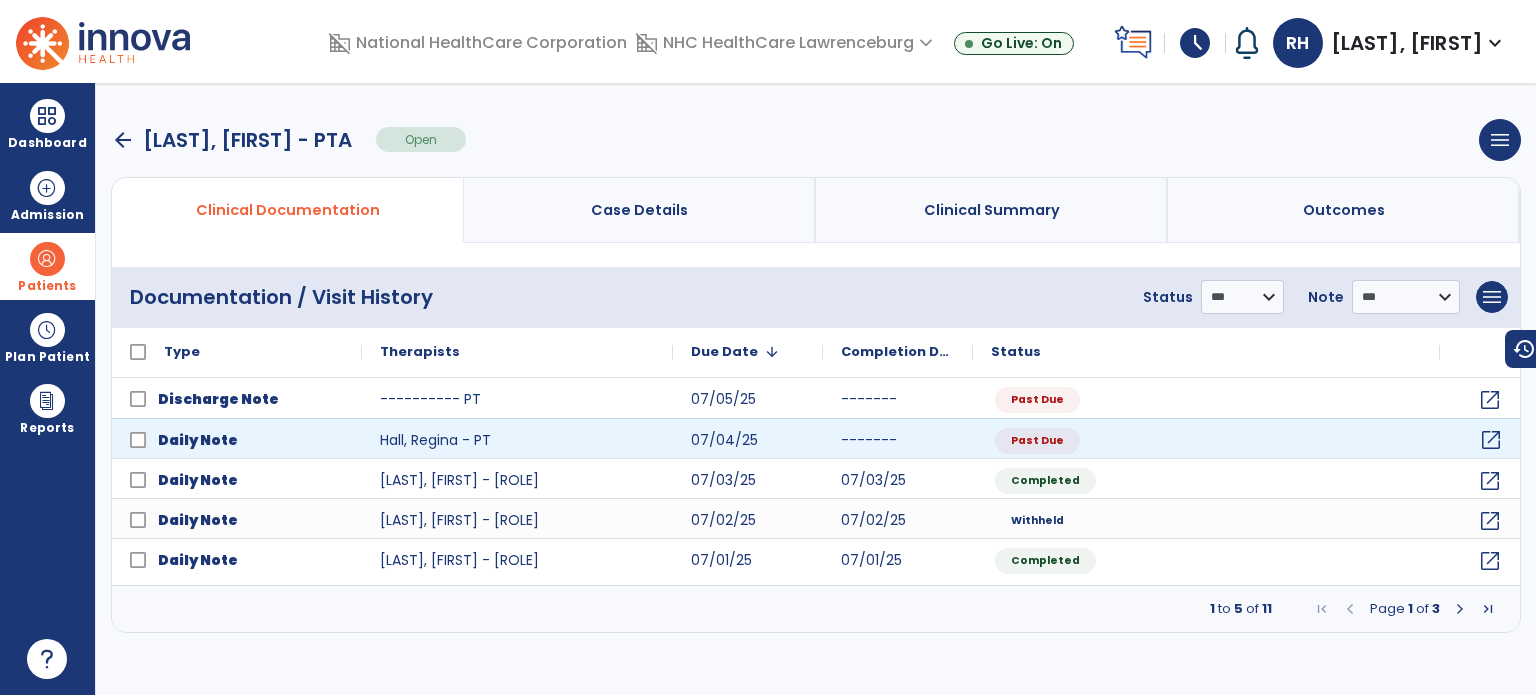 click on "open_in_new" 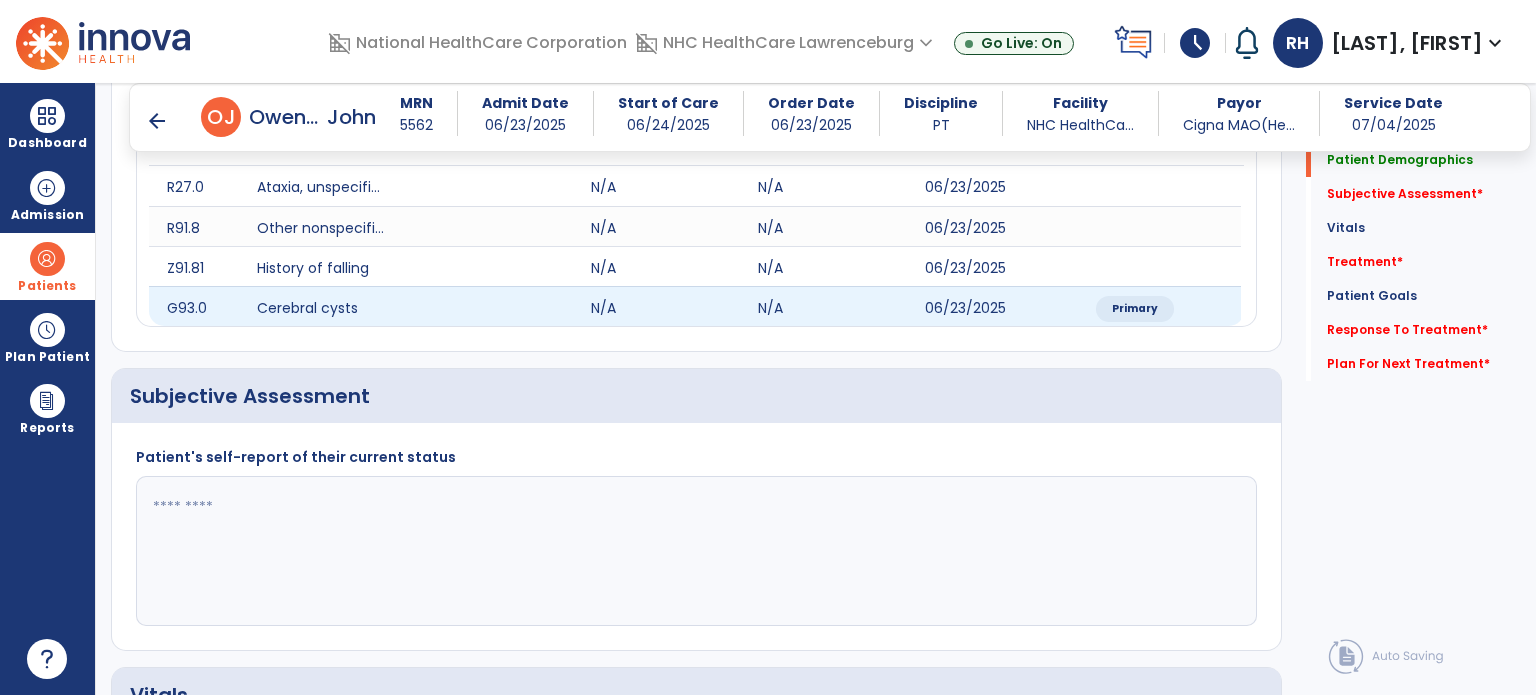 scroll, scrollTop: 284, scrollLeft: 0, axis: vertical 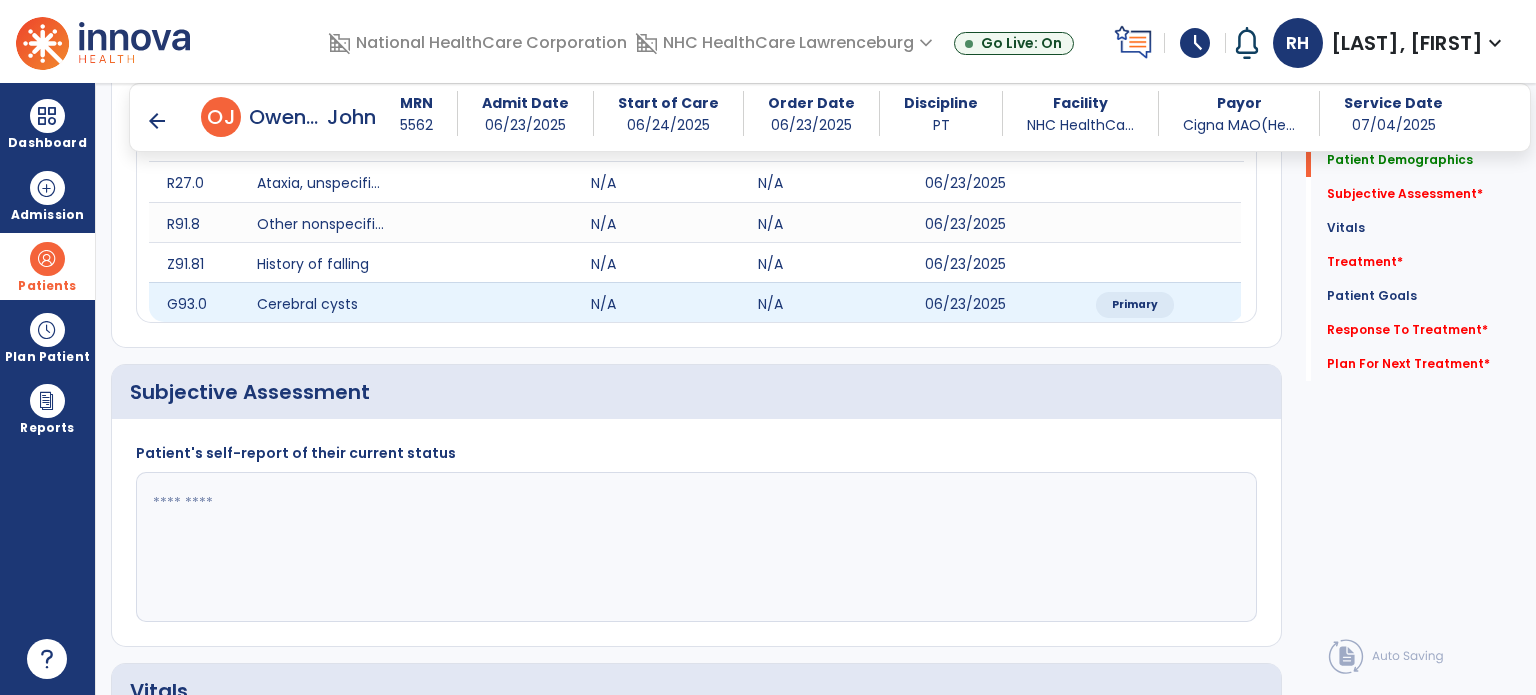 click 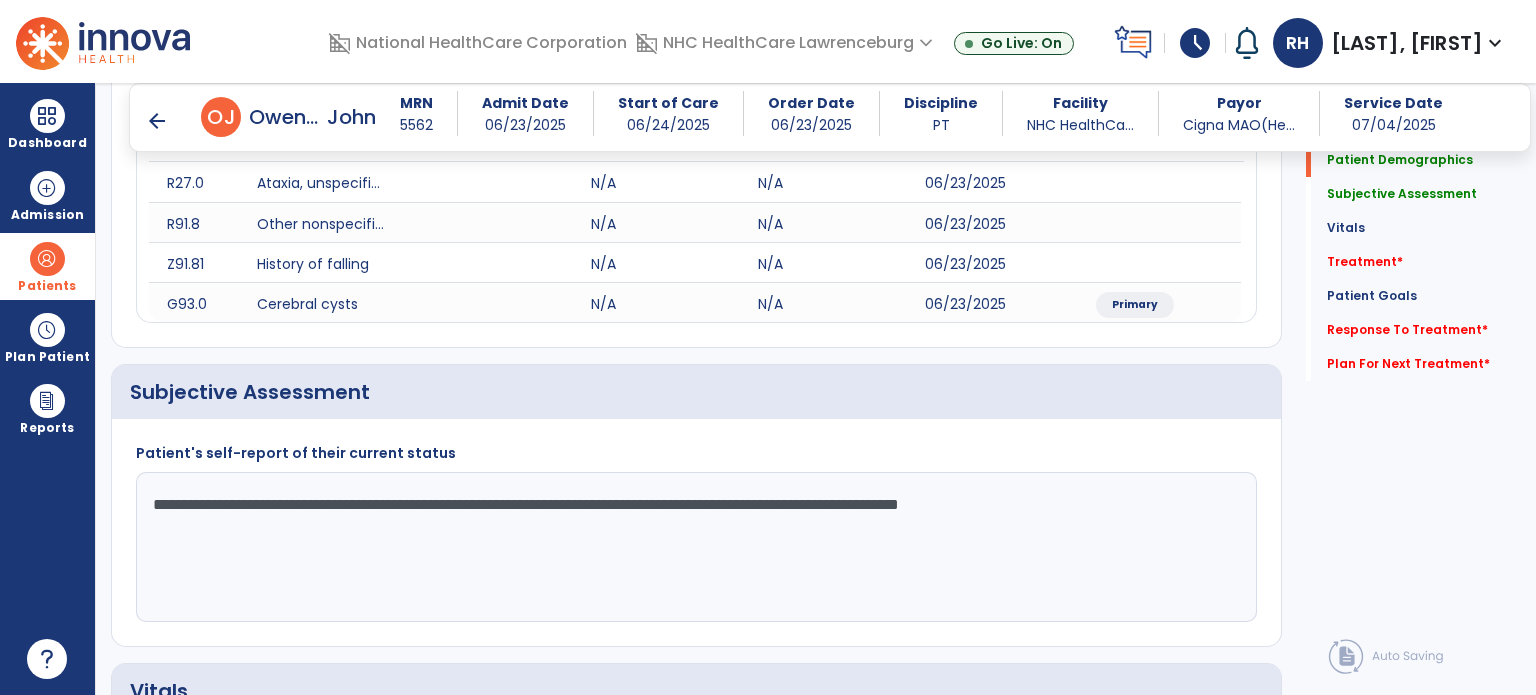 type on "**********" 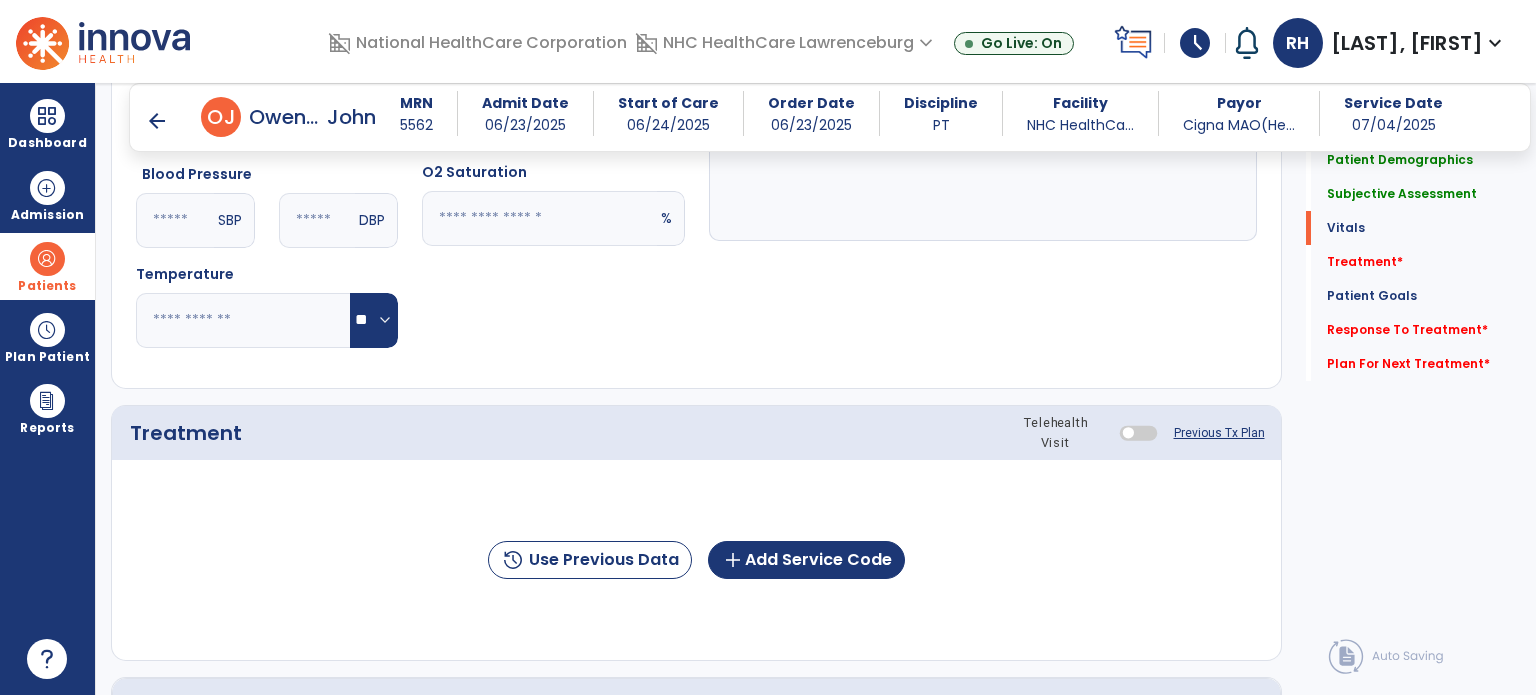scroll, scrollTop: 966, scrollLeft: 0, axis: vertical 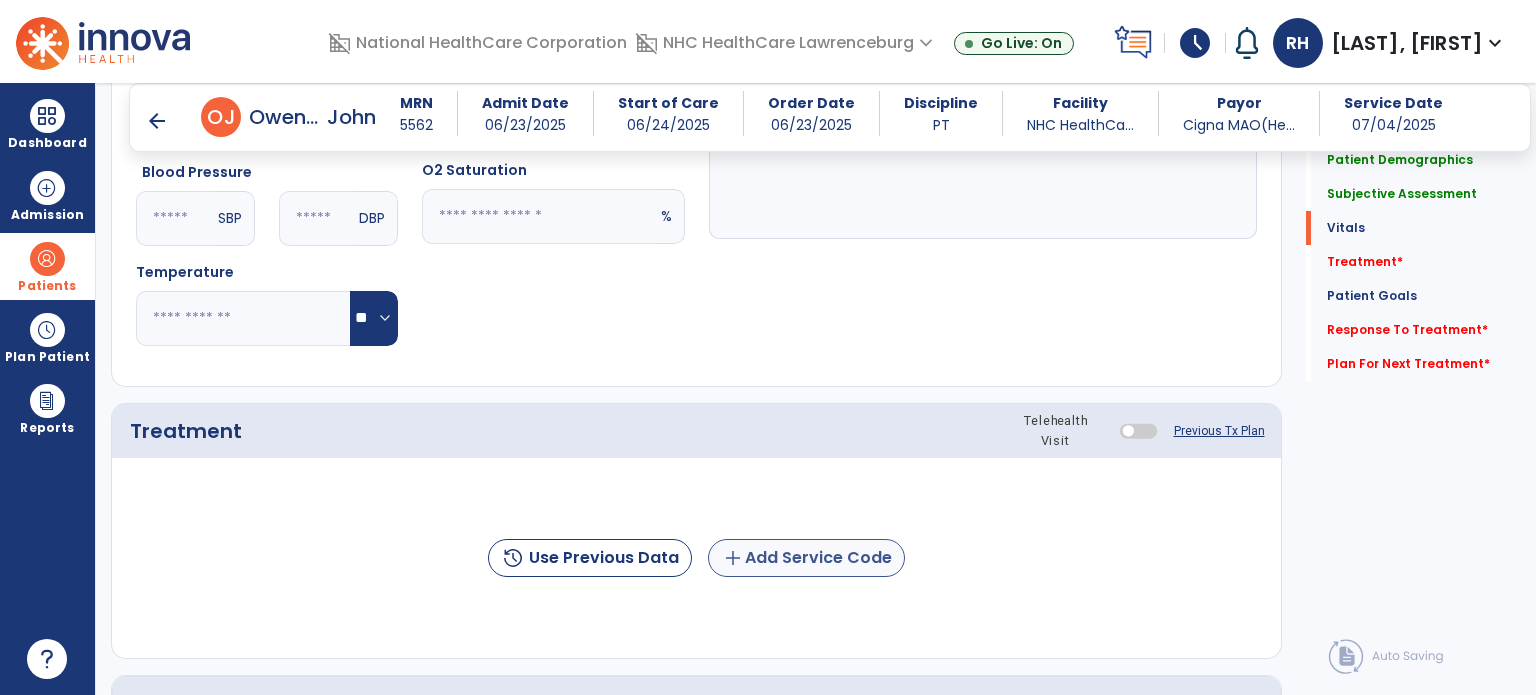 click on "add  Add Service Code" 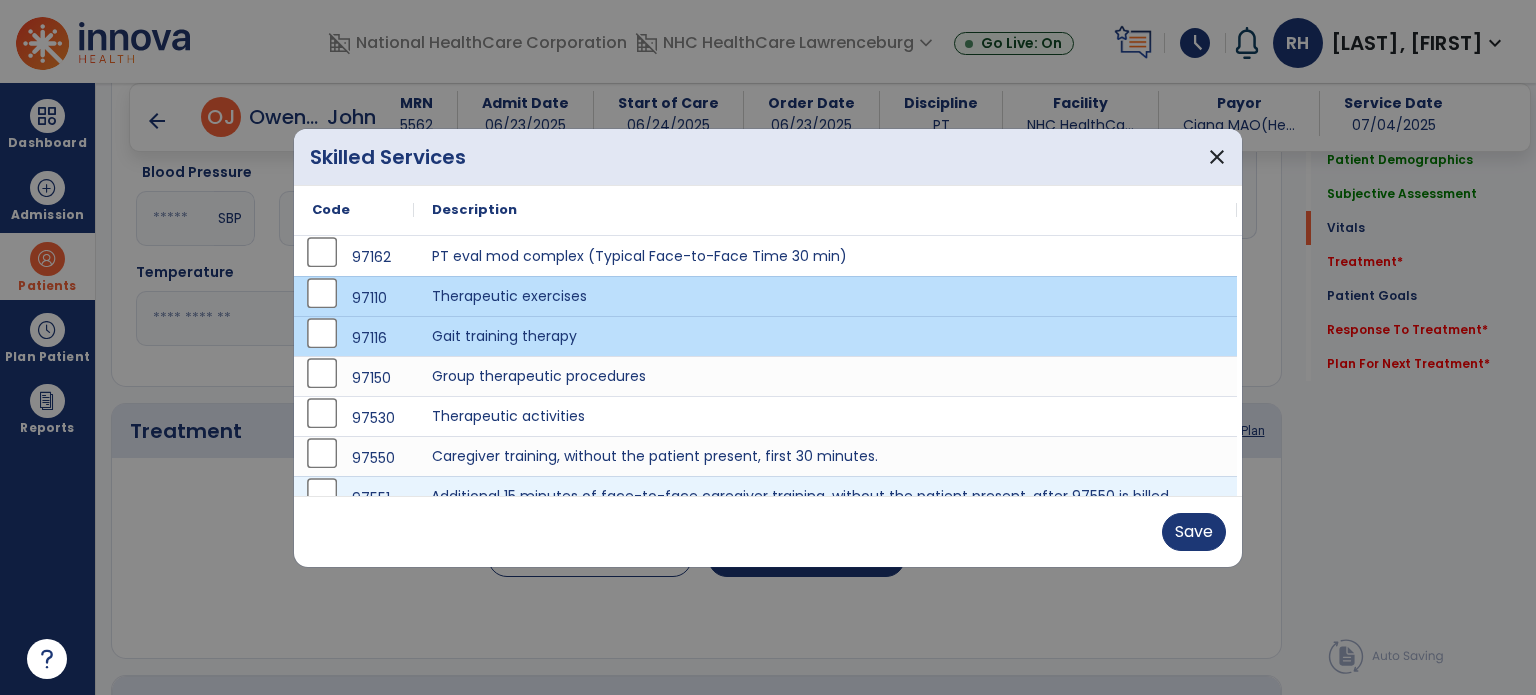 click on "Additional 15 minutes of face-to-face caregiver training, without the patient present, after 97550 is billed." at bounding box center [825, 496] 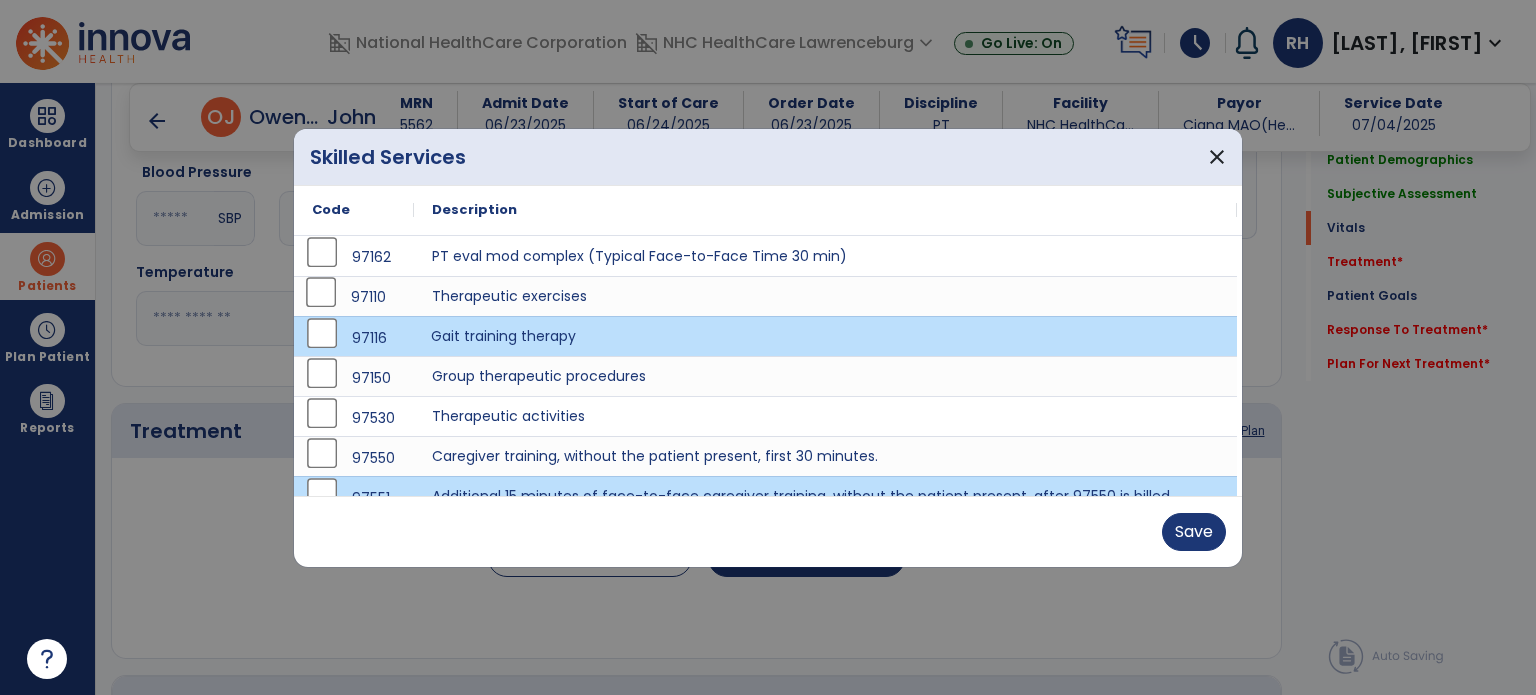 click on "Gait training therapy" at bounding box center [825, 336] 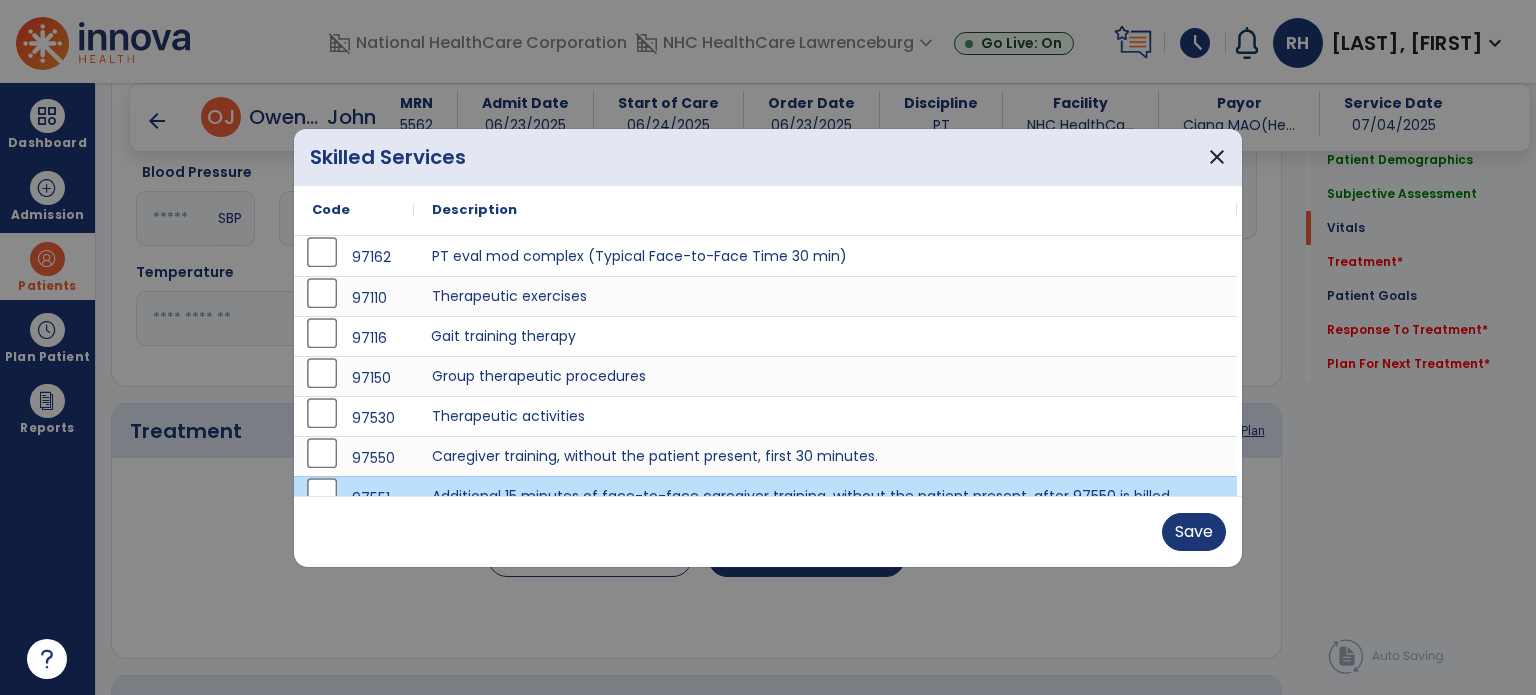 scroll, scrollTop: 20, scrollLeft: 0, axis: vertical 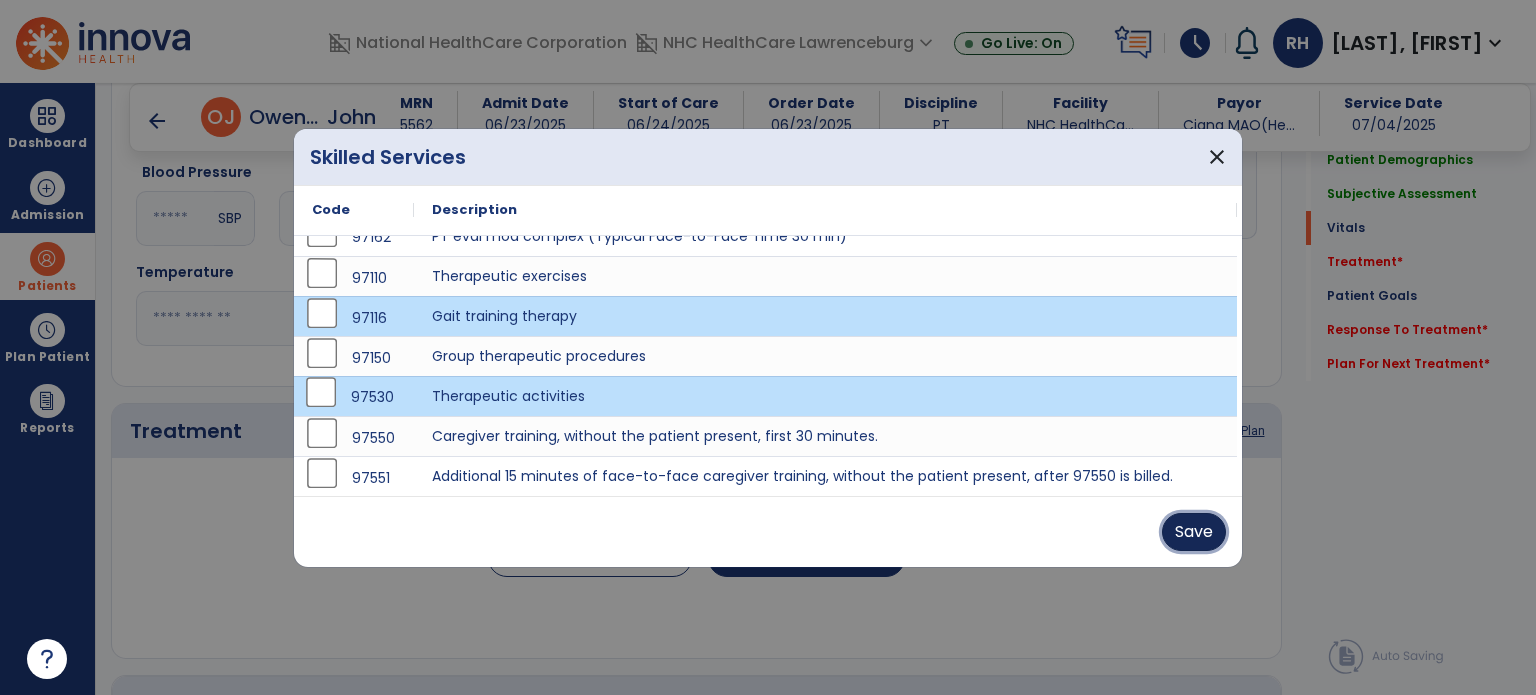 click on "Save" at bounding box center (1194, 532) 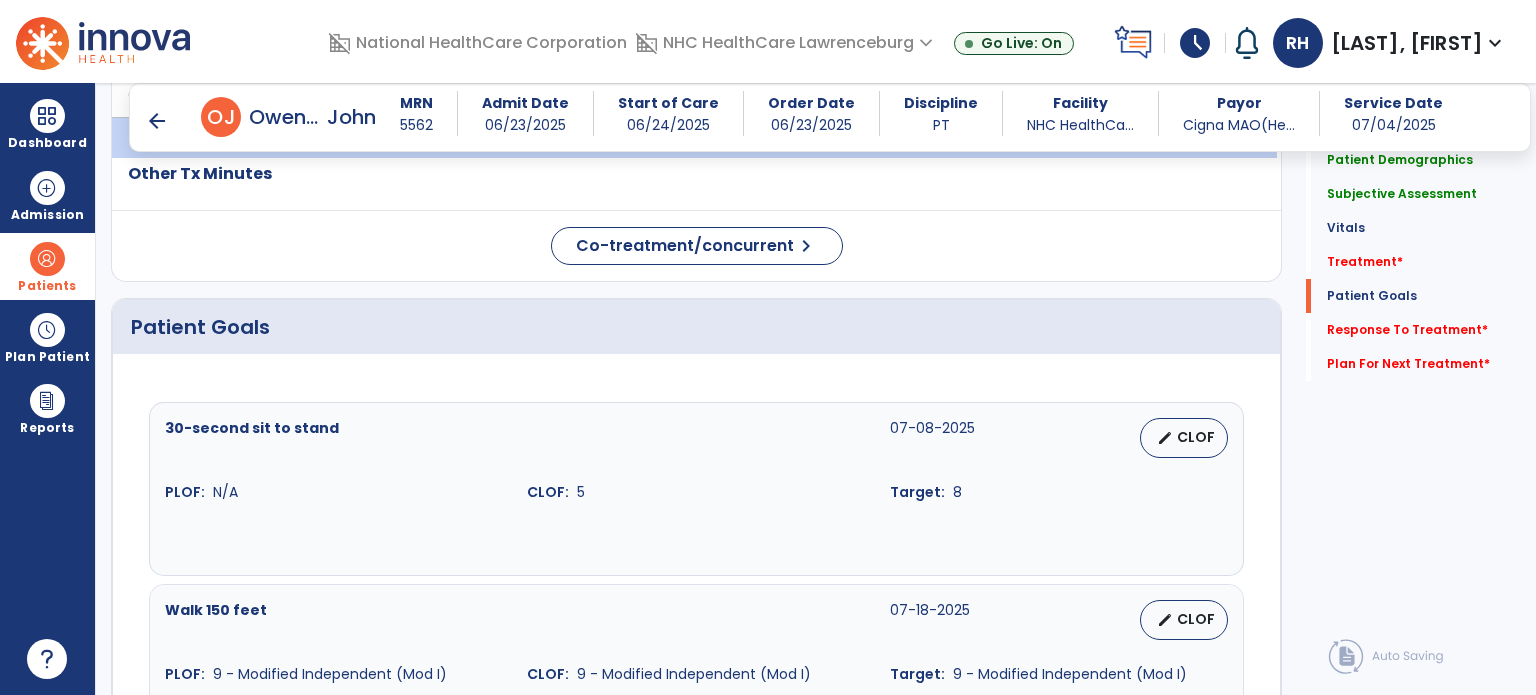 scroll, scrollTop: 1443, scrollLeft: 0, axis: vertical 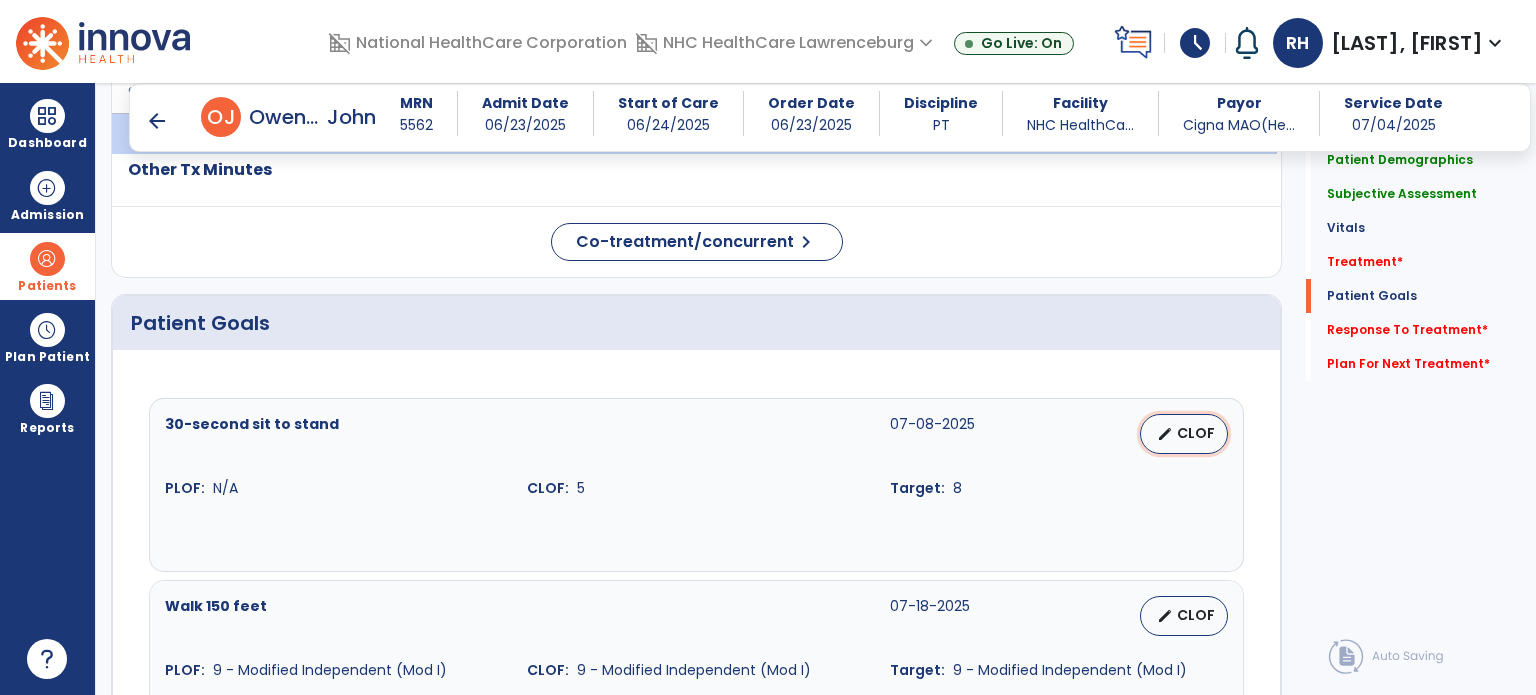 click on "edit   CLOF" at bounding box center (1184, 434) 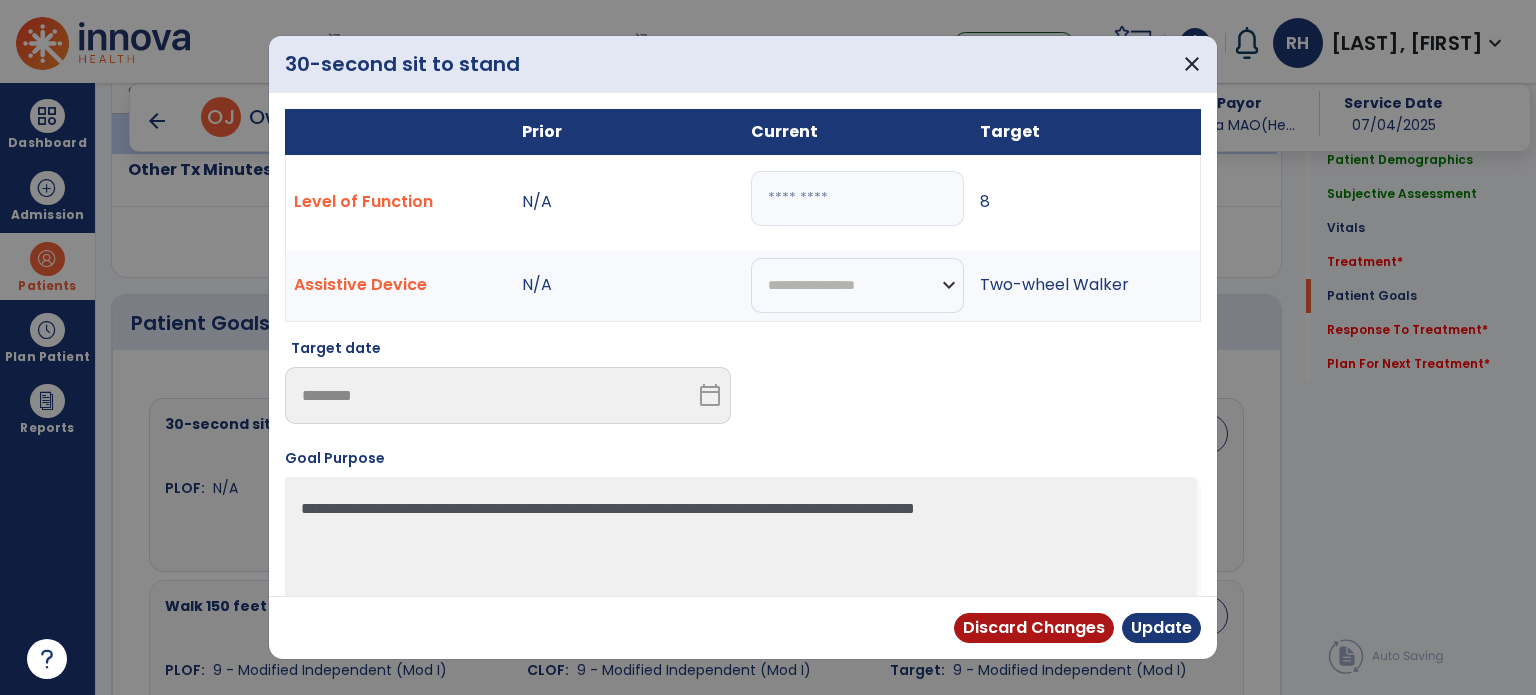 click on "*" at bounding box center (857, 198) 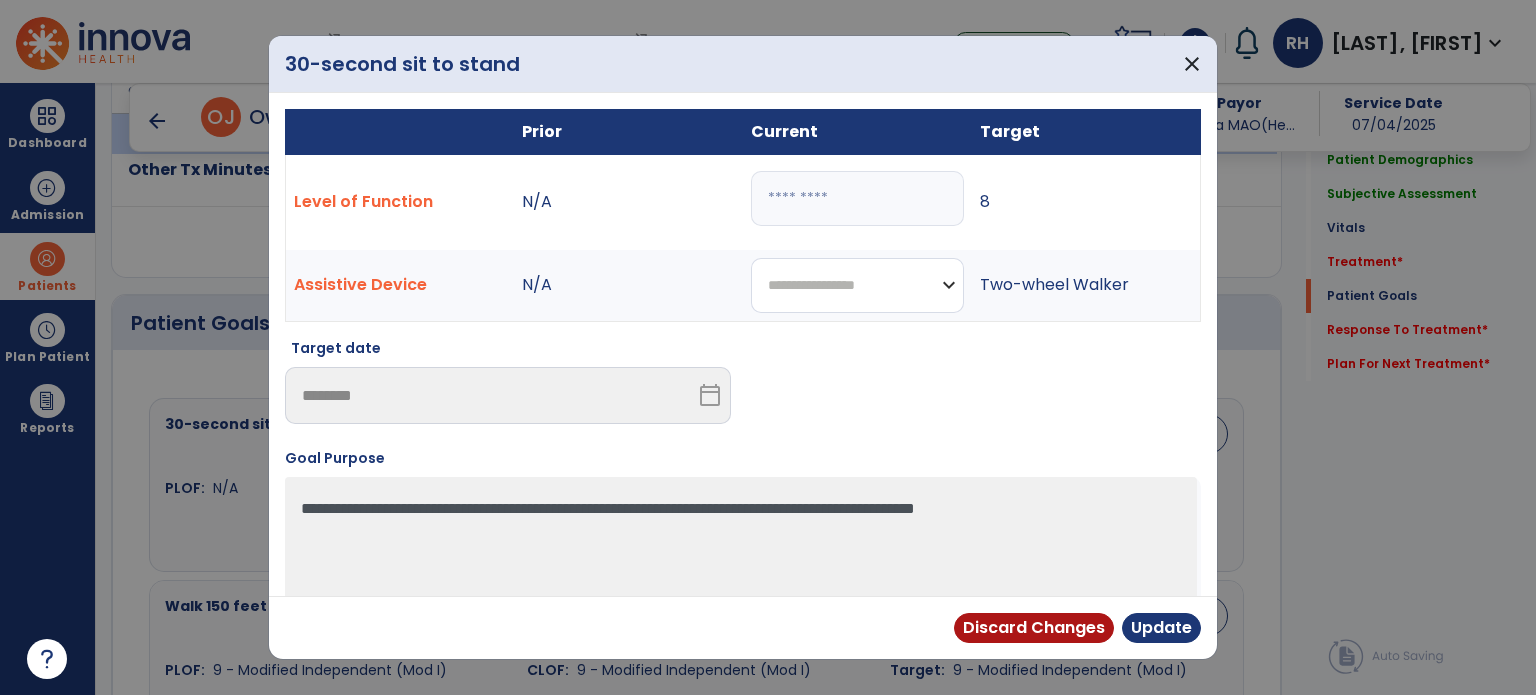 click on "**********" at bounding box center [857, 285] 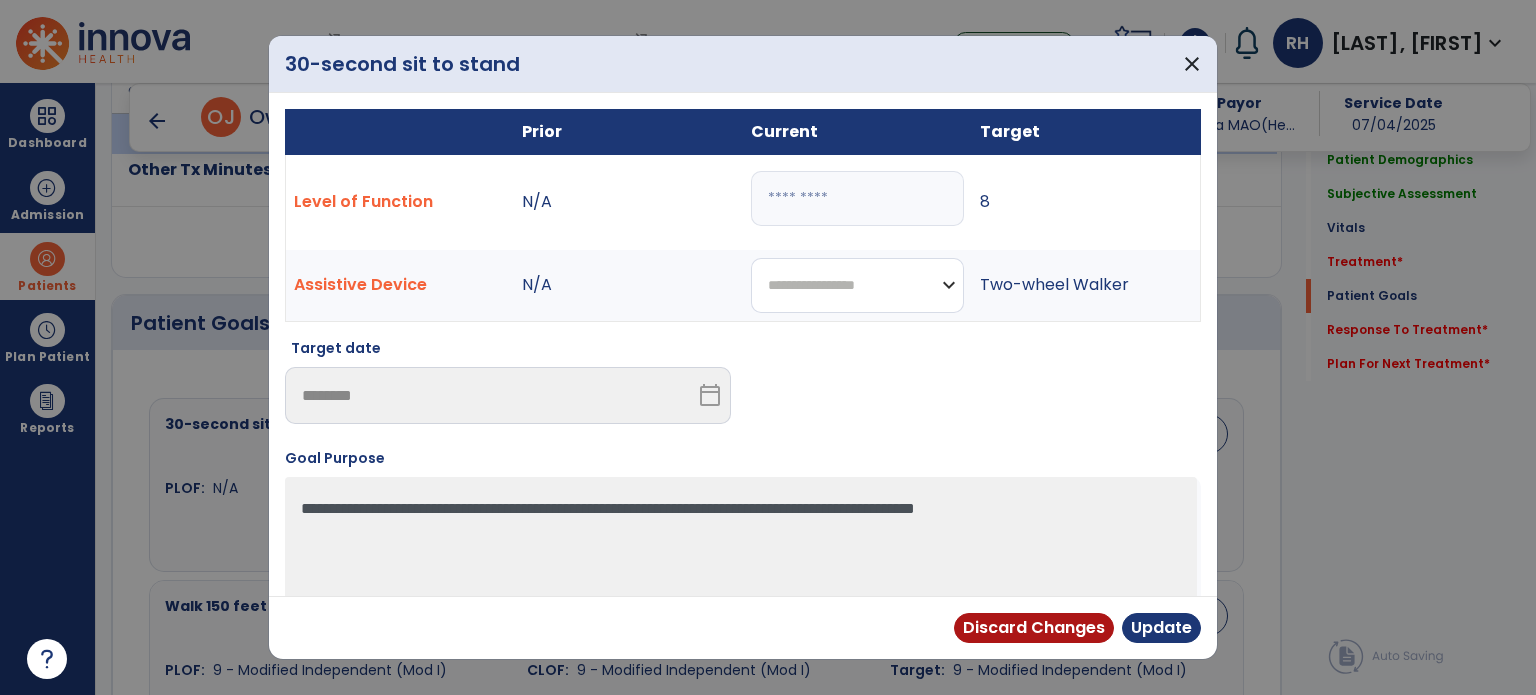 select on "**********" 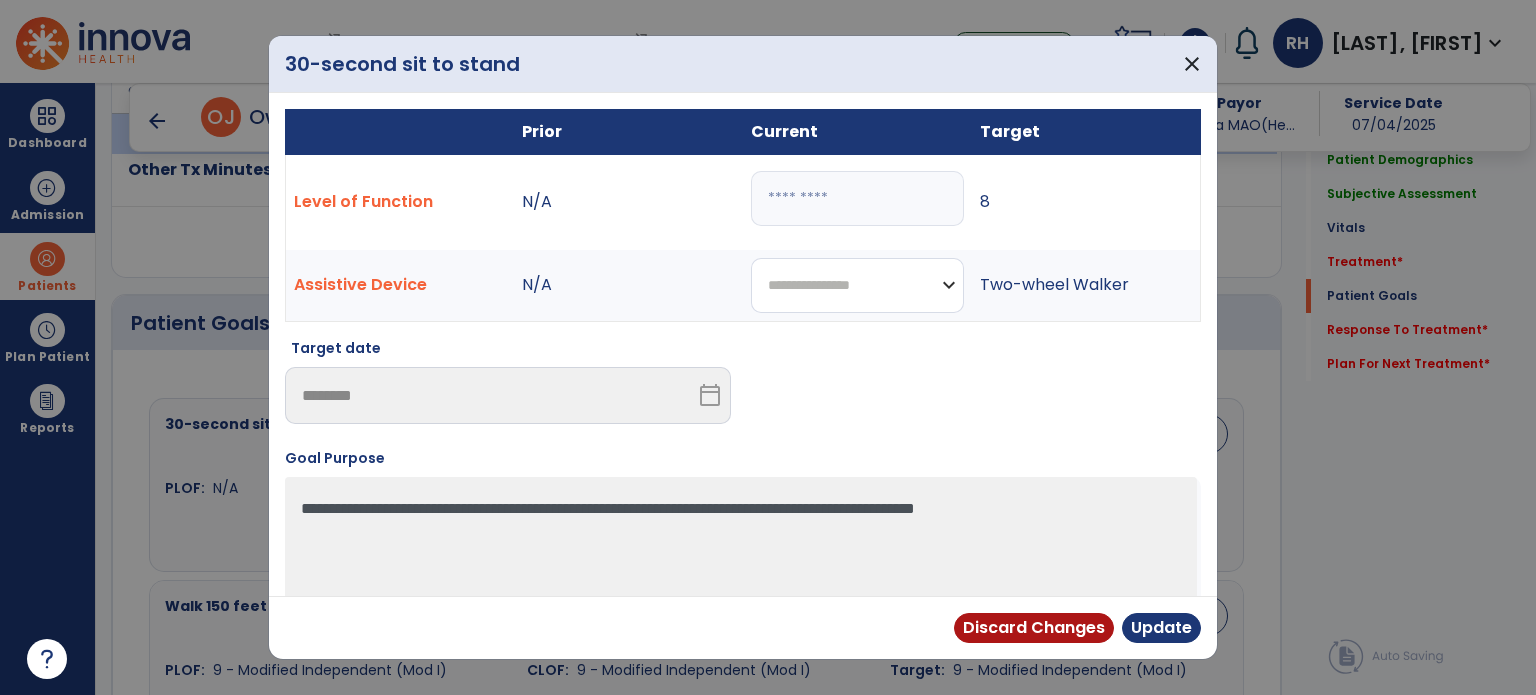 click on "**********" at bounding box center (857, 285) 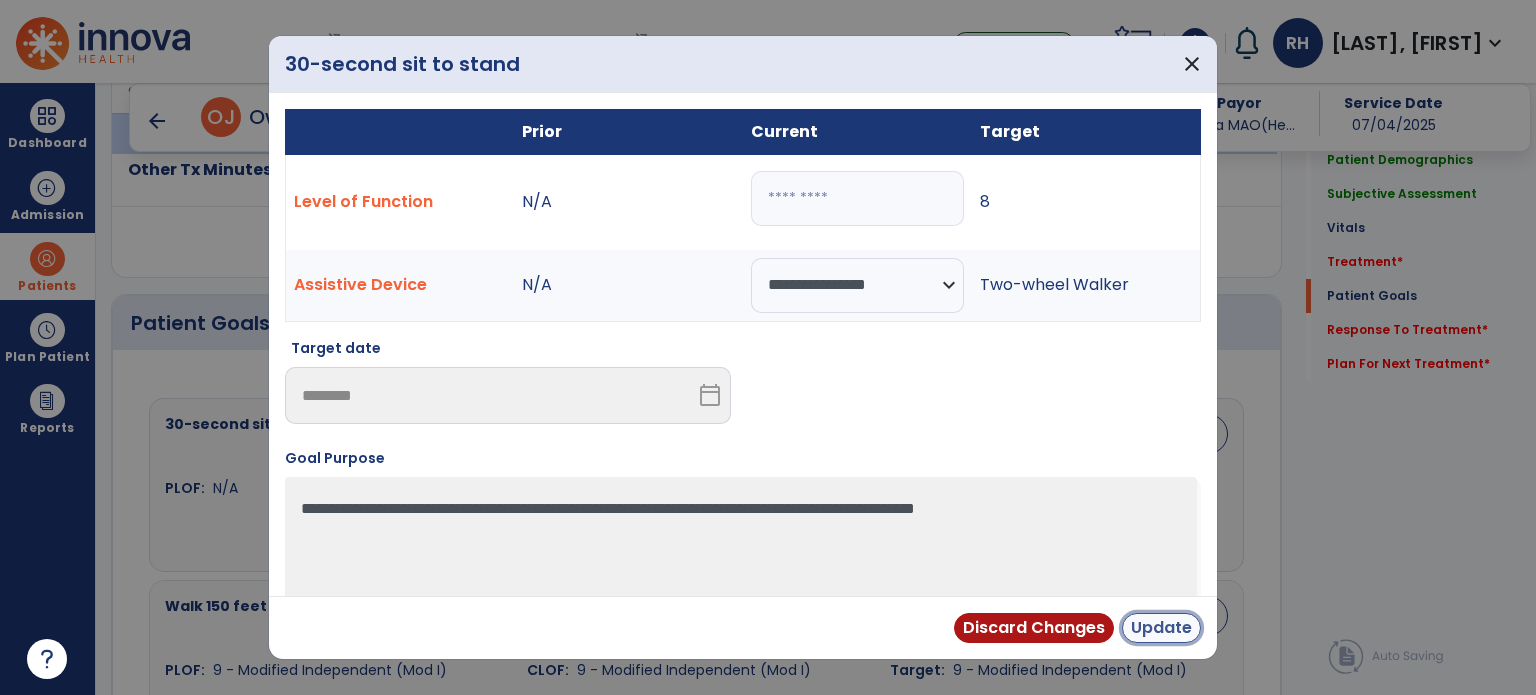 click on "Update" at bounding box center [1161, 628] 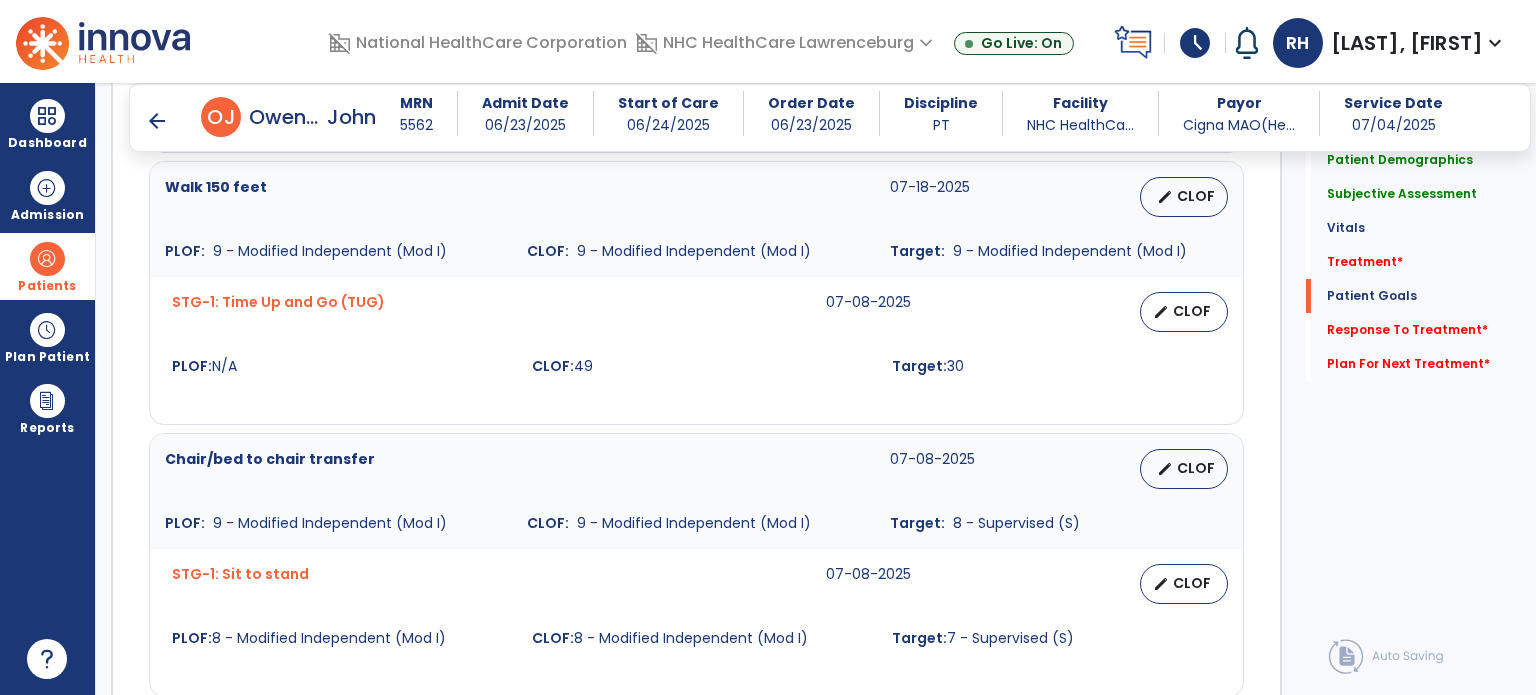 scroll, scrollTop: 1861, scrollLeft: 0, axis: vertical 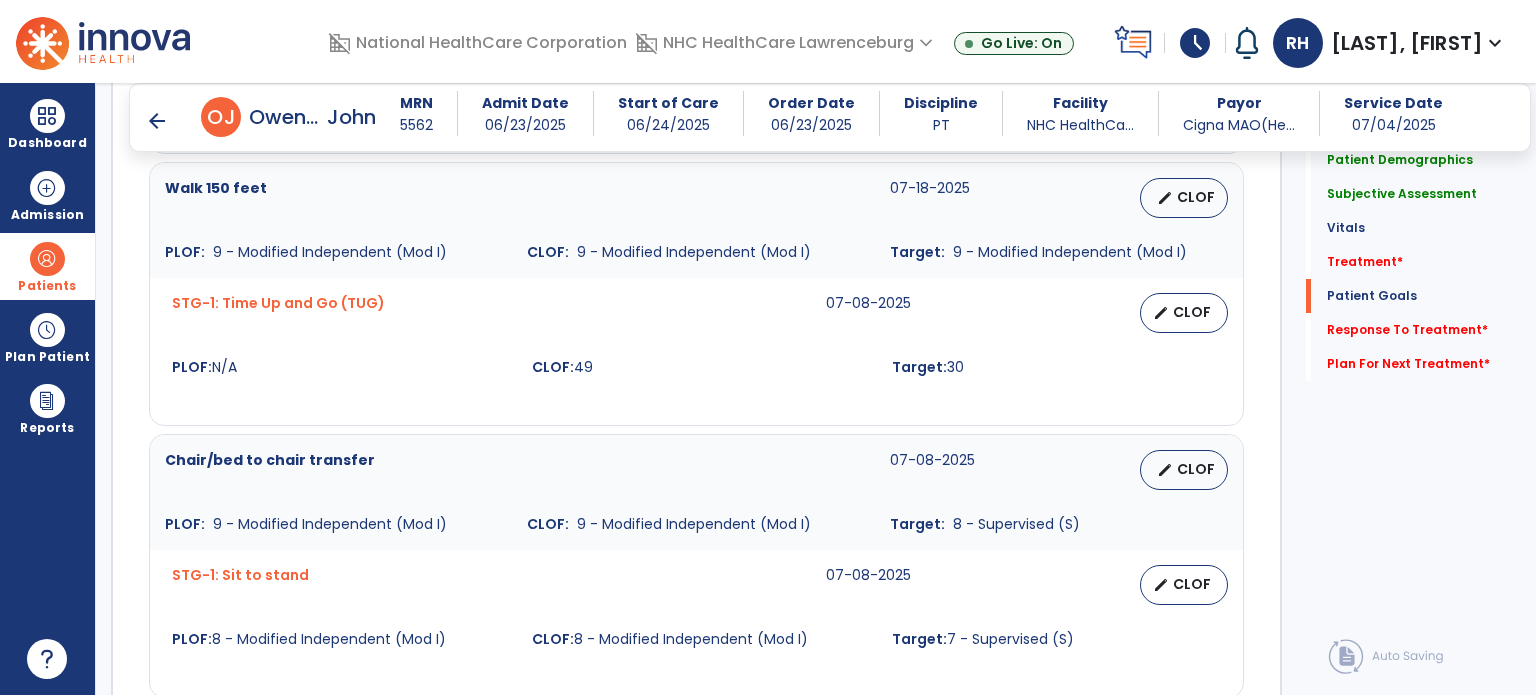 click on "edit" at bounding box center (1161, 313) 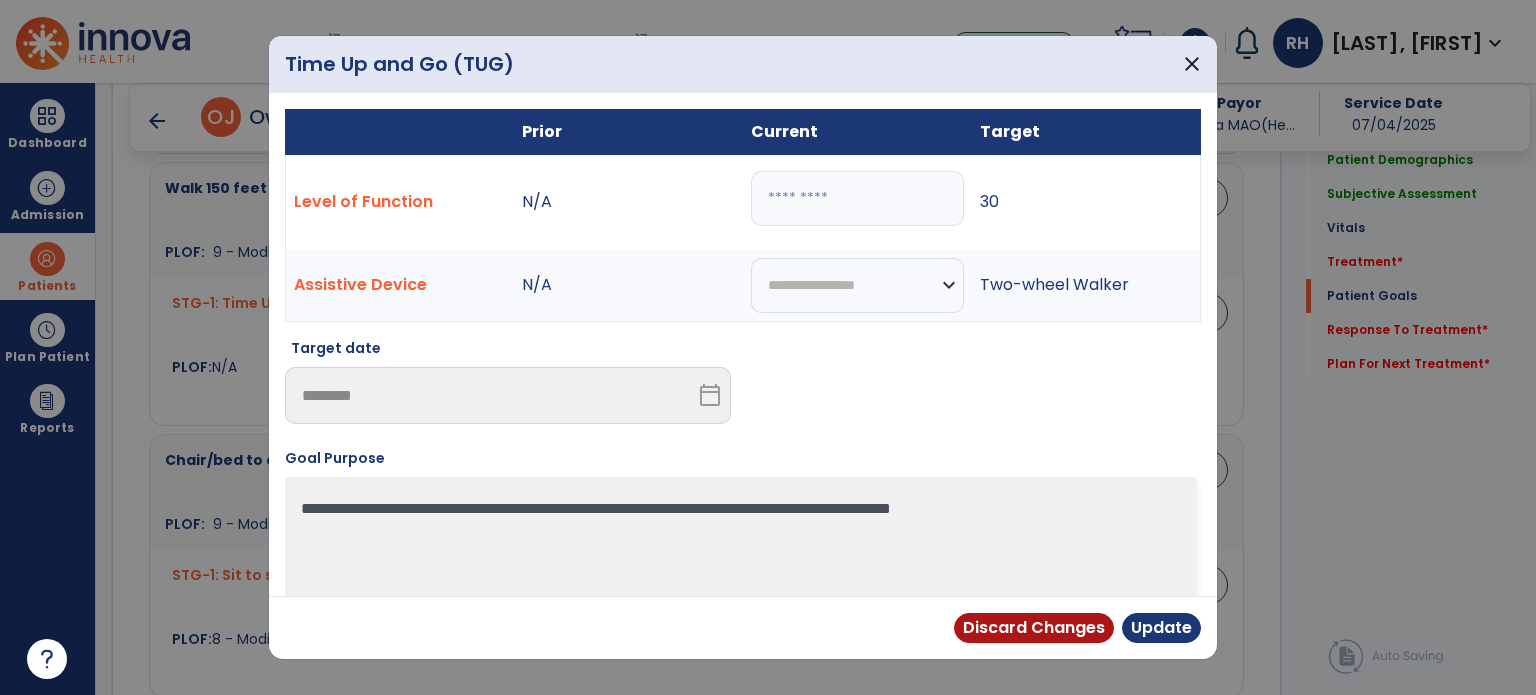 click on "**" at bounding box center (857, 198) 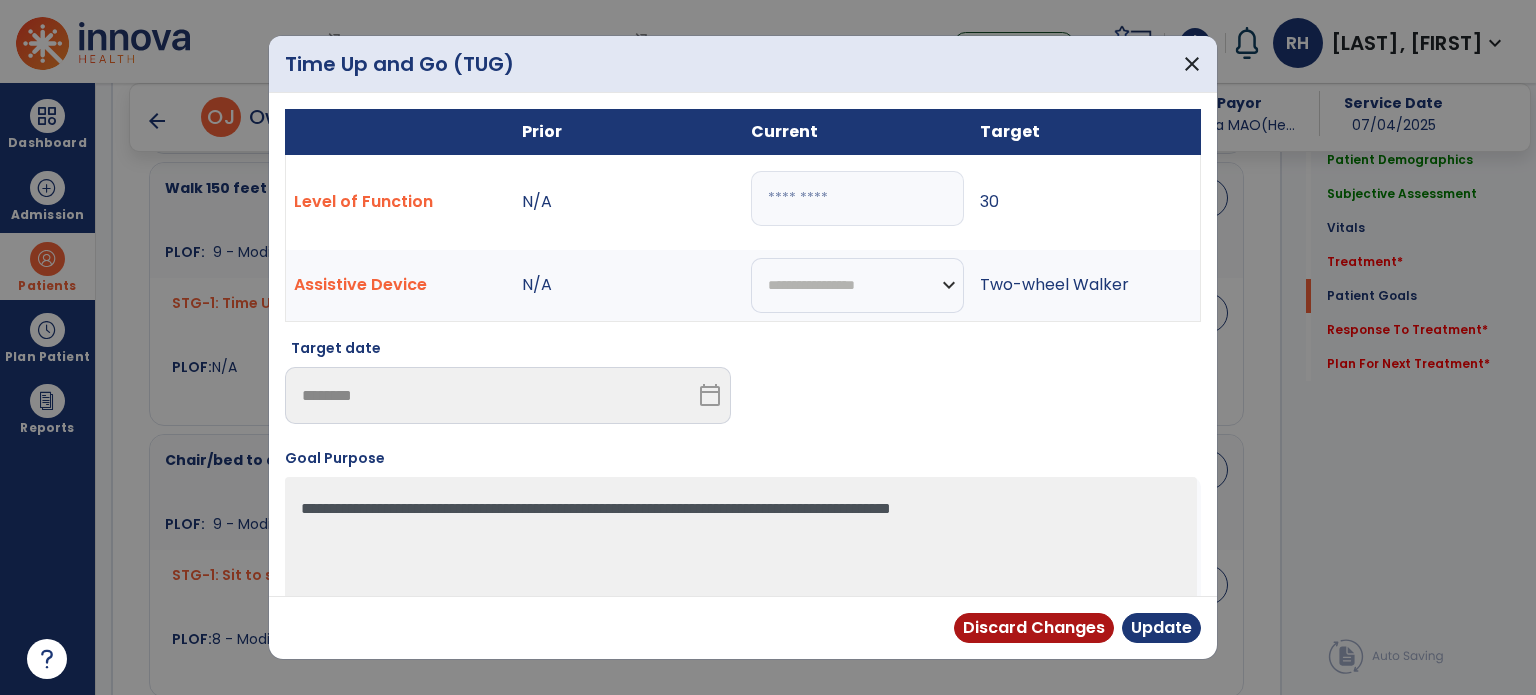 type on "*" 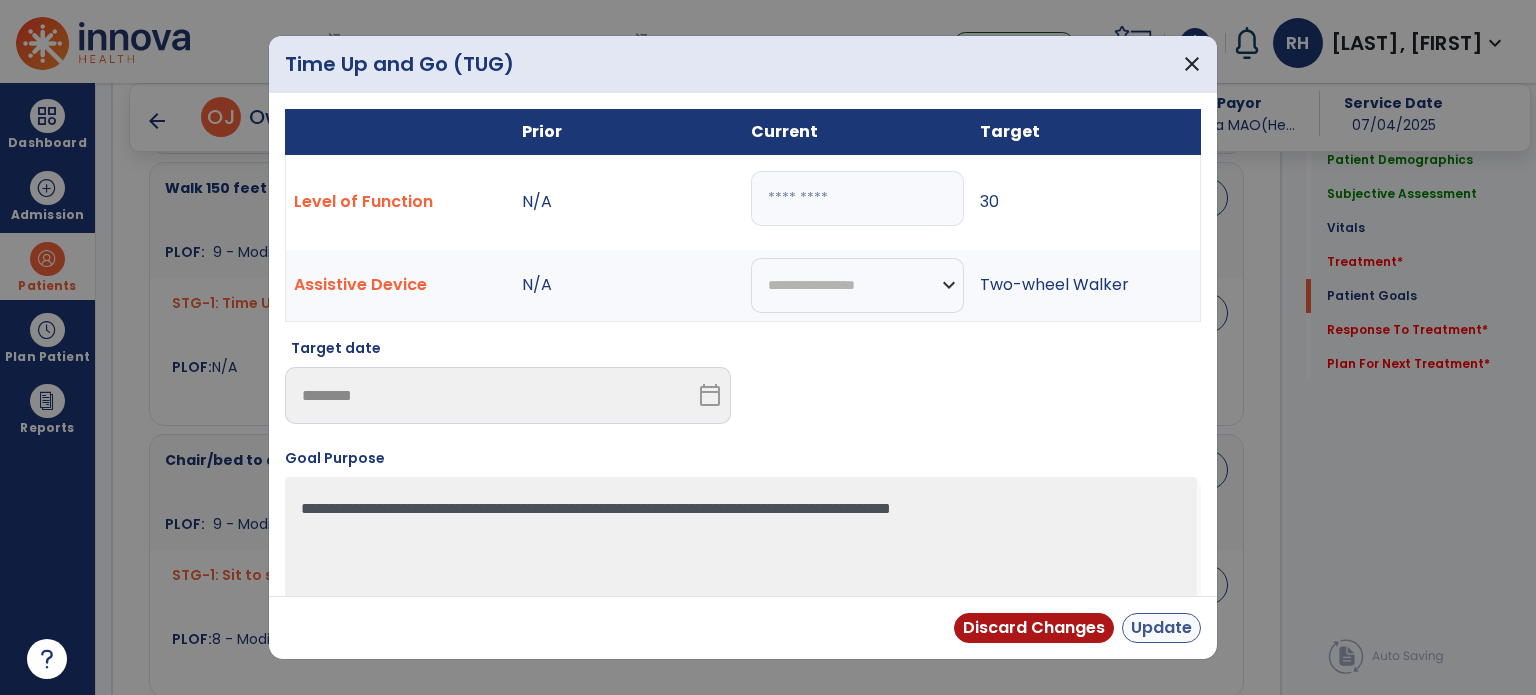 type on "**" 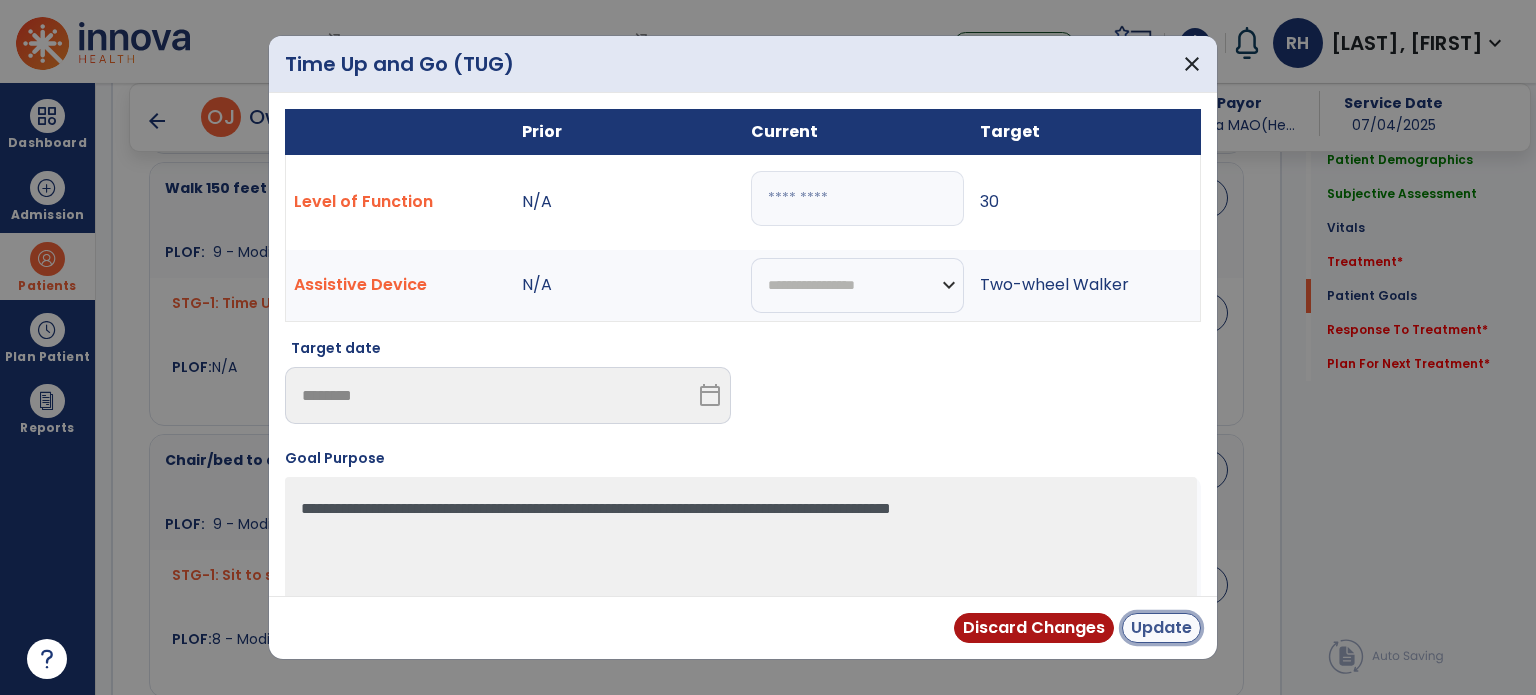click on "Update" at bounding box center [1161, 628] 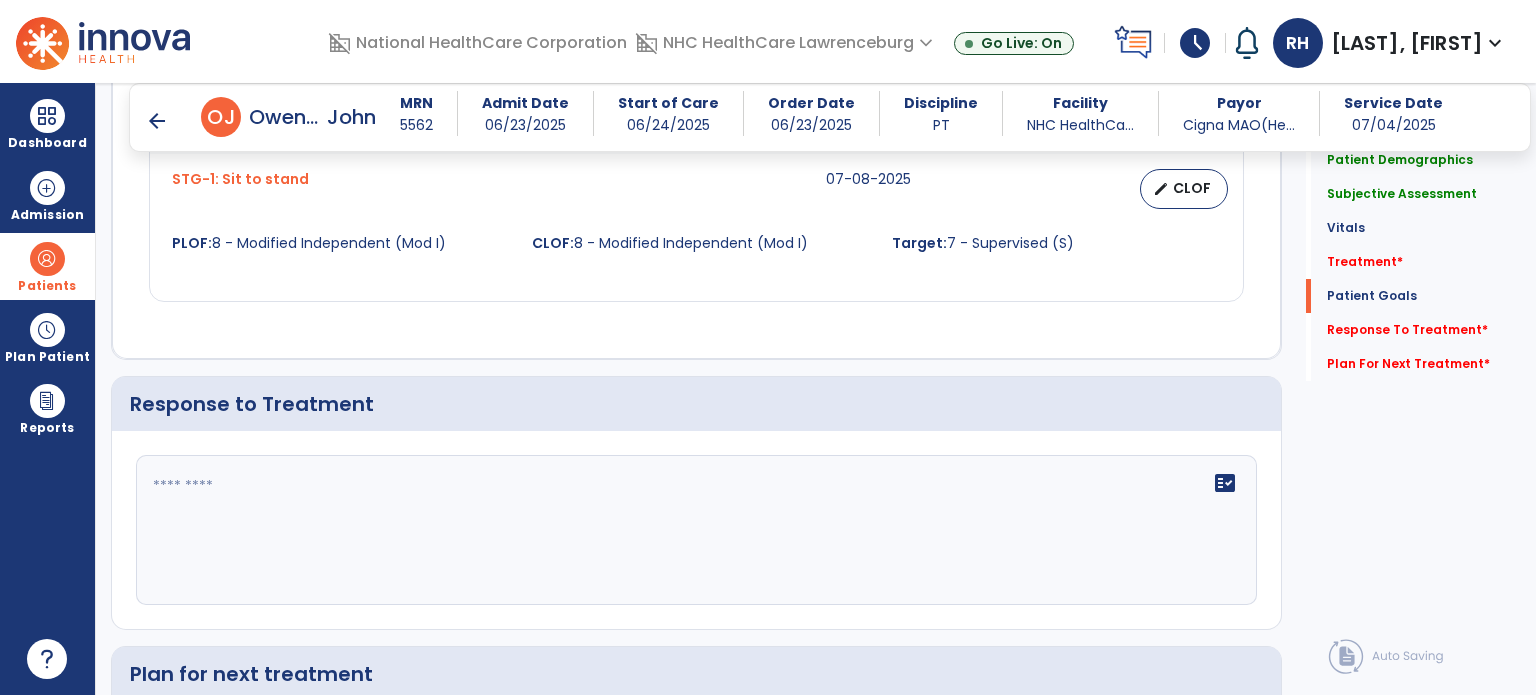 scroll, scrollTop: 2276, scrollLeft: 0, axis: vertical 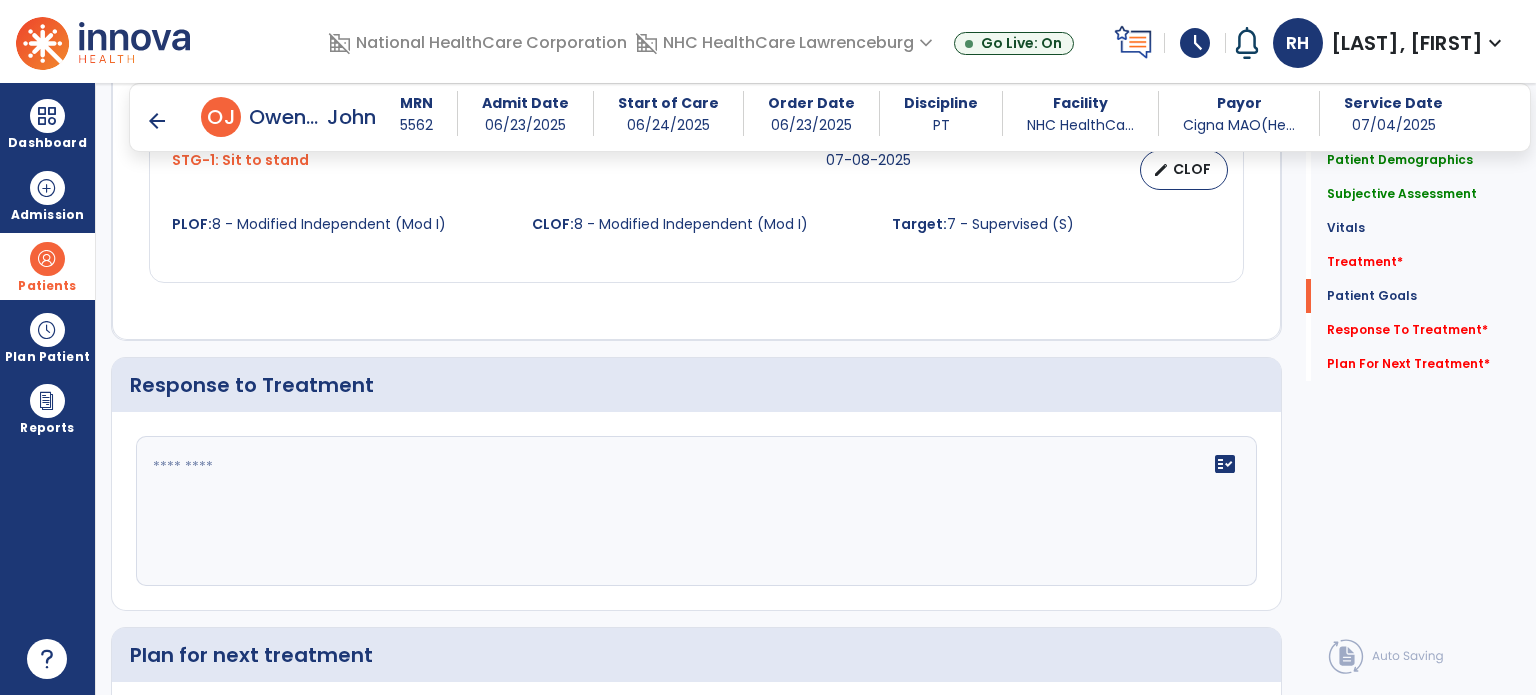 click on "fact_check" 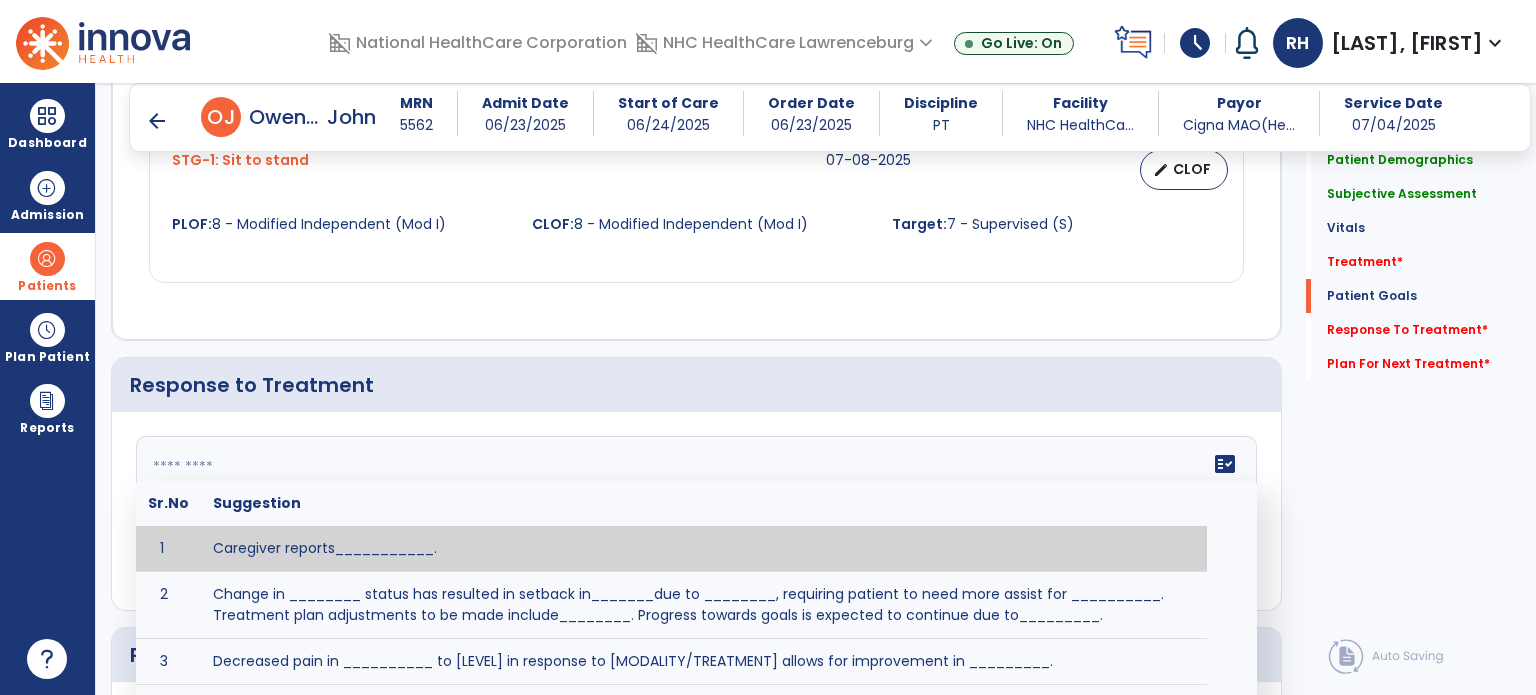 click 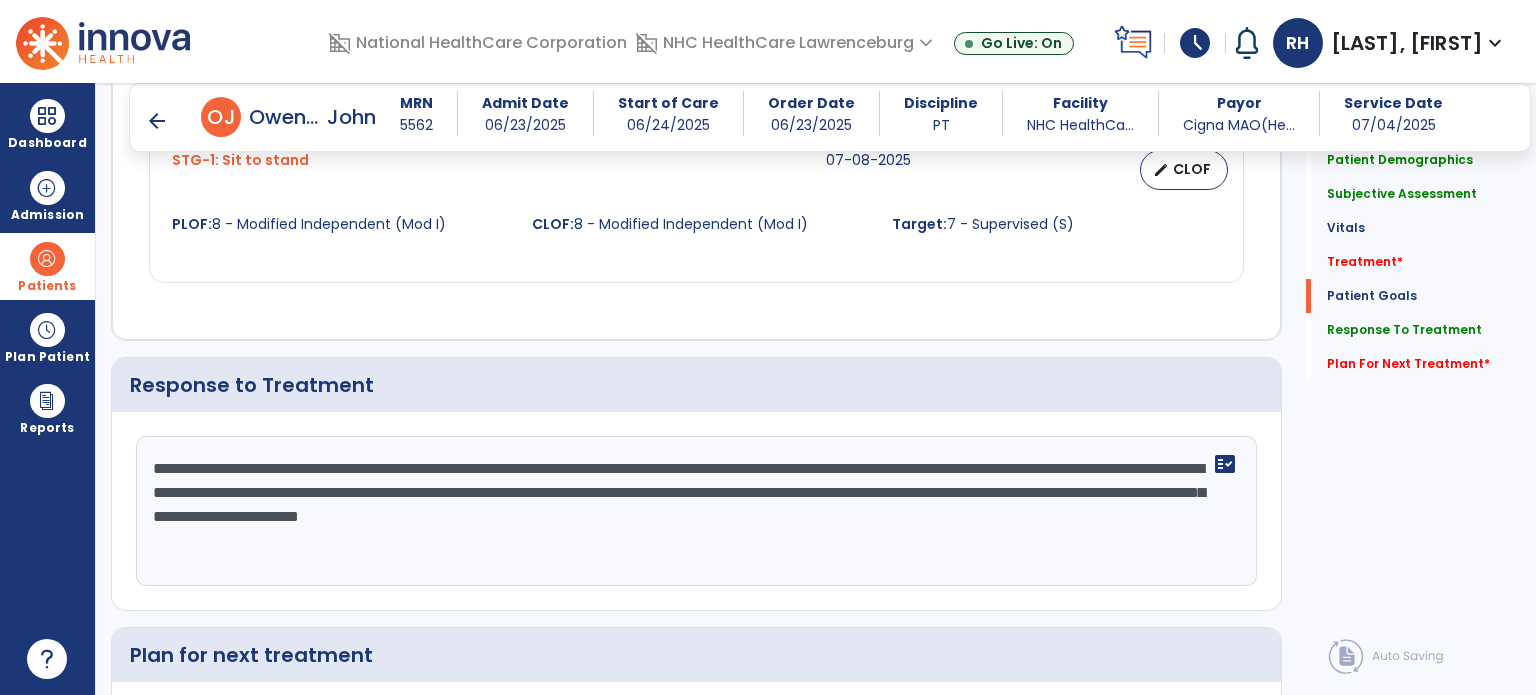 click on "**********" 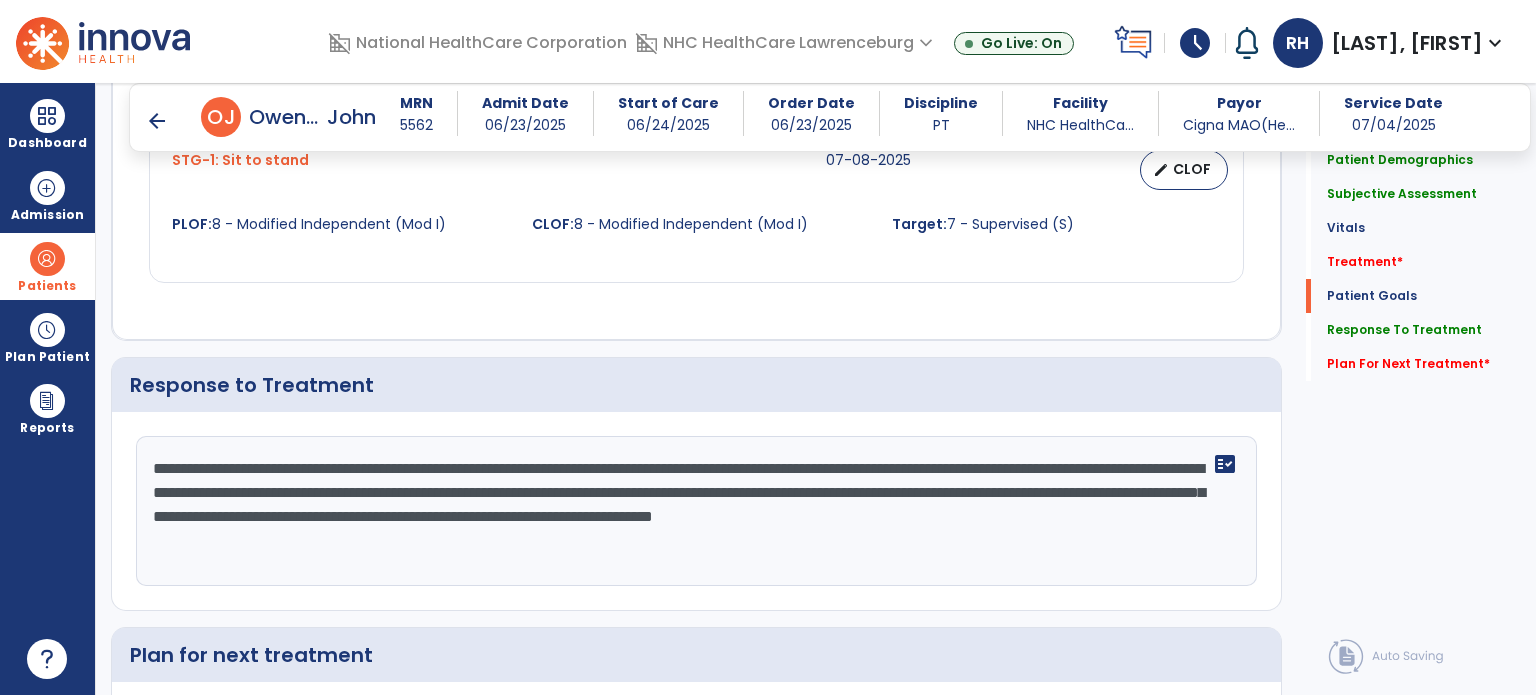 click on "**********" 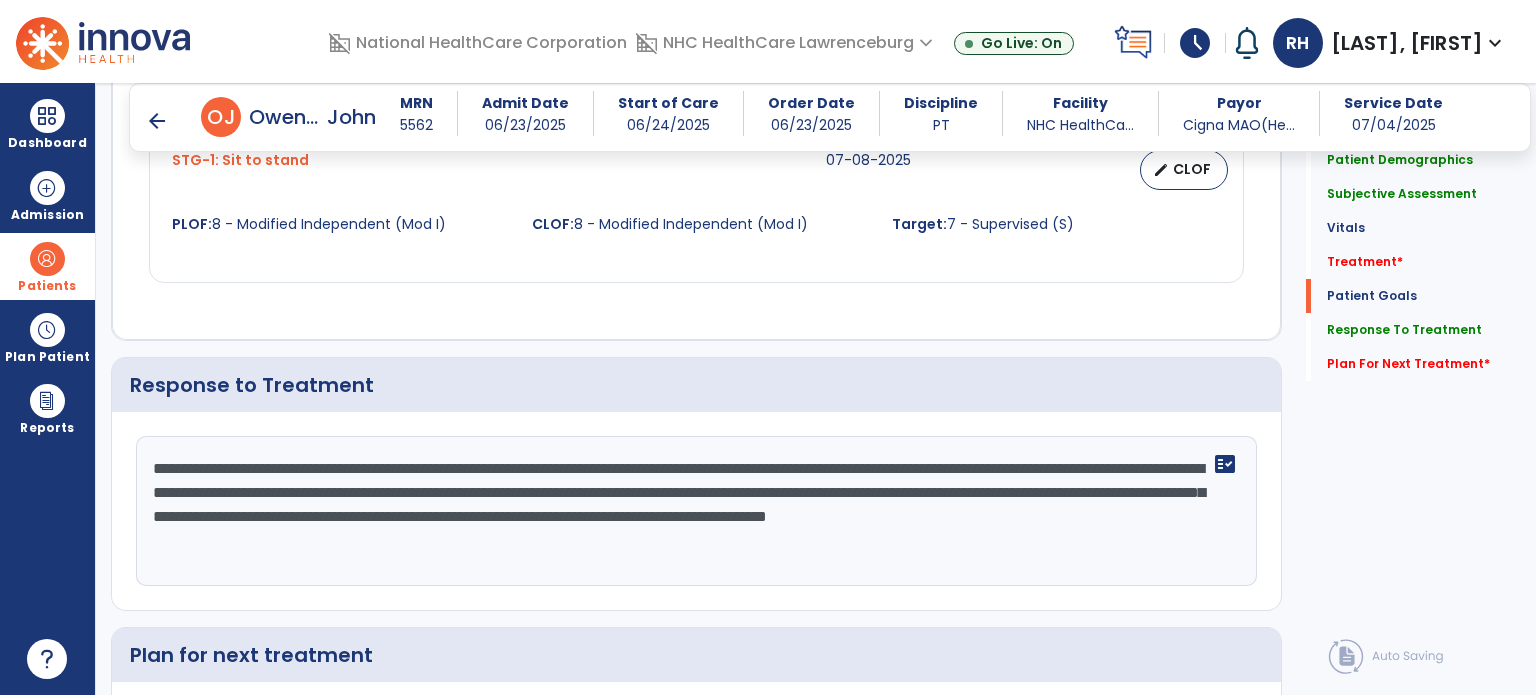 click on "**********" 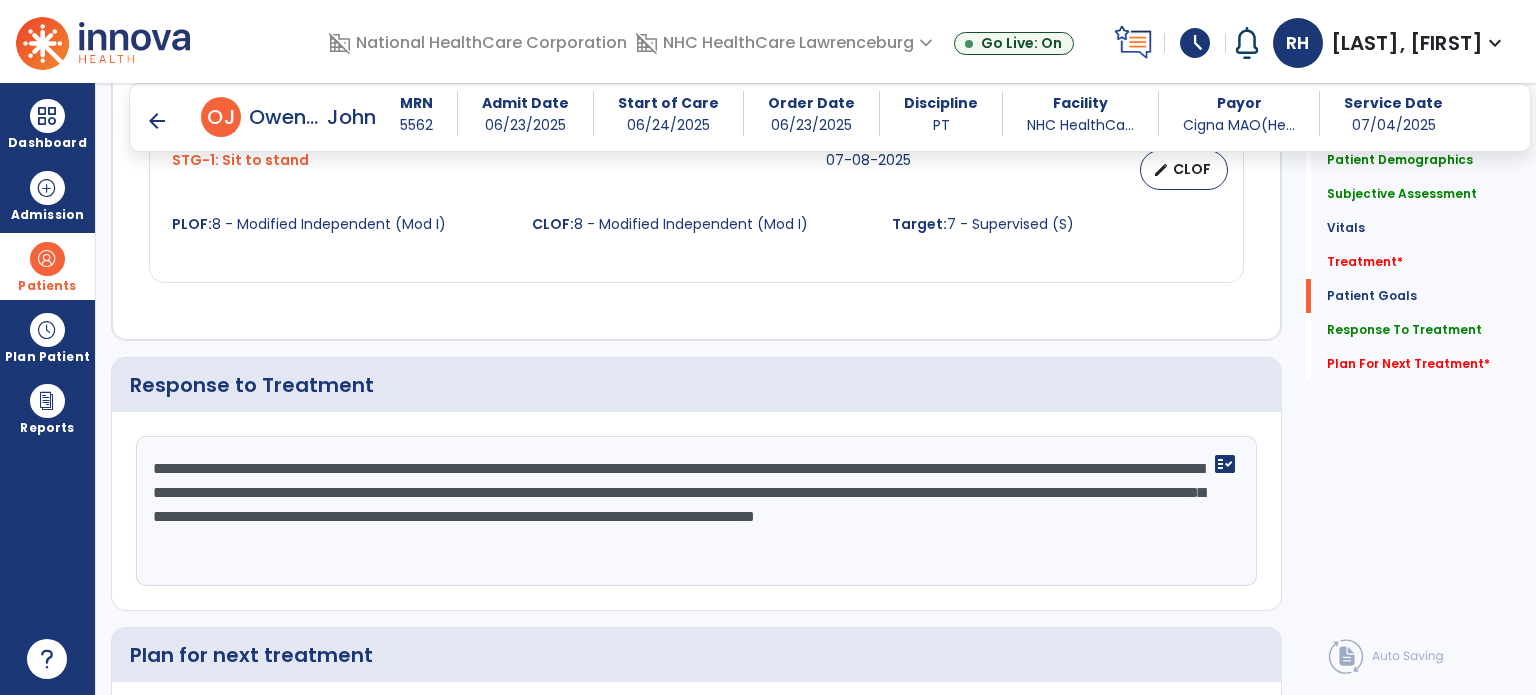 click on "**********" 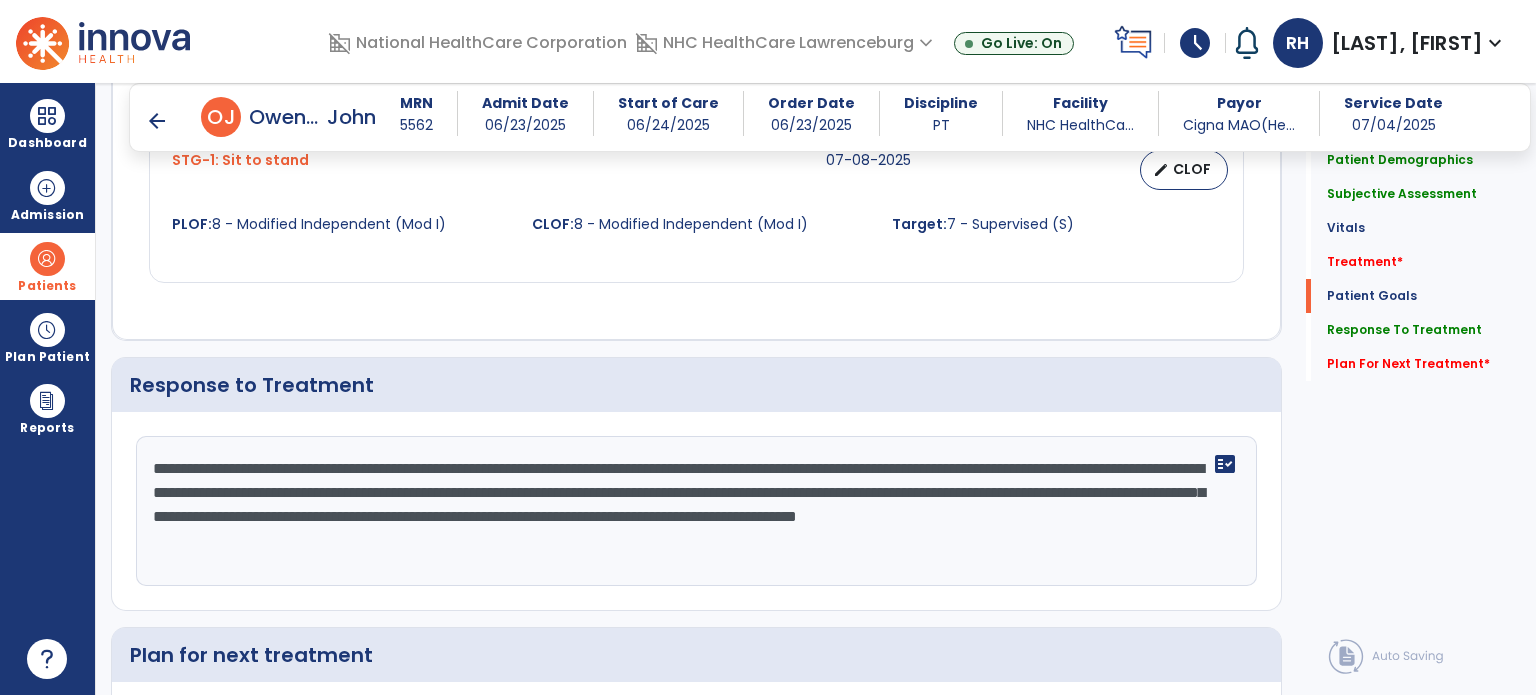 click on "**********" 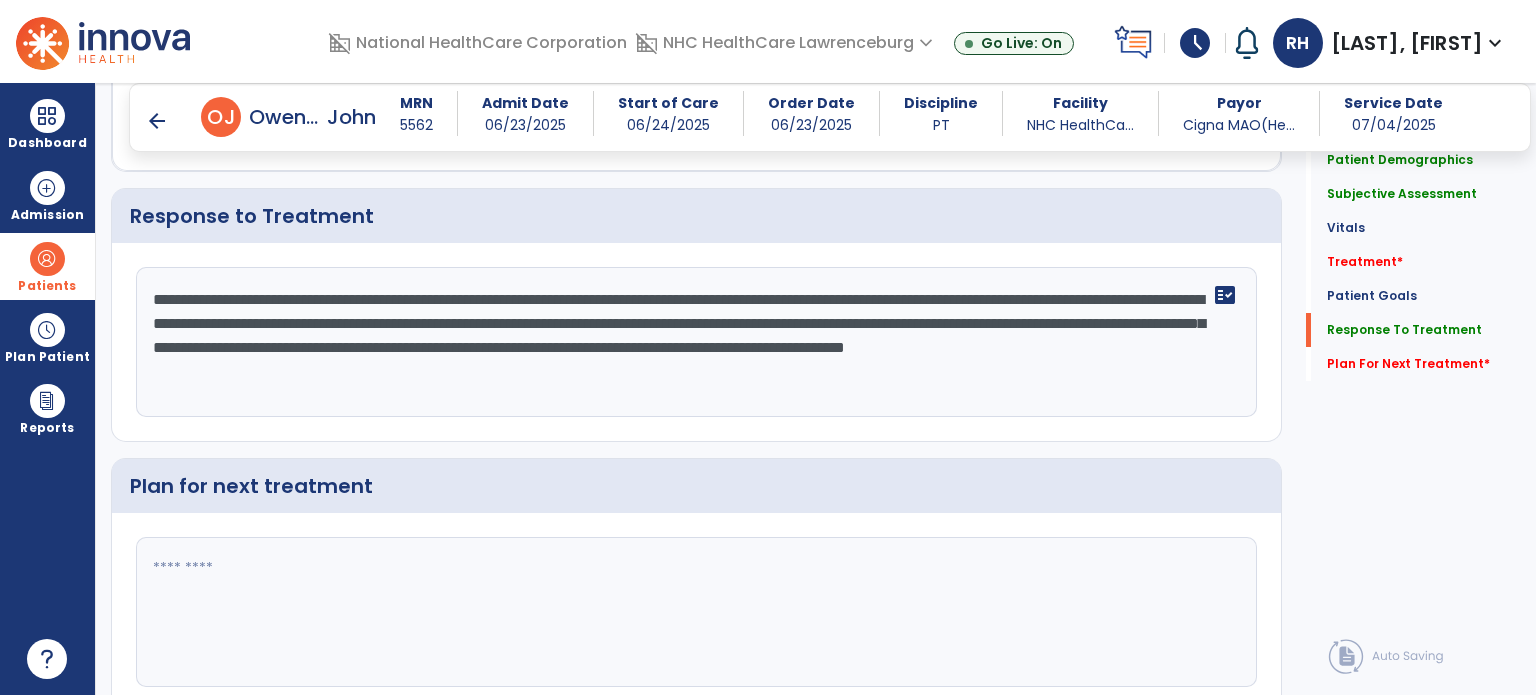 scroll, scrollTop: 2521, scrollLeft: 0, axis: vertical 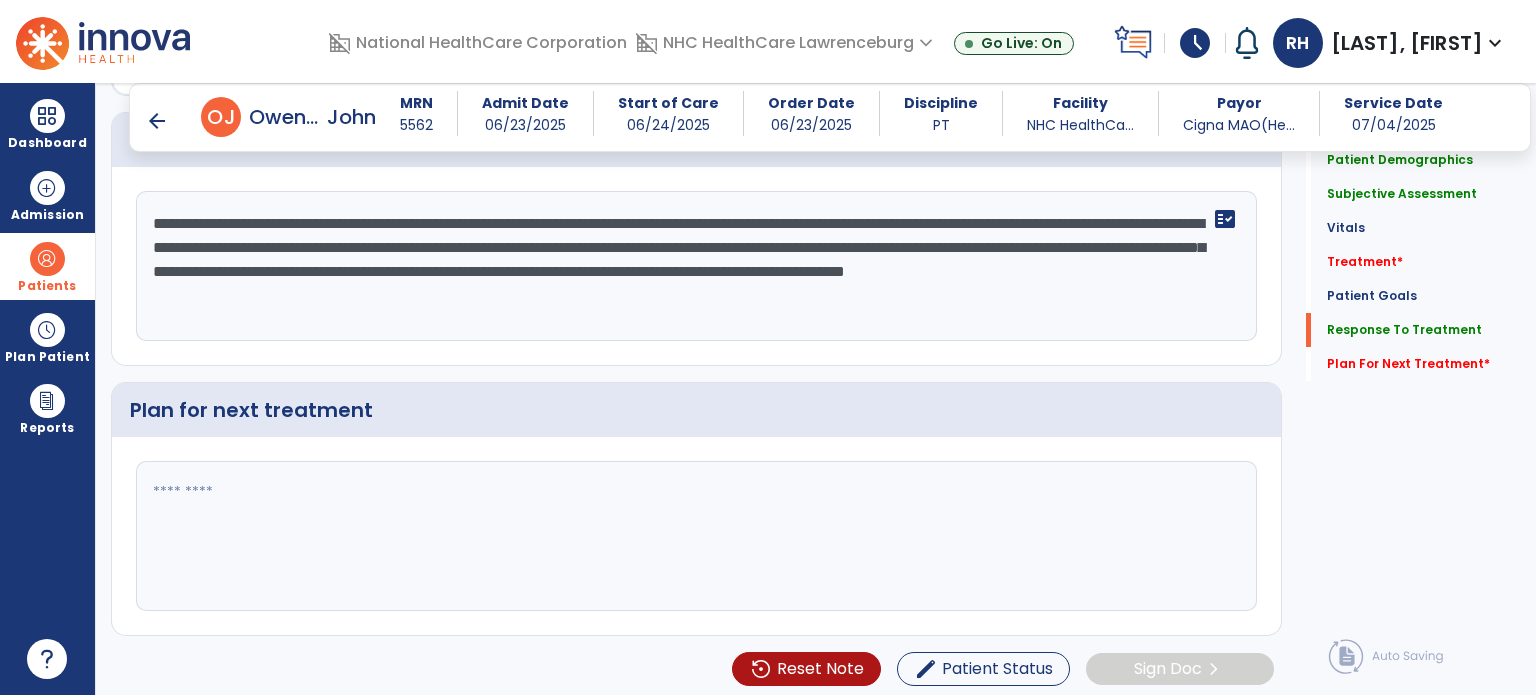 type on "**********" 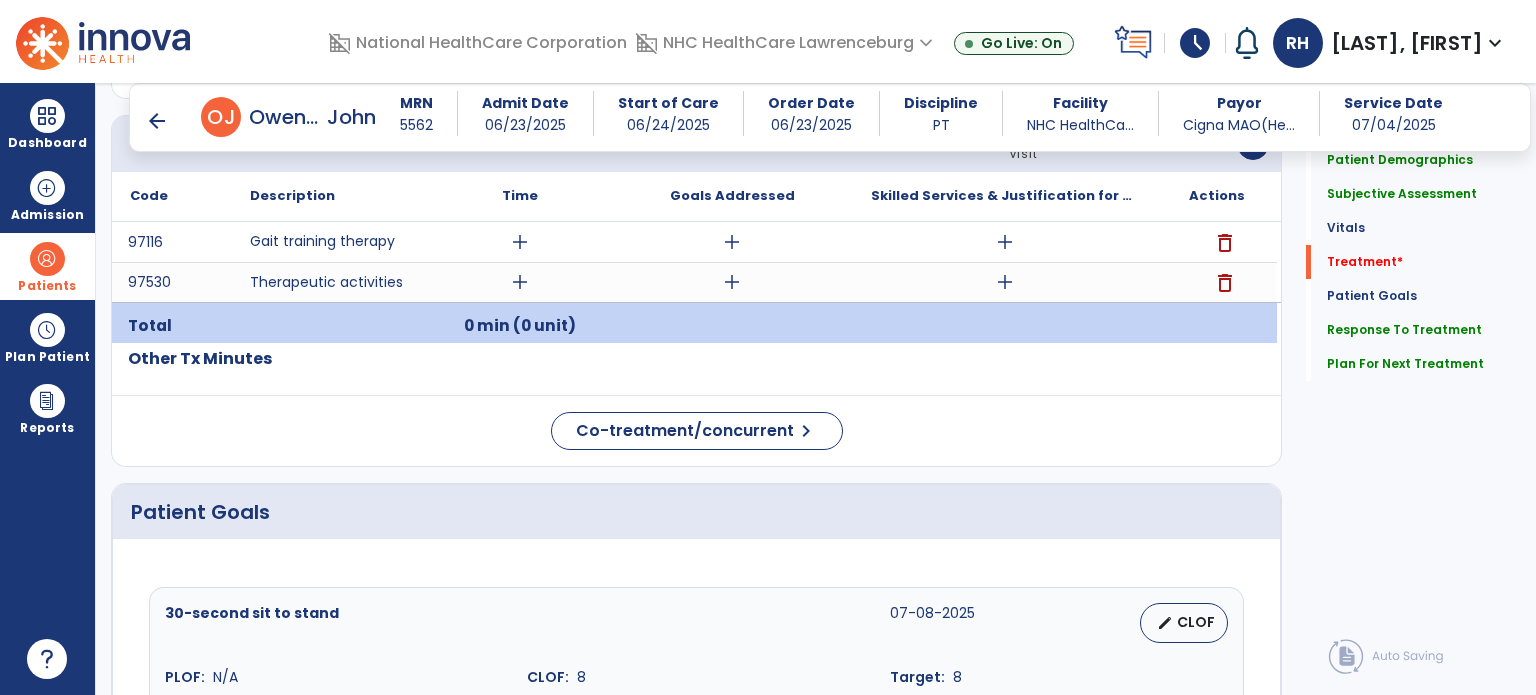 scroll, scrollTop: 1245, scrollLeft: 0, axis: vertical 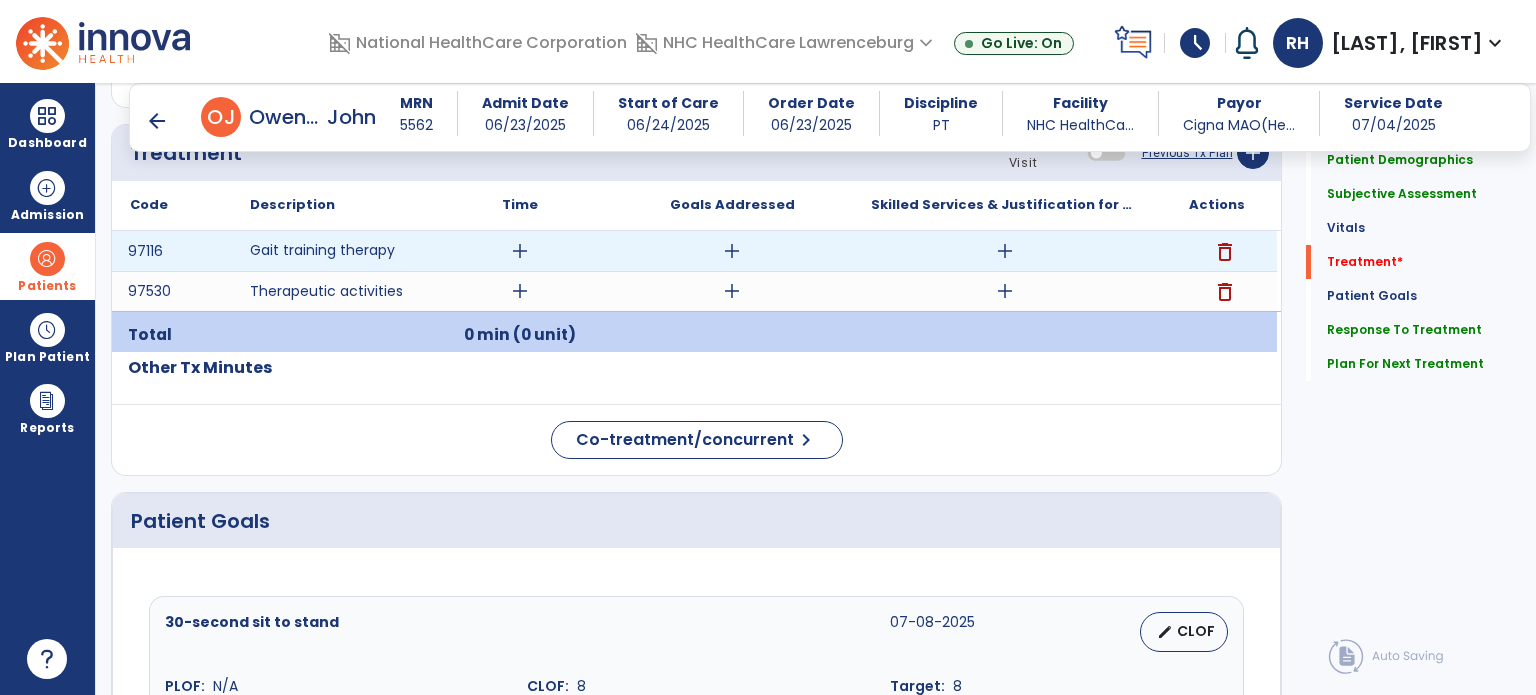 type on "**********" 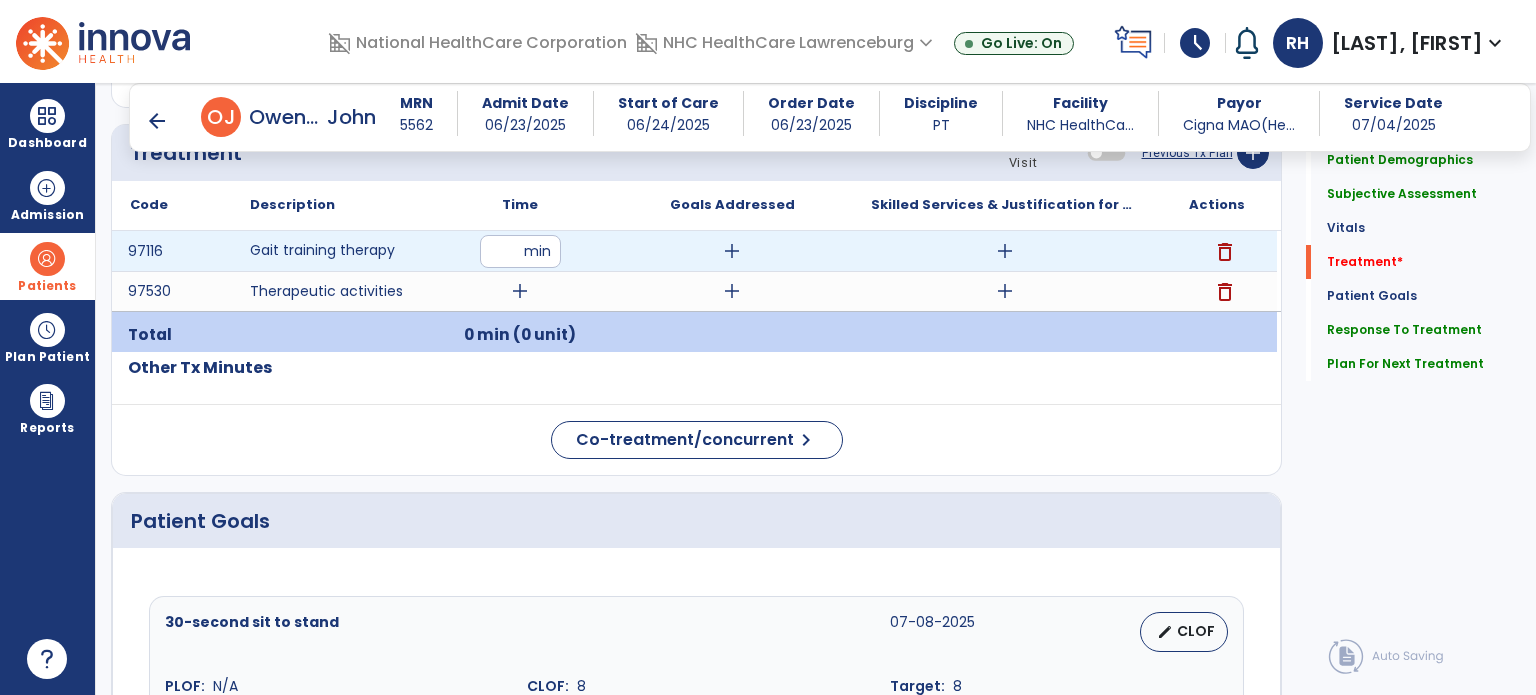 type on "**" 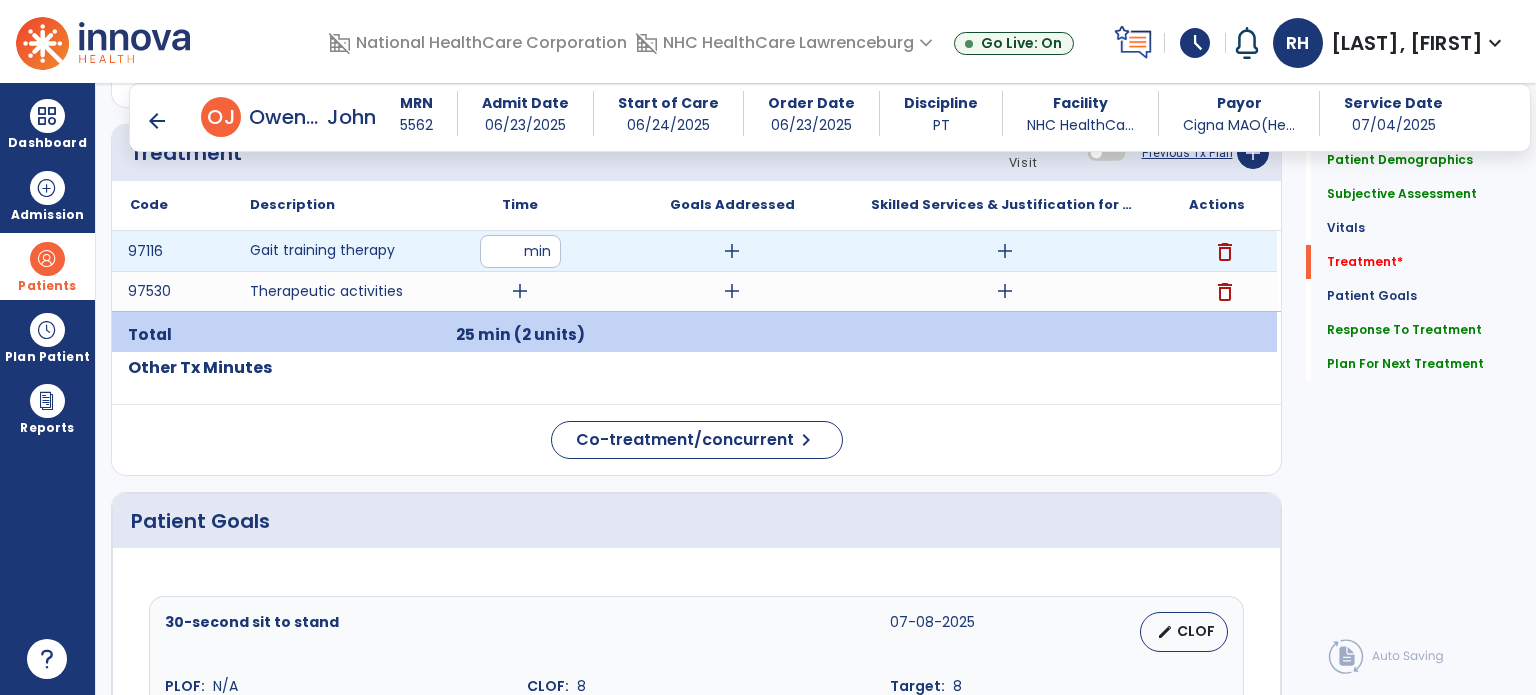 click on "add" at bounding box center (732, 251) 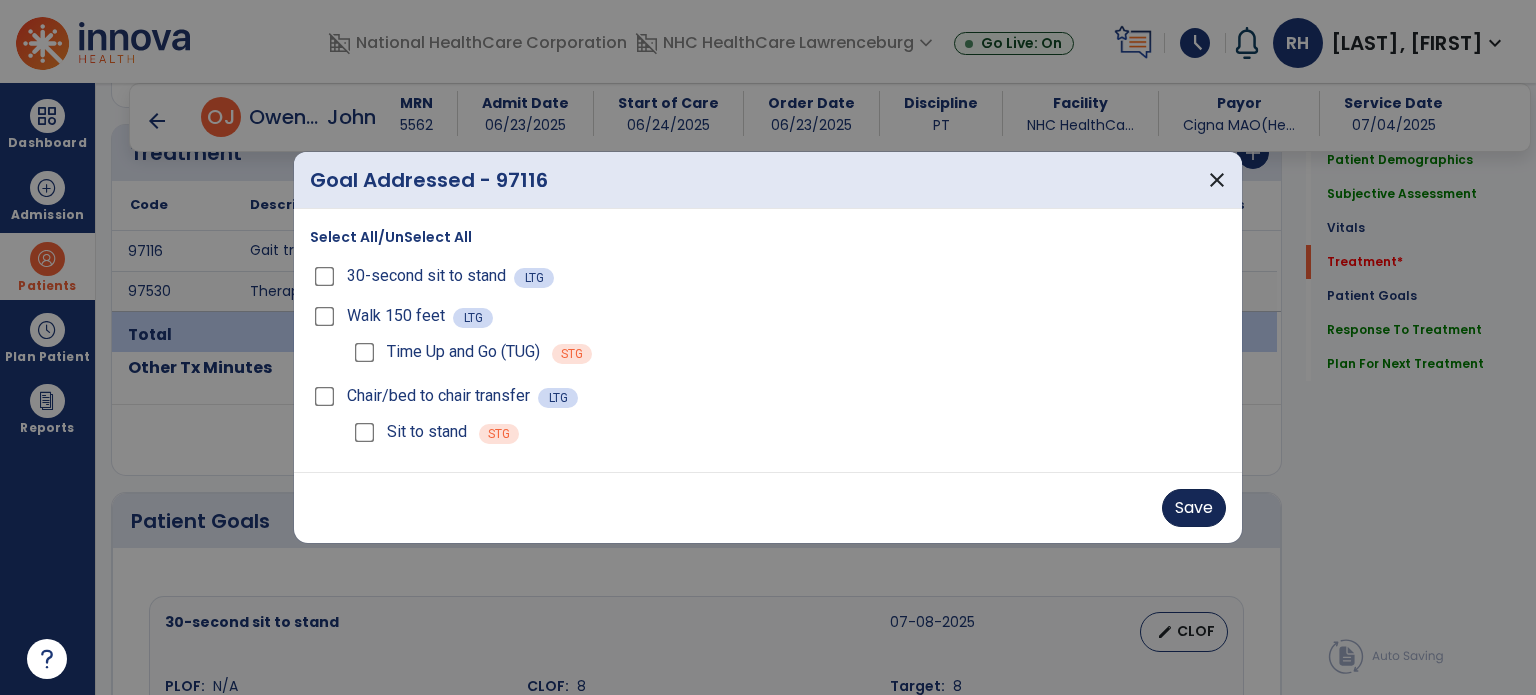 drag, startPoint x: 1088, startPoint y: 418, endPoint x: 1193, endPoint y: 500, distance: 133.22537 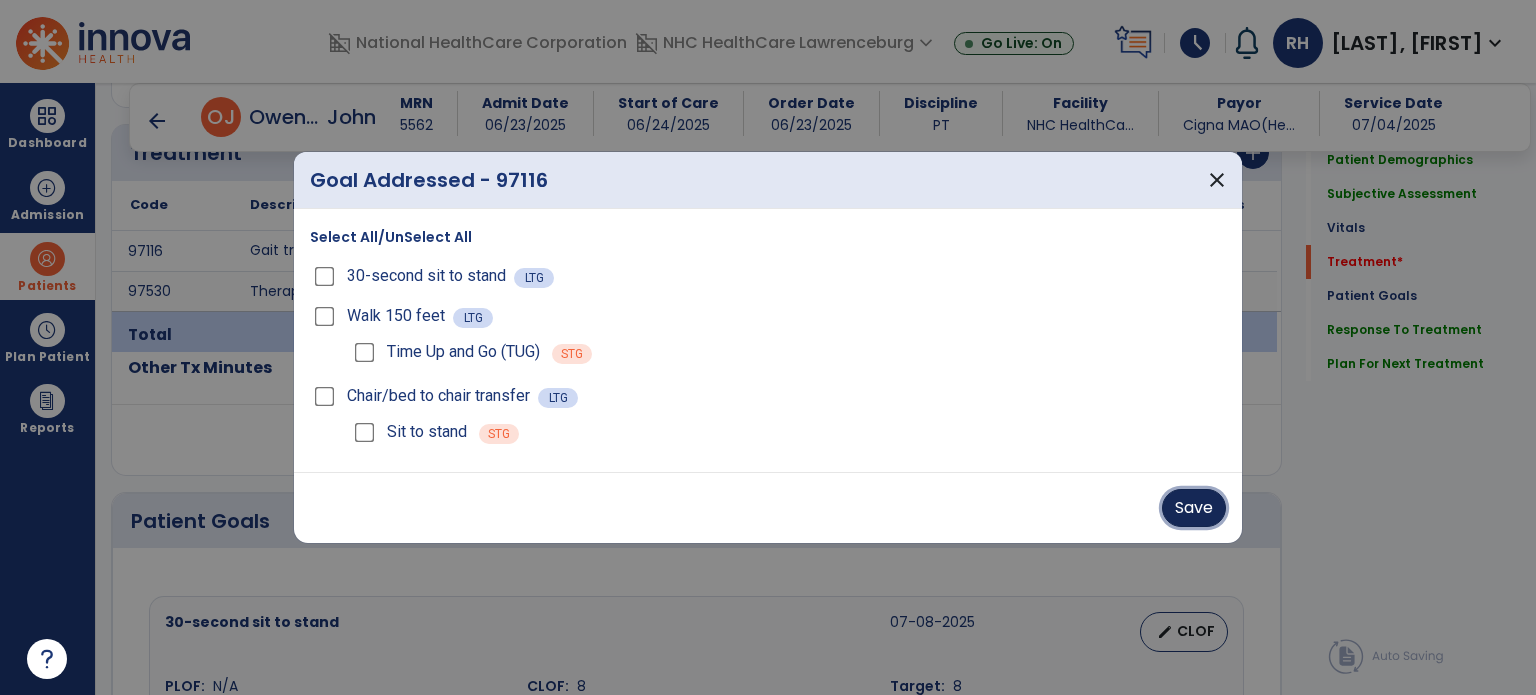 click on "Save" at bounding box center [1194, 508] 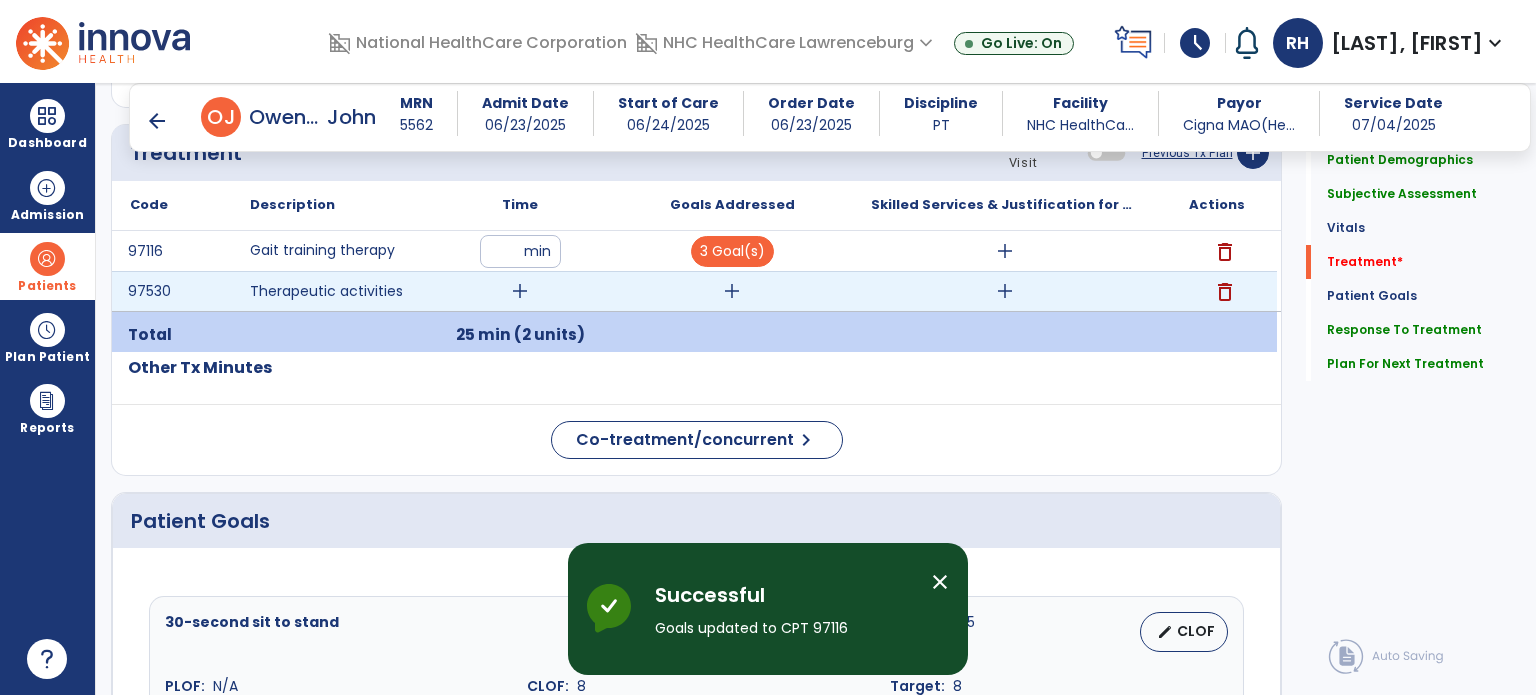 click on "add" at bounding box center (520, 291) 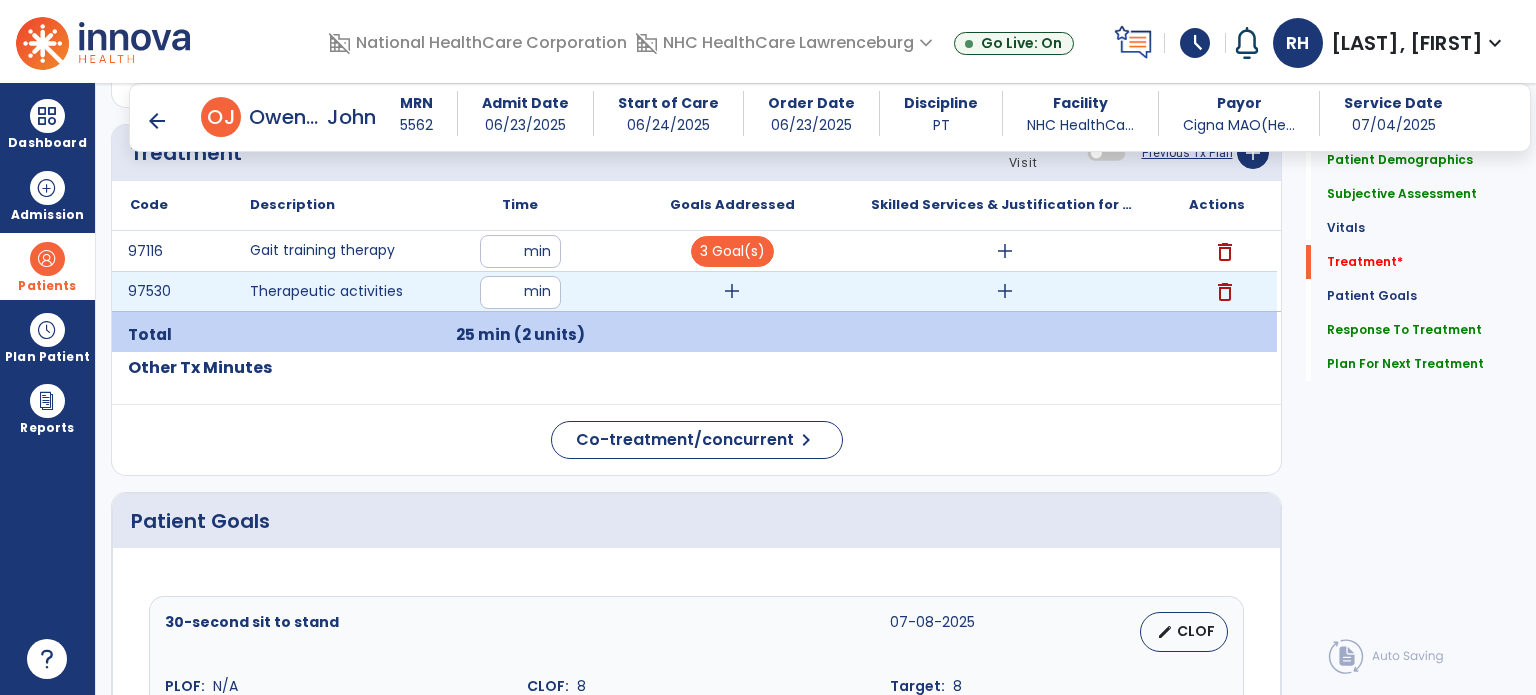 type on "**" 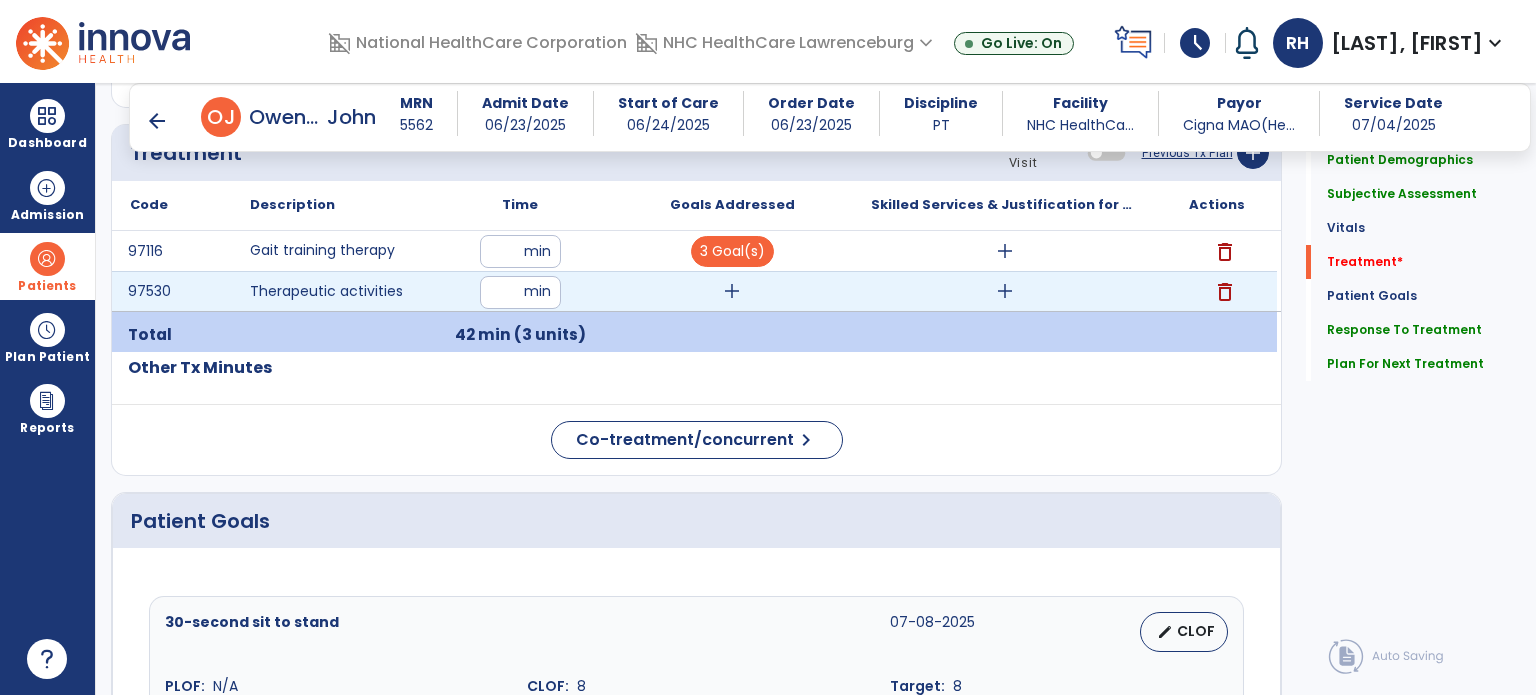 click on "add" at bounding box center [732, 291] 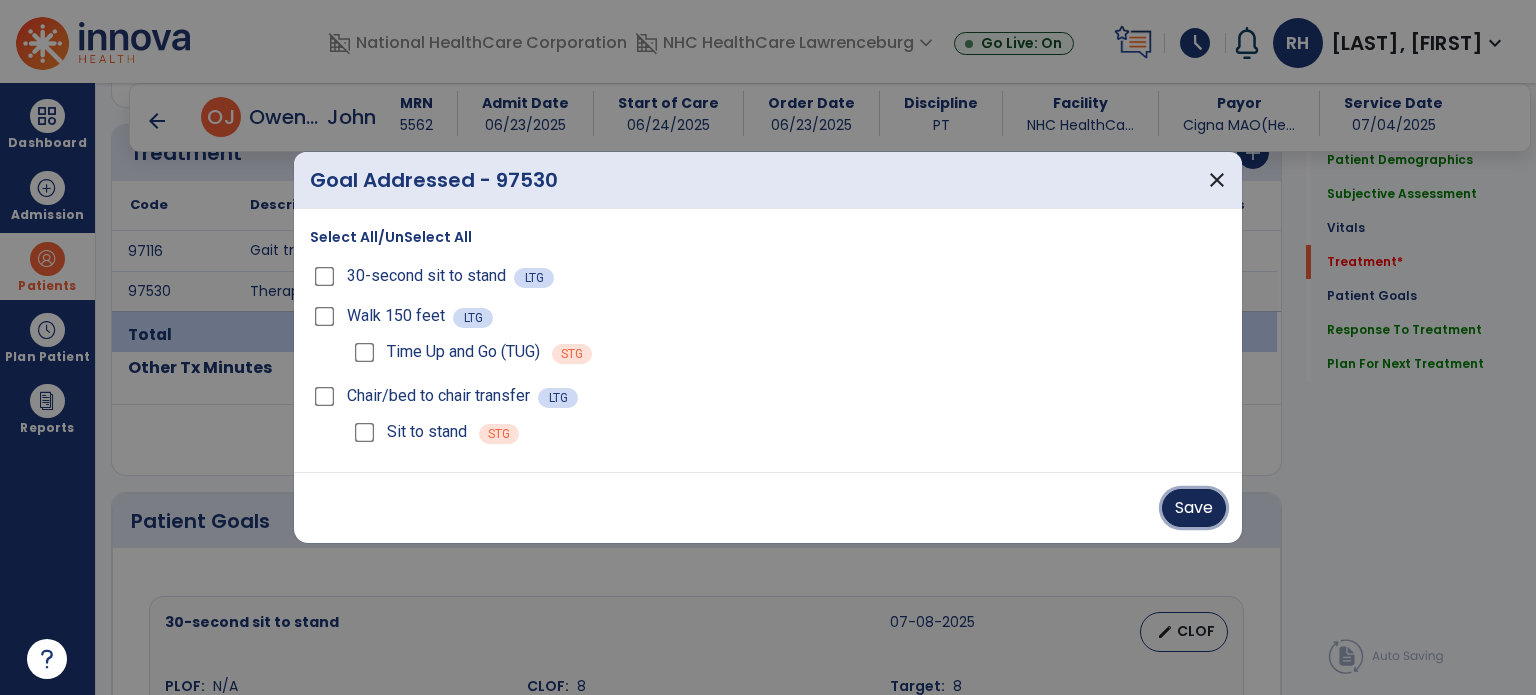 click on "Save" at bounding box center [1194, 508] 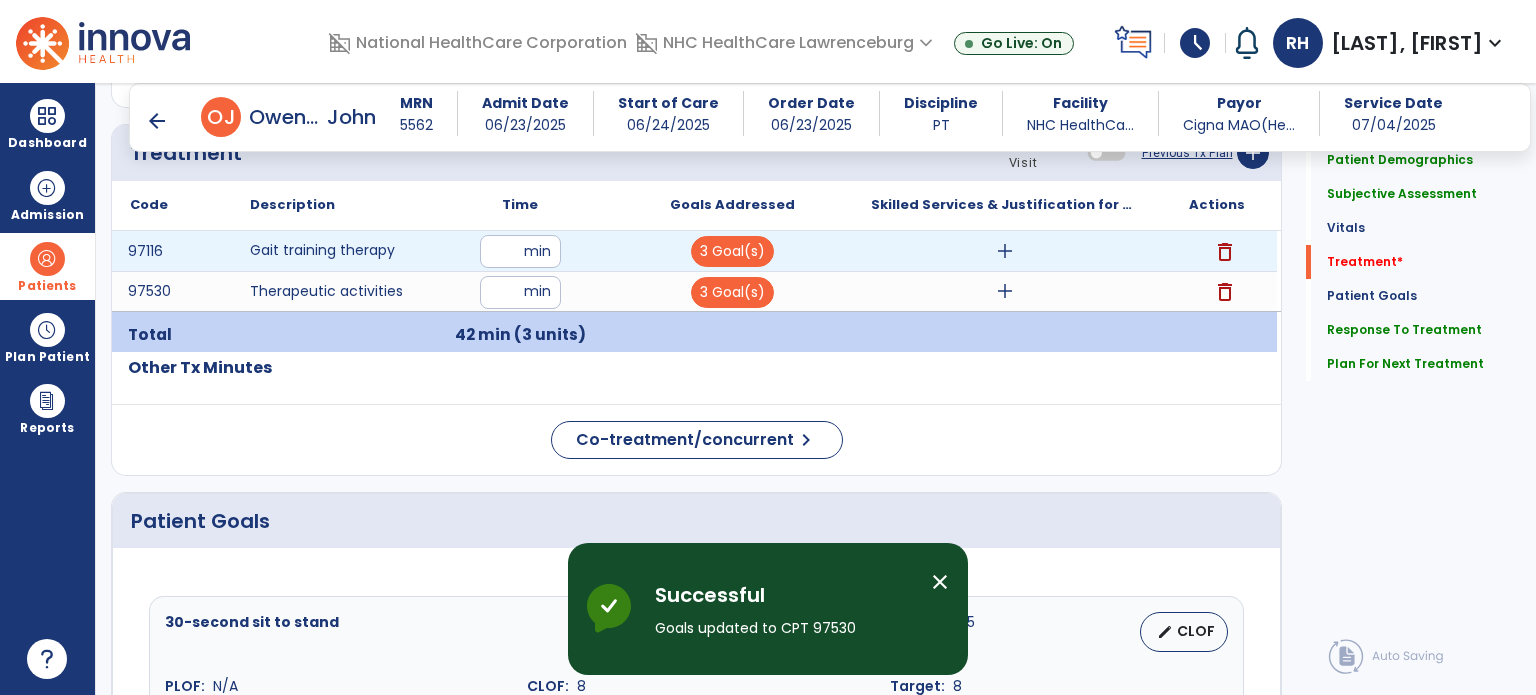 click on "add" at bounding box center [1005, 251] 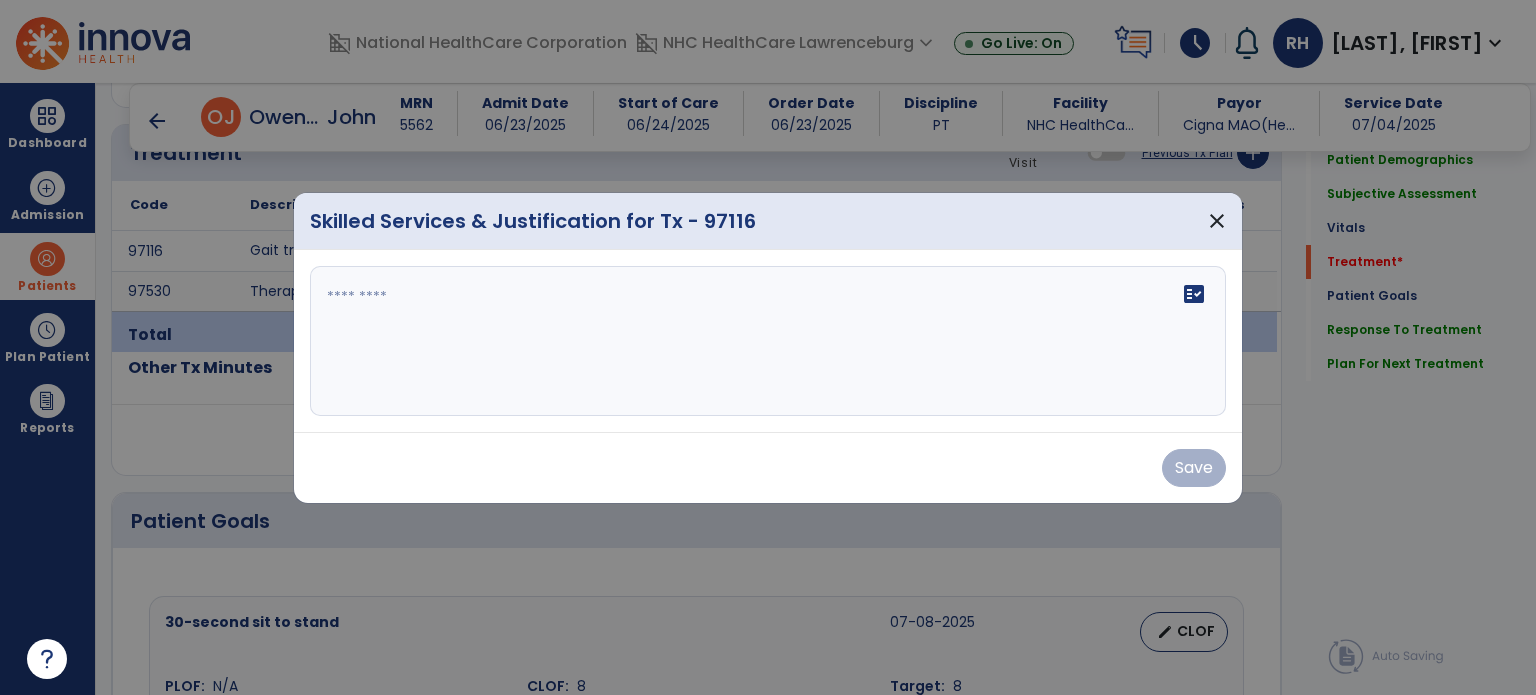 click at bounding box center (768, 341) 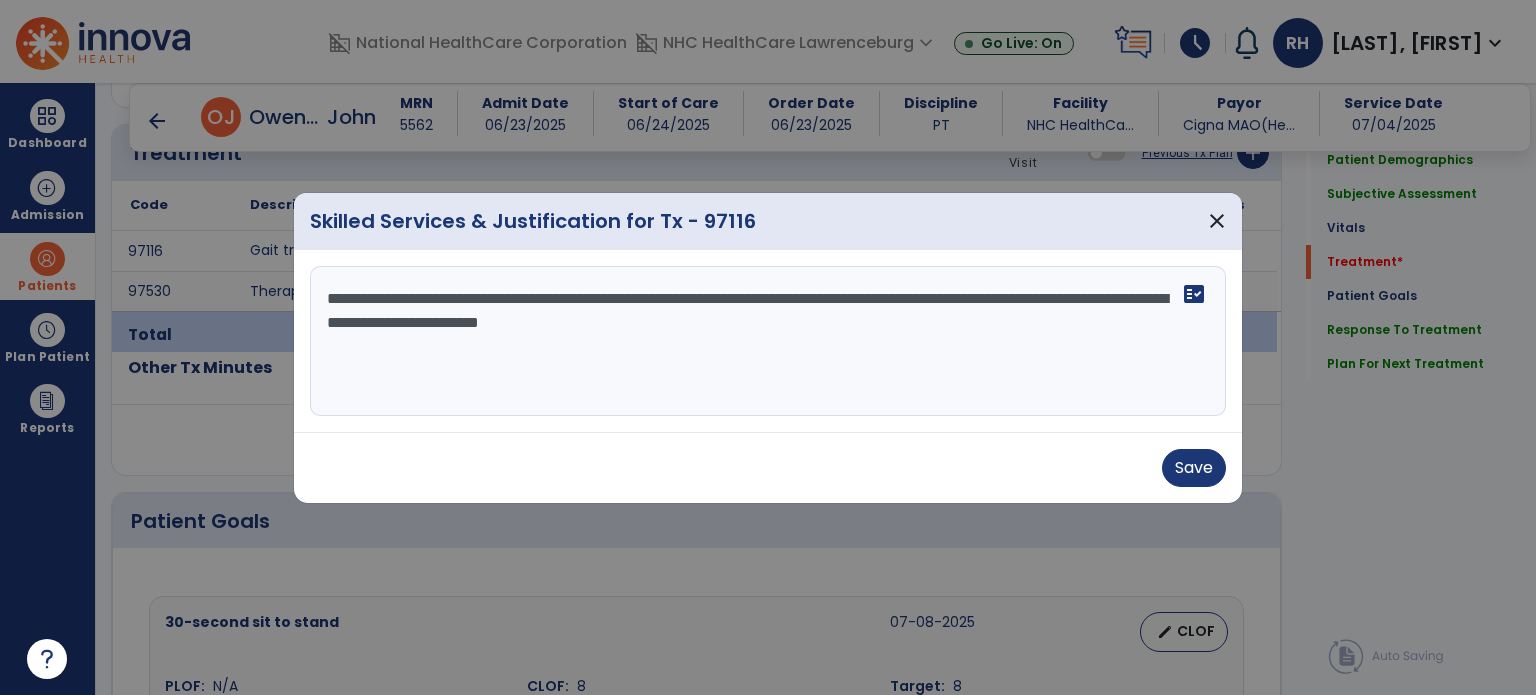 click on "**********" at bounding box center (768, 341) 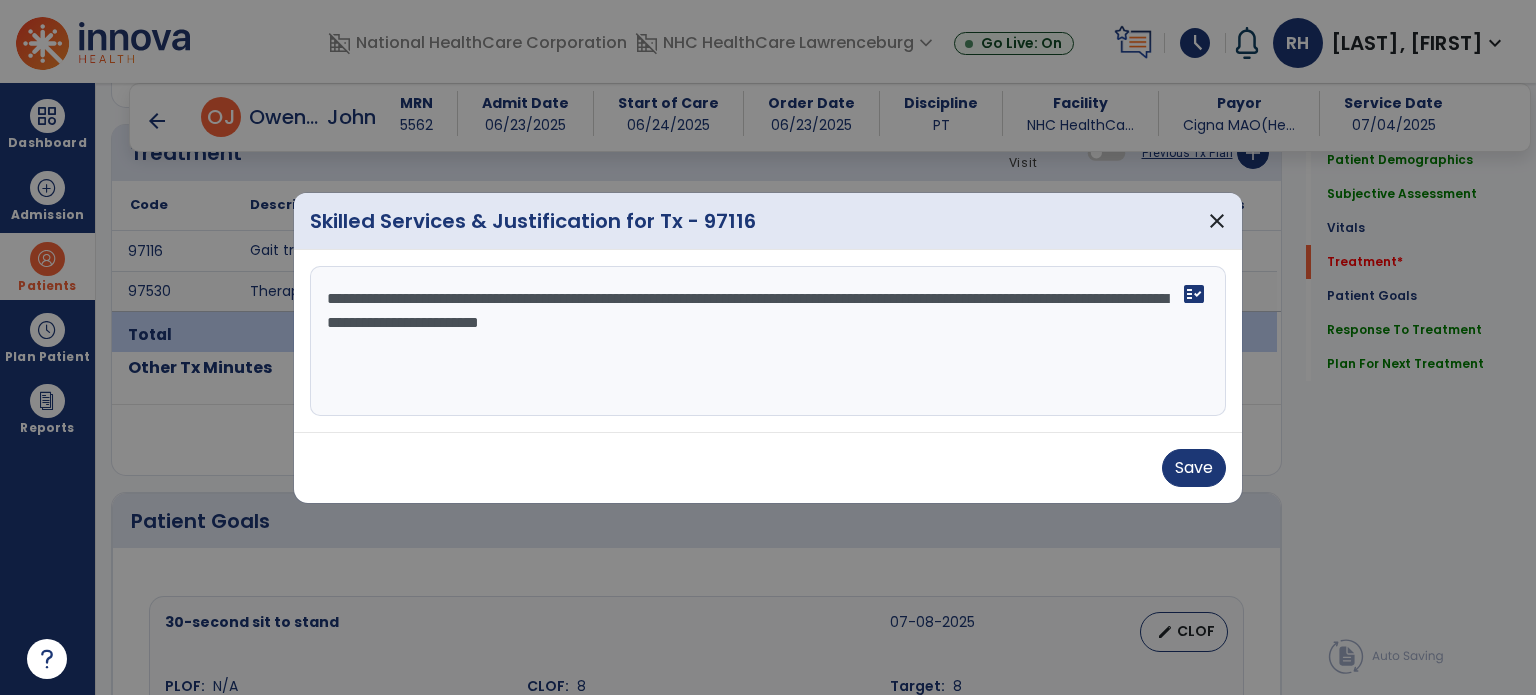 click on "**********" at bounding box center [768, 341] 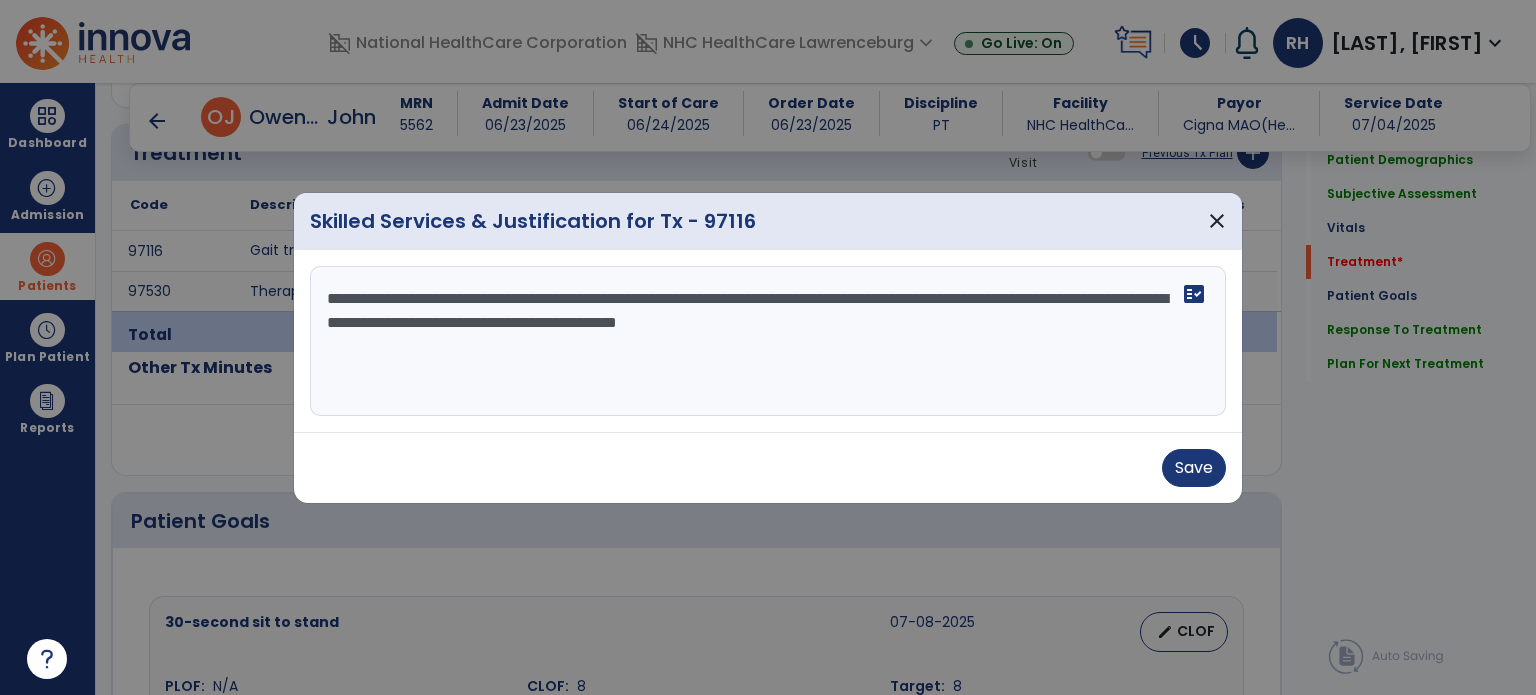 click on "**********" at bounding box center (768, 341) 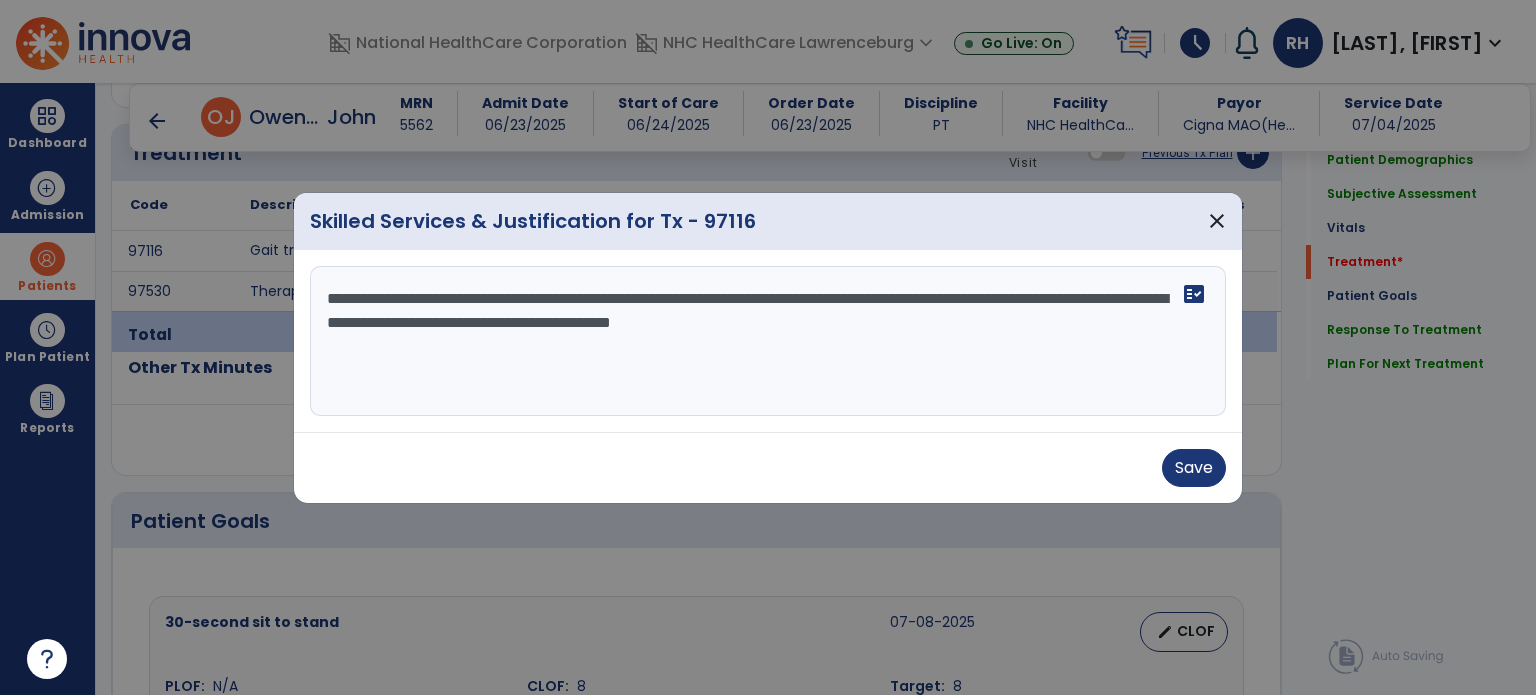 click on "**********" at bounding box center [768, 341] 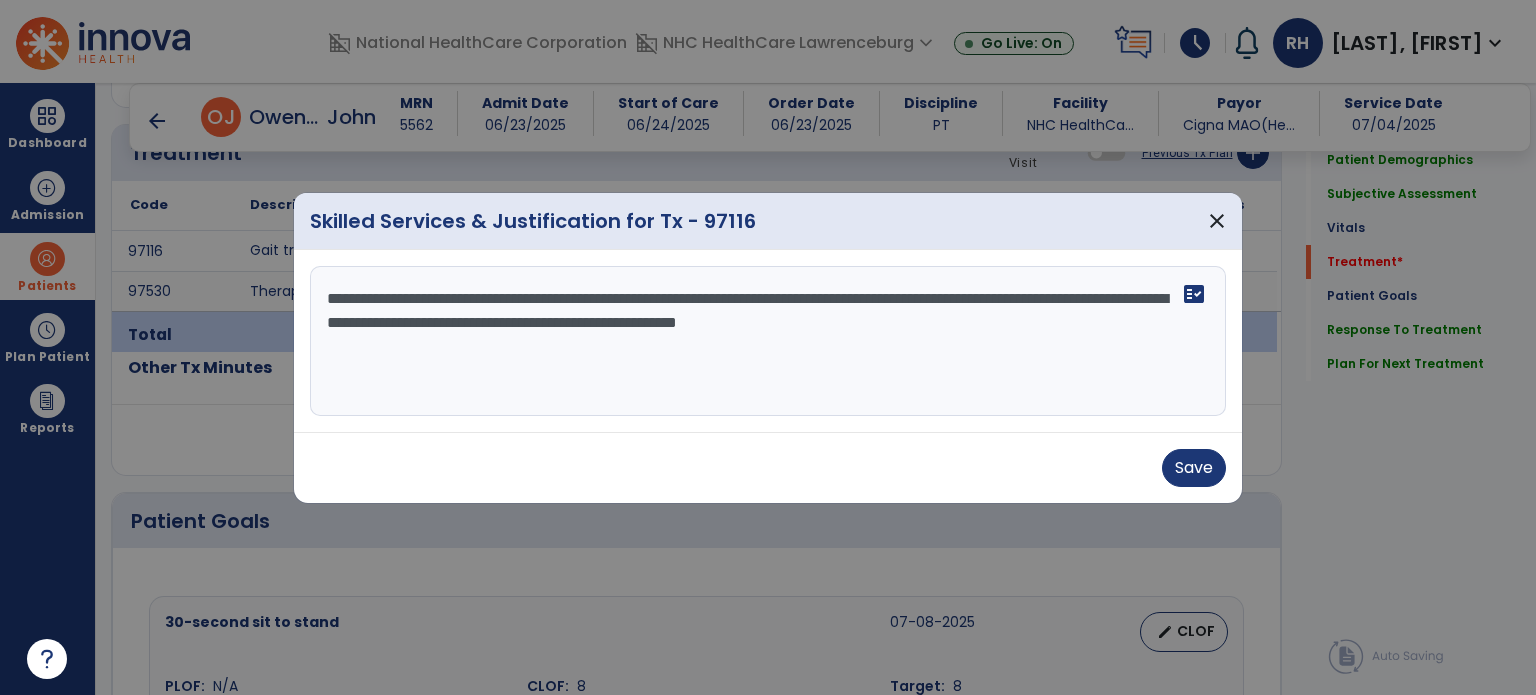 click on "**********" at bounding box center [768, 341] 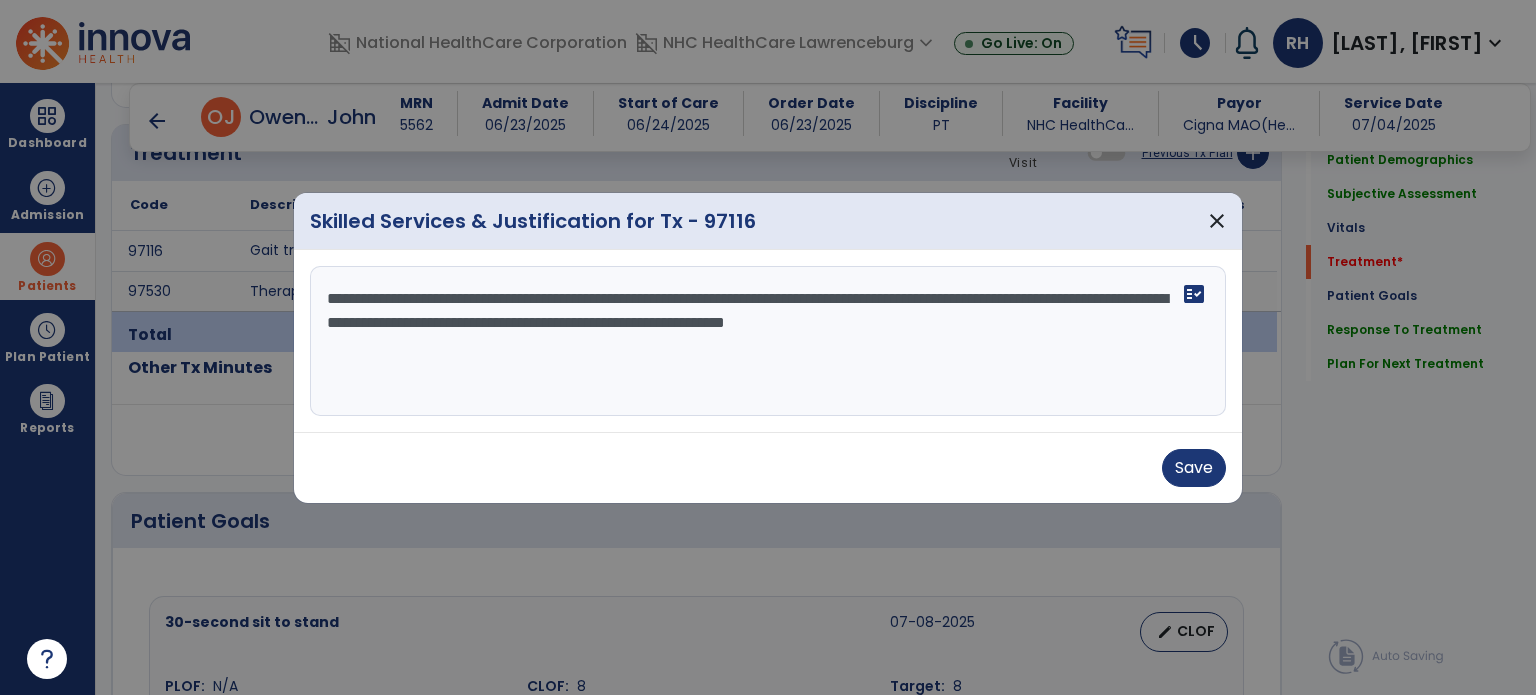 click on "**********" at bounding box center [768, 341] 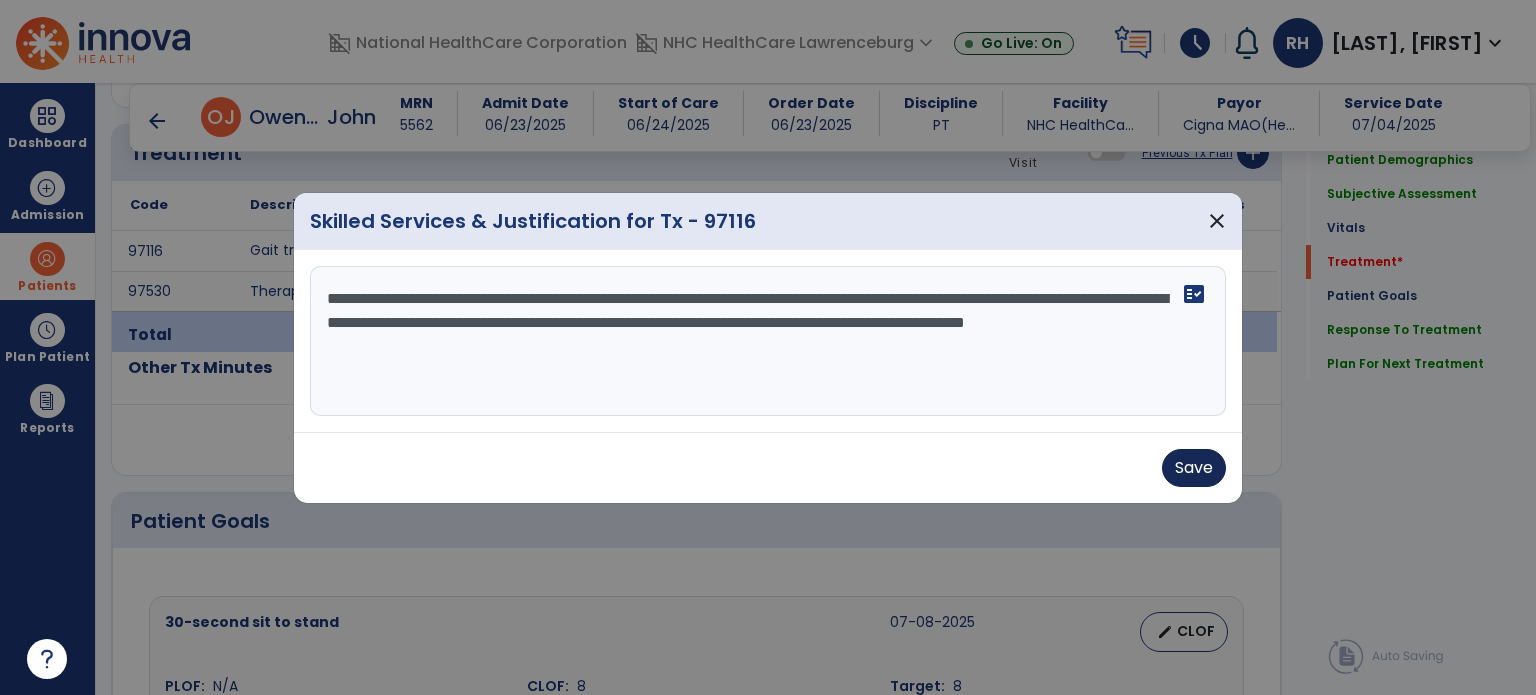 type on "**********" 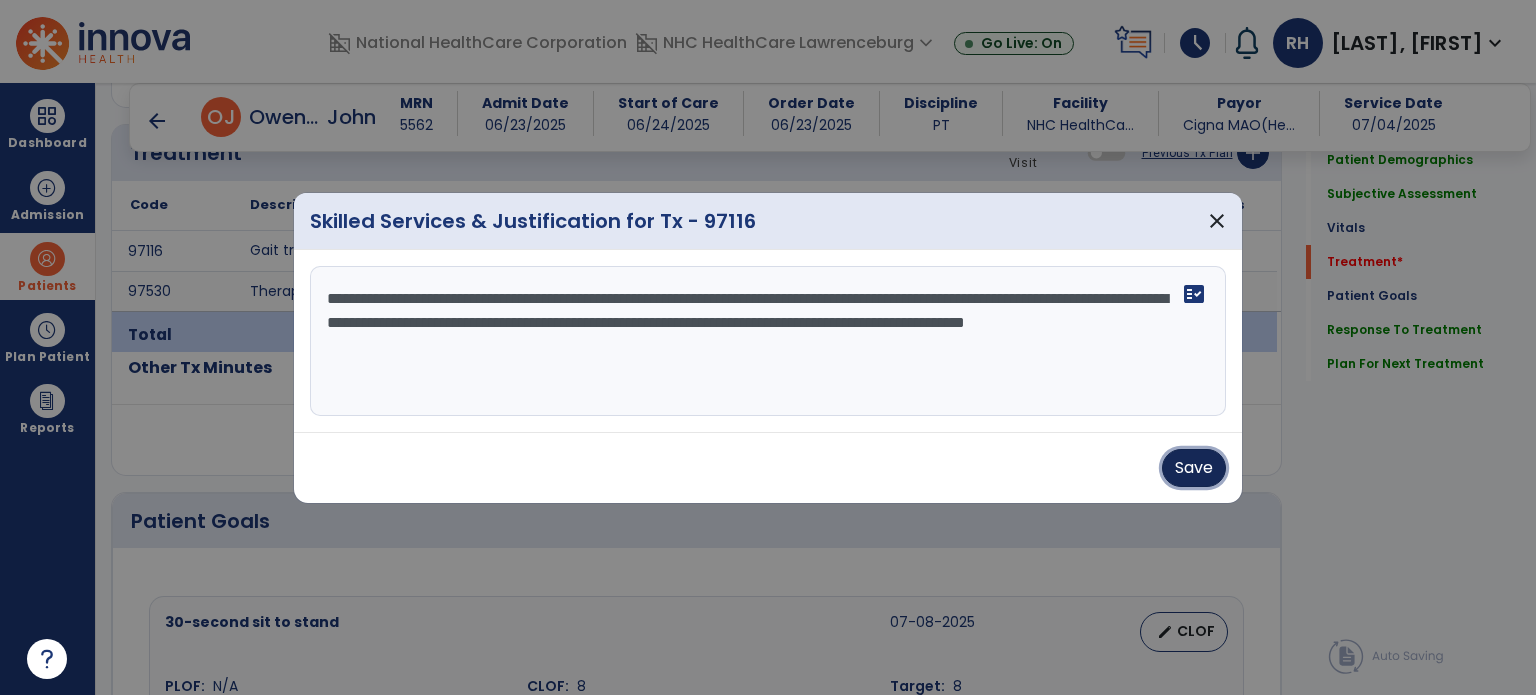 click on "Save" at bounding box center [1194, 468] 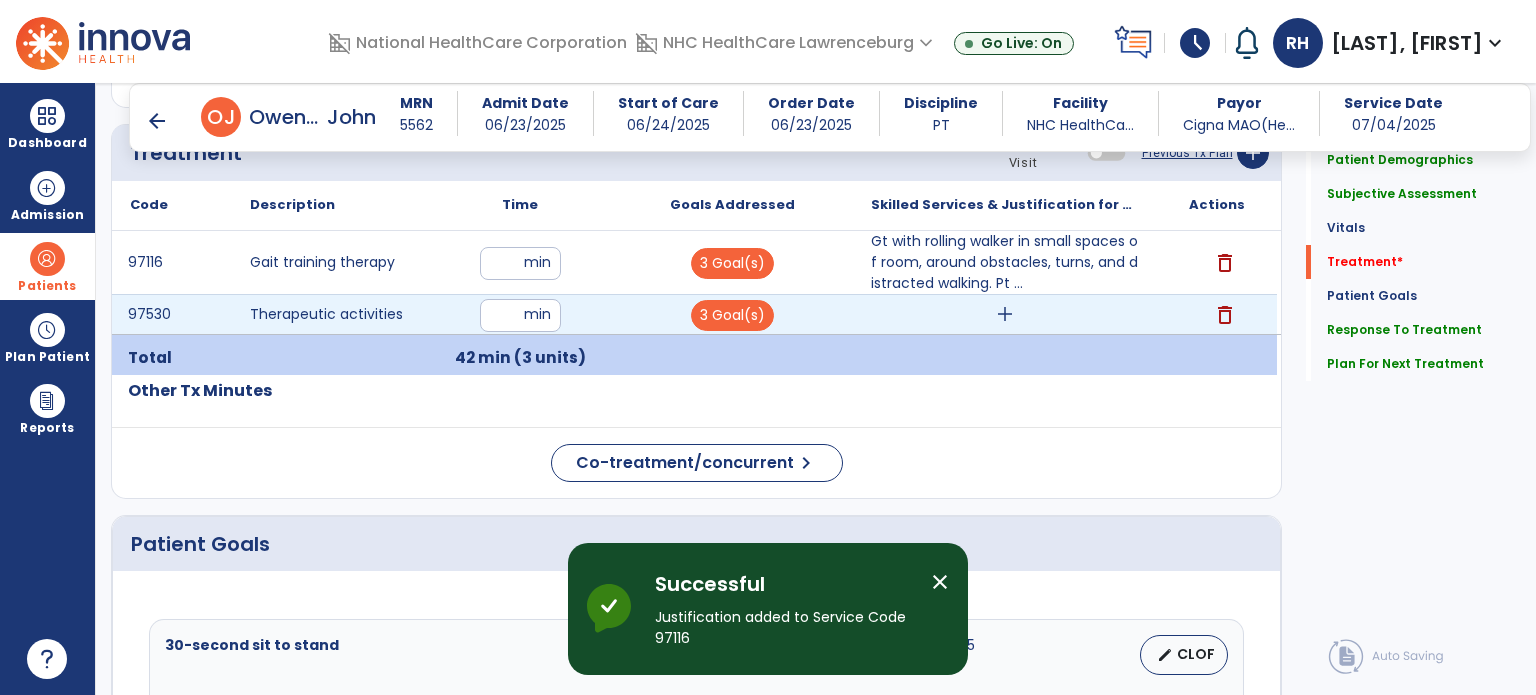 click on "add" at bounding box center (1005, 314) 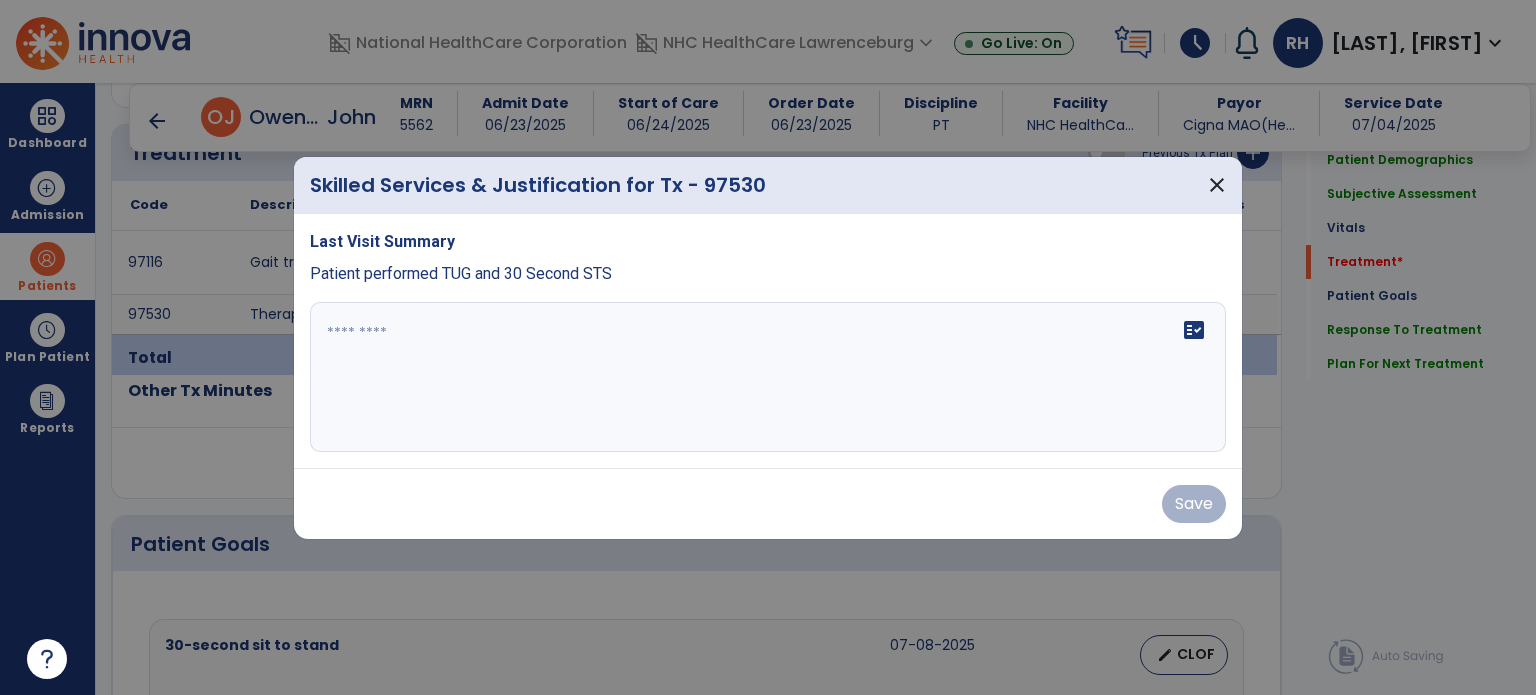 click on "fact_check" at bounding box center (768, 377) 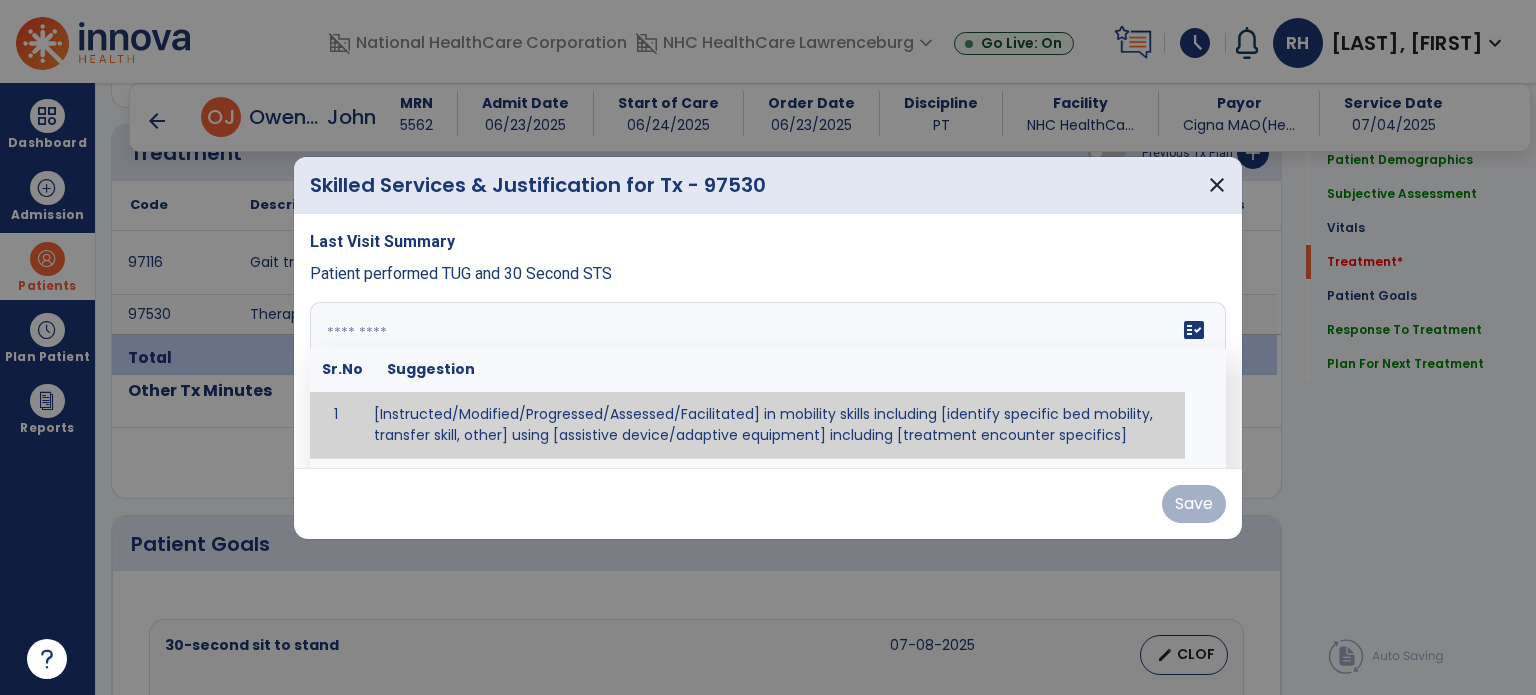 click at bounding box center (766, 377) 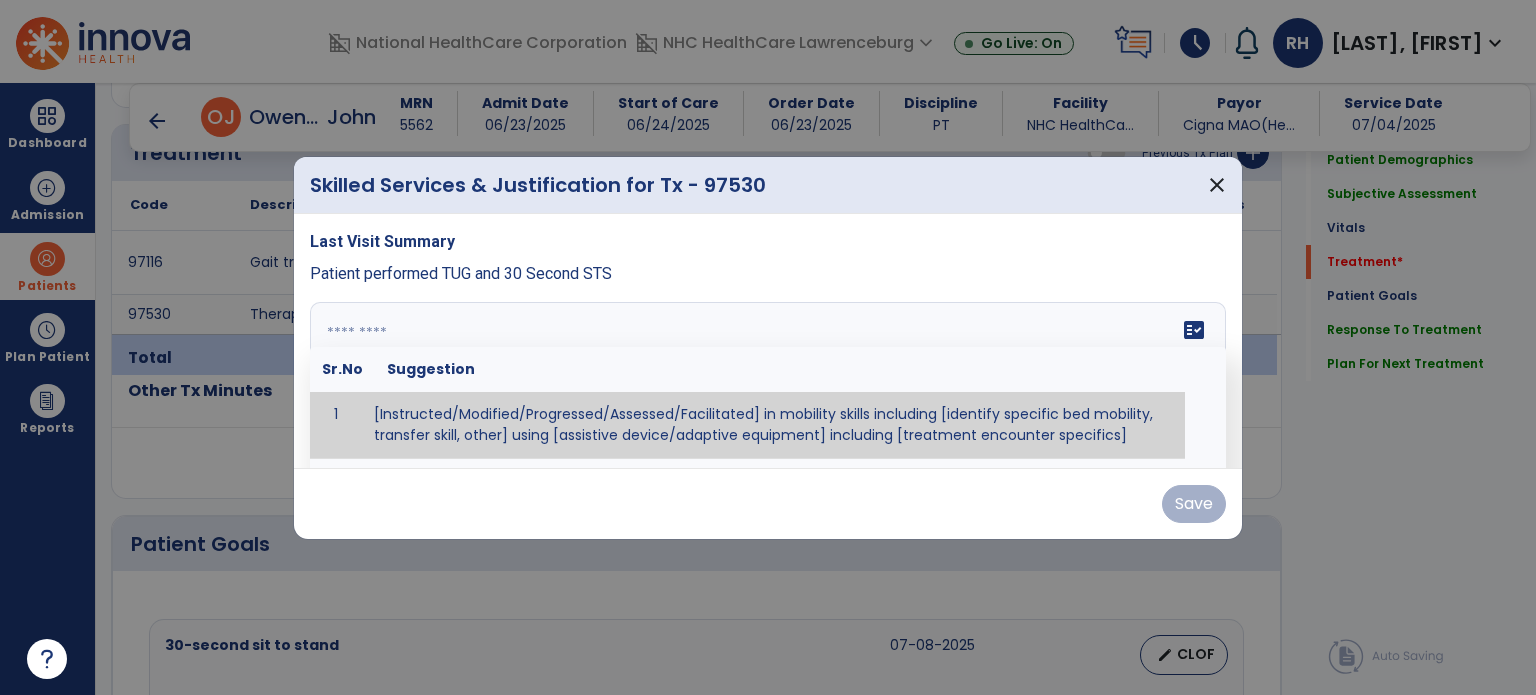click at bounding box center (766, 377) 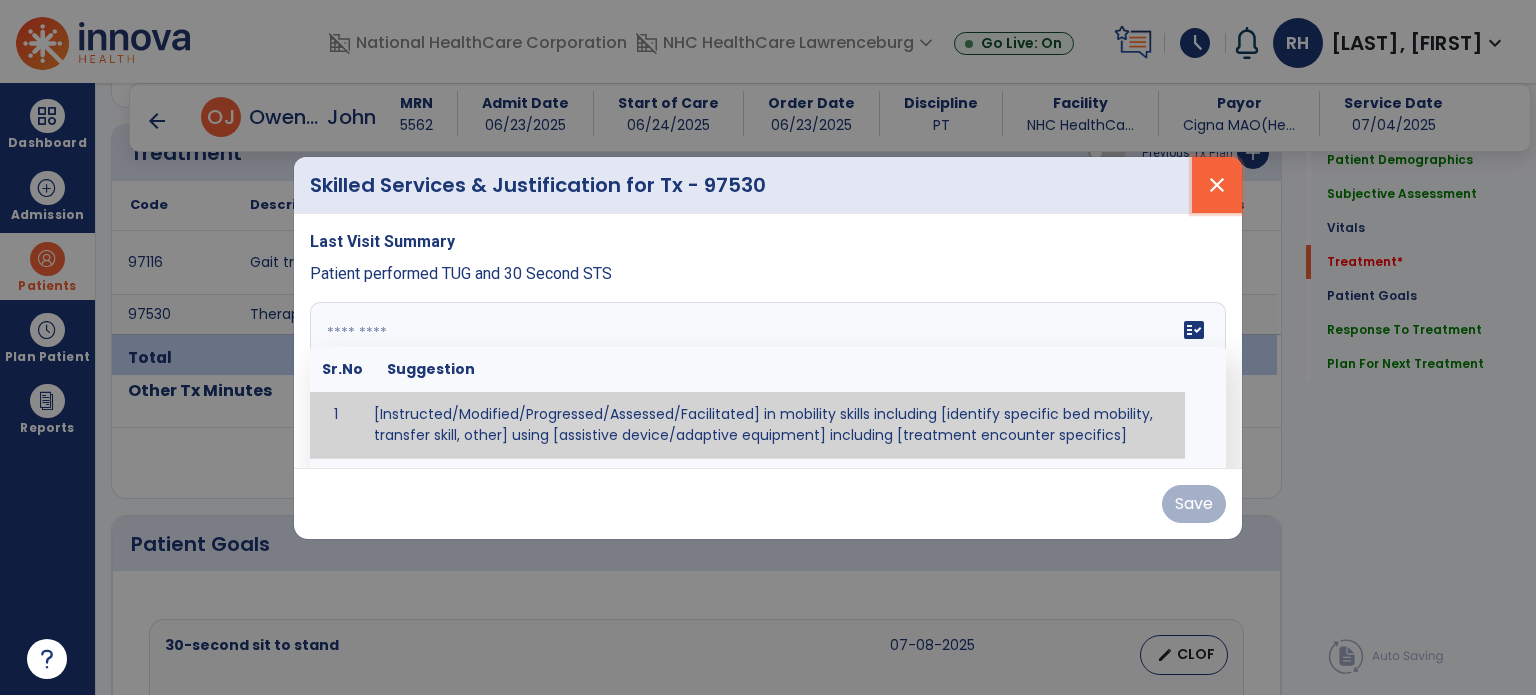 click on "close" at bounding box center [1217, 185] 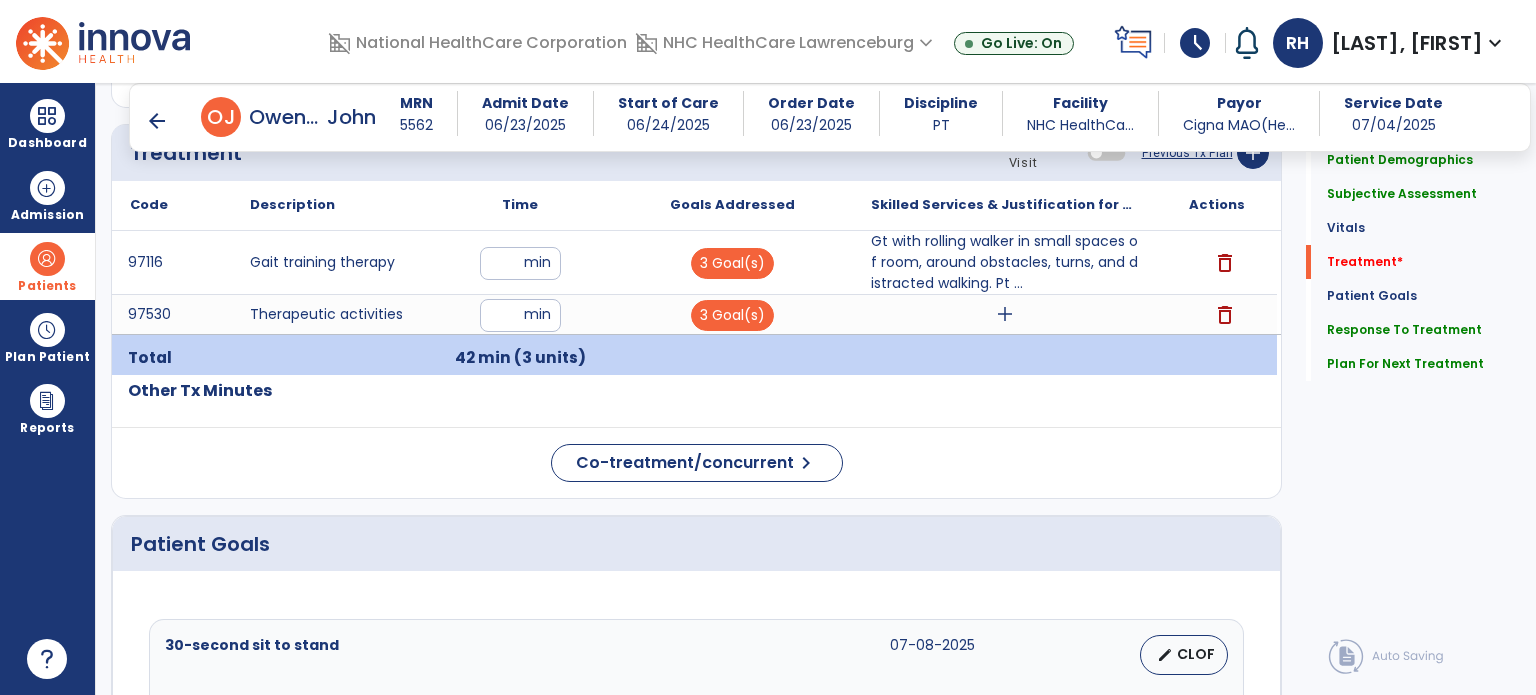 click on "arrow_back" at bounding box center (157, 121) 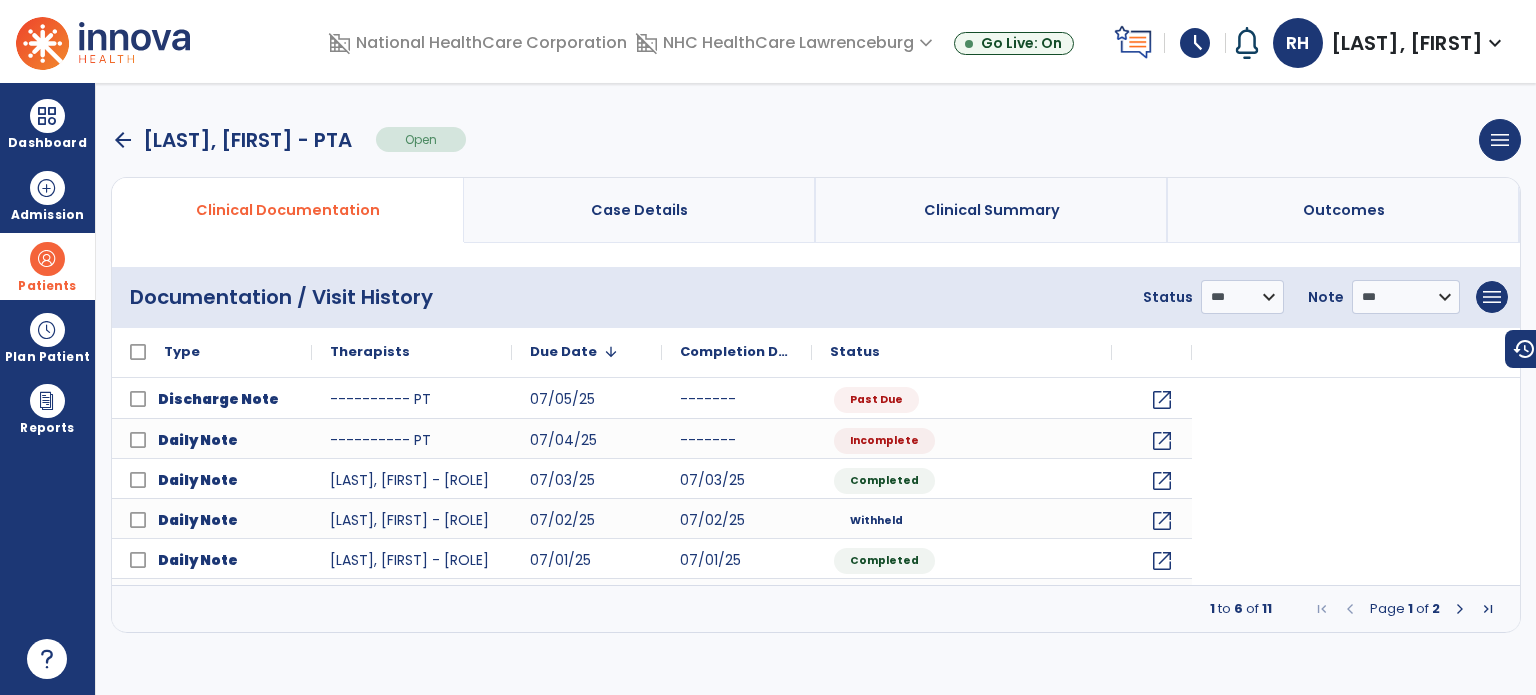 scroll, scrollTop: 0, scrollLeft: 0, axis: both 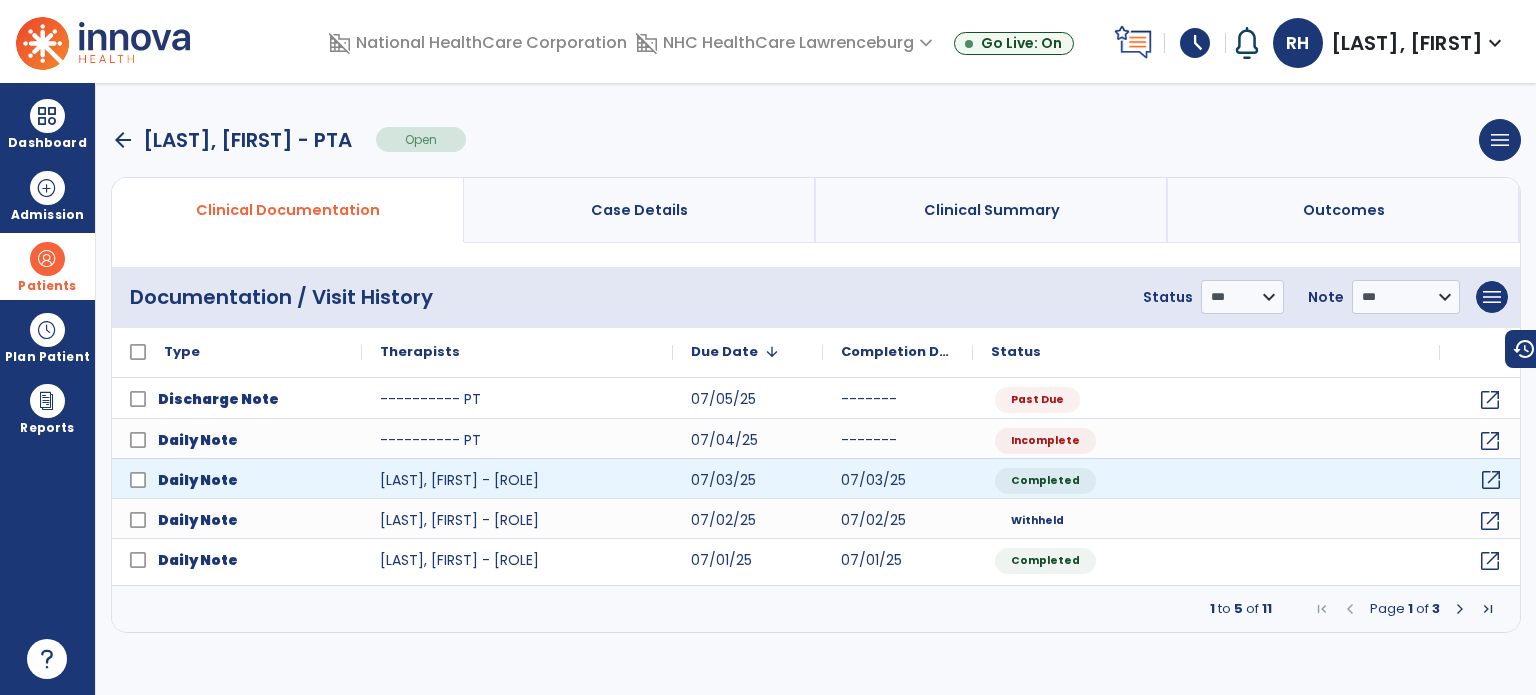 click on "open_in_new" 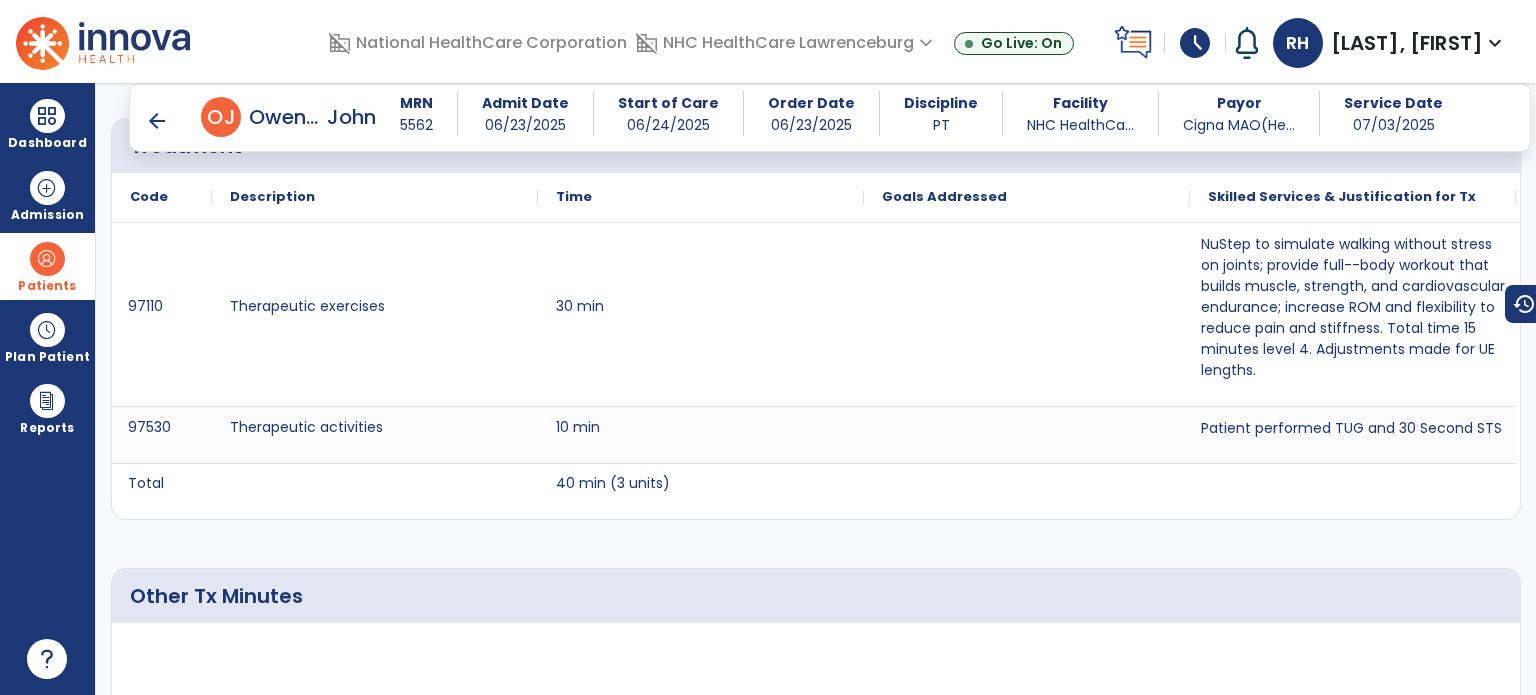 scroll, scrollTop: 1333, scrollLeft: 0, axis: vertical 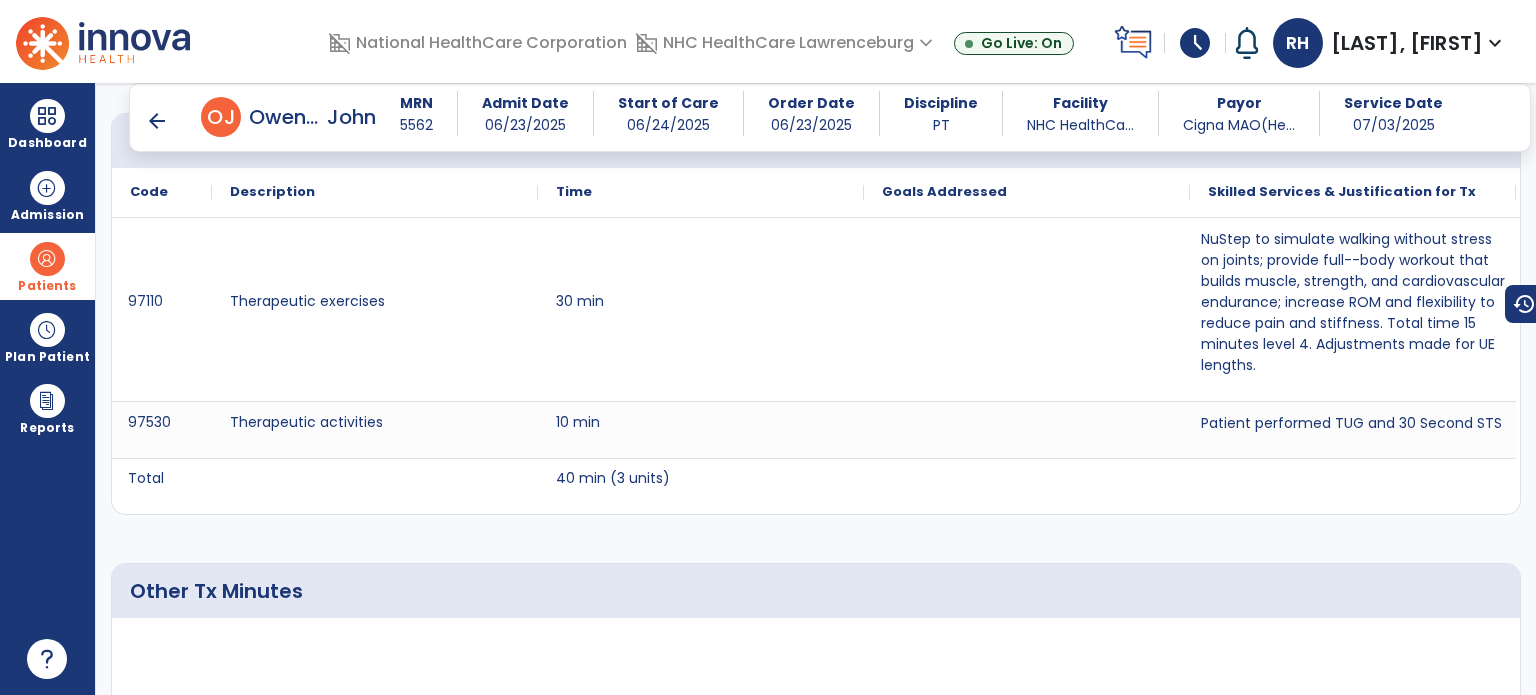 click at bounding box center (1027, 430) 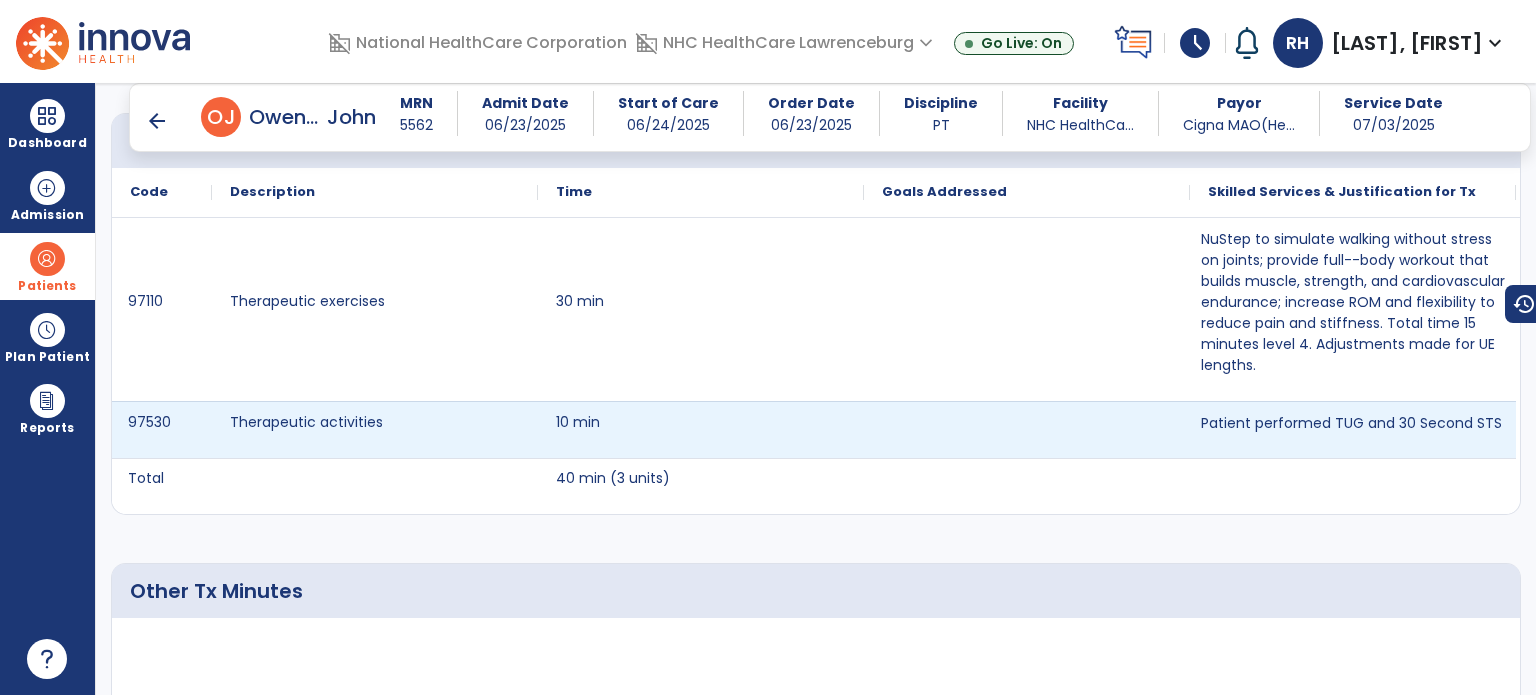 click at bounding box center [1027, 430] 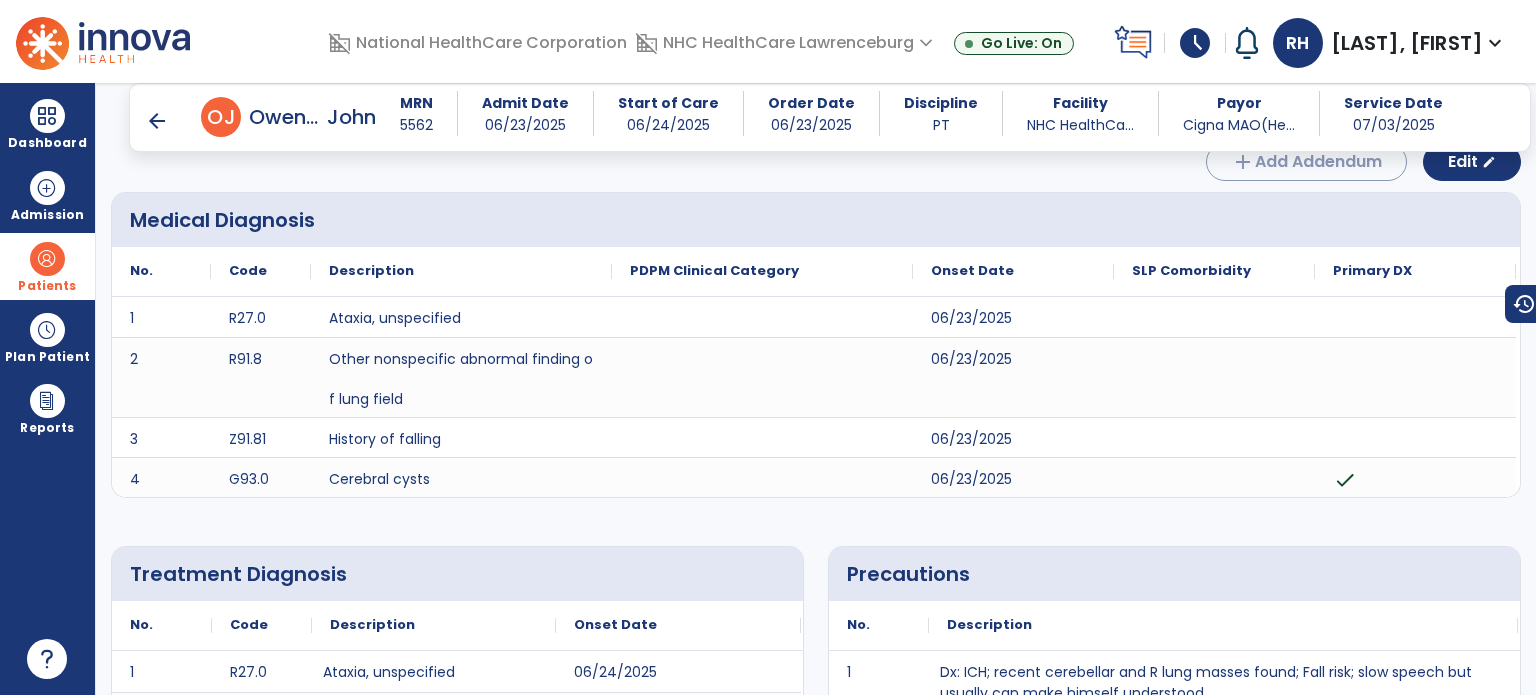 scroll, scrollTop: 0, scrollLeft: 0, axis: both 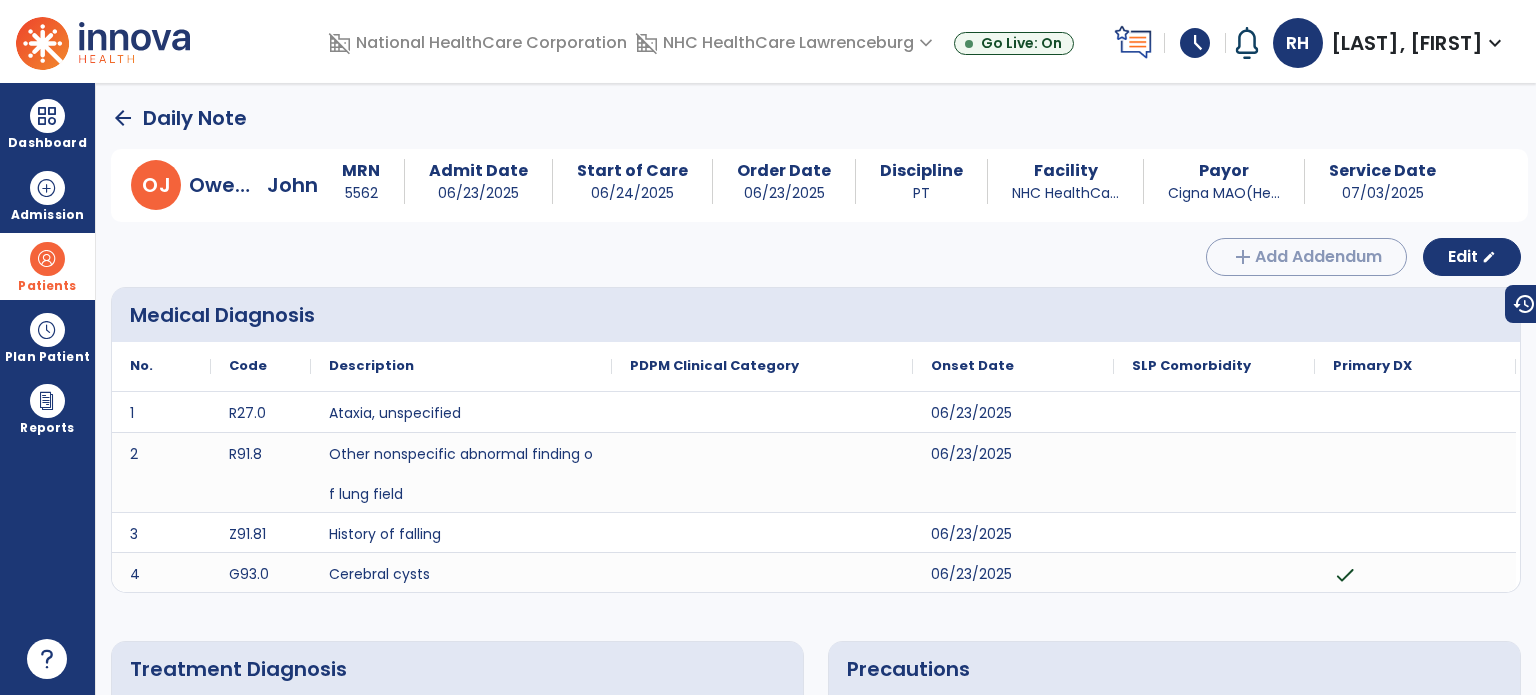 click on "arrow_back" 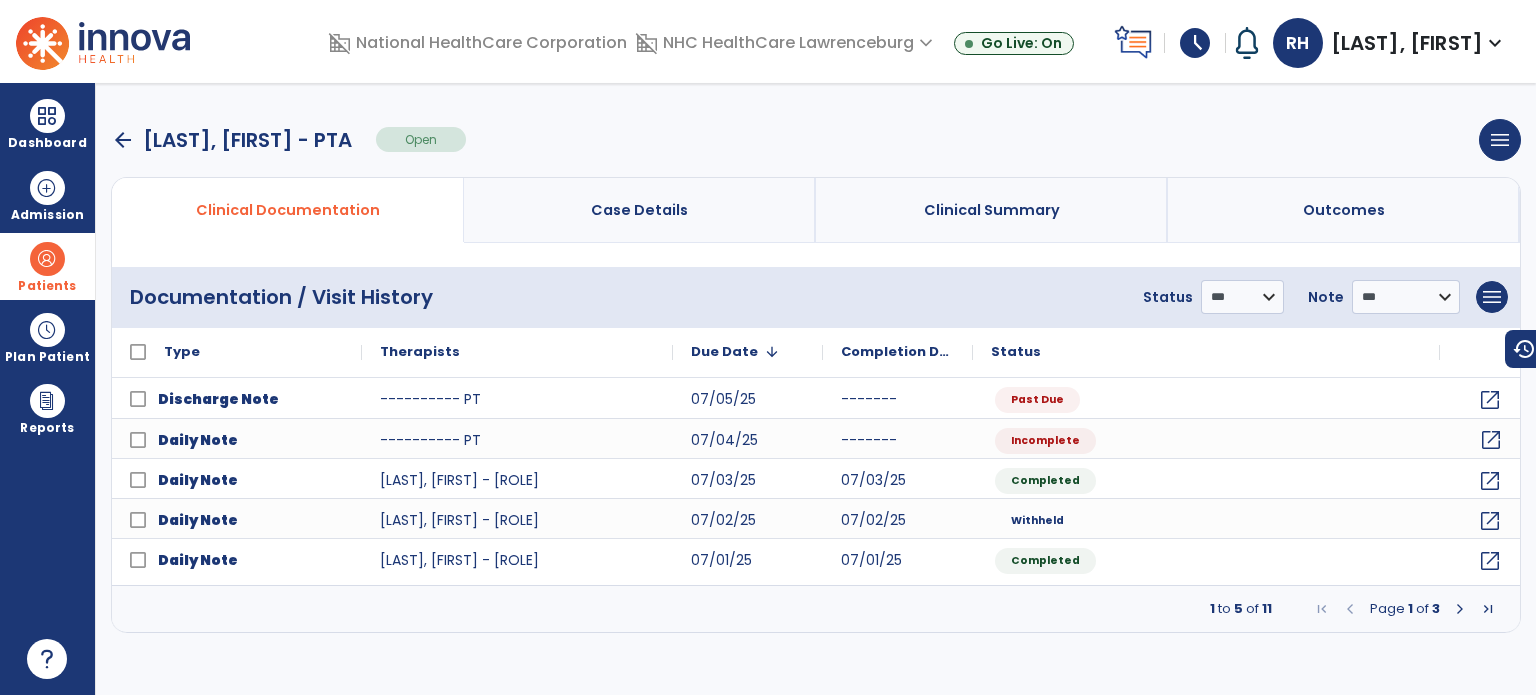 click on "open_in_new" 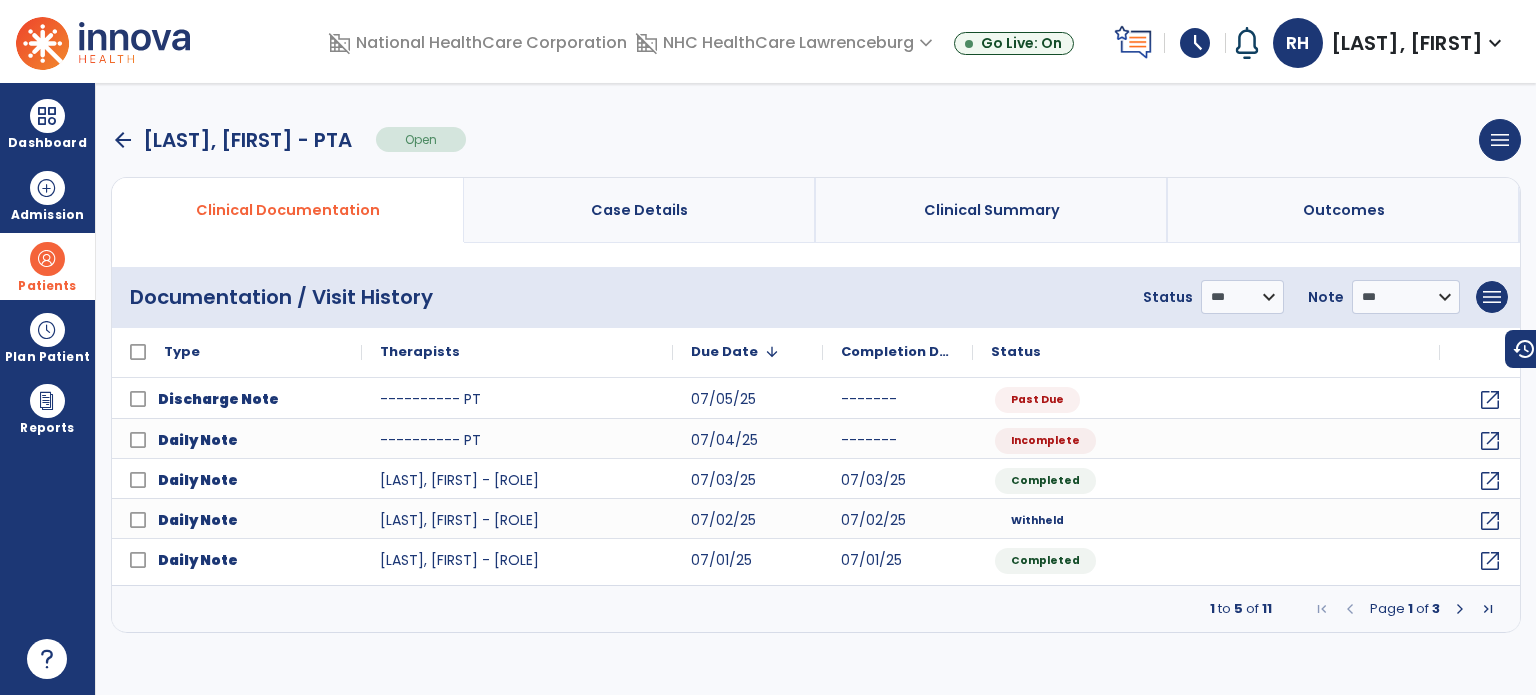 select on "*" 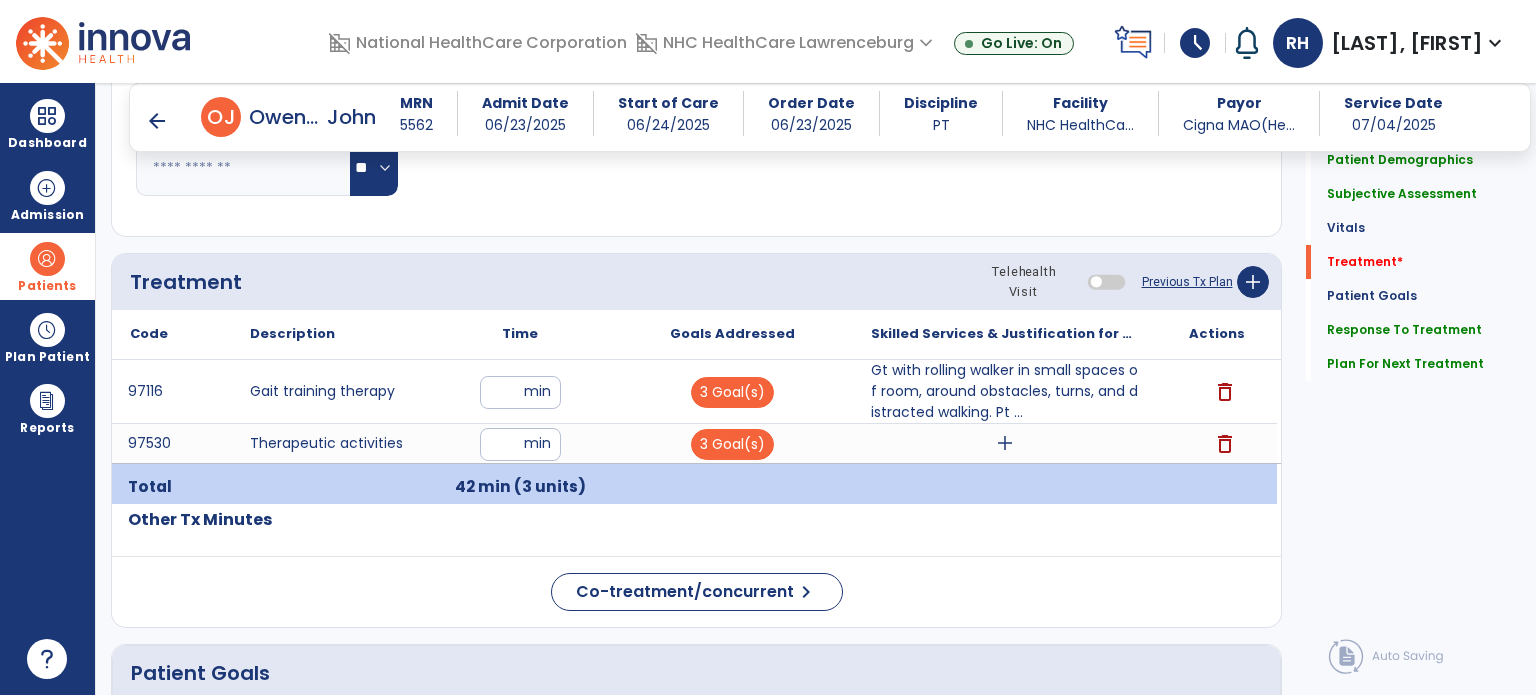 scroll, scrollTop: 1119, scrollLeft: 0, axis: vertical 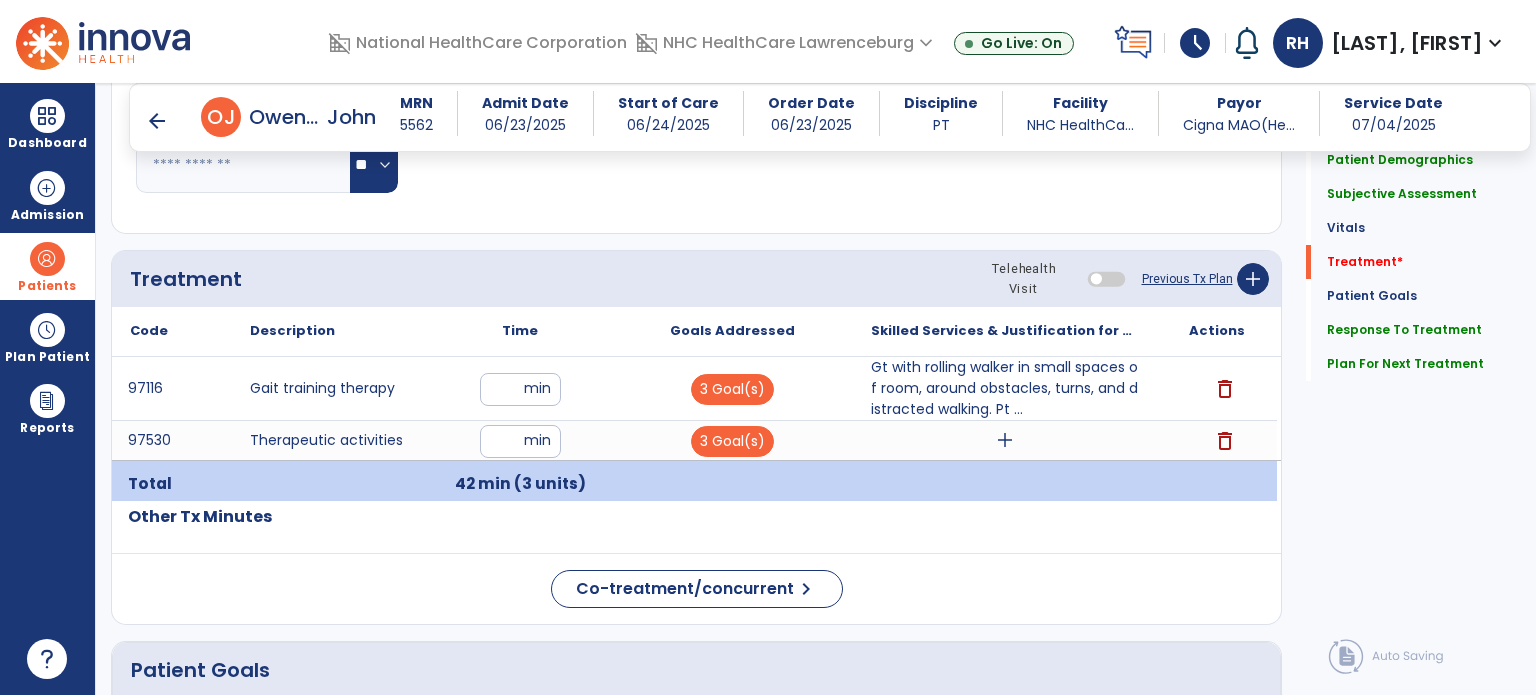 click on "add" at bounding box center [1004, 440] 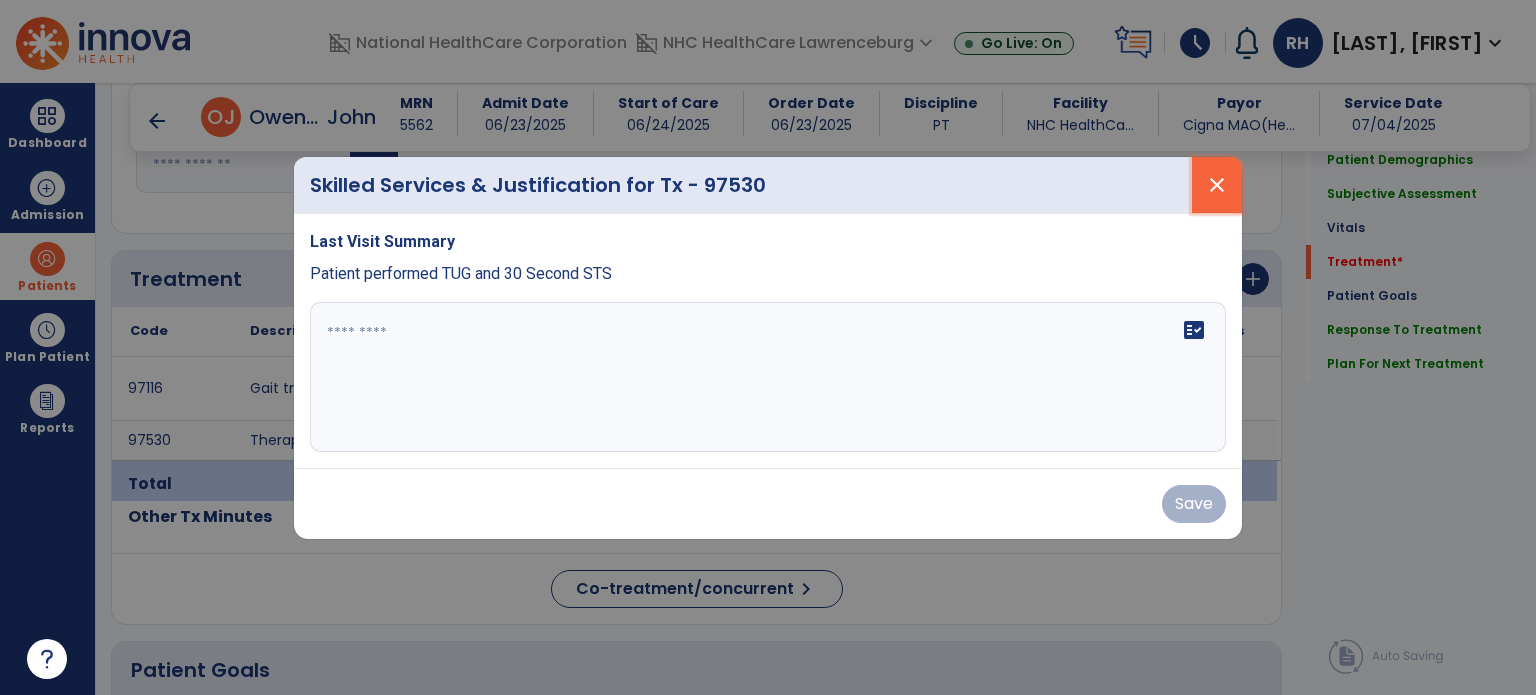 click on "close" at bounding box center (1217, 185) 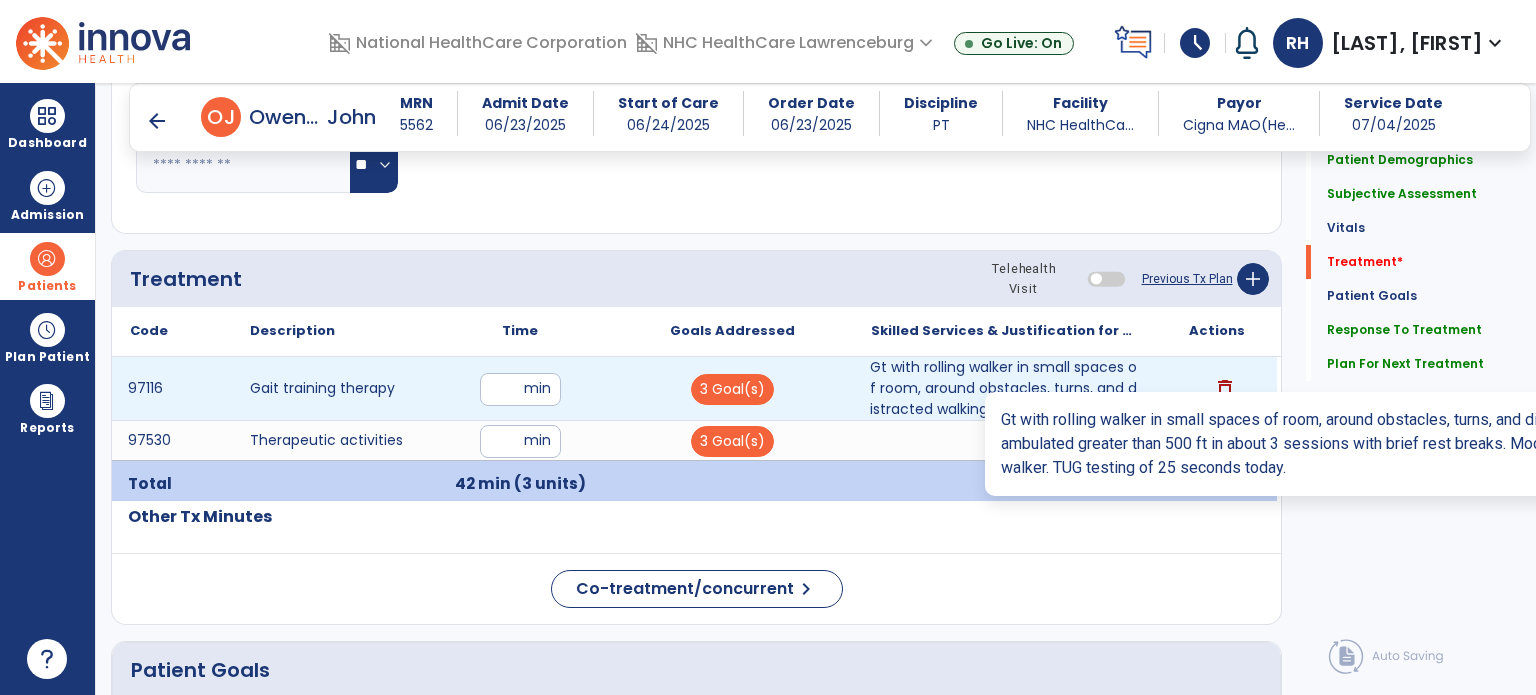 click on "Gt with rolling walker in small spaces of room, around obstacles, turns, and distracted walking. Pt ..." at bounding box center [1004, 388] 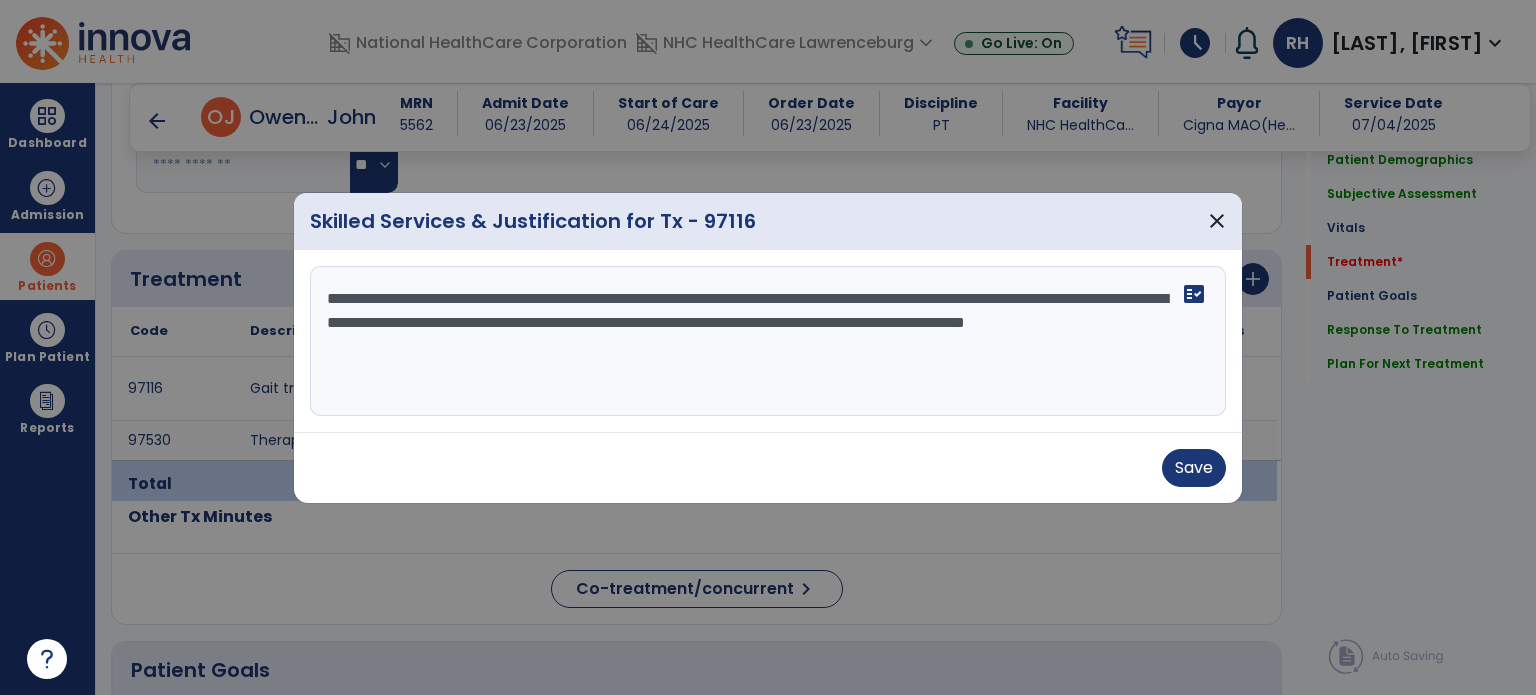click on "**********" at bounding box center [768, 341] 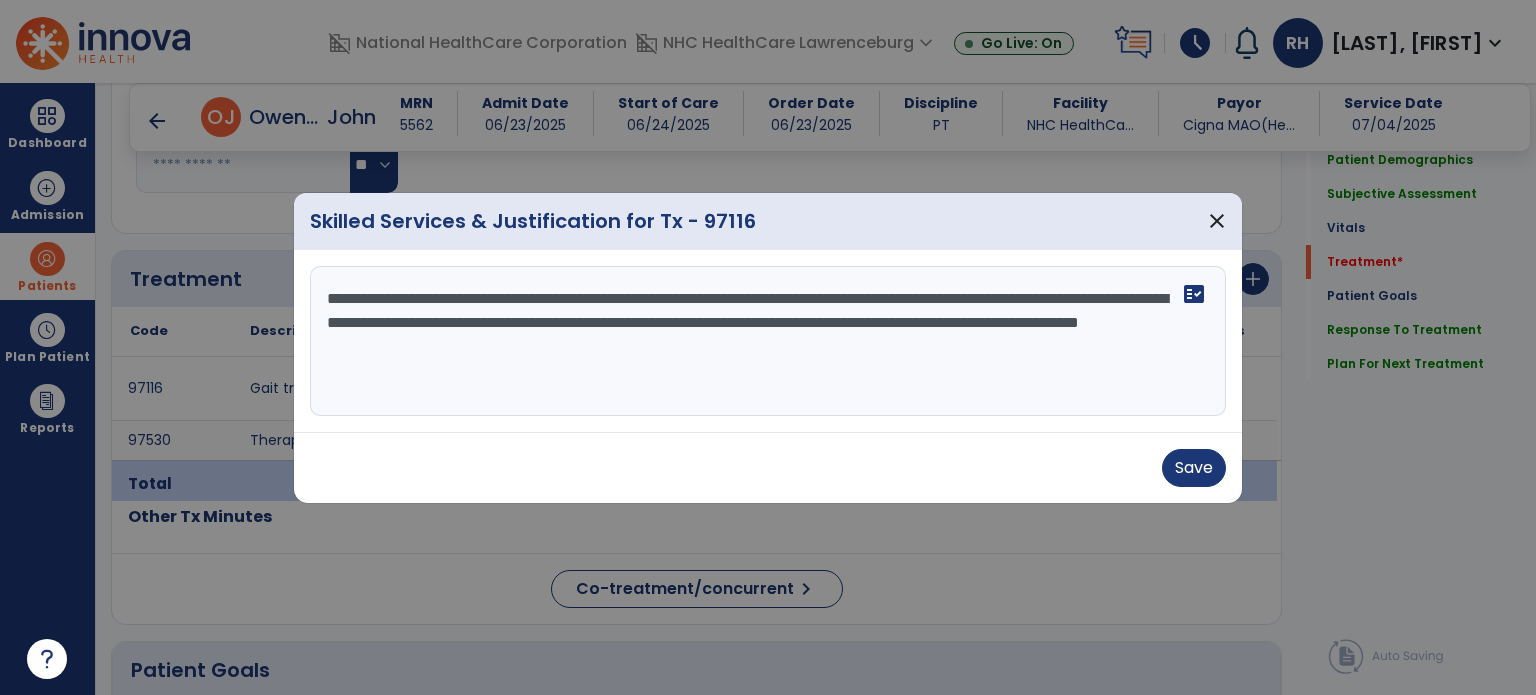 click on "**********" at bounding box center [768, 341] 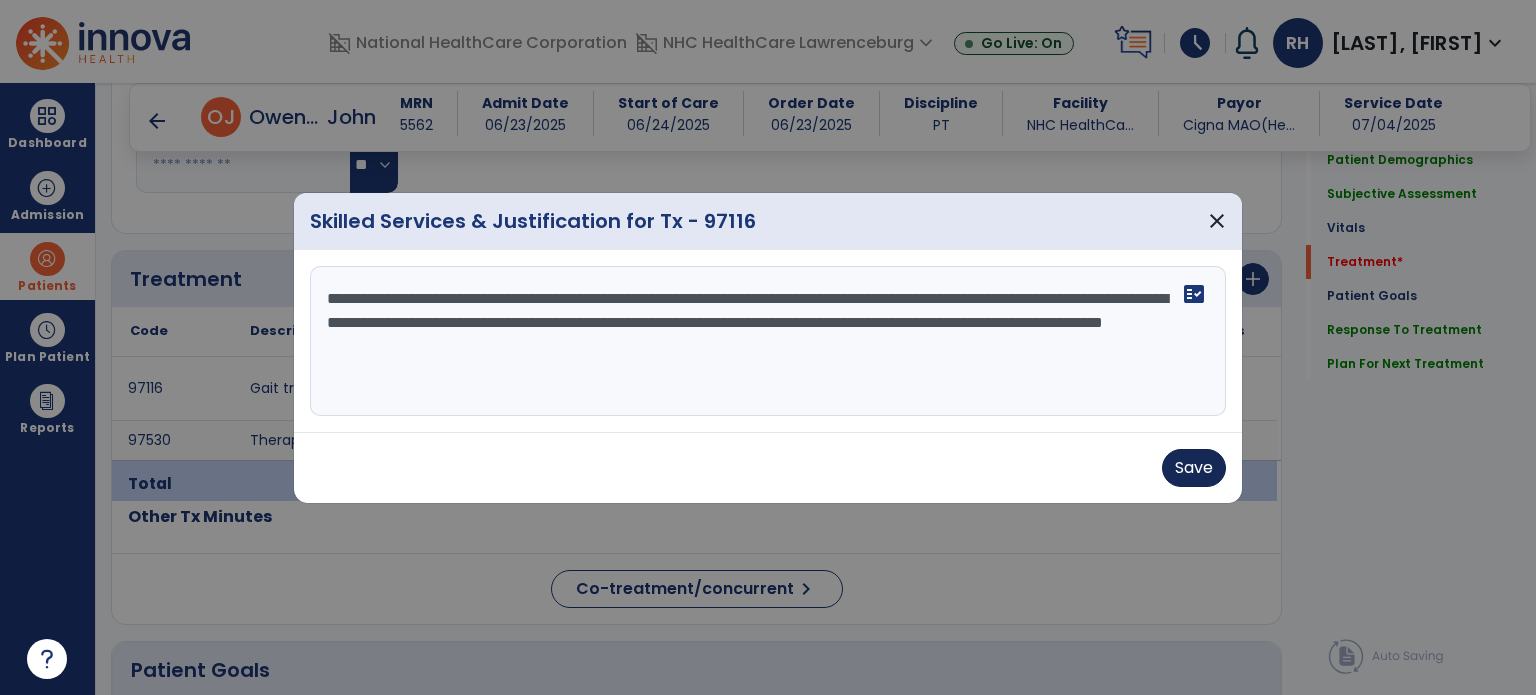 type on "**********" 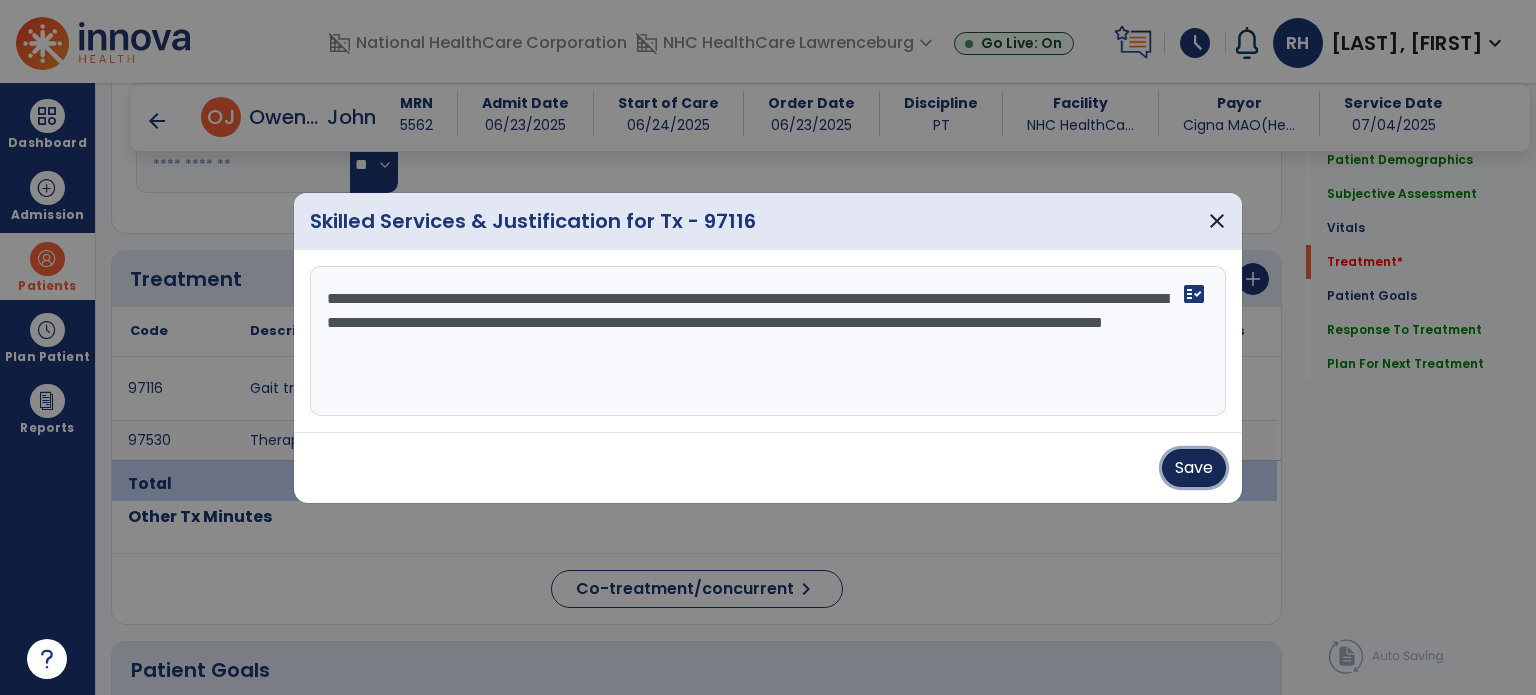 click on "Save" at bounding box center [1194, 468] 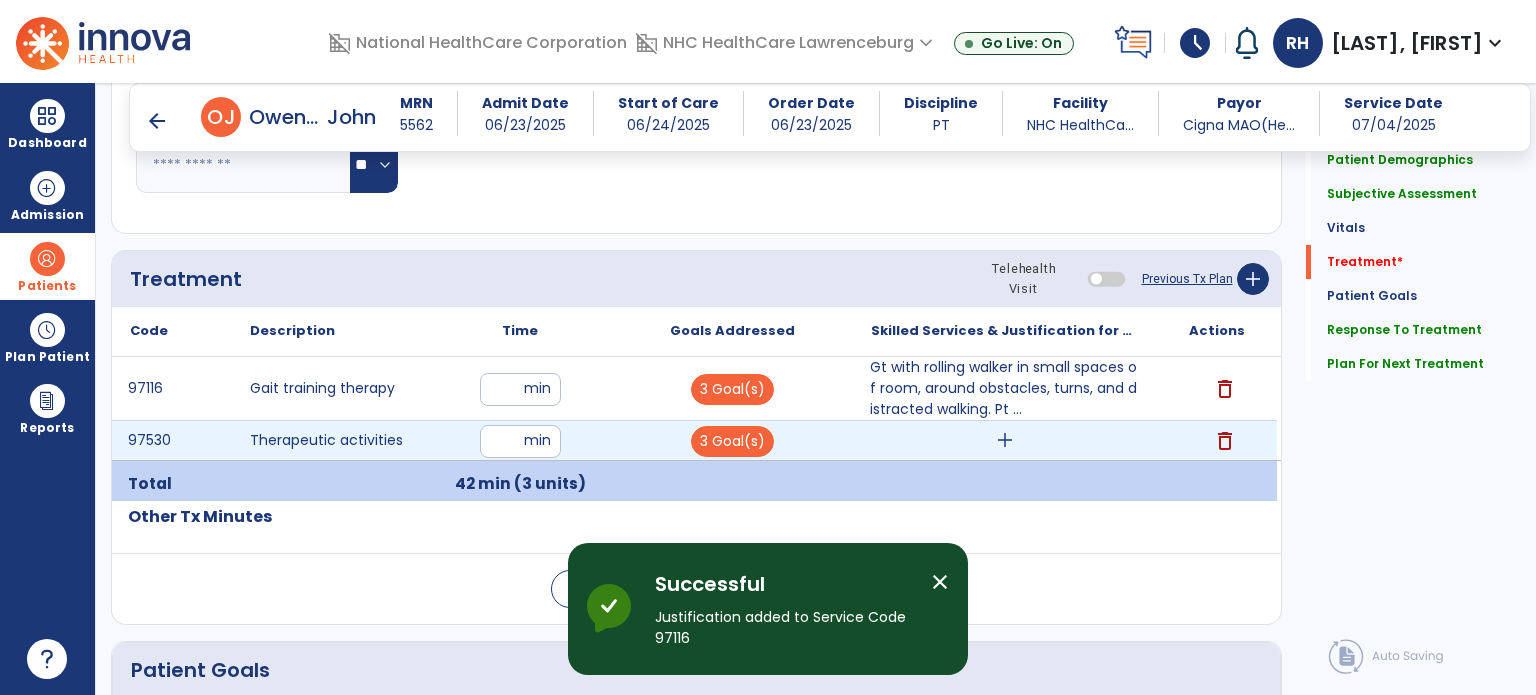 click on "add" at bounding box center (1005, 440) 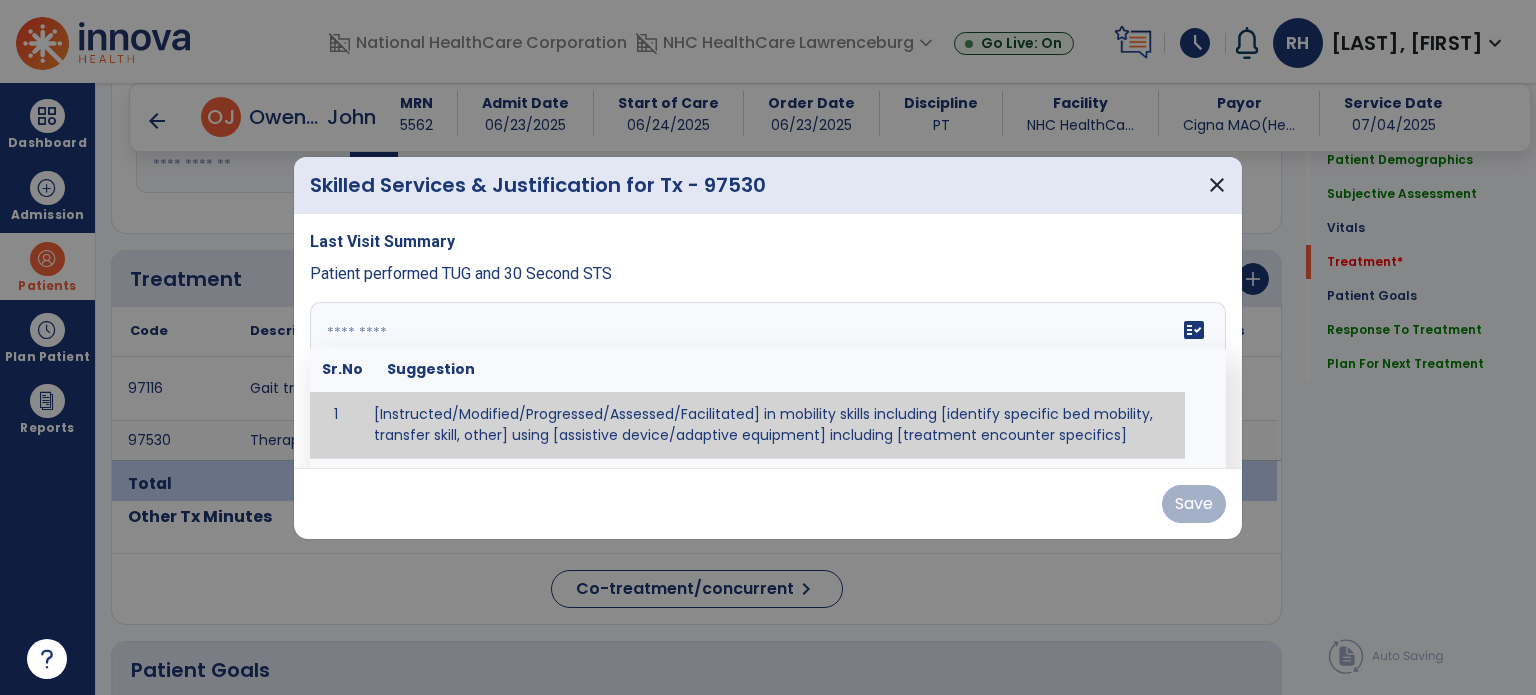 click at bounding box center (766, 377) 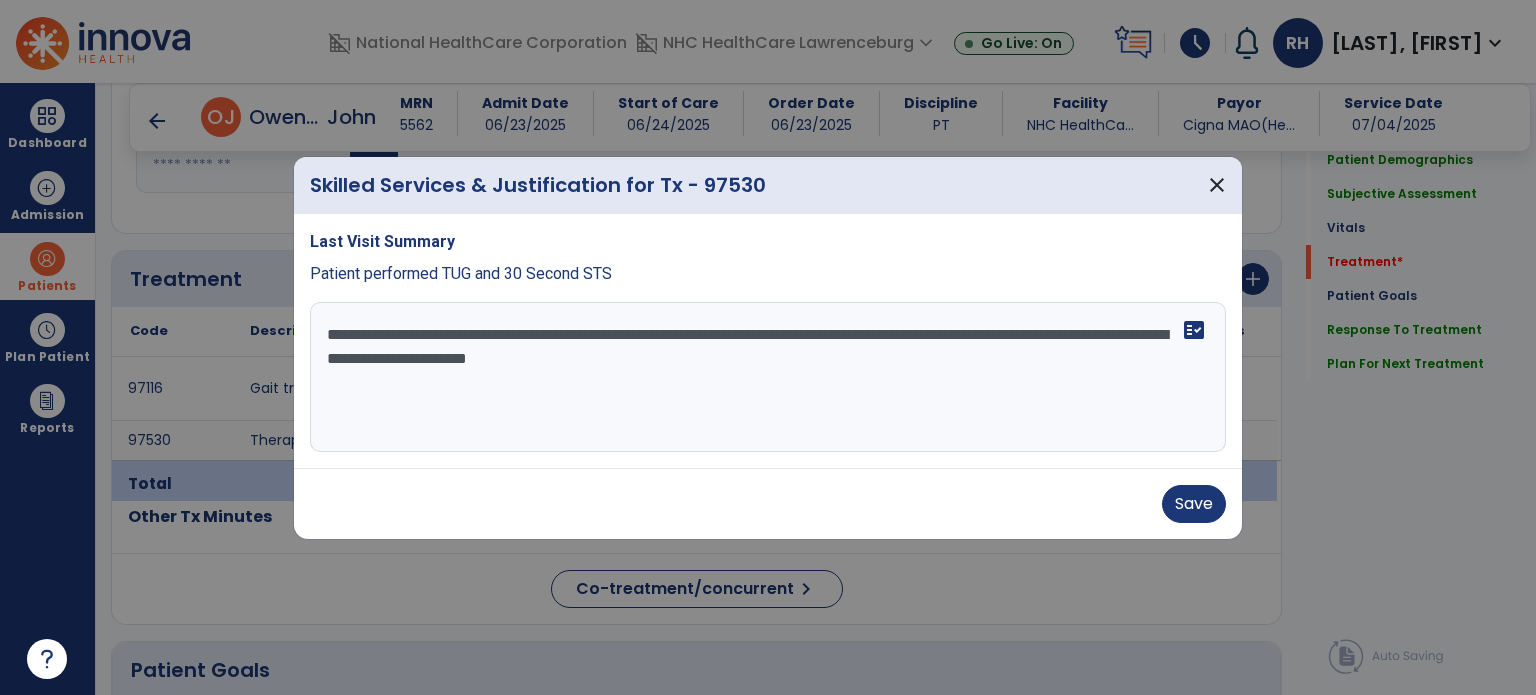 click on "**********" at bounding box center [768, 377] 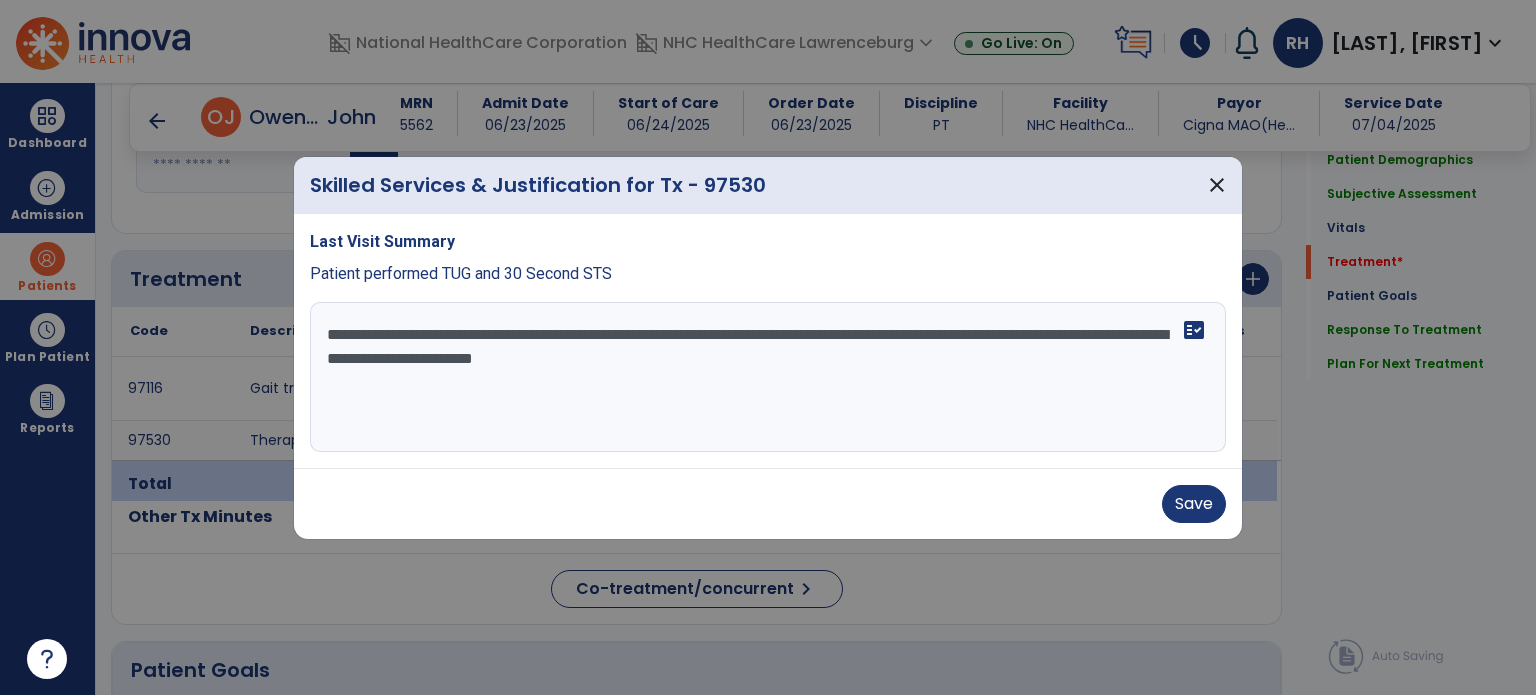 click on "**********" at bounding box center (768, 377) 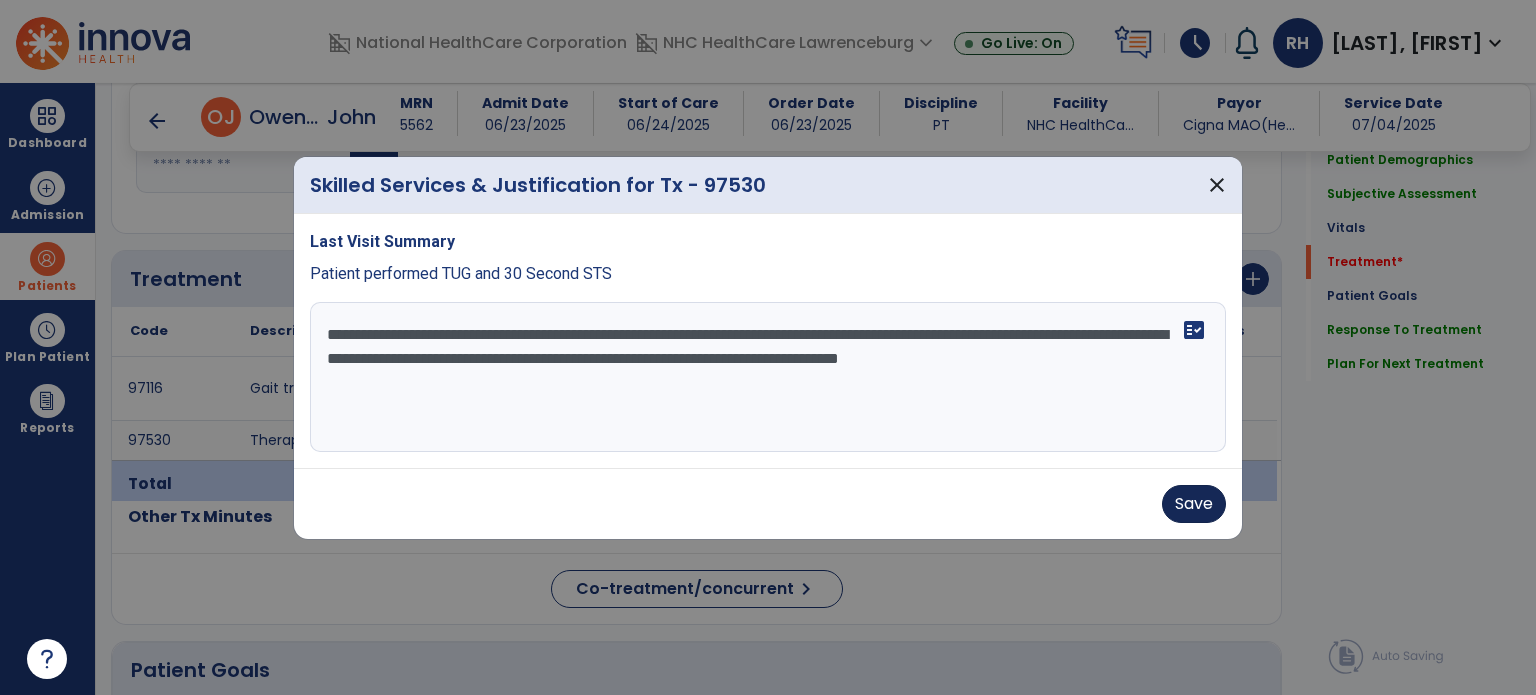 type on "**********" 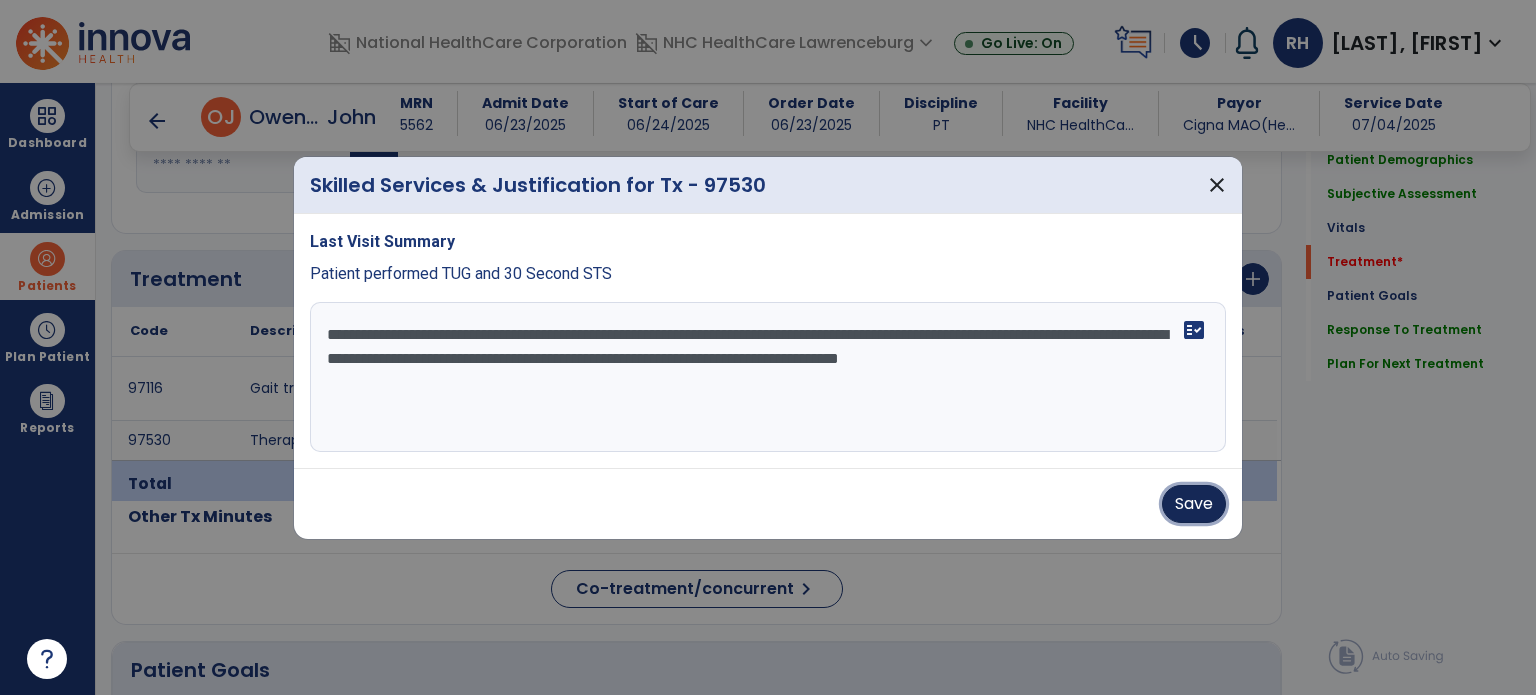 click on "Save" at bounding box center (1194, 504) 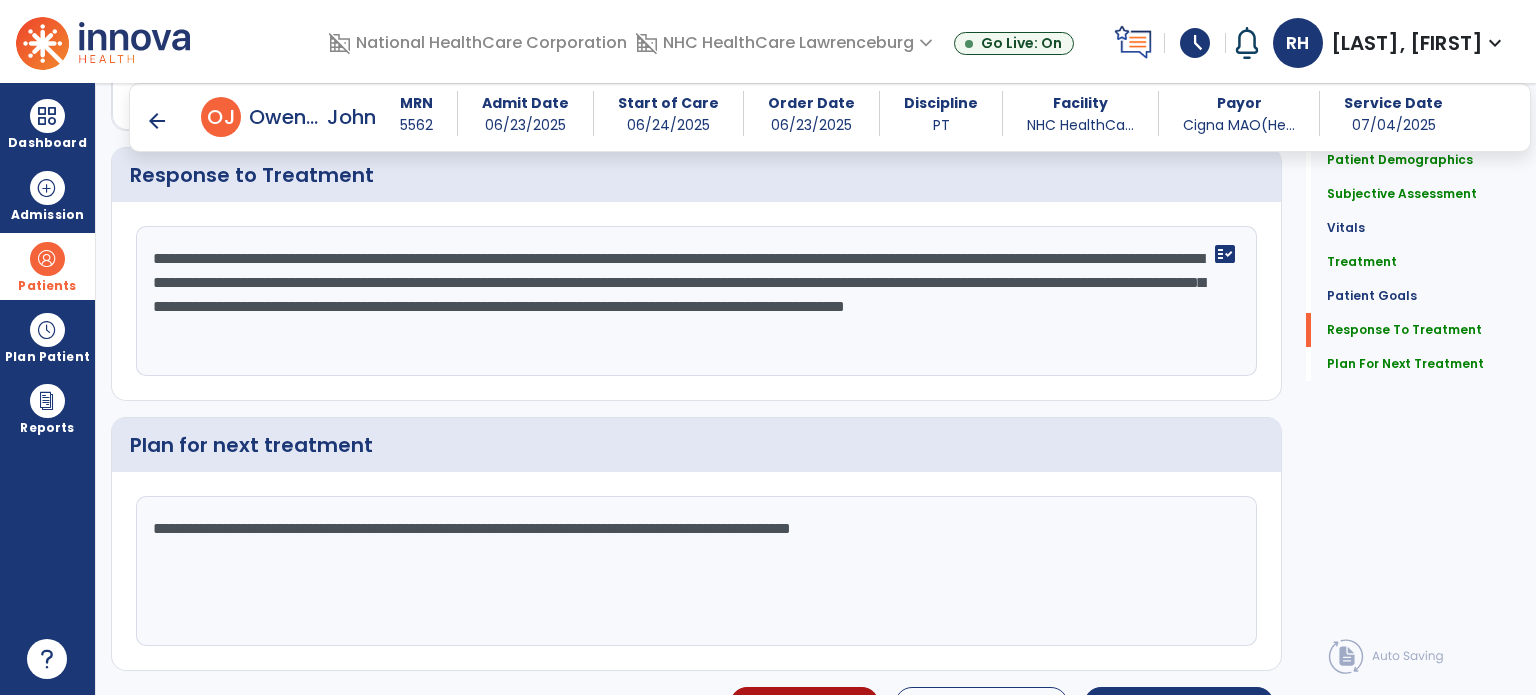 scroll, scrollTop: 2567, scrollLeft: 0, axis: vertical 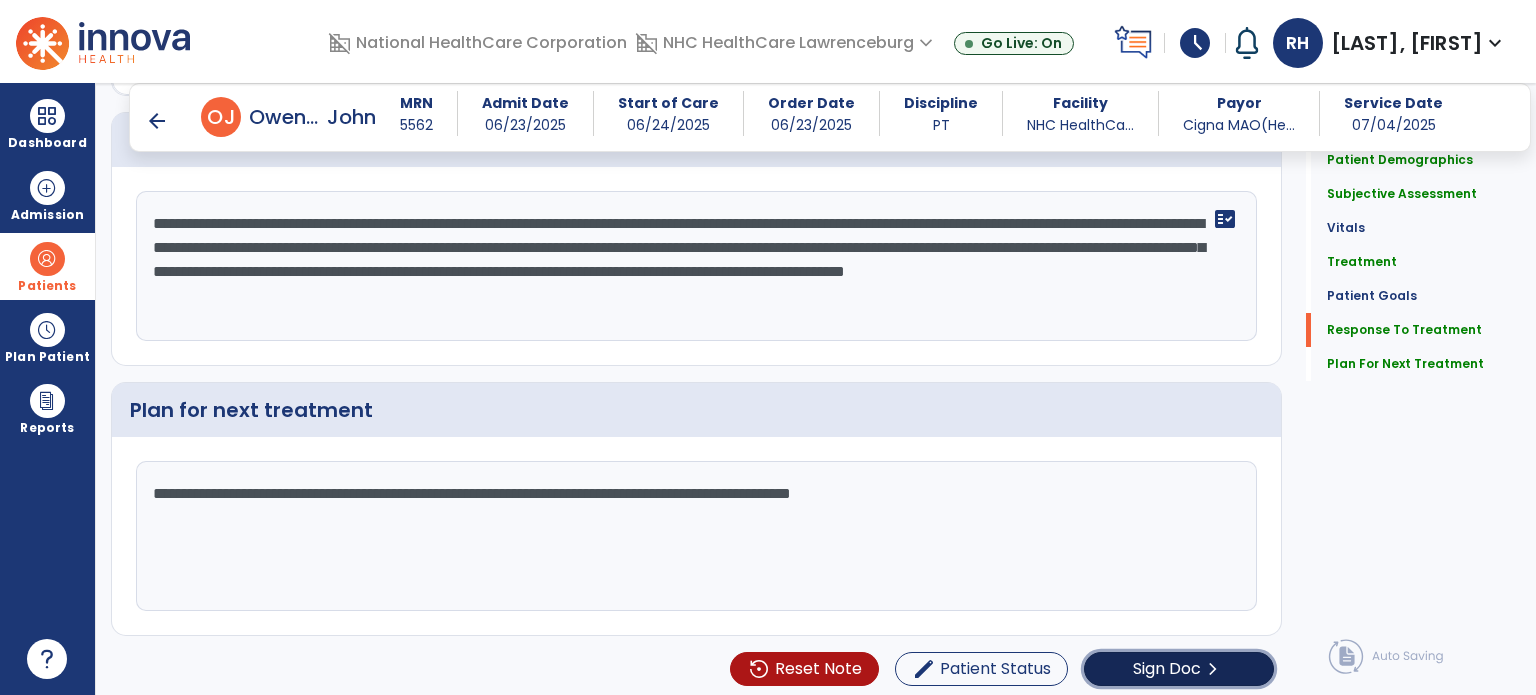 click on "Sign Doc" 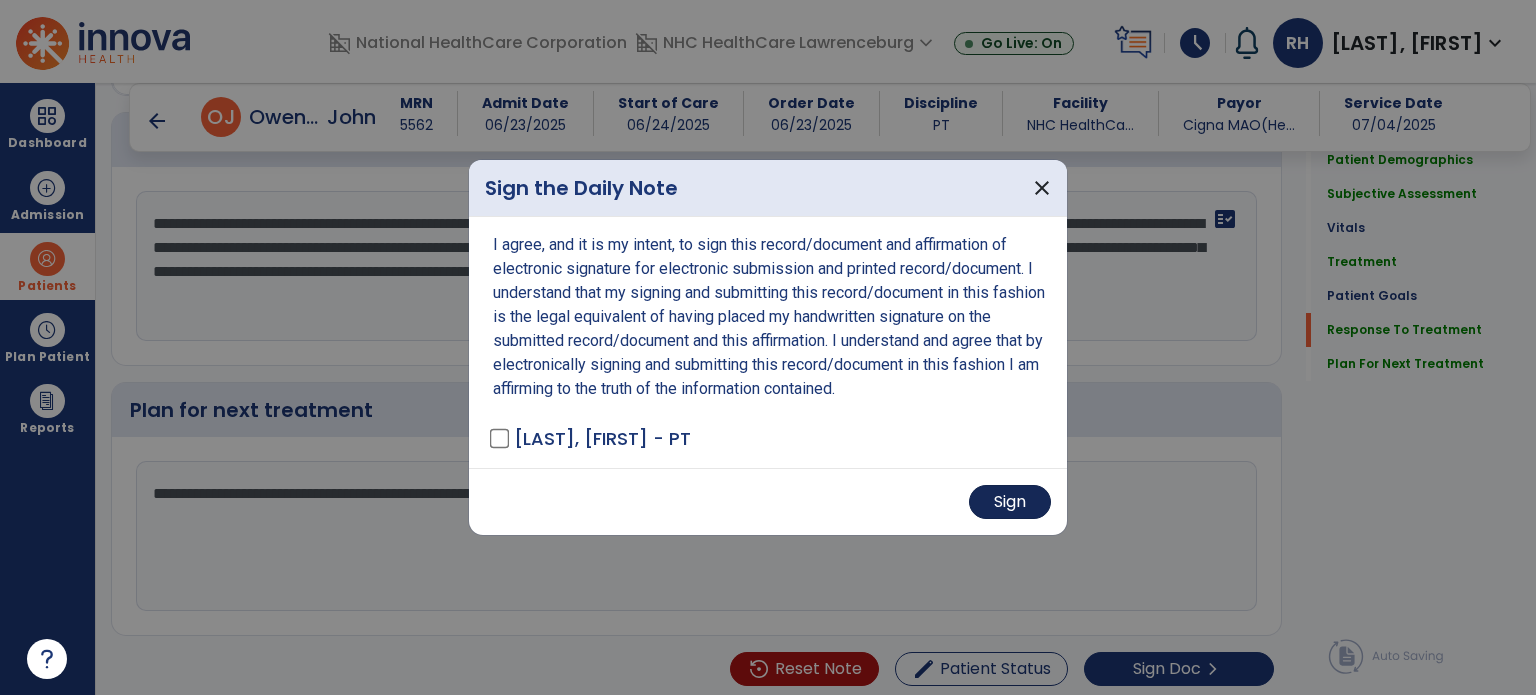 click on "Sign" at bounding box center [1010, 502] 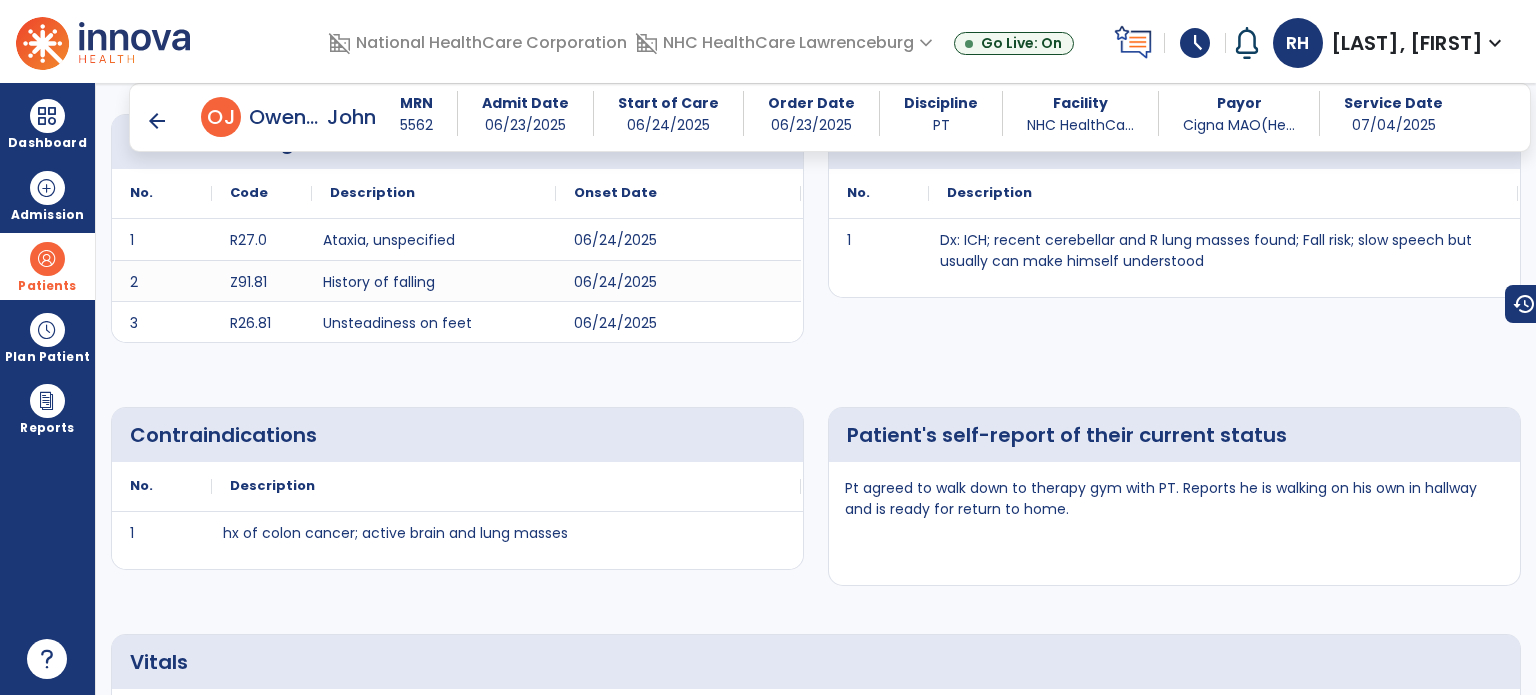 scroll, scrollTop: 507, scrollLeft: 0, axis: vertical 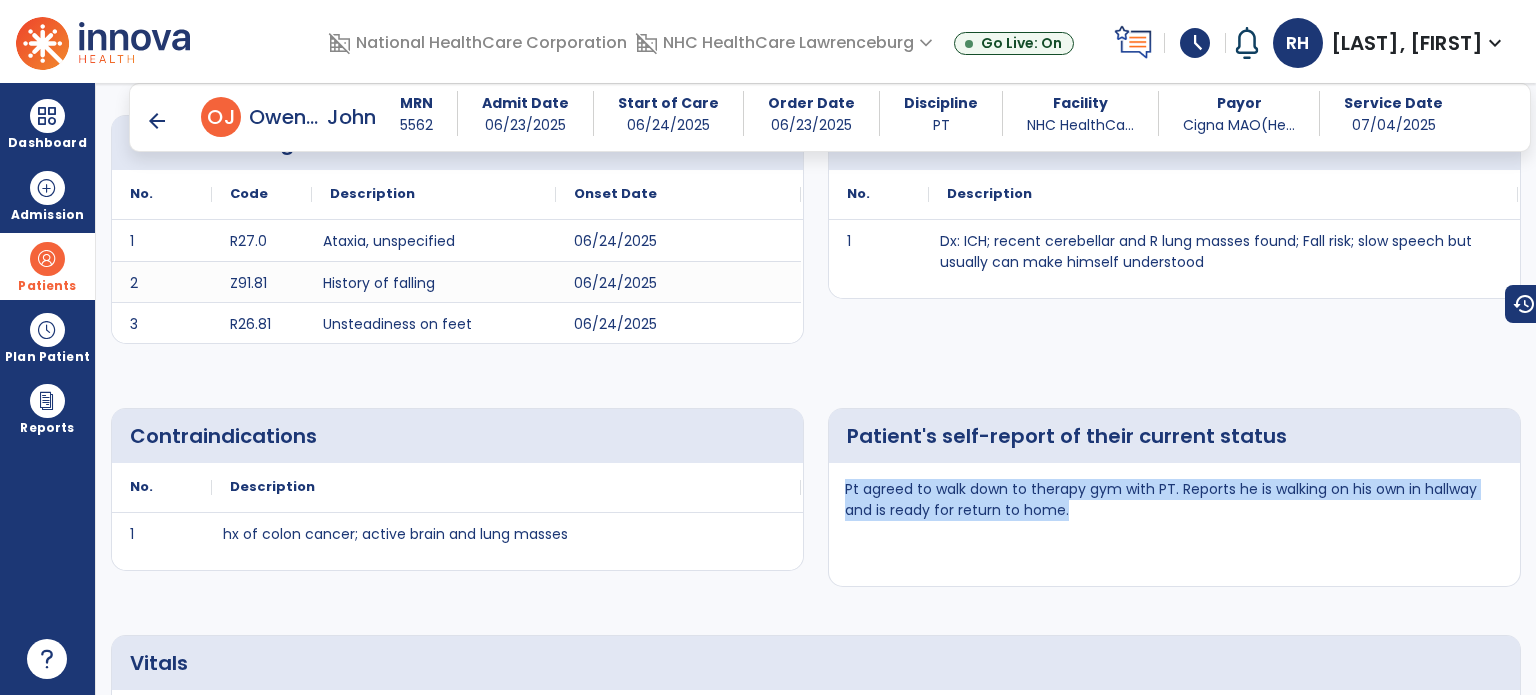 drag, startPoint x: 944, startPoint y: 506, endPoint x: 824, endPoint y: 492, distance: 120.8139 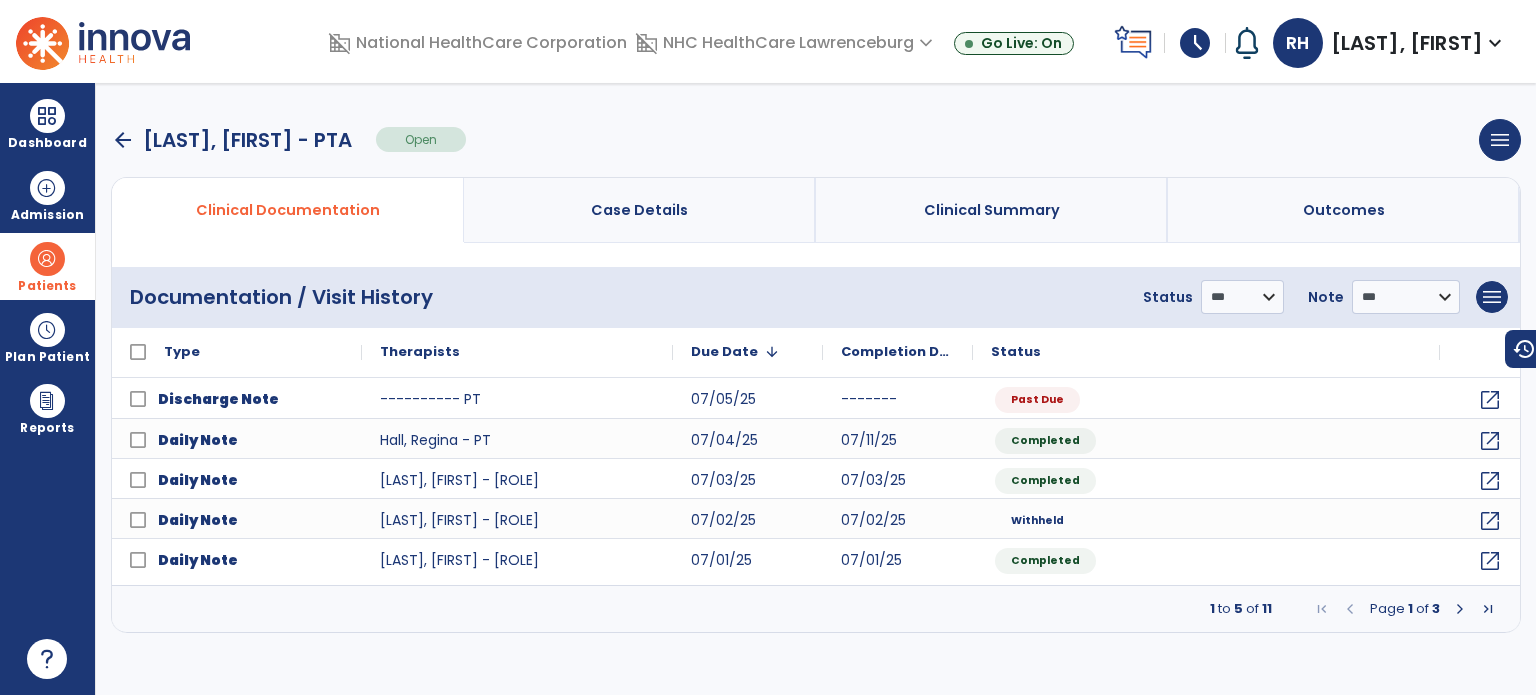 scroll, scrollTop: 0, scrollLeft: 0, axis: both 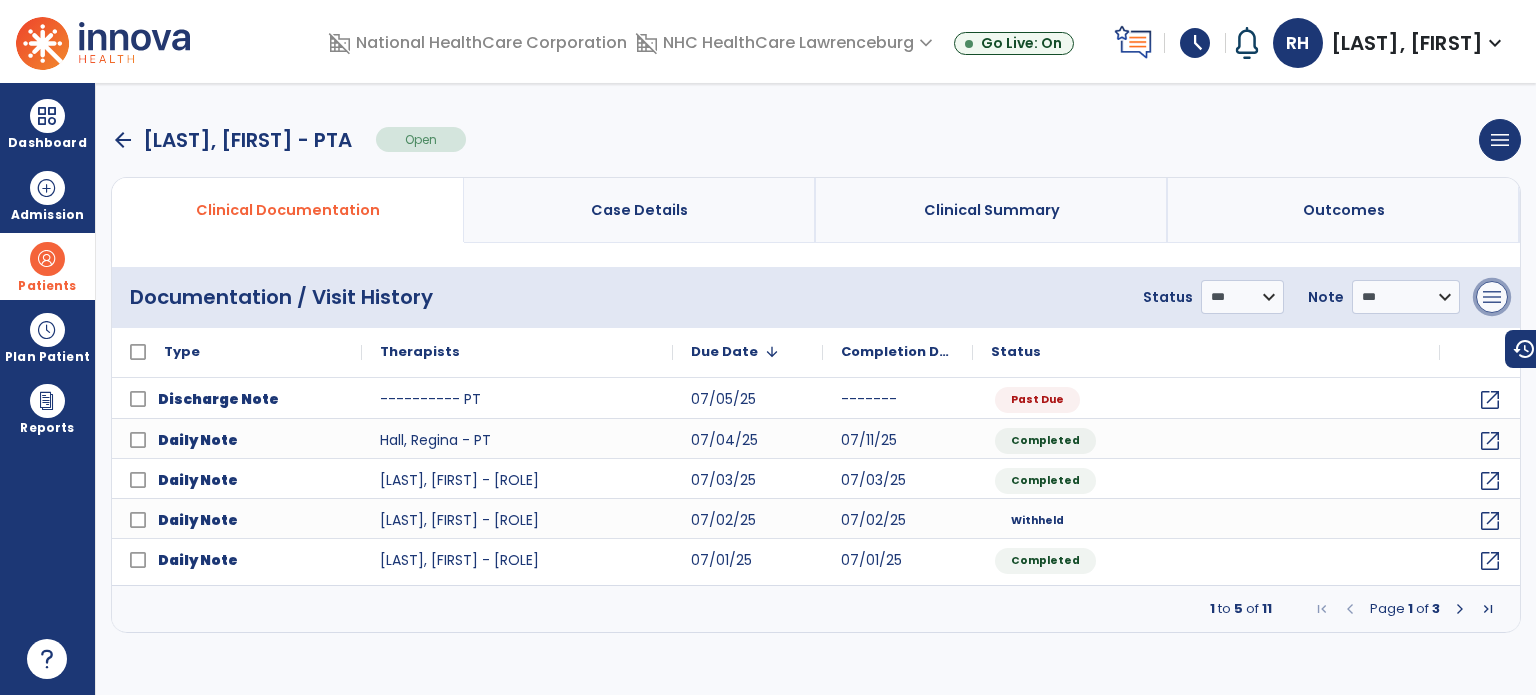 click on "menu" at bounding box center (1492, 297) 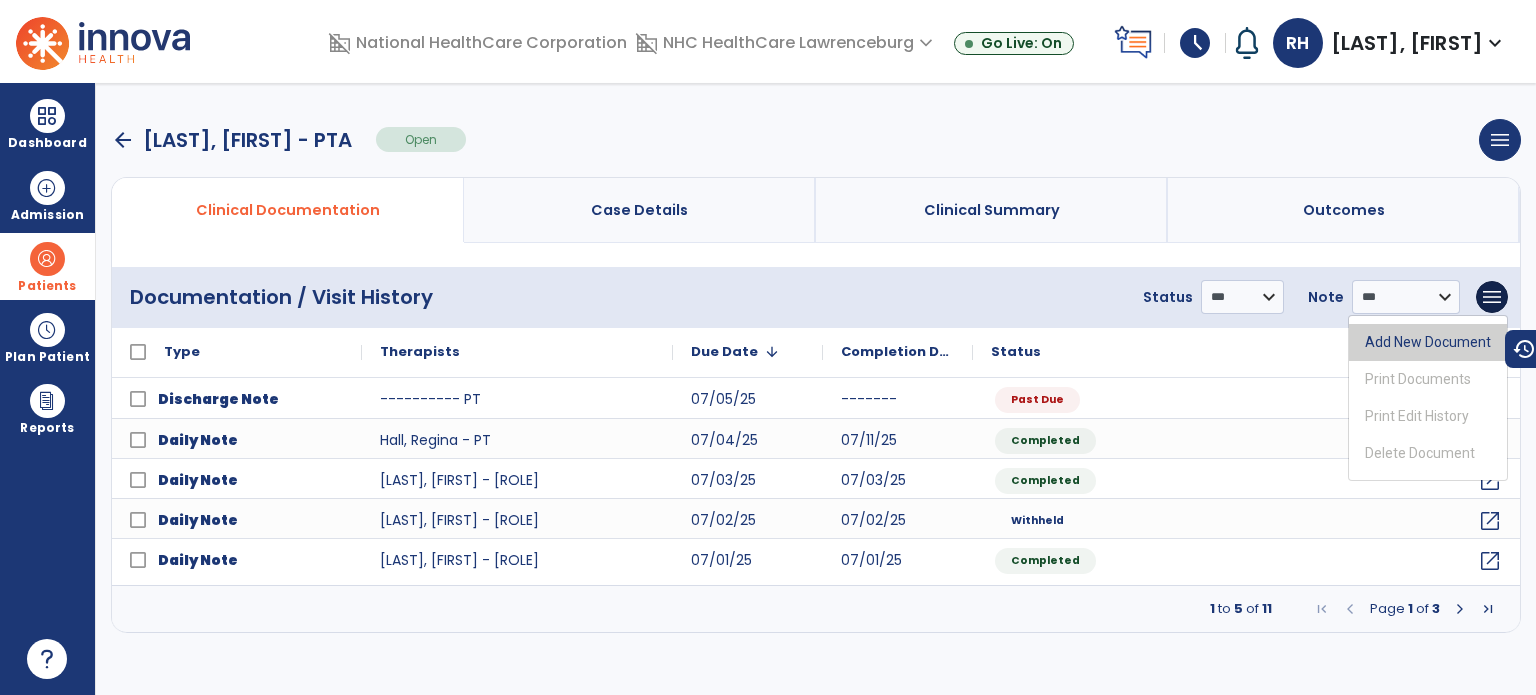 click on "Add New Document" at bounding box center (1428, 342) 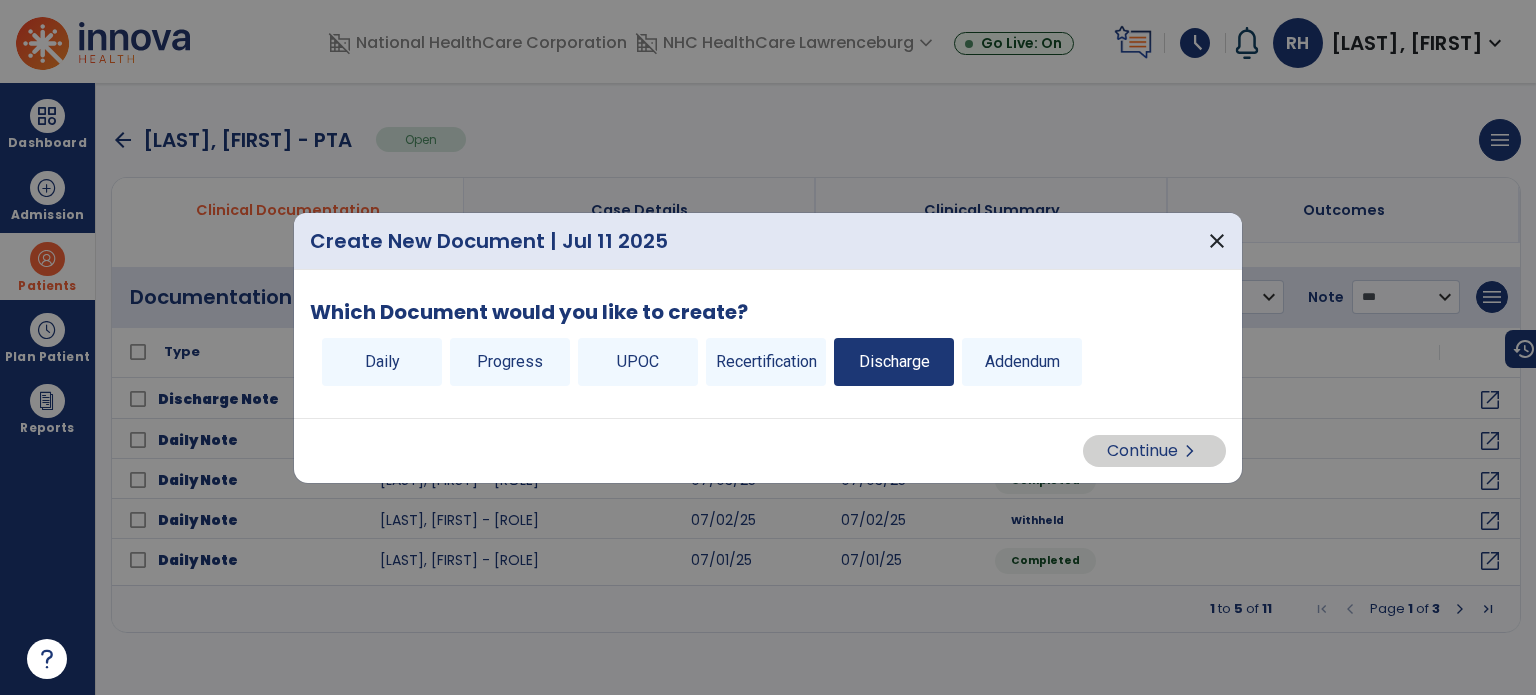 click on "Discharge" at bounding box center (894, 362) 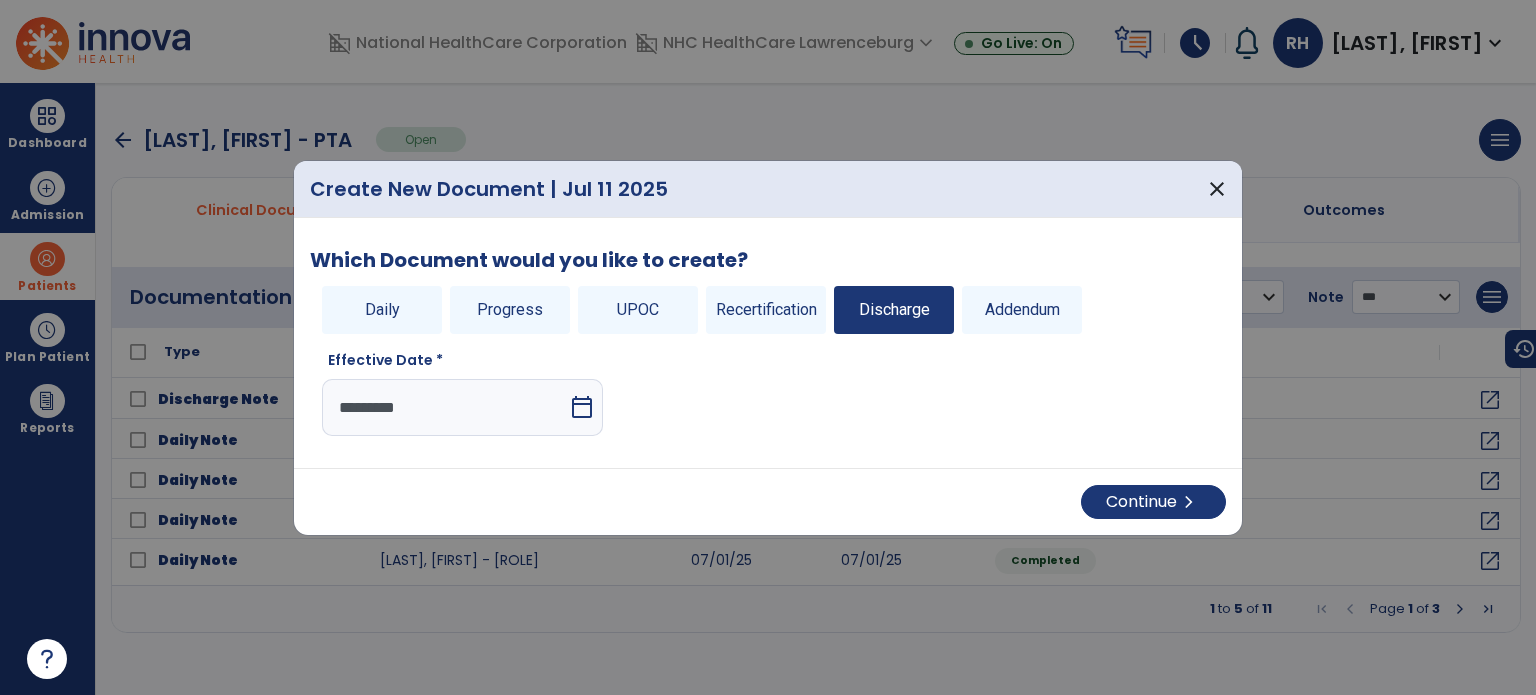 click on "calendar_today" at bounding box center (582, 407) 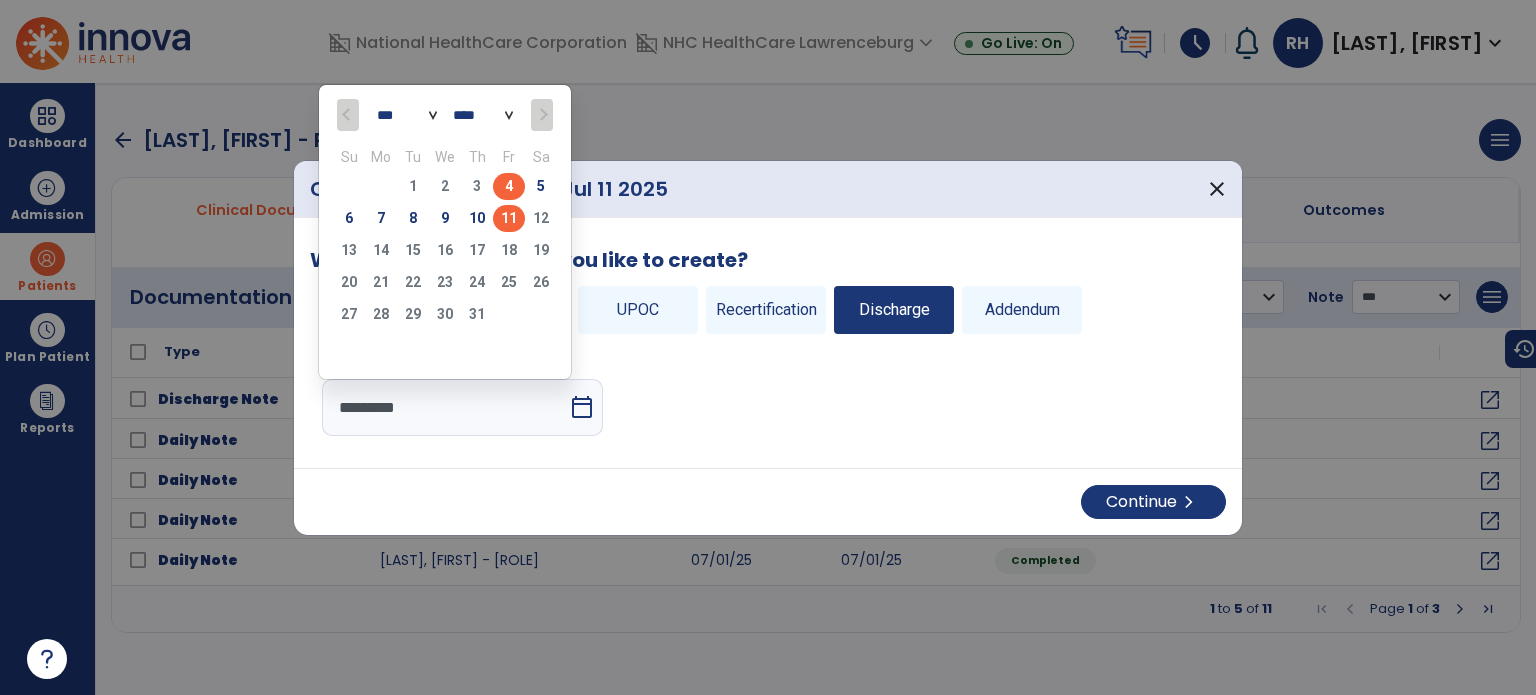click on "4" 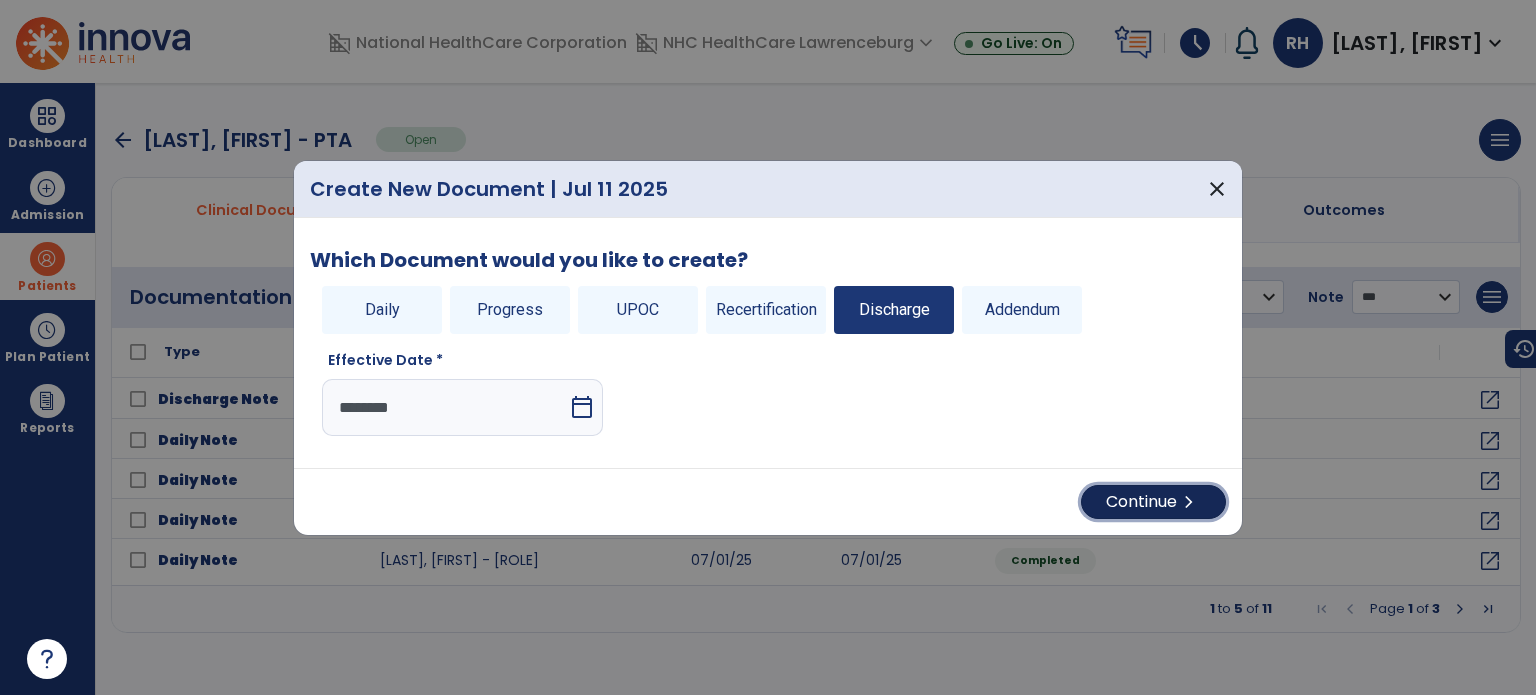 click on "Continue   chevron_right" at bounding box center [1153, 502] 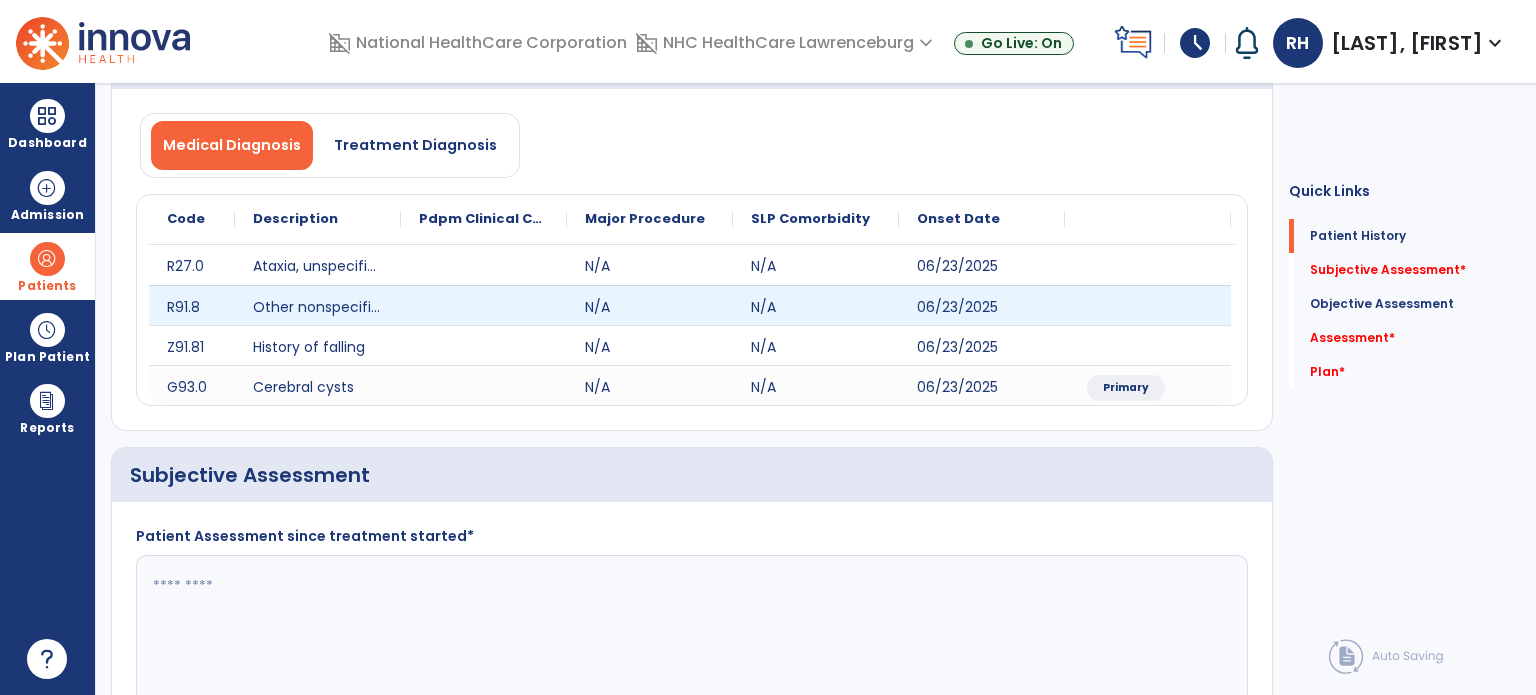 scroll, scrollTop: 205, scrollLeft: 0, axis: vertical 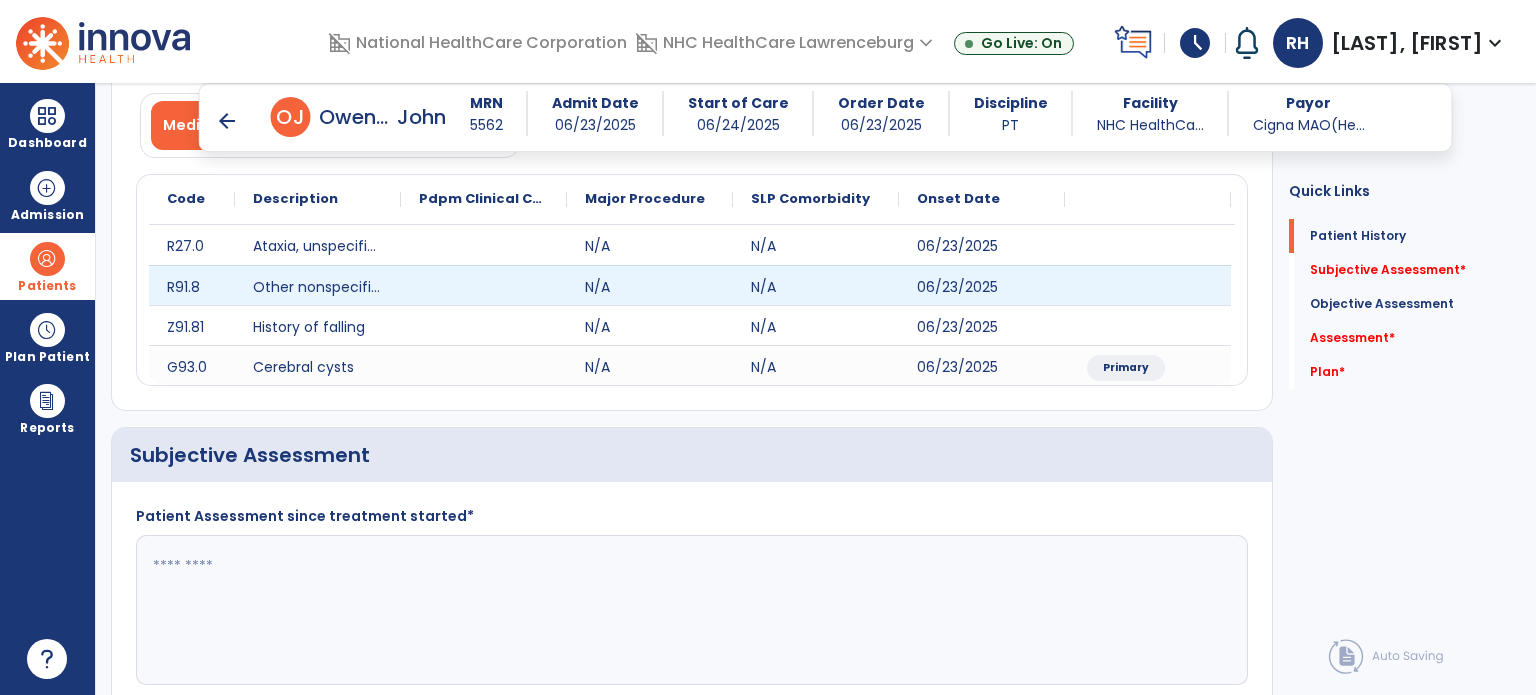 click 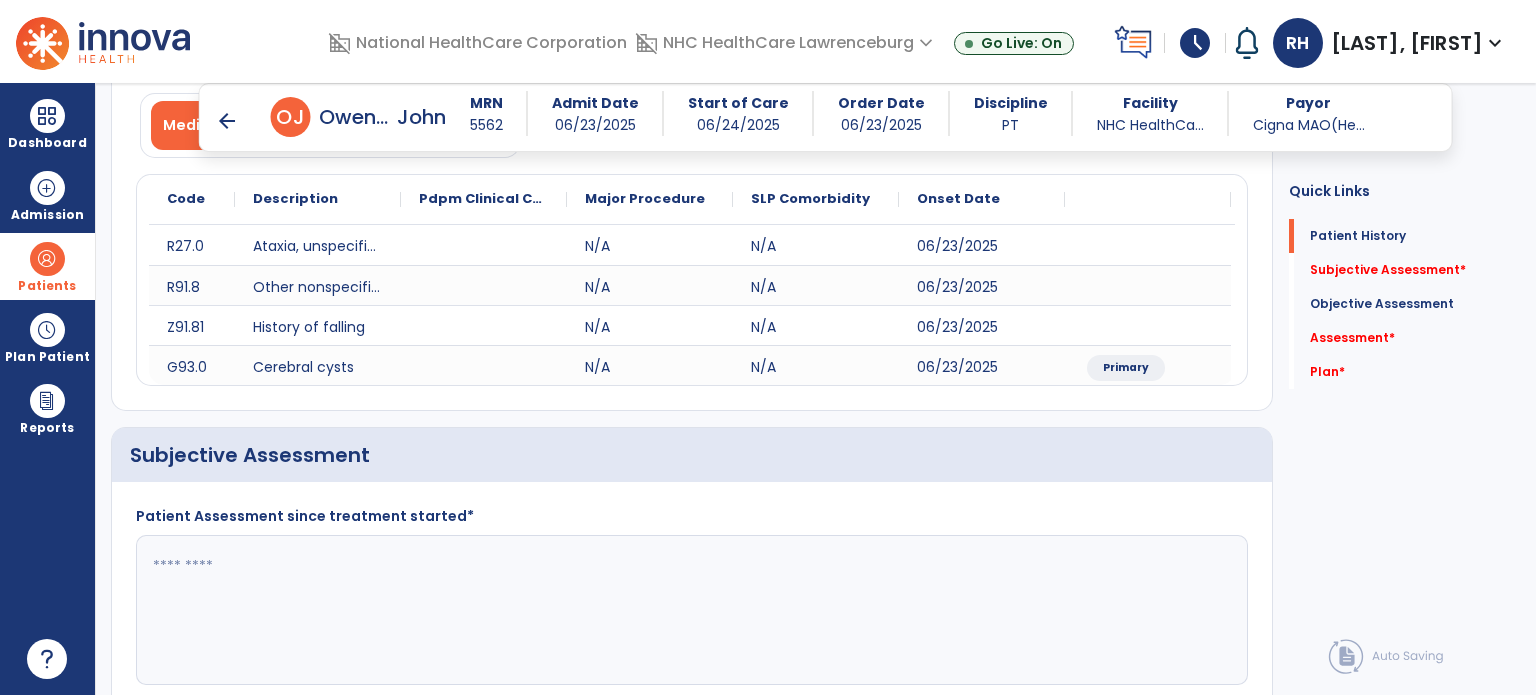 paste on "**********" 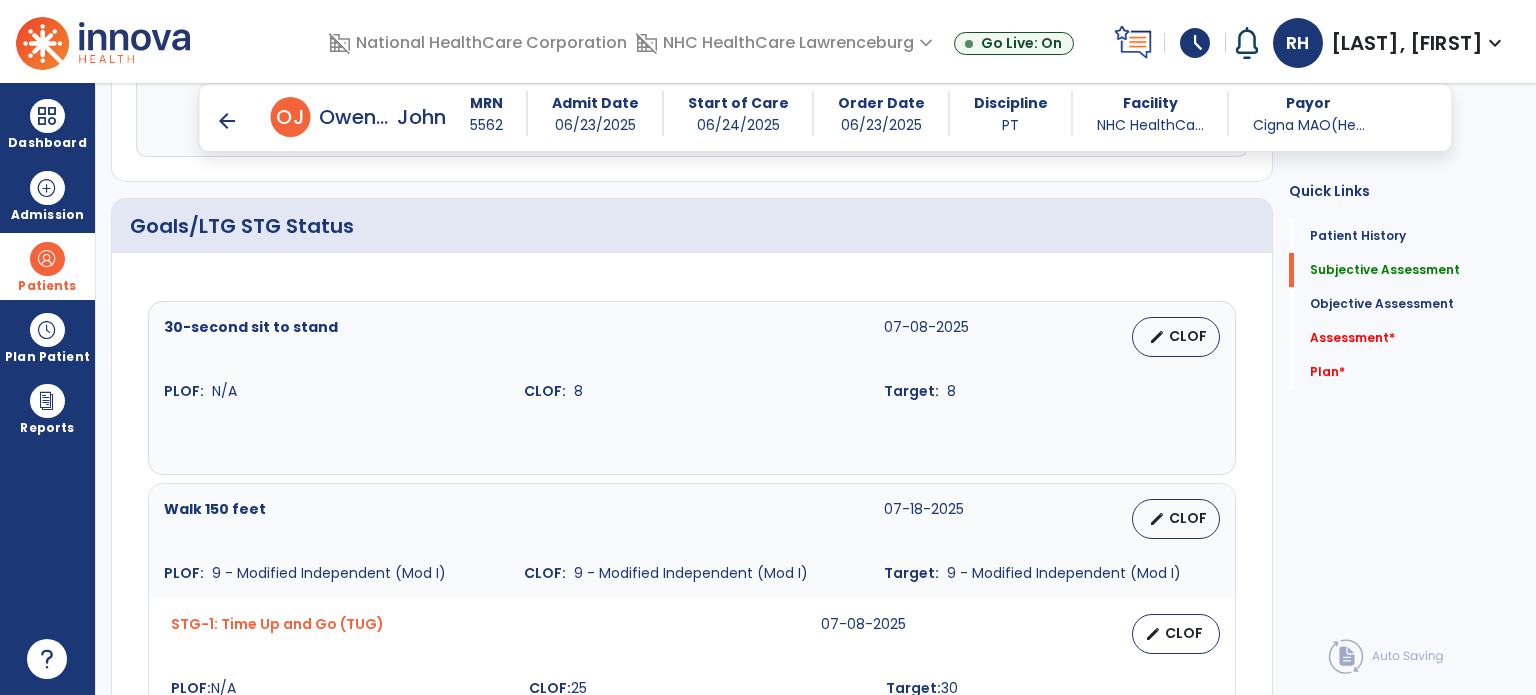 scroll, scrollTop: 720, scrollLeft: 0, axis: vertical 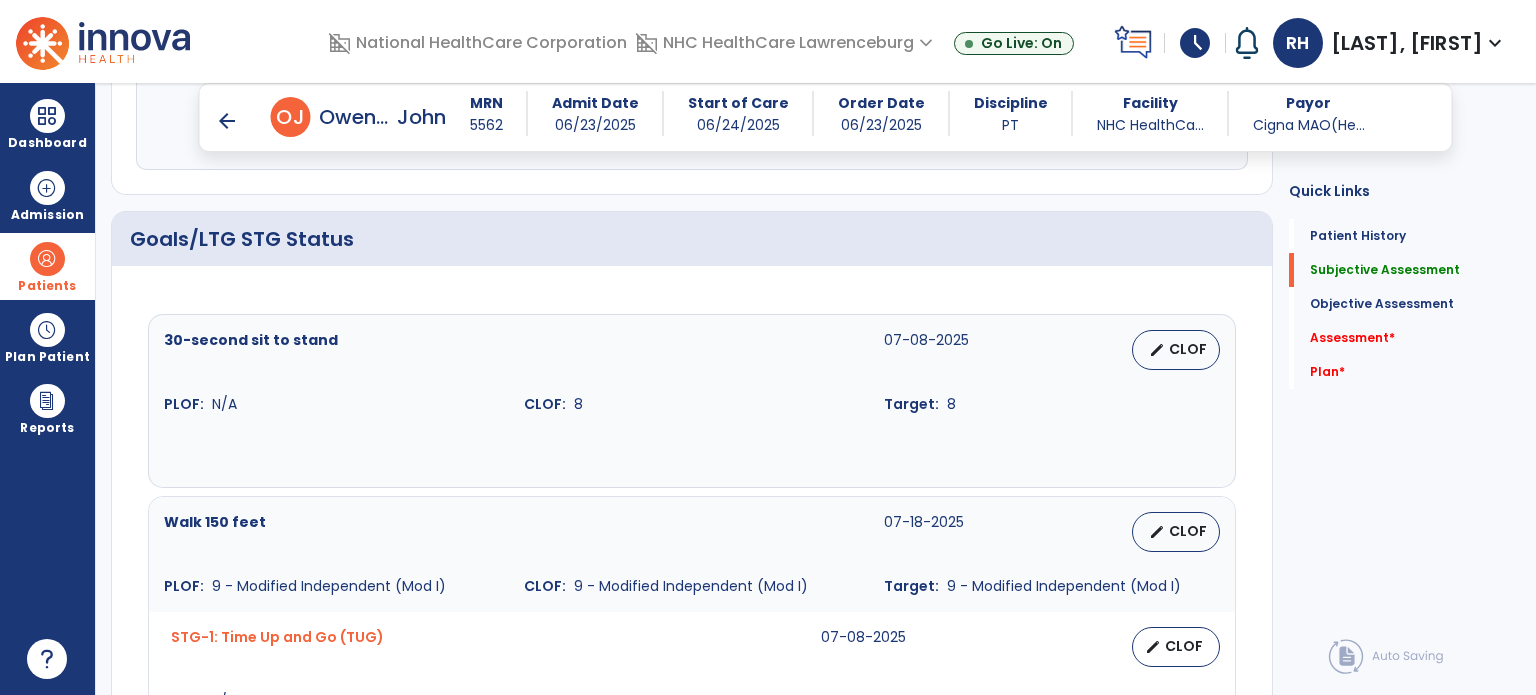 type on "**********" 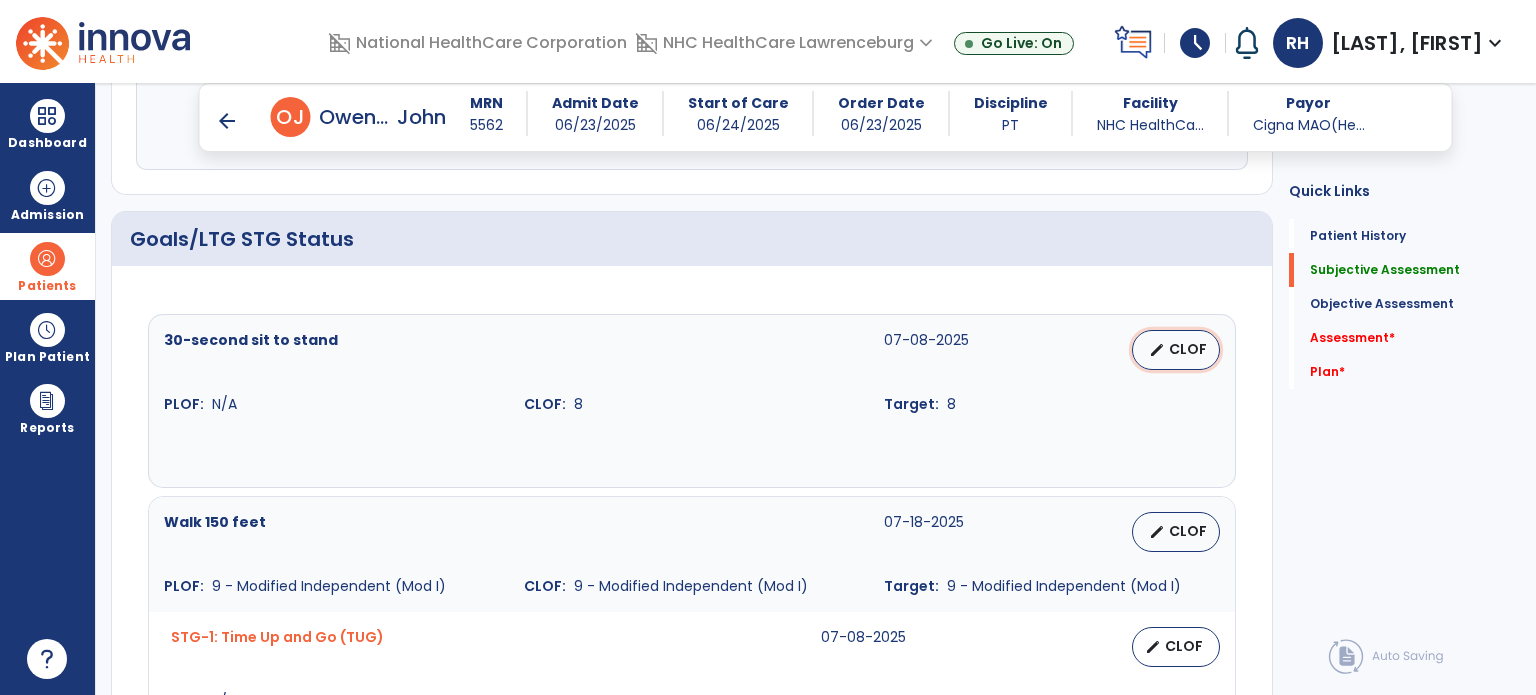 click on "CLOF" at bounding box center (1188, 349) 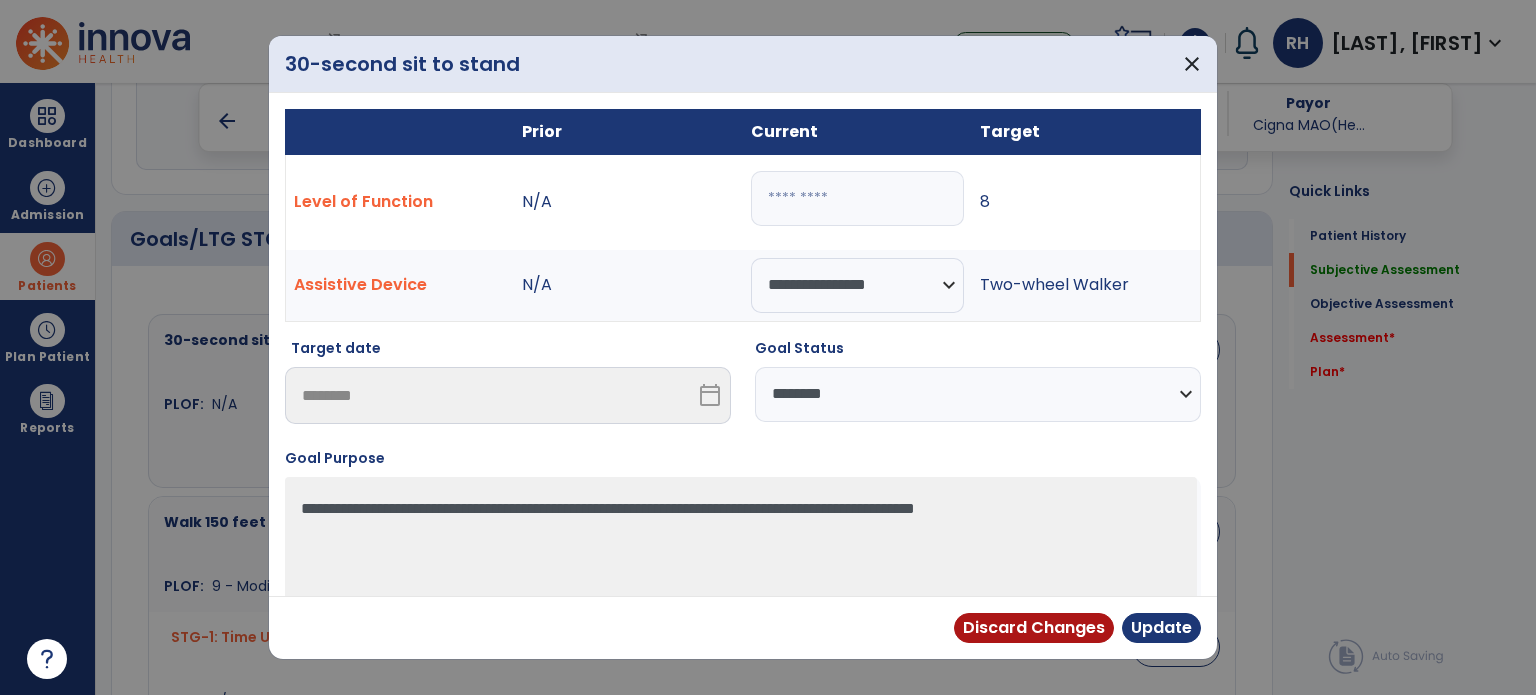 click on "**********" at bounding box center [978, 389] 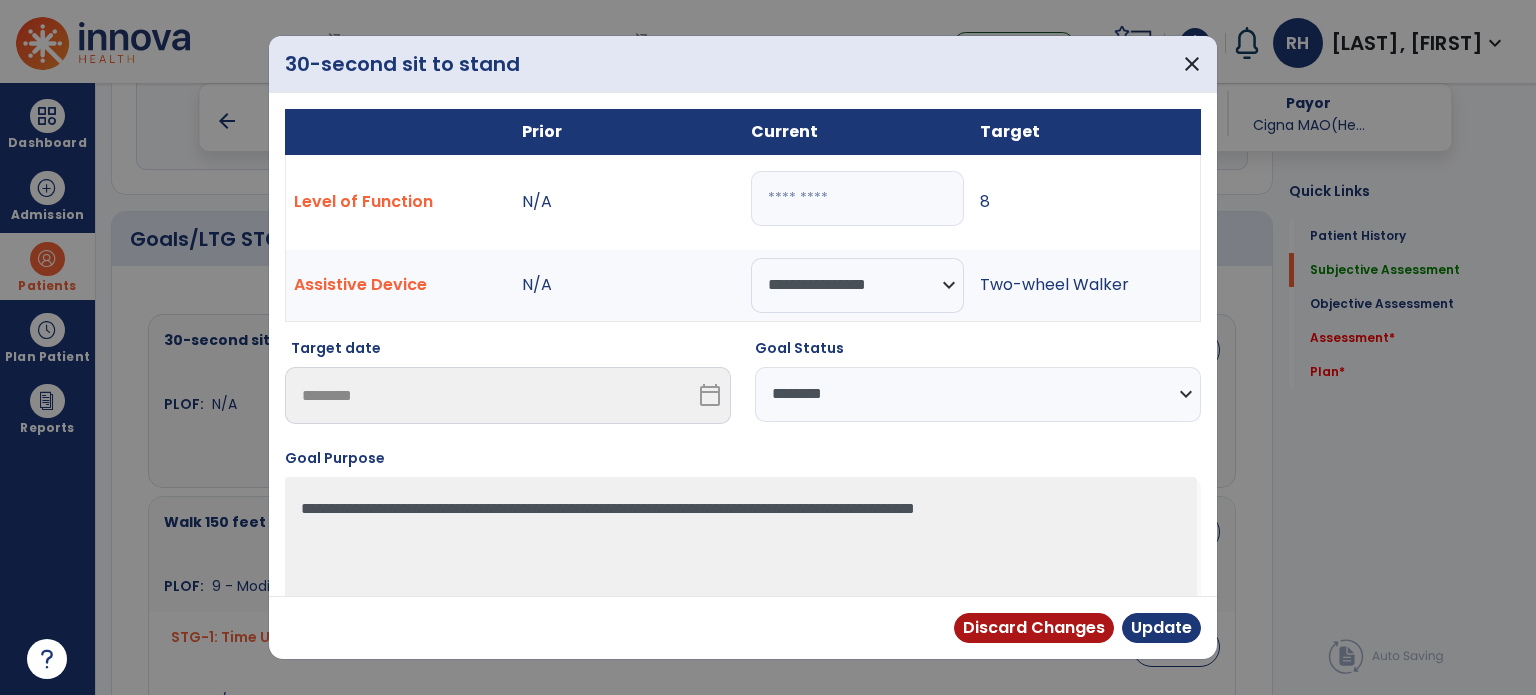select on "********" 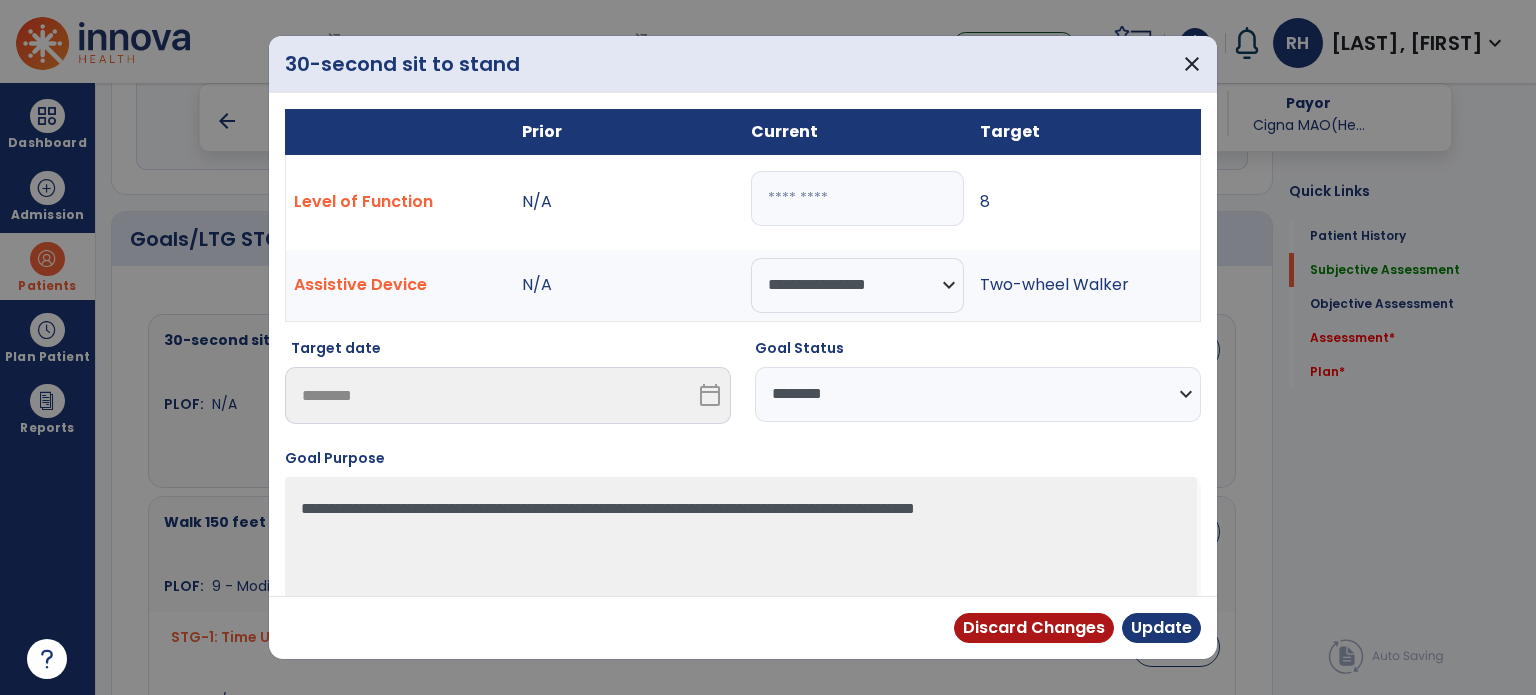 click on "**********" at bounding box center [978, 394] 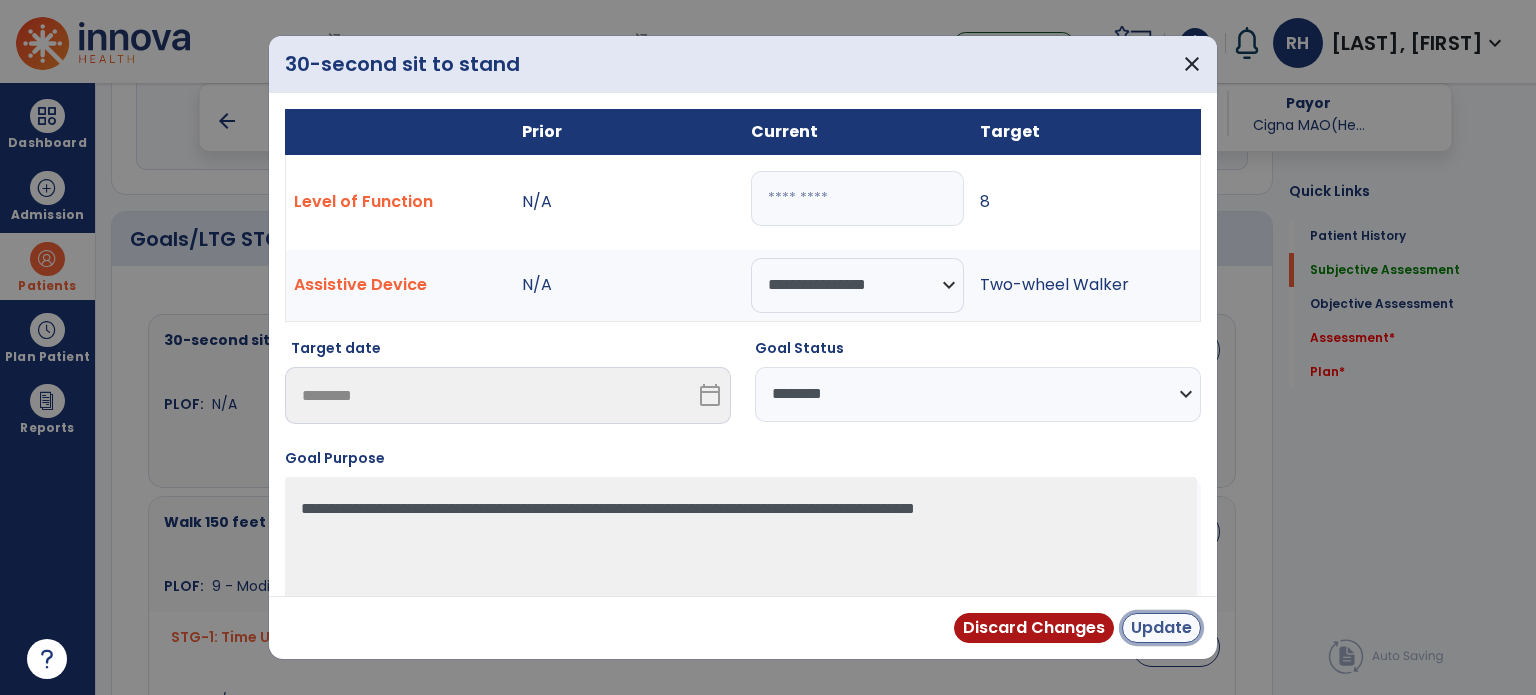 click on "Update" at bounding box center (1161, 628) 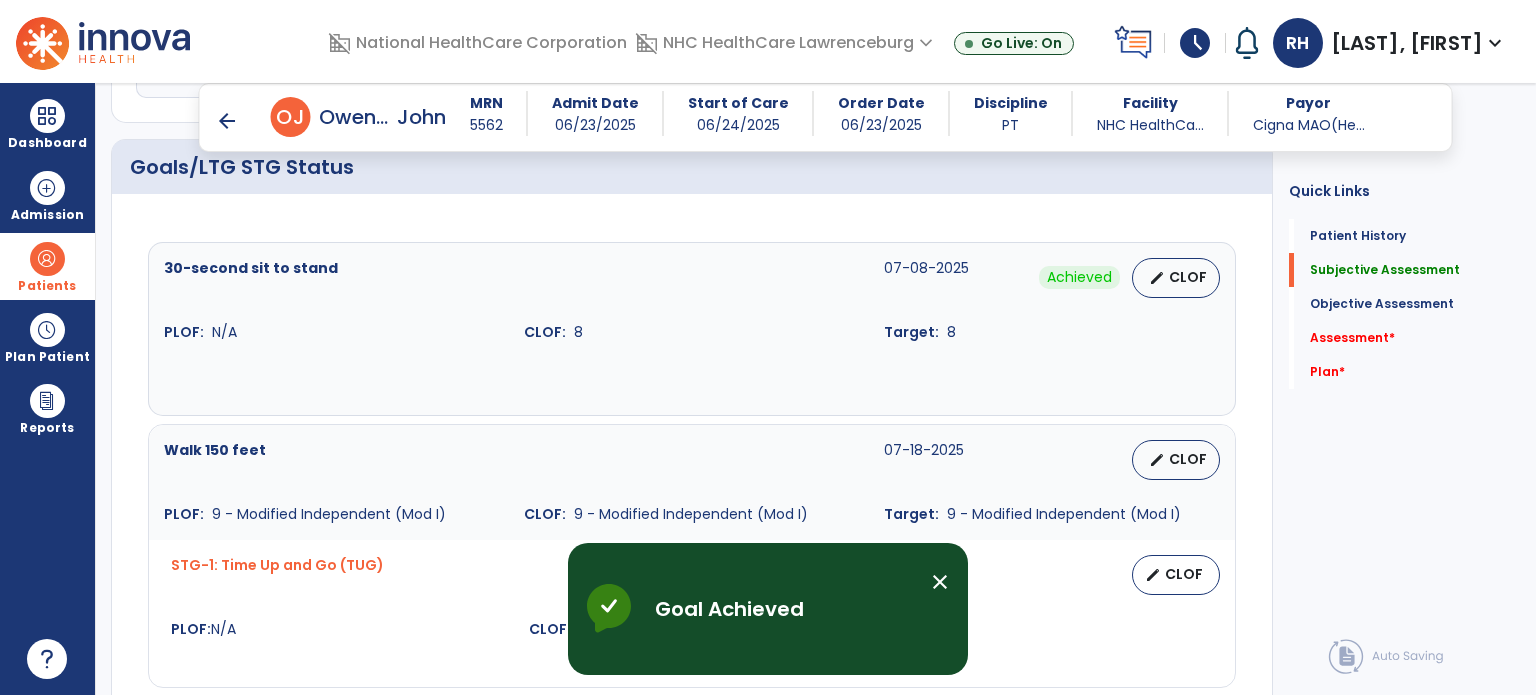 scroll, scrollTop: 893, scrollLeft: 0, axis: vertical 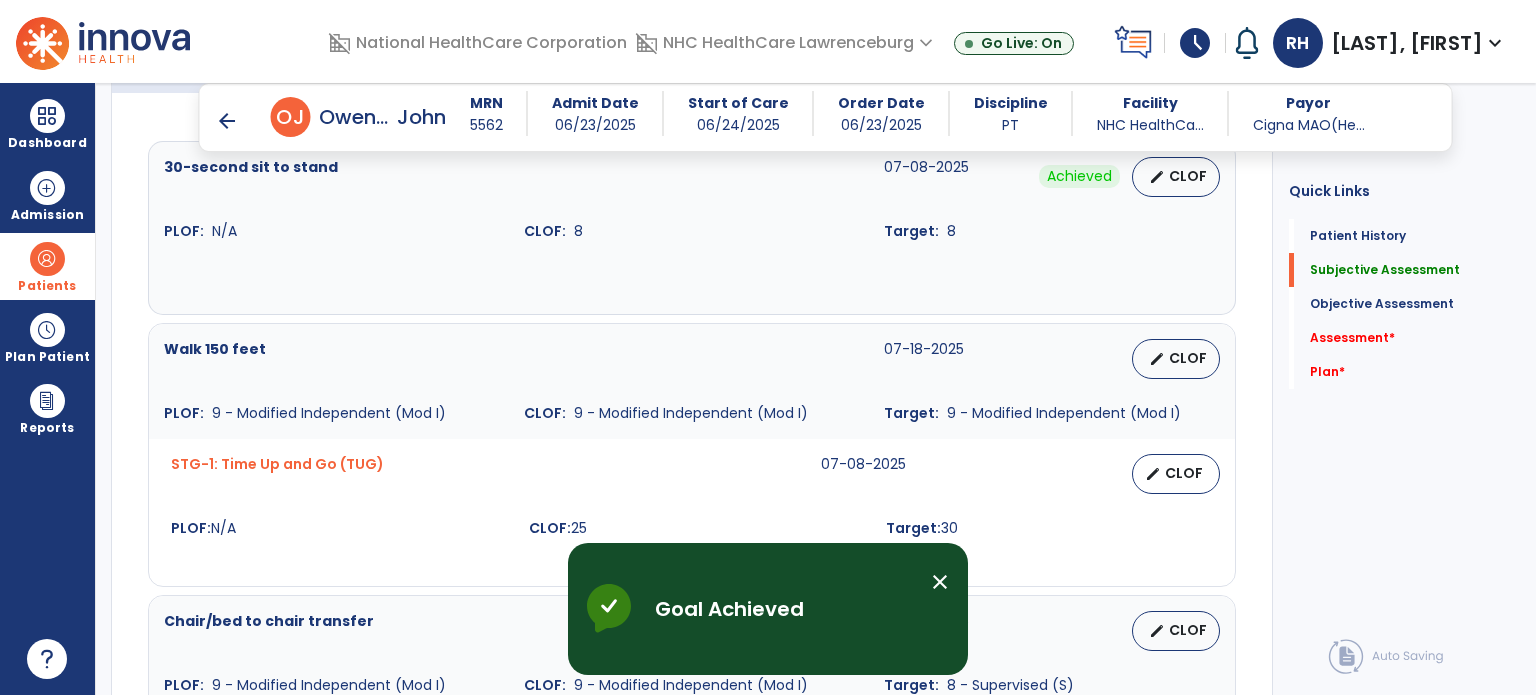 click on "edit   CLOF" at bounding box center [1176, 359] 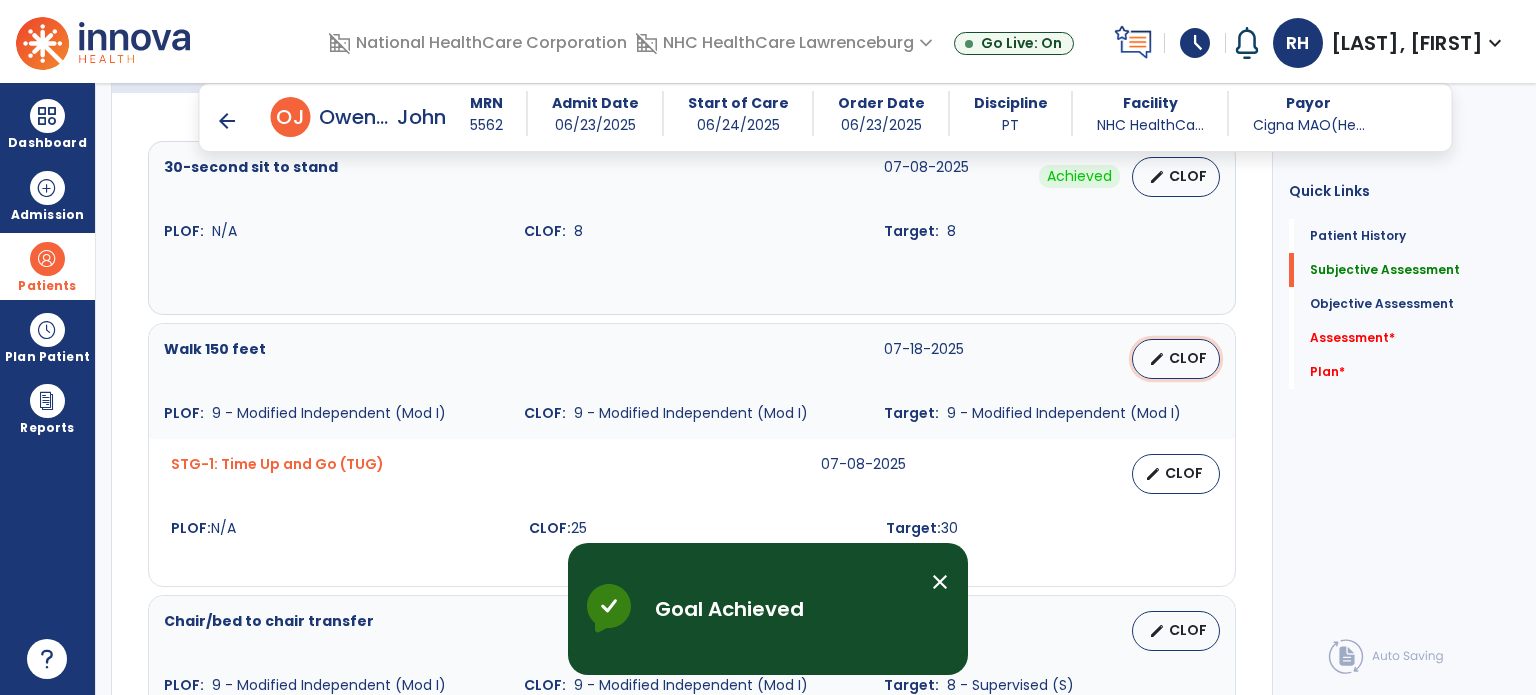 select on "**********" 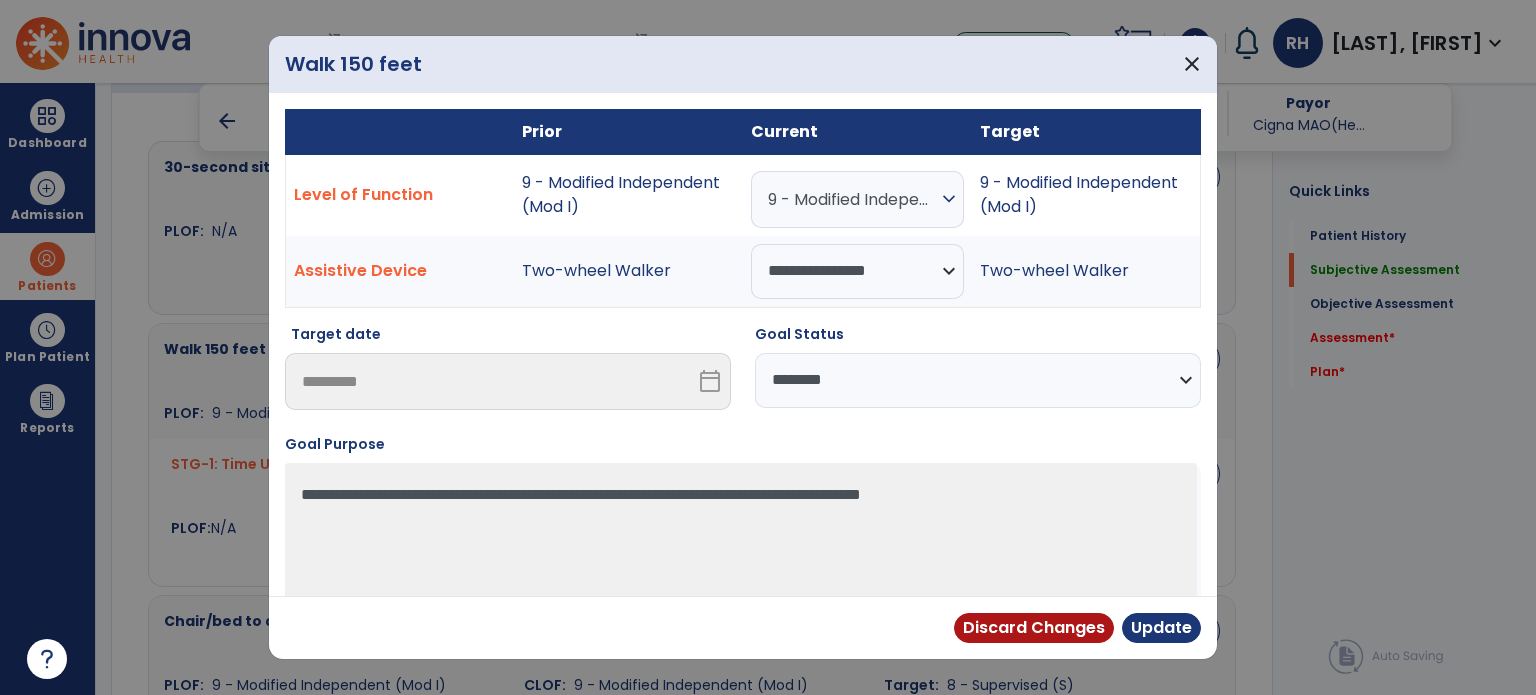 click on "**********" at bounding box center (978, 380) 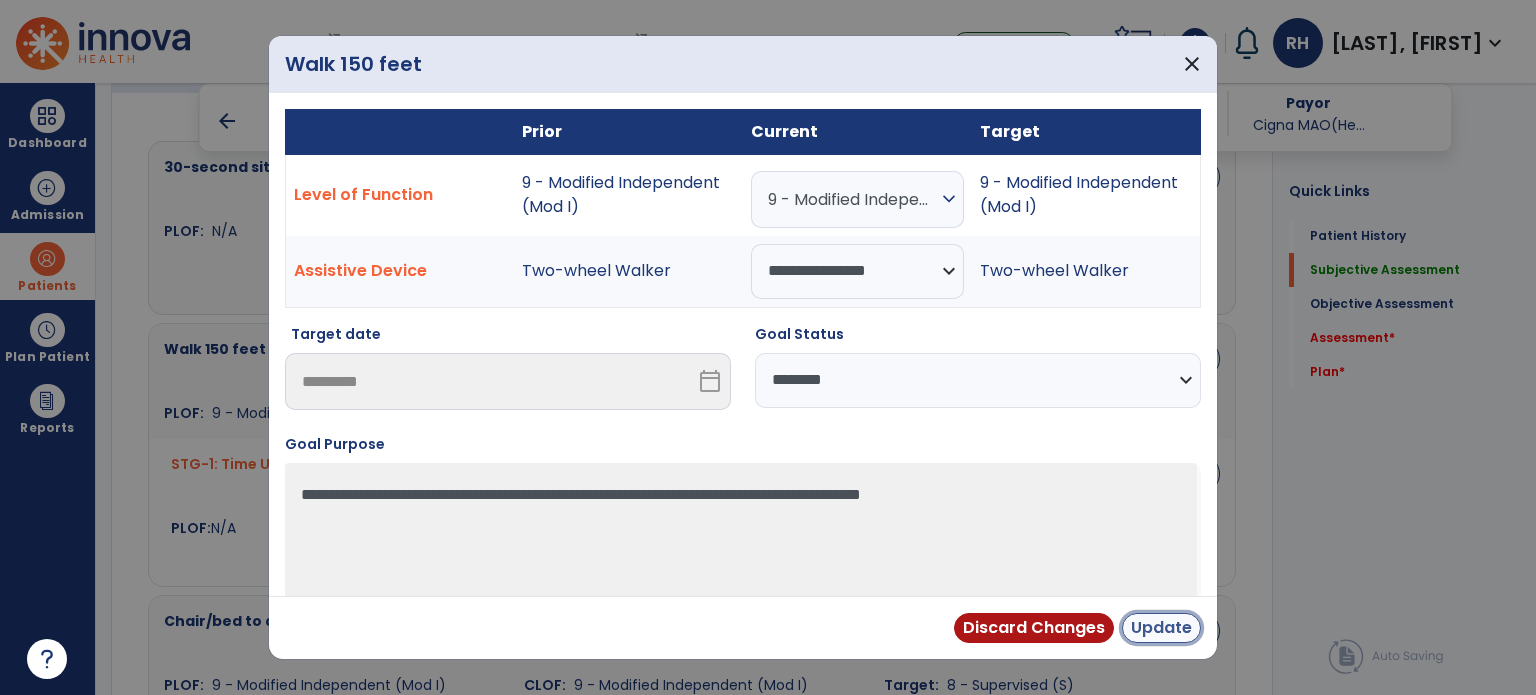 click on "Update" at bounding box center (1161, 628) 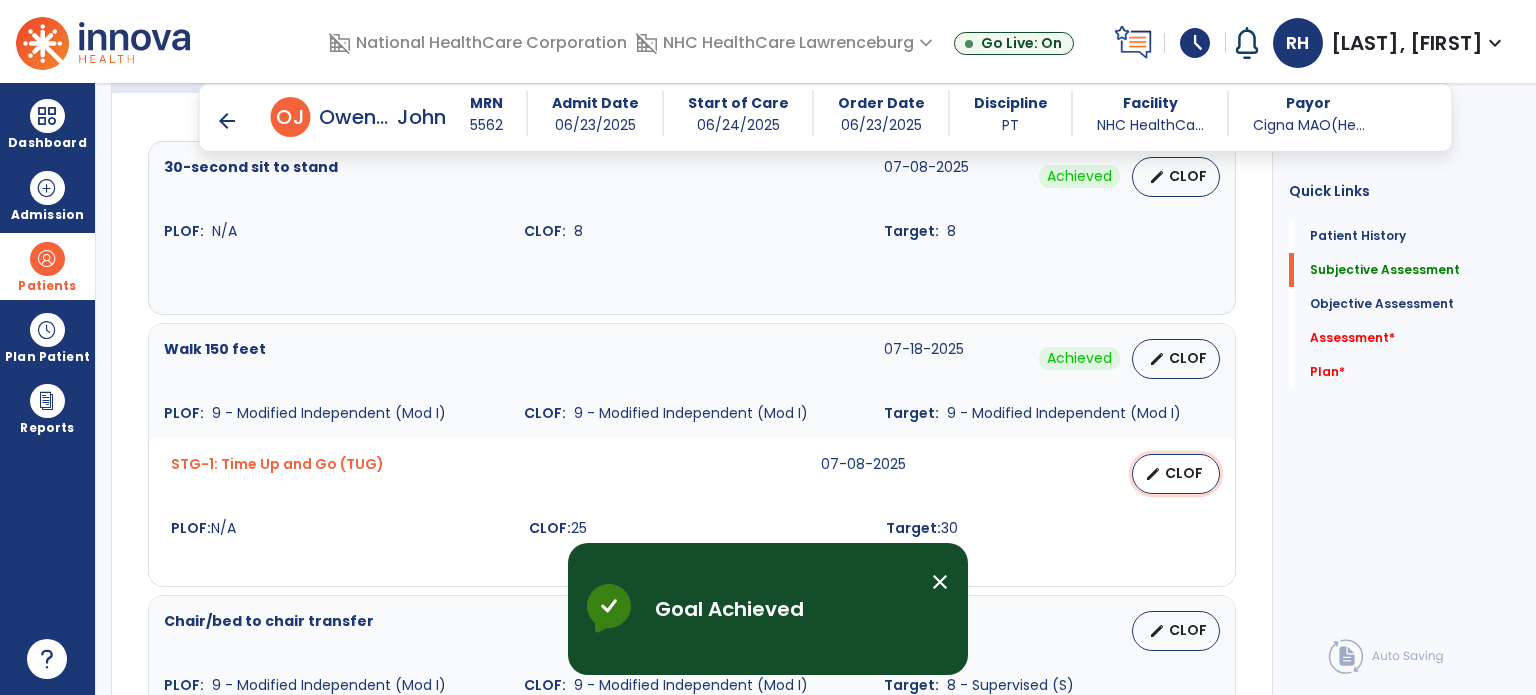click on "CLOF" at bounding box center [1184, 473] 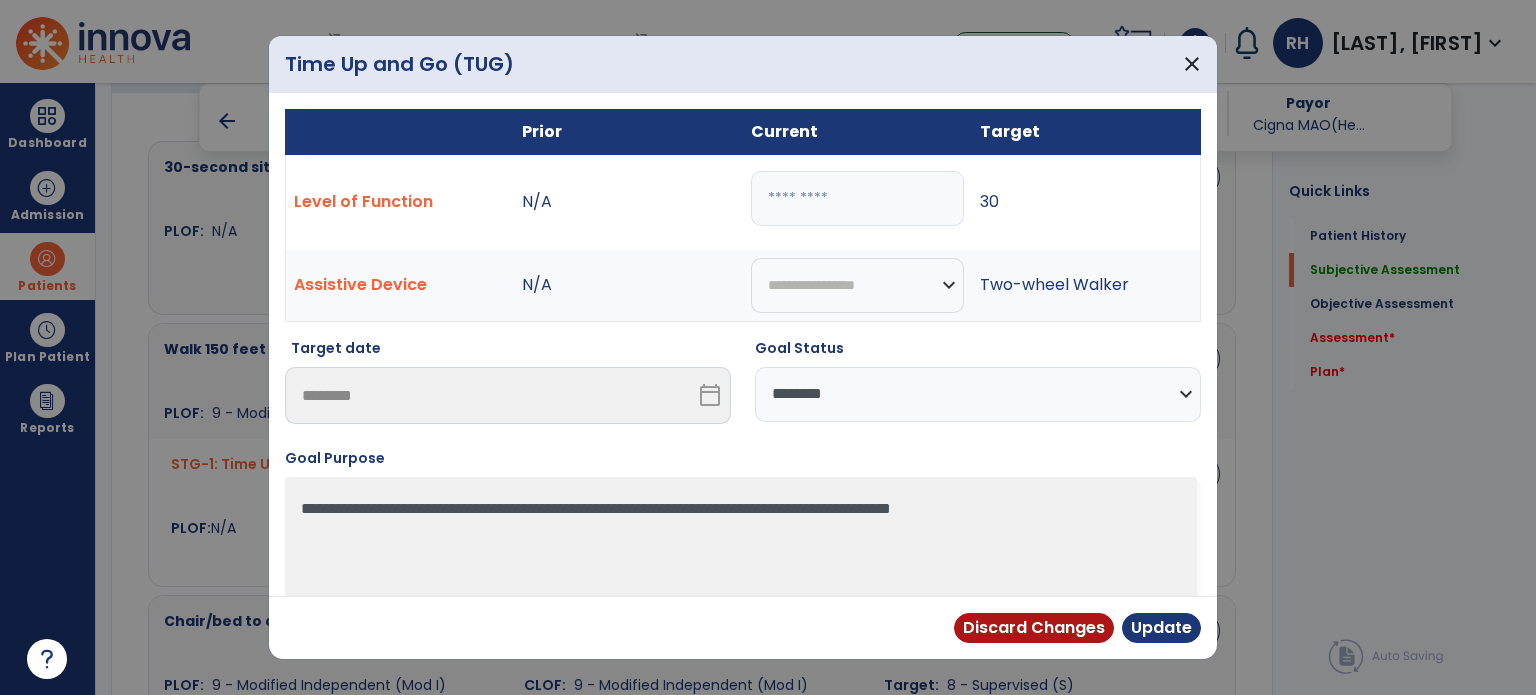 click on "**********" at bounding box center (978, 394) 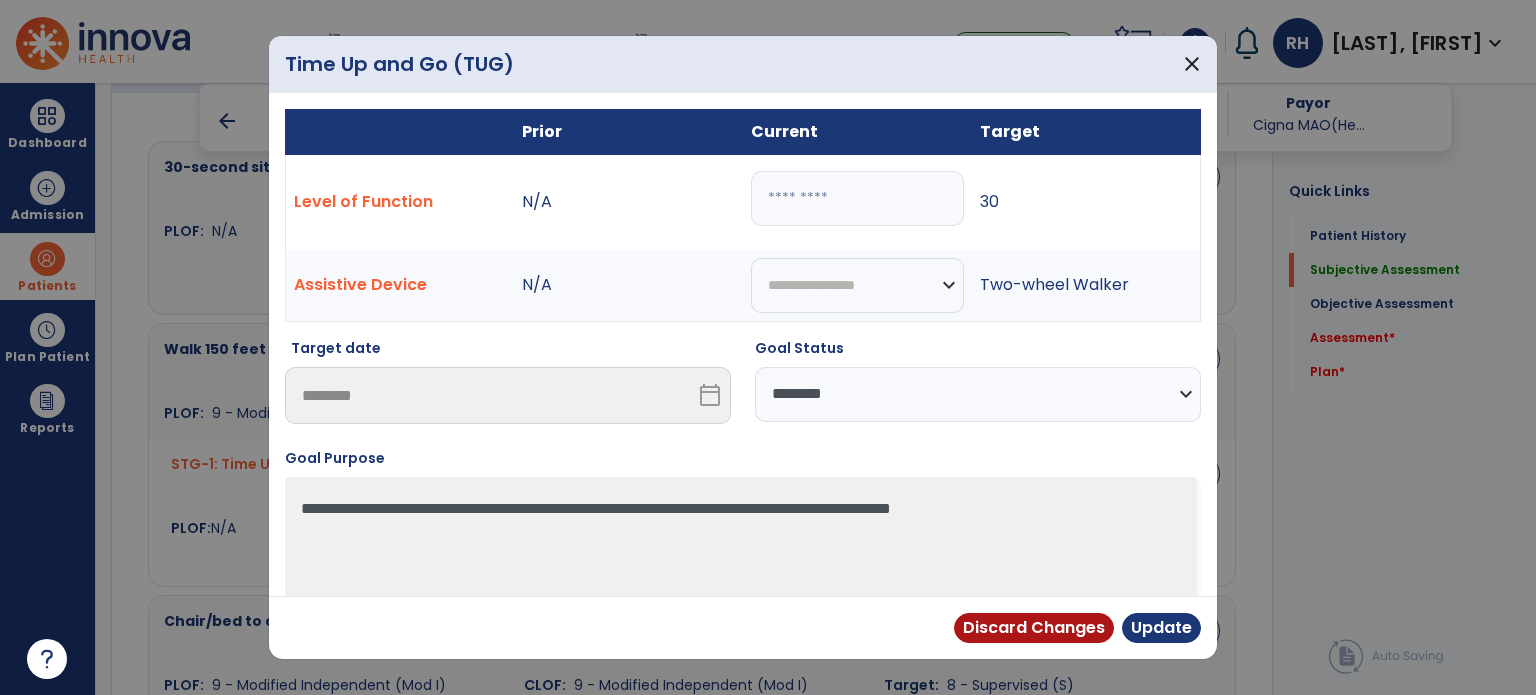 select on "********" 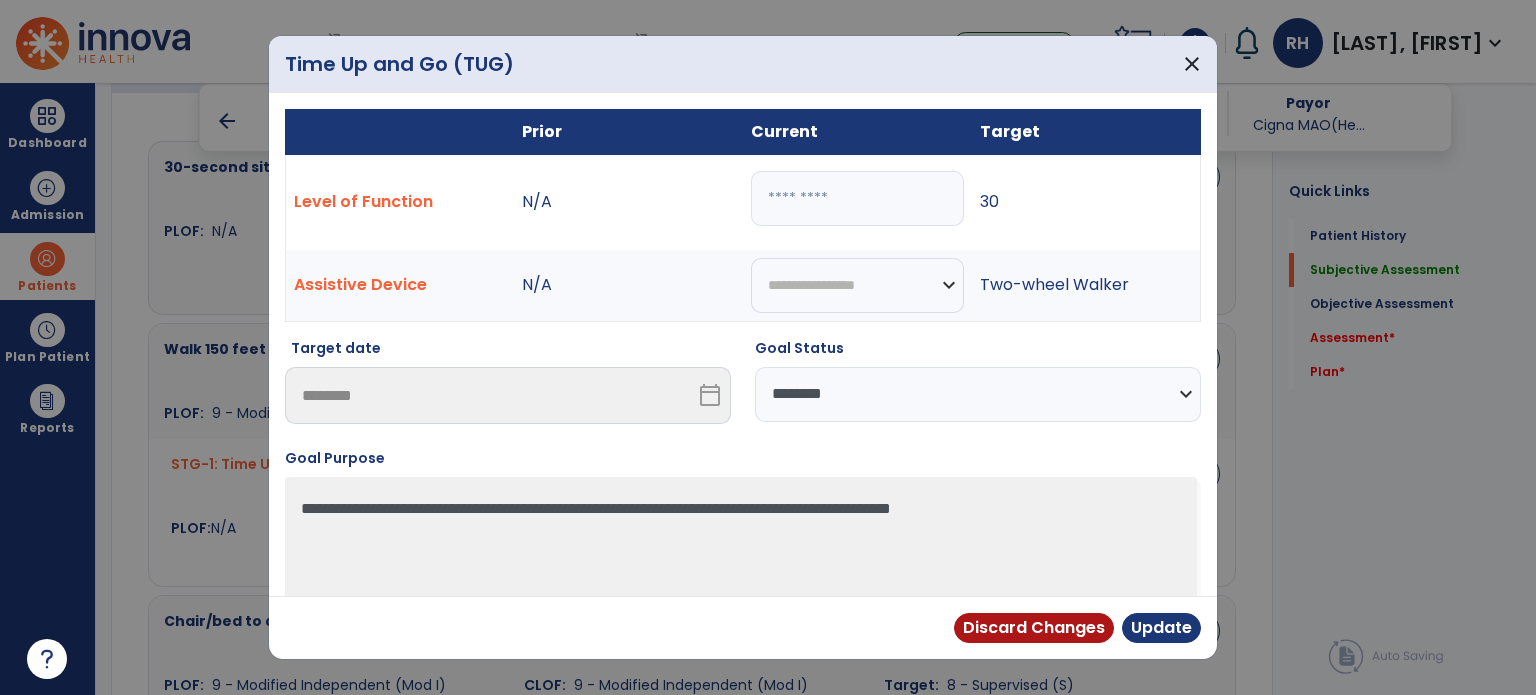 click on "**********" at bounding box center [978, 394] 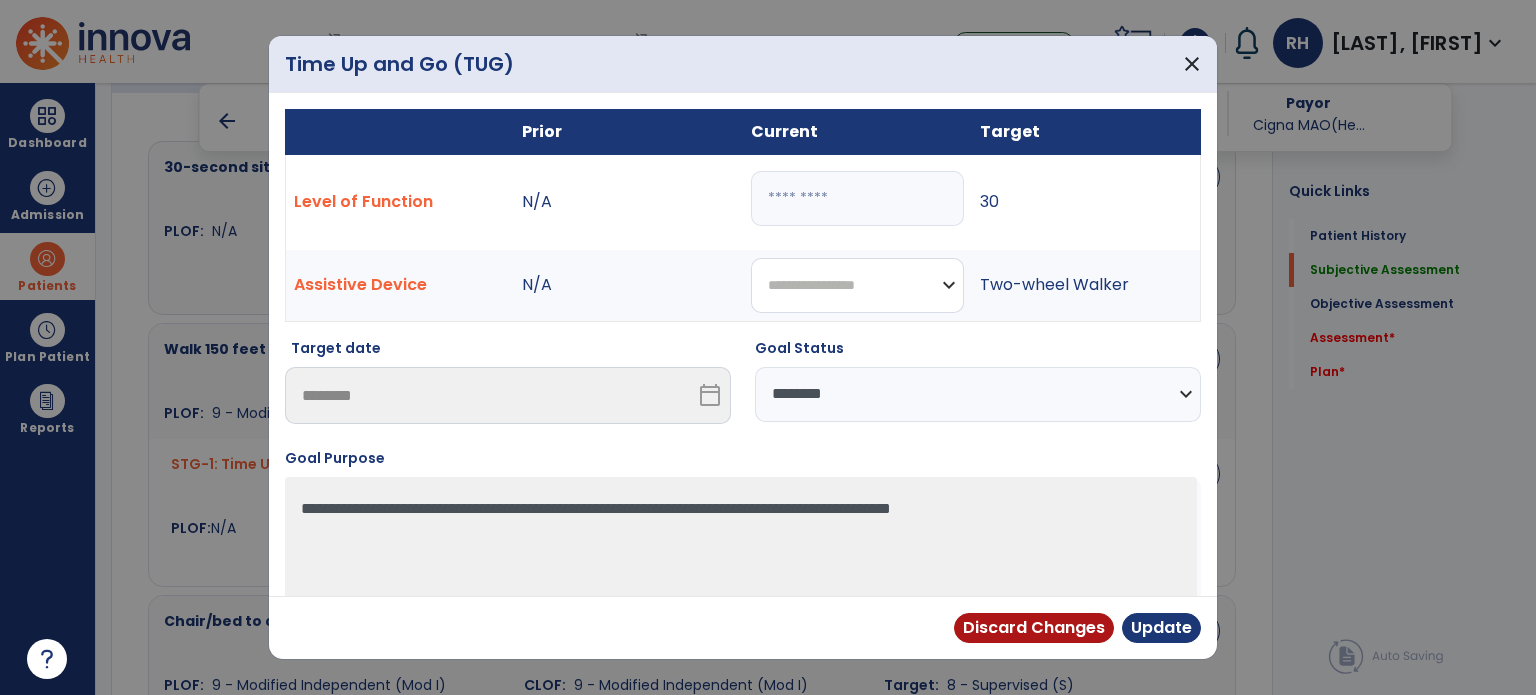 click on "**********" at bounding box center (857, 285) 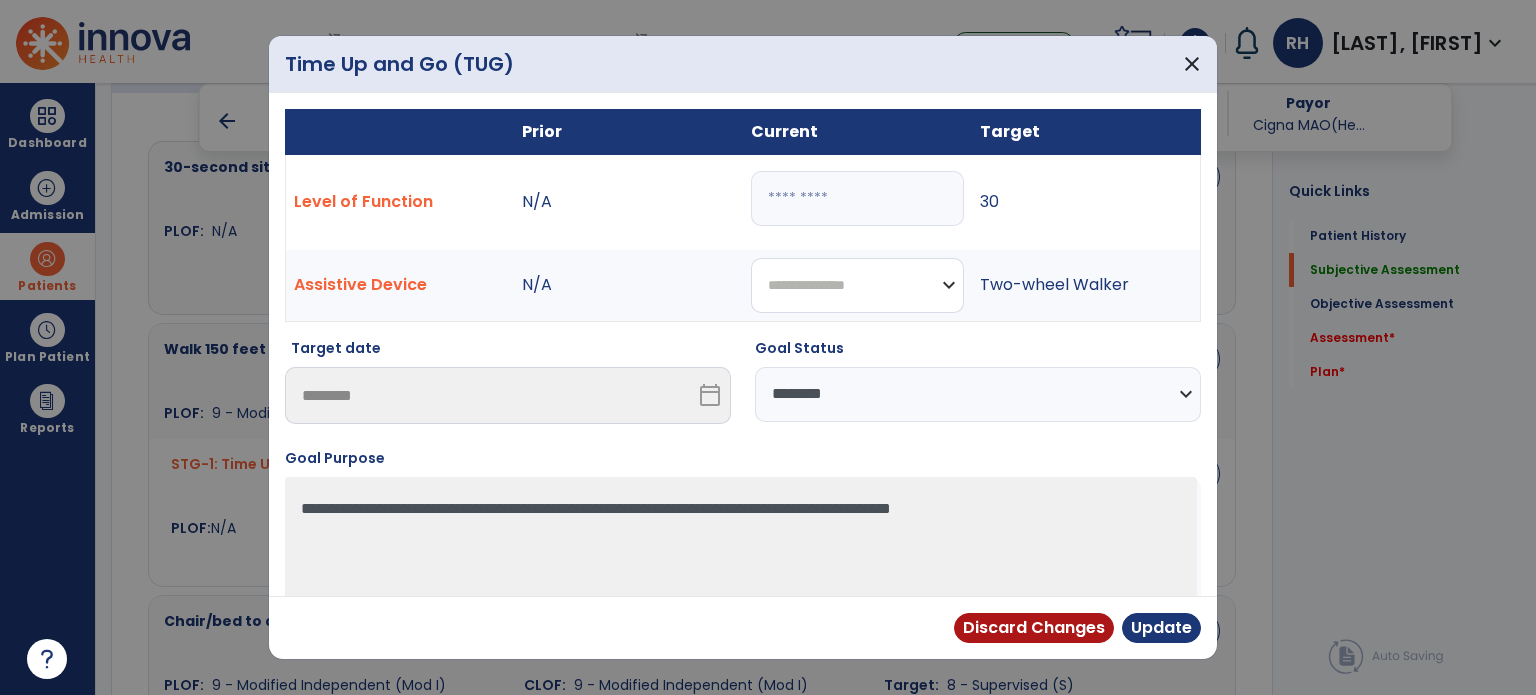click on "**********" at bounding box center (857, 285) 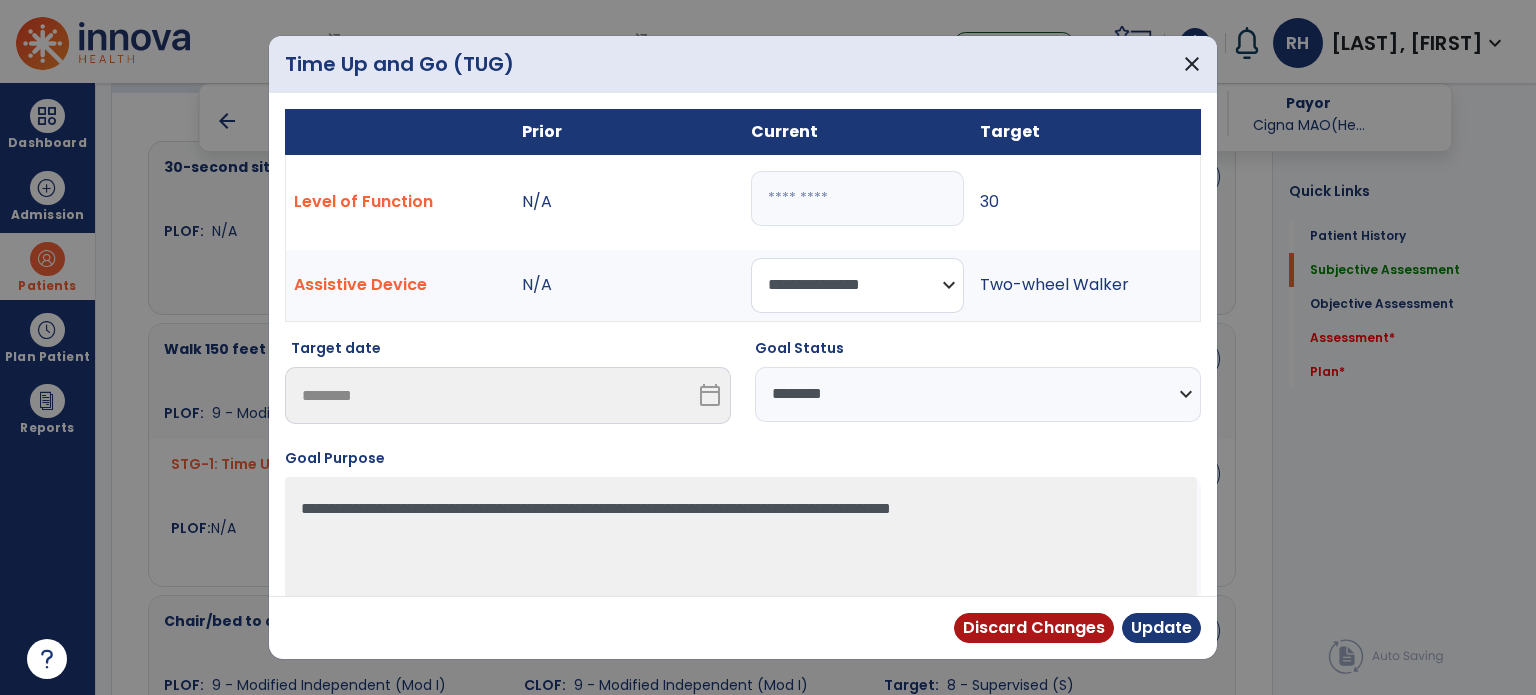 click on "**********" at bounding box center (857, 285) 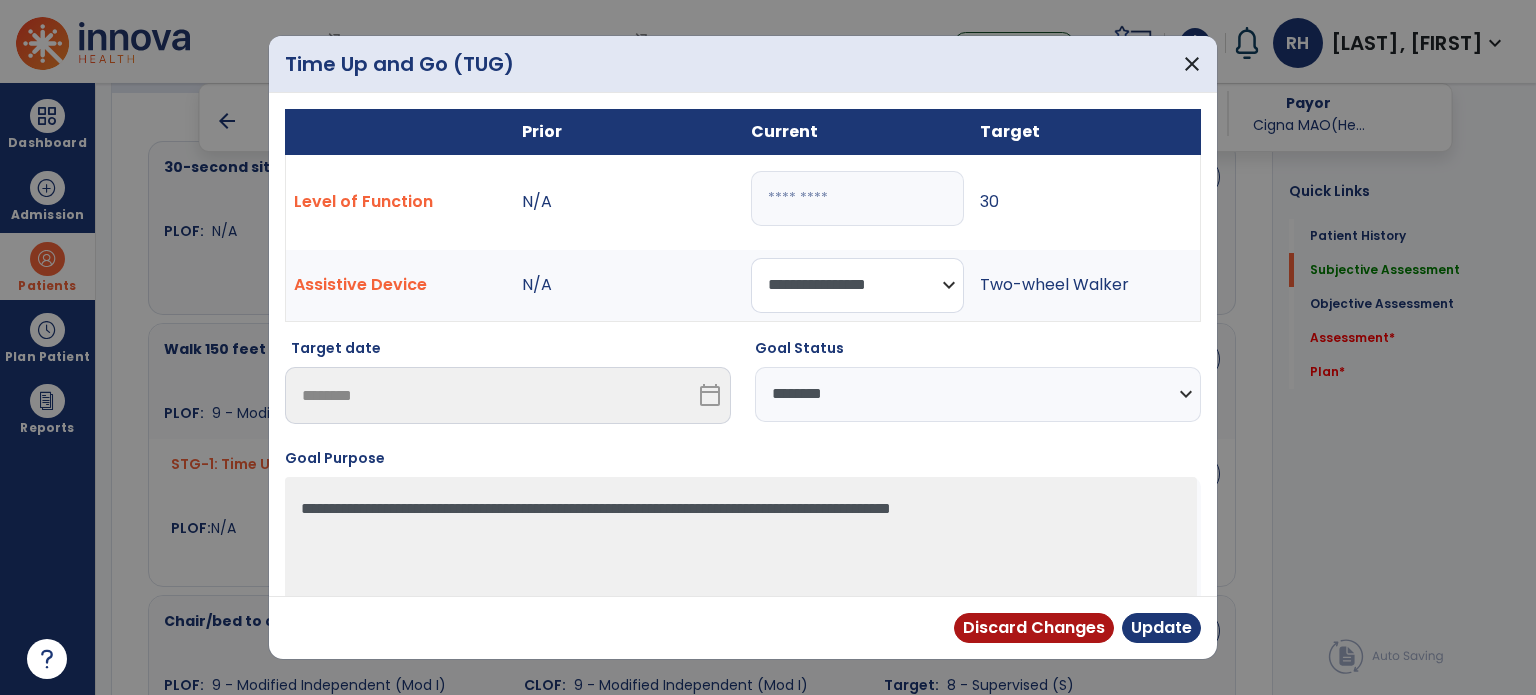 click on "**********" at bounding box center (857, 285) 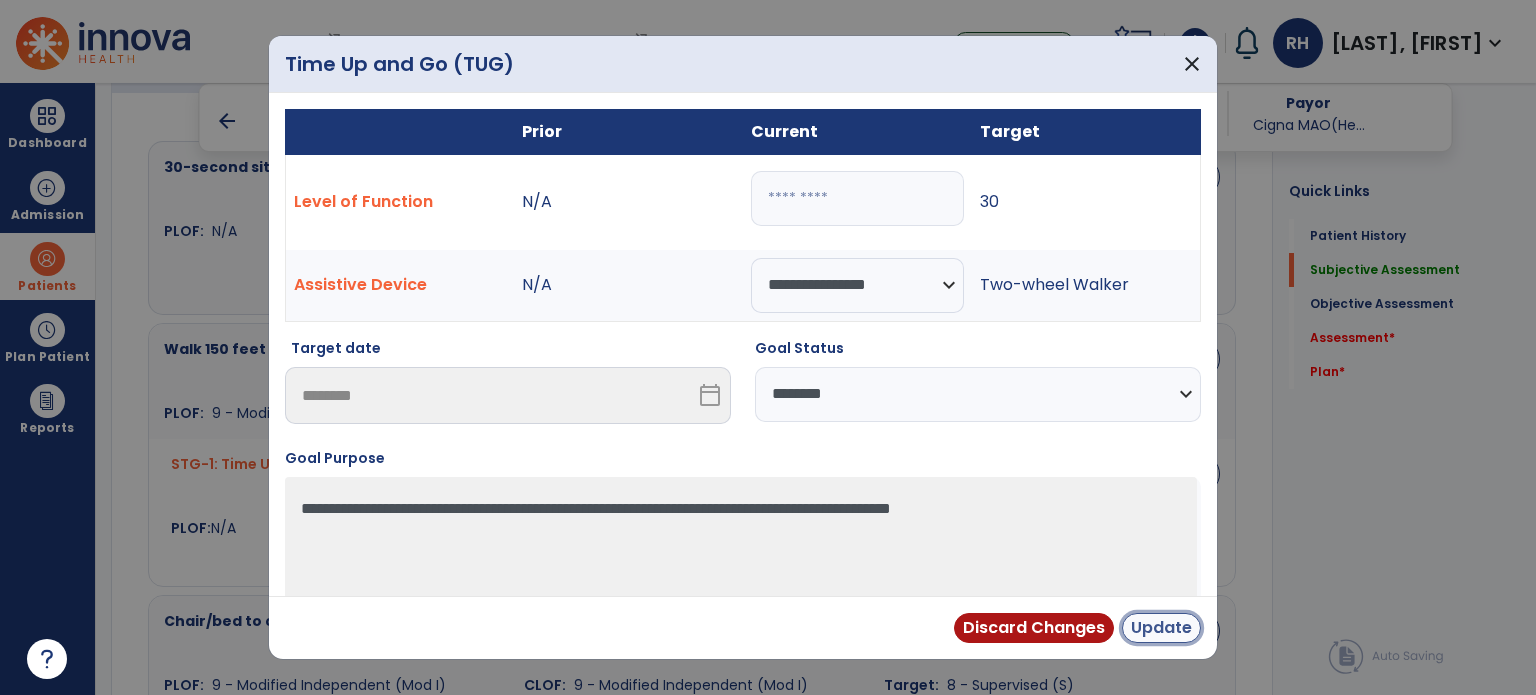 click on "Update" at bounding box center (1161, 628) 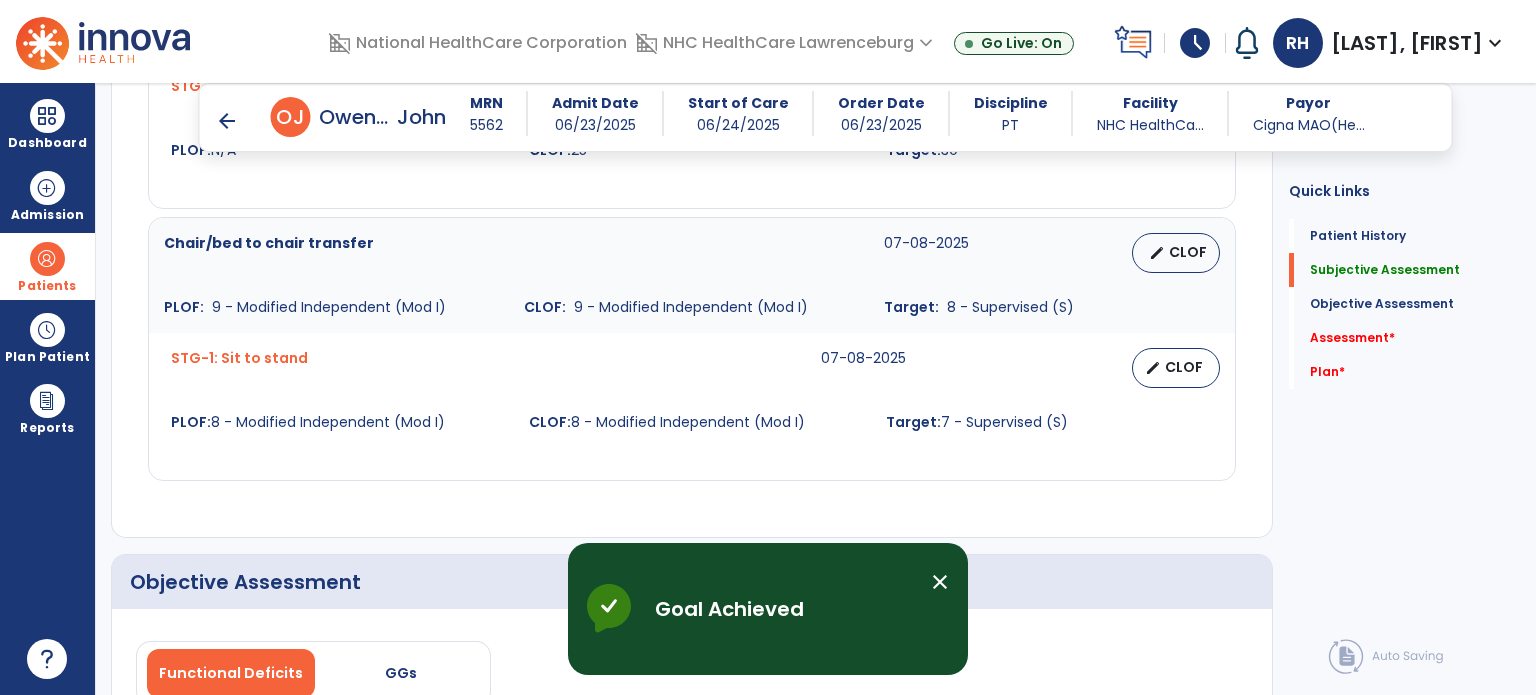 scroll, scrollTop: 1285, scrollLeft: 0, axis: vertical 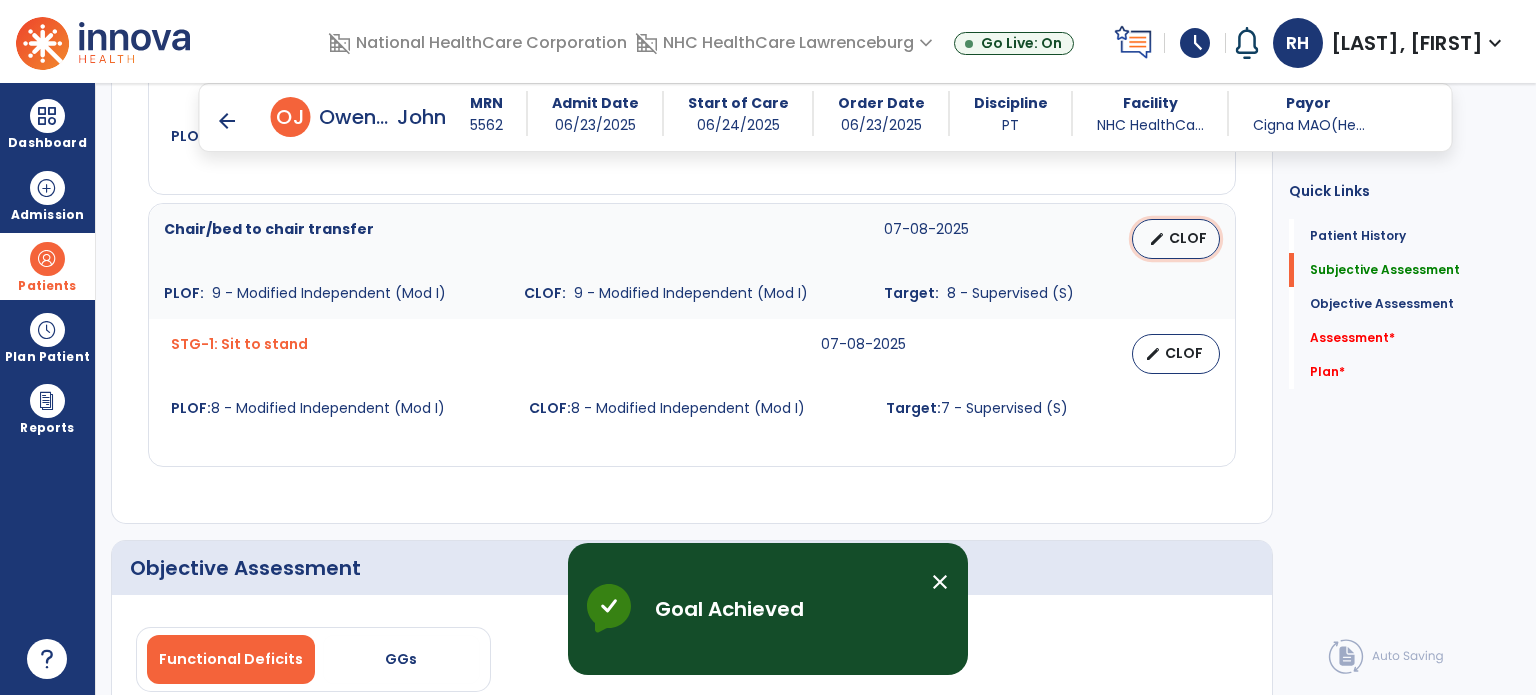 click on "CLOF" at bounding box center [1188, 238] 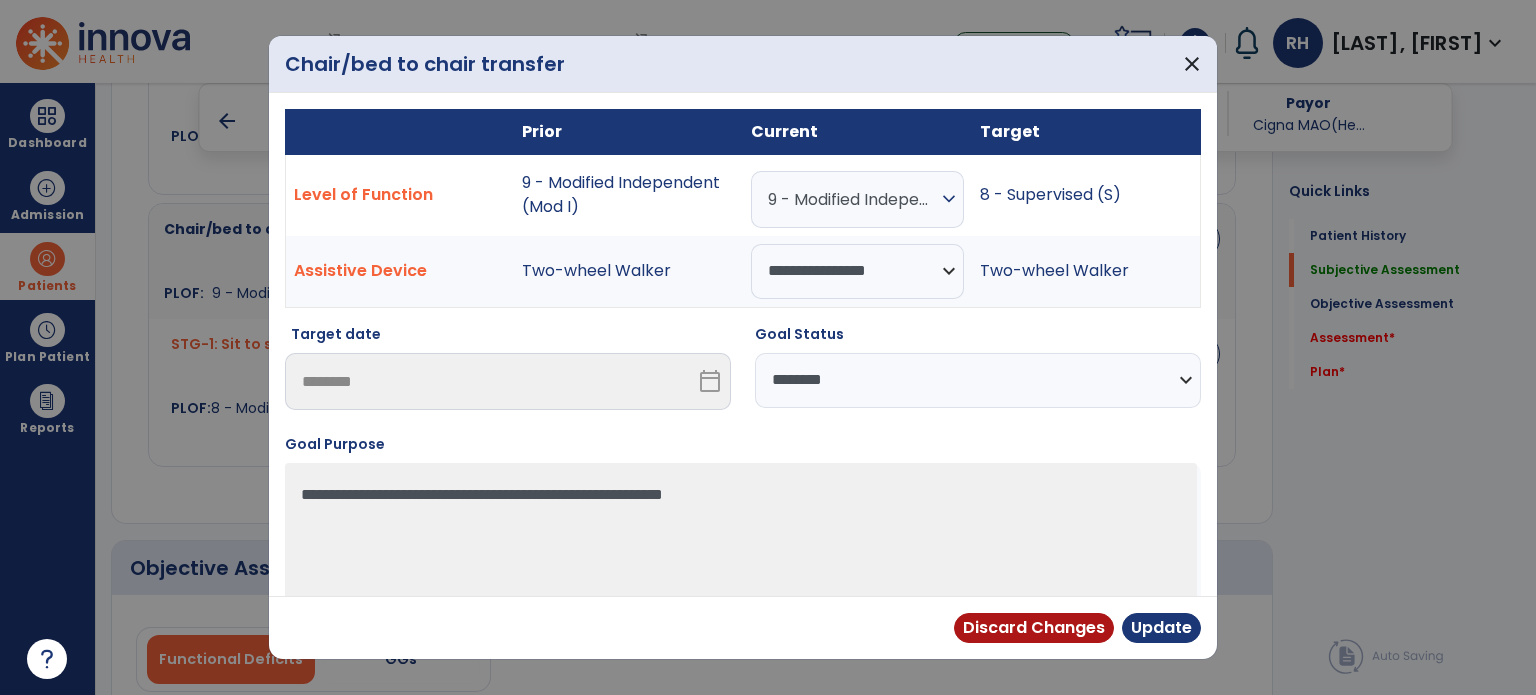 click on "**********" at bounding box center (978, 380) 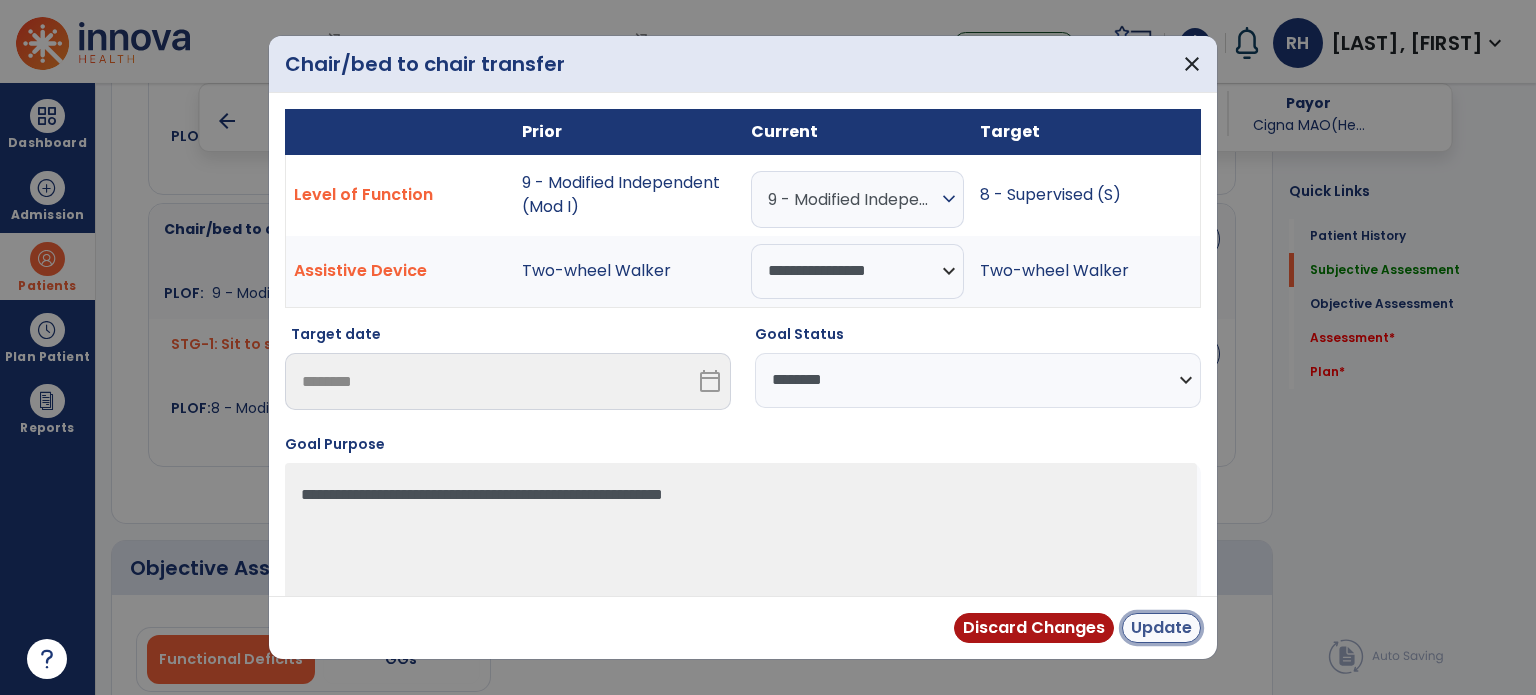 click on "Update" at bounding box center (1161, 628) 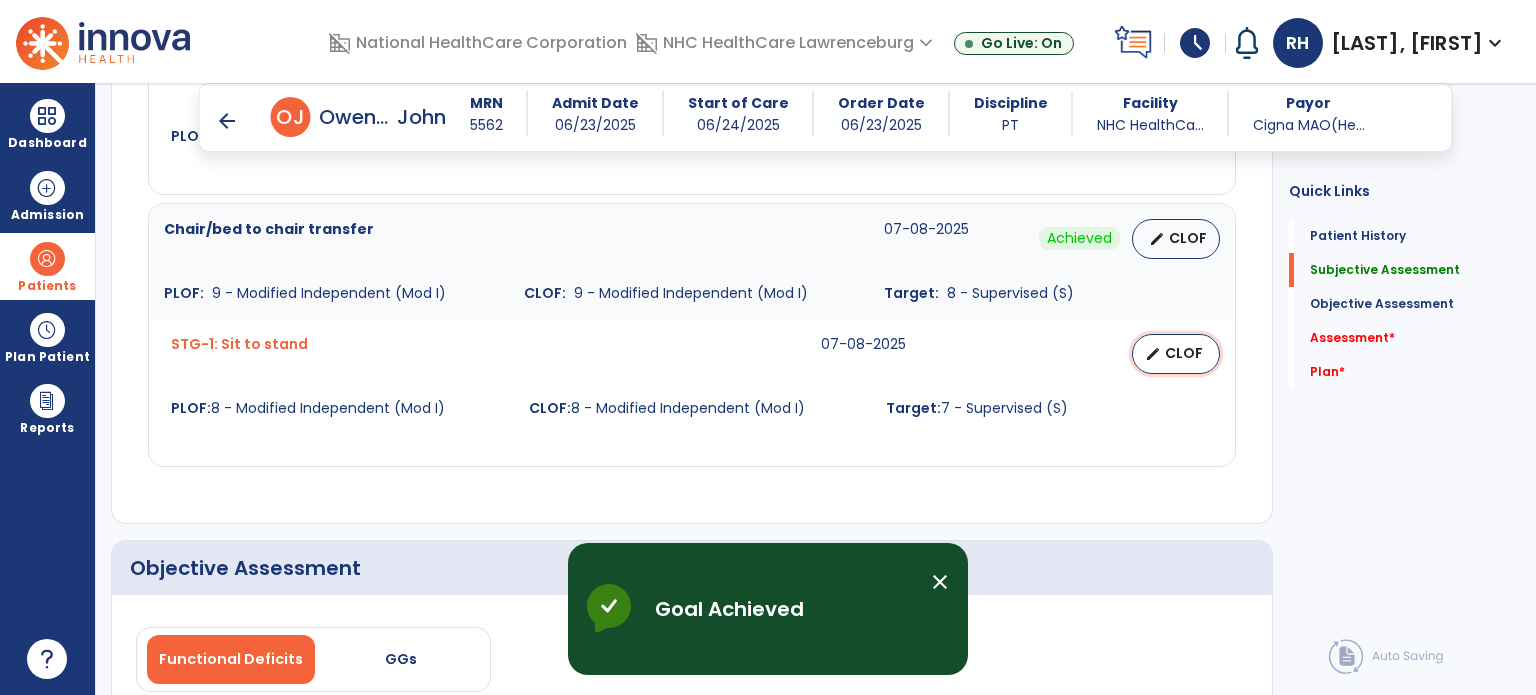 click on "CLOF" at bounding box center (1184, 353) 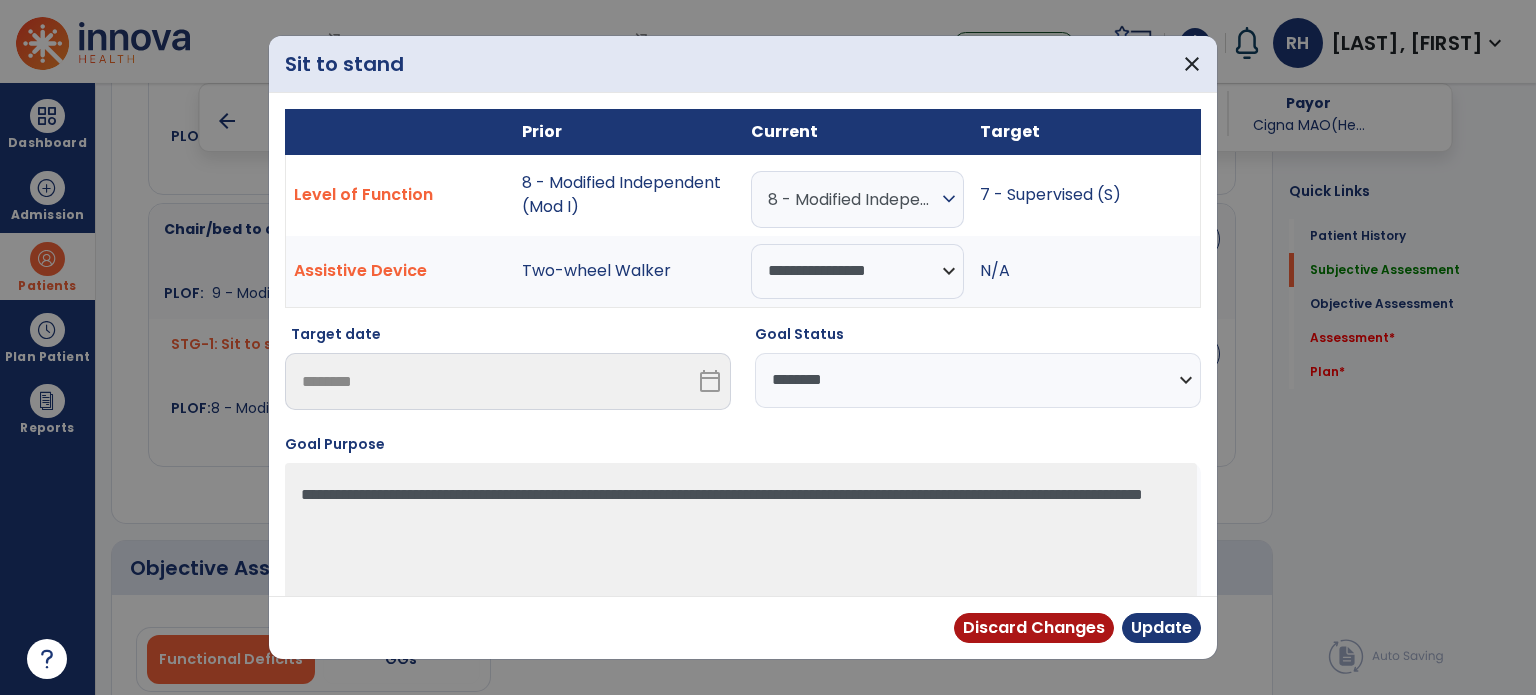 click on "**********" at bounding box center (978, 380) 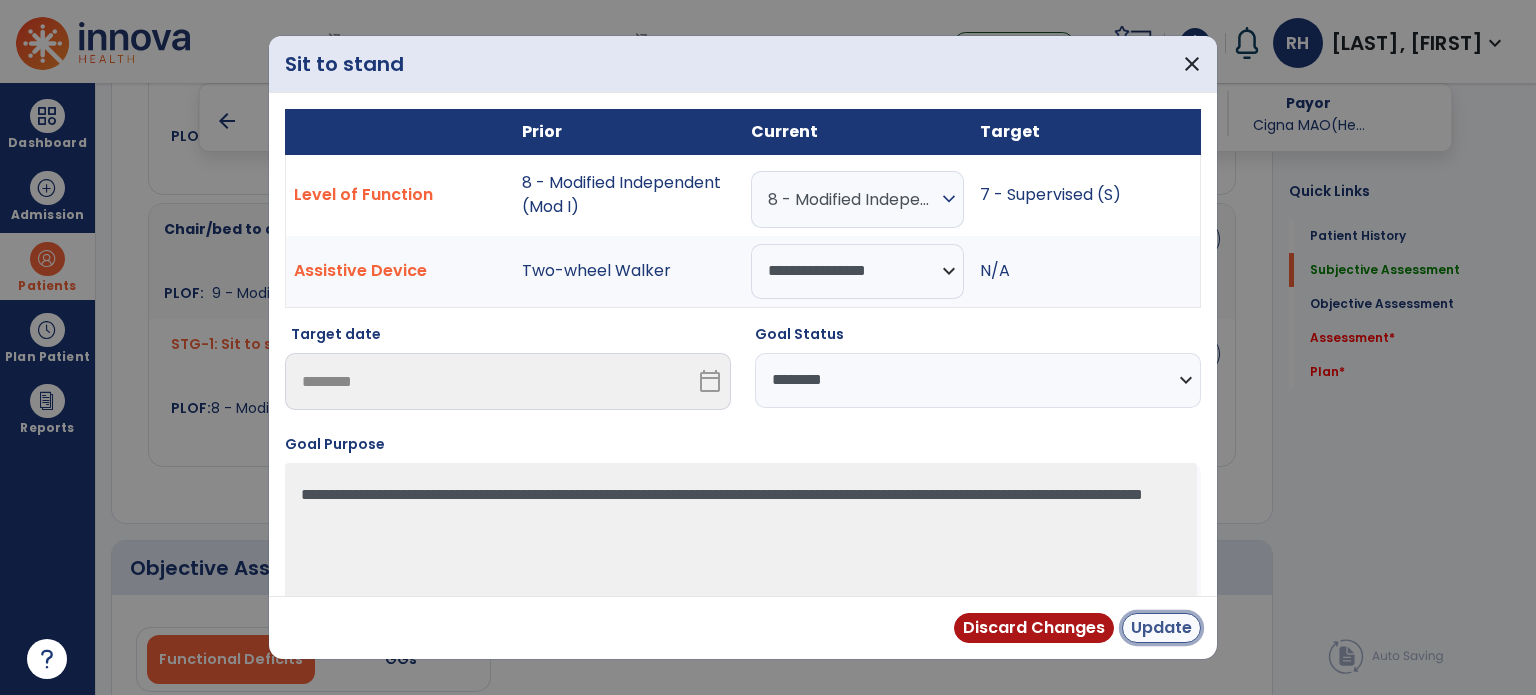click on "Update" at bounding box center (1161, 628) 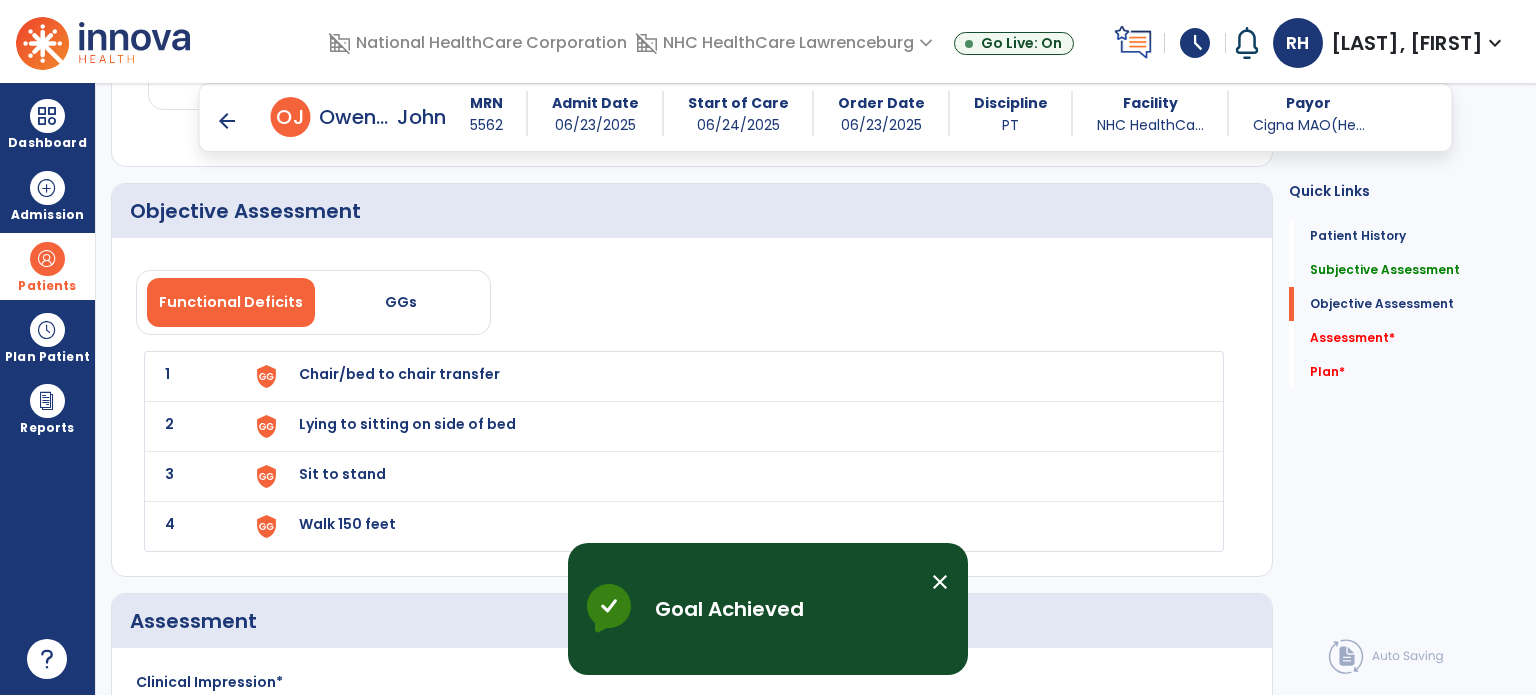 scroll, scrollTop: 1645, scrollLeft: 0, axis: vertical 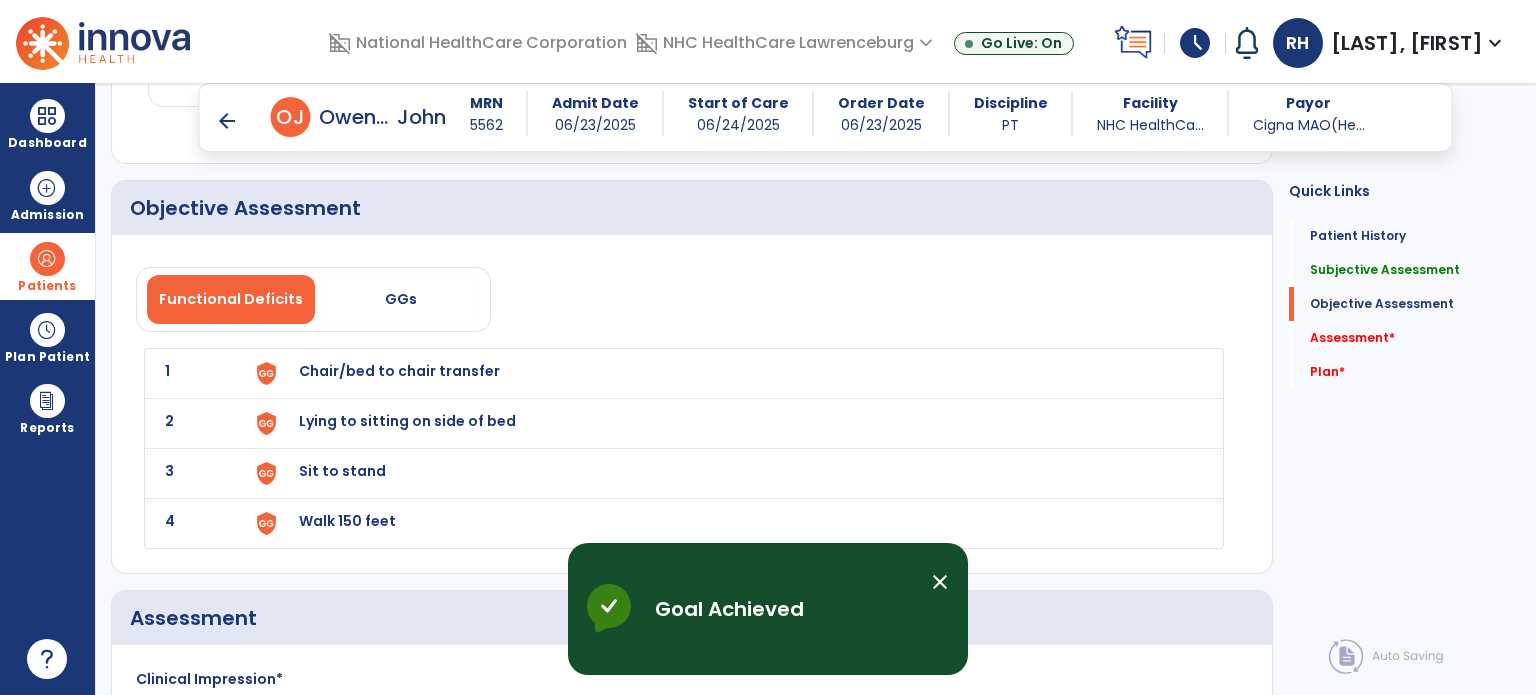 click on "Chair/bed to chair transfer" at bounding box center [728, 373] 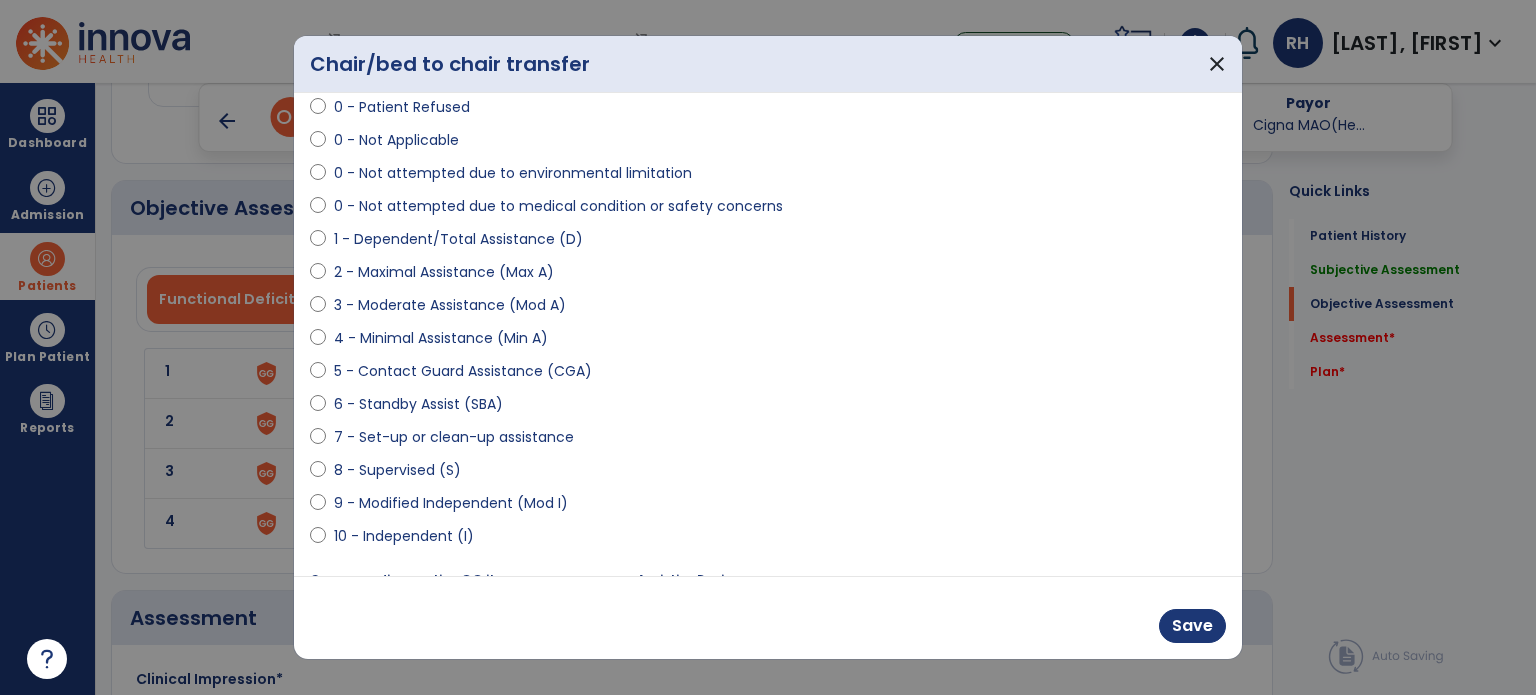 scroll, scrollTop: 119, scrollLeft: 0, axis: vertical 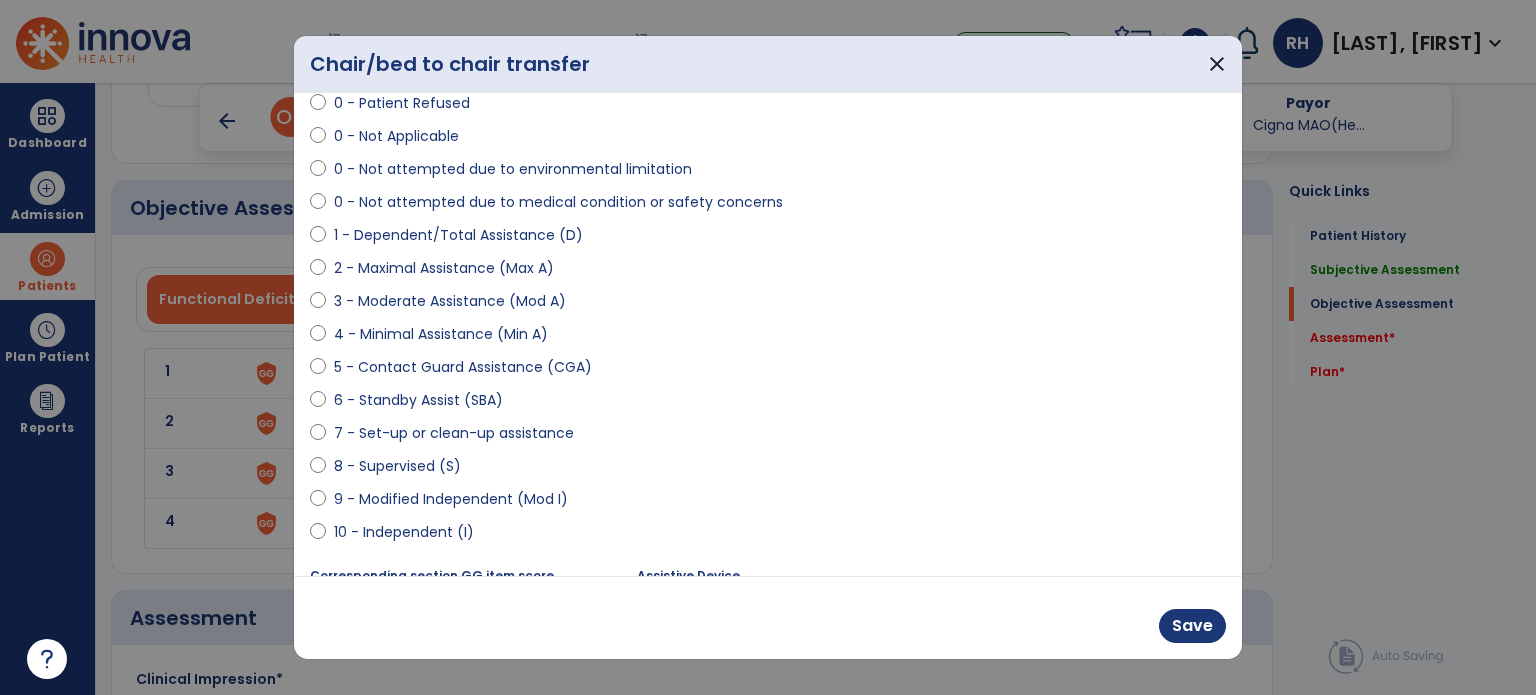 click on "9 - Modified Independent (Mod I)" at bounding box center (451, 499) 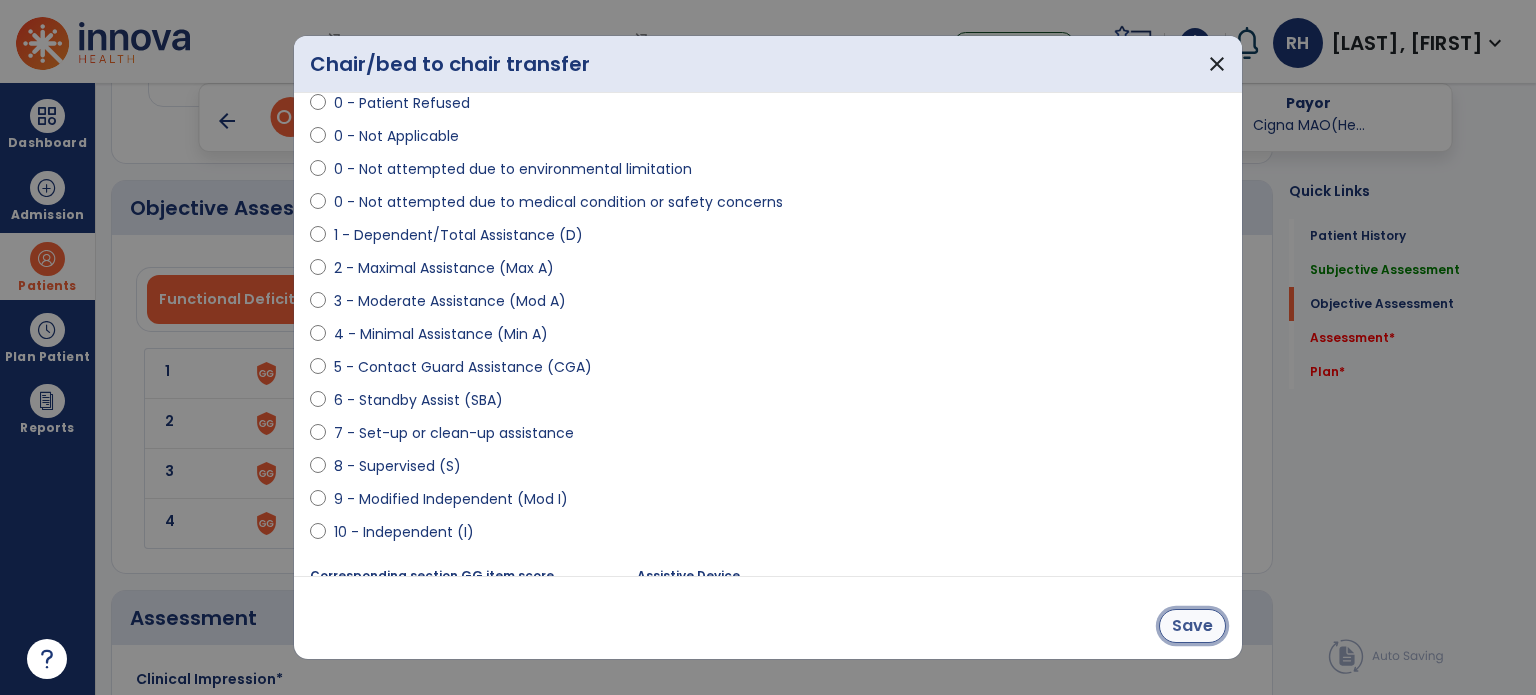 click on "Save" at bounding box center [1192, 626] 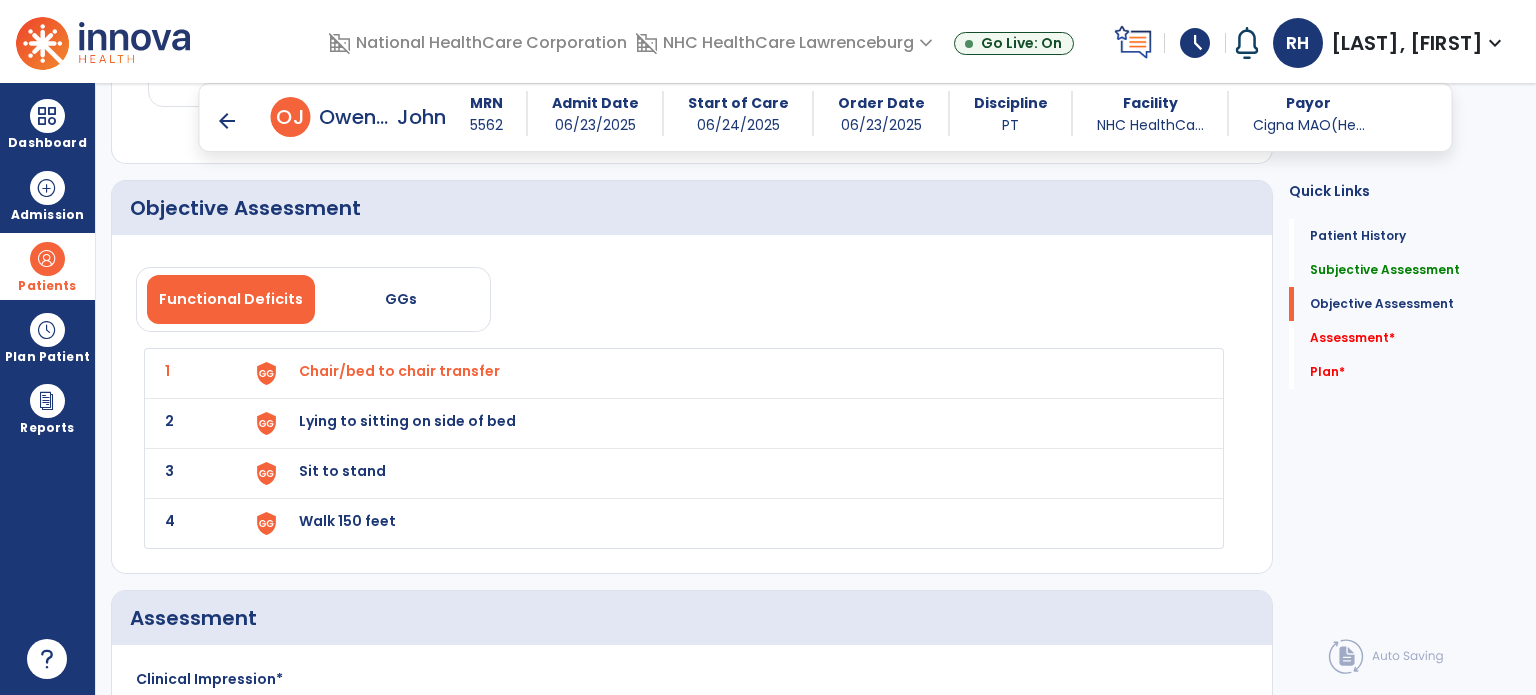 click on "Lying to sitting on side of bed" at bounding box center (399, 371) 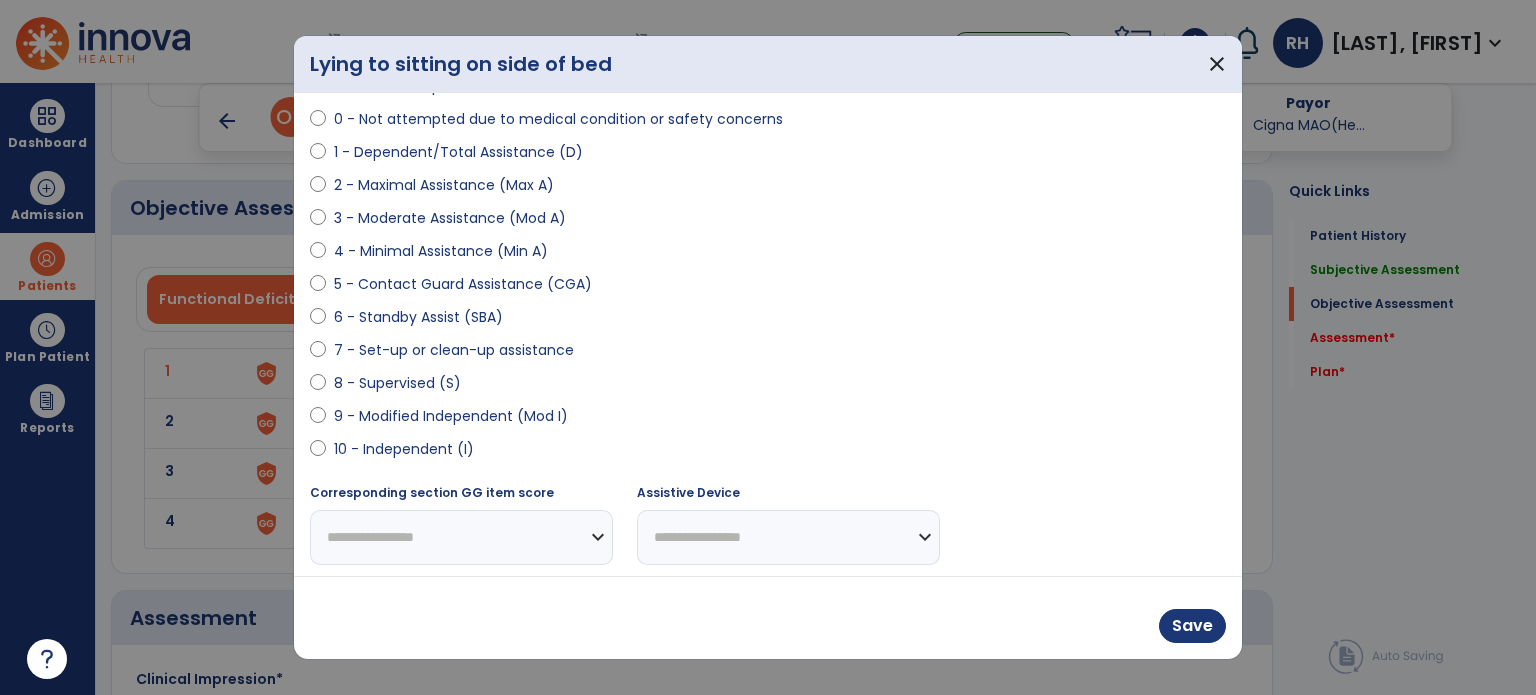 scroll, scrollTop: 204, scrollLeft: 0, axis: vertical 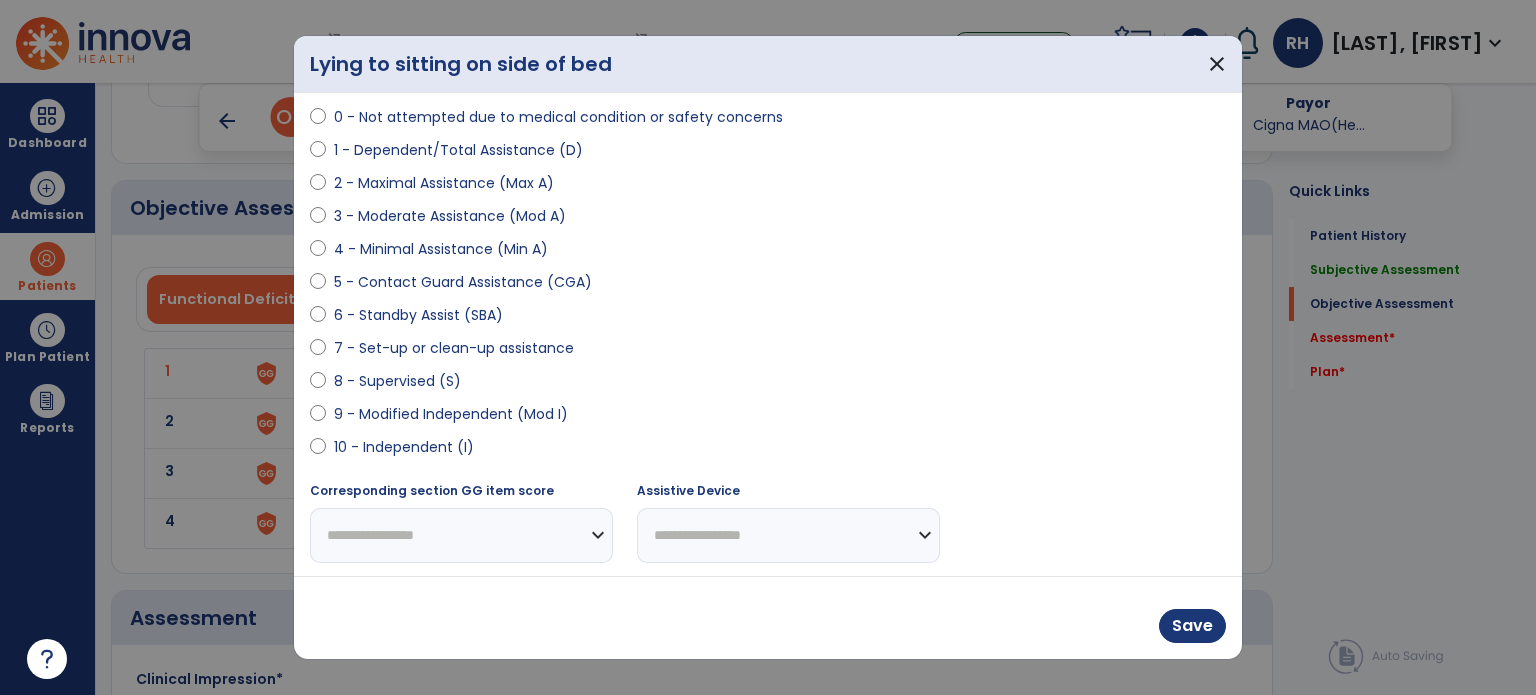 click on "9 - Modified Independent (Mod I)" at bounding box center (451, 414) 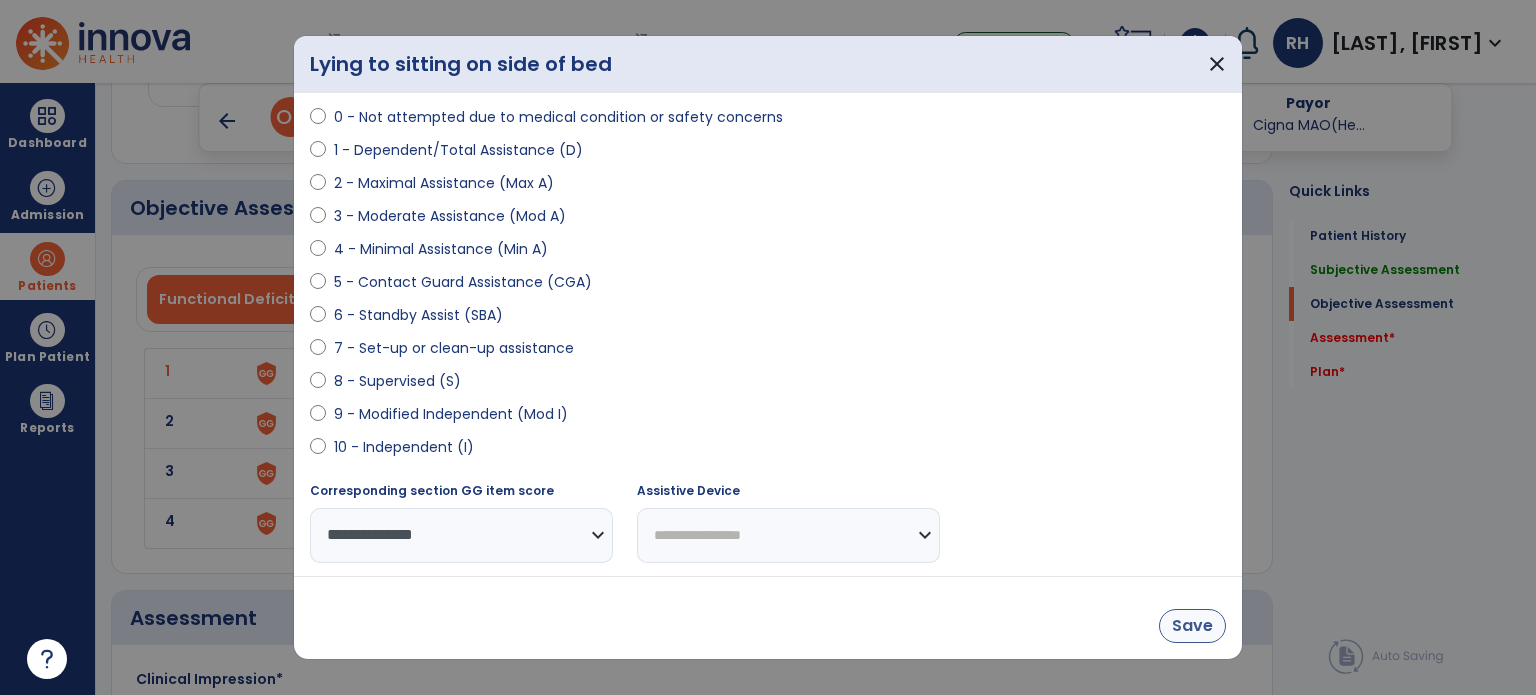 click on "Save" at bounding box center (1192, 626) 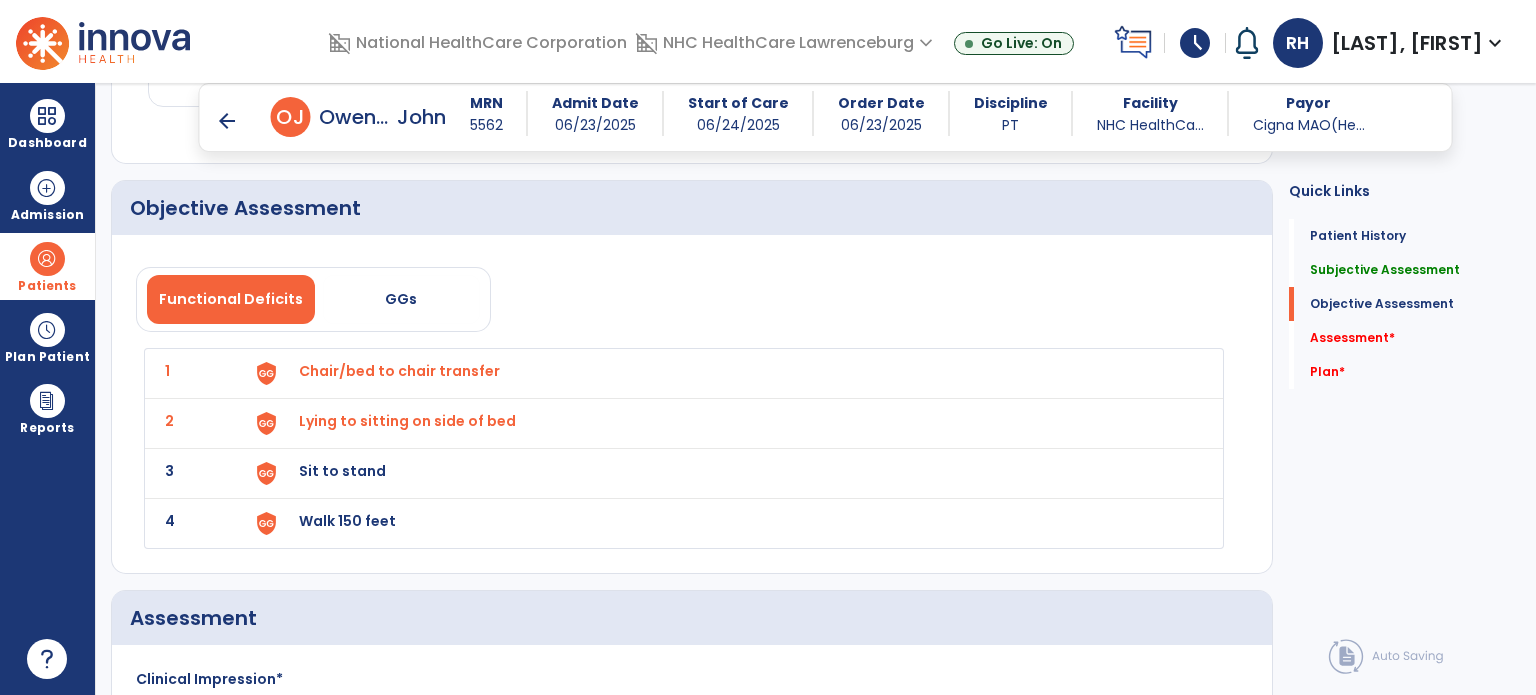 click on "Sit to stand" at bounding box center [728, 373] 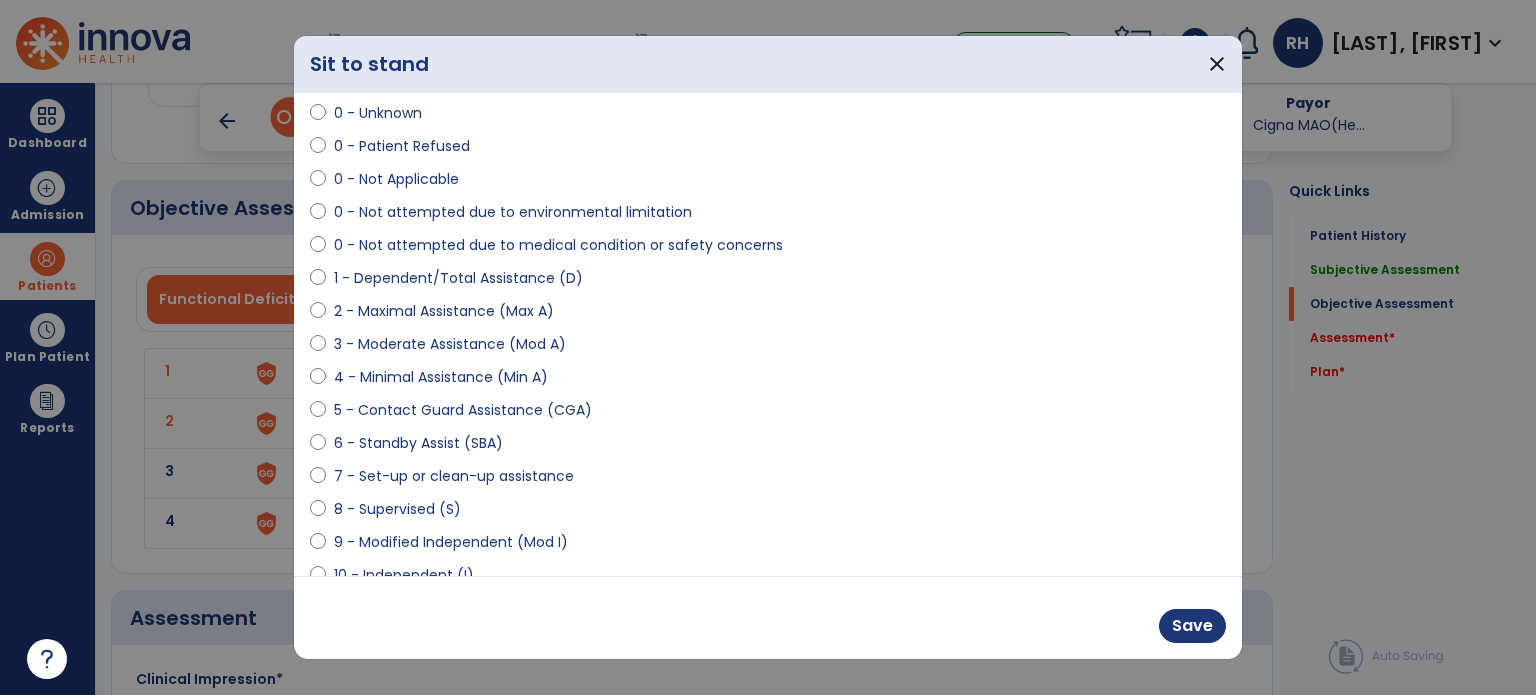 scroll, scrollTop: 86, scrollLeft: 0, axis: vertical 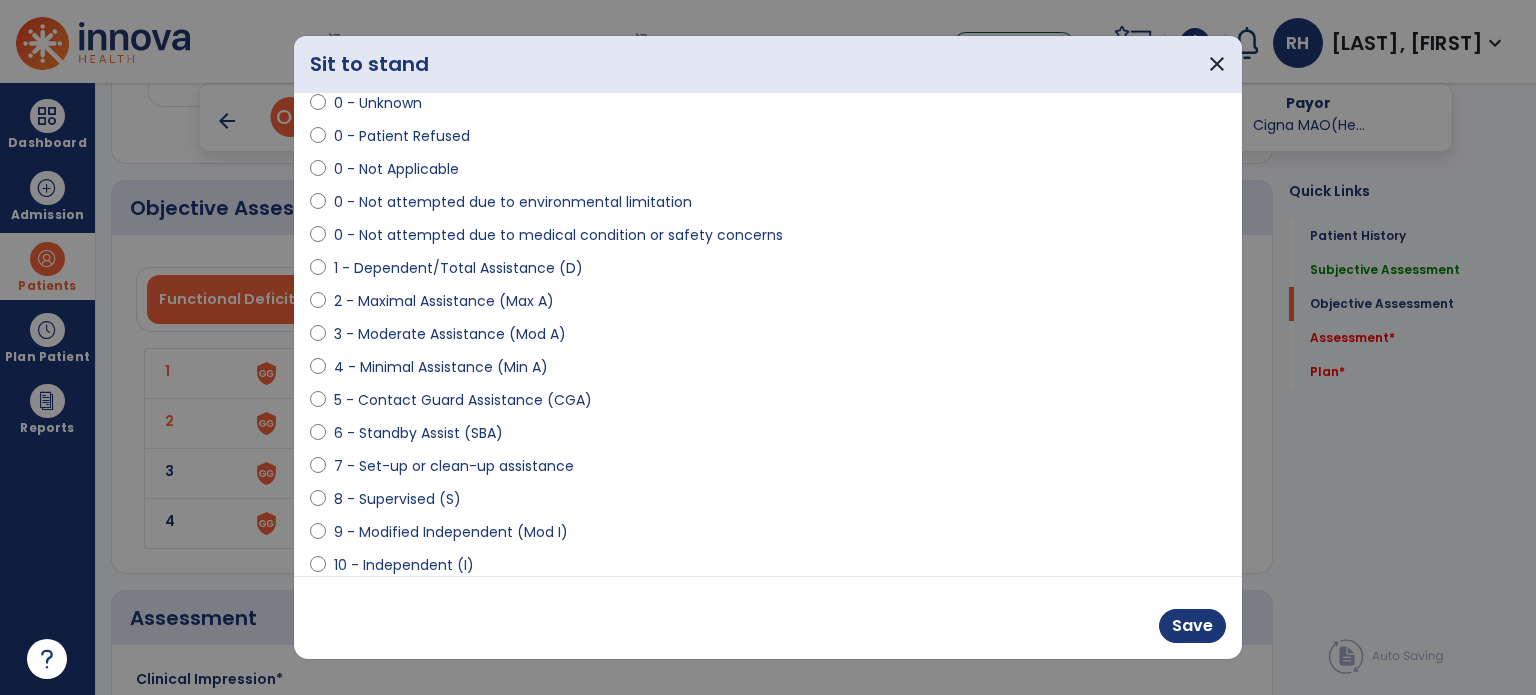 click on "9 - Modified Independent (Mod I)" at bounding box center [451, 532] 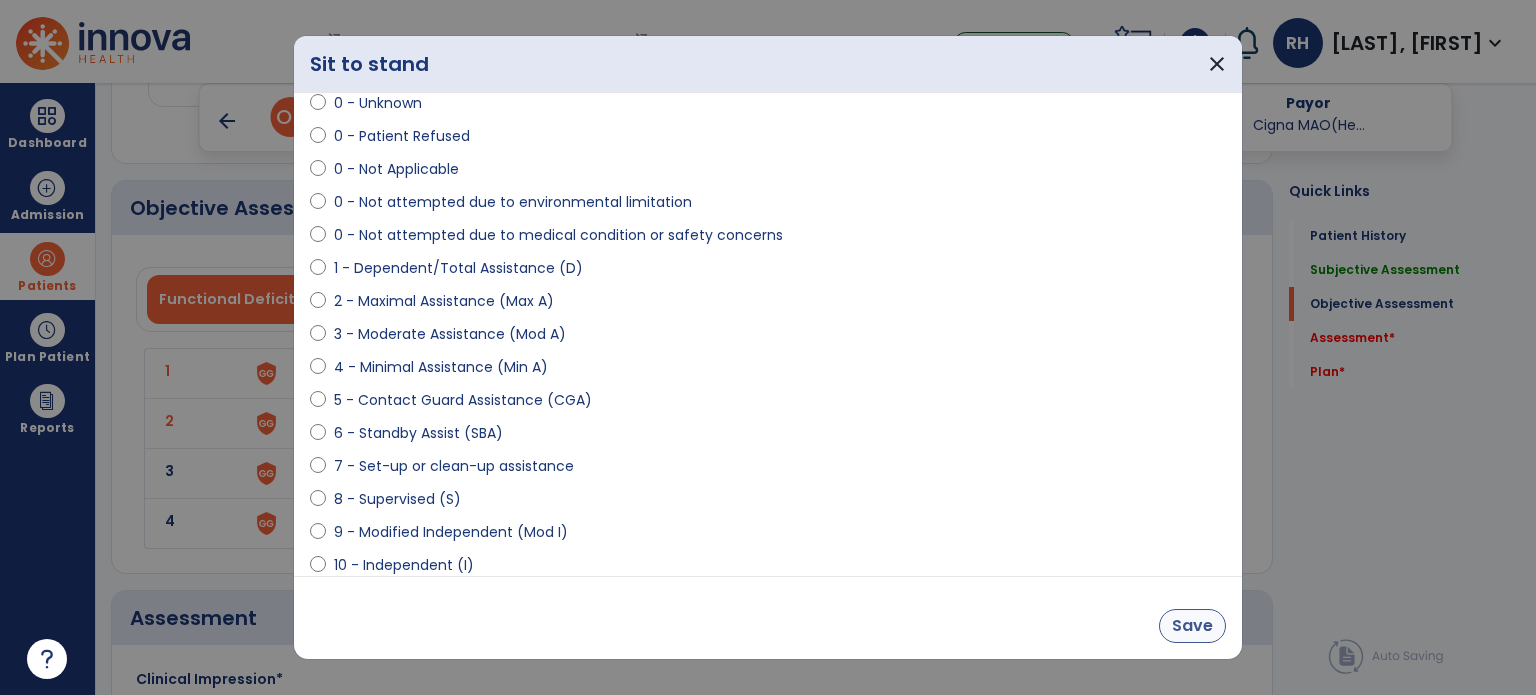 click on "Save" at bounding box center (1192, 626) 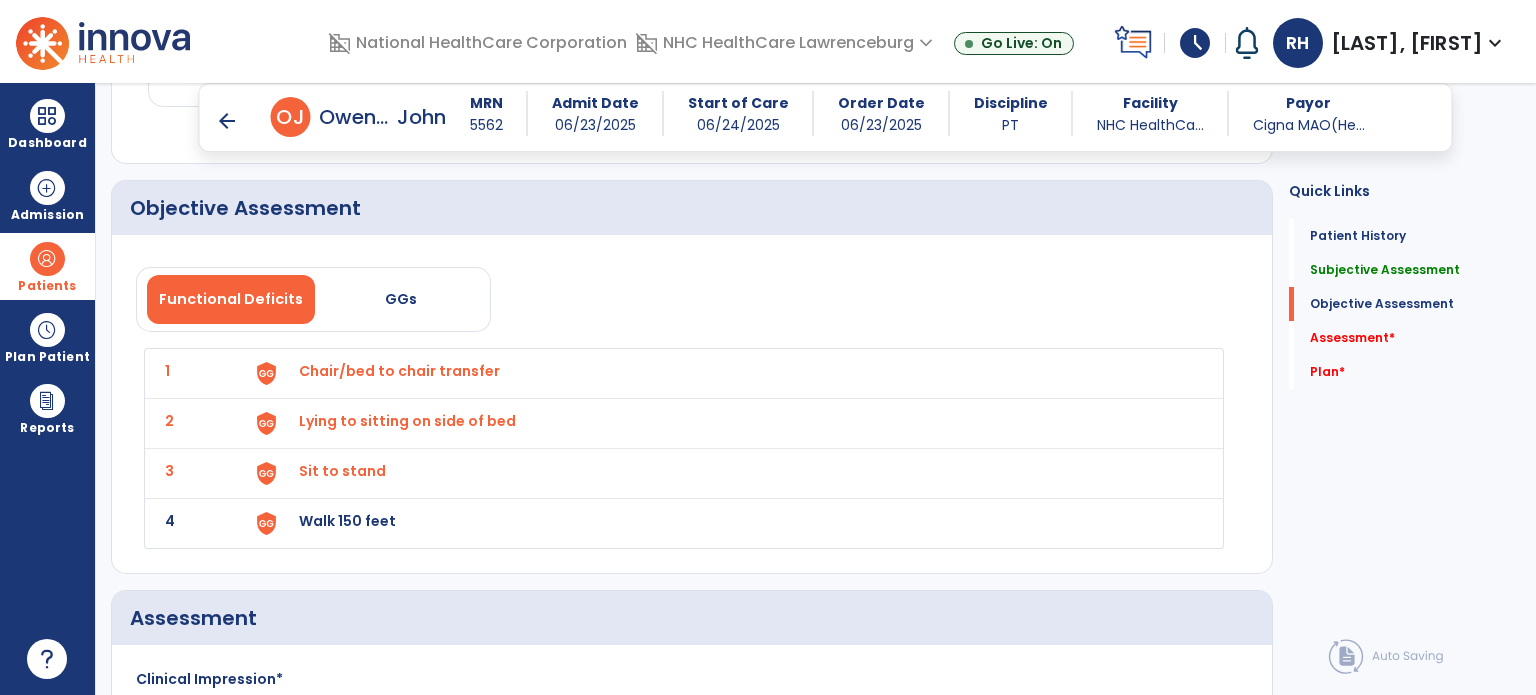 click on "Walk 150 feet" at bounding box center (728, 373) 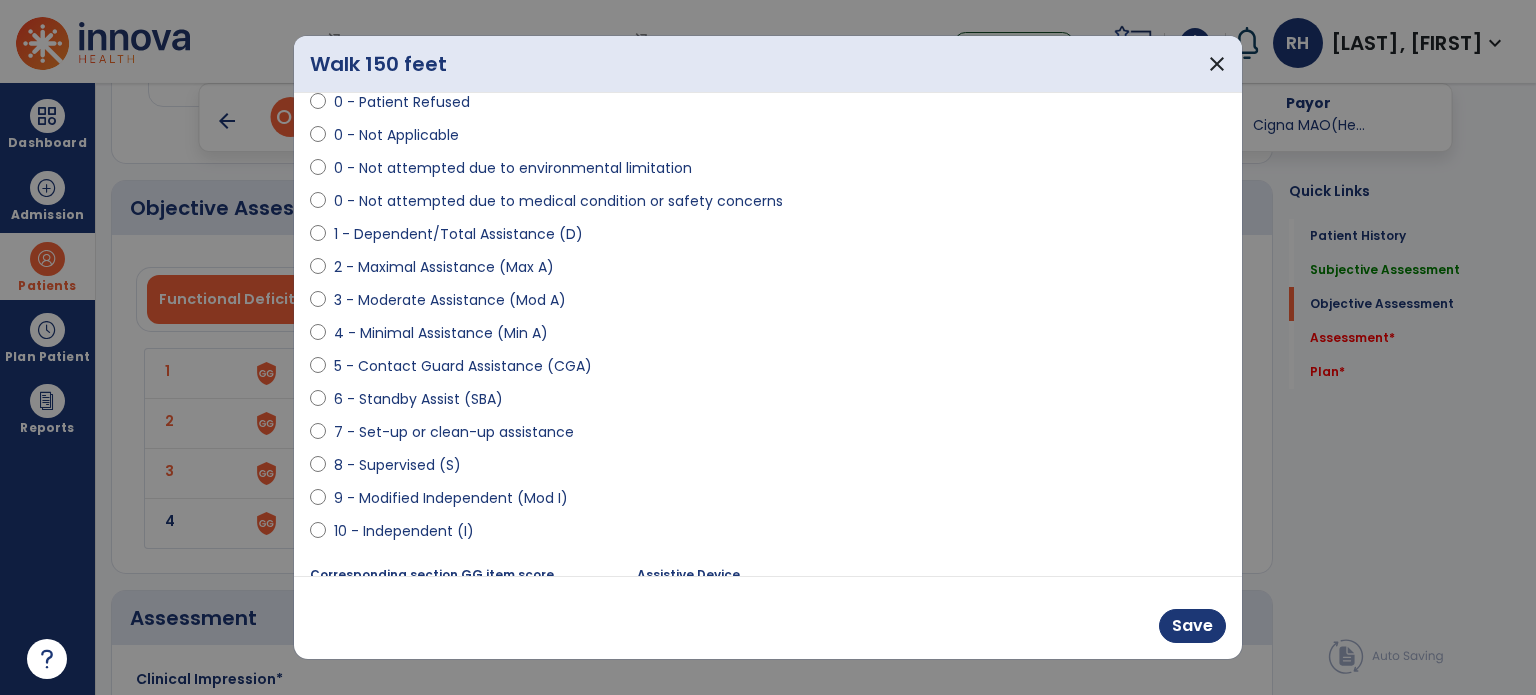scroll, scrollTop: 176, scrollLeft: 0, axis: vertical 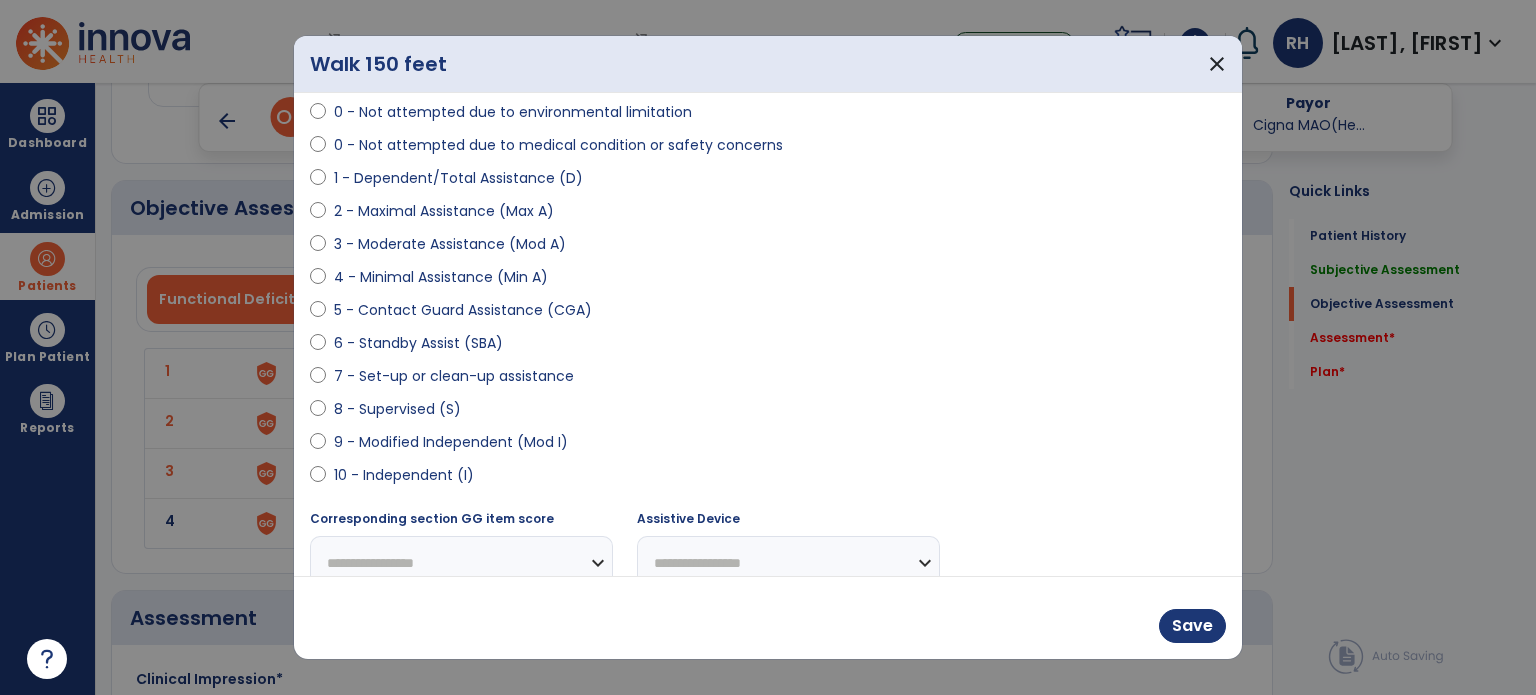 click on "9 - Modified Independent (Mod I)" at bounding box center [451, 442] 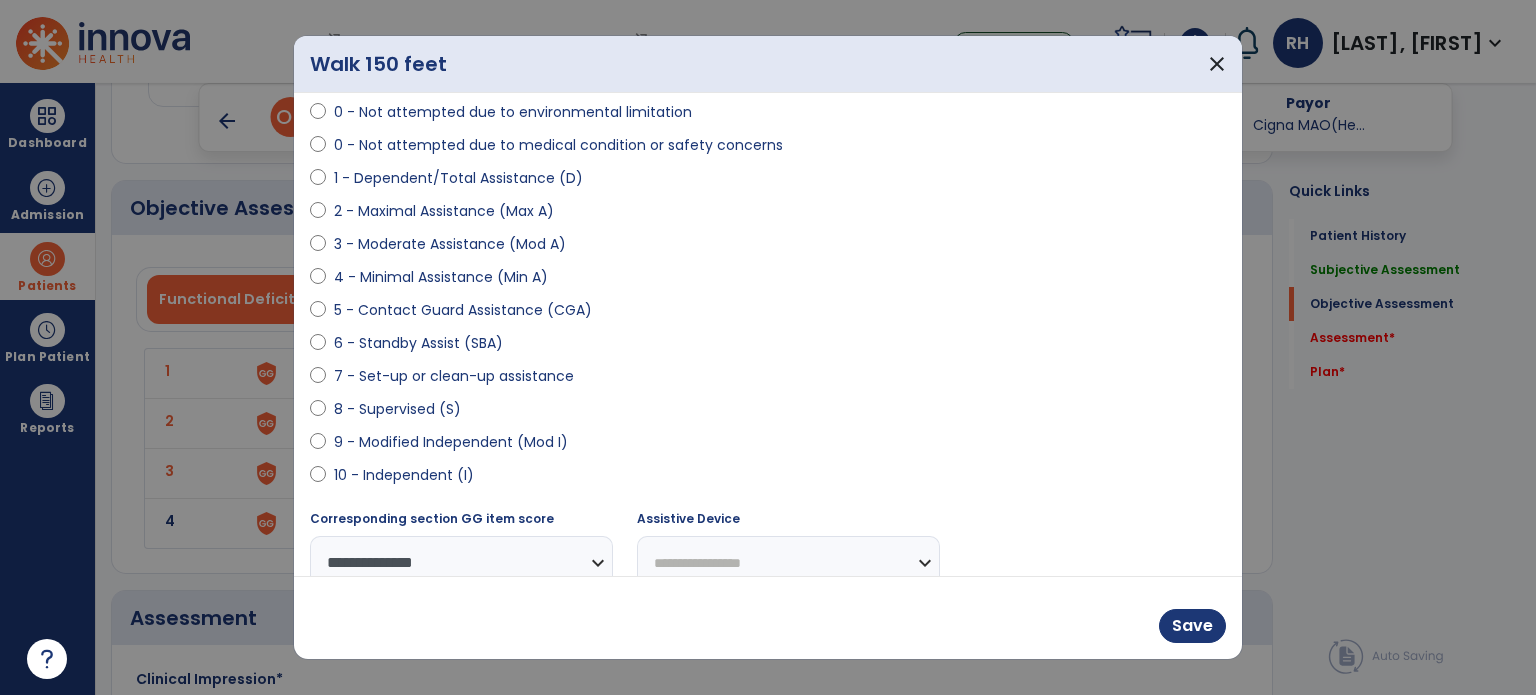 click on "**********" at bounding box center (788, 563) 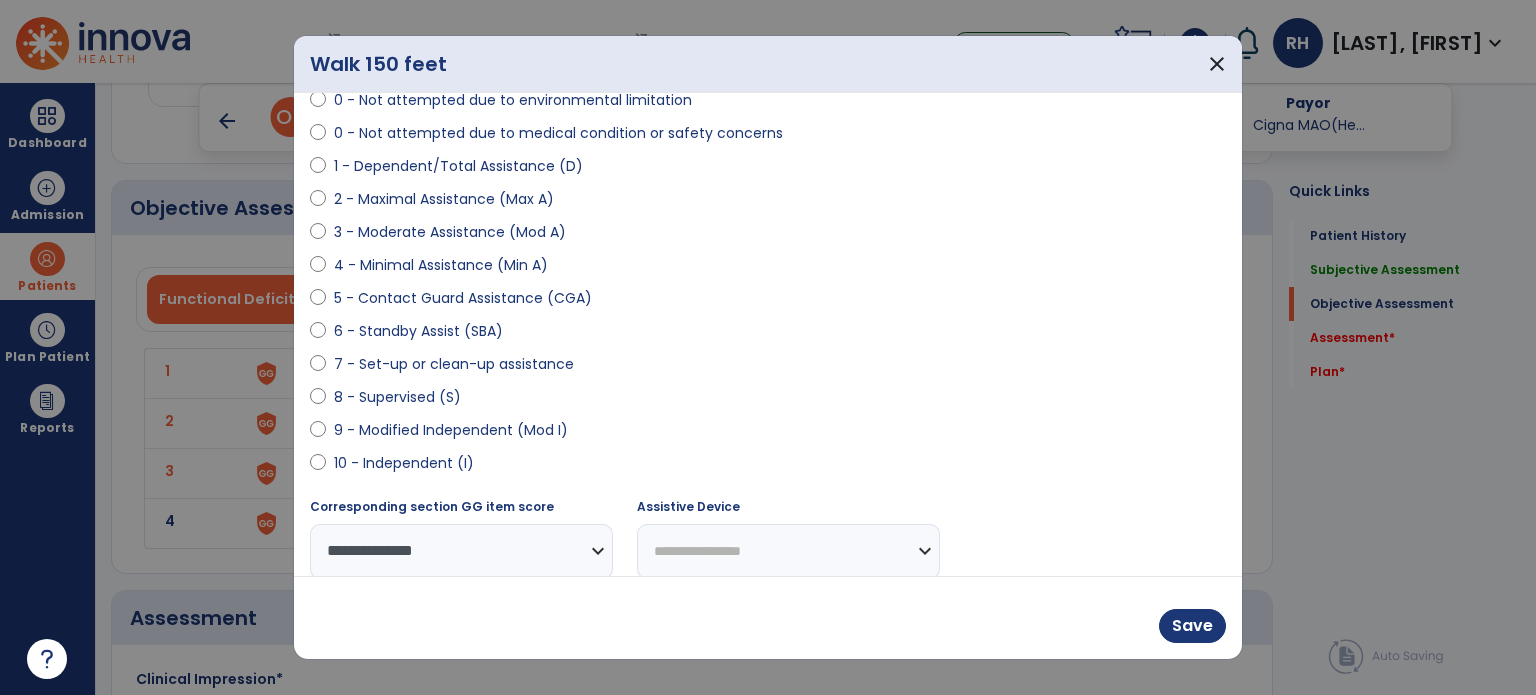 select on "**********" 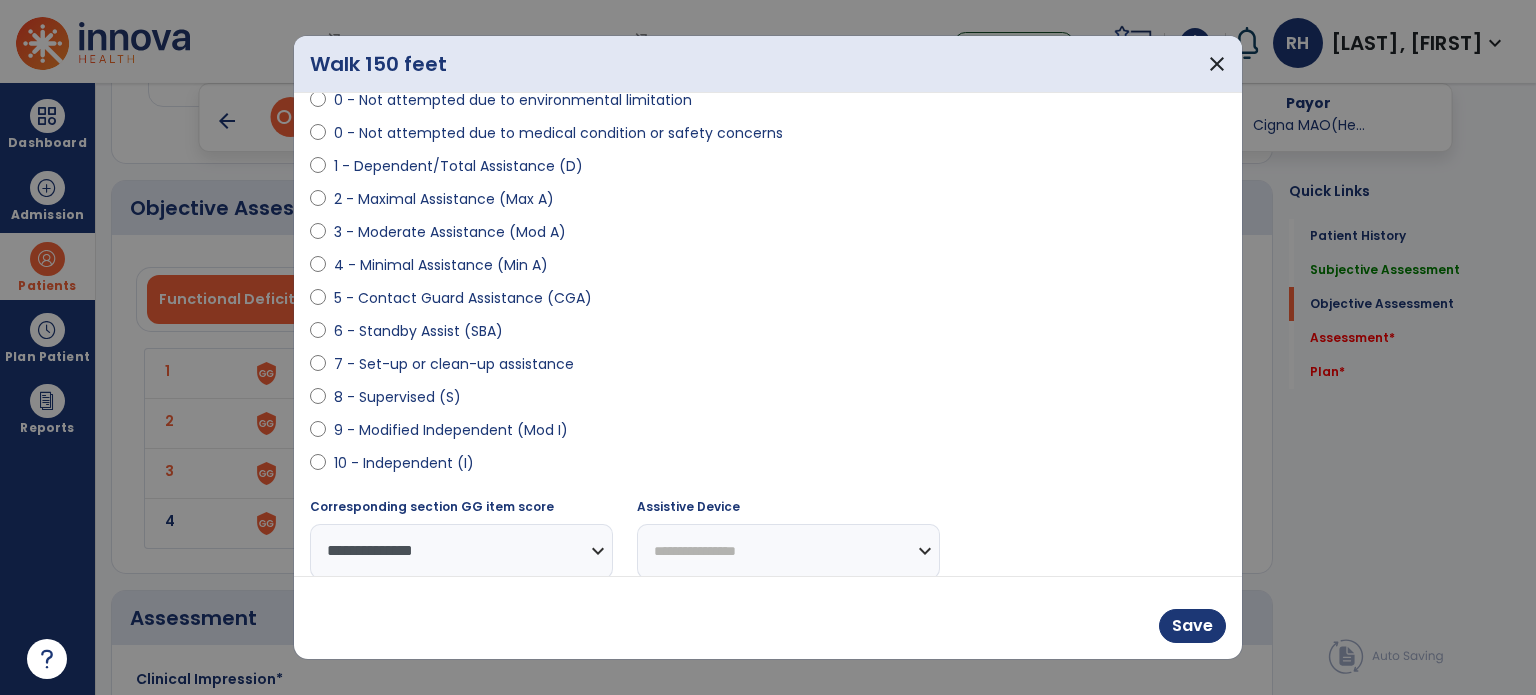 click on "**********" at bounding box center (788, 551) 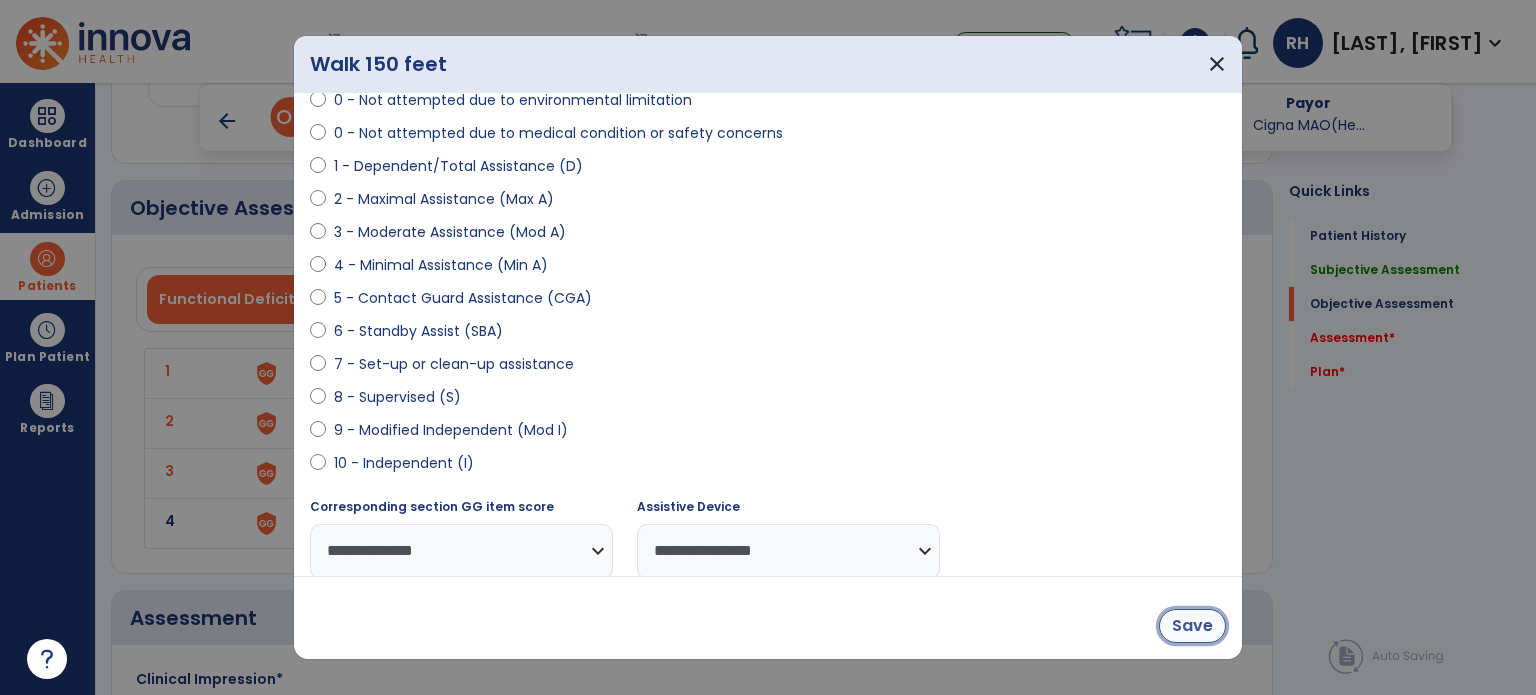 click on "Save" at bounding box center (1192, 626) 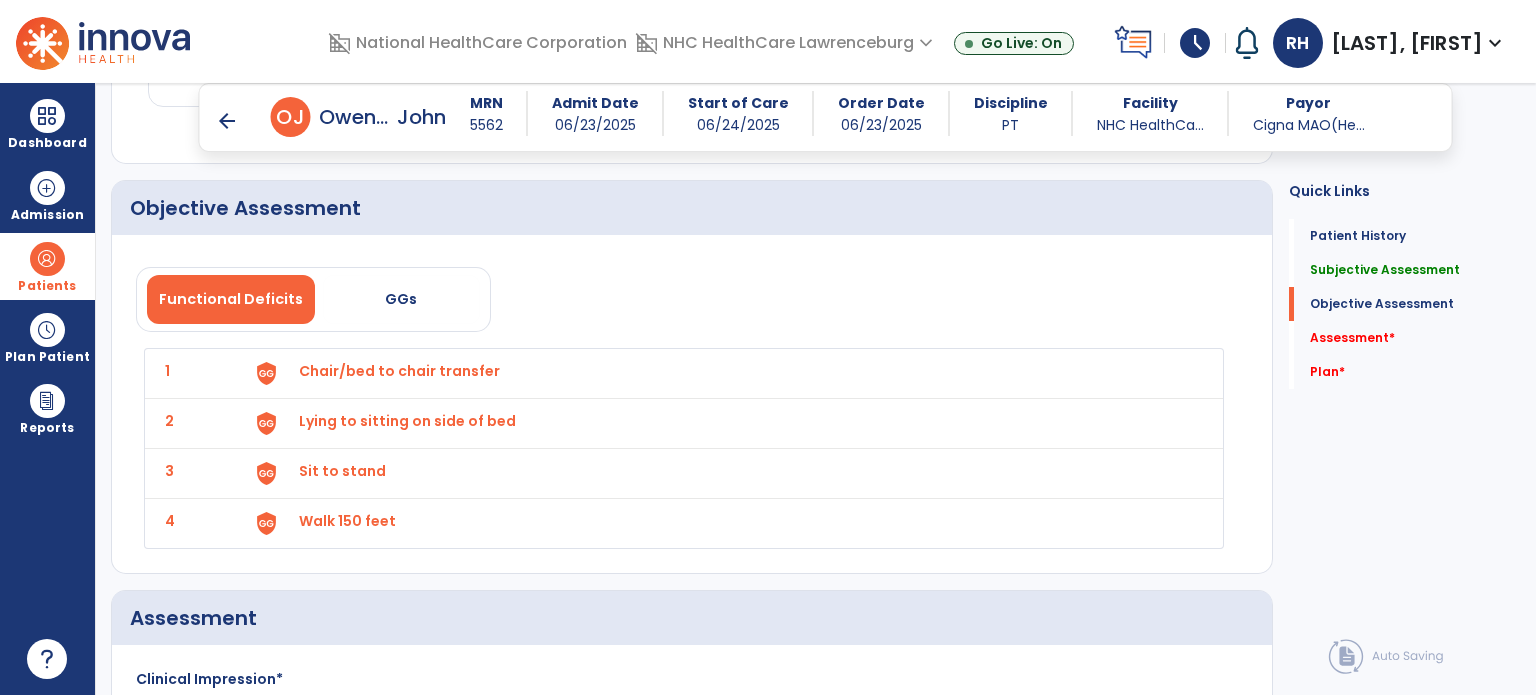 click on "Sit to stand" at bounding box center [728, 373] 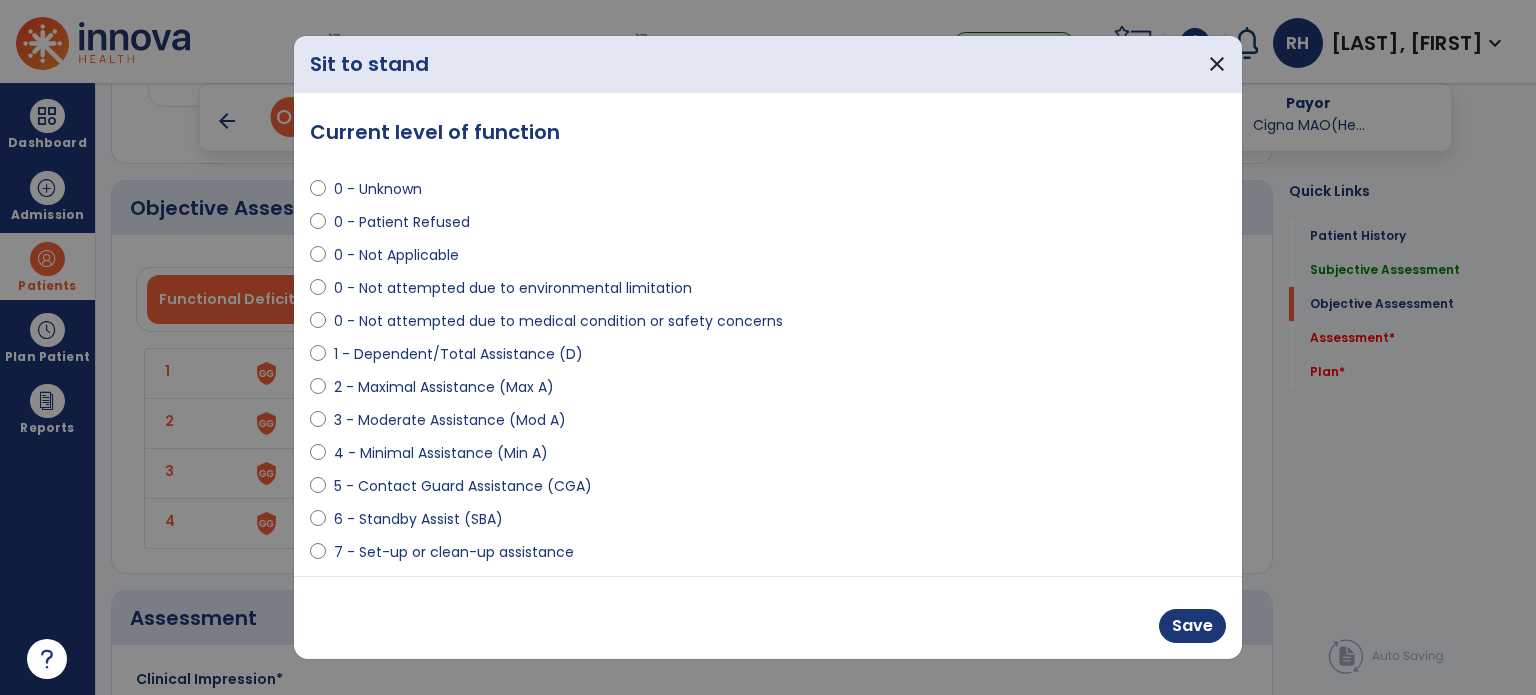 scroll, scrollTop: 204, scrollLeft: 0, axis: vertical 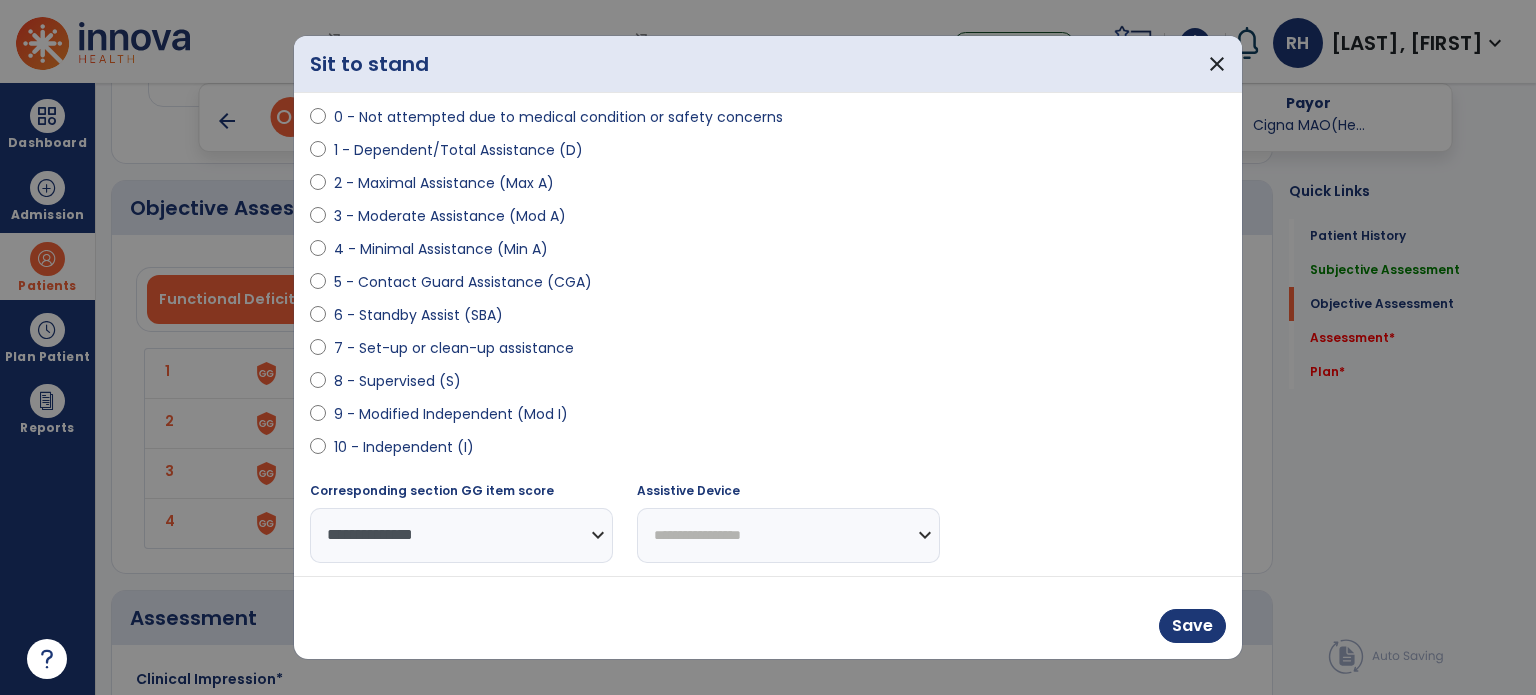 click on "**********" at bounding box center [788, 535] 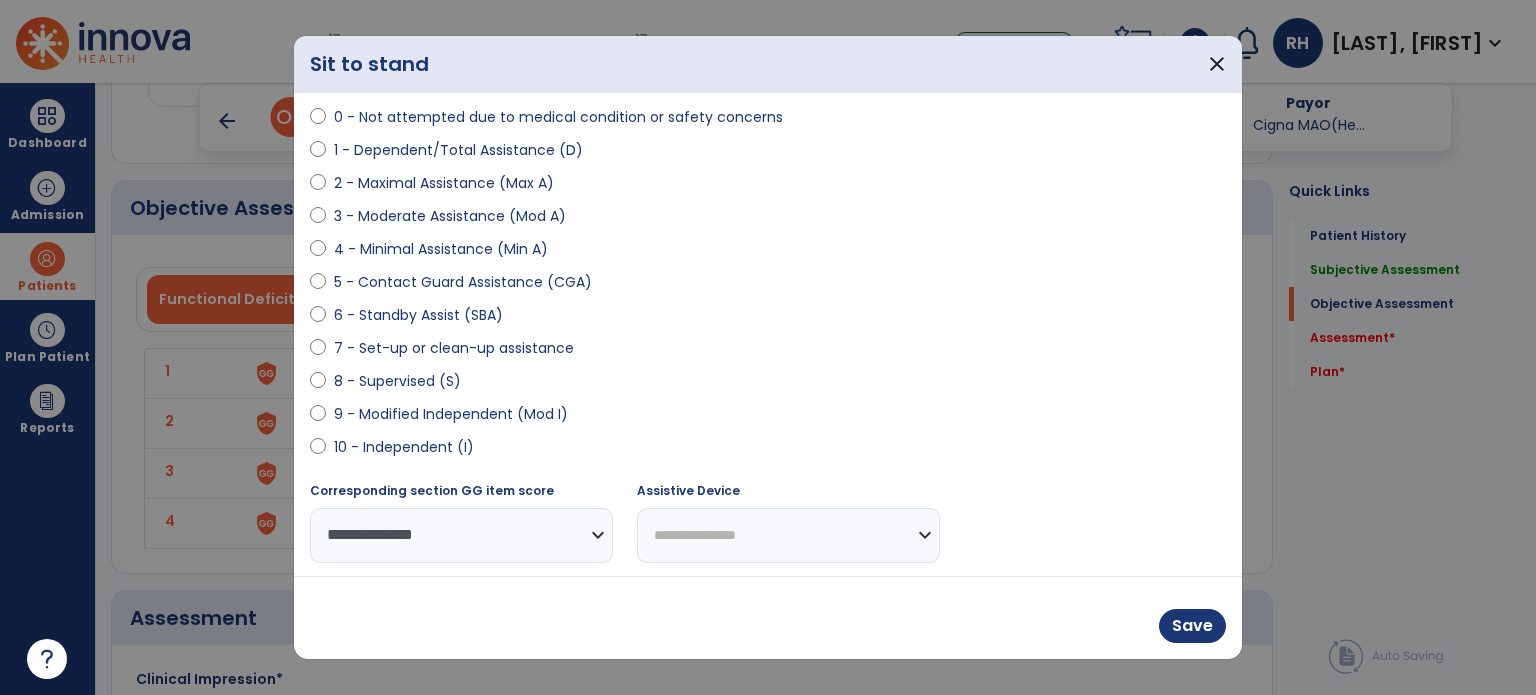 click on "**********" at bounding box center (788, 535) 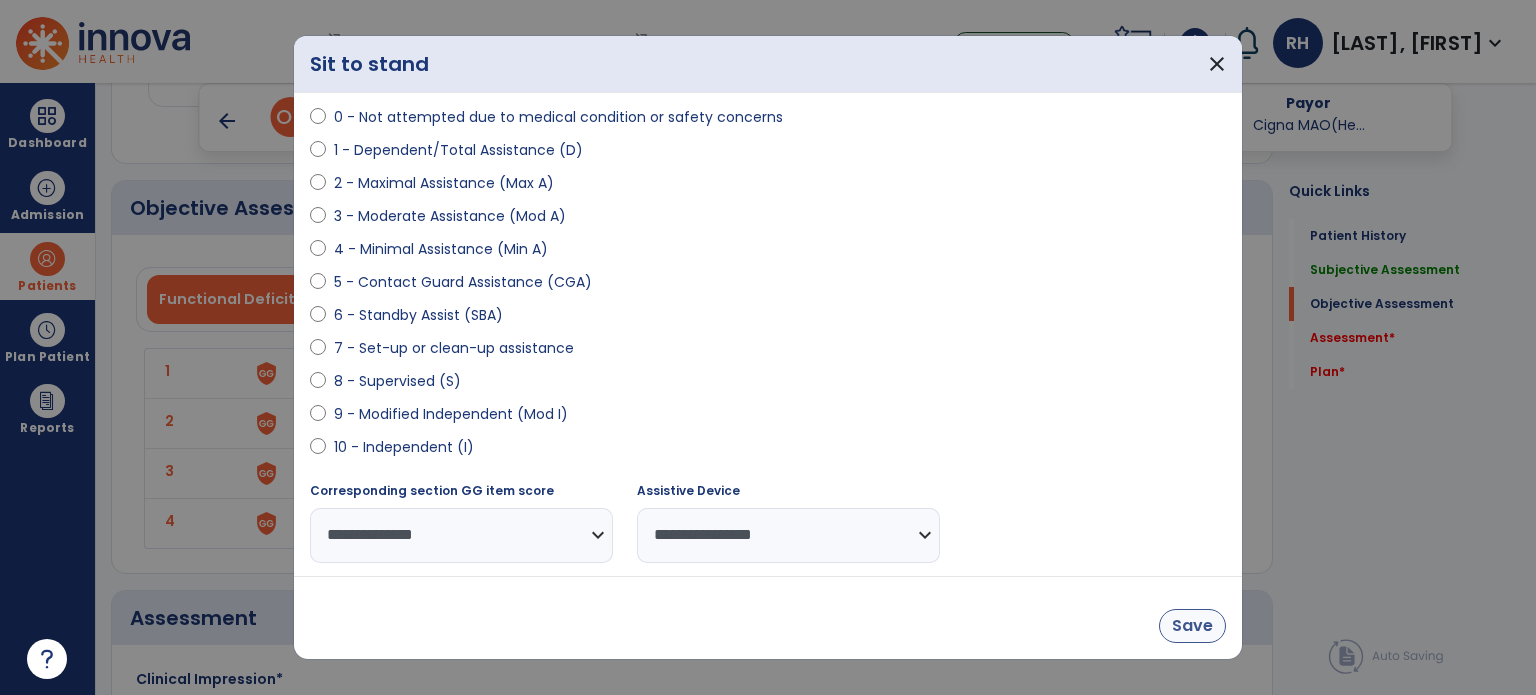 click on "Save" at bounding box center [1192, 626] 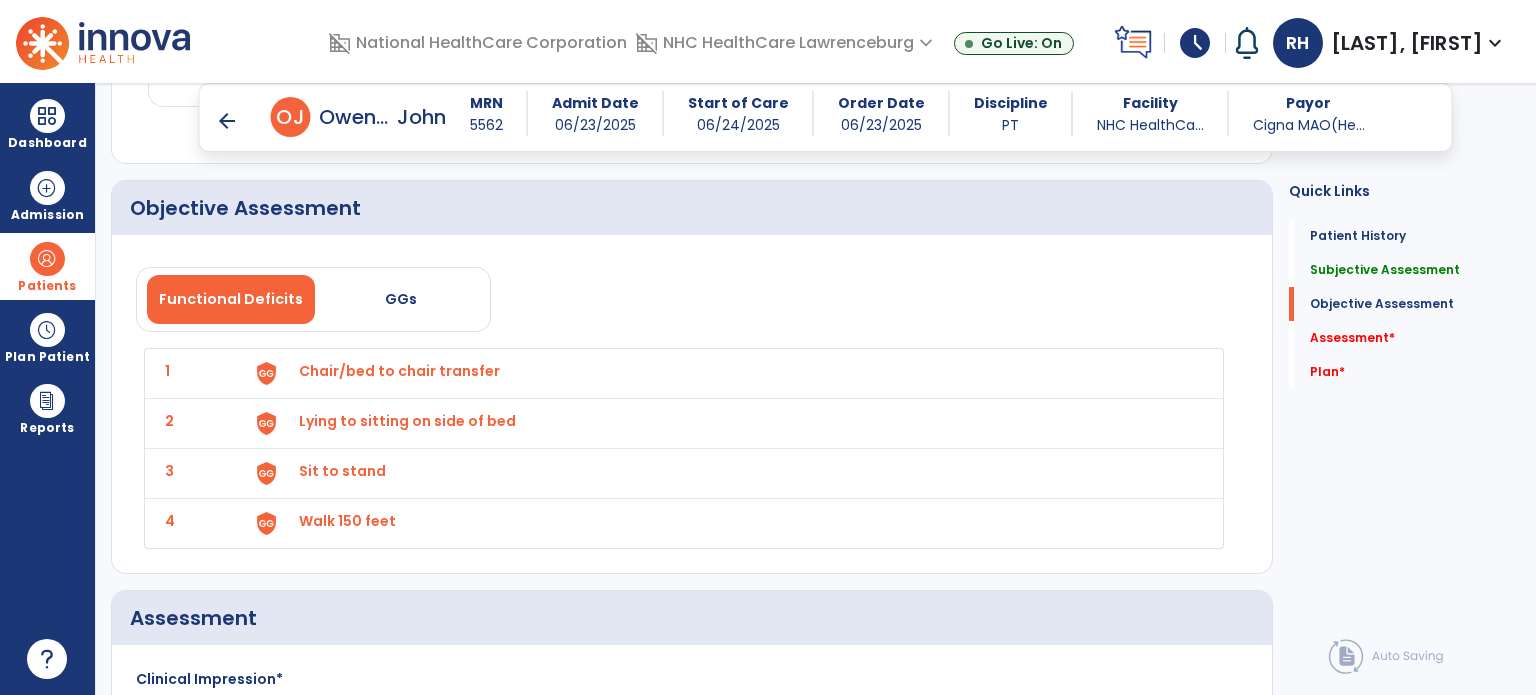 click on "Lying to sitting on side of bed" at bounding box center (728, 373) 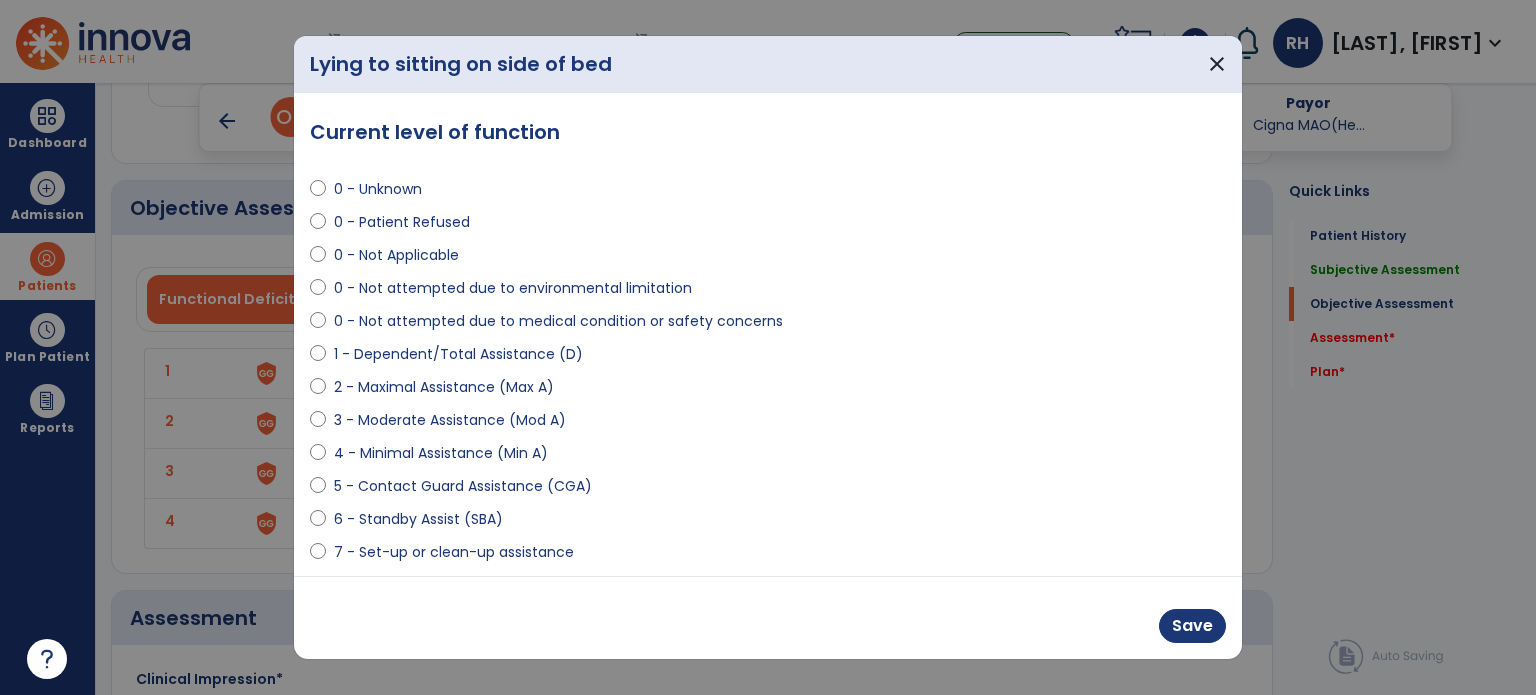 click at bounding box center (768, 347) 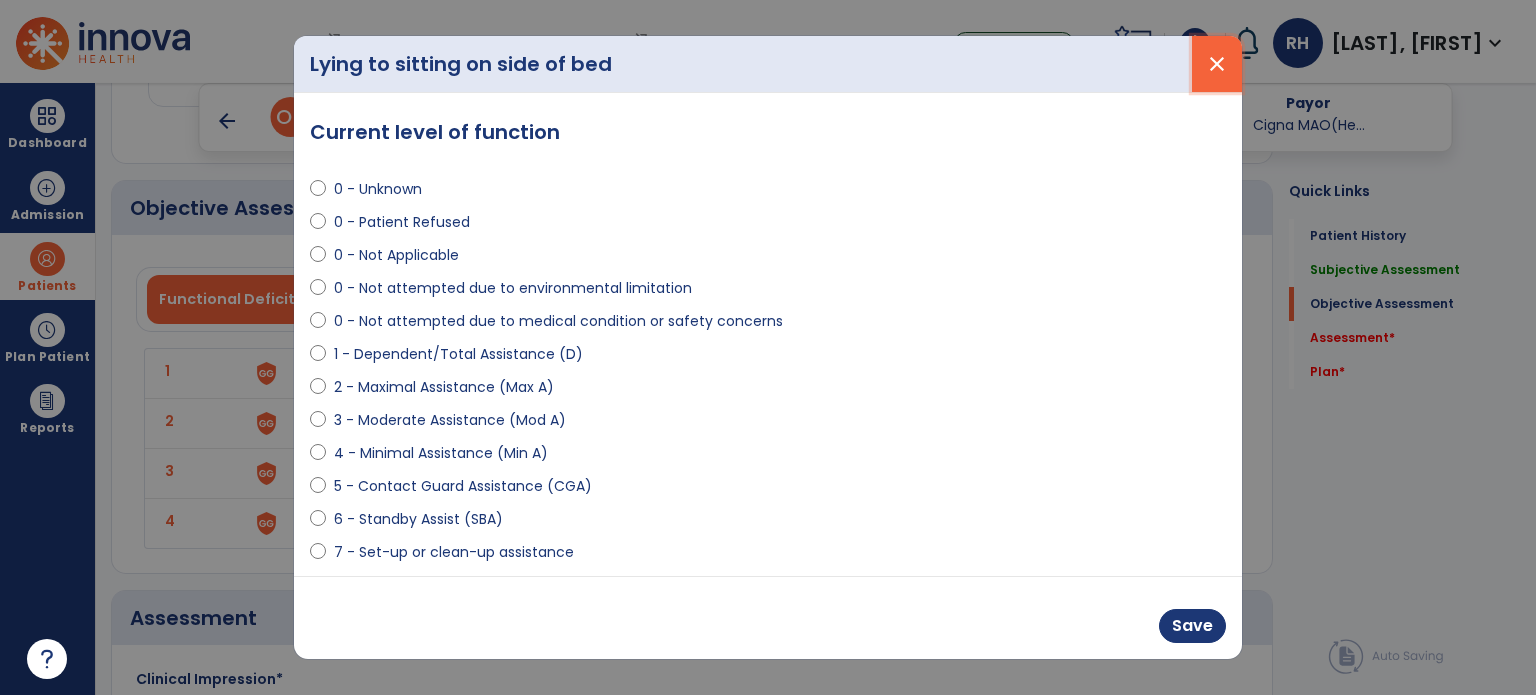 click on "close" at bounding box center [1217, 64] 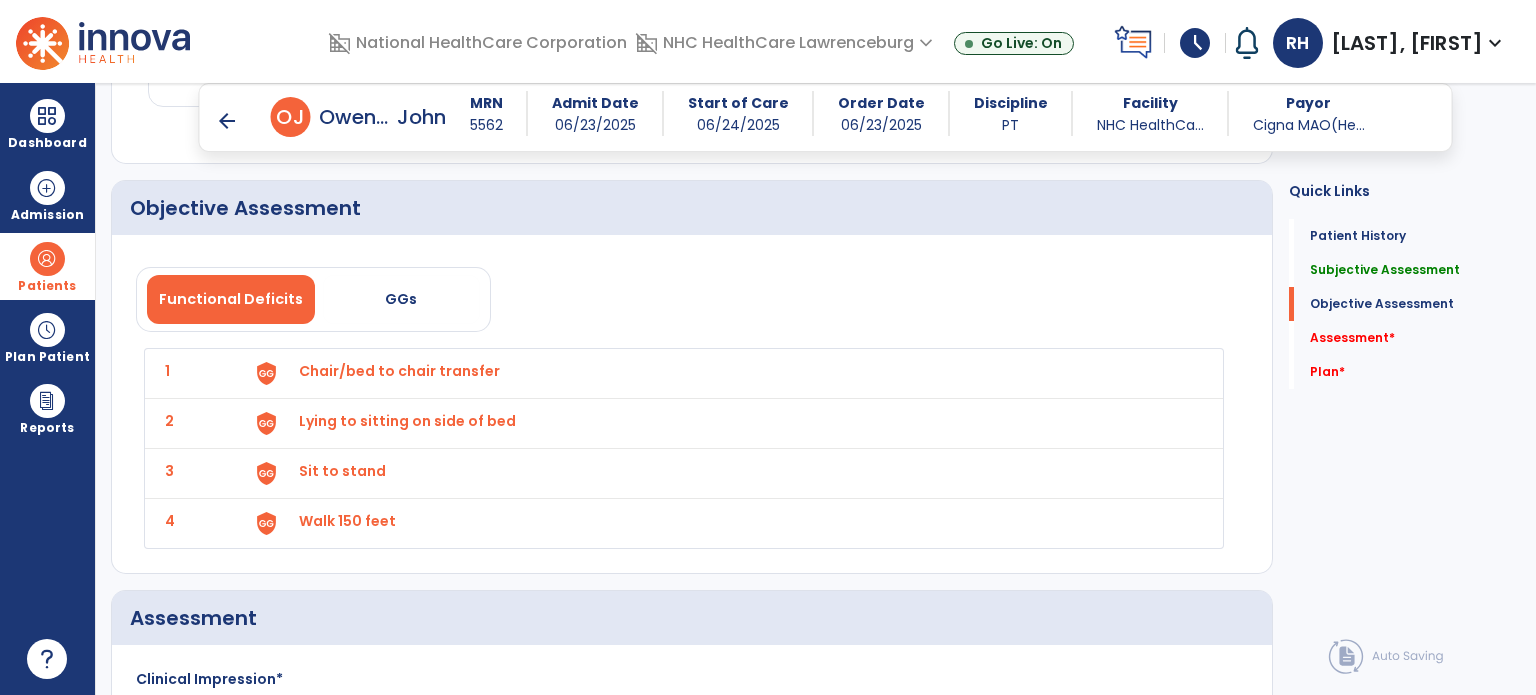 click on "Chair/bed to chair transfer" at bounding box center (728, 373) 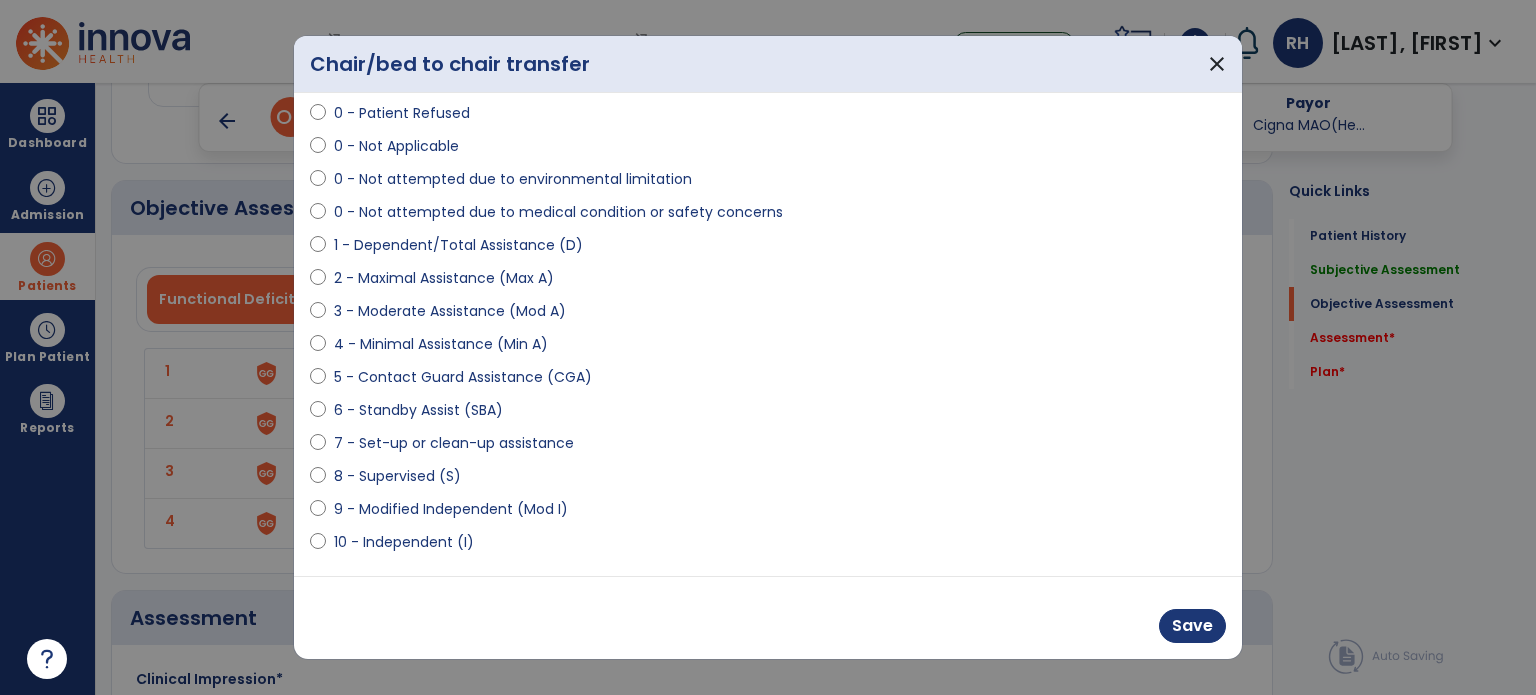 scroll, scrollTop: 114, scrollLeft: 0, axis: vertical 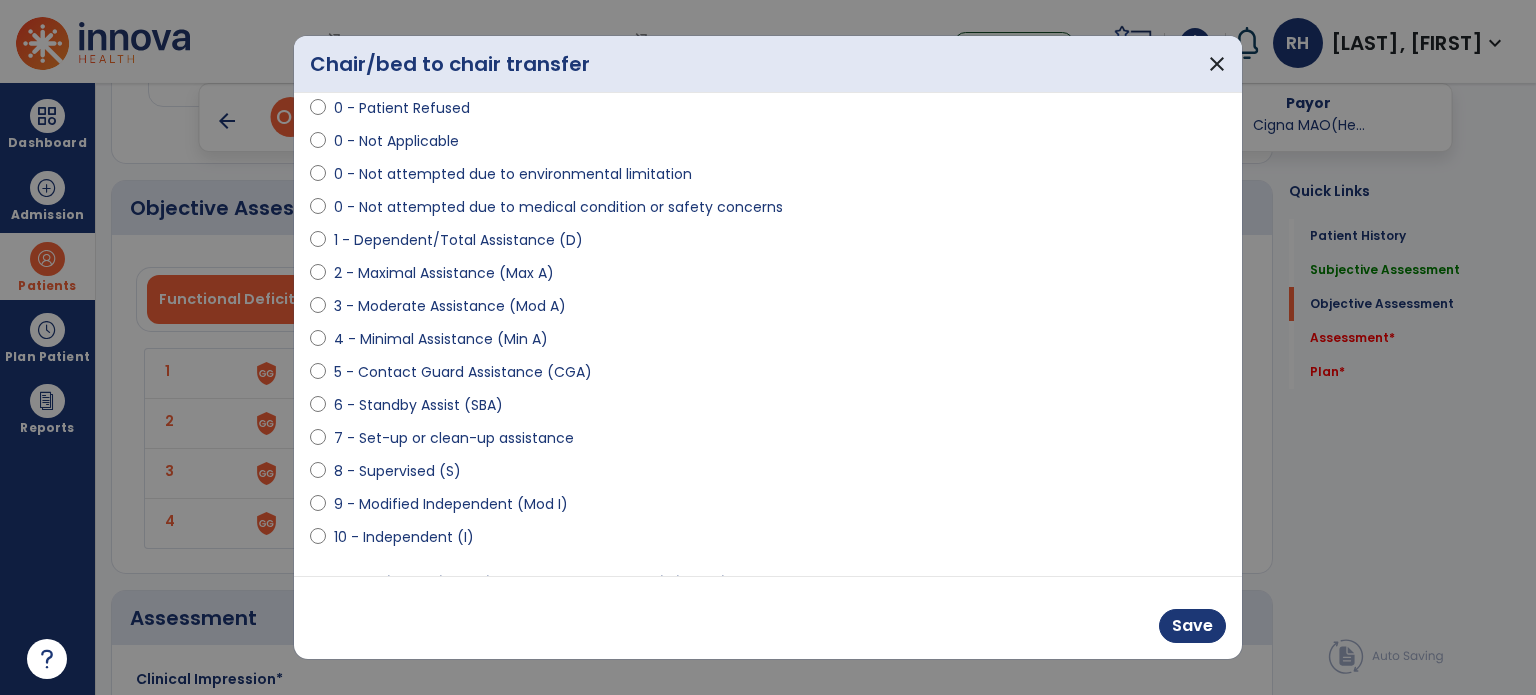 click on "9 - Modified Independent (Mod I)" at bounding box center [451, 504] 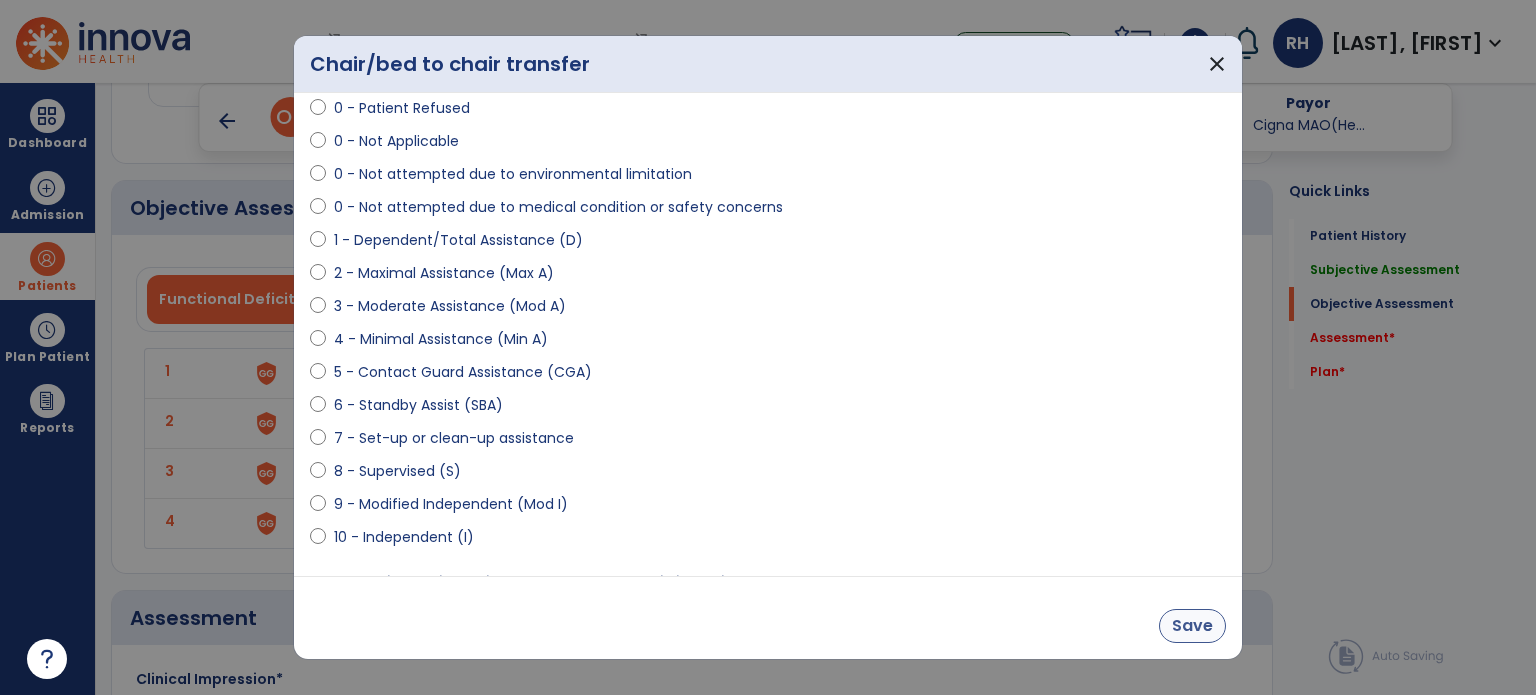 click on "Save" at bounding box center [1192, 626] 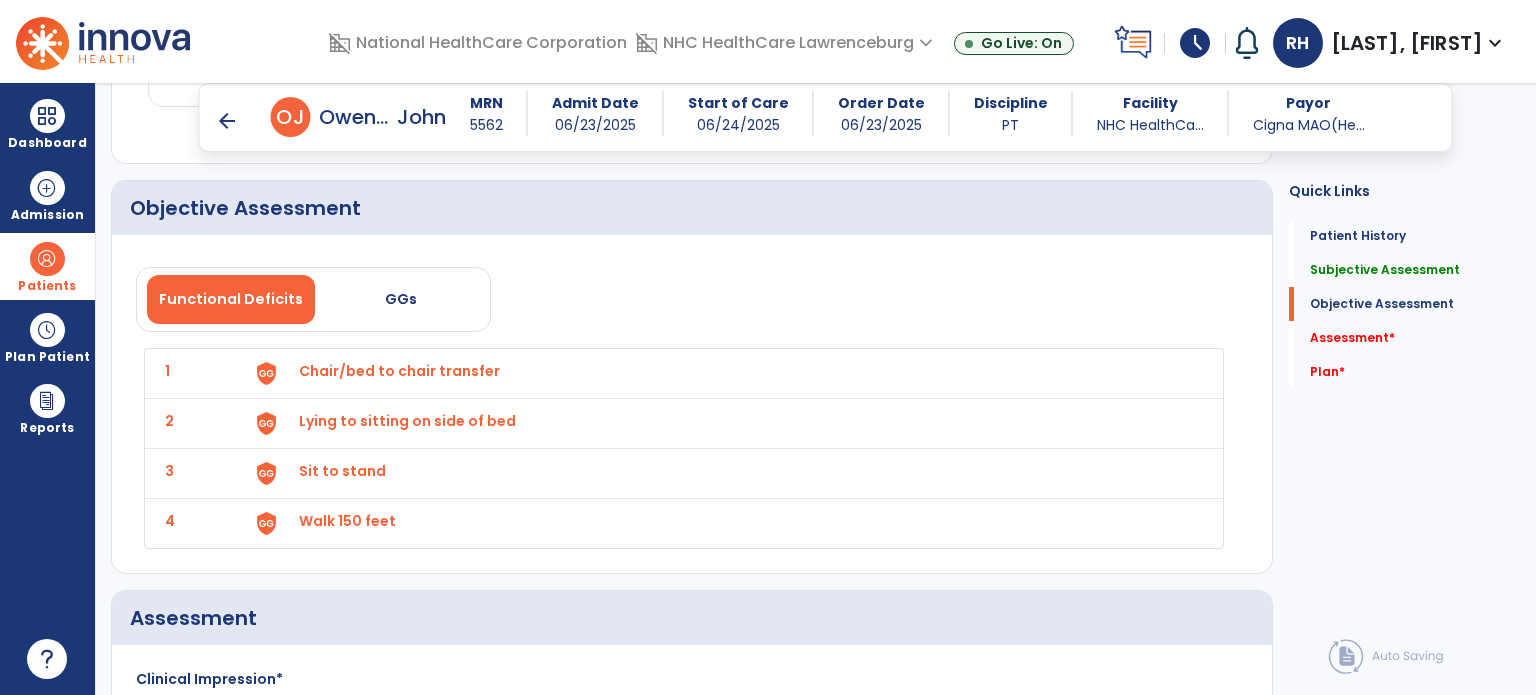 click on "Chair/bed to chair transfer" at bounding box center (728, 373) 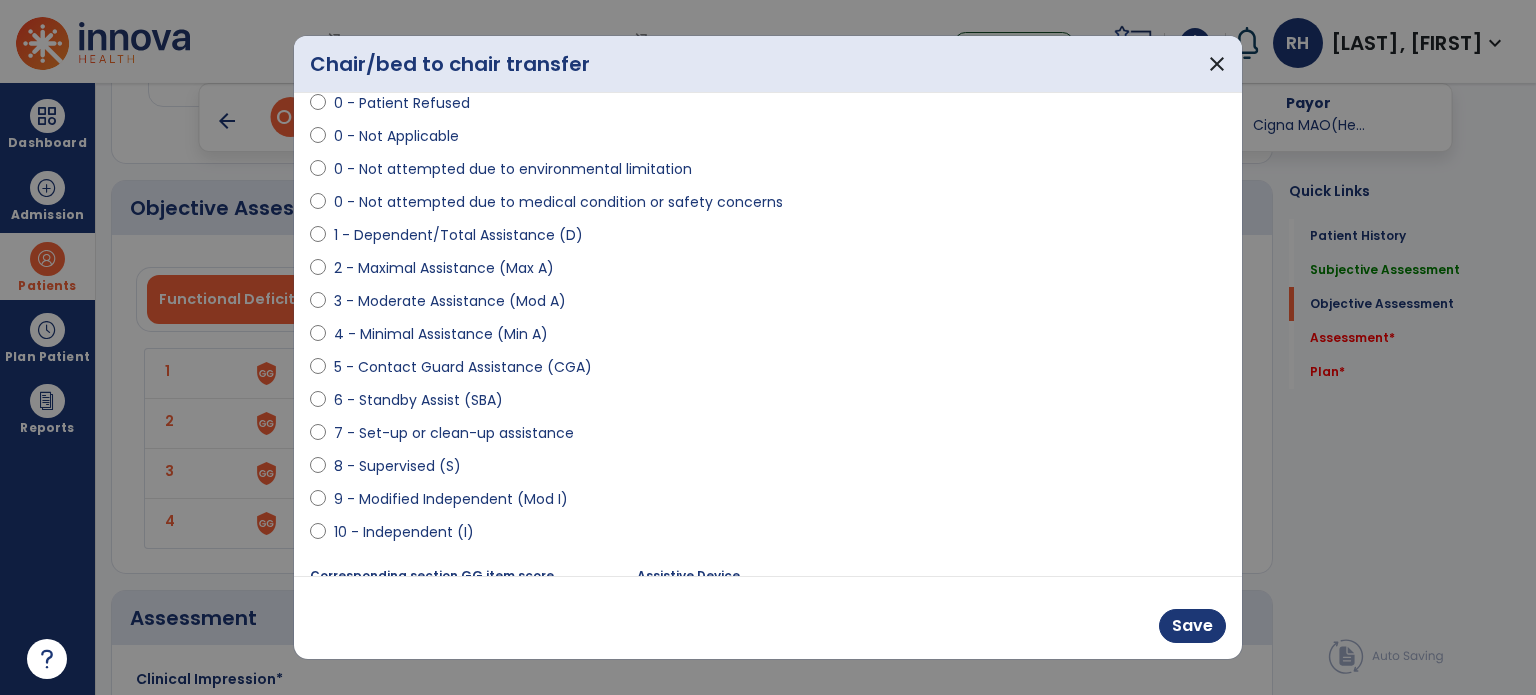 scroll, scrollTop: 204, scrollLeft: 0, axis: vertical 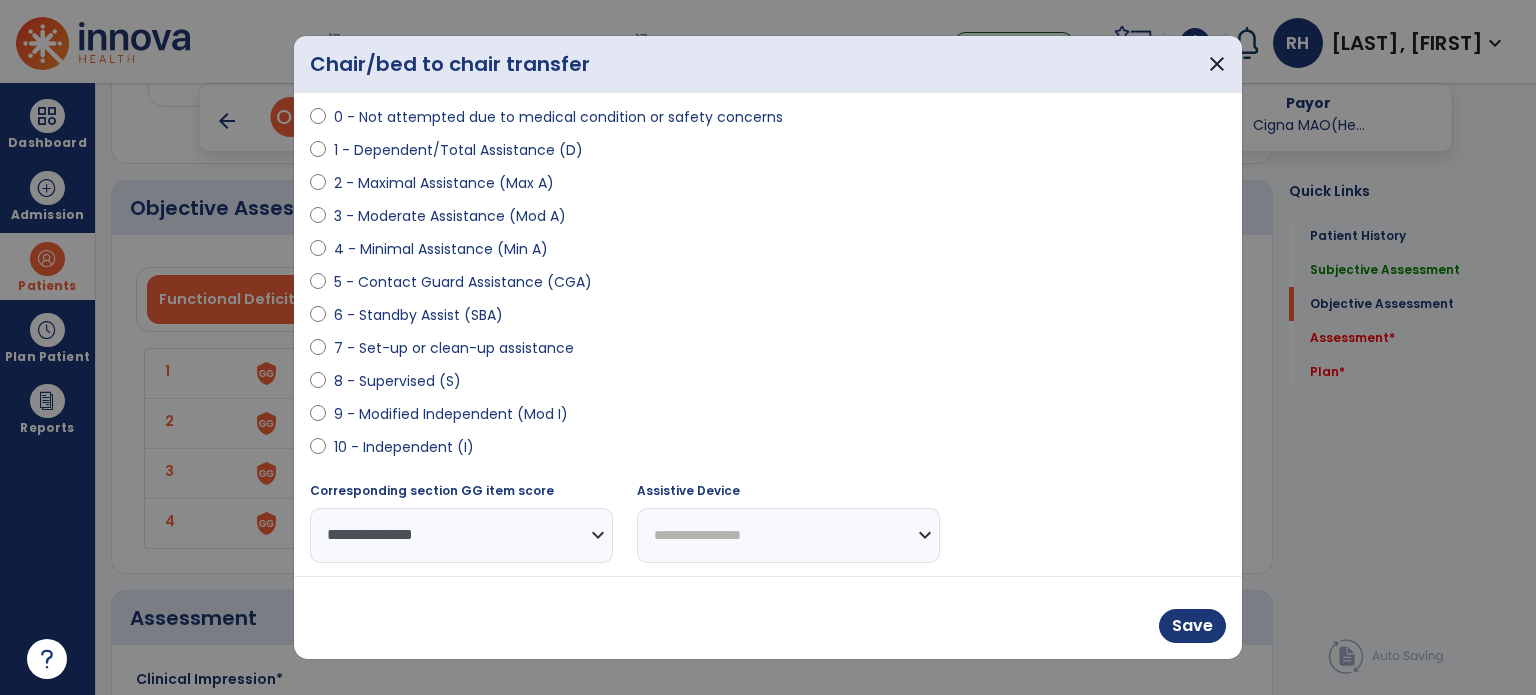 click on "**********" at bounding box center [788, 535] 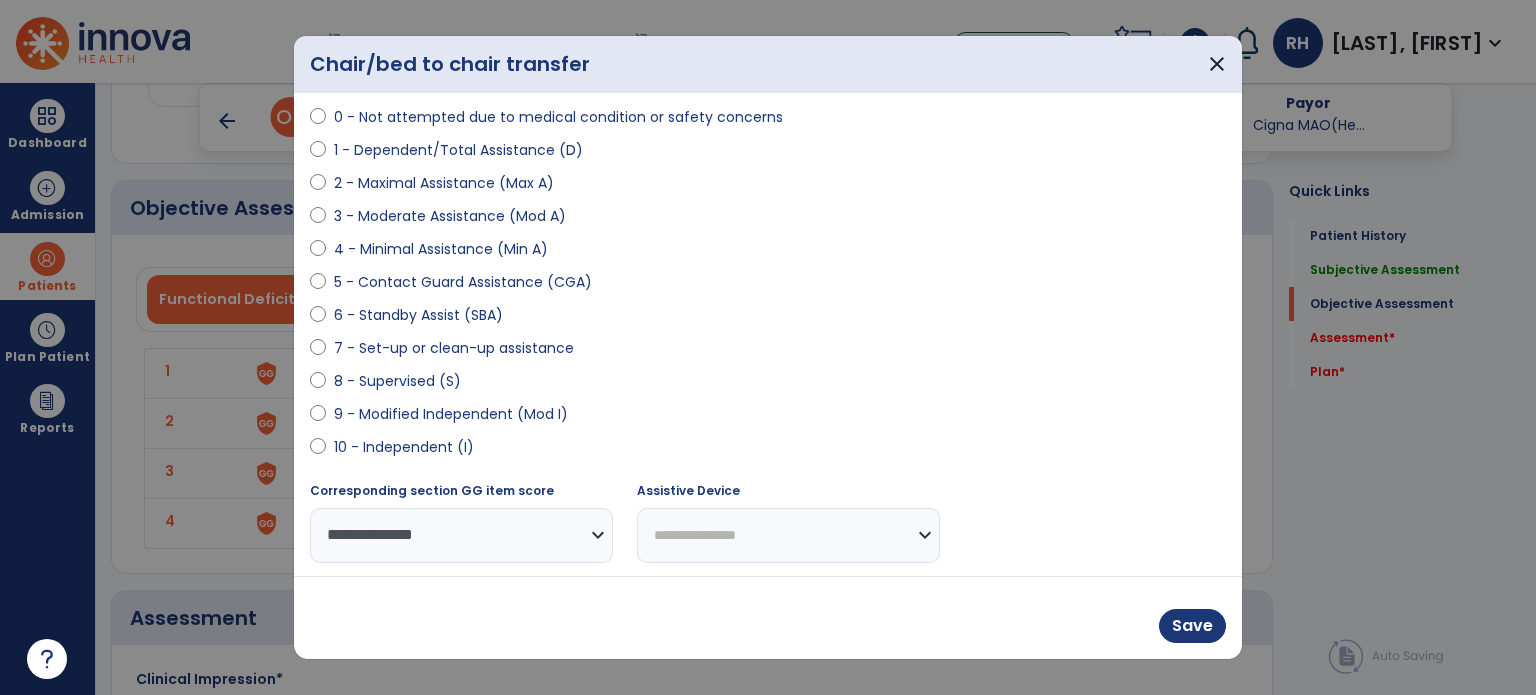 click on "**********" at bounding box center [788, 535] 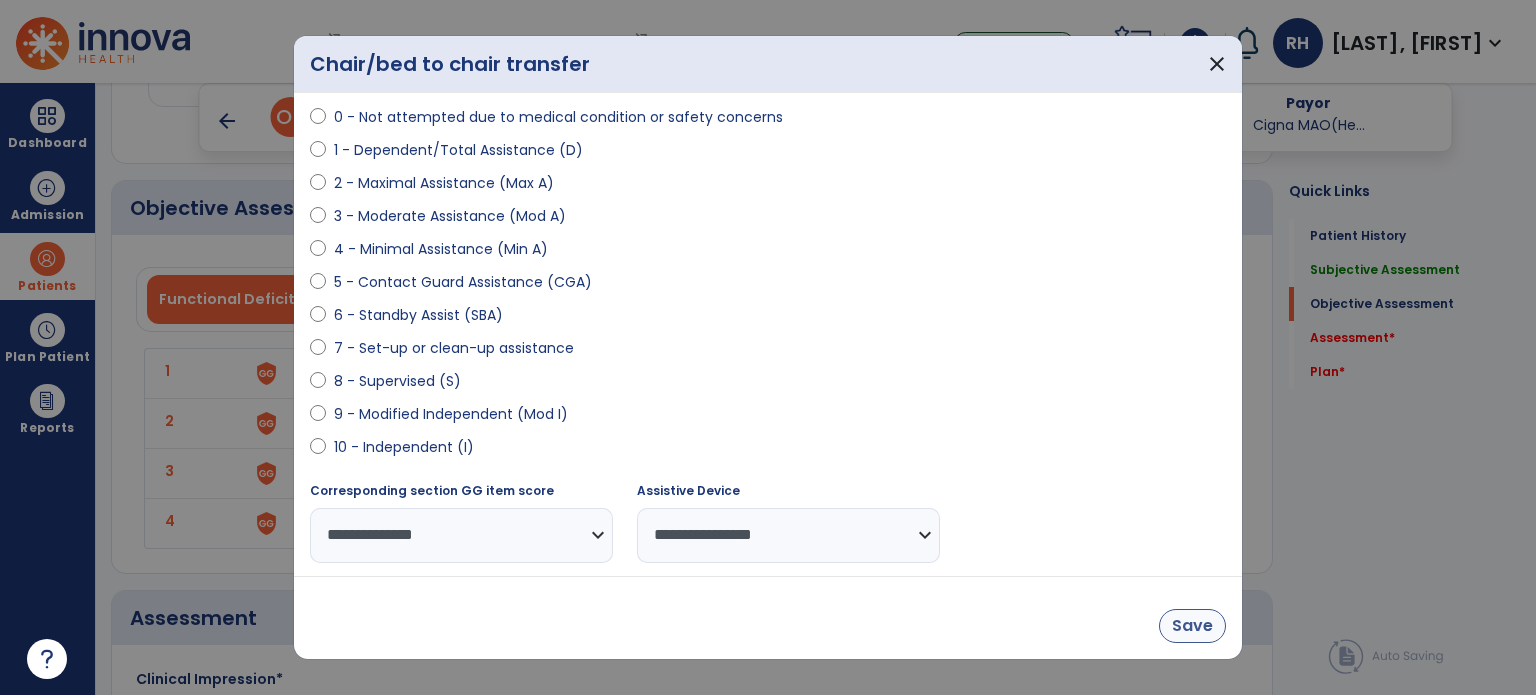click on "Save" at bounding box center [1192, 626] 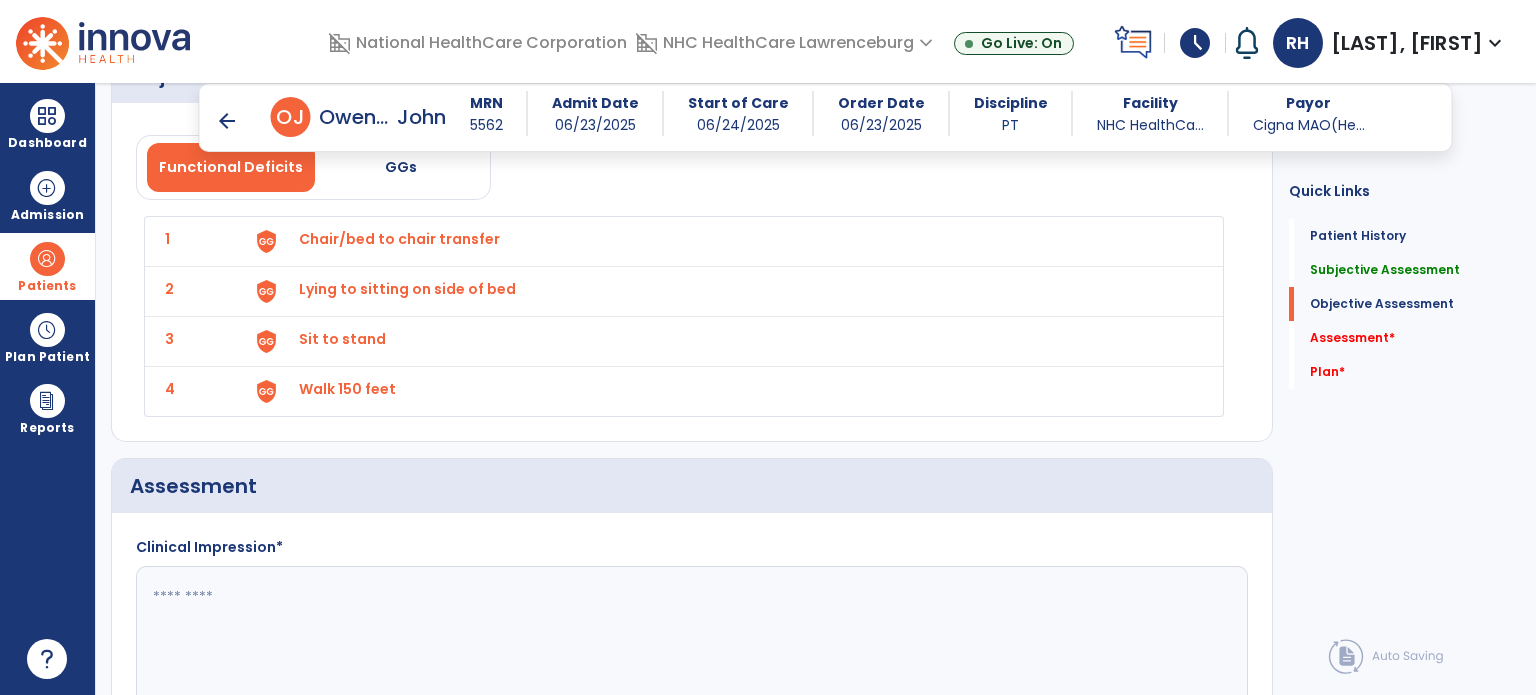 scroll, scrollTop: 1915, scrollLeft: 0, axis: vertical 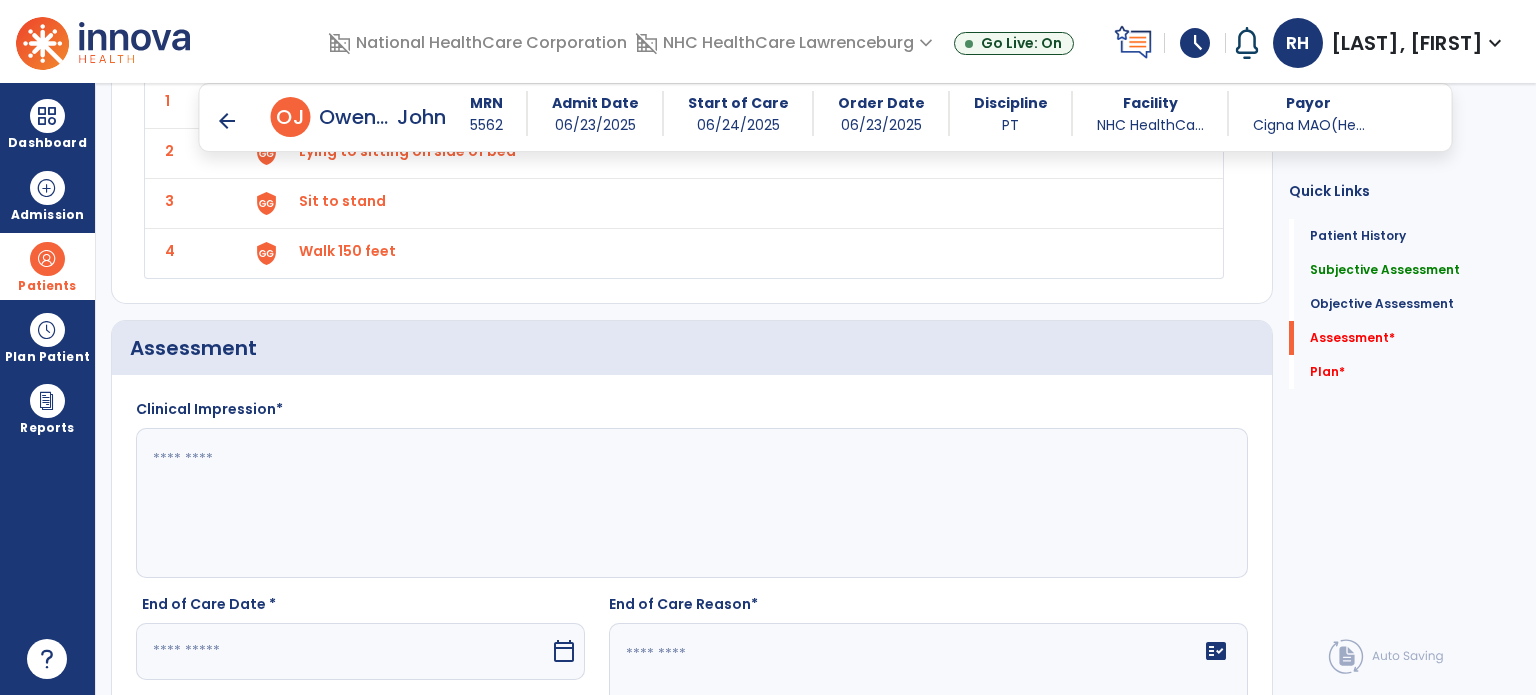 click 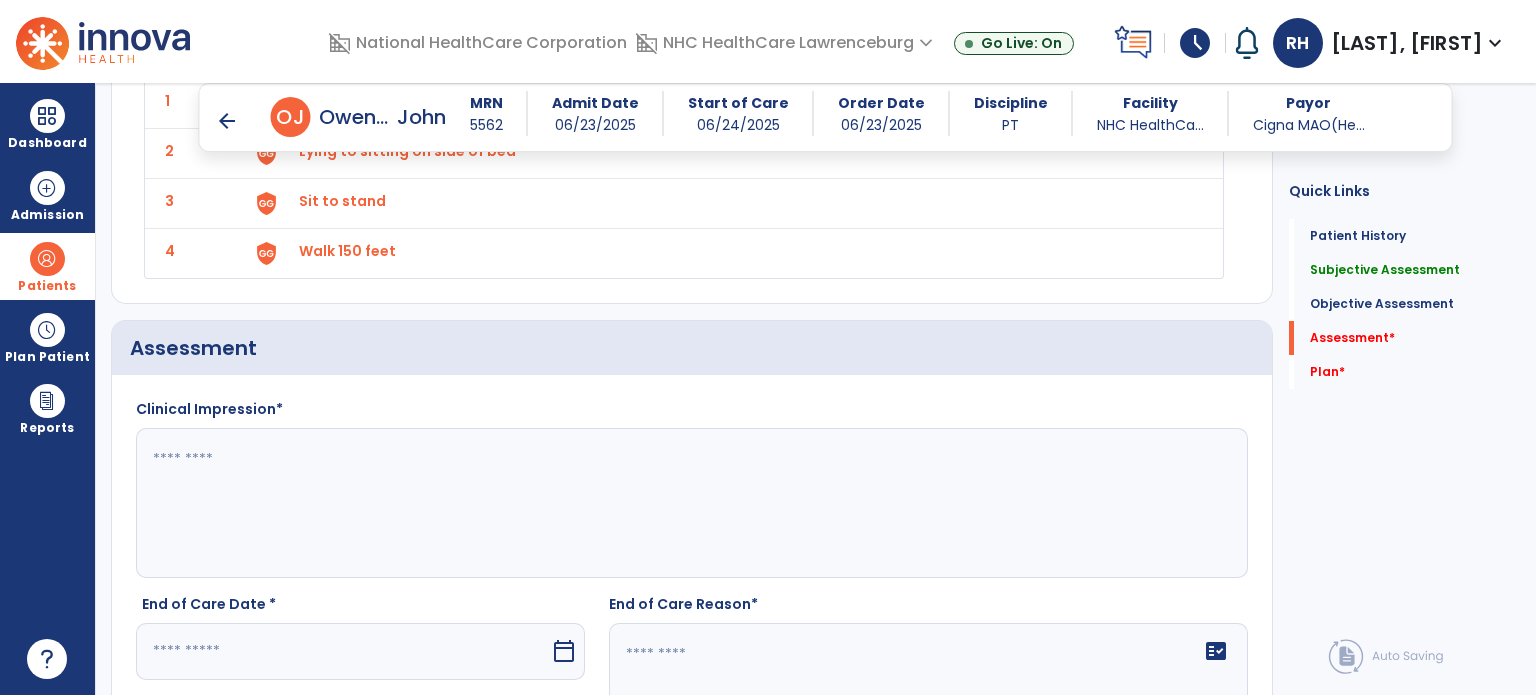 click on "calendar_today" at bounding box center (564, 651) 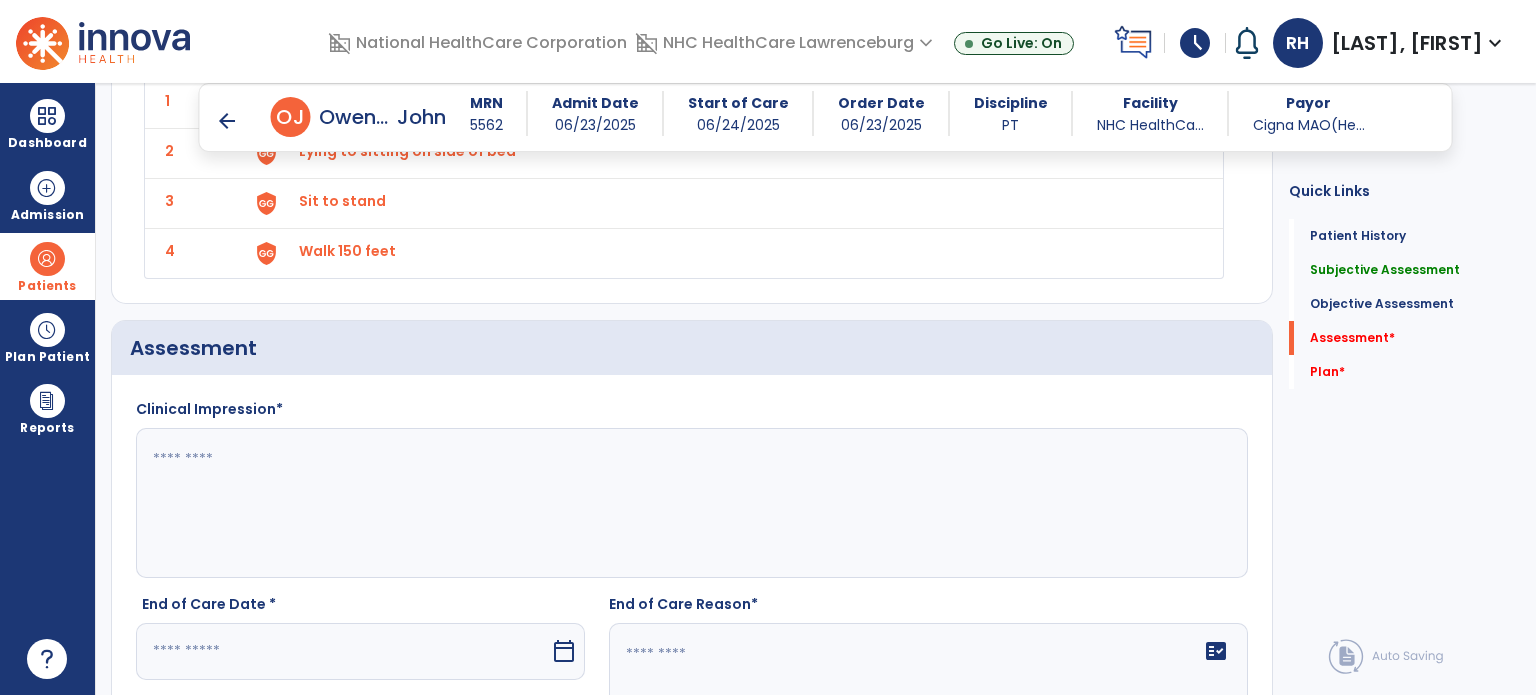 scroll, scrollTop: 2338, scrollLeft: 0, axis: vertical 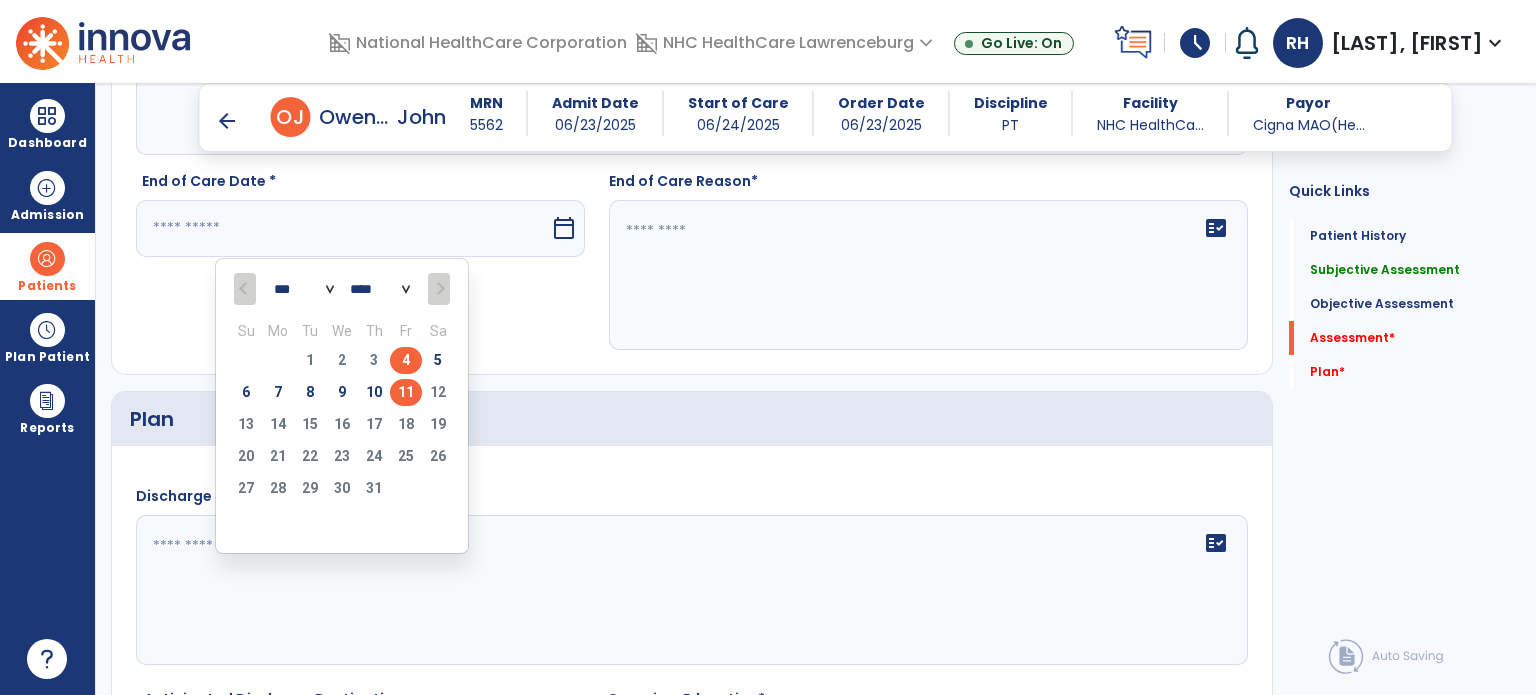 click on "4" at bounding box center (406, 360) 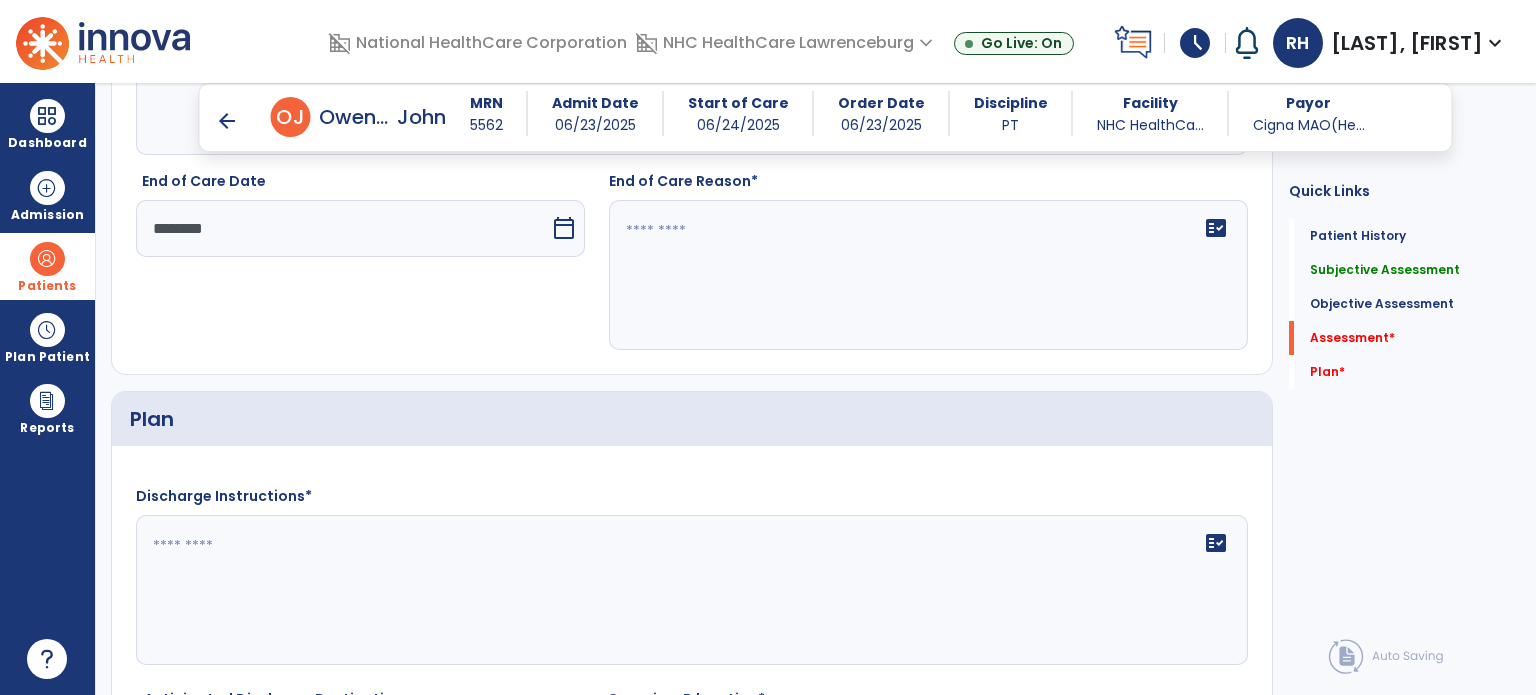 click on "fact_check" 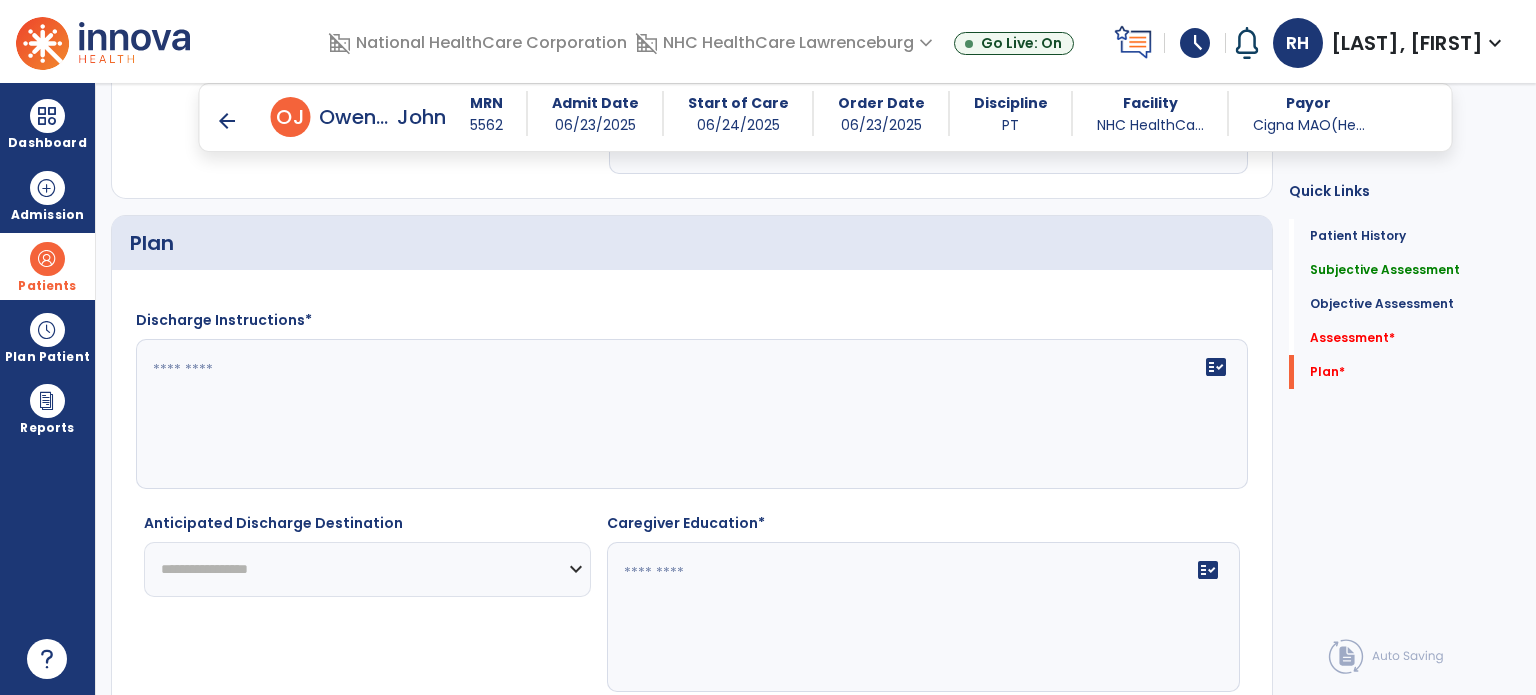 scroll, scrollTop: 2521, scrollLeft: 0, axis: vertical 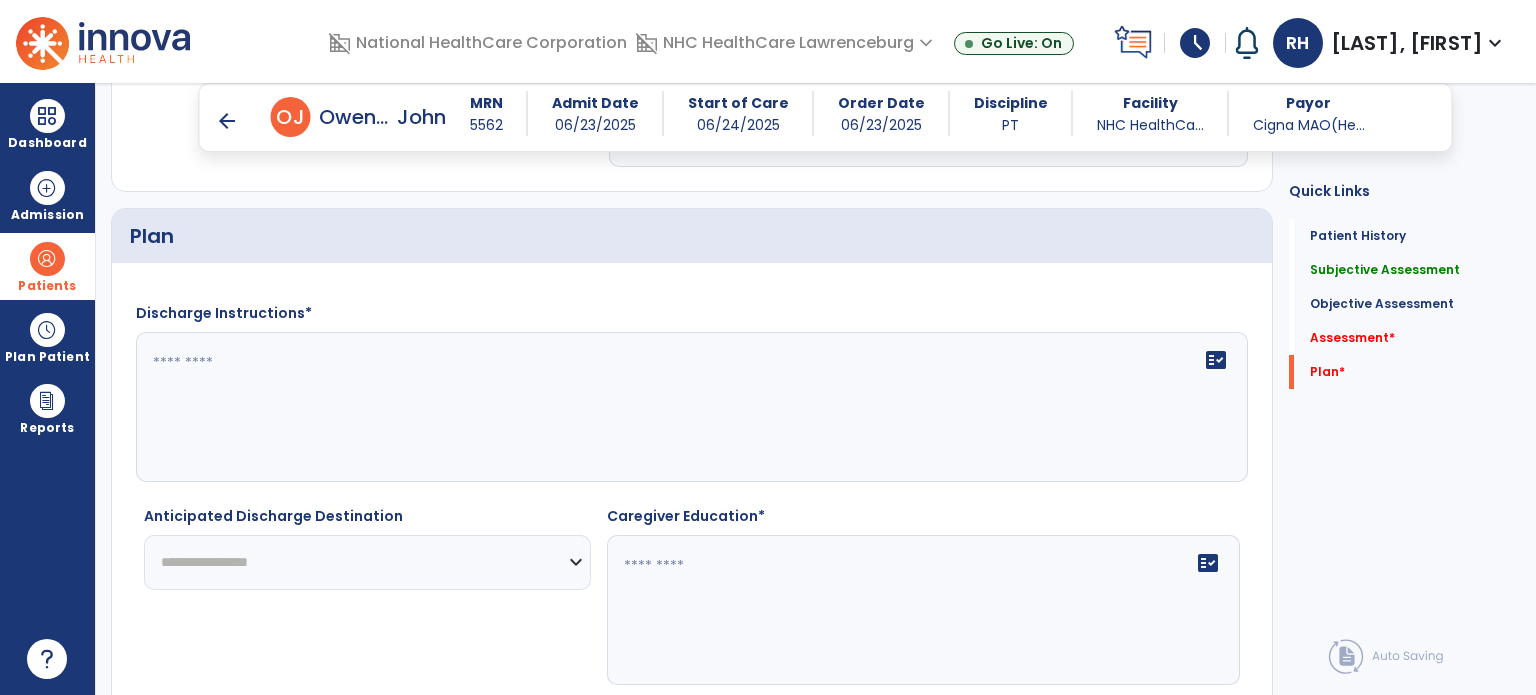 type on "**********" 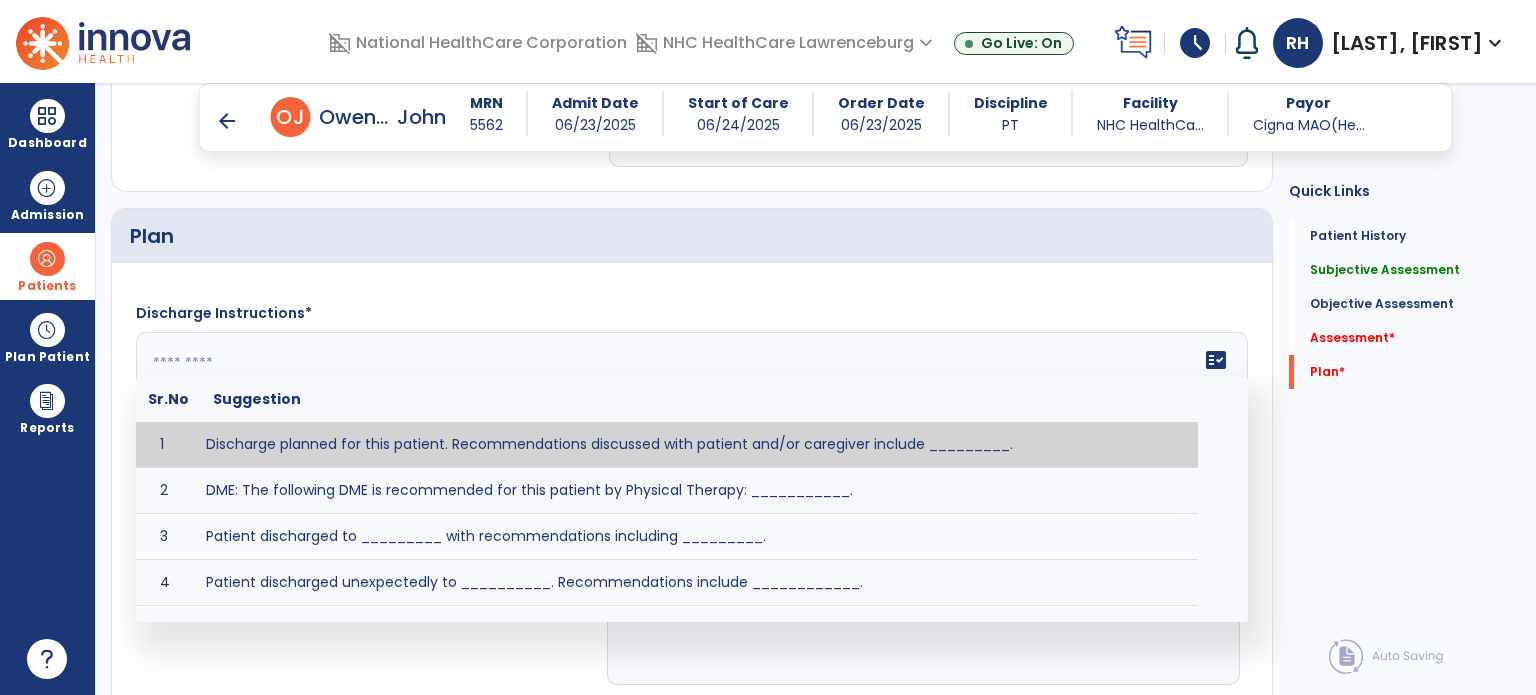 click on "fact_check  Sr.No Suggestion 1 Discharge planned for this patient. Recommendations discussed with patient and/or caregiver include _________. 2 DME: The following DME is recommended for this patient by Physical Therapy: ___________. 3 Patient discharged to _________ with recommendations including _________. 4 Patient discharged unexpectedly to __________. Recommendations include ____________." 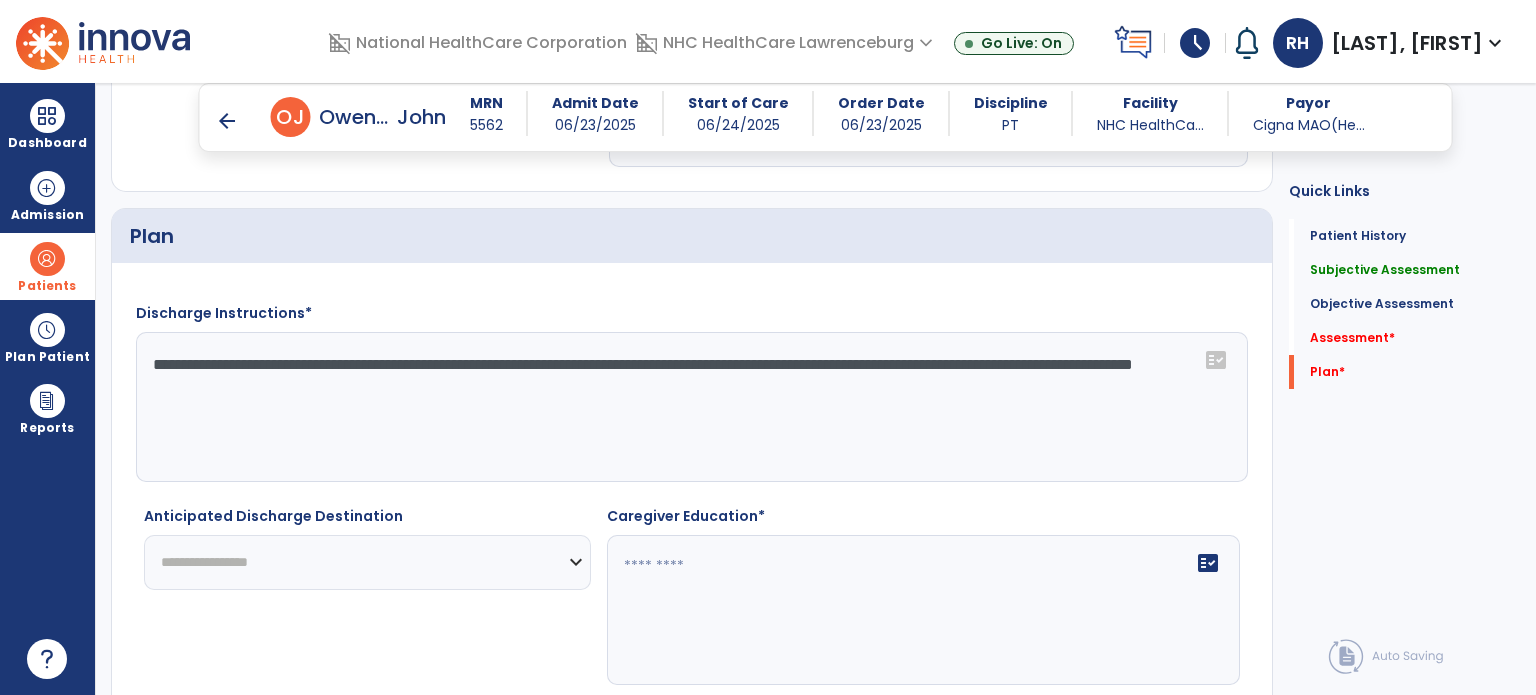 click on "**********" 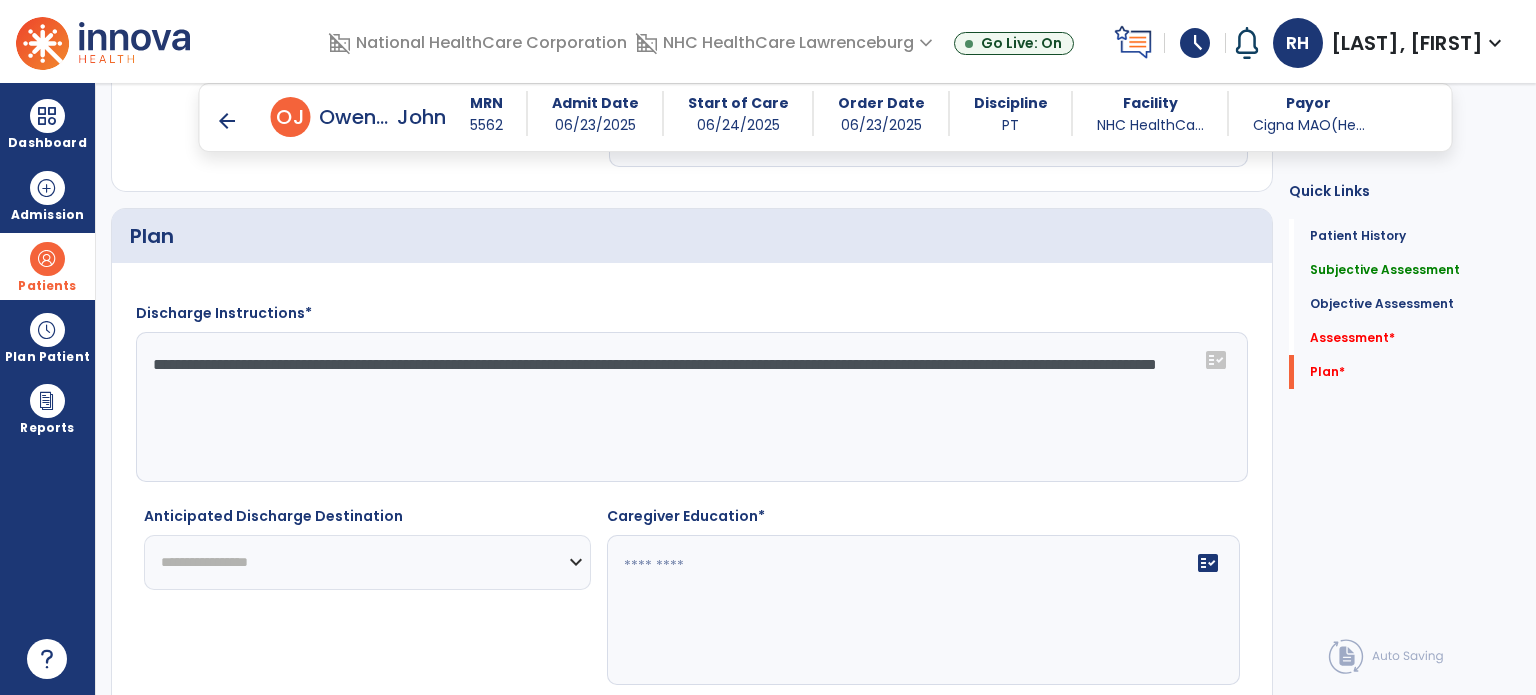 click on "**********" 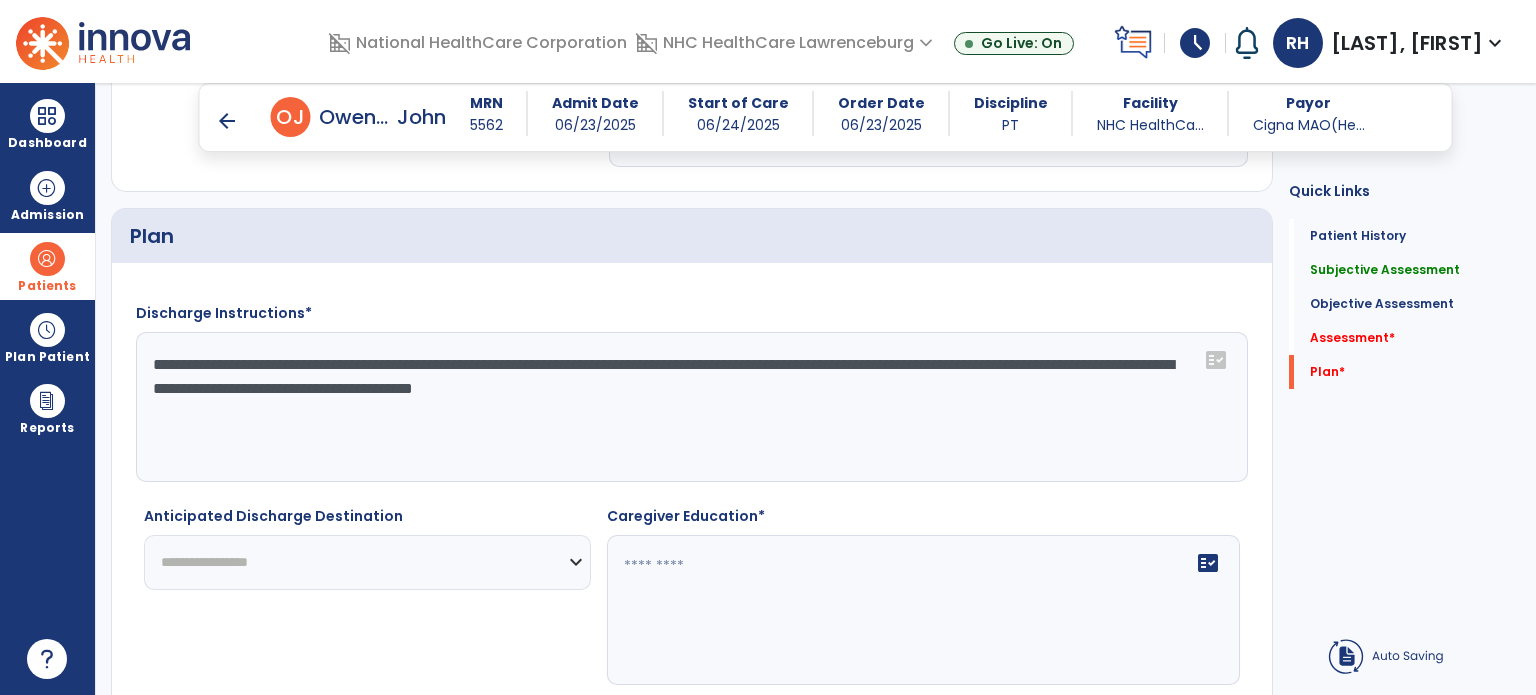 type on "**********" 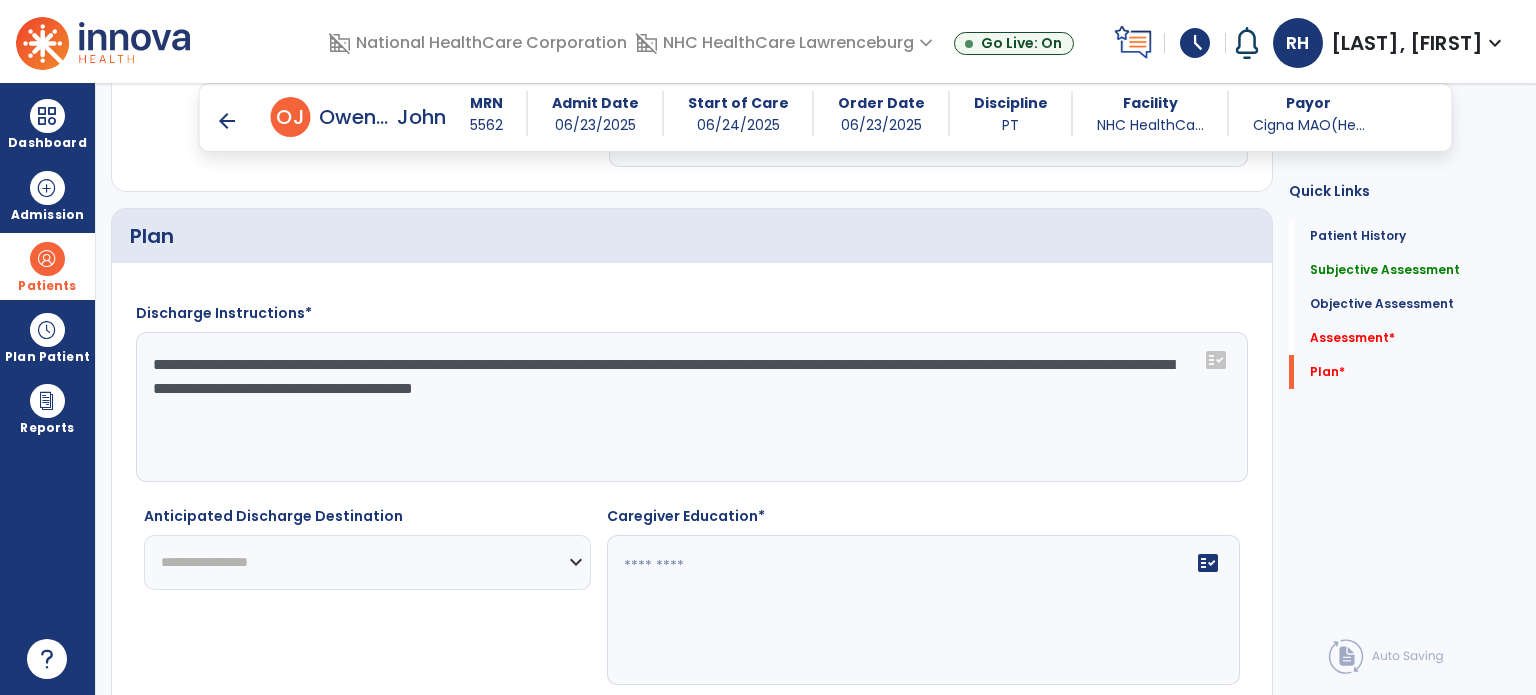 click on "**********" 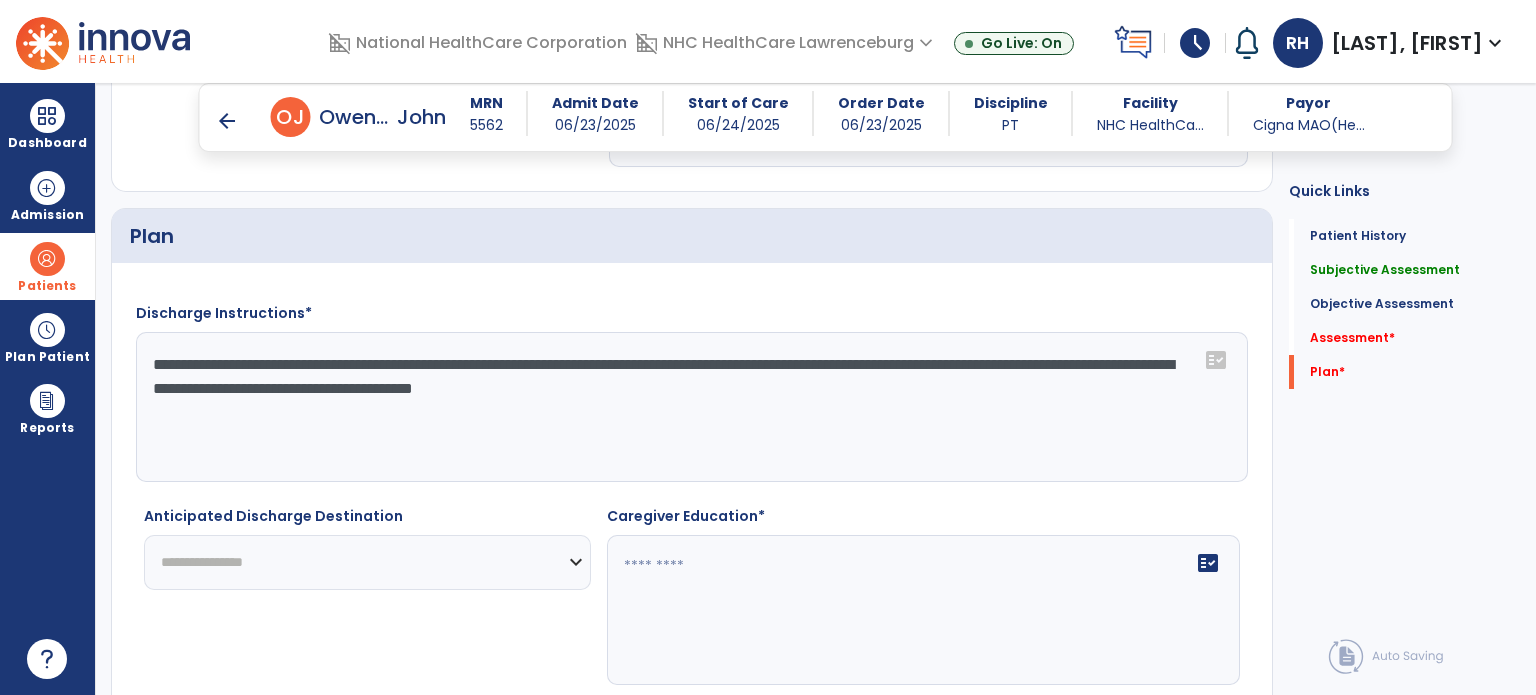 click on "**********" 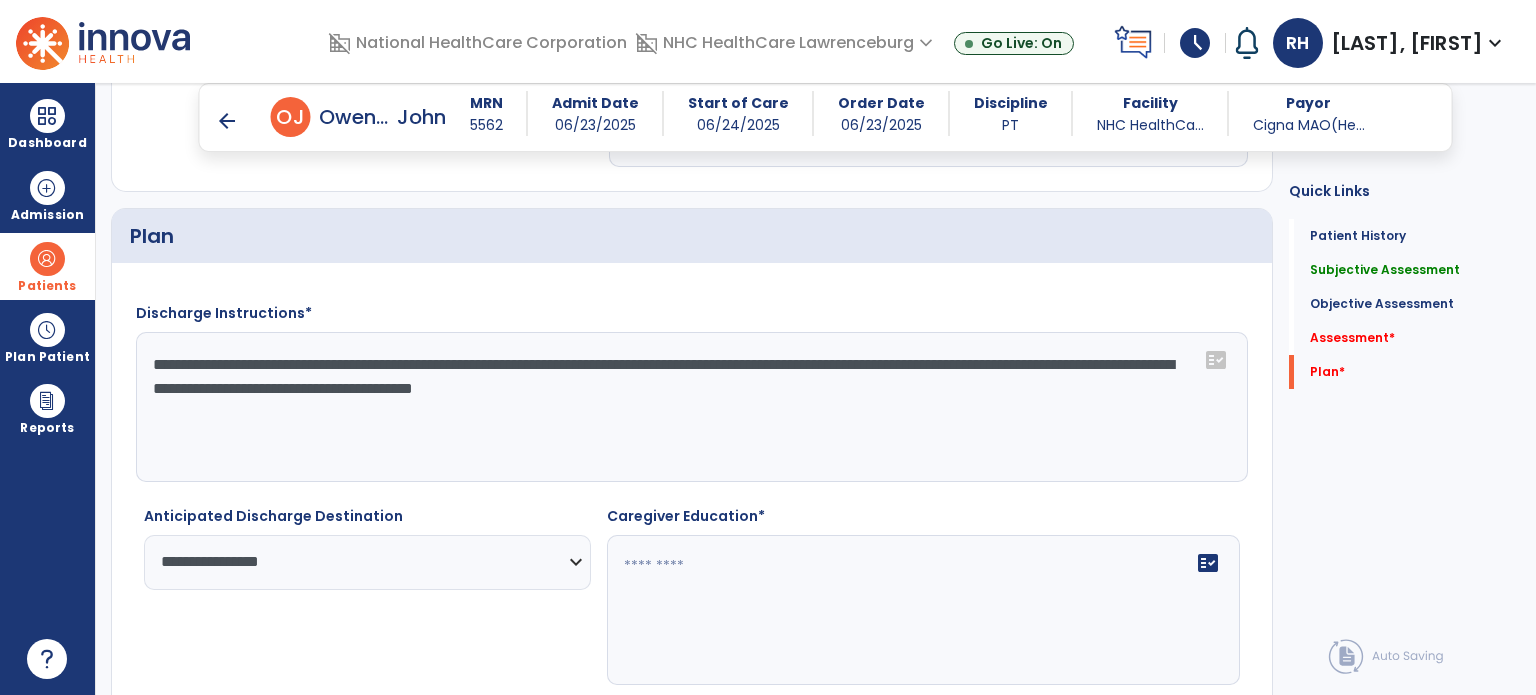click 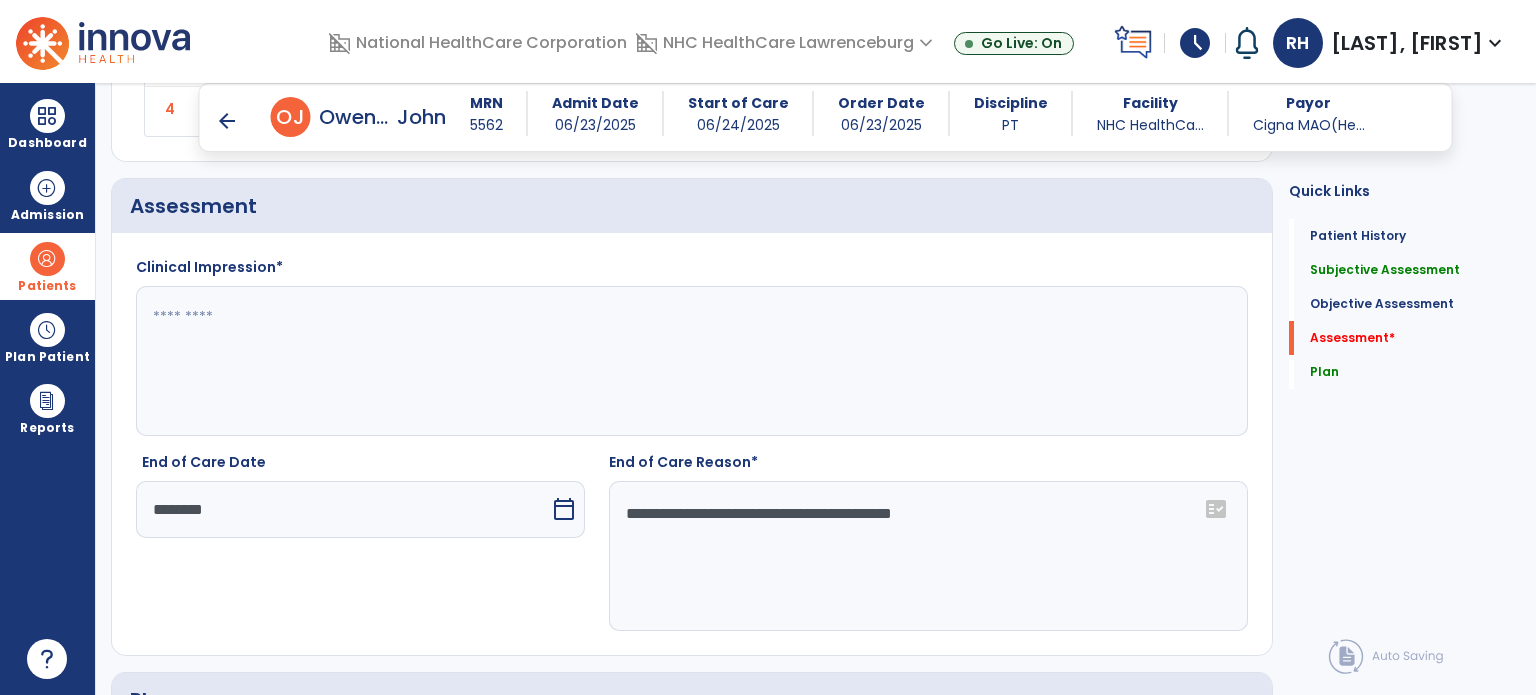 scroll, scrollTop: 2056, scrollLeft: 0, axis: vertical 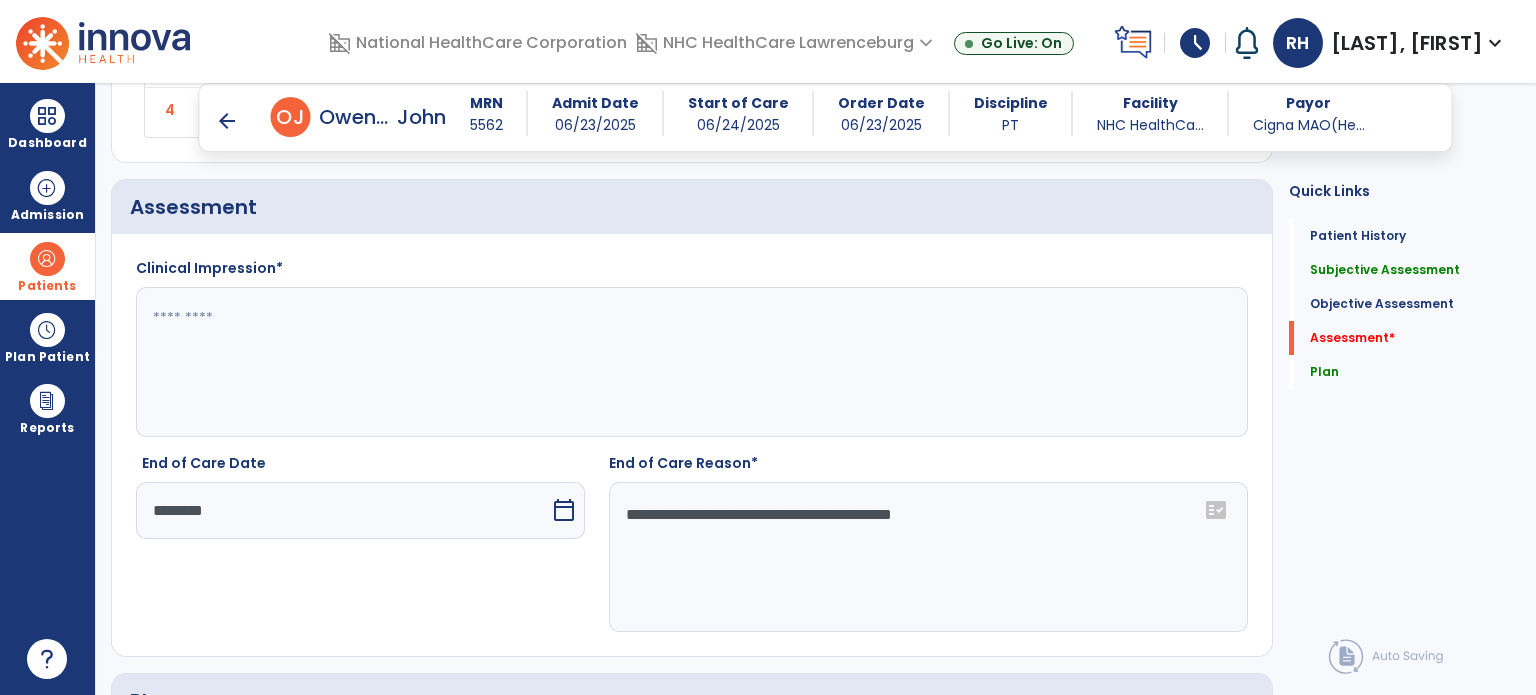 type on "**********" 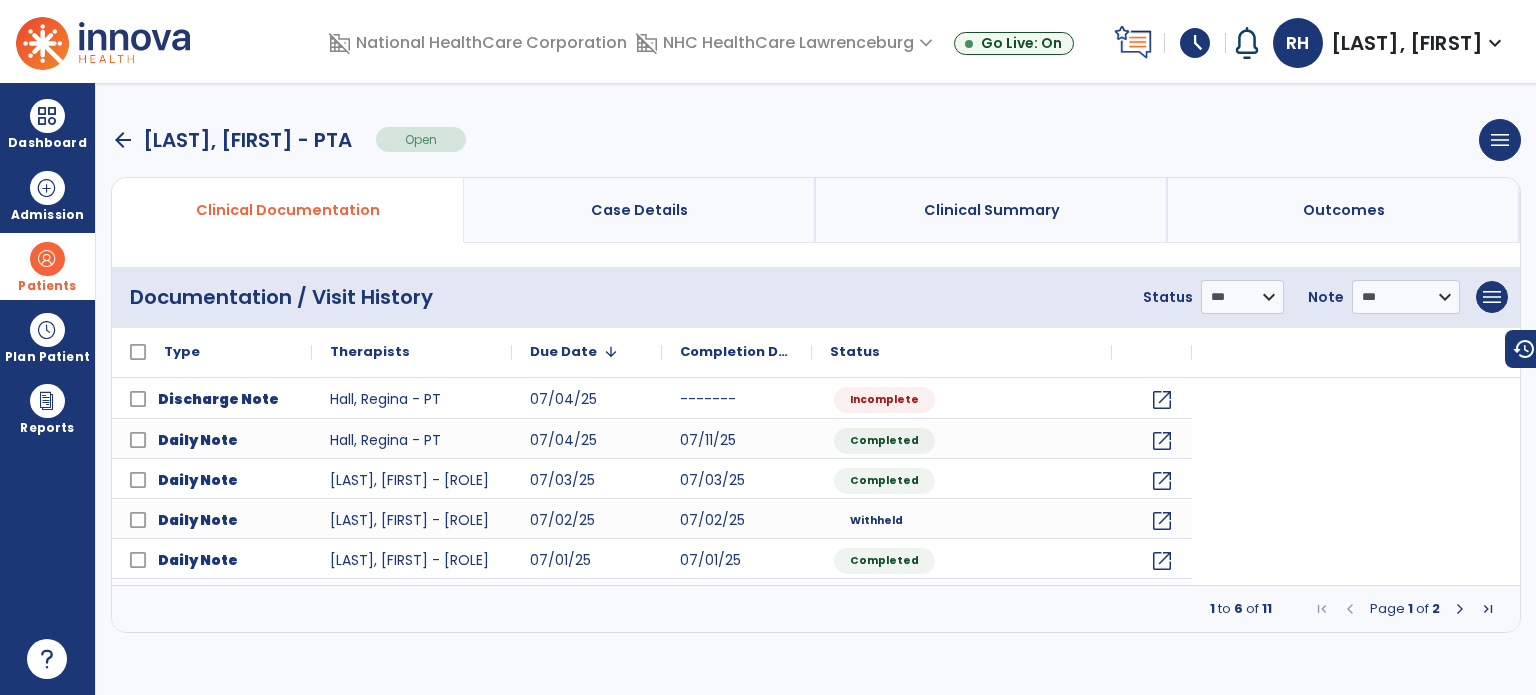scroll, scrollTop: 0, scrollLeft: 0, axis: both 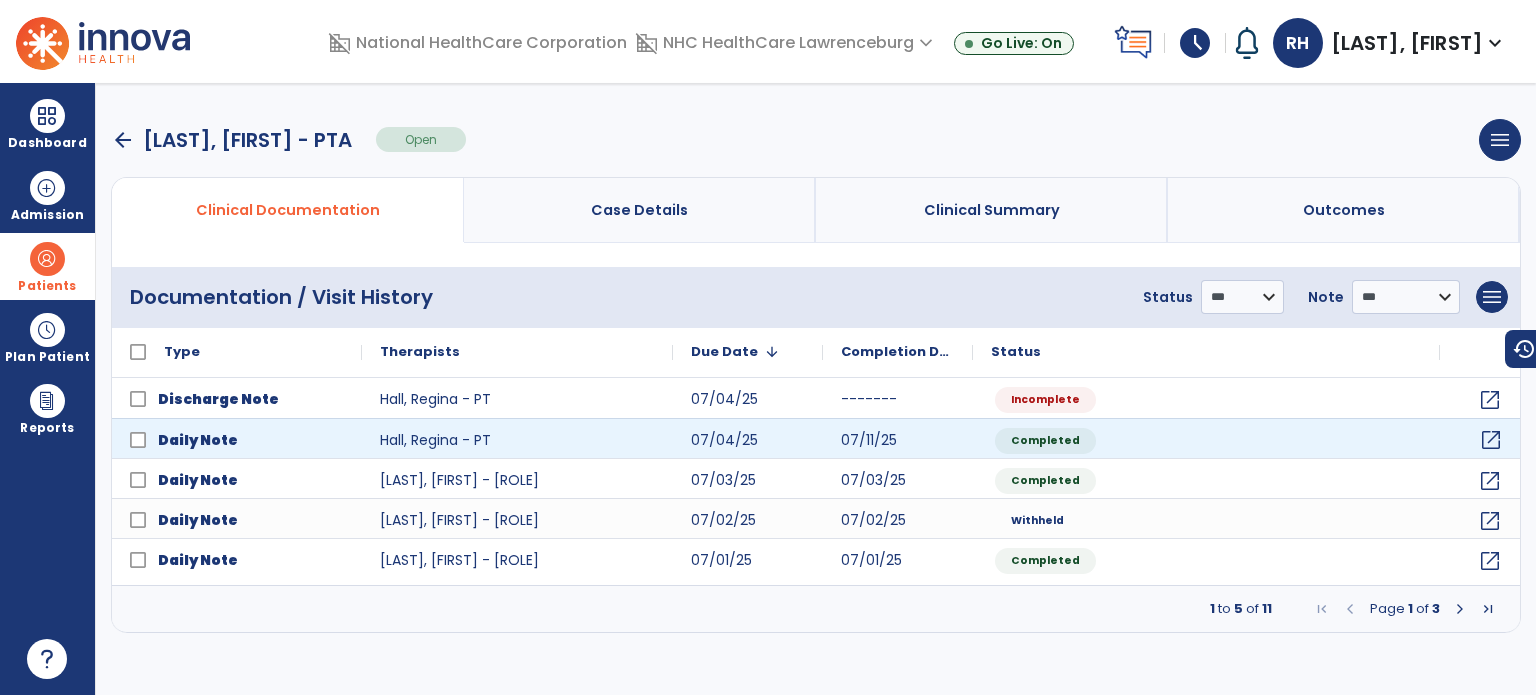 click on "open_in_new" 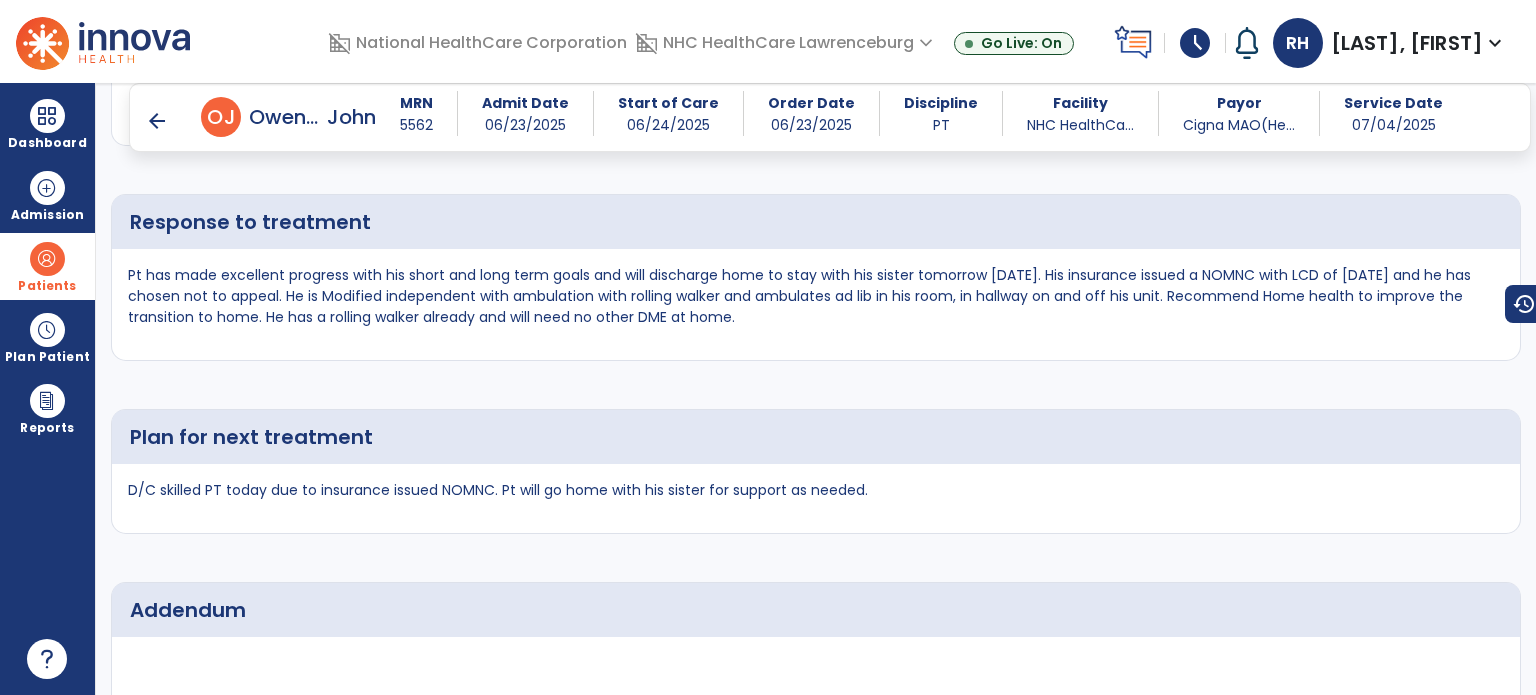 scroll, scrollTop: 3299, scrollLeft: 0, axis: vertical 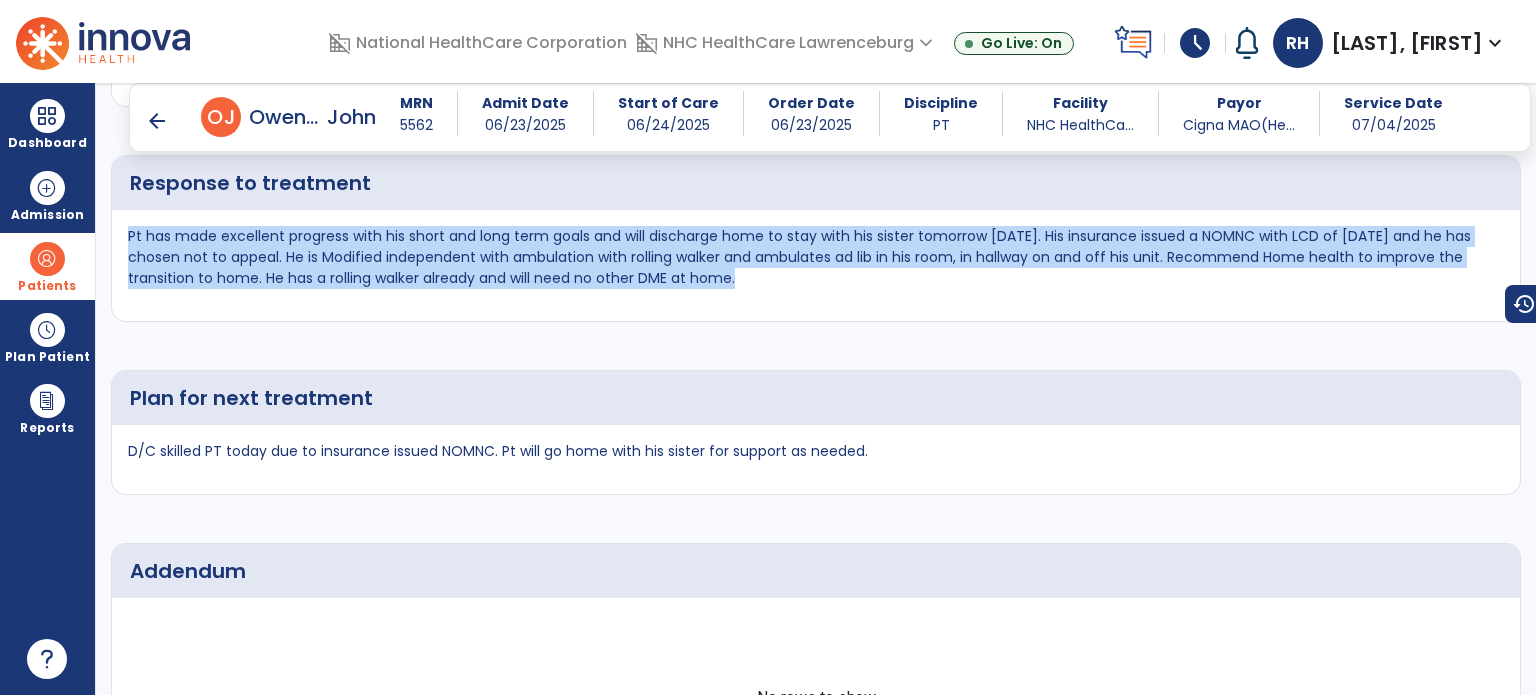 drag, startPoint x: 738, startPoint y: 285, endPoint x: 122, endPoint y: 227, distance: 618.7245 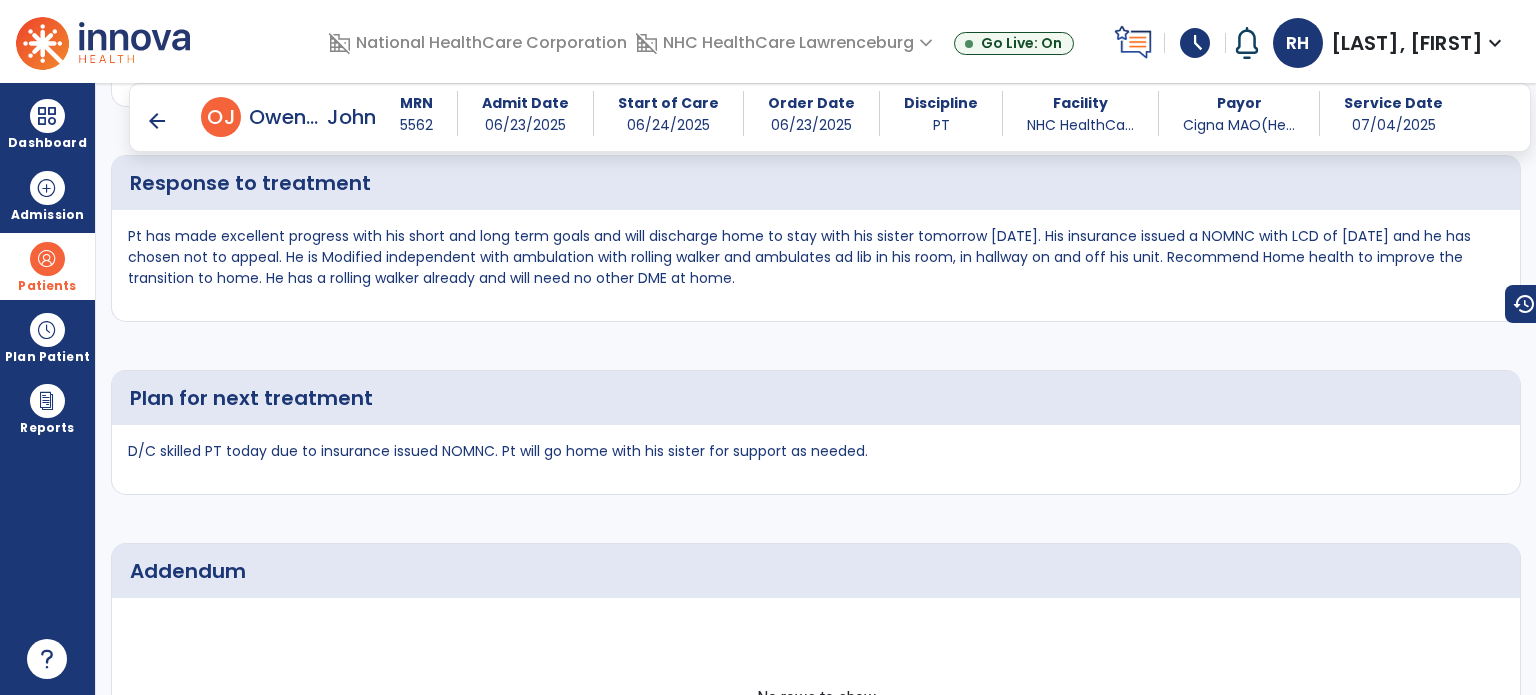 click on "arrow_back" at bounding box center [157, 121] 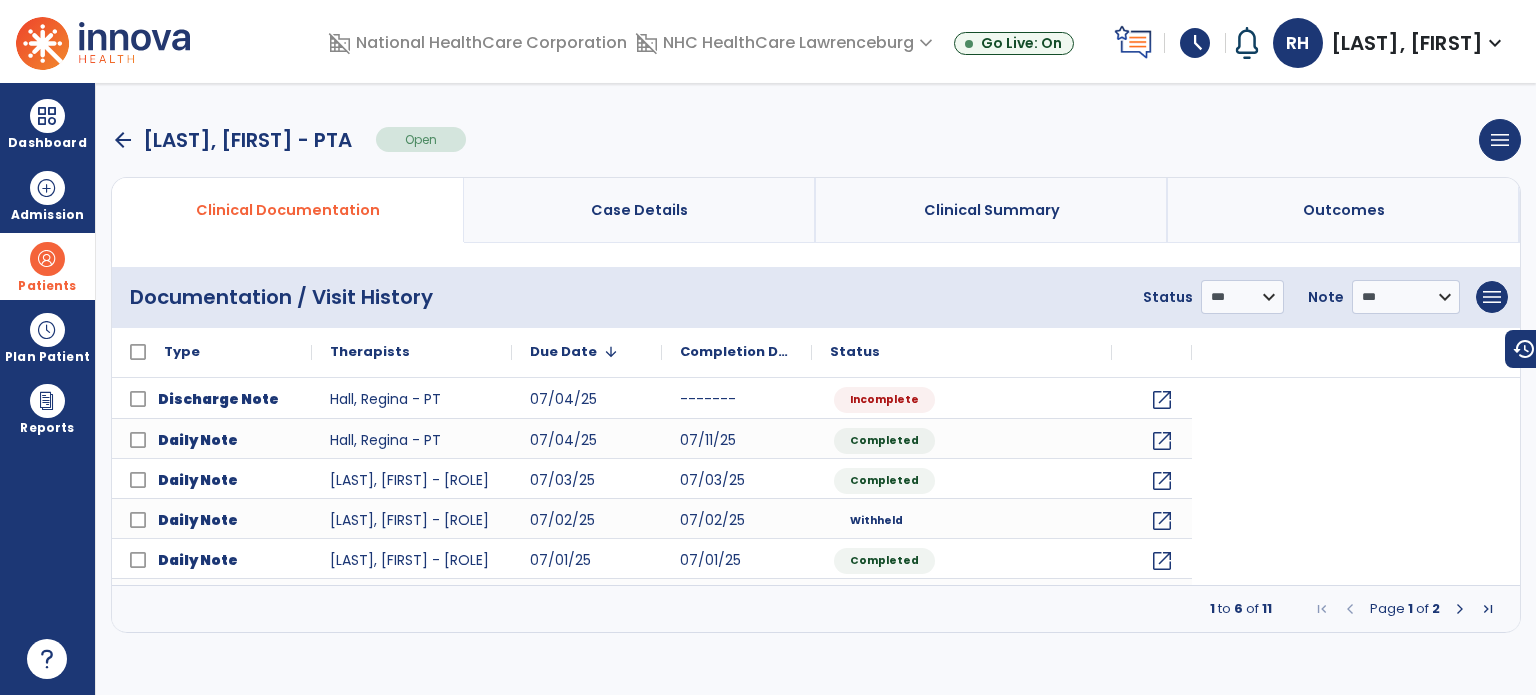 scroll, scrollTop: 0, scrollLeft: 0, axis: both 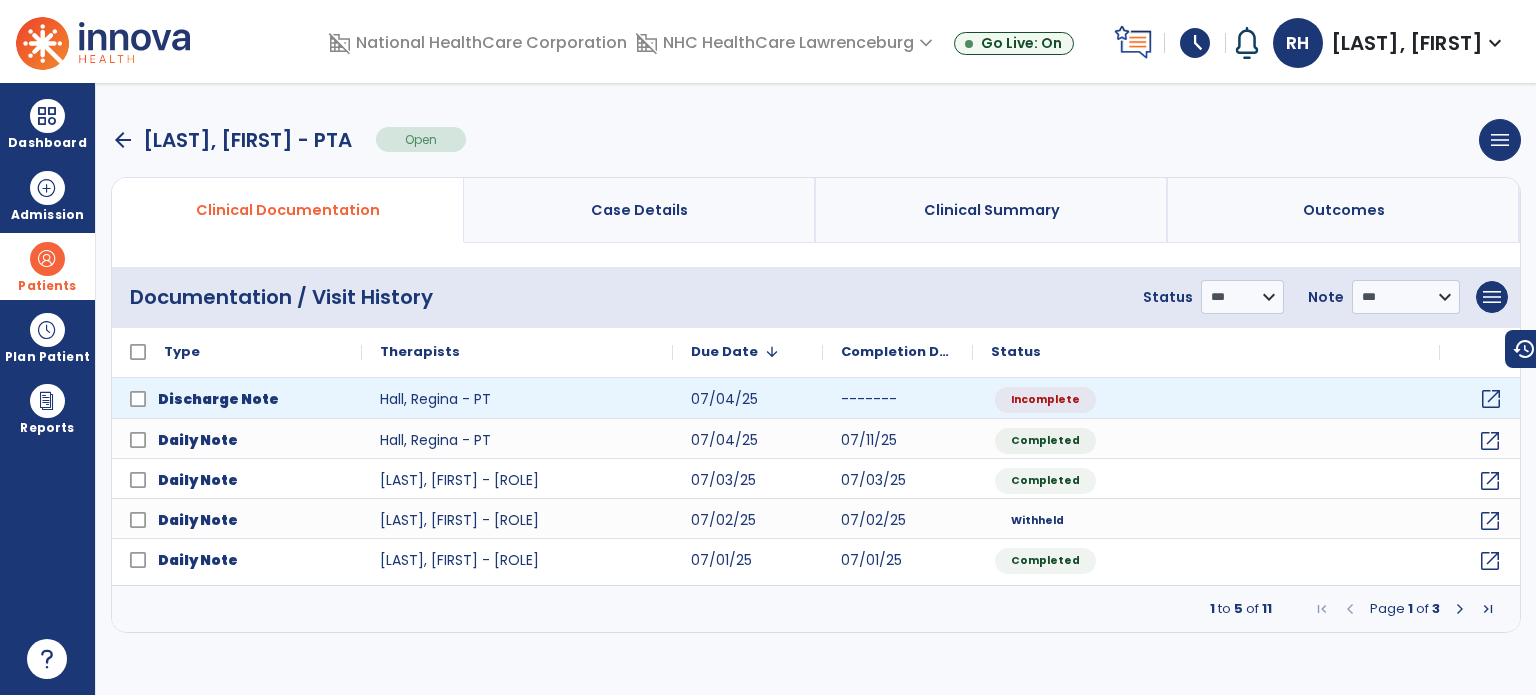 click on "open_in_new" 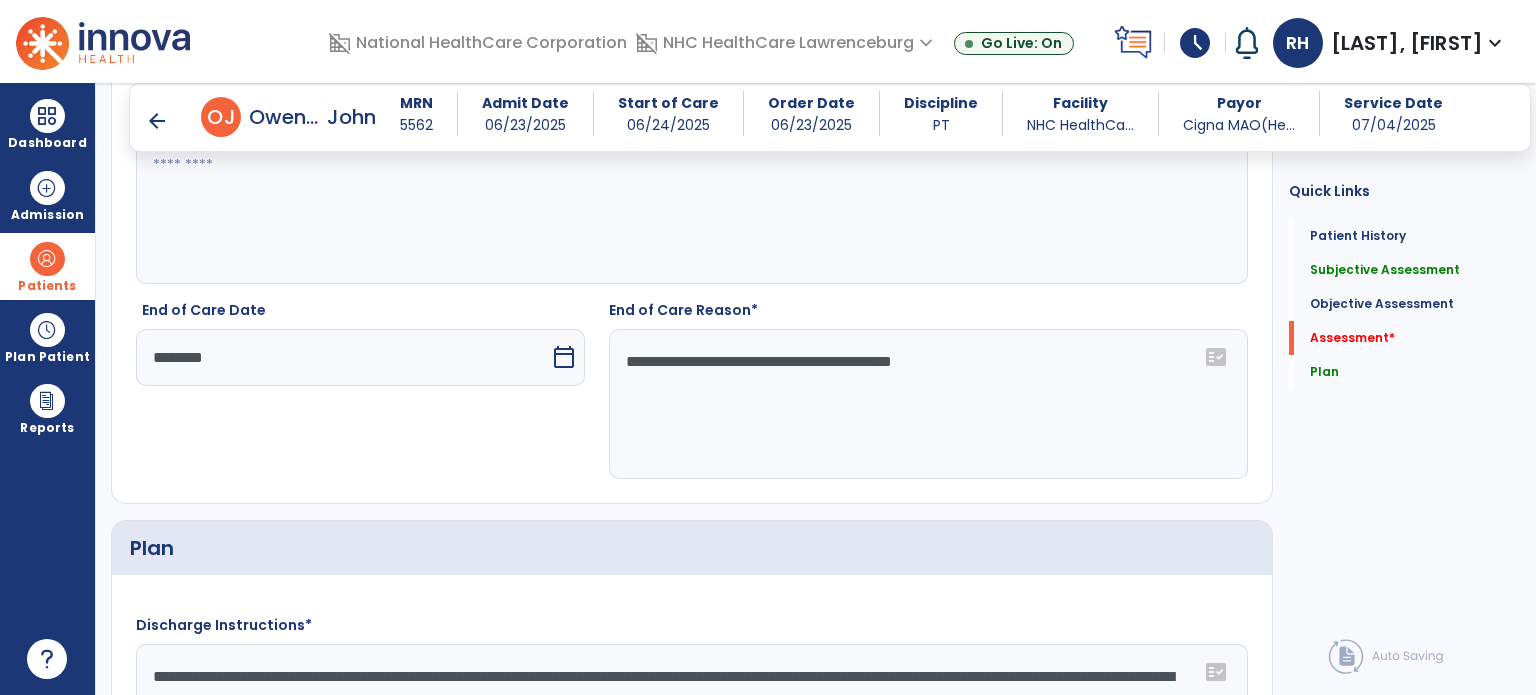scroll, scrollTop: 2210, scrollLeft: 0, axis: vertical 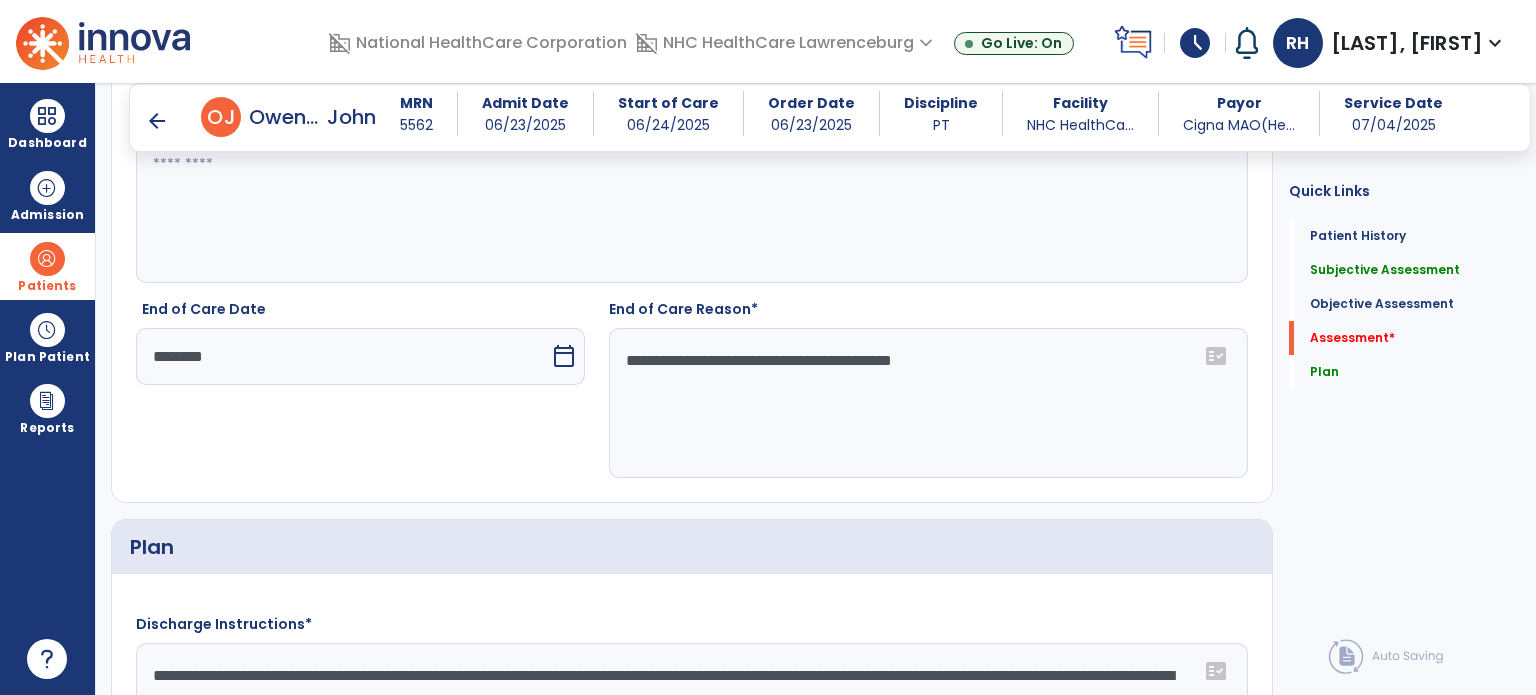 click 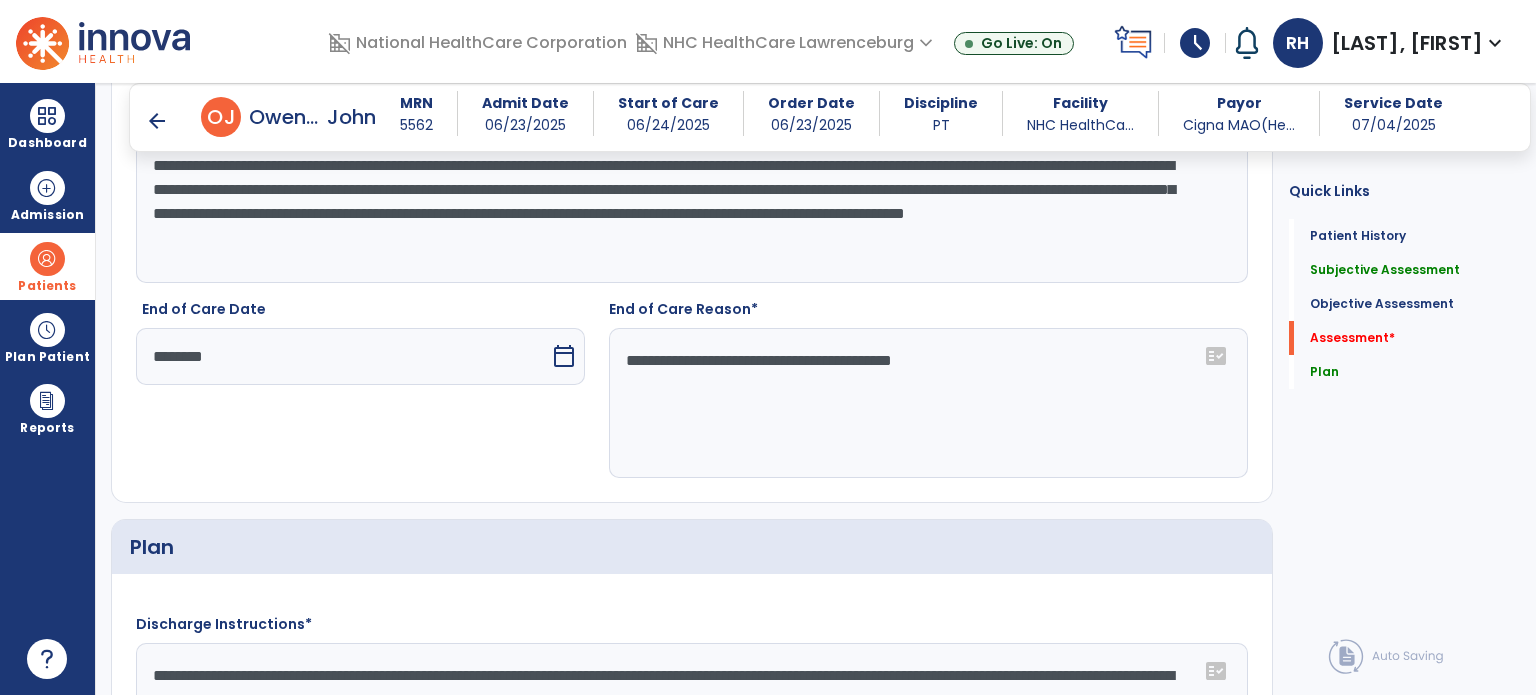 click on "**********" 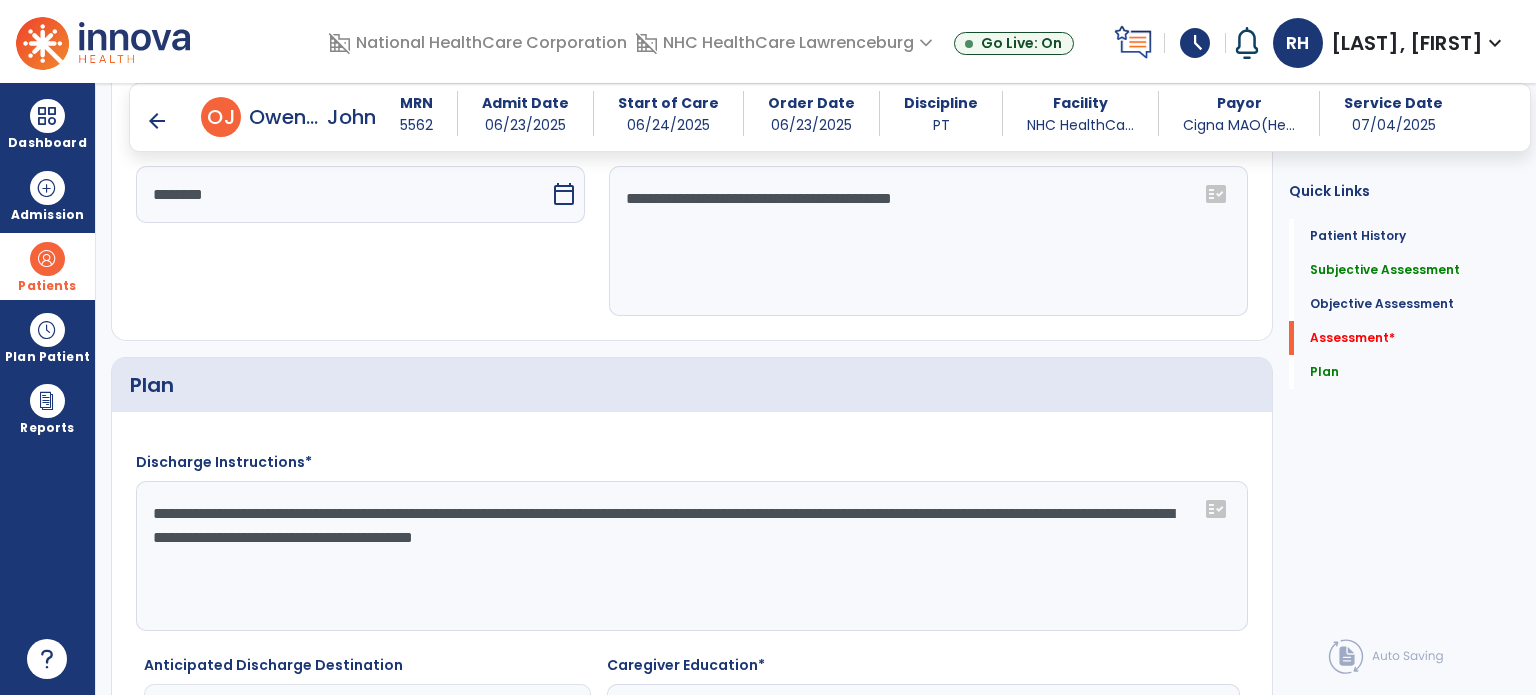 scroll, scrollTop: 2608, scrollLeft: 0, axis: vertical 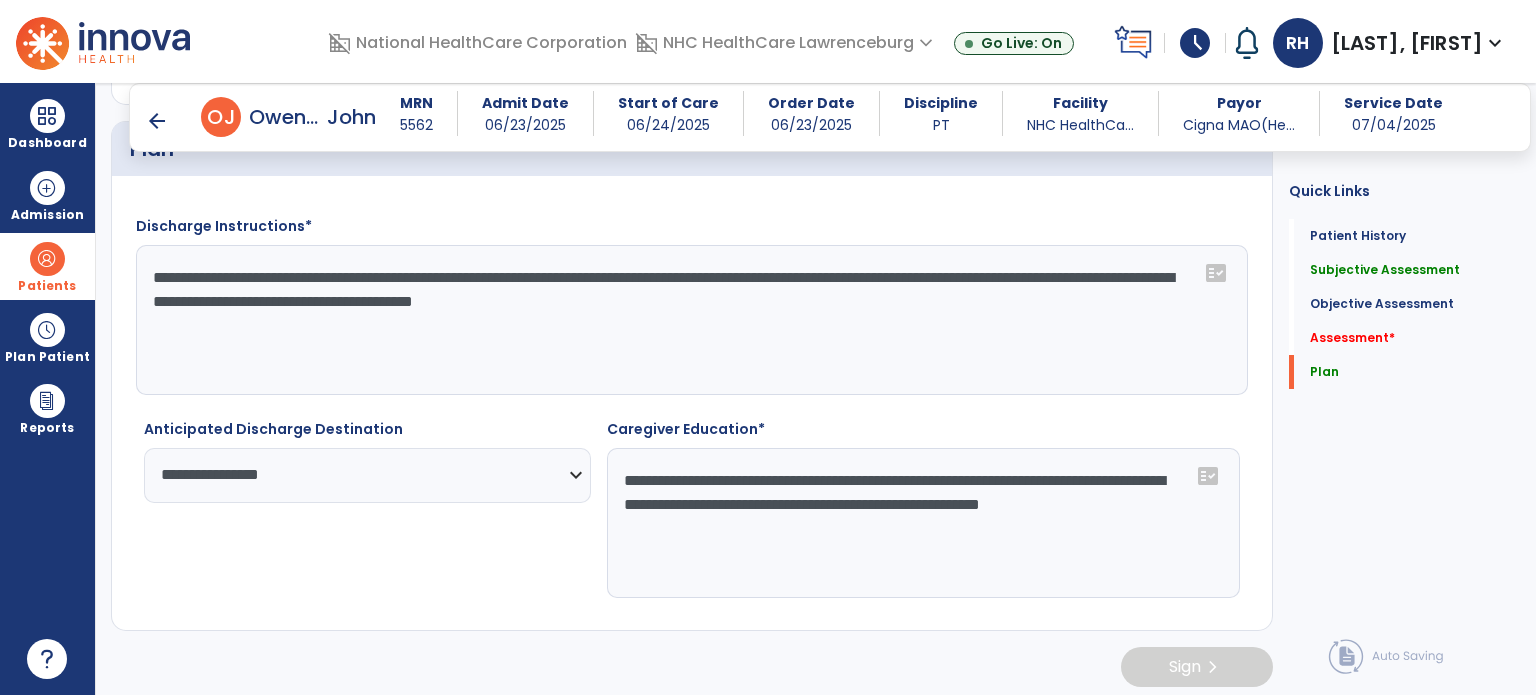 click on "**********" 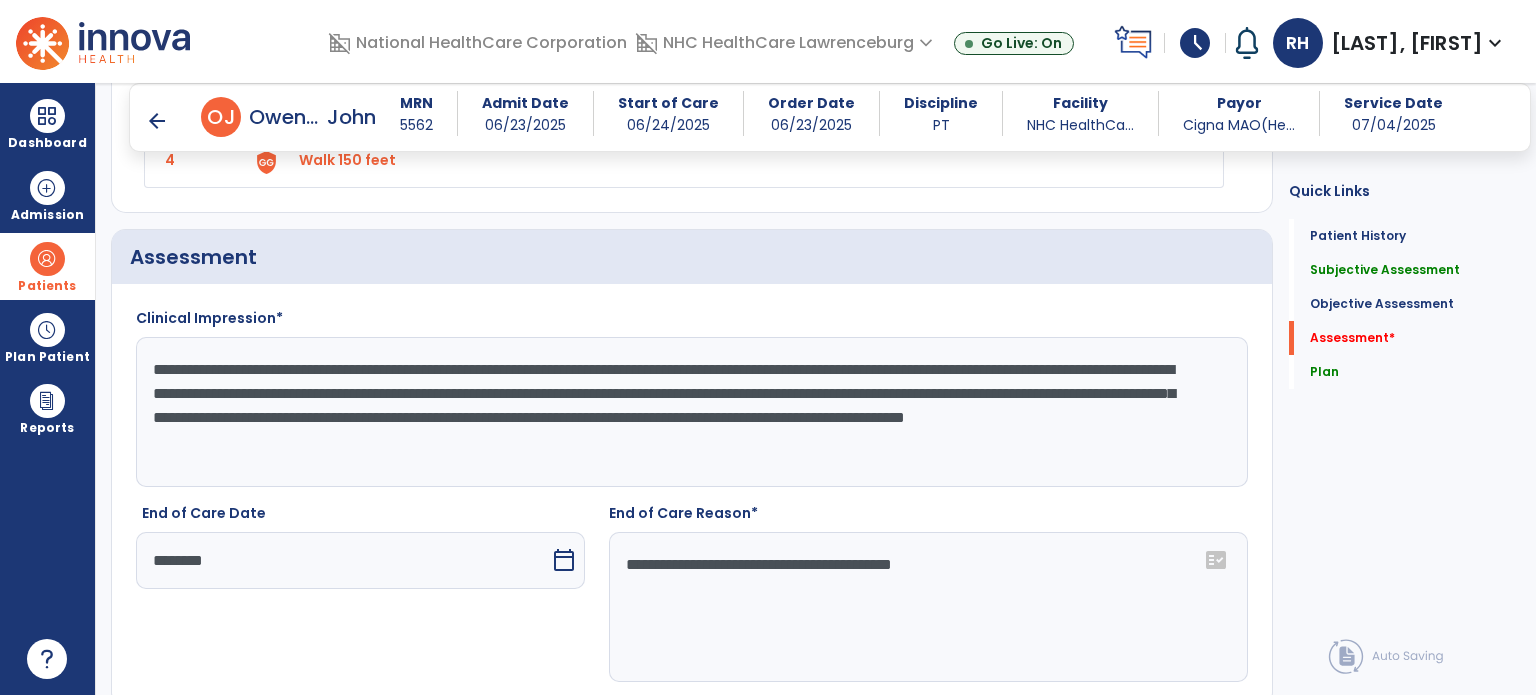 scroll, scrollTop: 1998, scrollLeft: 0, axis: vertical 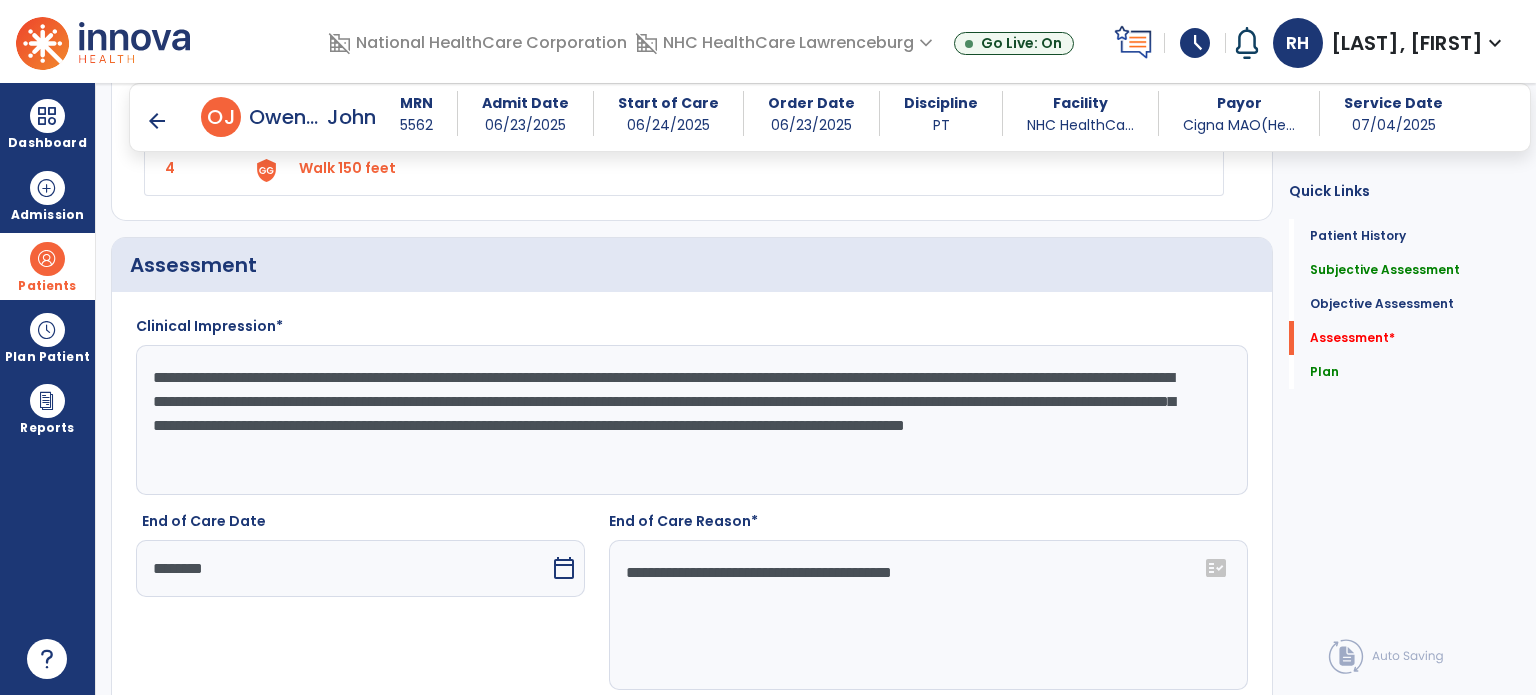 click on "**********" 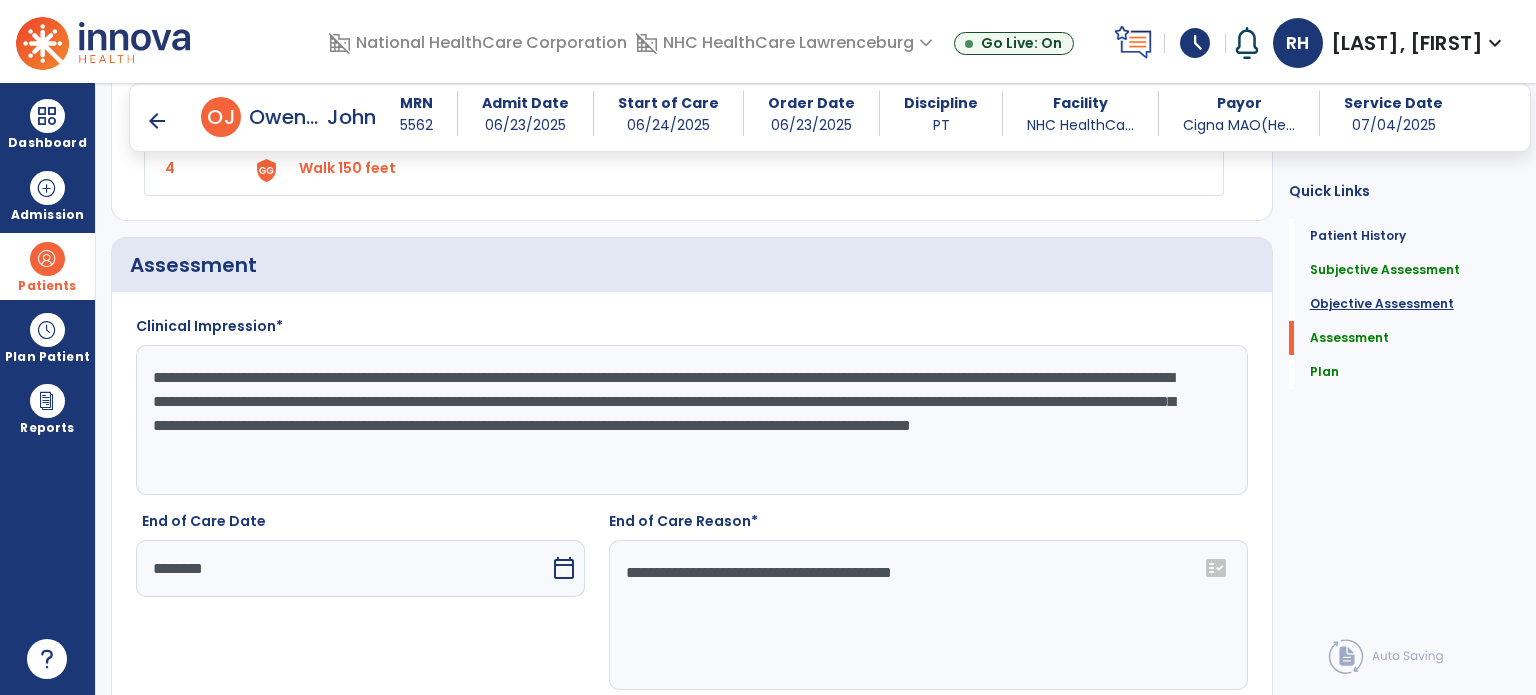 type on "**********" 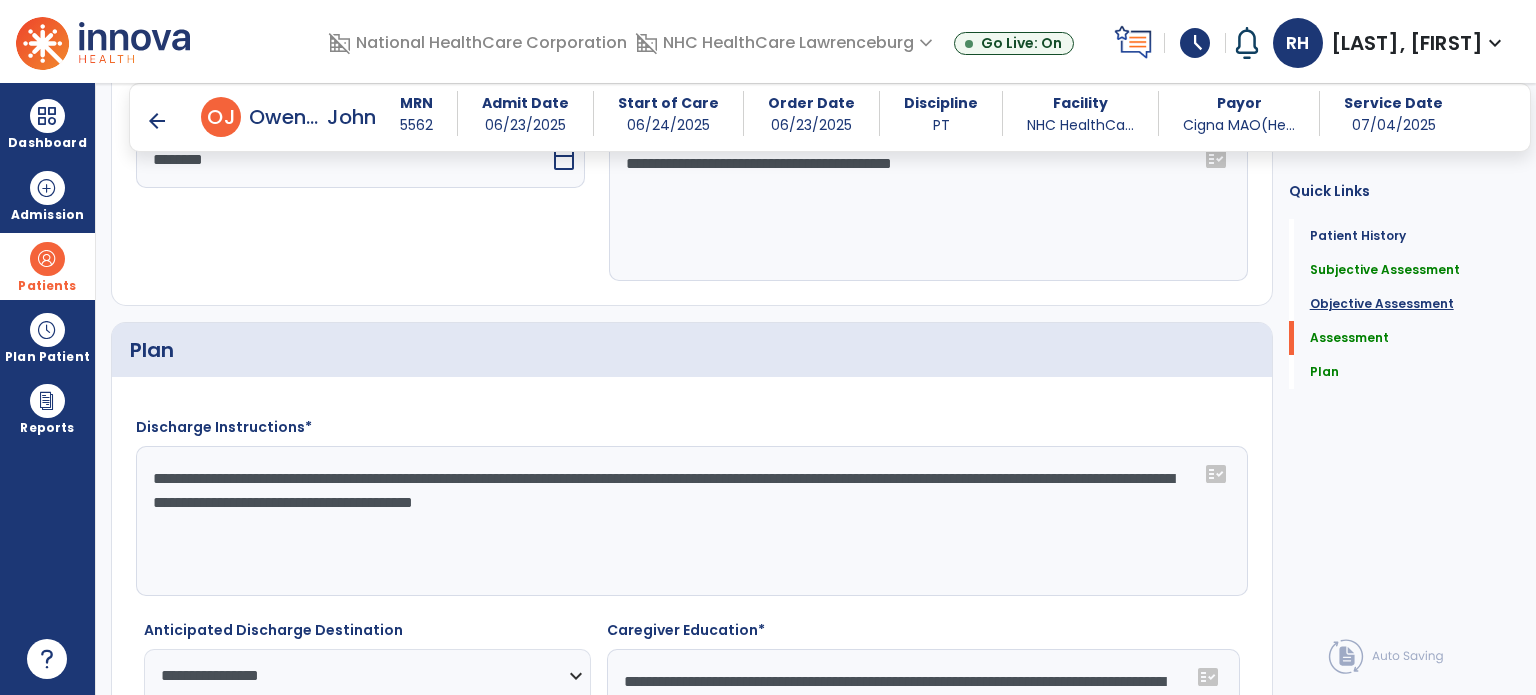 scroll, scrollTop: 2609, scrollLeft: 0, axis: vertical 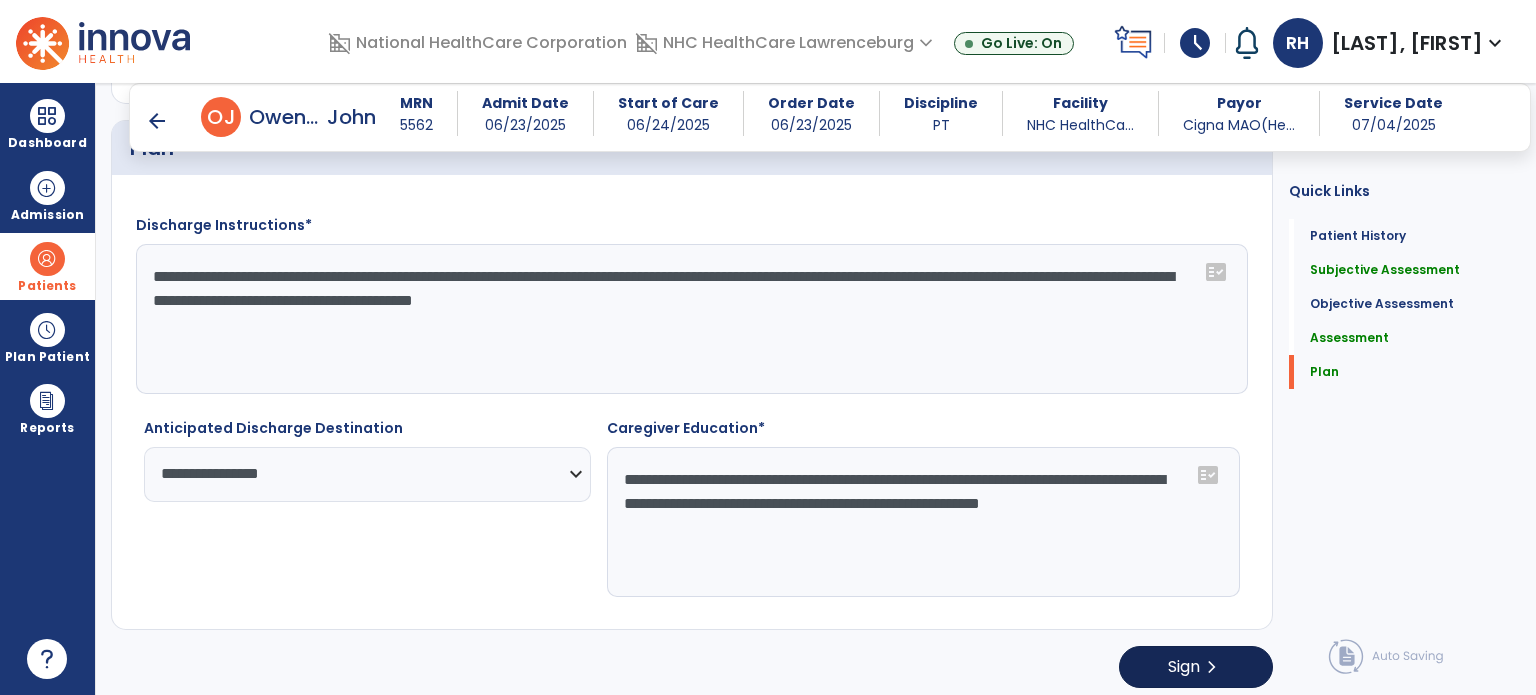 click on "Sign" 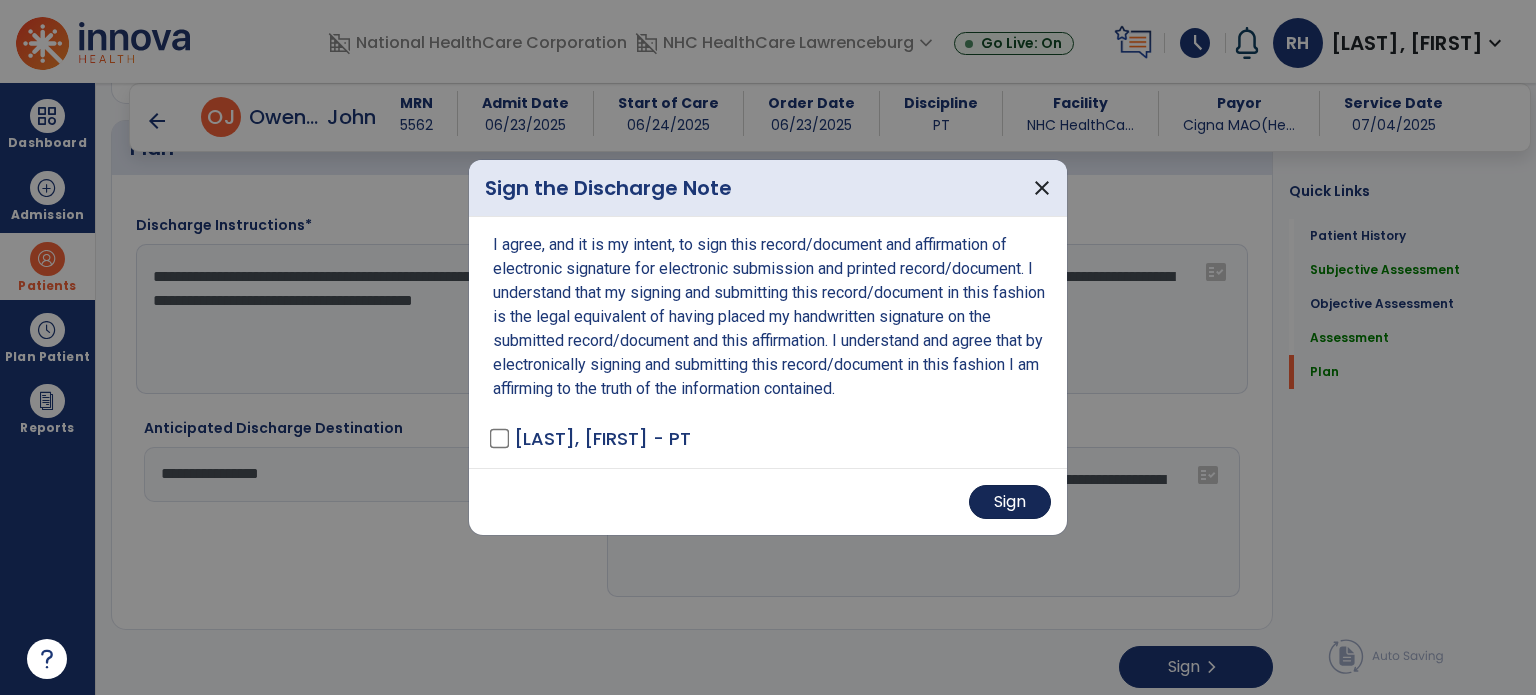 click on "Sign" at bounding box center (1010, 502) 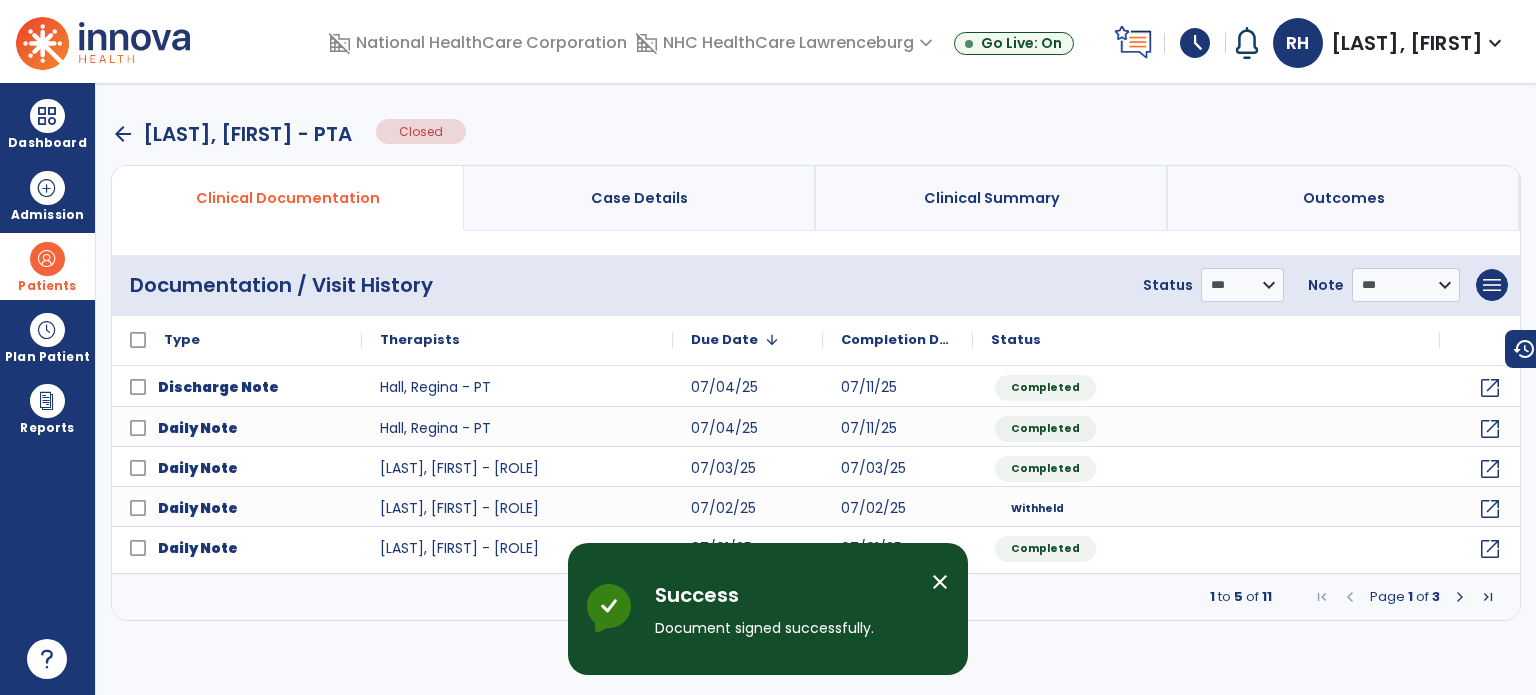 scroll, scrollTop: 0, scrollLeft: 0, axis: both 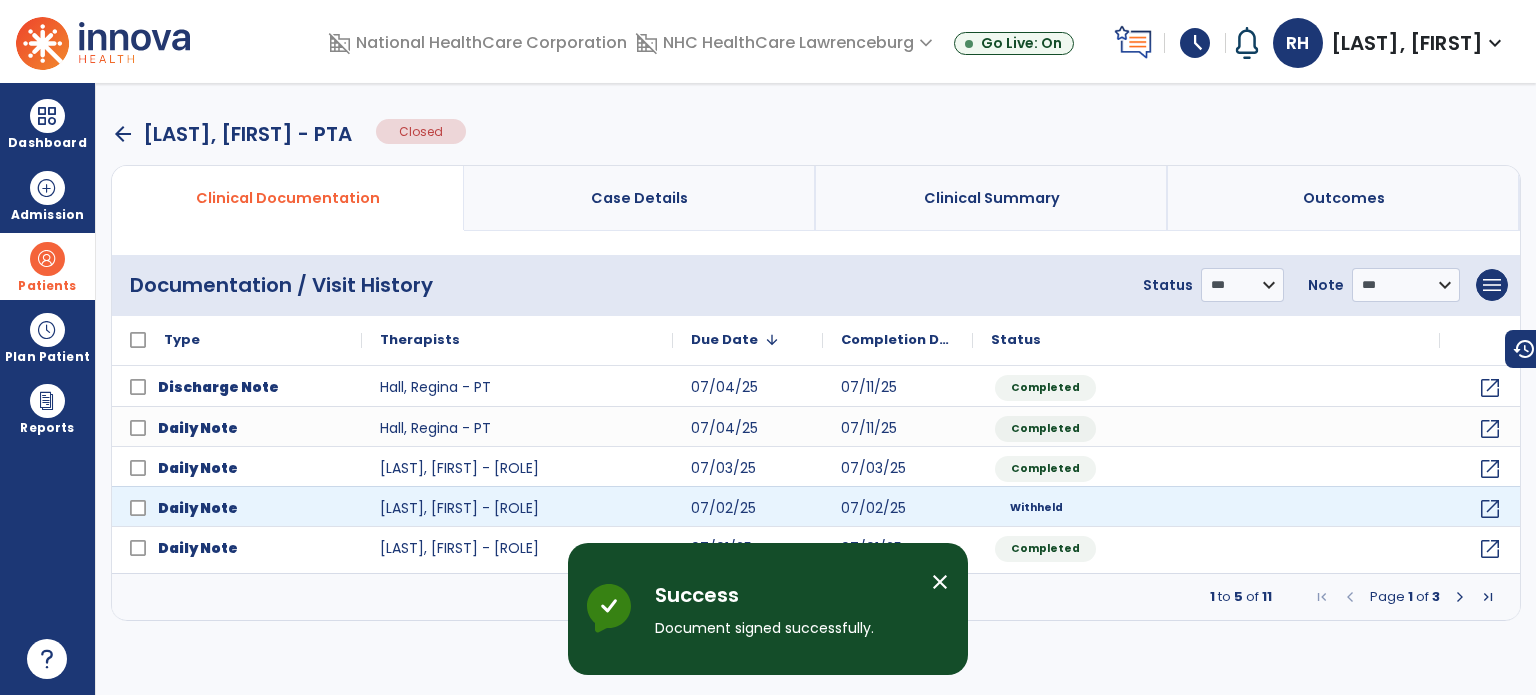 click on "Withheld" 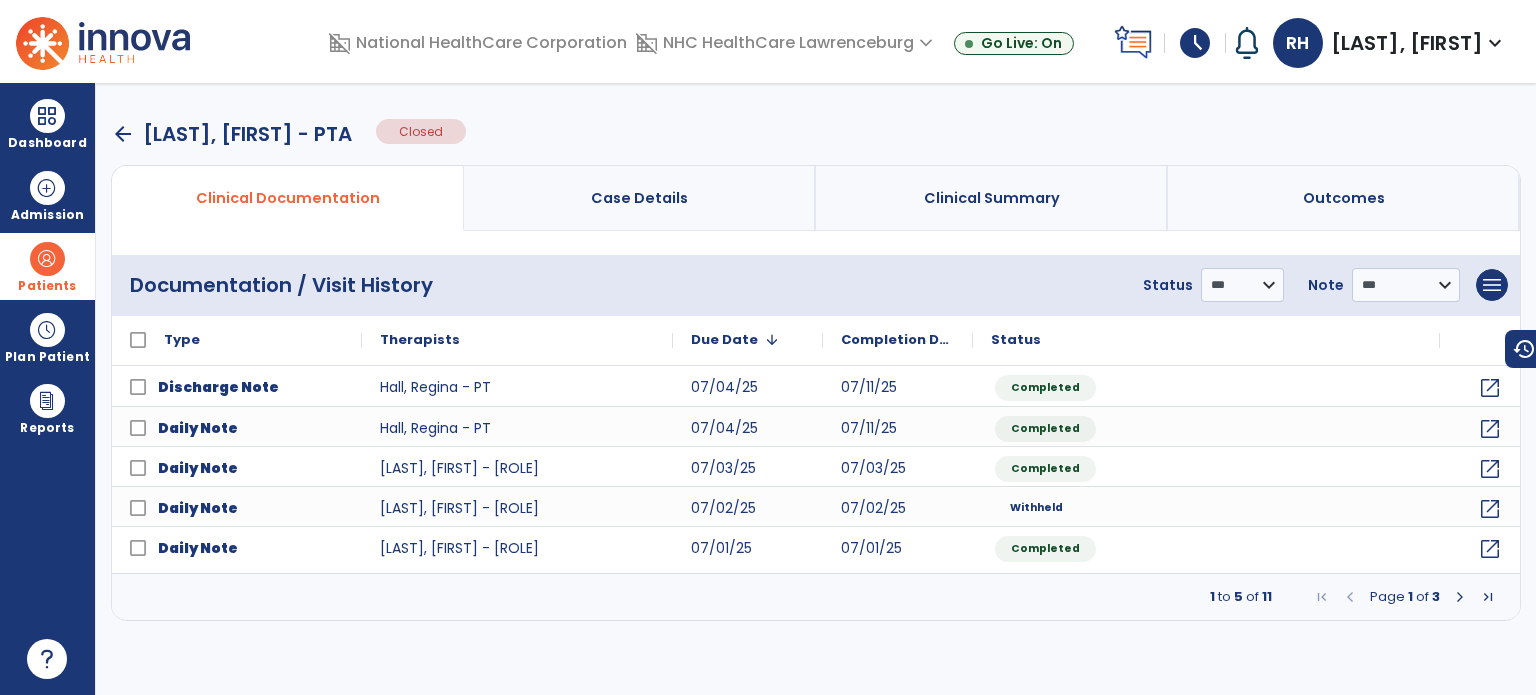 drag, startPoint x: 1019, startPoint y: 508, endPoint x: 1196, endPoint y: 742, distance: 293.40247 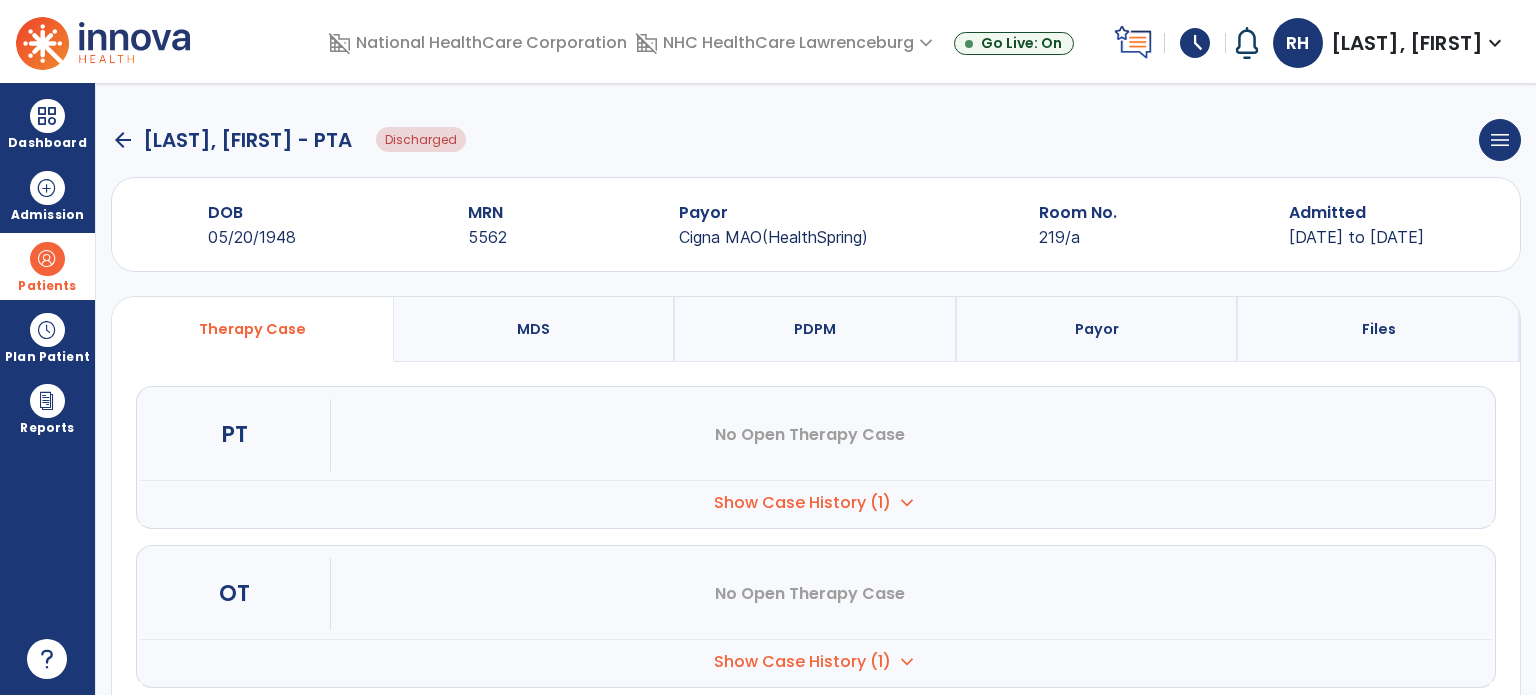 click at bounding box center (47, 259) 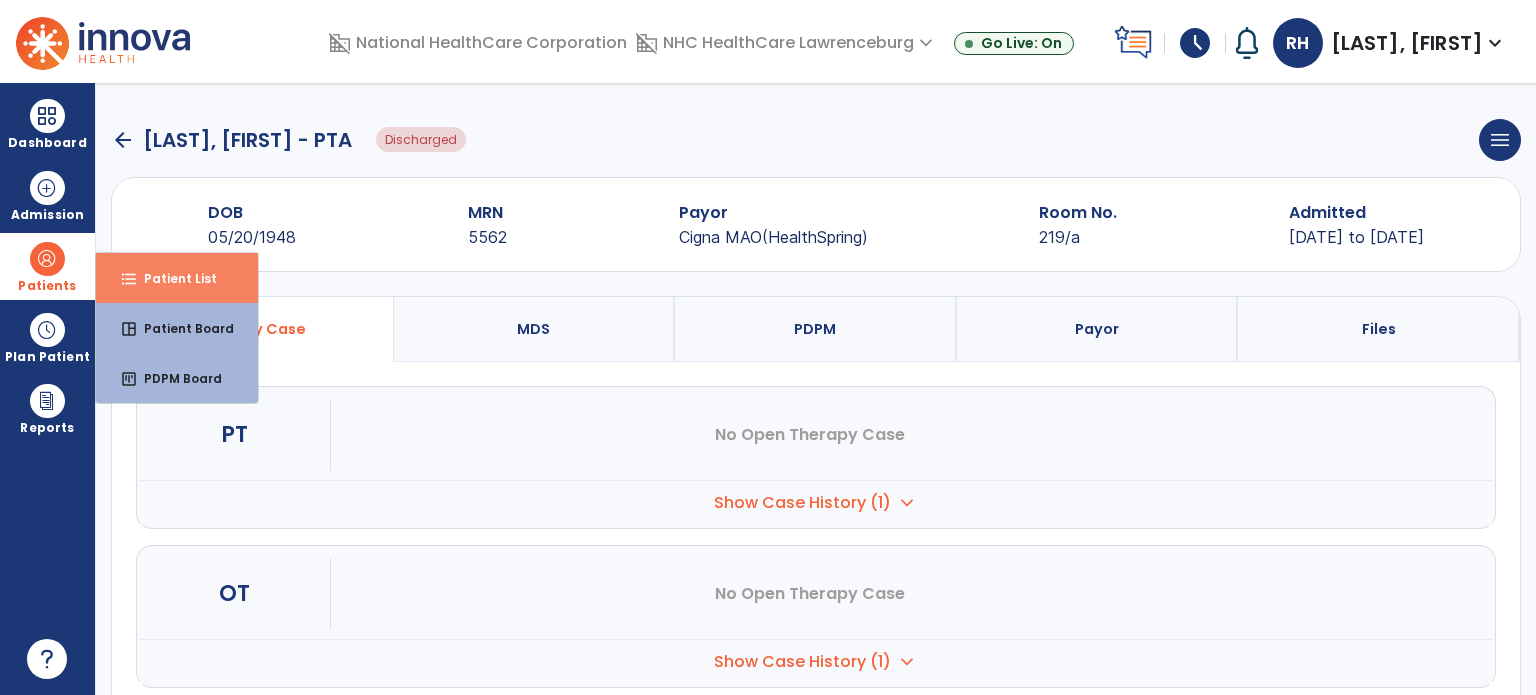 click on "format_list_bulleted  Patient List" at bounding box center (177, 278) 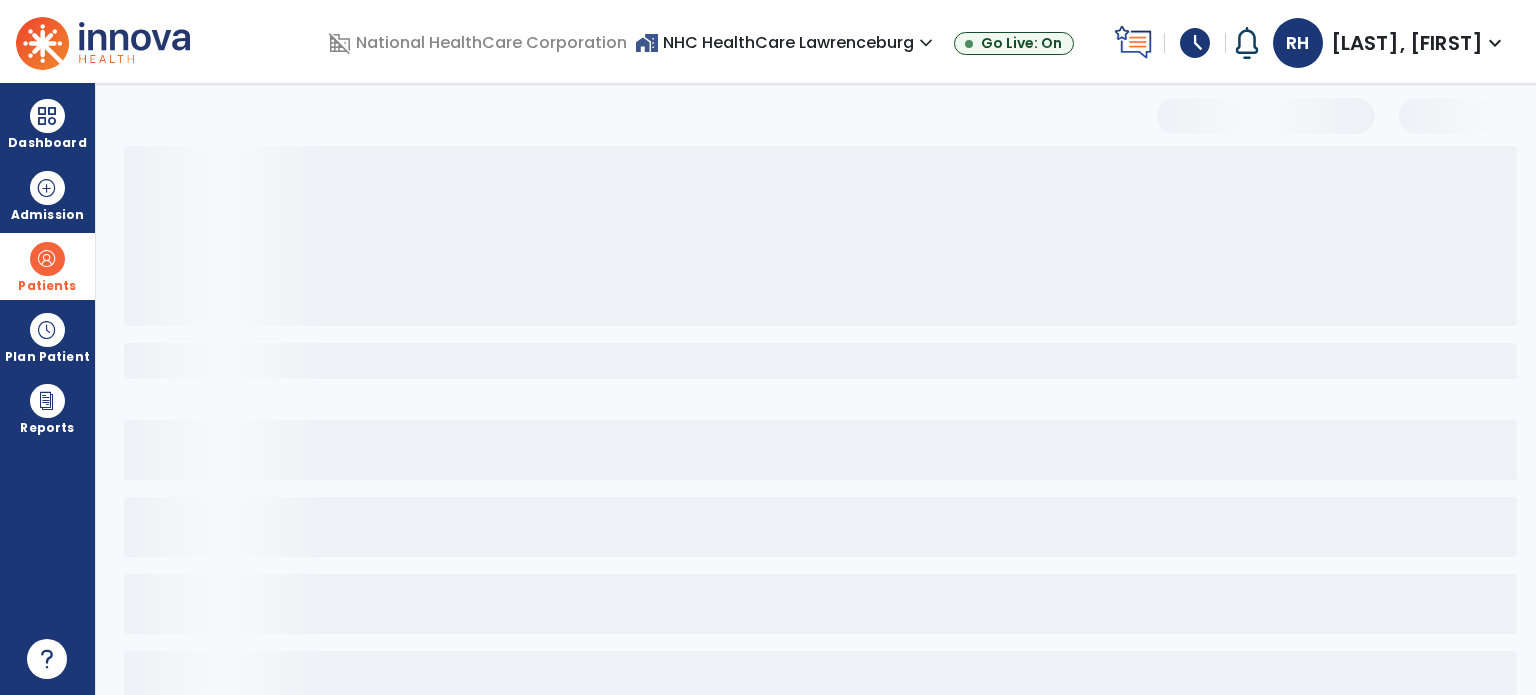 select on "***" 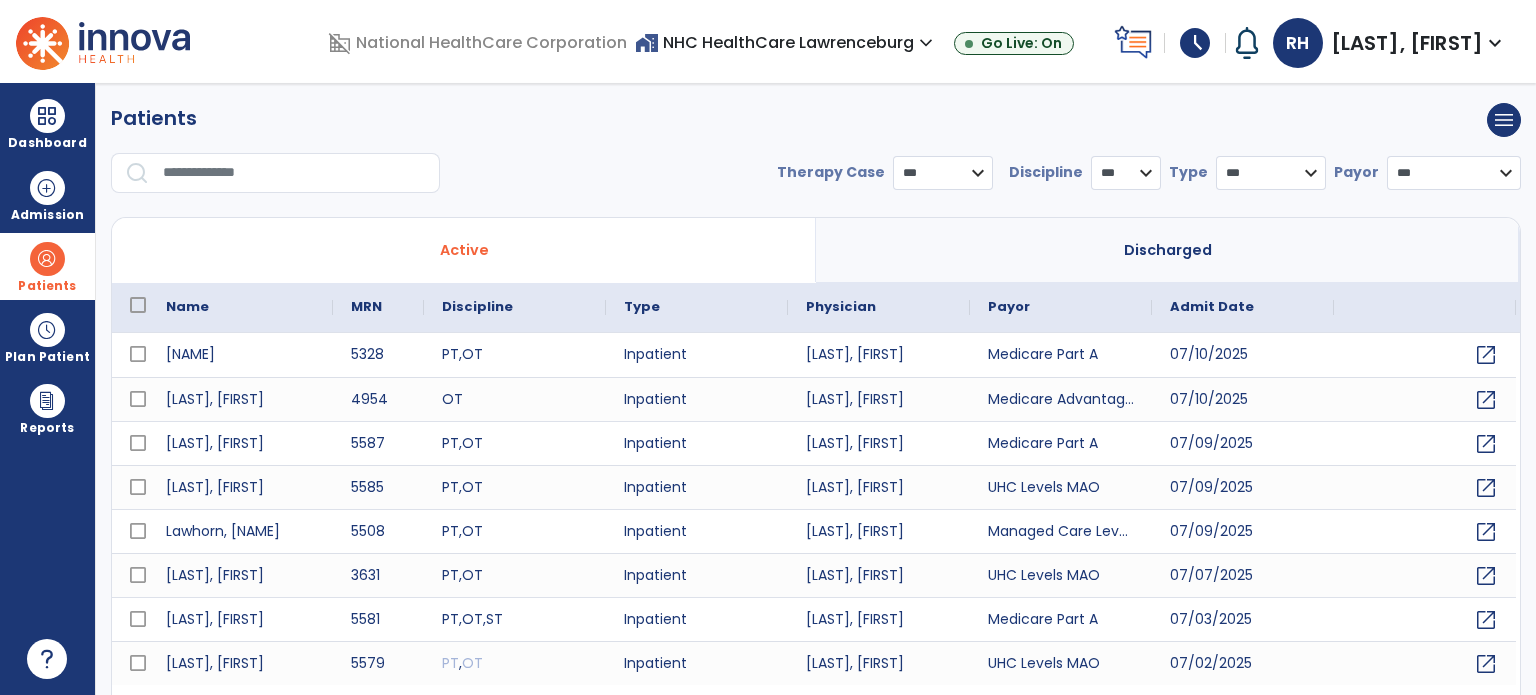 click at bounding box center (294, 173) 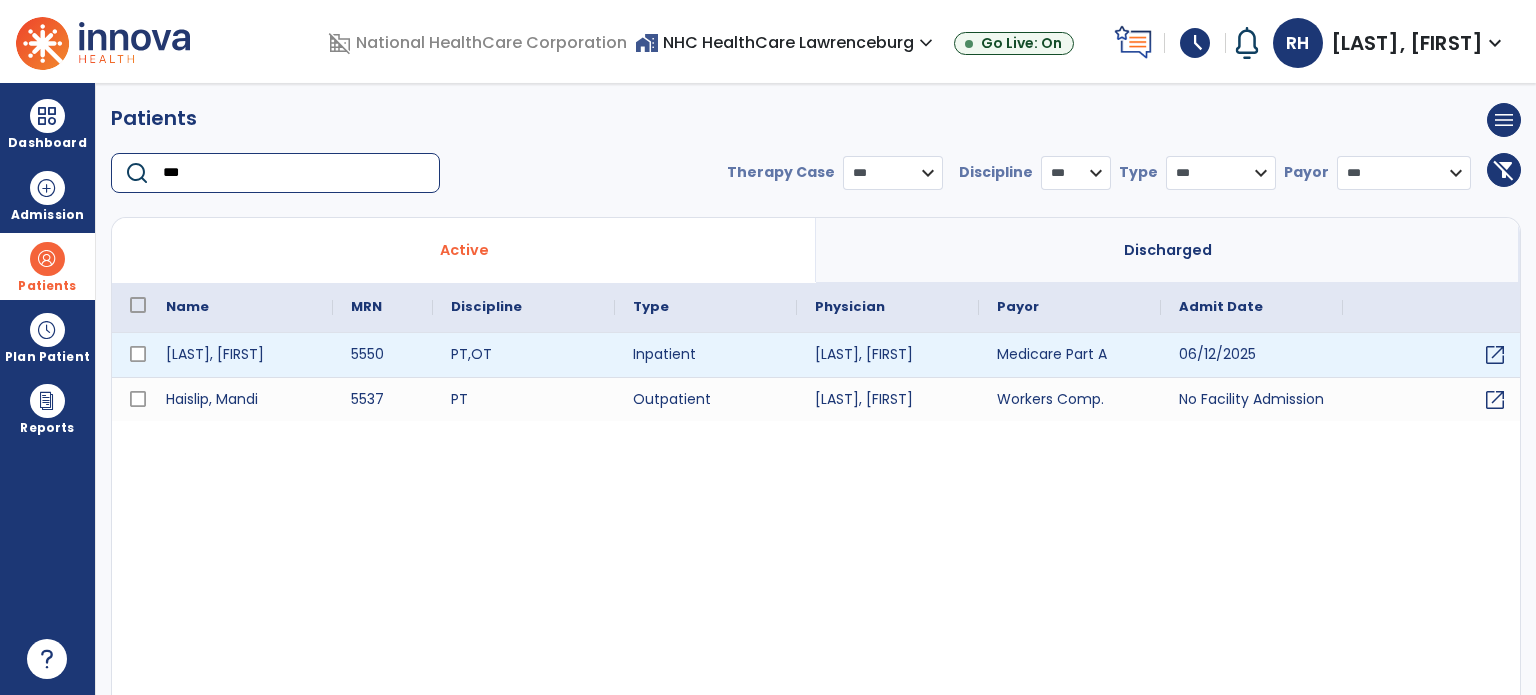type on "***" 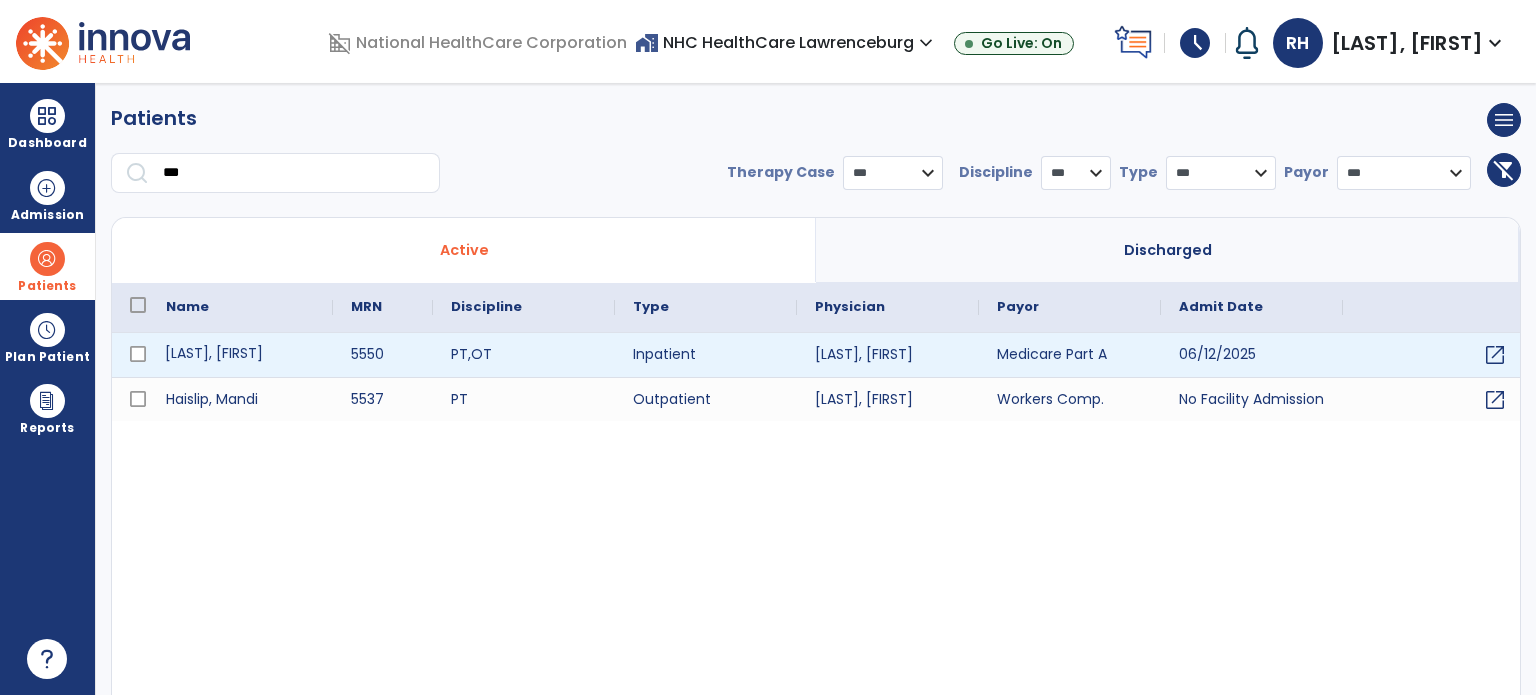 click on "[LAST], [FIRST]" at bounding box center (240, 355) 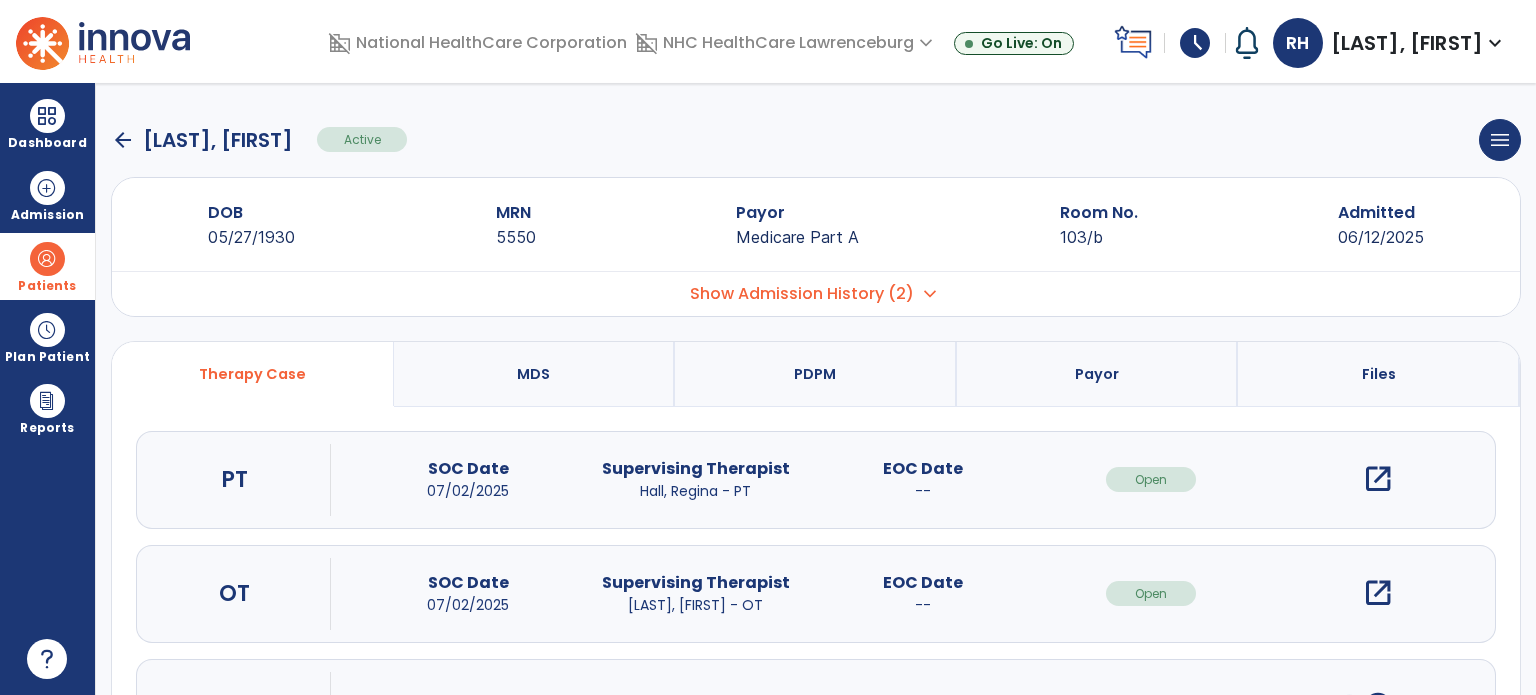 click on "open_in_new" at bounding box center [1378, 479] 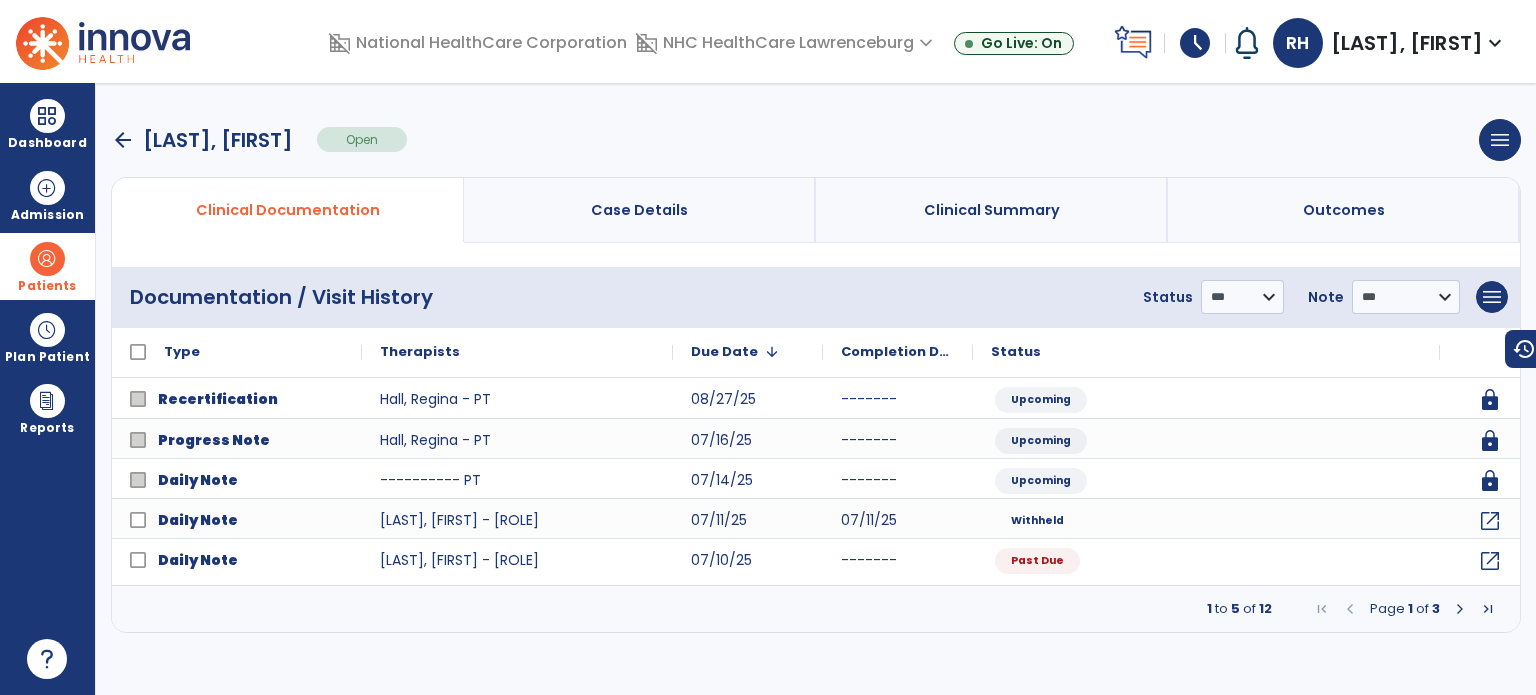 click on "Page
1
of
3" at bounding box center [1405, 609] 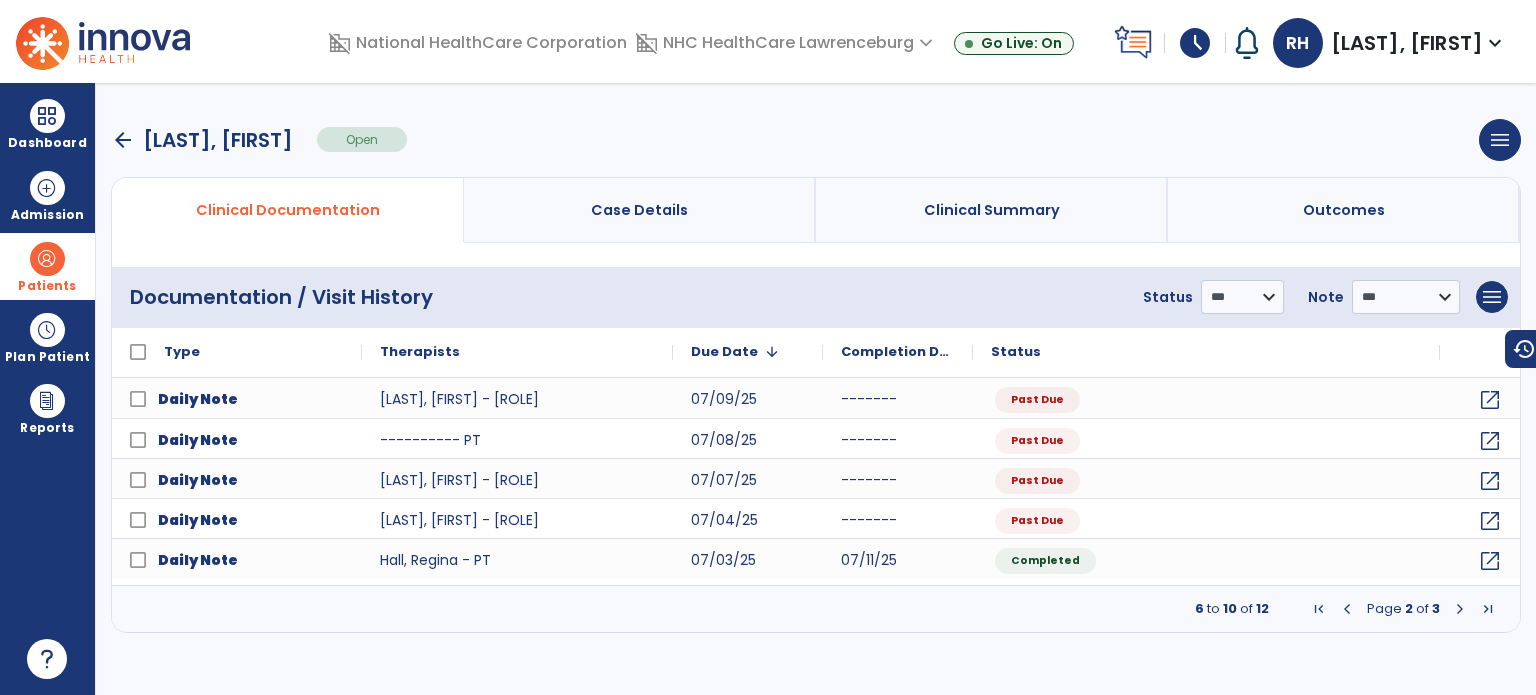 click at bounding box center [1460, 609] 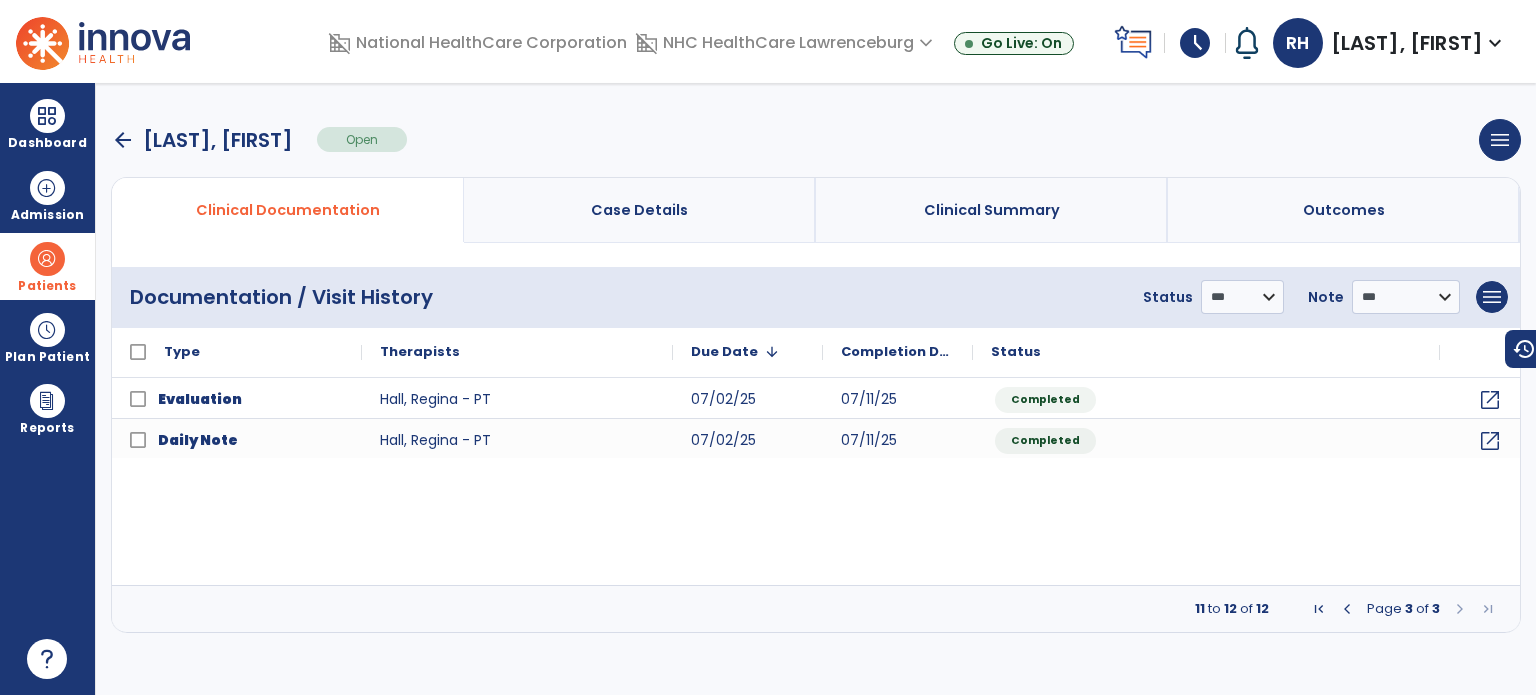 click at bounding box center (1347, 609) 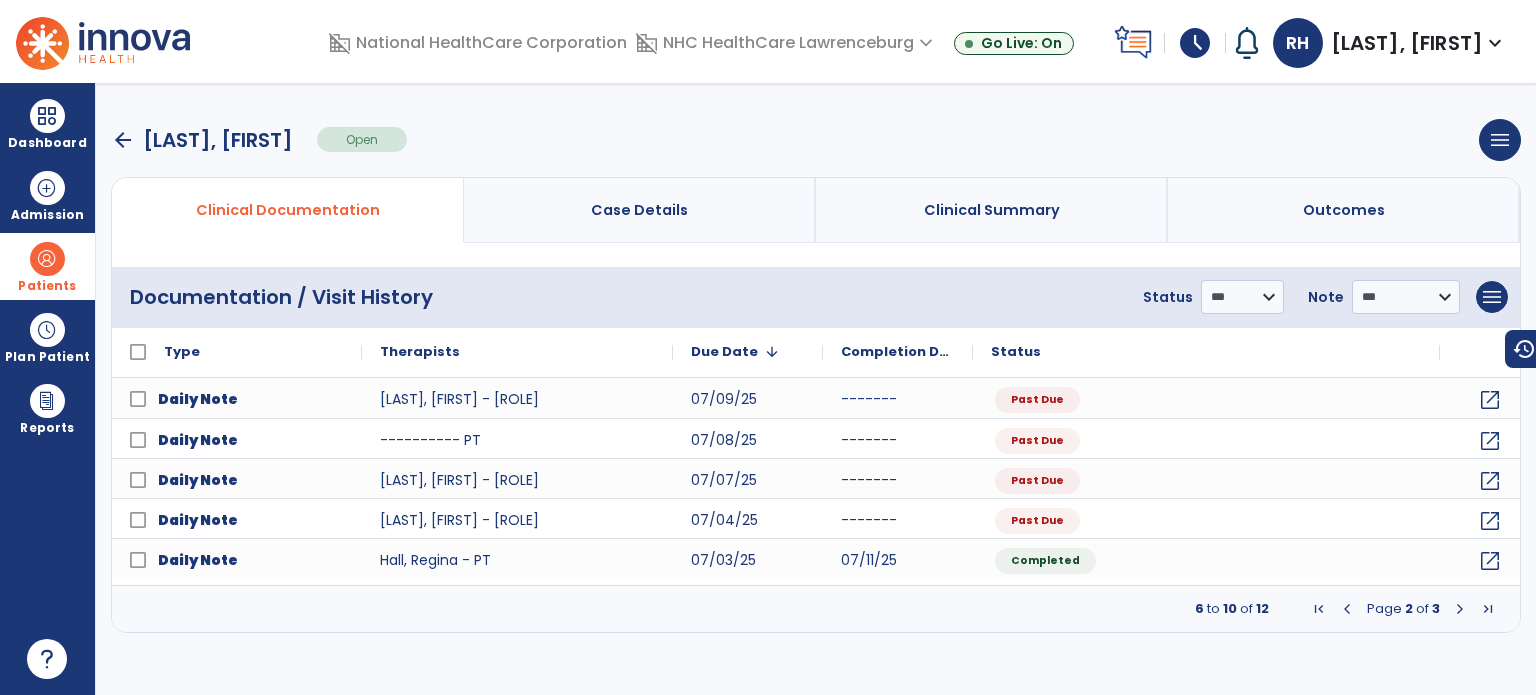 click at bounding box center (1460, 609) 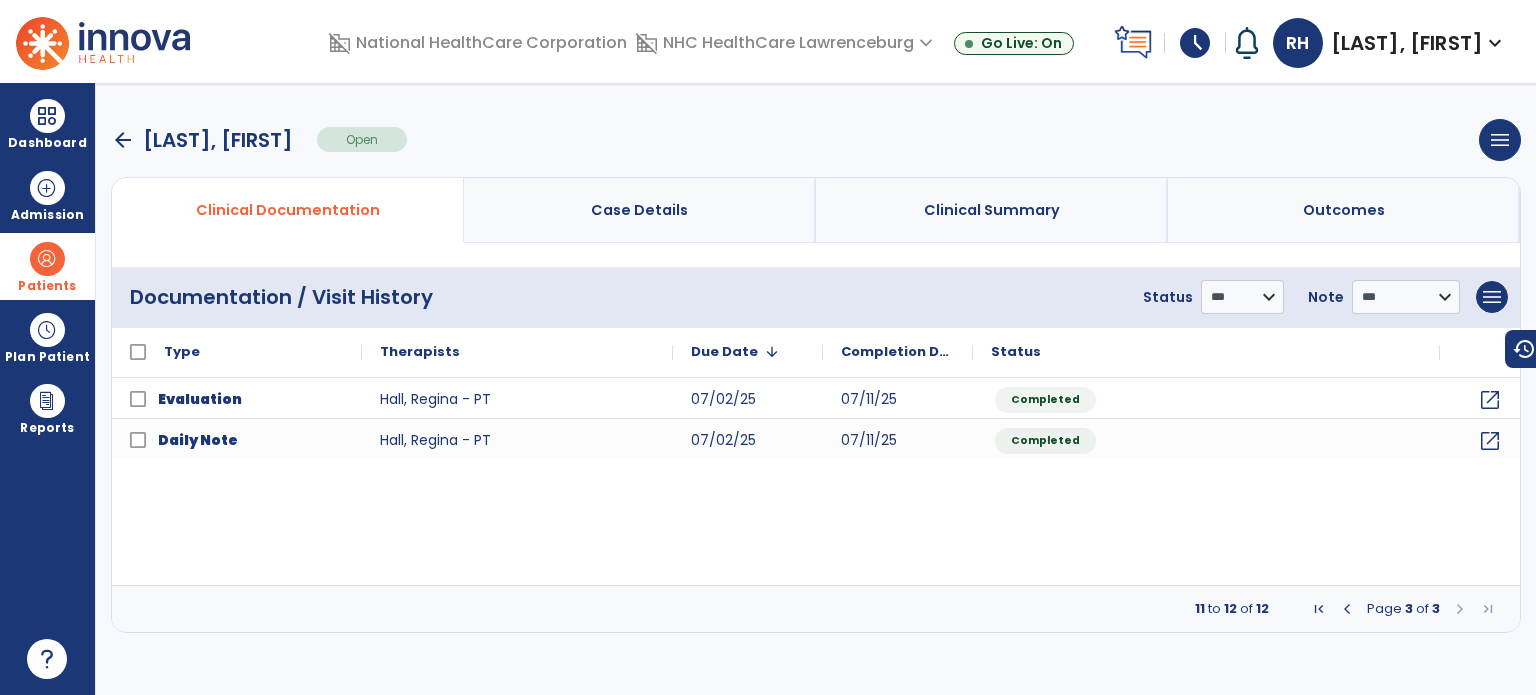click at bounding box center (1347, 609) 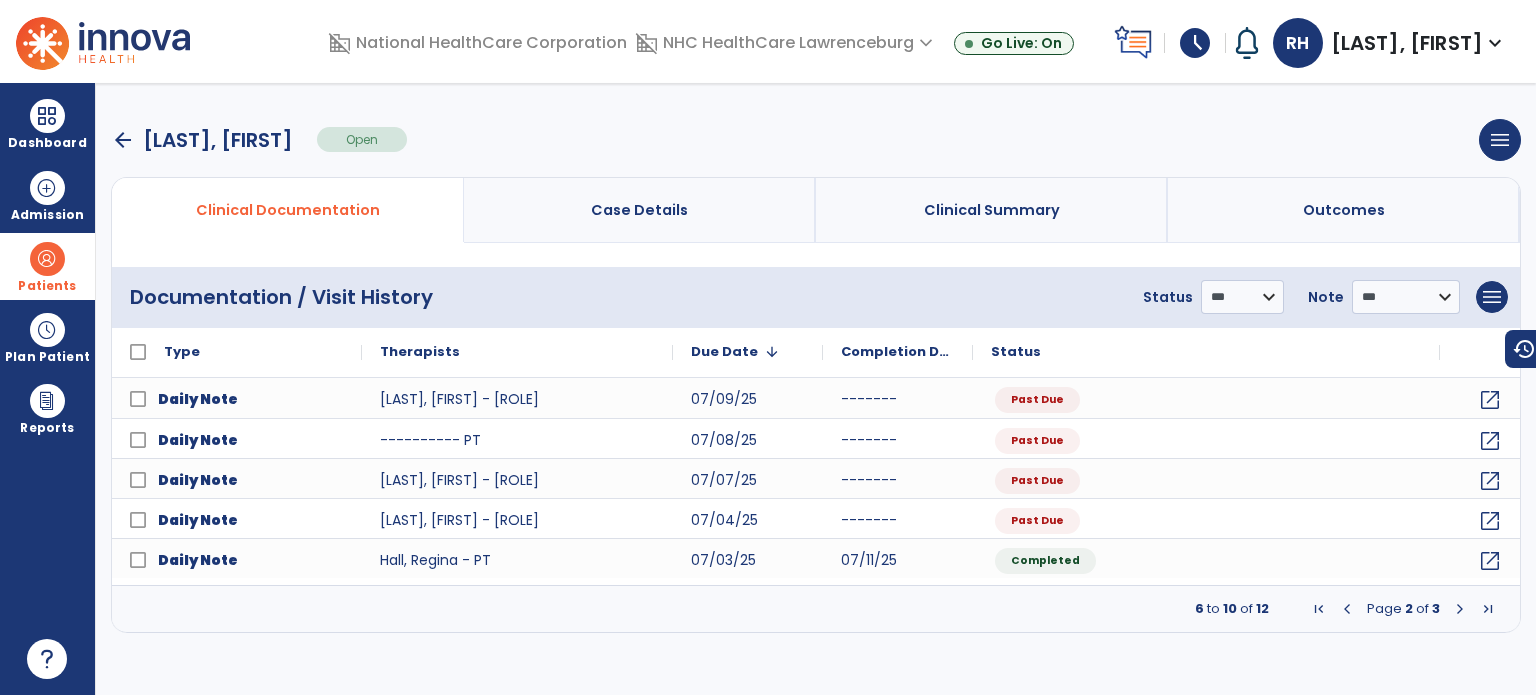 click at bounding box center (1347, 609) 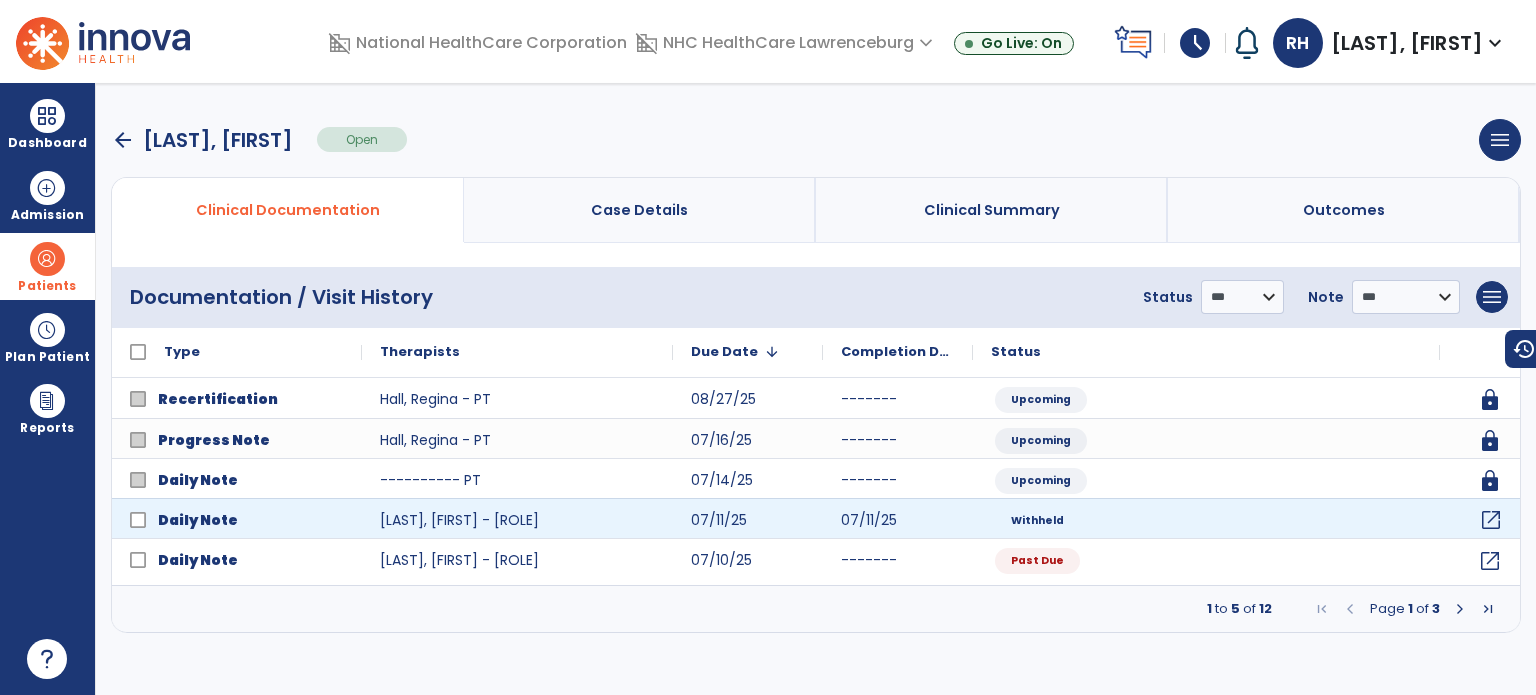 click on "open_in_new" 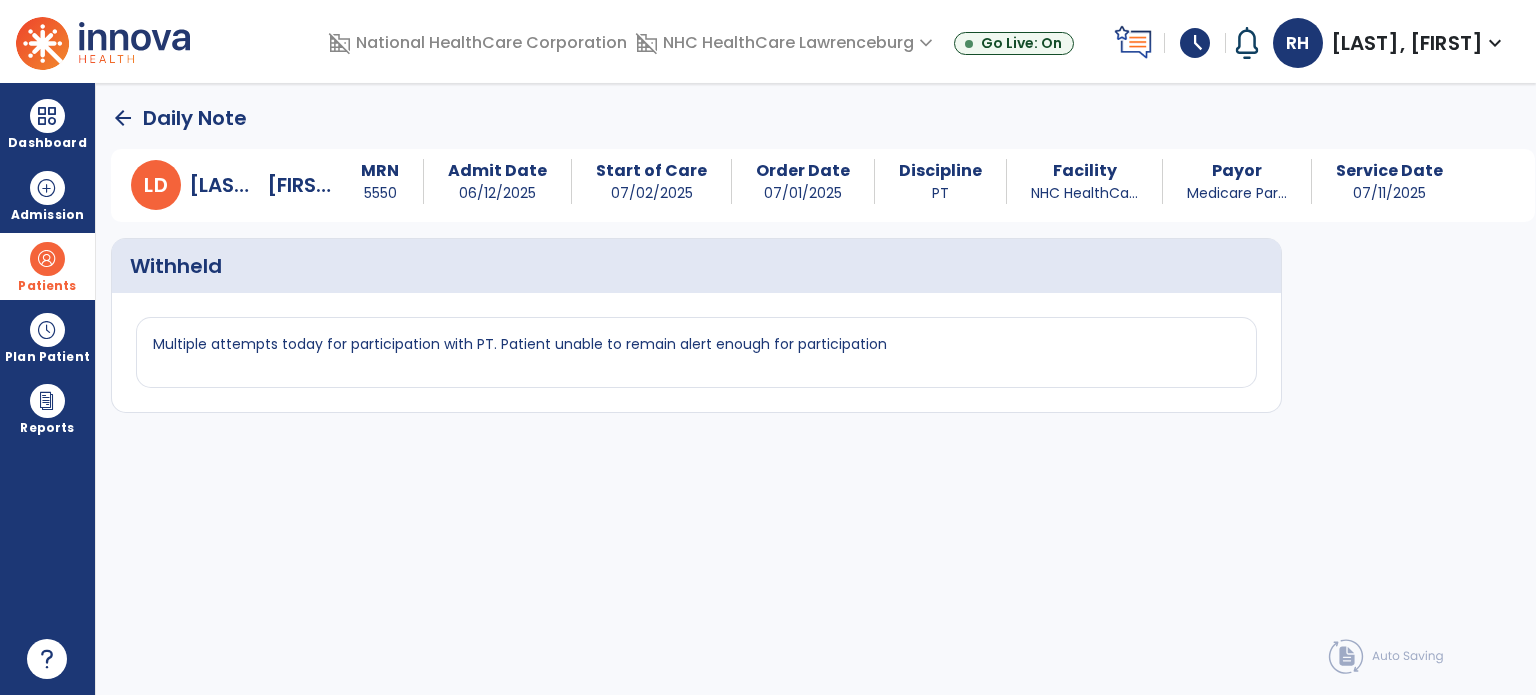 click on "arrow_back" 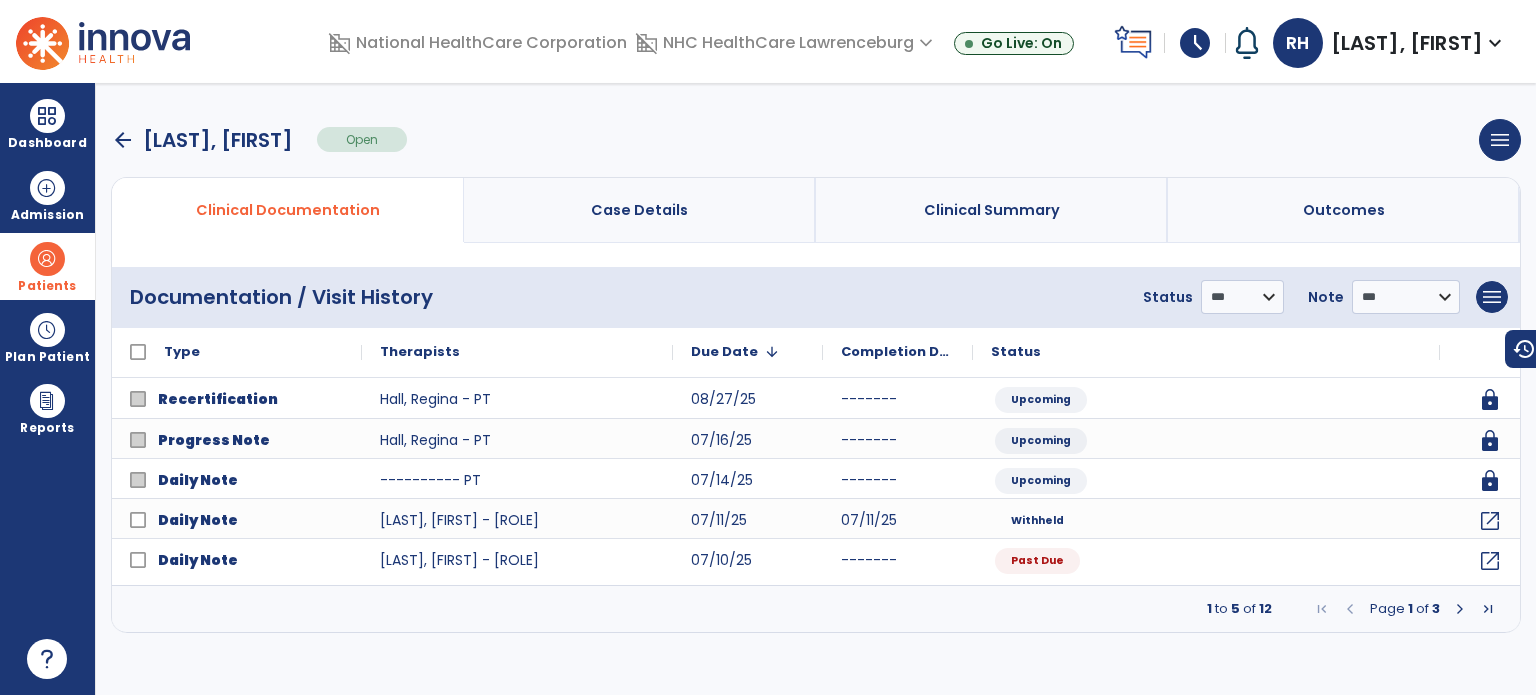click at bounding box center [1460, 609] 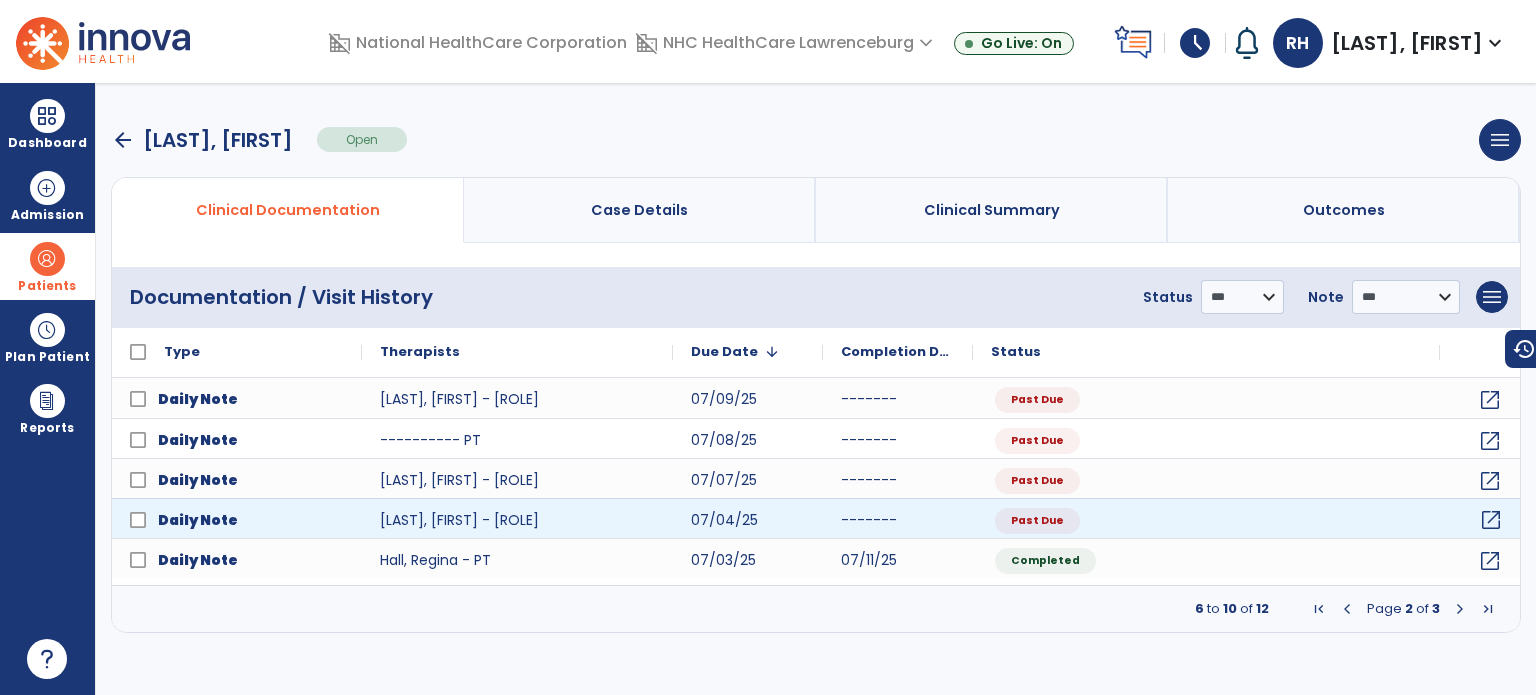 click on "open_in_new" 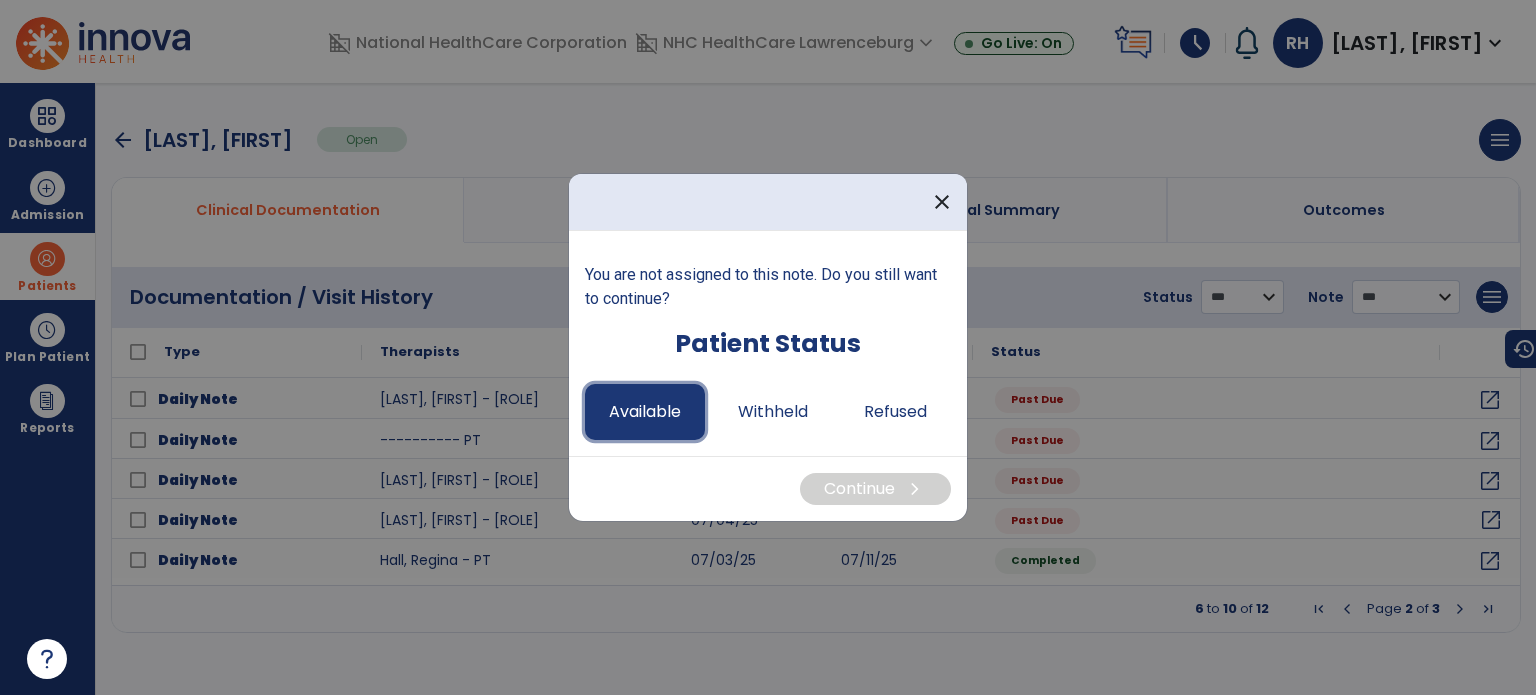 click on "Available" at bounding box center [645, 412] 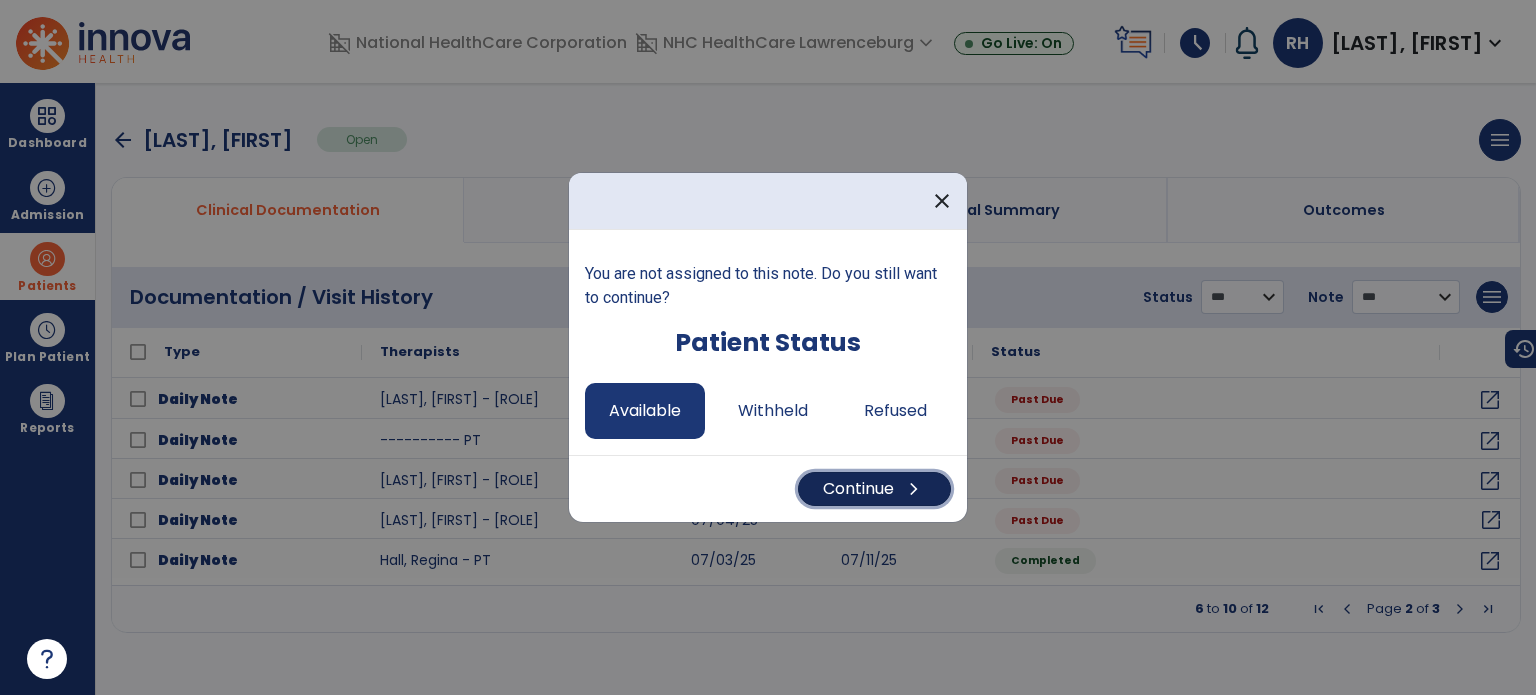 click on "Continue   chevron_right" at bounding box center (874, 489) 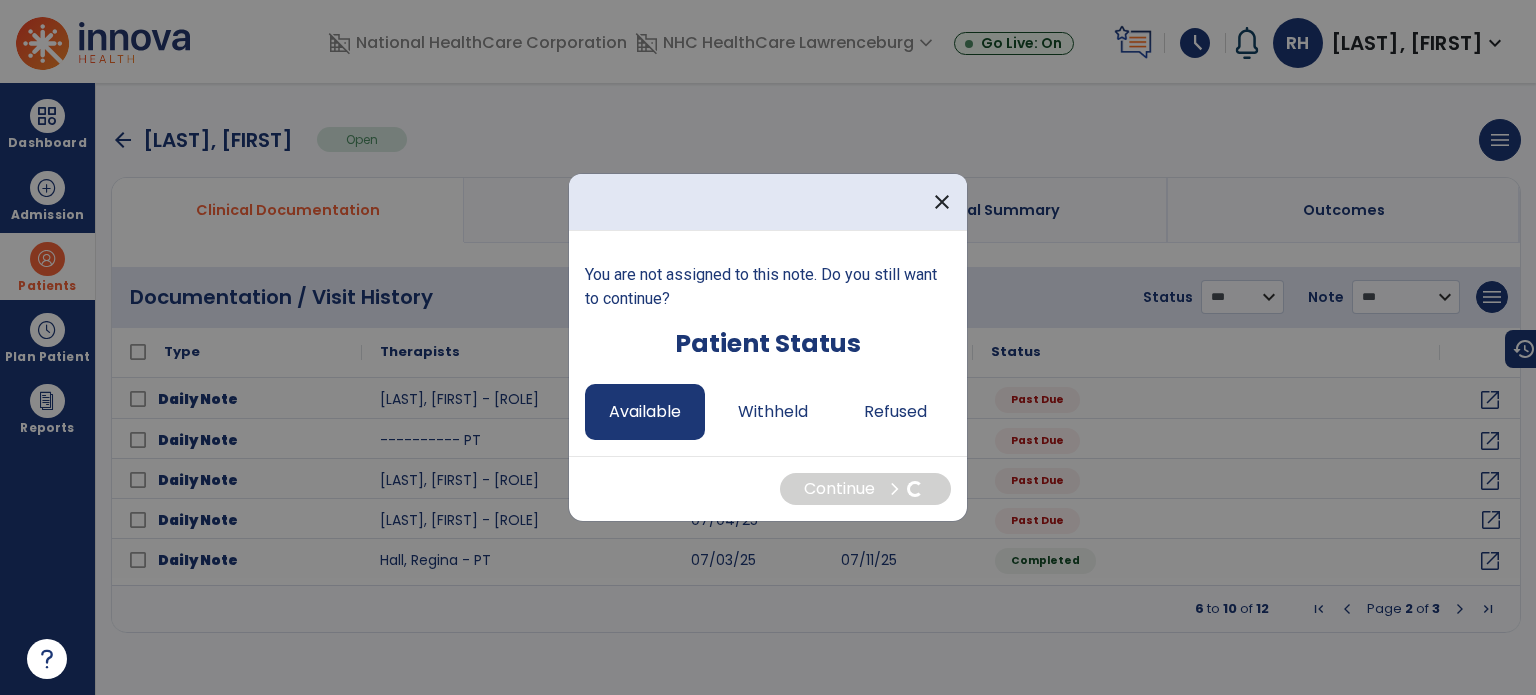select on "*" 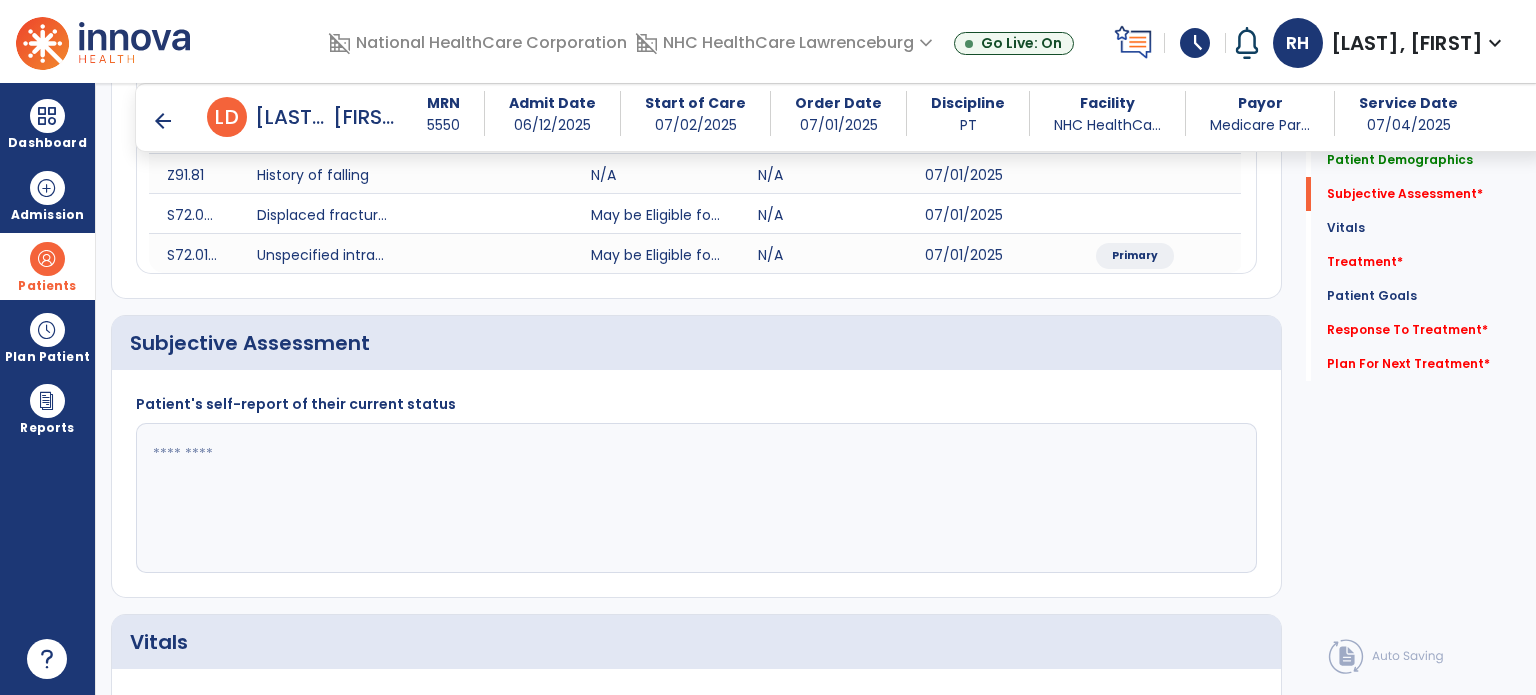 scroll, scrollTop: 337, scrollLeft: 0, axis: vertical 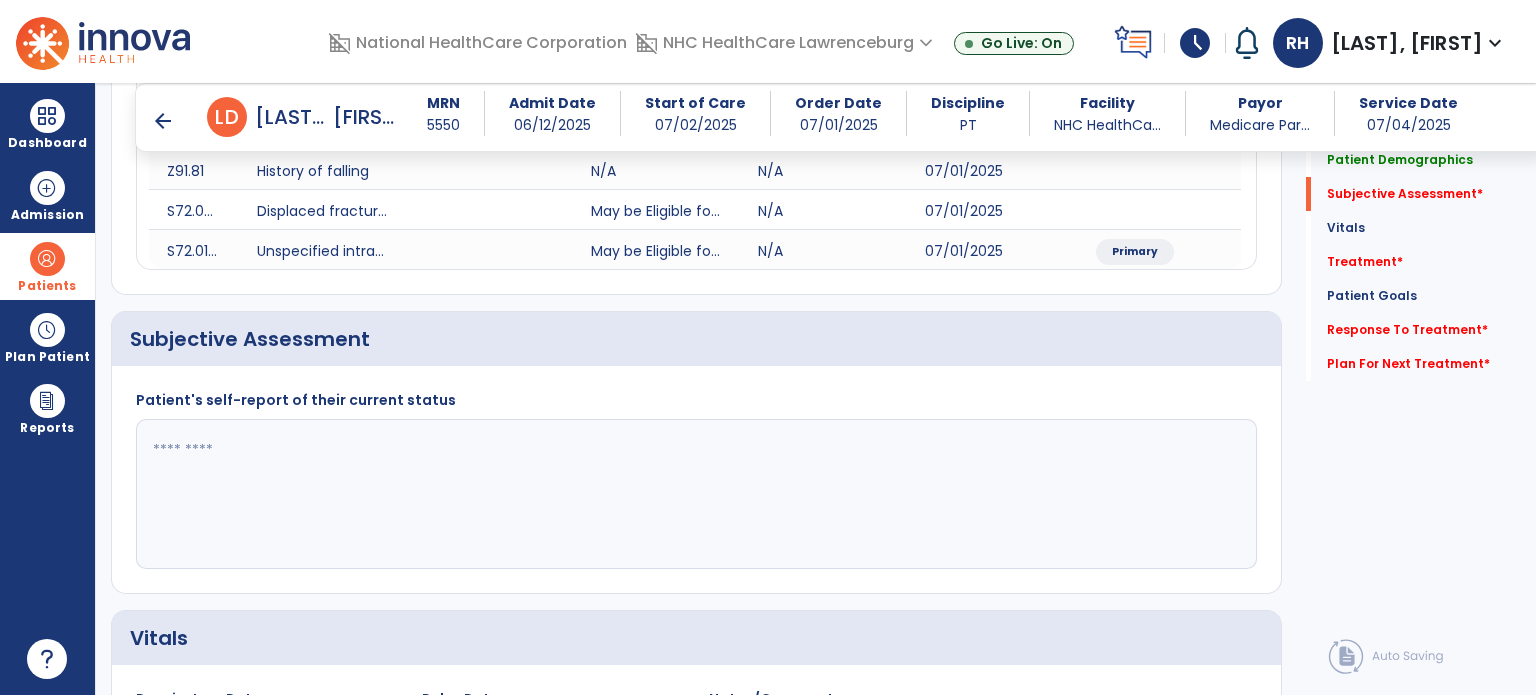 click 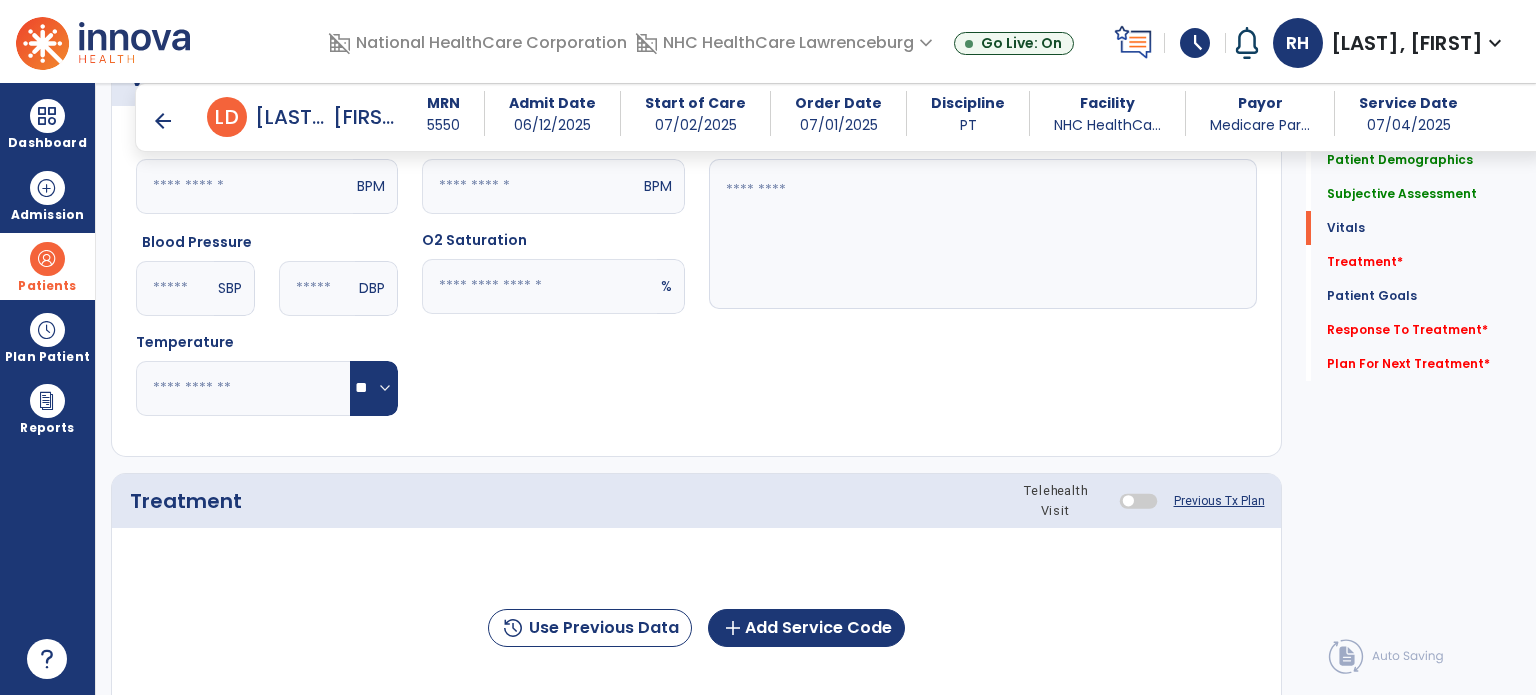scroll, scrollTop: 932, scrollLeft: 0, axis: vertical 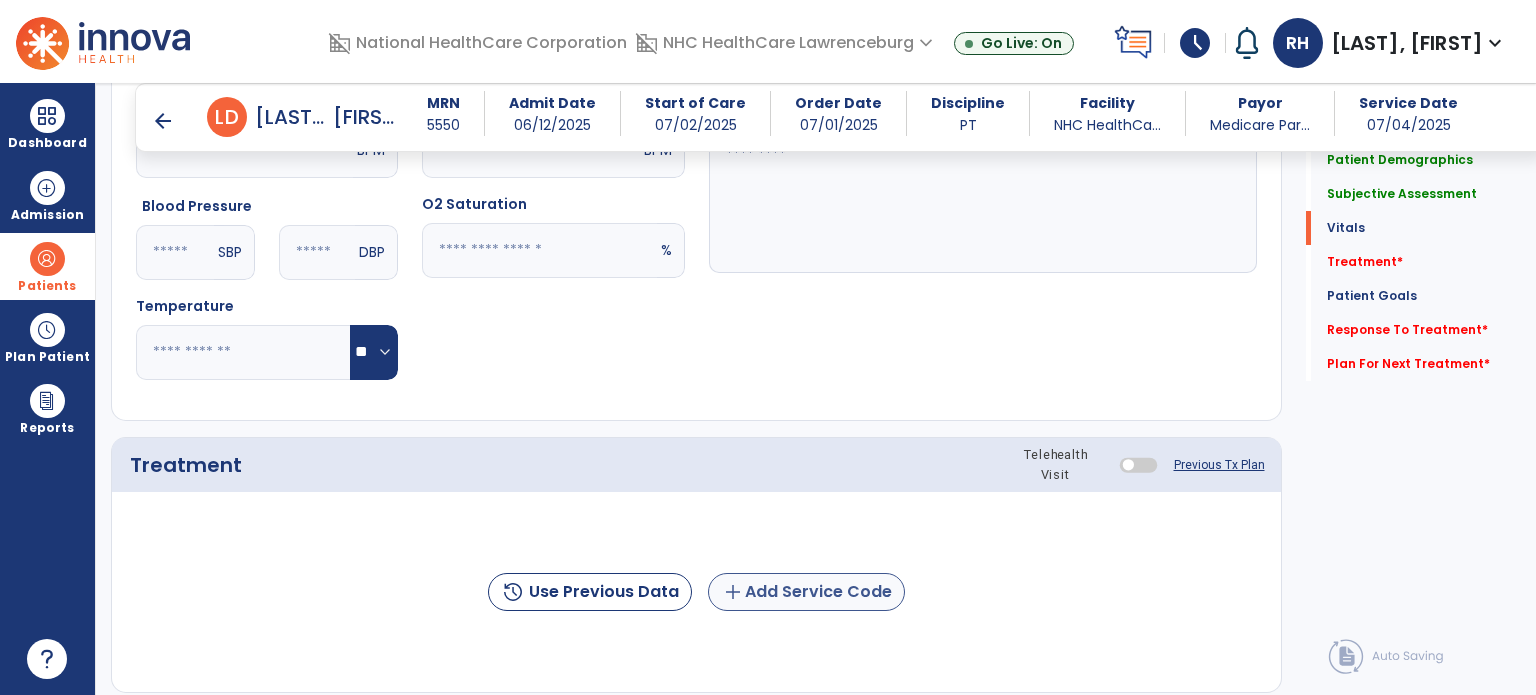 type on "**********" 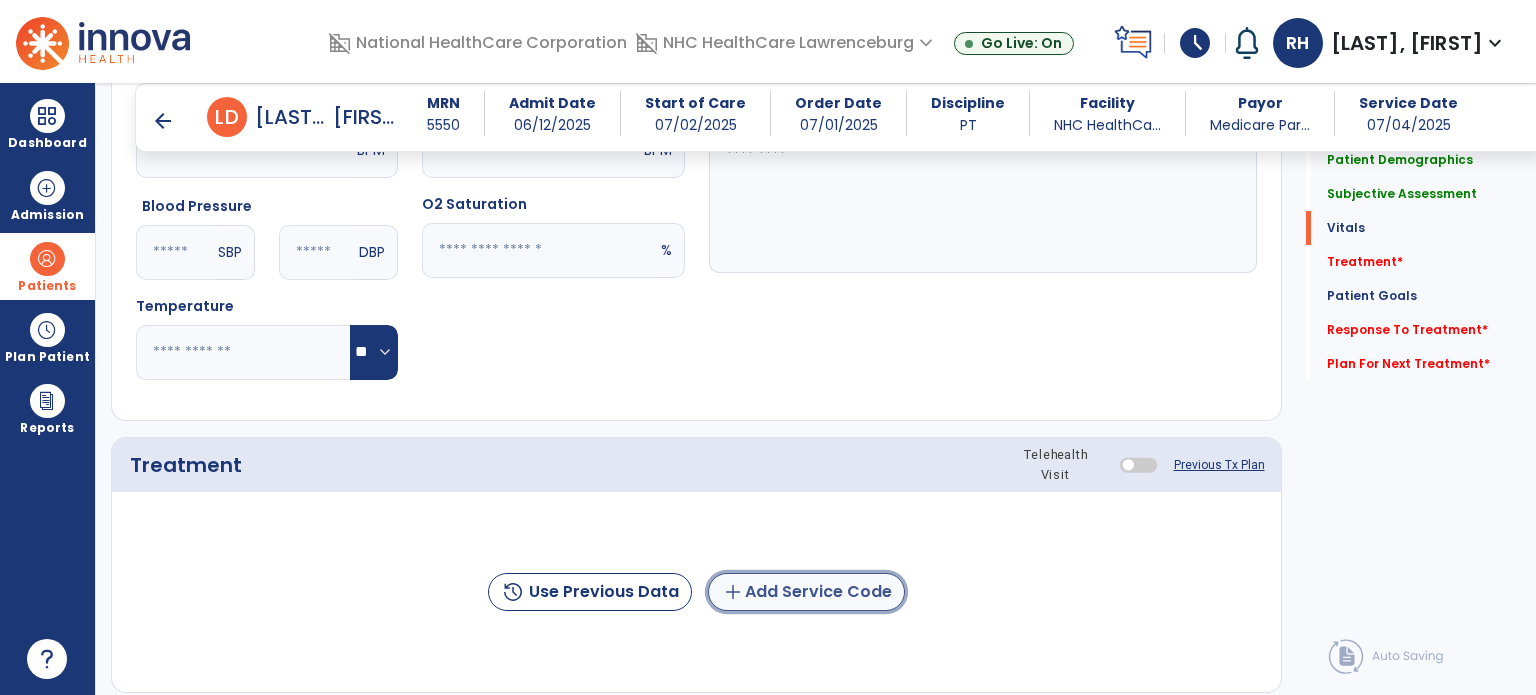 click on "add  Add Service Code" 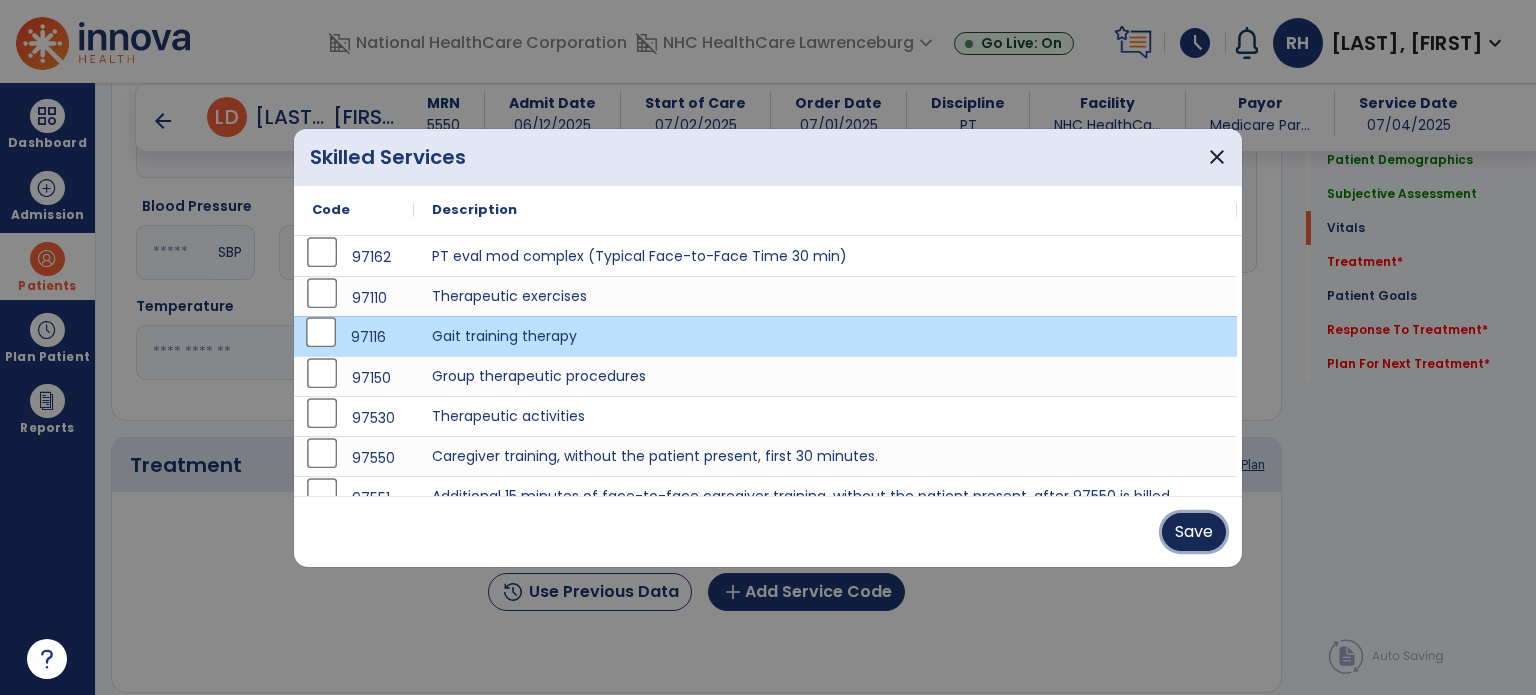 click on "Save" at bounding box center [1194, 532] 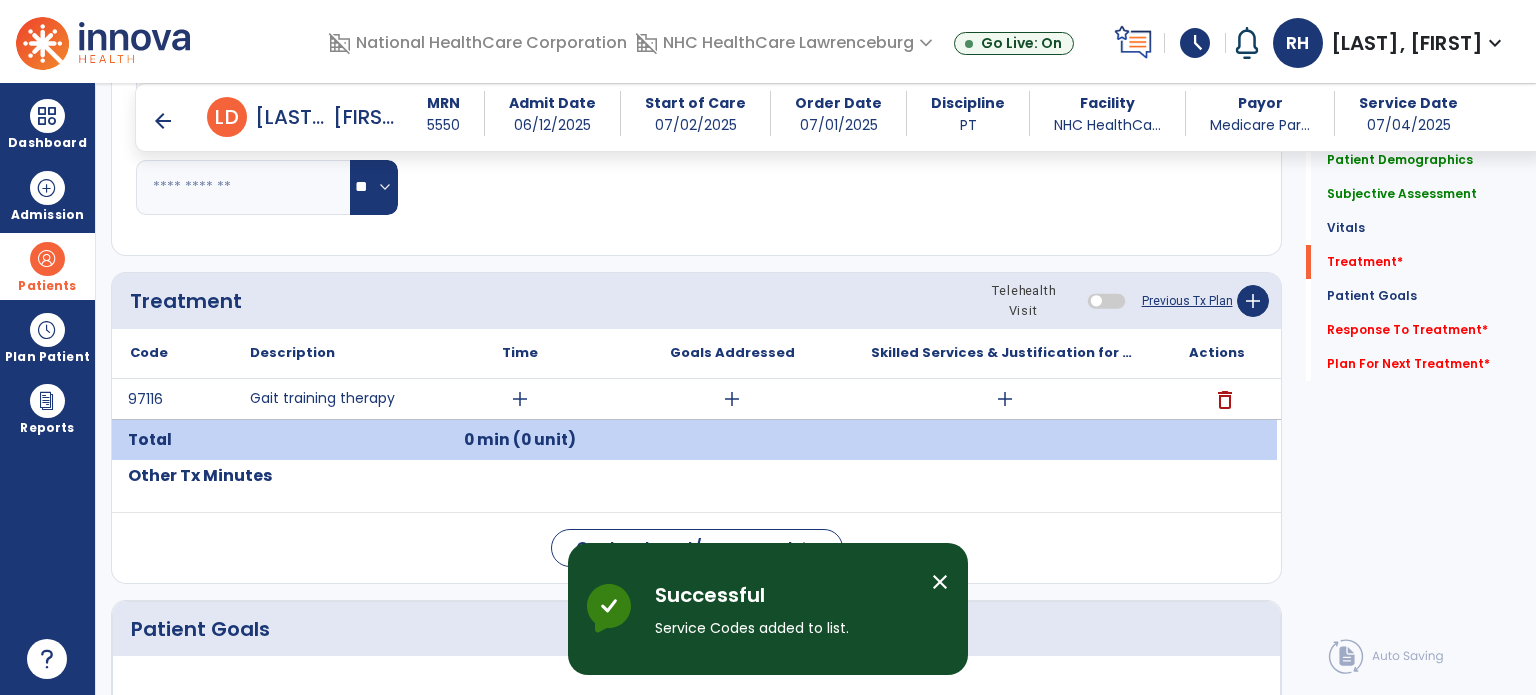 scroll, scrollTop: 1110, scrollLeft: 0, axis: vertical 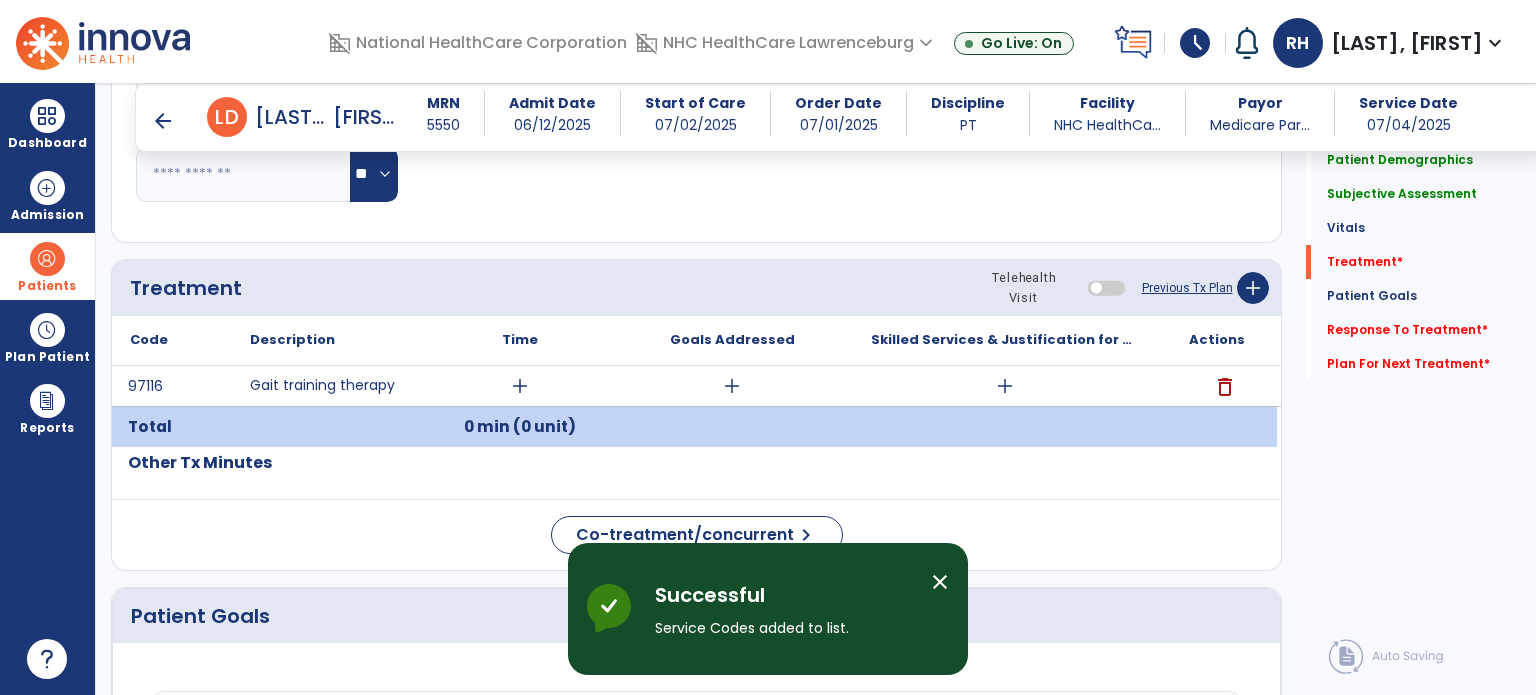 click on "add" at bounding box center [520, 386] 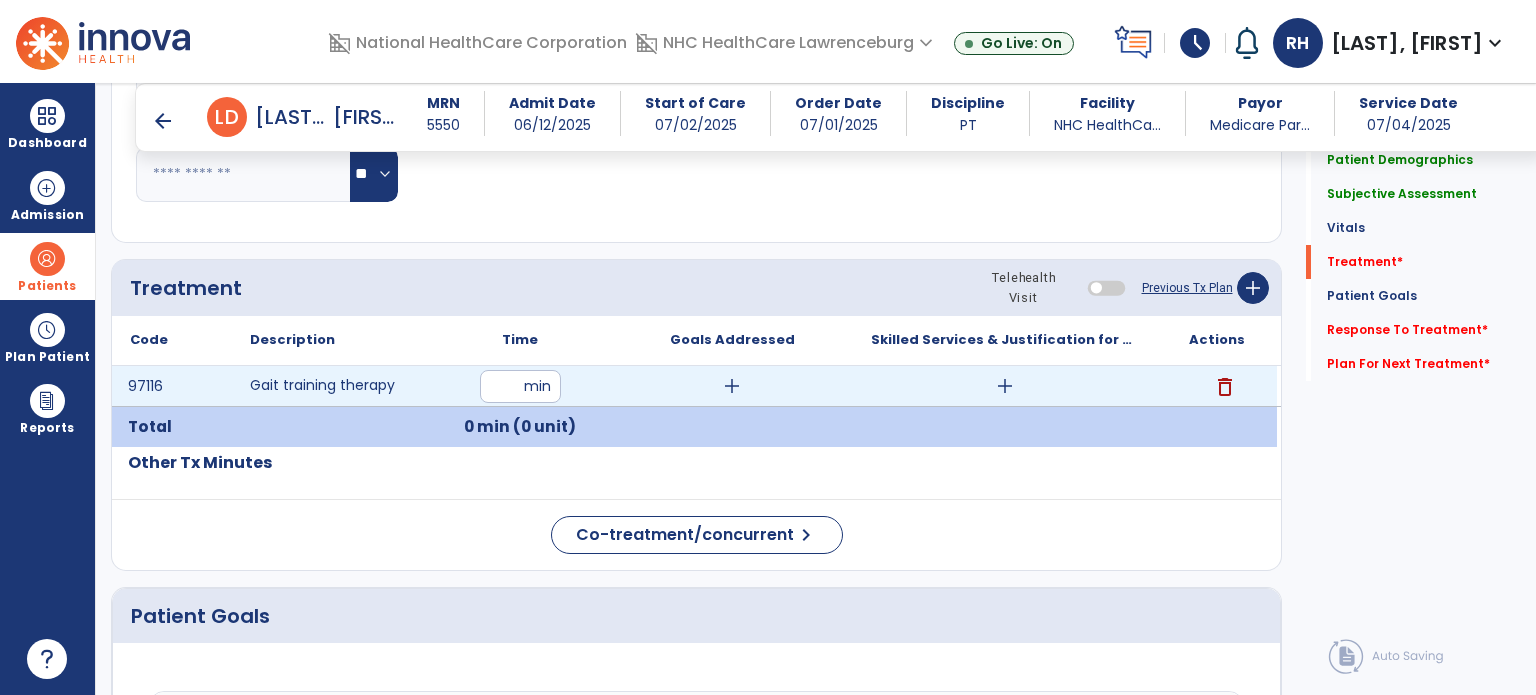type on "**" 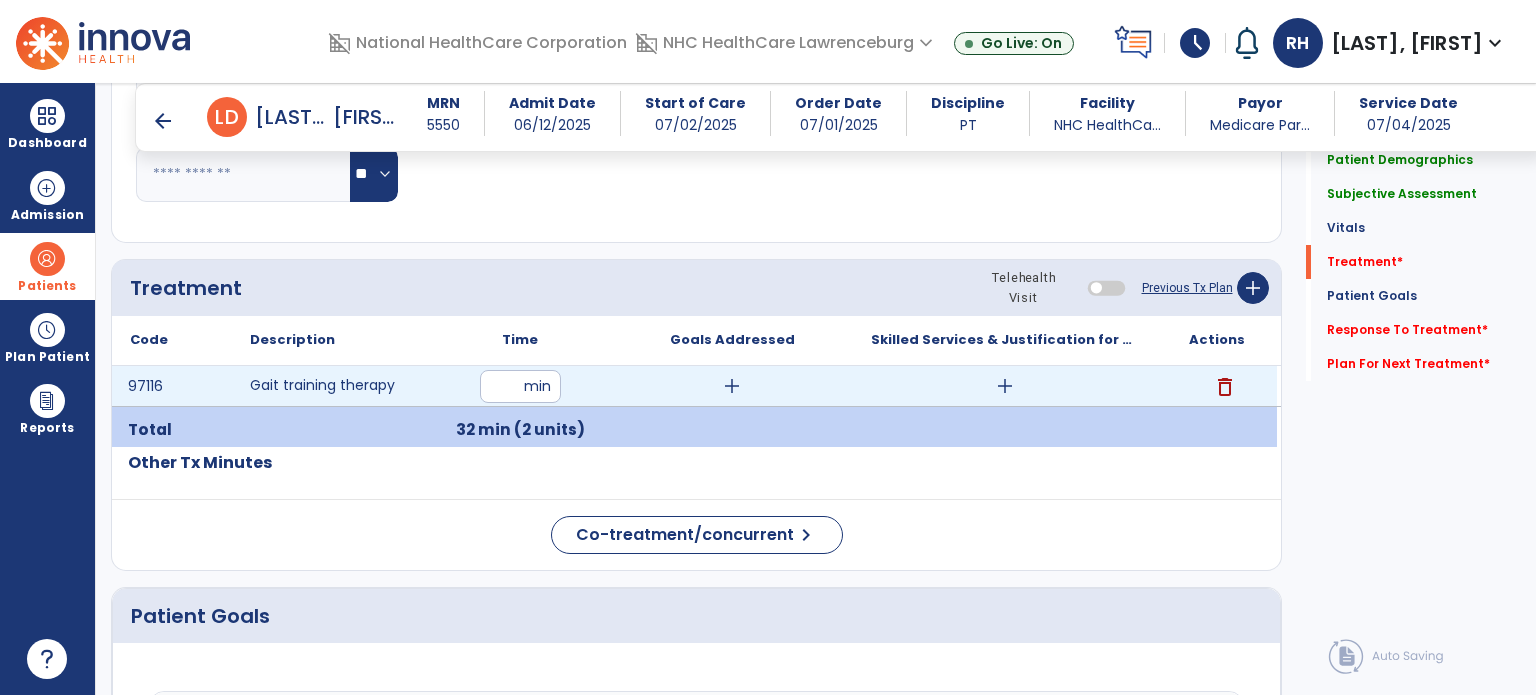 click on "add" at bounding box center (732, 386) 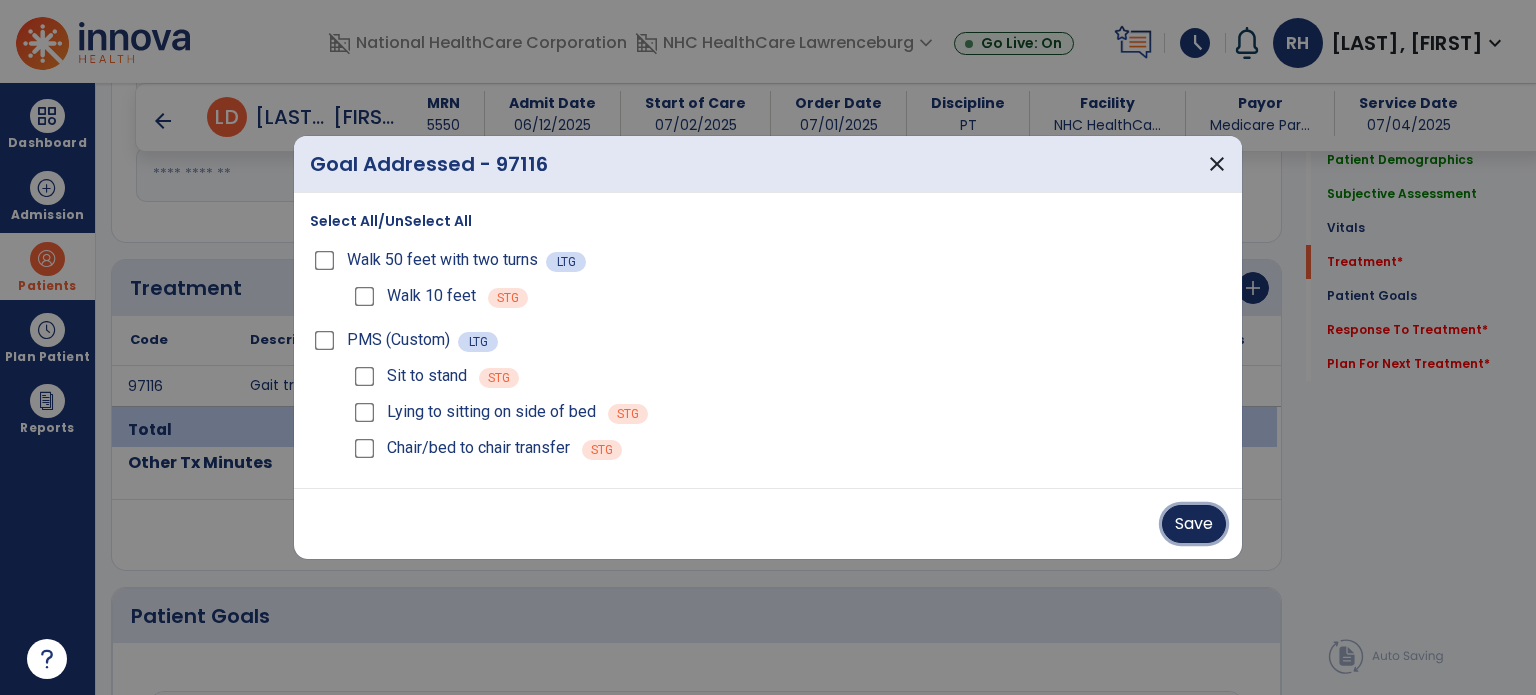 click on "Save" at bounding box center [1194, 524] 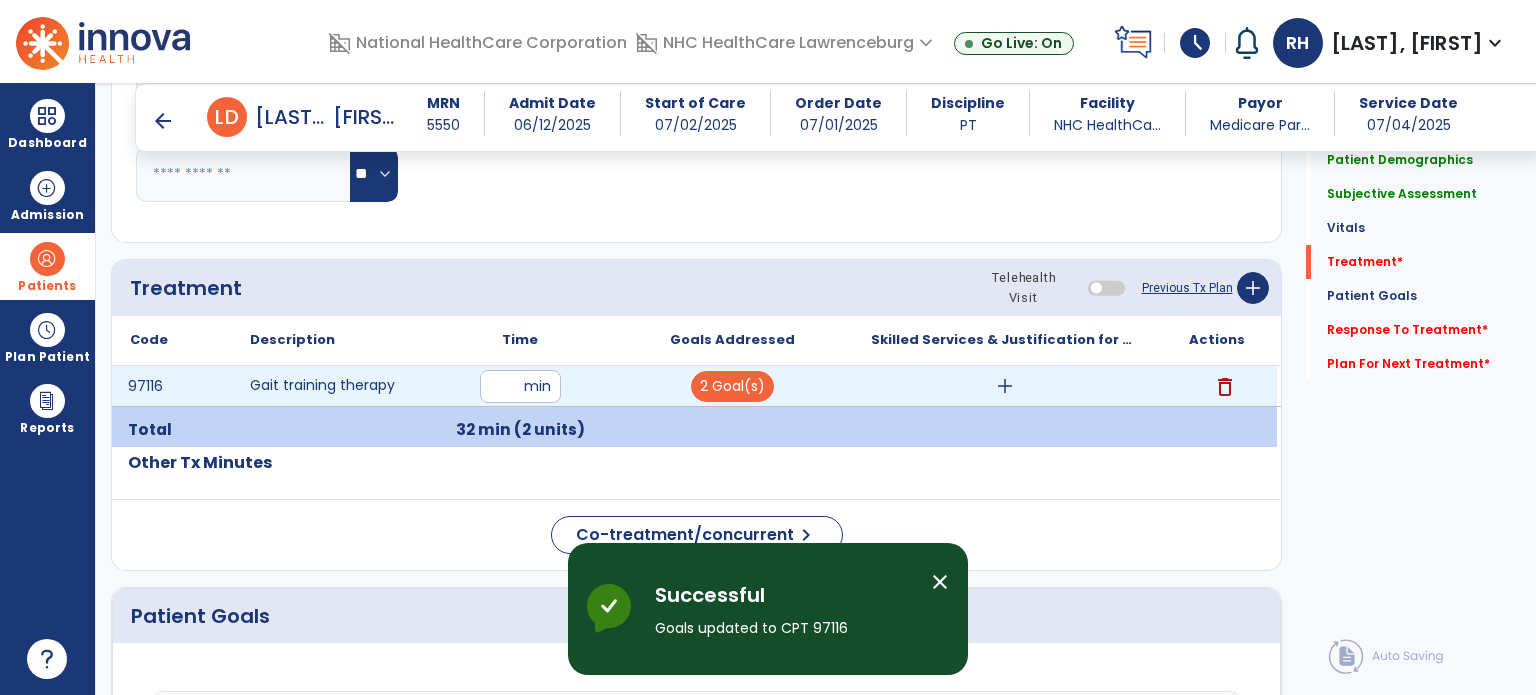 click on "add" at bounding box center [1005, 386] 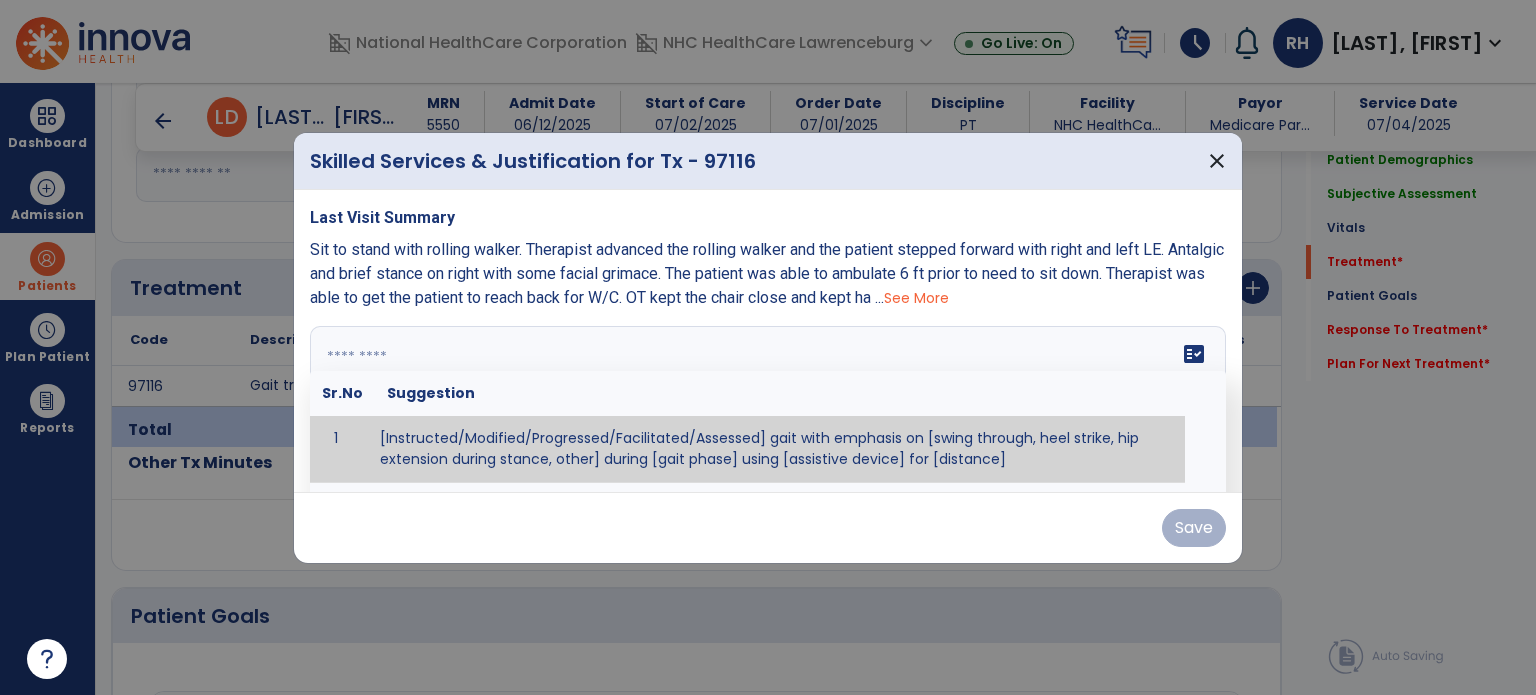 click at bounding box center [766, 401] 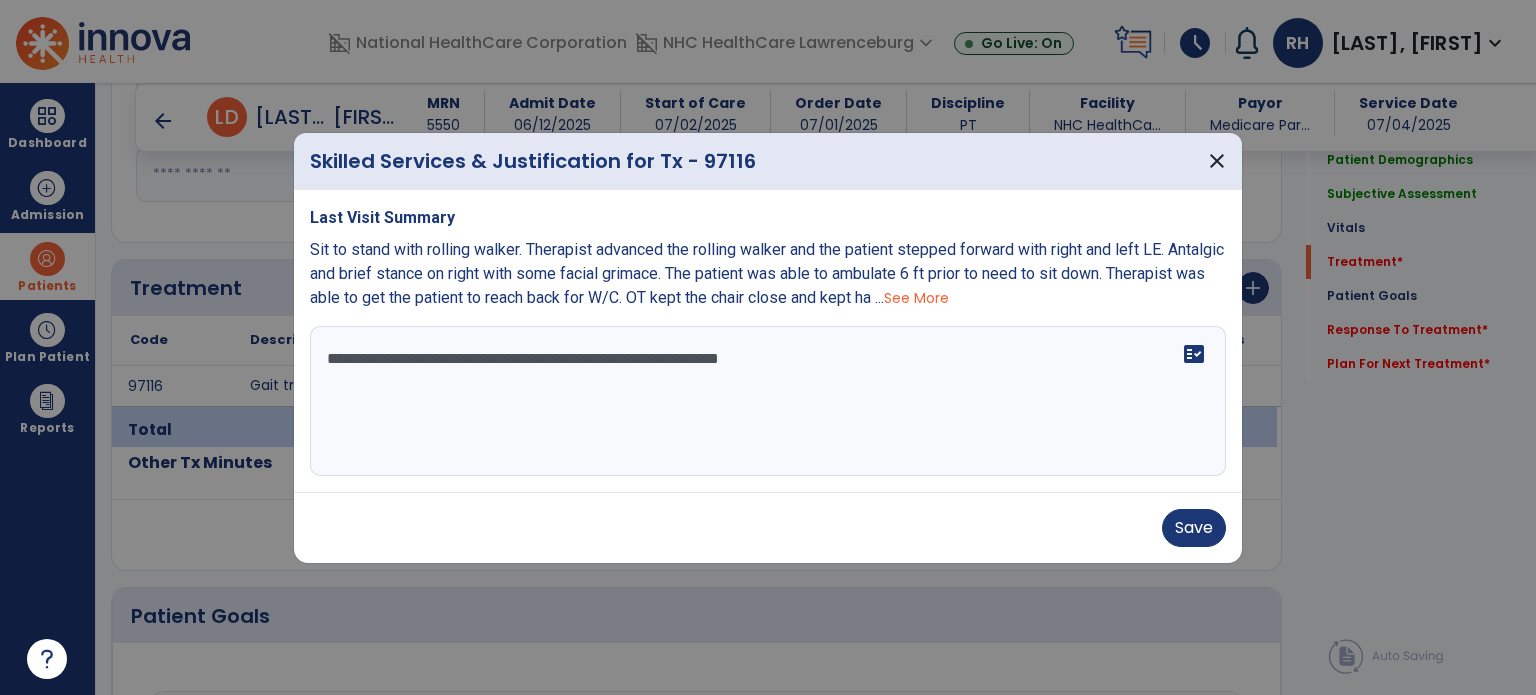 click on "**********" at bounding box center (768, 401) 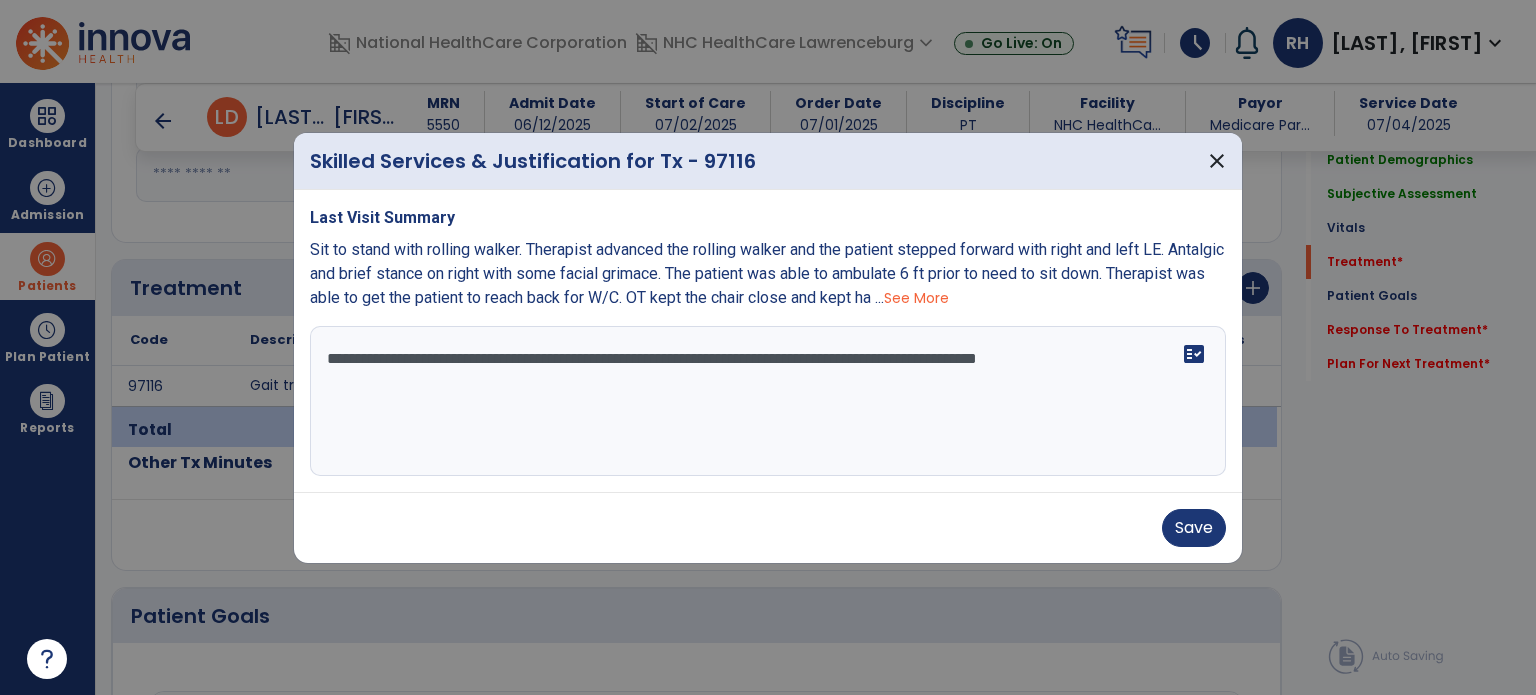click on "**********" at bounding box center [768, 401] 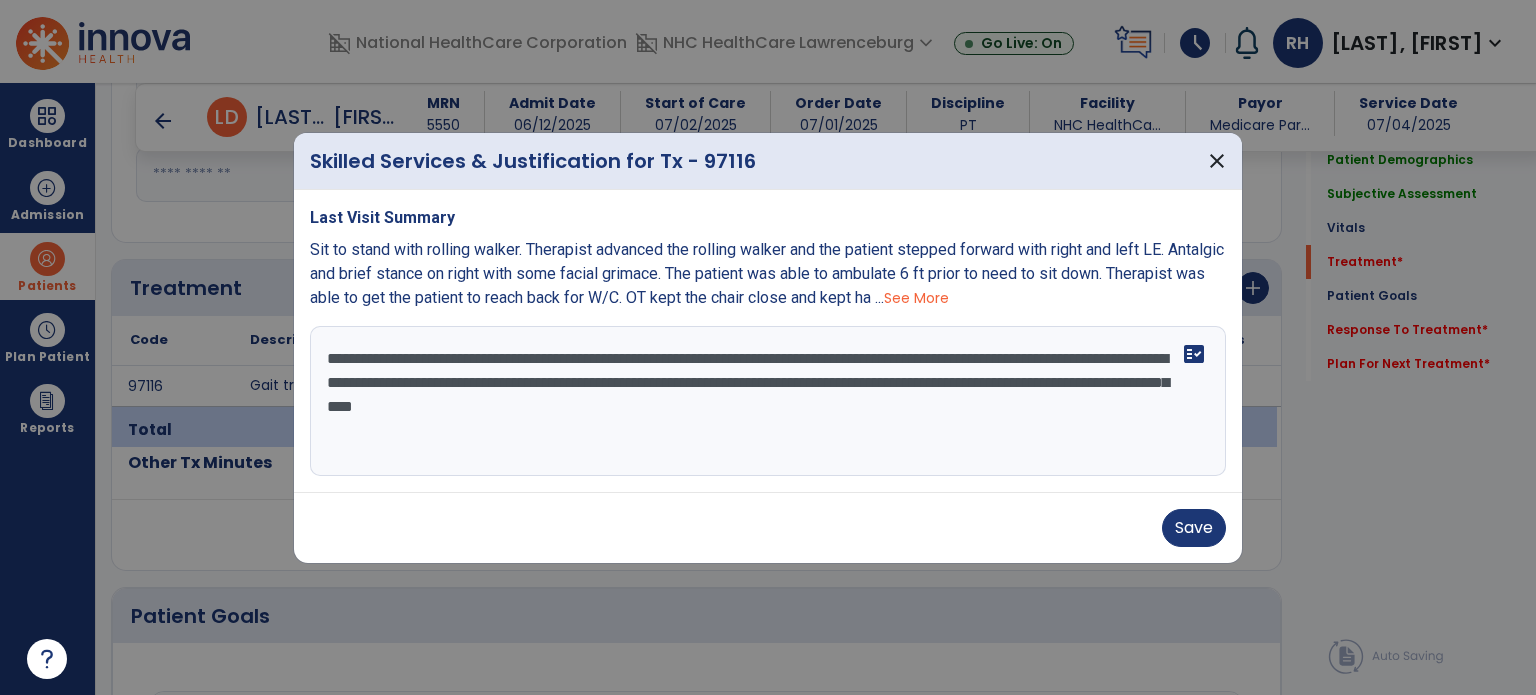 click on "**********" at bounding box center [768, 401] 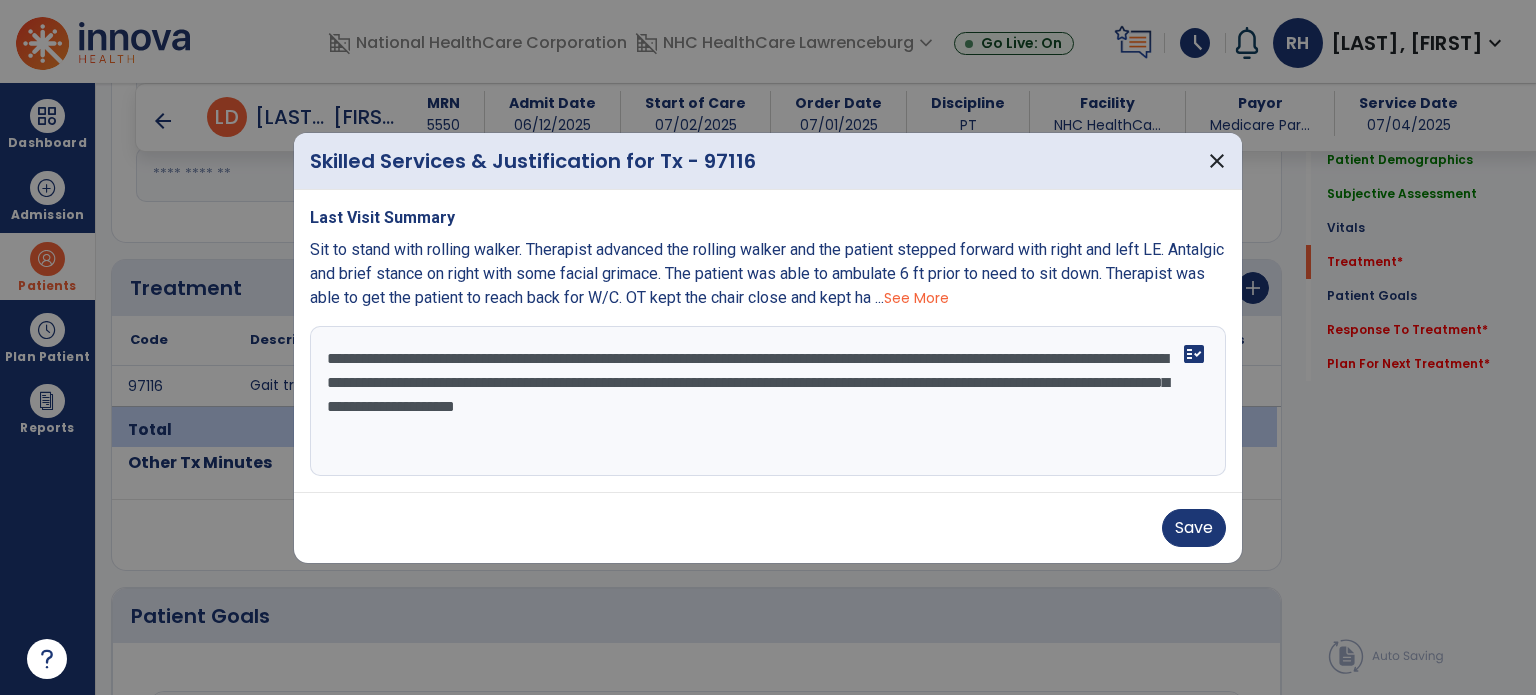 click on "**********" at bounding box center (768, 401) 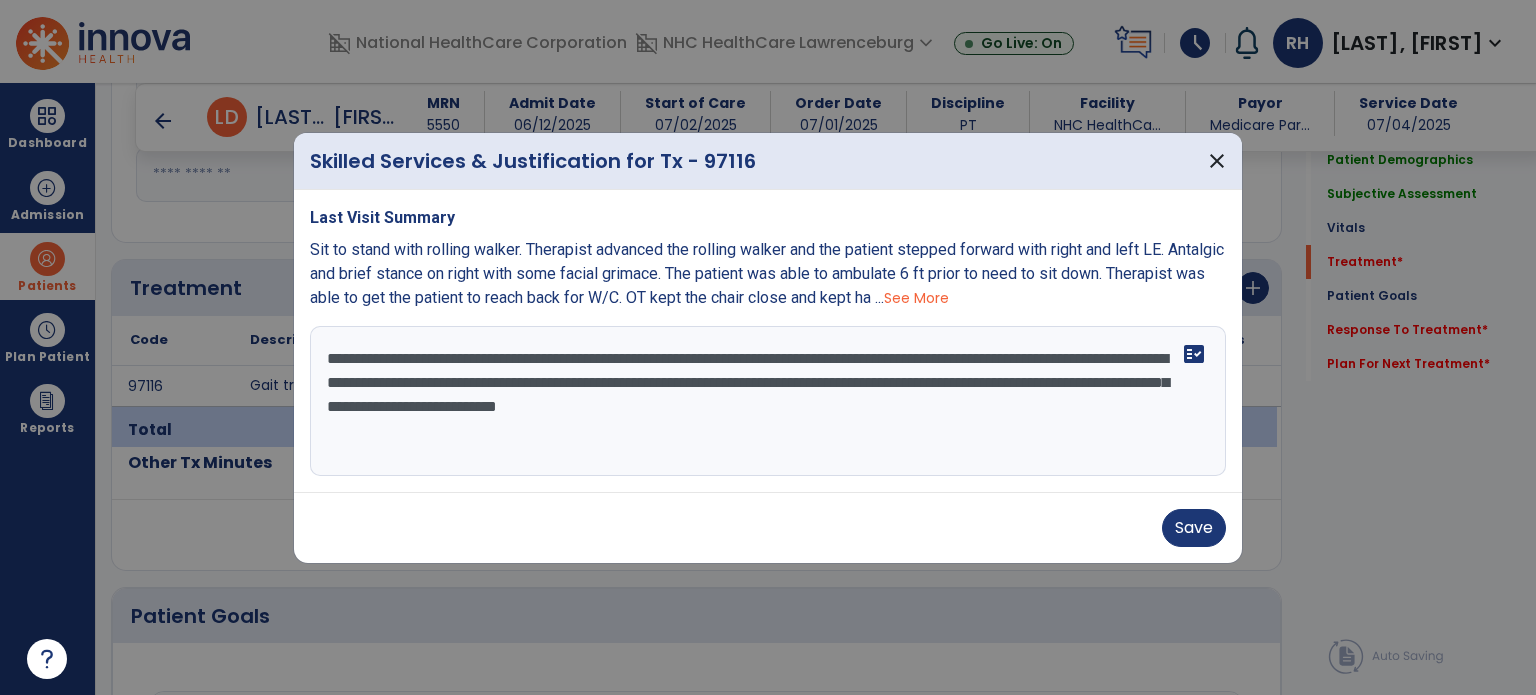 click on "**********" at bounding box center [768, 401] 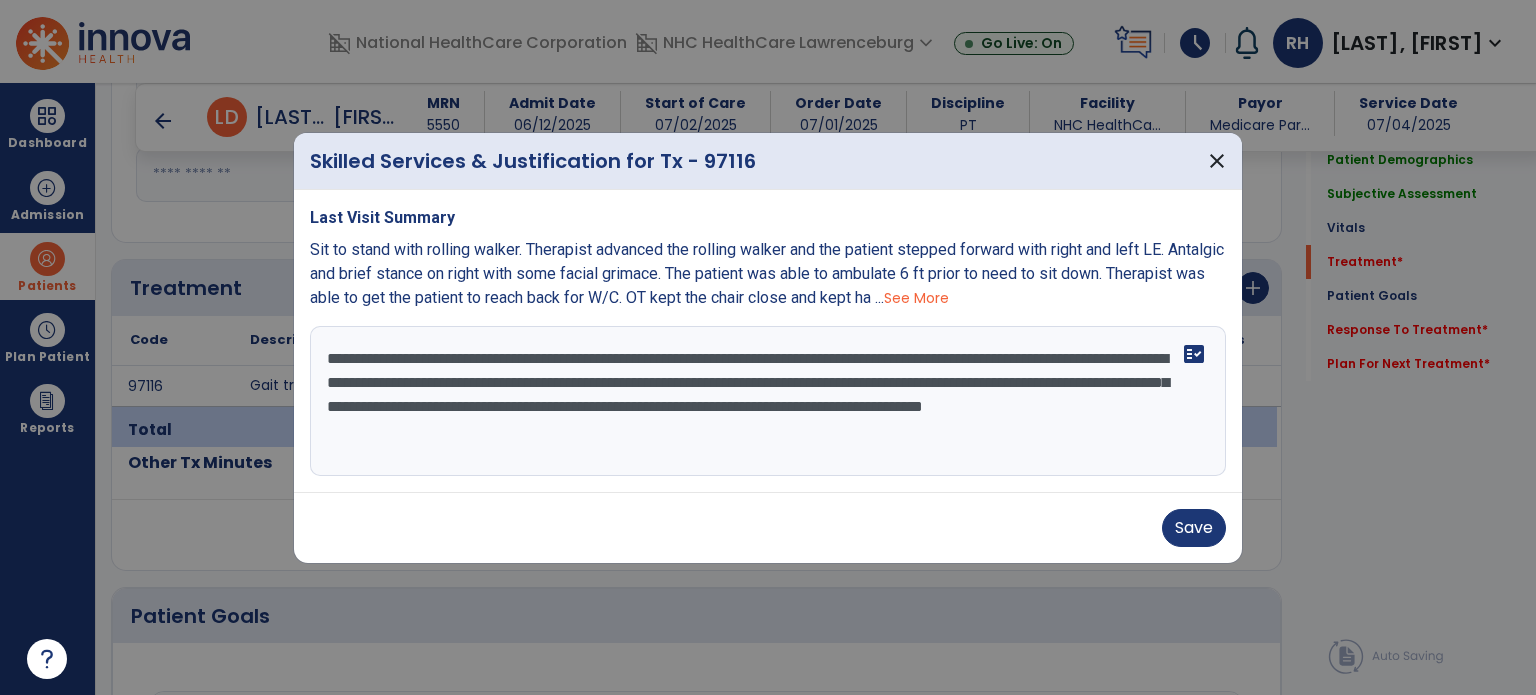 click on "**********" at bounding box center [768, 401] 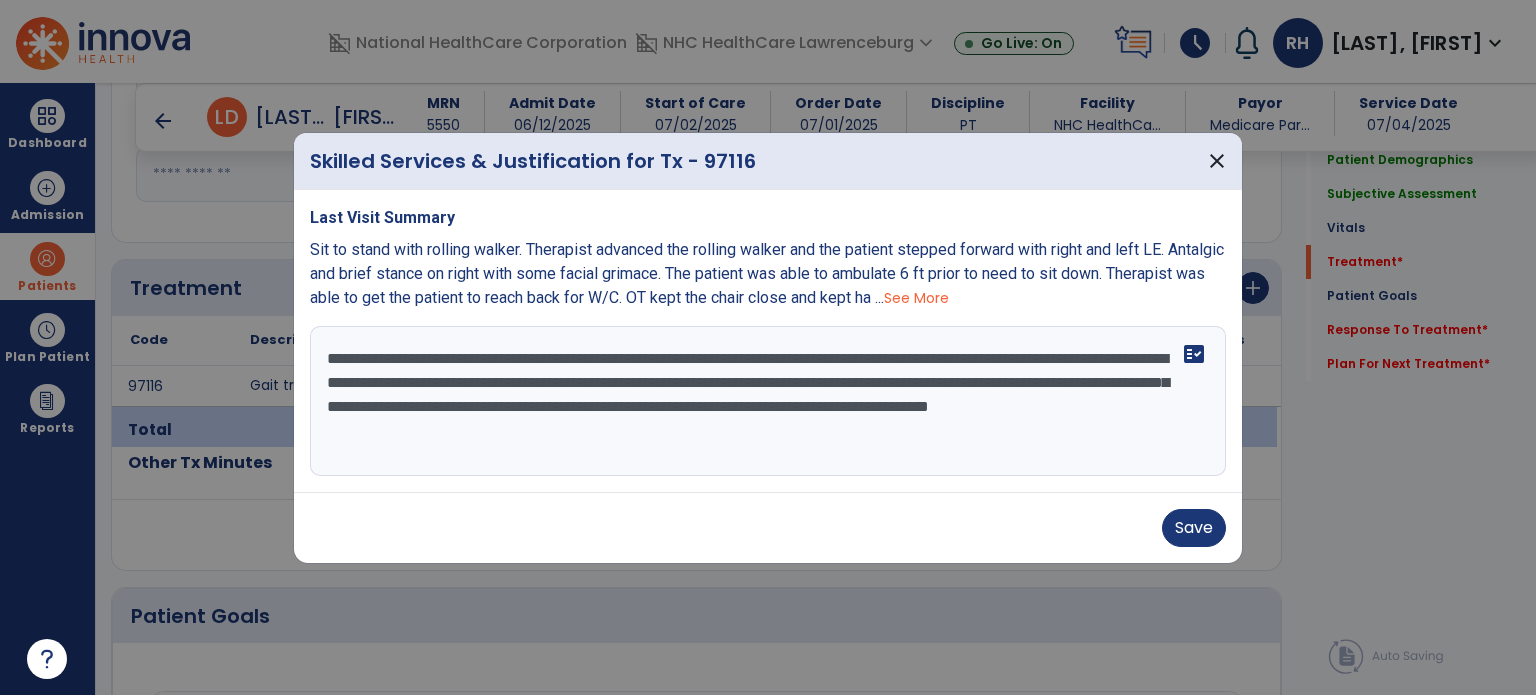 click on "**********" at bounding box center (768, 401) 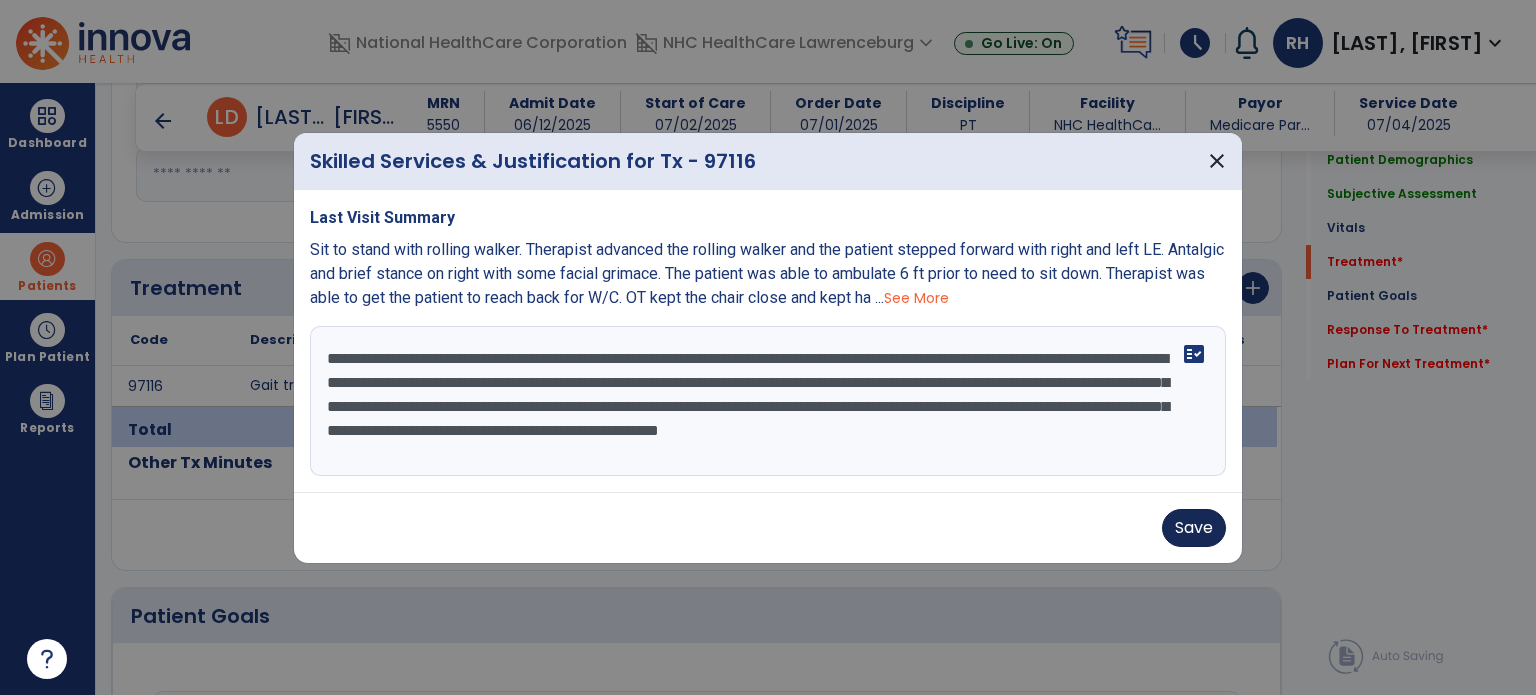 type on "**********" 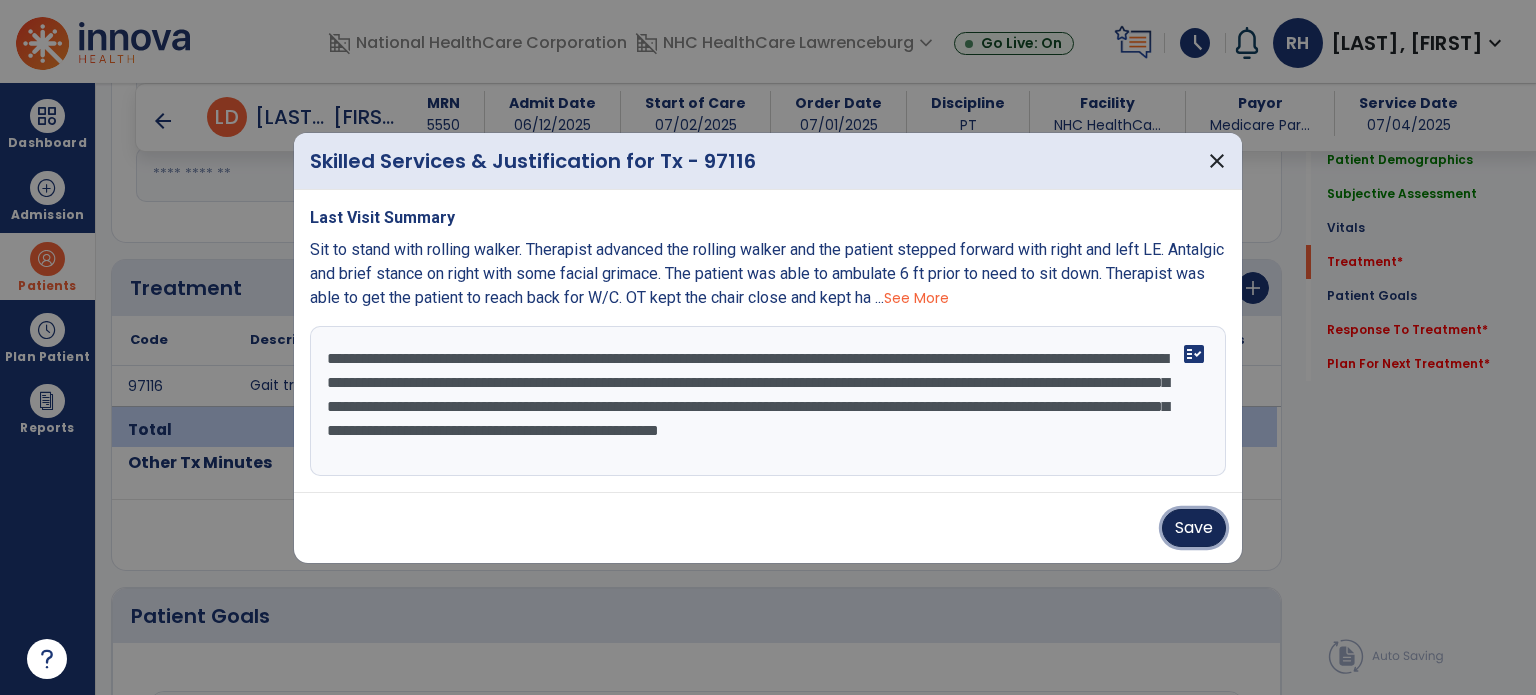 click on "Save" at bounding box center (1194, 528) 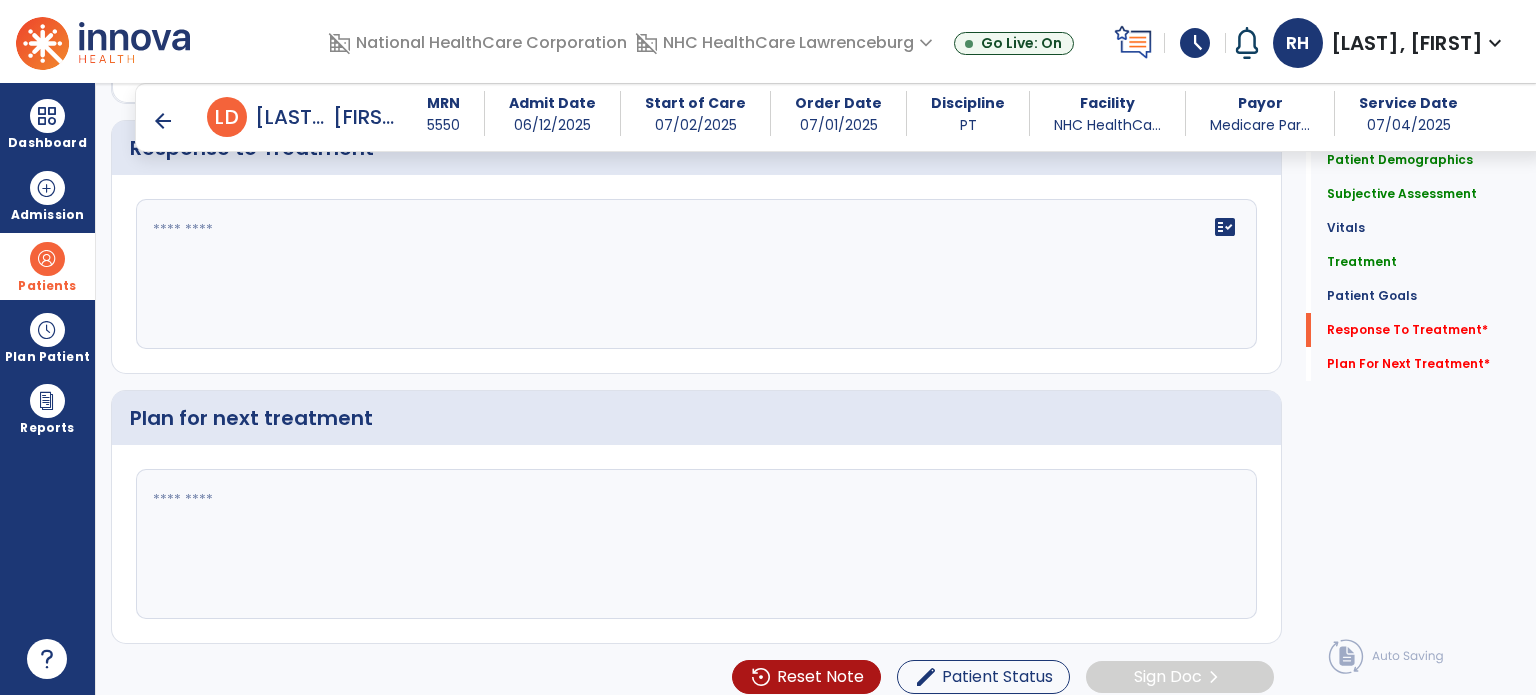 scroll, scrollTop: 2612, scrollLeft: 0, axis: vertical 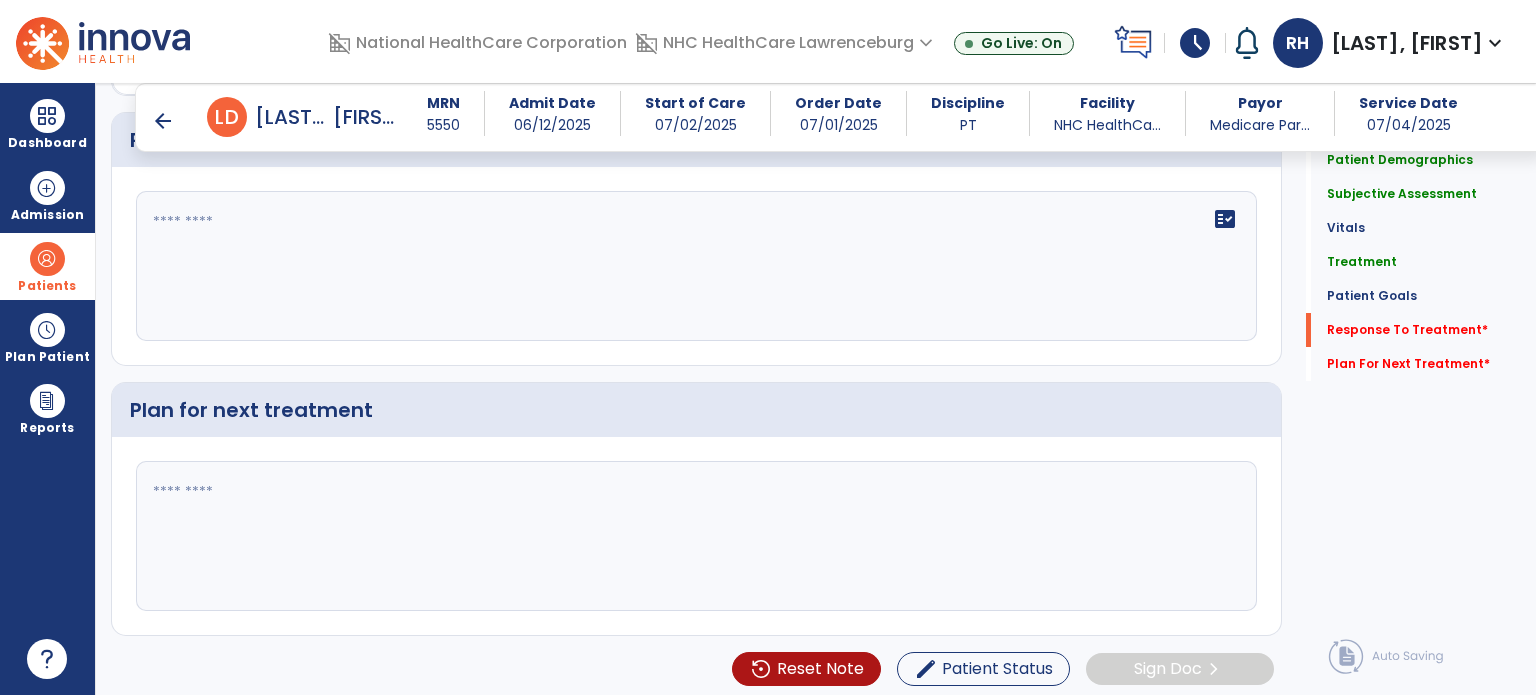 click on "Plan for next treatment" 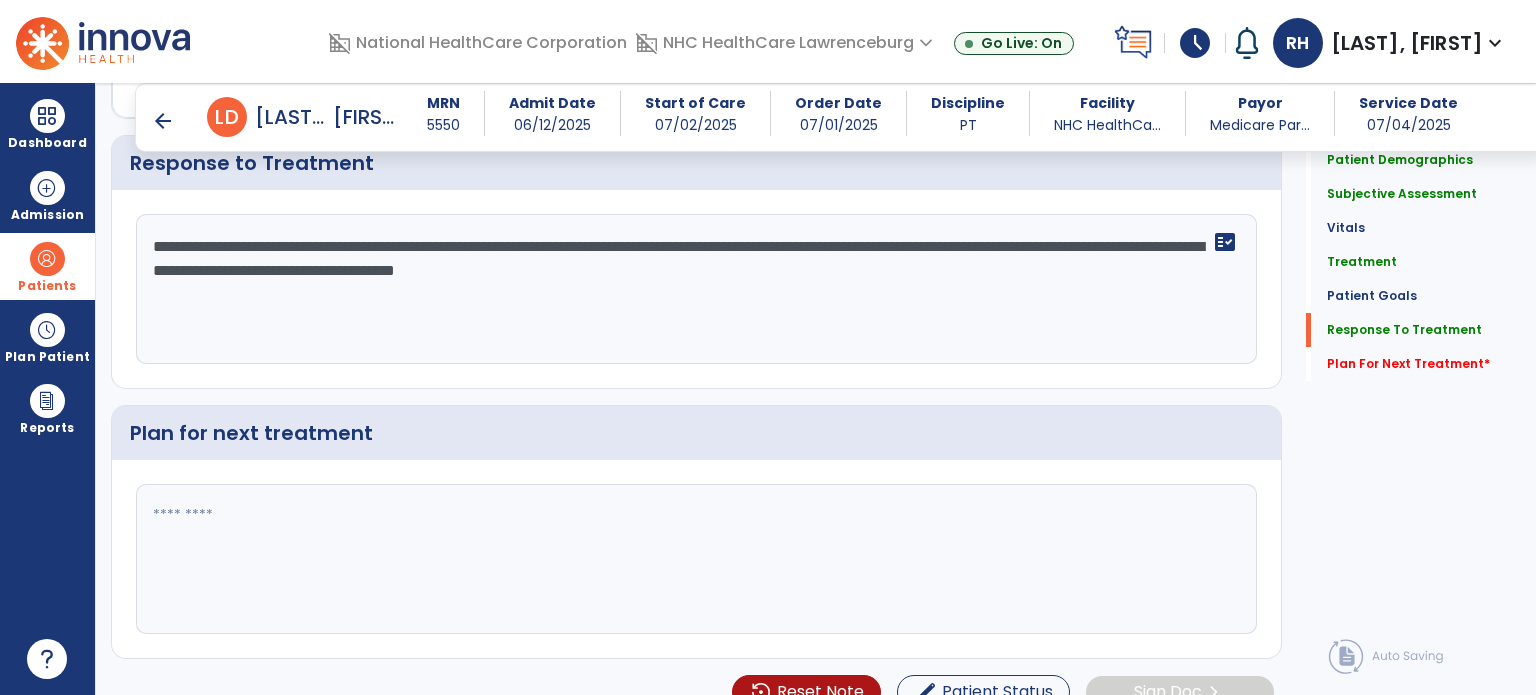 scroll, scrollTop: 2612, scrollLeft: 0, axis: vertical 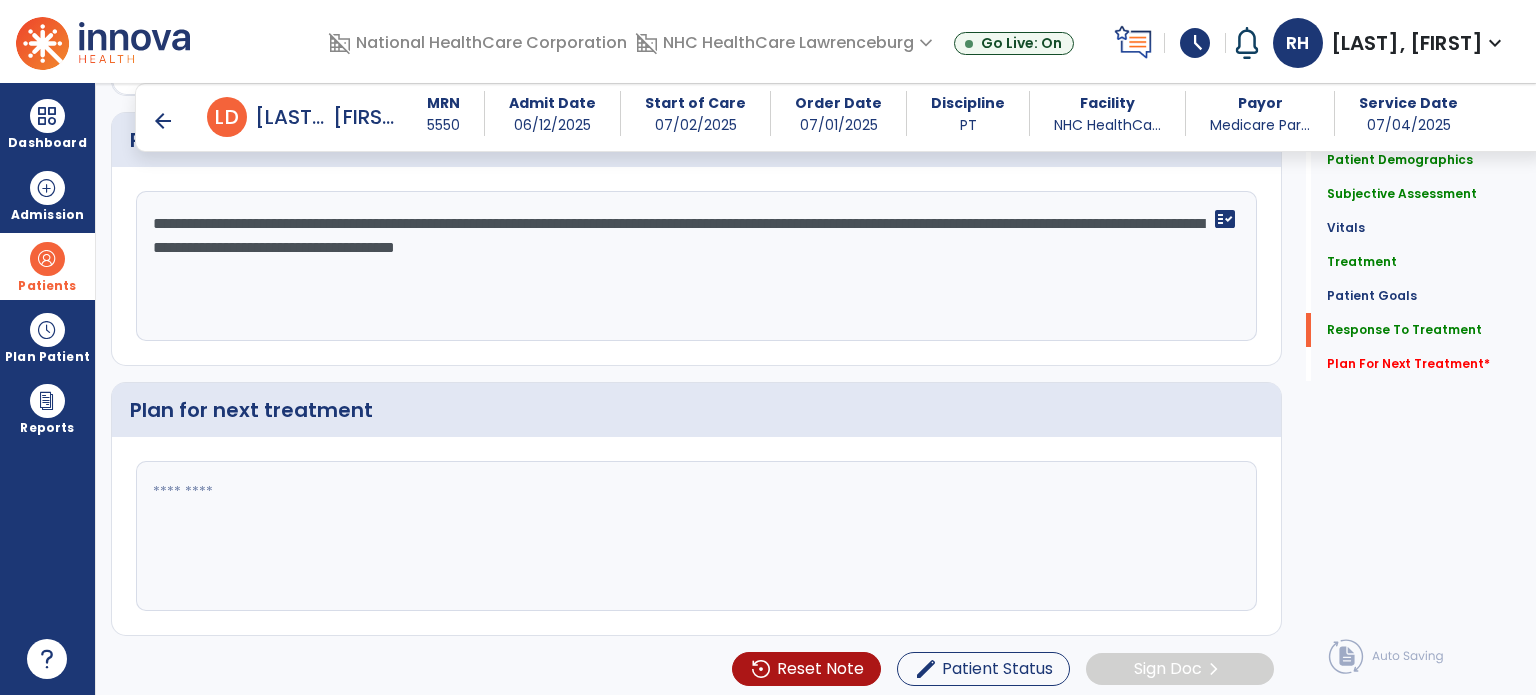 click on "**********" 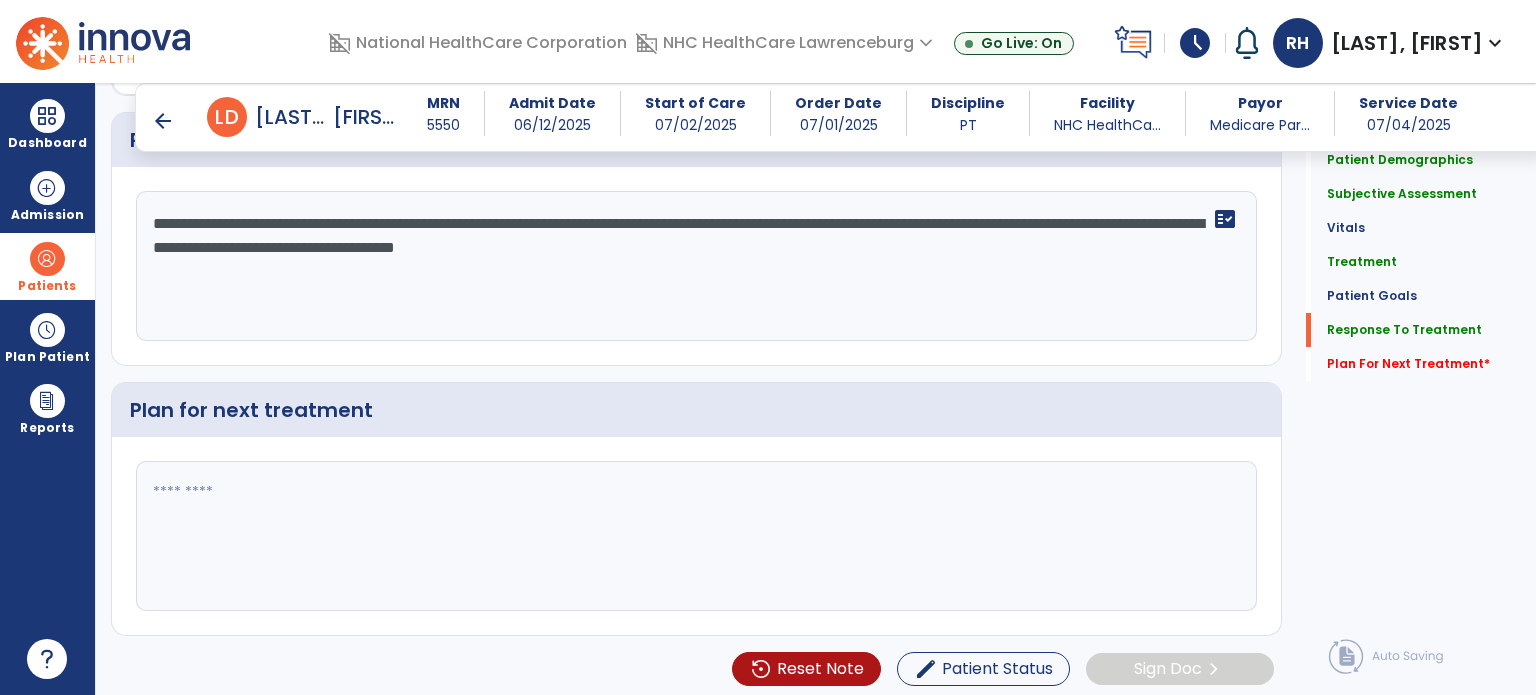 click 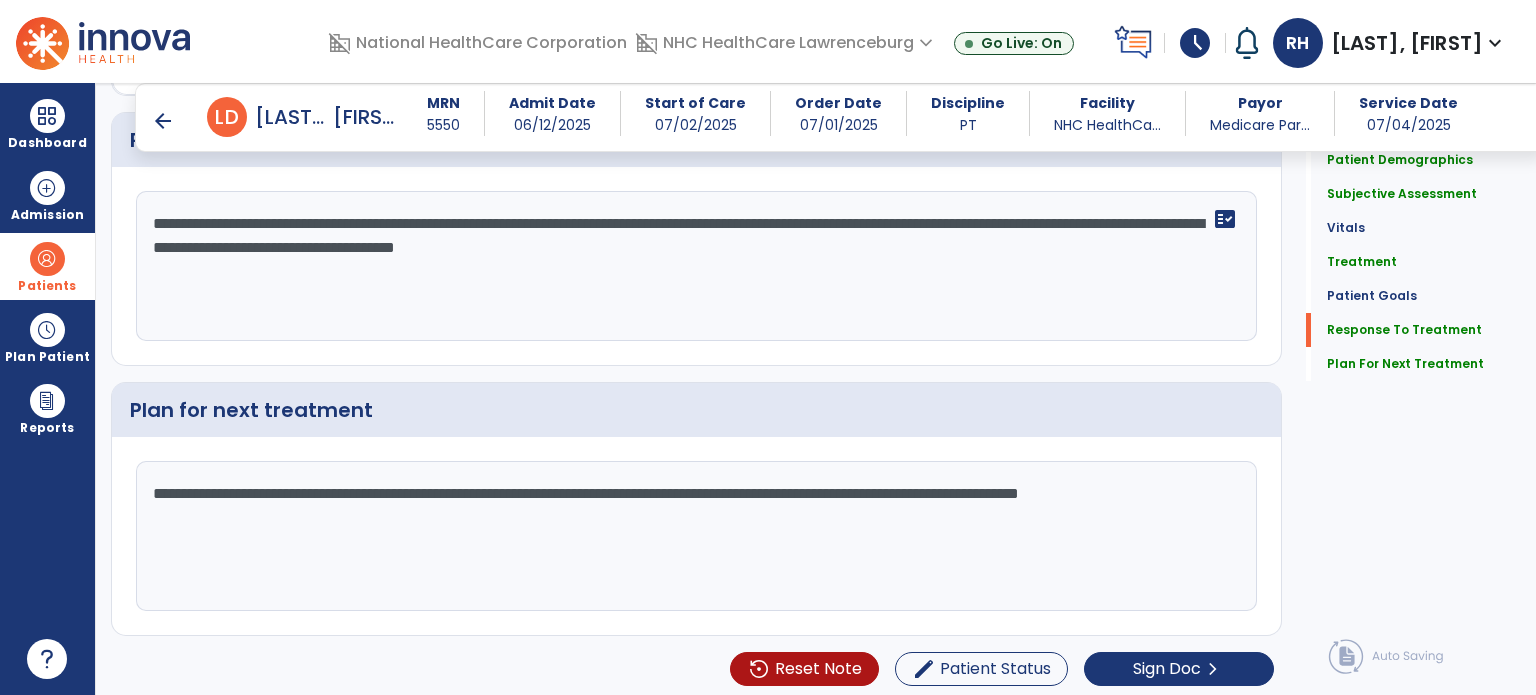 scroll, scrollTop: 2612, scrollLeft: 0, axis: vertical 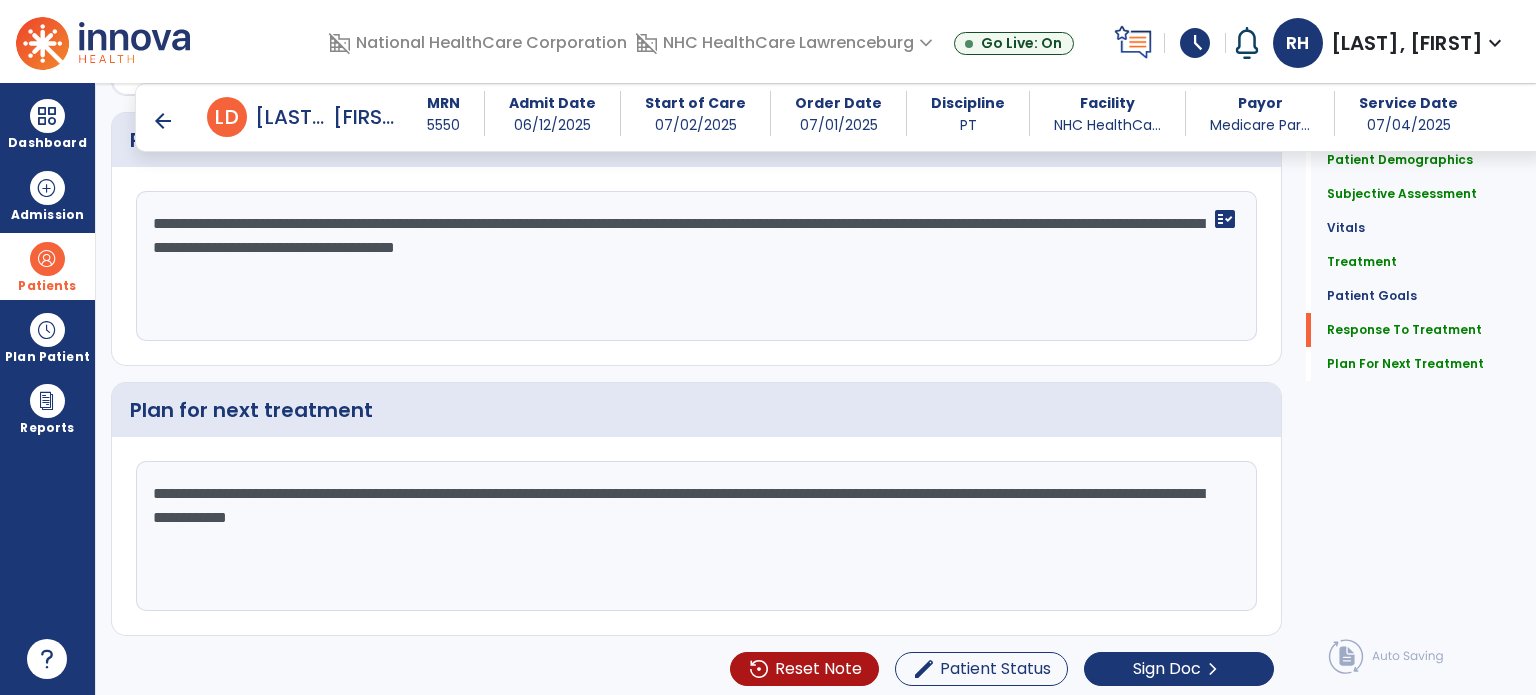 click on "**********" 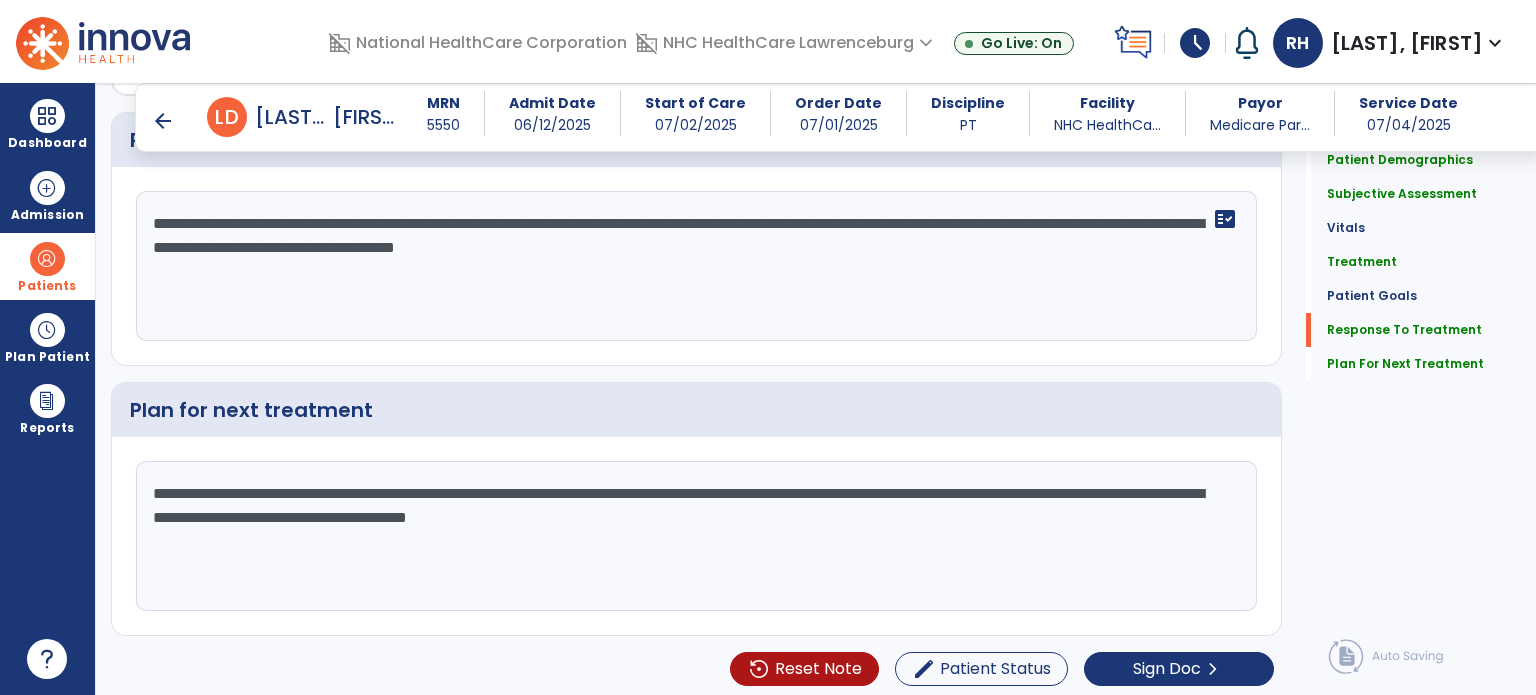 scroll, scrollTop: 2612, scrollLeft: 0, axis: vertical 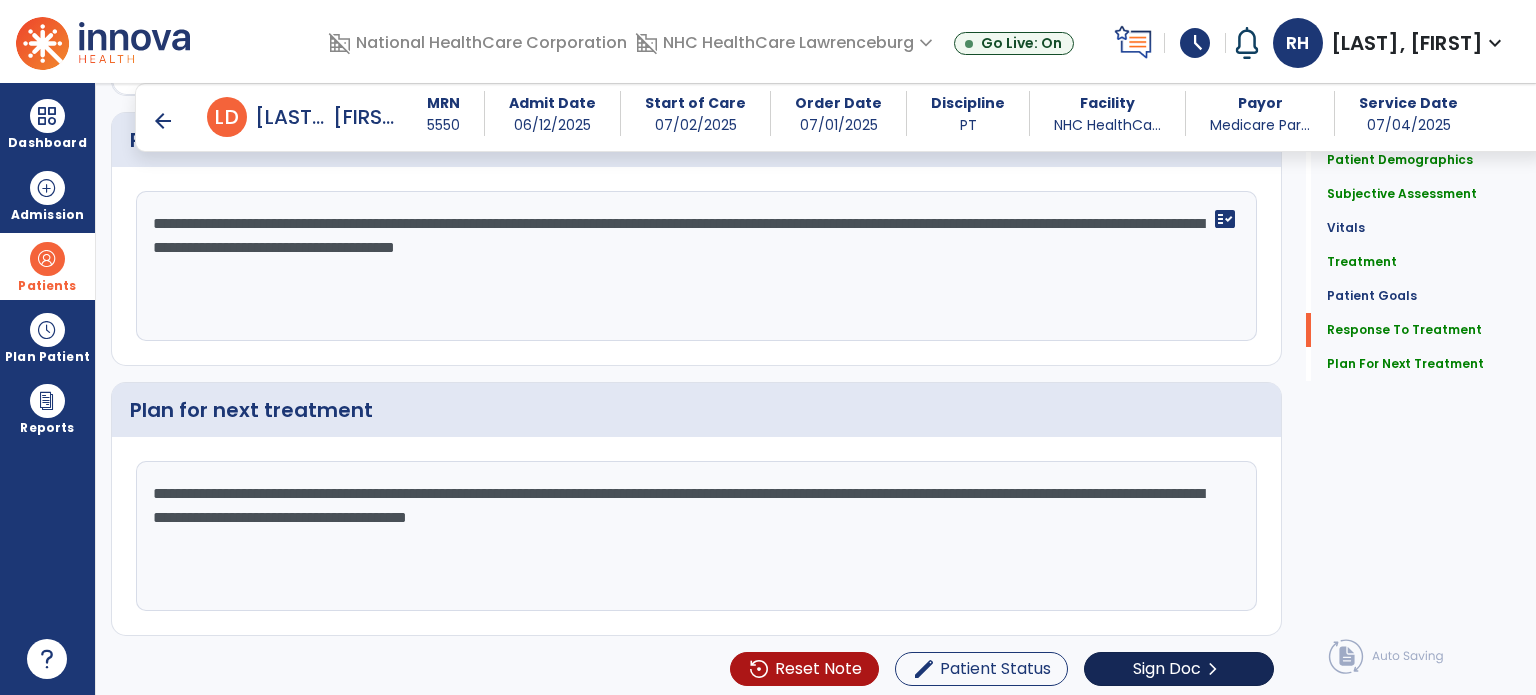 type on "**********" 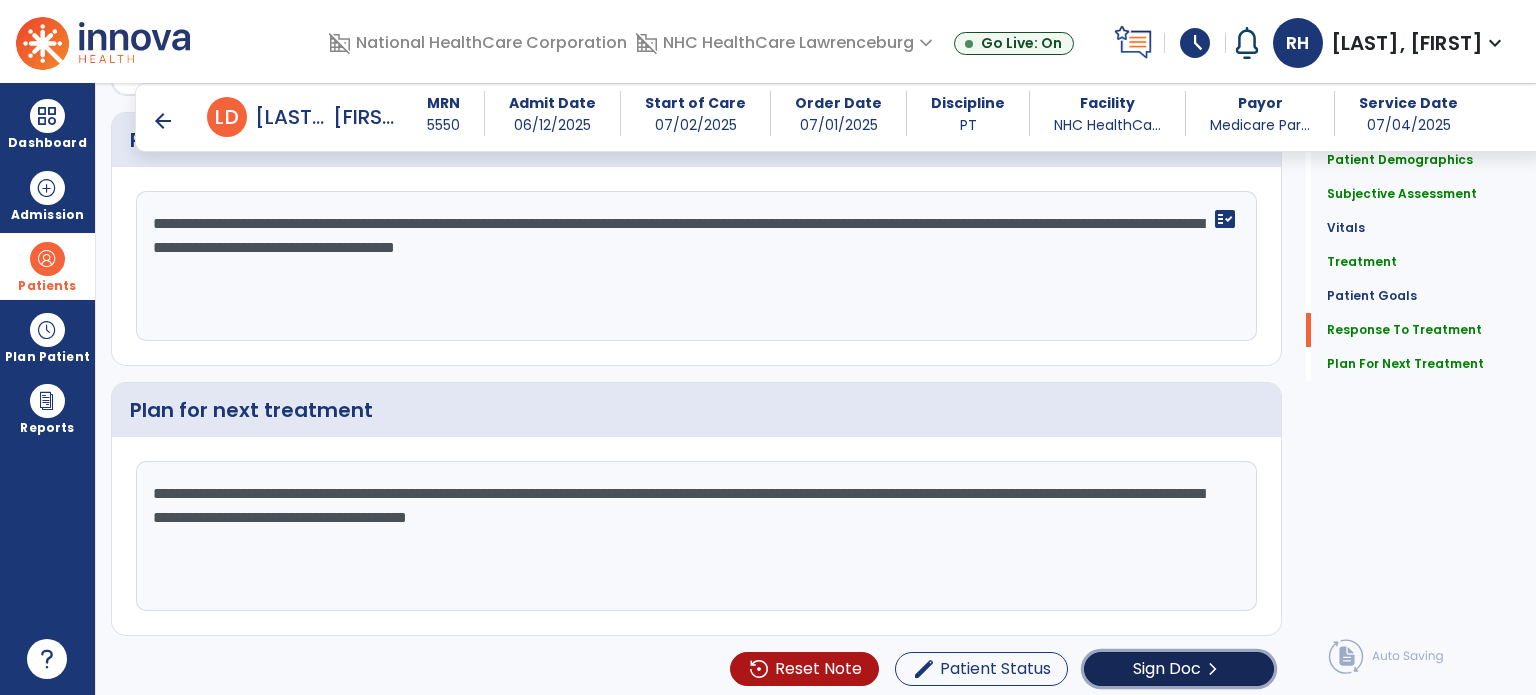 click on "Sign Doc  chevron_right" 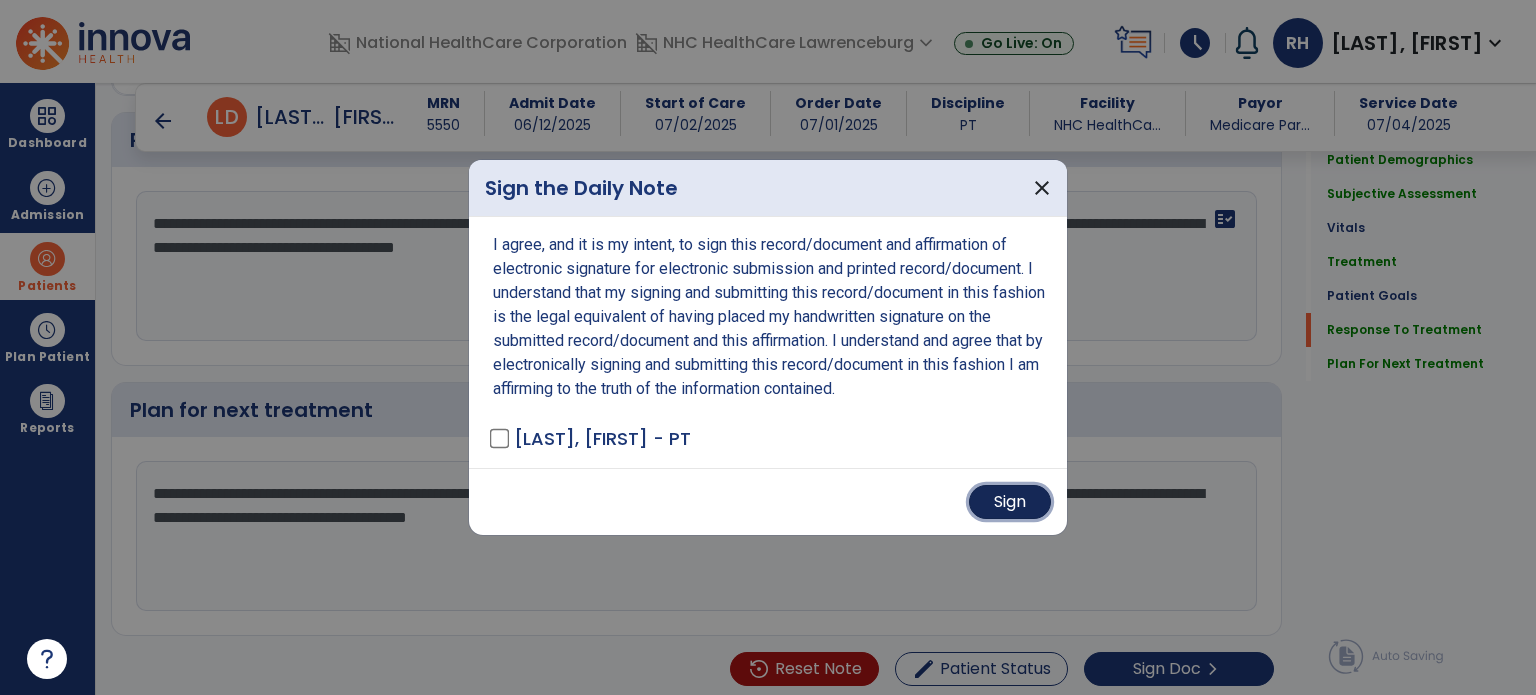 click on "Sign" at bounding box center (1010, 502) 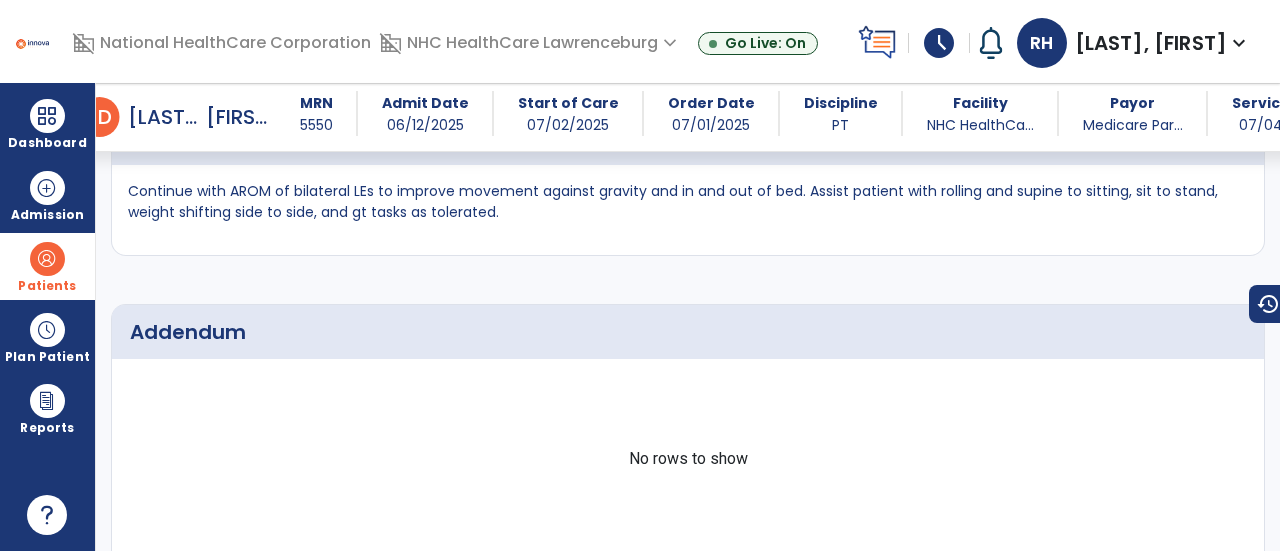 scroll, scrollTop: 4629, scrollLeft: 0, axis: vertical 